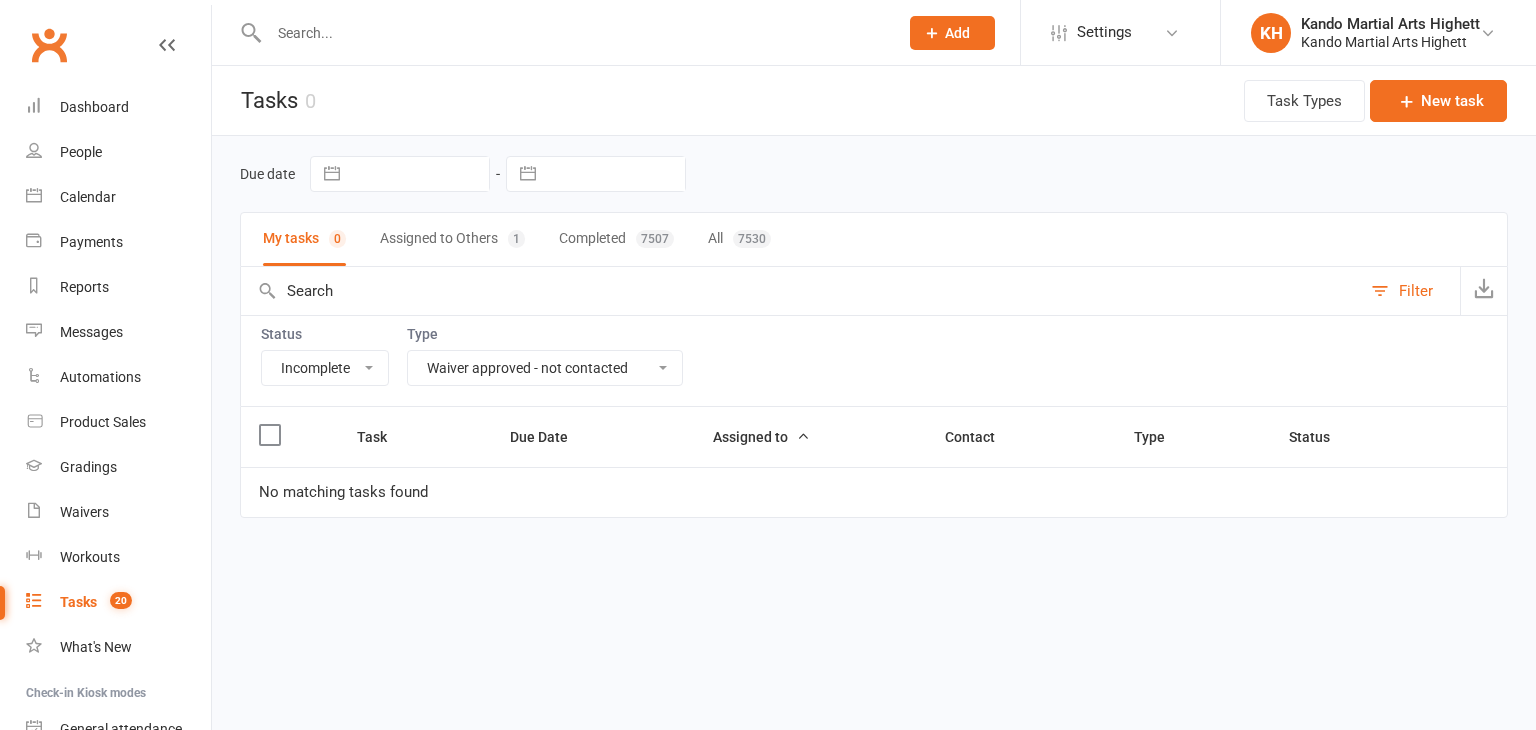 select on "incomplete" 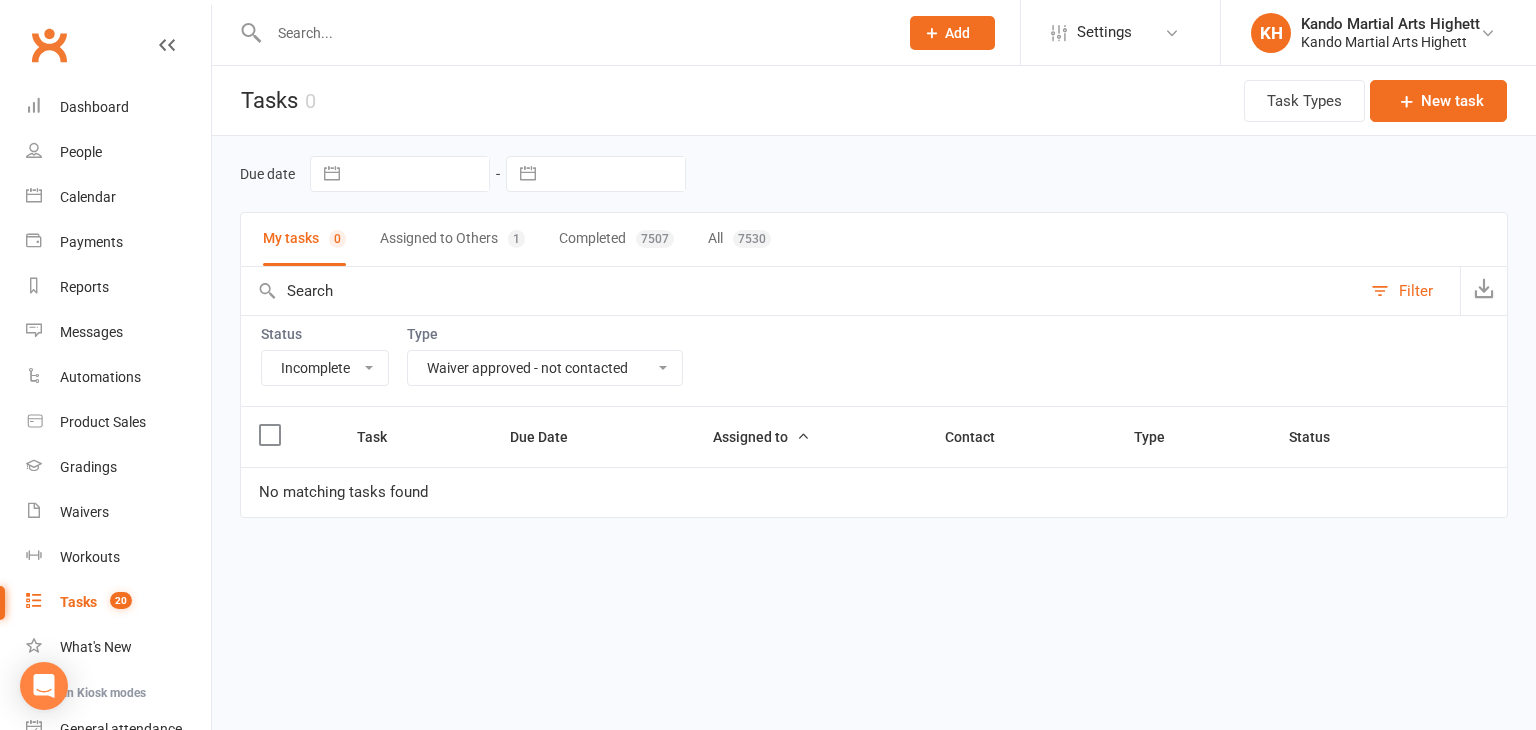 click on "Prospect
Member
Non-attending contact
Class / event
Appointment
Grading event
Task
Membership plan
Bulk message
Add
Settings Membership Plans Event Templates Appointment Types Mobile App  Website Image Library Customize Contacts Access Control Users Account Profile Clubworx API KH Kando Martial Arts Highett Kando Martial Arts Highett My profile My subscription Help Terms & conditions  Privacy policy  Sign out Clubworx Dashboard People Calendar Payments Reports Messages   Automations   Product Sales Gradings   Waivers   Workouts   Tasks   20 What's New Check-in Kiosk modes General attendance Roll call Class check-in × × × Tasks 0 Task Types New task Due date My tasks 0 Assigned to Others 1 Completed 7507 All 7530 Filter Status All Type" at bounding box center [768, 301] 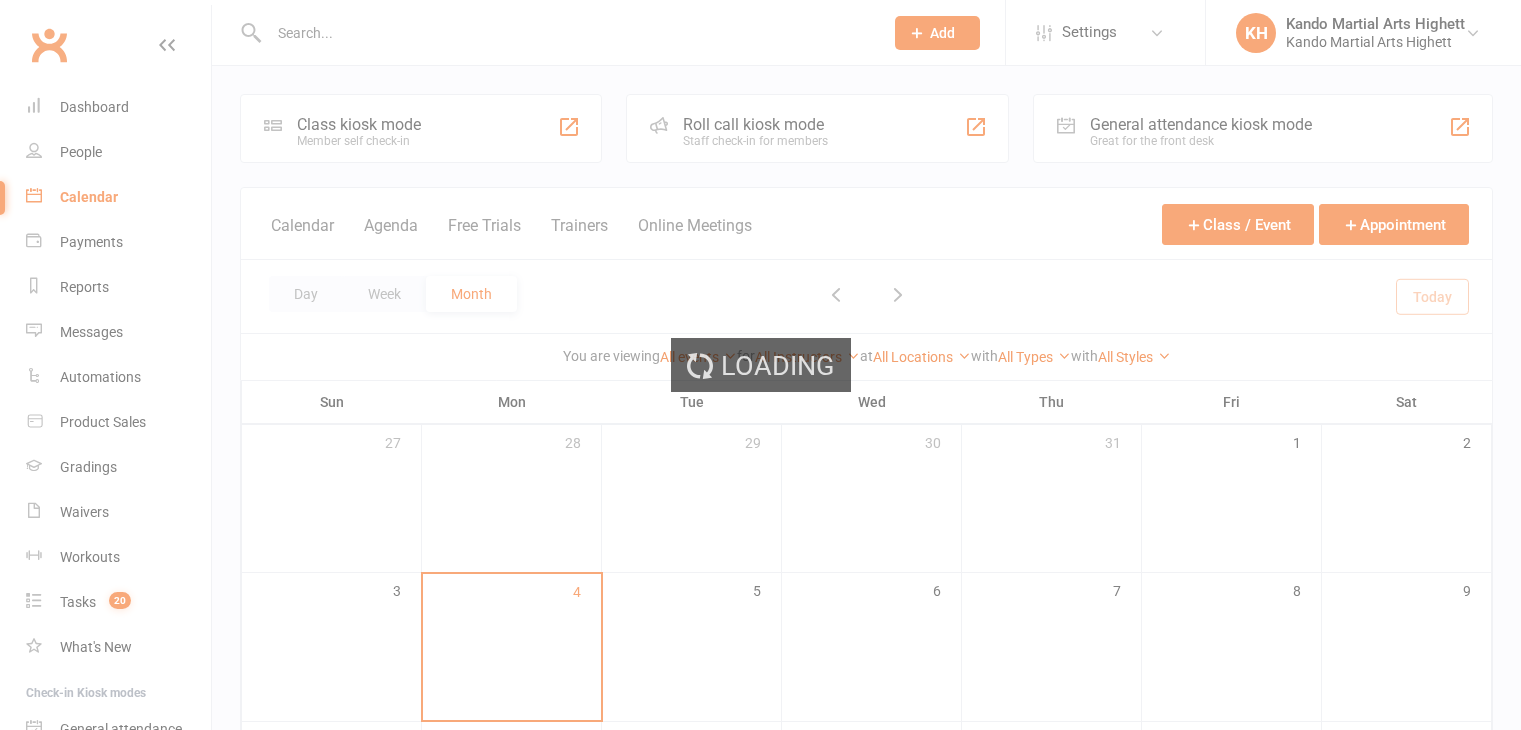 scroll, scrollTop: 0, scrollLeft: 0, axis: both 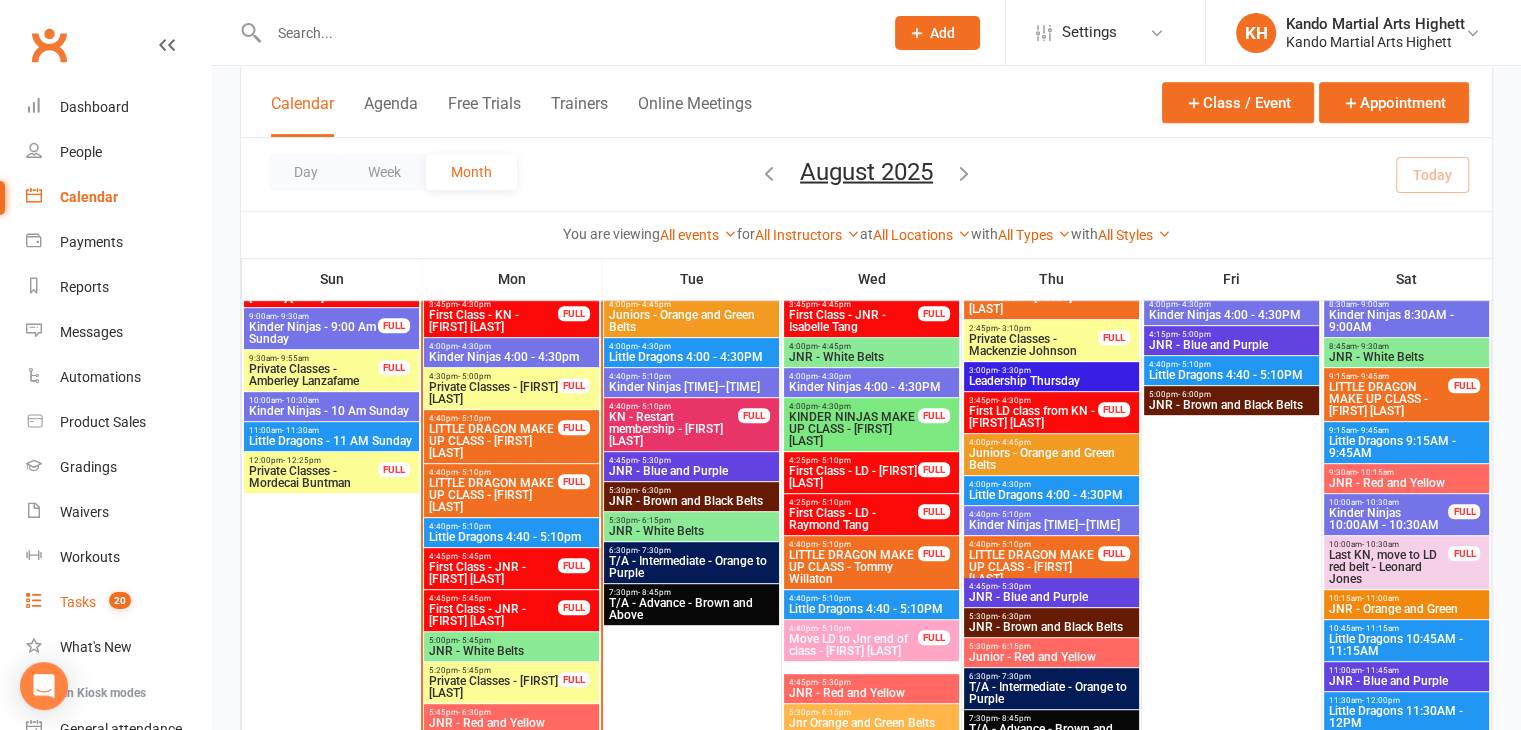 click on "Tasks" at bounding box center (78, 602) 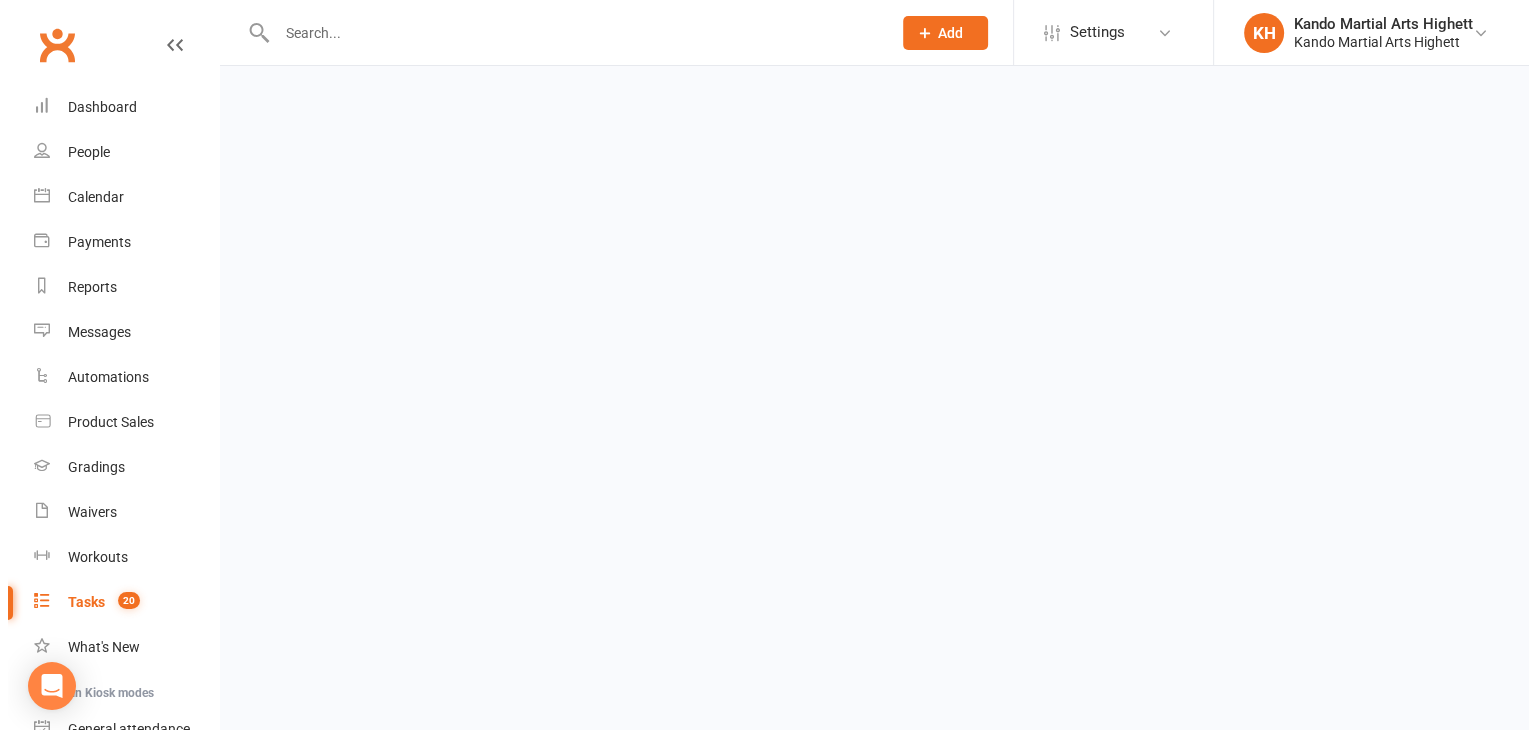 scroll, scrollTop: 0, scrollLeft: 0, axis: both 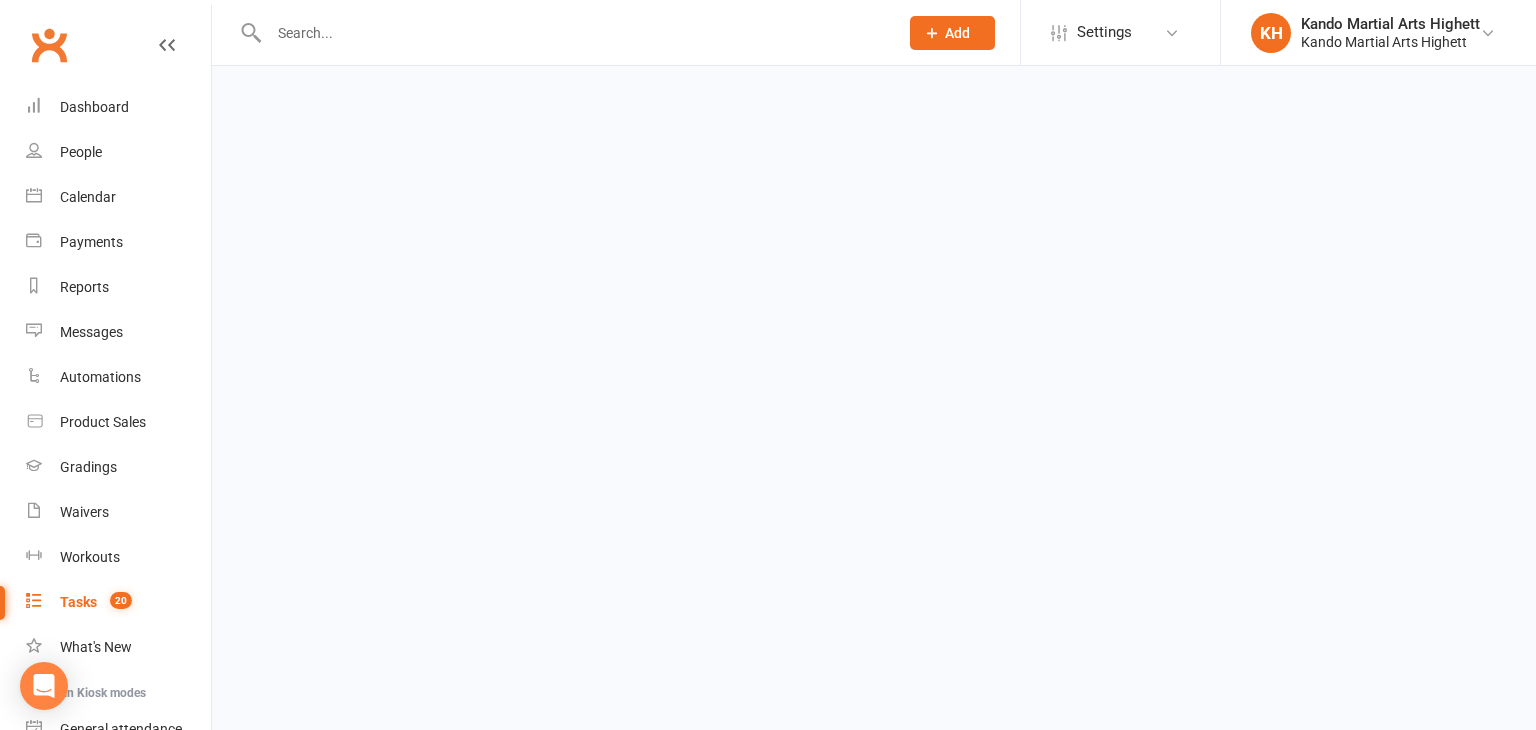 select on "incomplete" 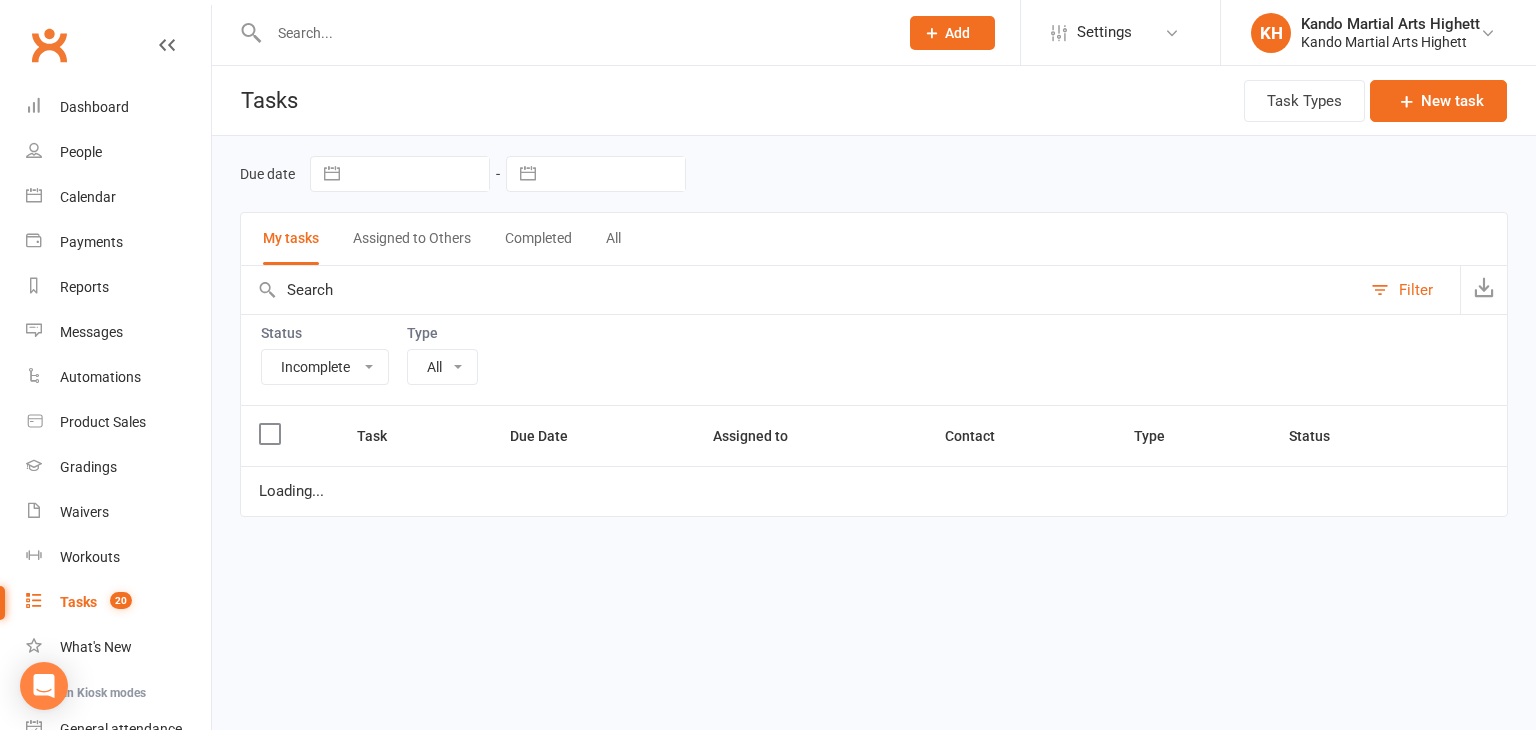click on "Type" at bounding box center [442, 333] 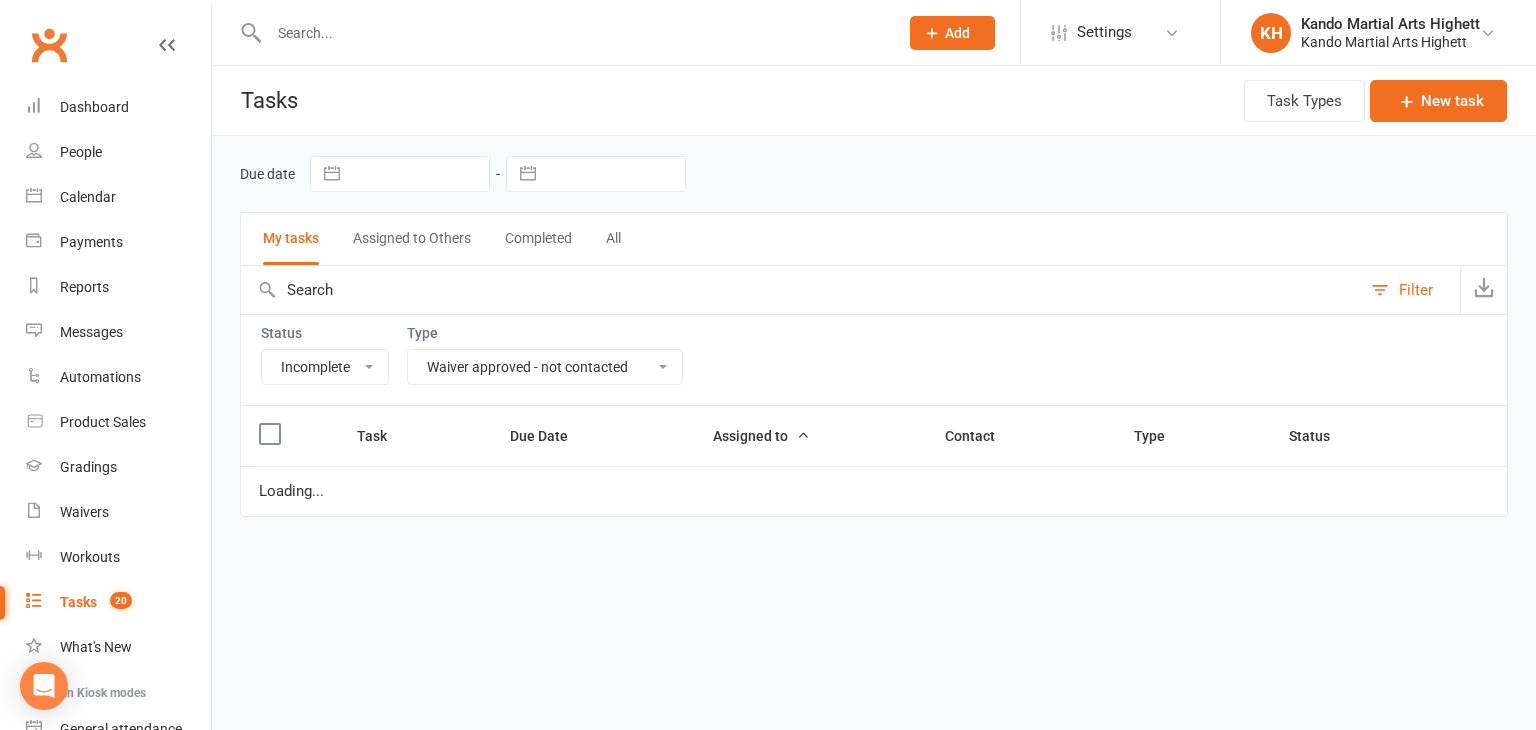 click on "All Admin Cancellation Class transfer Courtesy call Create welcome card E-mail Enquiry External In-class related Joining pack Ld/kn certificate and belt Leadership Membership related Phone call Staff communication Stock Suspension Waiting list - friday kn Waiting list - friday ld Waiting list - monday kn Waiting list - monday ld Waiting list - saturday 10:45 ld Waiting list - saturday 10am kn Waiting list - saturday 11:30am ld Waiting list - saturday 8:30 kn Waiting list - saturday 9:15 am ld Waiting list - sunday kn 10am Waiting list - thursday kn Waiting list - thursday ld Waiting list - tuesday kn Waiting list - tuesday ld Waiting list - wednesday kn Waiting list - wednesday ld Waitlist - sunday kn Waitlist - sunday ld Waiver approved - not contacted Waiver approved - waiting response" at bounding box center [545, 367] 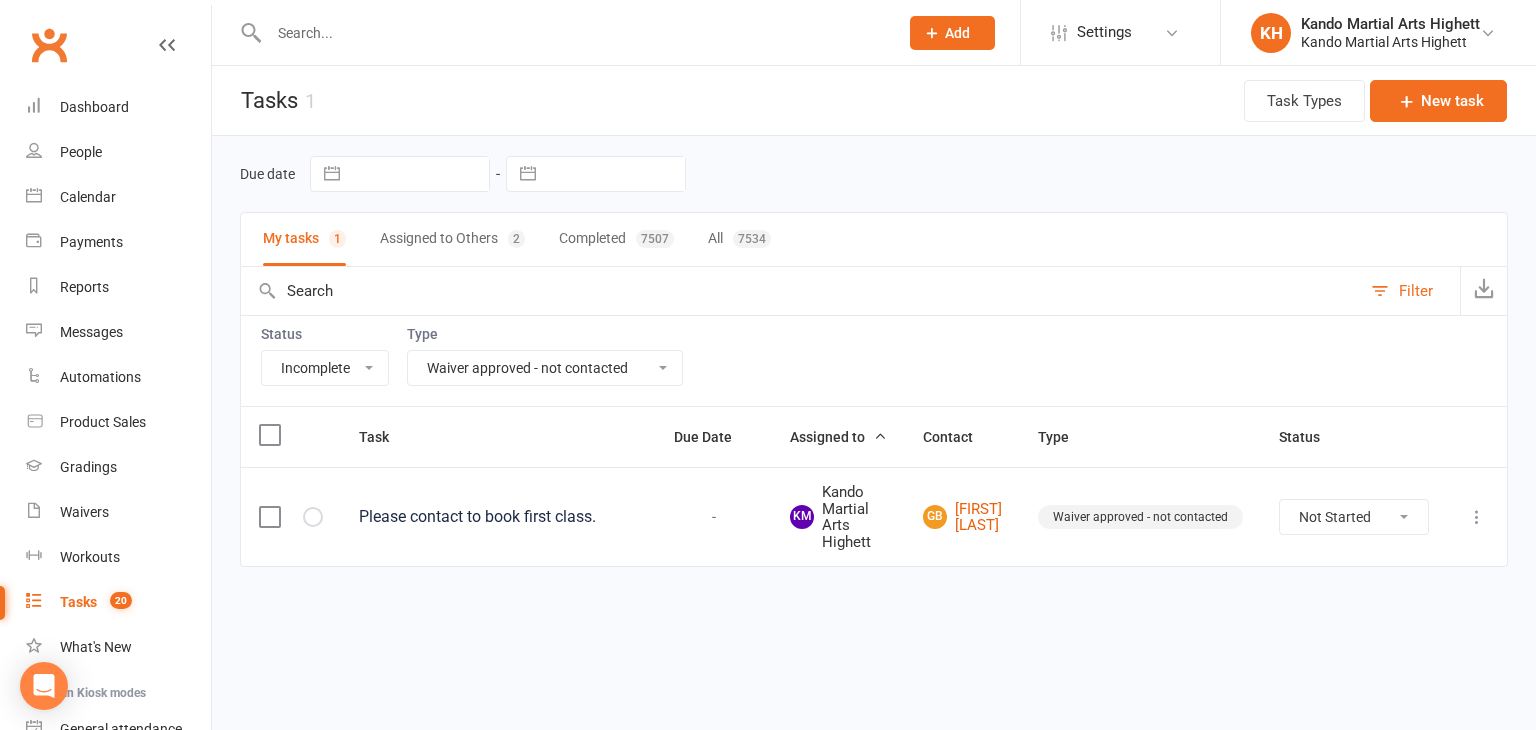 click at bounding box center (1477, 517) 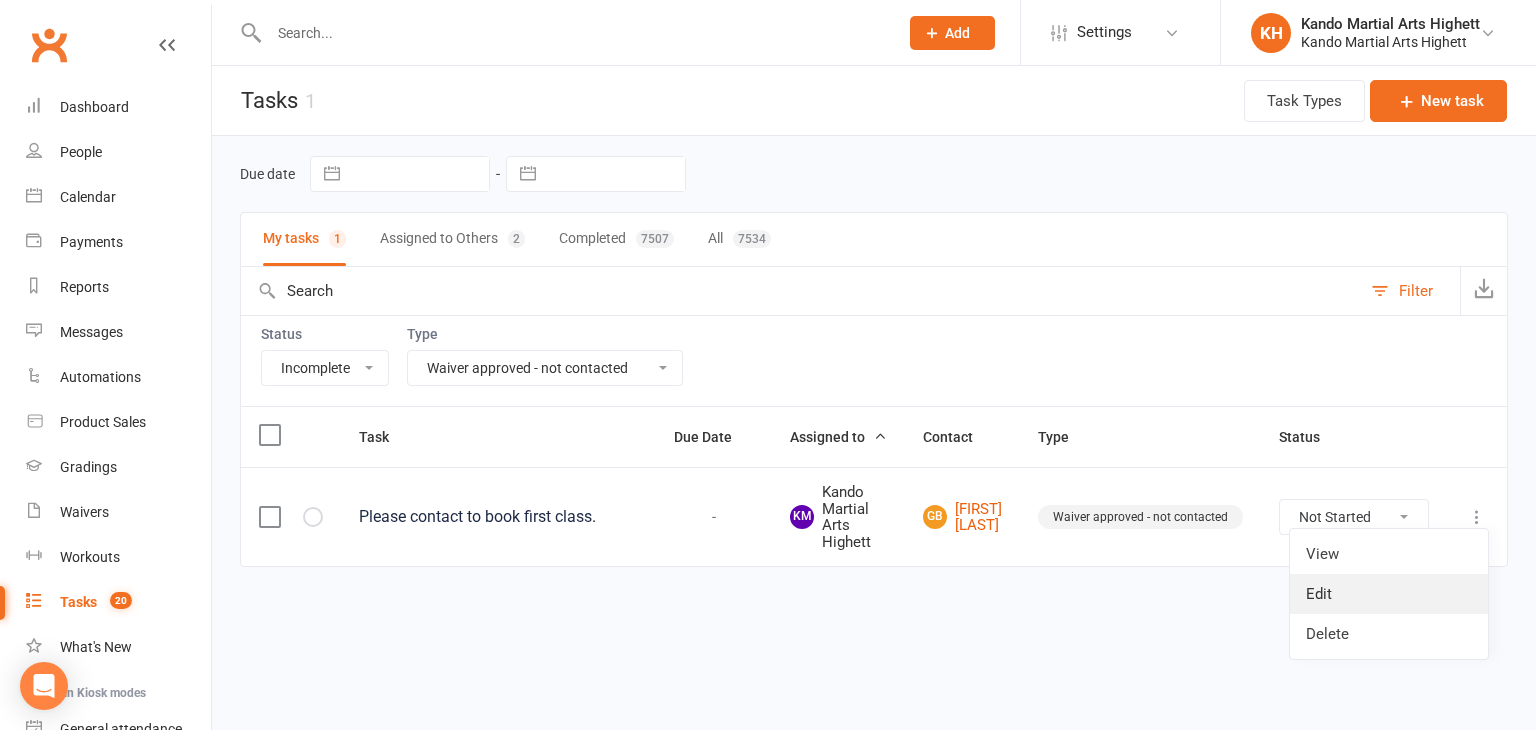 click on "Edit" at bounding box center [1389, 594] 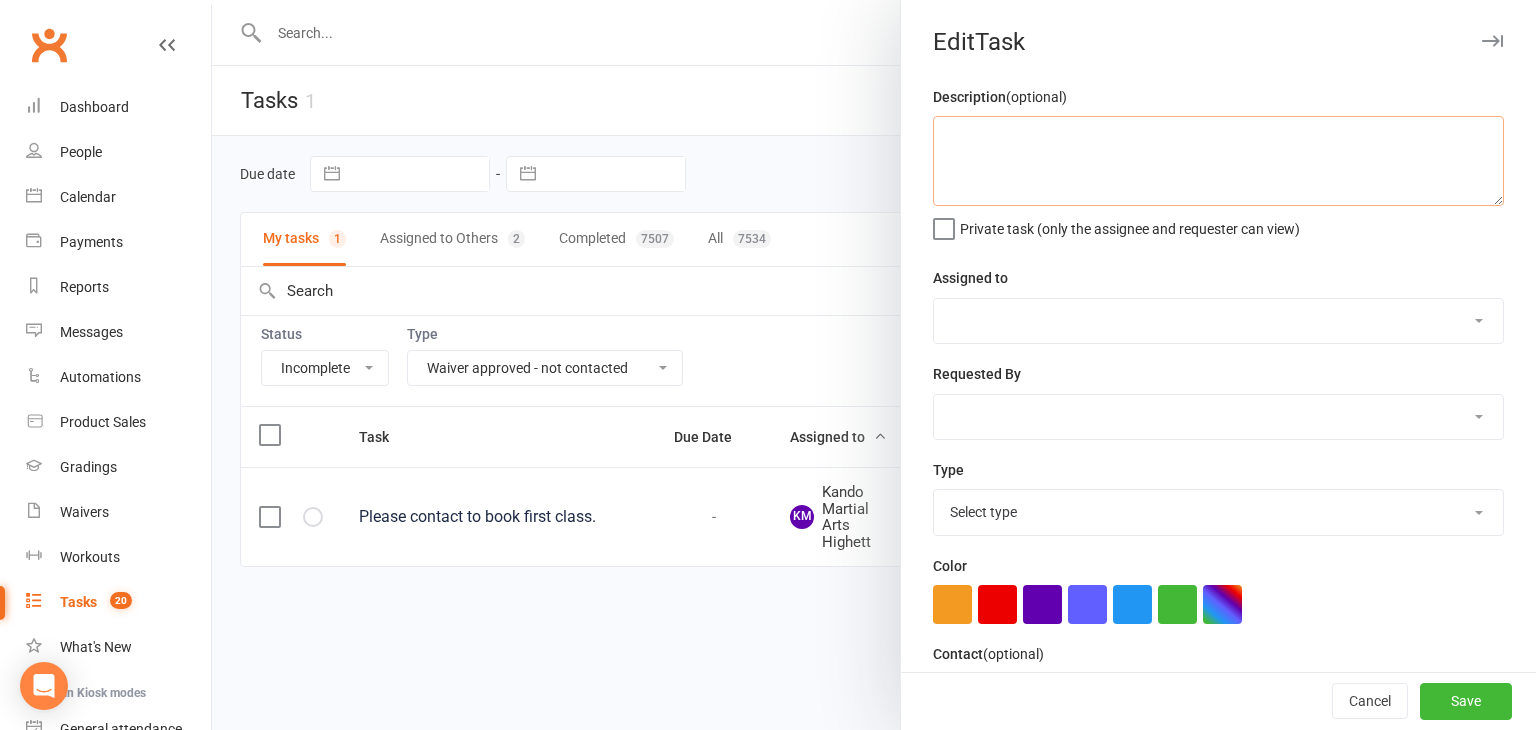 click at bounding box center (1218, 161) 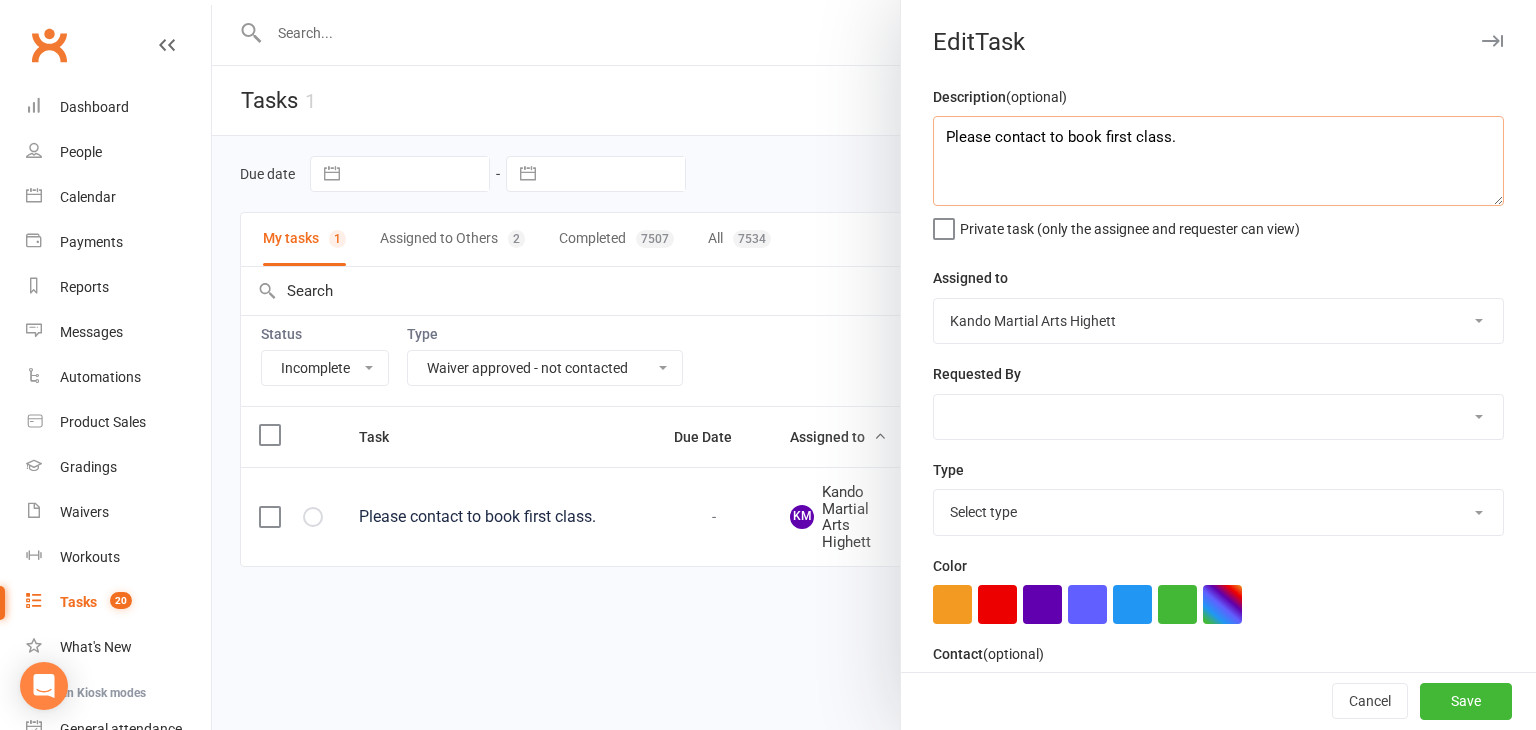 select on "22414" 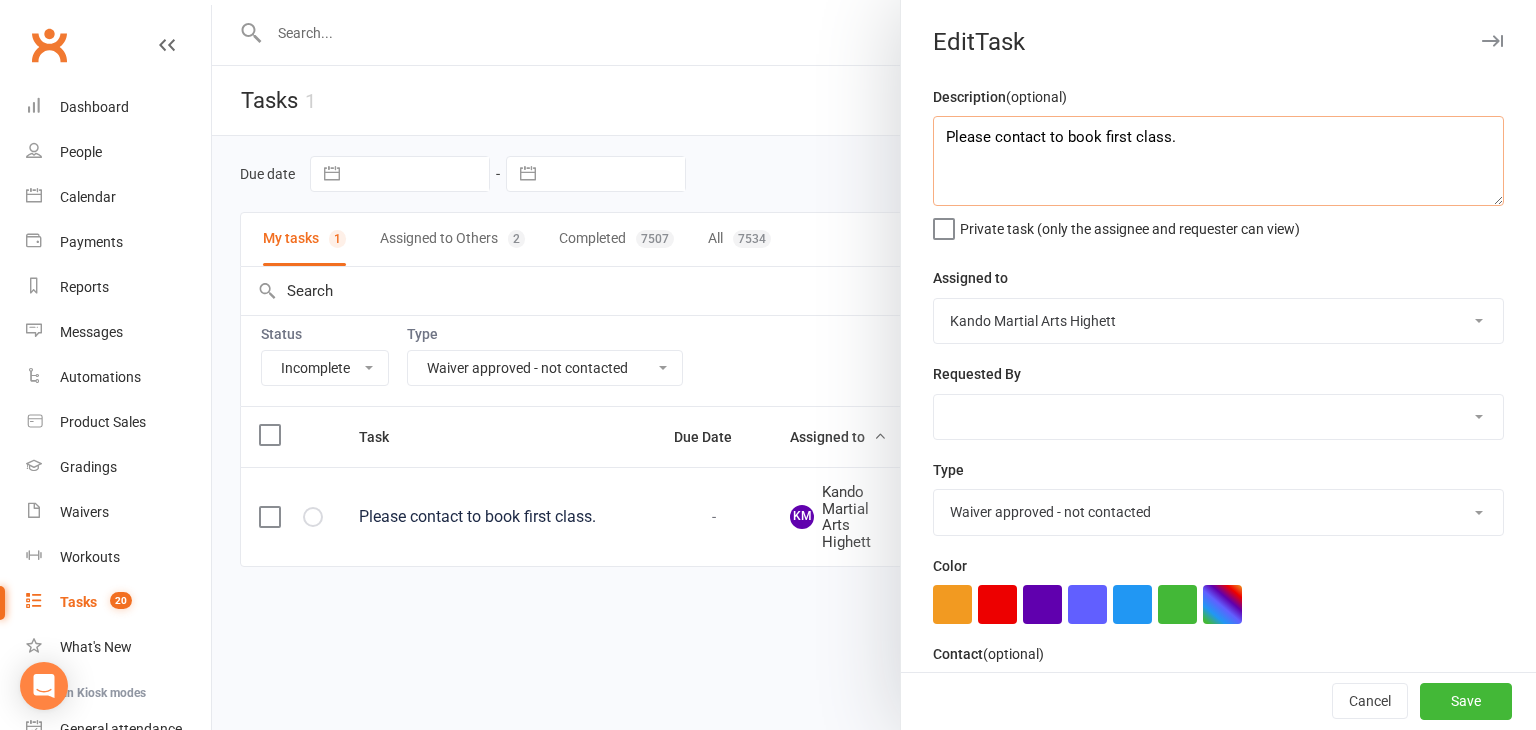 click on "Please contact to book first class." at bounding box center [1218, 161] 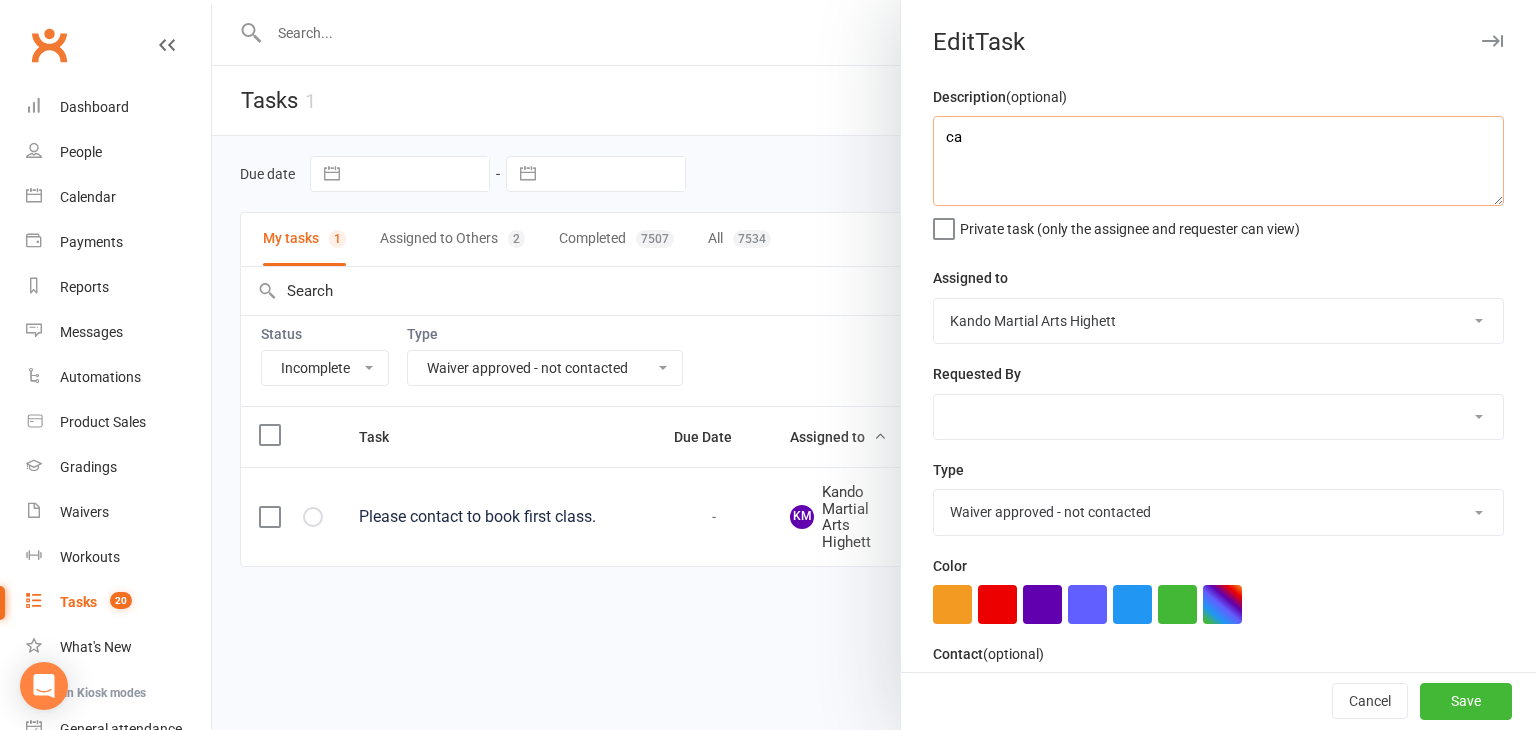 type on "c" 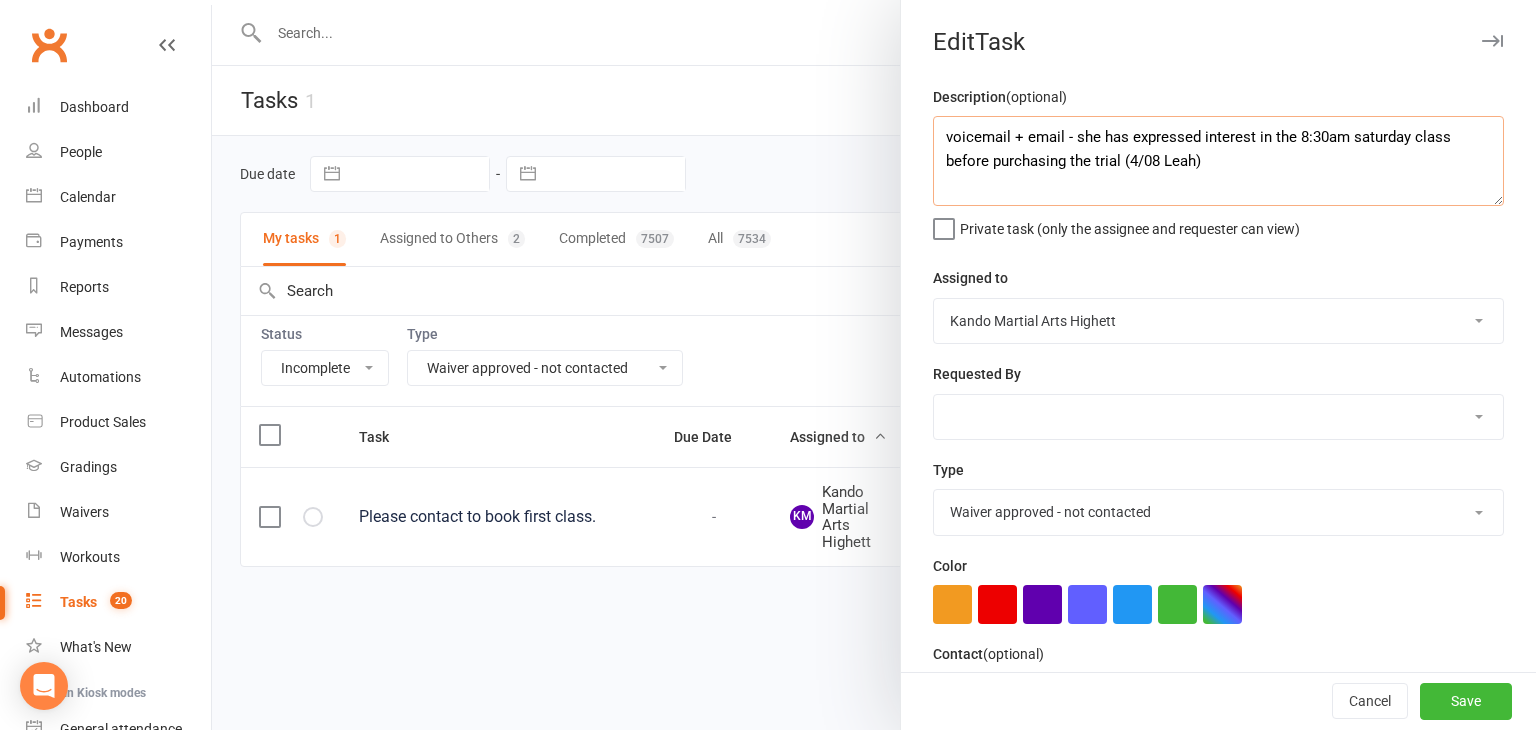 click on "voicemail + email - she has expressed interest in the 8:30am saturday class before purchasing the trial (4/08 Leah)" at bounding box center [1218, 161] 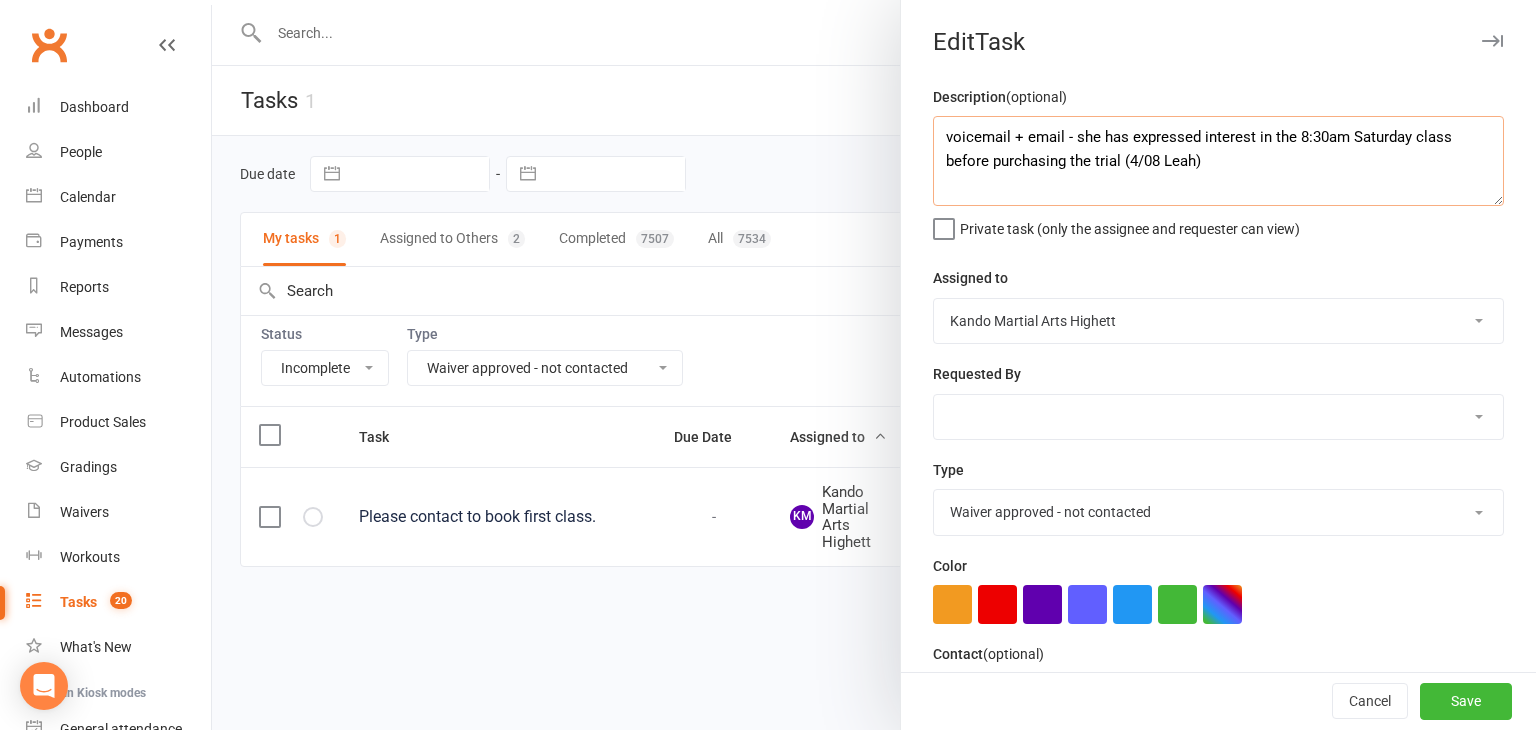 click on "voicemail + email - she has expressed interest in the 8:30am Saturday class before purchasing the trial (4/08 Leah)" at bounding box center (1218, 161) 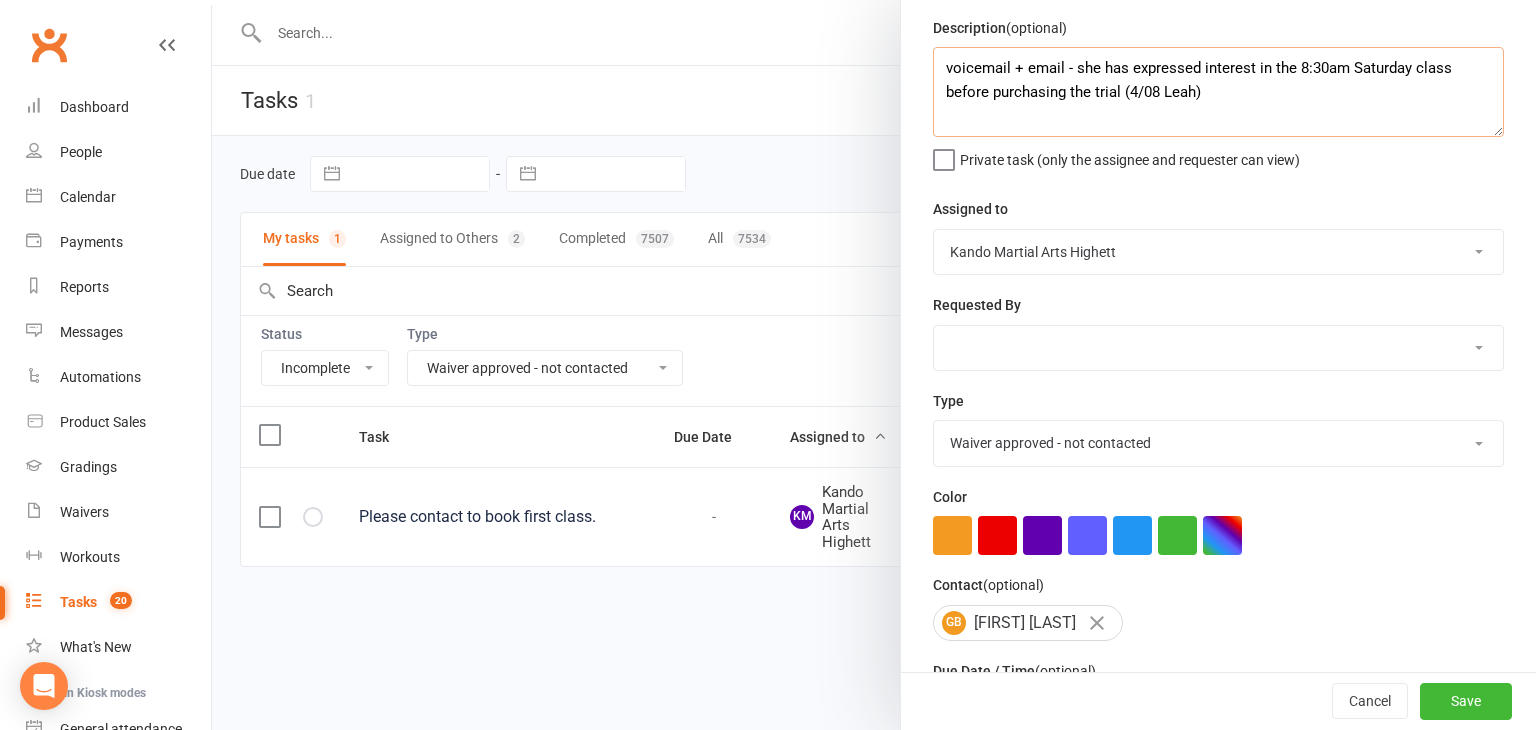 scroll, scrollTop: 200, scrollLeft: 0, axis: vertical 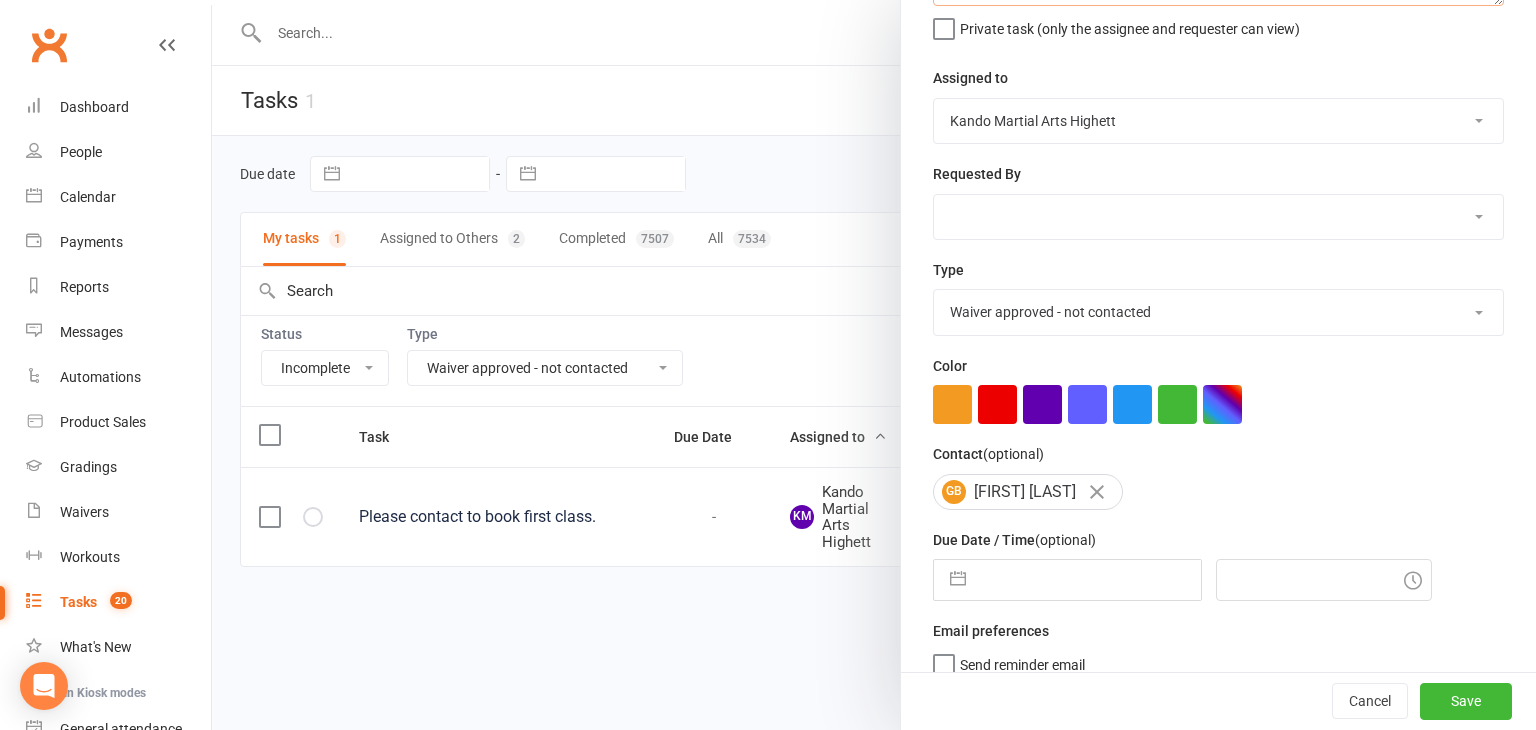type on "voicemail + email - she has expressed interest in the 8:30am Saturday class before purchasing the trial (4/08 Leah)" 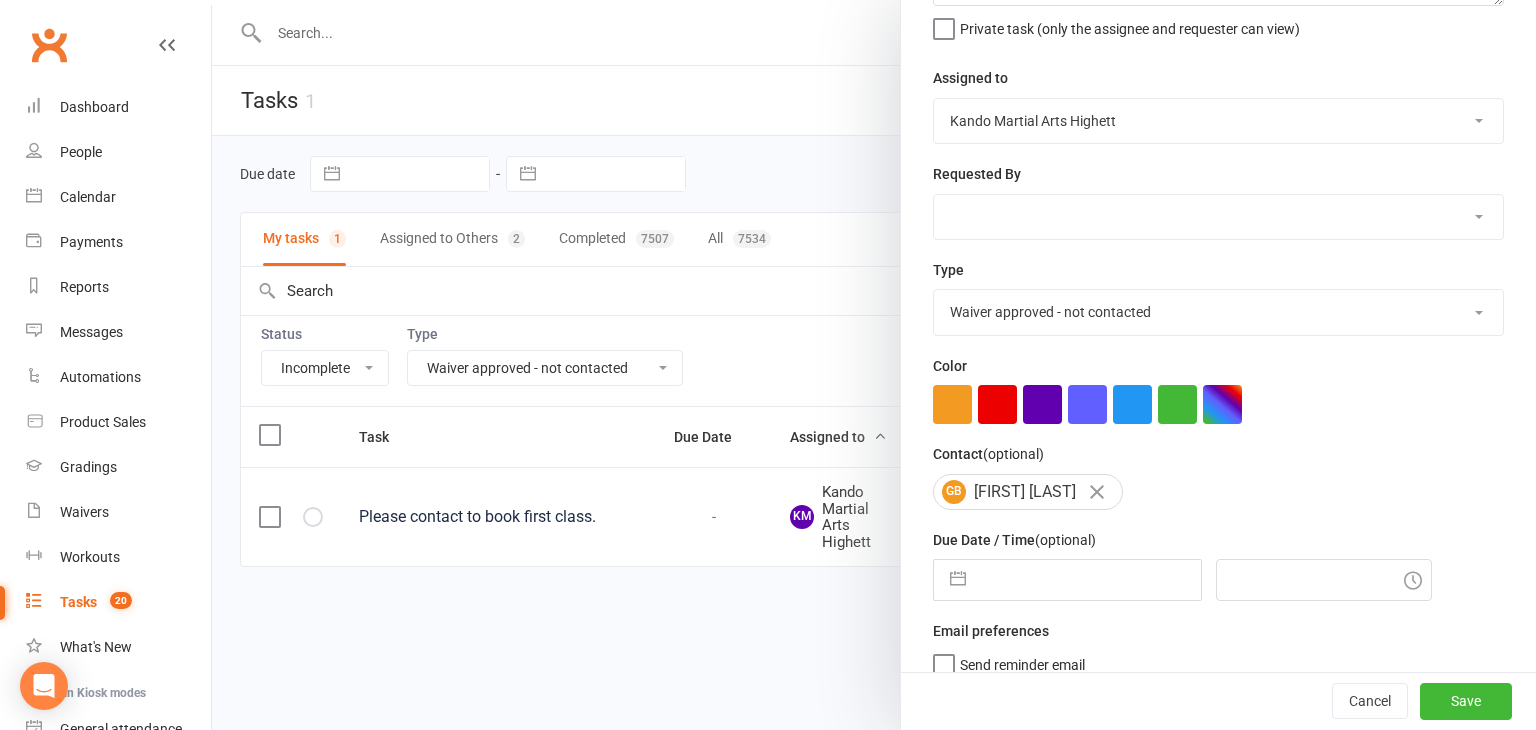 click on "Type Admin Cancellation Class transfer Courtesy call Create welcome card E-mail Enquiry External In-class related Joining pack Ld/kn certificate and belt Leadership Membership related Phone call Staff communication Stock Suspension Waiting list - friday kn Waiting list - friday ld Waiting list - monday kn Waiting list - monday ld Waiting list - saturday 10:45 ld Waiting list - saturday 10am kn Waiting list - saturday 11:30am ld Waiting list - saturday 8:30 kn Waiting list - saturday 9:15 am ld Waiting list - sunday kn 10am Waiting list - thursday kn Waiting list - thursday ld Waiting list - tuesday kn Waiting list - tuesday ld Waiting list - wednesday kn Waiting list - wednesday ld Waitlist - sunday kn Waitlist - sunday ld Waiver approved - not contacted Waiver approved - waiting response Add new task type" at bounding box center (1218, 297) 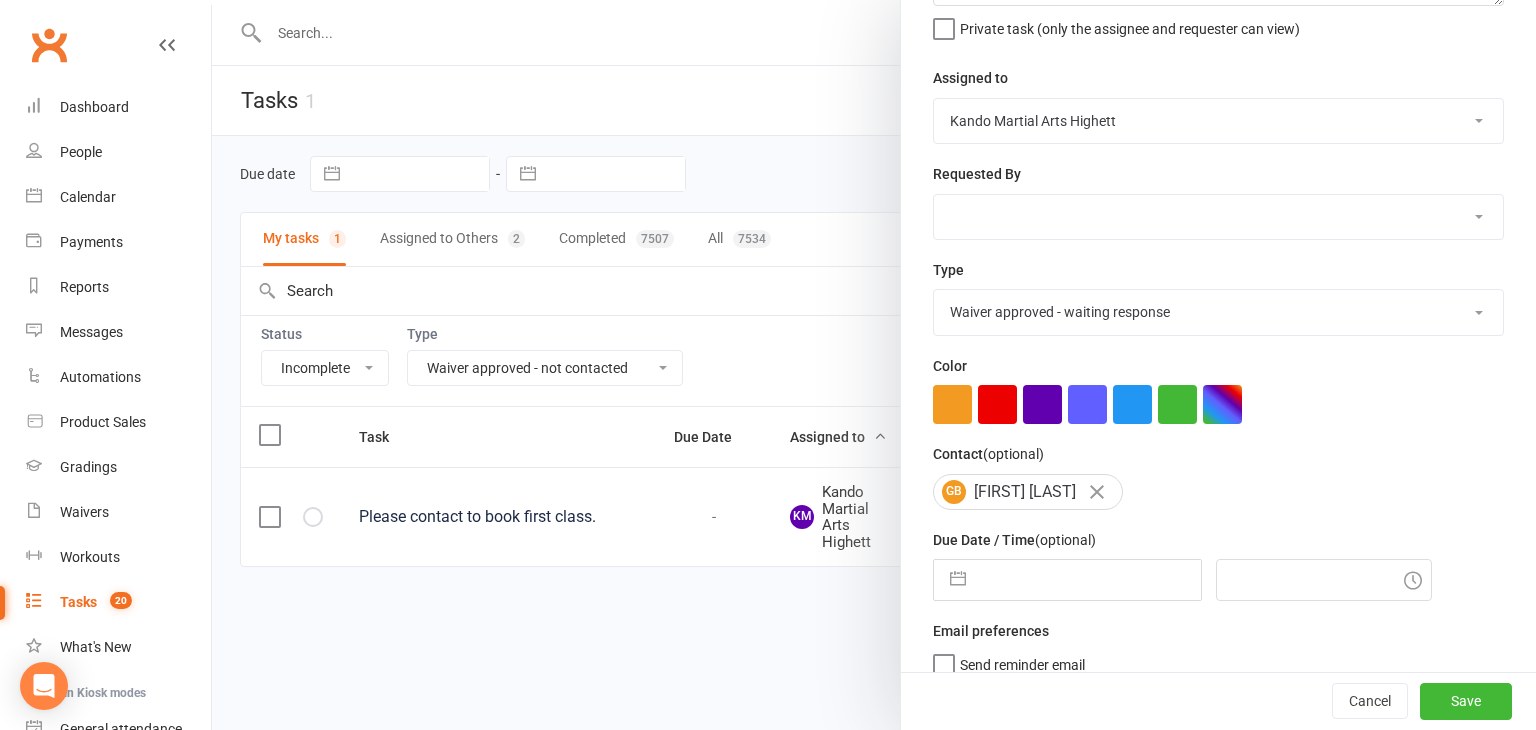click on "Admin Cancellation Class transfer Courtesy call Create welcome card E-mail Enquiry External In-class related Joining pack Ld/kn certificate and belt Leadership Membership related Phone call Staff communication Stock Suspension Waiting list - friday kn Waiting list - friday ld Waiting list - monday kn Waiting list - monday ld Waiting list - saturday 10:45 ld Waiting list - saturday 10am kn Waiting list - saturday 11:30am ld Waiting list - saturday 8:30 kn Waiting list - saturday 9:15 am ld Waiting list - sunday kn 10am Waiting list - thursday kn Waiting list - thursday ld Waiting list - tuesday kn Waiting list - tuesday ld Waiting list - wednesday kn Waiting list - wednesday ld Waitlist - sunday kn Waitlist - sunday ld Waiver approved - not contacted Waiver approved - waiting response Add new task type" at bounding box center (1218, 312) 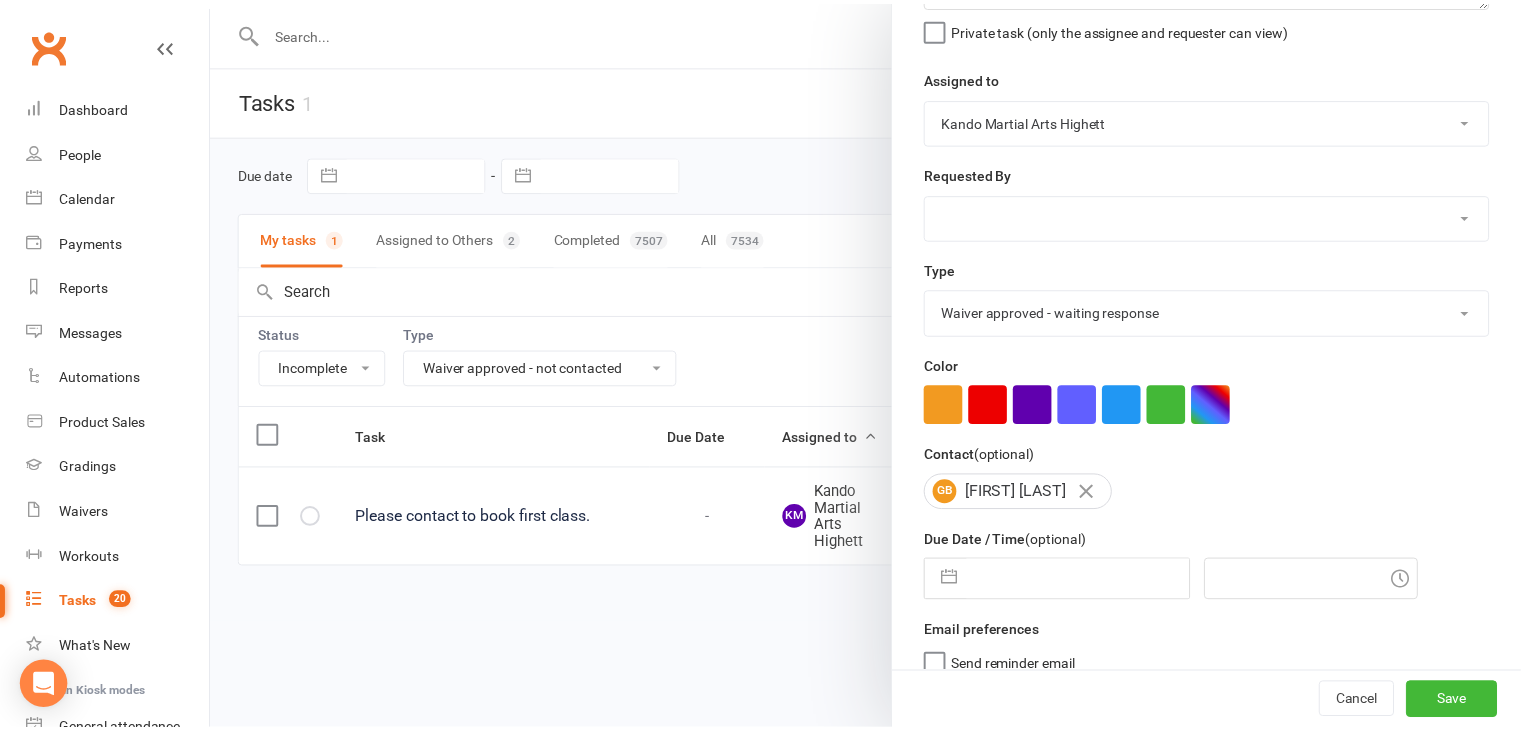 scroll, scrollTop: 216, scrollLeft: 0, axis: vertical 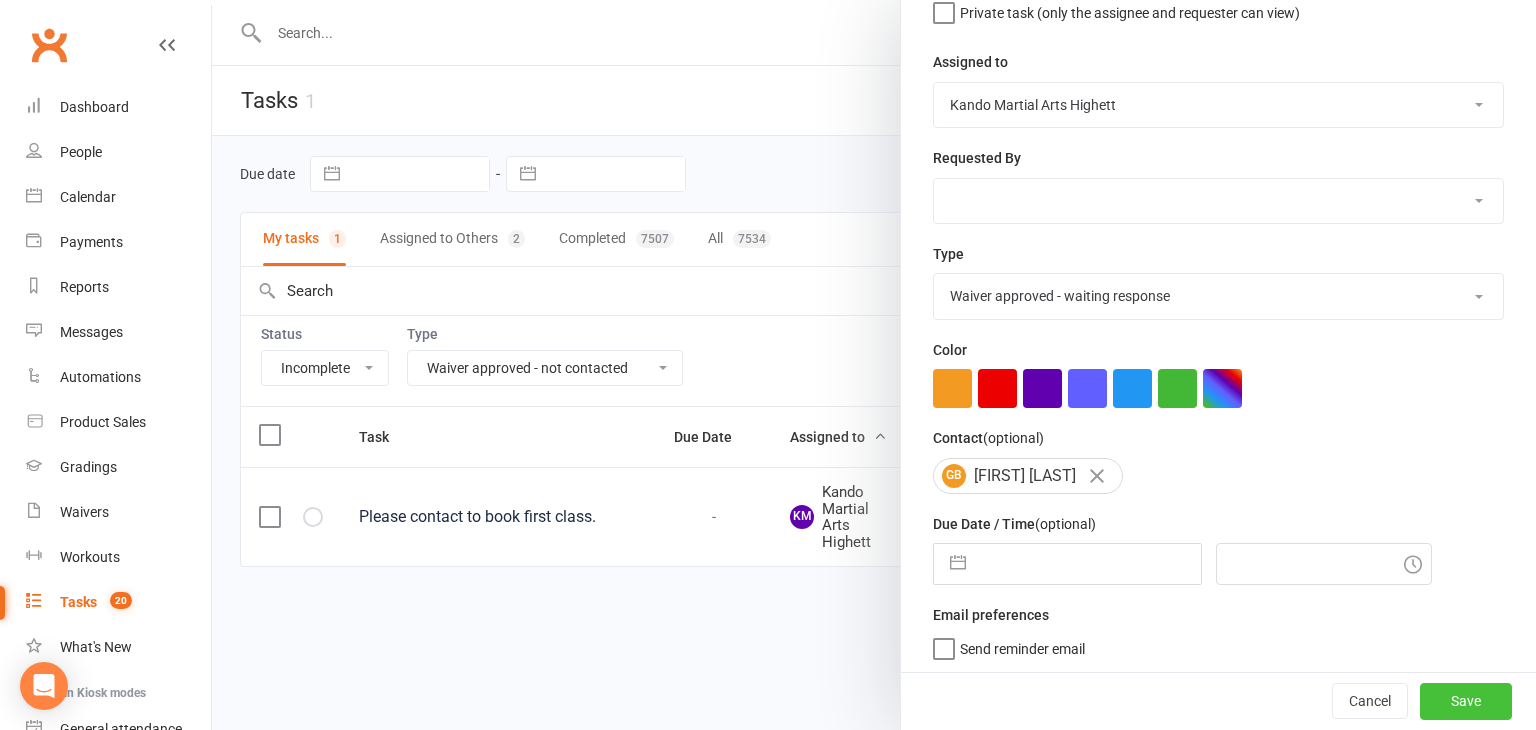 click on "Save" at bounding box center (1466, 702) 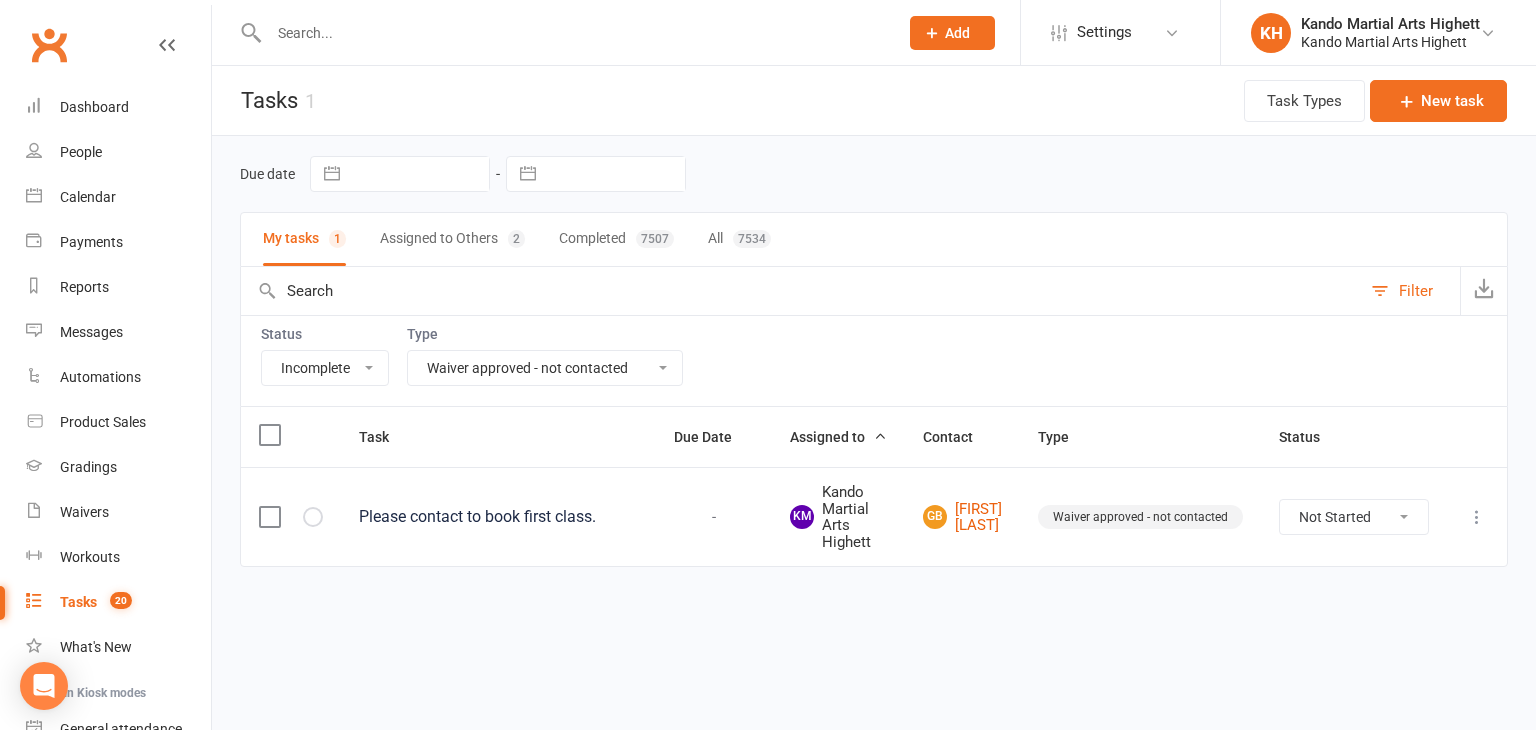 click on "All Admin Cancellation Class transfer Courtesy call Create welcome card E-mail Enquiry External In-class related Joining pack Ld/kn certificate and belt Leadership Membership related Phone call Staff communication Stock Suspension Waiting list - friday kn Waiting list - friday ld Waiting list - monday kn Waiting list - monday ld Waiting list - saturday 10:45 ld Waiting list - saturday 10am kn Waiting list - saturday 11:30am ld Waiting list - saturday 8:30 kn Waiting list - saturday 9:15 am ld Waiting list - sunday kn 10am Waiting list - thursday kn Waiting list - thursday ld Waiting list - tuesday kn Waiting list - tuesday ld Waiting list - wednesday kn Waiting list - wednesday ld Waitlist - sunday kn Waitlist - sunday ld Waiver approved - not contacted Waiver approved - waiting response" at bounding box center [545, 368] 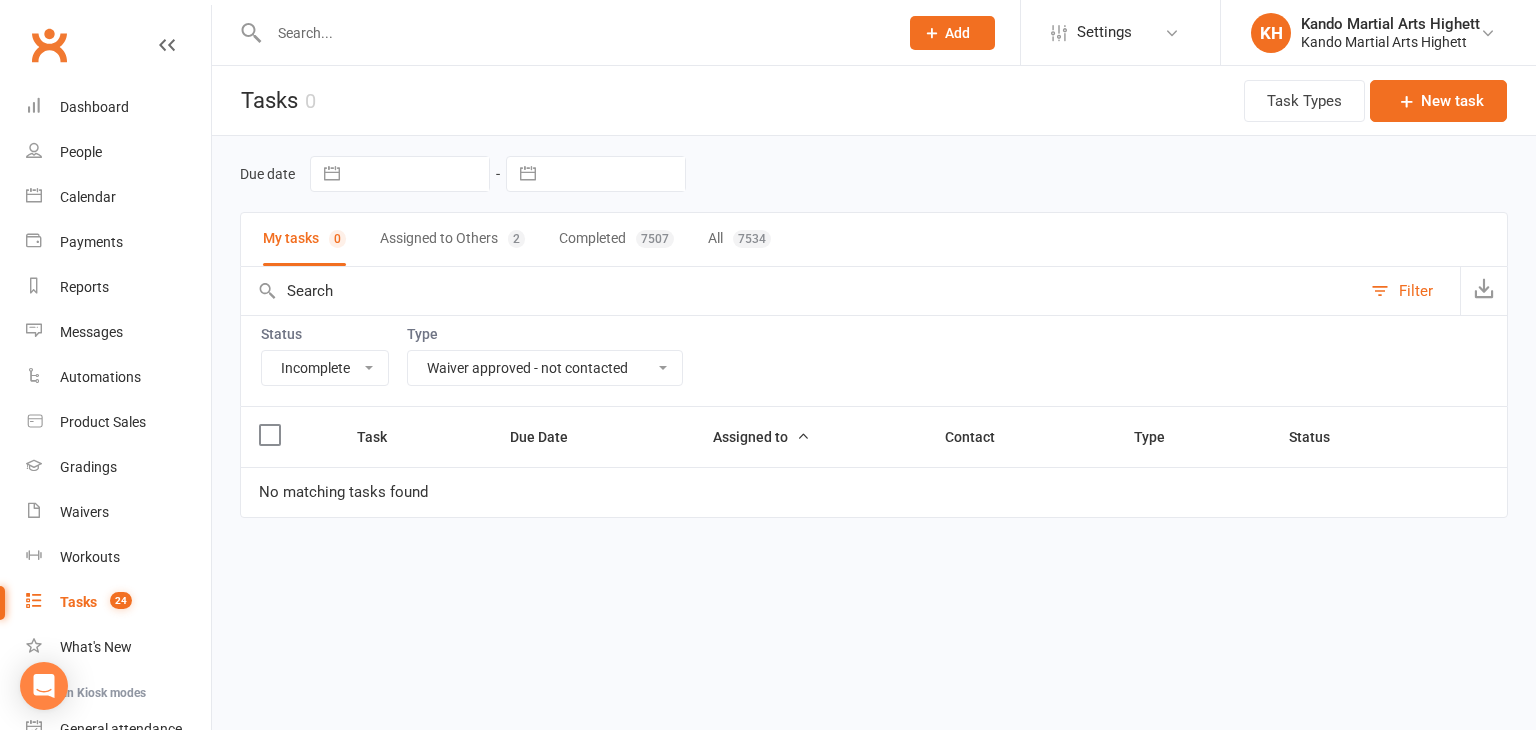 select on "23096" 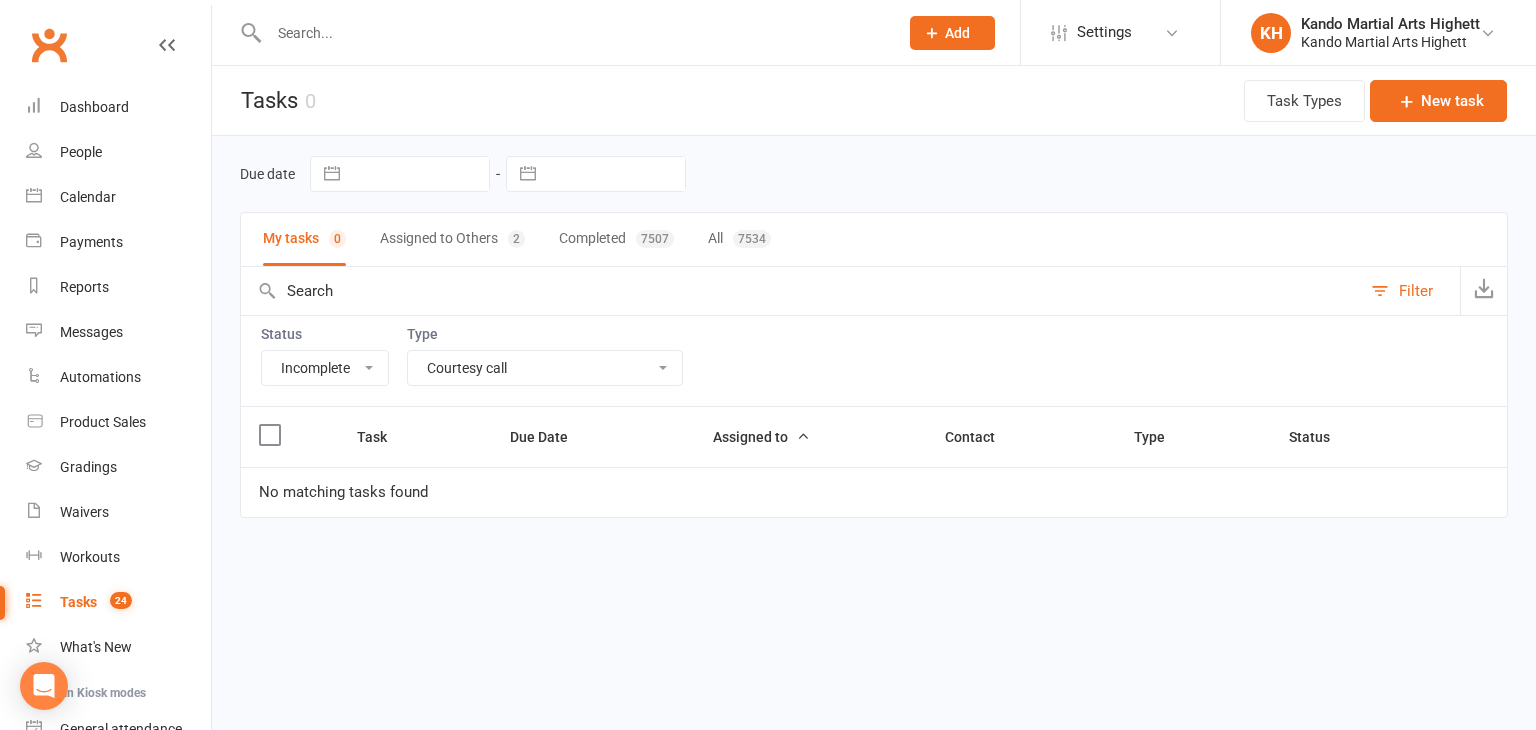 click on "All Admin Cancellation Class transfer Courtesy call Create welcome card E-mail Enquiry External In-class related Joining pack Ld/kn certificate and belt Leadership Membership related Phone call Staff communication Stock Suspension Waiting list - friday kn Waiting list - friday ld Waiting list - monday kn Waiting list - monday ld Waiting list - saturday 10:45 ld Waiting list - saturday 10am kn Waiting list - saturday 11:30am ld Waiting list - saturday 8:30 kn Waiting list - saturday 9:15 am ld Waiting list - sunday kn 10am Waiting list - thursday kn Waiting list - thursday ld Waiting list - tuesday kn Waiting list - tuesday ld Waiting list - wednesday kn Waiting list - wednesday ld Waitlist - sunday kn Waitlist - sunday ld Waiver approved - not contacted Waiver approved - waiting response" at bounding box center (545, 368) 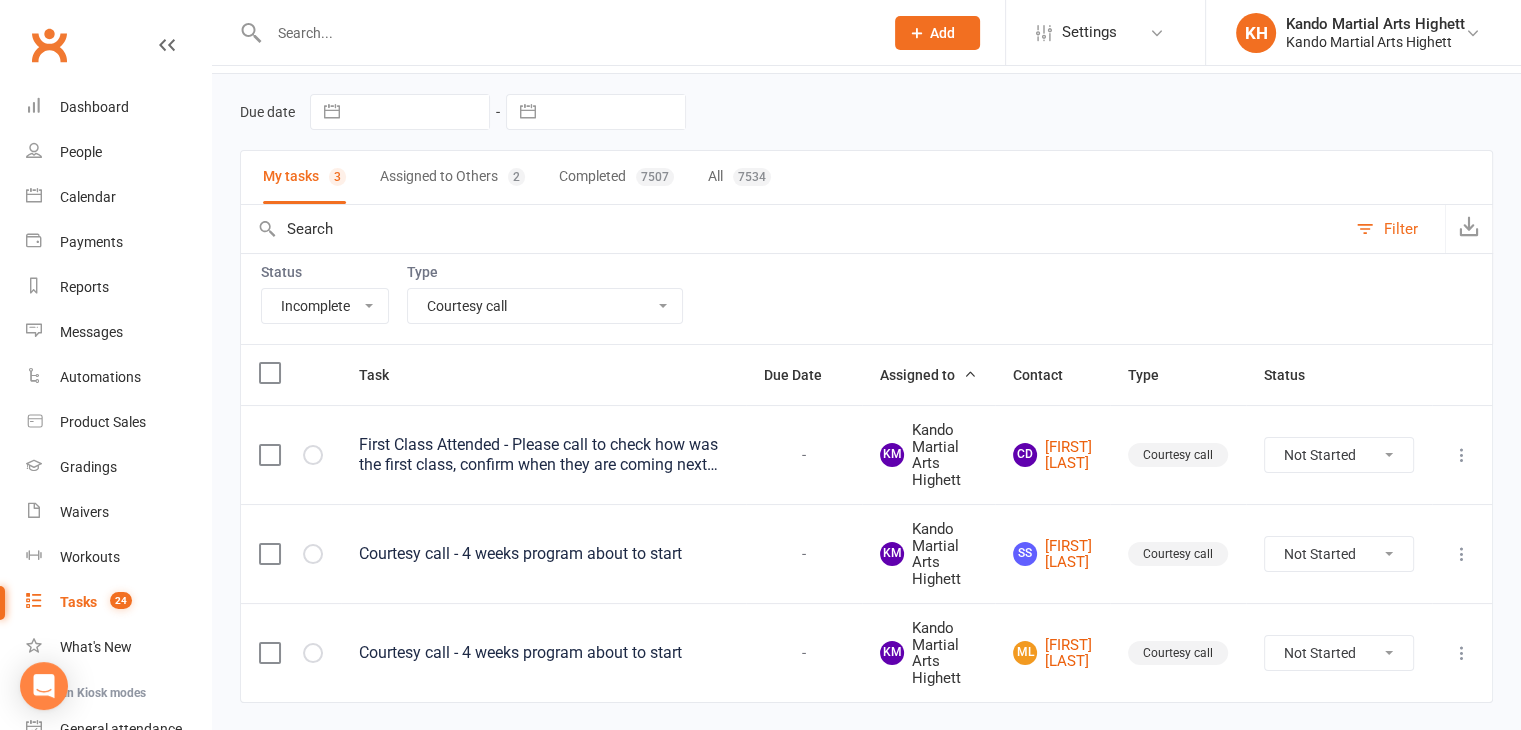 scroll, scrollTop: 118, scrollLeft: 0, axis: vertical 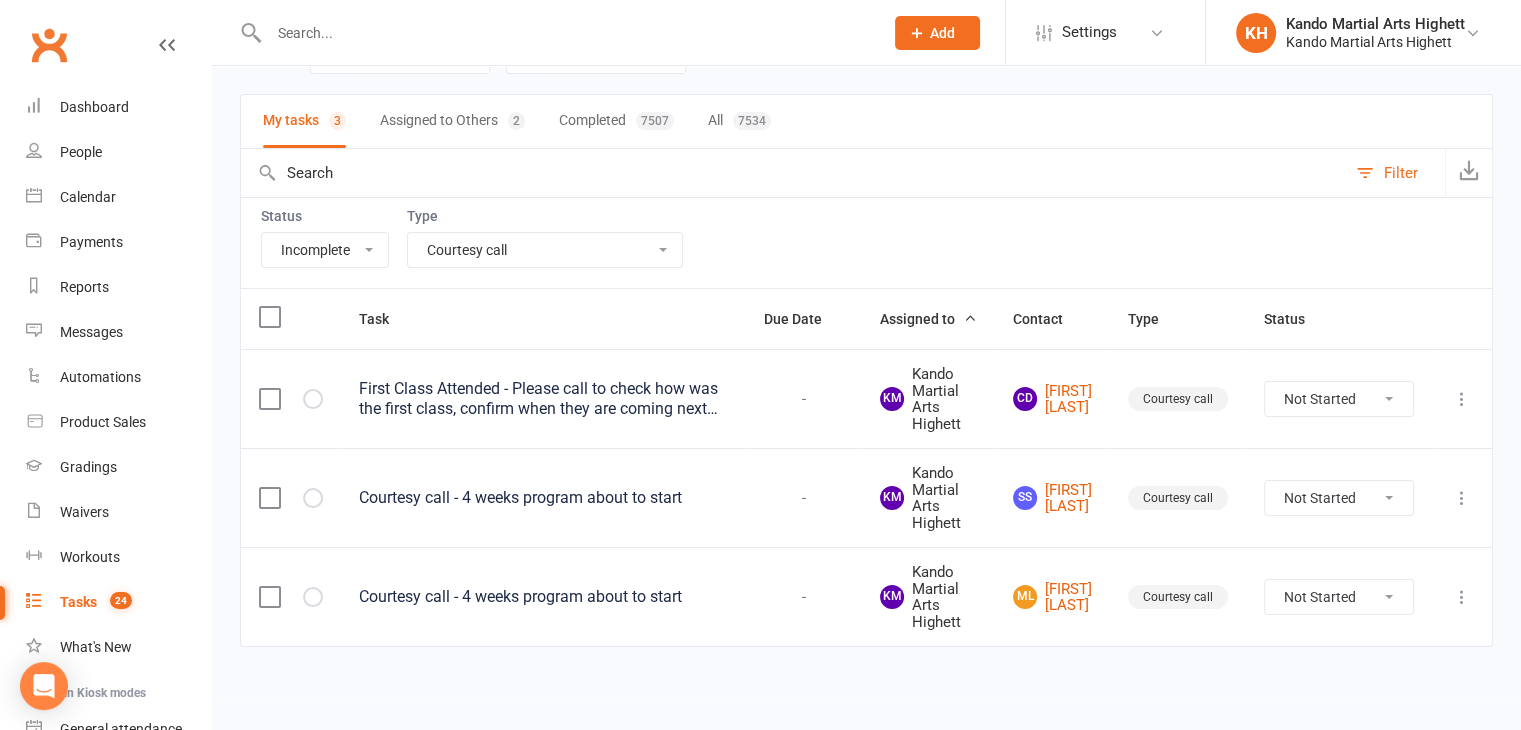 click on "Courtesy call - 4 weeks program about to start" at bounding box center [543, 597] 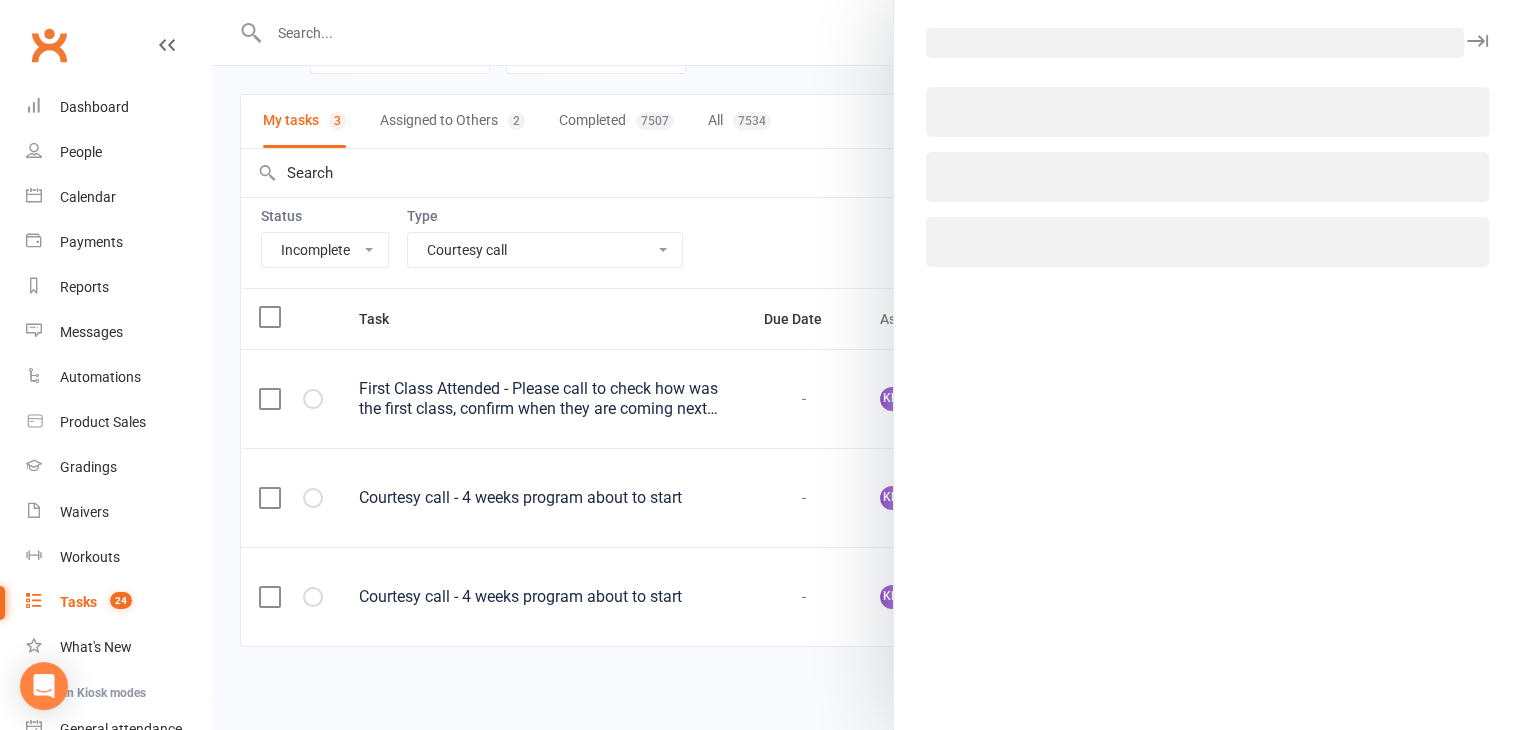 click at bounding box center (866, 365) 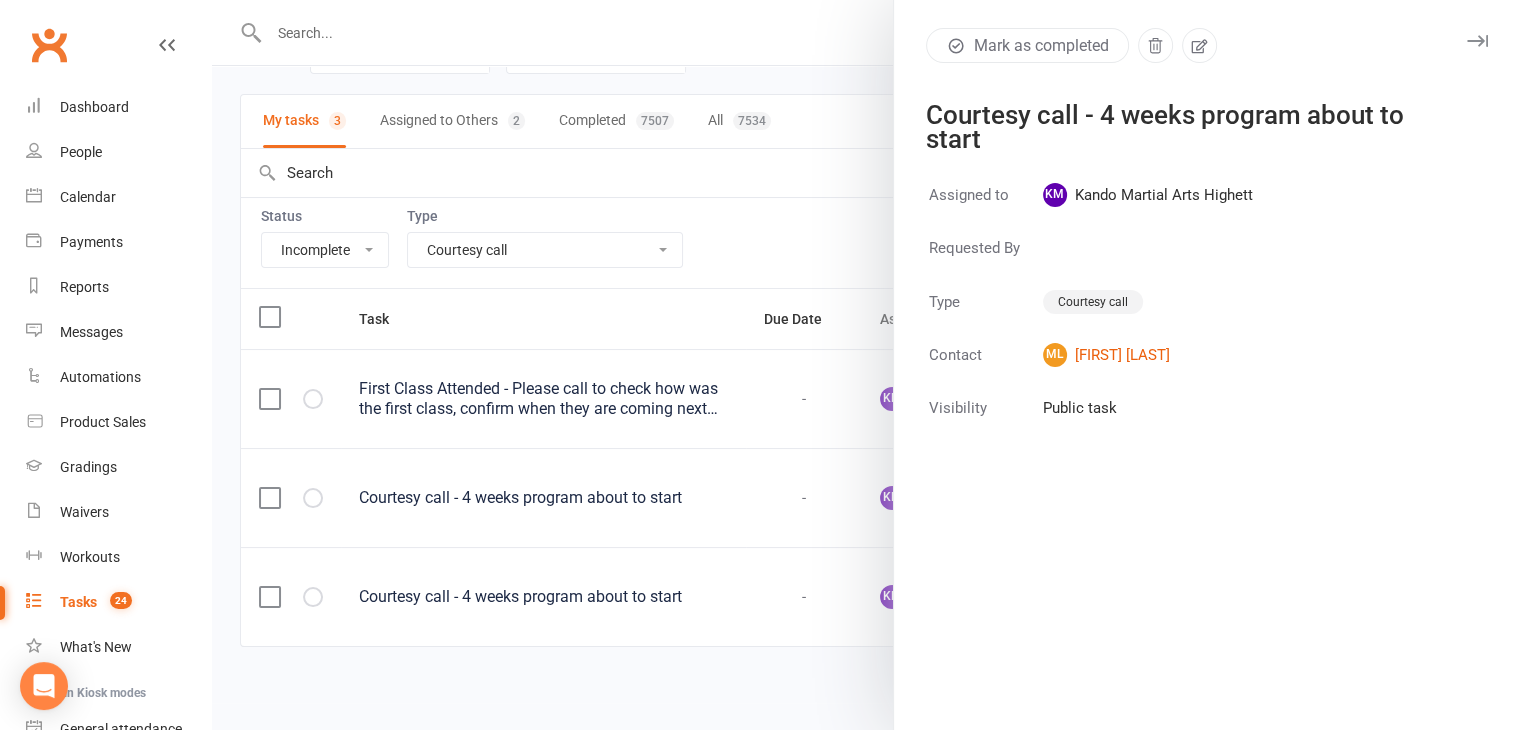 click at bounding box center [866, 365] 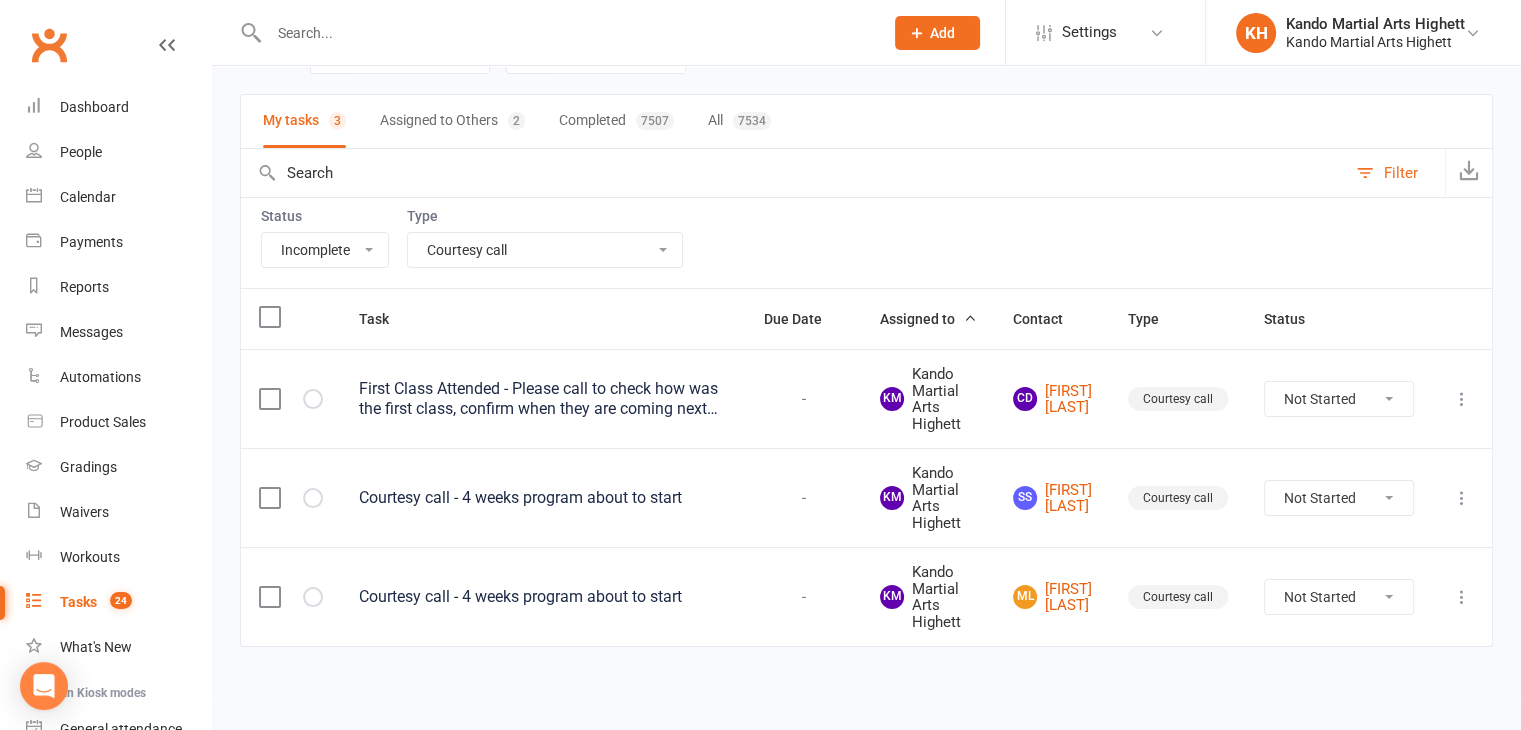 click on "Not Started In Progress Waiting Complete" at bounding box center (1339, 399) 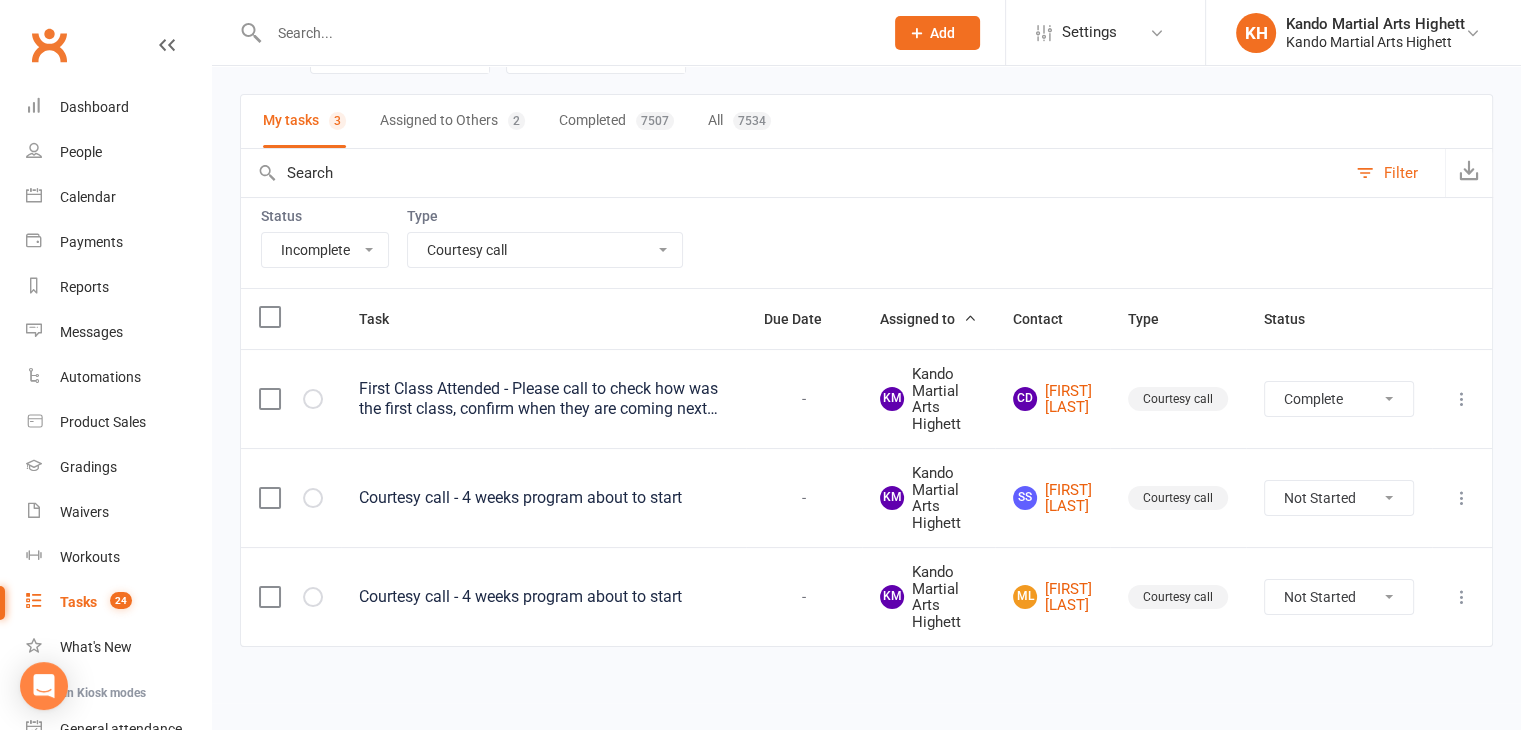 click on "Not Started In Progress Waiting Complete" at bounding box center [1339, 399] 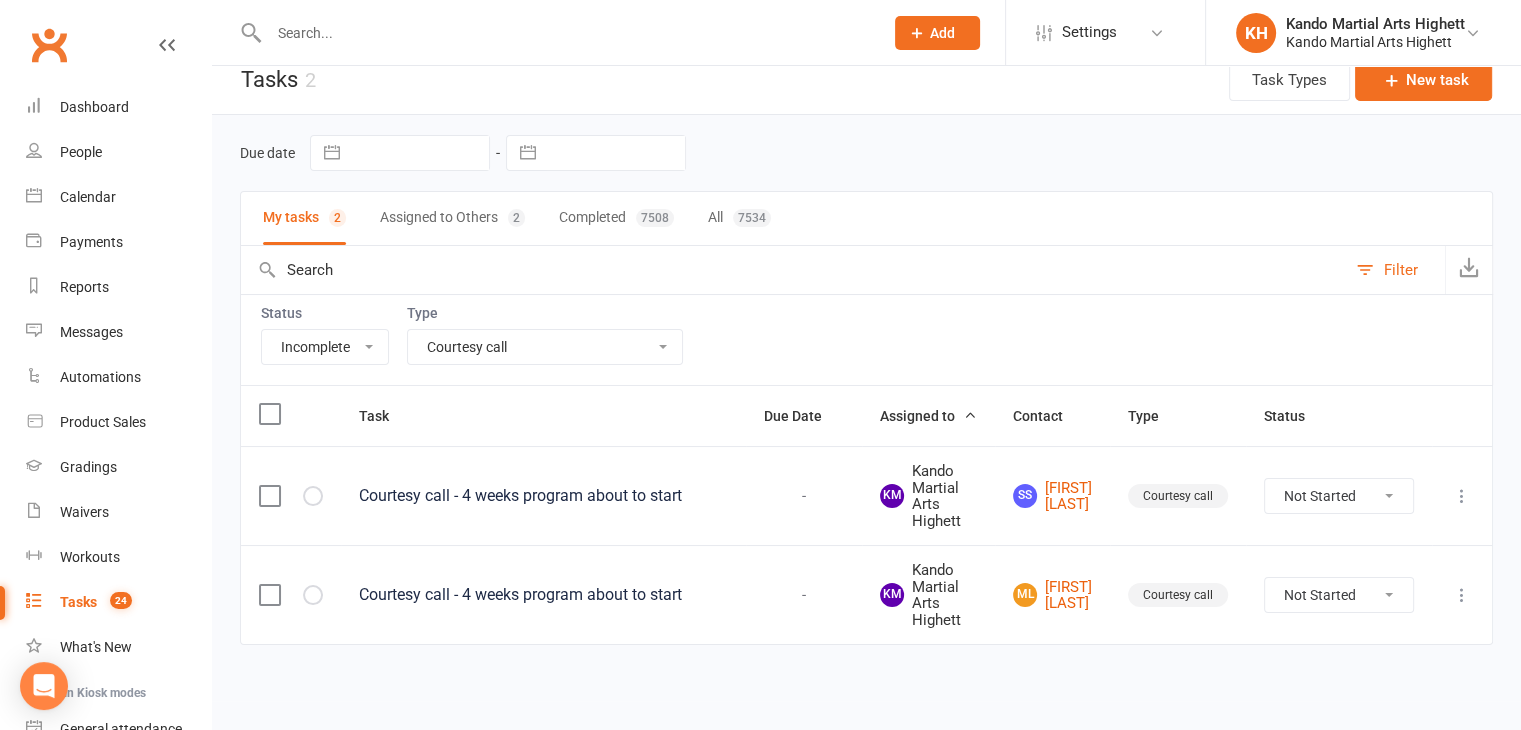 scroll, scrollTop: 19, scrollLeft: 0, axis: vertical 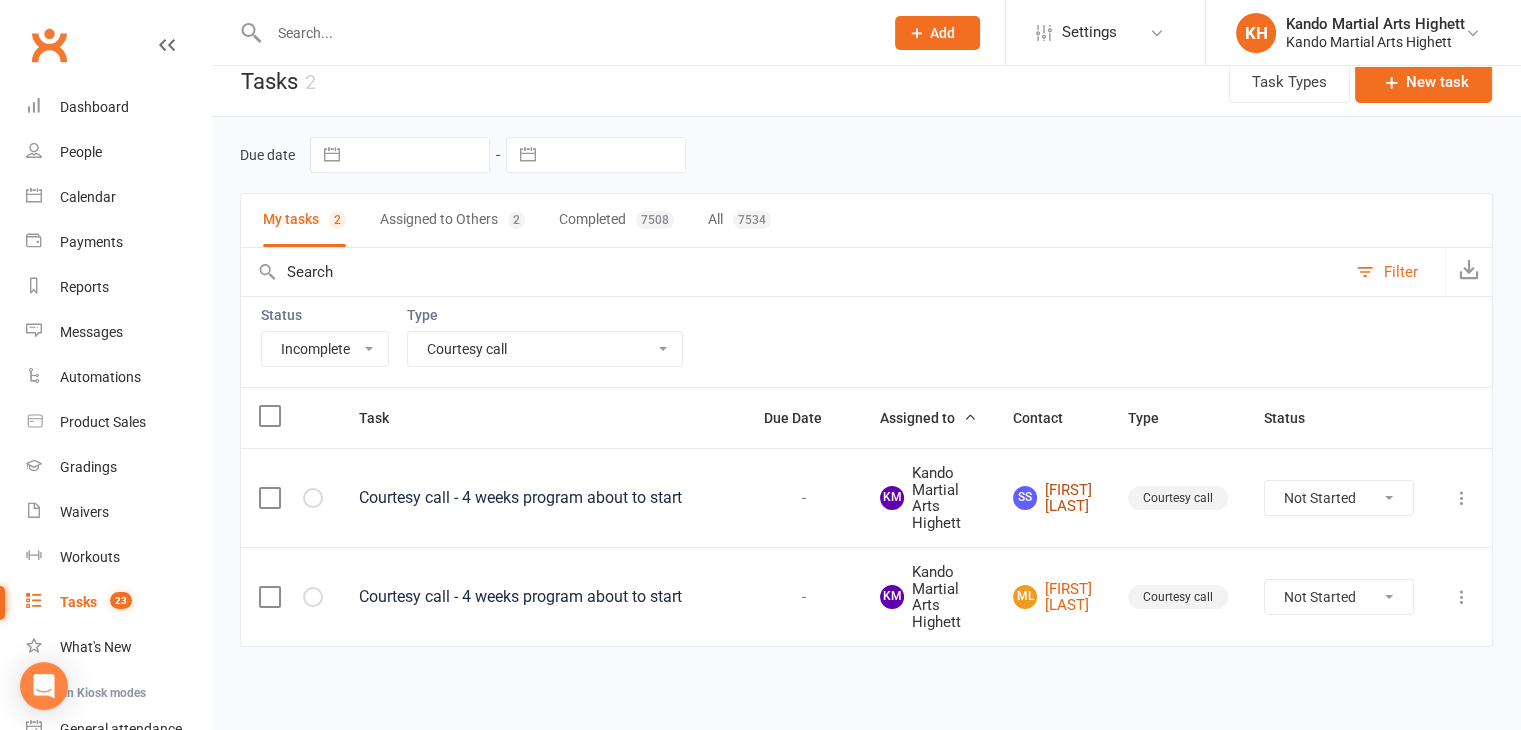 drag, startPoint x: 1028, startPoint y: 471, endPoint x: 1050, endPoint y: 478, distance: 23.086792 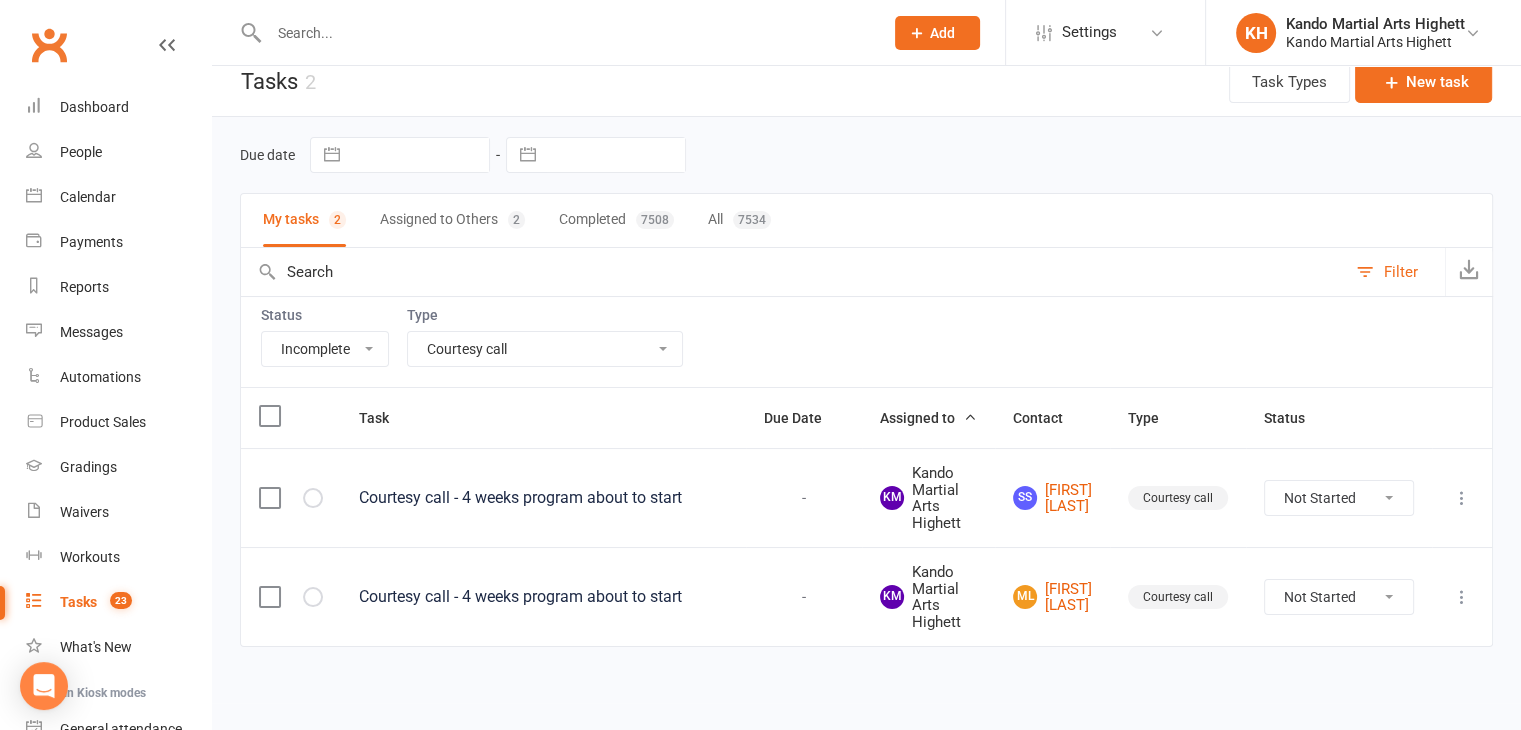 click at bounding box center [1462, 498] 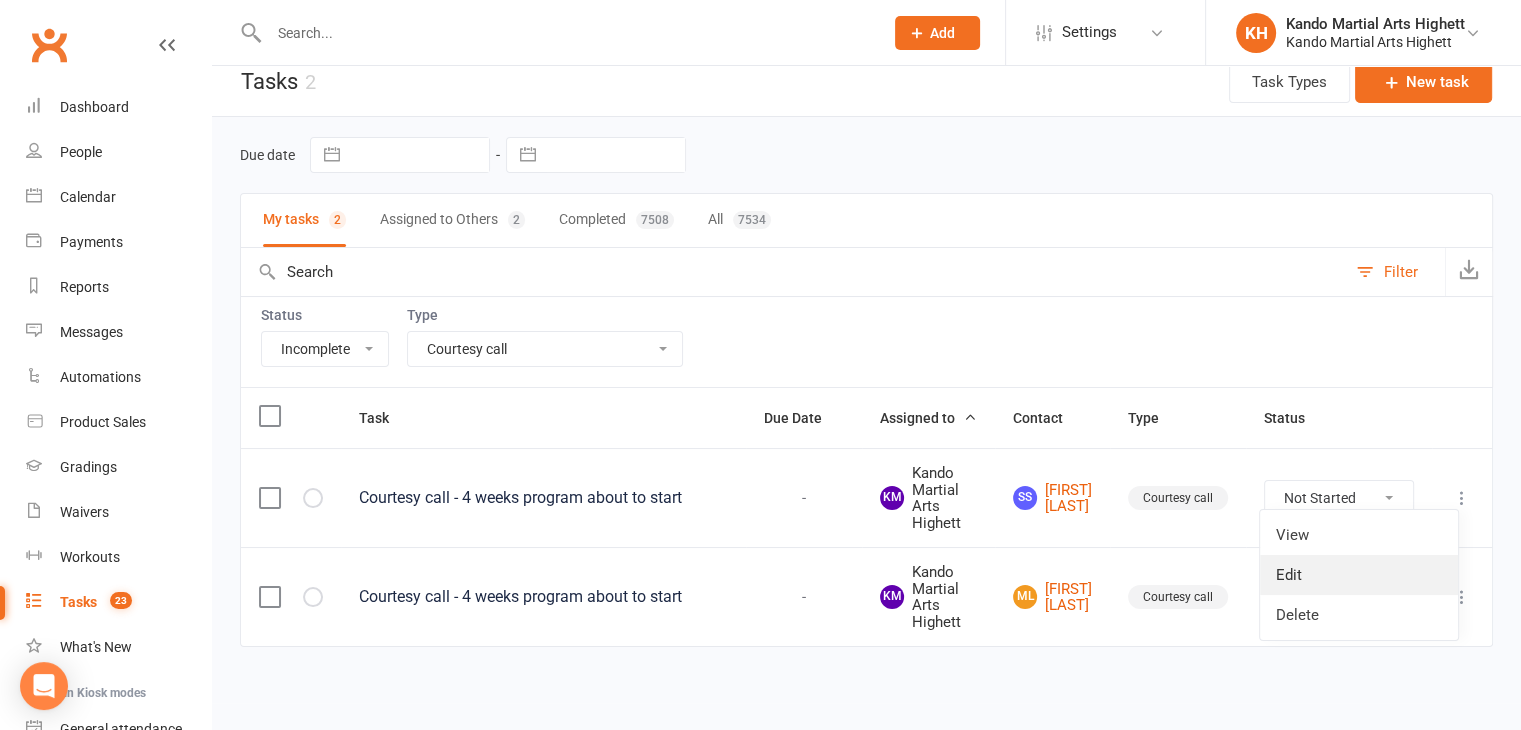 click on "Edit" at bounding box center [1359, 575] 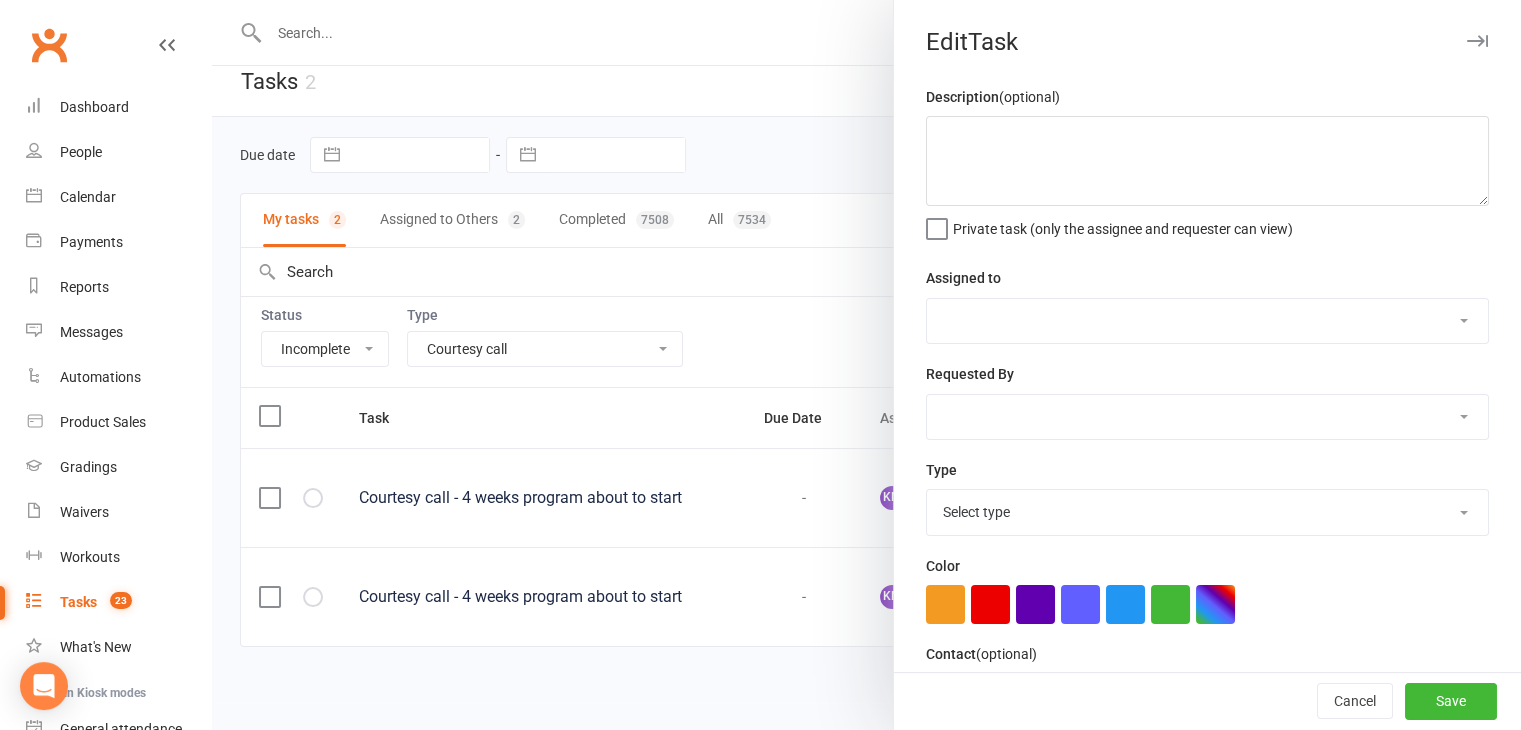 type on "Courtesy call - 4 weeks program about to start" 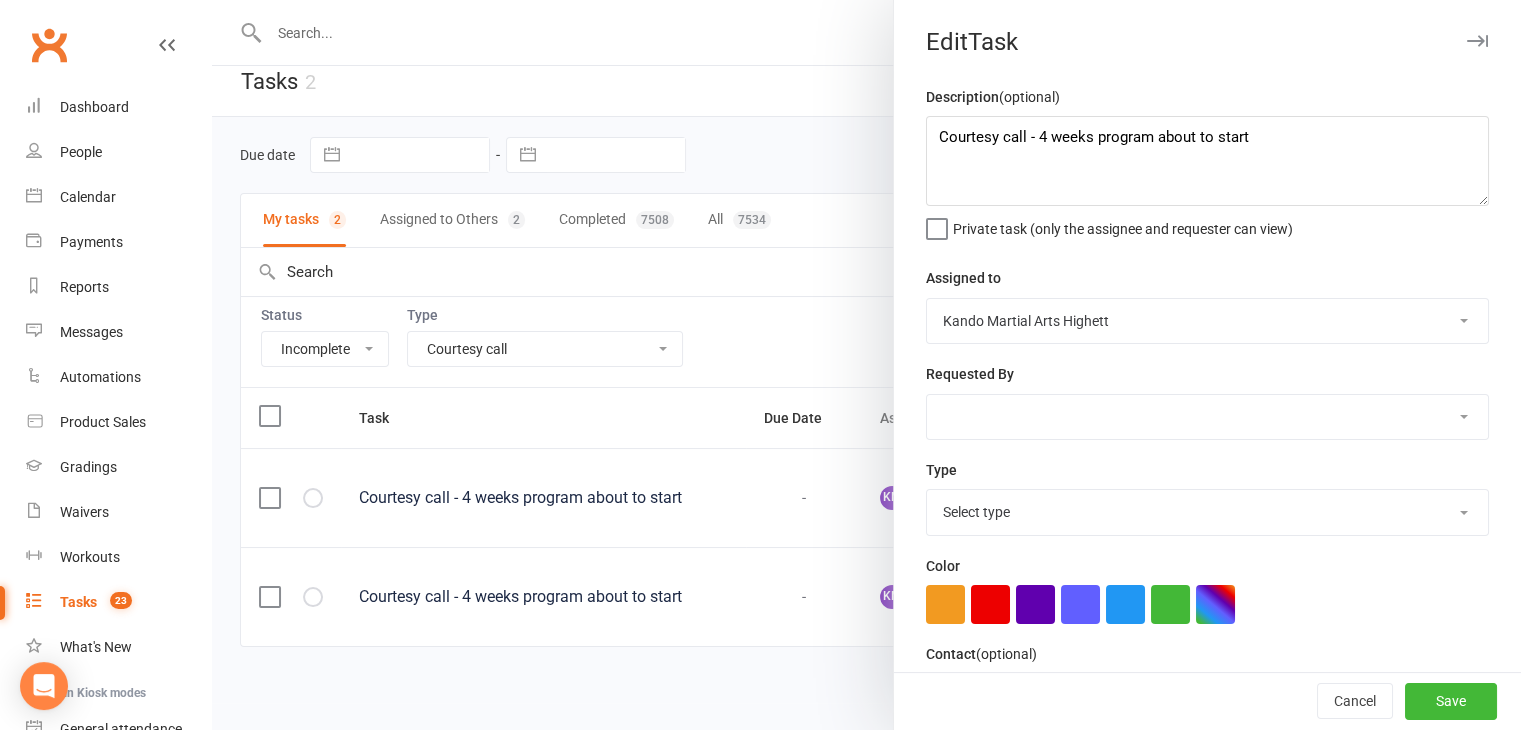 select on "23096" 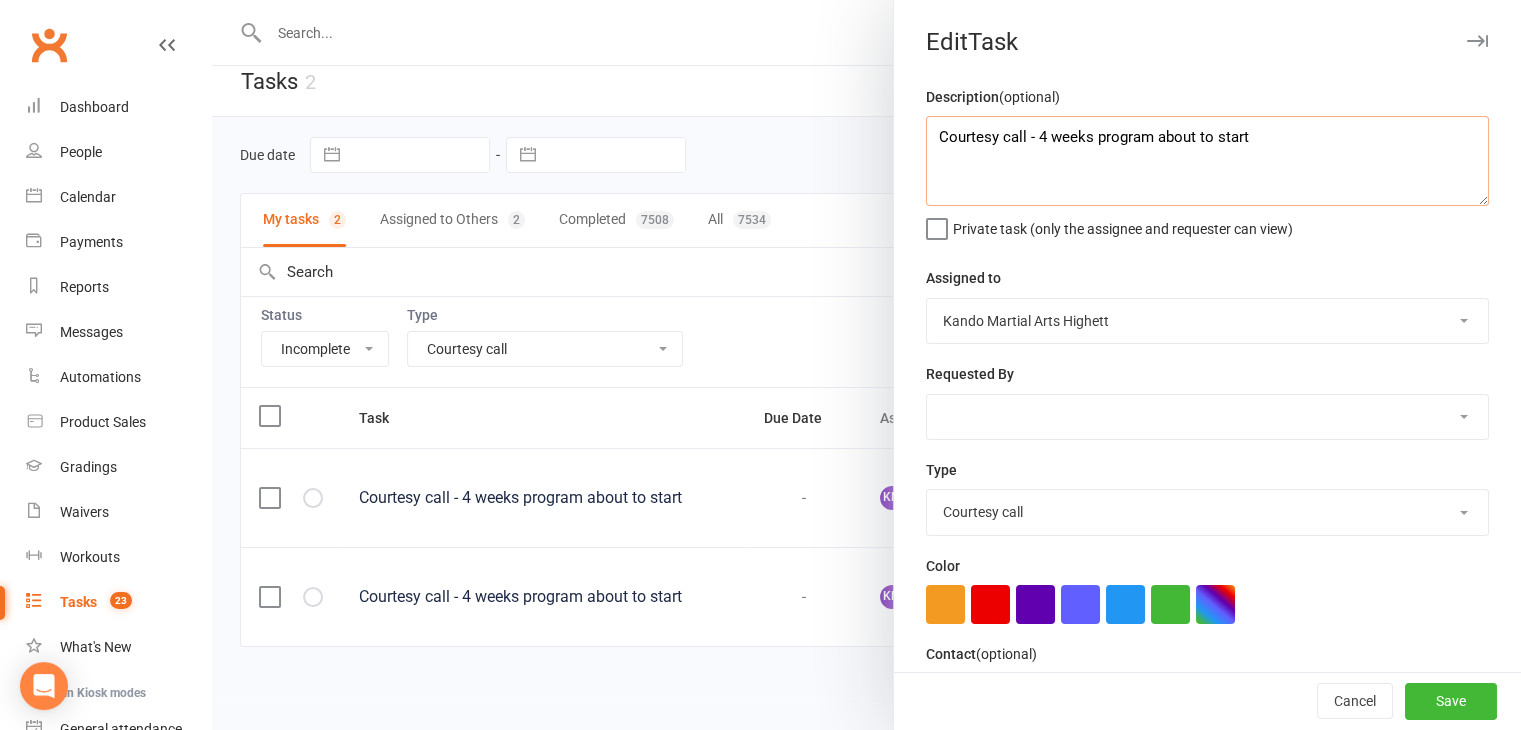 click on "Courtesy call - 4 weeks program about to start" at bounding box center [1207, 161] 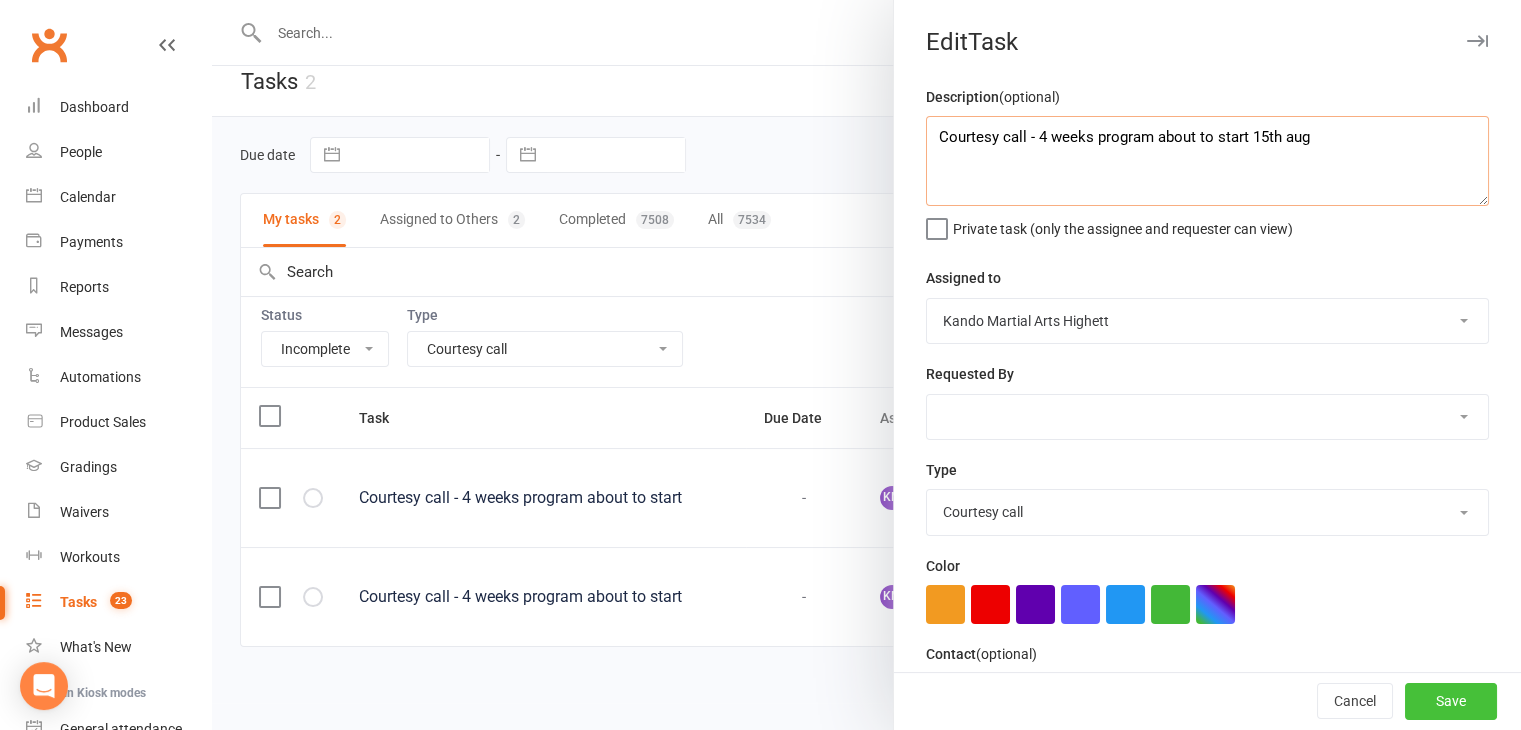 type on "Courtesy call - 4 weeks program about to start 15th aug" 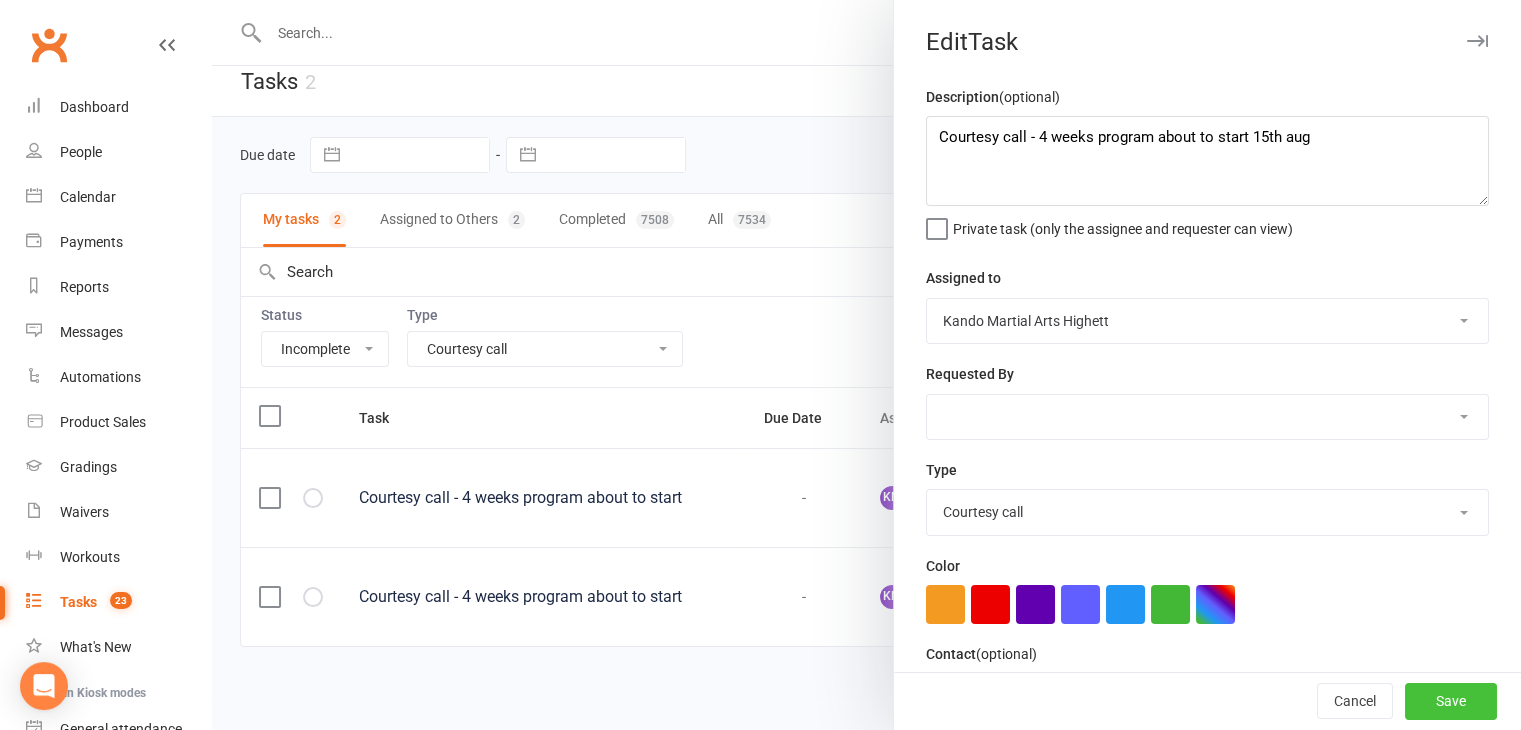 click on "Save" at bounding box center (1451, 702) 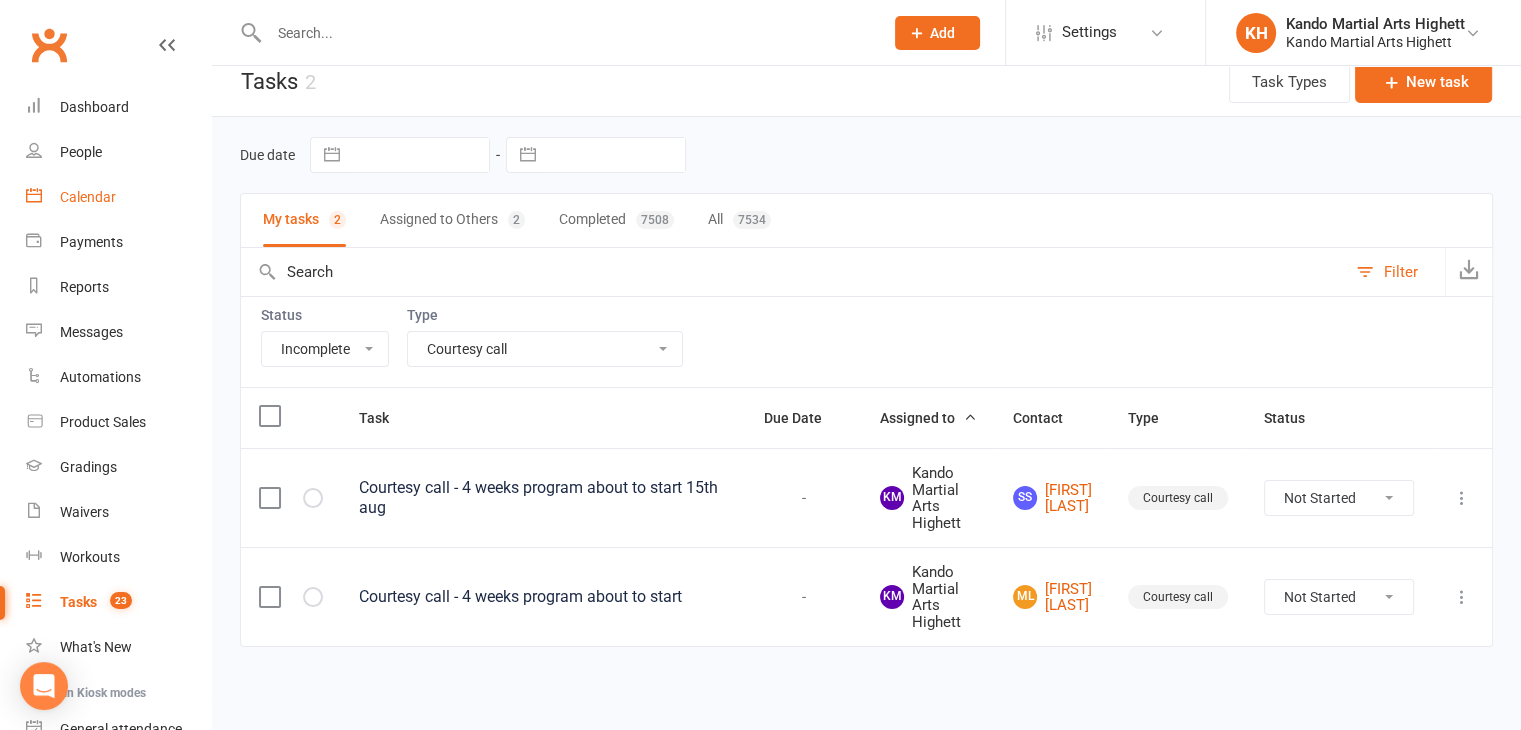 click on "Calendar" at bounding box center [118, 197] 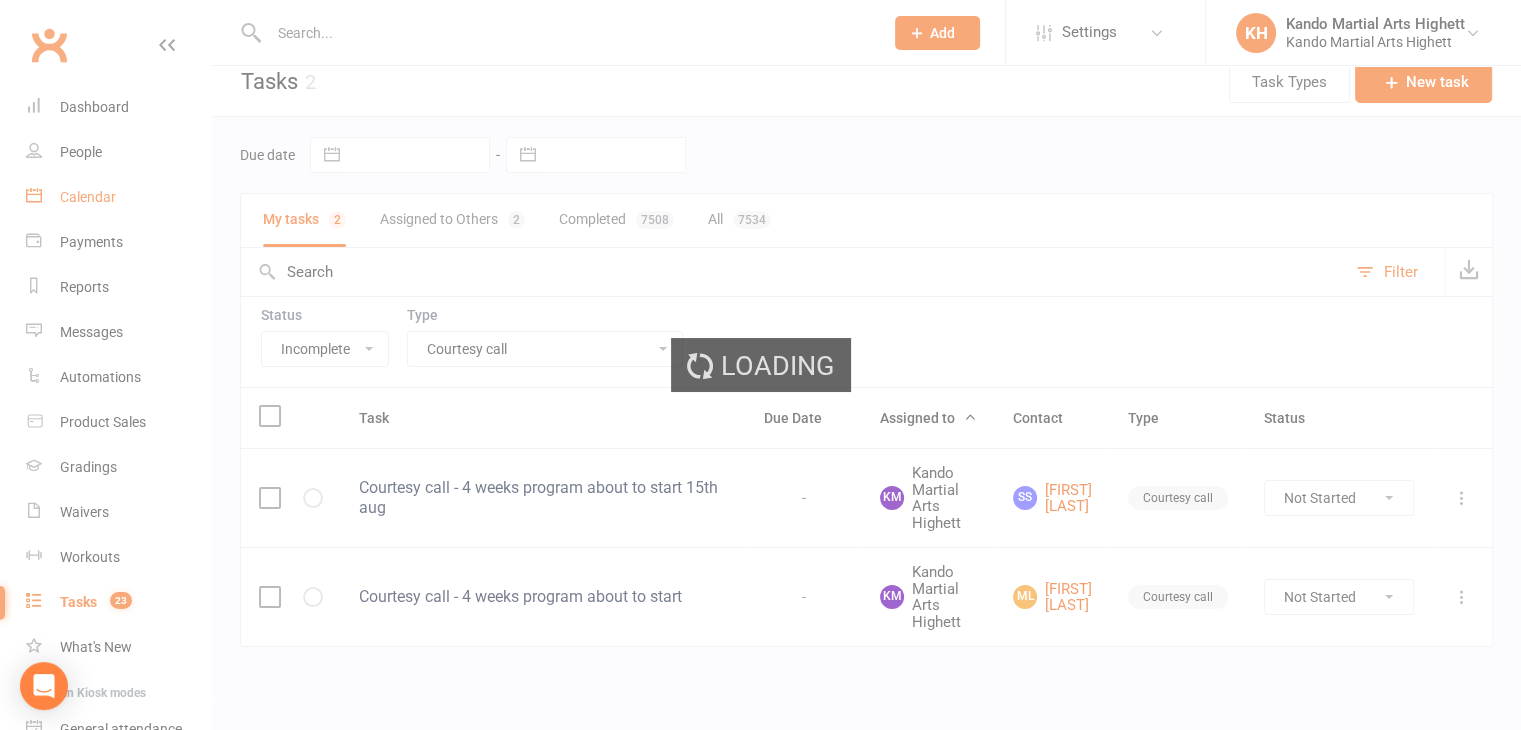scroll, scrollTop: 0, scrollLeft: 0, axis: both 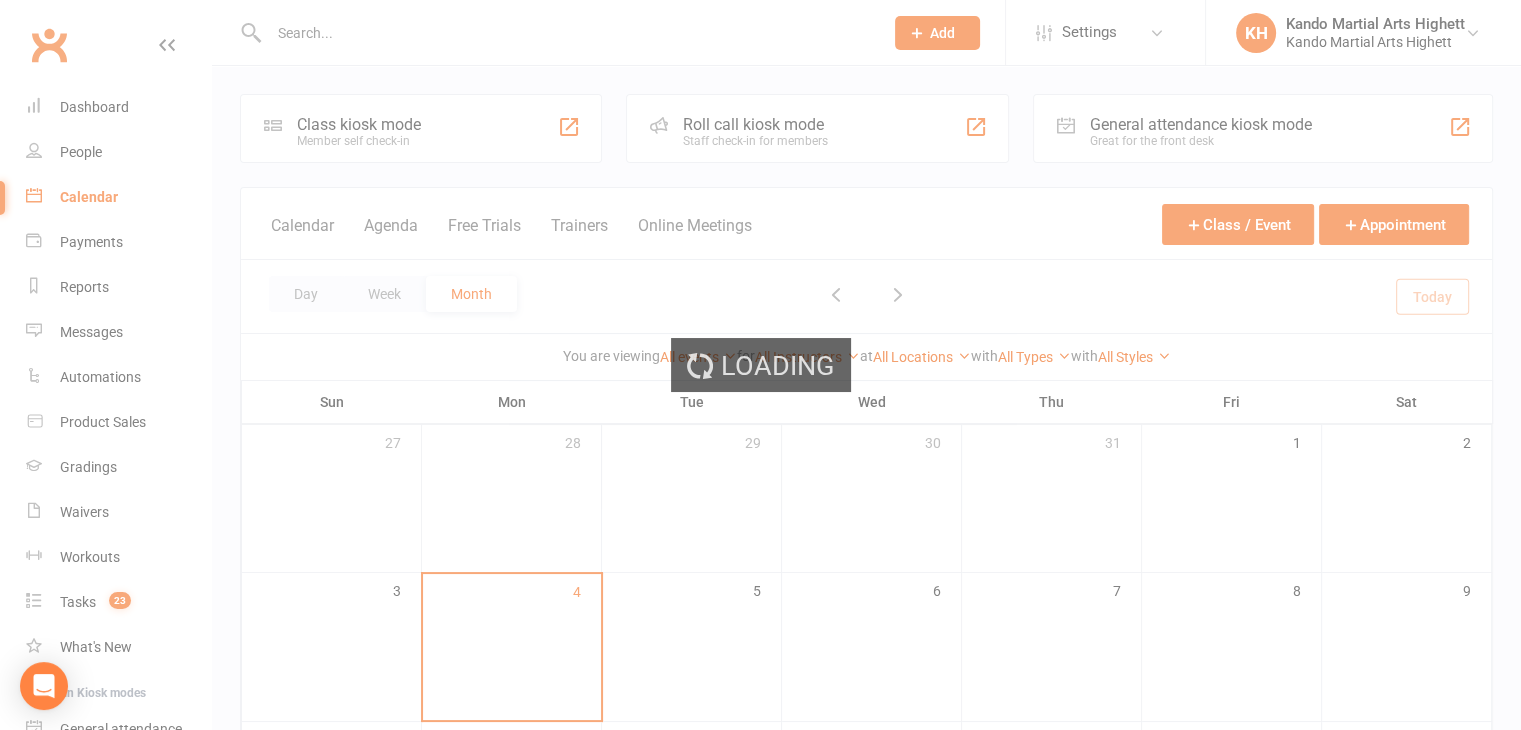 click on "Loading" at bounding box center (760, 365) 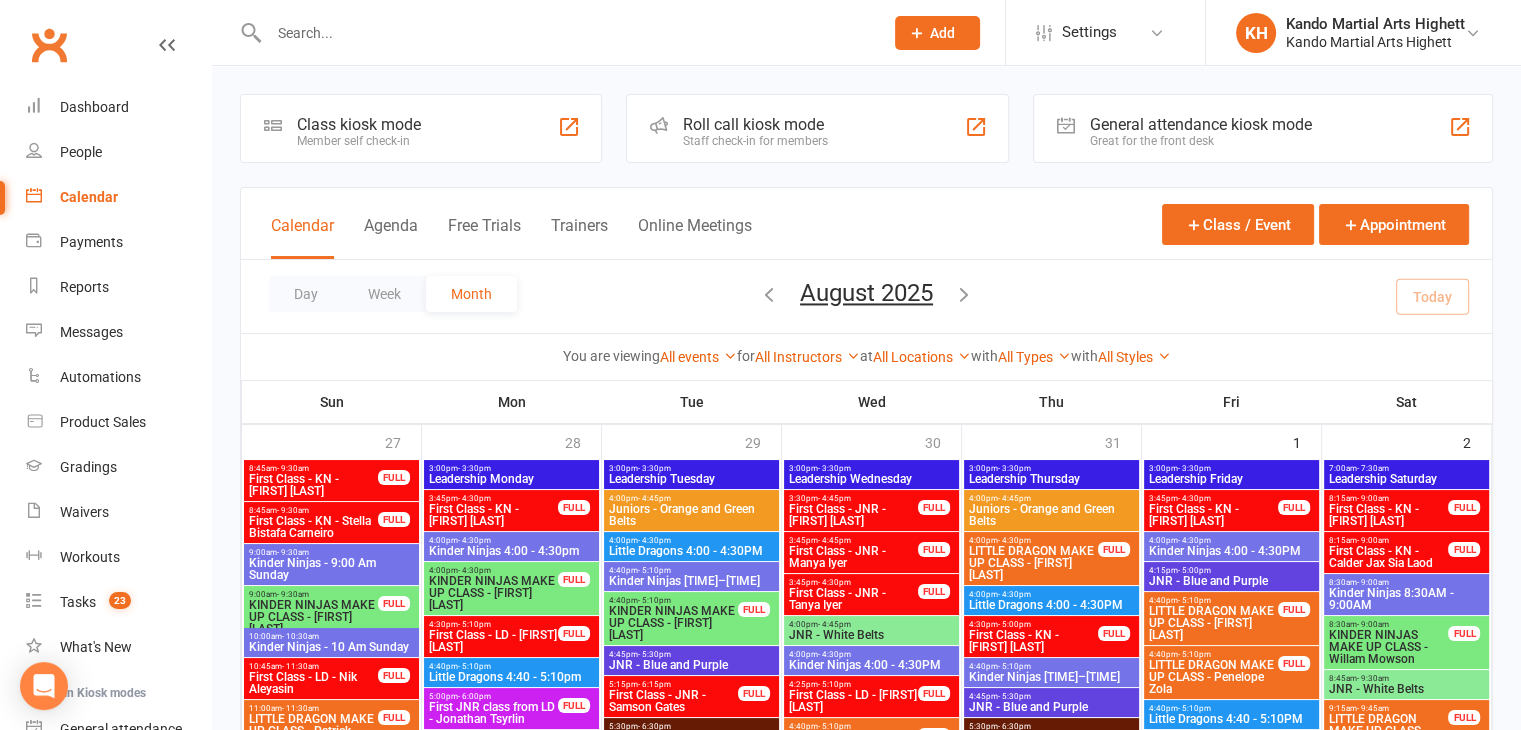 click on "Prospect
Member
Non-attending contact
Class / event
Appointment
Grading event
Task
Membership plan
Bulk message
Add
Settings Membership Plans Event Templates Appointment Types Mobile App  Website Image Library Customize Contacts Access Control Users Account Profile Clubworx API KH Kando Martial Arts Highett Kando Martial Arts Highett My profile My subscription Help Terms & conditions  Privacy policy  Sign out Clubworx Dashboard People Calendar Payments Reports Messages   Automations   Product Sales Gradings   Waivers   Workouts   Tasks   23 What's New Check-in Kiosk modes General attendance Roll call Class check-in × × × Class kiosk mode Member self check-in Roll call kiosk mode Staff check-in for members General attendance kiosk mode" at bounding box center (760, 1904) 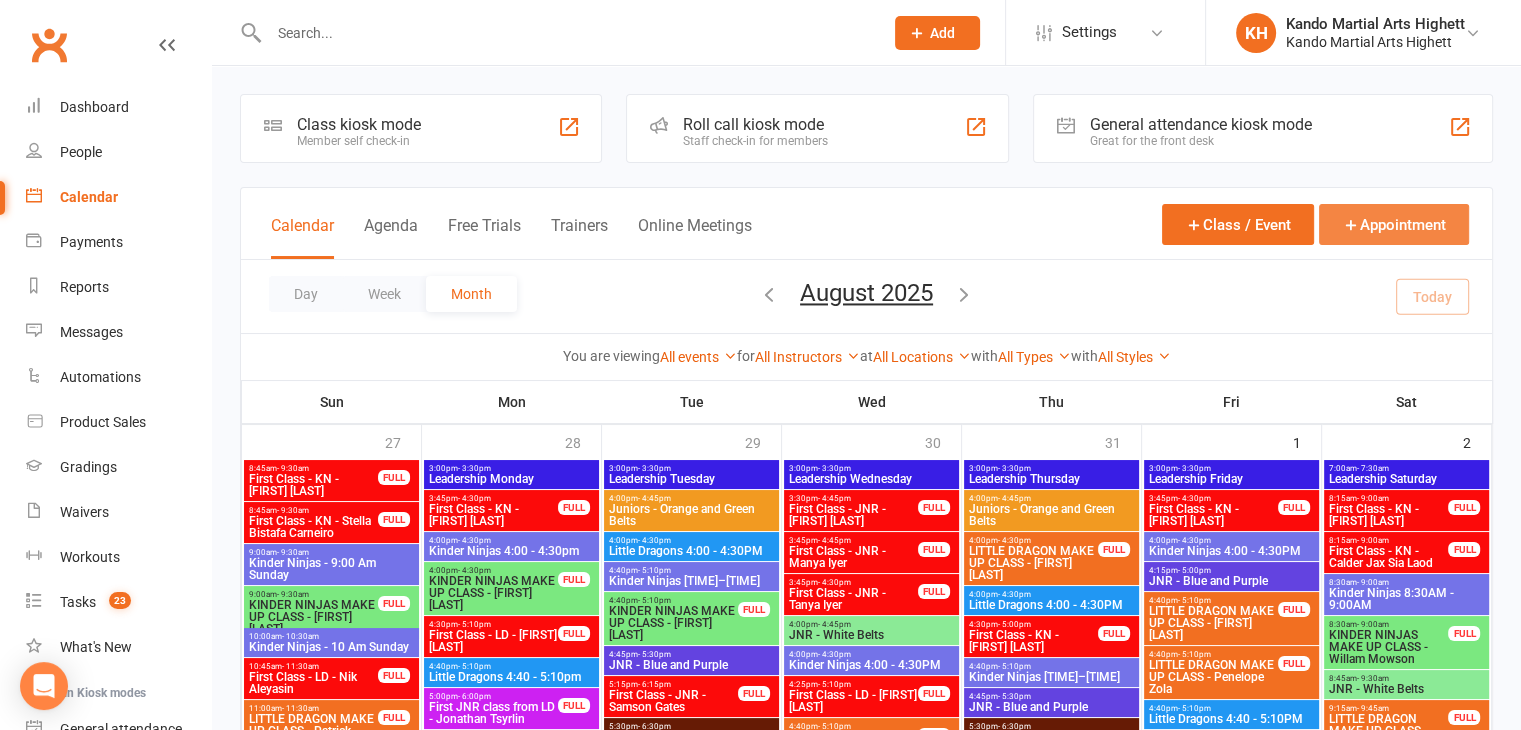 click on "Appointment" at bounding box center [1394, 224] 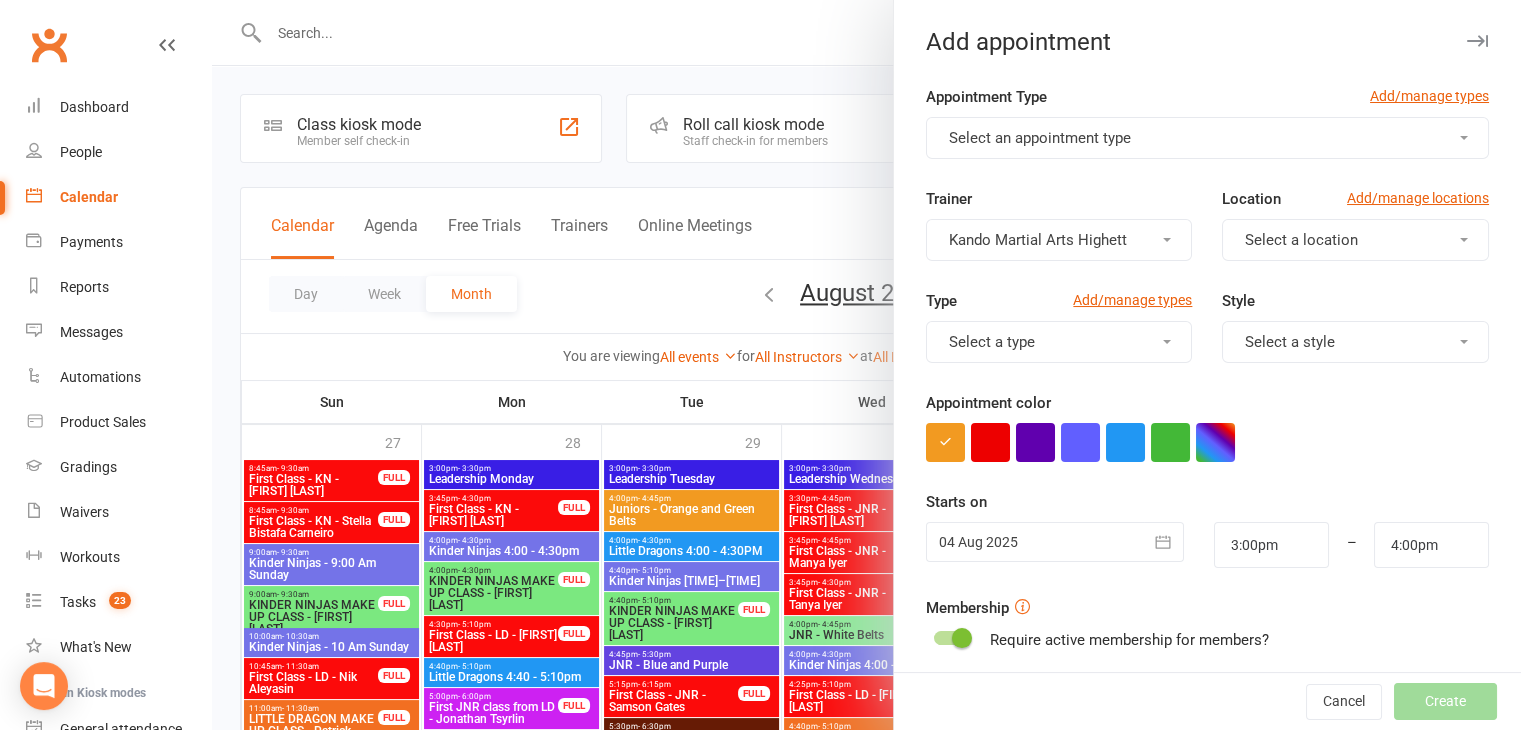 click on "Select an appointment type" at bounding box center (1207, 138) 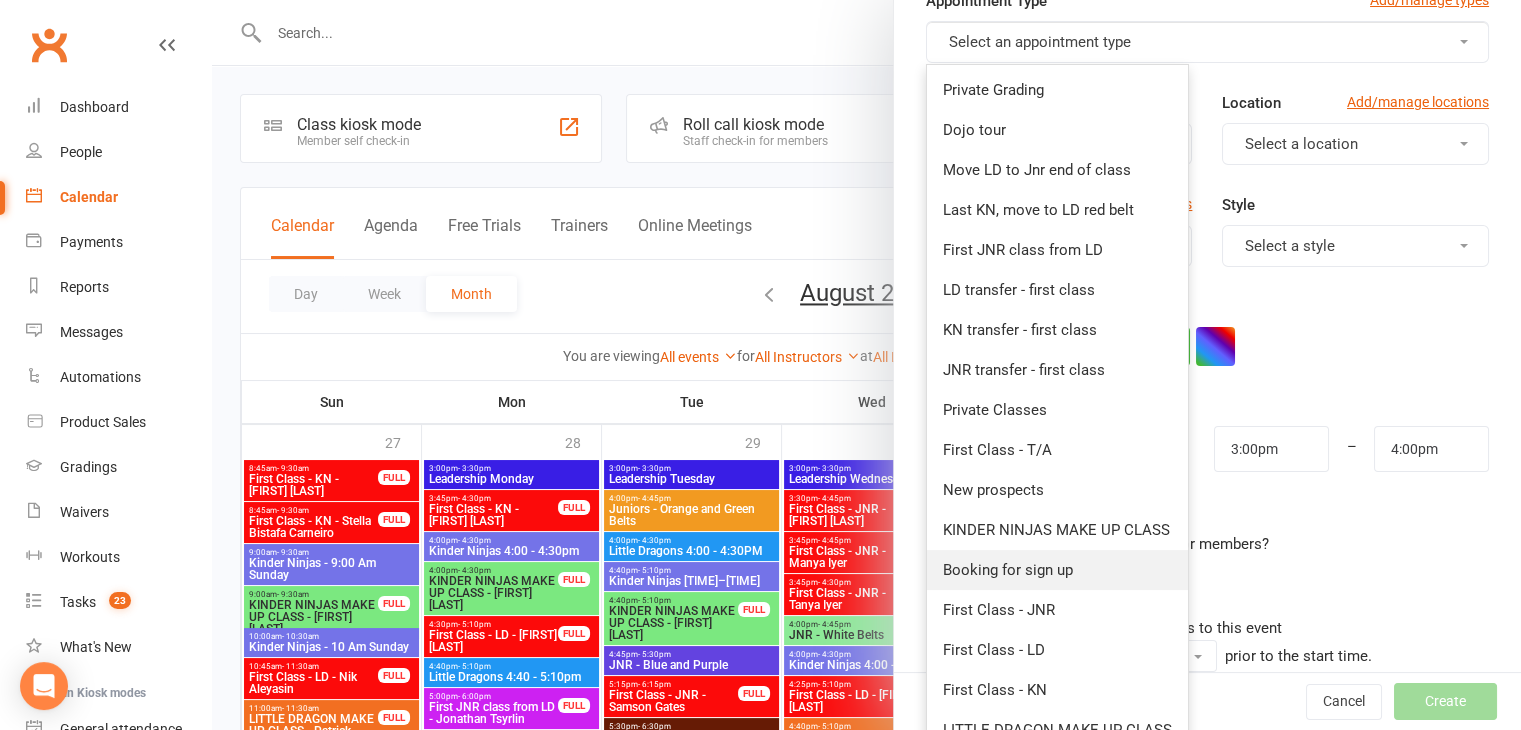 scroll, scrollTop: 98, scrollLeft: 0, axis: vertical 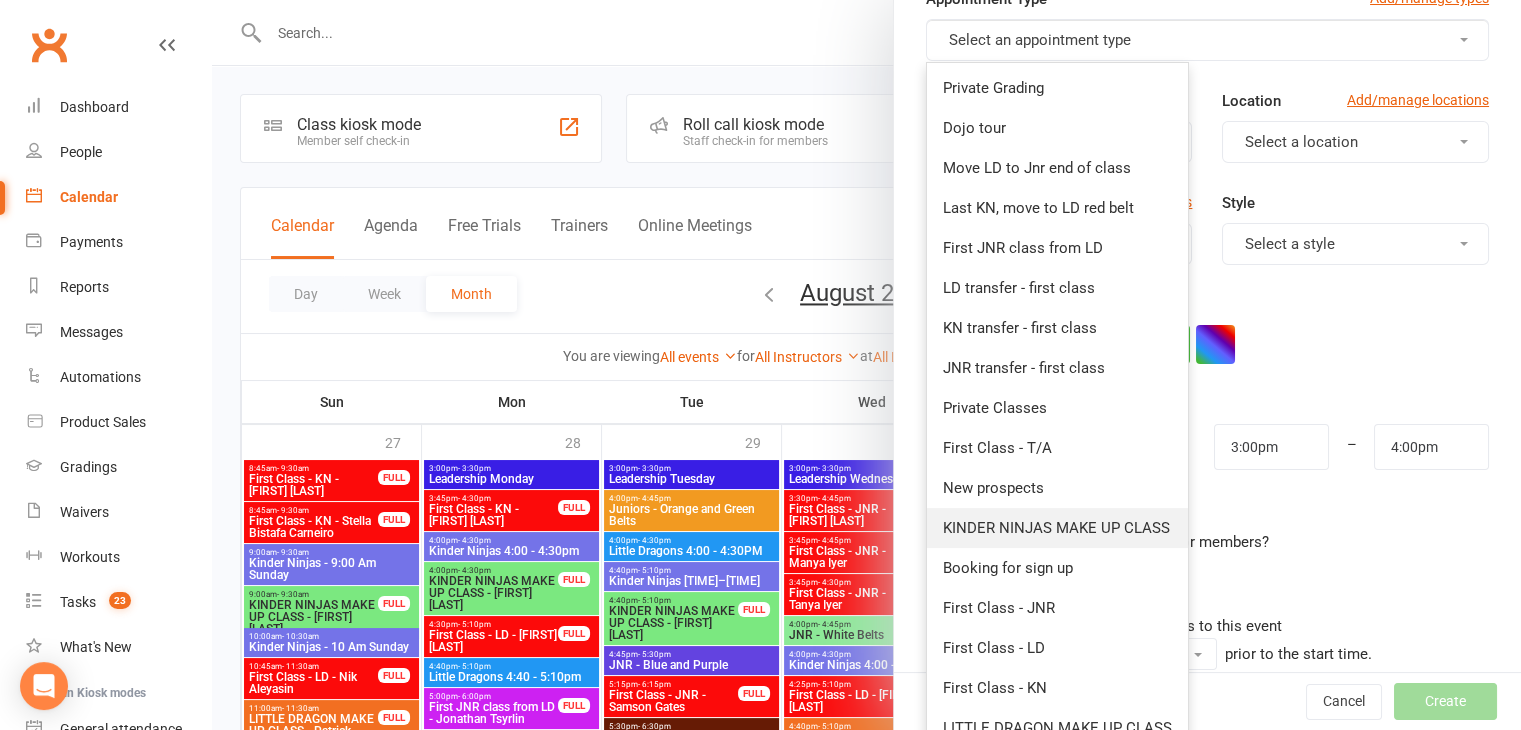 click on "KINDER NINJAS MAKE UP CLASS" at bounding box center [1057, 528] 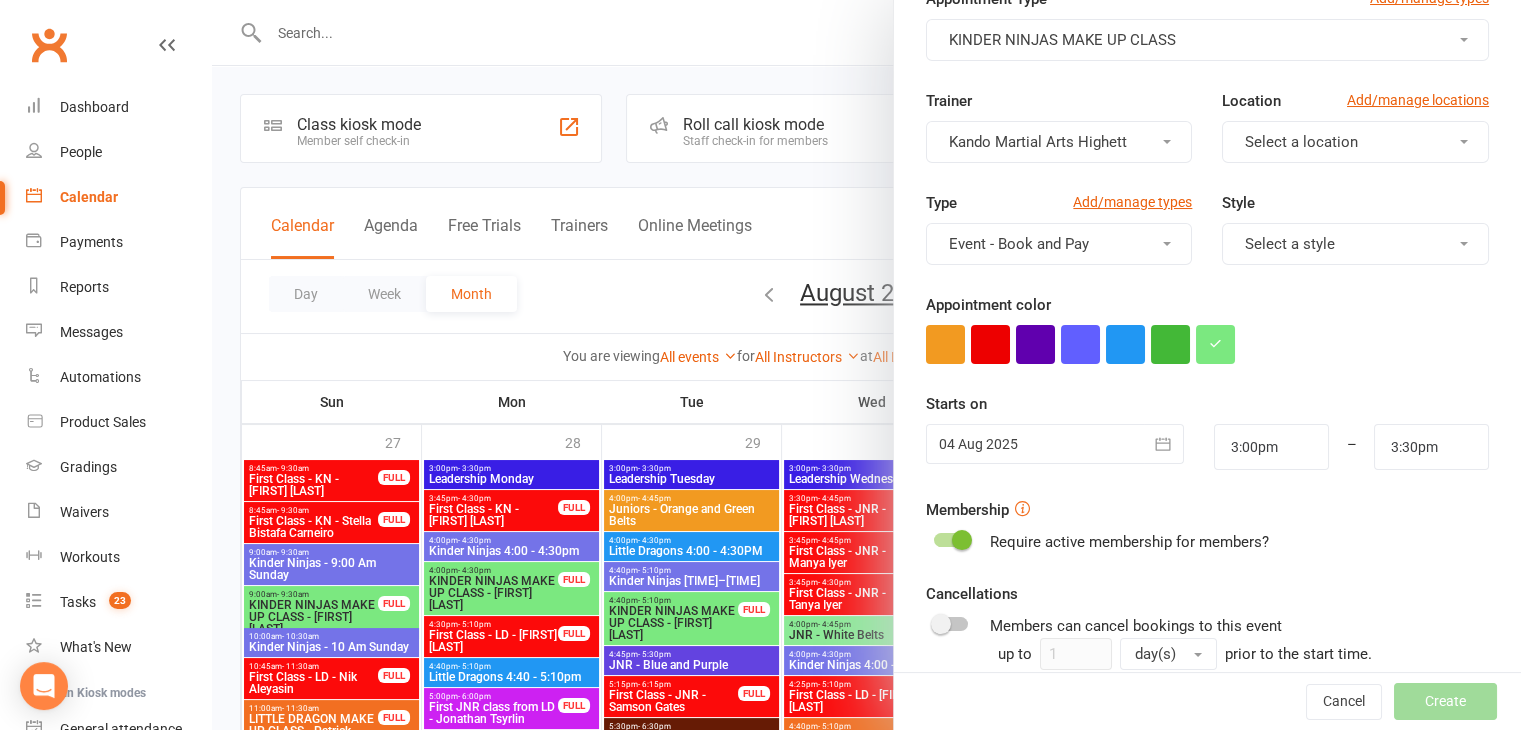 click at bounding box center [1164, 444] 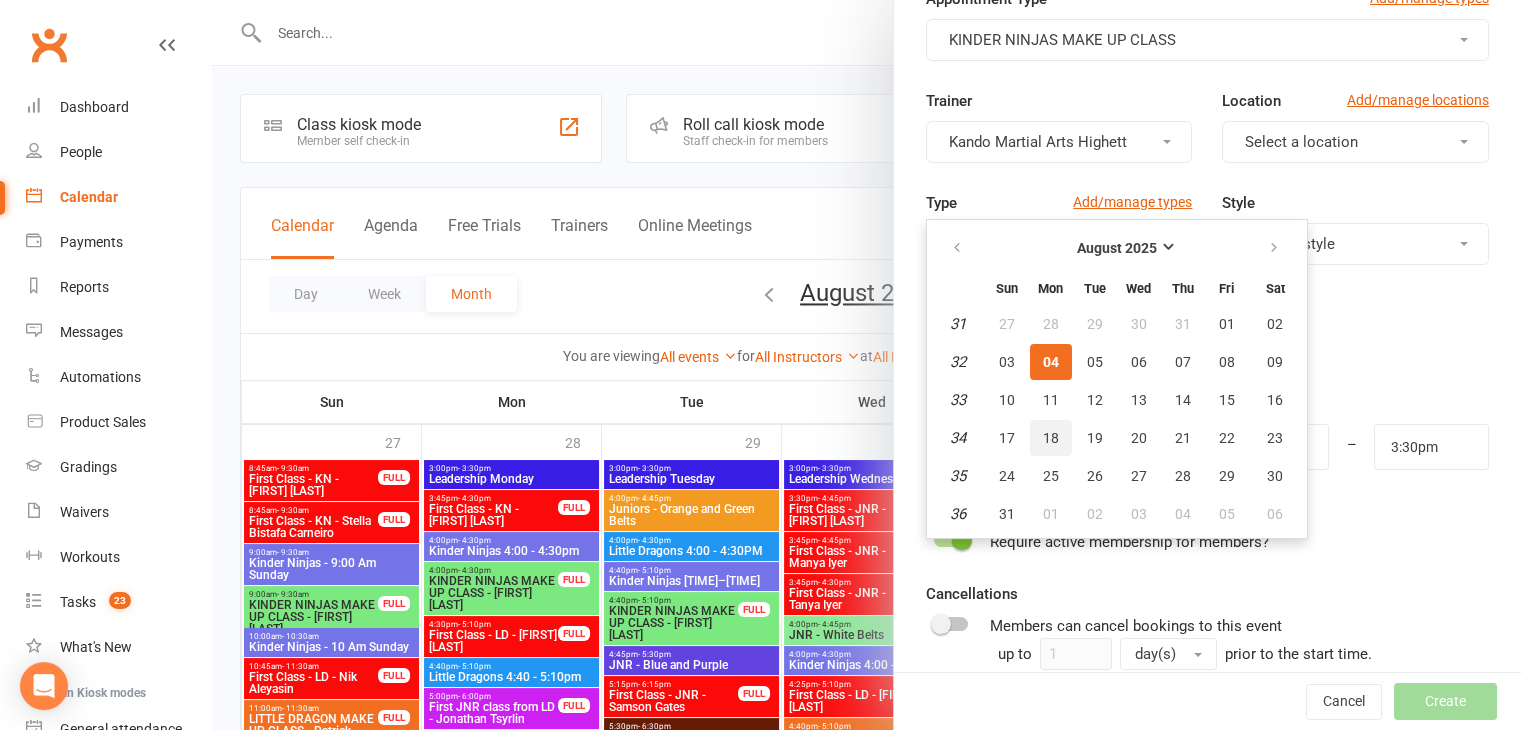 click on "18" at bounding box center (1051, 438) 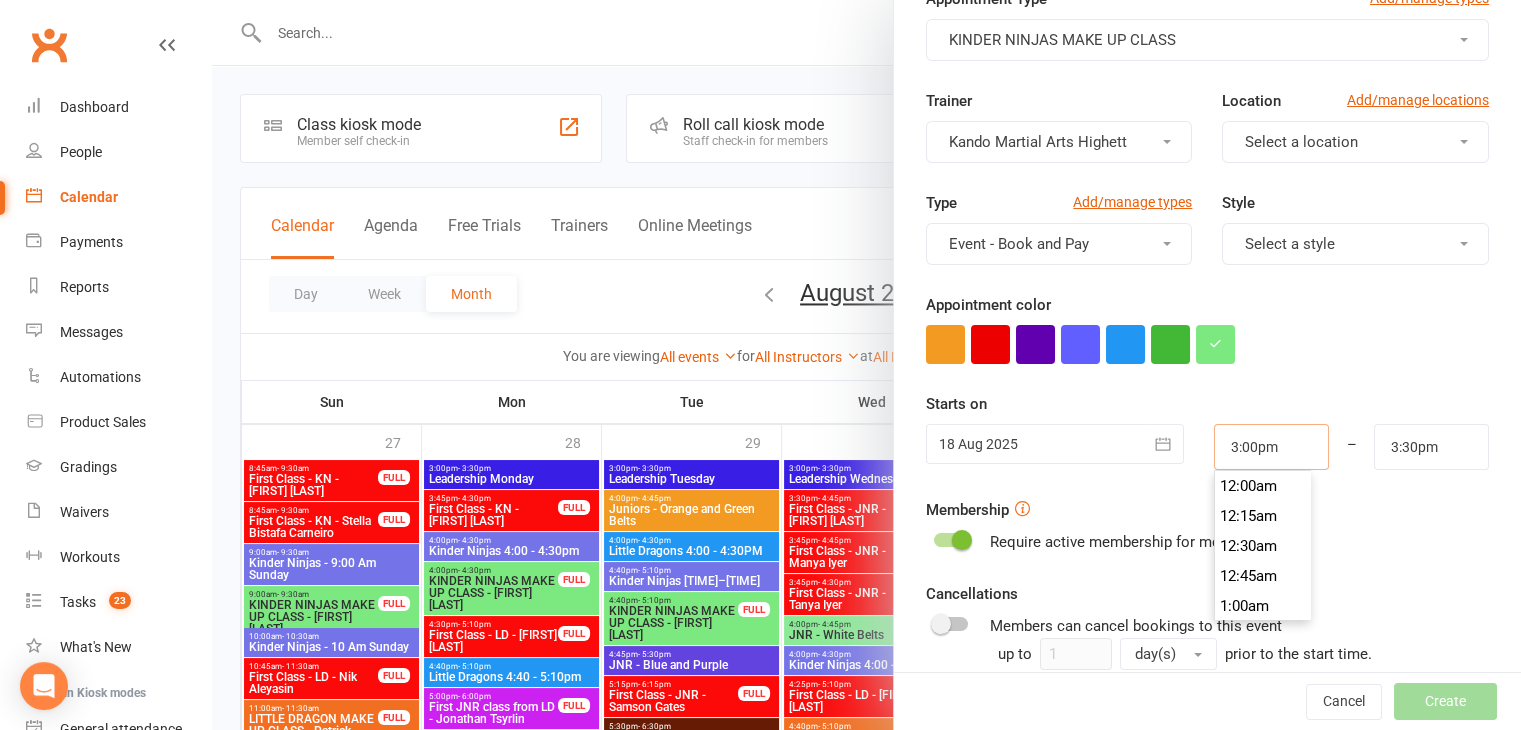 click on "3:00pm" at bounding box center [1271, 447] 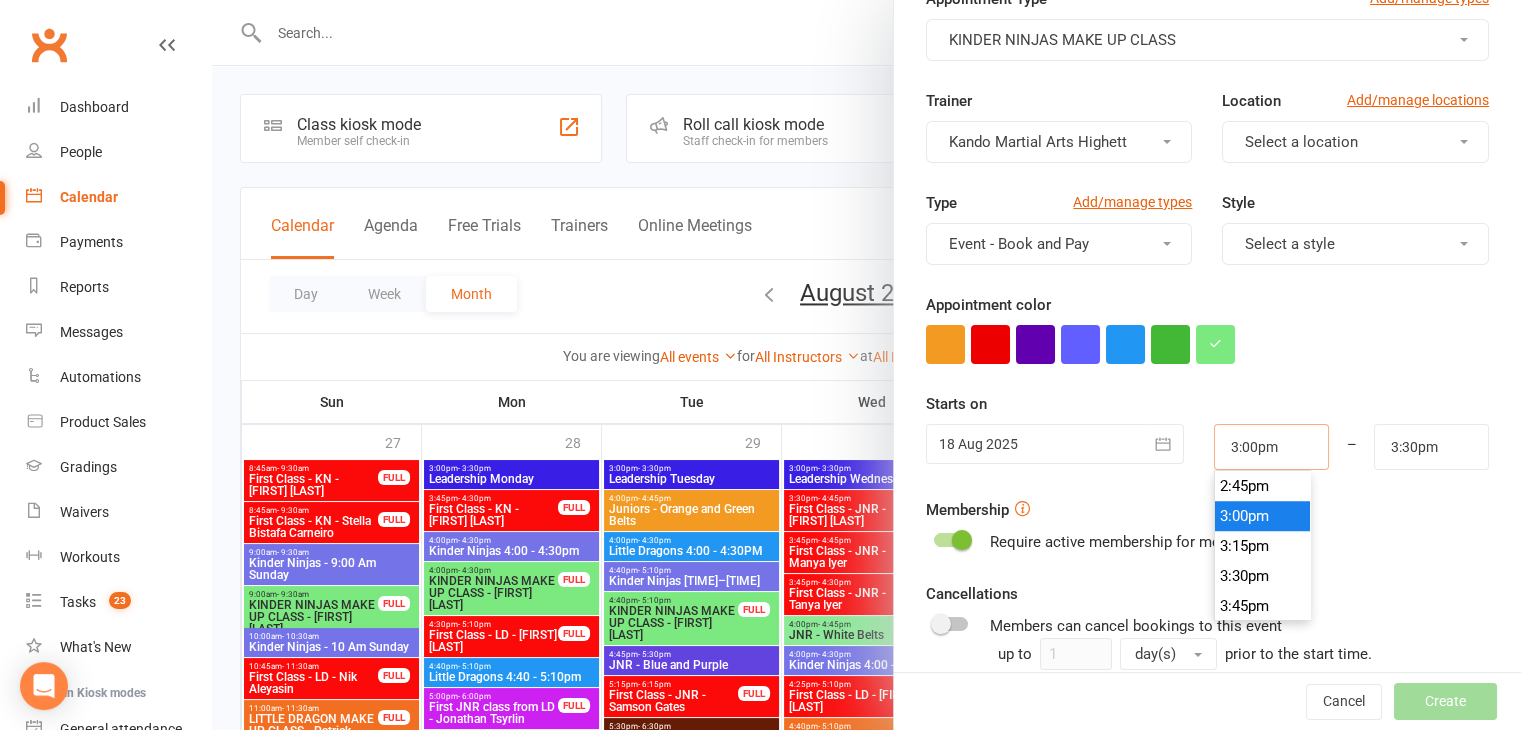 click on "3:00pm" at bounding box center (1271, 447) 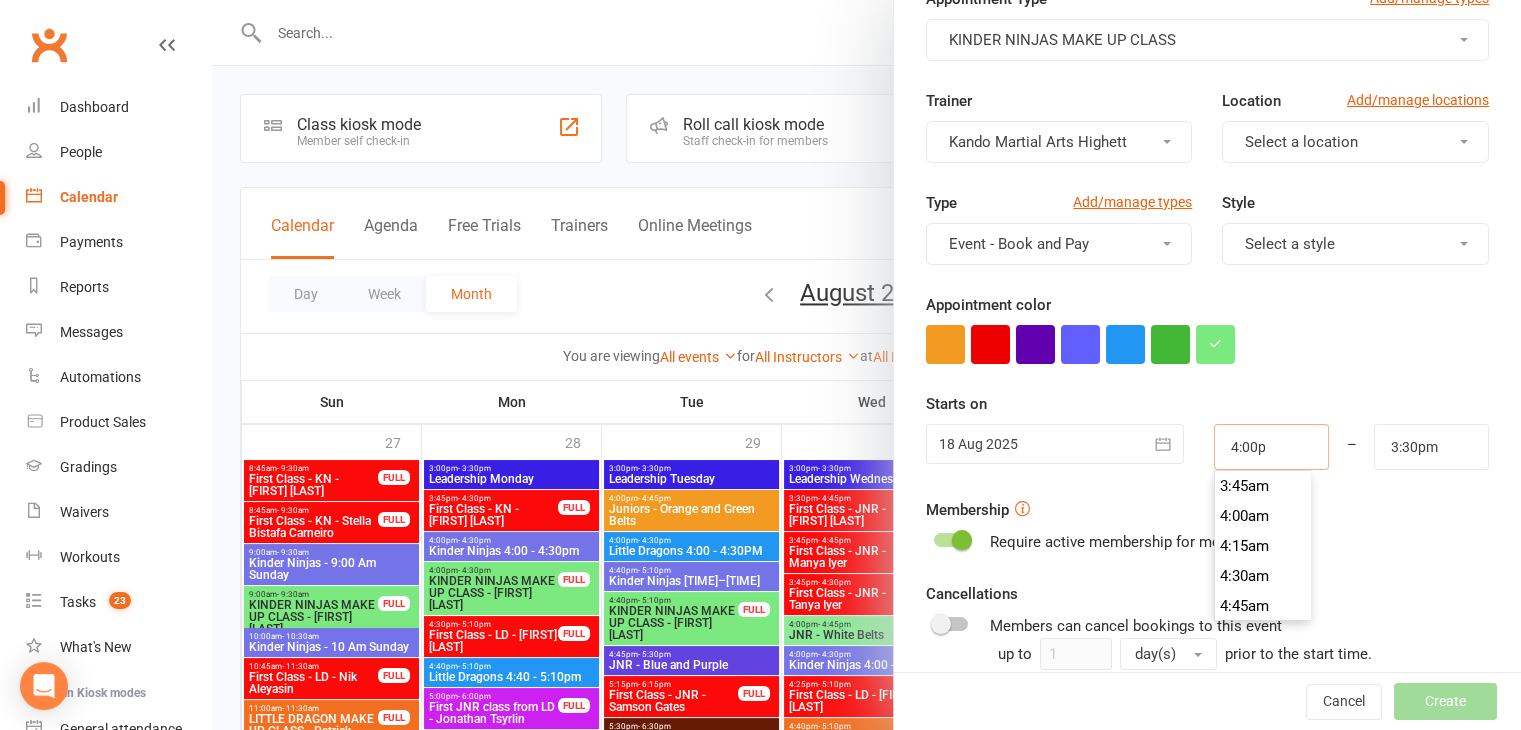 scroll, scrollTop: 1890, scrollLeft: 0, axis: vertical 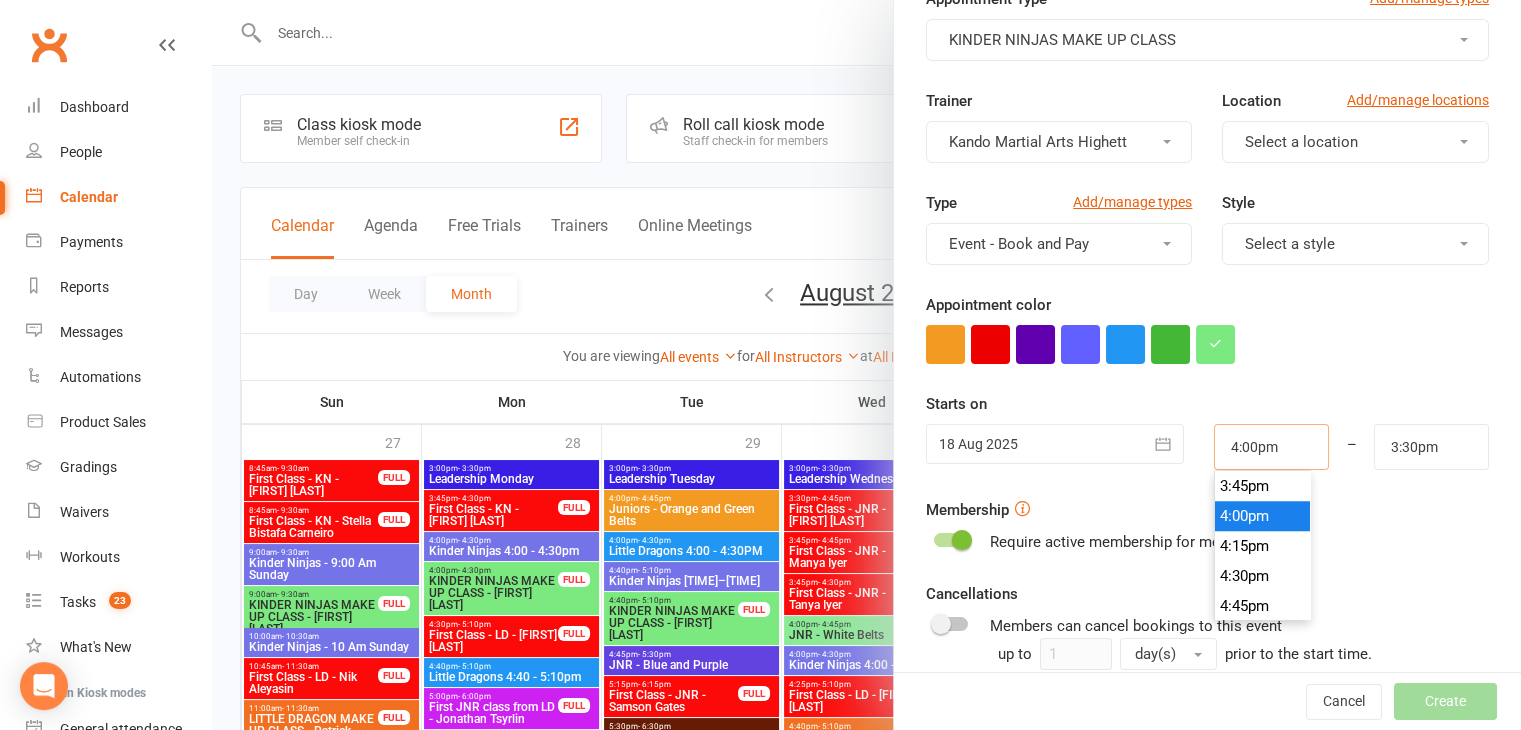 type on "4:00pm" 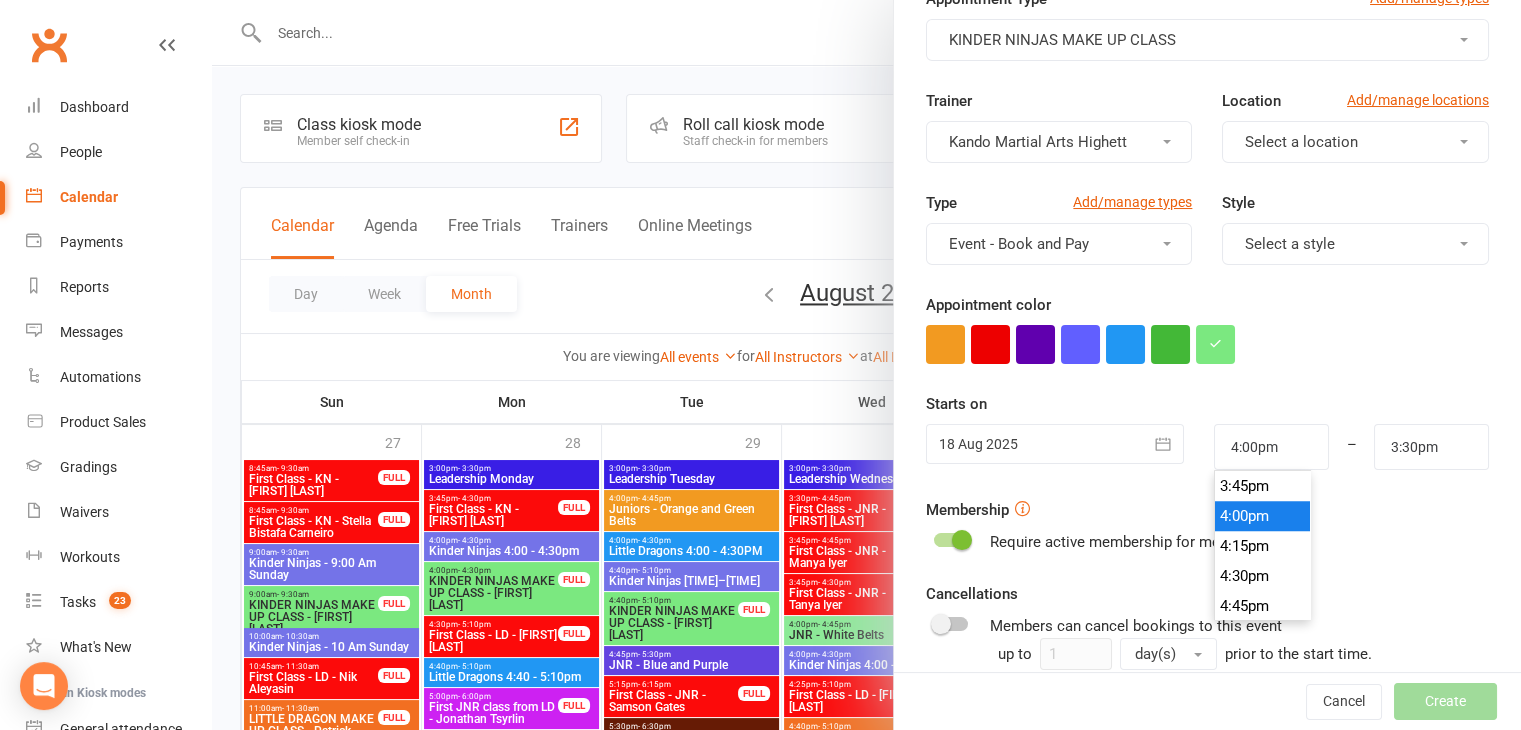 click on "4:00pm" at bounding box center (1263, 516) 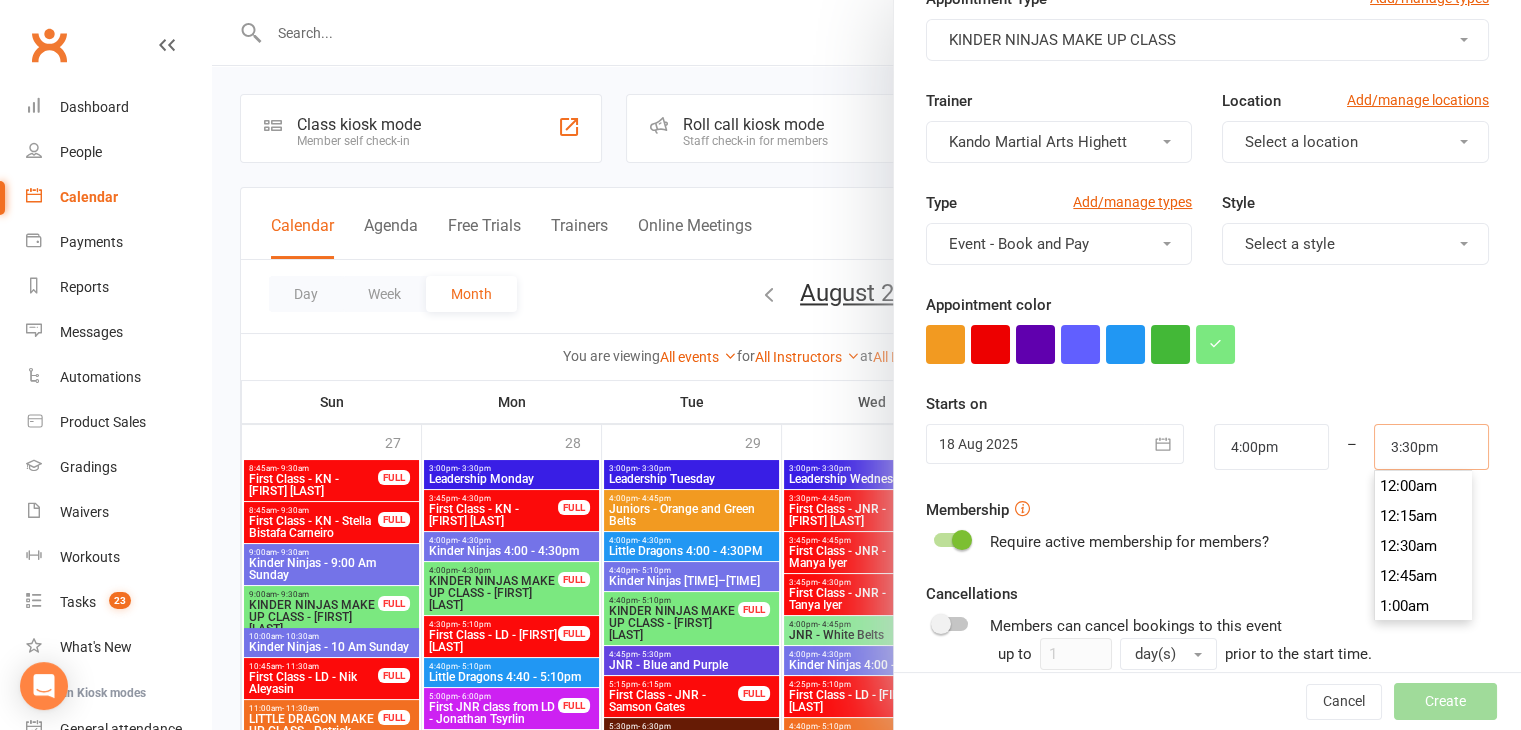 click on "3:30pm" at bounding box center [1431, 447] 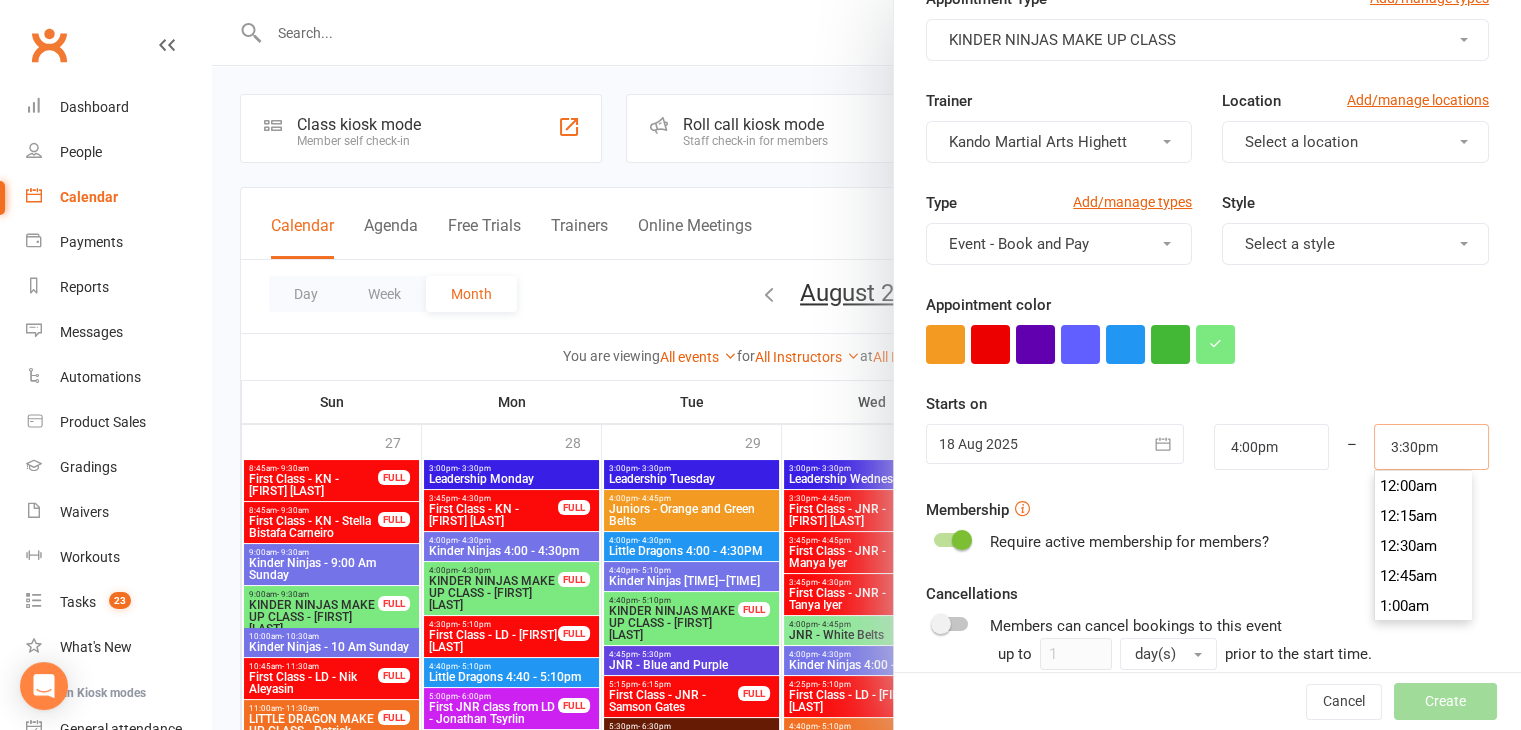 scroll, scrollTop: 1830, scrollLeft: 0, axis: vertical 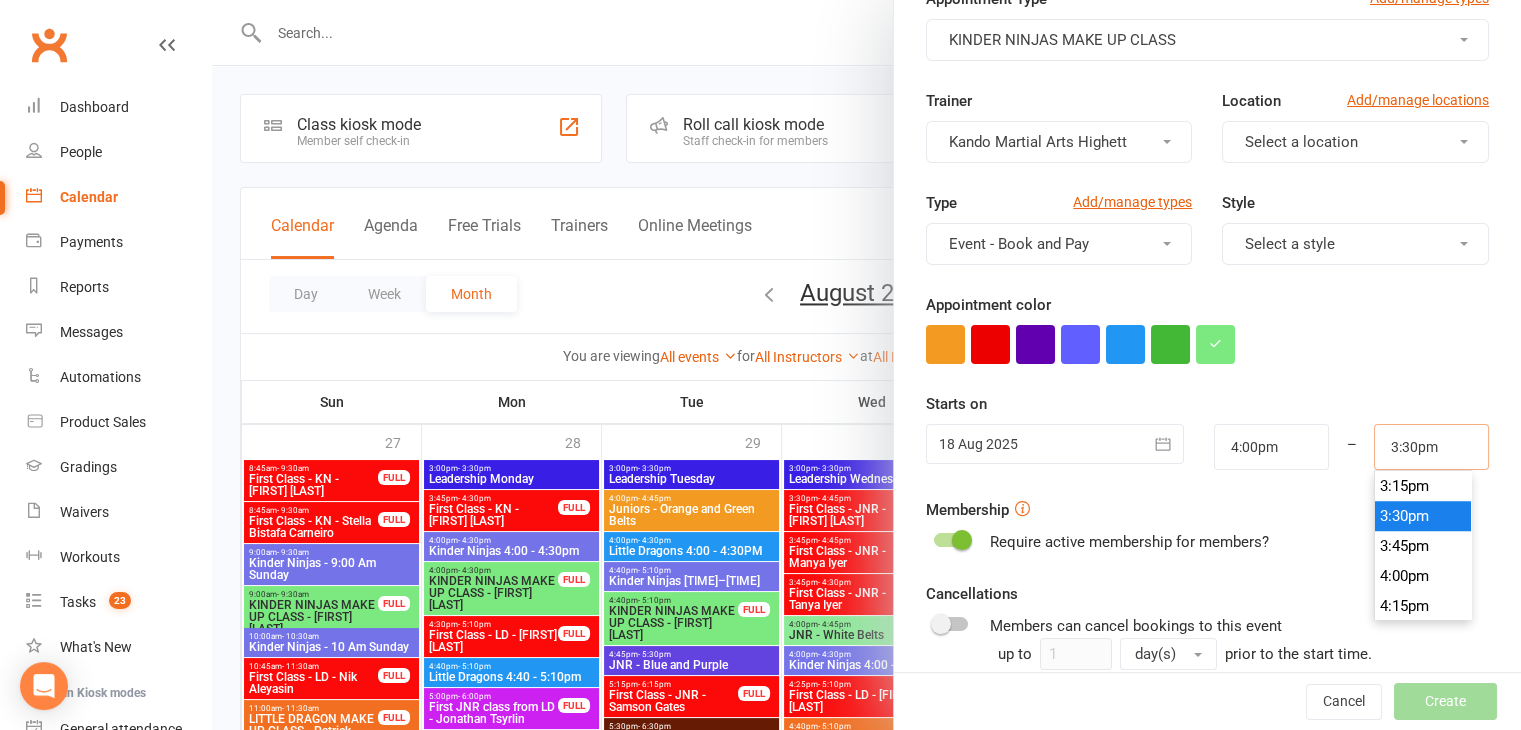 click on "3:30pm" at bounding box center [1431, 447] 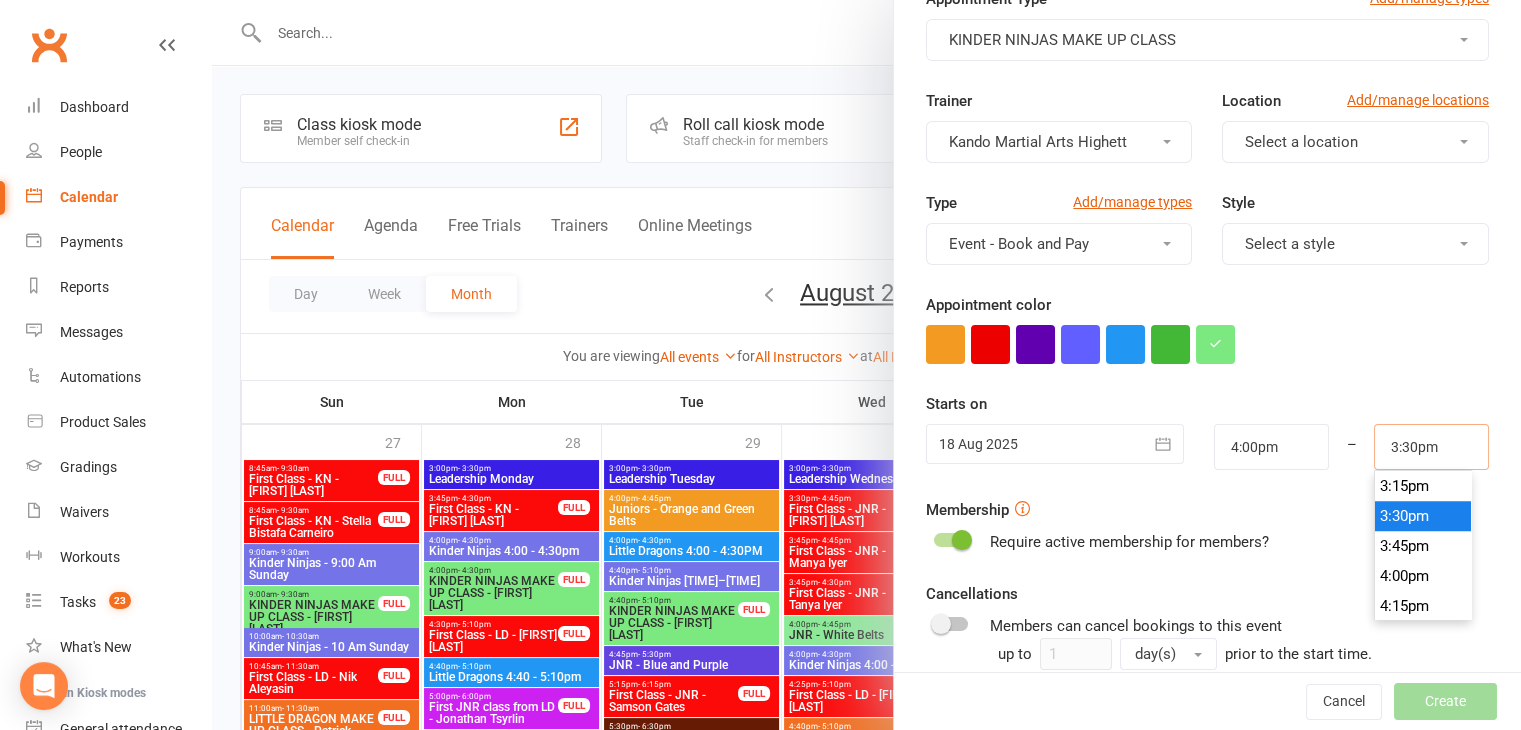 click on "3:30pm" at bounding box center [1431, 447] 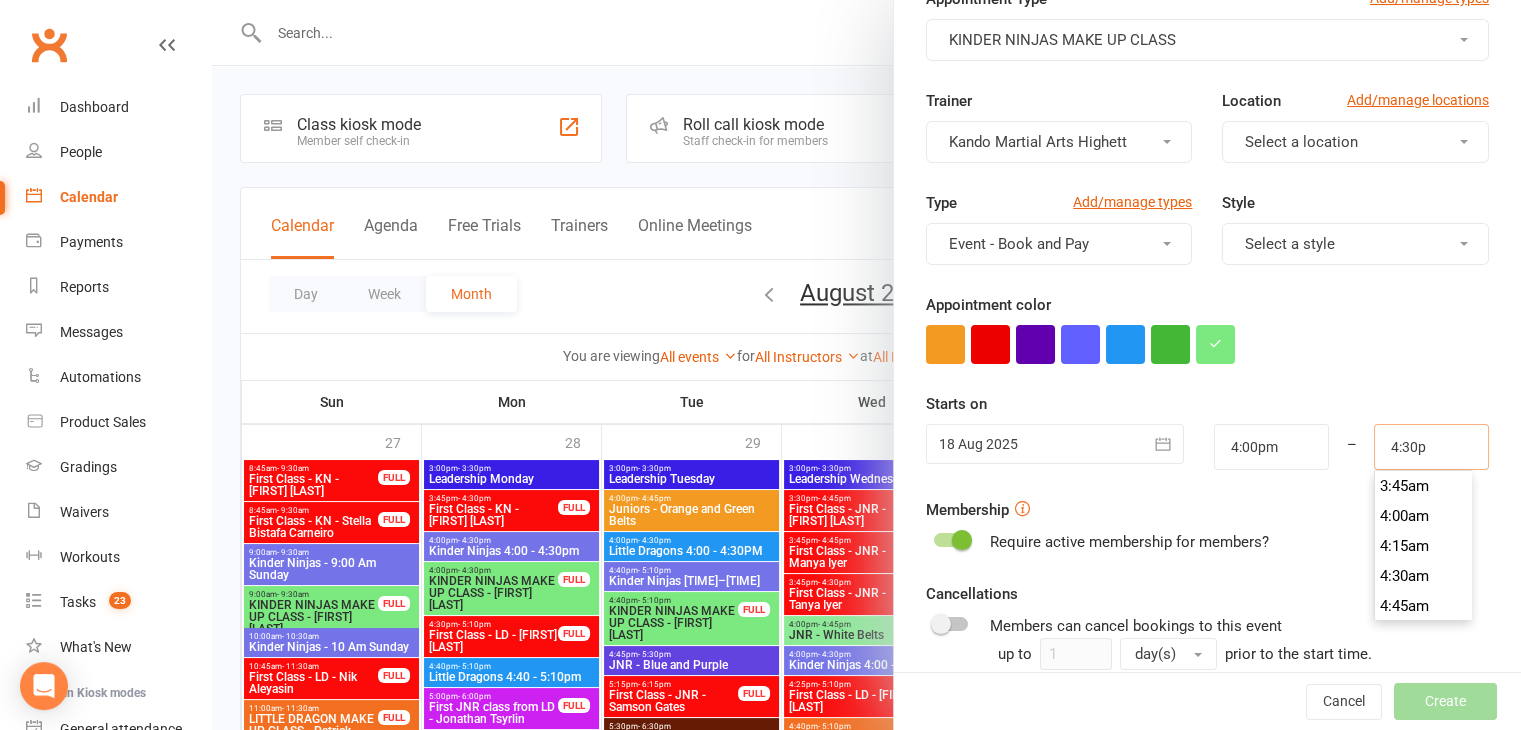 scroll, scrollTop: 1950, scrollLeft: 0, axis: vertical 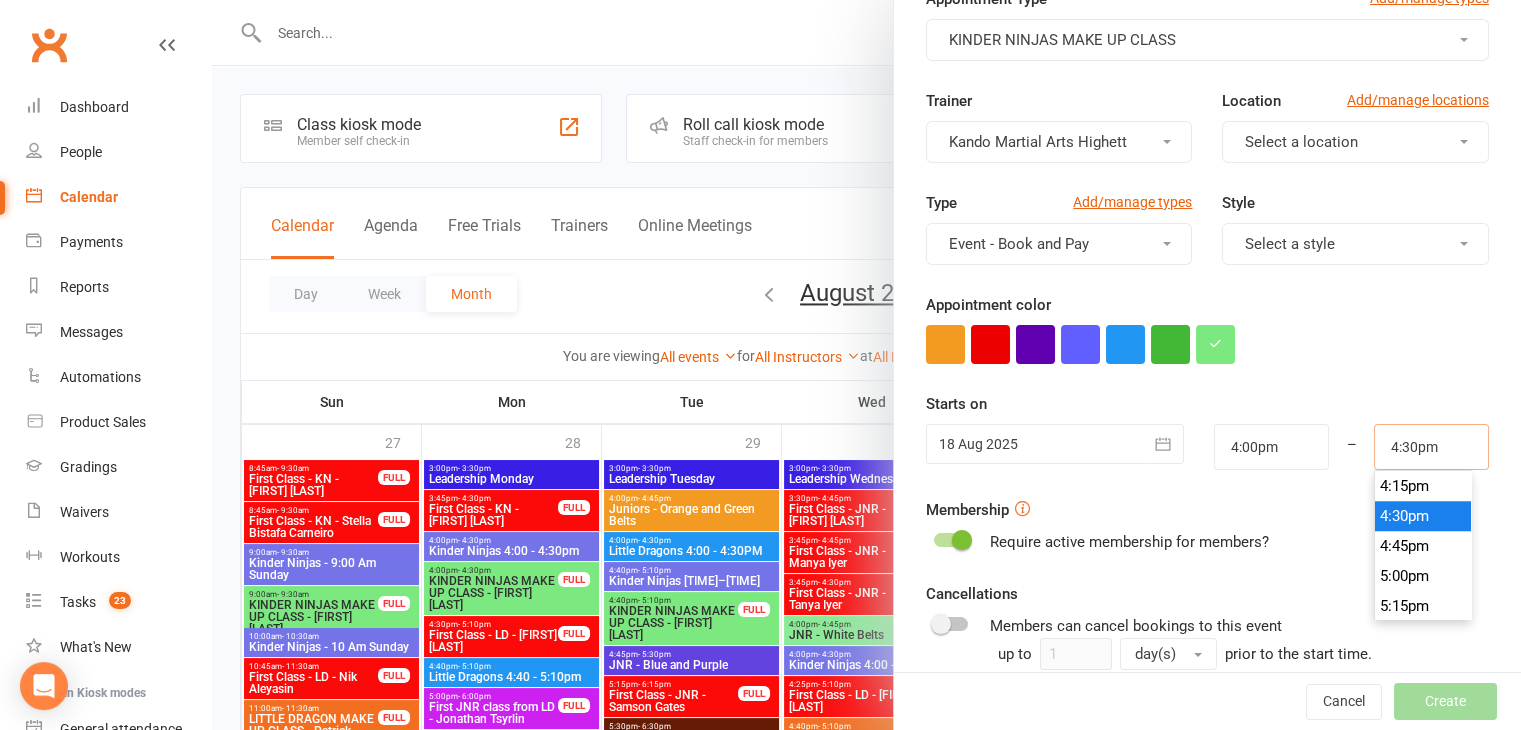 type on "4:30pm" 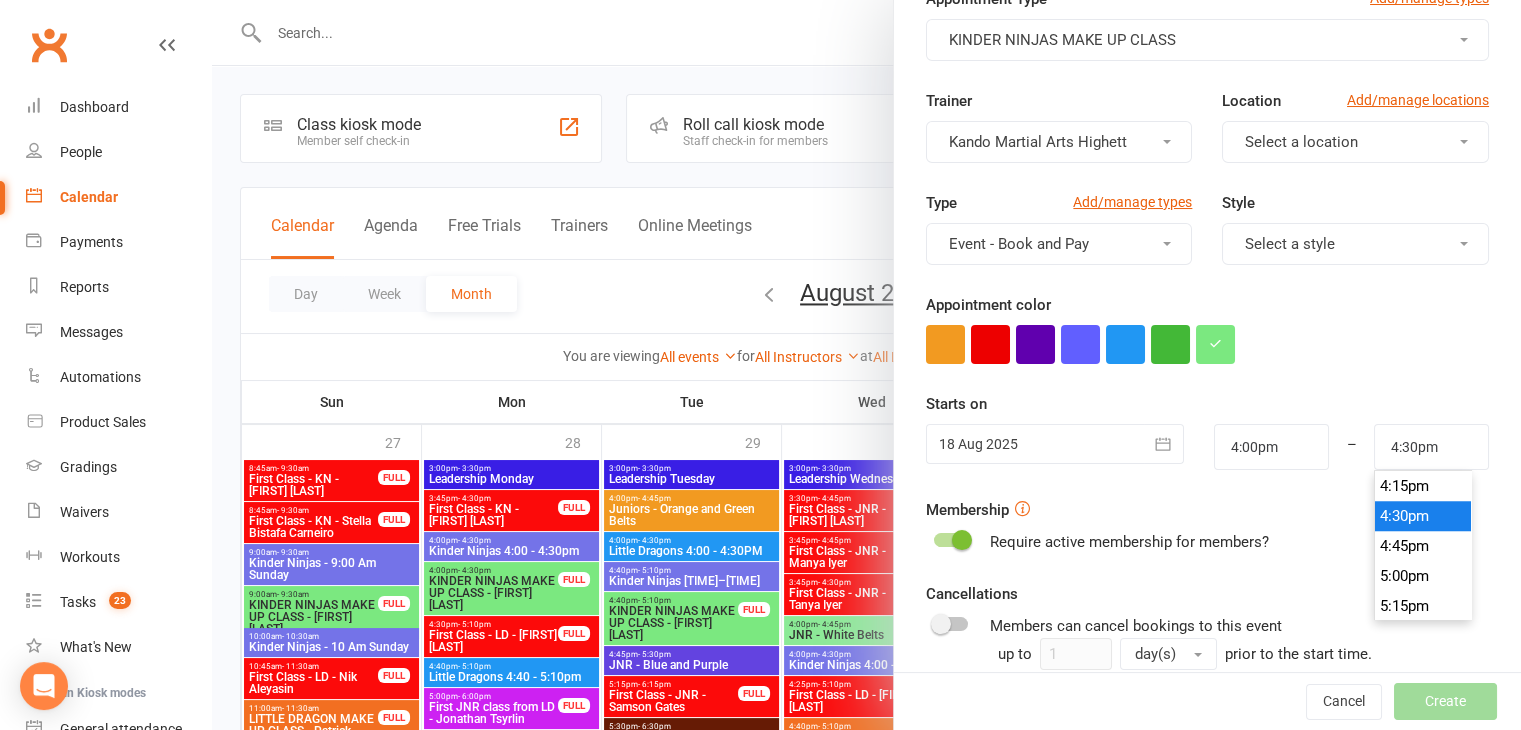 click on "4:30pm" at bounding box center [1423, 516] 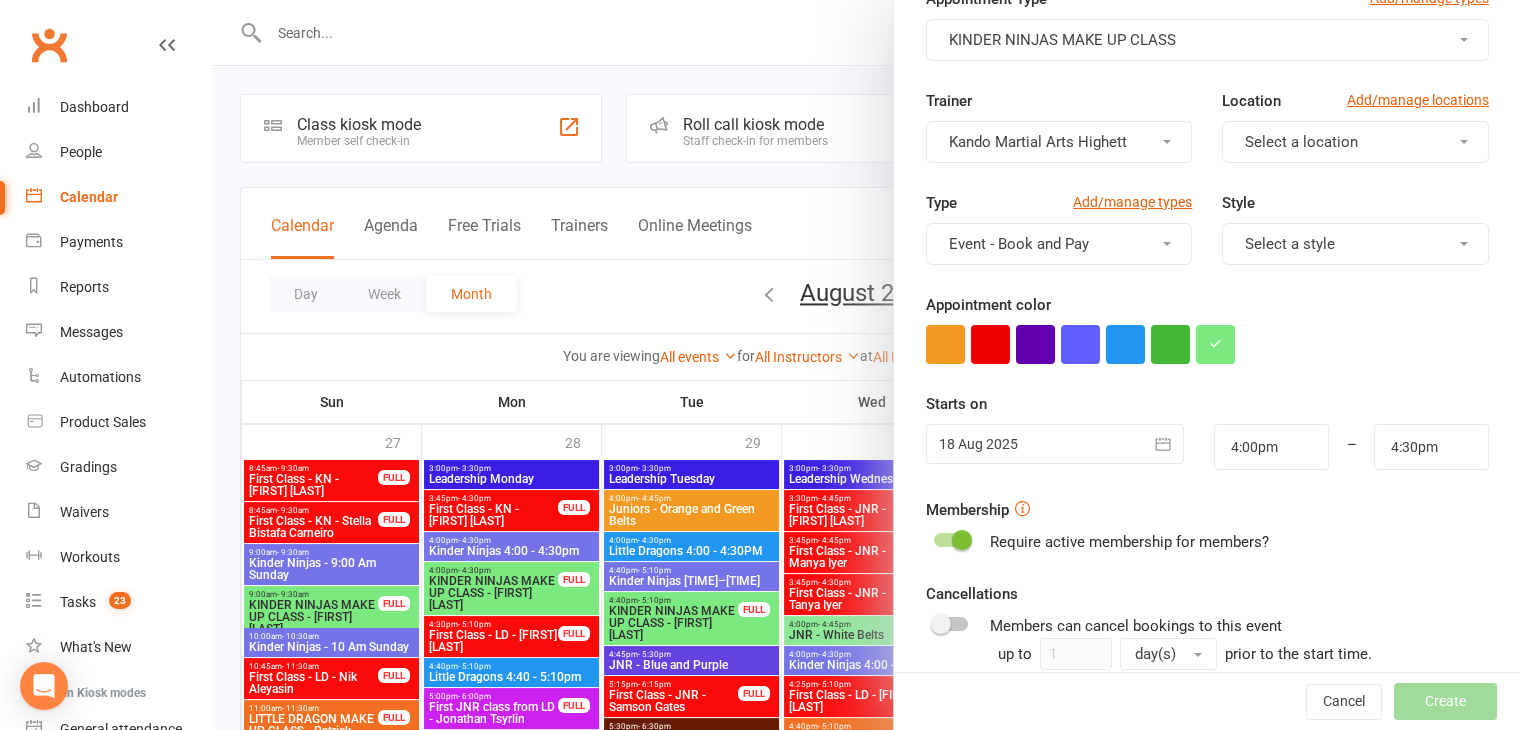 click on "Membership
Require active membership for members?" at bounding box center [1207, 526] 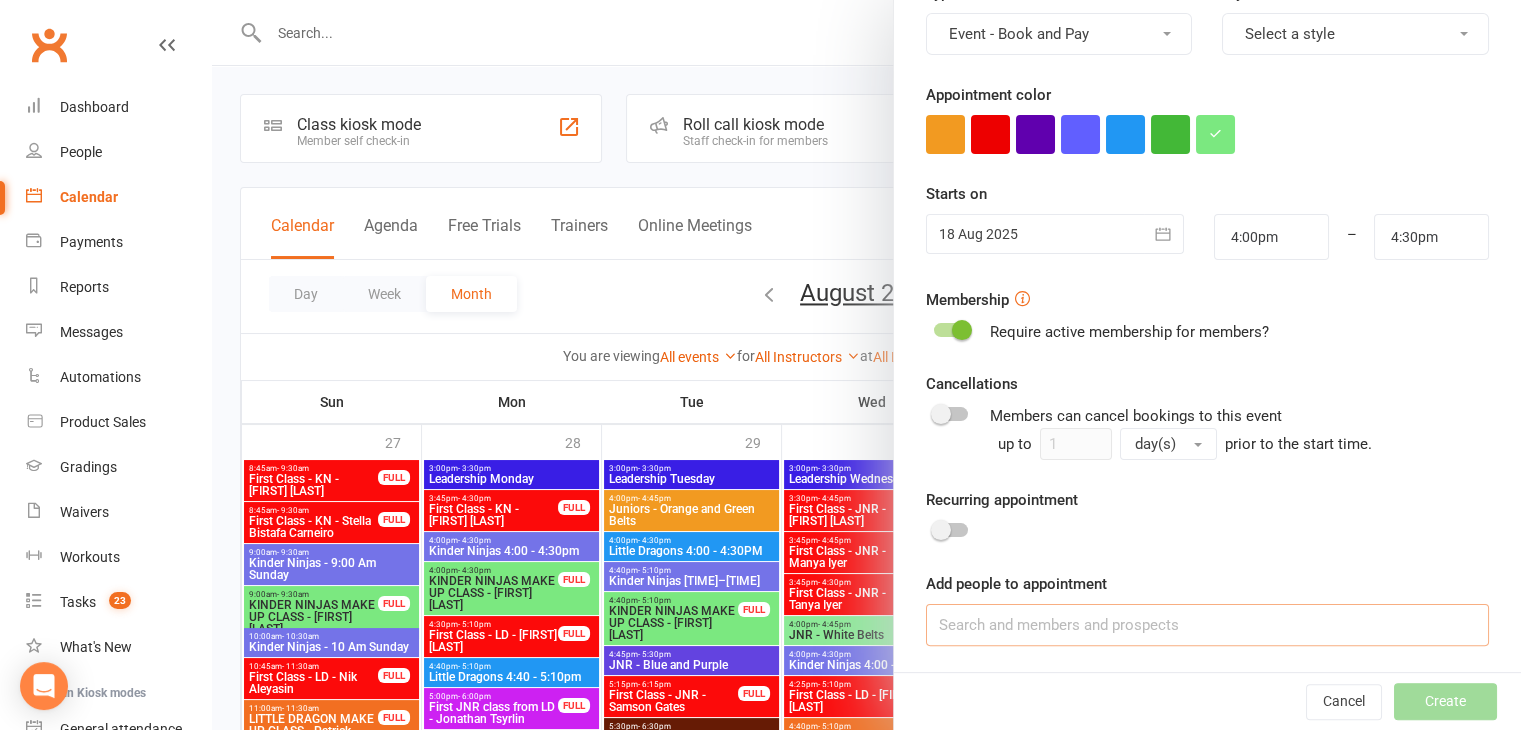 click at bounding box center [1207, 625] 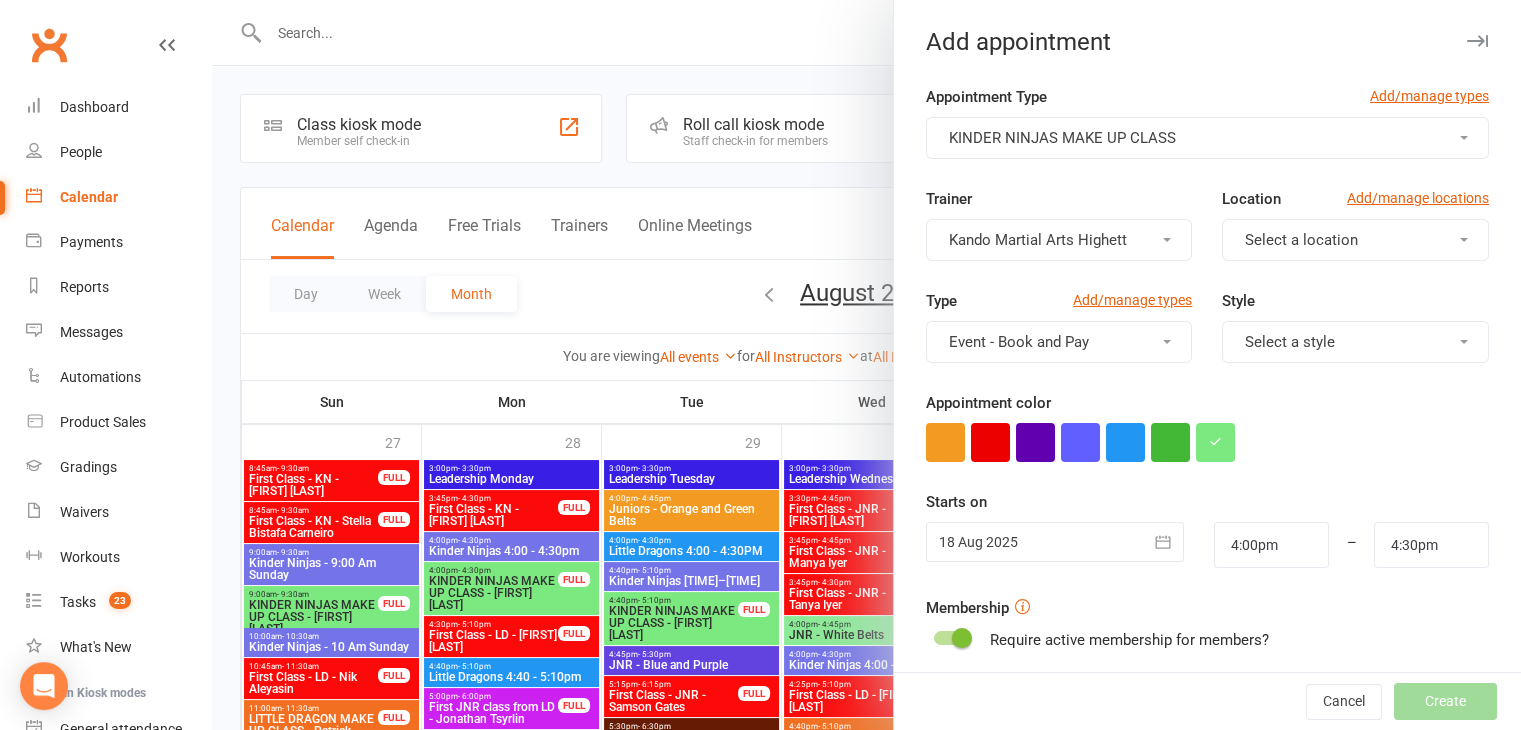 scroll, scrollTop: 308, scrollLeft: 0, axis: vertical 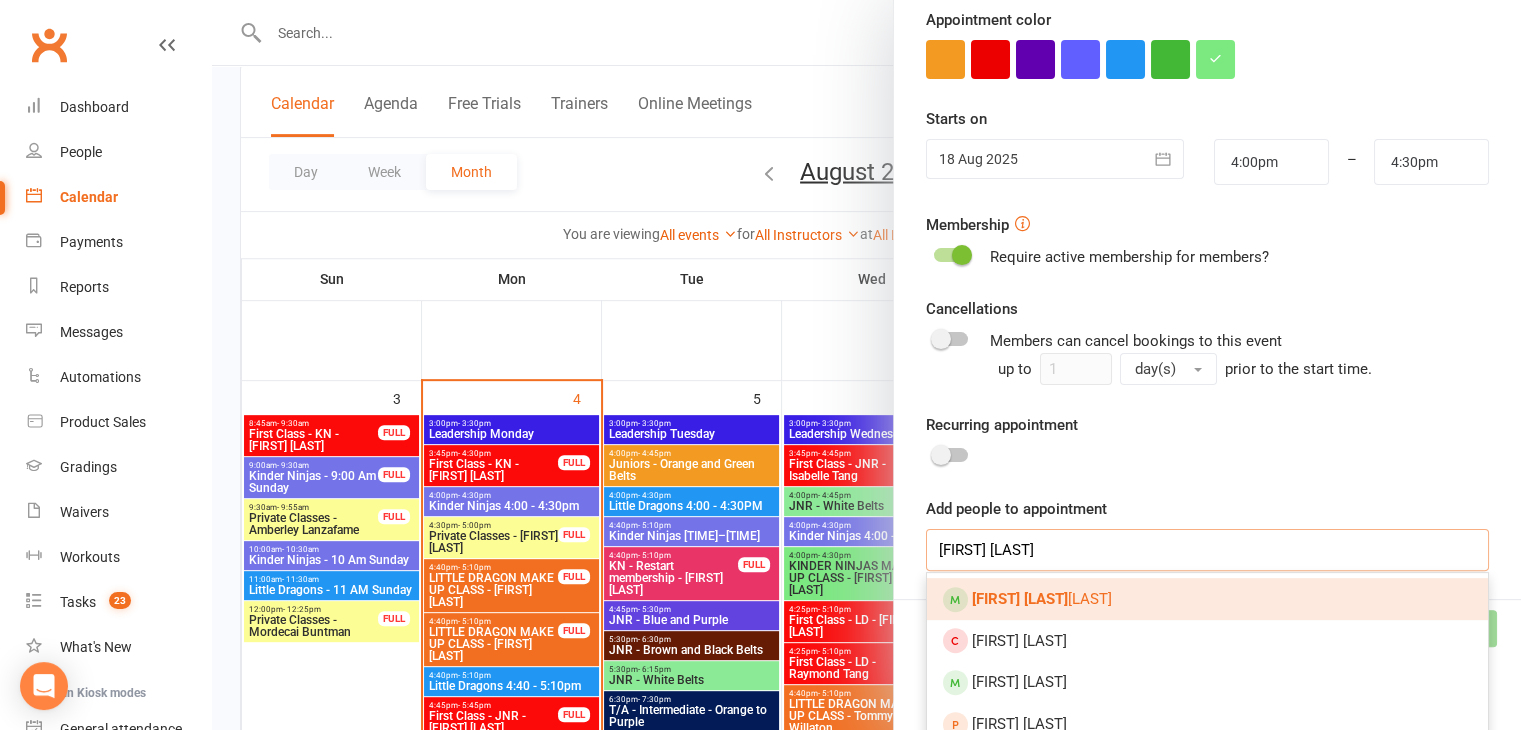 type on "elena tr" 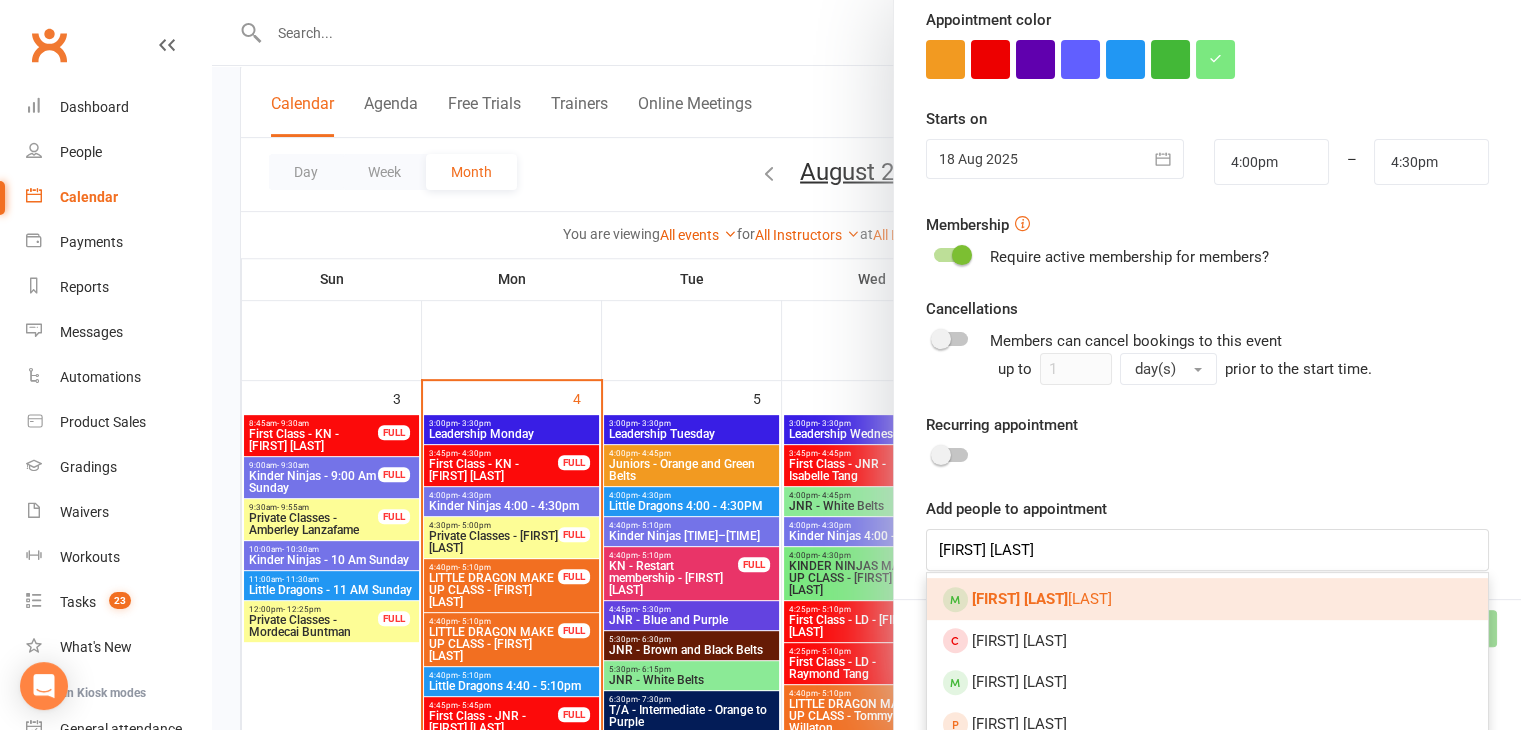 click on "Elena Tr iandafilidis" at bounding box center (1042, 599) 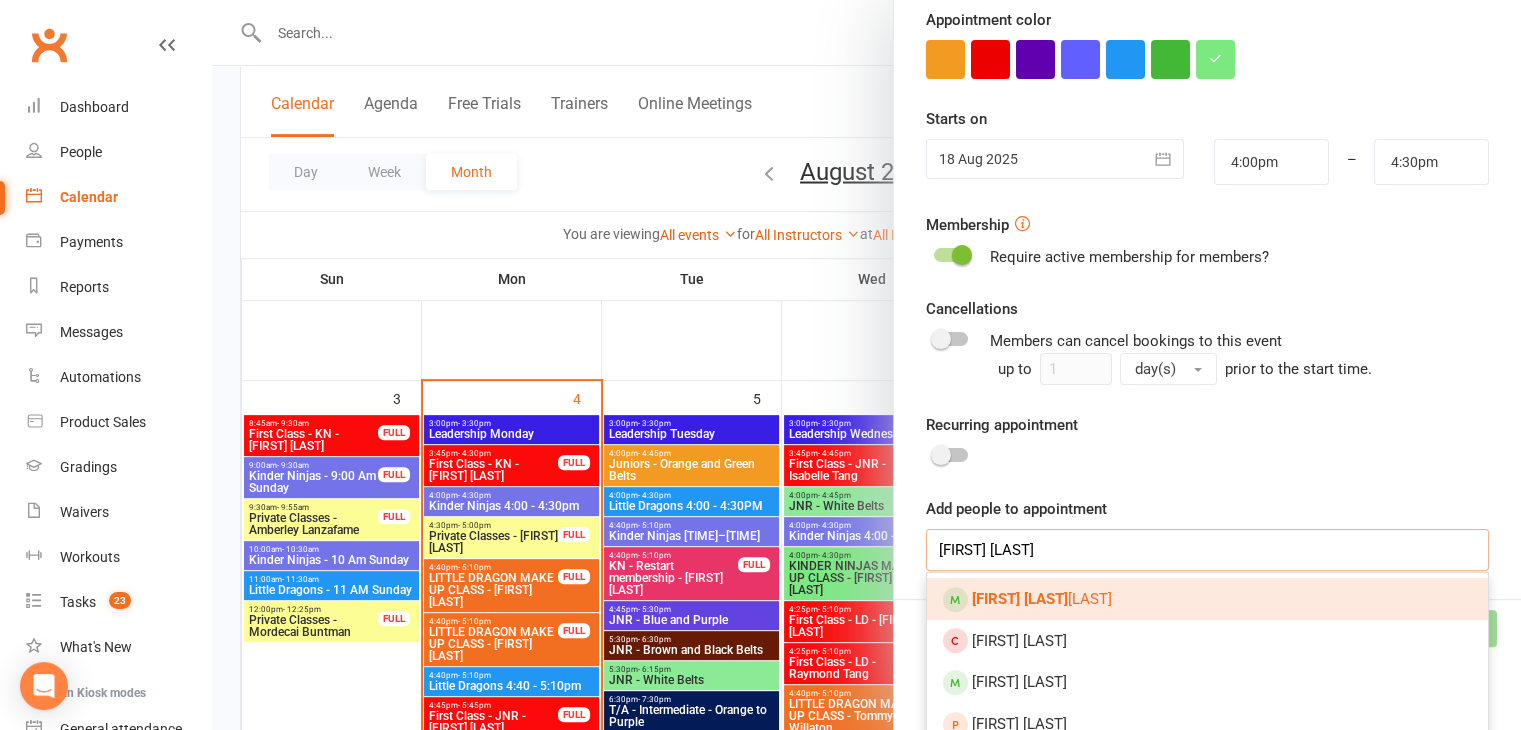 type 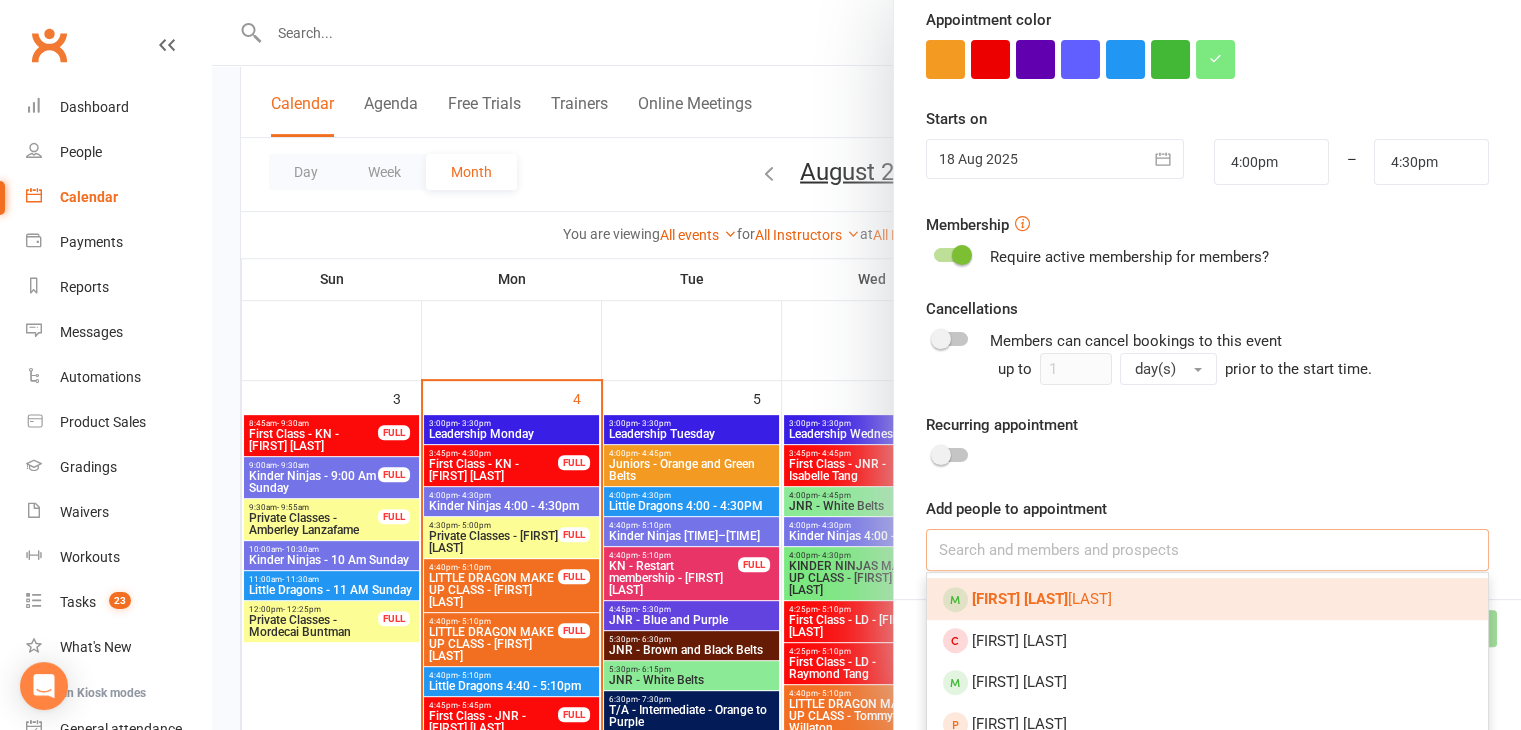 scroll, scrollTop: 364, scrollLeft: 0, axis: vertical 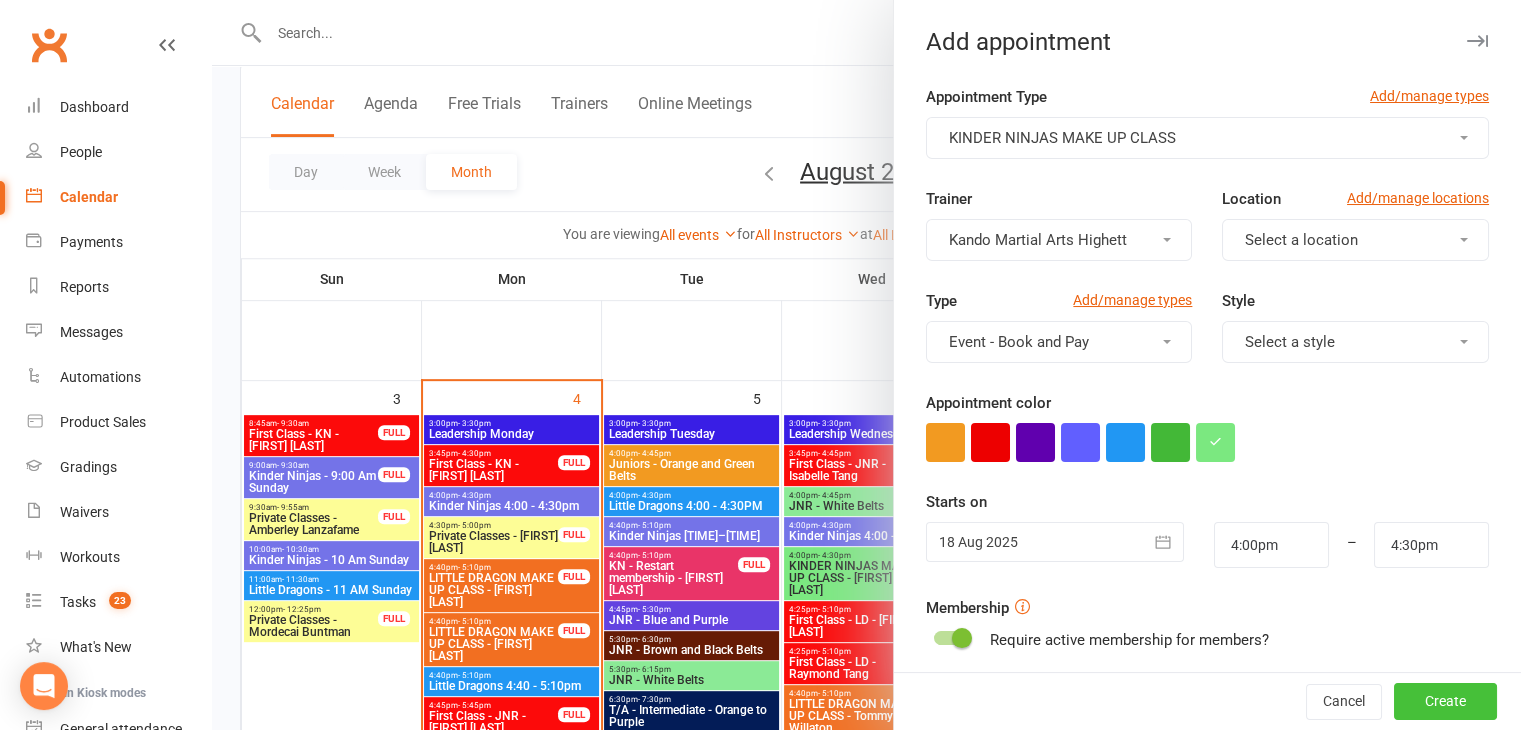 click on "Create" at bounding box center [1445, 702] 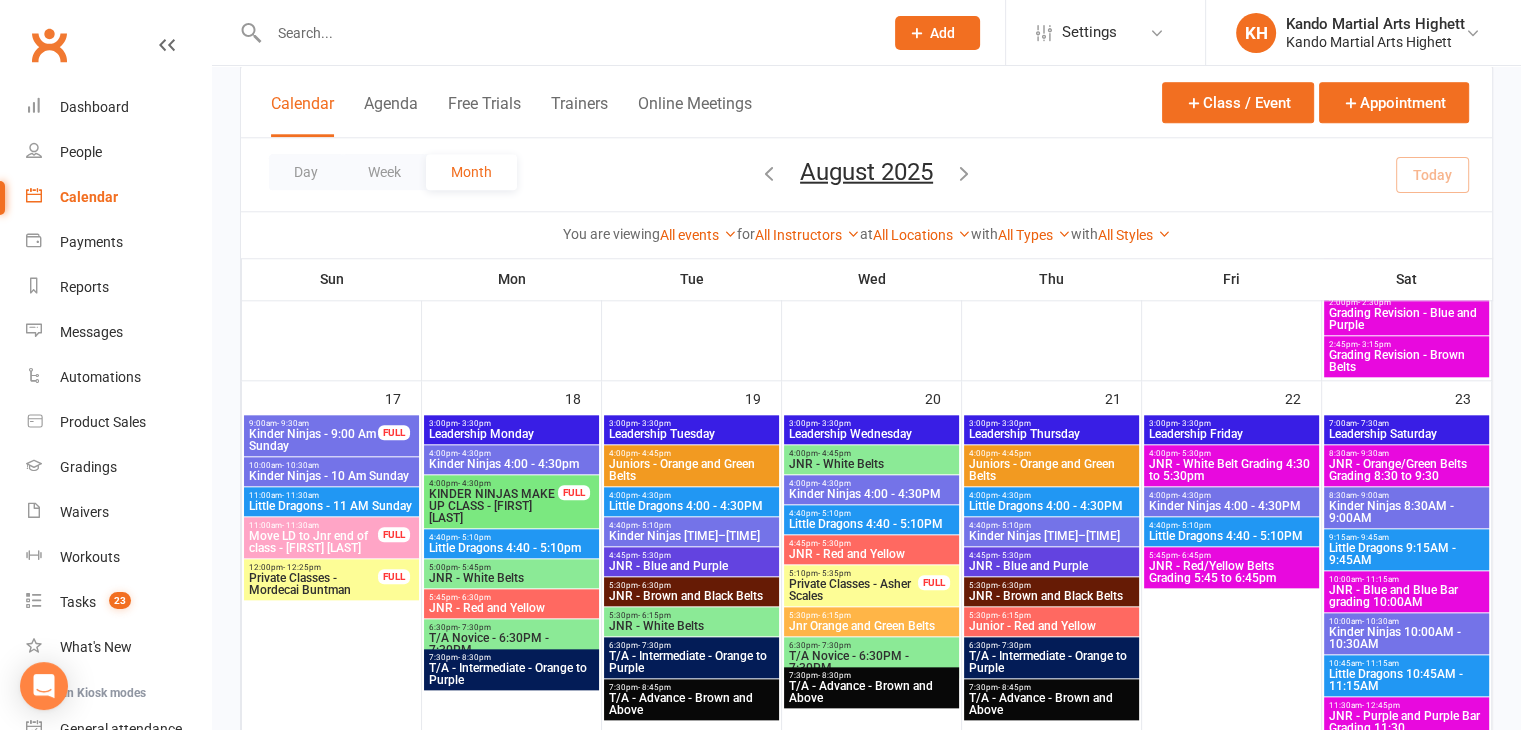 scroll, scrollTop: 2072, scrollLeft: 0, axis: vertical 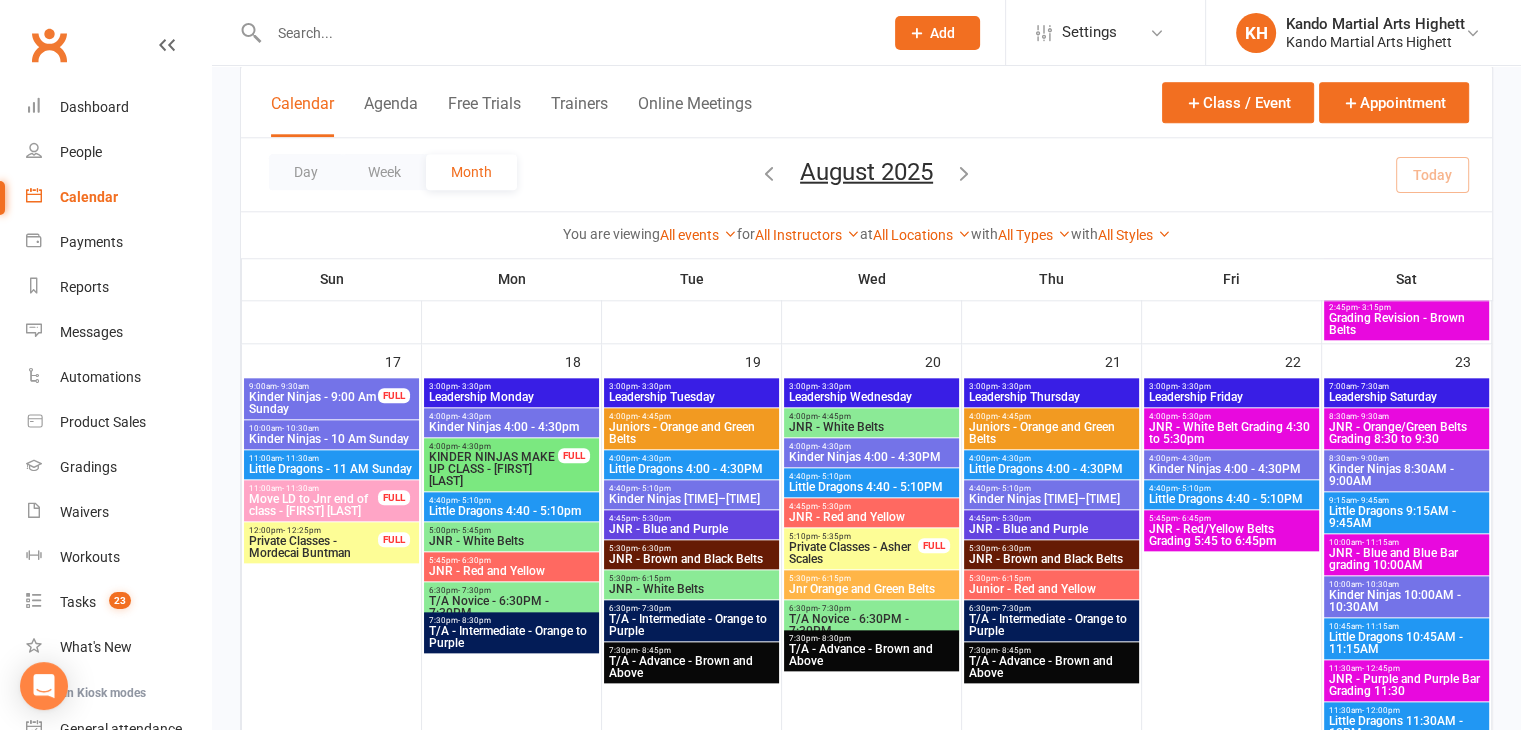 click at bounding box center [554, 32] 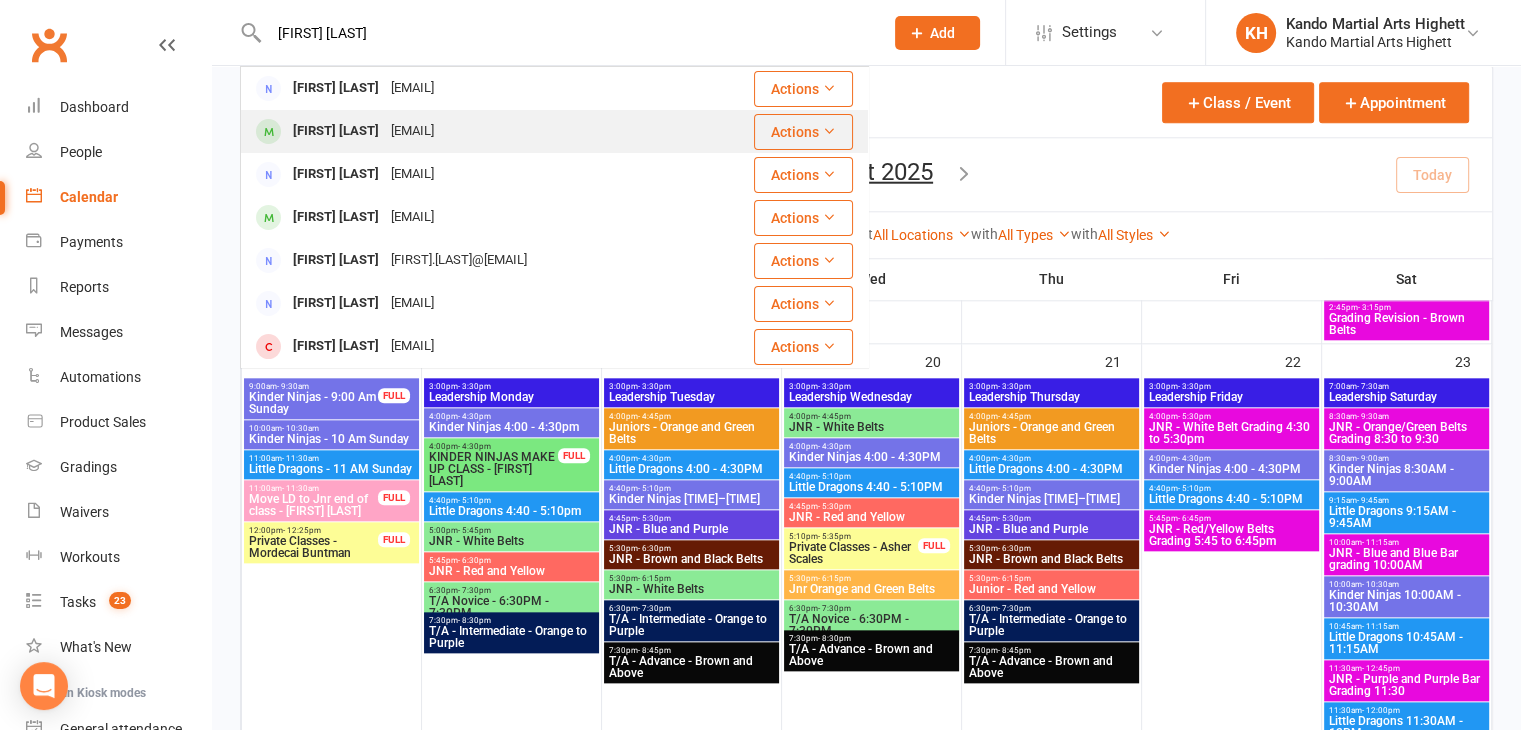 type on "sara rows" 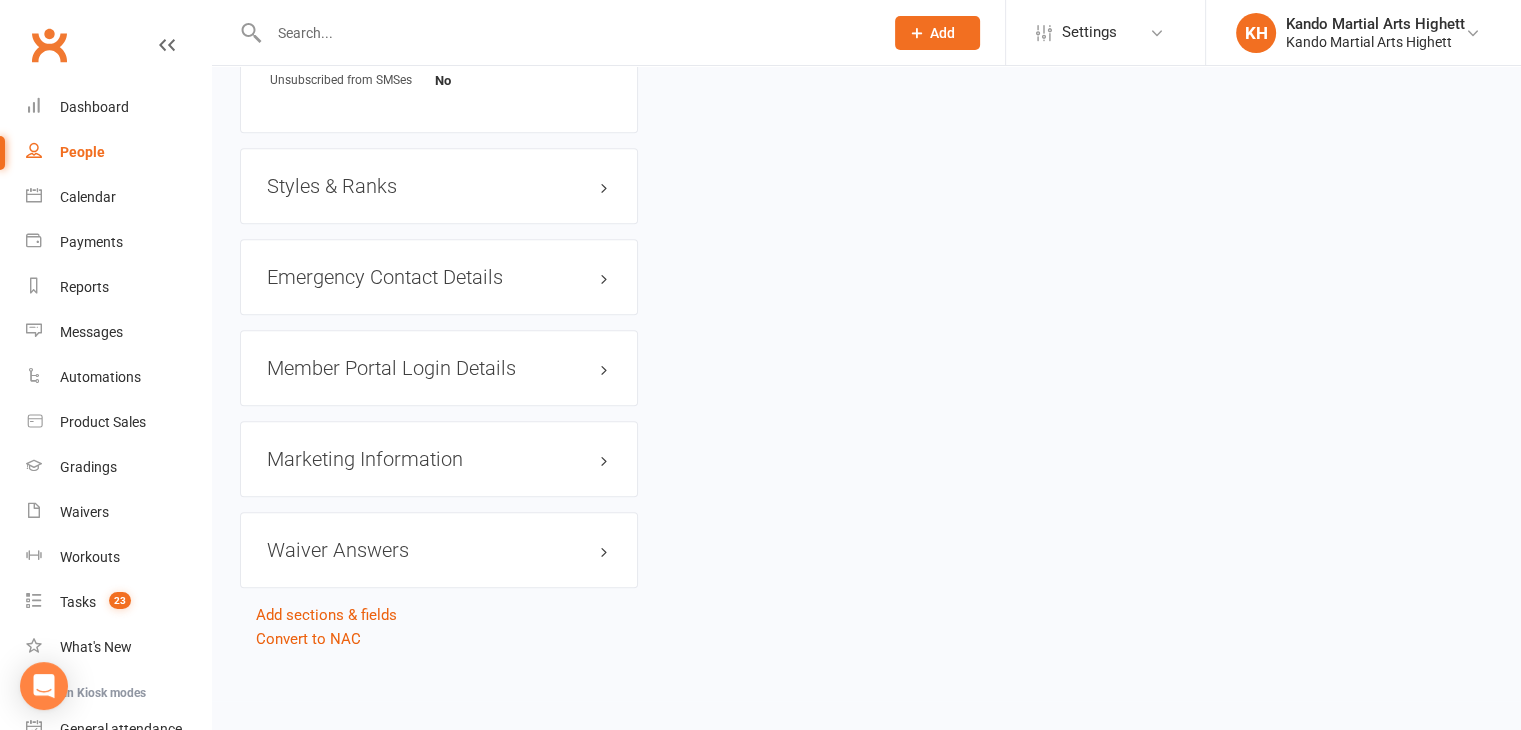 scroll, scrollTop: 0, scrollLeft: 0, axis: both 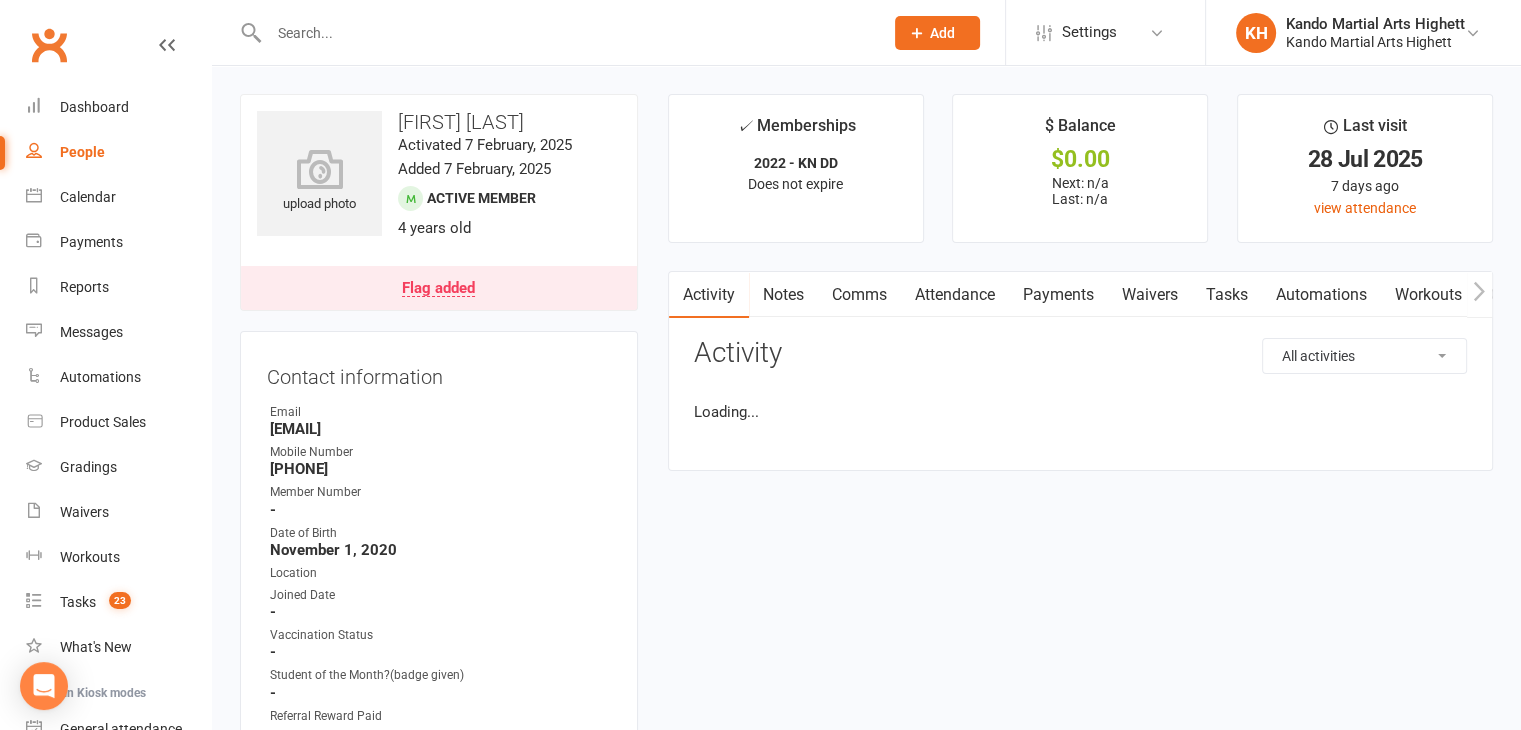 drag, startPoint x: 524, startPoint y: 265, endPoint x: 562, endPoint y: 281, distance: 41.231056 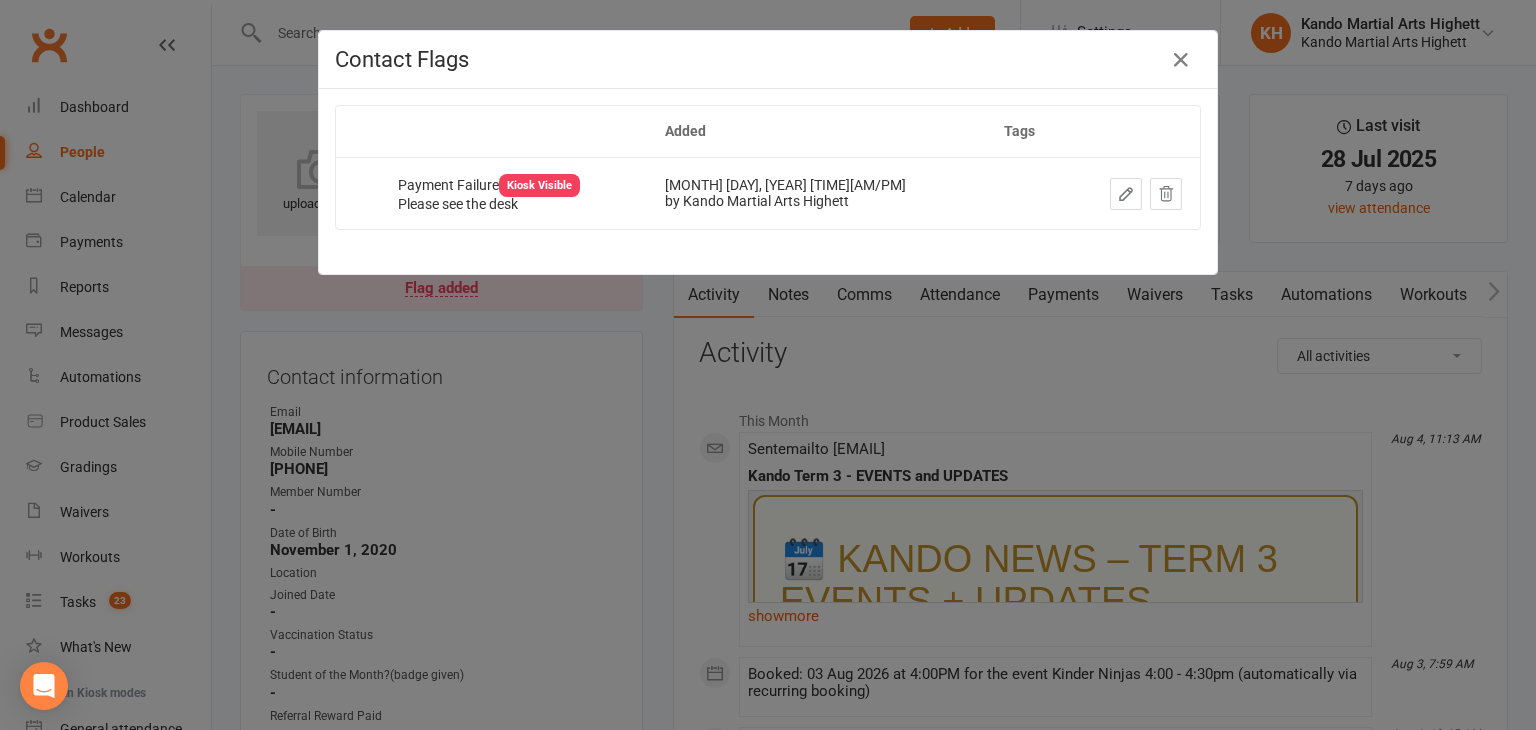 click on "Contact Flags Added Tags Payment Failure  Kiosk Visible
Please see the desk
Jul 18, 2025 8:27am by Kando Martial Arts Highett" at bounding box center (768, 365) 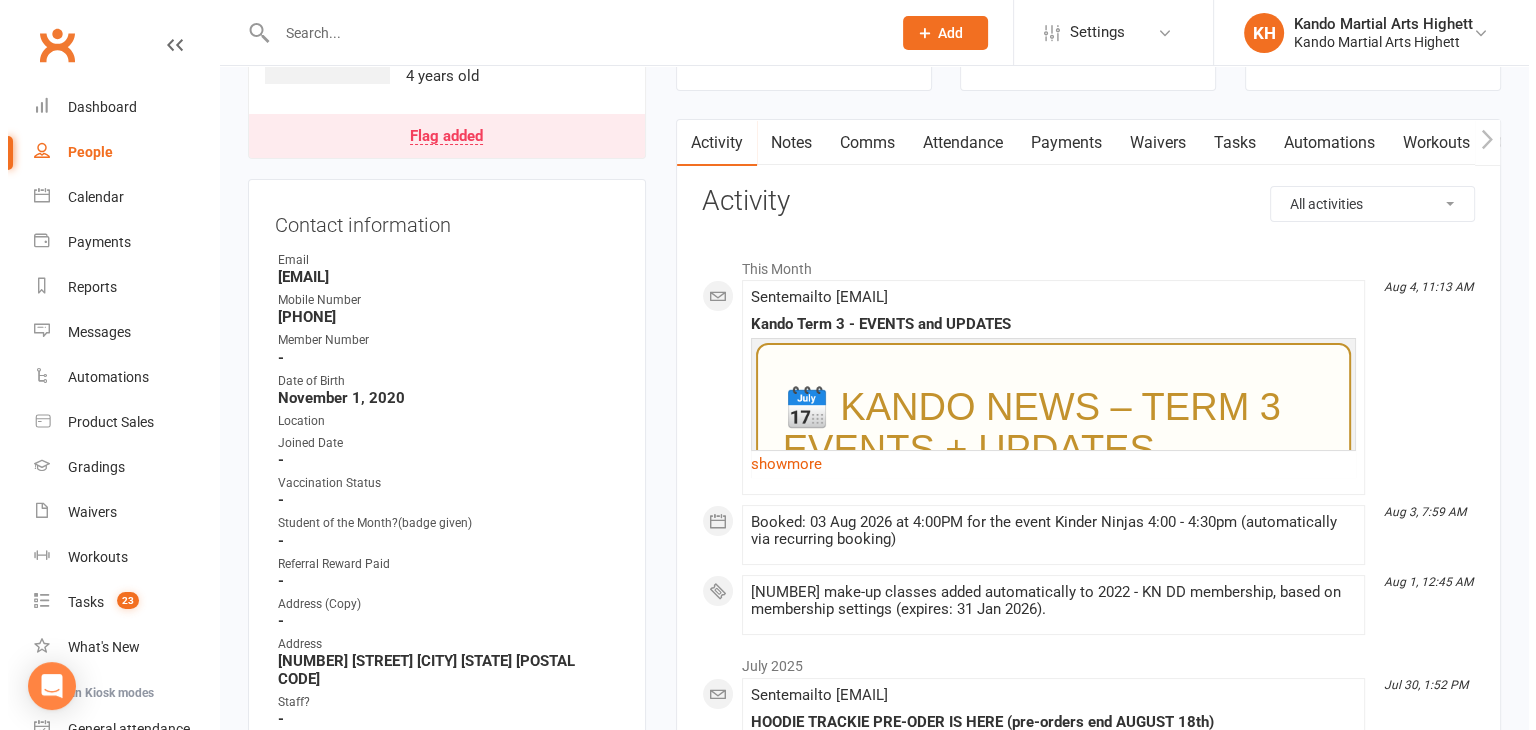scroll, scrollTop: 0, scrollLeft: 0, axis: both 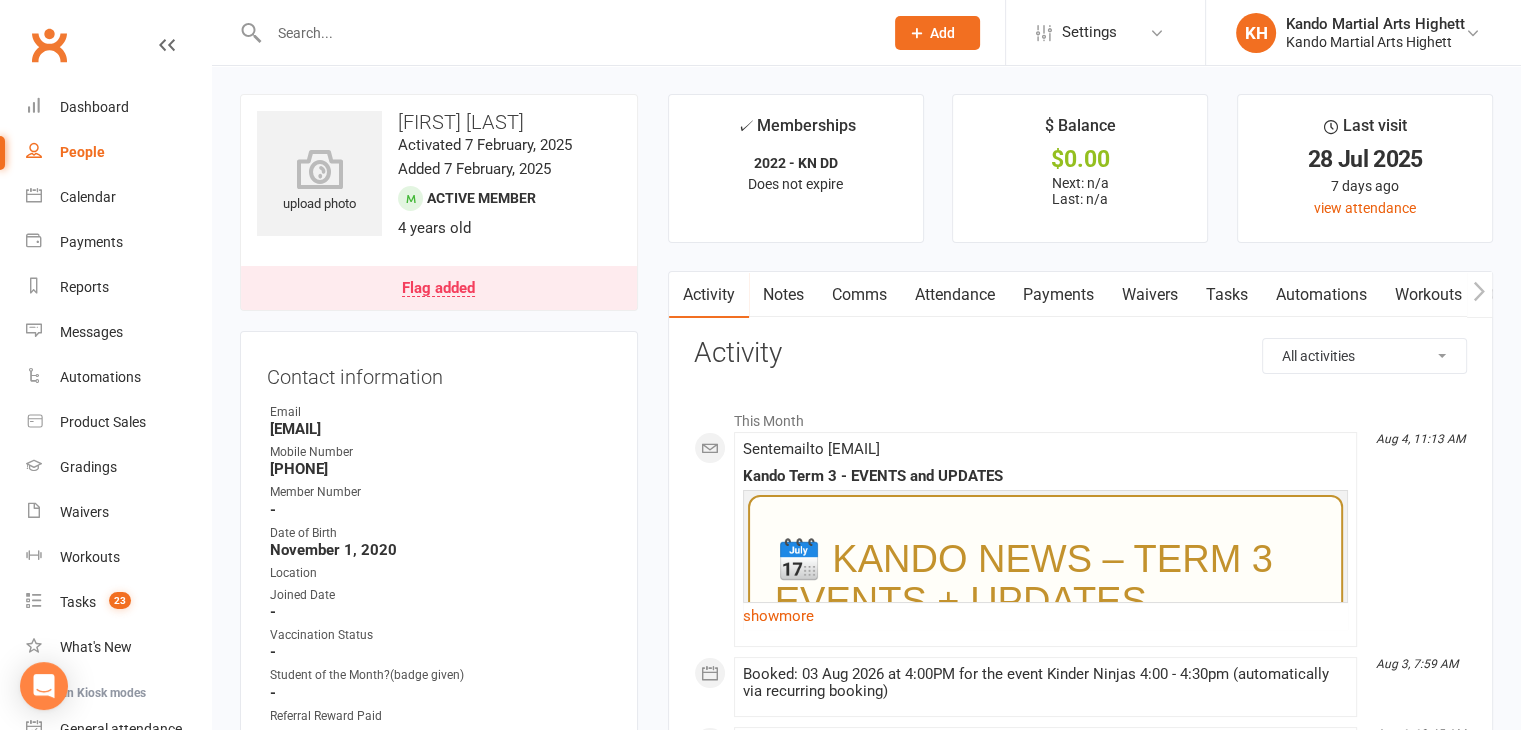 click on "Comms" at bounding box center (859, 295) 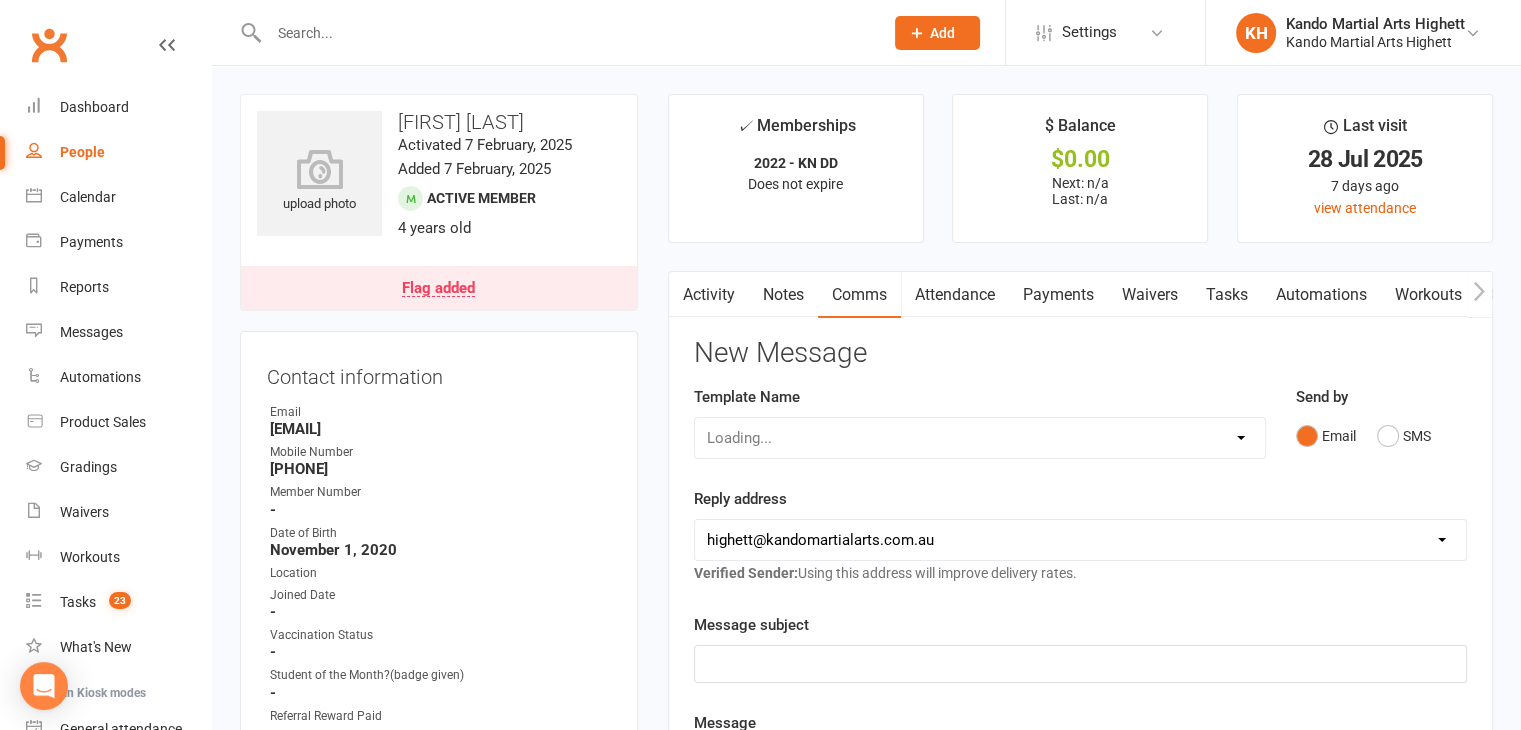 click on "Notes" at bounding box center [783, 295] 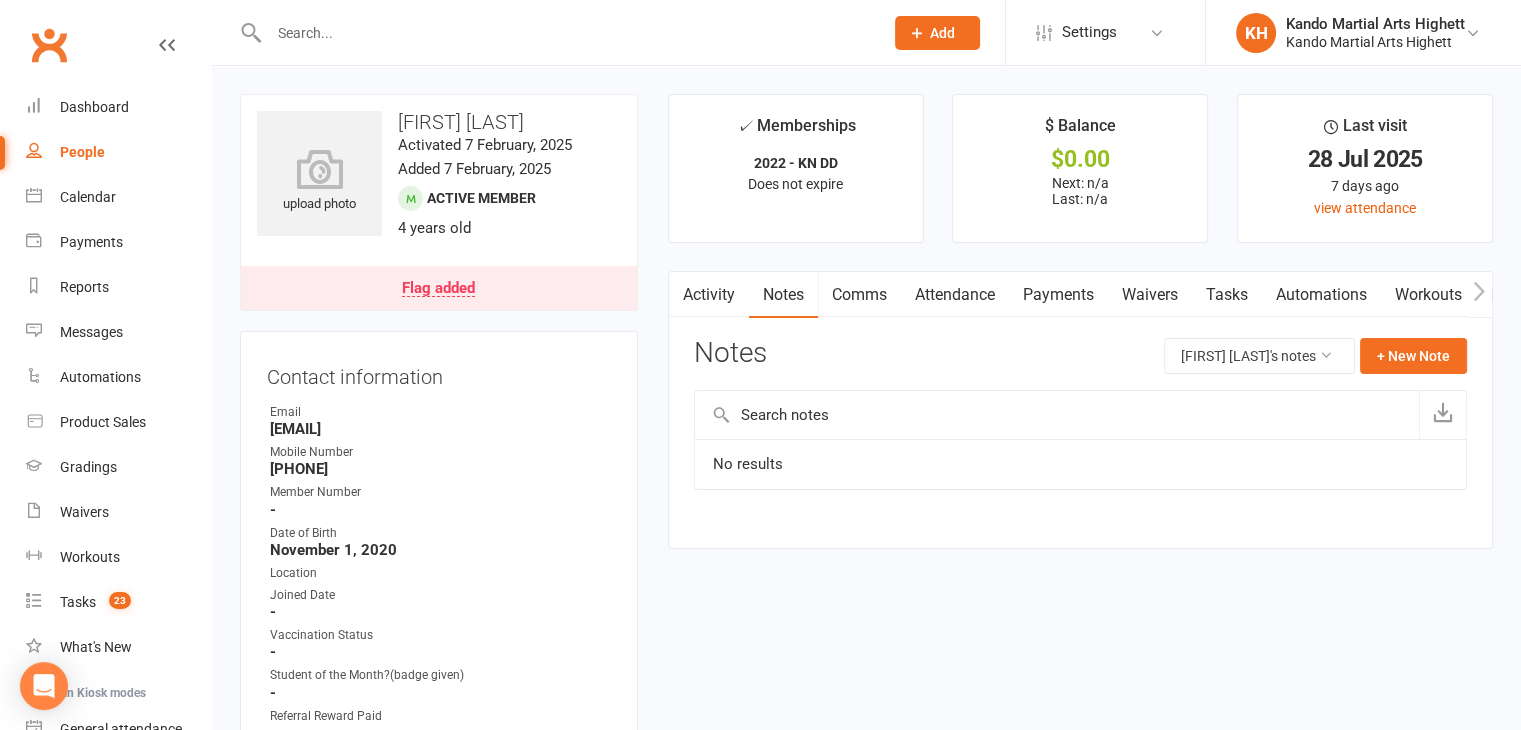 click on "Flag added" at bounding box center [439, 288] 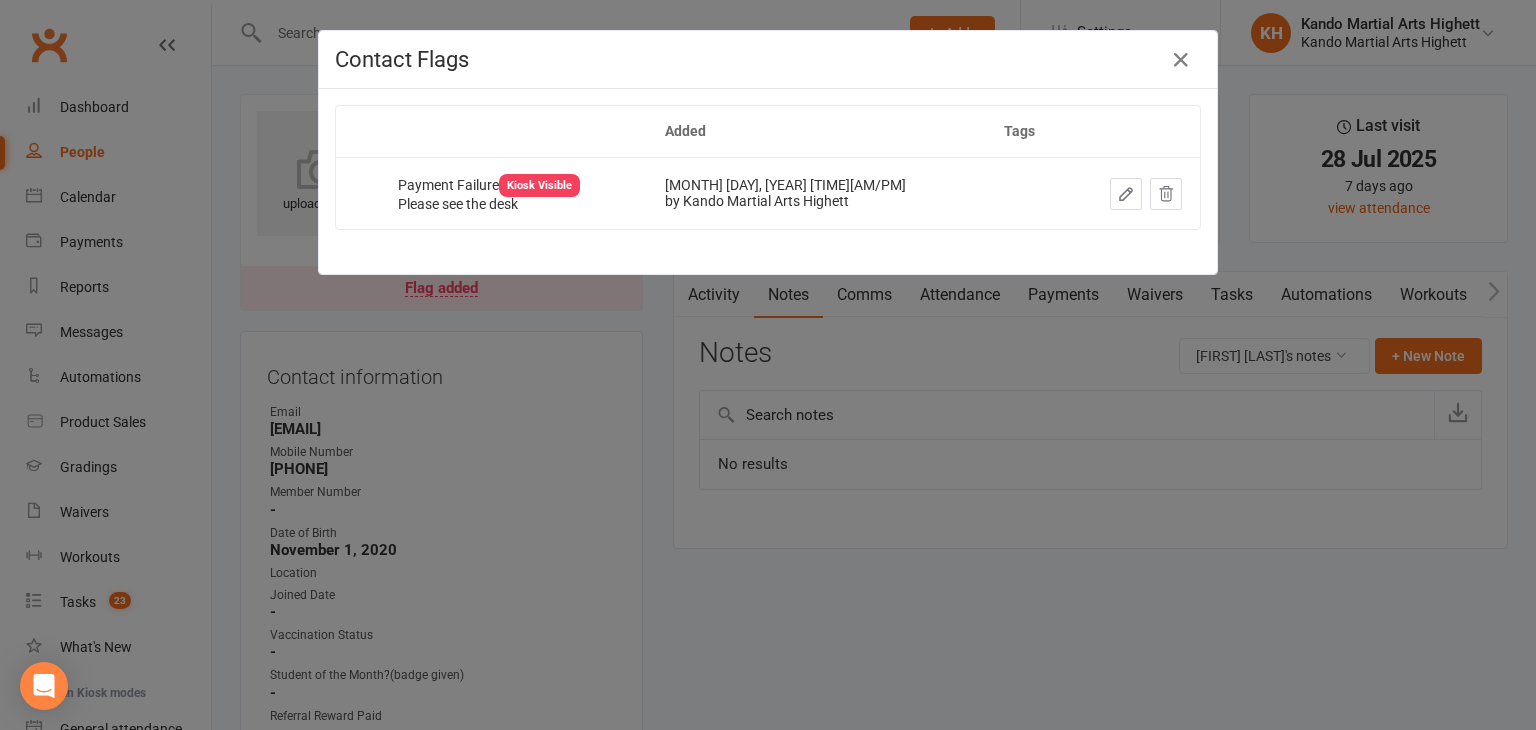 click on "Contact Flags Added Tags Payment Failure  Kiosk Visible
Please see the desk
Jul 18, 2025 8:27am by Kando Martial Arts Highett" at bounding box center [768, 365] 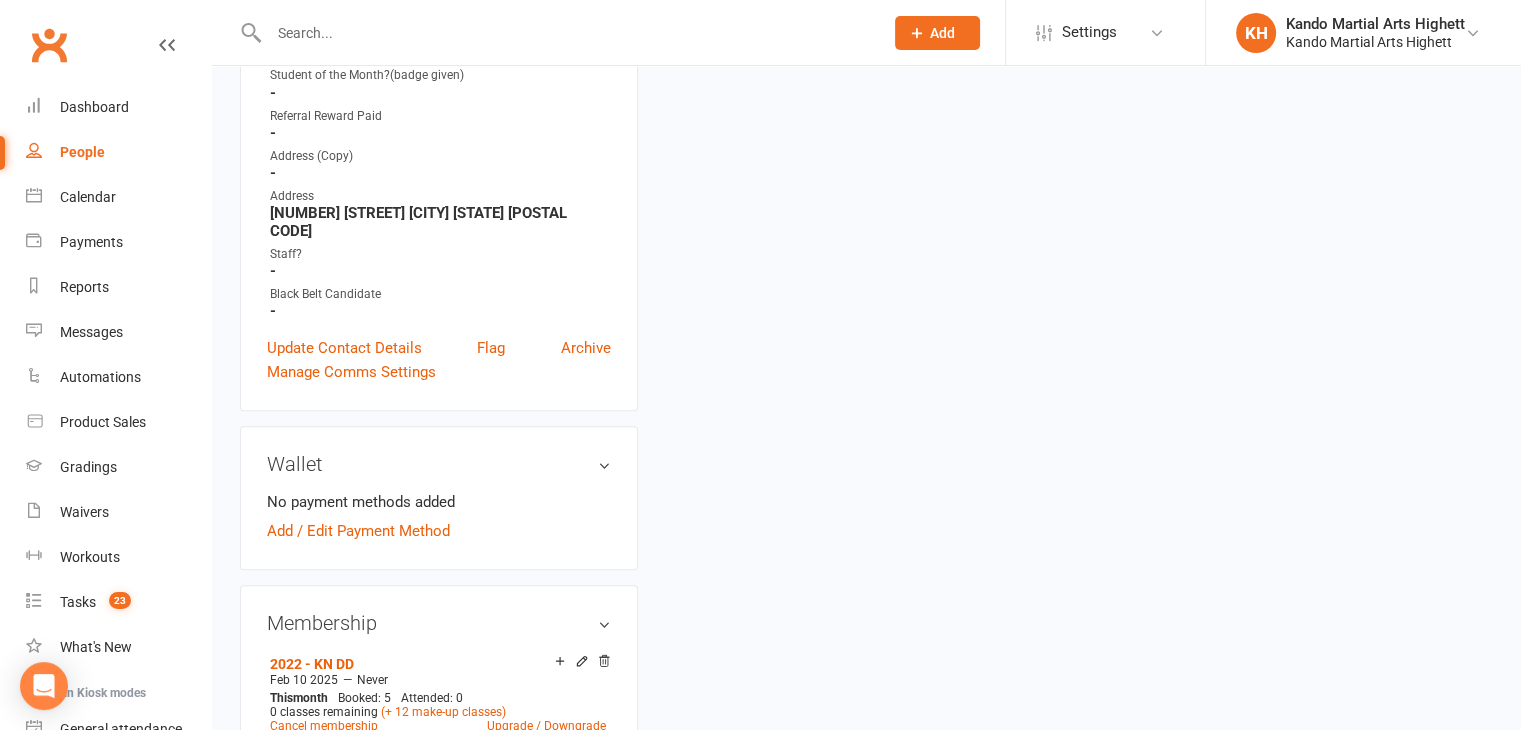 scroll, scrollTop: 1000, scrollLeft: 0, axis: vertical 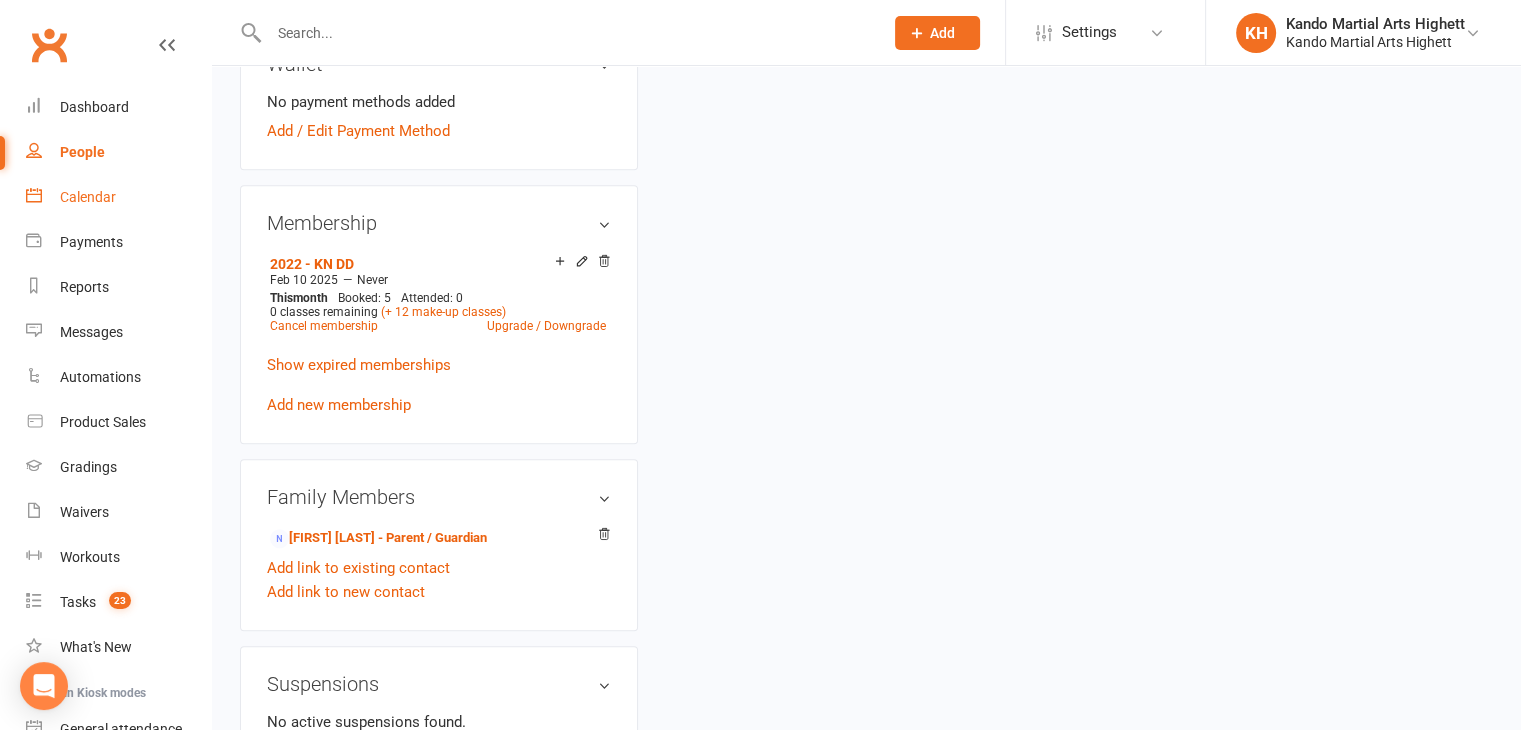 click on "Calendar" at bounding box center (118, 197) 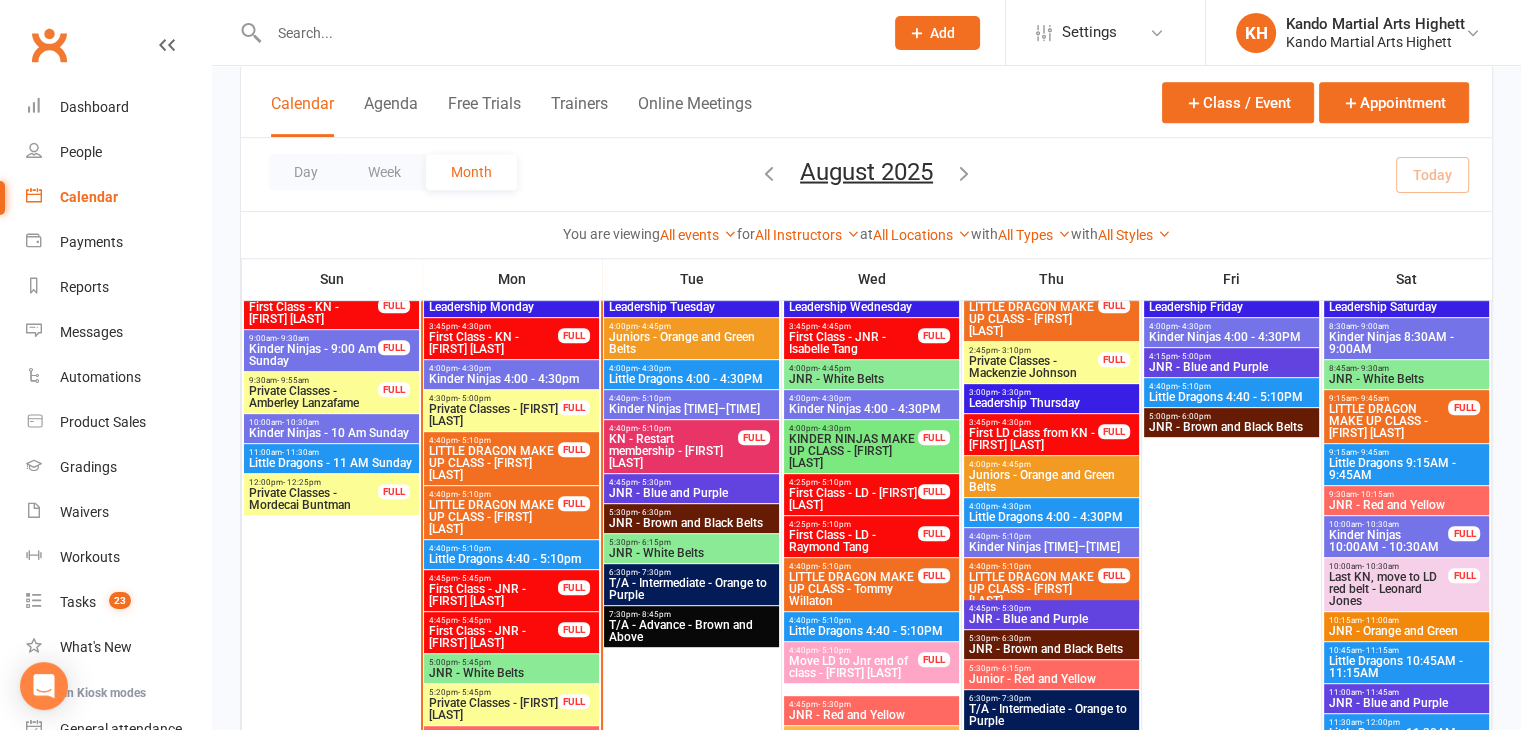 scroll, scrollTop: 846, scrollLeft: 0, axis: vertical 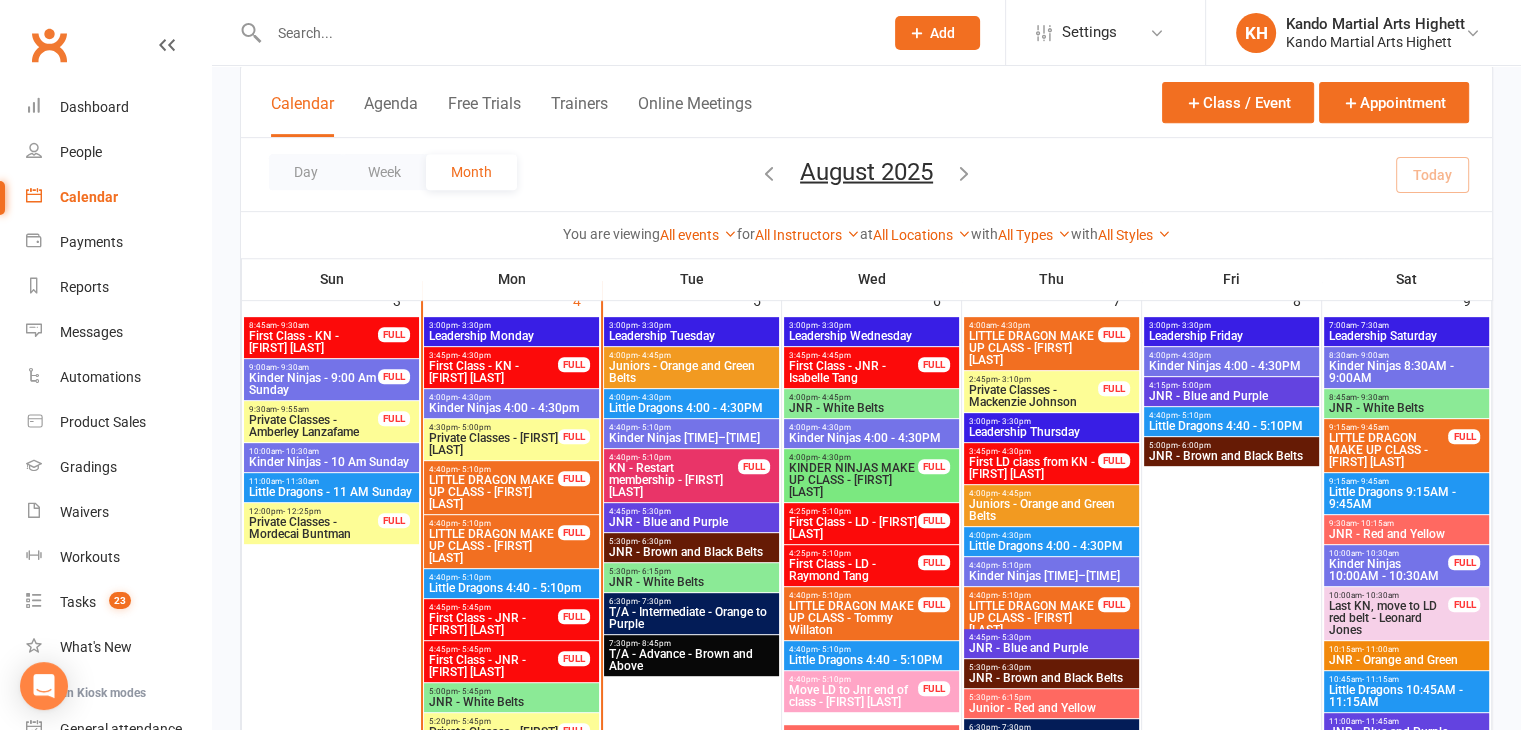click on "Kinder Ninjas 4:00 - 4:30pm" at bounding box center (511, 408) 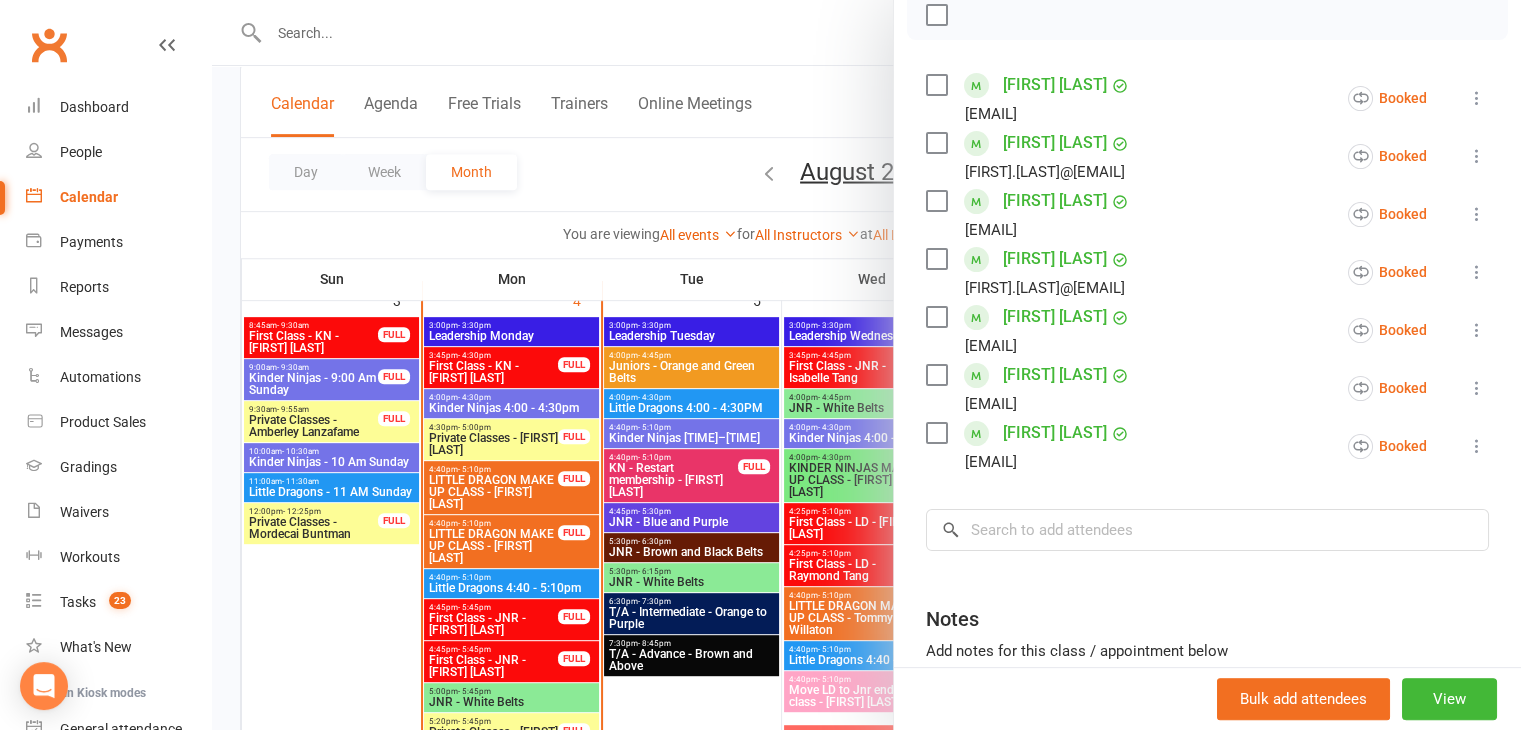 scroll, scrollTop: 268, scrollLeft: 0, axis: vertical 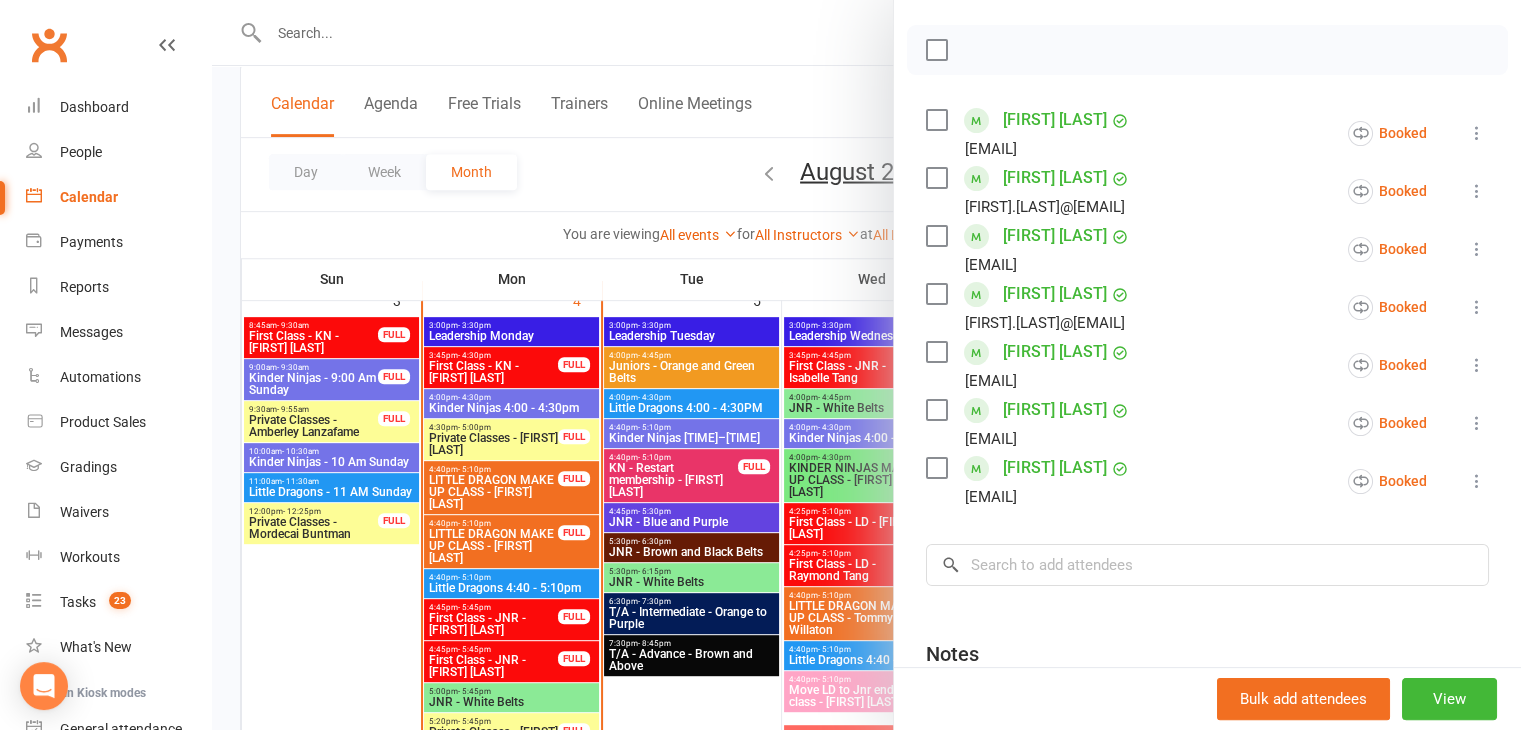 click at bounding box center (866, 365) 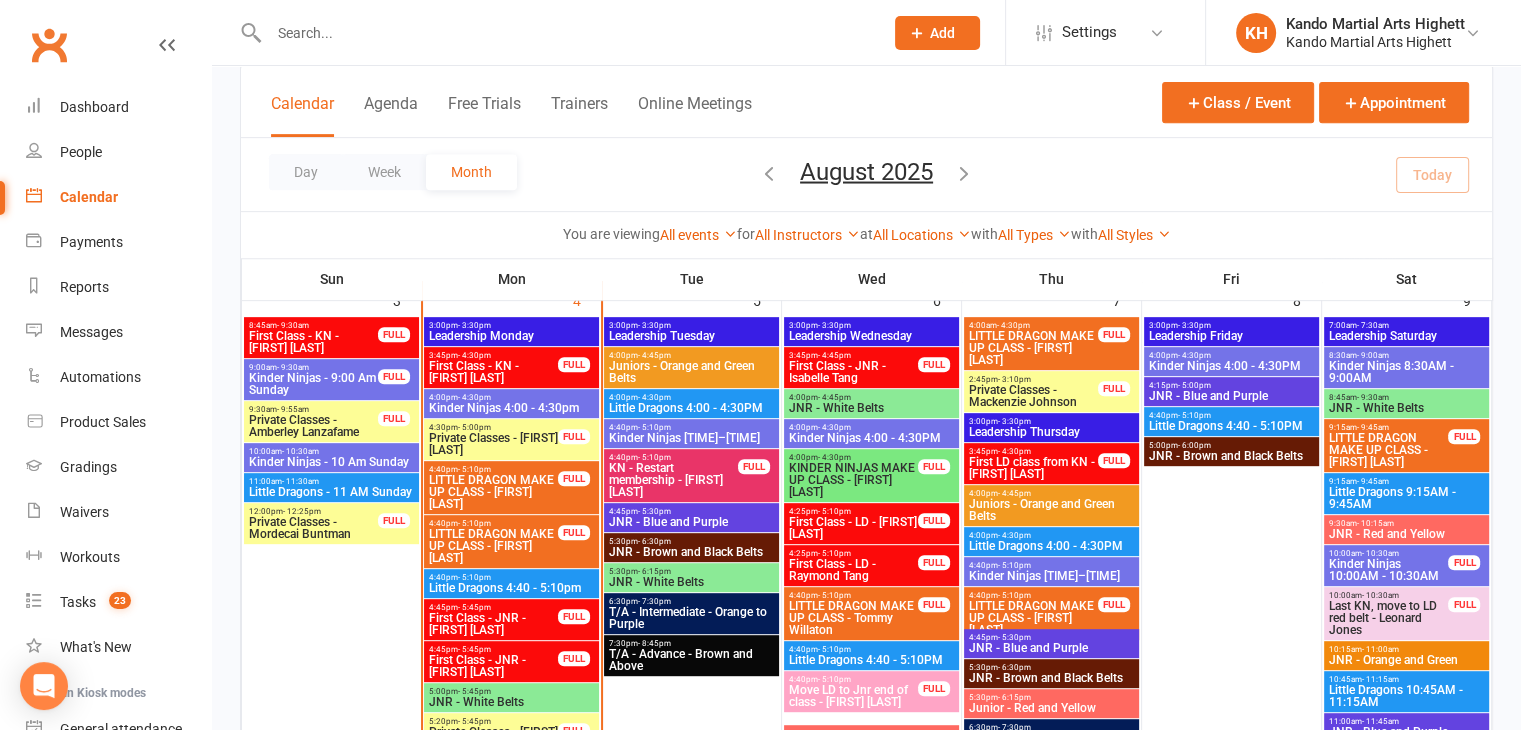 click on "Little Dragons 4:40 - 5:10pm" at bounding box center [511, 588] 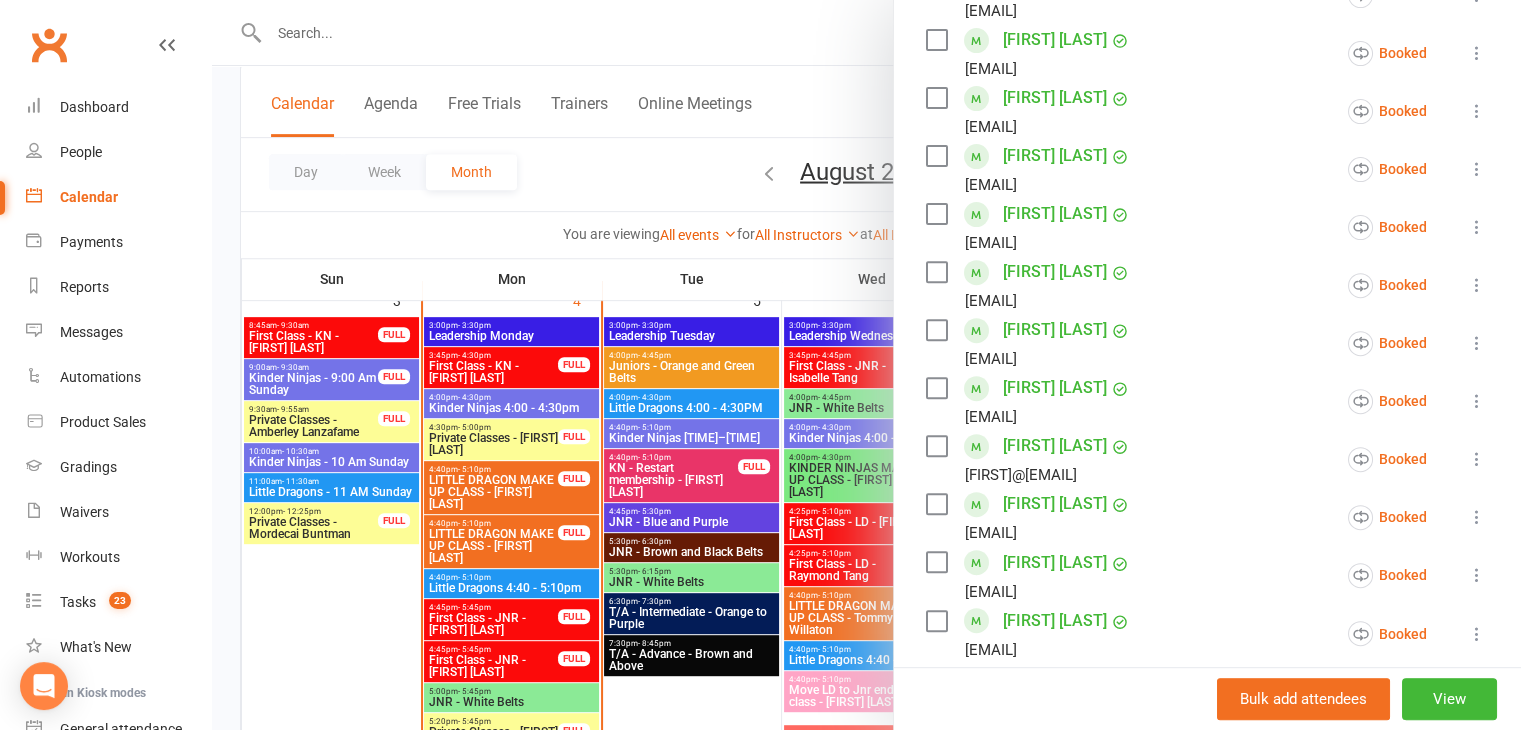 scroll, scrollTop: 800, scrollLeft: 0, axis: vertical 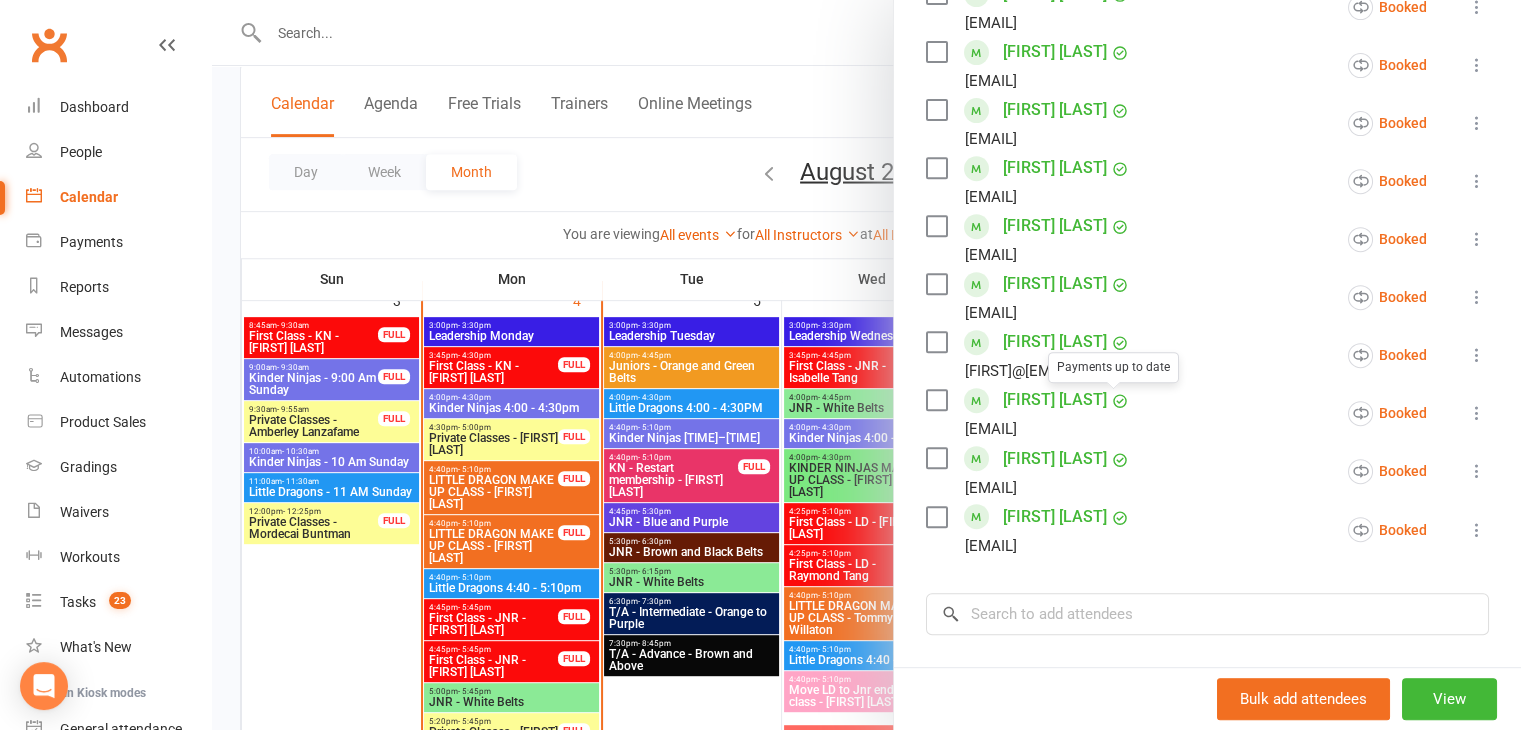 click at bounding box center (866, 365) 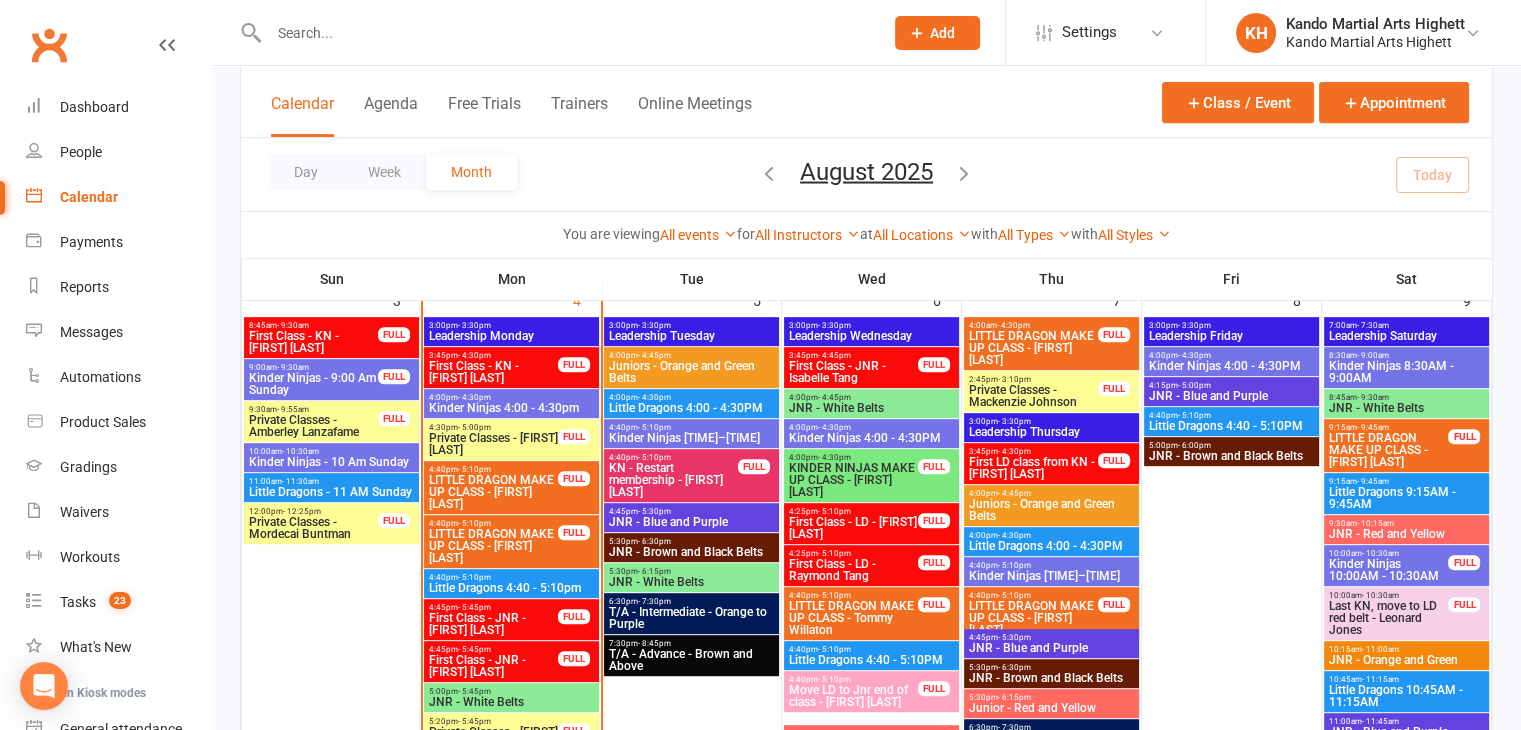 click on "Kinder Ninjas 4:00 - 4:30pm" at bounding box center [511, 408] 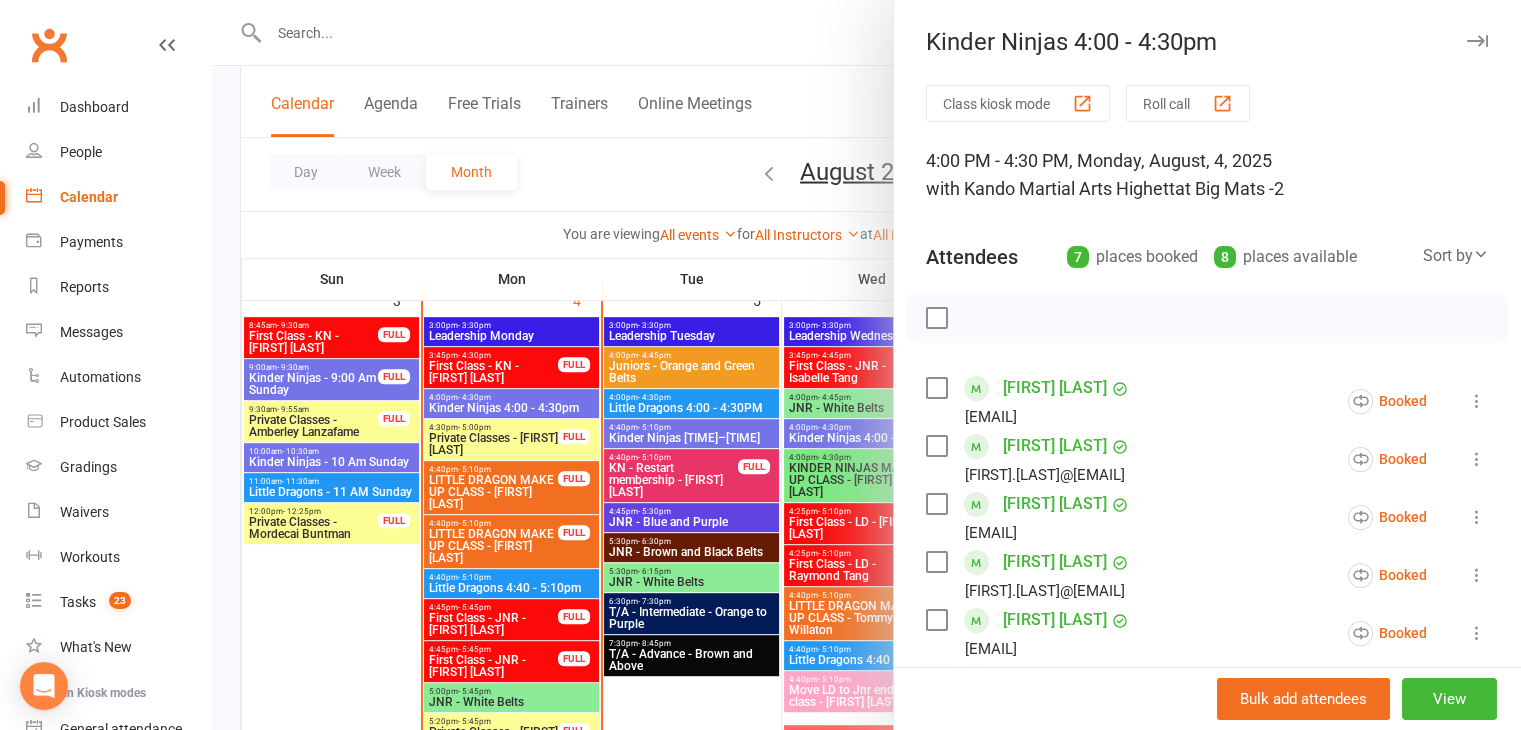 scroll, scrollTop: 200, scrollLeft: 0, axis: vertical 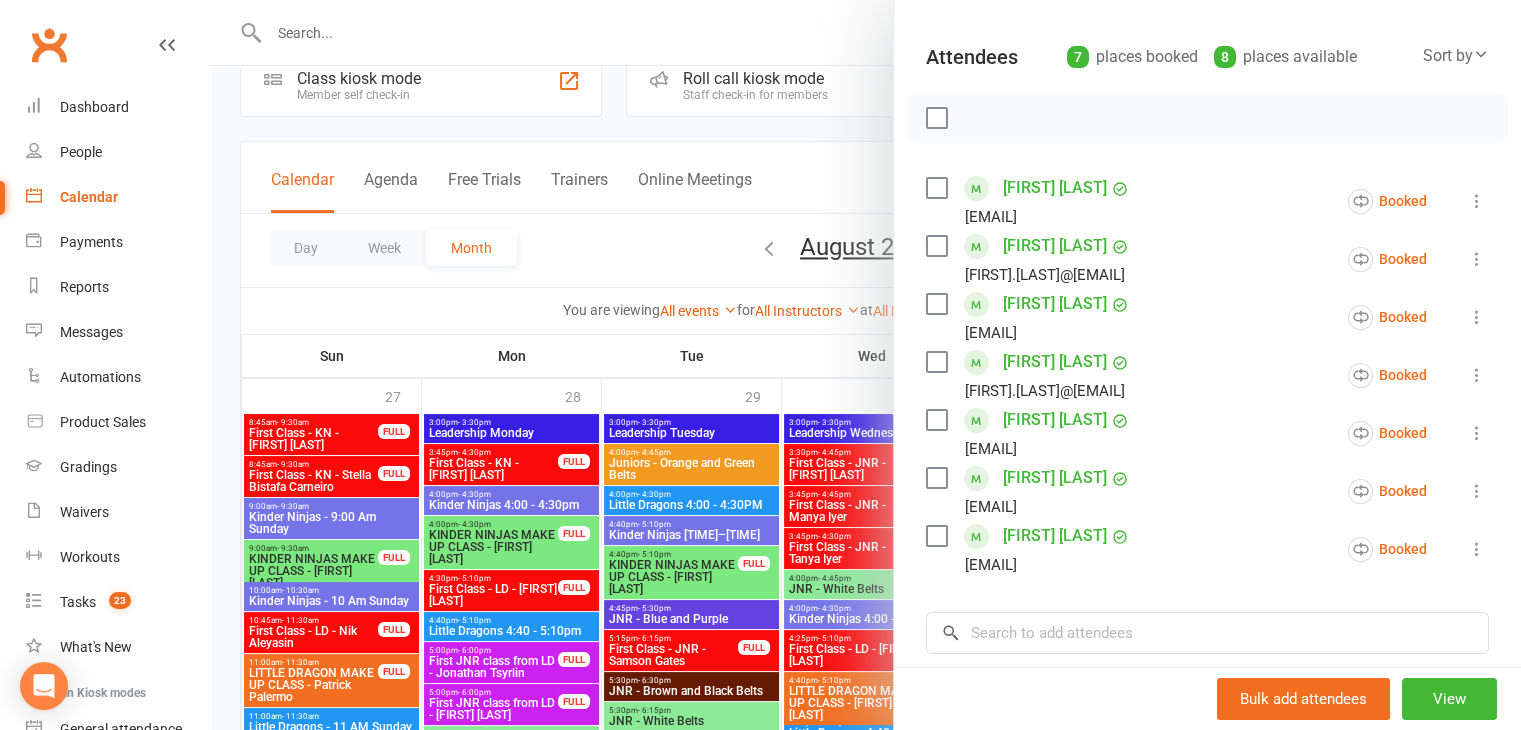 click at bounding box center [866, 365] 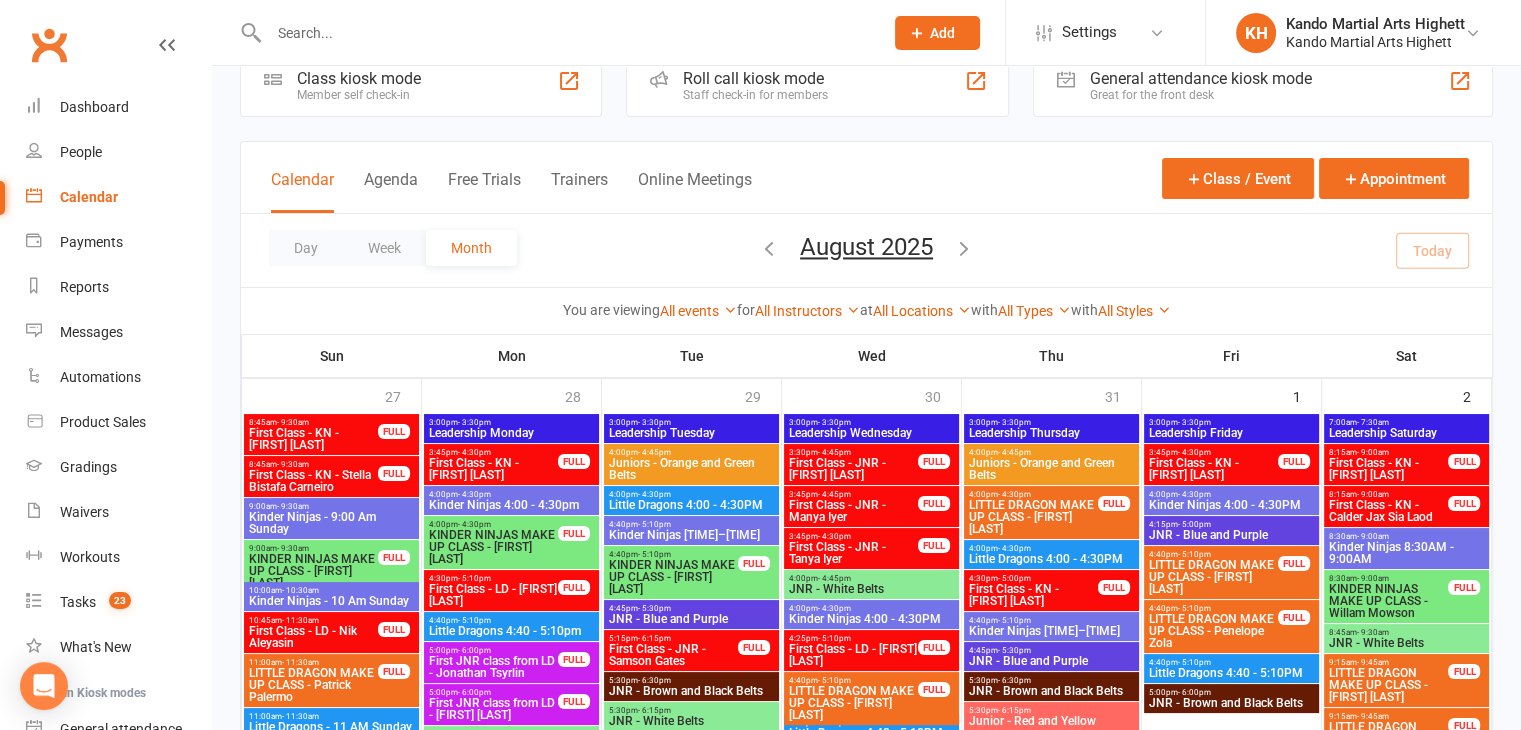 click on "4:40pm  - 5:10pm" at bounding box center (511, 620) 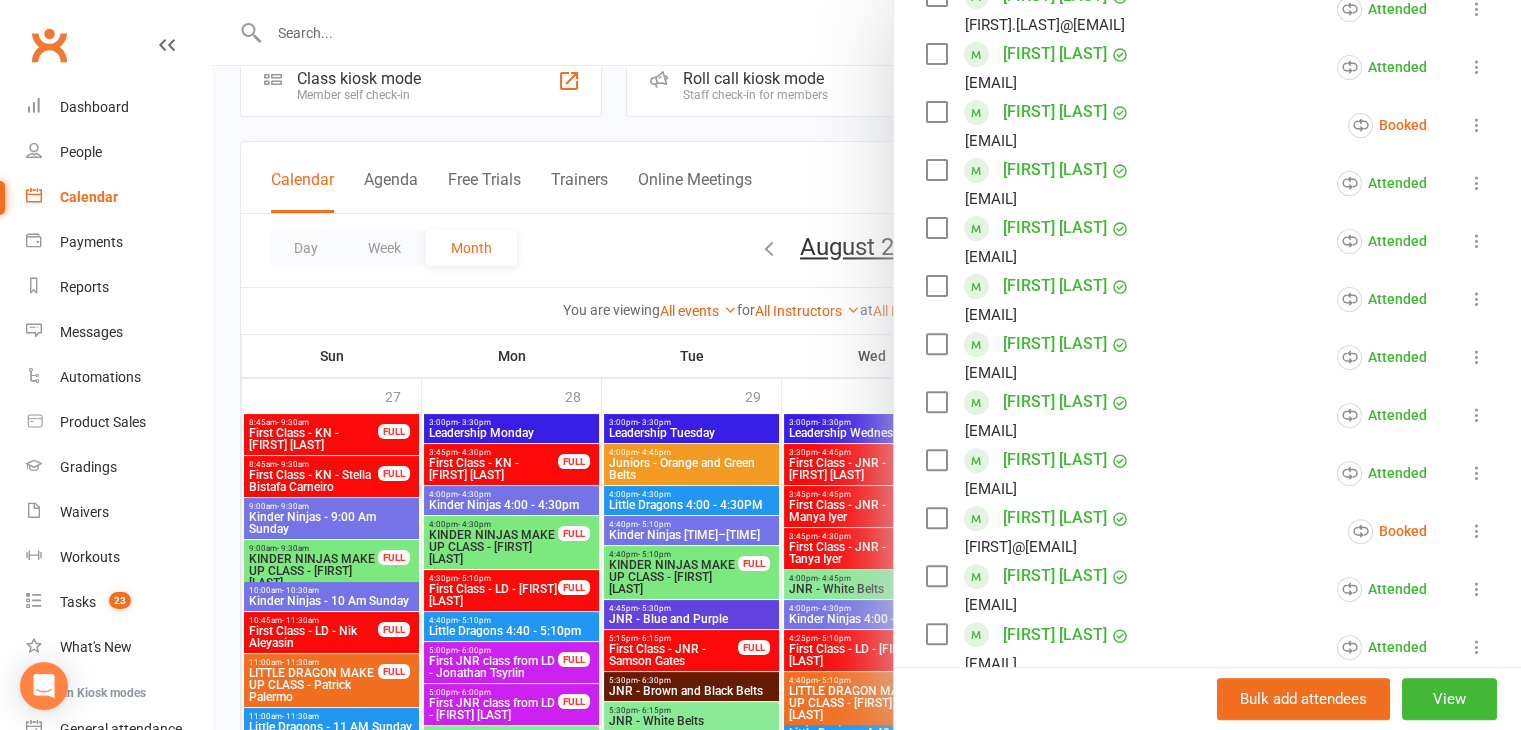 scroll, scrollTop: 800, scrollLeft: 0, axis: vertical 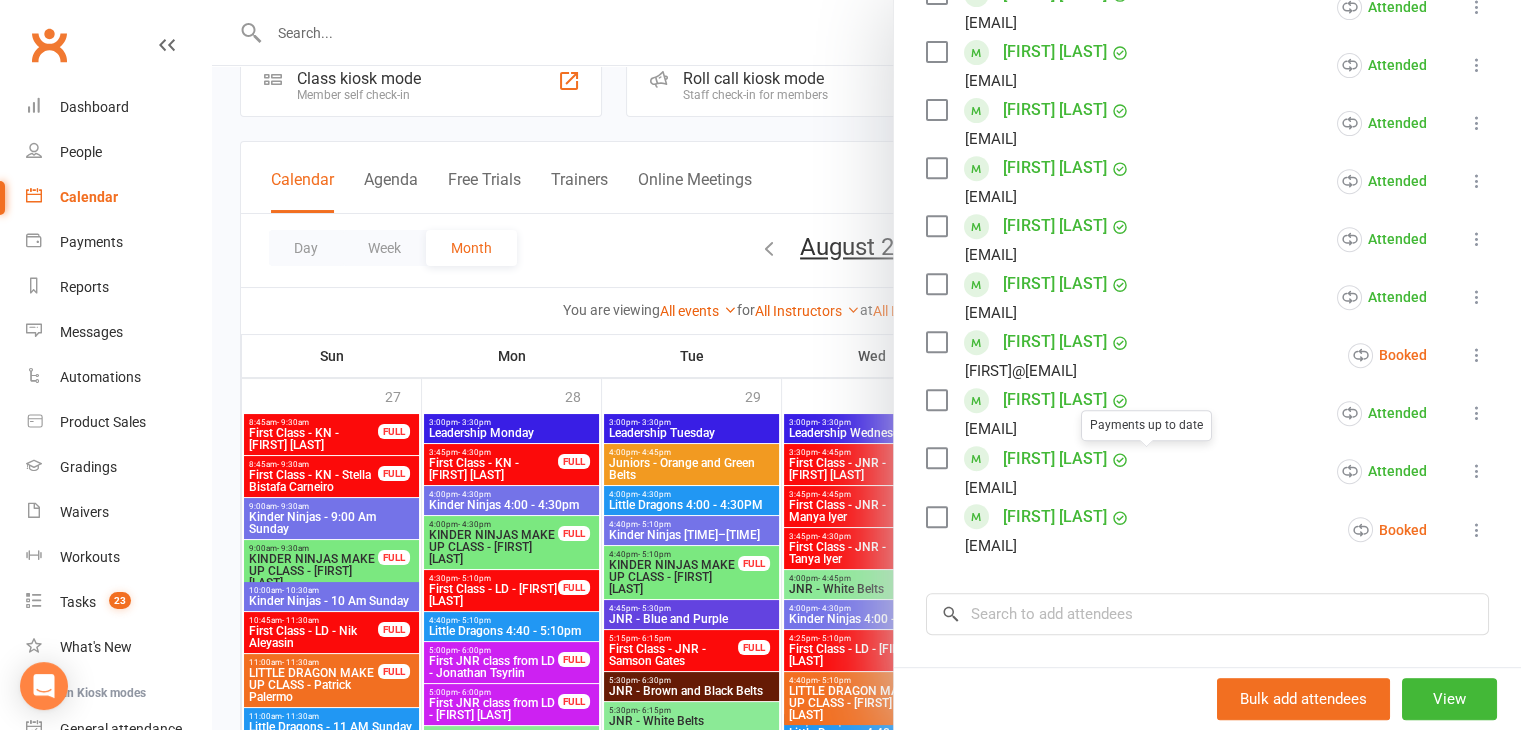 click at bounding box center [866, 365] 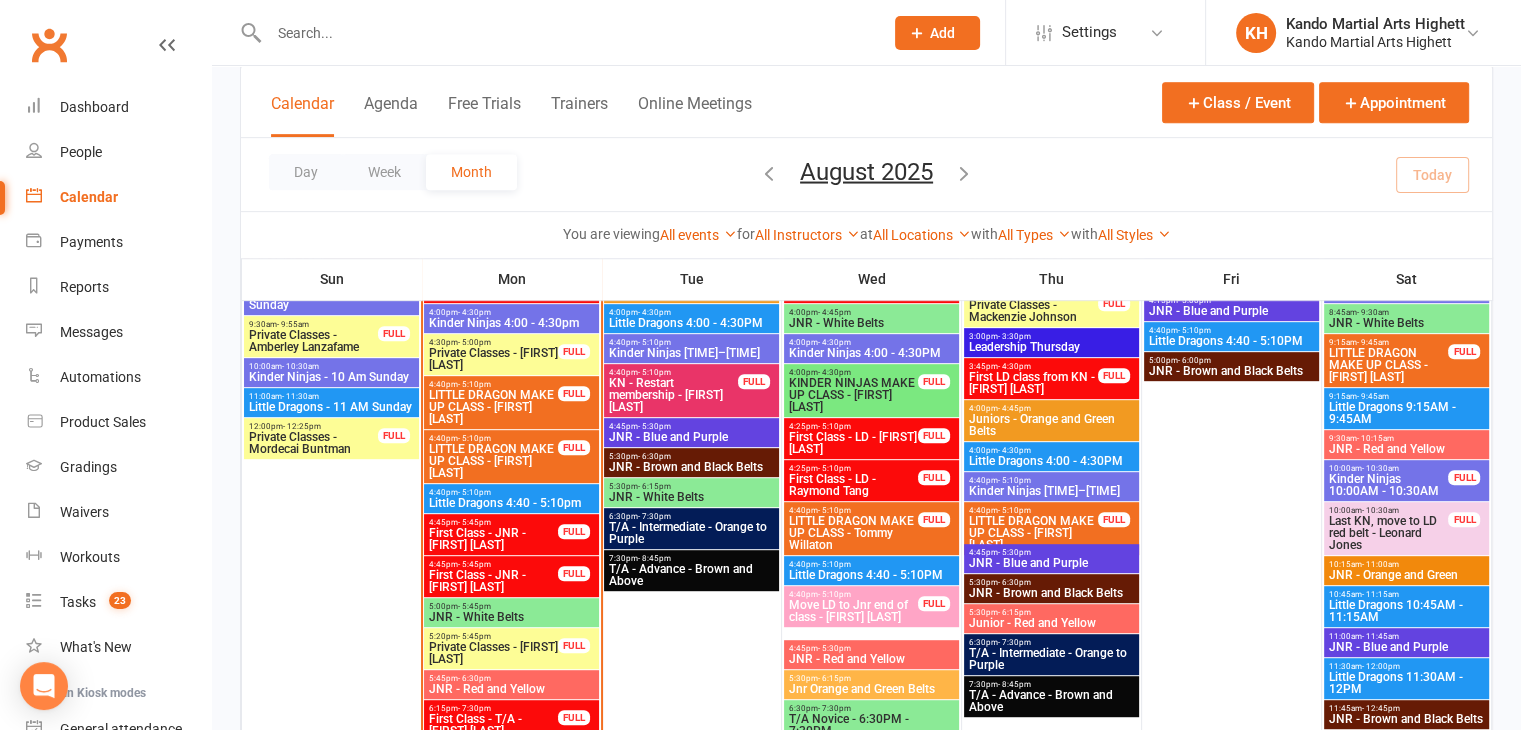scroll, scrollTop: 1146, scrollLeft: 0, axis: vertical 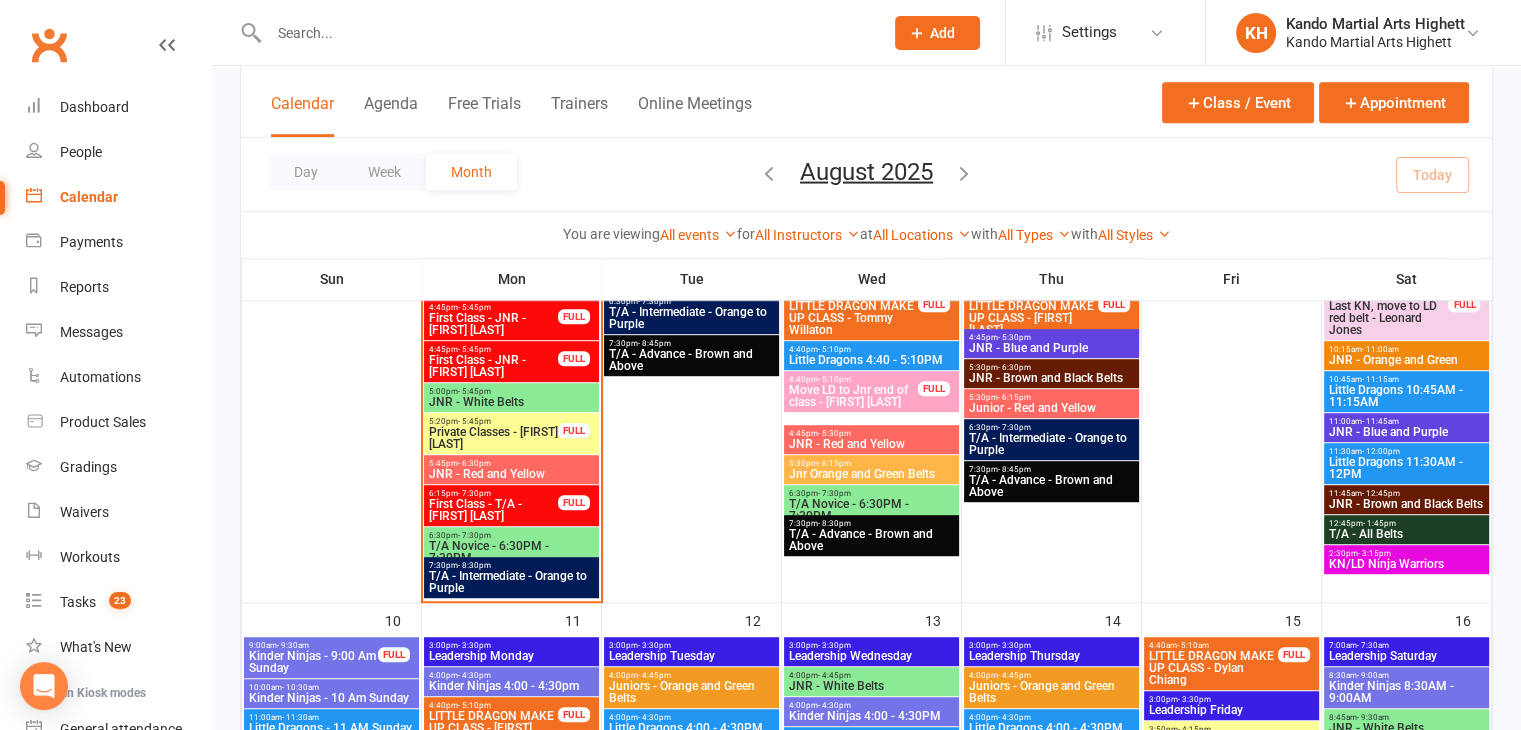 click on "6:15pm  - 7:30pm" at bounding box center (493, 493) 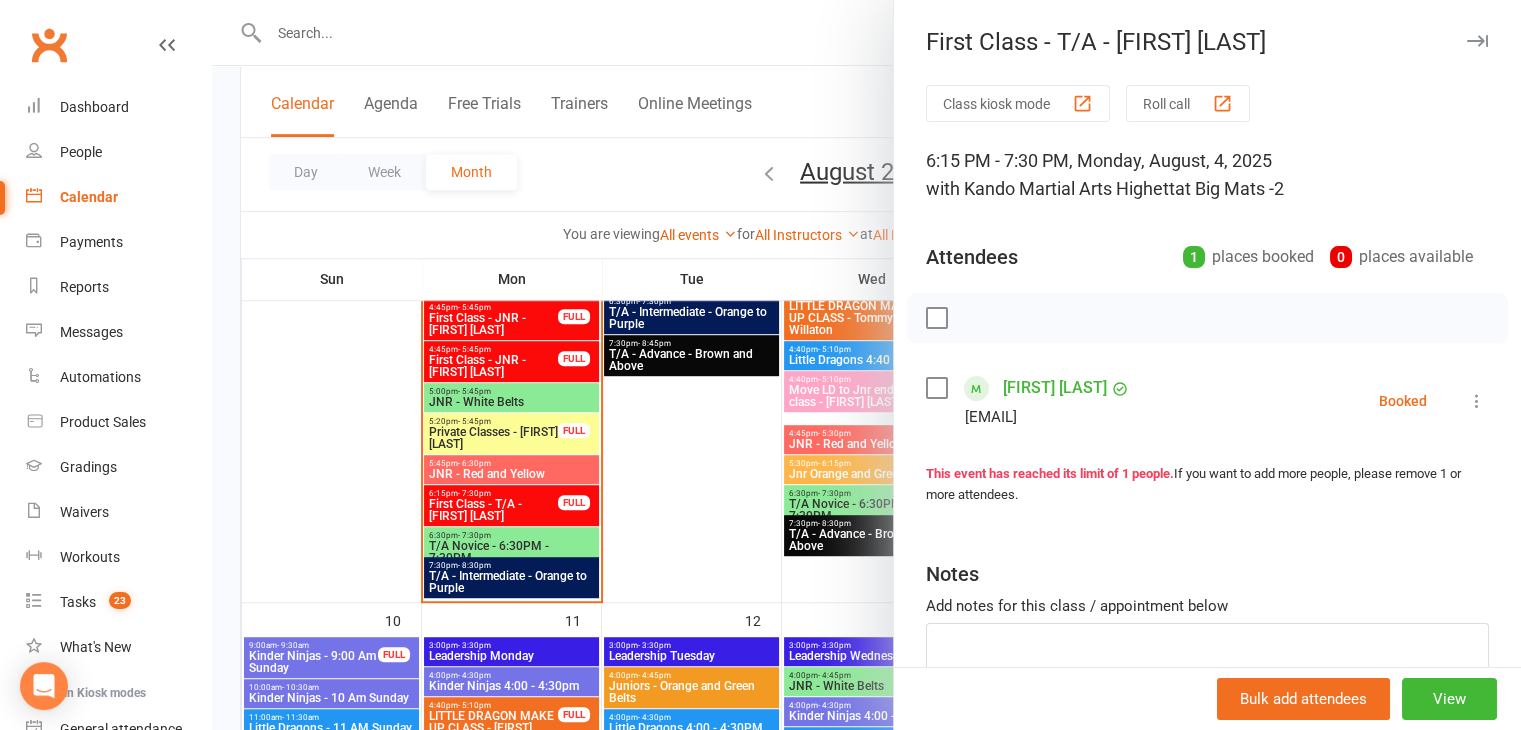 drag, startPoint x: 458, startPoint y: 347, endPoint x: 384, endPoint y: 265, distance: 110.45361 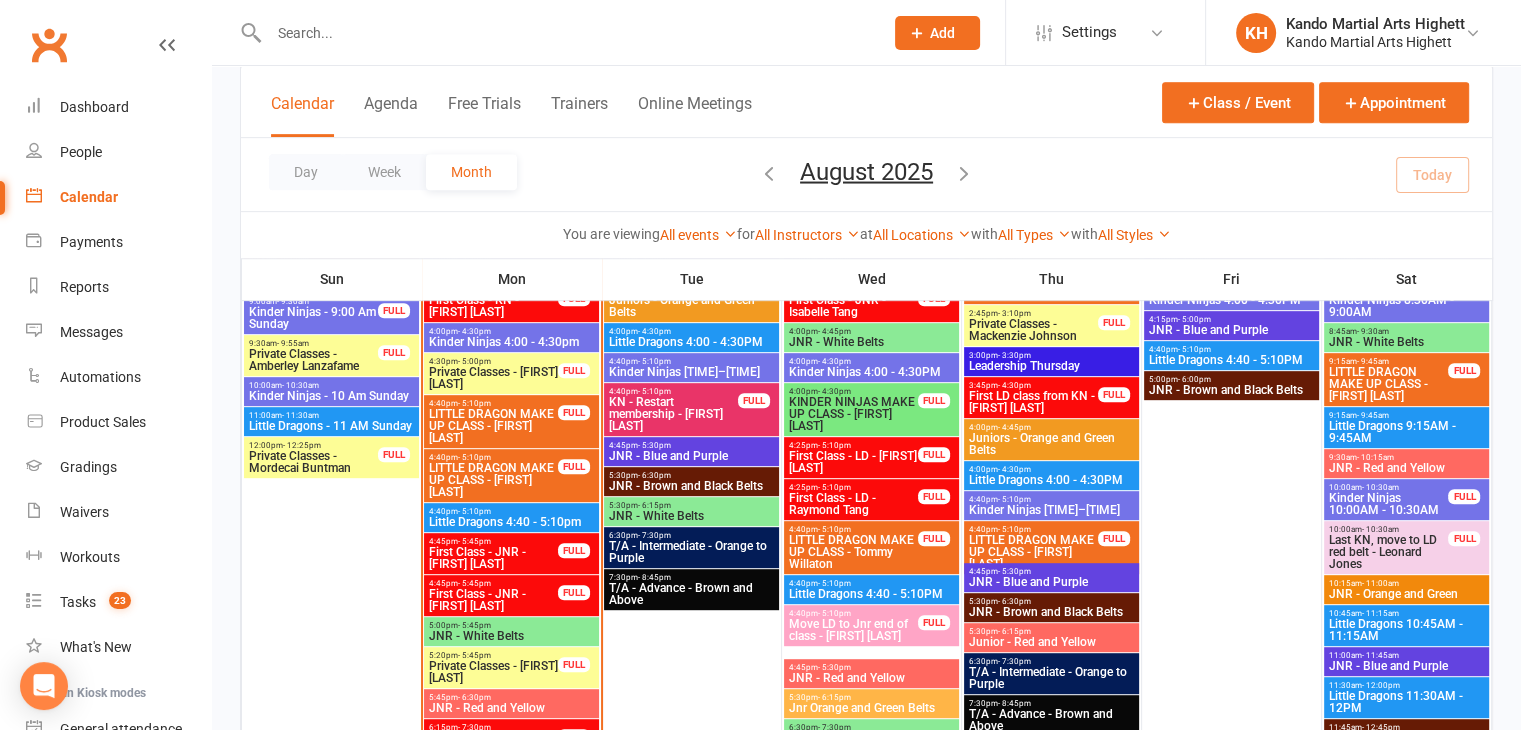 scroll, scrollTop: 864, scrollLeft: 0, axis: vertical 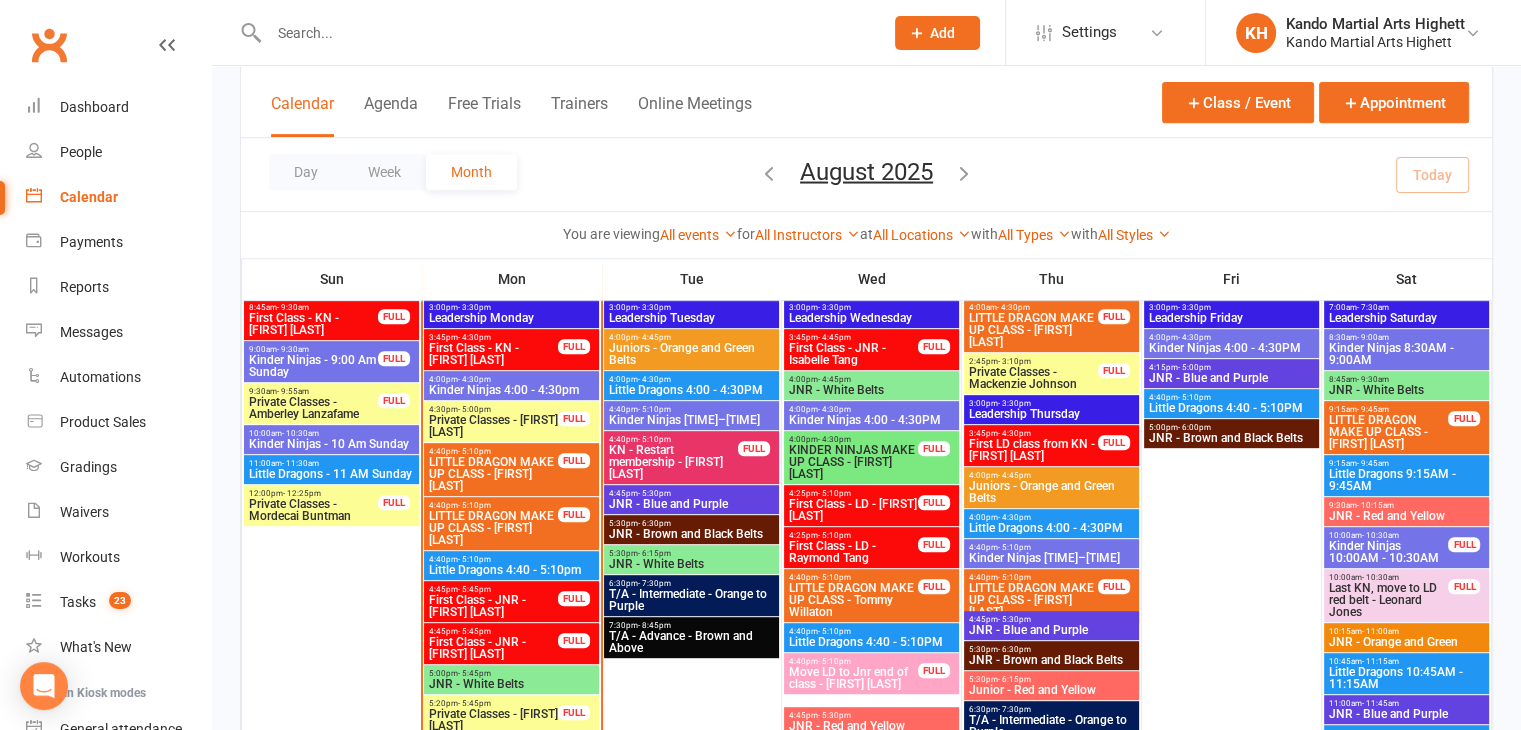 click on "4:00pm  - 4:30pm Kinder Ninjas 4:00 - 4:30pm" at bounding box center [511, 385] 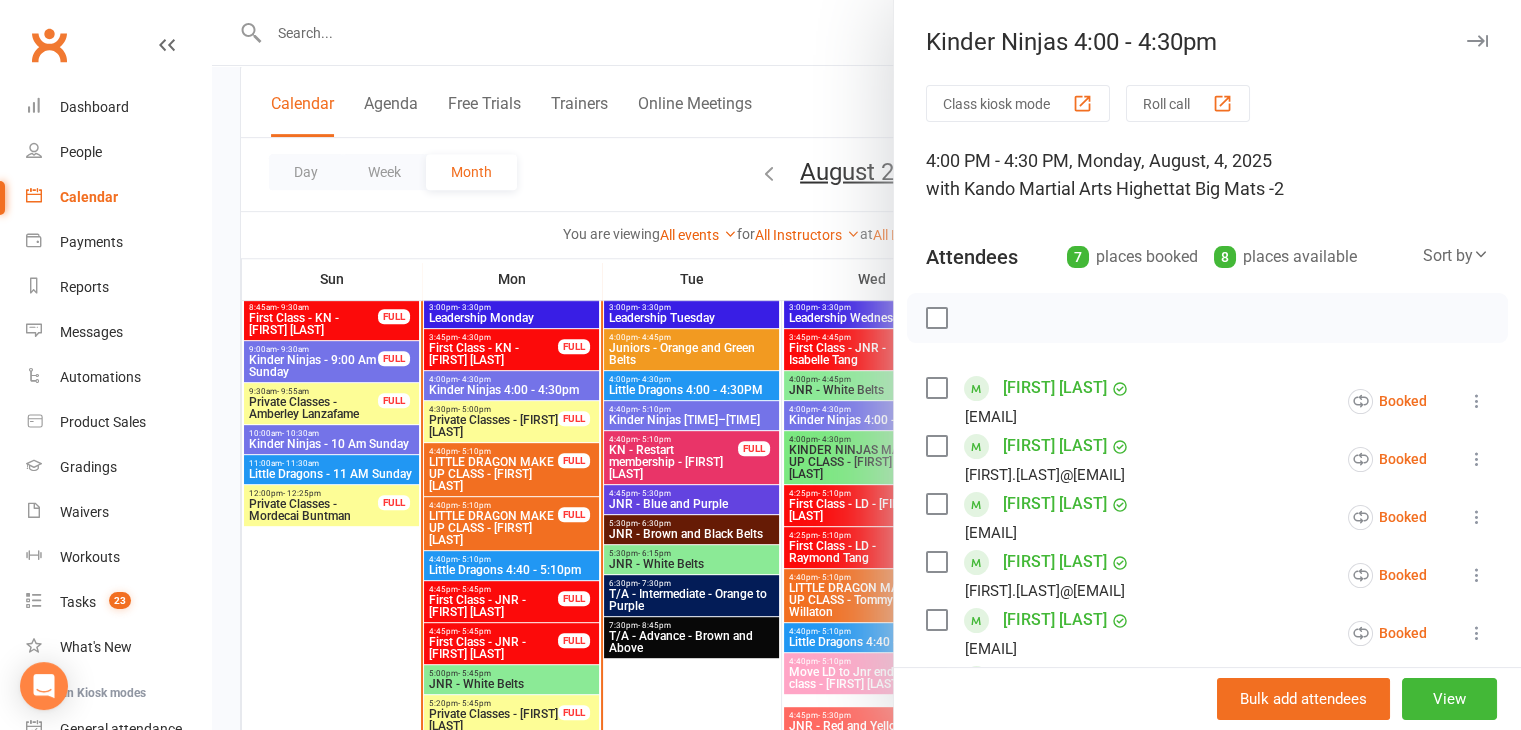 click at bounding box center [866, 365] 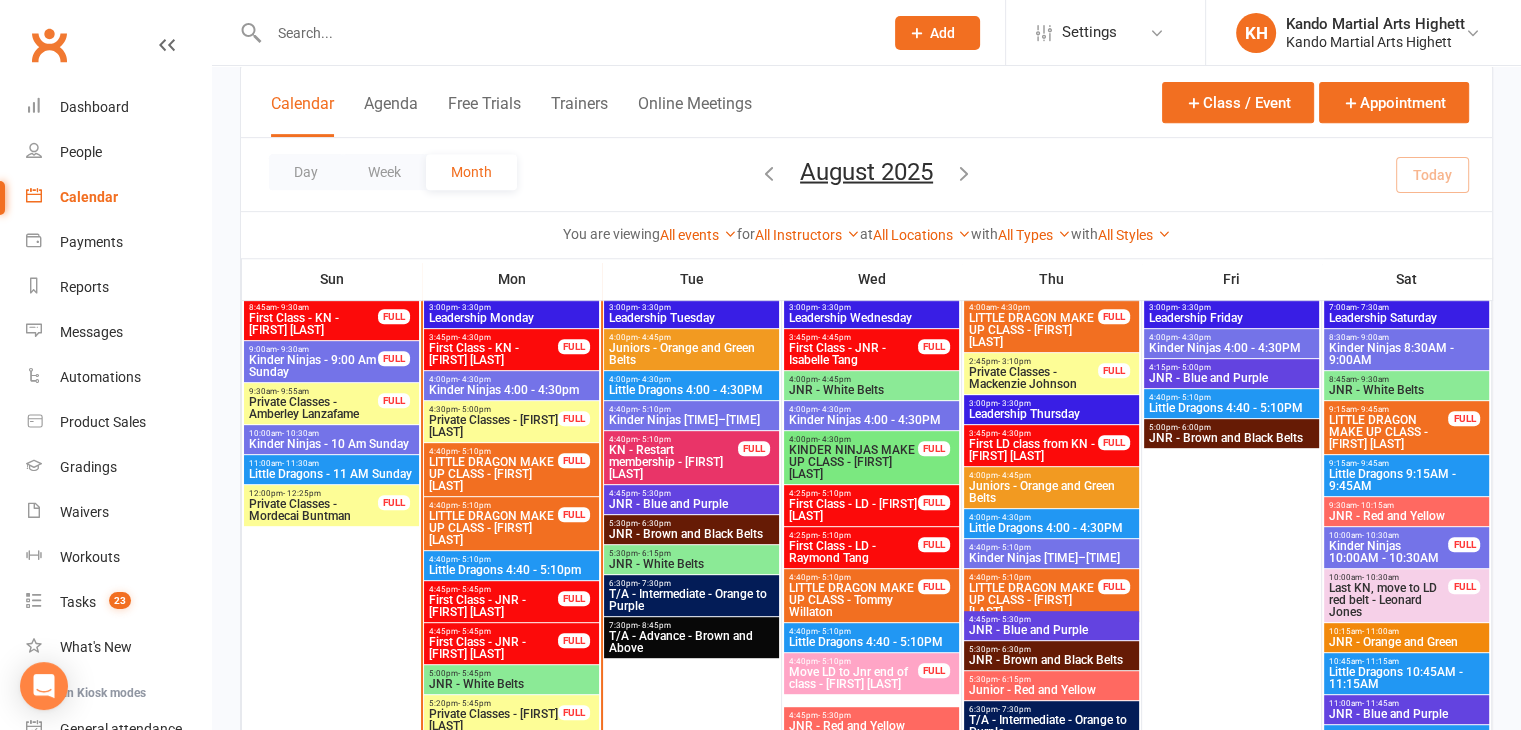 click on "First Class - KN - Kobi Fernando" at bounding box center [493, 354] 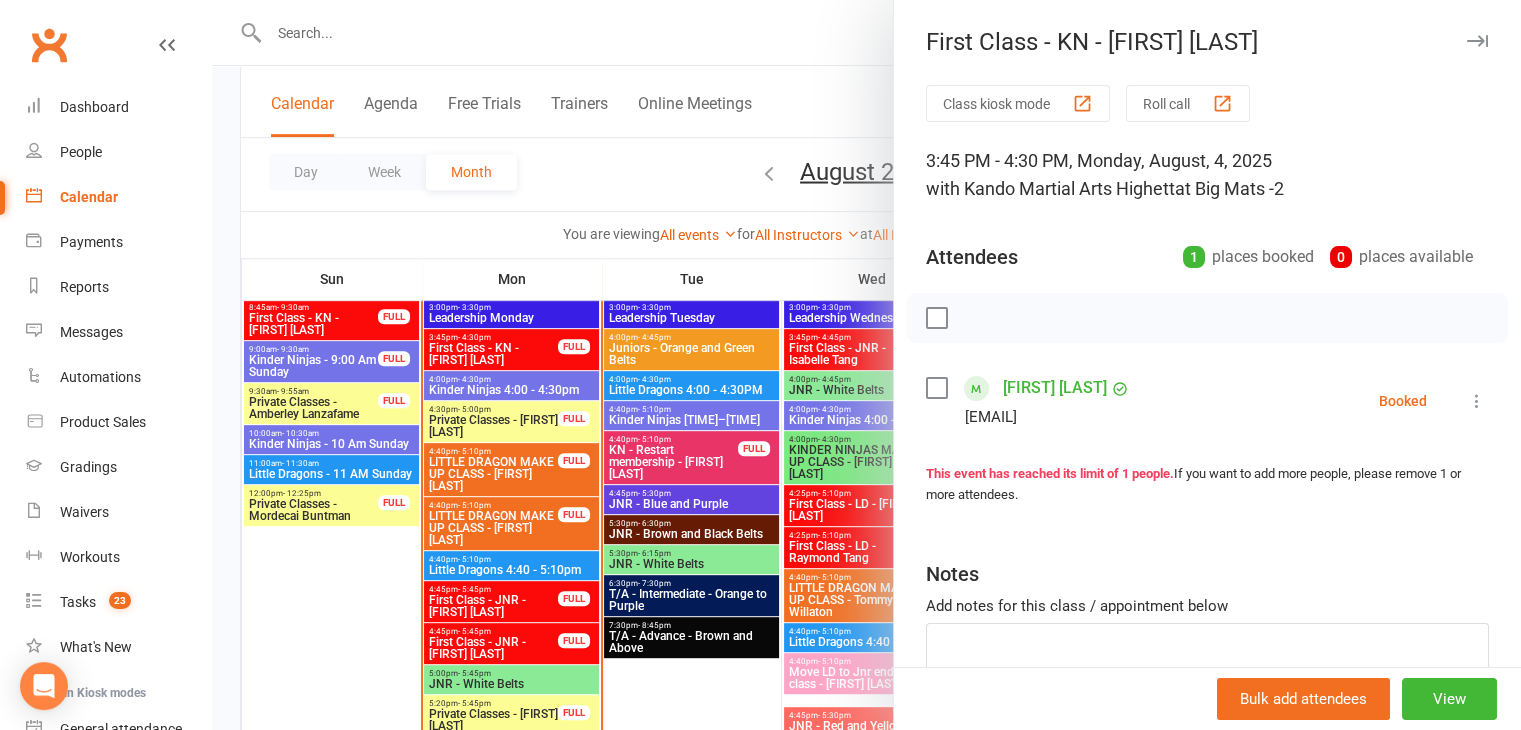 click at bounding box center (1477, 401) 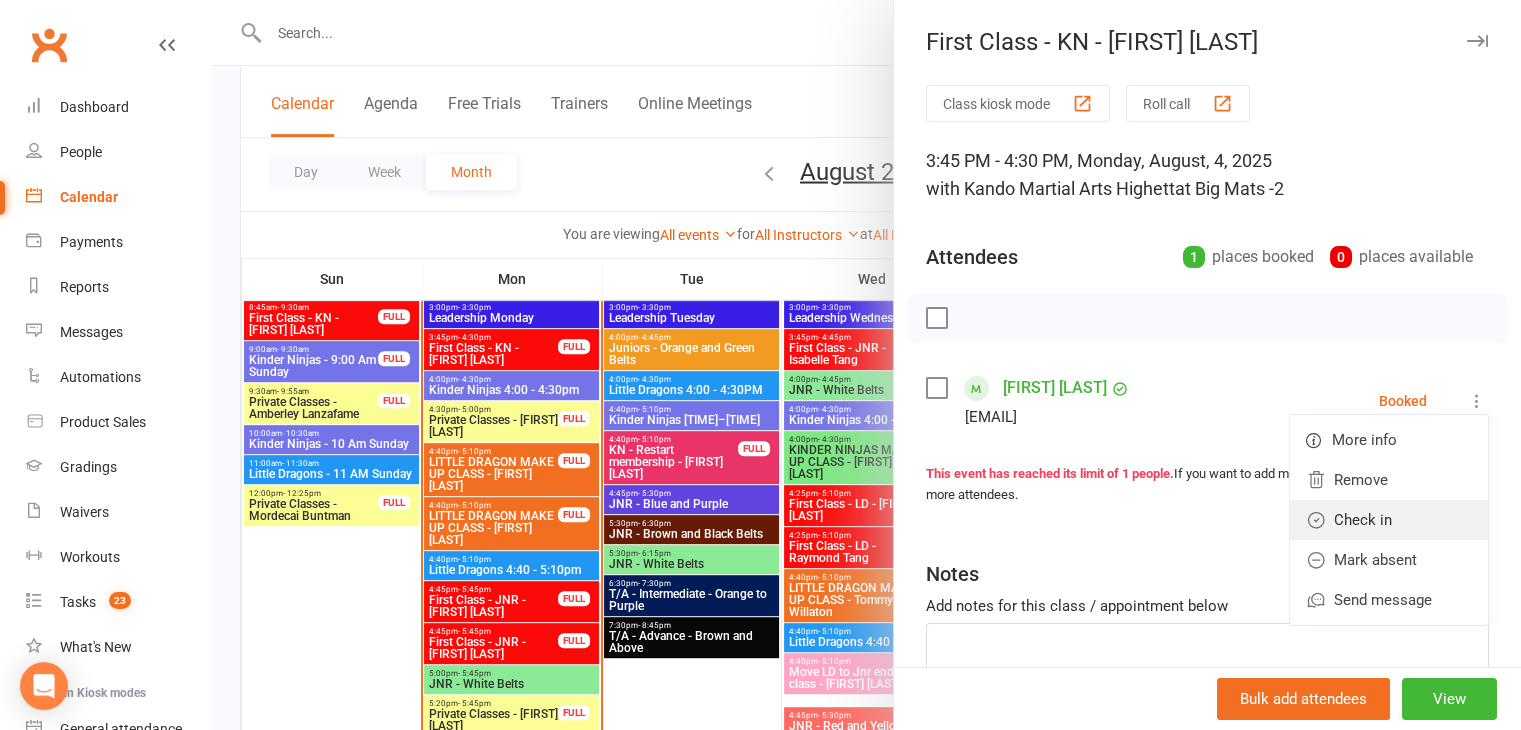 click on "Check in" at bounding box center (1389, 520) 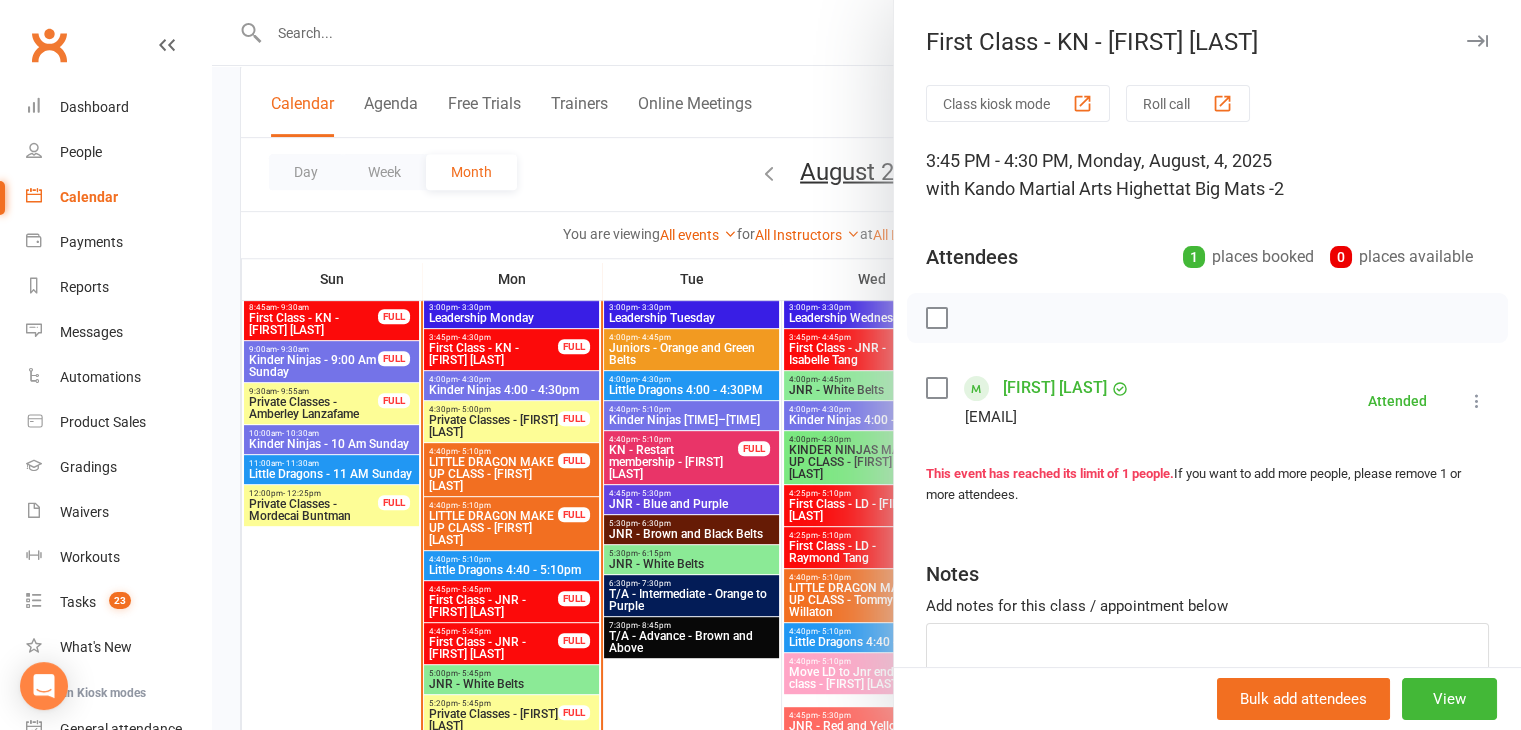click at bounding box center [866, 365] 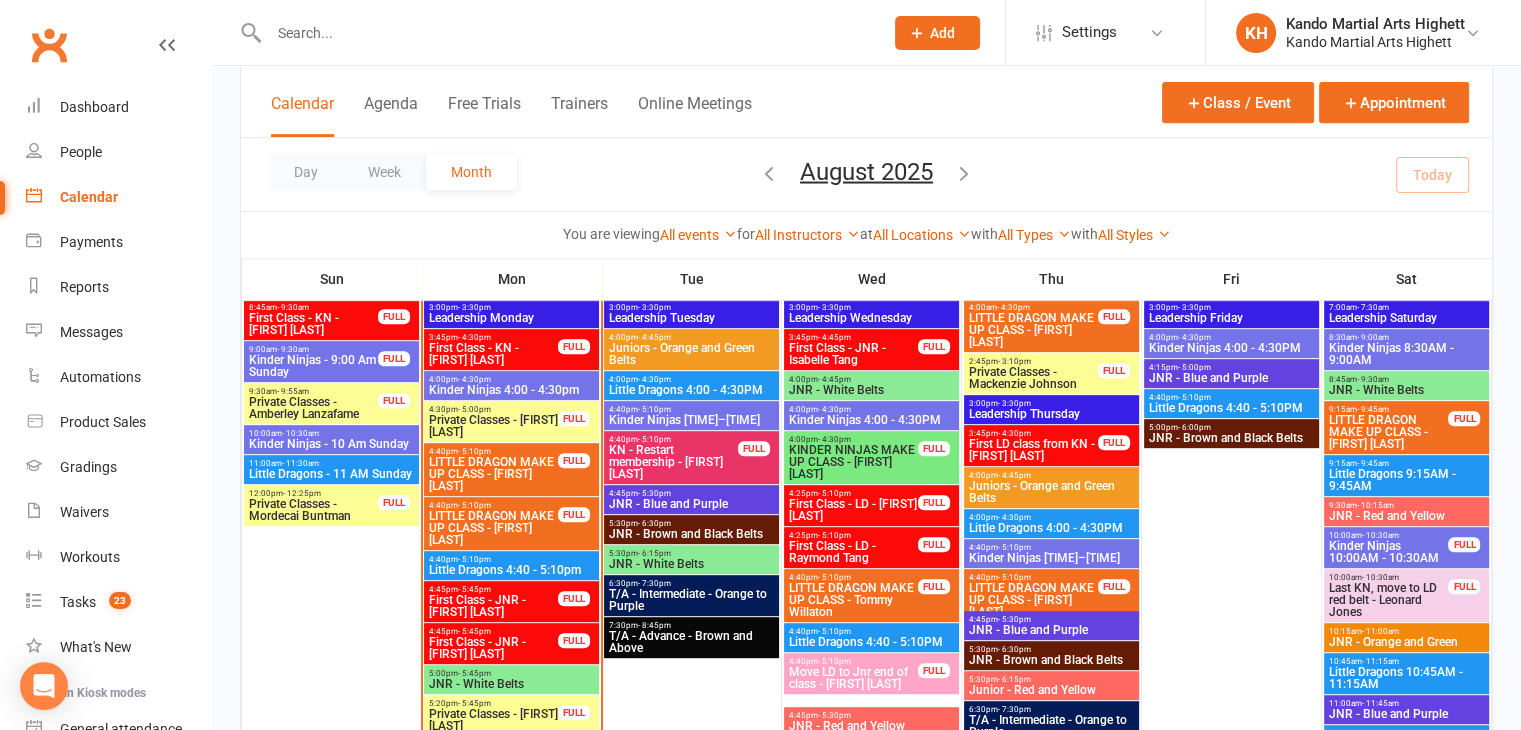 click at bounding box center [566, 33] 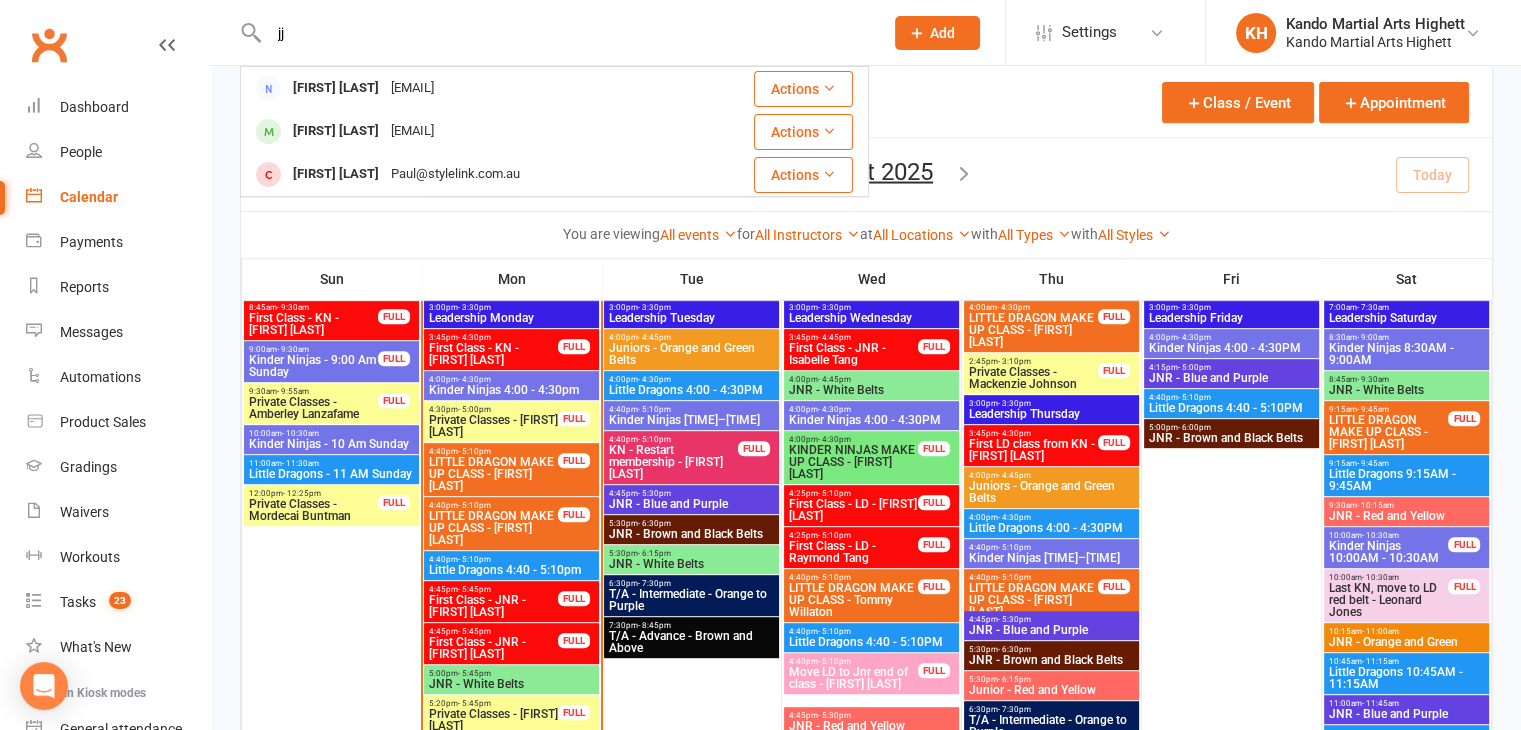 click on "jj" at bounding box center [566, 33] 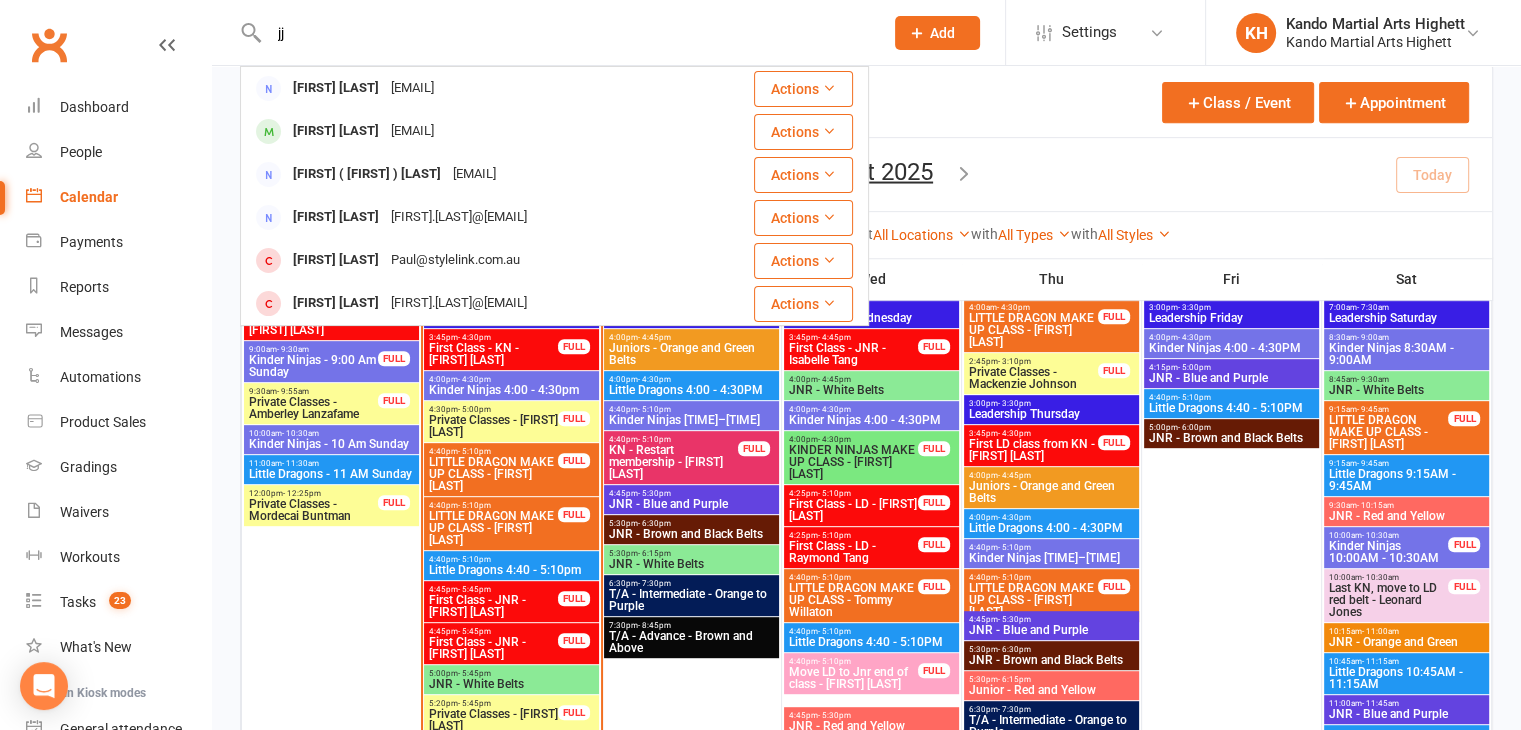 type on "j" 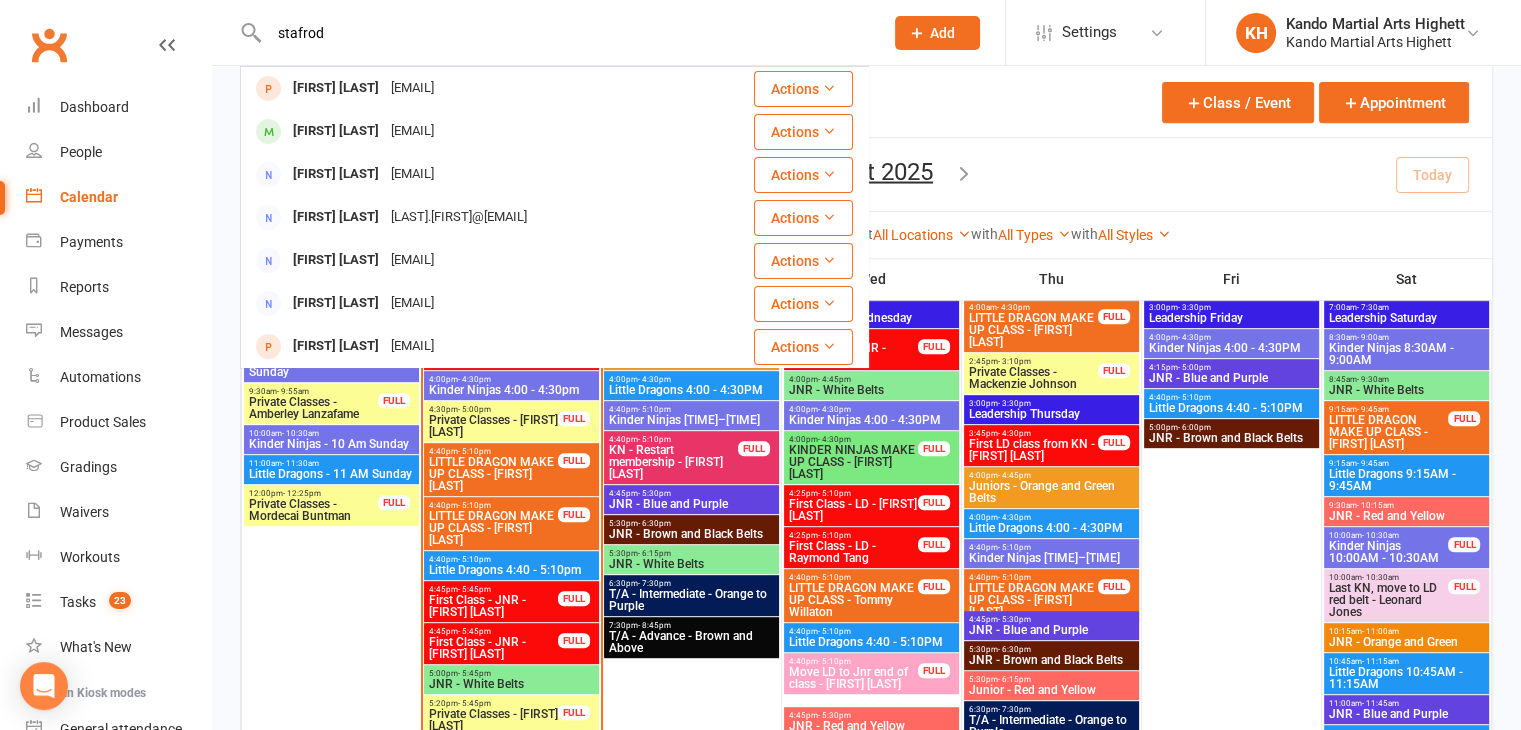 click on "stafrod" at bounding box center (566, 33) 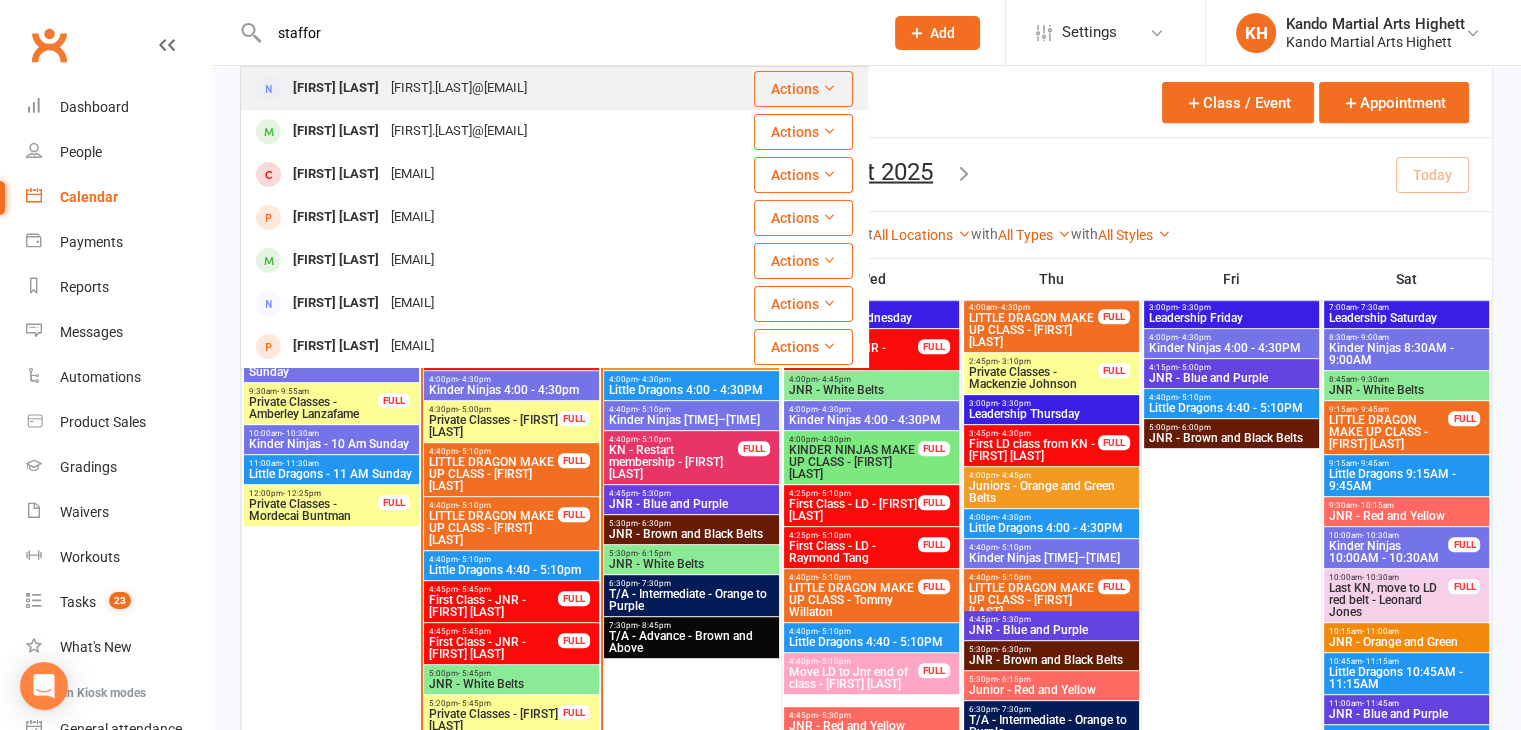 type on "staffor" 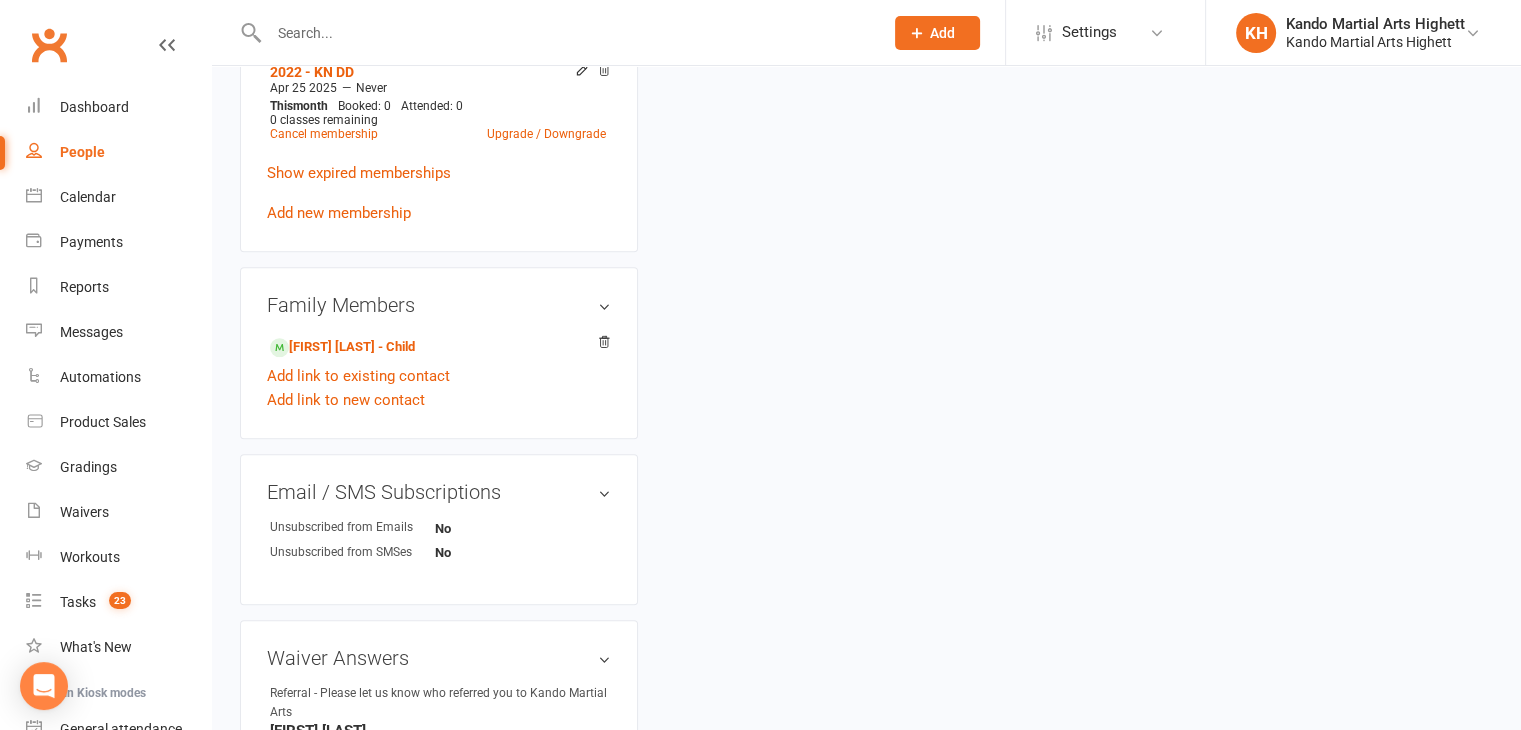 scroll, scrollTop: 0, scrollLeft: 0, axis: both 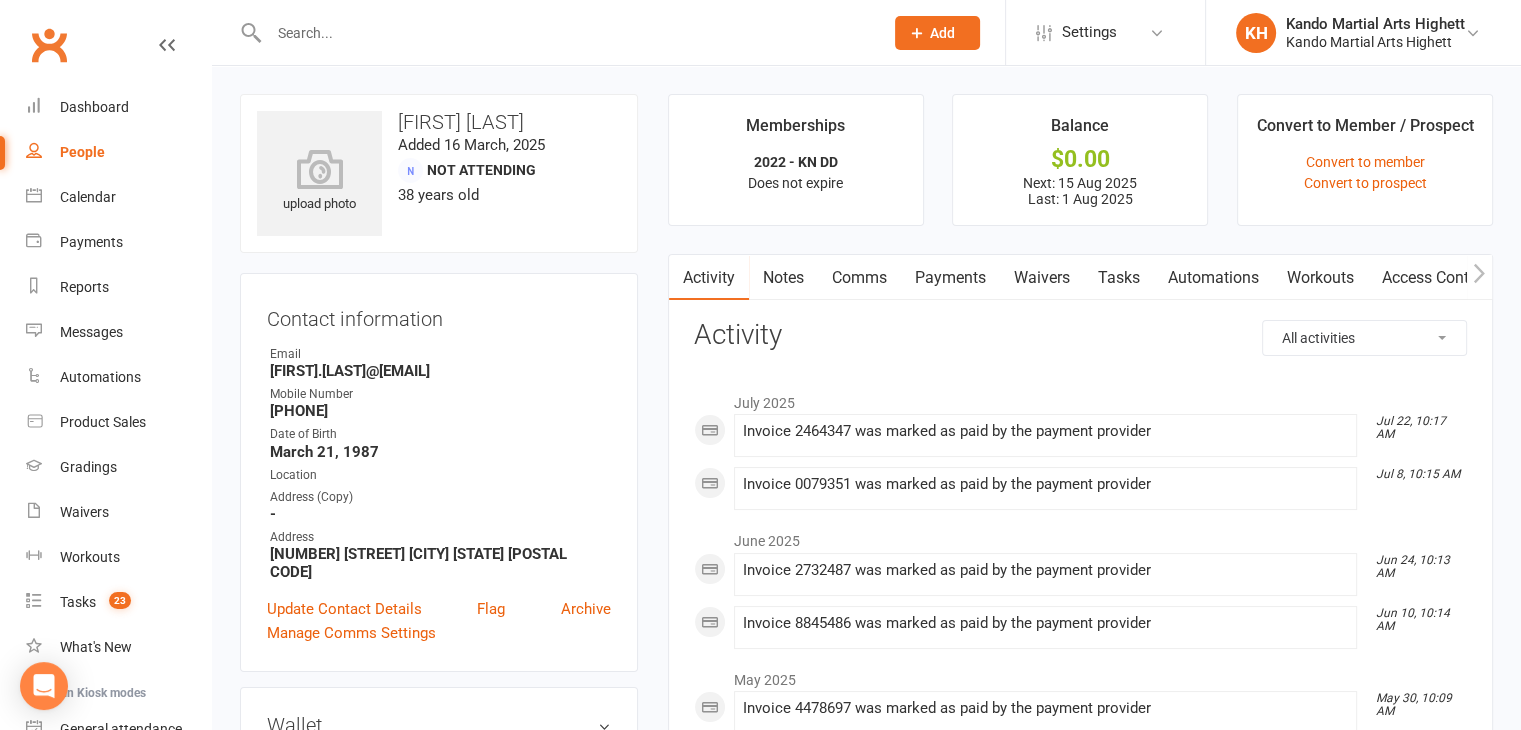 click on "Georgie.perkstaf@hotmail.com" at bounding box center [440, 371] 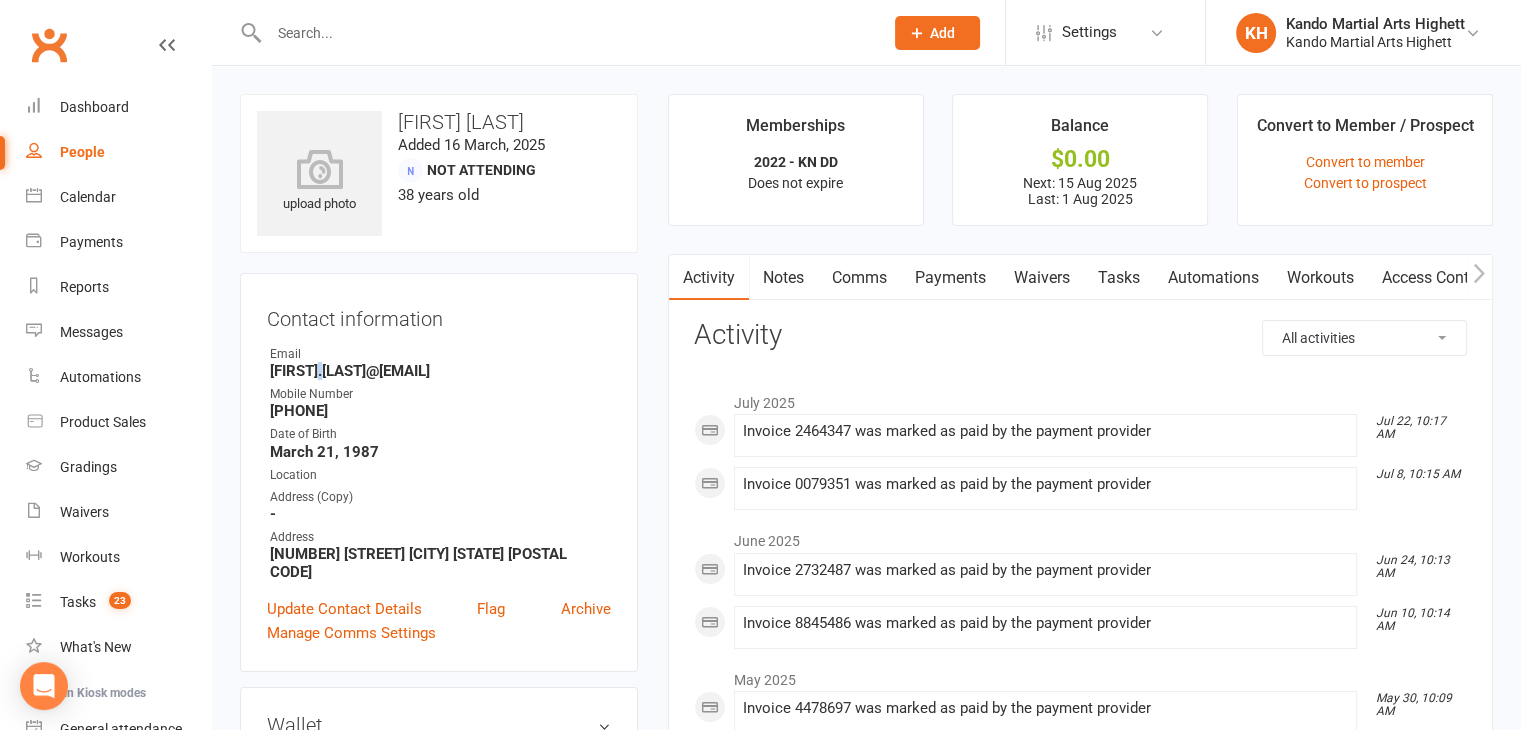 click on "Georgie.perkstaf@hotmail.com" at bounding box center (440, 371) 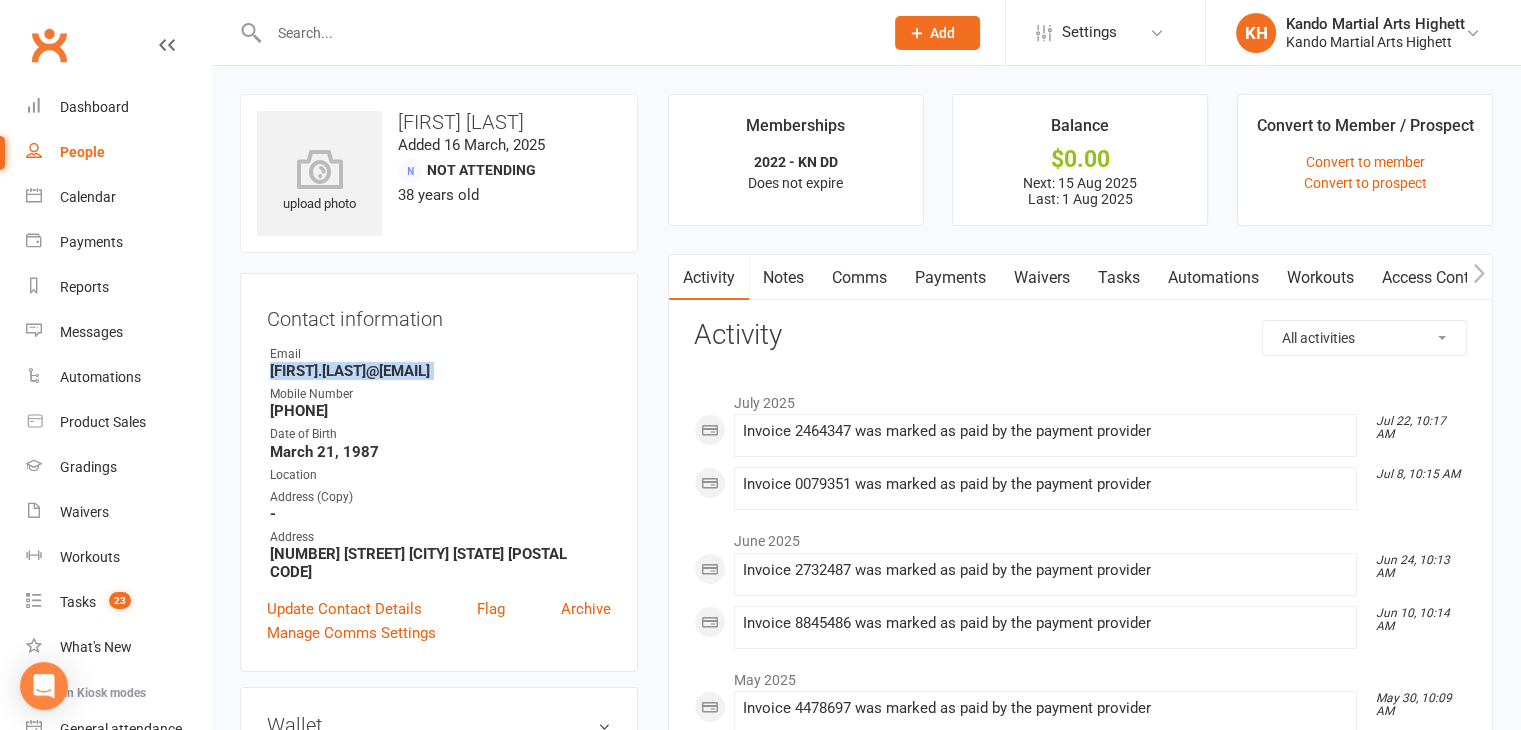 click on "Georgie.perkstaf@hotmail.com" at bounding box center (440, 371) 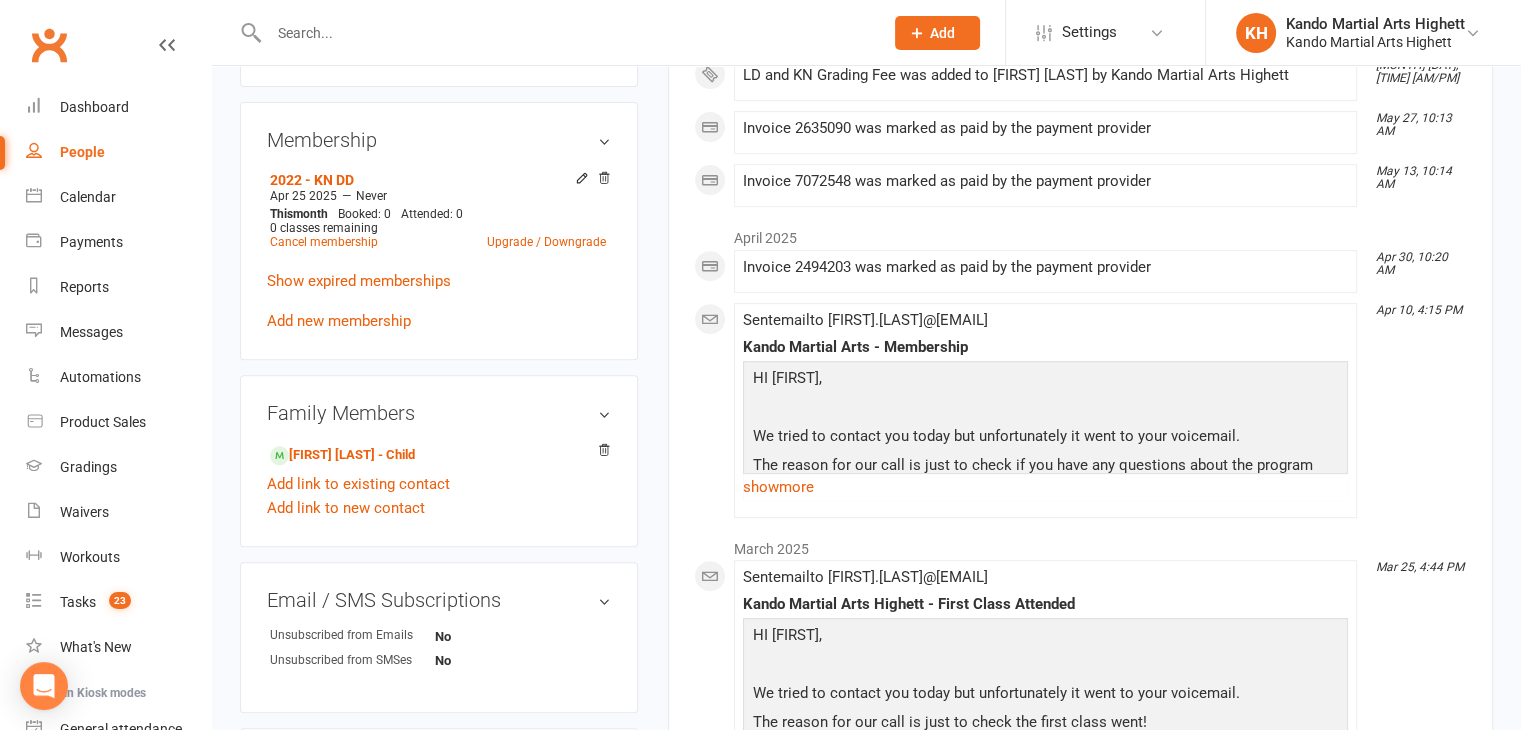 scroll, scrollTop: 900, scrollLeft: 0, axis: vertical 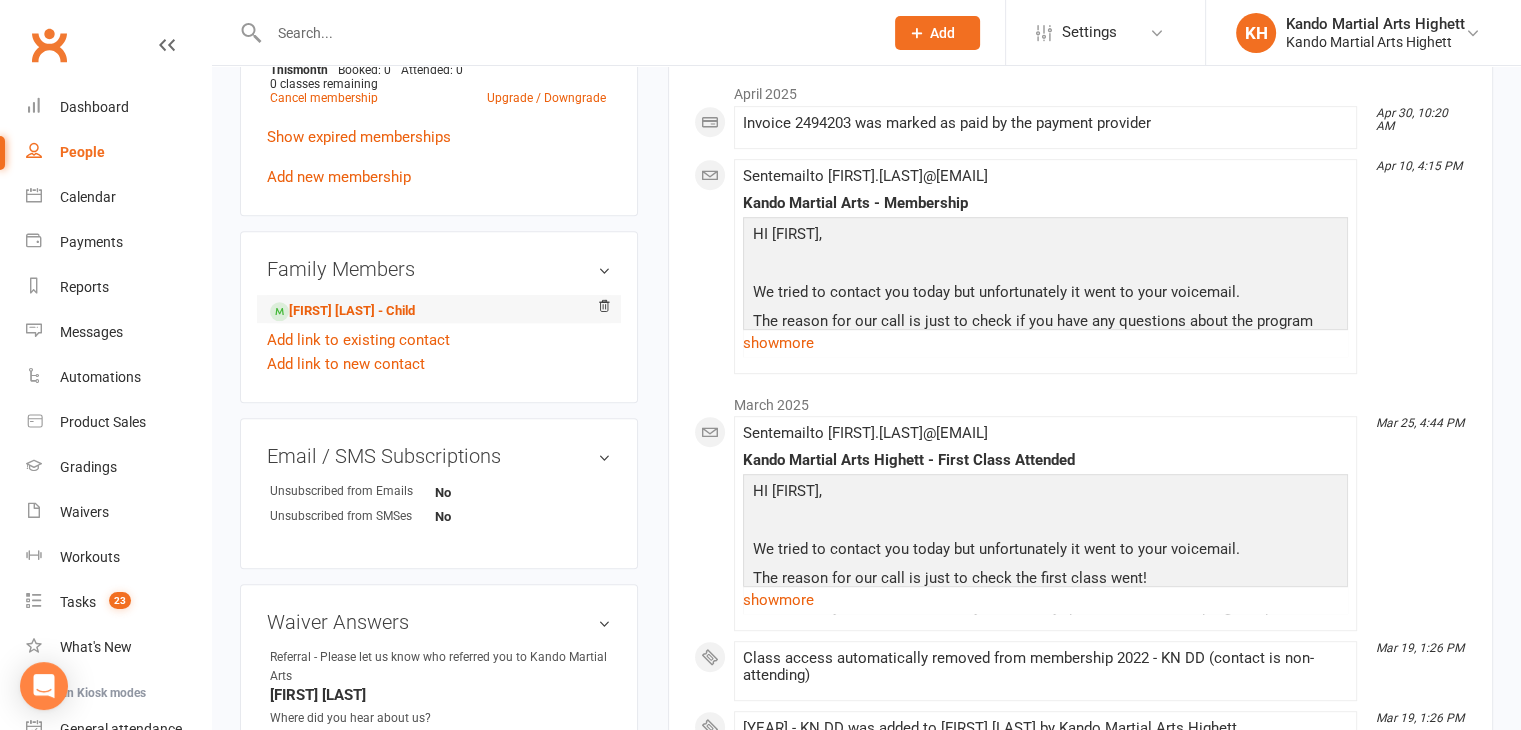 click on "JJ Perkins-Stafford - Child" at bounding box center [439, 309] 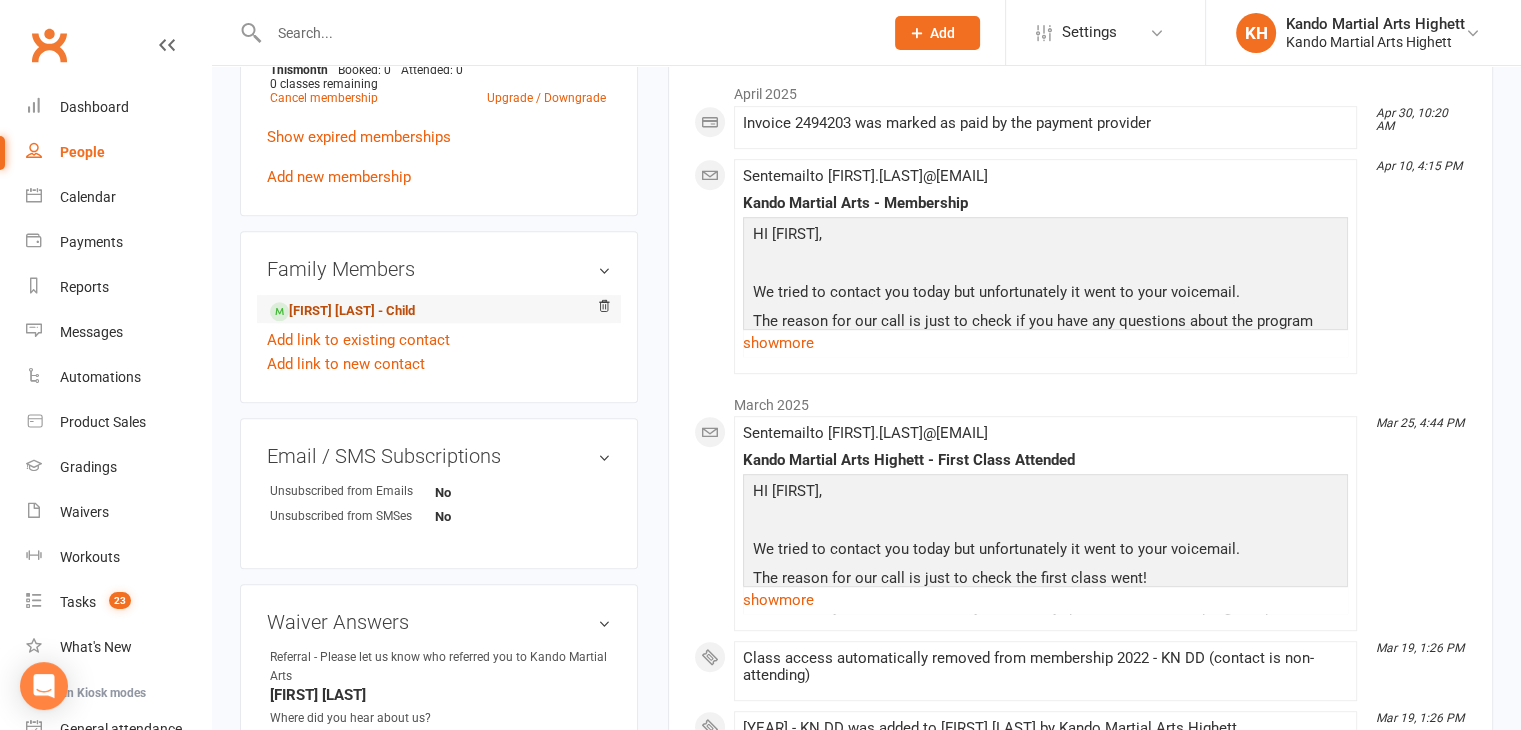 click on "JJ Perkins-Stafford - Child" at bounding box center (342, 311) 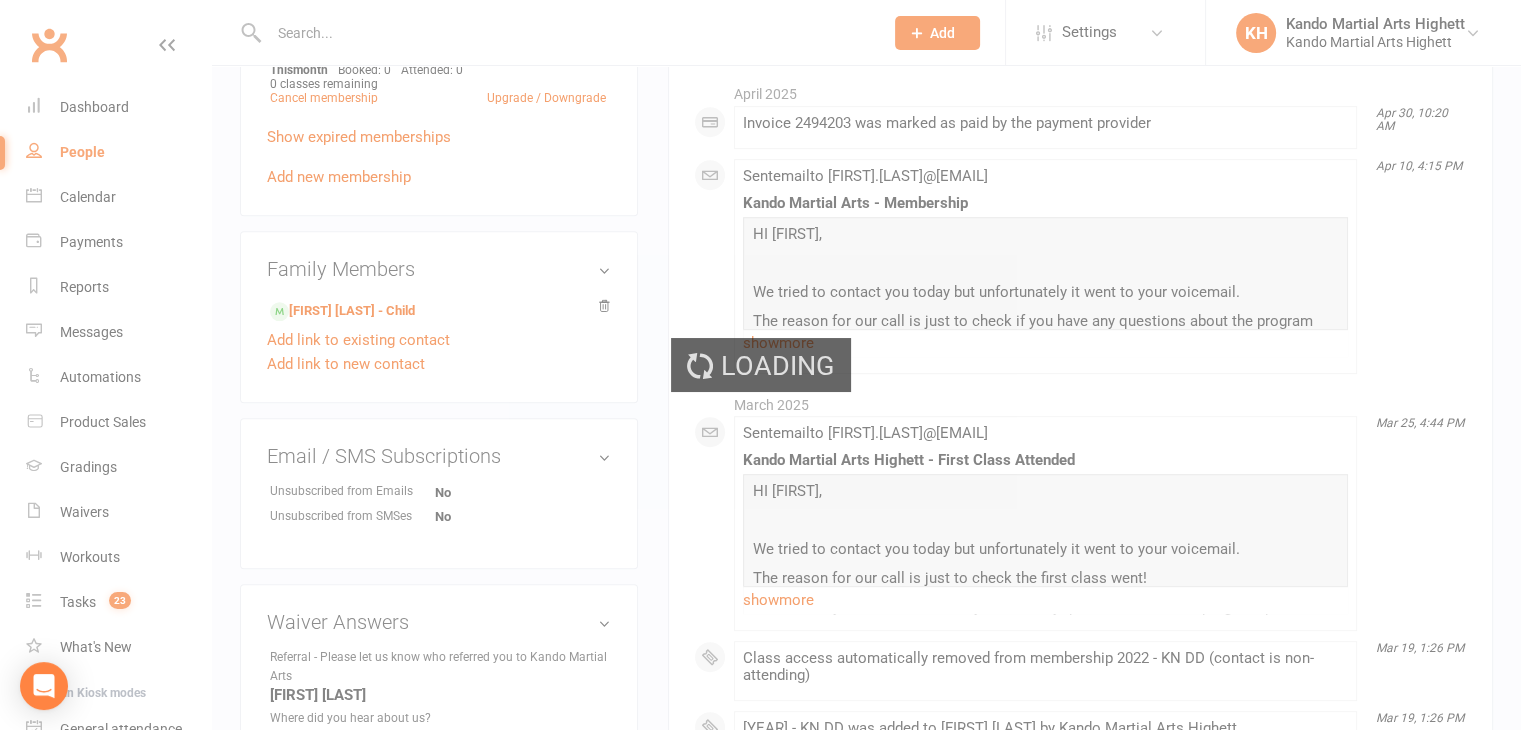 scroll, scrollTop: 0, scrollLeft: 0, axis: both 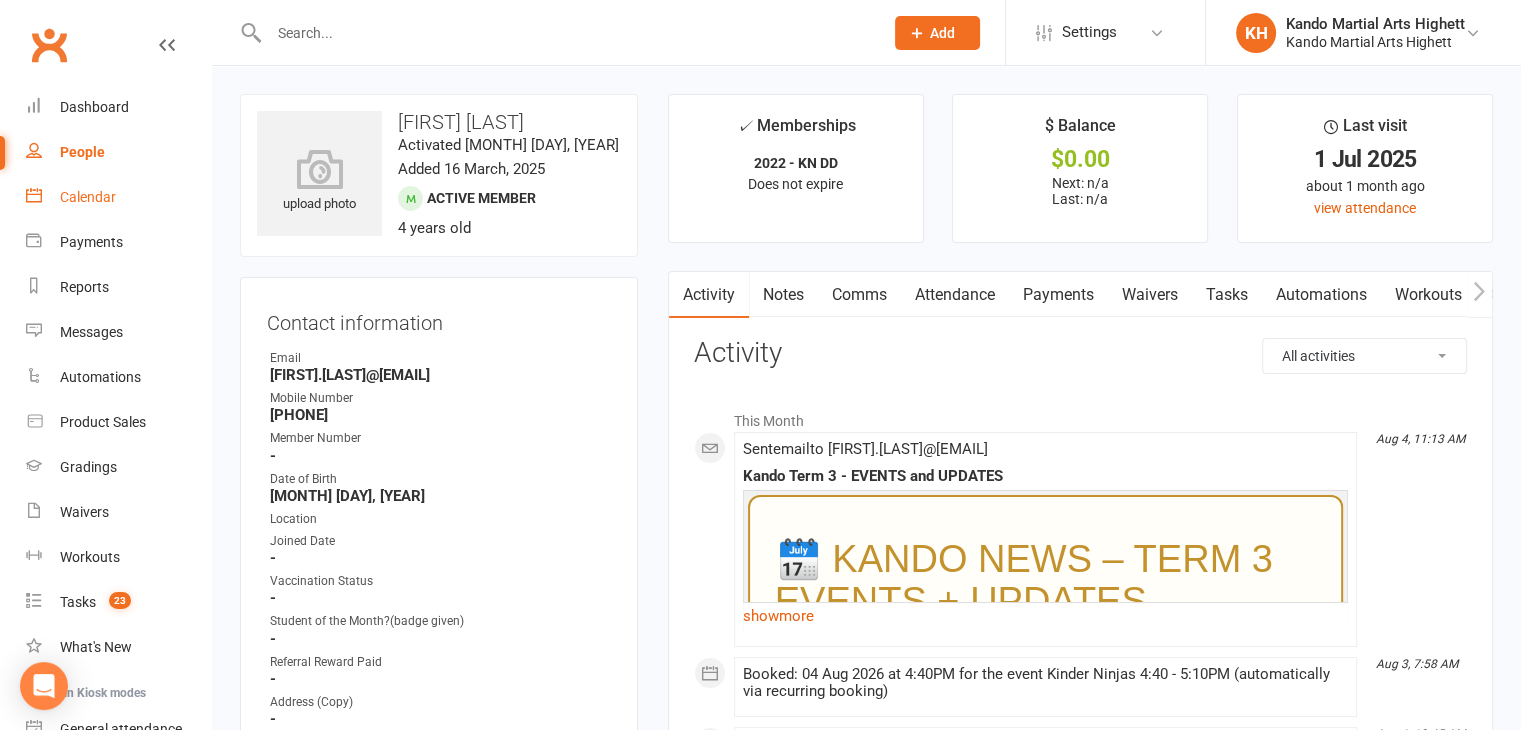 click on "Calendar" at bounding box center (118, 197) 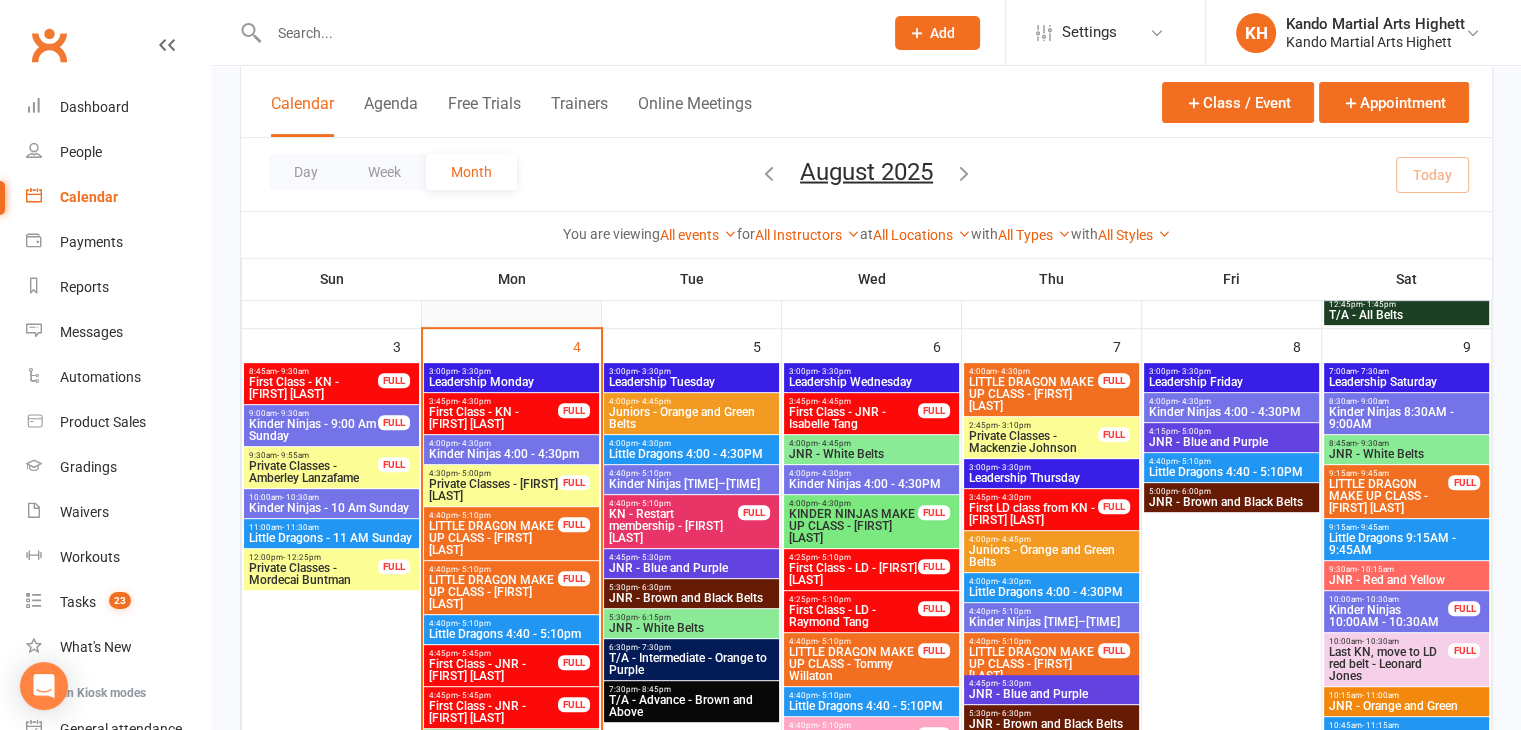 scroll, scrollTop: 900, scrollLeft: 0, axis: vertical 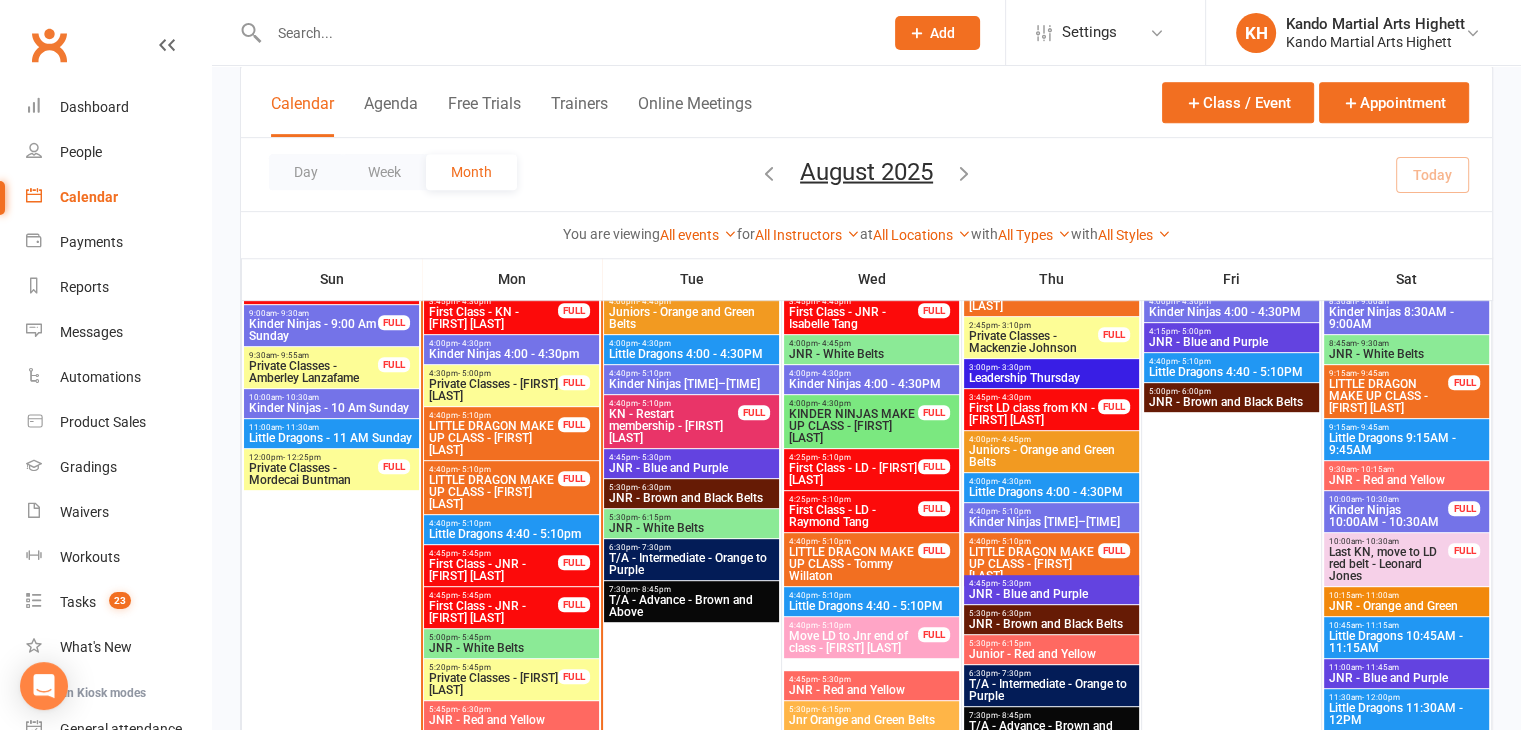 click on "4:40pm  - 5:10pm Little Dragons 4:40 - 5:10pm" at bounding box center [511, 529] 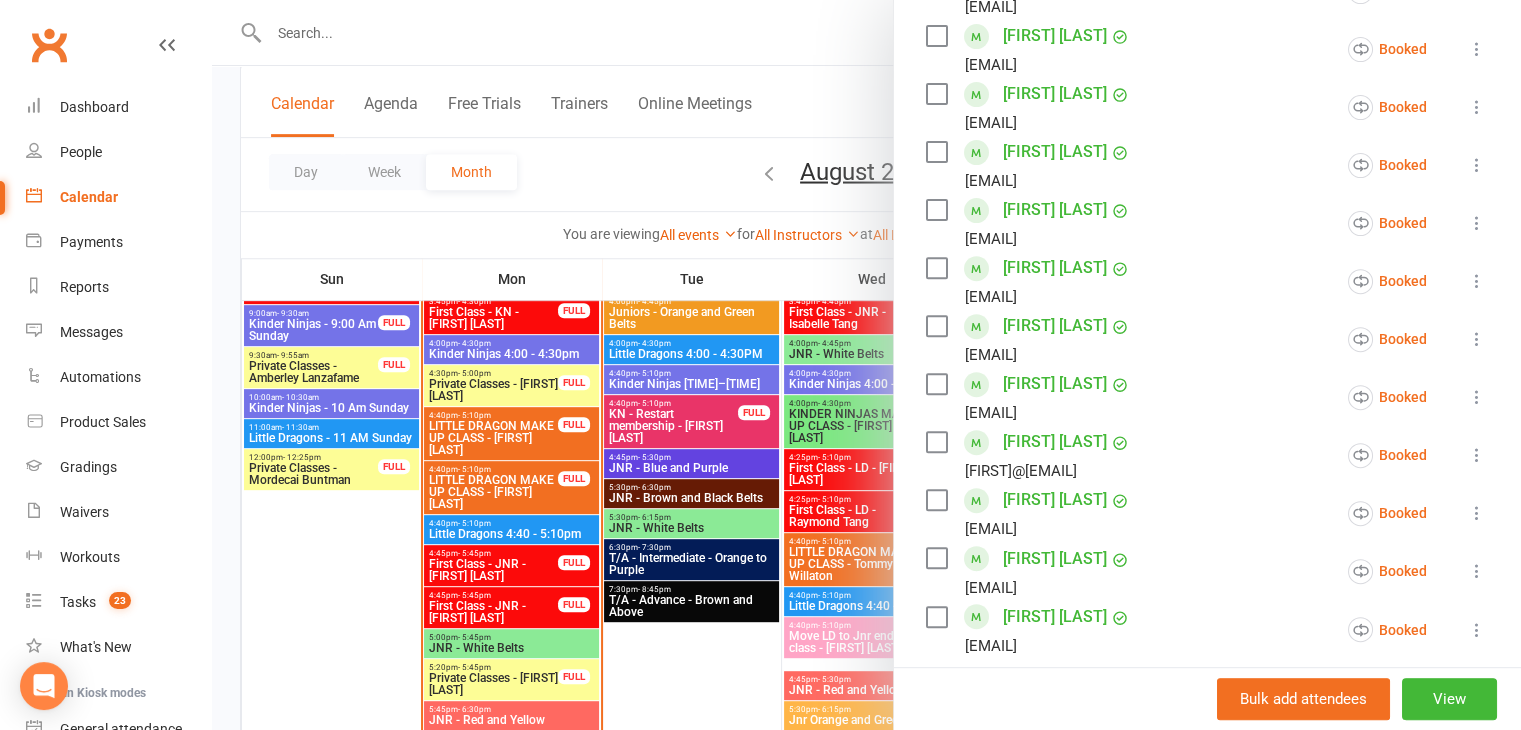 scroll, scrollTop: 600, scrollLeft: 0, axis: vertical 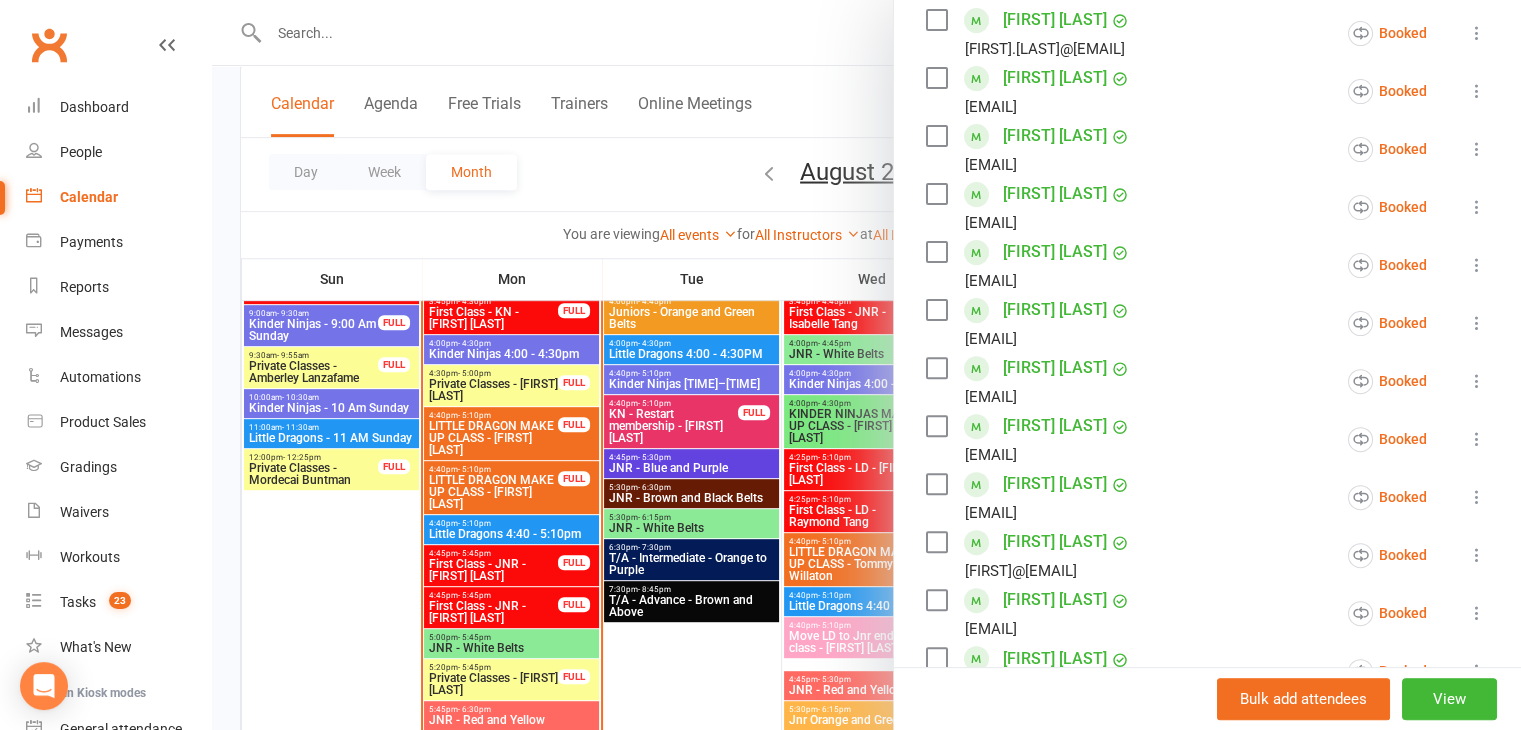 click at bounding box center (866, 365) 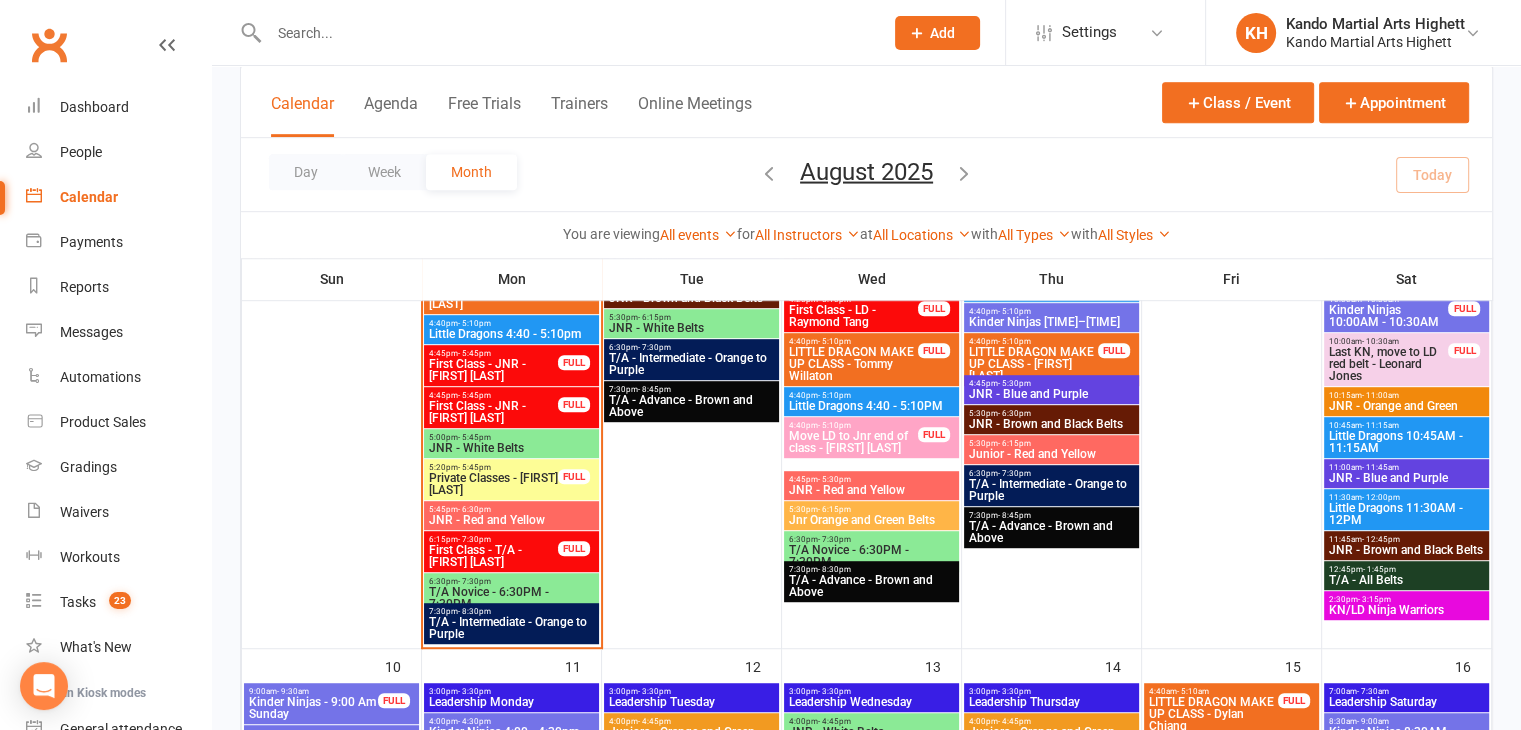 scroll, scrollTop: 900, scrollLeft: 0, axis: vertical 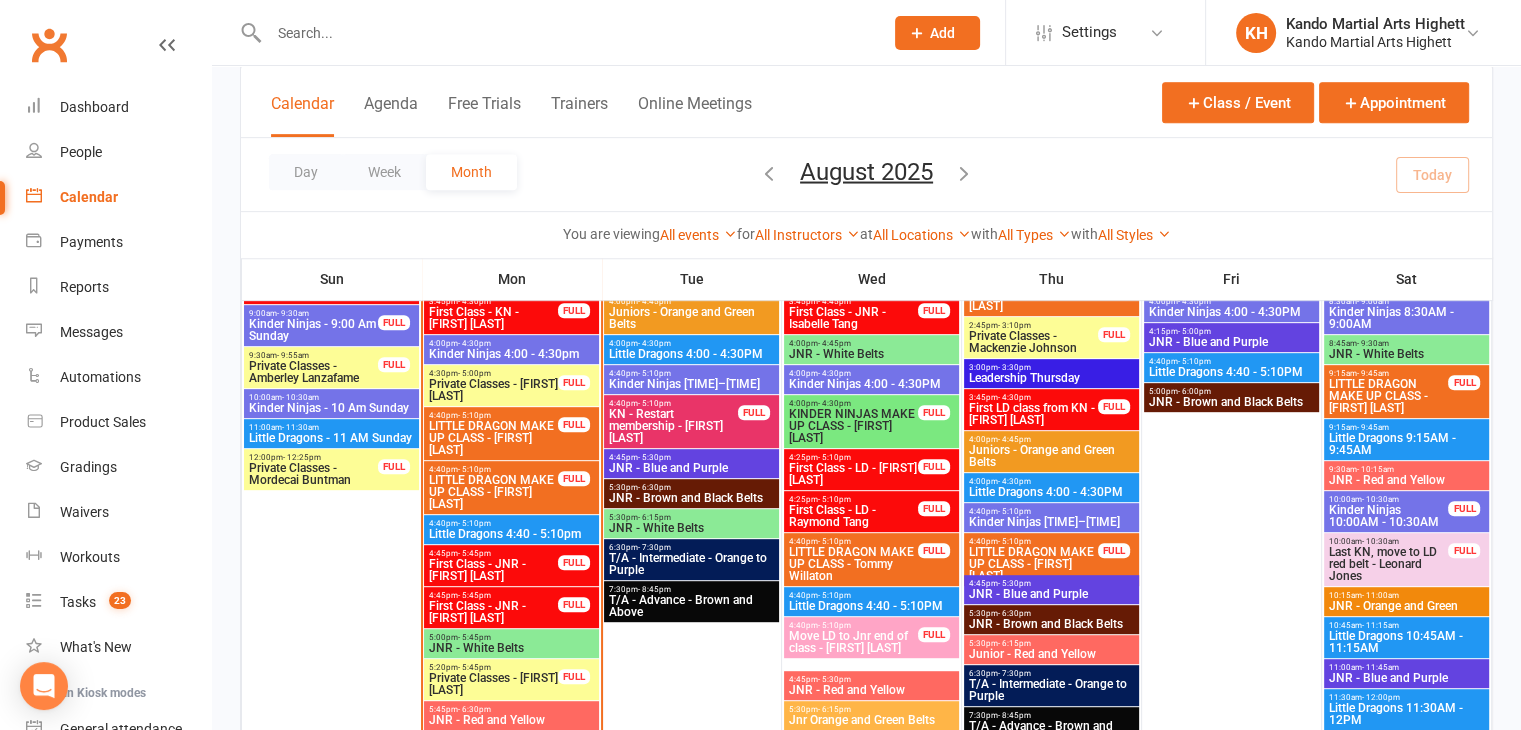 click on "Little Dragons 4:40 - 5:10pm" at bounding box center [511, 534] 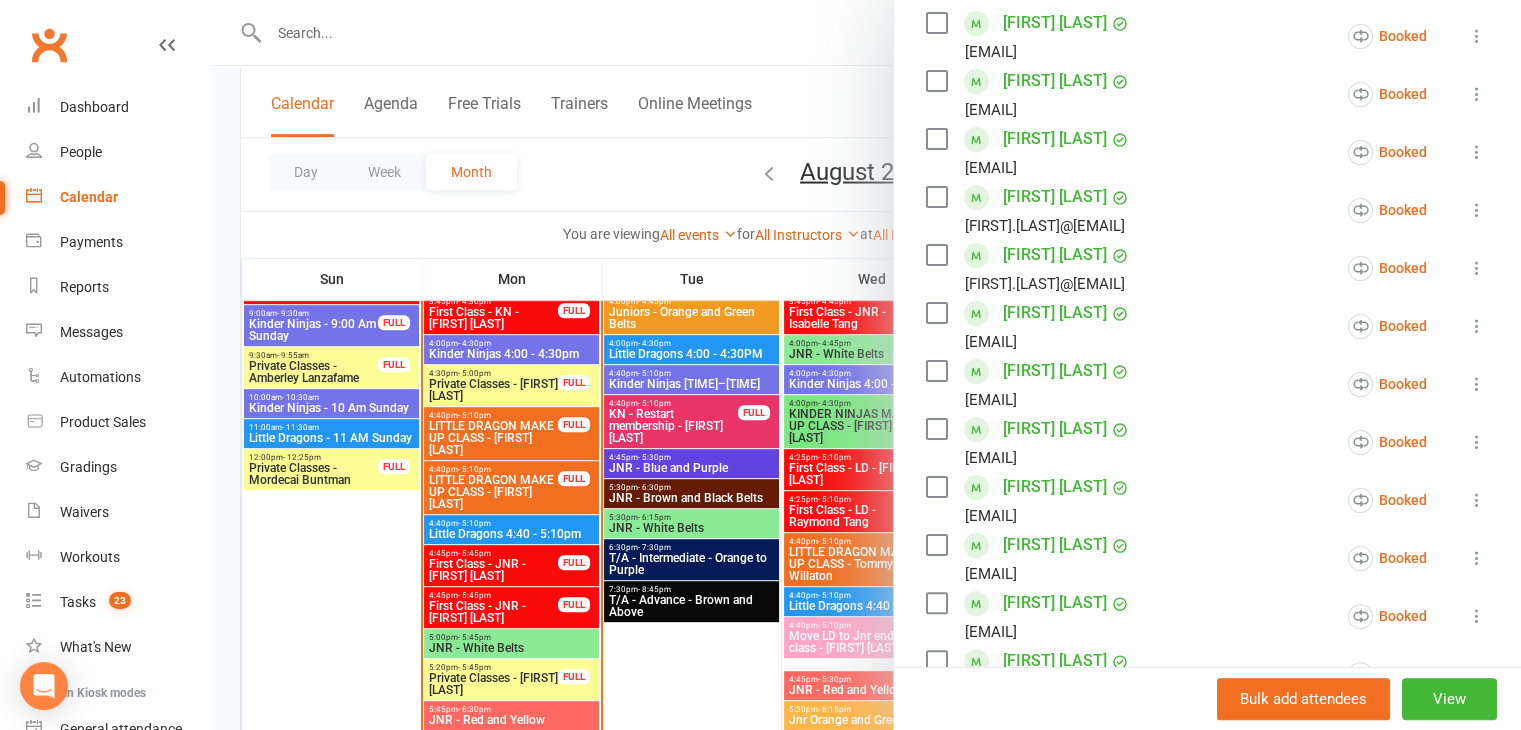 scroll, scrollTop: 400, scrollLeft: 0, axis: vertical 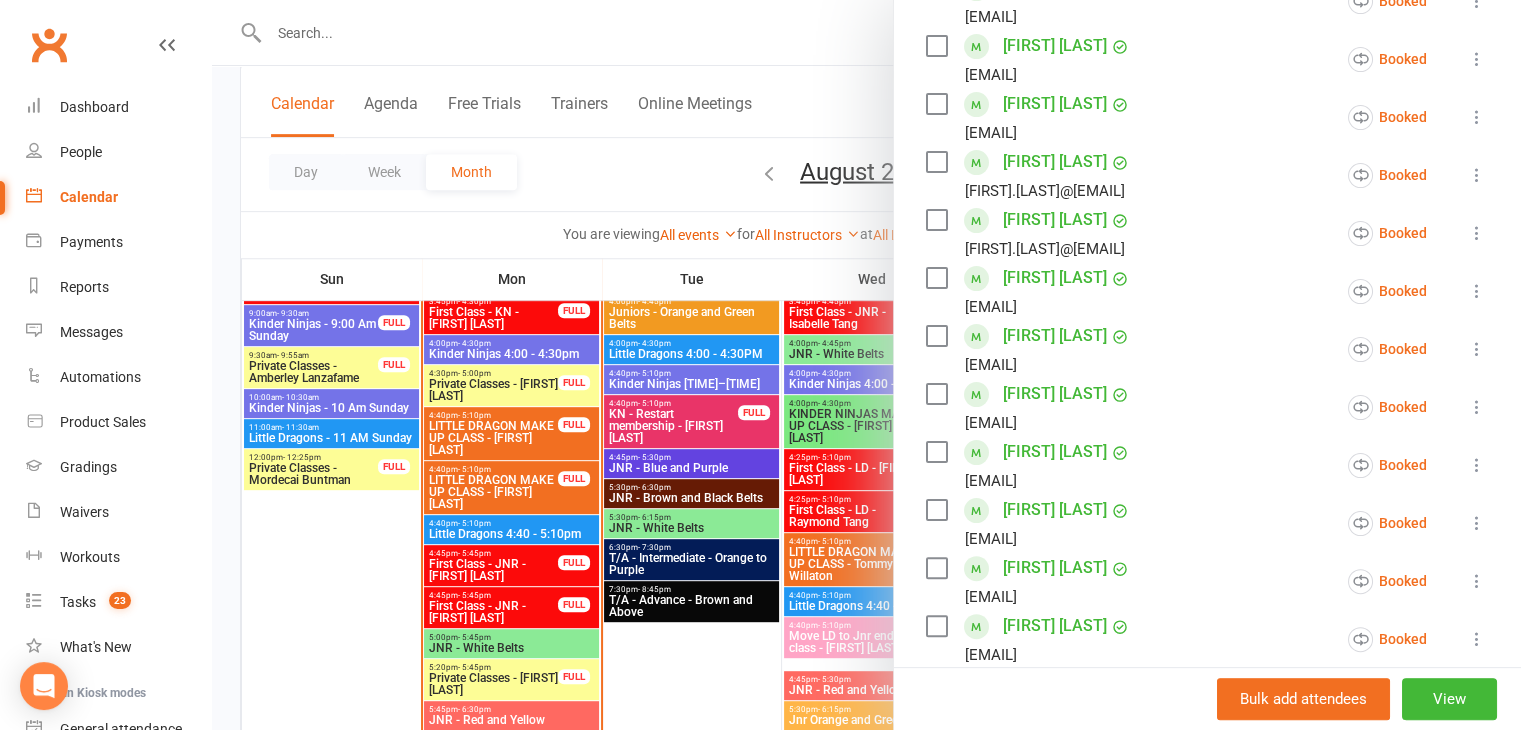 click at bounding box center [866, 365] 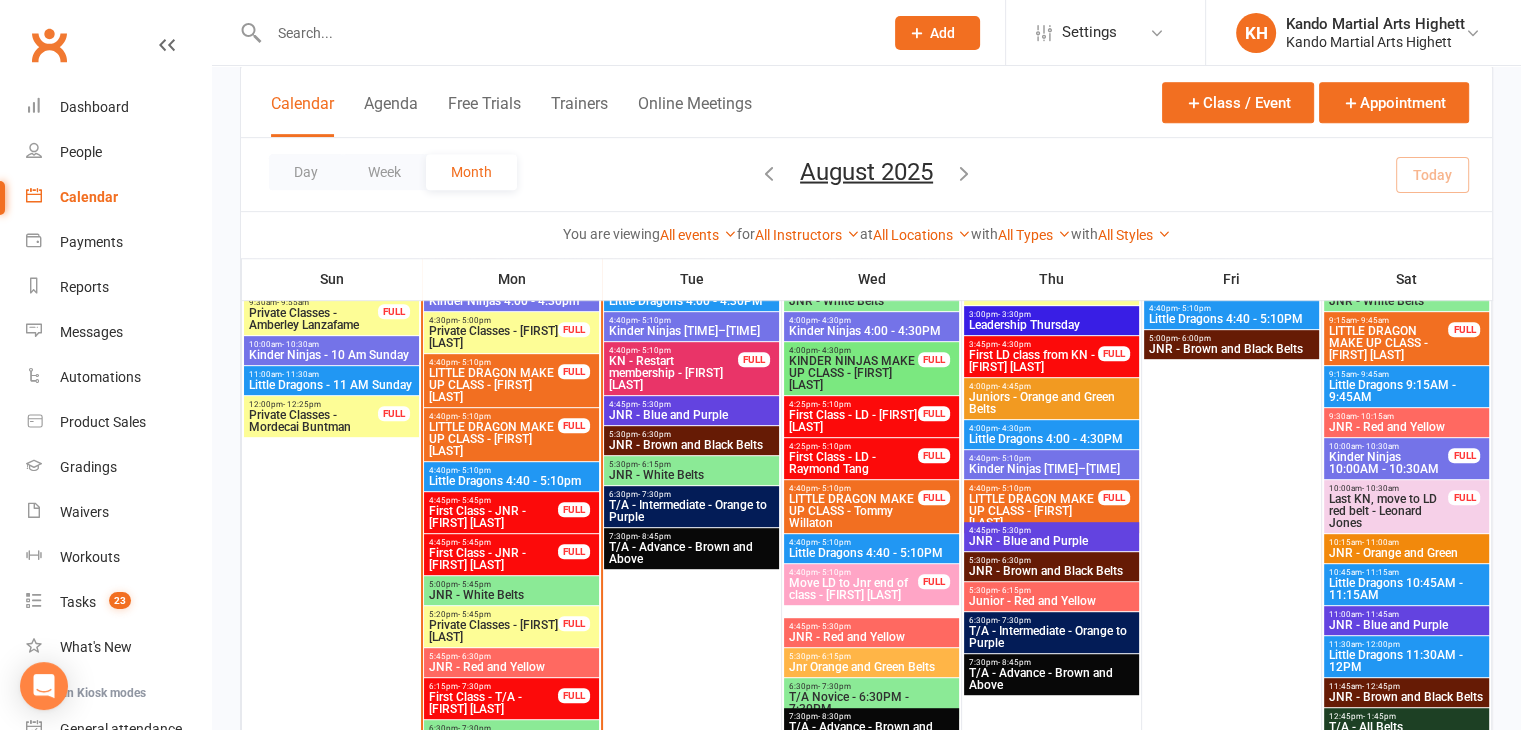 scroll, scrollTop: 1000, scrollLeft: 0, axis: vertical 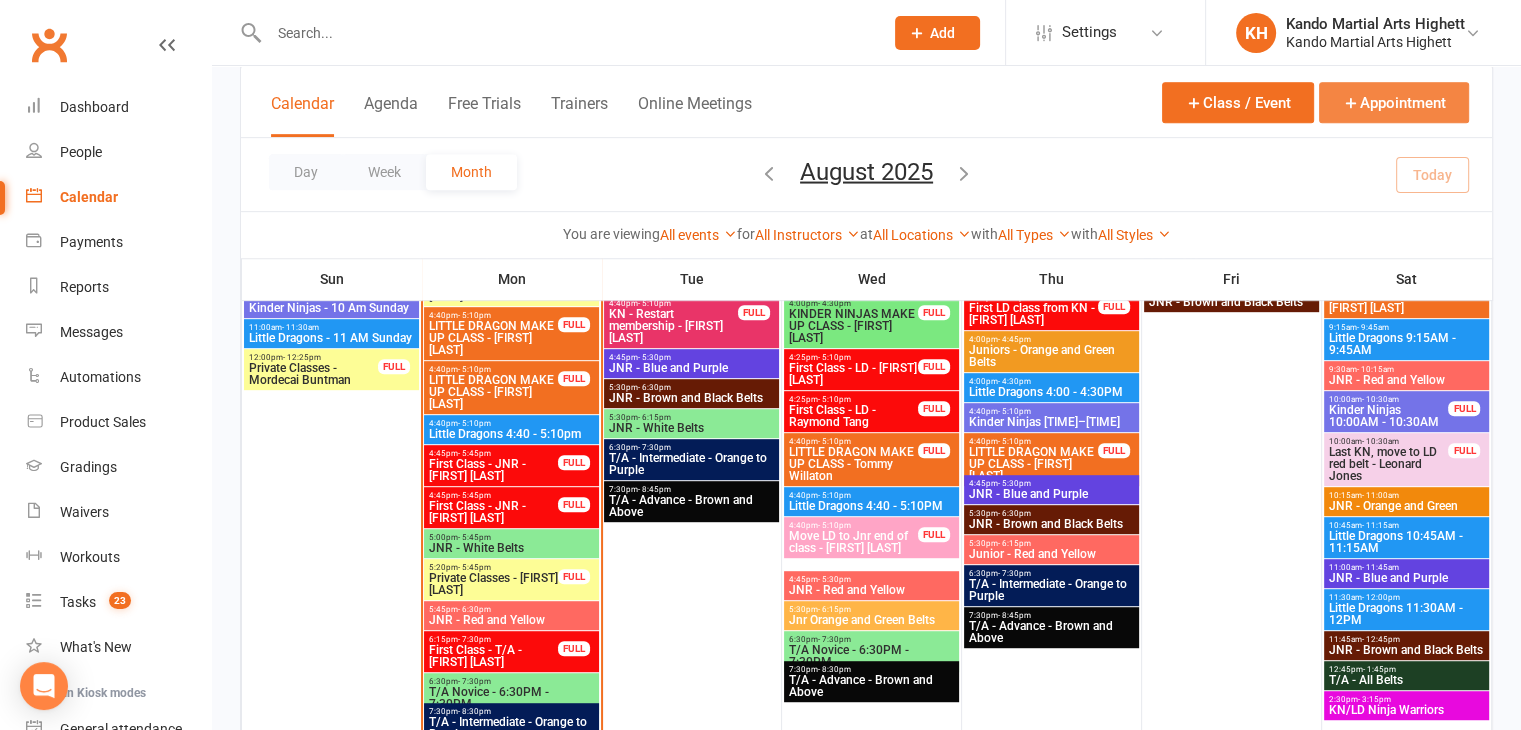 click on "Appointment" at bounding box center (1394, 102) 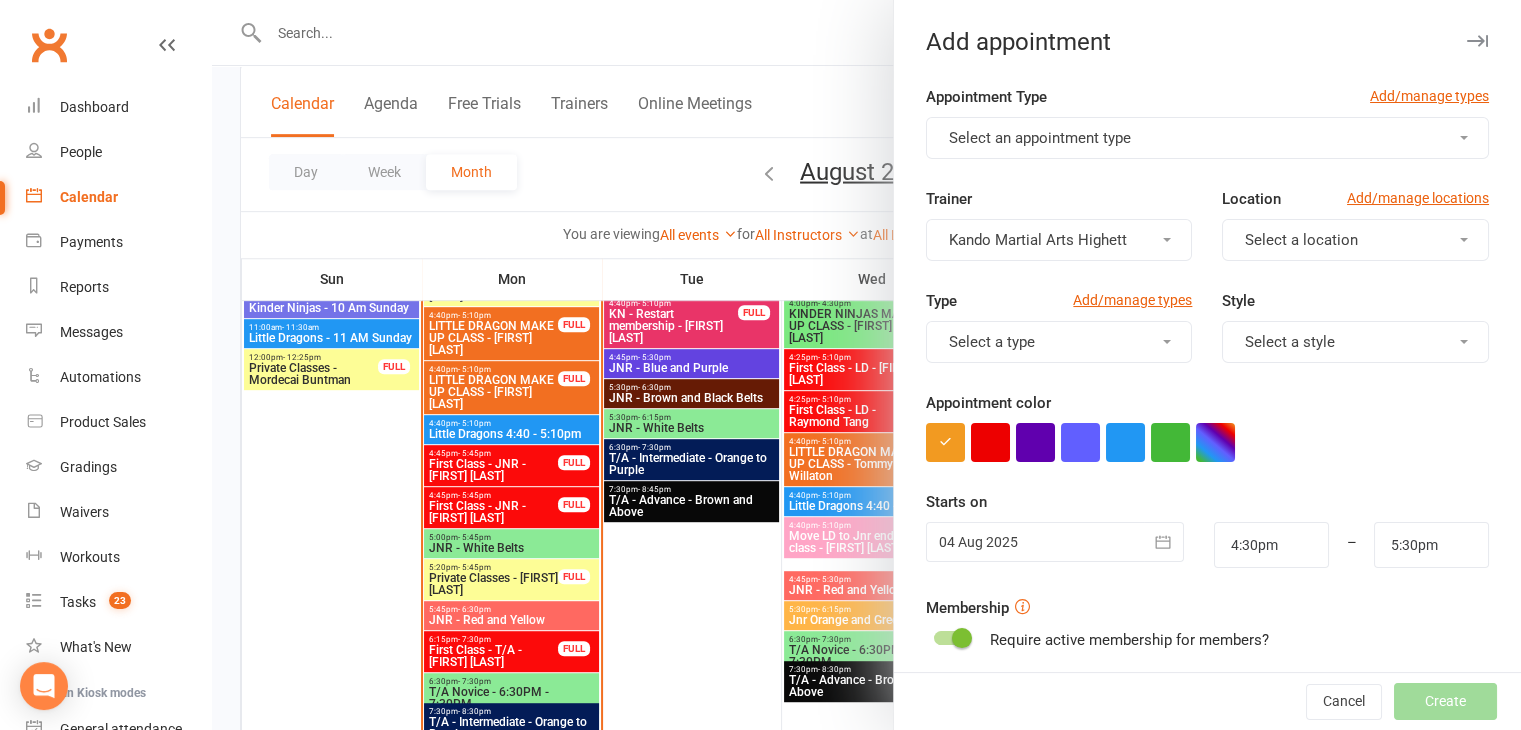 click on "Appointment Type Add/manage types" at bounding box center (1207, 101) 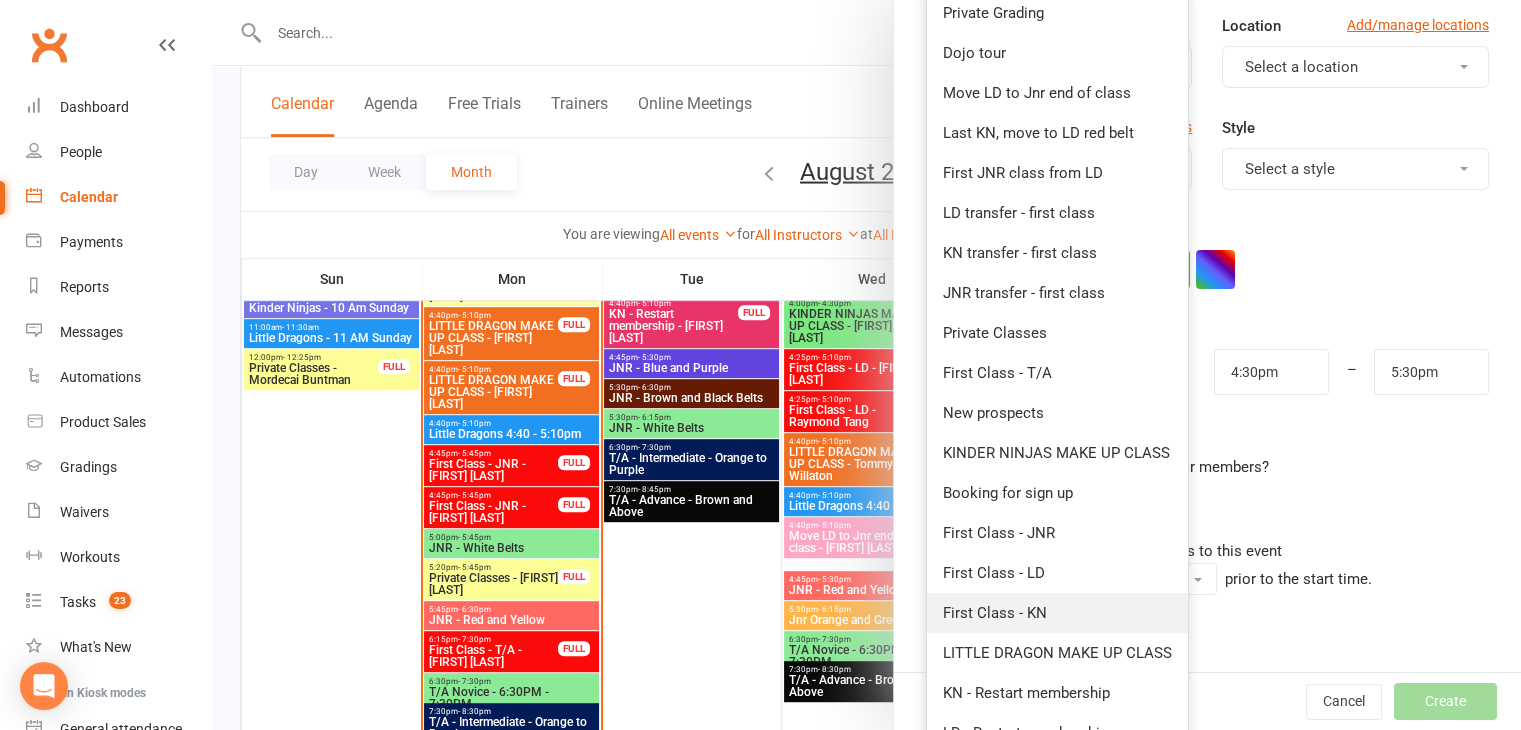 scroll, scrollTop: 308, scrollLeft: 0, axis: vertical 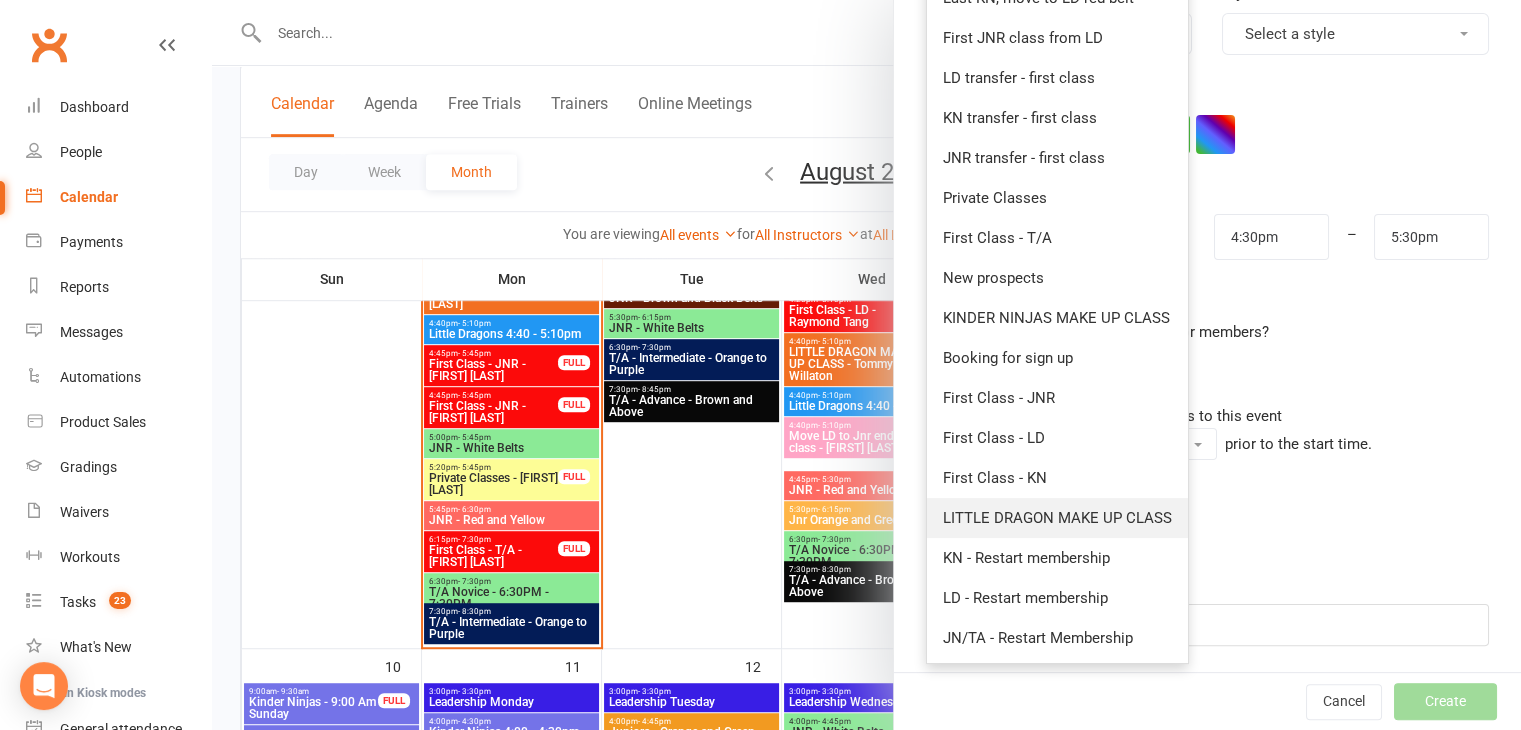 click on "LITTLE DRAGON MAKE UP CLASS" at bounding box center [1057, 518] 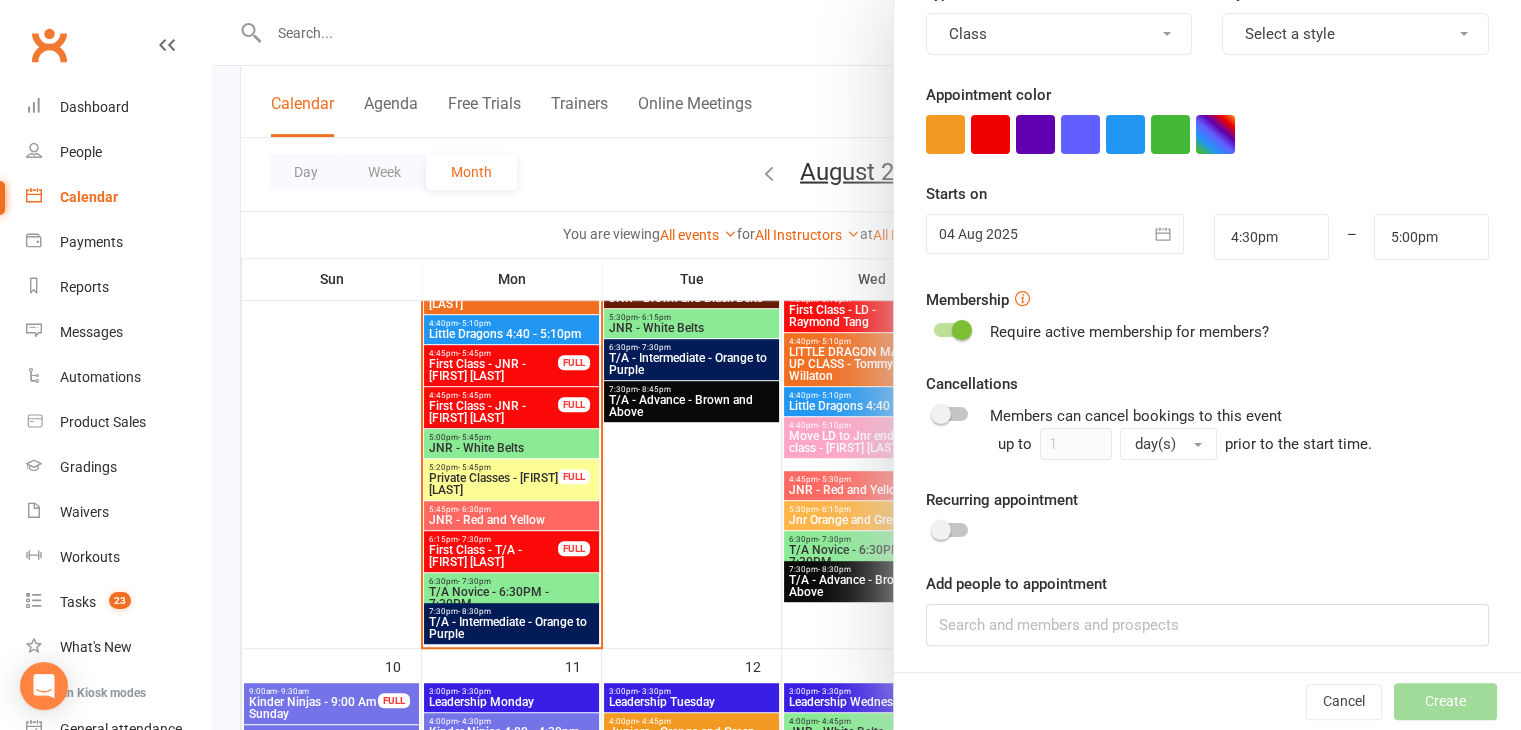 scroll, scrollTop: 0, scrollLeft: 0, axis: both 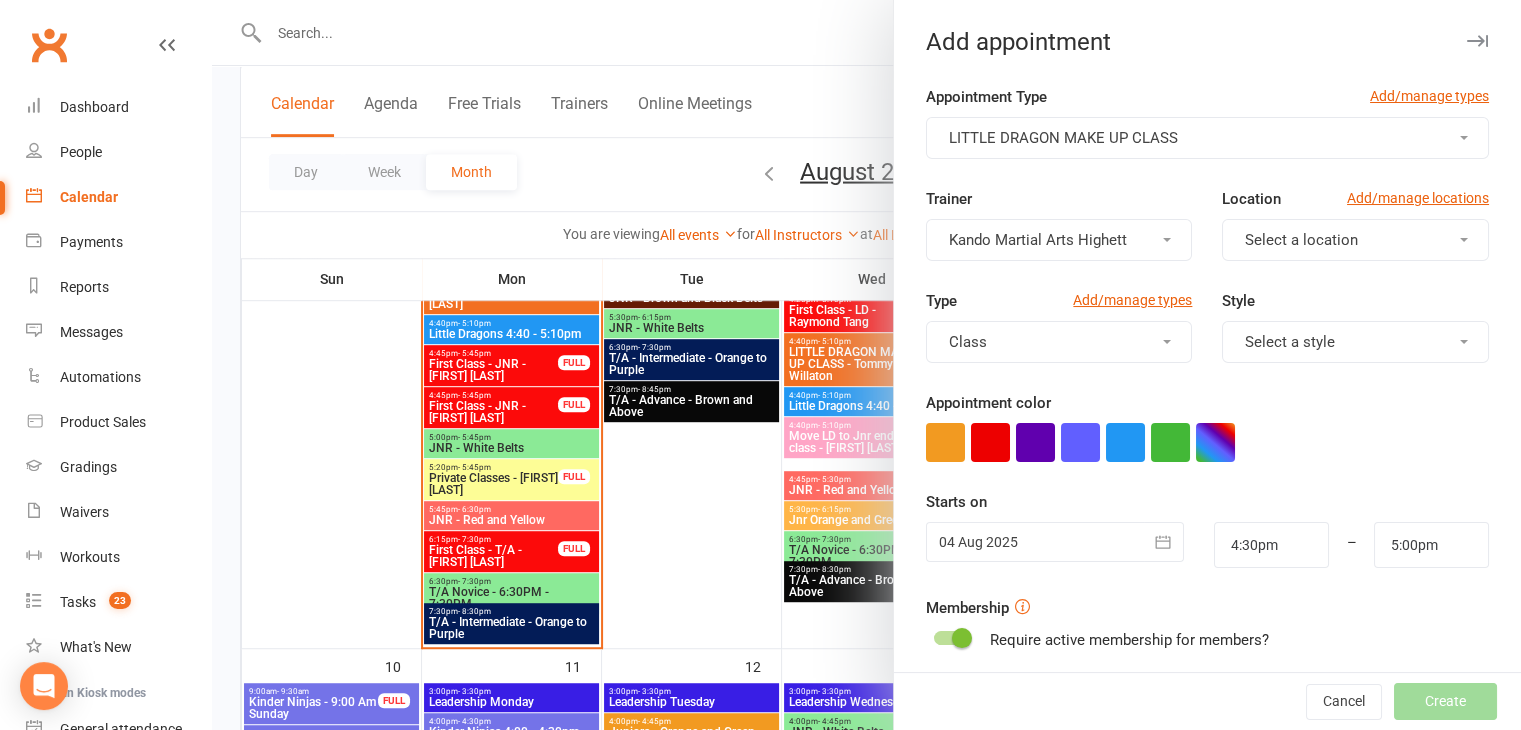 click 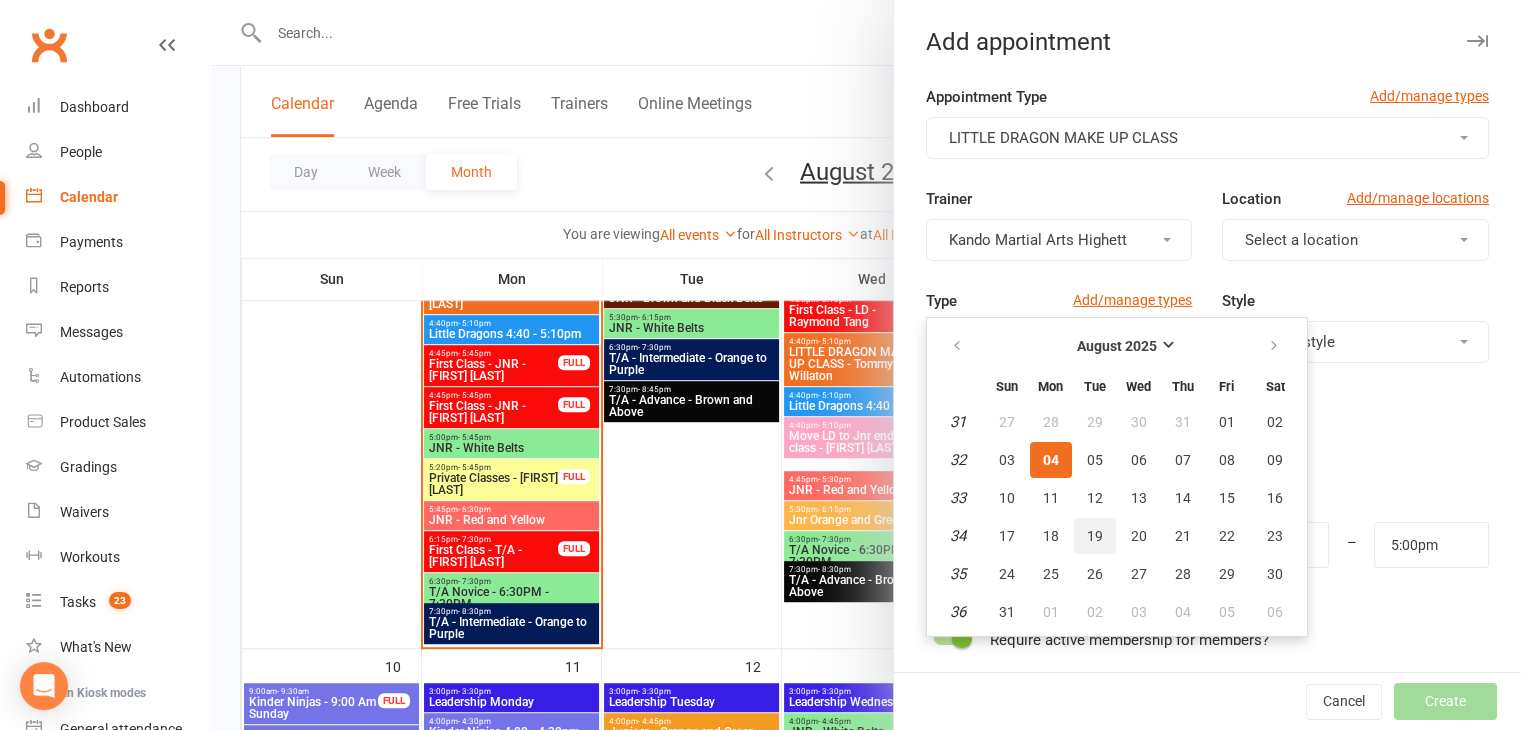 click on "19" at bounding box center (1095, 536) 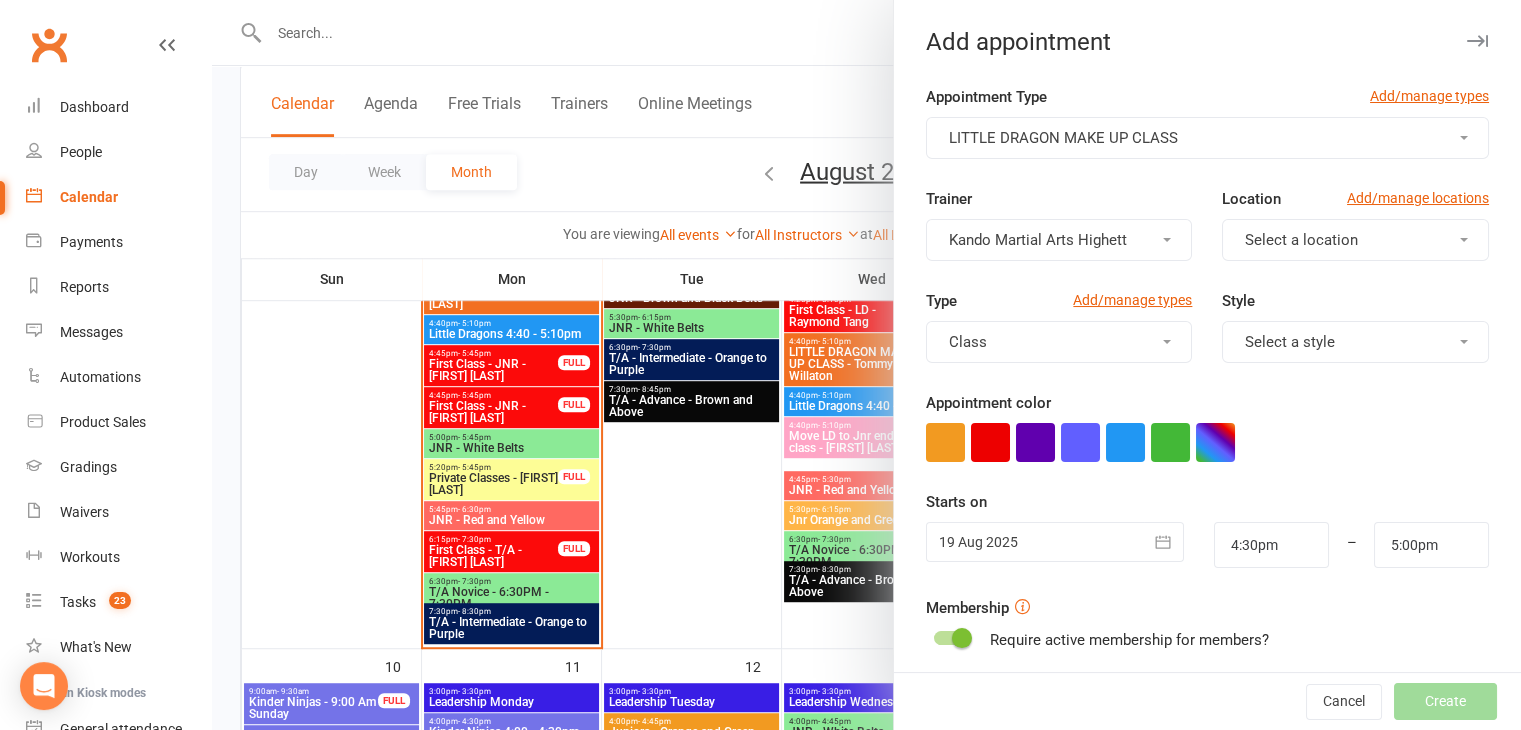 click at bounding box center [1164, 542] 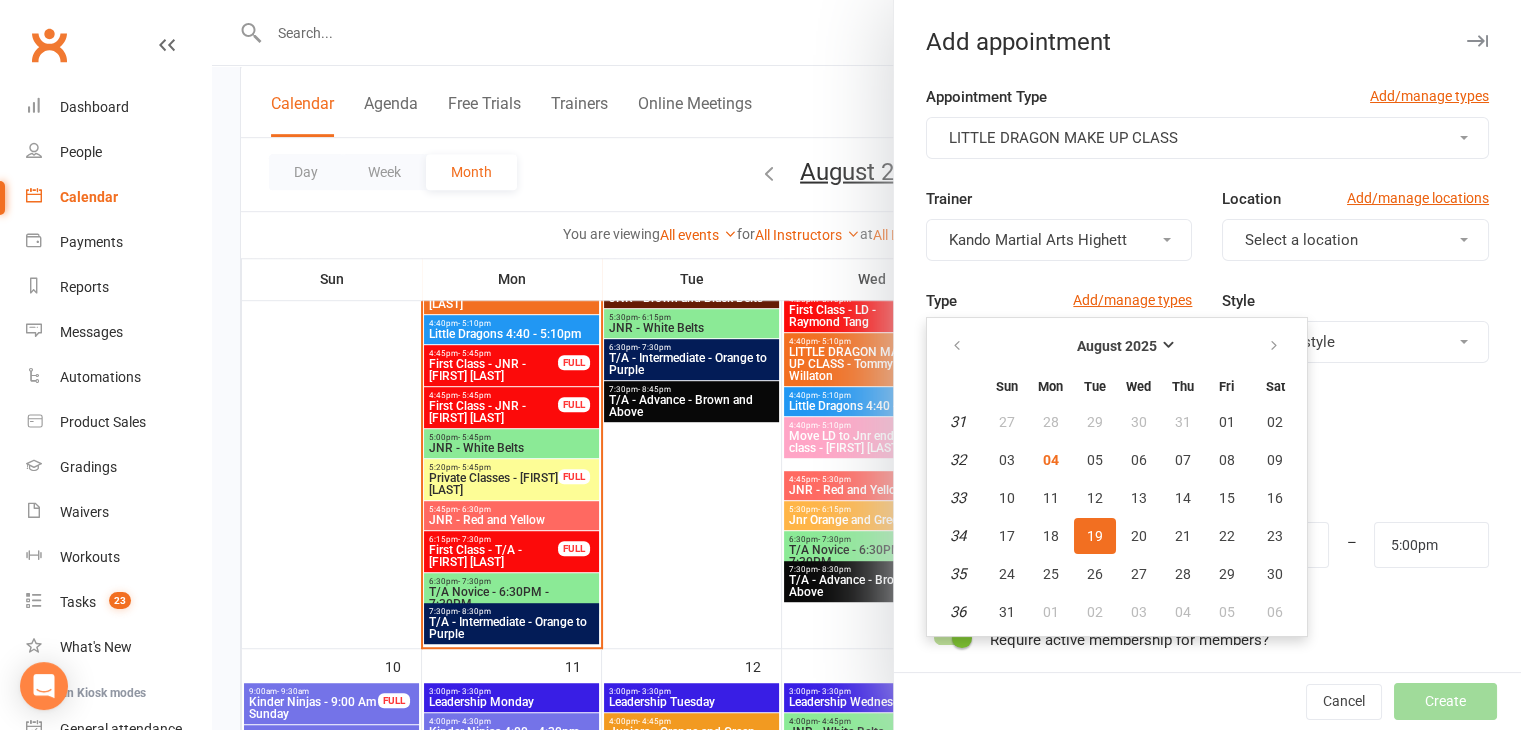 click on "Starts on 19 Aug 2025
August 2025
Sun Mon Tue Wed Thu Fri Sat
31
27
28
29
30
31
01
02
32
03
04
05
06
07
08
09
33
10
11
12
13
14
15
16
34
17
18
19
20
21
22
23
35
24
25
26
27
28
29
30
36 31" at bounding box center [1207, 529] 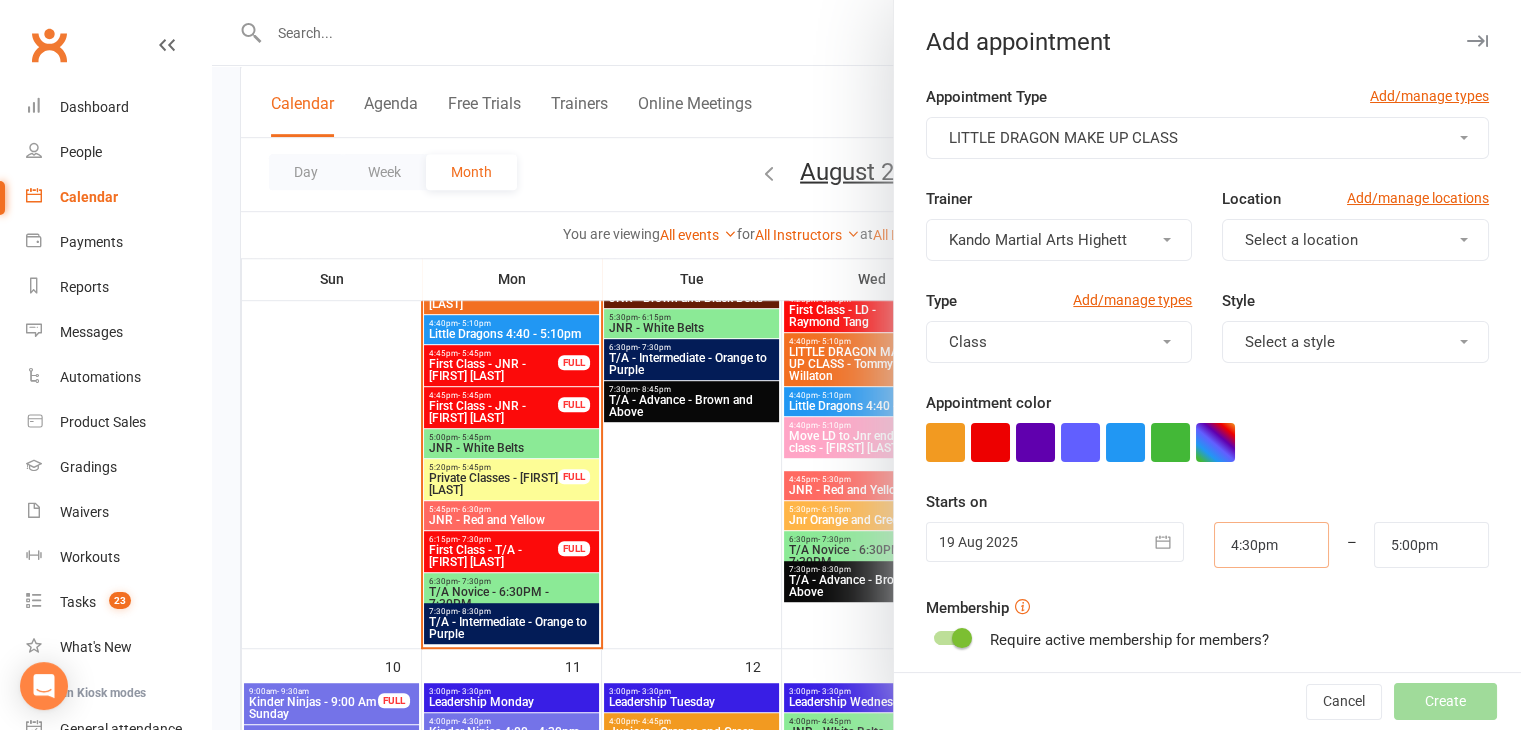 click on "4:30pm" at bounding box center [1271, 545] 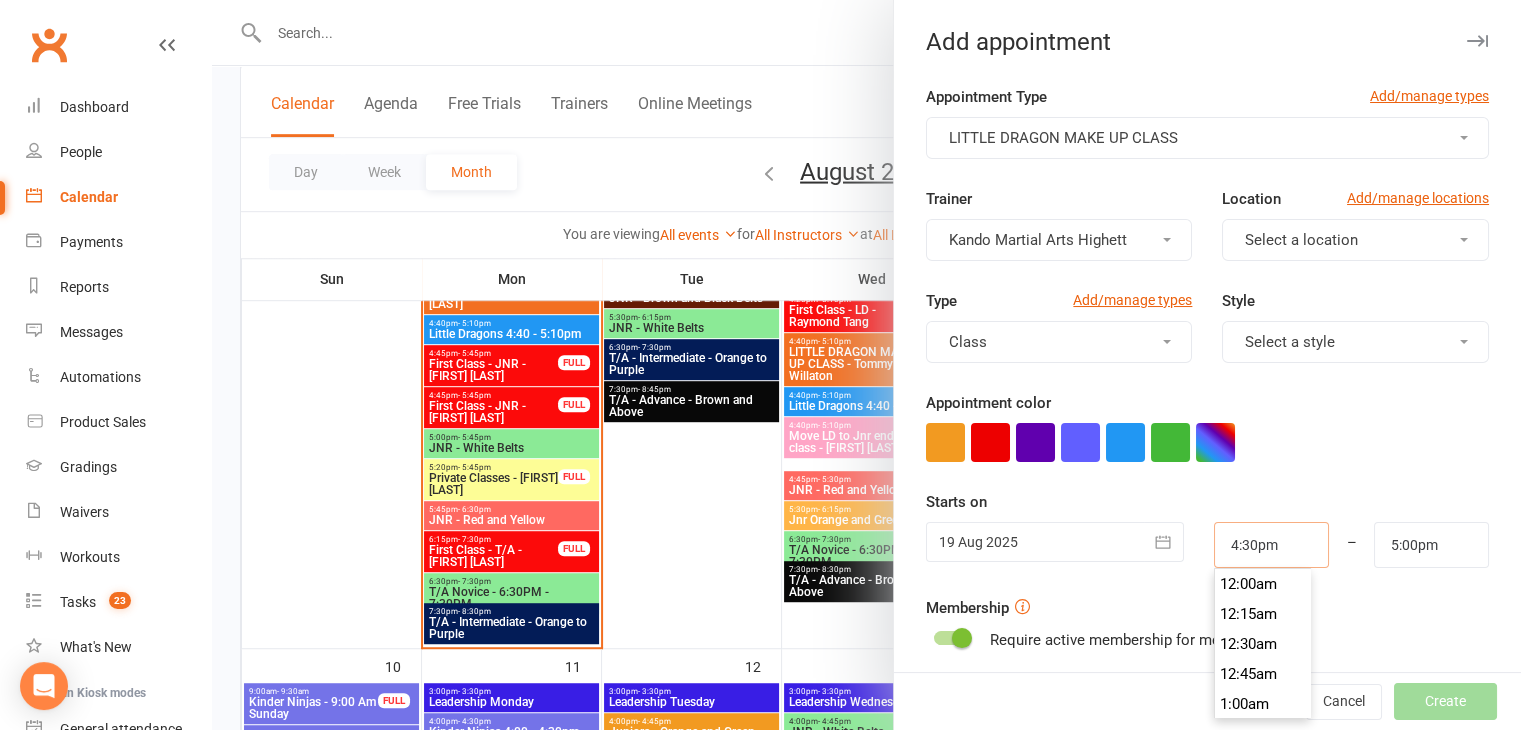 click on "4:30pm" at bounding box center (1271, 545) 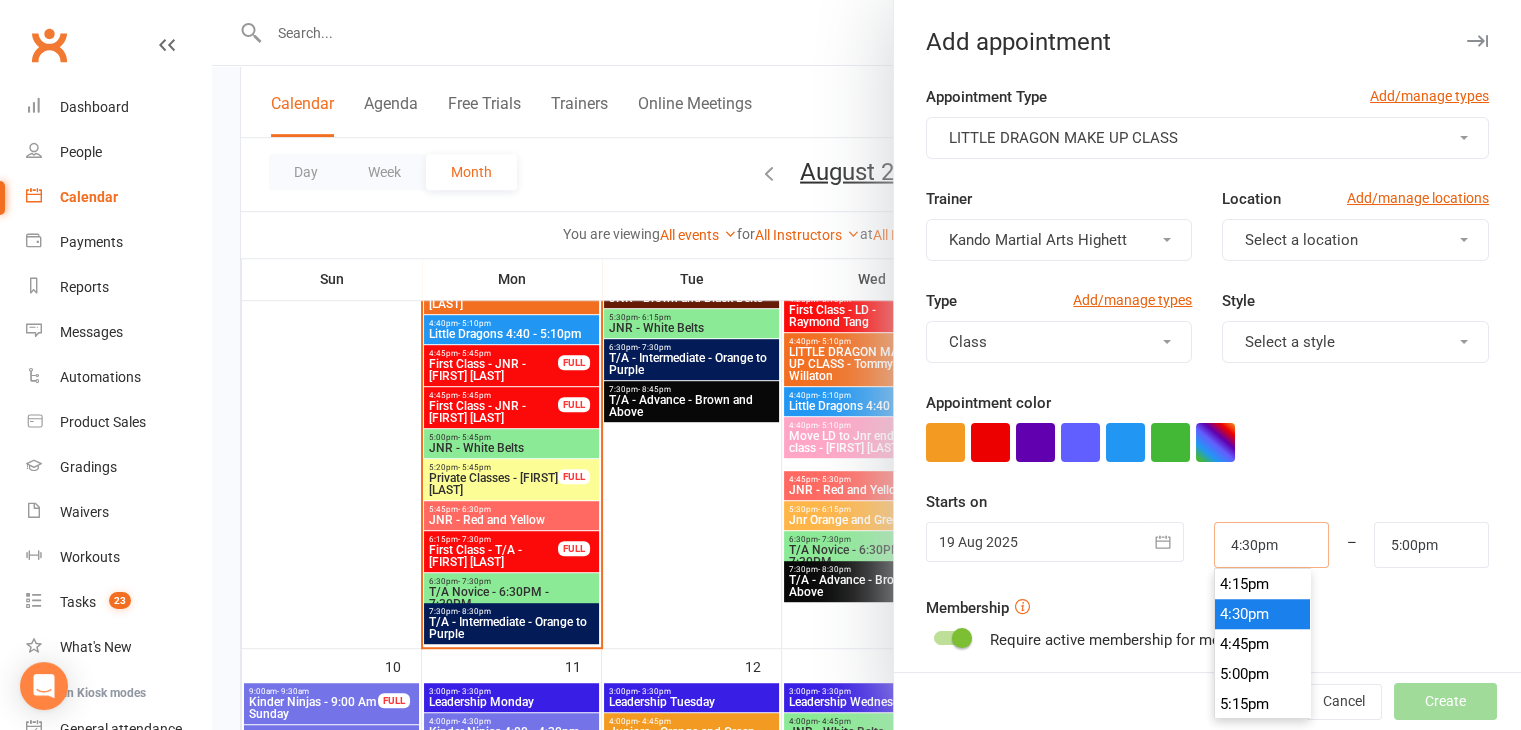 click on "4:30pm" at bounding box center (1271, 545) 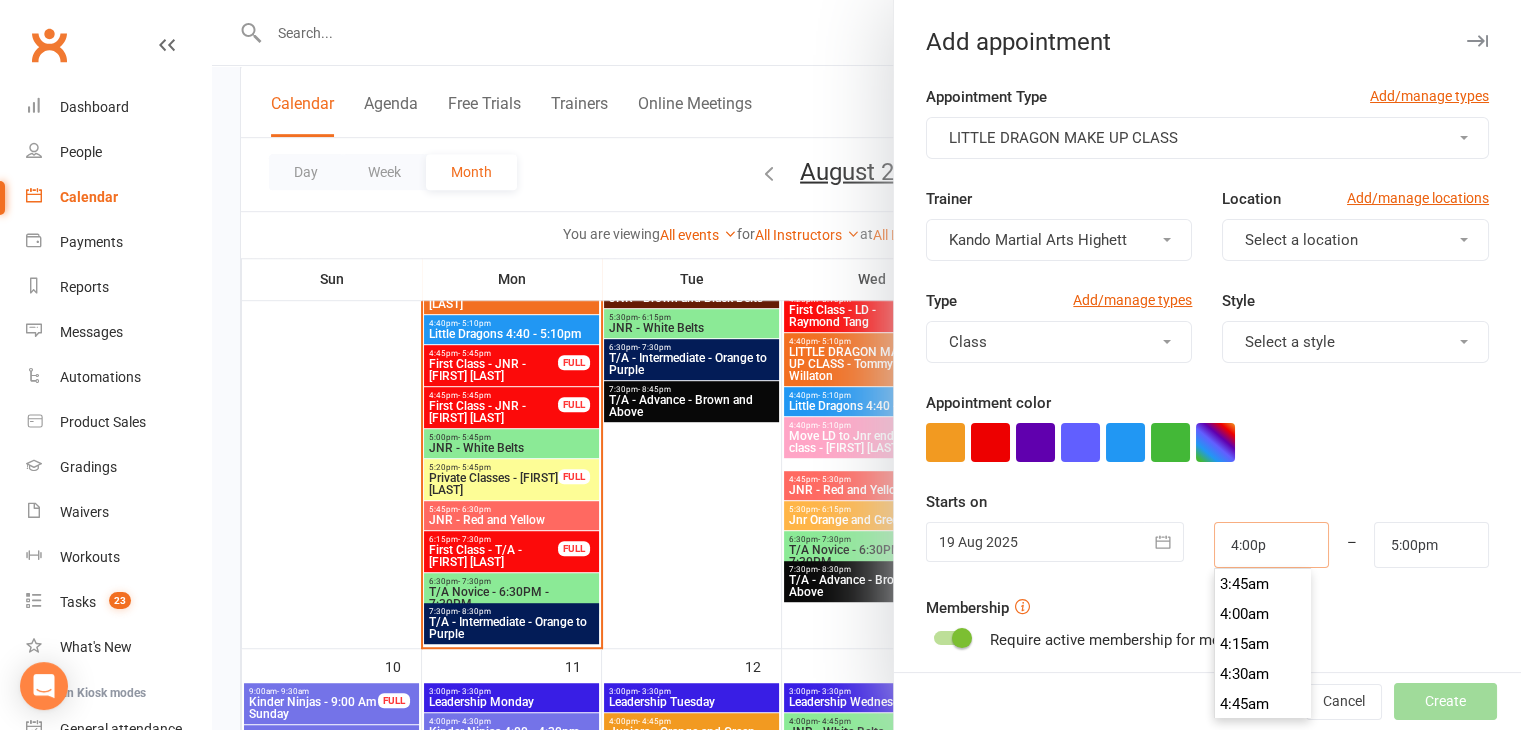 scroll, scrollTop: 1890, scrollLeft: 0, axis: vertical 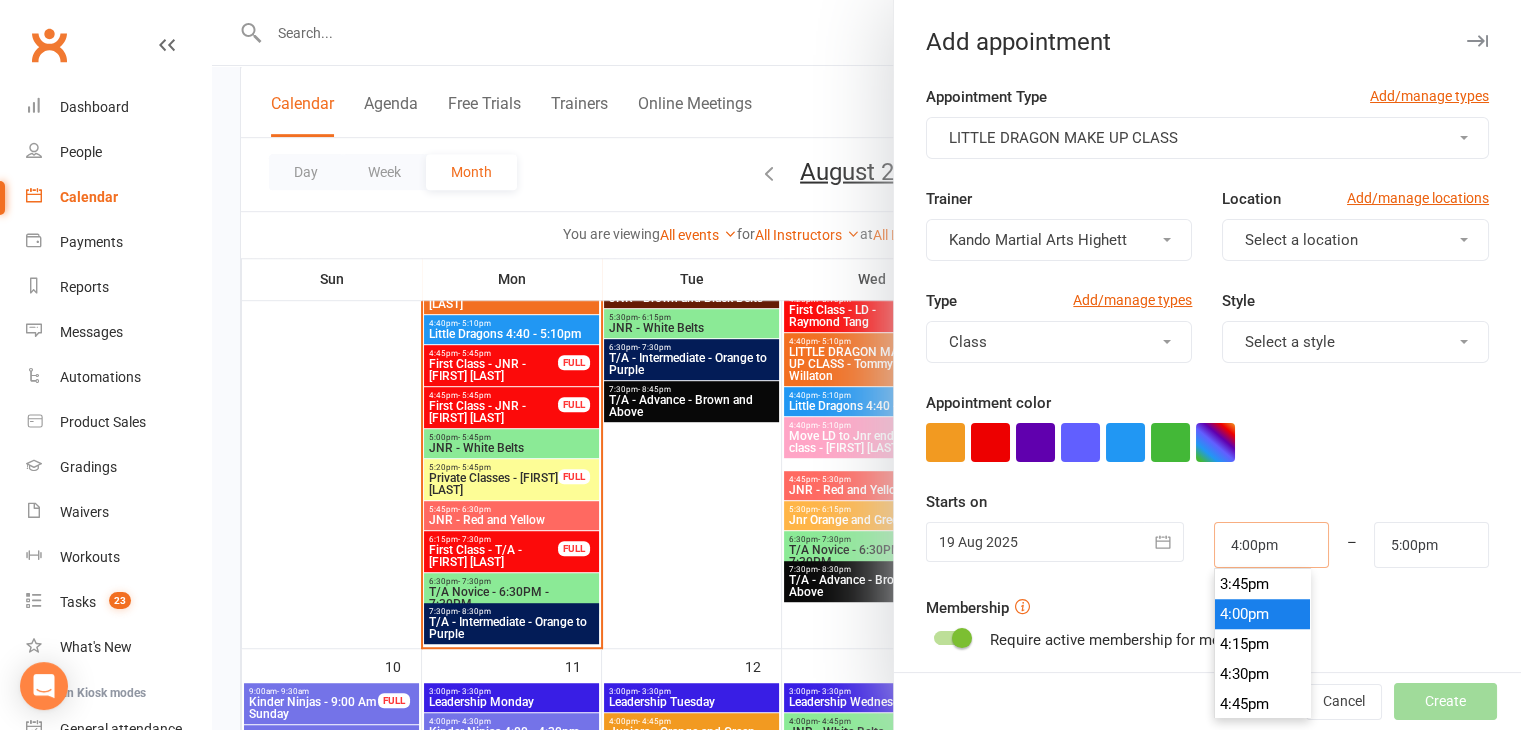type on "4:00pm" 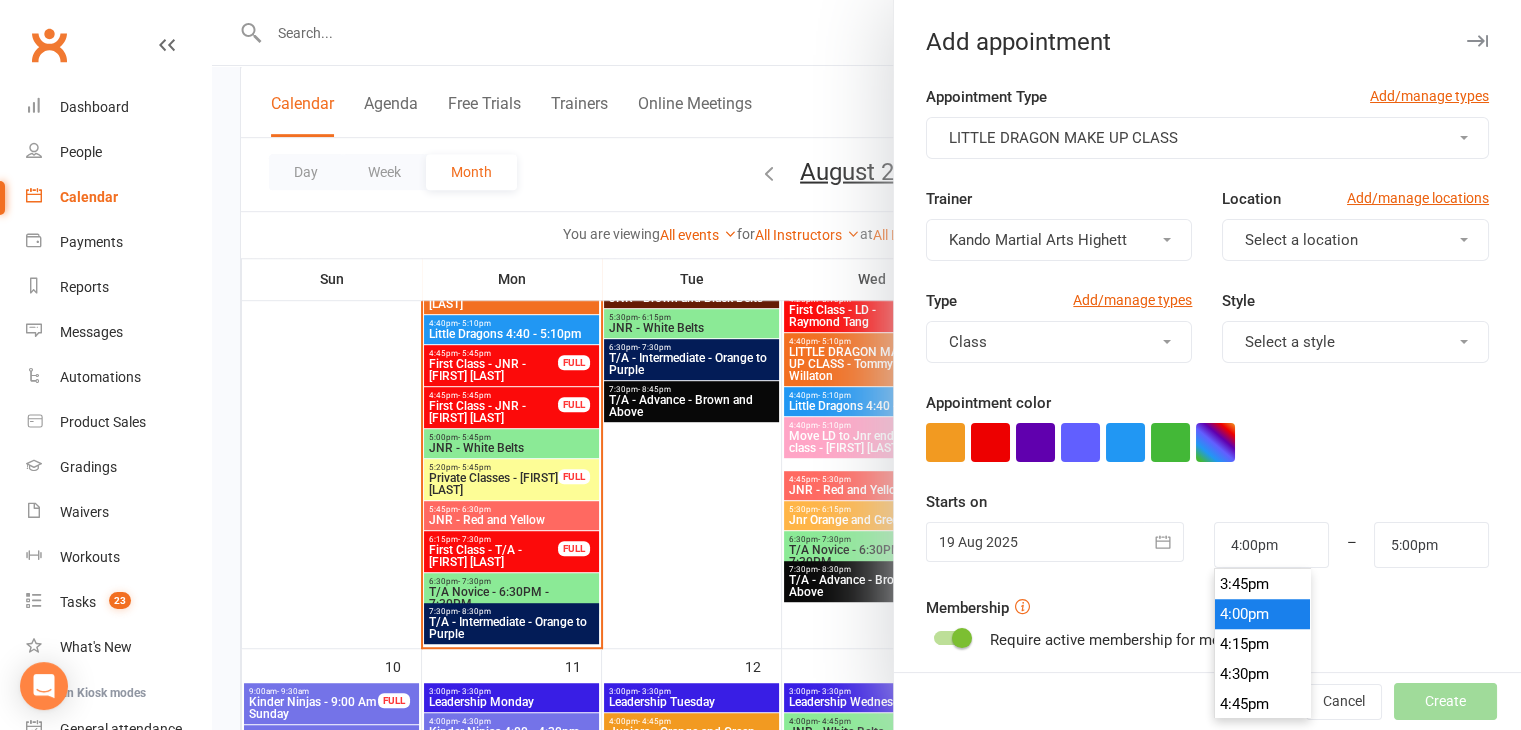 click on "5:00pm" at bounding box center (1431, 545) 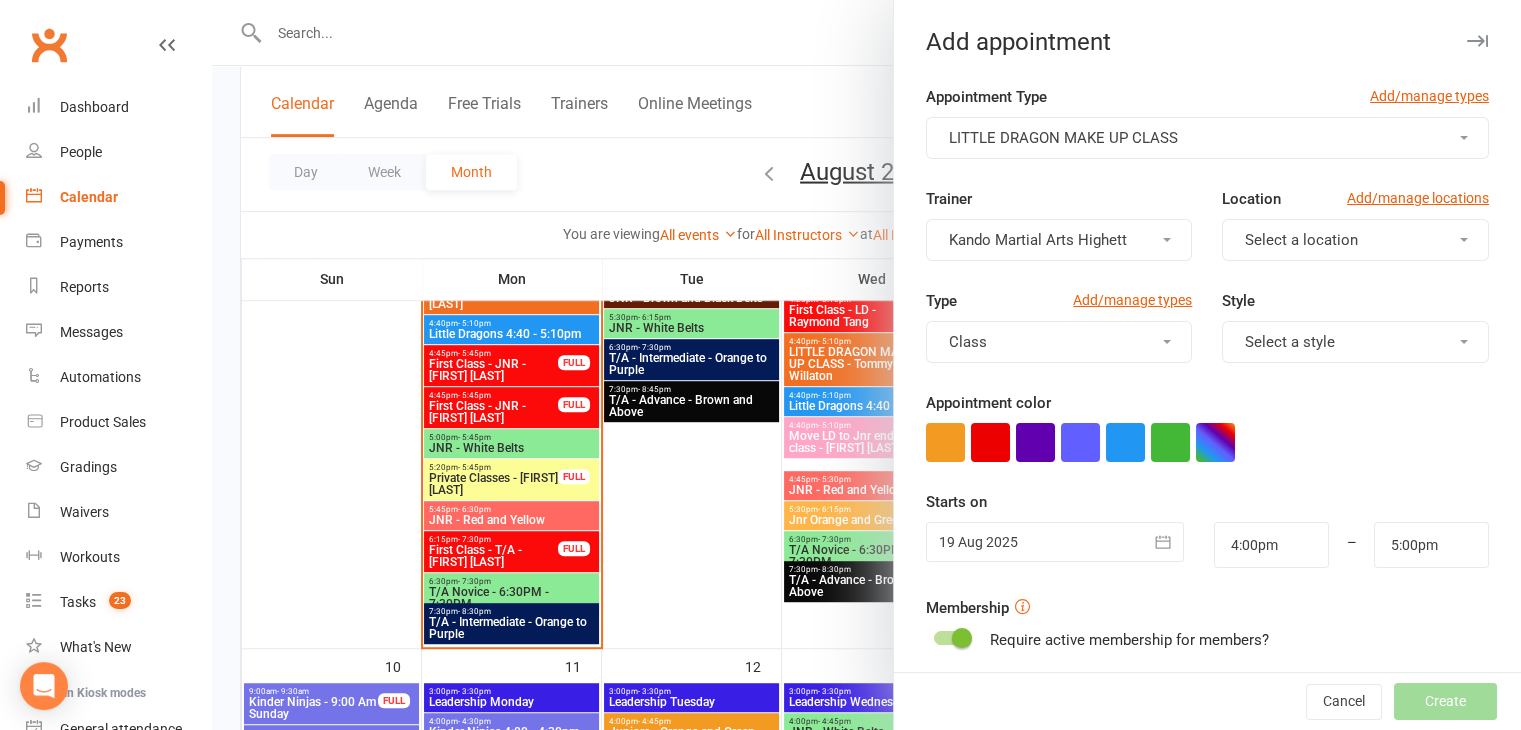 click on "5:00pm" at bounding box center [1431, 545] 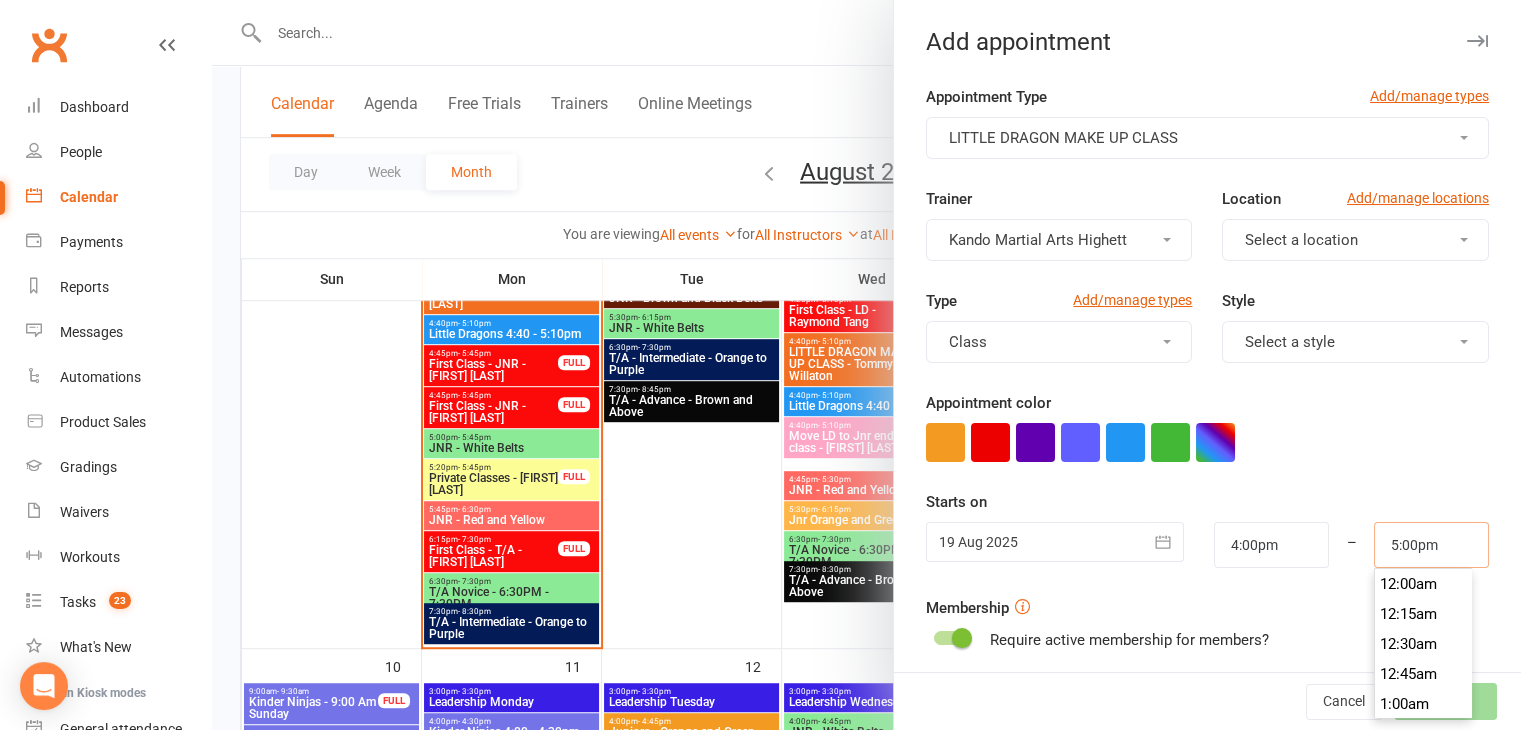 click on "5:00pm" at bounding box center (1431, 545) 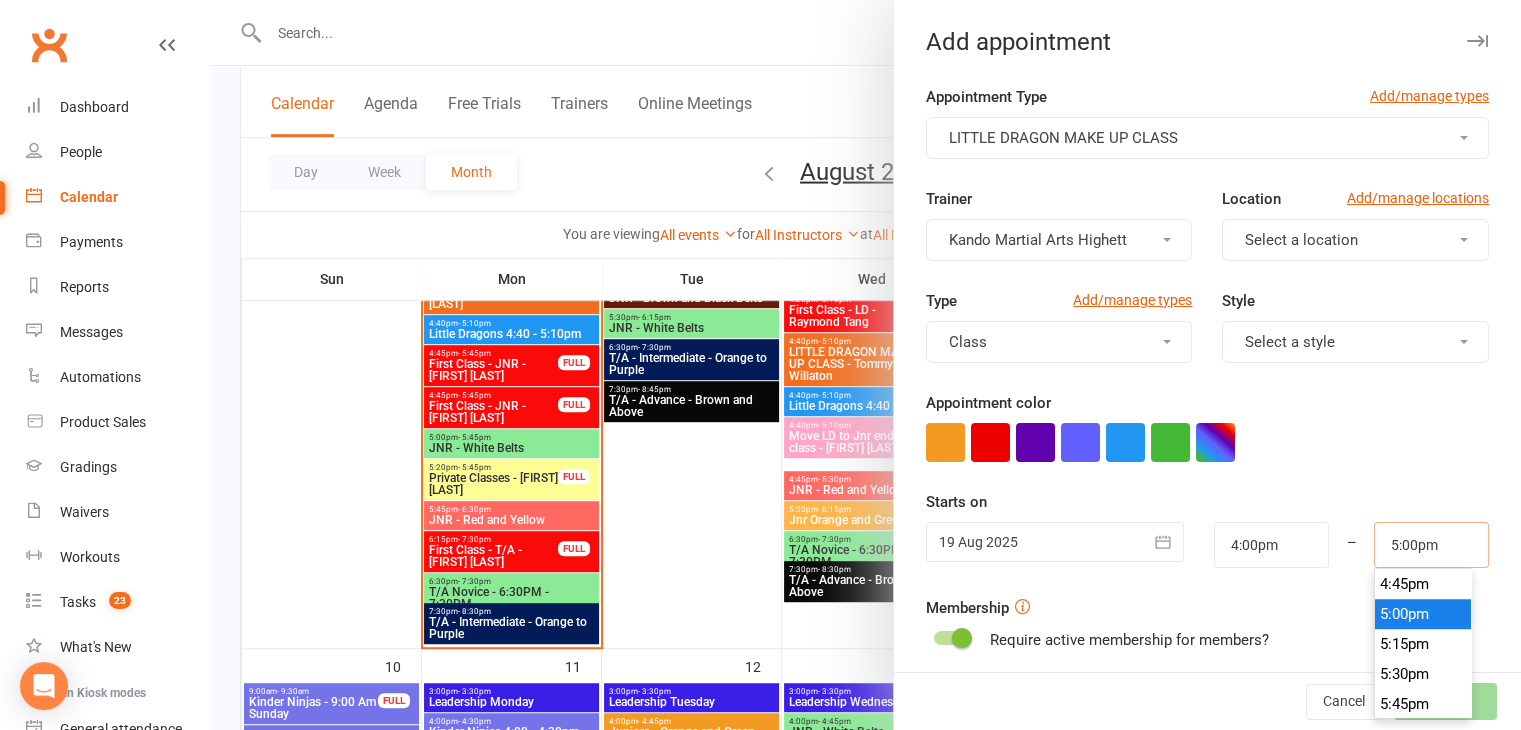 click on "5:00pm" at bounding box center [1431, 545] 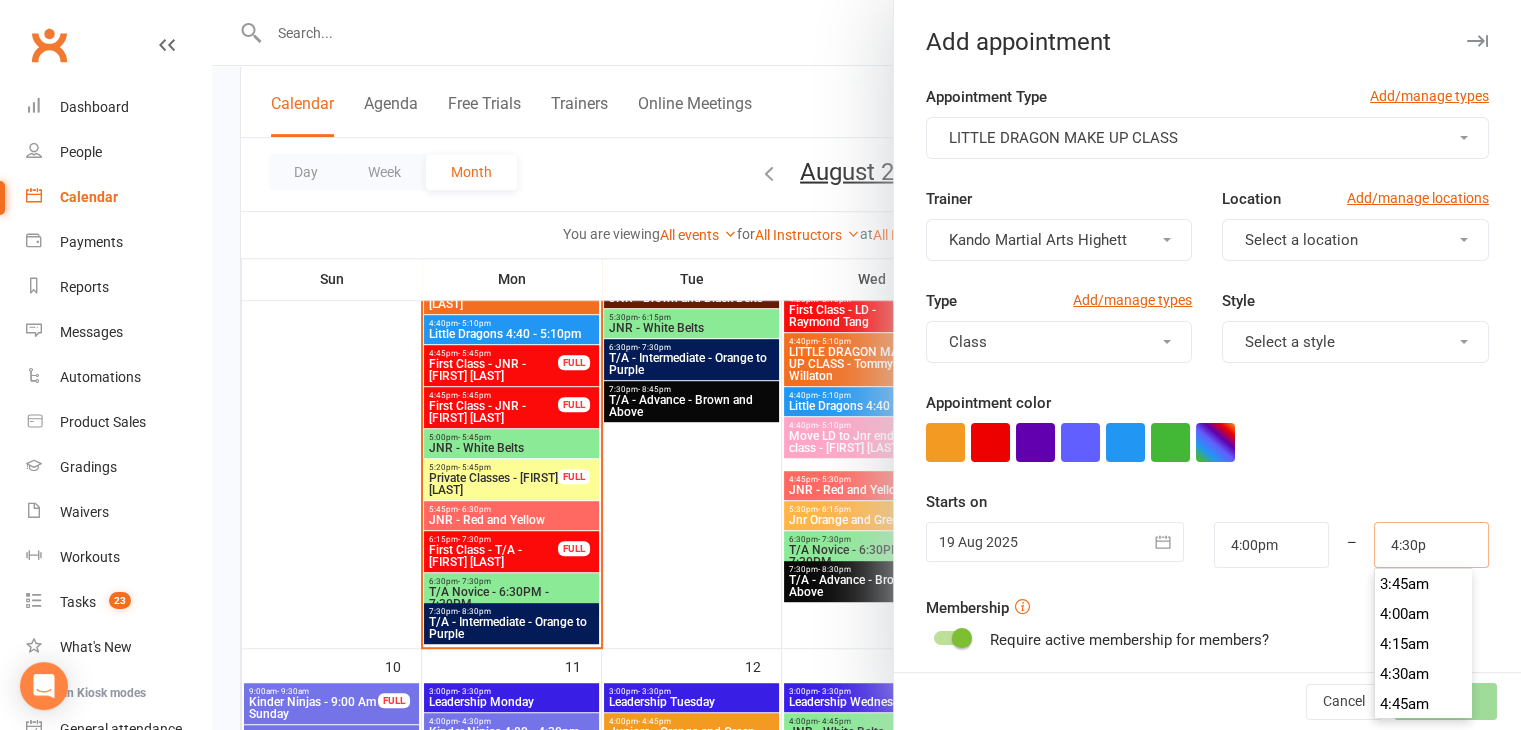 scroll, scrollTop: 1950, scrollLeft: 0, axis: vertical 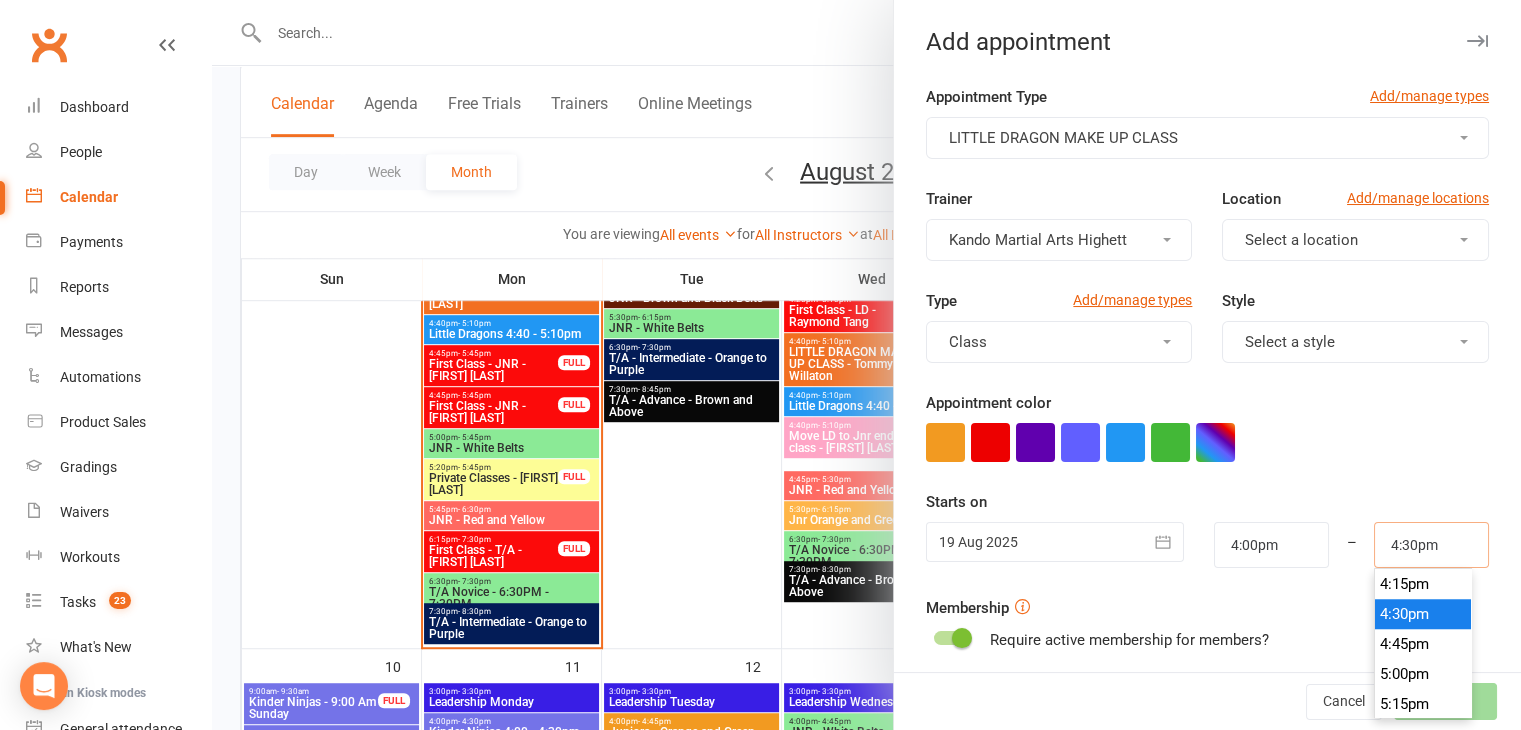 type on "4:30pm" 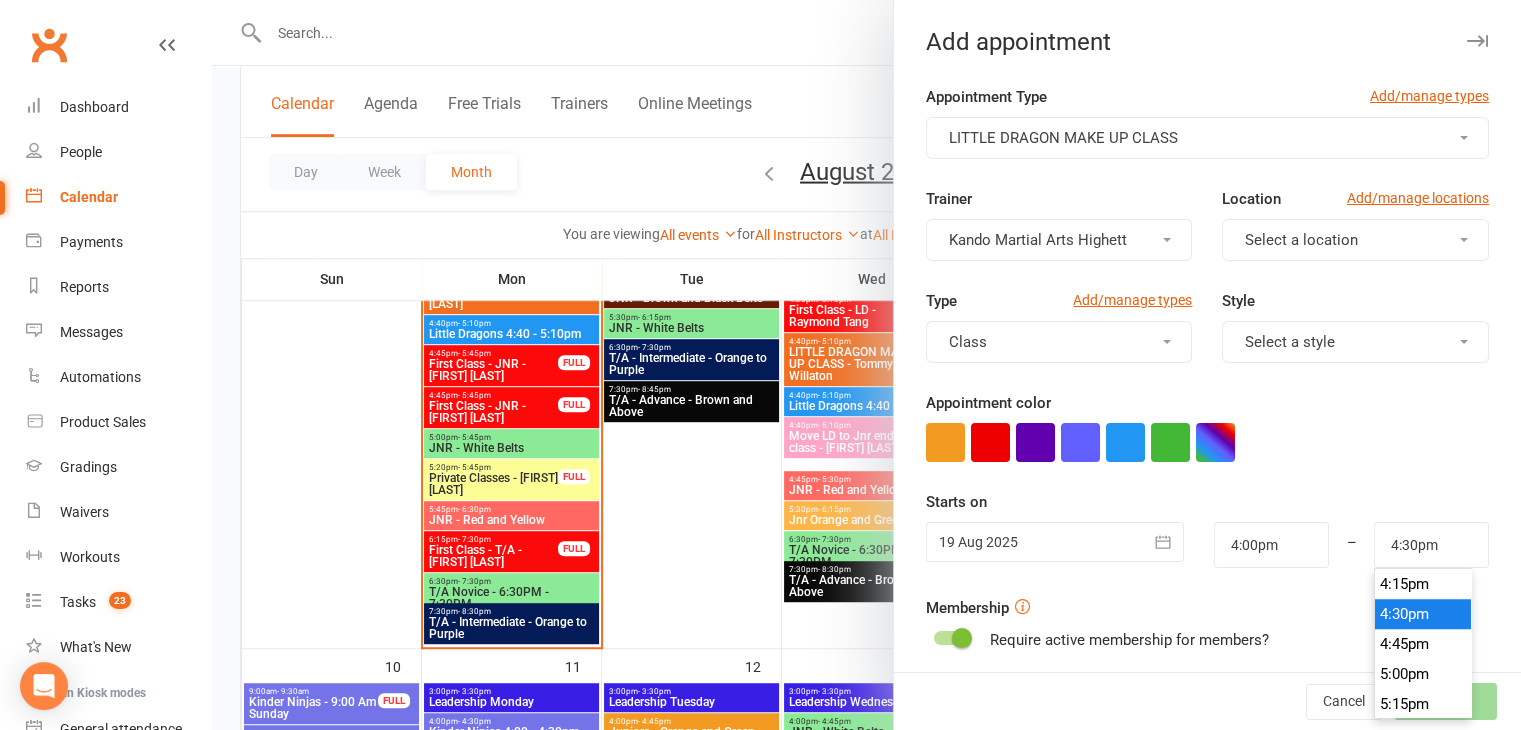 click on "4:30pm" at bounding box center [1423, 614] 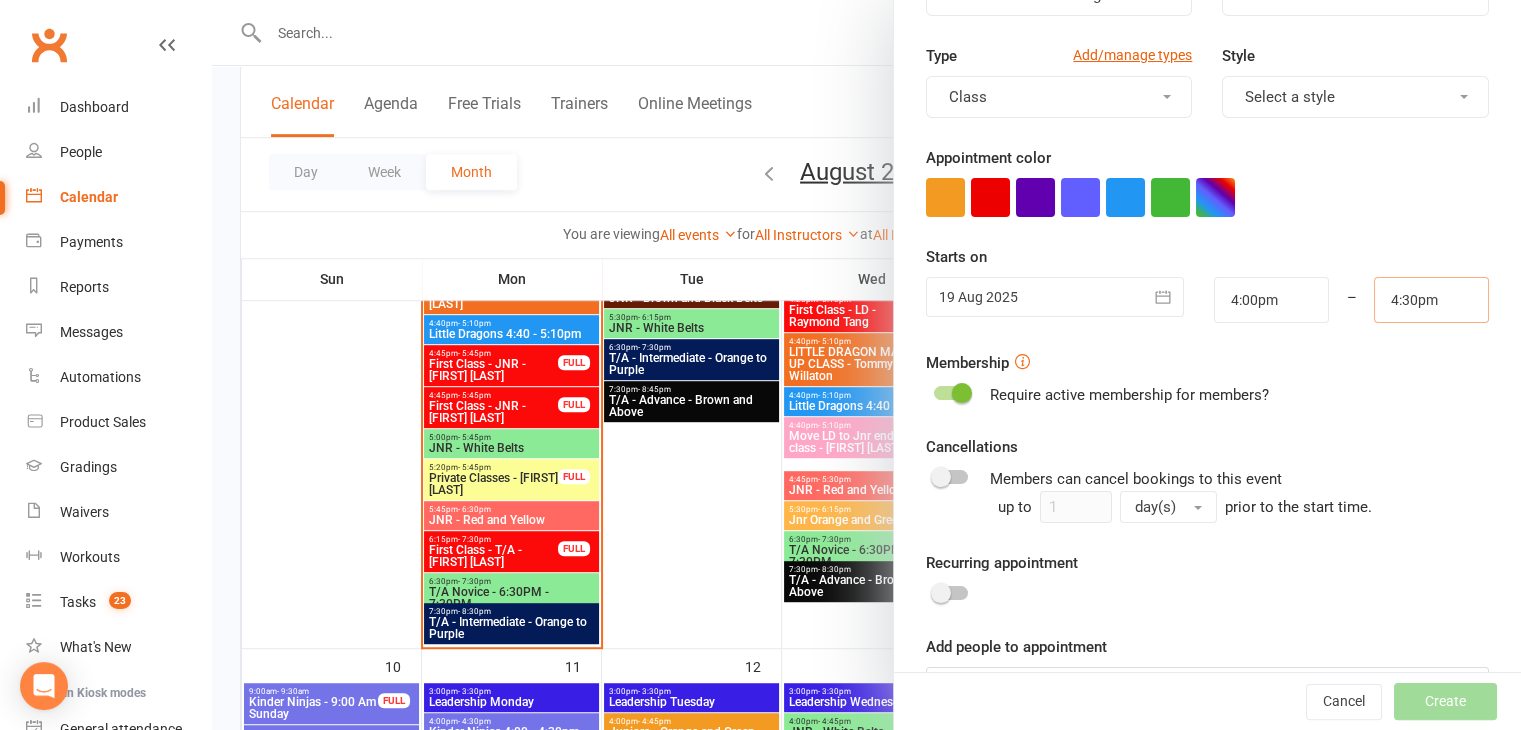 scroll, scrollTop: 308, scrollLeft: 0, axis: vertical 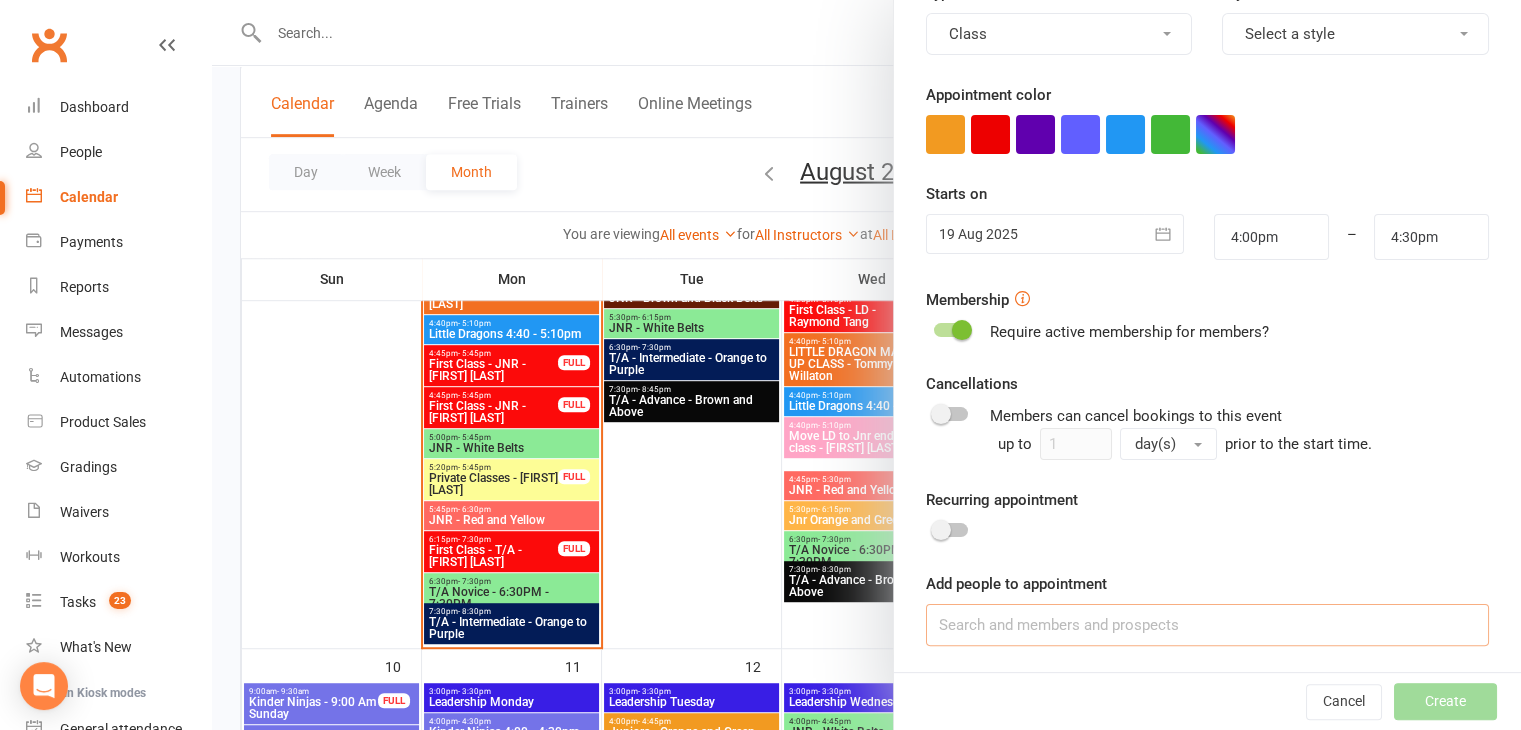 click at bounding box center (1207, 625) 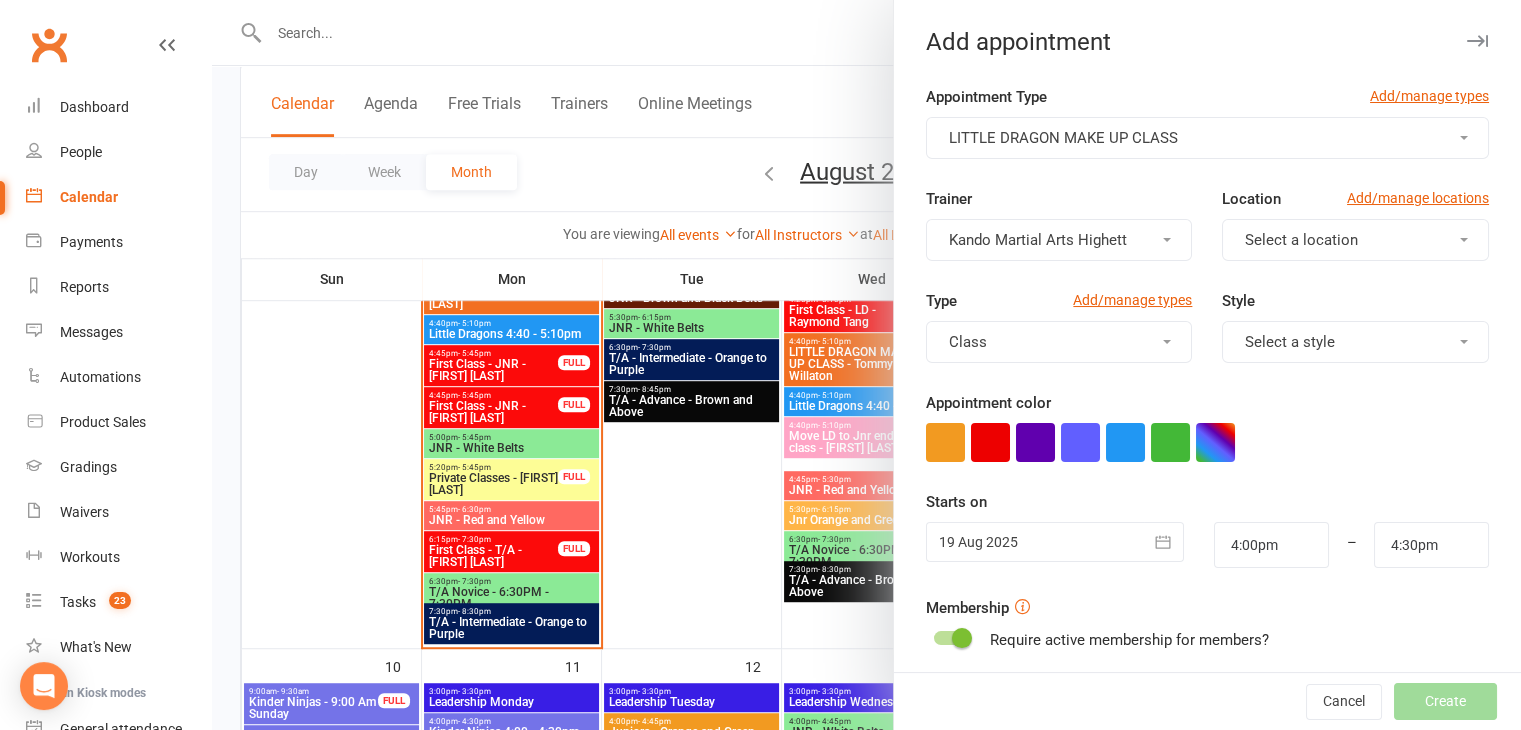 scroll, scrollTop: 308, scrollLeft: 0, axis: vertical 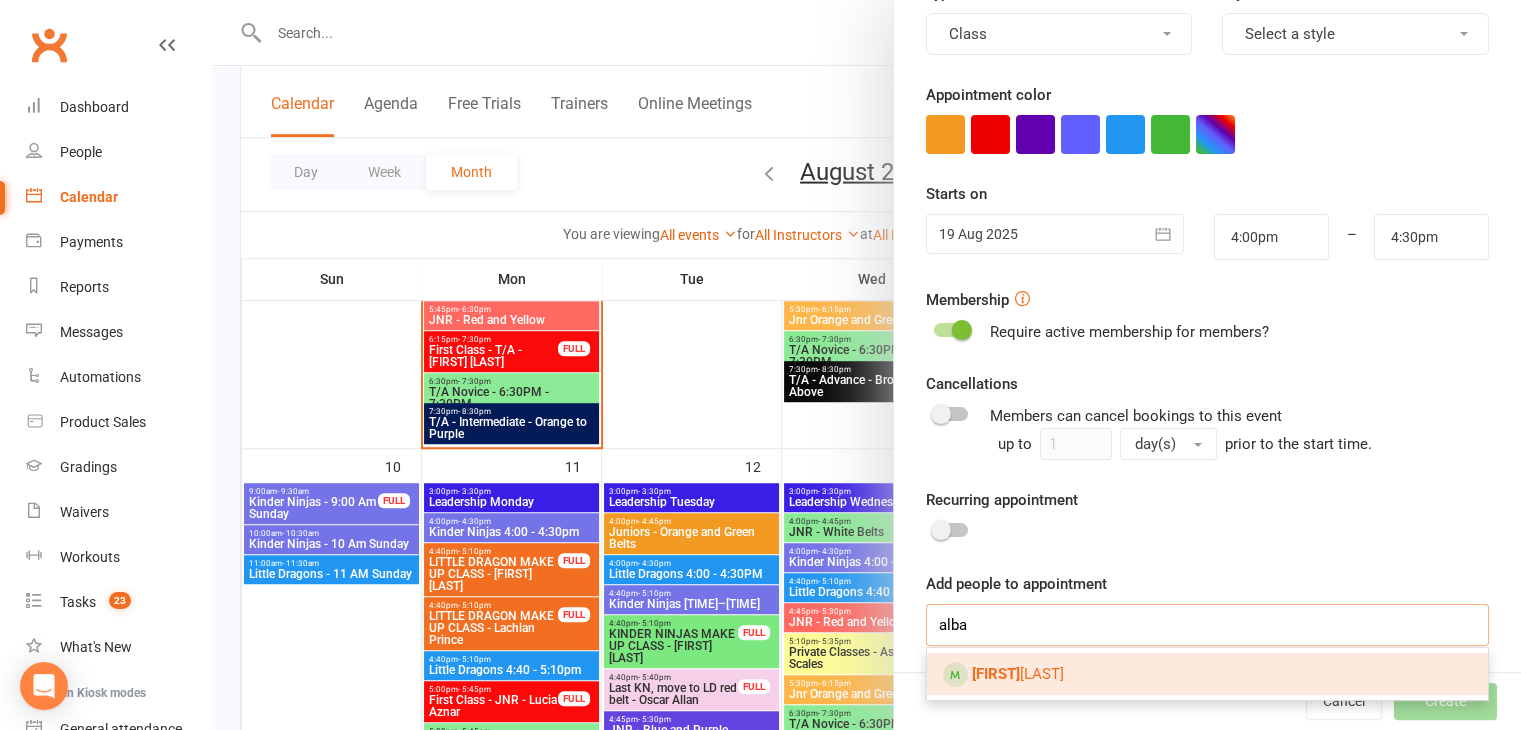 type on "alba" 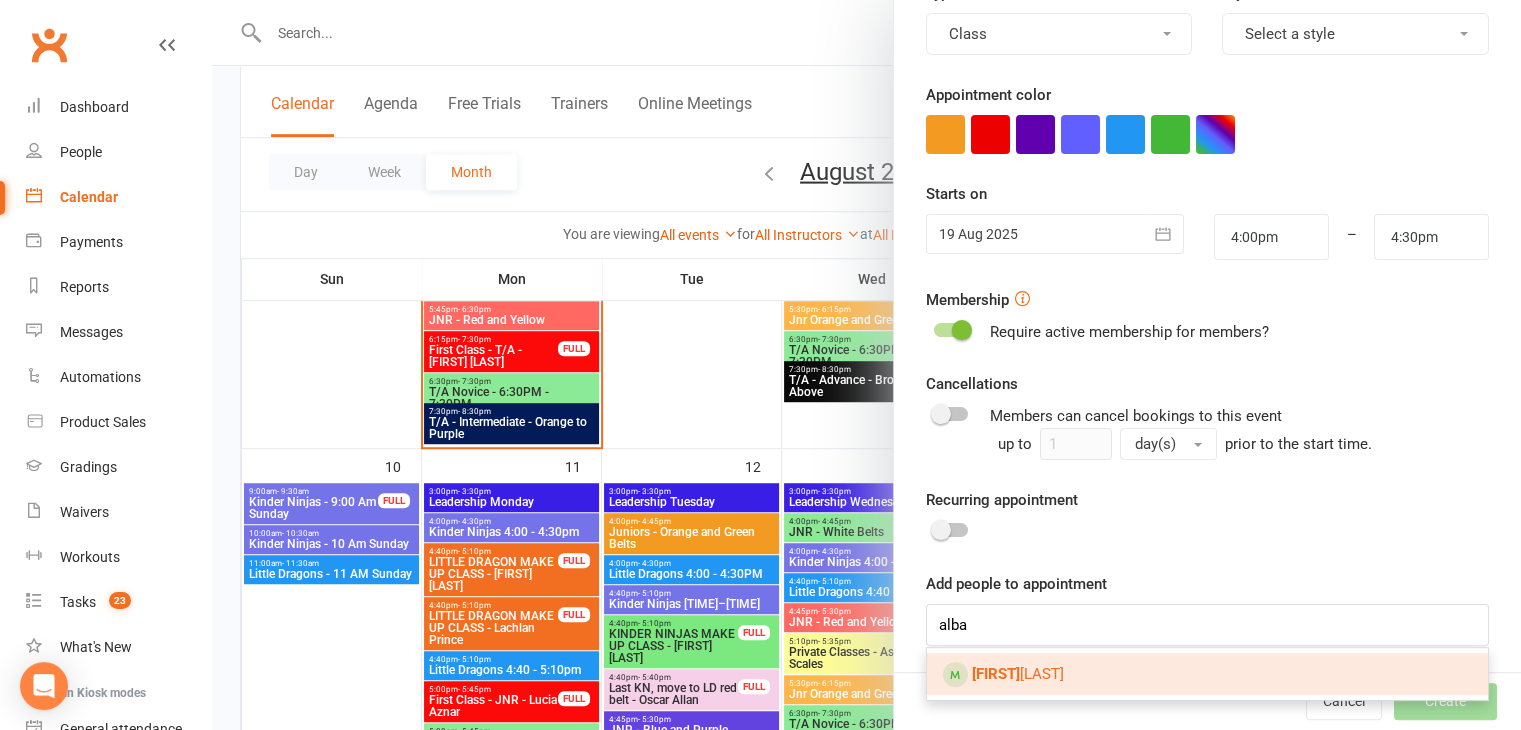 click on "Alba  Hanlen" at bounding box center (1207, 674) 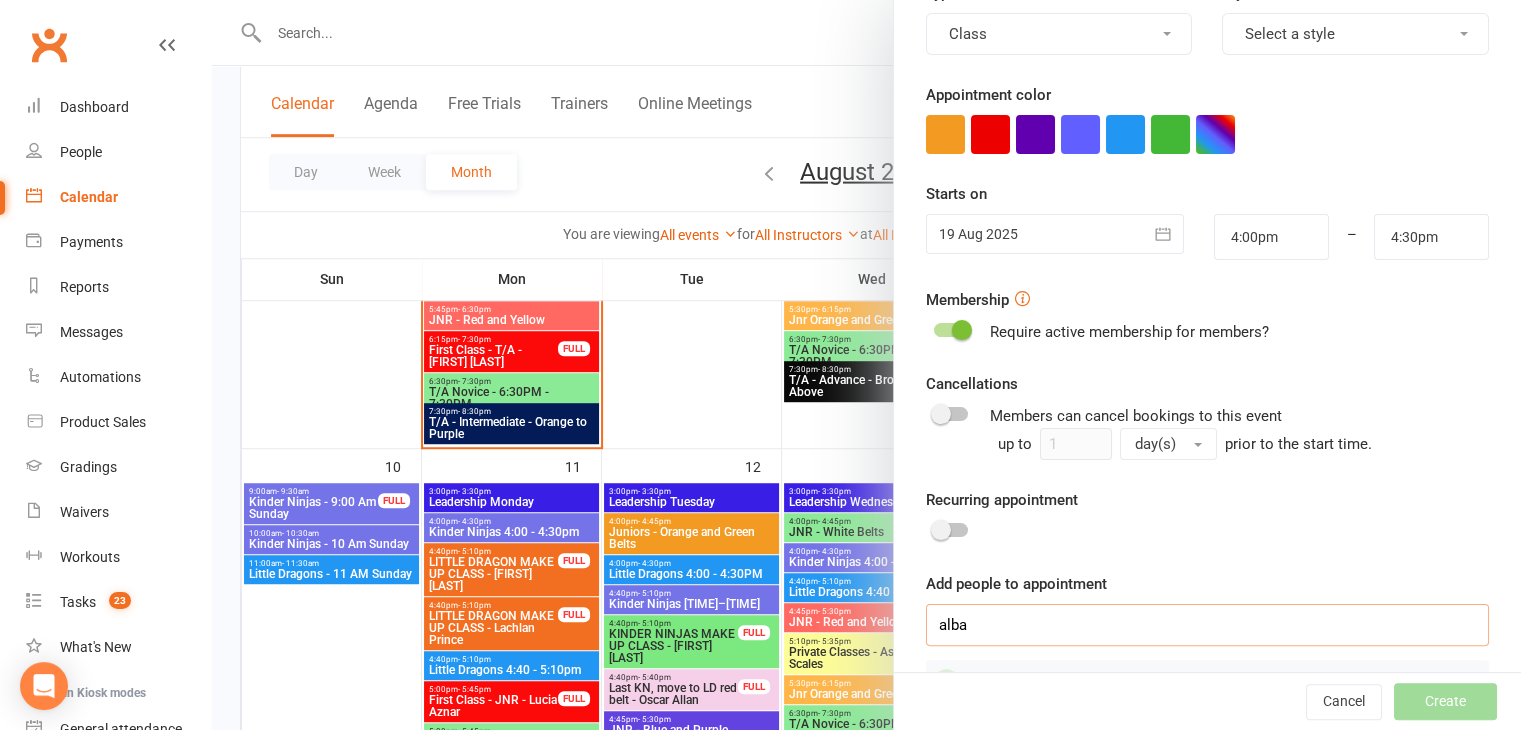 type 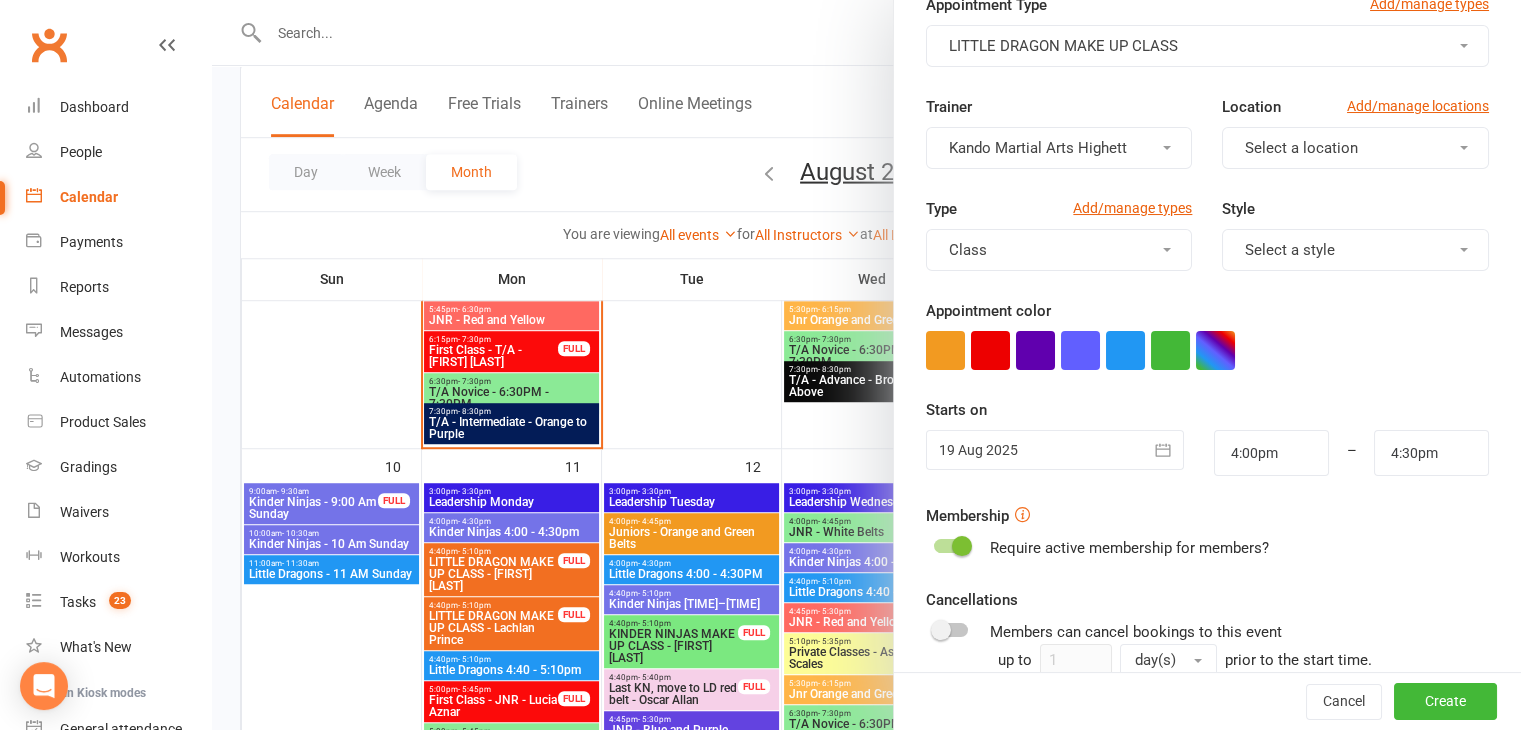 scroll, scrollTop: 0, scrollLeft: 0, axis: both 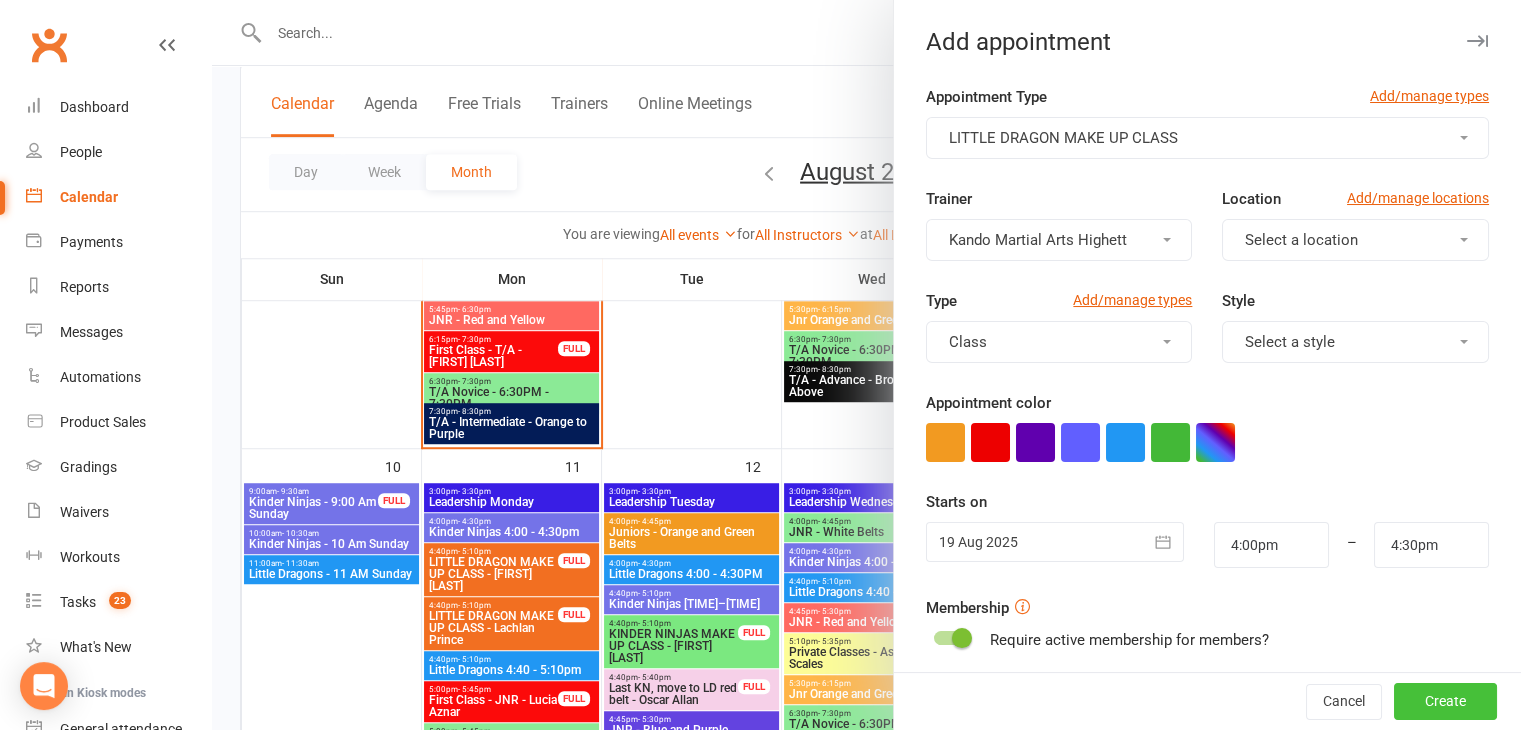 click on "Create" at bounding box center [1445, 702] 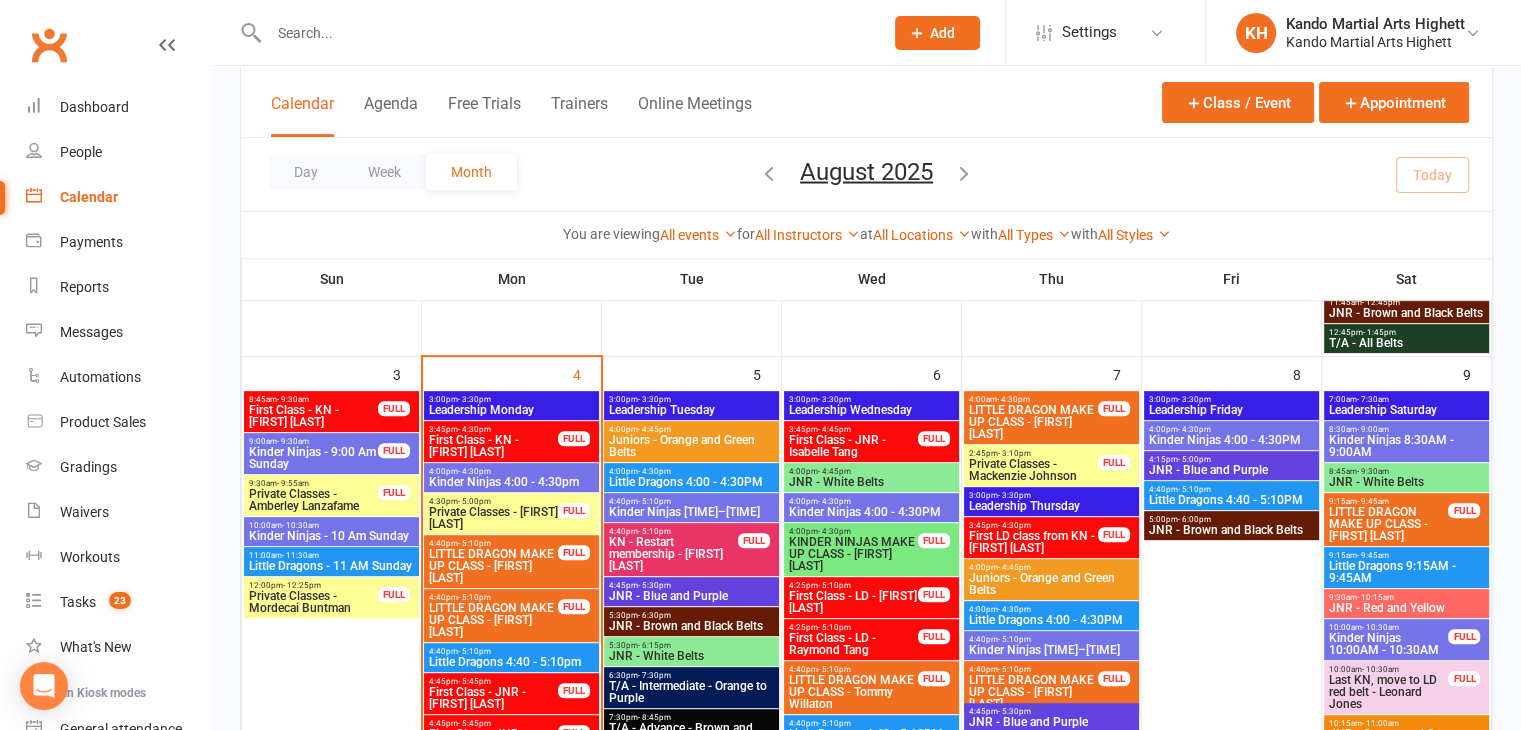 scroll, scrollTop: 772, scrollLeft: 0, axis: vertical 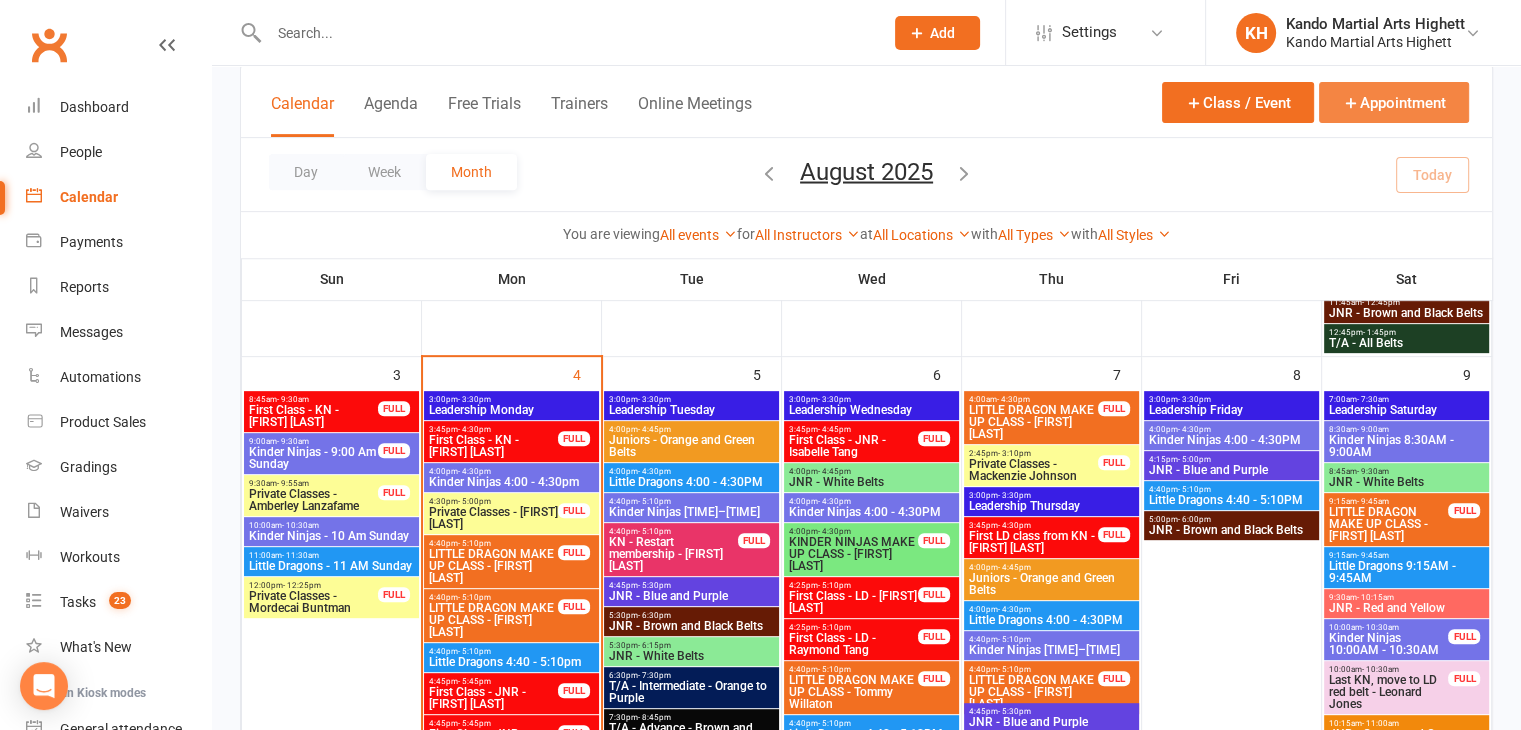 click on "Appointment" at bounding box center [1394, 102] 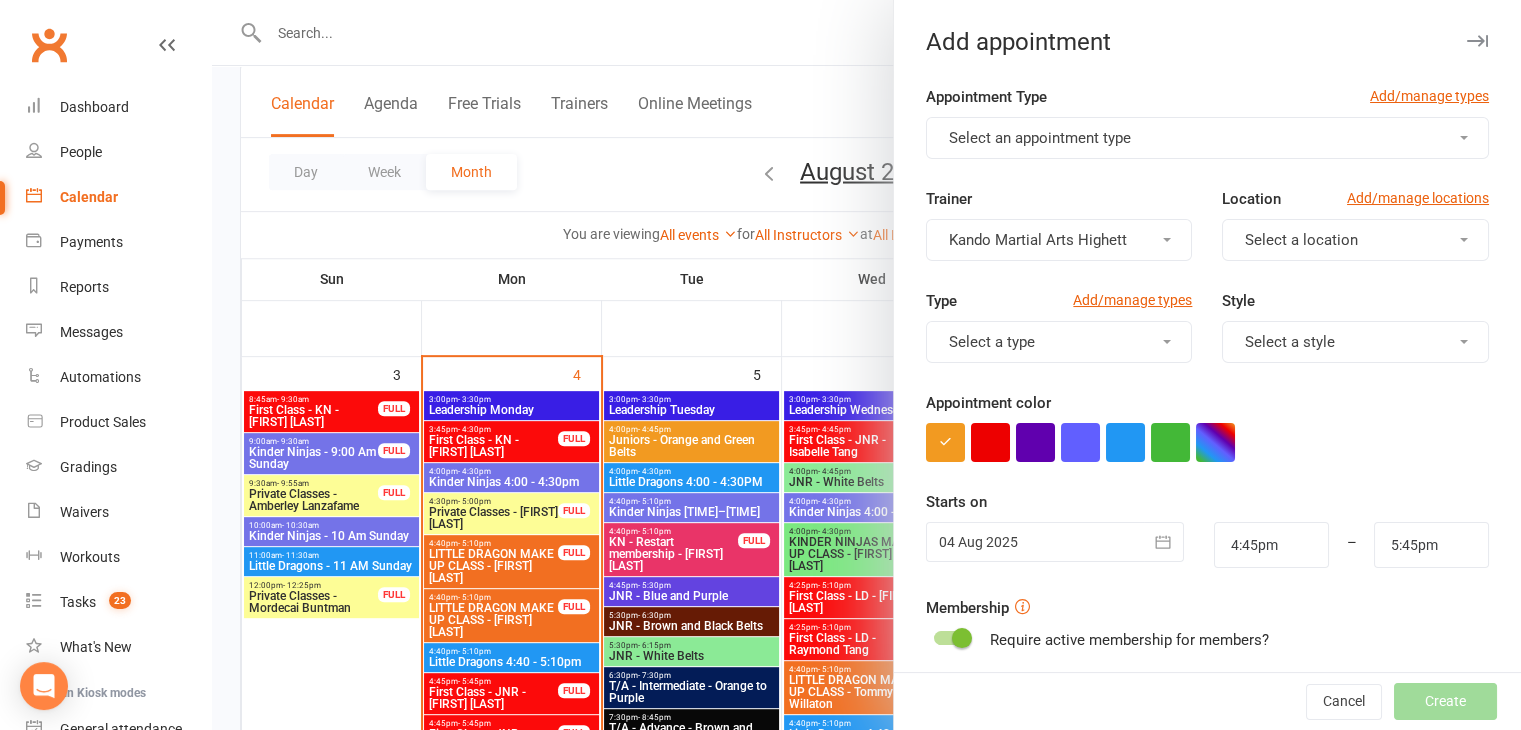 click on "Appointment Type" at bounding box center (986, 97) 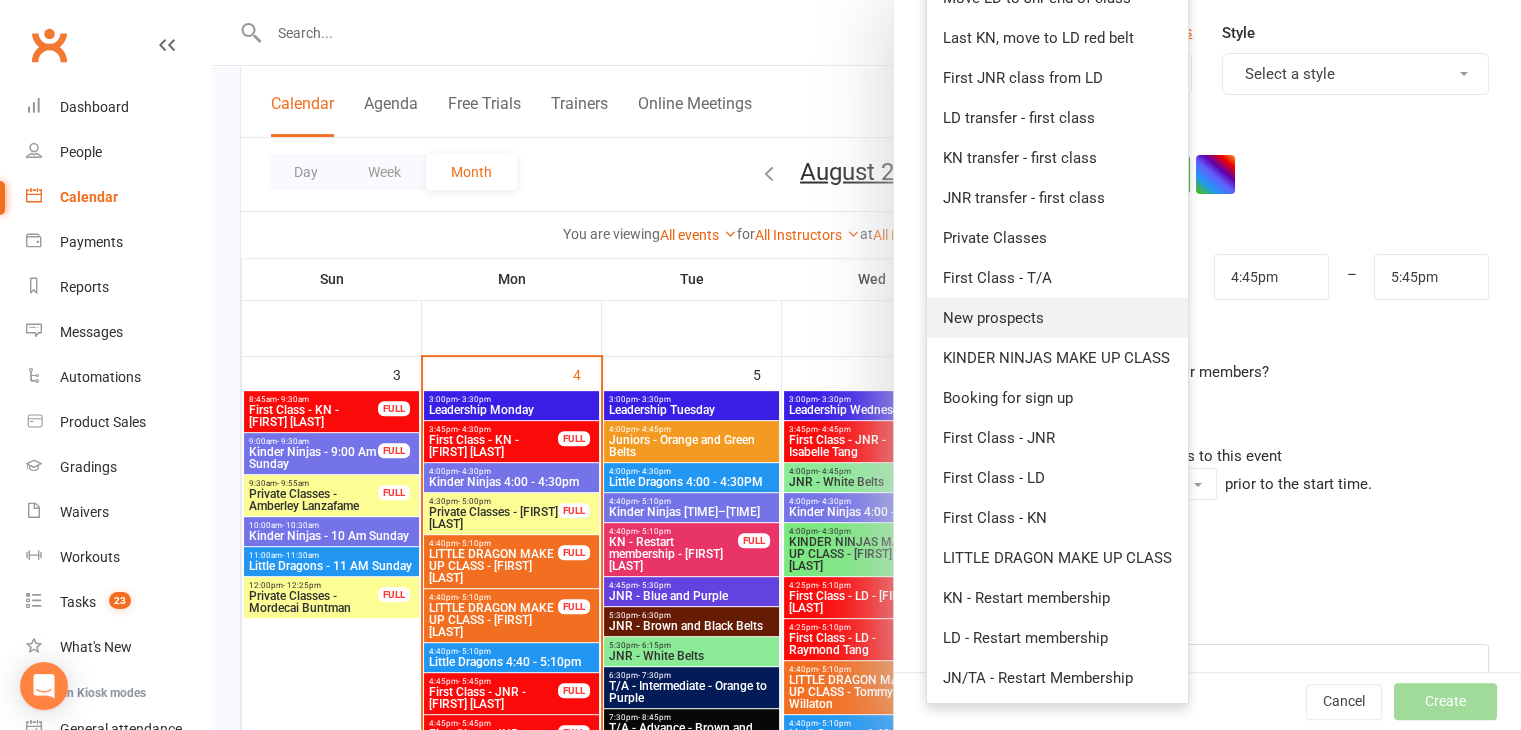 scroll, scrollTop: 268, scrollLeft: 0, axis: vertical 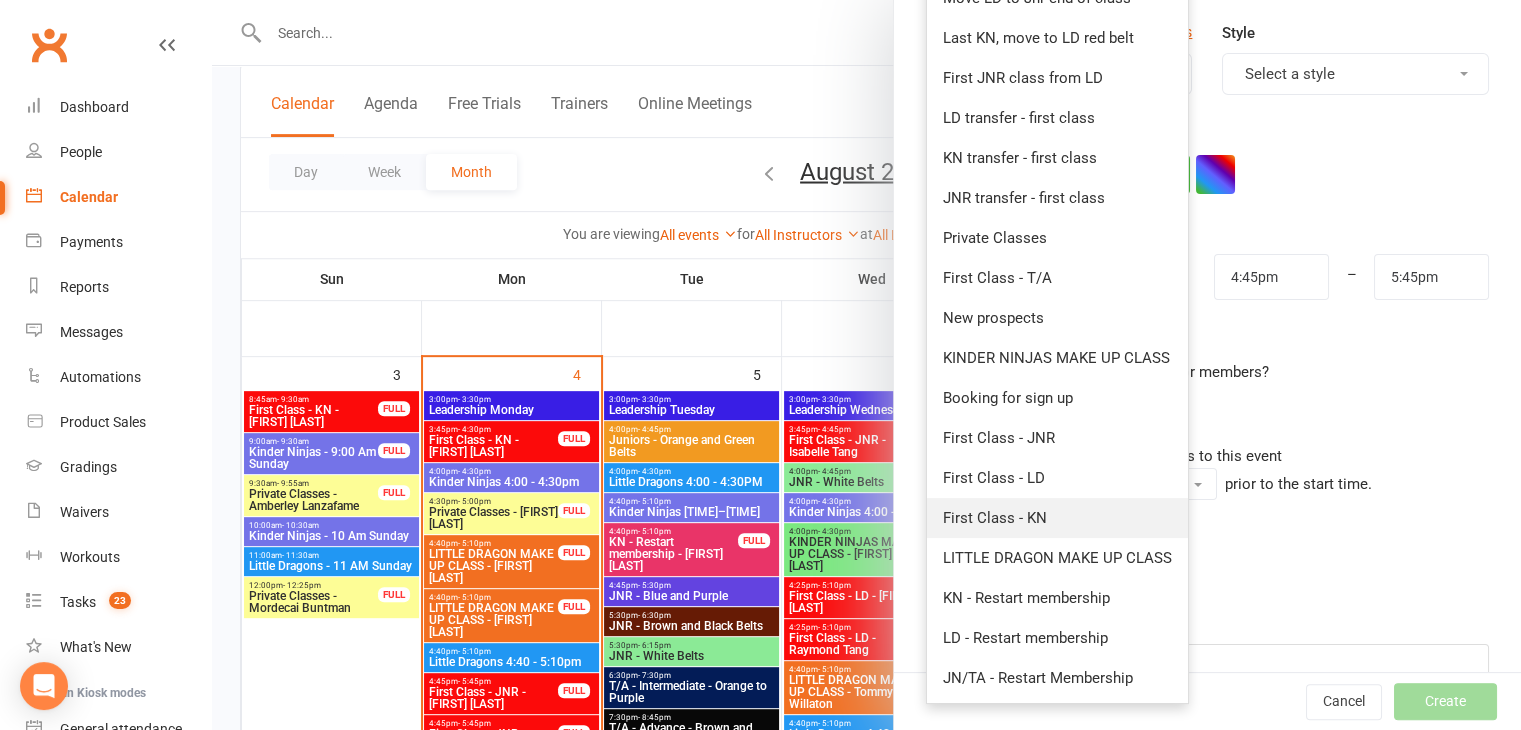click on "First Class - KN" at bounding box center (1057, 518) 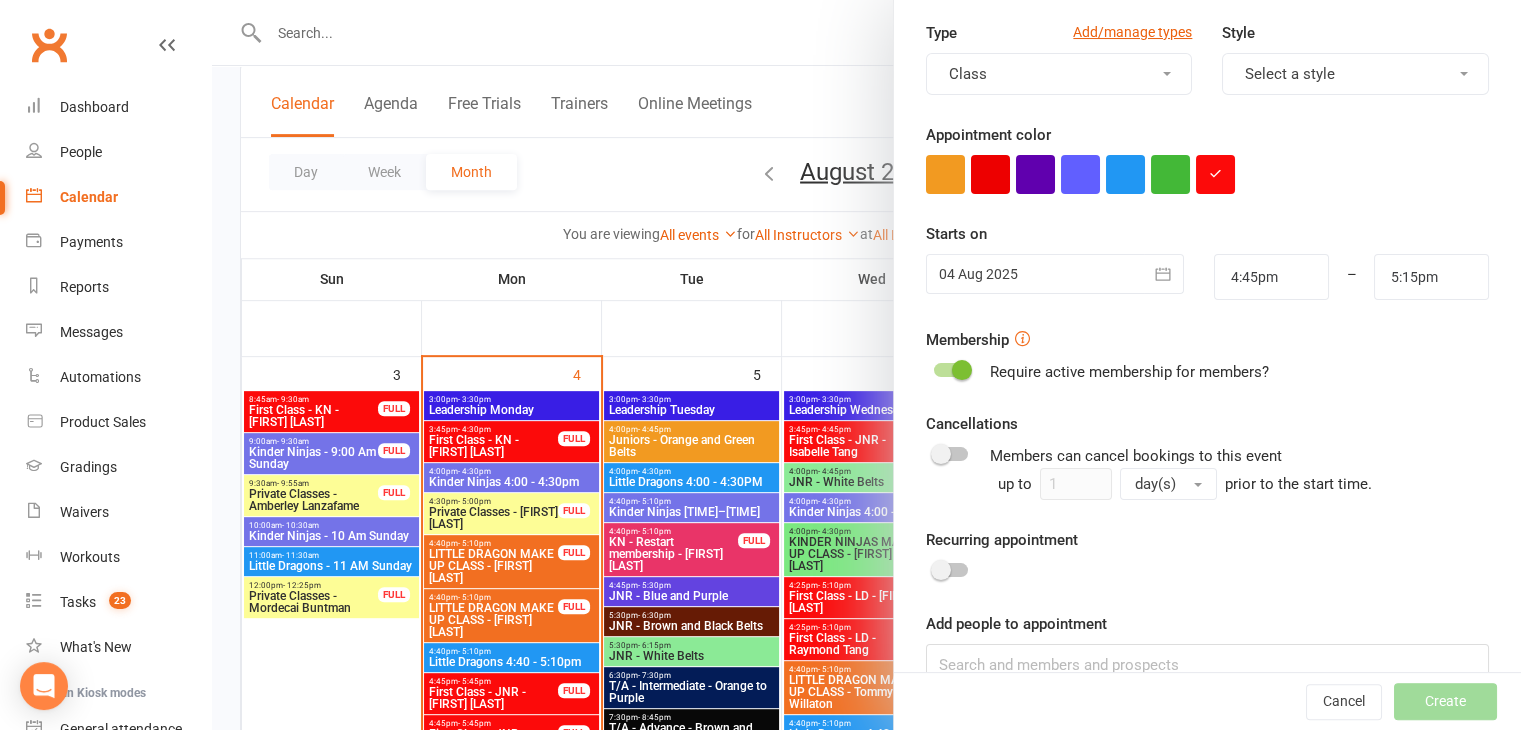 scroll, scrollTop: 0, scrollLeft: 0, axis: both 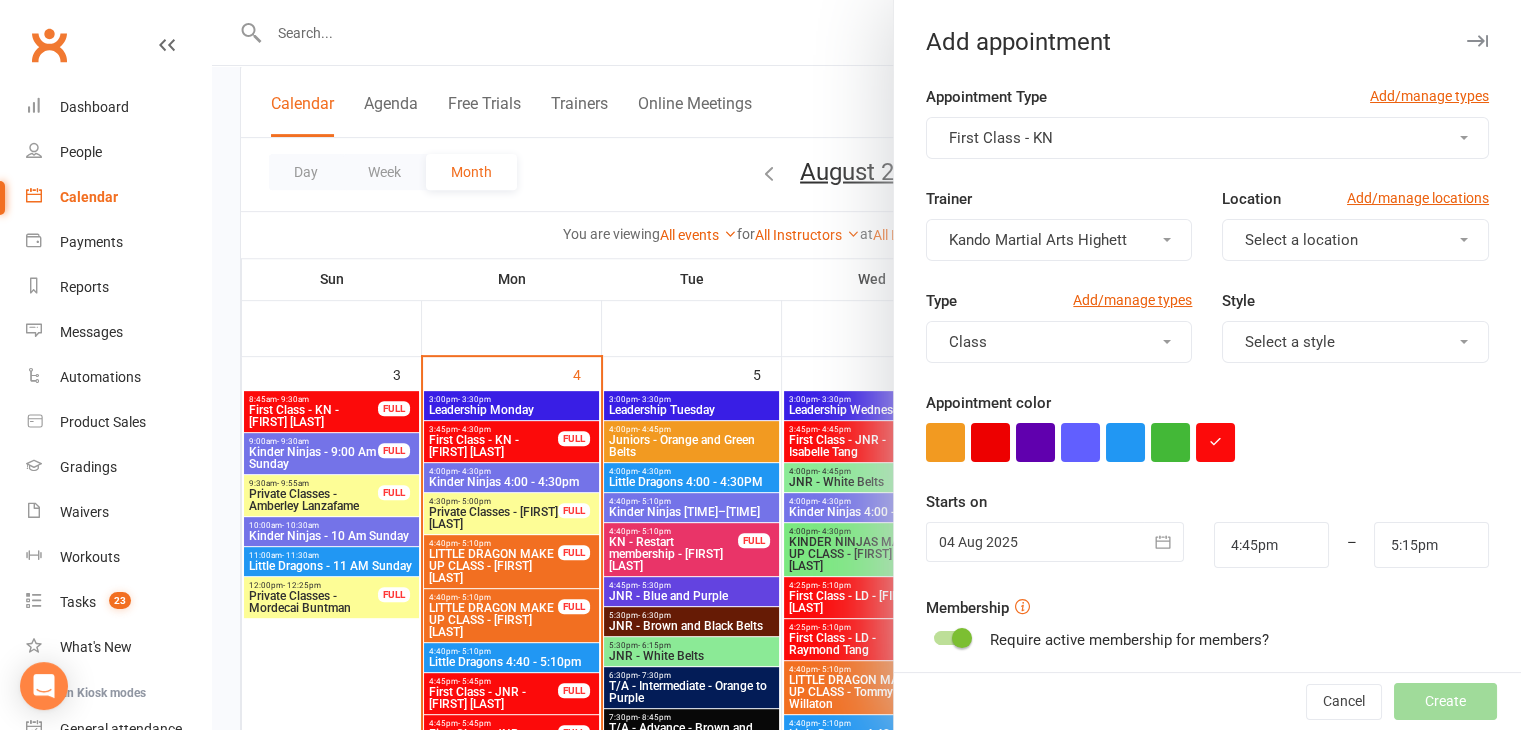 click 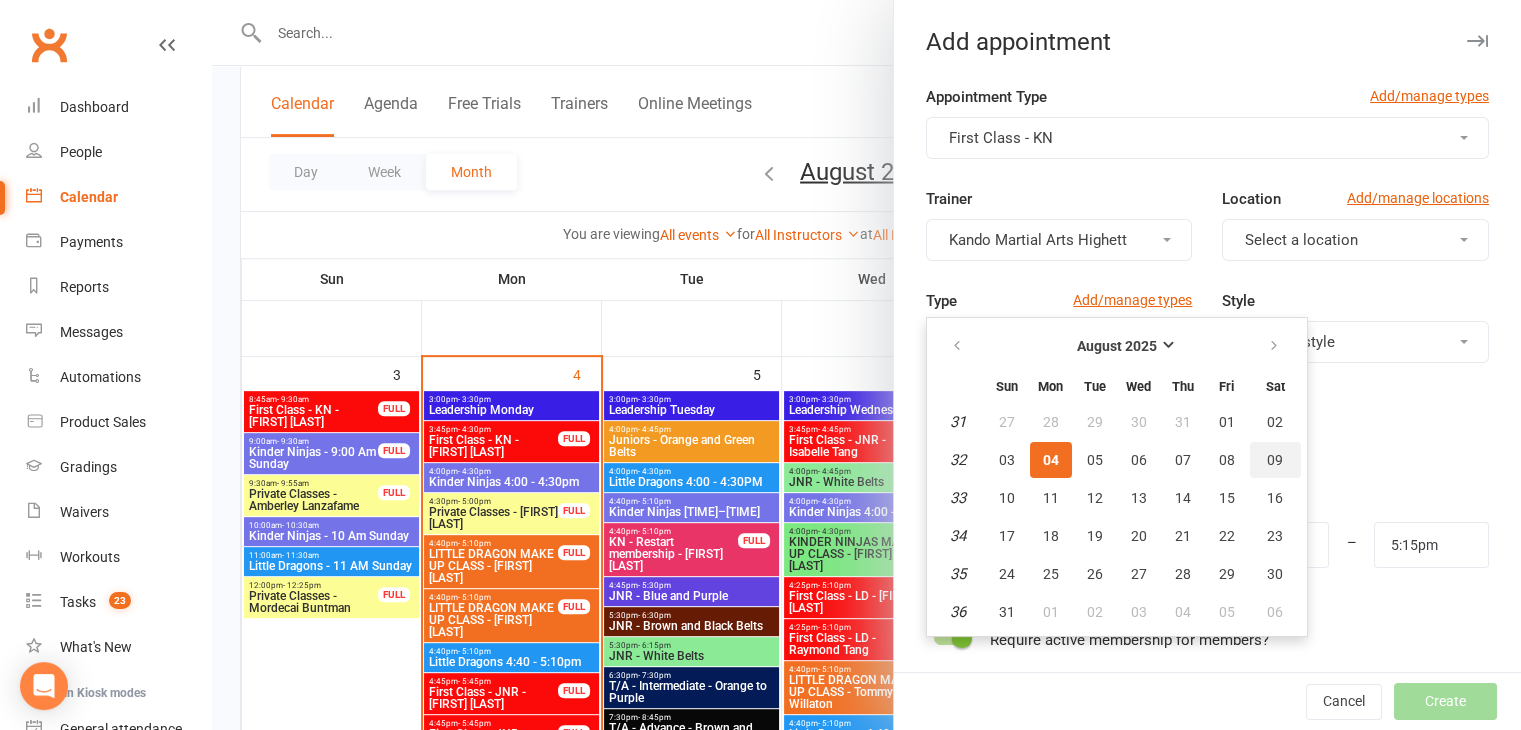 click on "09" at bounding box center [1275, 460] 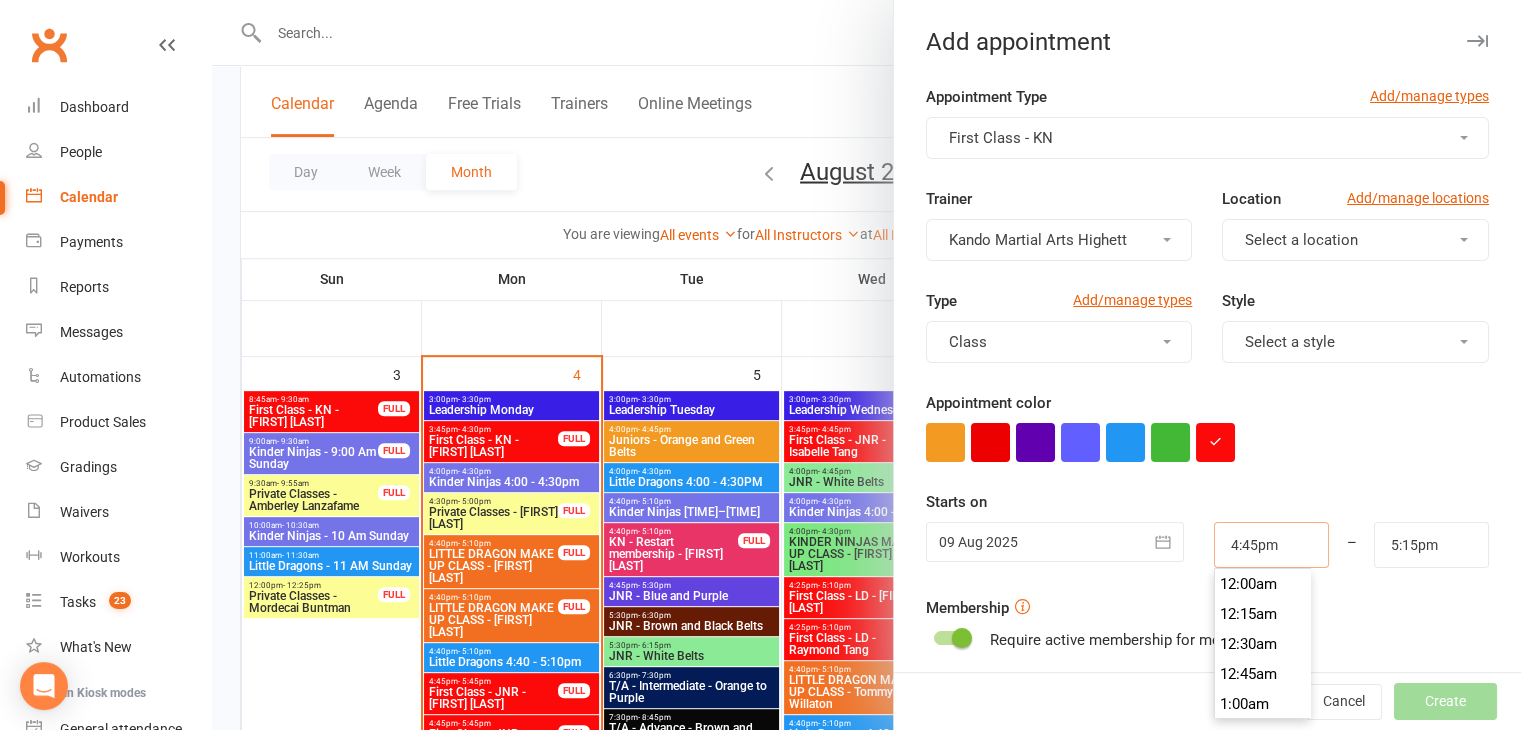 click on "4:45pm" at bounding box center [1271, 545] 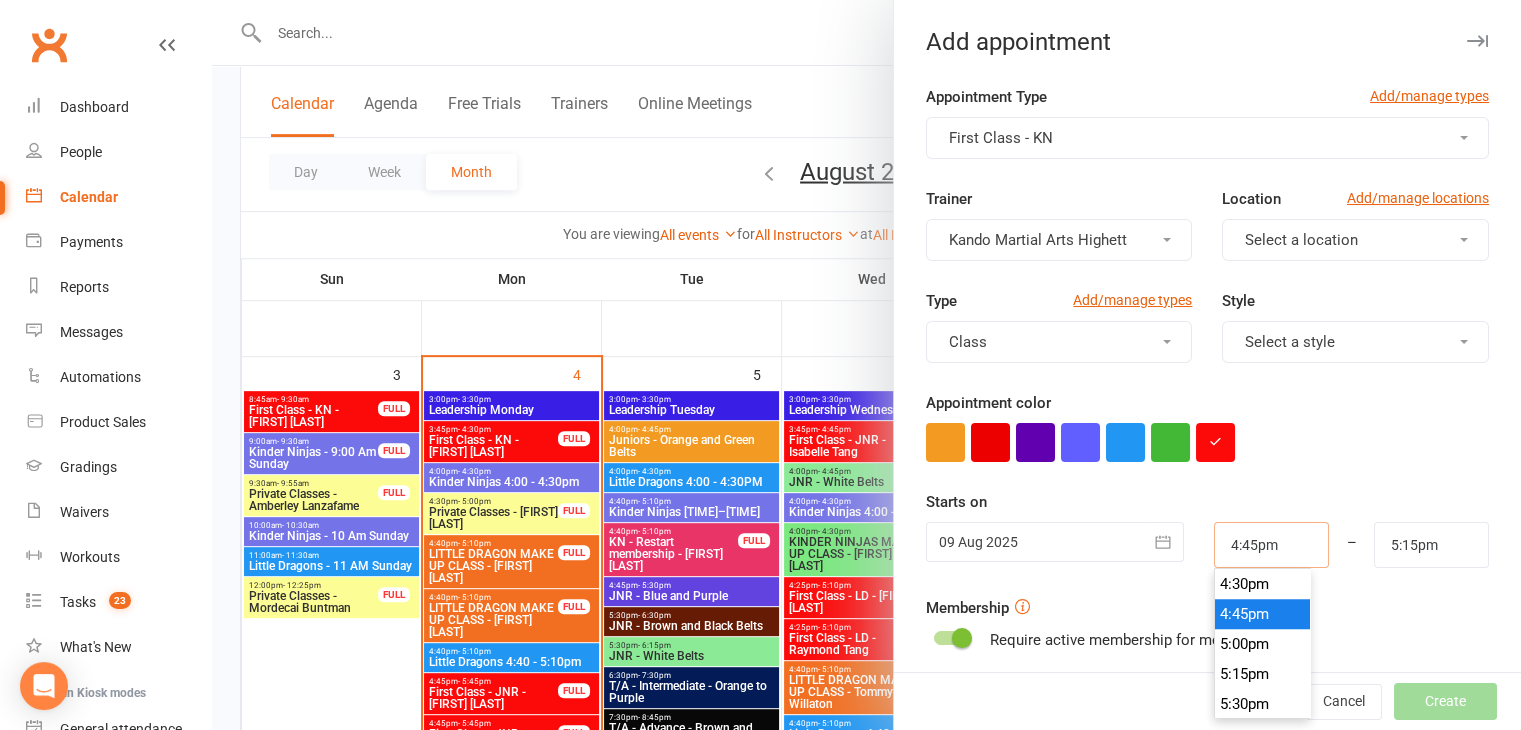 click on "4:45pm" at bounding box center [1271, 545] 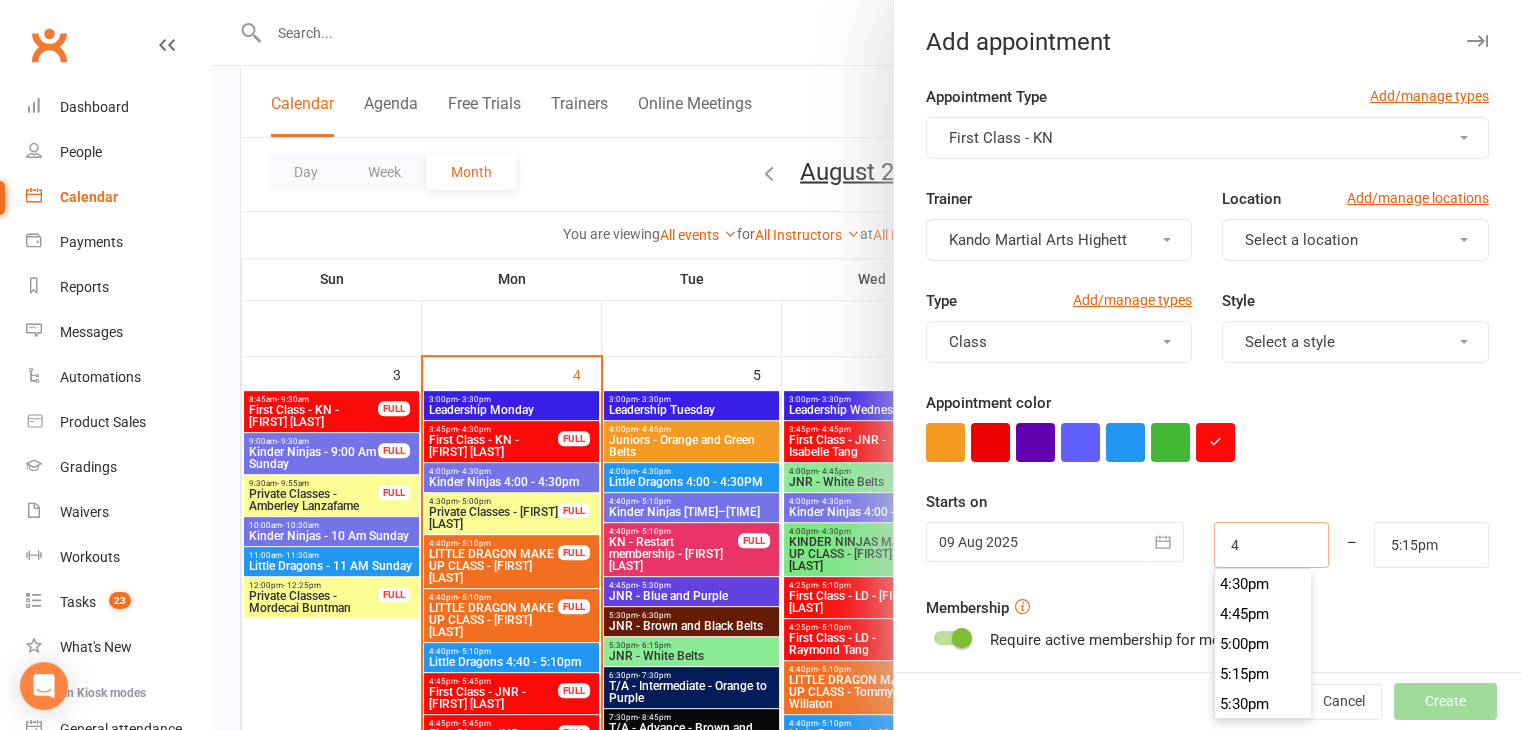 scroll, scrollTop: 450, scrollLeft: 0, axis: vertical 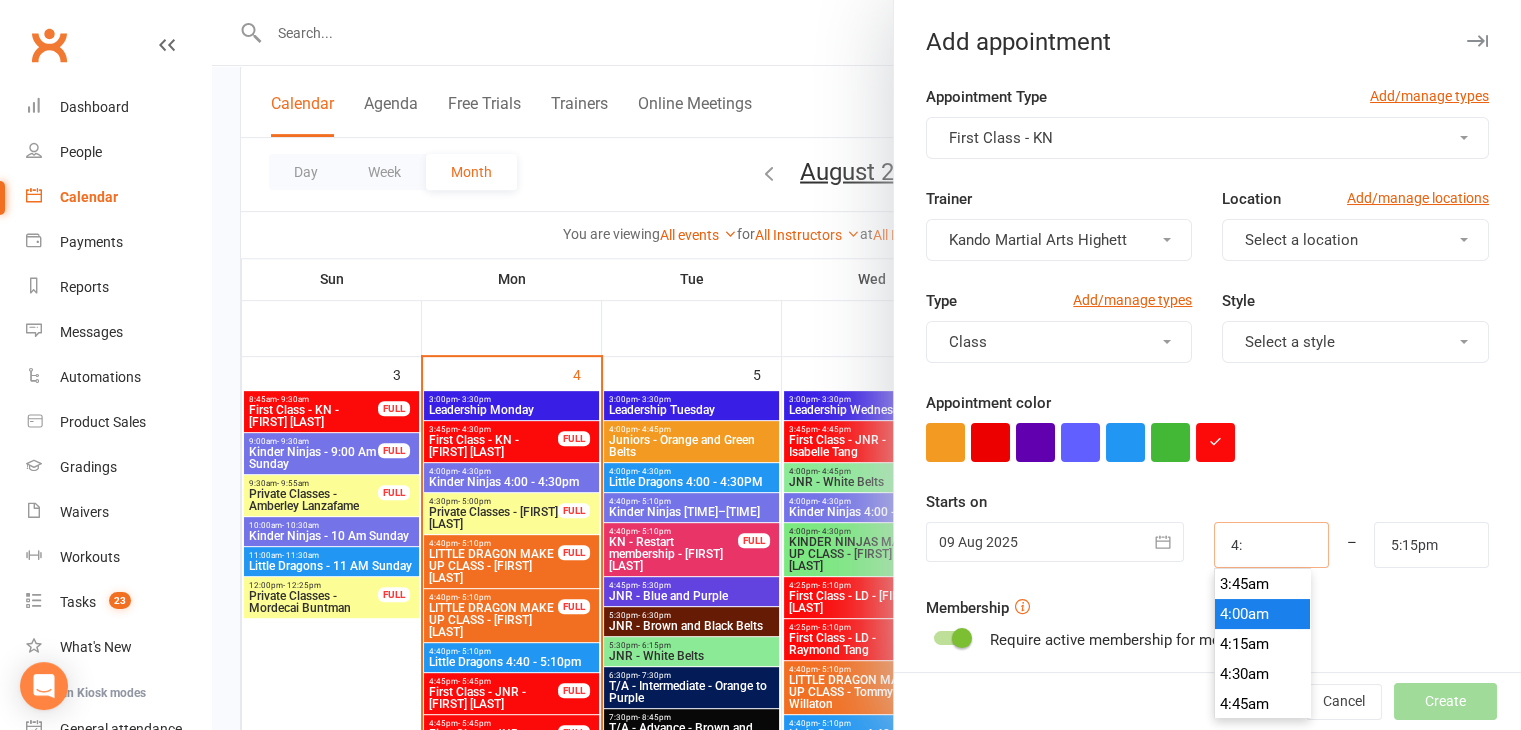 type on "4" 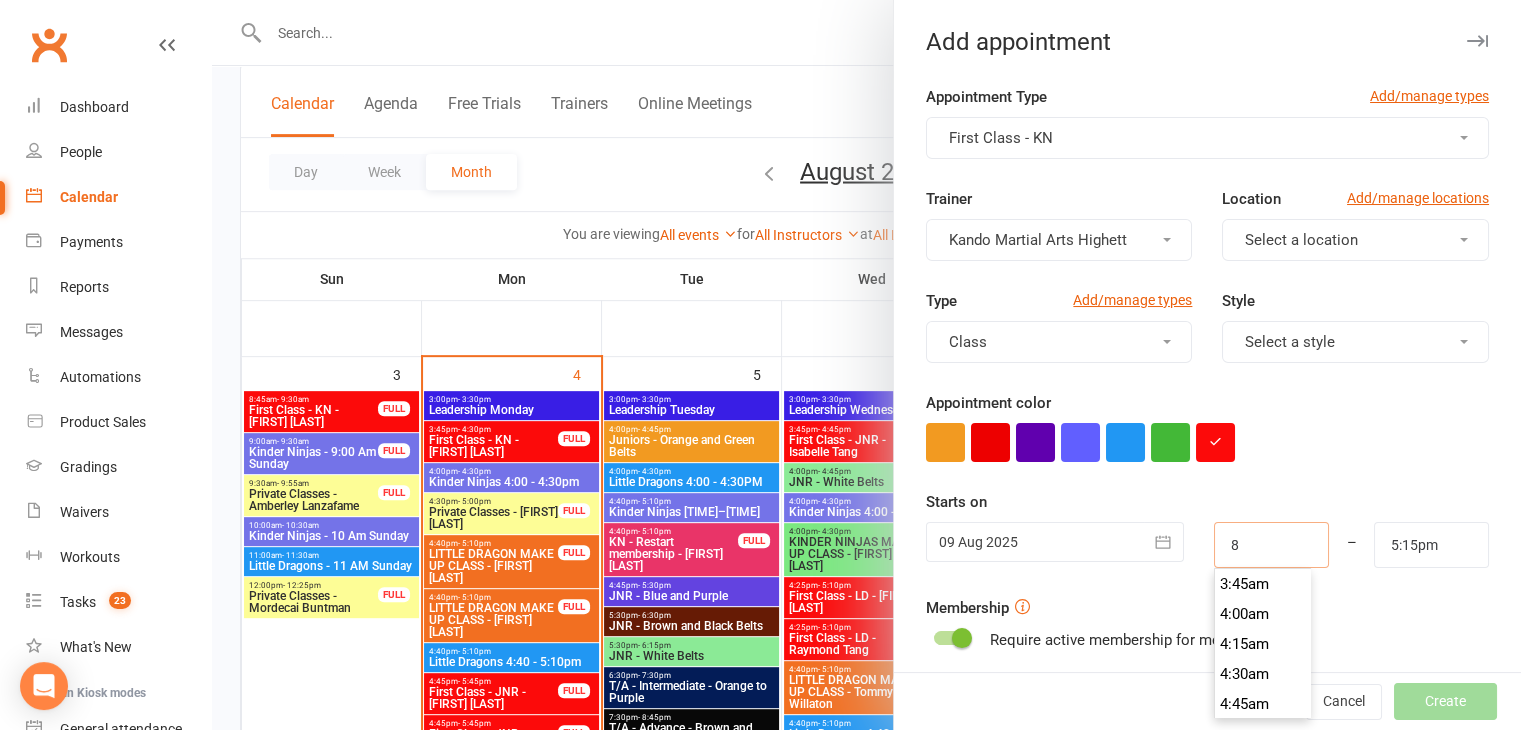 scroll, scrollTop: 930, scrollLeft: 0, axis: vertical 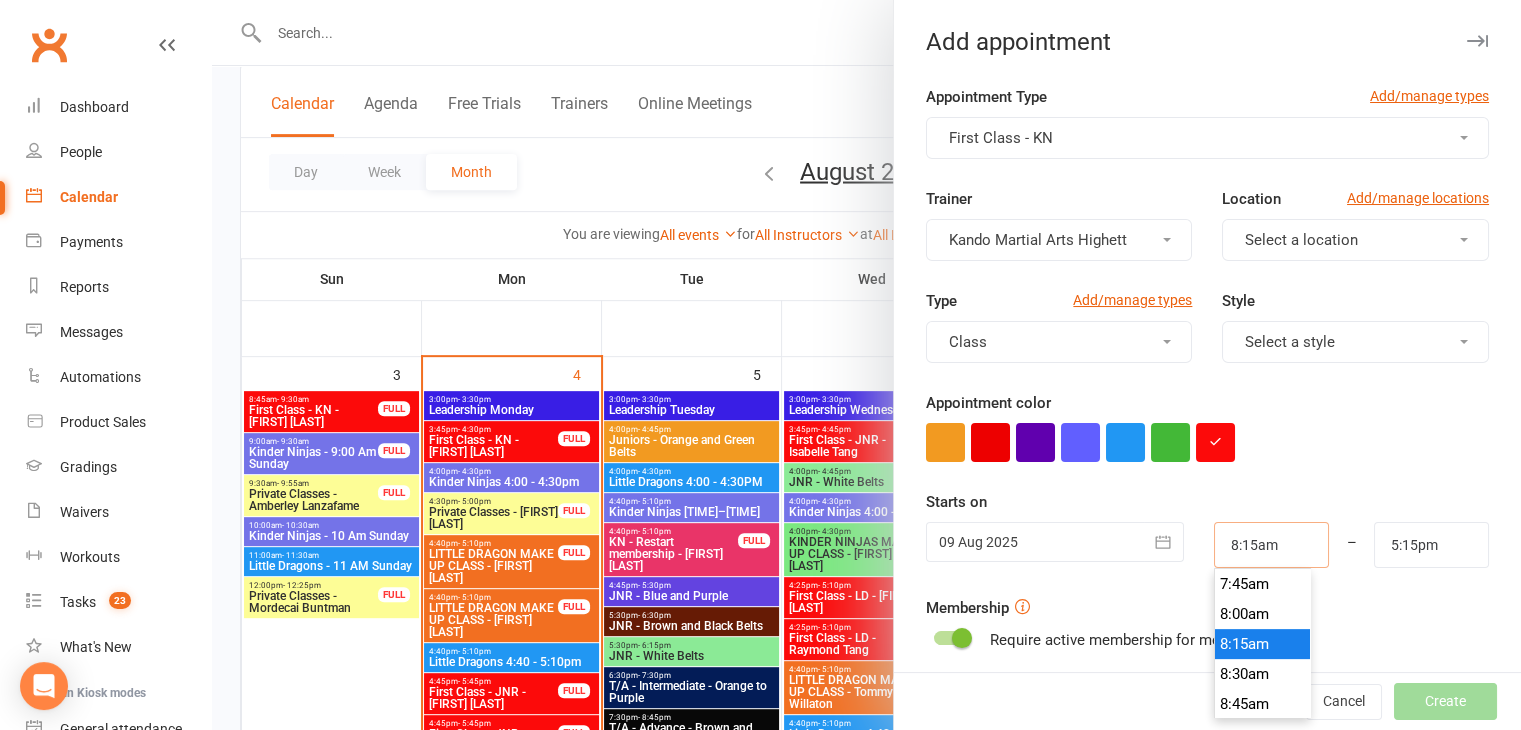 type on "8:15am" 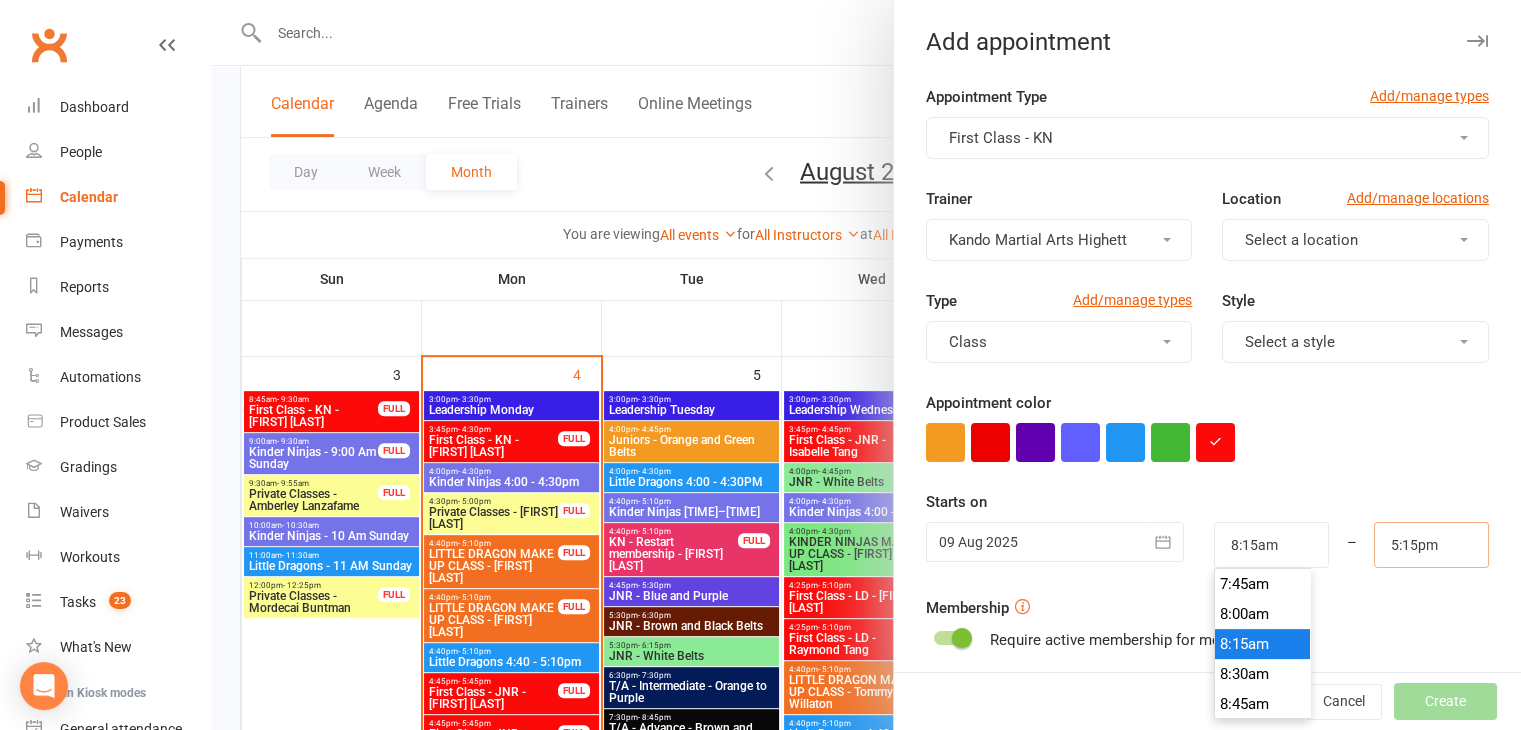 click on "5:15pm" at bounding box center [1431, 545] 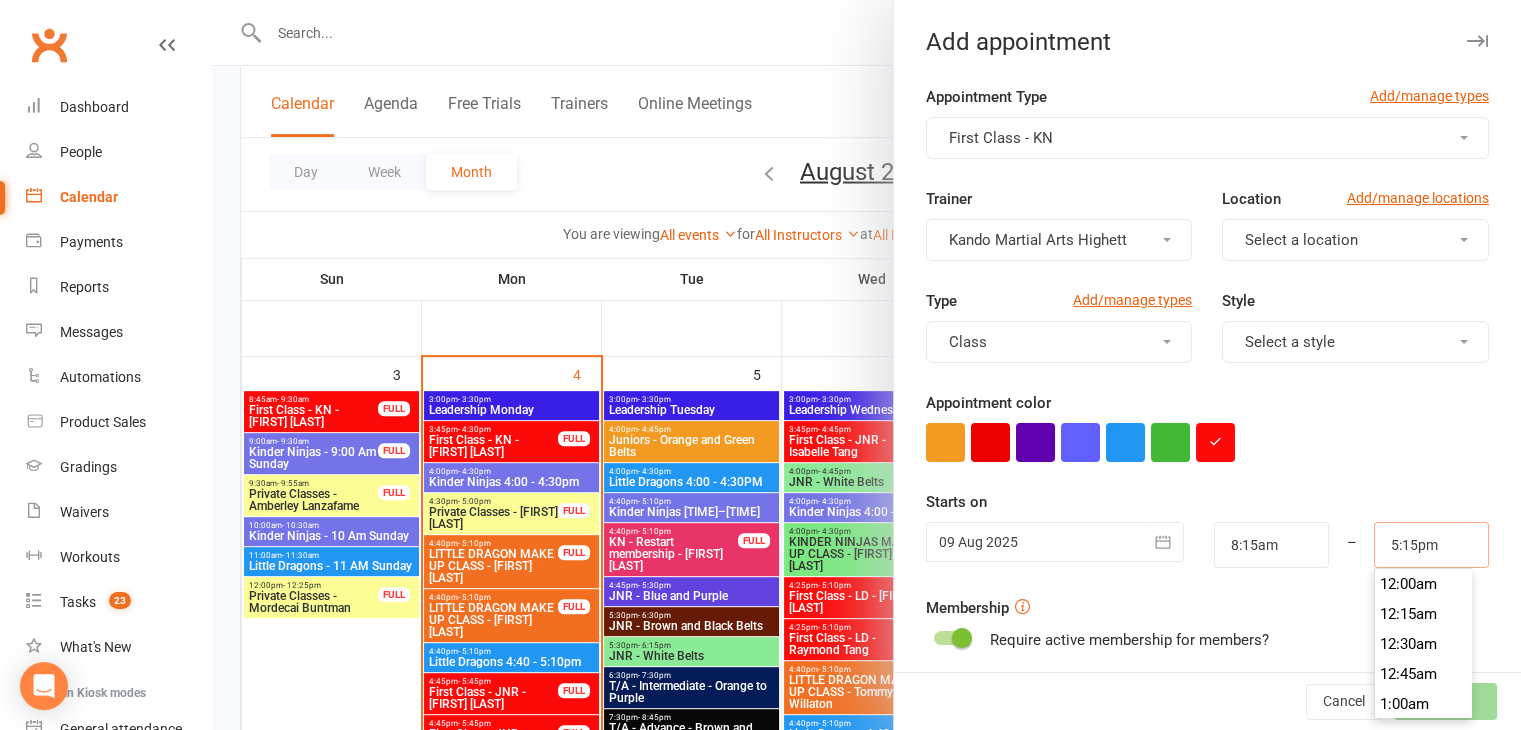 click on "5:15pm" at bounding box center (1431, 545) 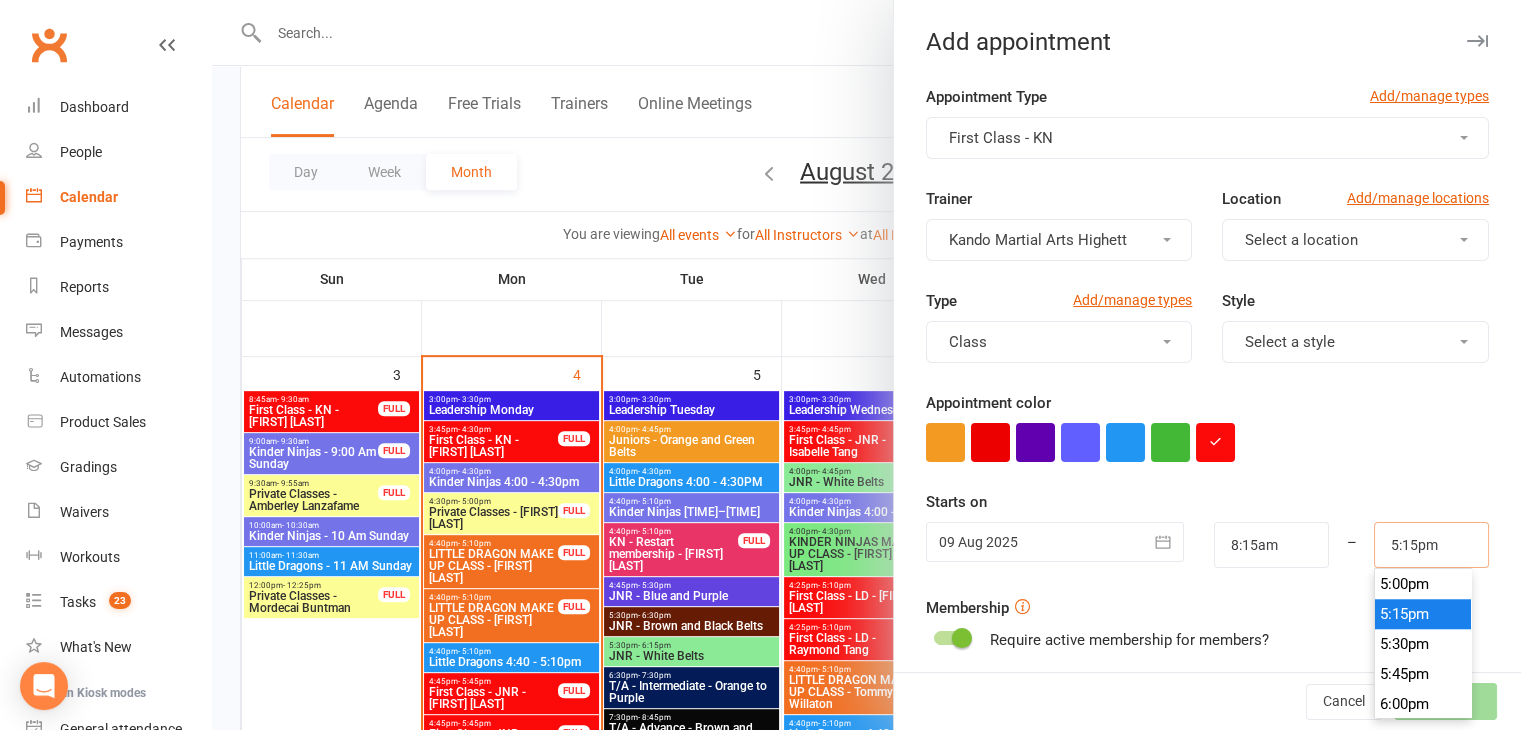 click on "5:15pm" at bounding box center [1431, 545] 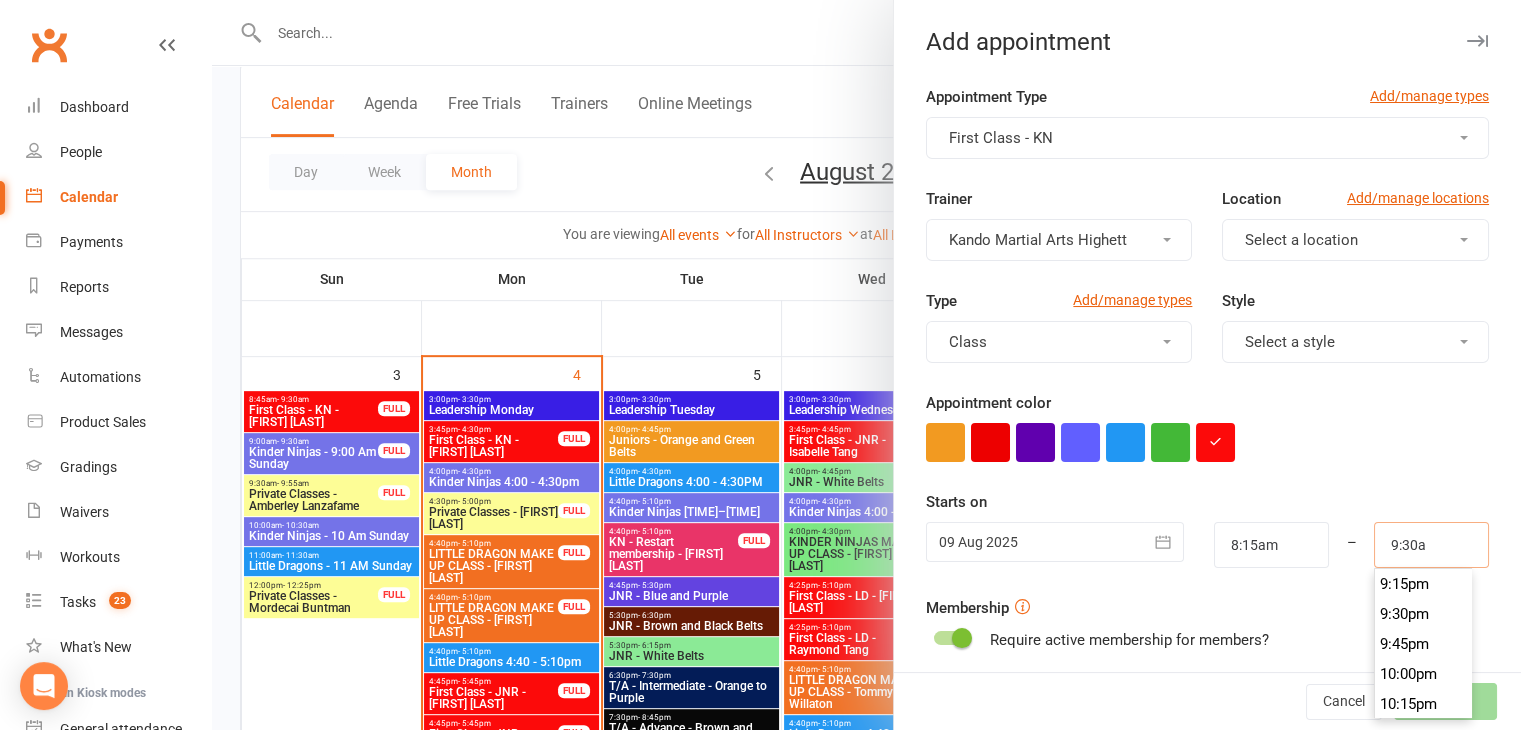 scroll, scrollTop: 1109, scrollLeft: 0, axis: vertical 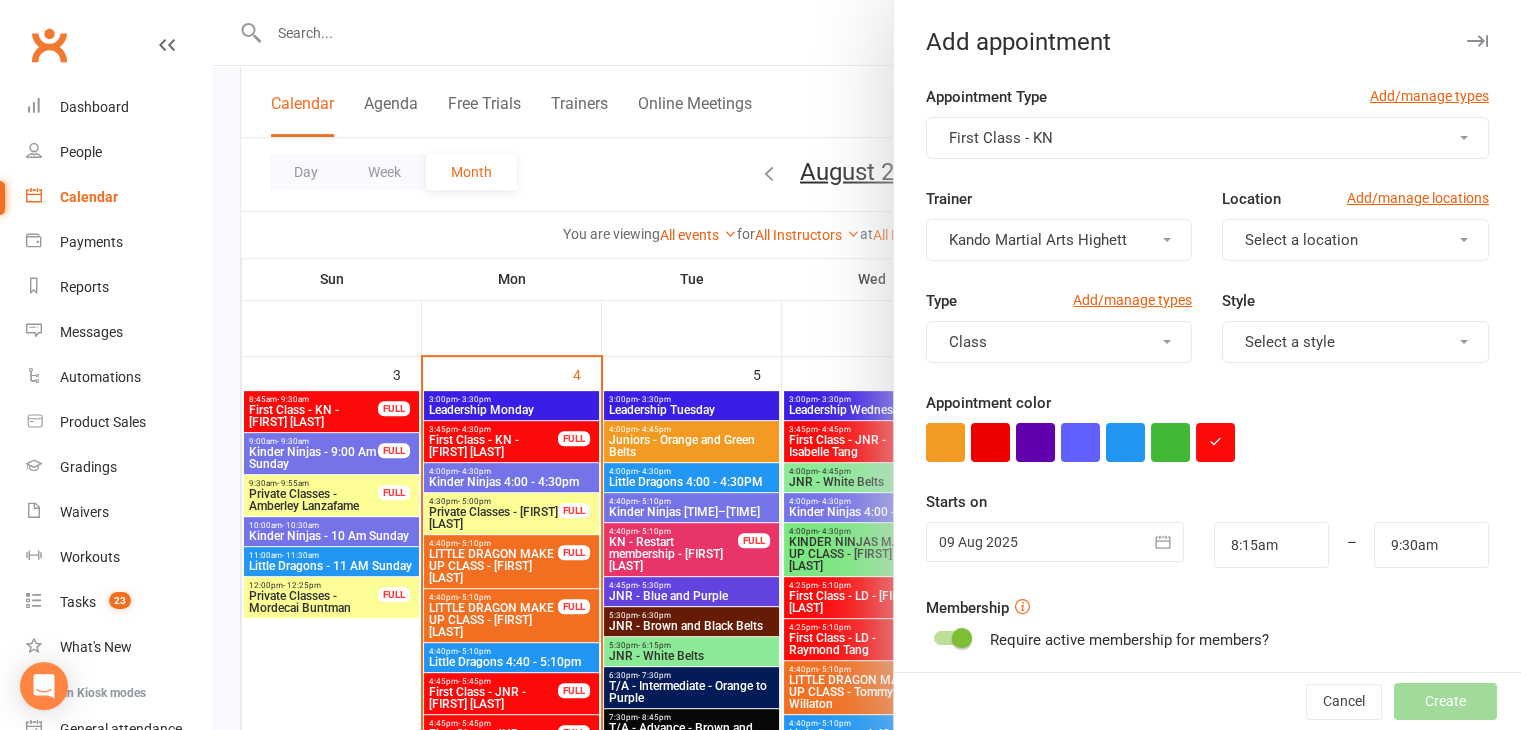 click on "Starts on 09 Aug 2025
August 2025
Sun Mon Tue Wed Thu Fri Sat
31
27
28
29
30
31
01
02
32
03
04
05
06
07
08
09
33
10
11
12
13
14
15
16
34
17
18
19
20
21
22
23
35
24
25
26
27
28
29
30
36 31" at bounding box center (1207, 529) 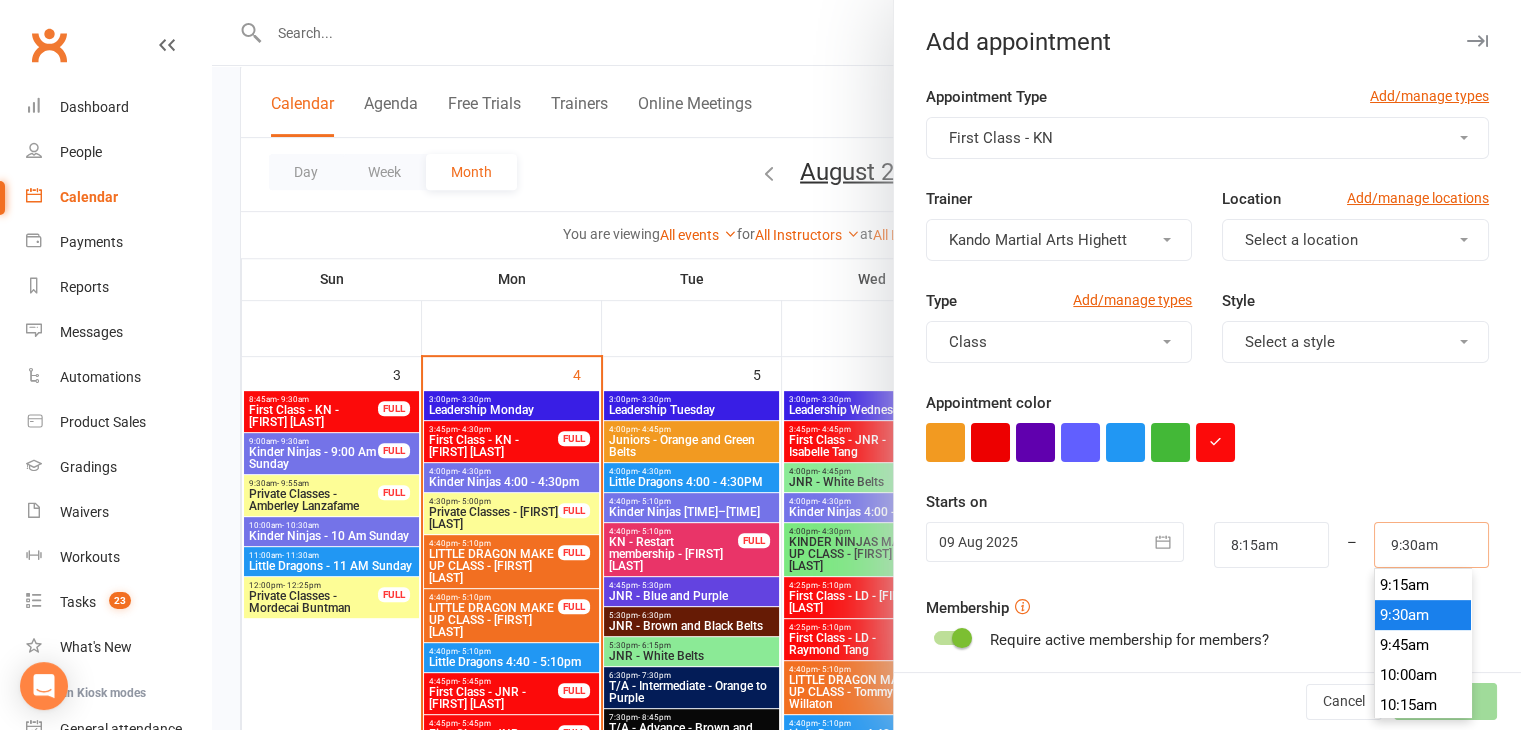 scroll, scrollTop: 1110, scrollLeft: 0, axis: vertical 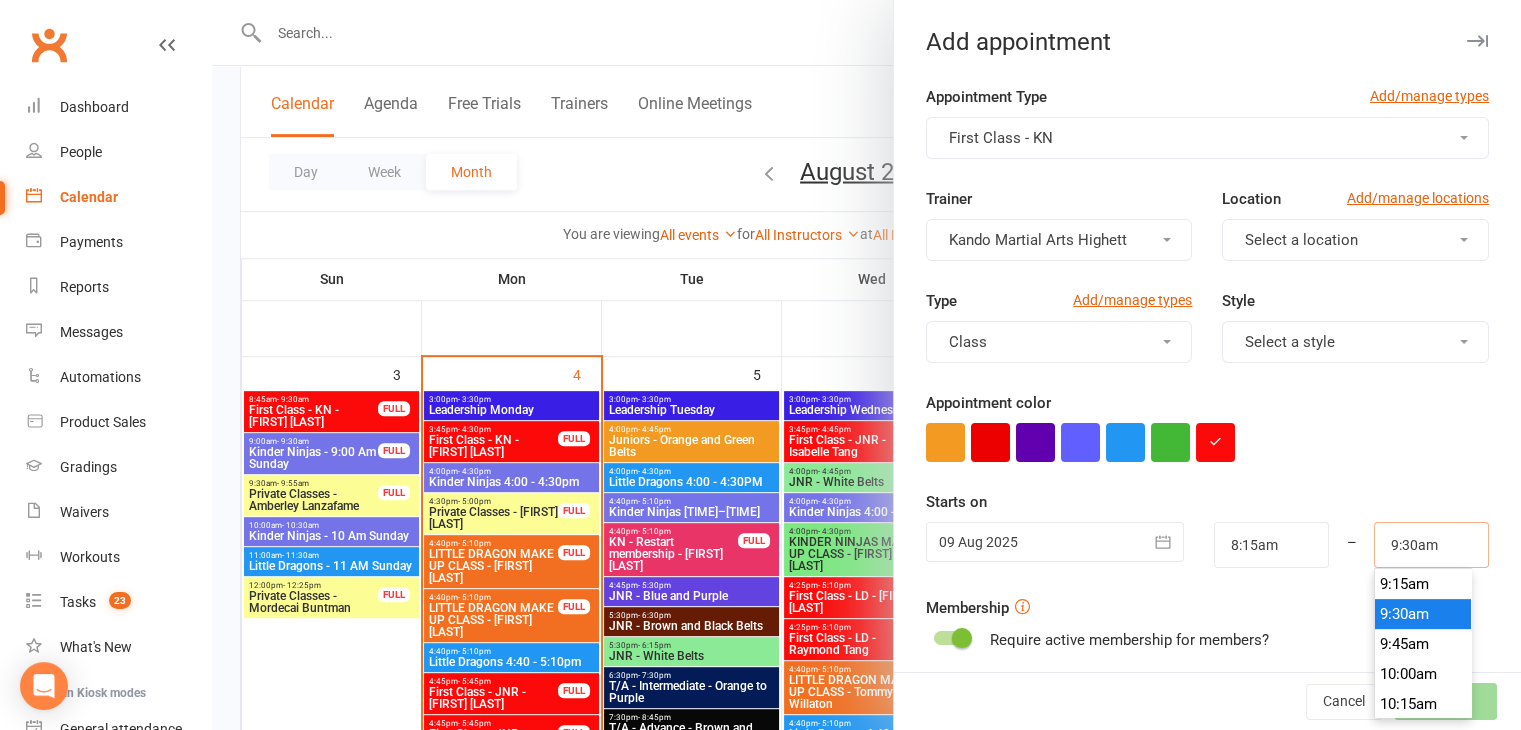 drag, startPoint x: 1390, startPoint y: 544, endPoint x: 1323, endPoint y: 550, distance: 67.26812 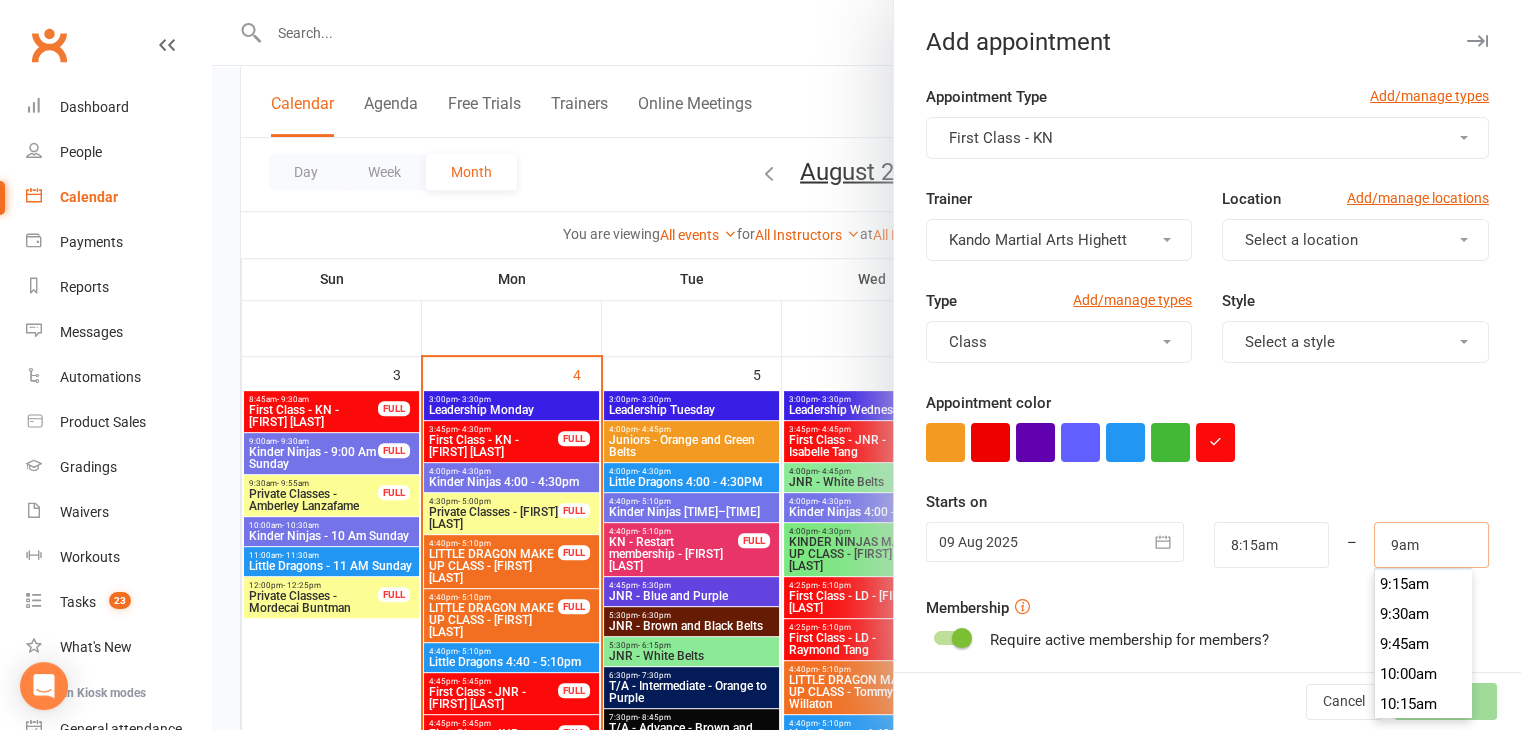 scroll, scrollTop: 1050, scrollLeft: 0, axis: vertical 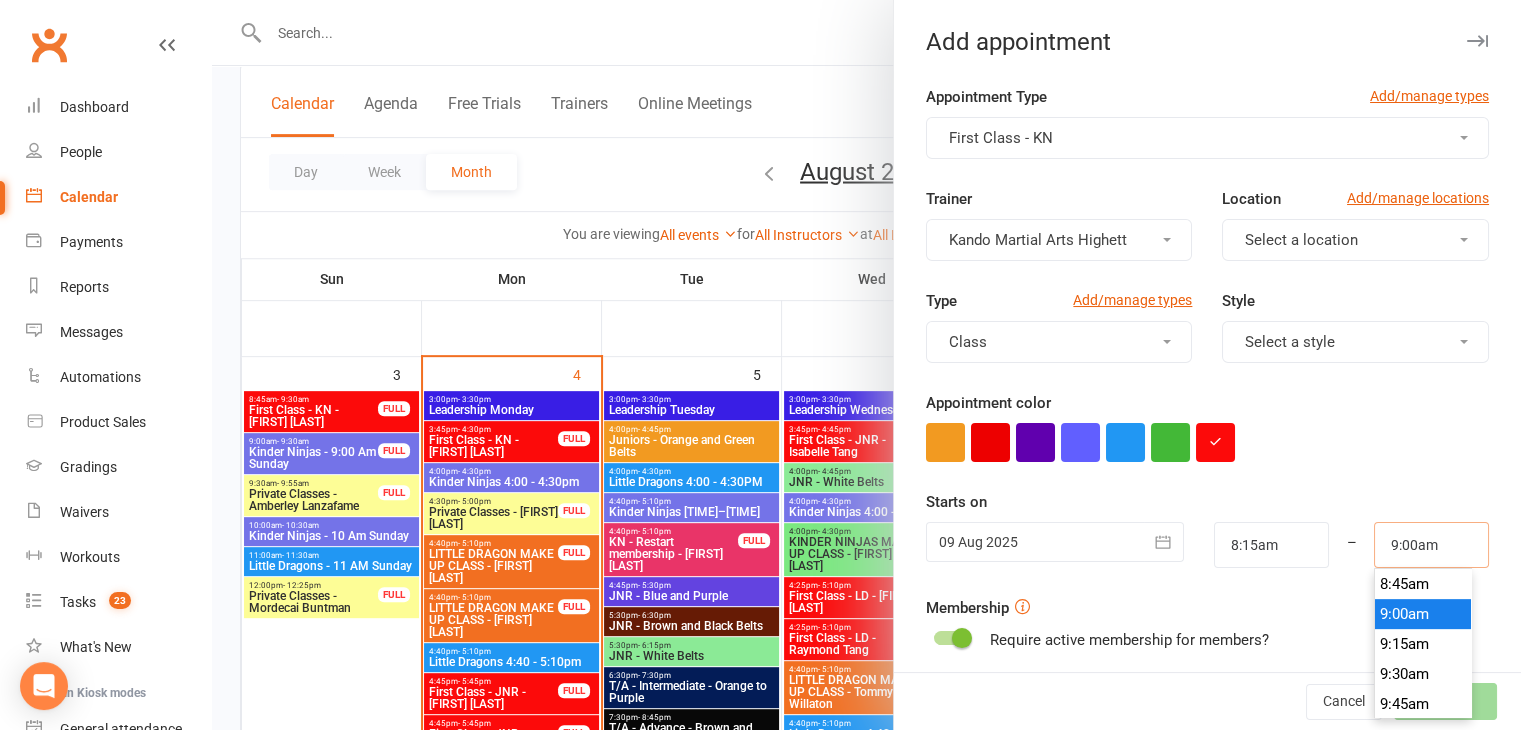 type on "9:00am" 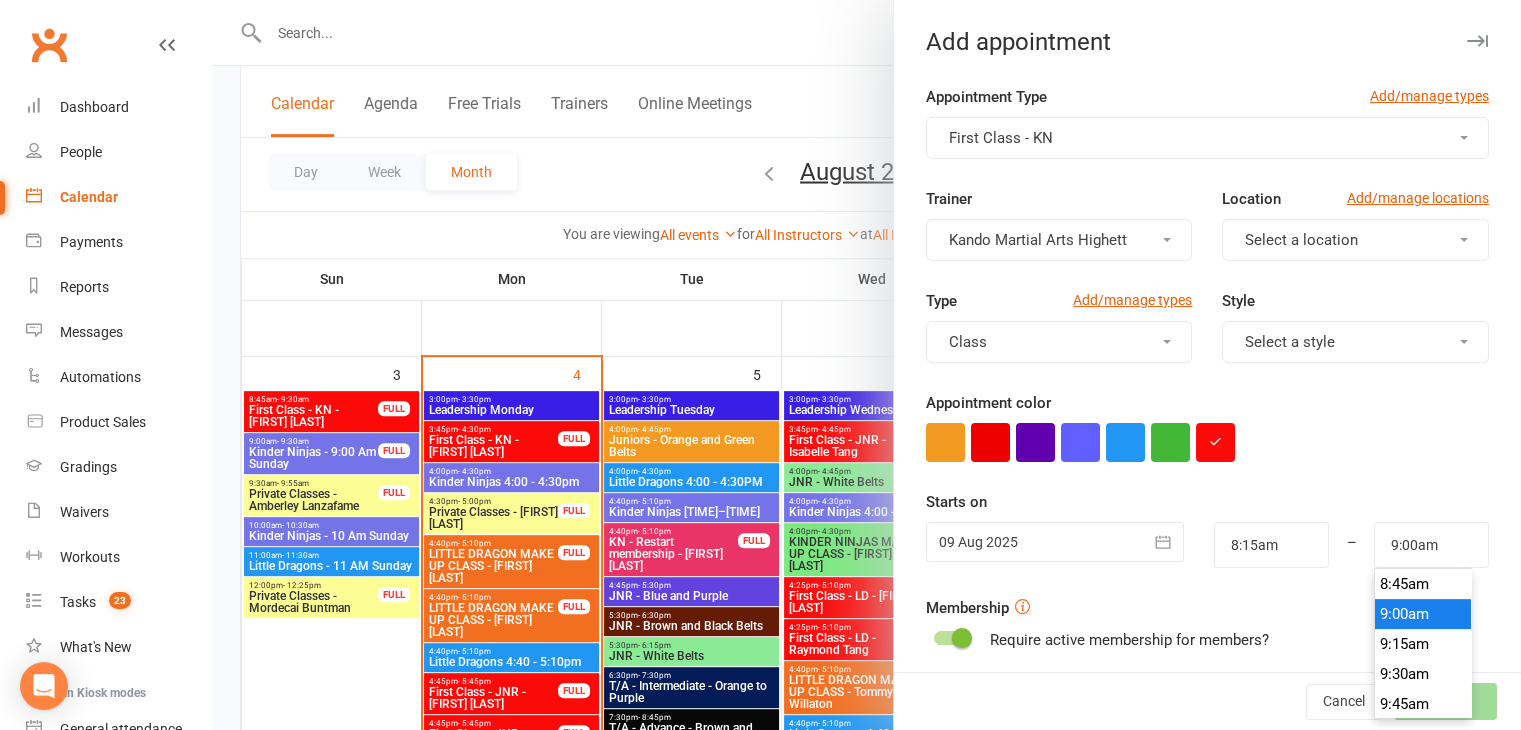 click on "9:00am" at bounding box center [1423, 614] 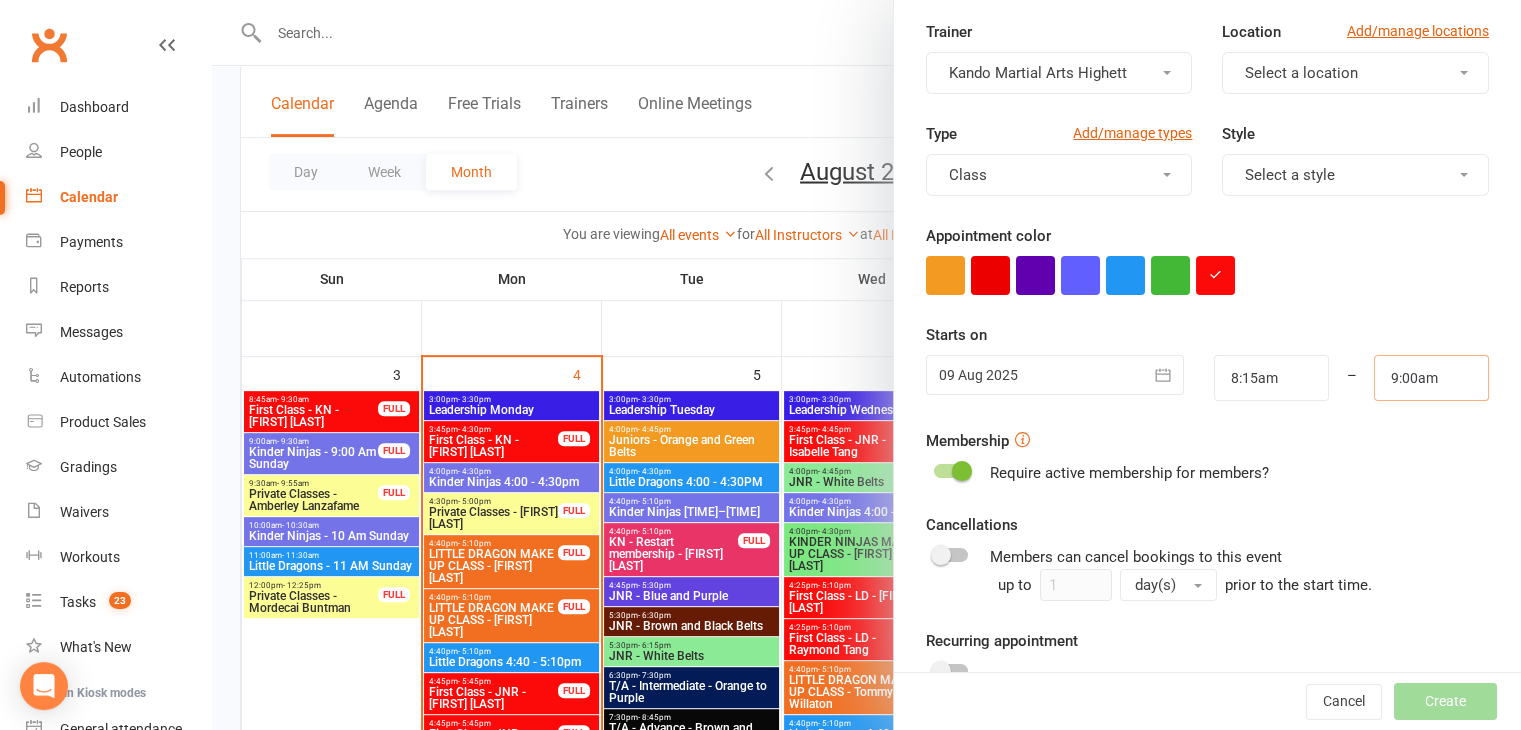 scroll, scrollTop: 308, scrollLeft: 0, axis: vertical 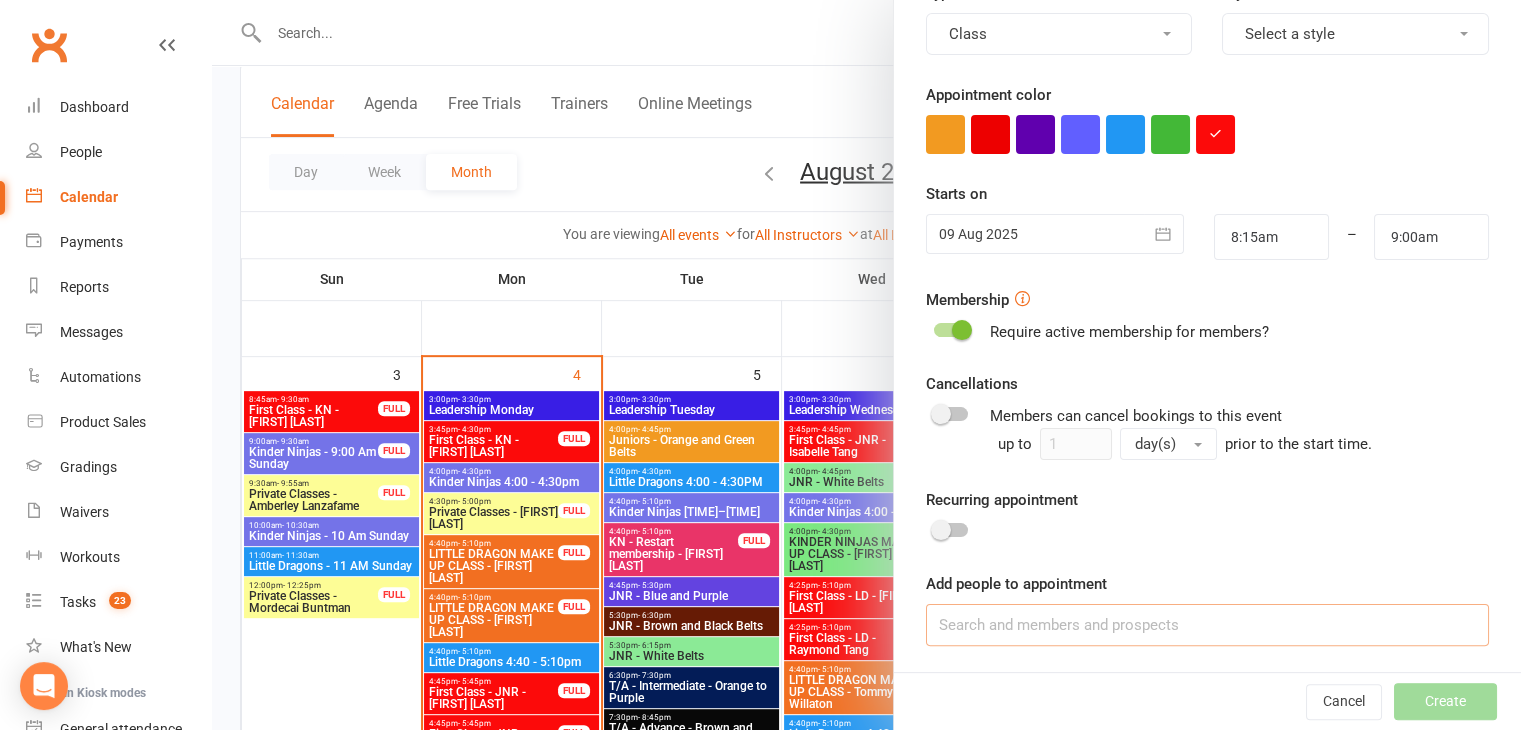 click at bounding box center [1207, 625] 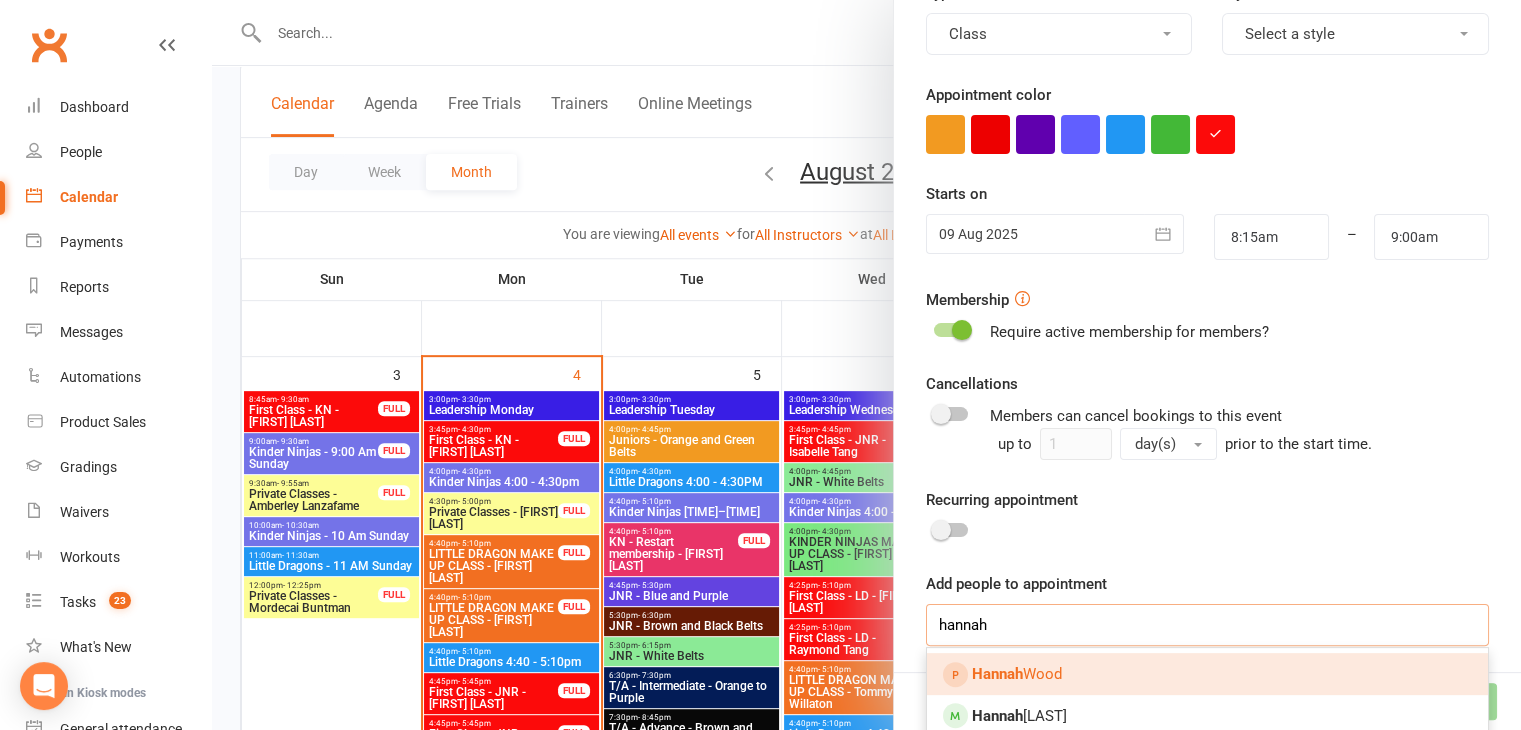 scroll, scrollTop: 808, scrollLeft: 0, axis: vertical 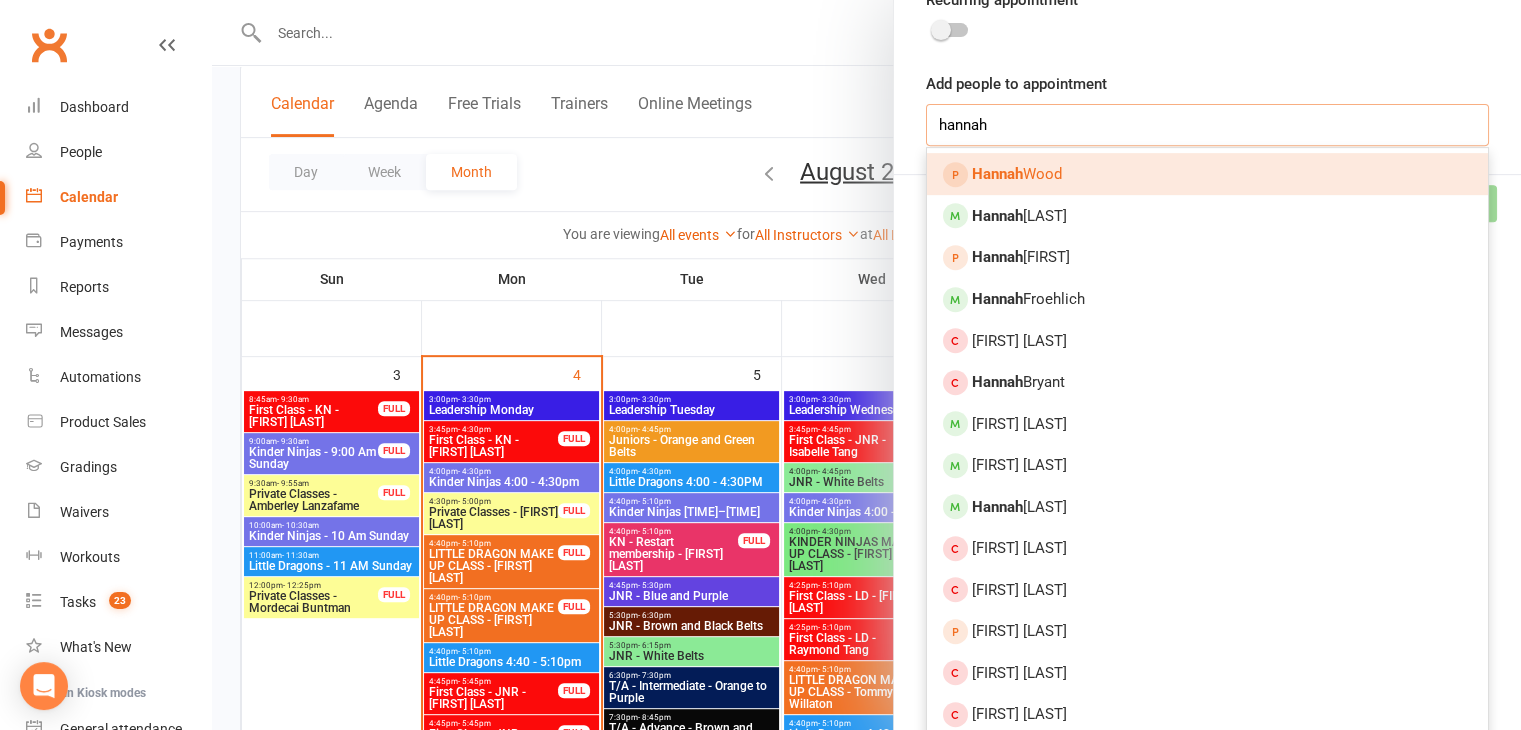 type on "hannah" 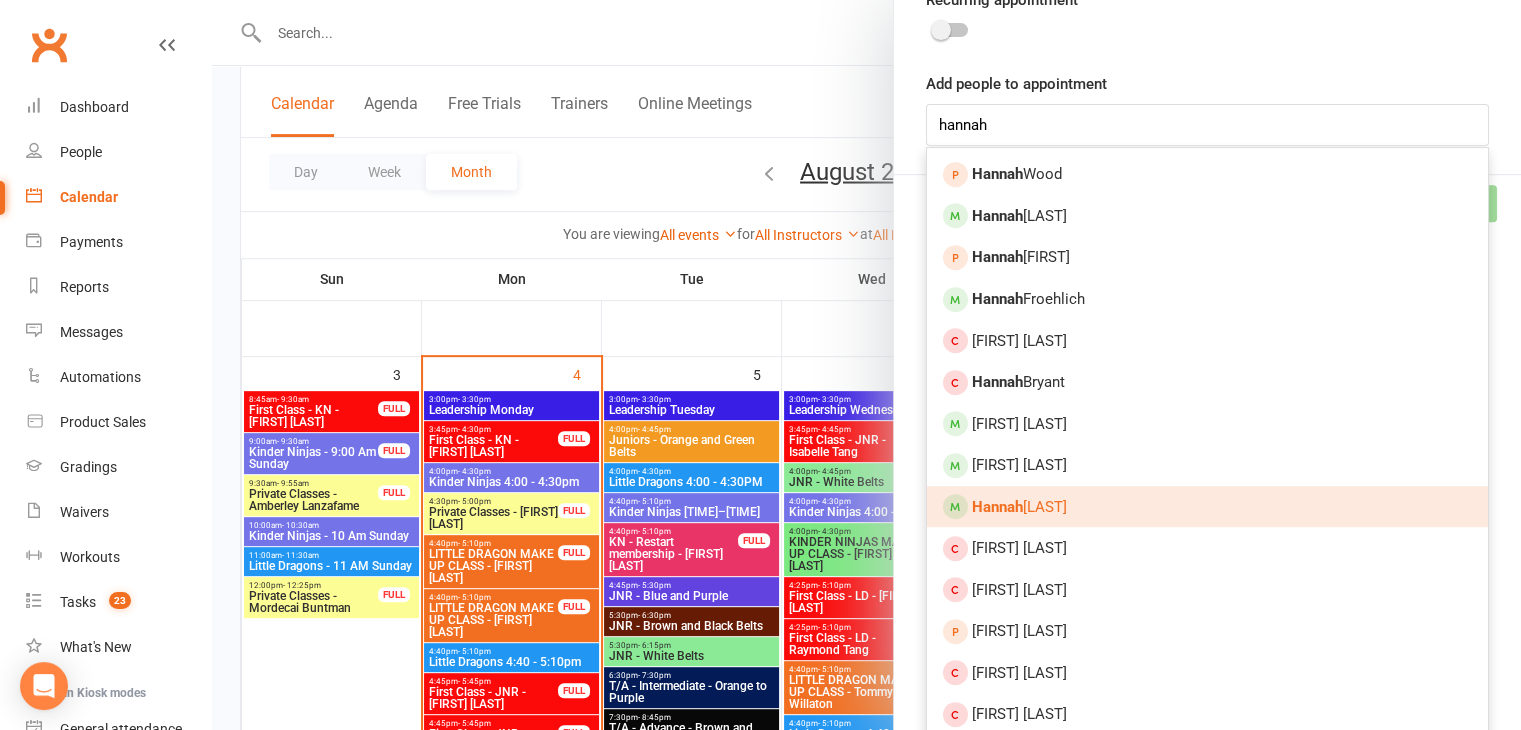click on "Hannah  Bernecich" at bounding box center (1019, 507) 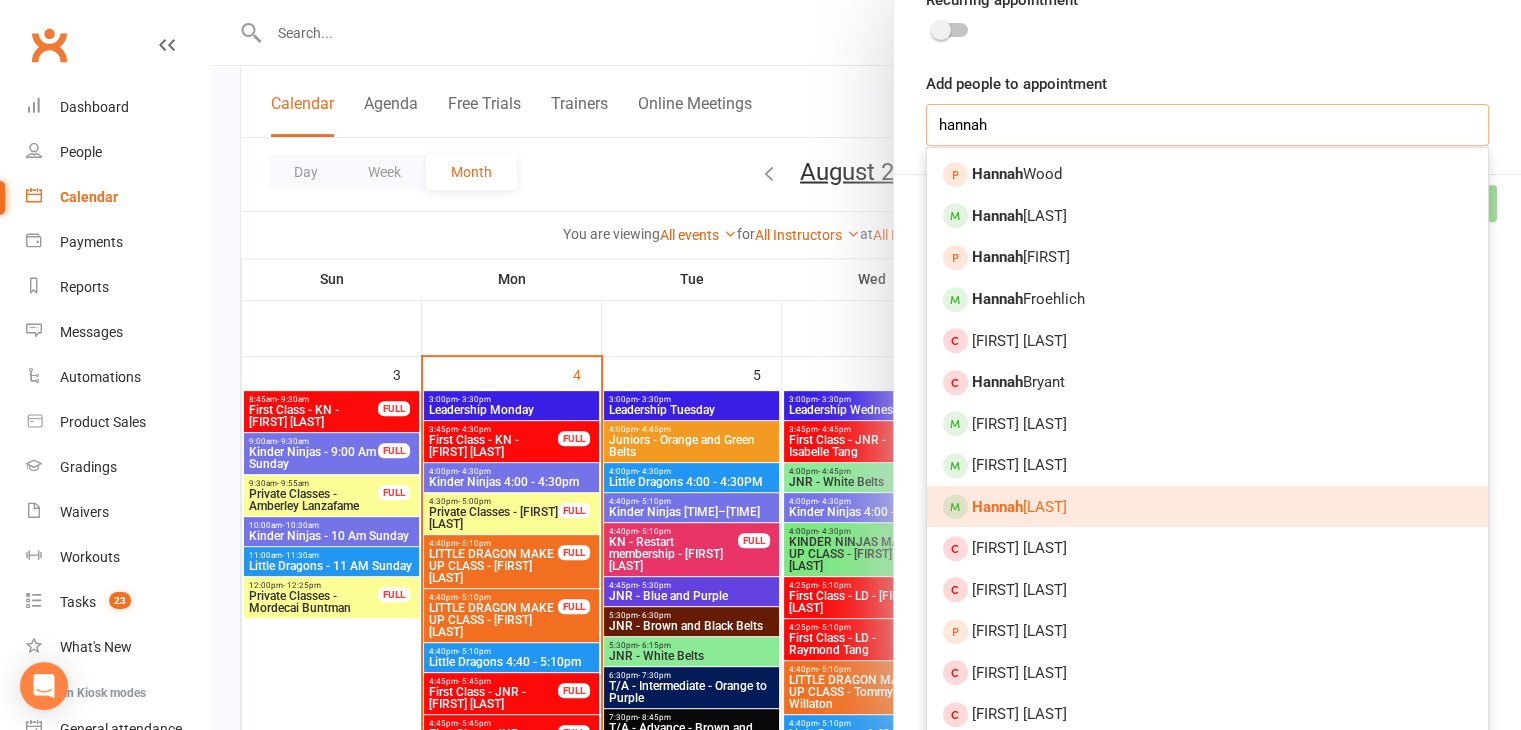 type 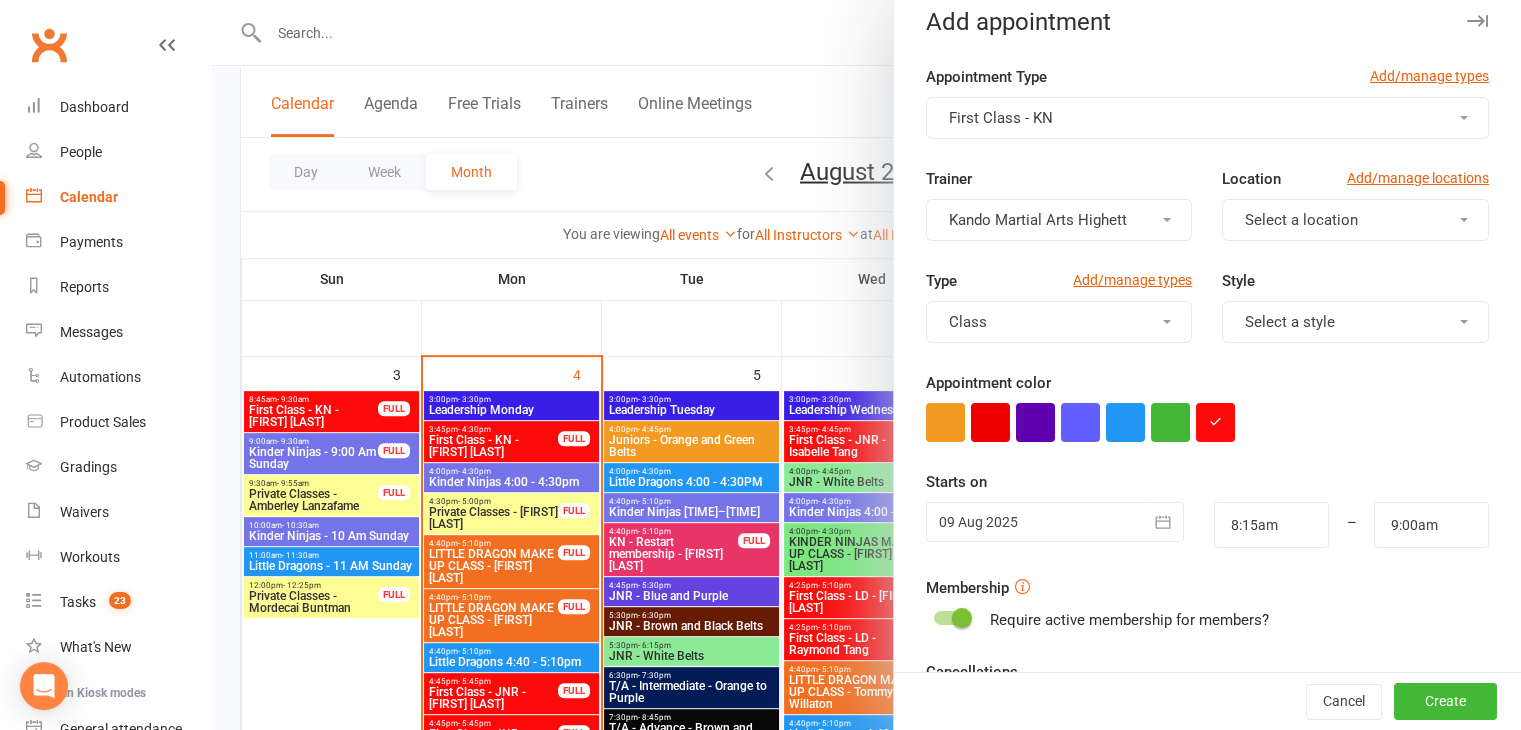 scroll, scrollTop: 0, scrollLeft: 0, axis: both 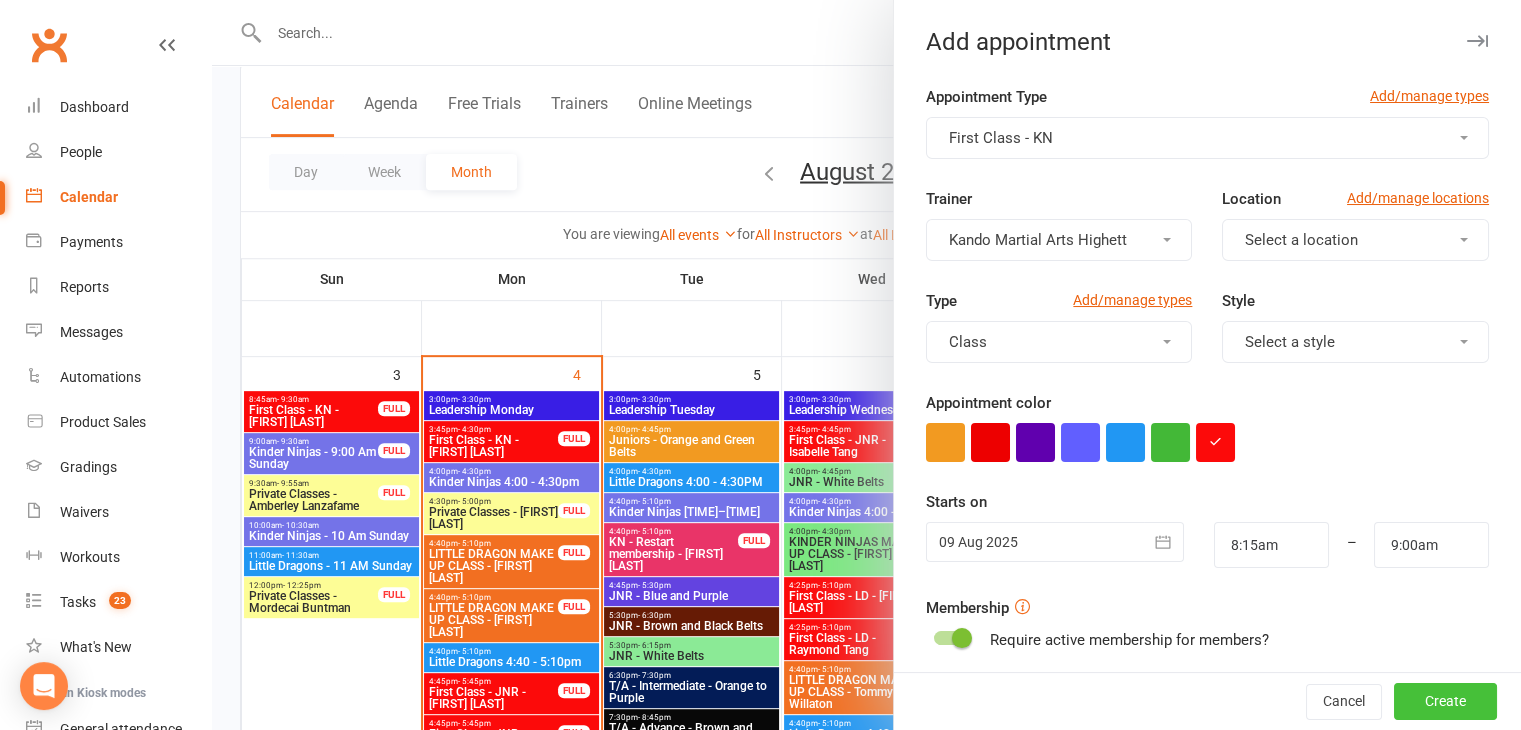 click on "Create" at bounding box center [1445, 702] 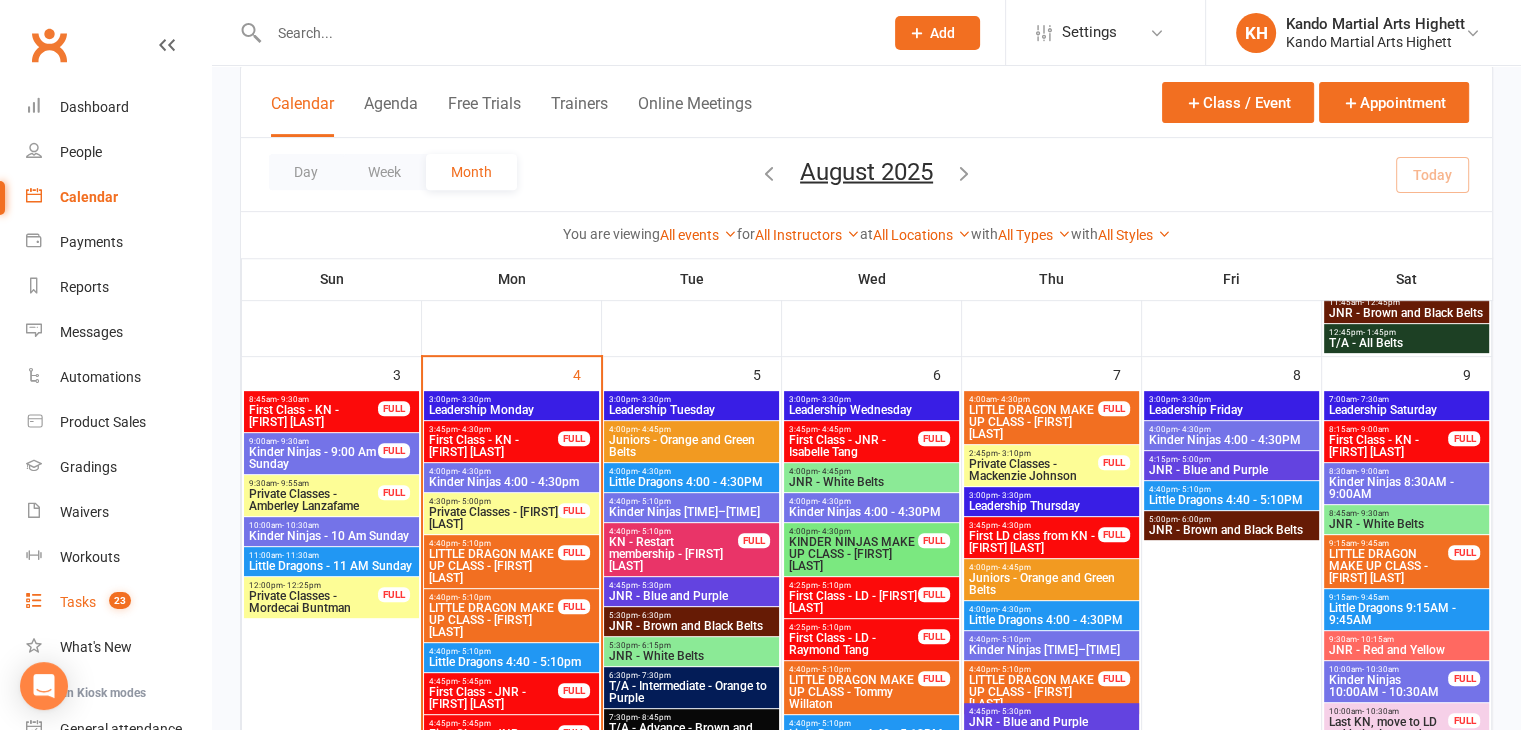 drag, startPoint x: 136, startPoint y: 603, endPoint x: 292, endPoint y: 611, distance: 156.20499 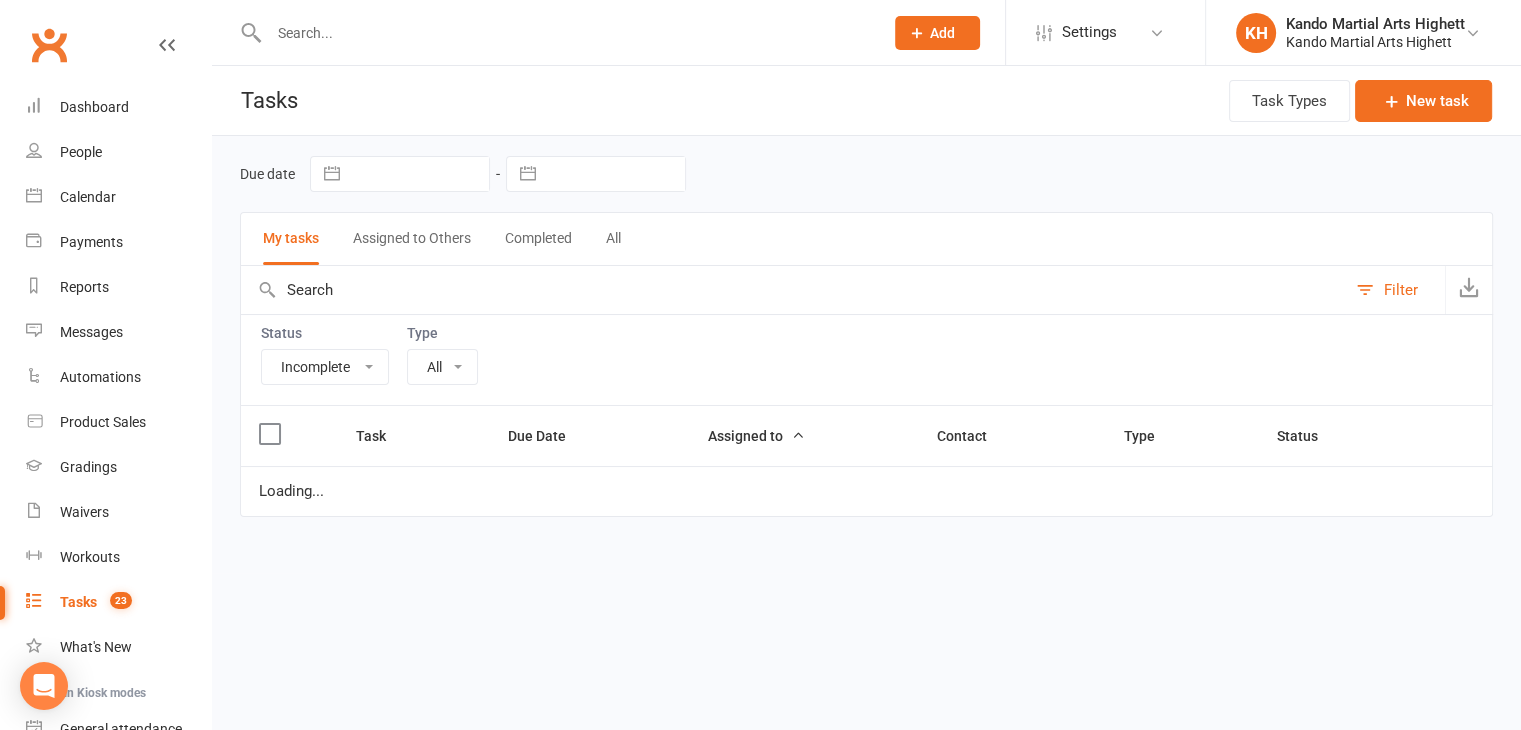 scroll, scrollTop: 0, scrollLeft: 0, axis: both 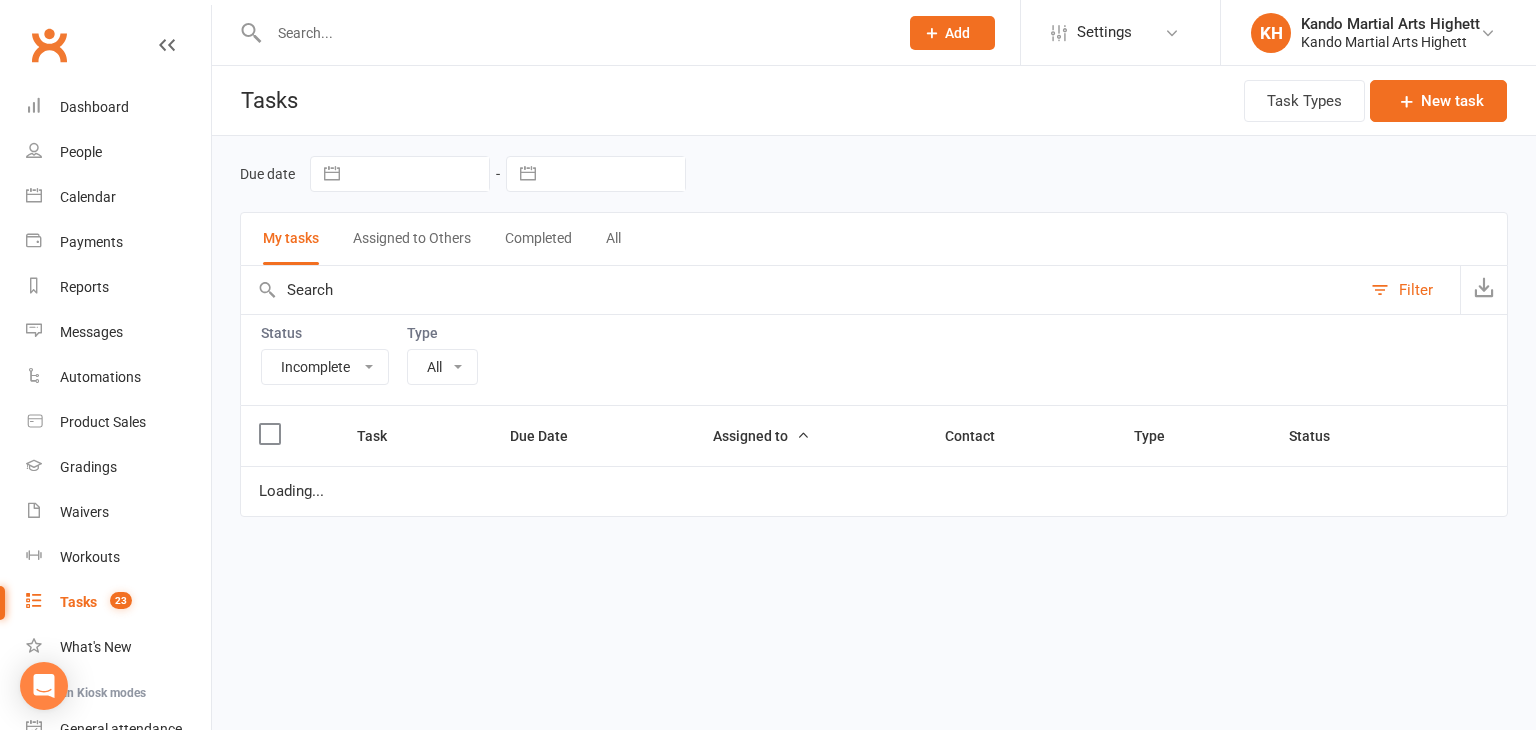 select on "22415" 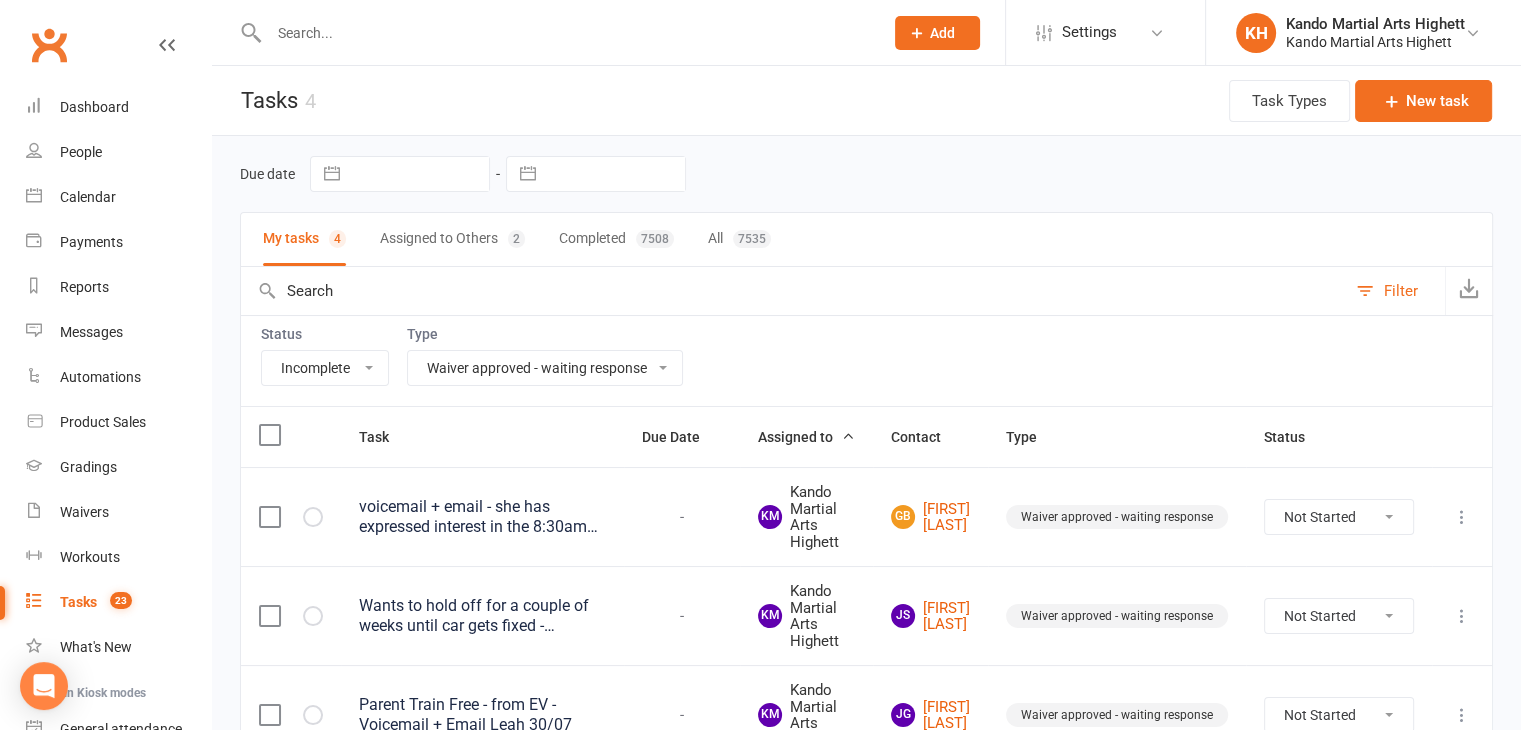 scroll, scrollTop: 216, scrollLeft: 0, axis: vertical 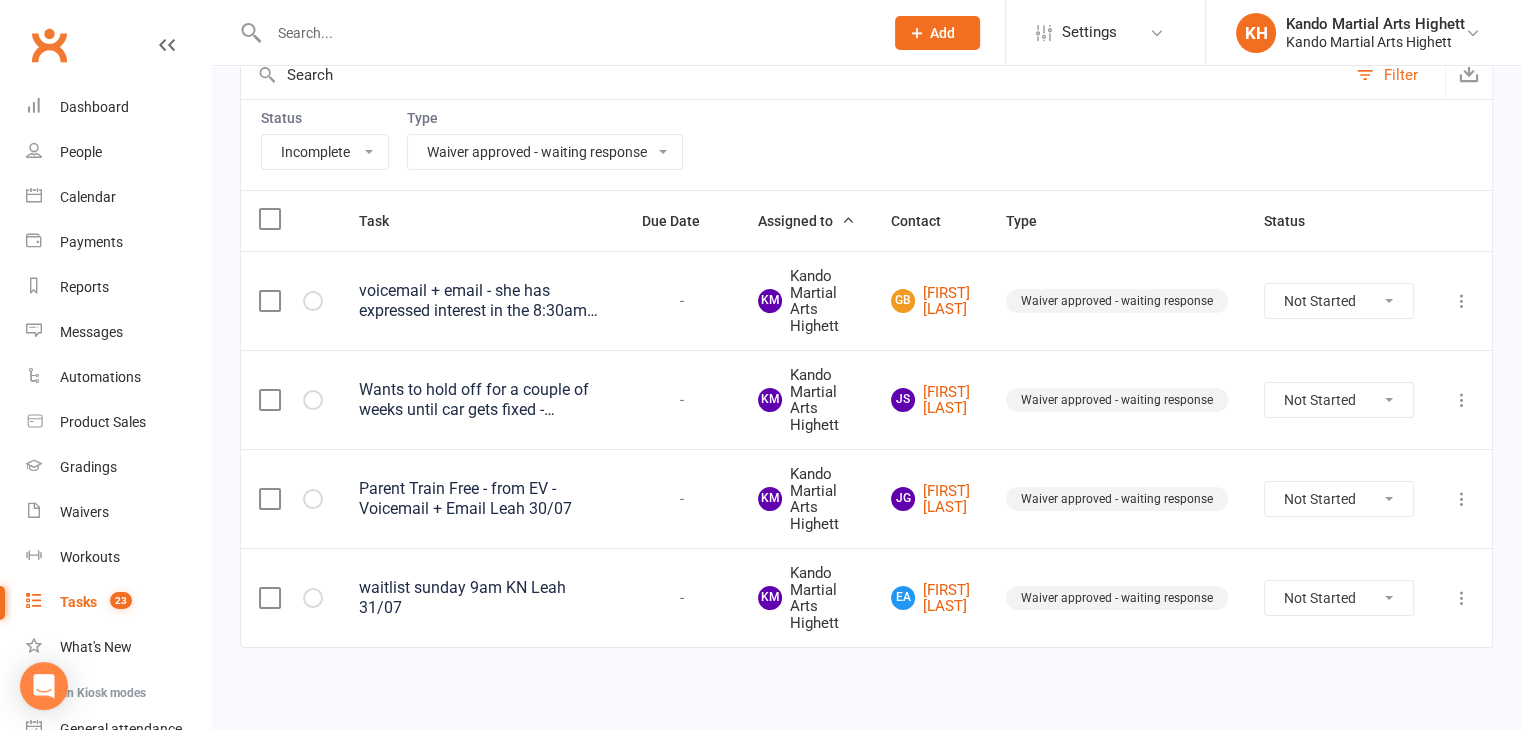 drag, startPoint x: 1366, startPoint y: 288, endPoint x: 1365, endPoint y: 312, distance: 24.020824 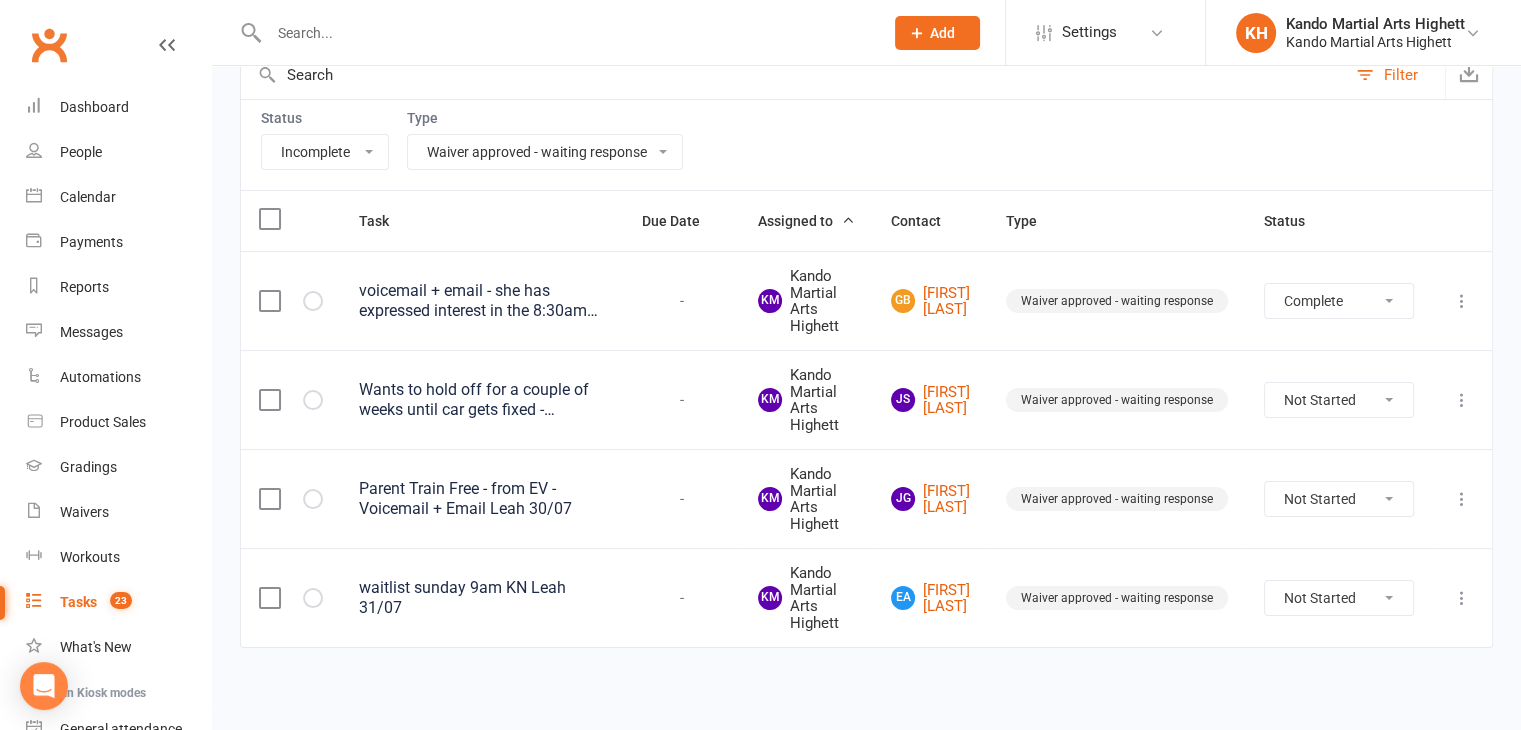 click on "Not Started In Progress Waiting Complete" at bounding box center (1339, 301) 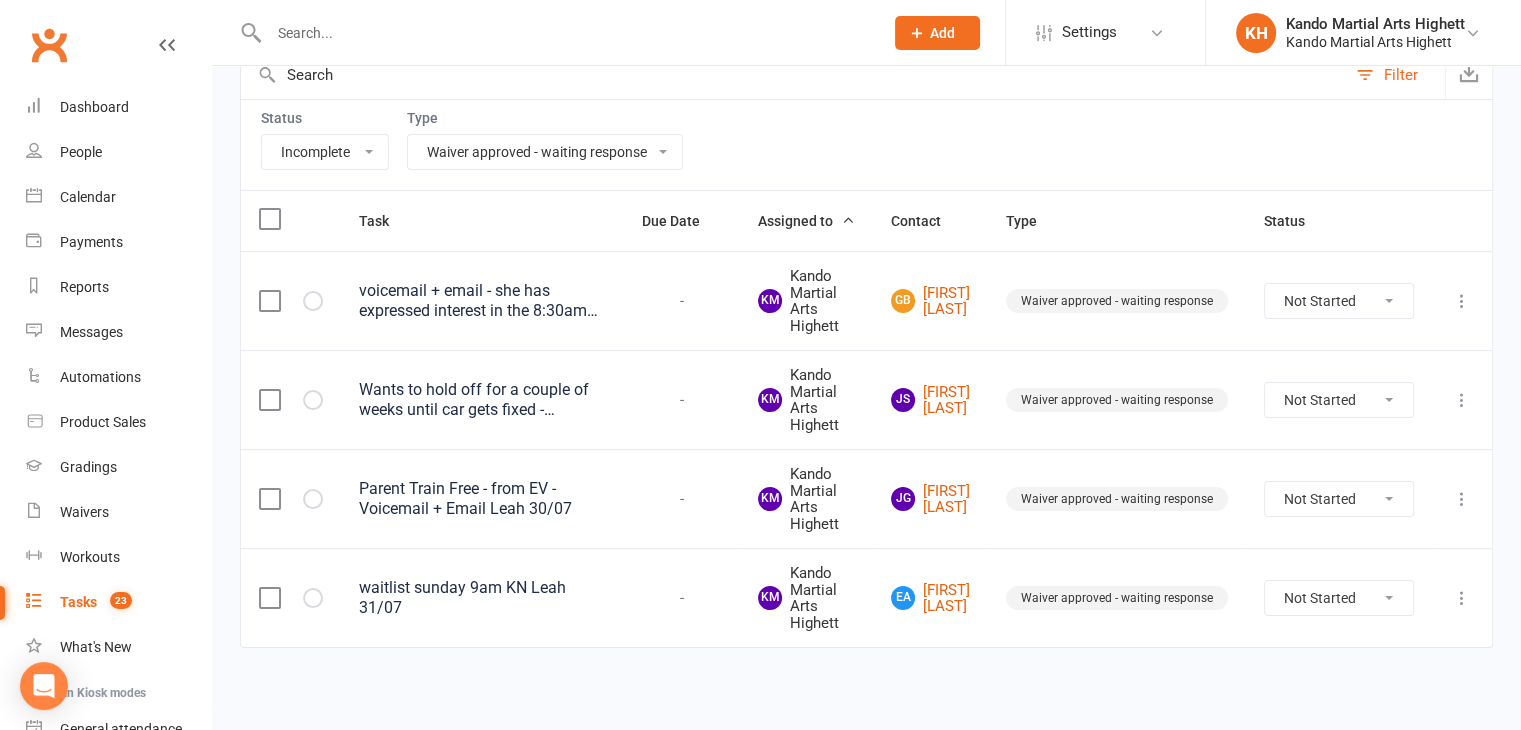 scroll, scrollTop: 118, scrollLeft: 0, axis: vertical 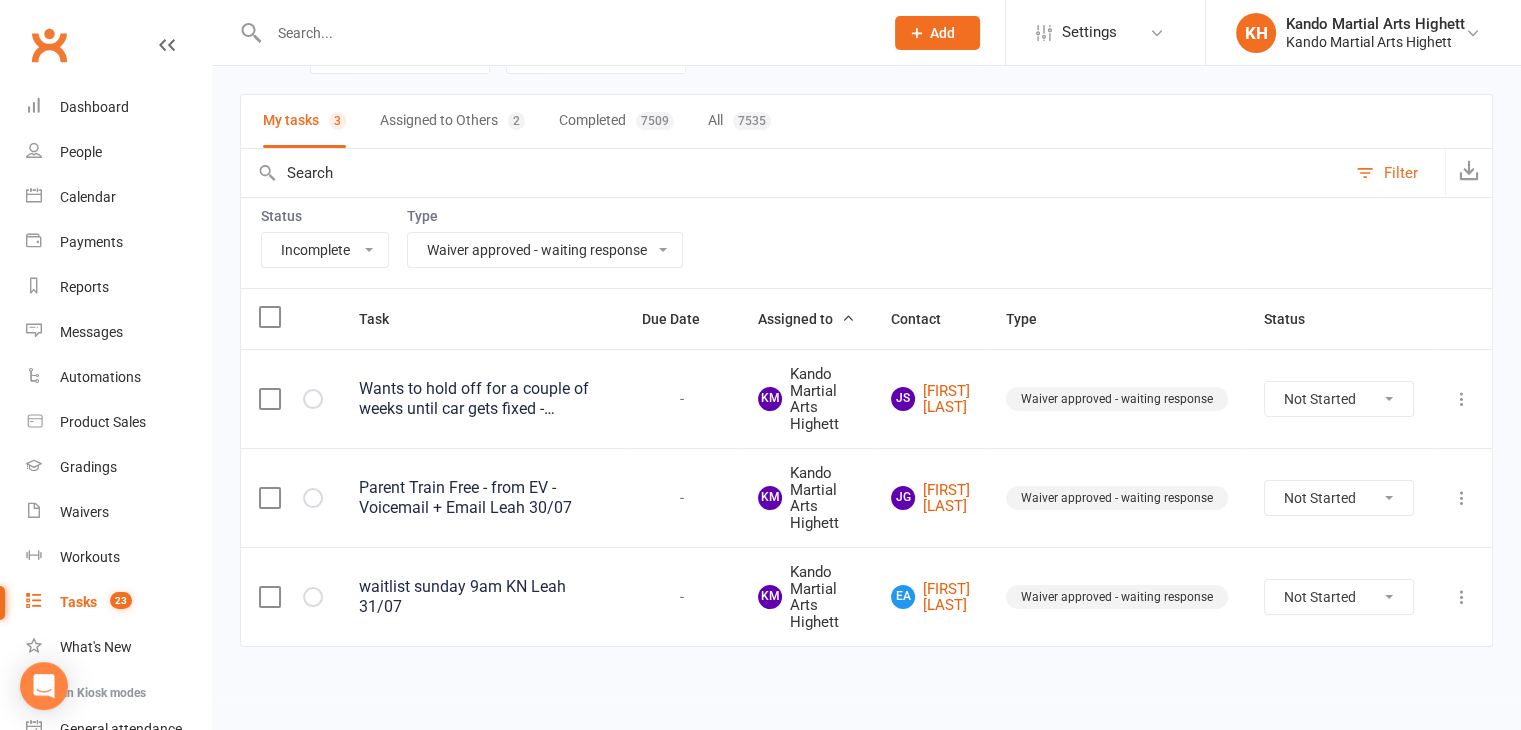 click on "waitlist sunday 9am KN Leah 31/07" at bounding box center (482, 596) 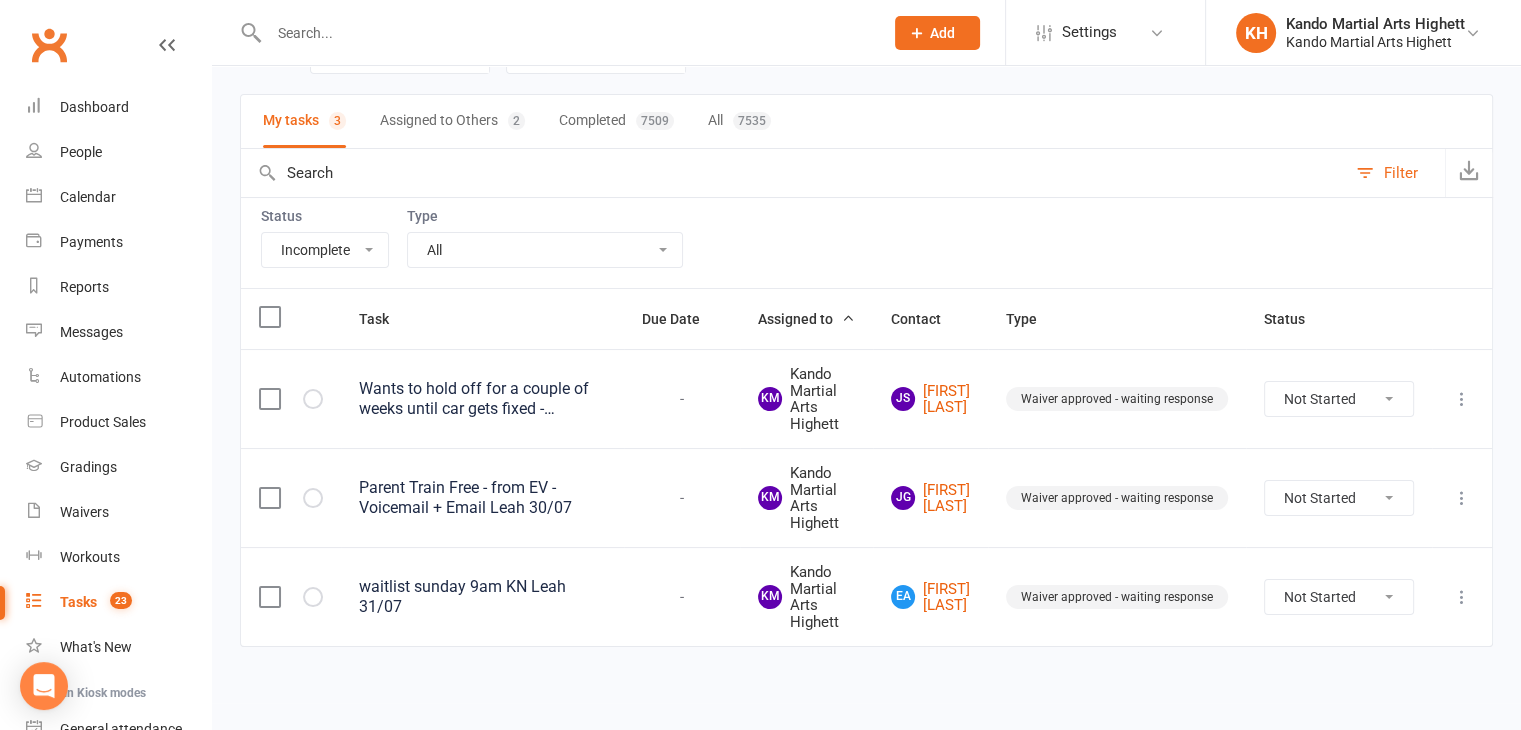 click on "All Admin Cancellation Class transfer Courtesy call Create welcome card E-mail Enquiry External In-class related Joining pack Ld/kn certificate and belt Leadership Membership related Phone call Staff communication Stock Suspension Waiting list - friday kn Waiting list - friday ld Waiting list - monday kn Waiting list - monday ld Waiting list - saturday 10:45 ld Waiting list - saturday 10am kn Waiting list - saturday 11:30am ld Waiting list - saturday 8:30 kn Waiting list - saturday 9:15 am ld Waiting list - sunday kn 10am Waiting list - thursday kn Waiting list - thursday ld Waiting list - tuesday kn Waiting list - tuesday ld Waiting list - wednesday kn Waiting list - wednesday ld Waitlist - sunday kn Waitlist - sunday ld Waiver approved - not contacted Waiver approved - waiting response" at bounding box center [545, 250] 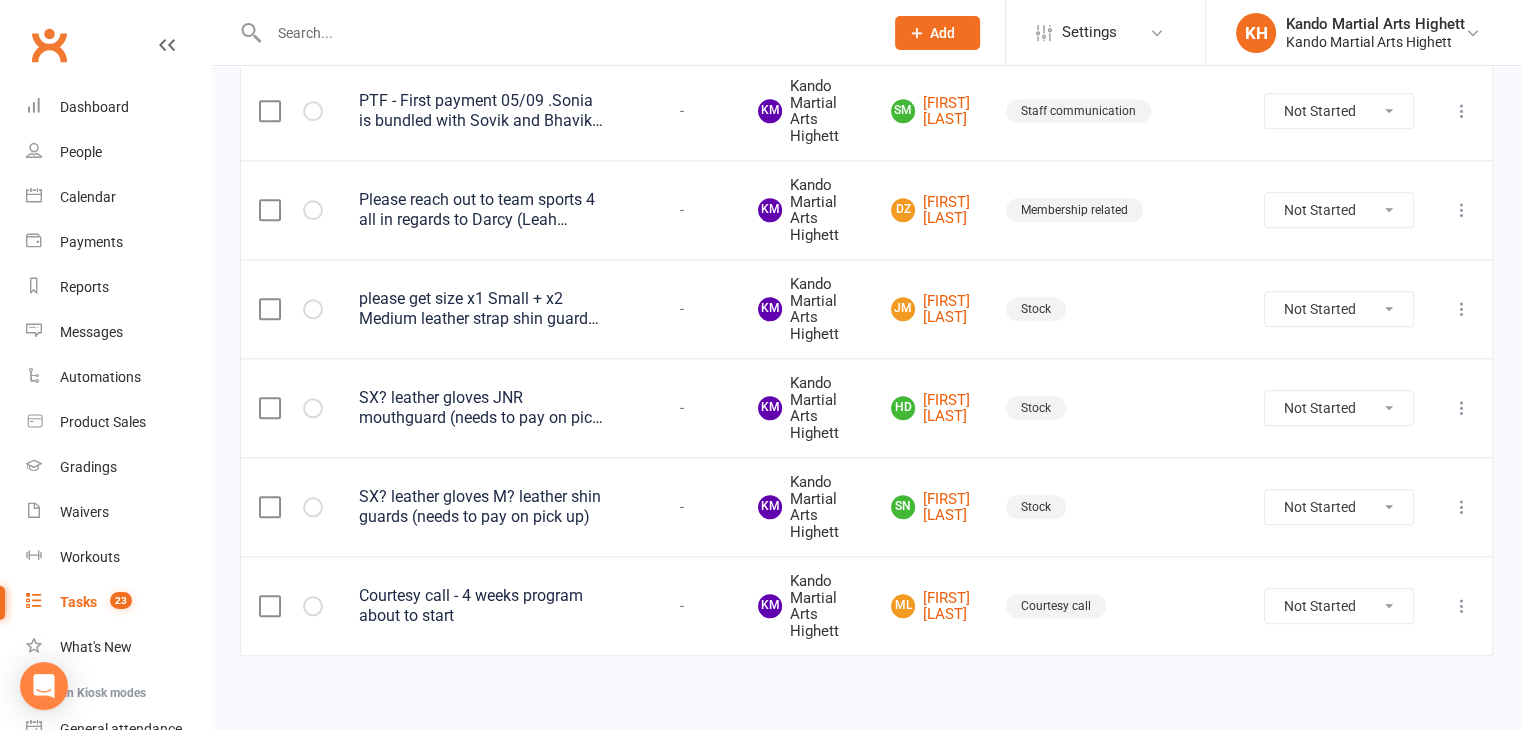 scroll, scrollTop: 2094, scrollLeft: 0, axis: vertical 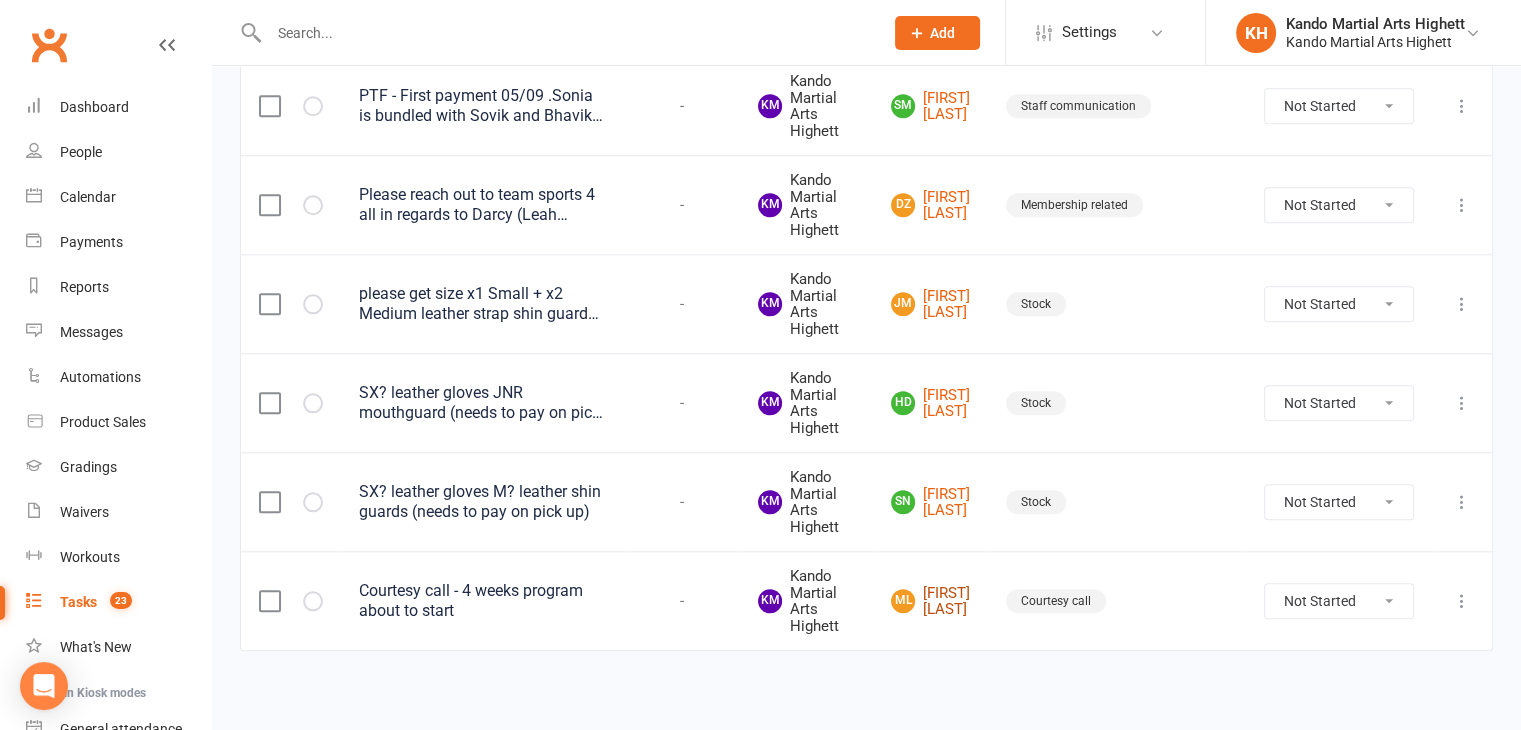 drag, startPoint x: 943, startPoint y: 577, endPoint x: 924, endPoint y: 593, distance: 24.839485 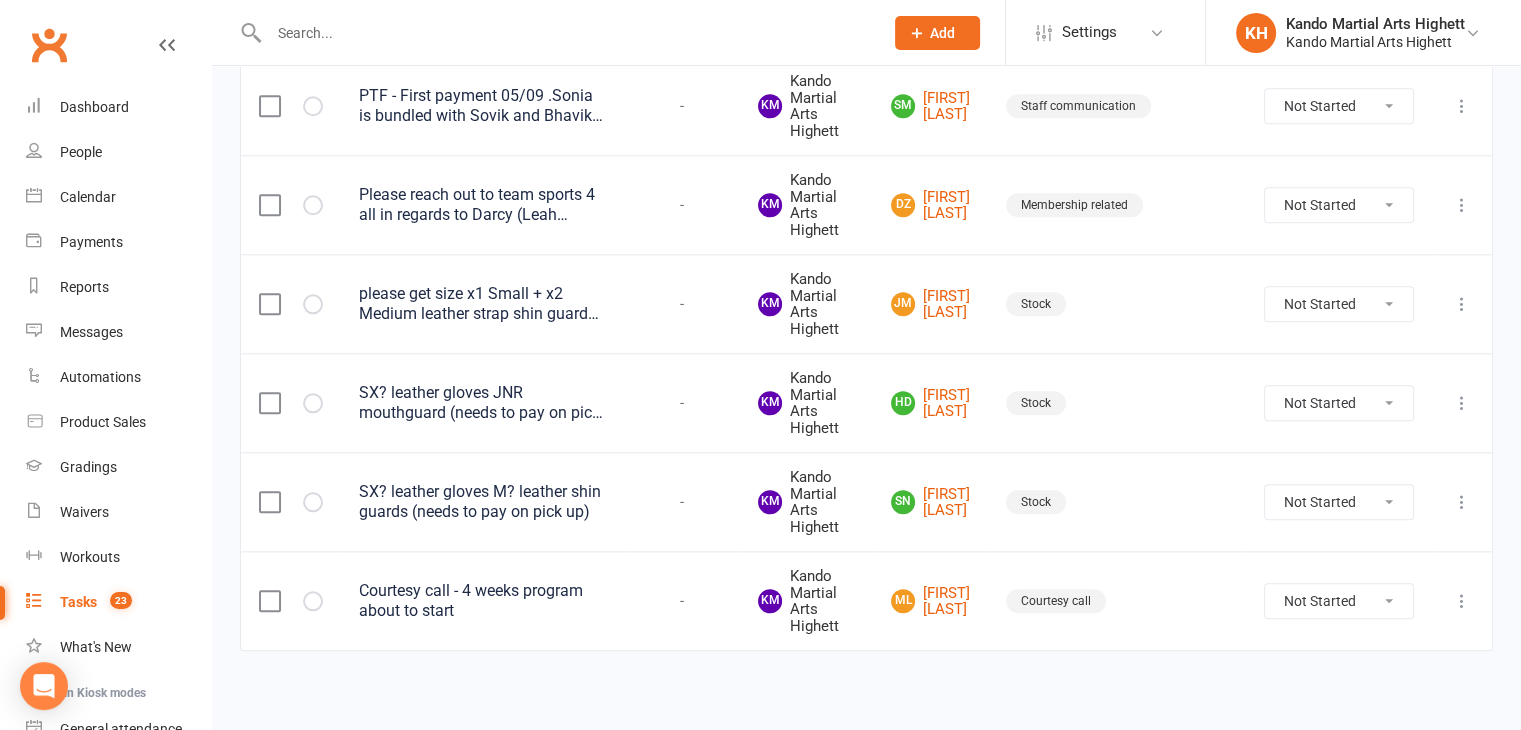 click on "Not Started In Progress Waiting Complete" at bounding box center (1339, 601) 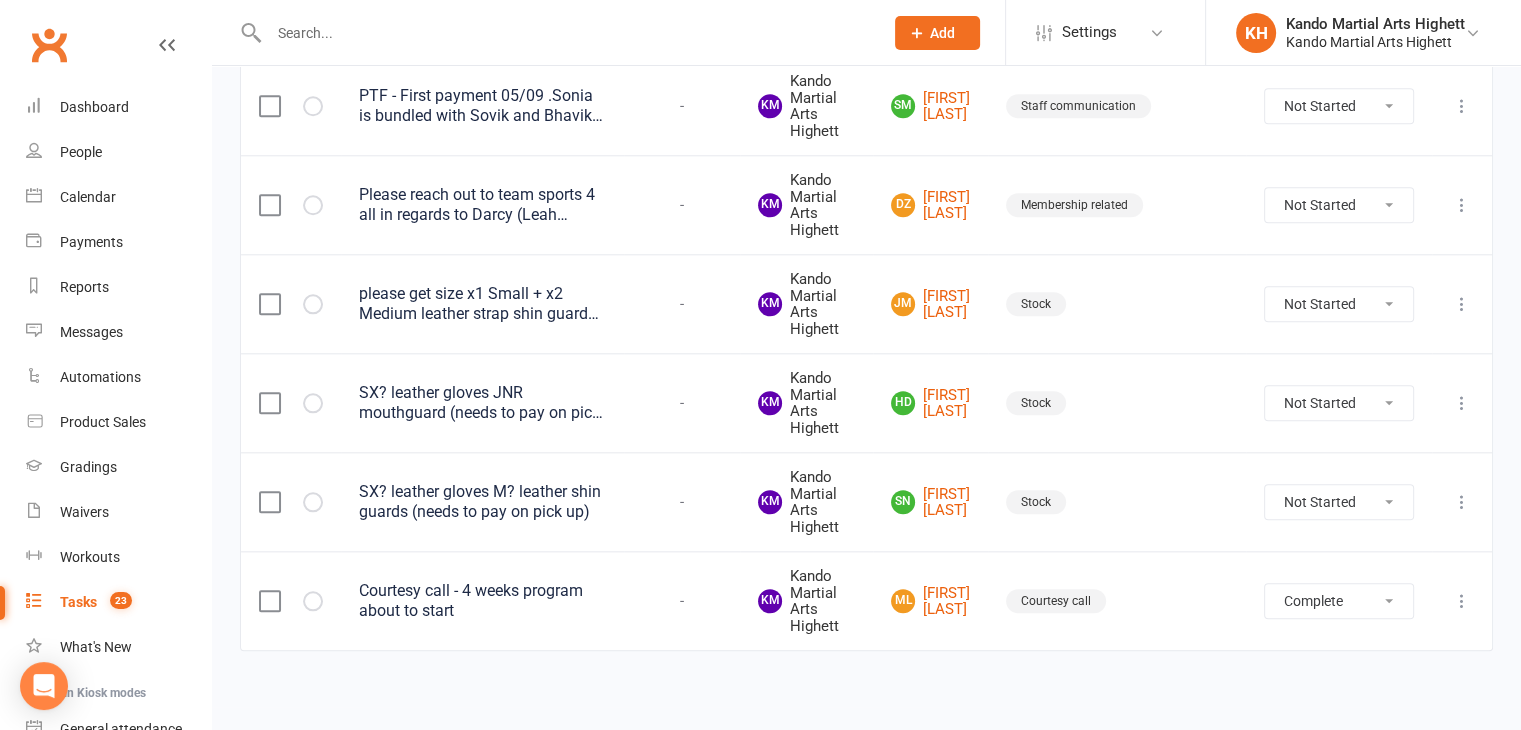 click on "Not Started In Progress Waiting Complete" at bounding box center [1339, 601] 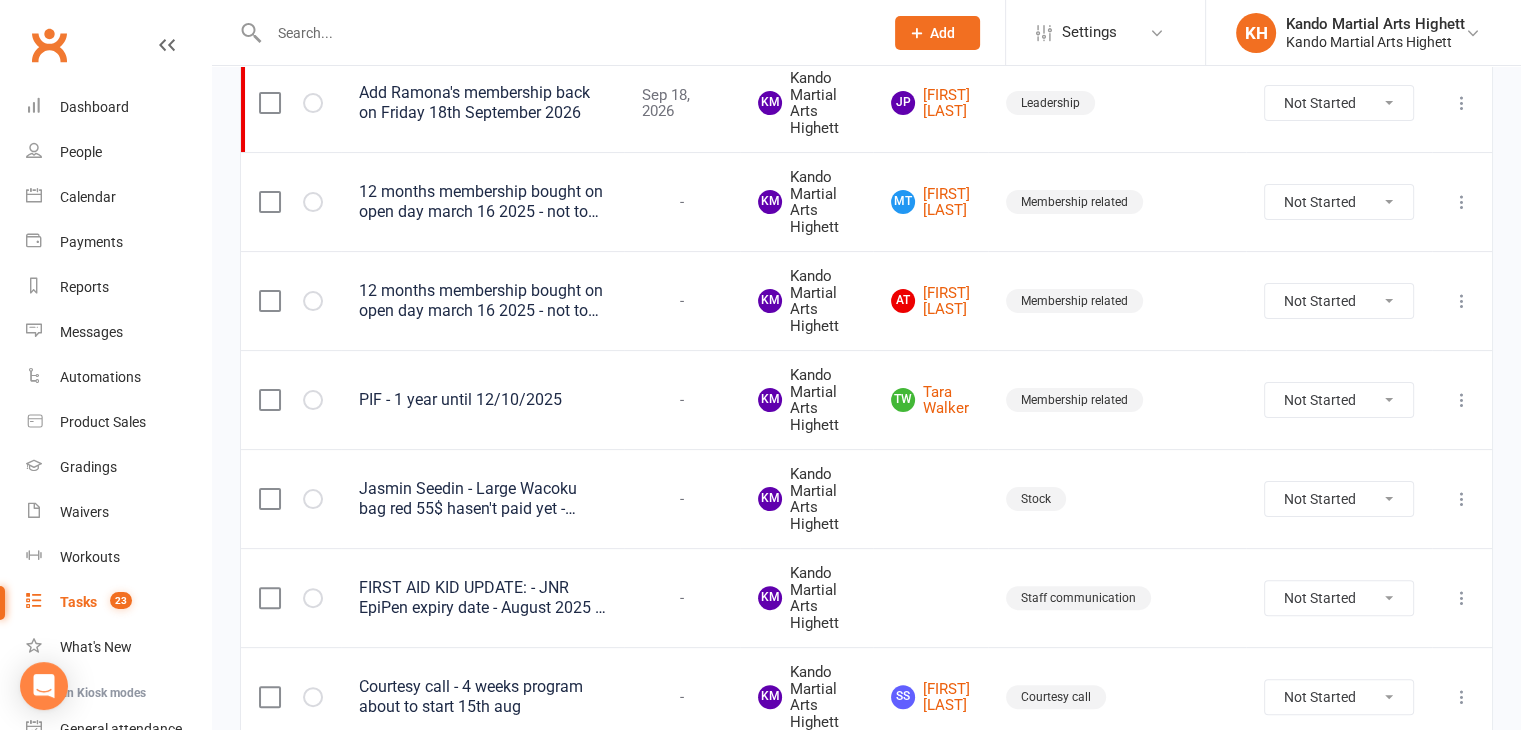 scroll, scrollTop: 500, scrollLeft: 0, axis: vertical 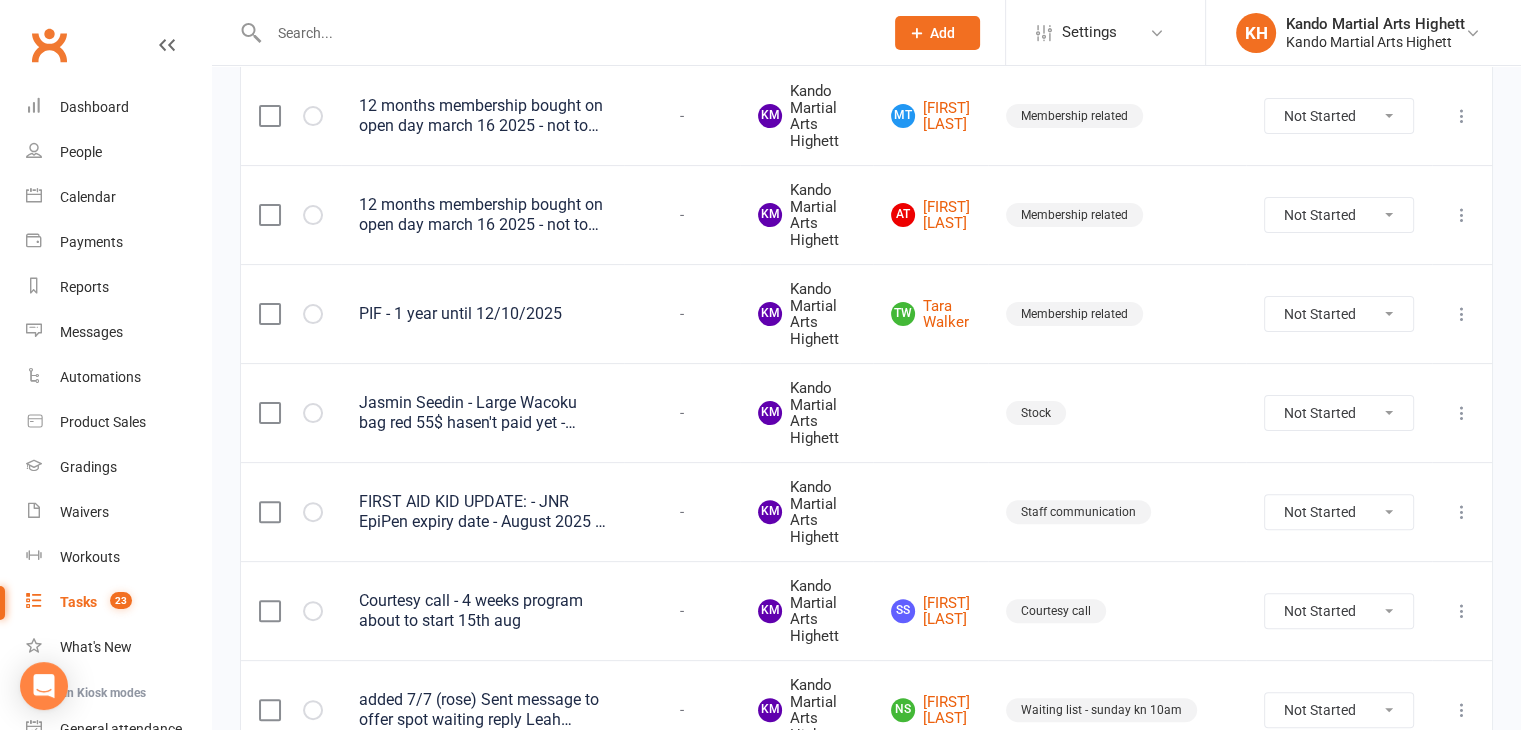 click on "FIRST AID KID UPDATE:
- JNR EpiPen expiry date - August 2025
- No Ventolin
(Leah 12/06)" at bounding box center [482, 512] 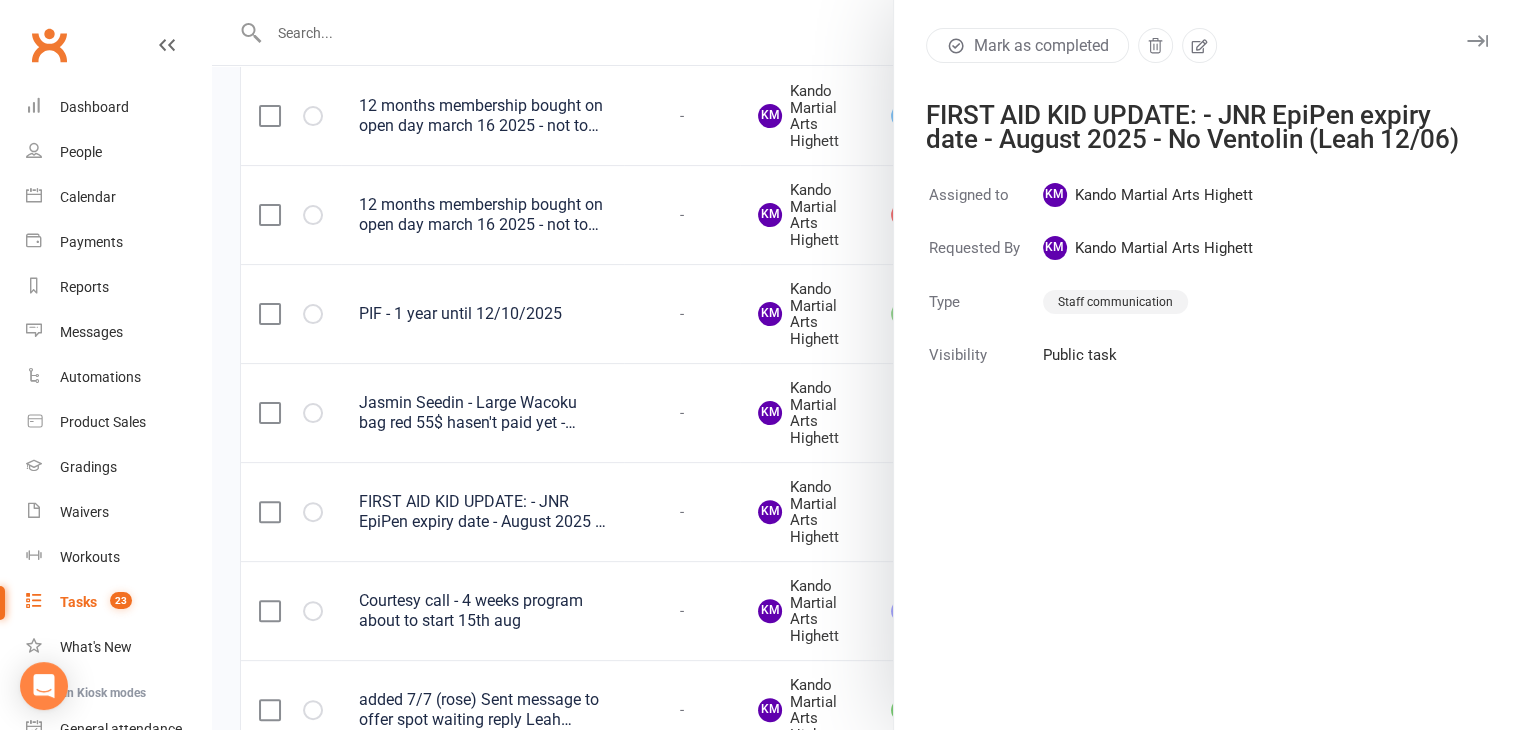 click at bounding box center [866, 365] 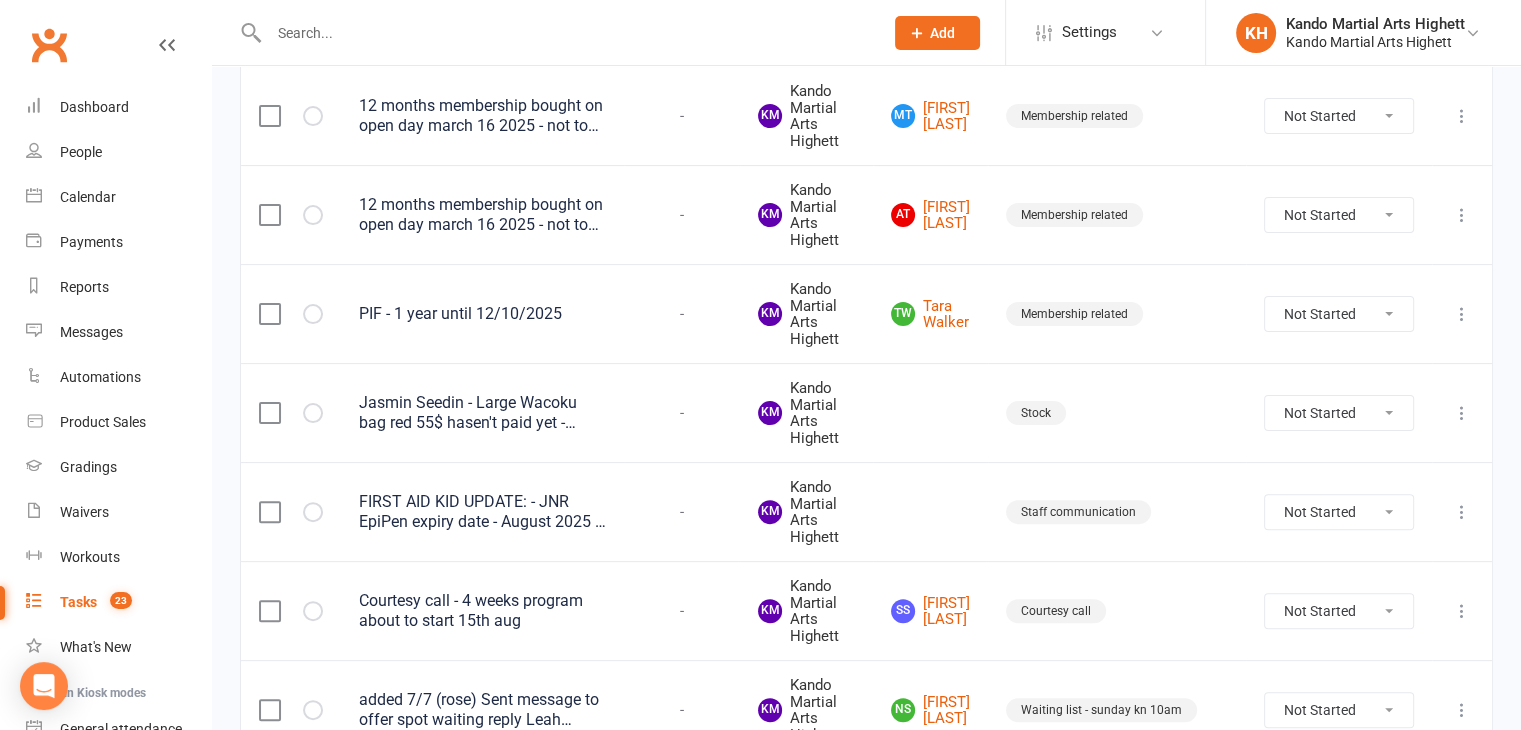 click on "FIRST AID KID UPDATE:
- JNR EpiPen expiry date - August 2025
- No Ventolin
(Leah 12/06)" at bounding box center (482, 512) 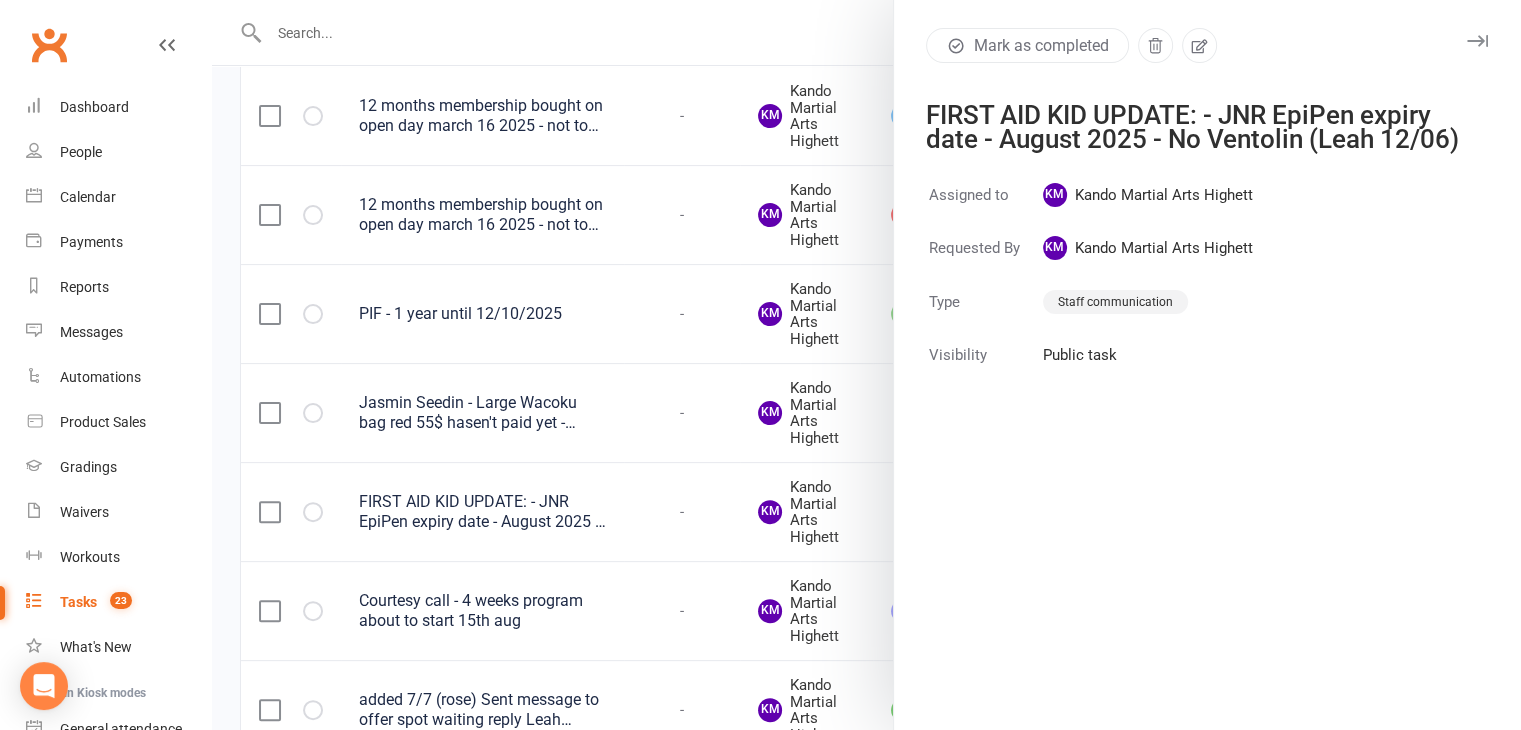 click at bounding box center [866, 365] 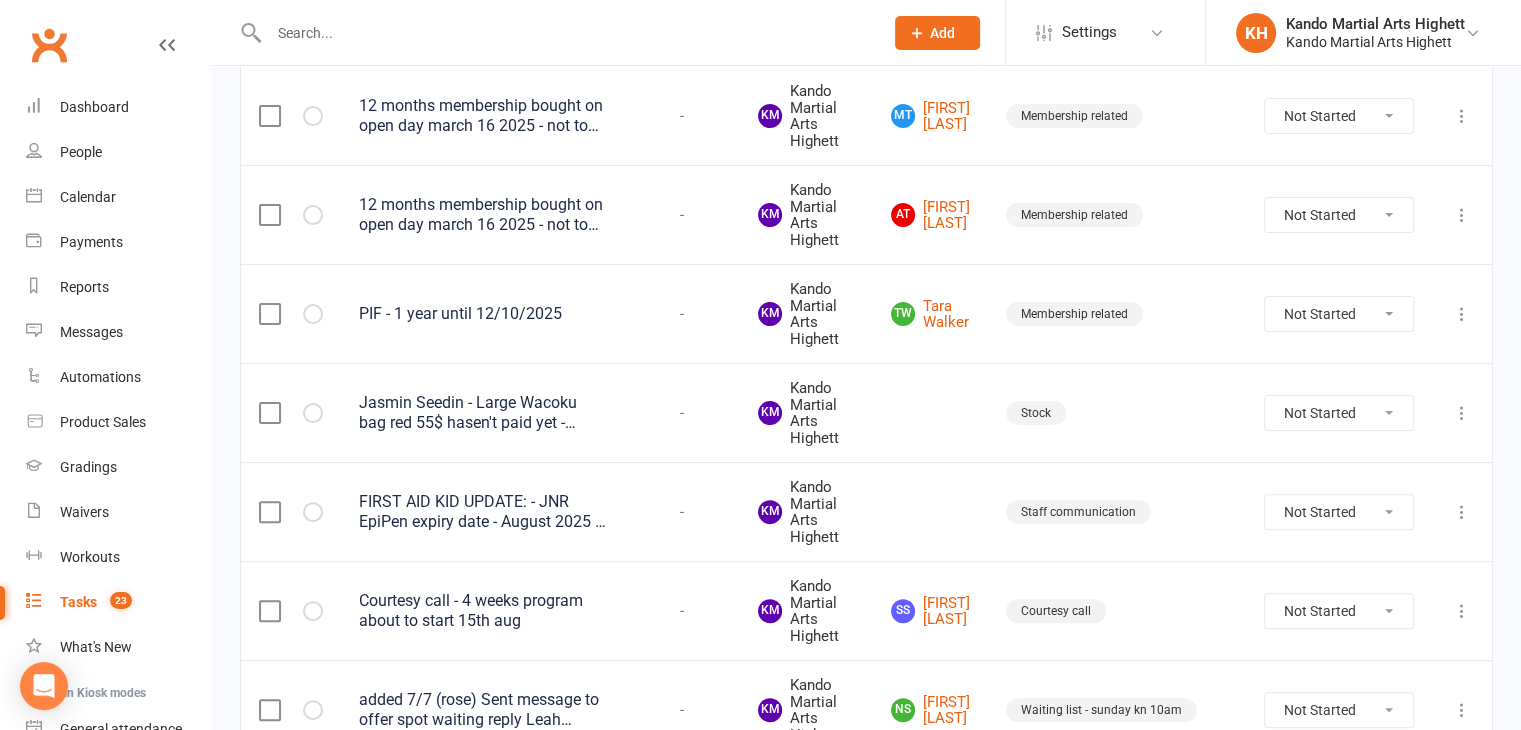 click on "Jasmin Seedin - Large Wacoku bag red 55$ hasen't paid yet - please order Date today is 29/07/2025" at bounding box center [482, 413] 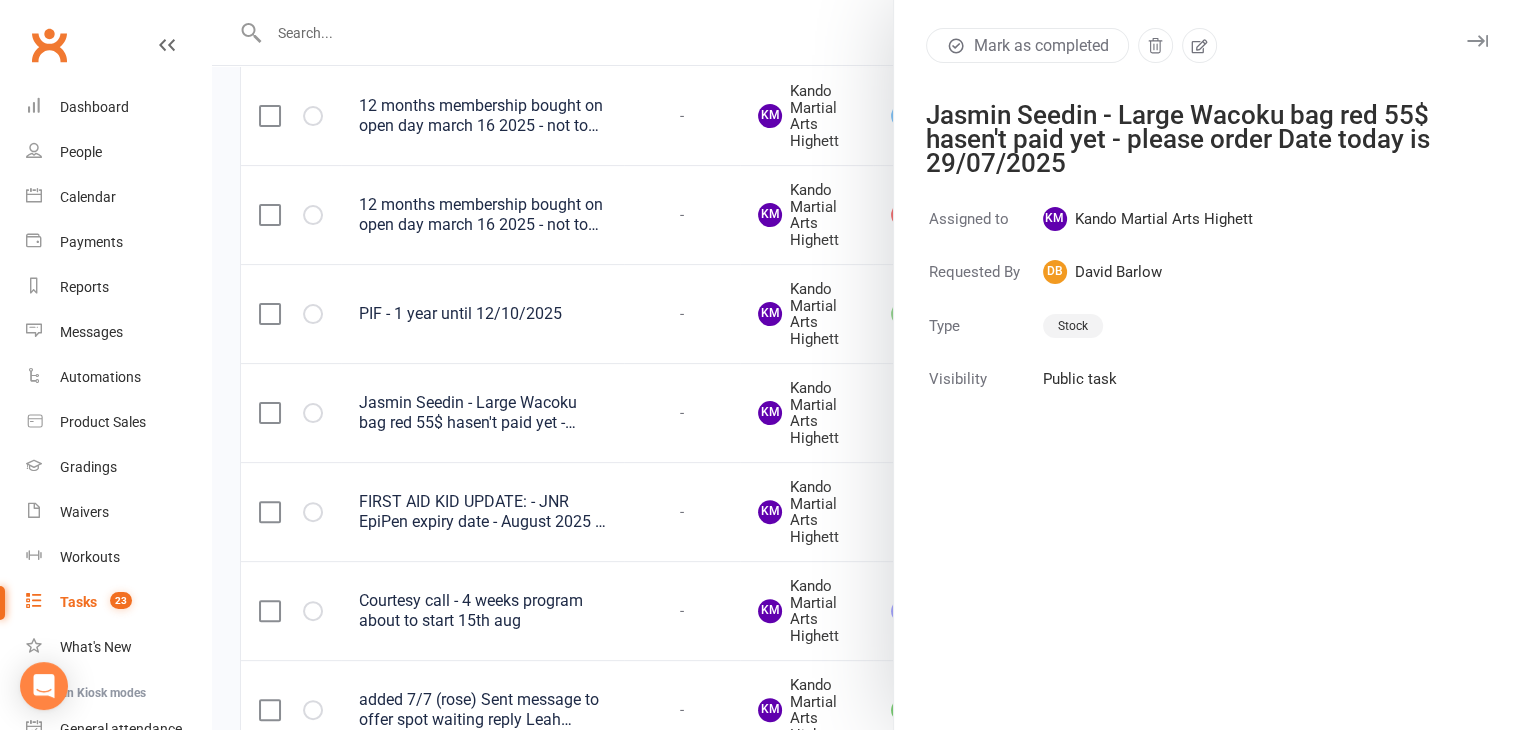 click at bounding box center (866, 365) 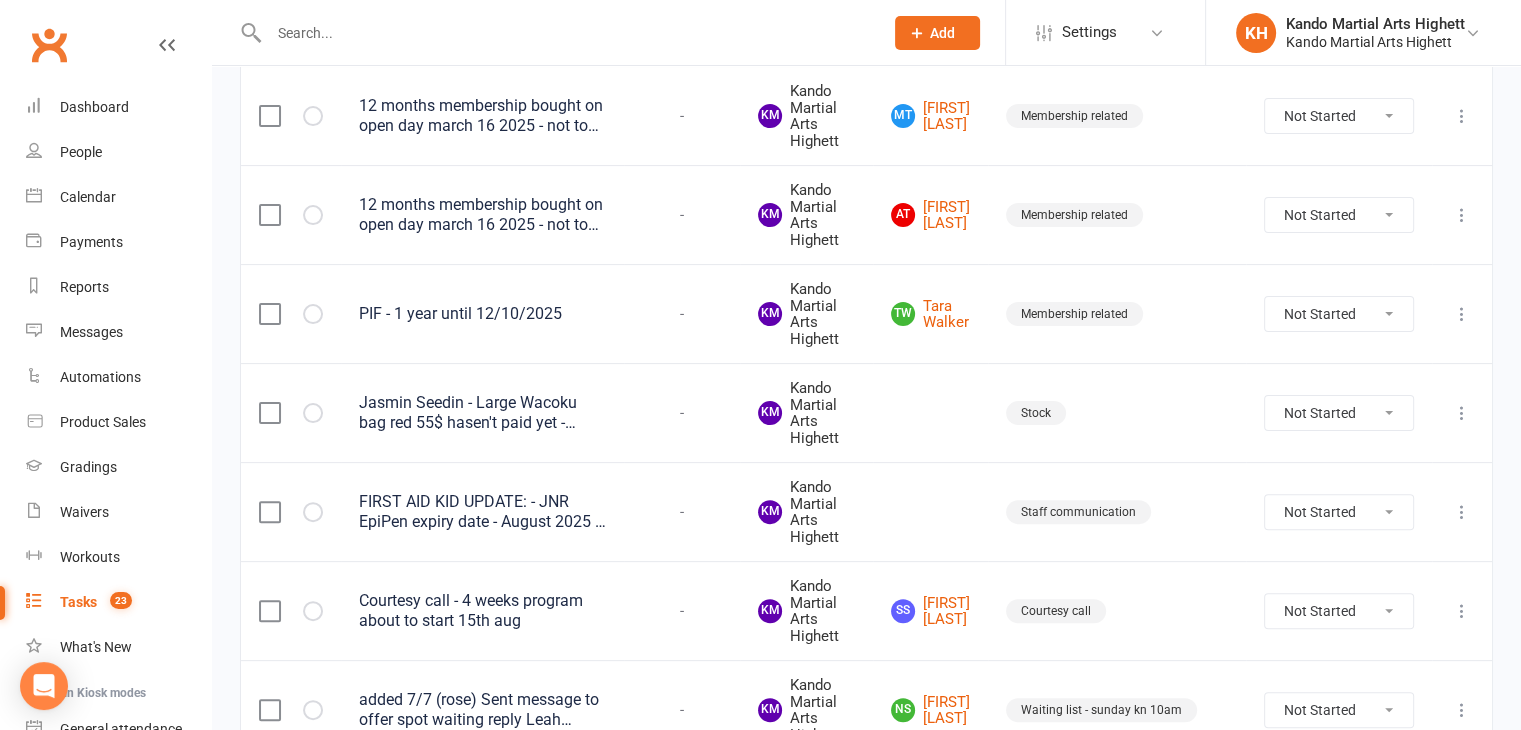 scroll, scrollTop: 200, scrollLeft: 0, axis: vertical 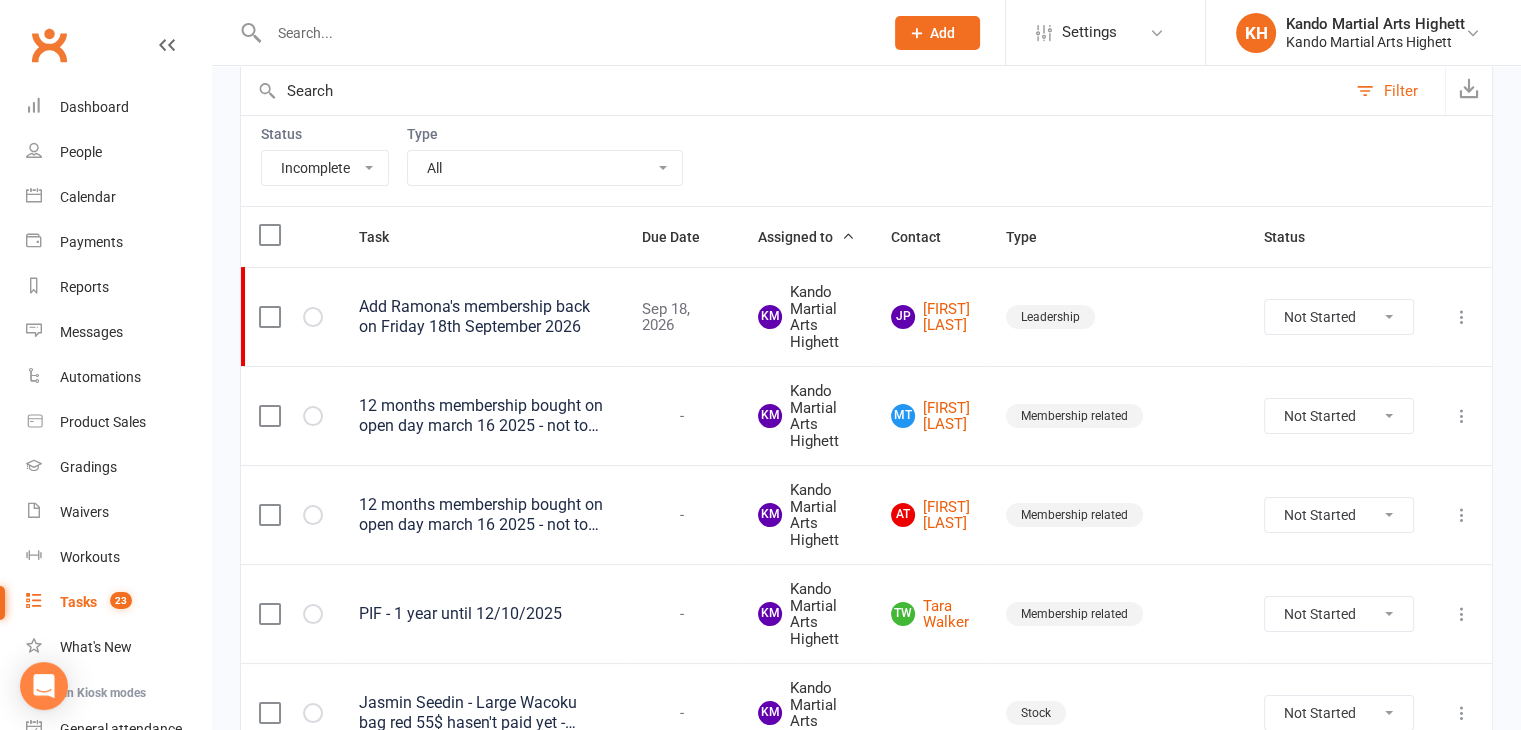 click on "Assigned to" at bounding box center (806, 237) 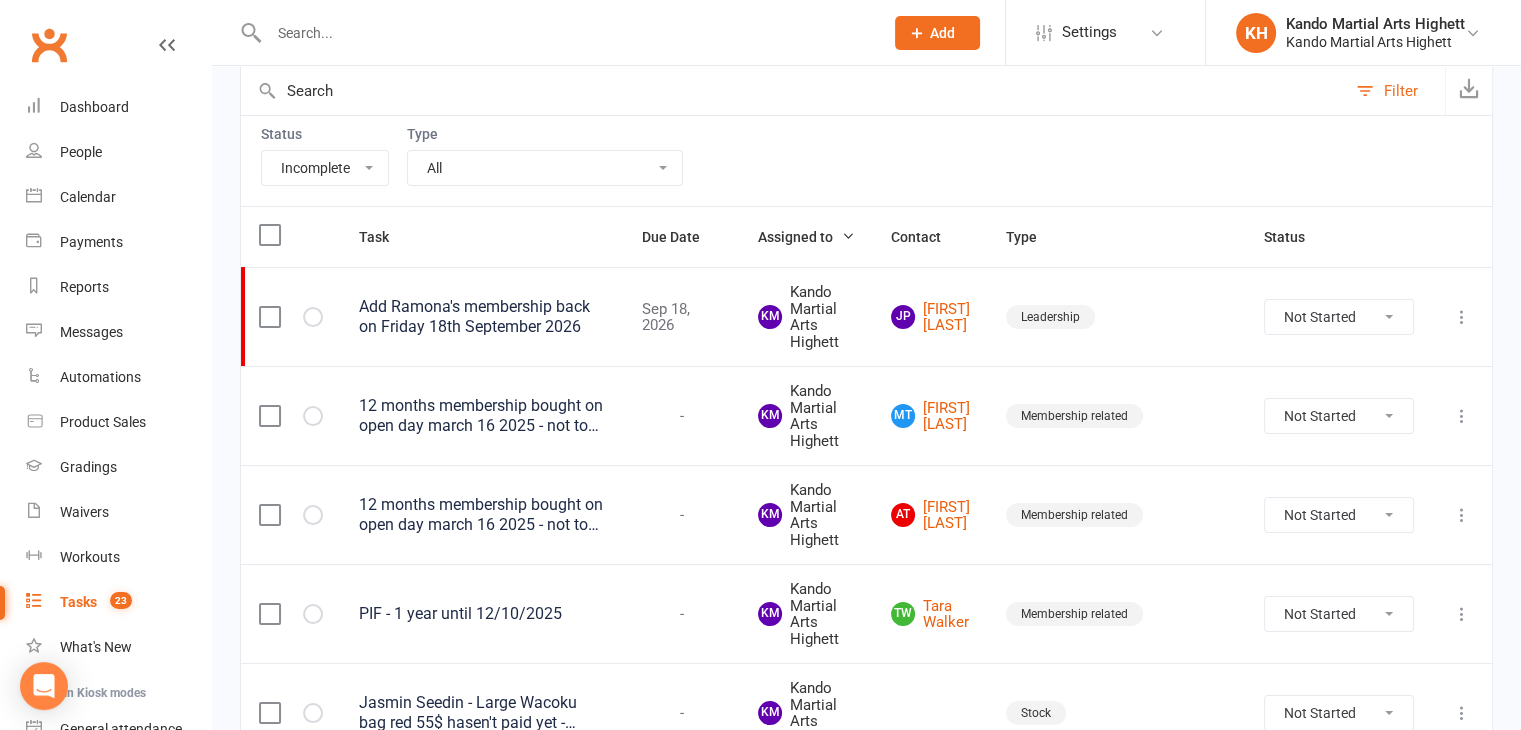 click on "Assigned to" at bounding box center (806, 237) 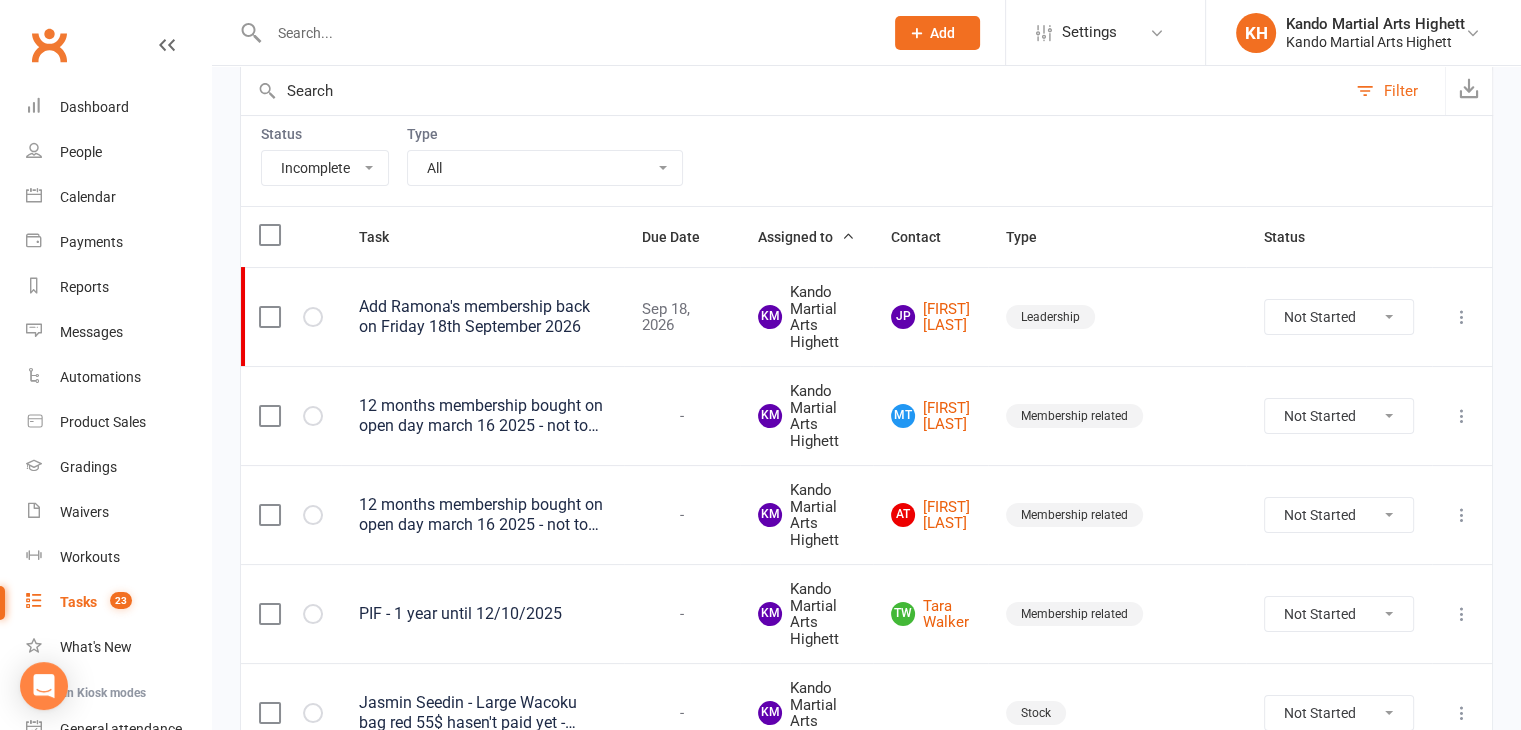 click on "Status All Incomplete Not Started In Progress Waiting Complete Type All Admin Cancellation Class transfer Courtesy call Create welcome card E-mail Enquiry External In-class related Joining pack Ld/kn certificate and belt Leadership Membership related Phone call Staff communication Stock Suspension Waiting list - friday kn Waiting list - friday ld Waiting list - monday kn Waiting list - monday ld Waiting list - saturday 10:45 ld Waiting list - saturday 10am kn Waiting list - saturday 11:30am ld Waiting list - saturday 8:30 kn Waiting list - saturday 9:15 am ld Waiting list - sunday kn 10am Waiting list - thursday kn Waiting list - thursday ld Waiting list - tuesday kn Waiting list - tuesday ld Waiting list - wednesday kn Waiting list - wednesday ld Waitlist - sunday kn Waitlist - sunday ld Waiver approved - not contacted Waiver approved - waiting response" at bounding box center (866, 160) 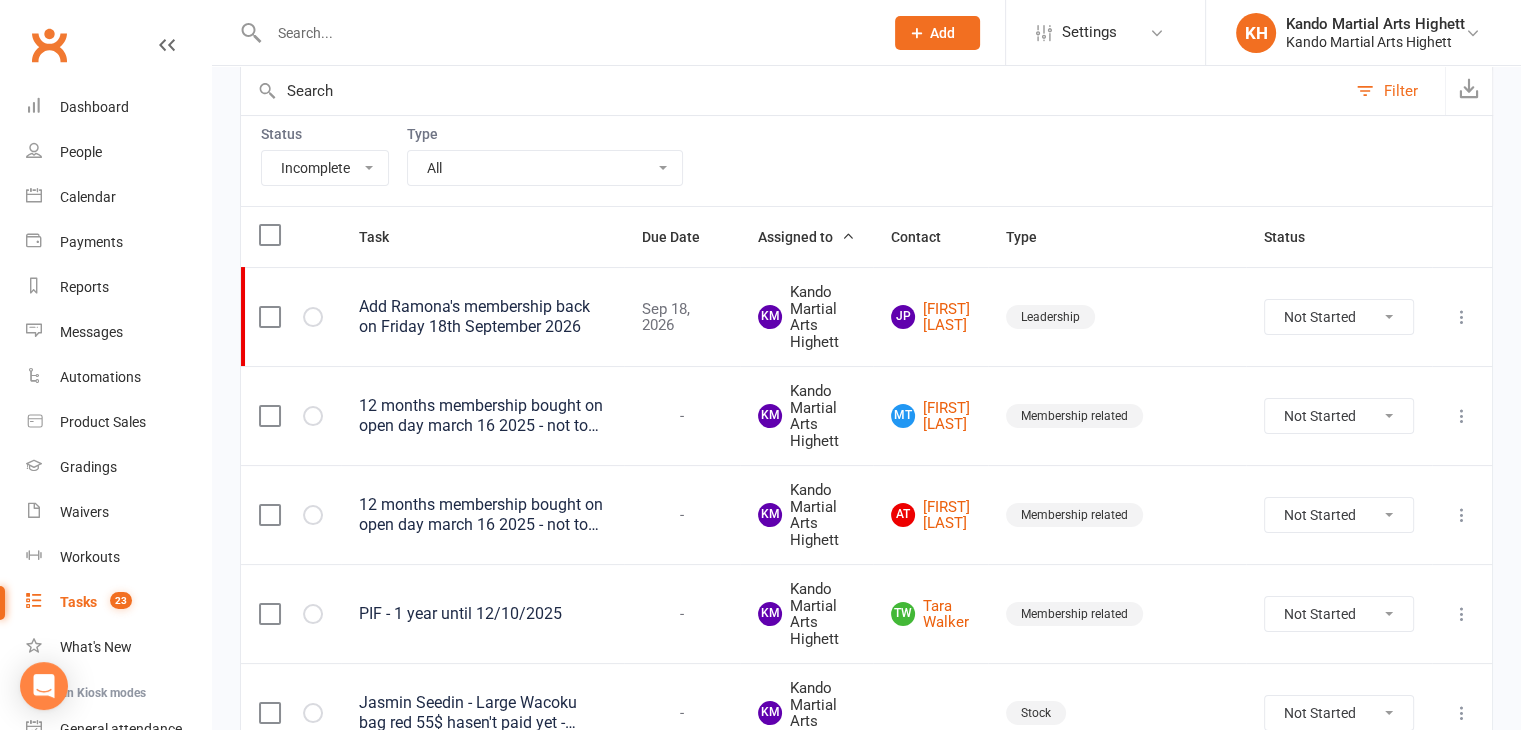 click on "Type All Admin Cancellation Class transfer Courtesy call Create welcome card E-mail Enquiry External In-class related Joining pack Ld/kn certificate and belt Leadership Membership related Phone call Staff communication Stock Suspension Waiting list - friday kn Waiting list - friday ld Waiting list - monday kn Waiting list - monday ld Waiting list - saturday 10:45 ld Waiting list - saturday 10am kn Waiting list - saturday 11:30am ld Waiting list - saturday 8:30 kn Waiting list - saturday 9:15 am ld Waiting list - sunday kn 10am Waiting list - thursday kn Waiting list - thursday ld Waiting list - tuesday kn Waiting list - tuesday ld Waiting list - wednesday kn Waiting list - wednesday ld Waitlist - sunday kn Waitlist - sunday ld Waiver approved - not contacted Waiver approved - waiting response" at bounding box center (545, 156) 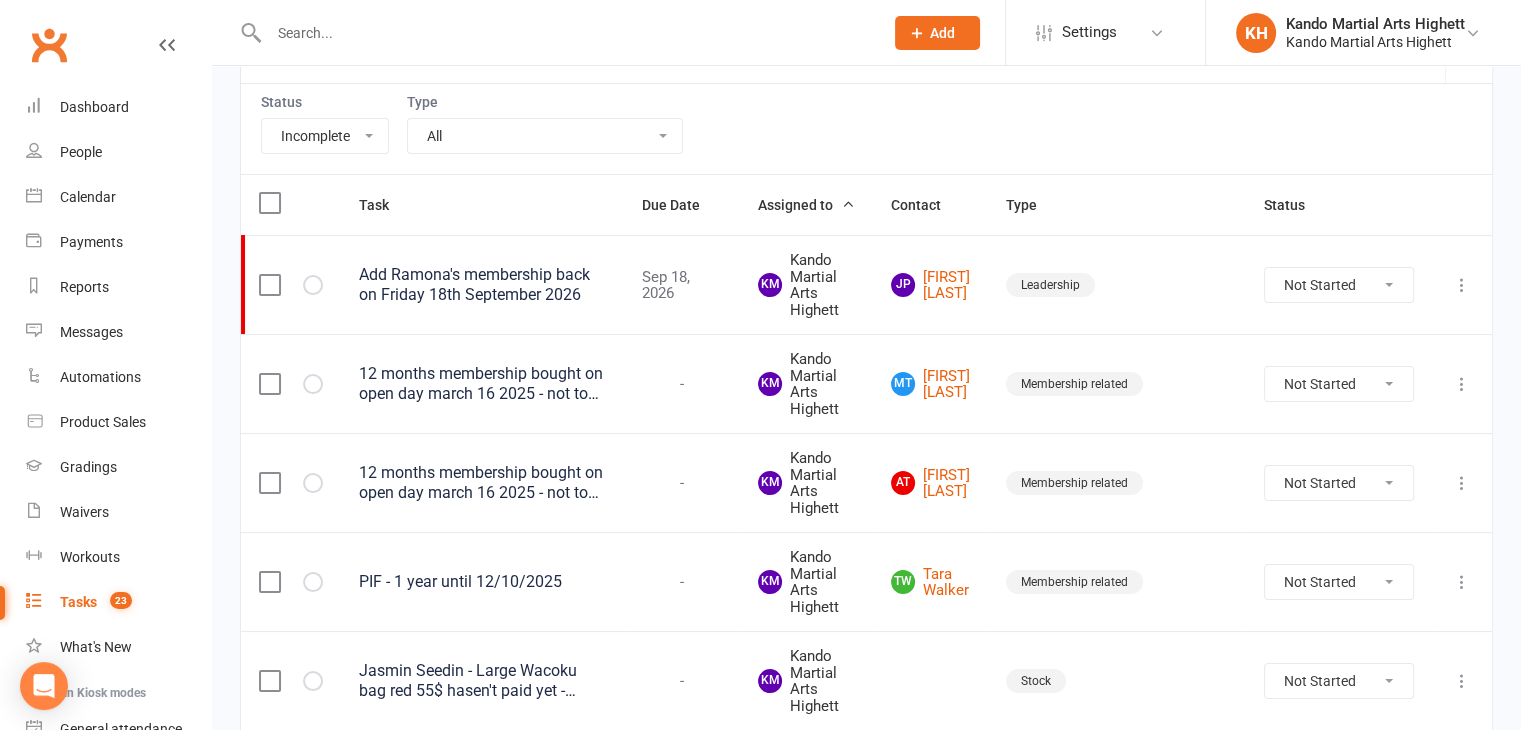 scroll, scrollTop: 0, scrollLeft: 0, axis: both 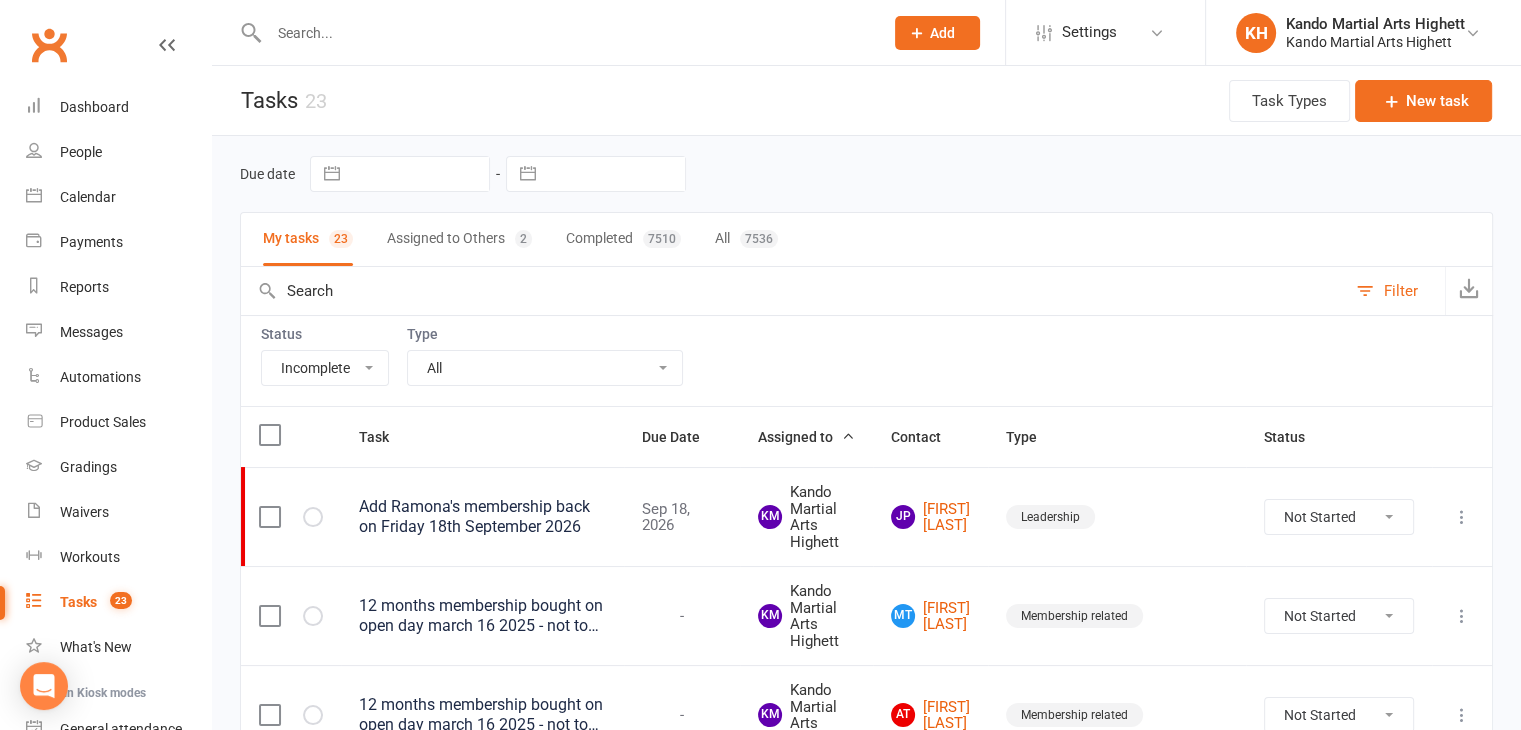 click on "All Admin Cancellation Class transfer Courtesy call Create welcome card E-mail Enquiry External In-class related Joining pack Ld/kn certificate and belt Leadership Membership related Phone call Staff communication Stock Suspension Waiting list - friday kn Waiting list - friday ld Waiting list - monday kn Waiting list - monday ld Waiting list - saturday 10:45 ld Waiting list - saturday 10am kn Waiting list - saturday 11:30am ld Waiting list - saturday 8:30 kn Waiting list - saturday 9:15 am ld Waiting list - sunday kn 10am Waiting list - thursday kn Waiting list - thursday ld Waiting list - tuesday kn Waiting list - tuesday ld Waiting list - wednesday kn Waiting list - wednesday ld Waitlist - sunday kn Waitlist - sunday ld Waiver approved - not contacted Waiver approved - waiting response" at bounding box center [545, 368] 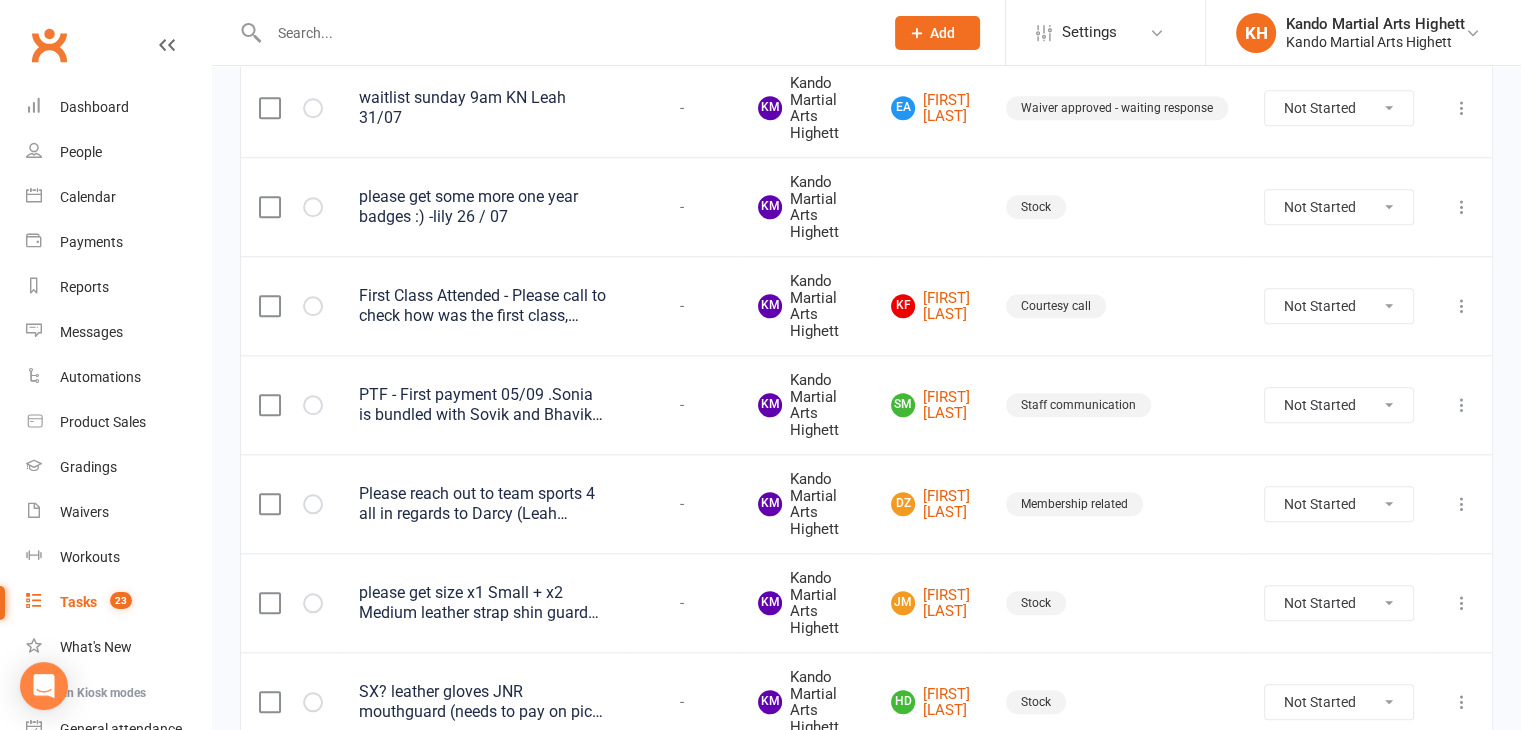 scroll, scrollTop: 1794, scrollLeft: 0, axis: vertical 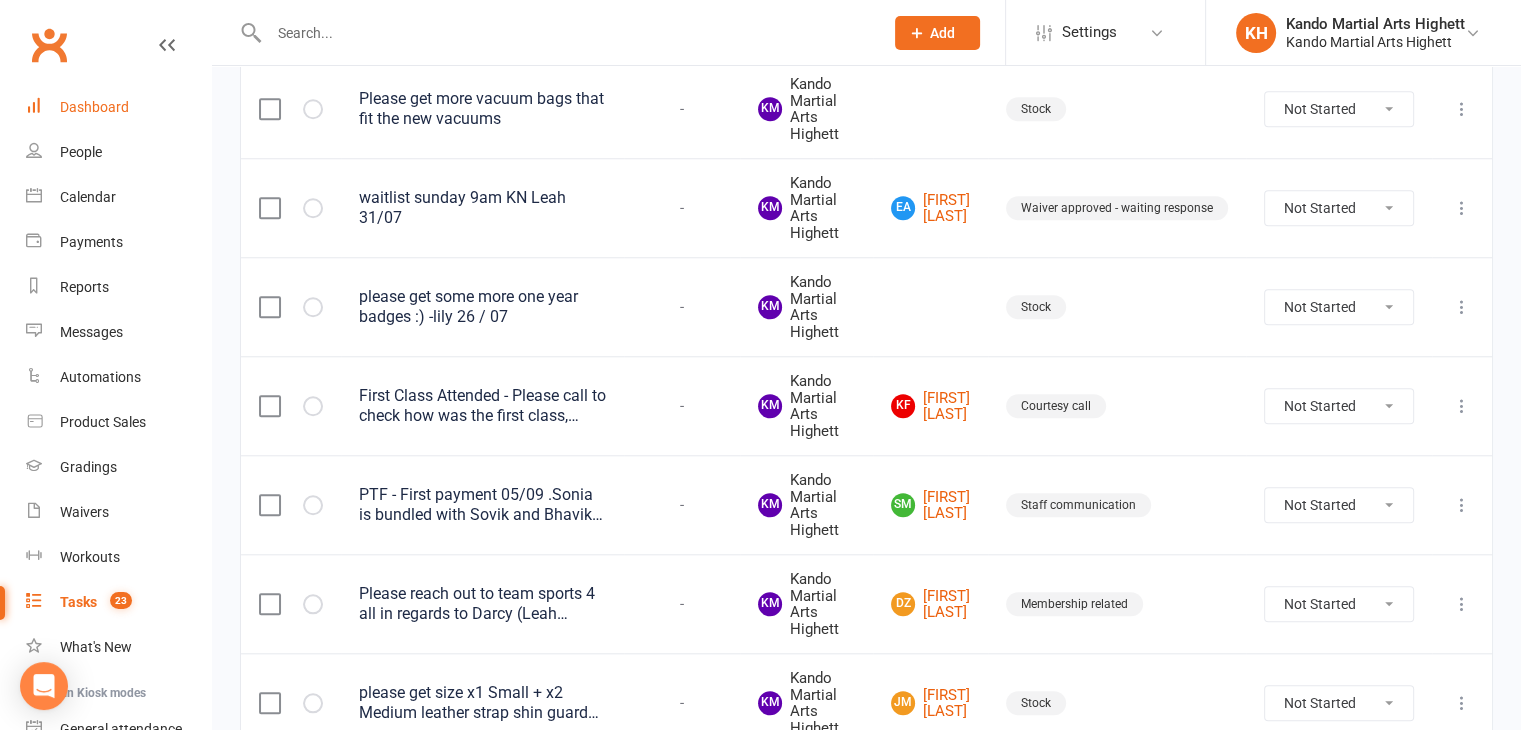 click on "Dashboard" at bounding box center (118, 107) 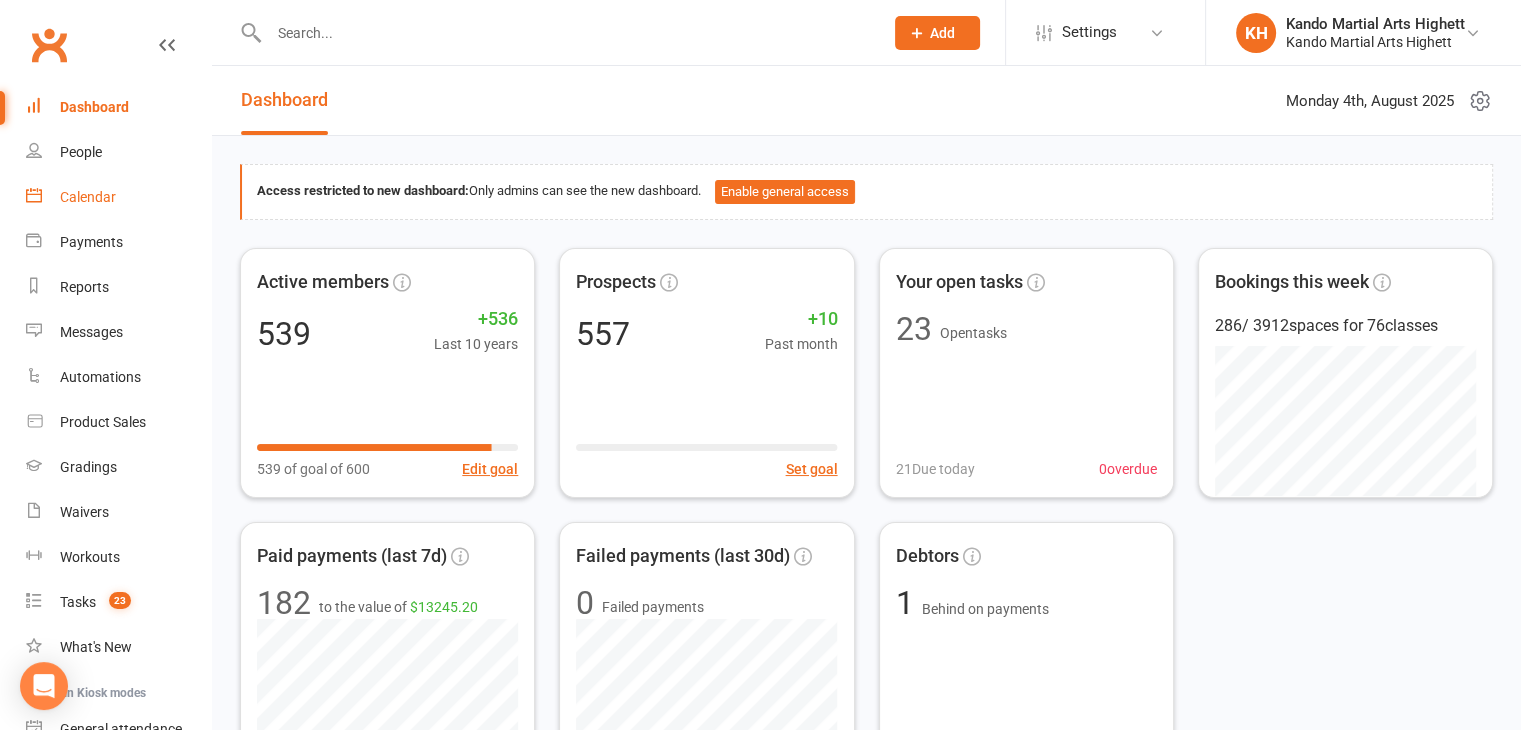 click on "Calendar" at bounding box center (118, 197) 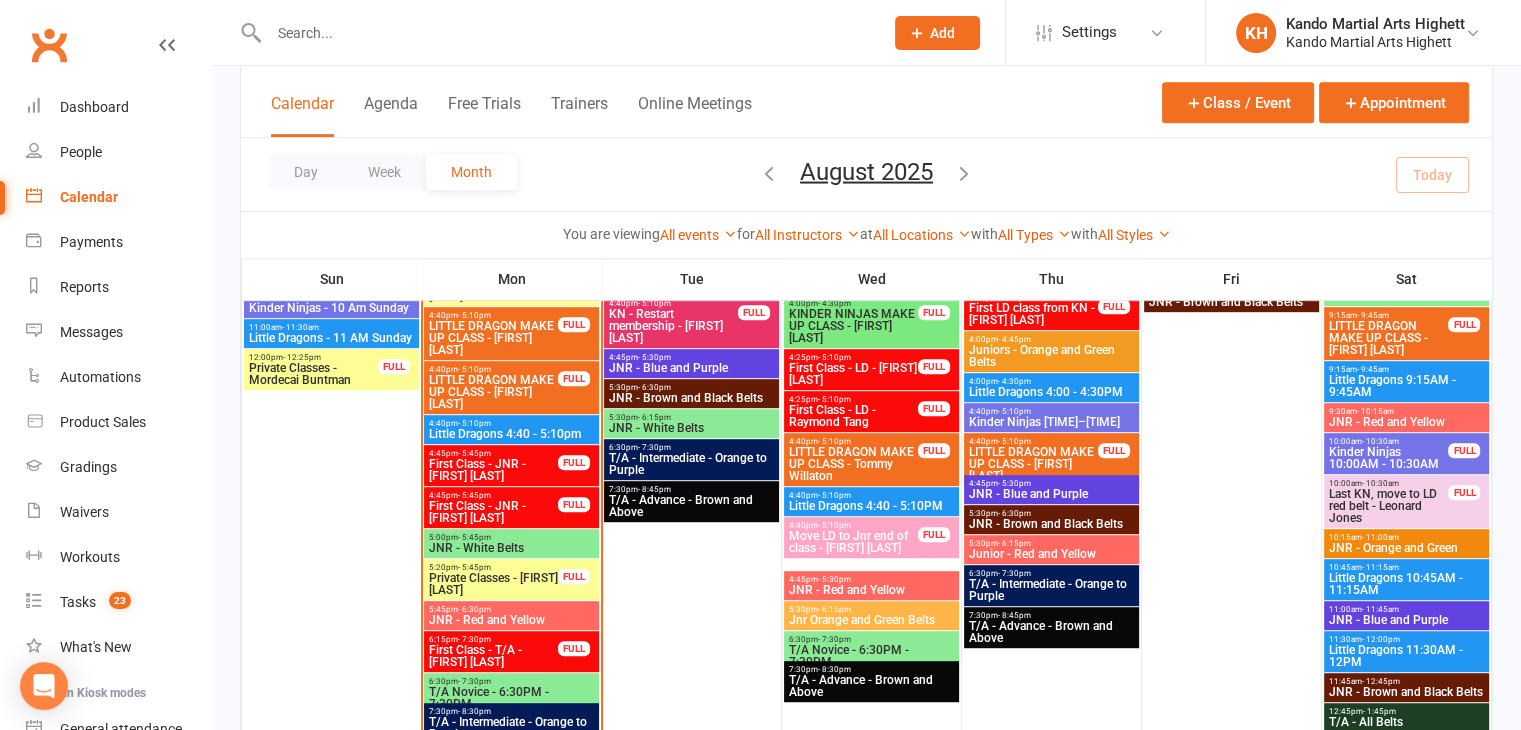 scroll, scrollTop: 800, scrollLeft: 0, axis: vertical 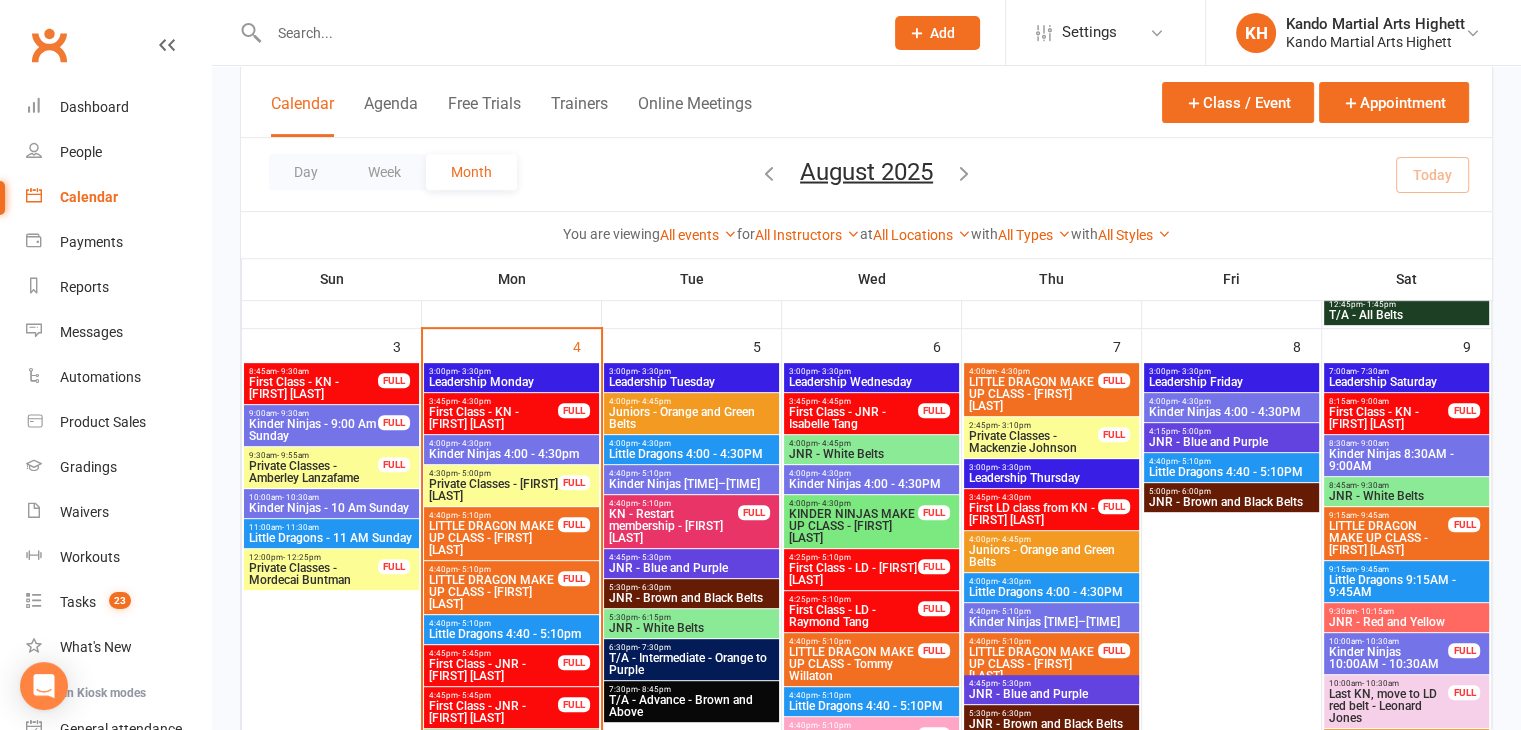 click on "First Class - KN - [FIRST] [LAST]" at bounding box center (493, 418) 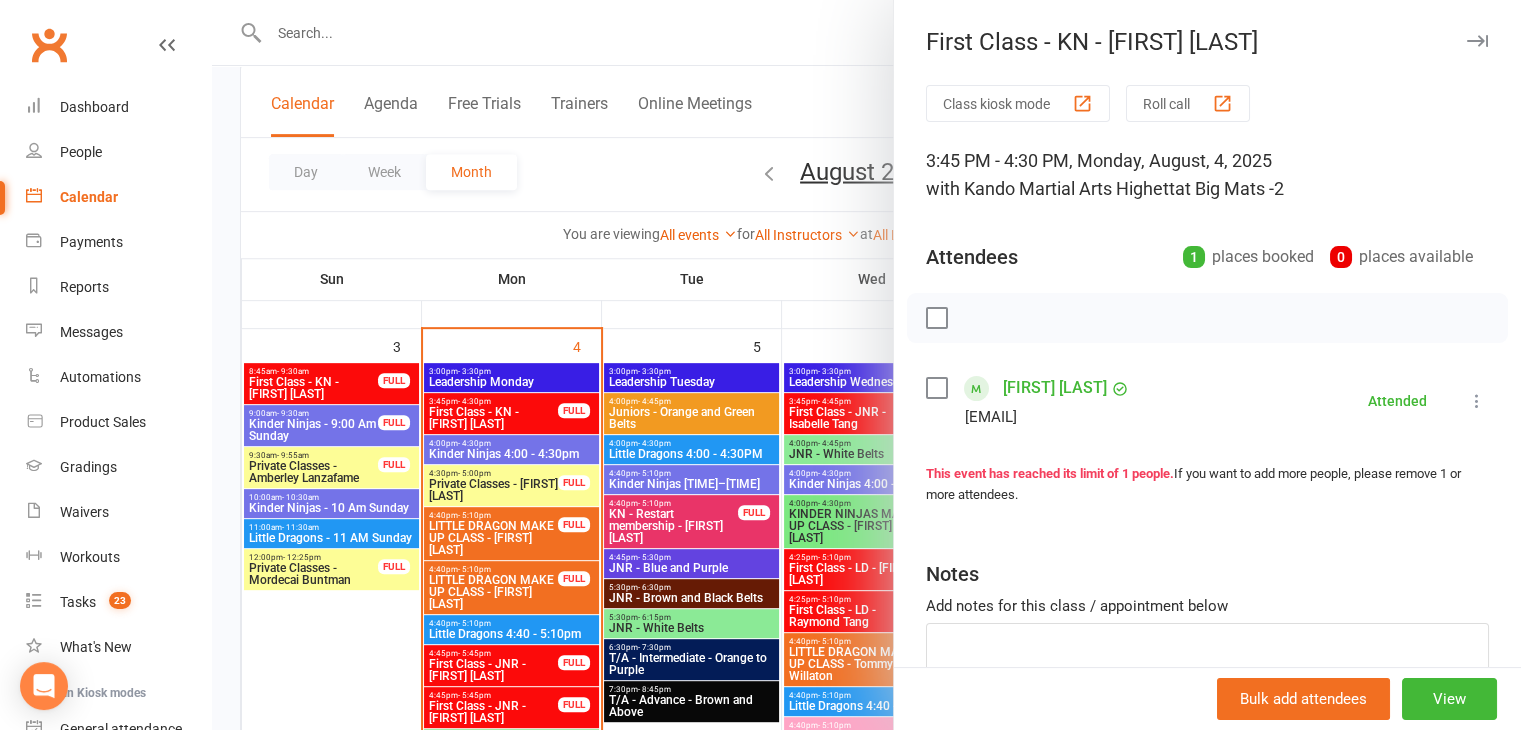 click at bounding box center (866, 365) 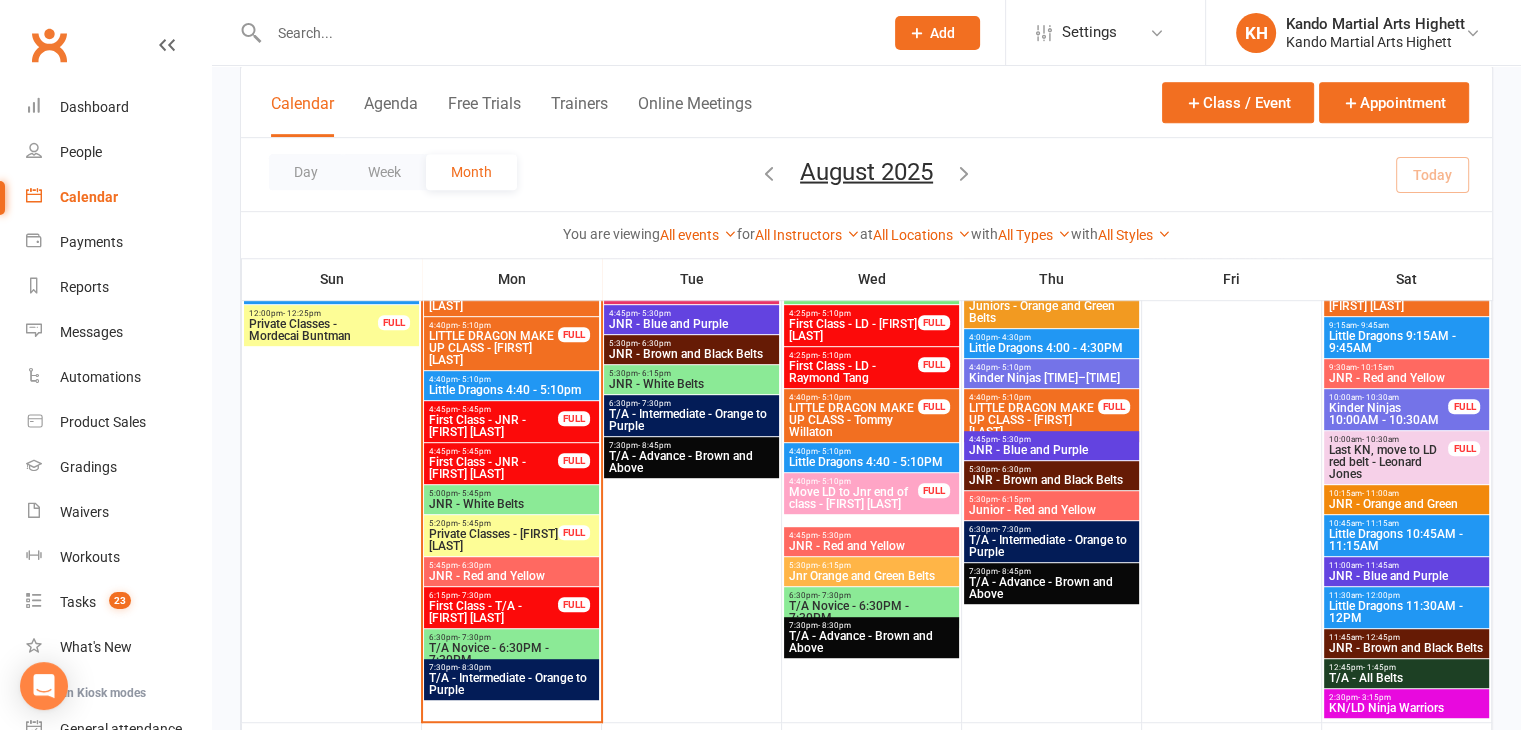 scroll, scrollTop: 900, scrollLeft: 0, axis: vertical 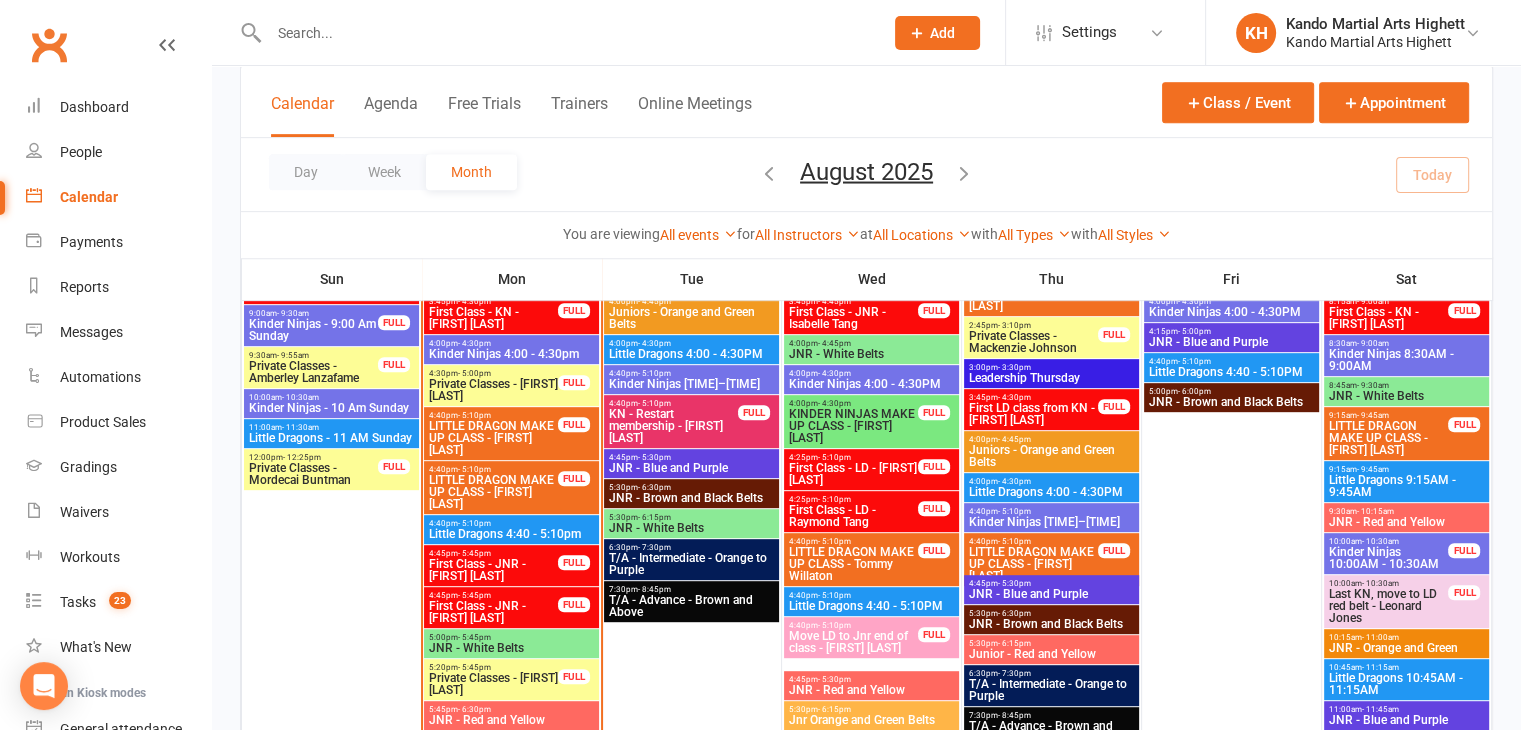 click on "First Class - JNR - [FIRST] [LAST]" at bounding box center (493, 570) 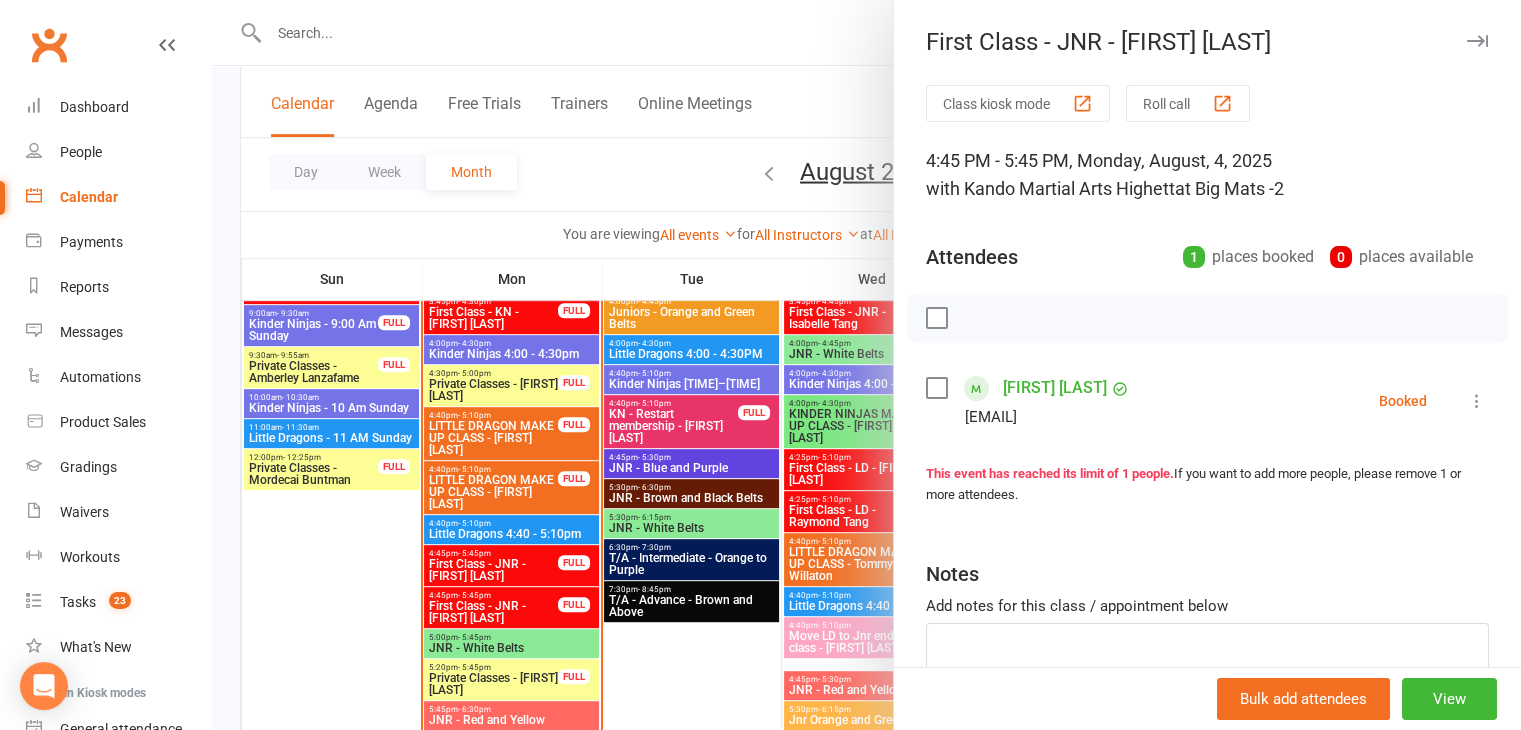 click at bounding box center [866, 365] 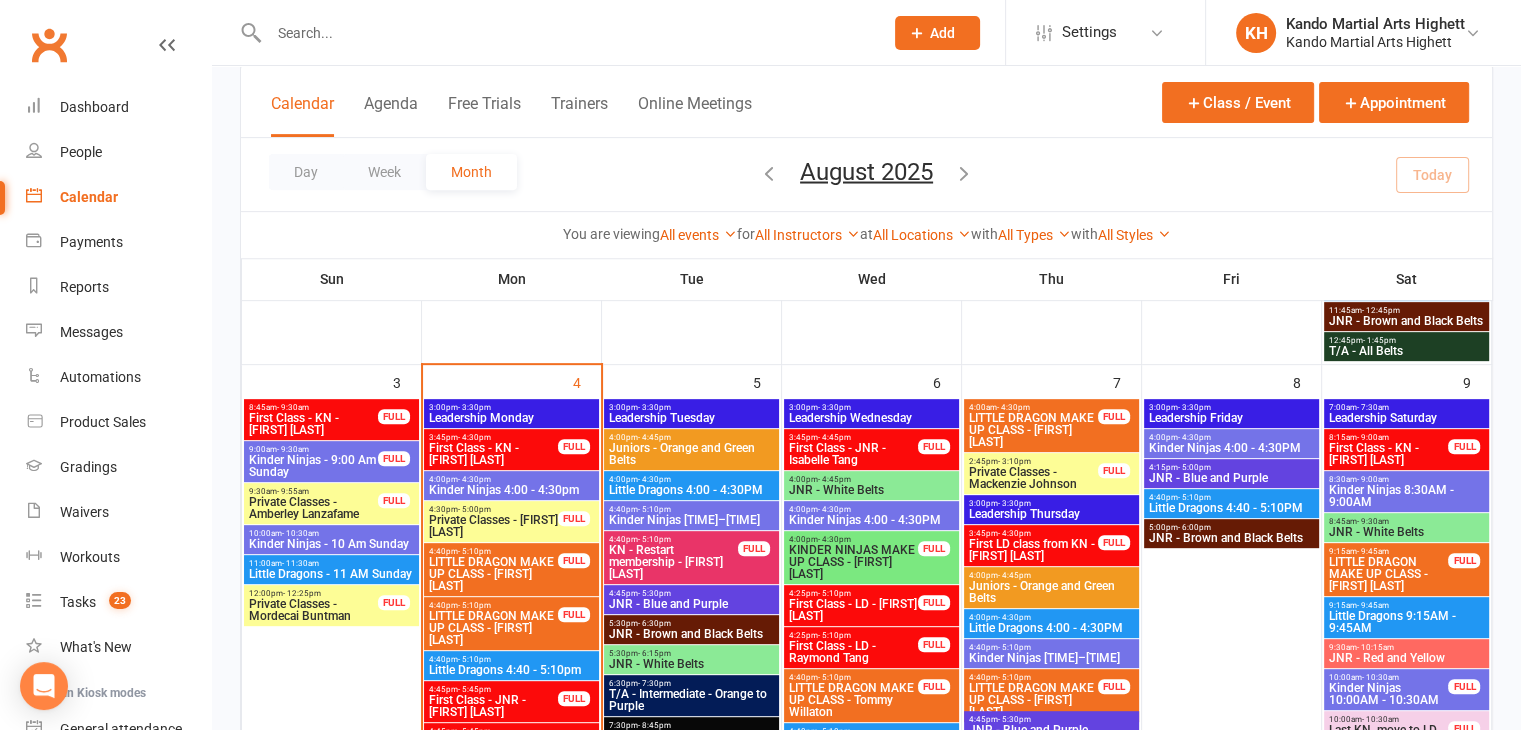 scroll, scrollTop: 900, scrollLeft: 0, axis: vertical 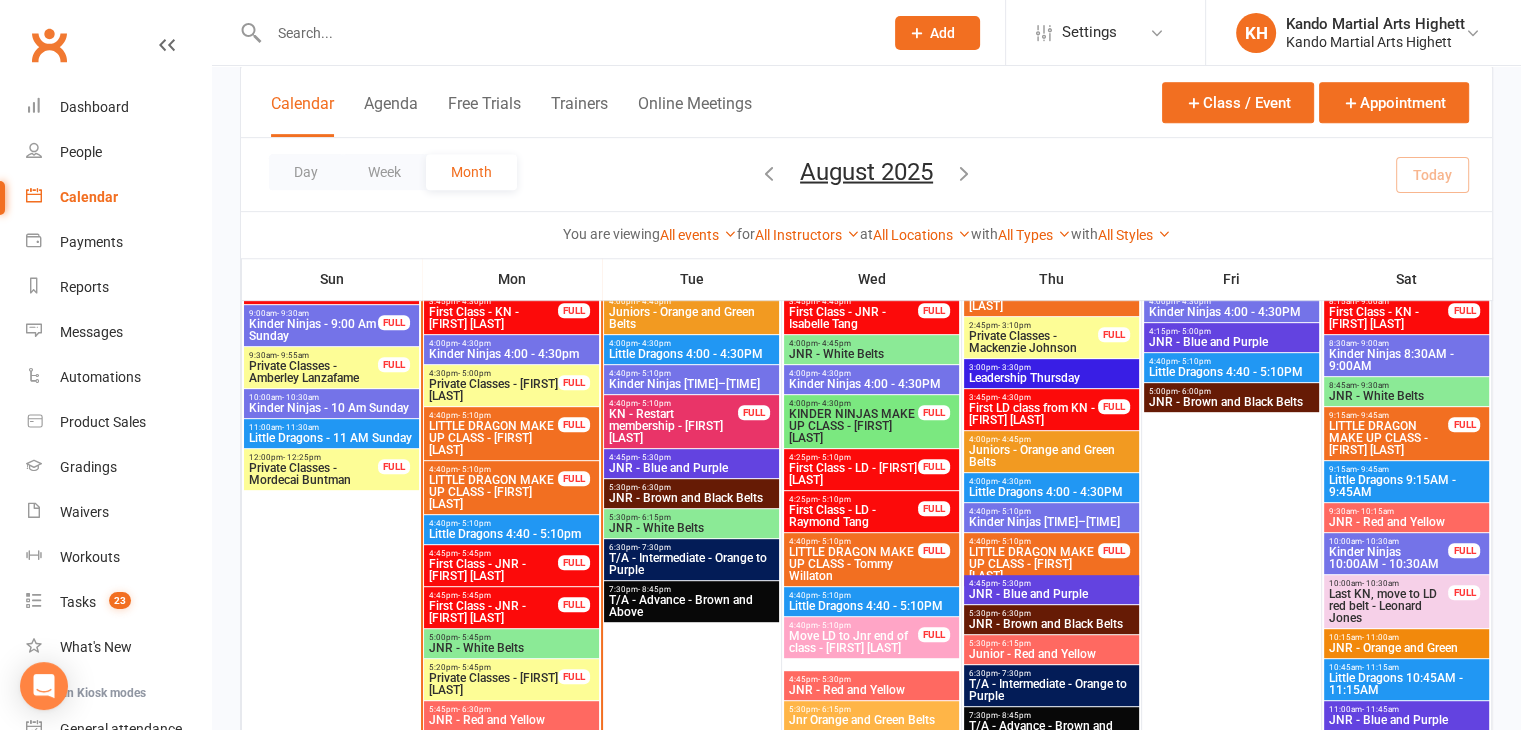 click on "First Class - KN - Kobi Fernando" at bounding box center [493, 318] 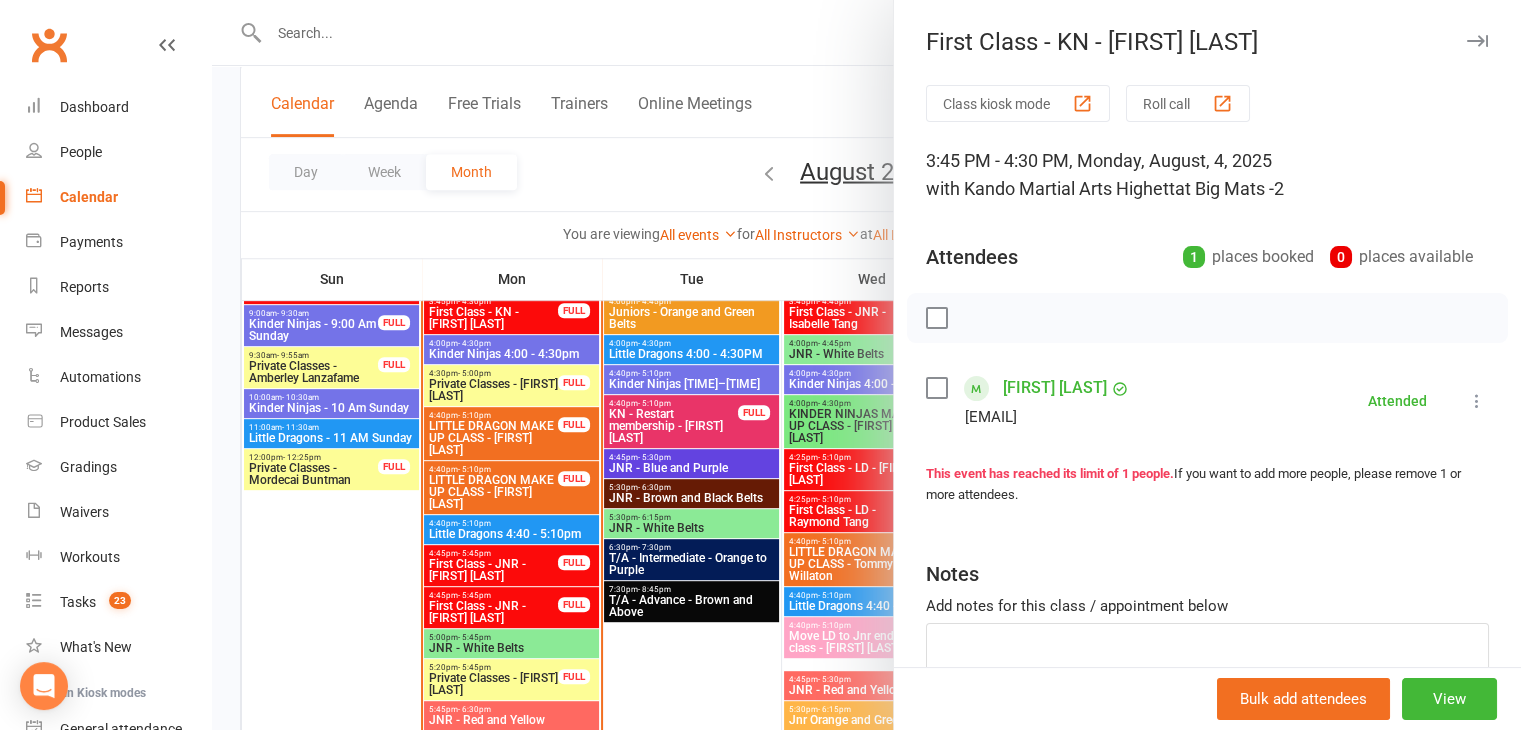 click on "Kobi Fernando" at bounding box center (1055, 388) 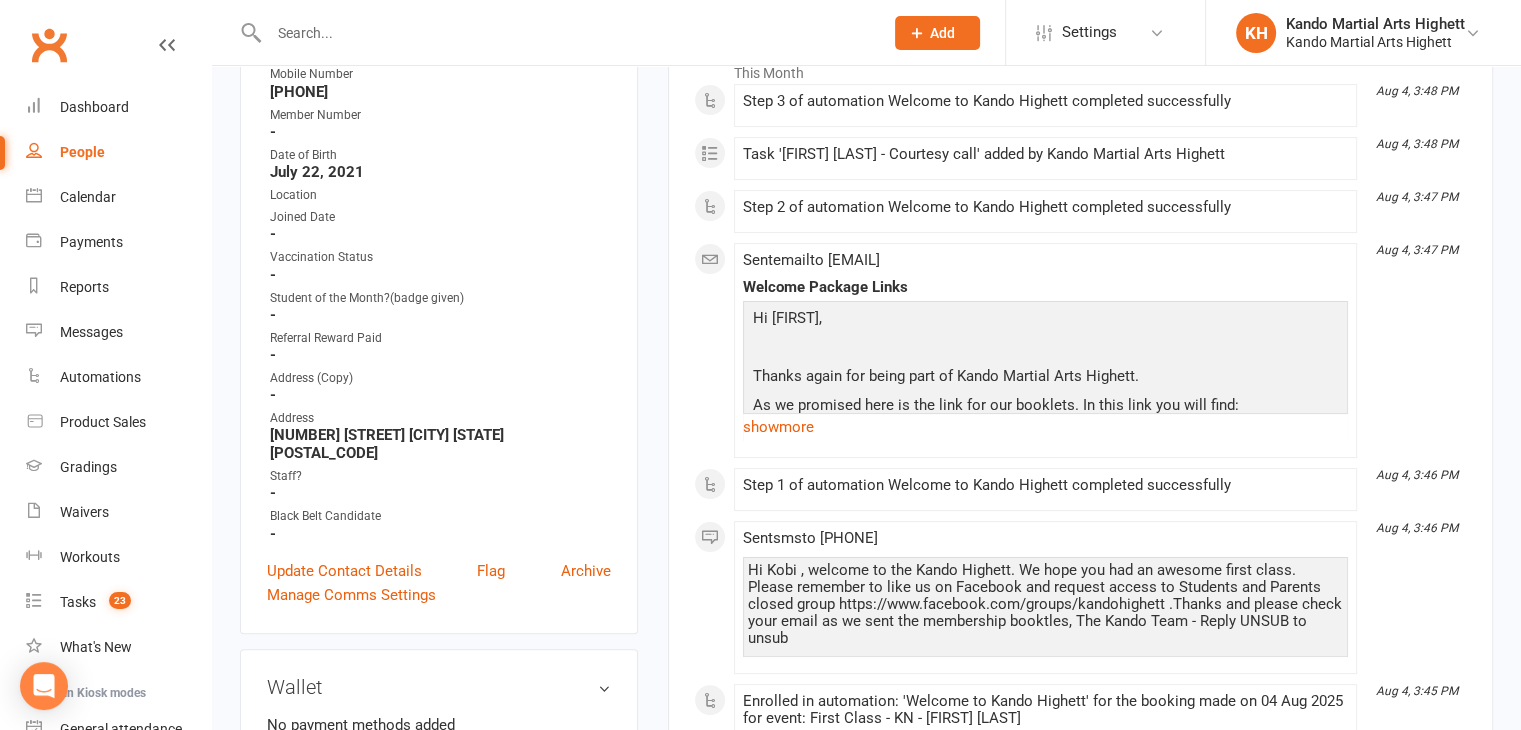 scroll, scrollTop: 400, scrollLeft: 0, axis: vertical 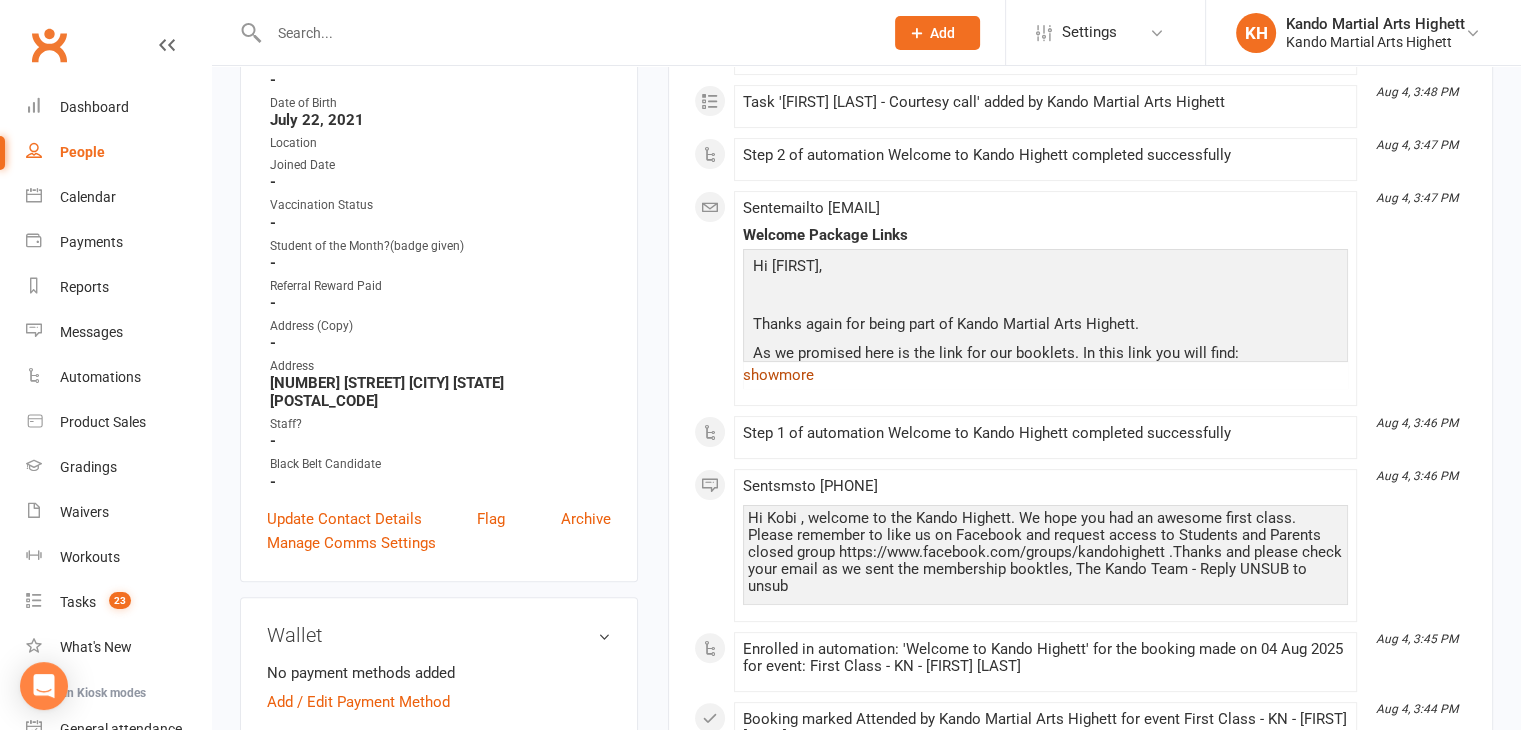 click on "show  more" at bounding box center (1045, 375) 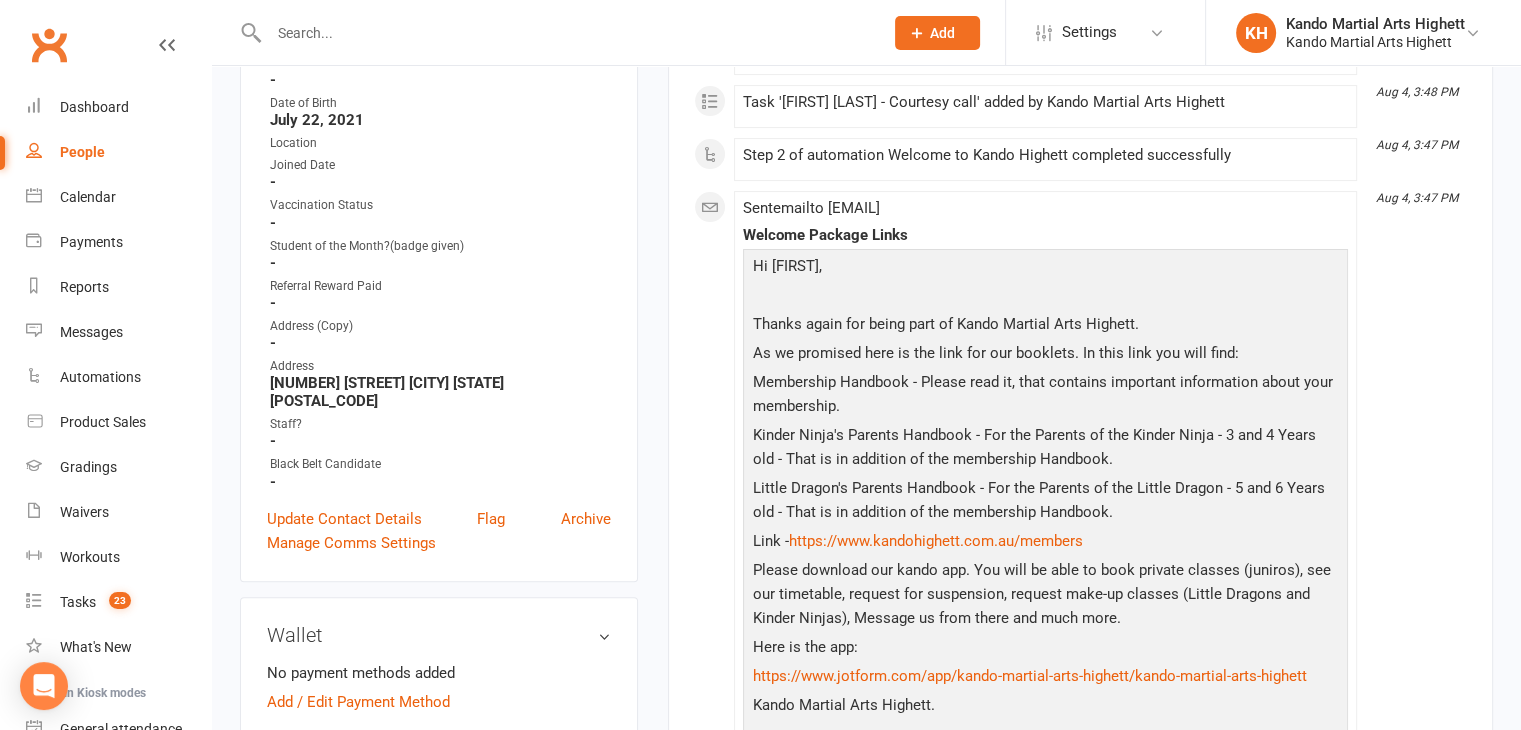 scroll, scrollTop: 0, scrollLeft: 0, axis: both 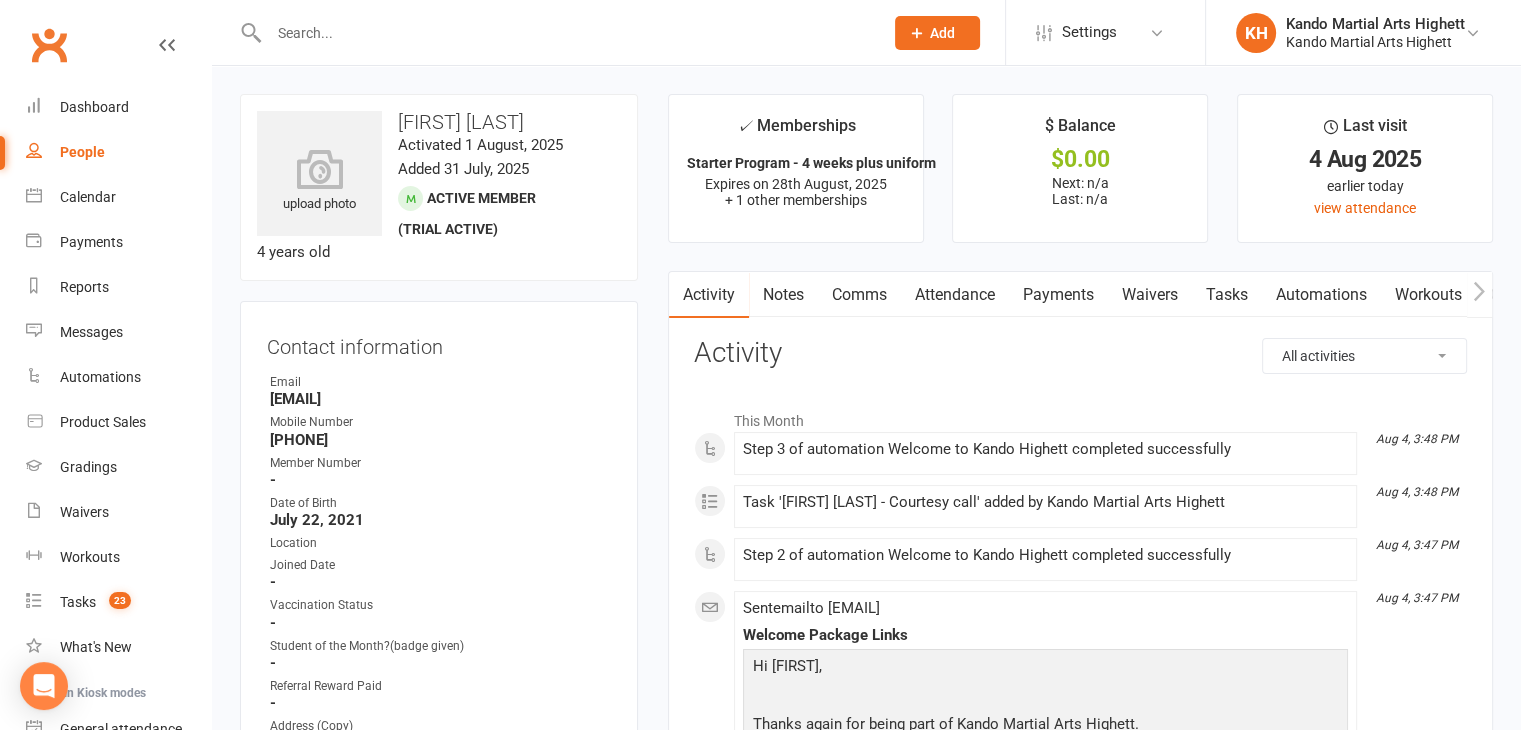click at bounding box center (566, 33) 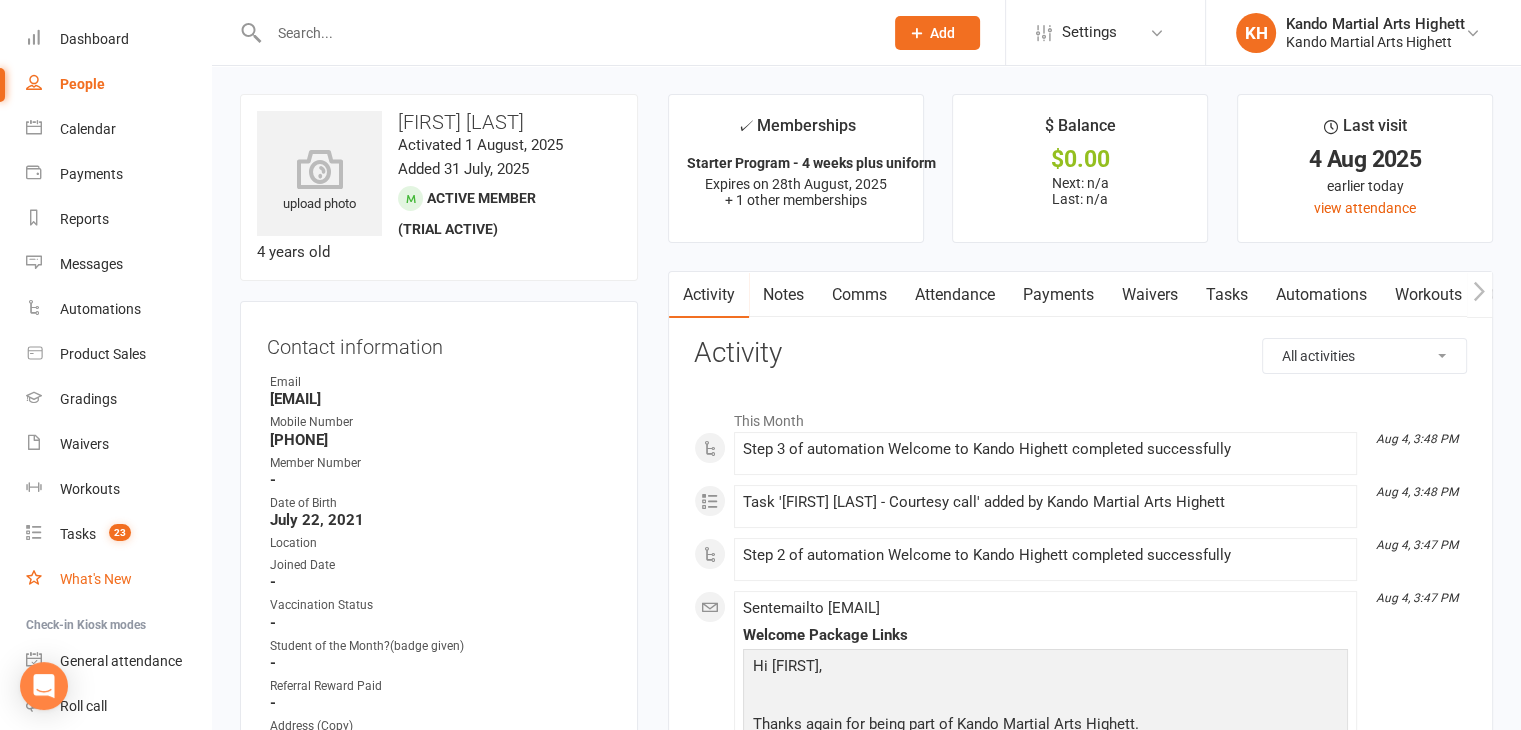 scroll, scrollTop: 187, scrollLeft: 0, axis: vertical 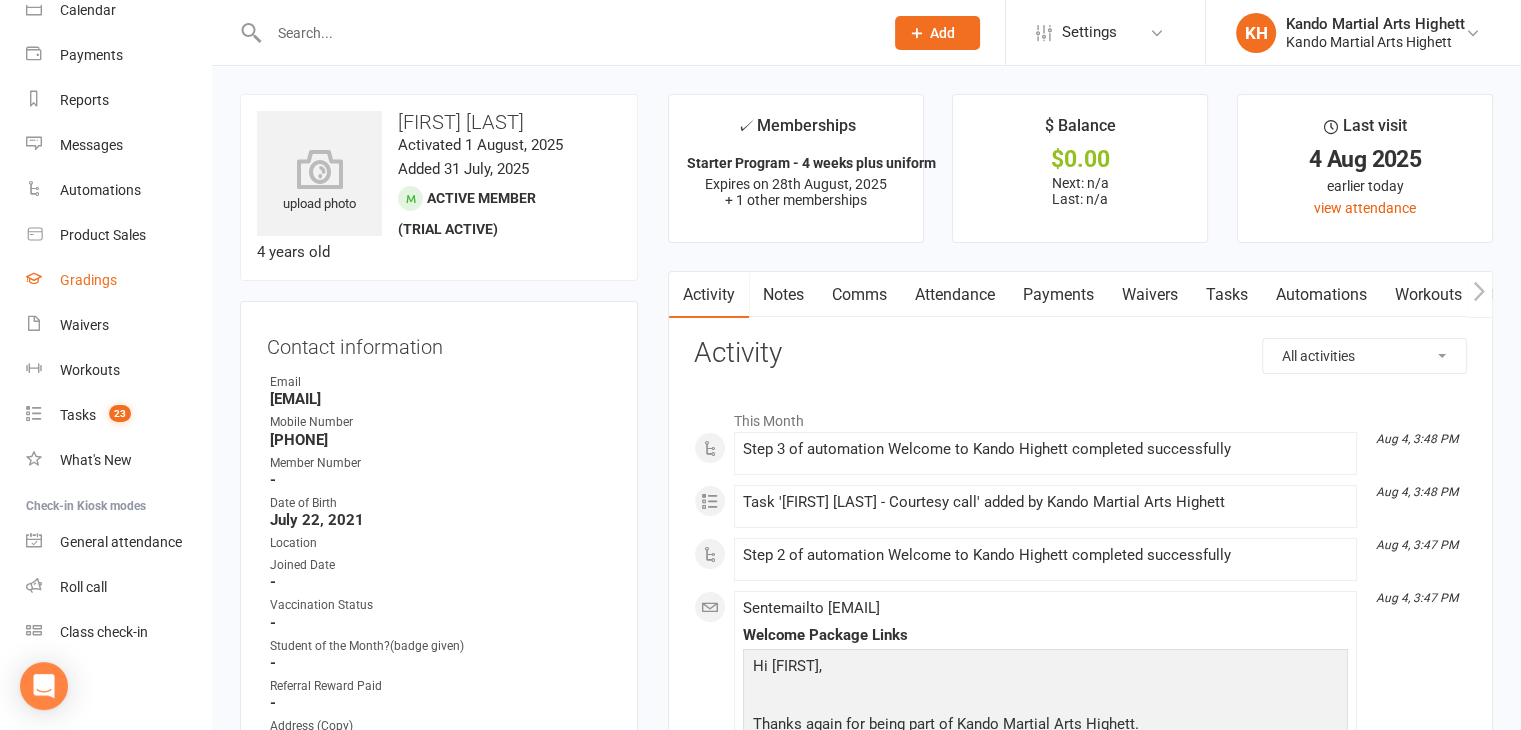 click on "Gradings" at bounding box center (118, 280) 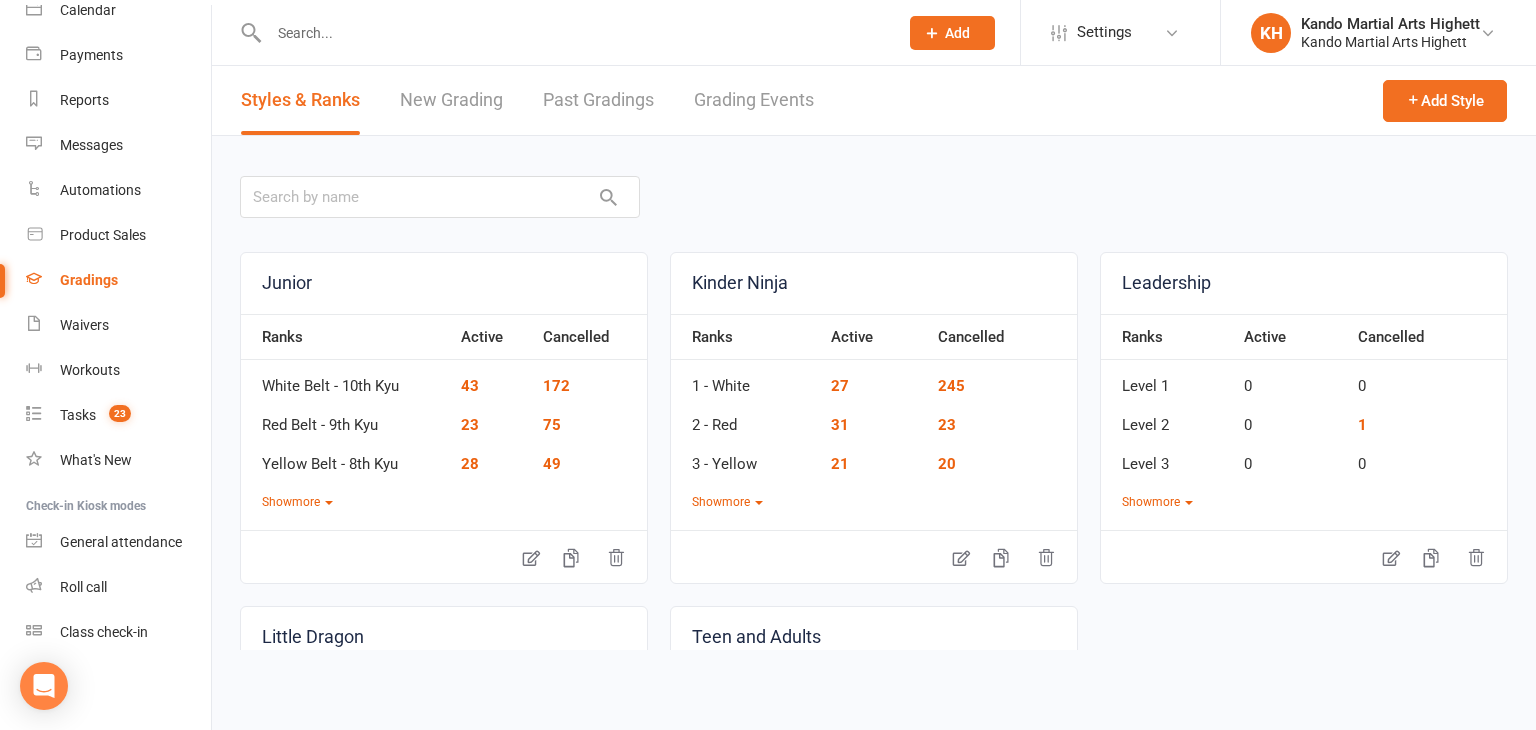click on "Grading Events" at bounding box center (754, 100) 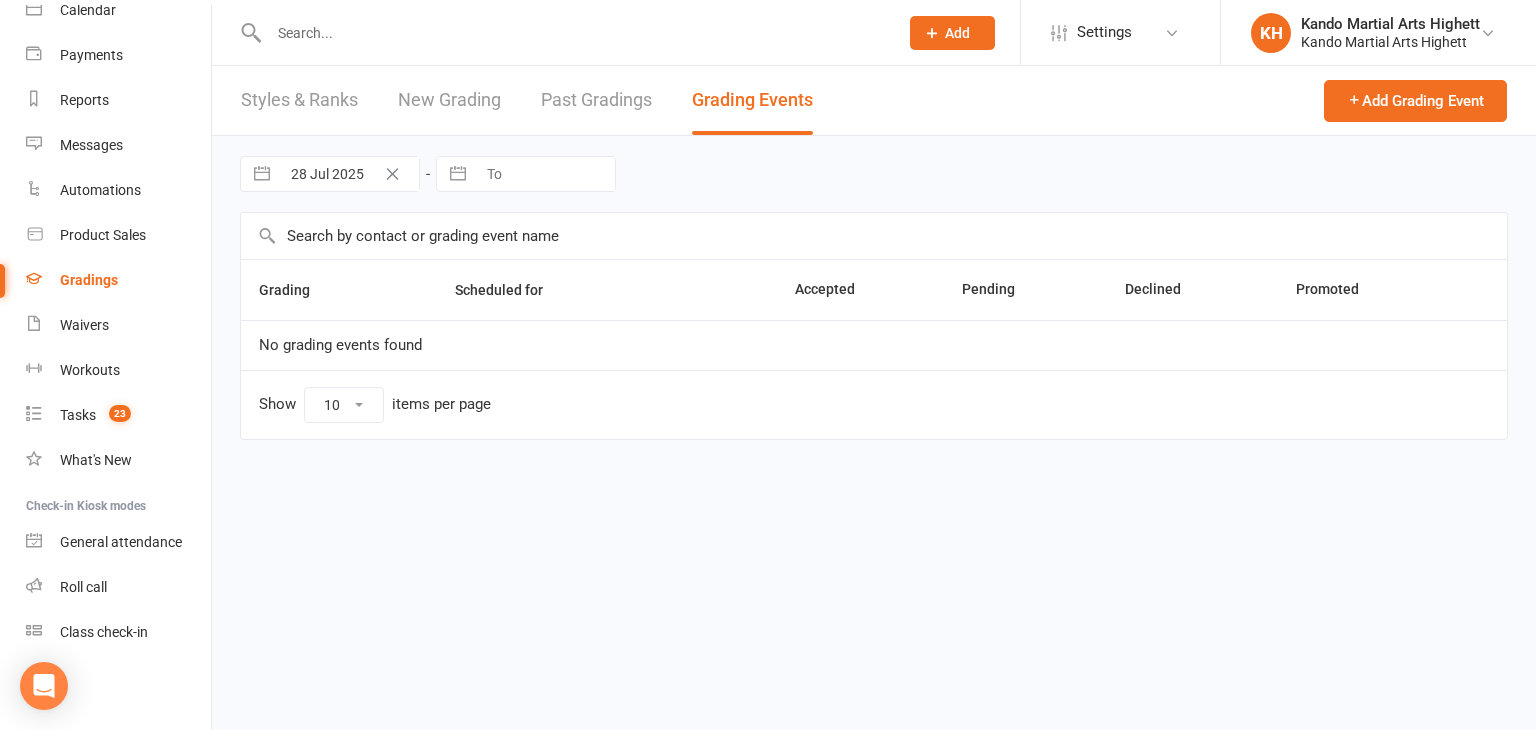 select on "100" 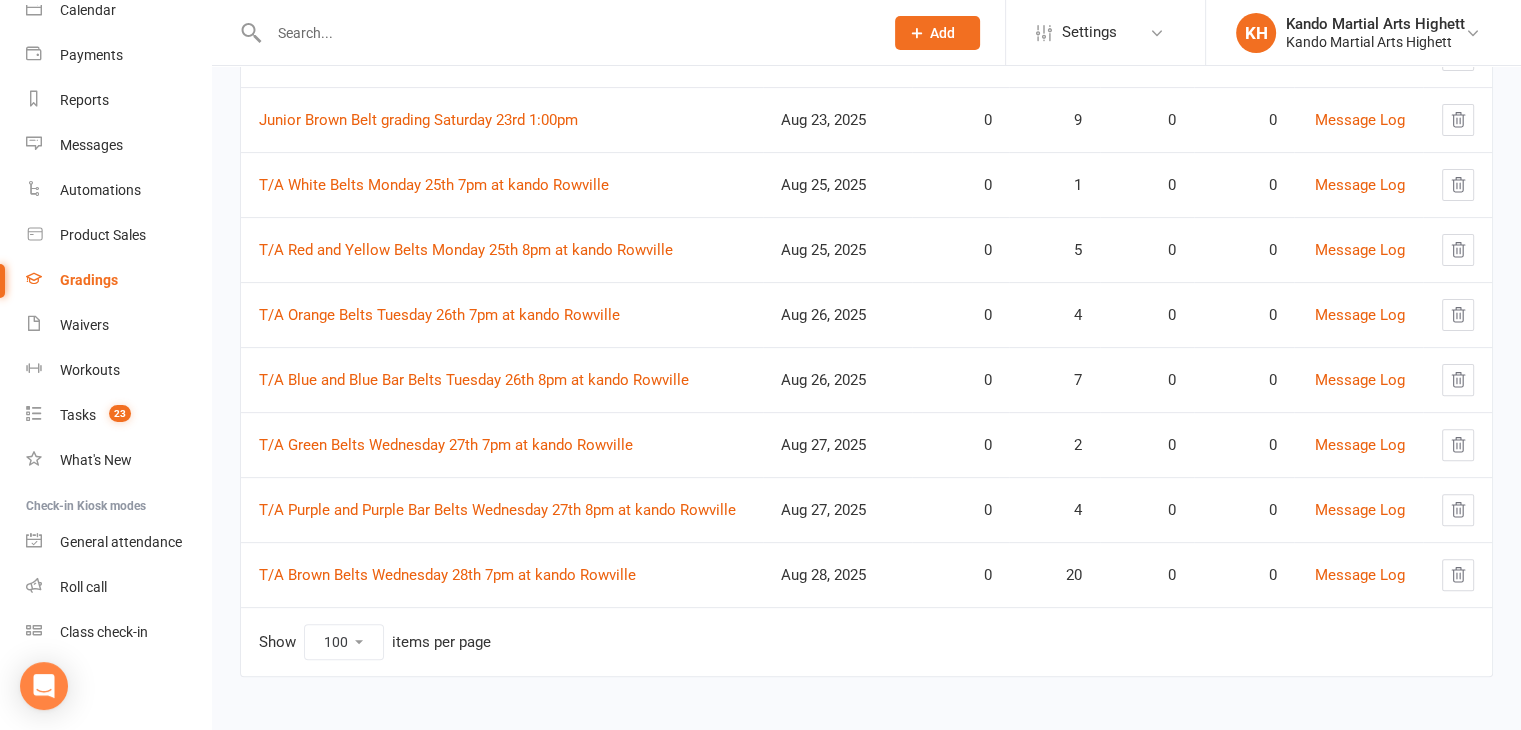 scroll, scrollTop: 0, scrollLeft: 0, axis: both 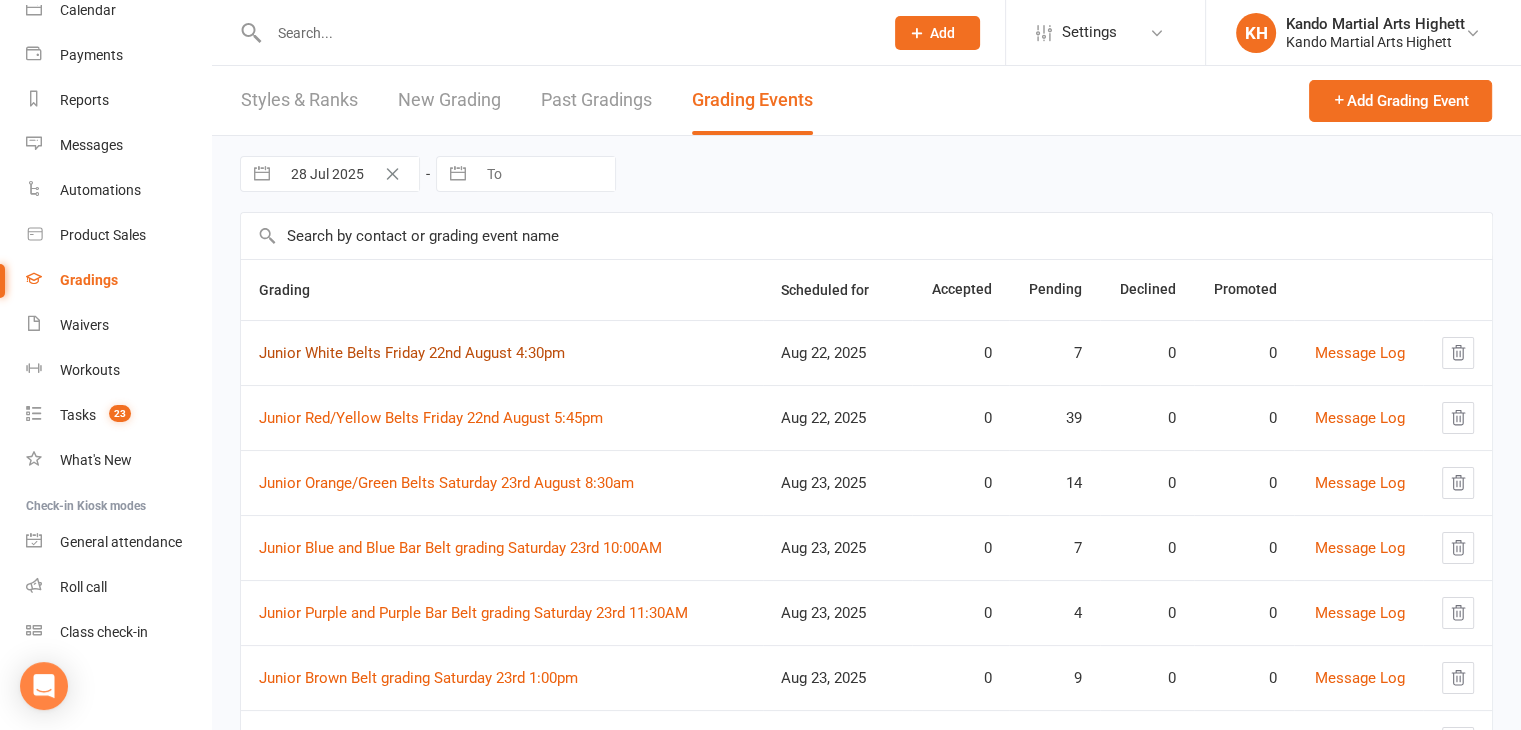 click on "Junior White Belts Friday 22nd August 4:30pm" at bounding box center (412, 353) 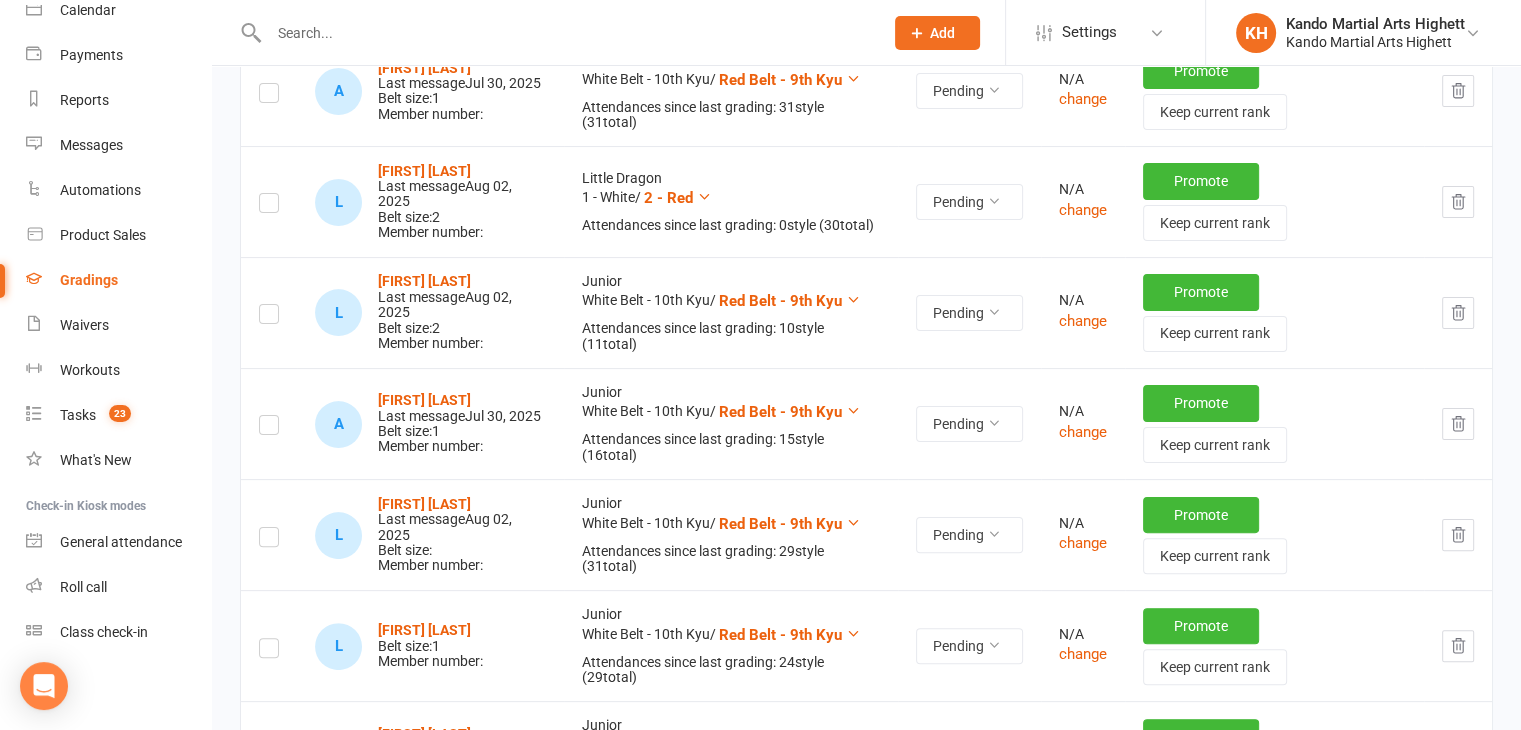 scroll, scrollTop: 686, scrollLeft: 0, axis: vertical 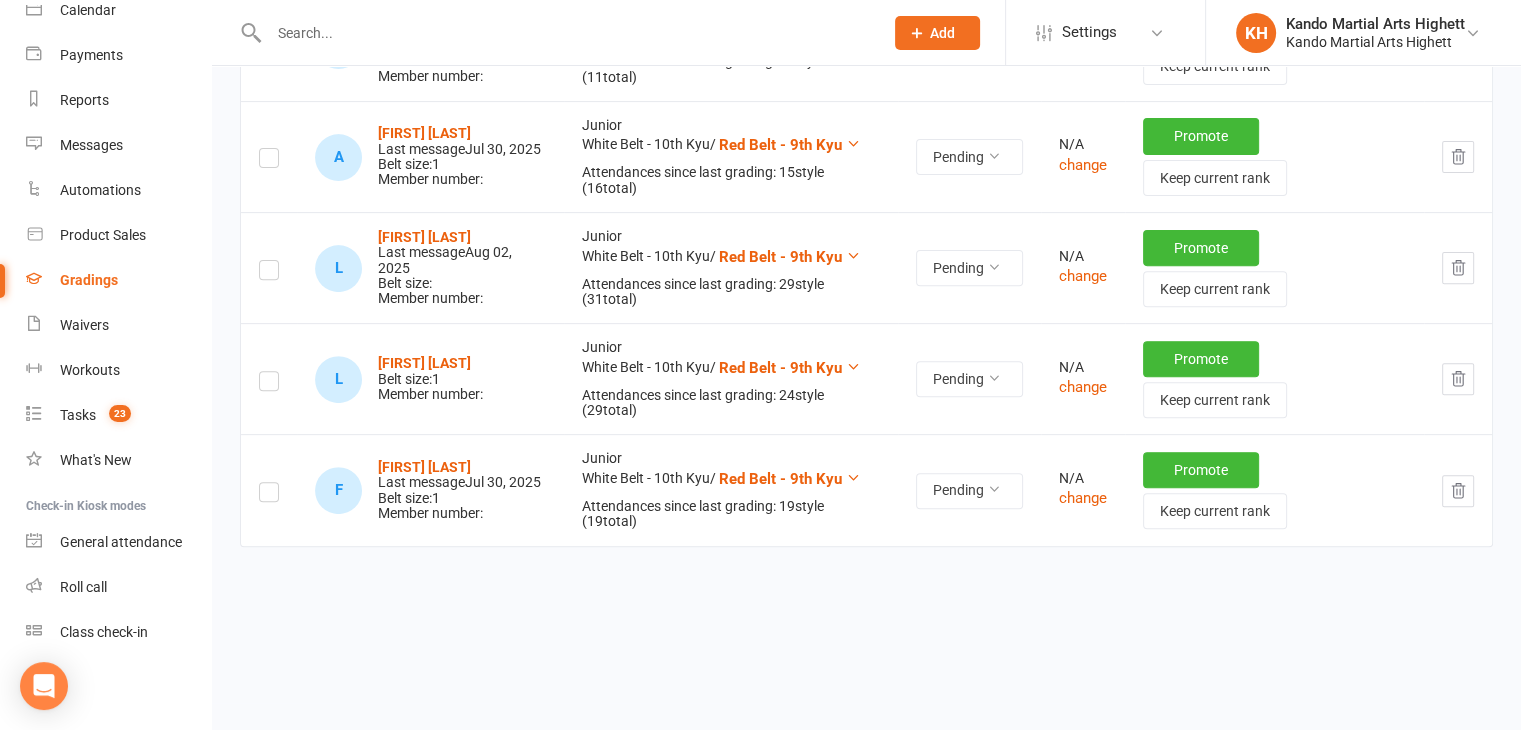 click at bounding box center [269, 384] 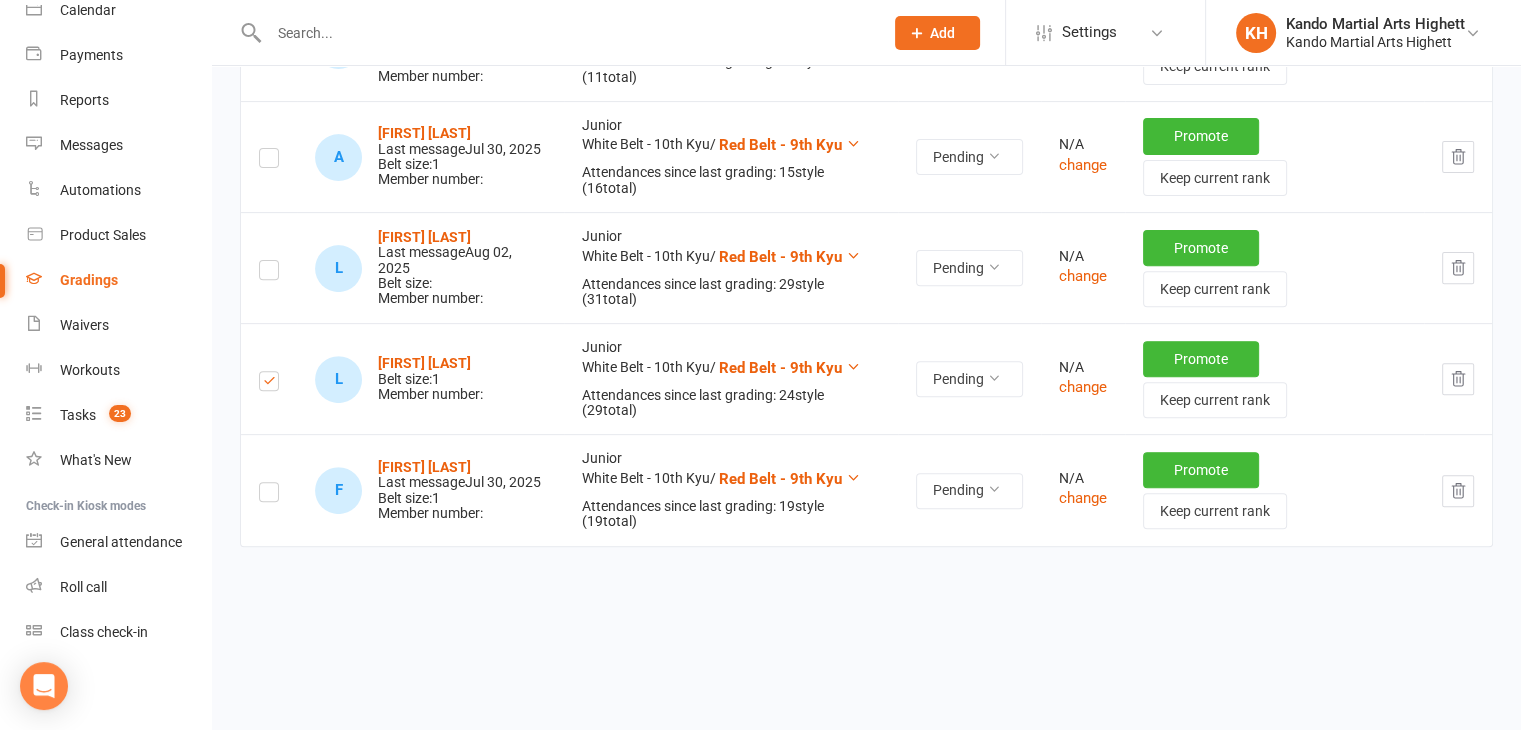 scroll, scrollTop: 0, scrollLeft: 0, axis: both 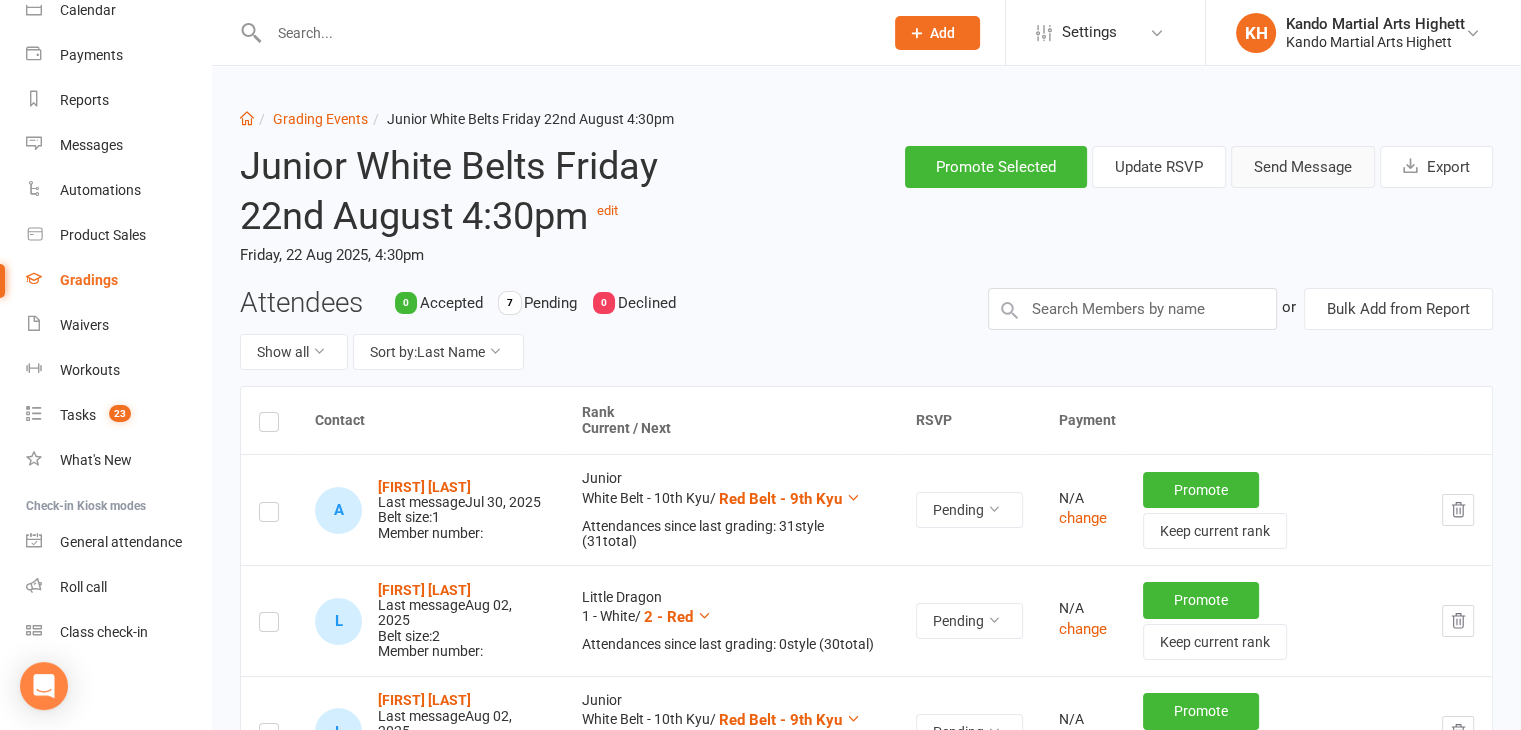 click on "Send Message" at bounding box center [1303, 167] 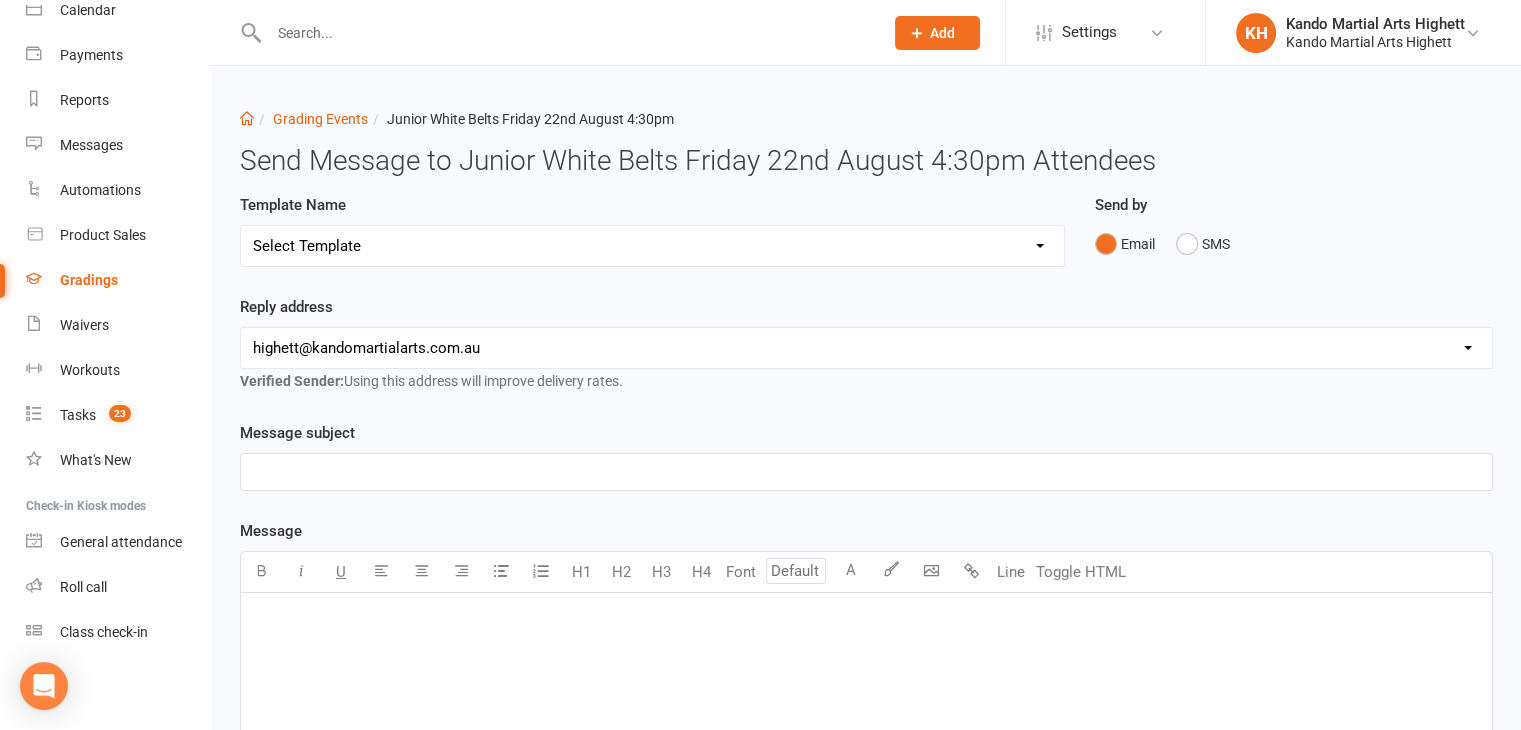 click on "Select Template [Email] Black Belt Grading Invitation [Email] Confirmation of Successful Grading [Email] Grading Event Reminder [SMS] Invited to grading not responded [Email] JNR - Invitation to Grading Event [Email] Notification of change to Grading Event date/time [Email] TA - Invitation to Grading Event" at bounding box center (652, 246) 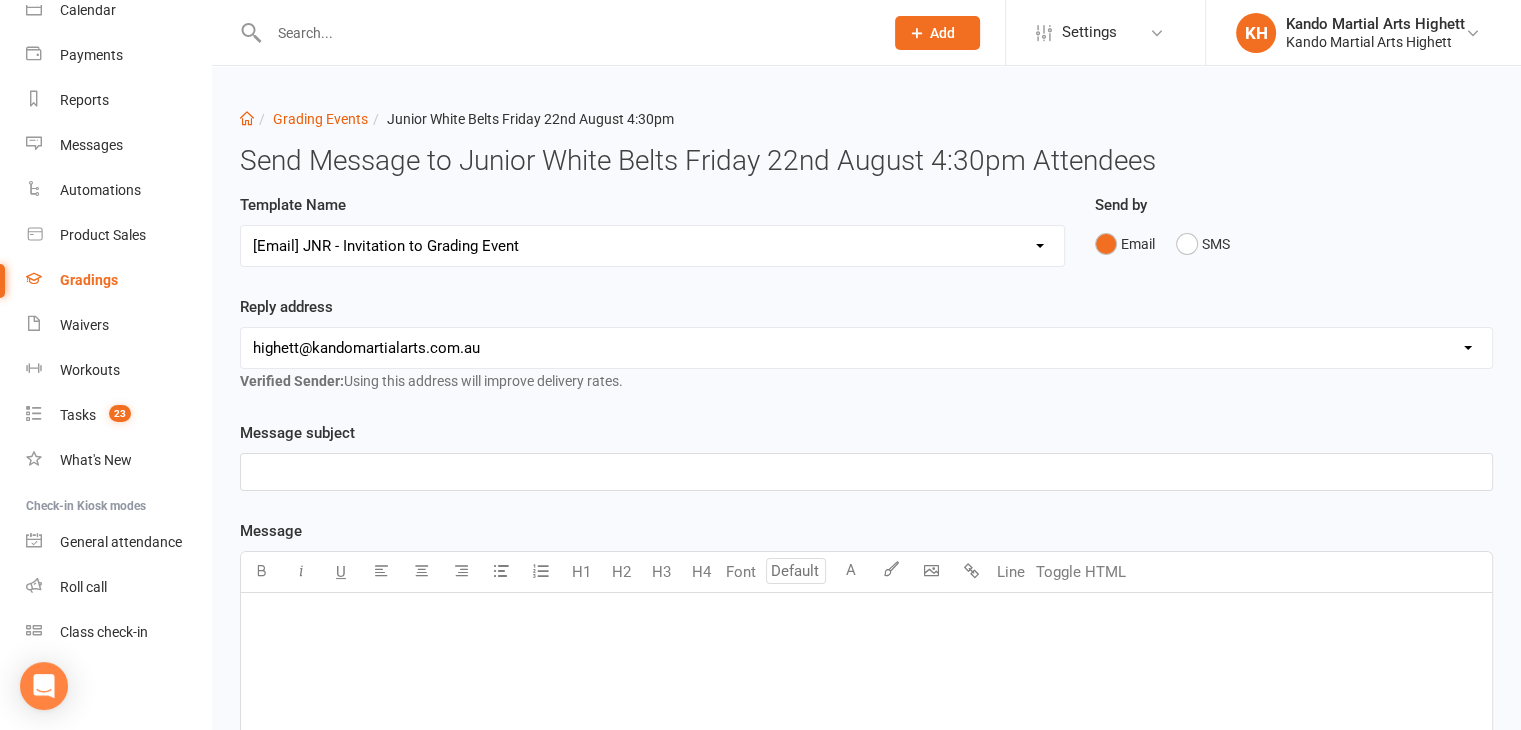 click on "Select Template [Email] Black Belt Grading Invitation [Email] Confirmation of Successful Grading [Email] Grading Event Reminder [SMS] Invited to grading not responded [Email] JNR - Invitation to Grading Event [Email] Notification of change to Grading Event date/time [Email] TA - Invitation to Grading Event" at bounding box center [652, 246] 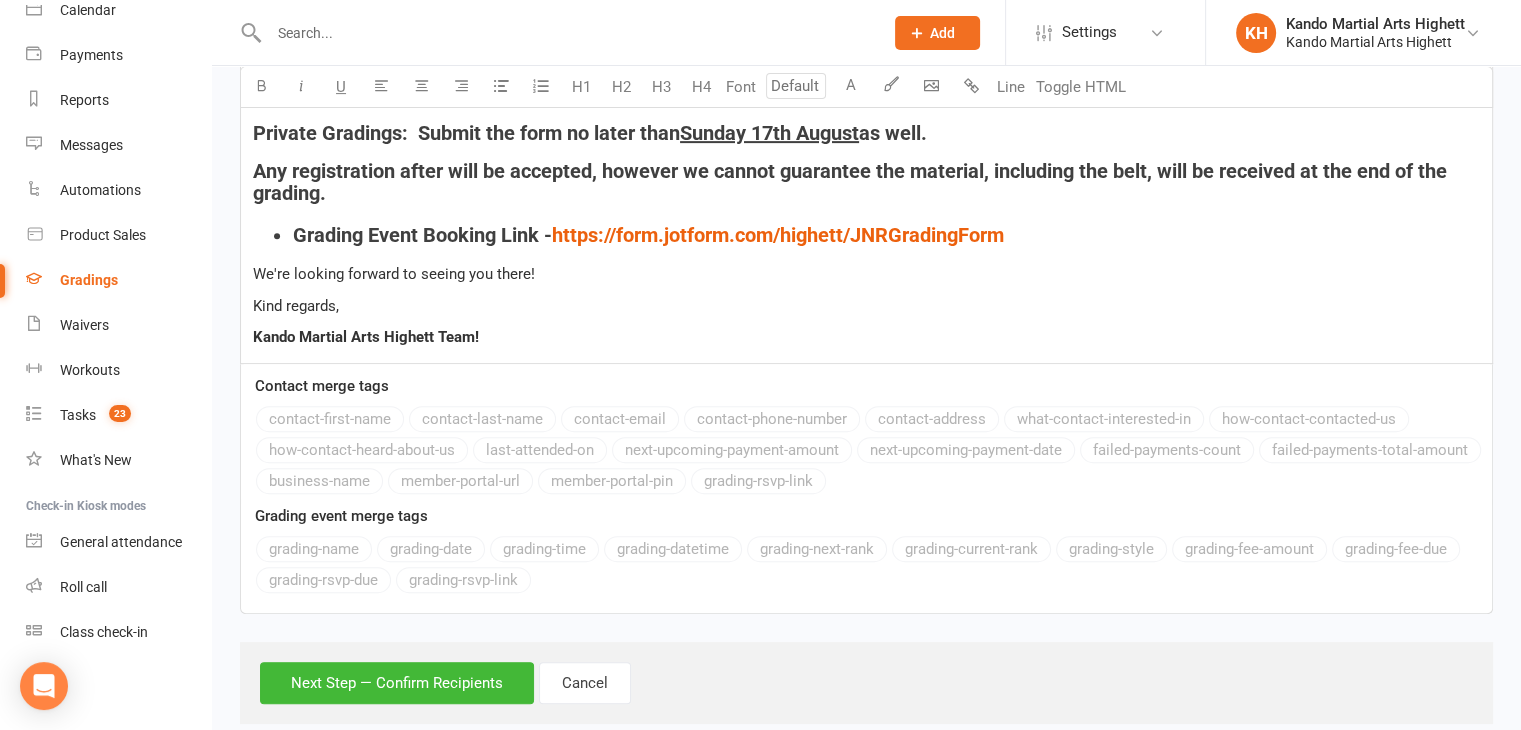 scroll, scrollTop: 762, scrollLeft: 0, axis: vertical 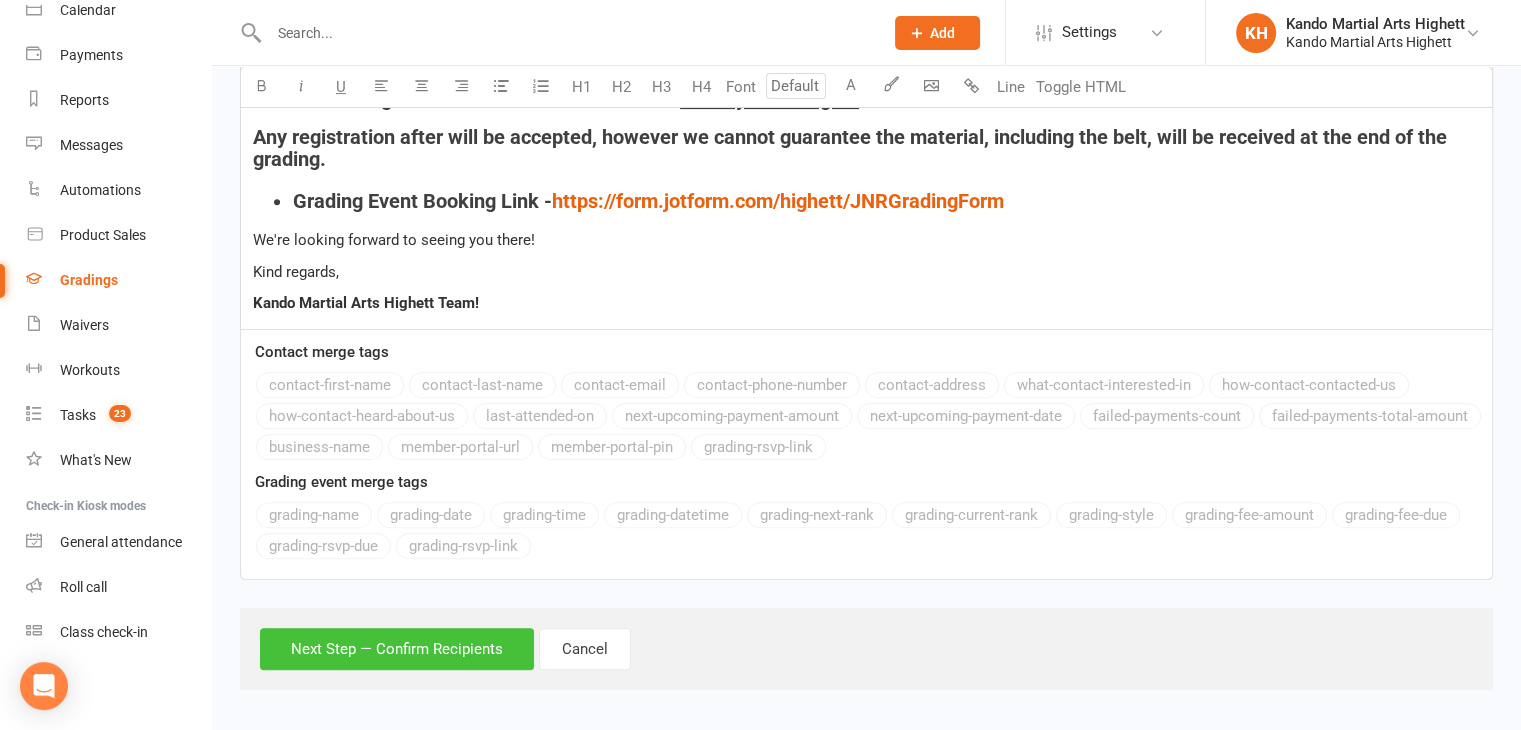 click on "Next Step — Confirm Recipients" at bounding box center (397, 649) 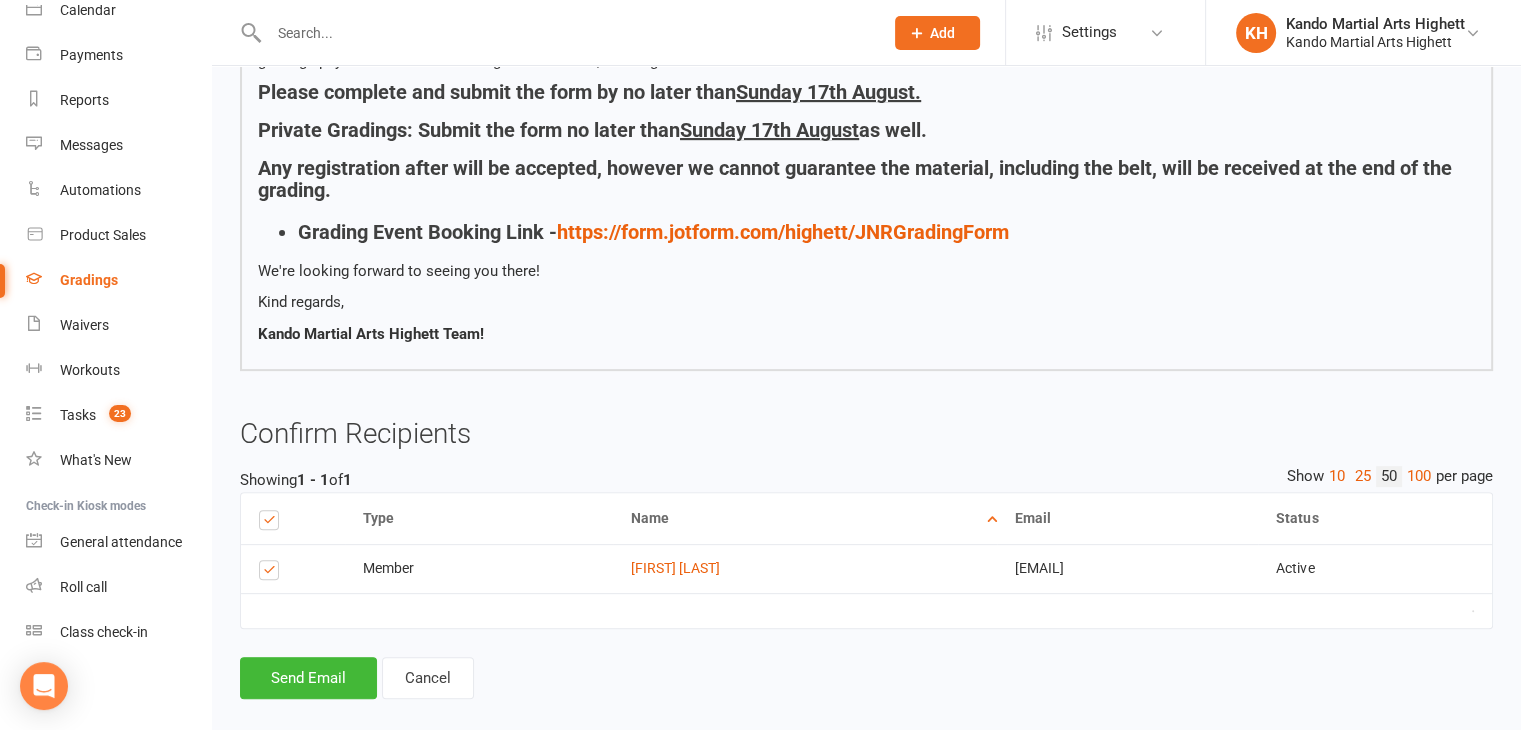 scroll, scrollTop: 612, scrollLeft: 0, axis: vertical 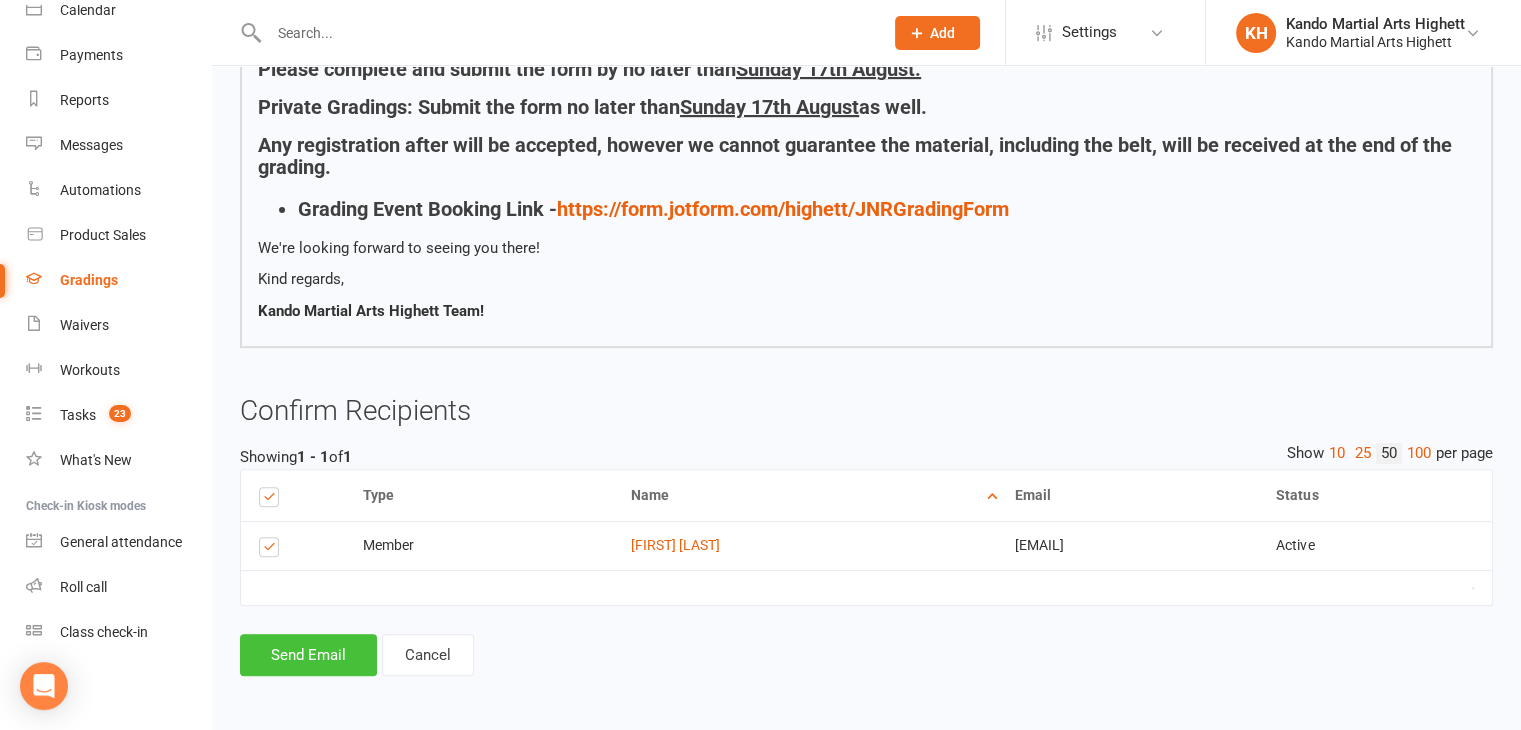 click on "Send Email" at bounding box center [308, 655] 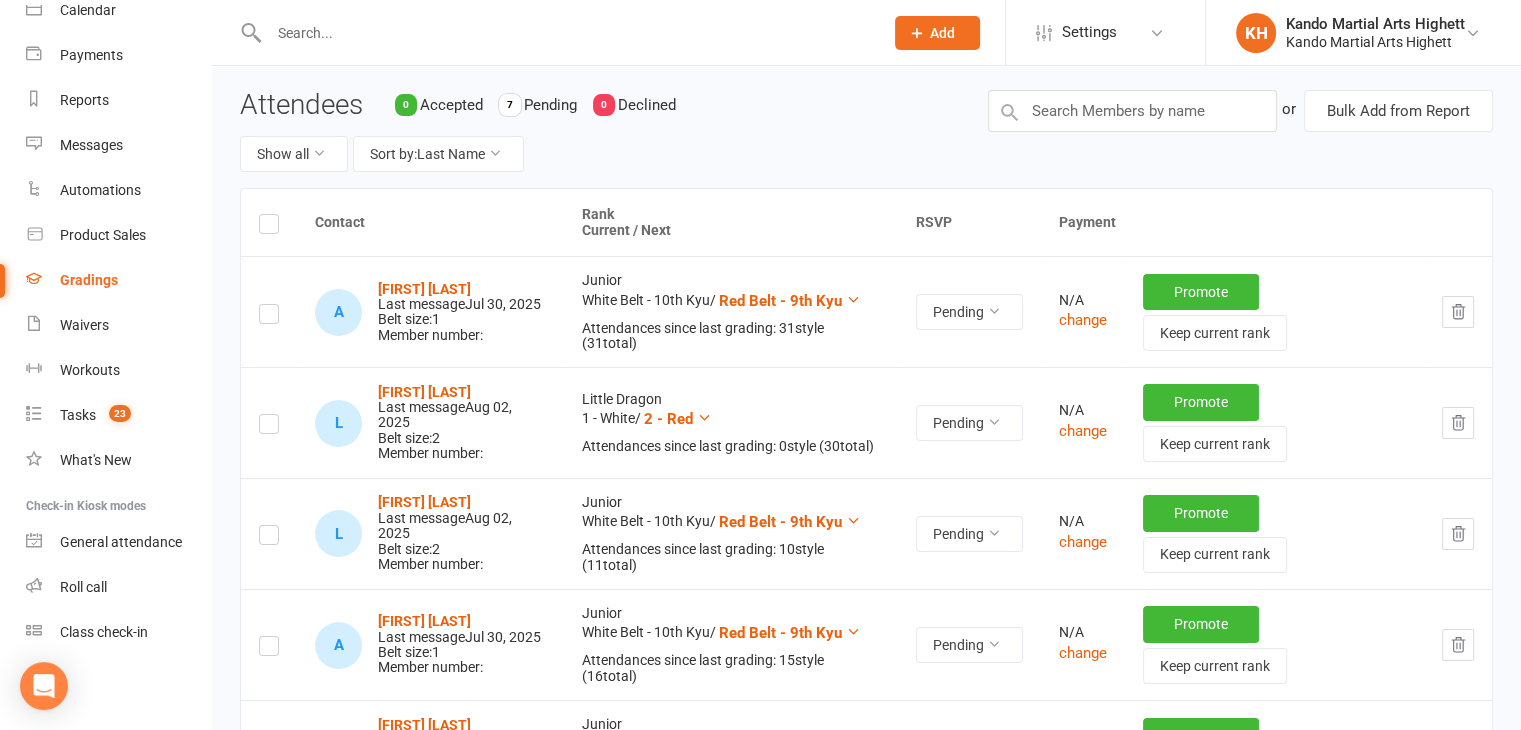 scroll, scrollTop: 0, scrollLeft: 0, axis: both 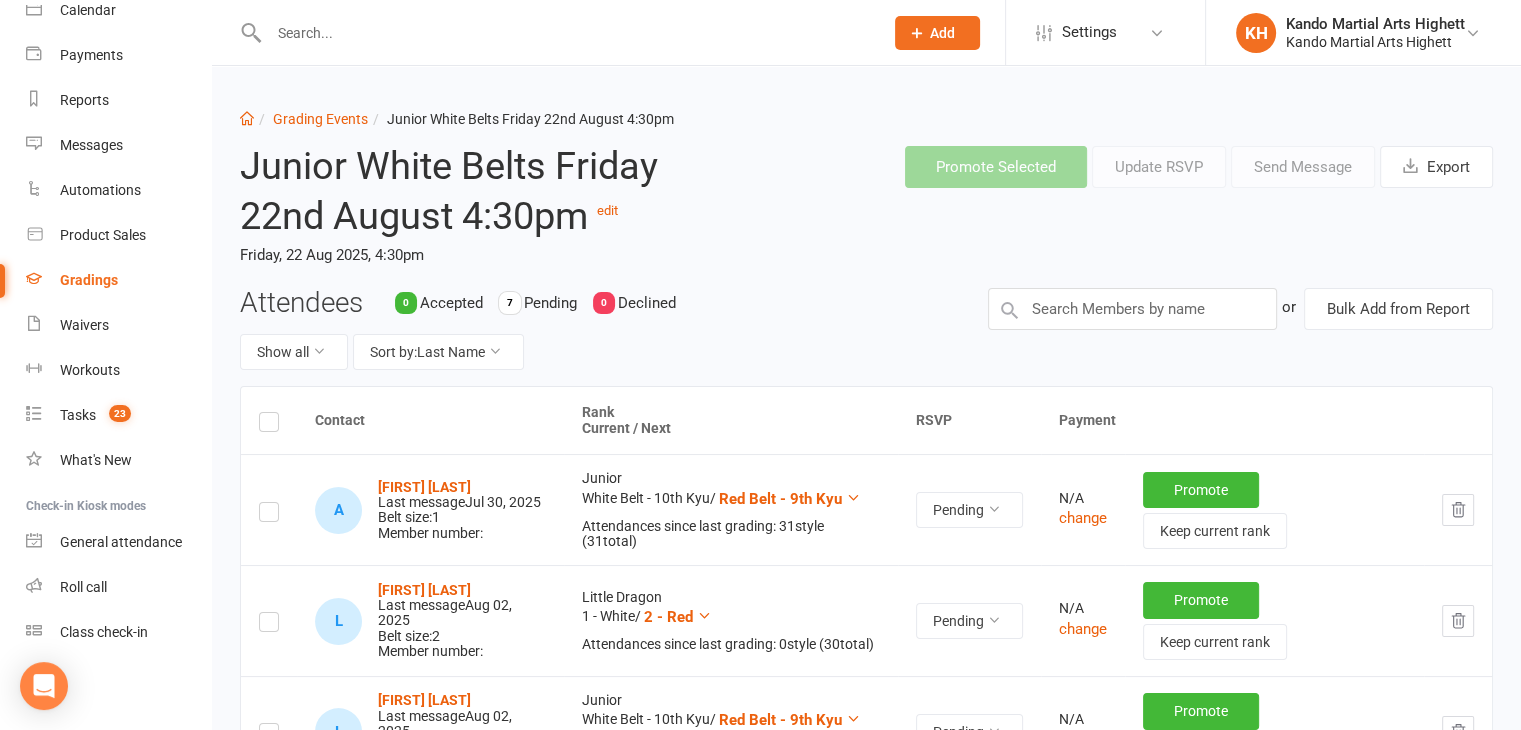 click on "Promote Selected Update RSVP Send Message   Export" at bounding box center (1199, 167) 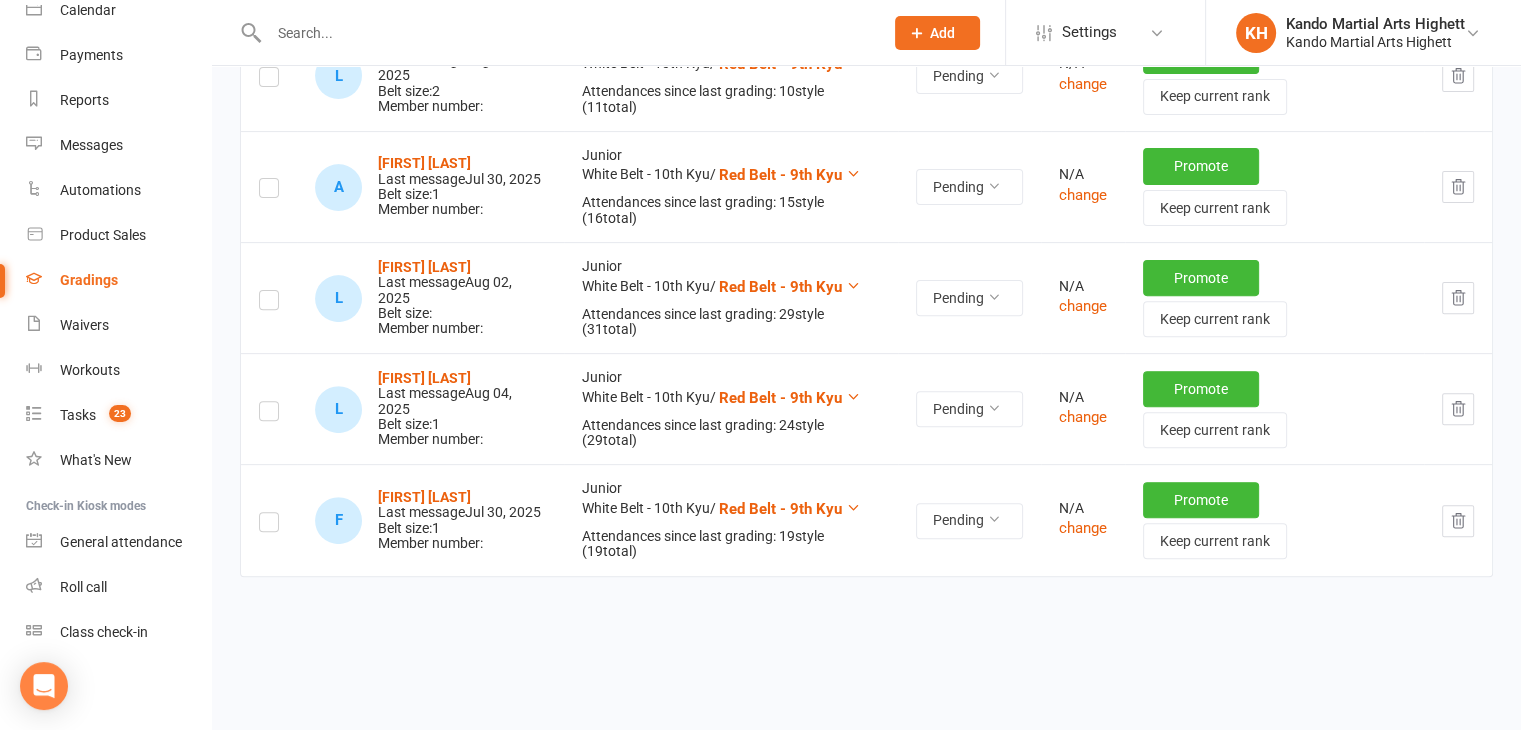 scroll, scrollTop: 686, scrollLeft: 0, axis: vertical 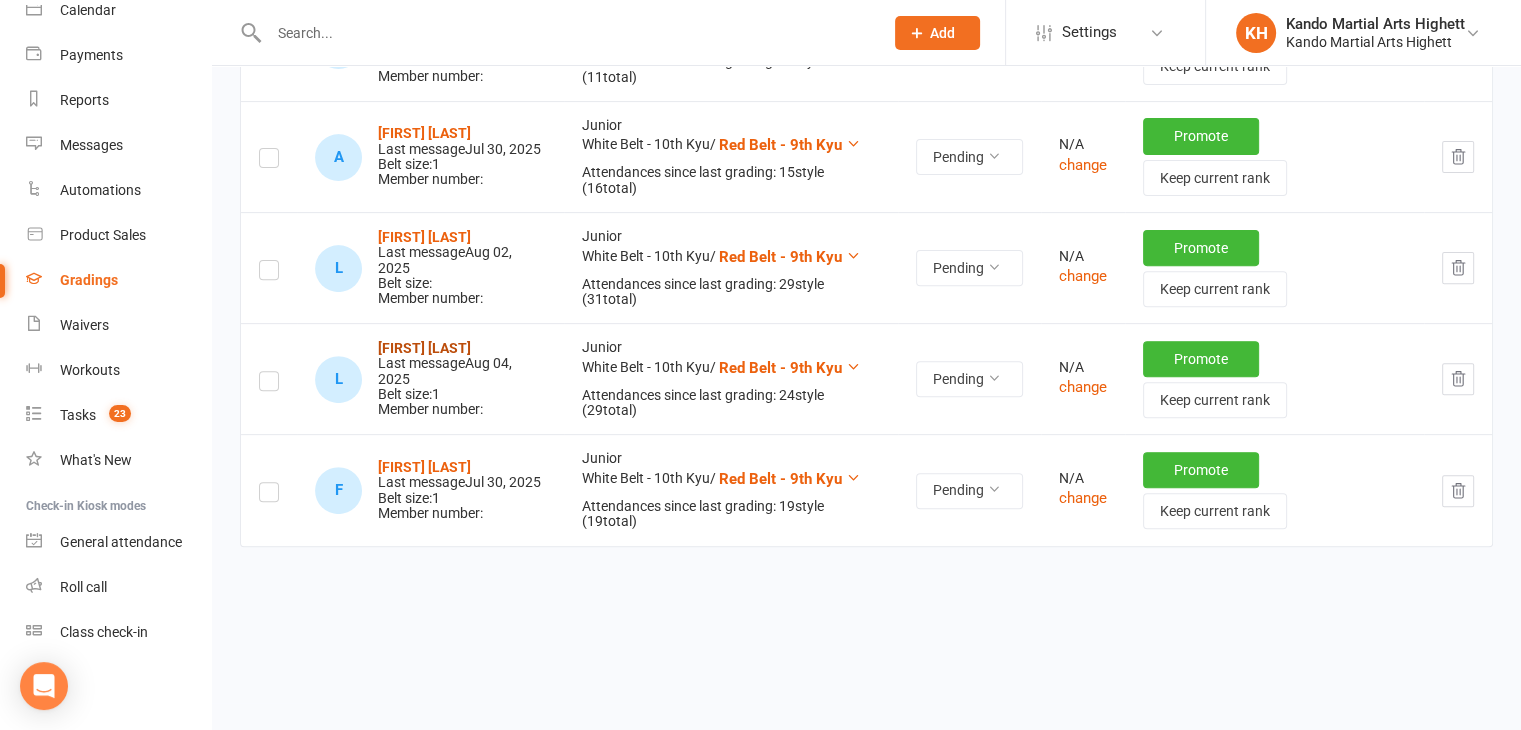 click on "Lachlan Skanthalingam" at bounding box center [424, 348] 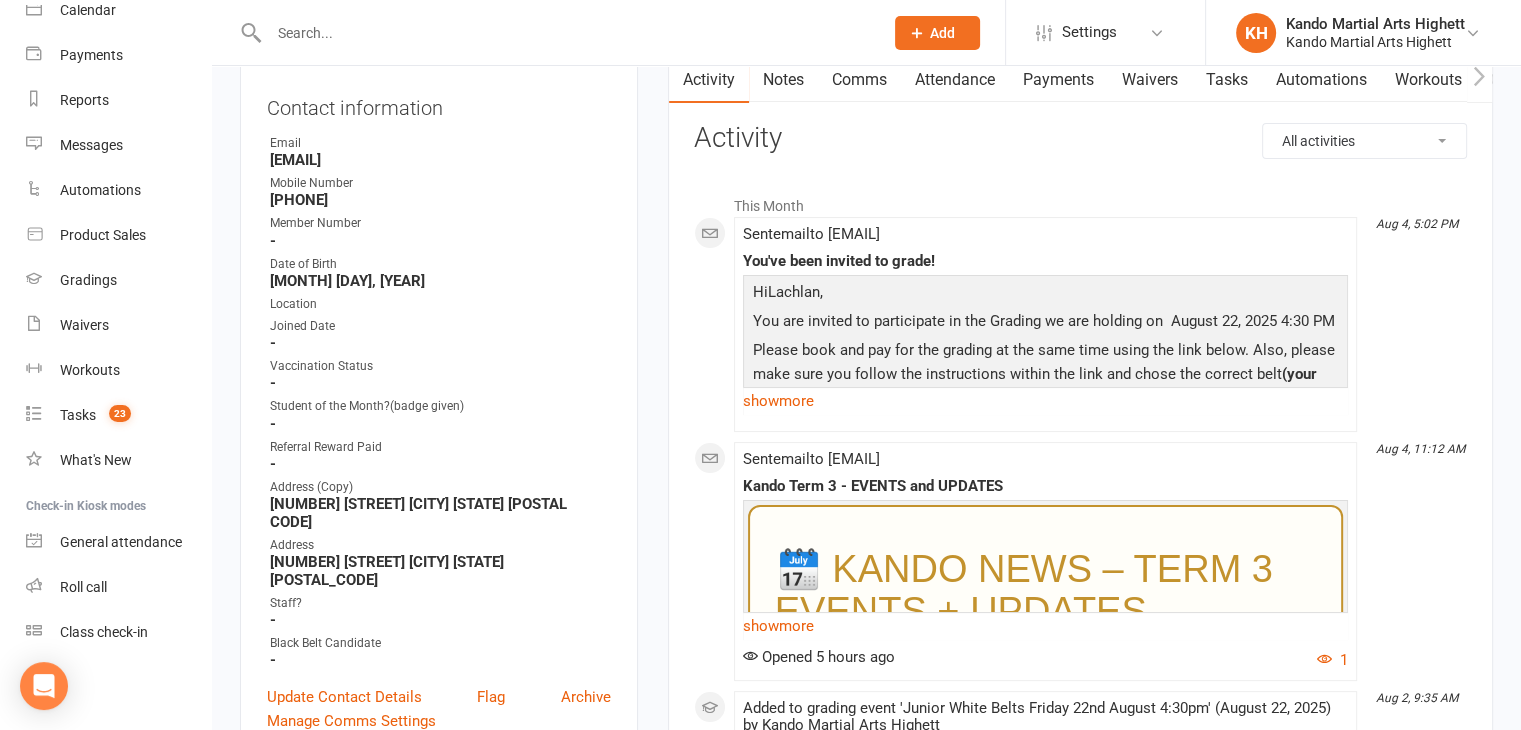 scroll, scrollTop: 100, scrollLeft: 0, axis: vertical 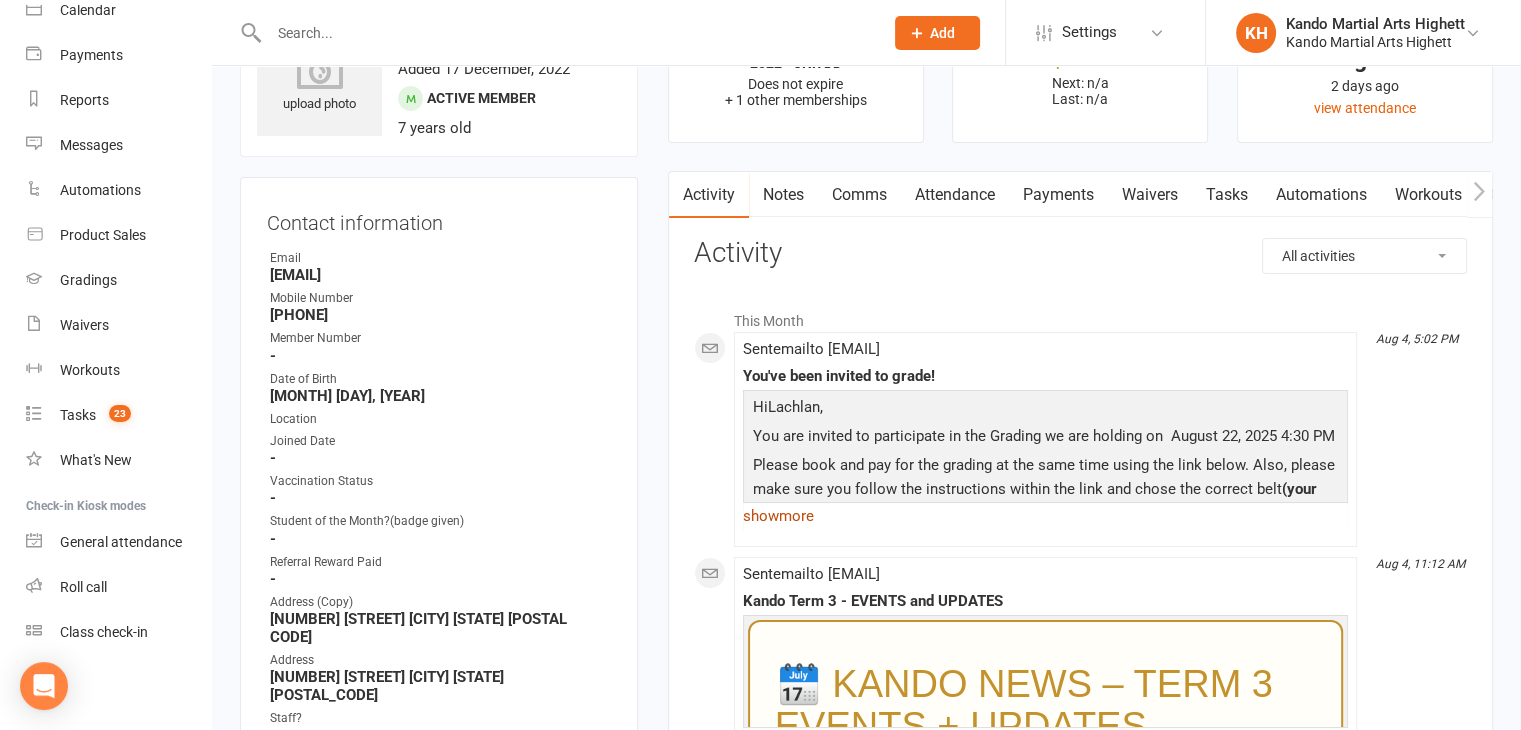 click on "show  more" at bounding box center [1045, 516] 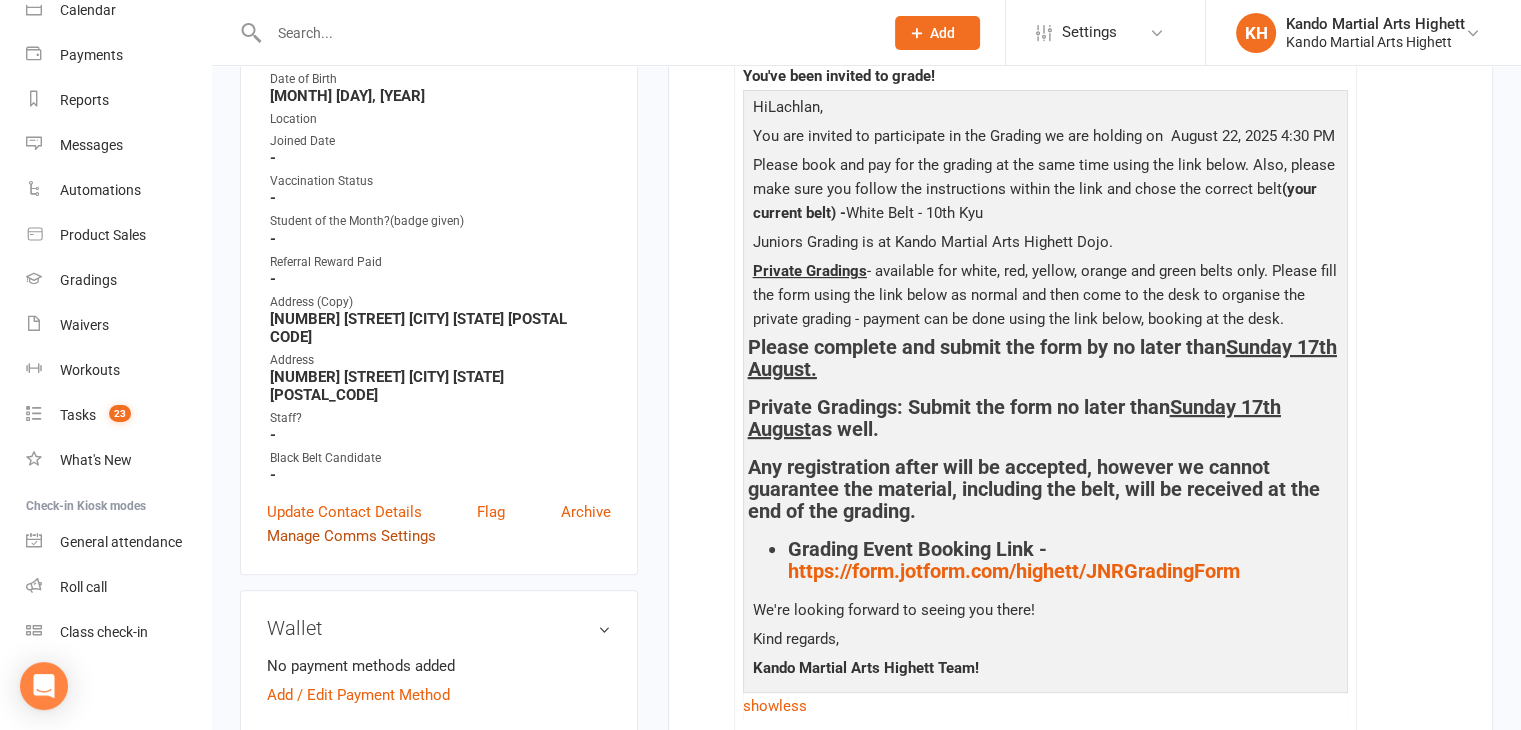 scroll, scrollTop: 0, scrollLeft: 0, axis: both 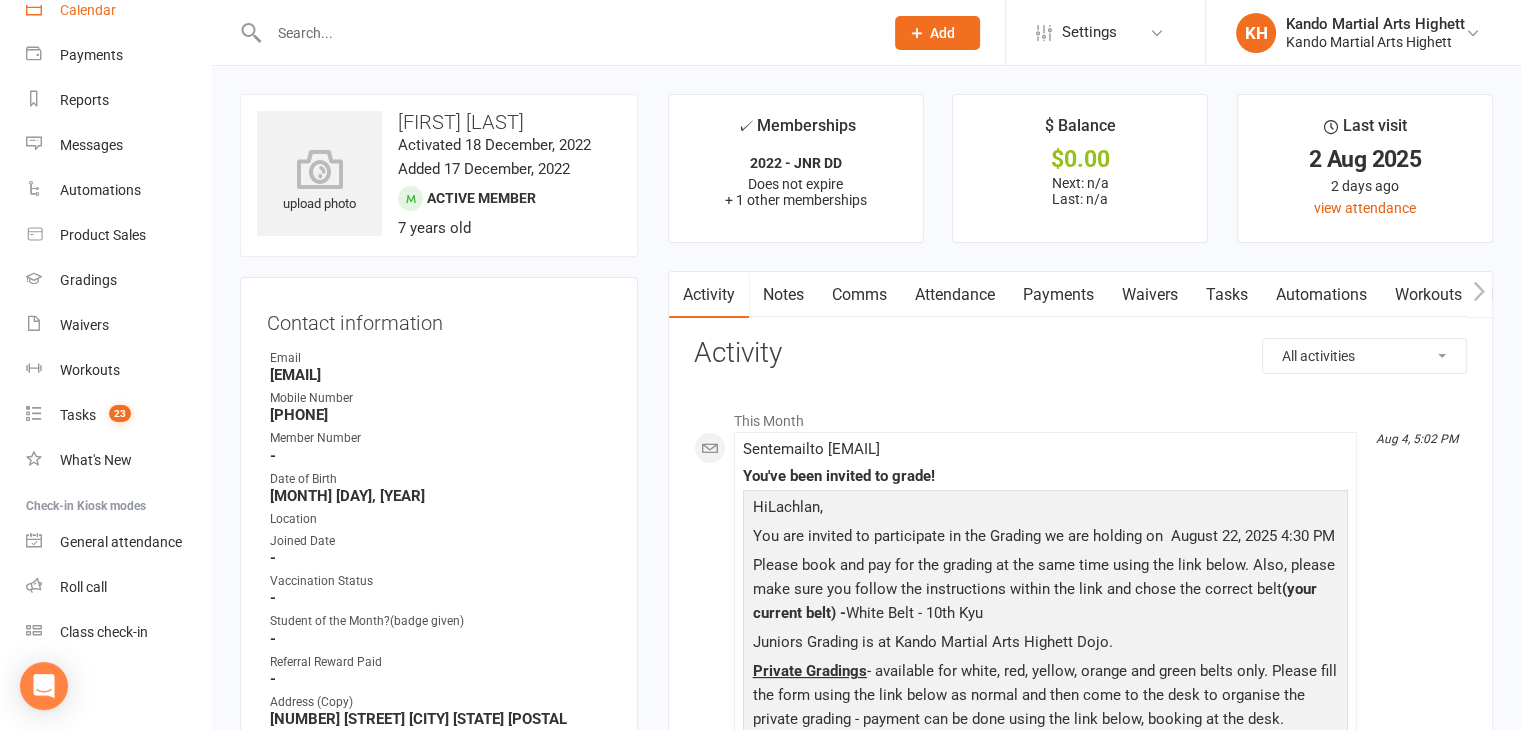 click on "Calendar" at bounding box center [88, 10] 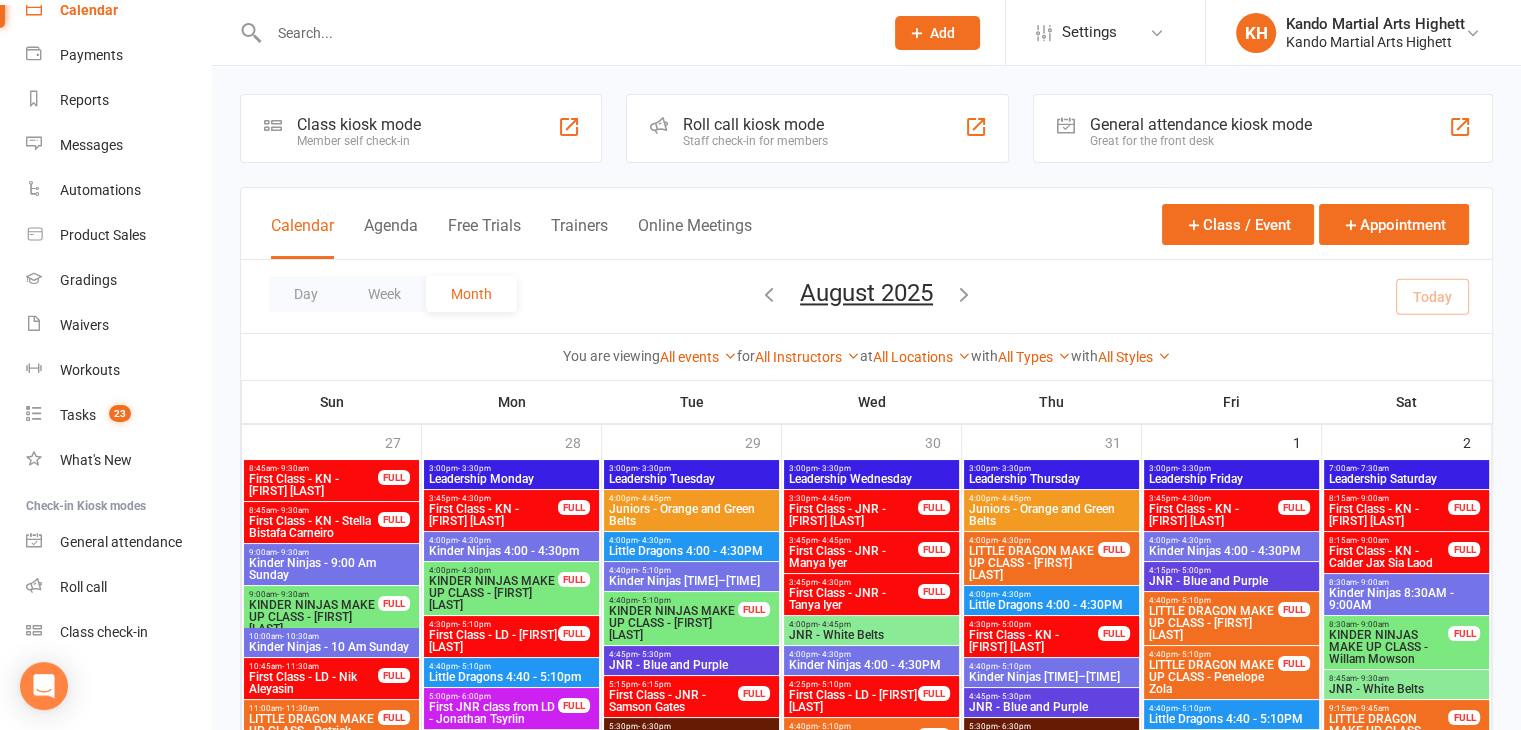 click at bounding box center (566, 33) 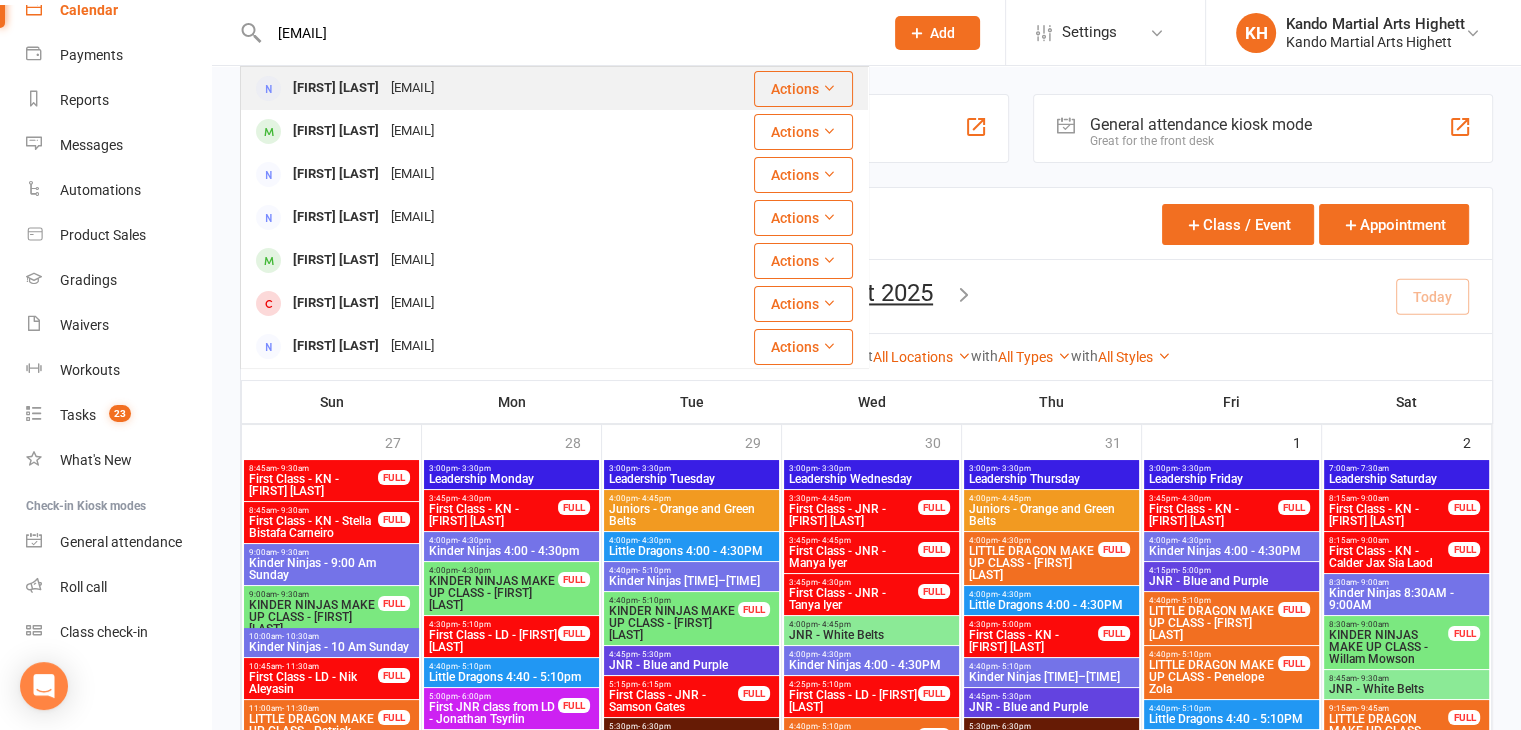 type on "sorchammackenzie@gmail.com" 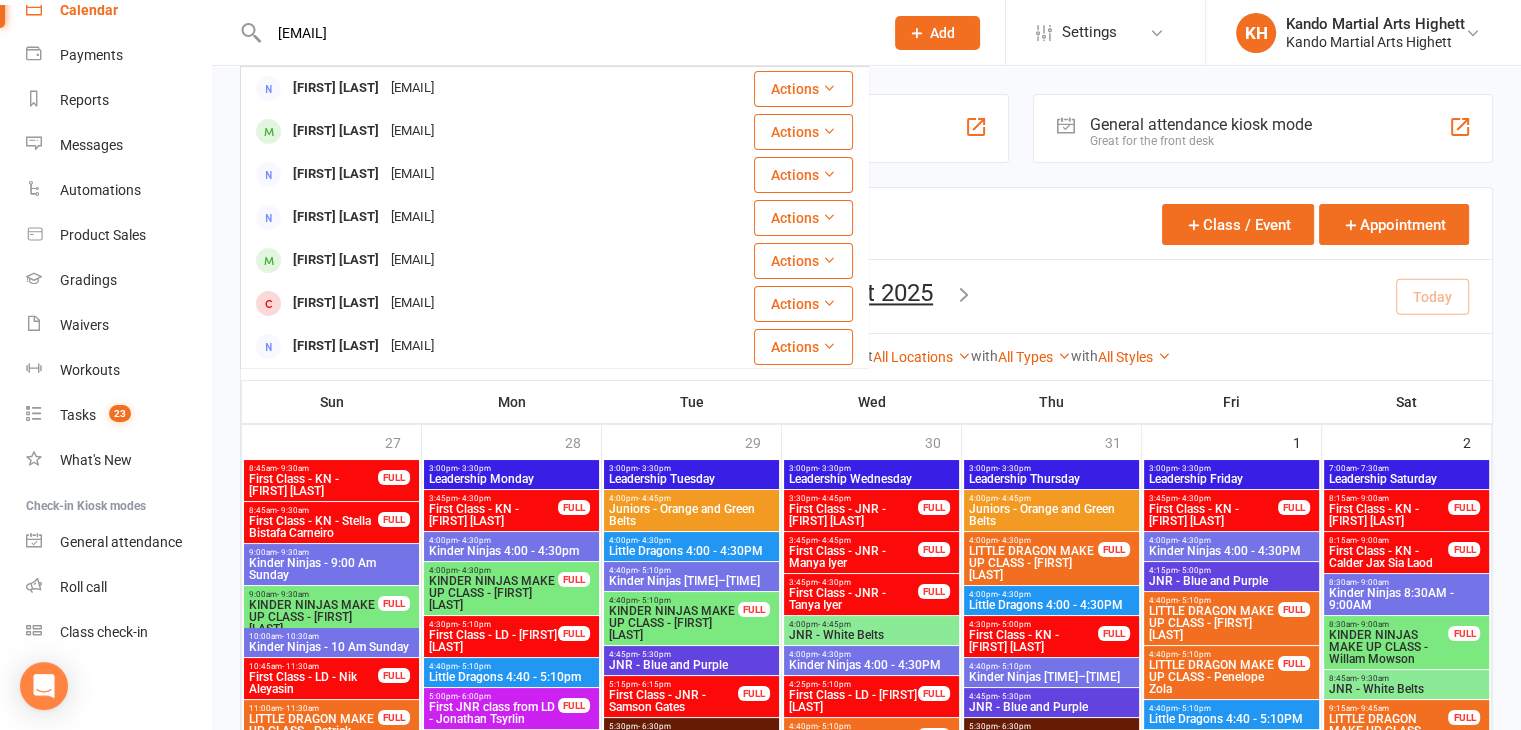 type 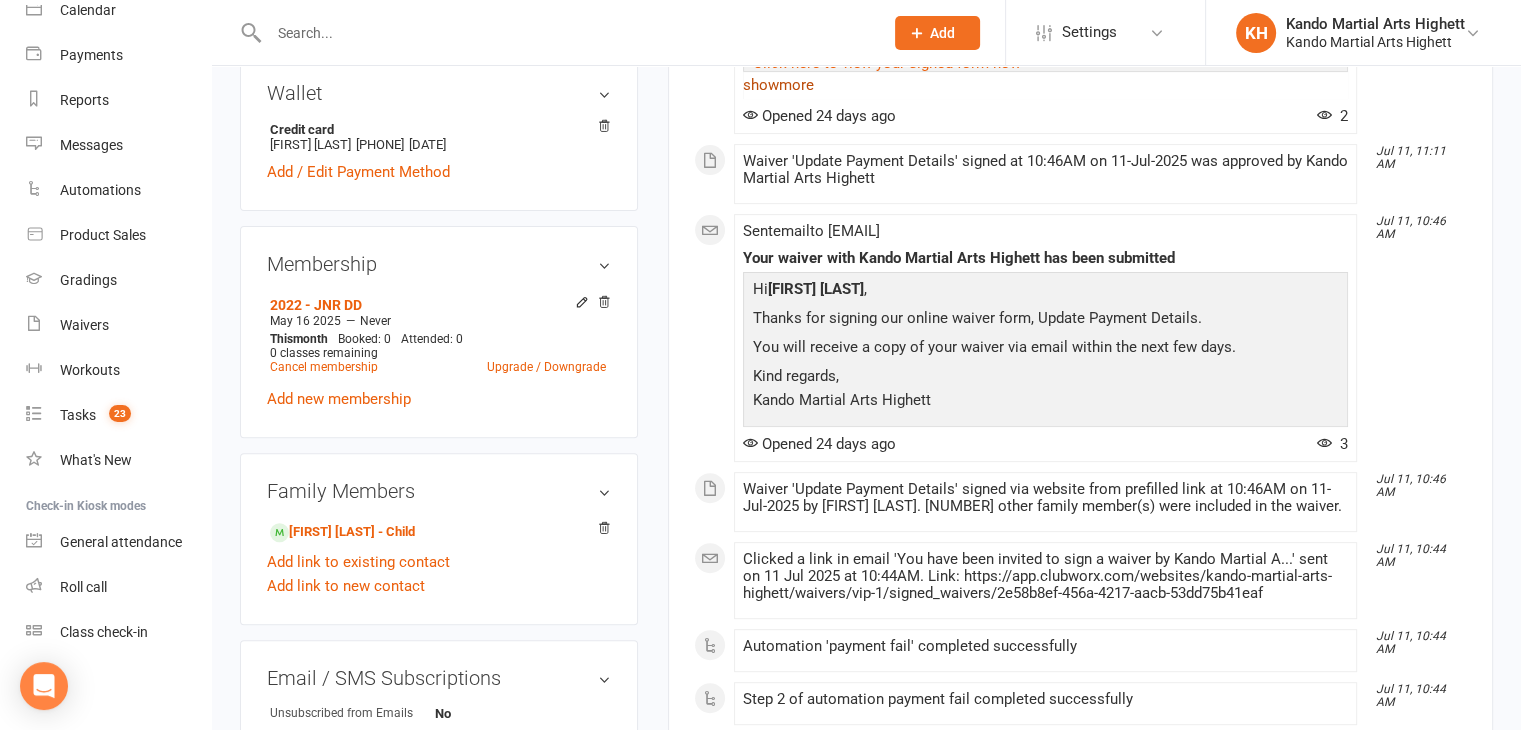 scroll, scrollTop: 700, scrollLeft: 0, axis: vertical 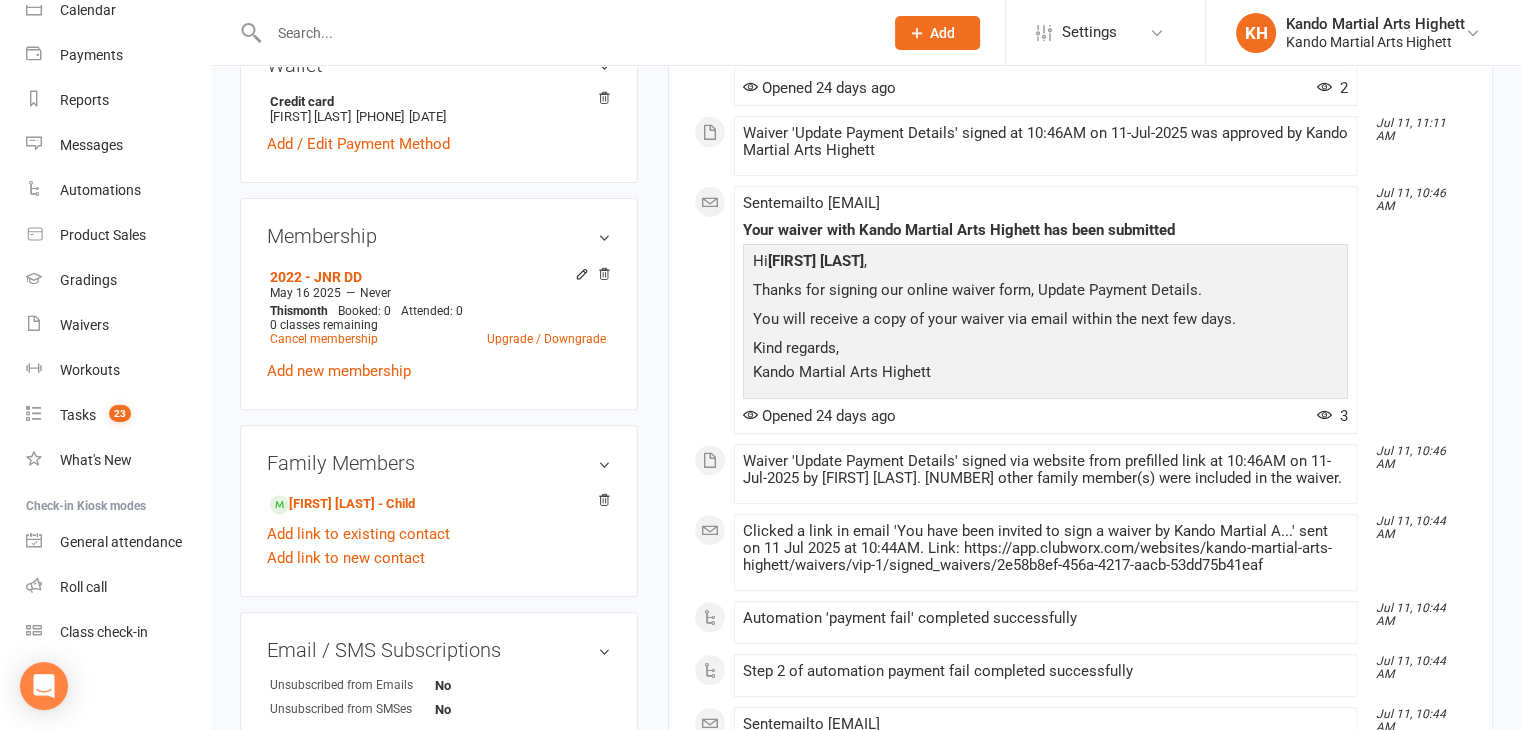 click on "Sent  email  to   sorchammackenzie@gmail.com" at bounding box center [811, 724] 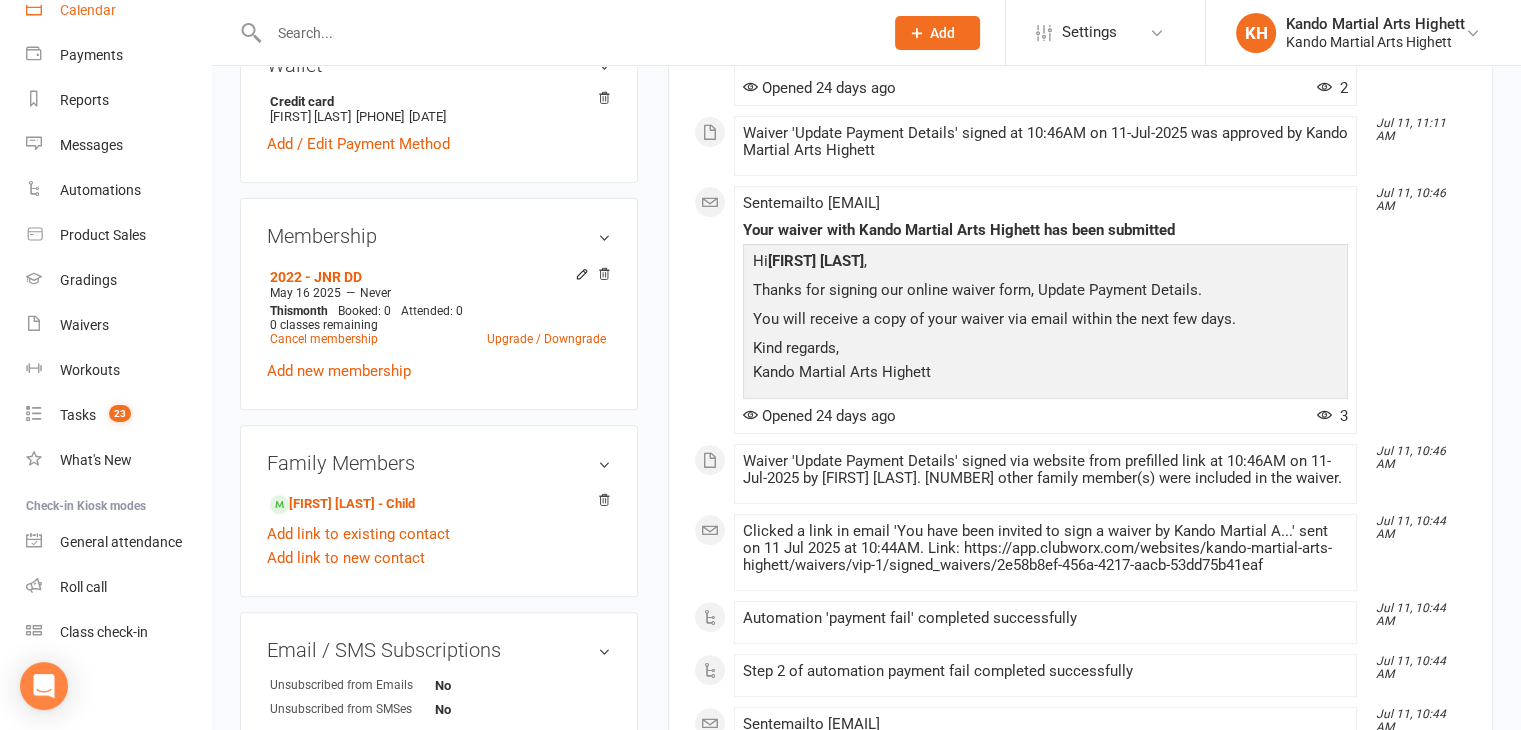 click on "Calendar" at bounding box center [118, 10] 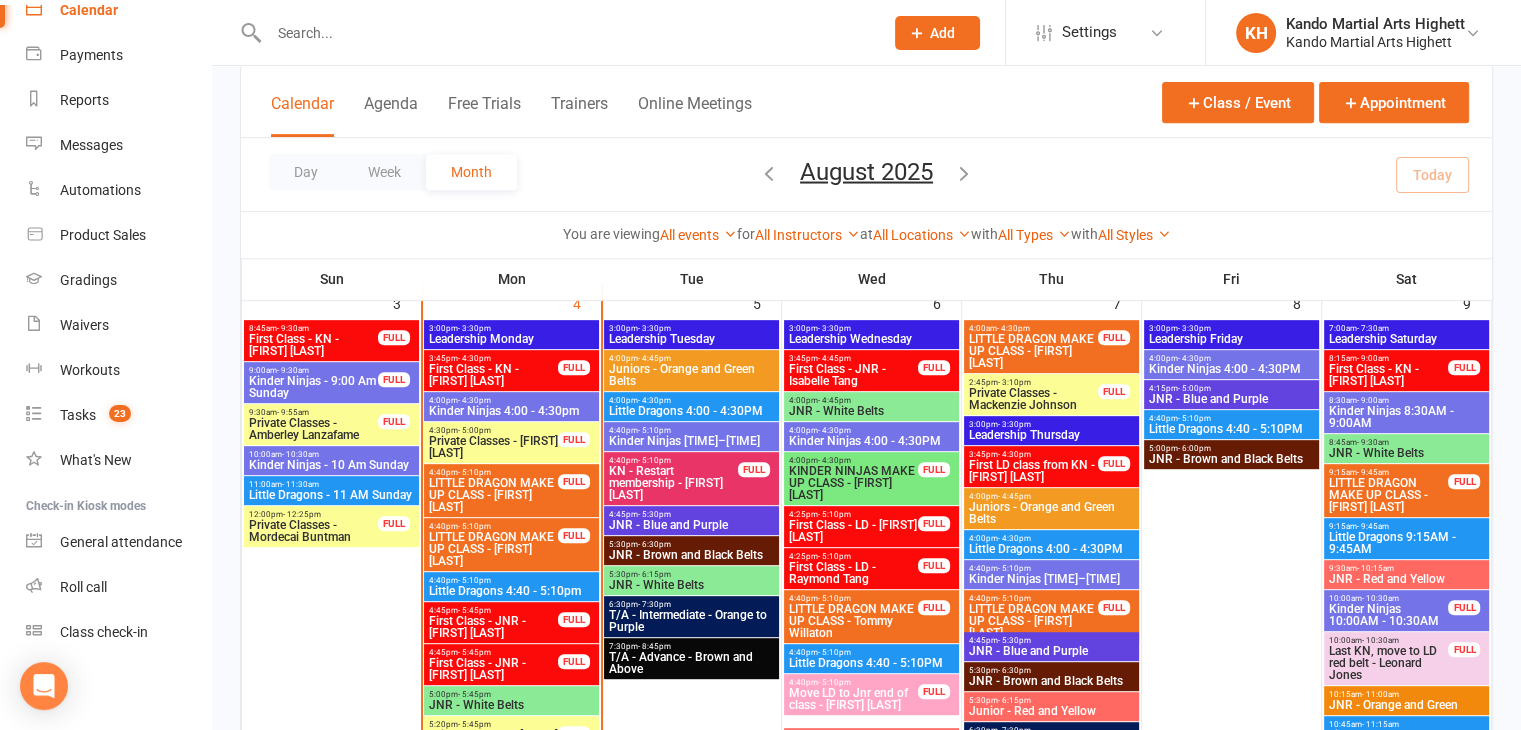 scroll, scrollTop: 900, scrollLeft: 0, axis: vertical 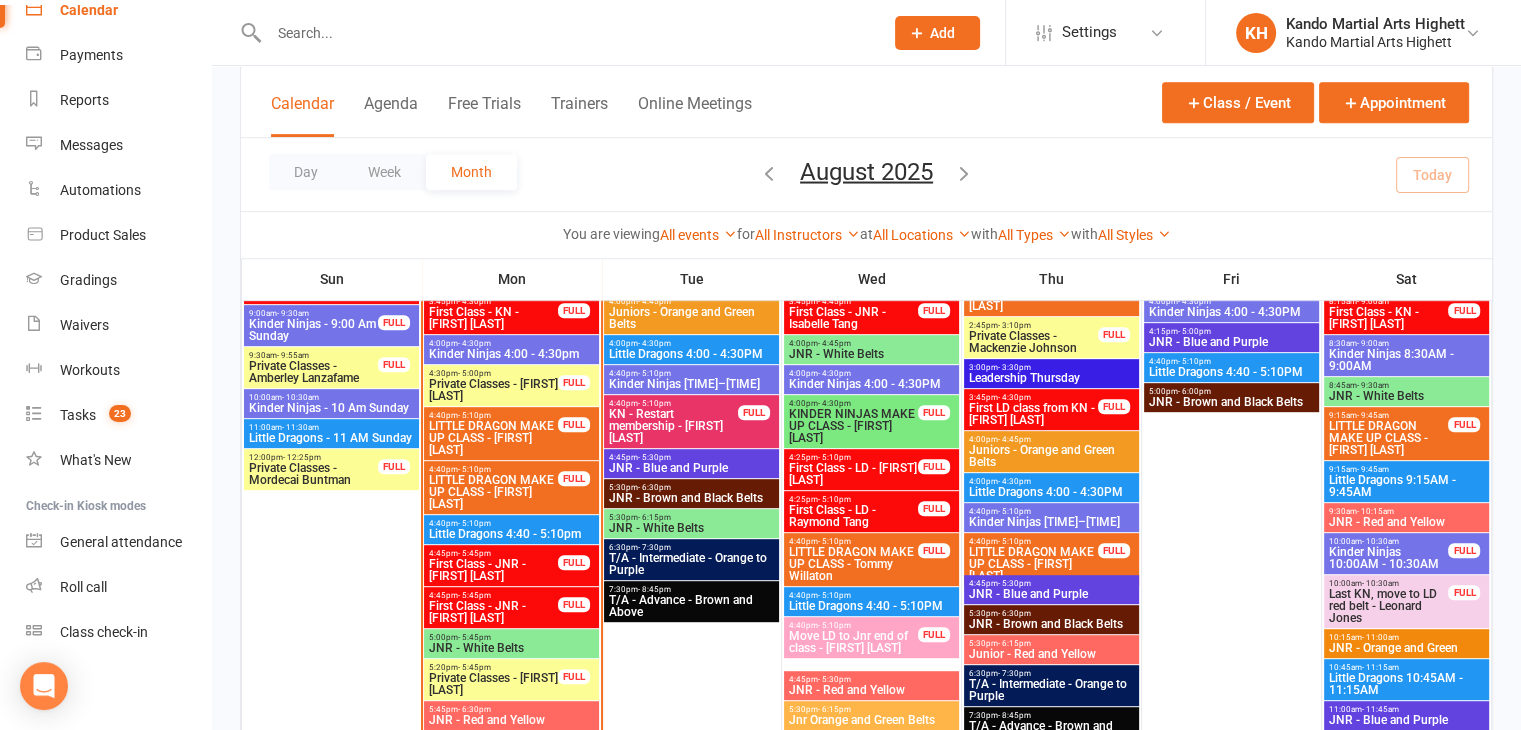 click on "JNR - White Belts" at bounding box center (511, 648) 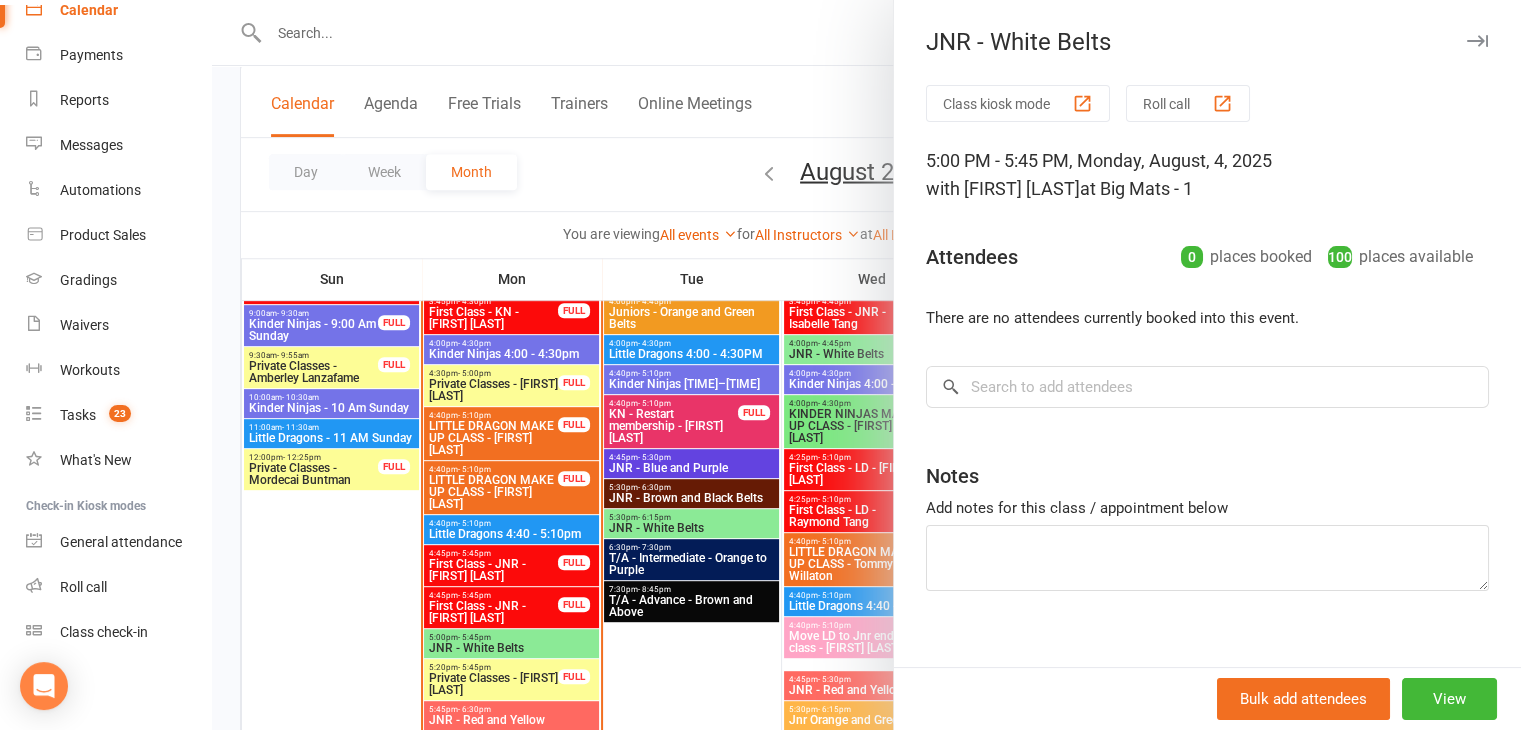 click on "Class kiosk mode" at bounding box center (1018, 103) 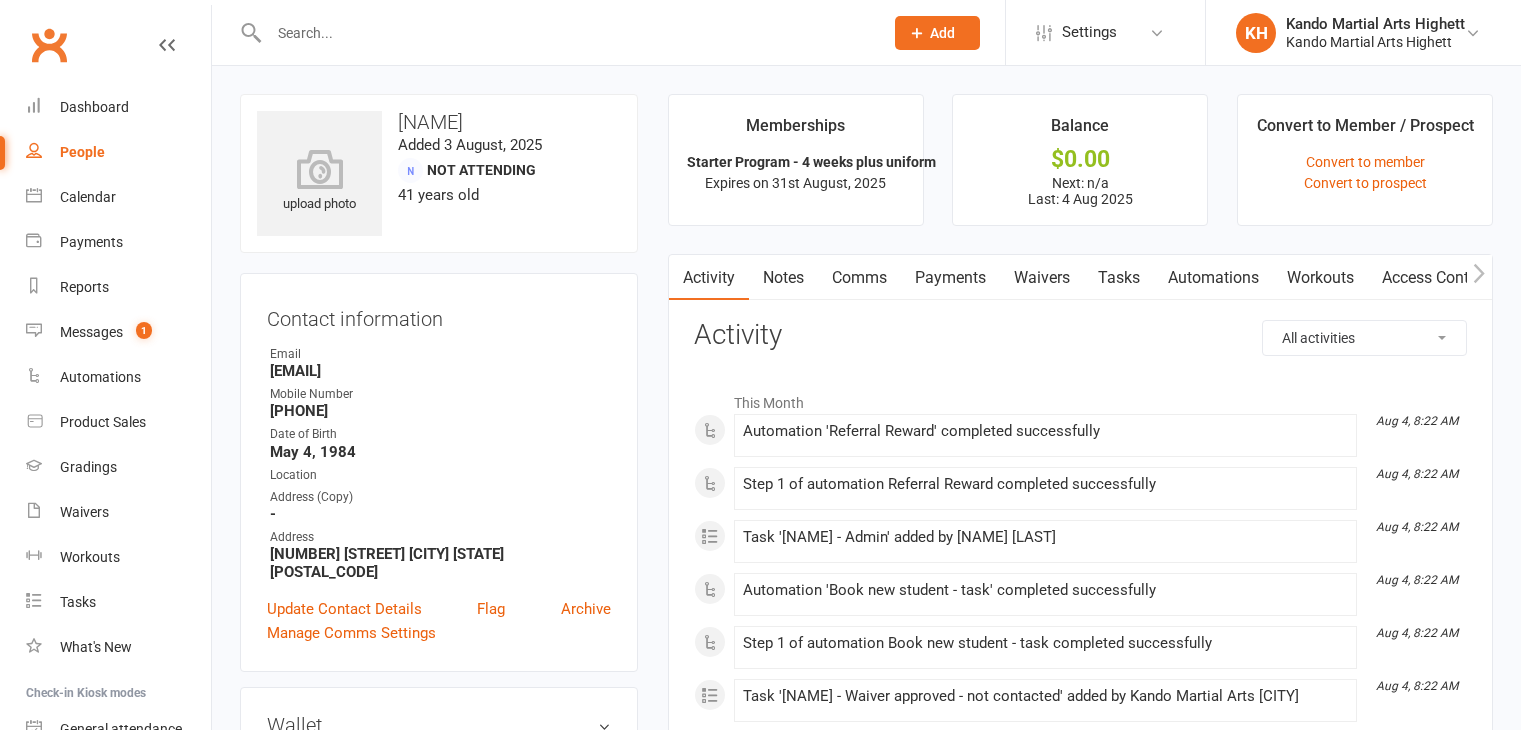 scroll, scrollTop: 0, scrollLeft: 0, axis: both 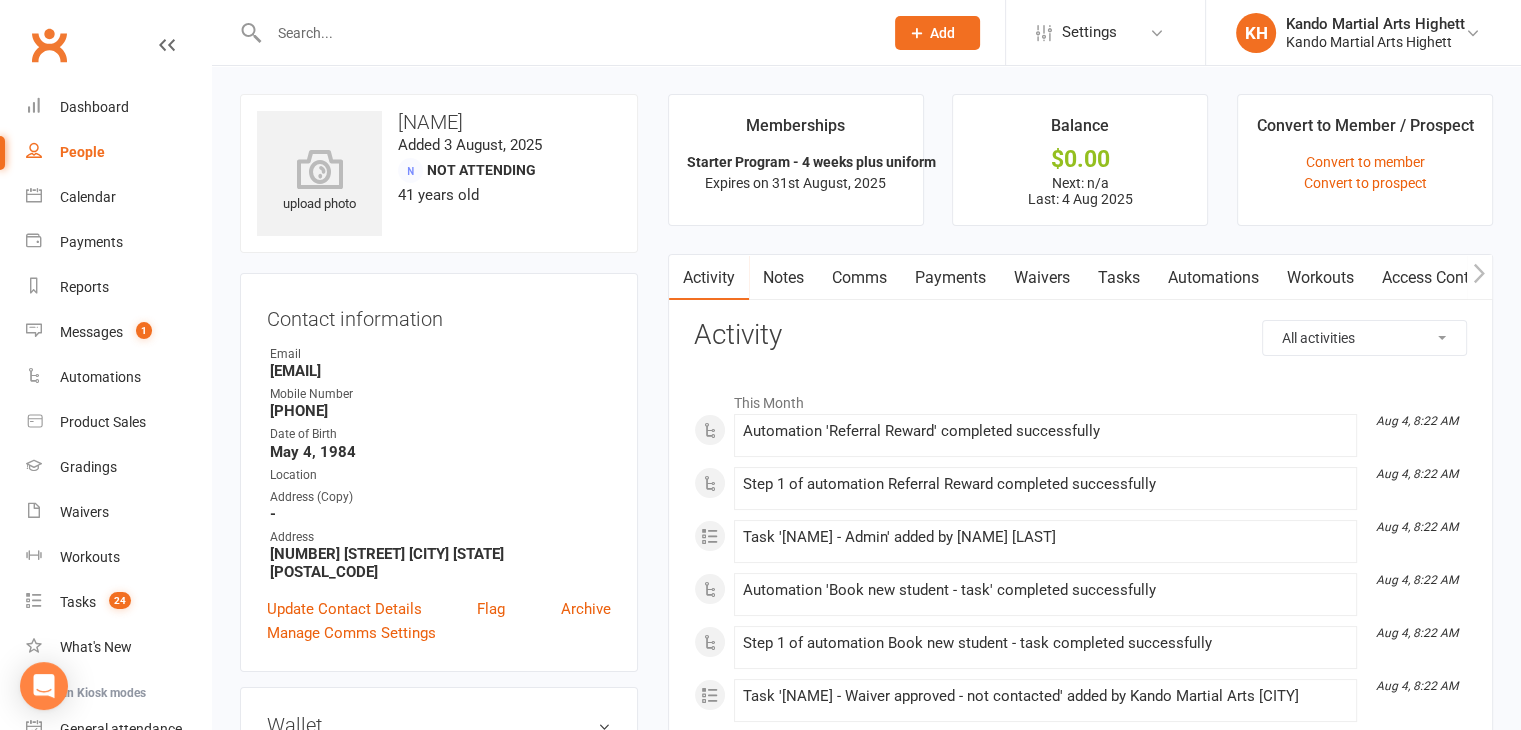 click on "georgina_seddon@hotmail.com" at bounding box center [440, 371] 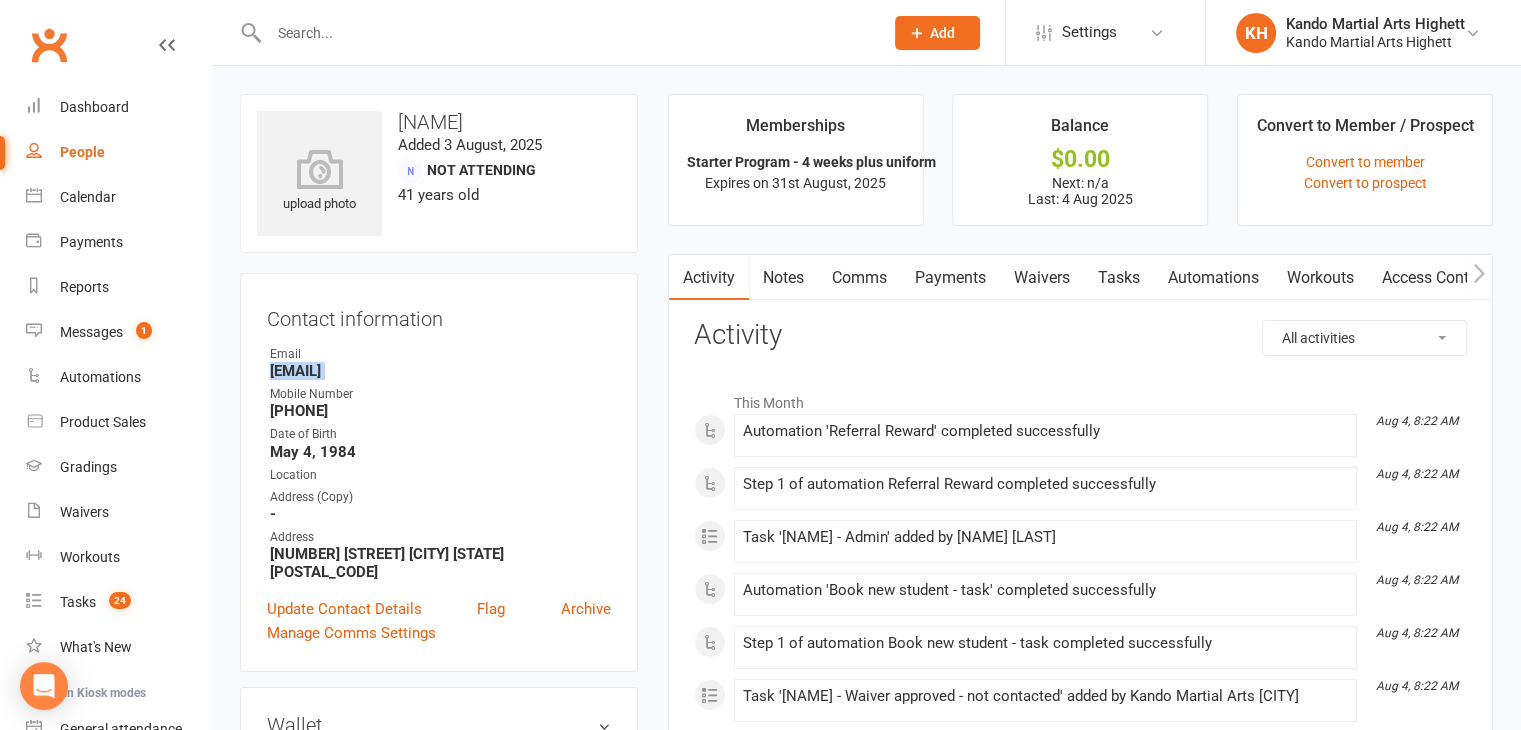 click on "georgina_seddon@hotmail.com" at bounding box center [440, 371] 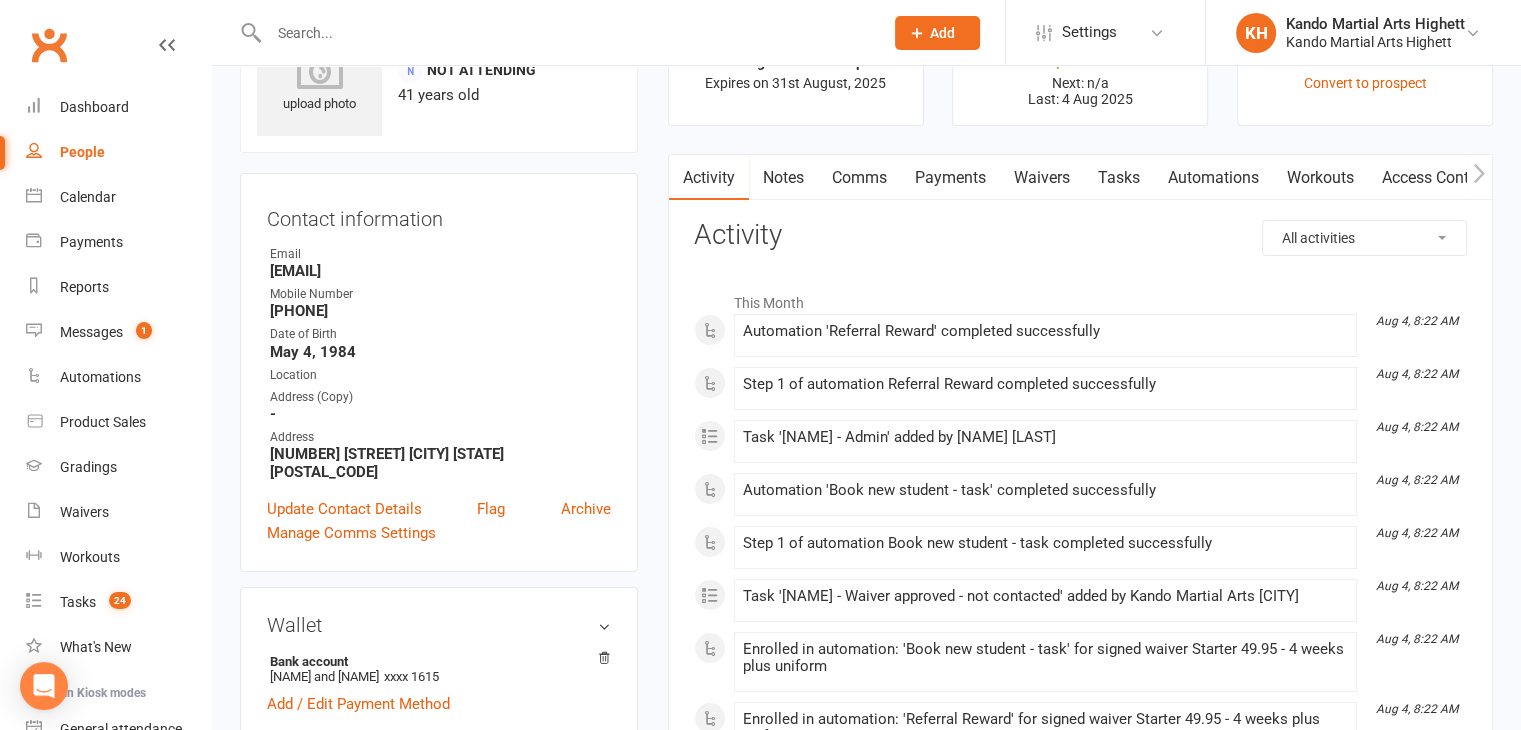 scroll, scrollTop: 0, scrollLeft: 0, axis: both 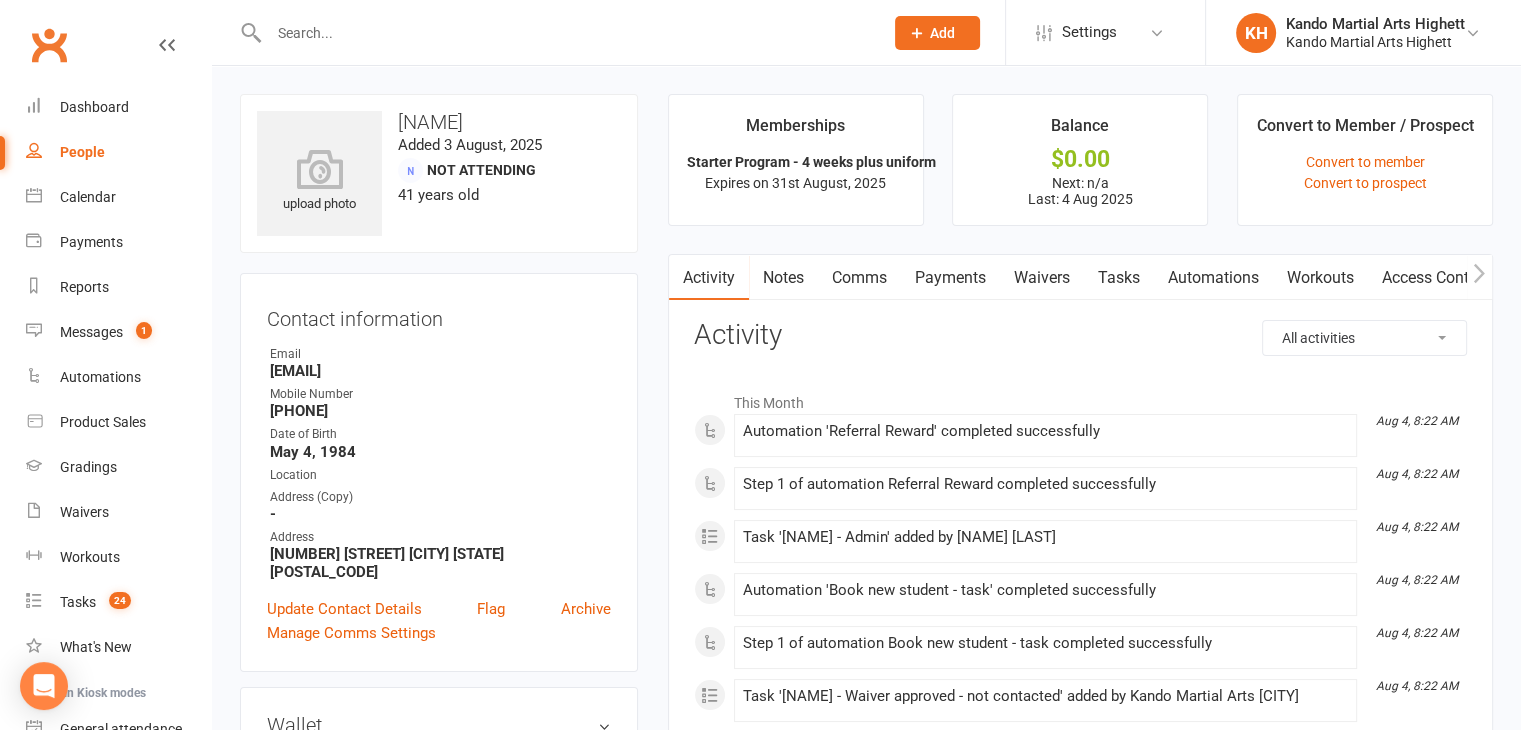 click on "georgina_seddon@hotmail.com" at bounding box center [440, 371] 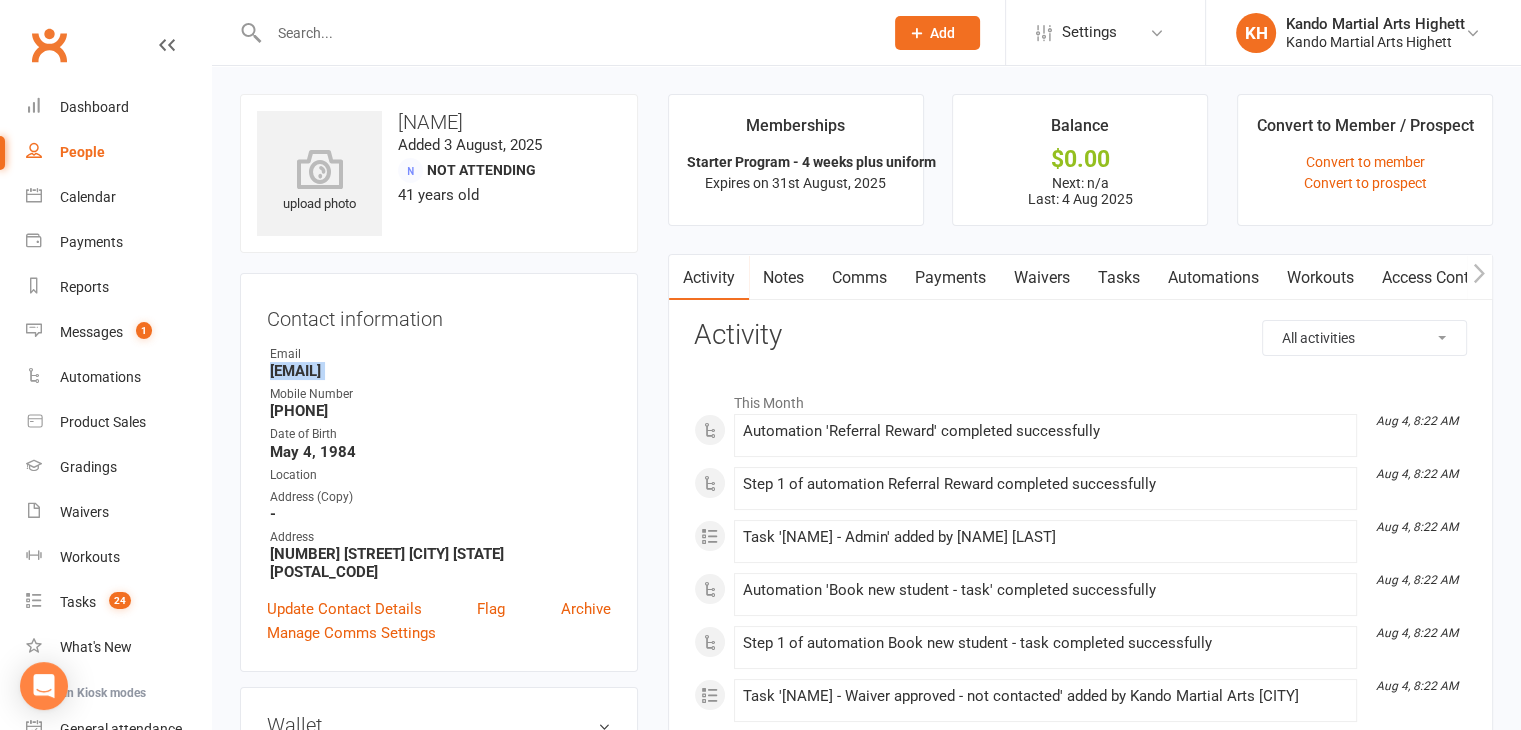 click on "georgina_seddon@hotmail.com" at bounding box center [440, 371] 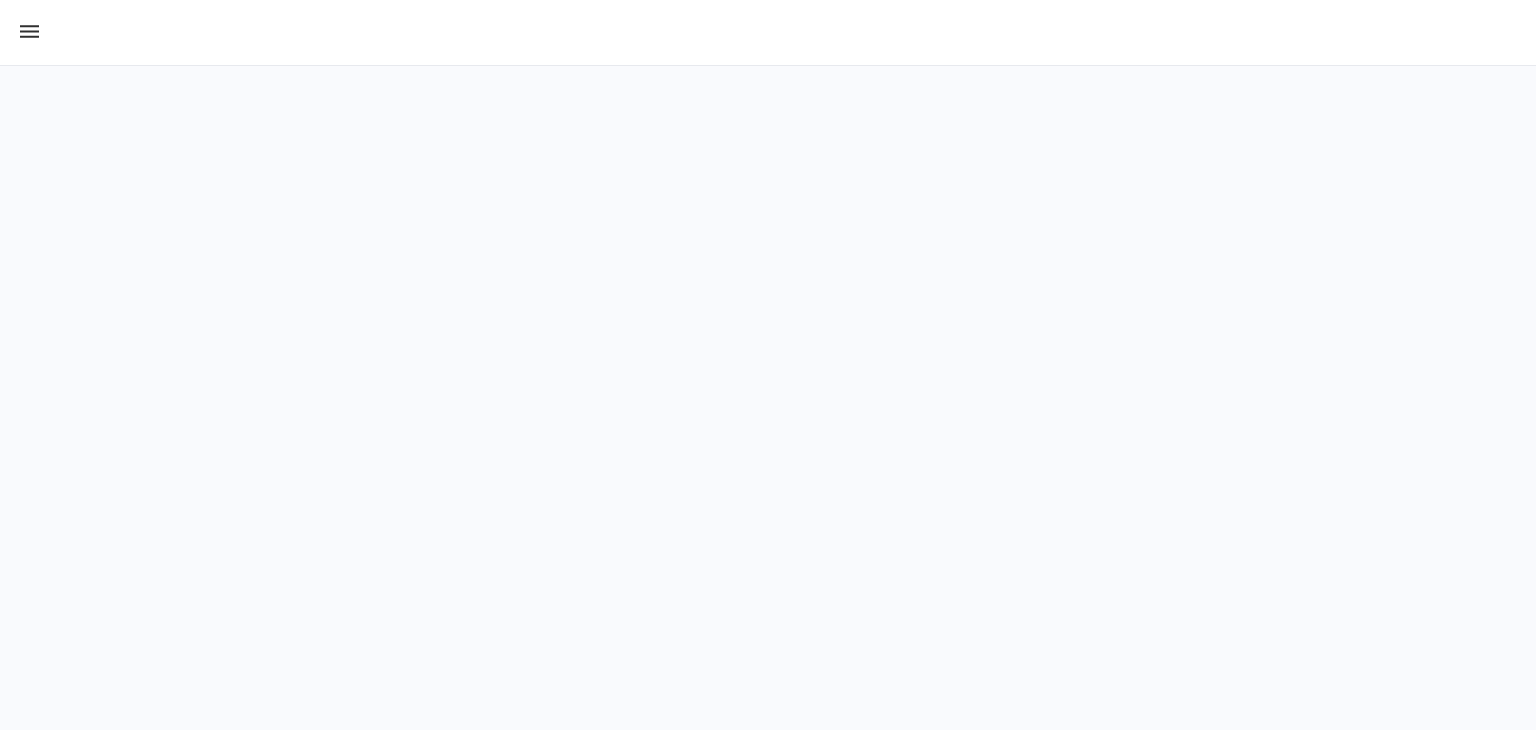 scroll, scrollTop: 0, scrollLeft: 0, axis: both 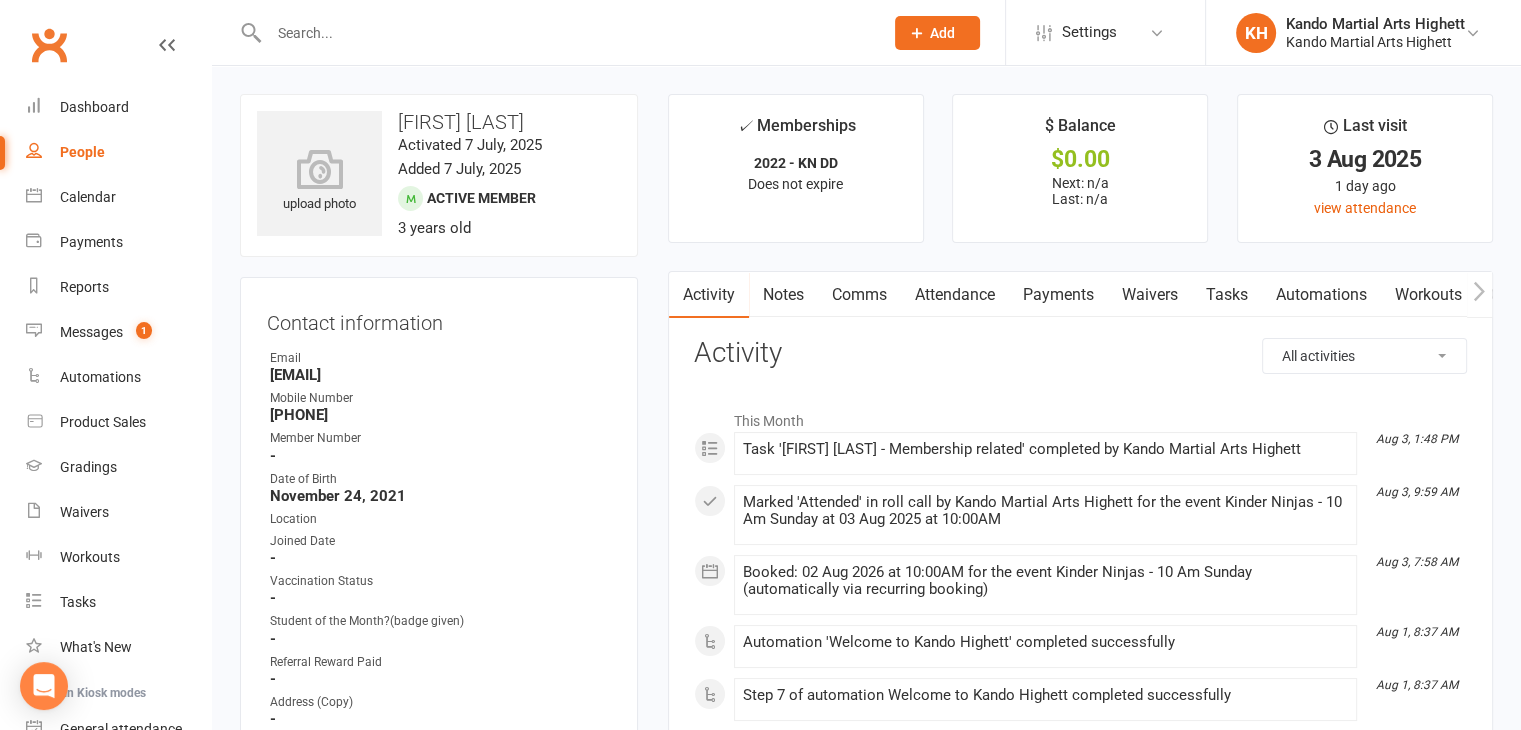 click on "Attendance" at bounding box center [955, 295] 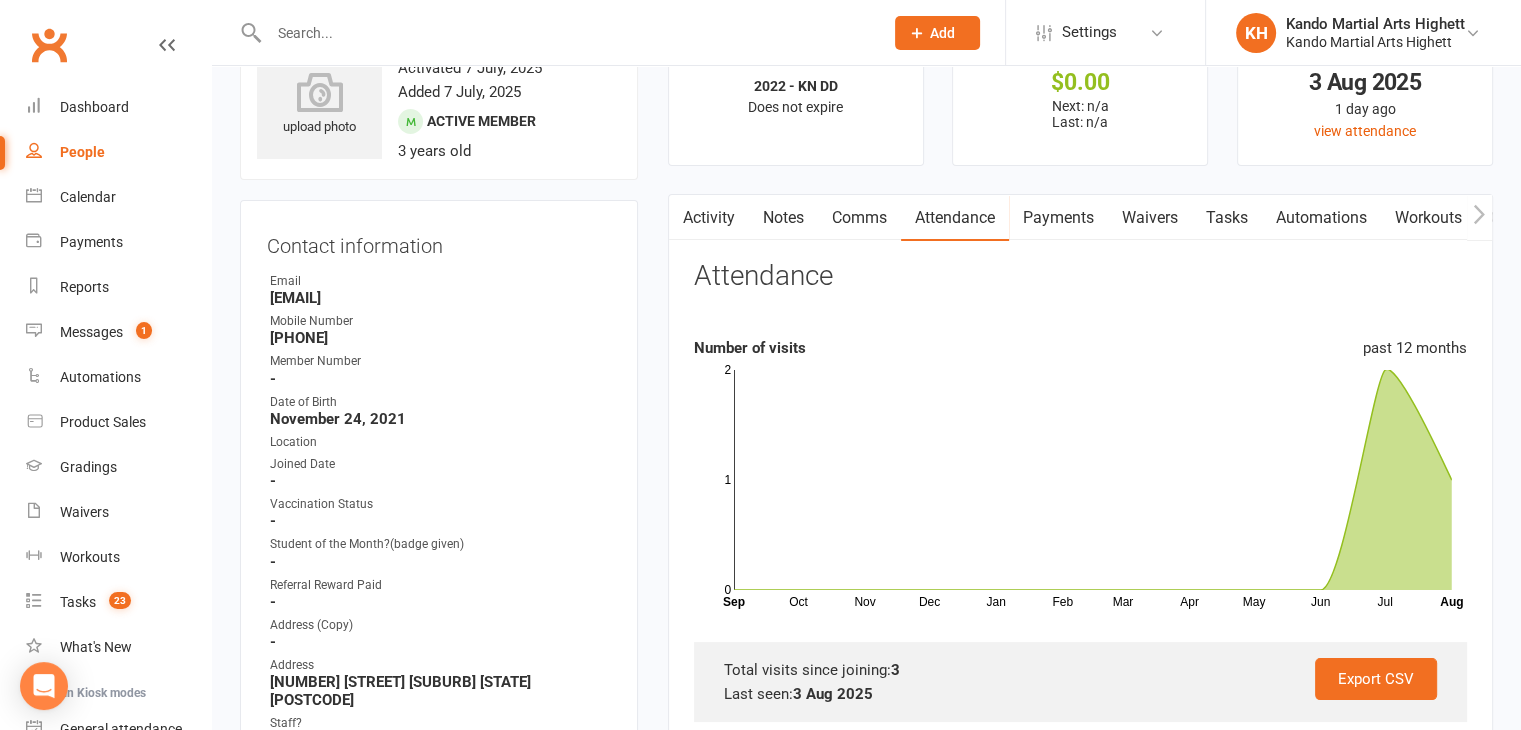 scroll, scrollTop: 0, scrollLeft: 0, axis: both 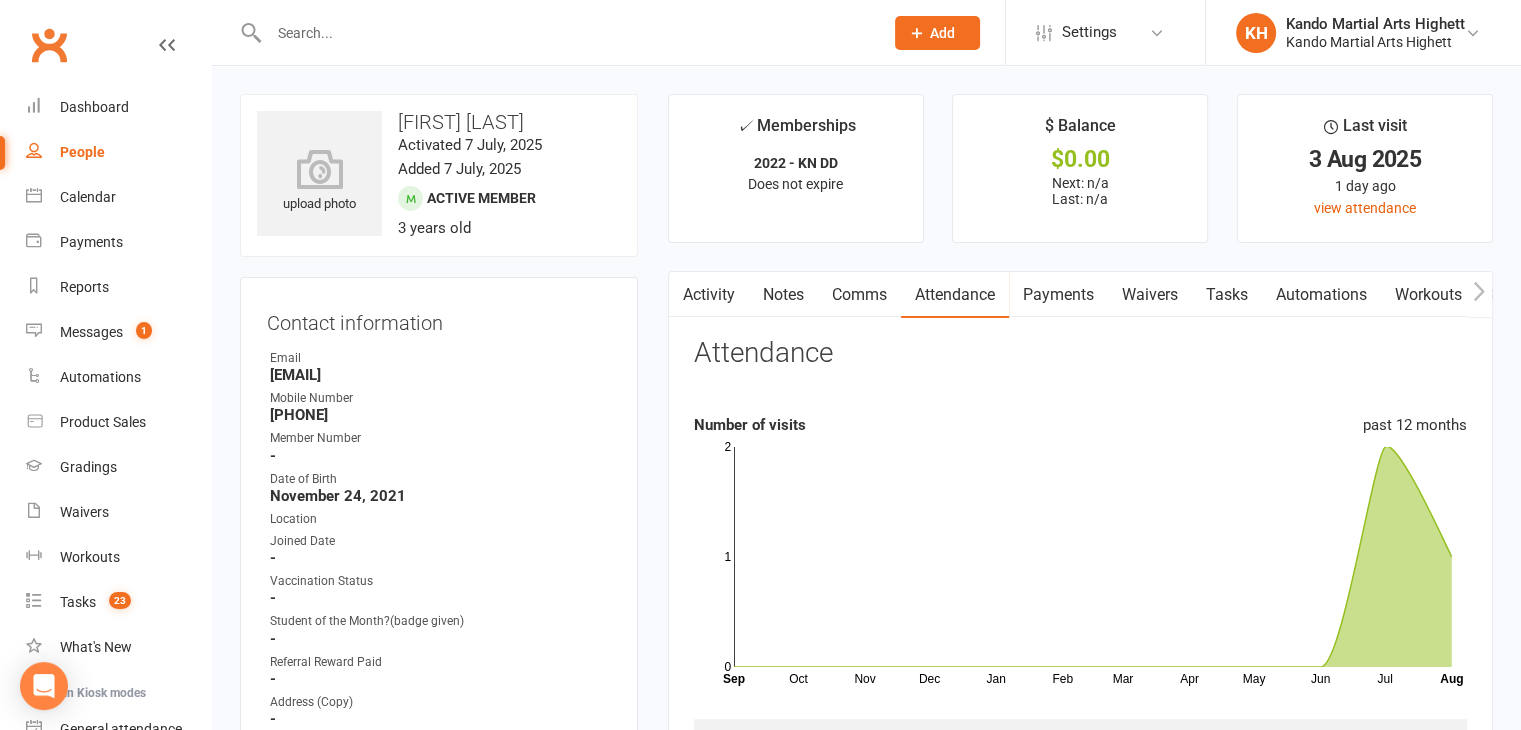 click on "Payments" at bounding box center (1058, 295) 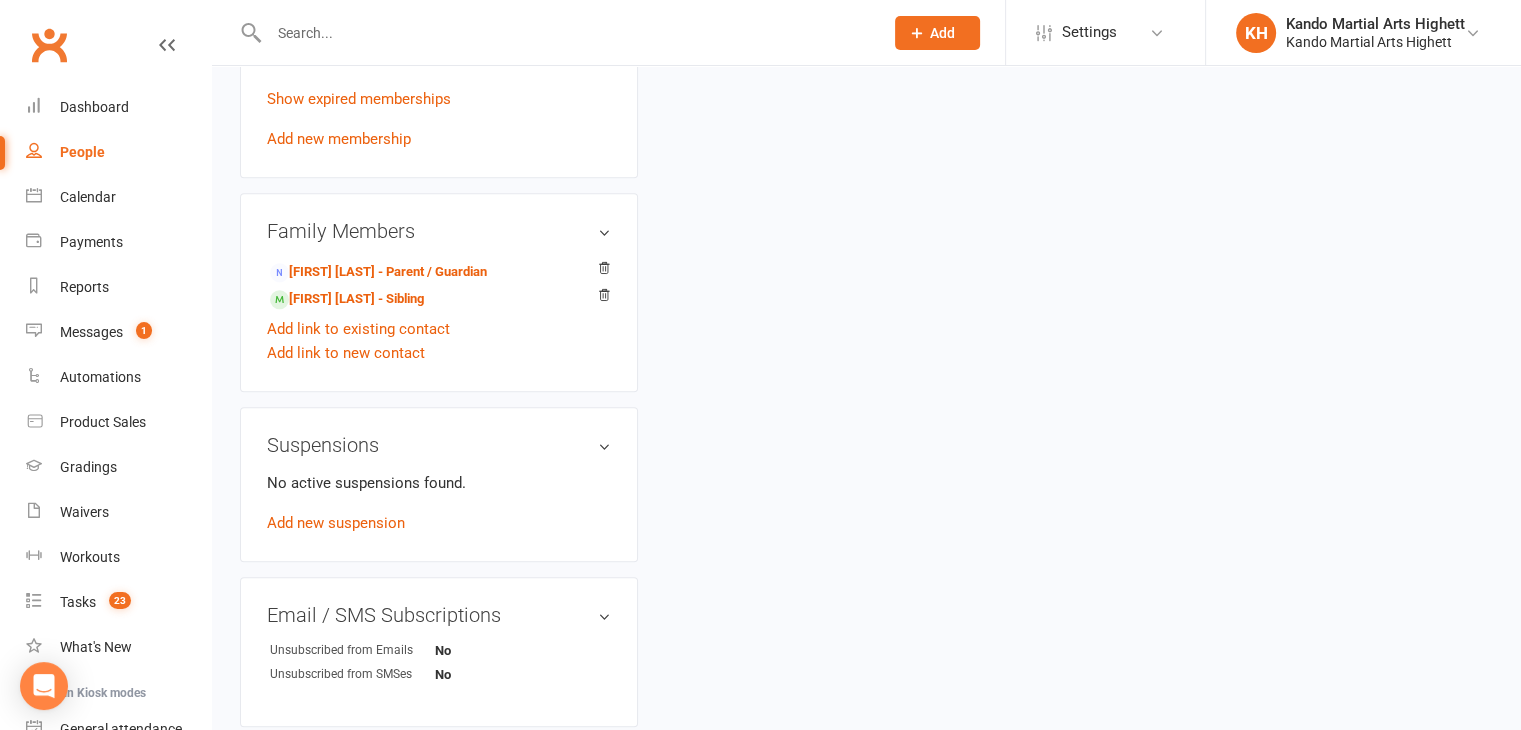 scroll, scrollTop: 1300, scrollLeft: 0, axis: vertical 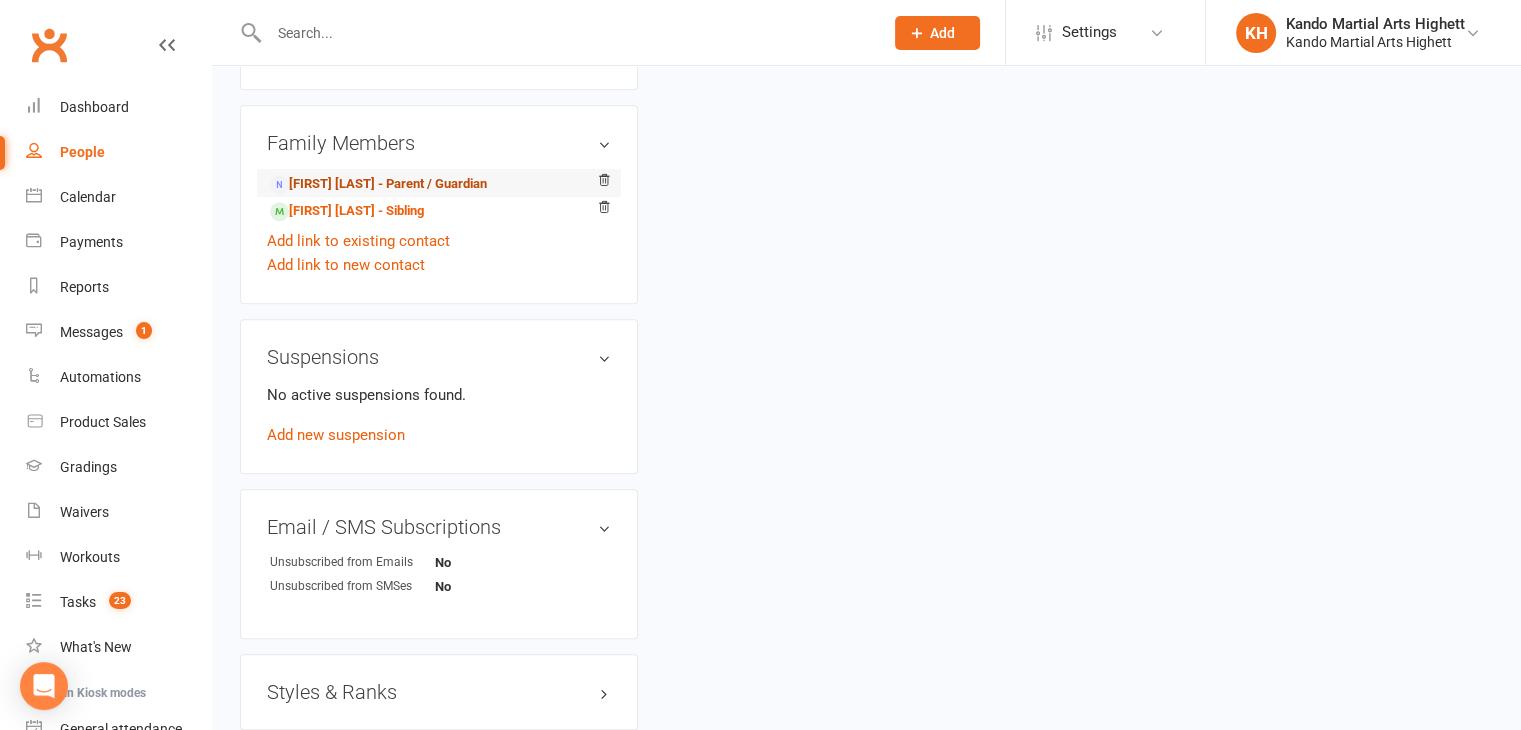 click on "Michel Stevering - Parent / Guardian" at bounding box center [378, 184] 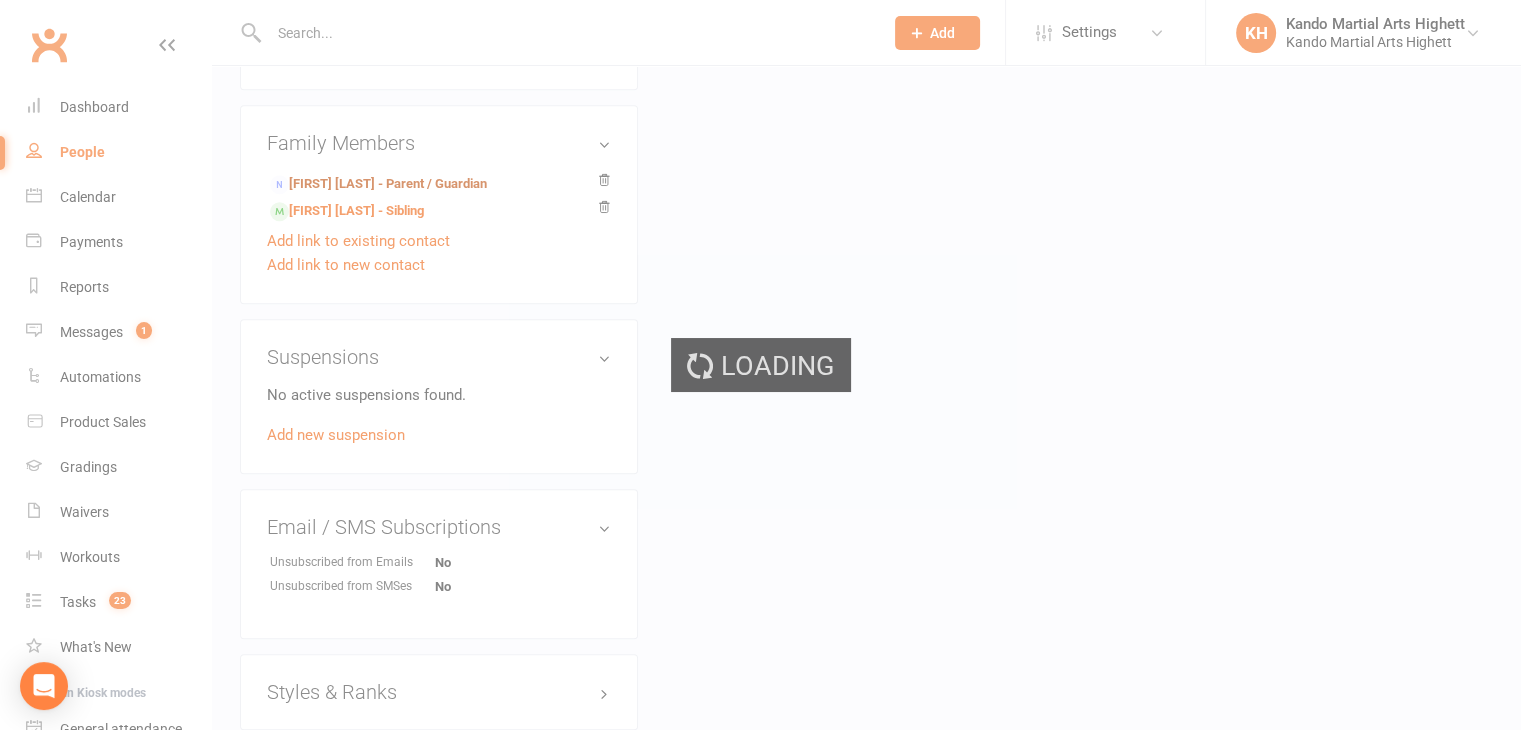 scroll, scrollTop: 700, scrollLeft: 0, axis: vertical 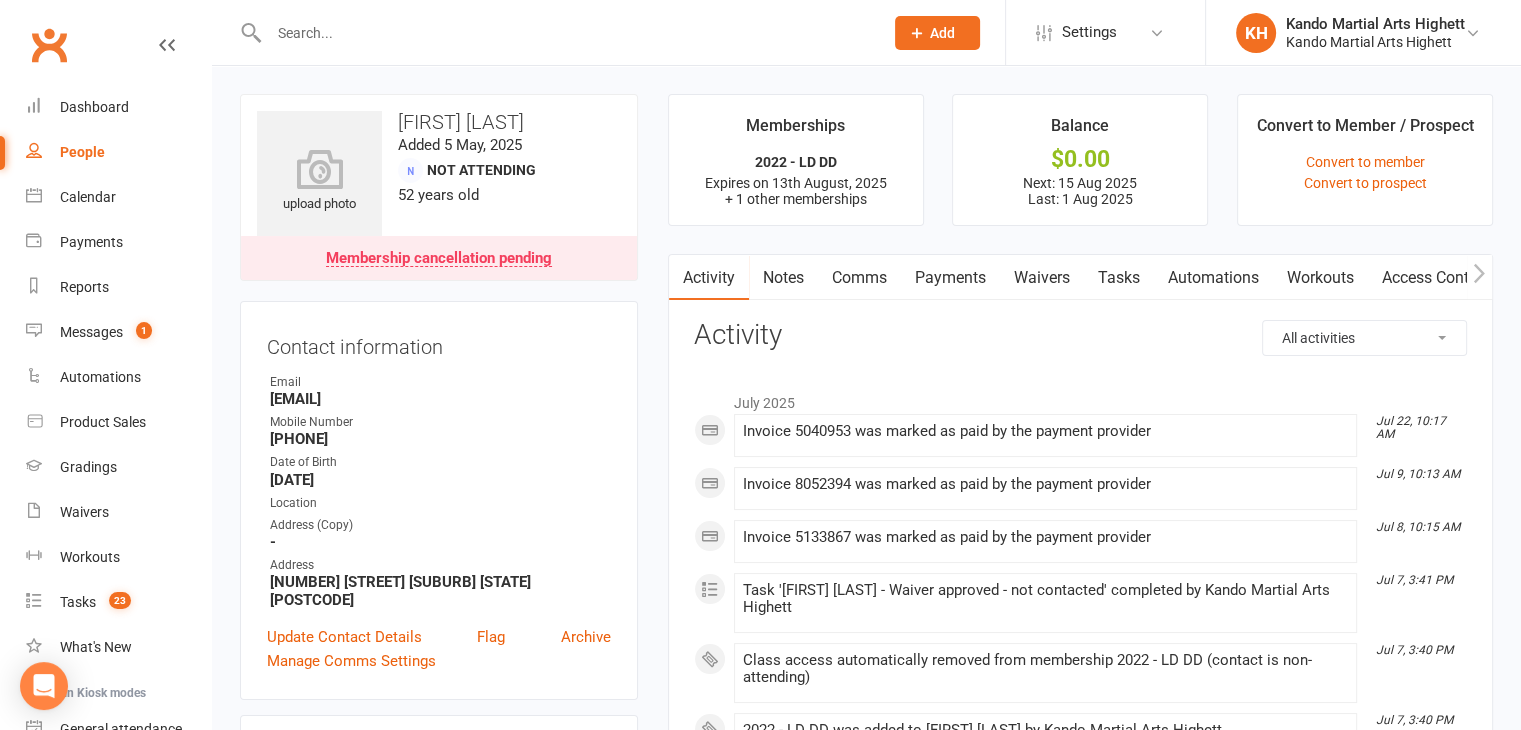 click on "Membership cancellation pending" at bounding box center (439, 258) 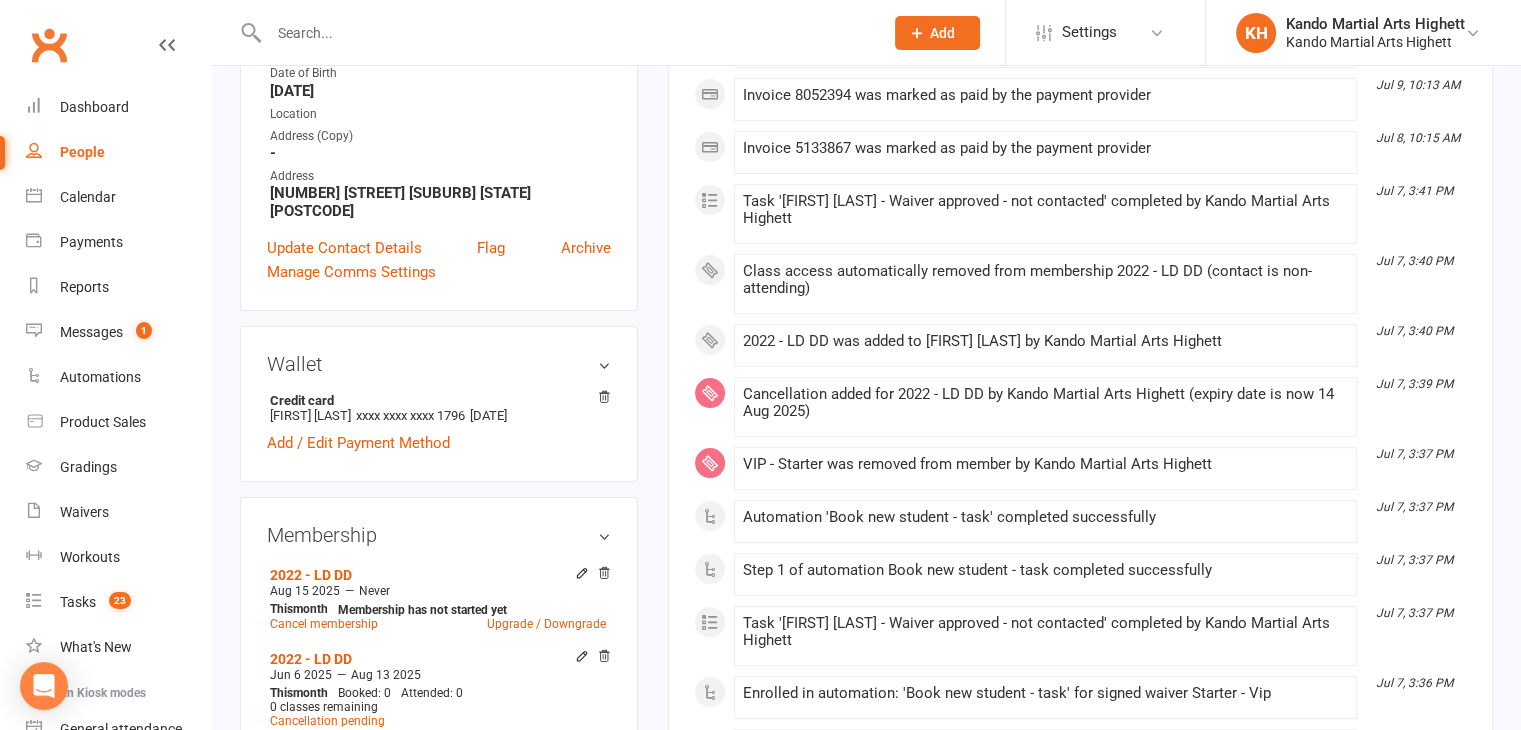 scroll, scrollTop: 168, scrollLeft: 0, axis: vertical 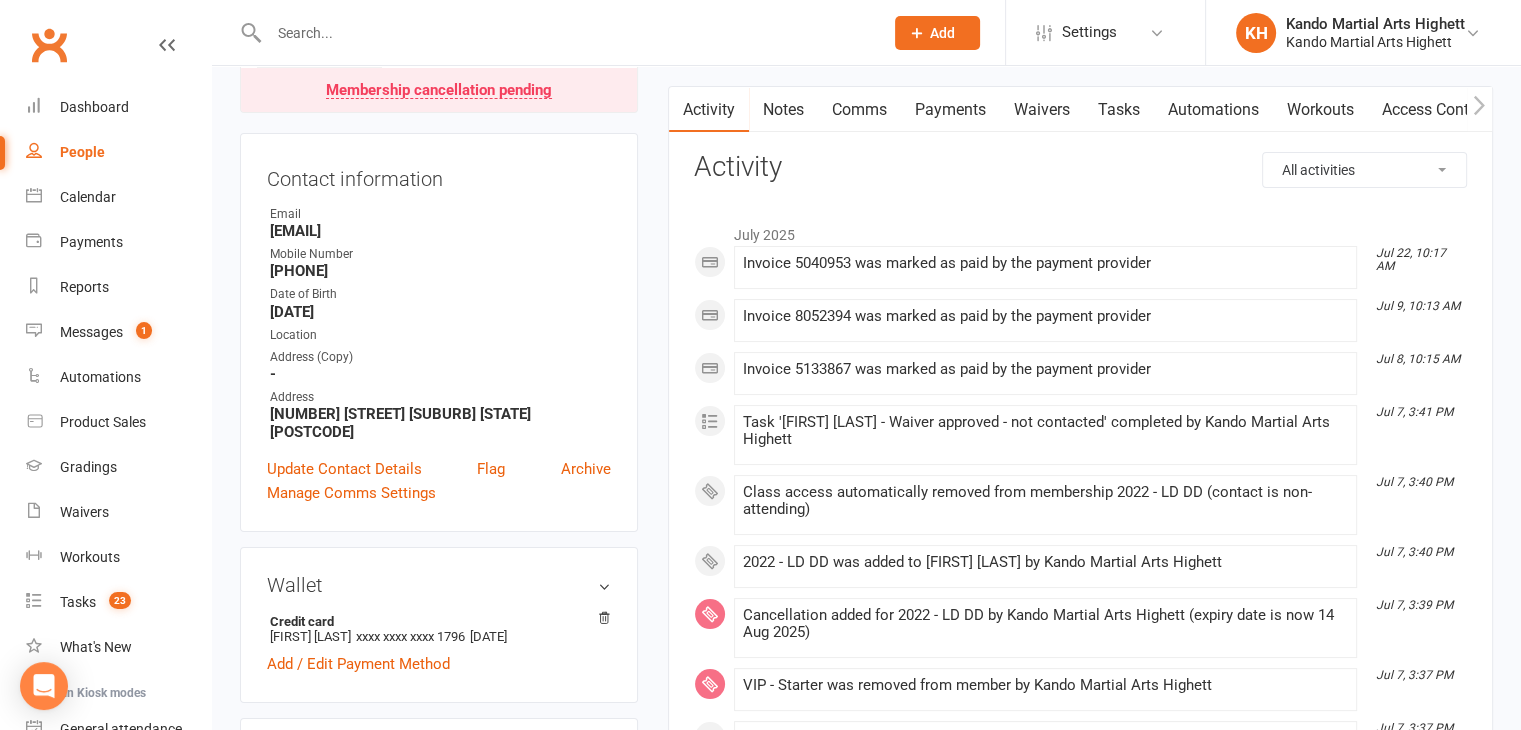 click on "Payments" at bounding box center [950, 110] 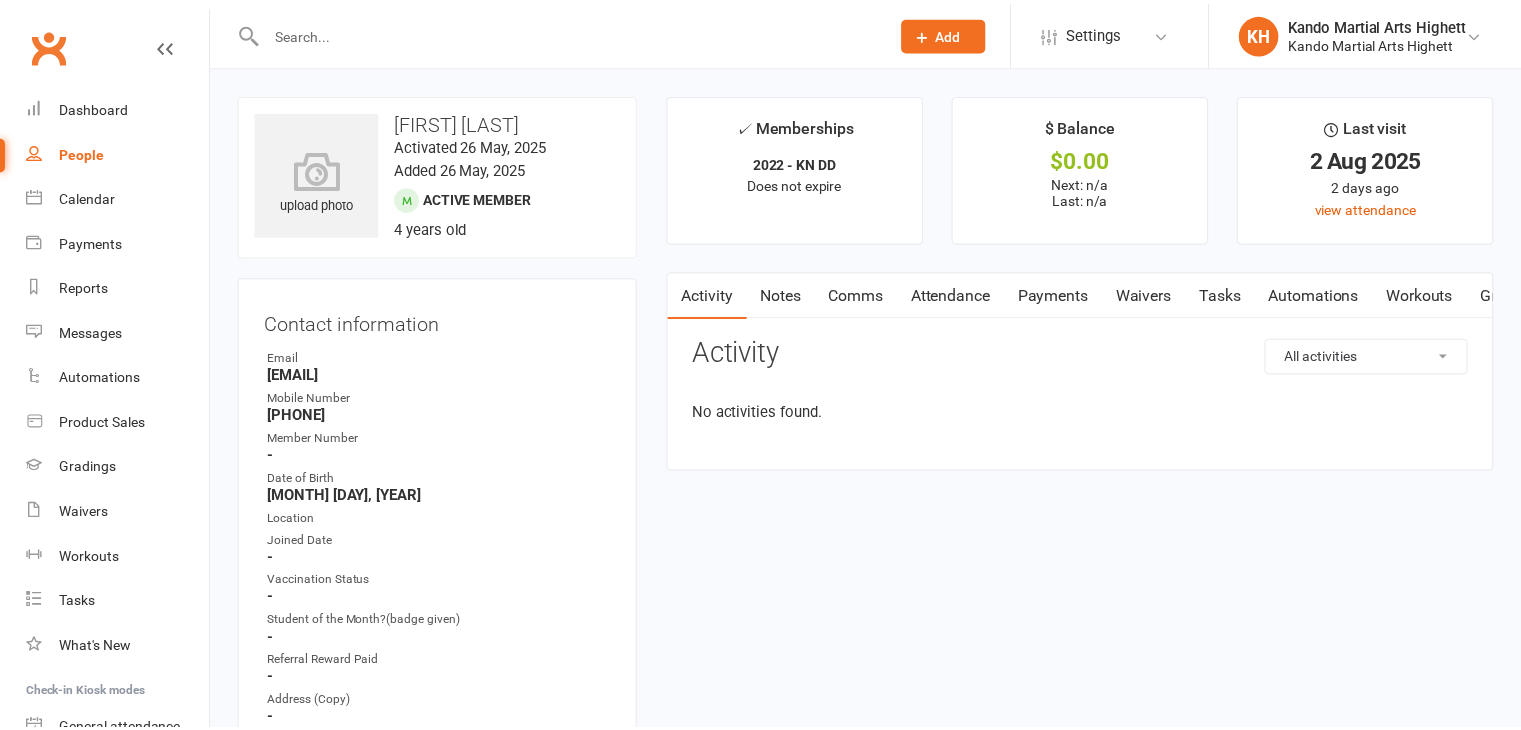 scroll, scrollTop: 0, scrollLeft: 0, axis: both 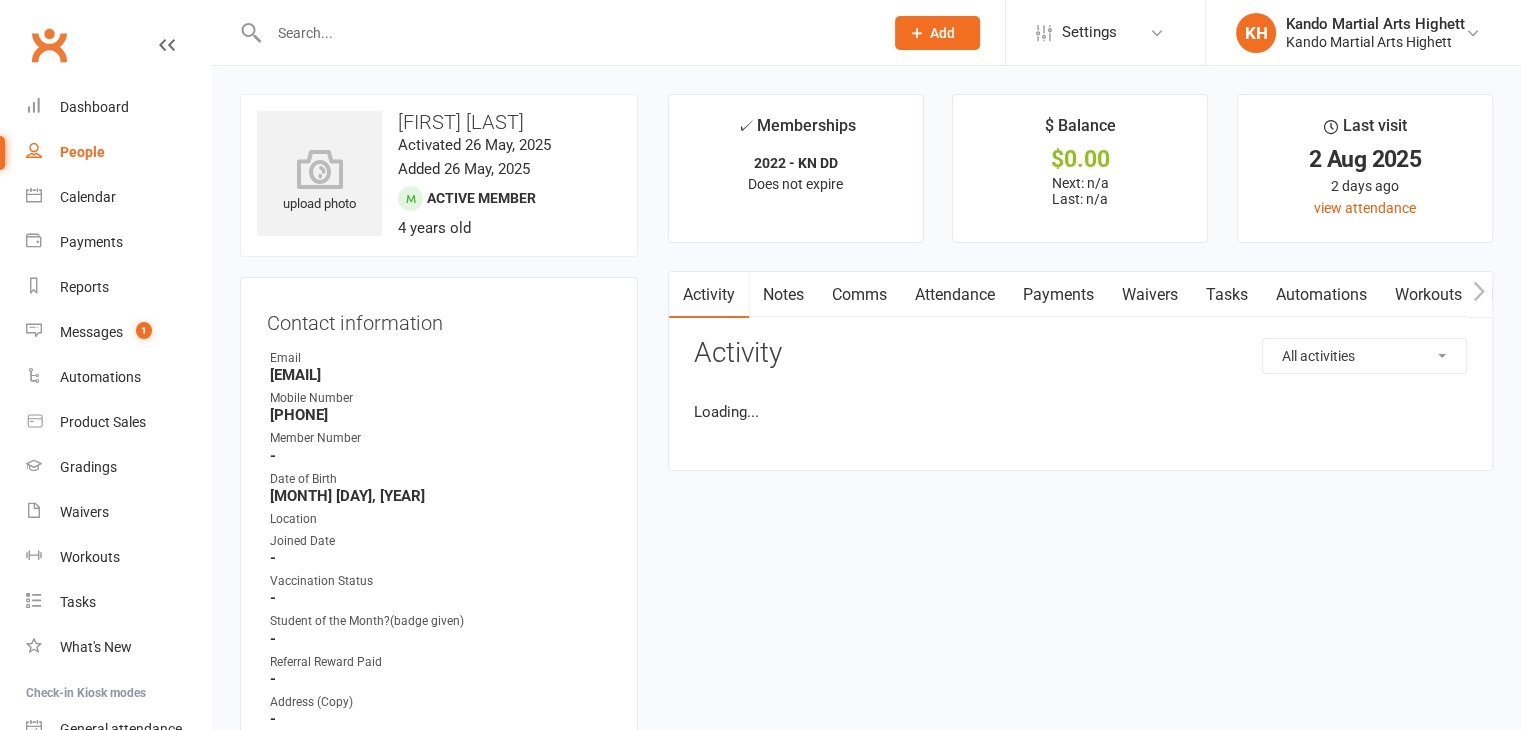click on "Attendance" at bounding box center (955, 295) 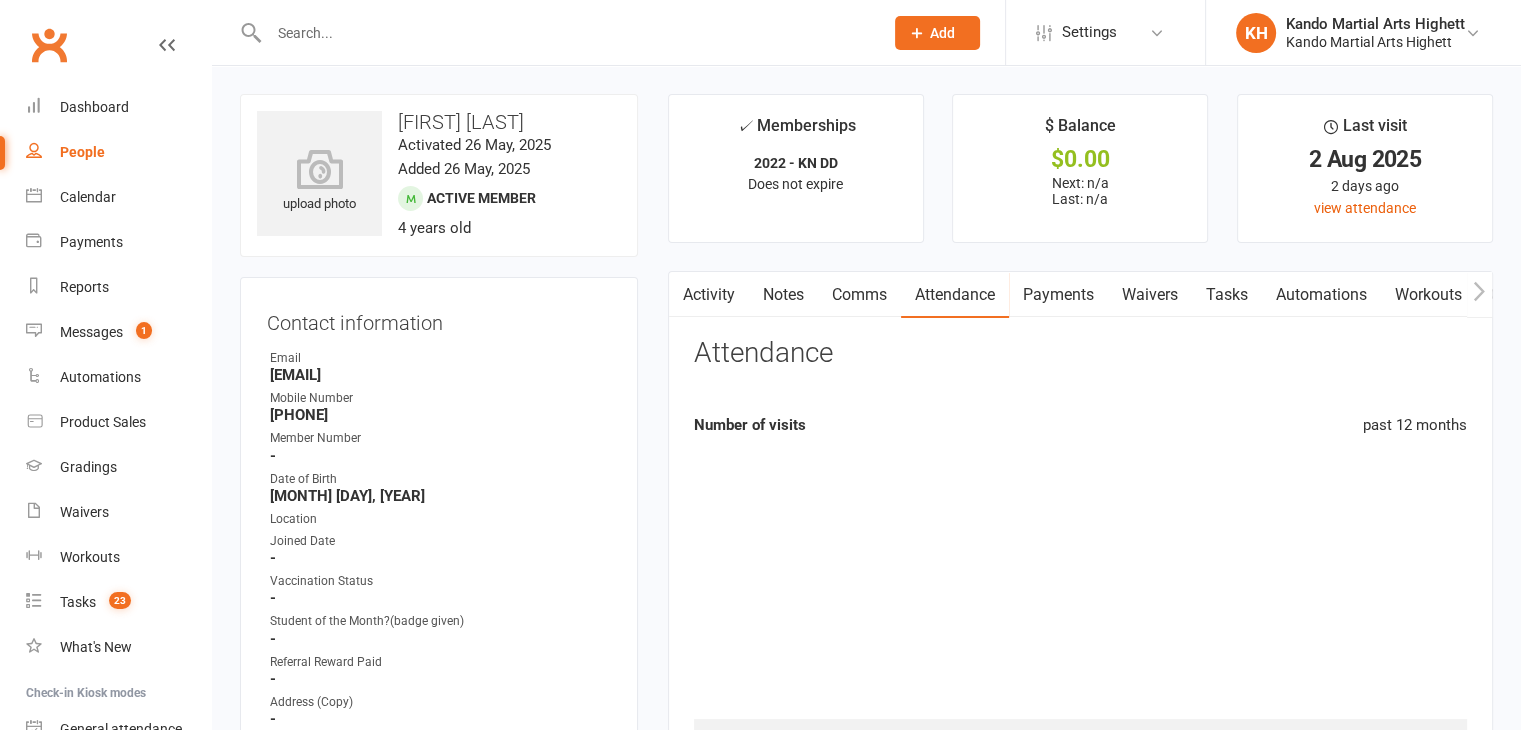 click on "Attendance" at bounding box center [955, 295] 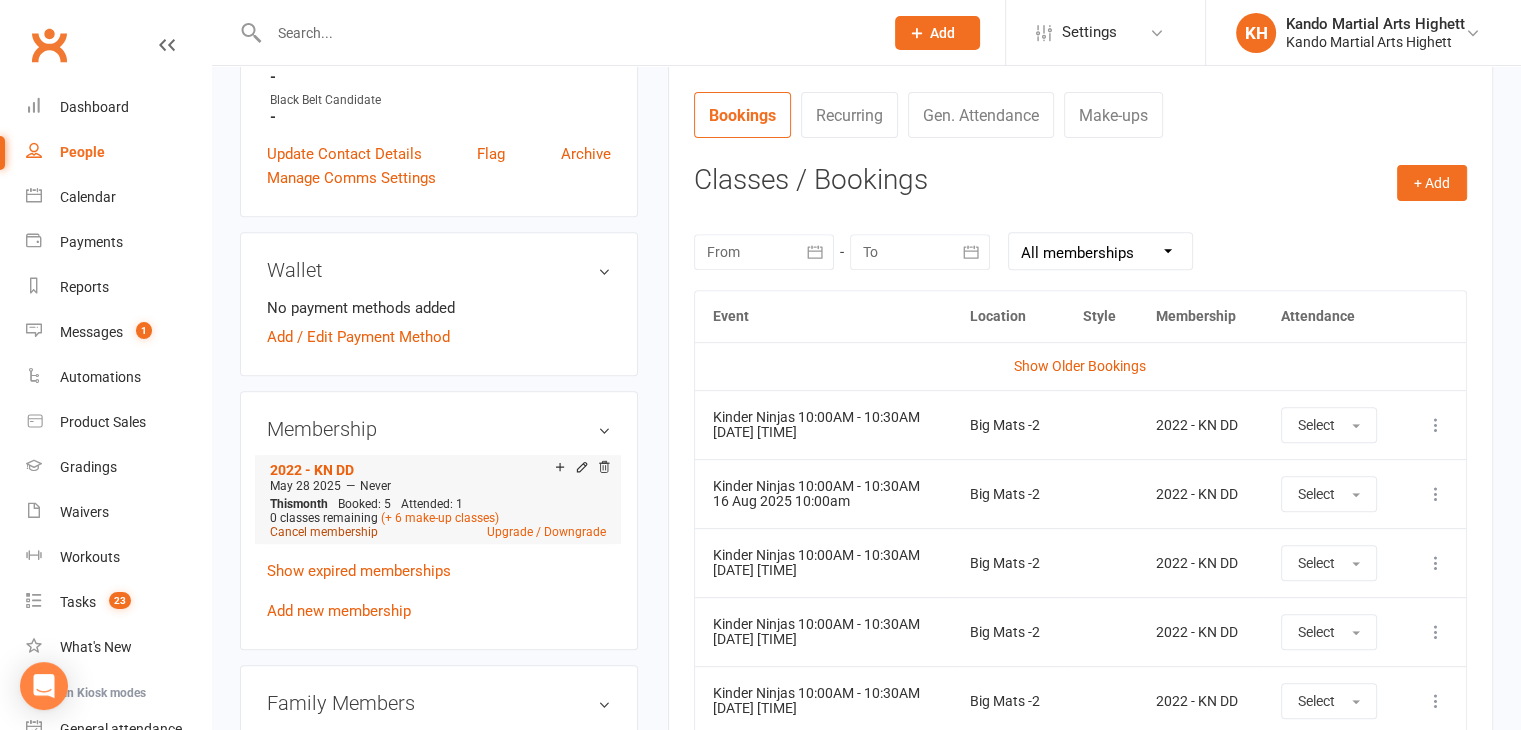 scroll, scrollTop: 900, scrollLeft: 0, axis: vertical 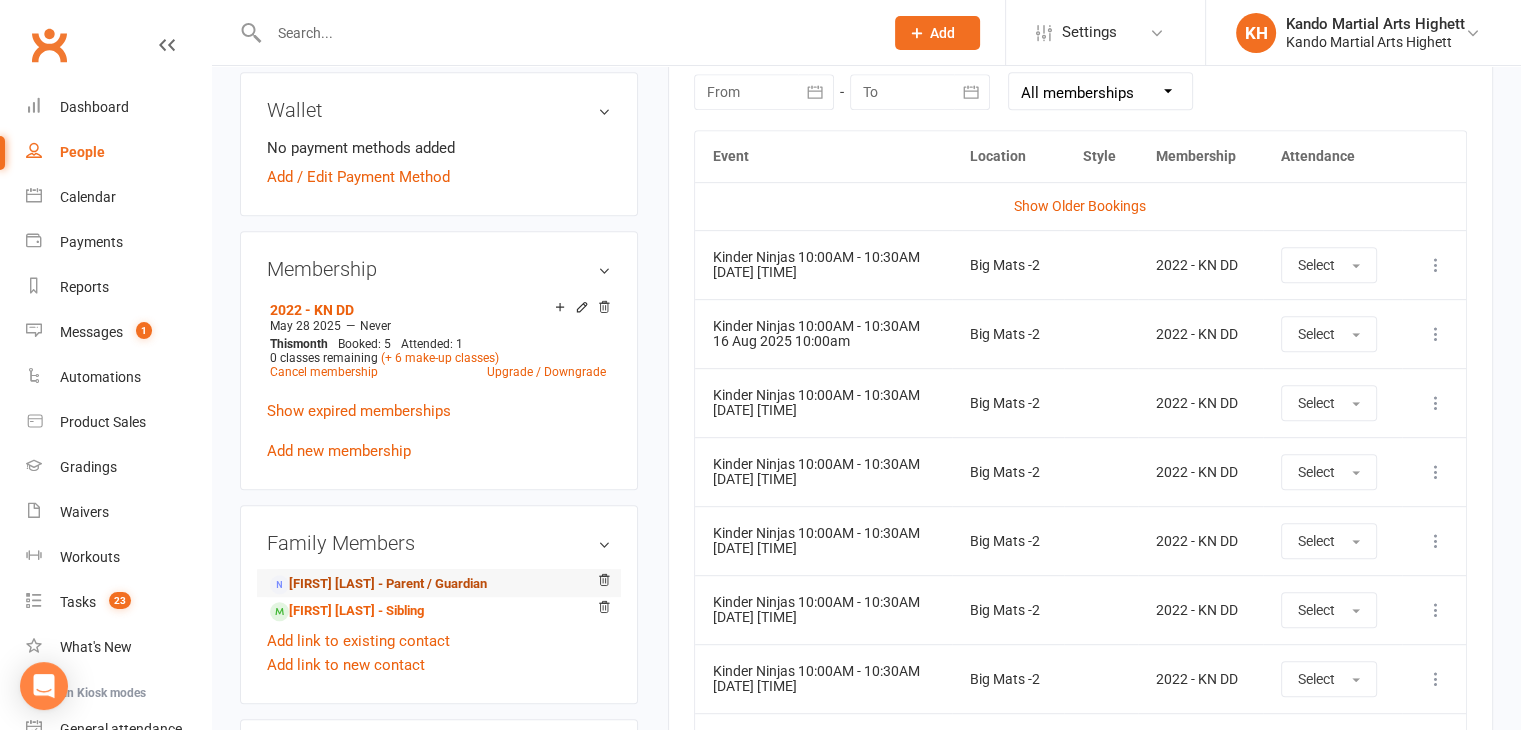 click on "Tara Lintenbrink - Parent / Guardian" at bounding box center (378, 584) 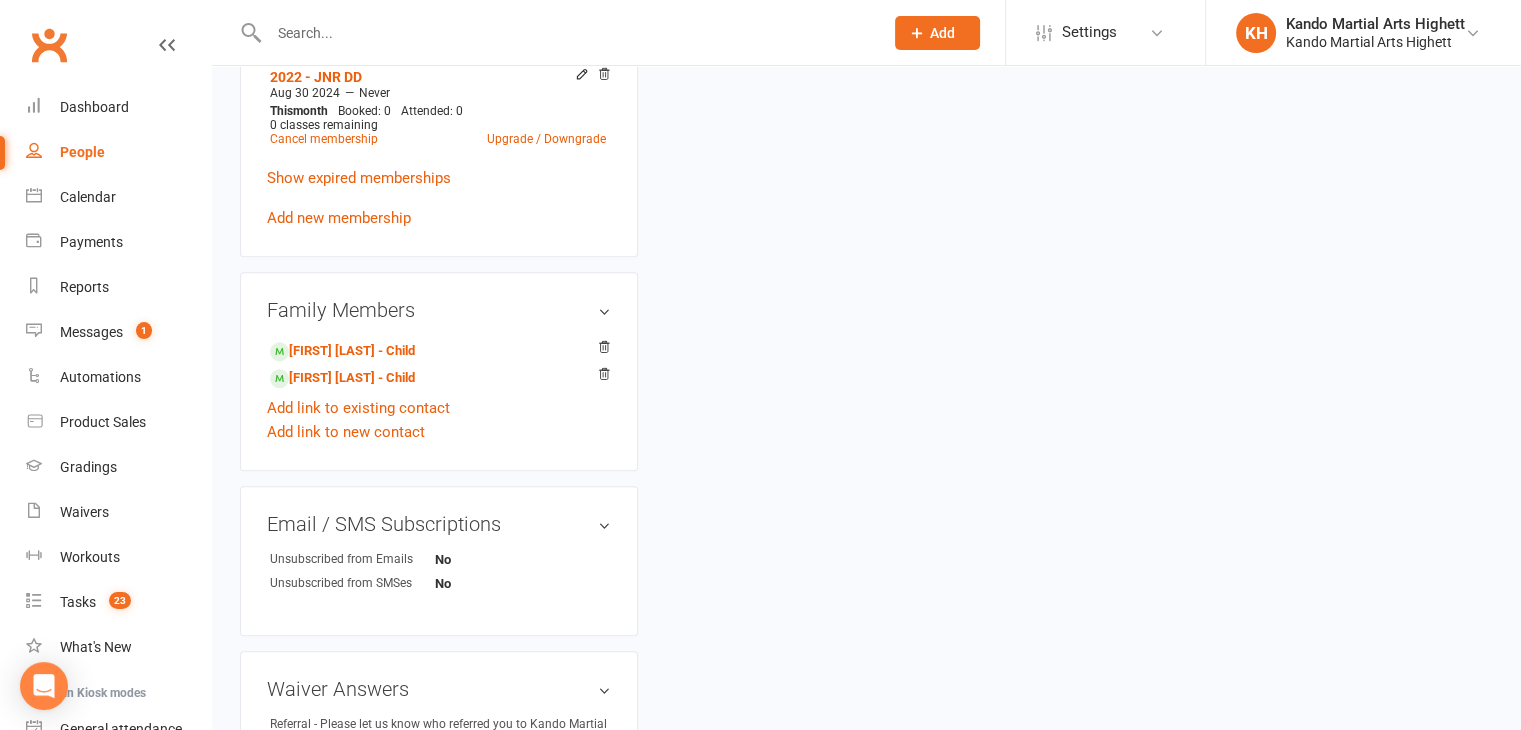 scroll, scrollTop: 0, scrollLeft: 0, axis: both 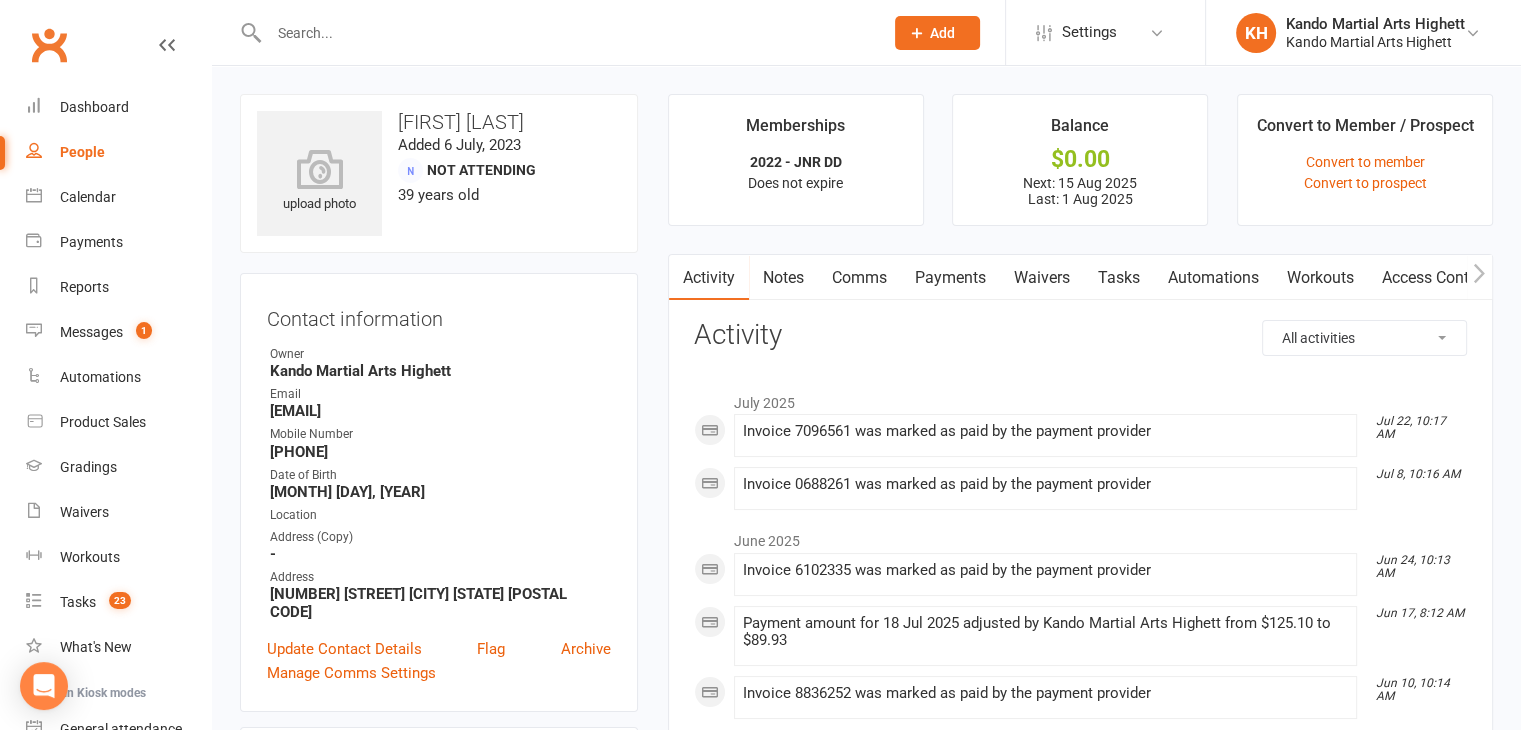 click on "Payments" at bounding box center [950, 278] 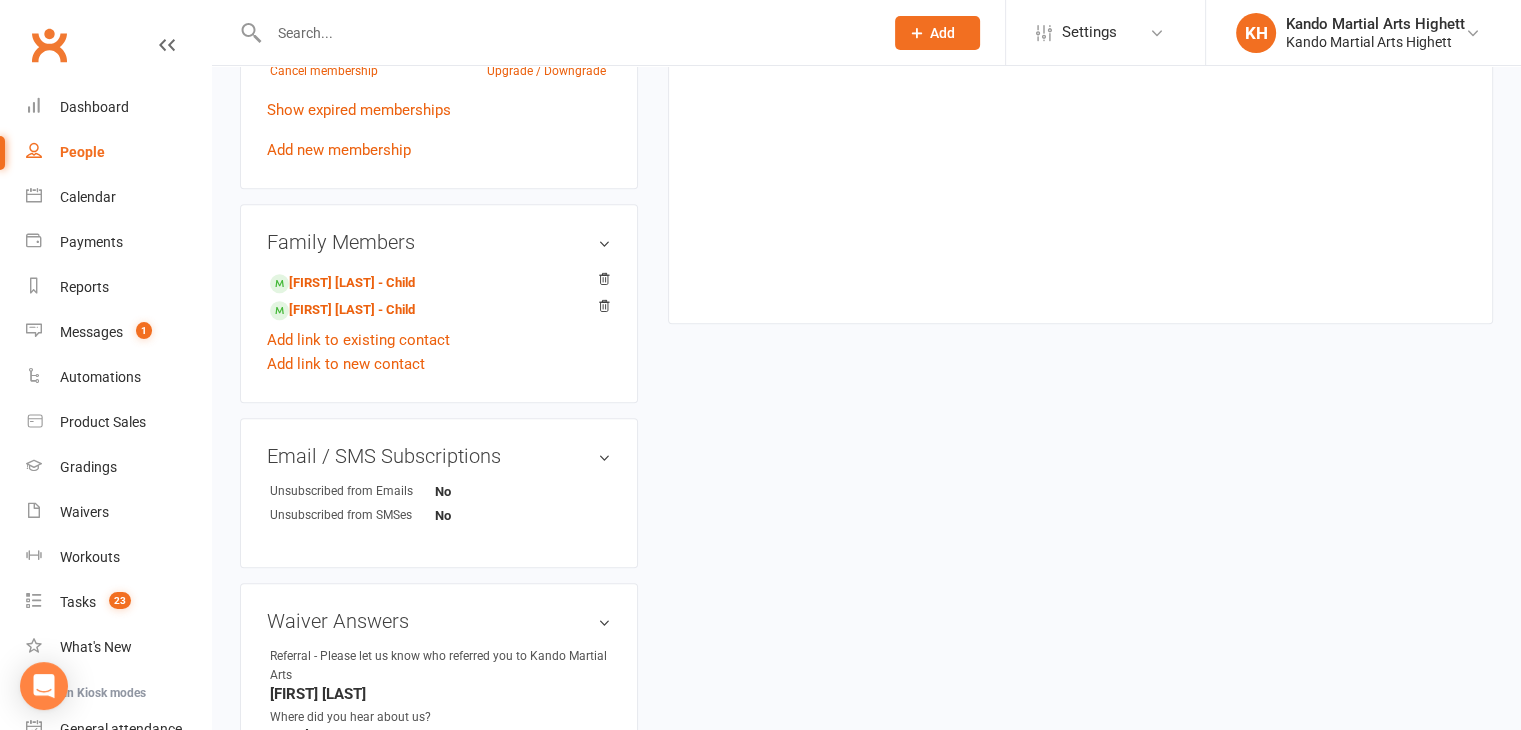scroll, scrollTop: 834, scrollLeft: 0, axis: vertical 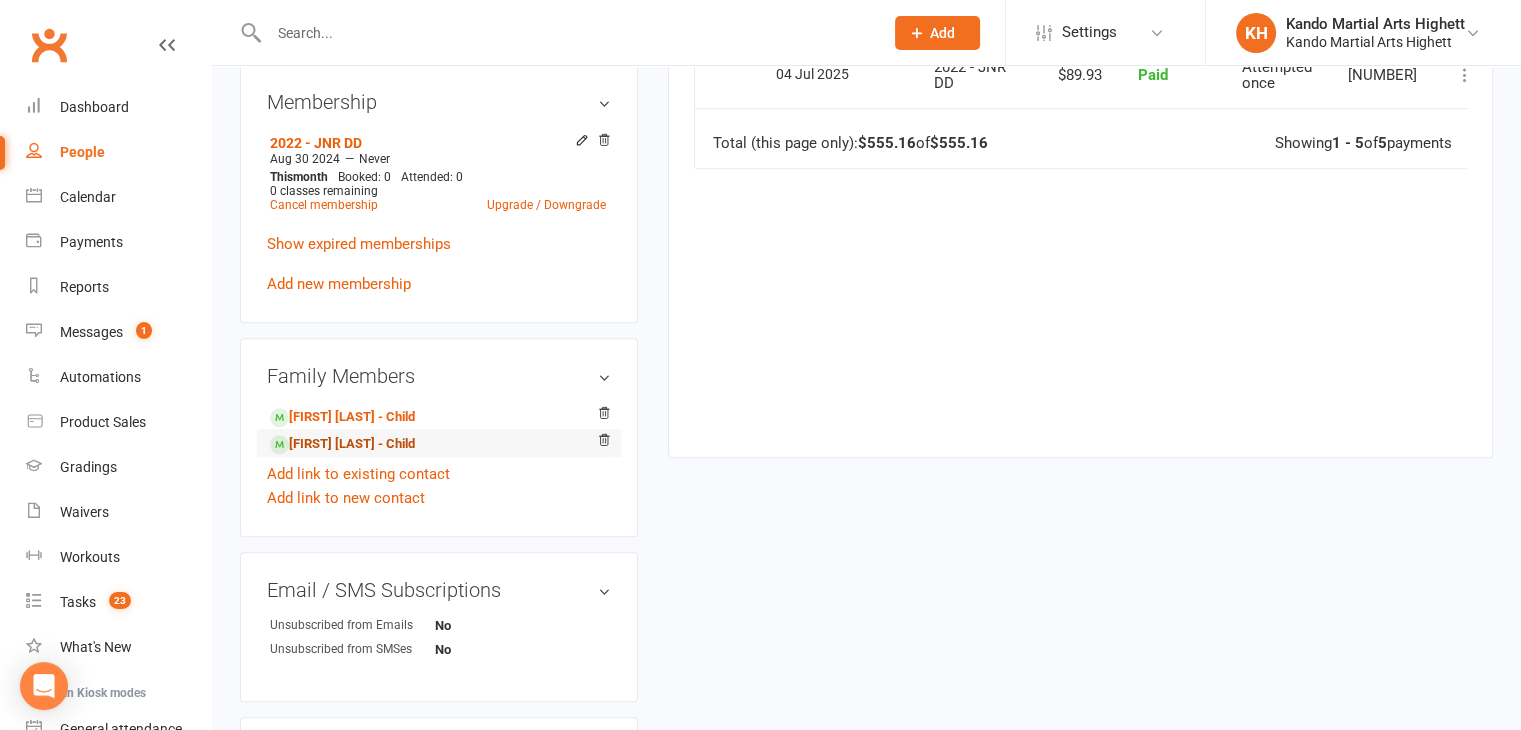 click on "Marley Lintenbrink - Child" at bounding box center [342, 444] 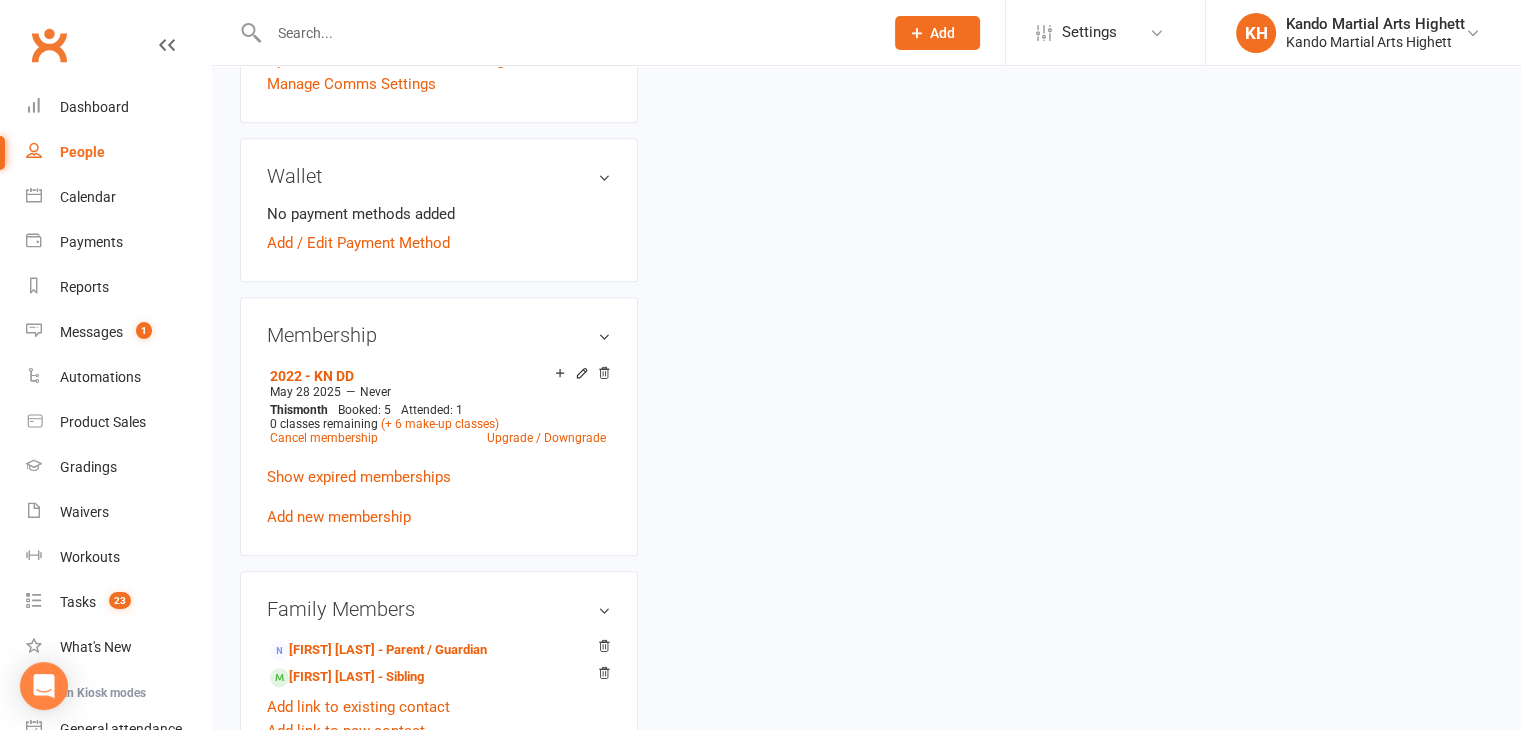 scroll, scrollTop: 0, scrollLeft: 0, axis: both 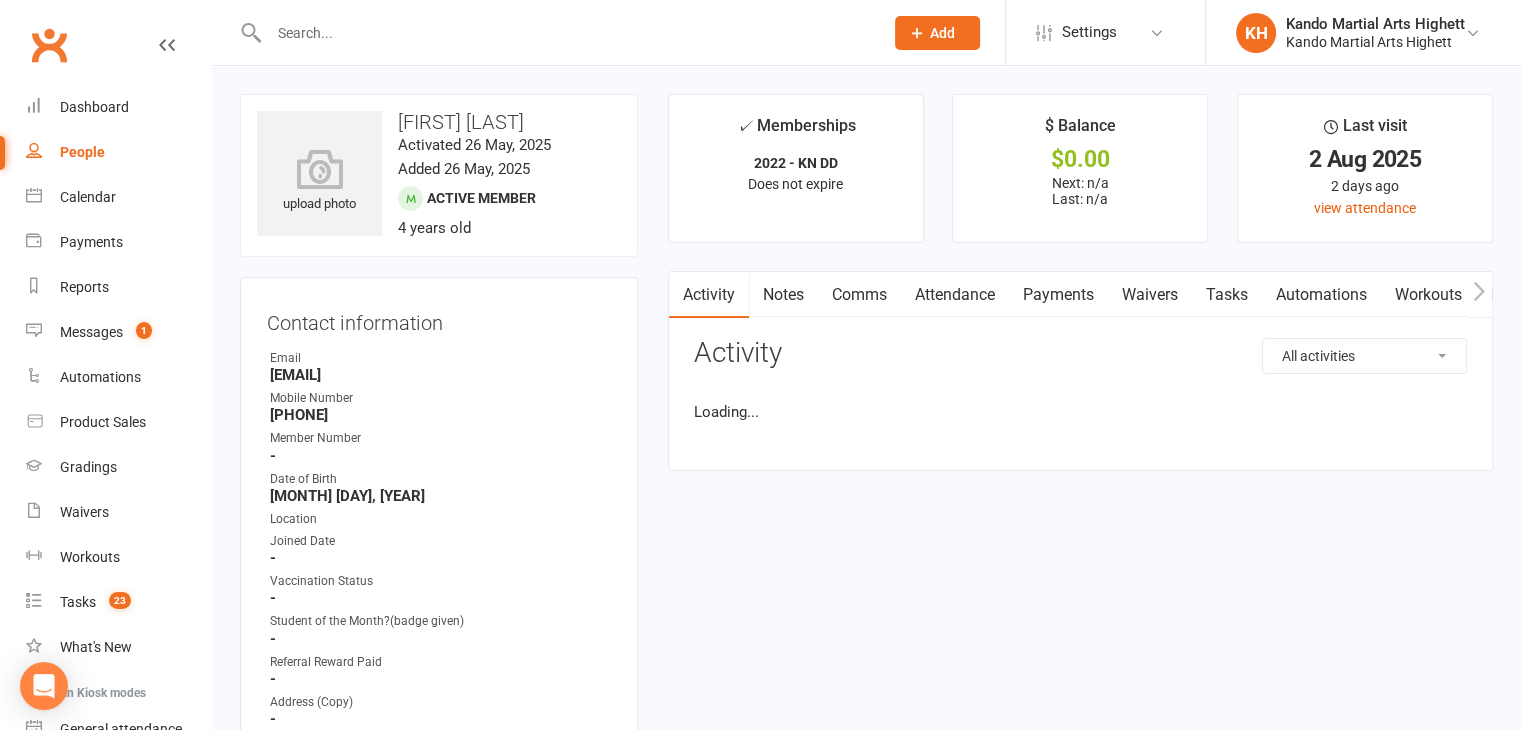 click on "Attendance" at bounding box center [955, 295] 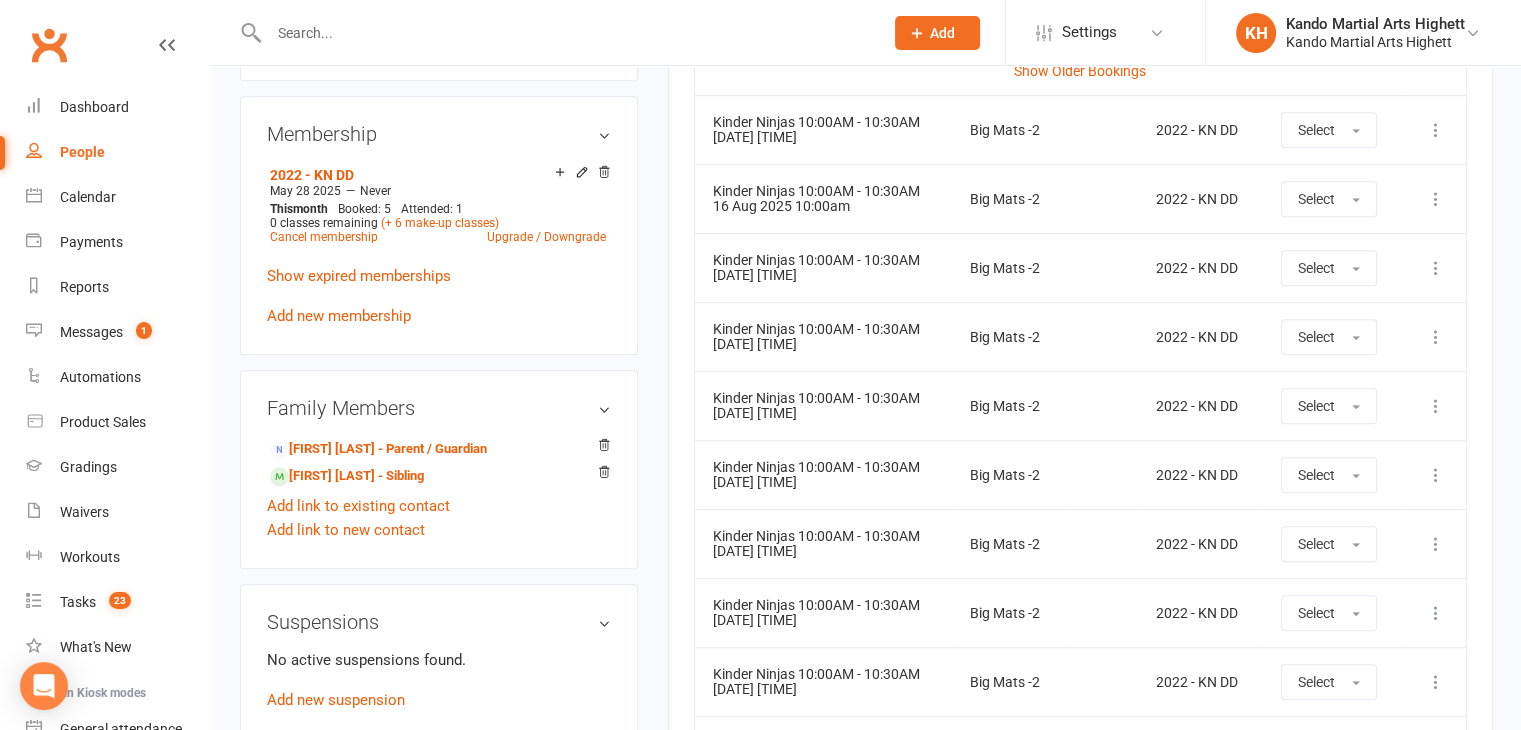 scroll, scrollTop: 1036, scrollLeft: 0, axis: vertical 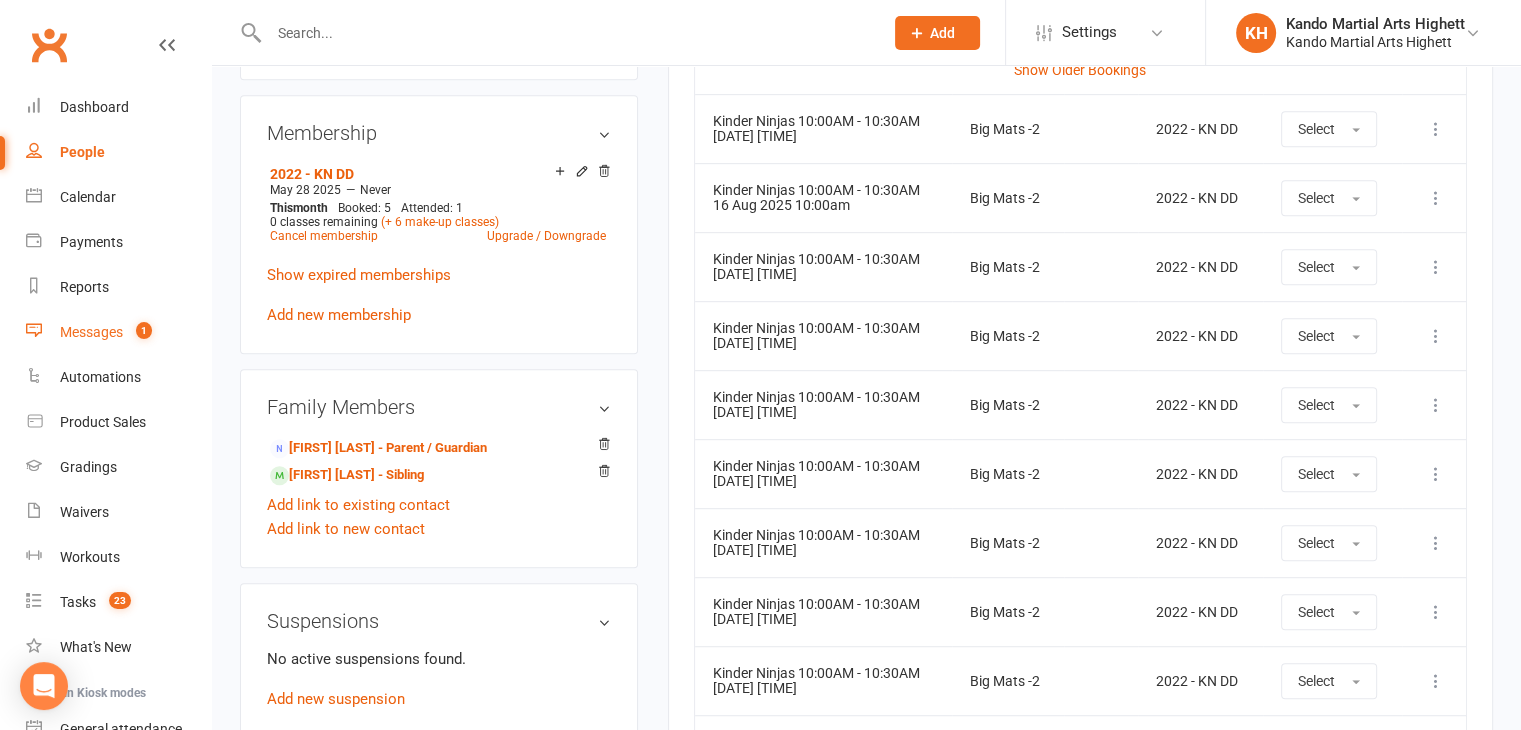 click on "Messages   1" at bounding box center [118, 332] 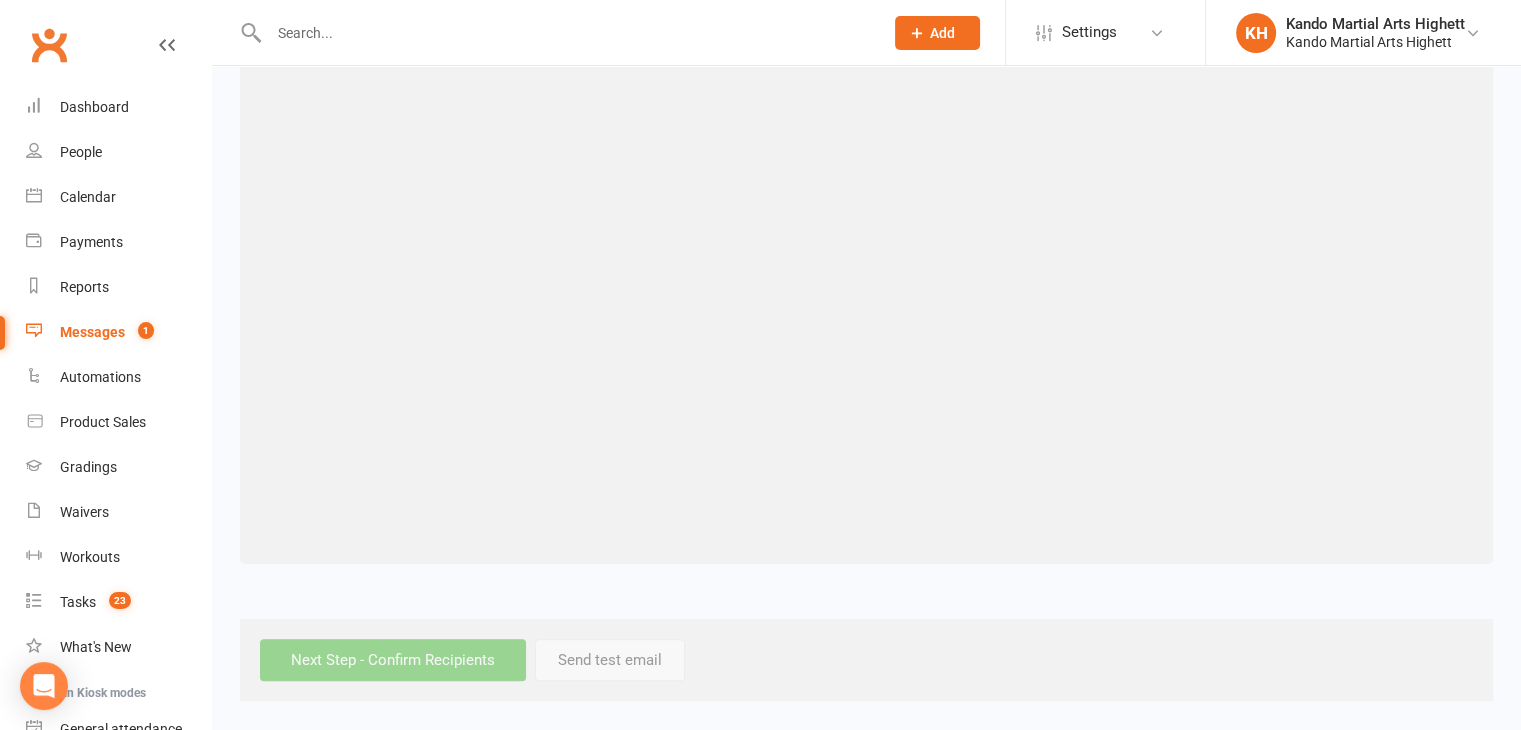 scroll, scrollTop: 0, scrollLeft: 0, axis: both 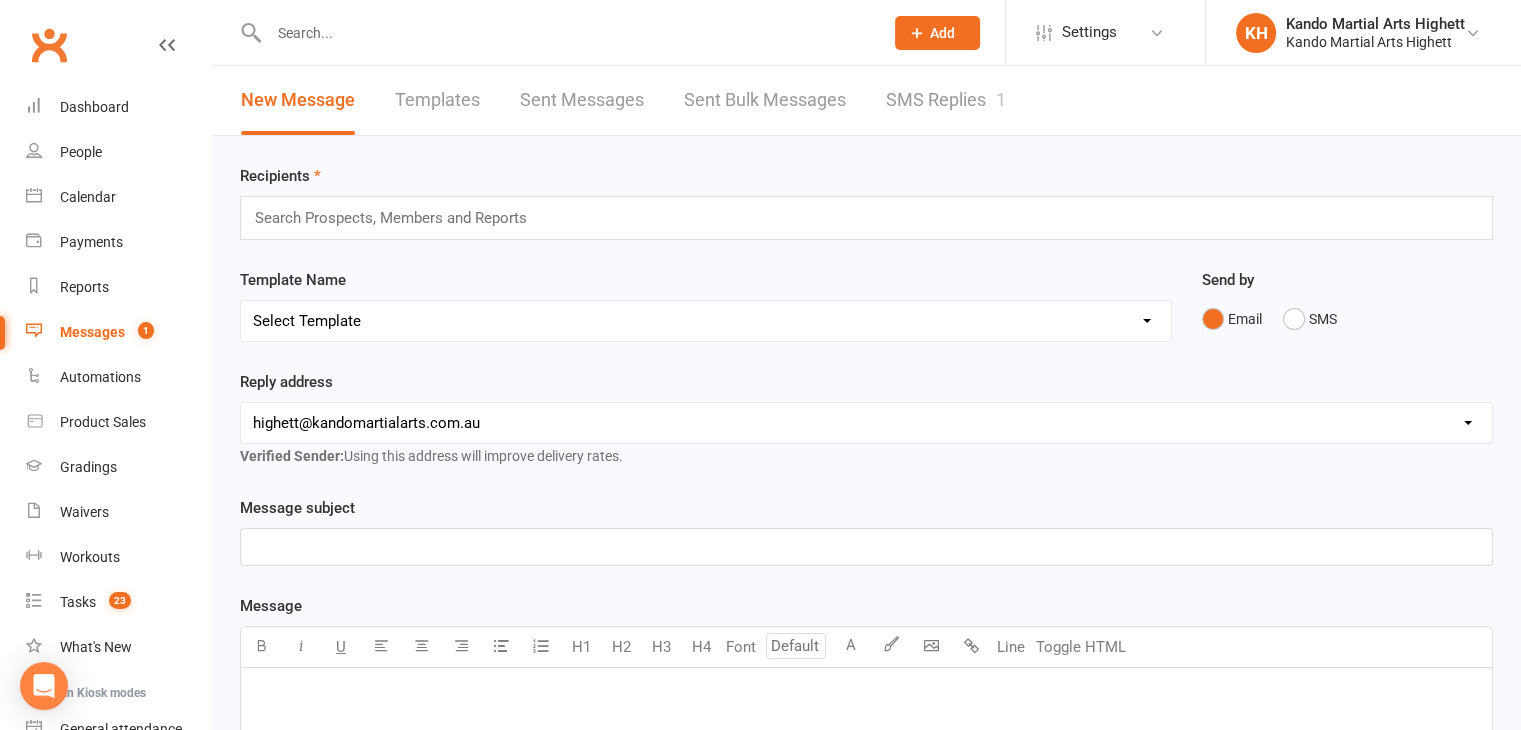 click on "SMS Replies  1" at bounding box center (946, 100) 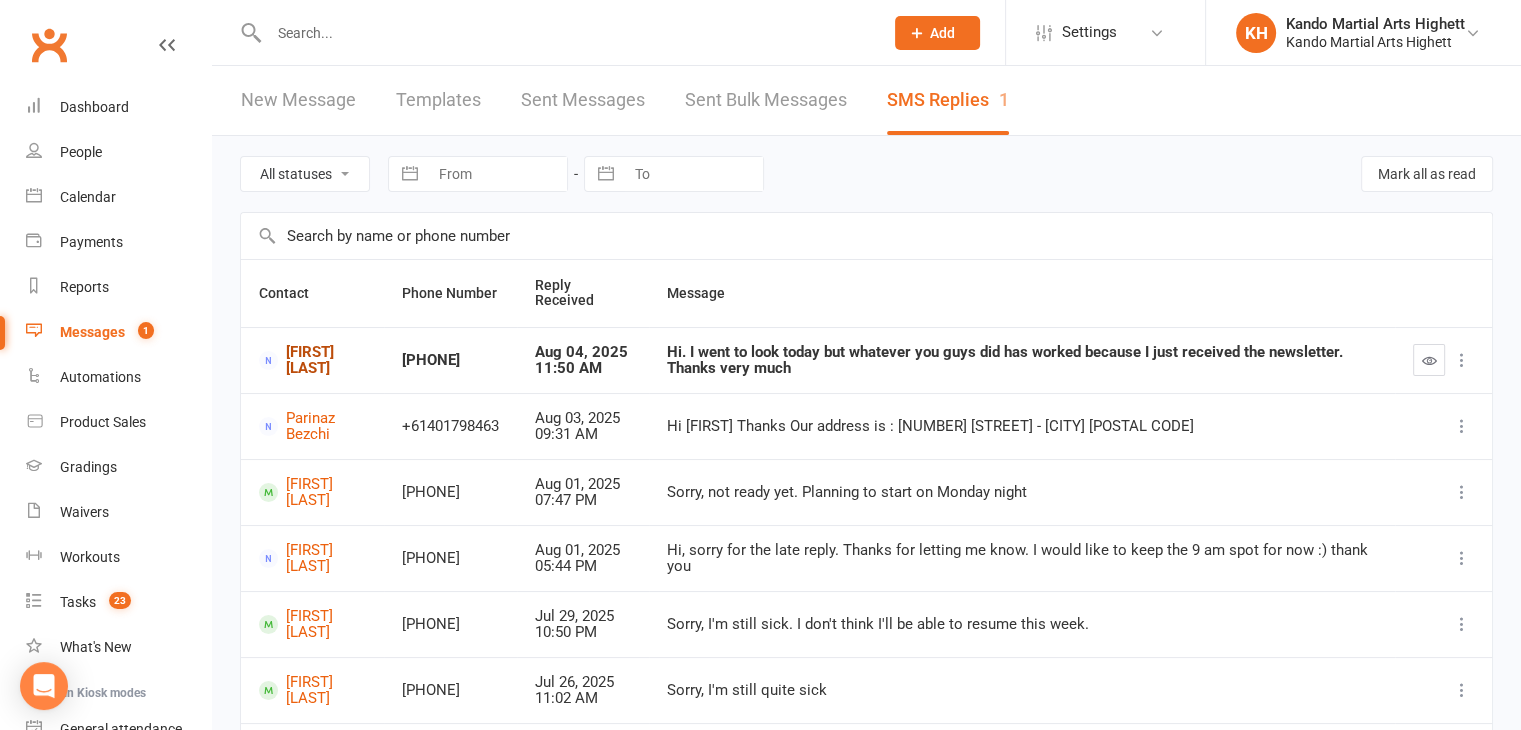 click on "Nicole Bourman" at bounding box center [312, 360] 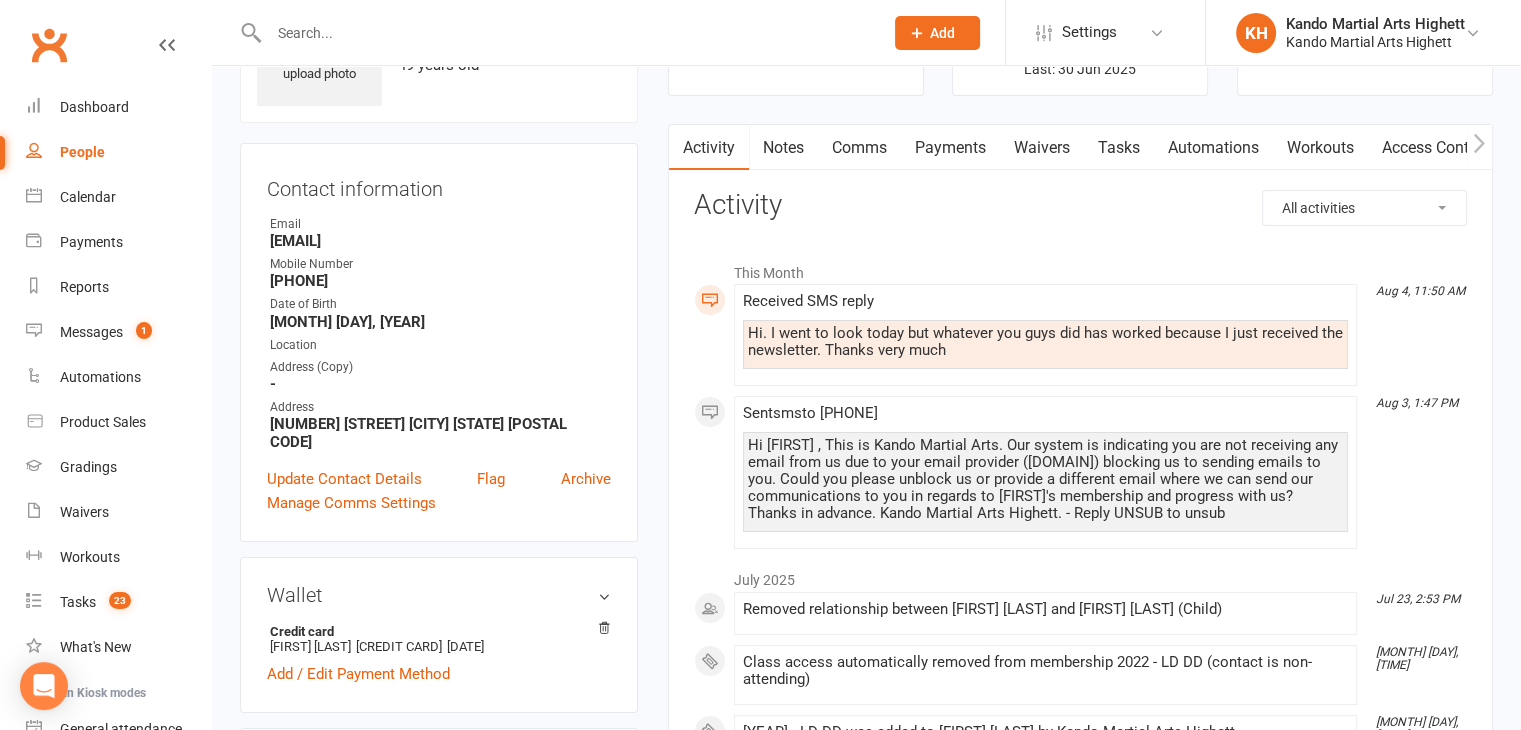 scroll, scrollTop: 512, scrollLeft: 0, axis: vertical 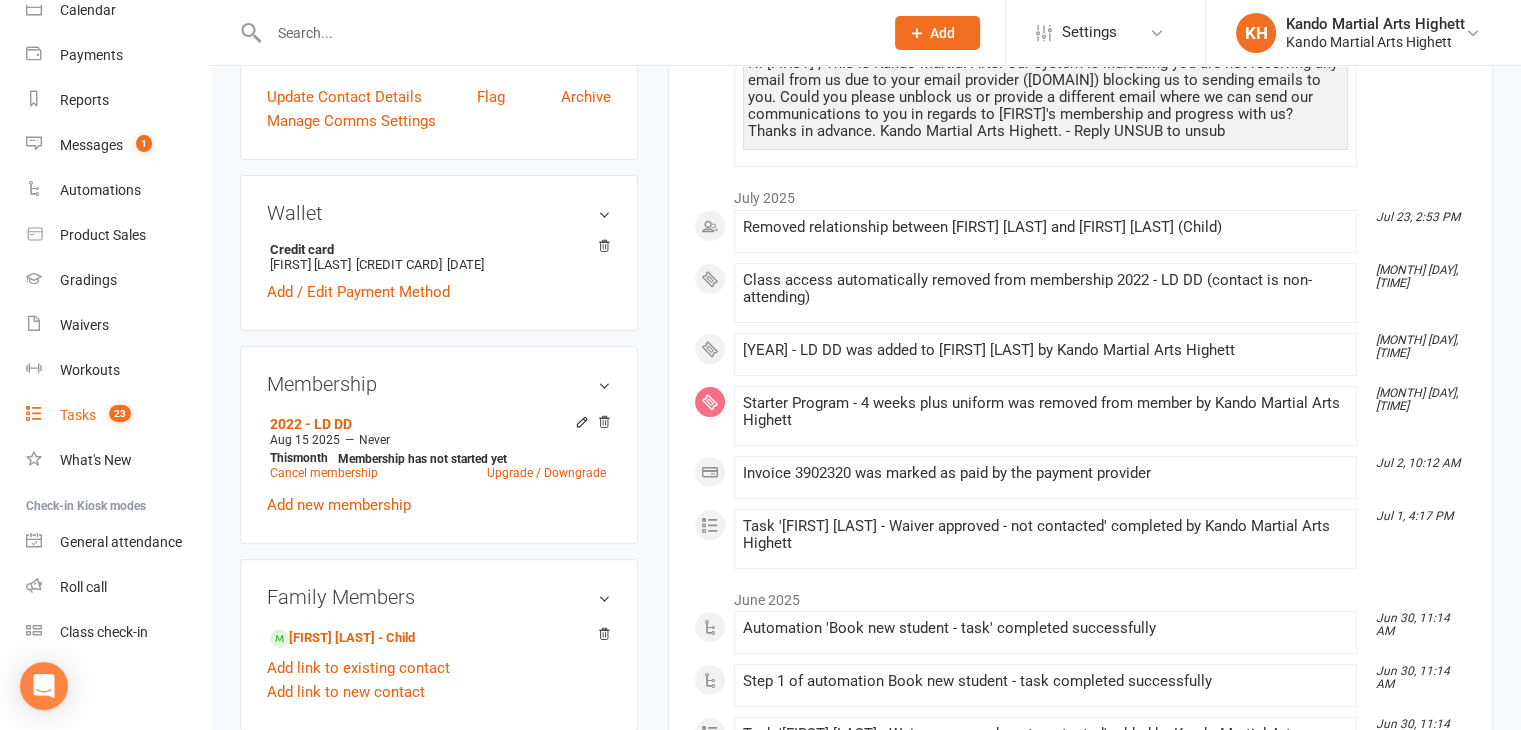 click on "Tasks   23" at bounding box center [118, 415] 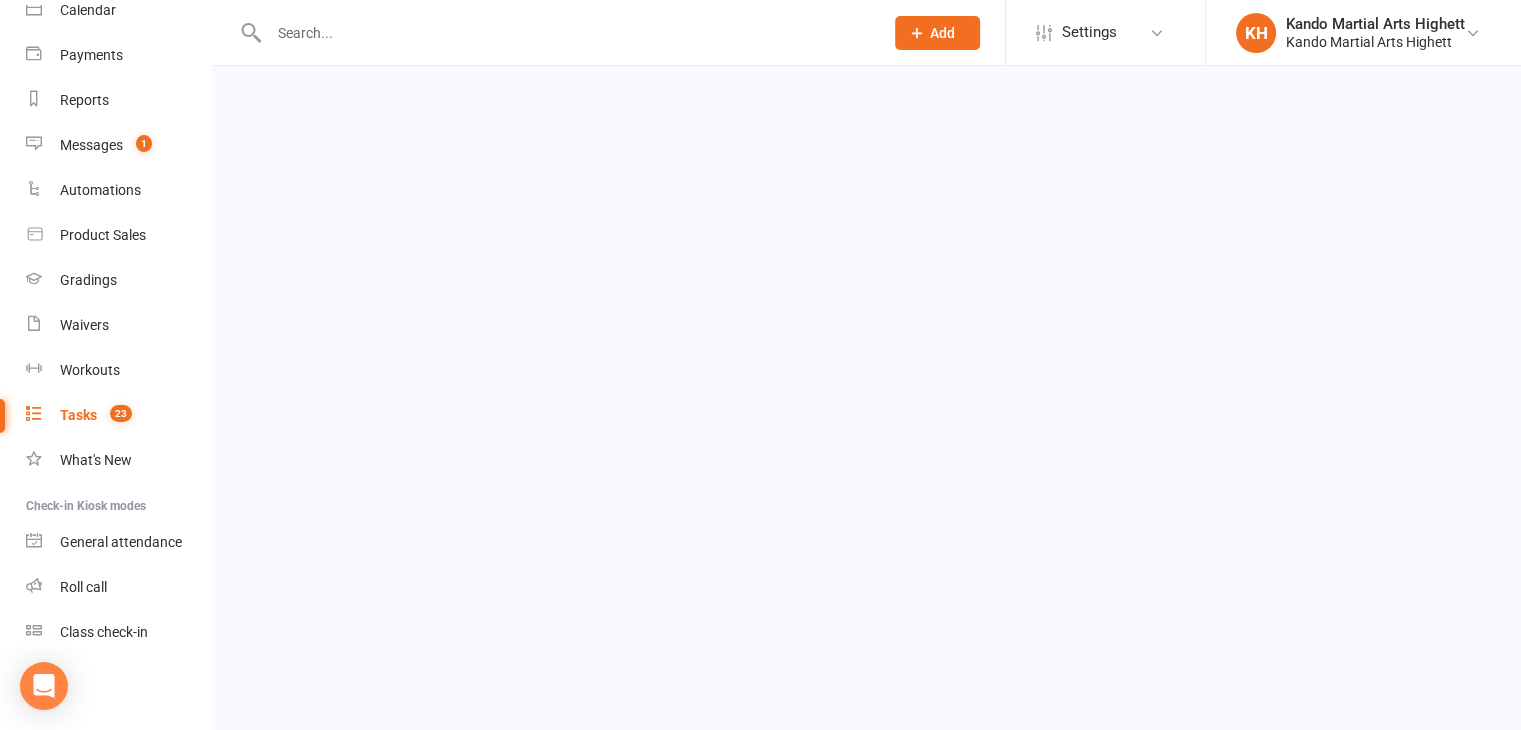 scroll, scrollTop: 0, scrollLeft: 0, axis: both 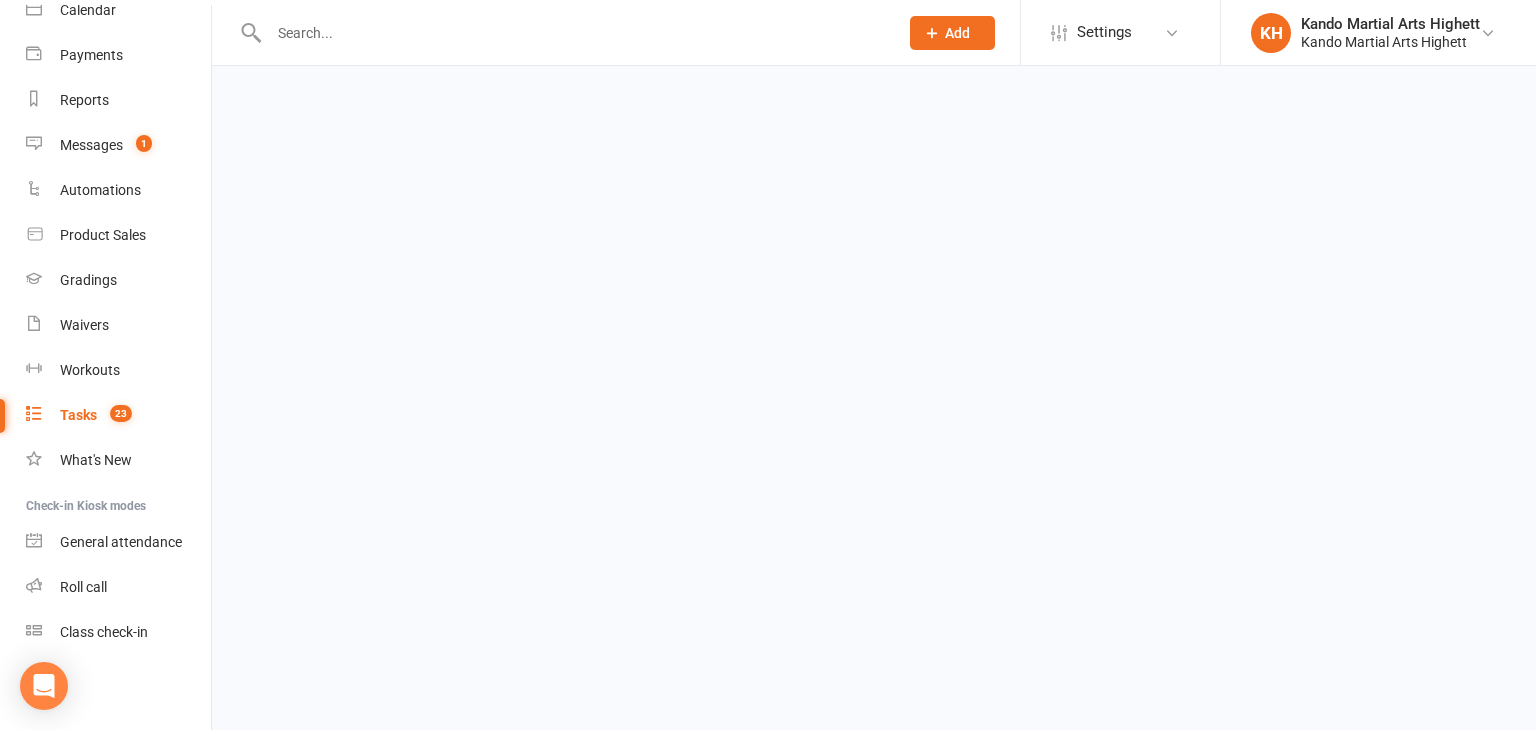 select on "incomplete" 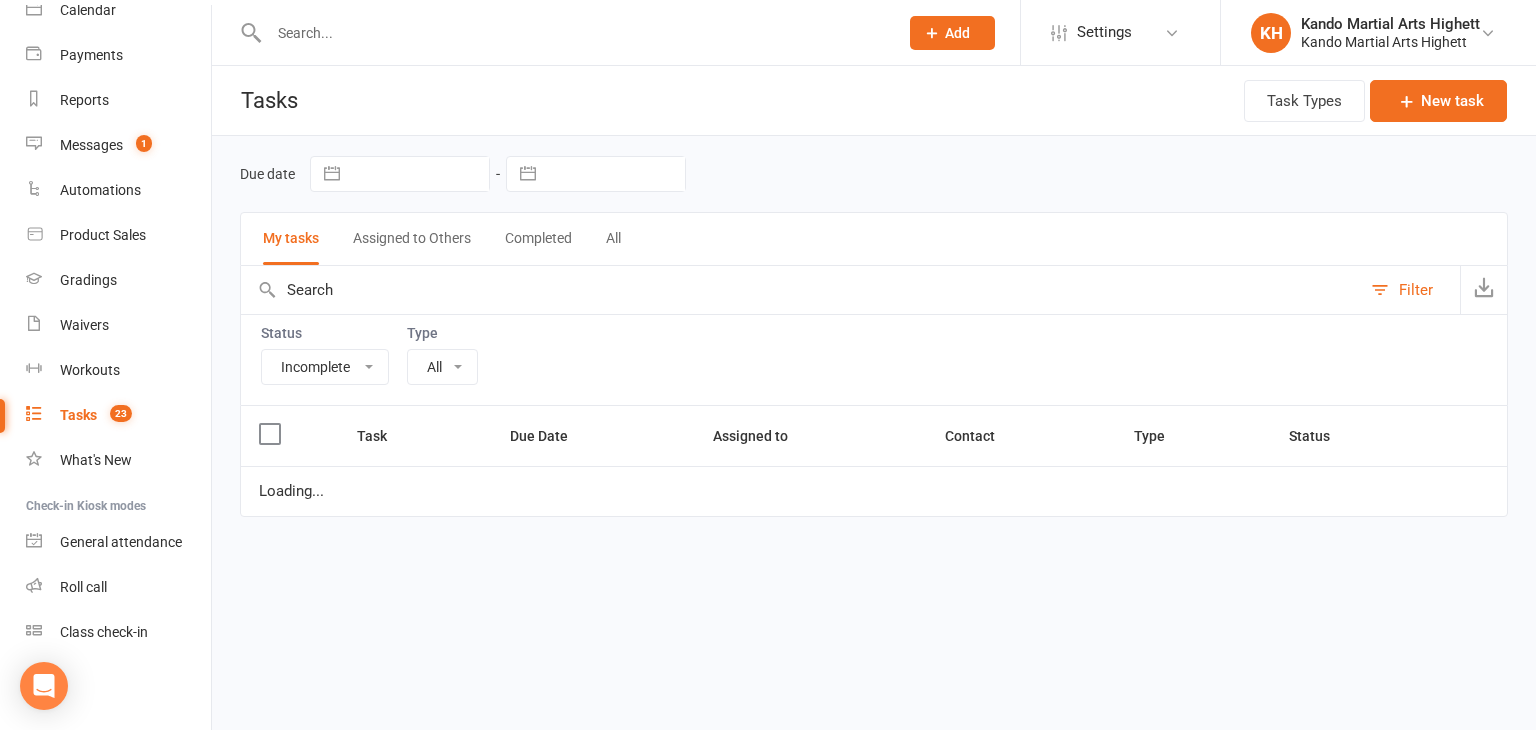 select on "23096" 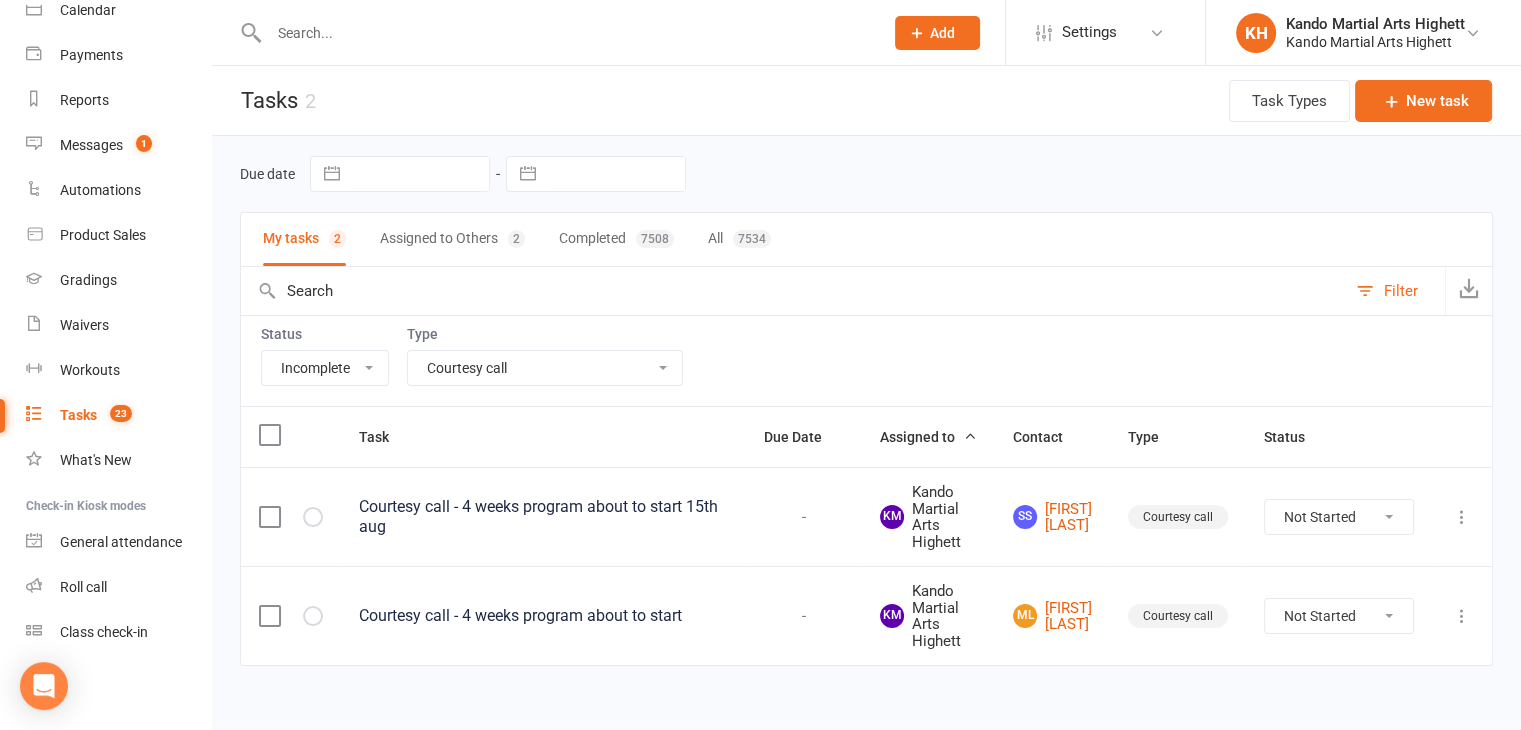 click on "All Admin Cancellation Class transfer Courtesy call Create welcome card E-mail Enquiry External In-class related Joining pack Ld/kn certificate and belt Leadership Membership related Phone call Staff communication Stock Suspension Waiting list - friday kn Waiting list - friday ld Waiting list - monday kn Waiting list - monday ld Waiting list - saturday 10:45 ld Waiting list - saturday 10am kn Waiting list - saturday 11:30am ld Waiting list - saturday 8:30 kn Waiting list - saturday 9:15 am ld Waiting list - sunday kn 10am Waiting list - thursday kn Waiting list - thursday ld Waiting list - tuesday kn Waiting list - tuesday ld Waiting list - wednesday kn Waiting list - wednesday ld Waitlist - sunday kn Waitlist - sunday ld Waiver approved - not contacted Waiver approved - waiting response" at bounding box center [545, 368] 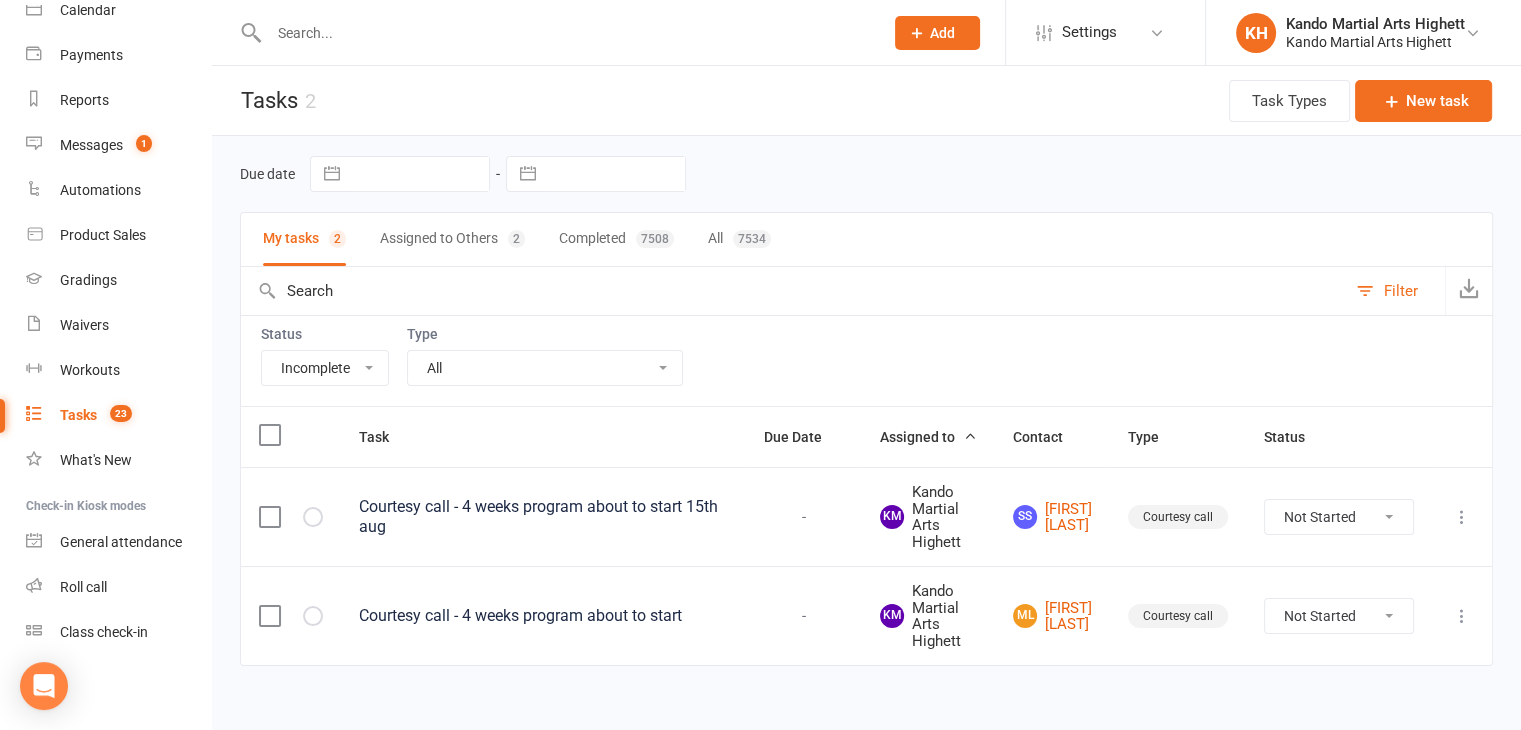 click on "All Admin Cancellation Class transfer Courtesy call Create welcome card E-mail Enquiry External In-class related Joining pack Ld/kn certificate and belt Leadership Membership related Phone call Staff communication Stock Suspension Waiting list - friday kn Waiting list - friday ld Waiting list - monday kn Waiting list - monday ld Waiting list - saturday 10:45 ld Waiting list - saturday 10am kn Waiting list - saturday 11:30am ld Waiting list - saturday 8:30 kn Waiting list - saturday 9:15 am ld Waiting list - sunday kn 10am Waiting list - thursday kn Waiting list - thursday ld Waiting list - tuesday kn Waiting list - tuesday ld Waiting list - wednesday kn Waiting list - wednesday ld Waitlist - sunday kn Waitlist - sunday ld Waiver approved - not contacted Waiver approved - waiting response" at bounding box center [545, 368] 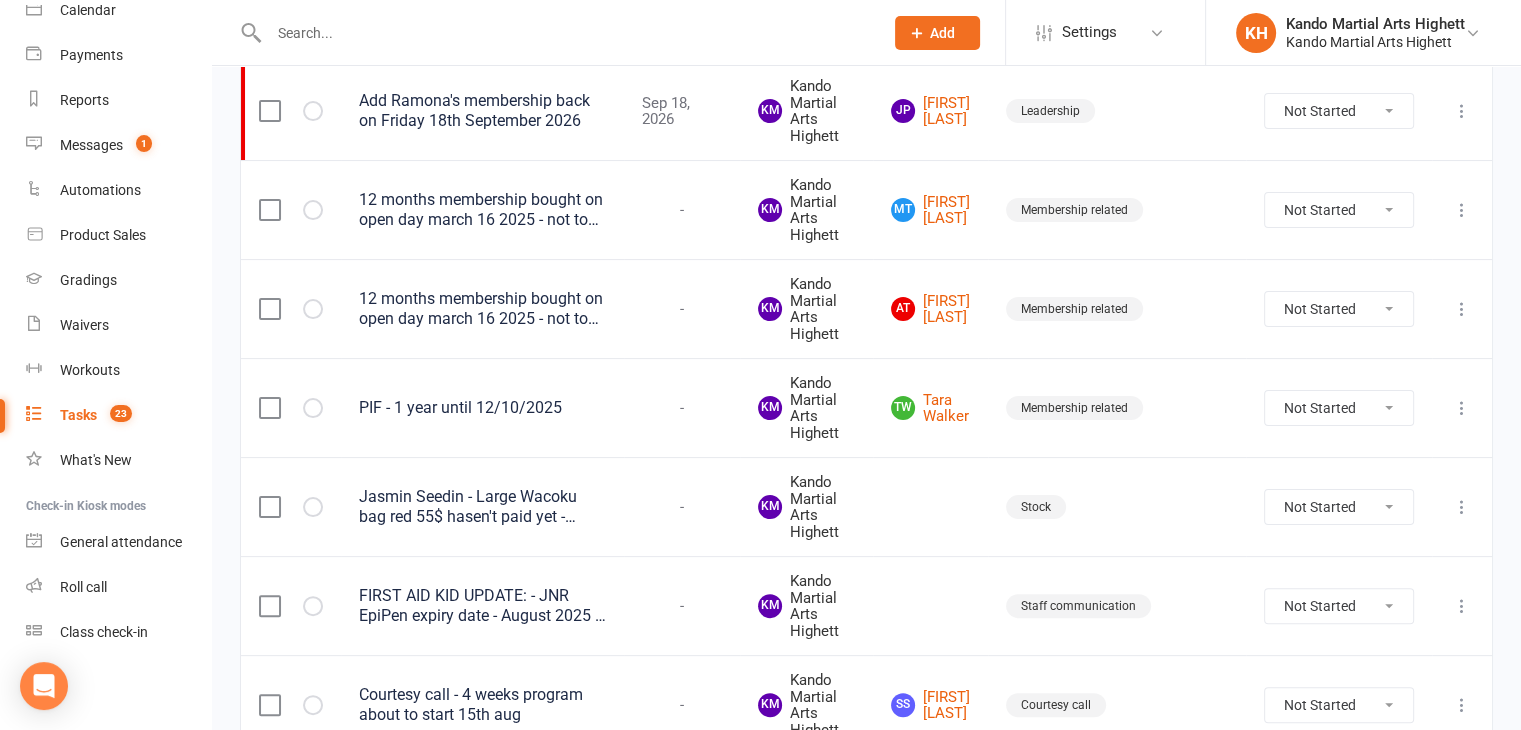 scroll, scrollTop: 584, scrollLeft: 0, axis: vertical 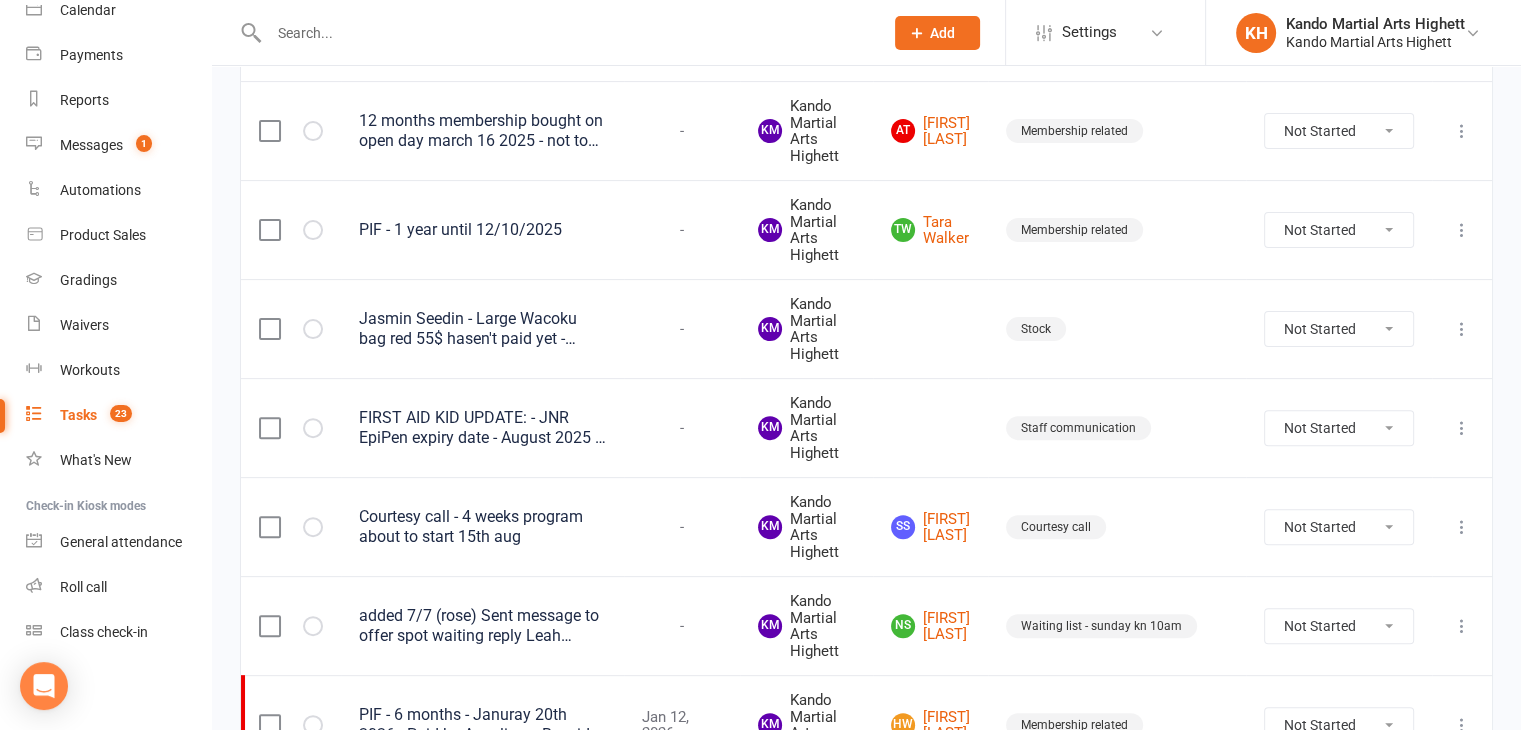 click on "Jasmin Seedin - Large Wacoku bag red 55$ hasen't paid yet - please order Date today is 29/07/2025" at bounding box center [482, 328] 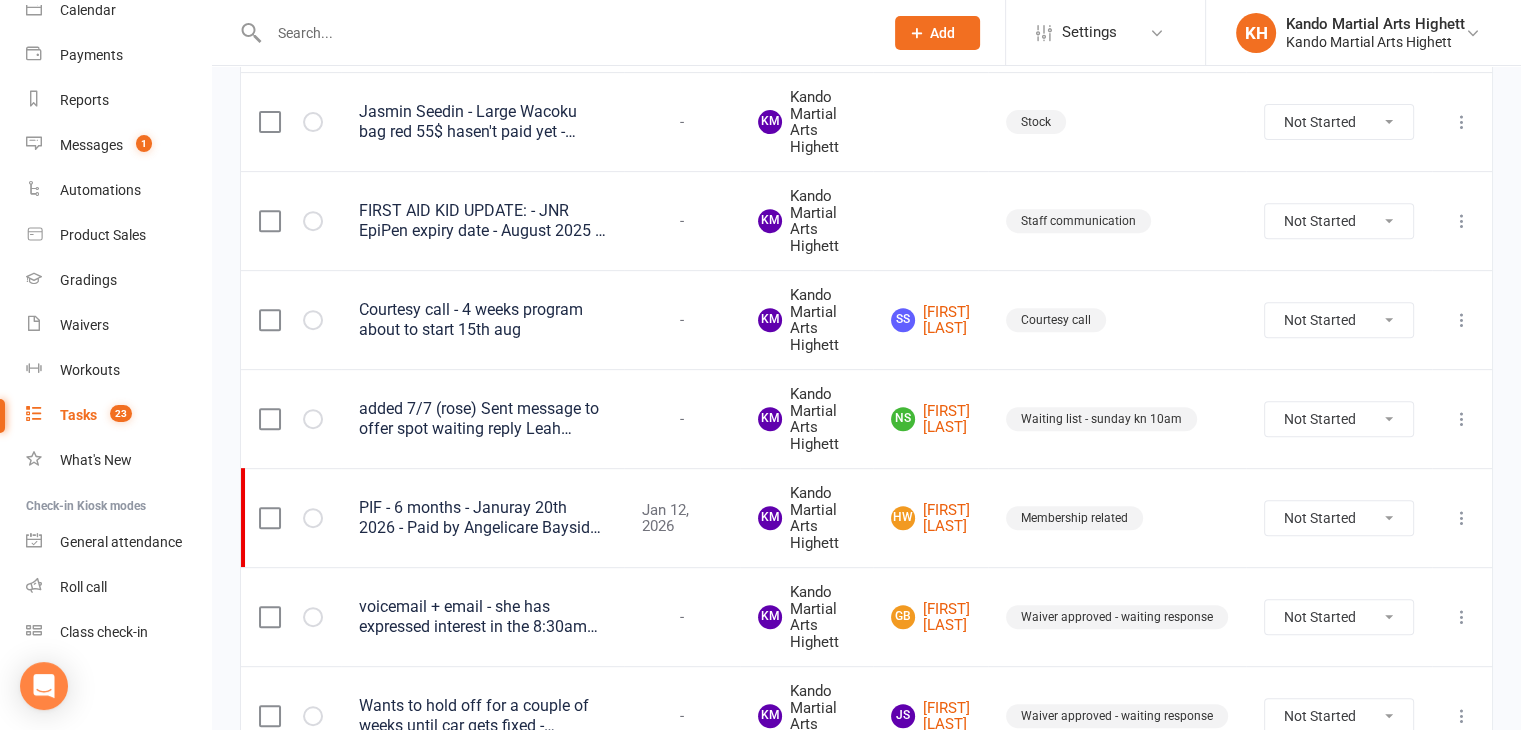 click on "FIRST AID KID UPDATE:
- JNR EpiPen expiry date - August 2025
- No Ventolin
(Leah 12/06)" at bounding box center (482, 221) 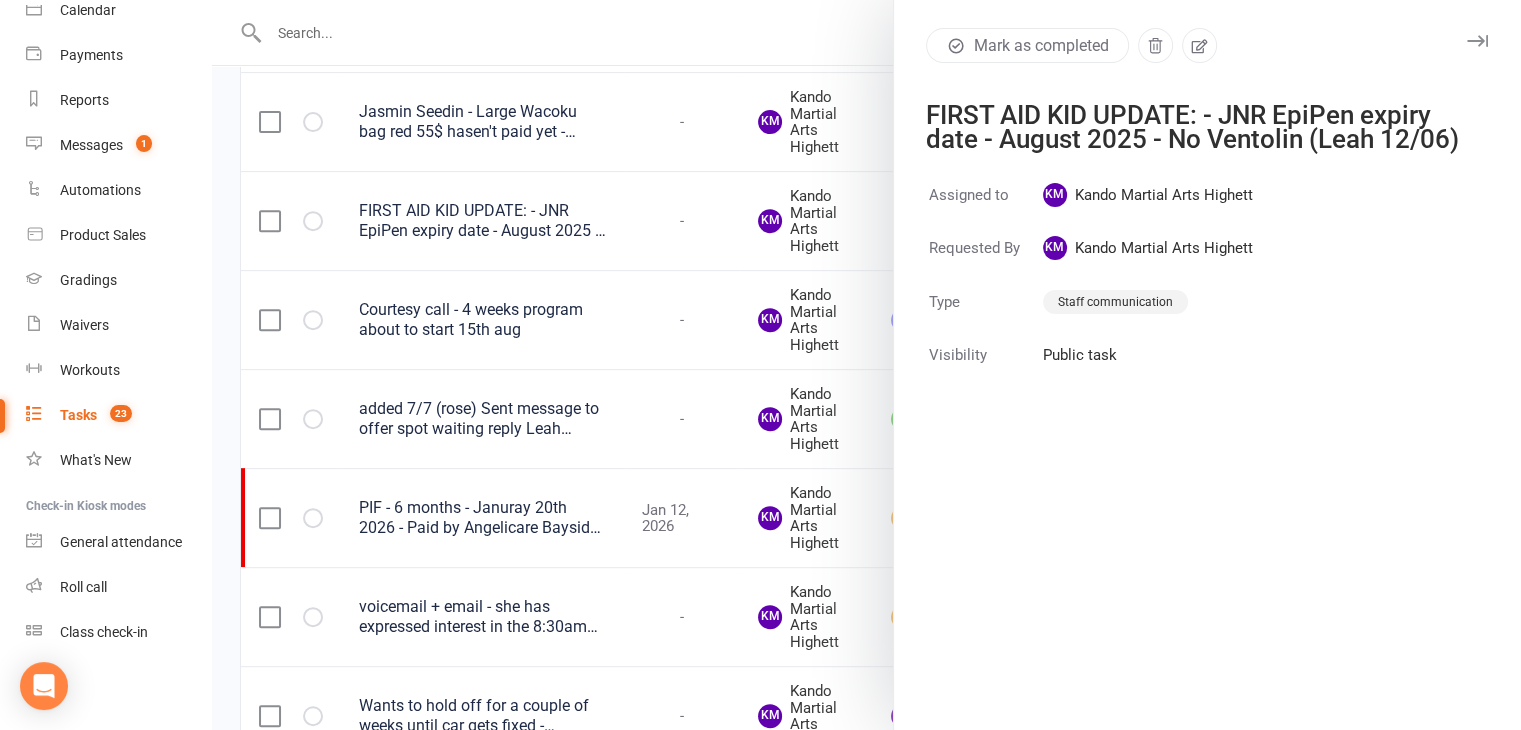 click at bounding box center [866, 365] 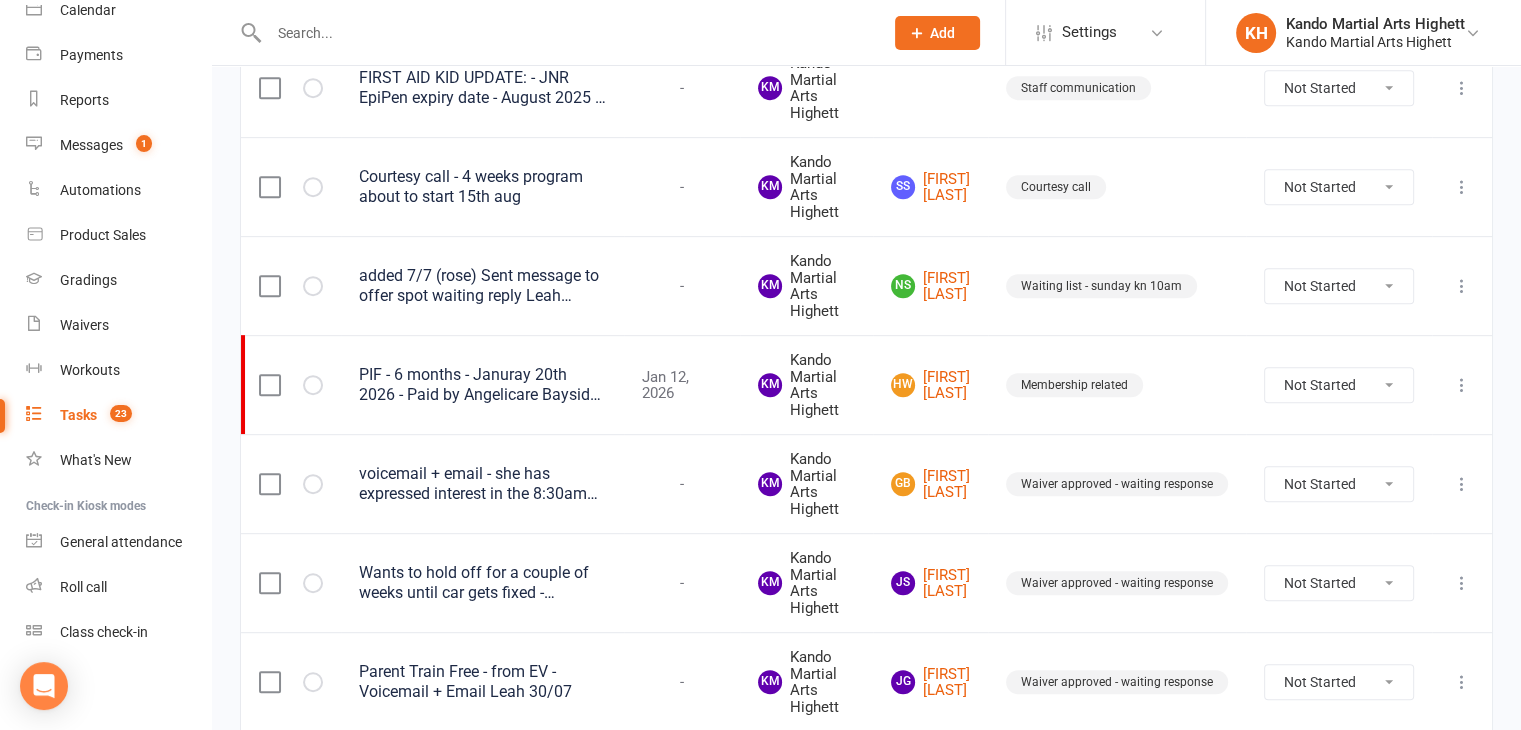 scroll, scrollTop: 924, scrollLeft: 0, axis: vertical 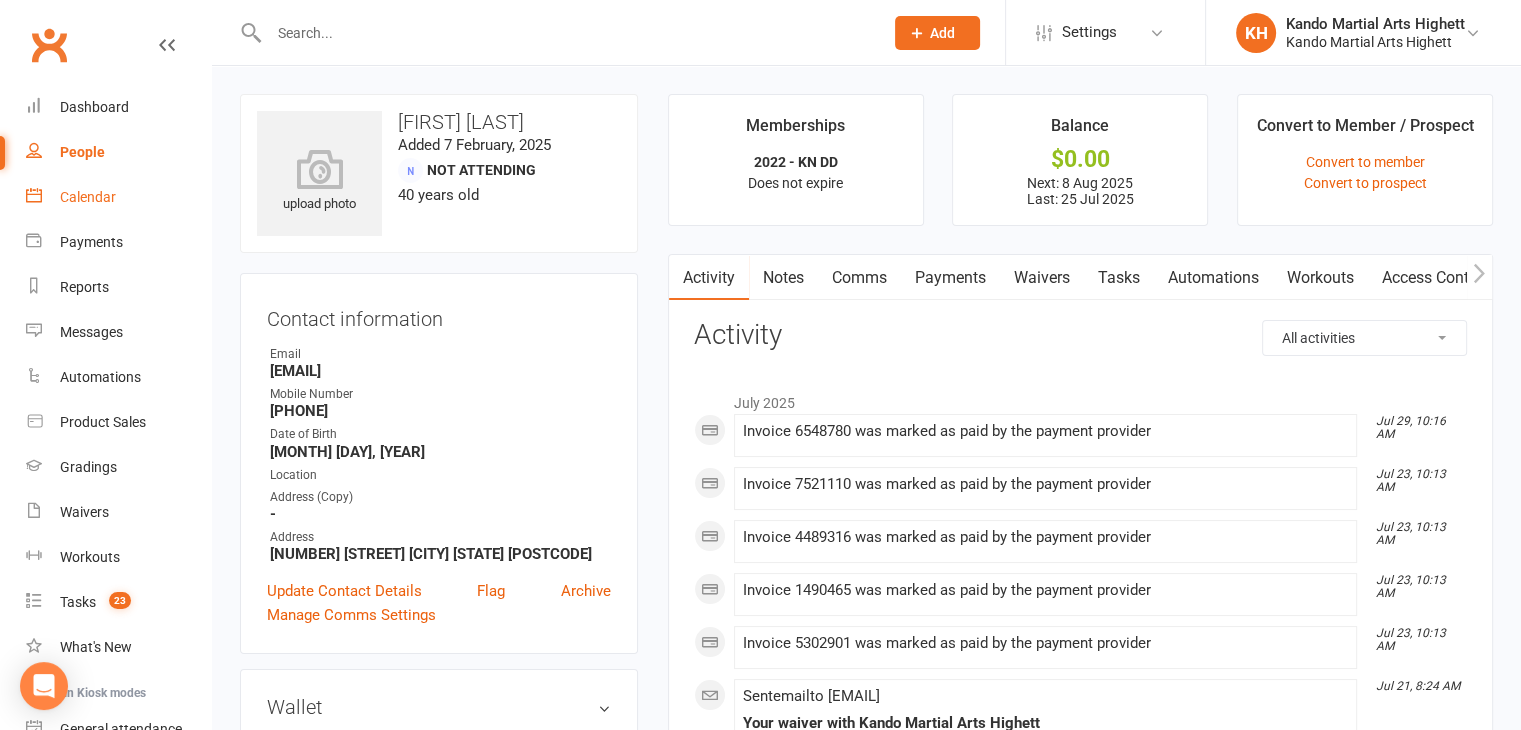 click on "Calendar" at bounding box center [118, 197] 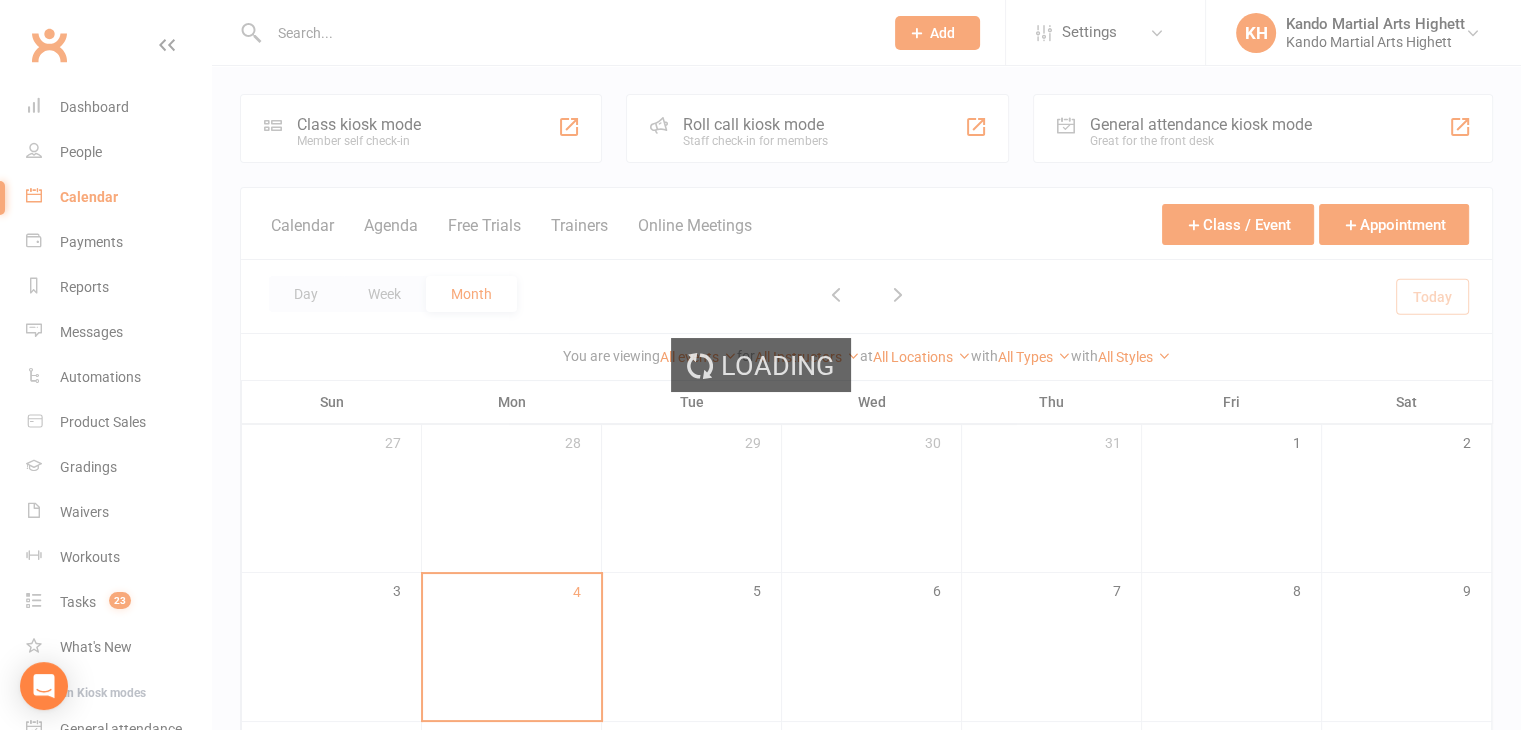 click on "Loading" at bounding box center [760, 365] 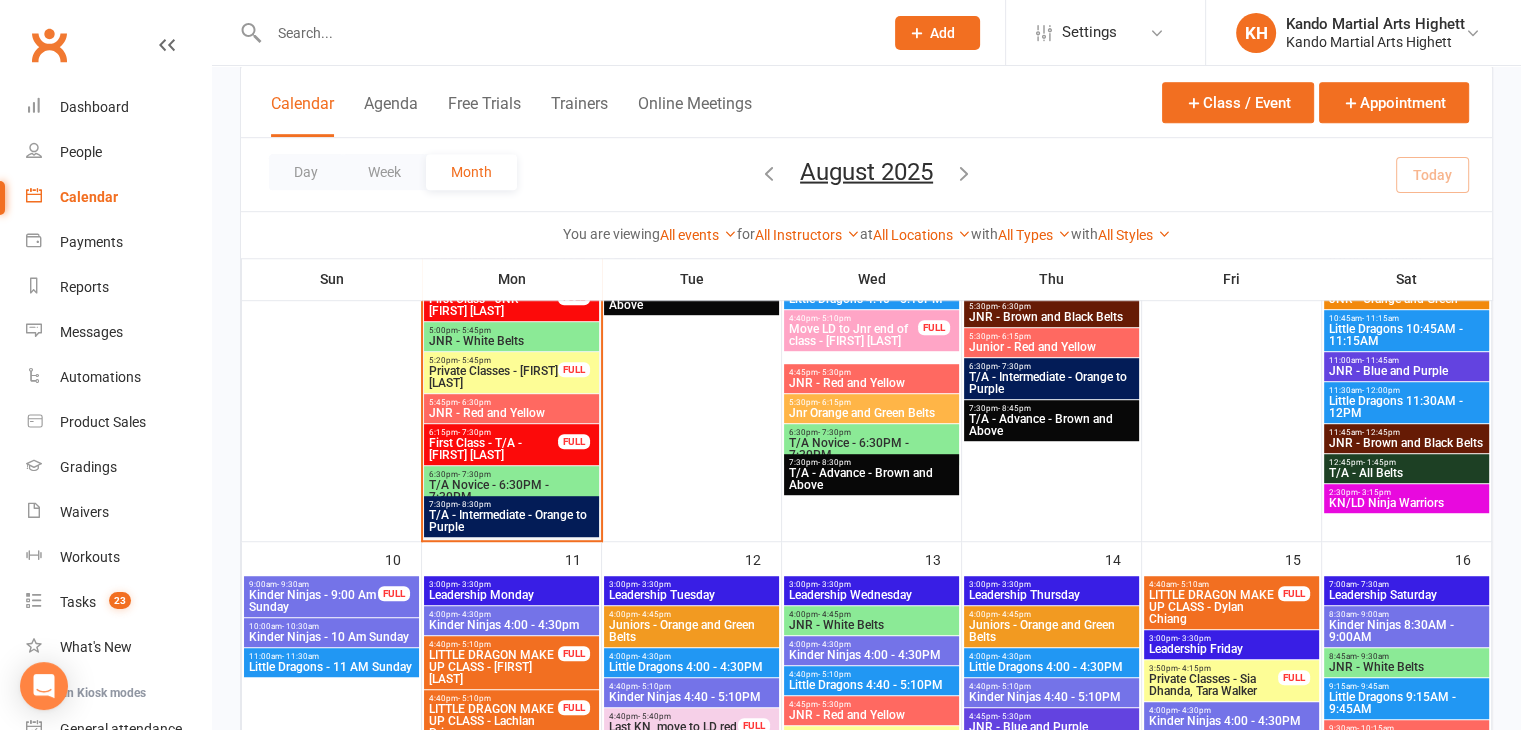 scroll, scrollTop: 900, scrollLeft: 0, axis: vertical 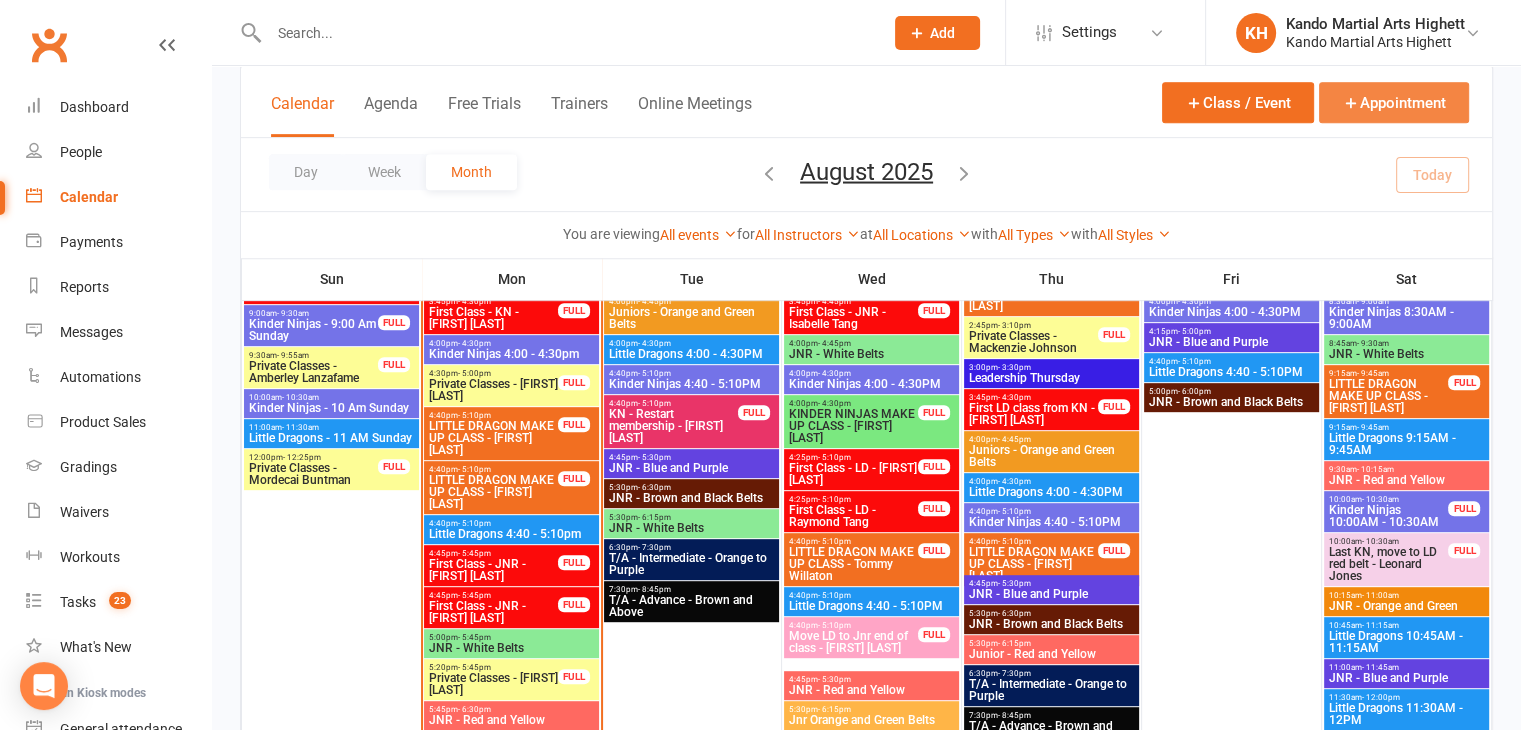 click on "Appointment" at bounding box center (1394, 102) 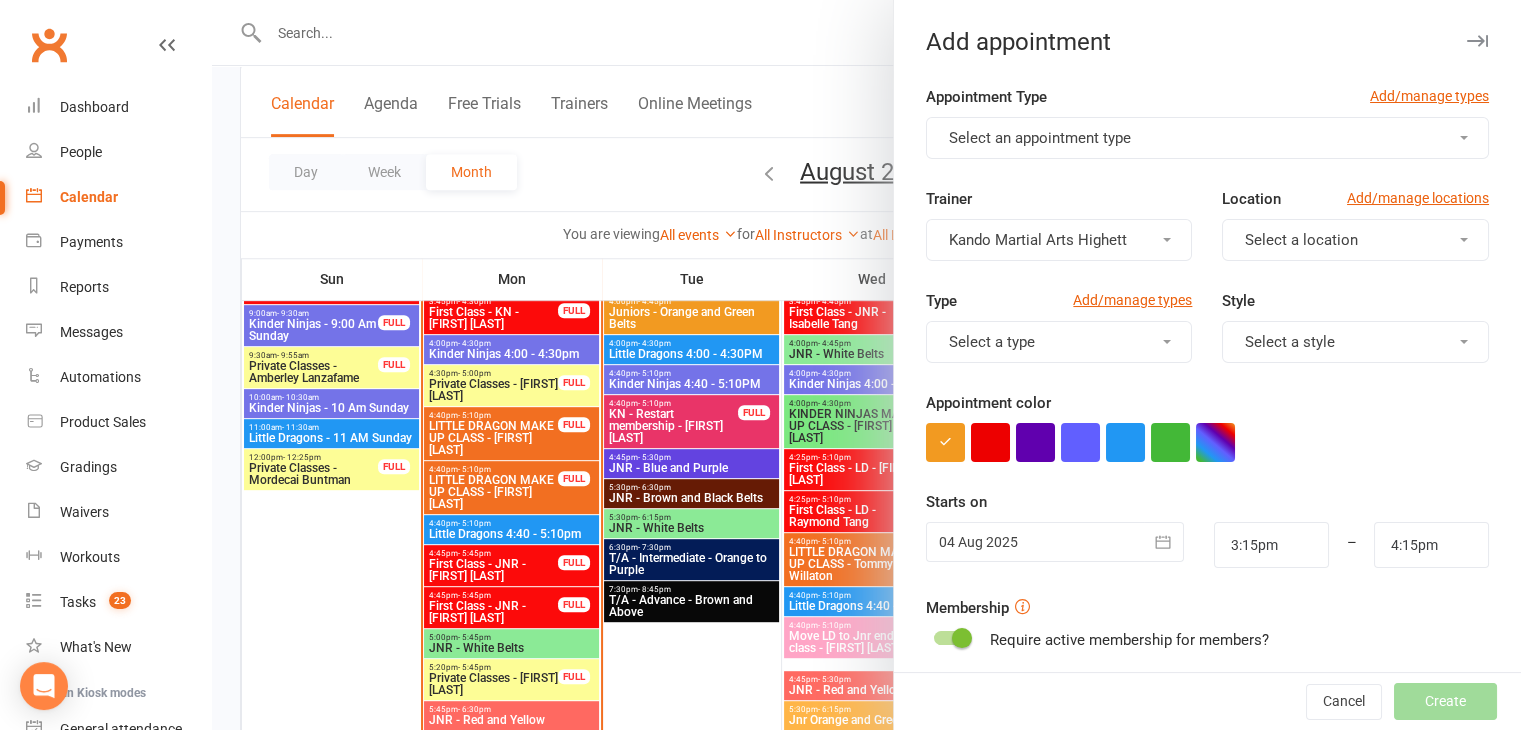 click on "Select an appointment type" at bounding box center (1207, 138) 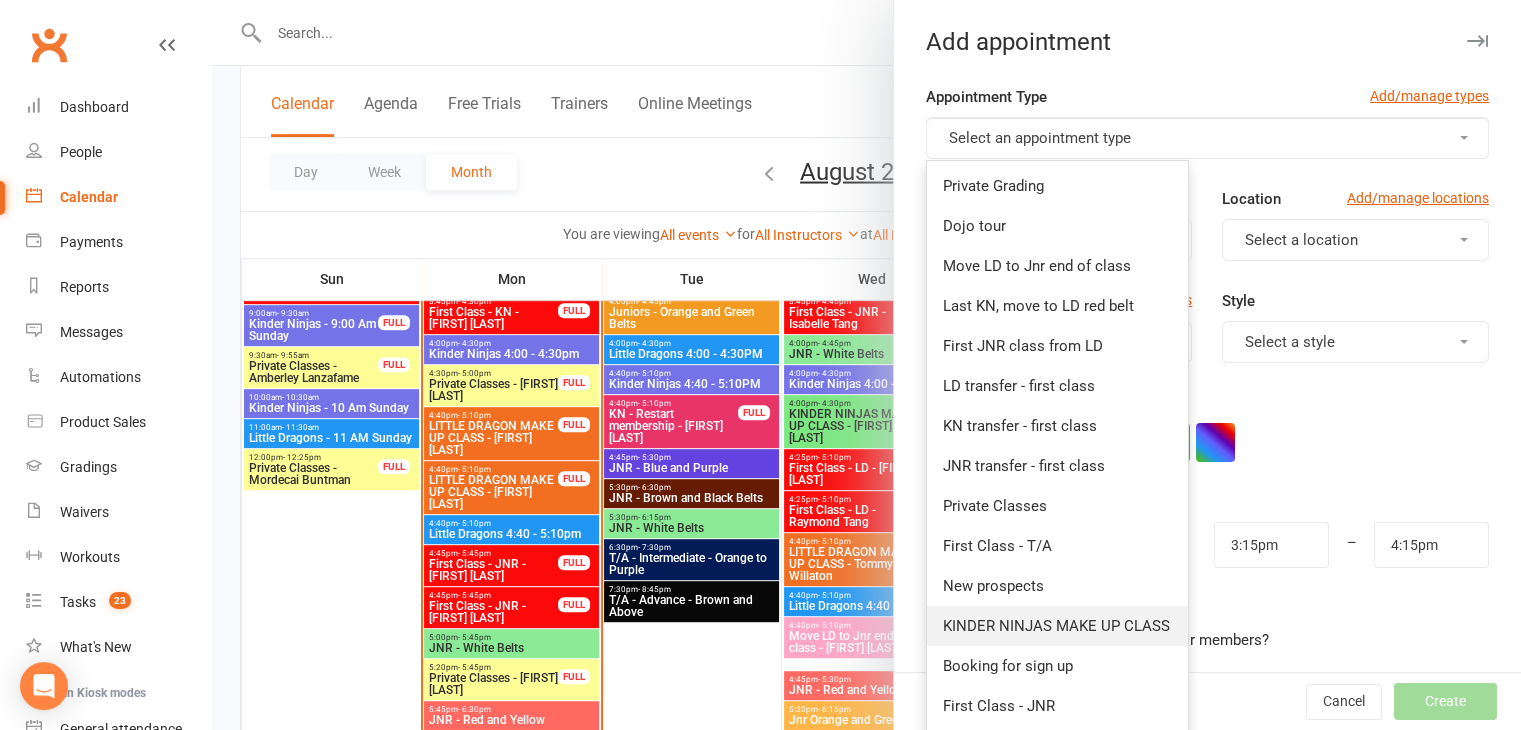 click on "KINDER NINJAS MAKE UP CLASS" at bounding box center (1056, 626) 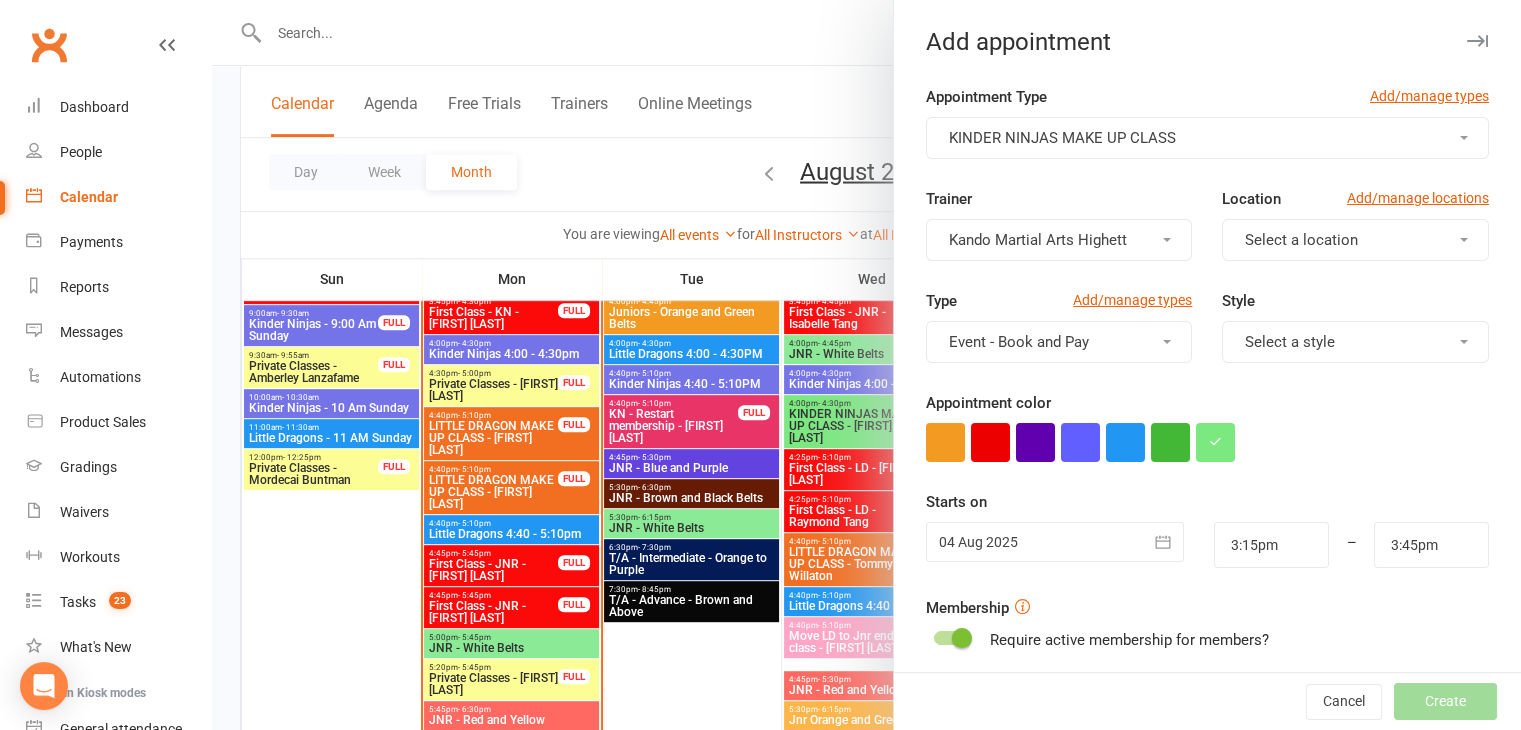 click 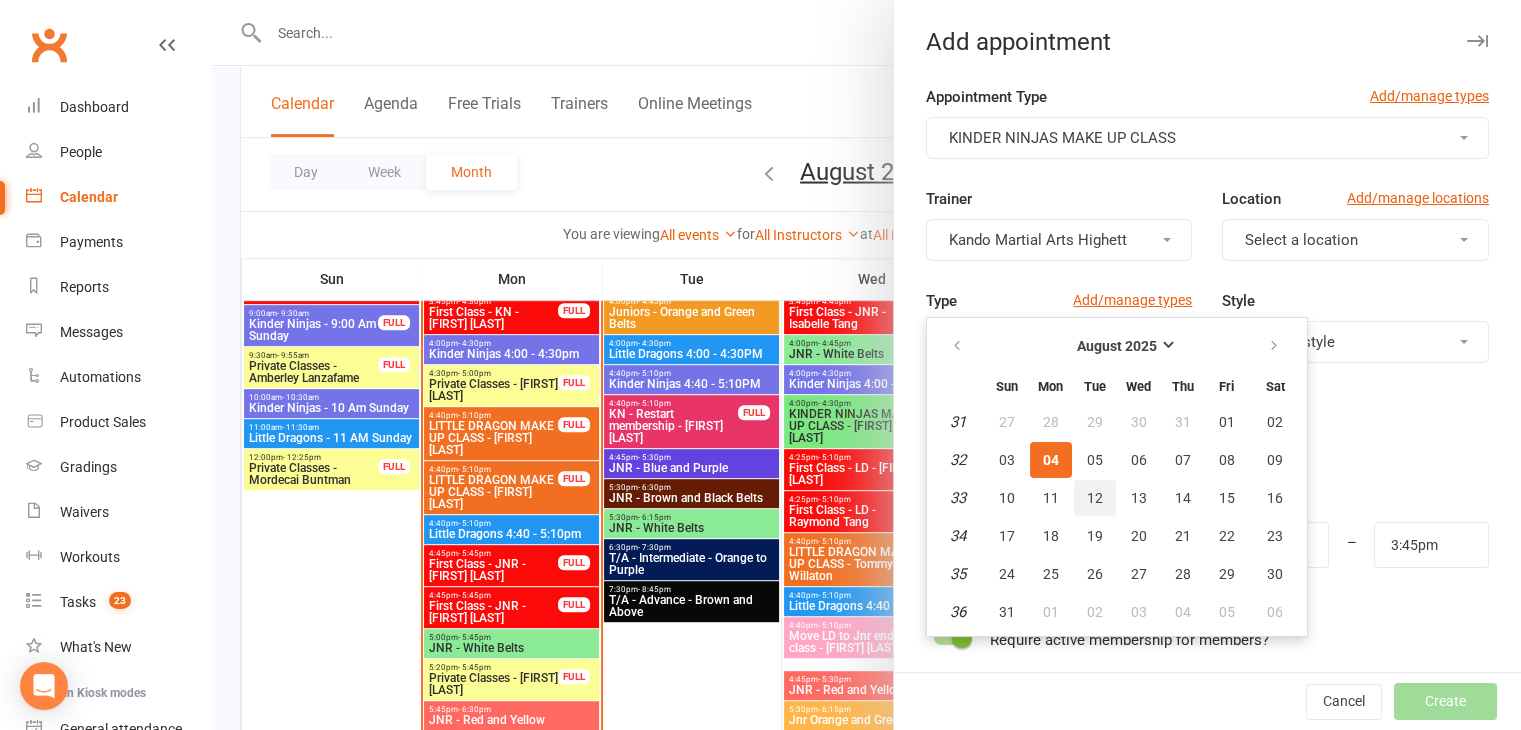 drag, startPoint x: 1096, startPoint y: 485, endPoint x: 1134, endPoint y: 518, distance: 50.32892 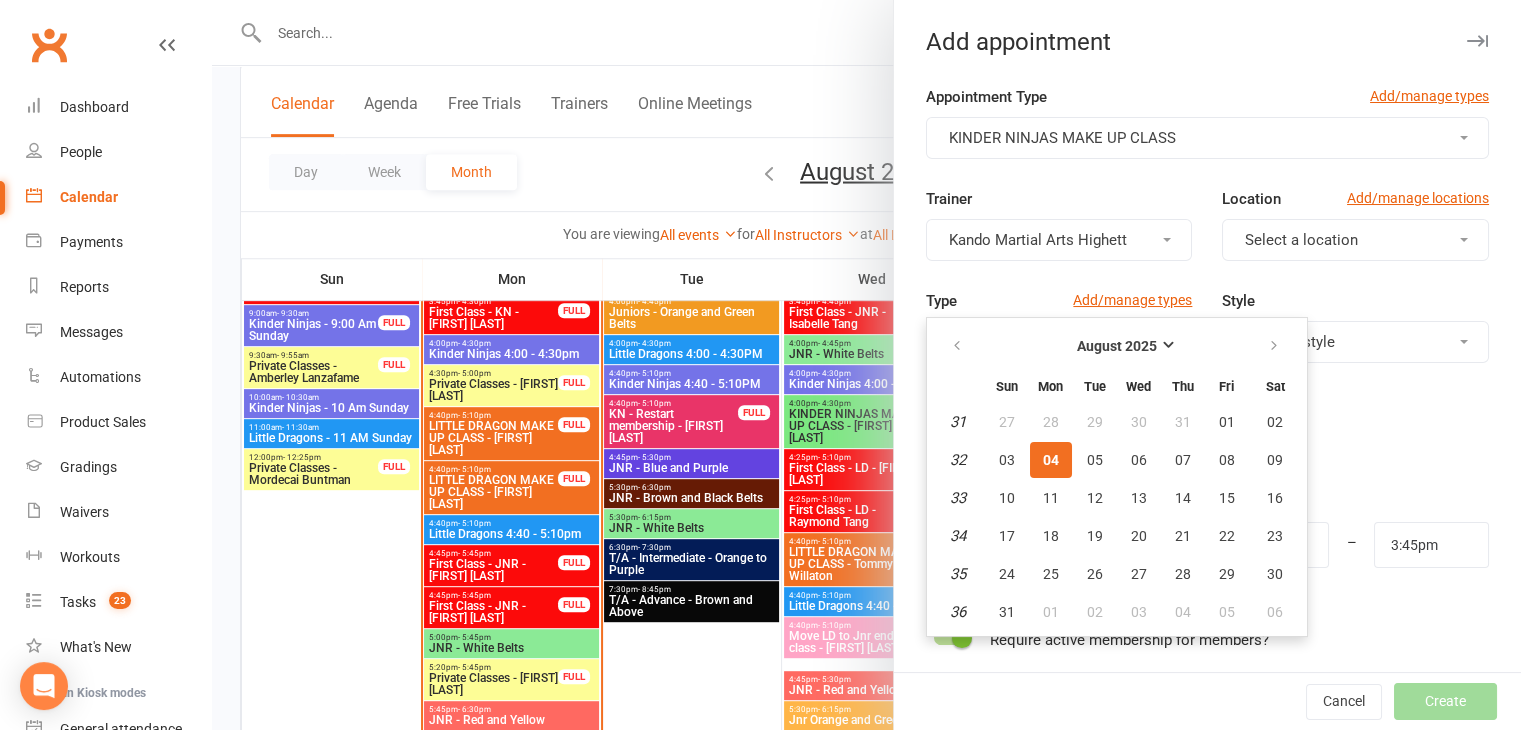 type on "12 Aug 2025" 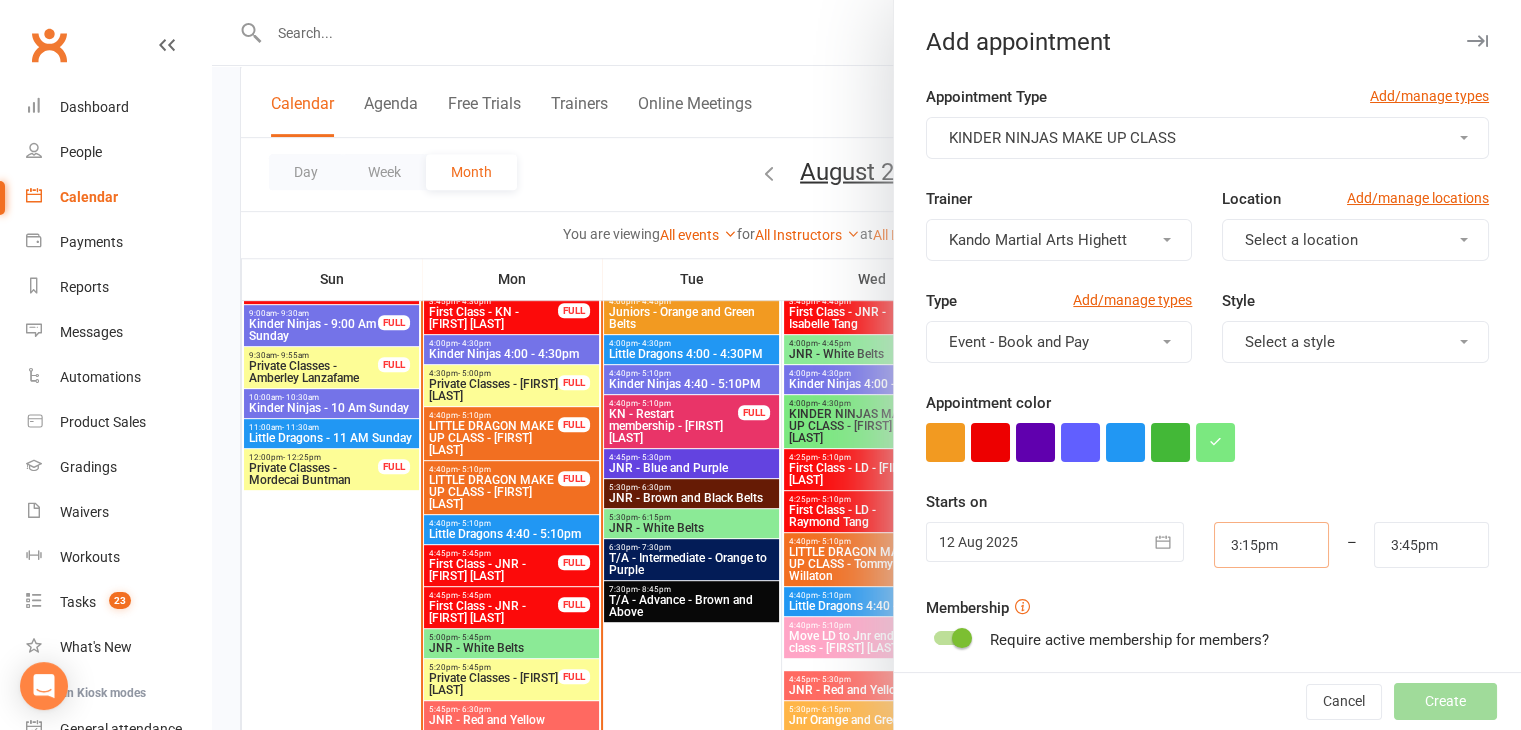 click on "3:15pm" at bounding box center (1271, 545) 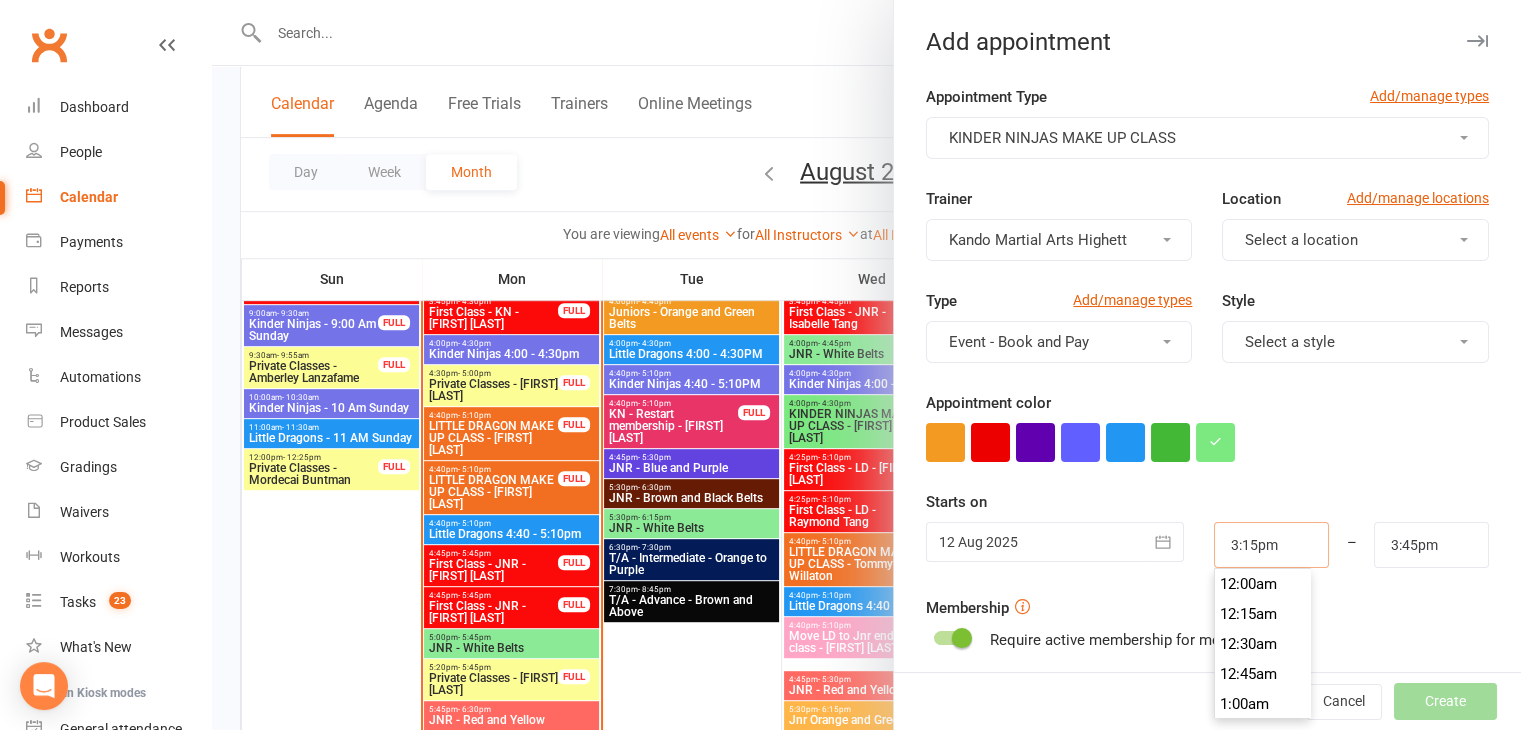 click on "3:15pm" at bounding box center [1271, 545] 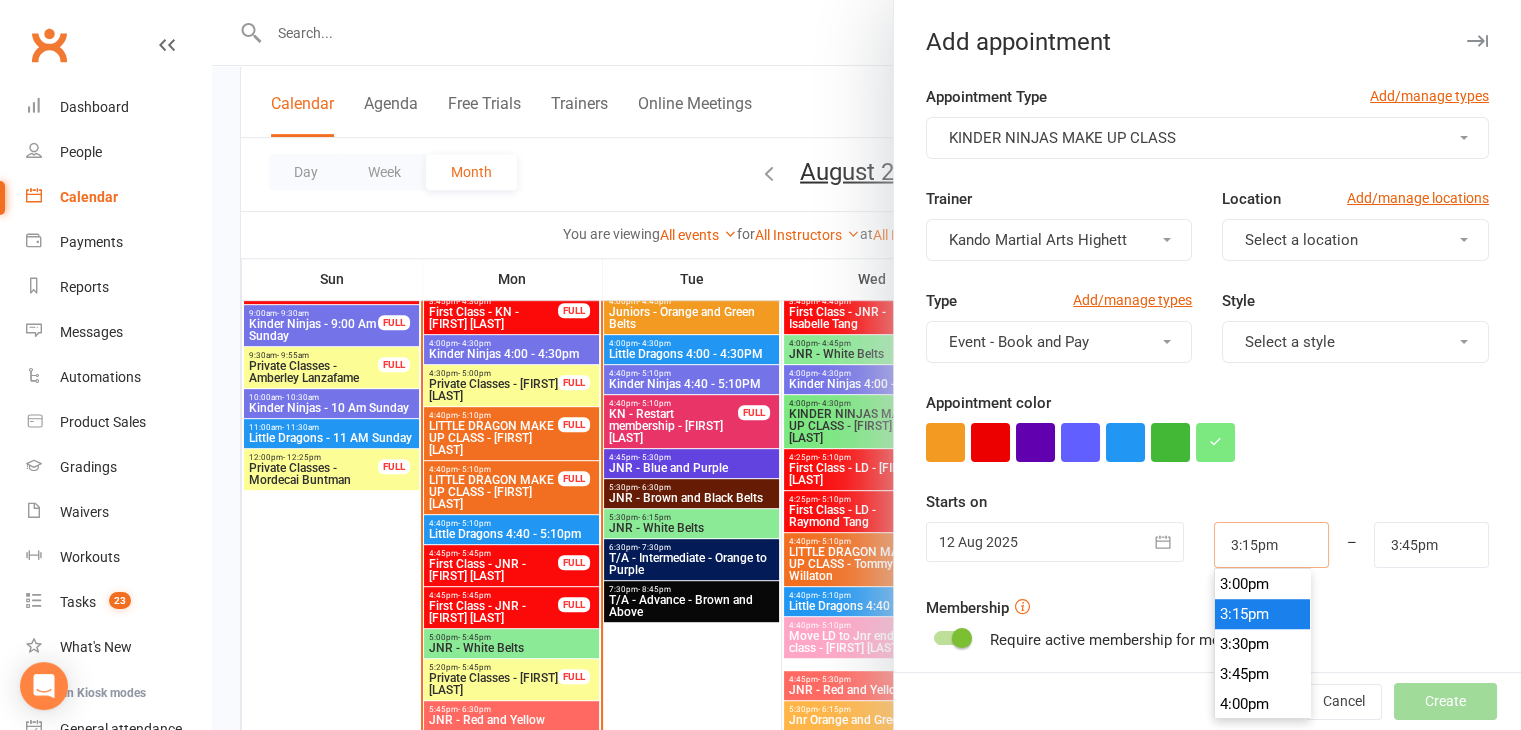 click on "3:15pm" at bounding box center (1271, 545) 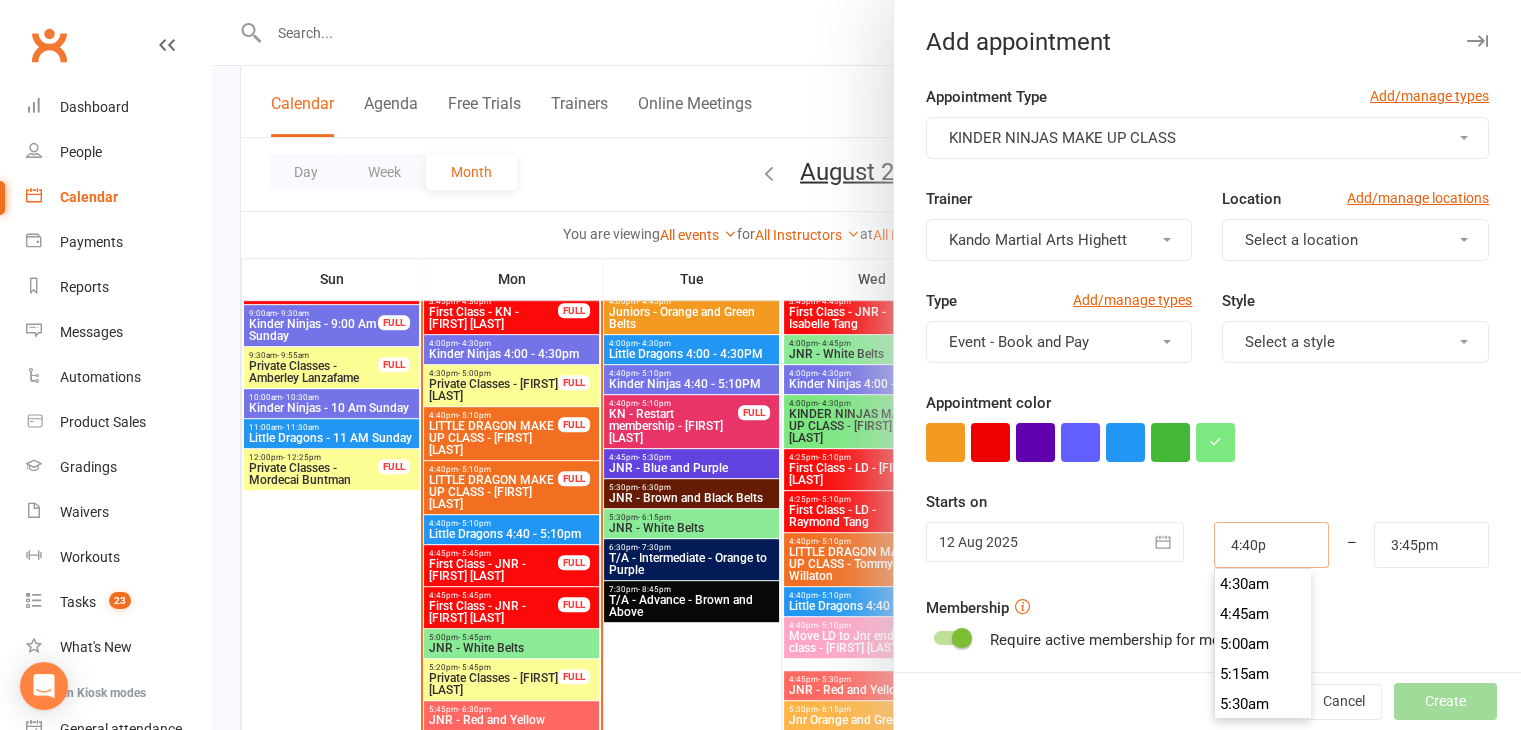 scroll, scrollTop: 1980, scrollLeft: 0, axis: vertical 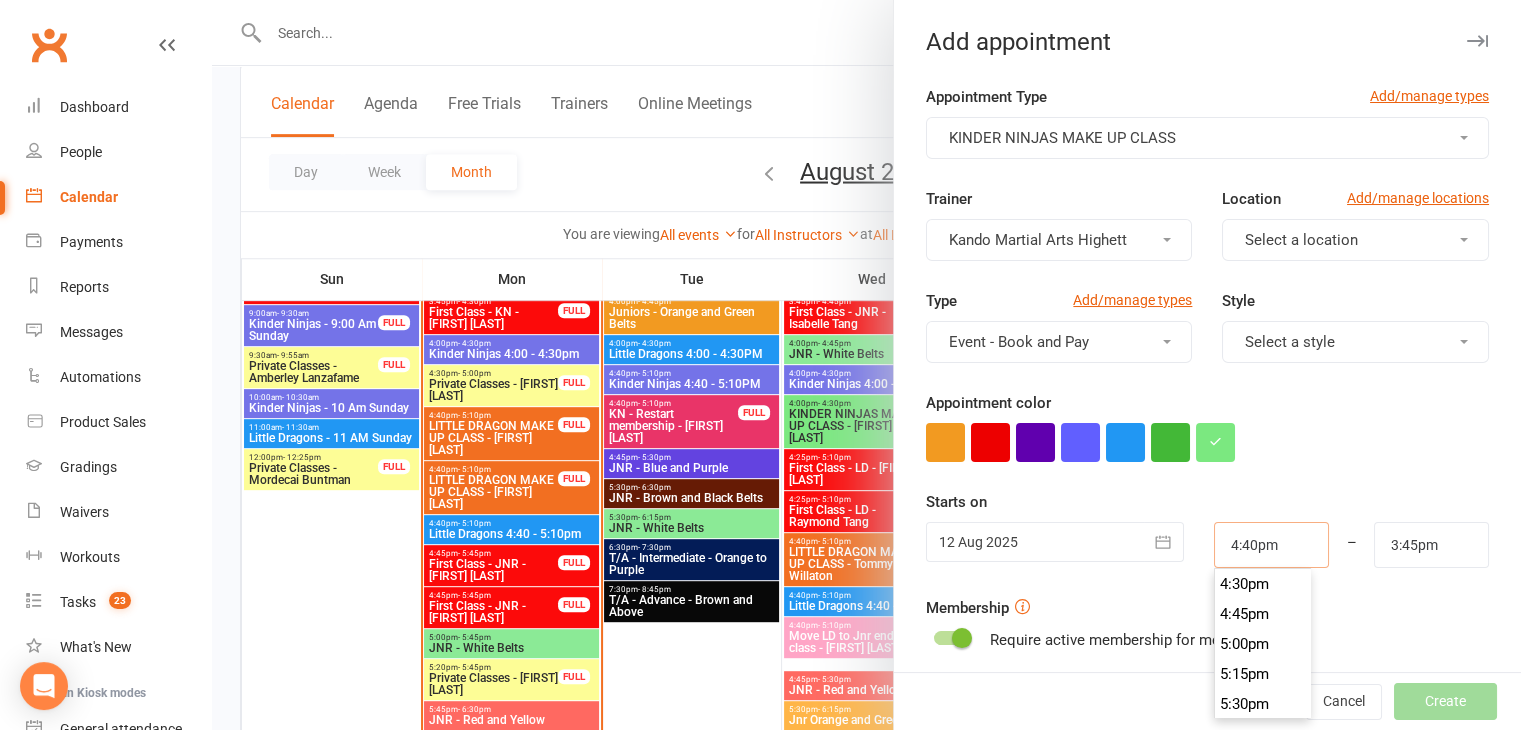 type on "4:40pm" 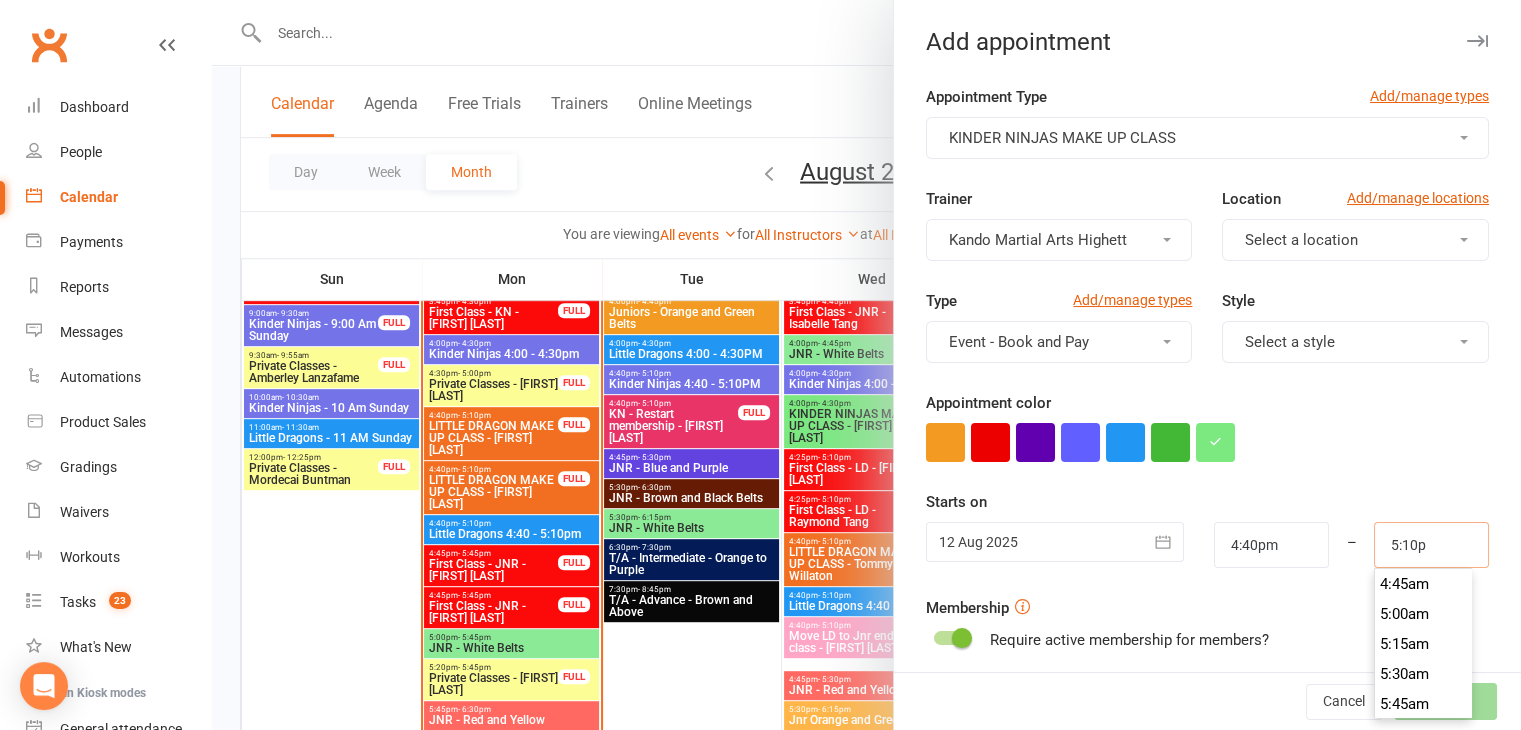 scroll, scrollTop: 2040, scrollLeft: 0, axis: vertical 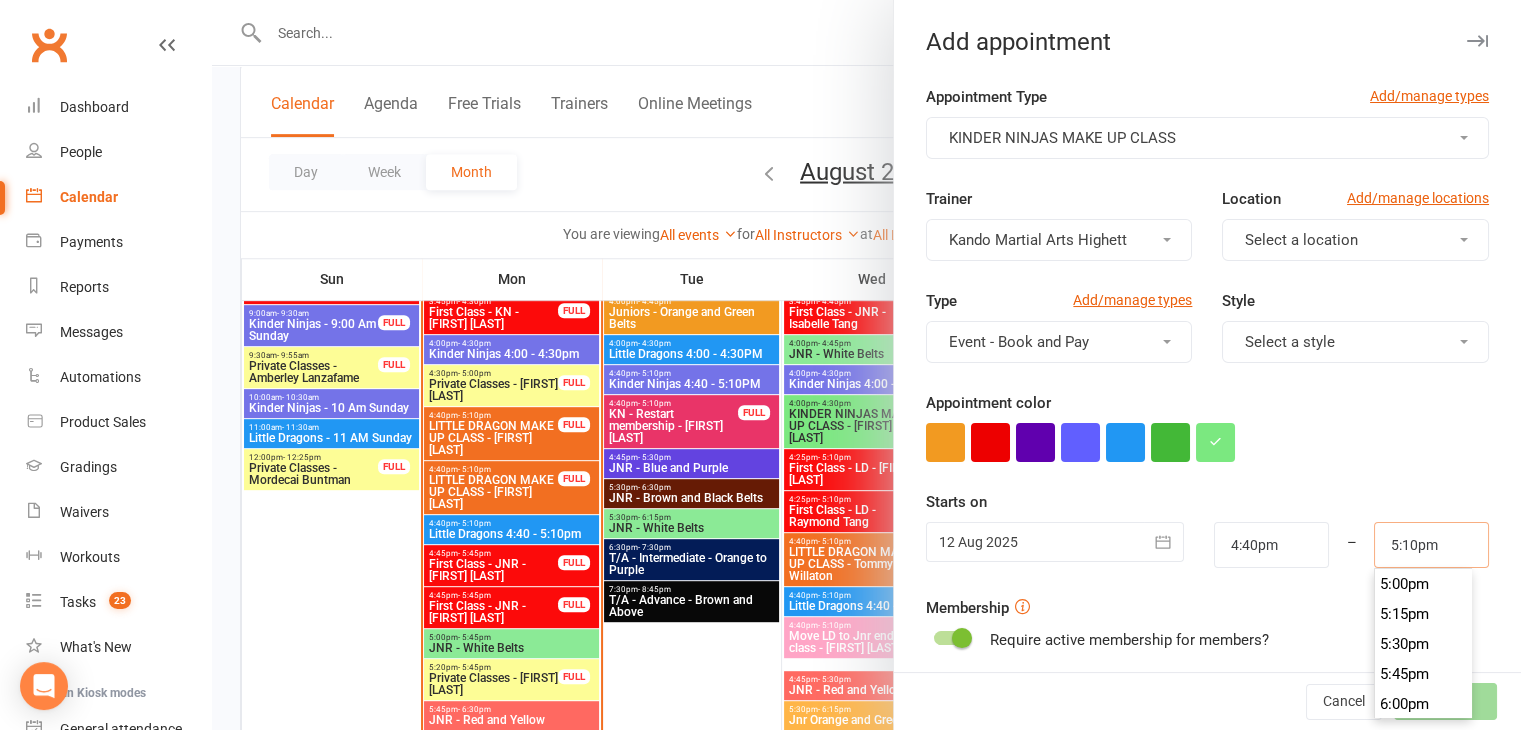 type on "5:10pm" 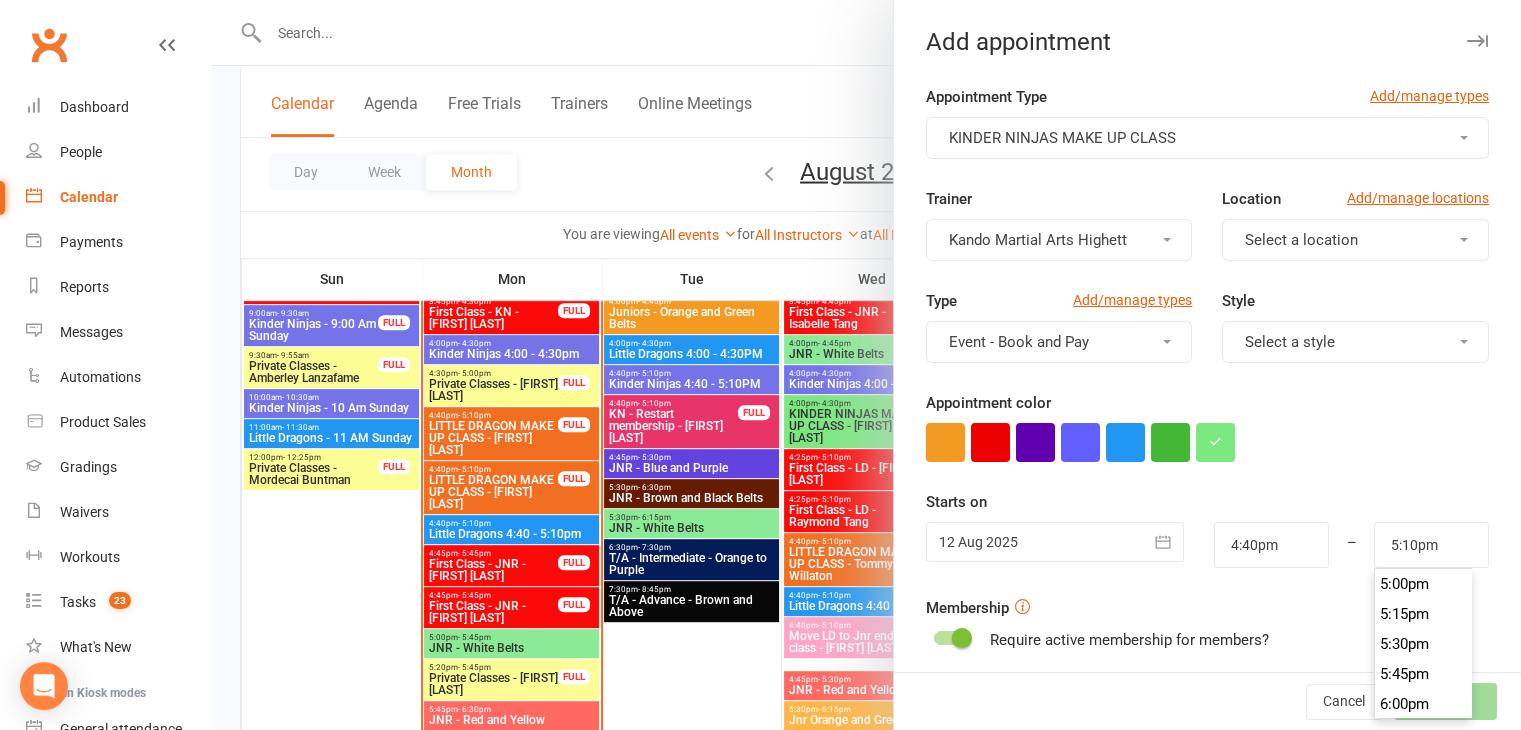 click on "Appointment color" at bounding box center (1207, 426) 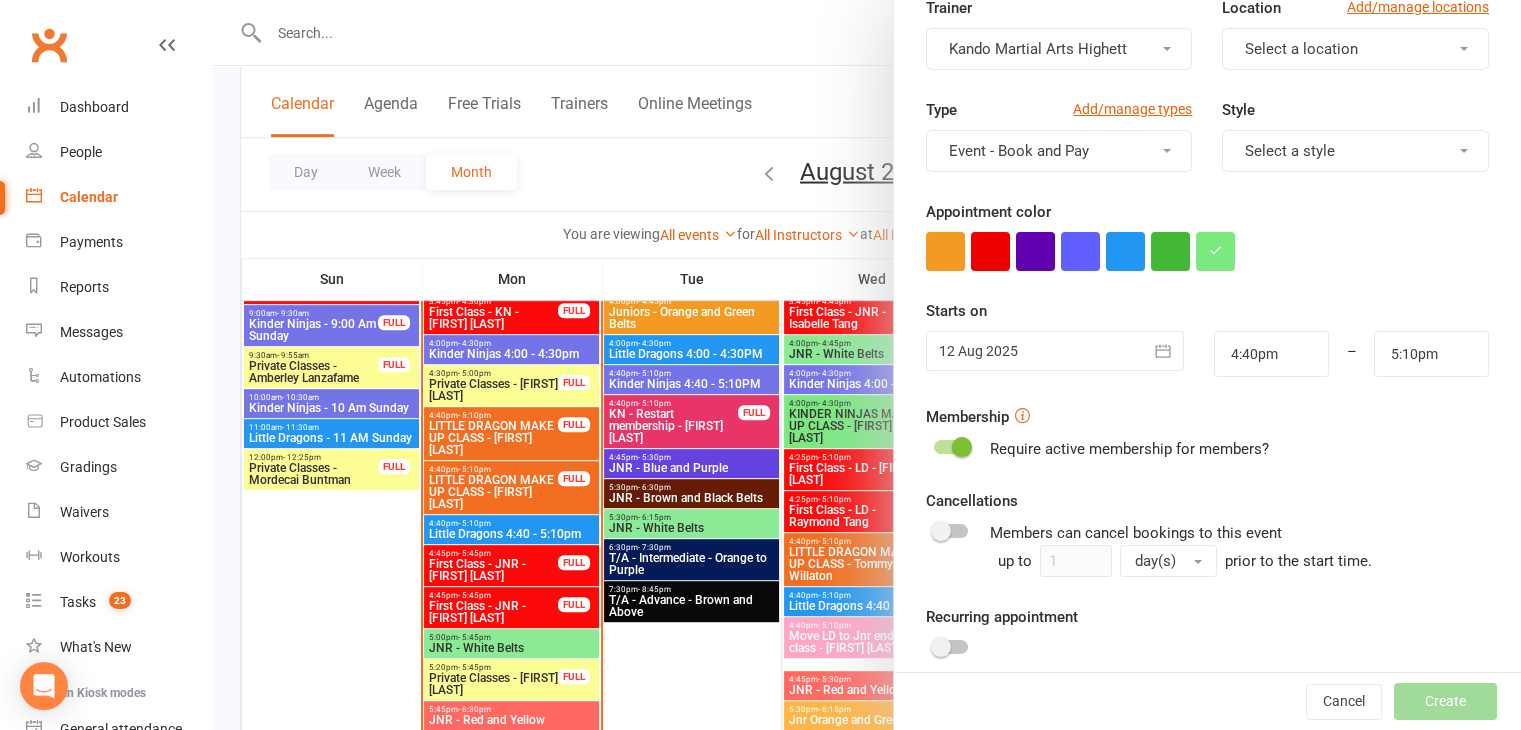 scroll, scrollTop: 308, scrollLeft: 0, axis: vertical 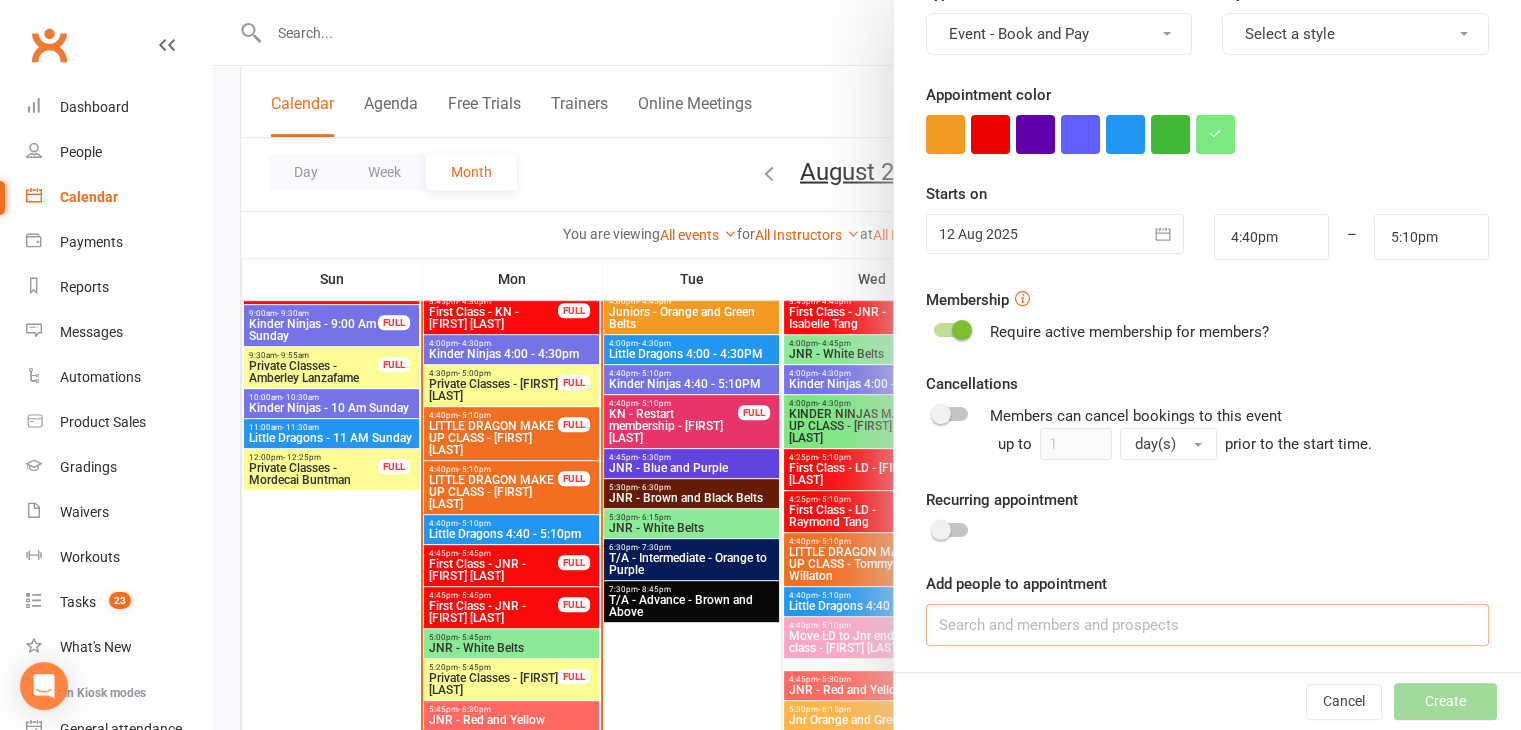 click at bounding box center [1207, 625] 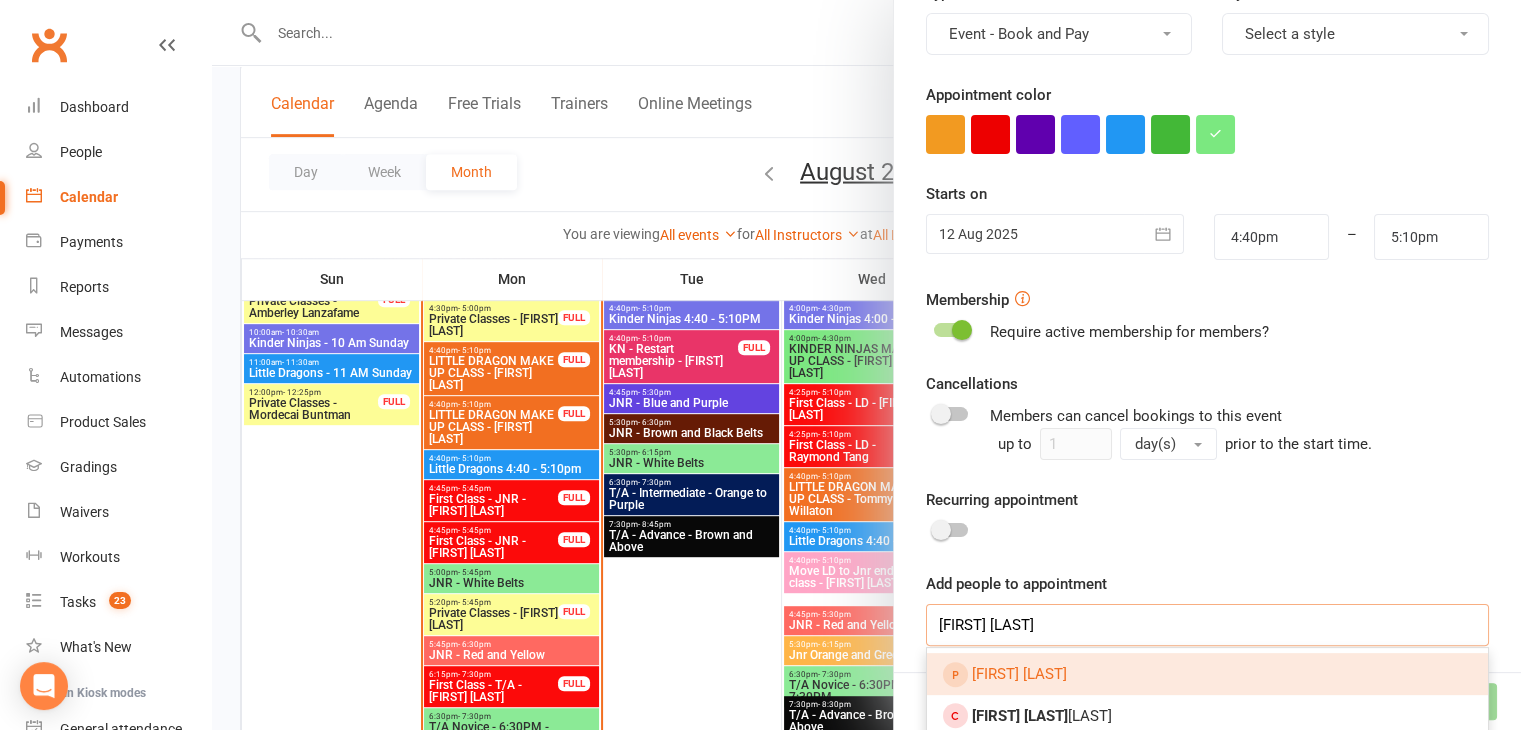 scroll, scrollTop: 1000, scrollLeft: 0, axis: vertical 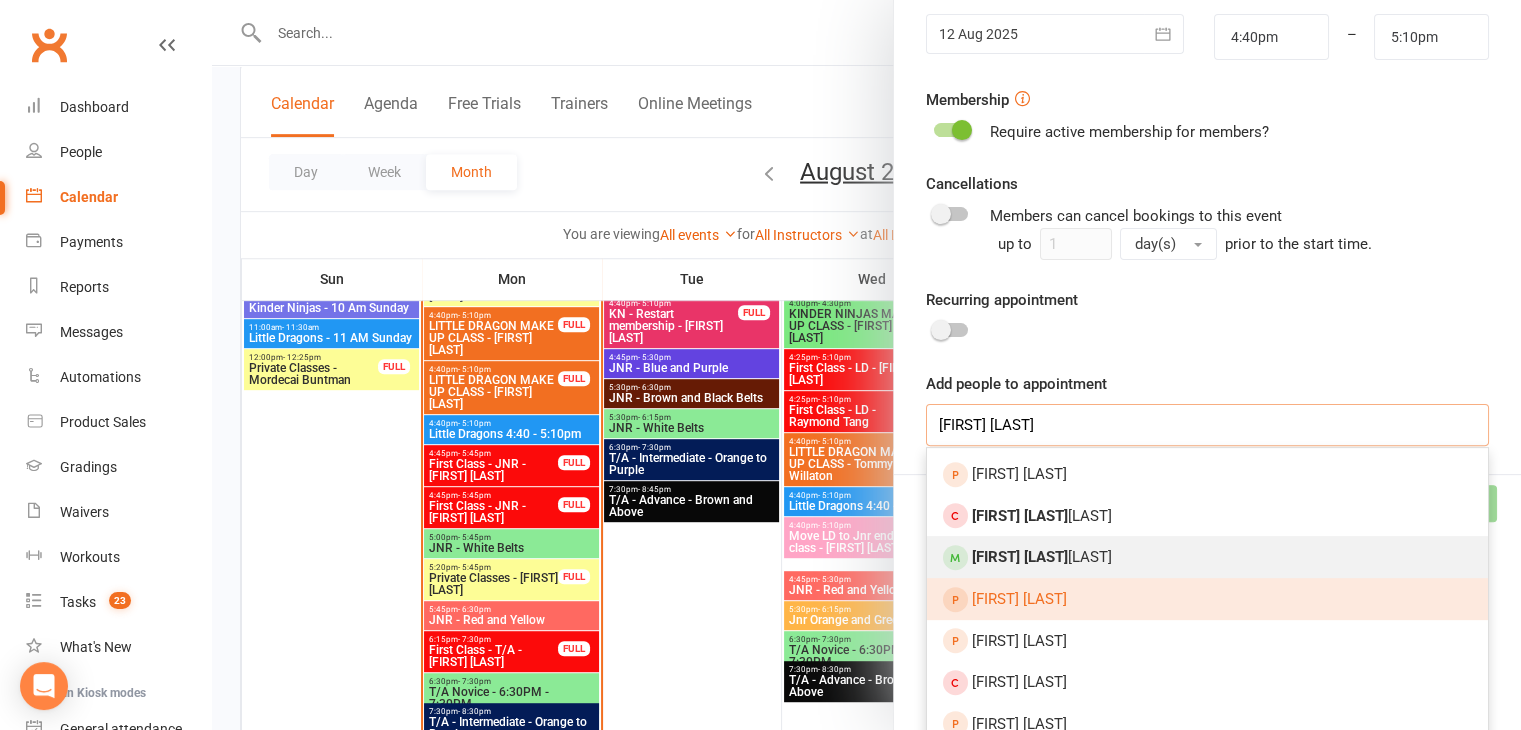 type on "george r" 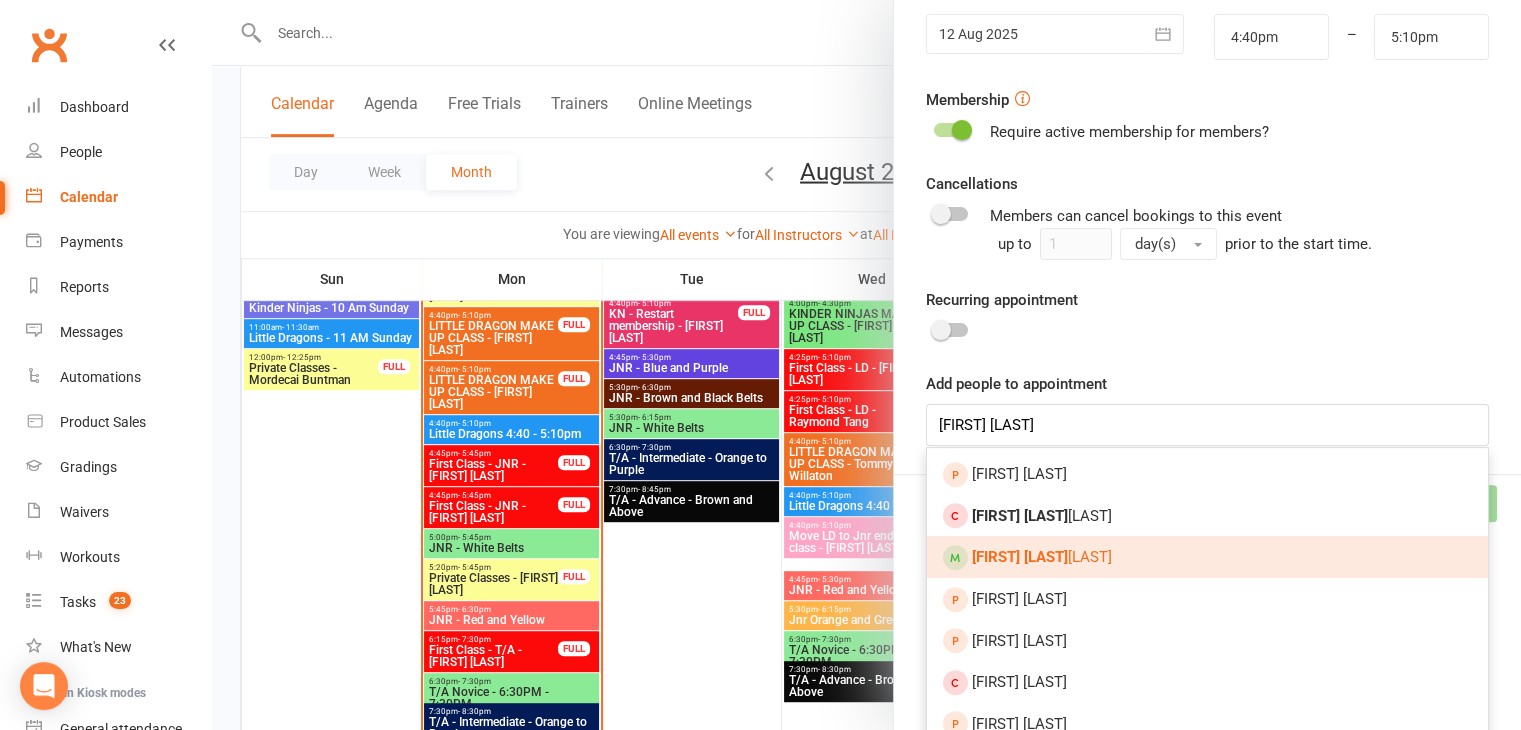 click on "George R owswell" at bounding box center (1207, 557) 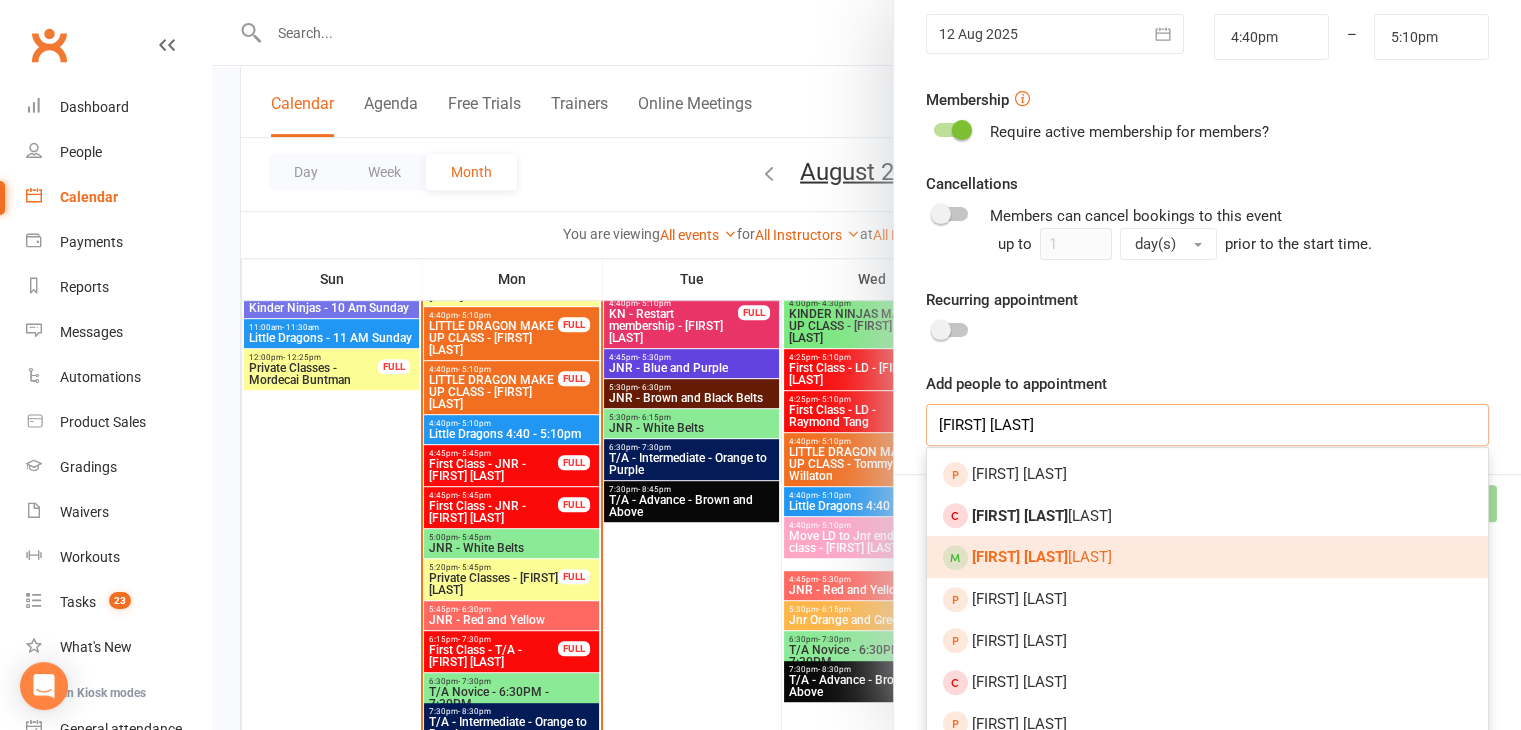 type 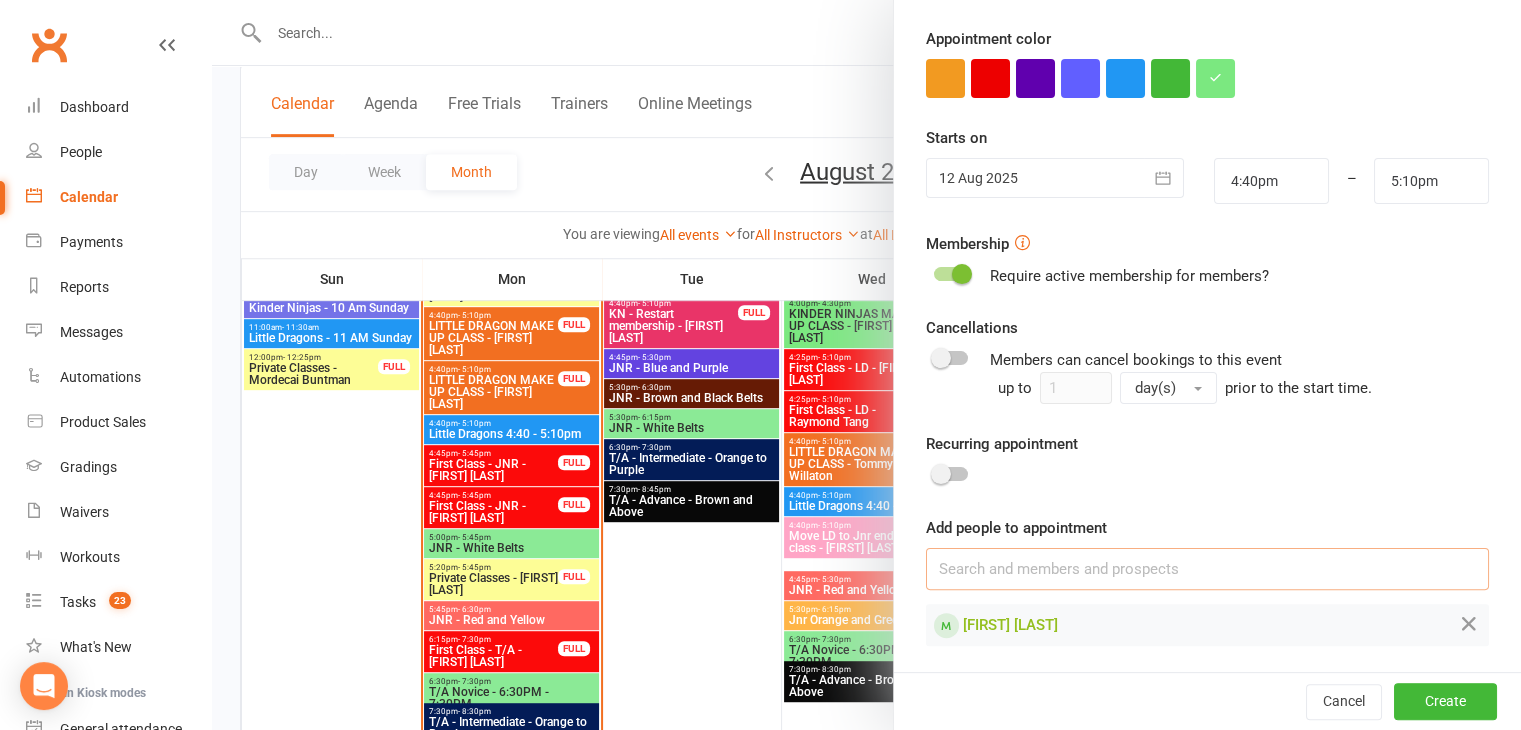 scroll, scrollTop: 0, scrollLeft: 0, axis: both 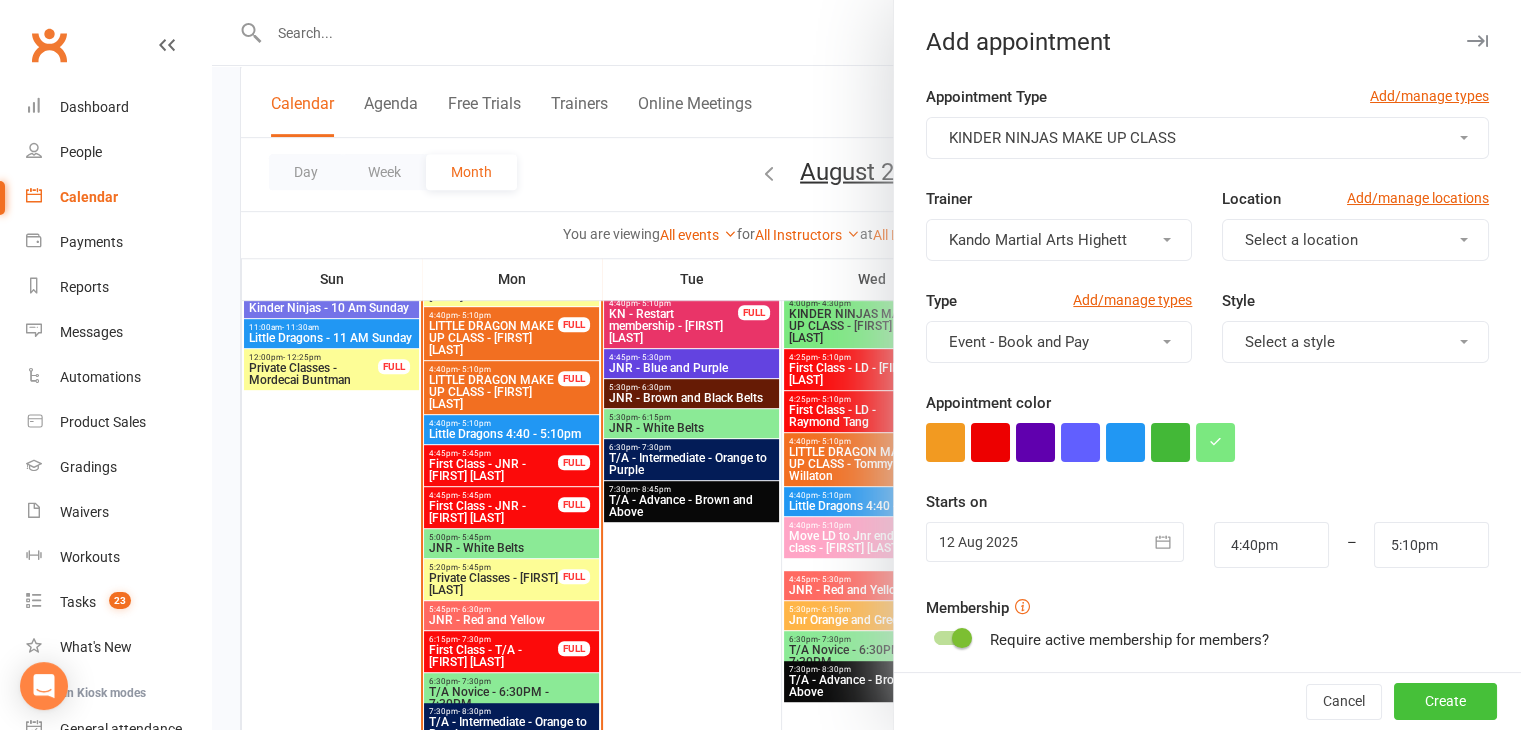click on "Create" at bounding box center (1445, 702) 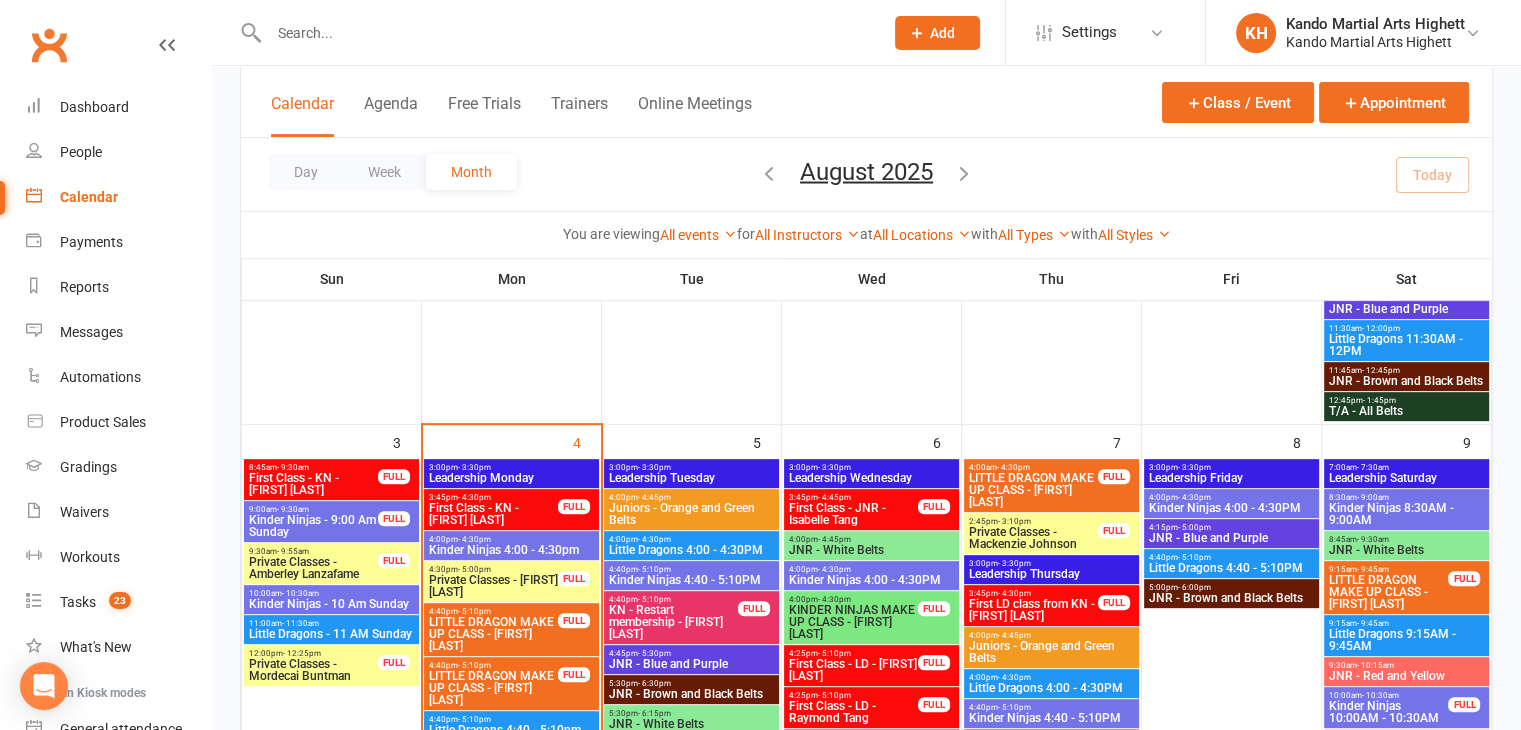 scroll, scrollTop: 700, scrollLeft: 0, axis: vertical 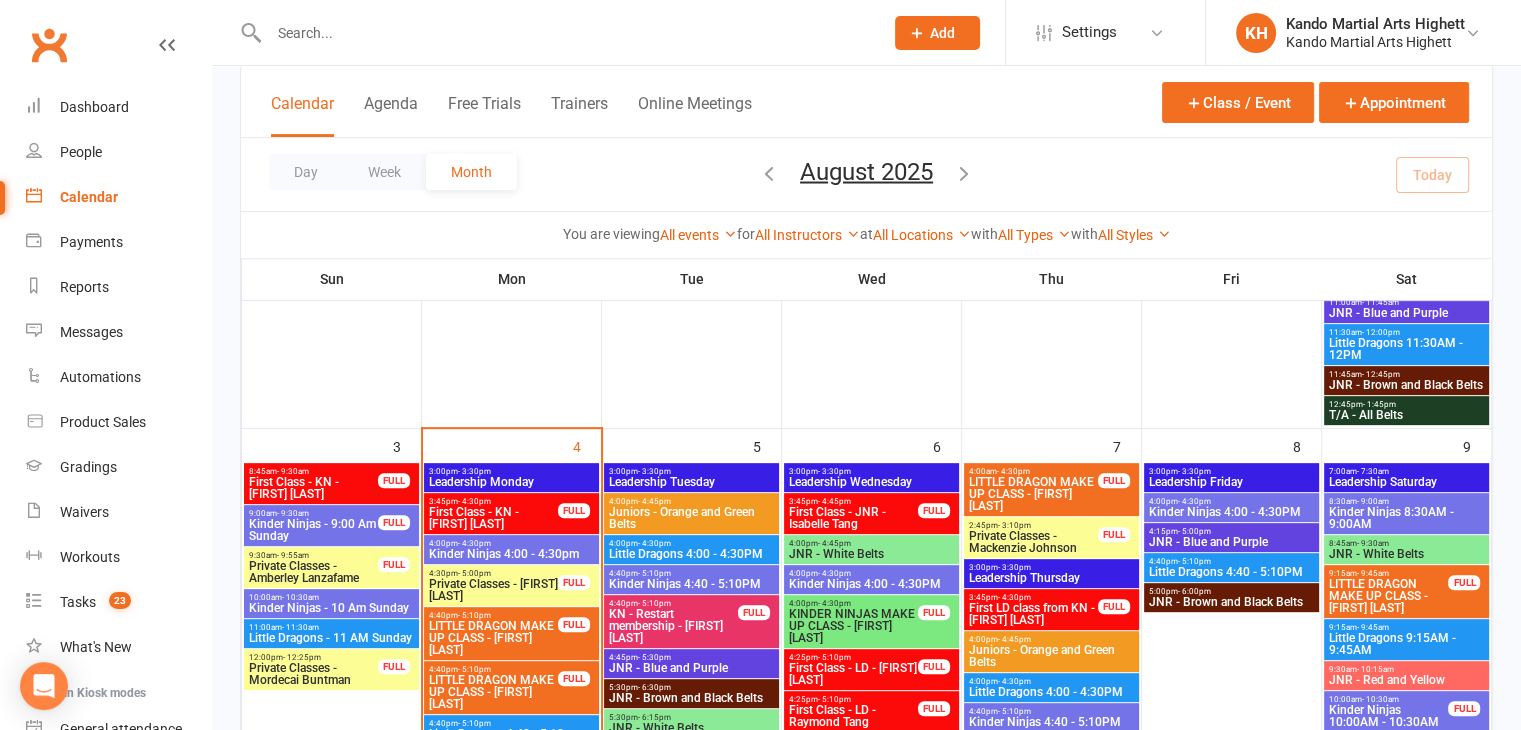 click on "First Class - KN - [FIRST] [LAST]" at bounding box center (493, 518) 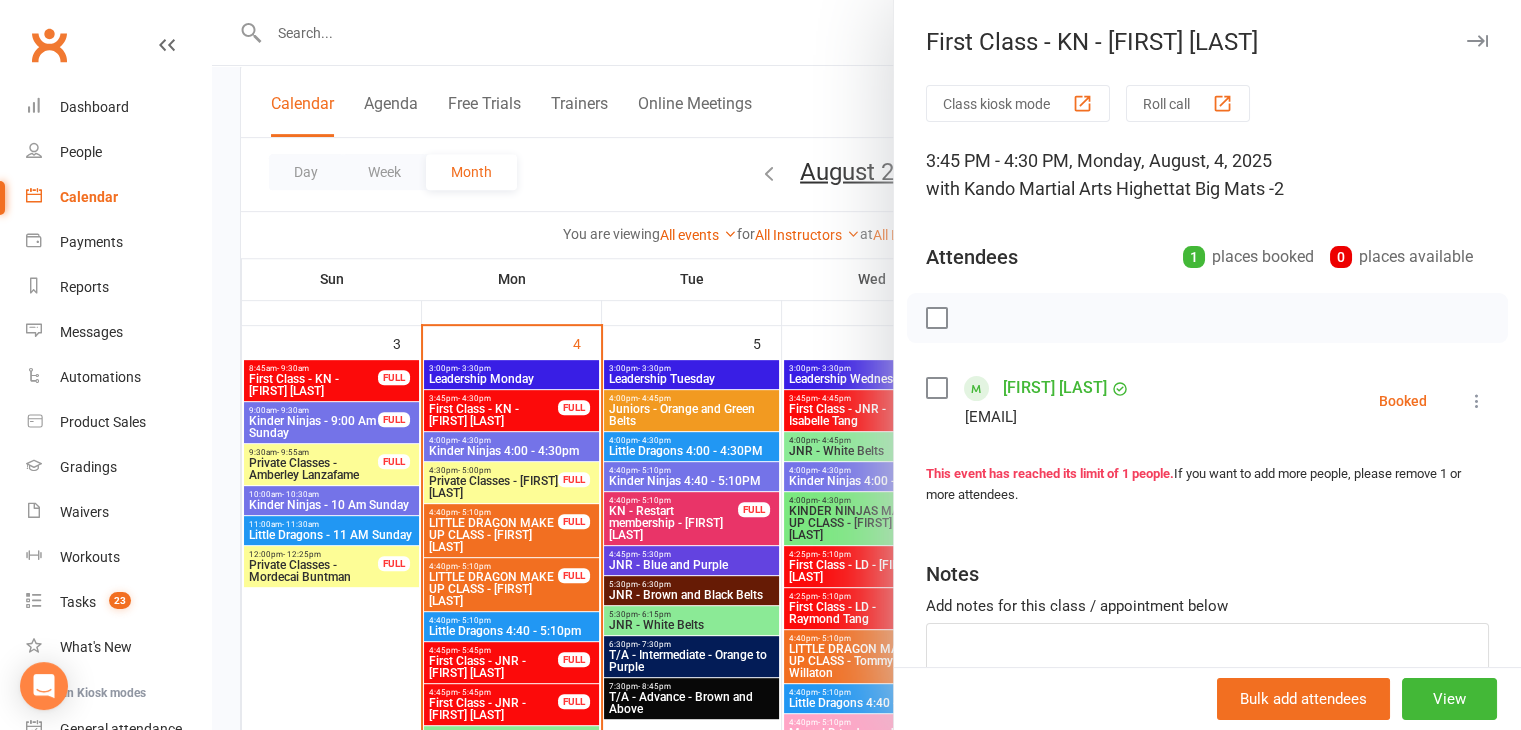 scroll, scrollTop: 800, scrollLeft: 0, axis: vertical 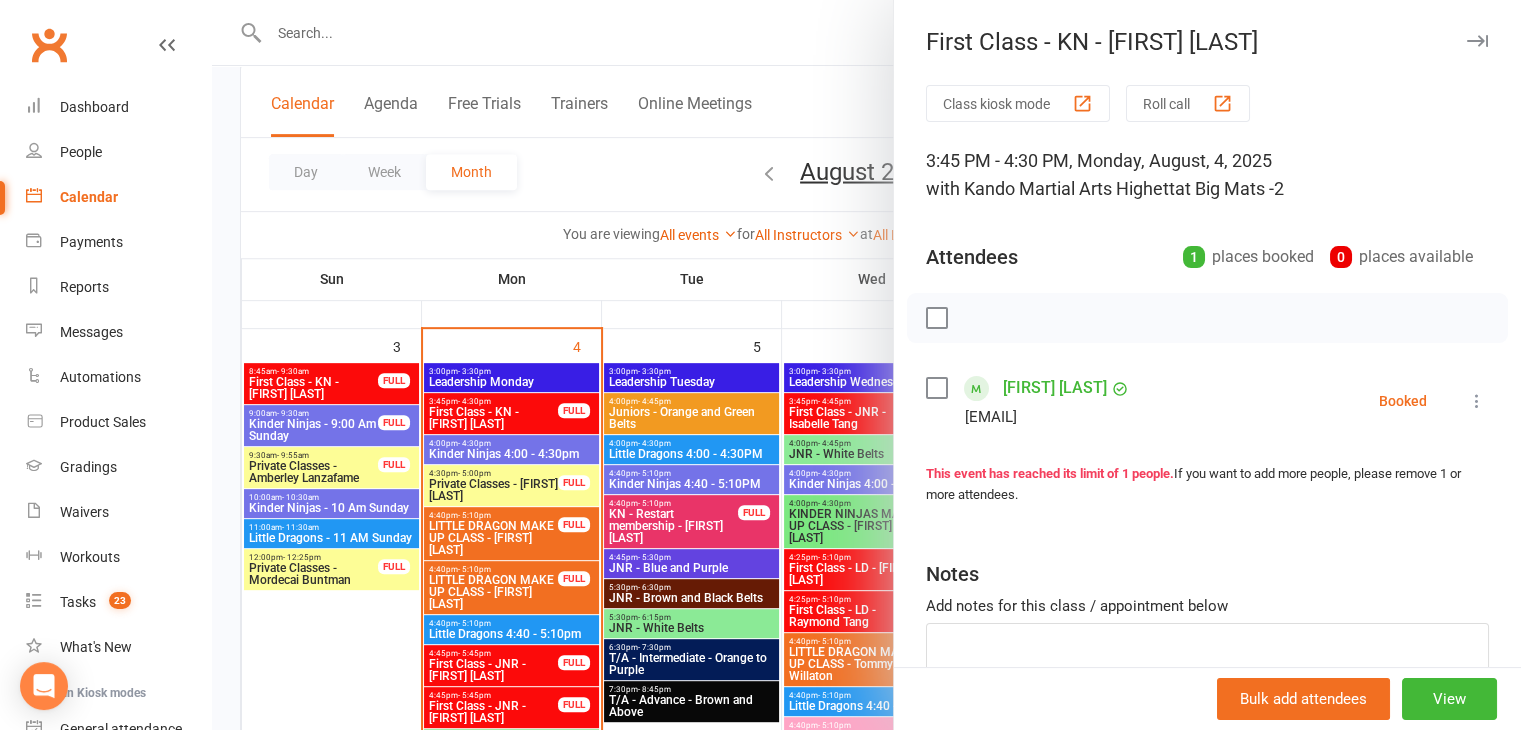 click at bounding box center [866, 365] 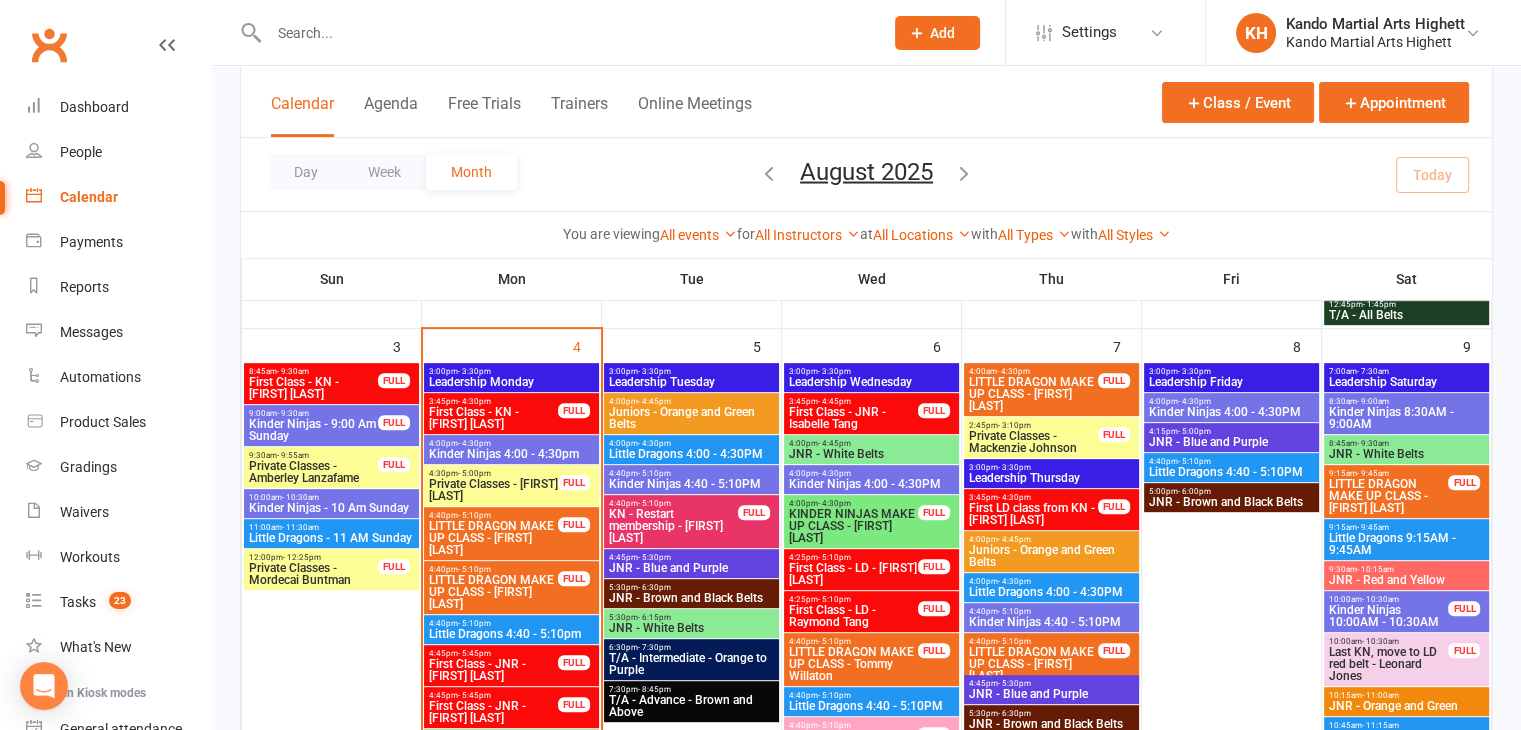 click on "Private Classes - [FIRST] [LAST]" at bounding box center (493, 490) 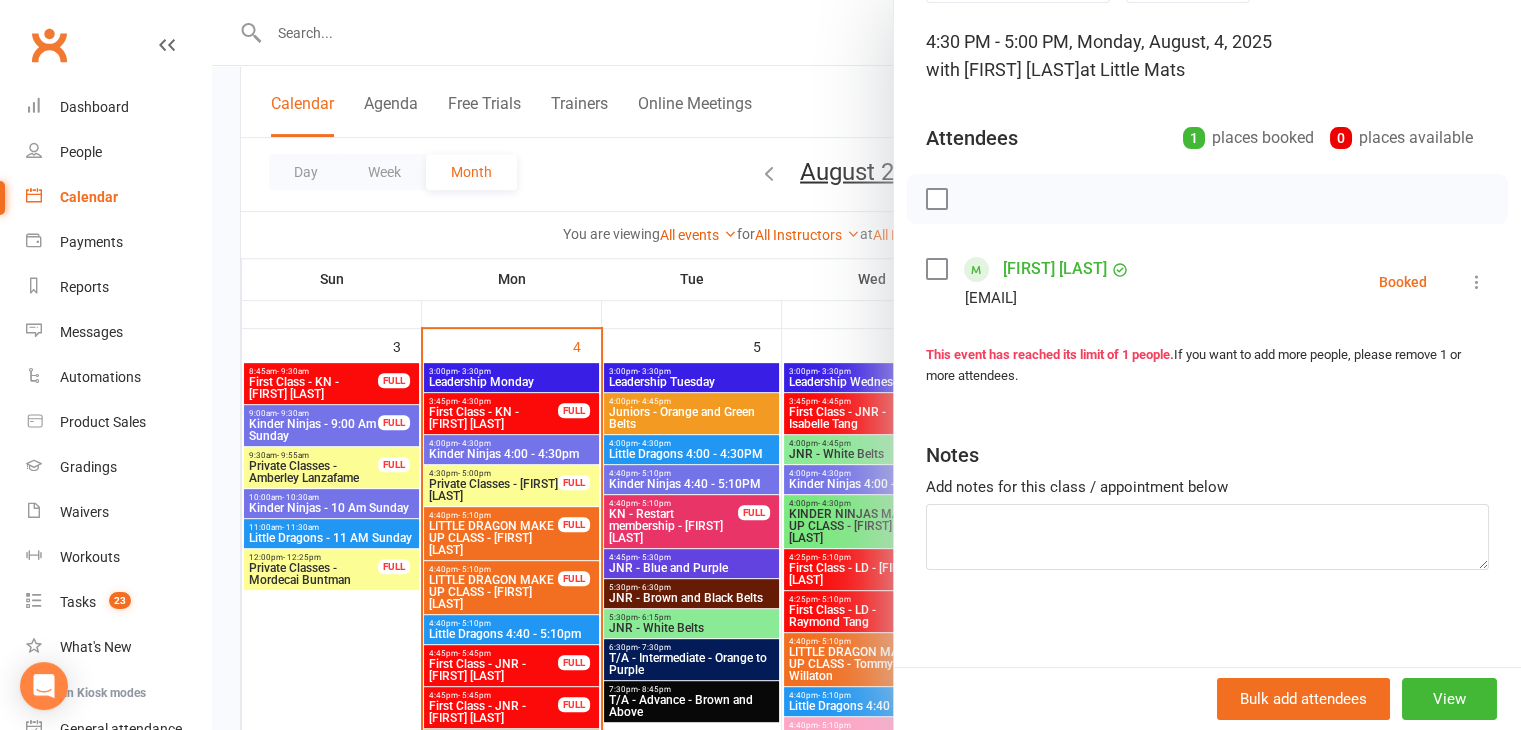 scroll, scrollTop: 120, scrollLeft: 0, axis: vertical 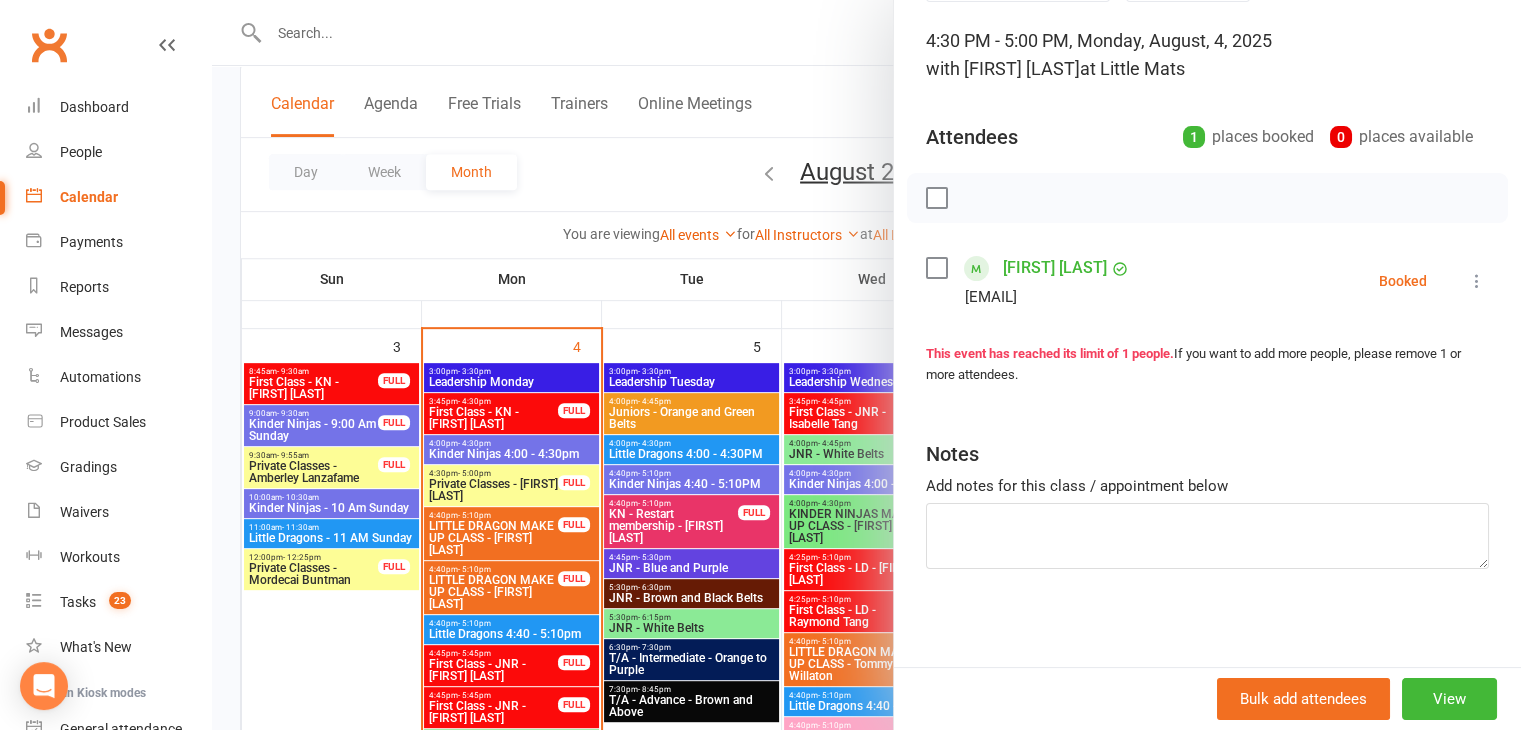 click at bounding box center [866, 365] 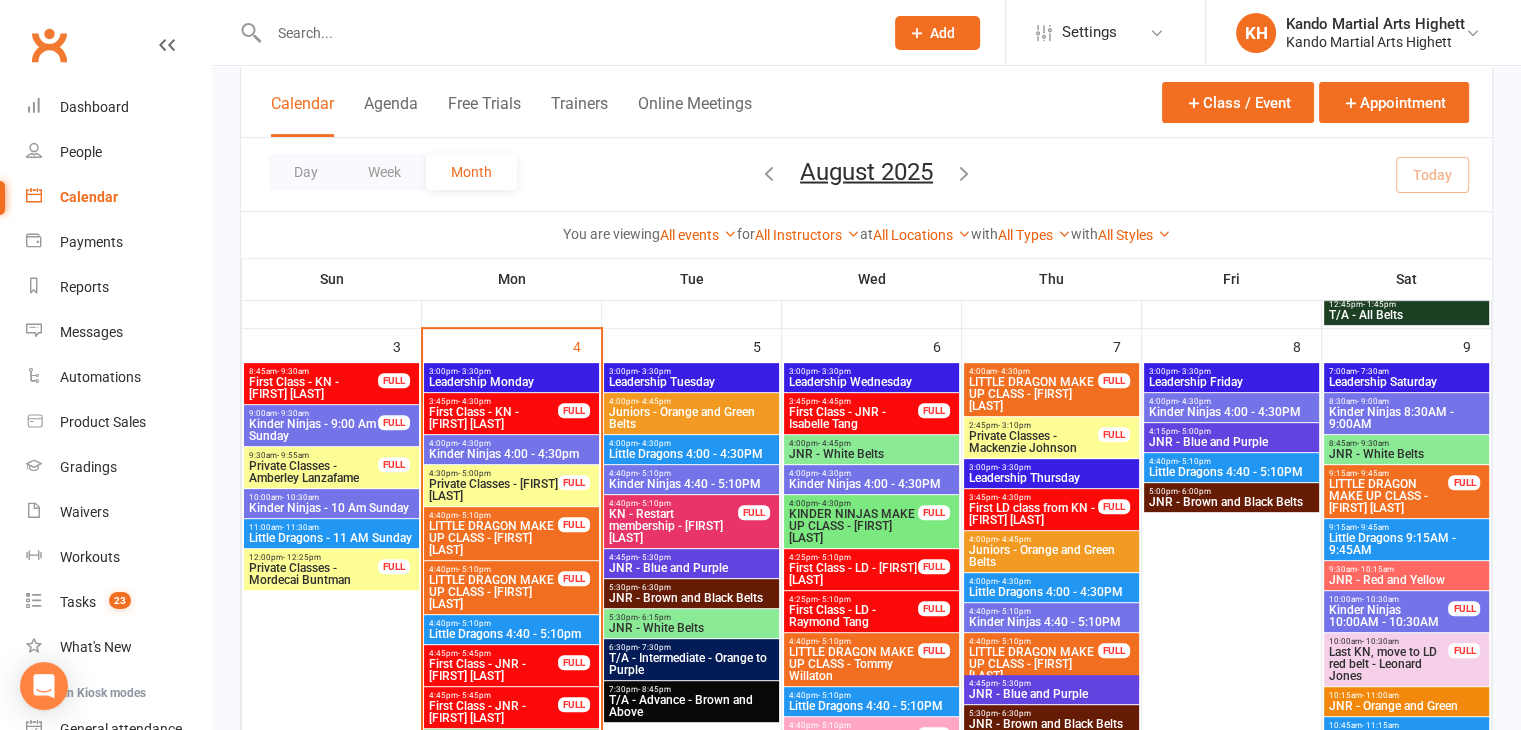 click on "LITTLE DRAGON MAKE UP CLASS - [FIRST] [LAST]" at bounding box center [493, 538] 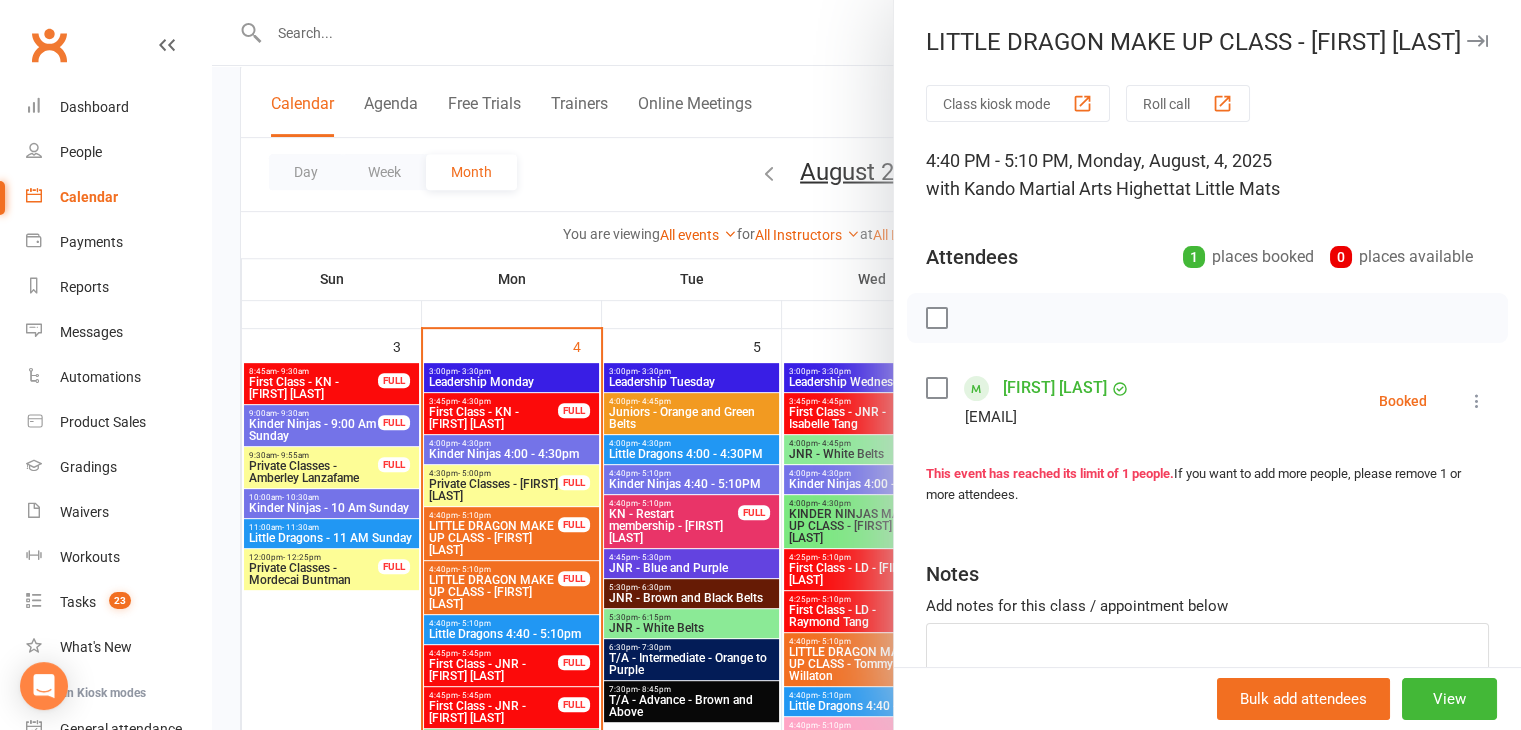 click at bounding box center (866, 365) 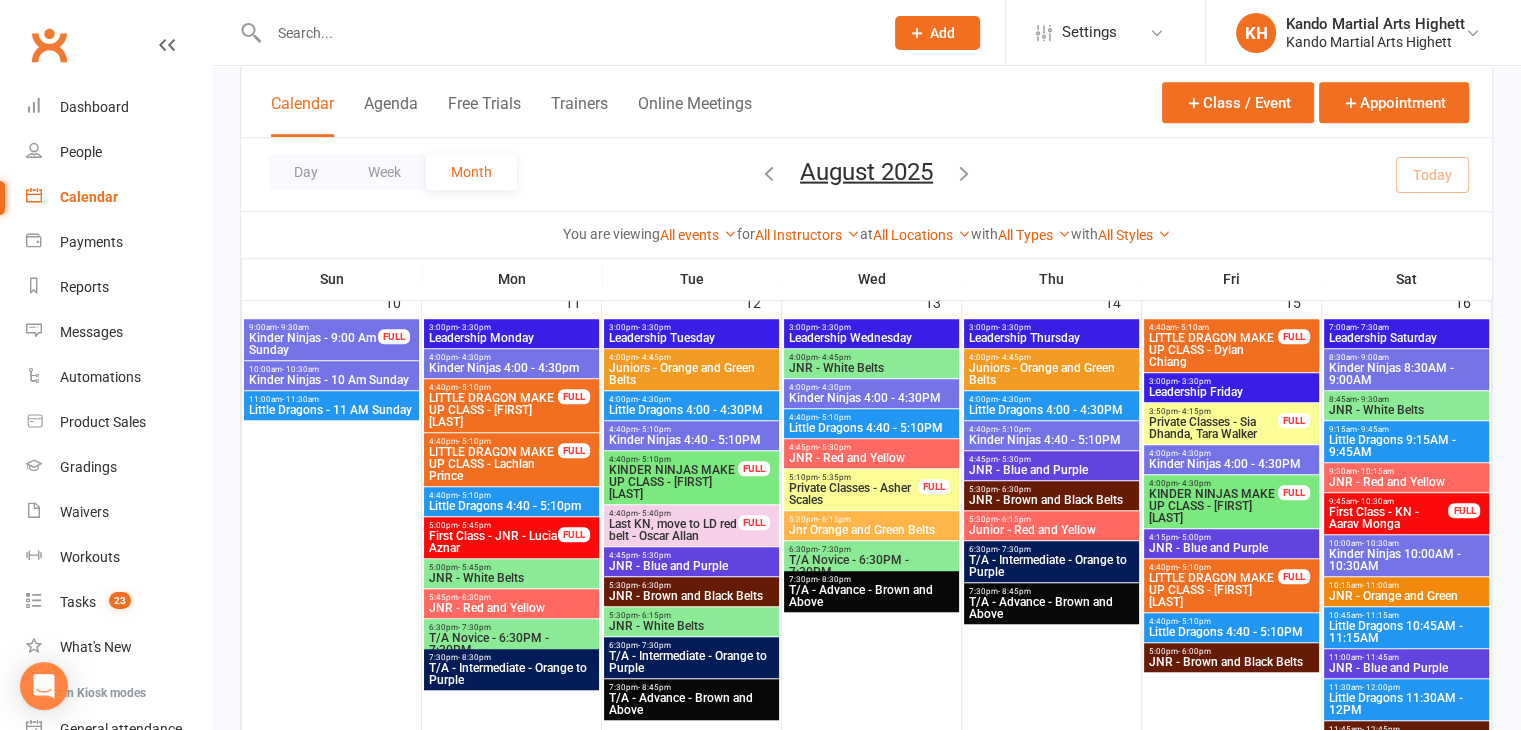 scroll, scrollTop: 1464, scrollLeft: 0, axis: vertical 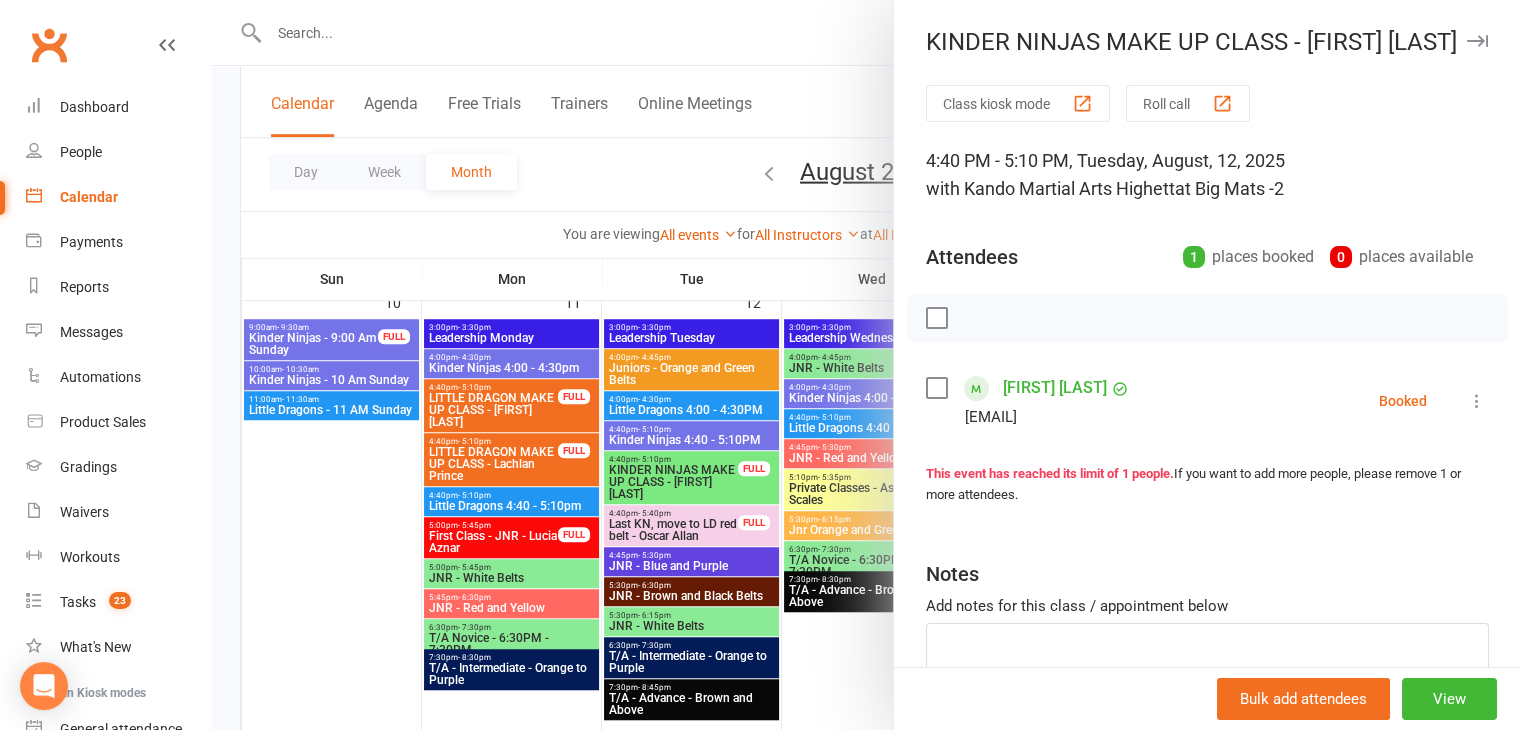 click at bounding box center (866, 365) 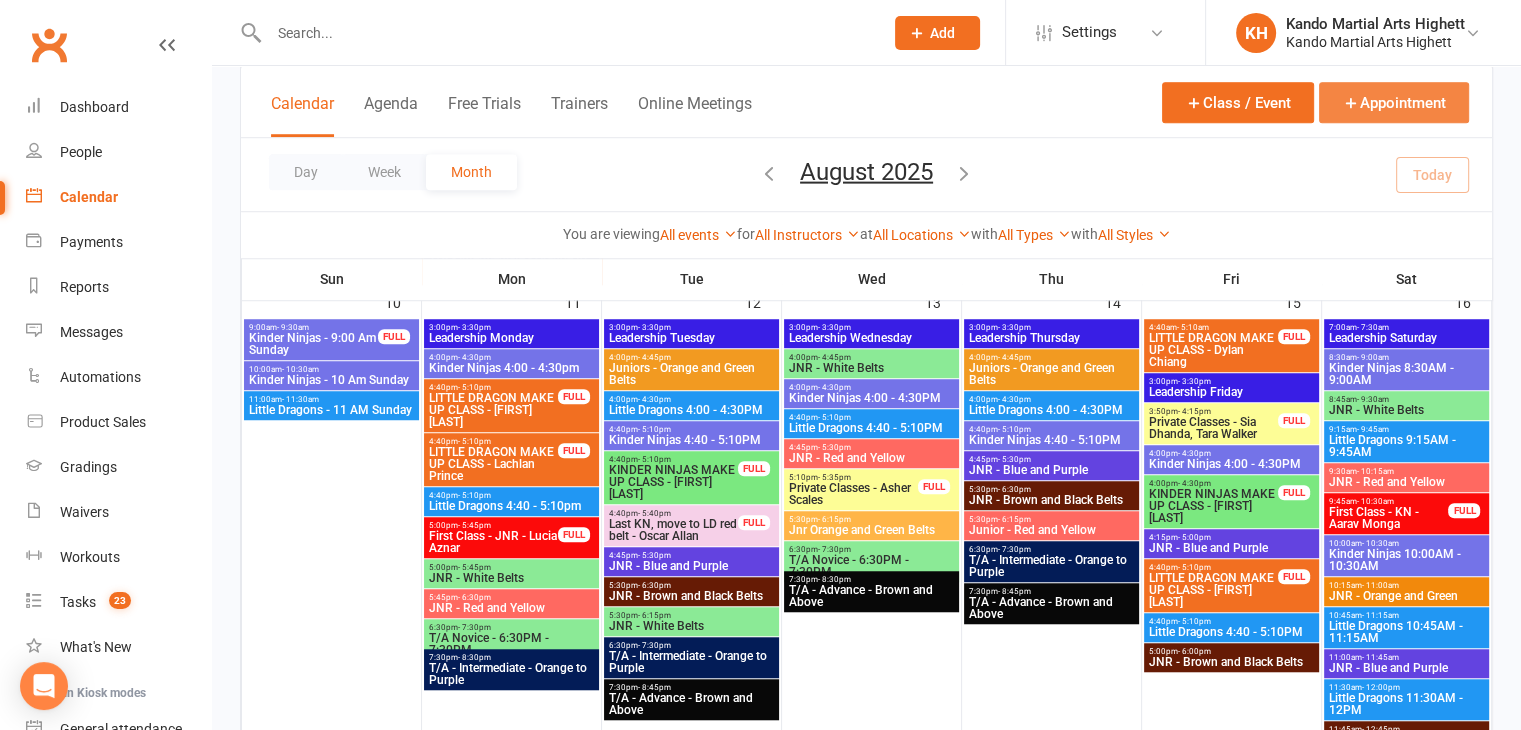 click on "Appointment" at bounding box center [1394, 102] 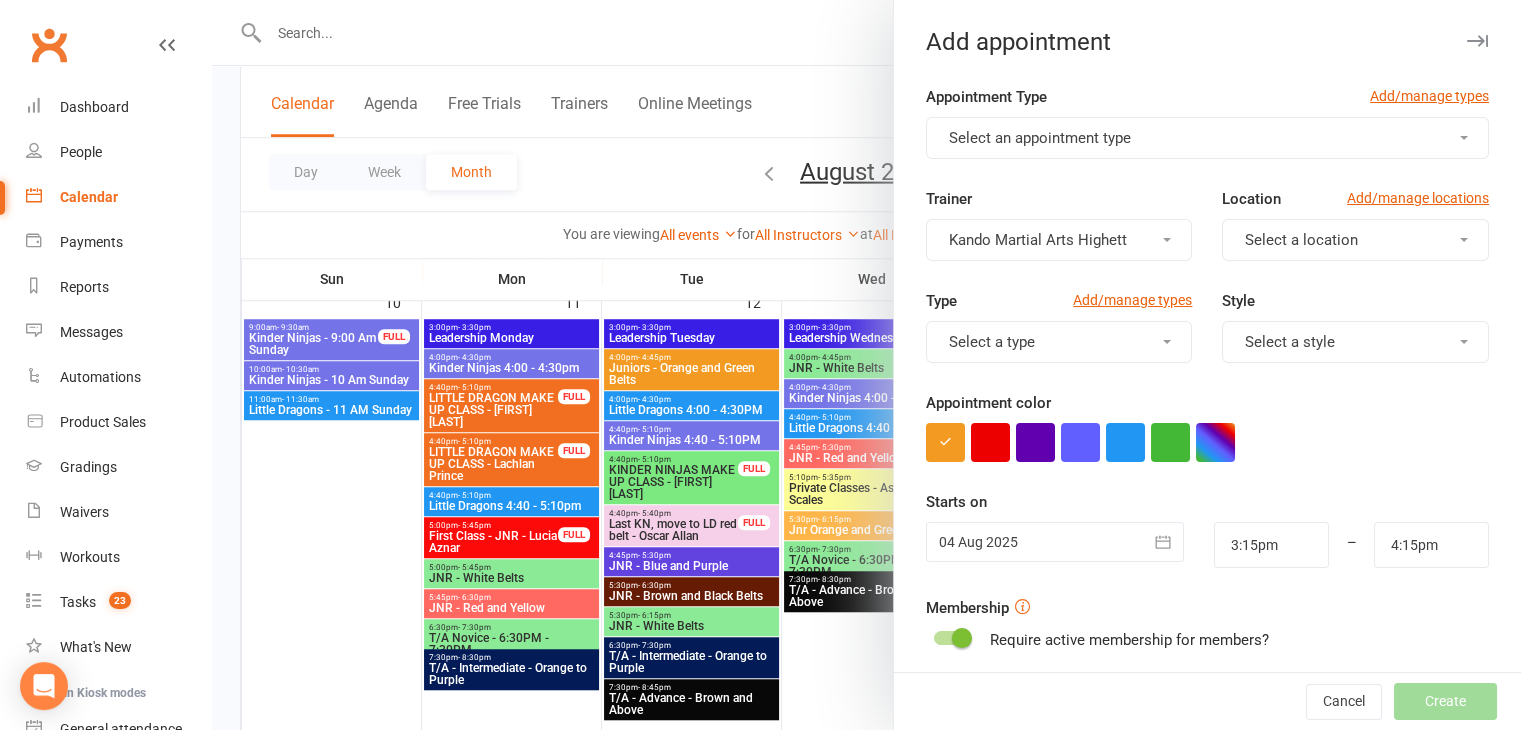 click on "Select an appointment type" at bounding box center (1207, 138) 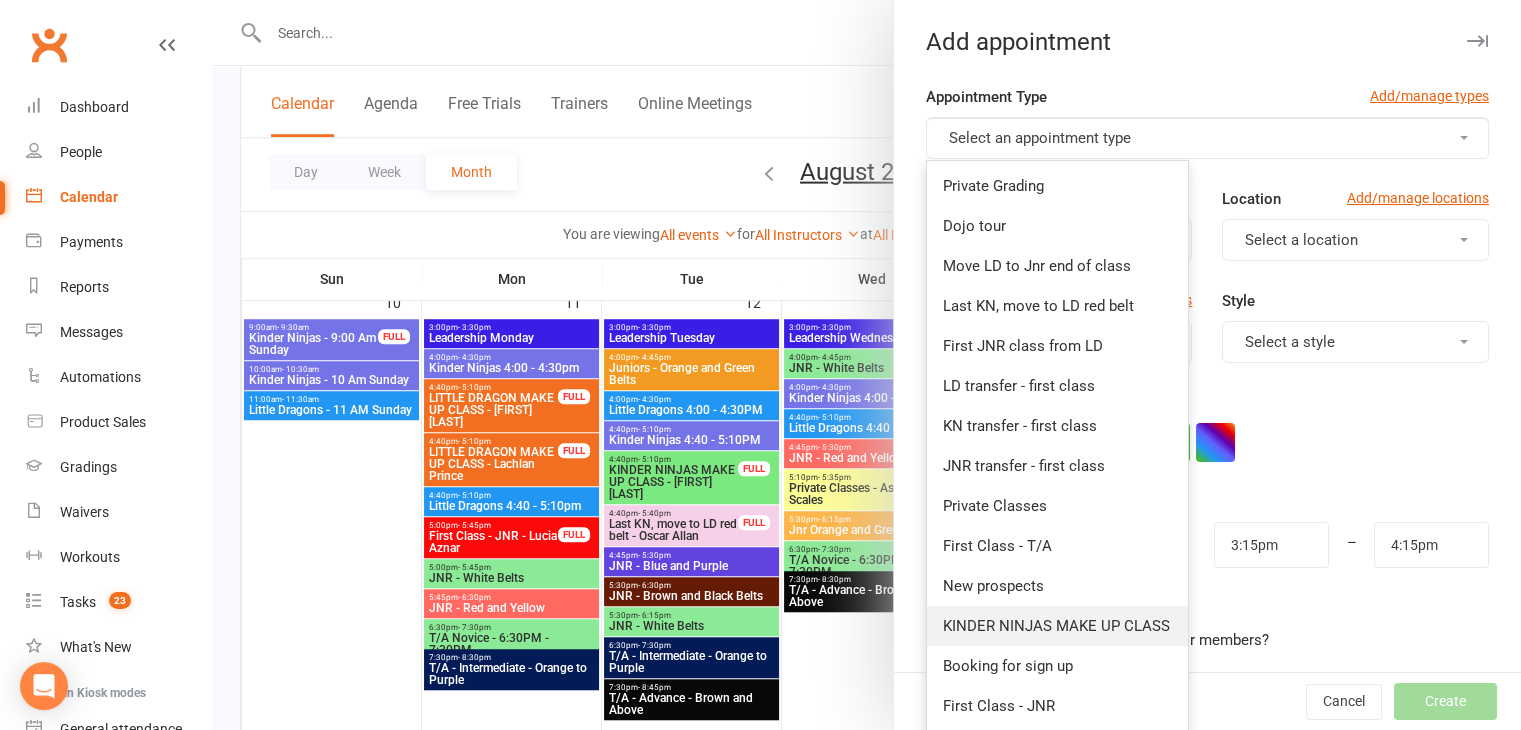 scroll, scrollTop: 308, scrollLeft: 0, axis: vertical 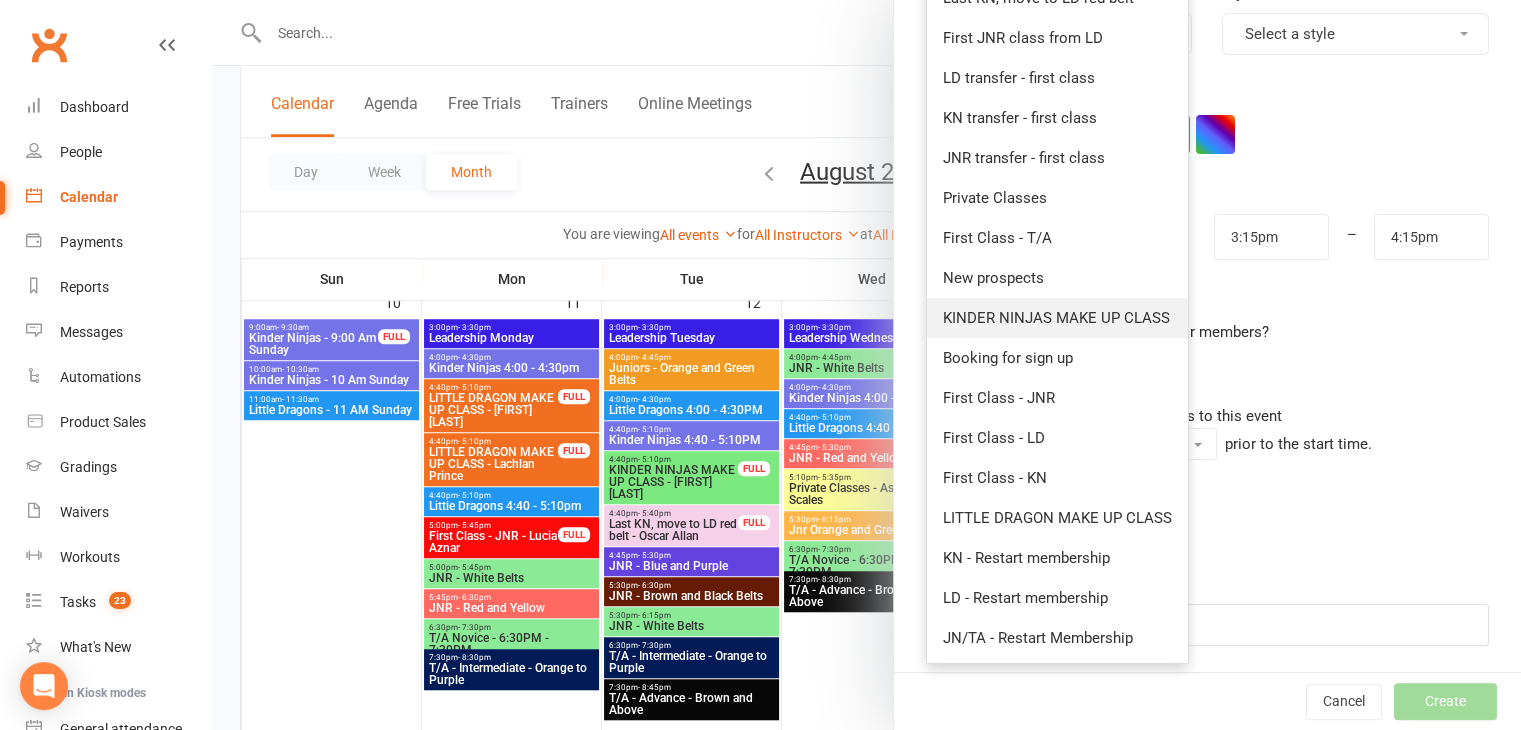 click on "KINDER NINJAS MAKE UP CLASS" at bounding box center [1056, 318] 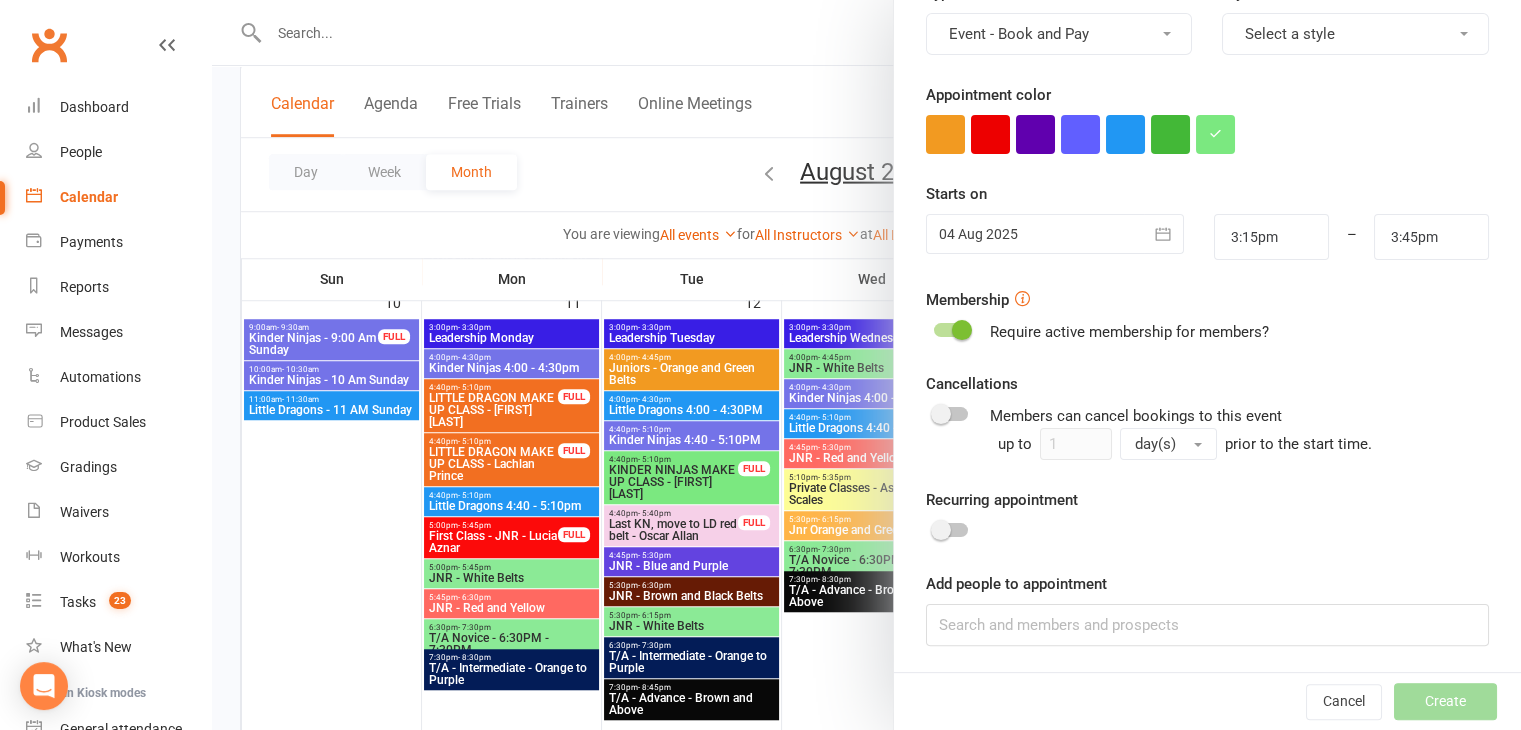 scroll, scrollTop: 0, scrollLeft: 0, axis: both 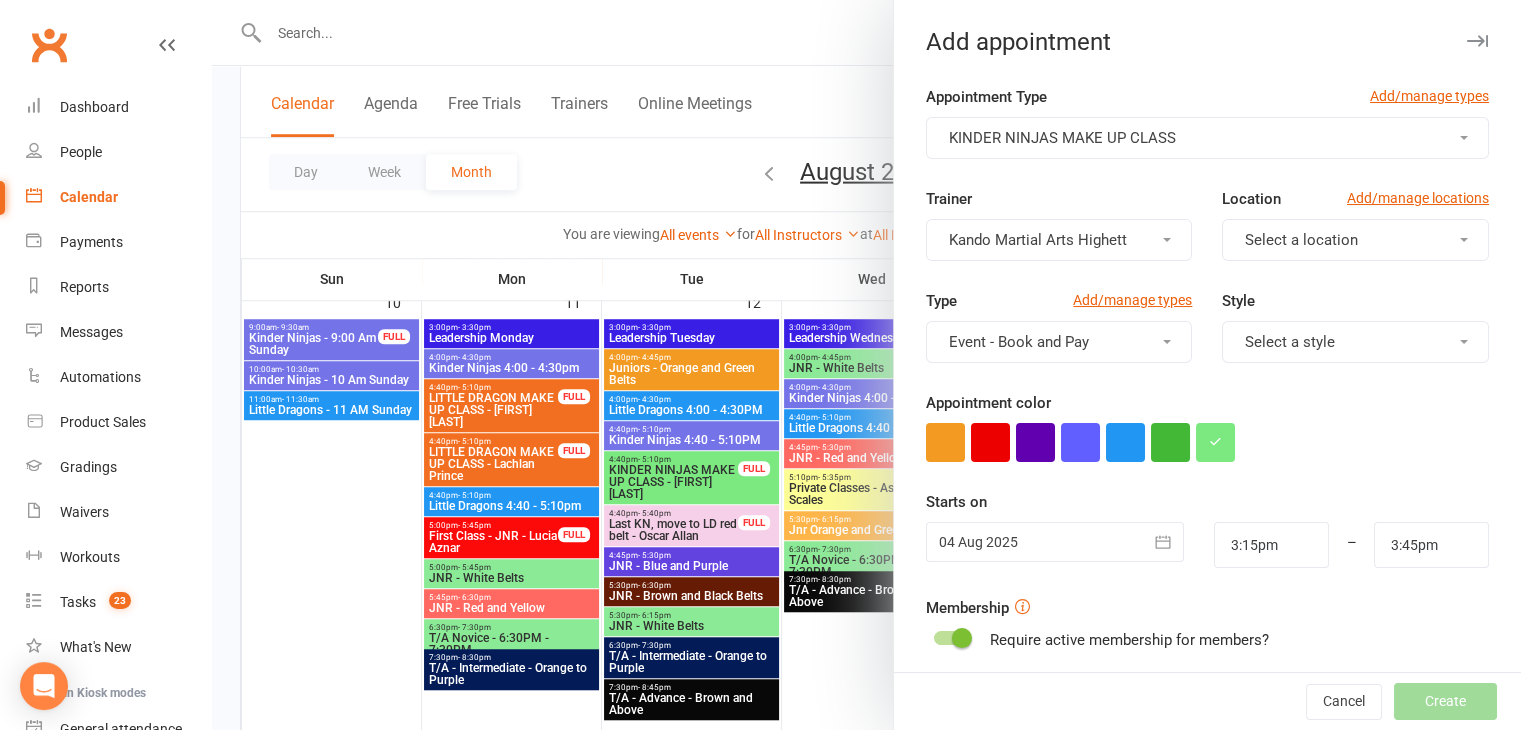 click at bounding box center (1164, 542) 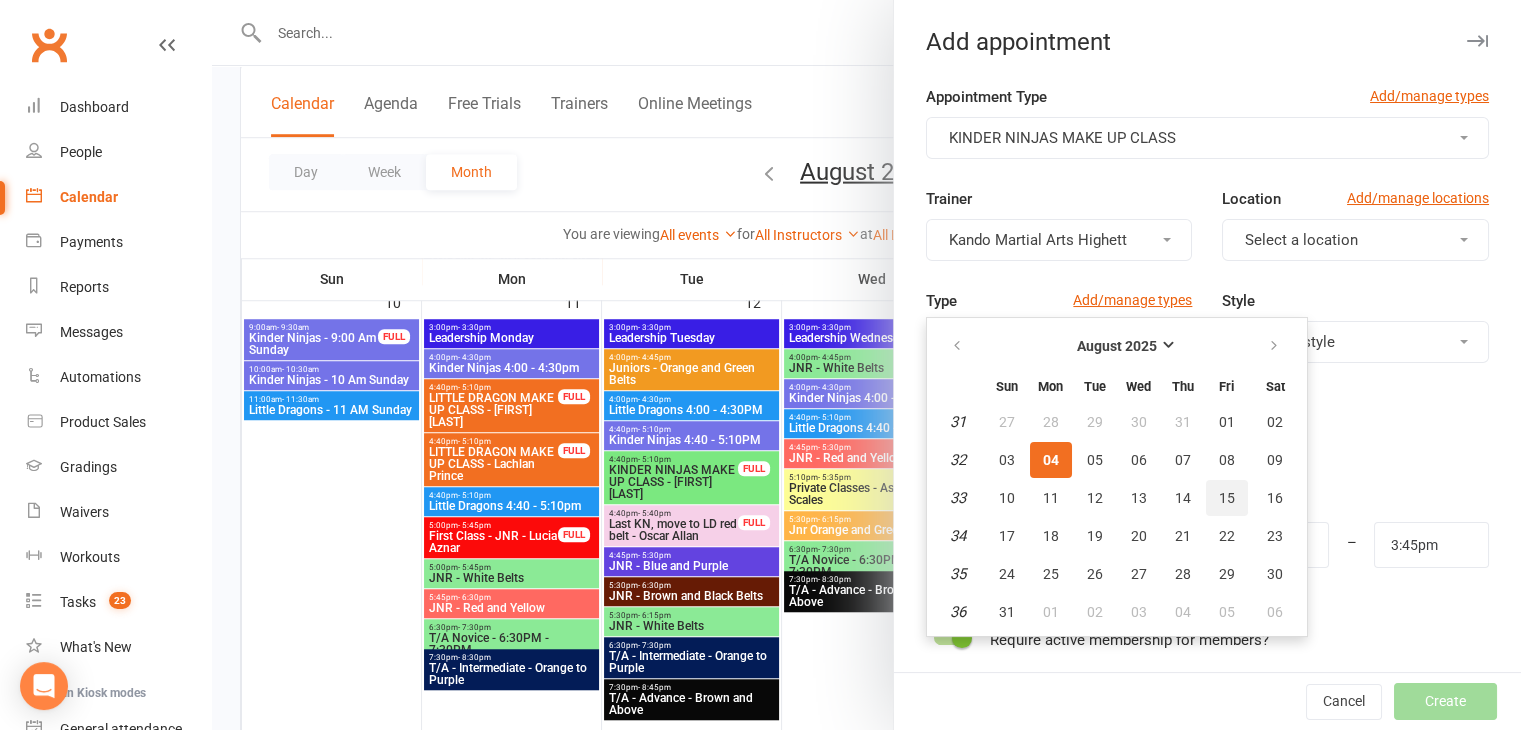 click on "15" at bounding box center [1227, 498] 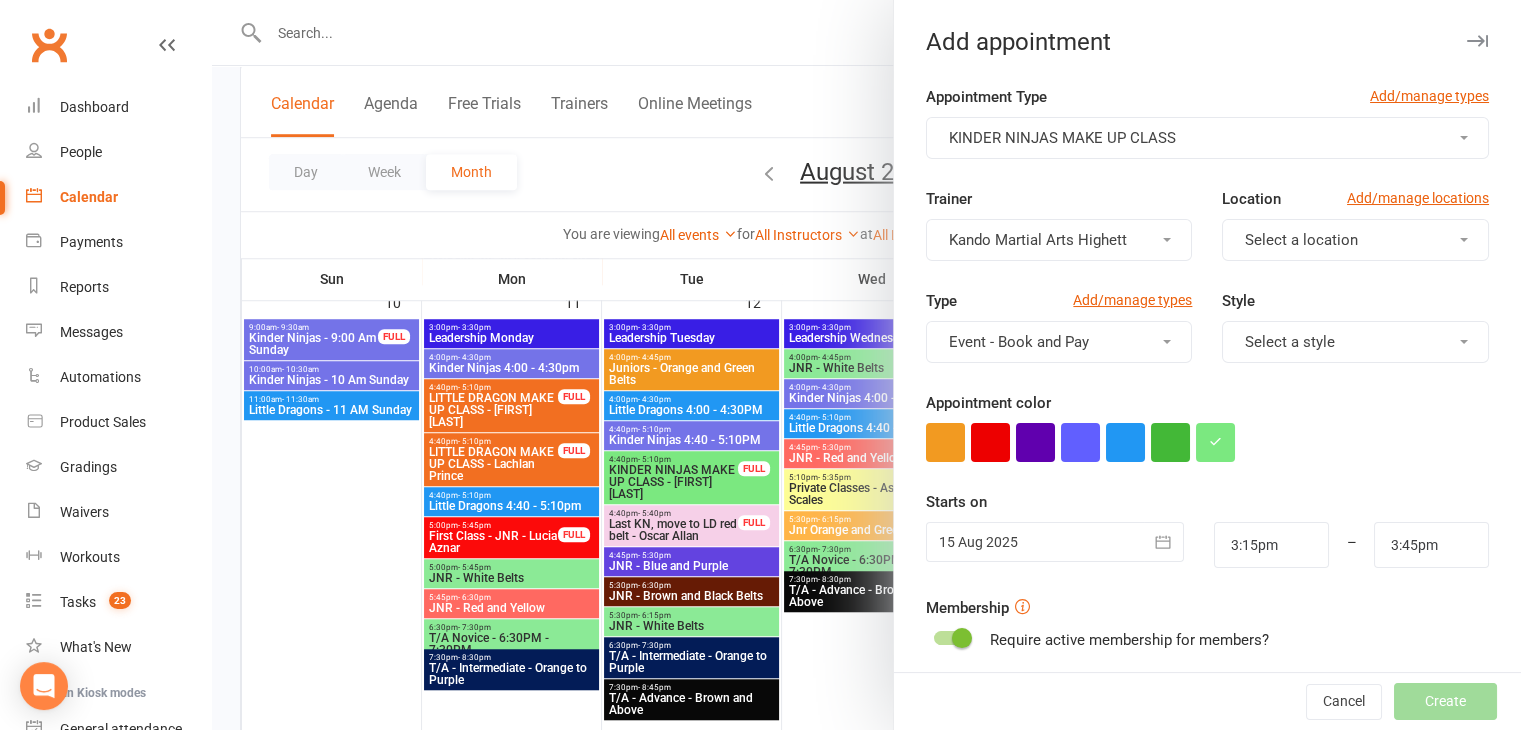 click on "–" at bounding box center (1352, 545) 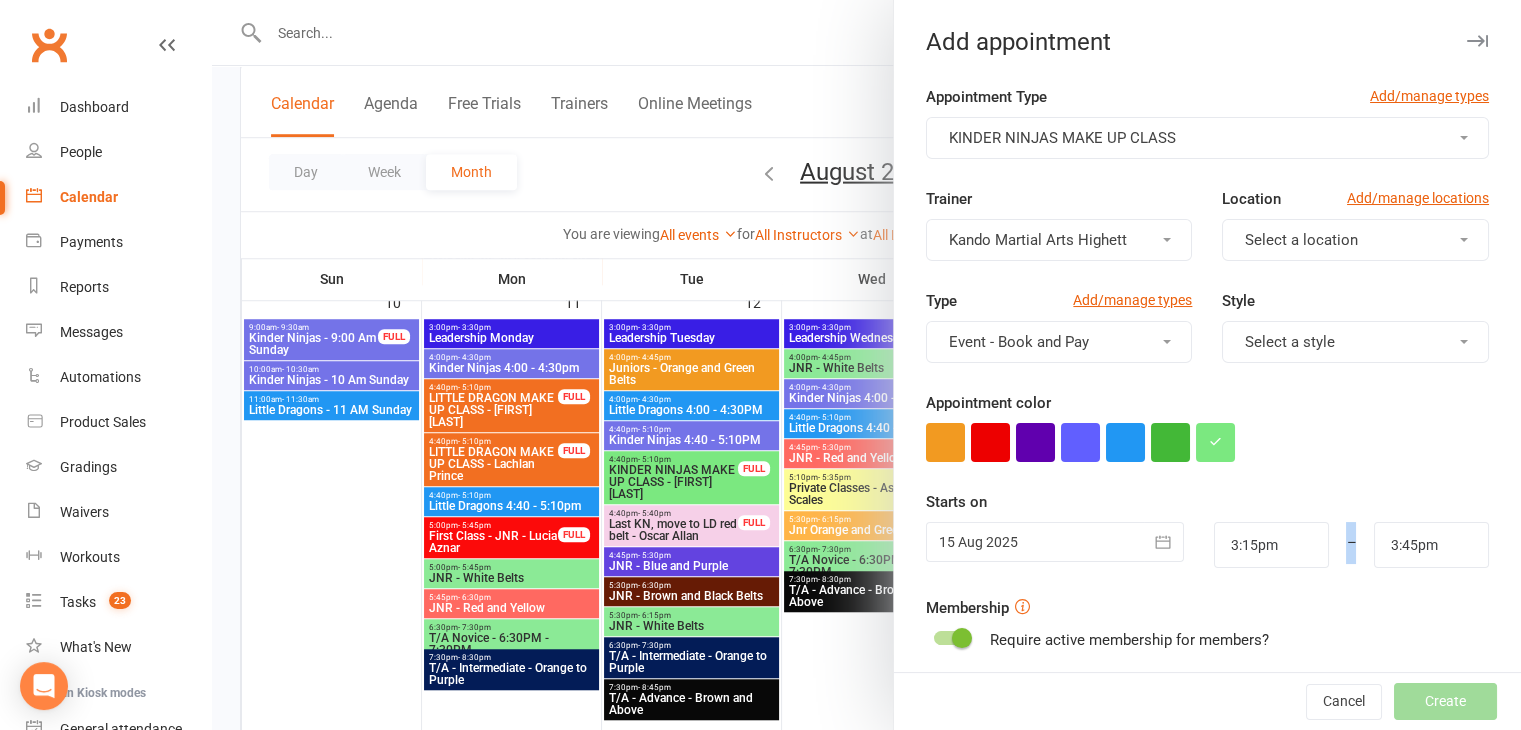 click on "–" at bounding box center [1352, 545] 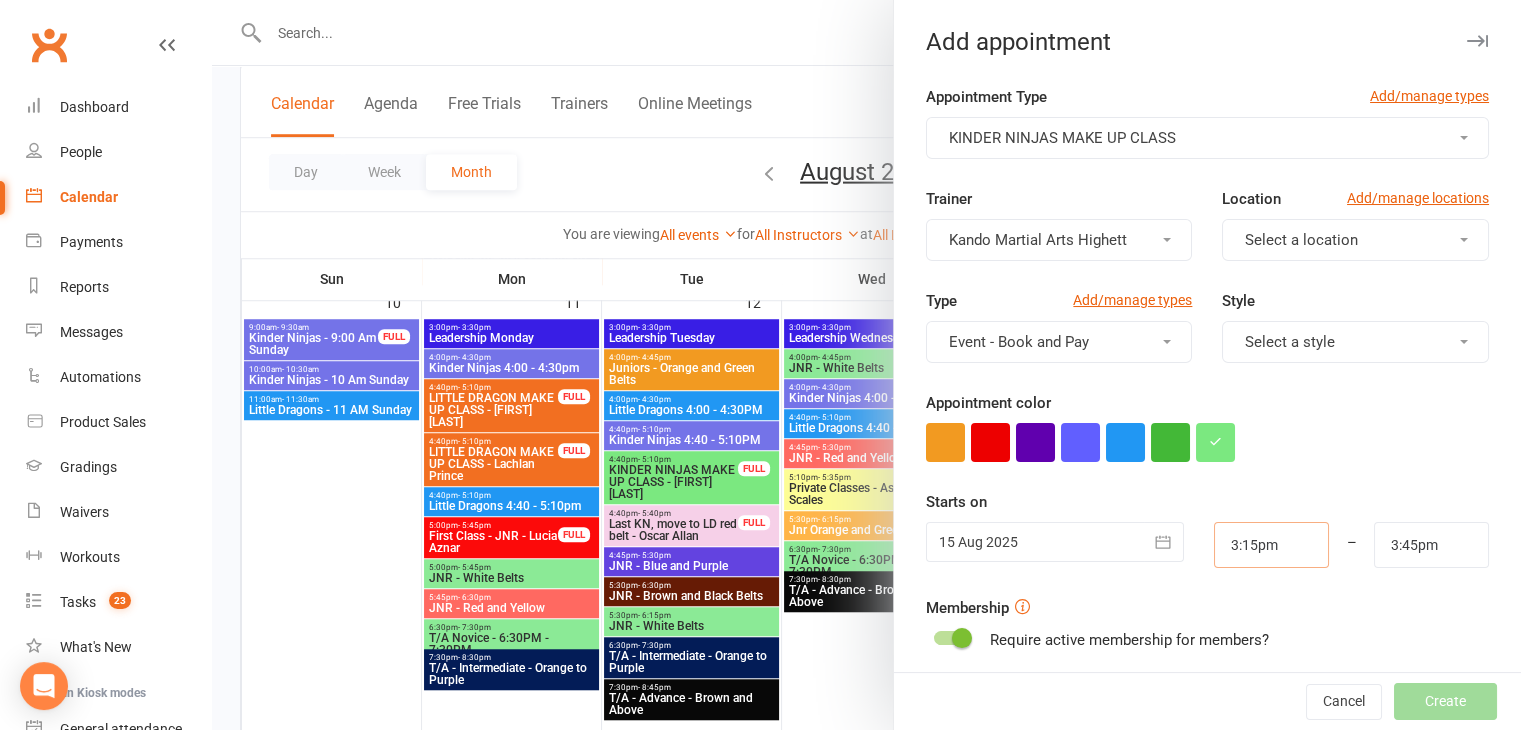 click on "3:15pm" at bounding box center (1271, 545) 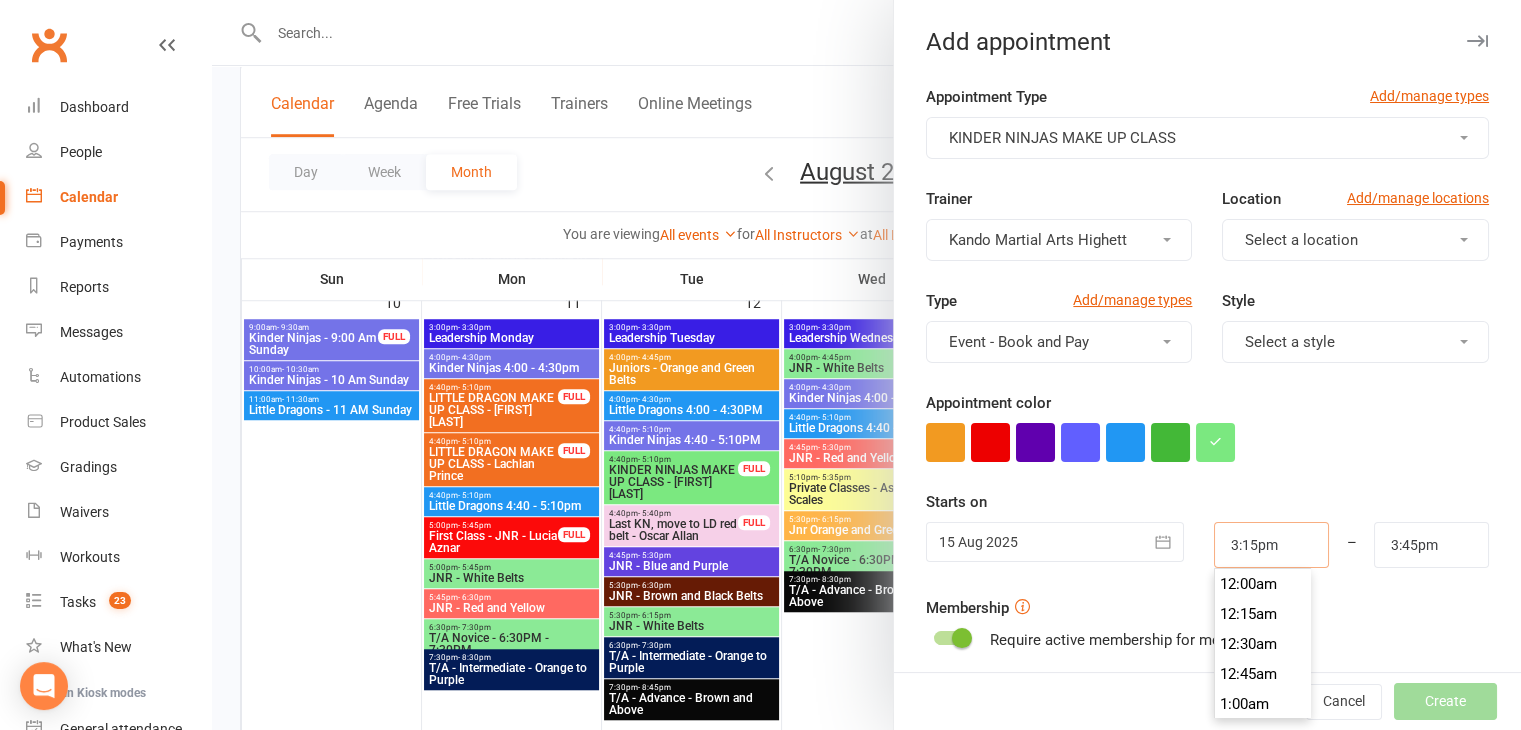 click on "3:15pm" at bounding box center [1271, 545] 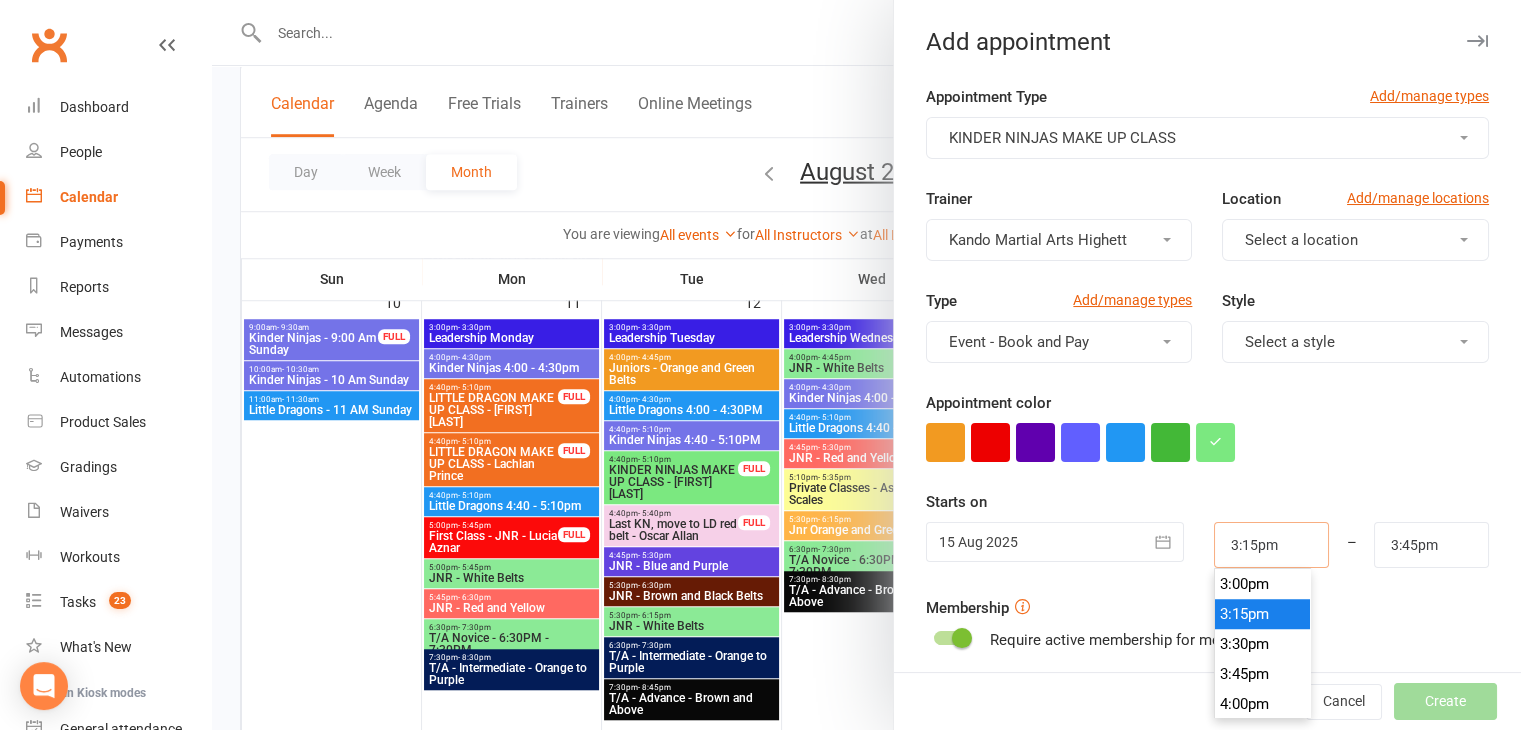 click on "3:15pm" at bounding box center (1271, 545) 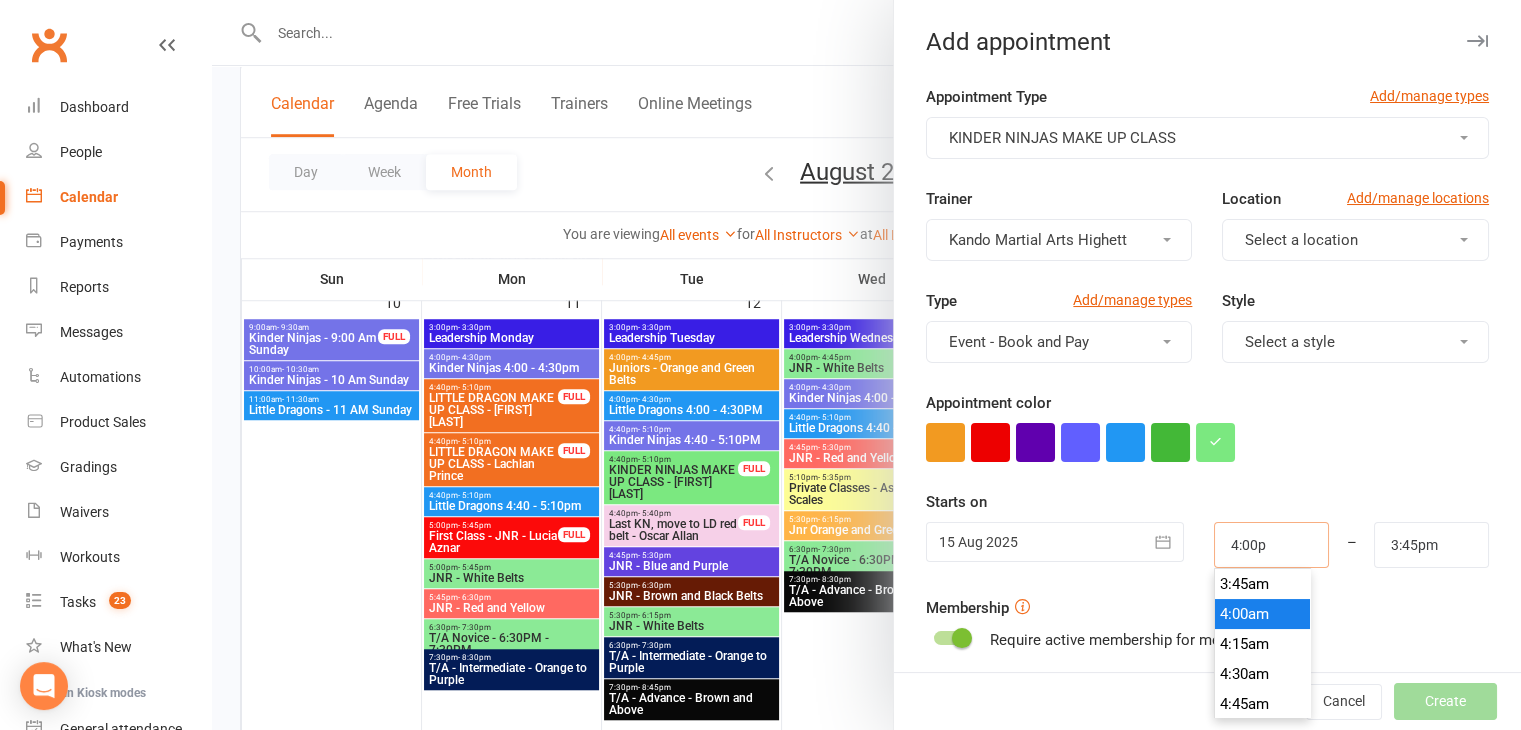scroll, scrollTop: 1890, scrollLeft: 0, axis: vertical 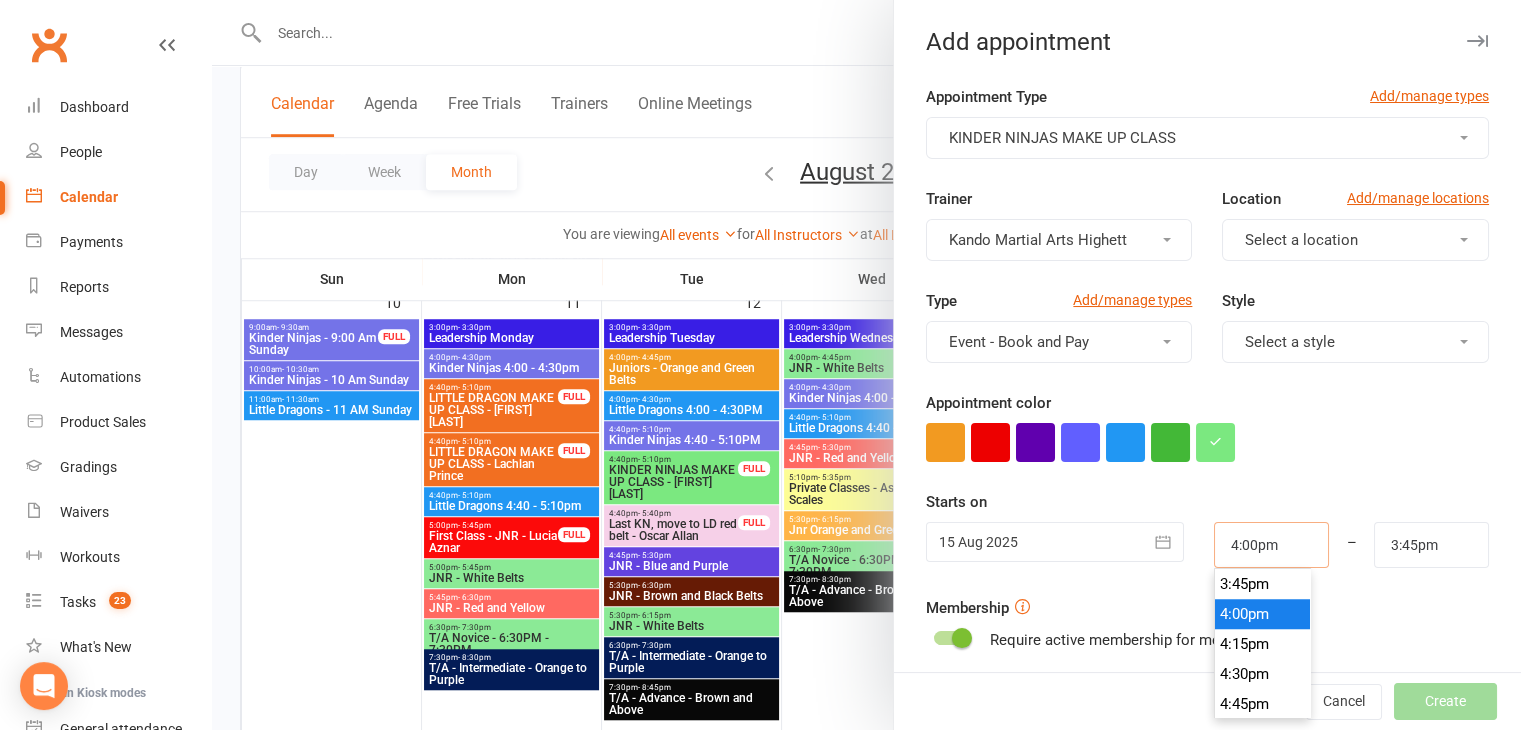 type on "4:00pm" 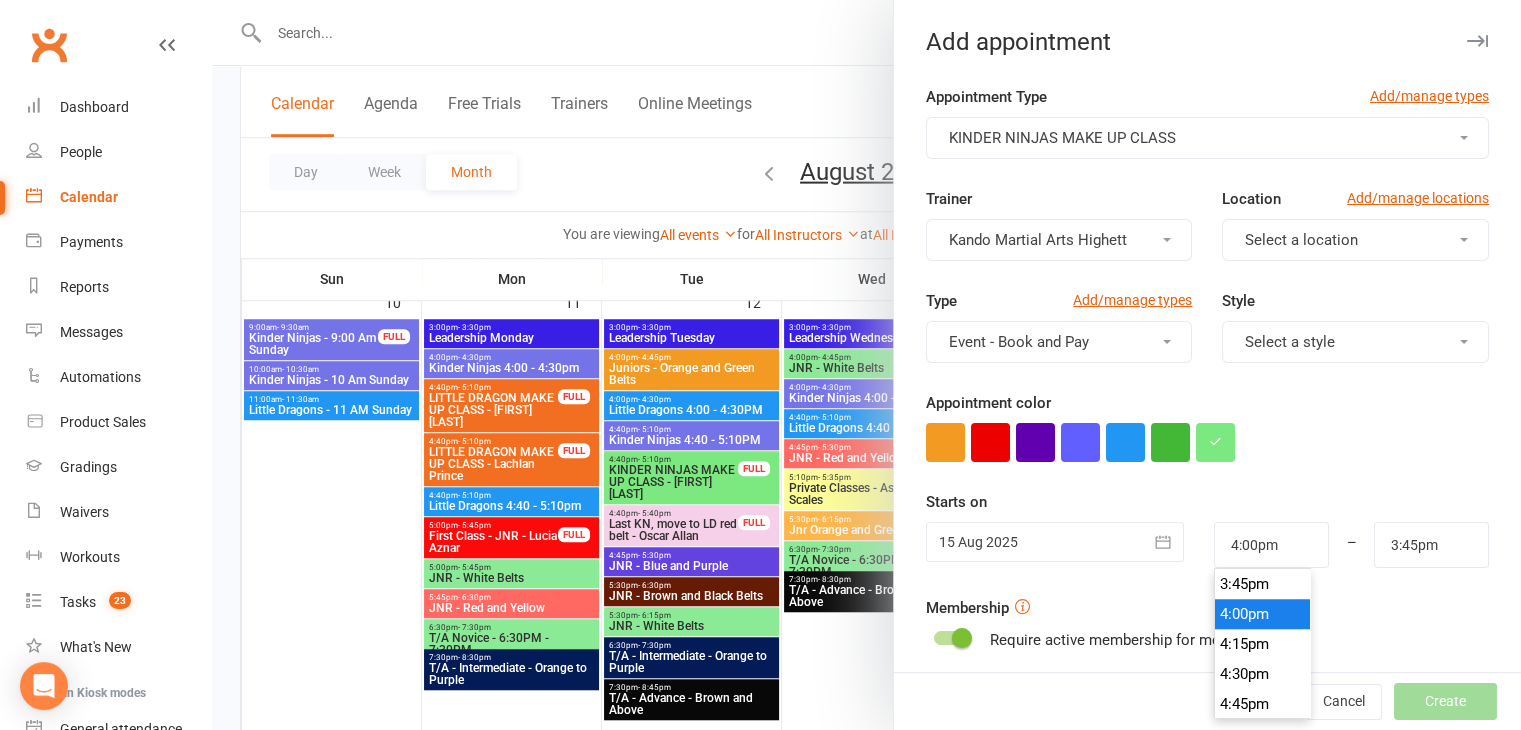 click on "4:00pm" at bounding box center (1263, 614) 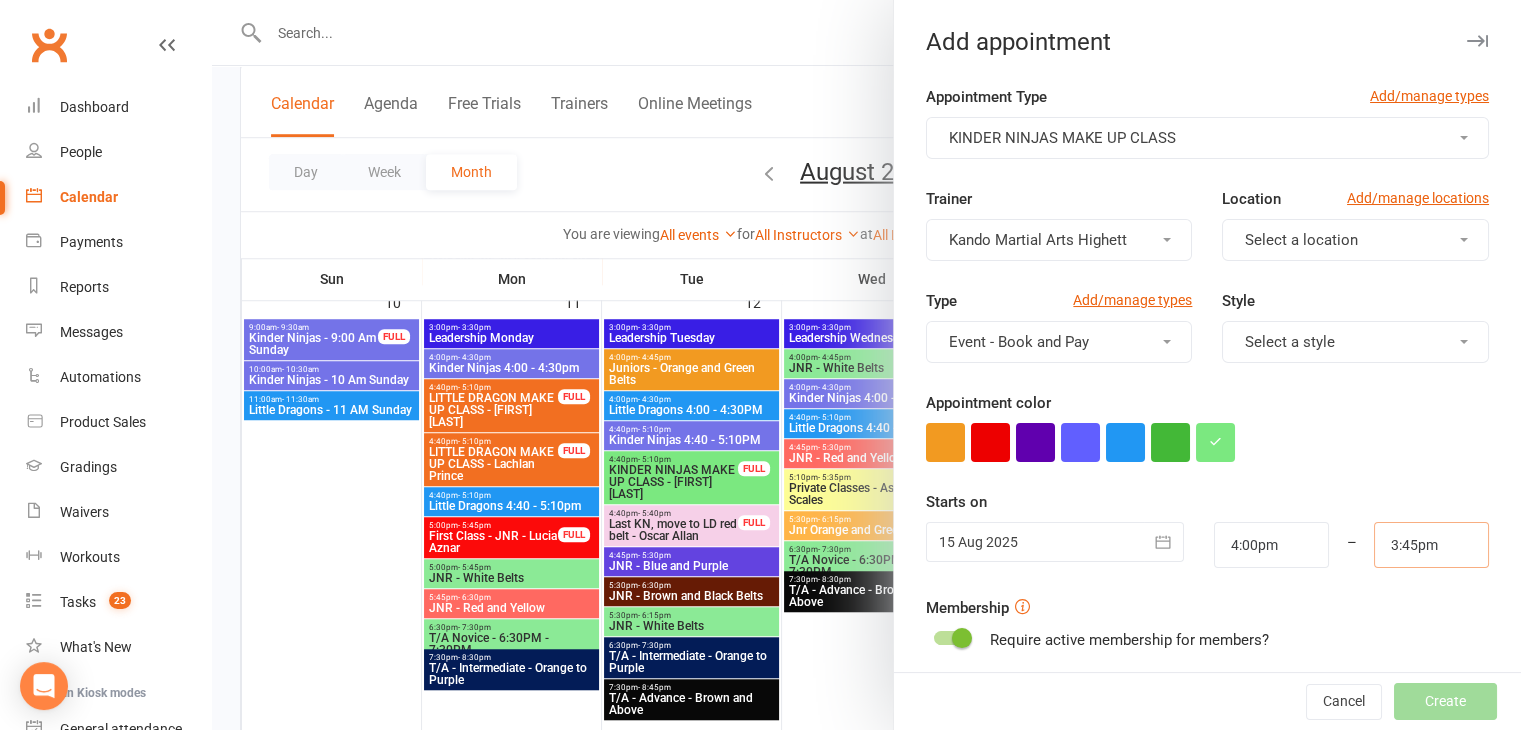 click on "3:45pm" at bounding box center [1431, 545] 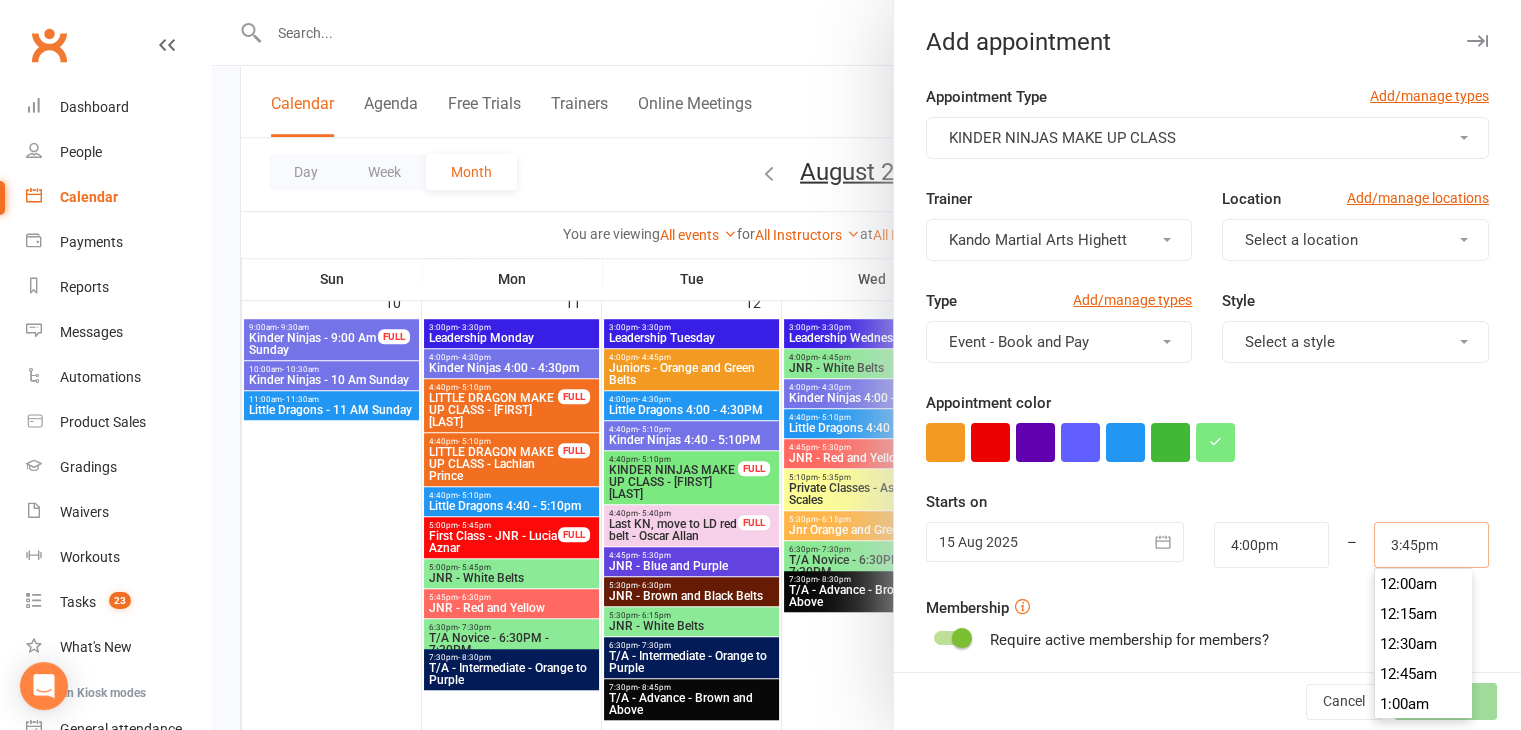 click on "3:45pm" at bounding box center [1431, 545] 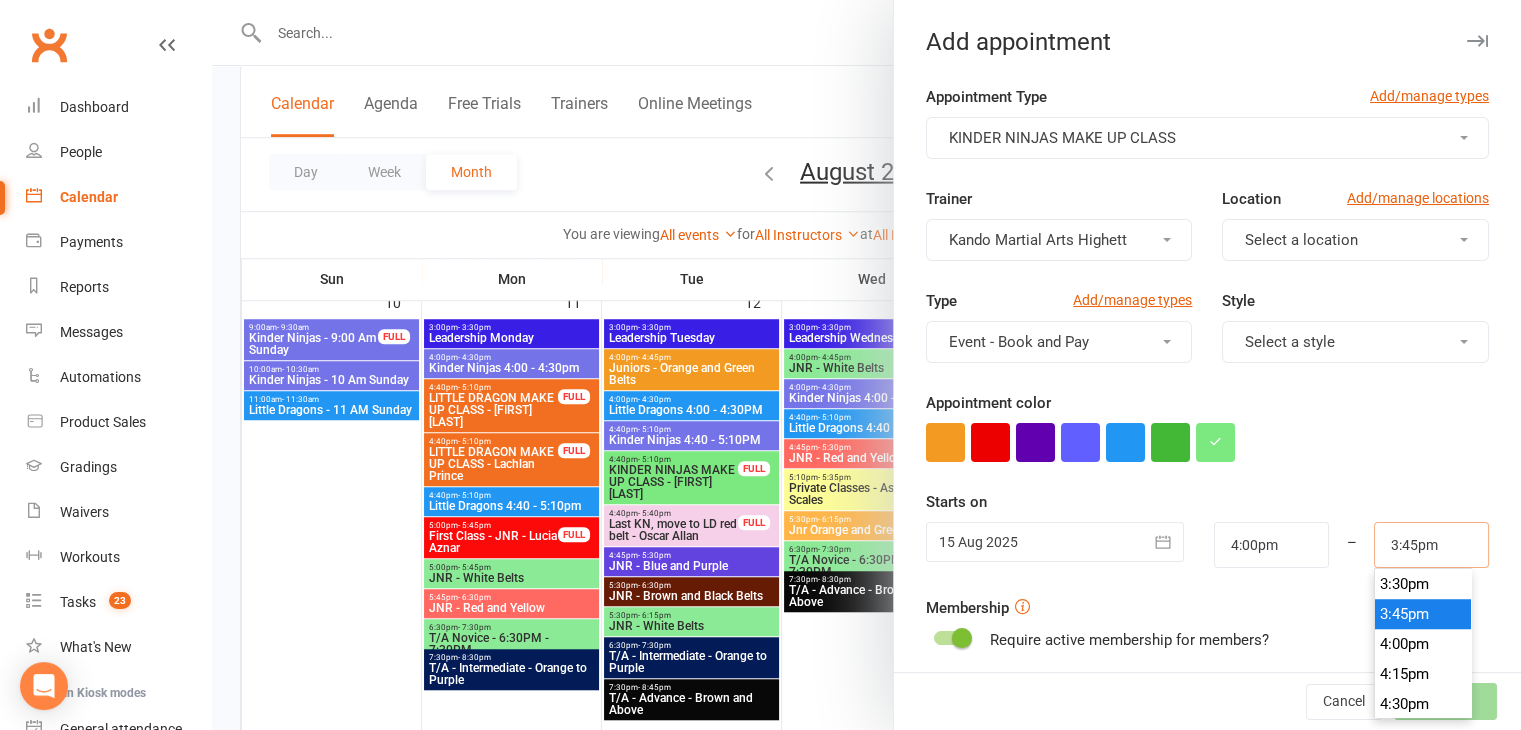 click on "3:45pm" at bounding box center (1431, 545) 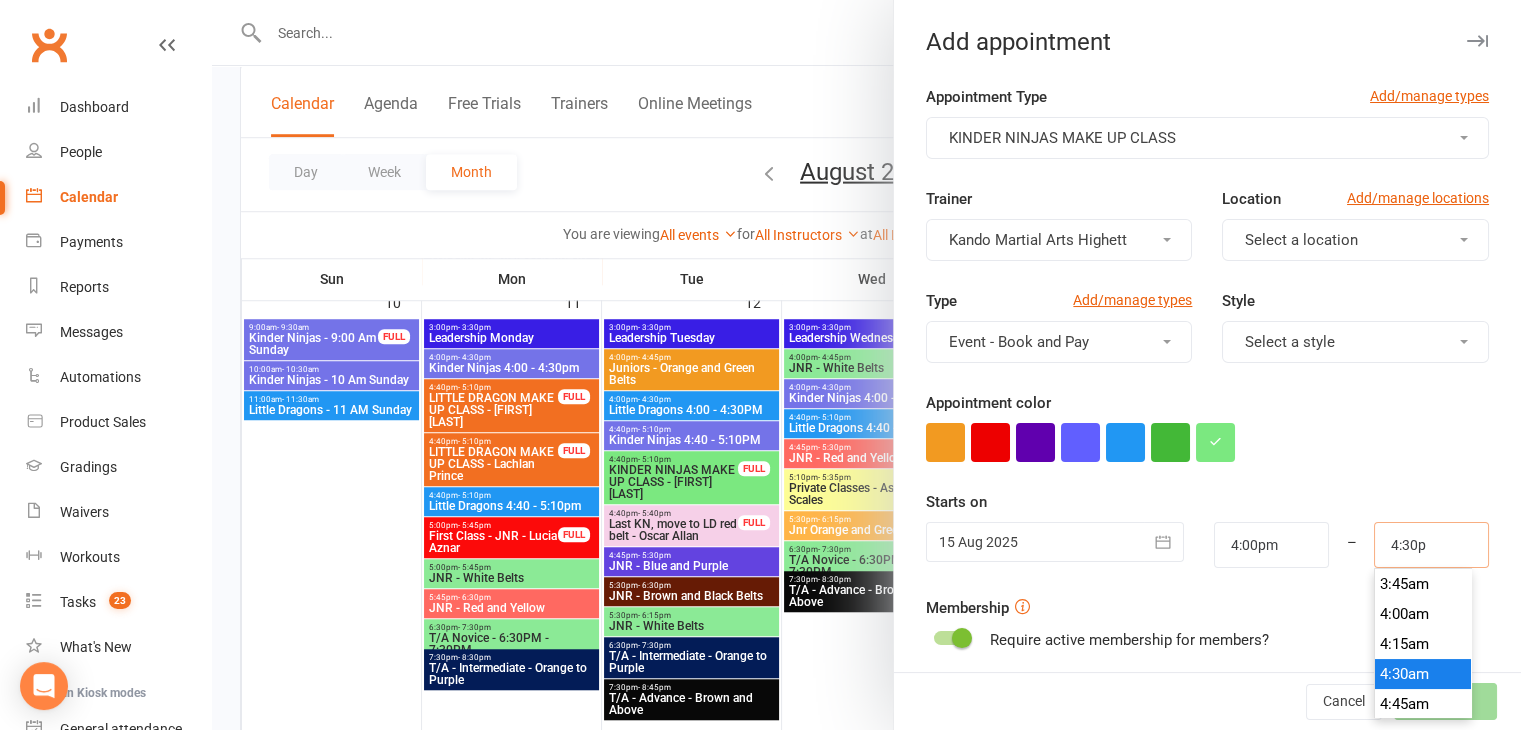 scroll, scrollTop: 1950, scrollLeft: 0, axis: vertical 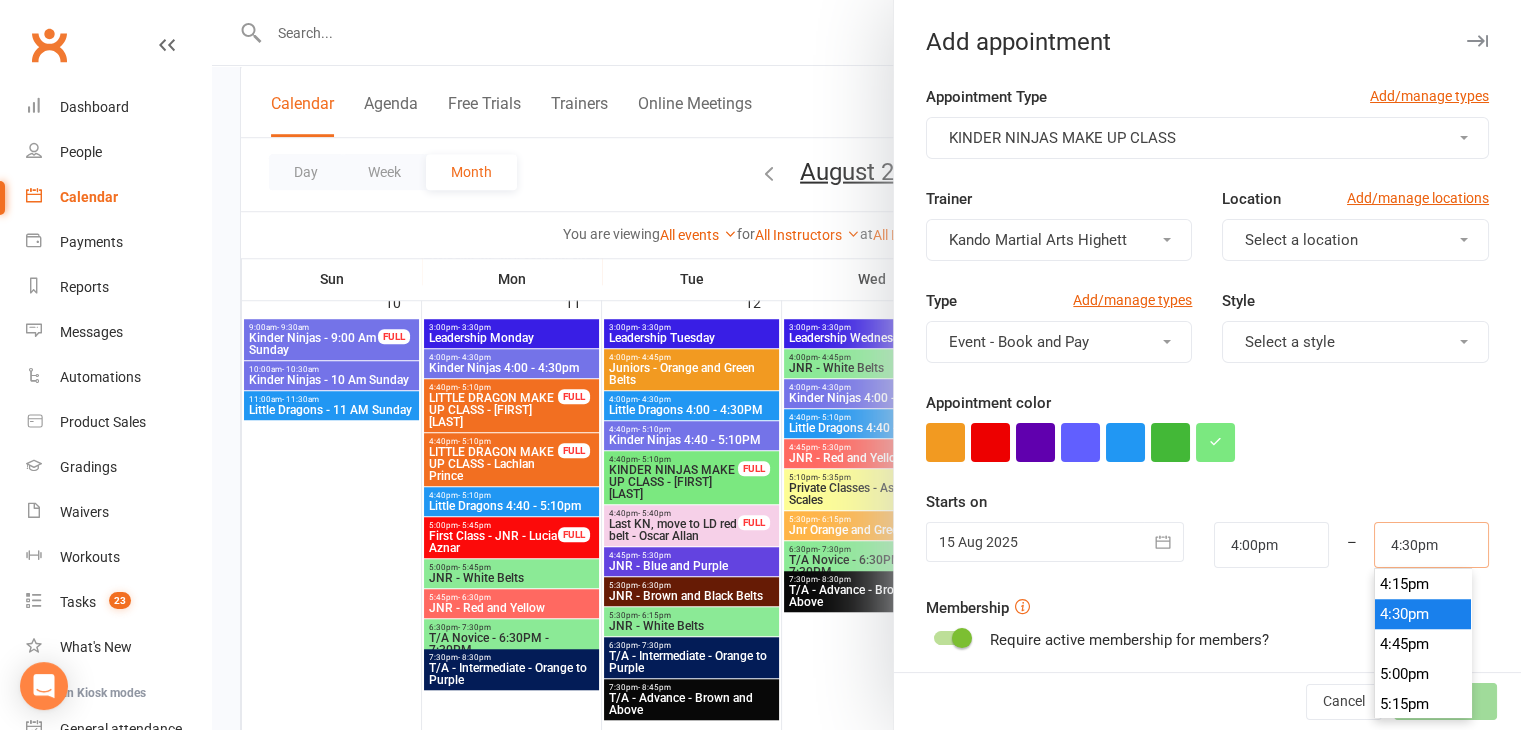 type on "4:30pm" 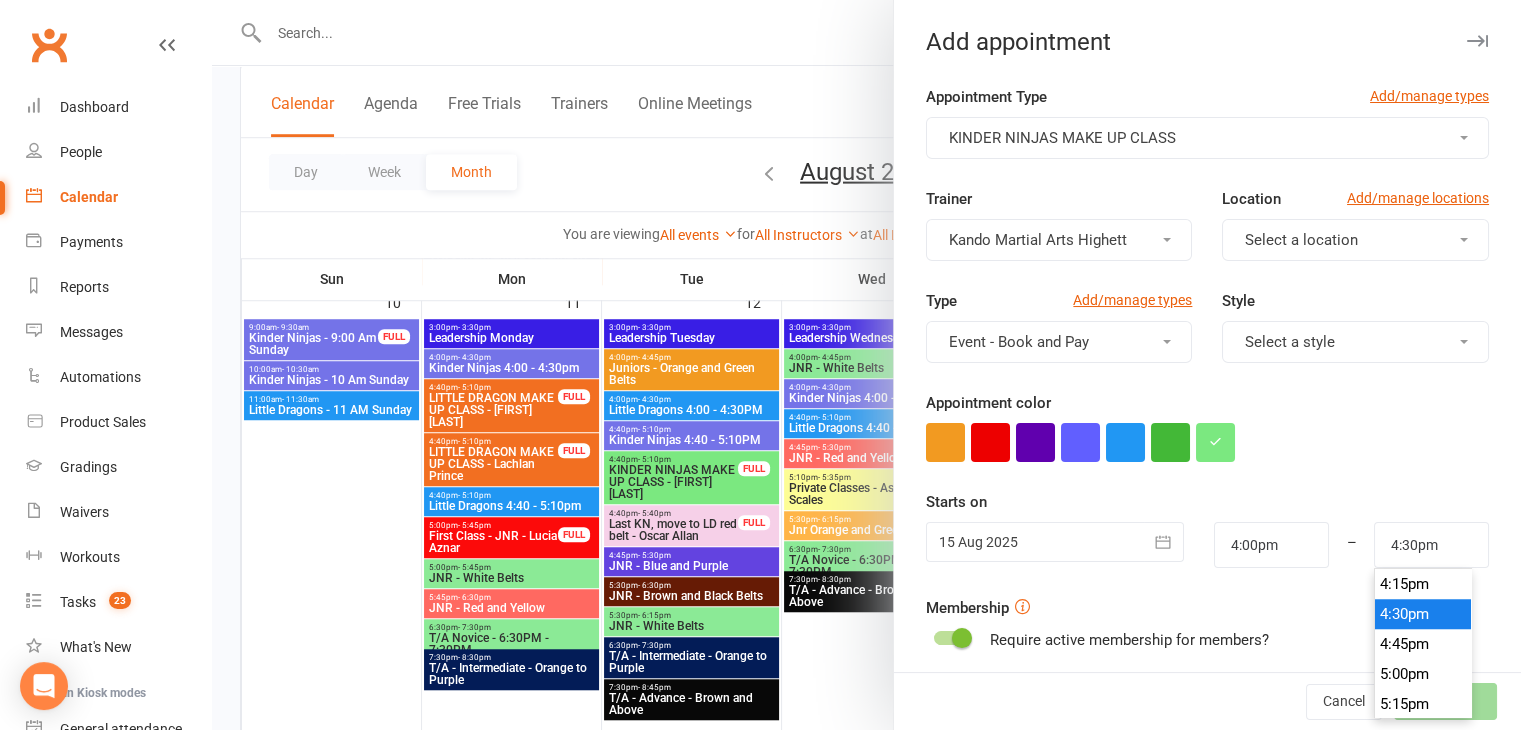 click on "4:30pm" at bounding box center (1423, 614) 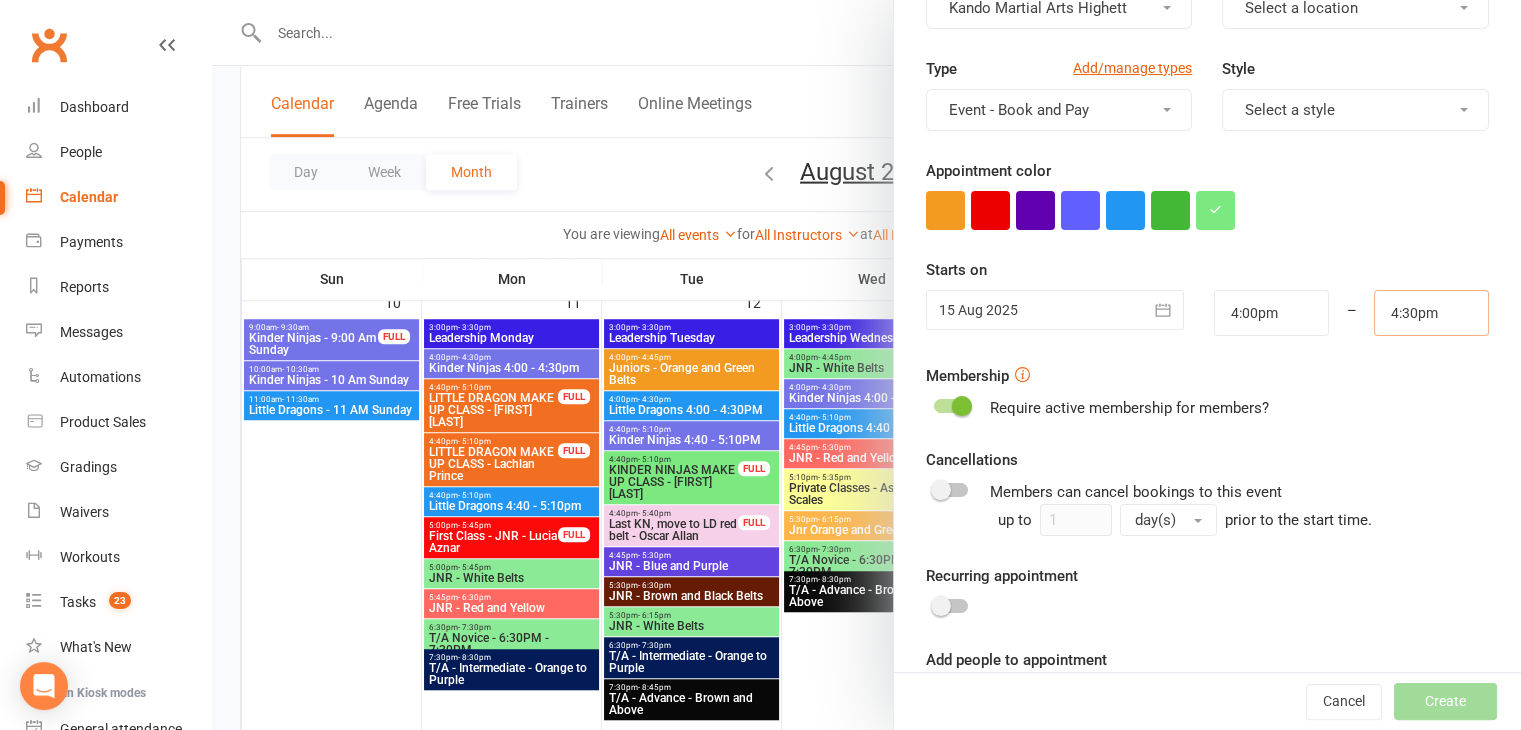 scroll, scrollTop: 308, scrollLeft: 0, axis: vertical 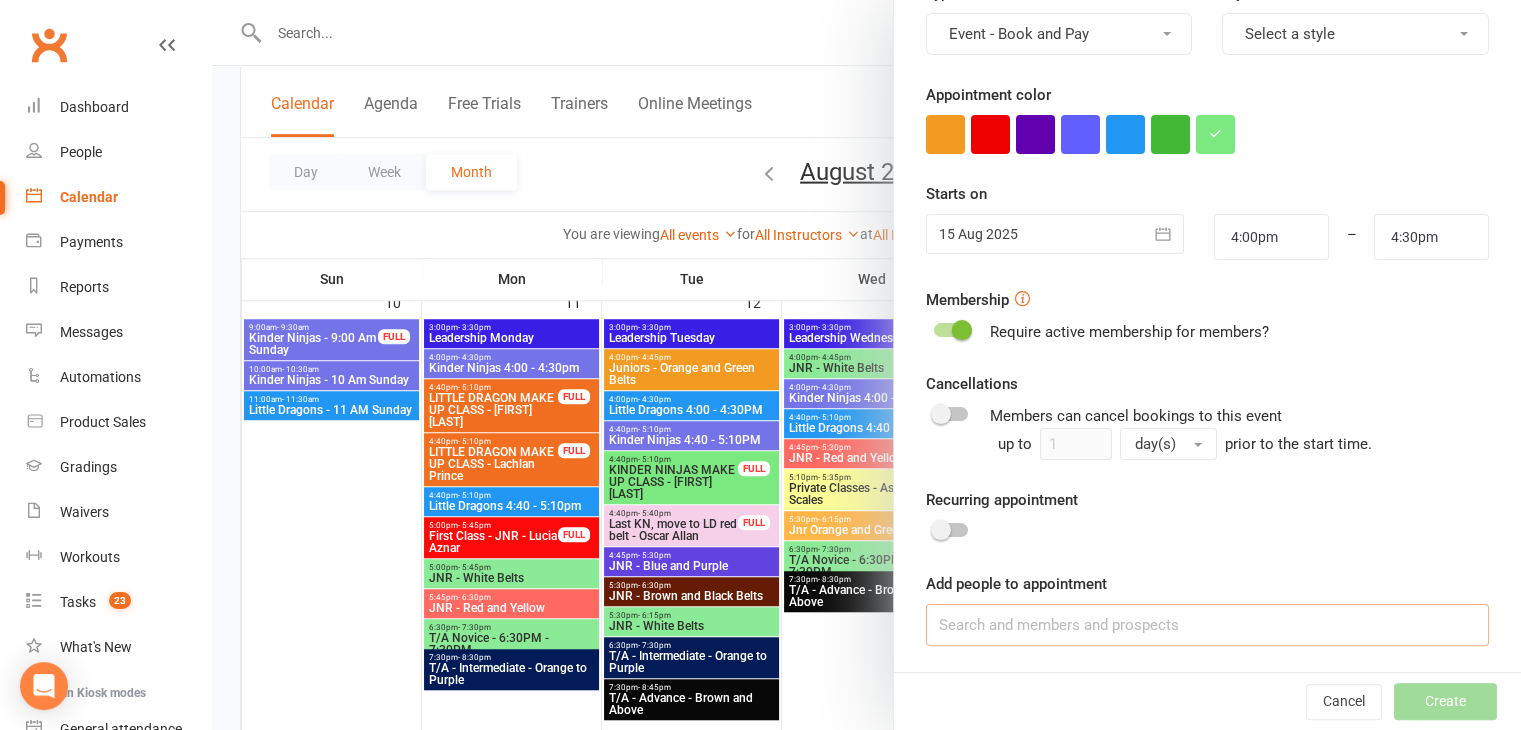 click at bounding box center [1207, 625] 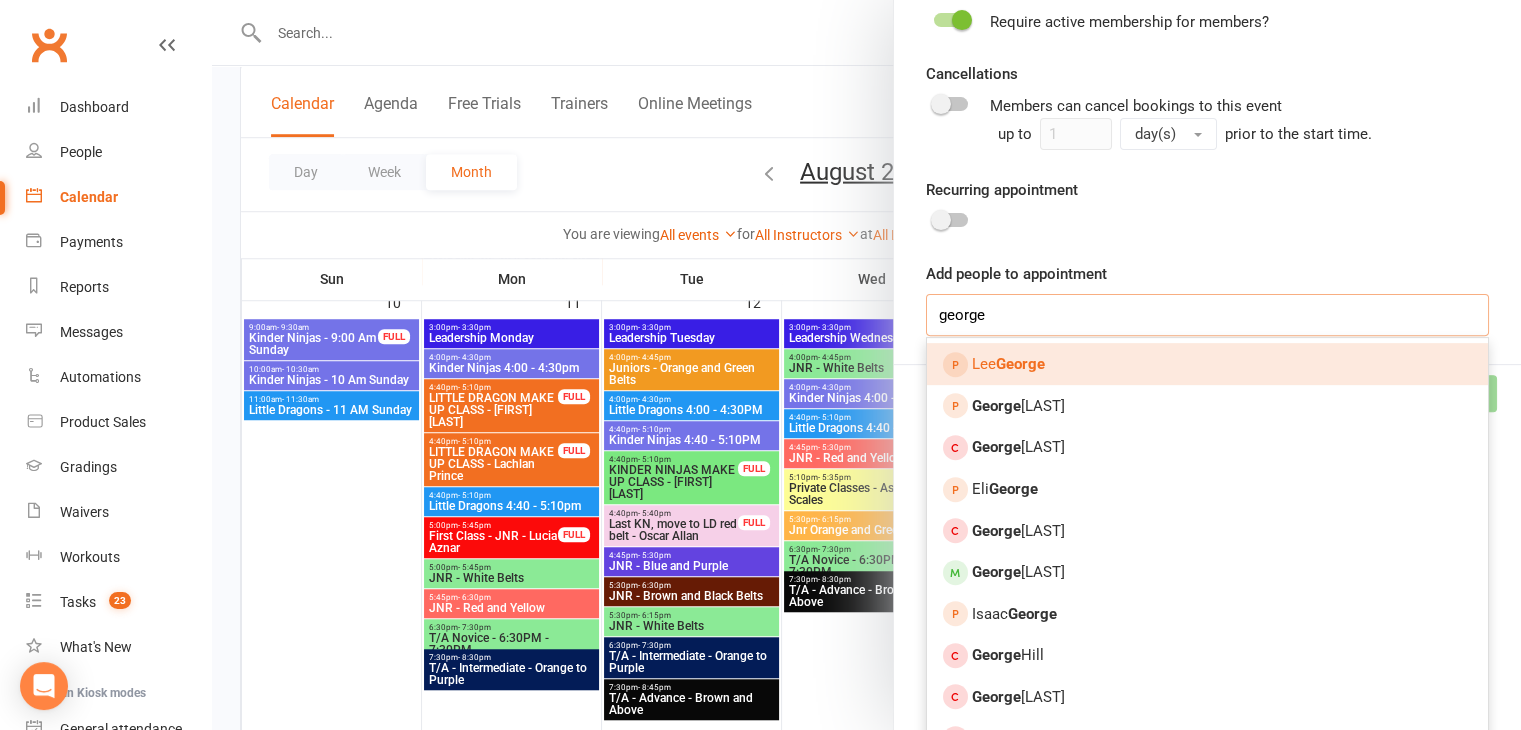scroll, scrollTop: 708, scrollLeft: 0, axis: vertical 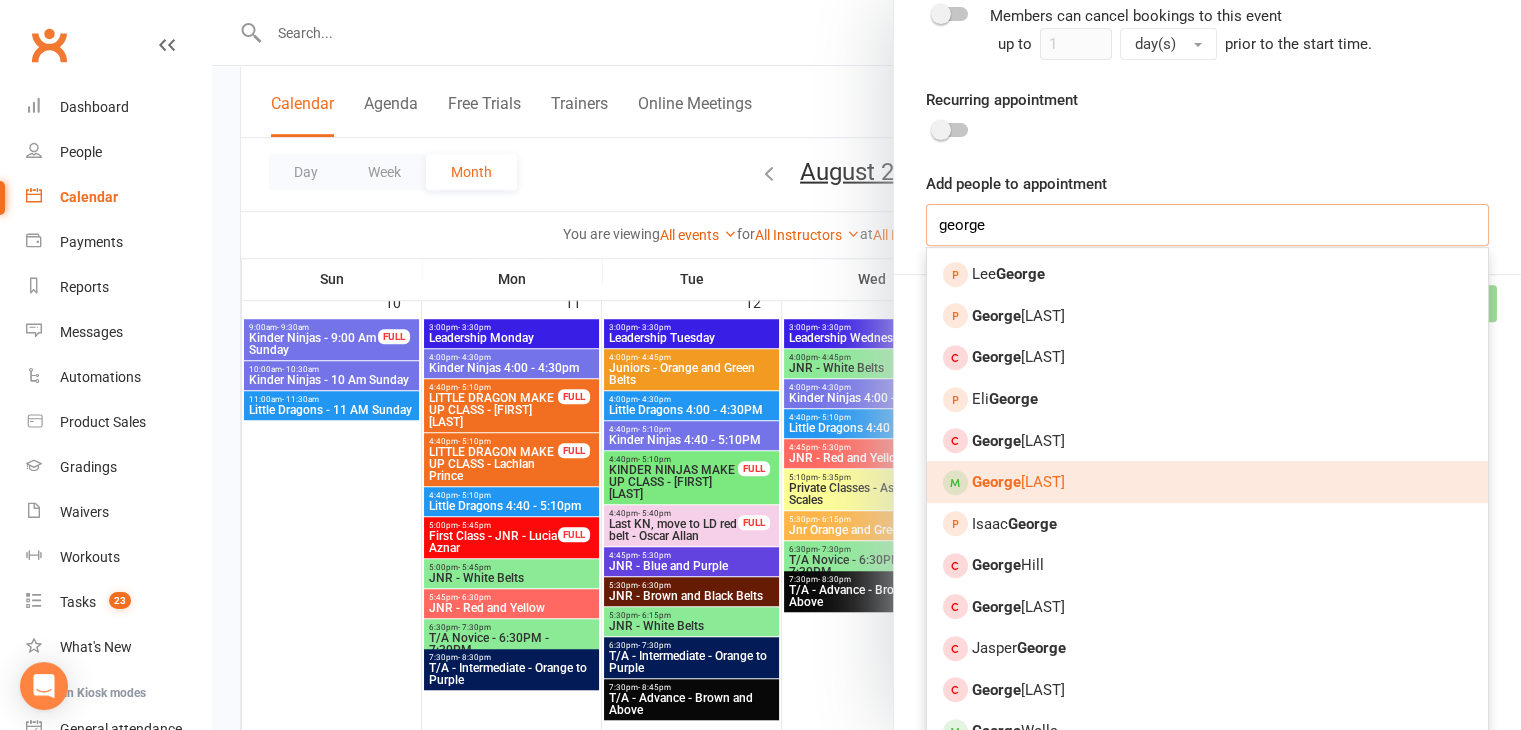 type on "george" 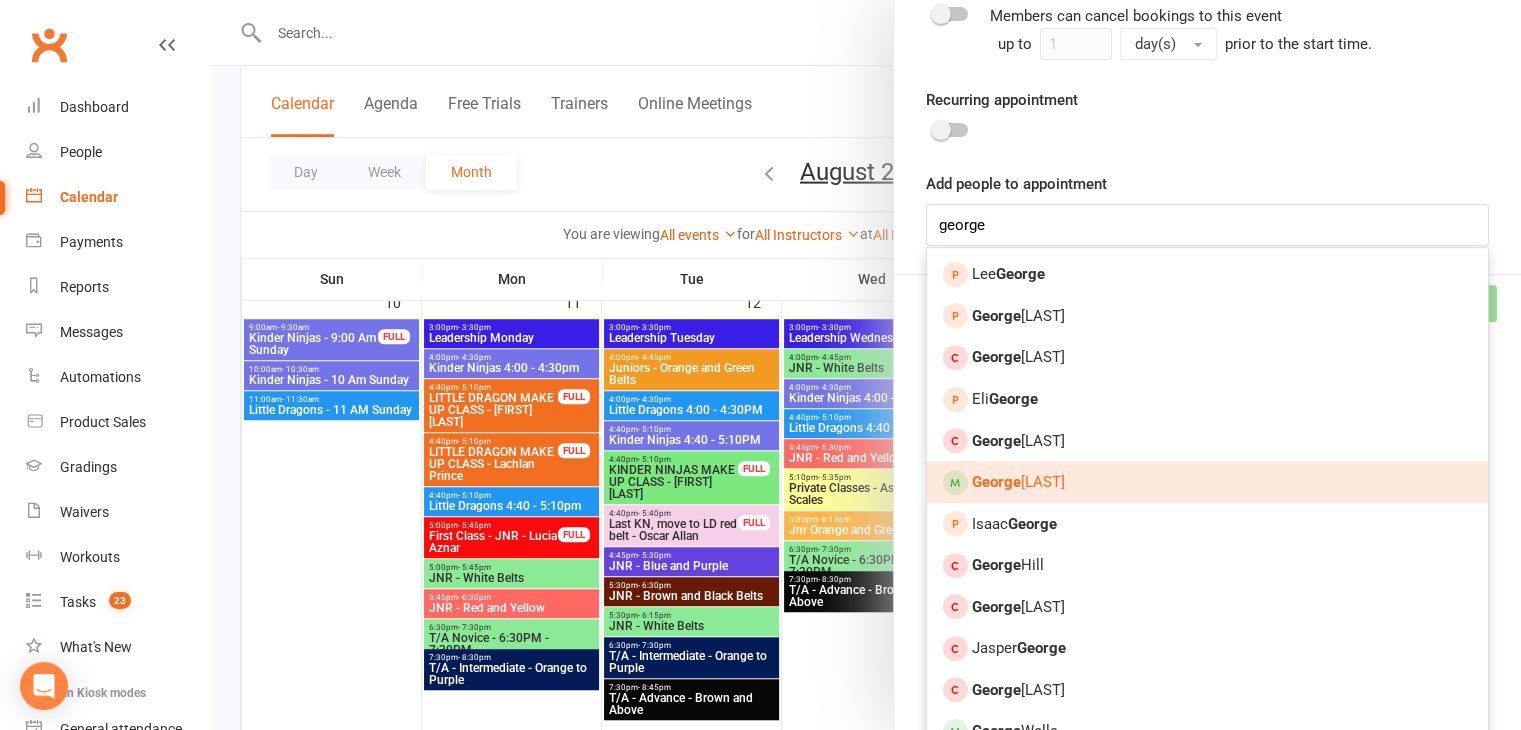 click on "George  Rowswell" at bounding box center (1207, 482) 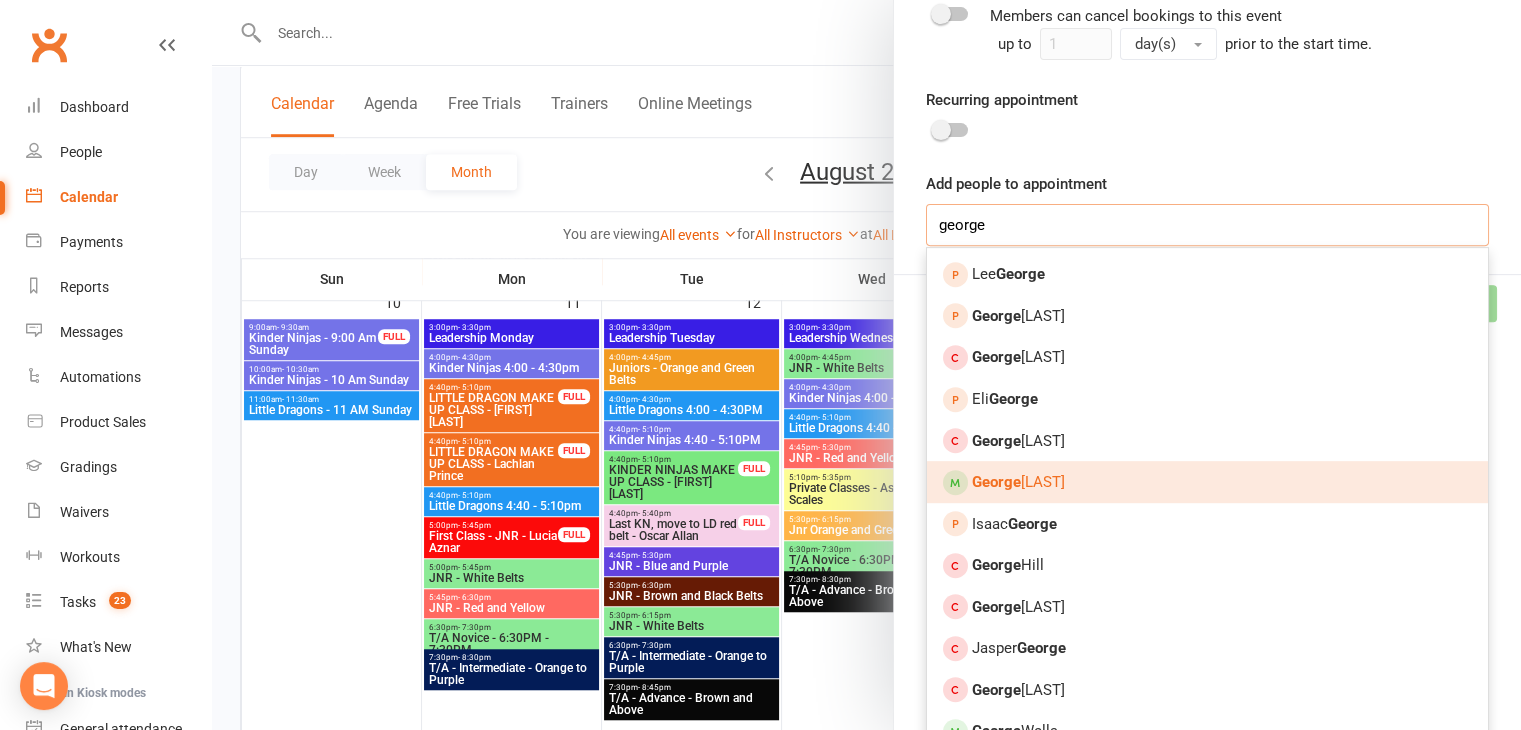 type 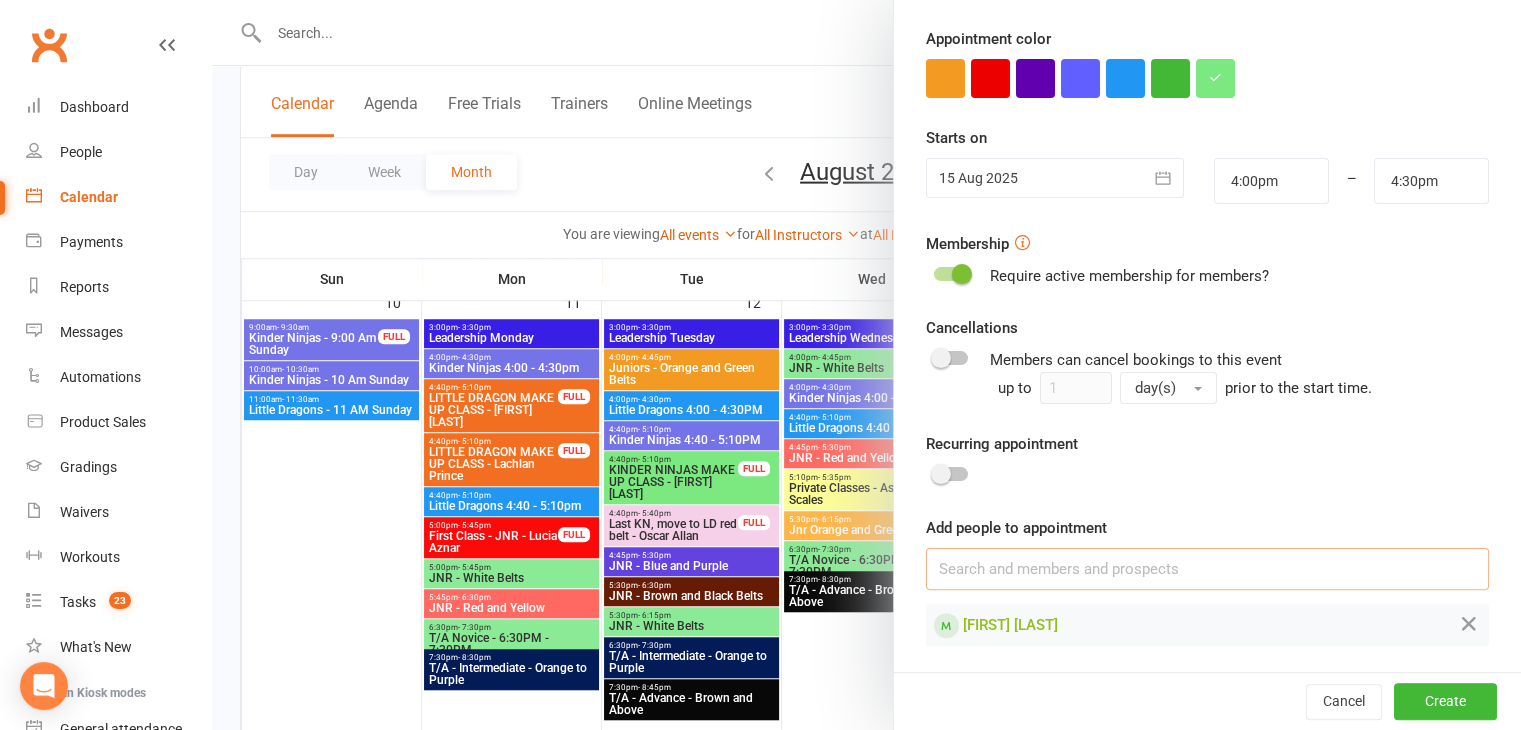 scroll, scrollTop: 0, scrollLeft: 0, axis: both 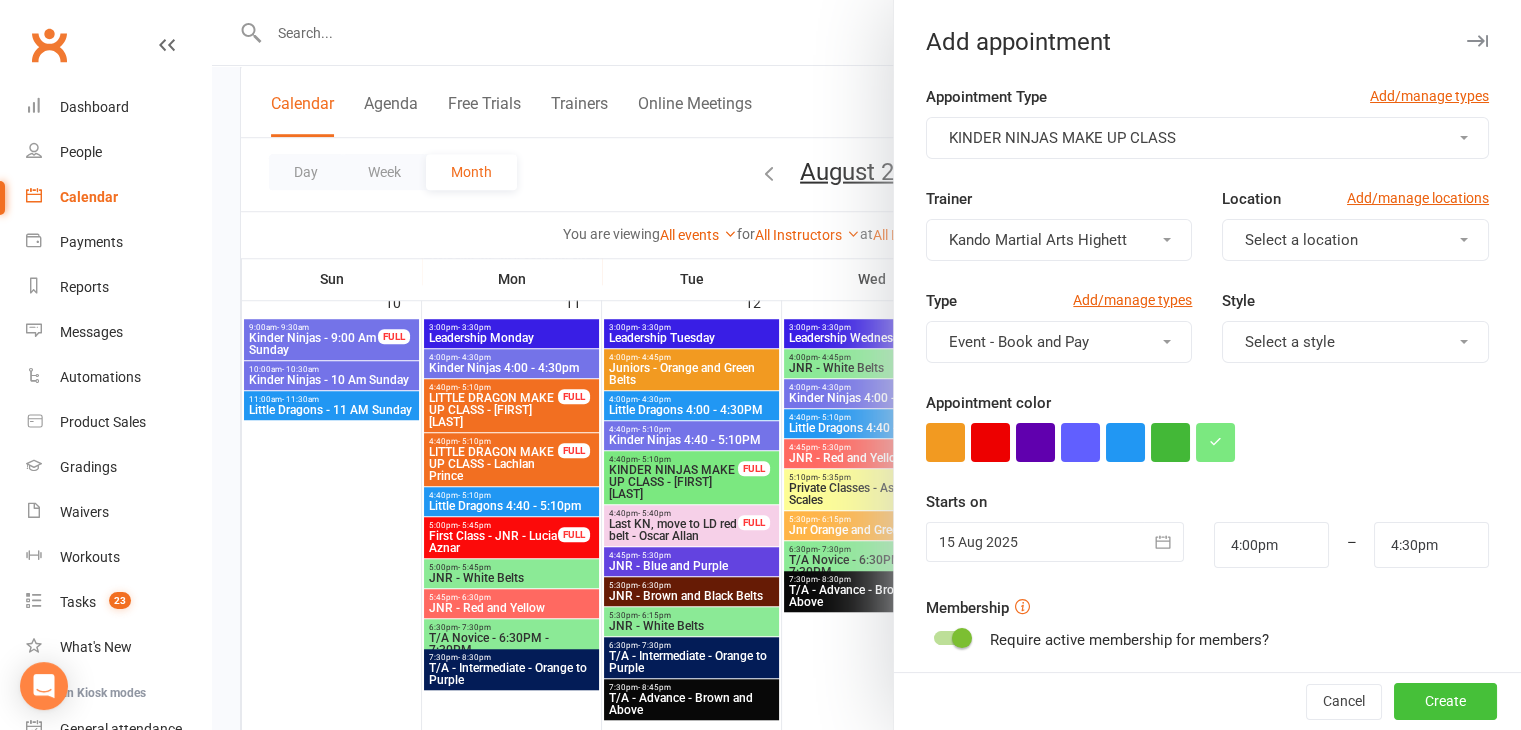 click on "Create" at bounding box center (1445, 702) 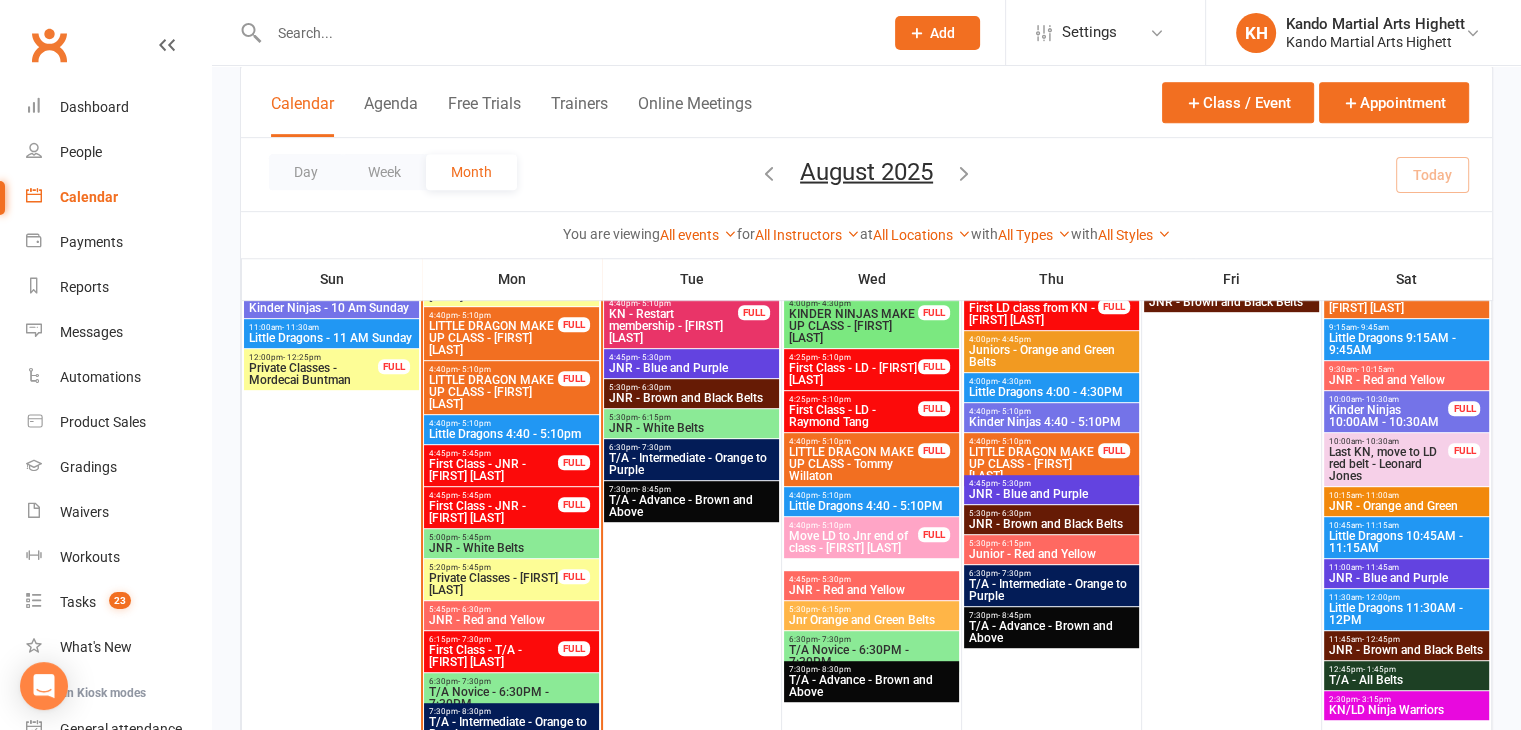 scroll, scrollTop: 900, scrollLeft: 0, axis: vertical 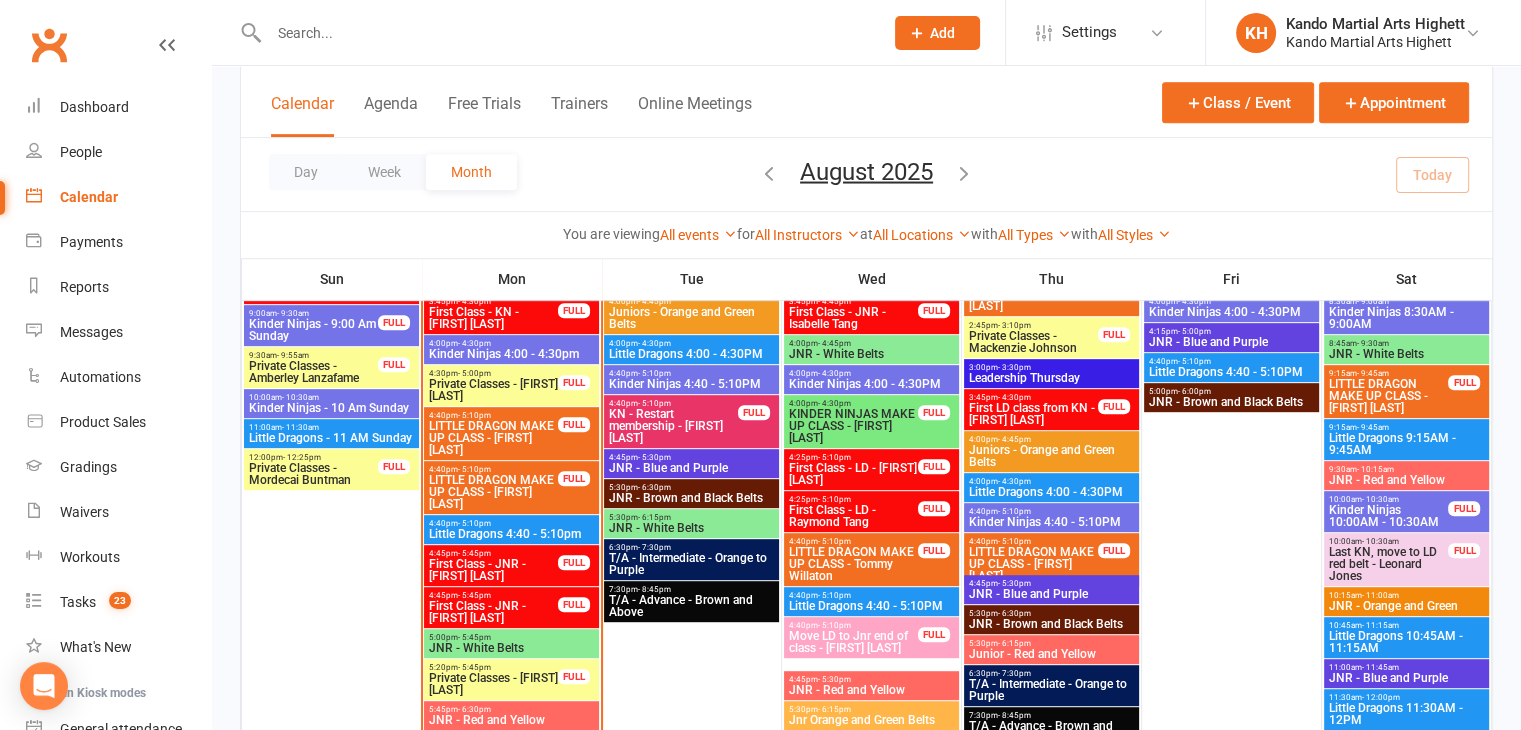 click on "Private Classes - [FIRST] [LAST]" at bounding box center [493, 390] 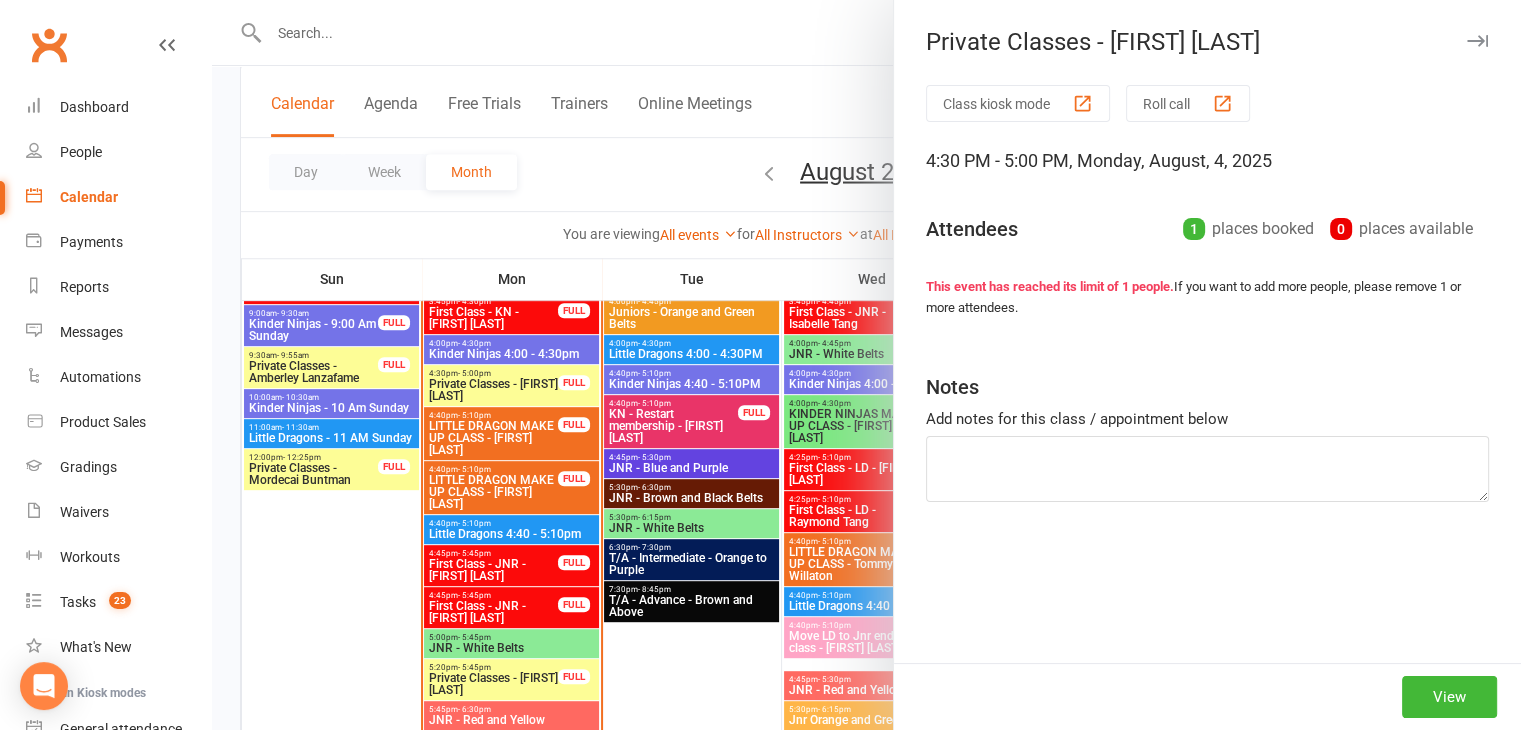 click at bounding box center [866, 365] 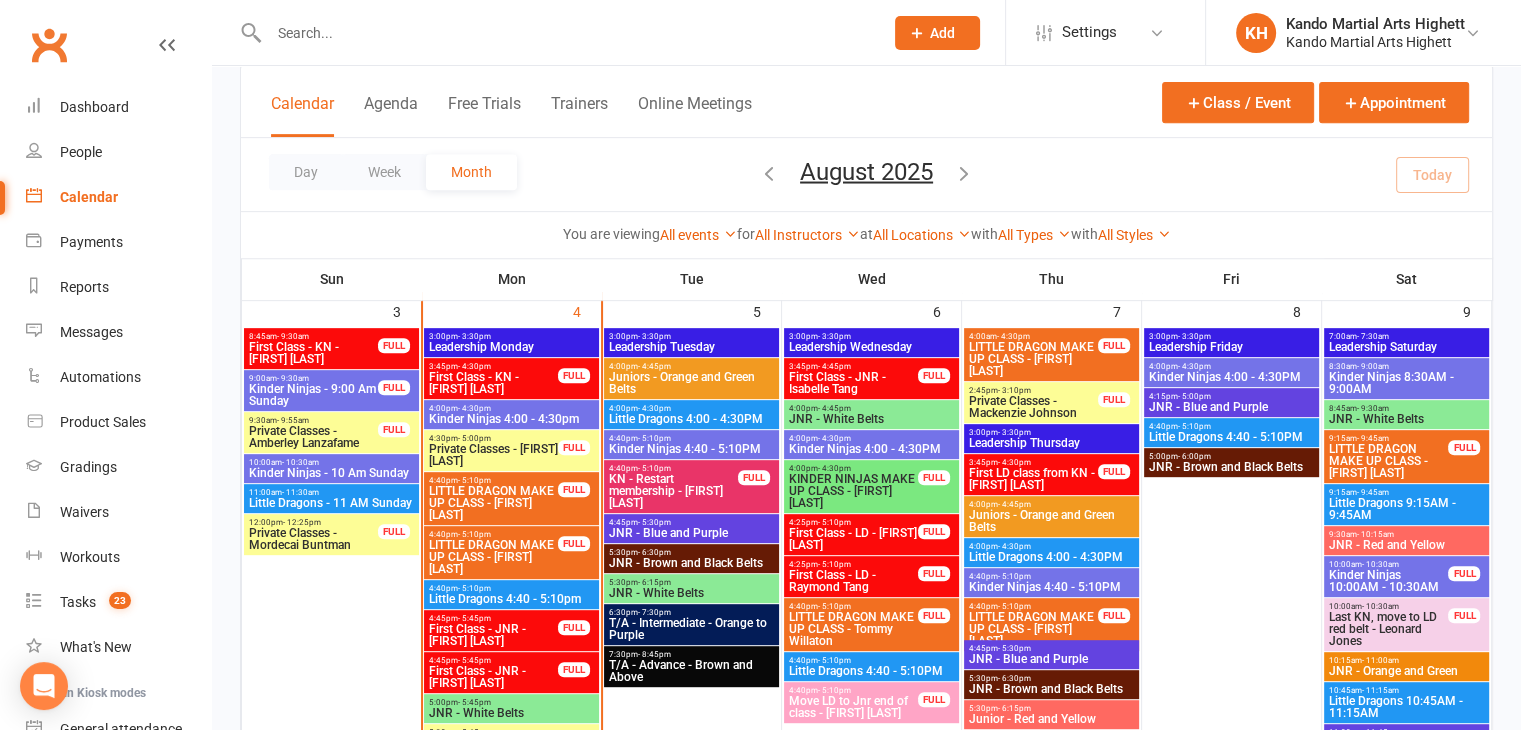 scroll, scrollTop: 800, scrollLeft: 0, axis: vertical 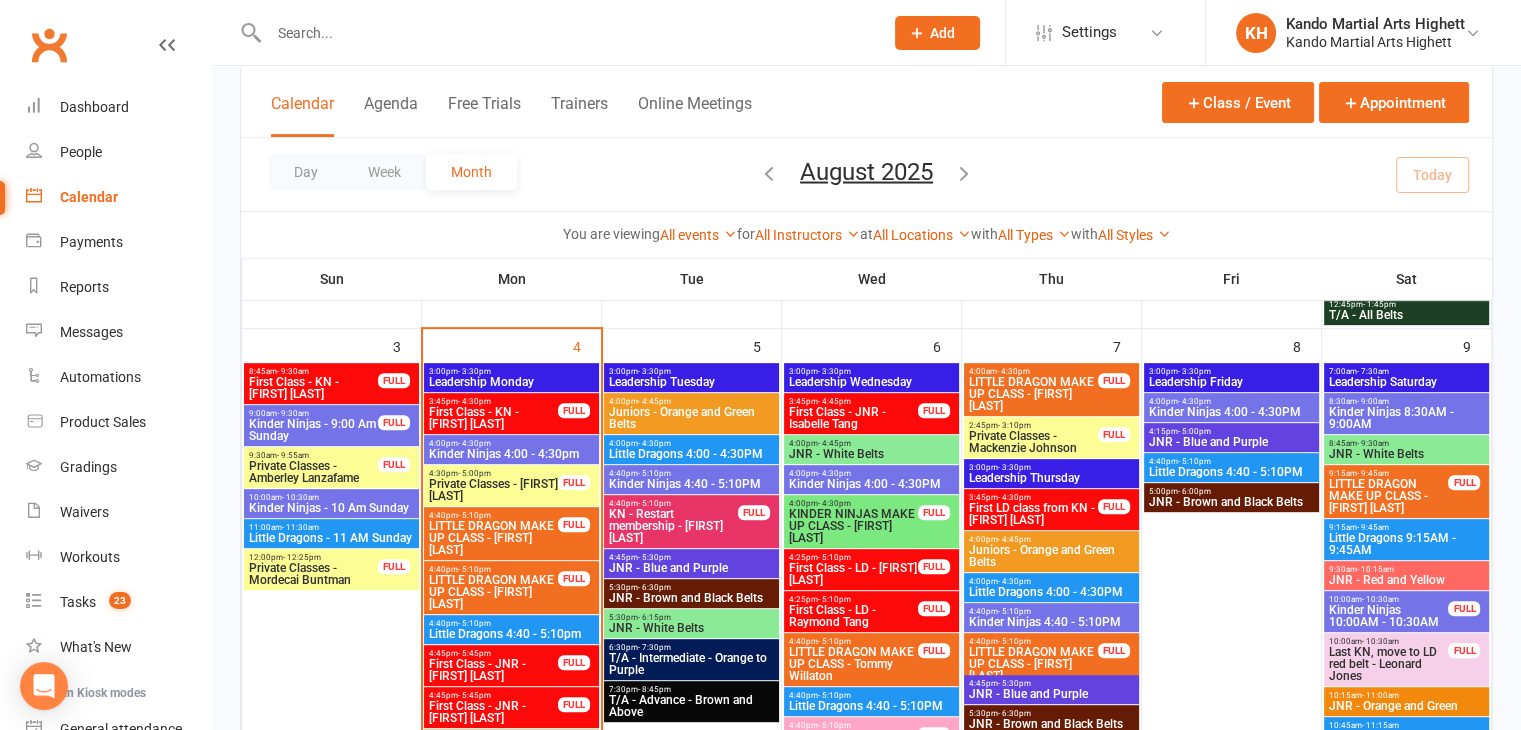 click on "First Class - KN - [FIRST] [LAST]" at bounding box center (493, 418) 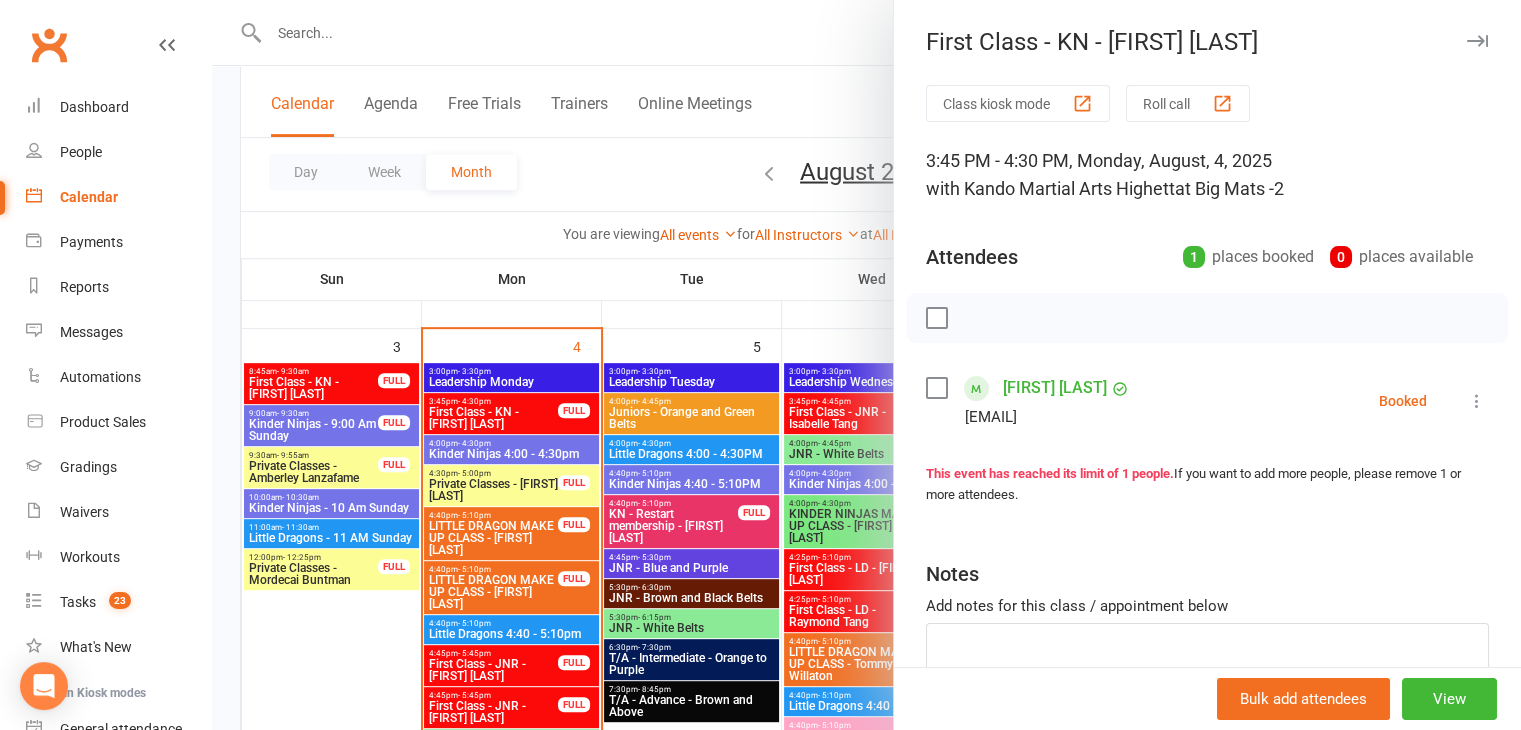 click at bounding box center (866, 365) 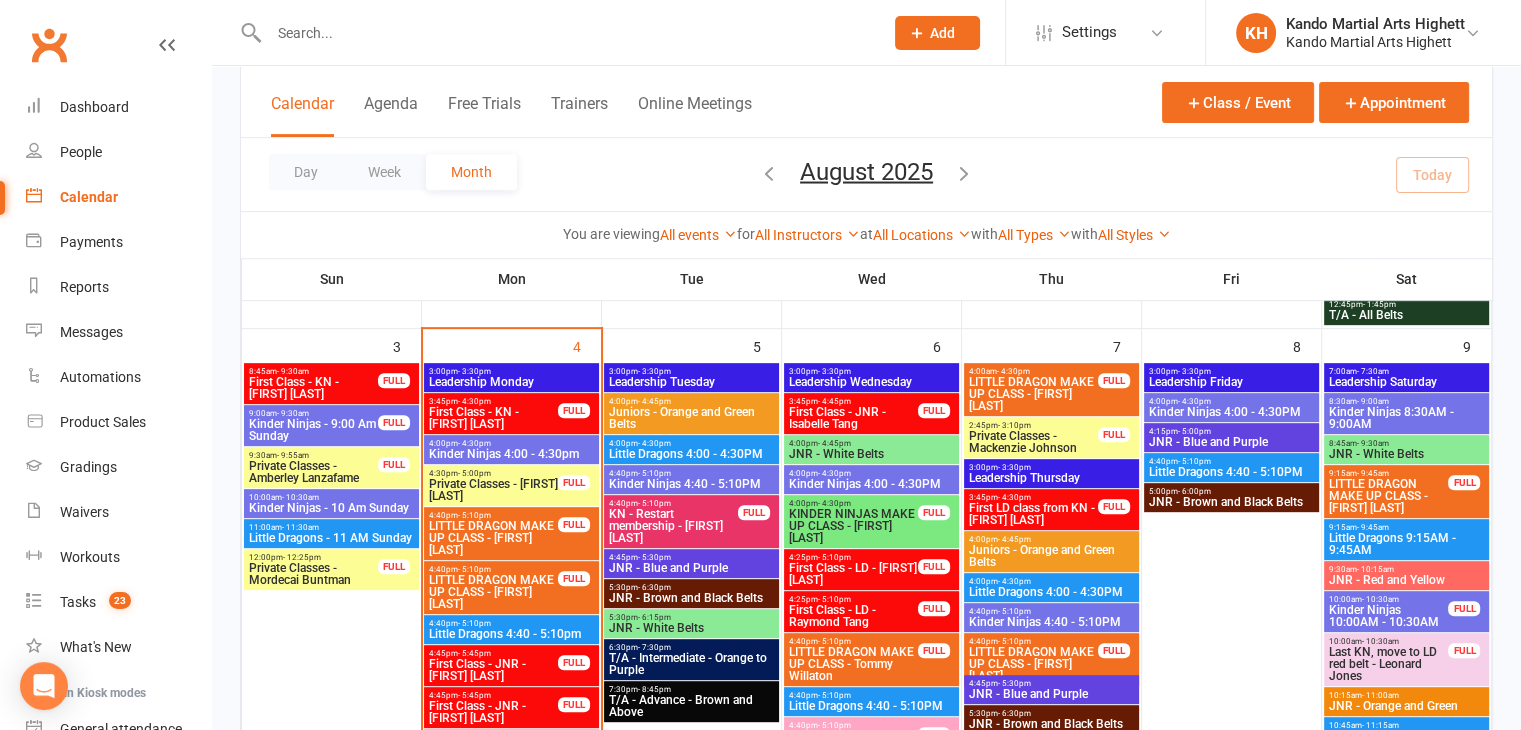 click on "Kinder Ninjas 4:00 - 4:30pm" at bounding box center [511, 454] 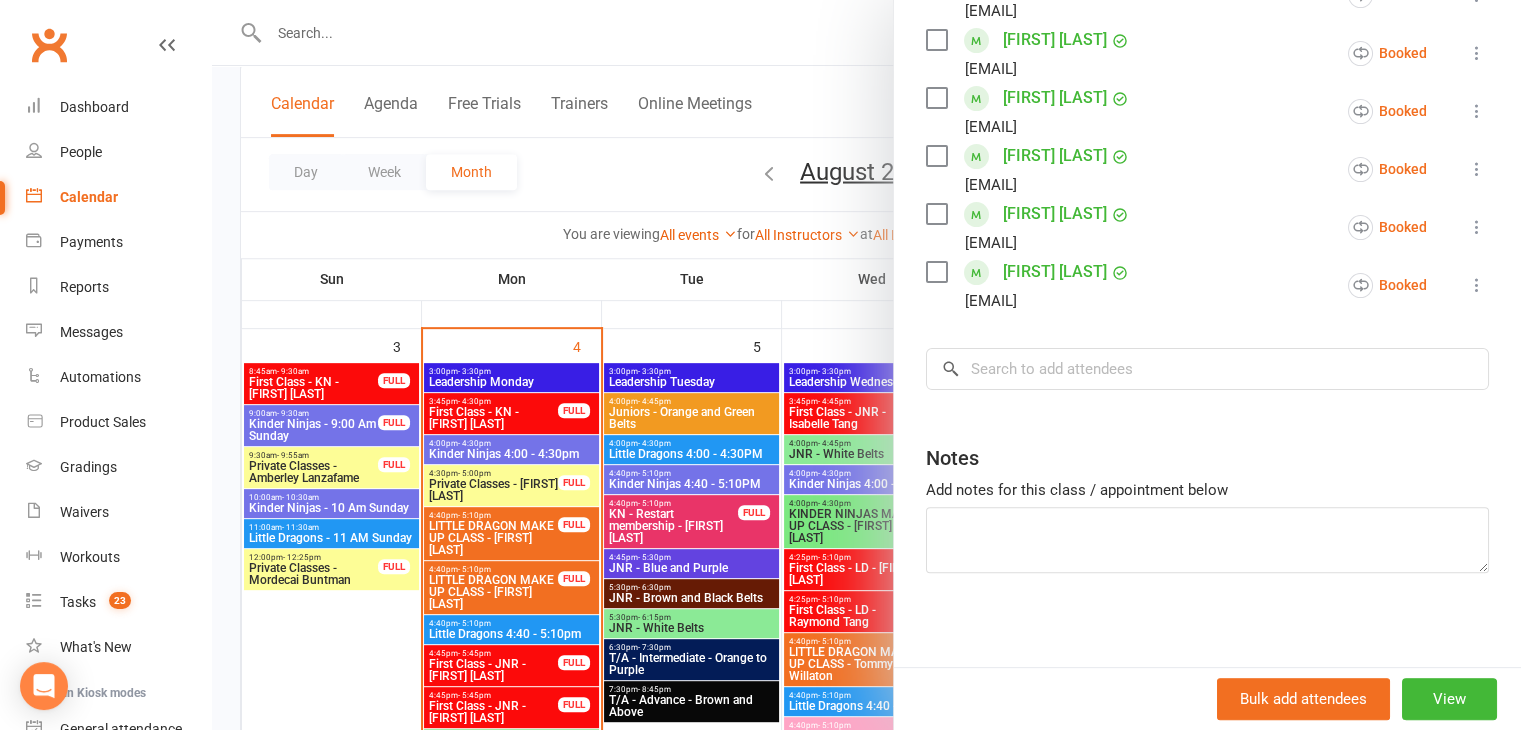 scroll, scrollTop: 0, scrollLeft: 0, axis: both 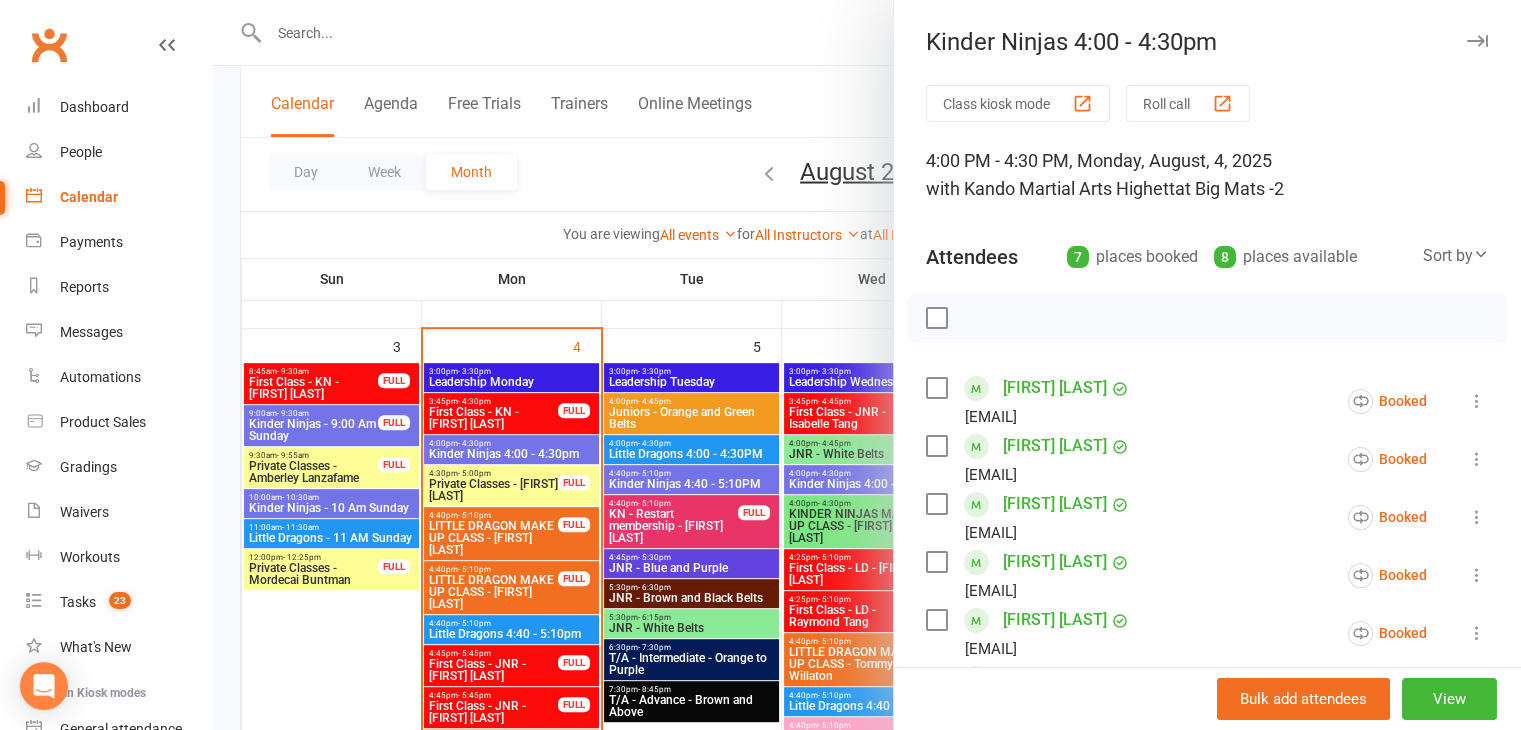 click at bounding box center [866, 365] 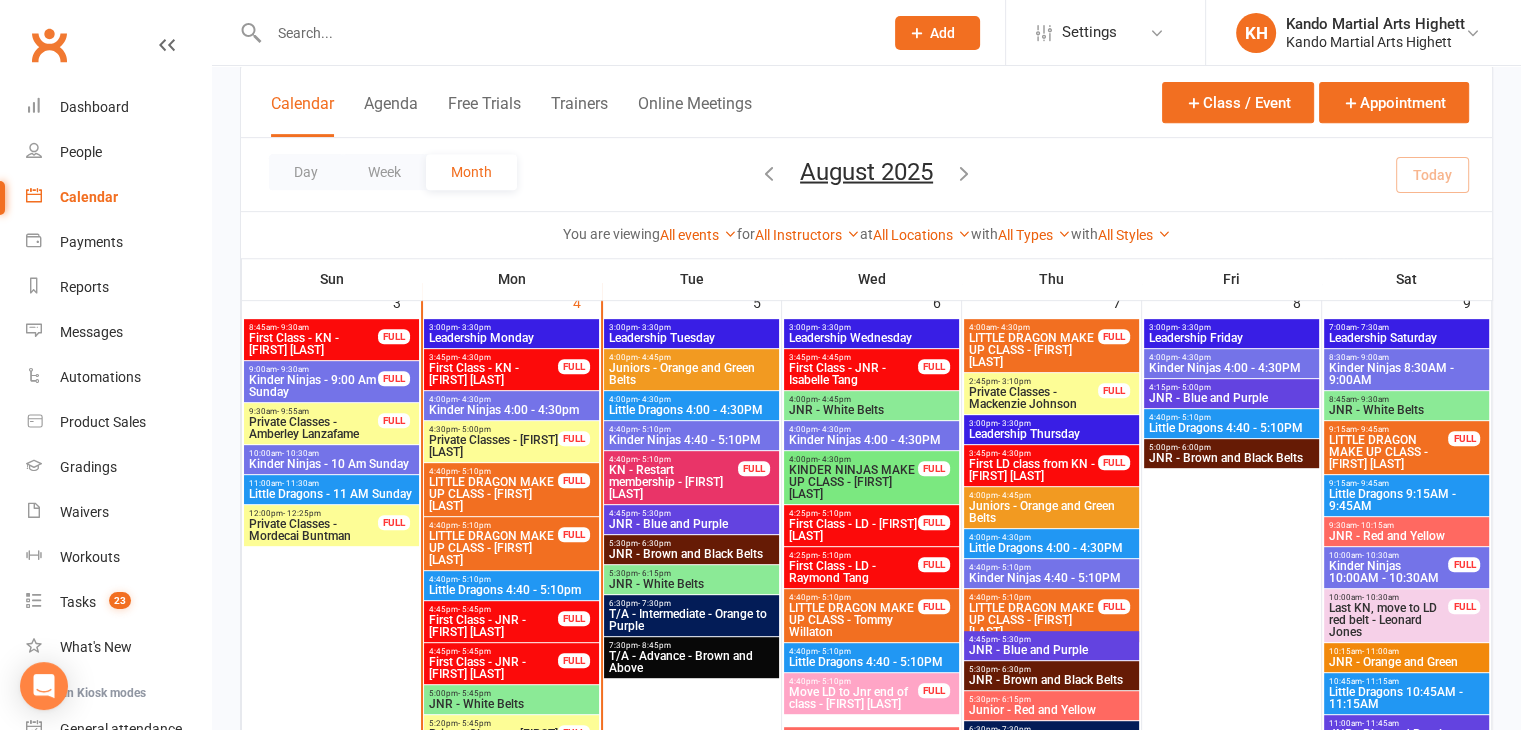 scroll, scrollTop: 820, scrollLeft: 0, axis: vertical 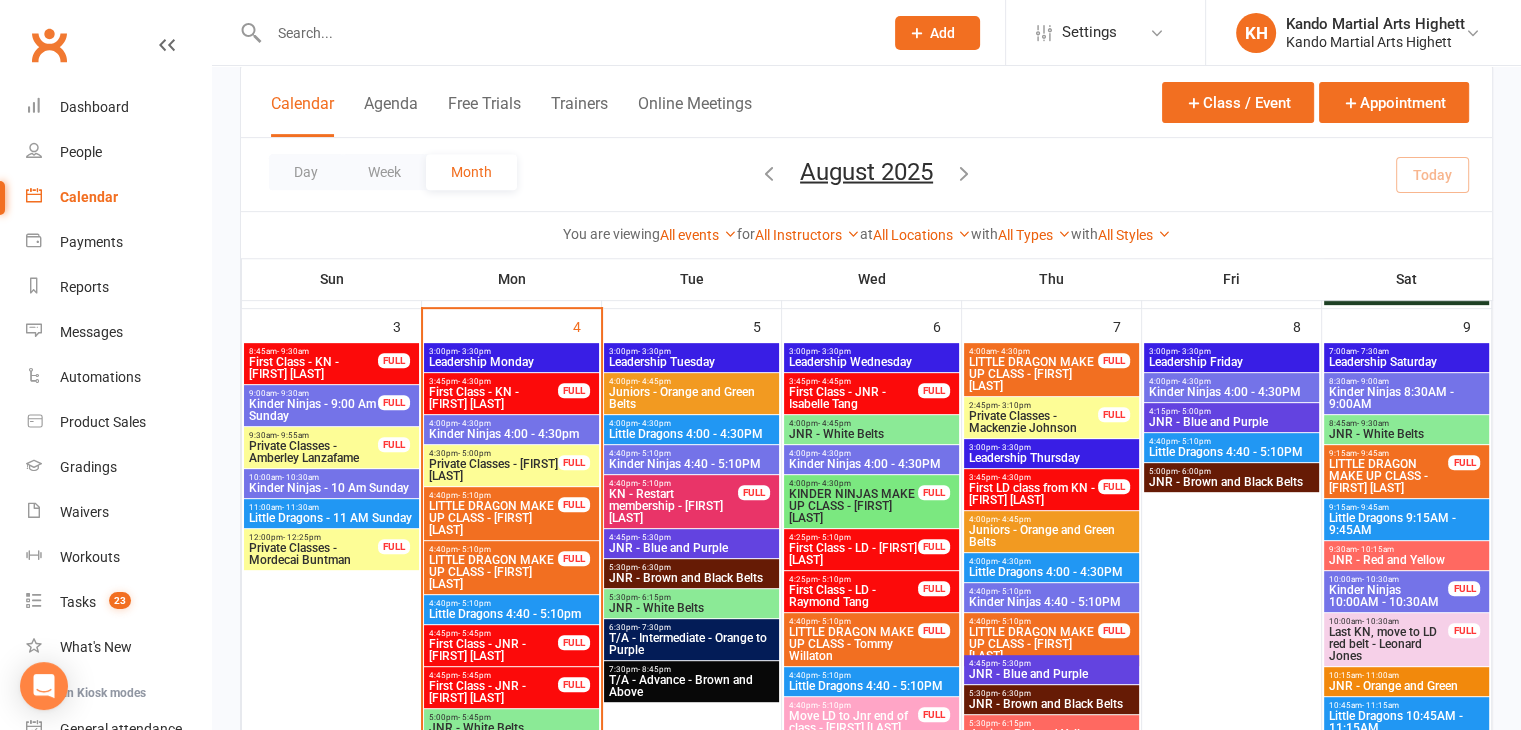 click on "First Class - KN - [FIRST] [LAST]" at bounding box center [493, 398] 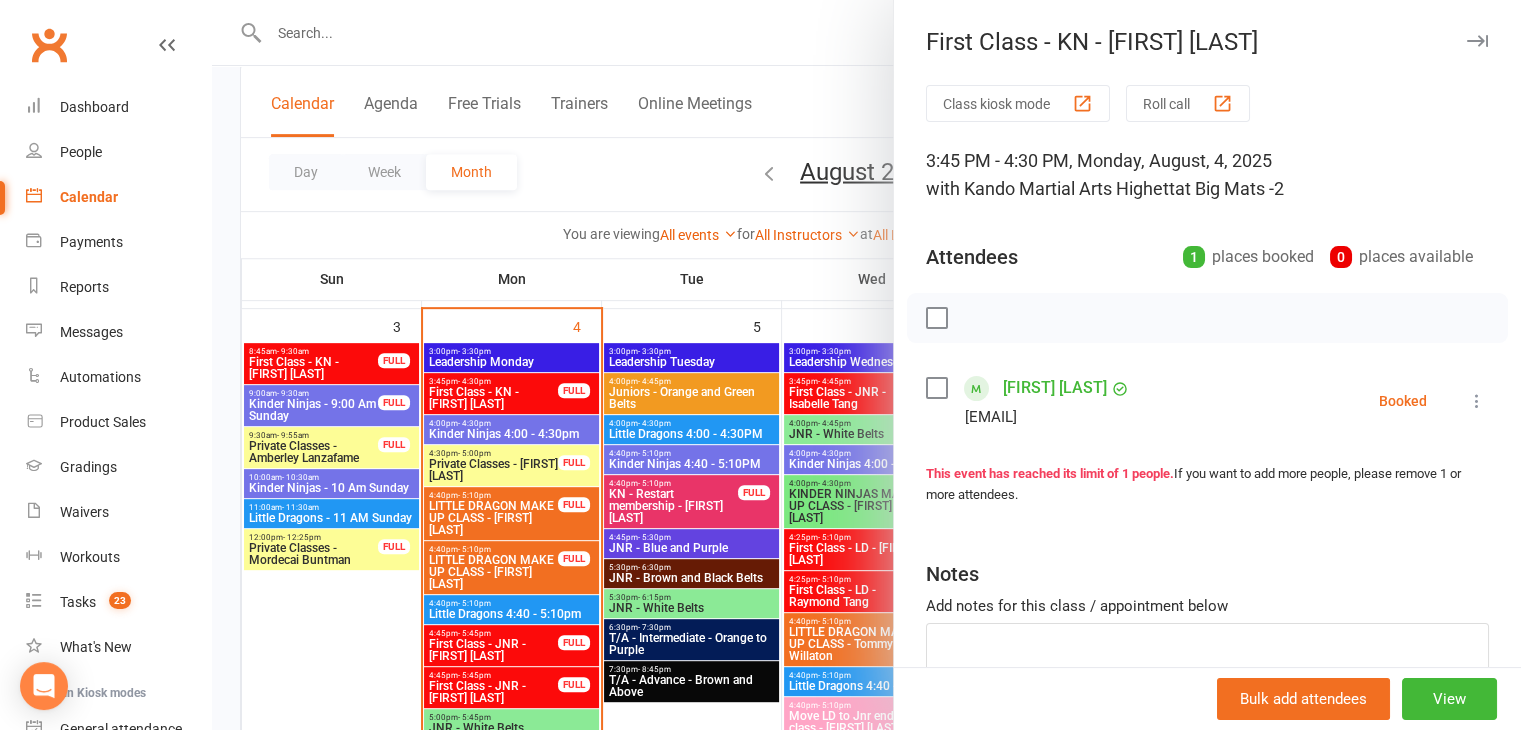click at bounding box center (866, 365) 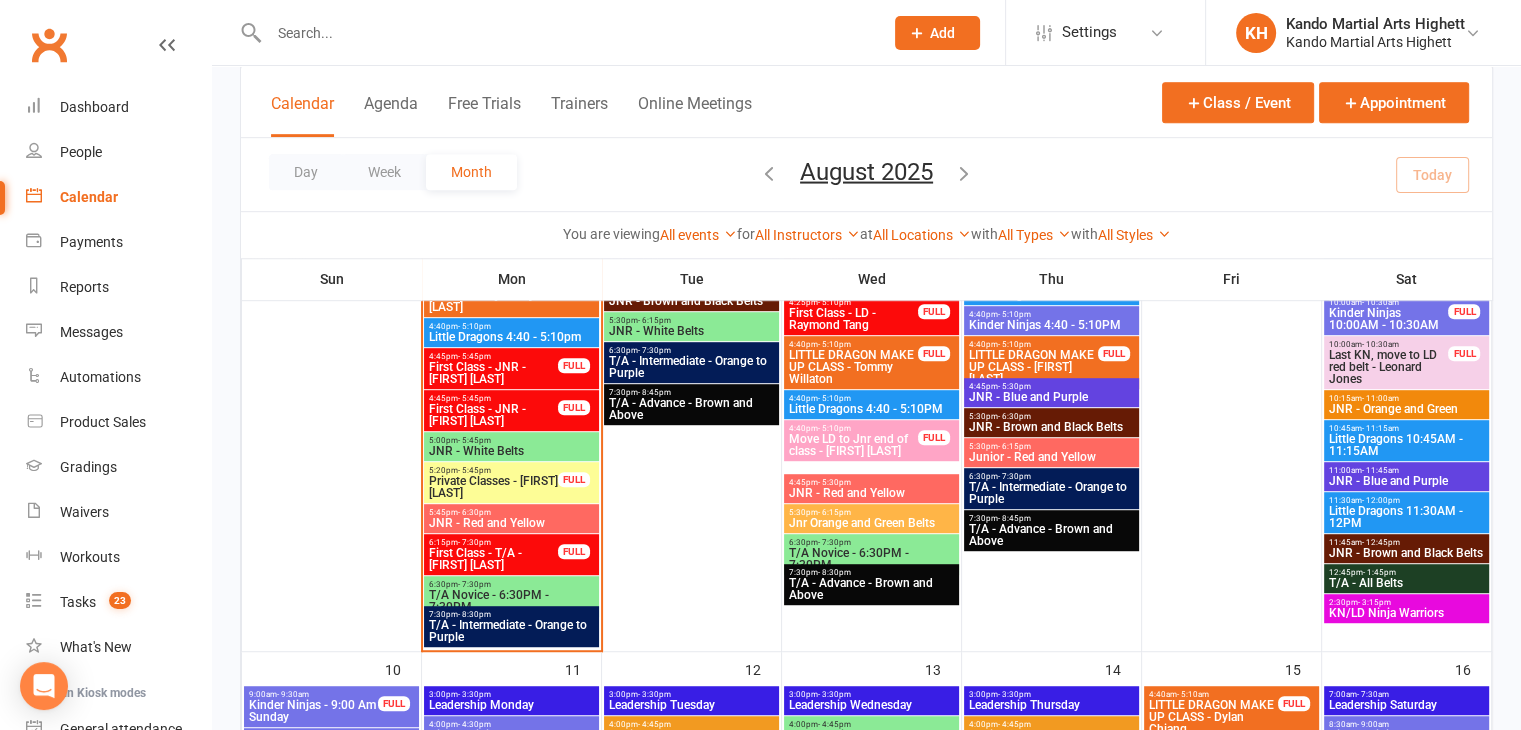 scroll, scrollTop: 1096, scrollLeft: 0, axis: vertical 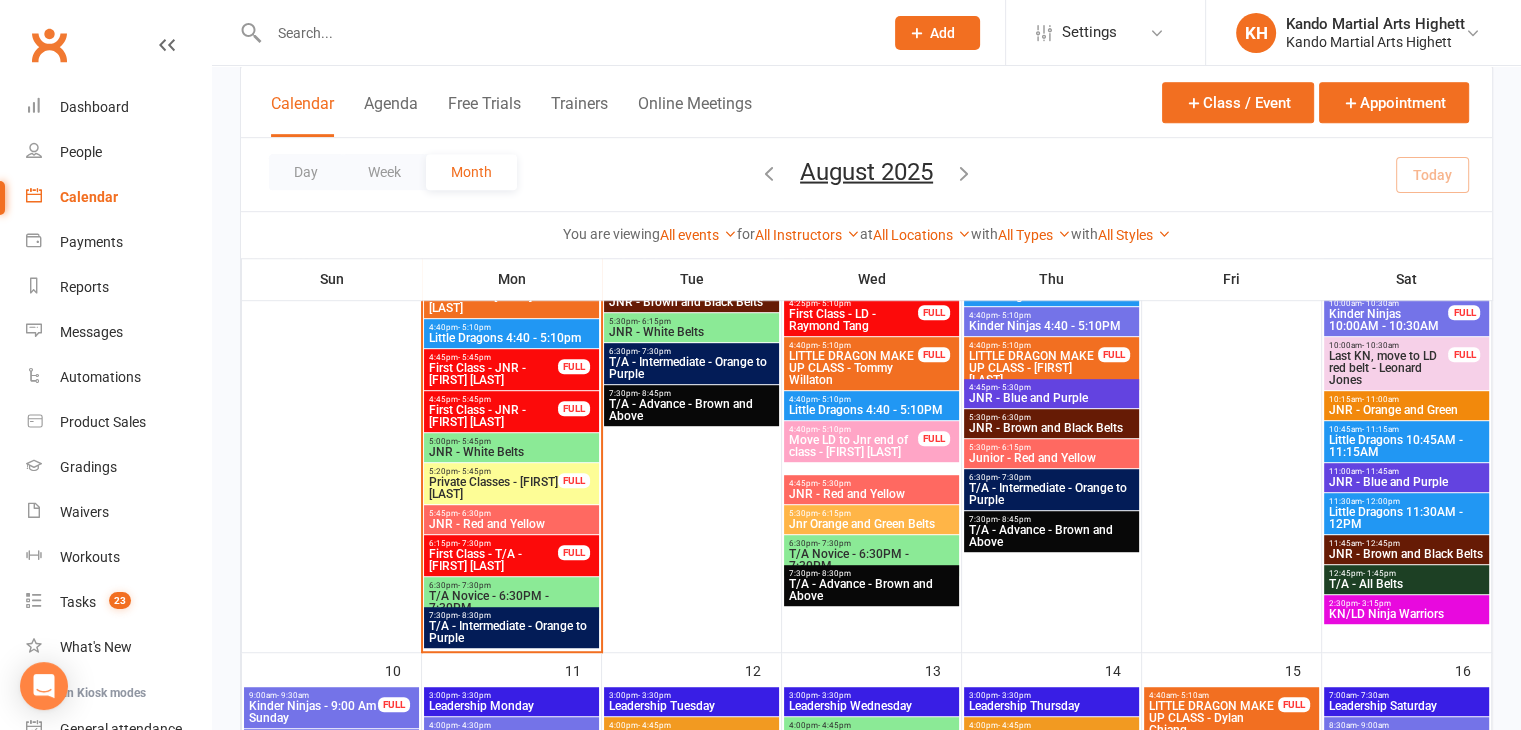 click on "Private Classes - [FIRST] [LAST]" at bounding box center (493, 488) 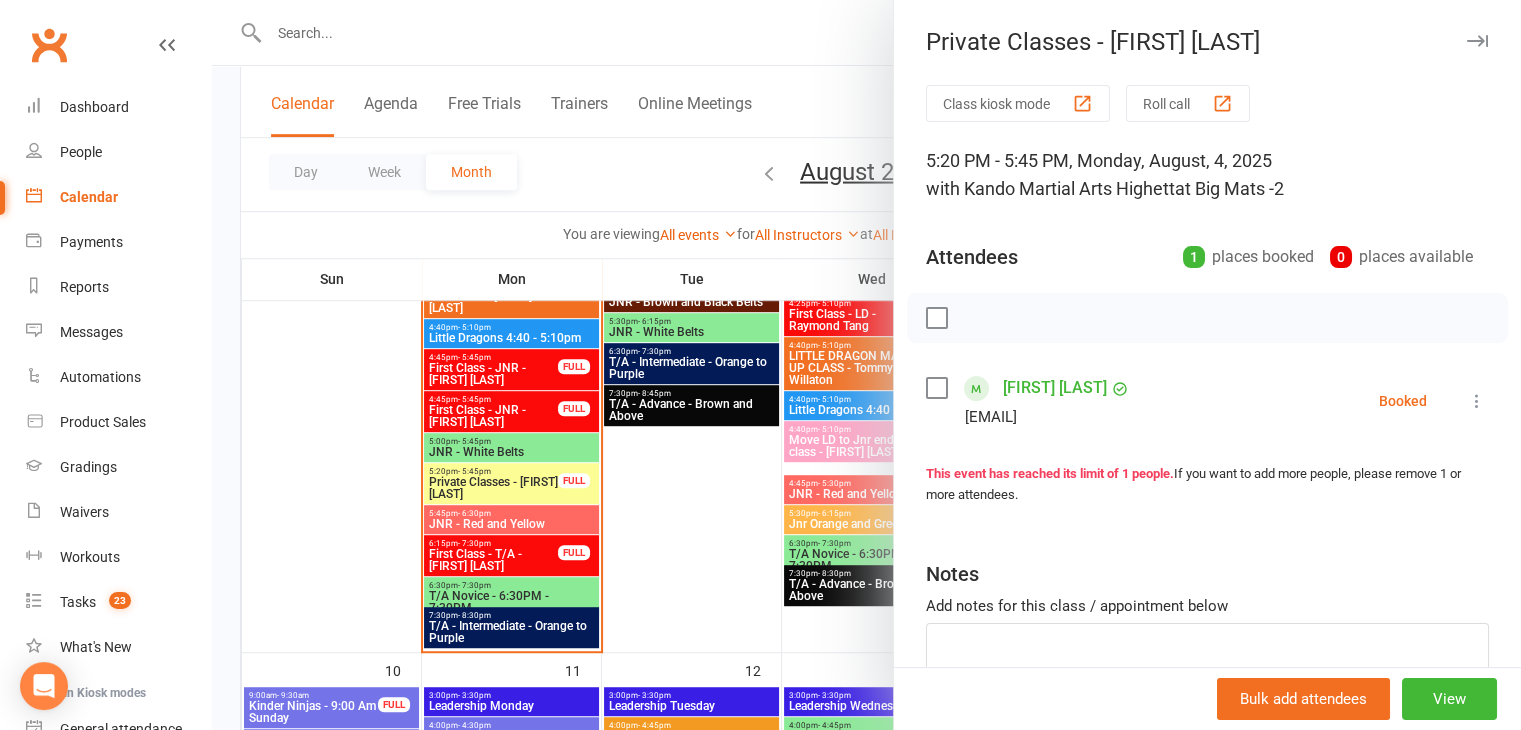click at bounding box center (866, 365) 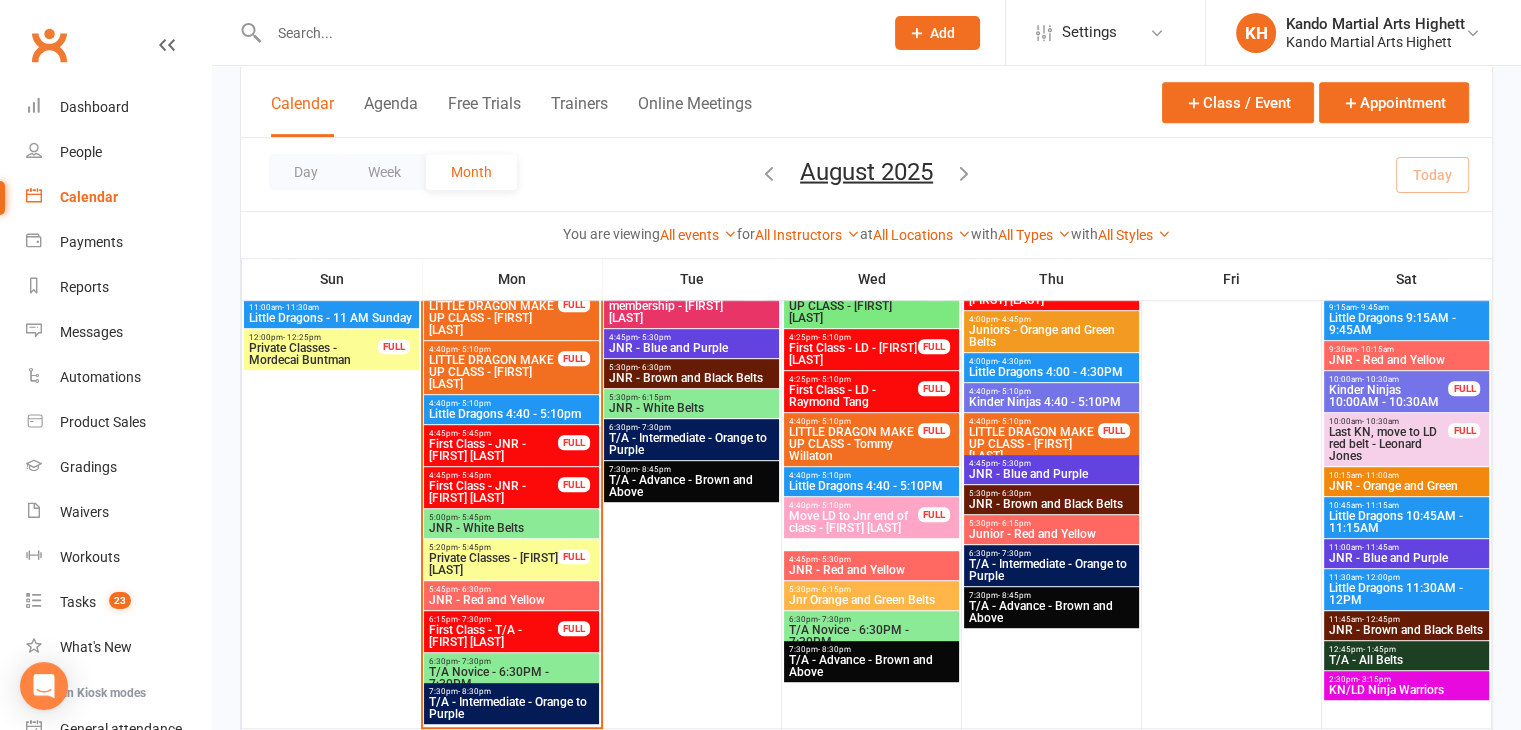 scroll, scrollTop: 1023, scrollLeft: 0, axis: vertical 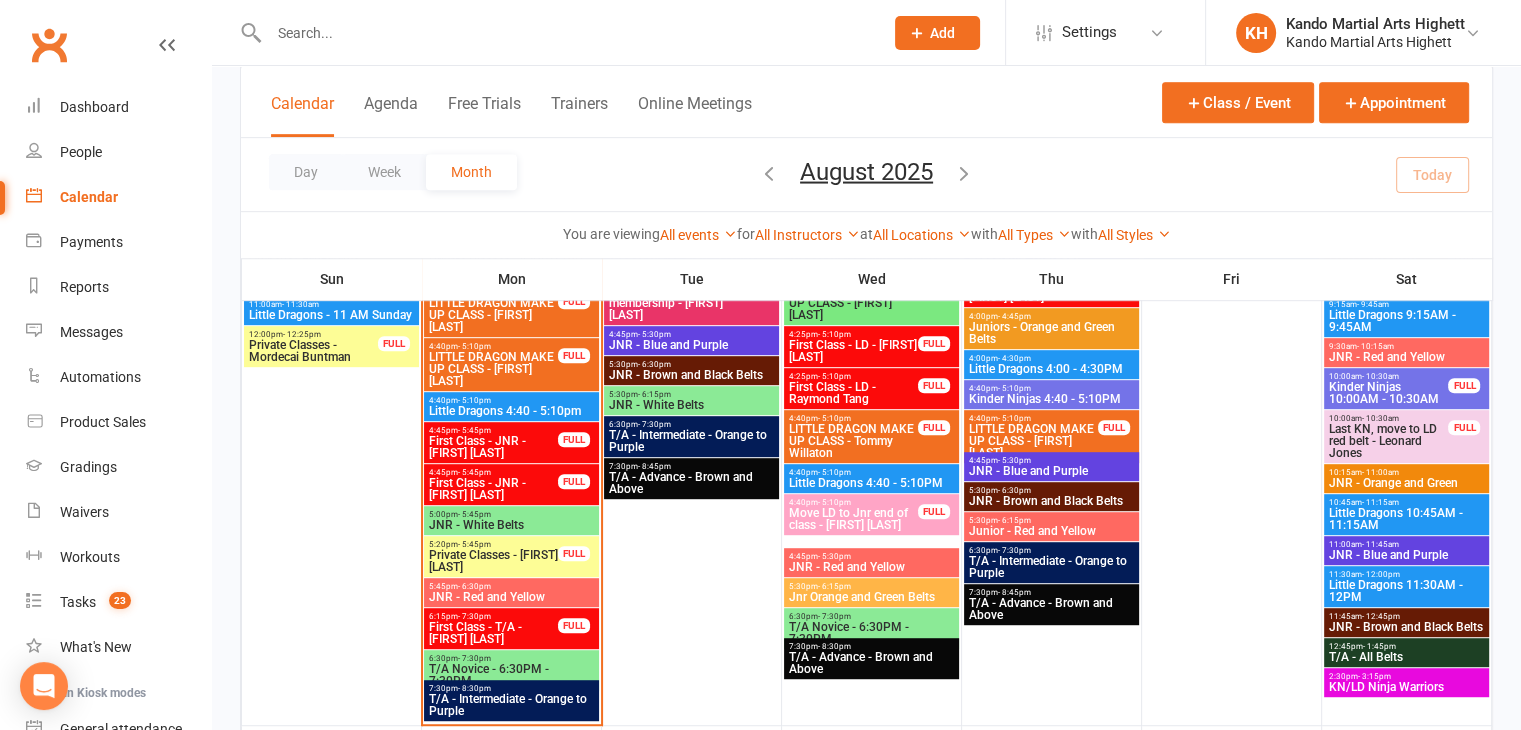 click on "First Class - T/A - [FIRST] [LAST]" at bounding box center (493, 633) 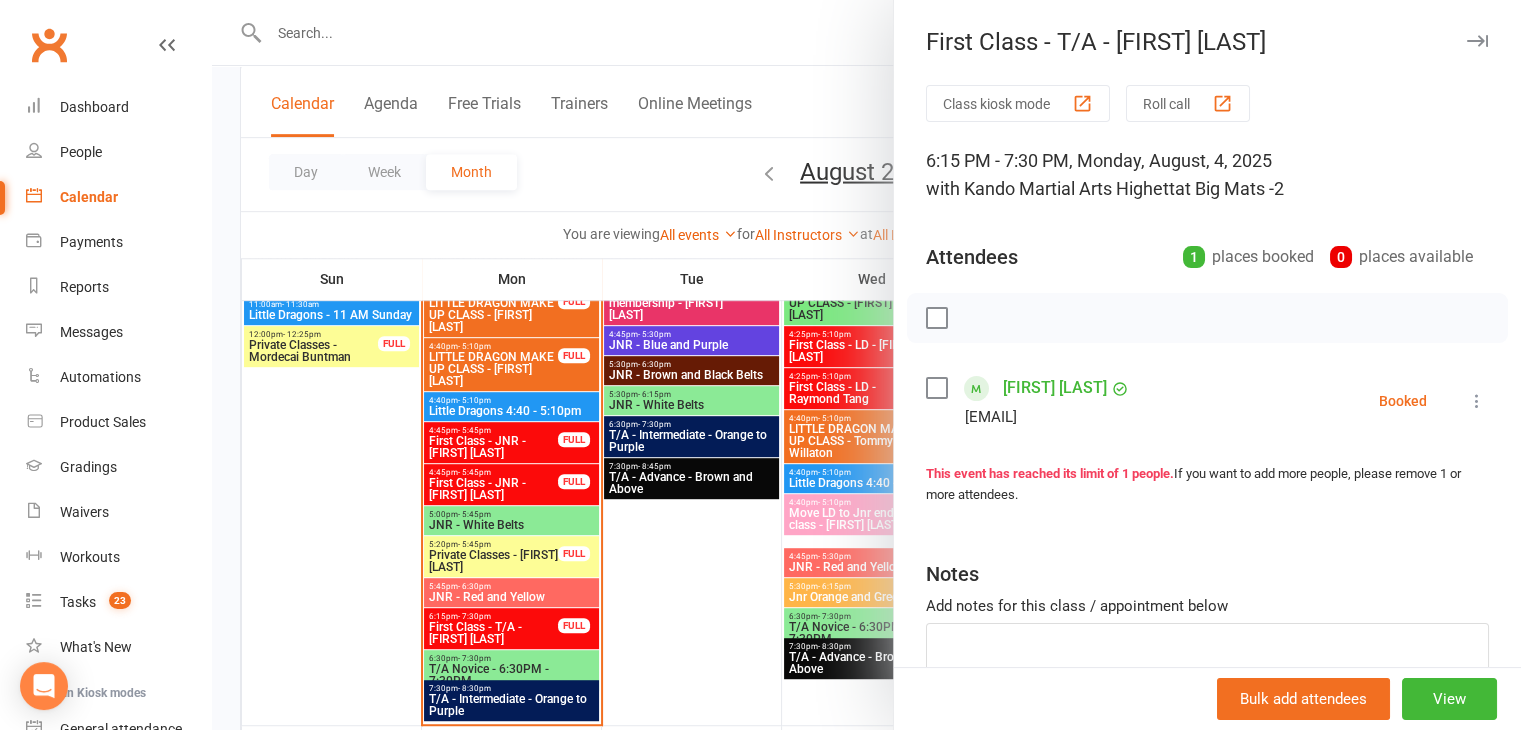click at bounding box center [866, 365] 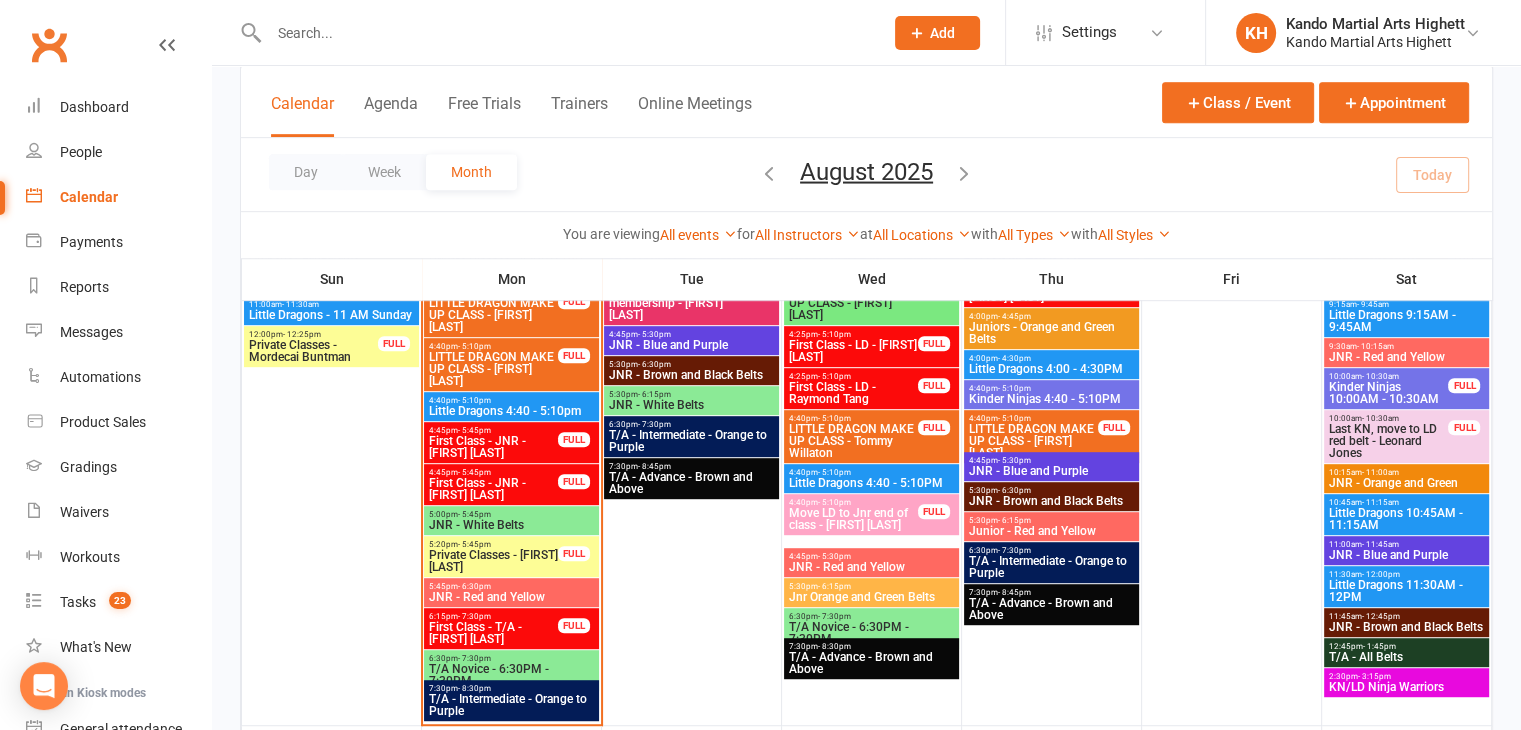 click on "First Class - T/A - Sonia Mehta" at bounding box center (493, 633) 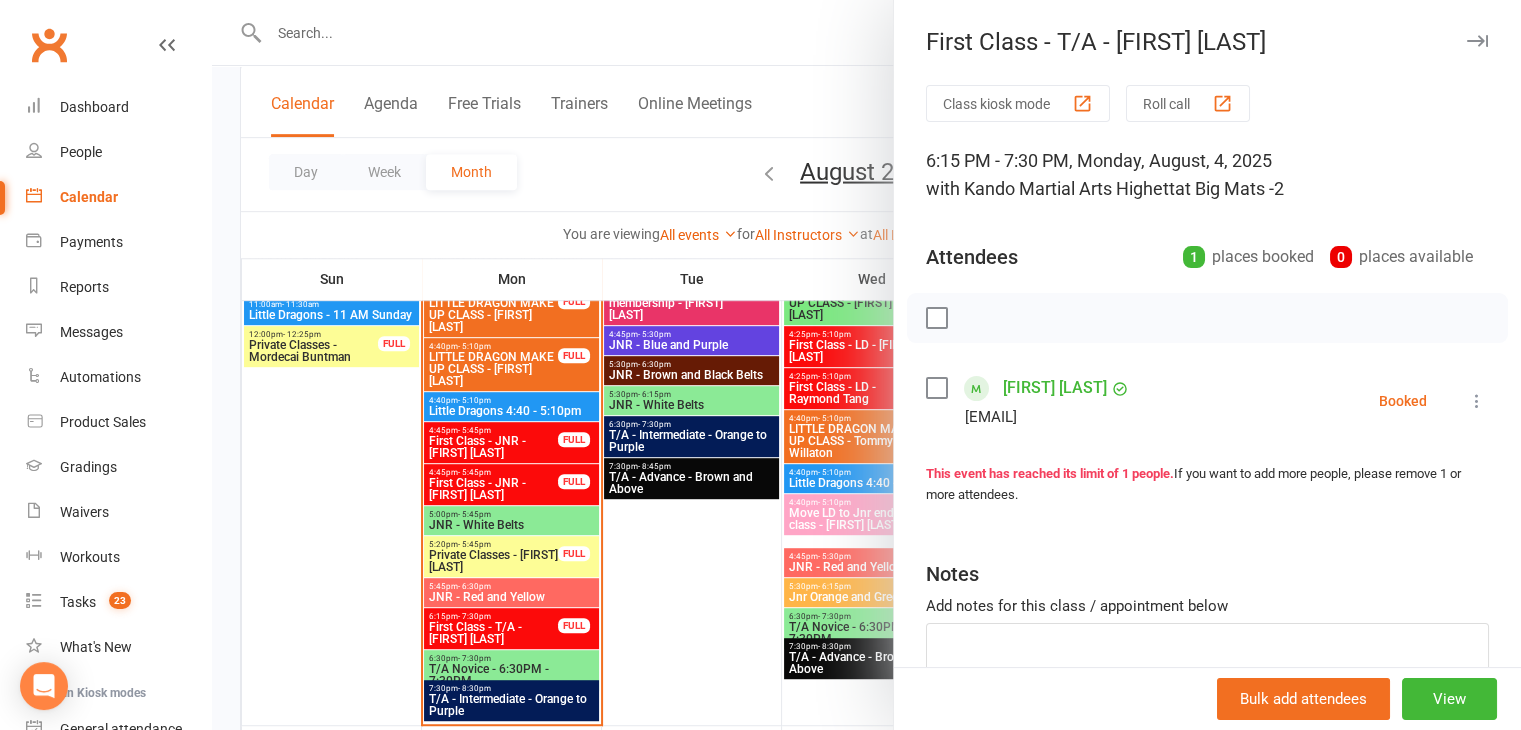 click at bounding box center [866, 365] 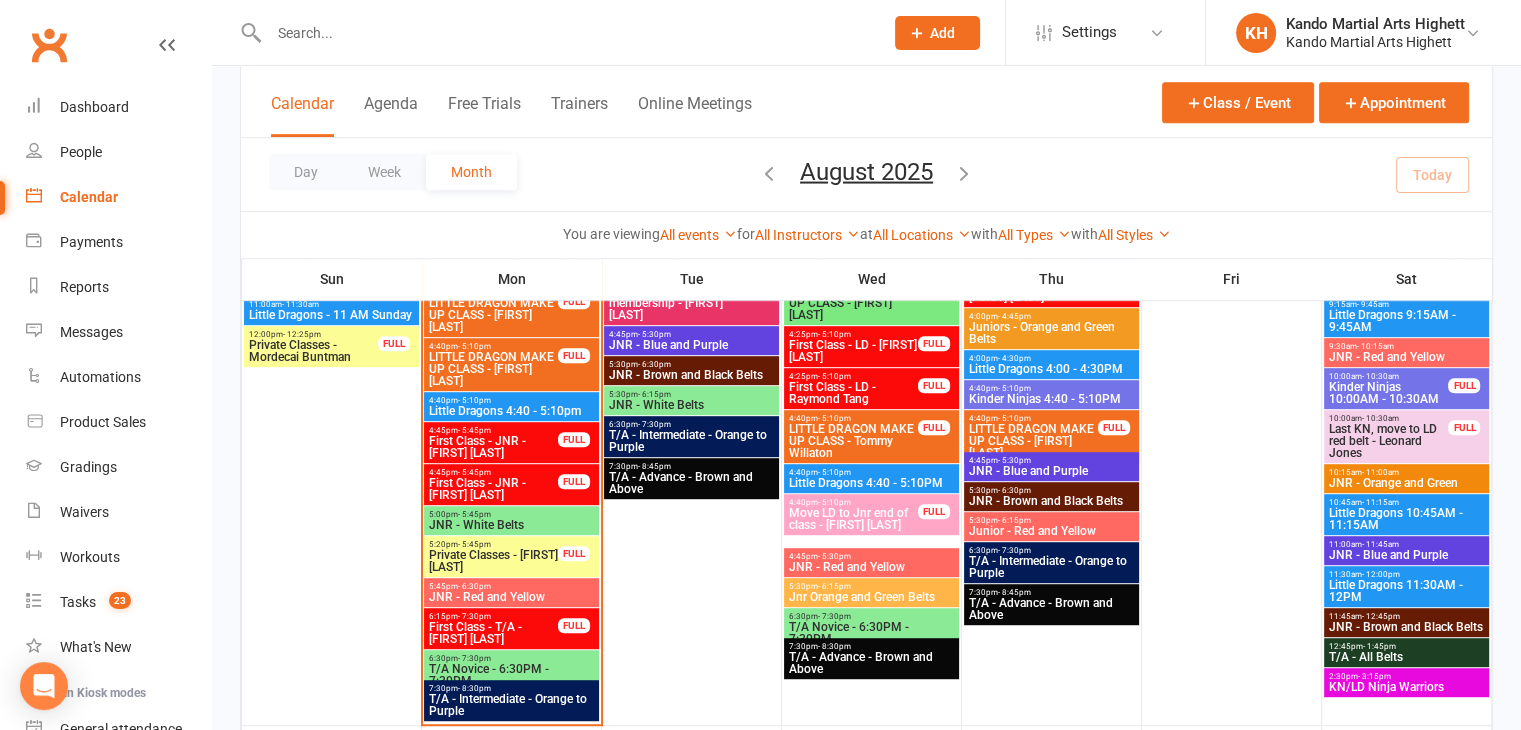 click on "First Class - T/A - Sonia Mehta" at bounding box center (493, 633) 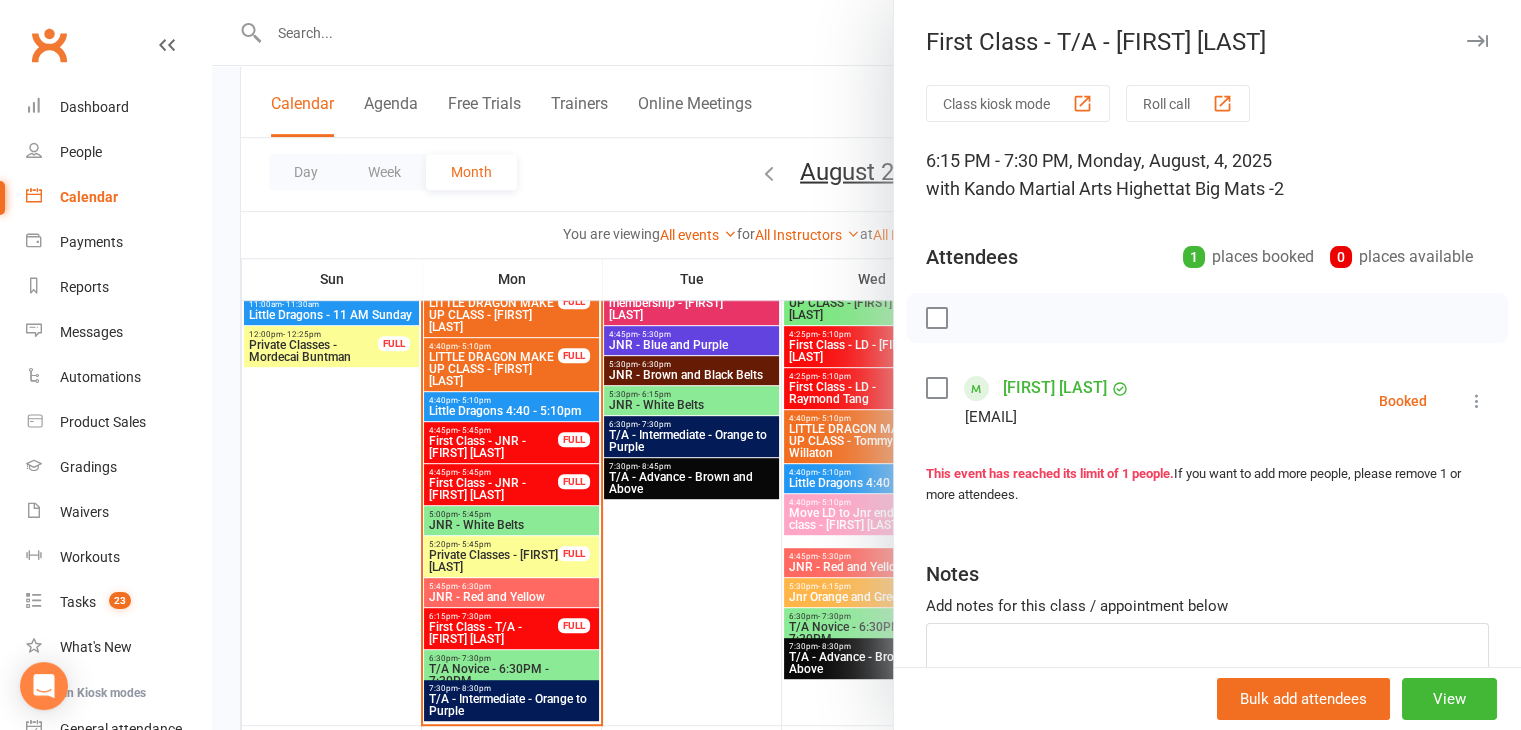 click at bounding box center (866, 365) 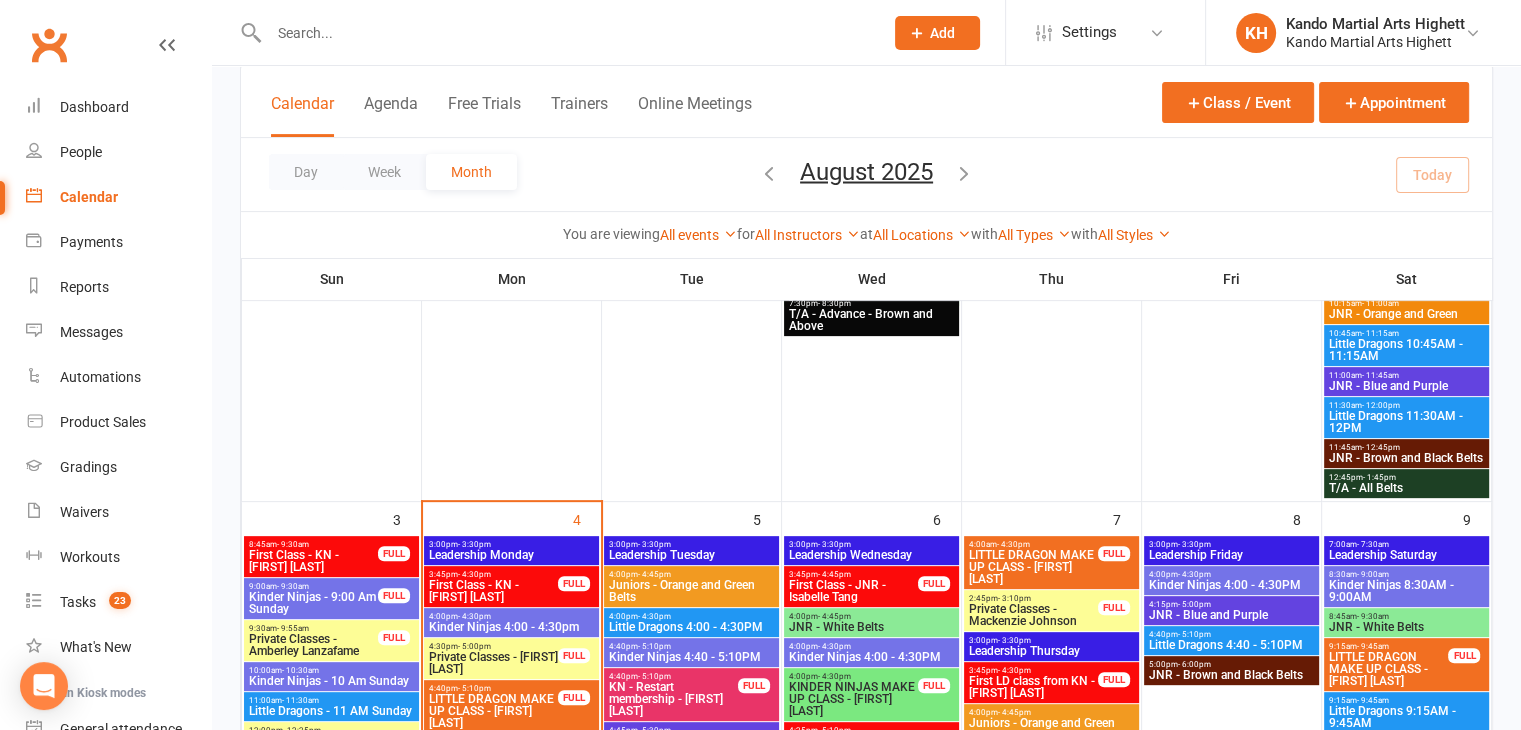scroll, scrollTop: 628, scrollLeft: 0, axis: vertical 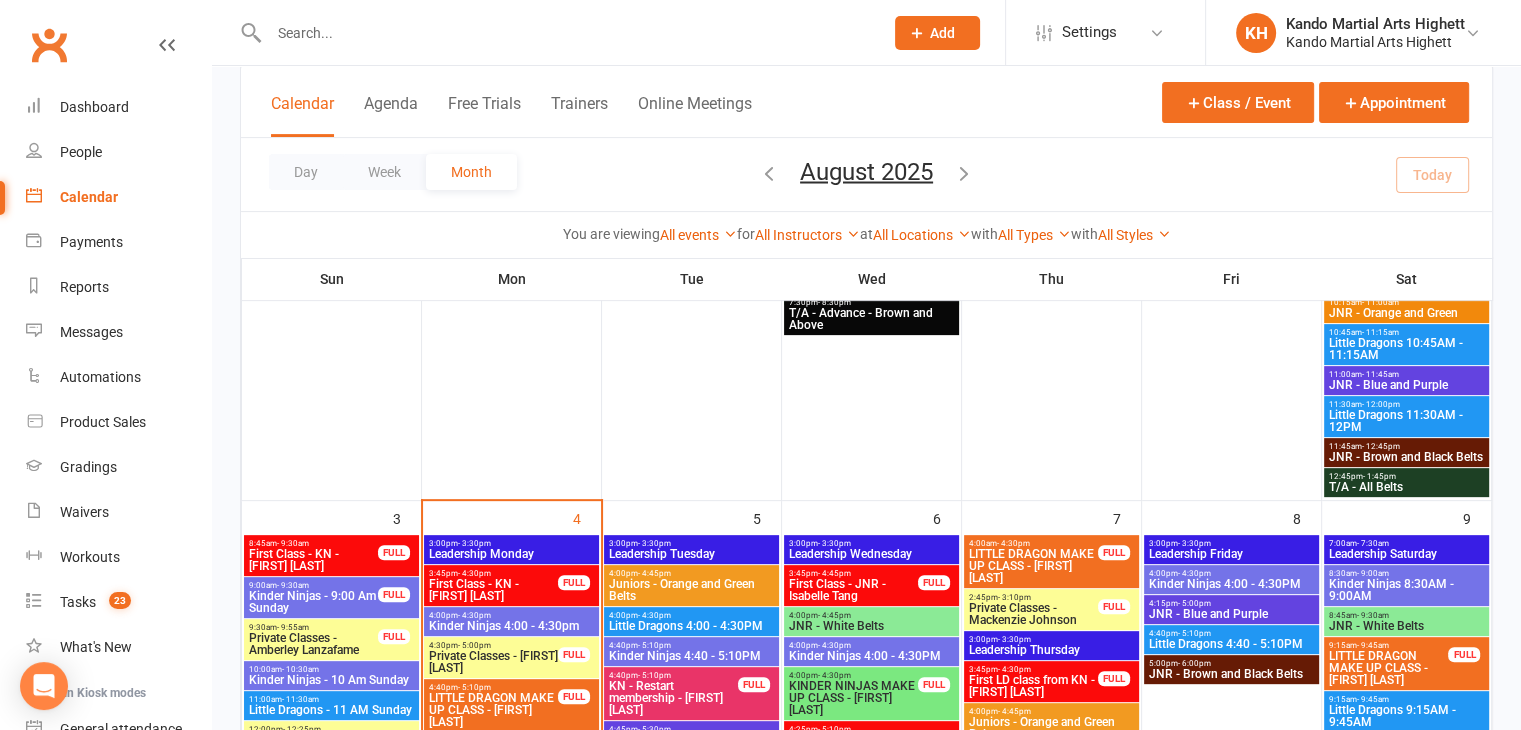 click on "First Class - KN - Kobi Fernando" at bounding box center (493, 590) 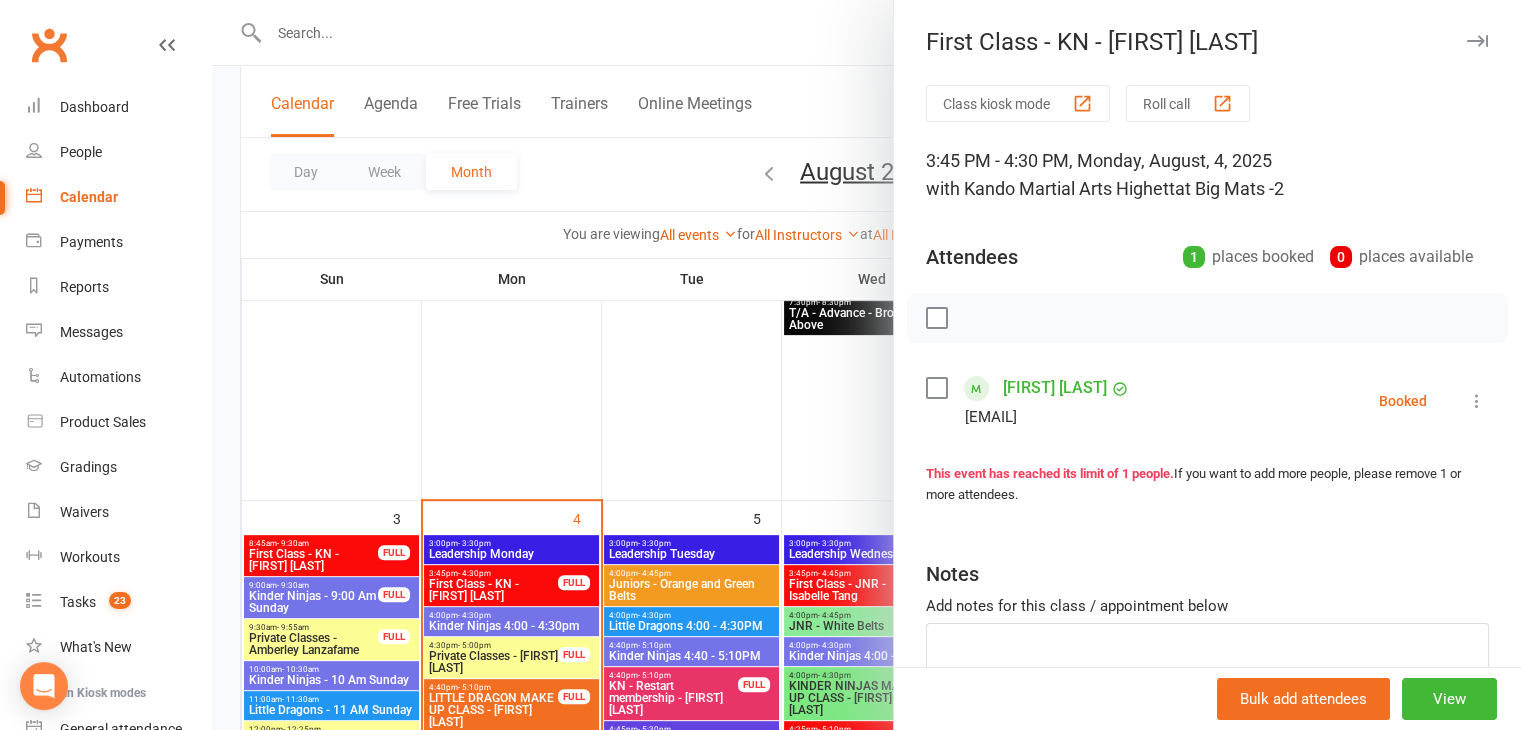 click at bounding box center [866, 365] 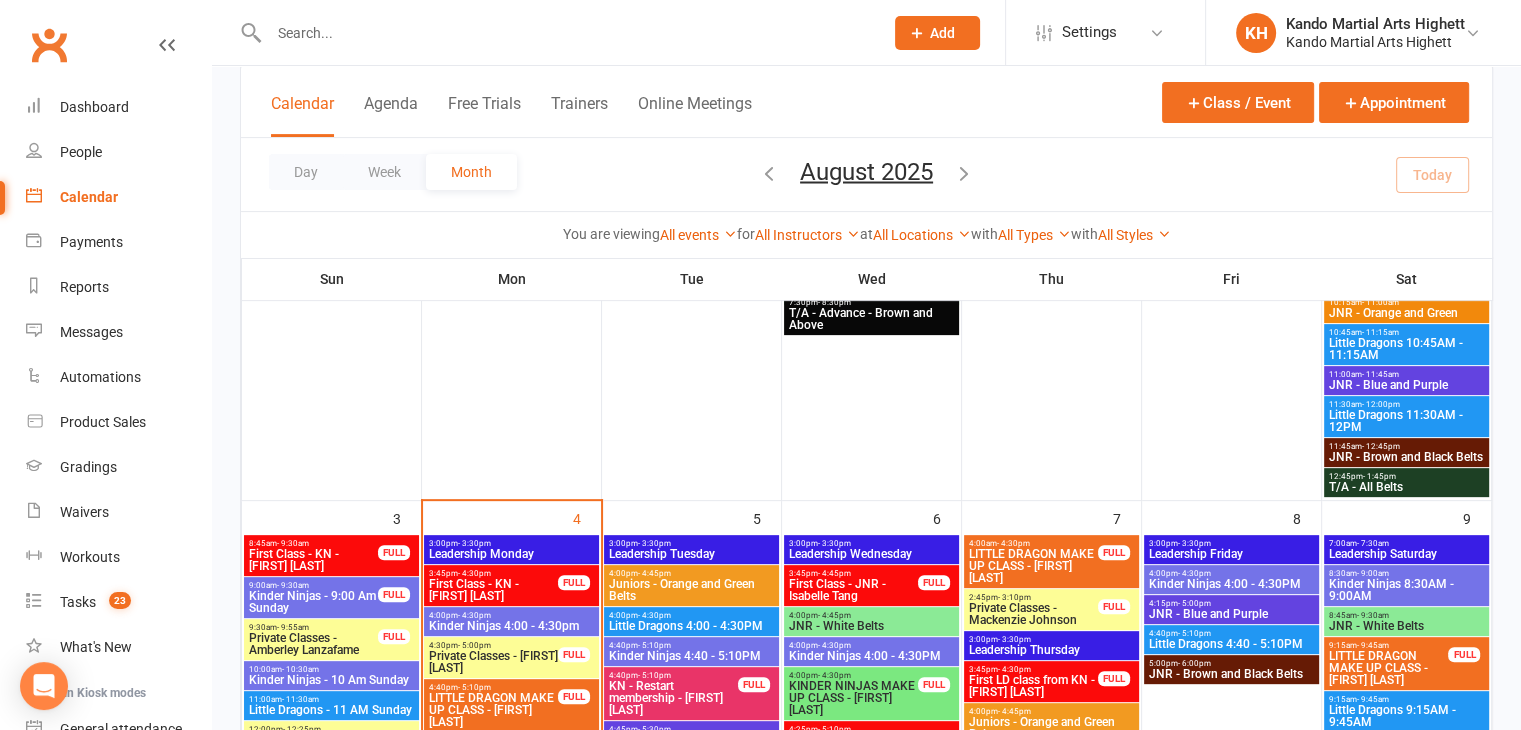 click on "First Class - KN - Kobi Fernando" at bounding box center (493, 590) 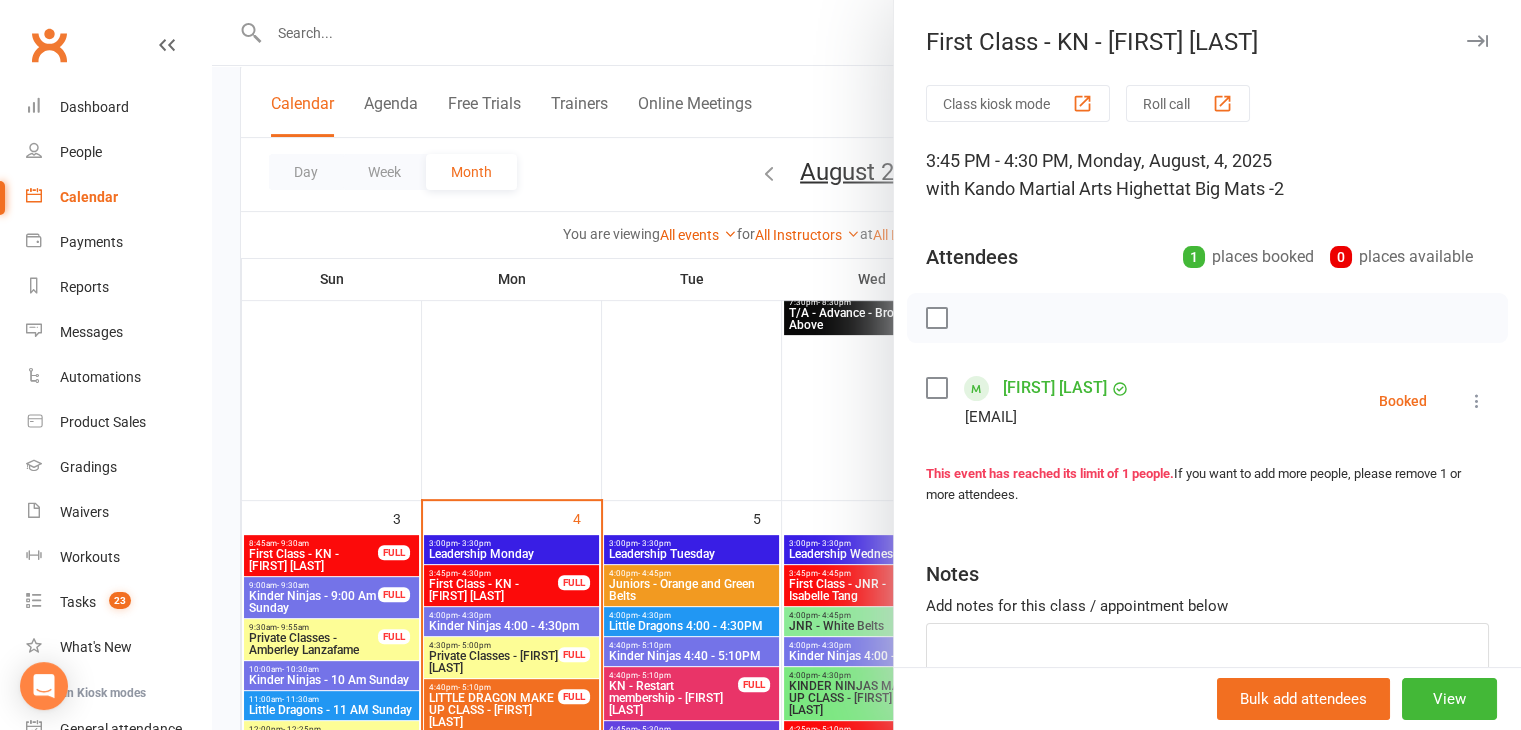 click at bounding box center (866, 365) 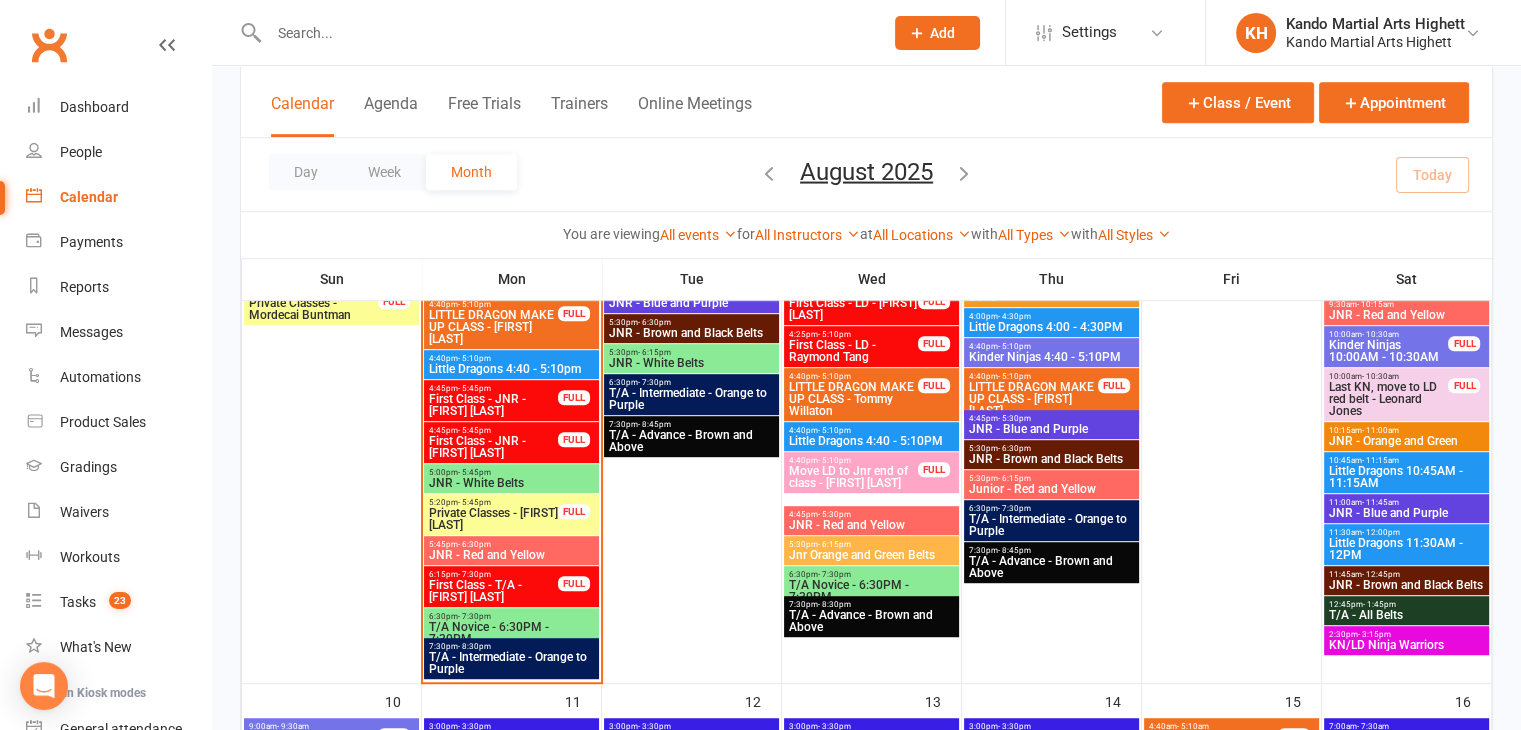 scroll, scrollTop: 1064, scrollLeft: 0, axis: vertical 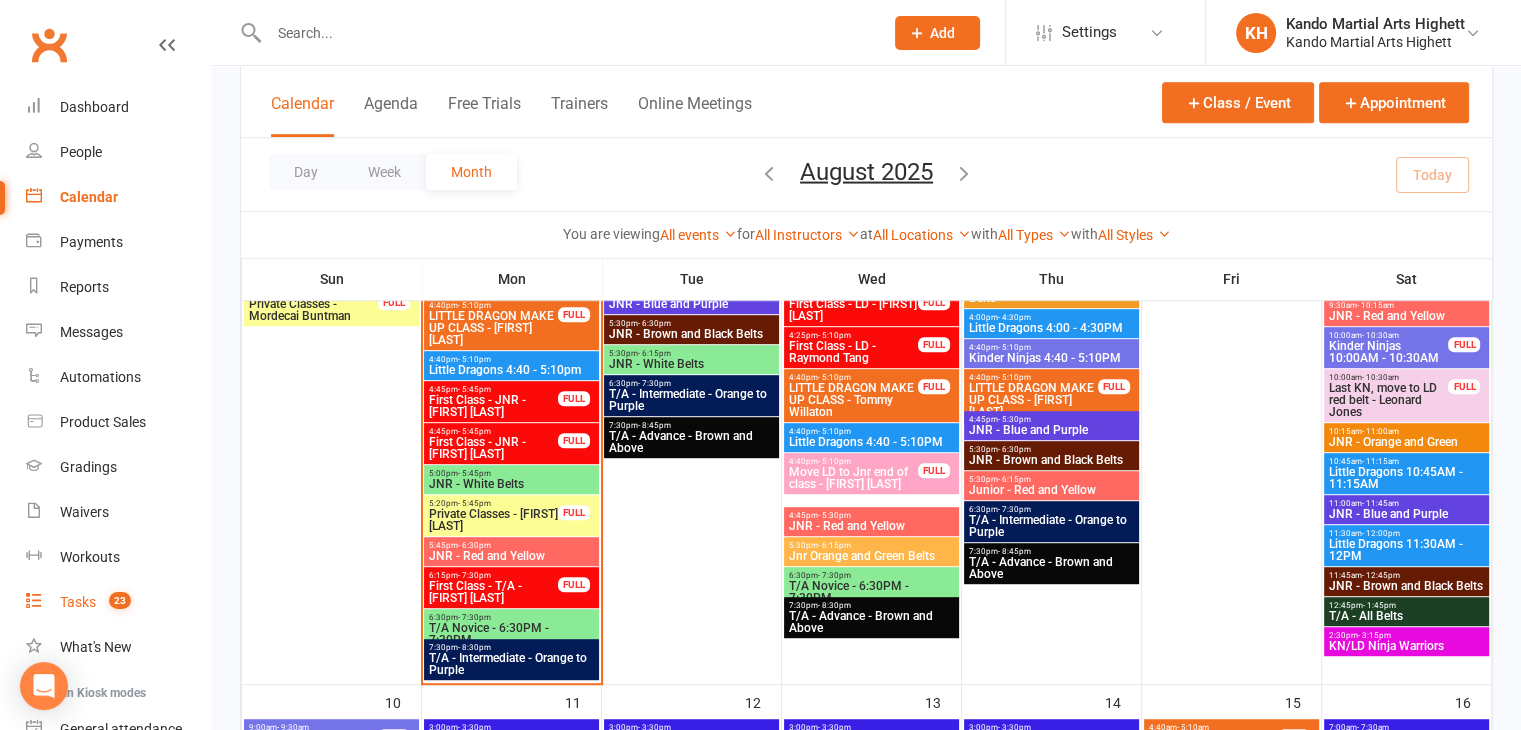 click on "Tasks   23" at bounding box center (118, 602) 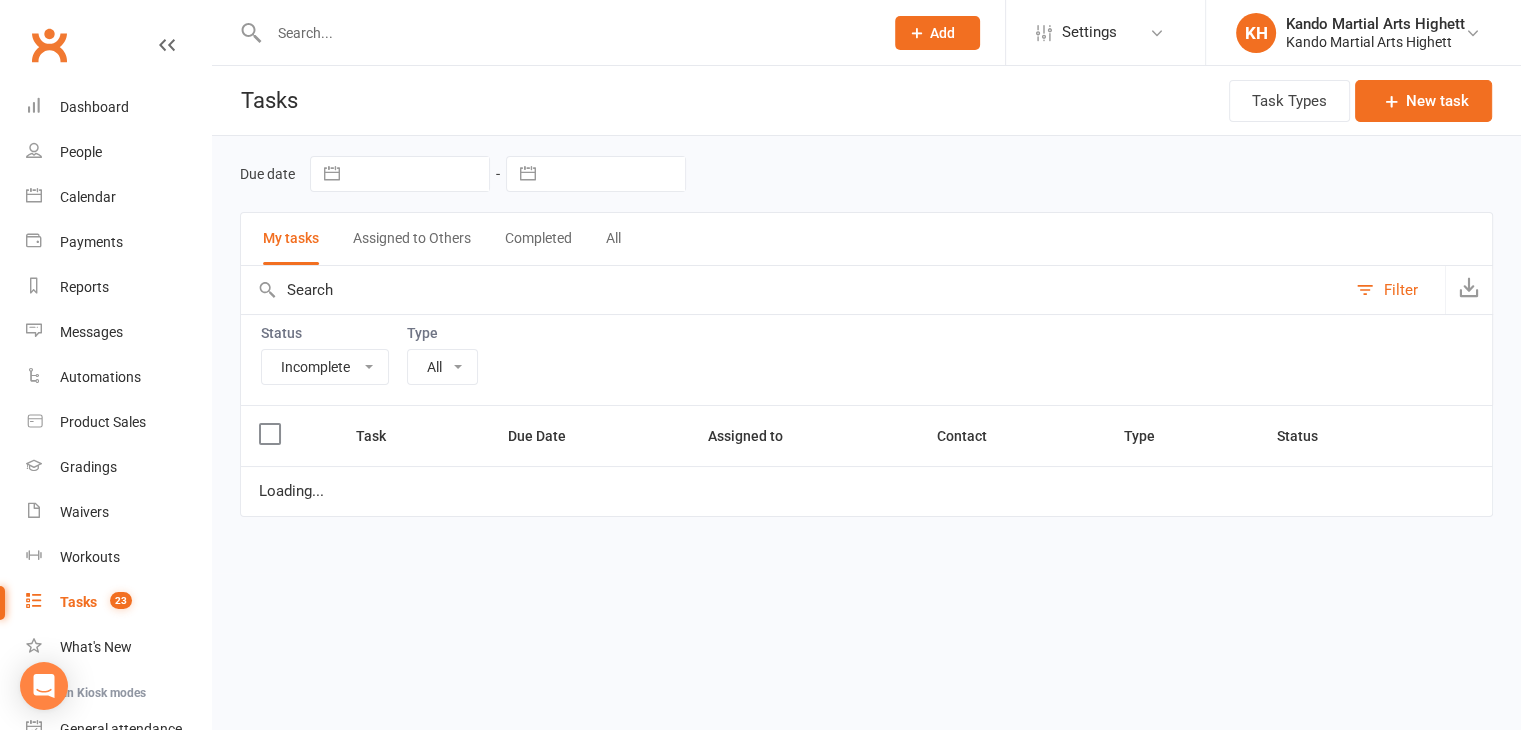 scroll, scrollTop: 0, scrollLeft: 0, axis: both 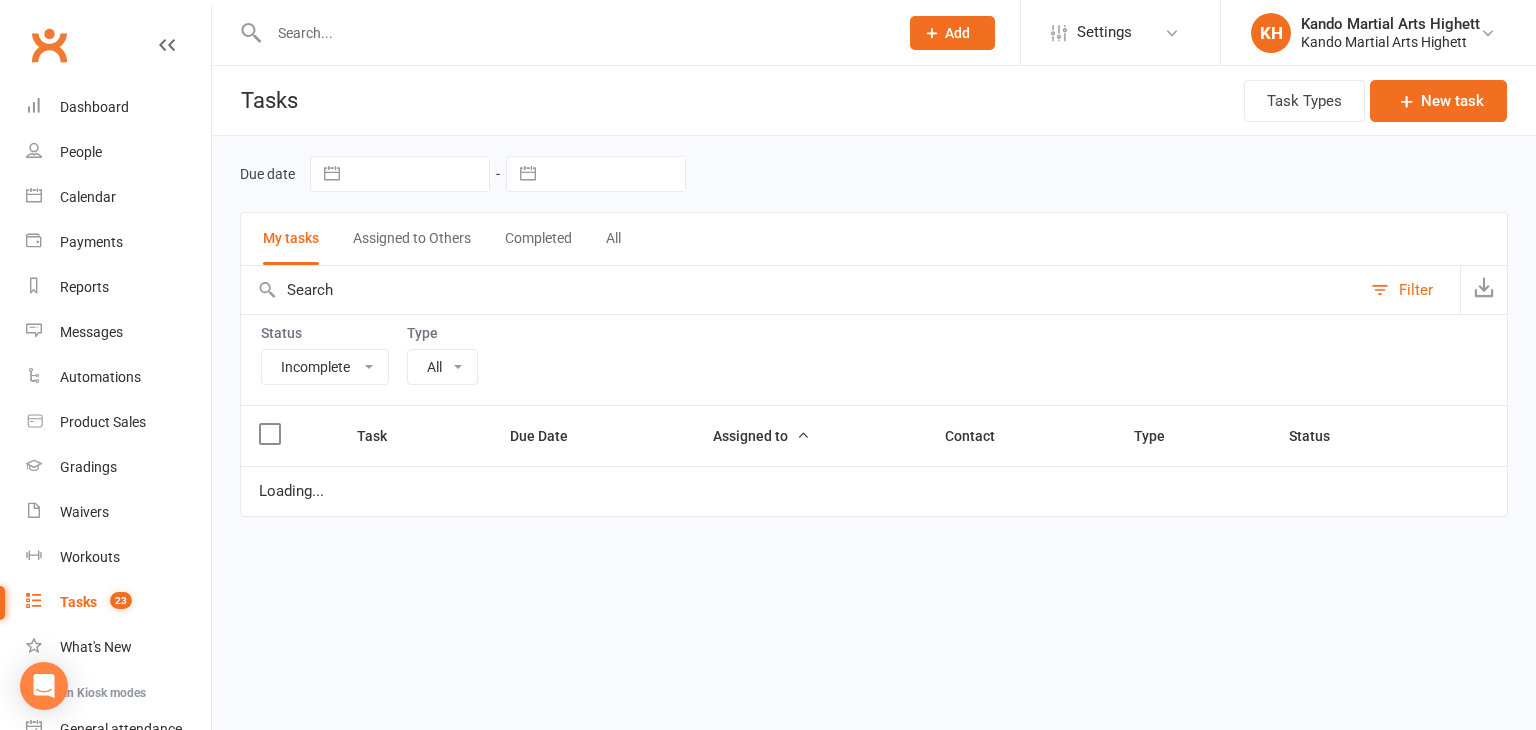 click on "Tasks   23" at bounding box center (118, 602) 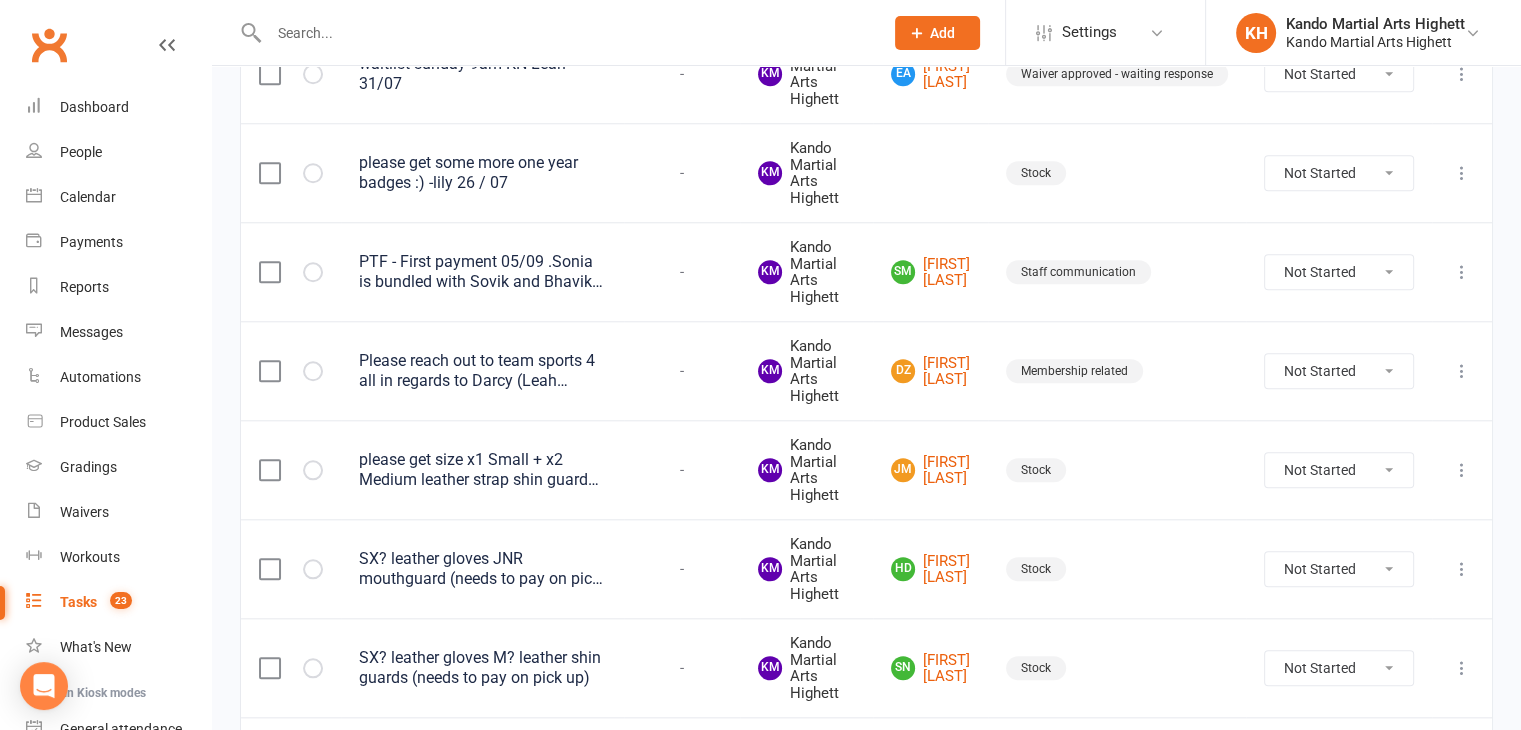 scroll, scrollTop: 2094, scrollLeft: 0, axis: vertical 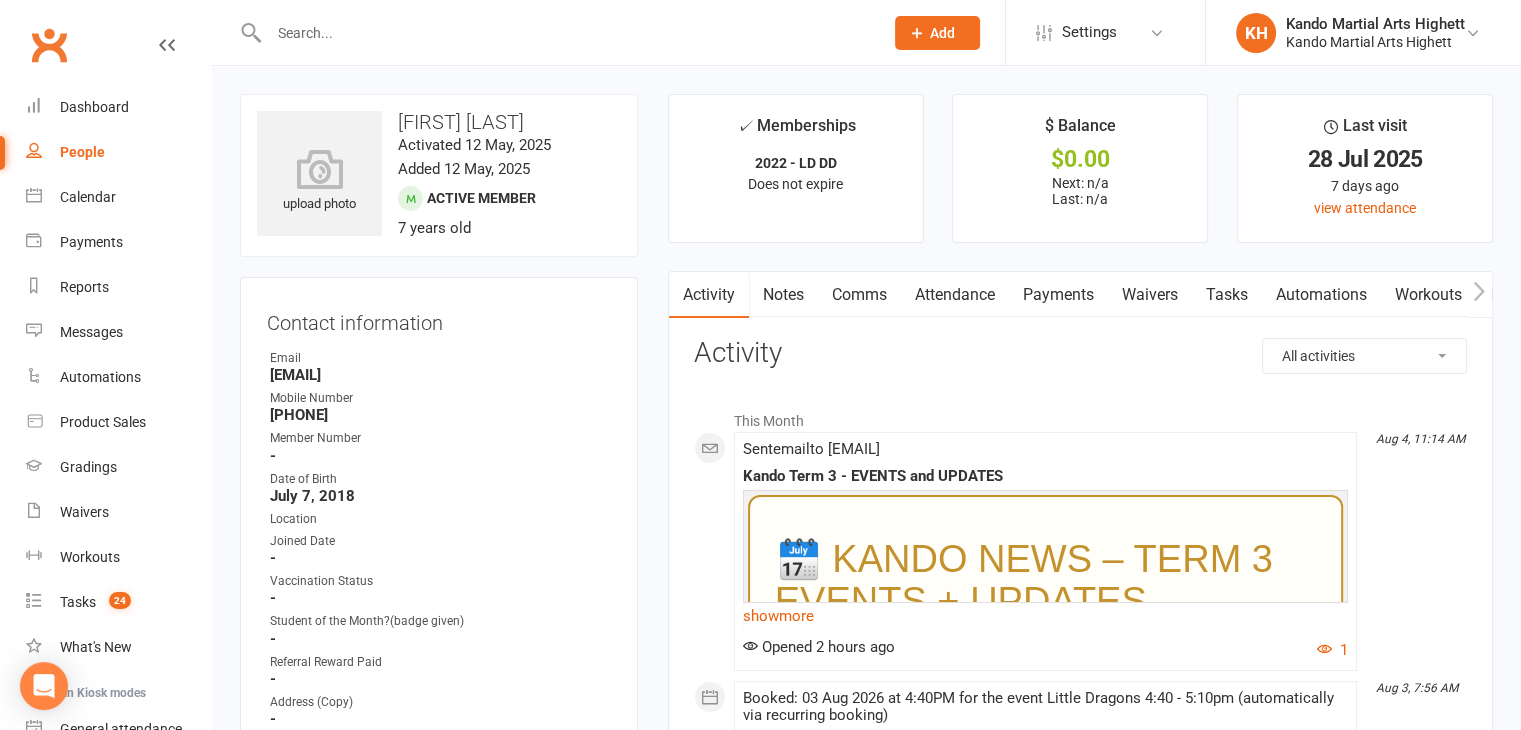 click on "Attendance" at bounding box center (955, 295) 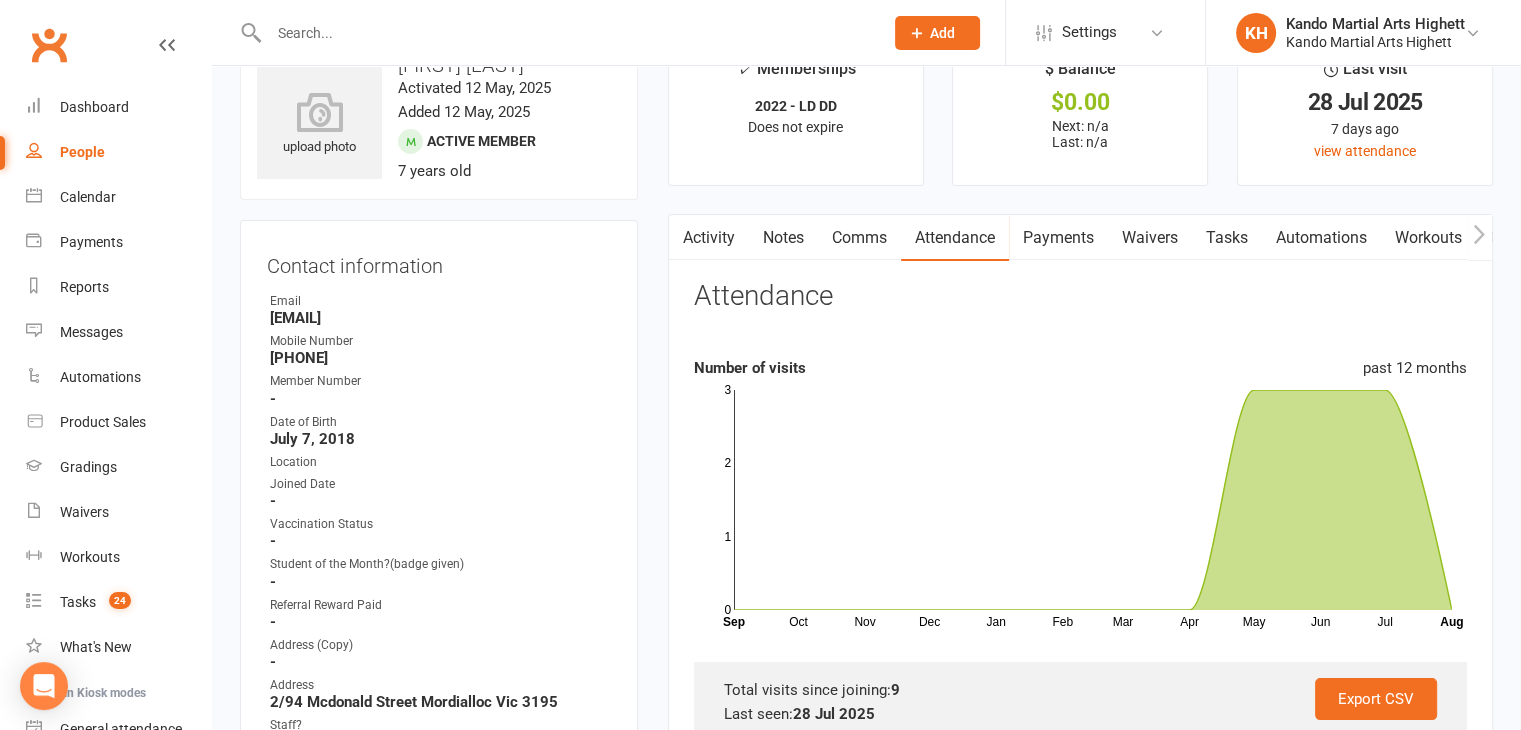 scroll, scrollTop: 0, scrollLeft: 0, axis: both 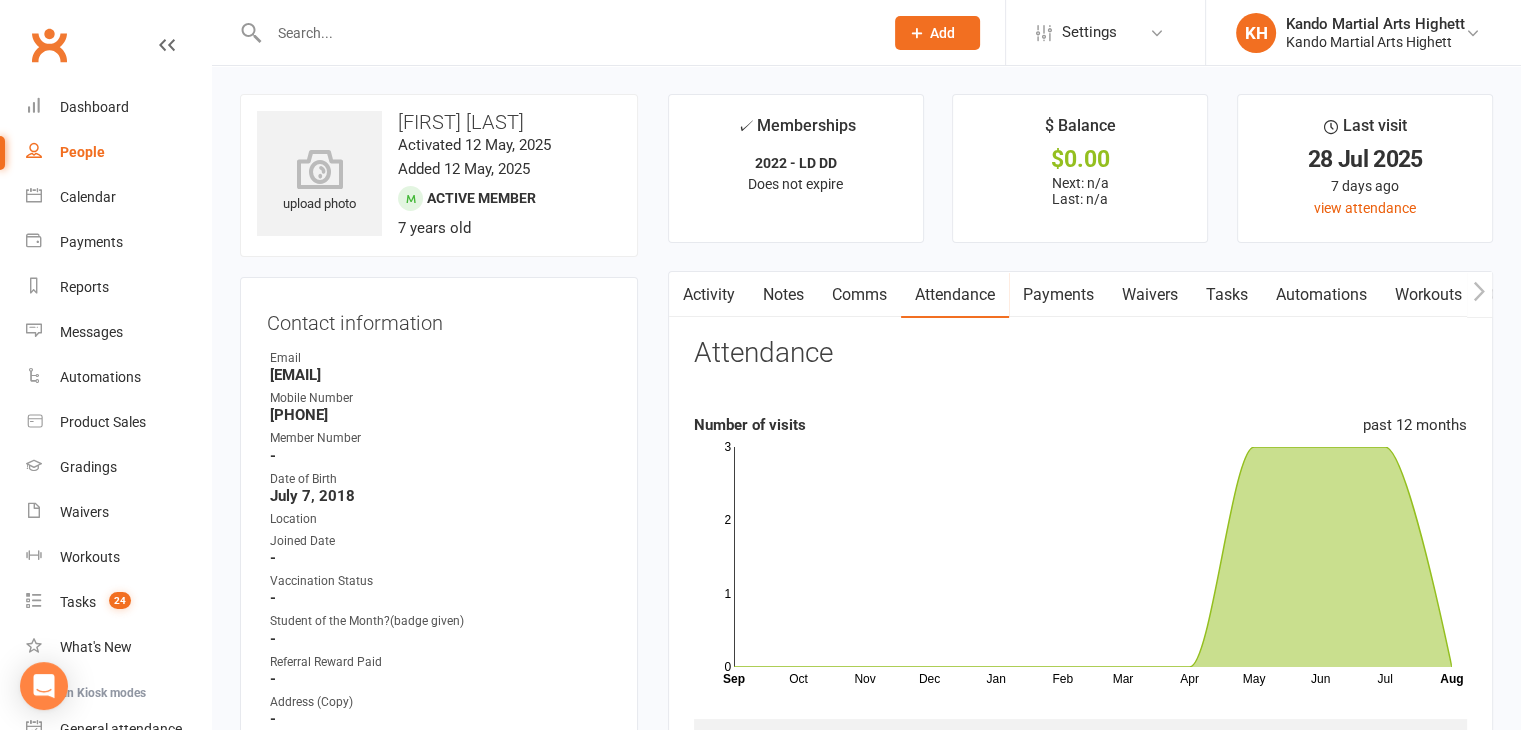 click on "Alba Hanlen" at bounding box center [439, 122] 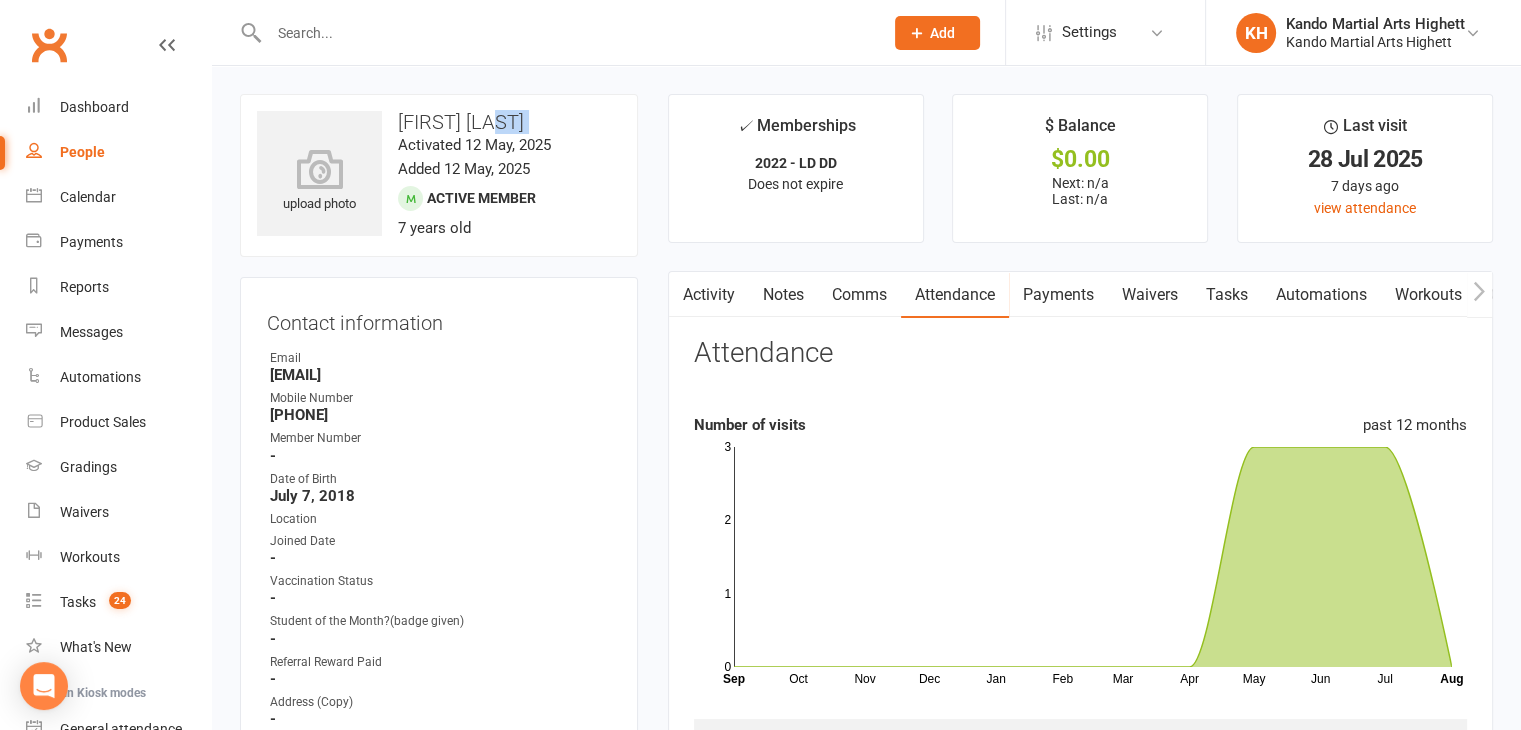 click on "Alba Hanlen" at bounding box center [439, 122] 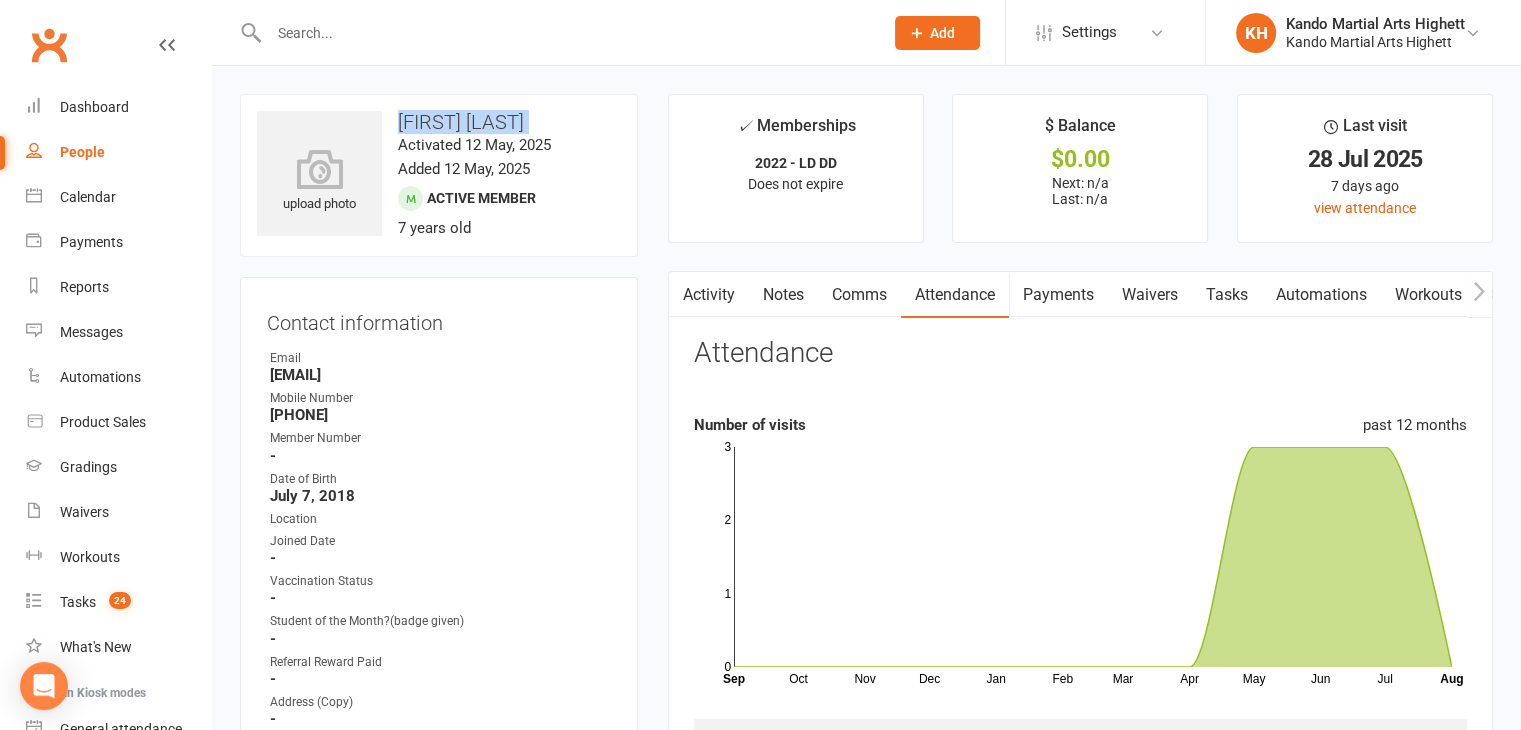click on "Alba Hanlen" at bounding box center [439, 122] 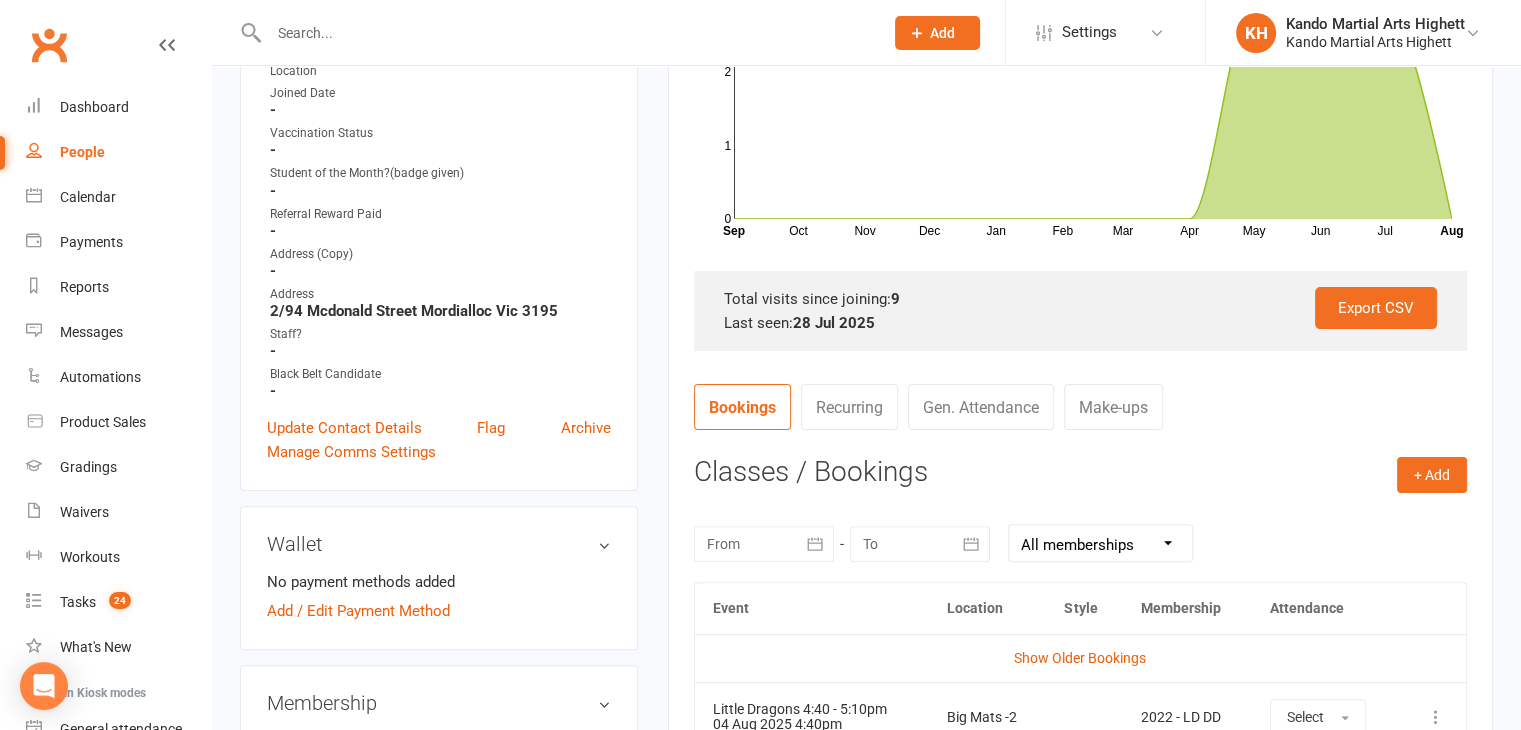 scroll, scrollTop: 200, scrollLeft: 0, axis: vertical 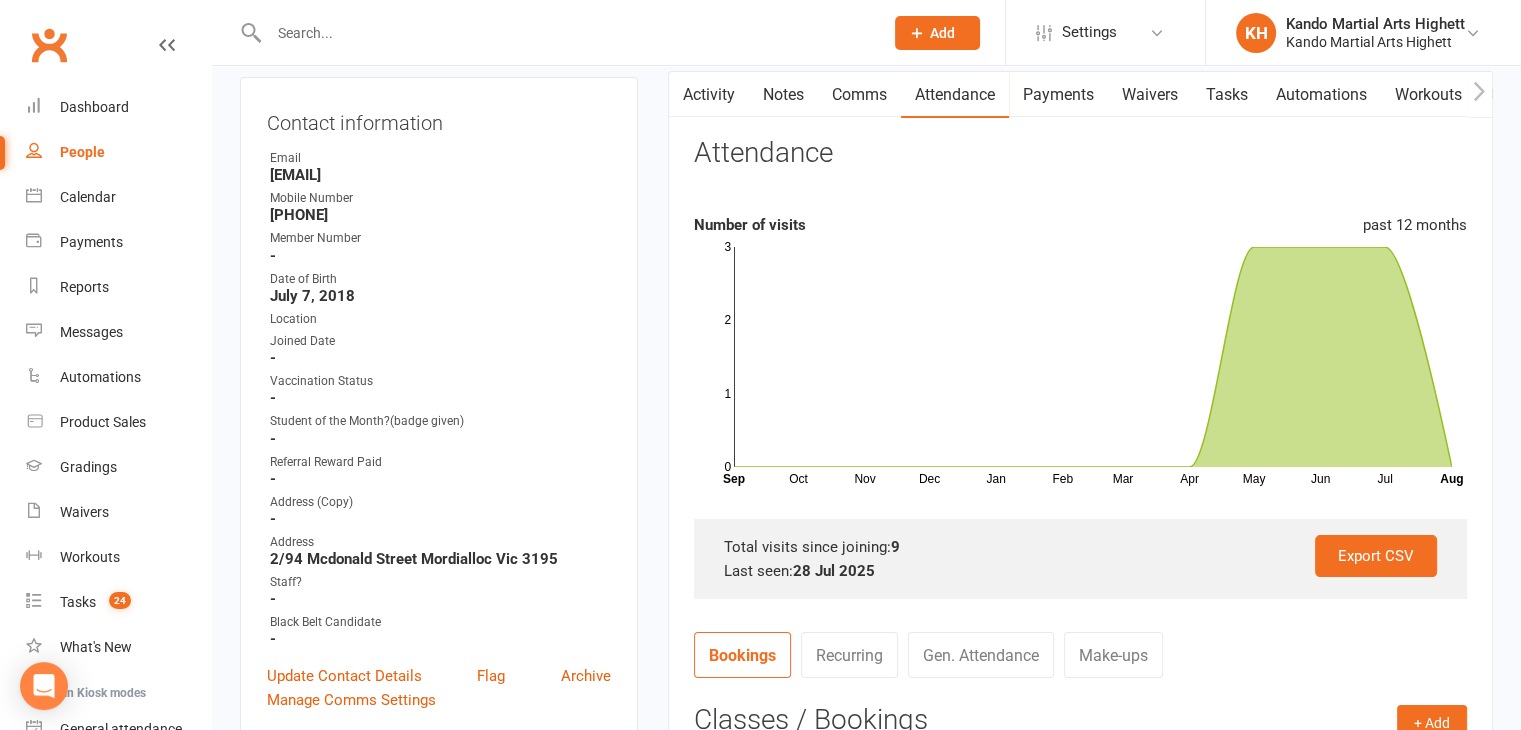 click on "elysehanlen@gmail.com" at bounding box center (440, 175) 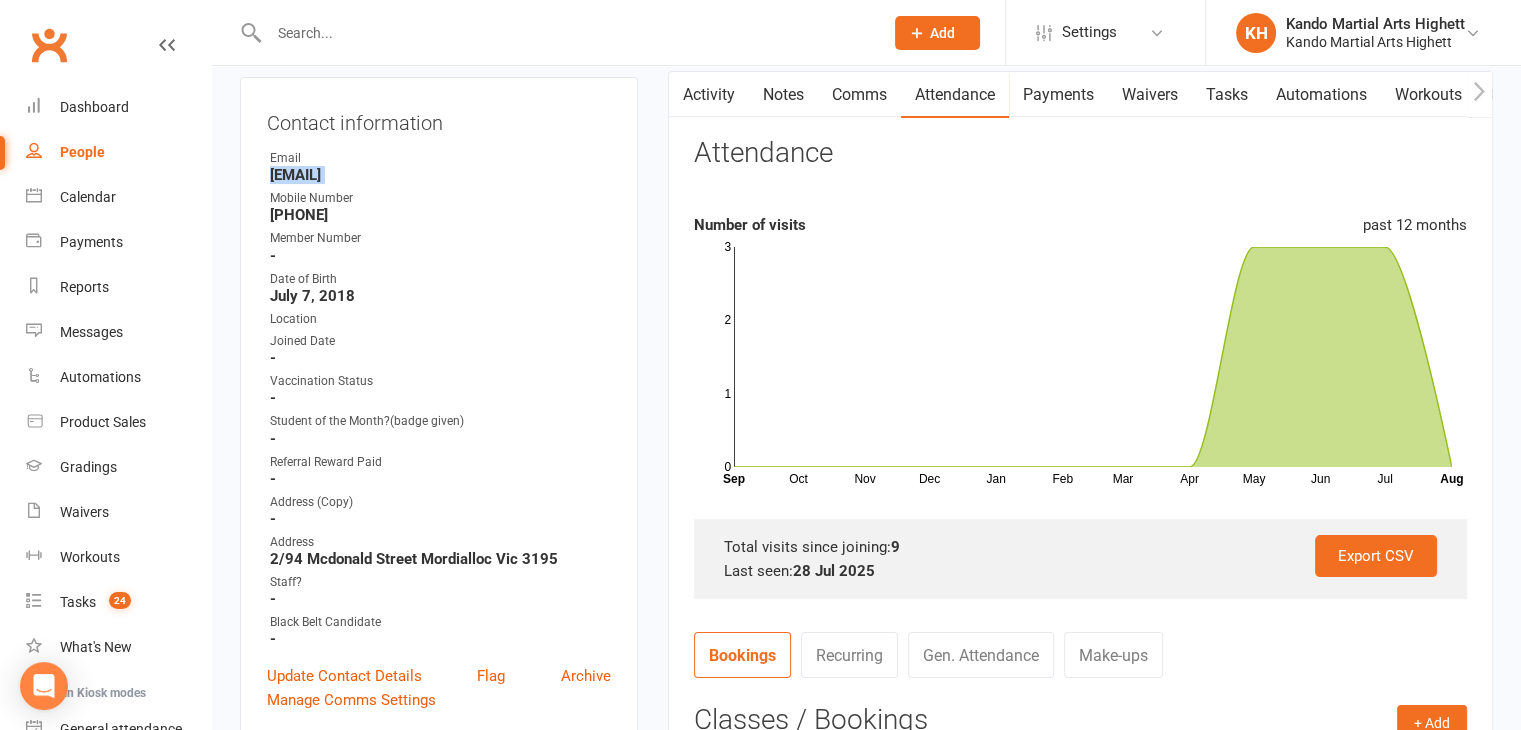 click on "elysehanlen@gmail.com" at bounding box center [440, 175] 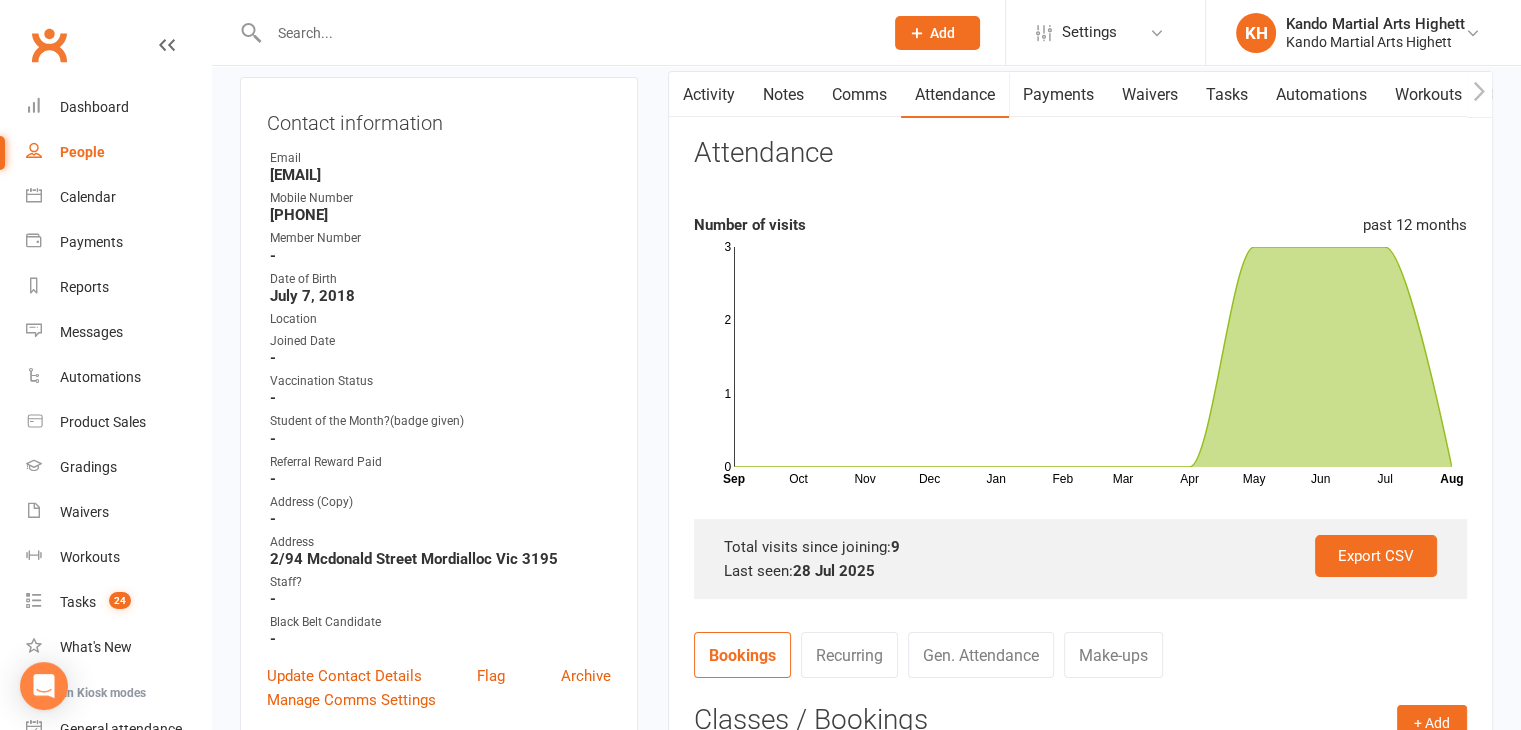 click on "Classes / Bookings" at bounding box center (1080, 720) 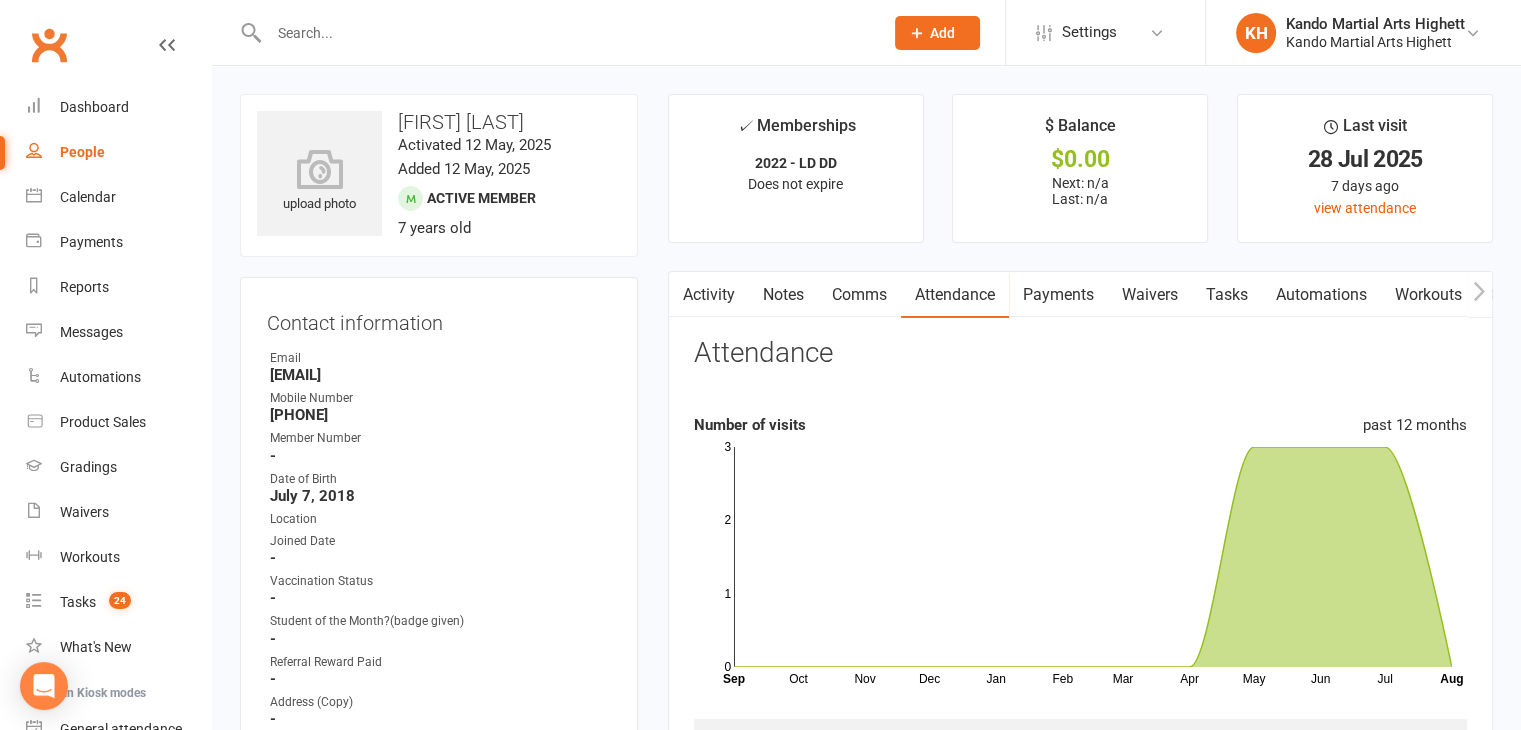 click on "Comms" at bounding box center [859, 295] 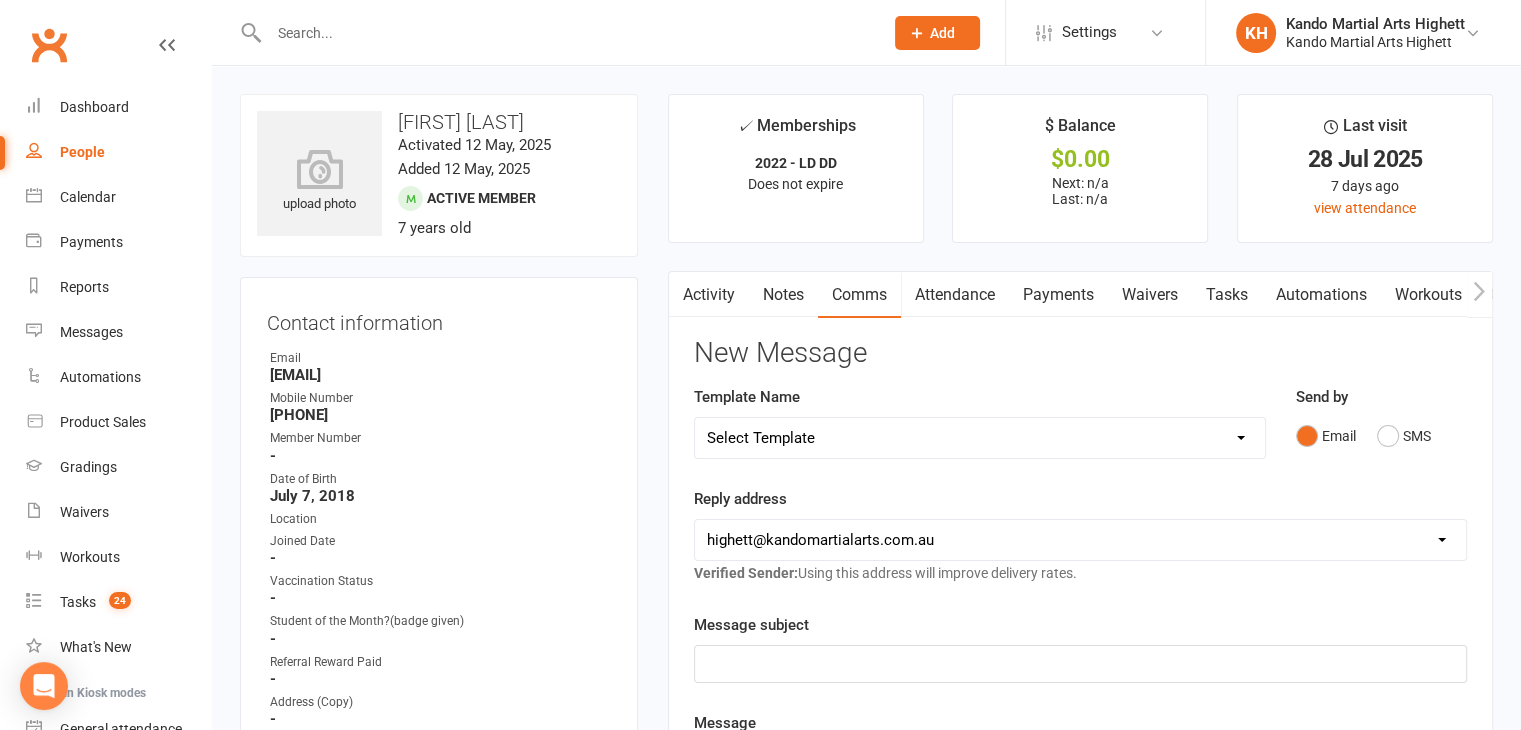 click on "Select Template [Email] 2_Booking Confirmation Required [Email] 3_Booking Confirmation [SMS] first class reschedule [SMS] Private Class Booking Confirmation SMS [Email] School Holiday Program - Booking Confirmation [SMS] SMS - 4 Weeks Trial - Extended [Email] Black Belt: Precursor Invite and Dates [Email] JNR Promoted to Intermediate Advance class Congrats on grading [Email] JNR Promoted to Intermediate class Congrats on grading [Email] JNR Promoted to Red Belts Congrats on grading [Email] JNR promote to Advanced class Congrats on grading [Email] 4 Weeks Trial - Extended [Email] Cancellation Form [Email] Courtesy Call - Membership about to start [Email] Exit Letter [Email] Kinder Ninja to Little Dragon [Email] Leadership Fees Adjustment [Email] Leadership is Calling you [Email] Little Dragon to Junior - 7yo [Email] Missing in Action [Email] Portal Login Details [Email] Referral reward [SMS] Starter After First Class [Email] Starter Program Ending [Email] Two months not attending cancellation" at bounding box center [980, 438] 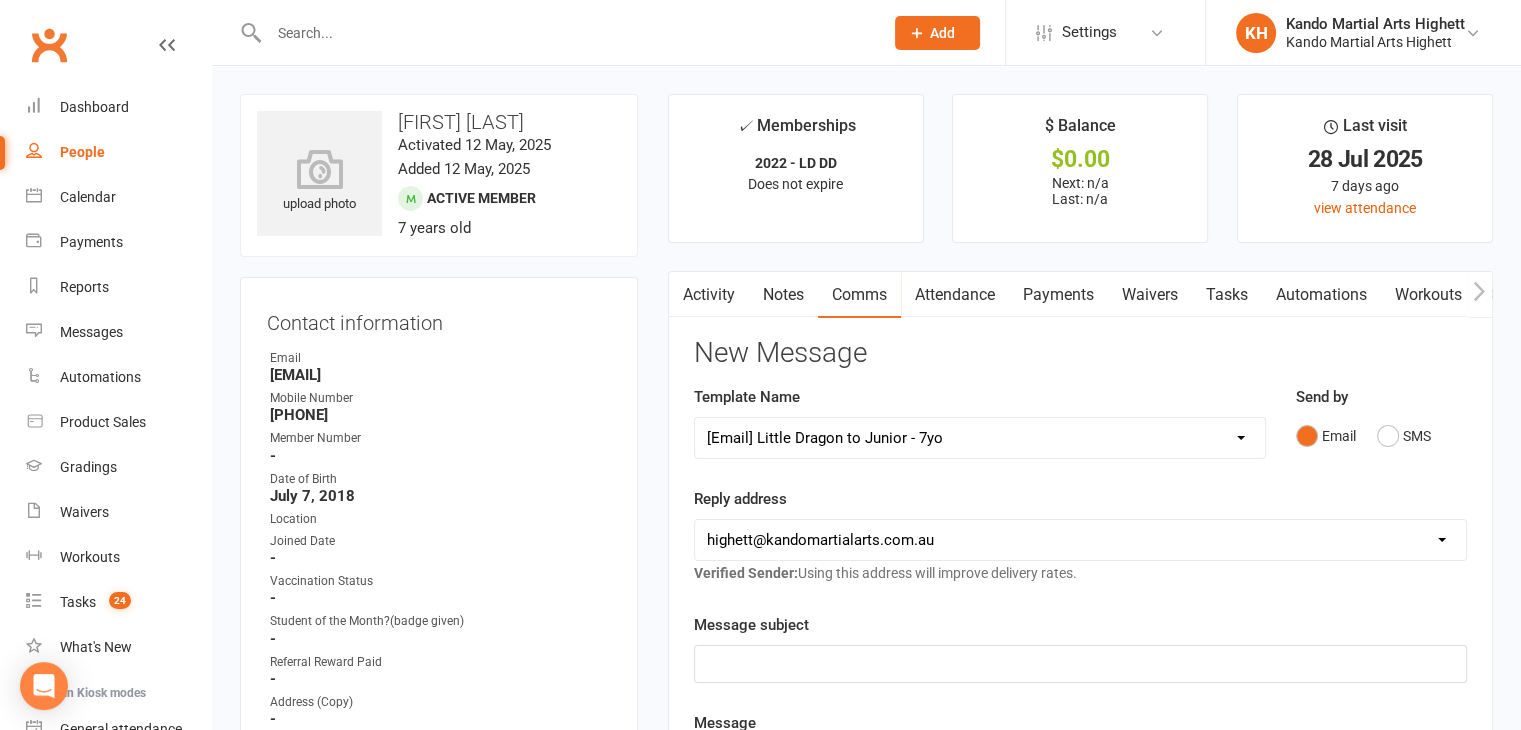 click on "Select Template [Email] 2_Booking Confirmation Required [Email] 3_Booking Confirmation [SMS] first class reschedule [SMS] Private Class Booking Confirmation SMS [Email] School Holiday Program - Booking Confirmation [SMS] SMS - 4 Weeks Trial - Extended [Email] Black Belt: Precursor Invite and Dates [Email] JNR Promoted to Intermediate Advance class Congrats on grading [Email] JNR Promoted to Intermediate class Congrats on grading [Email] JNR Promoted to Red Belts Congrats on grading [Email] JNR promote to Advanced class Congrats on grading [Email] 4 Weeks Trial - Extended [Email] Cancellation Form [Email] Courtesy Call - Membership about to start [Email] Exit Letter [Email] Kinder Ninja to Little Dragon [Email] Leadership Fees Adjustment [Email] Leadership is Calling you [Email] Little Dragon to Junior - 7yo [Email] Missing in Action [Email] Portal Login Details [Email] Referral reward [SMS] Starter After First Class [Email] Starter Program Ending [Email] Two months not attending cancellation" at bounding box center (980, 438) 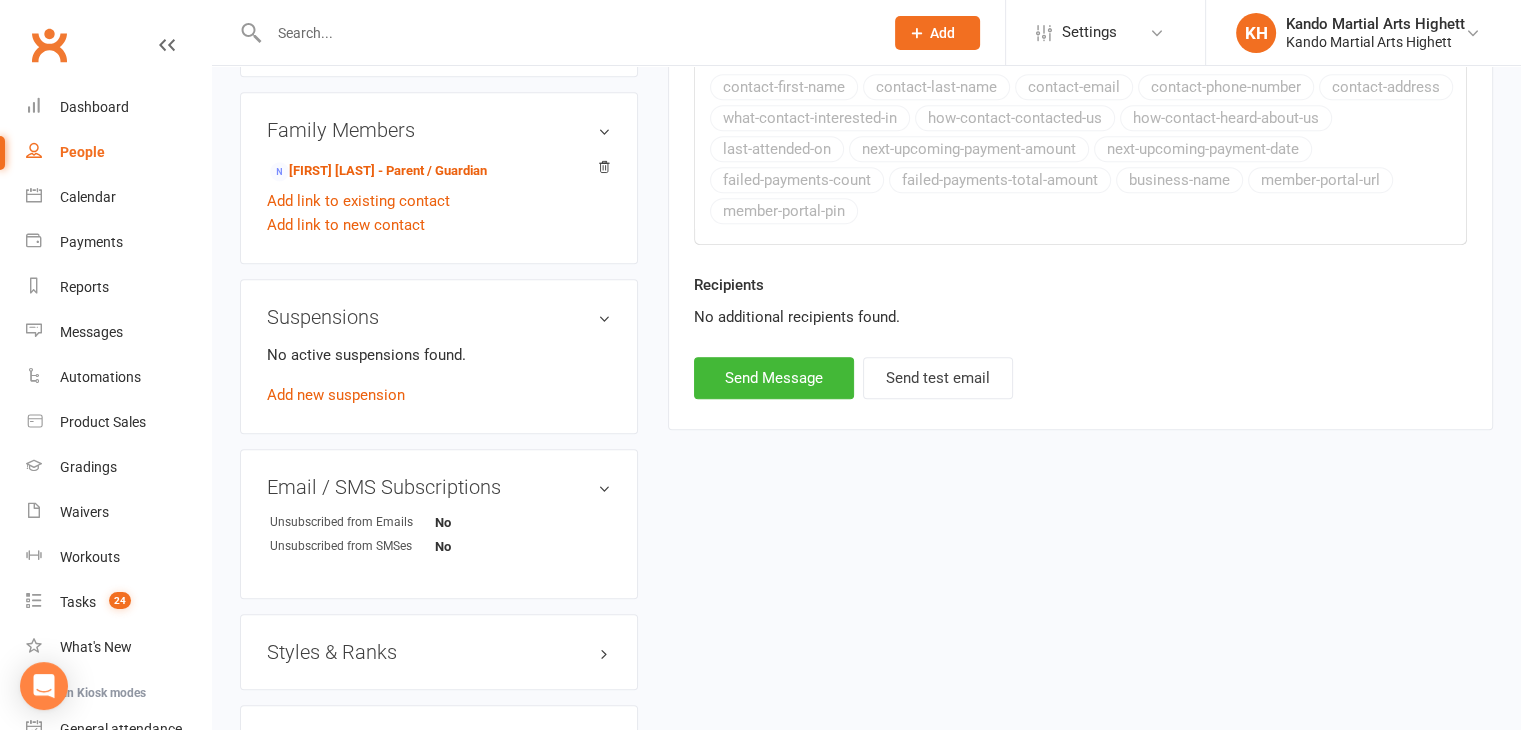 scroll, scrollTop: 1300, scrollLeft: 0, axis: vertical 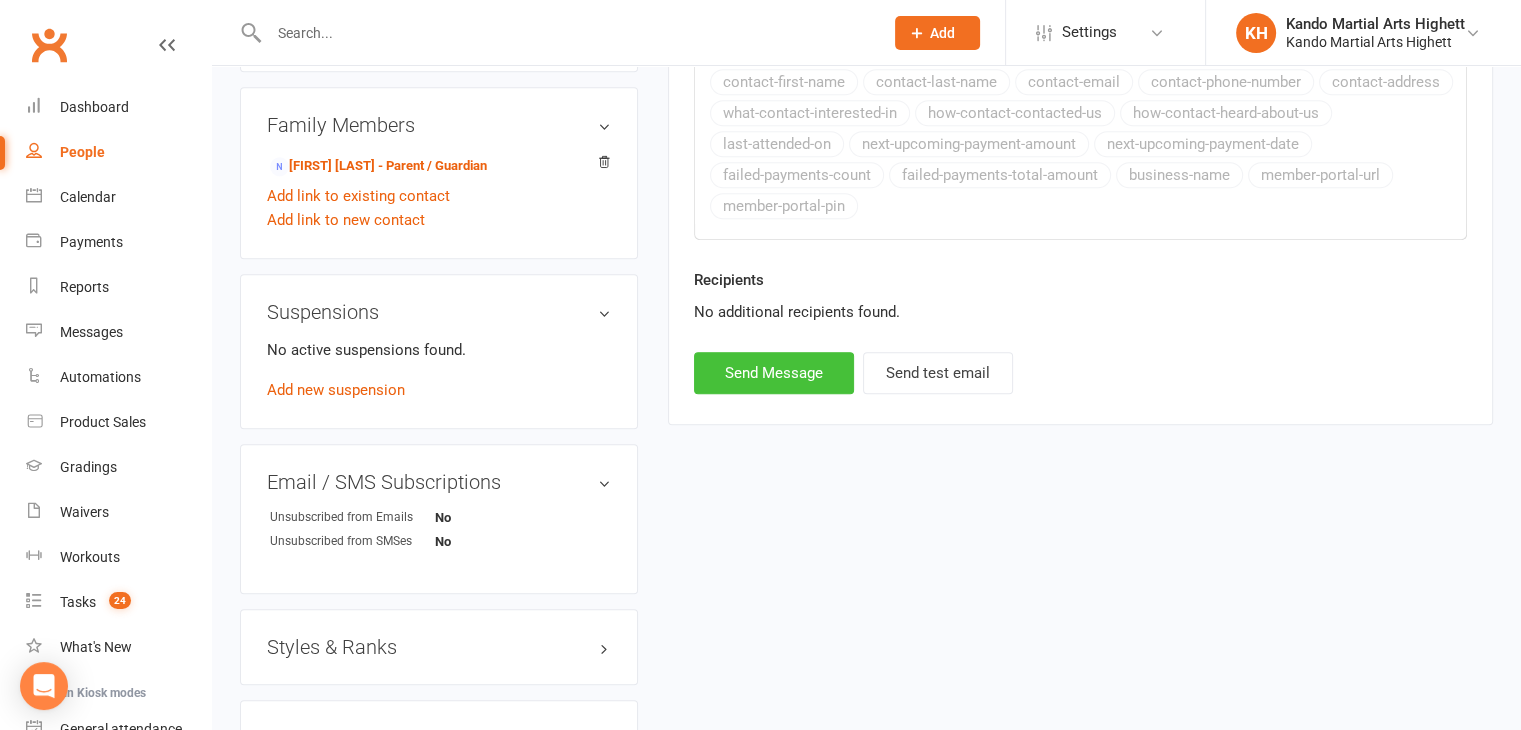 click on "Send Message" at bounding box center (774, 373) 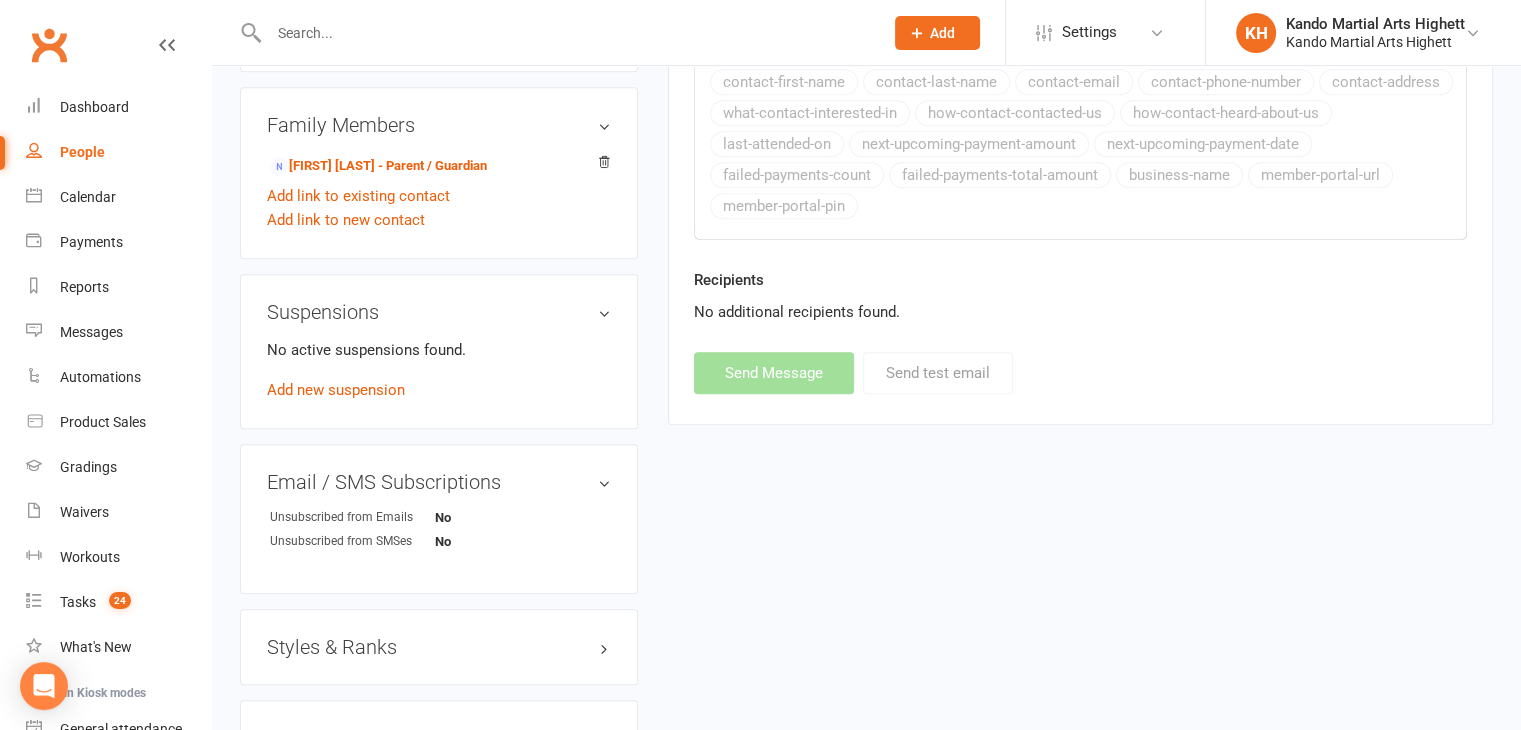 select 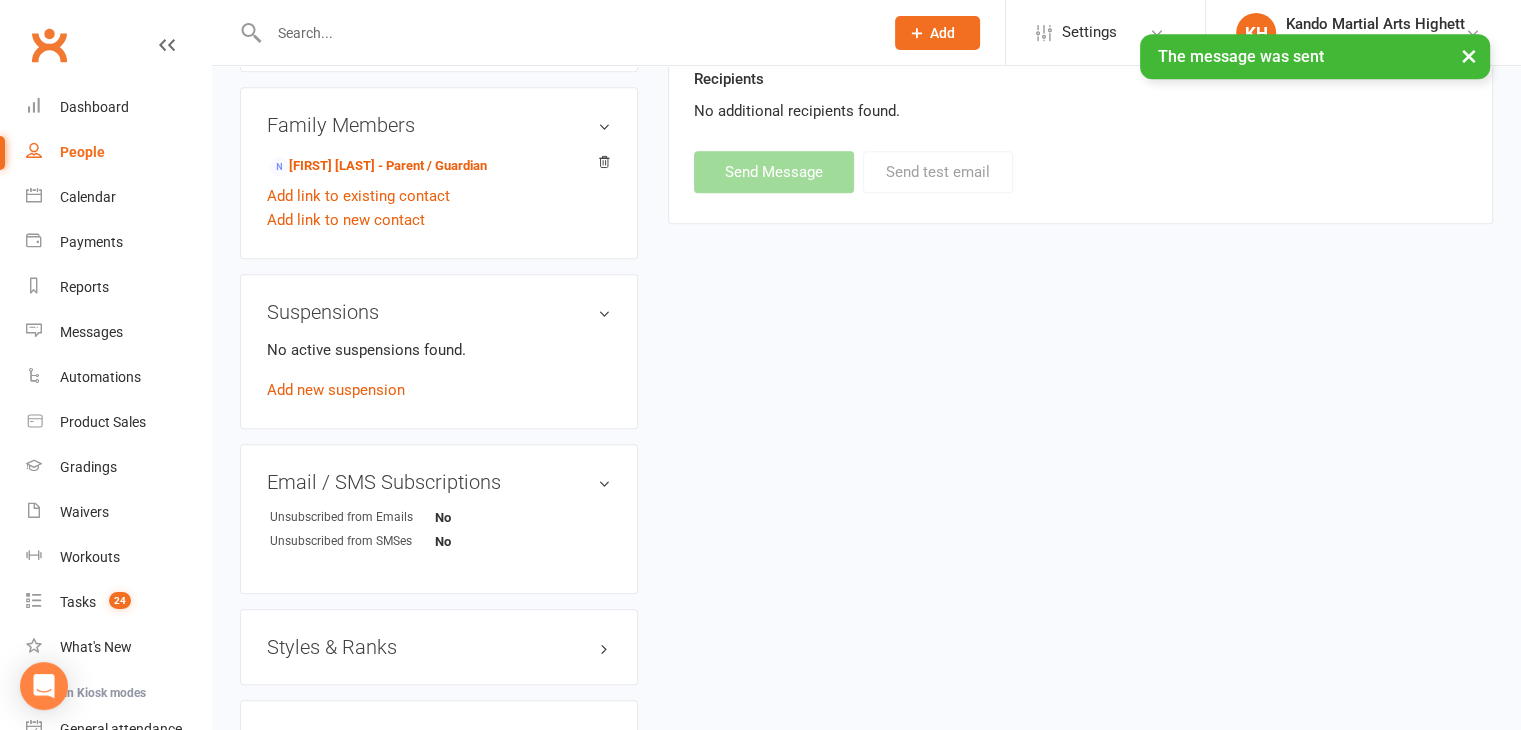 click on "× The message was sent" at bounding box center (747, 34) 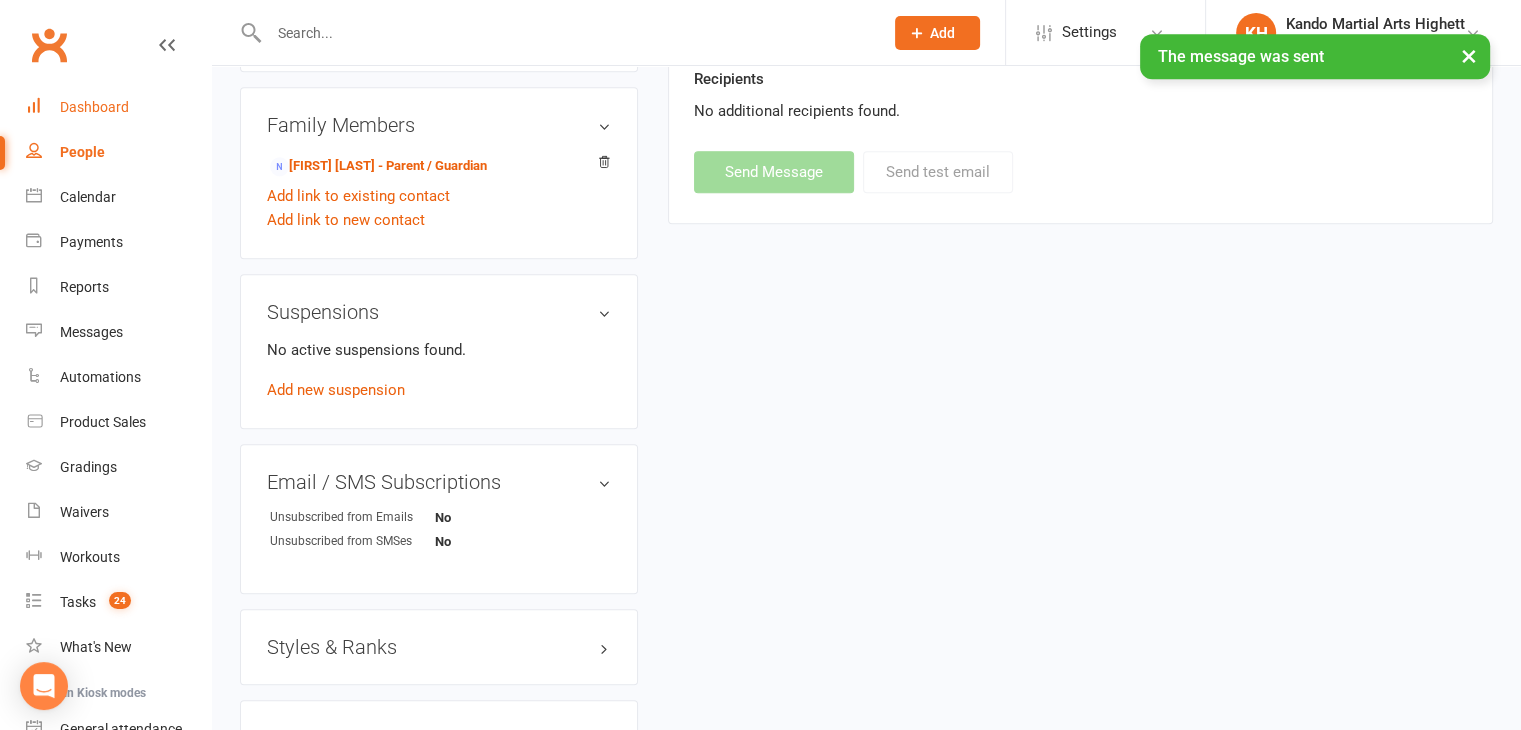 click on "Dashboard" at bounding box center (118, 107) 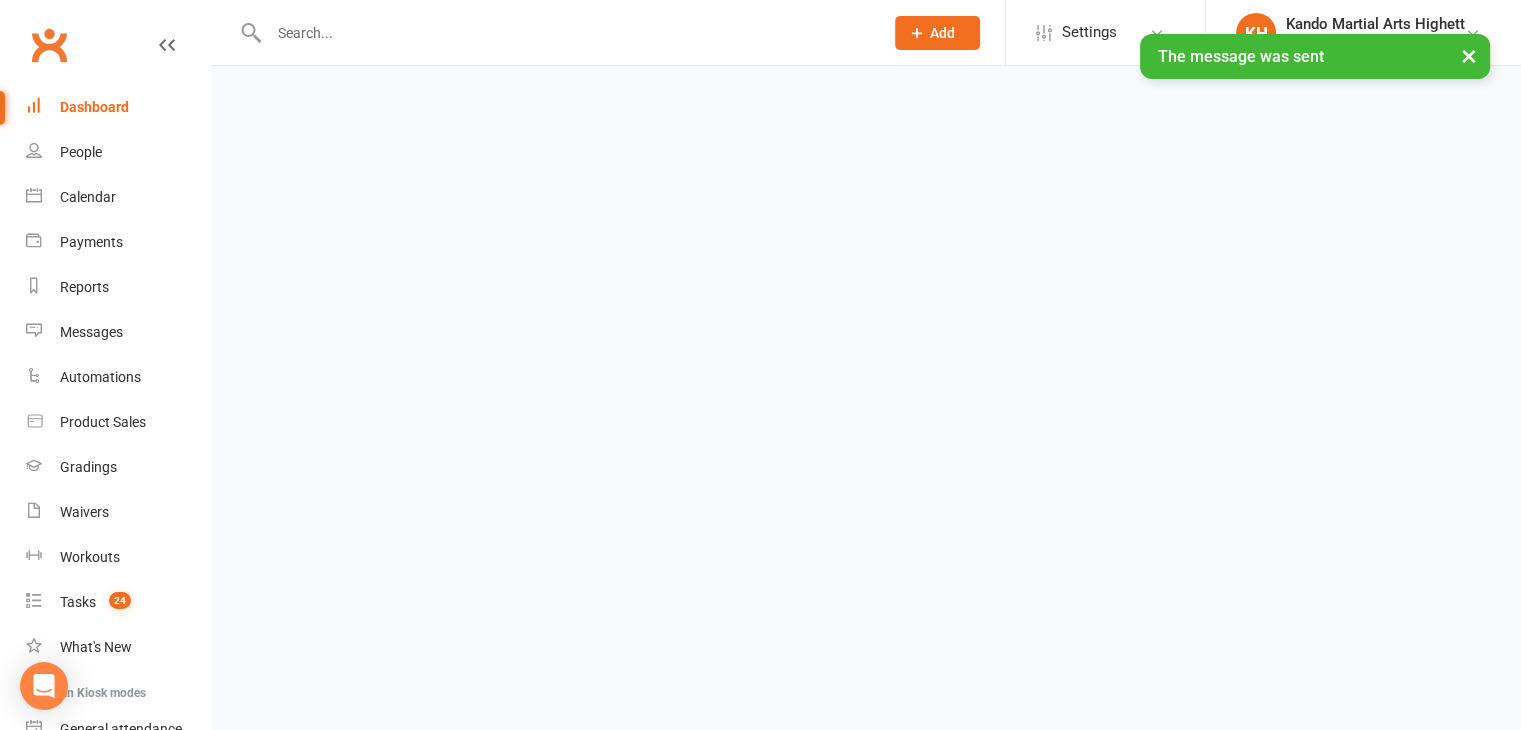 scroll, scrollTop: 0, scrollLeft: 0, axis: both 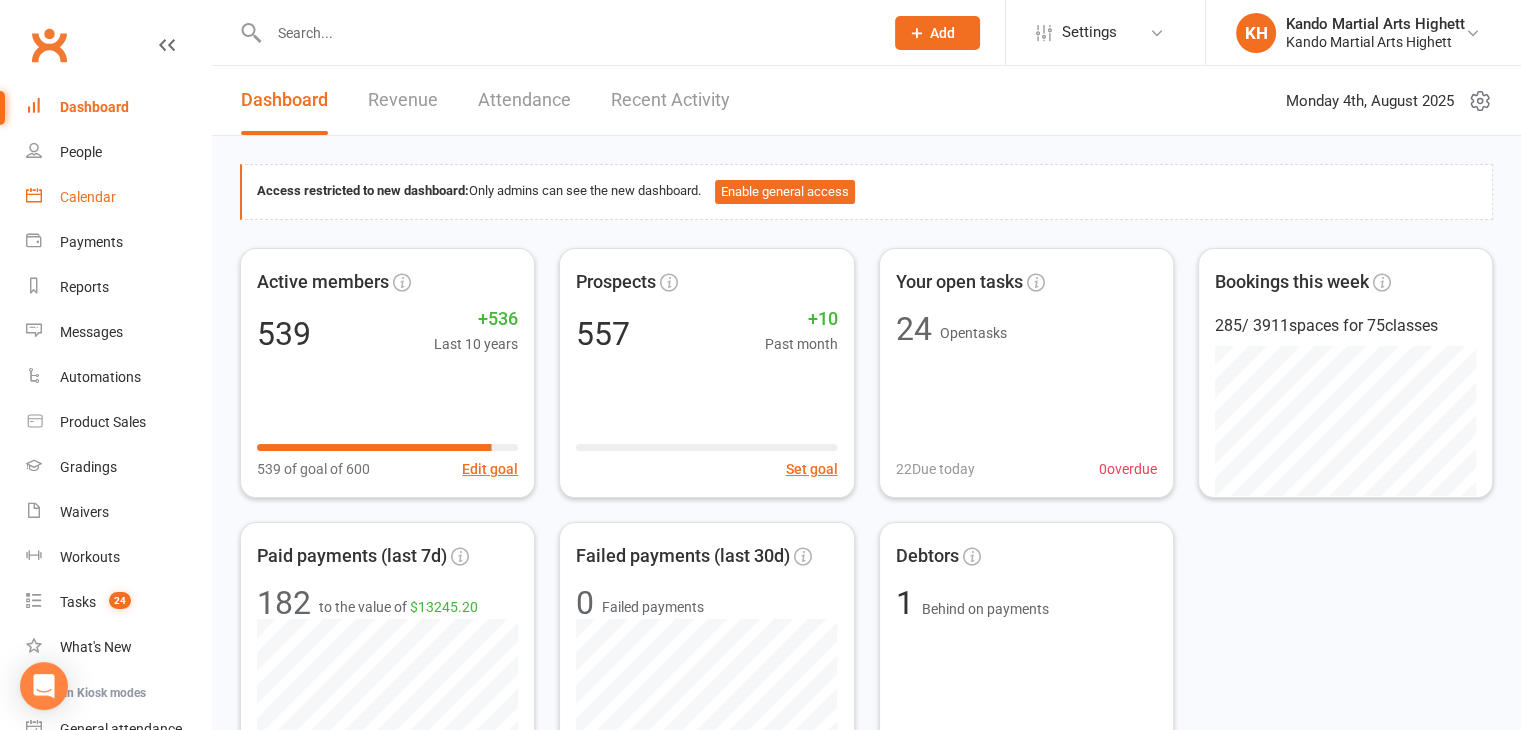 click on "Calendar" at bounding box center [118, 197] 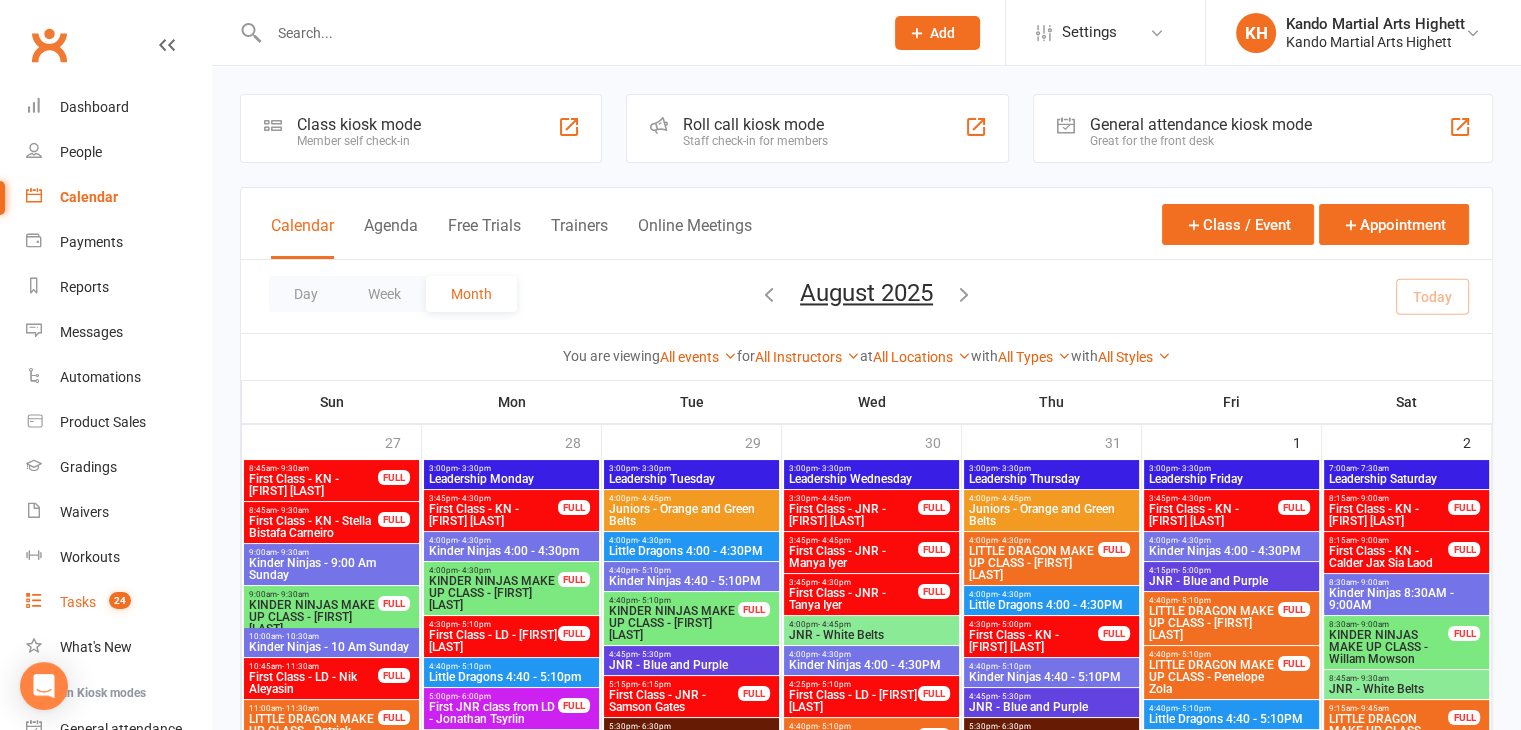click on "Tasks   24" at bounding box center [118, 602] 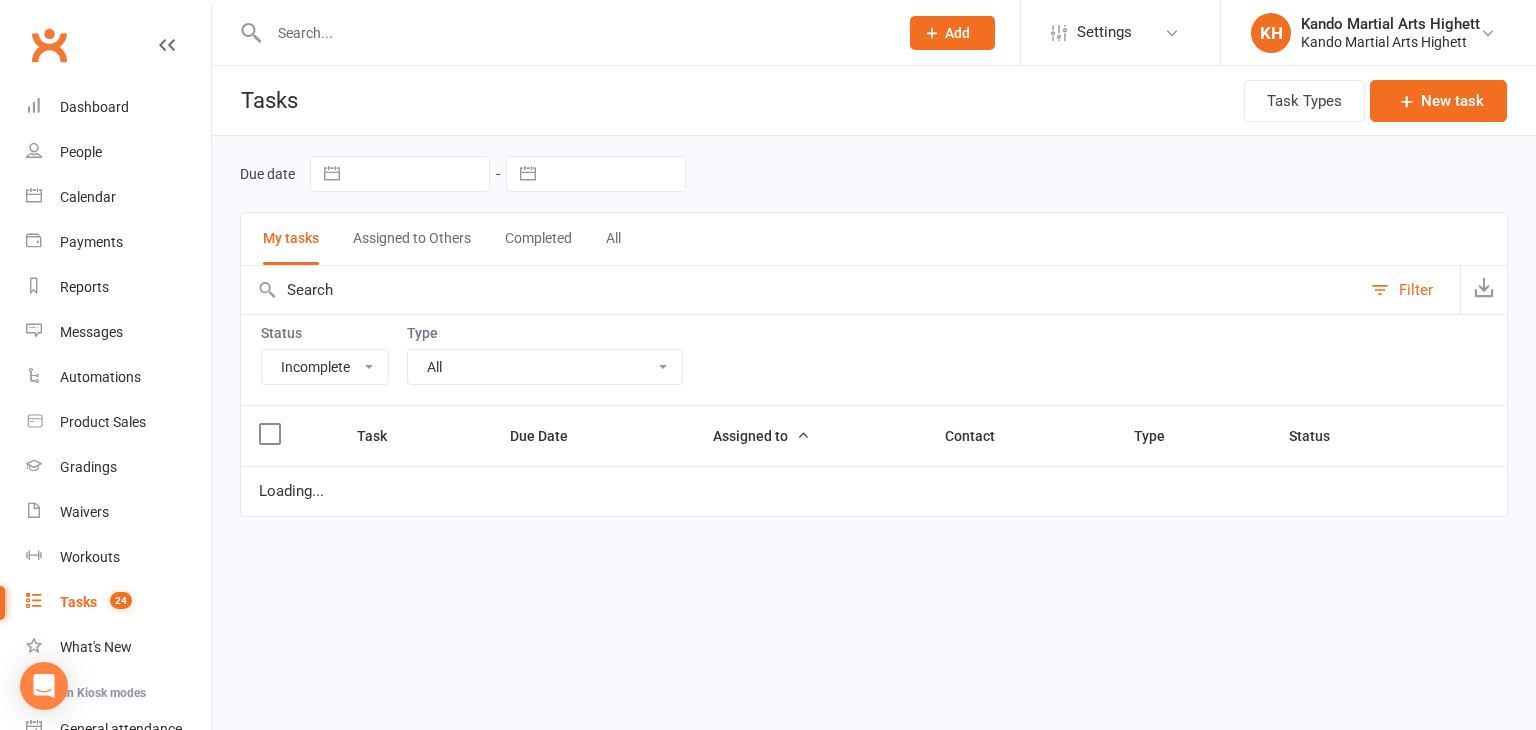 drag, startPoint x: 606, startPoint y: 364, endPoint x: 616, endPoint y: 360, distance: 10.770329 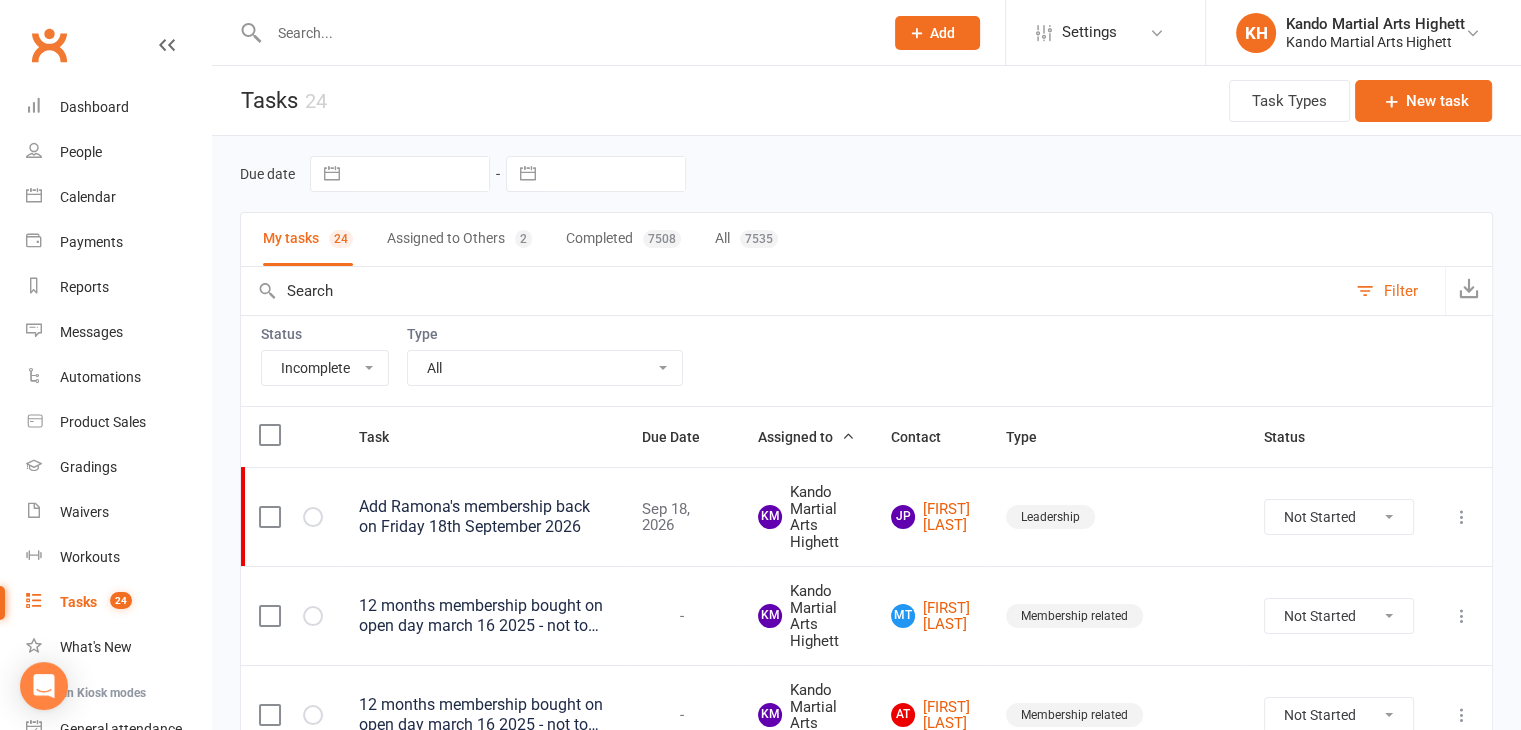 select on "22415" 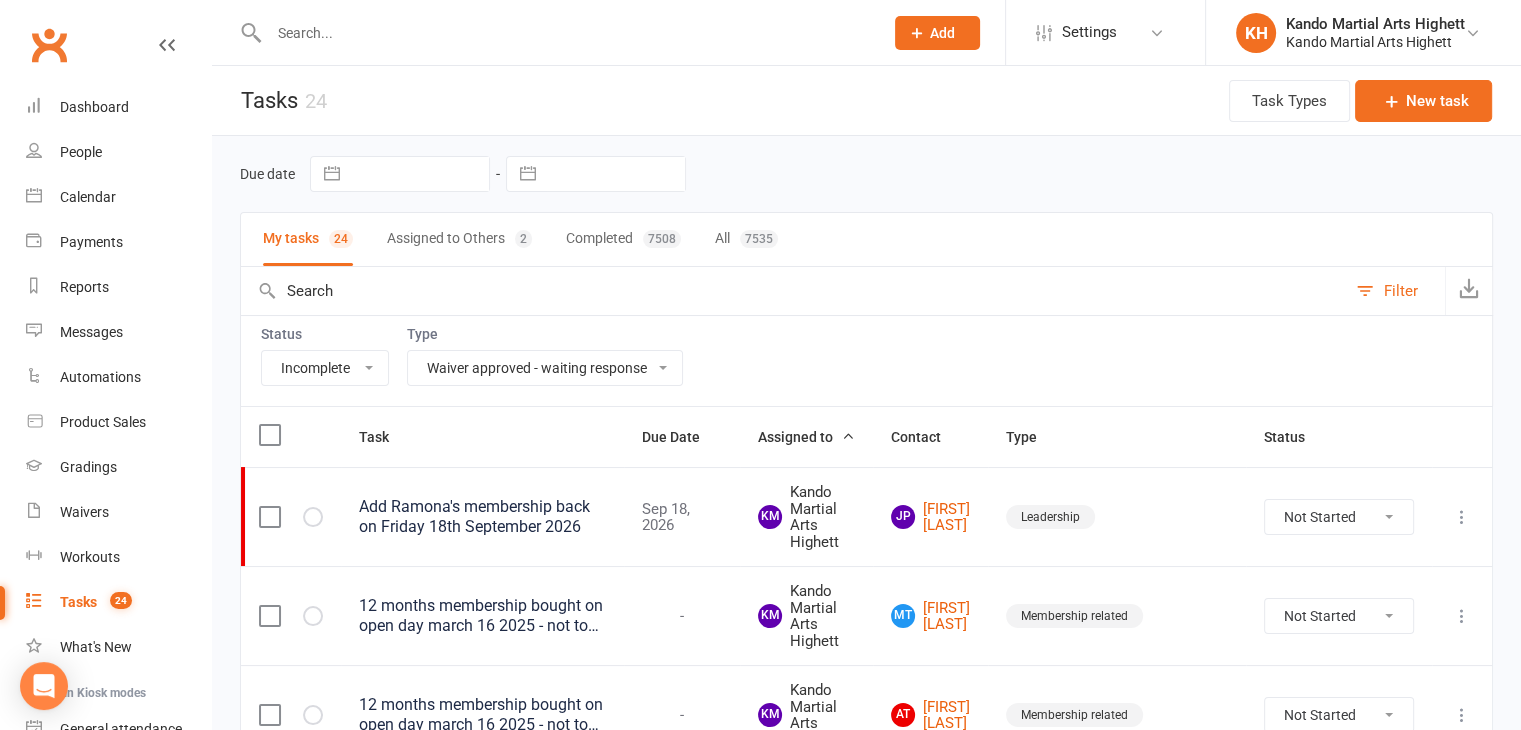 click on "All Admin Cancellation Class transfer Courtesy call Create welcome card E-mail Enquiry External In-class related Joining pack Ld/kn certificate and belt Leadership Membership related Phone call Staff communication Stock Suspension Waiting list - friday kn Waiting list - friday ld Waiting list - monday kn Waiting list - monday ld Waiting list - saturday 10:45 ld Waiting list - saturday 10am kn Waiting list - saturday 11:30am ld Waiting list - saturday 8:30 kn Waiting list - saturday 9:15 am ld Waiting list - sunday kn 10am Waiting list - thursday kn Waiting list - thursday ld Waiting list - tuesday kn Waiting list - tuesday ld Waiting list - wednesday kn Waiting list - wednesday ld Waitlist - sunday kn Waitlist - sunday ld Waiver approved - not contacted Waiver approved - waiting response" at bounding box center (545, 368) 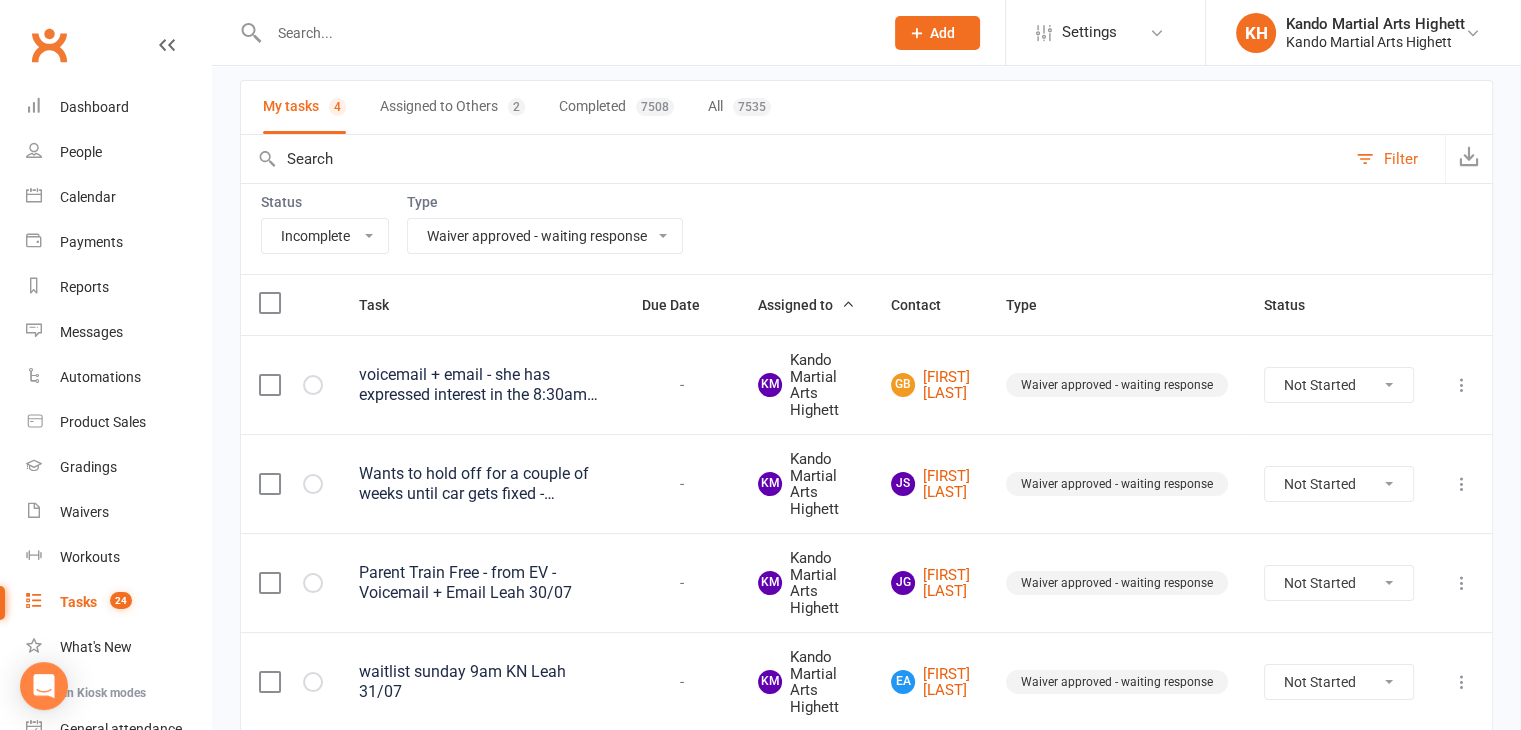 scroll, scrollTop: 216, scrollLeft: 0, axis: vertical 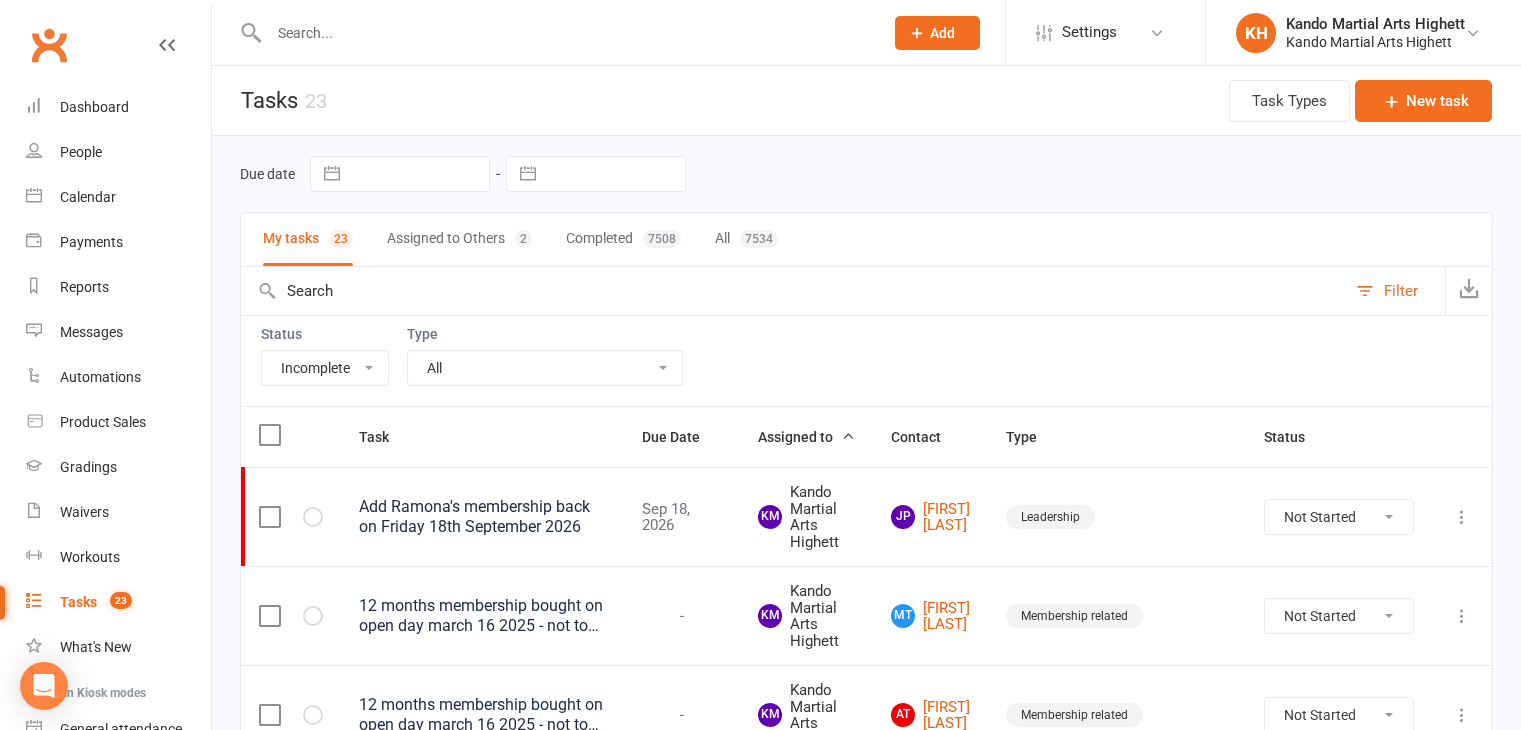 select on "incomplete" 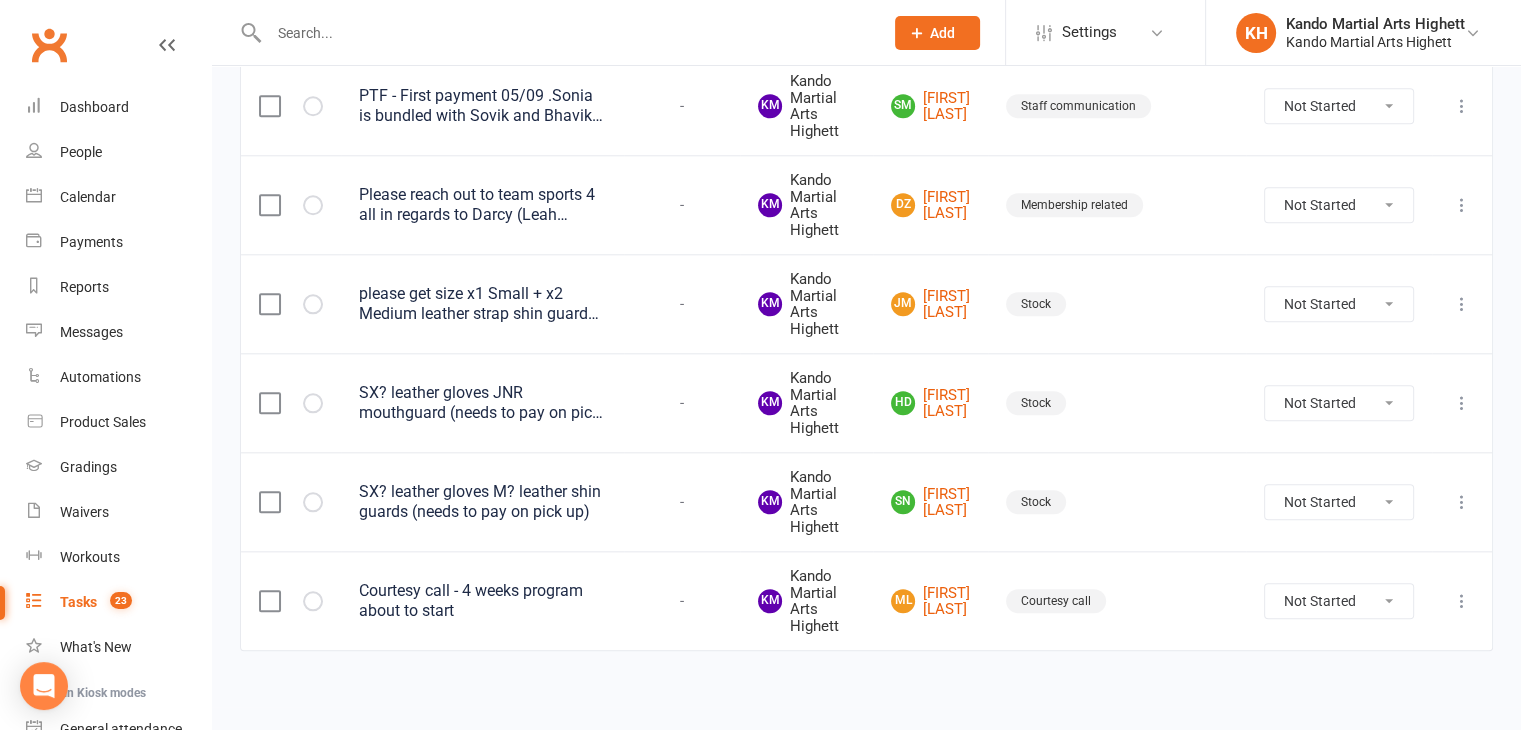 click at bounding box center [566, 33] 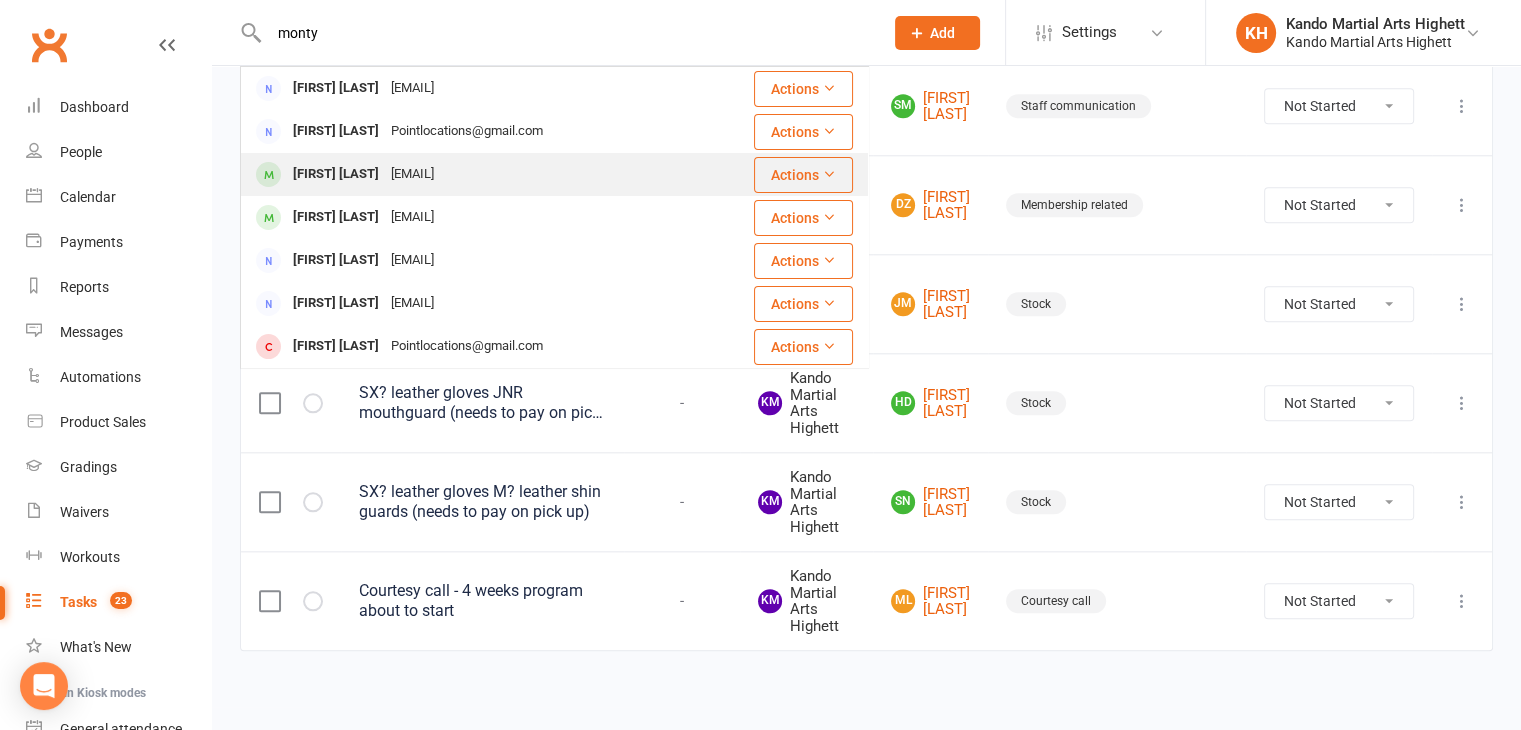 type on "monty" 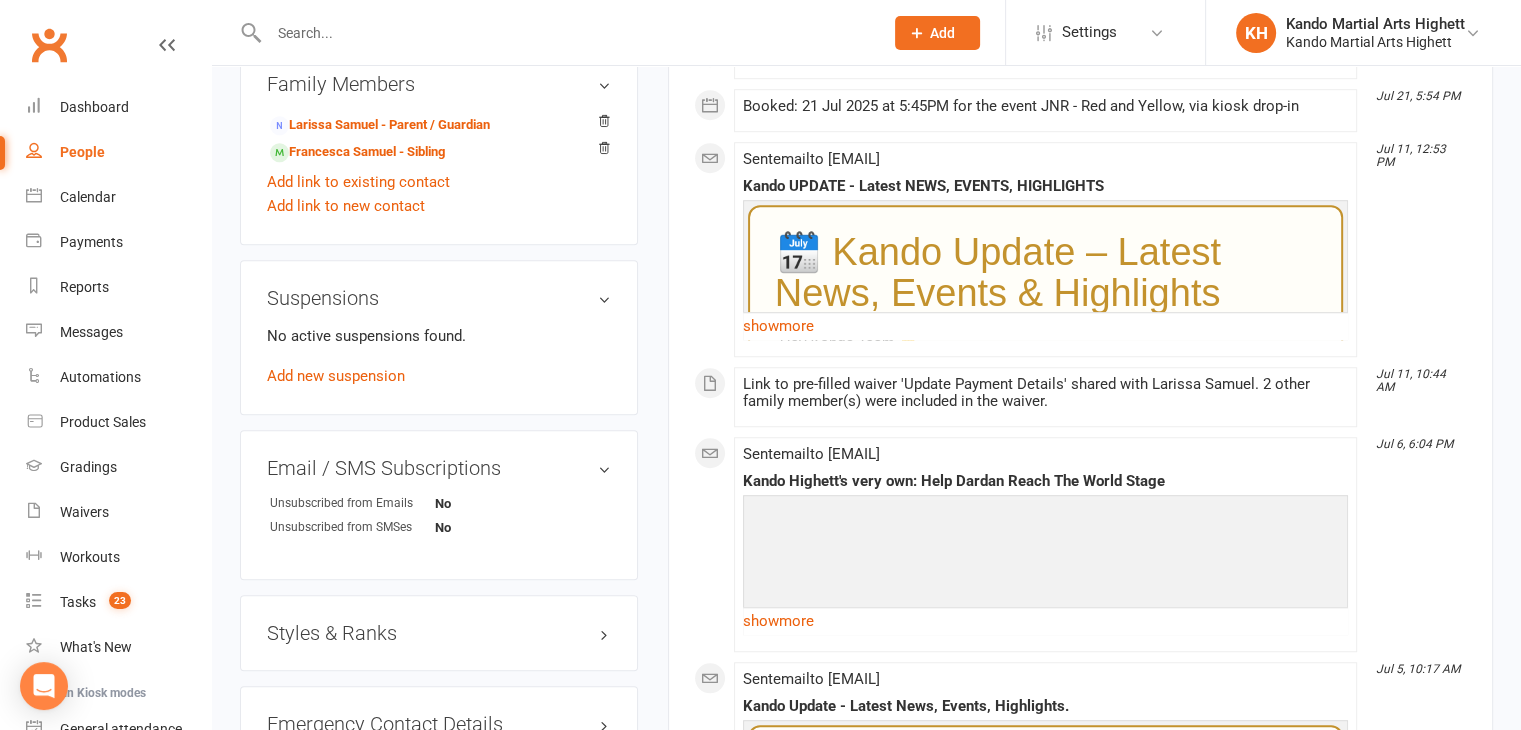 scroll, scrollTop: 1300, scrollLeft: 0, axis: vertical 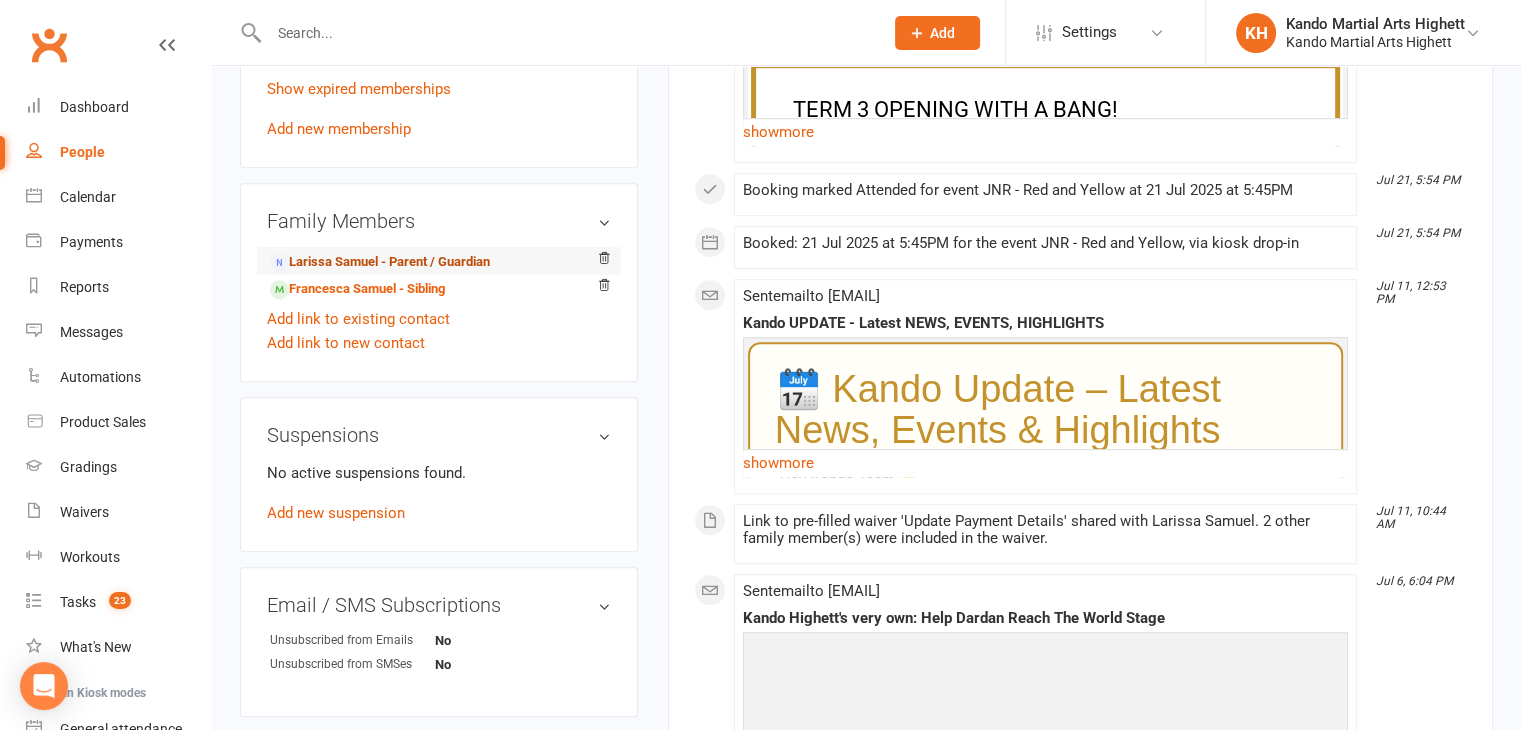 click on "Larissa Samuel - Parent / Guardian" at bounding box center [380, 262] 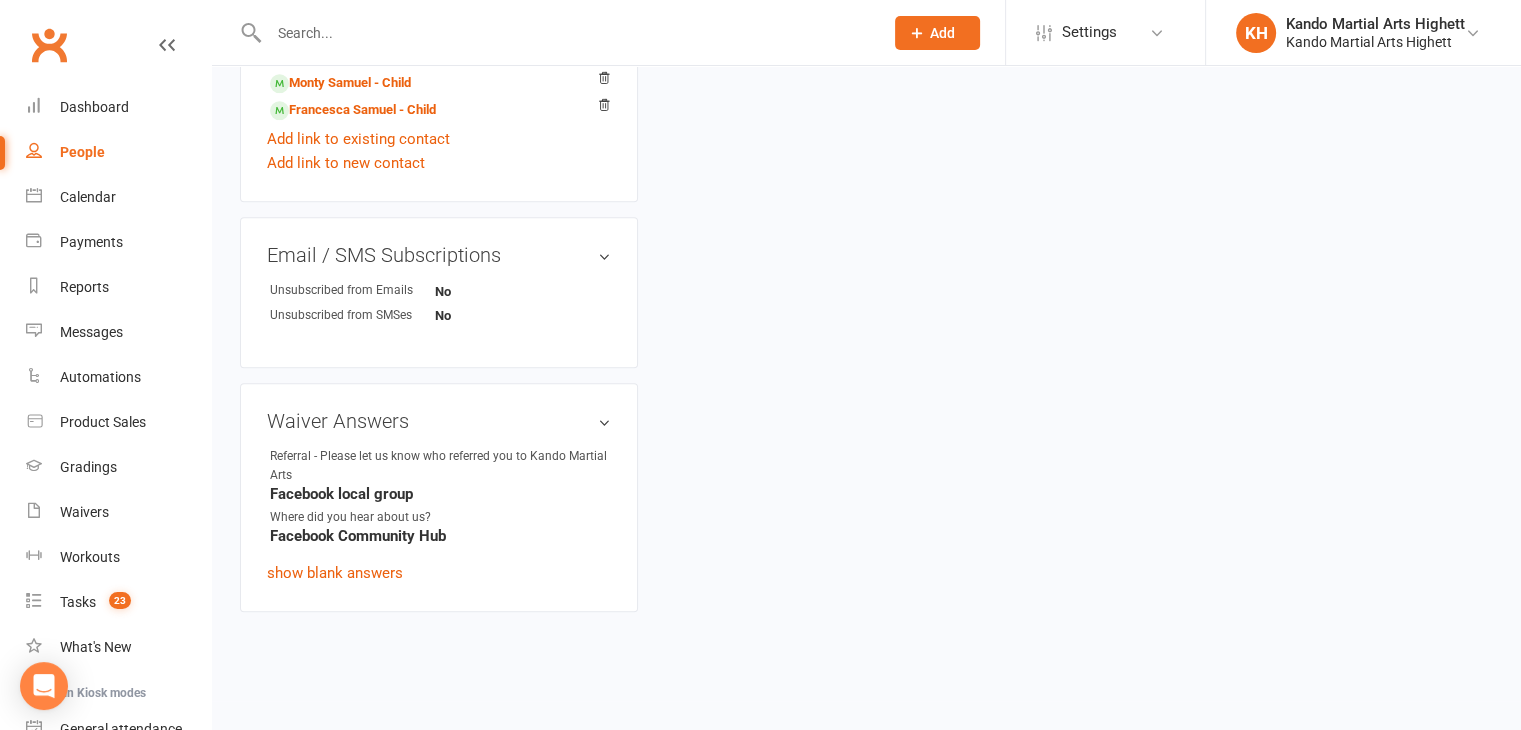 scroll, scrollTop: 0, scrollLeft: 0, axis: both 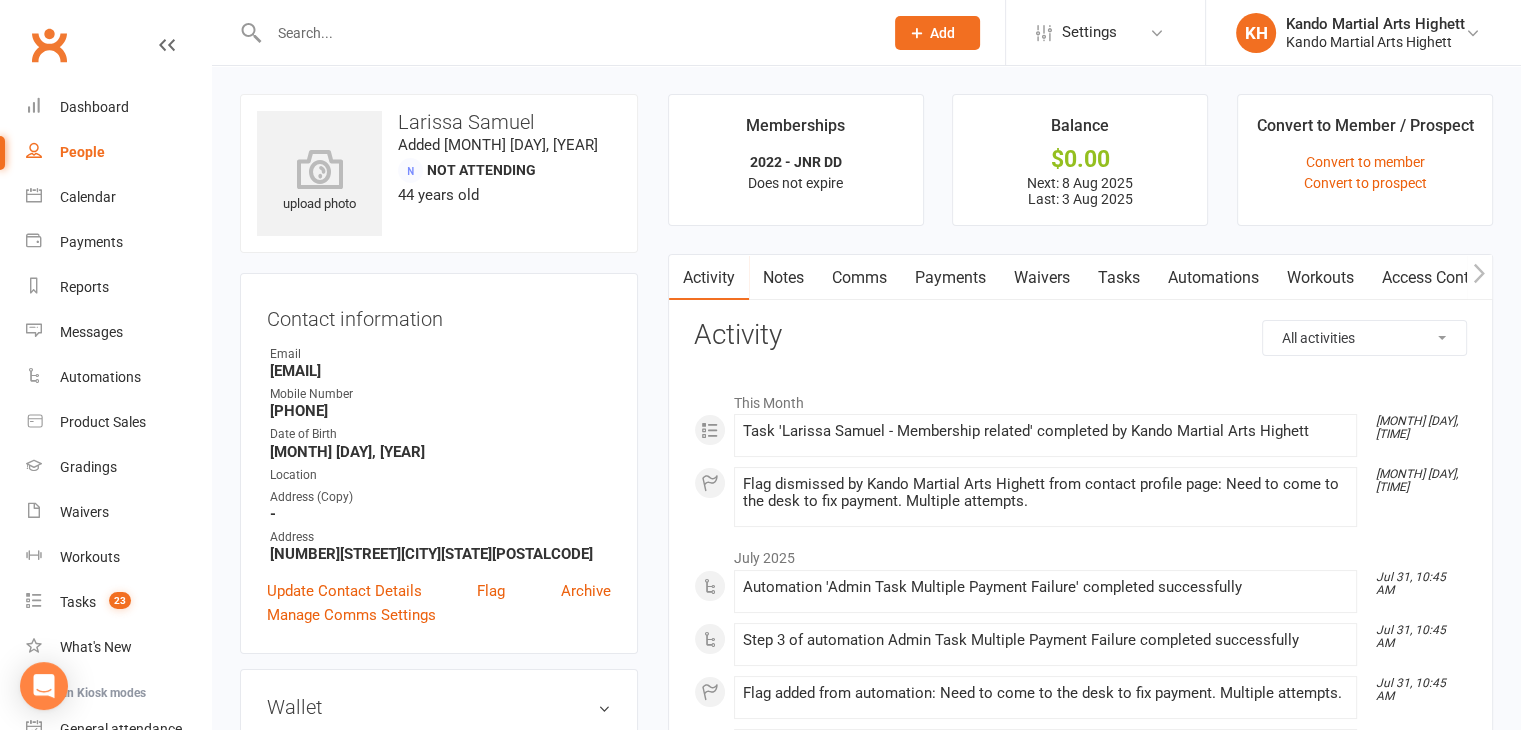 click on "Payments" at bounding box center (950, 278) 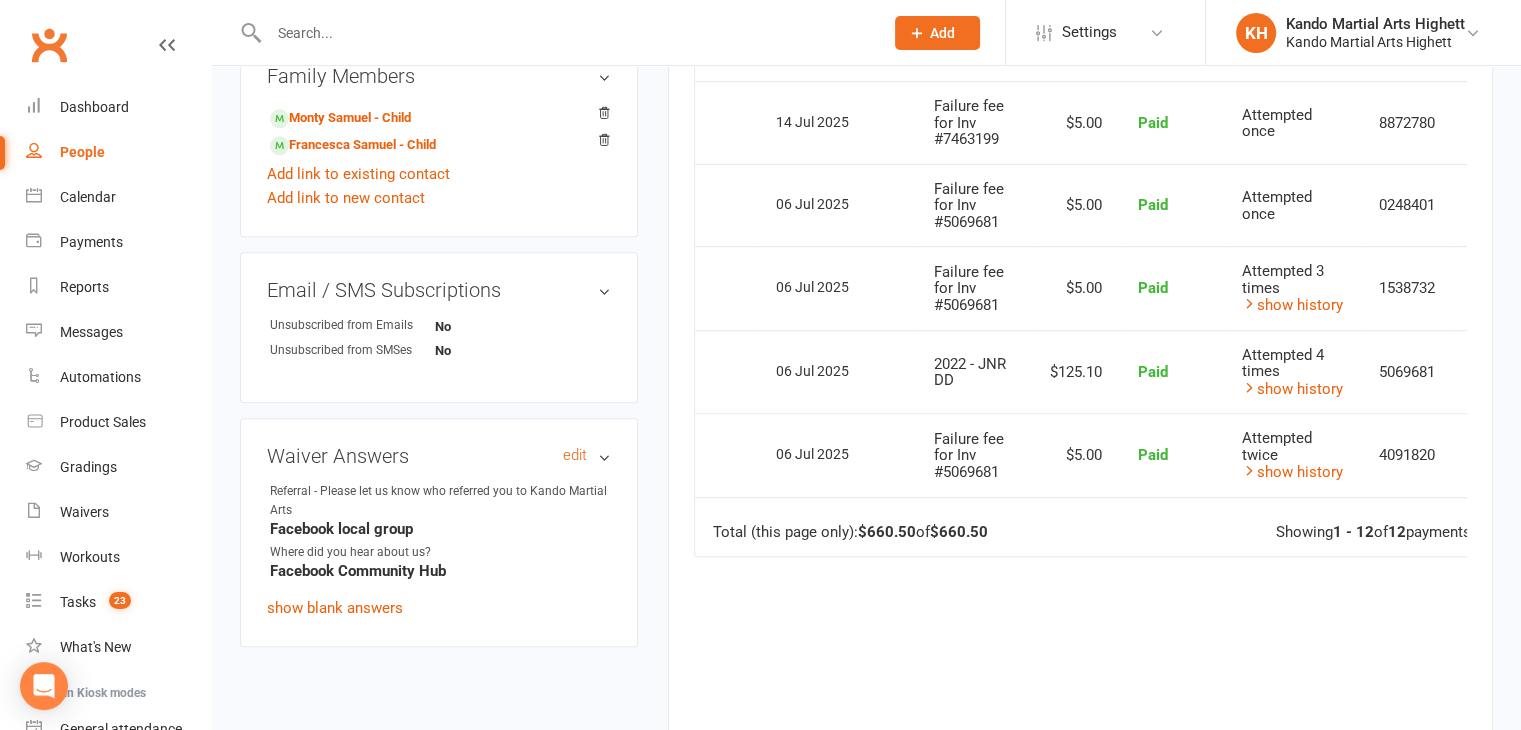 scroll, scrollTop: 1000, scrollLeft: 0, axis: vertical 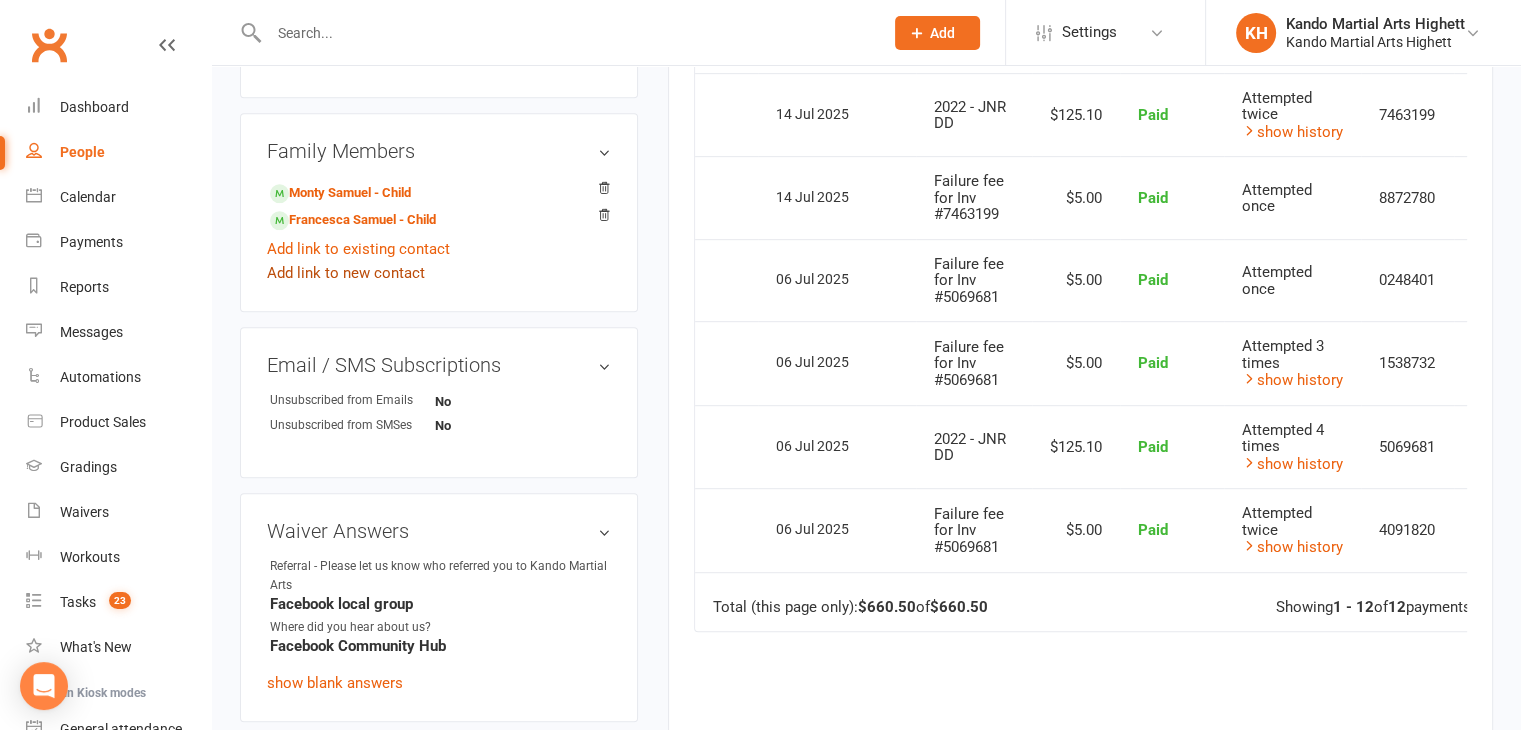 click on "Add link to new contact" at bounding box center [346, 273] 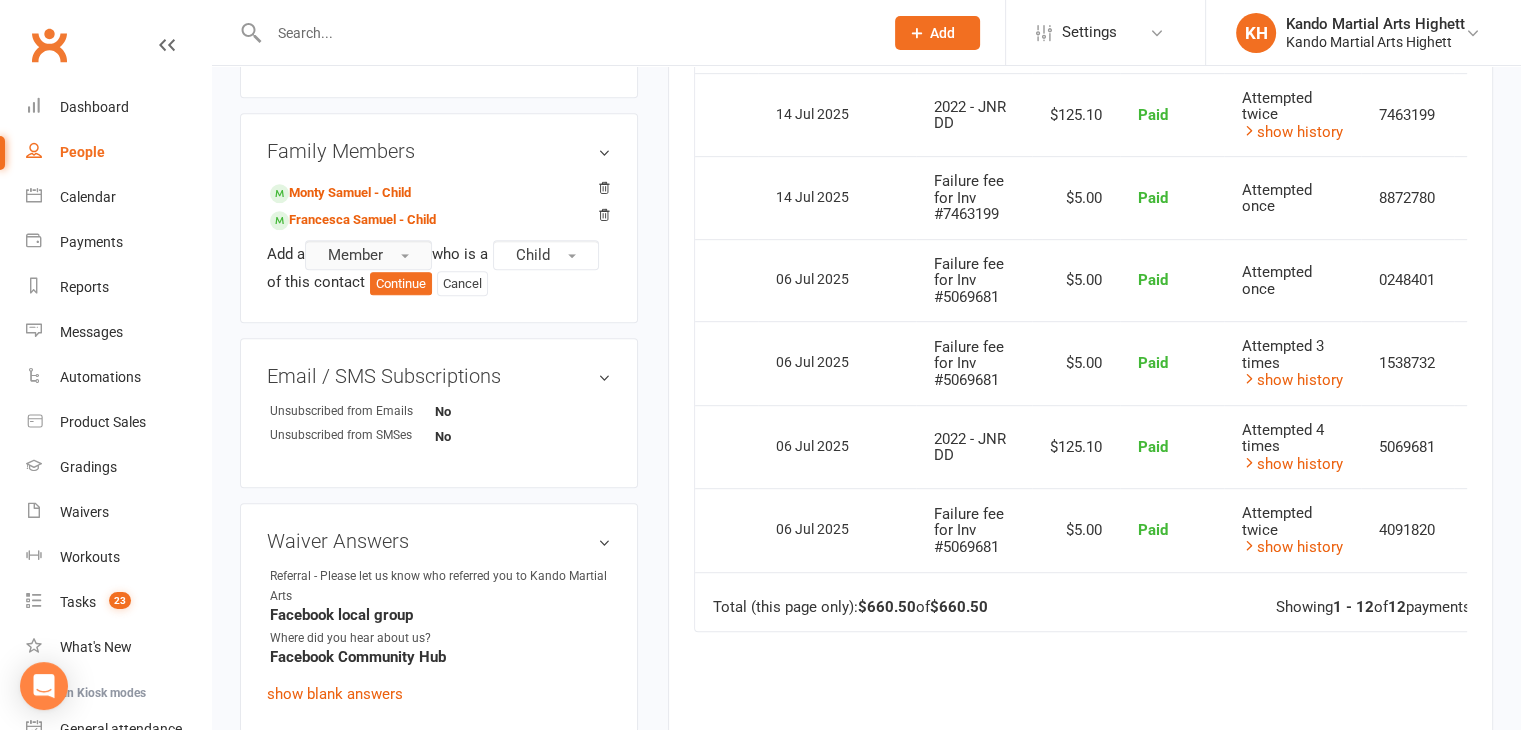 click on "Member" at bounding box center [368, 255] 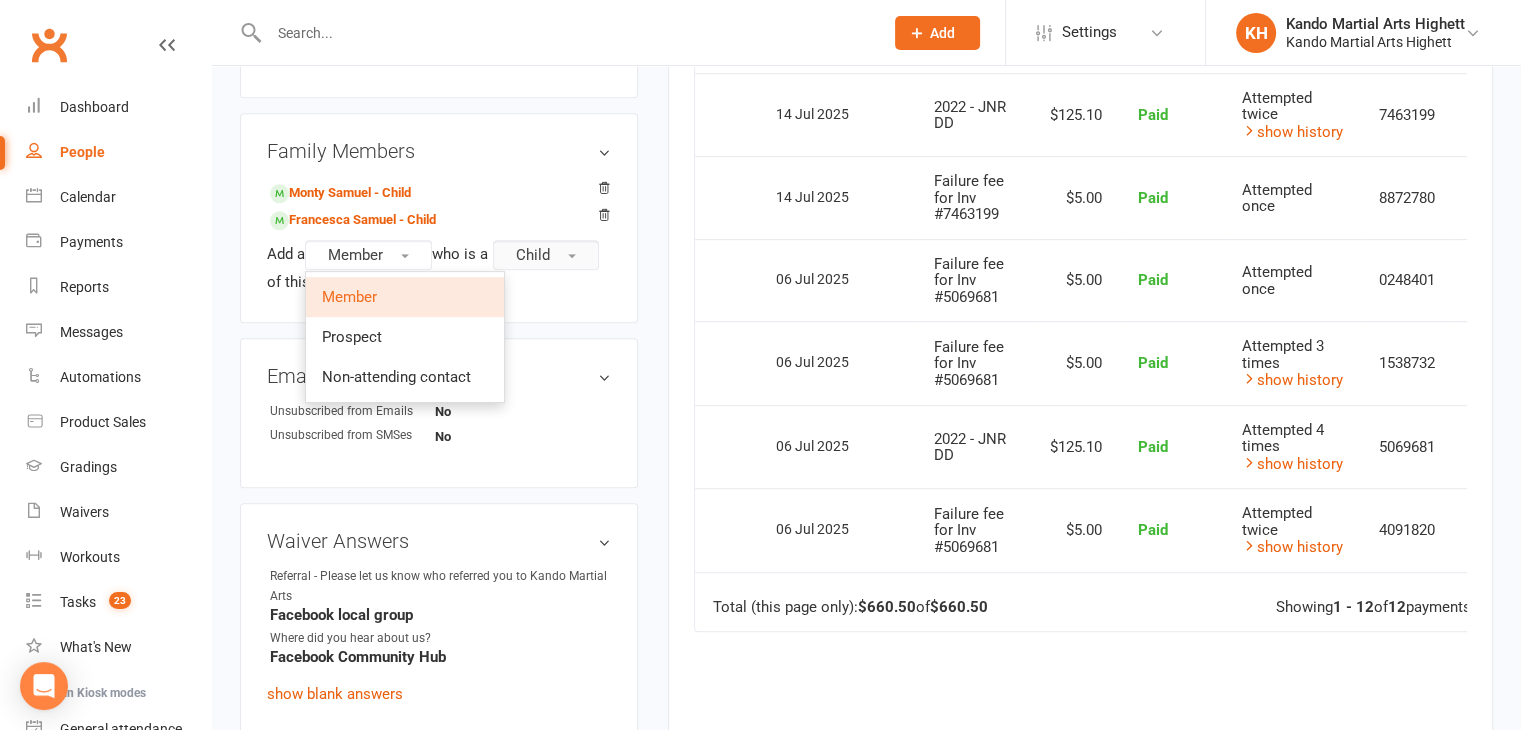 click at bounding box center (572, 256) 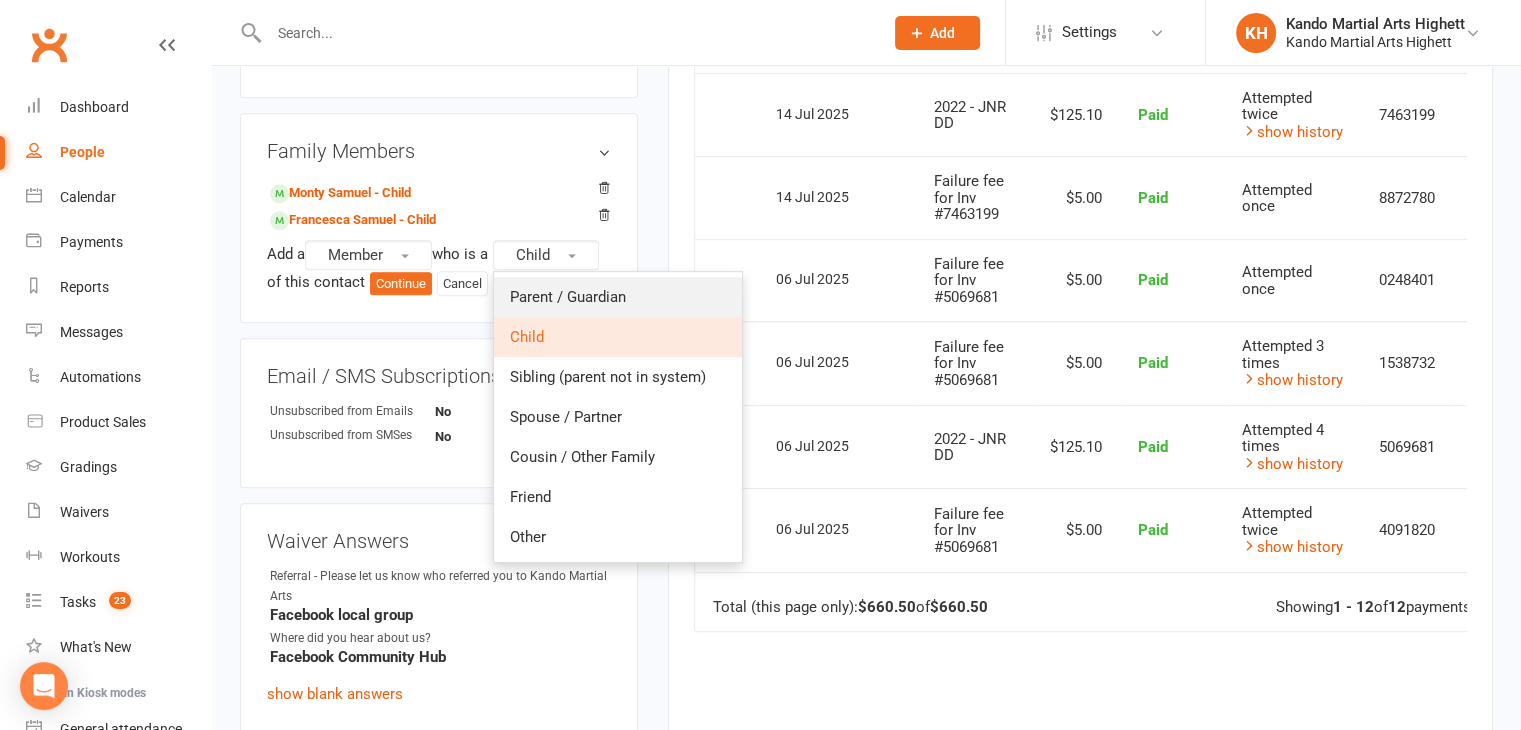 click on "Parent / Guardian" at bounding box center [568, 297] 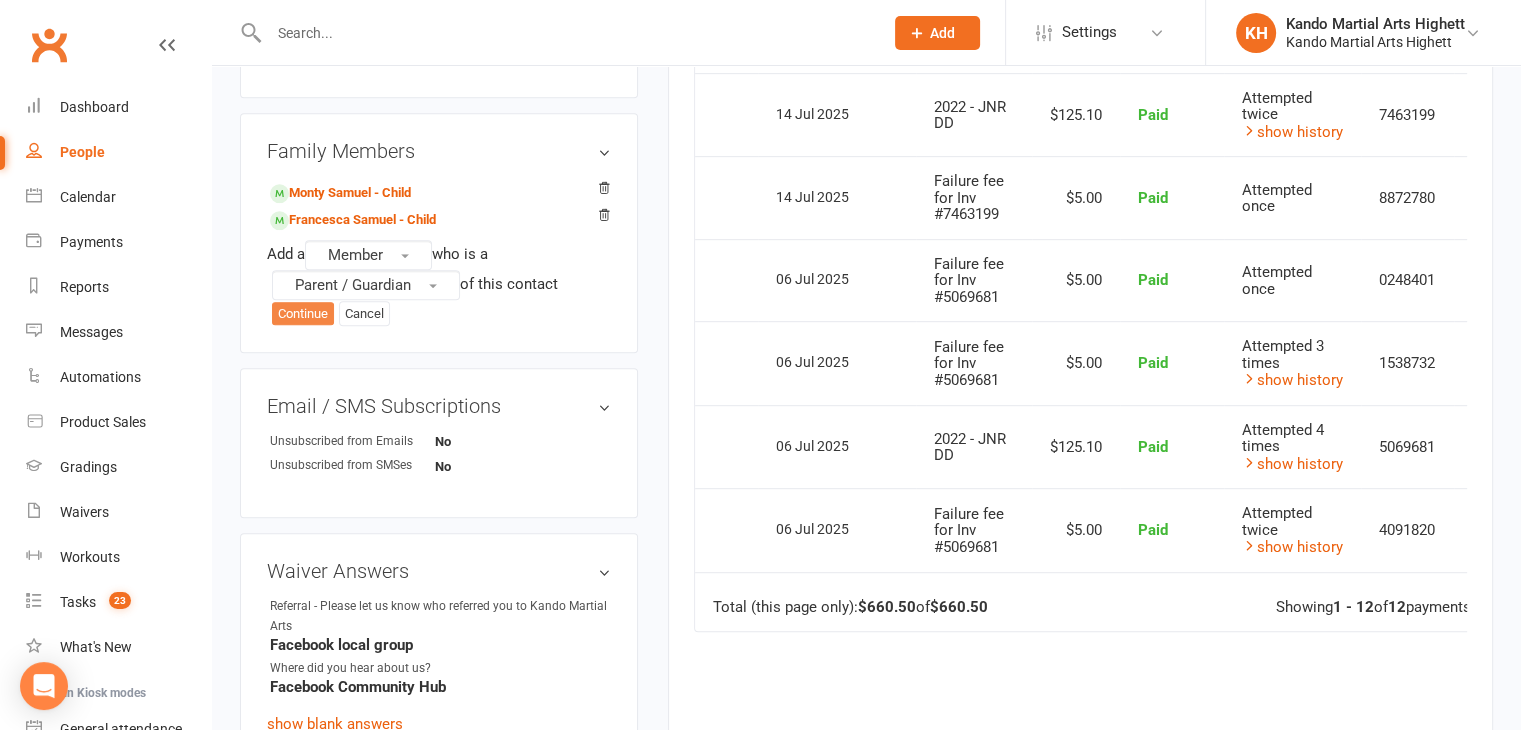 click on "Continue" at bounding box center [303, 314] 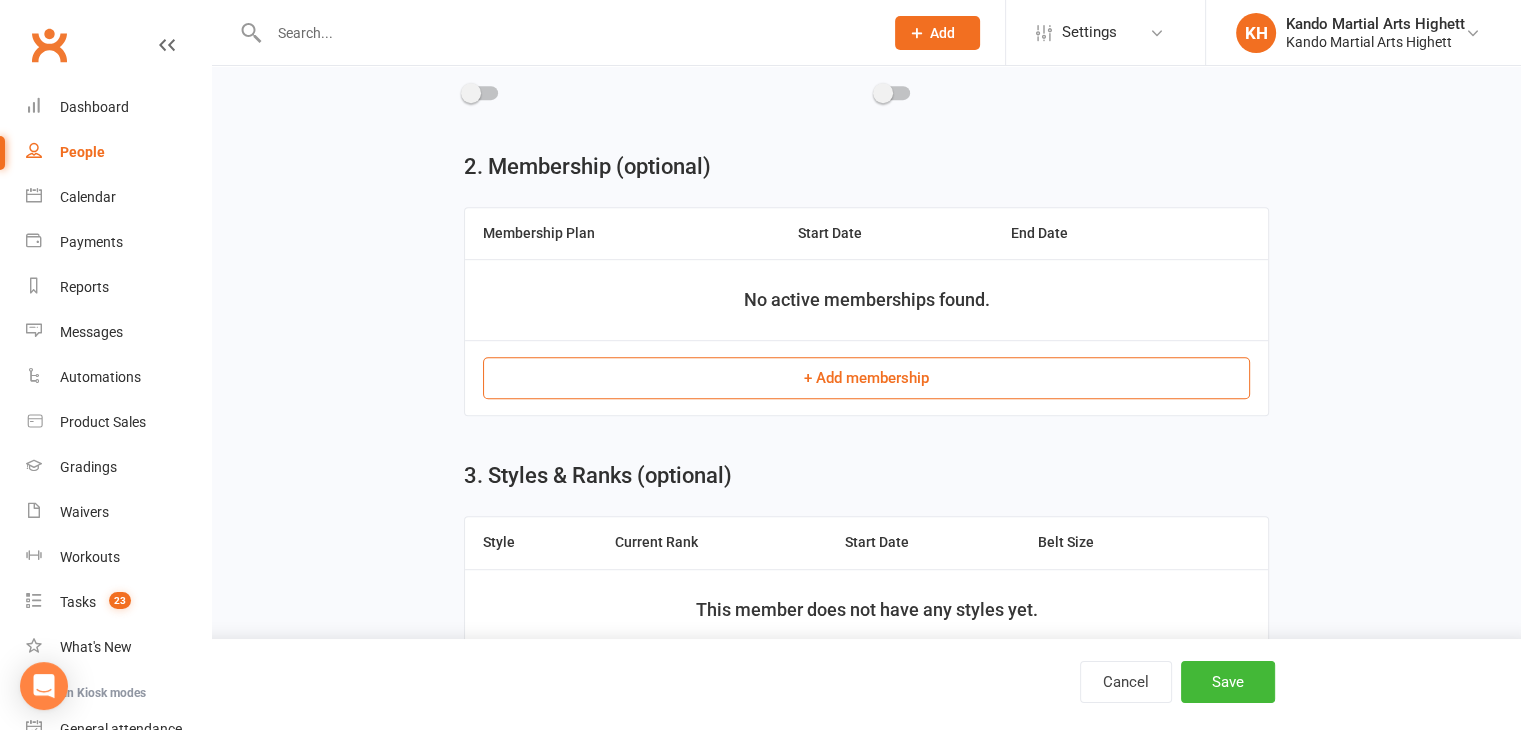 scroll, scrollTop: 0, scrollLeft: 0, axis: both 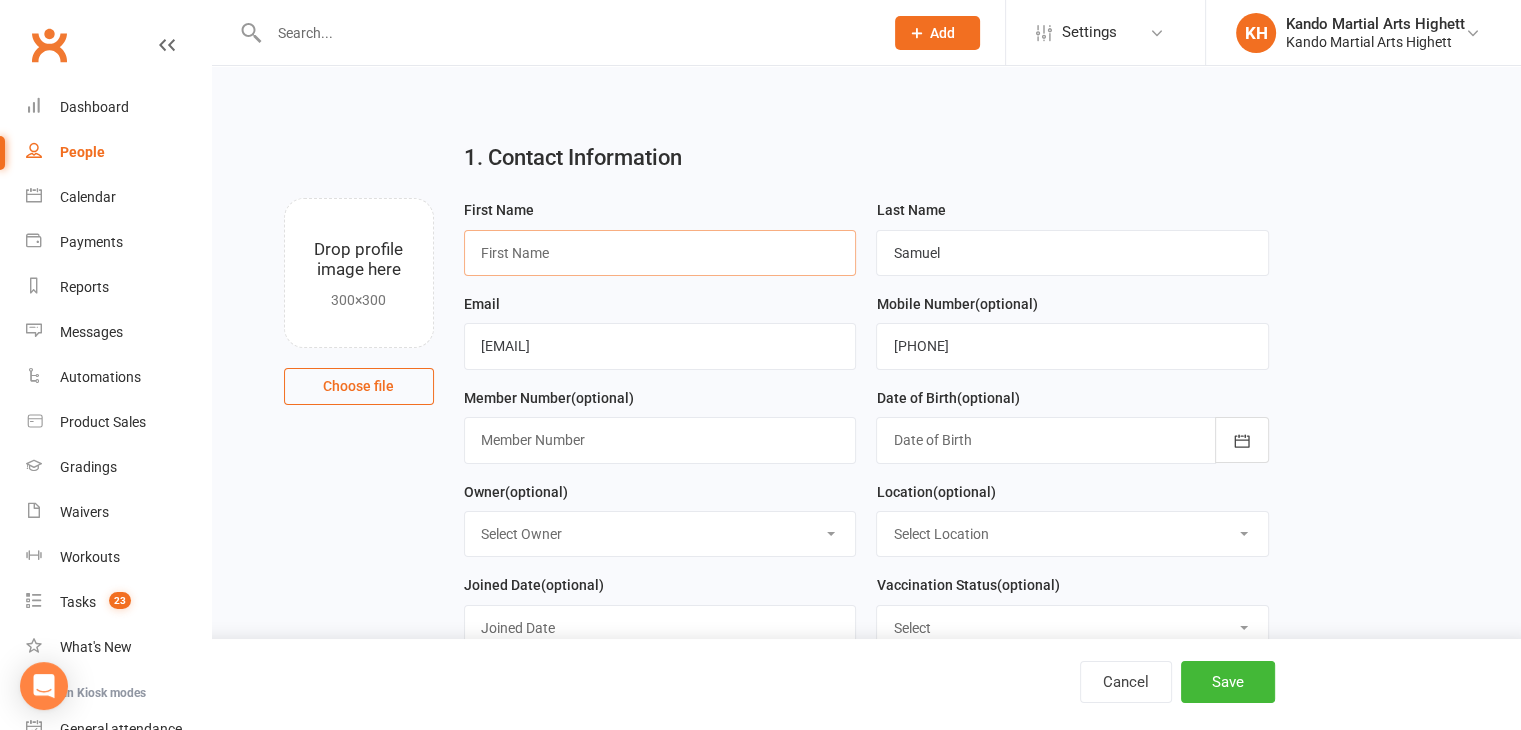 click at bounding box center [660, 253] 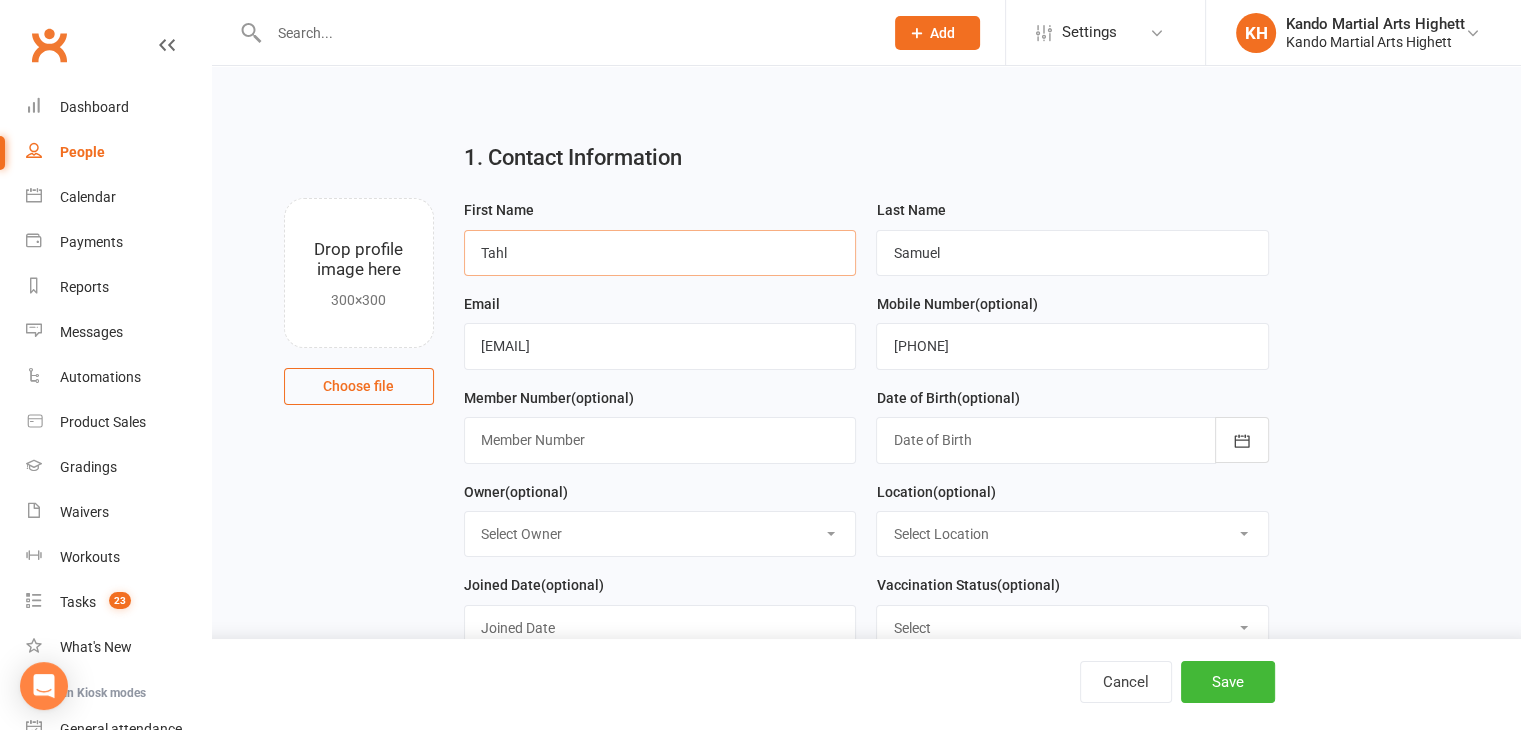 type on "Tahl" 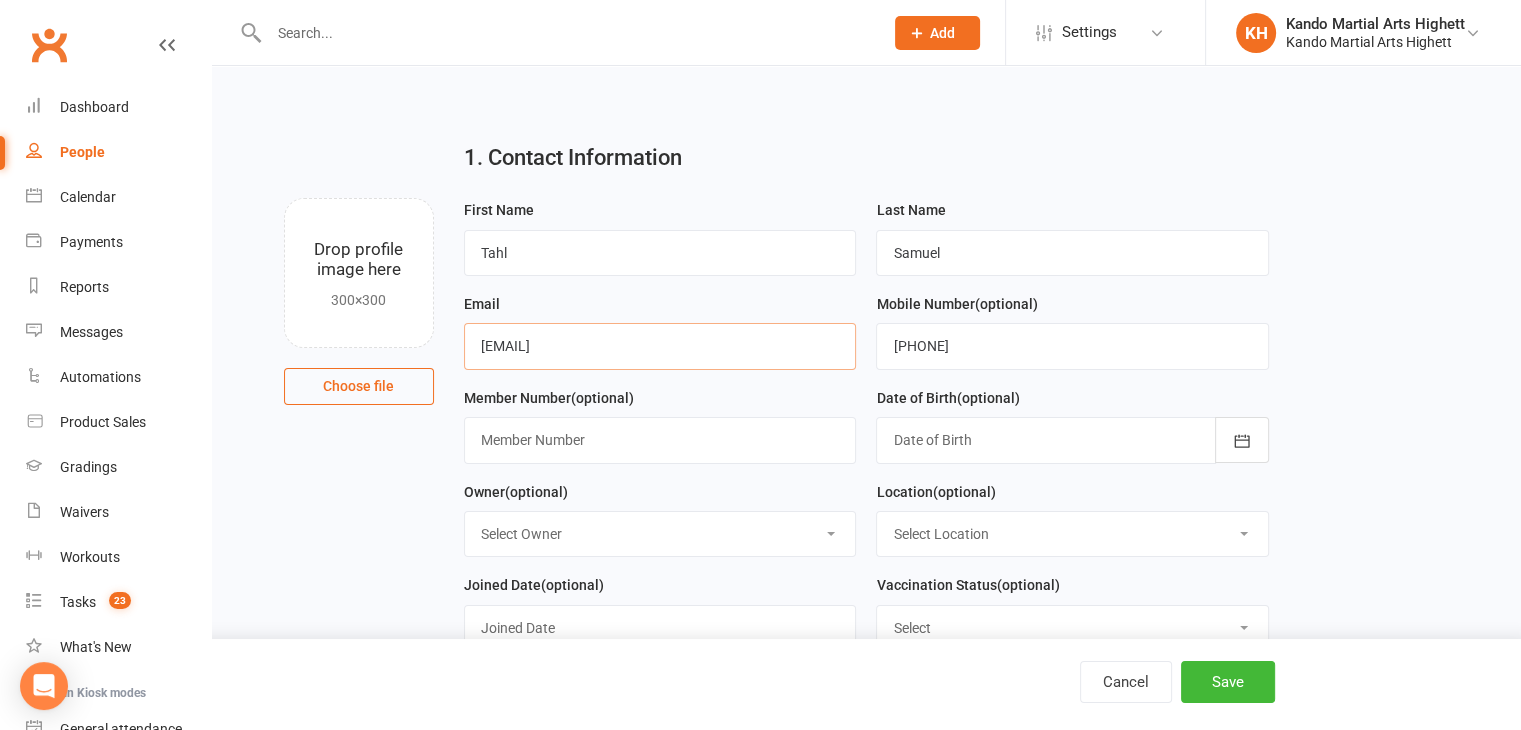 click on "Larissa.samuel1224@gmail.com" at bounding box center (660, 346) 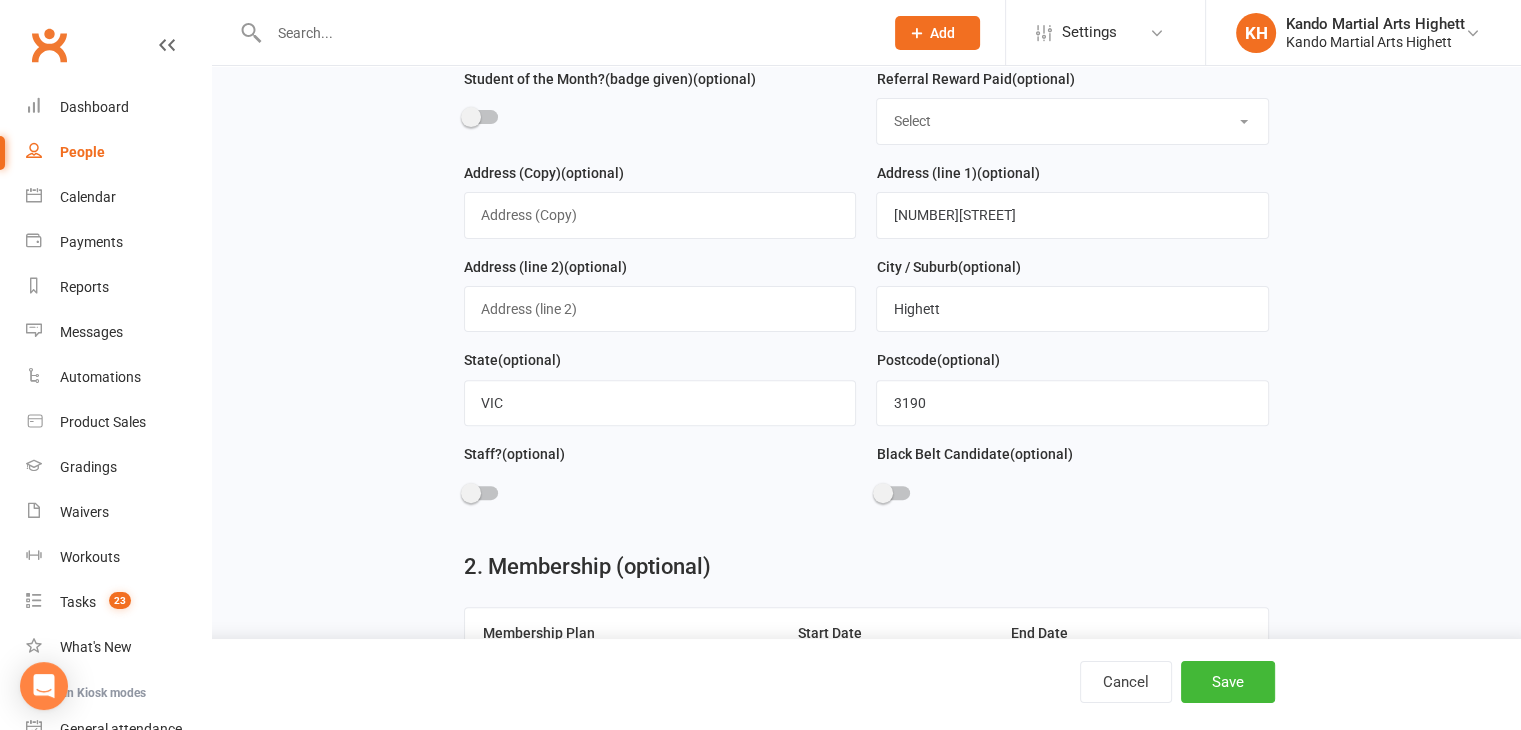 scroll, scrollTop: 200, scrollLeft: 0, axis: vertical 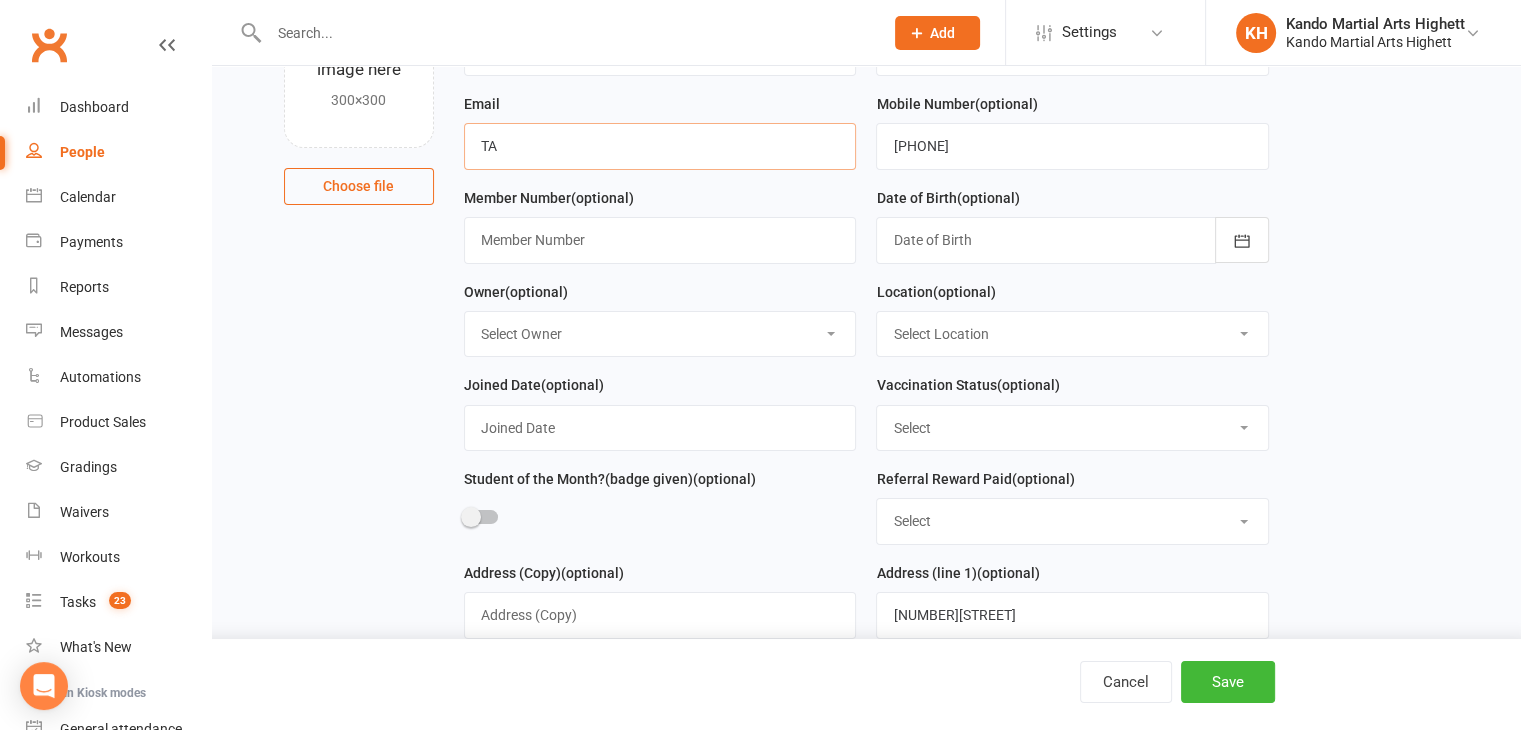 type on "T" 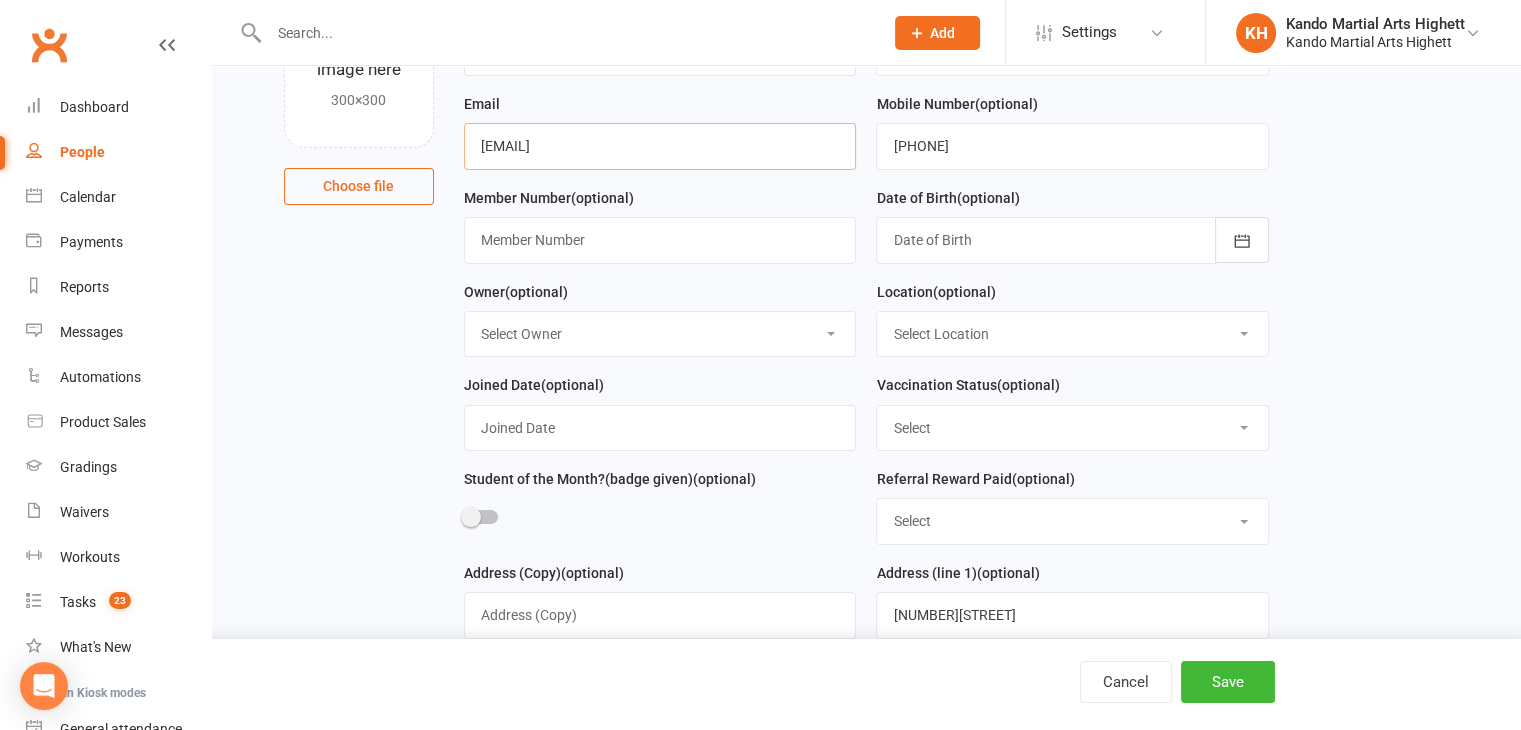 type on "tahlsamuel@hotmail.com" 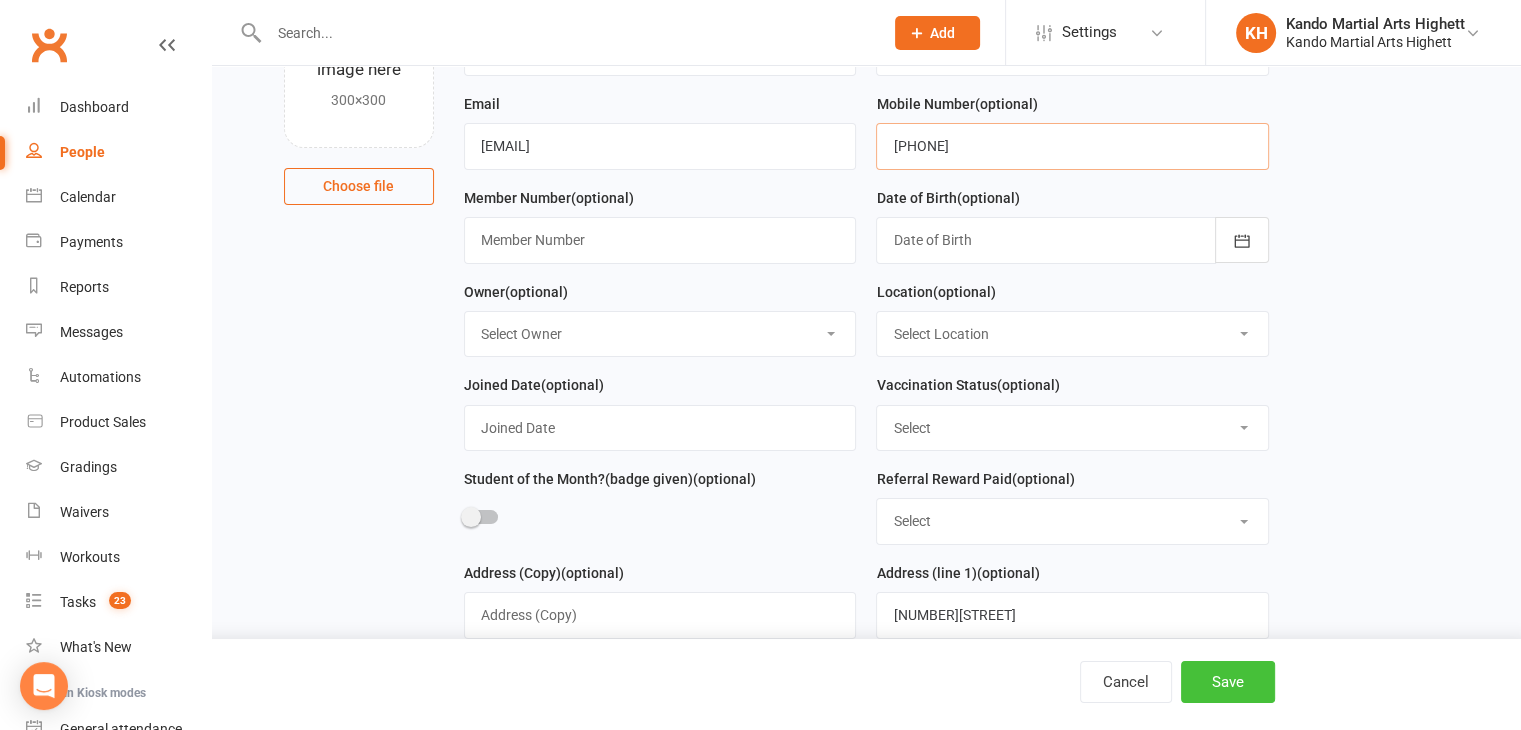 type on "0402445517" 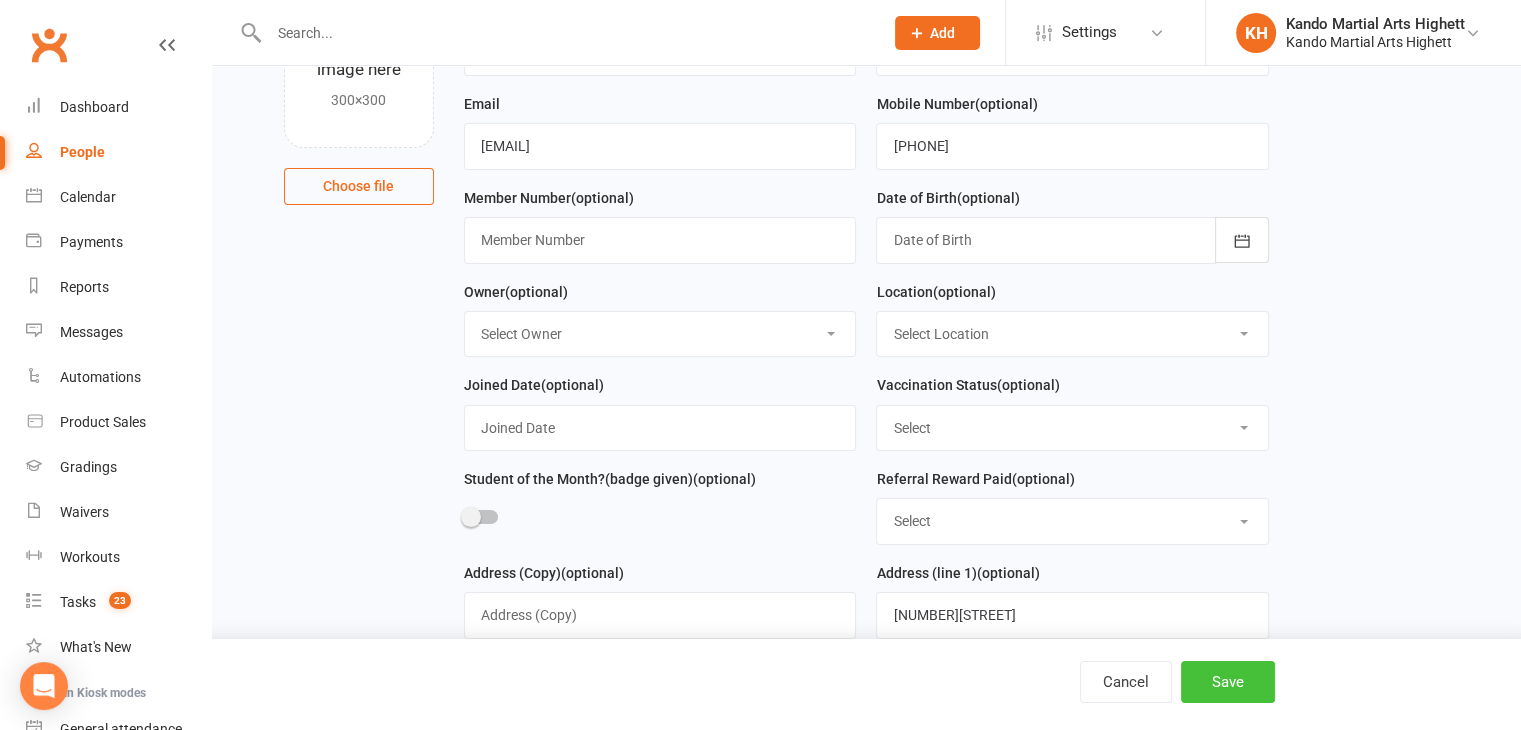 click on "Save" at bounding box center [1228, 682] 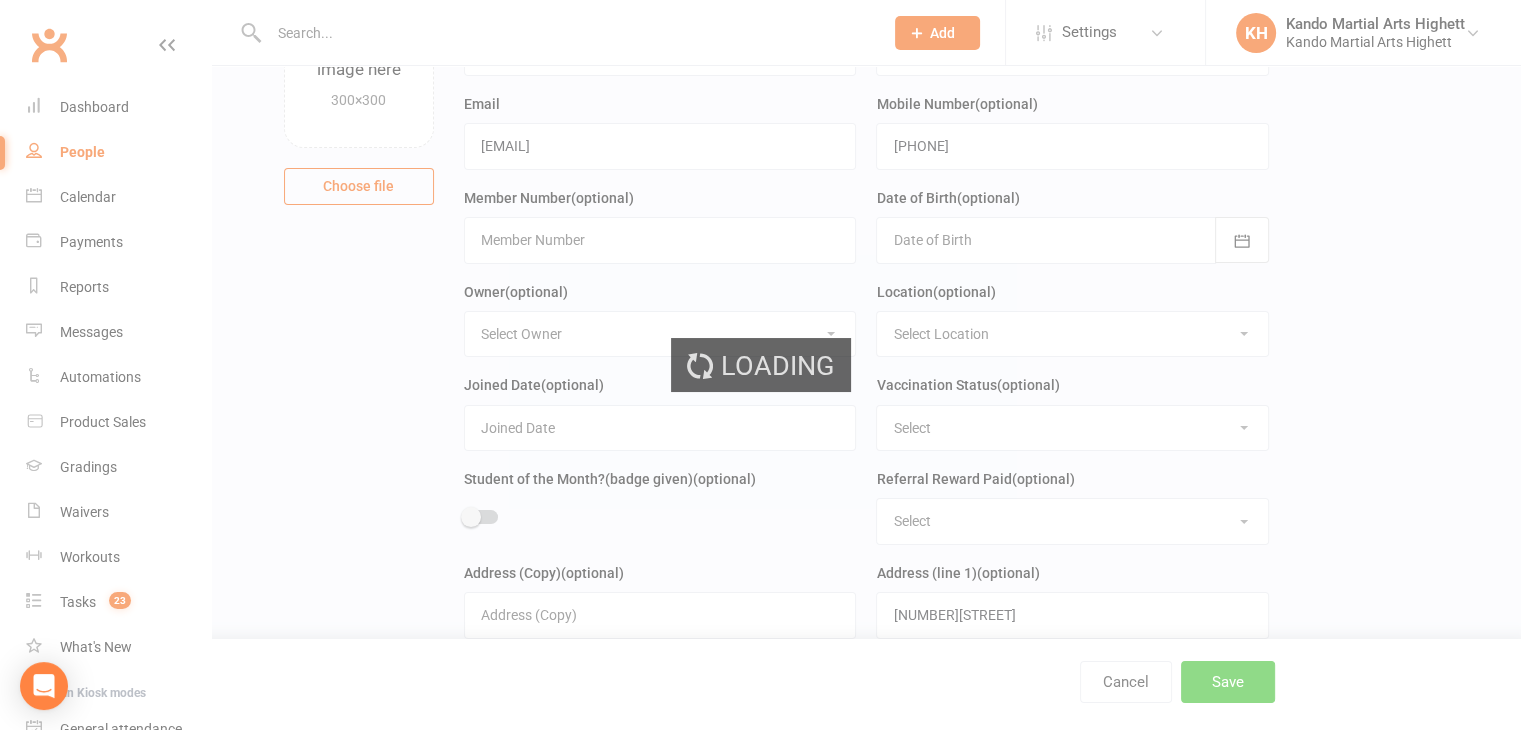 scroll, scrollTop: 0, scrollLeft: 0, axis: both 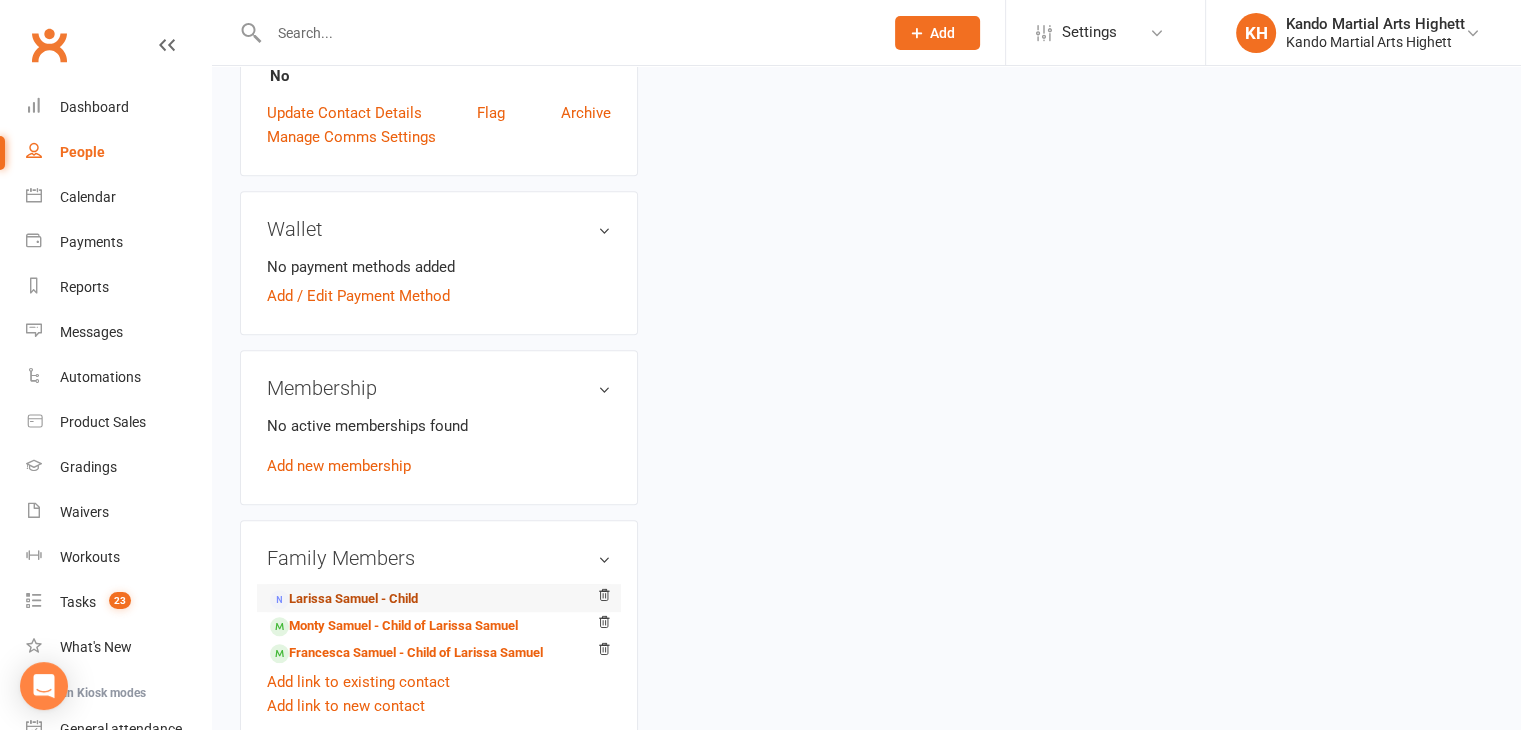 click on "Larissa Samuel - Child" at bounding box center [344, 599] 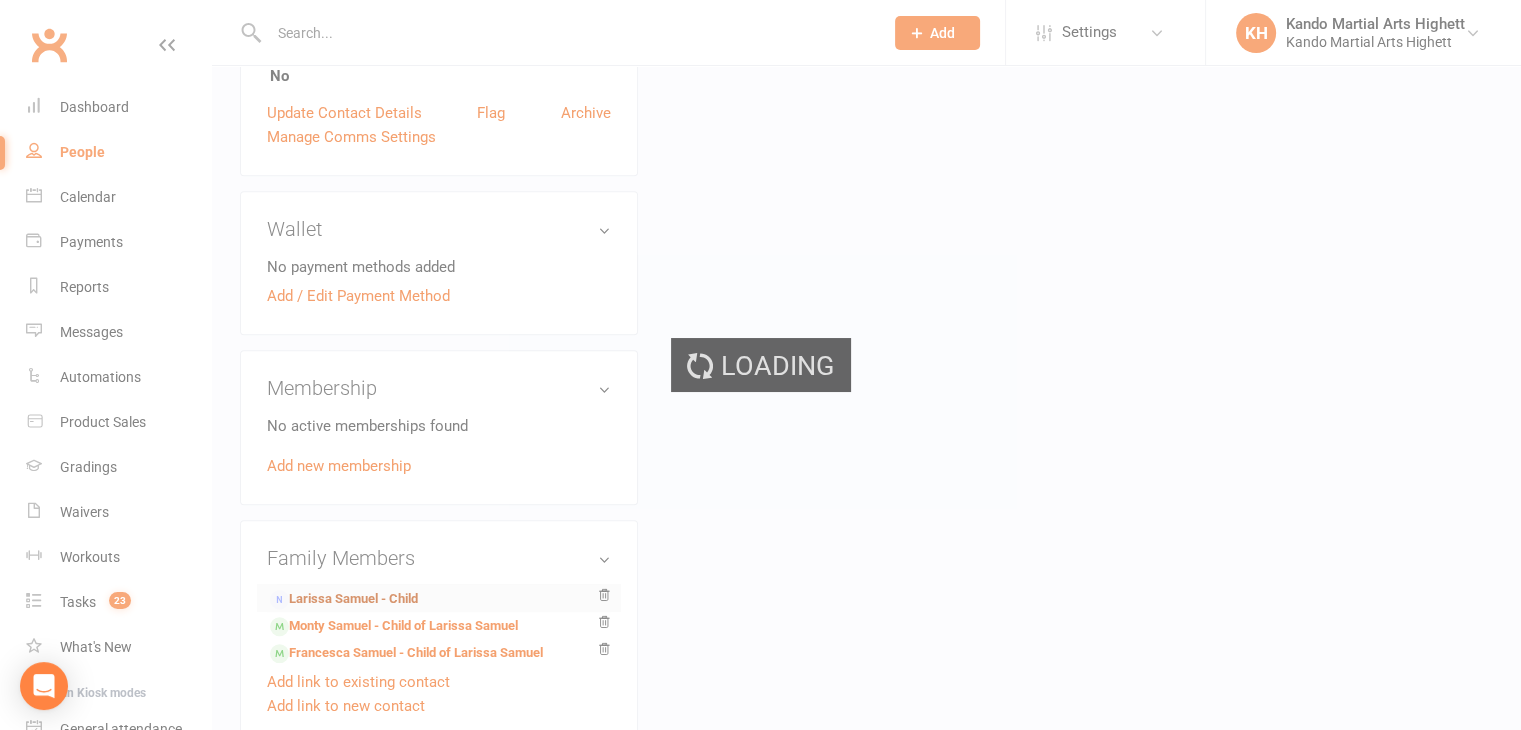 scroll, scrollTop: 0, scrollLeft: 0, axis: both 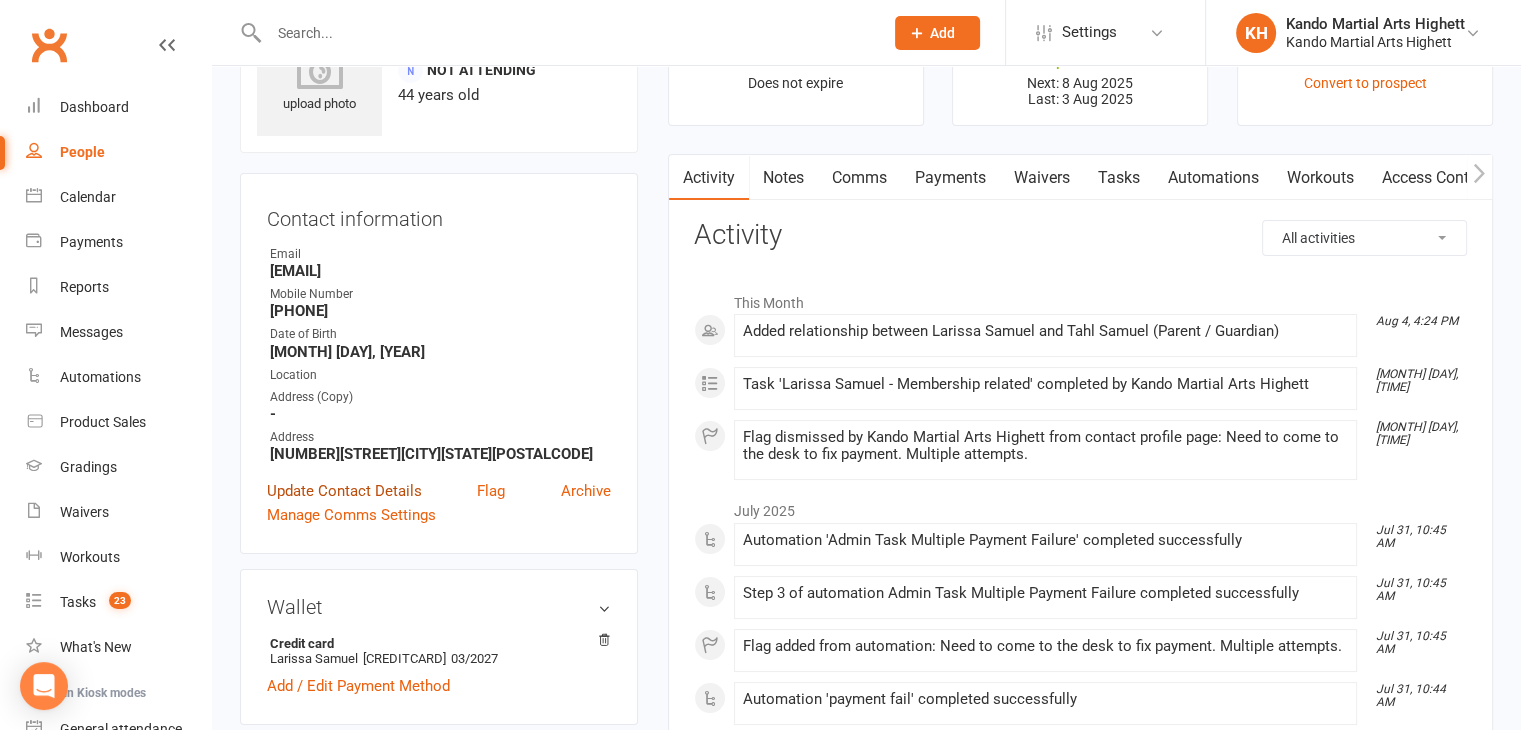 click on "Update Contact Details" at bounding box center (344, 491) 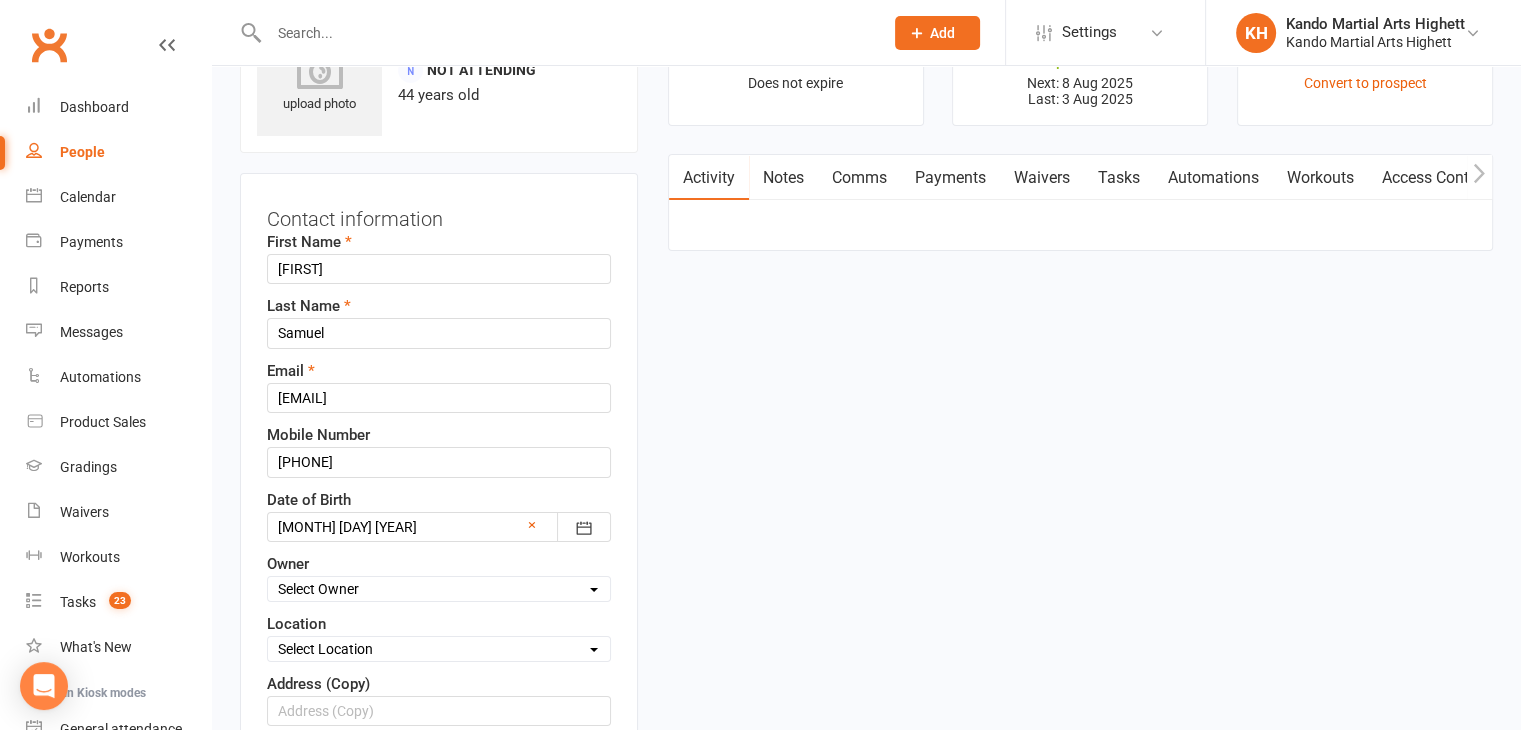 scroll, scrollTop: 94, scrollLeft: 0, axis: vertical 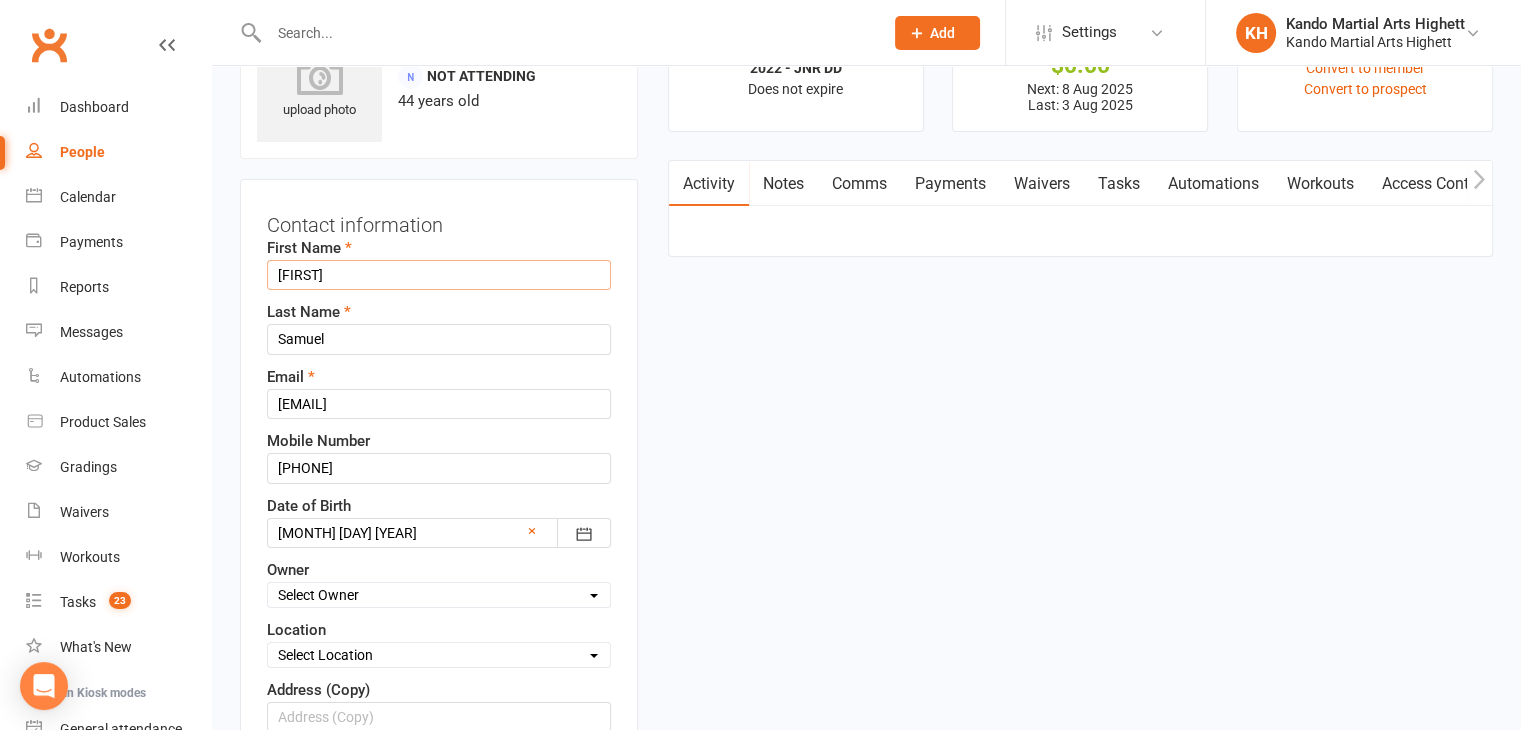 click on "Larissa" at bounding box center (439, 275) 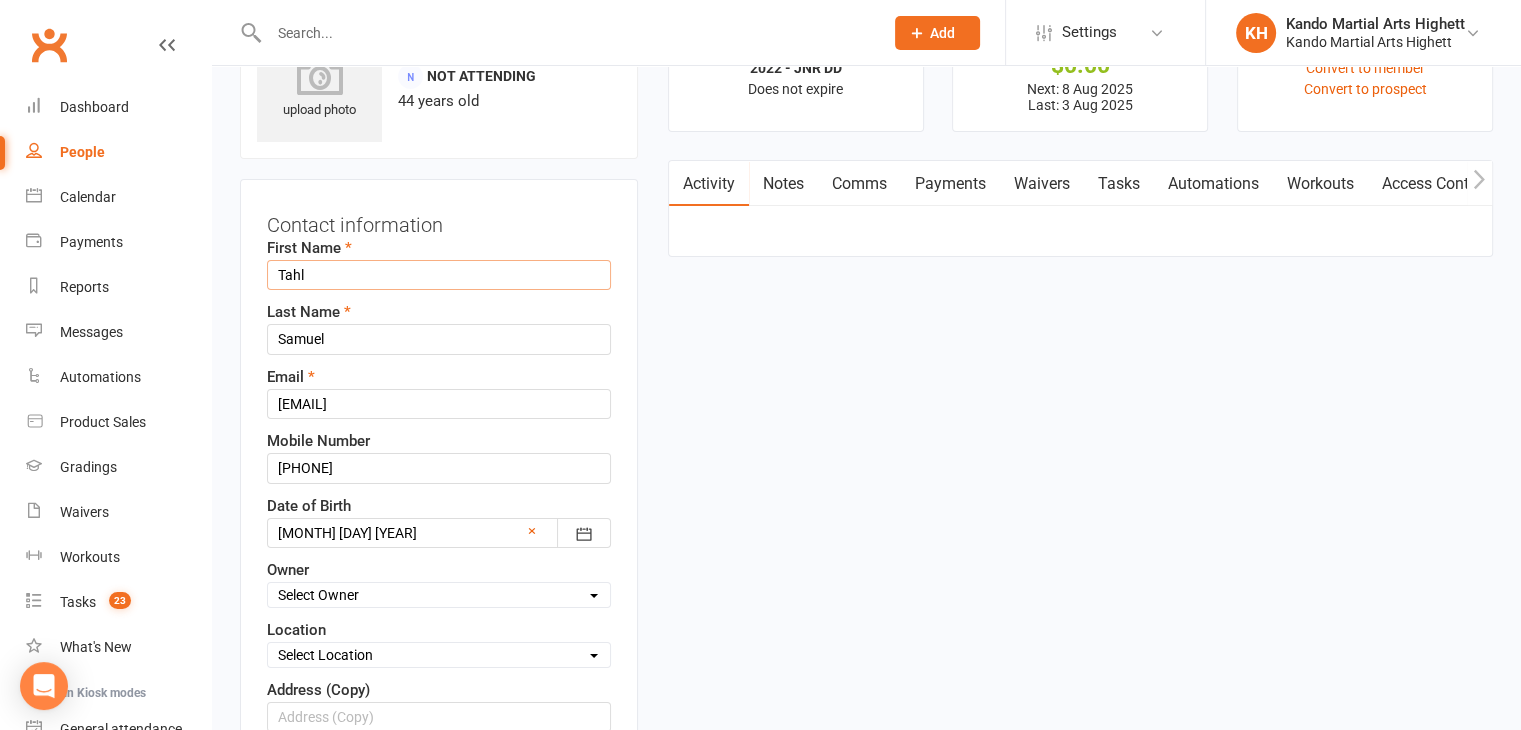 type on "Tahl" 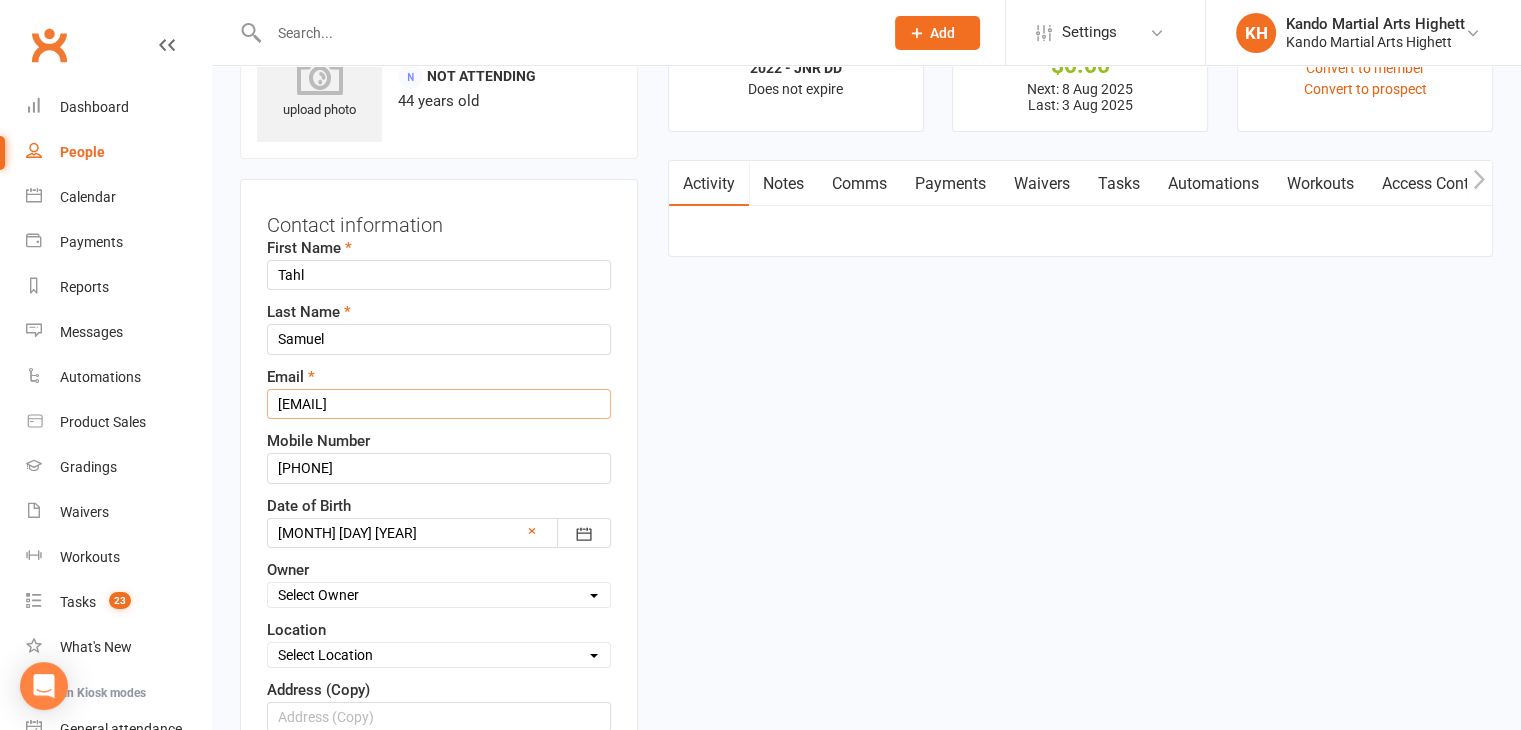 click on "Larissa.samuel1224@gmail.com" at bounding box center (439, 404) 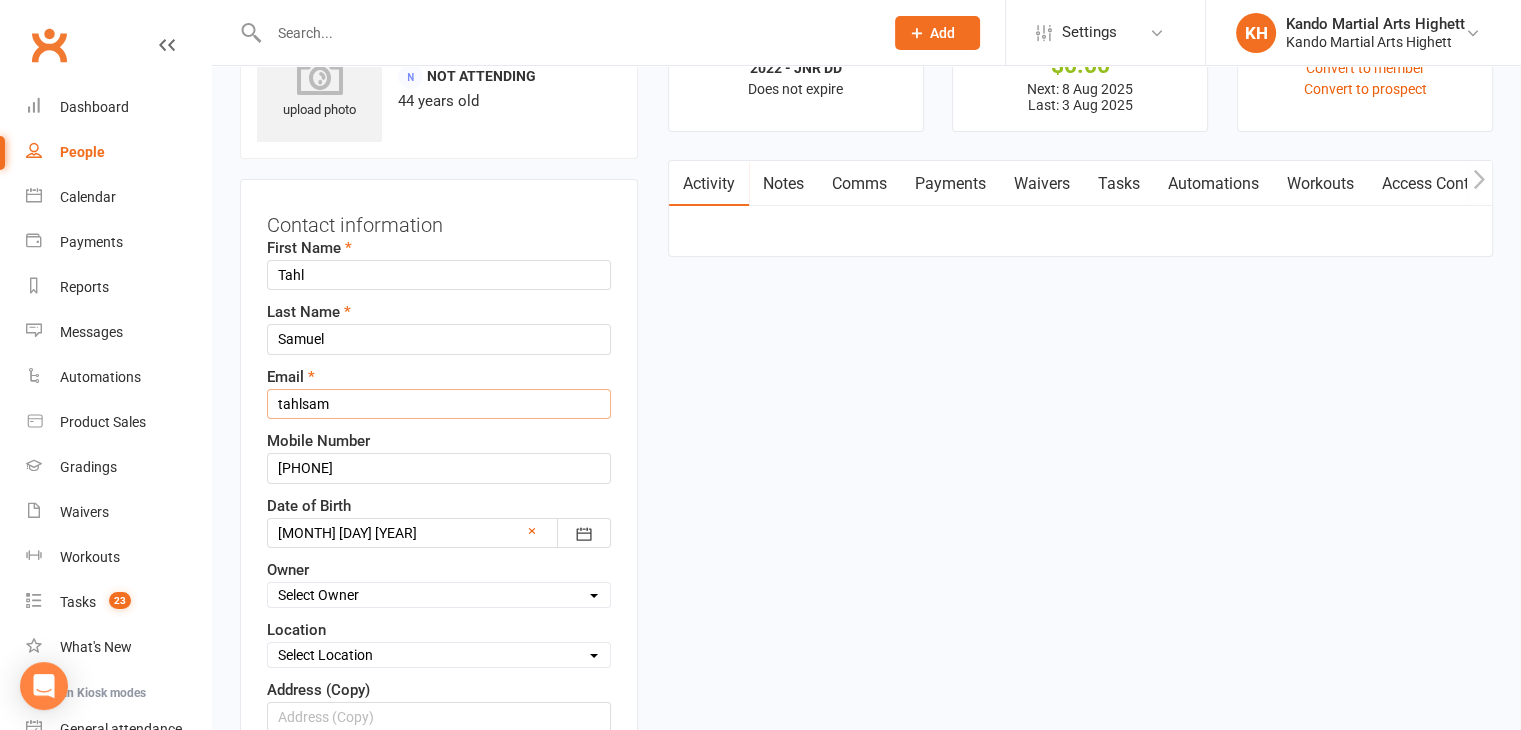 type on "tahlsamuel@hotmail.com" 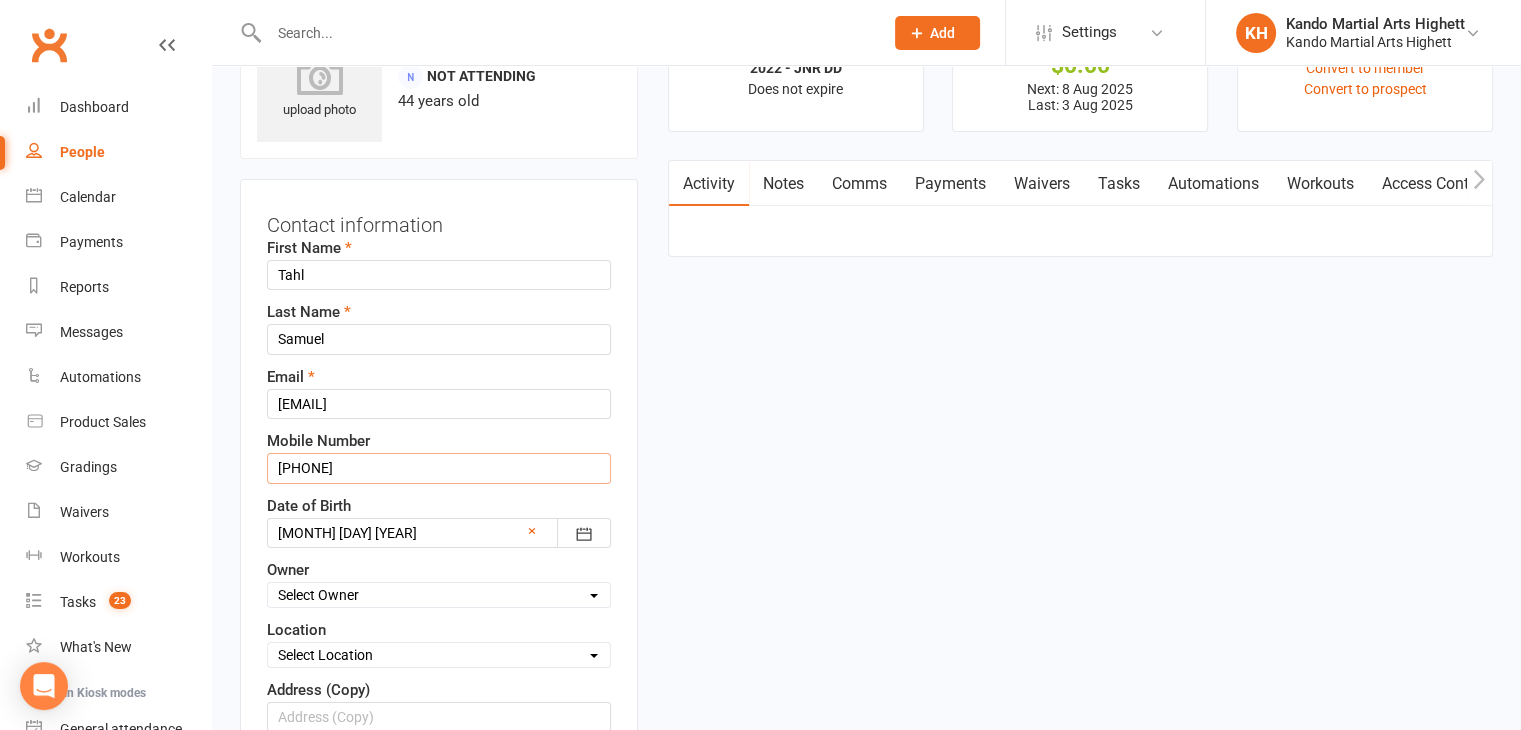 click on "0455677999" at bounding box center (439, 468) 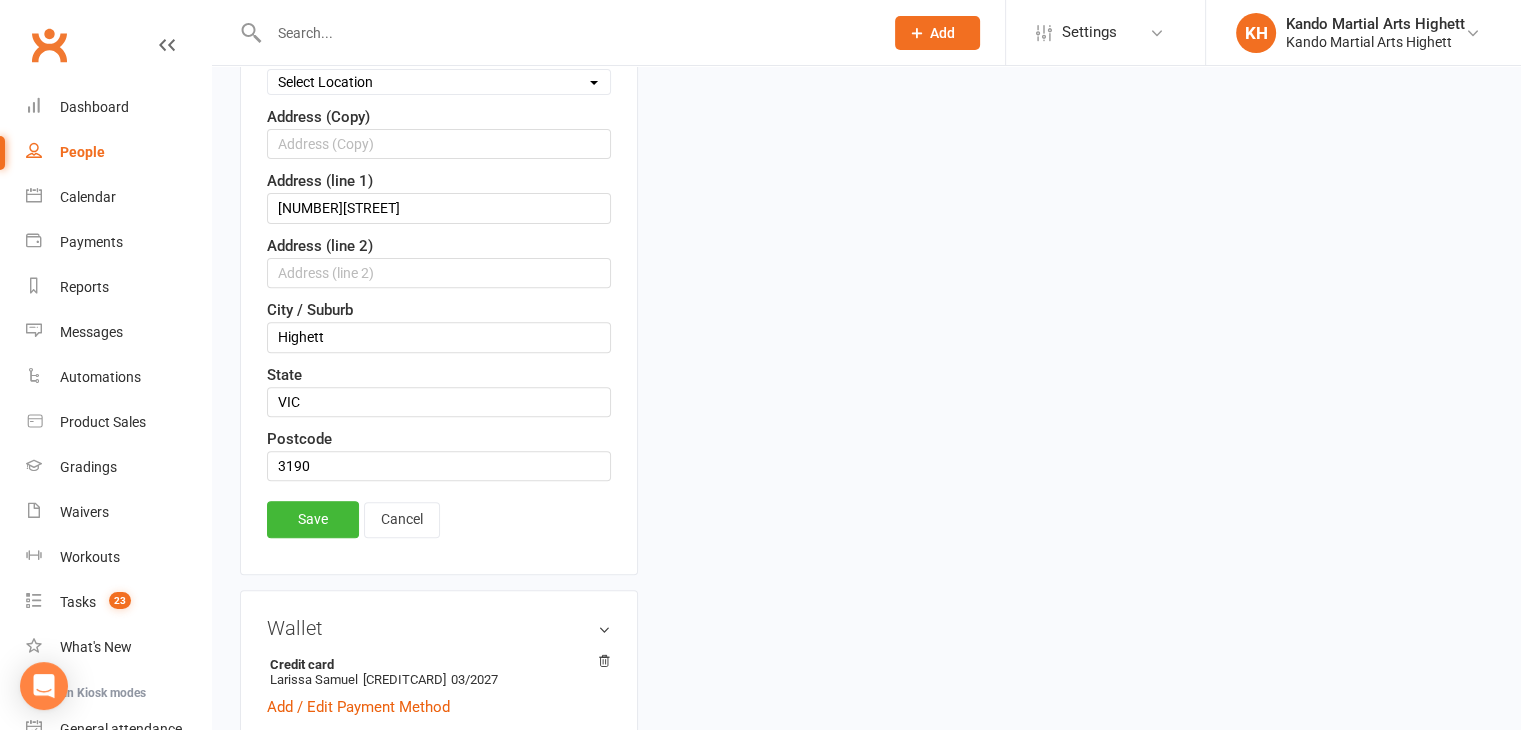 scroll, scrollTop: 794, scrollLeft: 0, axis: vertical 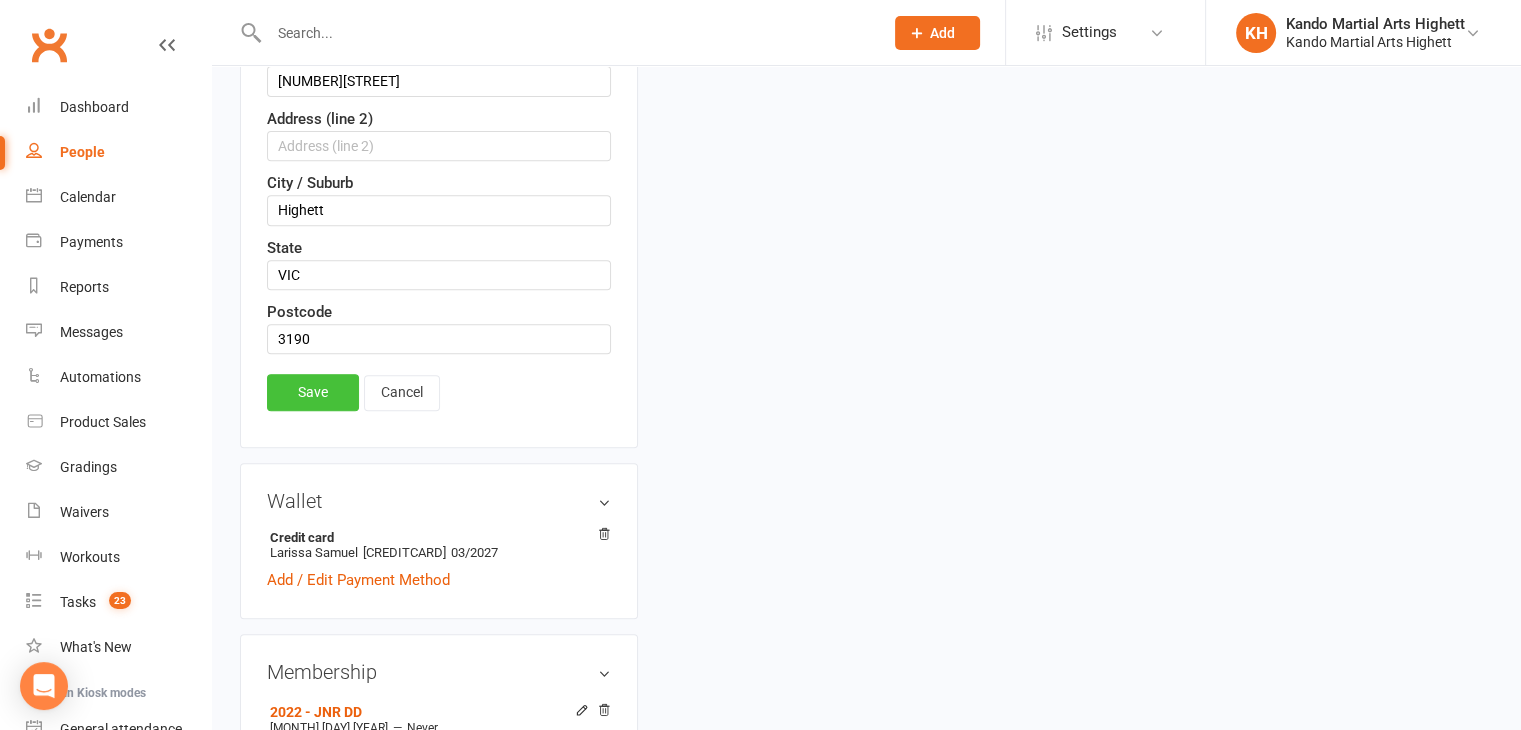 type on "0402445517" 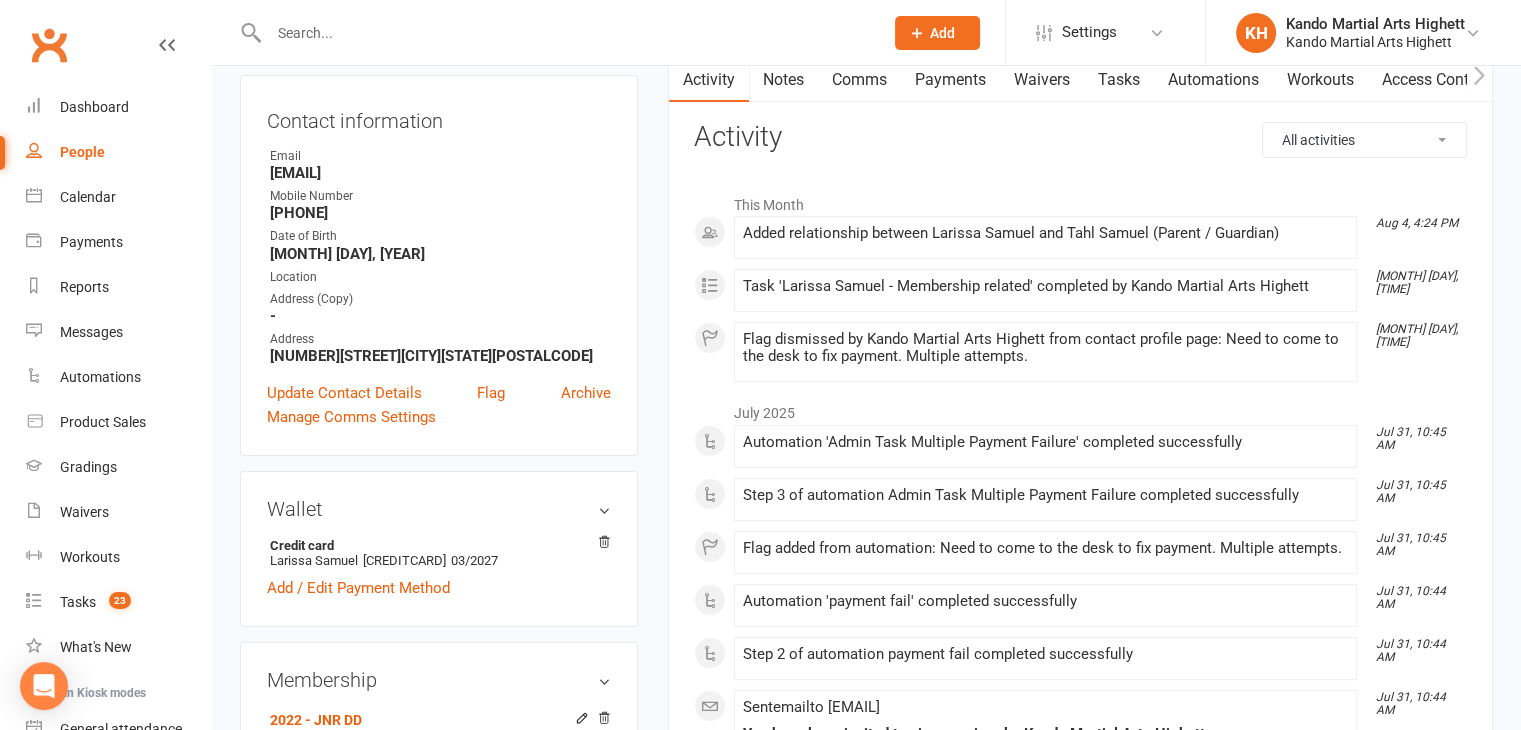 scroll, scrollTop: 0, scrollLeft: 0, axis: both 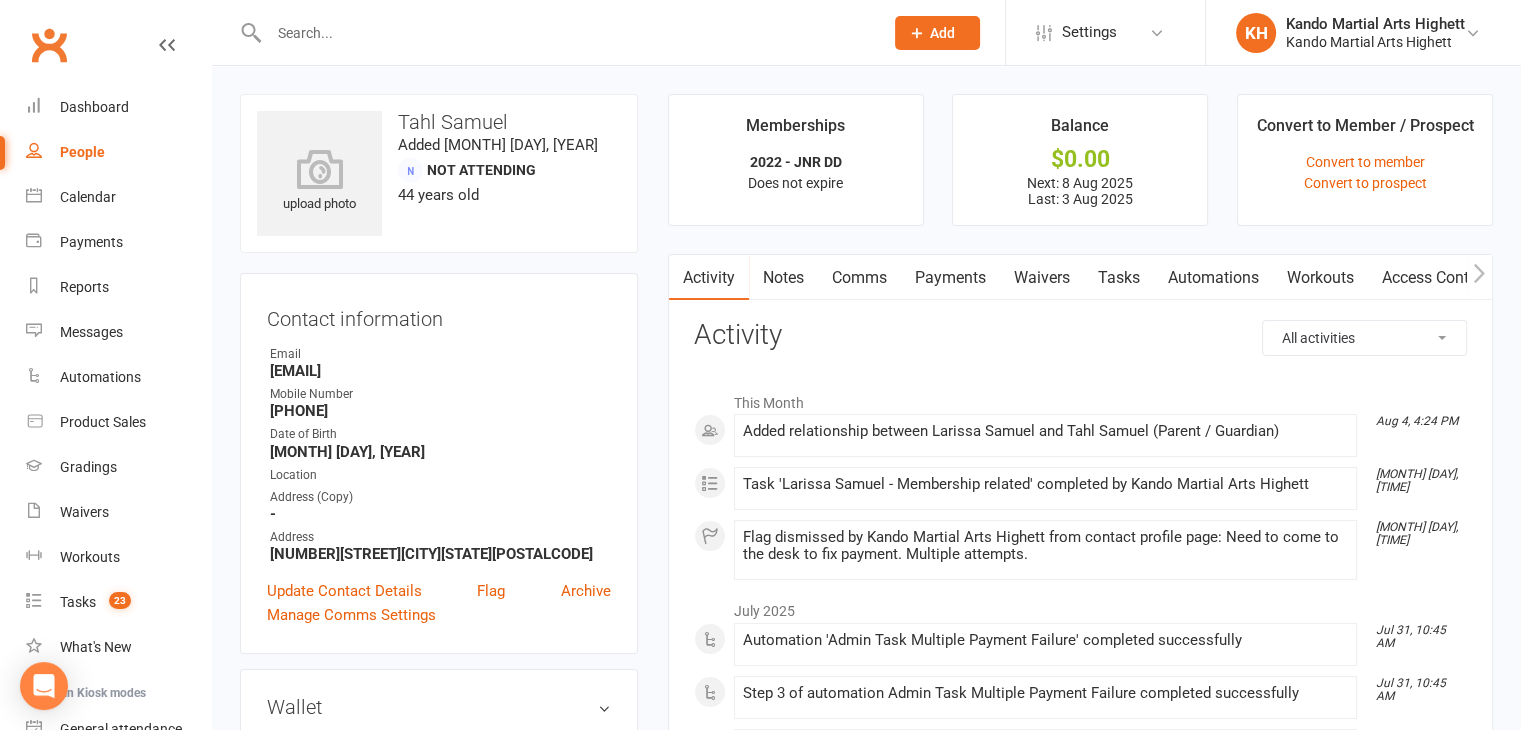 click on "Payments" at bounding box center [950, 278] 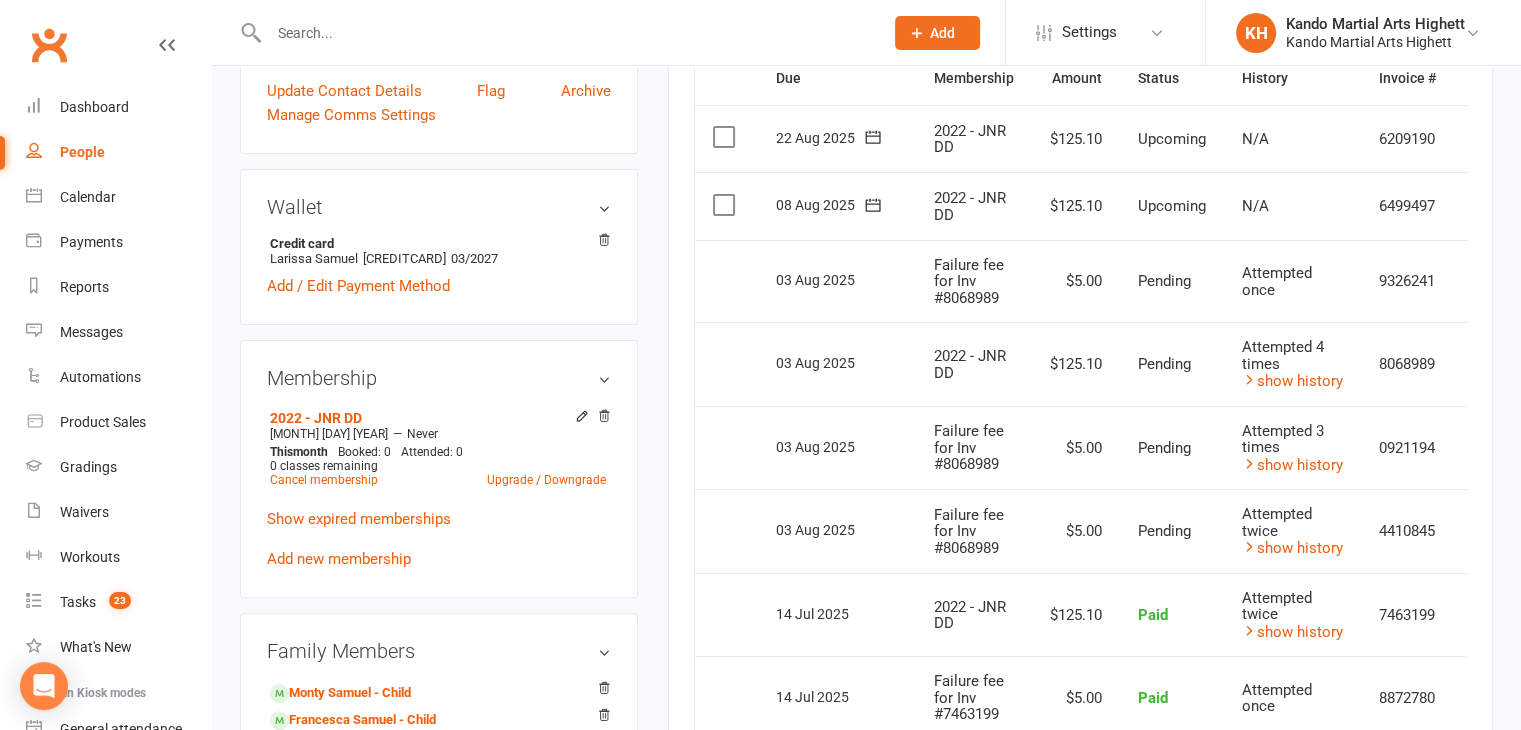 scroll, scrollTop: 600, scrollLeft: 0, axis: vertical 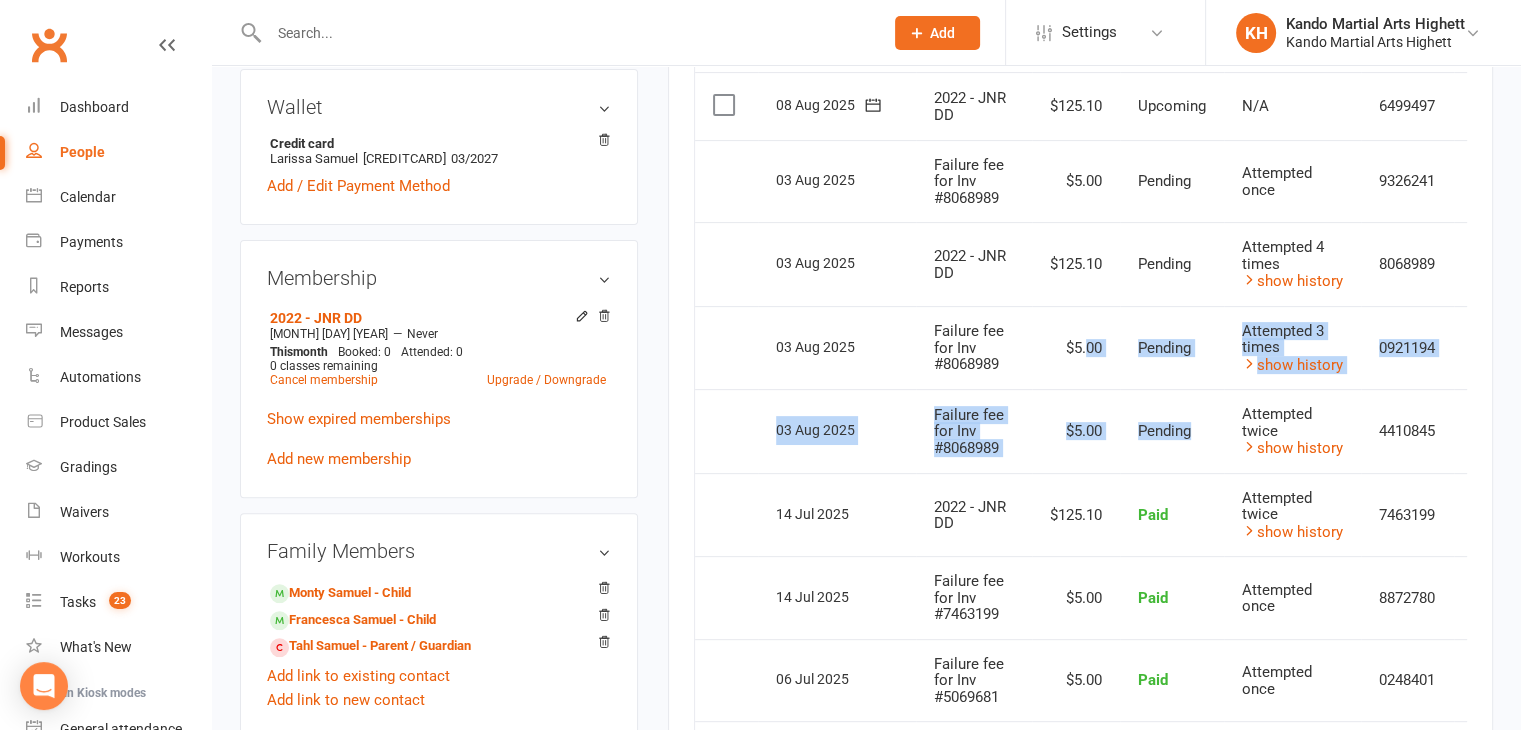 drag, startPoint x: 1203, startPoint y: 429, endPoint x: 1086, endPoint y: 344, distance: 144.61673 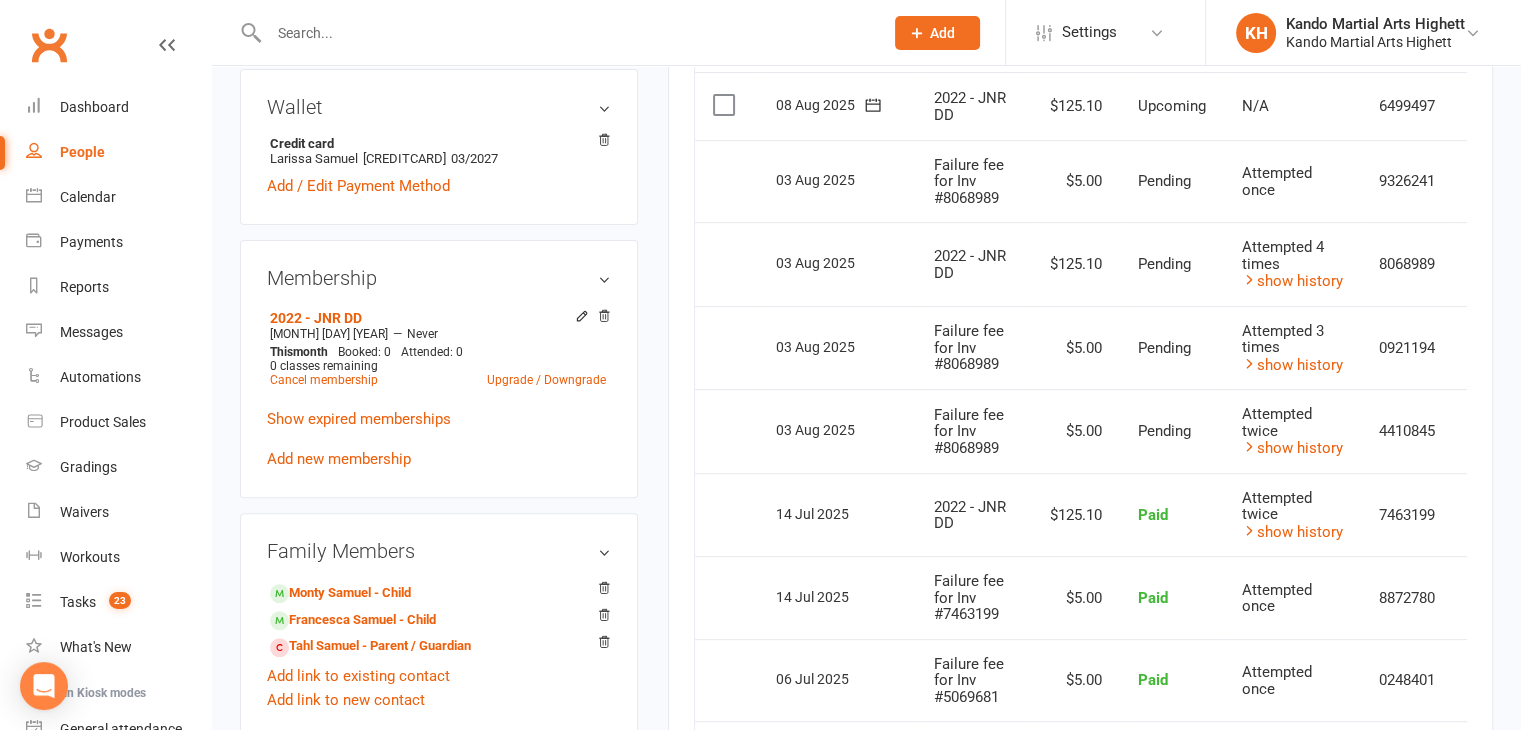 click on "Pending" at bounding box center [1164, 264] 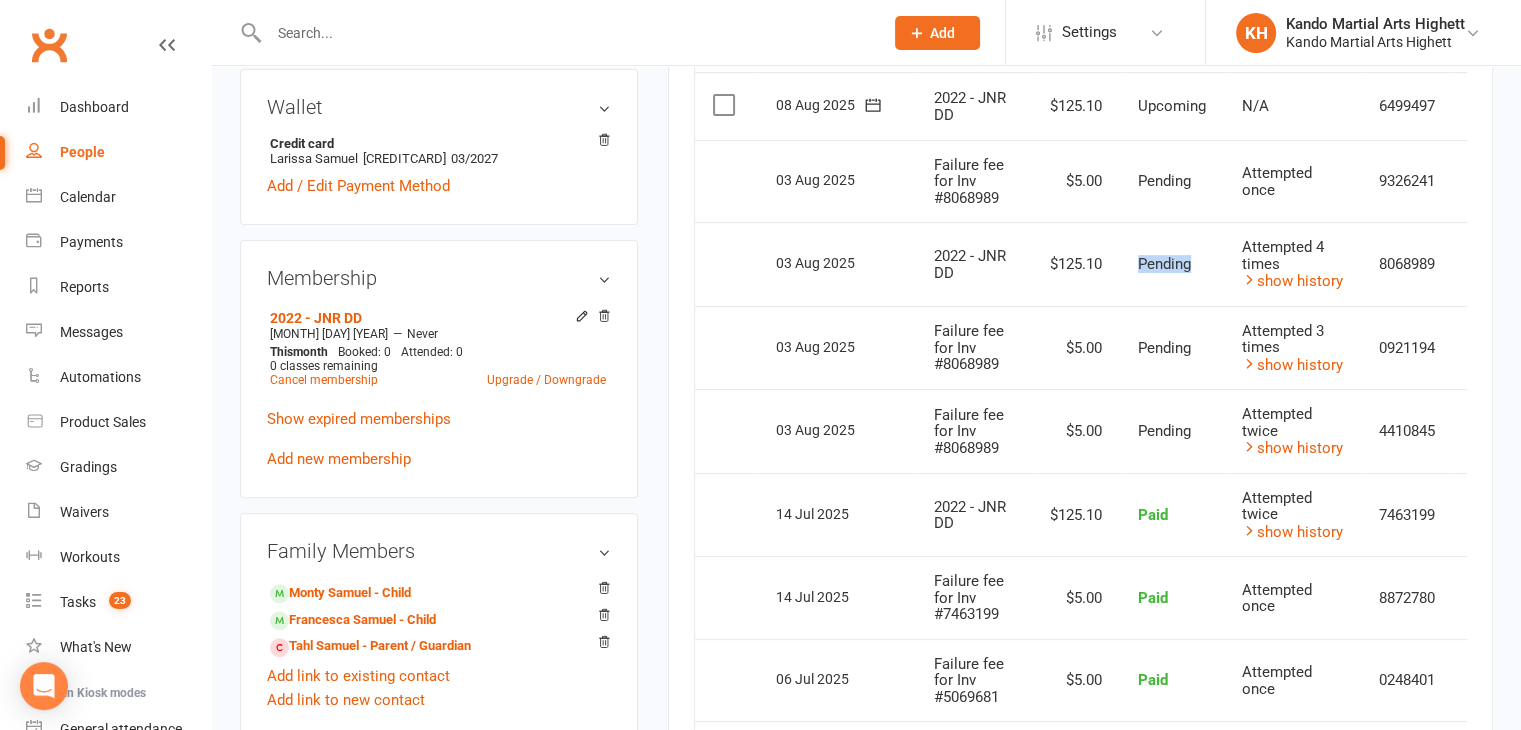 click on "Pending" at bounding box center (1164, 264) 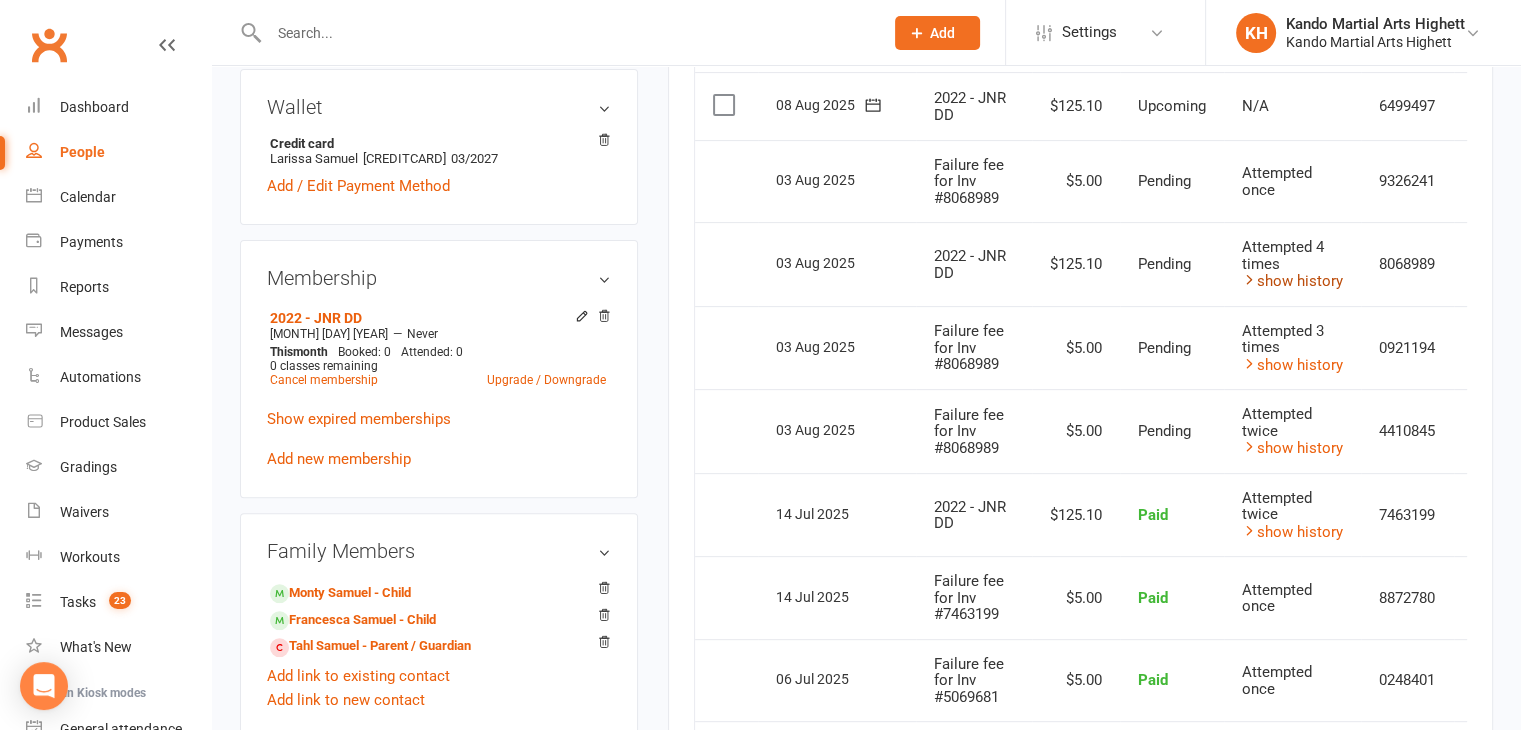 click on "show history" at bounding box center [1292, 281] 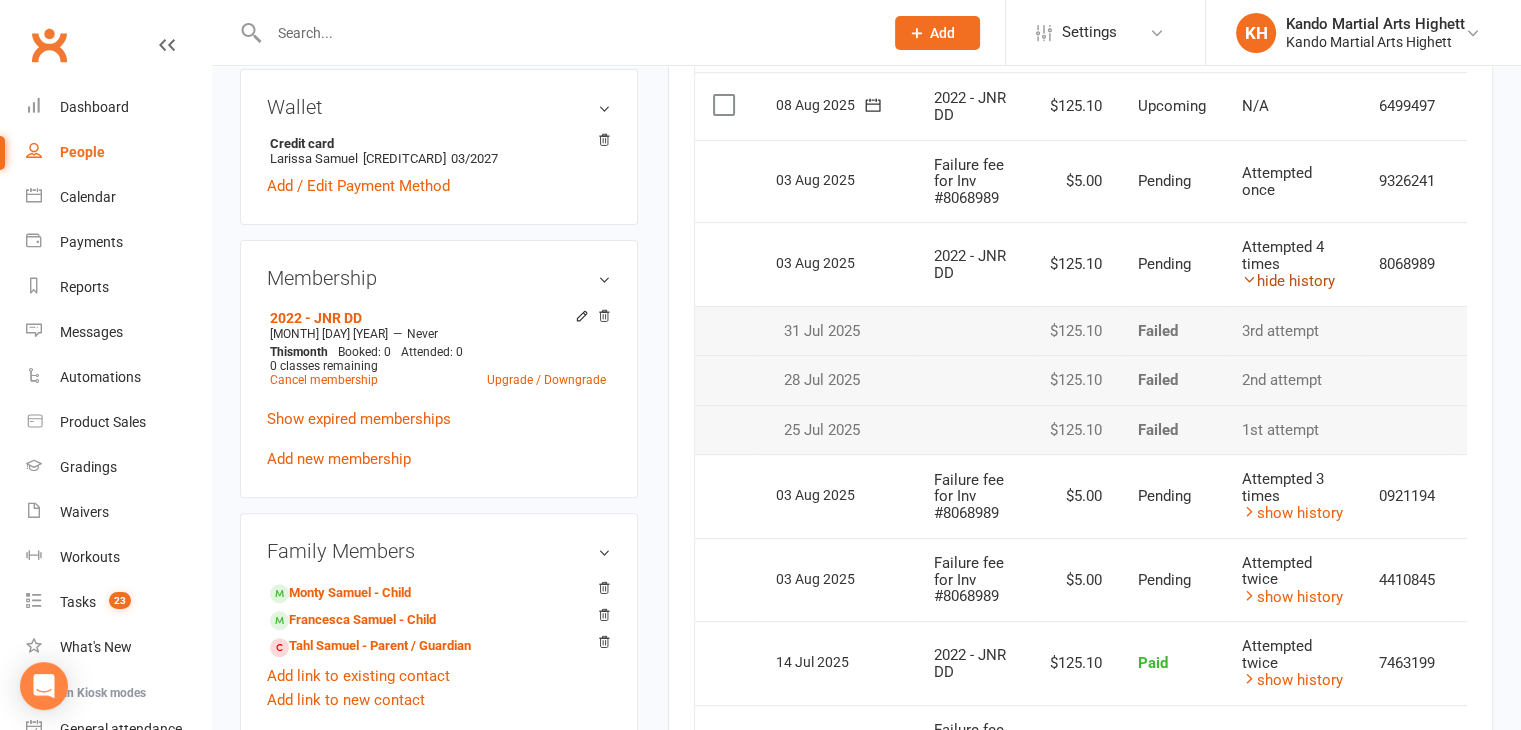 click on "hide history" at bounding box center (1288, 281) 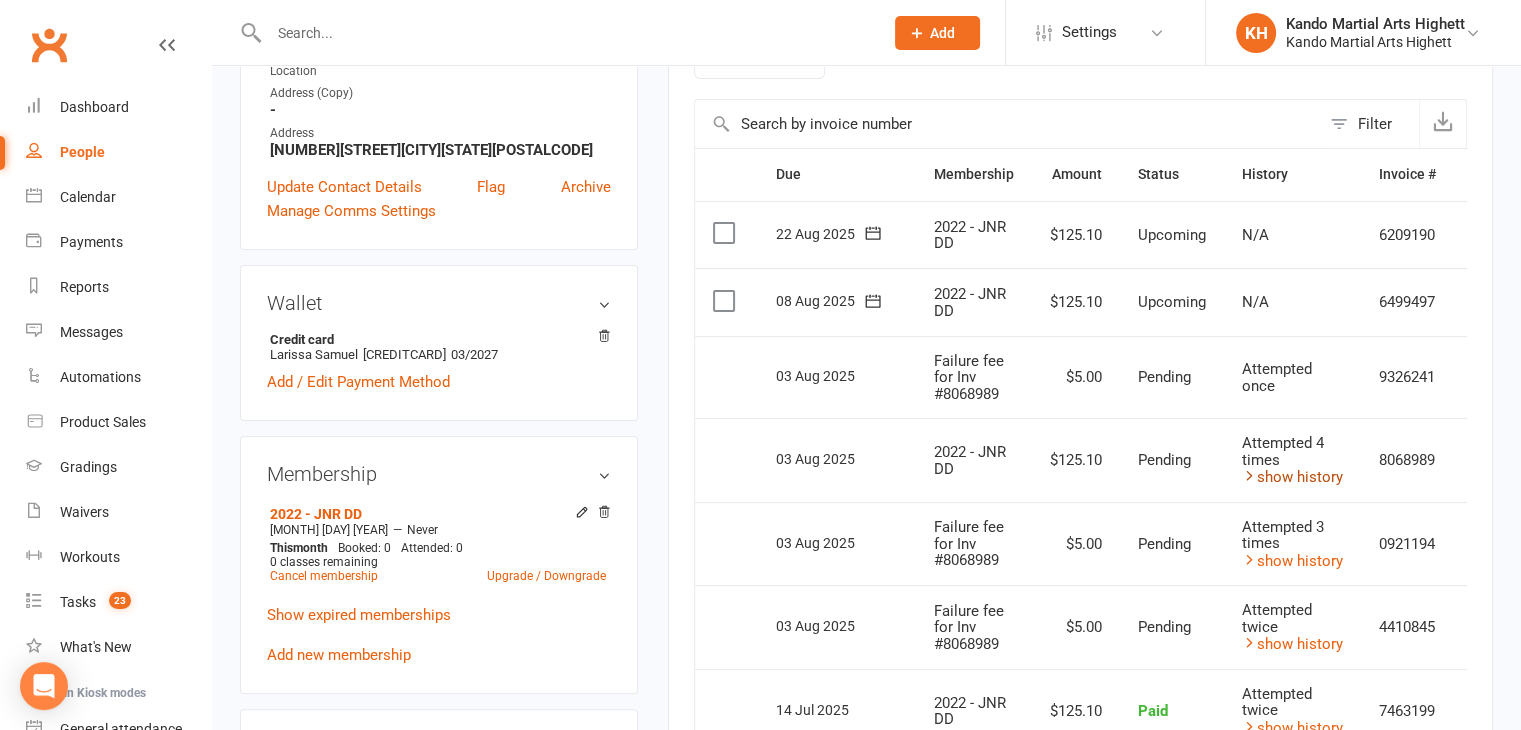 scroll, scrollTop: 400, scrollLeft: 0, axis: vertical 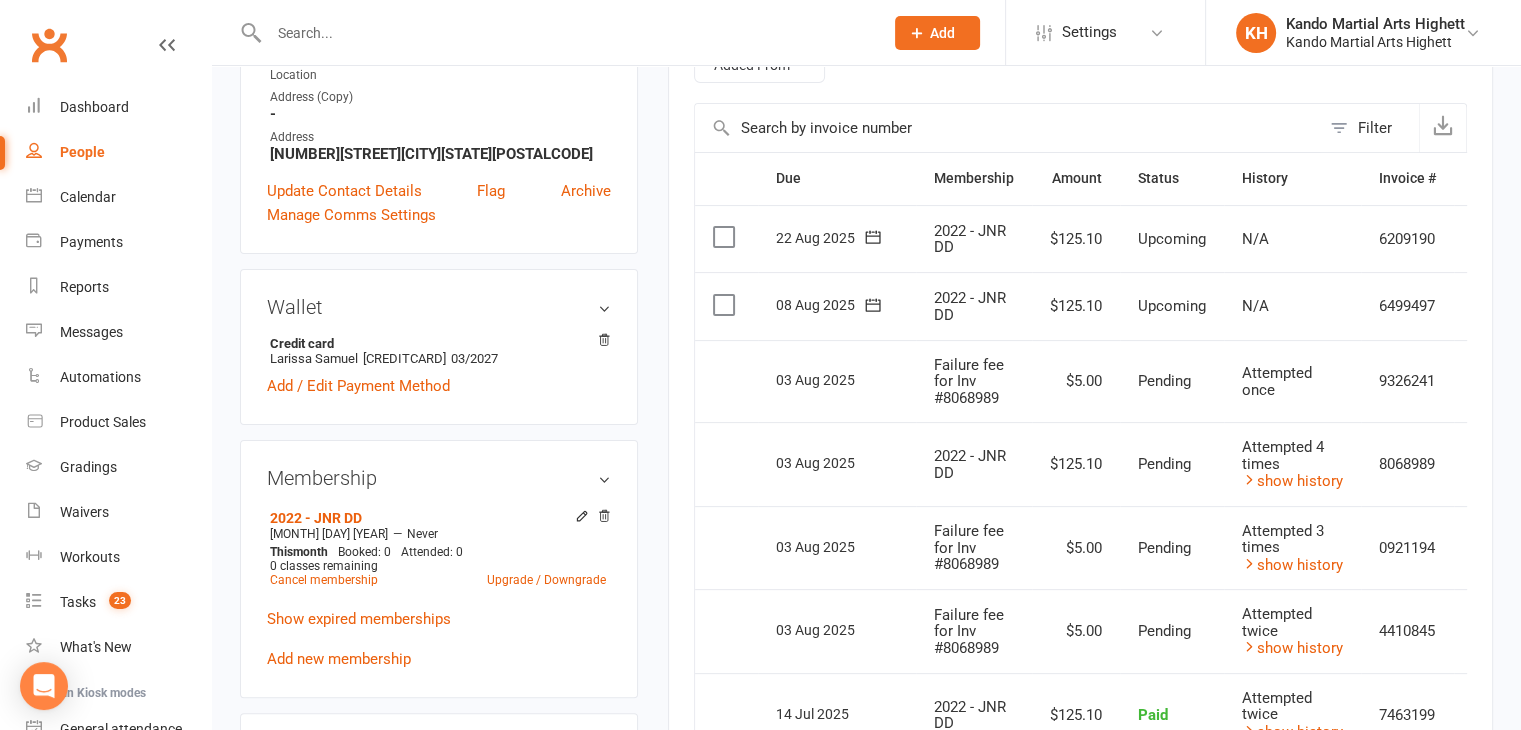click on "Pending" at bounding box center [1164, 381] 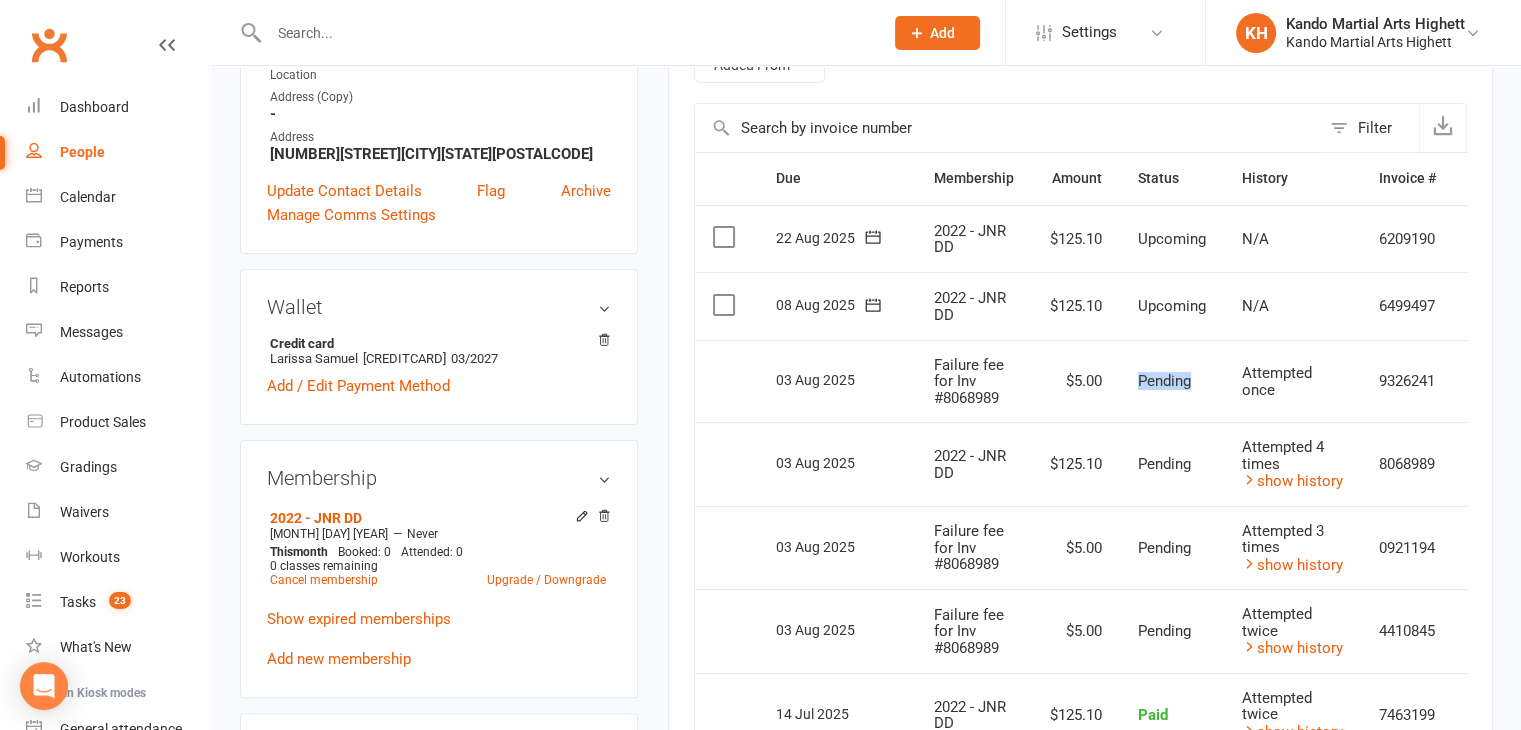 click on "Pending" at bounding box center [1164, 381] 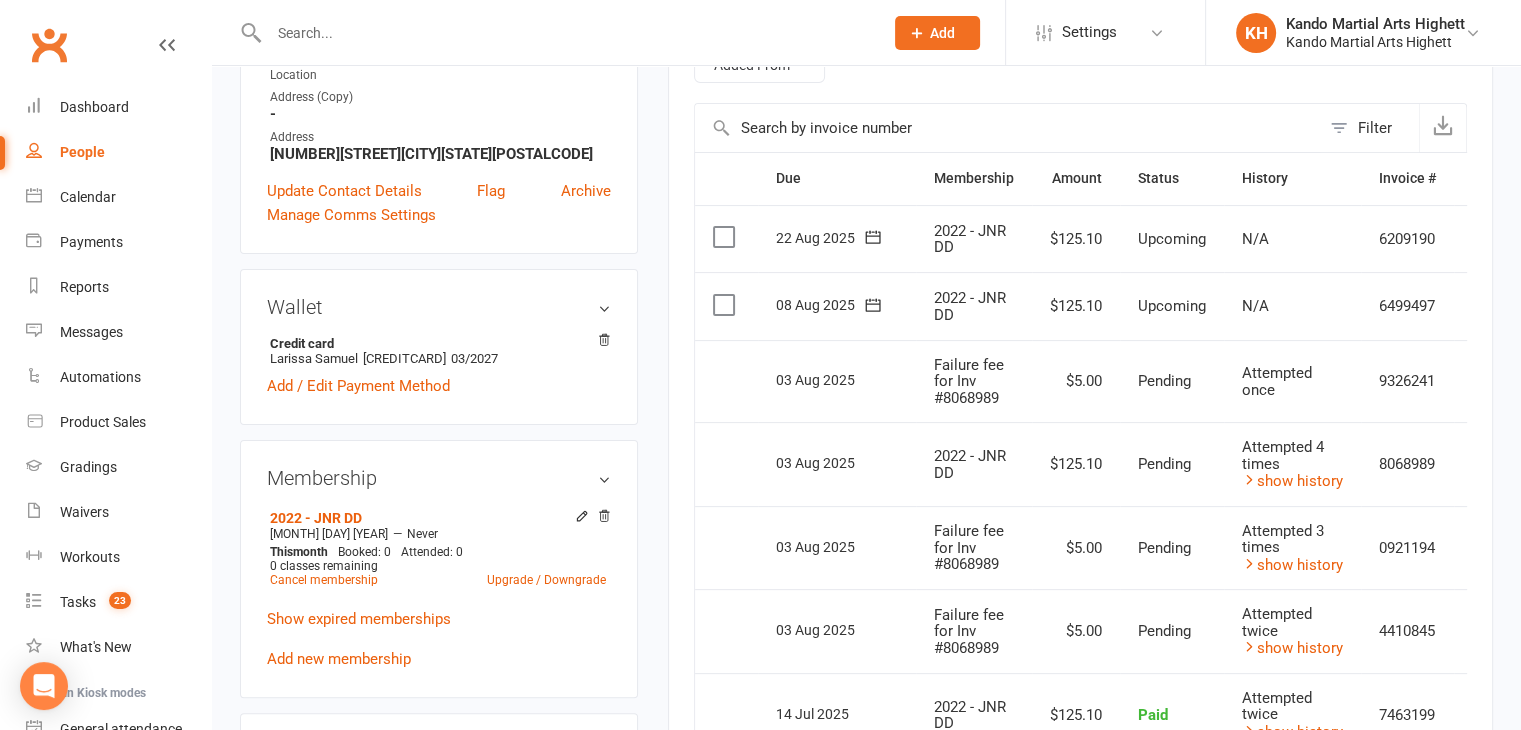 click on "Pending" at bounding box center (1172, 381) 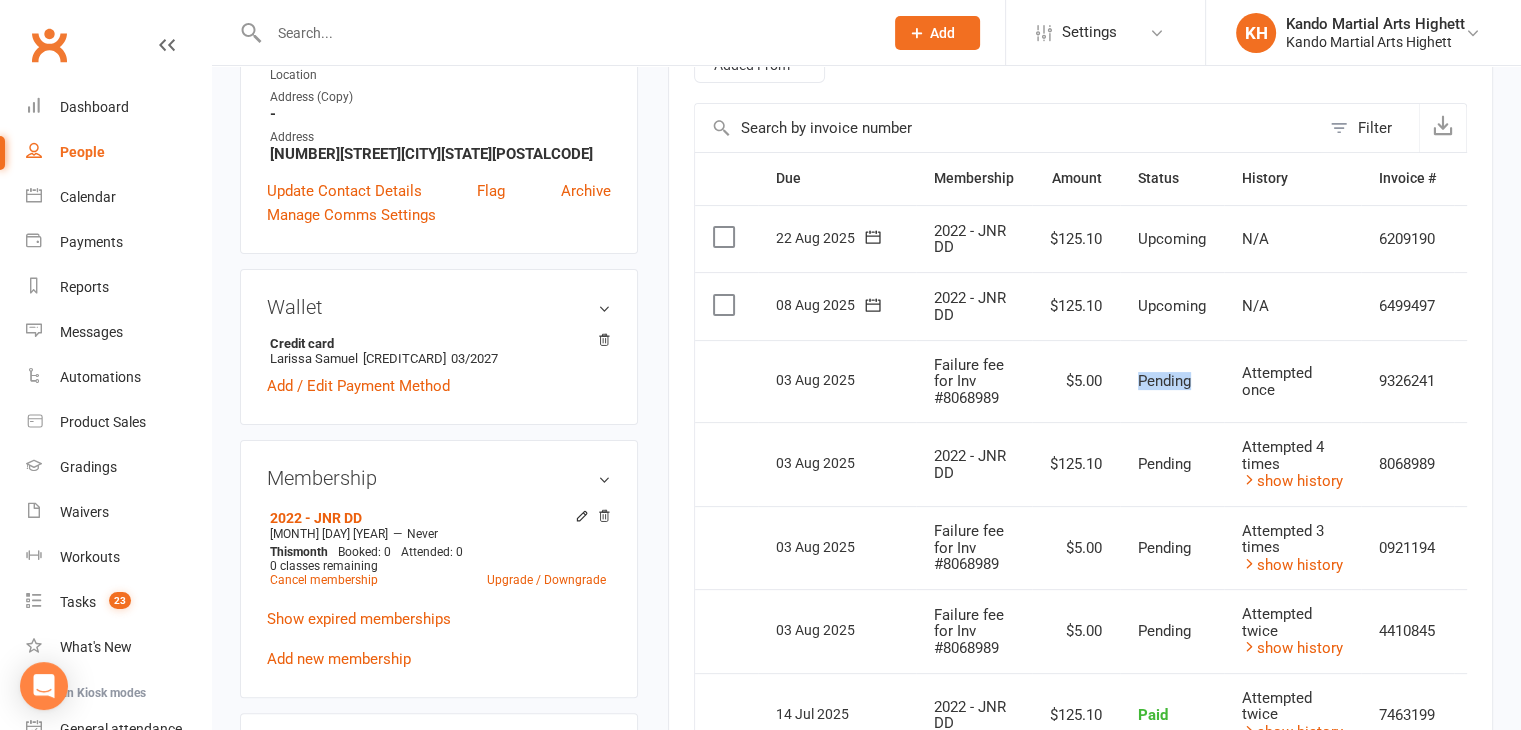 click on "Pending" at bounding box center [1172, 381] 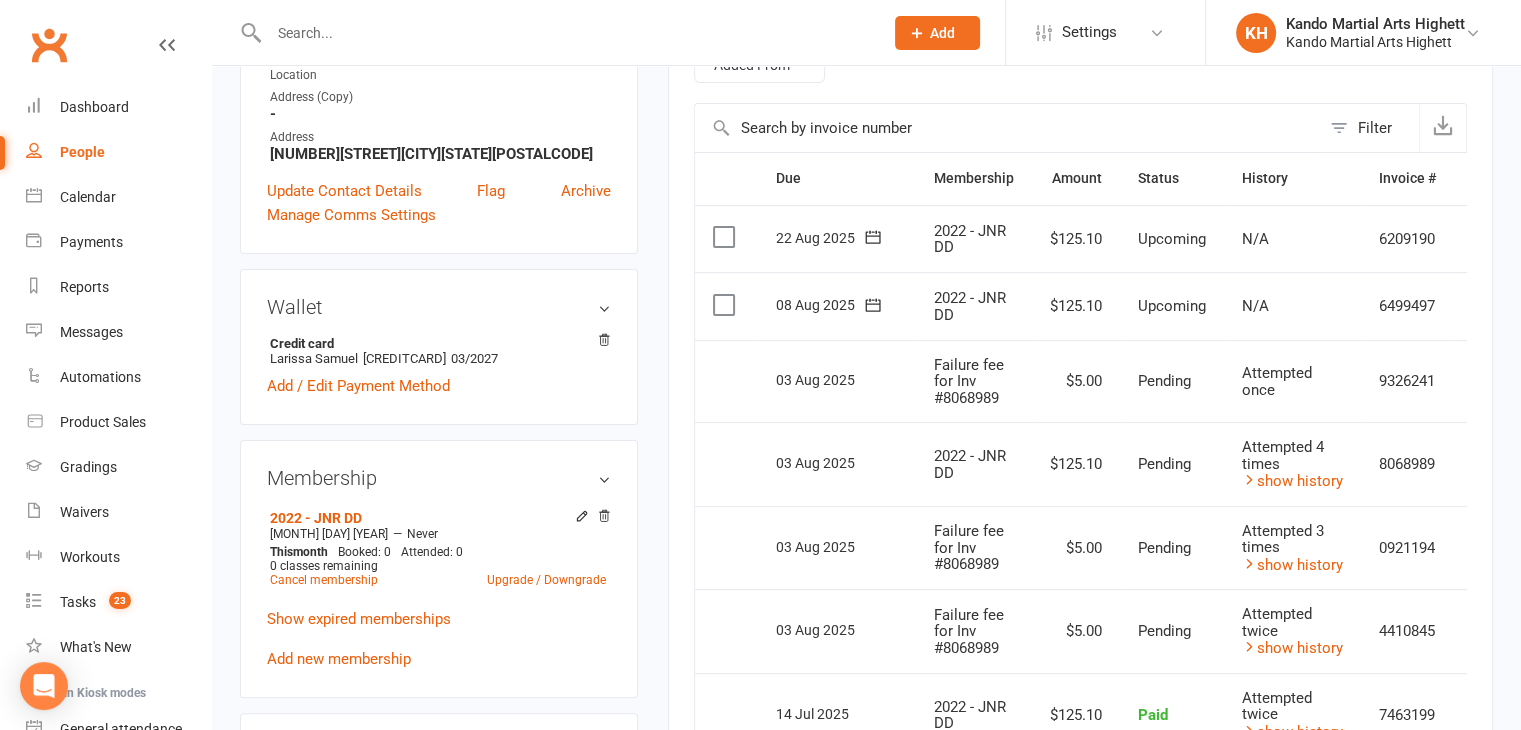 click on "Attempted once" at bounding box center (1277, 381) 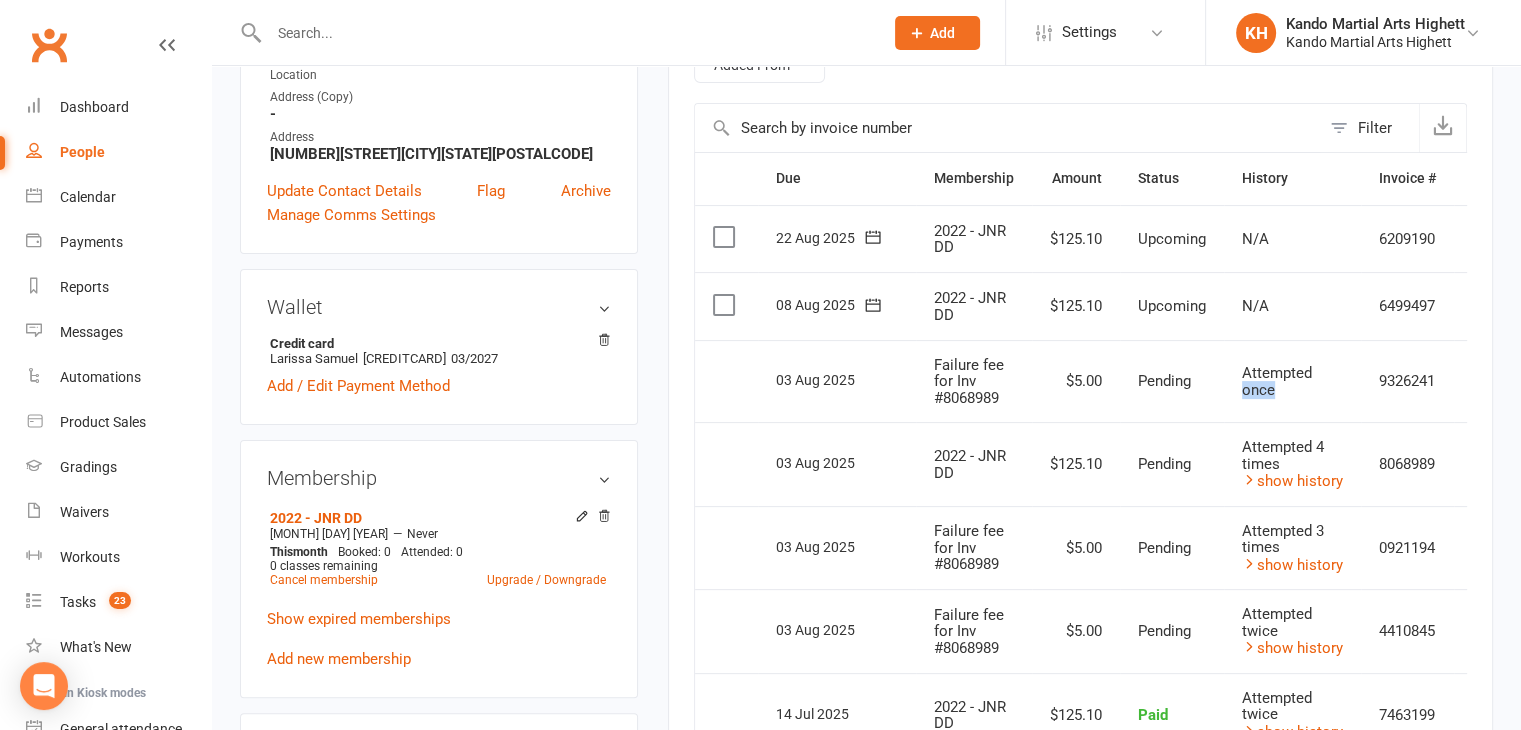 click on "Attempted once" at bounding box center [1277, 381] 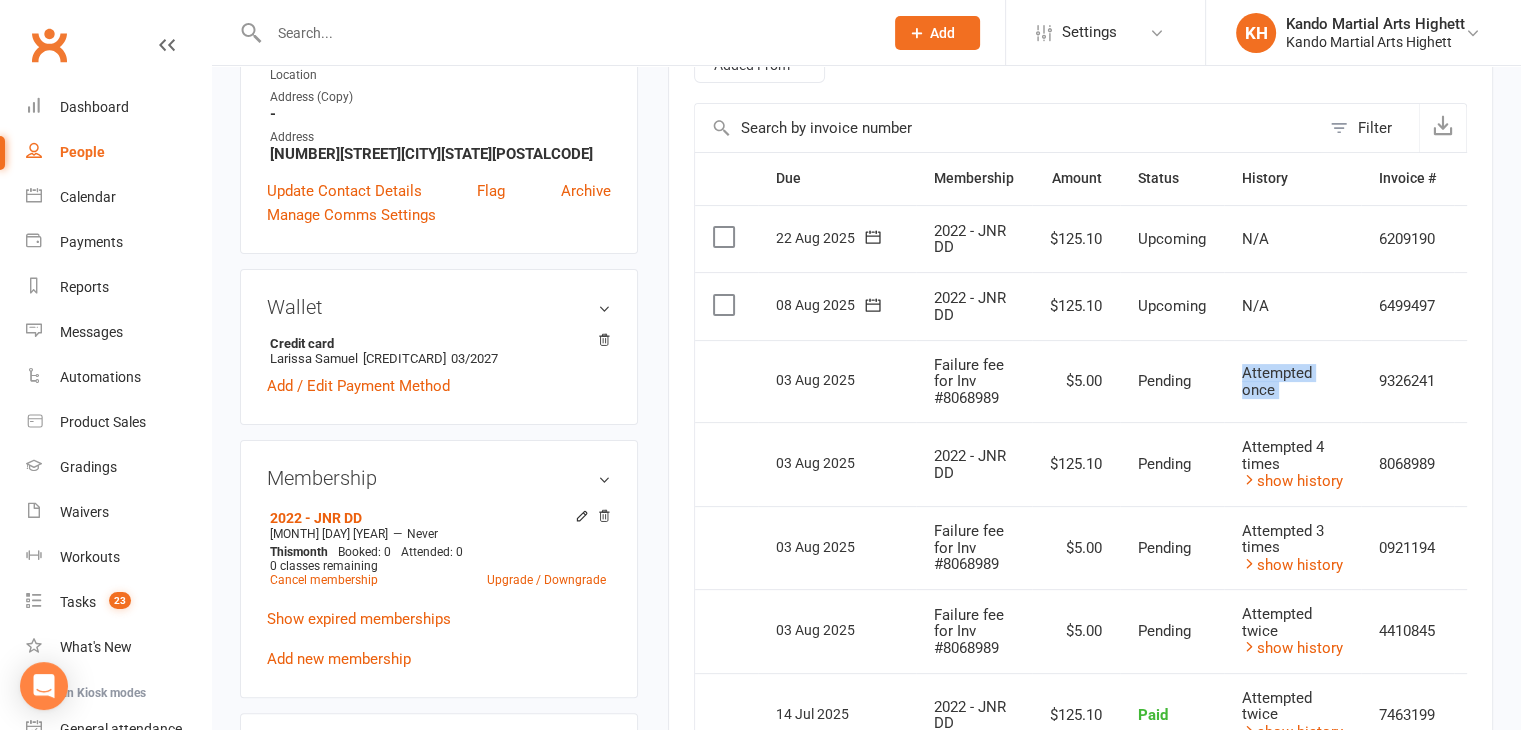 click on "Attempted once" at bounding box center (1277, 381) 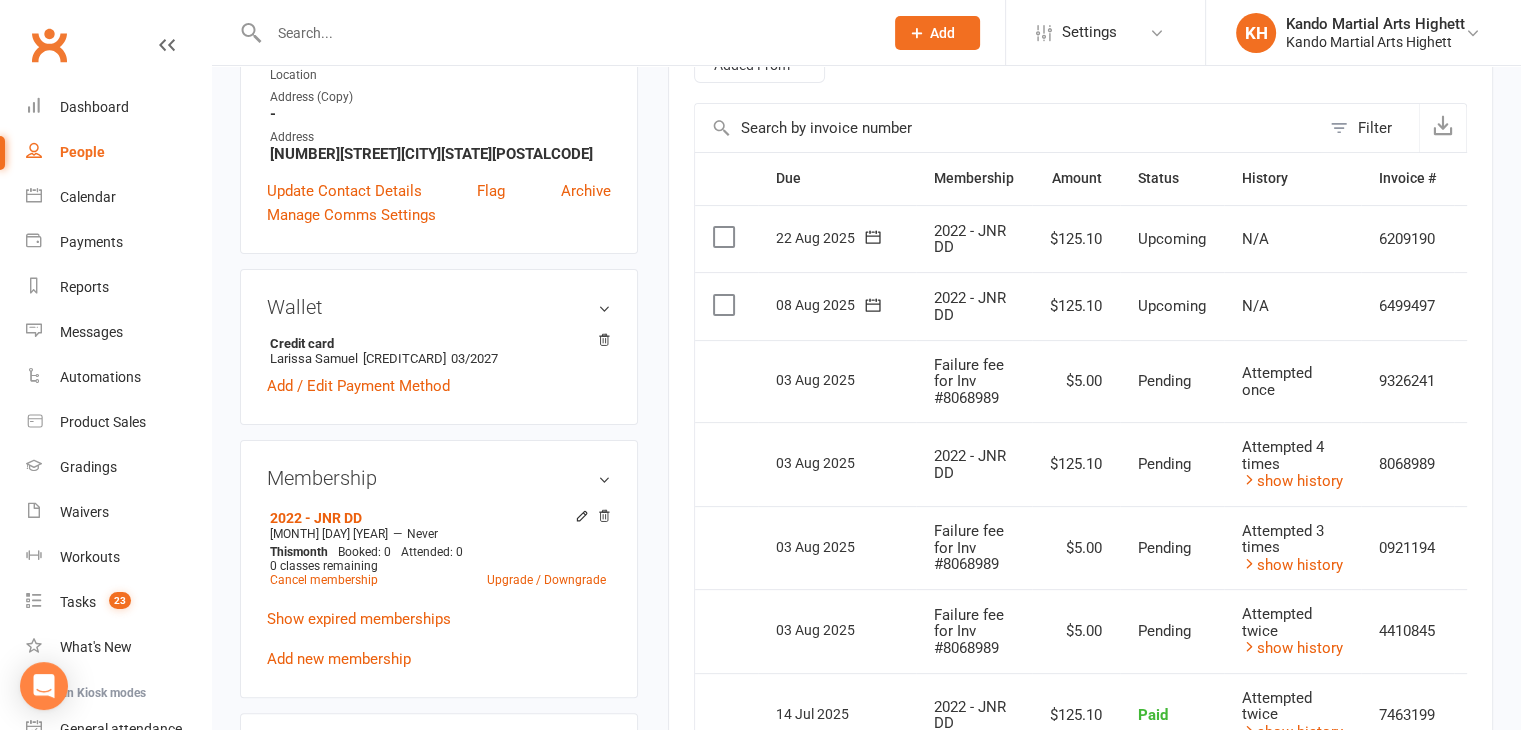 click on "Attempted once" at bounding box center (1277, 381) 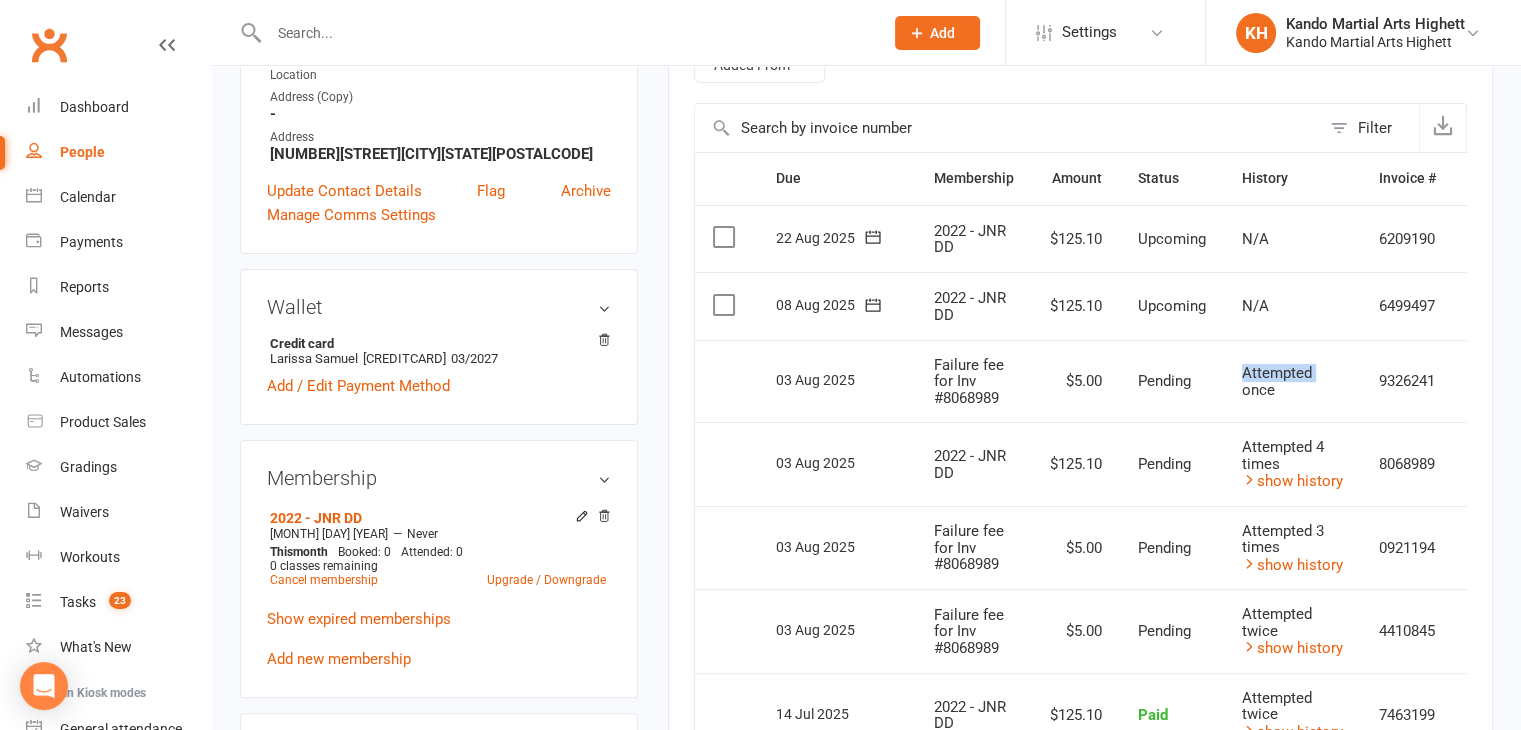 click on "Attempted once" at bounding box center (1277, 381) 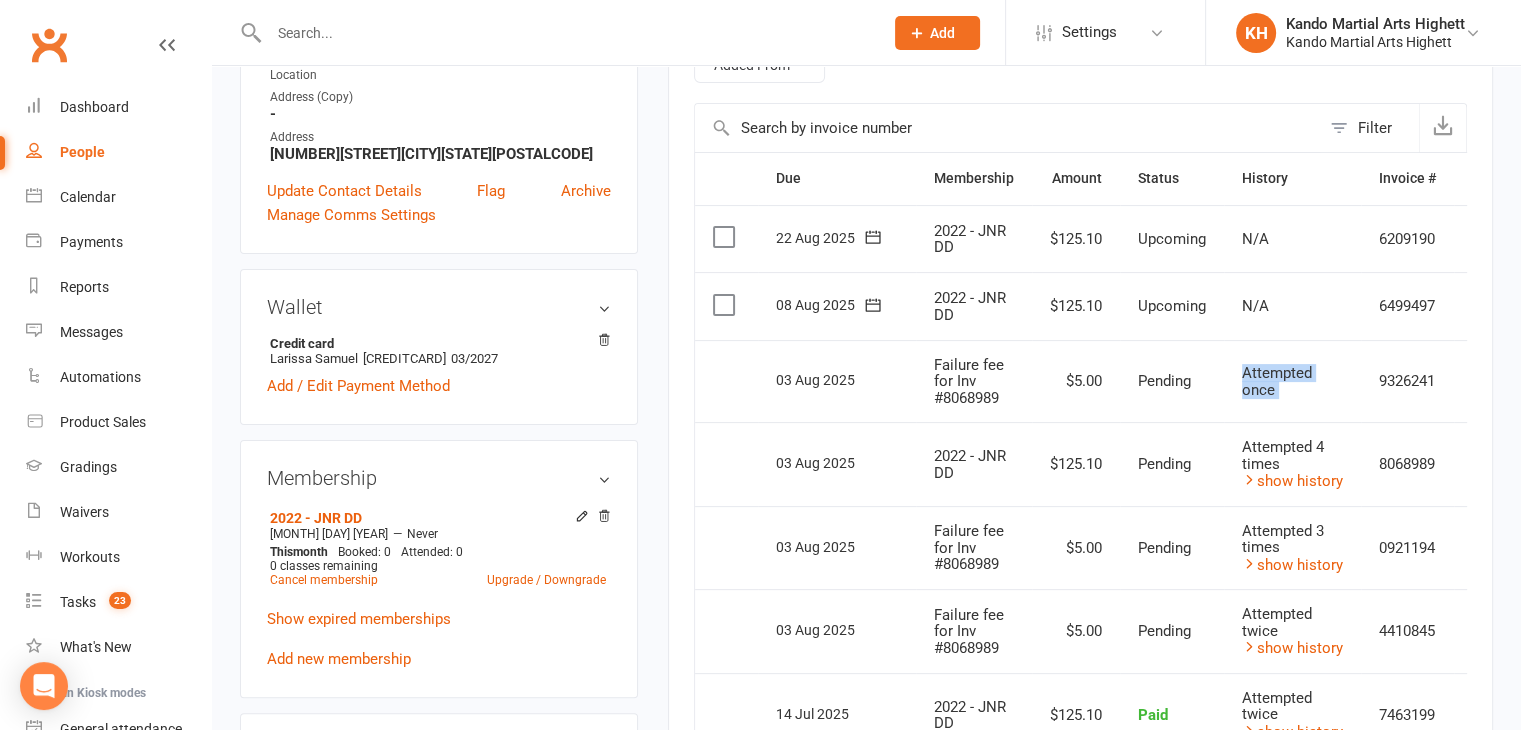 click on "Attempted once" at bounding box center (1277, 381) 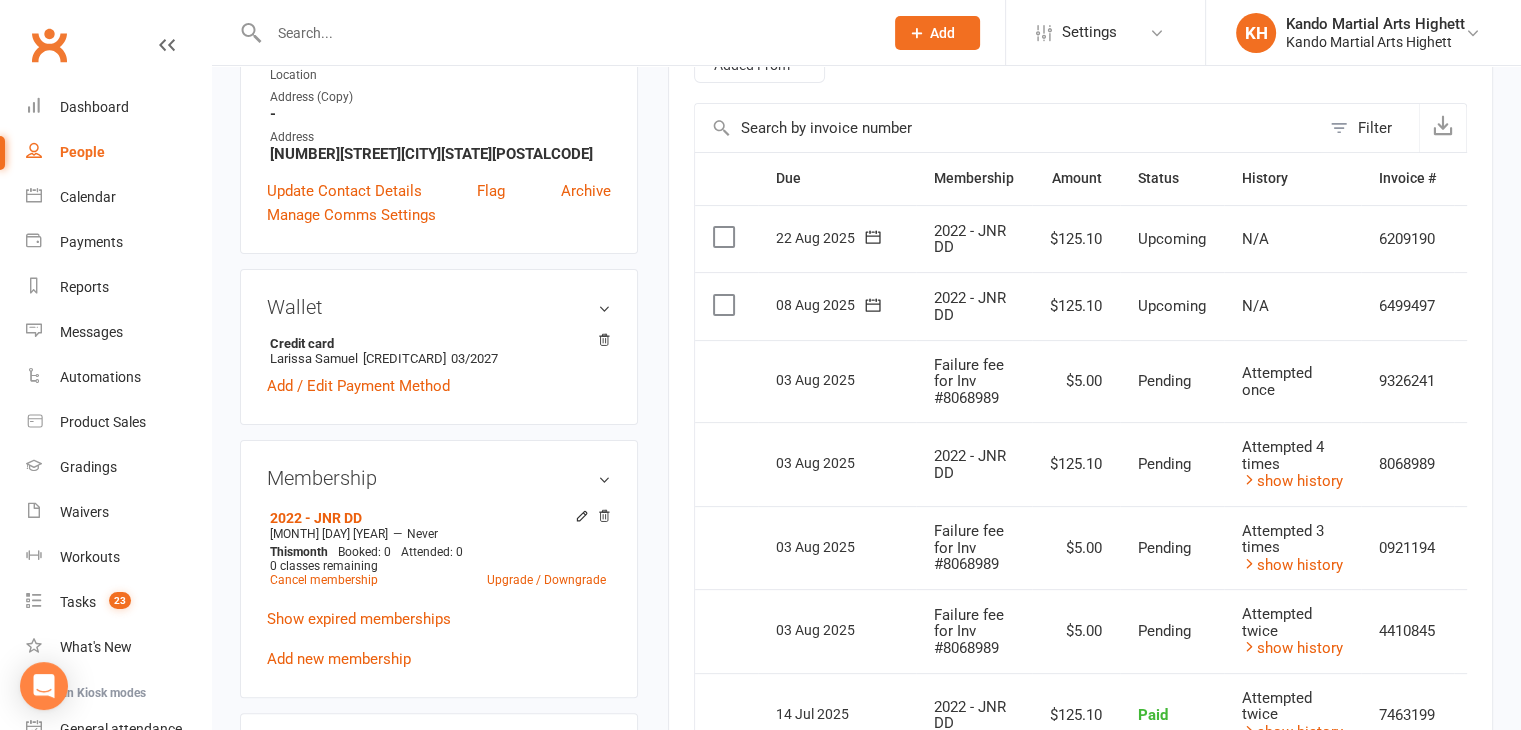 click on "Pending" at bounding box center [1172, 381] 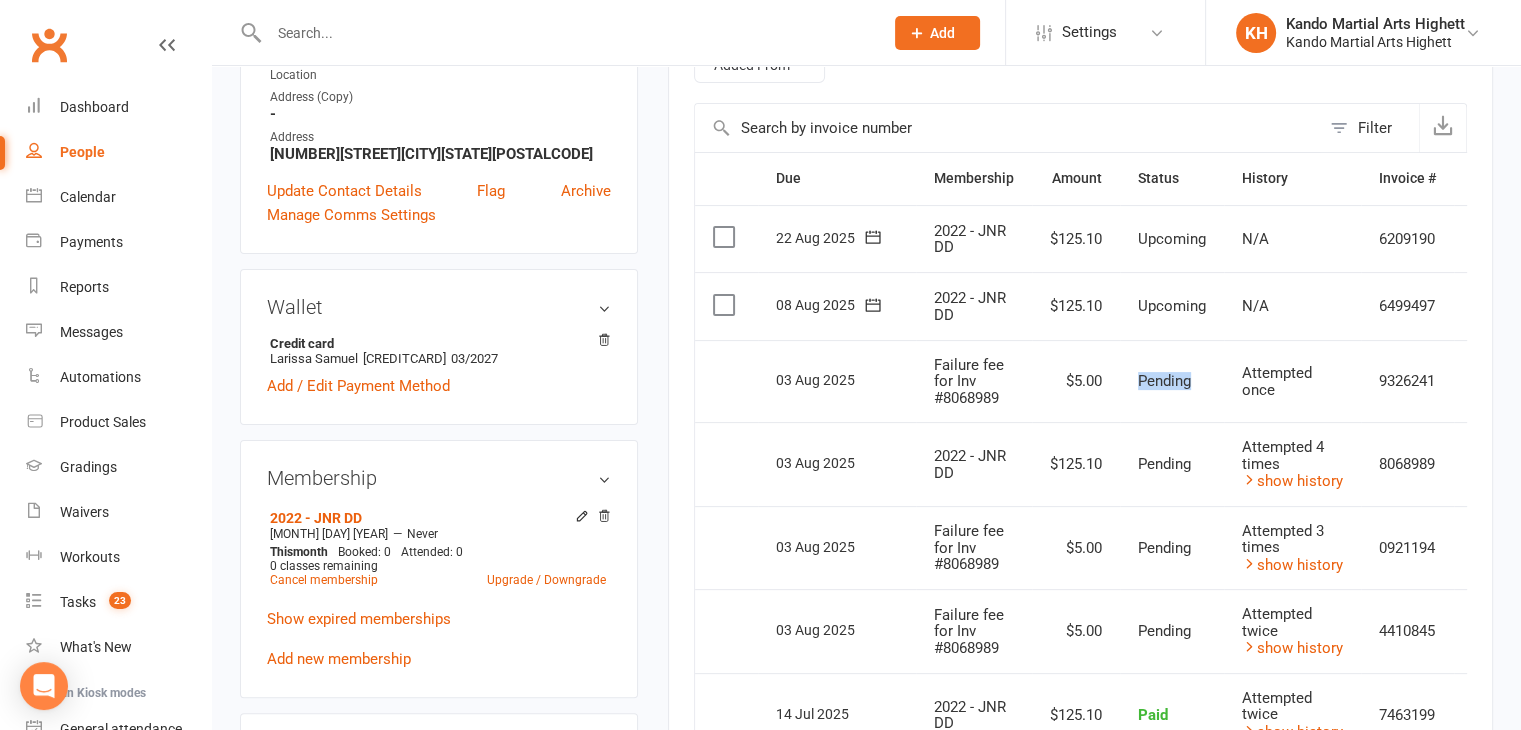click on "Pending" at bounding box center (1172, 381) 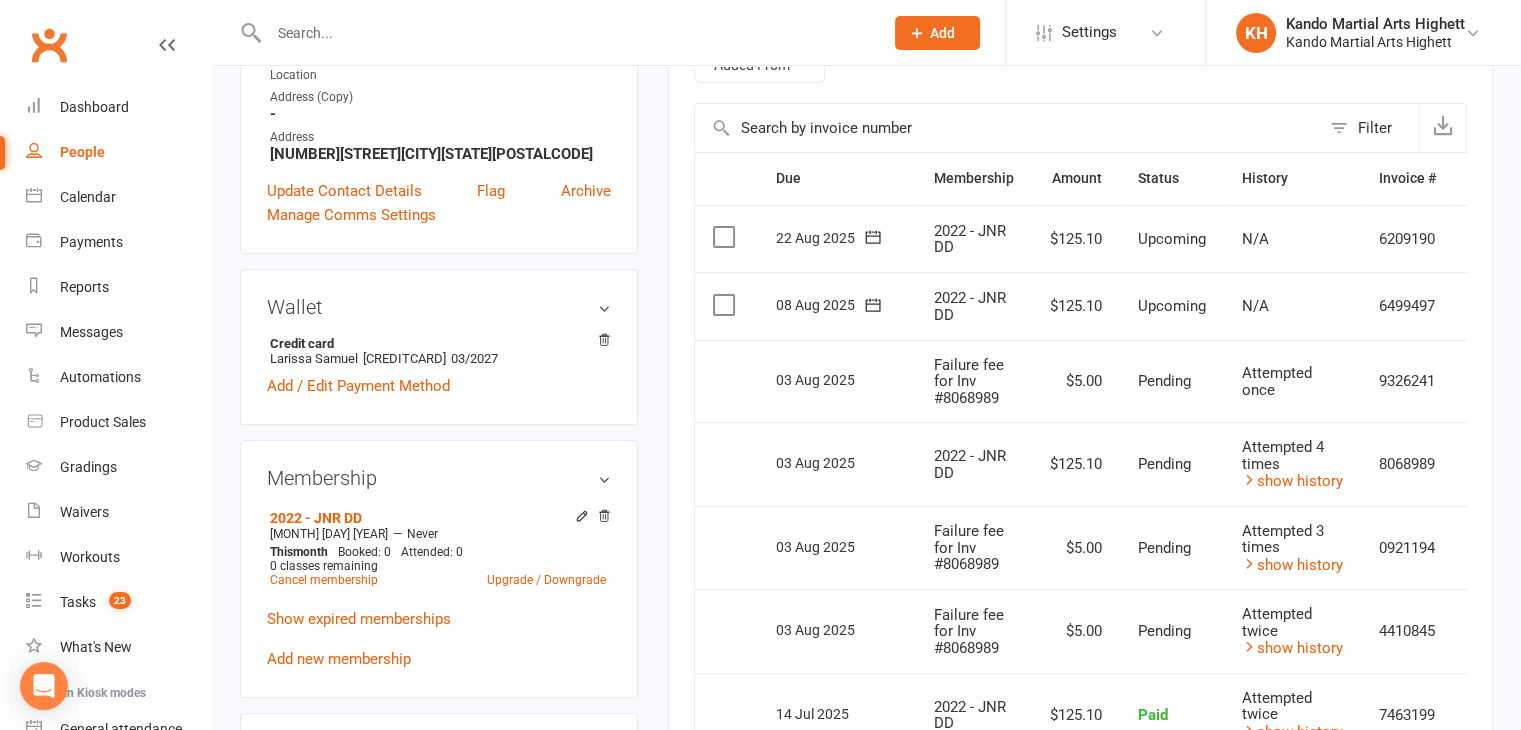 click on "08 Aug 2025" at bounding box center (822, 304) 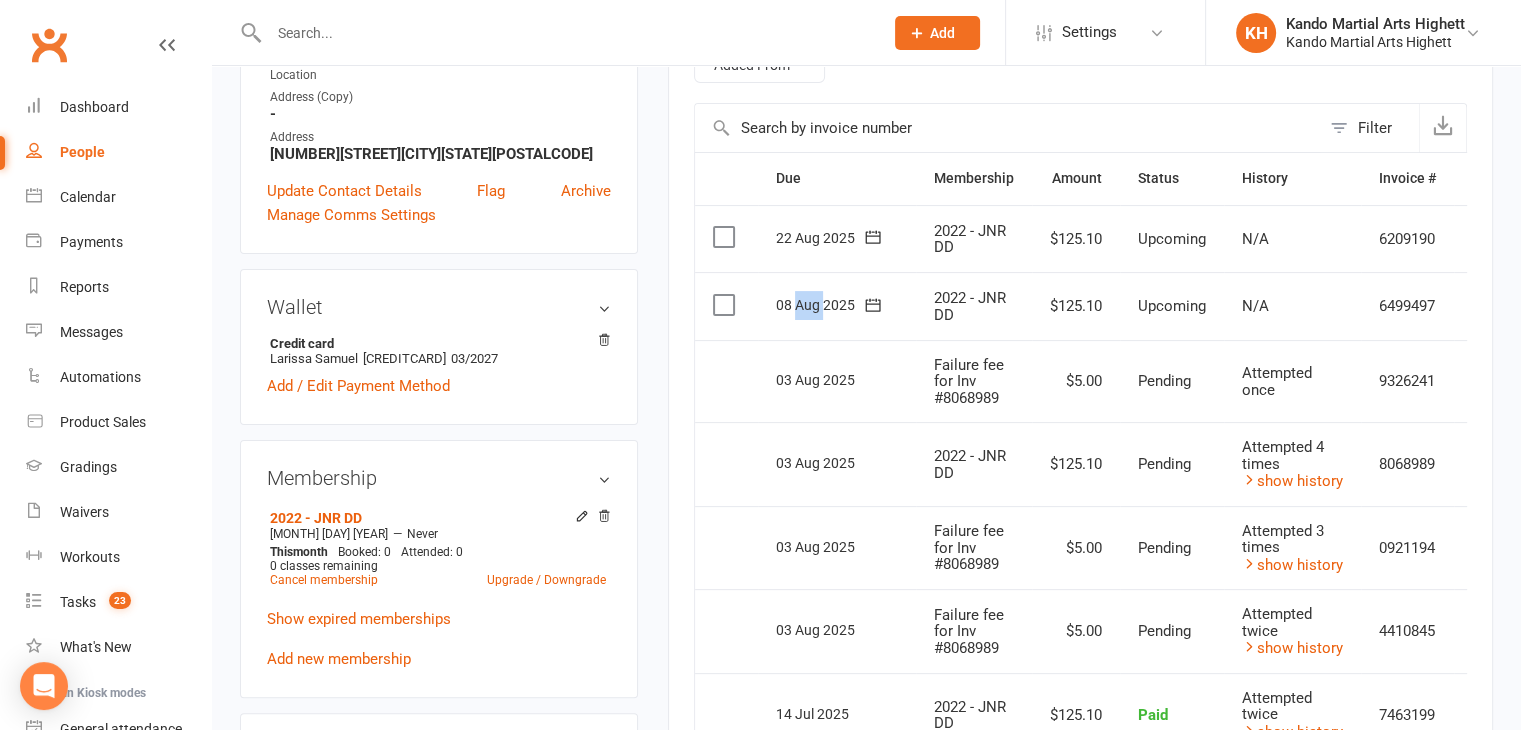 click on "08 Aug 2025" at bounding box center (822, 304) 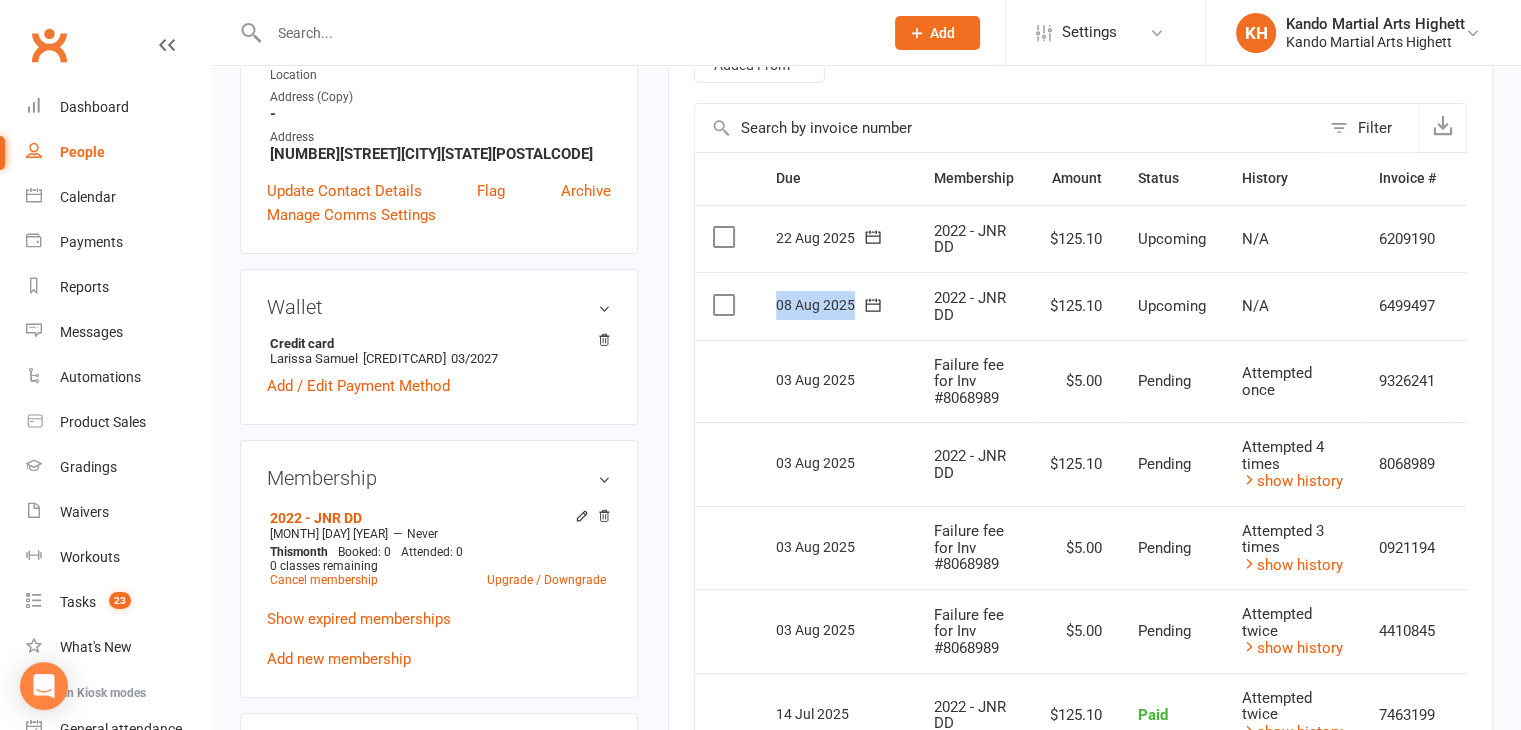 click on "08 Aug 2025" at bounding box center (822, 304) 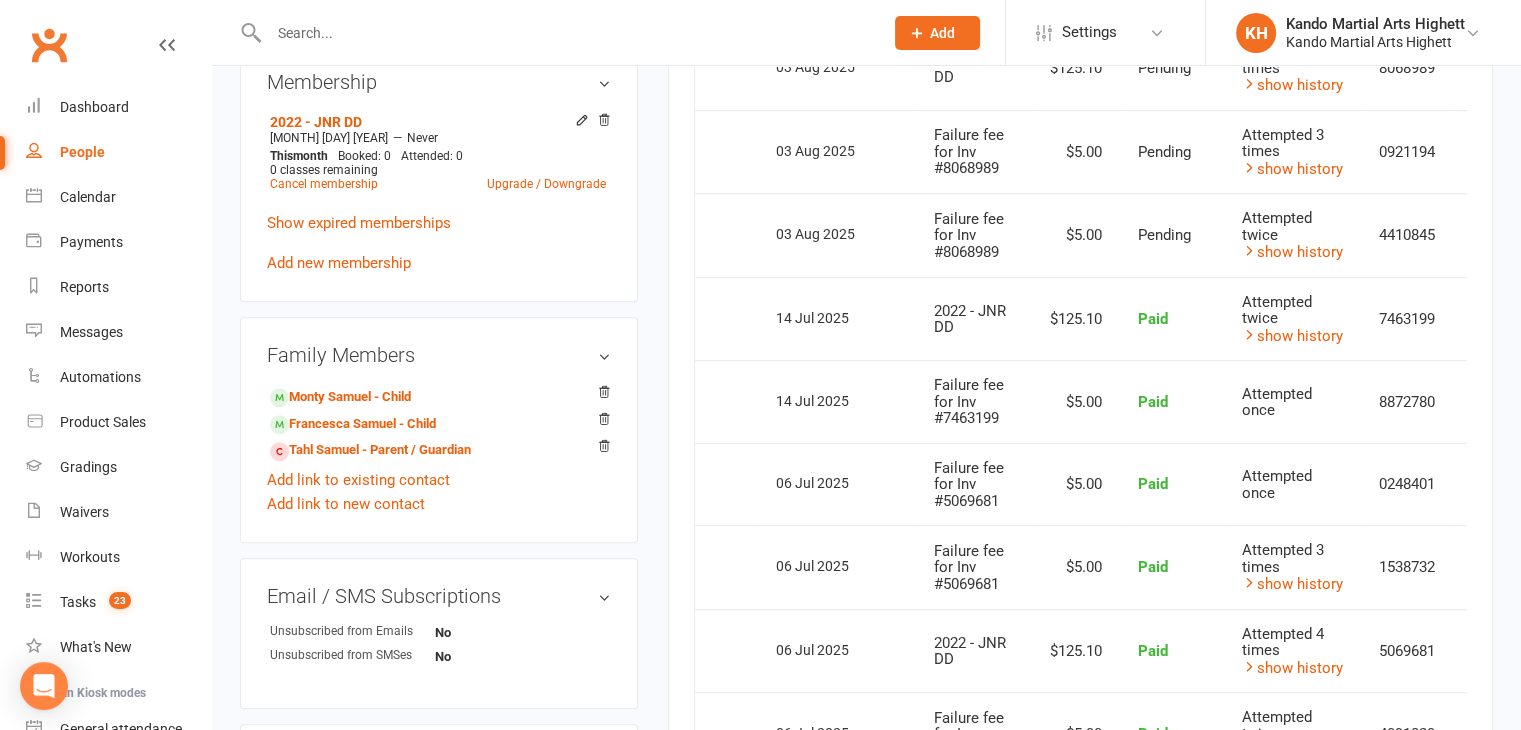 scroll, scrollTop: 800, scrollLeft: 0, axis: vertical 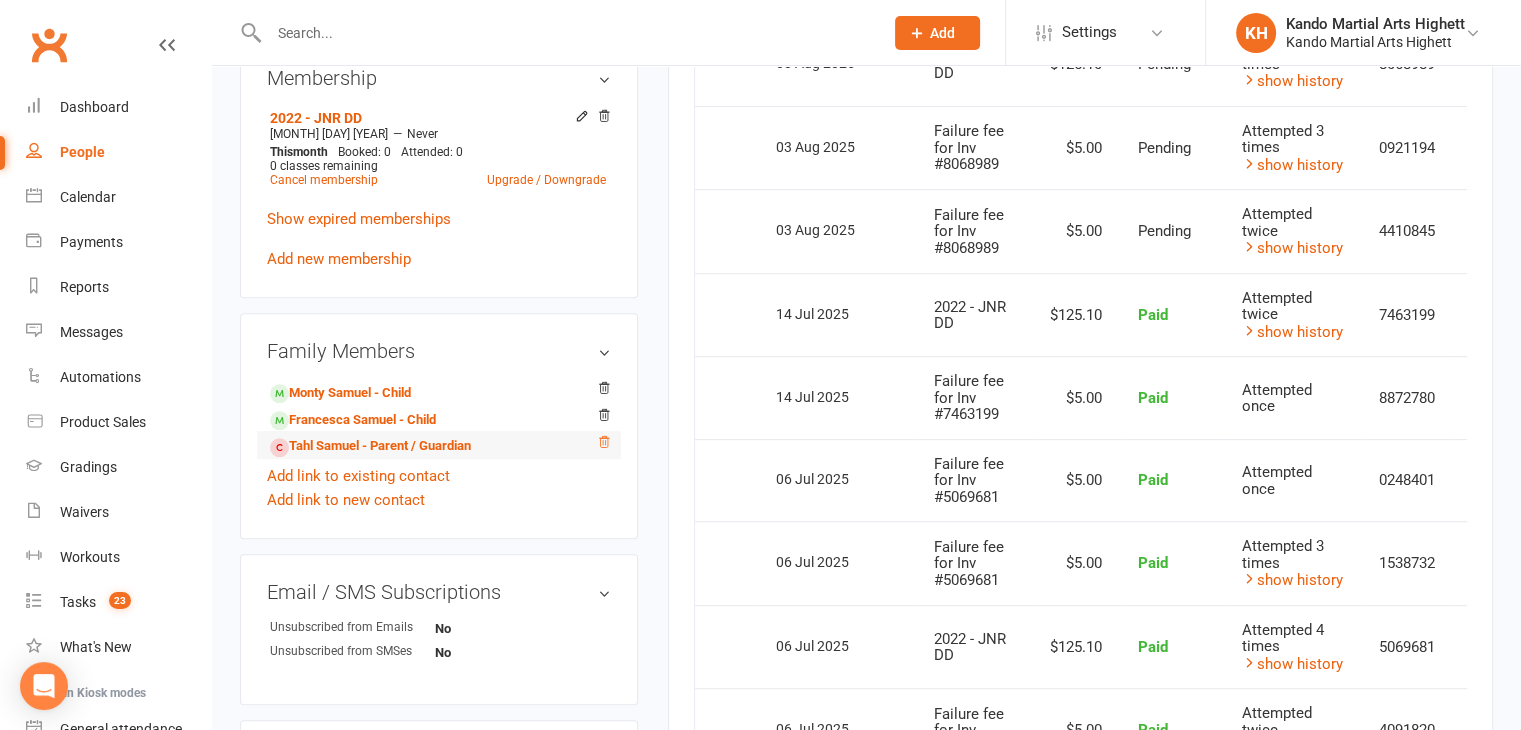 click 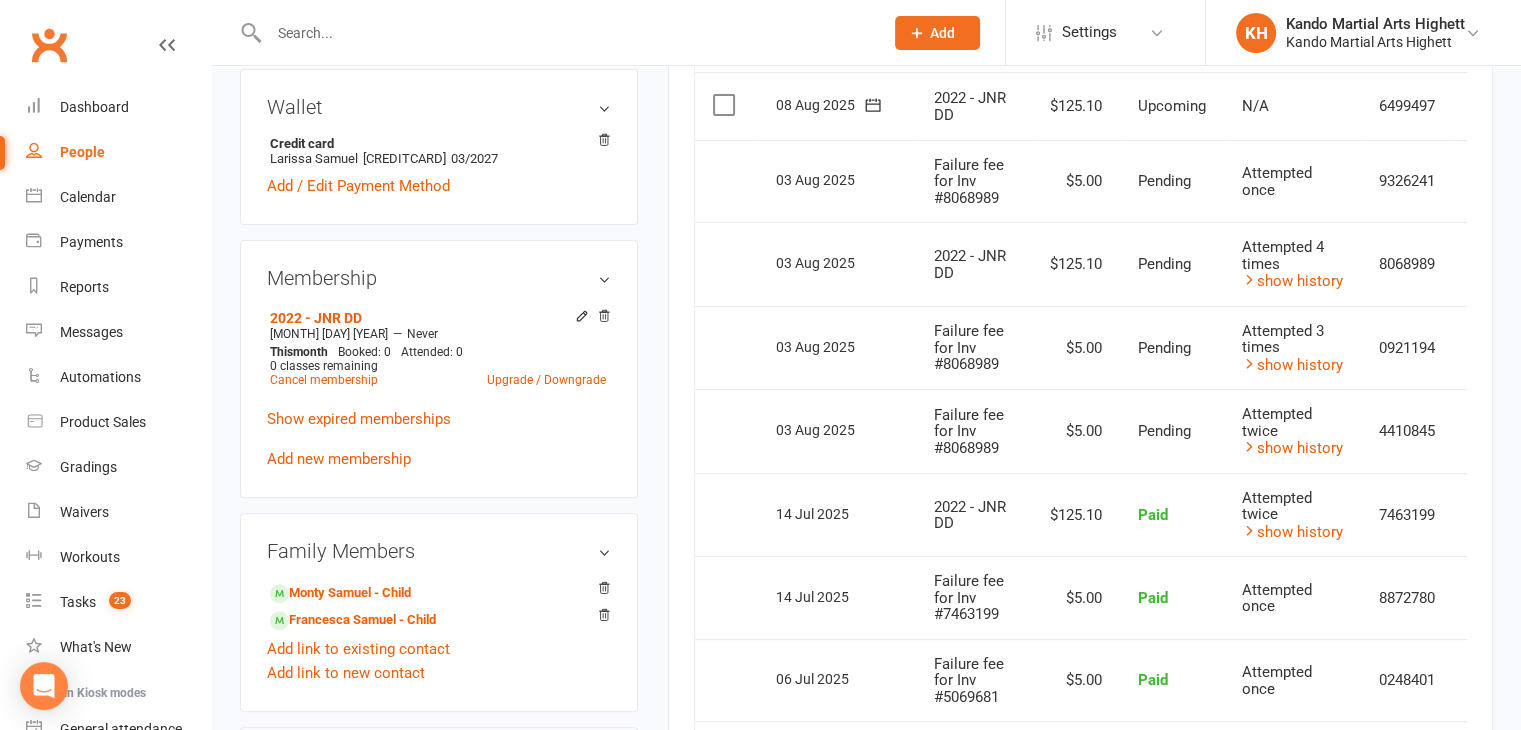 scroll, scrollTop: 0, scrollLeft: 0, axis: both 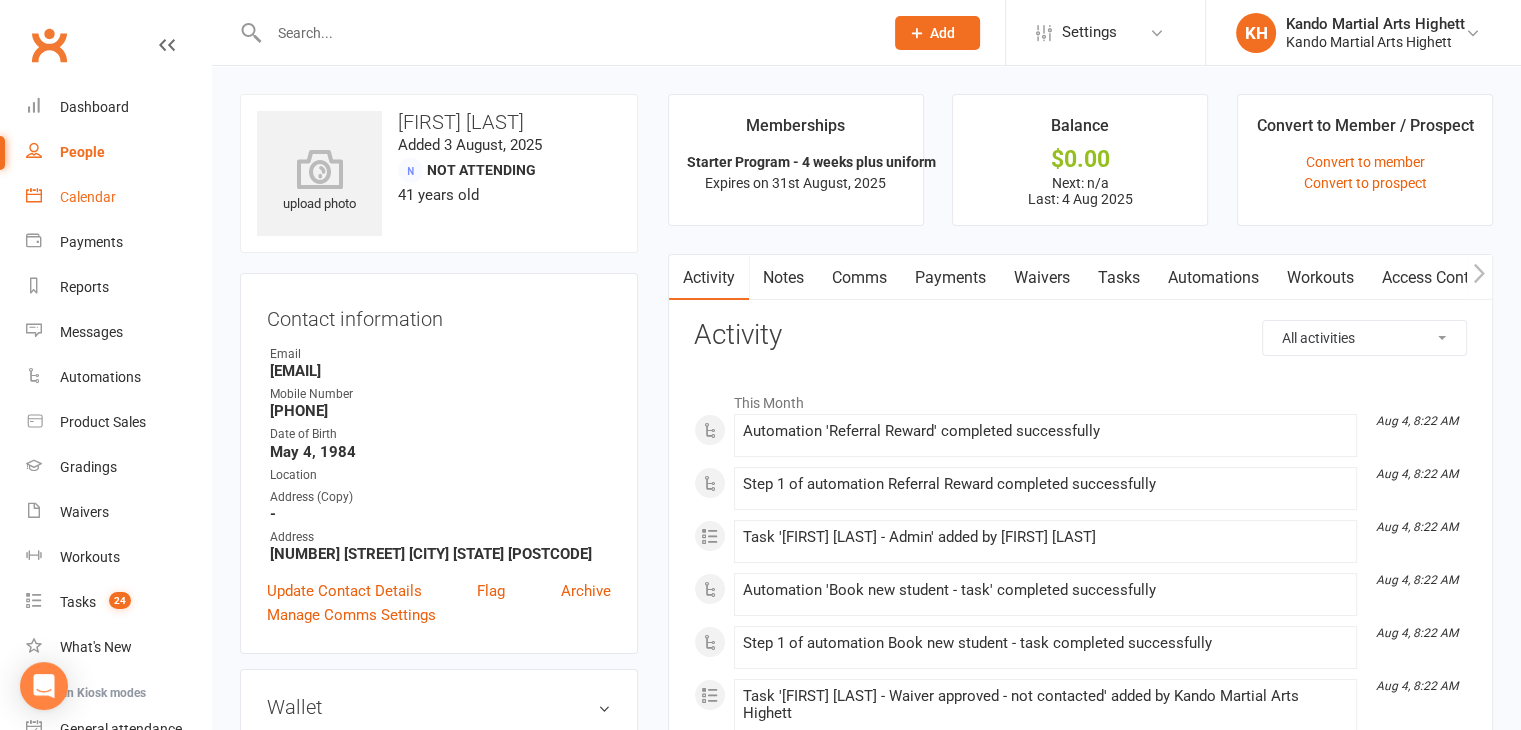 click on "Calendar" at bounding box center (88, 197) 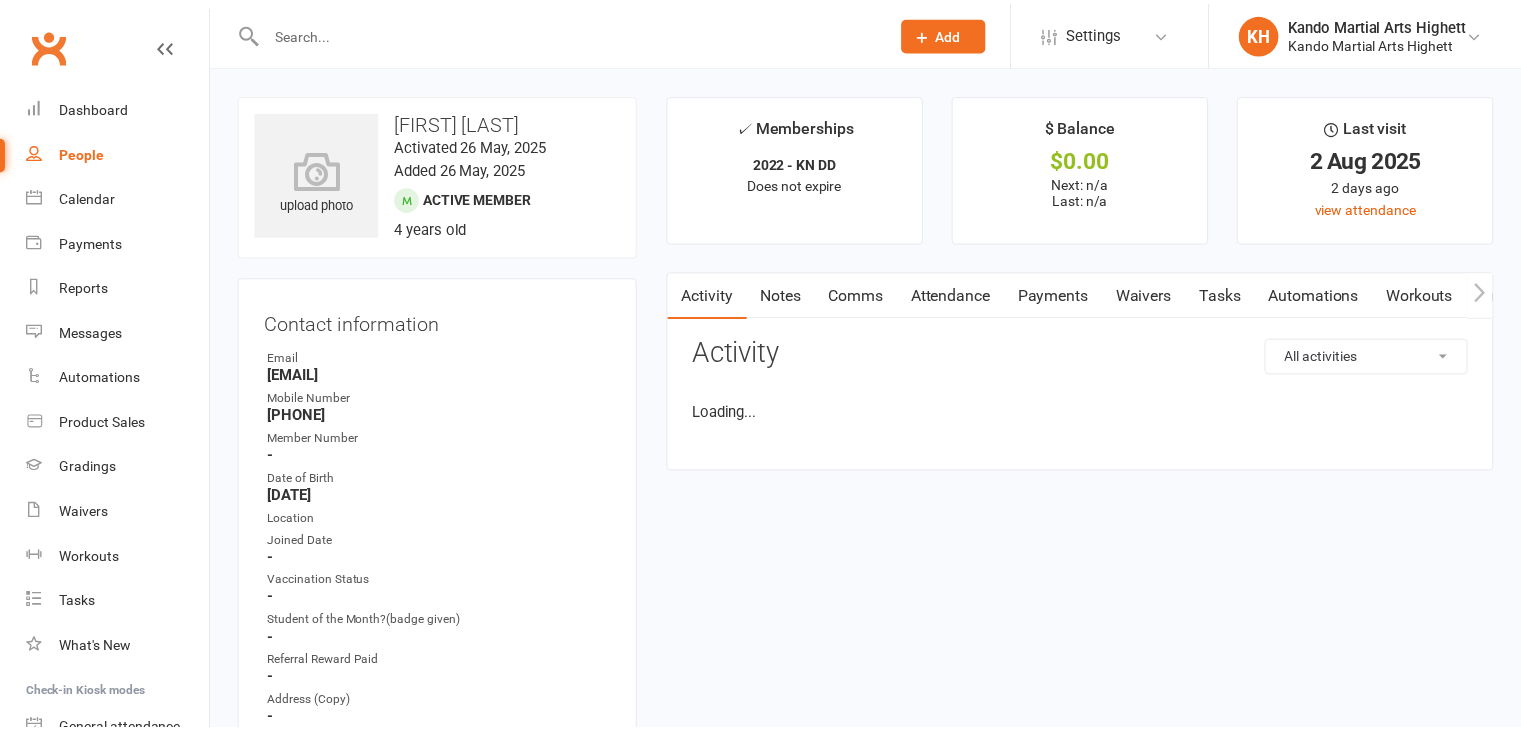 scroll, scrollTop: 0, scrollLeft: 0, axis: both 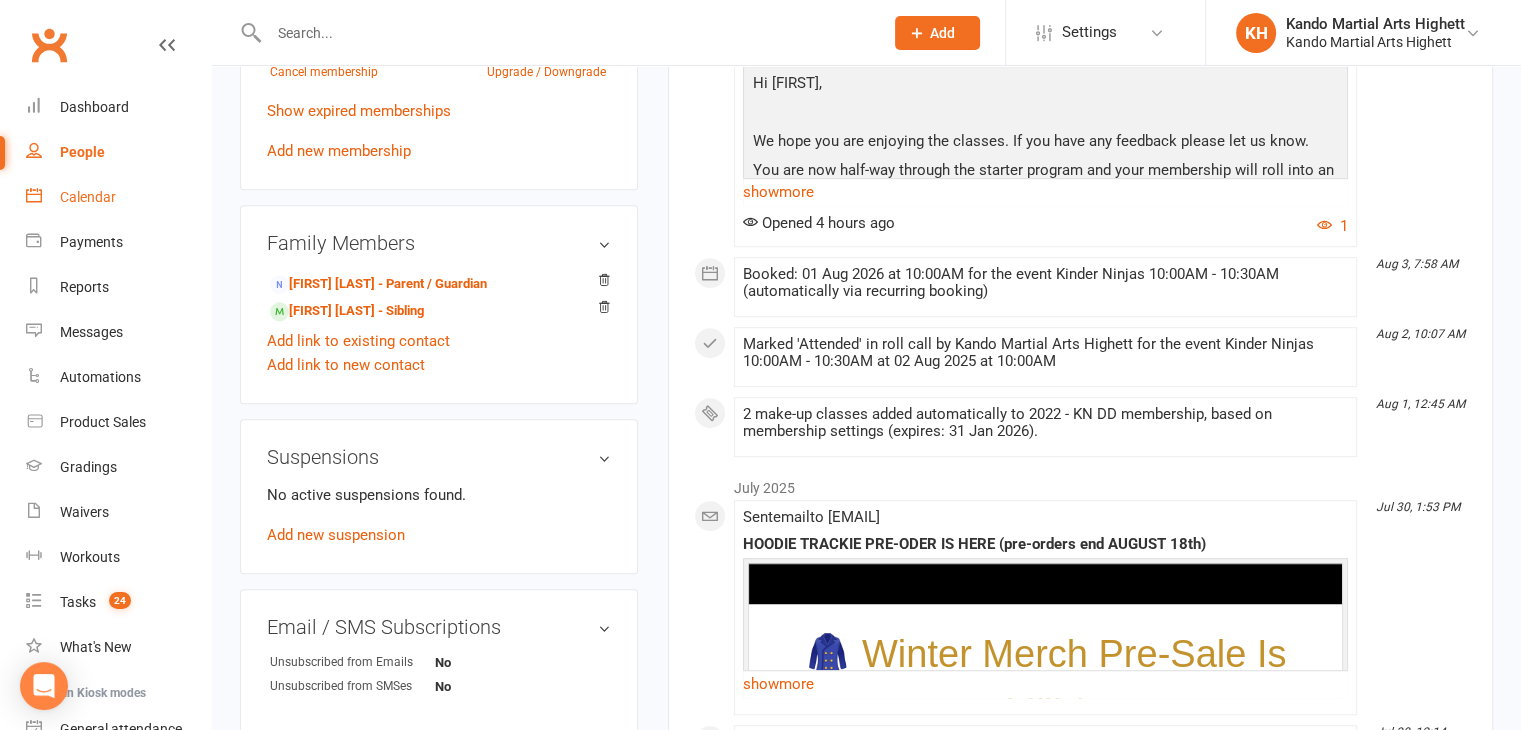 click on "Calendar" at bounding box center (118, 197) 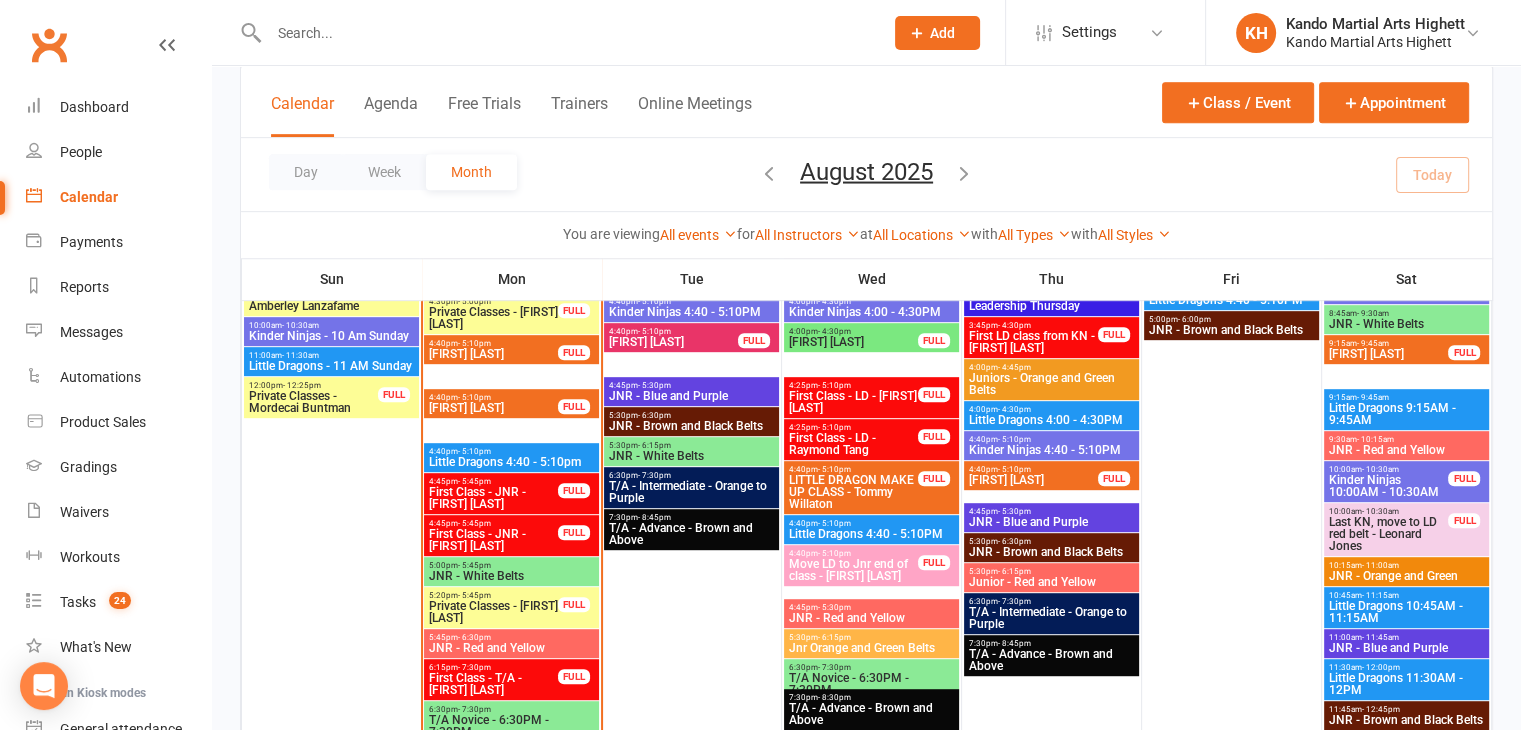 scroll, scrollTop: 1000, scrollLeft: 0, axis: vertical 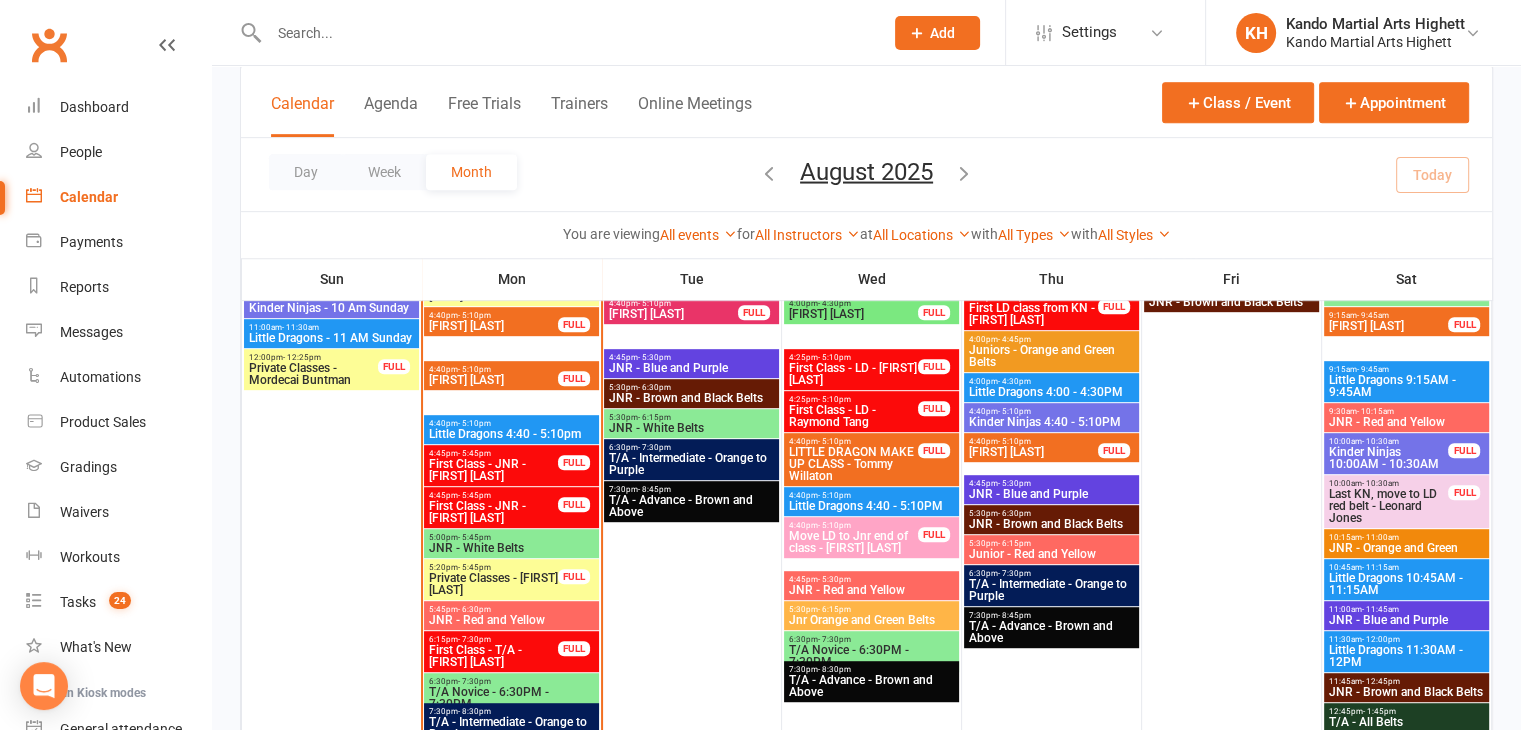 click on "First Class - JNR - [FIRST] [LAST]" at bounding box center (493, 470) 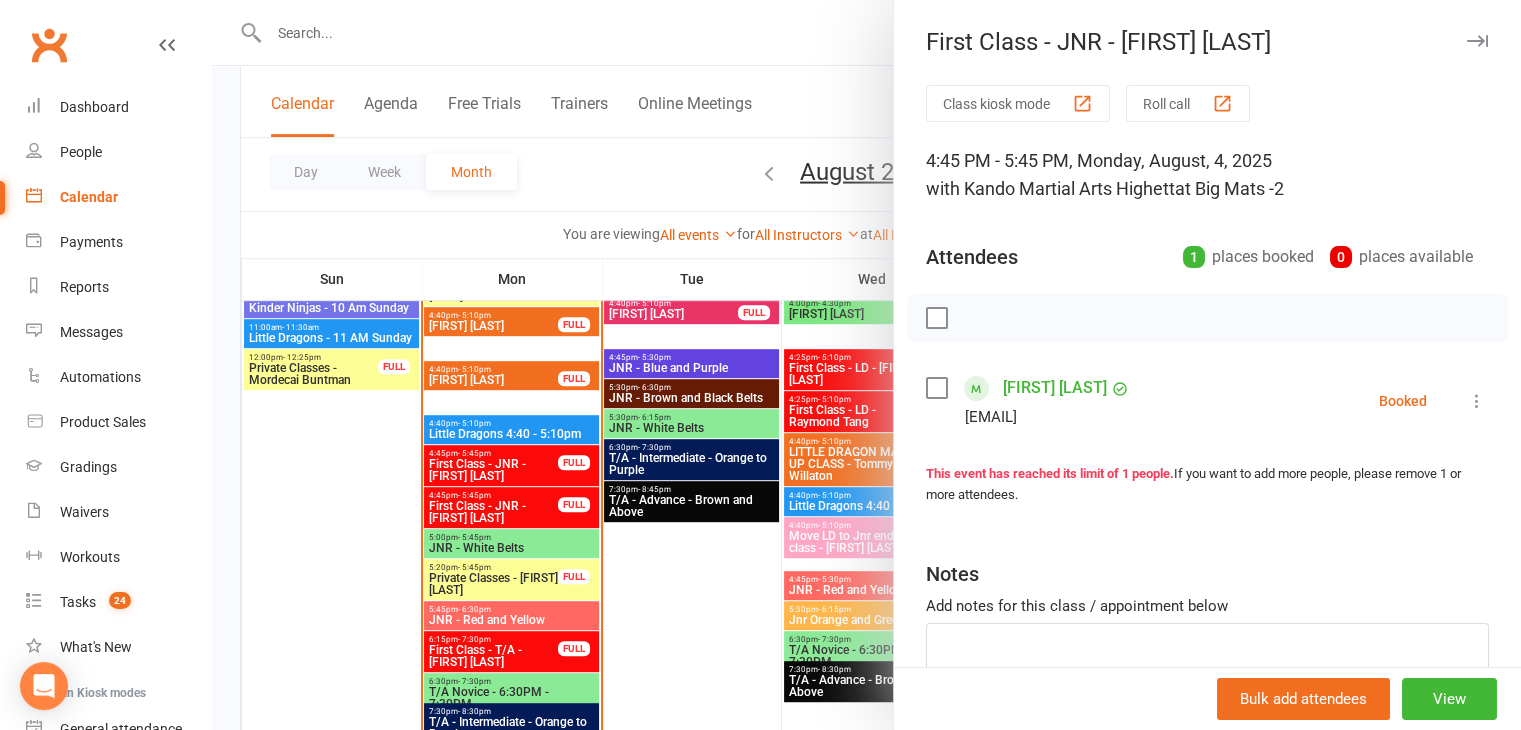 click at bounding box center (1477, 401) 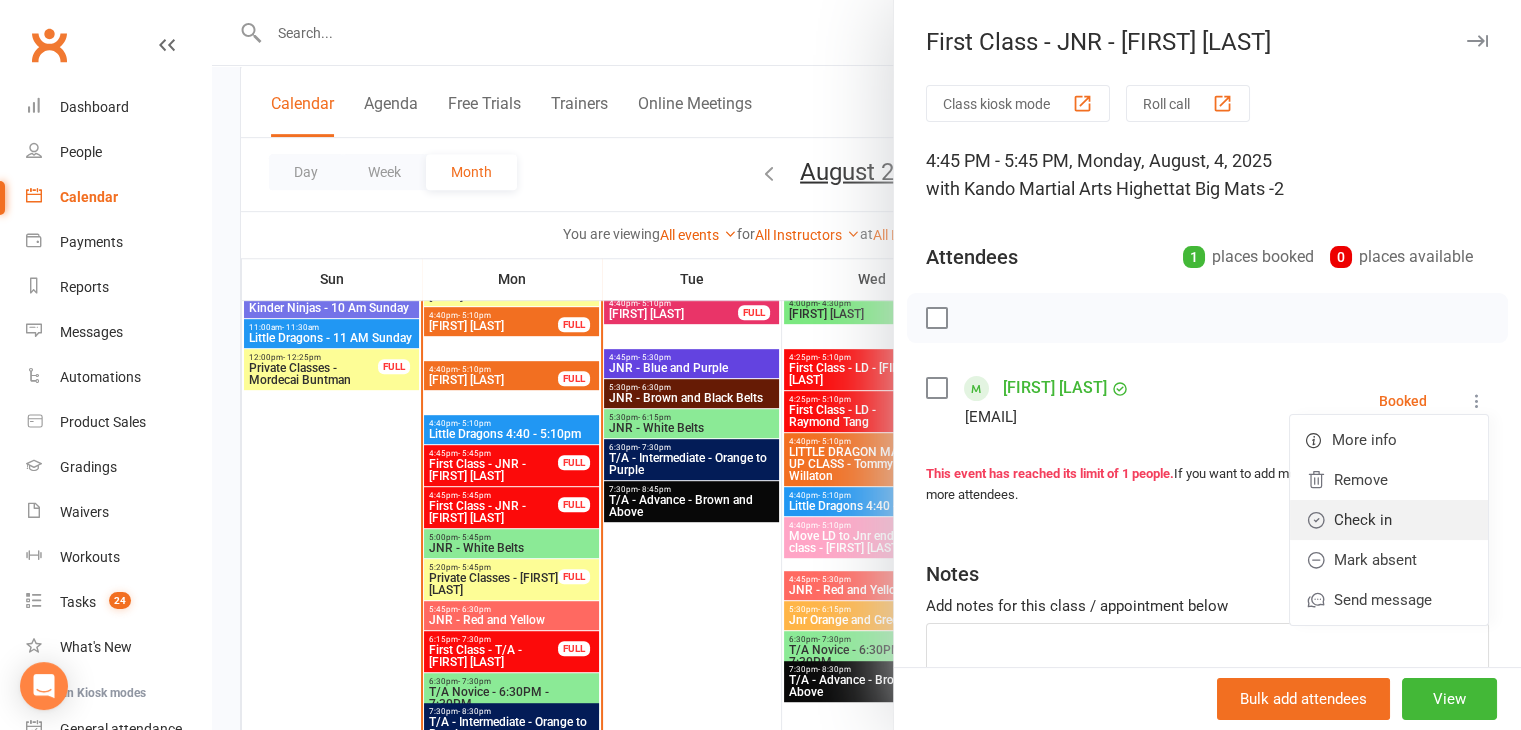 click on "Check in" at bounding box center (1389, 520) 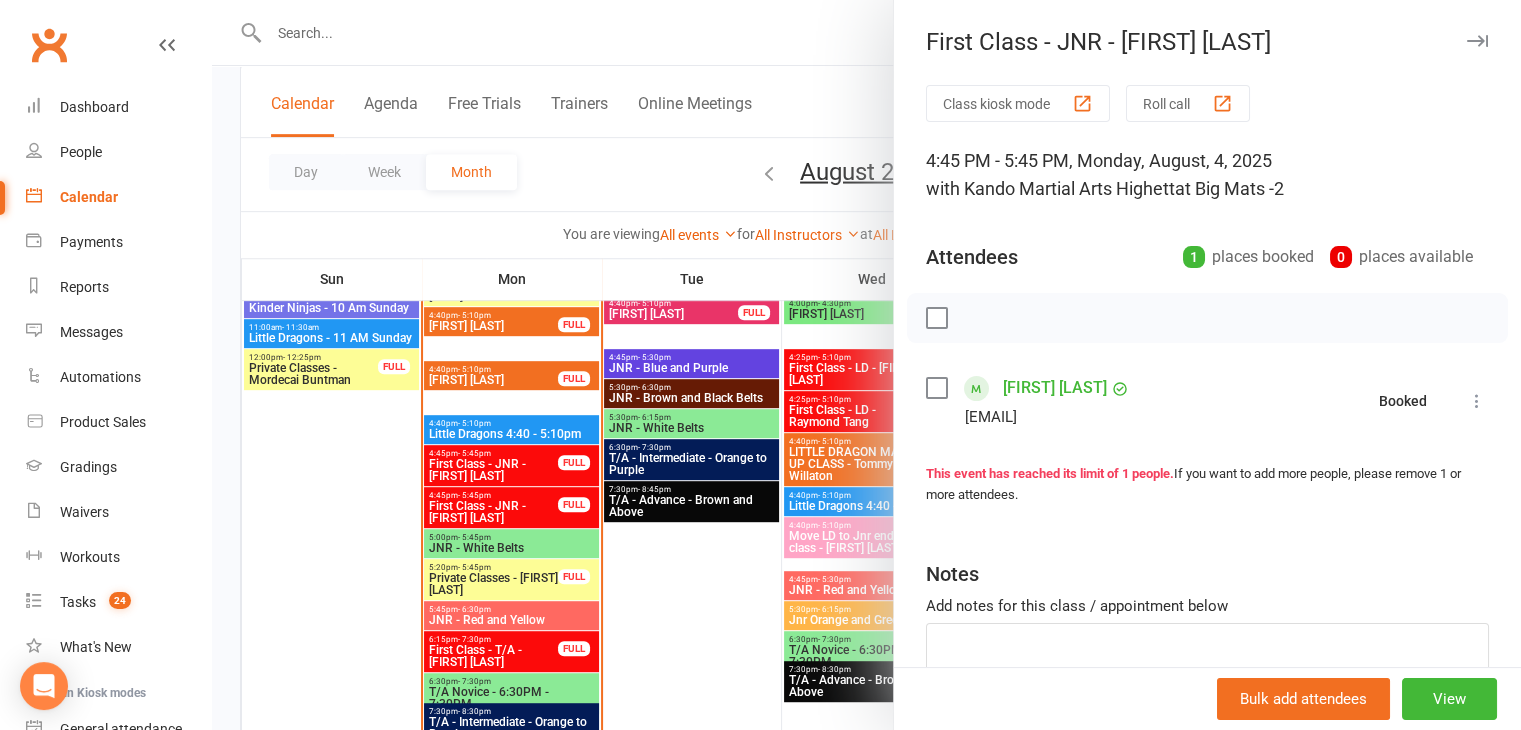 click at bounding box center [866, 365] 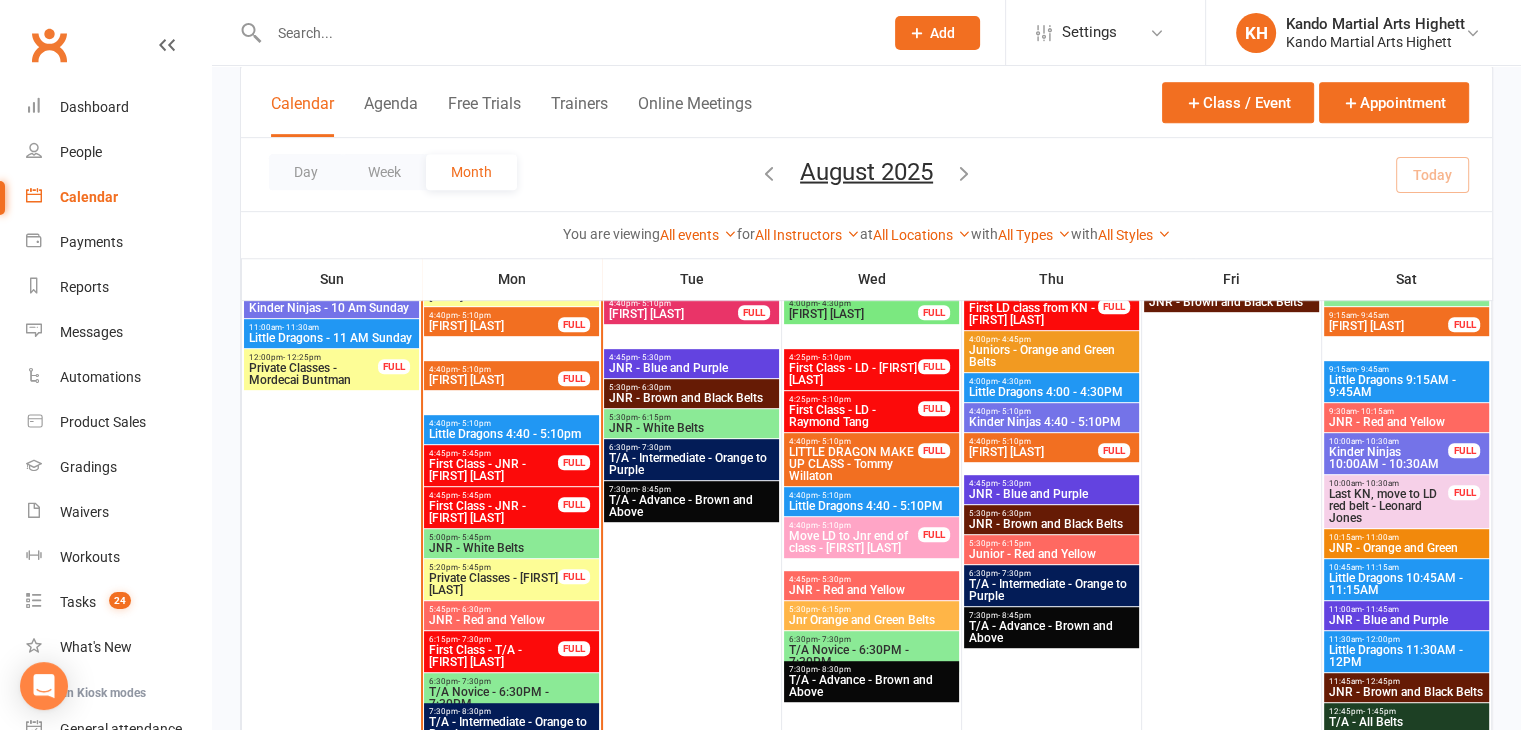 click on "FULL" at bounding box center (574, 504) 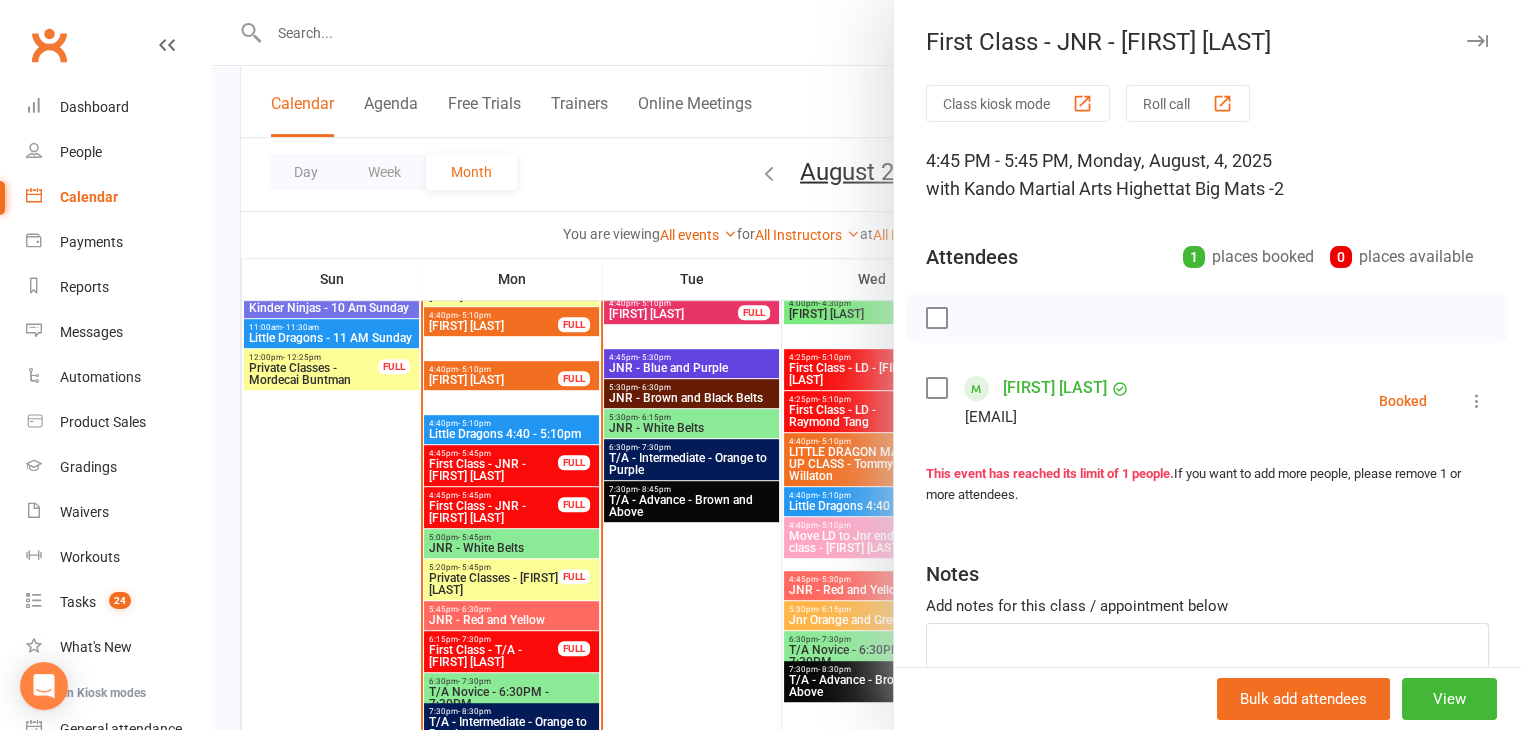 click at bounding box center (1477, 401) 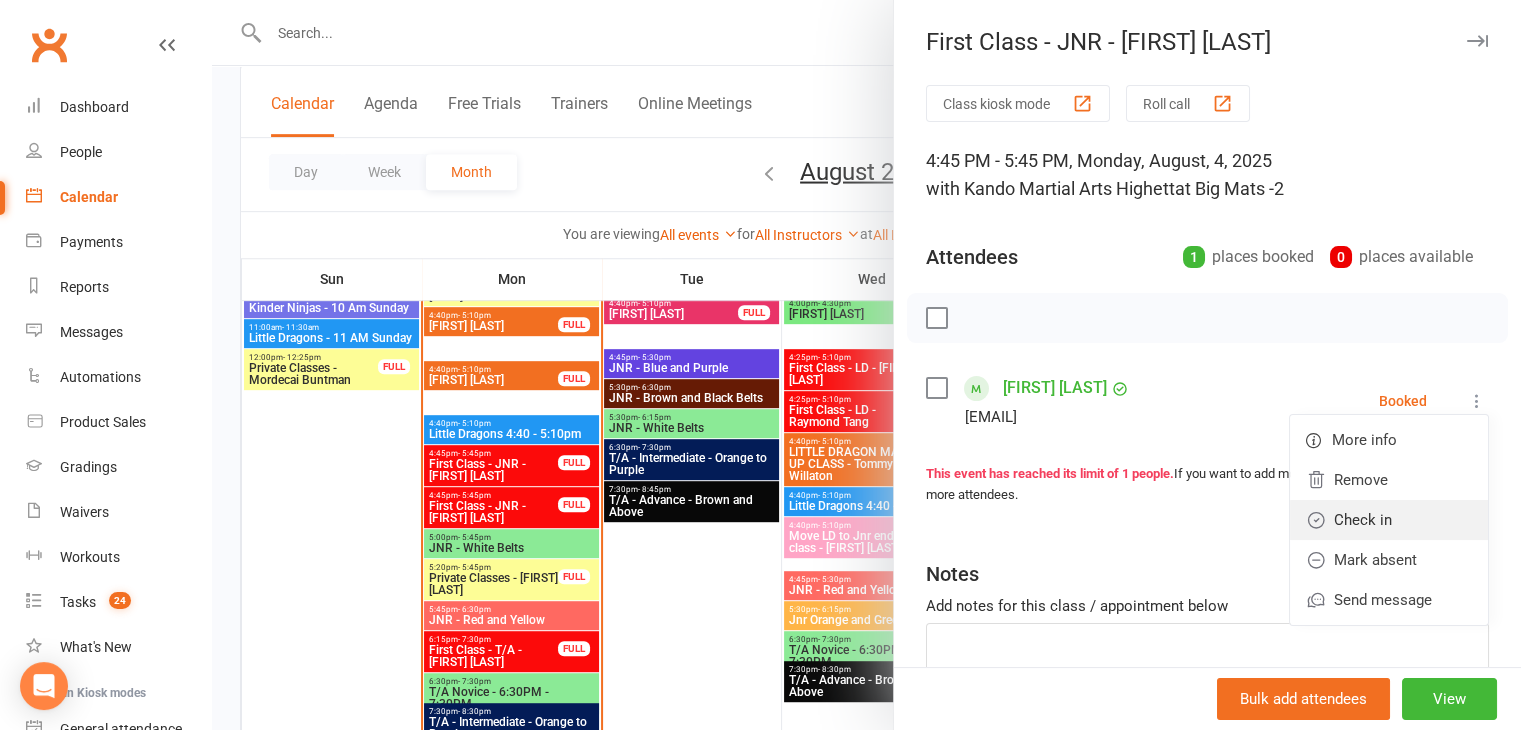 click on "Check in" at bounding box center (1389, 520) 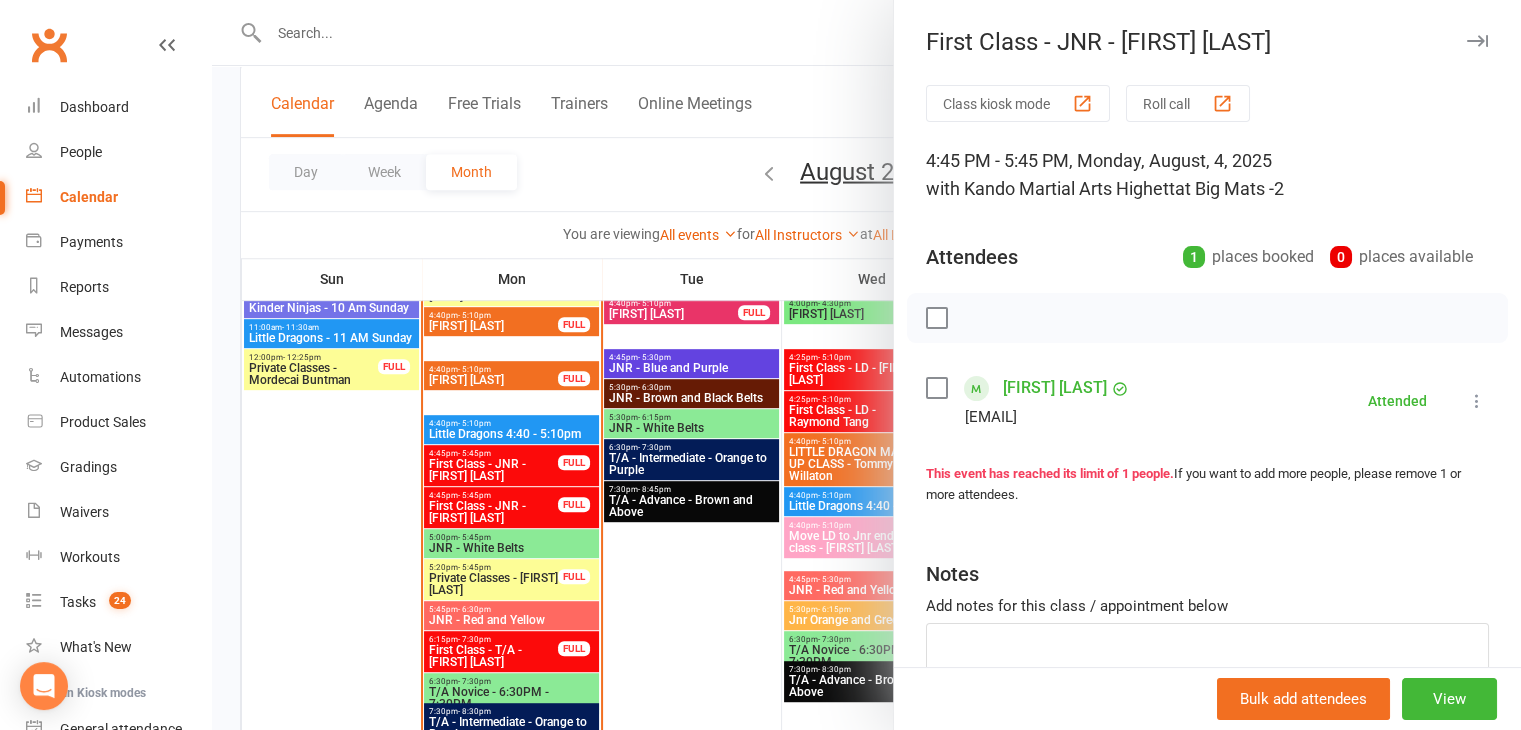 click at bounding box center (866, 365) 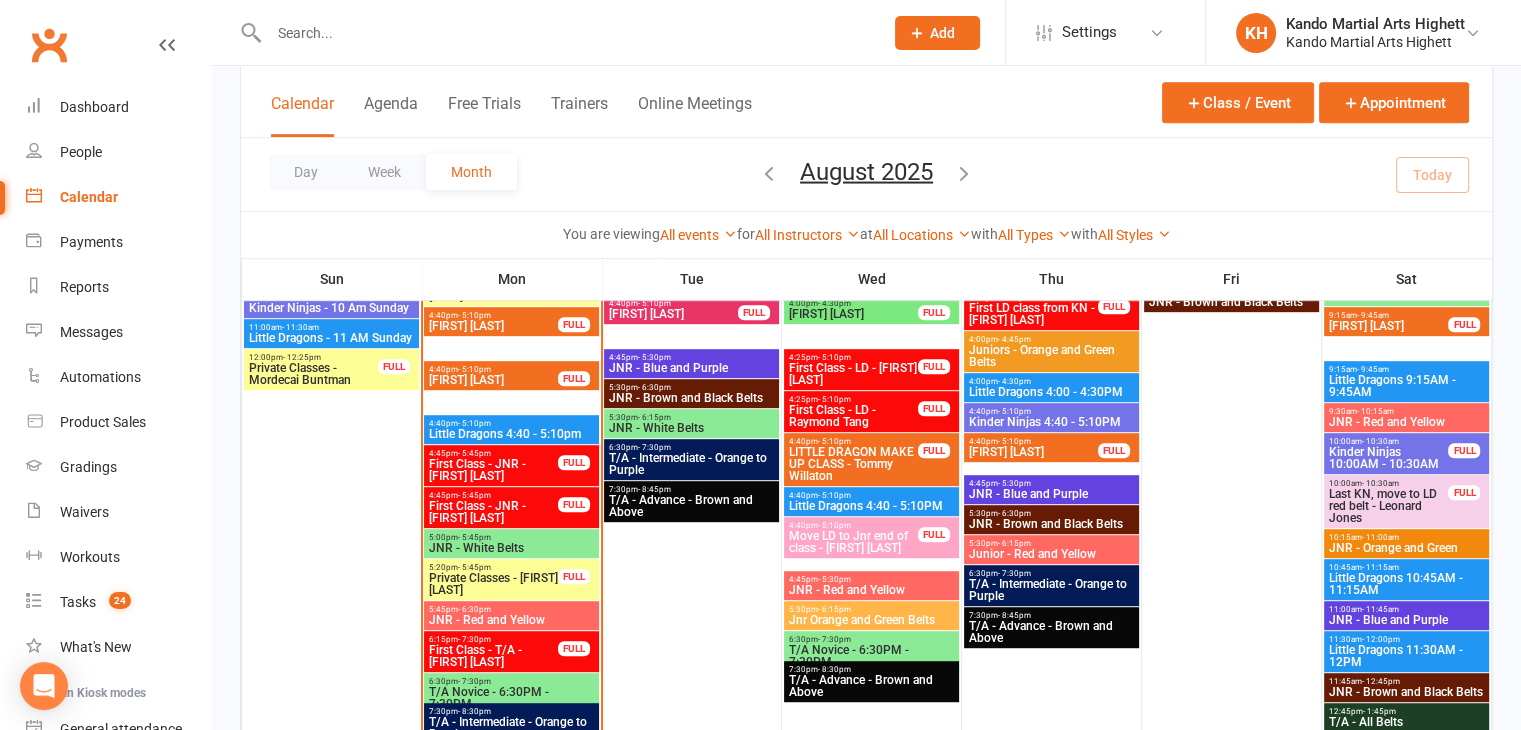 click on "4:40pm  - 5:10pm Little Dragons 4:40 - 5:10pm" at bounding box center [511, 429] 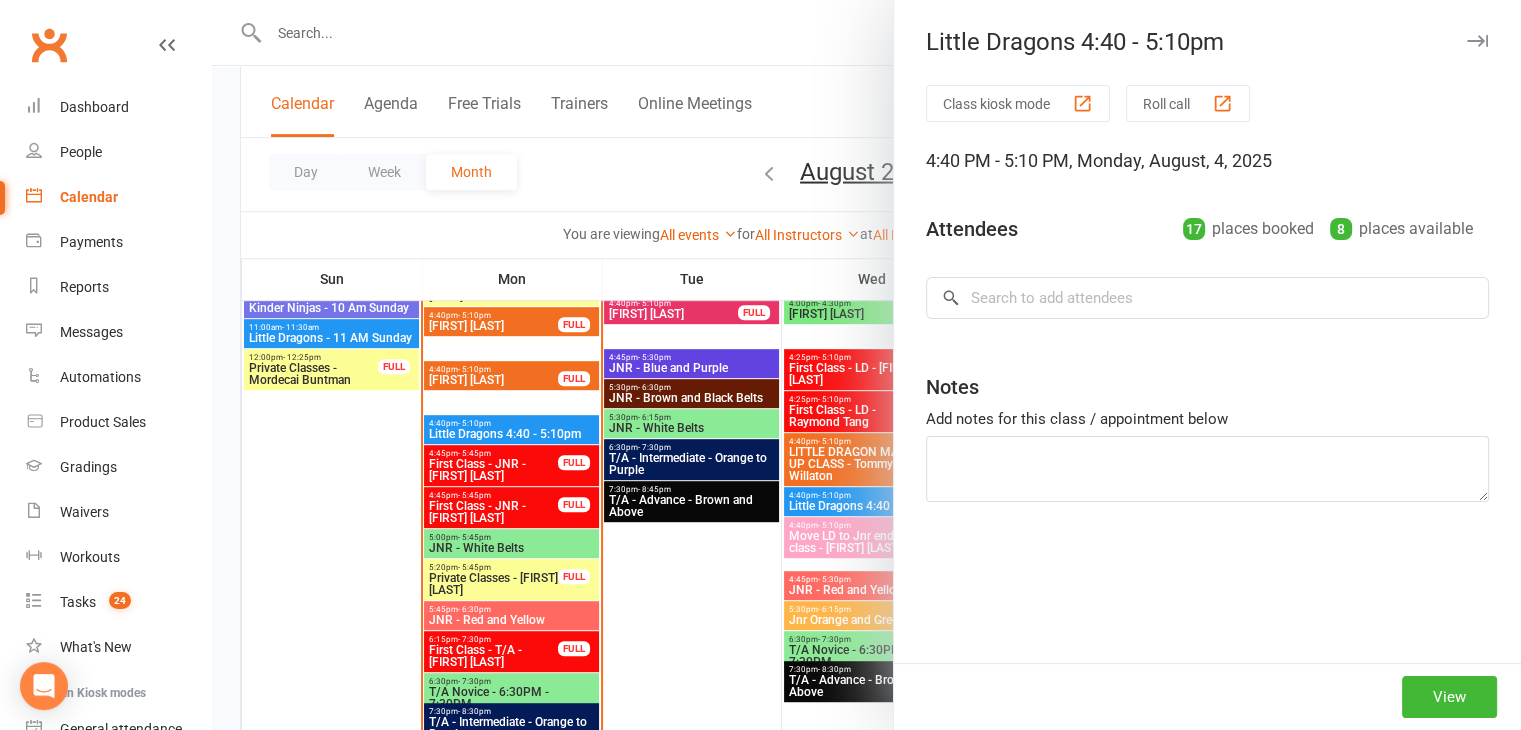 click at bounding box center (866, 365) 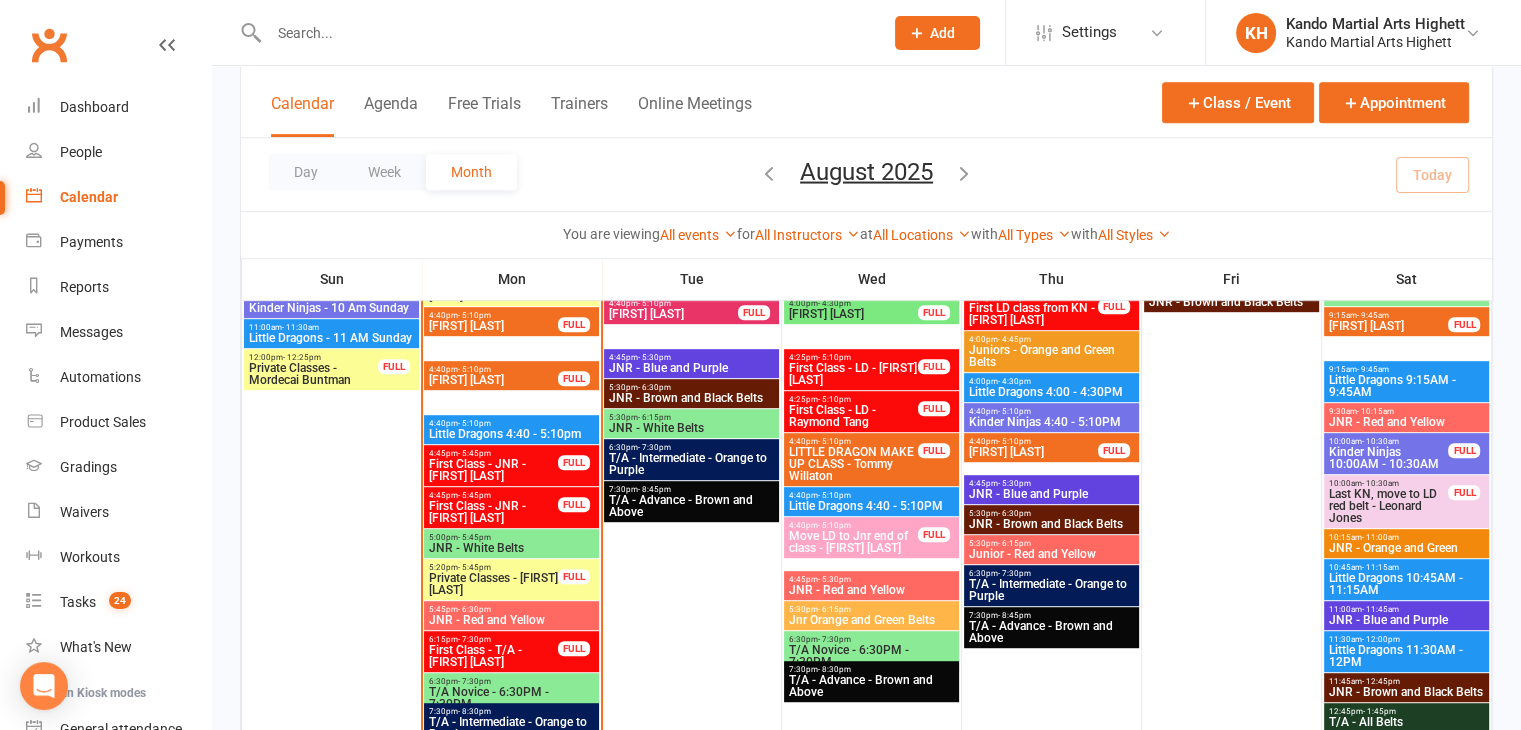 click at bounding box center [866, 365] 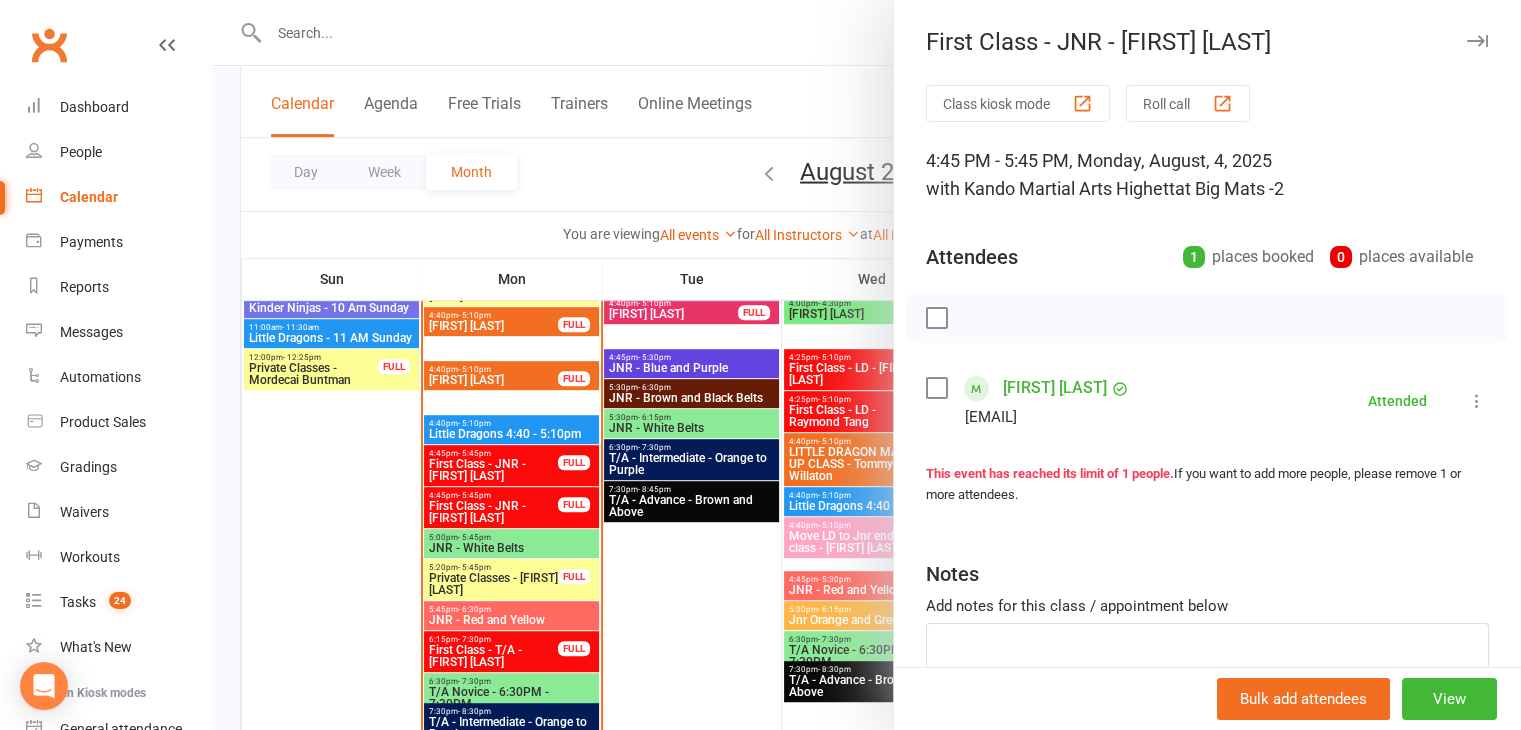 click at bounding box center [866, 365] 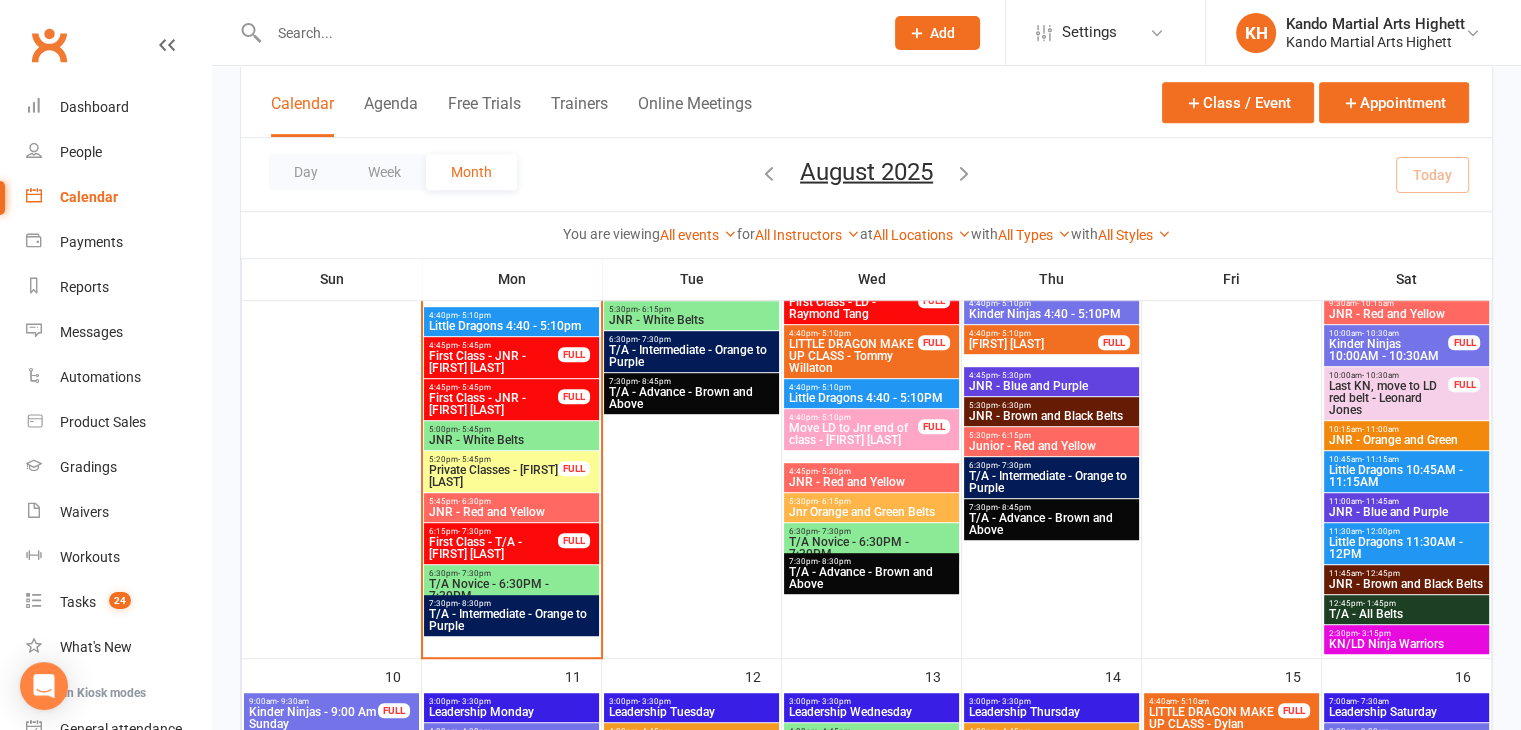 scroll, scrollTop: 1000, scrollLeft: 0, axis: vertical 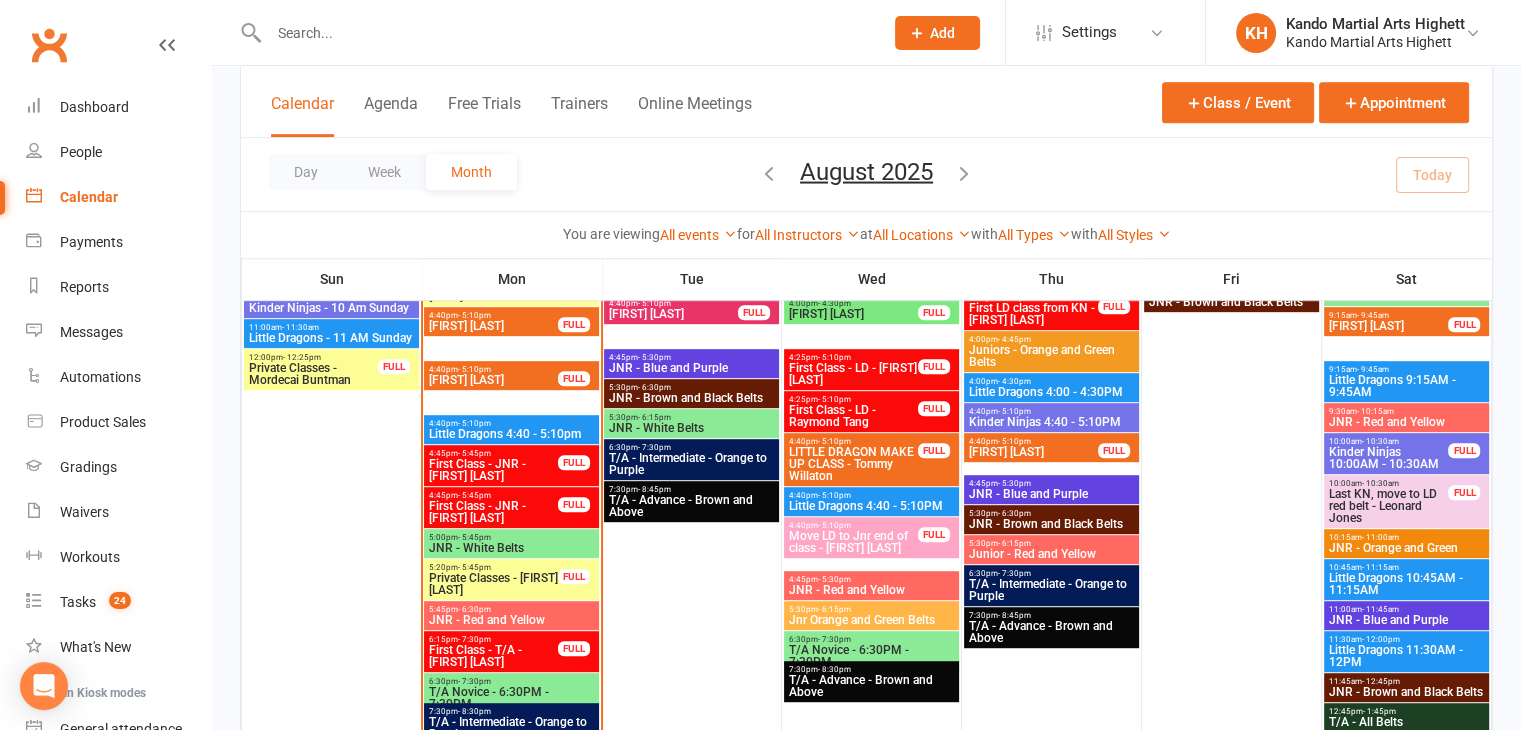 click on "Private Classes - [FIRST] [LAST]" at bounding box center [493, 584] 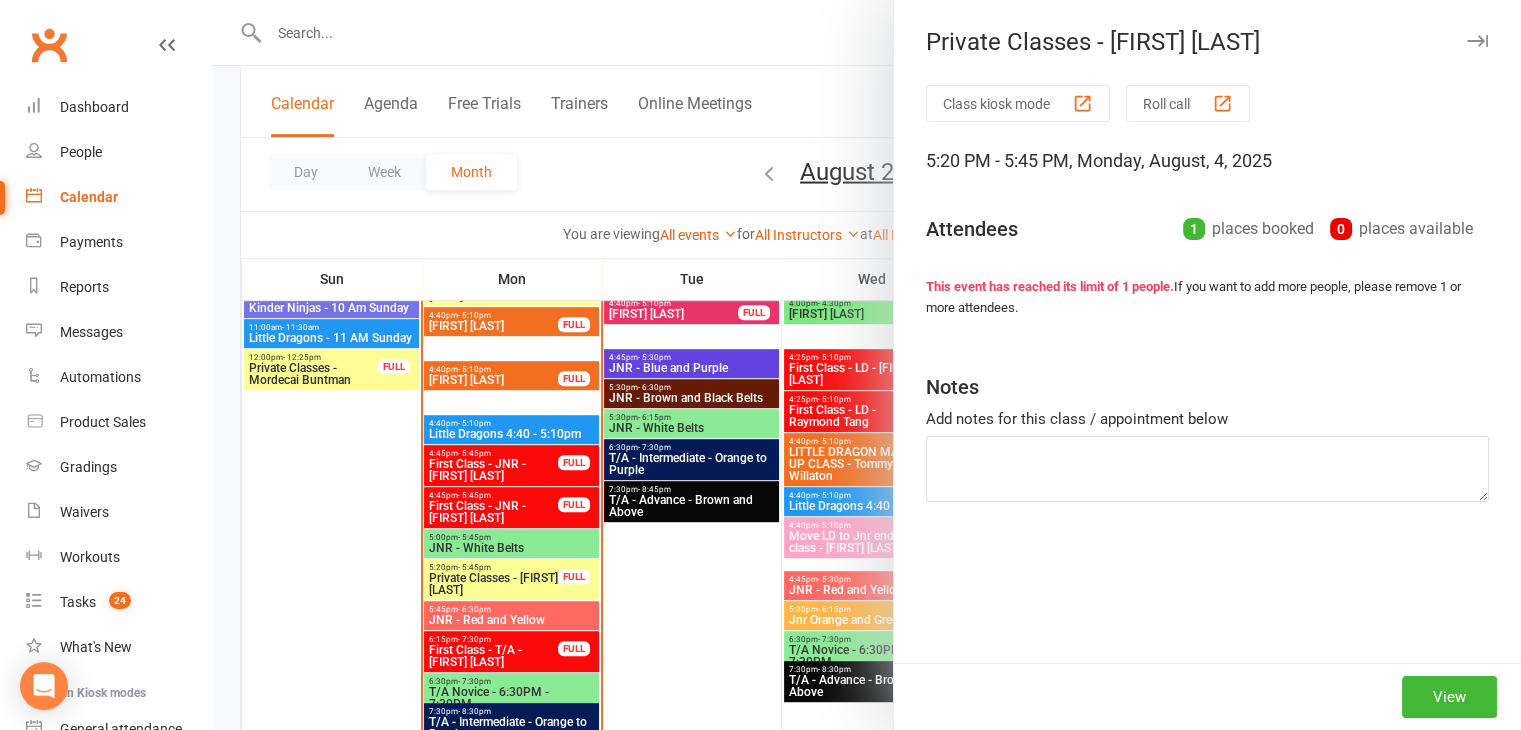 click at bounding box center [866, 365] 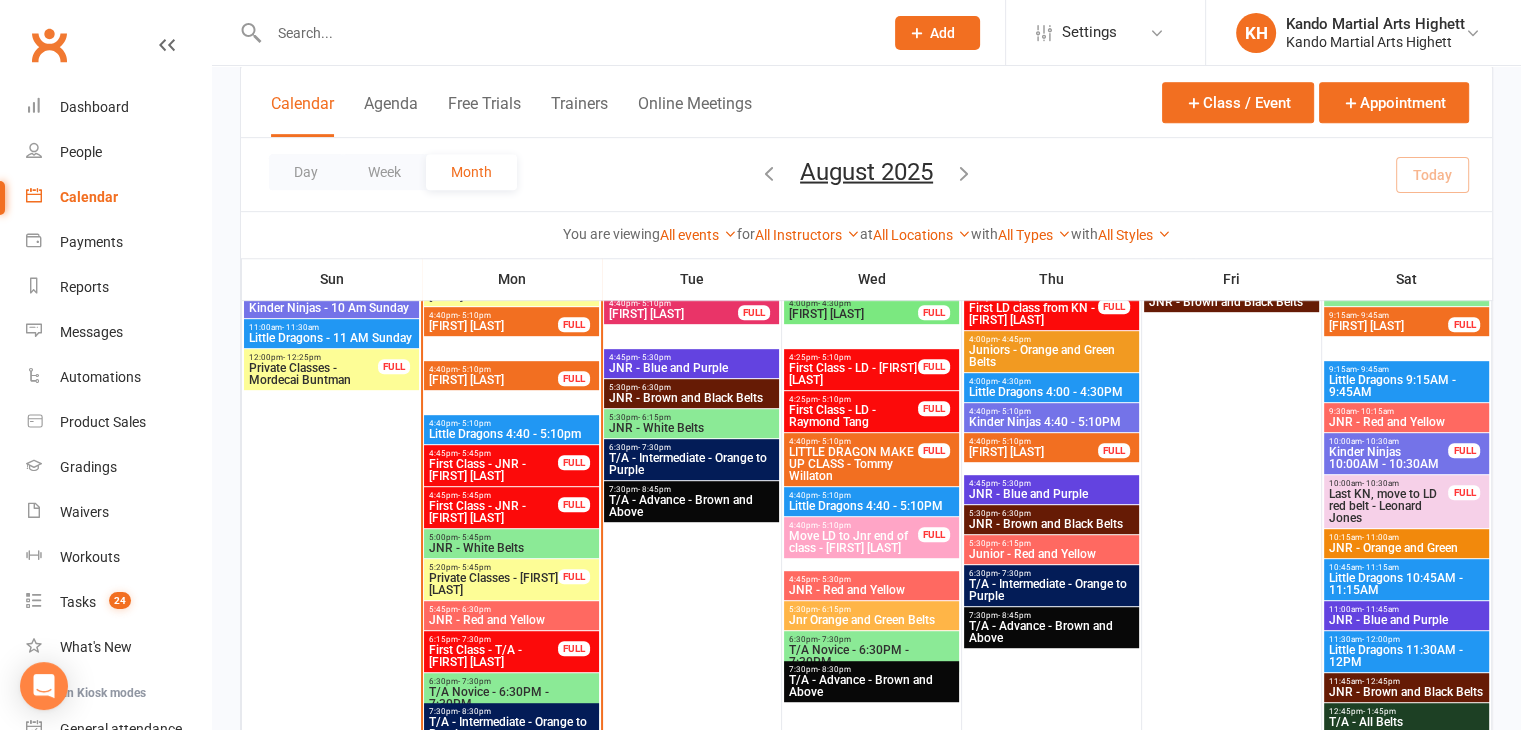click on "Private Classes - [FIRST] [LAST]" at bounding box center (493, 584) 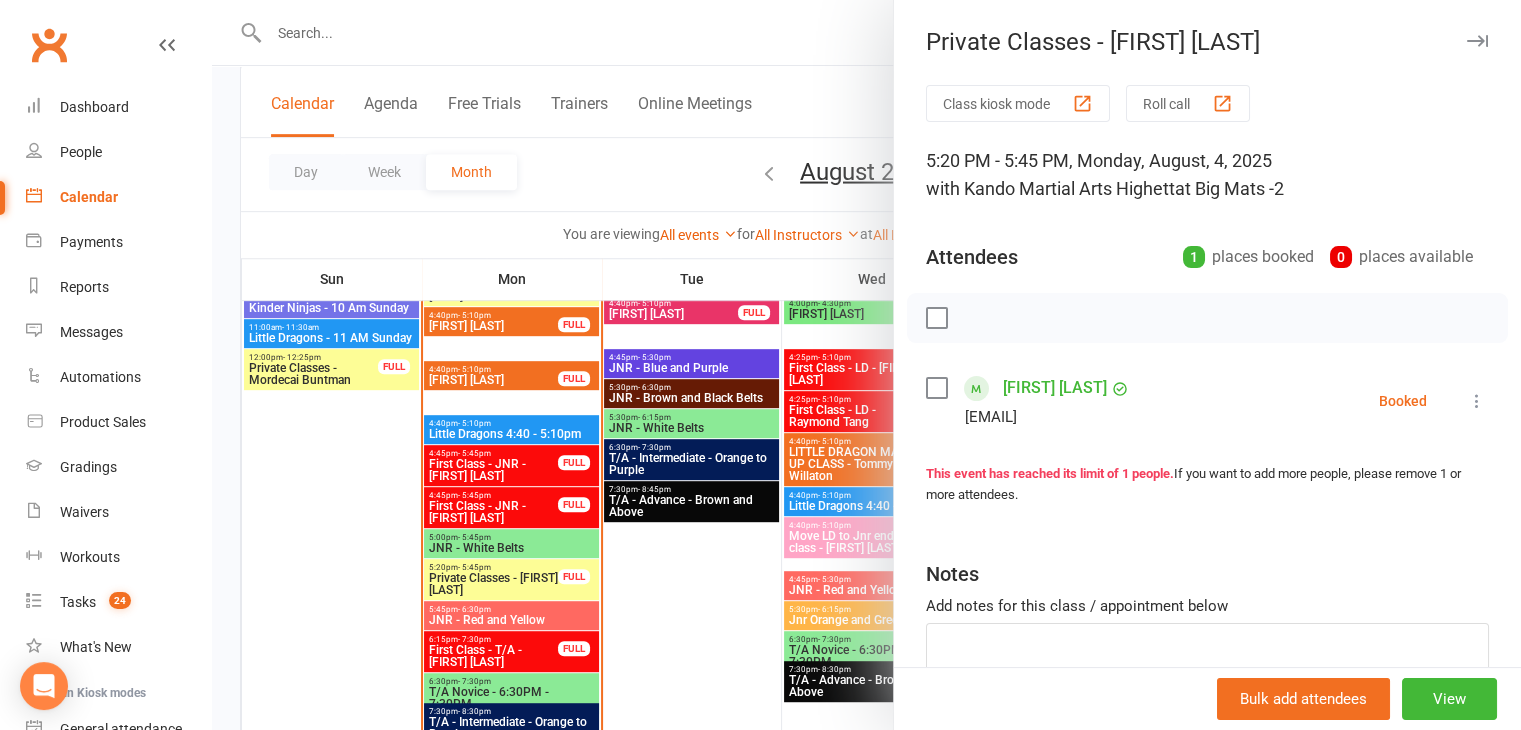 click at bounding box center (866, 365) 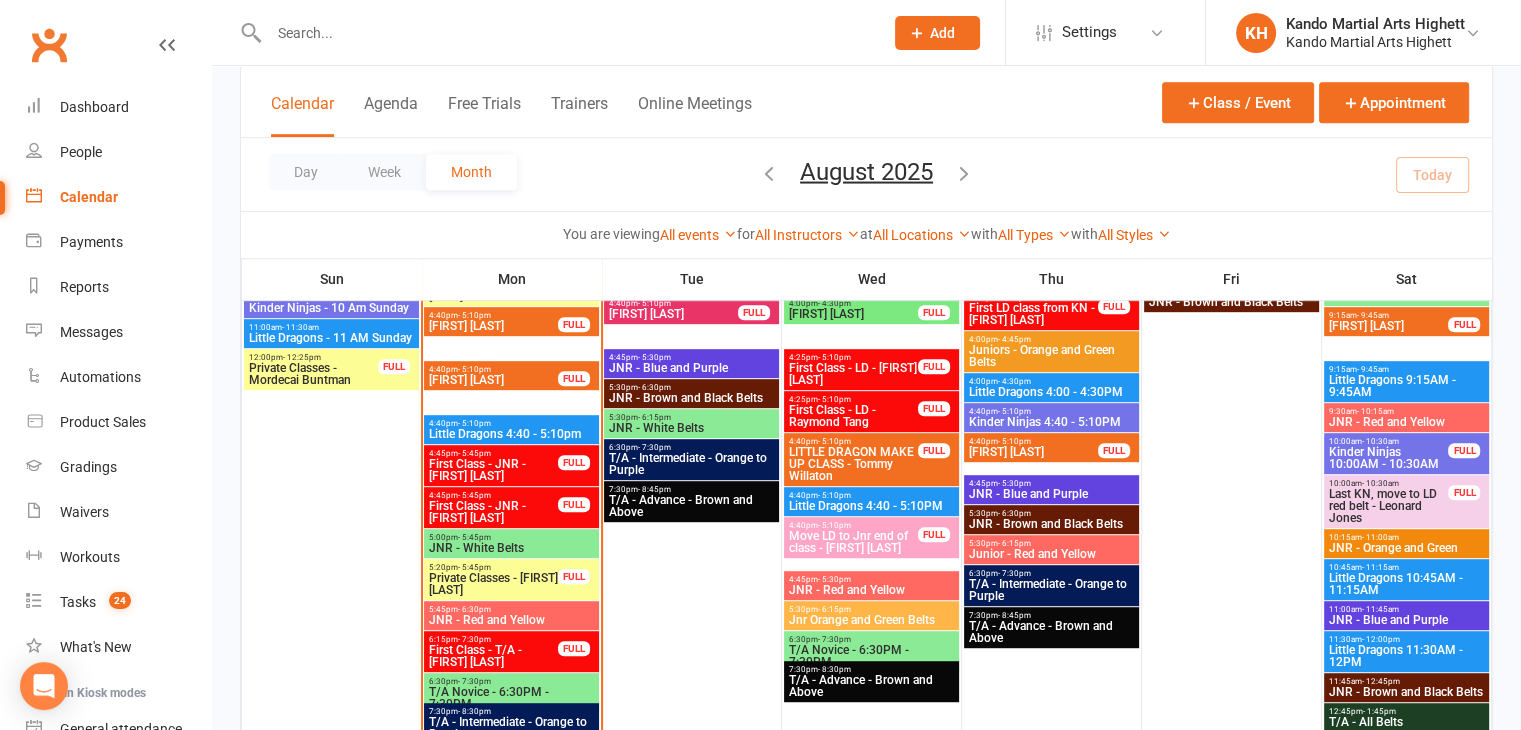 click on "5:45pm  - 6:30pm JNR - Red and Yellow" at bounding box center (511, 615) 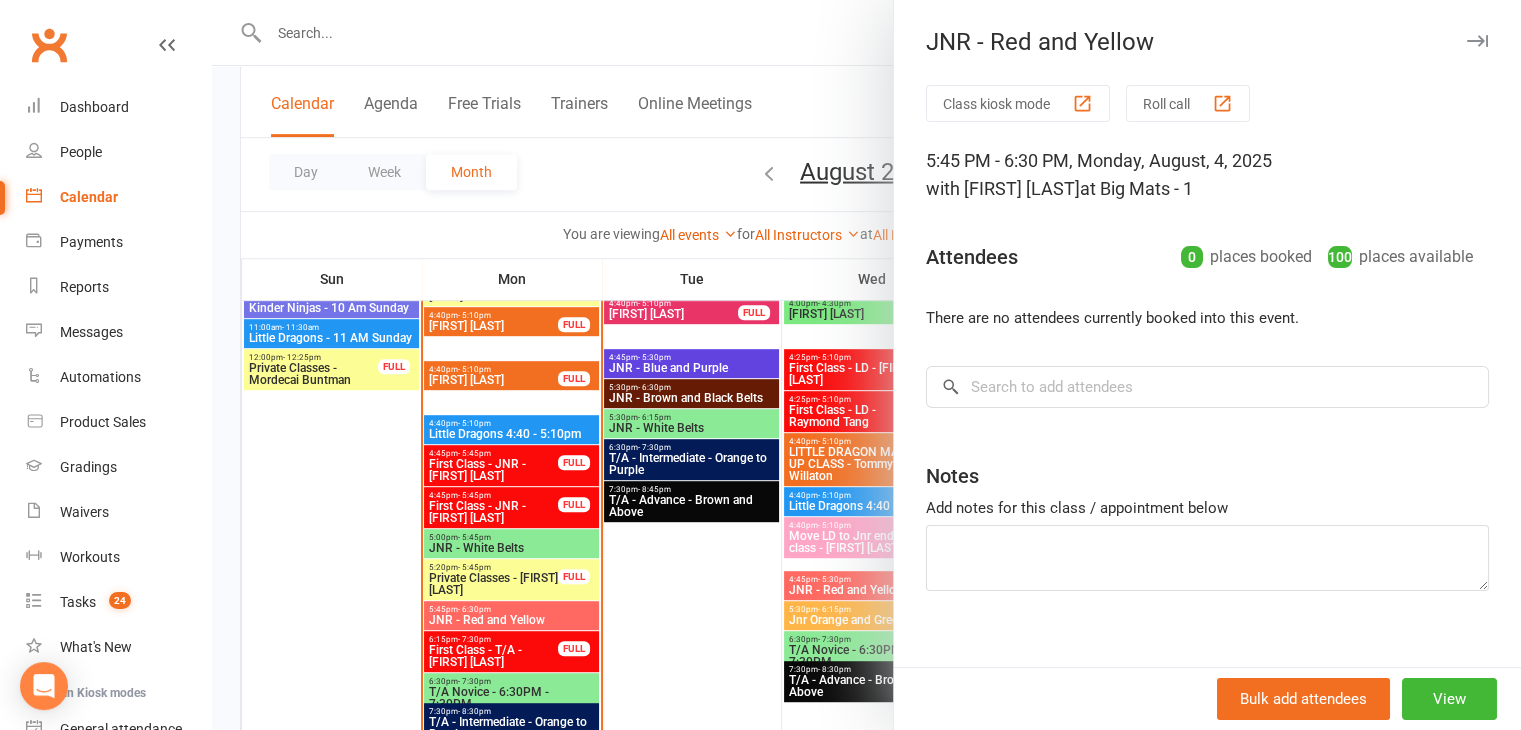 click at bounding box center [866, 365] 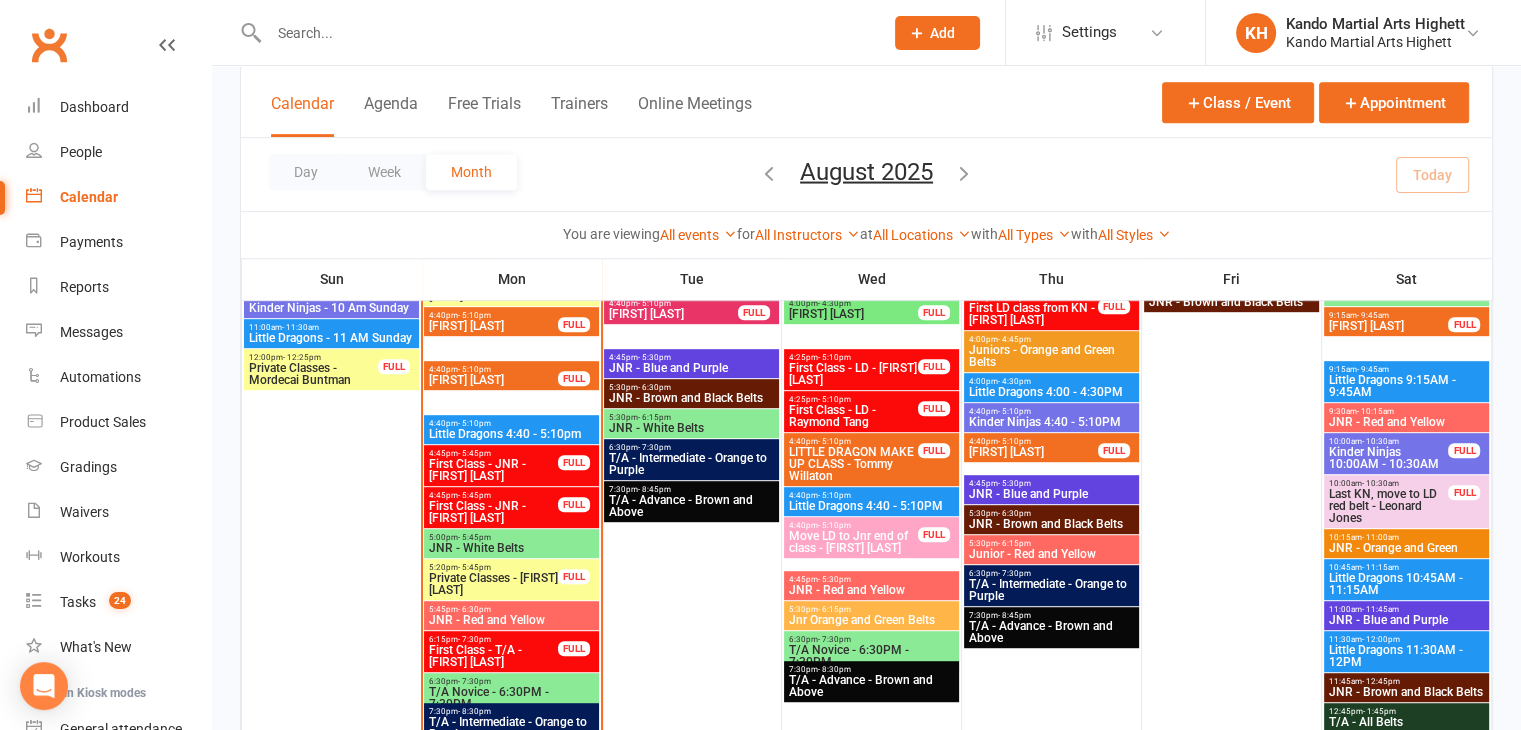 click on "Private Classes - [FIRST] [LAST]" at bounding box center [493, 584] 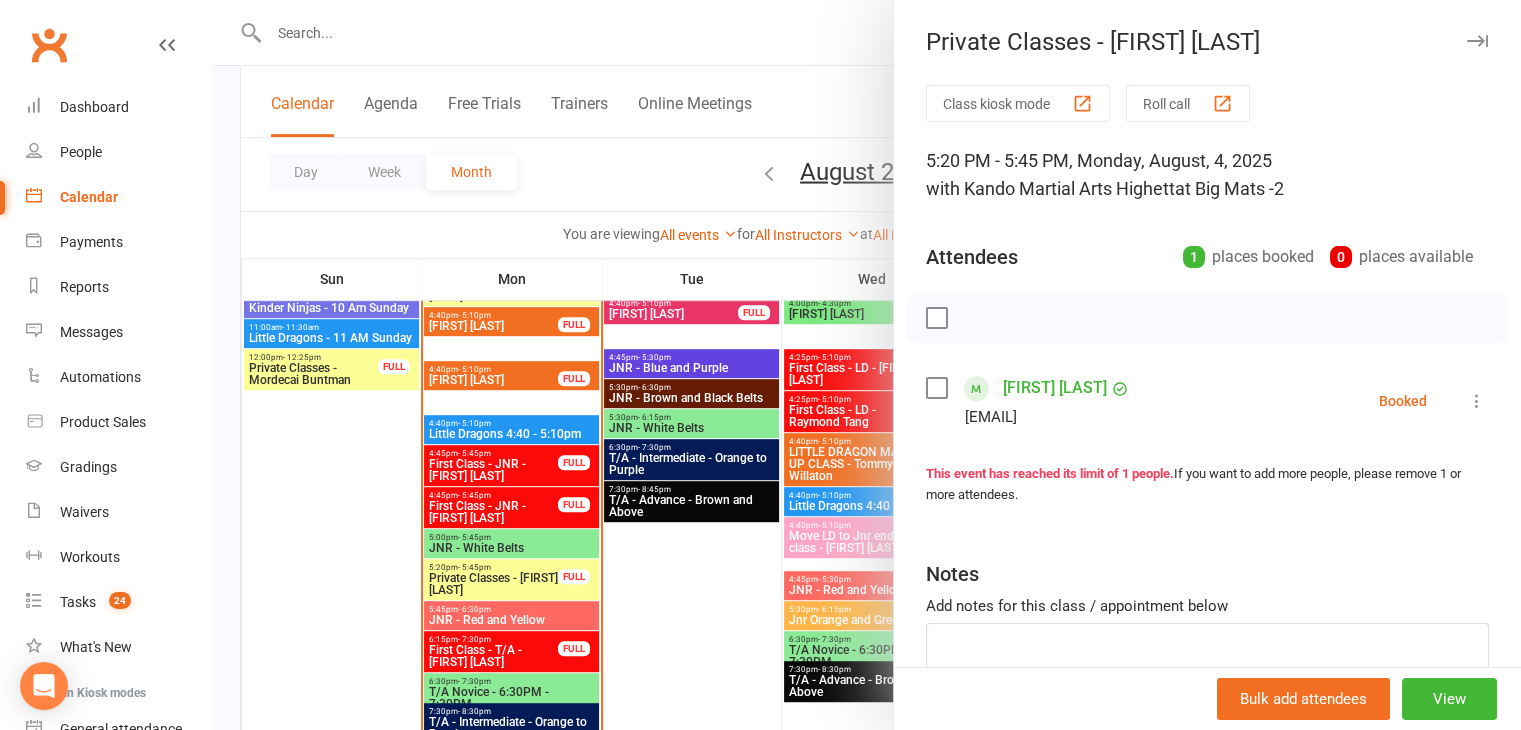 click at bounding box center (866, 365) 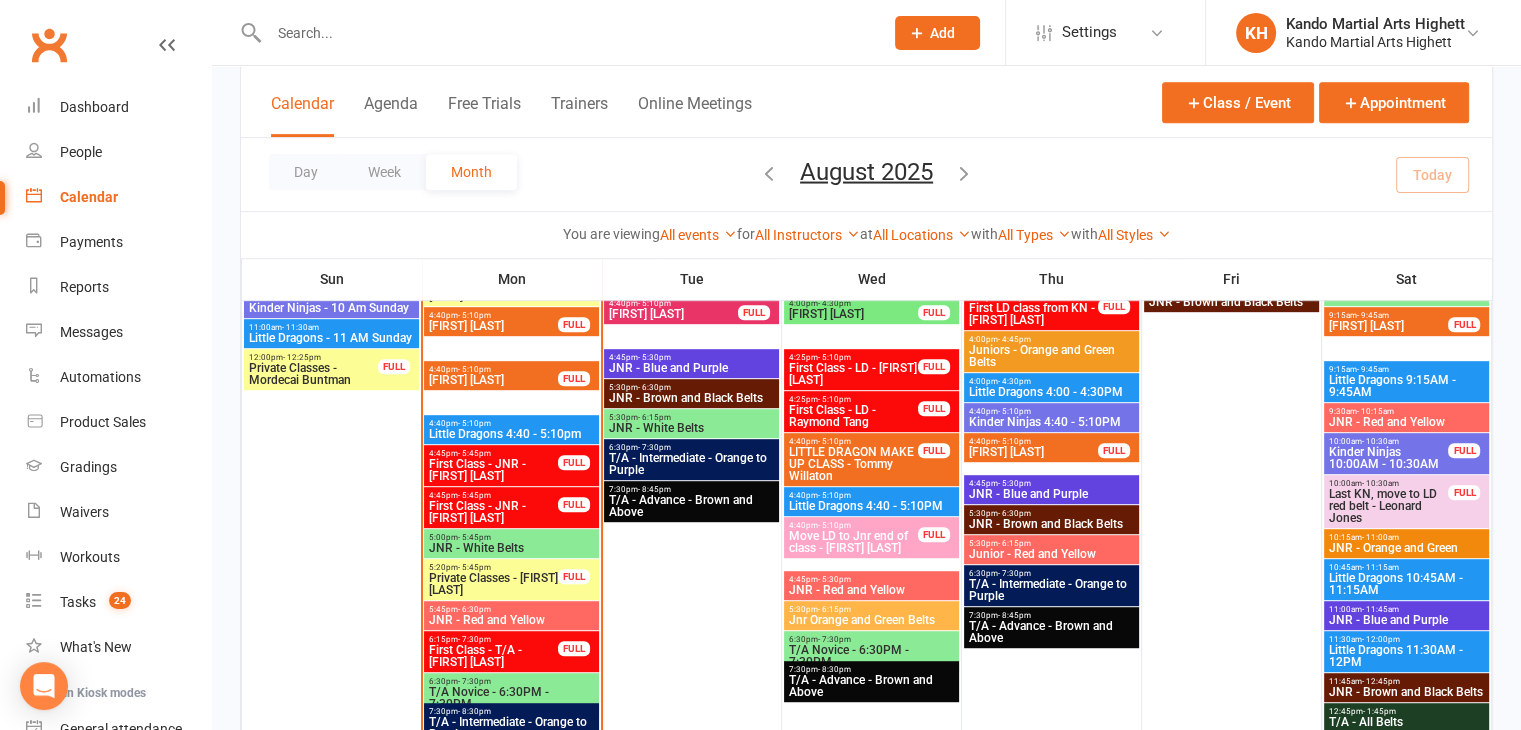 click on "Private Classes - [FIRST] [LAST]" at bounding box center (493, 584) 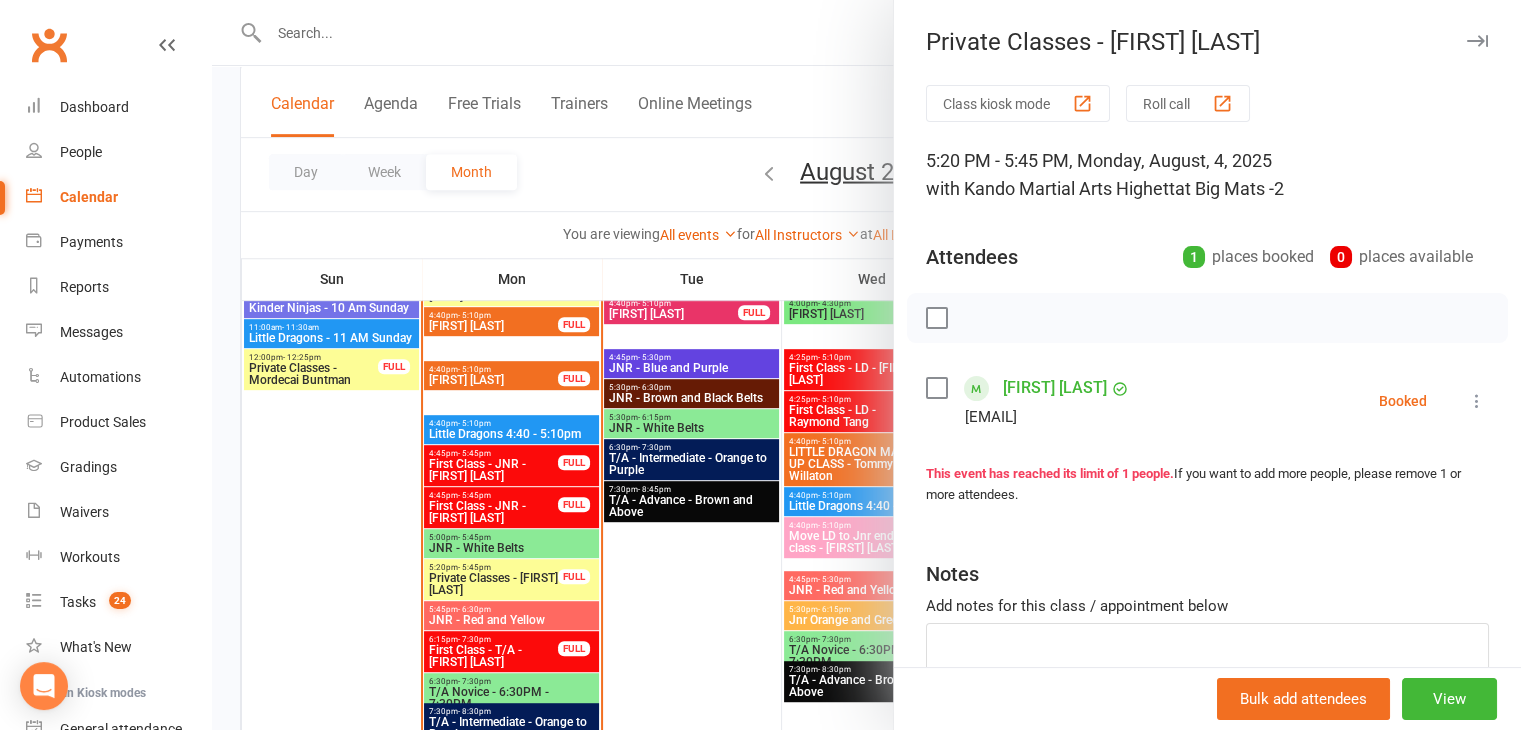 click at bounding box center [866, 365] 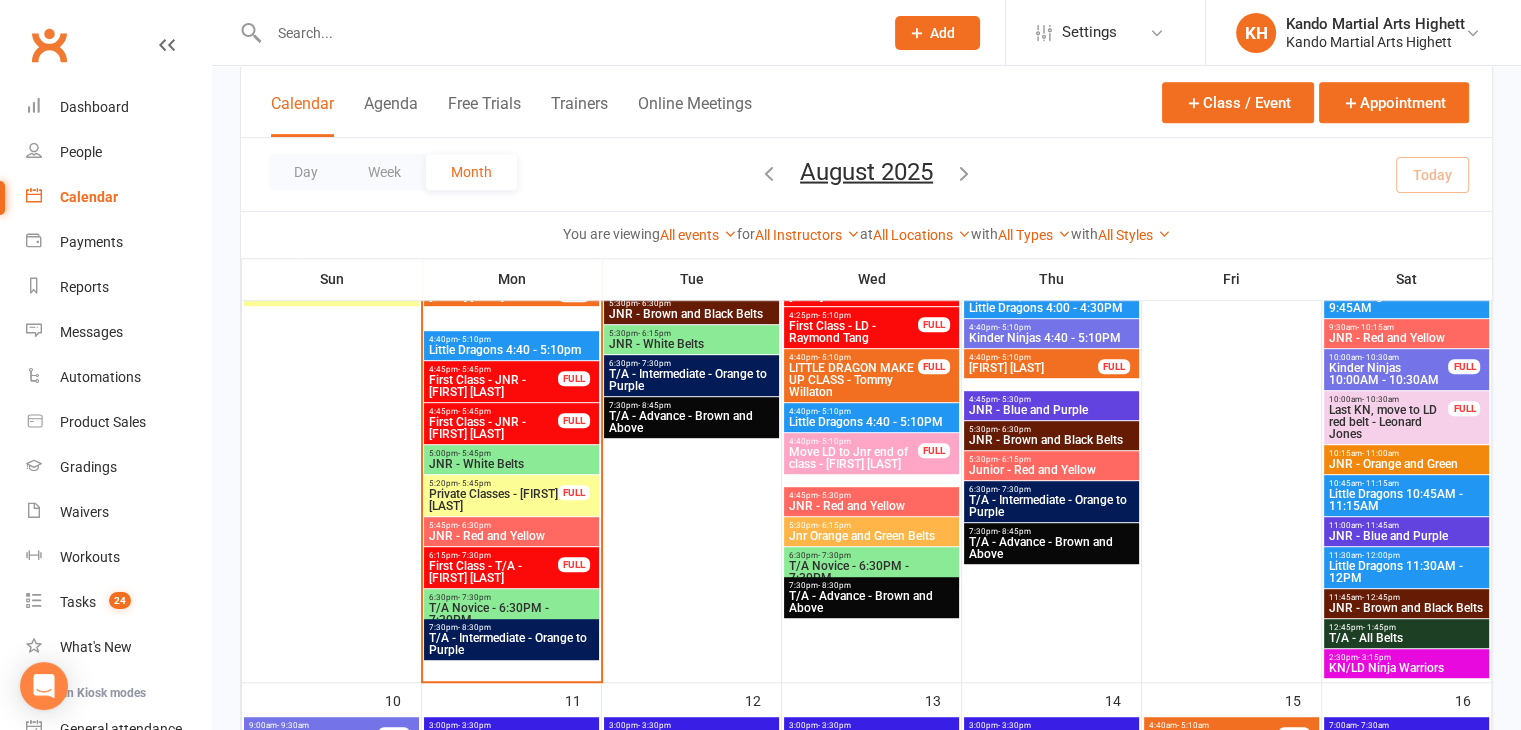 scroll, scrollTop: 1100, scrollLeft: 0, axis: vertical 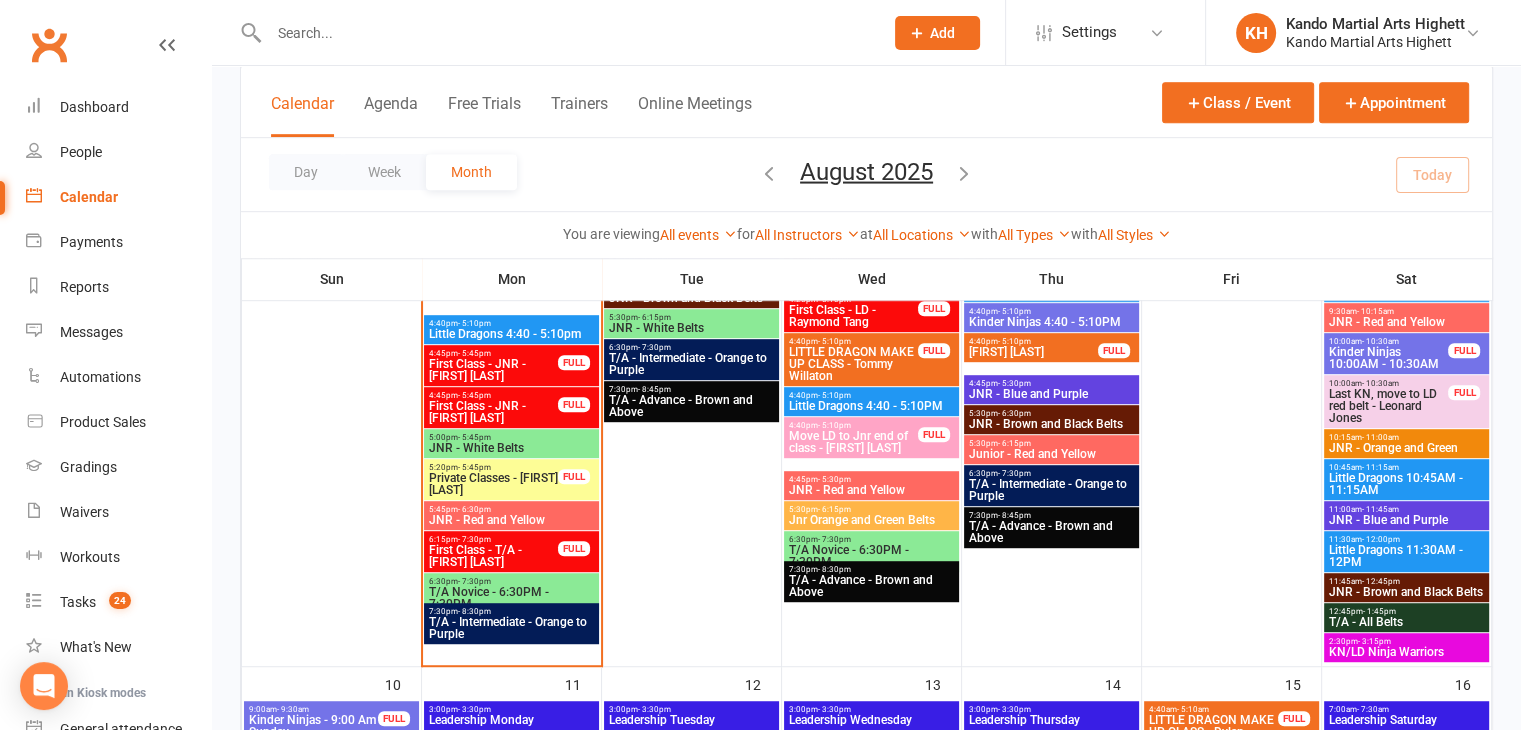 click on "Private Classes - [FIRST] [LAST]" at bounding box center [493, 484] 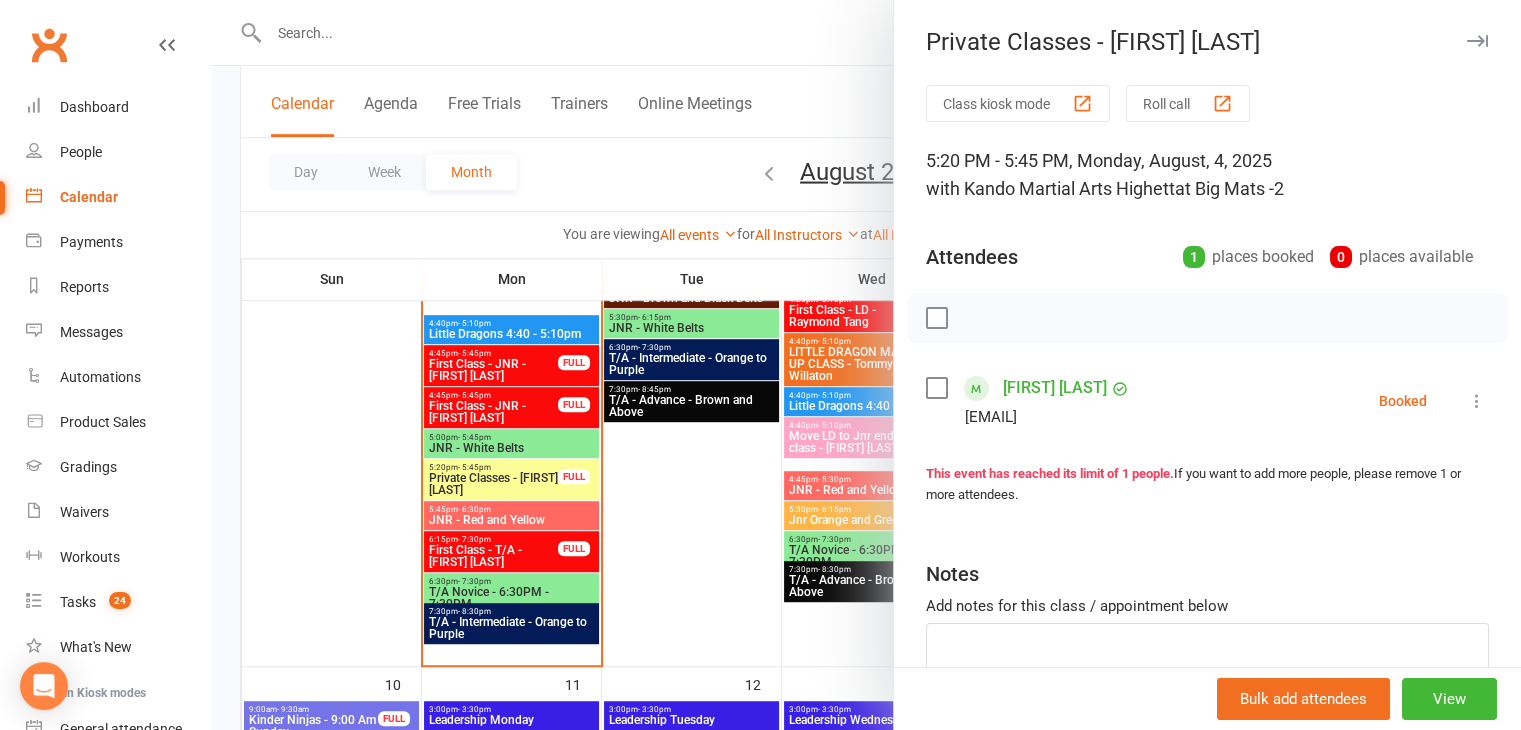 click at bounding box center [866, 365] 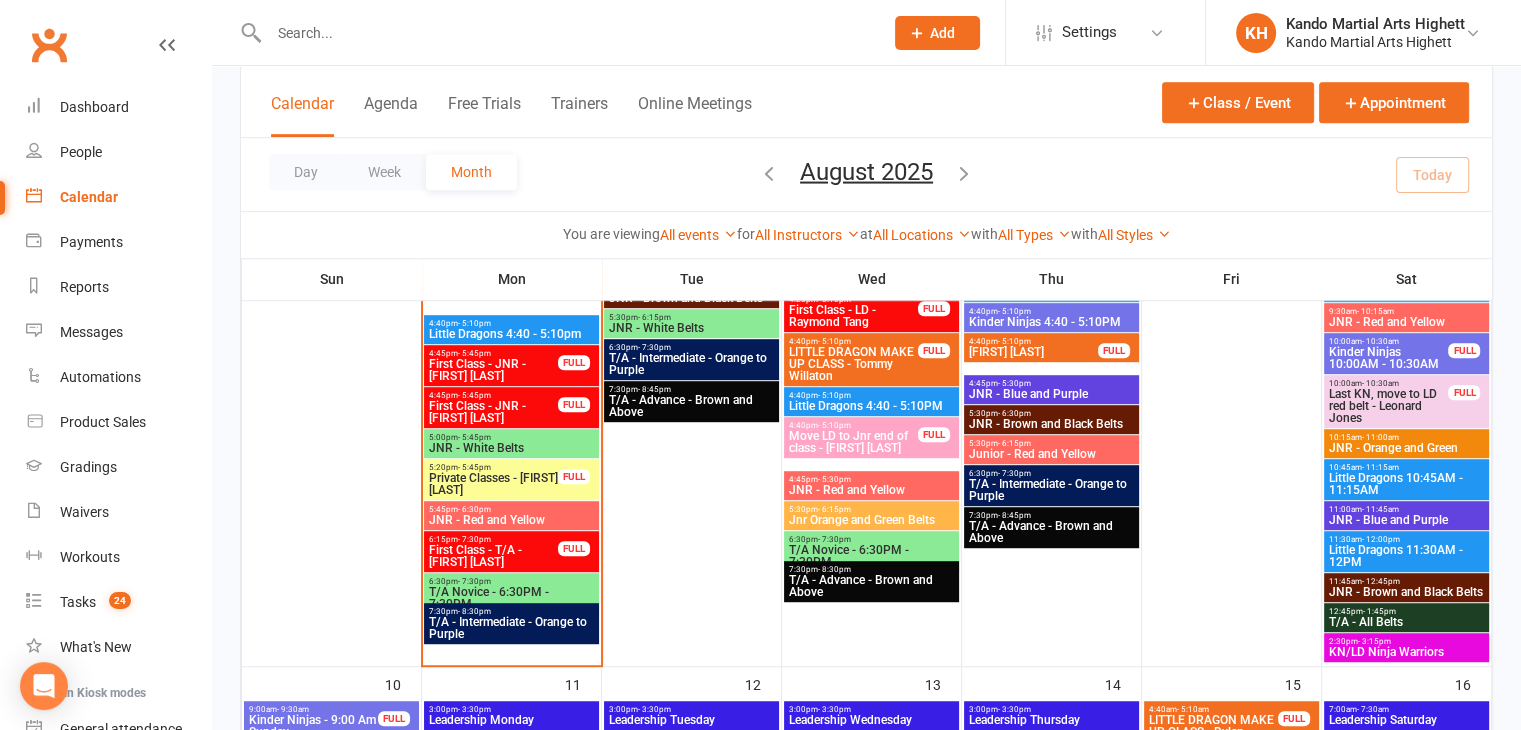 click on "5:20pm  - 5:45pm" at bounding box center [493, 467] 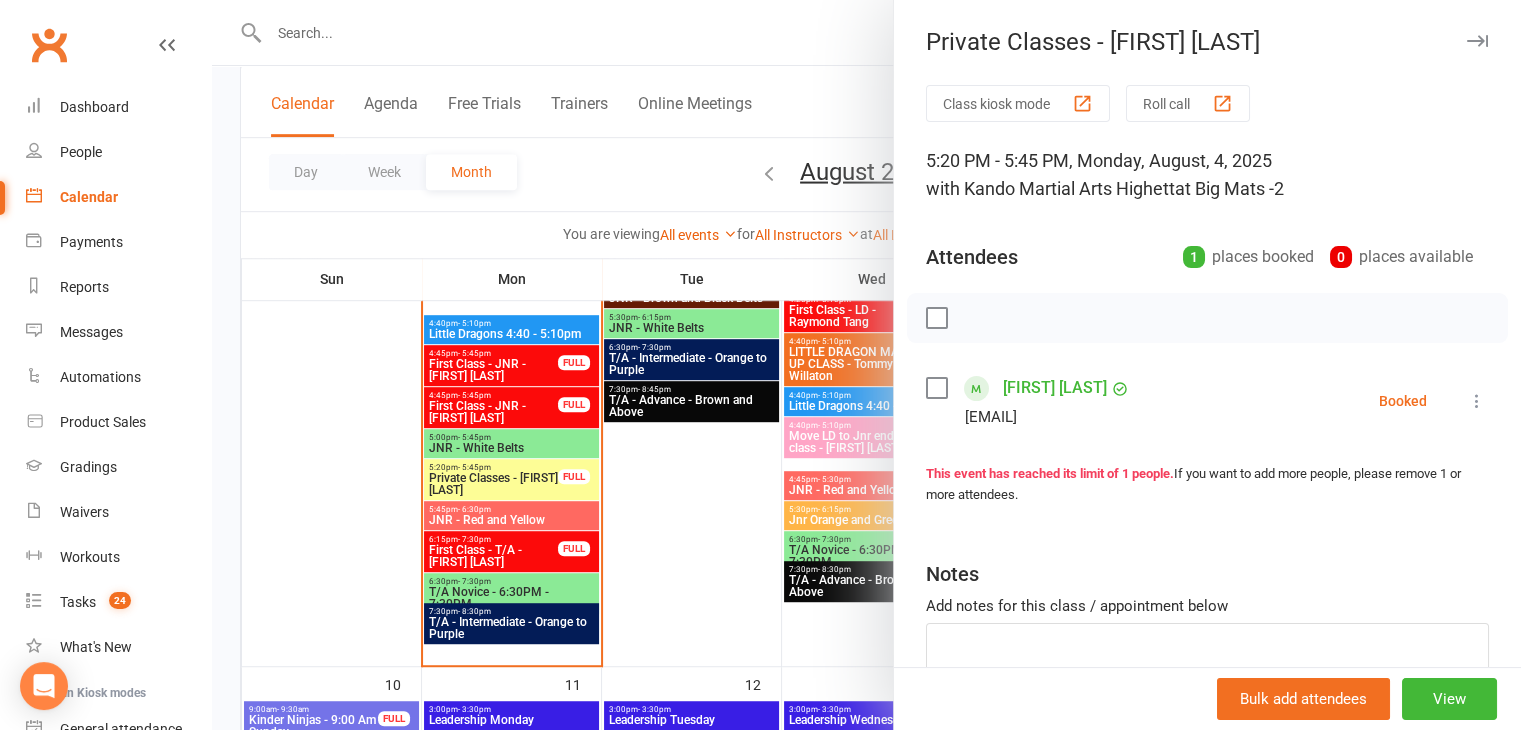 click on "with Kando Martial Arts Highett" at bounding box center [1050, 188] 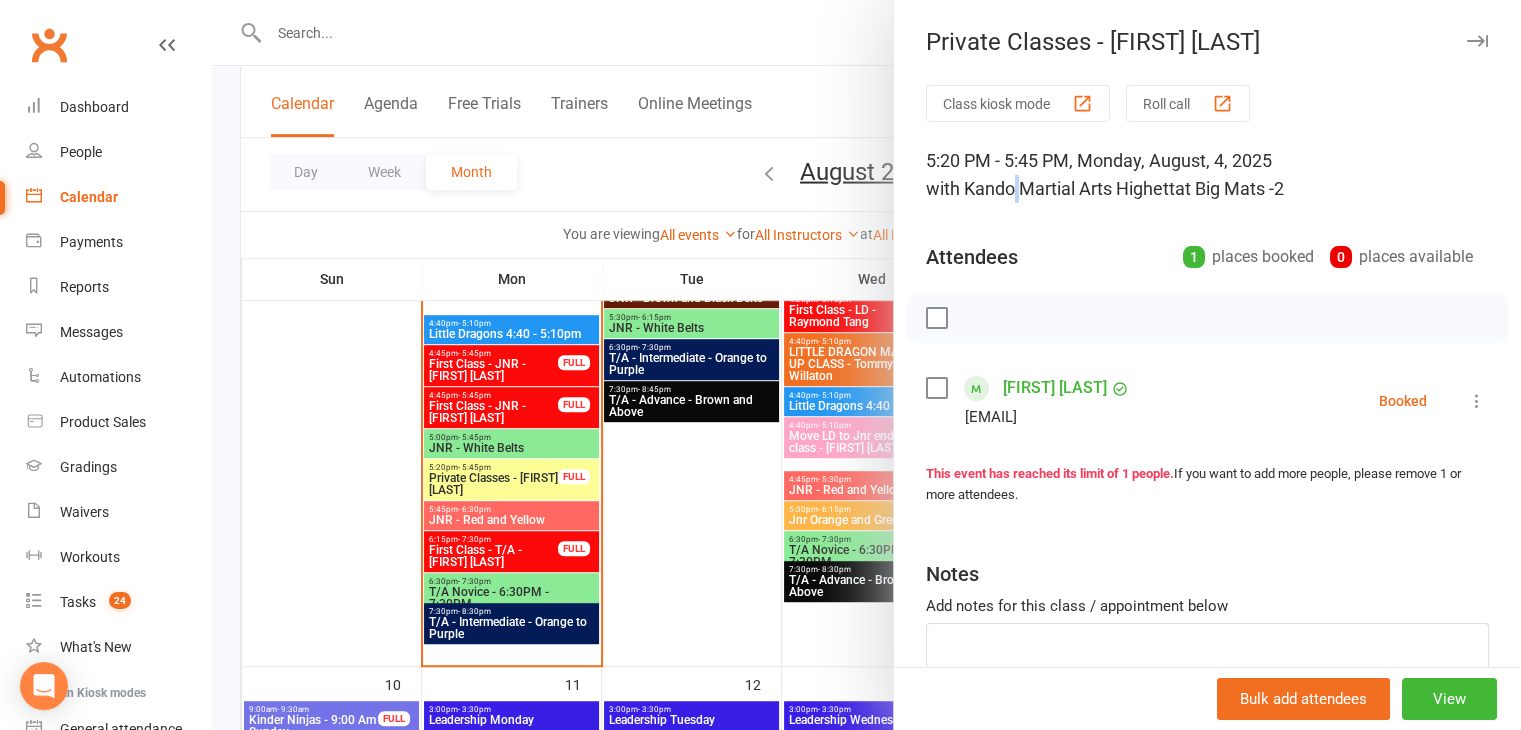 click on "with Kando Martial Arts Highett" at bounding box center [1050, 188] 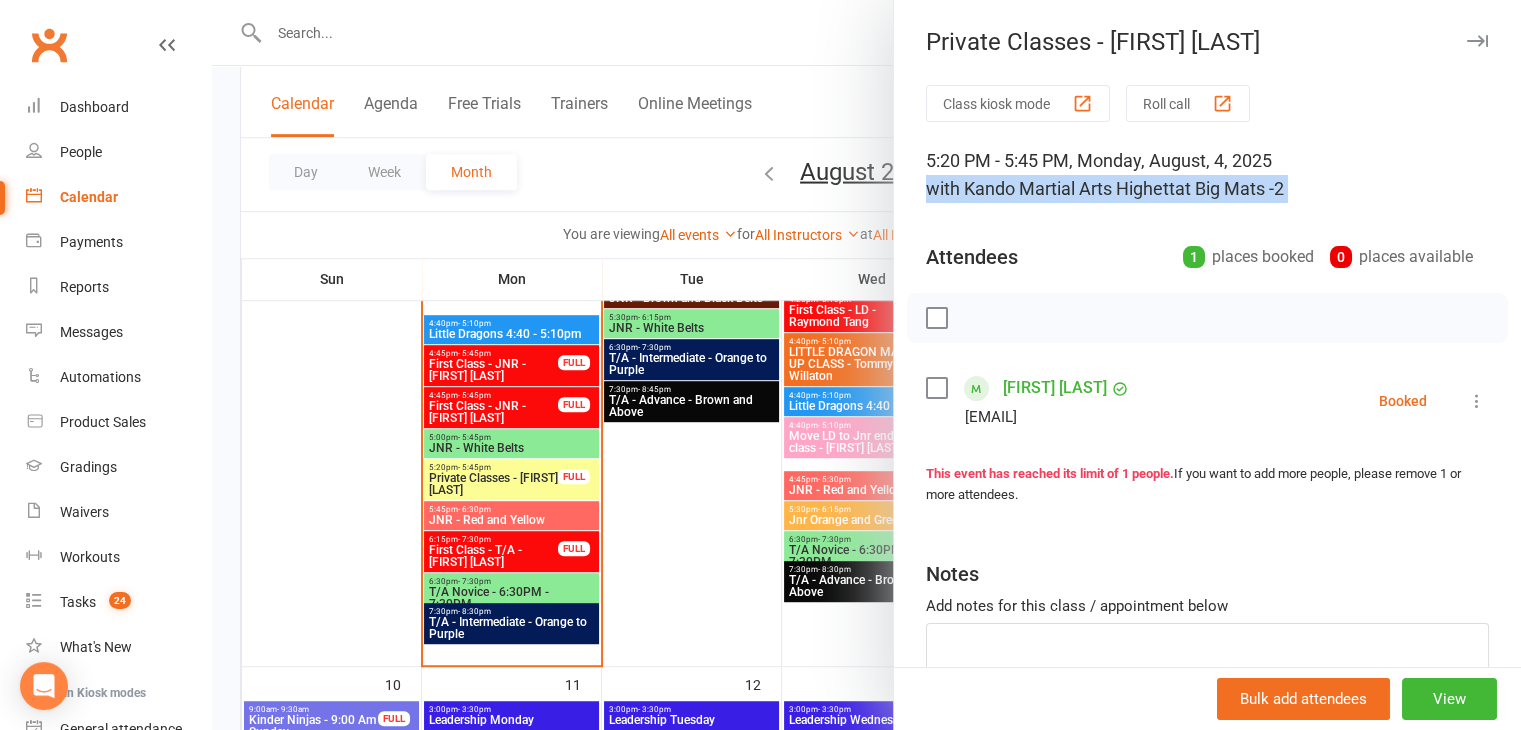 click on "with Kando Martial Arts Highett" at bounding box center [1050, 188] 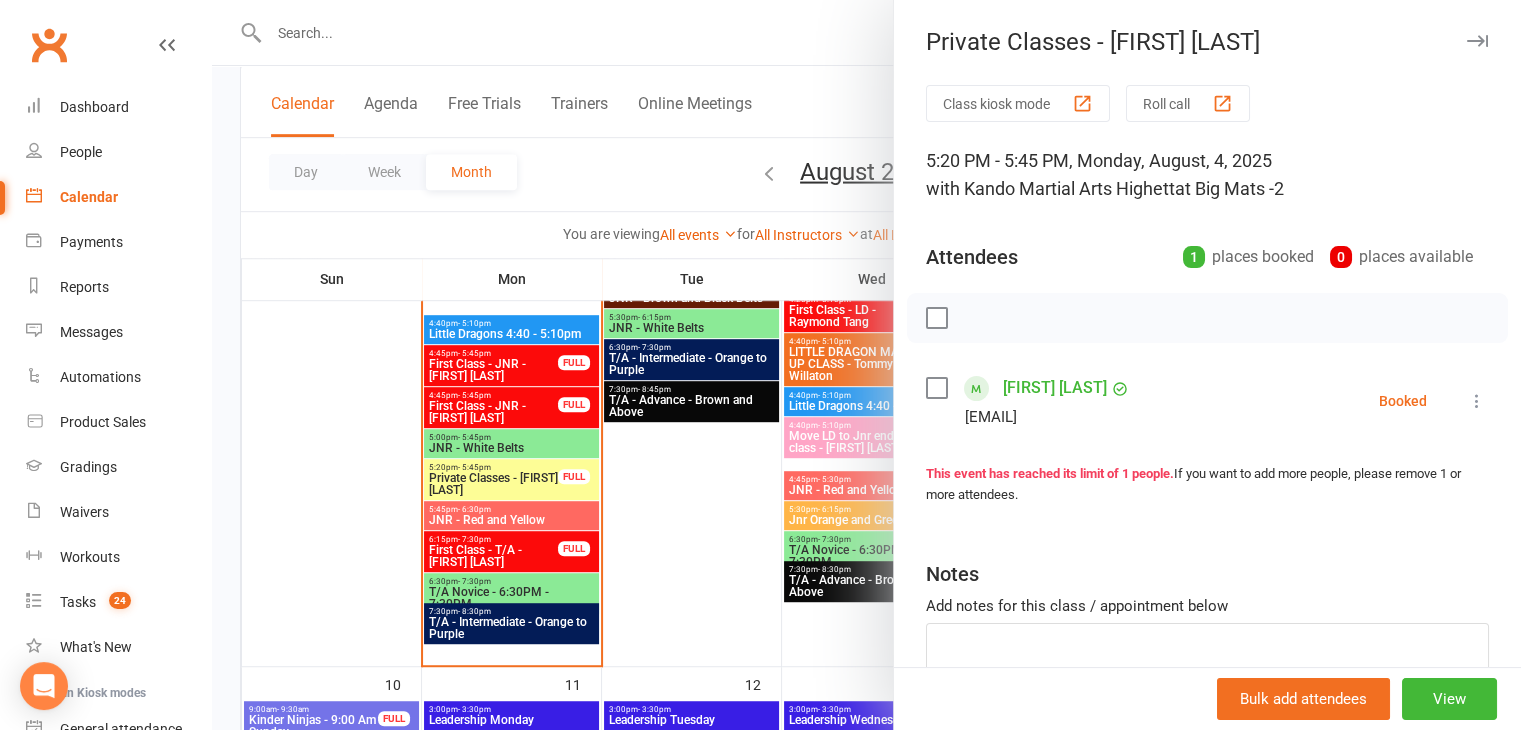 click at bounding box center [866, 365] 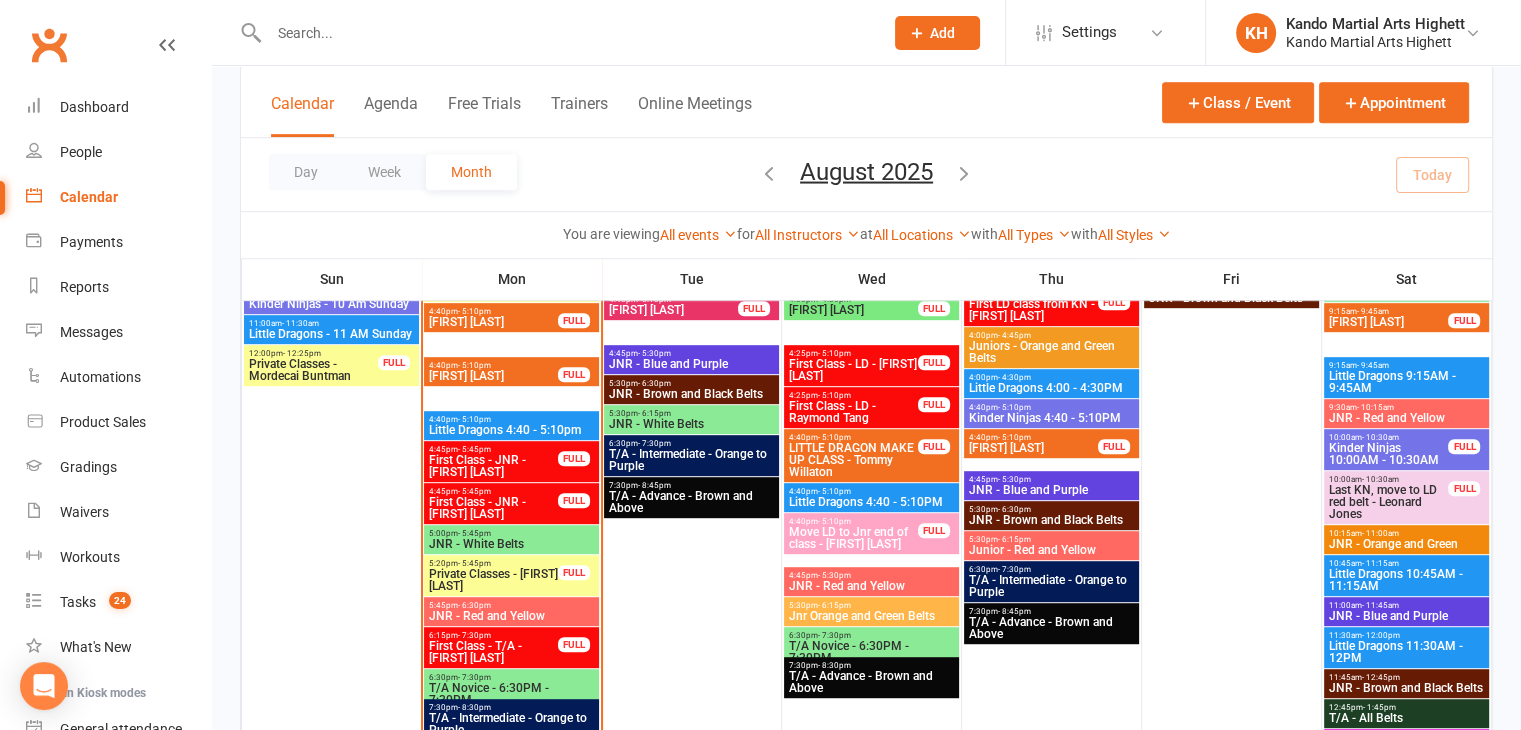 scroll, scrollTop: 936, scrollLeft: 0, axis: vertical 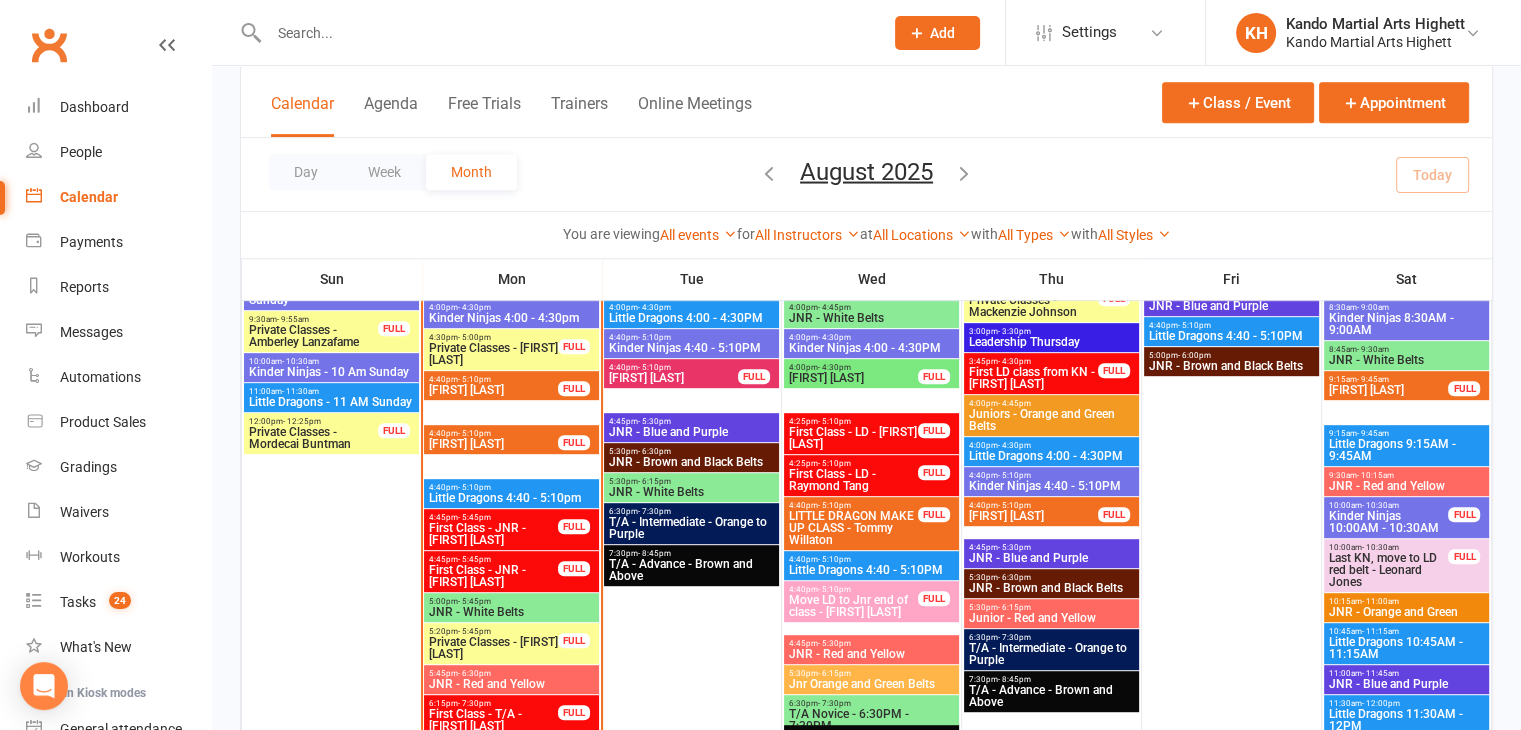 click on "Private Classes - [FIRST] [LAST]" at bounding box center [493, 354] 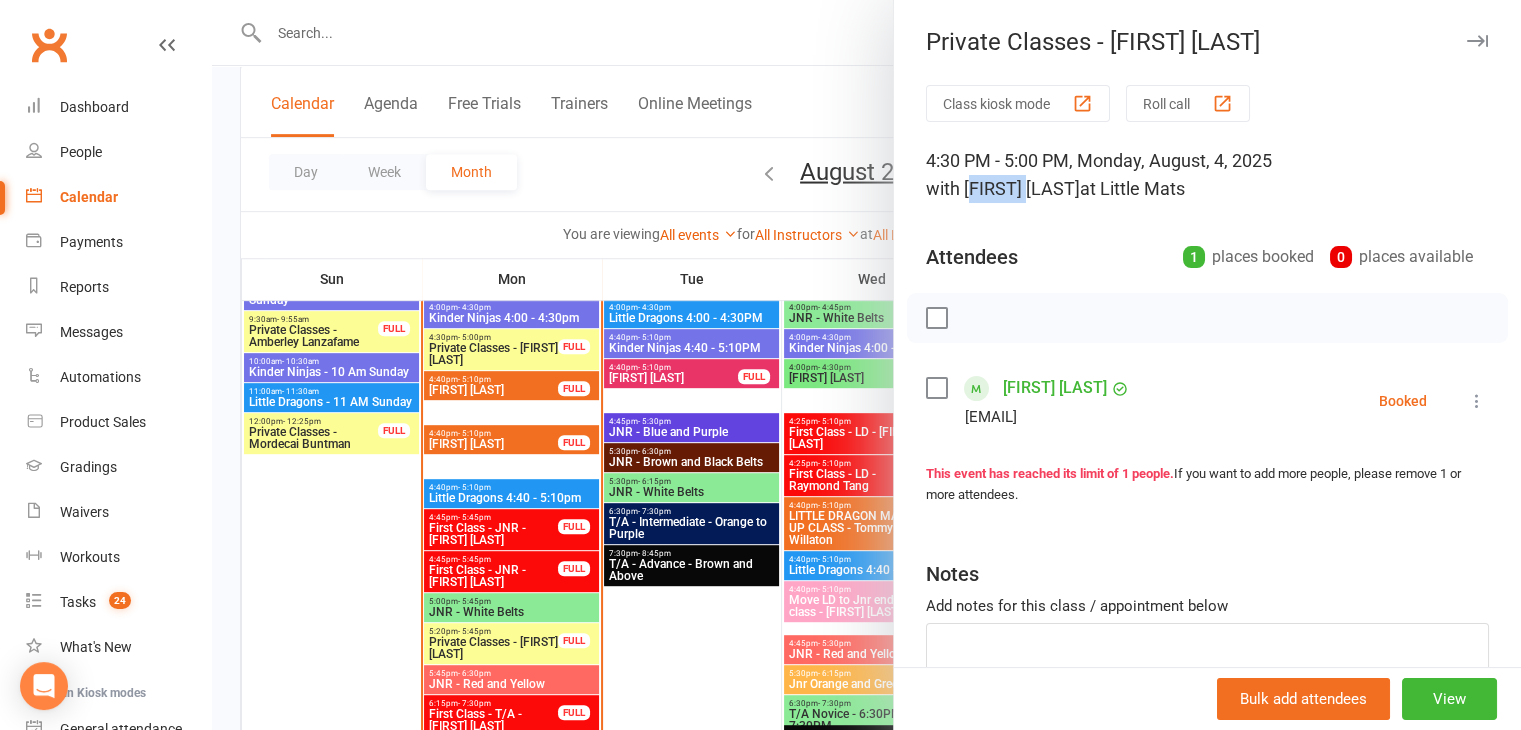 drag, startPoint x: 961, startPoint y: 191, endPoint x: 1019, endPoint y: 179, distance: 59.22837 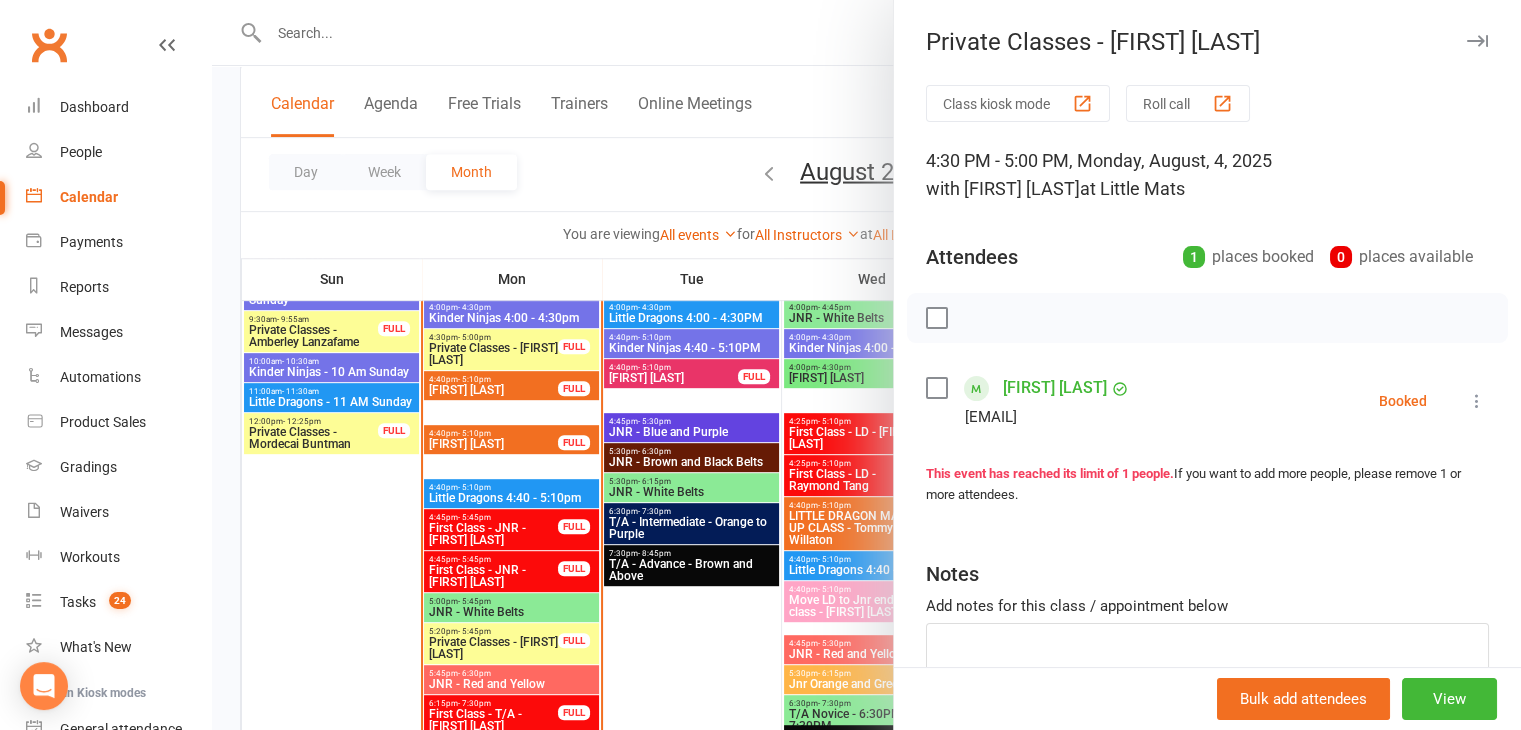 click at bounding box center [866, 365] 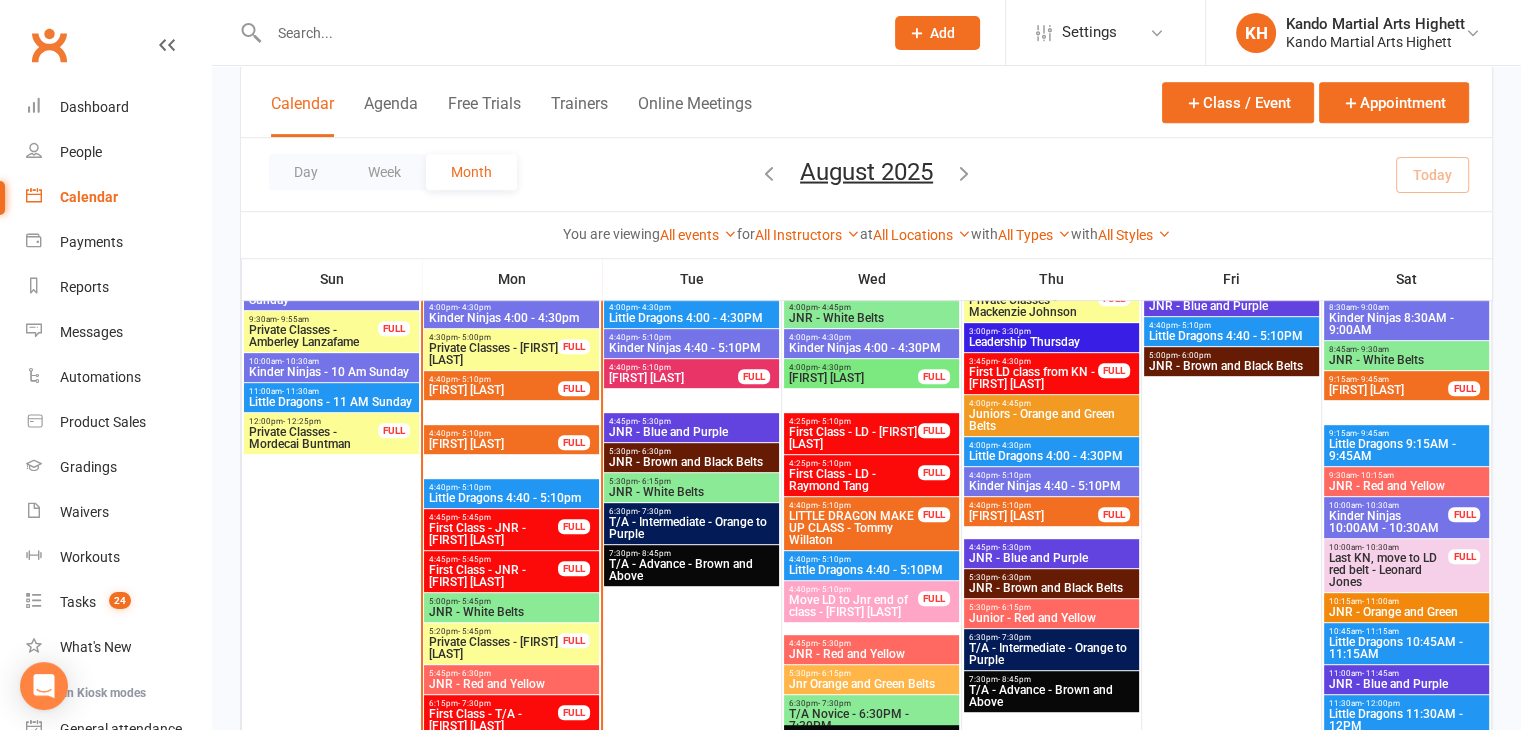click on "Private Classes - [FIRST] [LAST]" at bounding box center (493, 648) 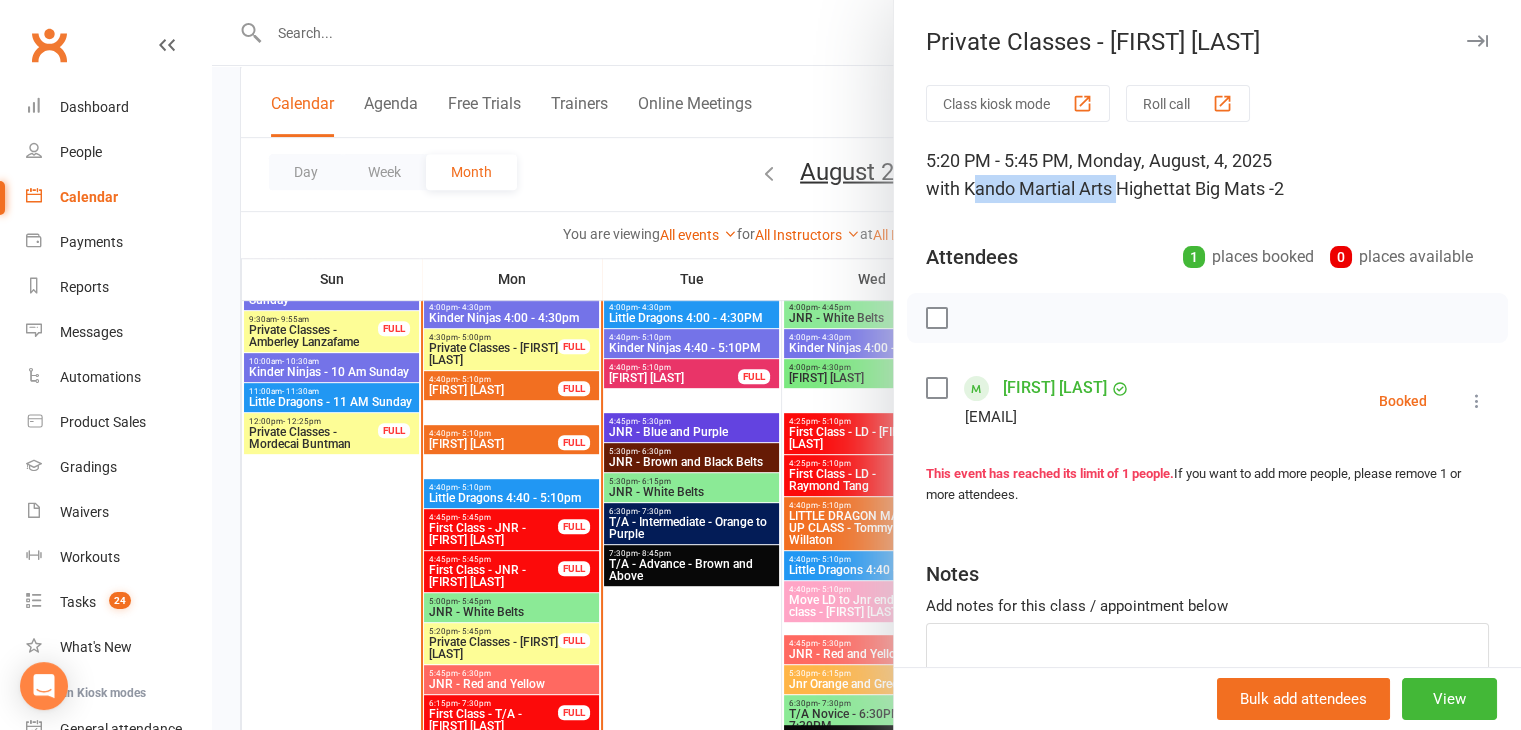 drag, startPoint x: 963, startPoint y: 182, endPoint x: 1112, endPoint y: 189, distance: 149.16434 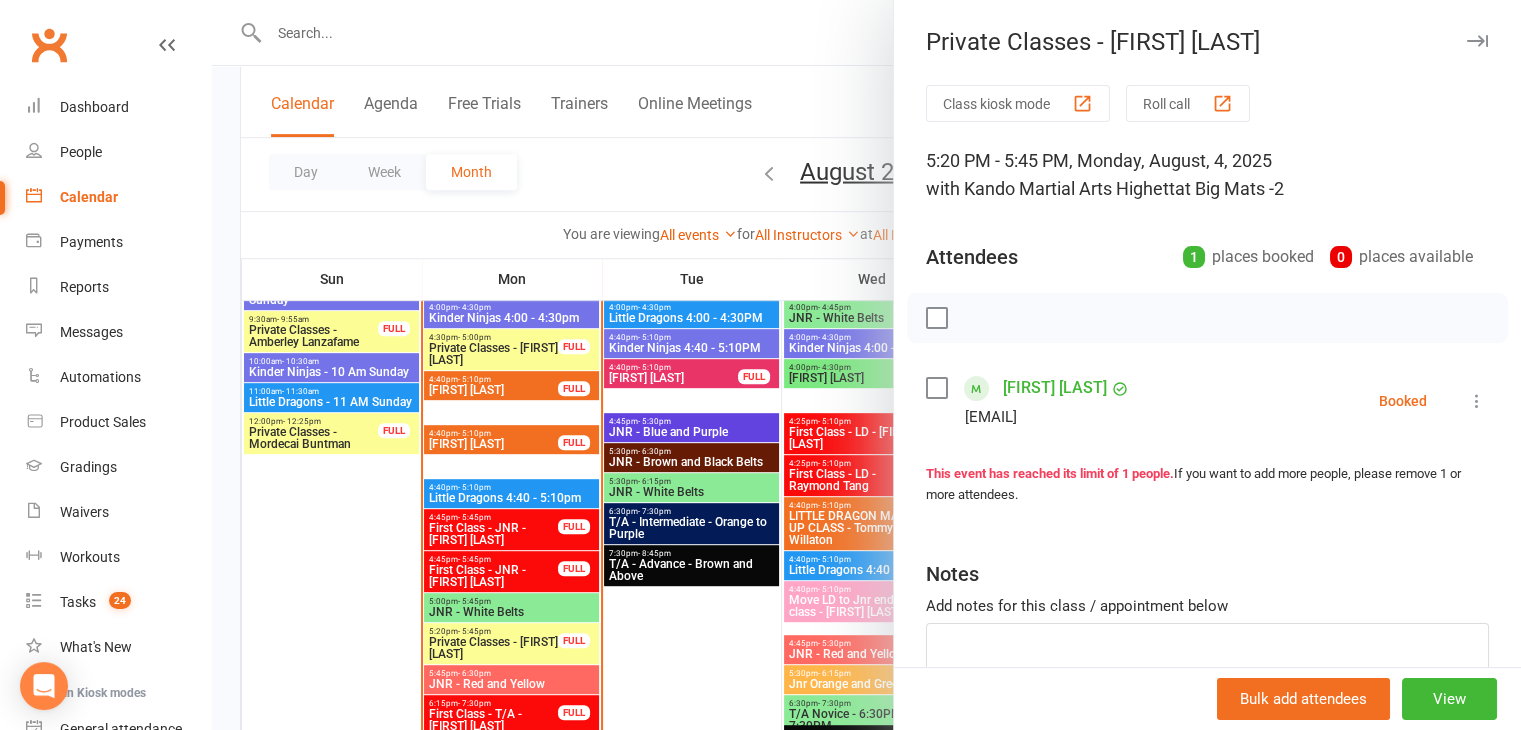 click at bounding box center [866, 365] 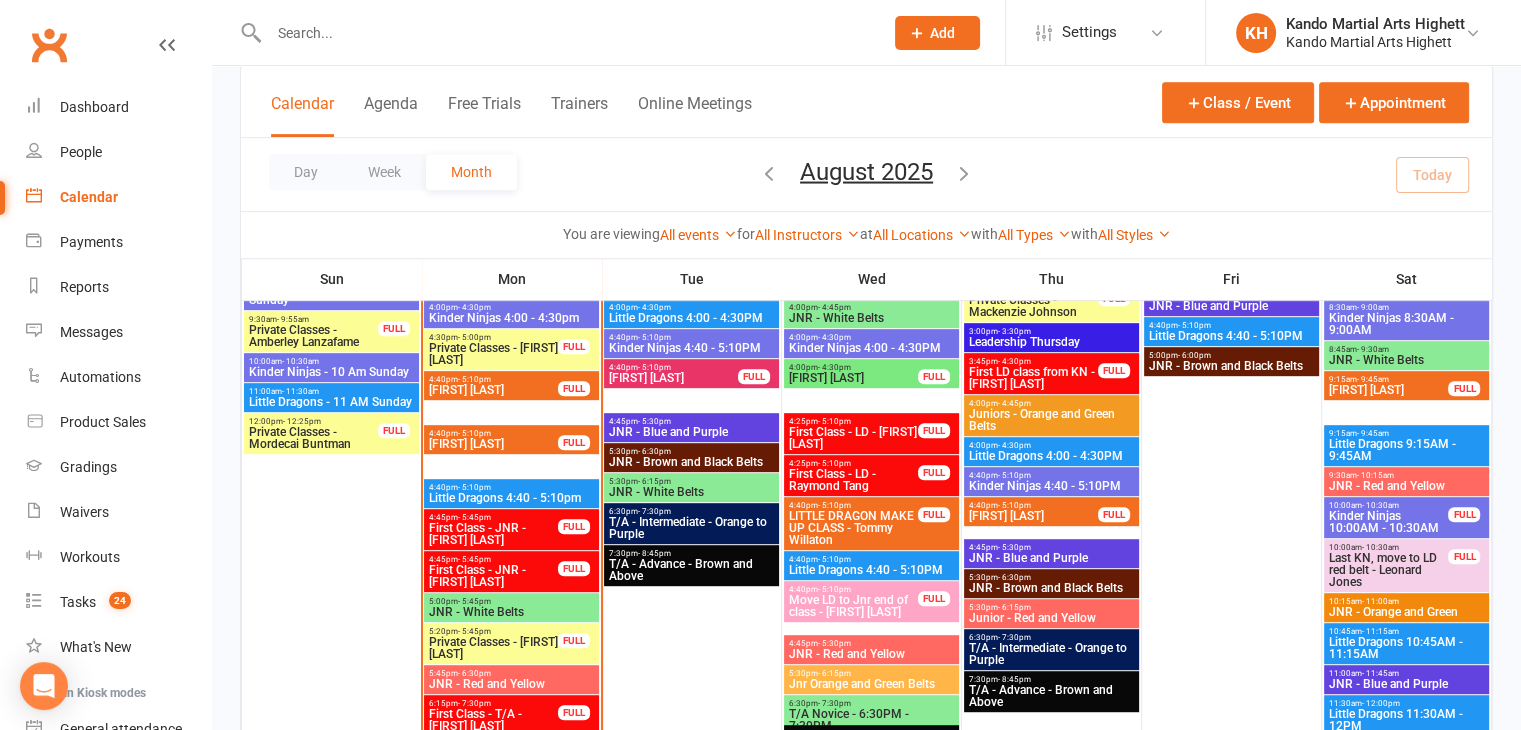 click on "Private Classes - [FIRST] [LAST]" at bounding box center [493, 354] 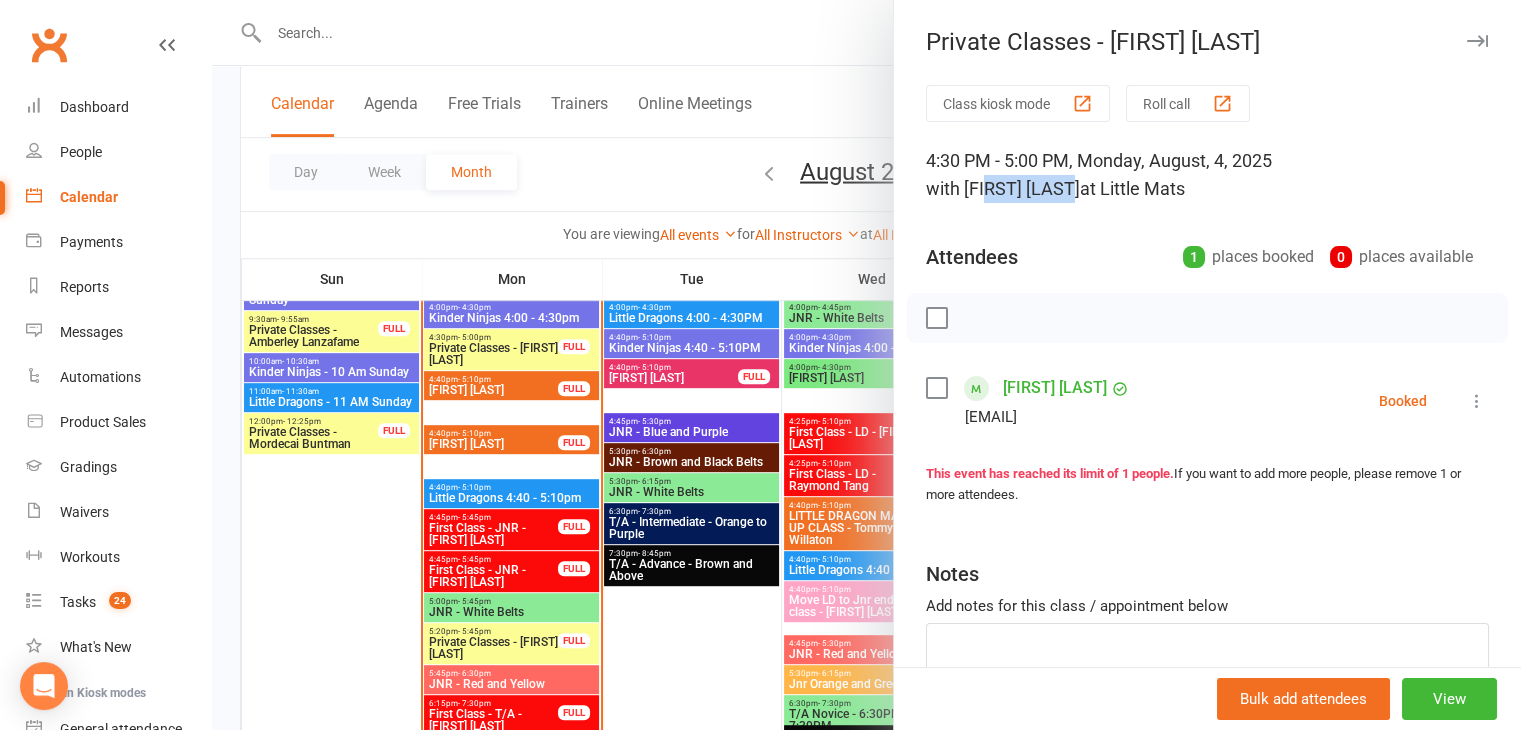 drag, startPoint x: 983, startPoint y: 191, endPoint x: 1068, endPoint y: 197, distance: 85.2115 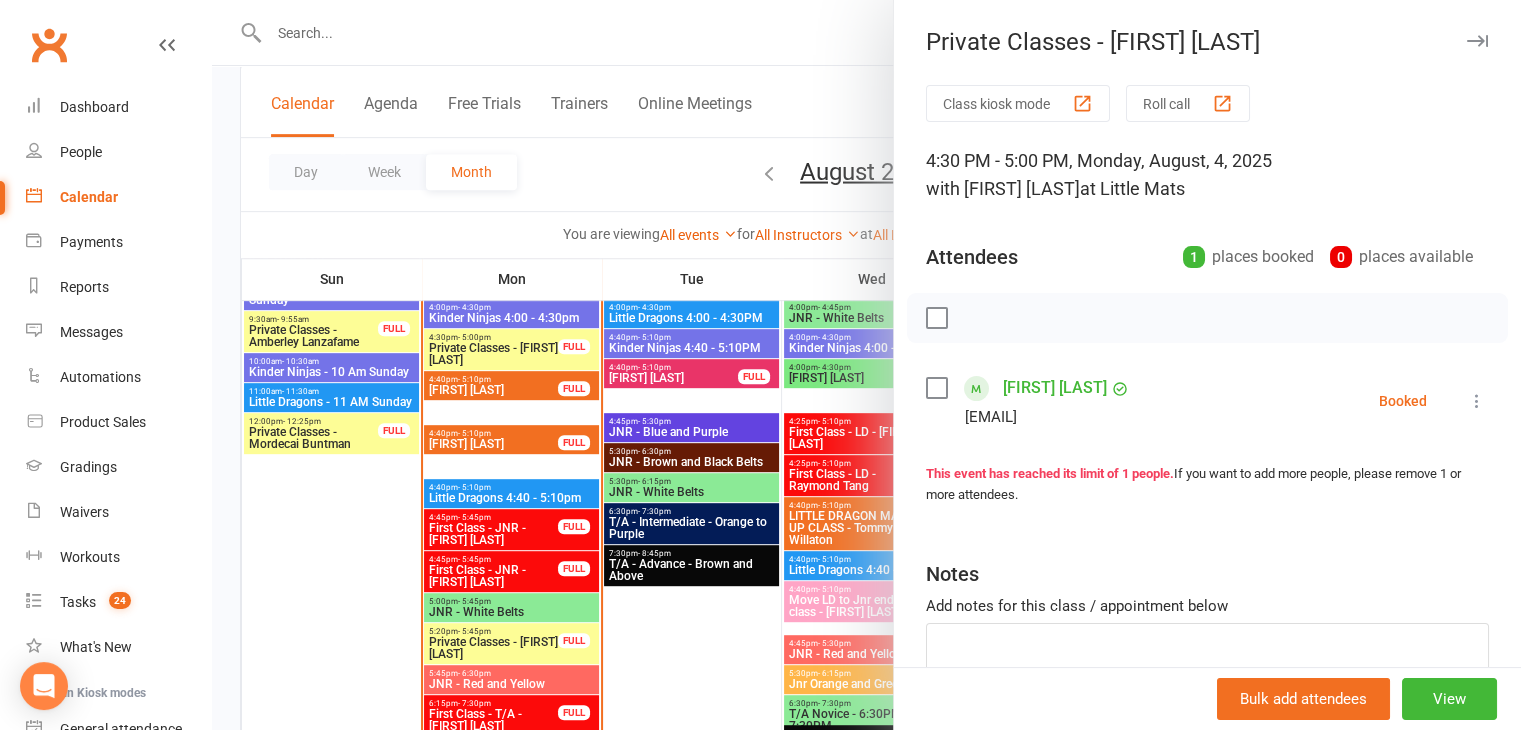 click at bounding box center [866, 365] 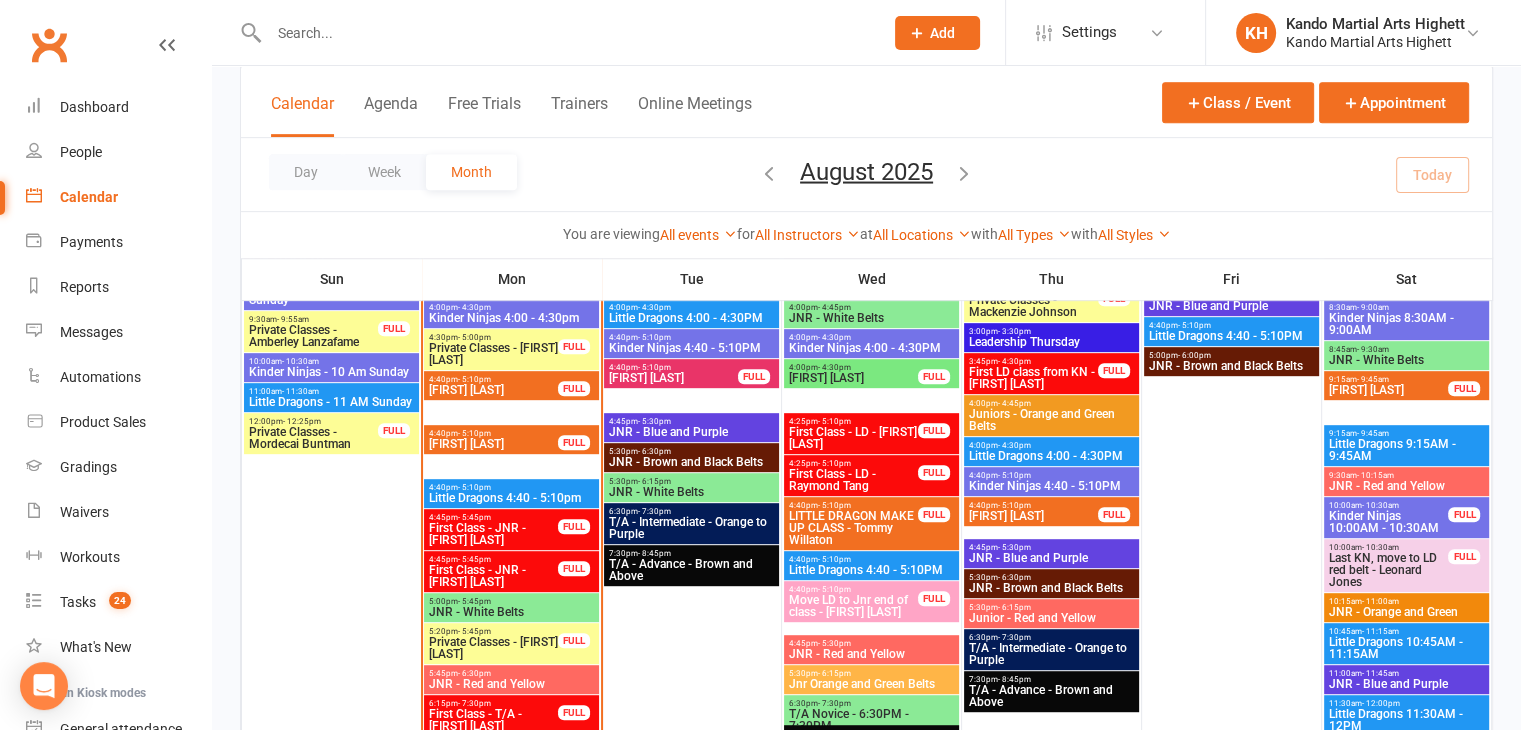 scroll, scrollTop: 670, scrollLeft: 0, axis: vertical 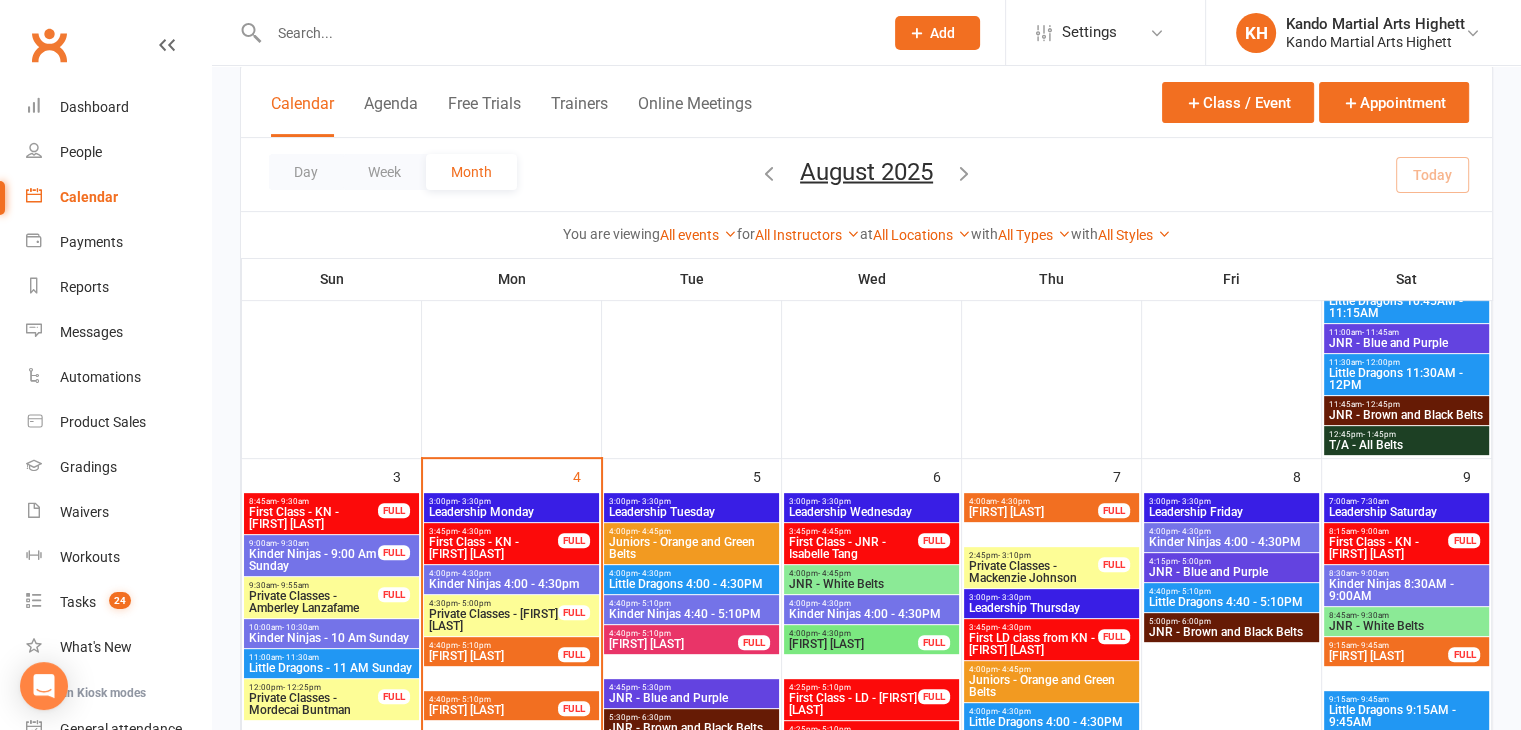 click at bounding box center (566, 33) 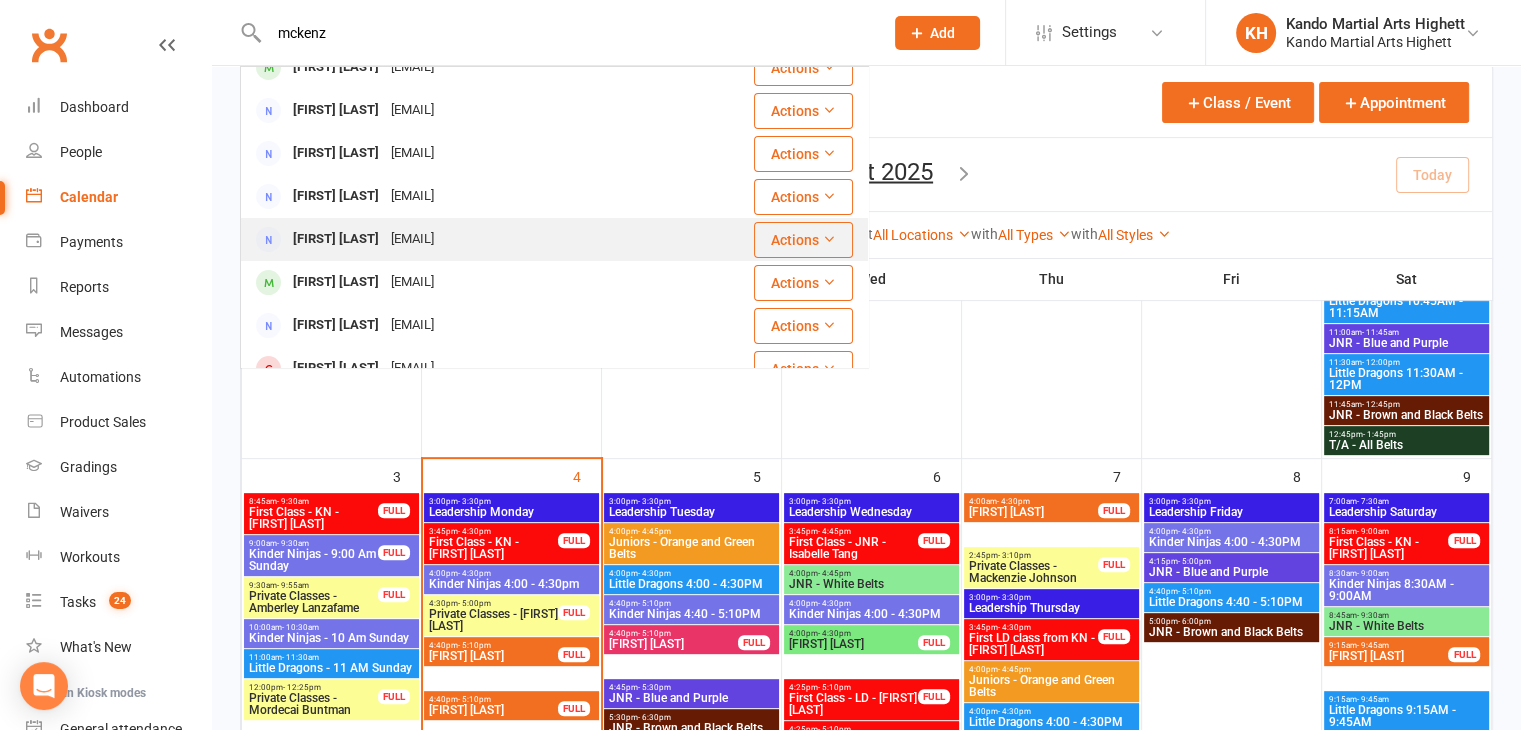 scroll, scrollTop: 0, scrollLeft: 0, axis: both 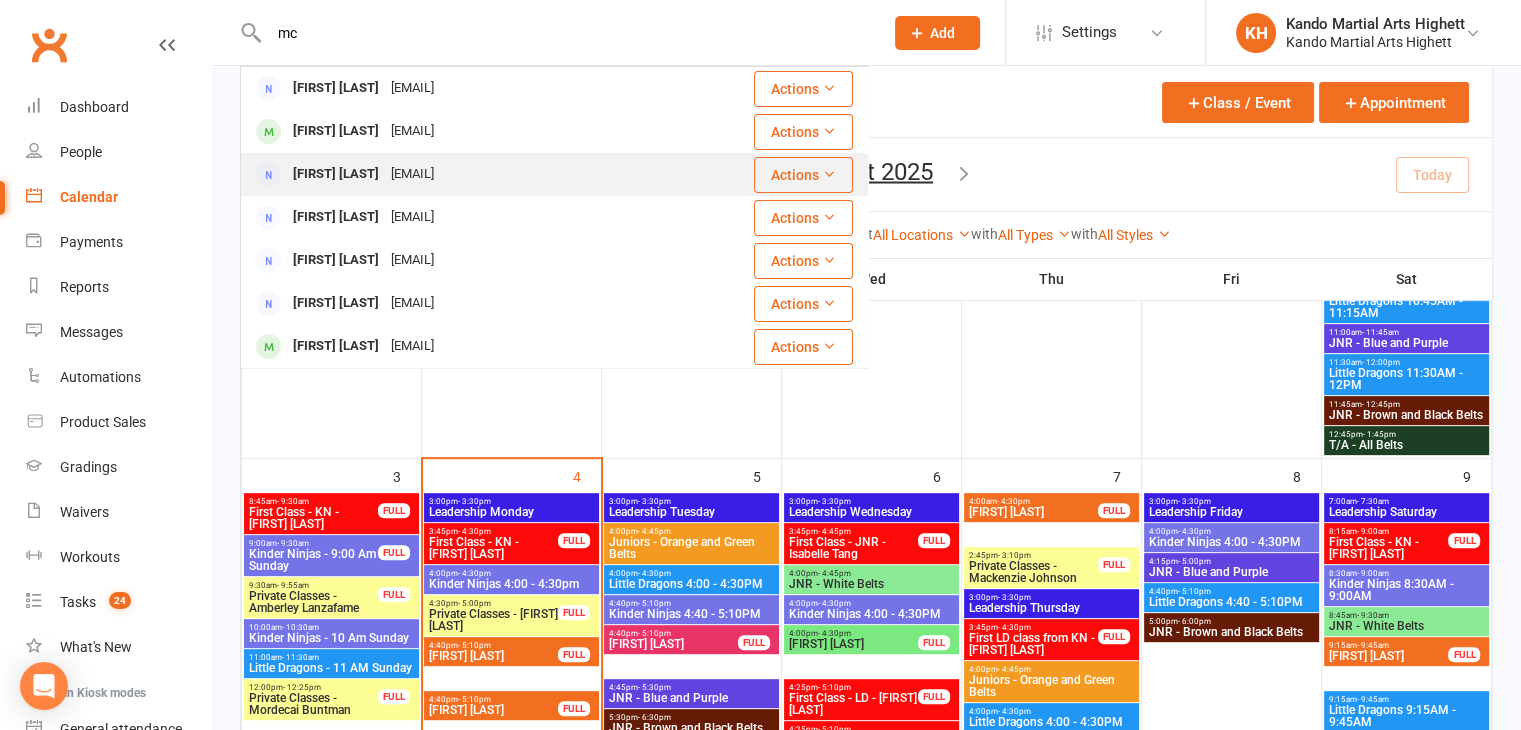 type on "m" 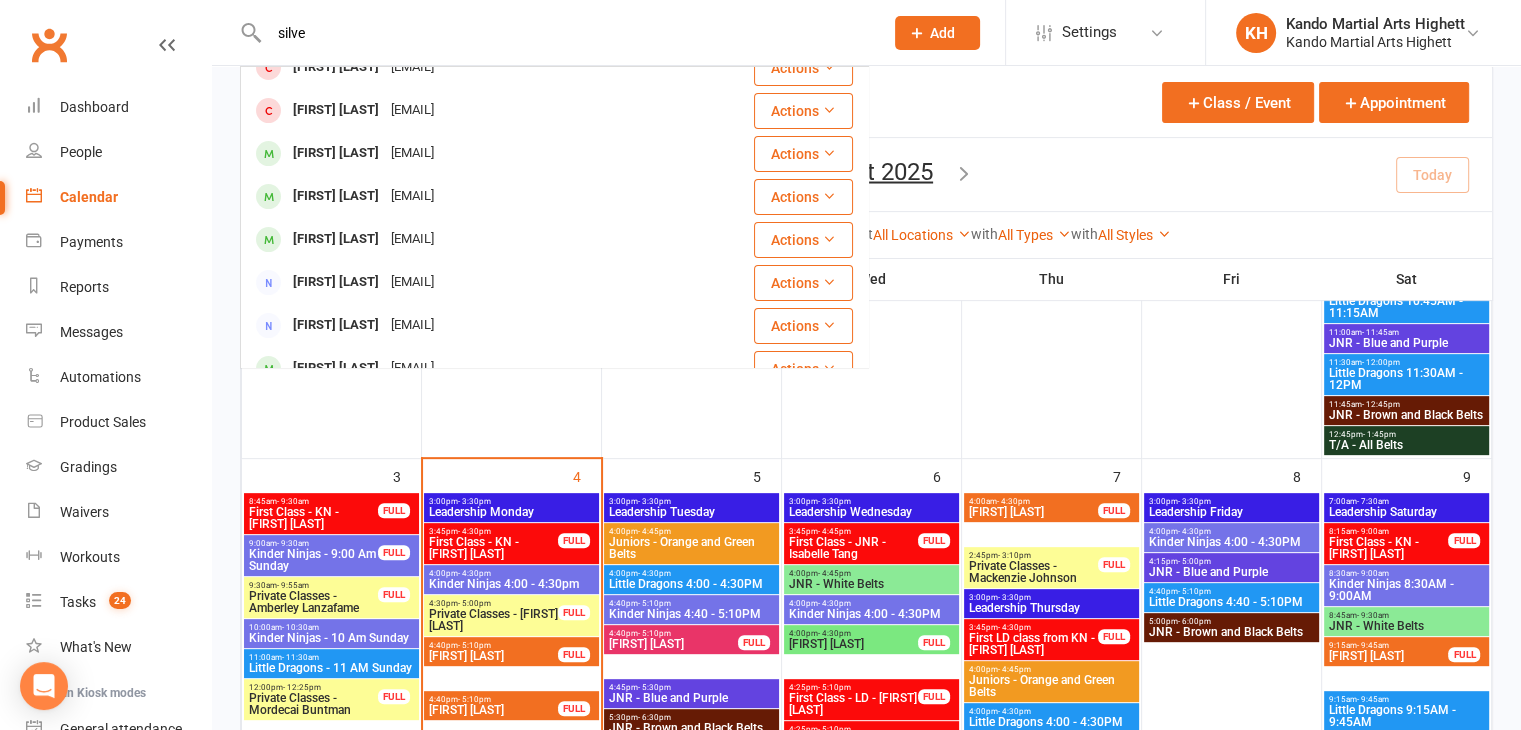 scroll, scrollTop: 236, scrollLeft: 0, axis: vertical 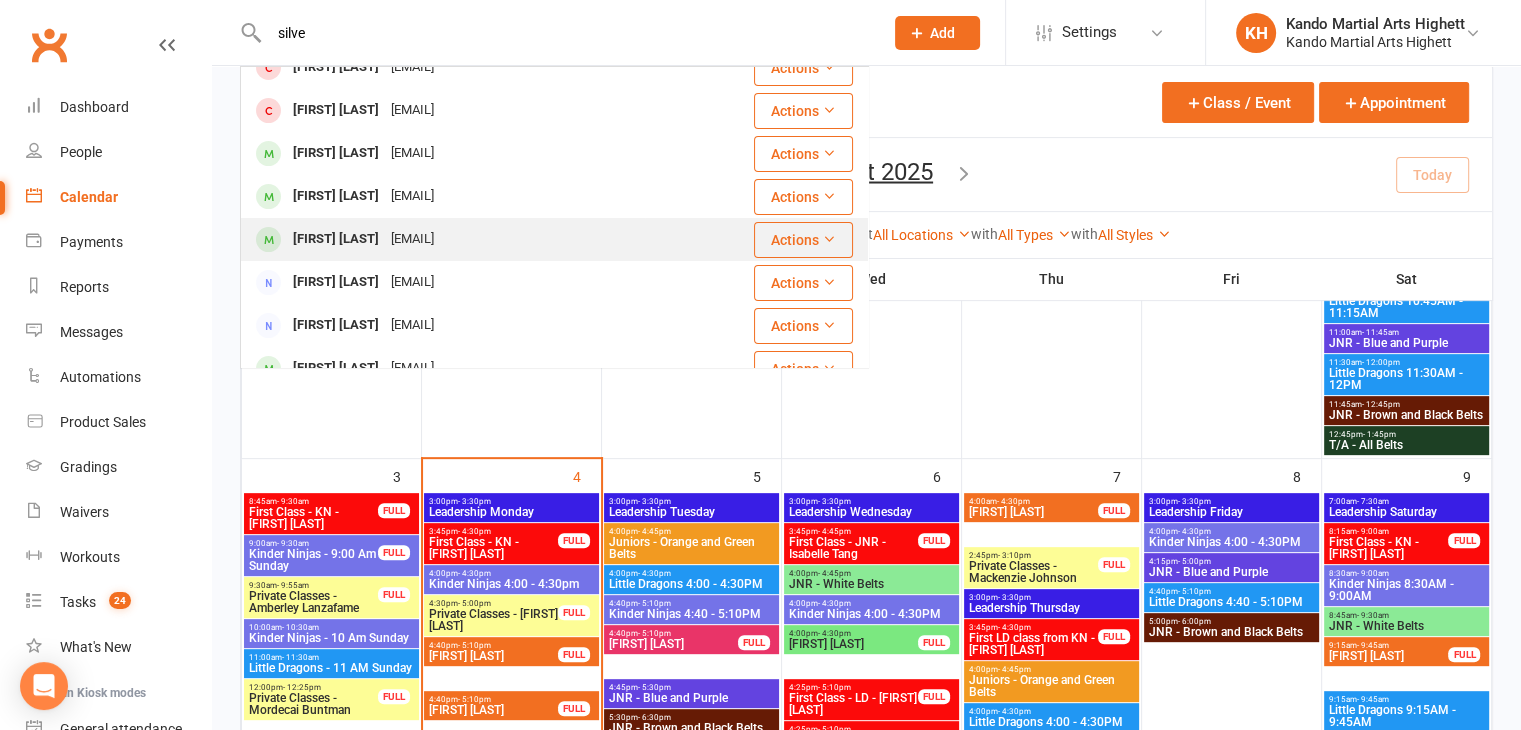 type on "silve" 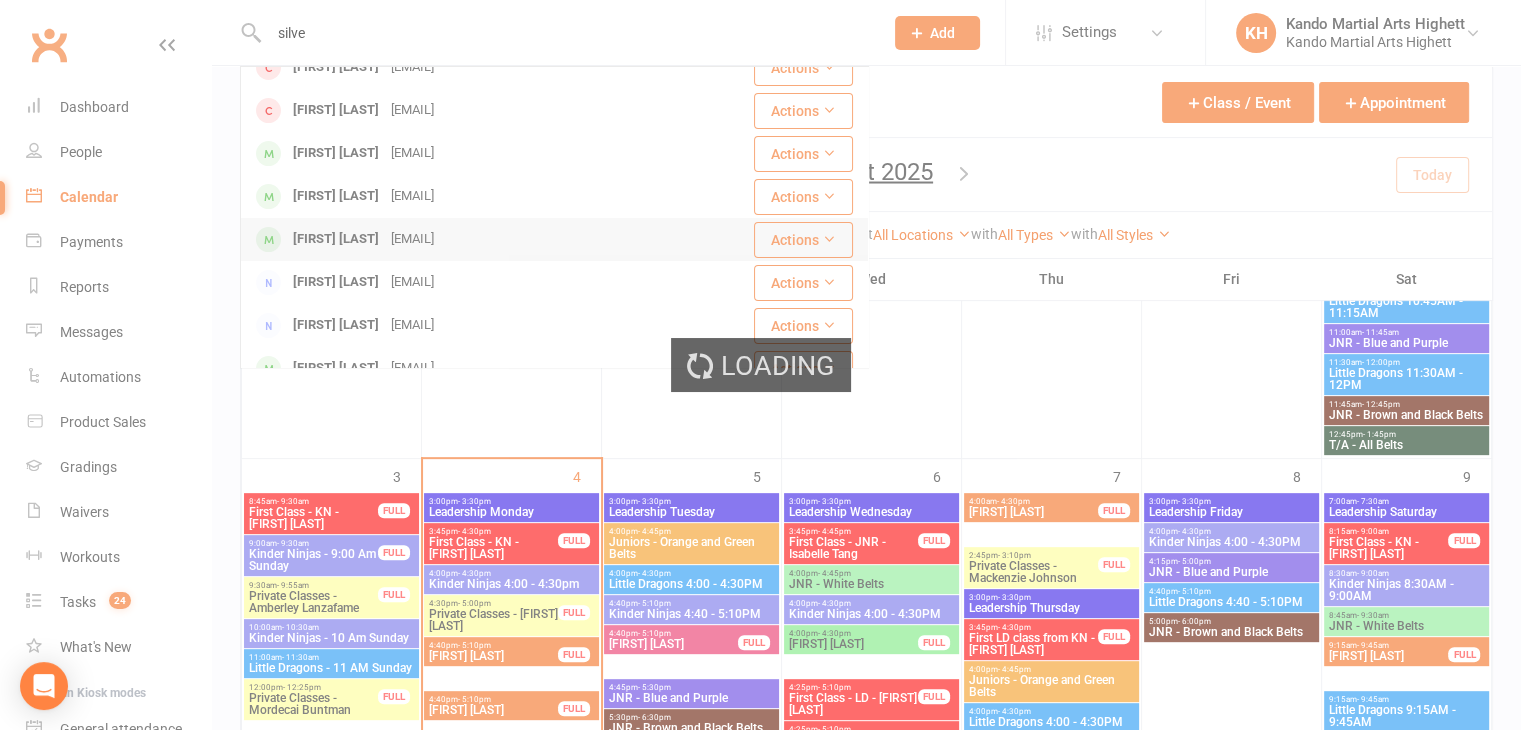 type 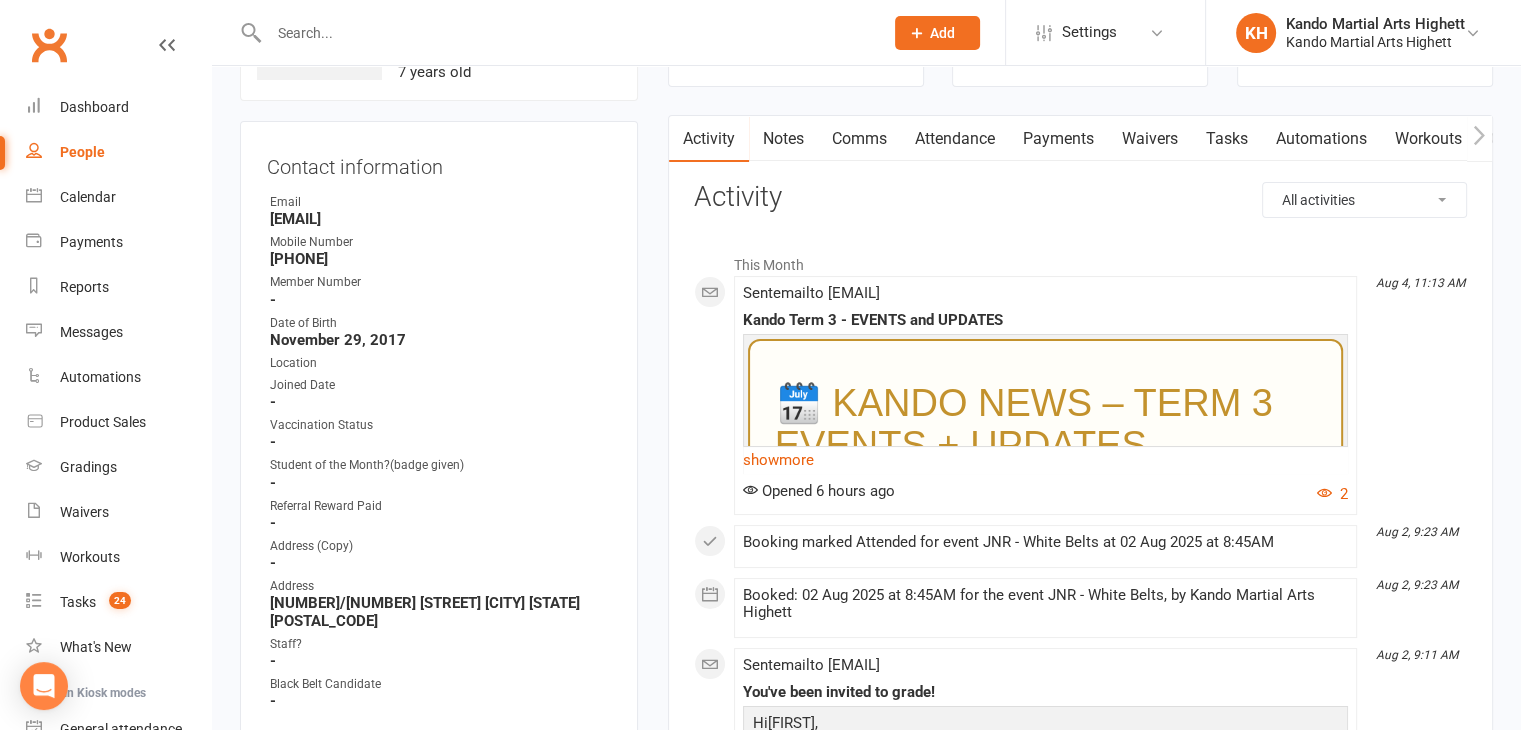 scroll, scrollTop: 0, scrollLeft: 0, axis: both 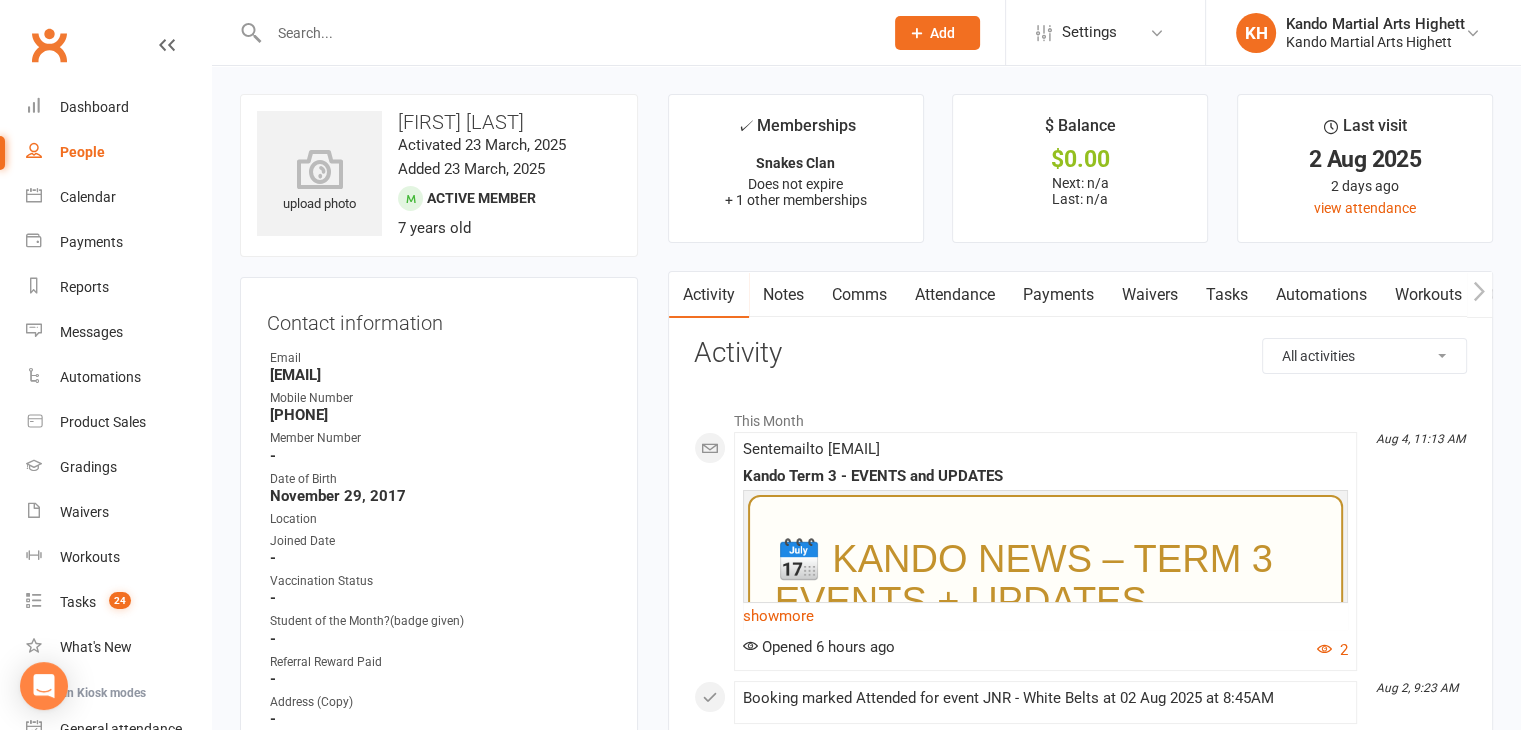 drag, startPoint x: 440, startPoint y: 126, endPoint x: 572, endPoint y: 129, distance: 132.03409 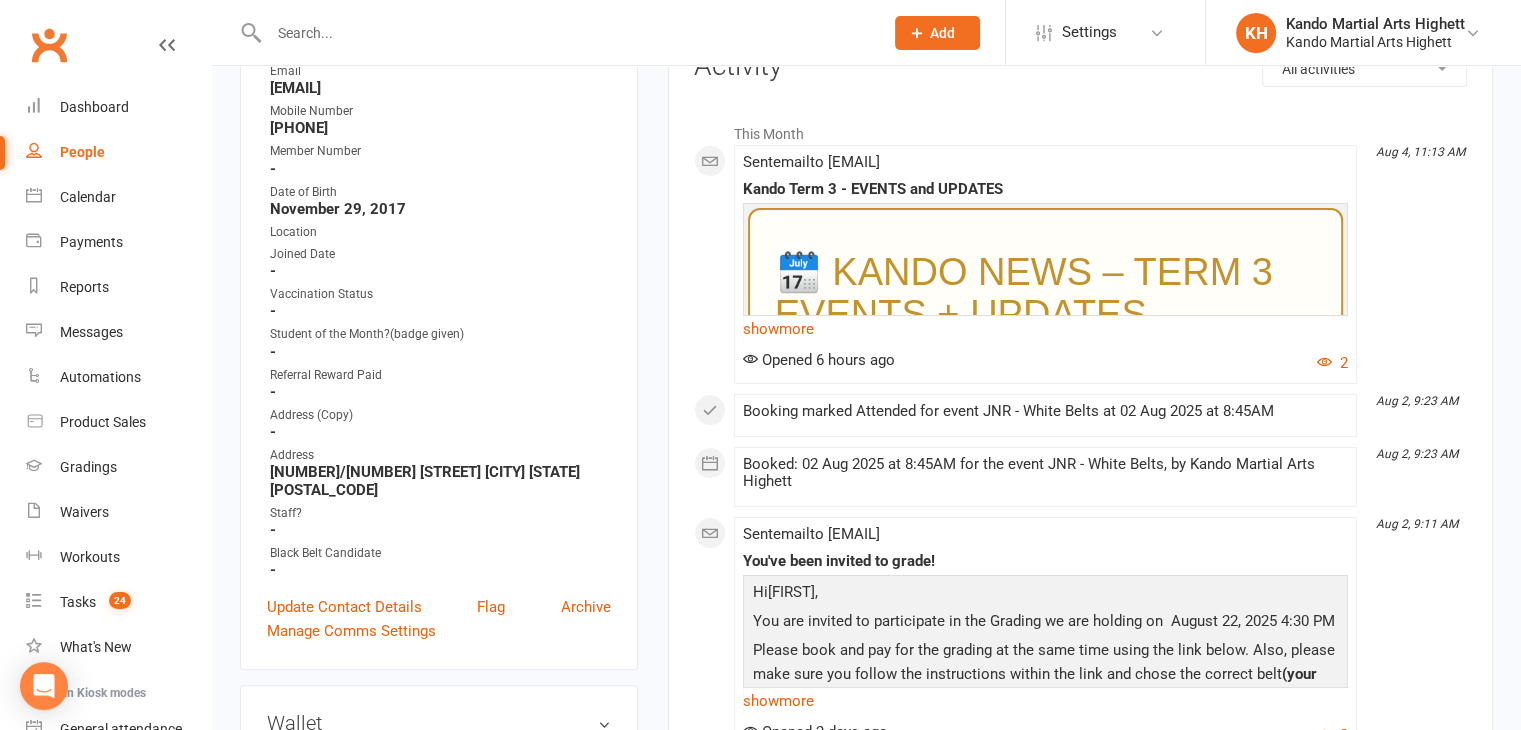 scroll, scrollTop: 0, scrollLeft: 0, axis: both 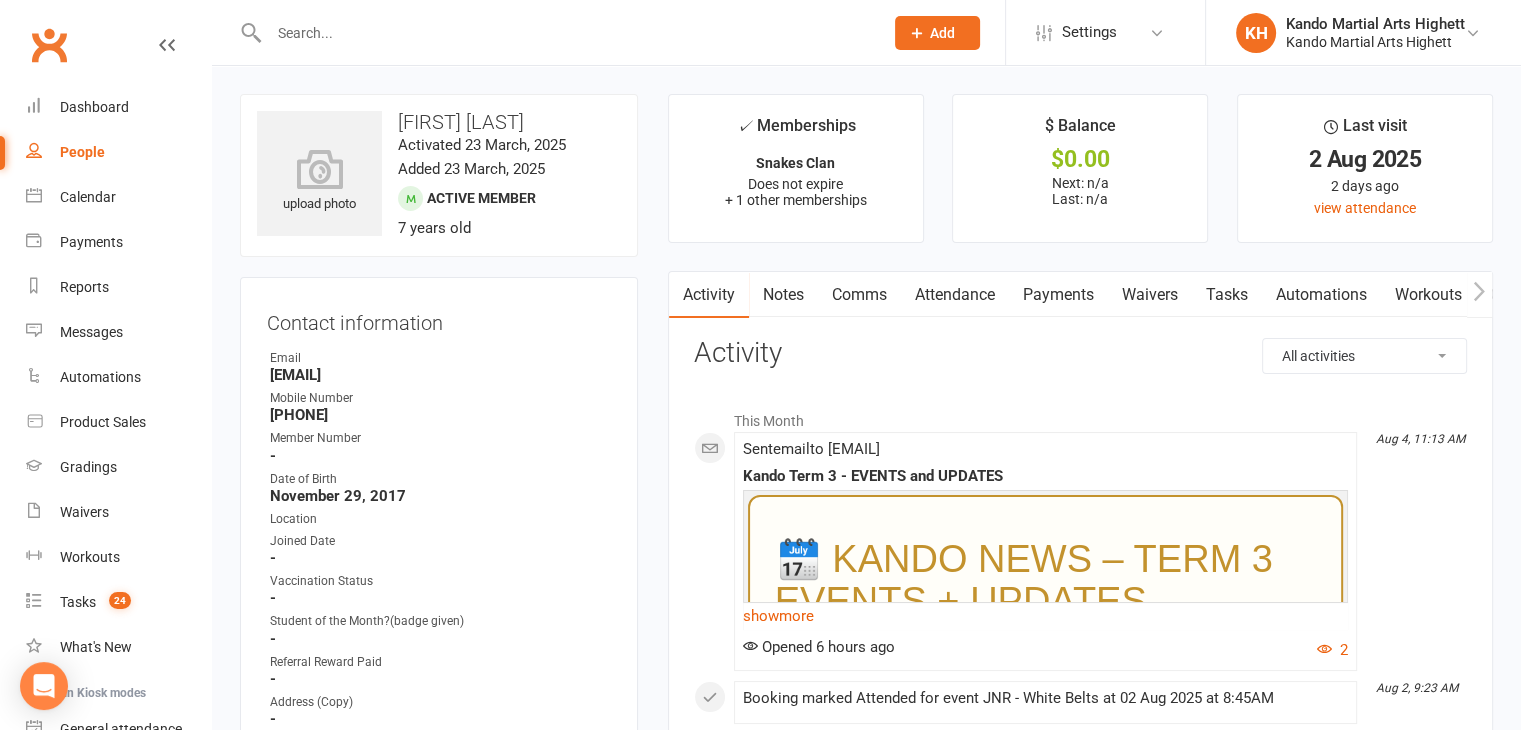 click on "Owner   Email  sorchammackenzie@gmail.com
Mobile Number  0410320992
Member Number  -
Date of Birth  November 29, 2017
Location
Joined Date  -
Vaccination Status  -
Student of the Month?(badge given)  -
Referral Reward Paid  -
Address (Copy)  -
Address  2/93 Flinders Street Mentone VIC 3198
Staff?  -
Black Belt Candidate  -" at bounding box center [439, 607] 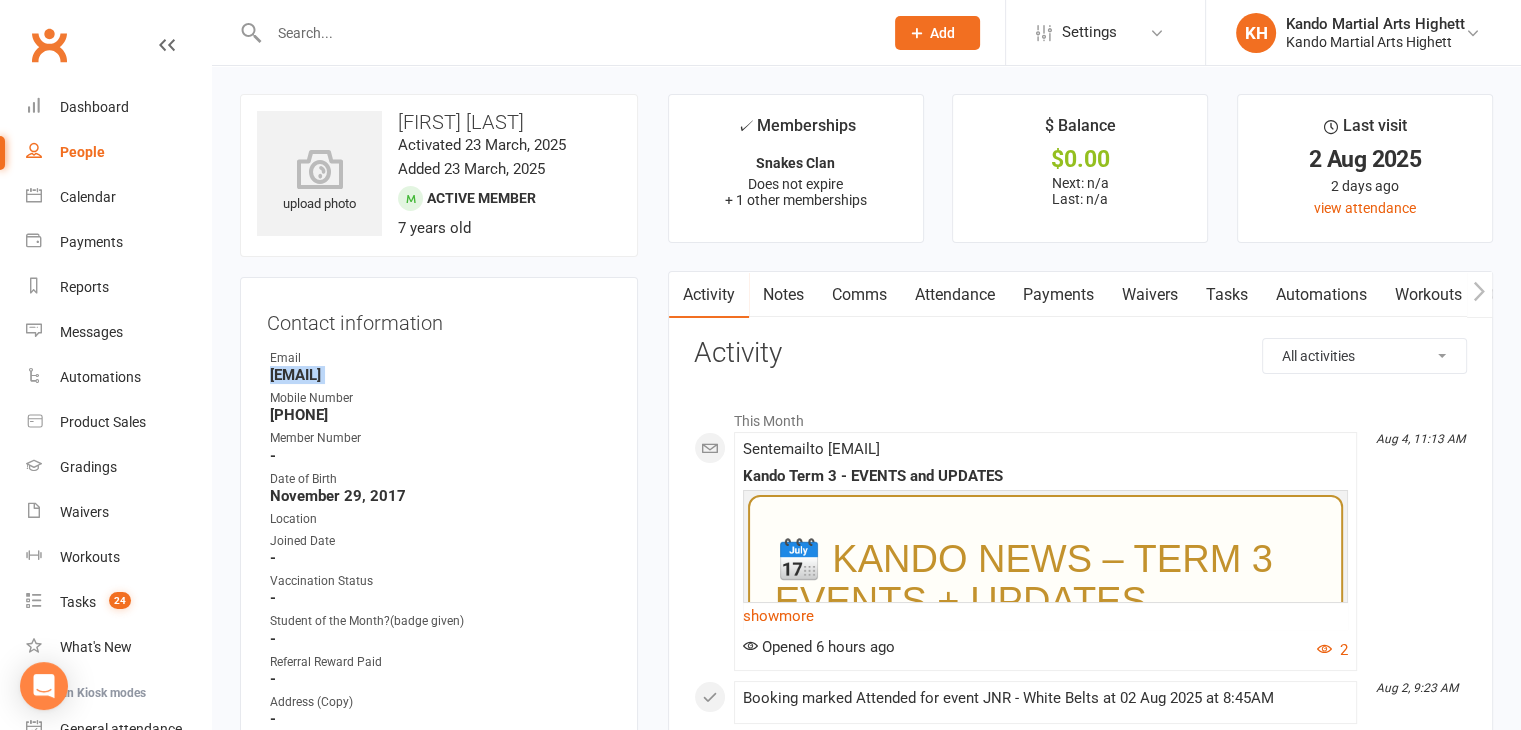 click on "sorchammackenzie@gmail.com" at bounding box center [440, 375] 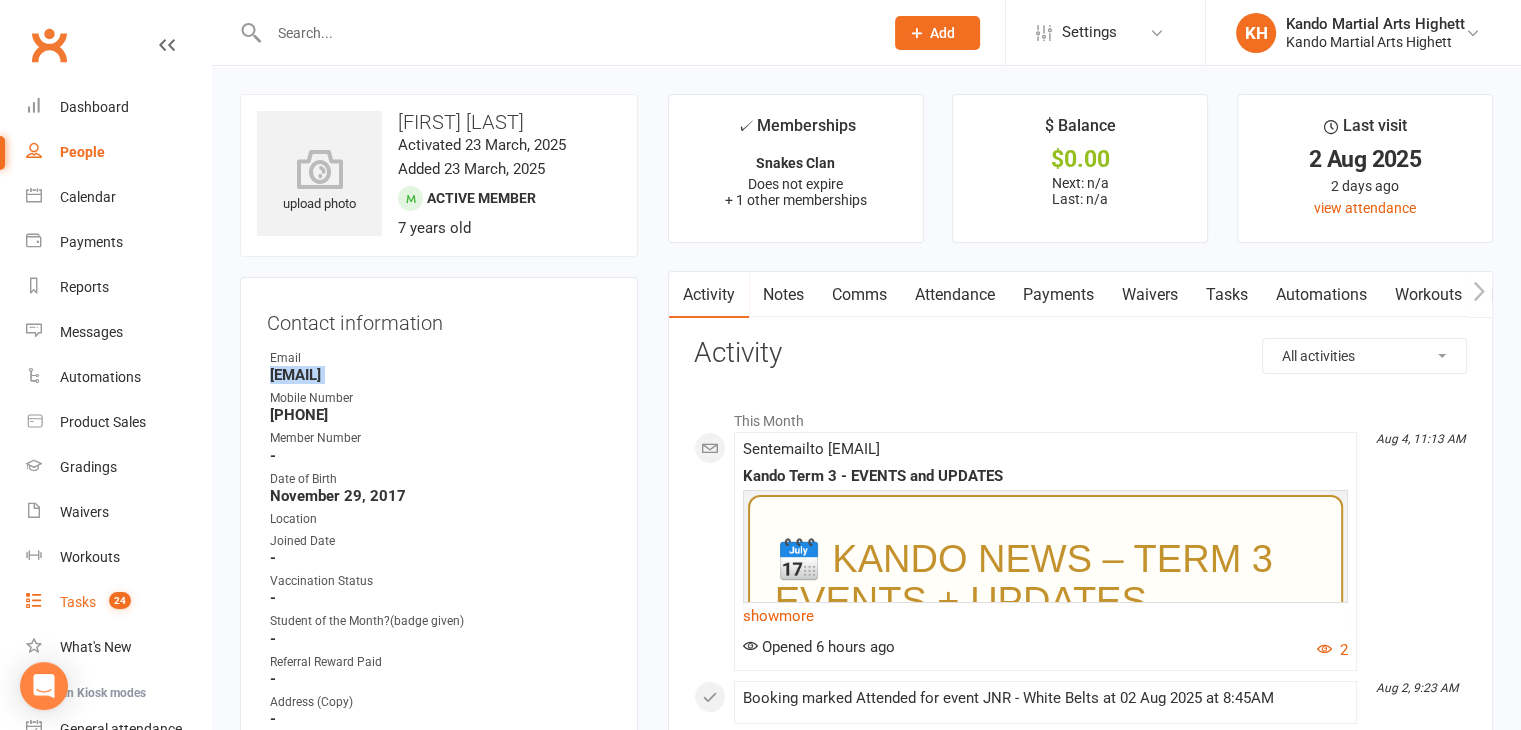 click on "24" at bounding box center [115, 602] 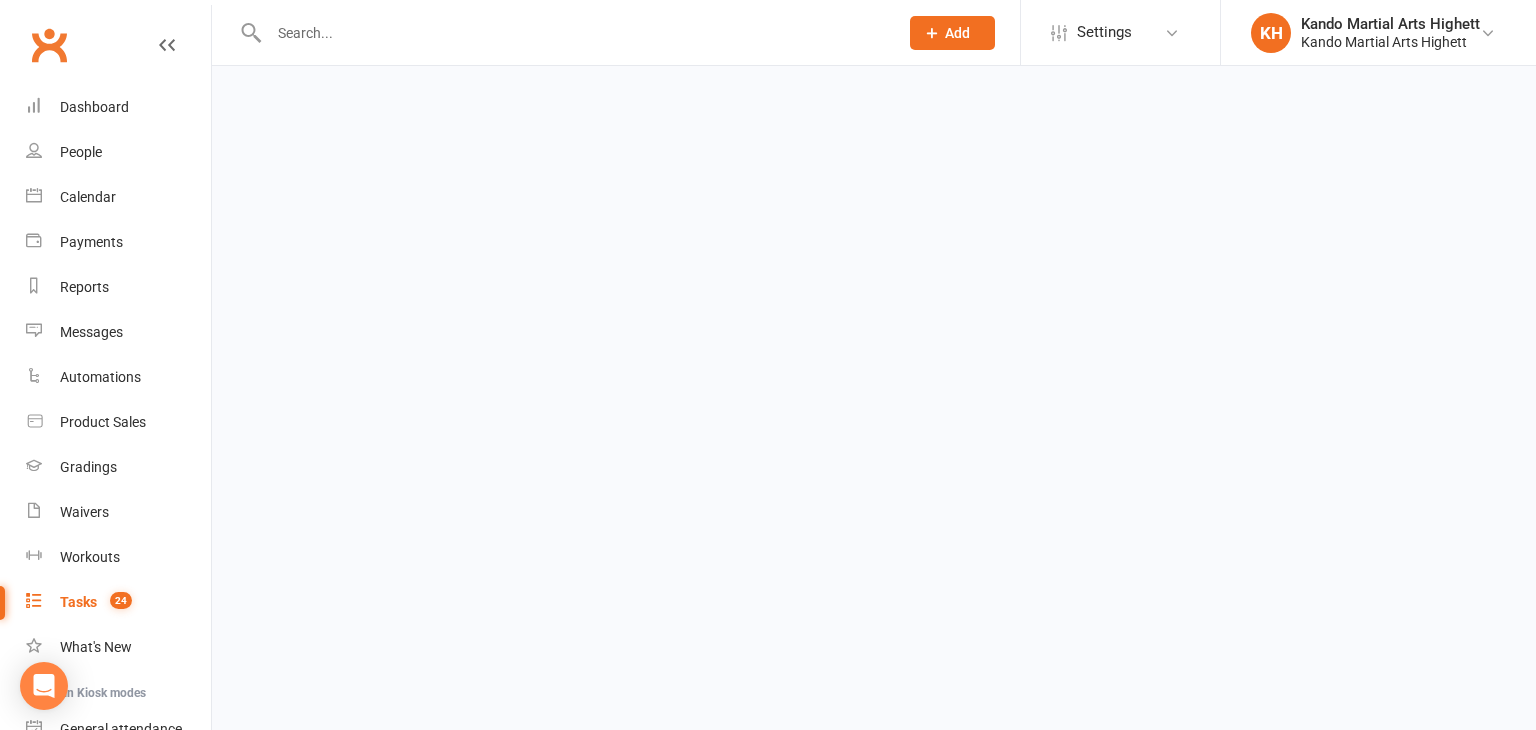 select on "incomplete" 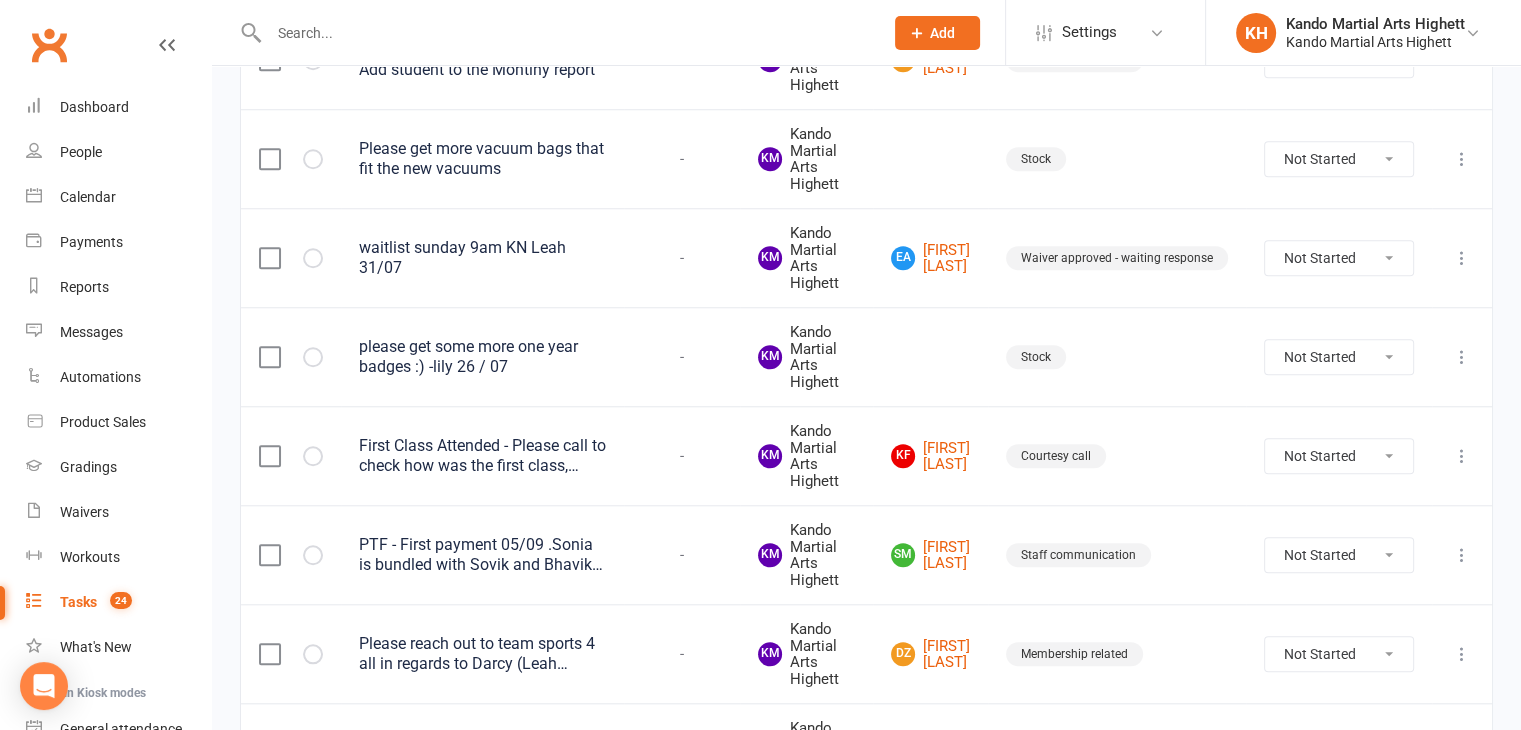 scroll, scrollTop: 1900, scrollLeft: 0, axis: vertical 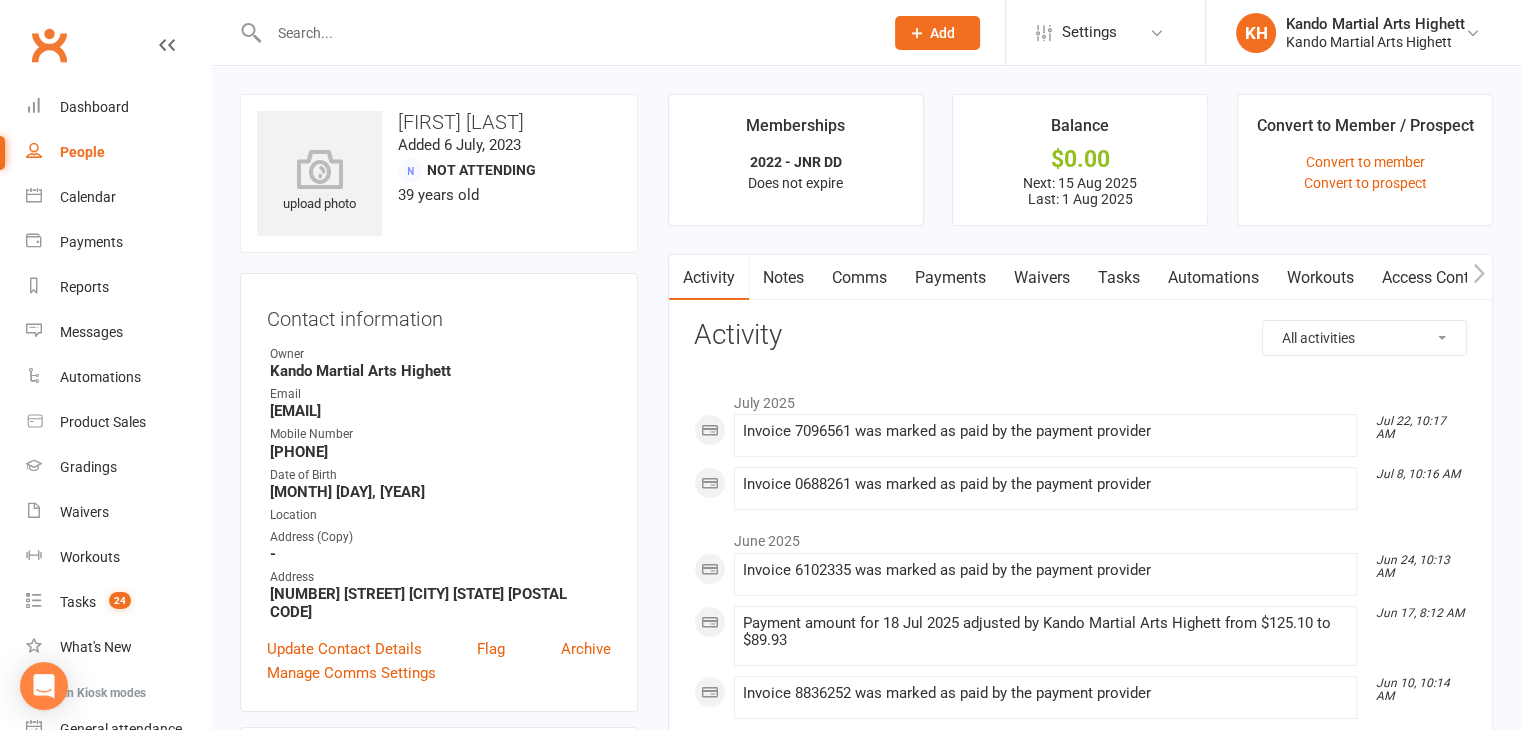 click on "Payments" at bounding box center (950, 278) 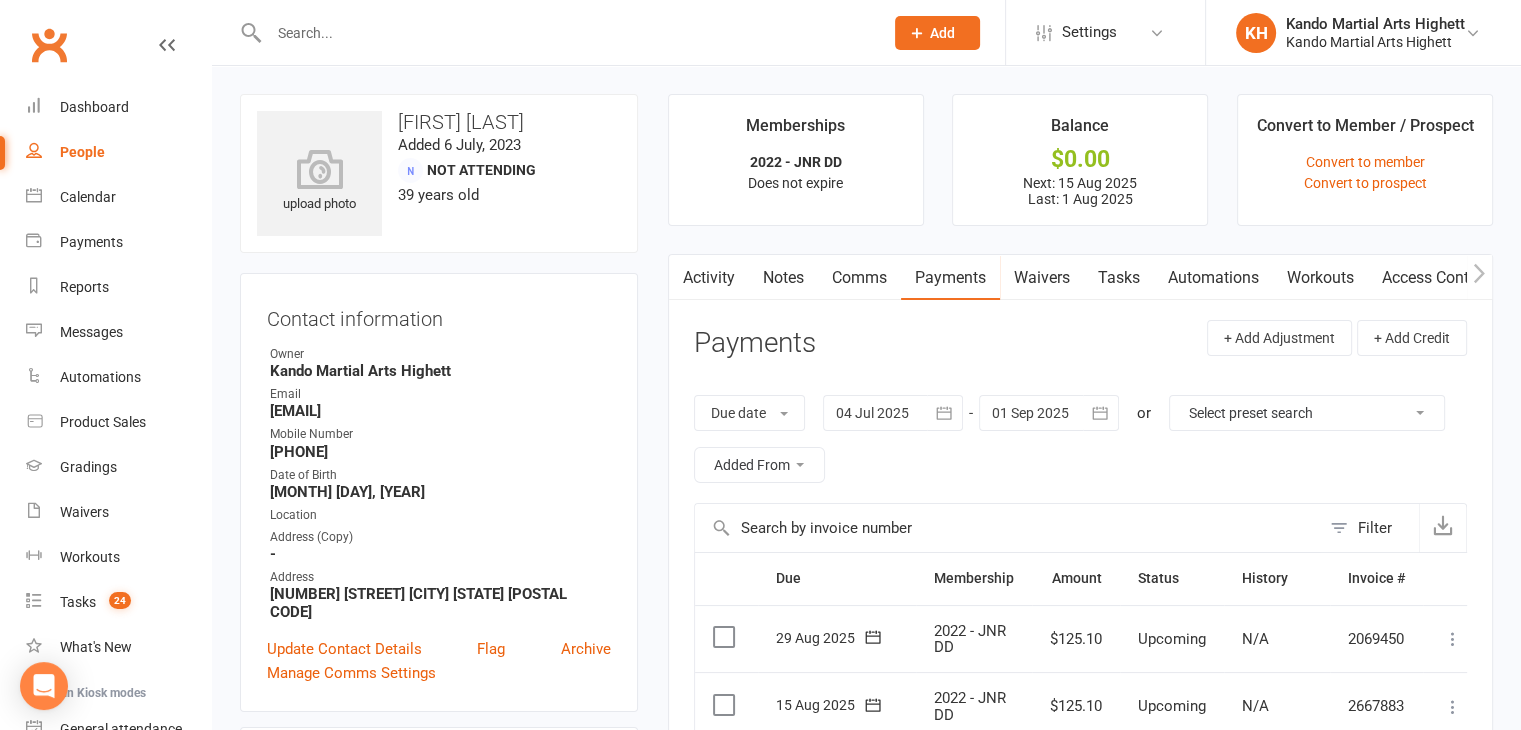 scroll, scrollTop: 500, scrollLeft: 0, axis: vertical 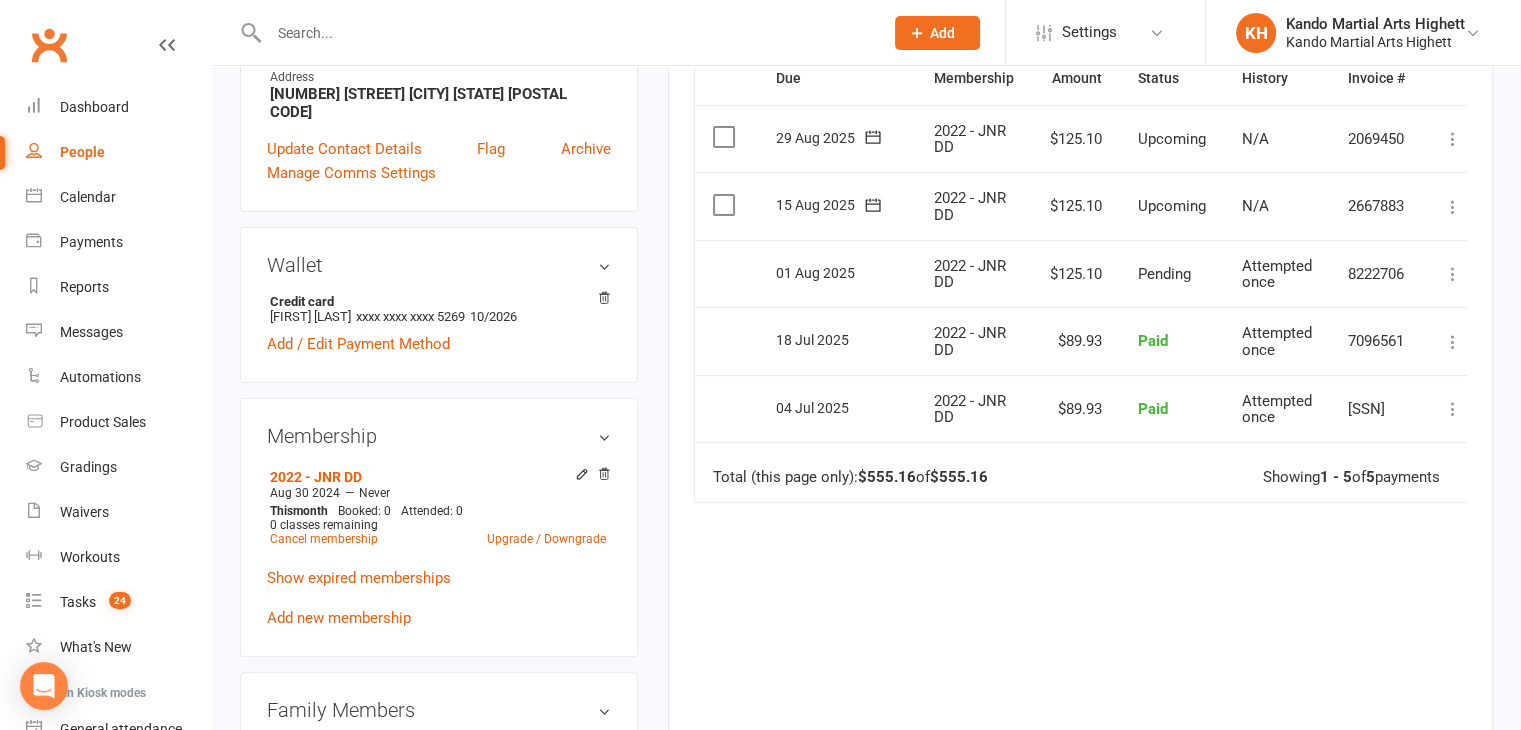 click on "2022 - JNR DD" at bounding box center (970, 274) 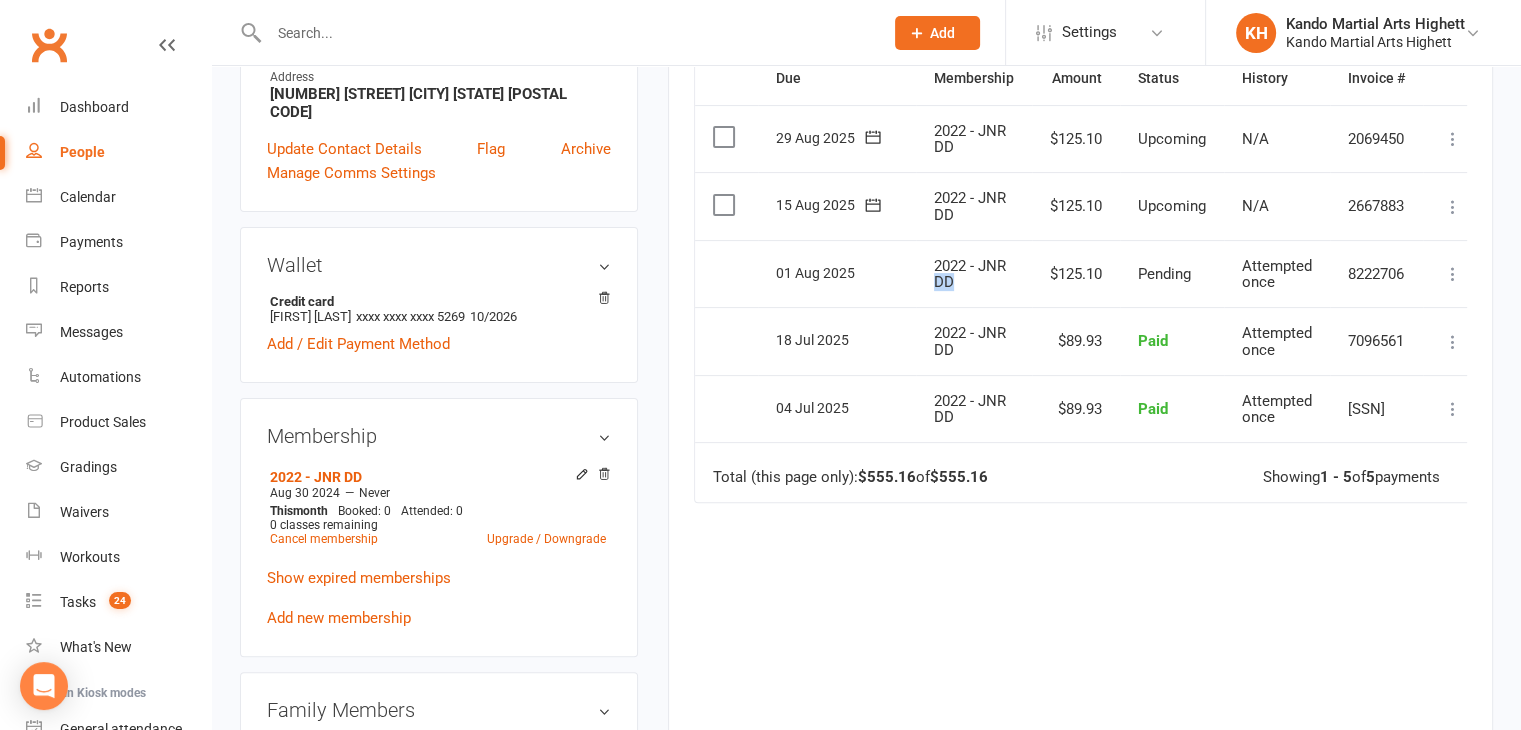 click on "2022 - JNR DD" at bounding box center [970, 274] 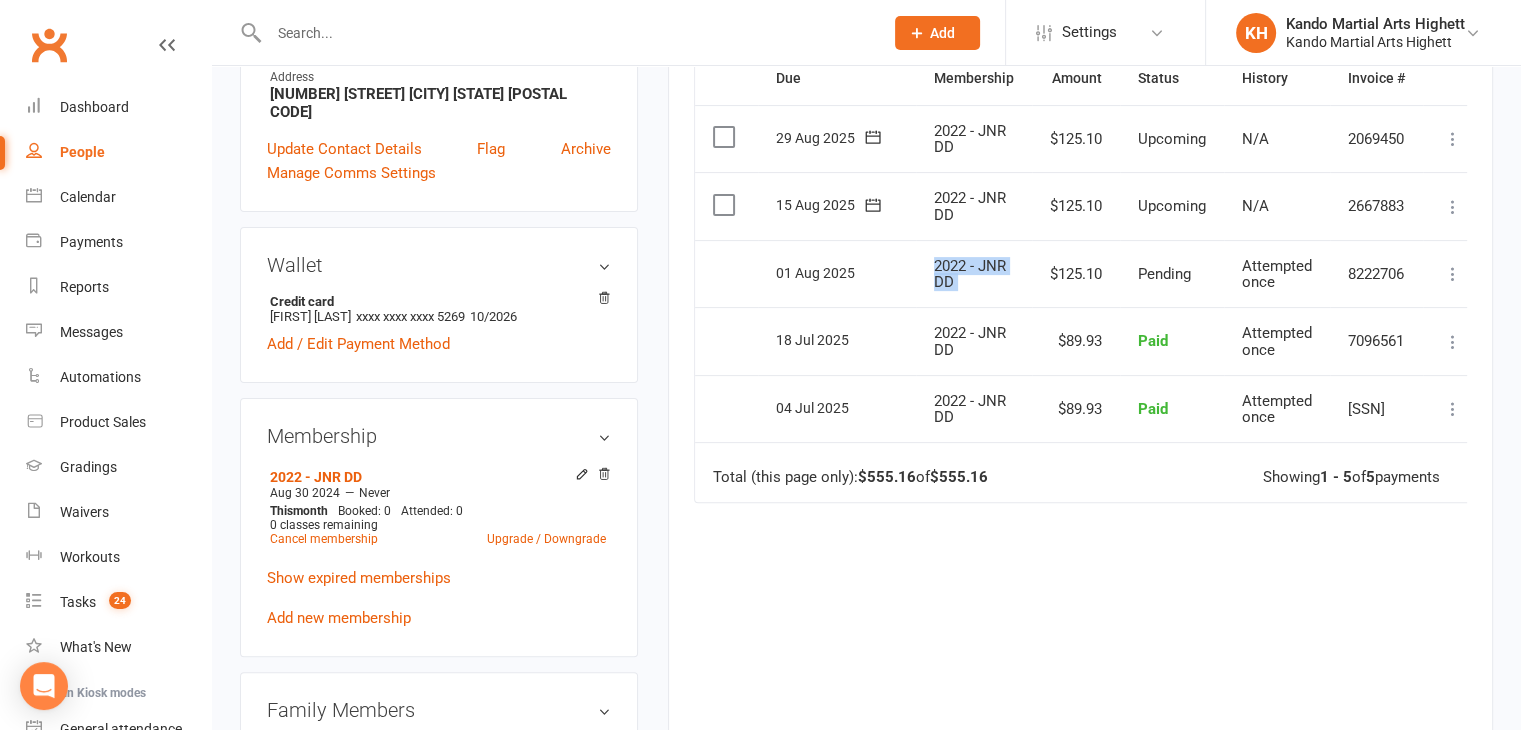 click on "2022 - JNR DD" at bounding box center [970, 274] 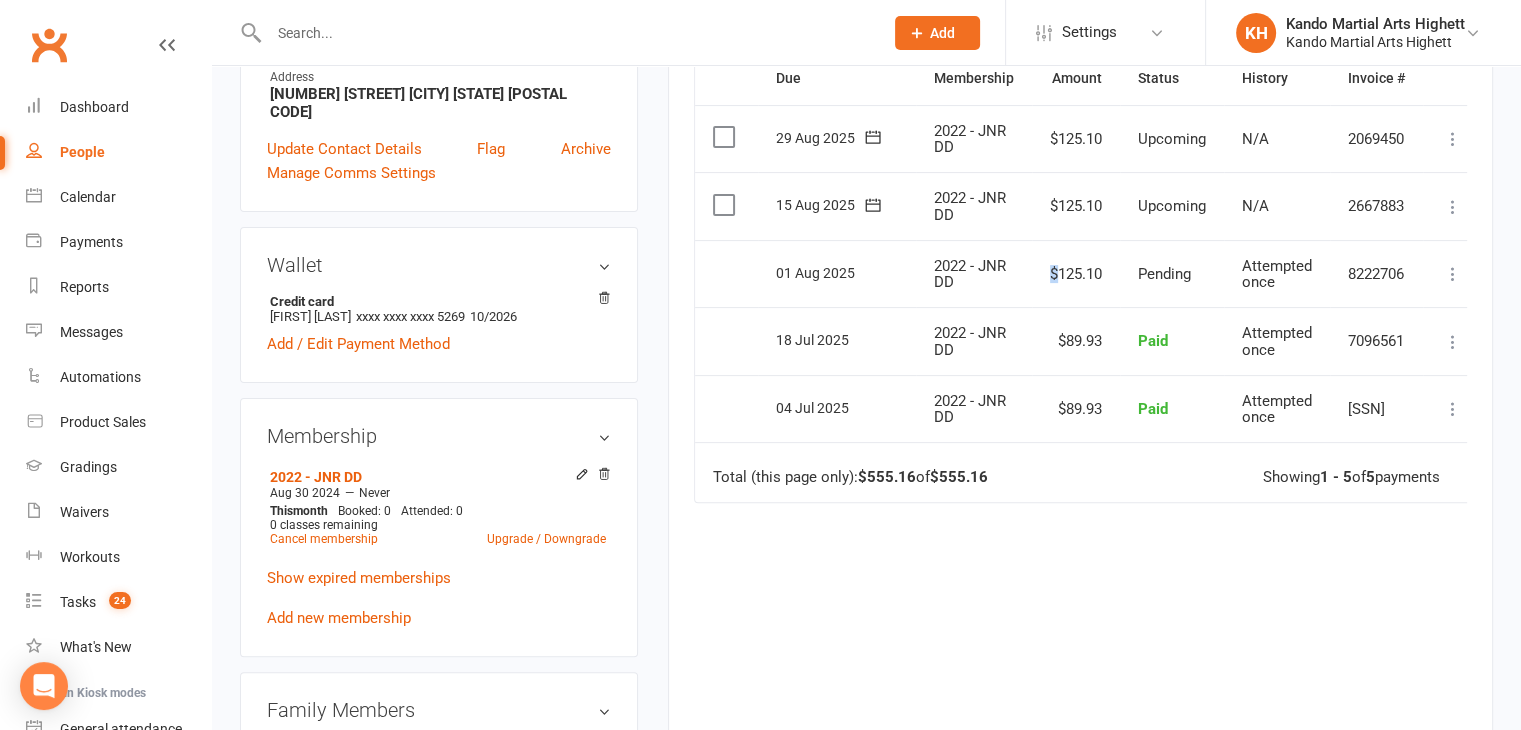 click on "$125.10" at bounding box center [1076, 274] 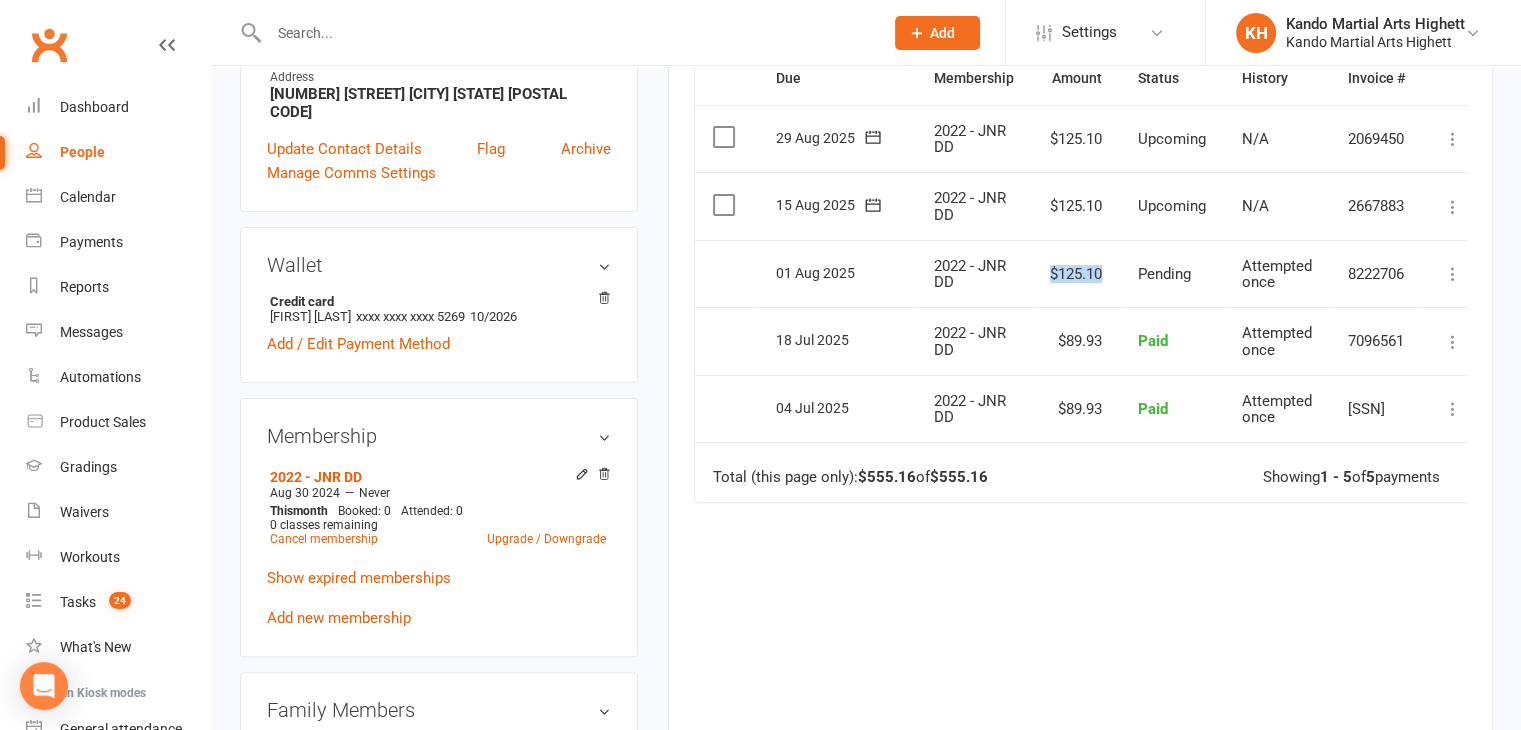 click on "$125.10" at bounding box center [1076, 274] 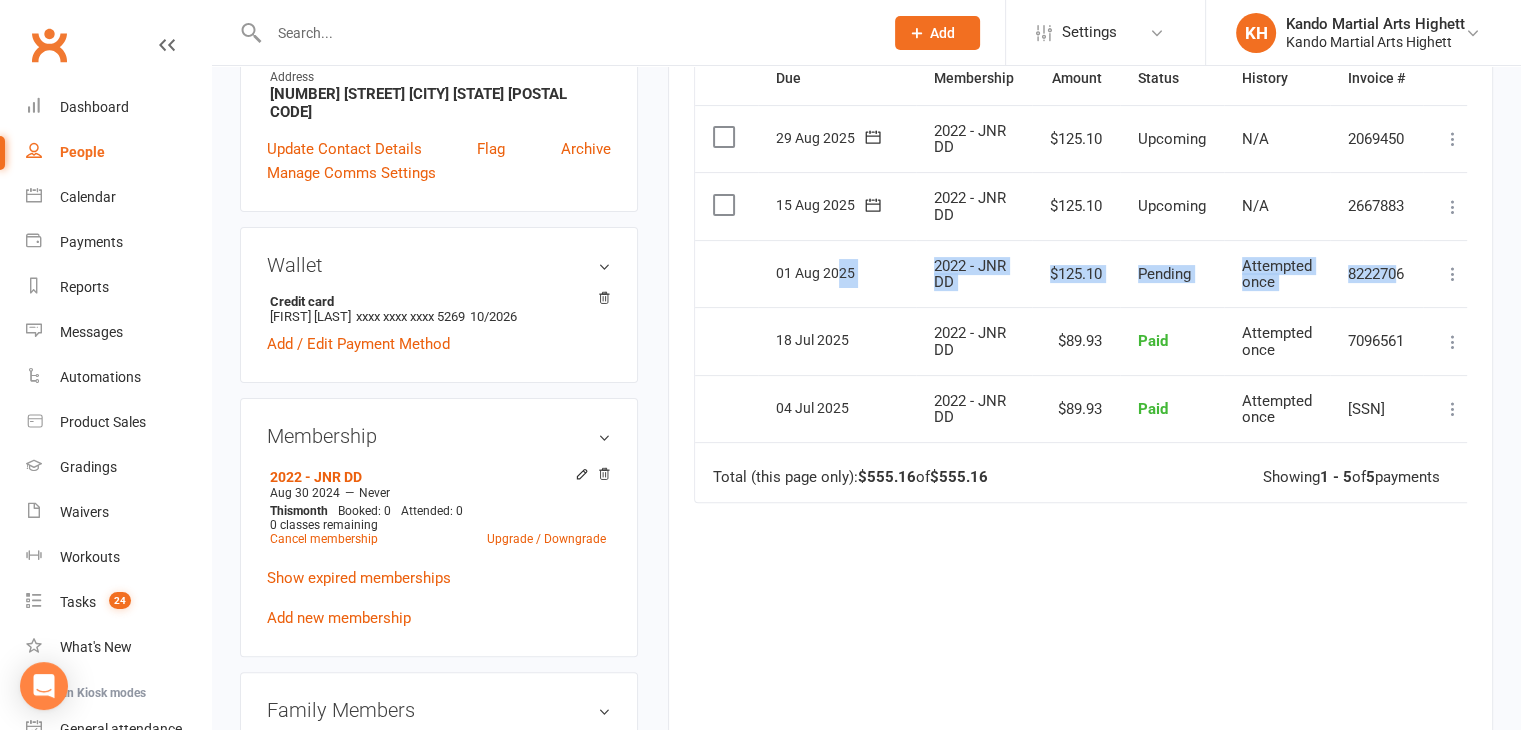 drag, startPoint x: 1400, startPoint y: 249, endPoint x: 838, endPoint y: 259, distance: 562.089 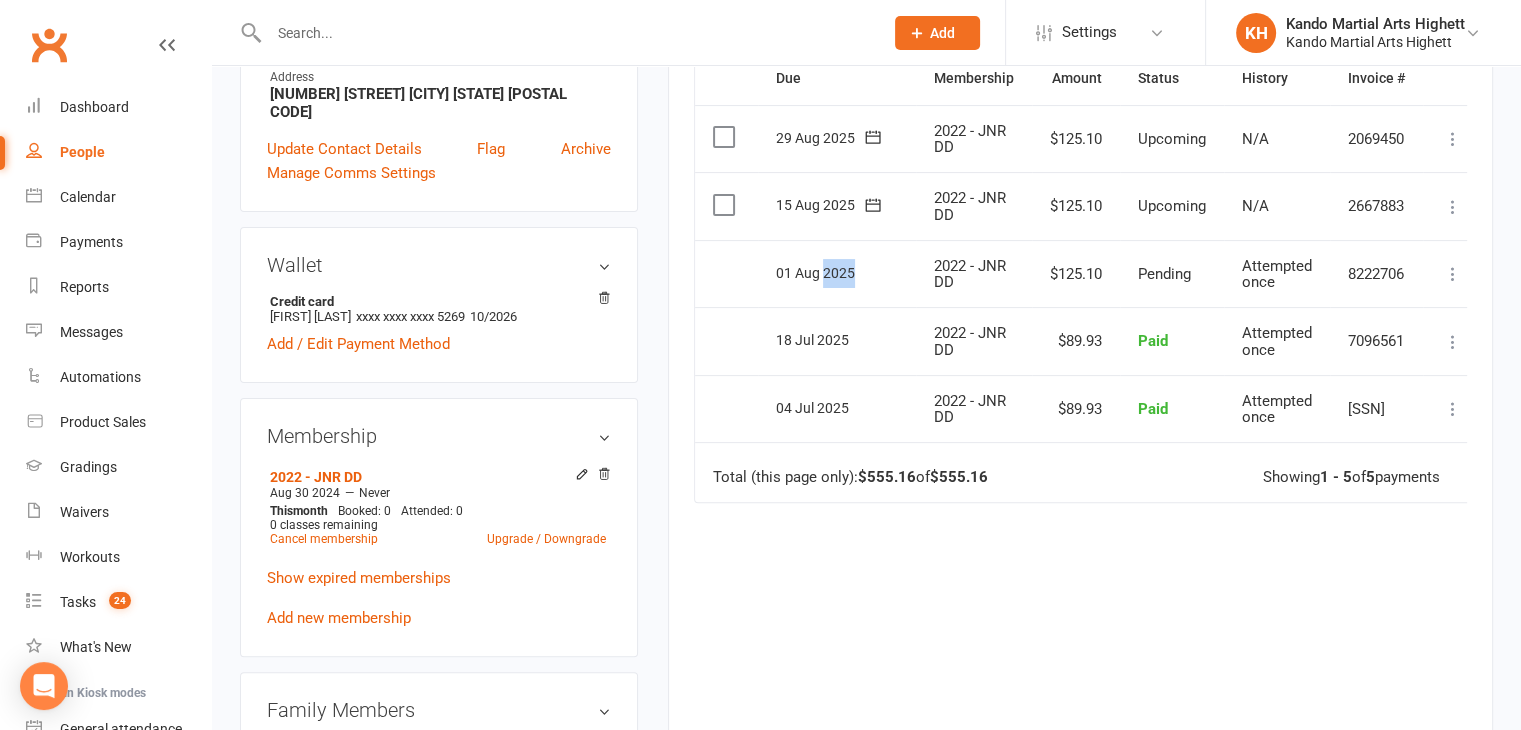 click on "01 Aug 2025" at bounding box center [822, 272] 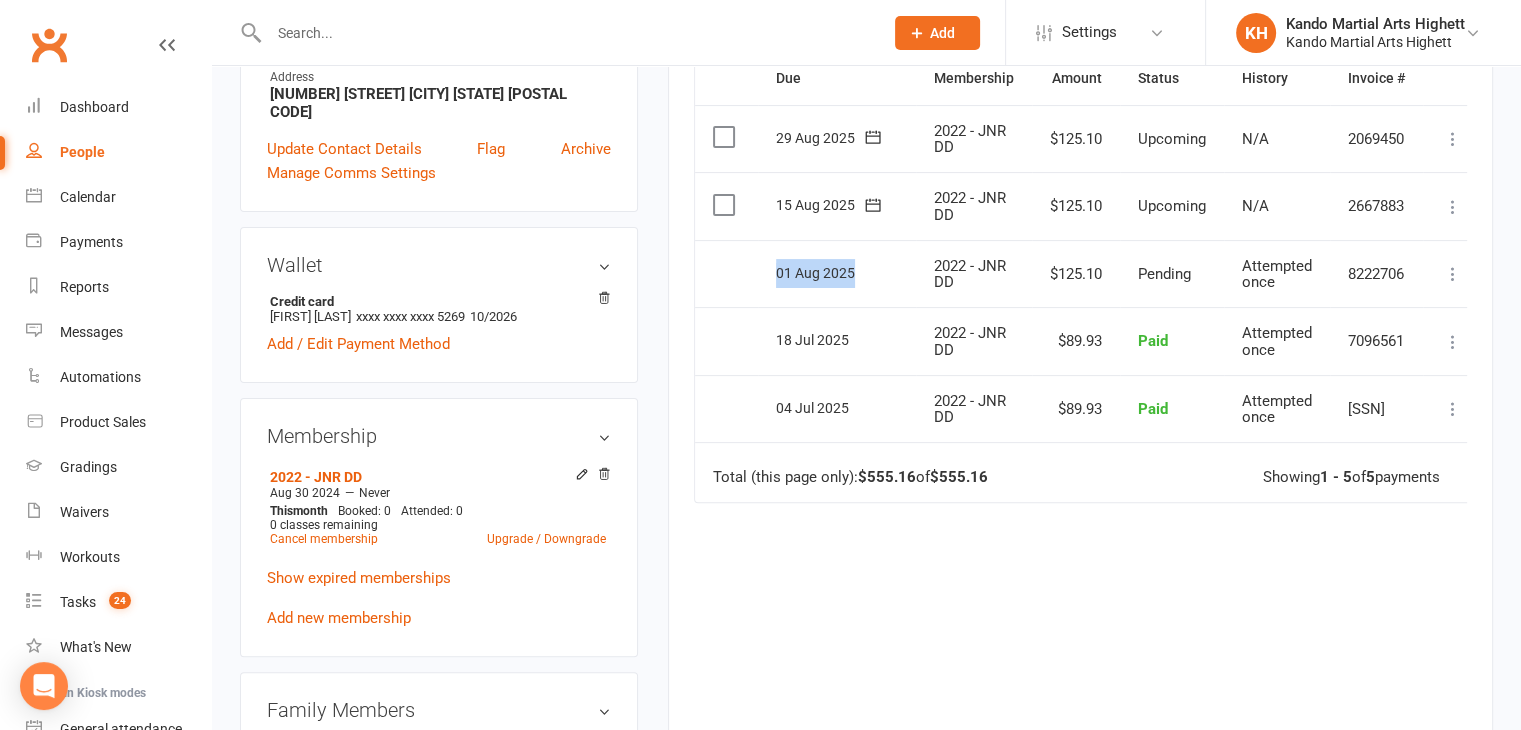 click on "01 Aug 2025" at bounding box center [822, 272] 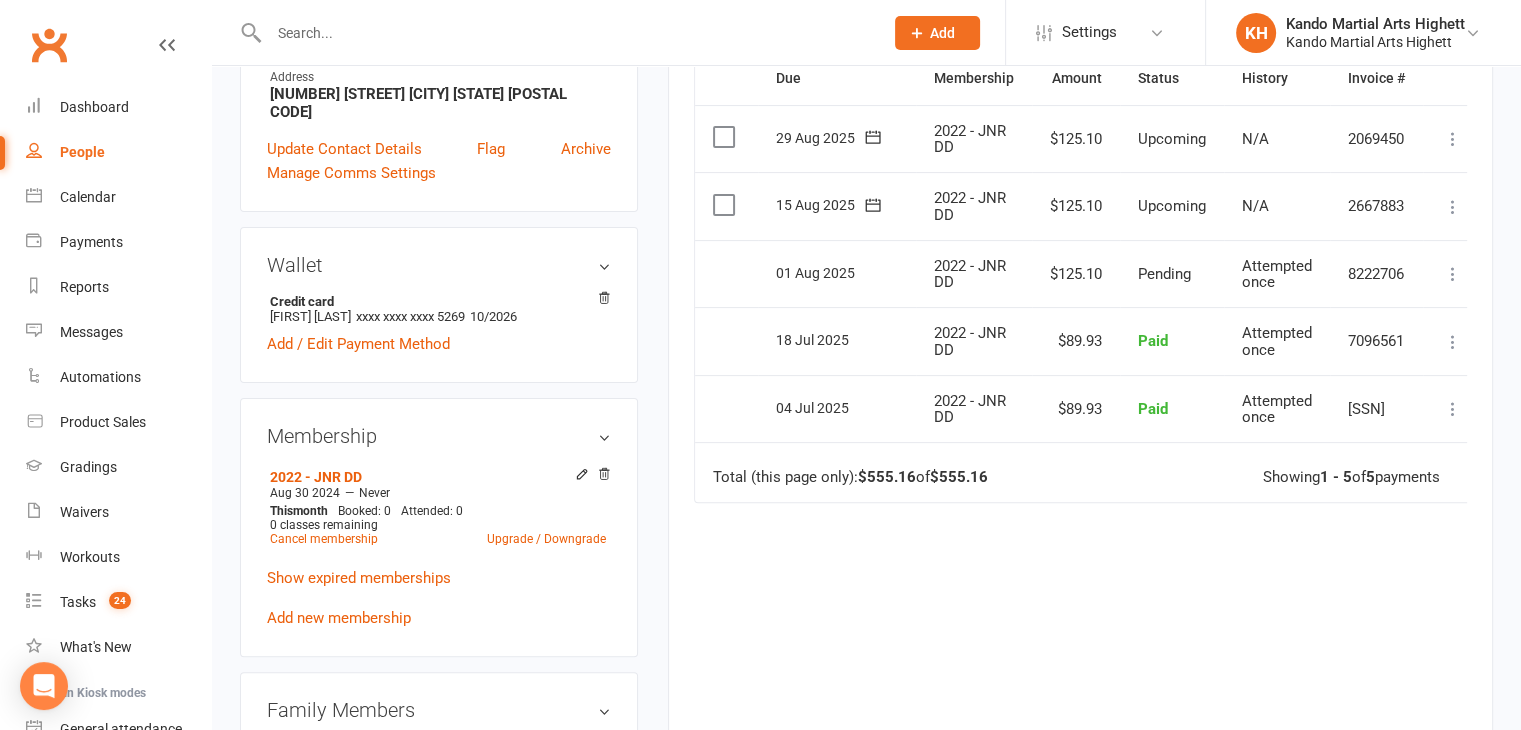 click on "01 Aug 2025" at bounding box center (822, 272) 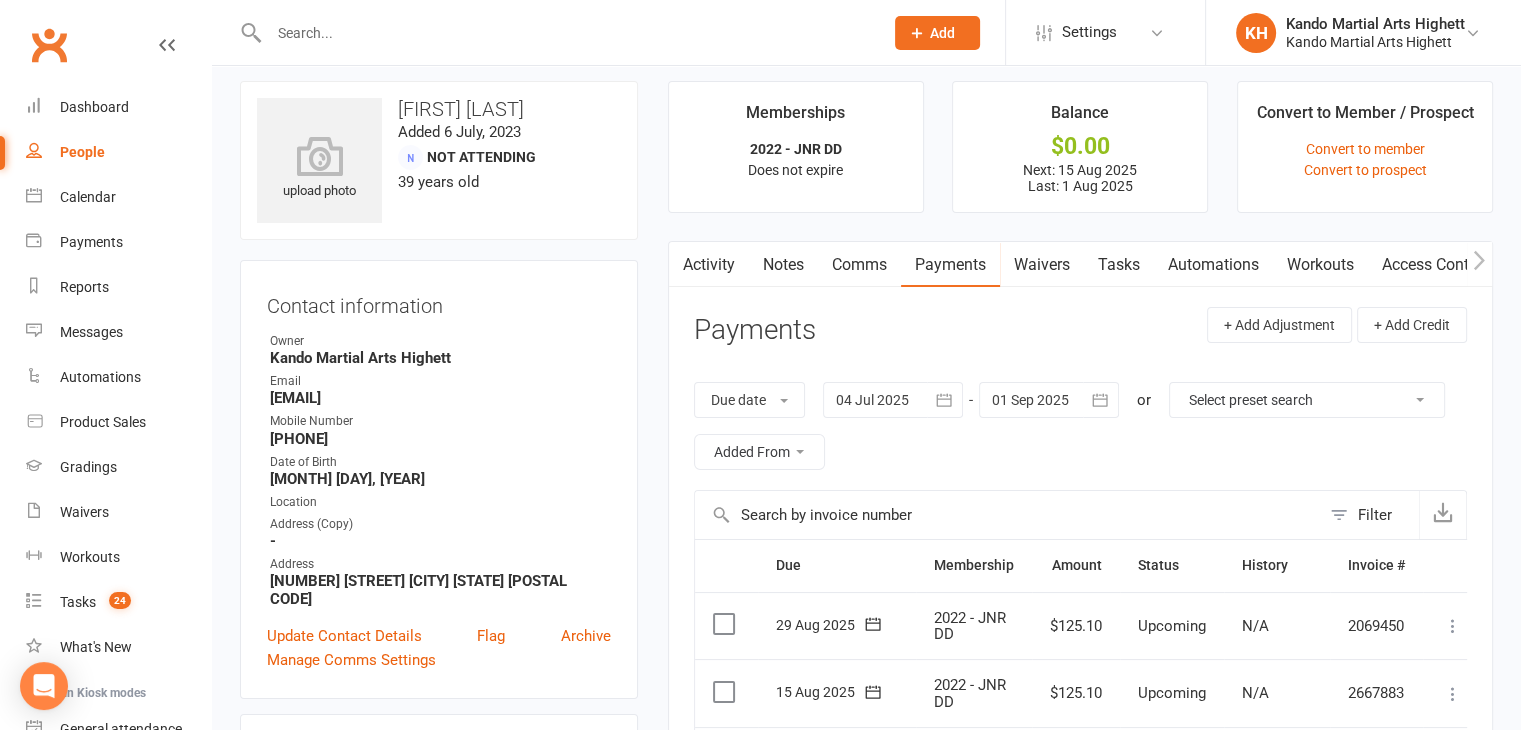scroll, scrollTop: 0, scrollLeft: 0, axis: both 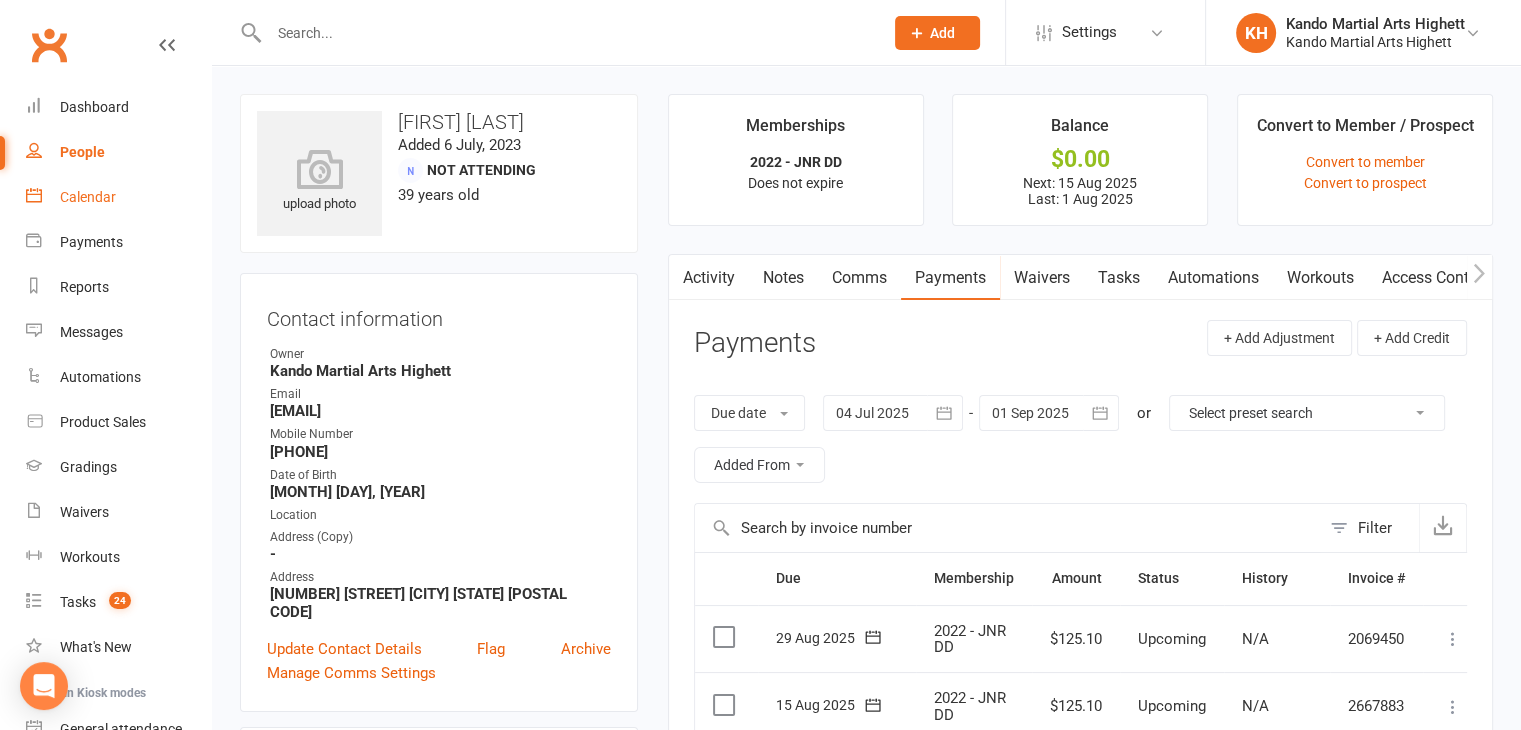 click on "Calendar" at bounding box center [118, 197] 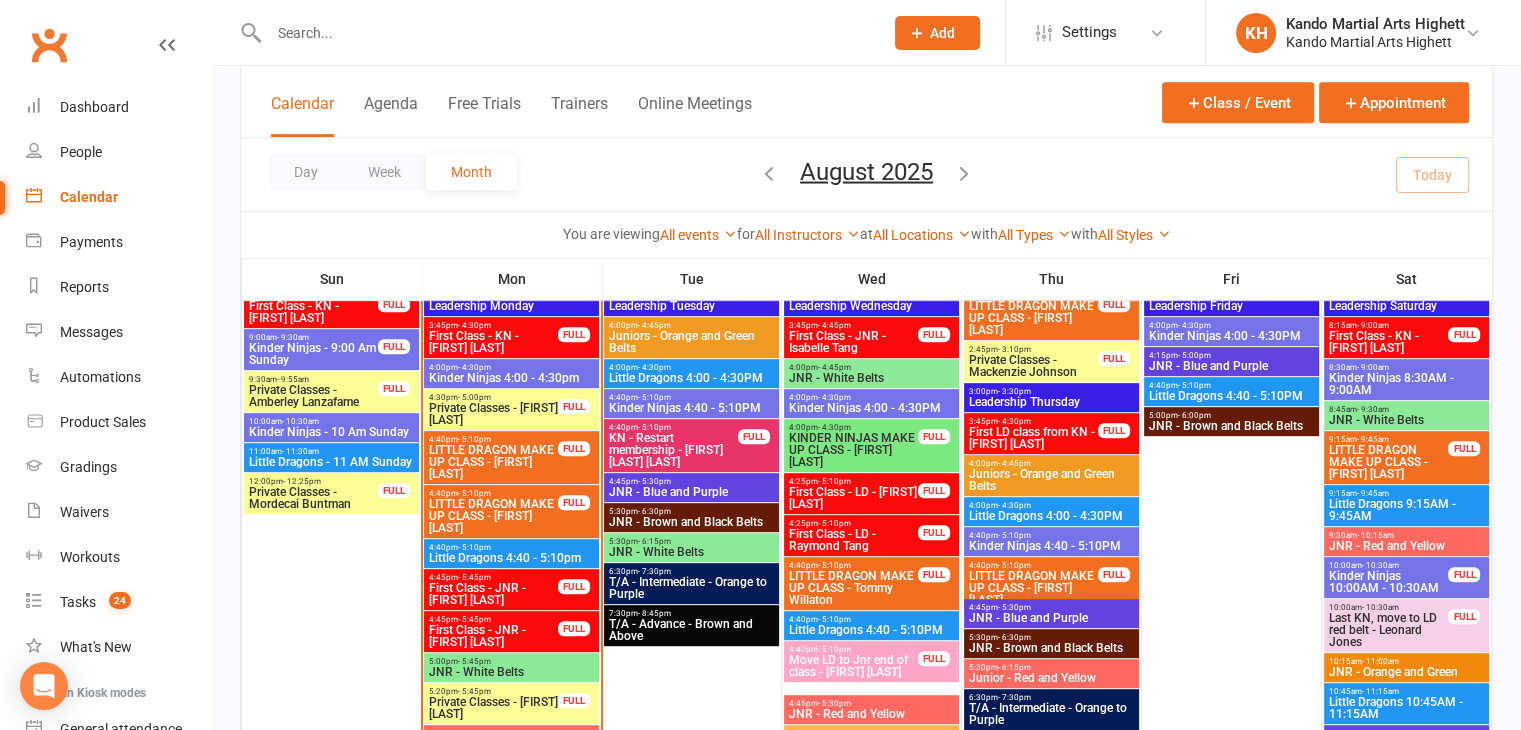 scroll, scrollTop: 842, scrollLeft: 0, axis: vertical 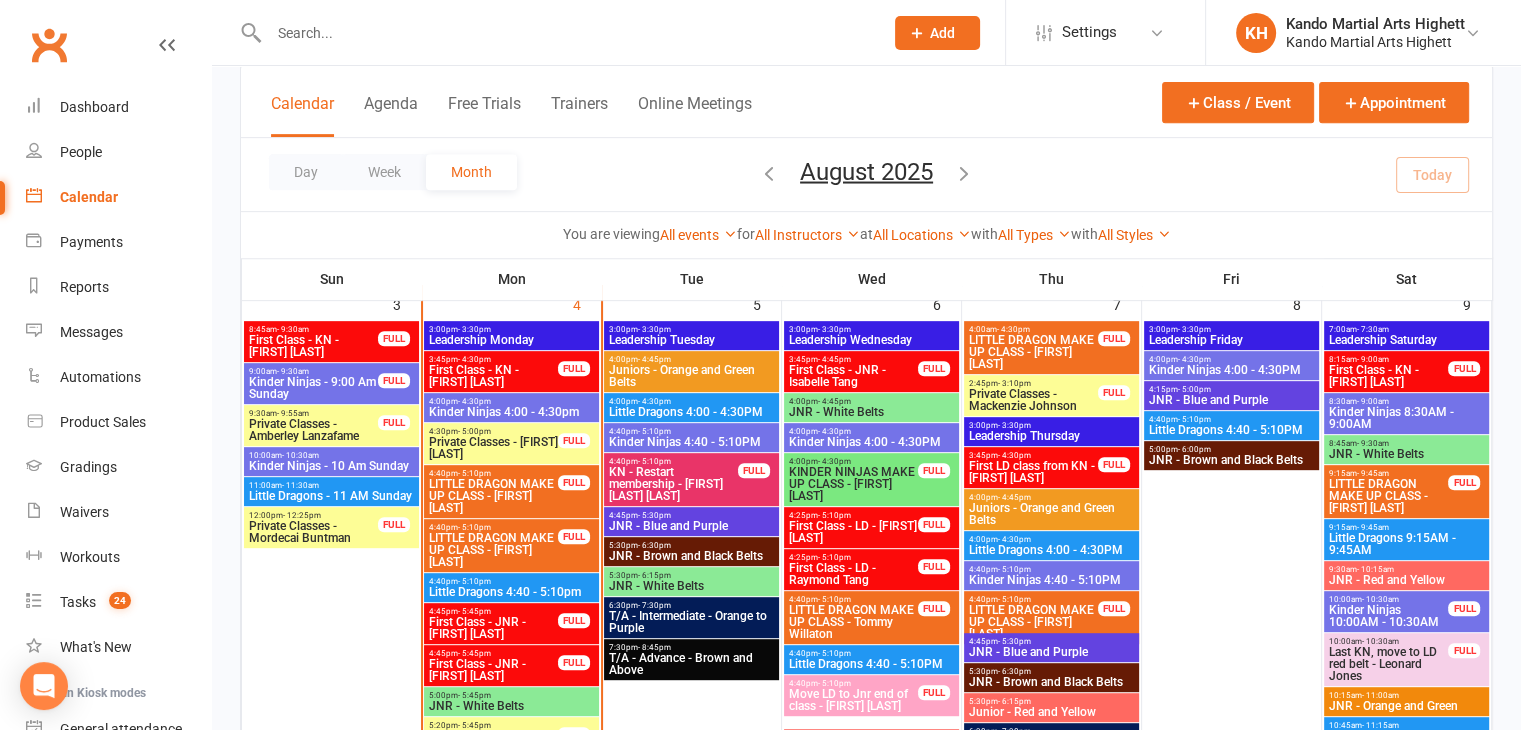 click on "4:45pm - 5:45pm First Class - JNR - [FIRST] [LAST] FULL" at bounding box center (511, 623) 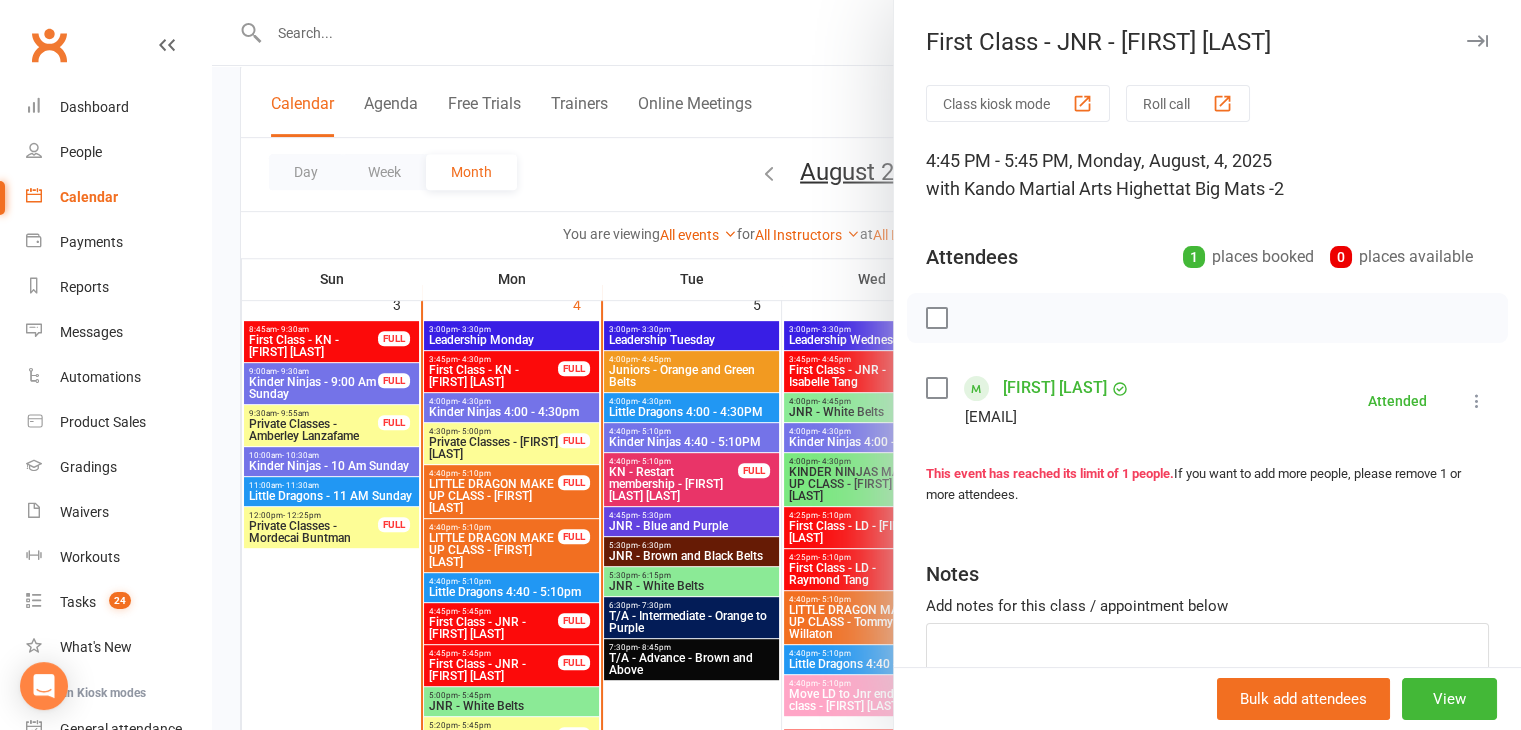click at bounding box center (866, 365) 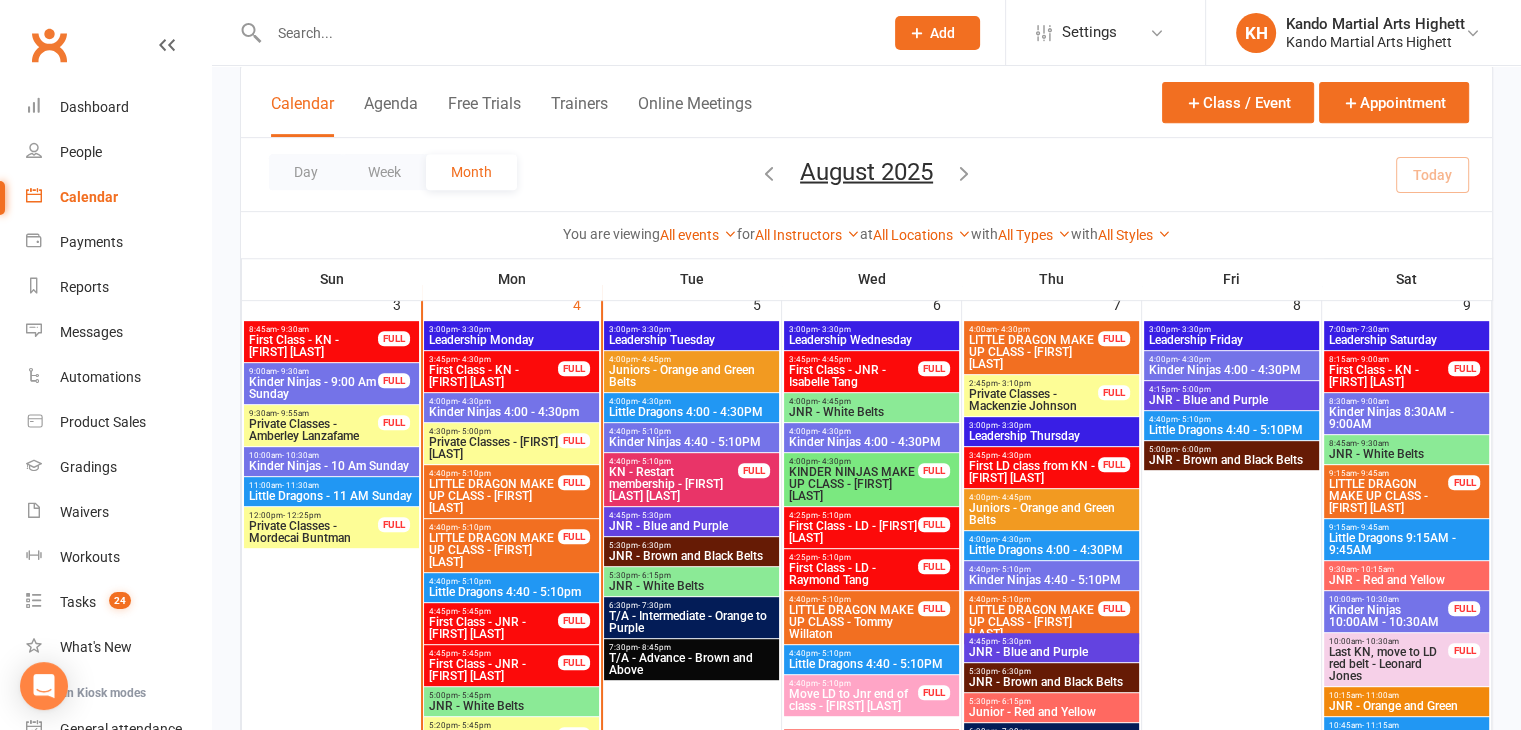 click on "4:40pm  - 5:10pm" at bounding box center (511, 581) 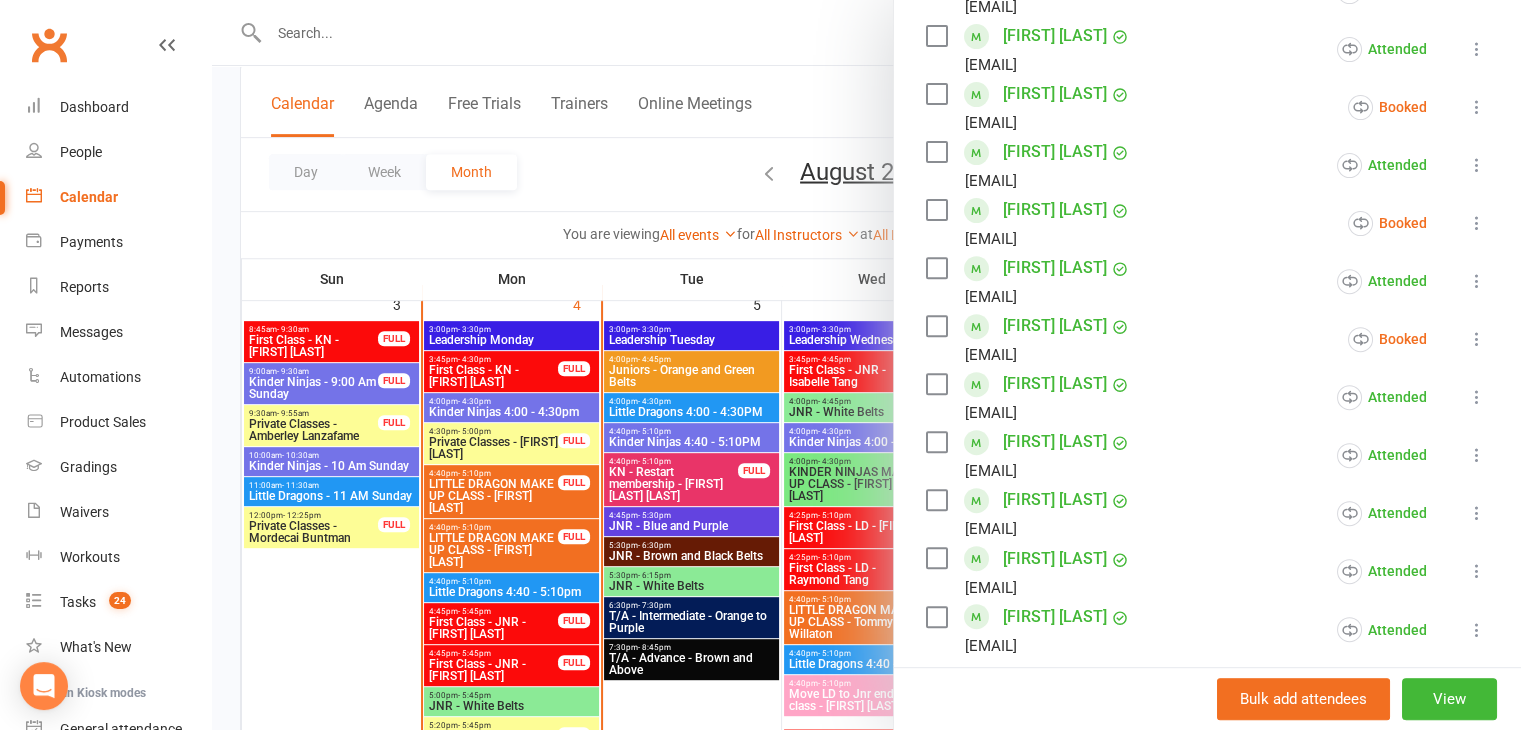 scroll, scrollTop: 800, scrollLeft: 0, axis: vertical 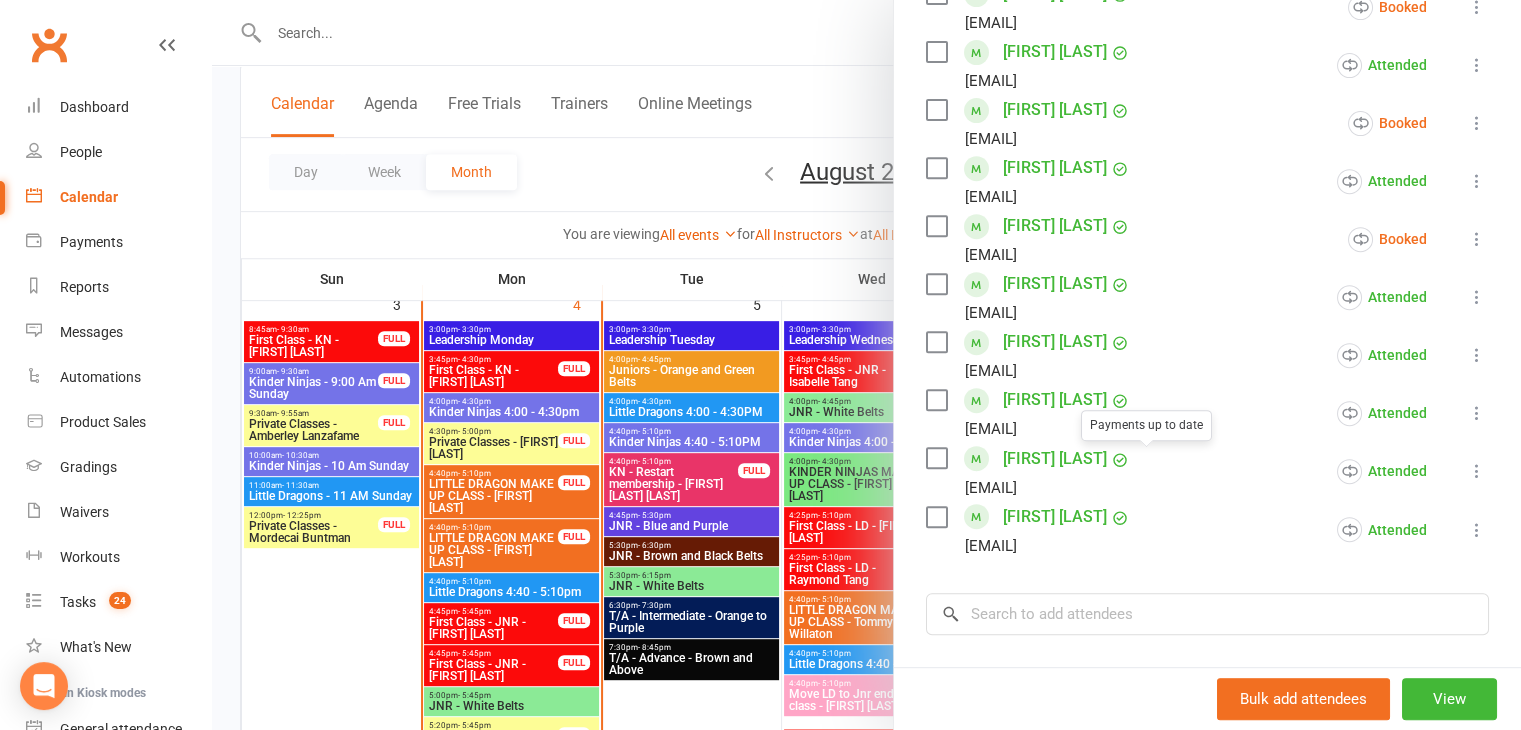 click on "[FIRST] [LAST]" at bounding box center (1055, 459) 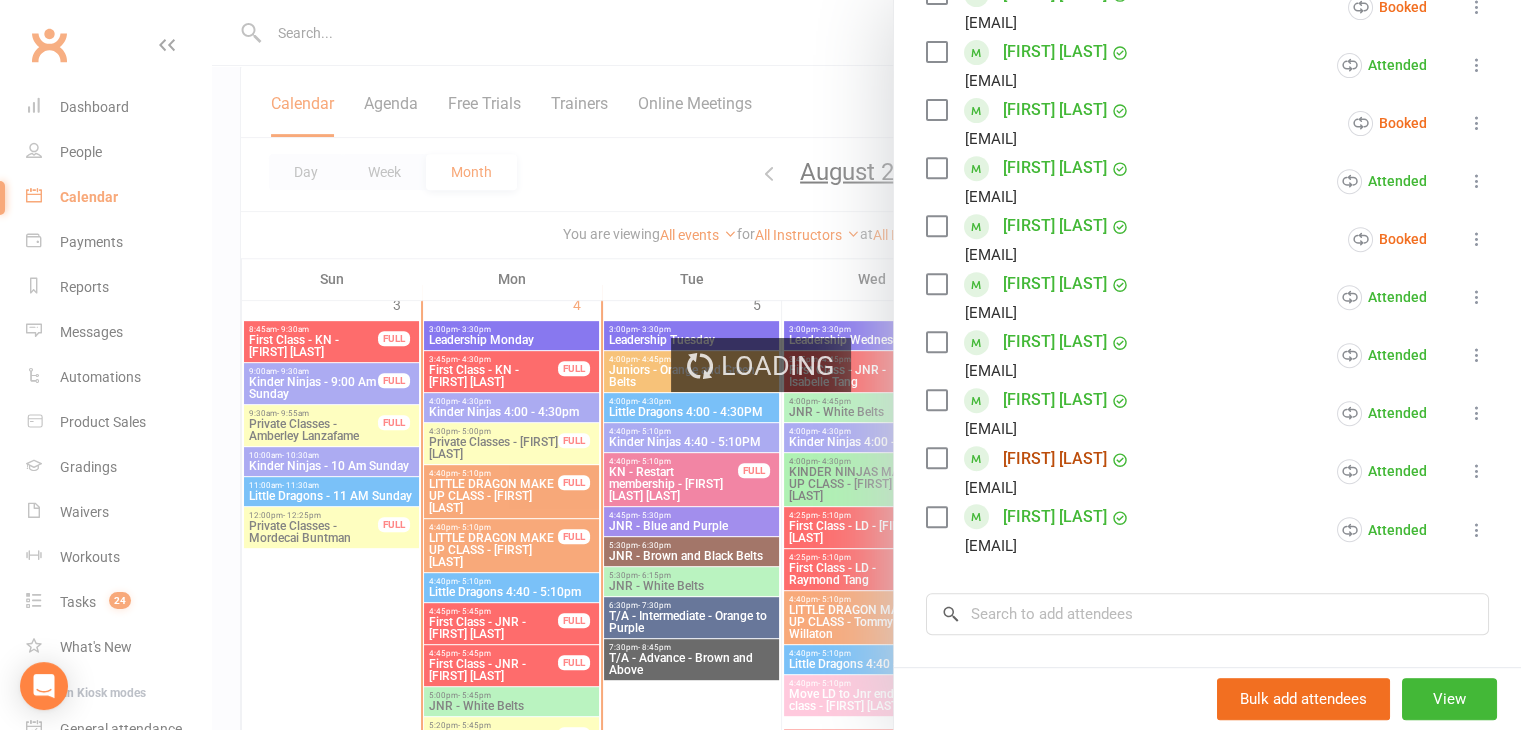 scroll, scrollTop: 0, scrollLeft: 0, axis: both 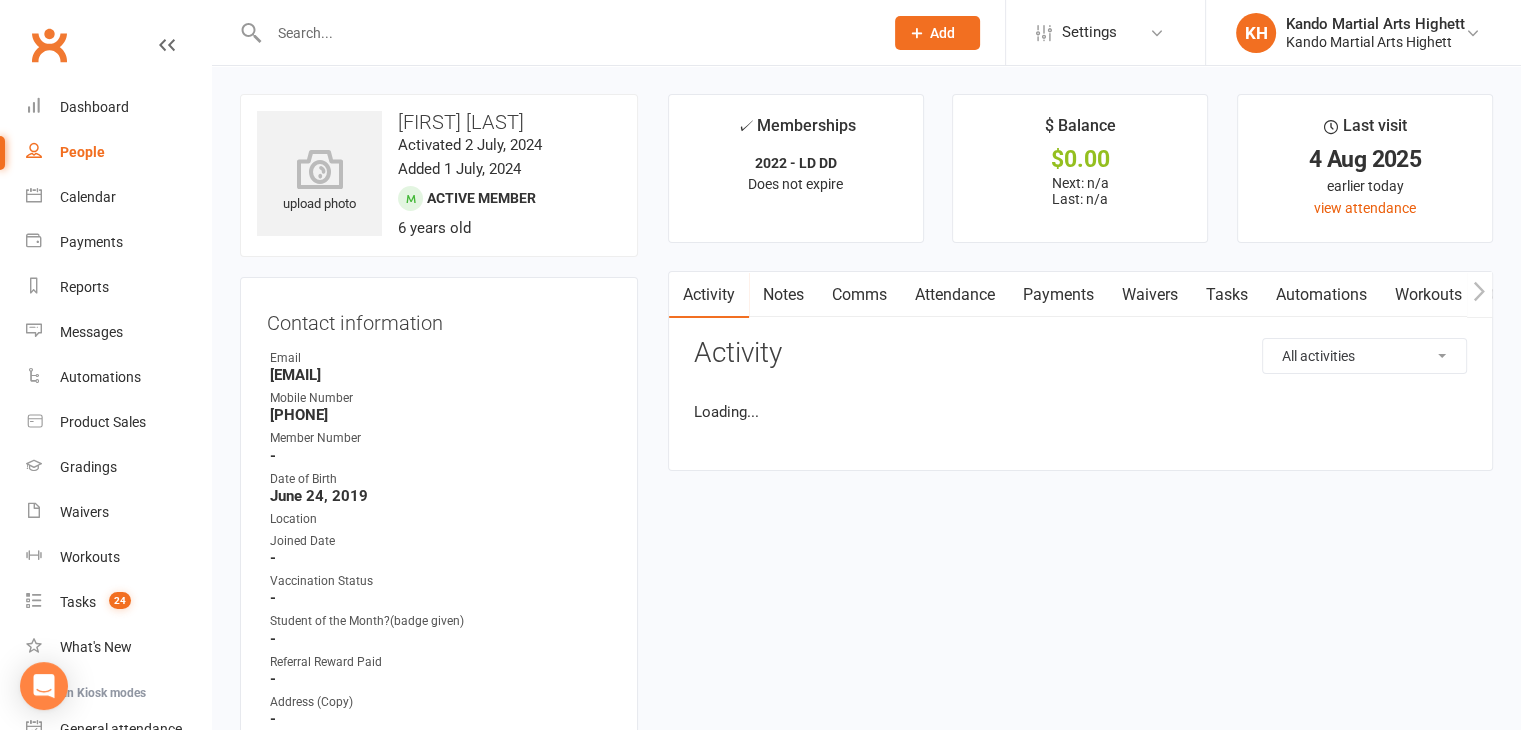 click on "Activated 2 July, 2024" at bounding box center [470, 145] 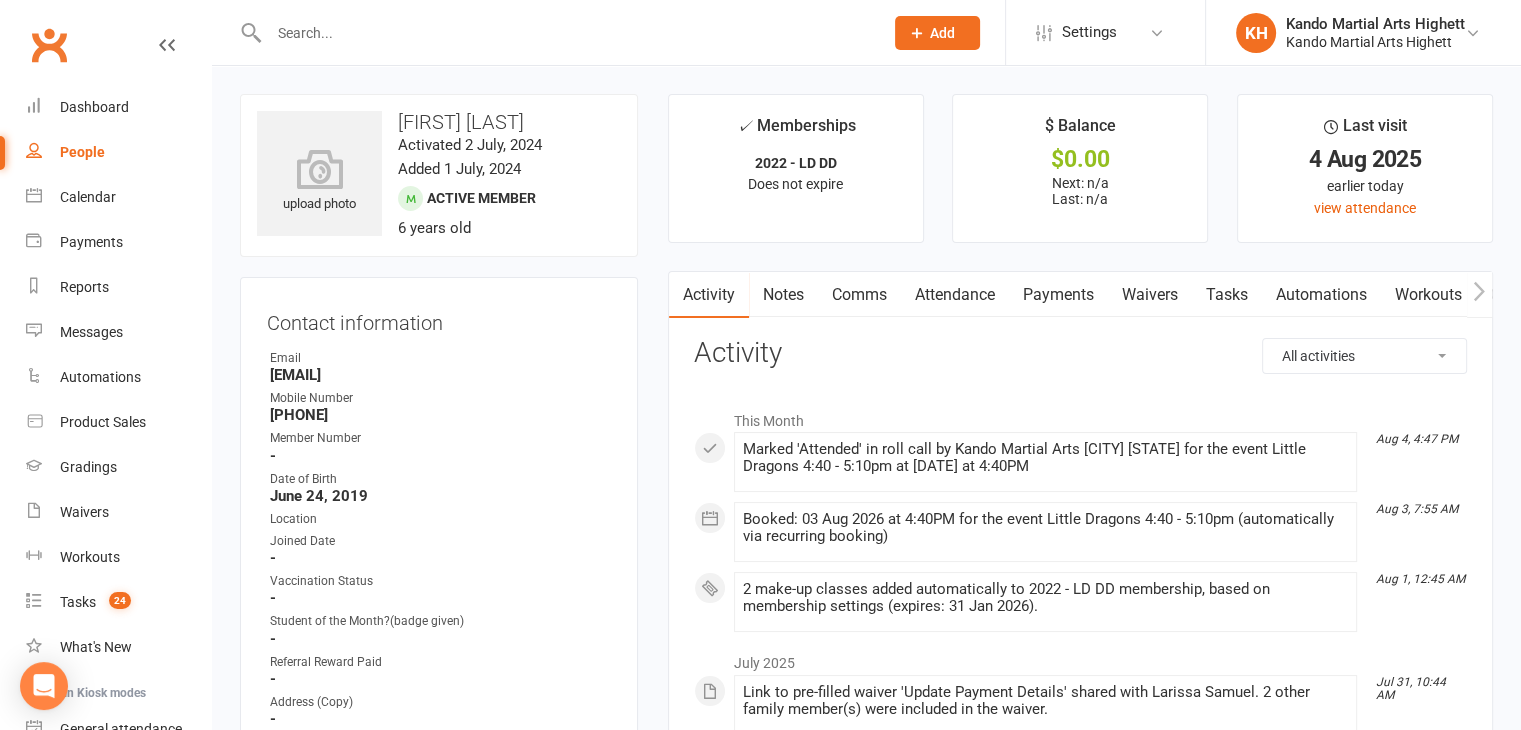 click on "[FIRST] [LAST]" at bounding box center [439, 122] 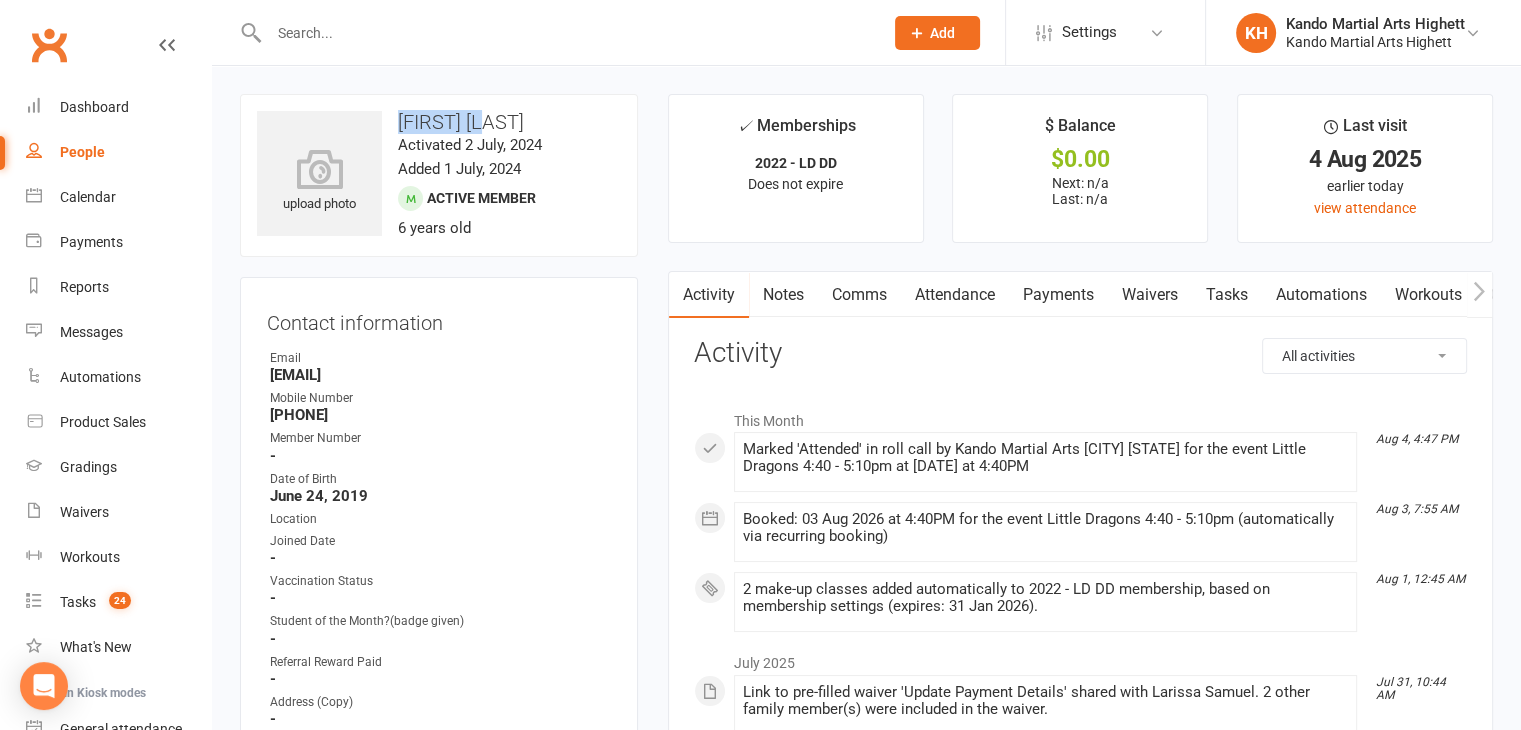 click on "[FIRST] [LAST]" at bounding box center [439, 122] 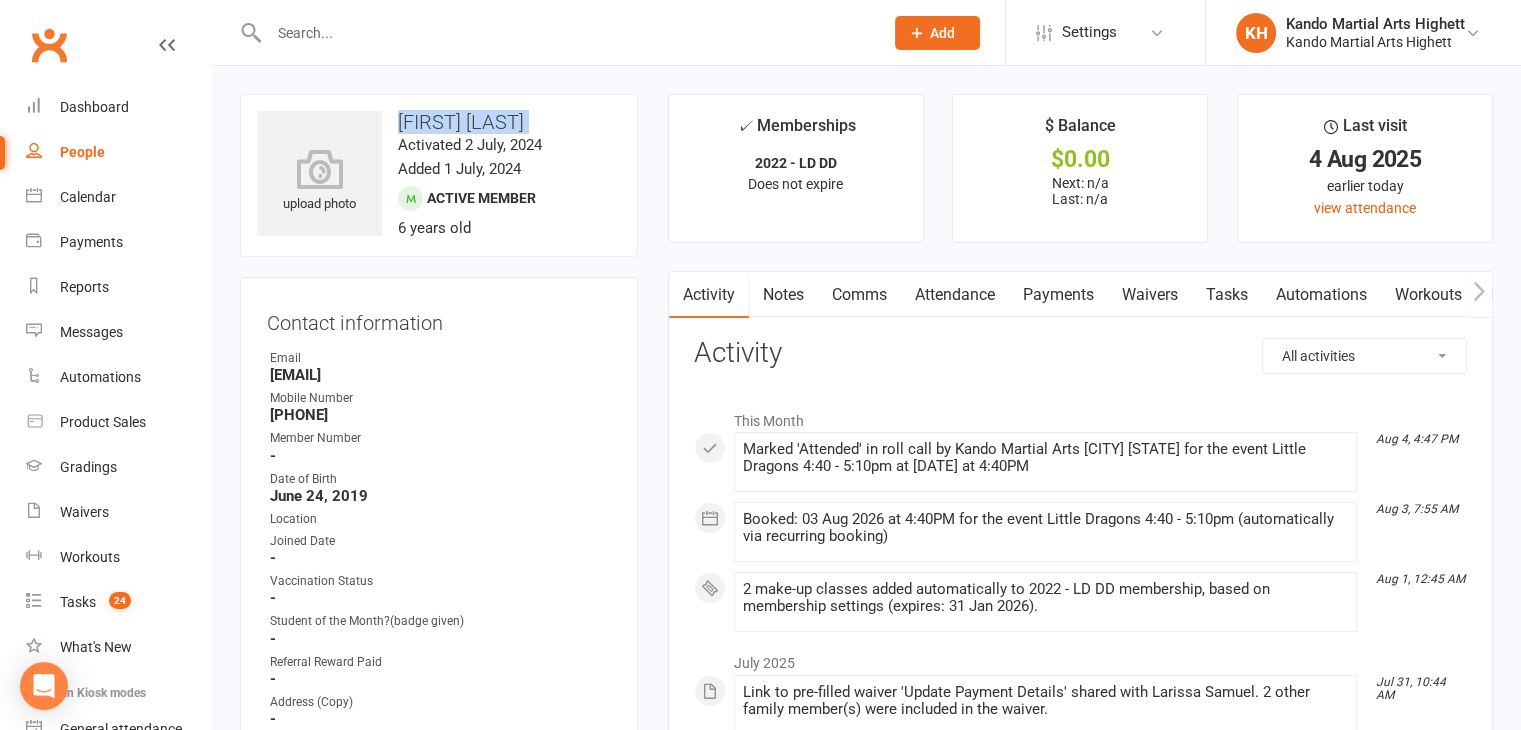 click on "[FIRST] [LAST]" at bounding box center [439, 122] 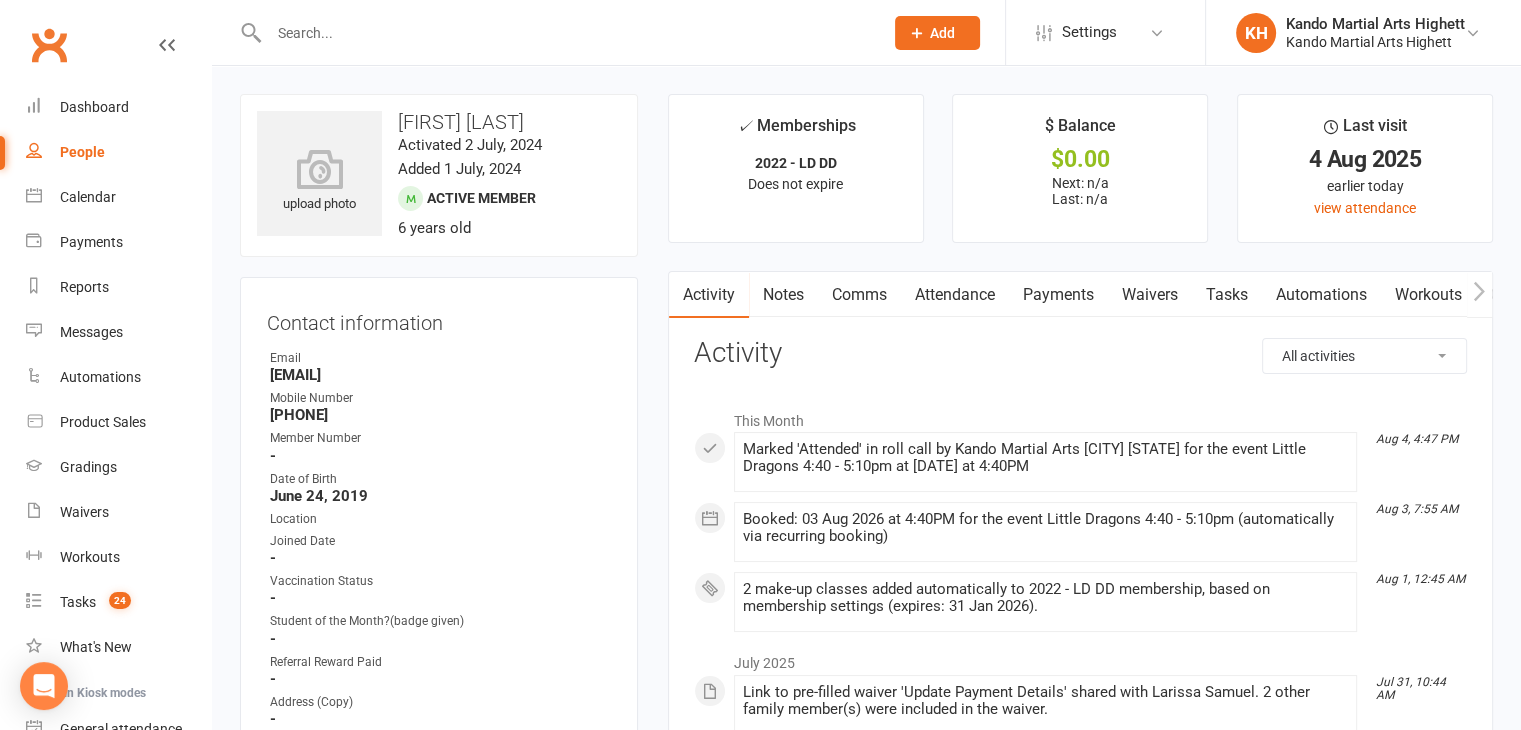 click at bounding box center (566, 33) 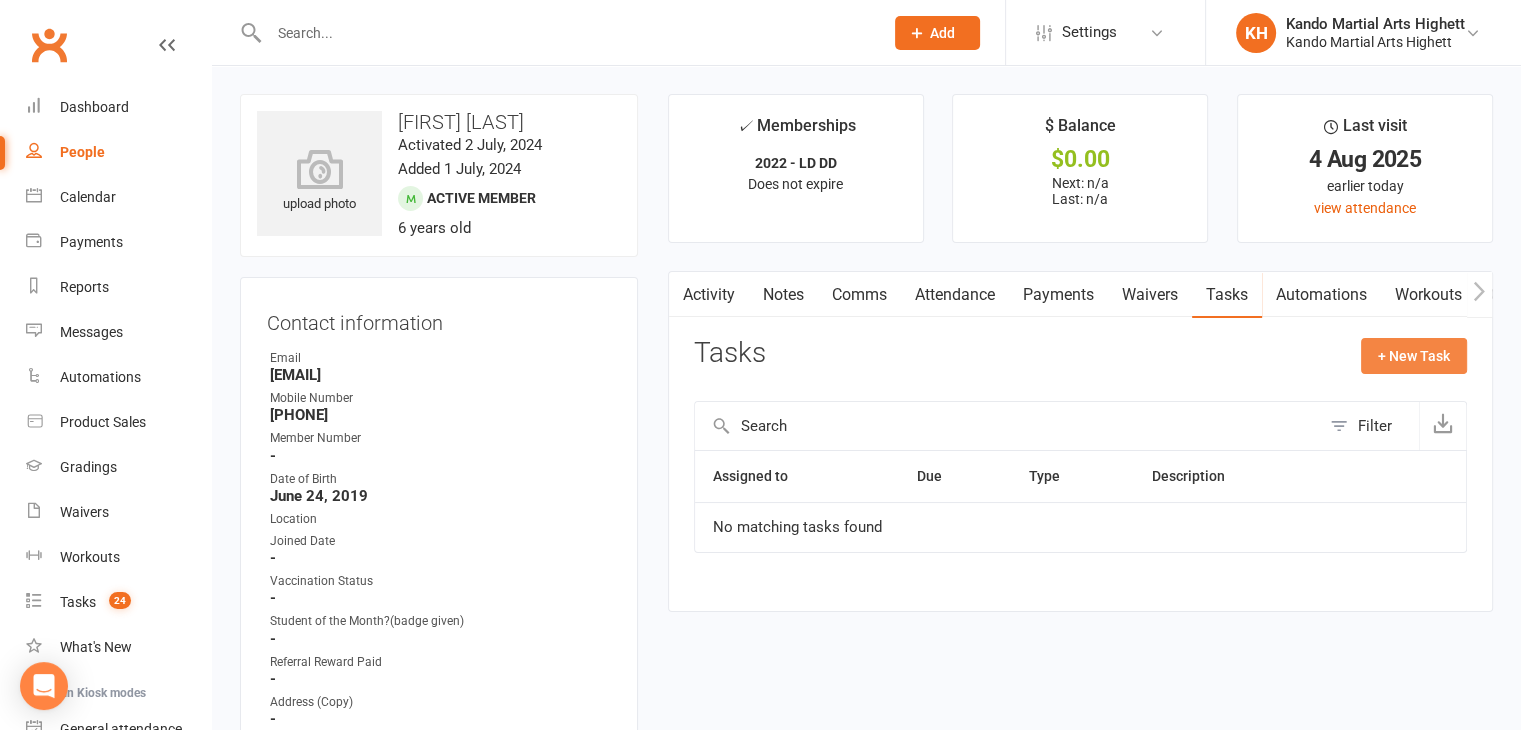click on "+ New Task" at bounding box center (1414, 356) 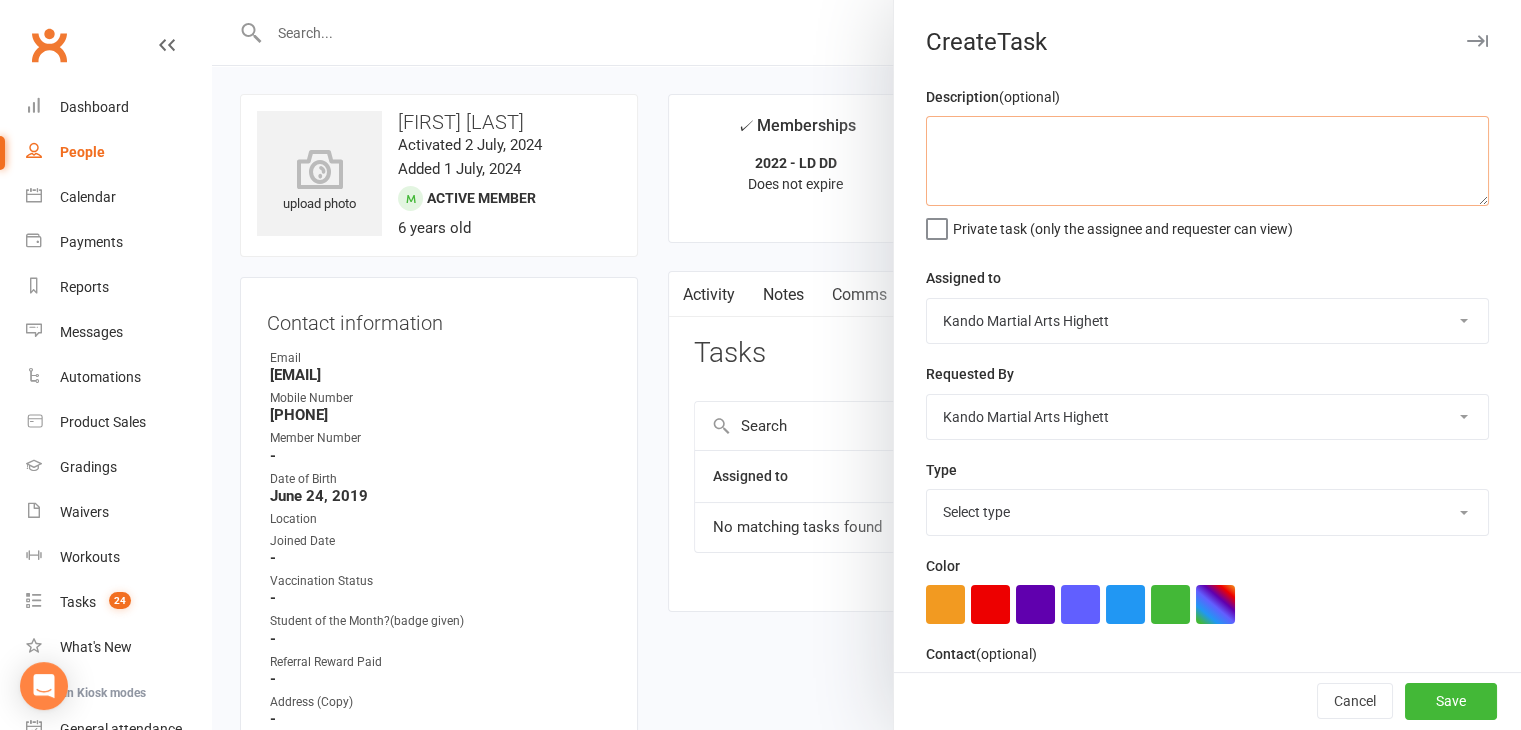 click at bounding box center (1207, 161) 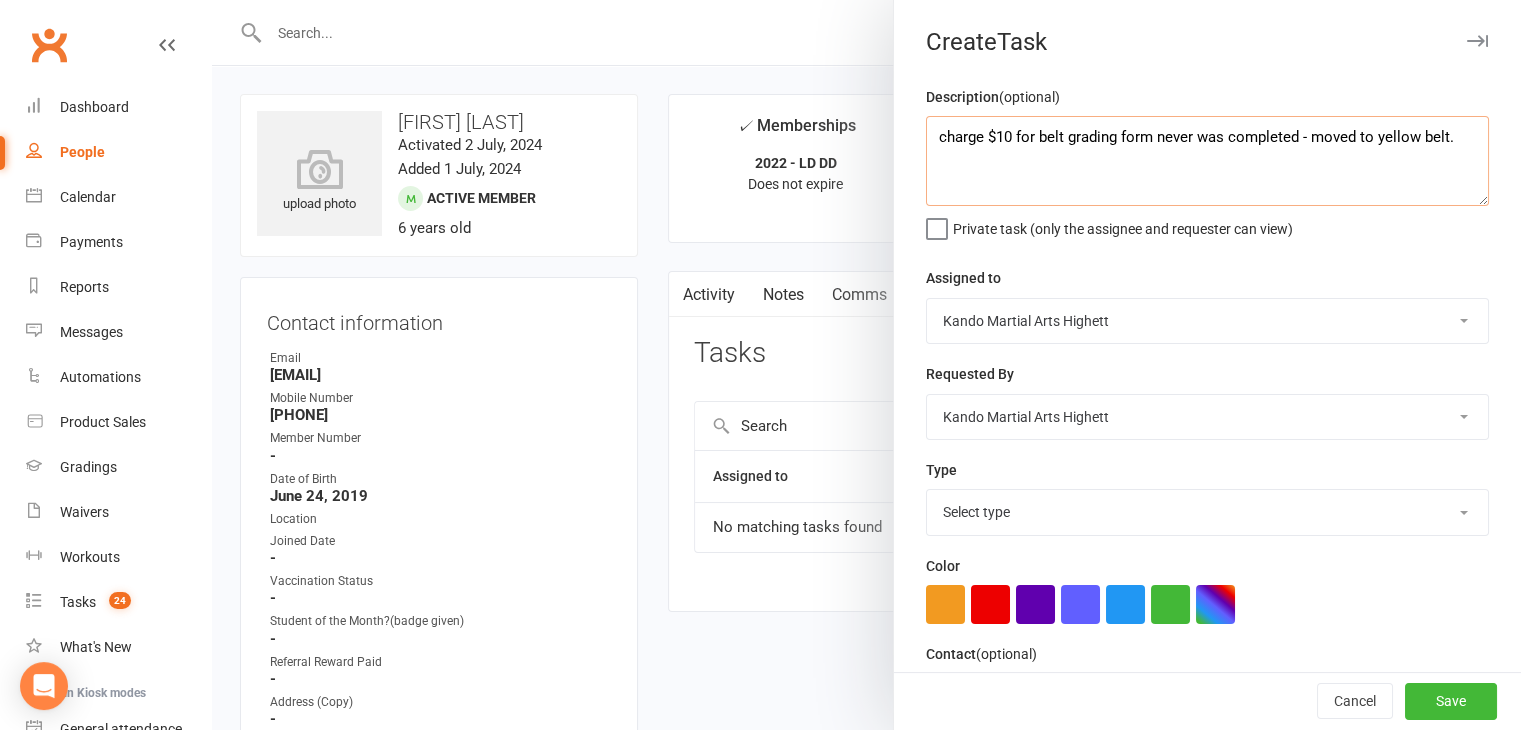 click on "charge $10 for belt grading form never was completed - moved to yellow belt." at bounding box center [1207, 161] 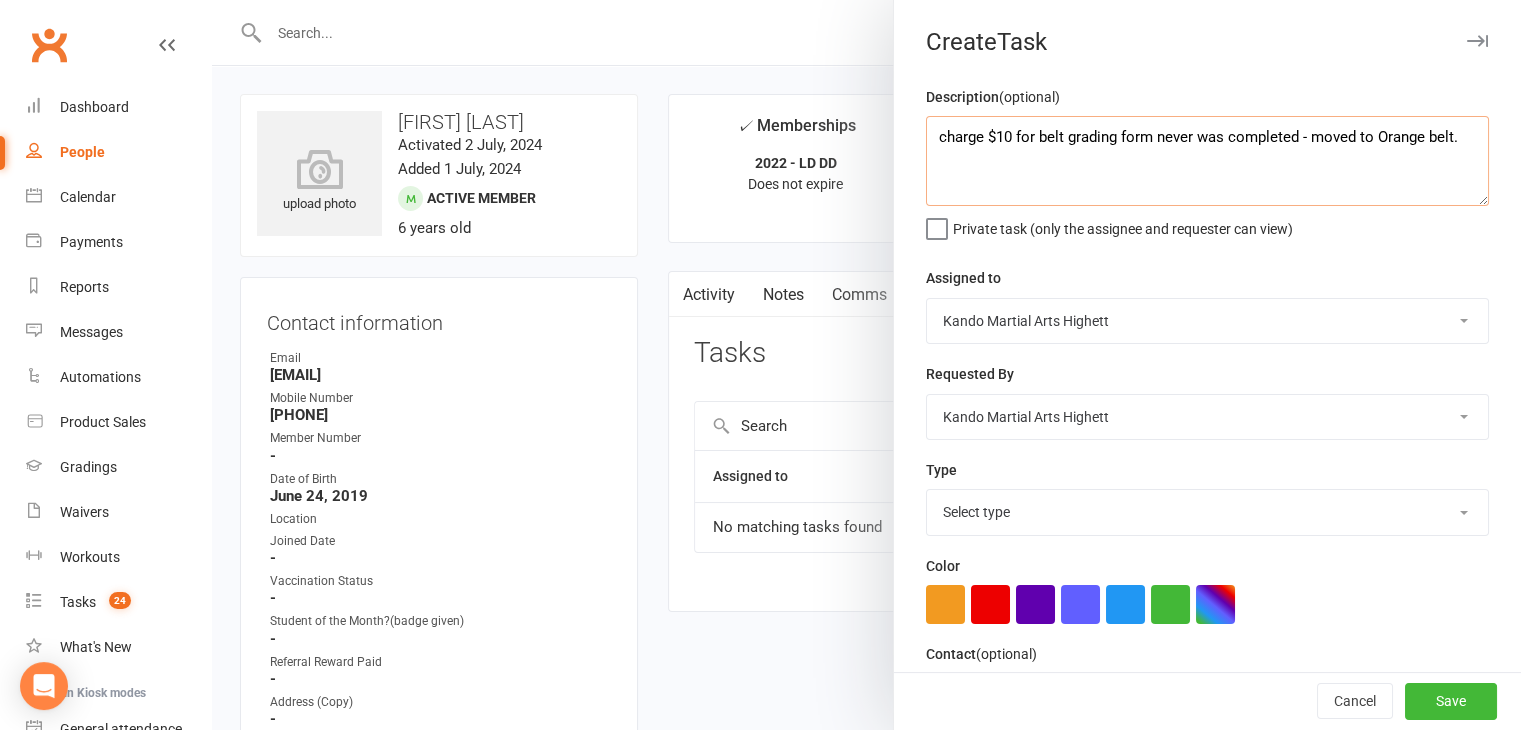 scroll, scrollTop: 216, scrollLeft: 0, axis: vertical 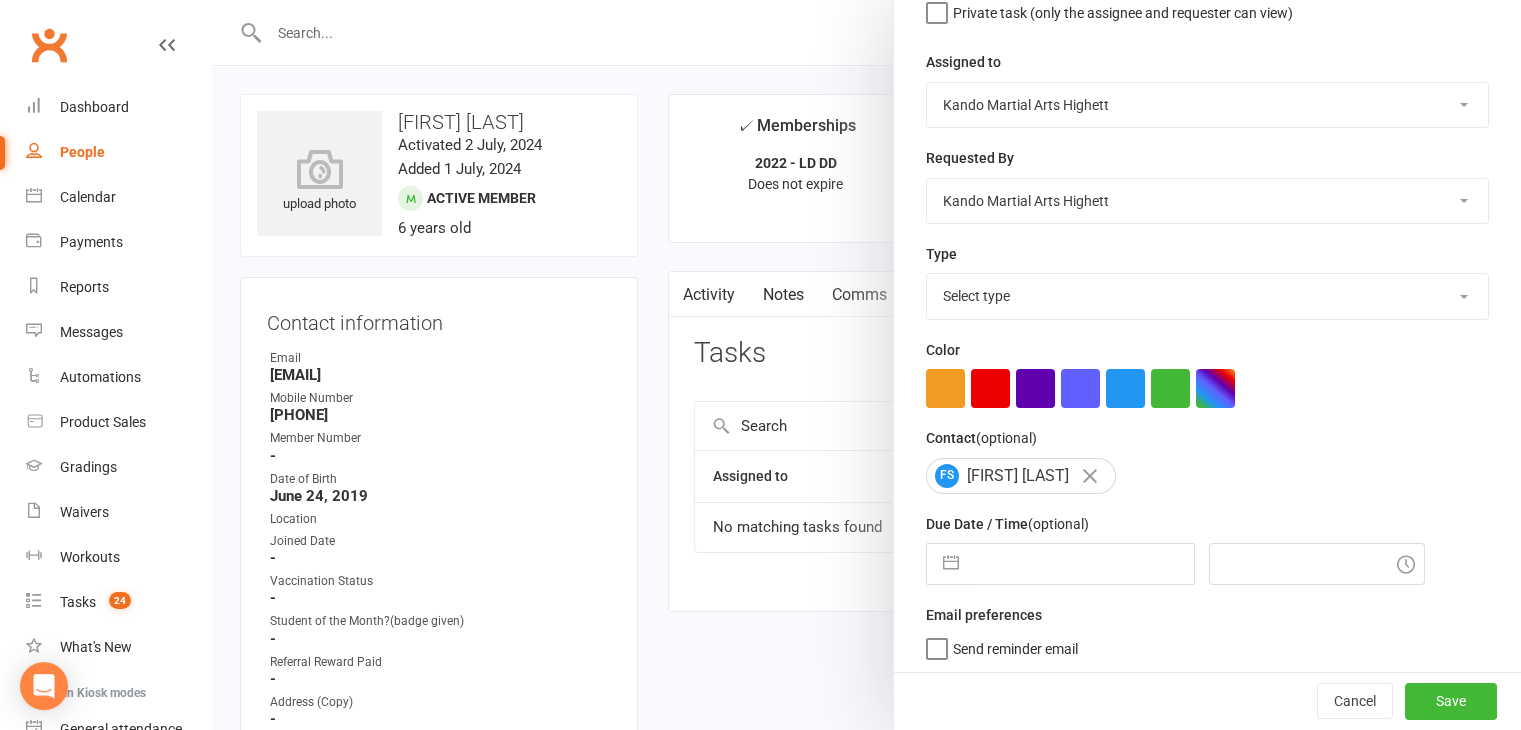 type on "charge $10 for belt grading form never was completed - moved to Orange belt." 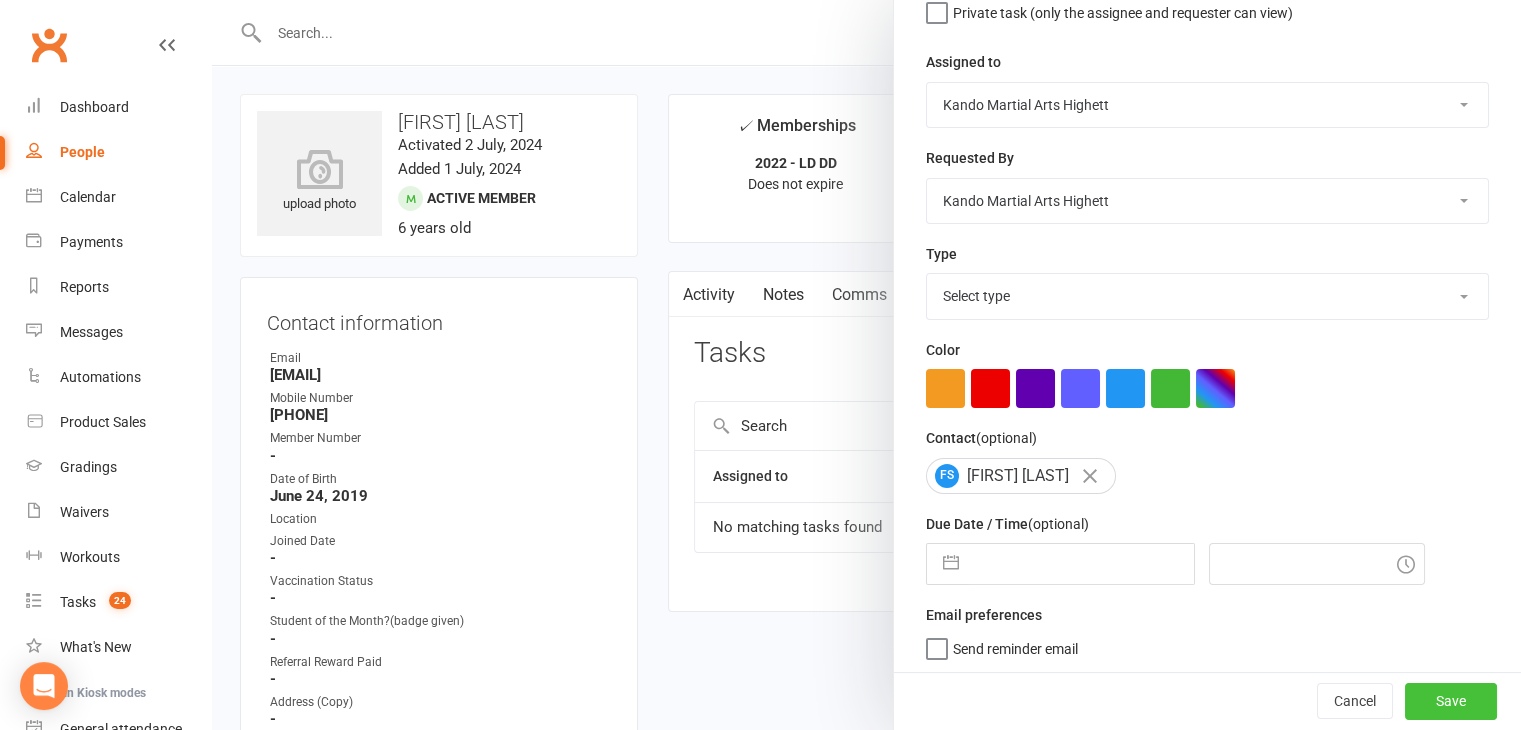 click on "Save" at bounding box center (1451, 702) 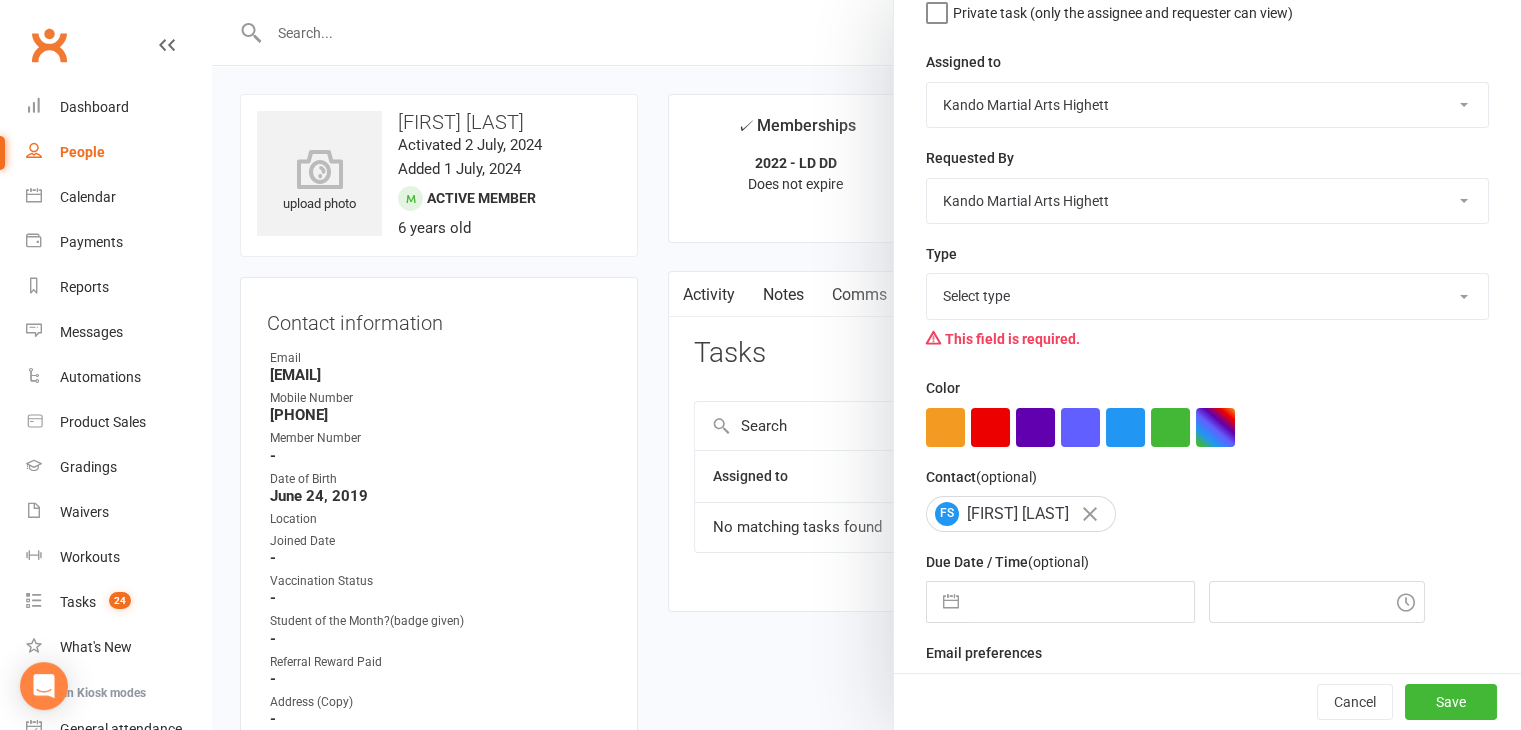 click on "Select type Admin Cancellation Class transfer Courtesy call Create welcome card E-mail Enquiry External In-class related Joining pack Ld/kn certificate and belt Leadership Membership related Phone call Staff communication Stock Suspension Waiting list - friday kn Waiting list - friday ld Waiting list - monday kn Waiting list - monday ld Waiting list - saturday 10:45 ld Waiting list - saturday 10am kn Waiting list - saturday 11:30am ld Waiting list - saturday 8:30 kn Waiting list - saturday 9:15 am ld Waiting list - sunday kn 10am Waiting list - thursday kn Waiting list - thursday ld Waiting list - tuesday kn Waiting list - tuesday ld Waiting list - wednesday kn Waiting list - wednesday ld Waitlist - sunday kn Waitlist - sunday ld Waiver approved - not contacted Waiver approved - waiting response Add new task type" at bounding box center [1207, 296] 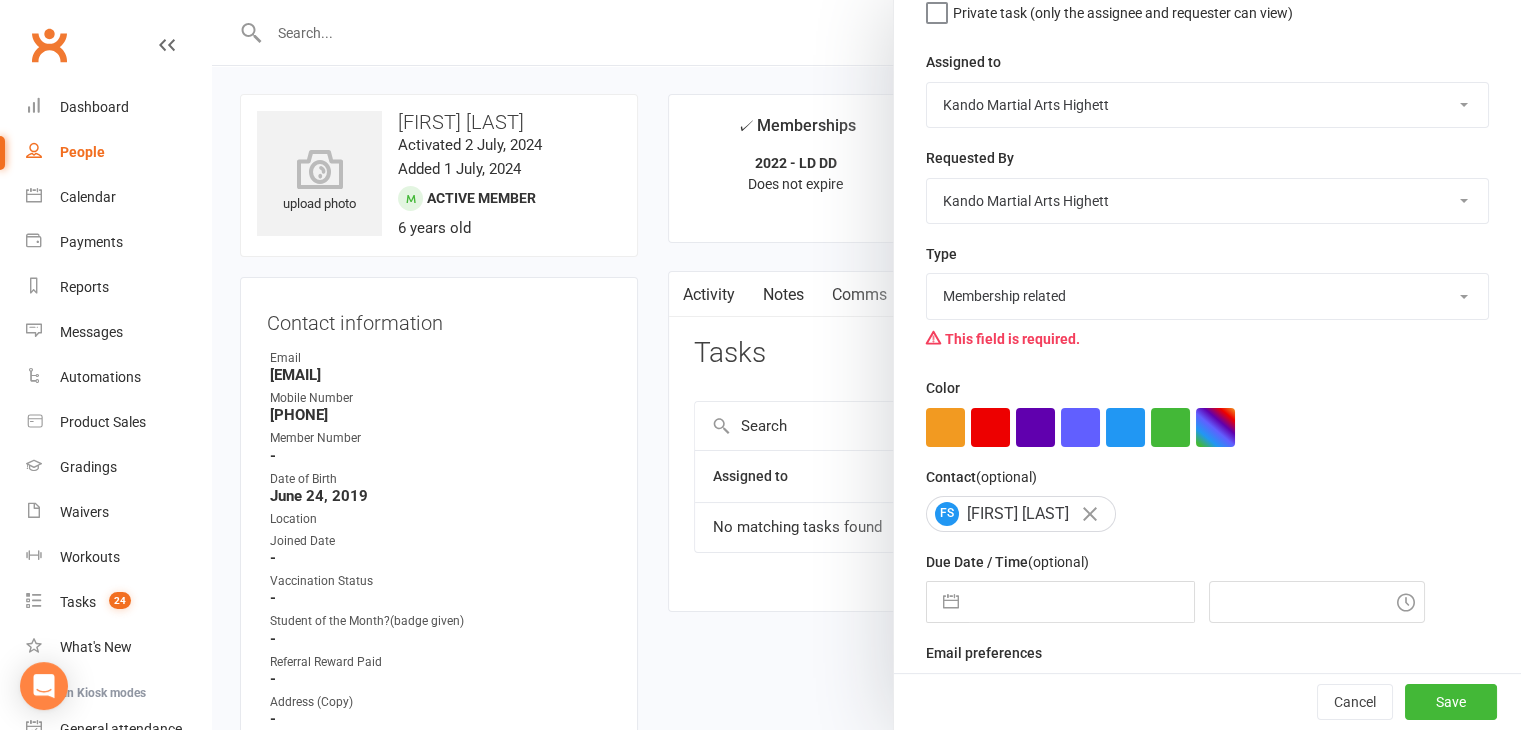 click on "Select type Admin Cancellation Class transfer Courtesy call Create welcome card E-mail Enquiry External In-class related Joining pack Ld/kn certificate and belt Leadership Membership related Phone call Staff communication Stock Suspension Waiting list - friday kn Waiting list - friday ld Waiting list - monday kn Waiting list - monday ld Waiting list - saturday 10:45 ld Waiting list - saturday 10am kn Waiting list - saturday 11:30am ld Waiting list - saturday 8:30 kn Waiting list - saturday 9:15 am ld Waiting list - sunday kn 10am Waiting list - thursday kn Waiting list - thursday ld Waiting list - tuesday kn Waiting list - tuesday ld Waiting list - wednesday kn Waiting list - wednesday ld Waitlist - sunday kn Waitlist - sunday ld Waiver approved - not contacted Waiver approved - waiting response Add new task type" at bounding box center [1207, 296] 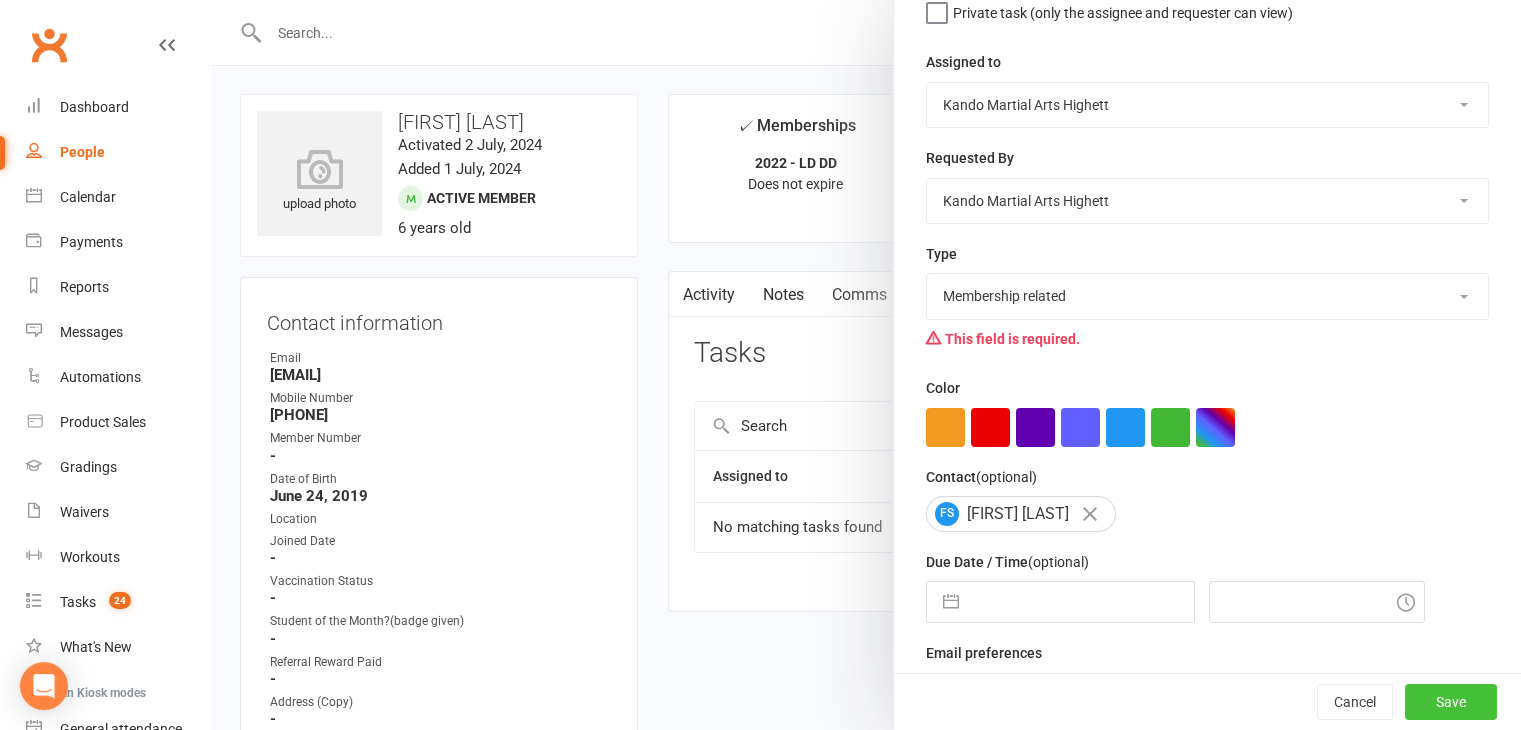 click on "Save" at bounding box center (1451, 702) 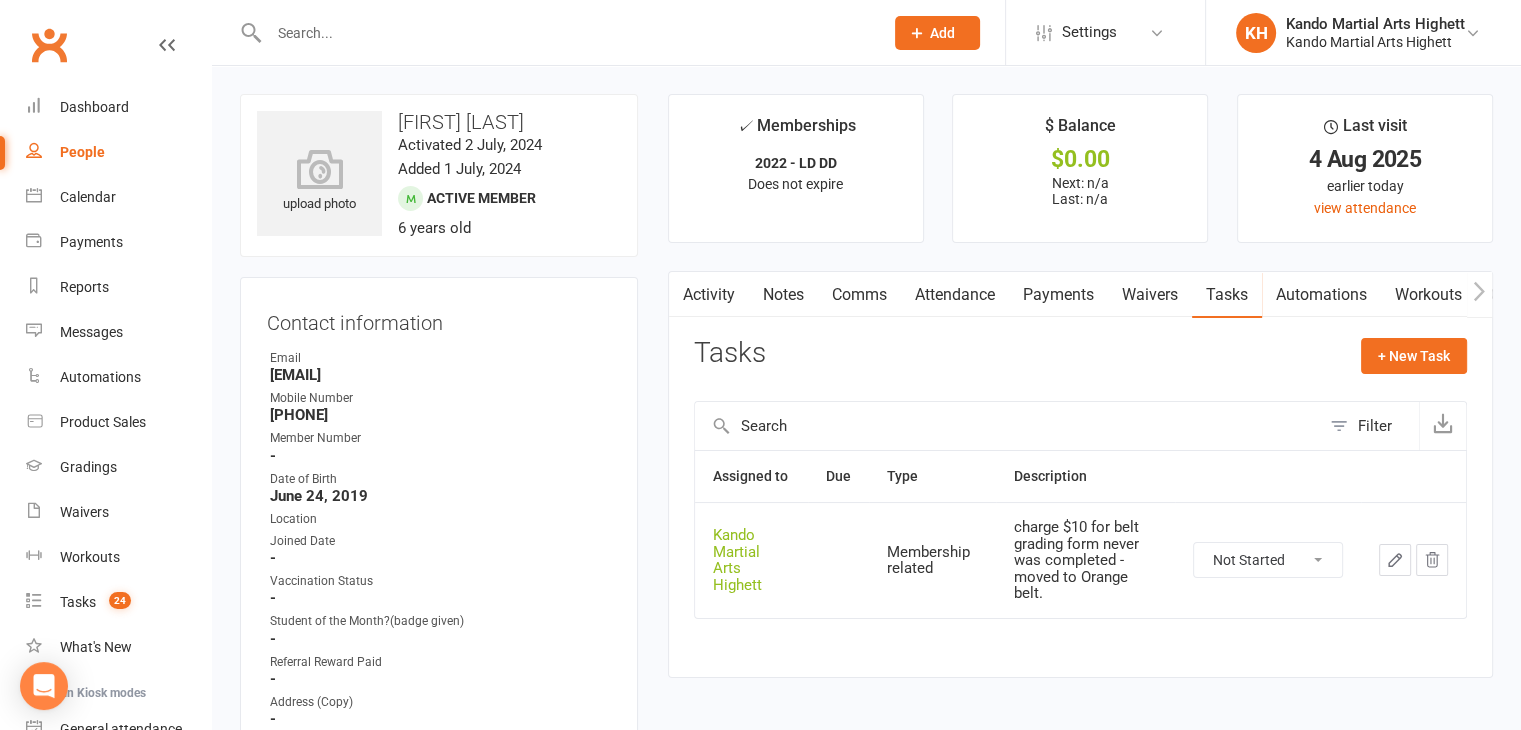 click at bounding box center [566, 33] 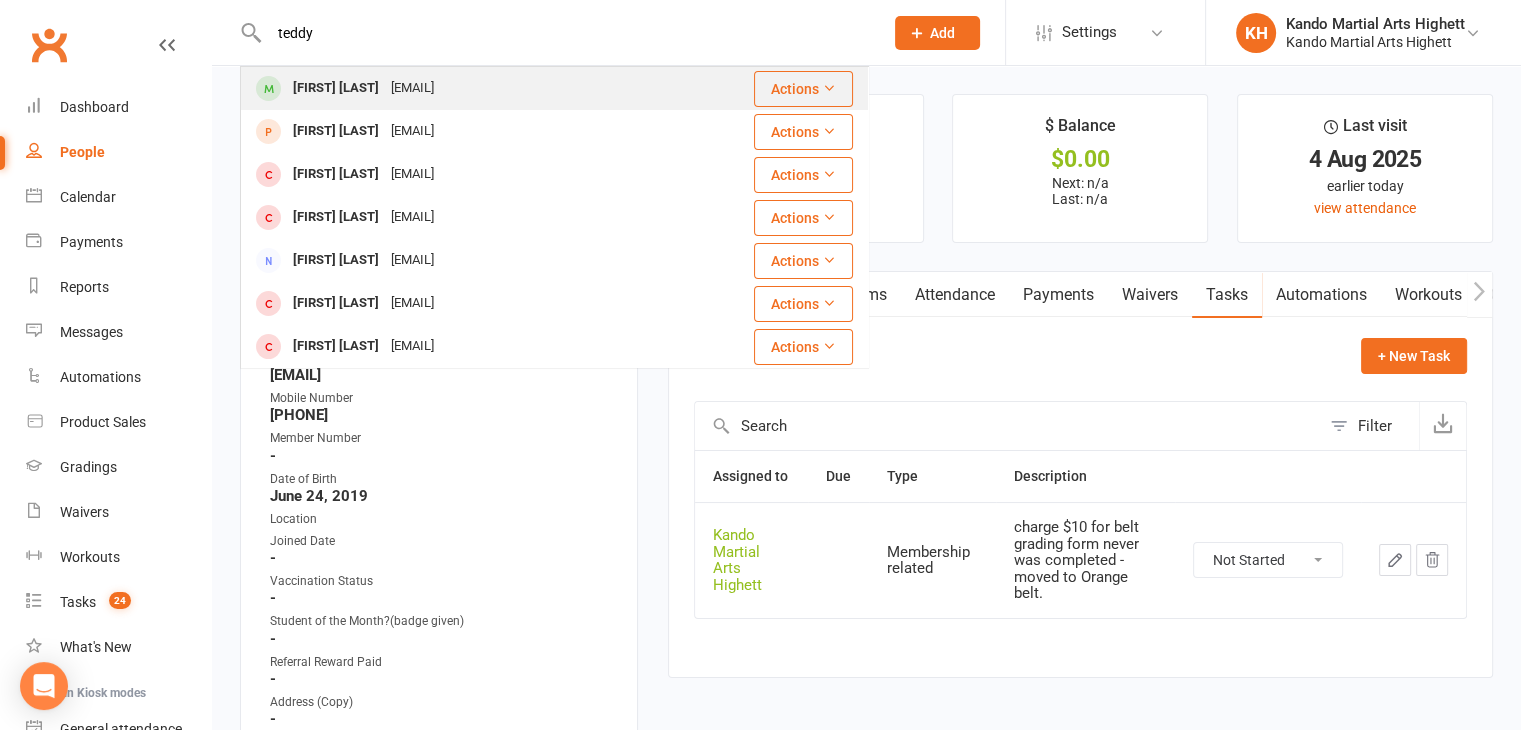 type on "teddy" 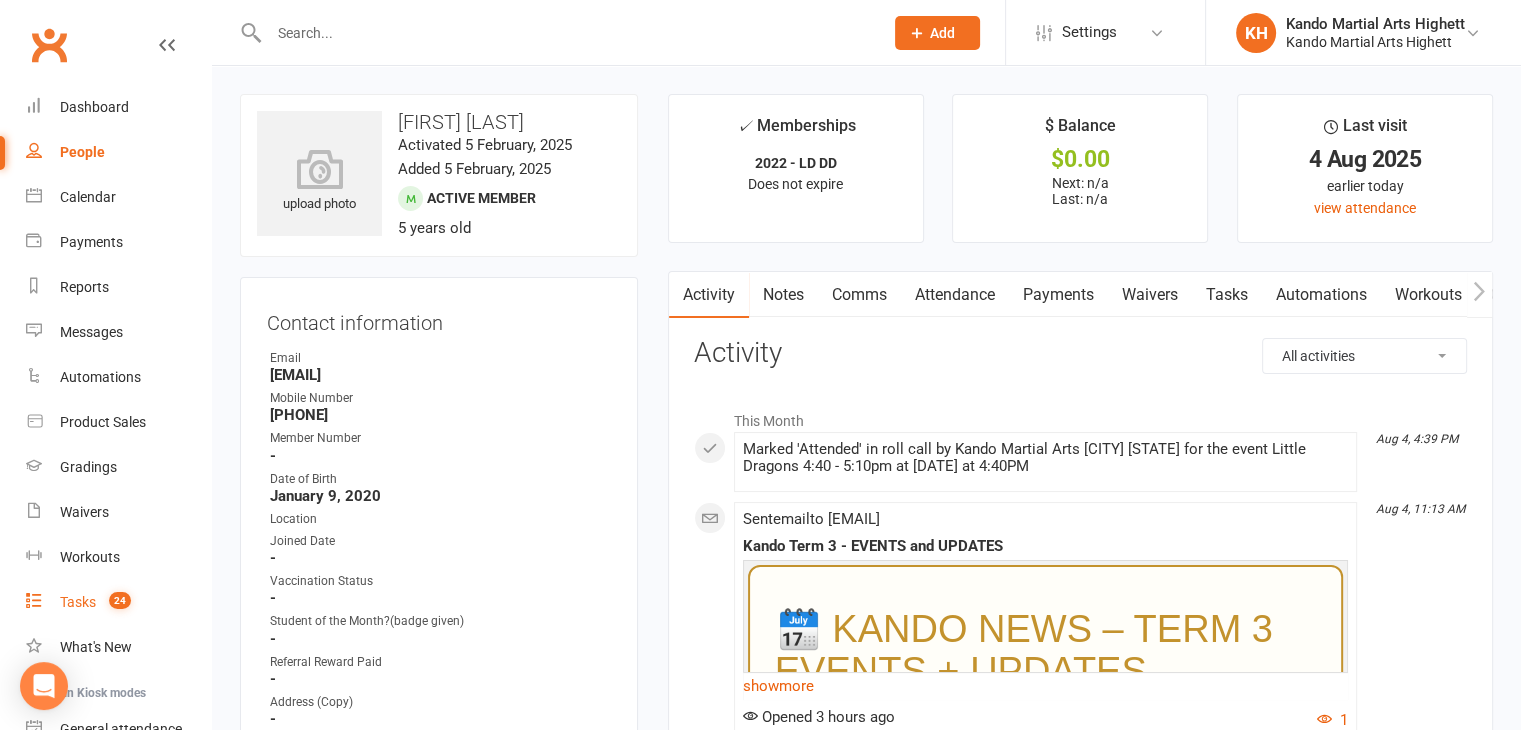 click on "Tasks   24" at bounding box center [118, 602] 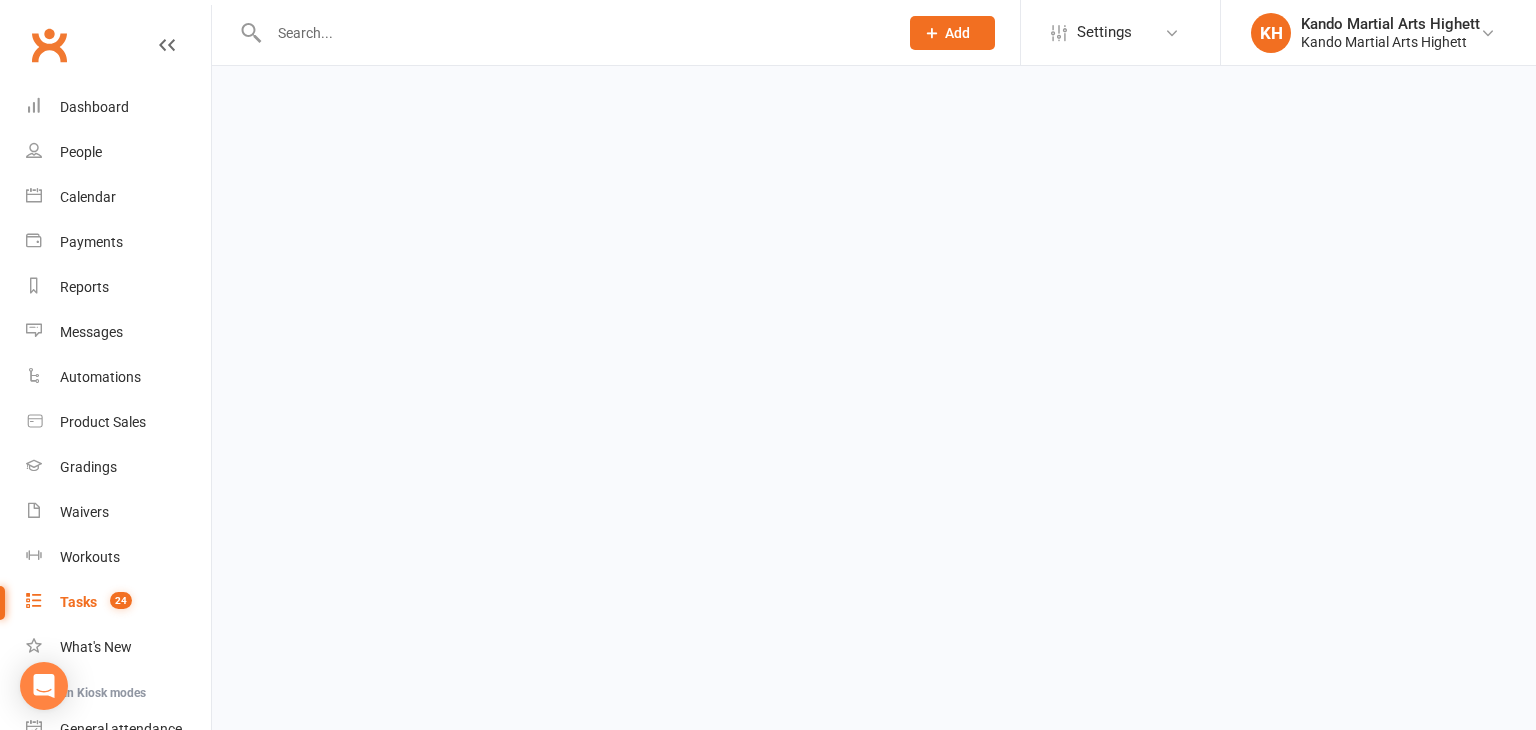 select on "incomplete" 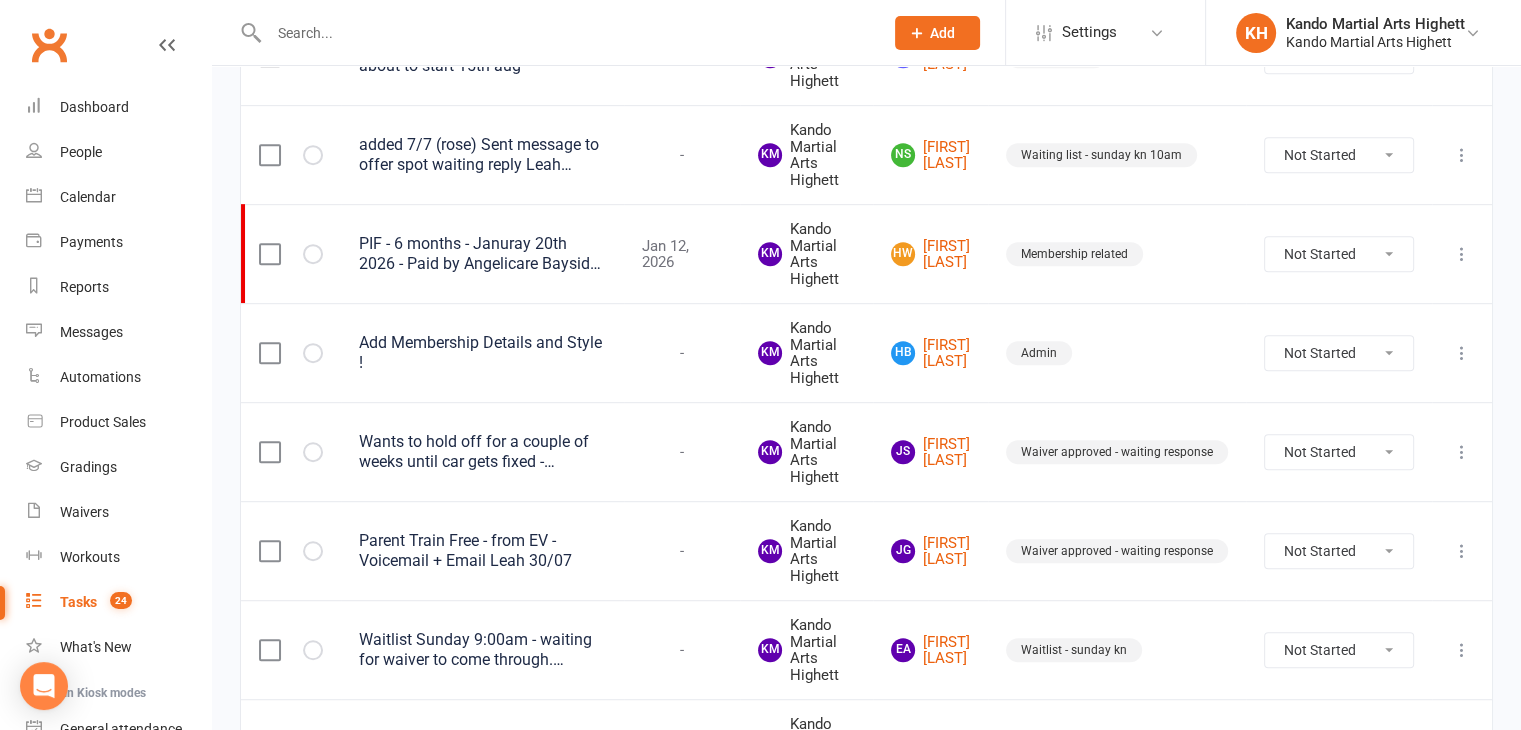 scroll, scrollTop: 1200, scrollLeft: 0, axis: vertical 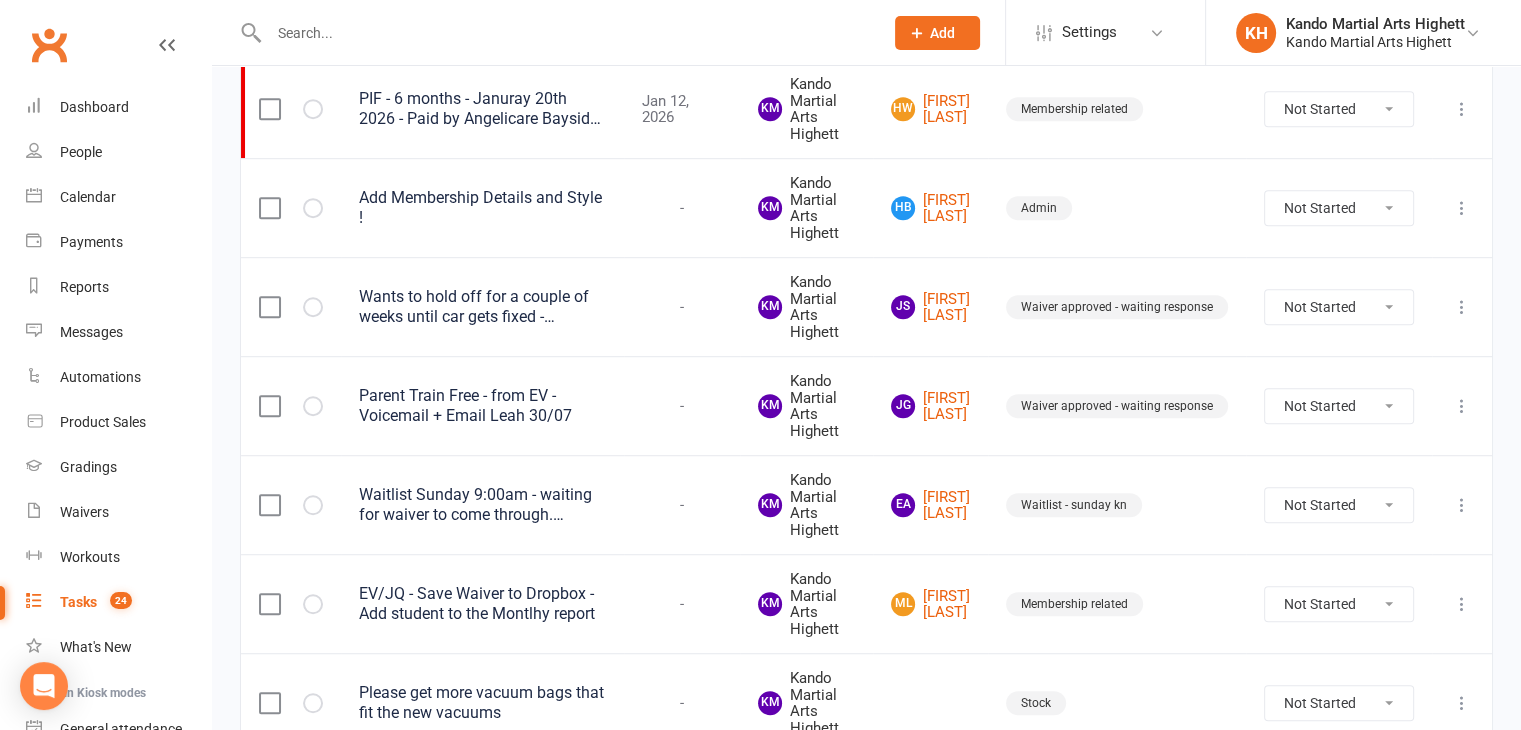 click on "Waitlist Sunday 9:00am - waiting for waiver to come through. (31/07)" at bounding box center [482, 505] 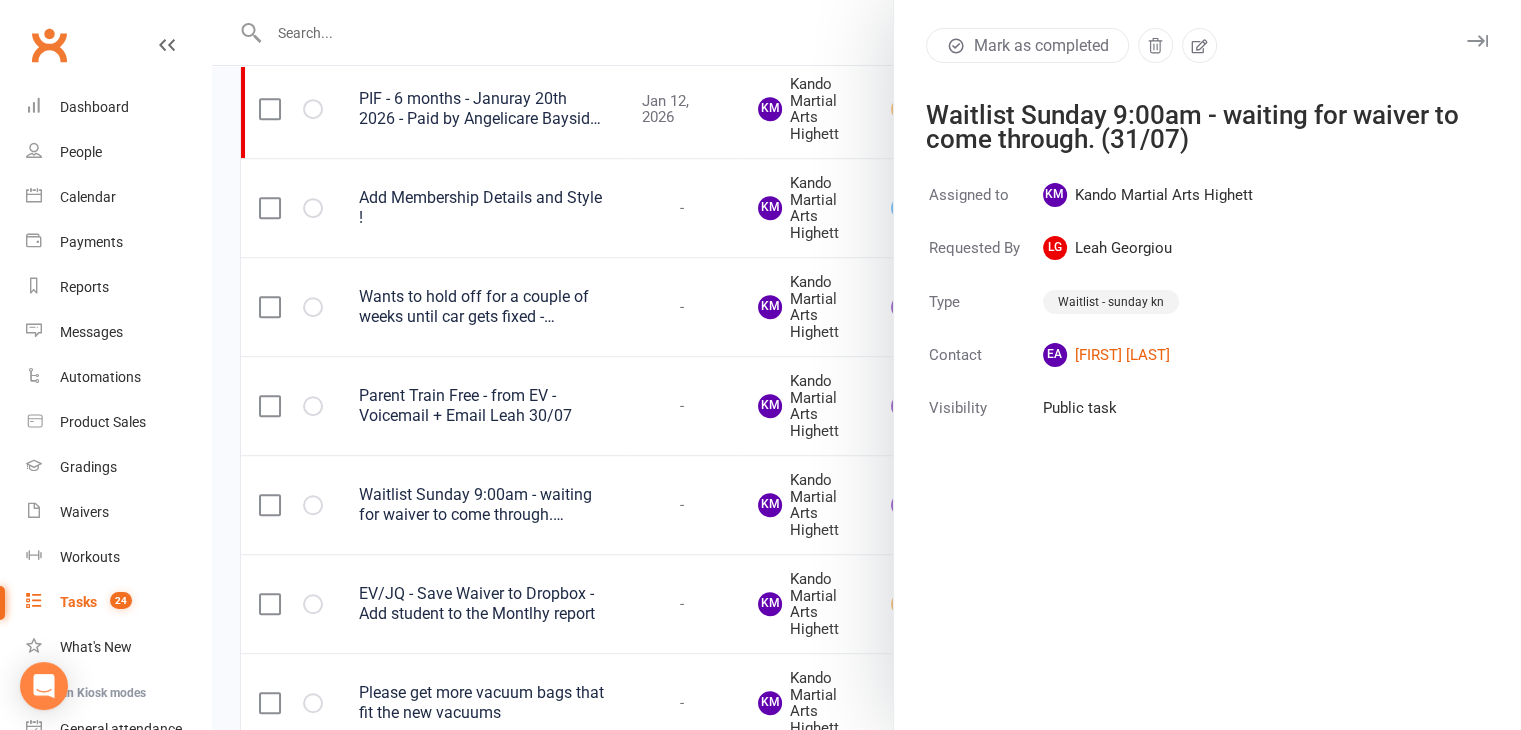 click at bounding box center (866, 365) 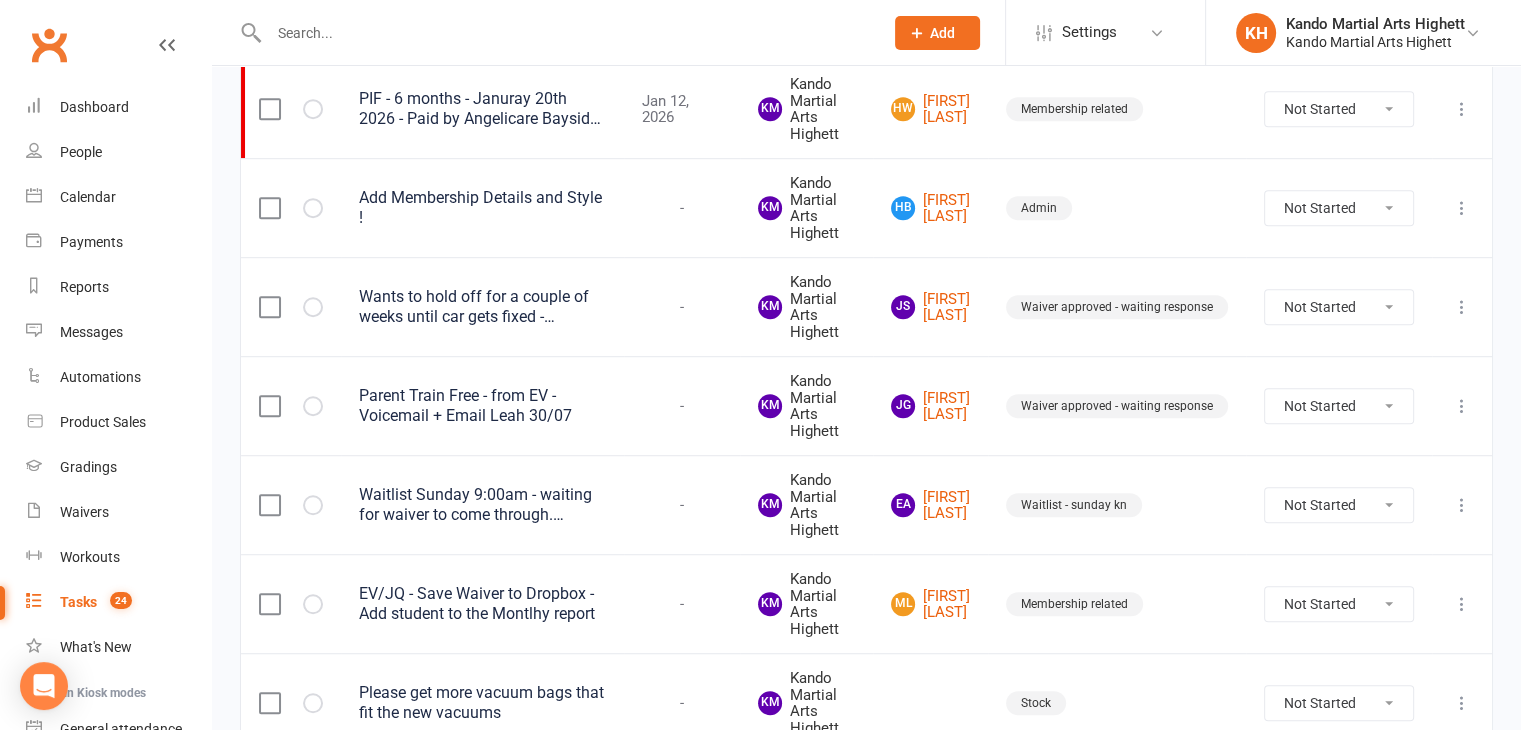 click at bounding box center (566, 33) 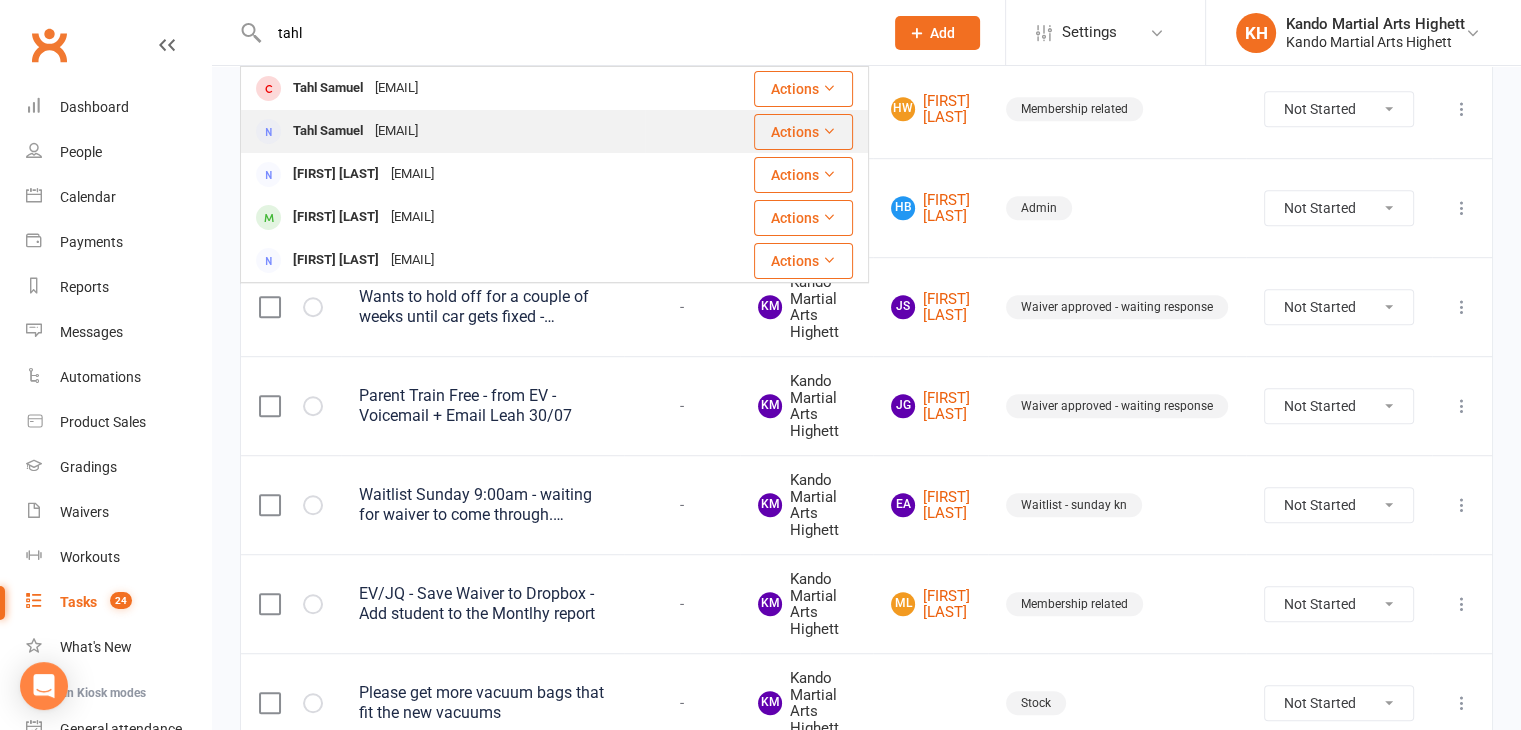 type on "tahl" 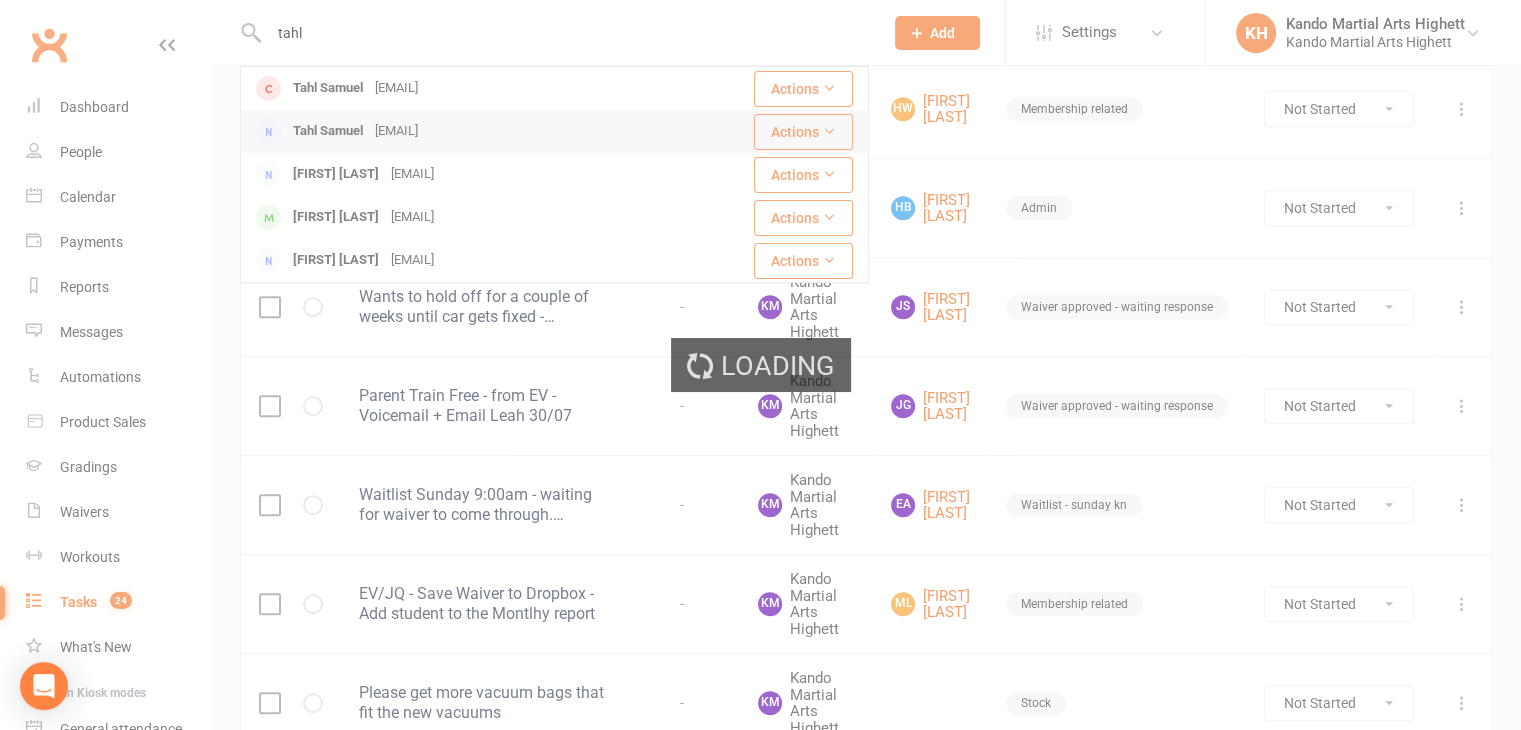 type 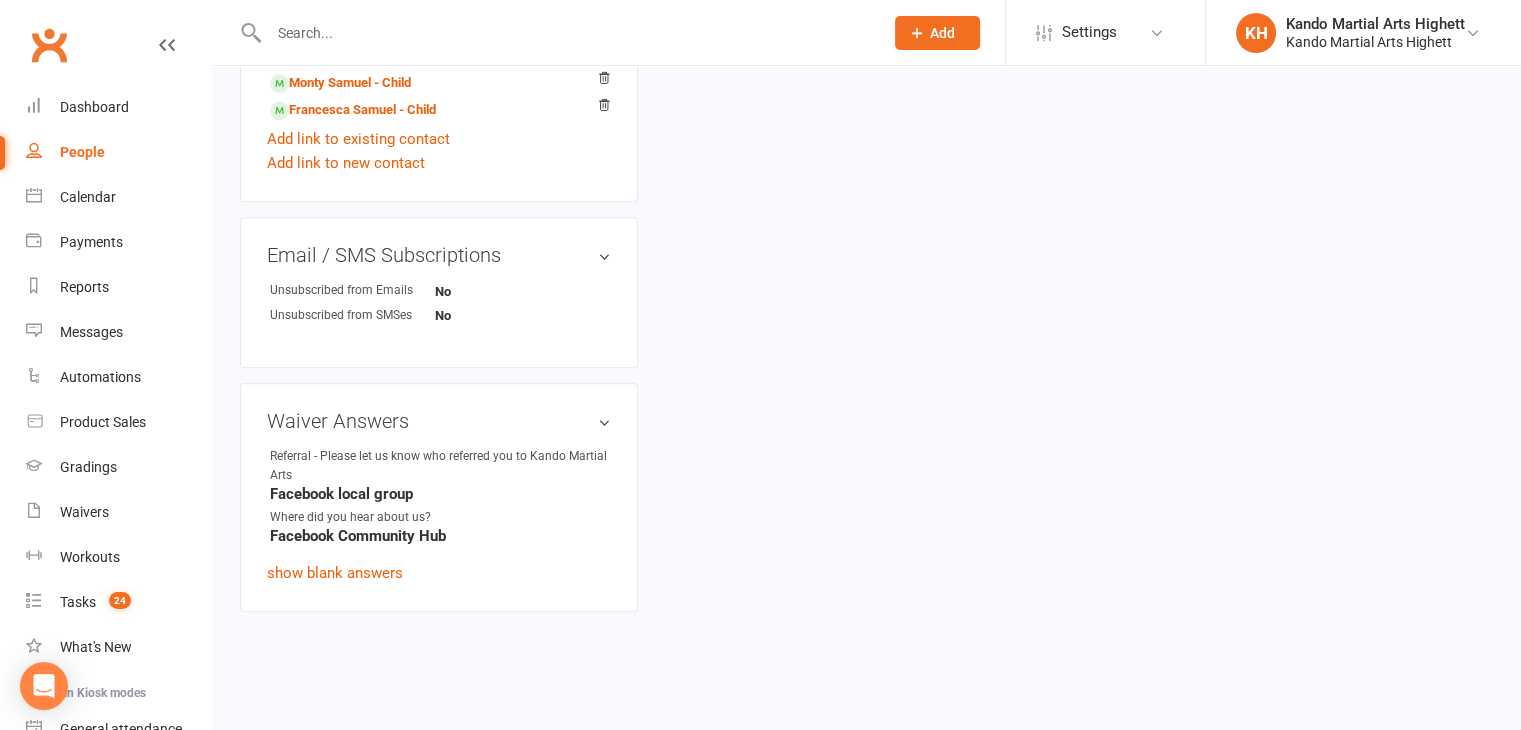 scroll, scrollTop: 0, scrollLeft: 0, axis: both 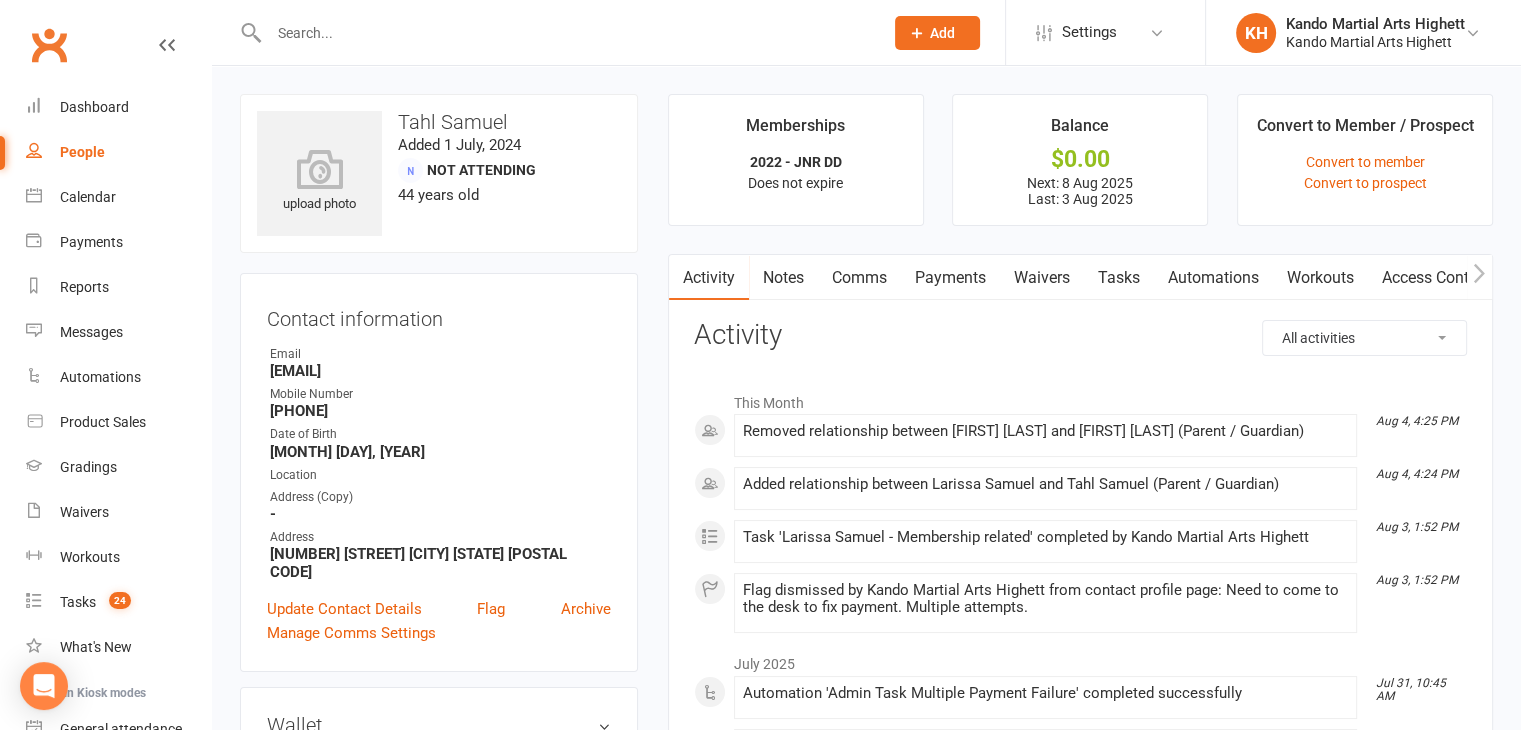 click on "Payments" at bounding box center (950, 278) 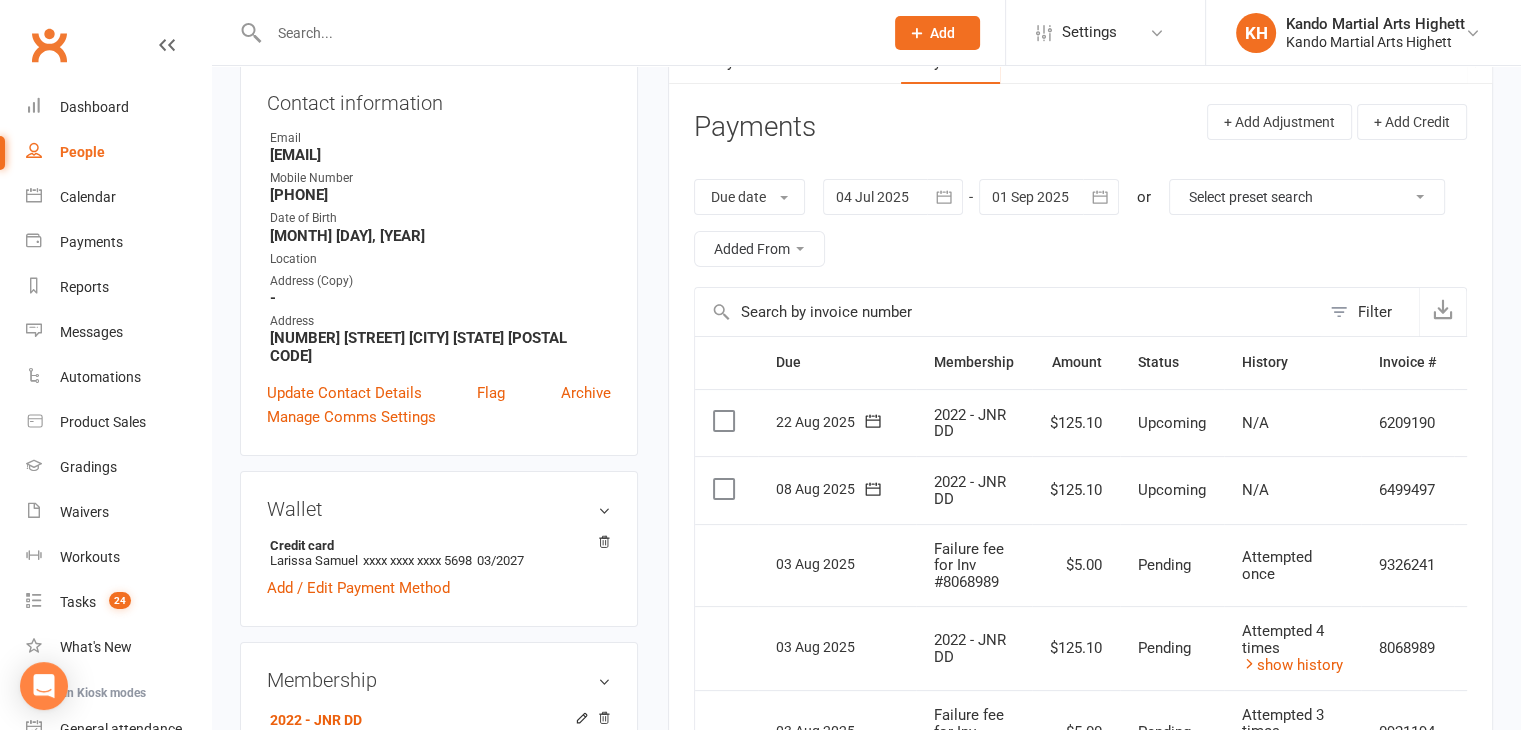 scroll, scrollTop: 200, scrollLeft: 0, axis: vertical 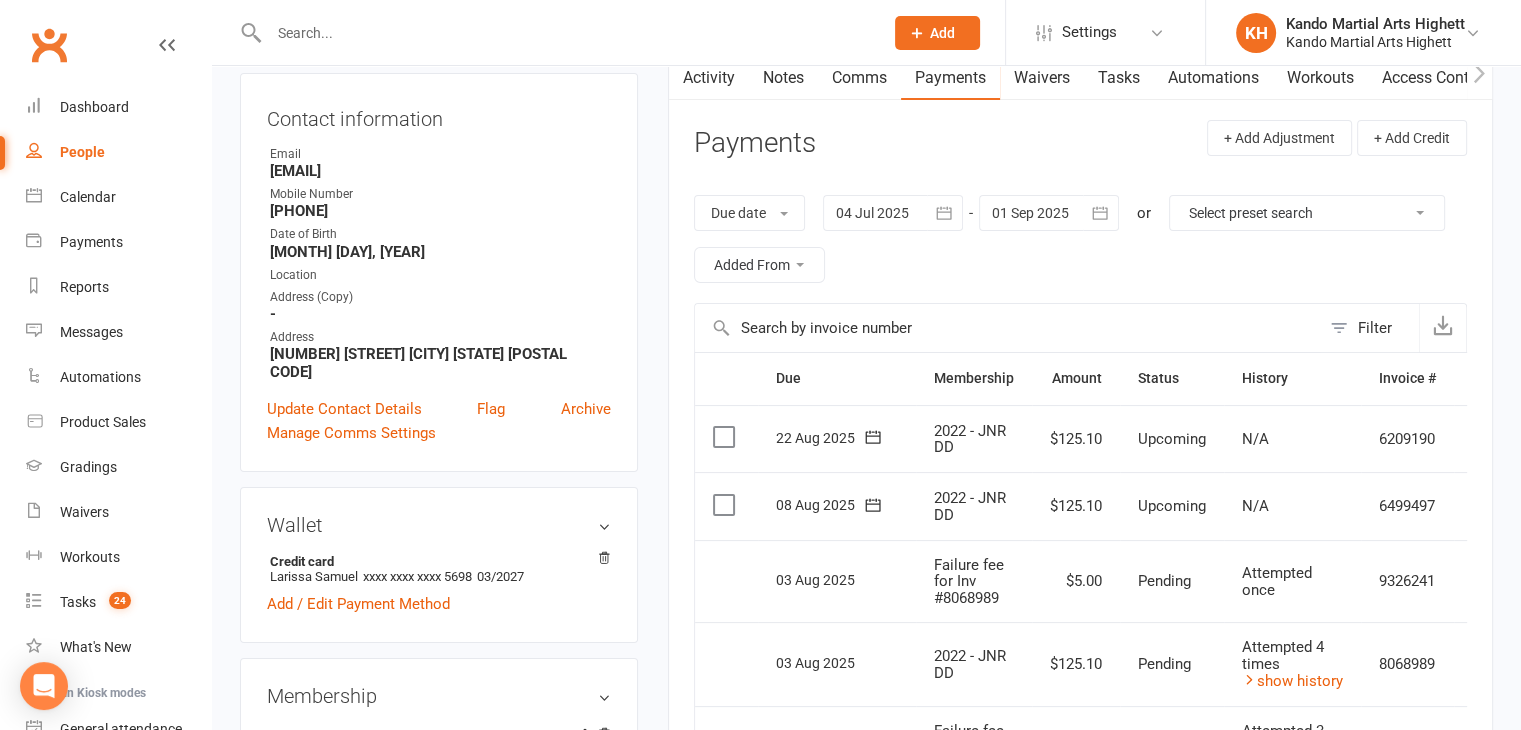 click on "Filter" at bounding box center (1369, 328) 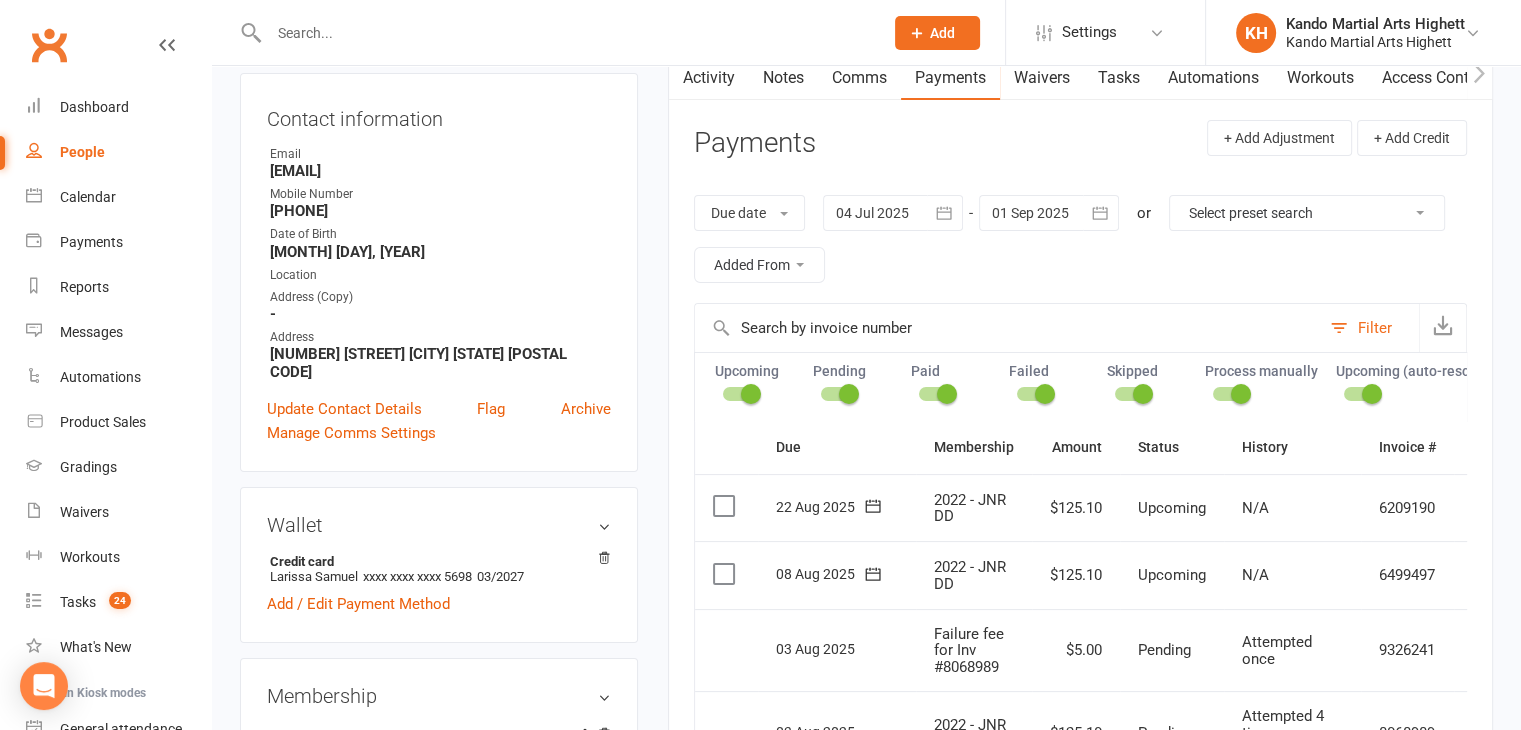 click on "Filter" at bounding box center [1369, 328] 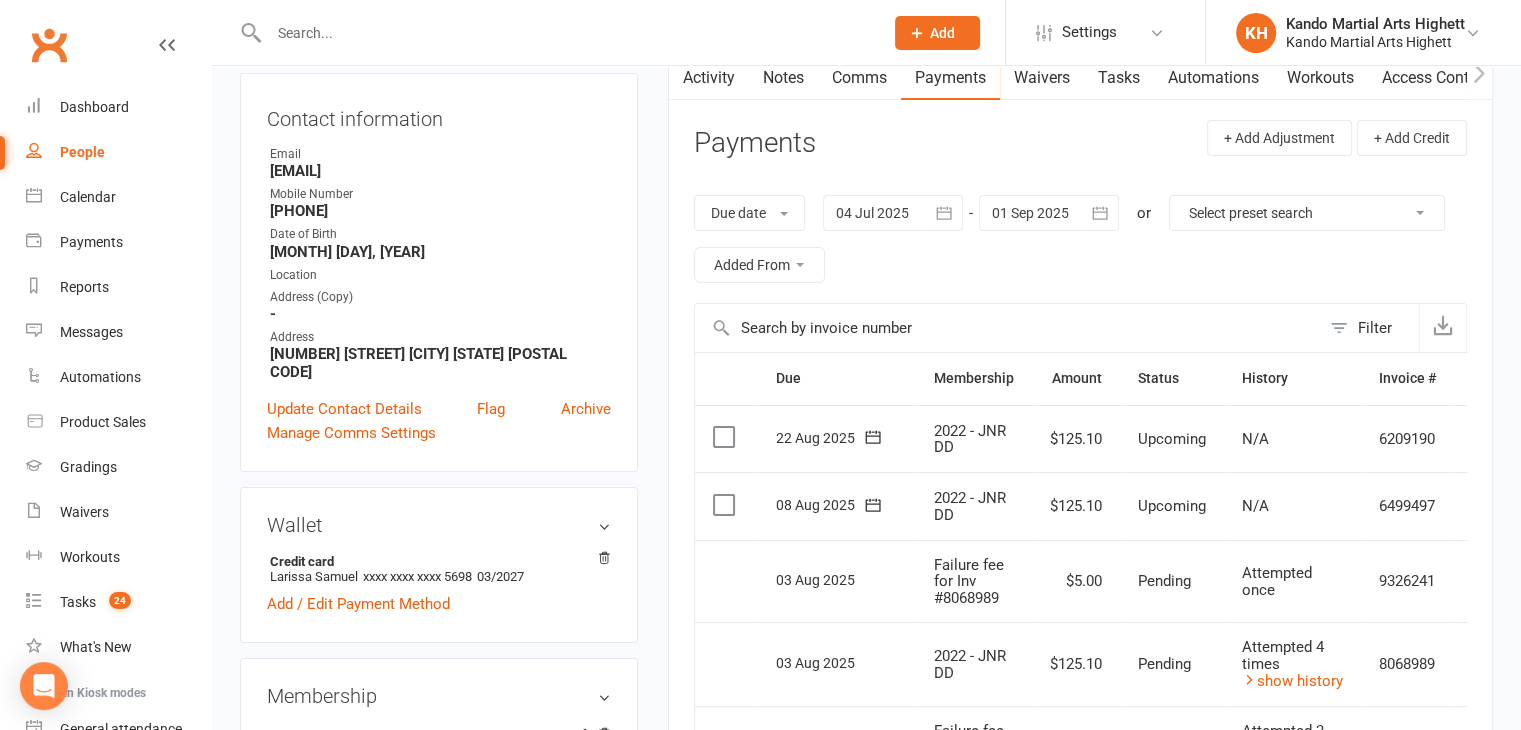 click on "Filter" at bounding box center [1369, 328] 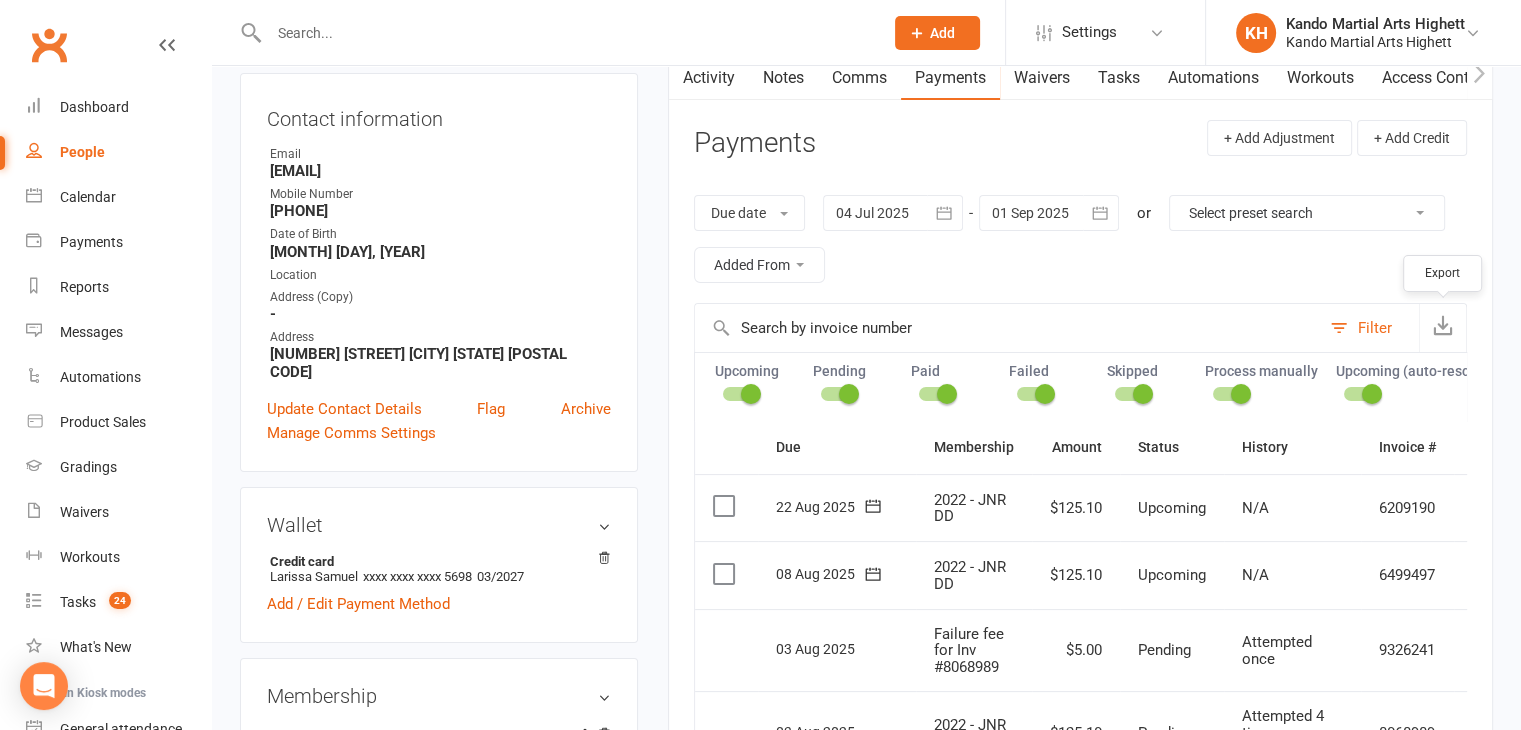 click at bounding box center [1442, 328] 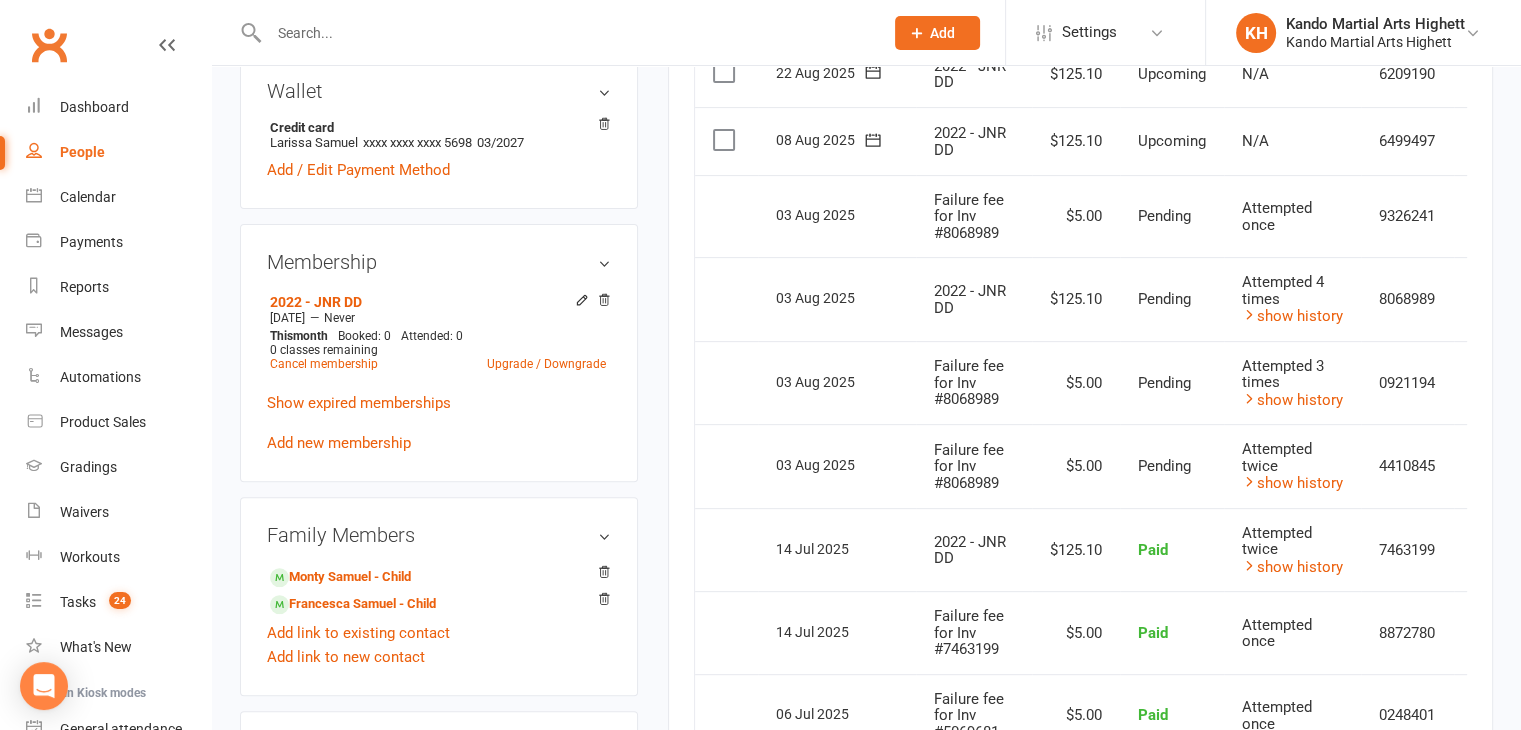 scroll, scrollTop: 600, scrollLeft: 0, axis: vertical 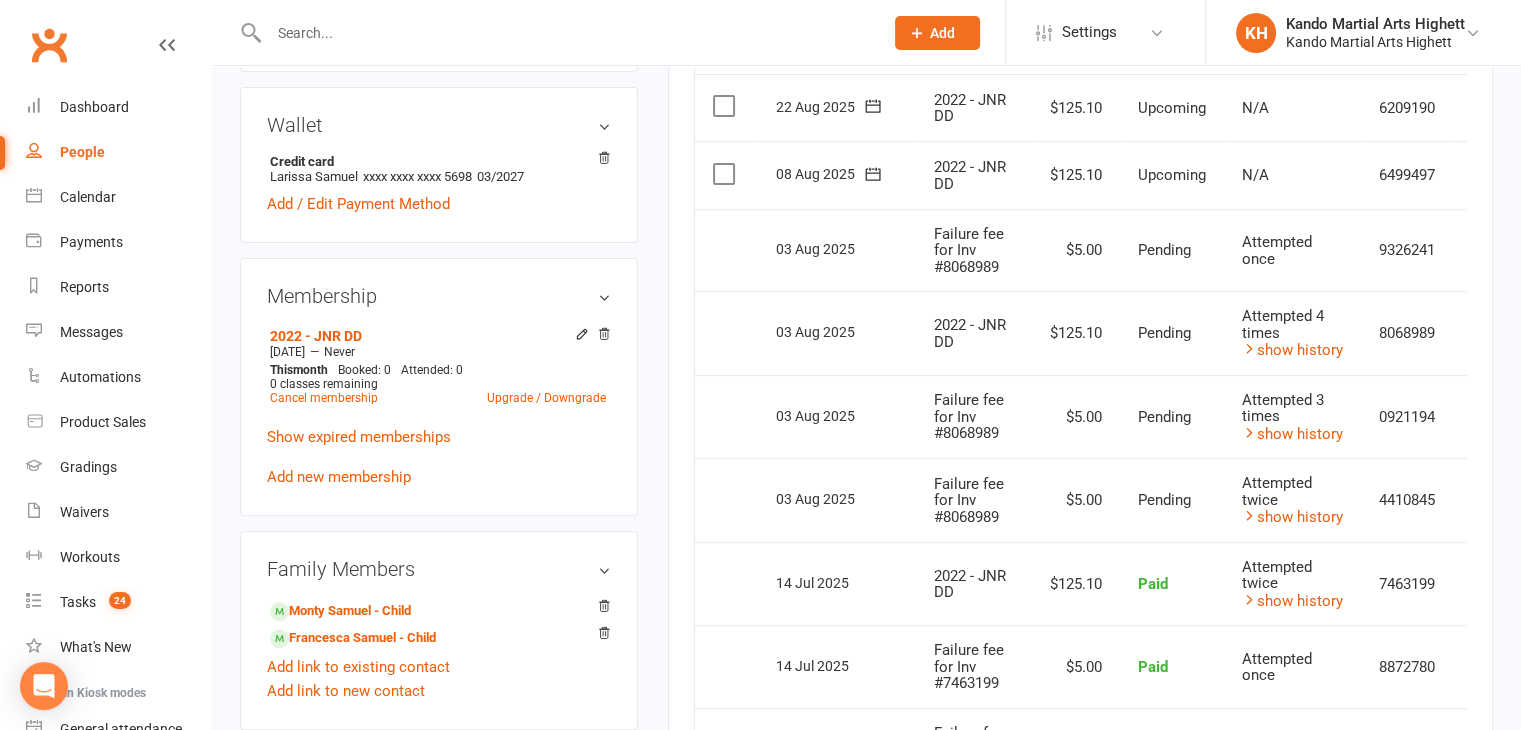 click on "08 Aug 2025" at bounding box center [837, 175] 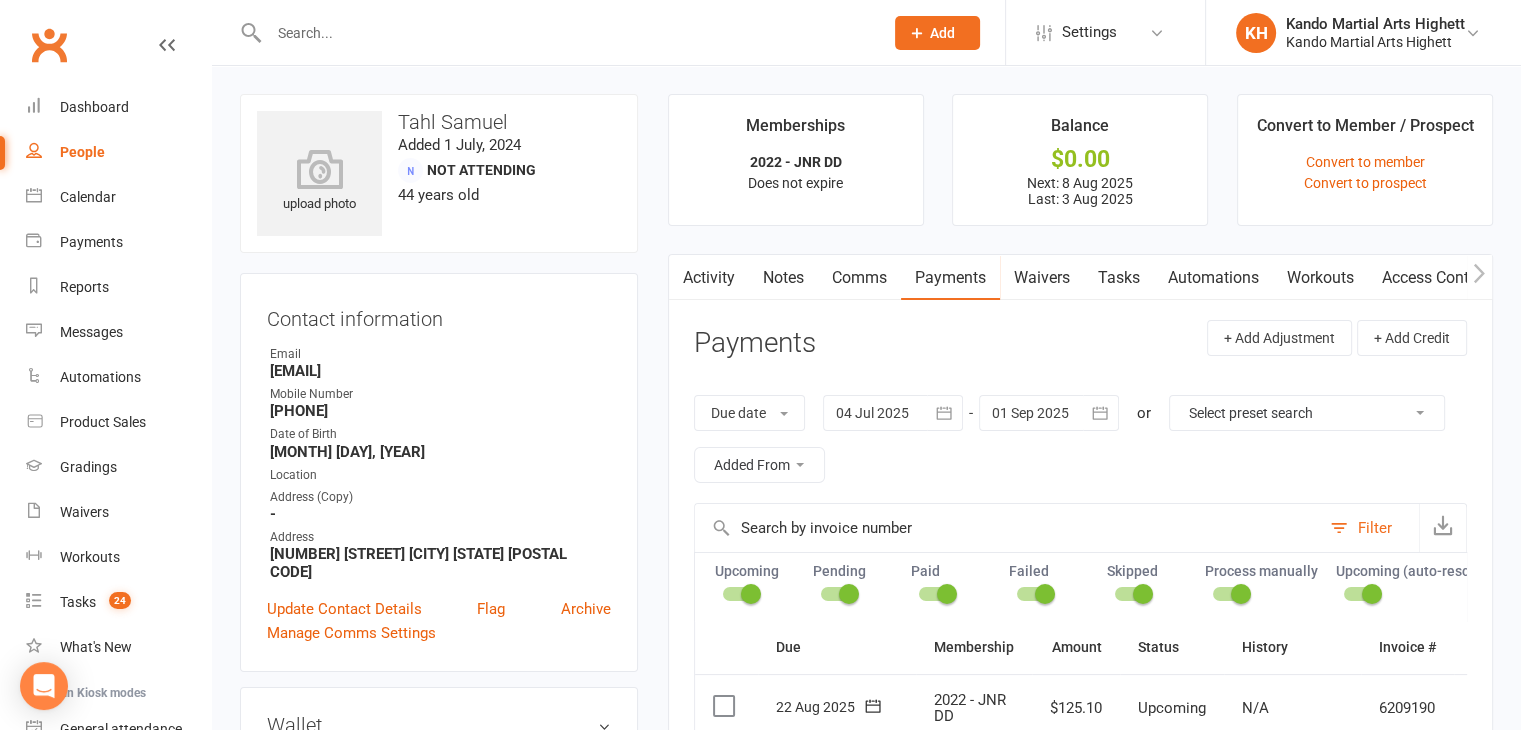 scroll, scrollTop: 600, scrollLeft: 0, axis: vertical 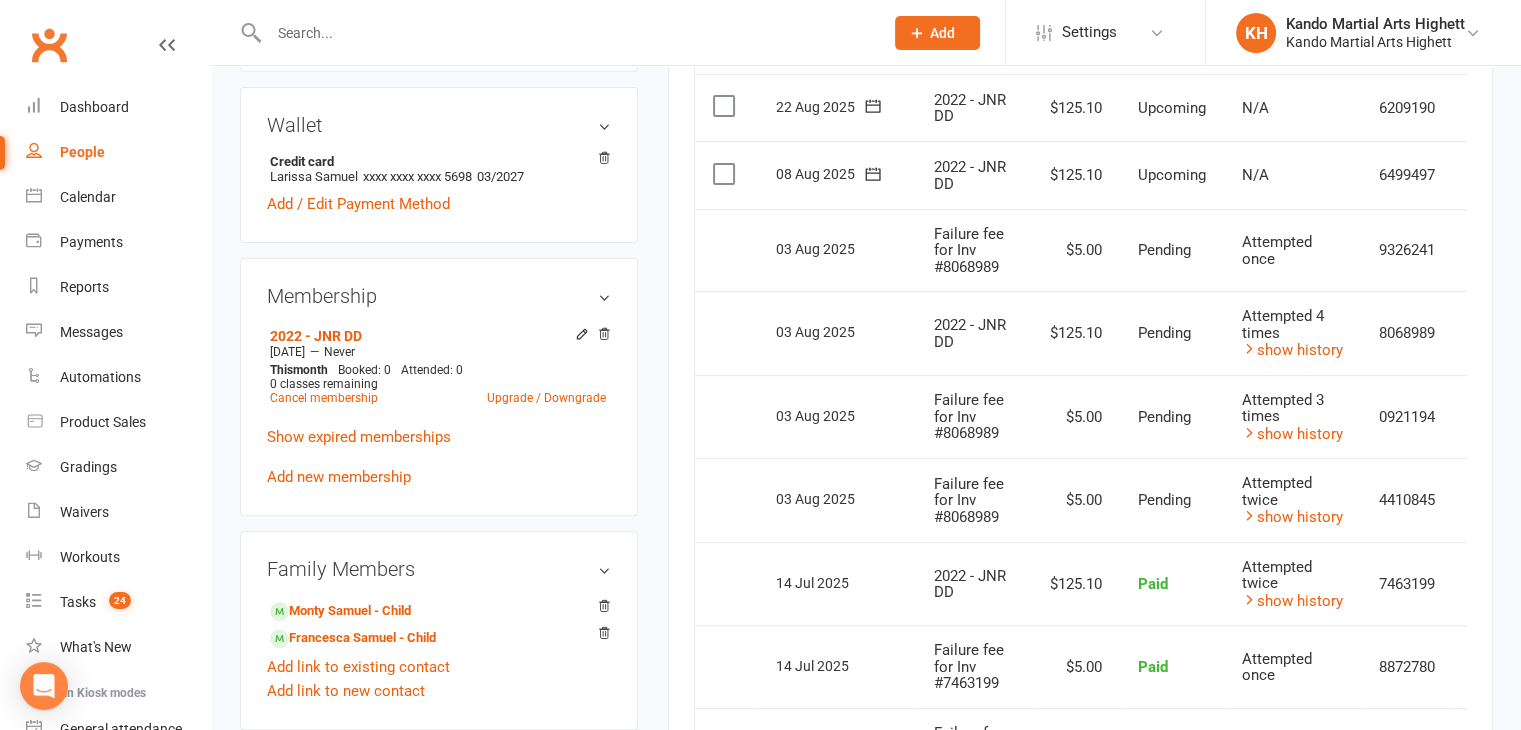 click on "Pending" at bounding box center [1172, 417] 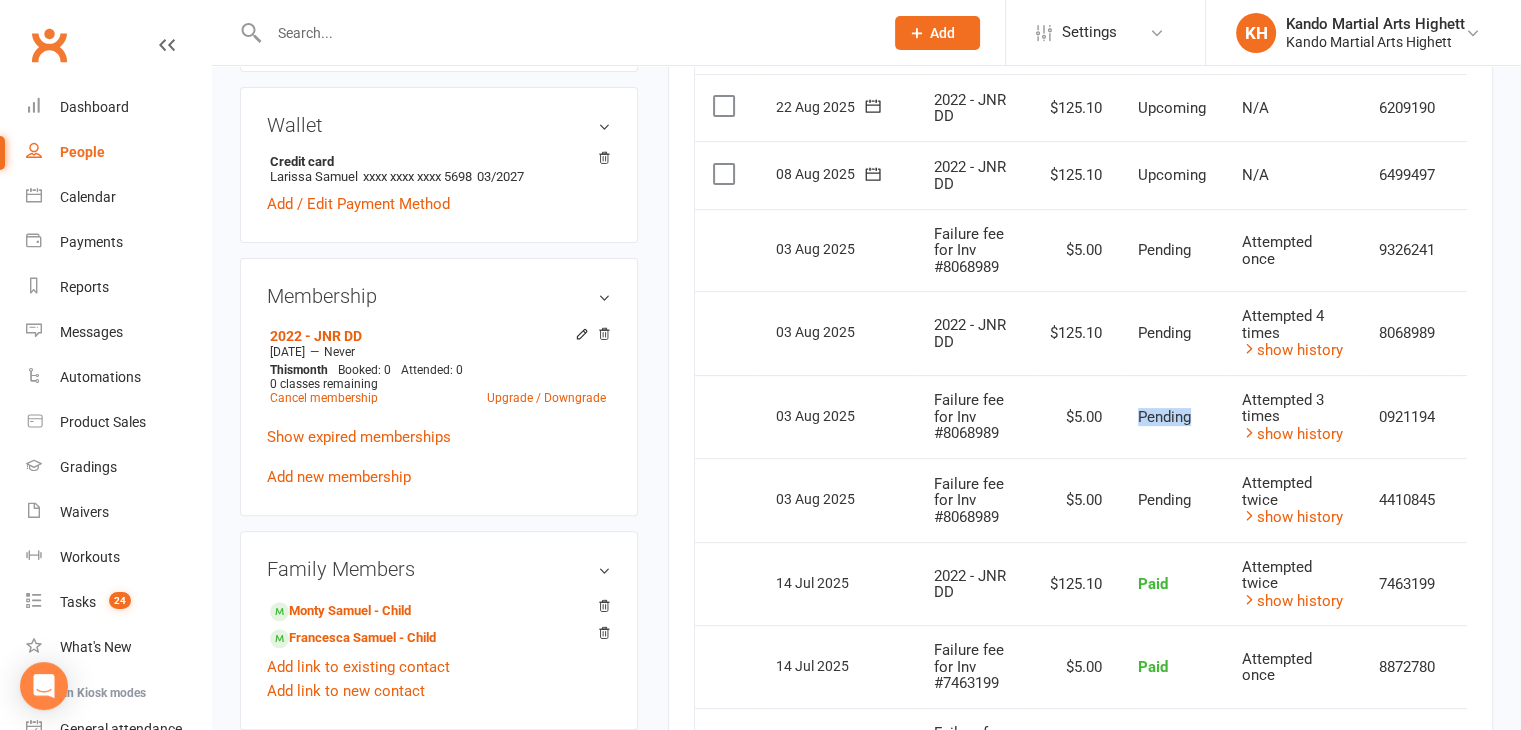 click on "Pending" at bounding box center [1172, 417] 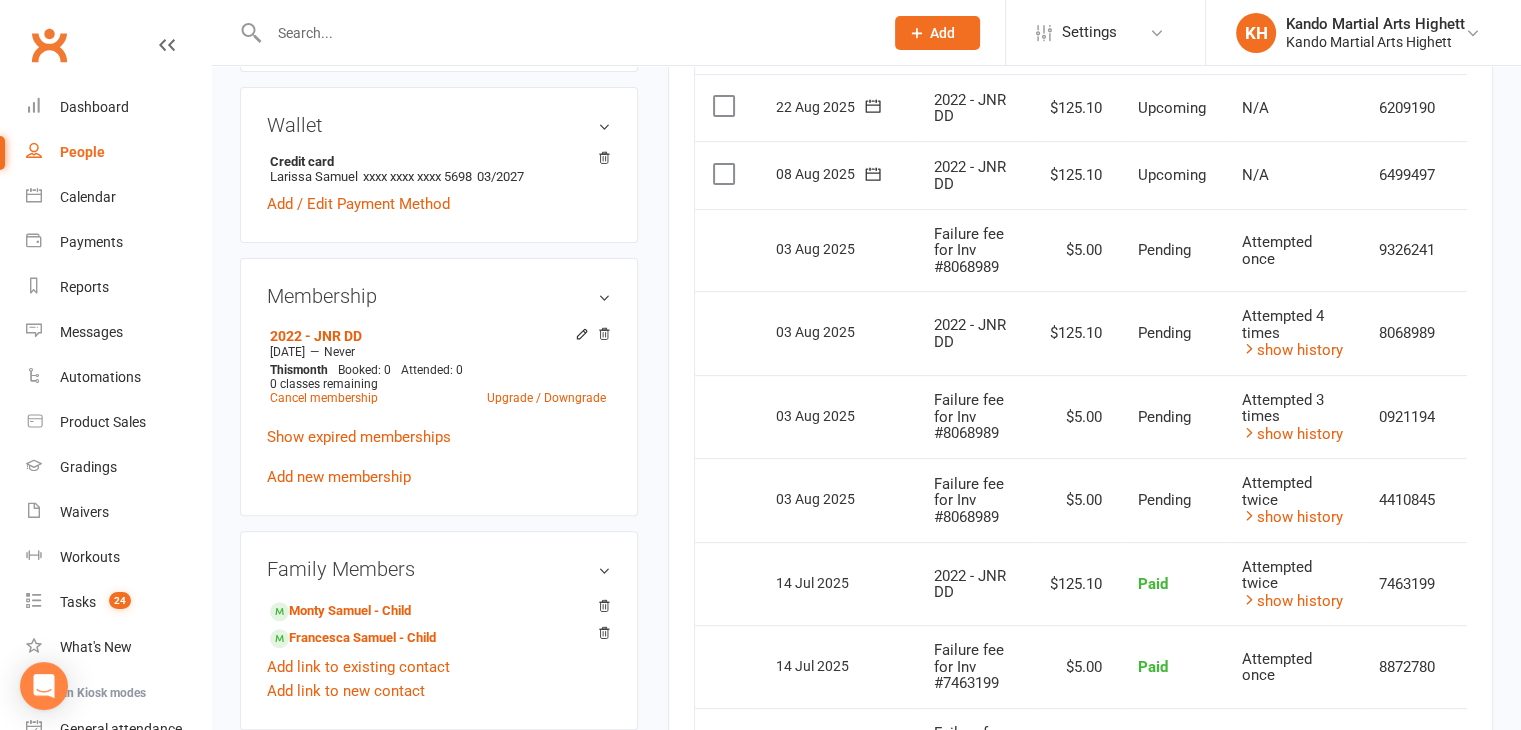 click on "Failure fee for Inv #8068989" at bounding box center (969, 416) 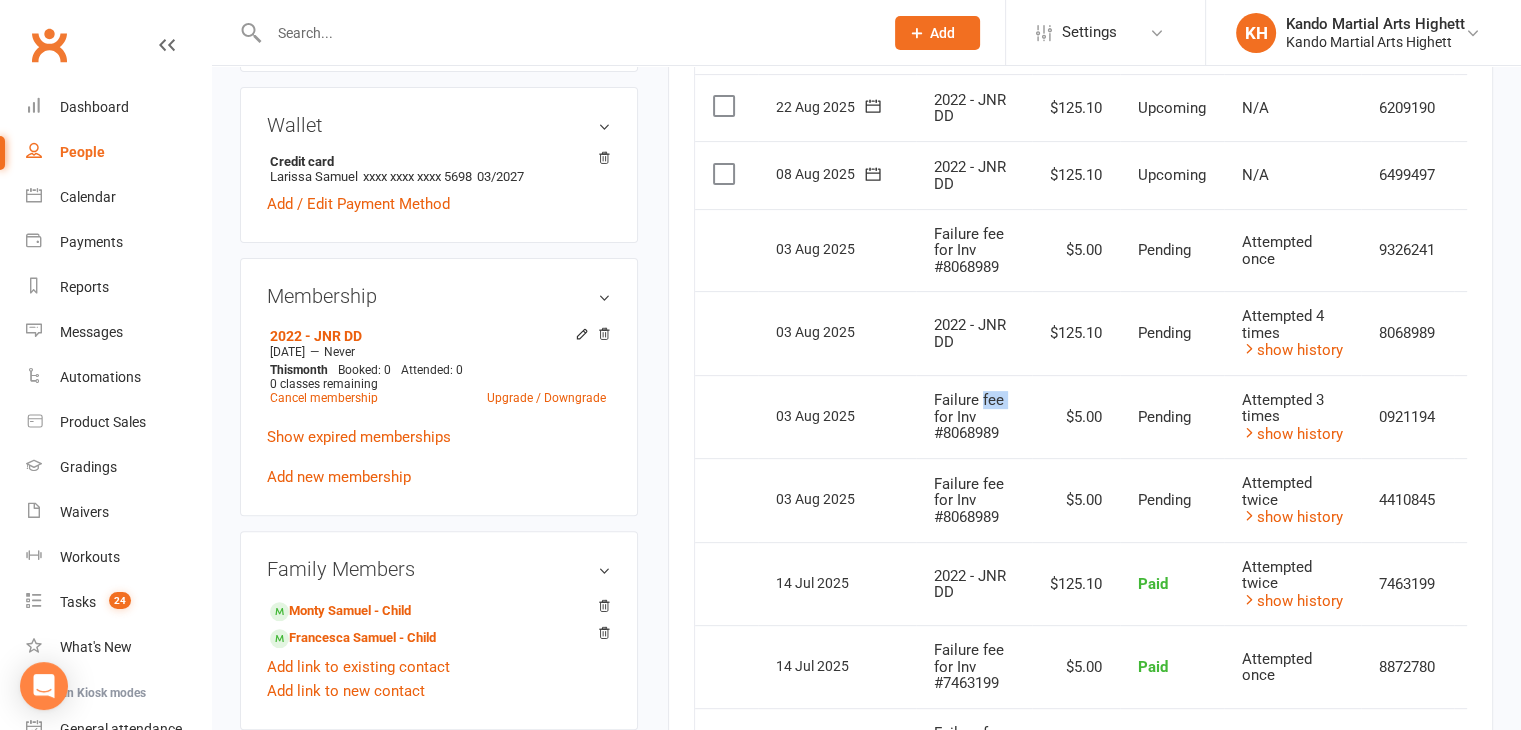 click on "Failure fee for Inv #8068989" at bounding box center (969, 416) 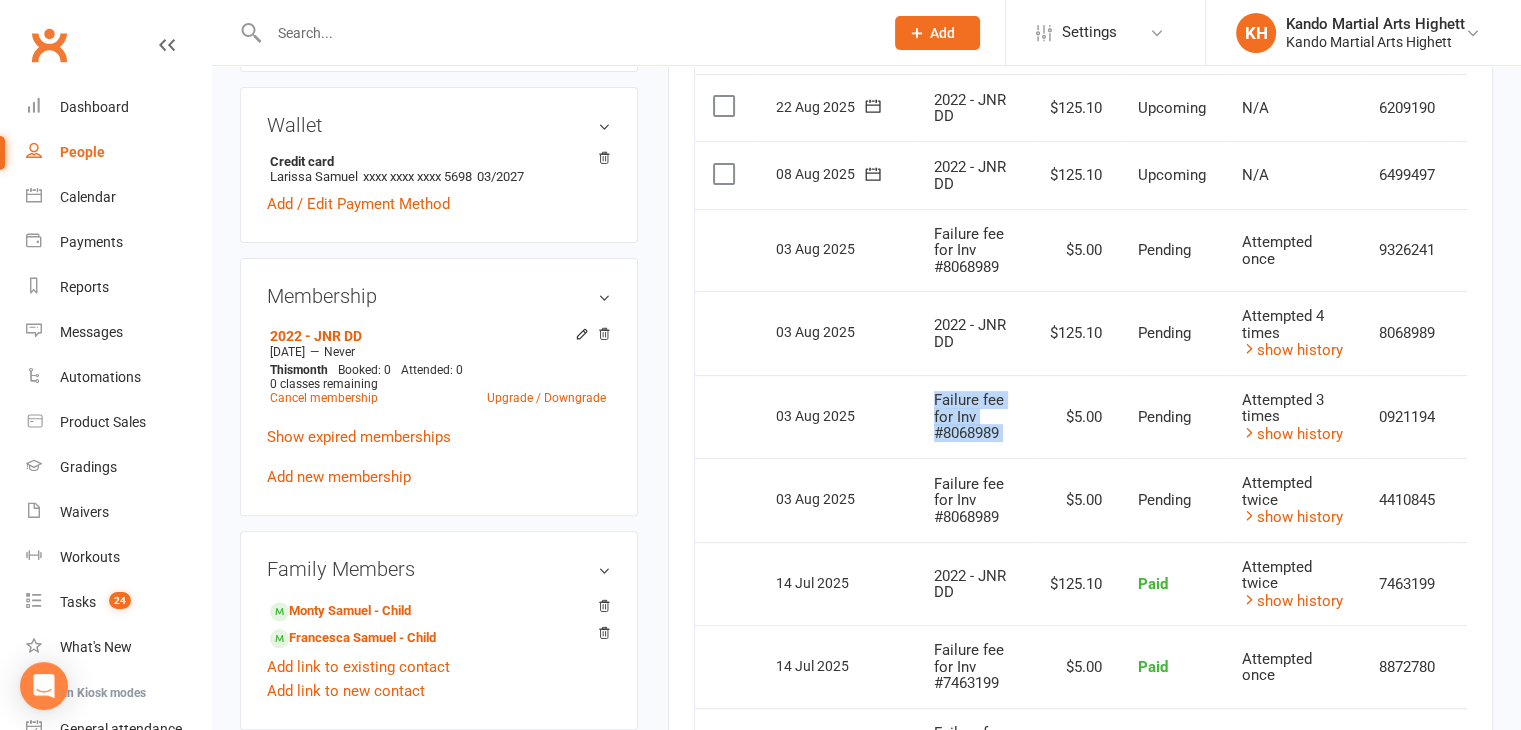 click on "Failure fee for Inv #8068989" at bounding box center [969, 416] 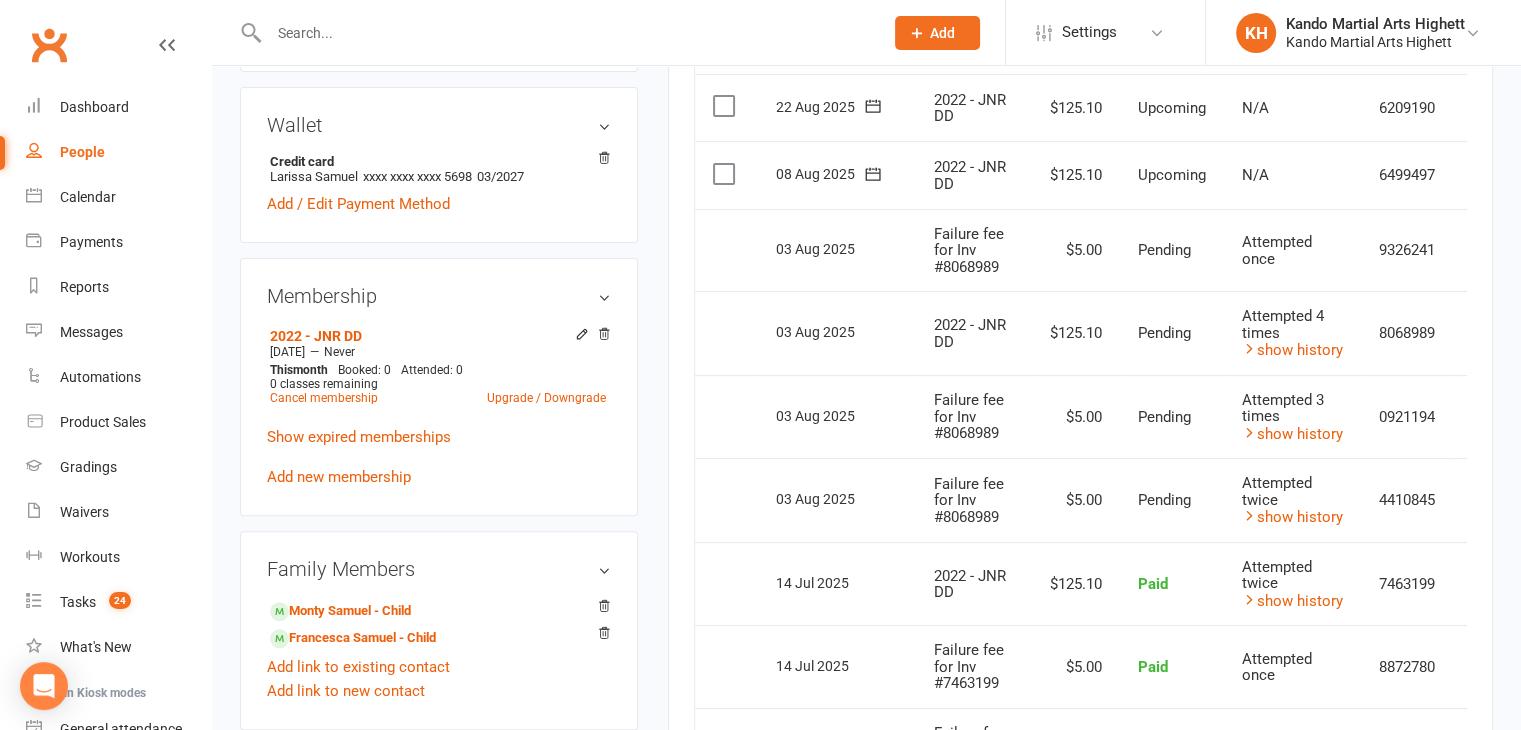 click on "$5.00" at bounding box center [1076, 417] 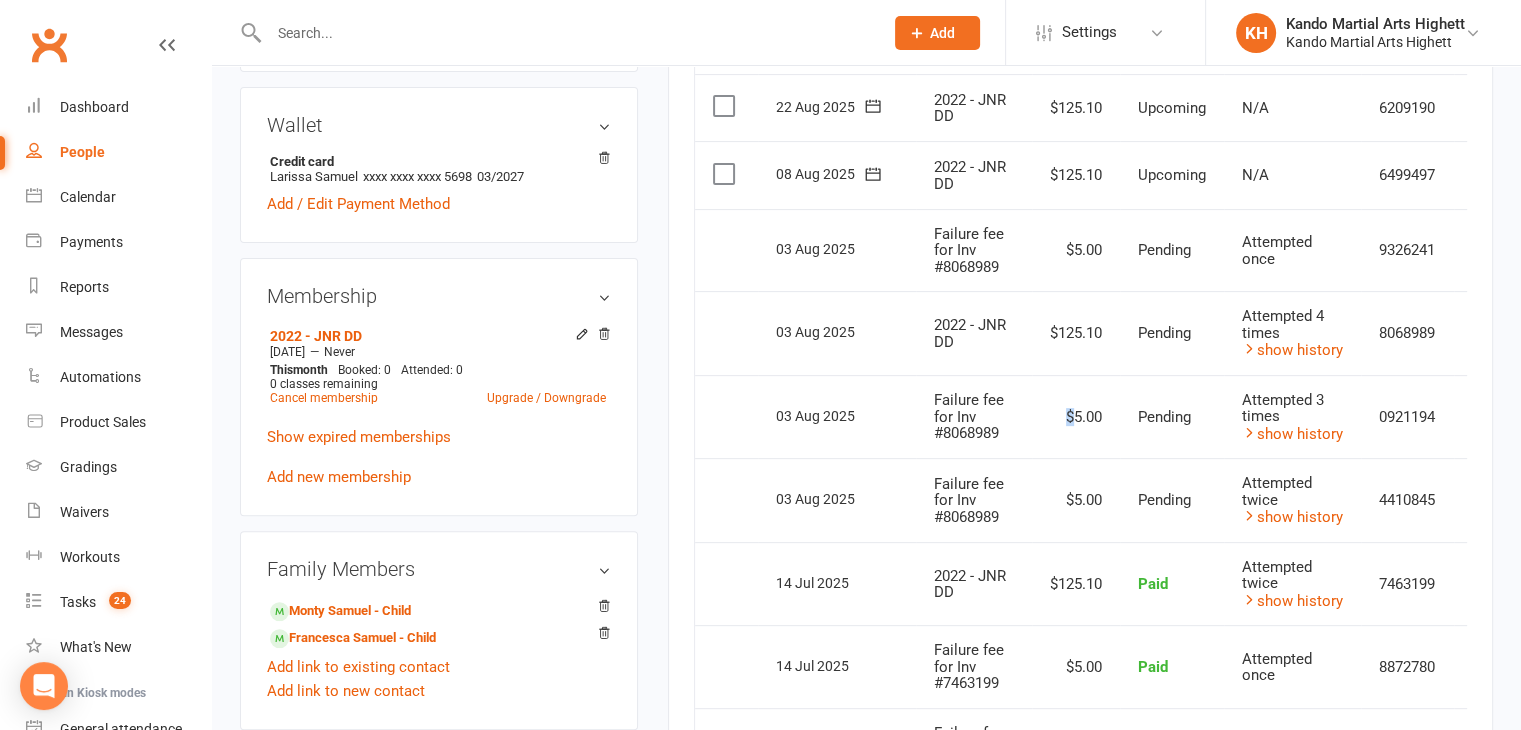 click on "$5.00" at bounding box center [1076, 417] 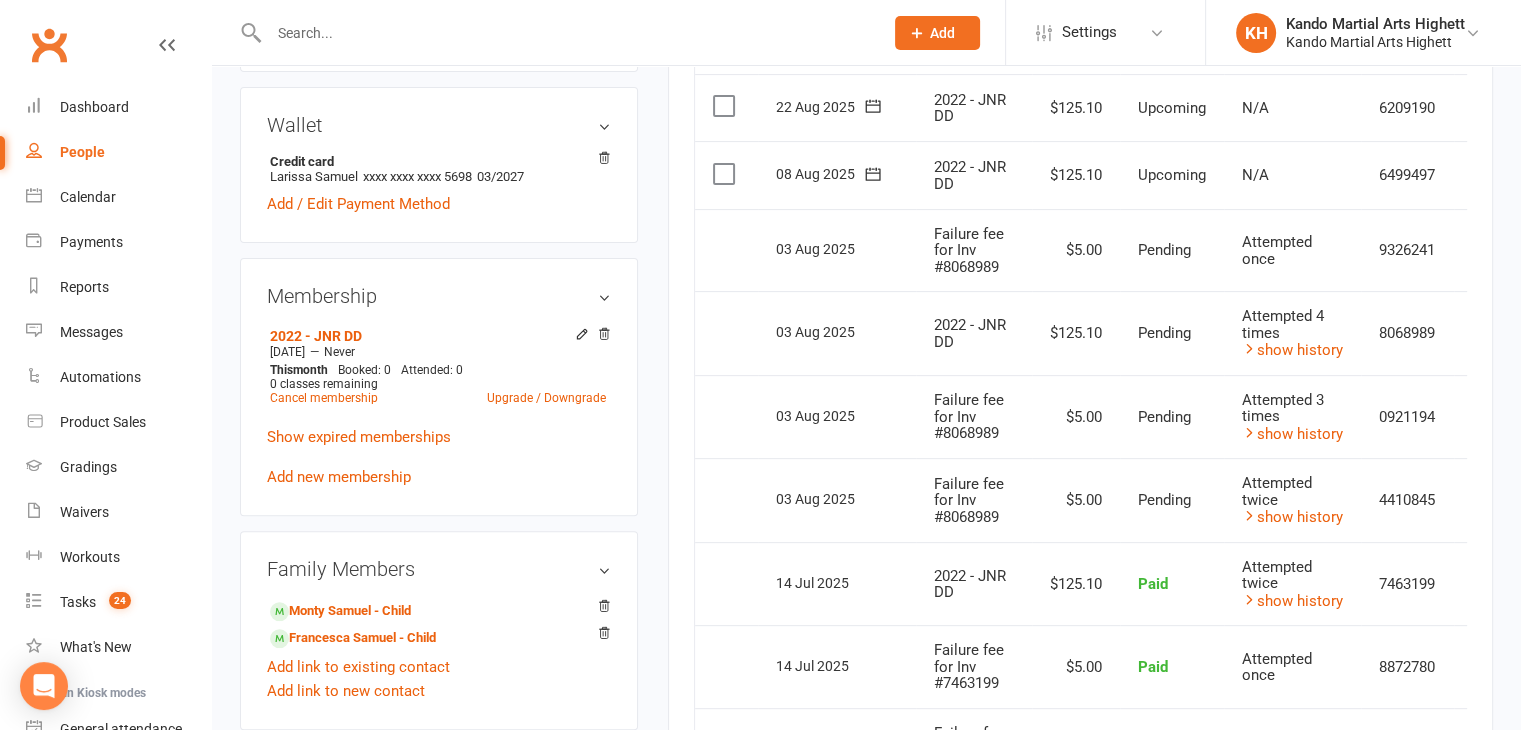 click on "$5.00" at bounding box center (1076, 417) 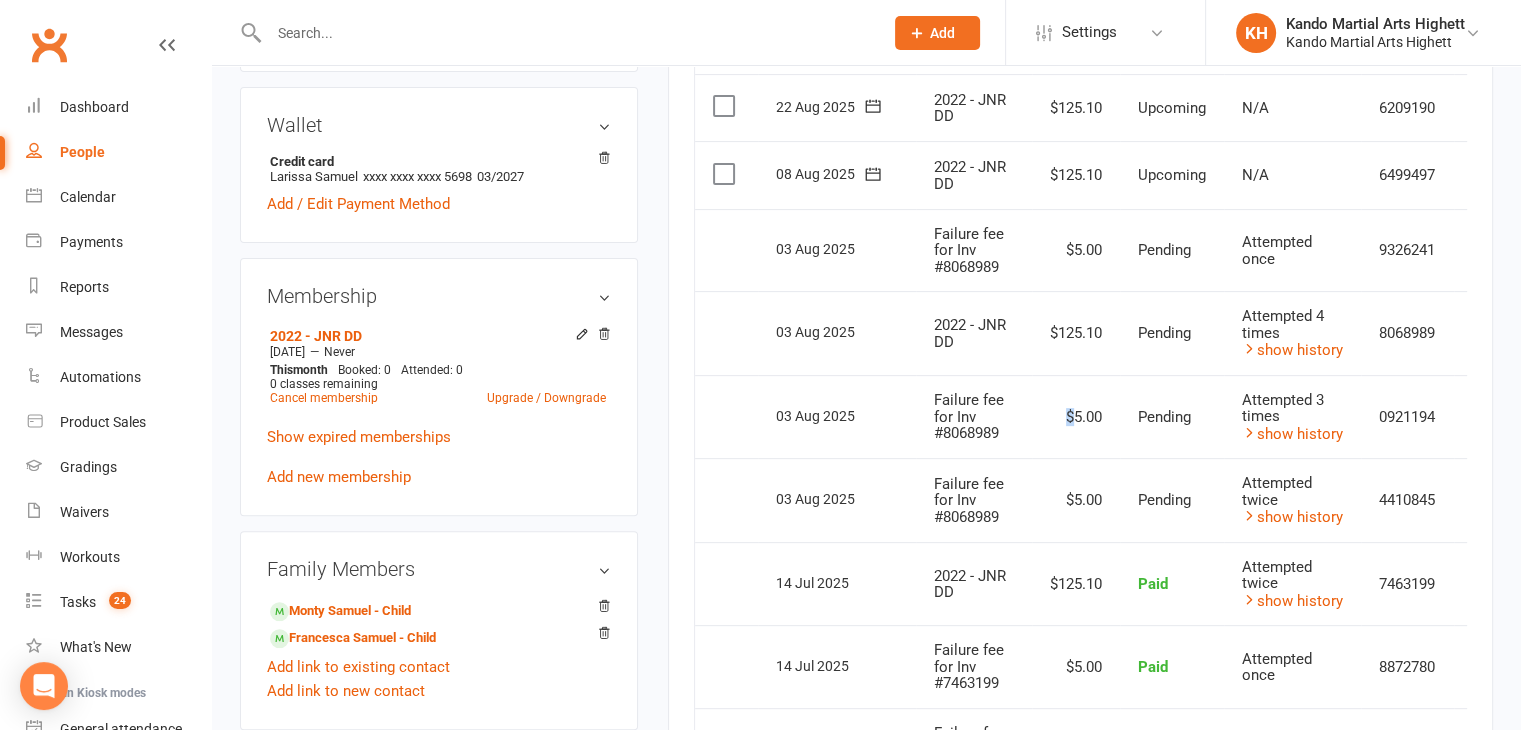 click on "$5.00" at bounding box center [1076, 417] 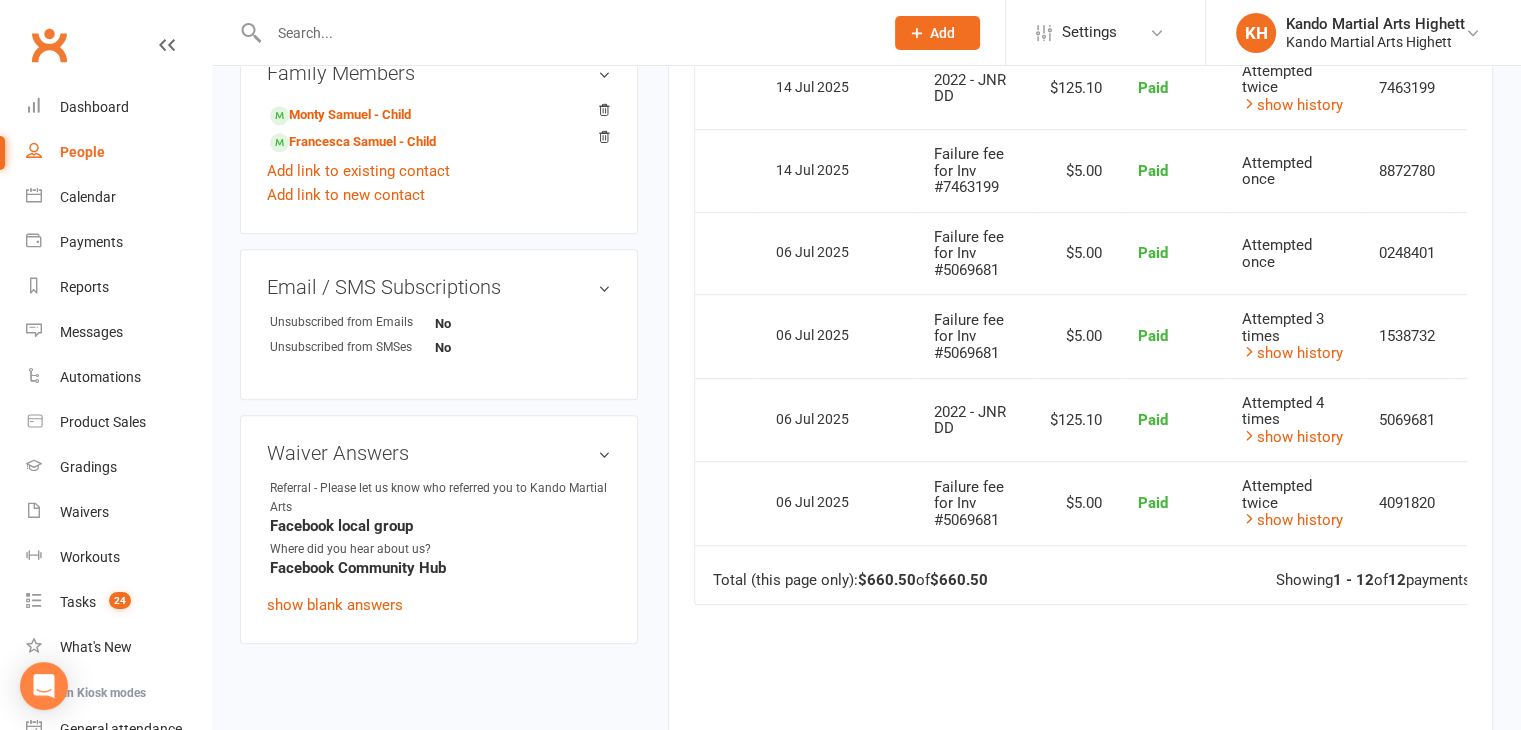 scroll, scrollTop: 1100, scrollLeft: 0, axis: vertical 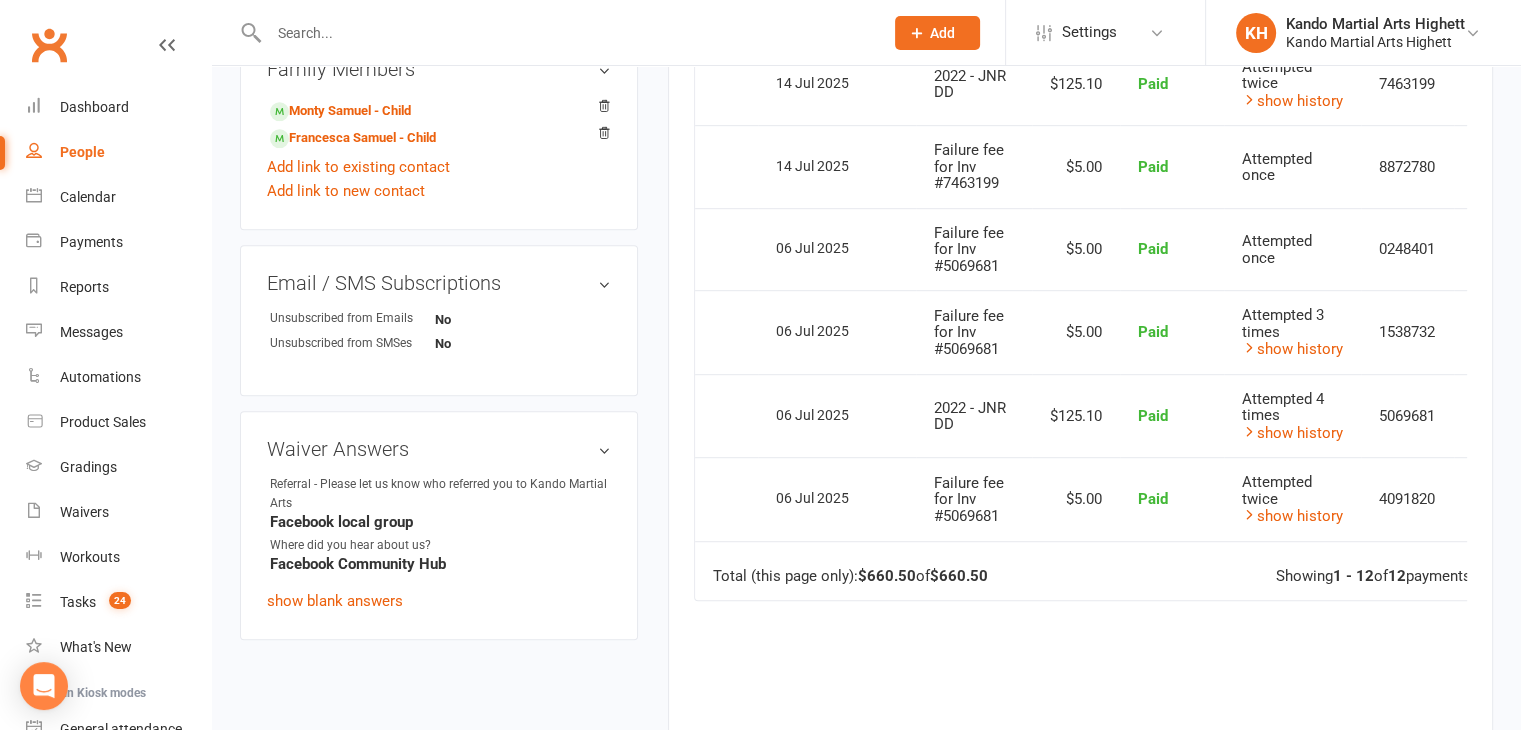 click on "Email / SMS Subscriptions  edit Unsubscribed from Emails No
Unsubscribed from SMSes No" at bounding box center (439, 320) 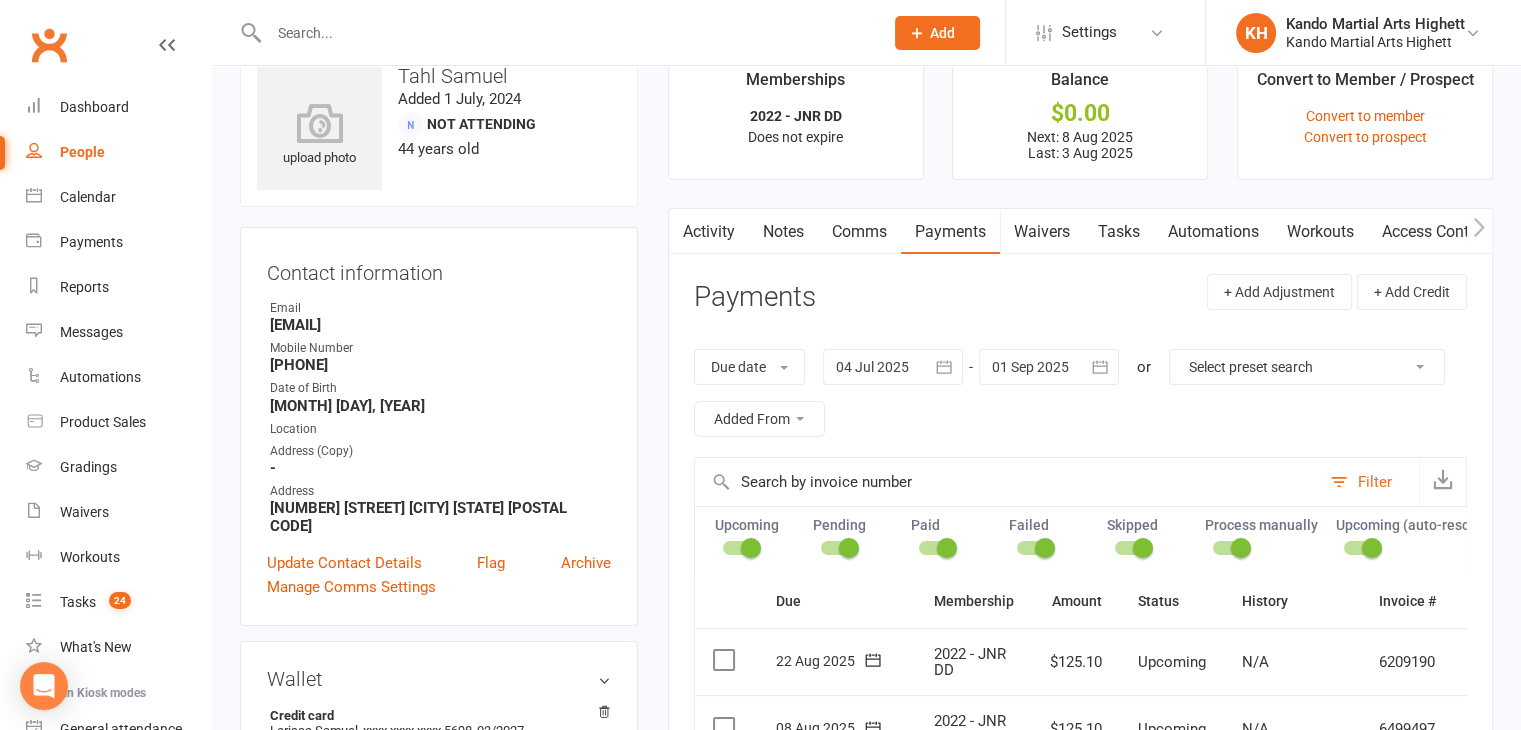 scroll, scrollTop: 0, scrollLeft: 0, axis: both 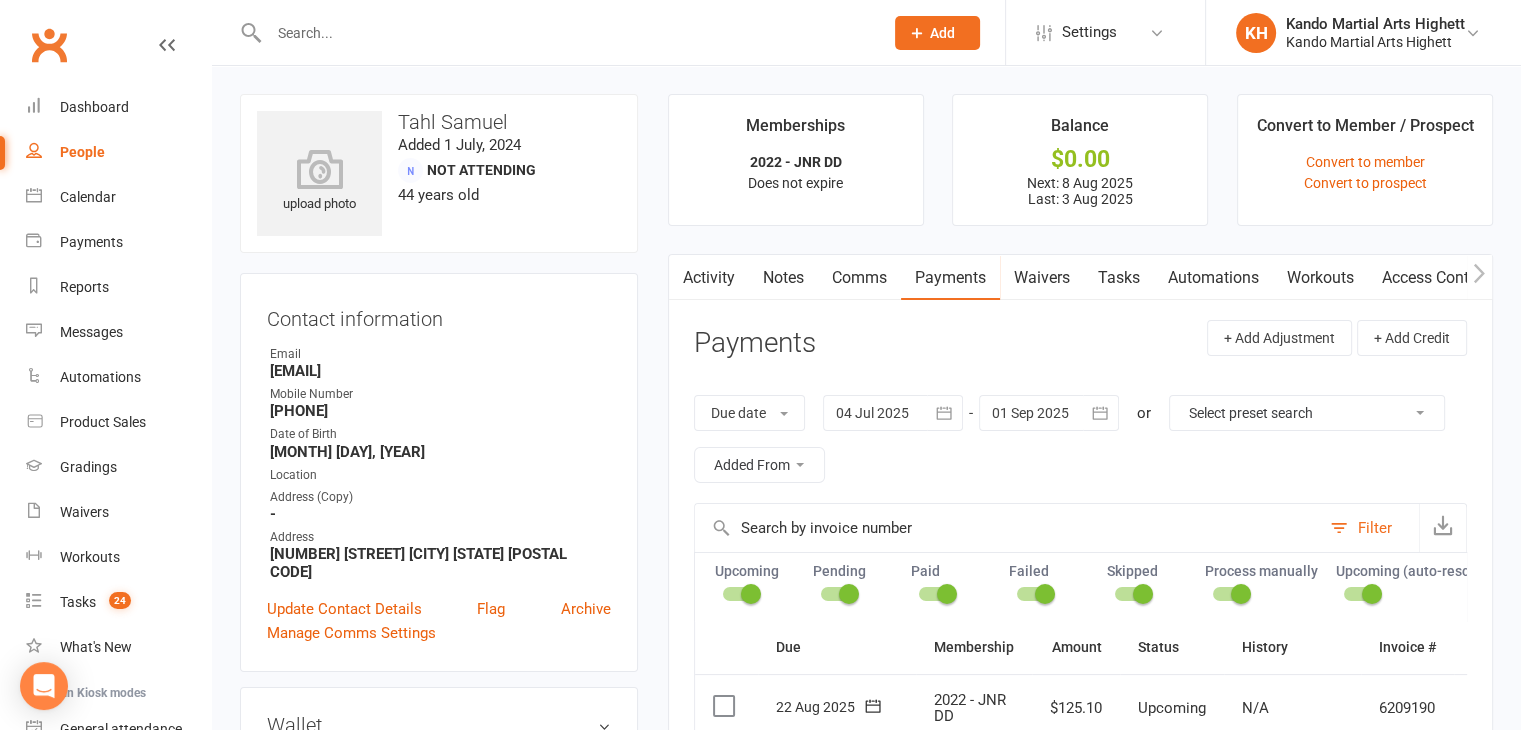 click on "tahlsamuel@hotmail.com" at bounding box center (440, 371) 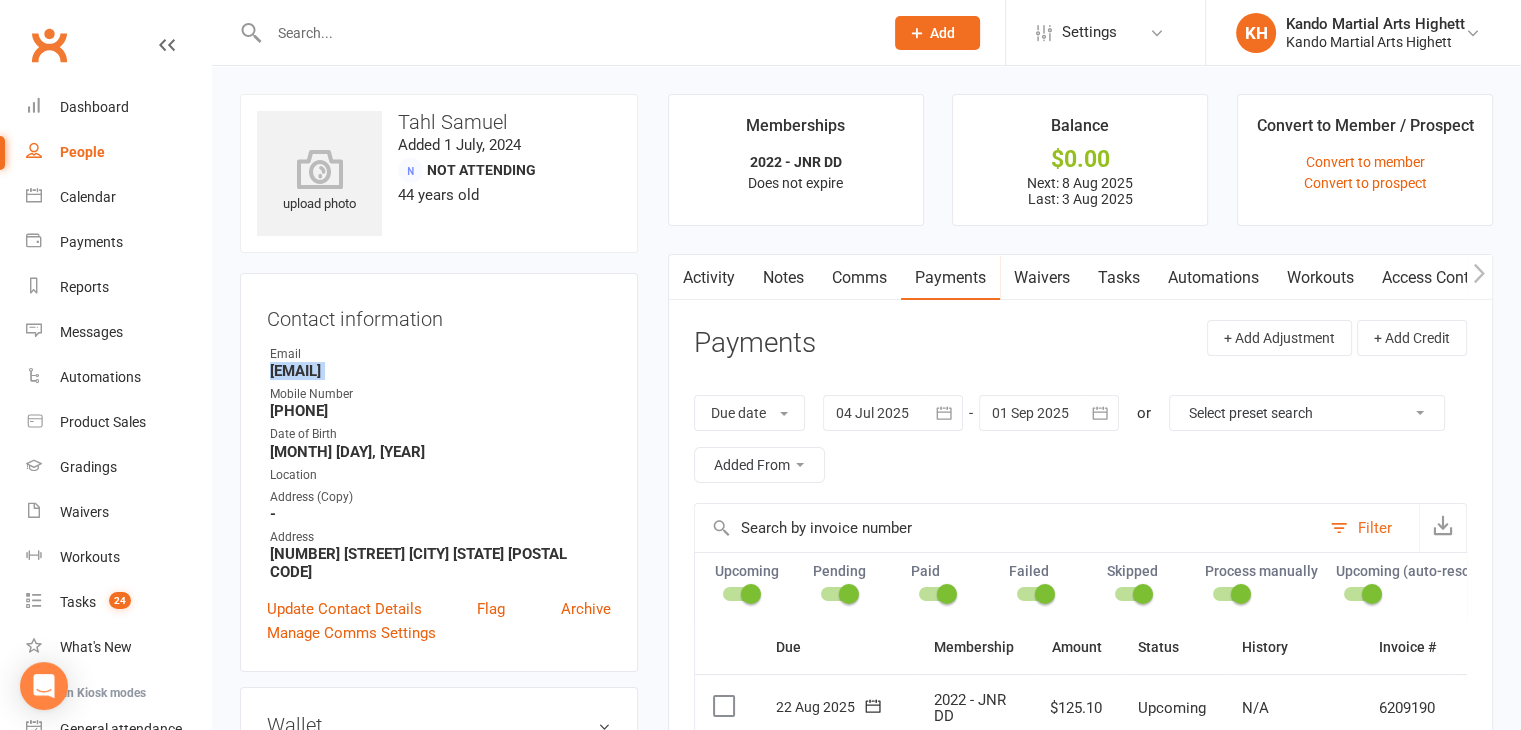click on "tahlsamuel@hotmail.com" at bounding box center (440, 371) 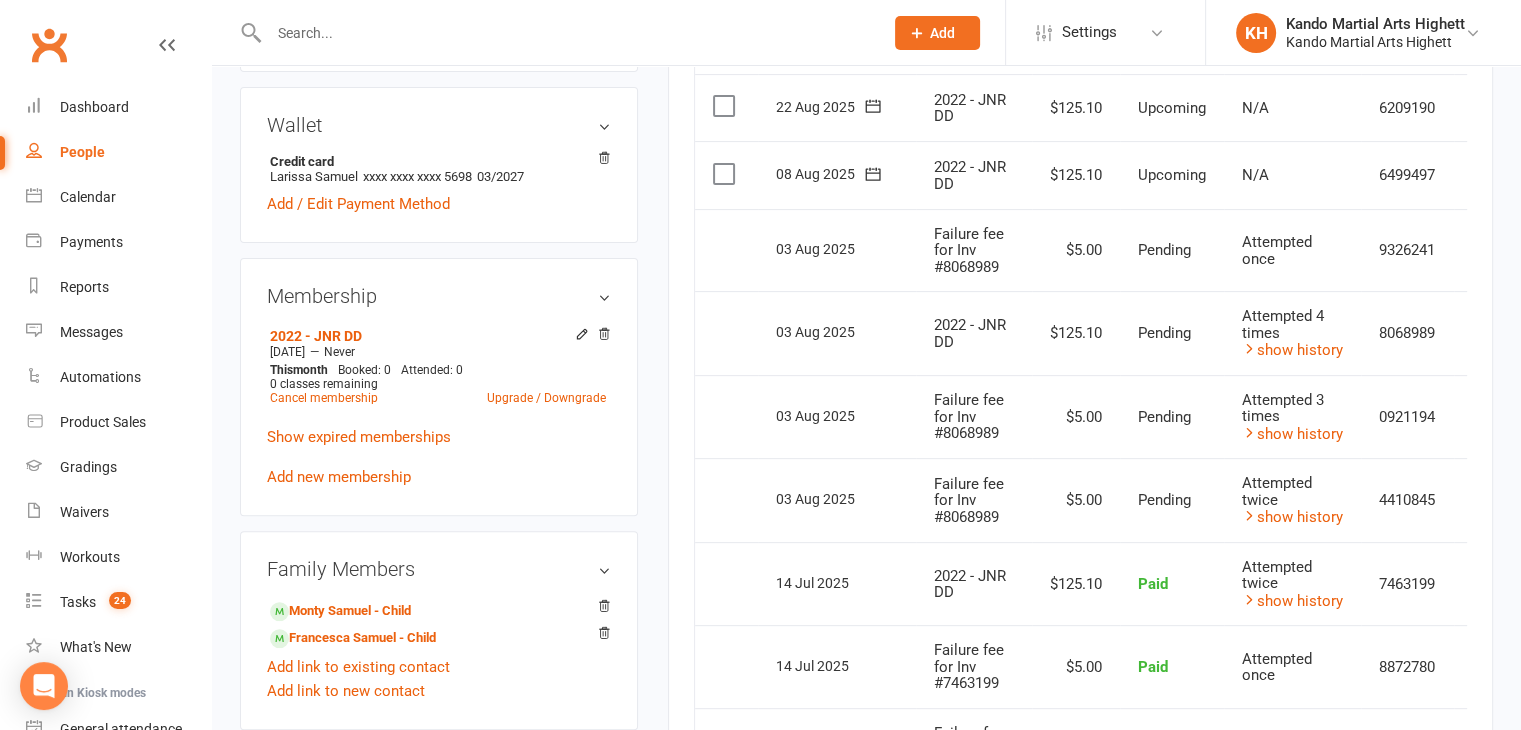 scroll, scrollTop: 0, scrollLeft: 0, axis: both 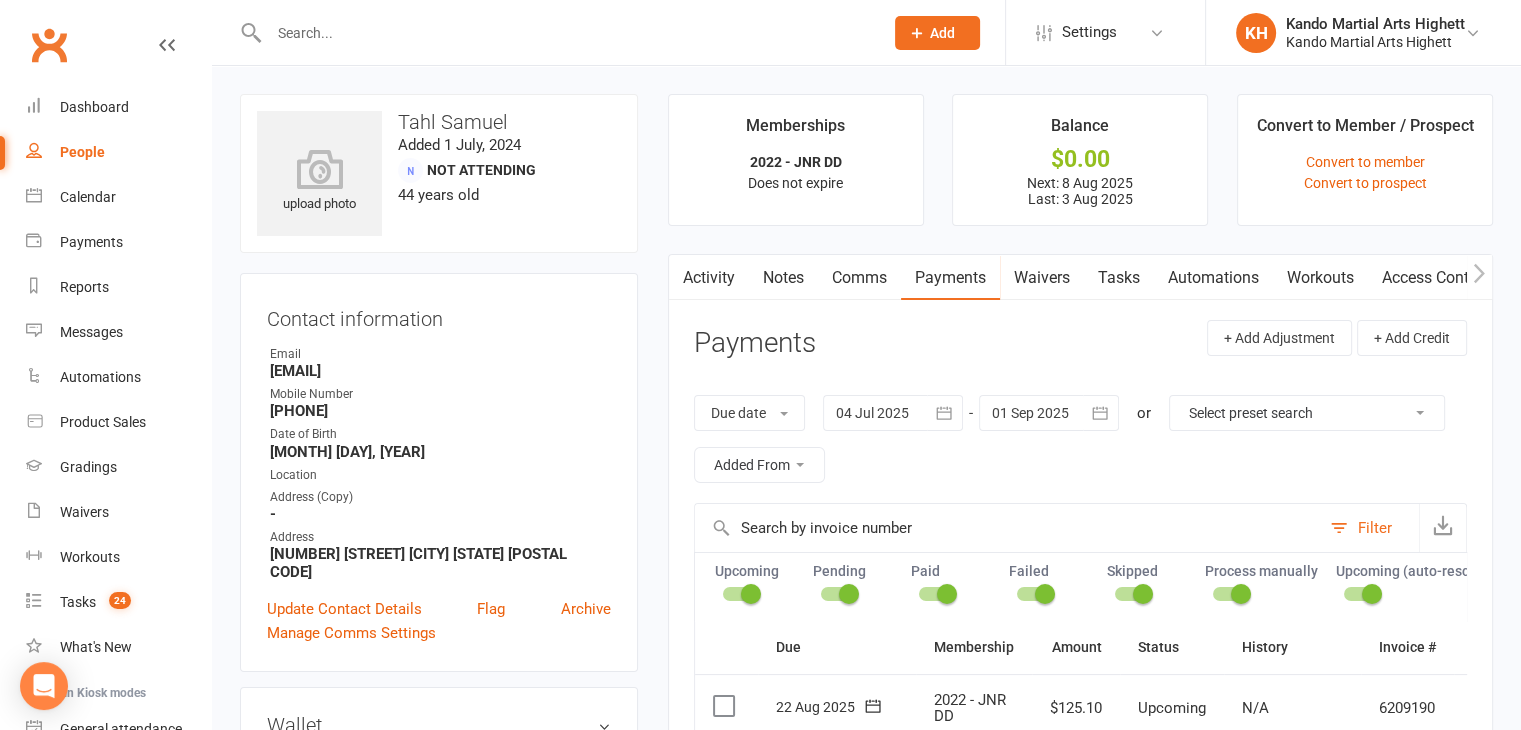 click on "Filter" at bounding box center [1369, 528] 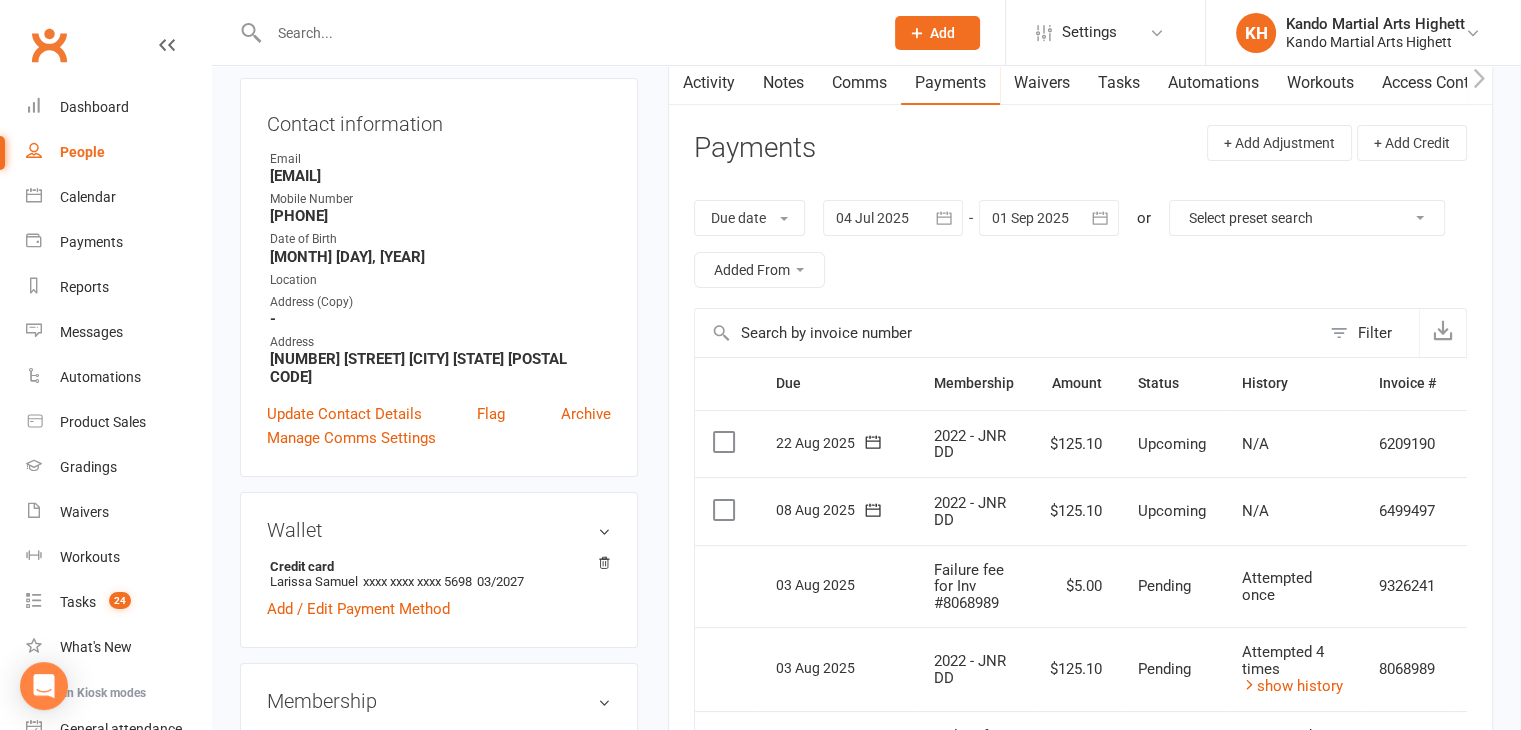 scroll, scrollTop: 200, scrollLeft: 0, axis: vertical 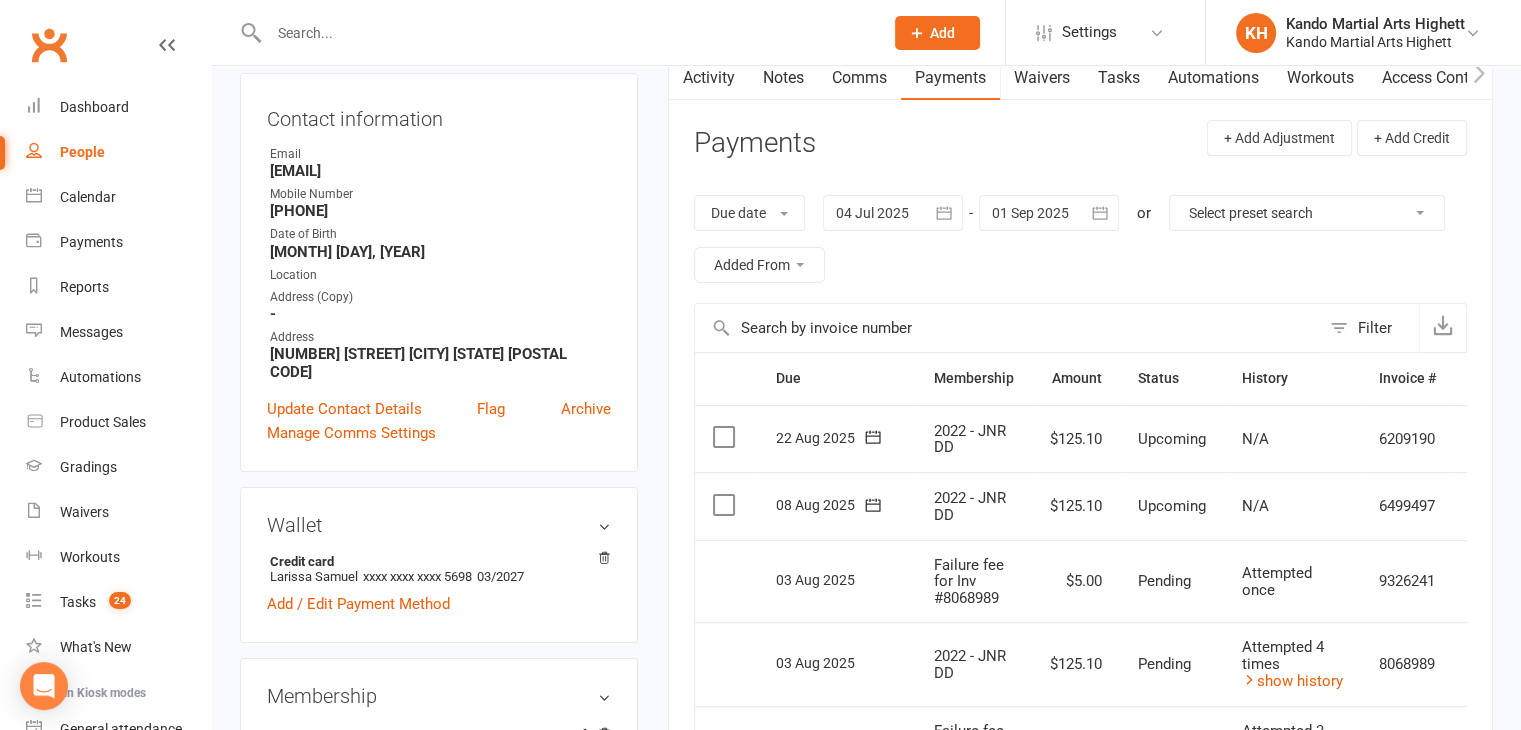 click at bounding box center (1007, 328) 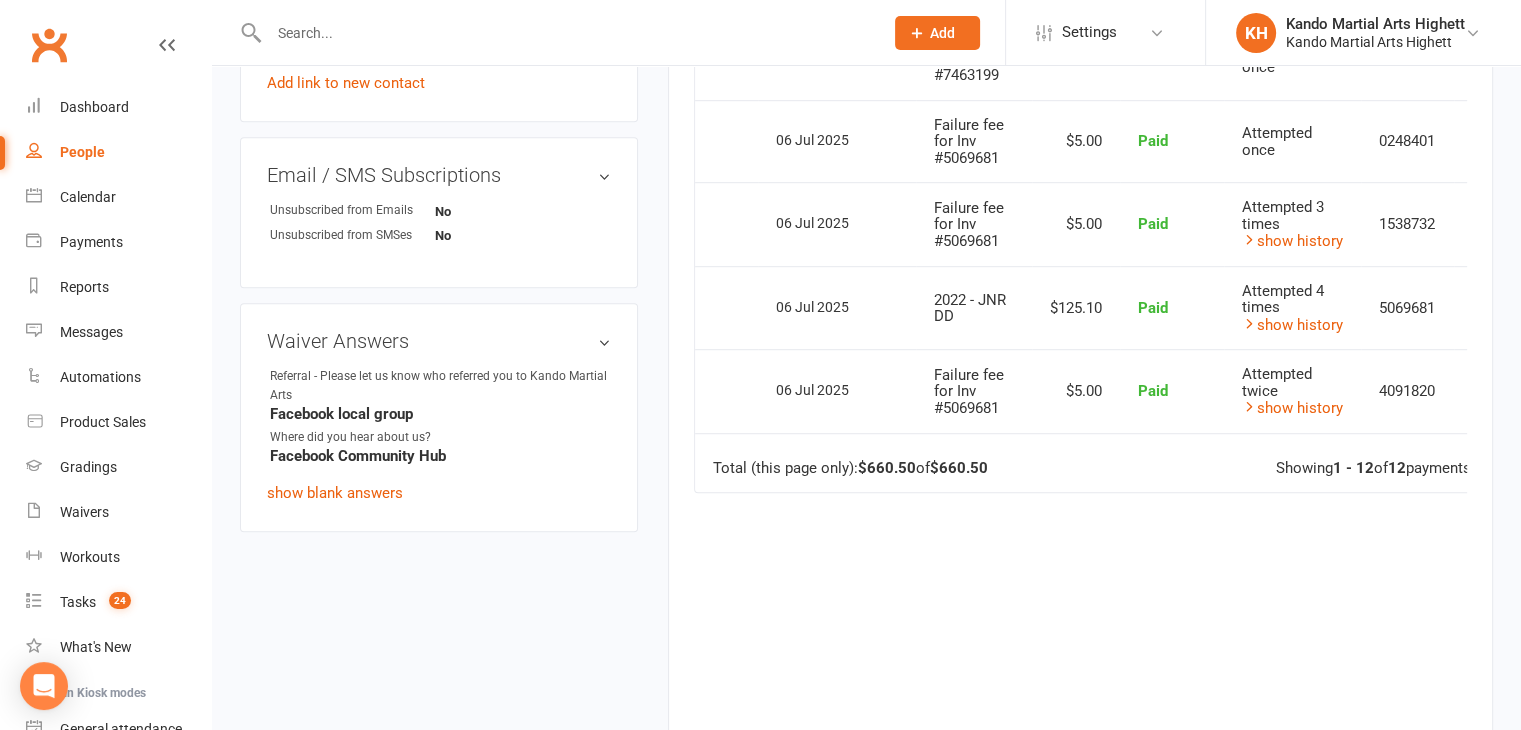 scroll, scrollTop: 1300, scrollLeft: 0, axis: vertical 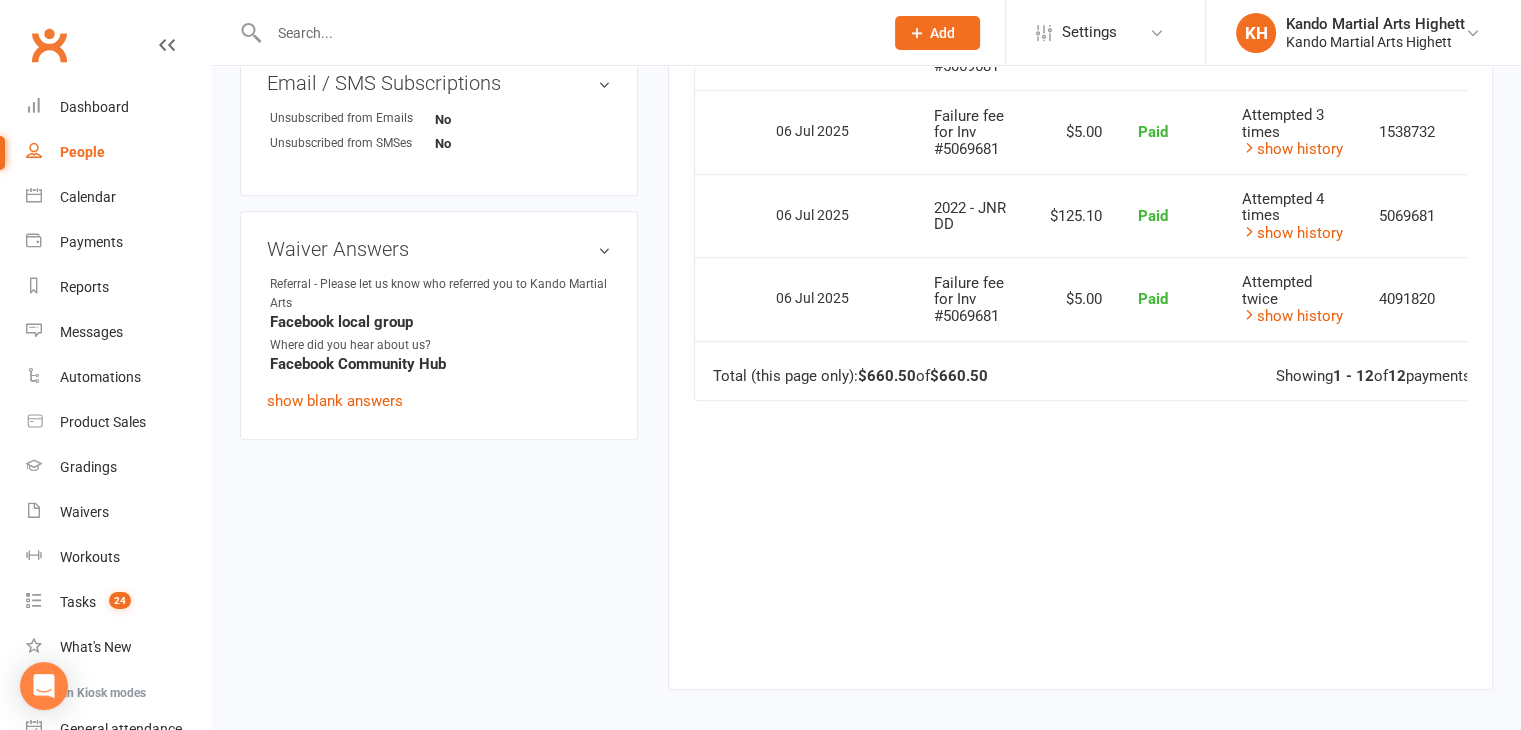 drag, startPoint x: 1215, startPoint y: 436, endPoint x: 975, endPoint y: 709, distance: 363.49554 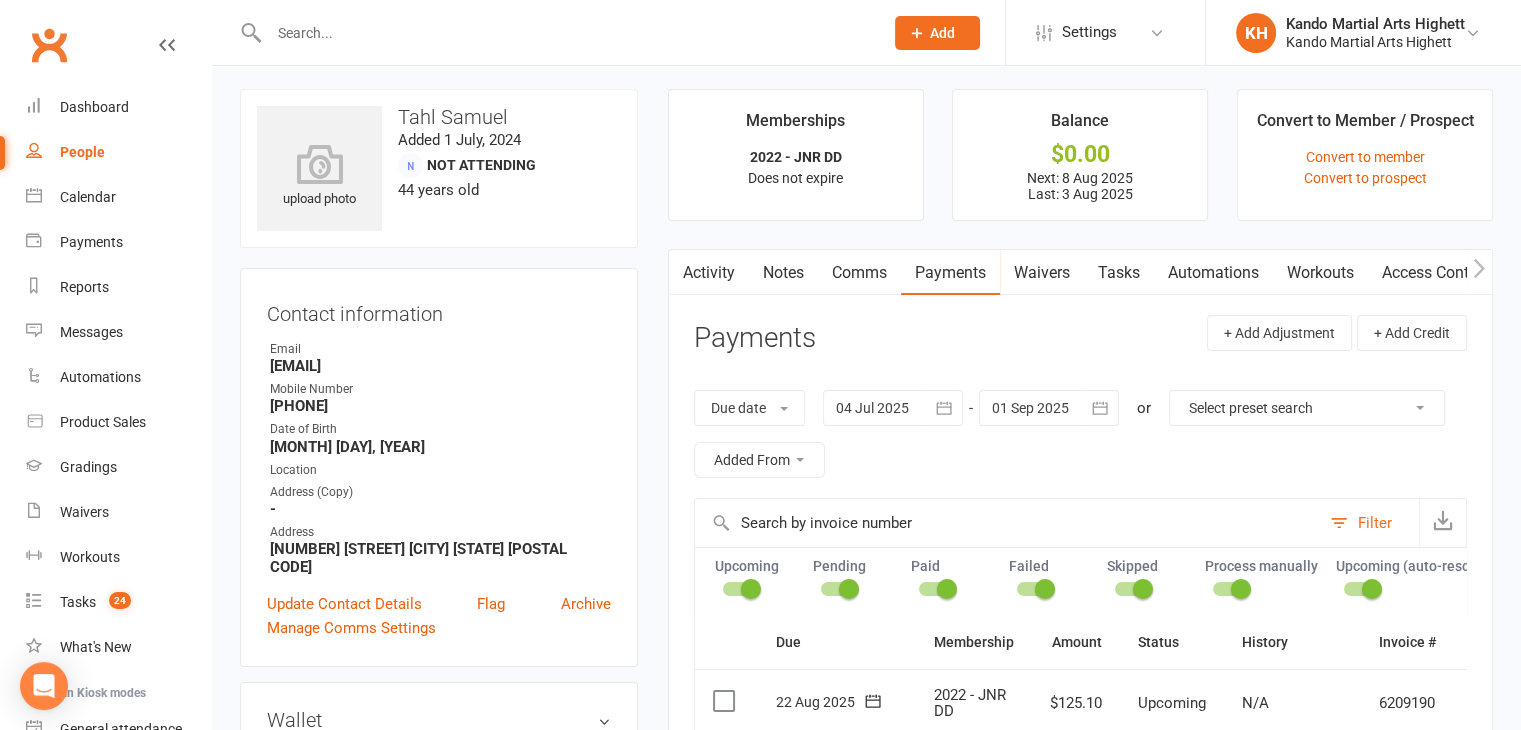 scroll, scrollTop: 0, scrollLeft: 0, axis: both 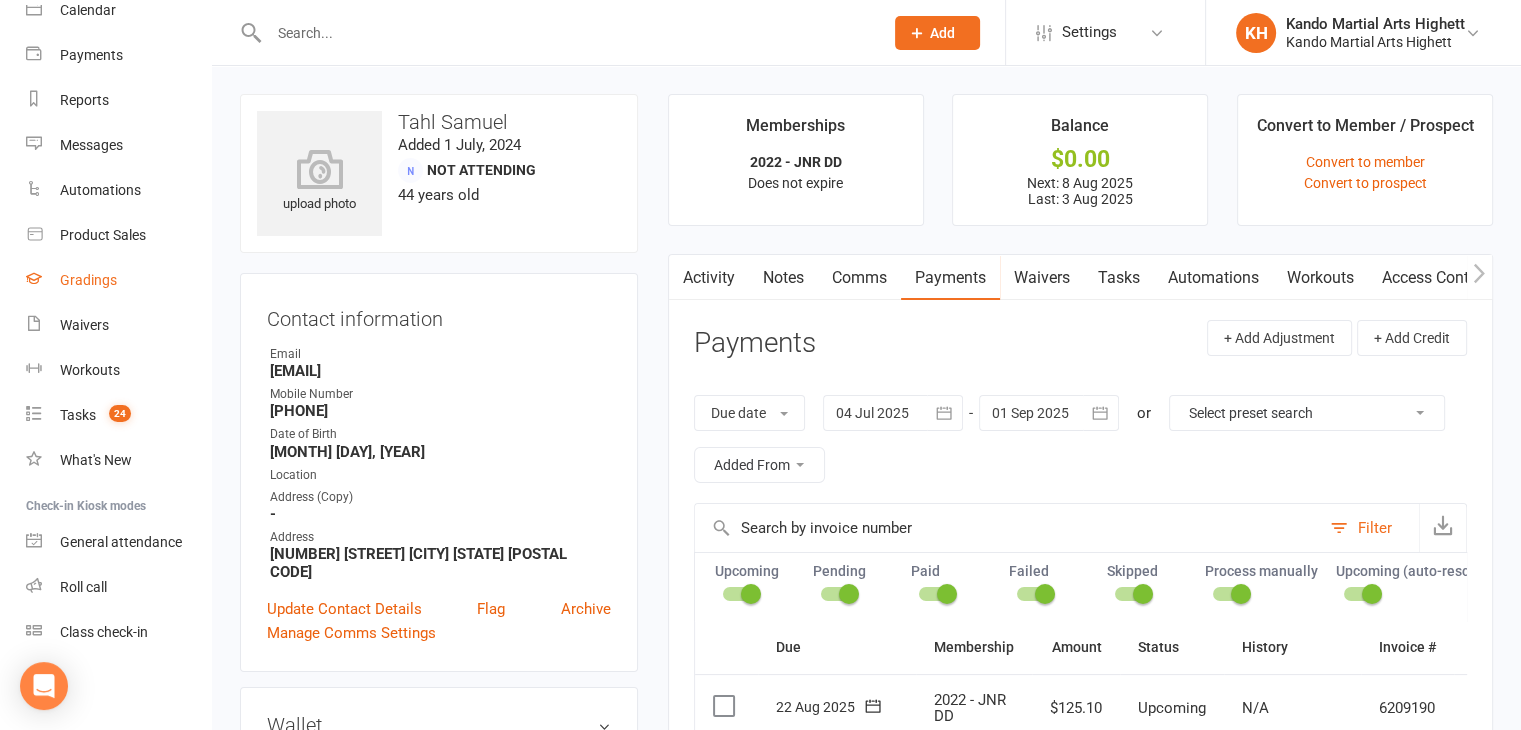 click on "Gradings" at bounding box center (118, 280) 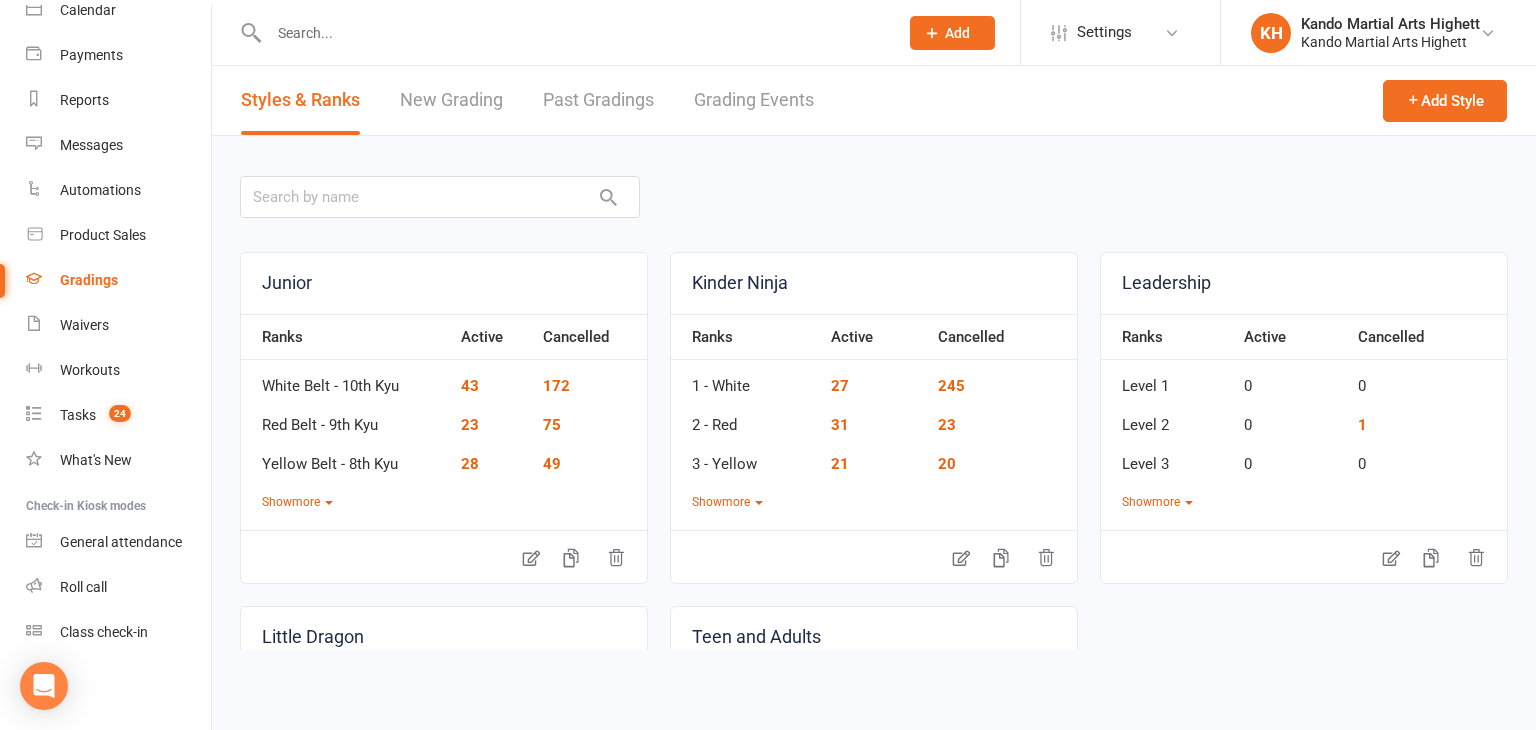 click on "Grading Events" at bounding box center [754, 100] 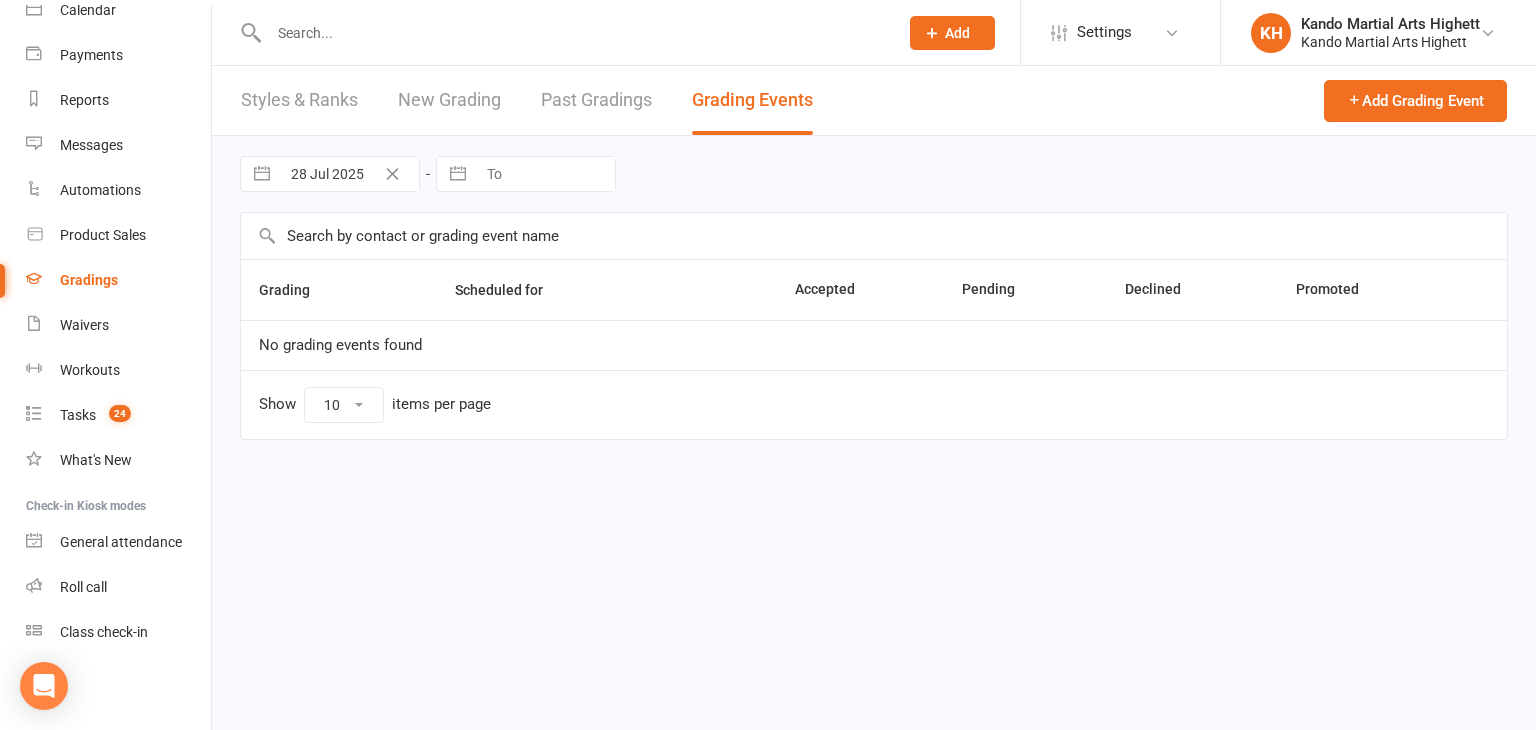 select on "100" 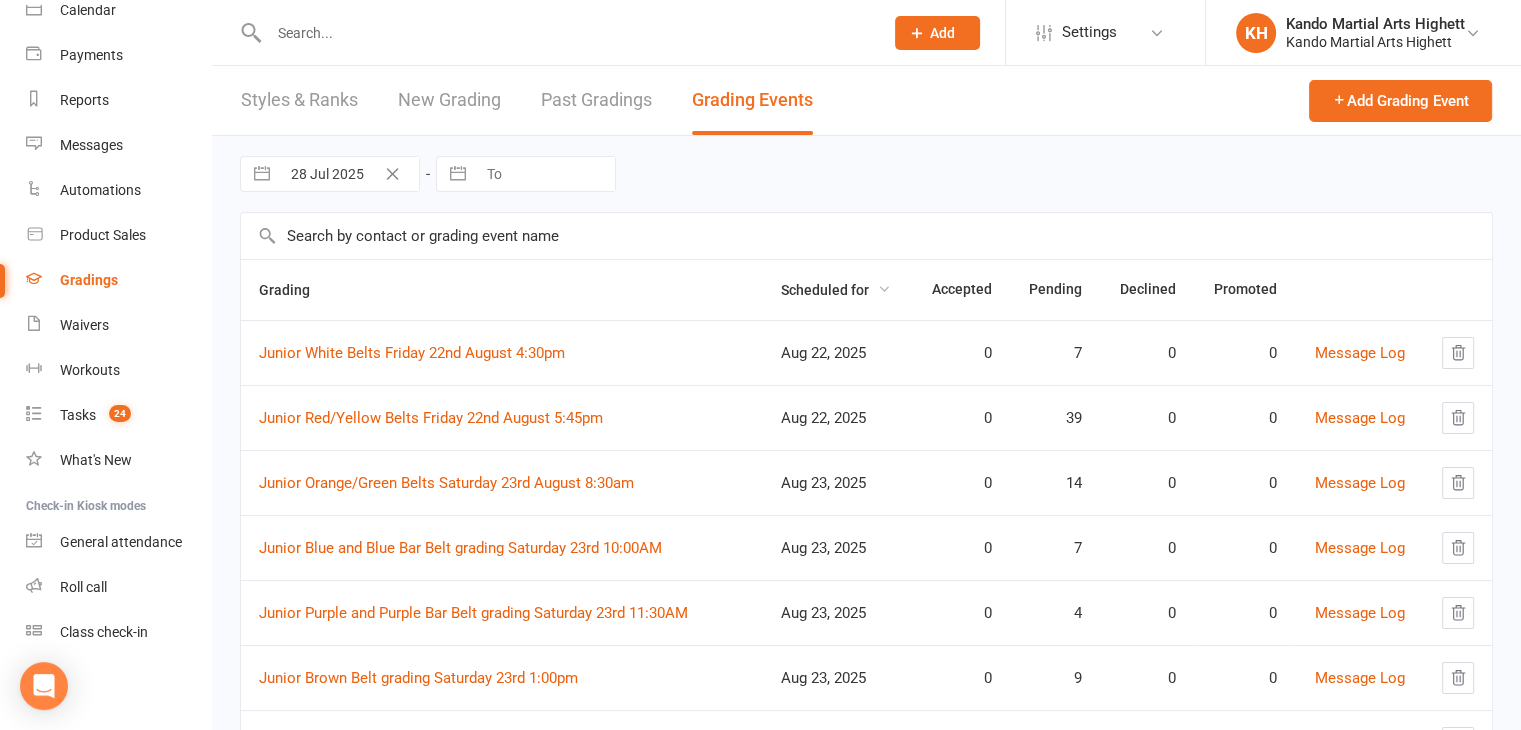 scroll, scrollTop: 200, scrollLeft: 0, axis: vertical 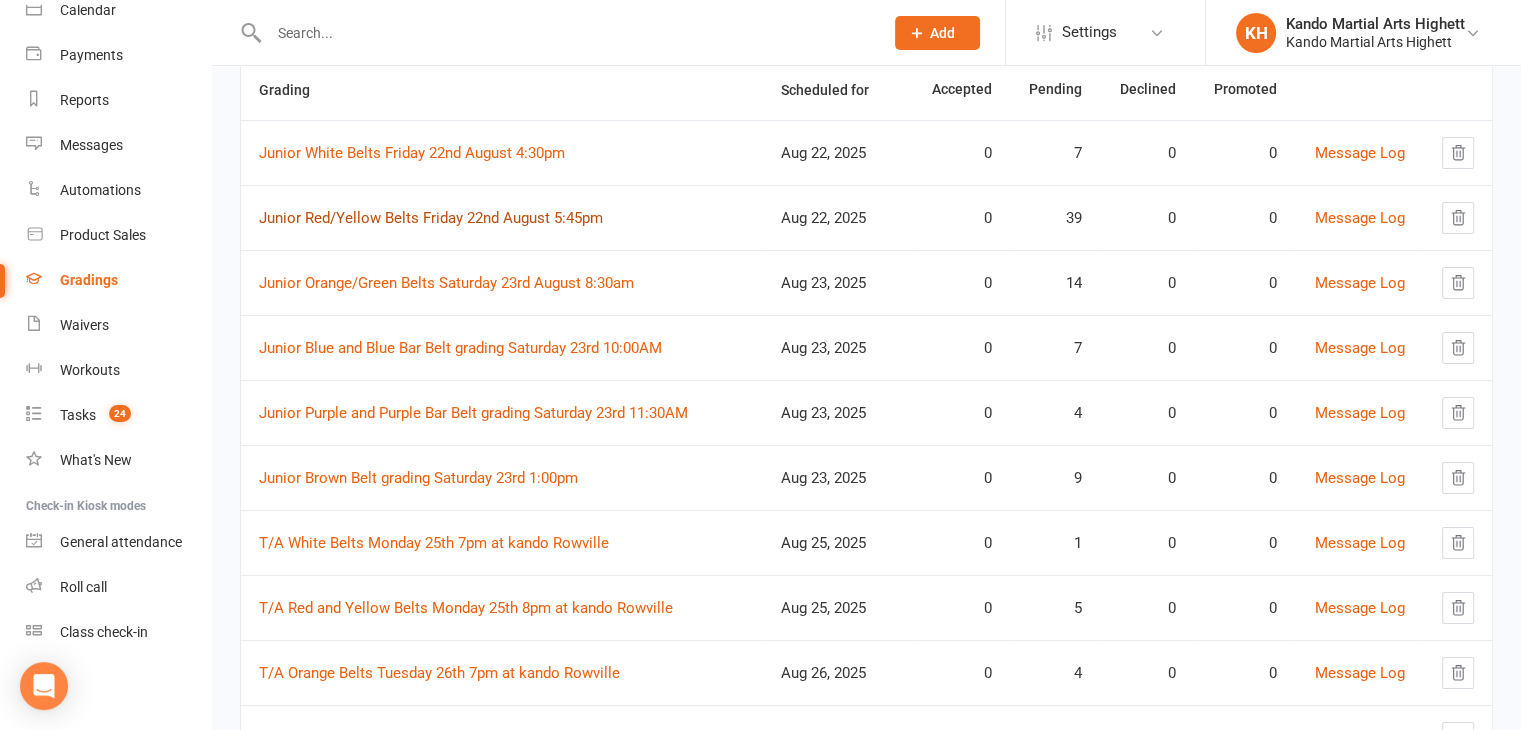 click on "Junior Red/Yellow Belts Friday 22nd August 5:45pm" at bounding box center (431, 218) 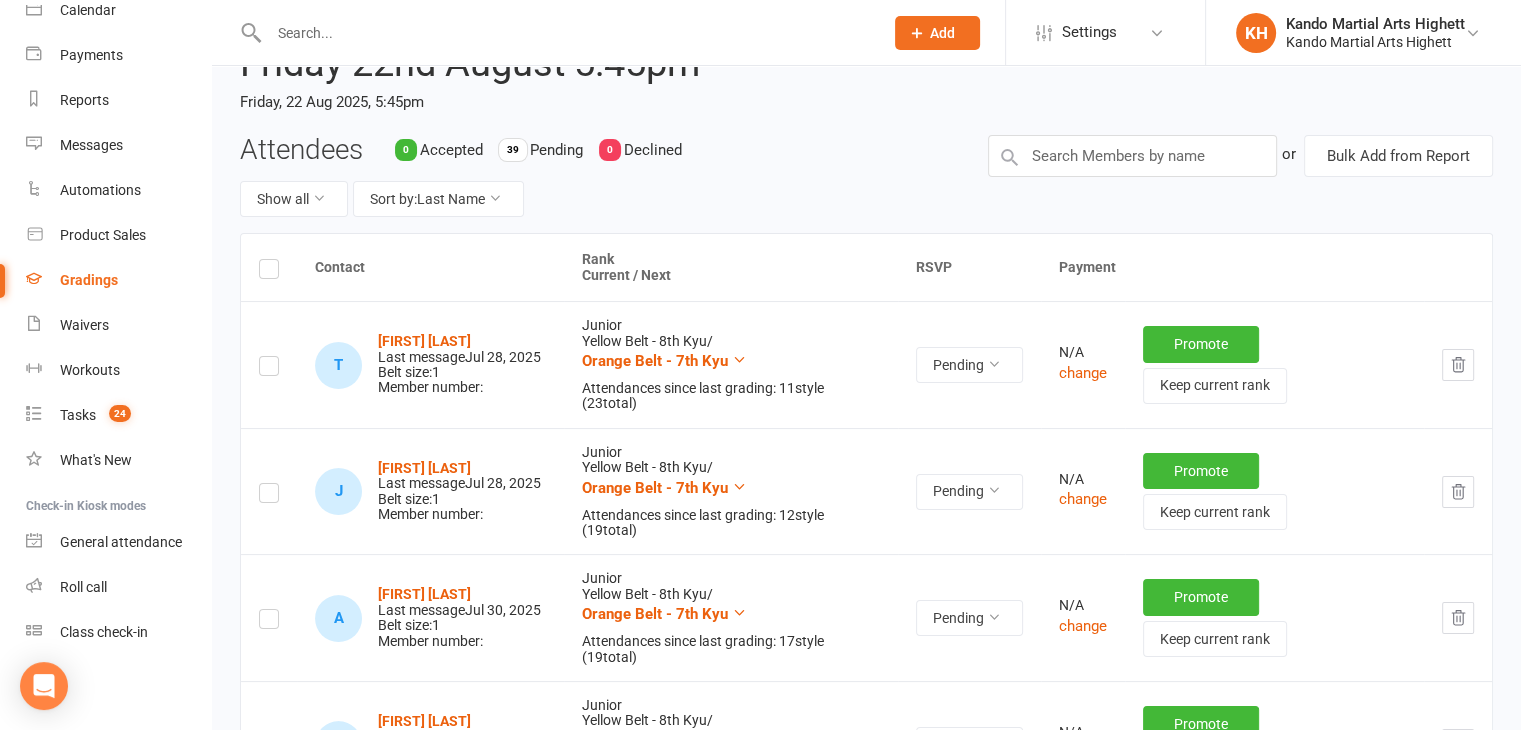 scroll, scrollTop: 36, scrollLeft: 0, axis: vertical 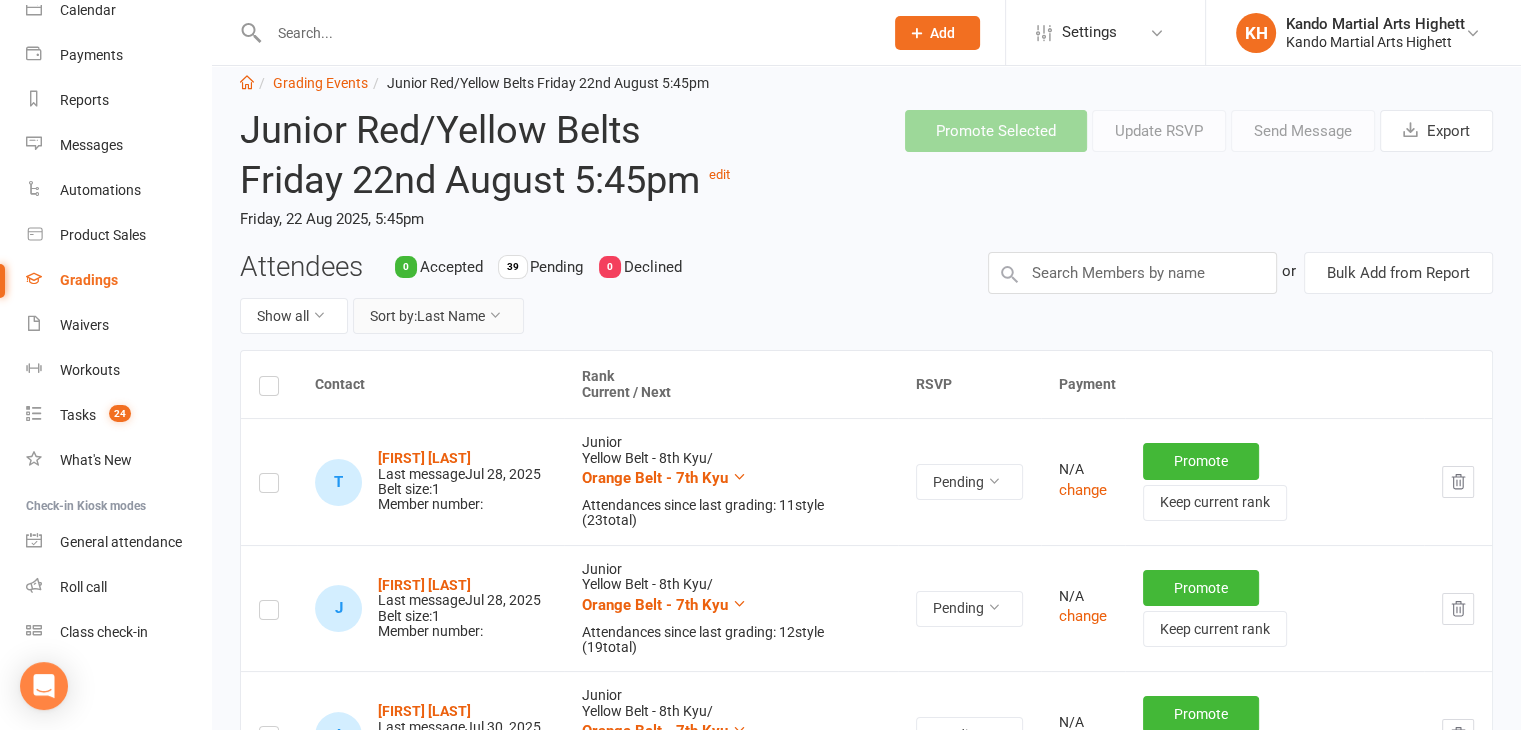 click on "Sort by:  Last Name" at bounding box center [438, 316] 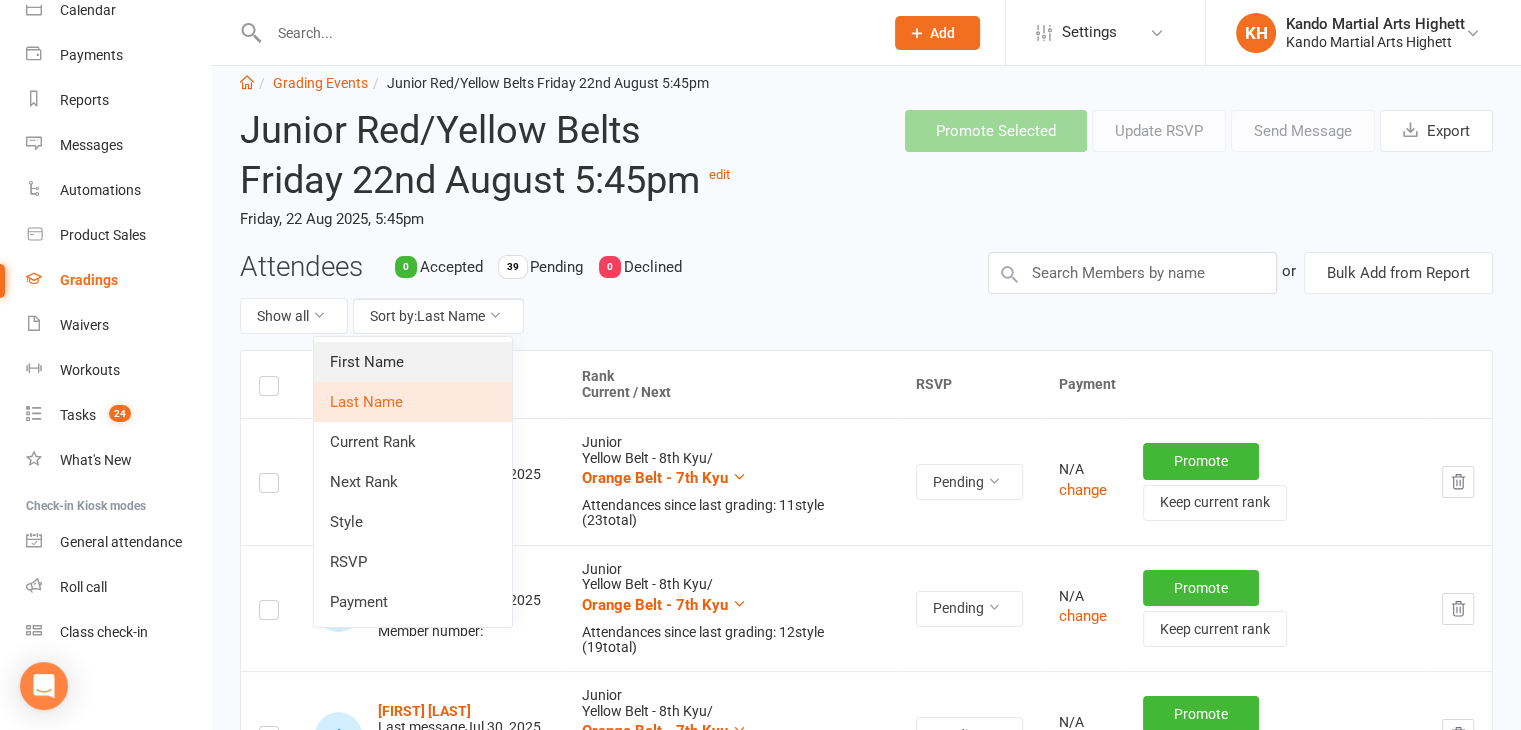 click on "First Name" at bounding box center (413, 362) 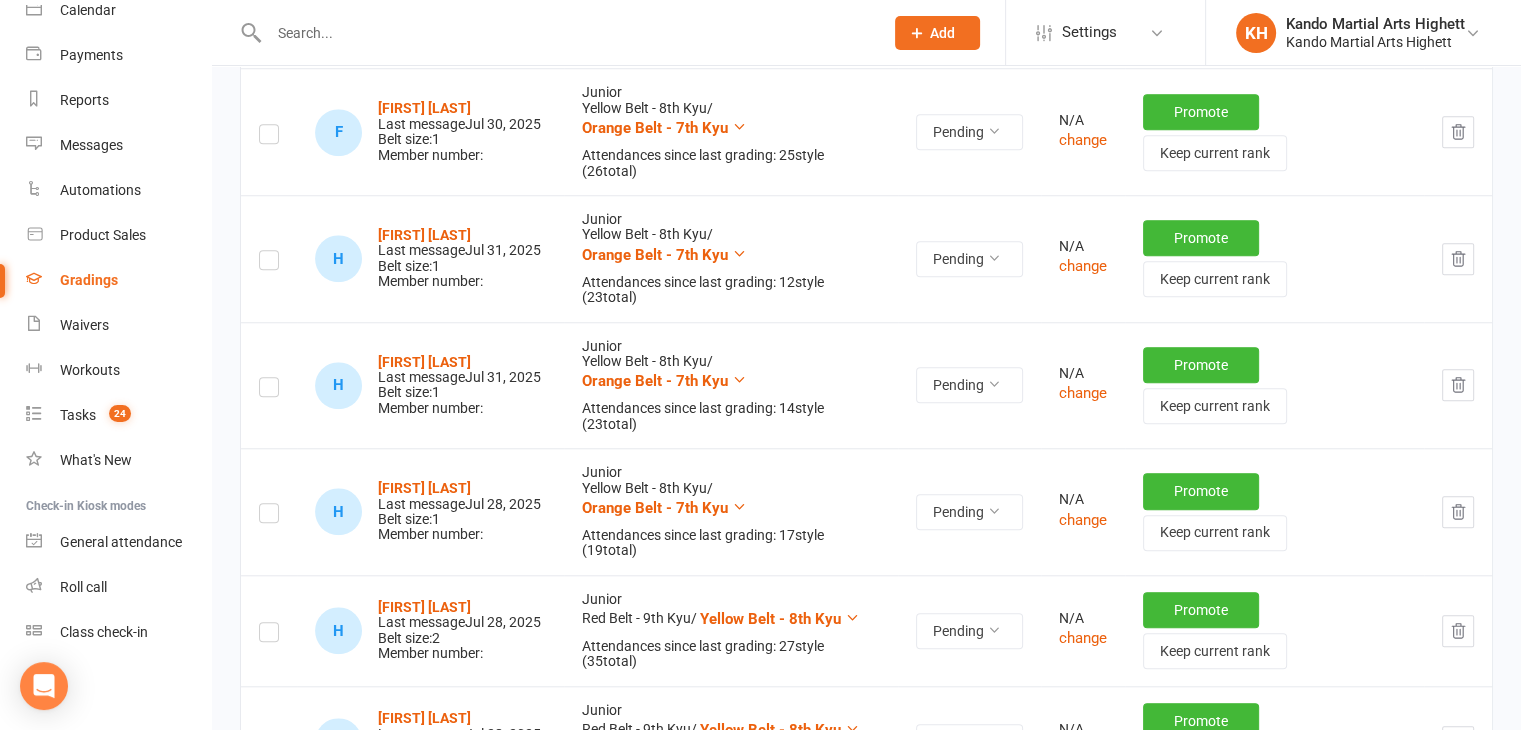 scroll, scrollTop: 1736, scrollLeft: 0, axis: vertical 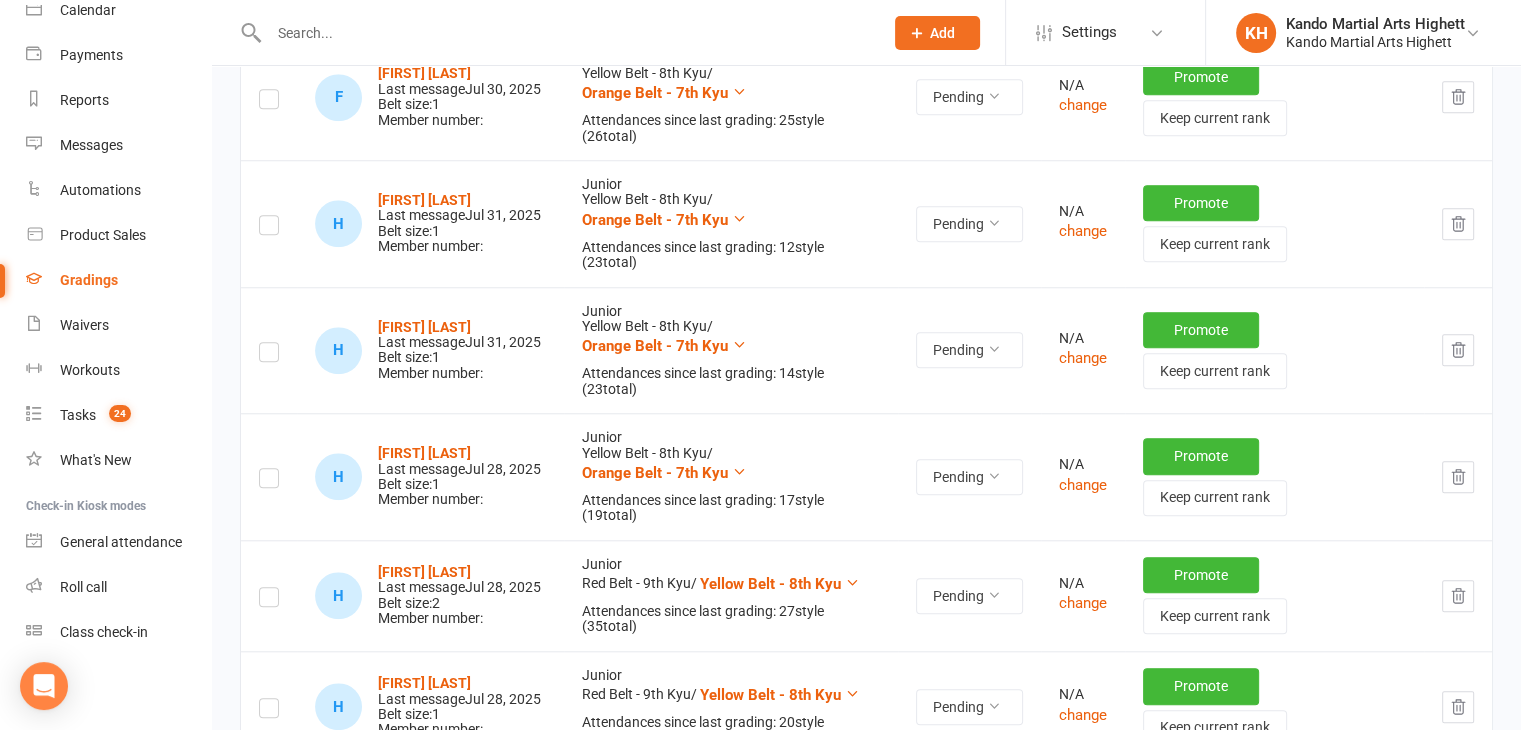 click at bounding box center [269, 711] 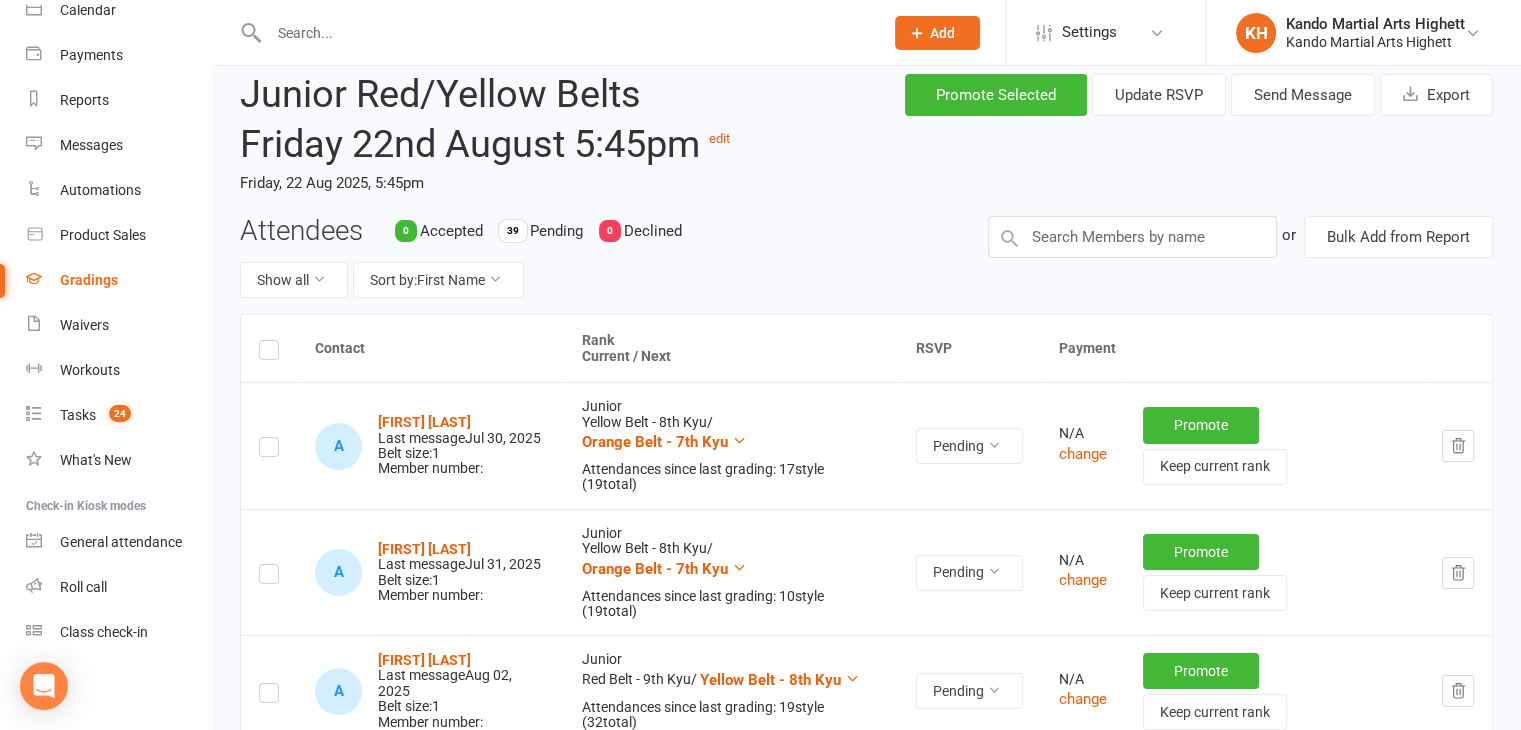 scroll, scrollTop: 0, scrollLeft: 0, axis: both 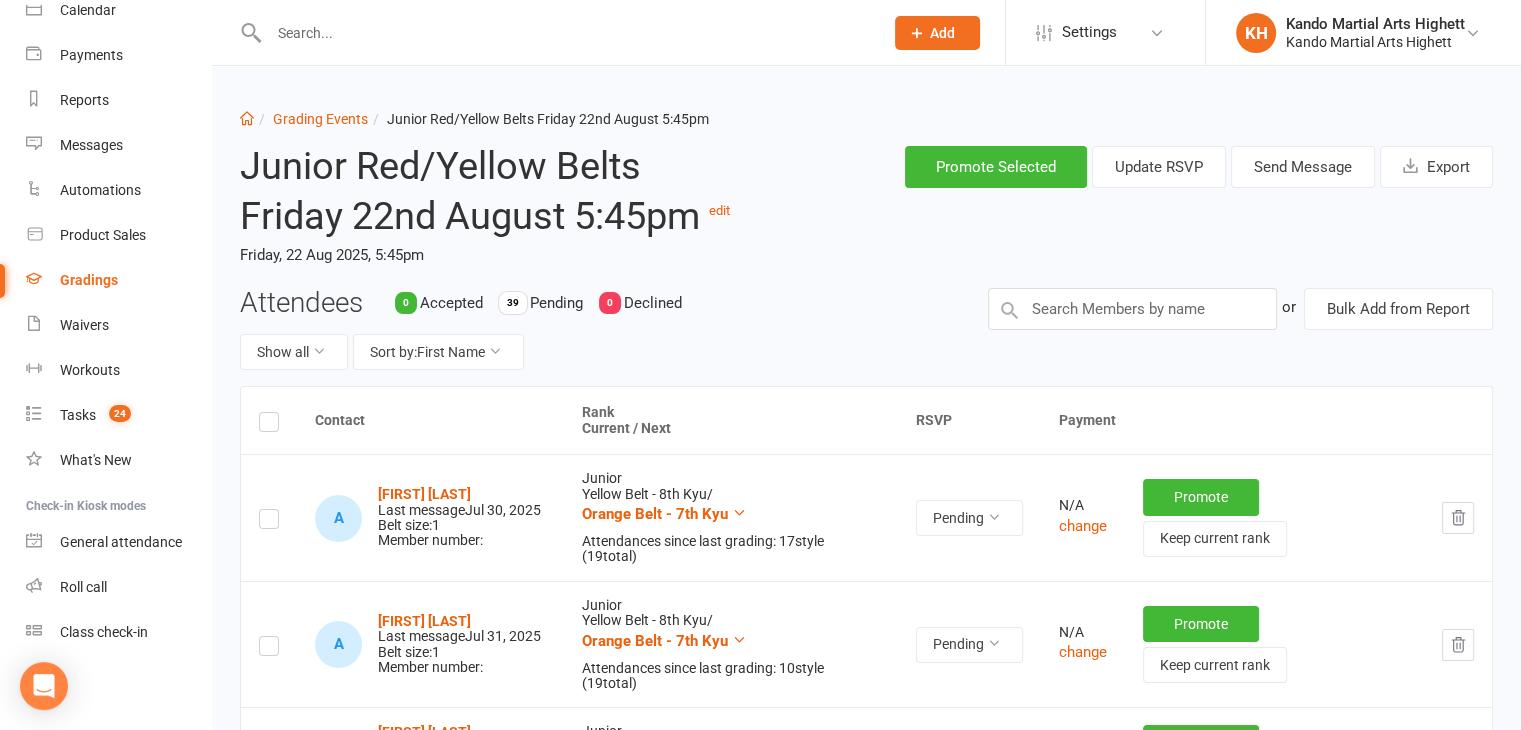 click on "Promote Selected Update RSVP Send Message   Export" at bounding box center (1134, 167) 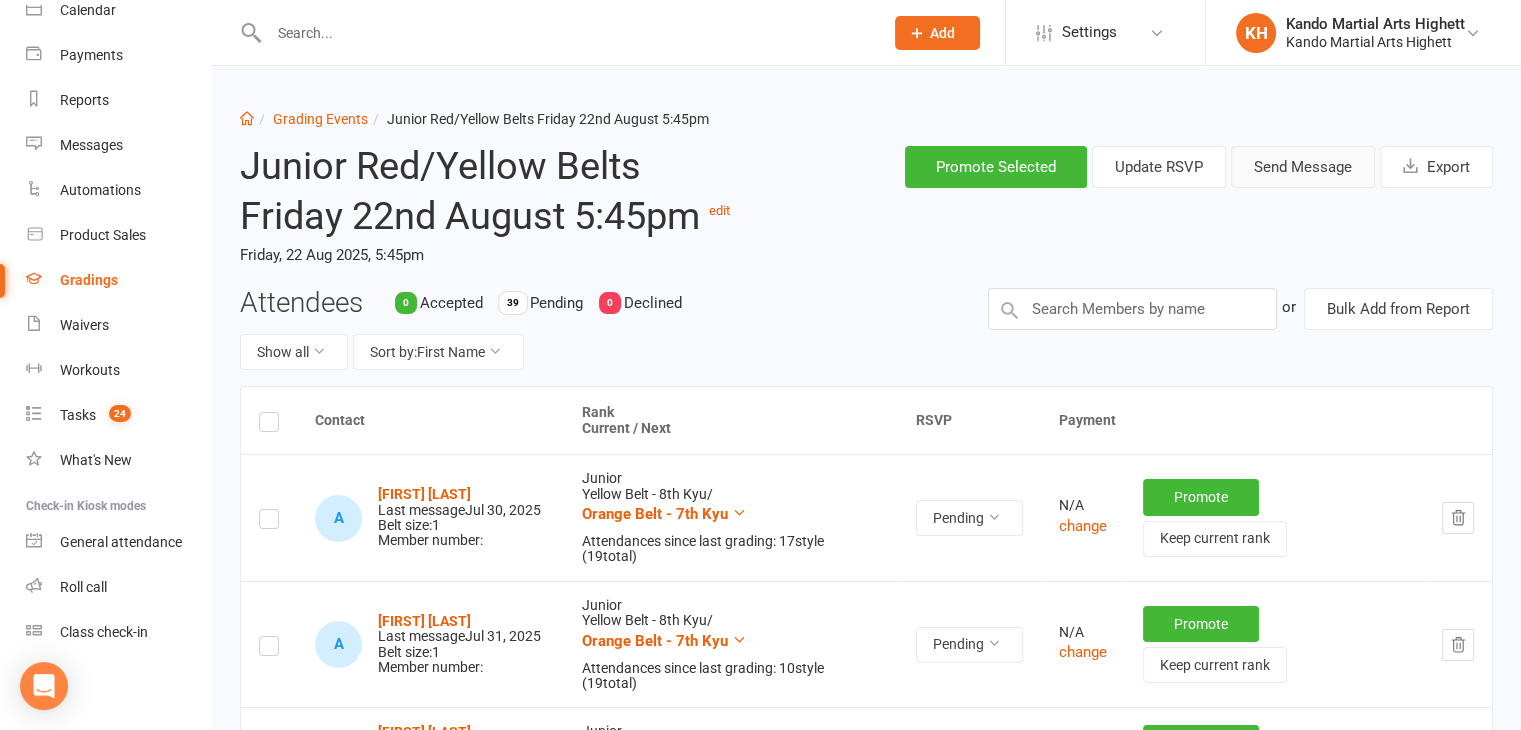 click on "Send Message" at bounding box center [1303, 167] 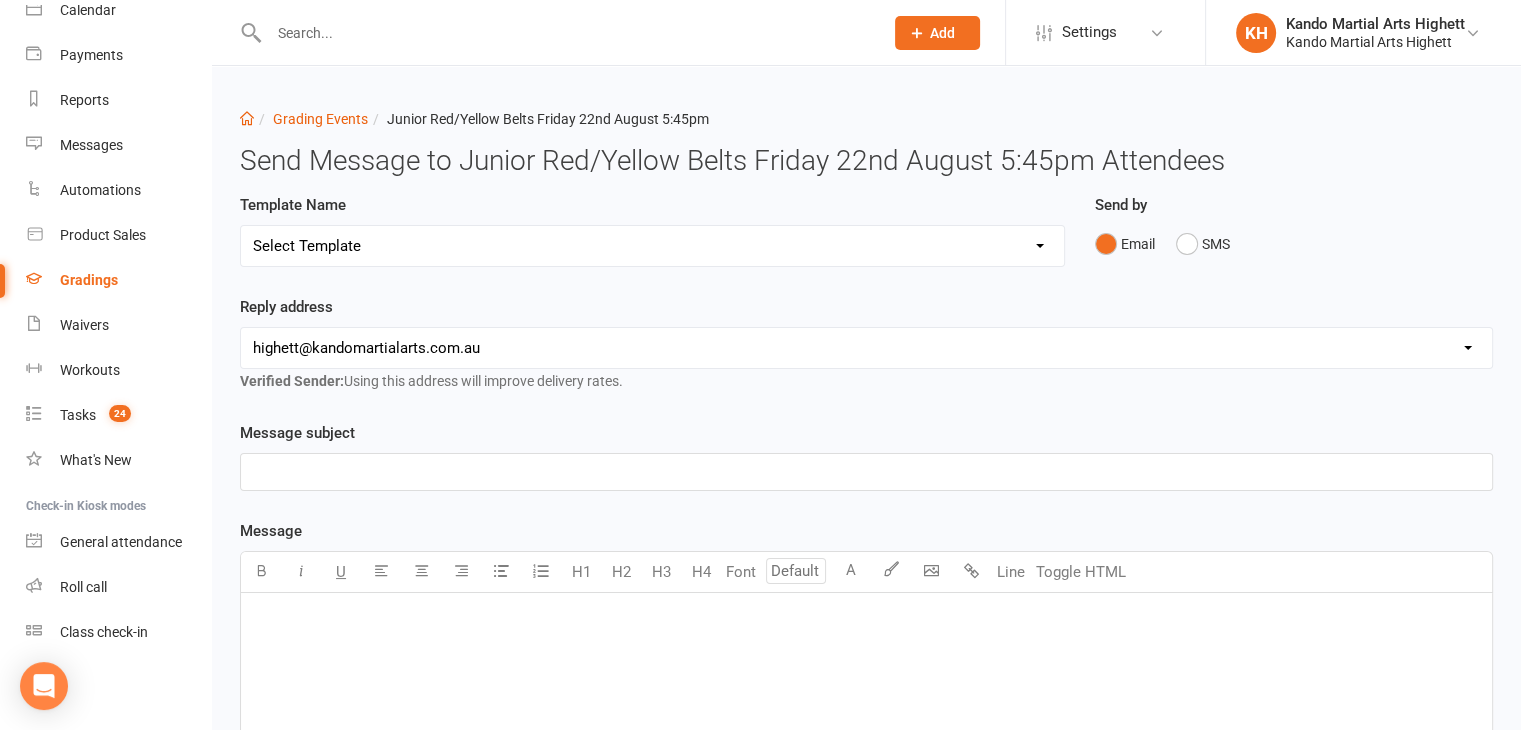 click on "Select Template [Email] Black Belt Grading Invitation [Email] Confirmation of Successful Grading [Email] Grading Event Reminder [SMS] Invited to grading not responded [Email] JNR - Invitation to Grading Event [Email] Notification of change to Grading Event date/time [Email] TA - Invitation to Grading Event" at bounding box center (652, 246) 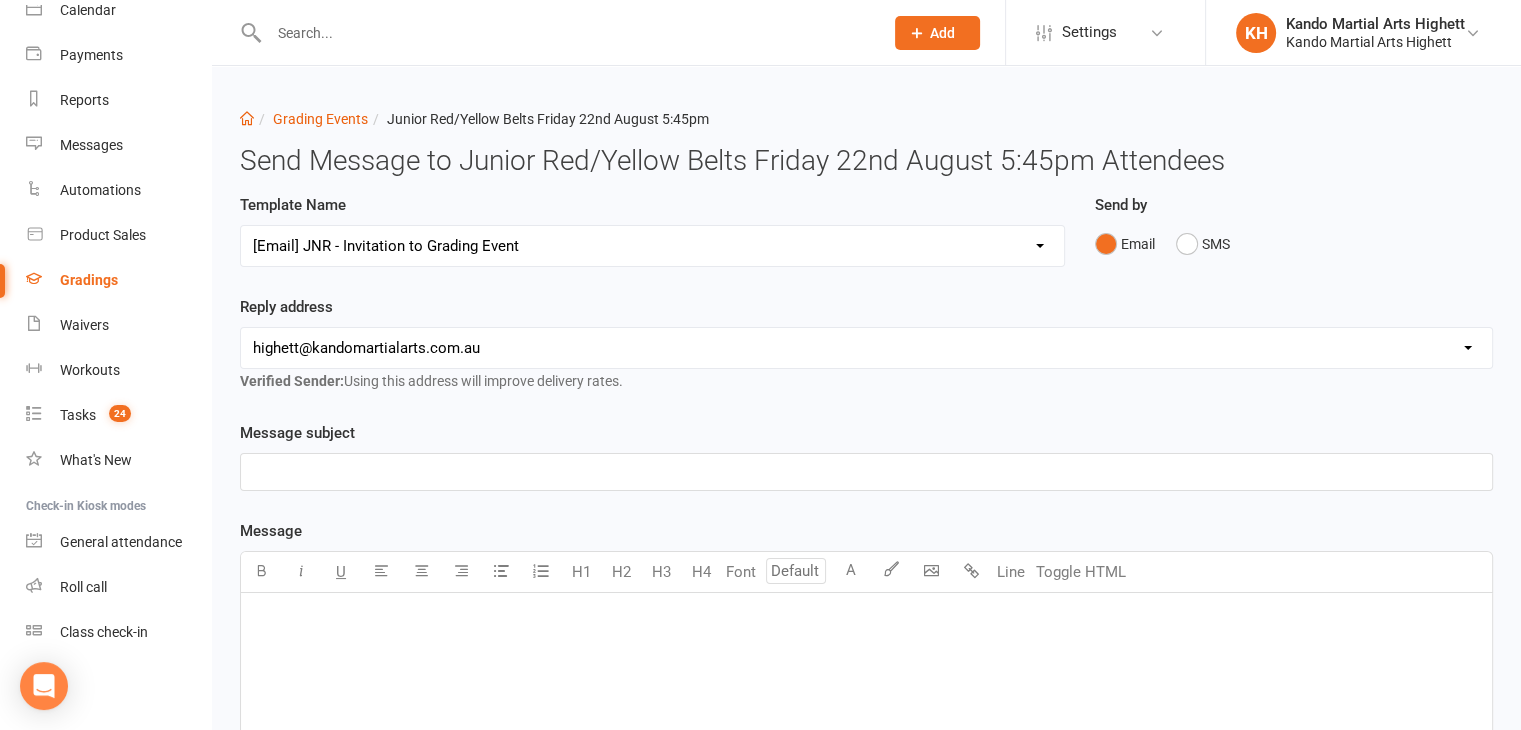 click on "Select Template [Email] Black Belt Grading Invitation [Email] Confirmation of Successful Grading [Email] Grading Event Reminder [SMS] Invited to grading not responded [Email] JNR - Invitation to Grading Event [Email] Notification of change to Grading Event date/time [Email] TA - Invitation to Grading Event" at bounding box center (652, 246) 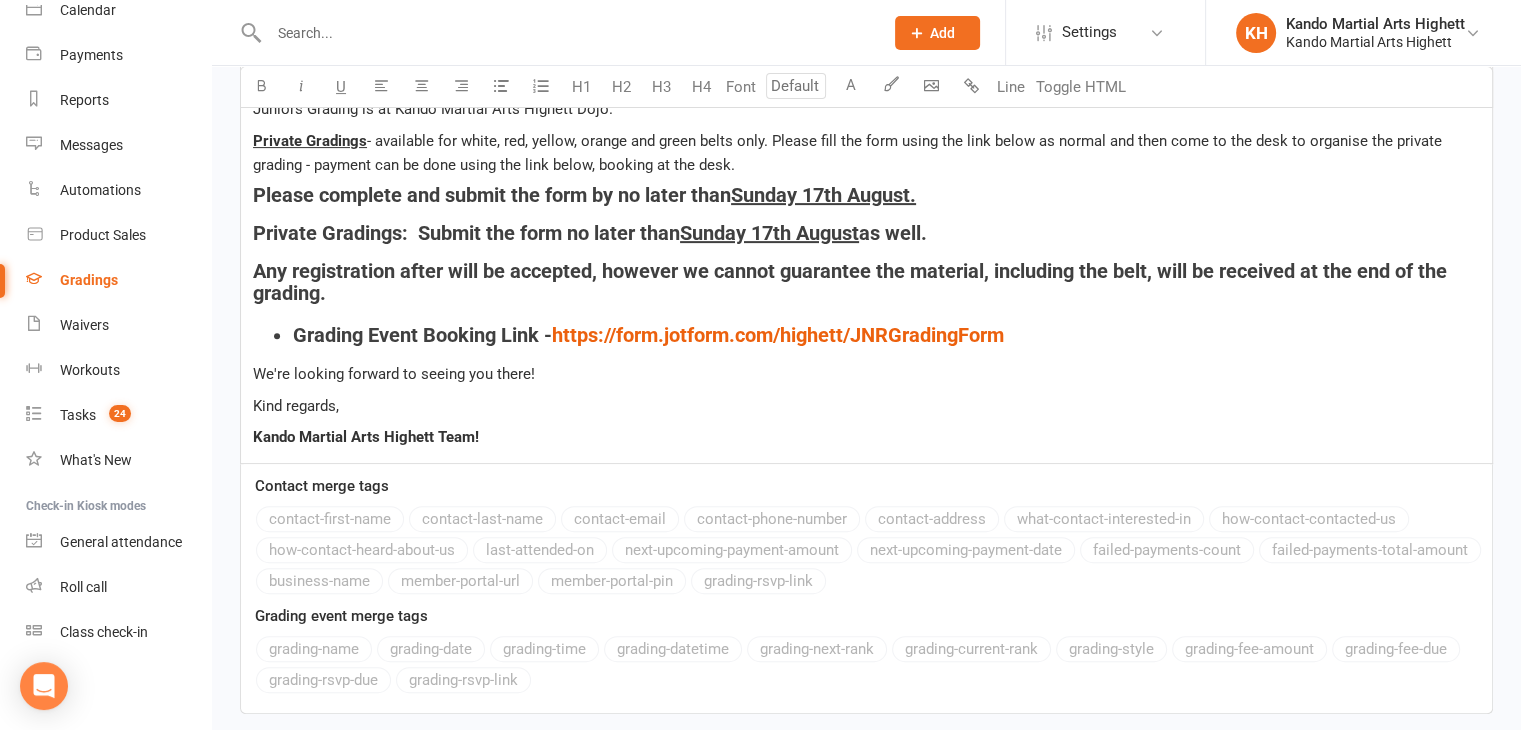 scroll, scrollTop: 762, scrollLeft: 0, axis: vertical 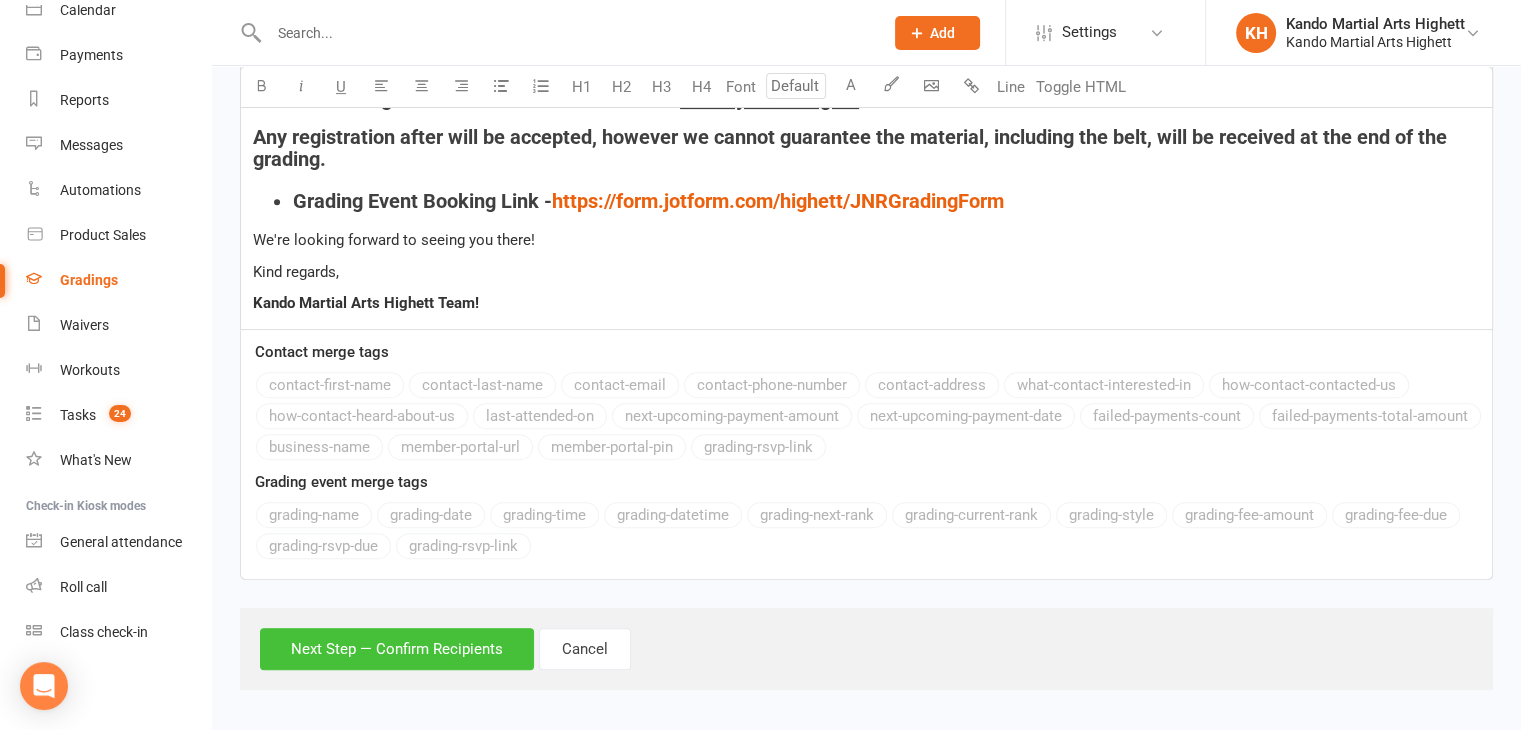 click on "Next Step — Confirm Recipients" at bounding box center (397, 649) 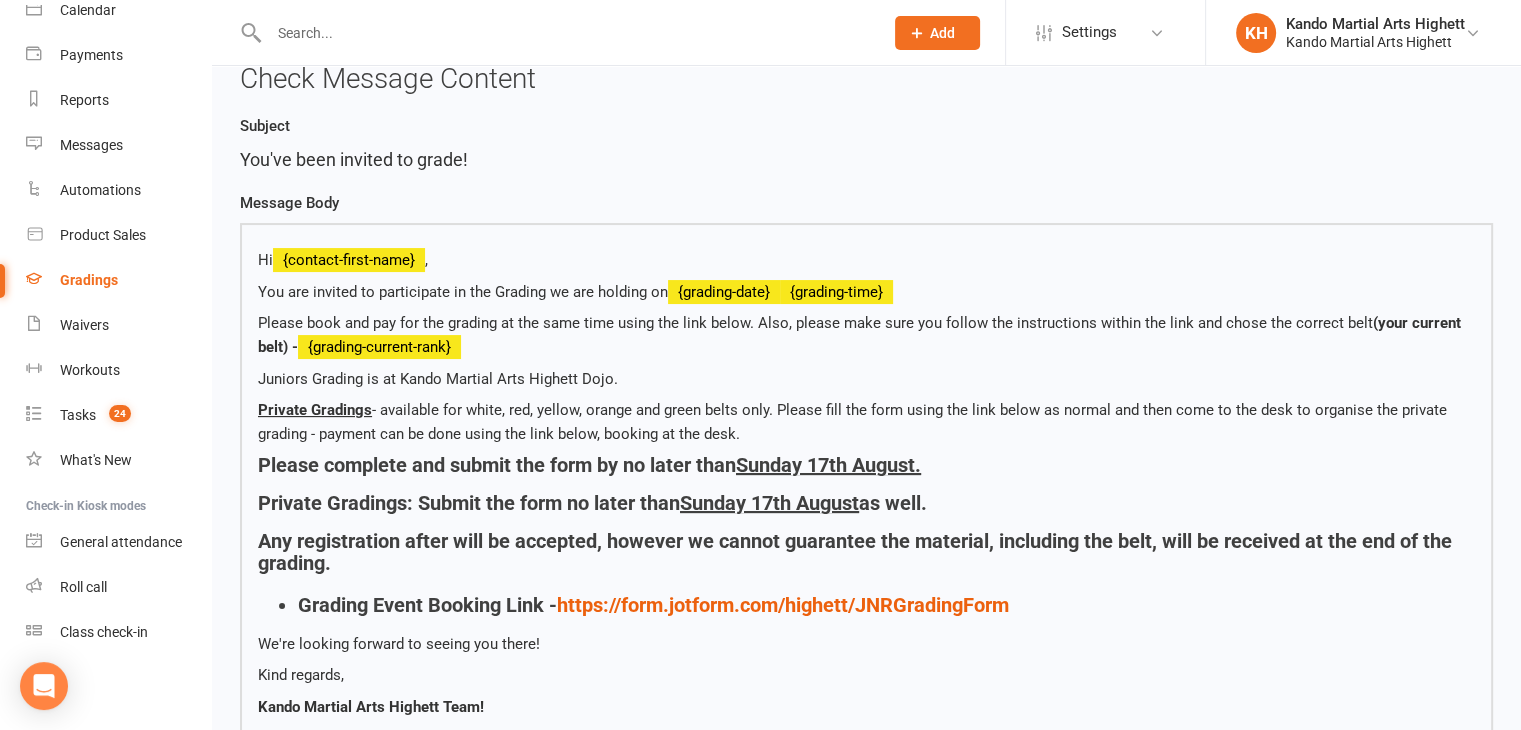 scroll, scrollTop: 600, scrollLeft: 0, axis: vertical 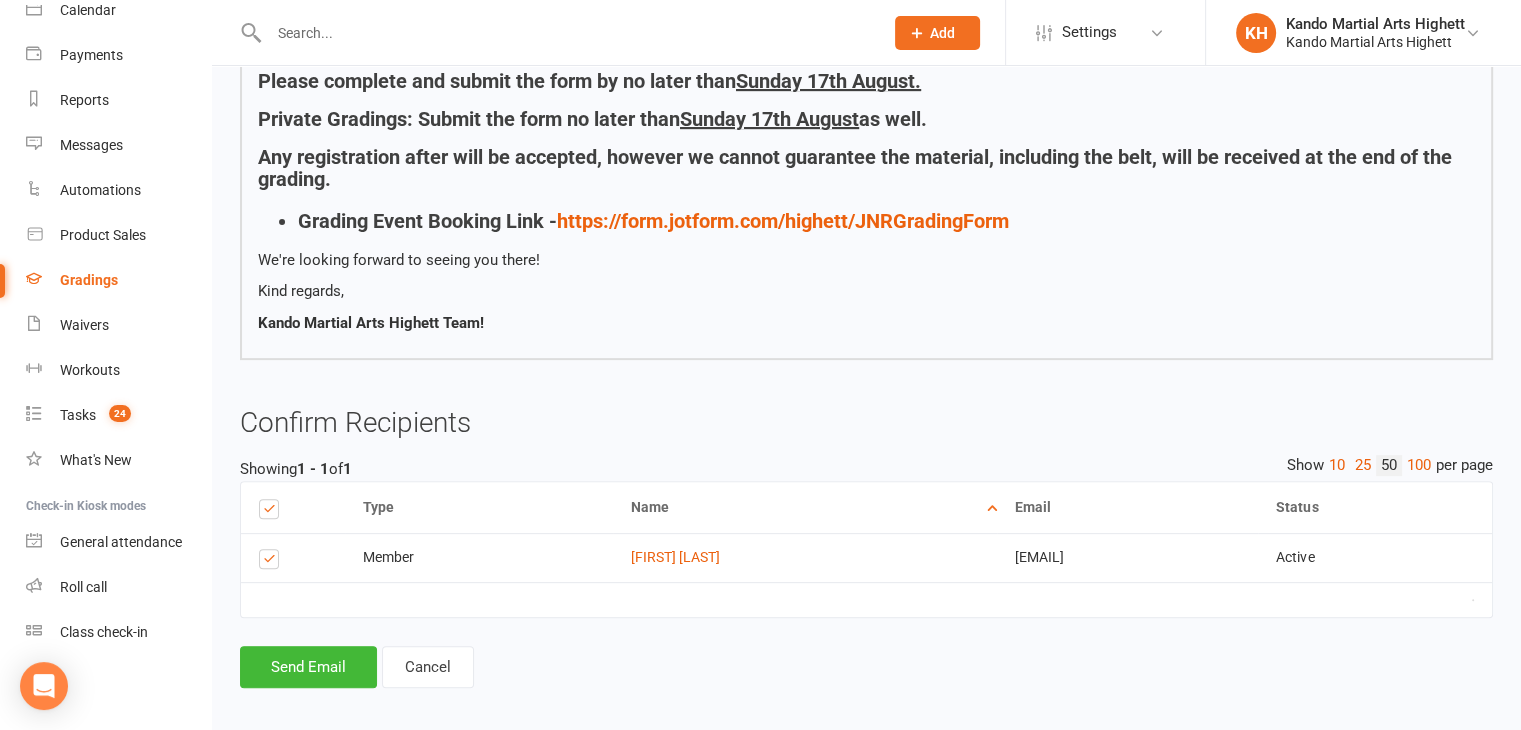 click on "Dashboard Grading Events Junior Red/Yellow Belts Friday 22nd August 5:45pm Send Message to Junior Red/Yellow Belts Friday 22nd August 5:45pm Attendees Finalize & Send Please  Check your Message Content  and  Confirm your Recipients  below. Then,  Send your Email  when you're ready. Check Message Content Subject You've been invited to grade! Message Body Hi  {contact-first-name}  , You are invited to participate in the Grading we are holding on     {grading-date} {grading-time} Please book and pay for the grading at the same time using the link below. Also, please make sure you follow the instructions within the link and chose the correct belt  (your current belt) -  {grading-current-rank}   Juniors Grading is at Kando Martial Arts Highett Dojo. Private Gradings  - available for white, red, yellow, orange and green belts only. Please fill the form using the link below as normal and then come to the desk to organise the private grading - payment can be done using the link below, booking at the desk.  Show" at bounding box center [866, 91] 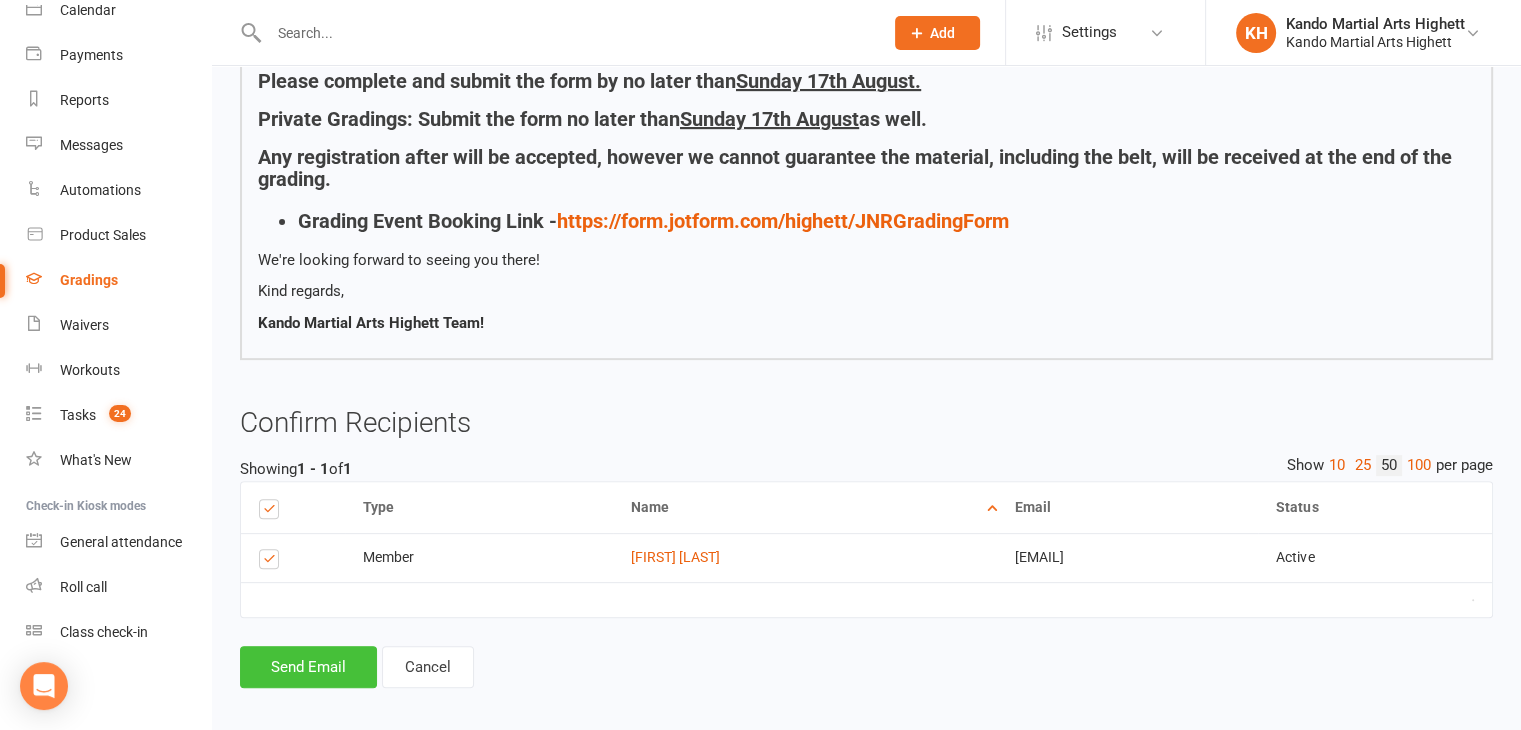 click on "Send Email" at bounding box center [308, 667] 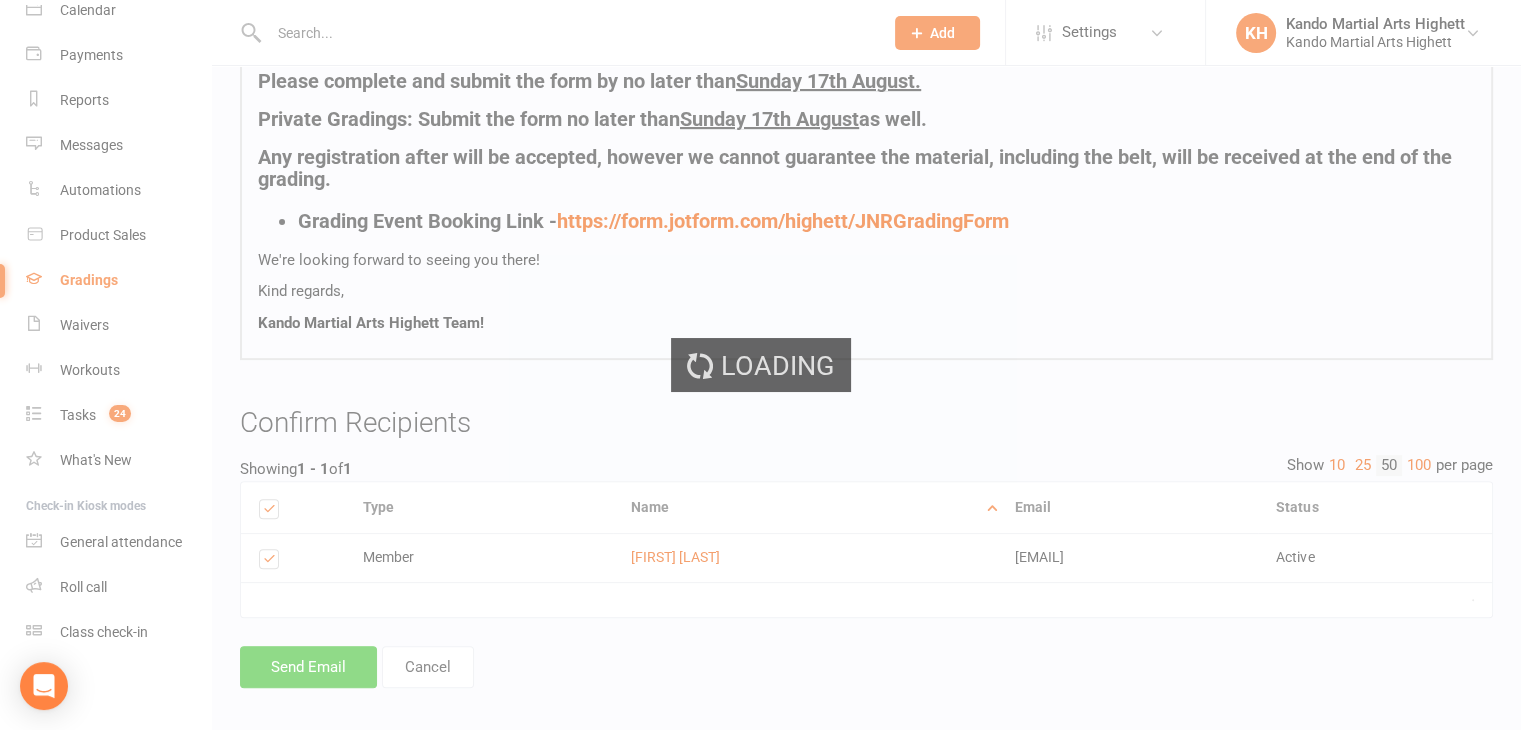 scroll, scrollTop: 0, scrollLeft: 0, axis: both 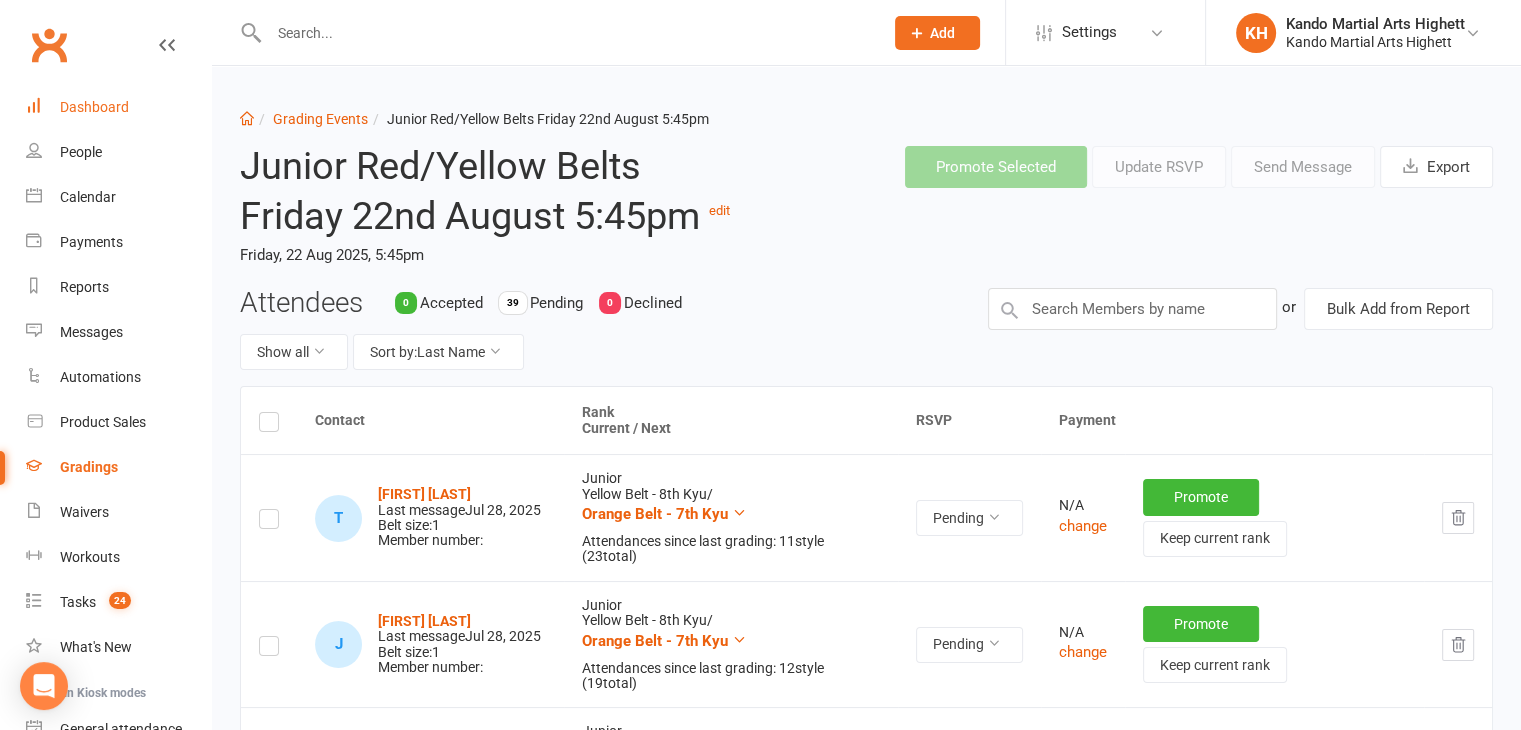 click on "Dashboard" at bounding box center [94, 107] 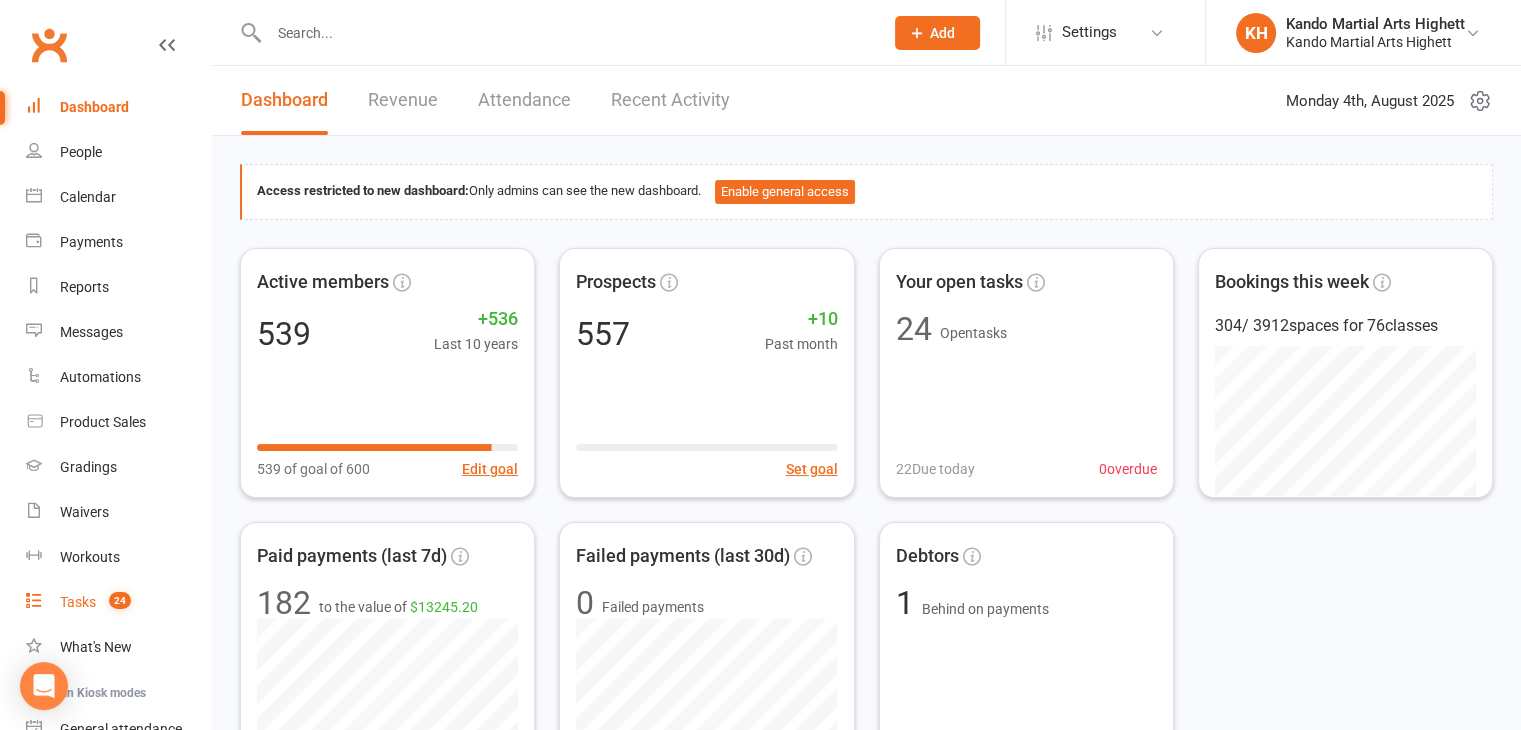 click on "Tasks" at bounding box center [78, 602] 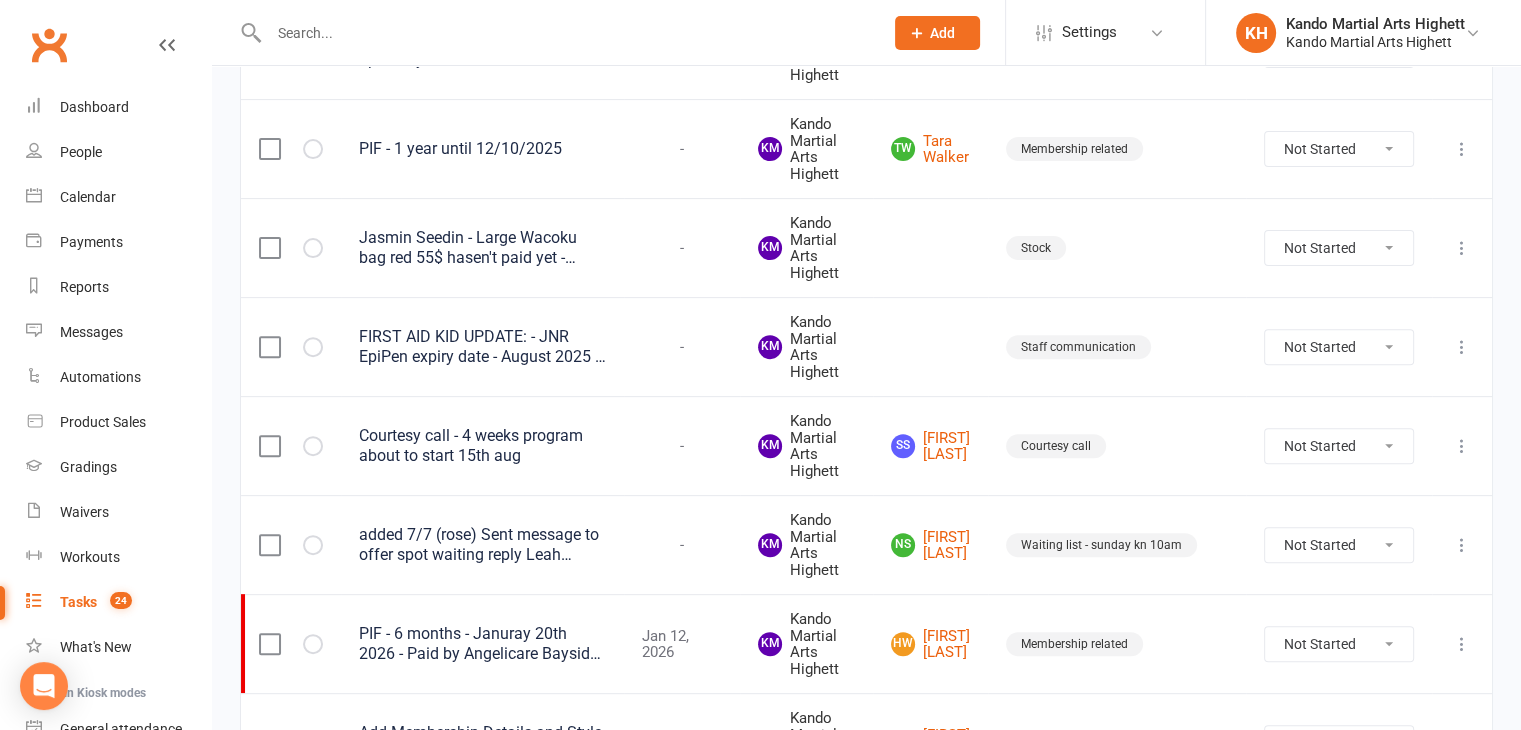scroll, scrollTop: 700, scrollLeft: 0, axis: vertical 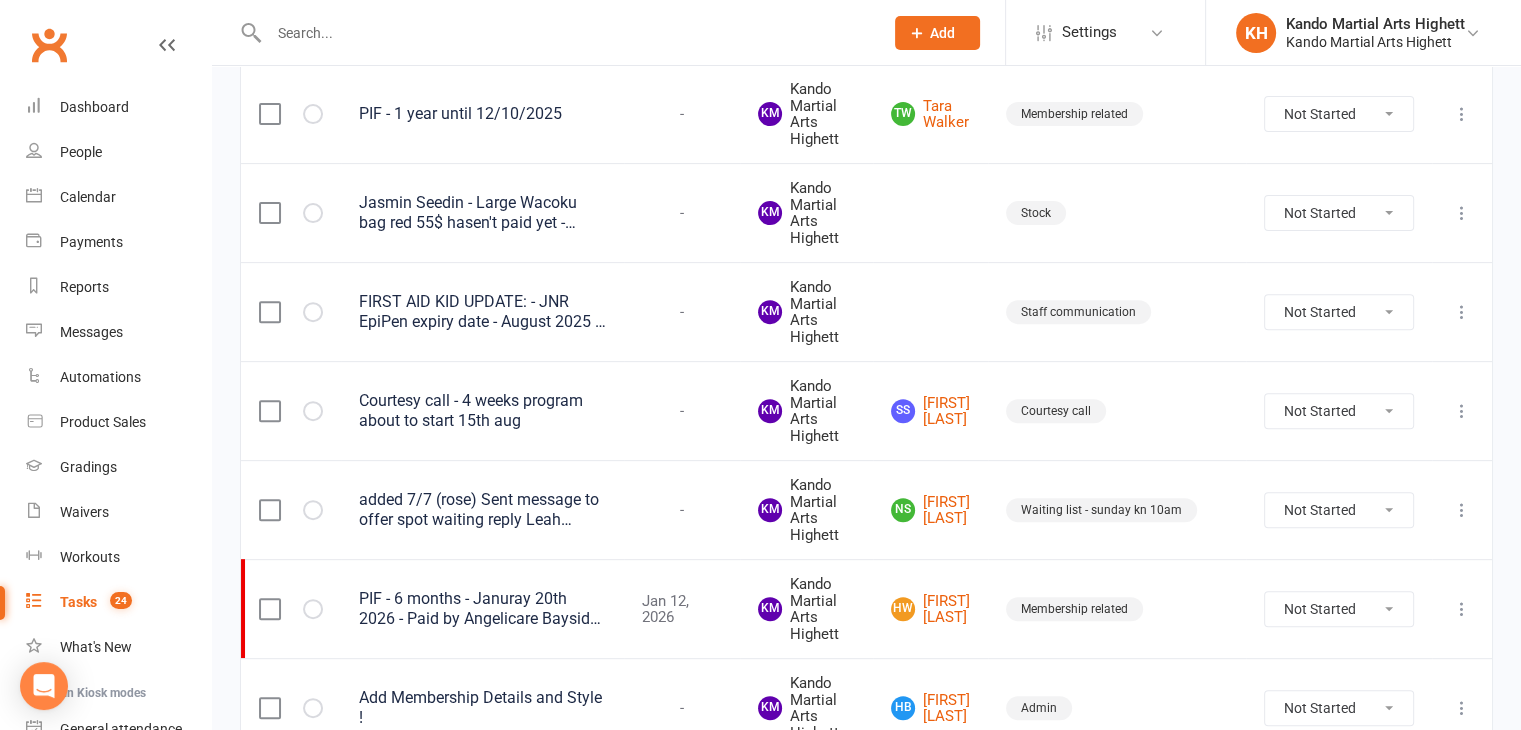 click on "Courtesy call - 4 weeks program about to start 15th aug" at bounding box center [482, 411] 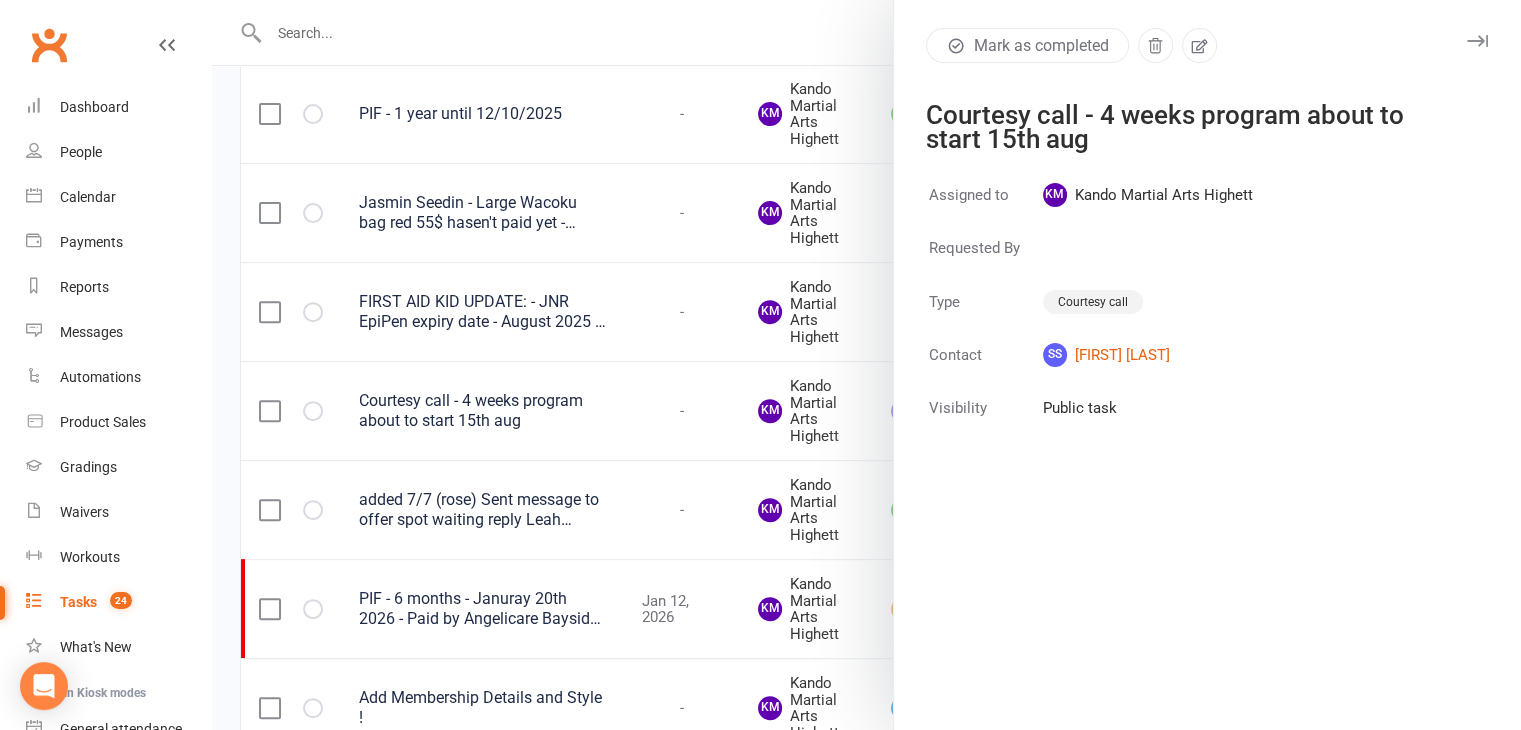 click at bounding box center (866, 365) 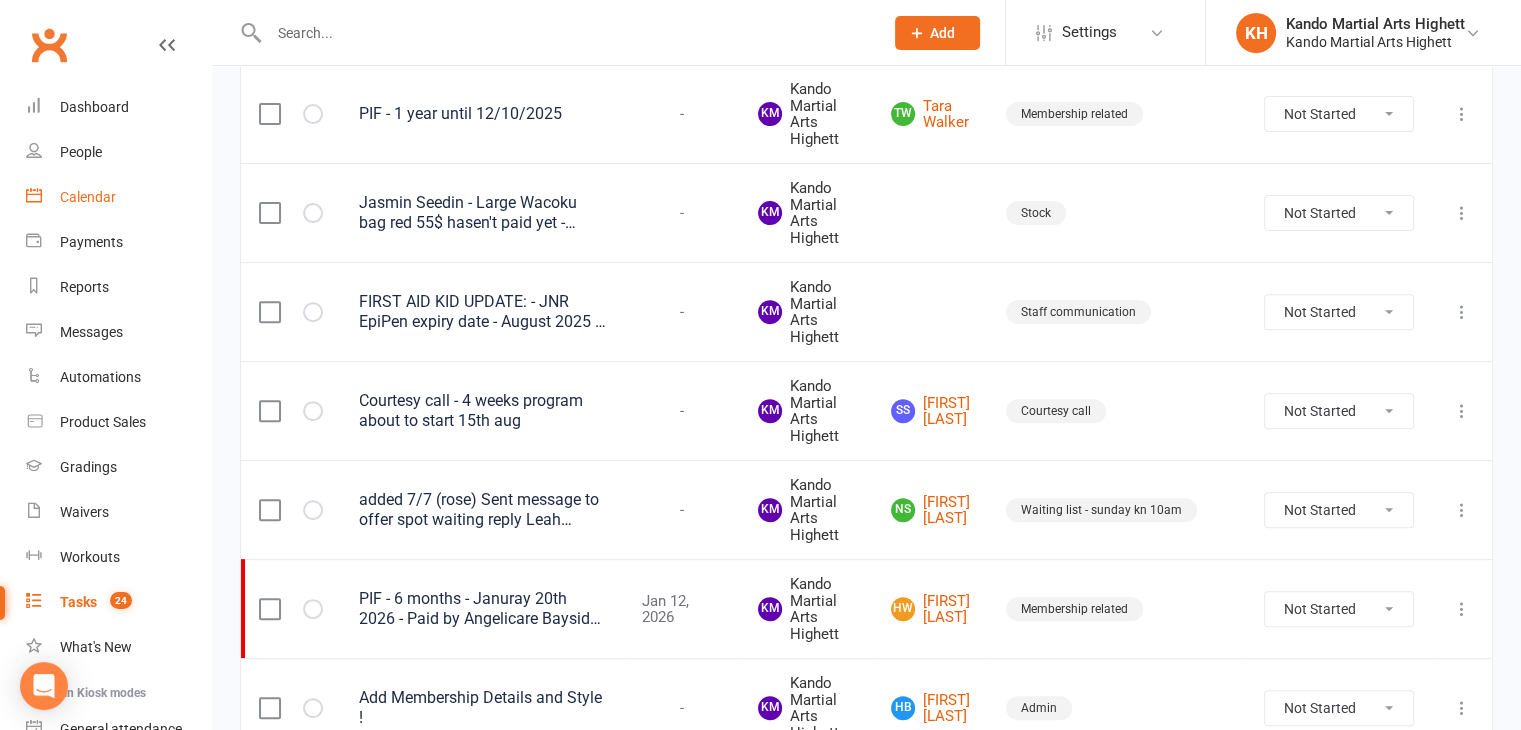 click on "Calendar" at bounding box center [88, 197] 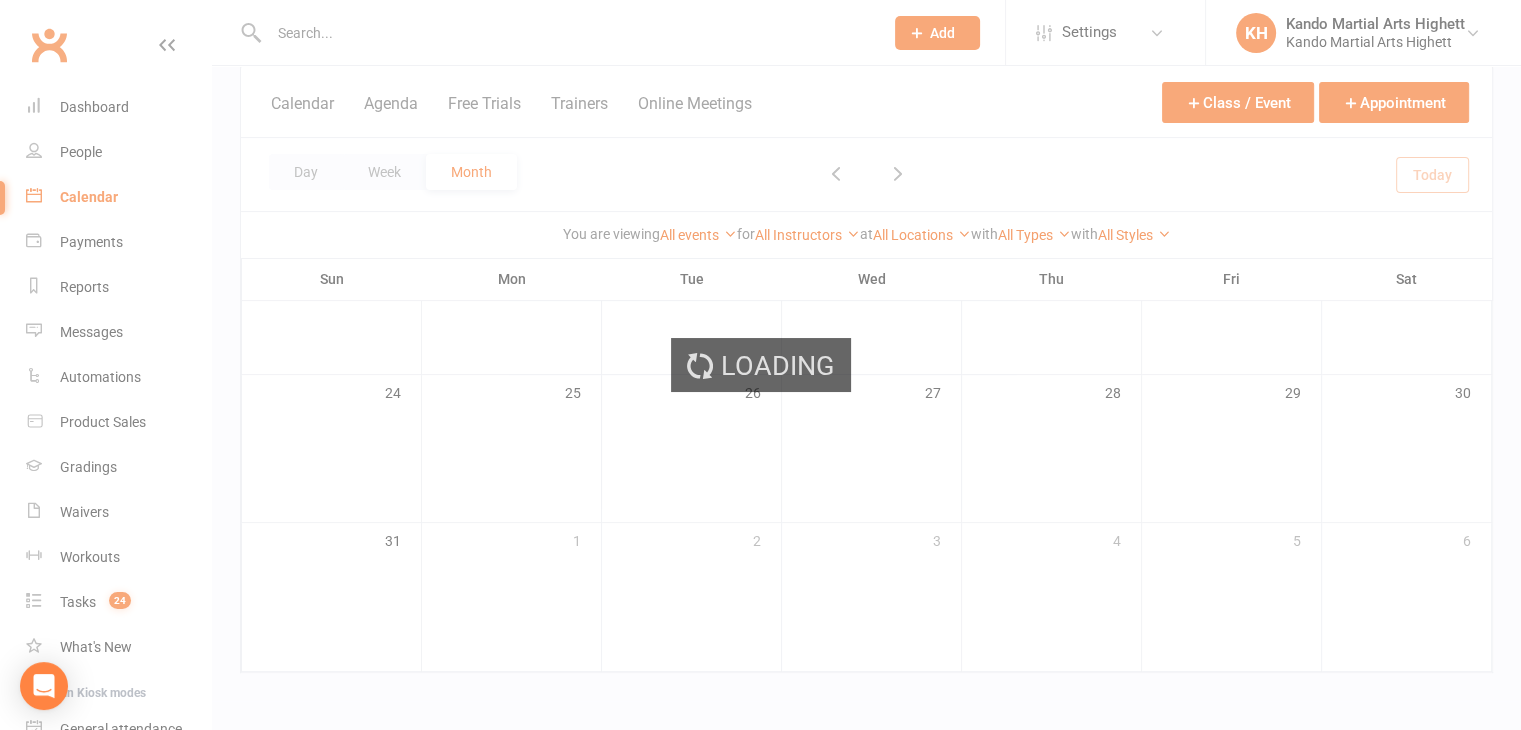 scroll, scrollTop: 0, scrollLeft: 0, axis: both 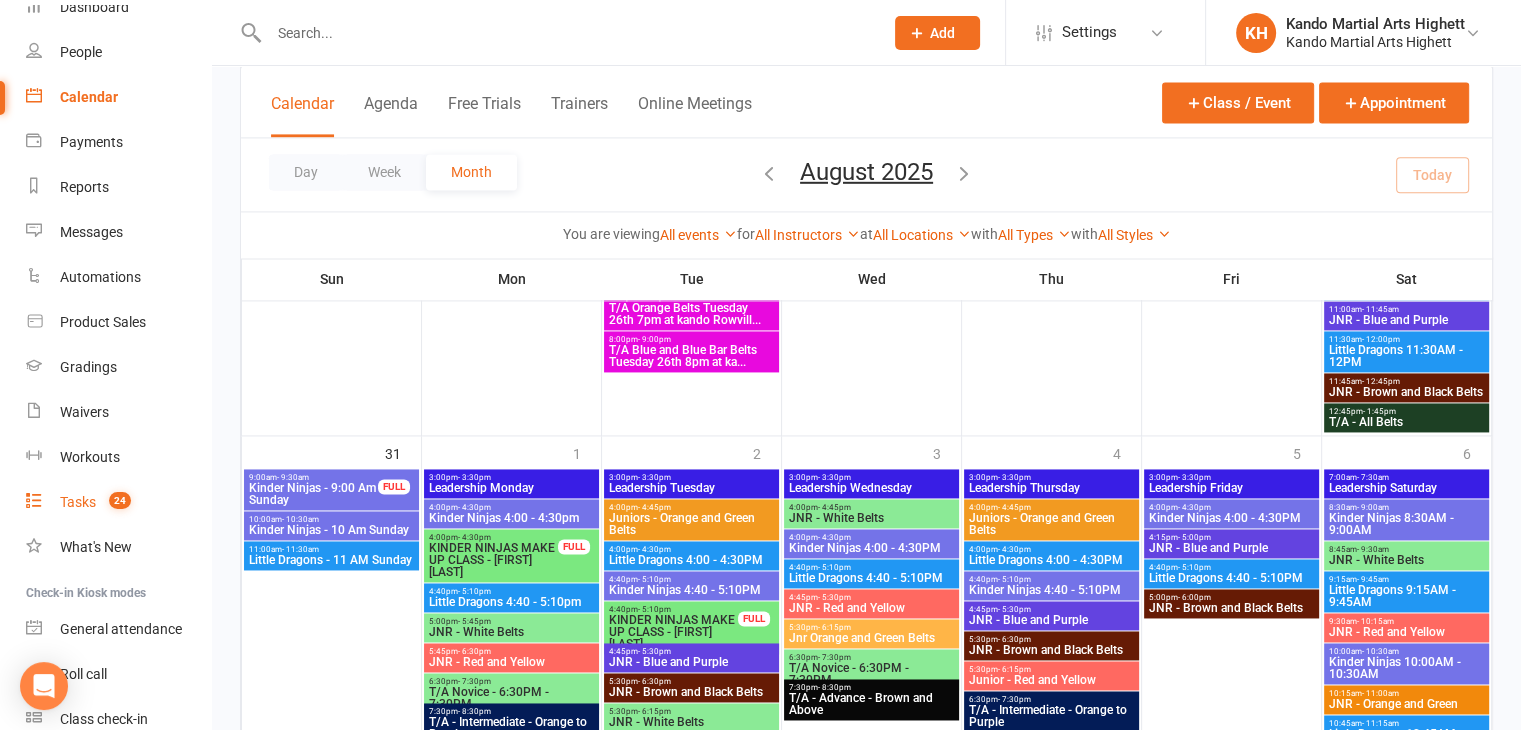 click on "Tasks   24" at bounding box center [118, 502] 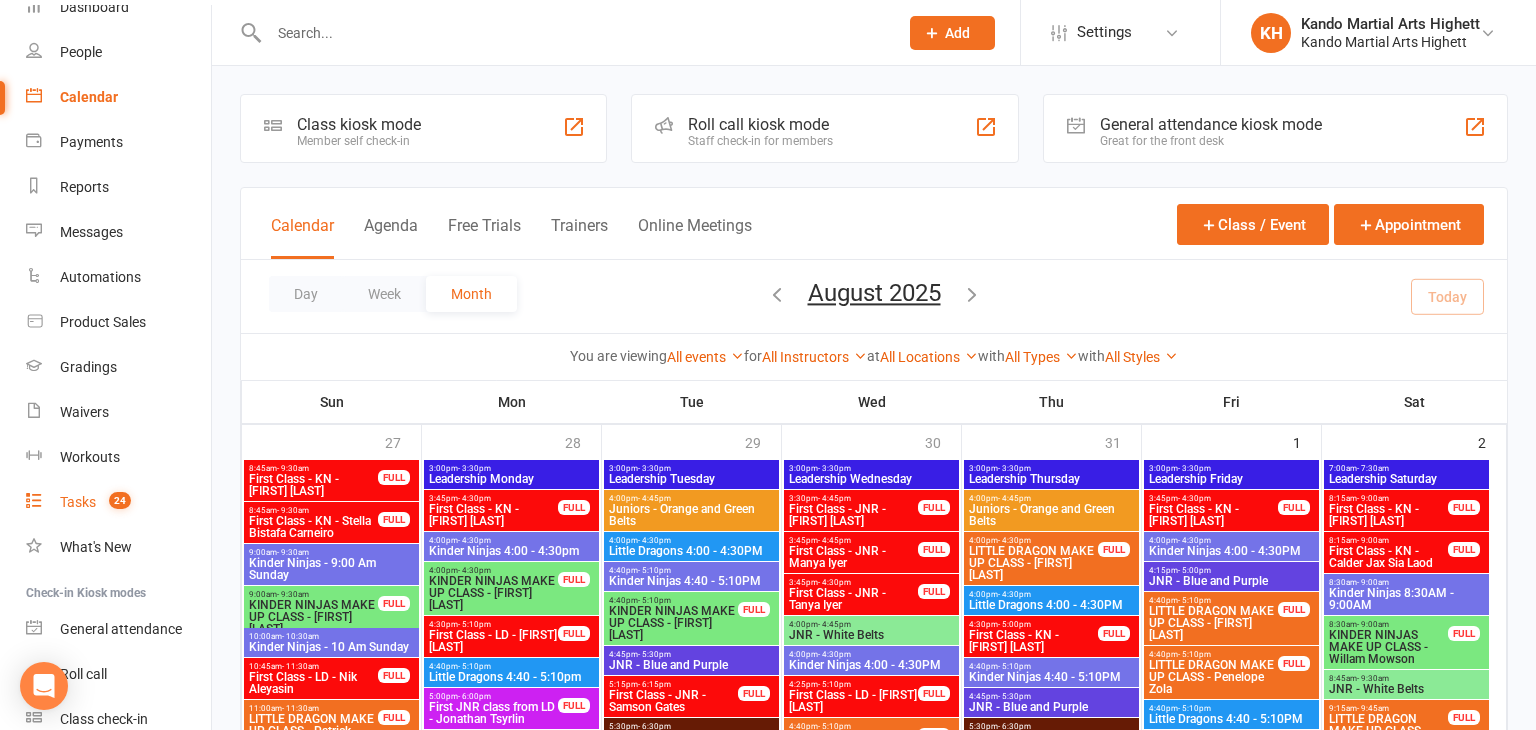 select on "incomplete" 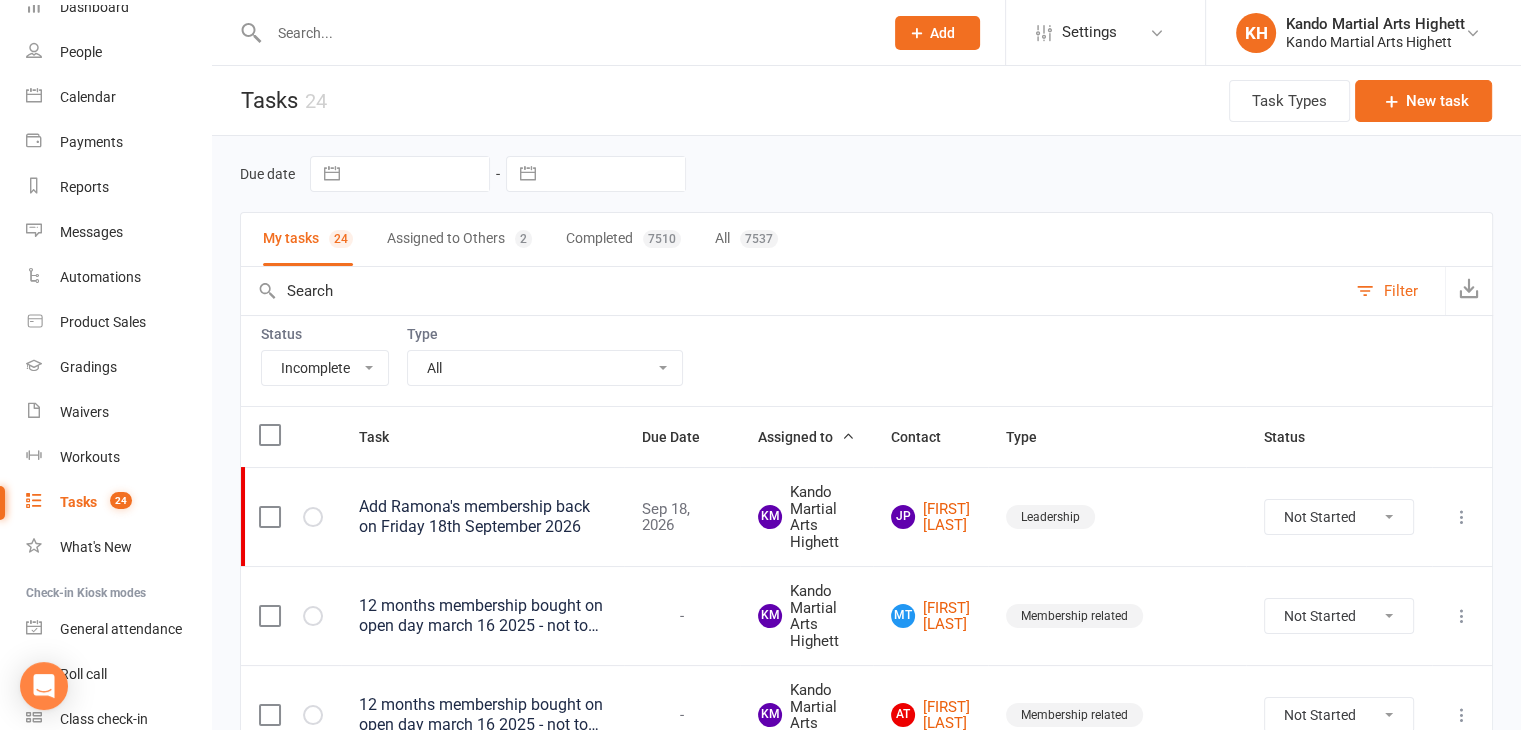 click on "All Admin Cancellation Class transfer Courtesy call Create welcome card E-mail Enquiry External In-class related Joining pack Ld/kn certificate and belt Leadership Membership related Phone call Staff communication Stock Suspension Waiting list - friday kn Waiting list - friday ld Waiting list - monday kn Waiting list - monday ld Waiting list - saturday 10:45 ld Waiting list - saturday 10am kn Waiting list - saturday 11:30am ld Waiting list - saturday 8:30 kn Waiting list - saturday 9:15 am ld Waiting list - sunday kn 10am Waiting list - thursday kn Waiting list - thursday ld Waiting list - tuesday kn Waiting list - tuesday ld Waiting list - wednesday kn Waiting list - wednesday ld Waitlist - sunday kn Waitlist - sunday ld Waiver approved - not contacted Waiver approved - waiting response" at bounding box center (545, 368) 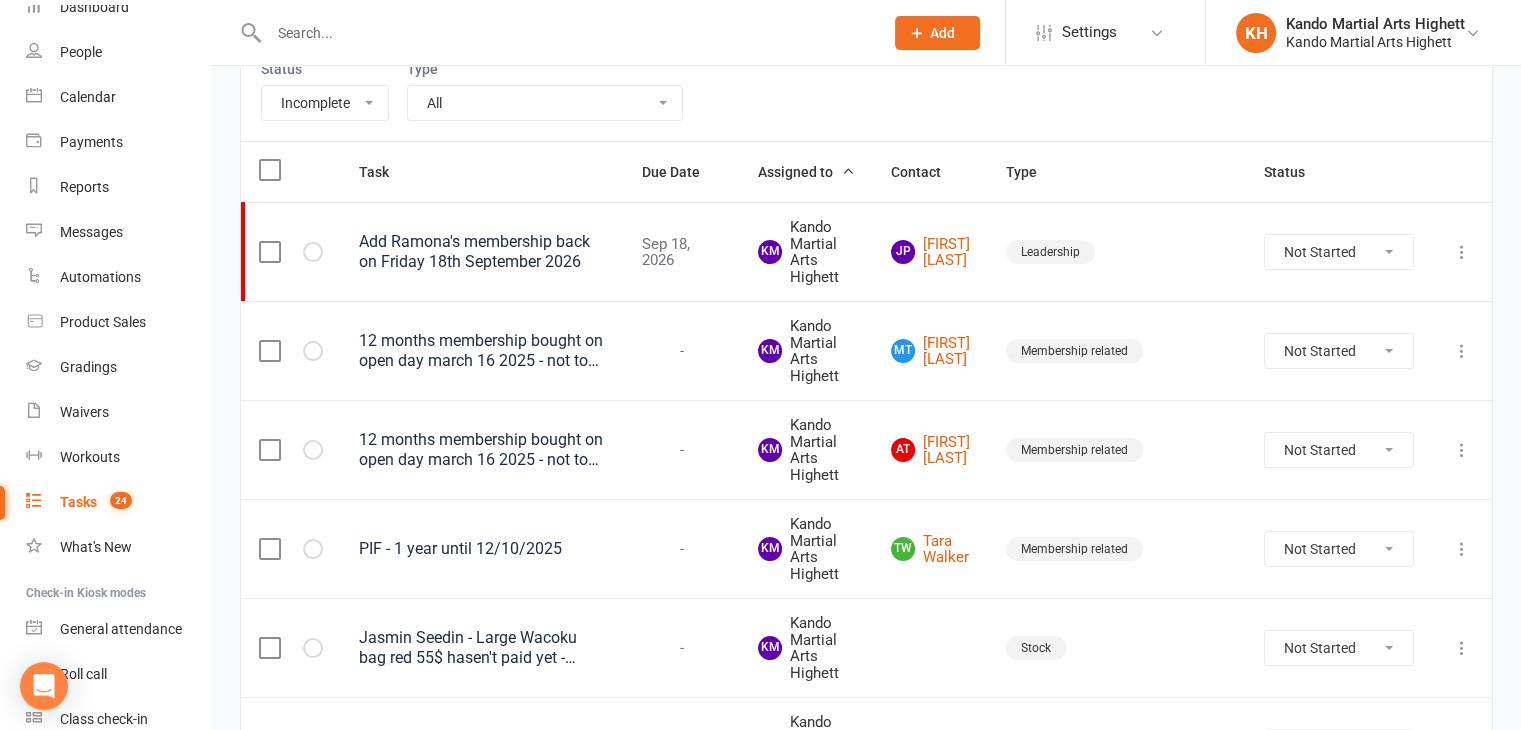 scroll, scrollTop: 300, scrollLeft: 0, axis: vertical 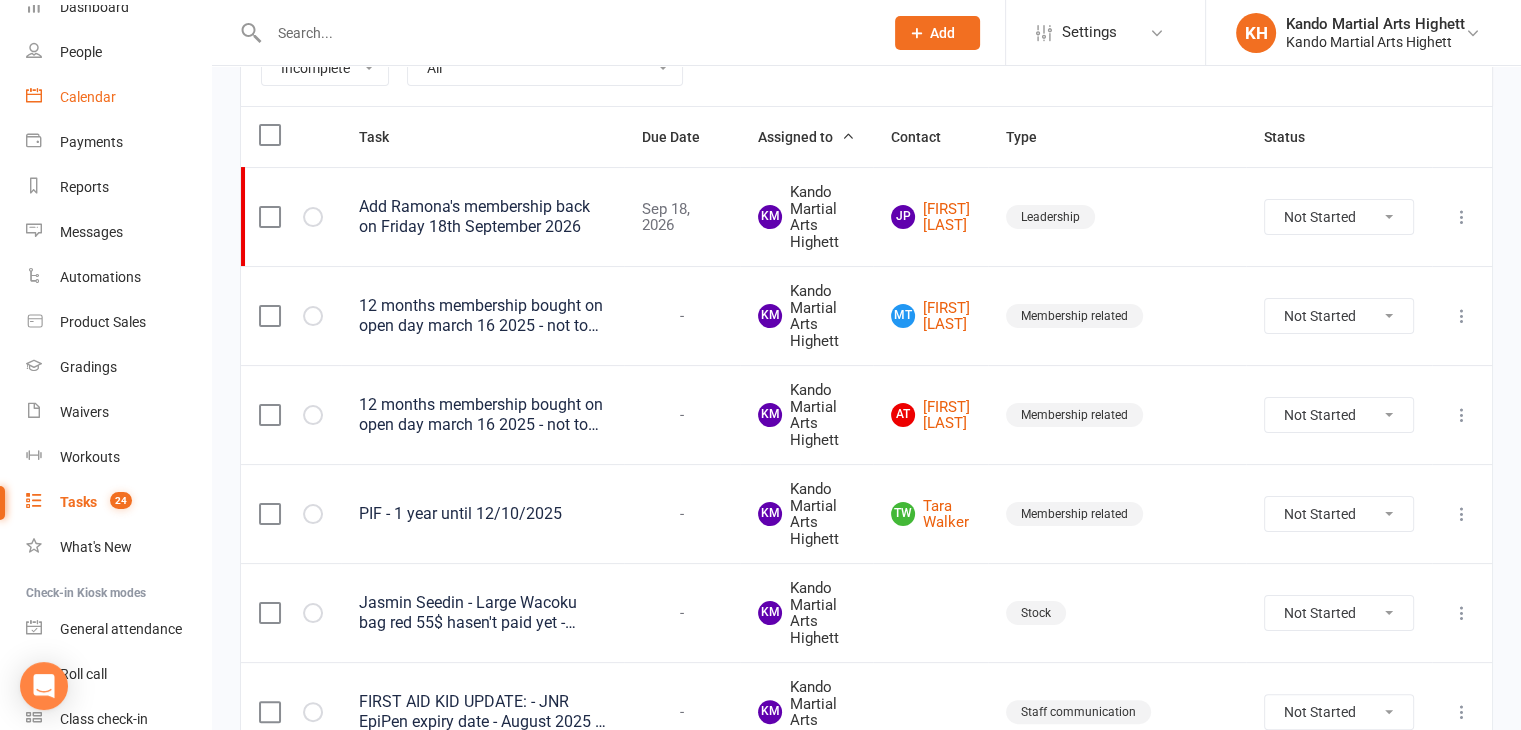 click on "Calendar" at bounding box center (118, 97) 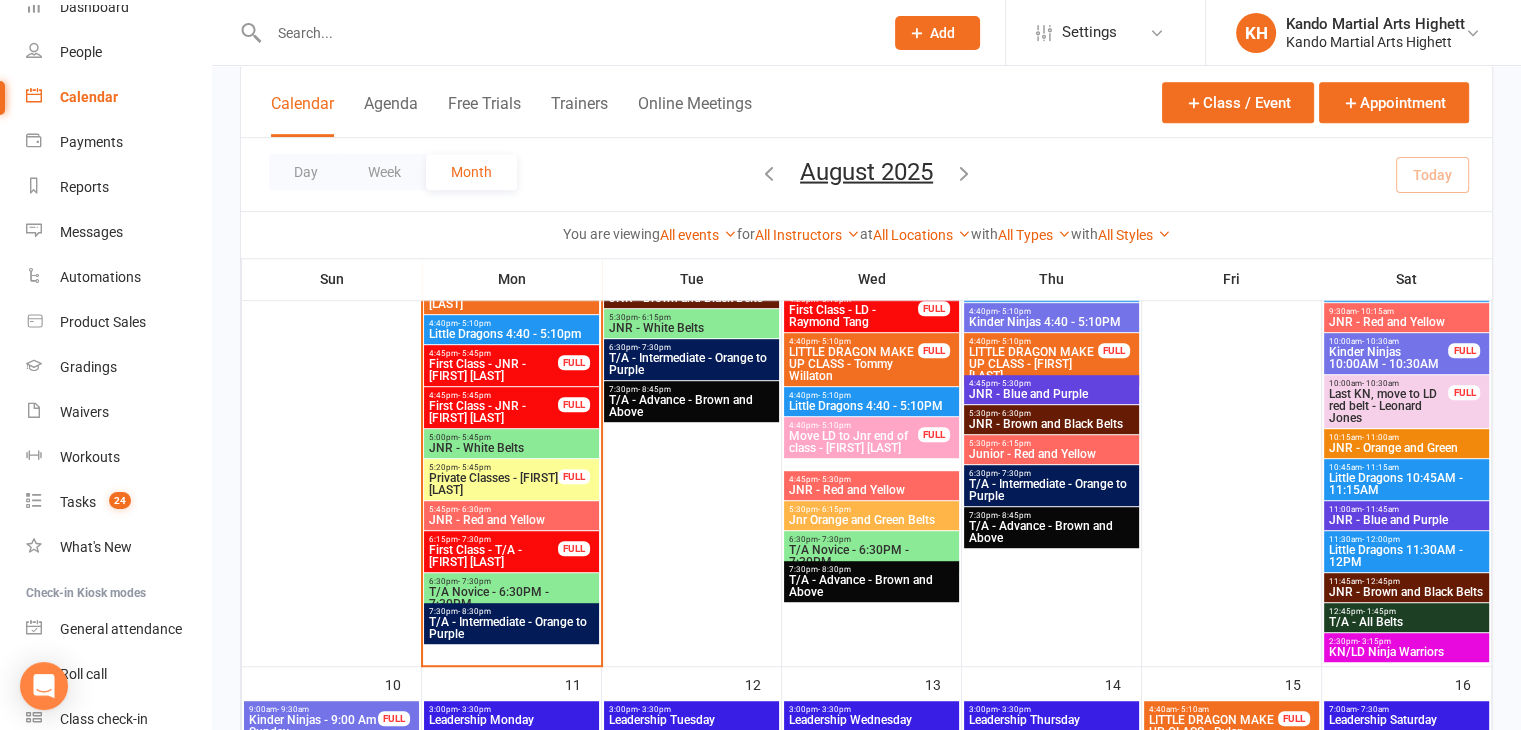 scroll, scrollTop: 1000, scrollLeft: 0, axis: vertical 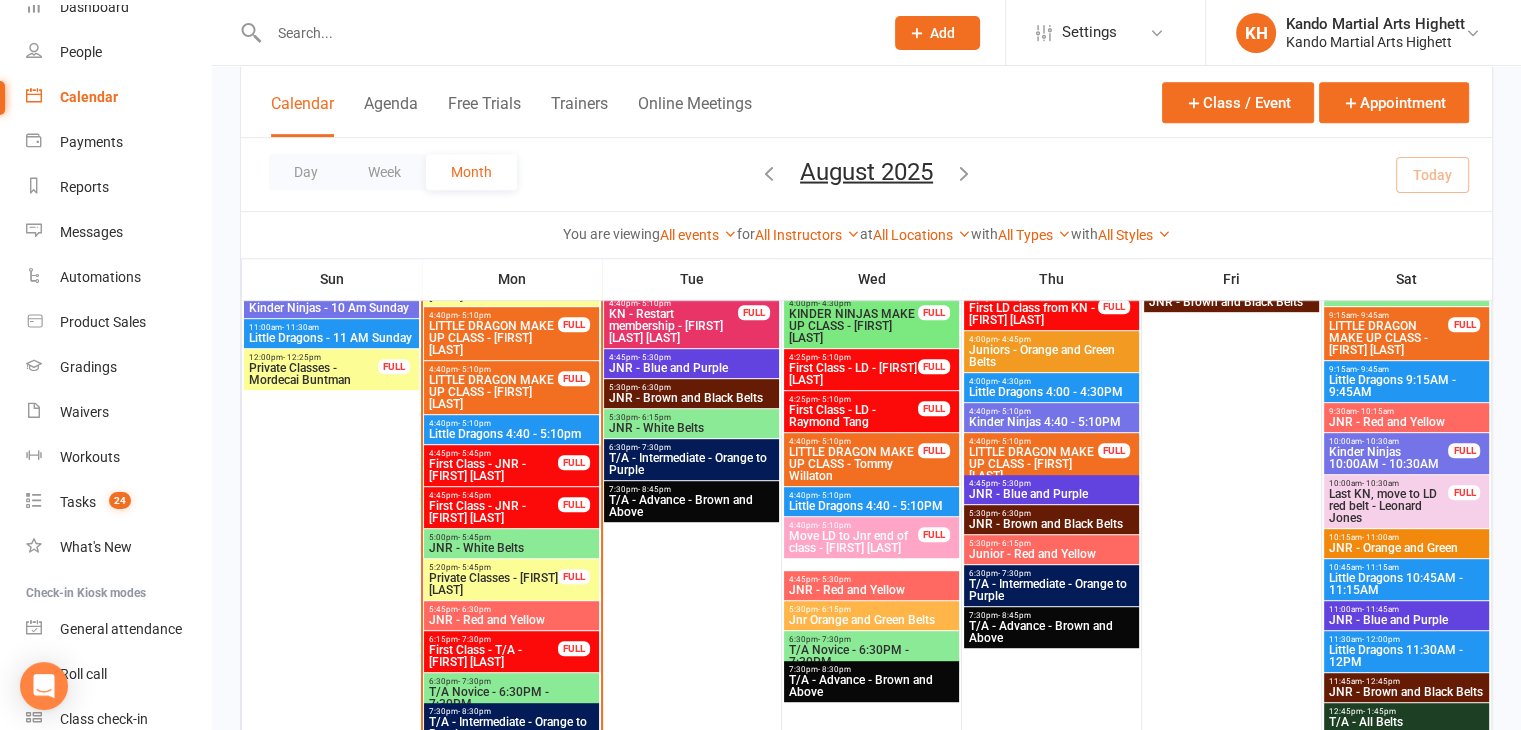 click on "Private Classes - [FIRST] [LAST]" at bounding box center [493, 584] 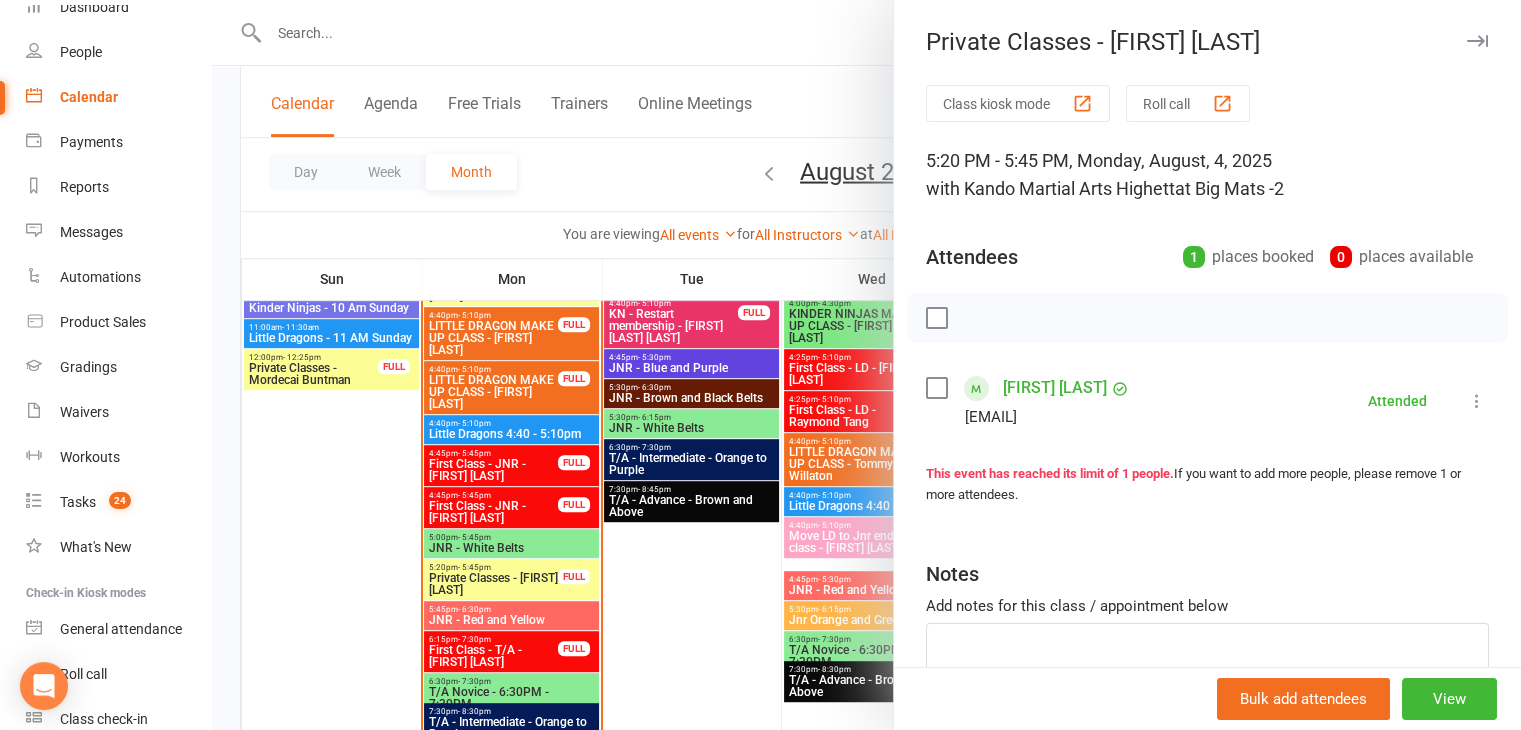 drag, startPoint x: 716, startPoint y: 419, endPoint x: 634, endPoint y: 441, distance: 84.89994 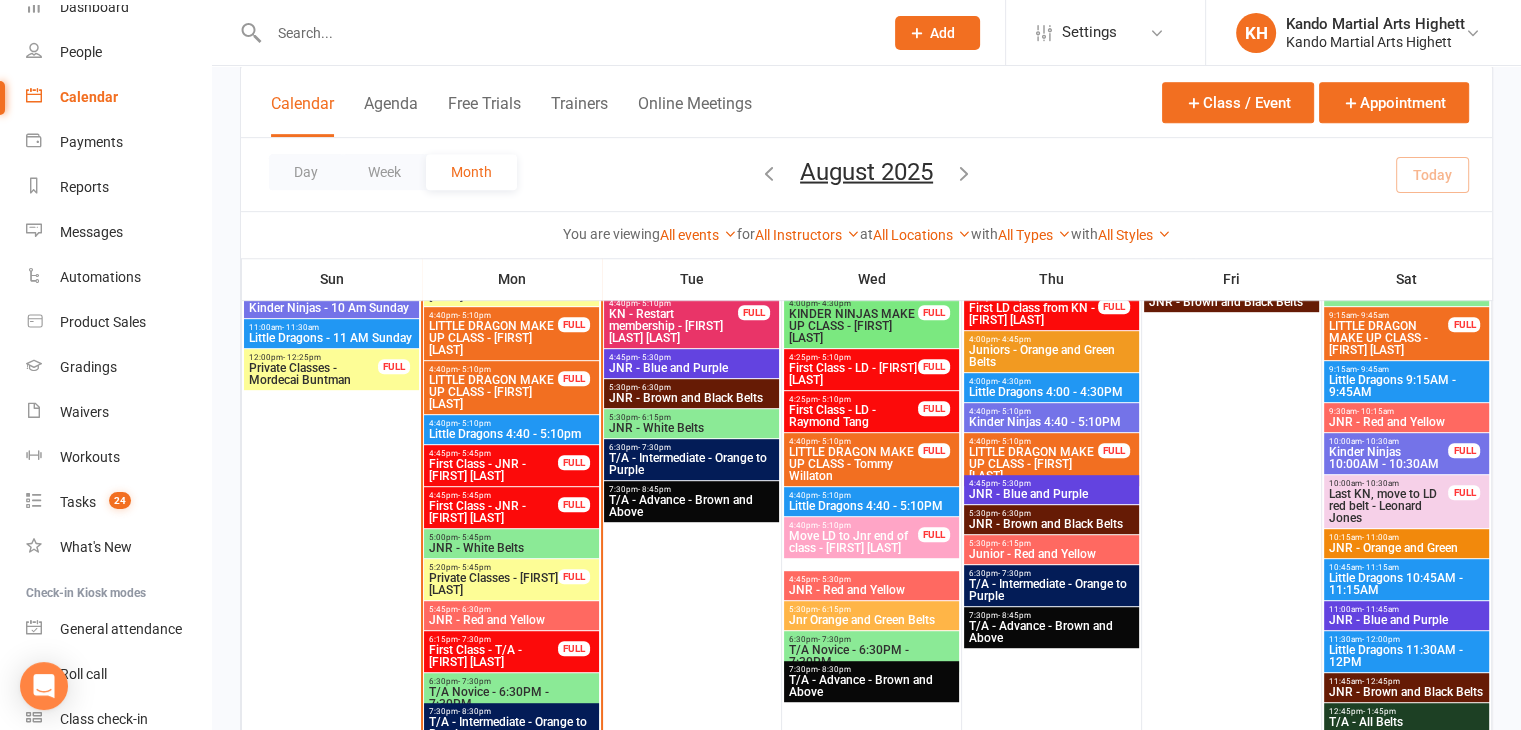 click on "4:45pm  - 5:45pm" at bounding box center (493, 495) 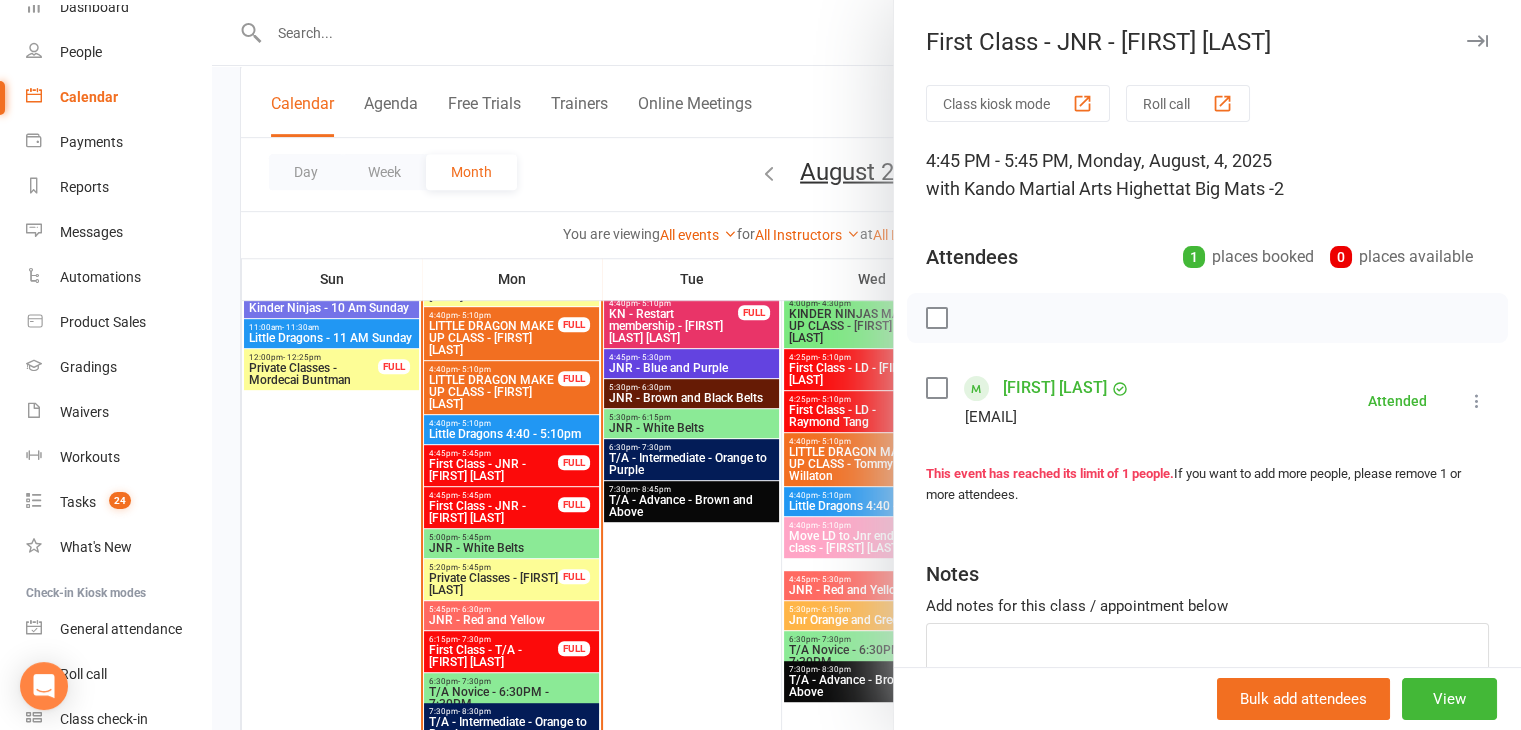 click at bounding box center (866, 365) 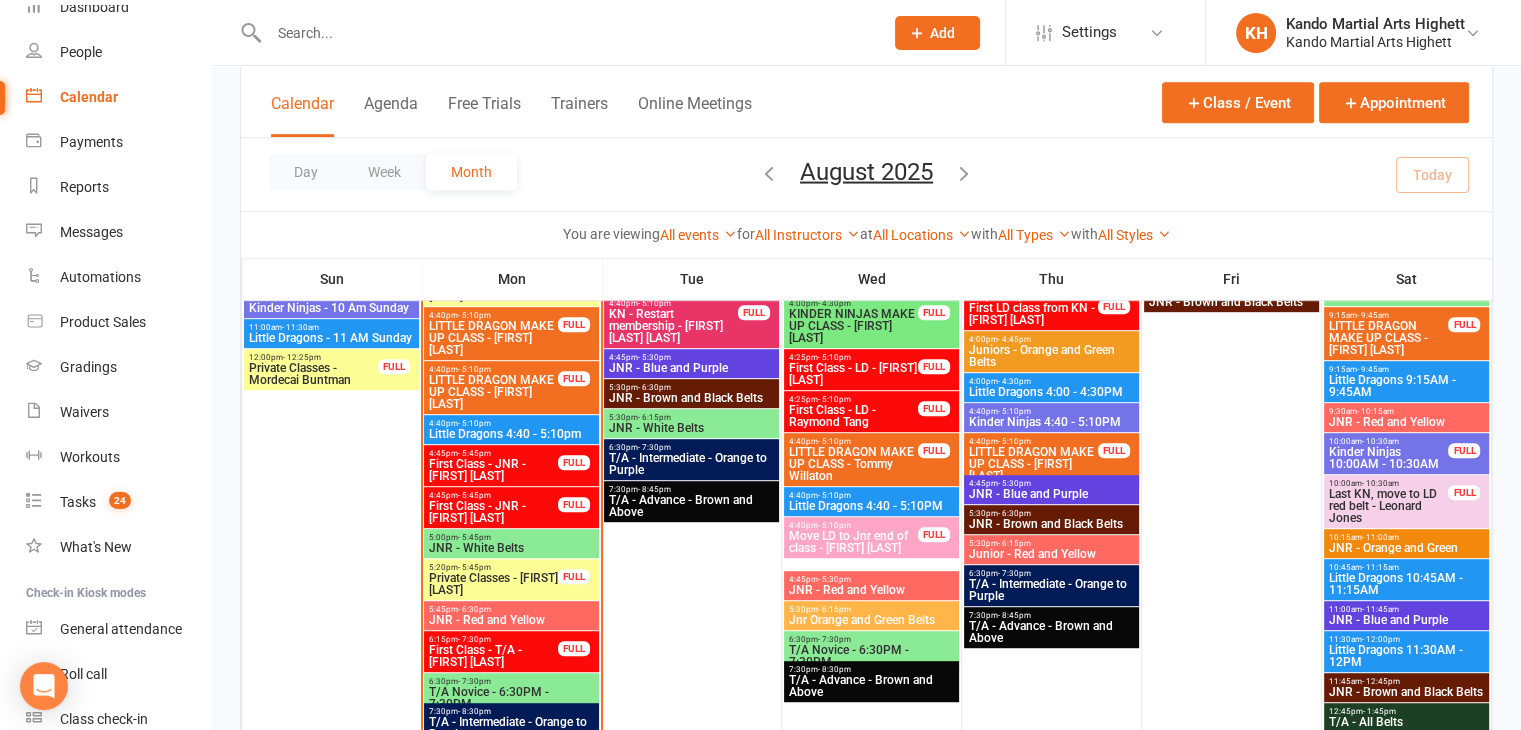 click on "Private Classes - [FIRST] [LAST]" at bounding box center [493, 584] 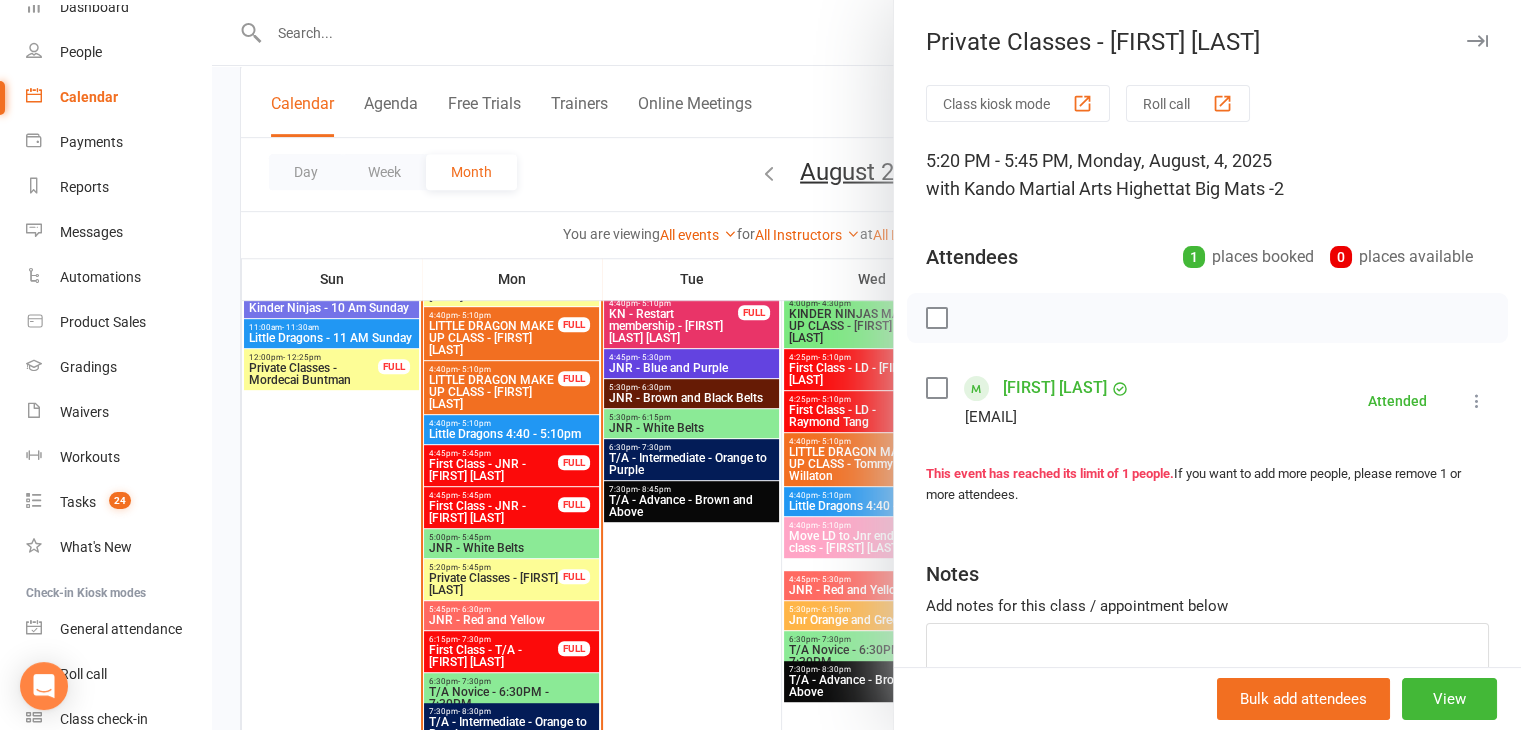 click at bounding box center (866, 365) 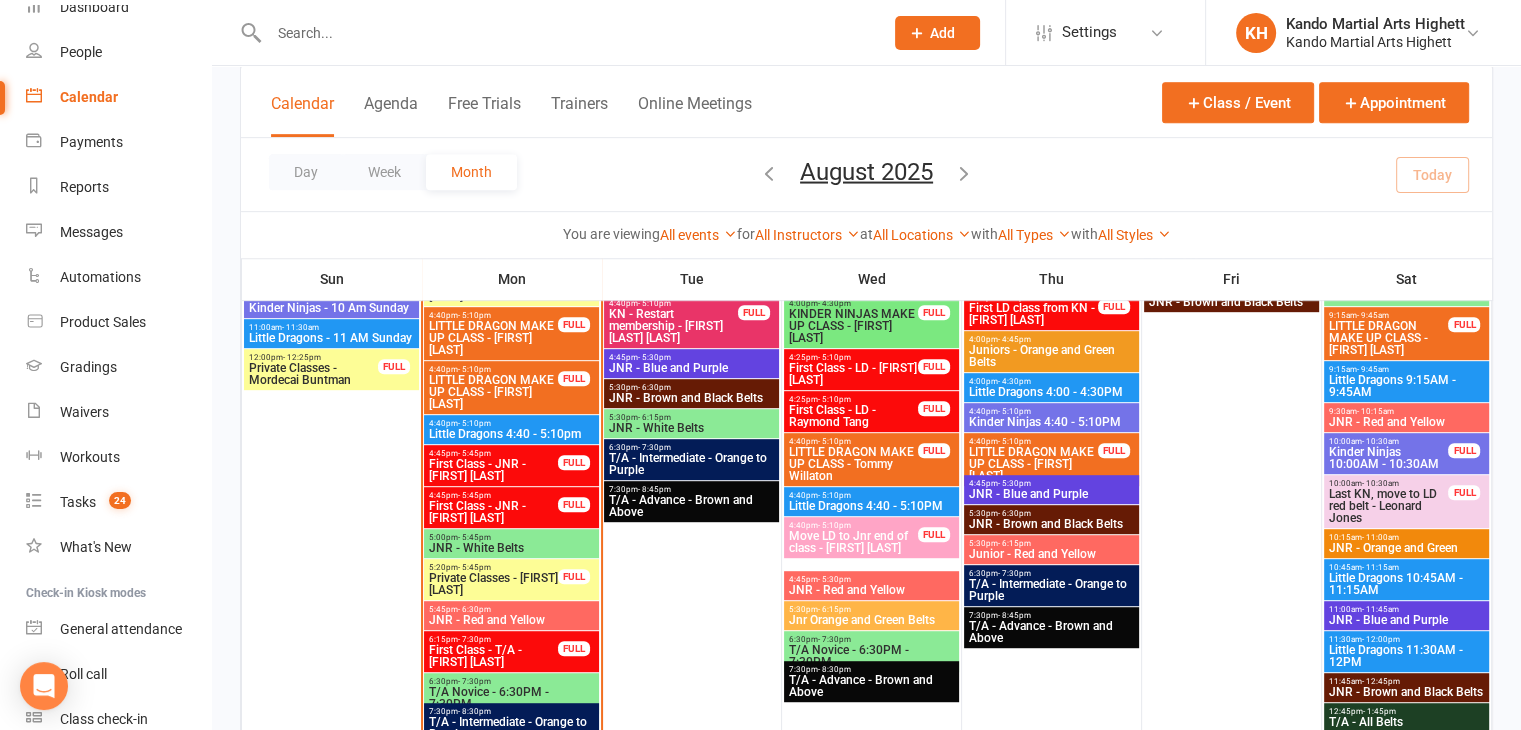click on "First Class - T/A - [FIRST] [LAST]" at bounding box center [493, 656] 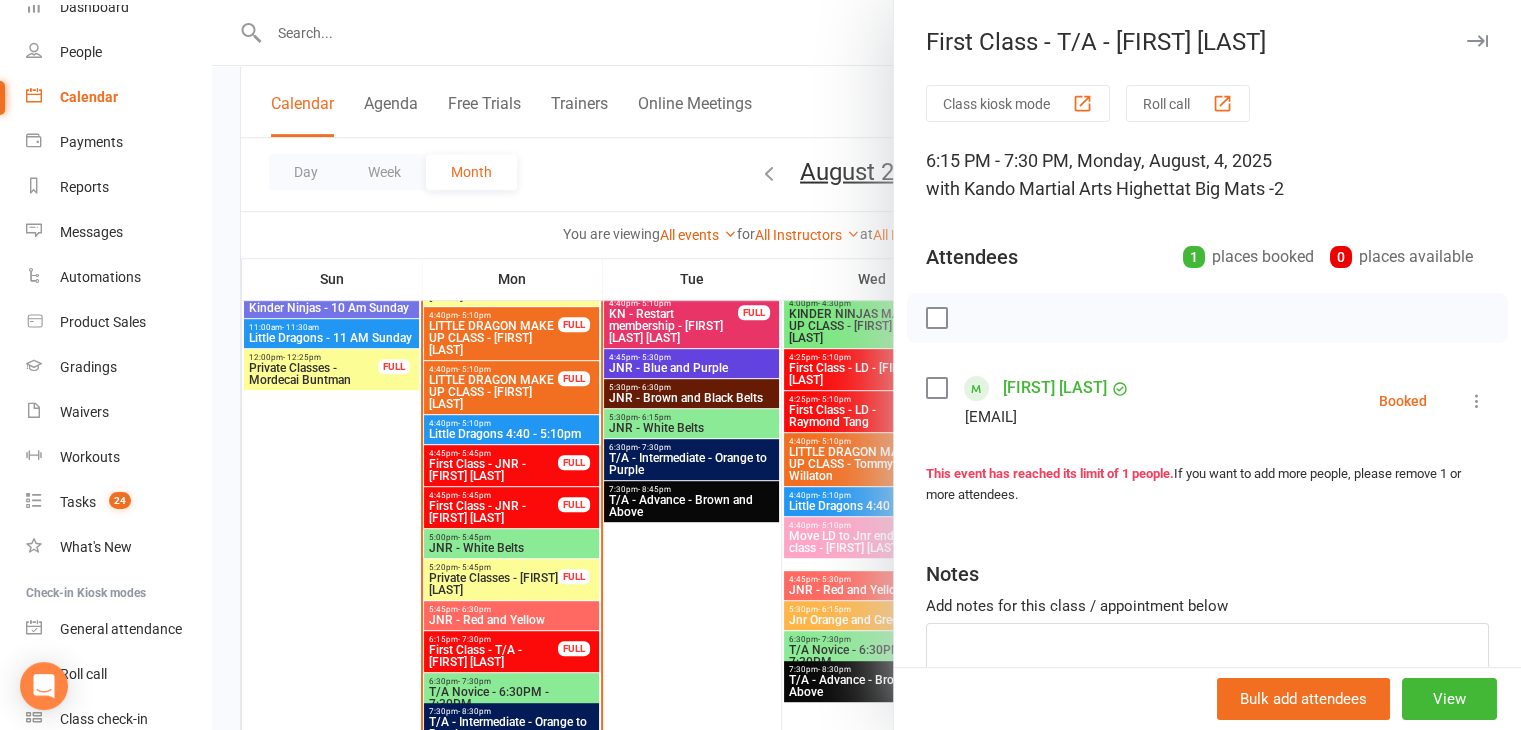 click at bounding box center [866, 365] 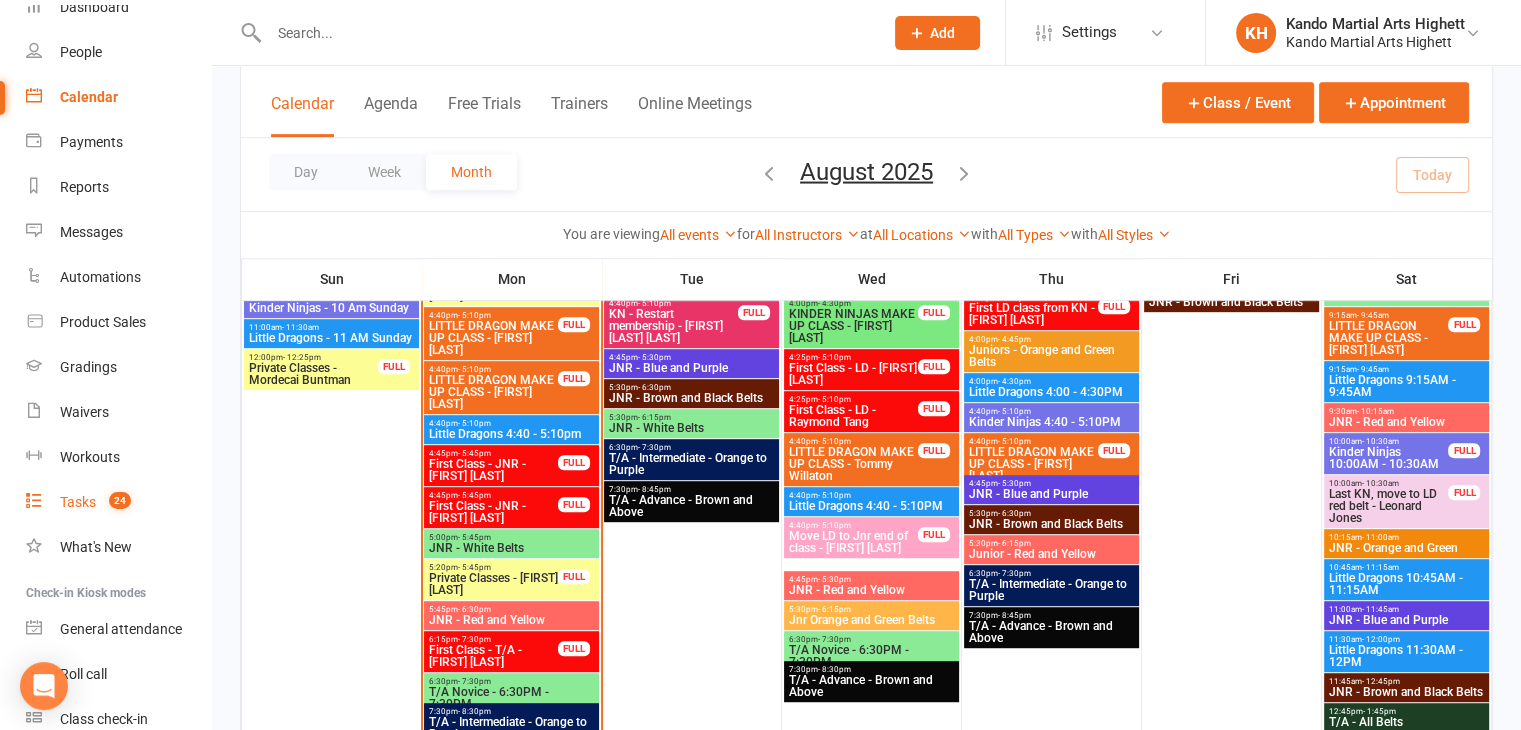 click on "24" at bounding box center (120, 500) 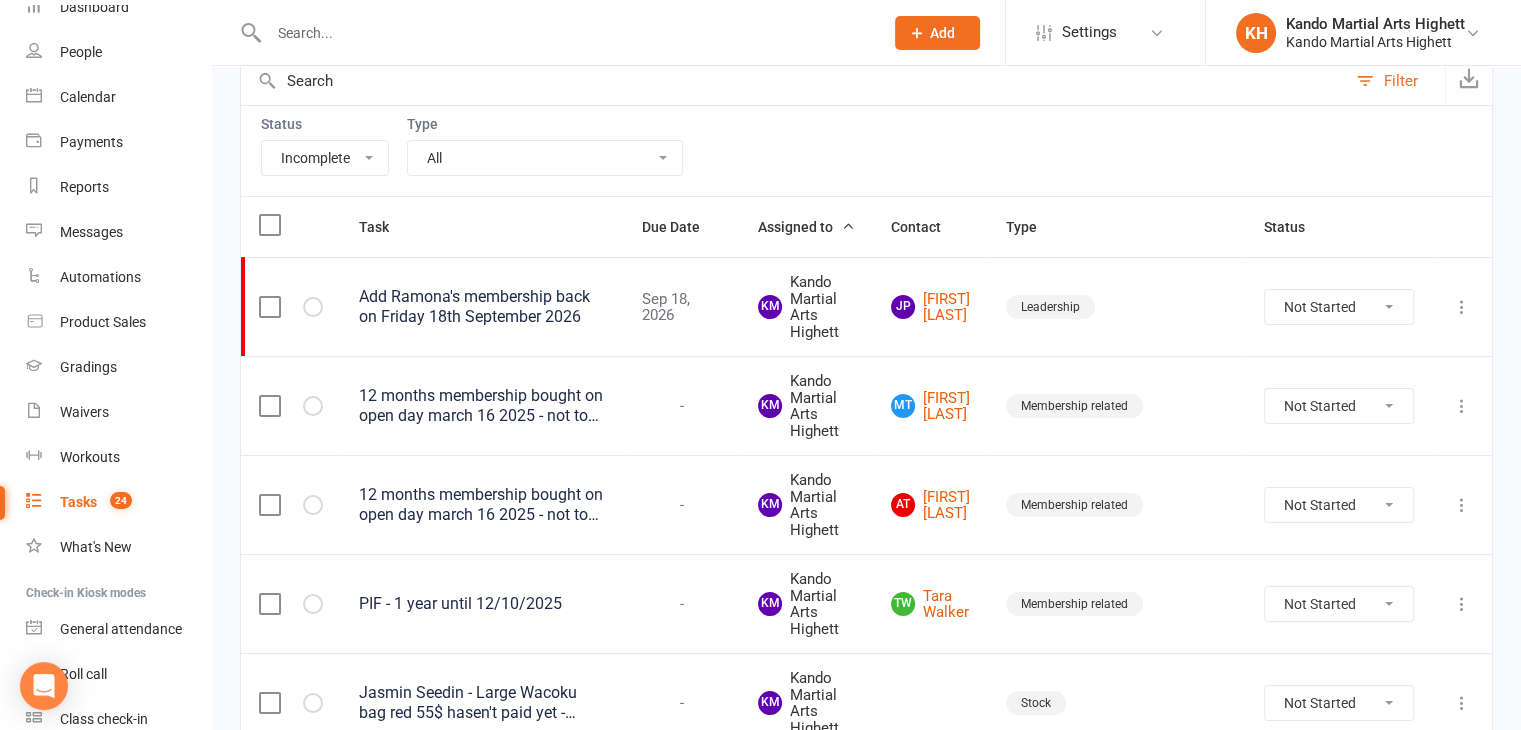 scroll, scrollTop: 0, scrollLeft: 0, axis: both 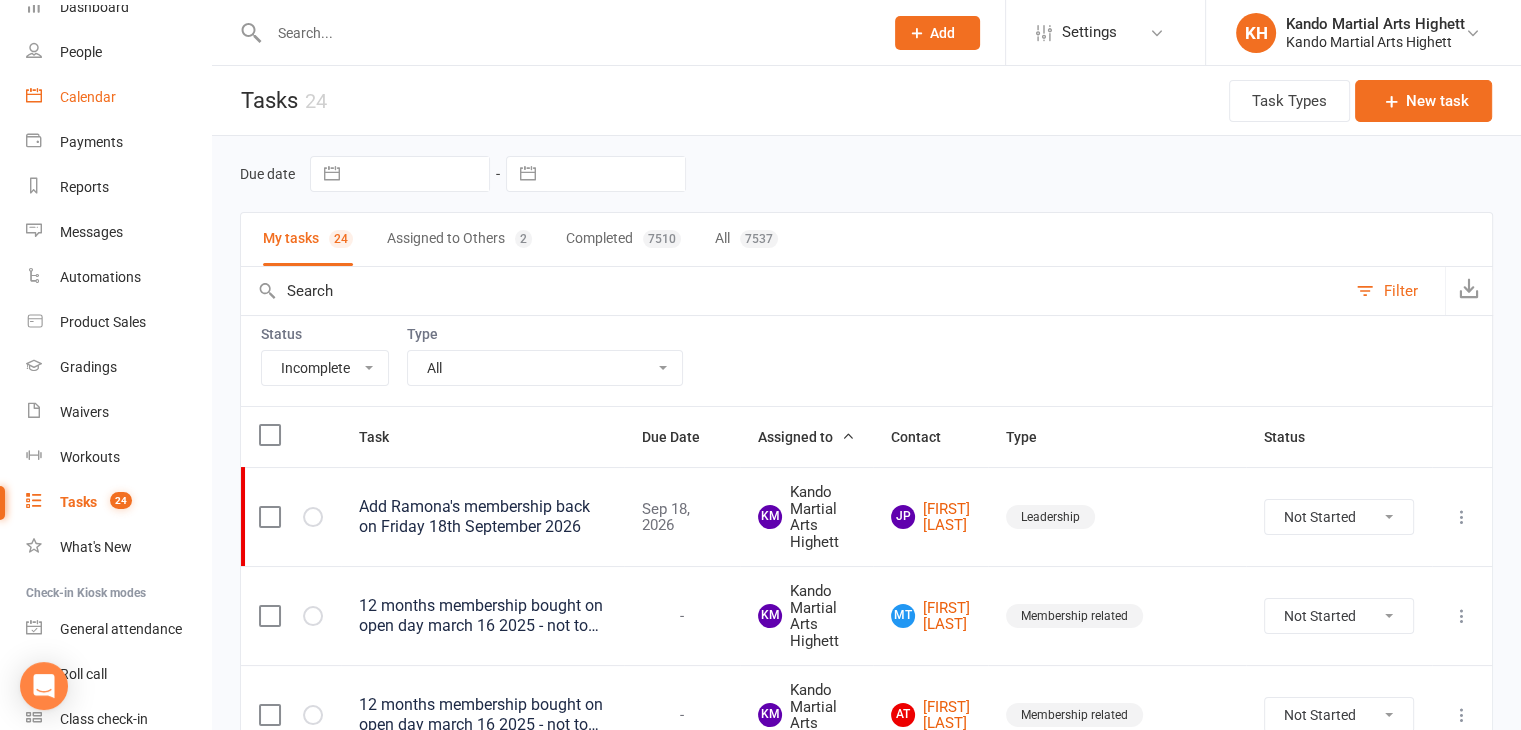 click on "Calendar" at bounding box center (118, 97) 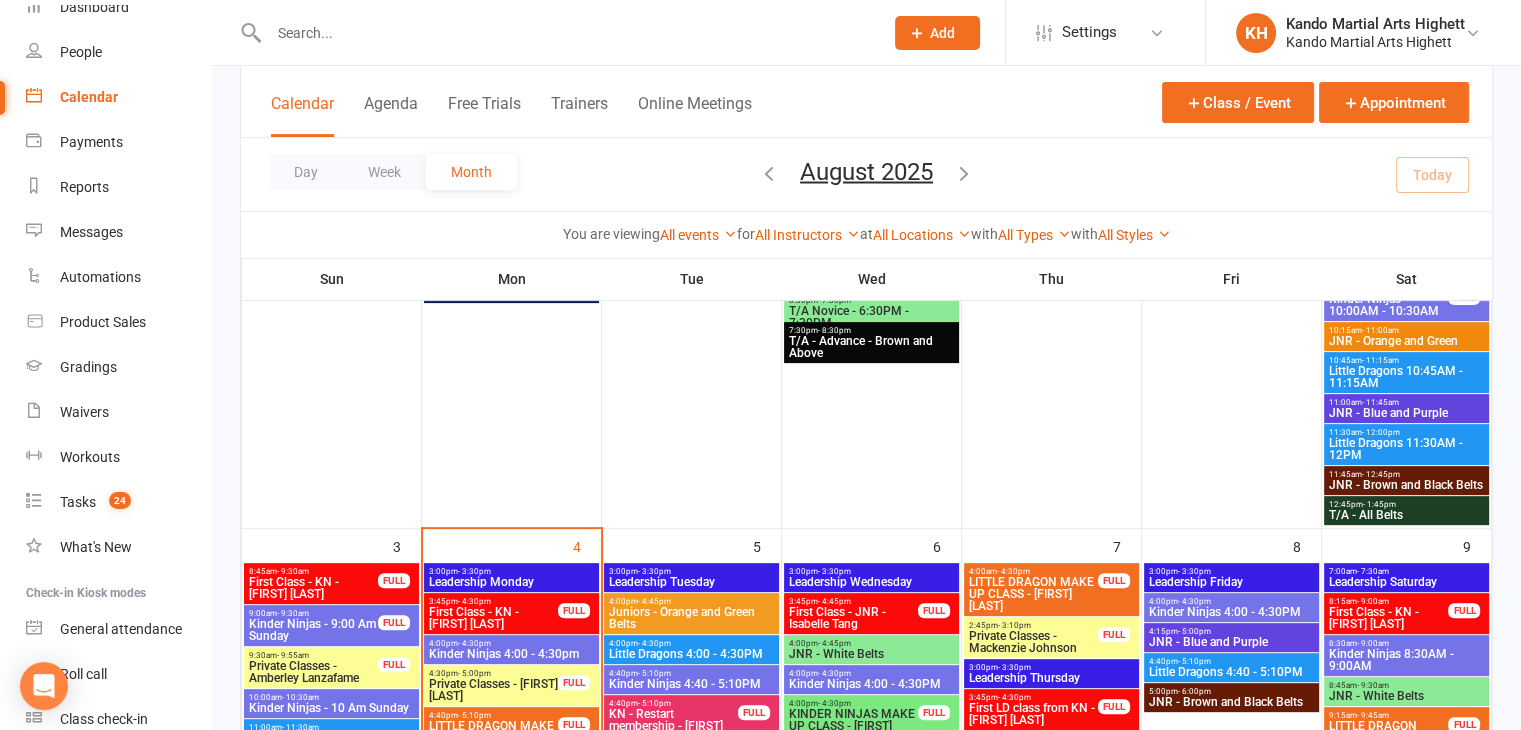 scroll, scrollTop: 655, scrollLeft: 0, axis: vertical 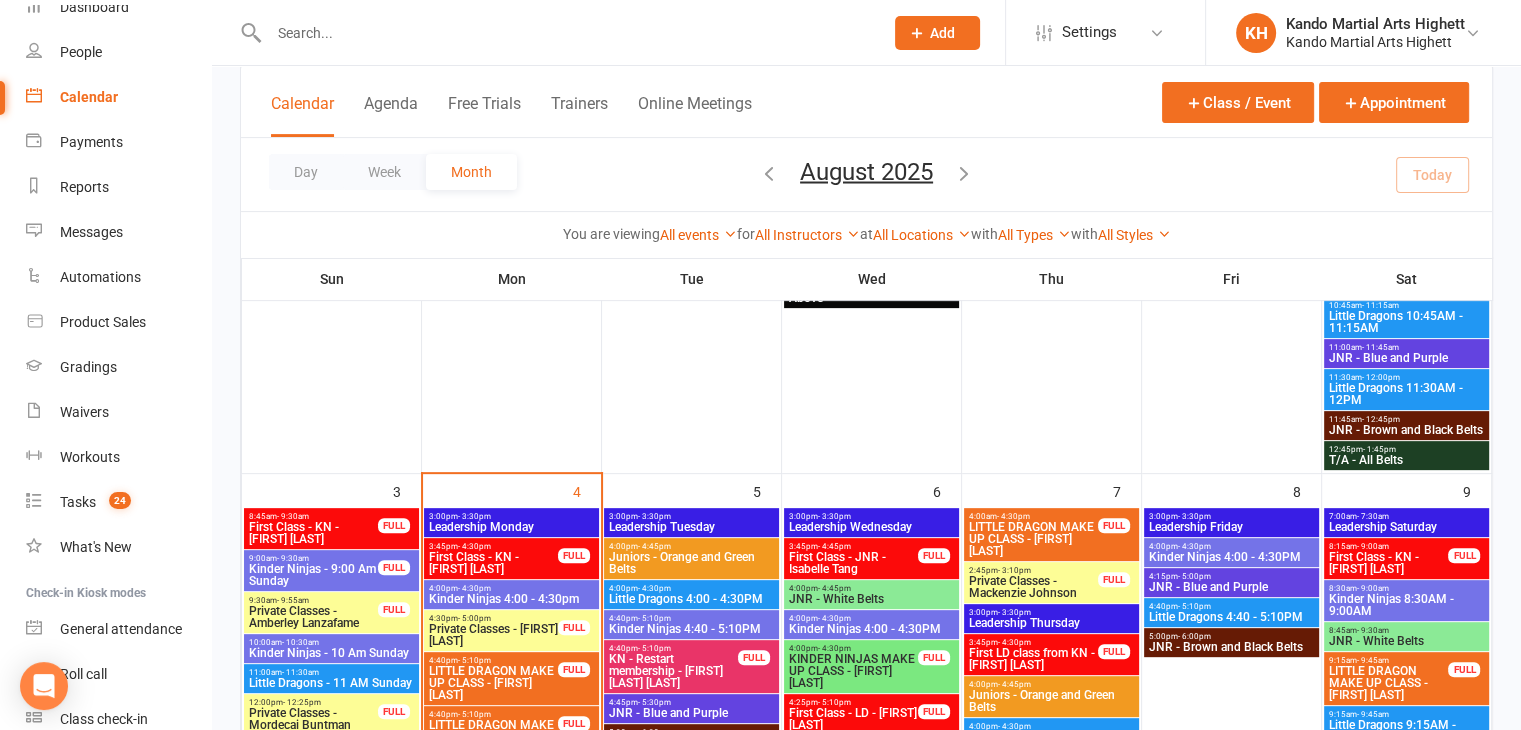 click on "KN - Restart membership - [FIRST] [LAST]" at bounding box center (673, 671) 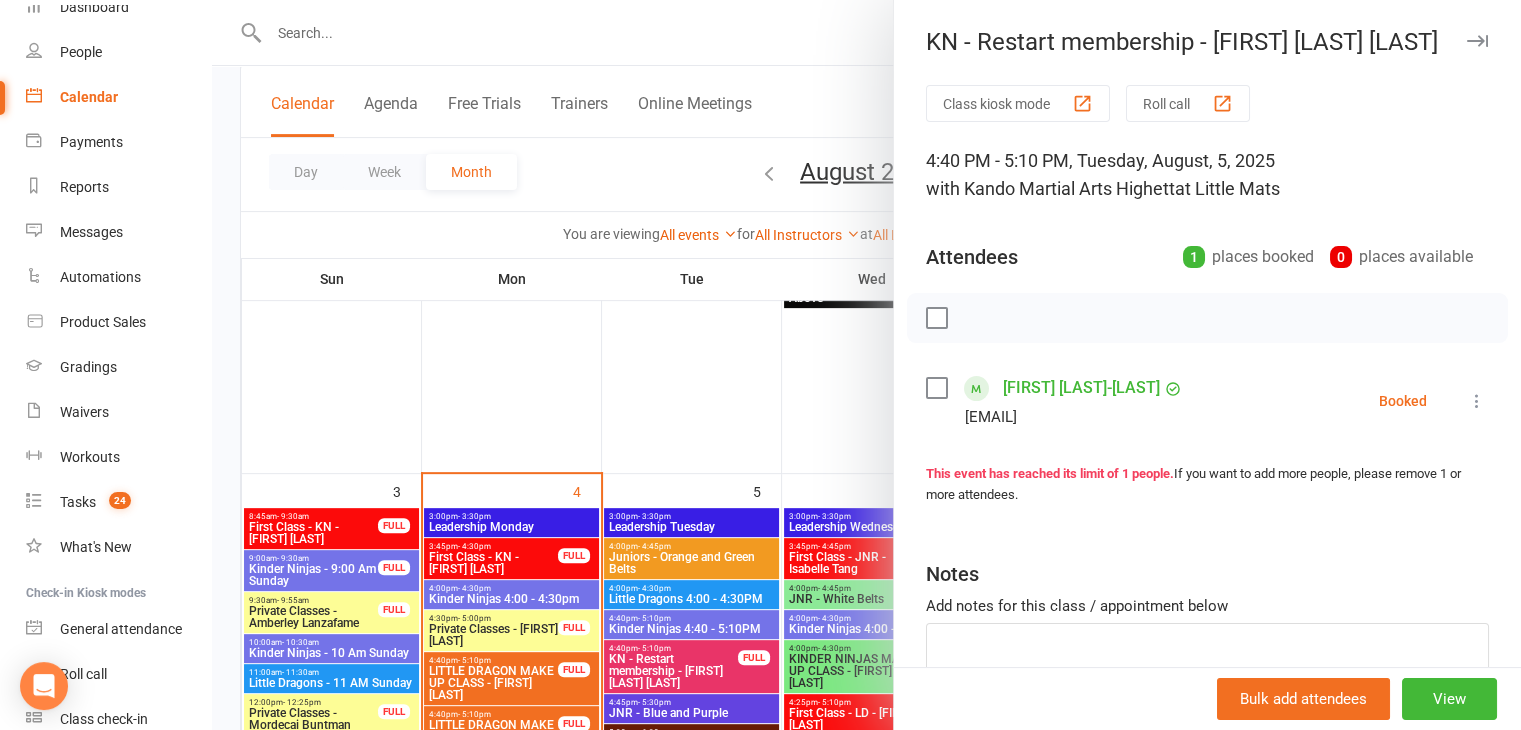 click at bounding box center (866, 365) 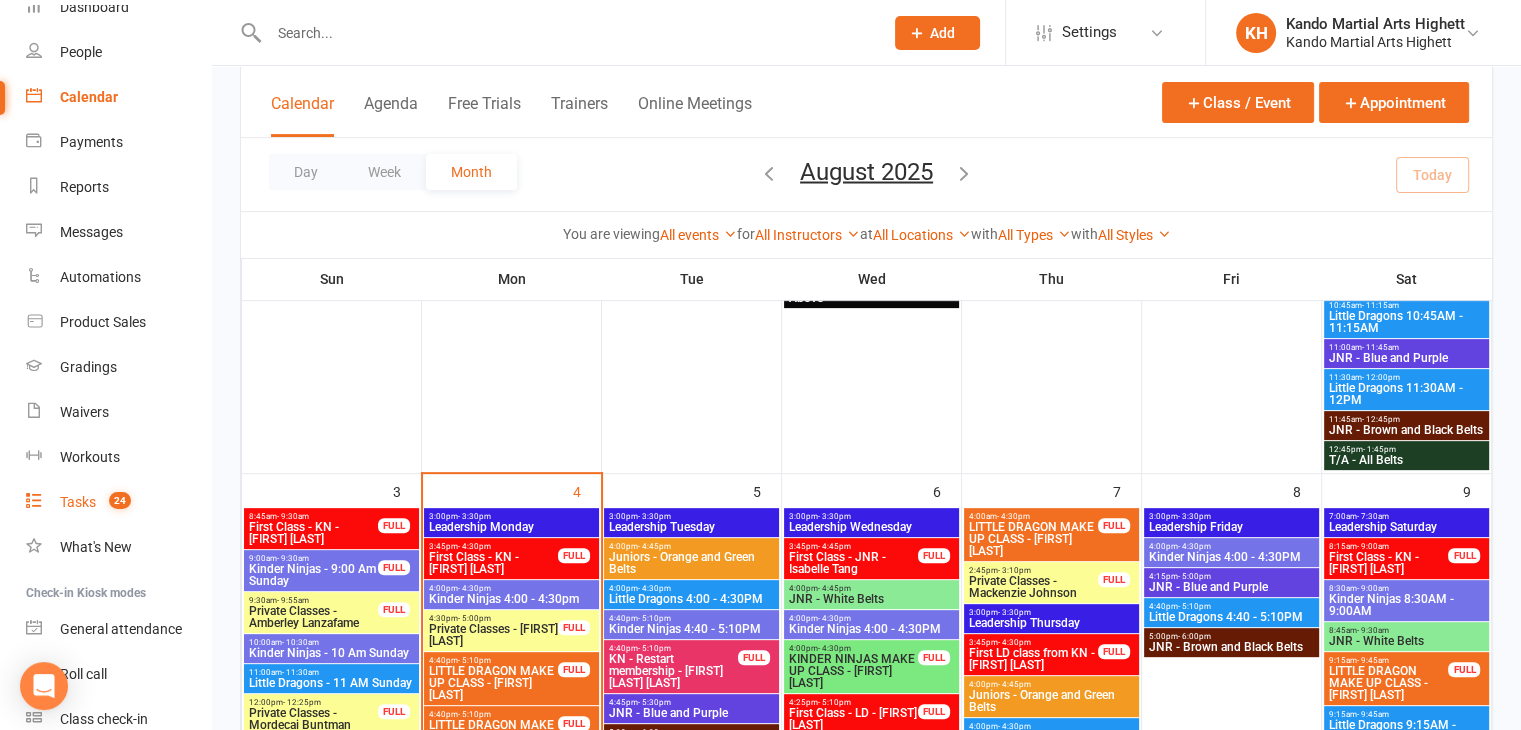 click on "Tasks   24" at bounding box center (118, 502) 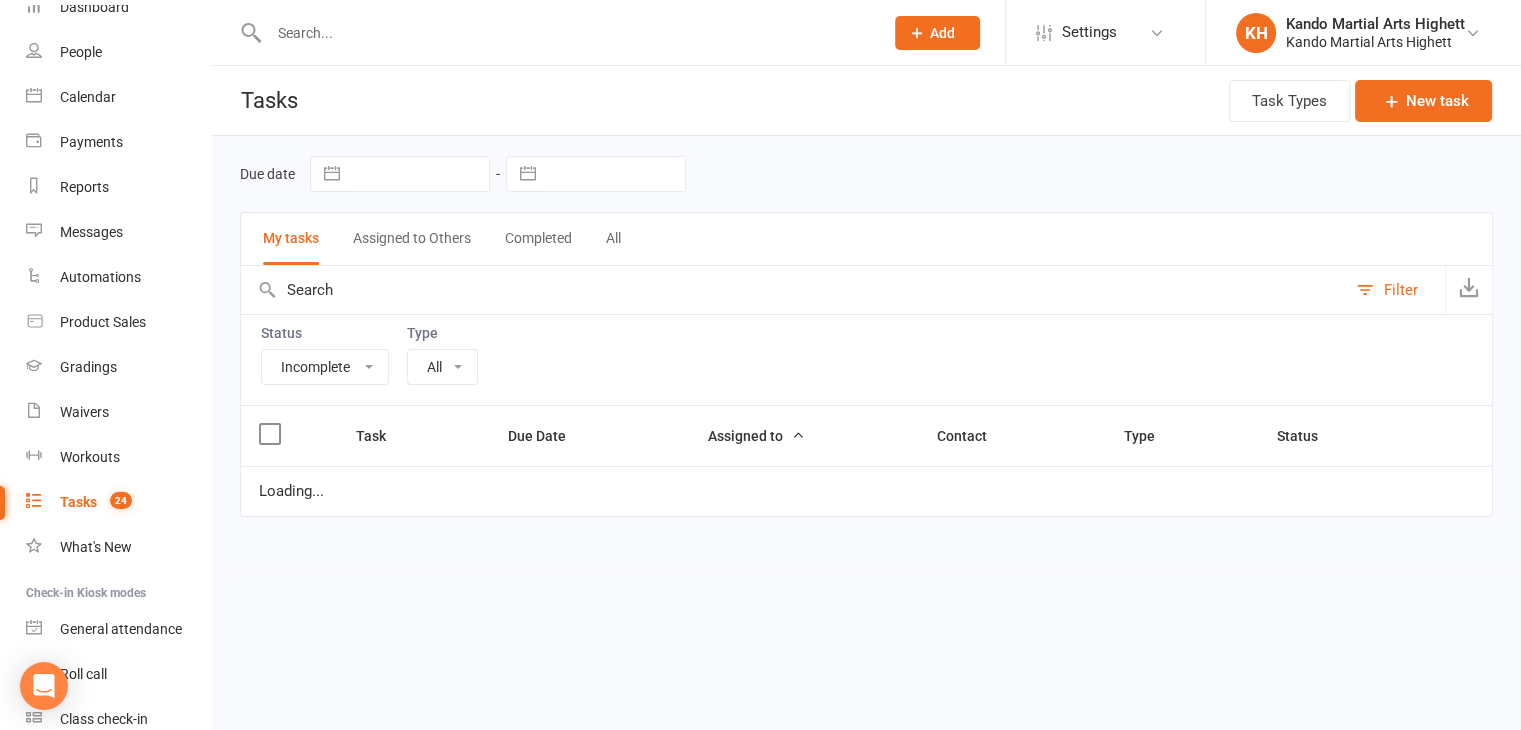 scroll, scrollTop: 0, scrollLeft: 0, axis: both 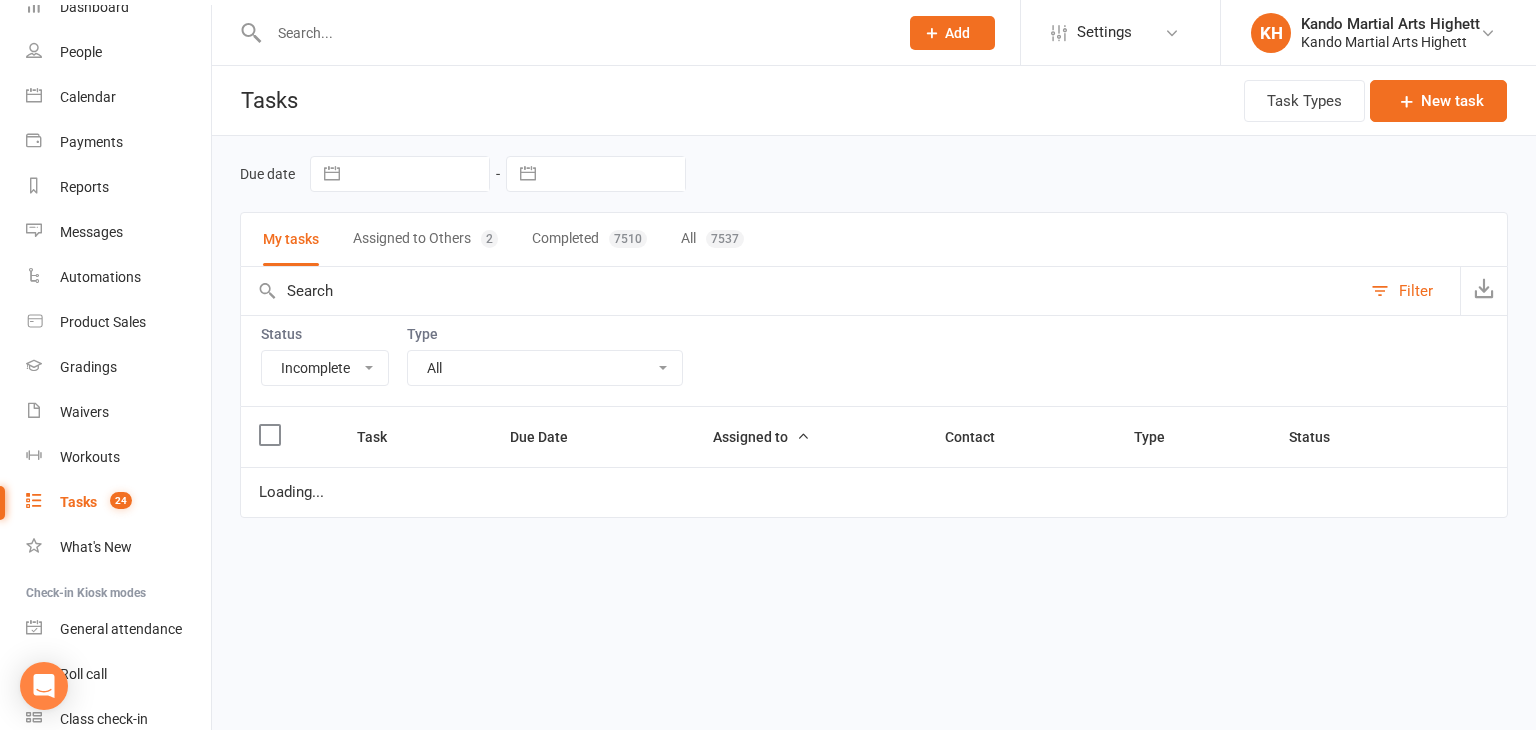 click on "All Admin Cancellation Class transfer Courtesy call Create welcome card E-mail Enquiry External In-class related Joining pack Ld/kn certificate and belt Leadership Membership related Phone call Staff communication Stock Suspension Waiting list - friday kn Waiting list - friday ld Waiting list - monday kn Waiting list - monday ld Waiting list - saturday 10:45 ld Waiting list - saturday 10am kn Waiting list - saturday 11:30am ld Waiting list - saturday 8:30 kn Waiting list - saturday 9:15 am ld Waiting list - sunday kn 10am Waiting list - thursday kn Waiting list - thursday ld Waiting list - tuesday kn Waiting list - tuesday ld Waiting list - wednesday kn Waiting list - wednesday ld Waitlist - sunday kn Waitlist - sunday ld Waiver approved - not contacted Waiver approved - waiting response" at bounding box center (545, 368) 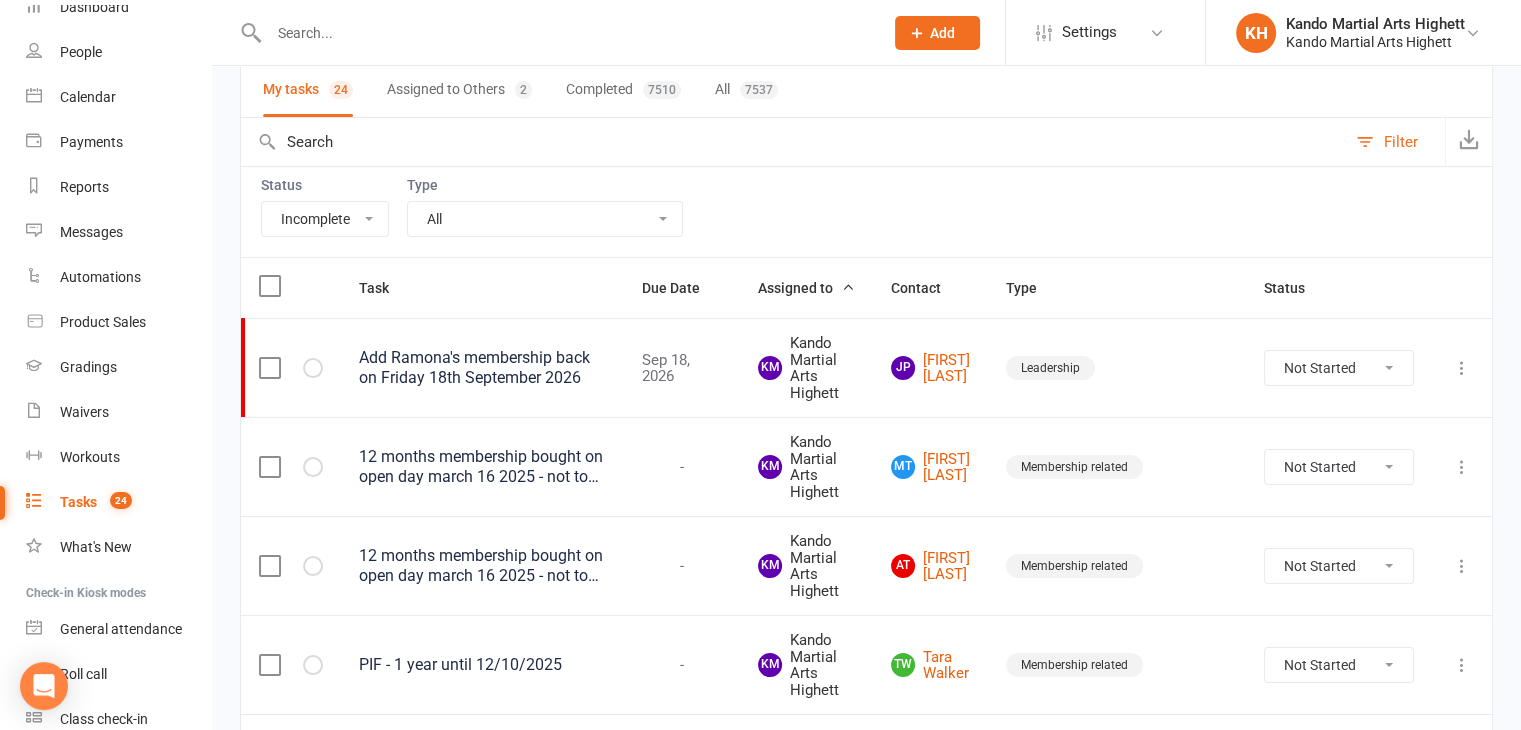 scroll, scrollTop: 100, scrollLeft: 0, axis: vertical 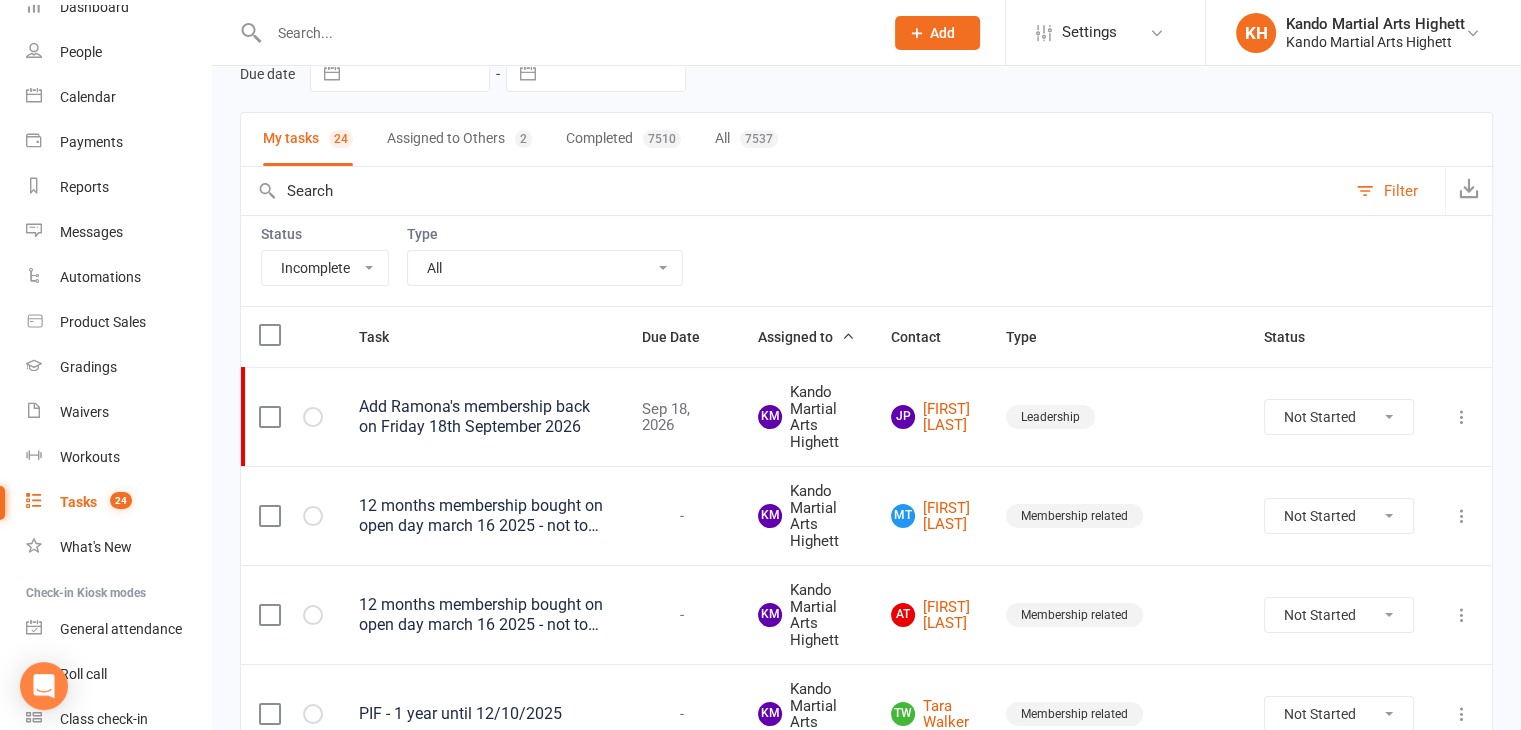 click on "All Admin Cancellation Class transfer Courtesy call Create welcome card E-mail Enquiry External In-class related Joining pack Ld/kn certificate and belt Leadership Membership related Phone call Staff communication Stock Suspension Waiting list - friday kn Waiting list - friday ld Waiting list - monday kn Waiting list - monday ld Waiting list - saturday 10:45 ld Waiting list - saturday 10am kn Waiting list - saturday 11:30am ld Waiting list - saturday 8:30 kn Waiting list - saturday 9:15 am ld Waiting list - sunday kn 10am Waiting list - thursday kn Waiting list - thursday ld Waiting list - tuesday kn Waiting list - tuesday ld Waiting list - wednesday kn Waiting list - wednesday ld Waitlist - sunday kn Waitlist - sunday ld Waiver approved - not contacted Waiver approved - waiting response" at bounding box center (545, 268) 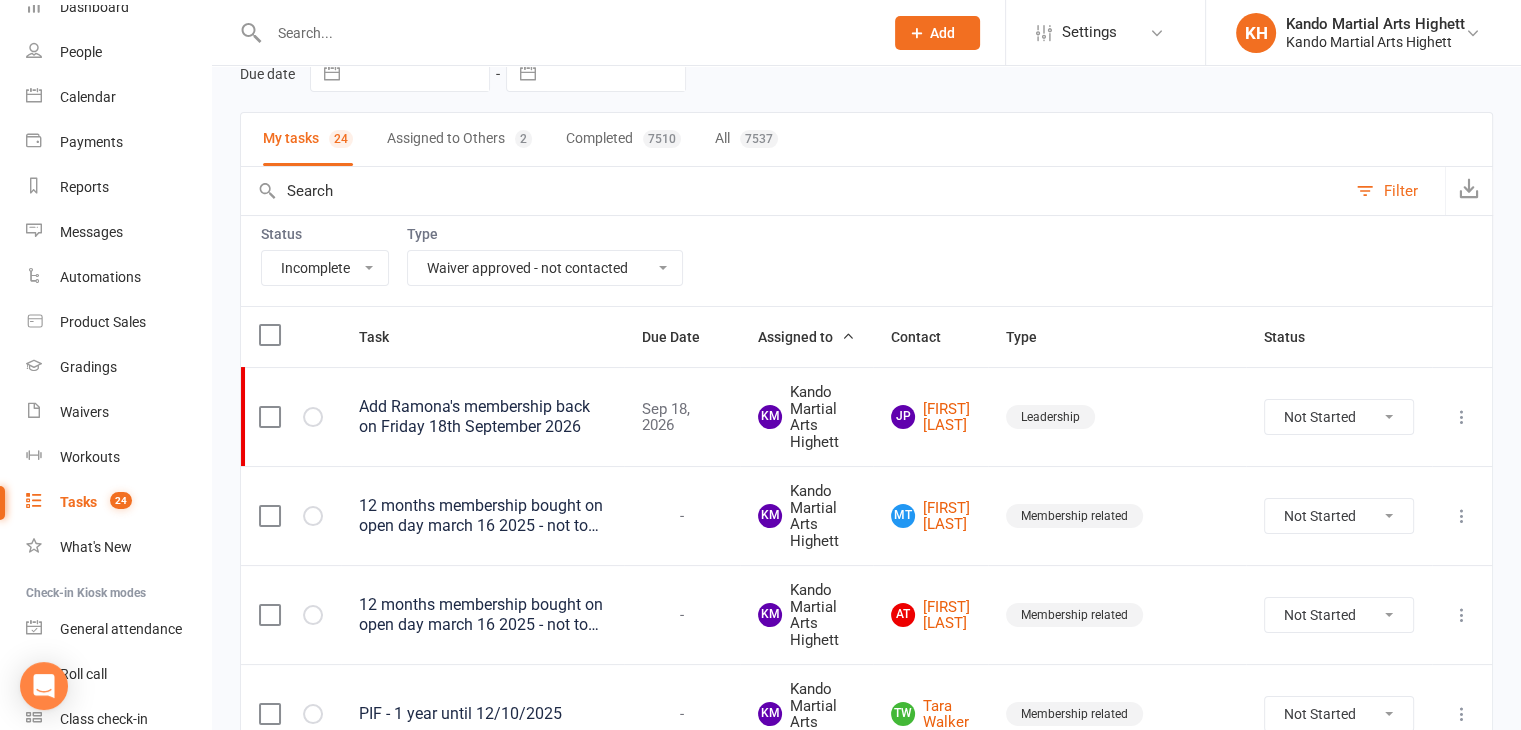 click on "All Admin Cancellation Class transfer Courtesy call Create welcome card E-mail Enquiry External In-class related Joining pack Ld/kn certificate and belt Leadership Membership related Phone call Staff communication Stock Suspension Waiting list - friday kn Waiting list - friday ld Waiting list - monday kn Waiting list - monday ld Waiting list - saturday 10:45 ld Waiting list - saturday 10am kn Waiting list - saturday 11:30am ld Waiting list - saturday 8:30 kn Waiting list - saturday 9:15 am ld Waiting list - sunday kn 10am Waiting list - thursday kn Waiting list - thursday ld Waiting list - tuesday kn Waiting list - tuesday ld Waiting list - wednesday kn Waiting list - wednesday ld Waitlist - sunday kn Waitlist - sunday ld Waiver approved - not contacted Waiver approved - waiting response" at bounding box center (545, 268) 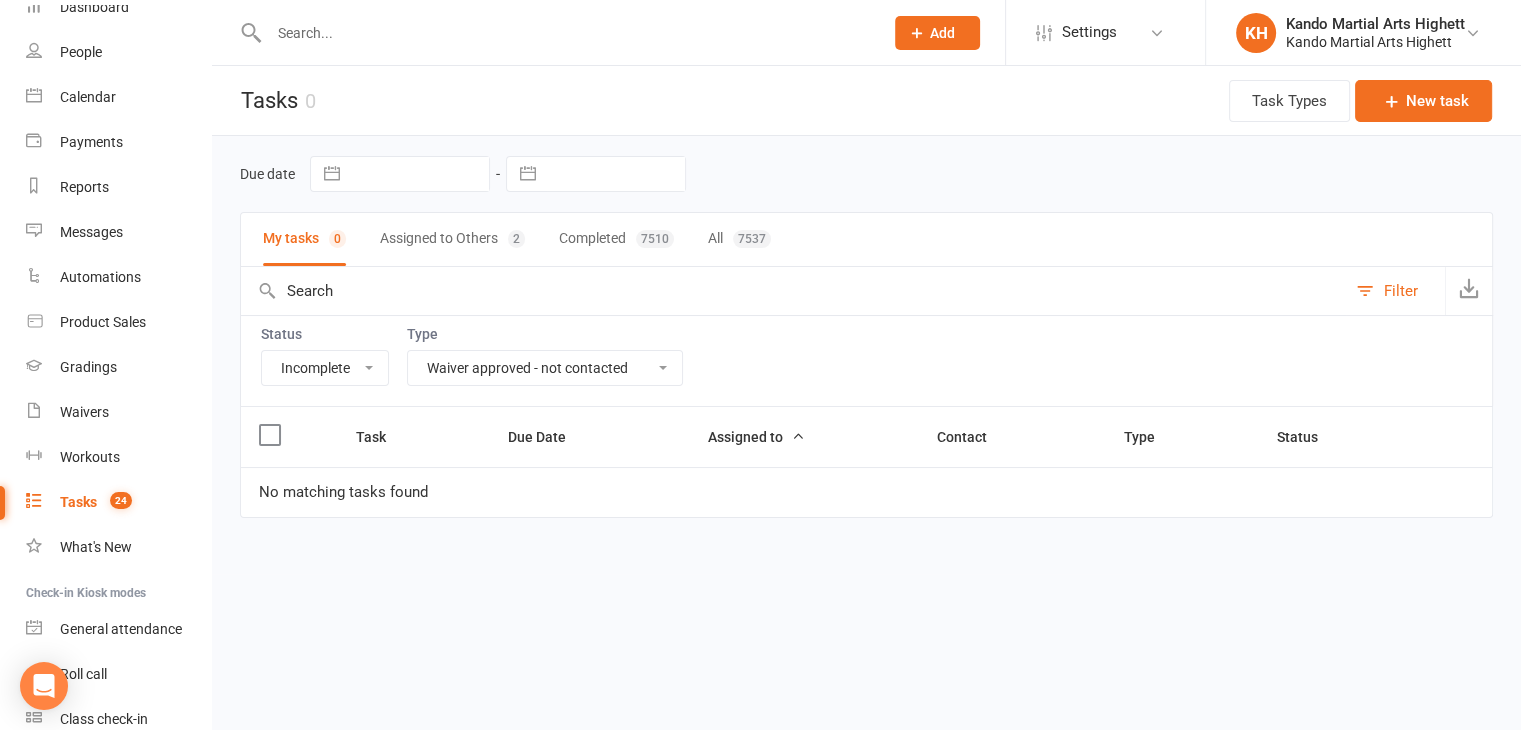 scroll, scrollTop: 0, scrollLeft: 0, axis: both 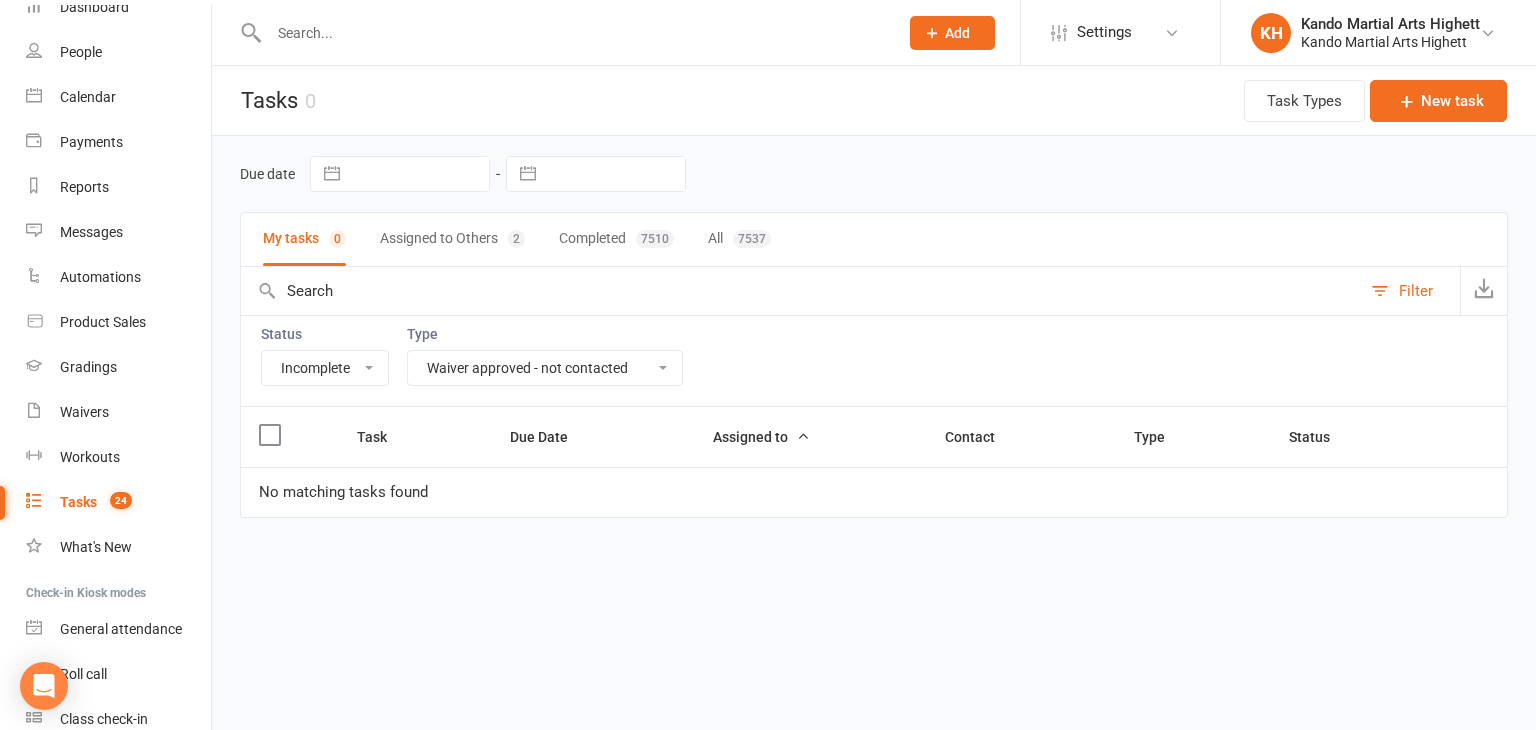 click on "All Admin Cancellation Class transfer Courtesy call Create welcome card E-mail Enquiry External In-class related Joining pack Ld/kn certificate and belt Leadership Membership related Phone call Staff communication Stock Suspension Waiting list - friday kn Waiting list - friday ld Waiting list - monday kn Waiting list - monday ld Waiting list - saturday 10:45 ld Waiting list - saturday 10am kn Waiting list - saturday 11:30am ld Waiting list - saturday 8:30 kn Waiting list - saturday 9:15 am ld Waiting list - sunday kn 10am Waiting list - thursday kn Waiting list - thursday ld Waiting list - tuesday kn Waiting list - tuesday ld Waiting list - wednesday kn Waiting list - wednesday ld Waitlist - sunday kn Waitlist - sunday ld Waiver approved - not contacted Waiver approved - waiting response" at bounding box center [545, 368] 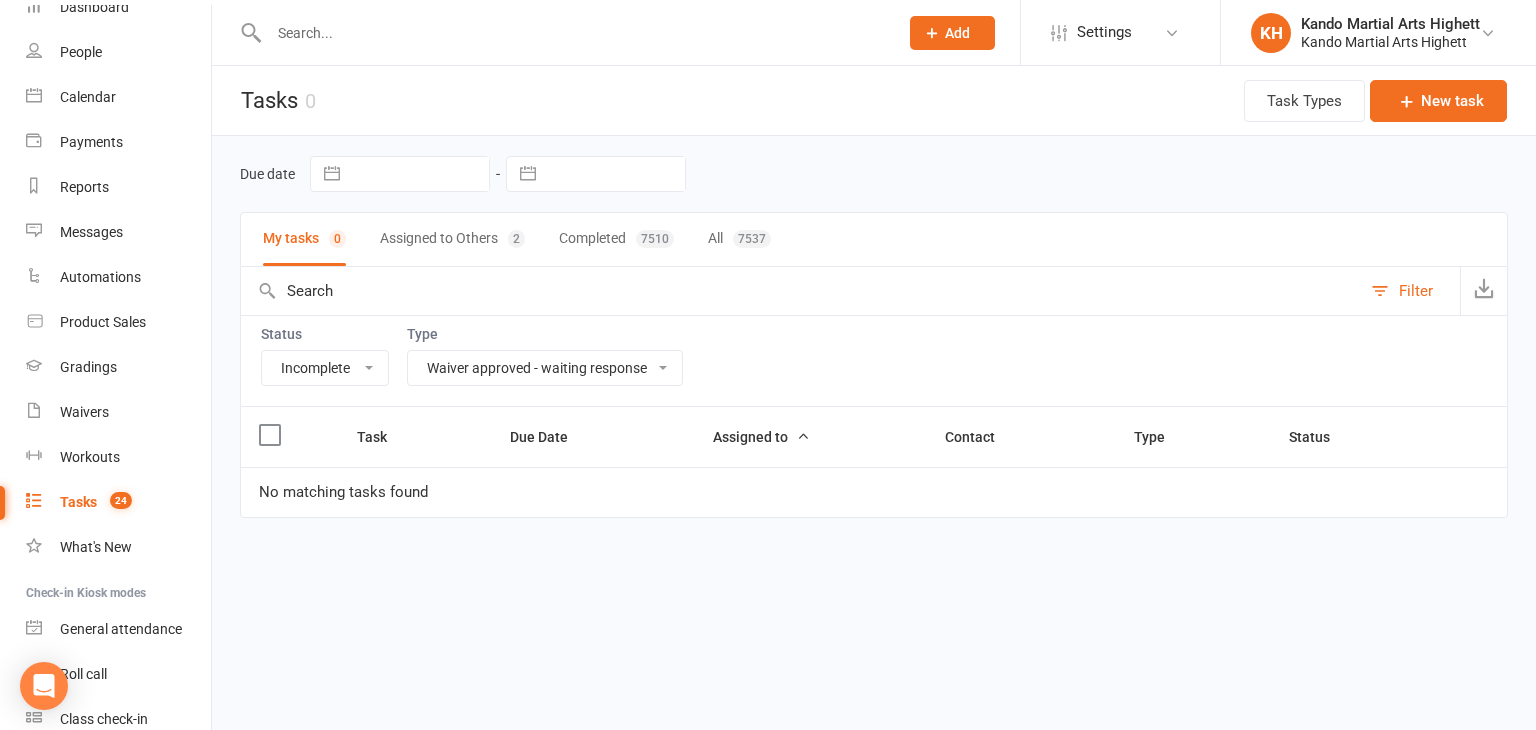click on "All Admin Cancellation Class transfer Courtesy call Create welcome card E-mail Enquiry External In-class related Joining pack Ld/kn certificate and belt Leadership Membership related Phone call Staff communication Stock Suspension Waiting list - friday kn Waiting list - friday ld Waiting list - monday kn Waiting list - monday ld Waiting list - saturday 10:45 ld Waiting list - saturday 10am kn Waiting list - saturday 11:30am ld Waiting list - saturday 8:30 kn Waiting list - saturday 9:15 am ld Waiting list - sunday kn 10am Waiting list - thursday kn Waiting list - thursday ld Waiting list - tuesday kn Waiting list - tuesday ld Waiting list - wednesday kn Waiting list - wednesday ld Waitlist - sunday kn Waitlist - sunday ld Waiver approved - not contacted Waiver approved - waiting response" at bounding box center [545, 368] 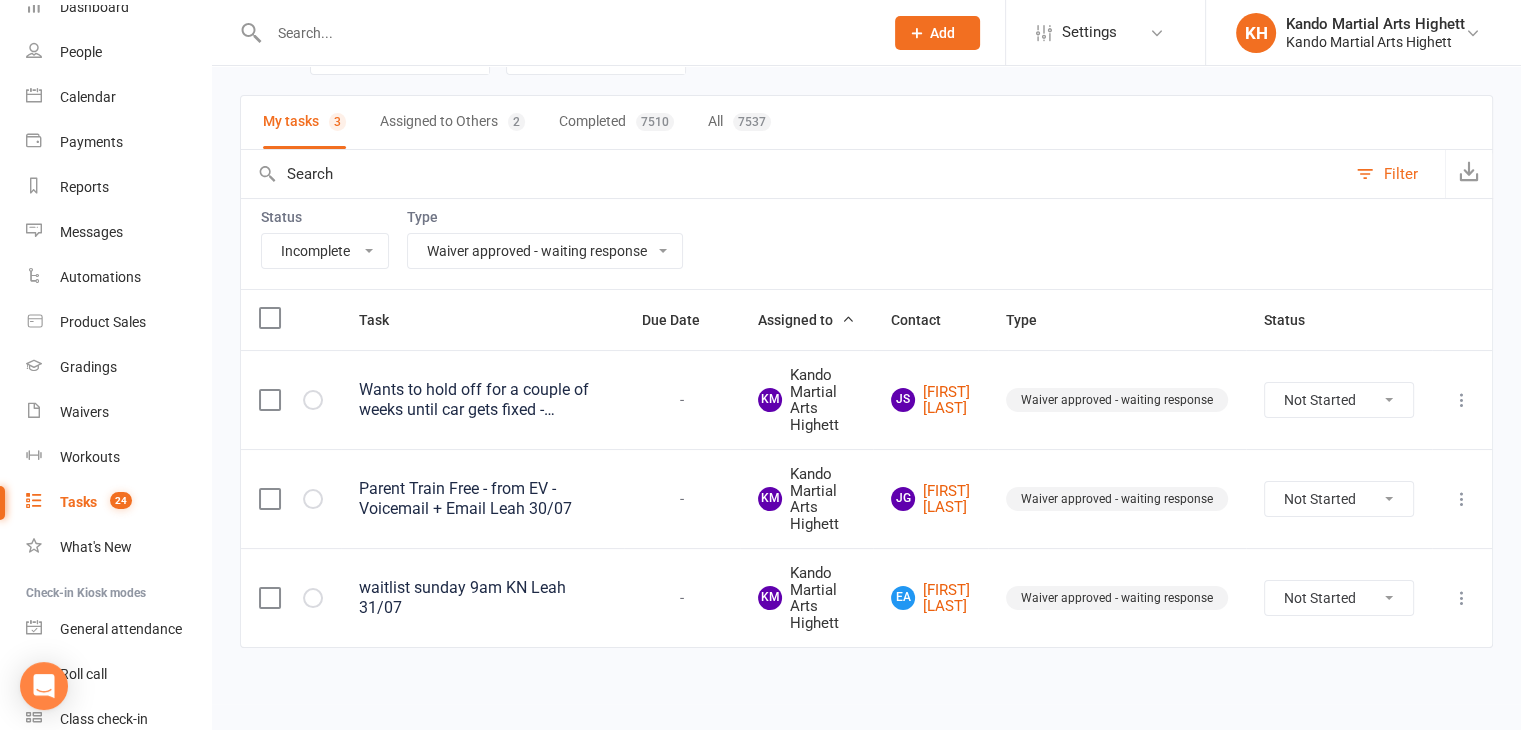scroll, scrollTop: 118, scrollLeft: 0, axis: vertical 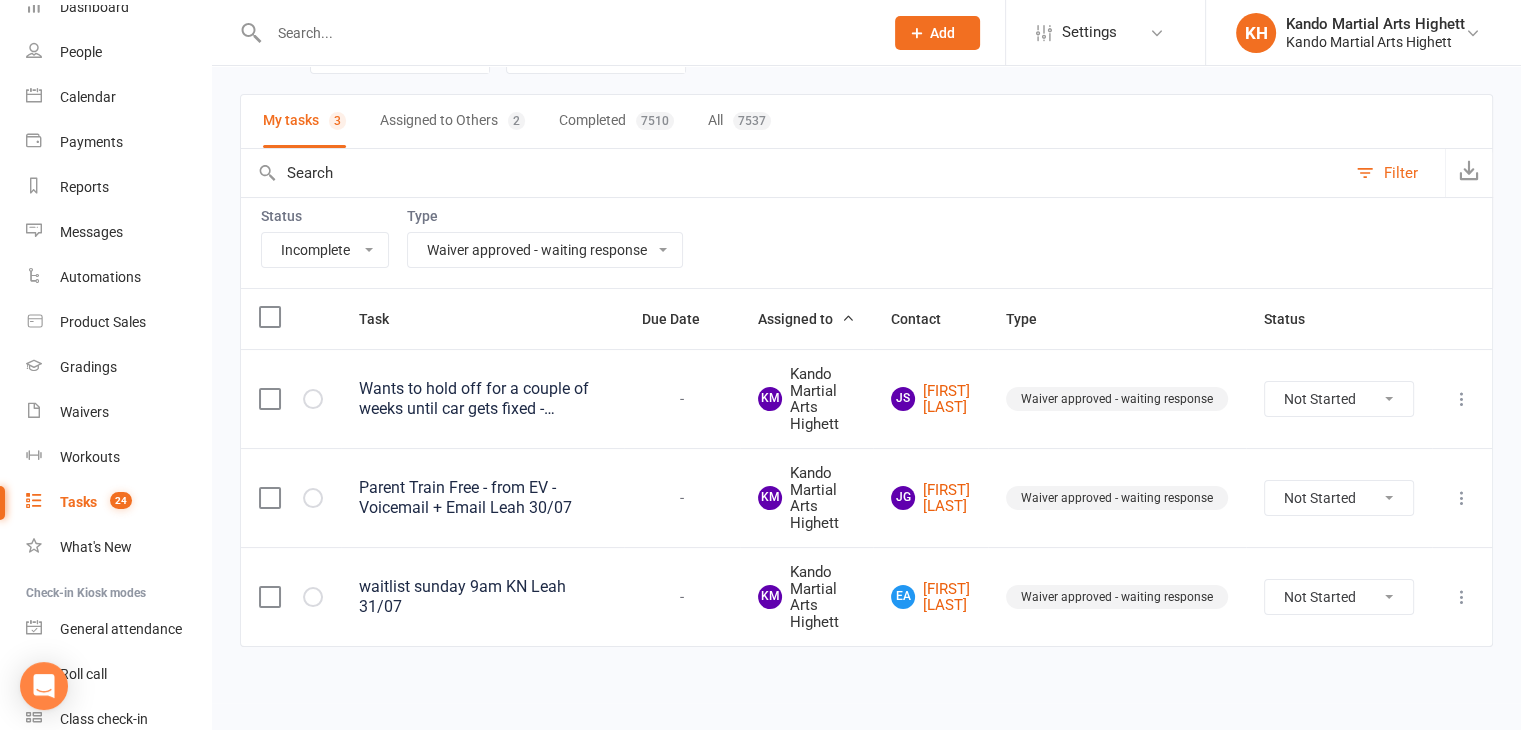drag, startPoint x: 518, startPoint y: 404, endPoint x: 503, endPoint y: 405, distance: 15.033297 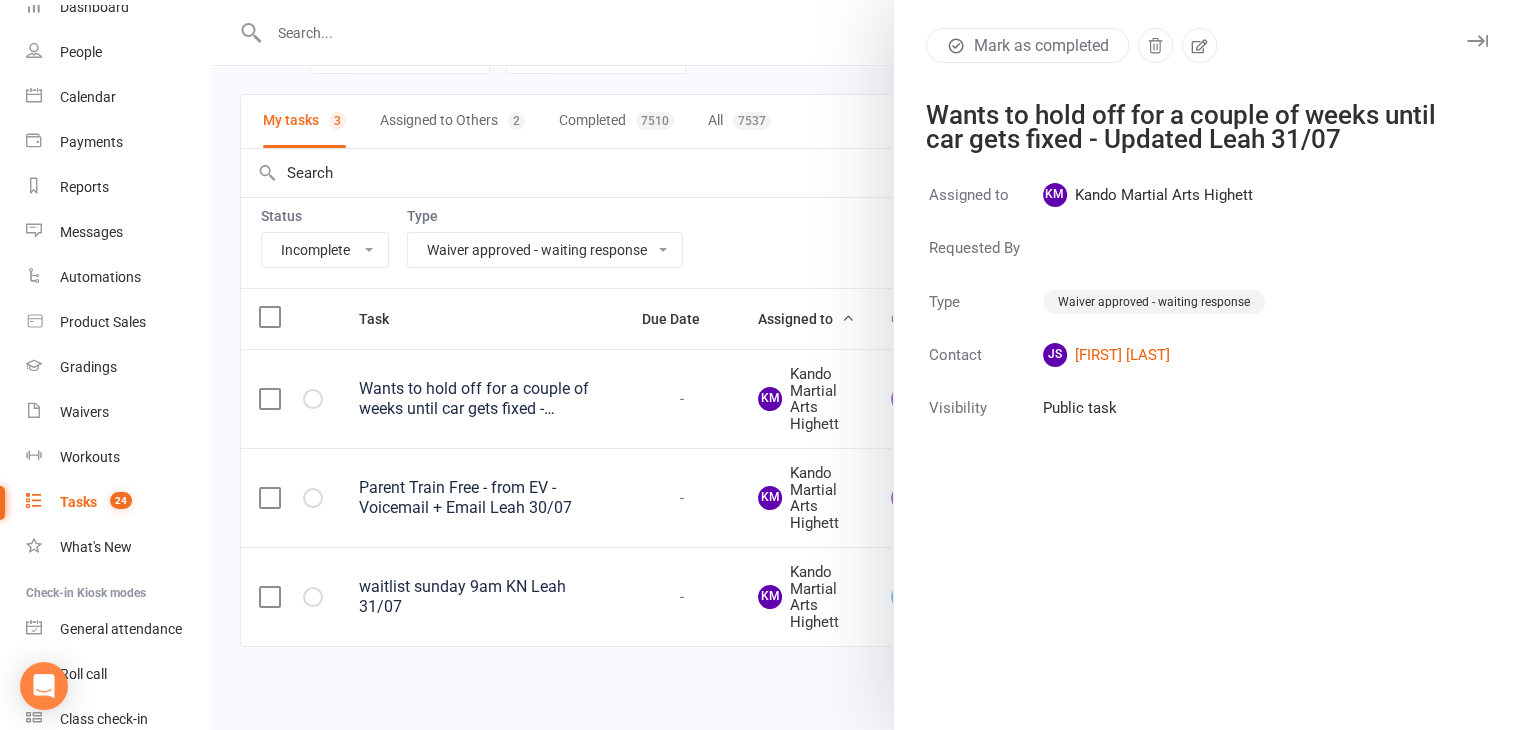 click on "Assigned to KM Kando Martial Arts Highett Requested By Type Waiver approved - waiting response Contact JS Jessica Spivak Visibility Public task" at bounding box center (1207, 455) 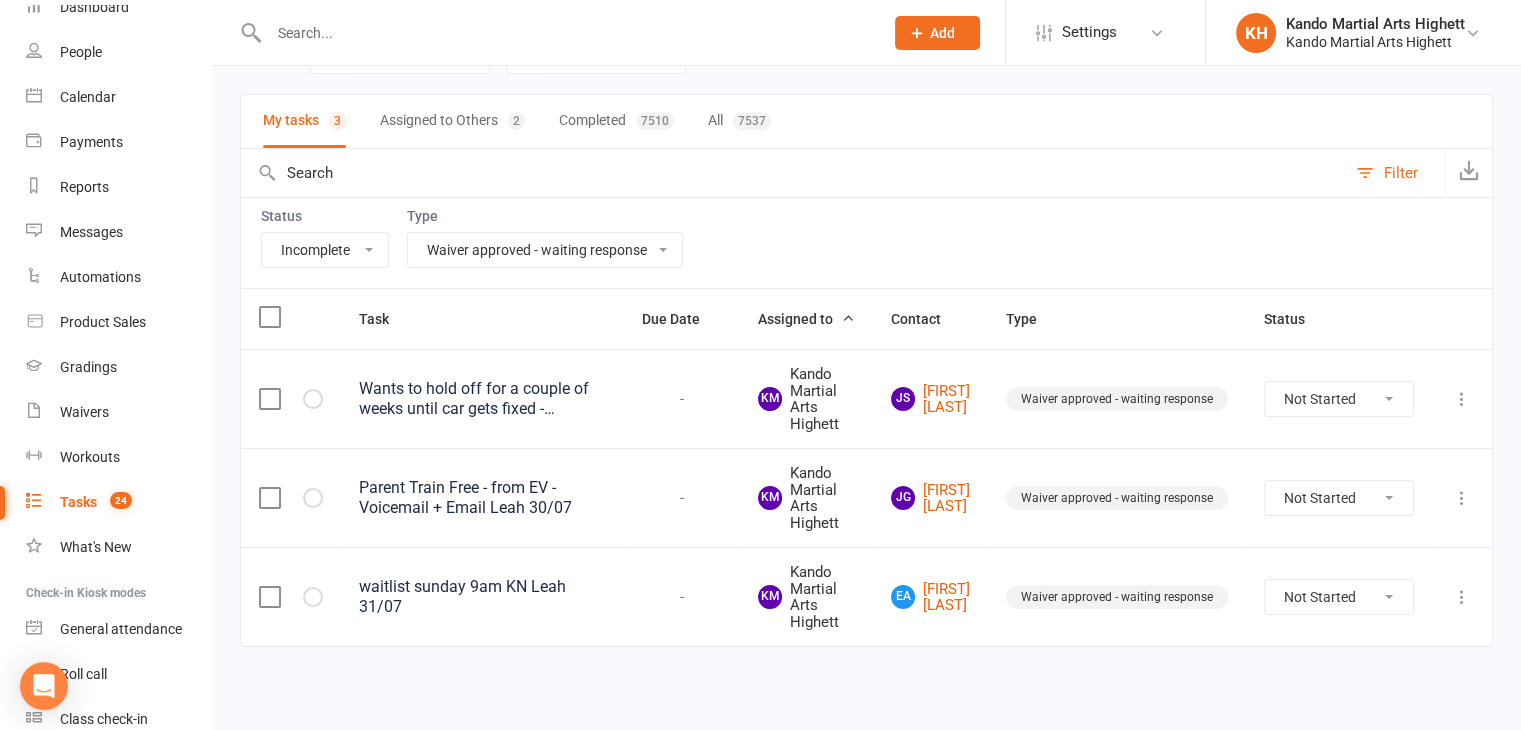 click on "Wants to hold off for a couple of weeks until car gets fixed - Updated Leah 31/07" at bounding box center (482, 398) 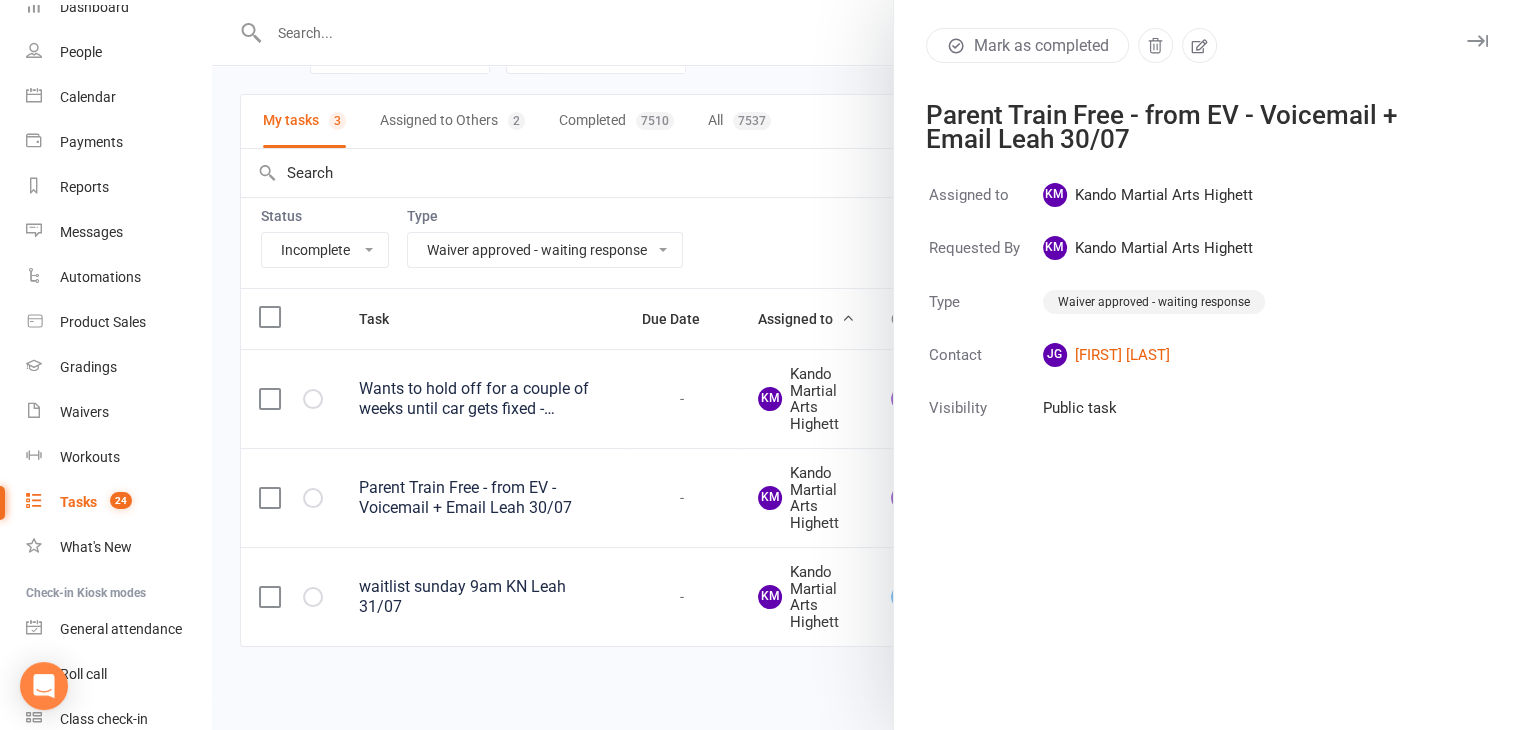 click at bounding box center [866, 365] 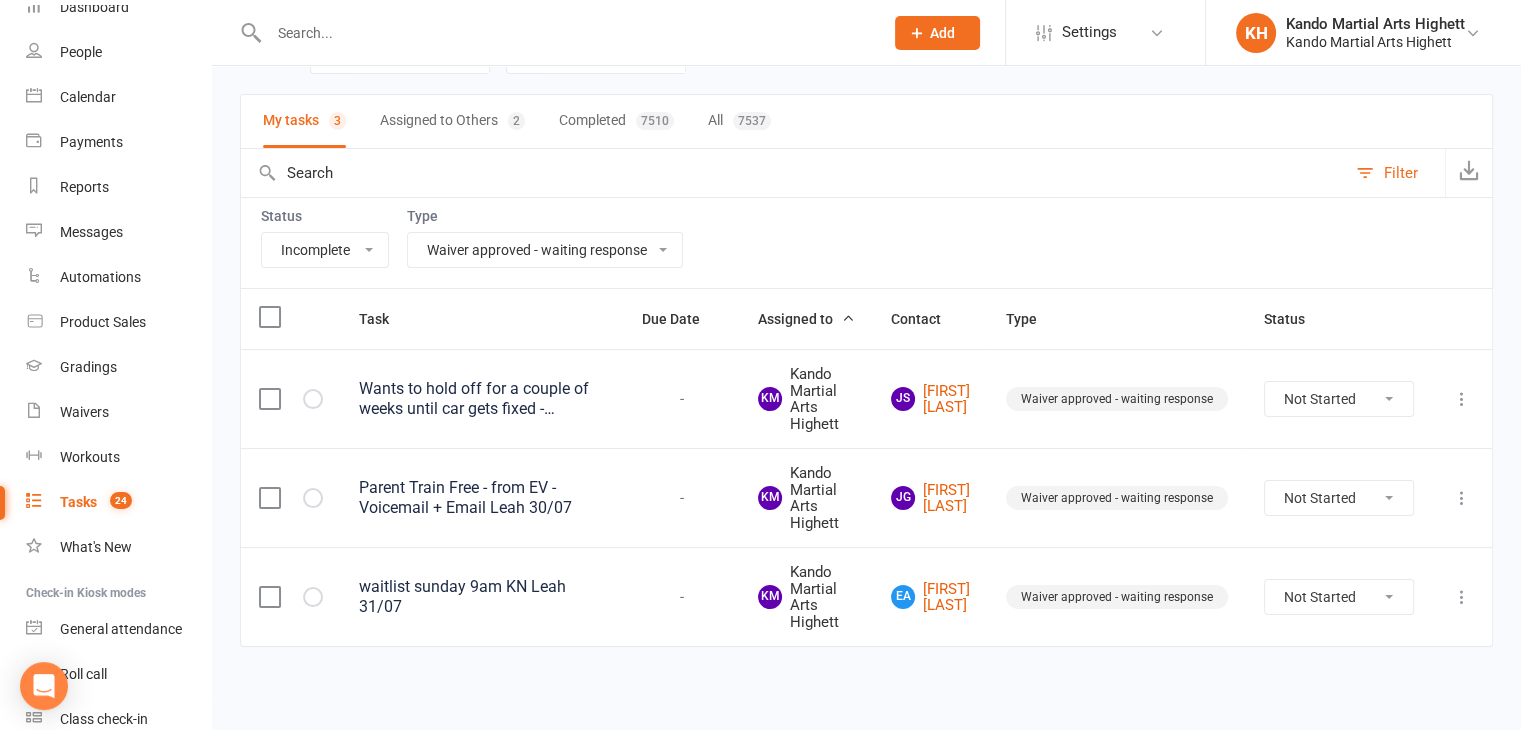 click on "waitlist sunday 9am KN Leah 31/07" at bounding box center [482, 596] 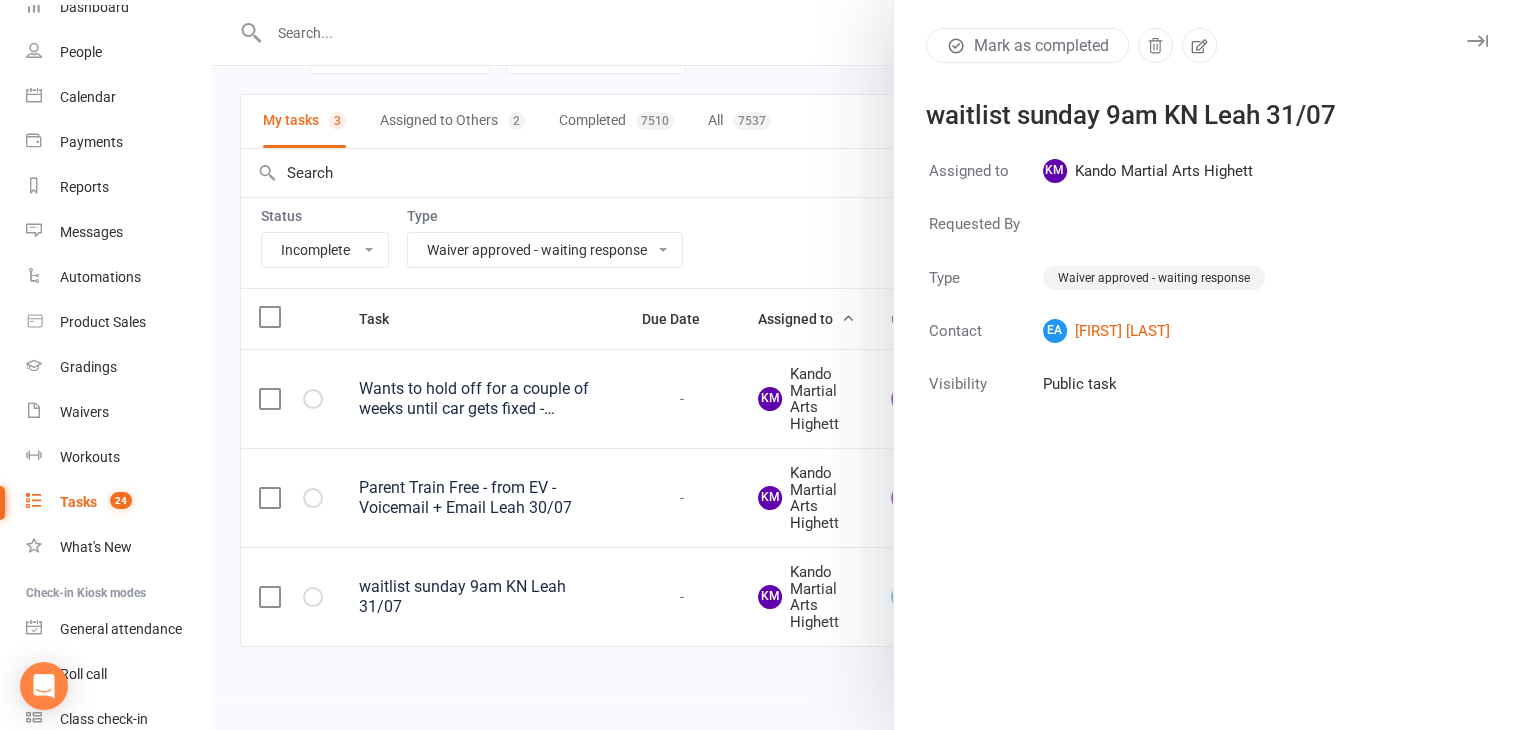 click on "Assigned to KM Kando Martial Arts Highett Requested By Type Waiver approved - waiting response Contact EA Elias Abou Alway Visibility Public task" at bounding box center [1207, 443] 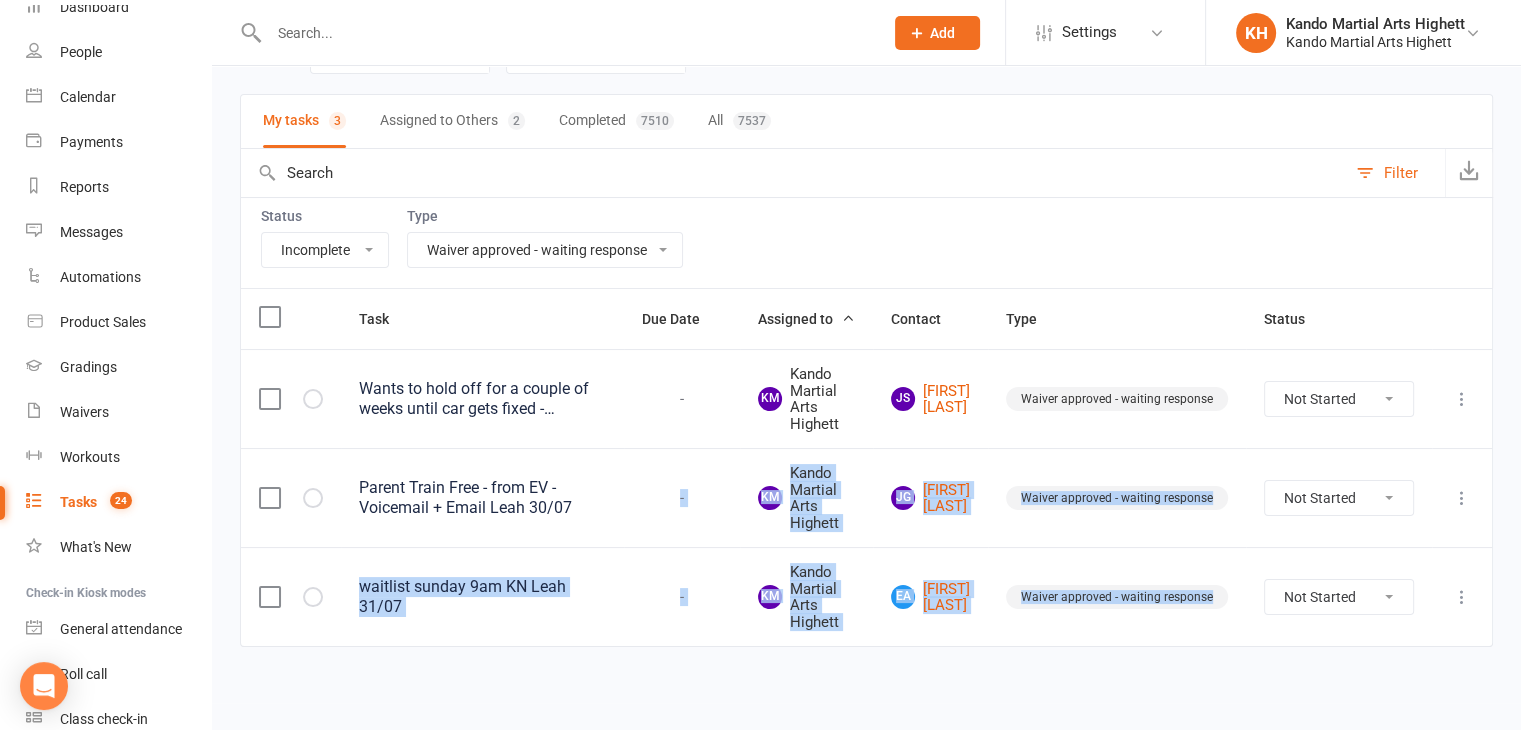 click on "Parent Train Free - from EV - Voicemail + Email Leah 30/07" at bounding box center [482, 498] 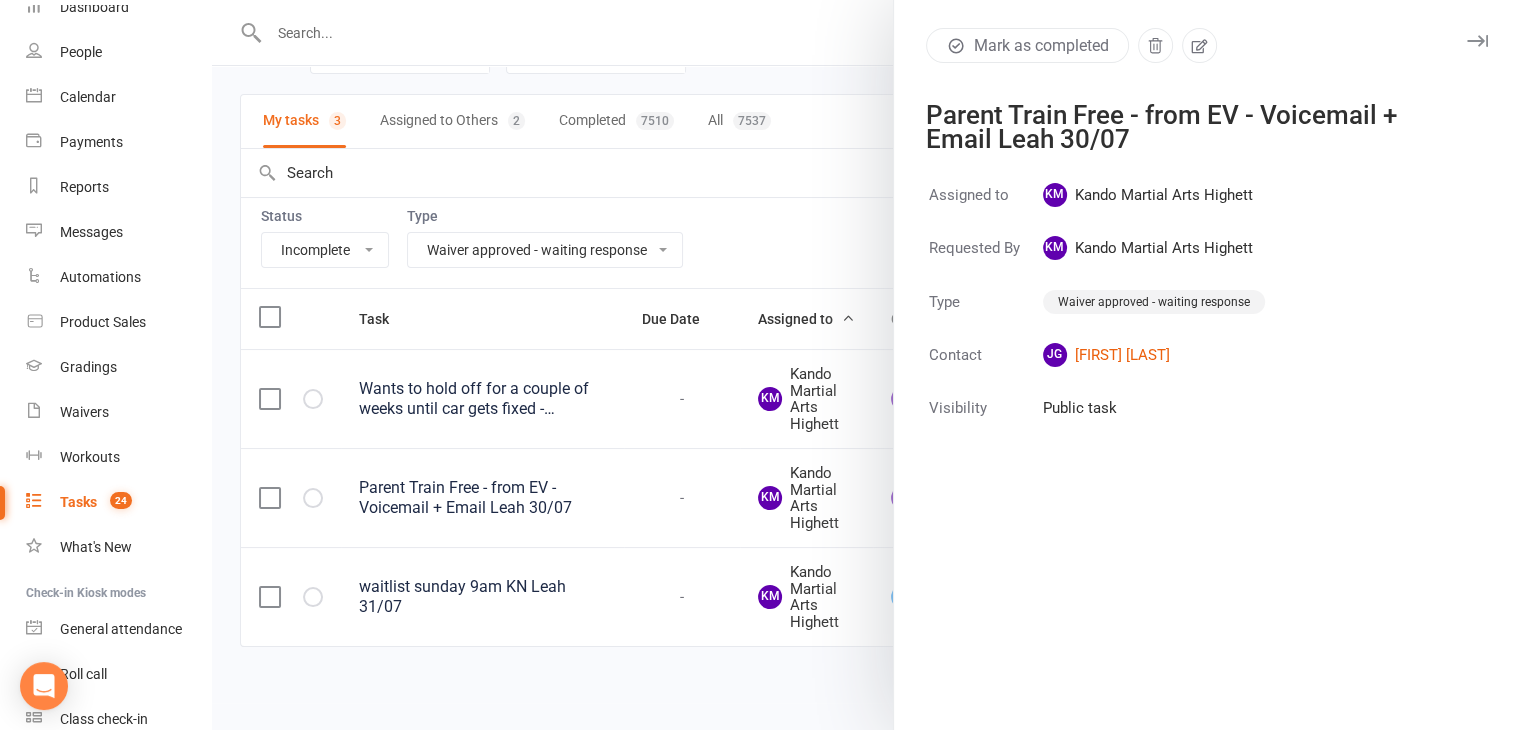 click at bounding box center [866, 365] 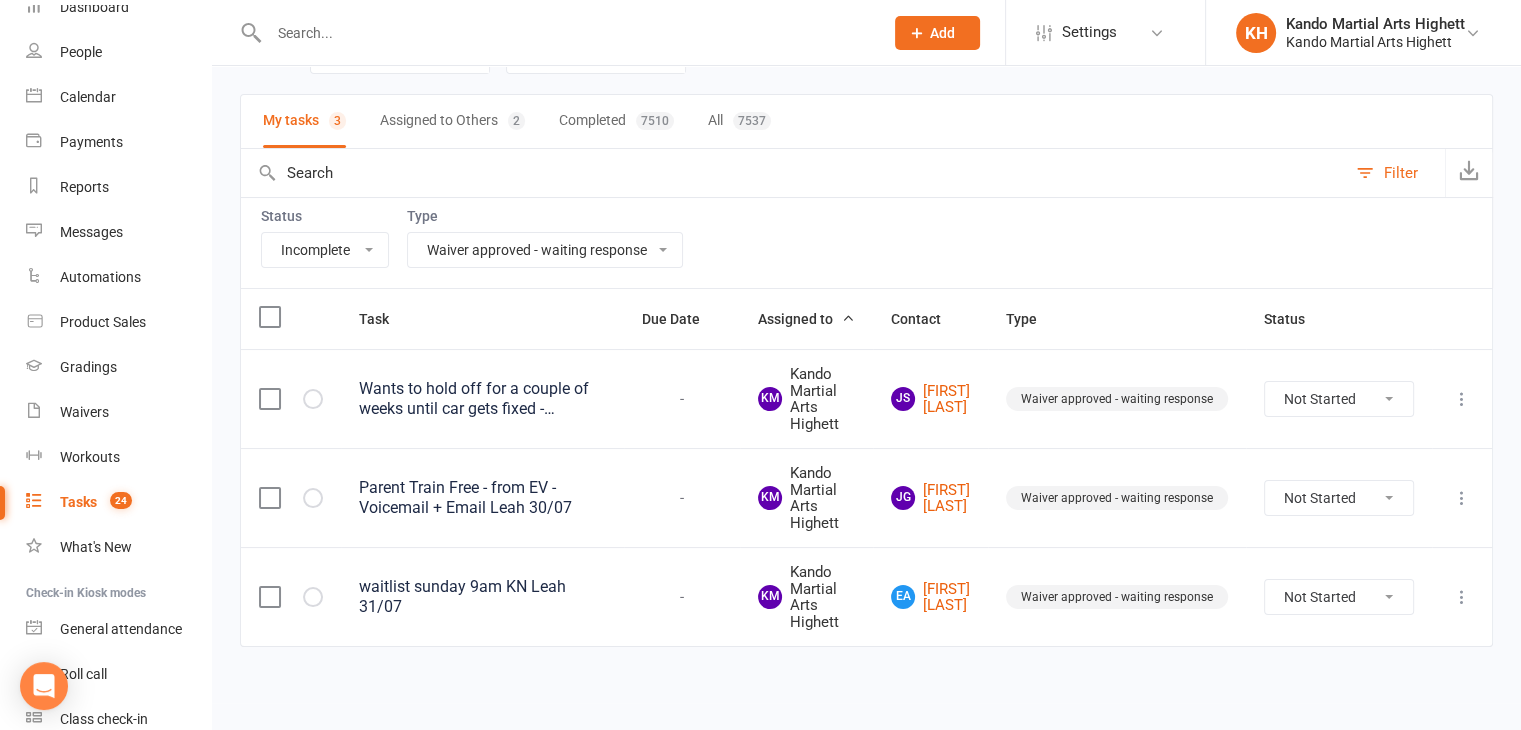 click on "Not Started In Progress Waiting Complete" at bounding box center (1339, 597) 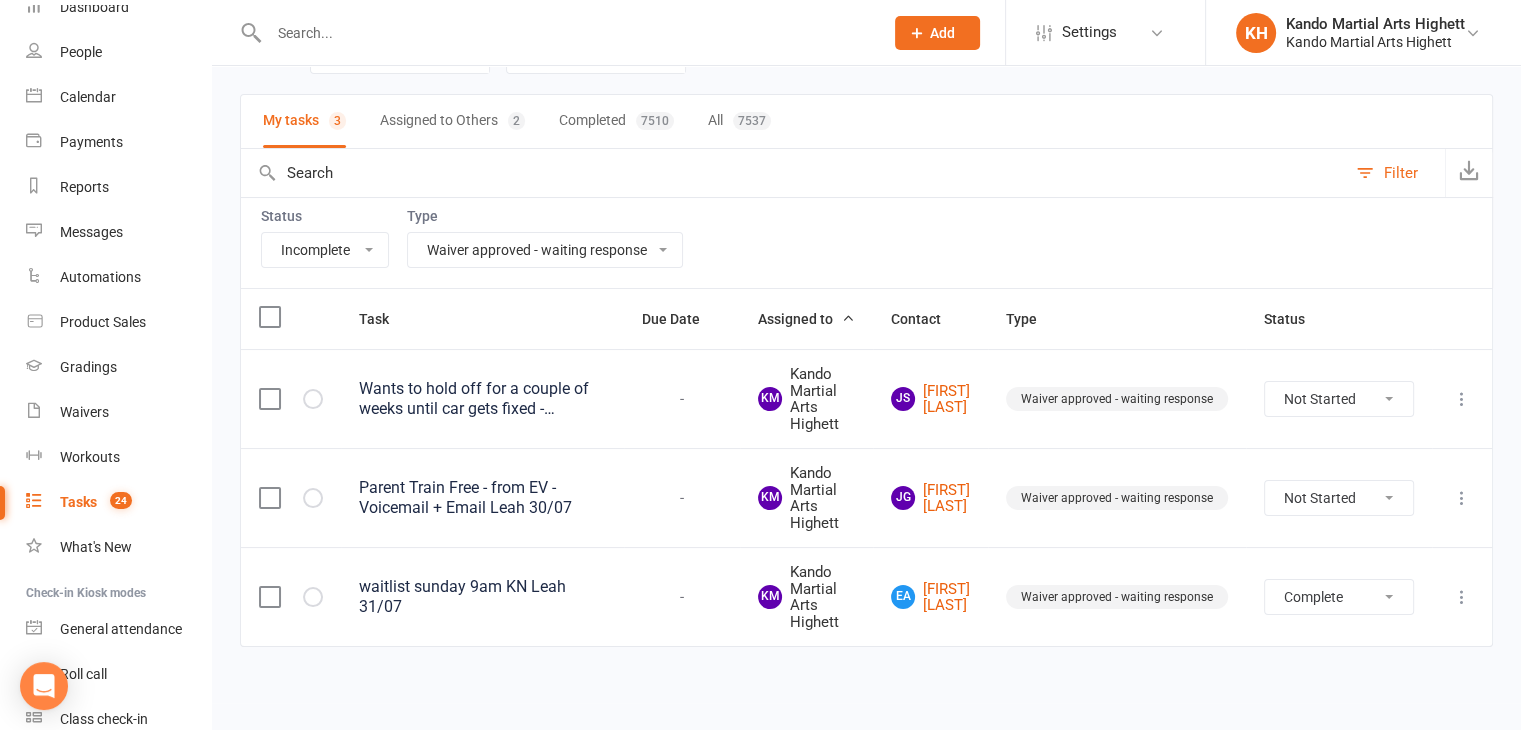 click on "Not Started In Progress Waiting Complete" at bounding box center [1339, 597] 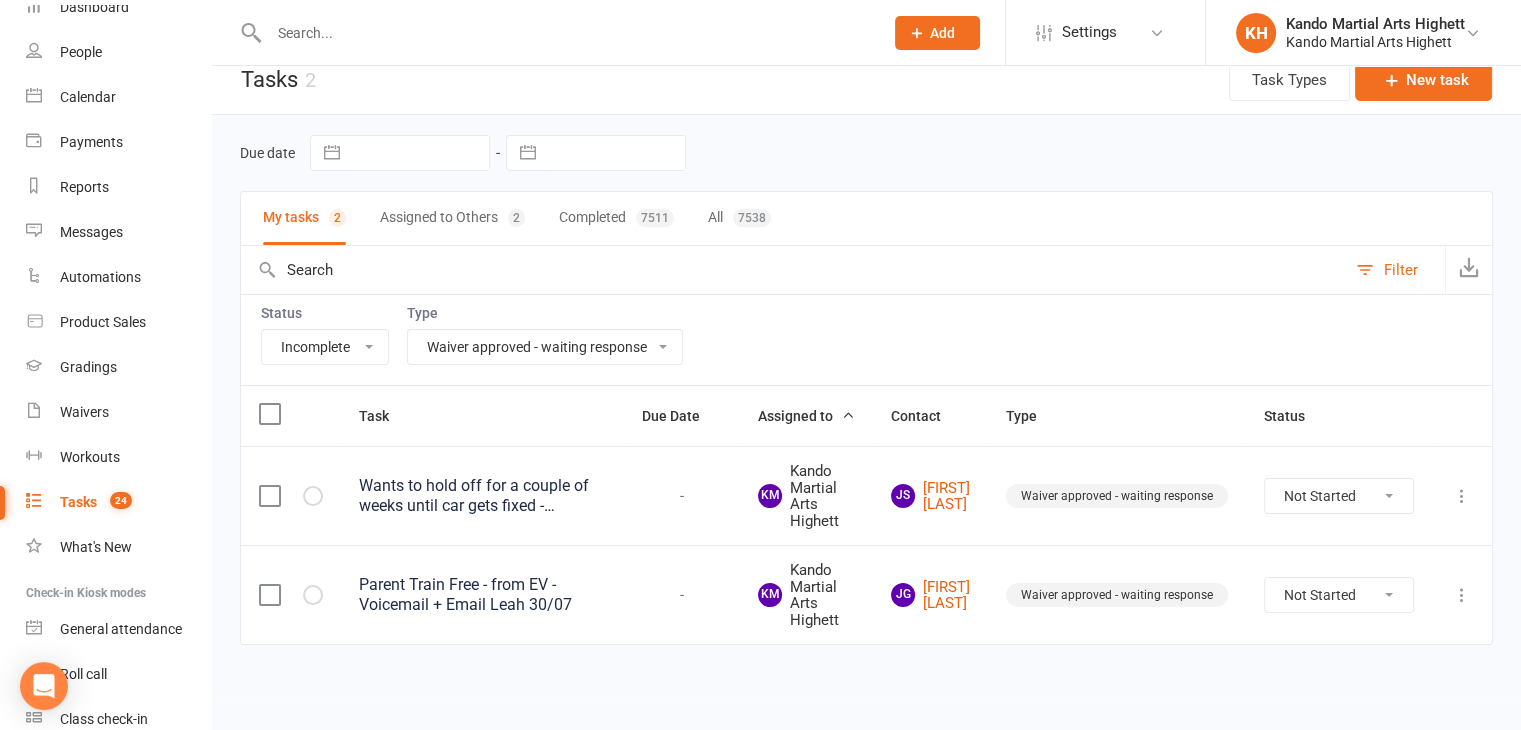 scroll, scrollTop: 19, scrollLeft: 0, axis: vertical 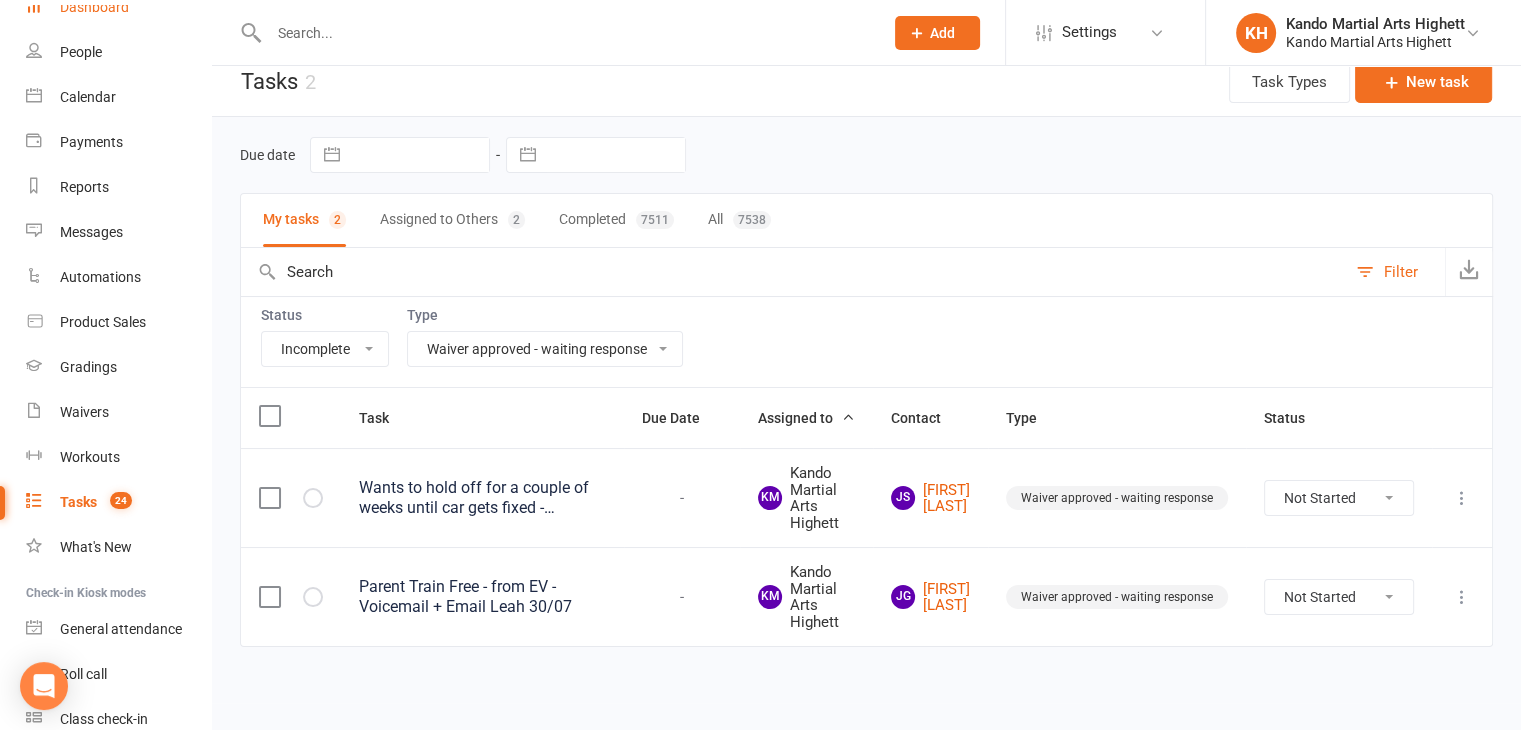 click on "Dashboard" at bounding box center (118, 7) 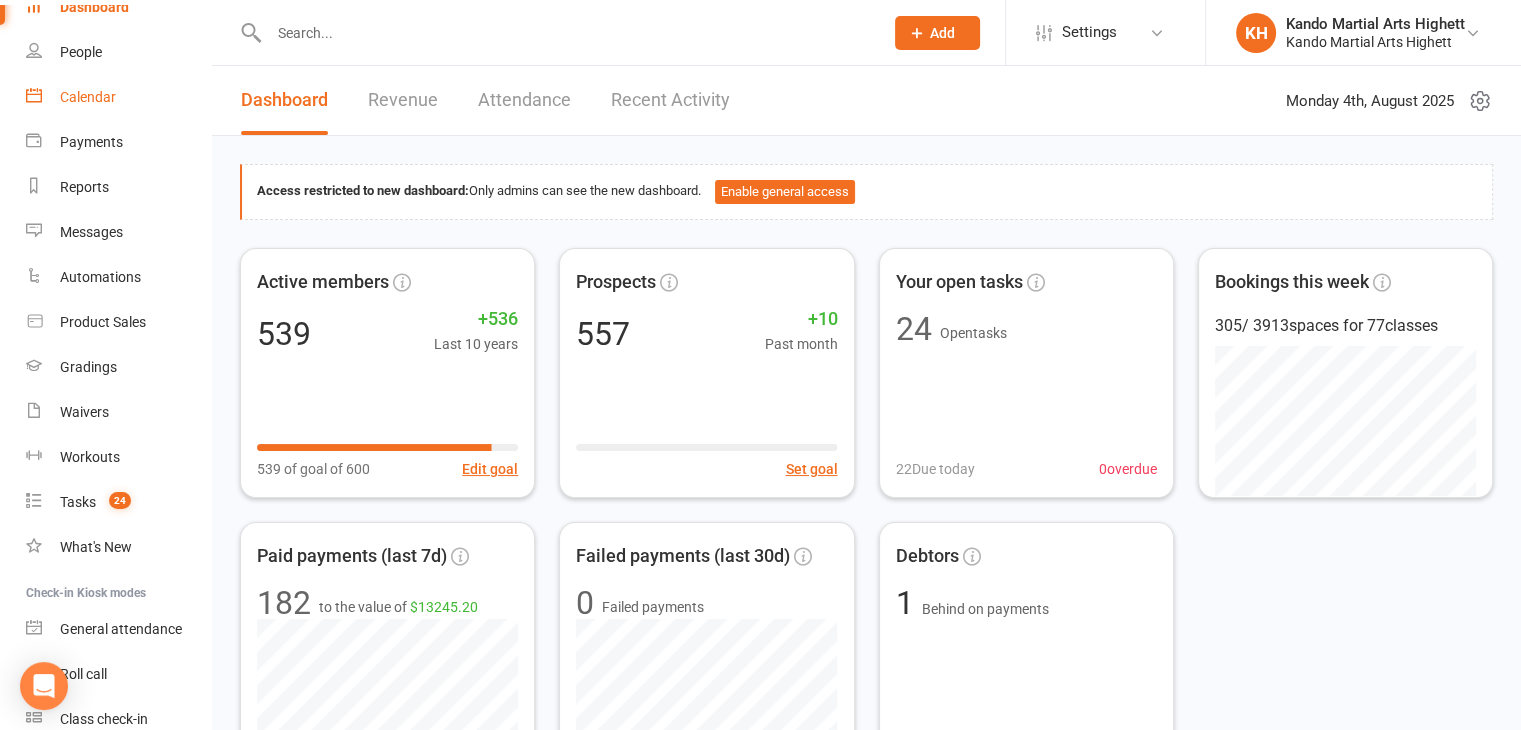 click on "Calendar" at bounding box center [118, 97] 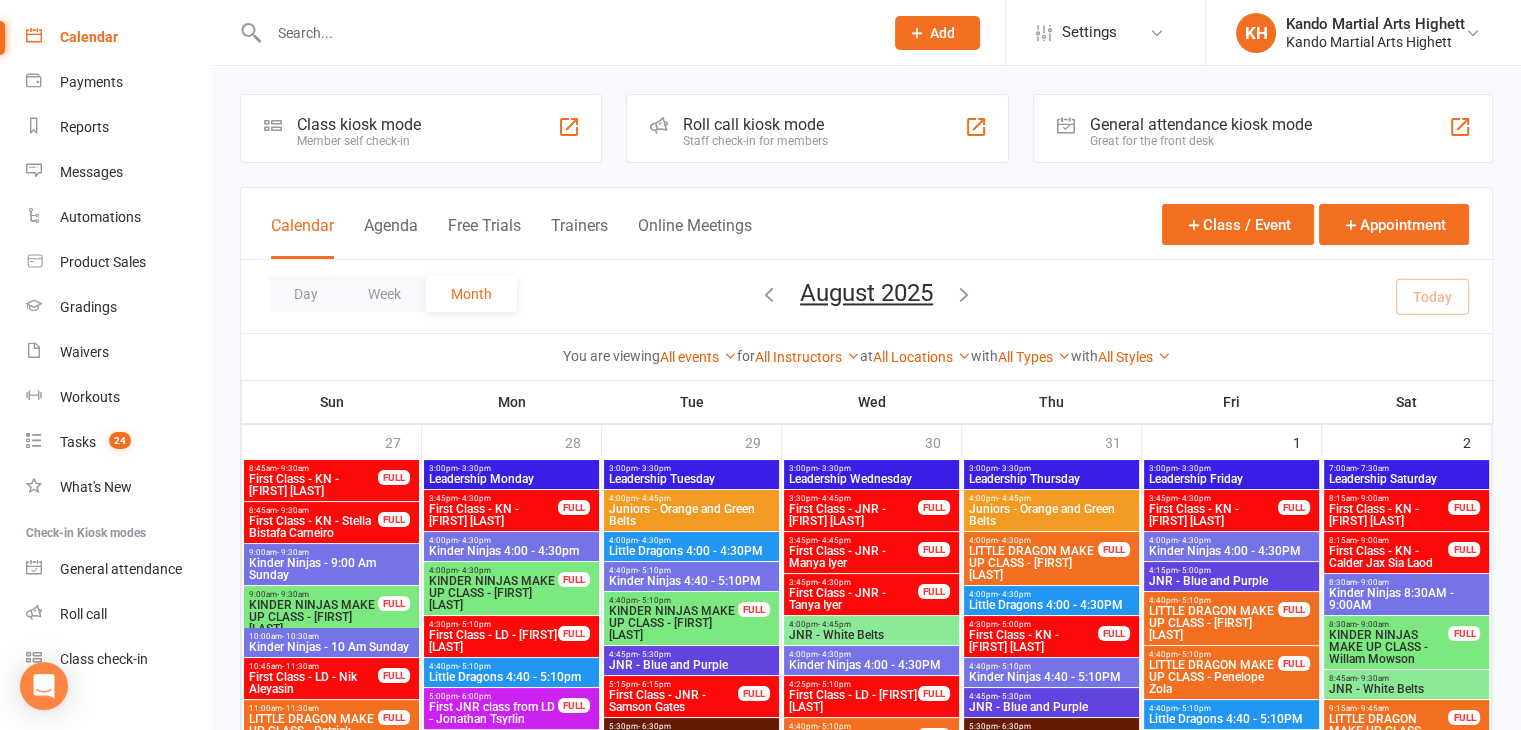 scroll, scrollTop: 187, scrollLeft: 0, axis: vertical 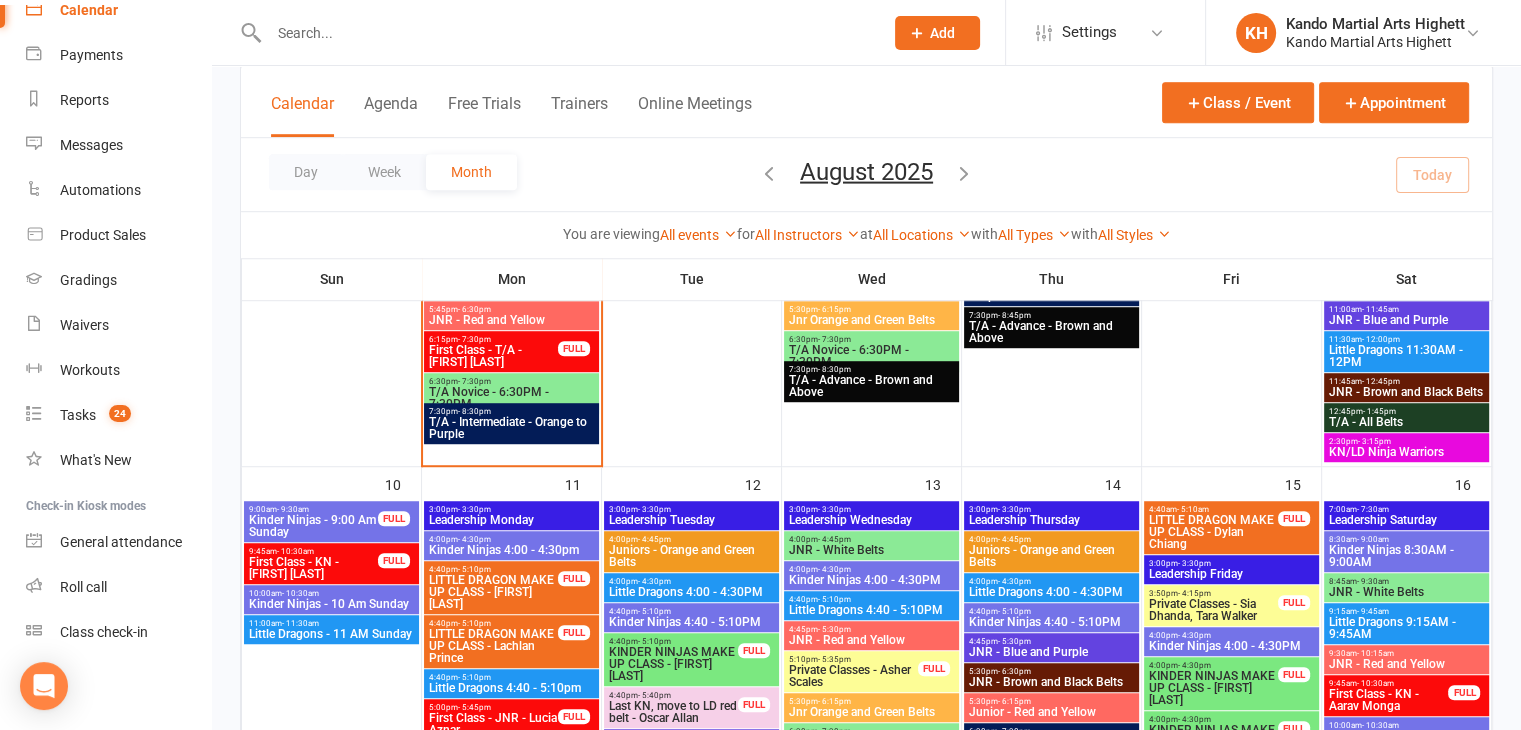 click on "First Class - T/A - [FIRST] [LAST]" at bounding box center (493, 356) 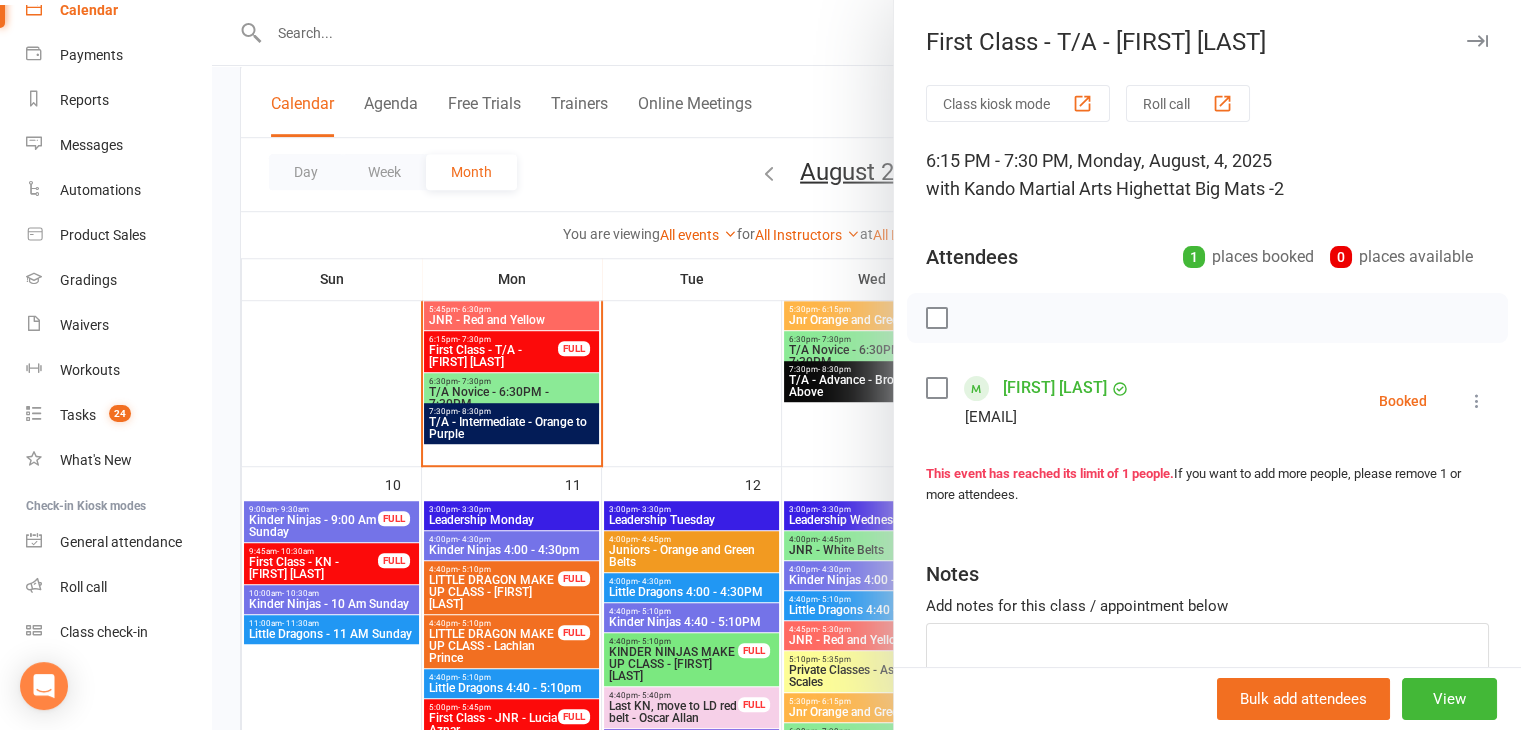 click at bounding box center (866, 365) 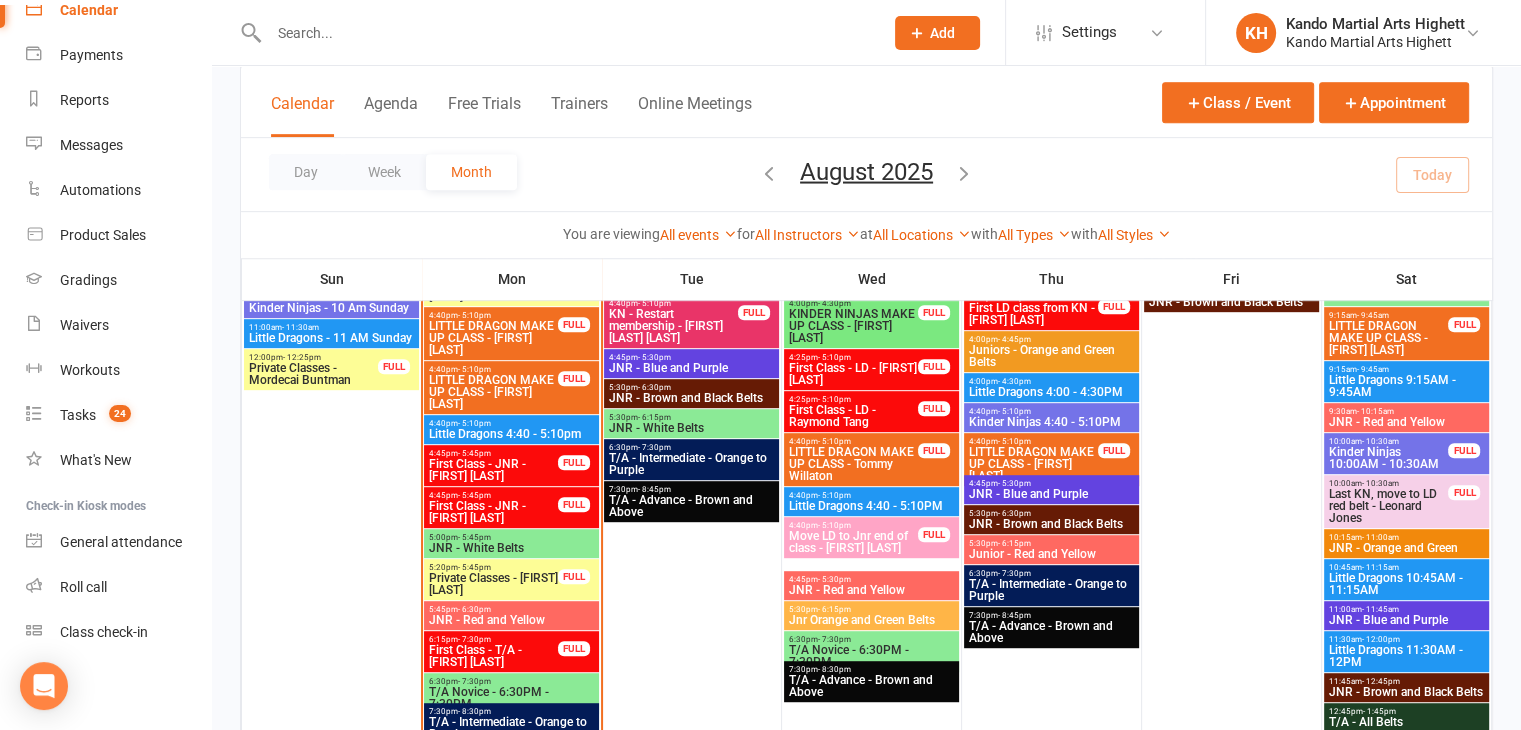 scroll, scrollTop: 1100, scrollLeft: 0, axis: vertical 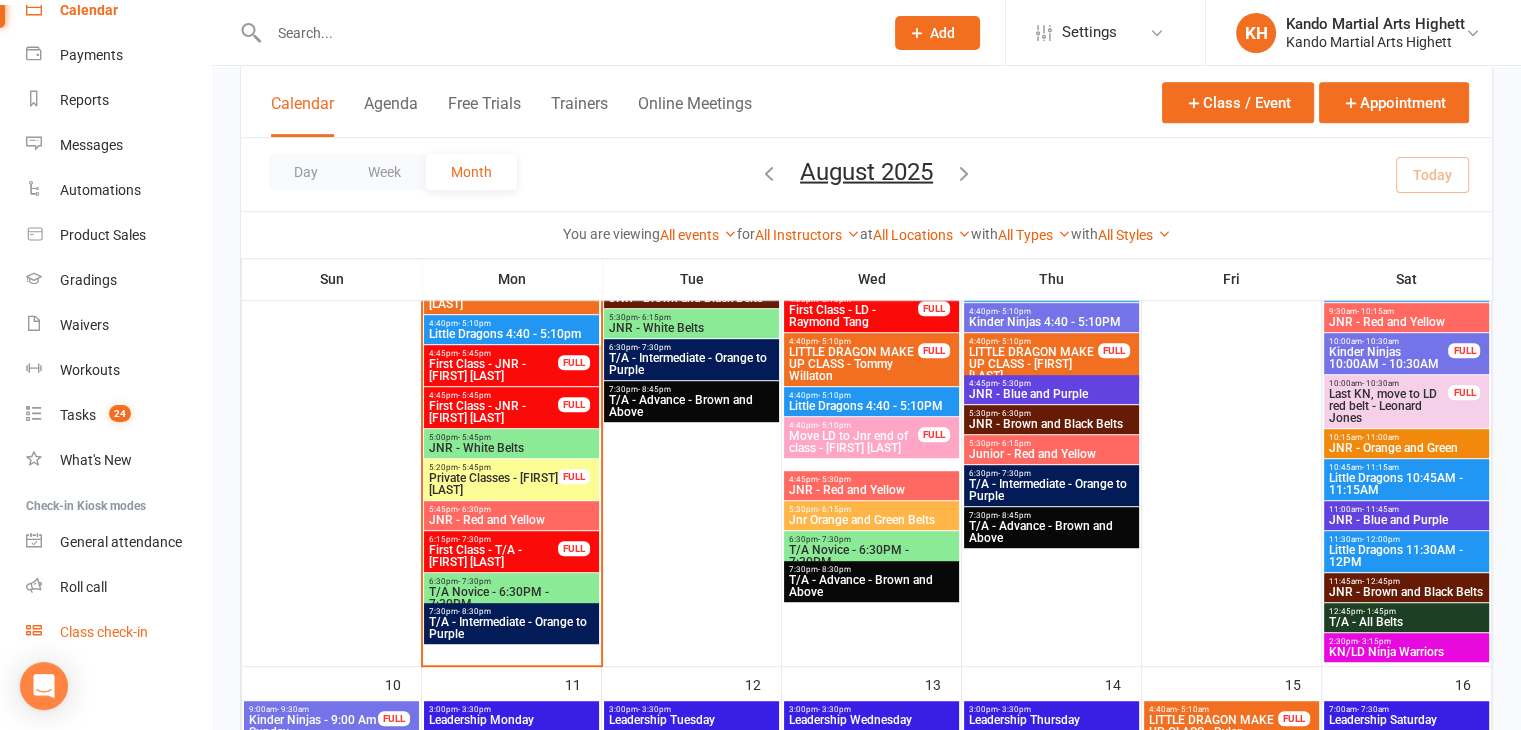 click on "Class check-in" at bounding box center [104, 632] 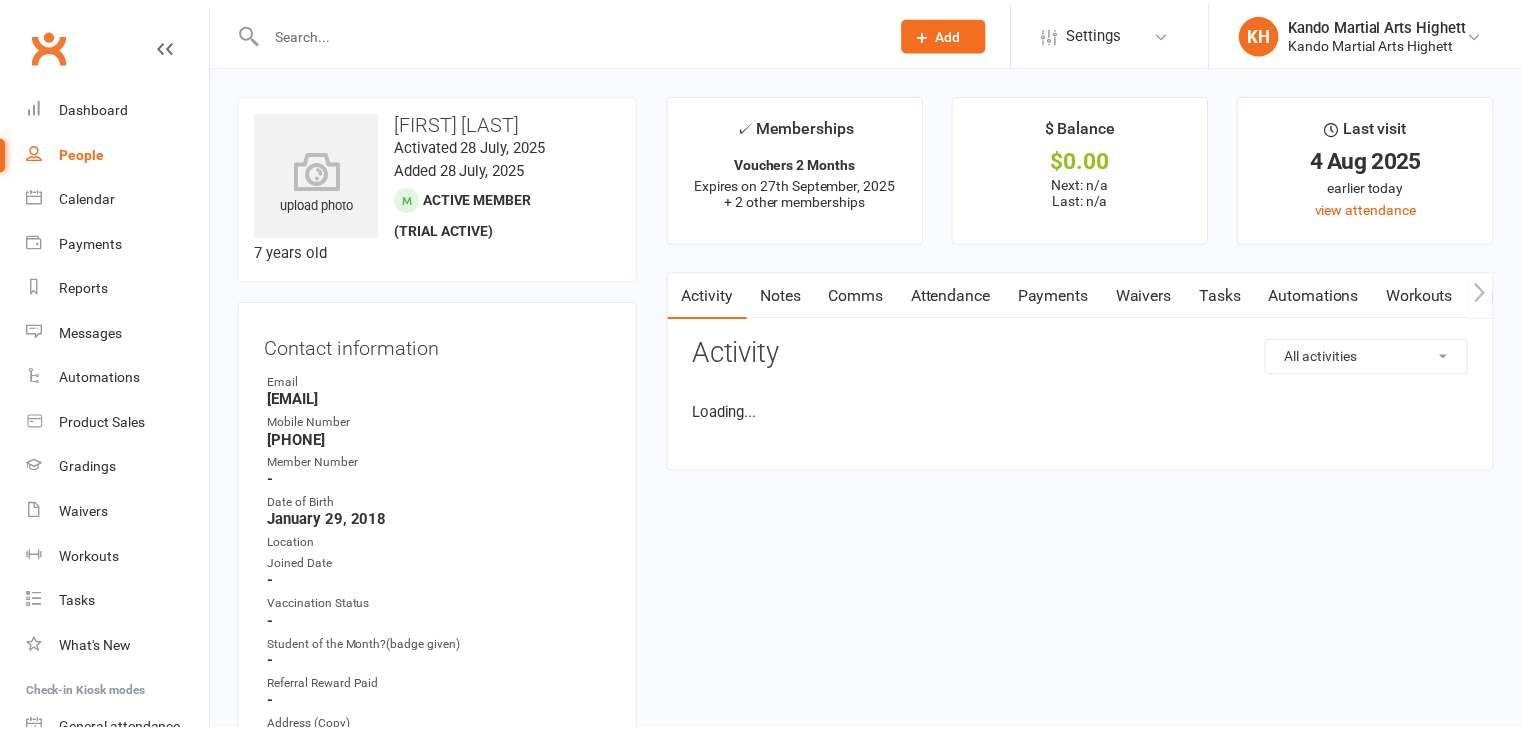scroll, scrollTop: 0, scrollLeft: 0, axis: both 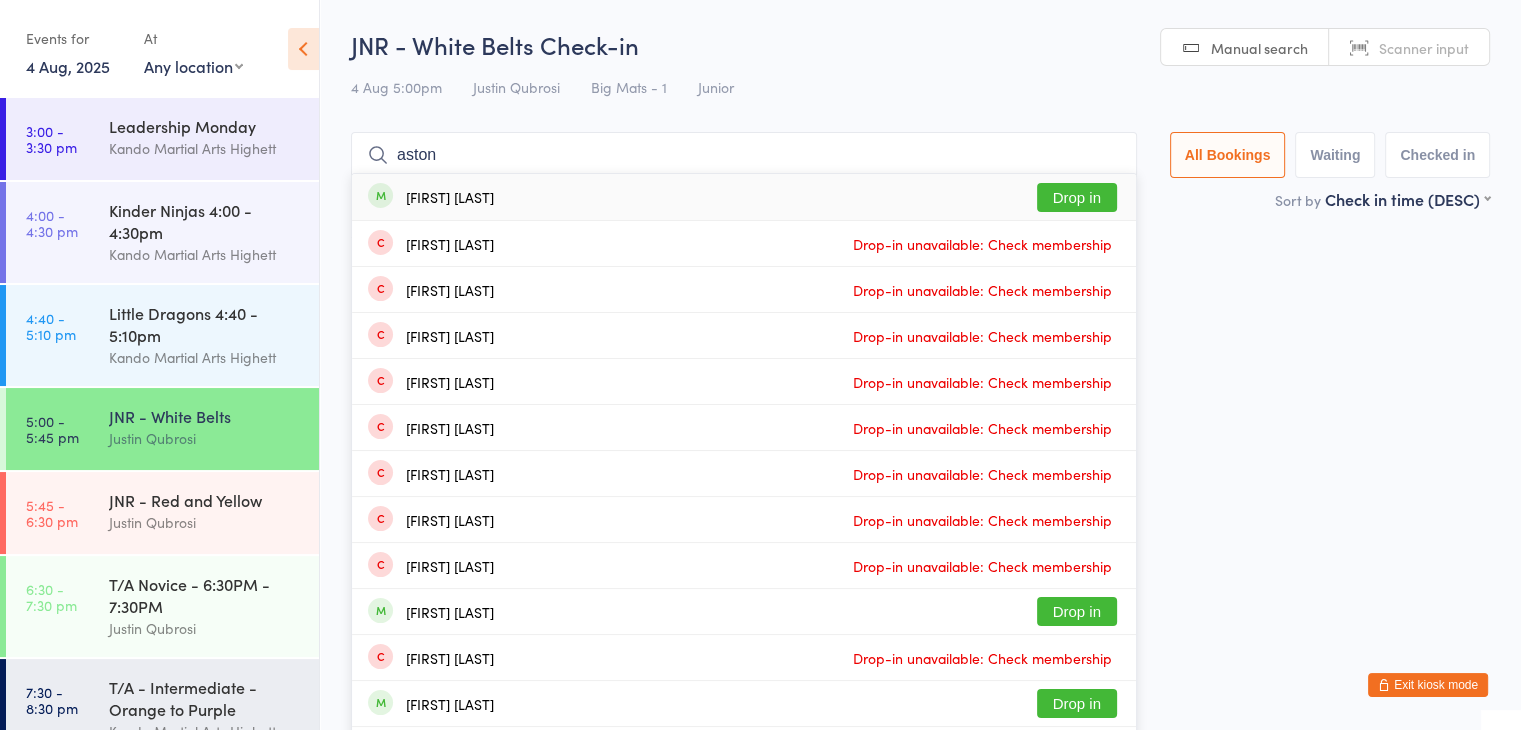 type on "aston" 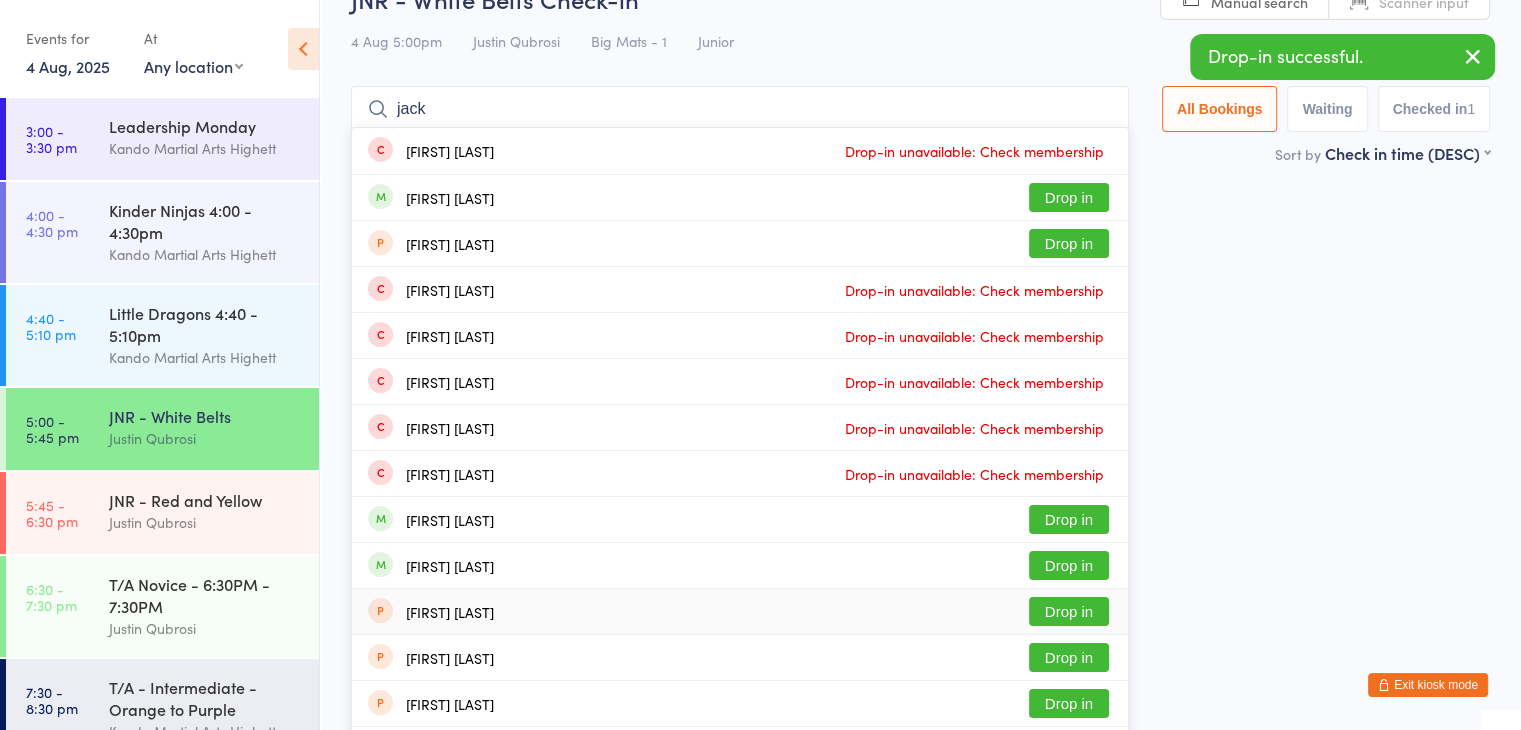 scroll, scrollTop: 0, scrollLeft: 0, axis: both 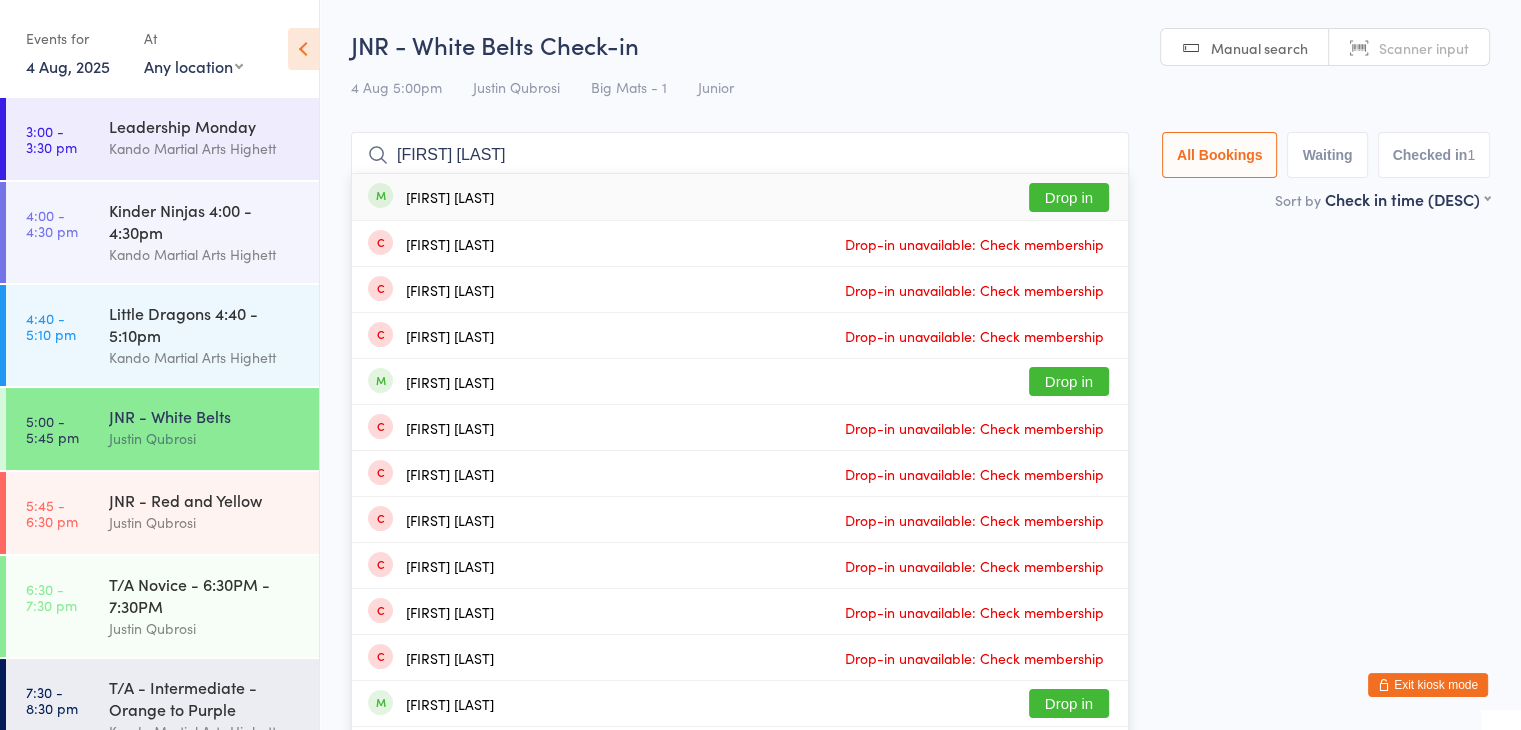 type on "[FIRST] [LAST]" 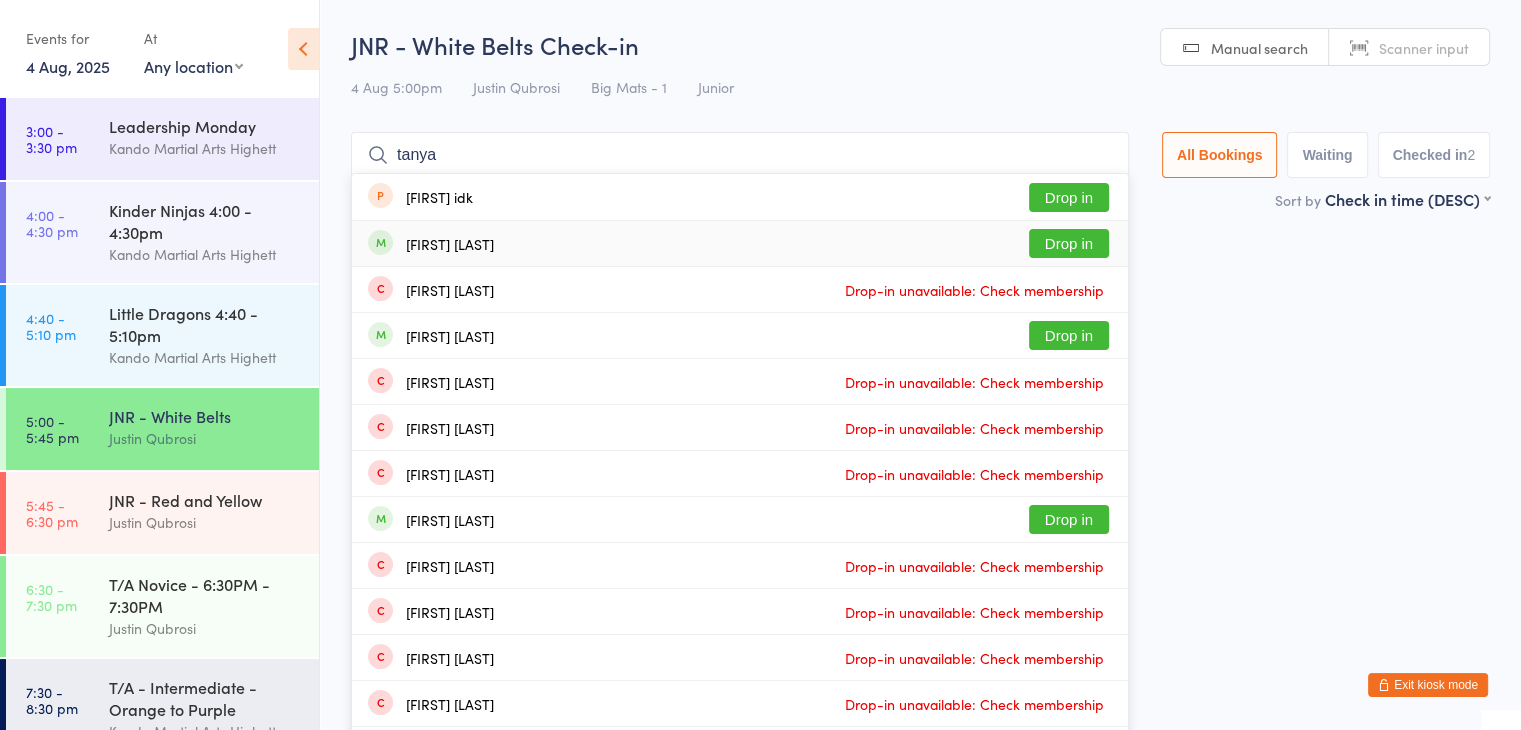type on "tanya" 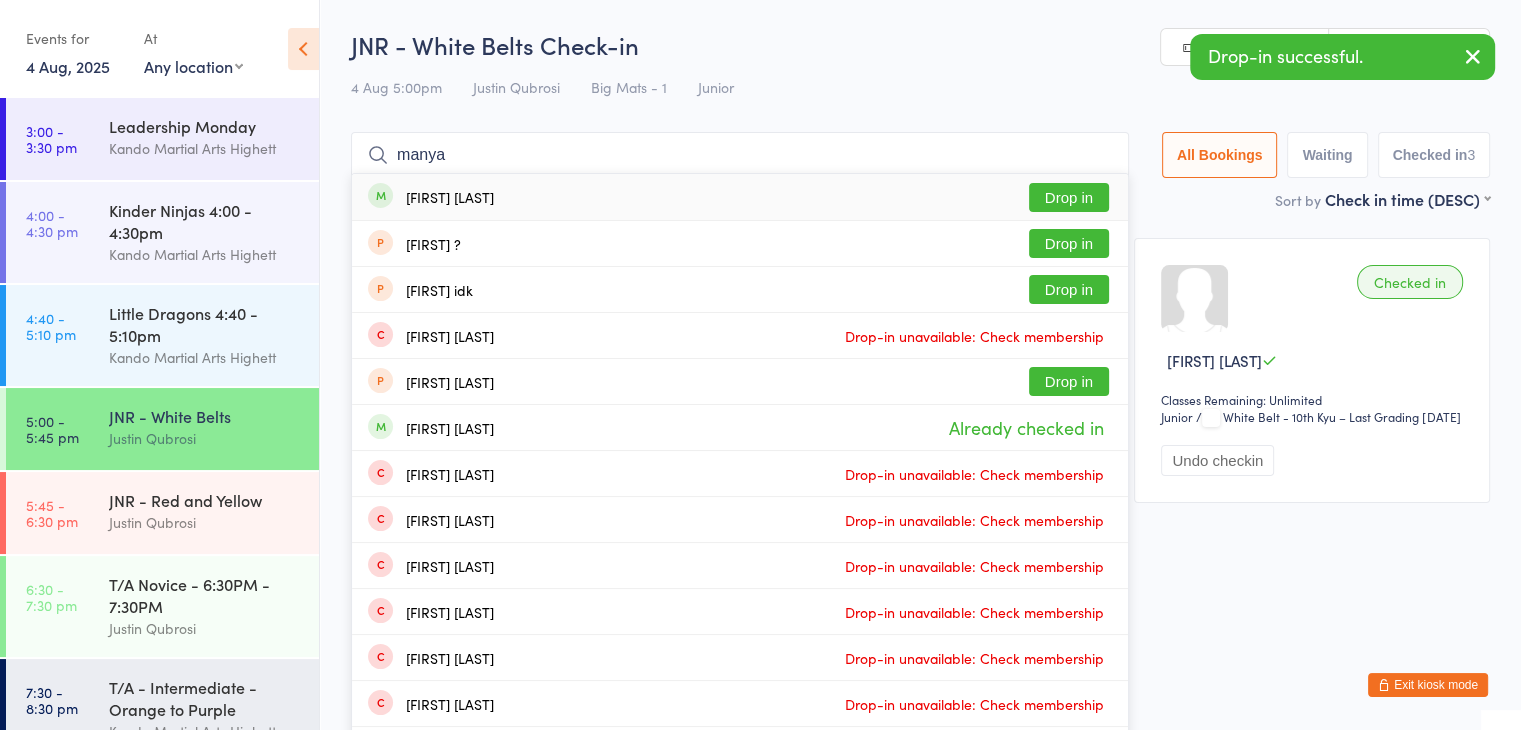 type on "manya" 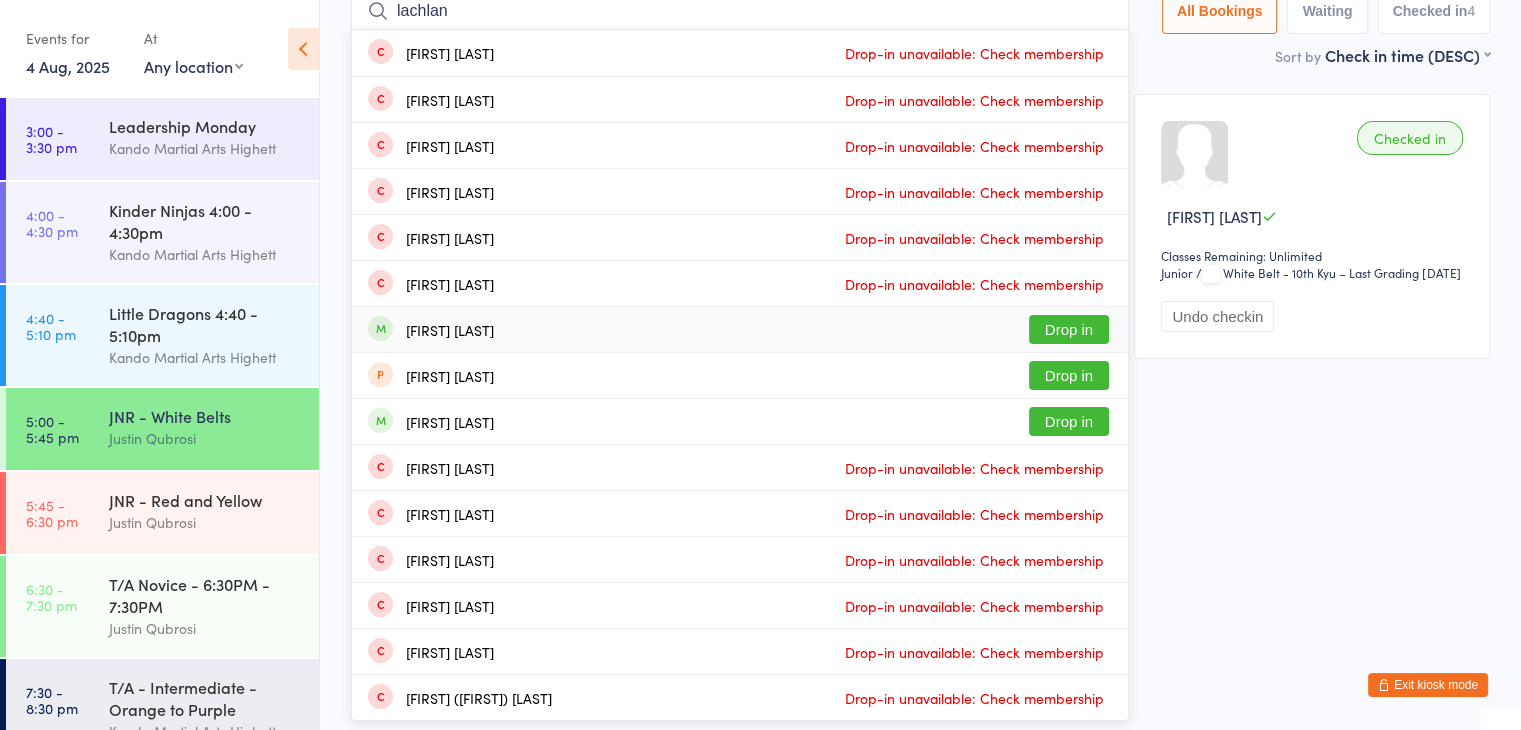 scroll, scrollTop: 0, scrollLeft: 0, axis: both 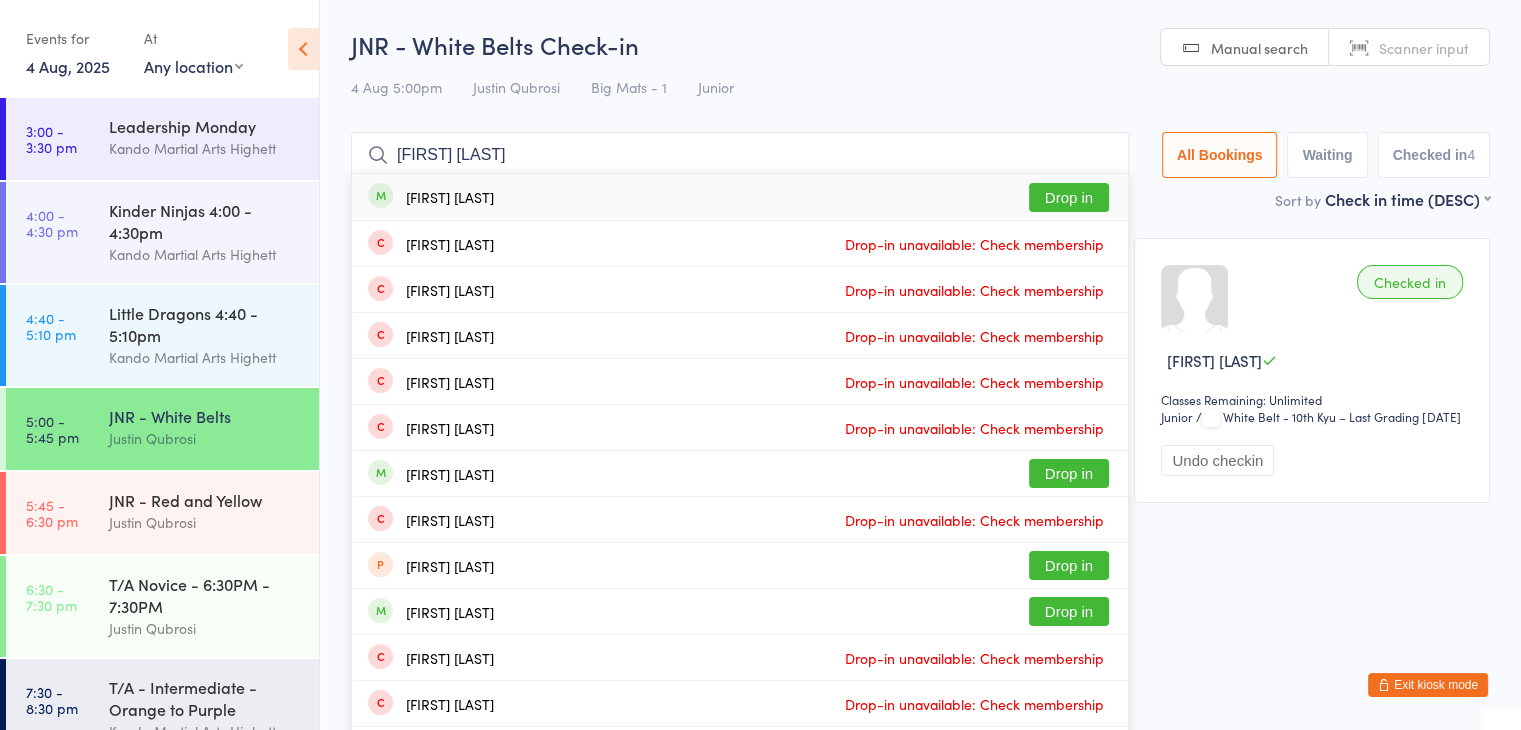 type on "lachlan skan" 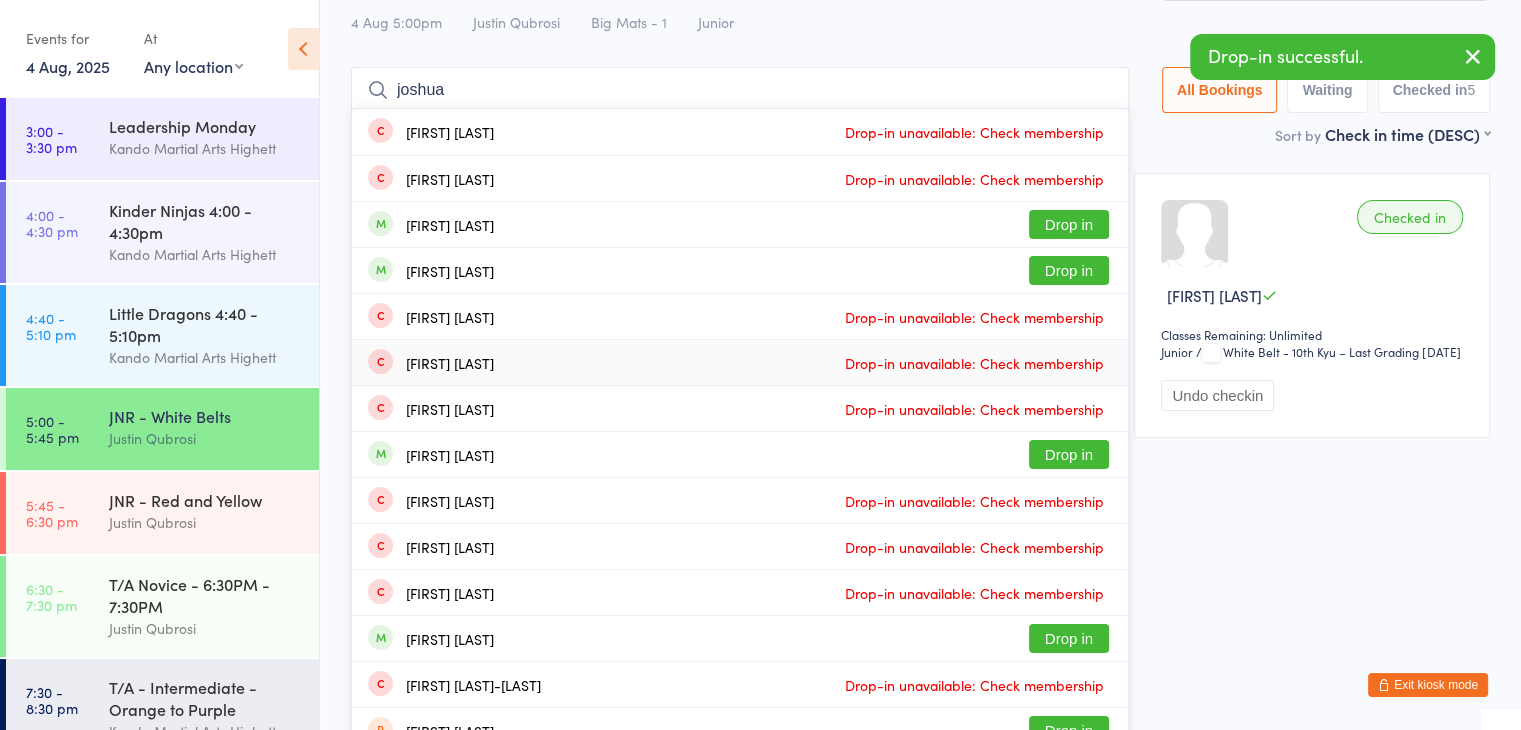 scroll, scrollTop: 100, scrollLeft: 0, axis: vertical 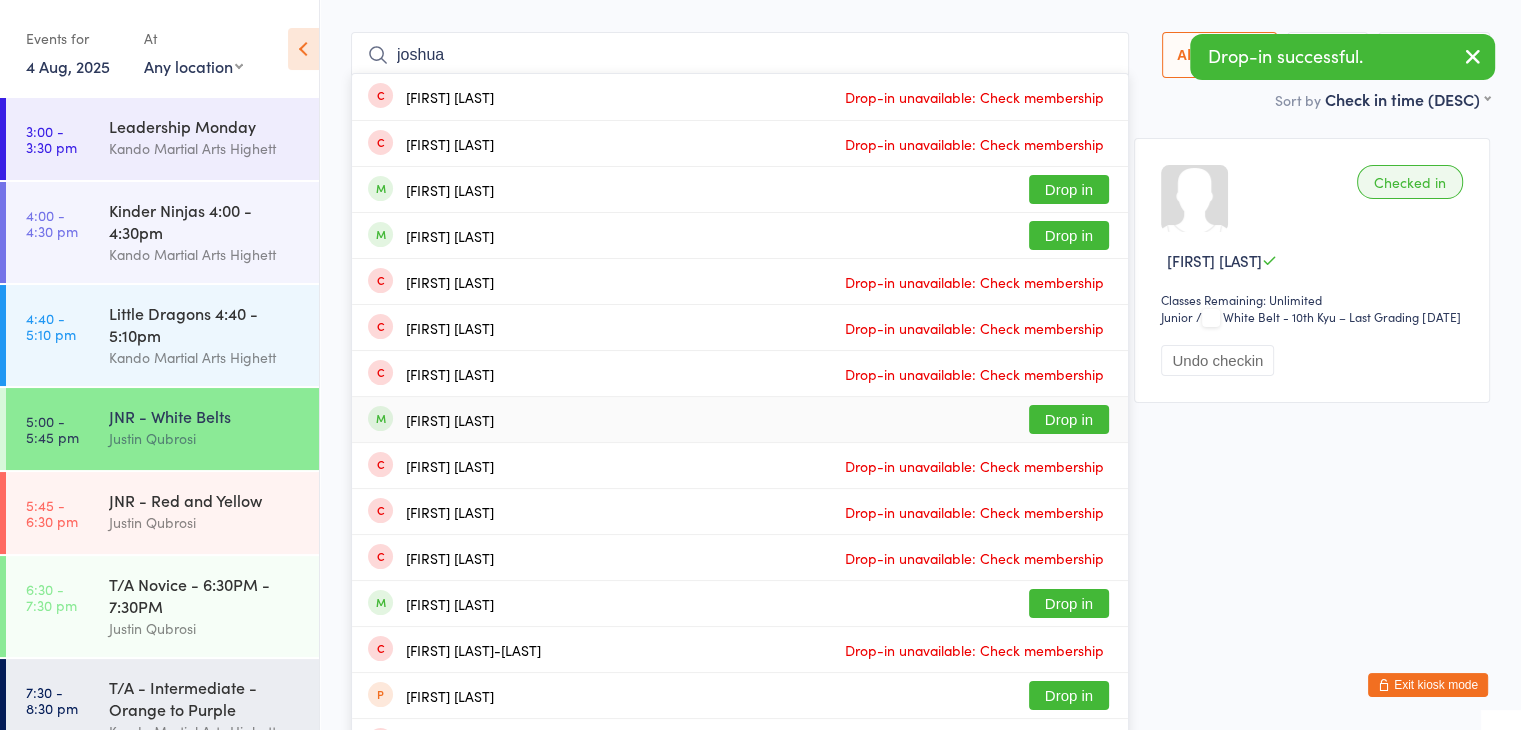 type on "joshua" 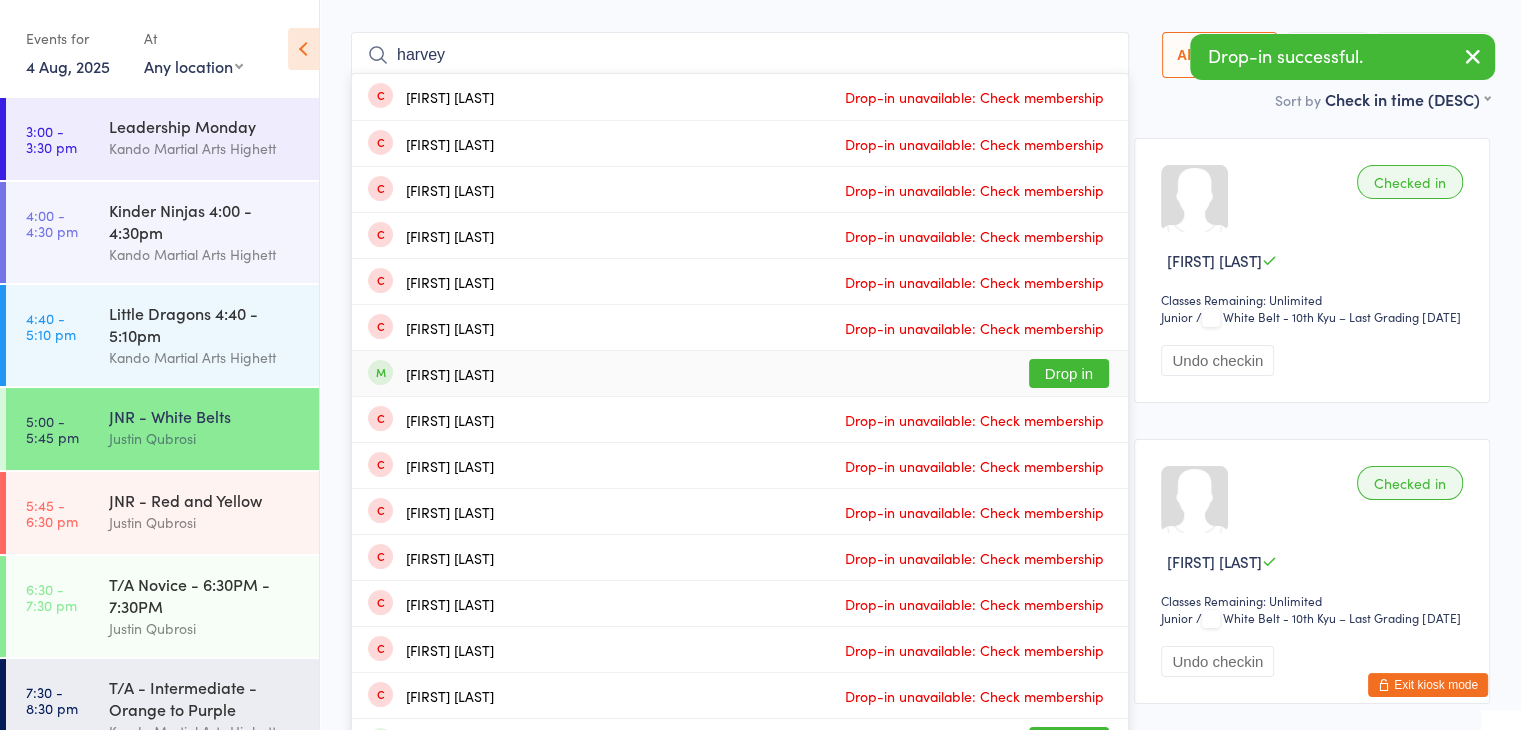 type on "harvey" 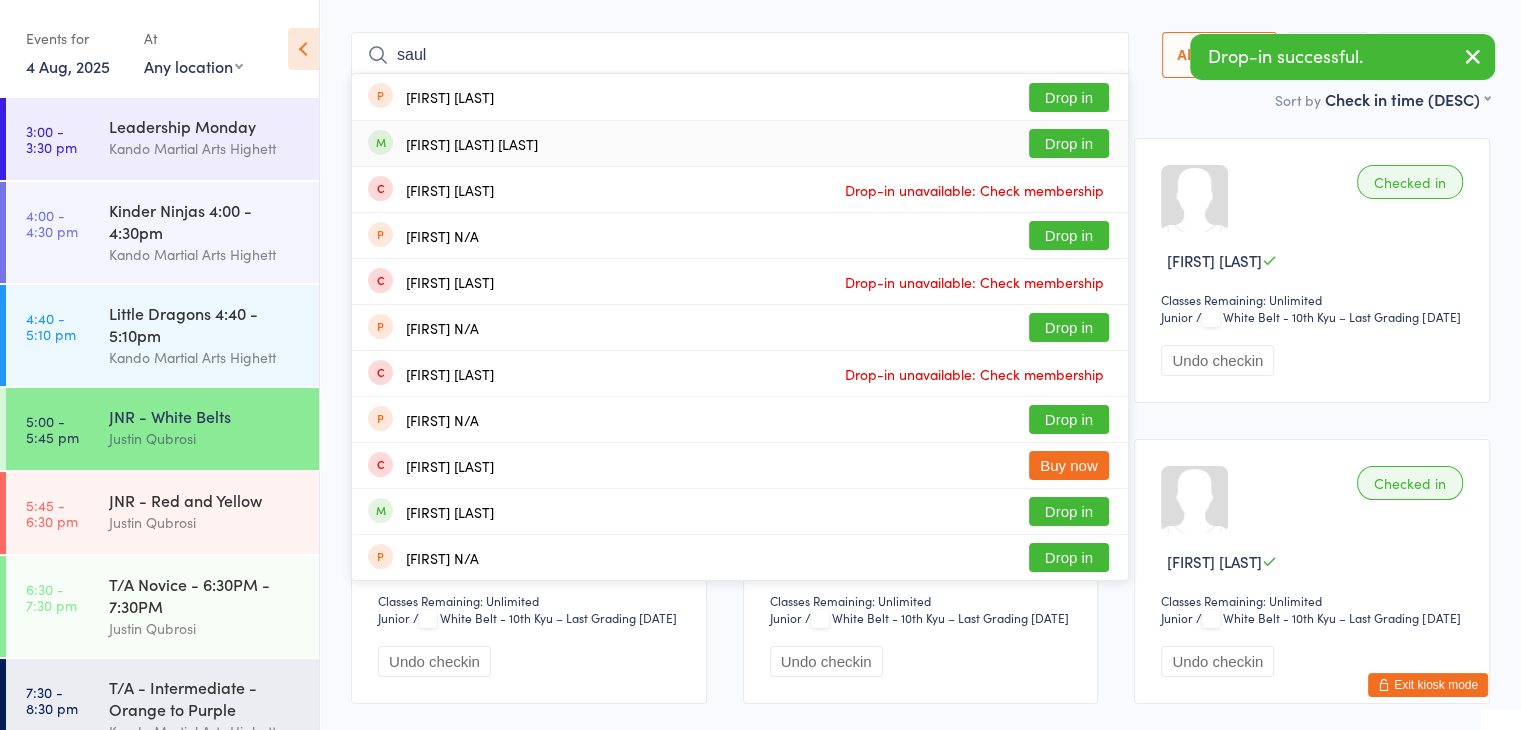 type on "saul" 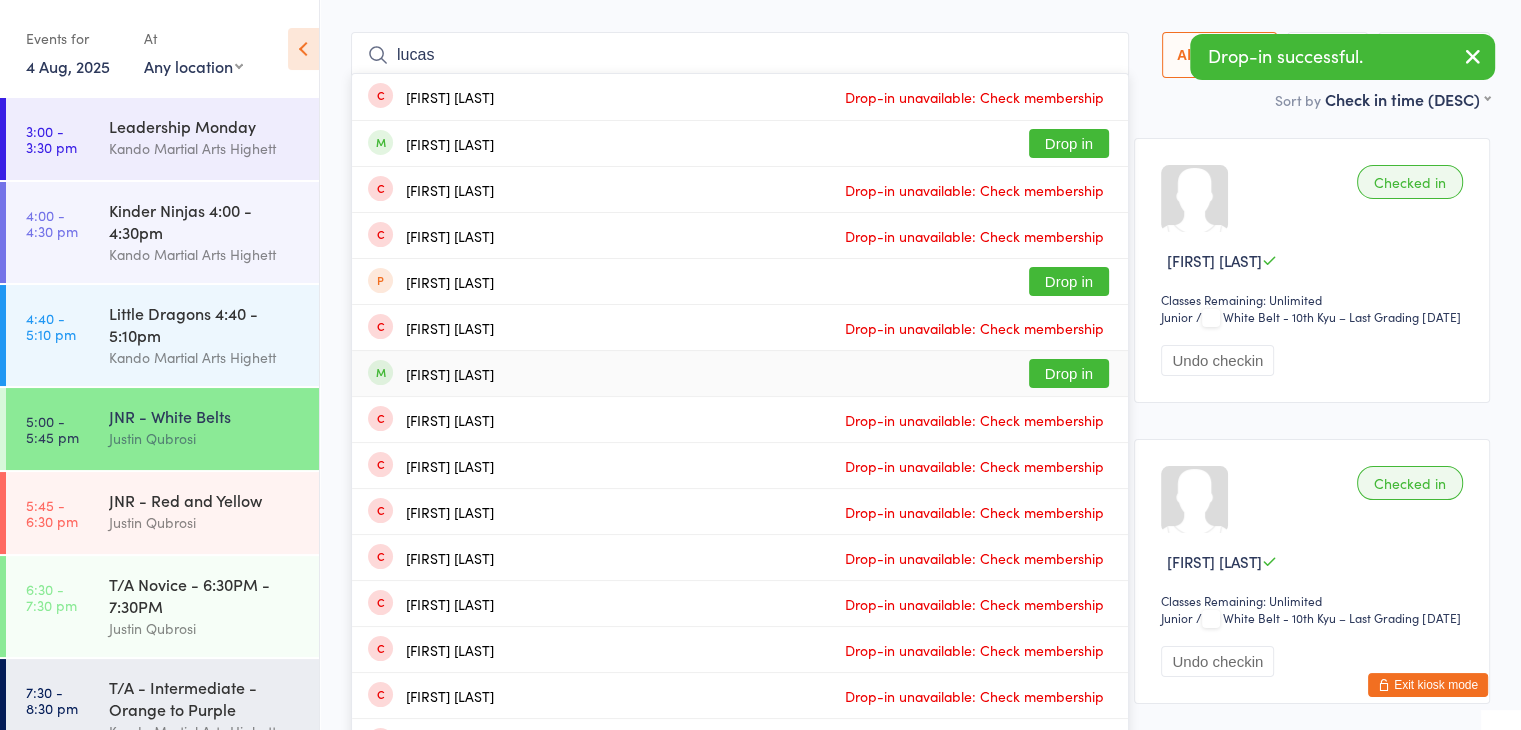 type on "lucas" 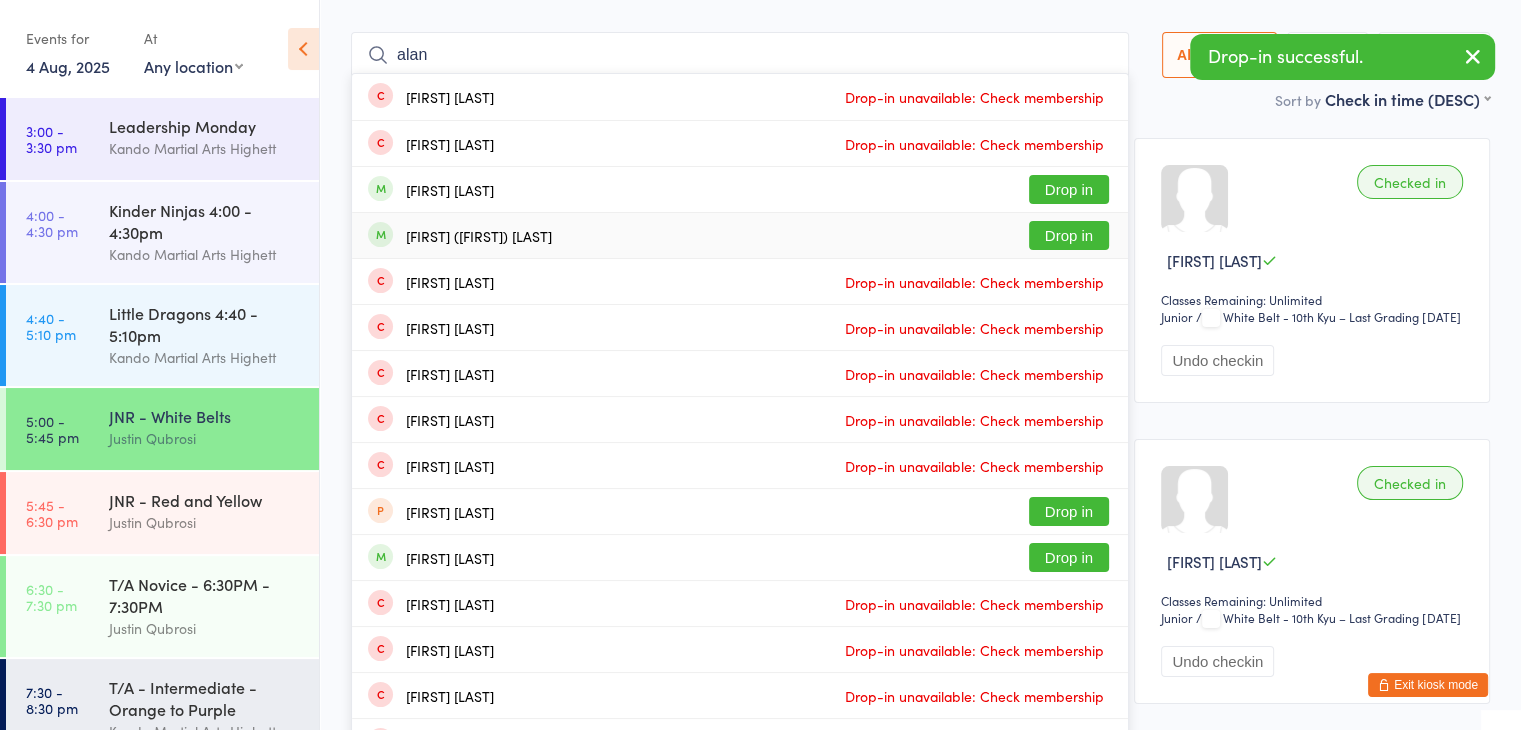 type on "alan" 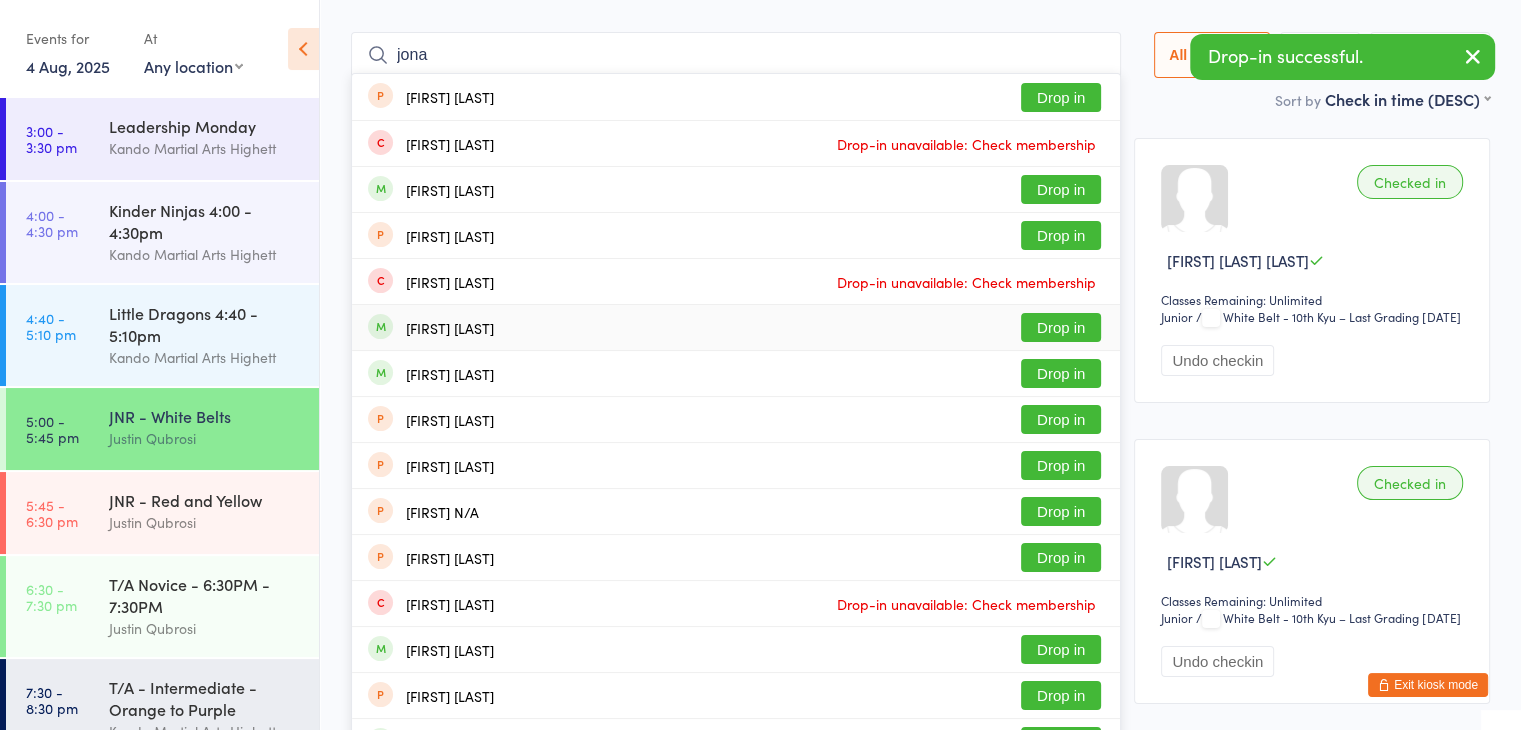 type on "jona" 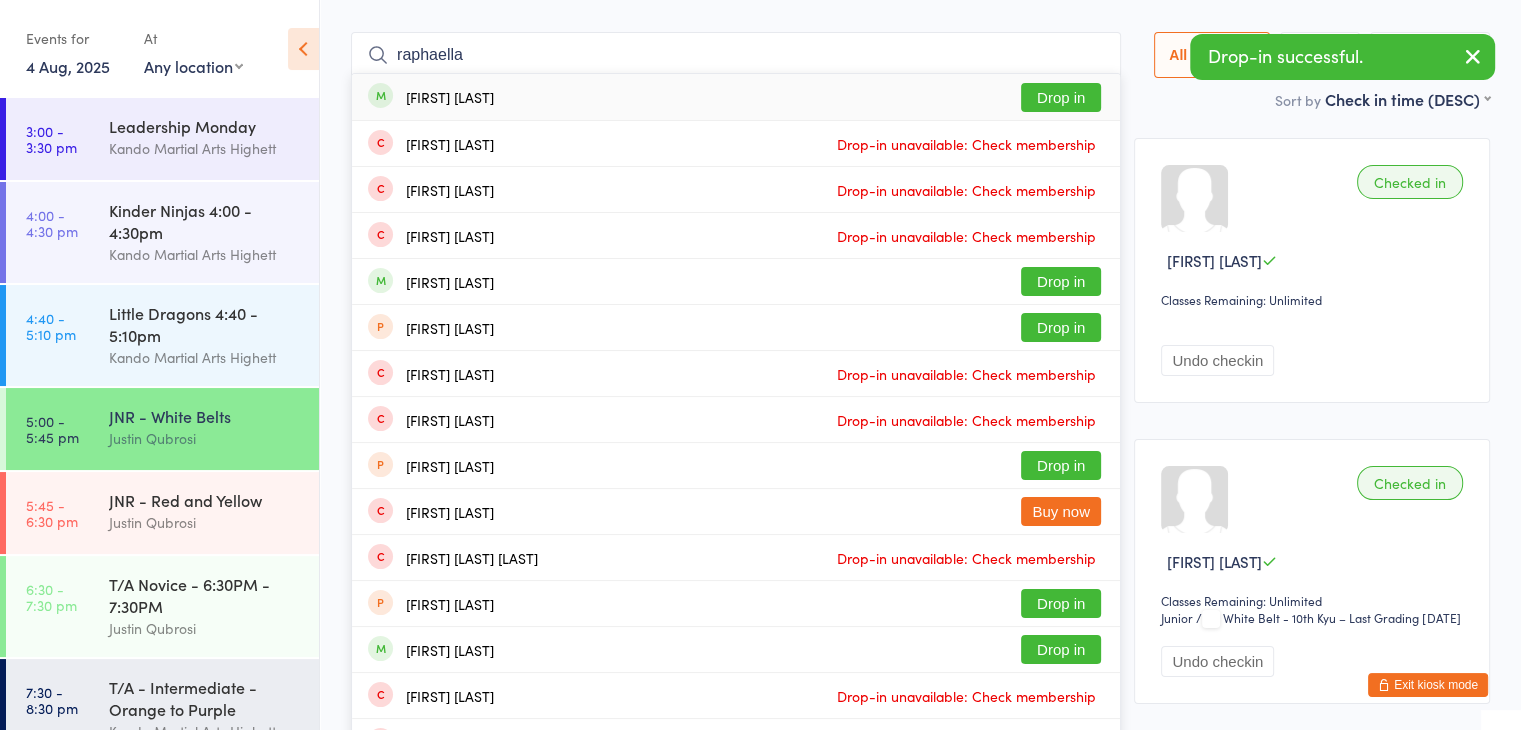 type on "raphaella" 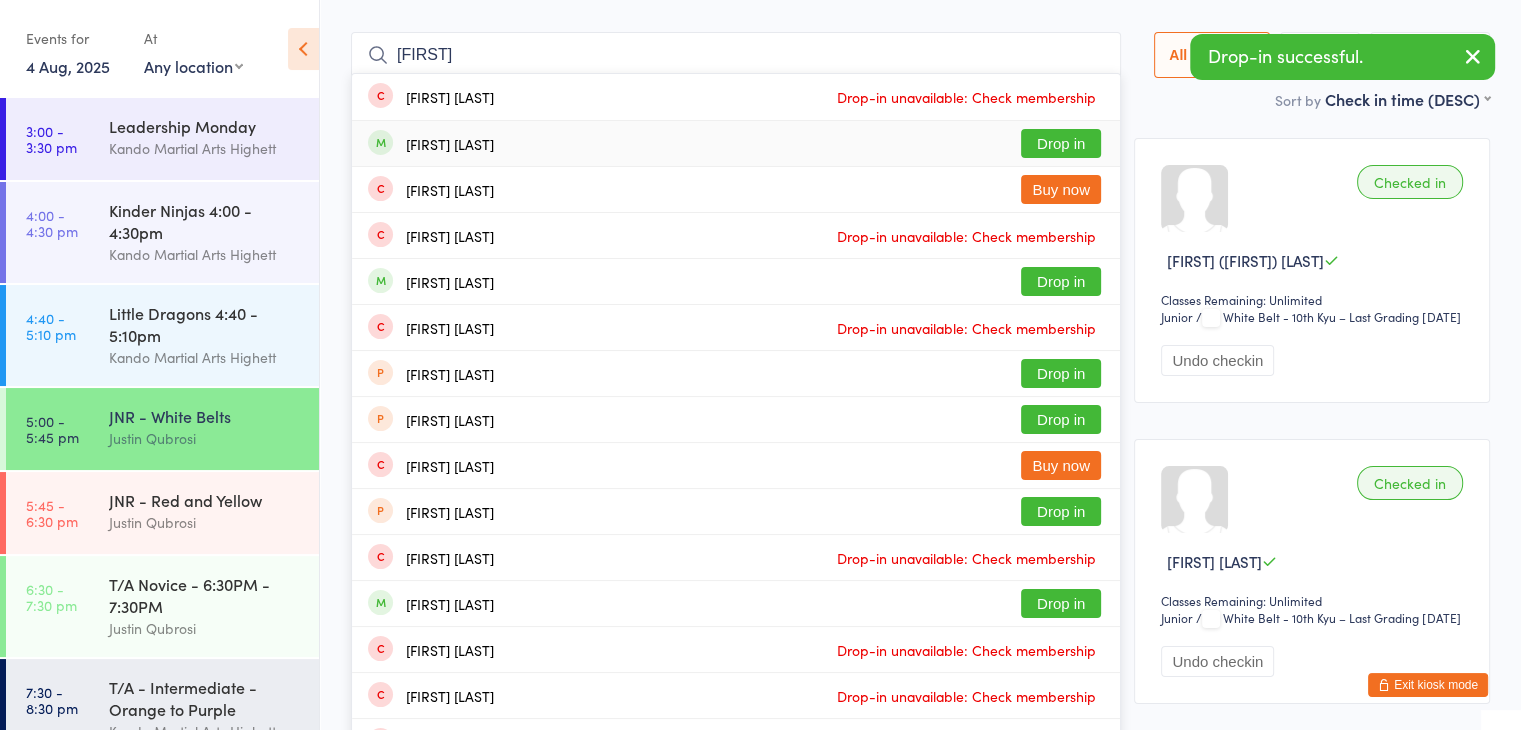 type on "ellie" 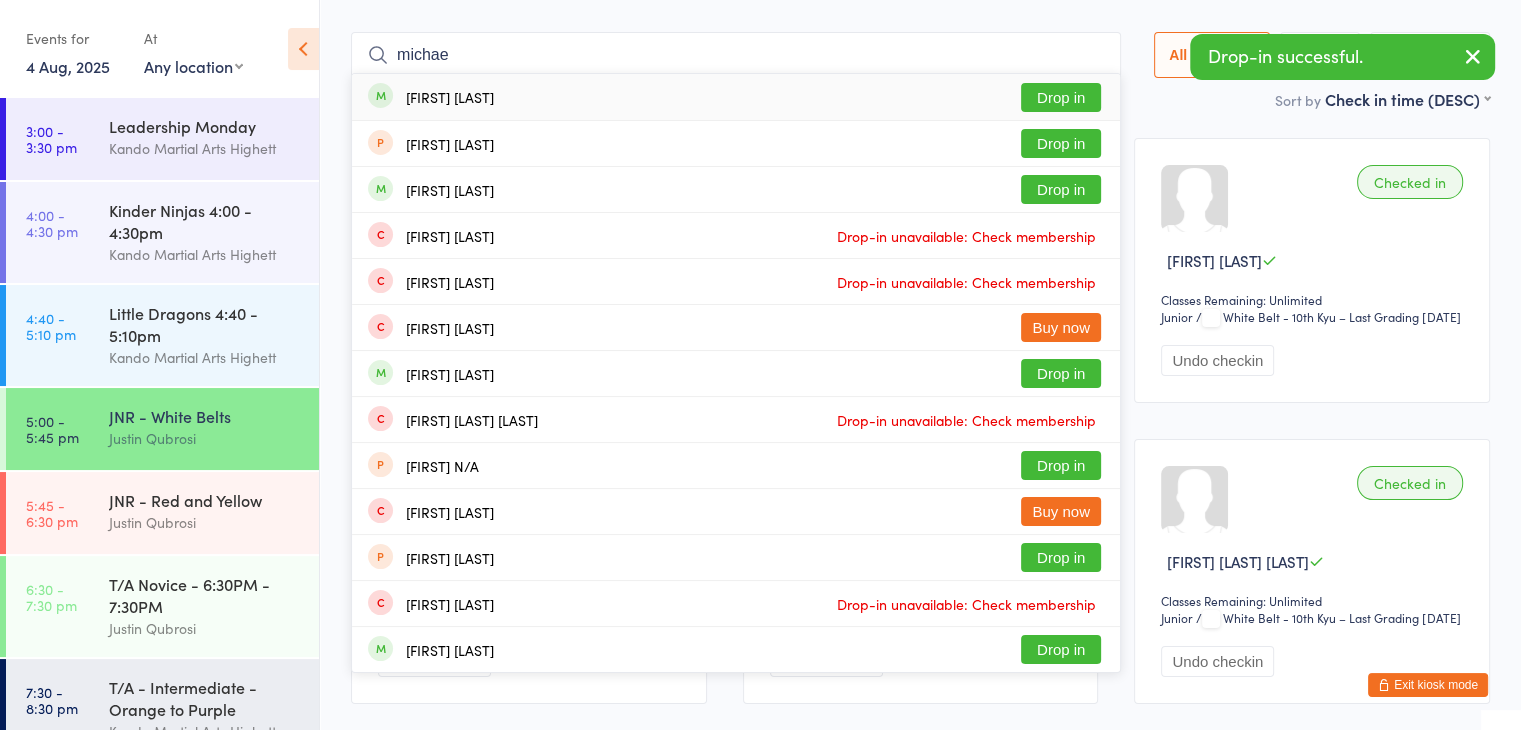 type on "michae" 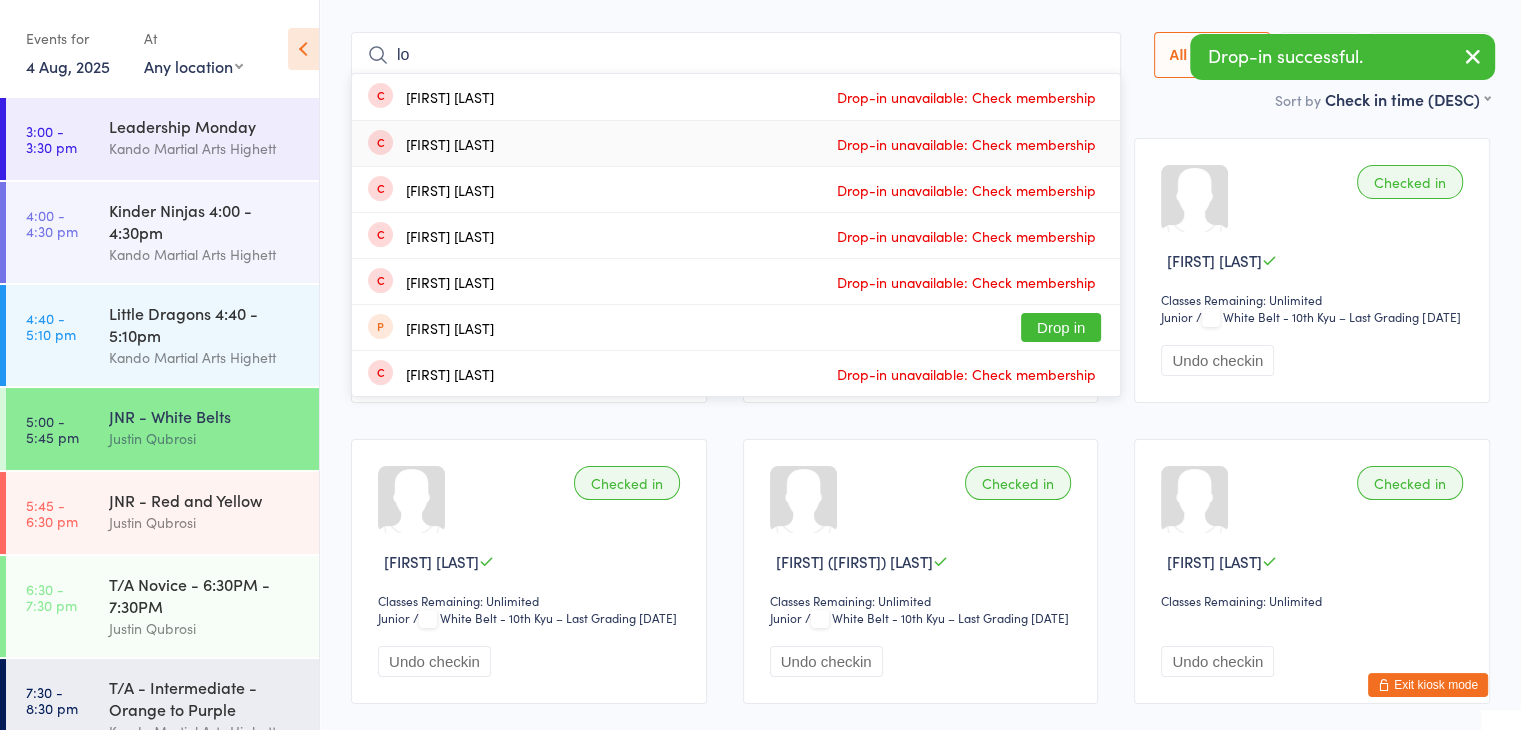 type on "l" 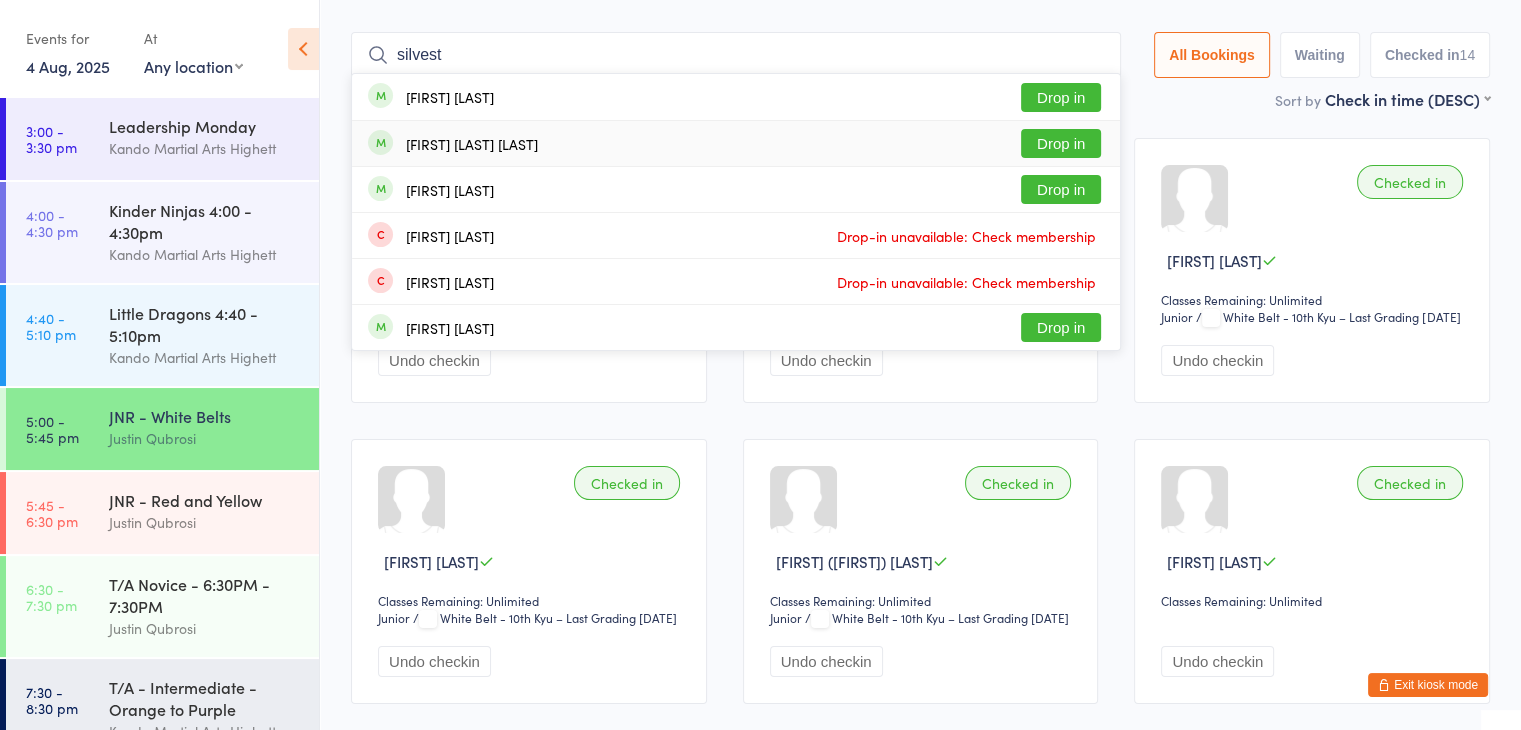 type on "silvest" 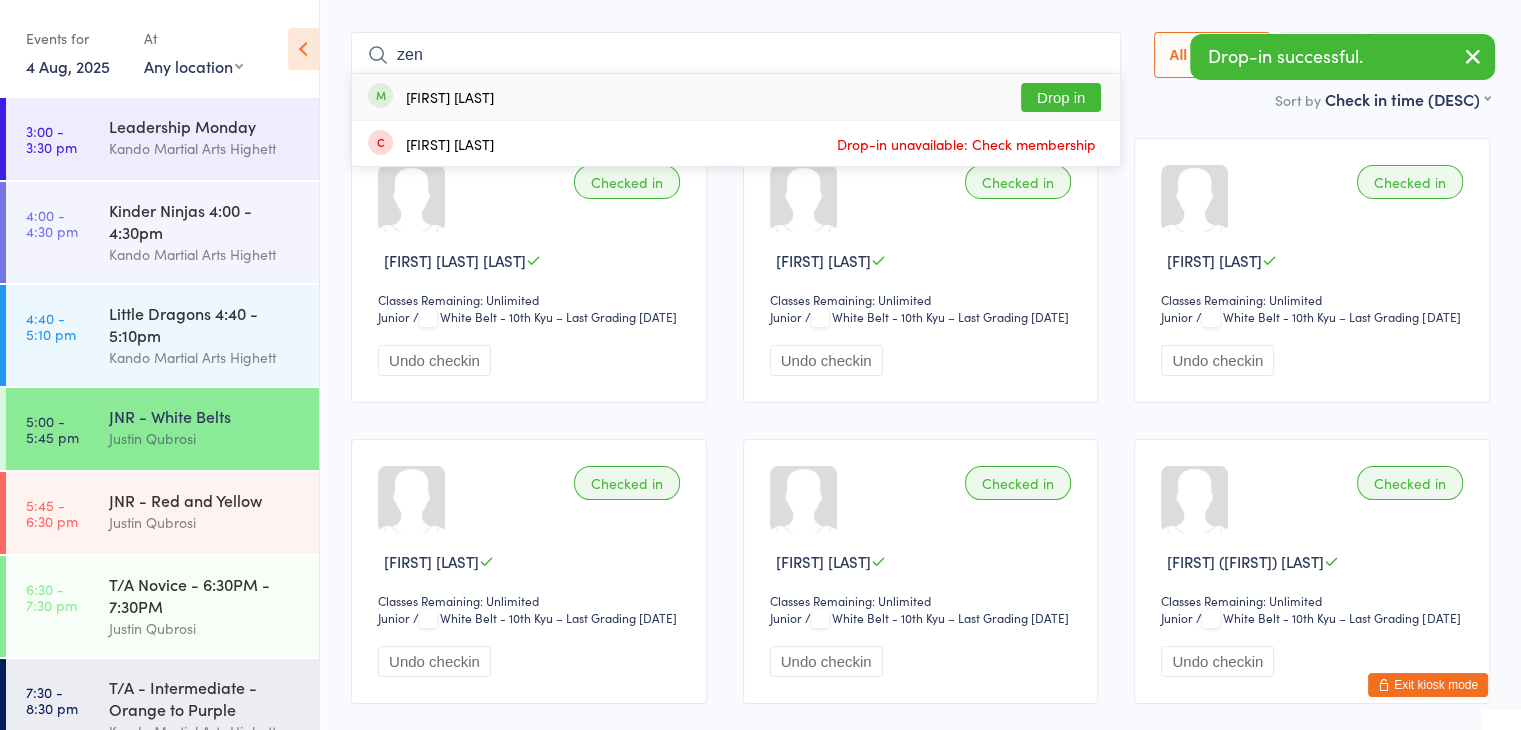 type on "zen" 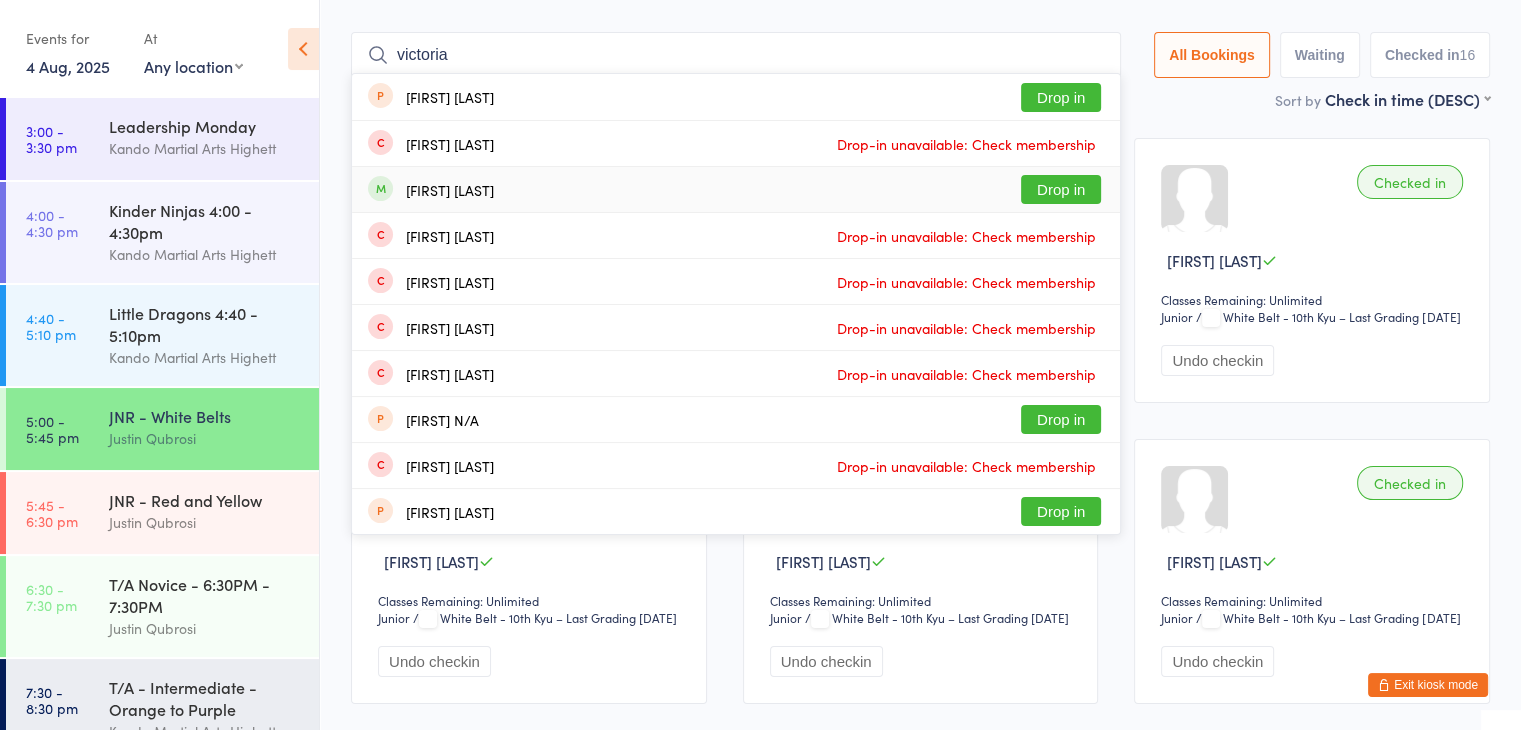type on "victoria" 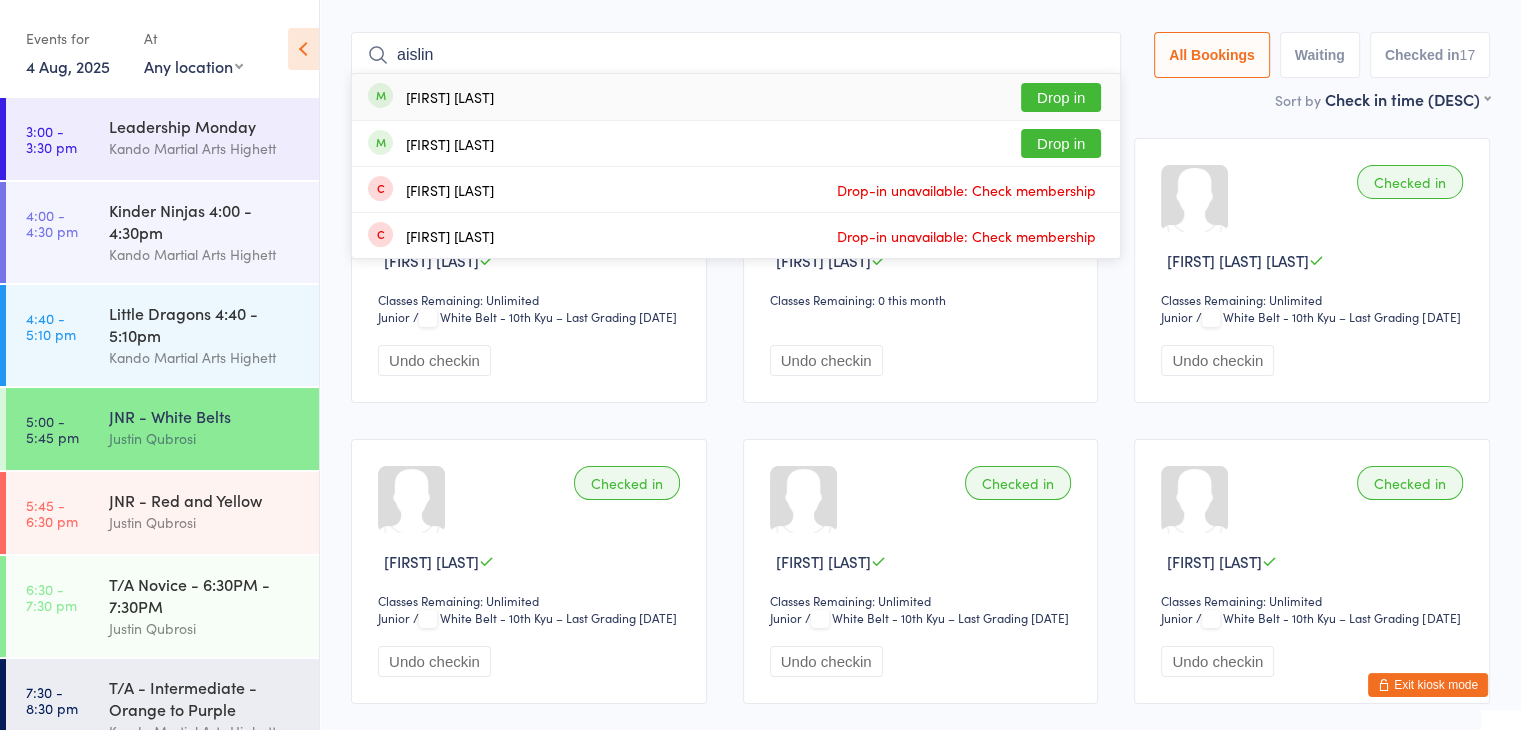 type on "aislin" 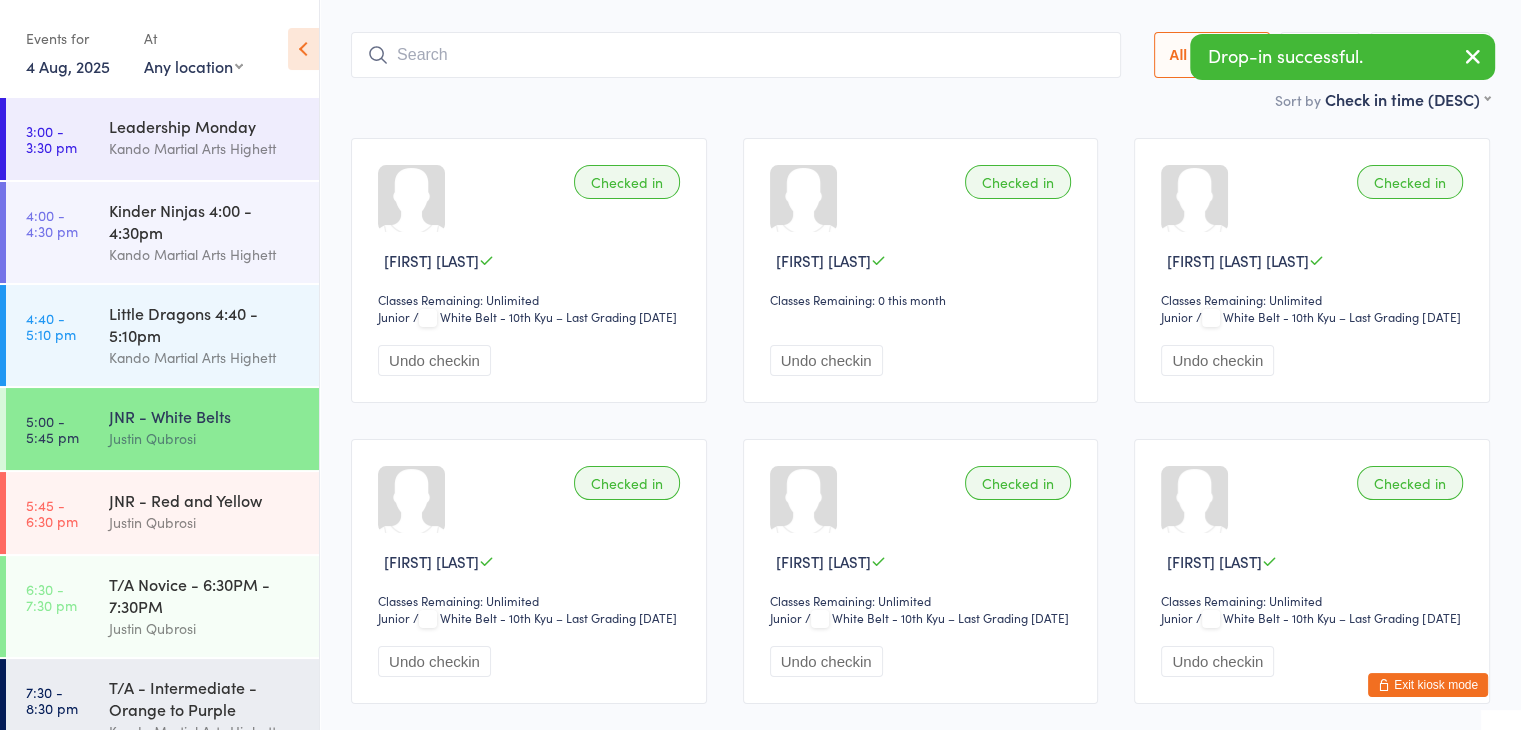 click on "Checked in Raphaella Wassef  Classes Remaining: Unlimited Junior  Junior   /  White Belt - 10th Kyu – Last Grading Jul 1, 2025   Undo checkin" at bounding box center [1312, 571] 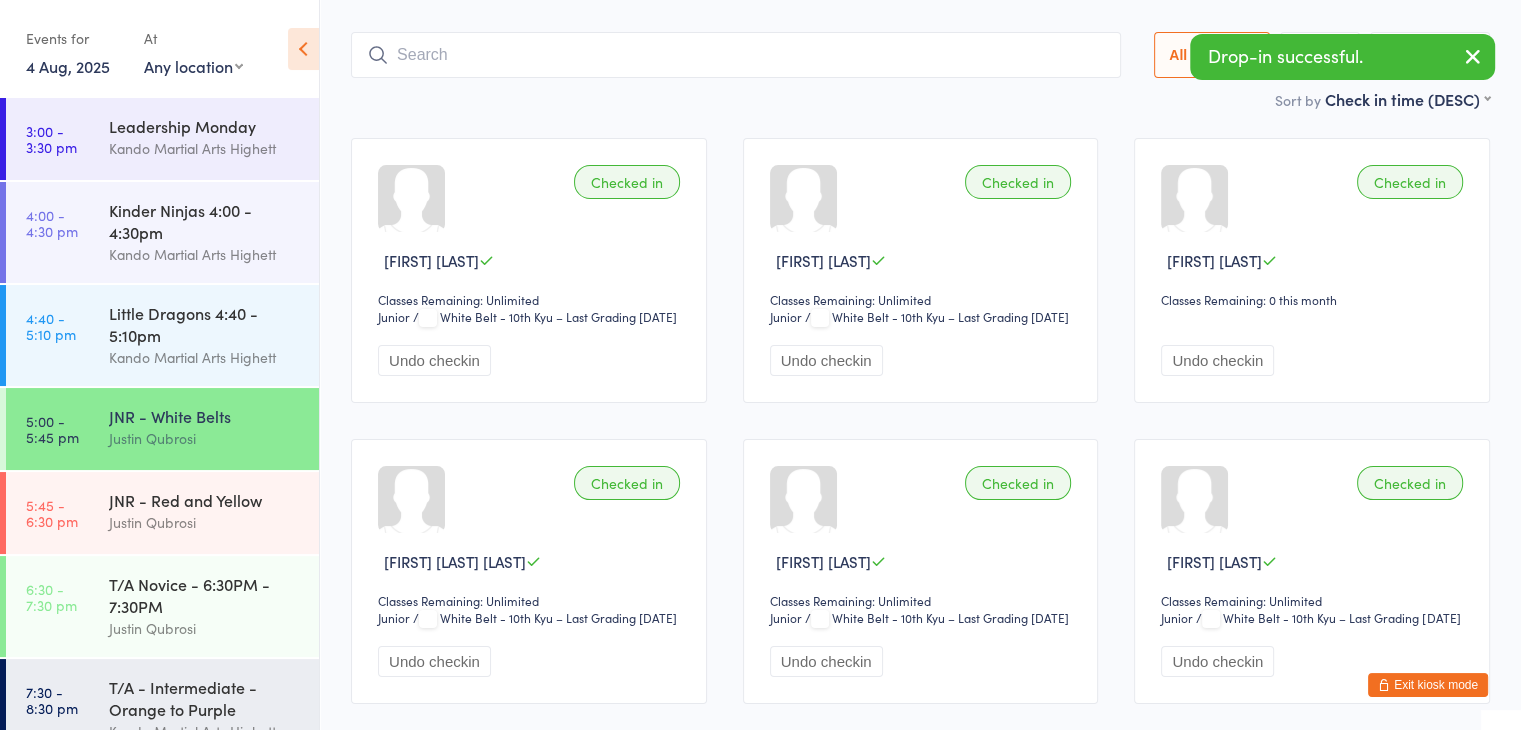 click on "Exit kiosk mode" at bounding box center (1428, 685) 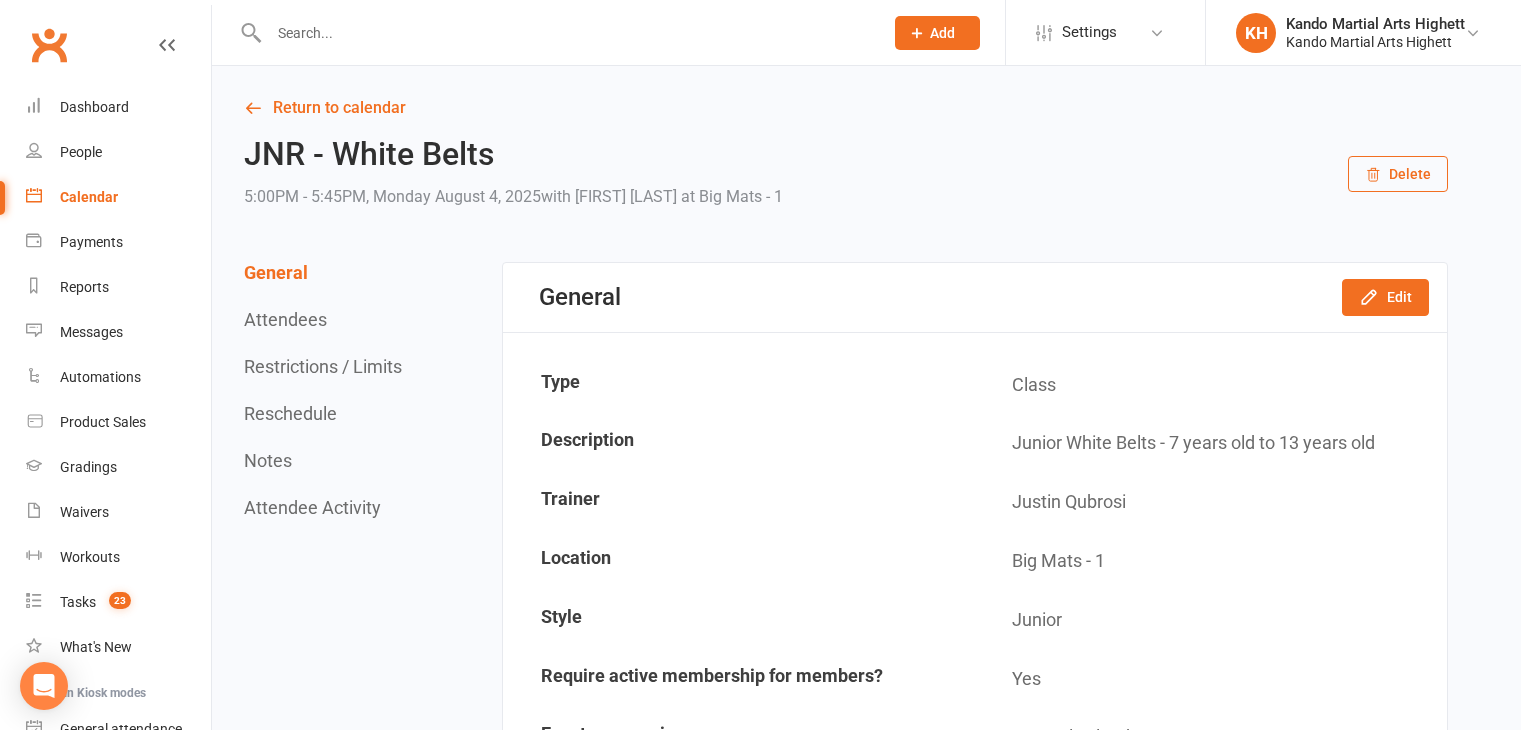 scroll, scrollTop: 0, scrollLeft: 0, axis: both 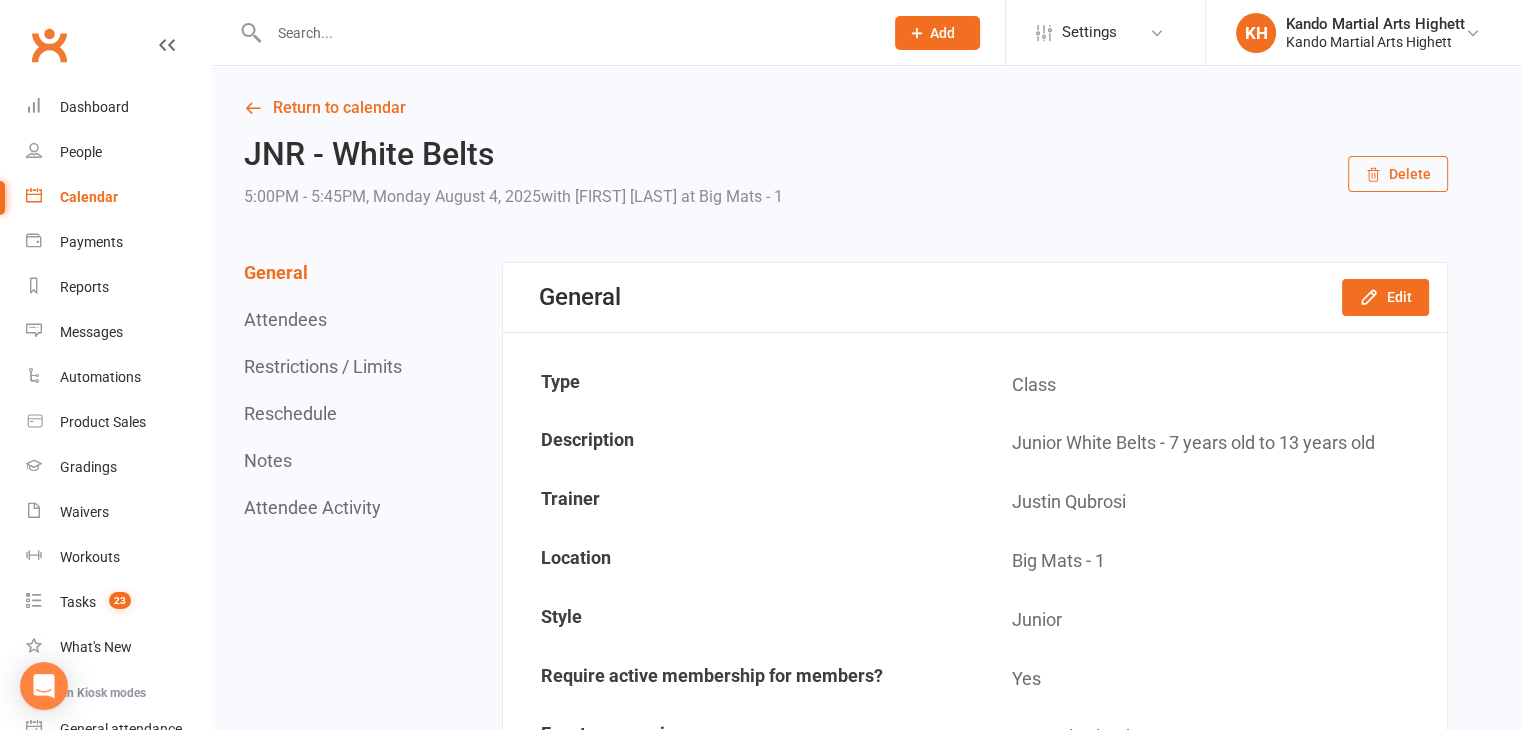 click on "Calendar" at bounding box center (118, 197) 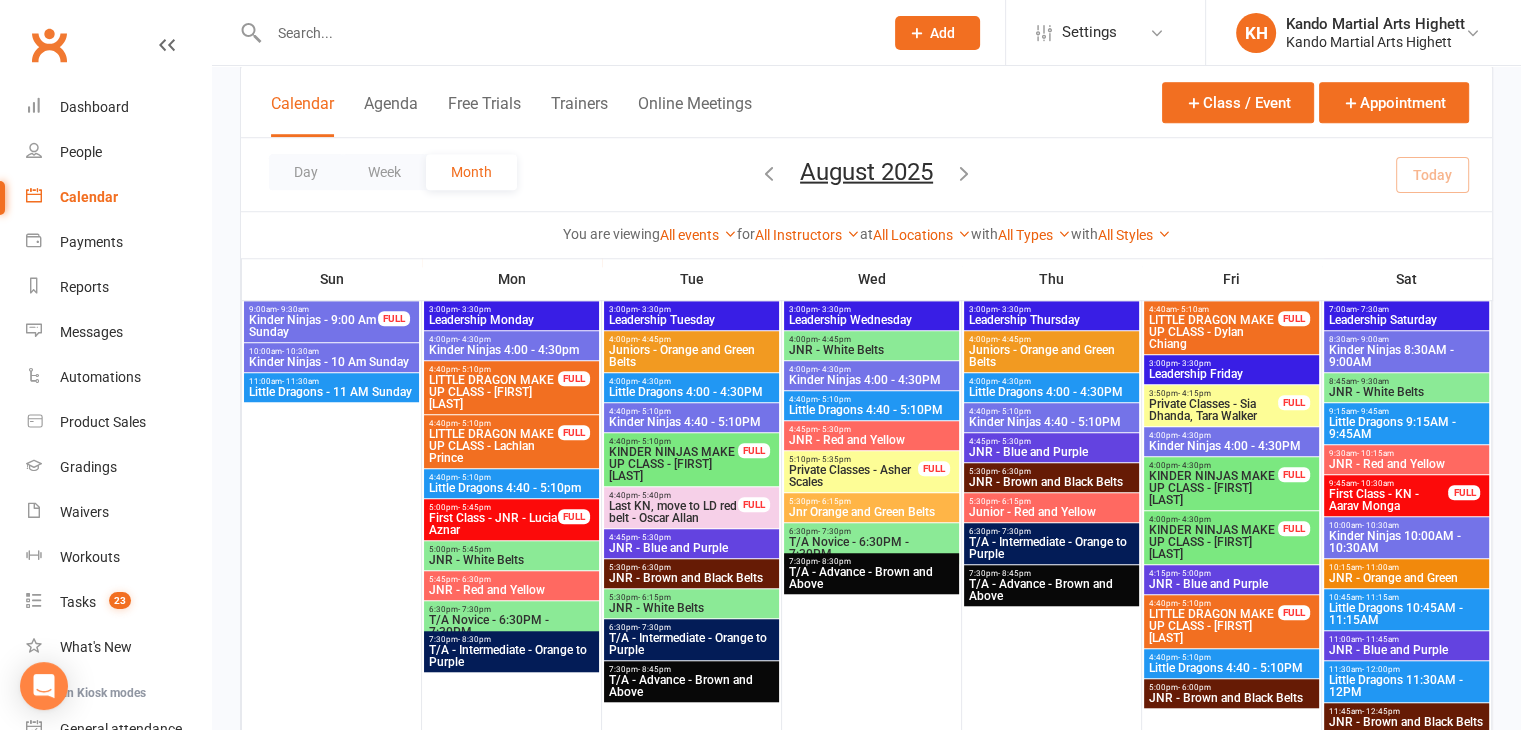 scroll, scrollTop: 1400, scrollLeft: 0, axis: vertical 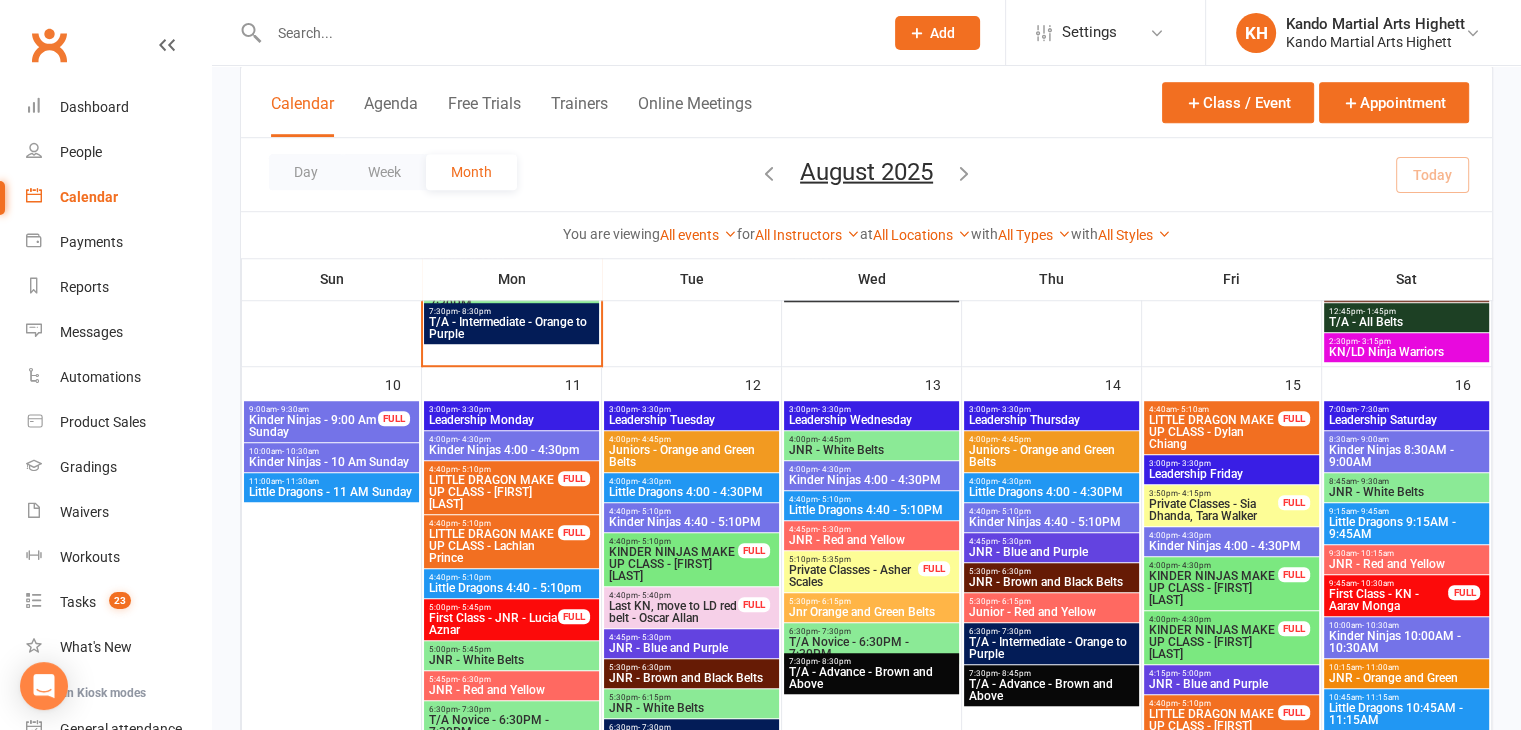 click on "Kinder Ninjas - 10 Am Sunday" at bounding box center (331, 462) 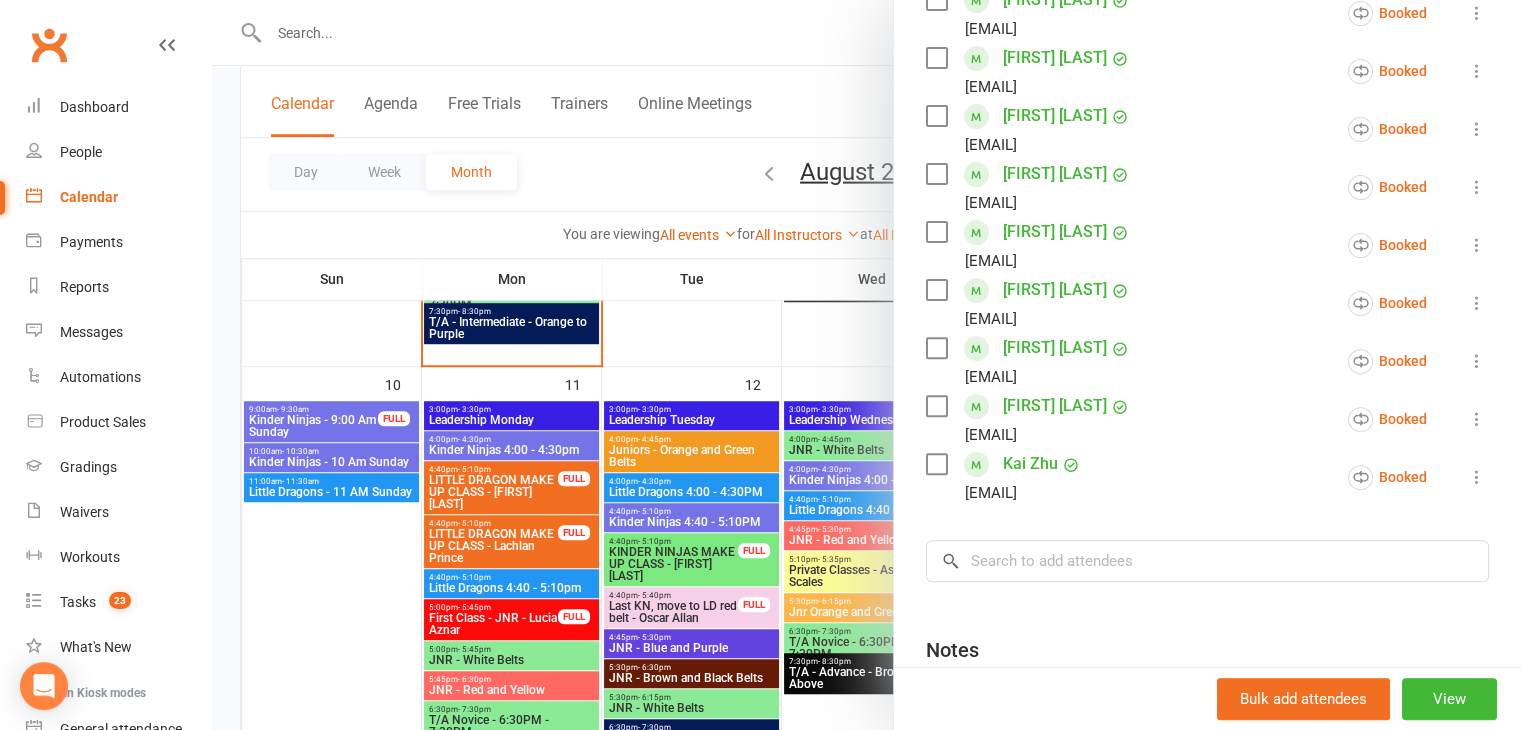 scroll, scrollTop: 700, scrollLeft: 0, axis: vertical 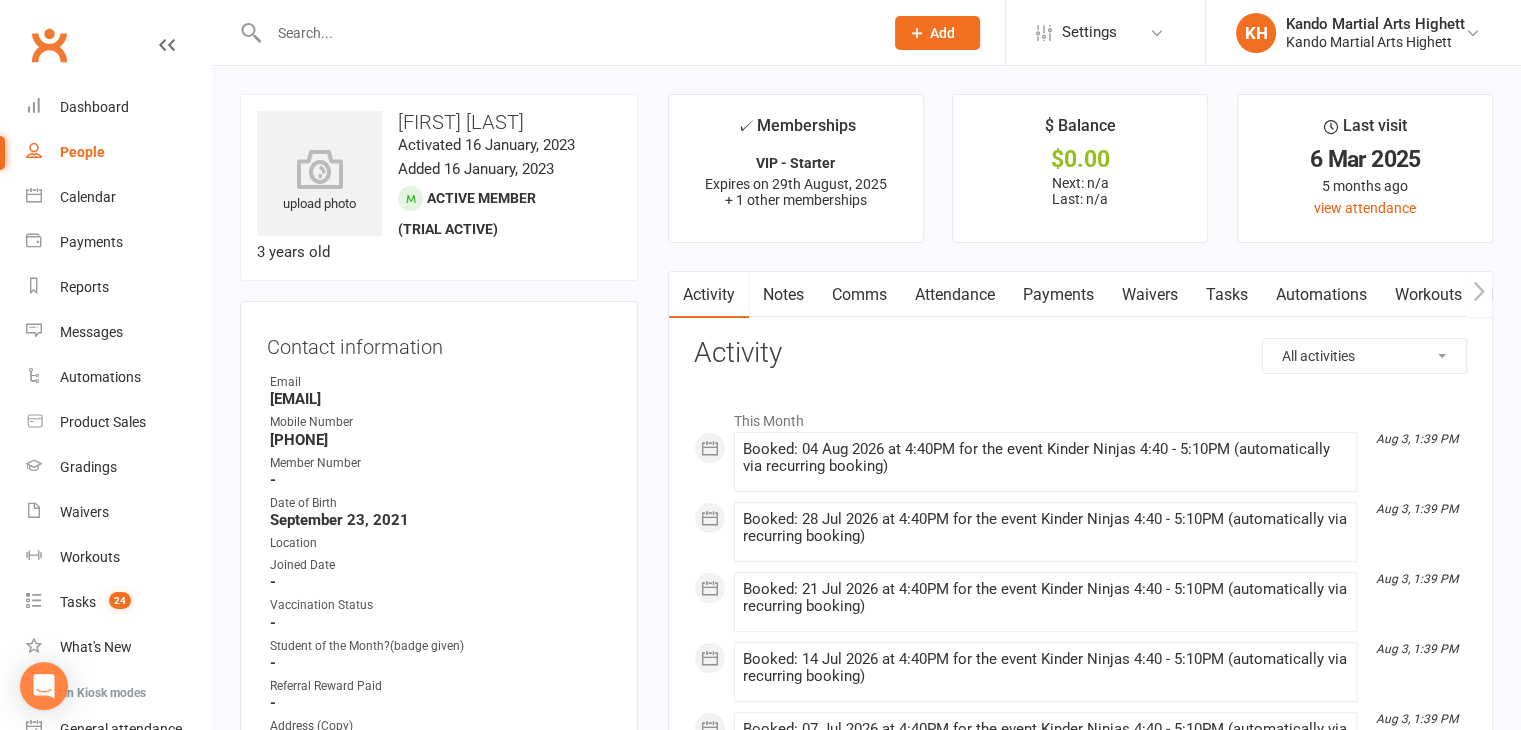 click on "Attendance" at bounding box center [955, 295] 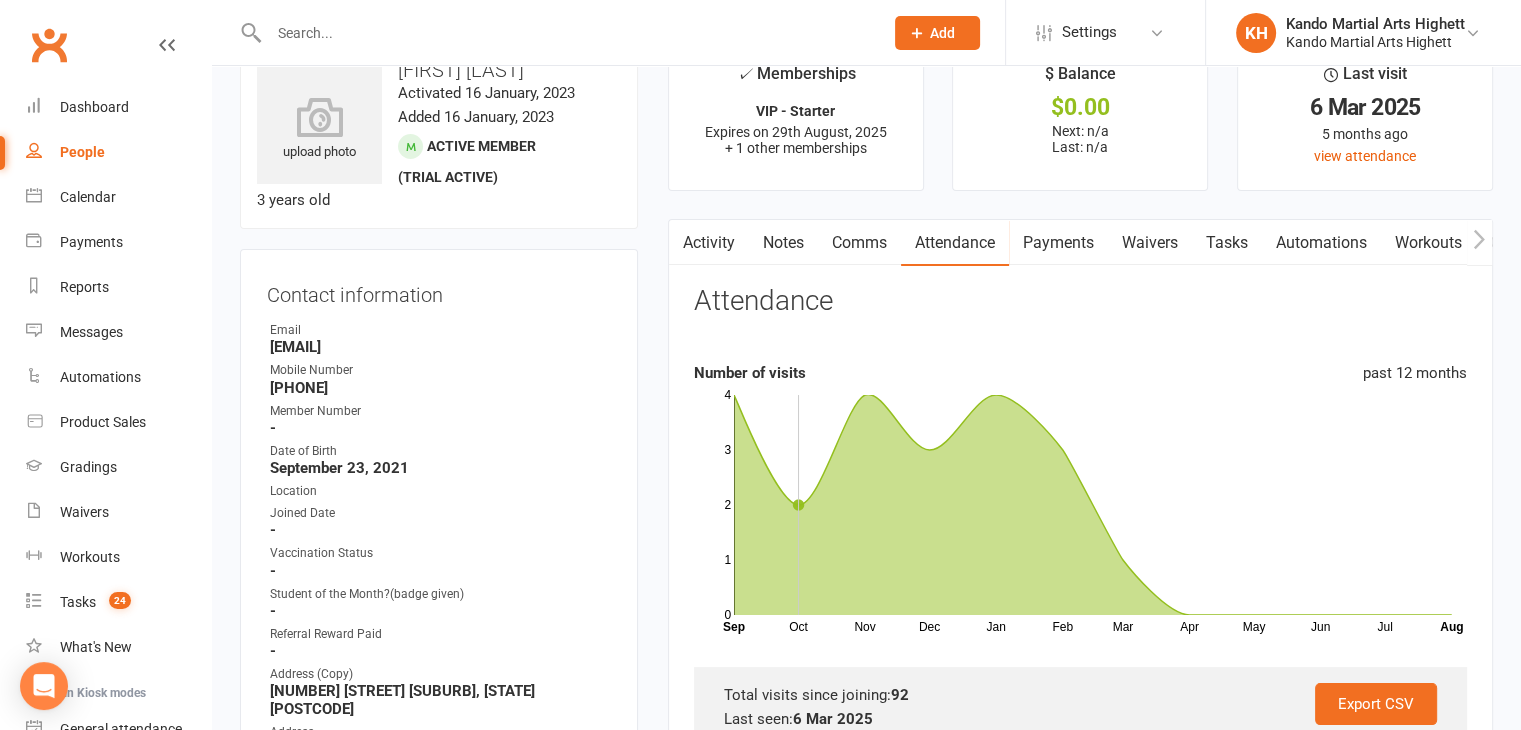 scroll, scrollTop: 0, scrollLeft: 0, axis: both 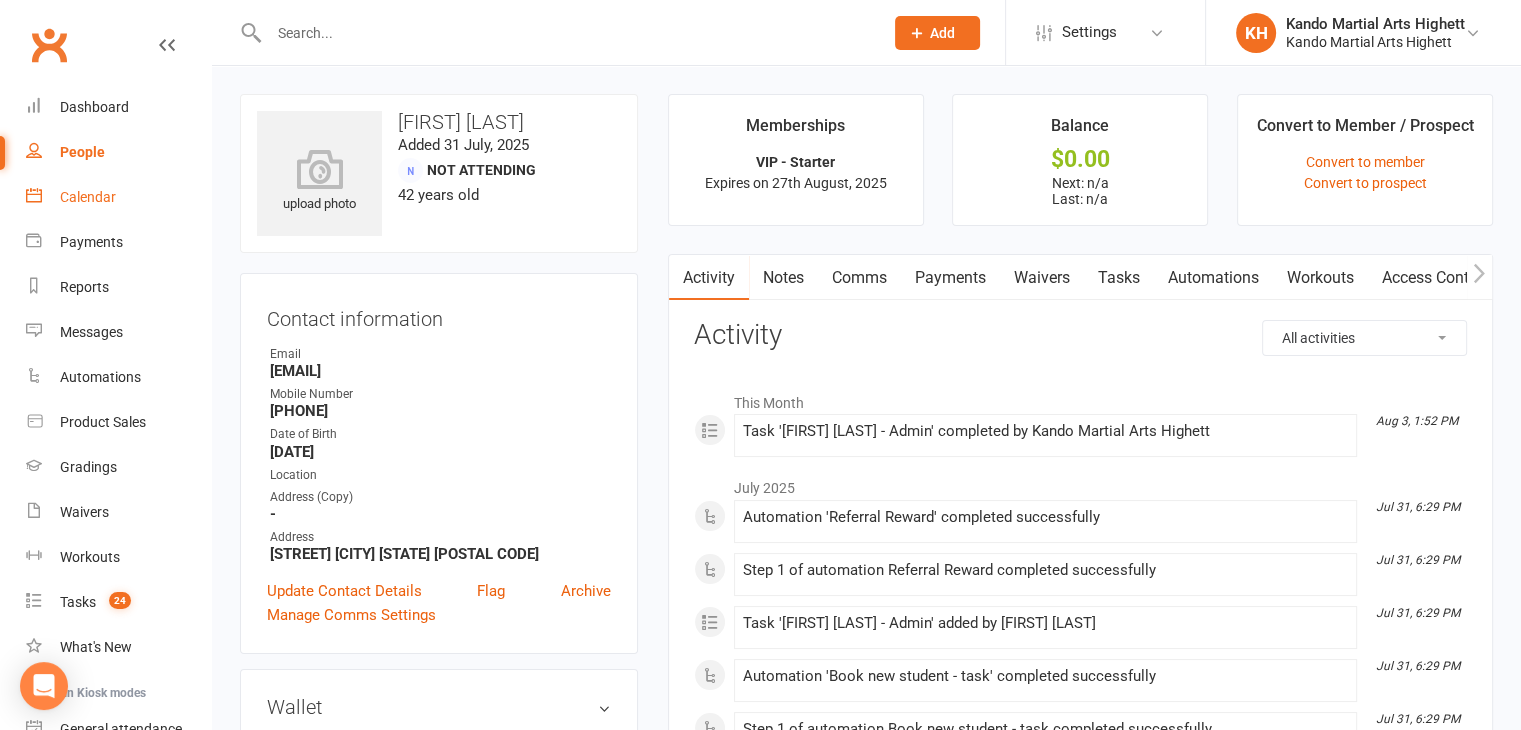 click on "Calendar" at bounding box center (118, 197) 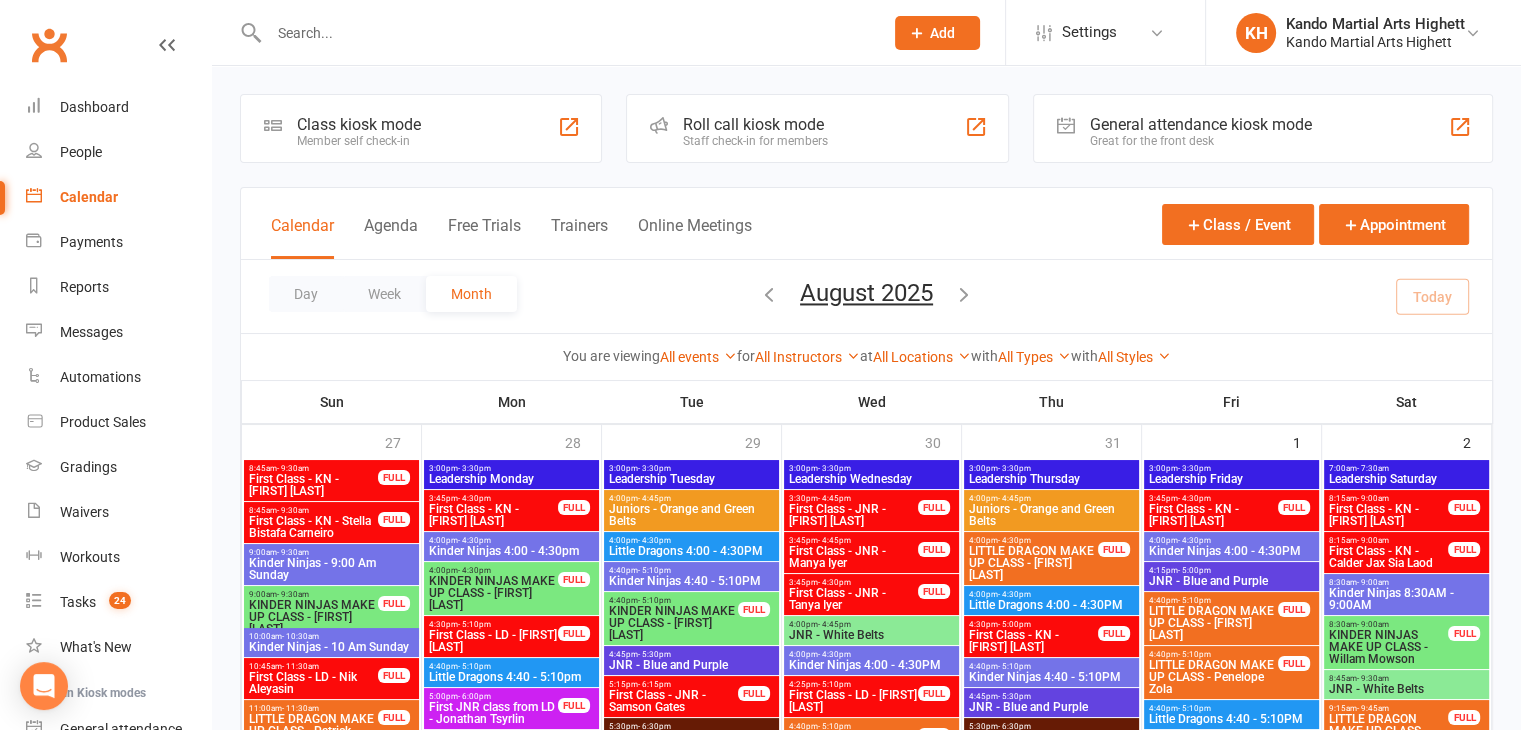 scroll, scrollTop: 700, scrollLeft: 0, axis: vertical 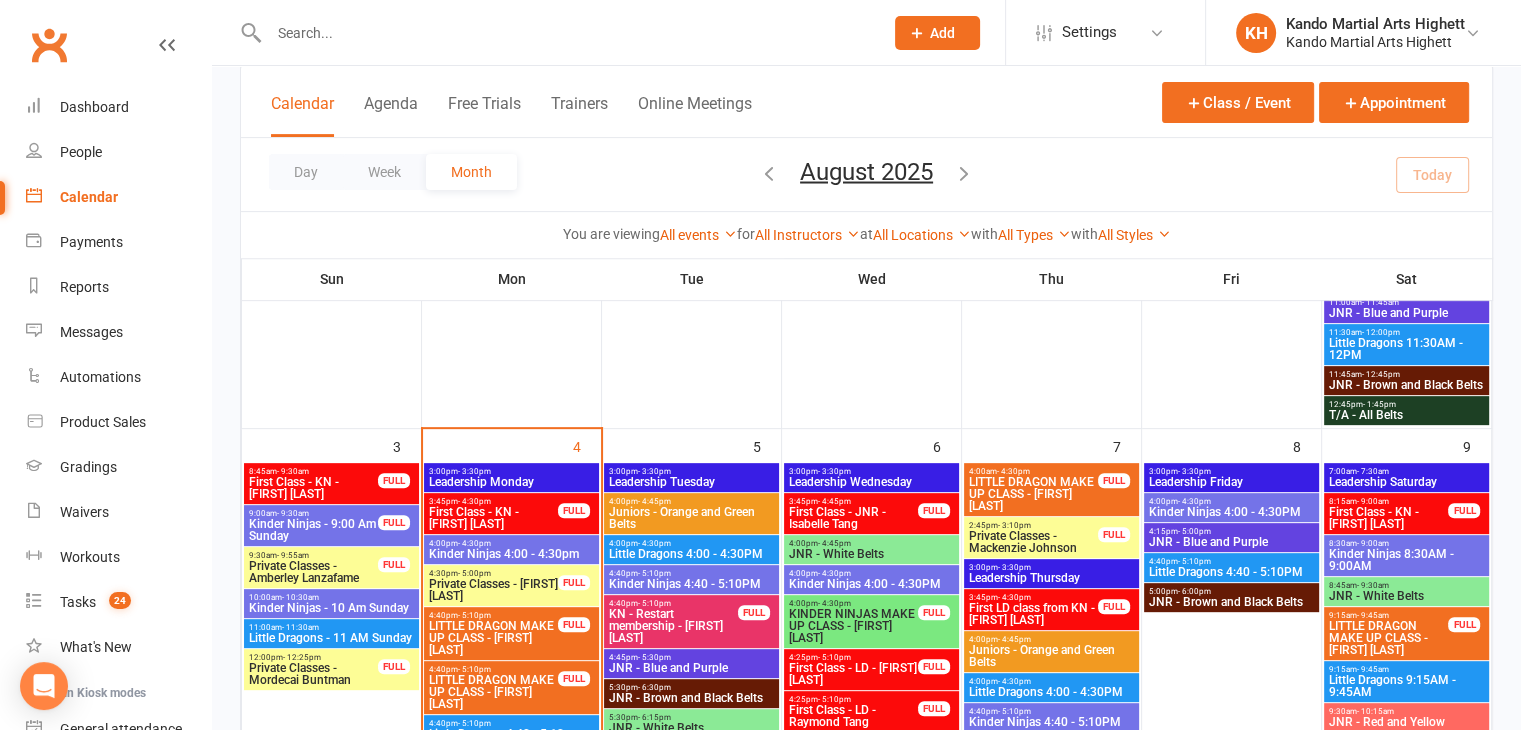 click on "Calendar Agenda Free Trials Trainers Online Meetings
Class / Event  Appointment" at bounding box center [866, 102] 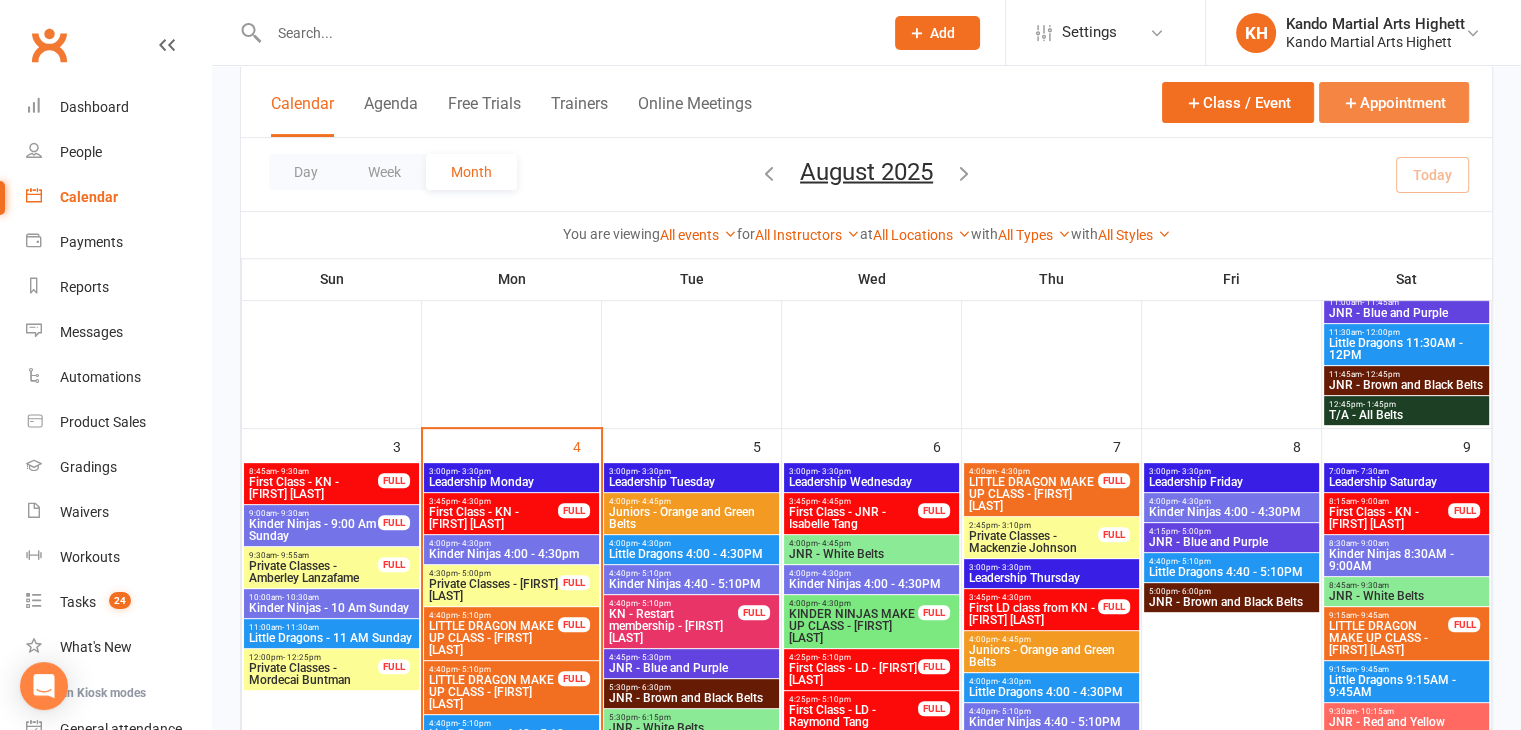click on "Appointment" at bounding box center (1394, 102) 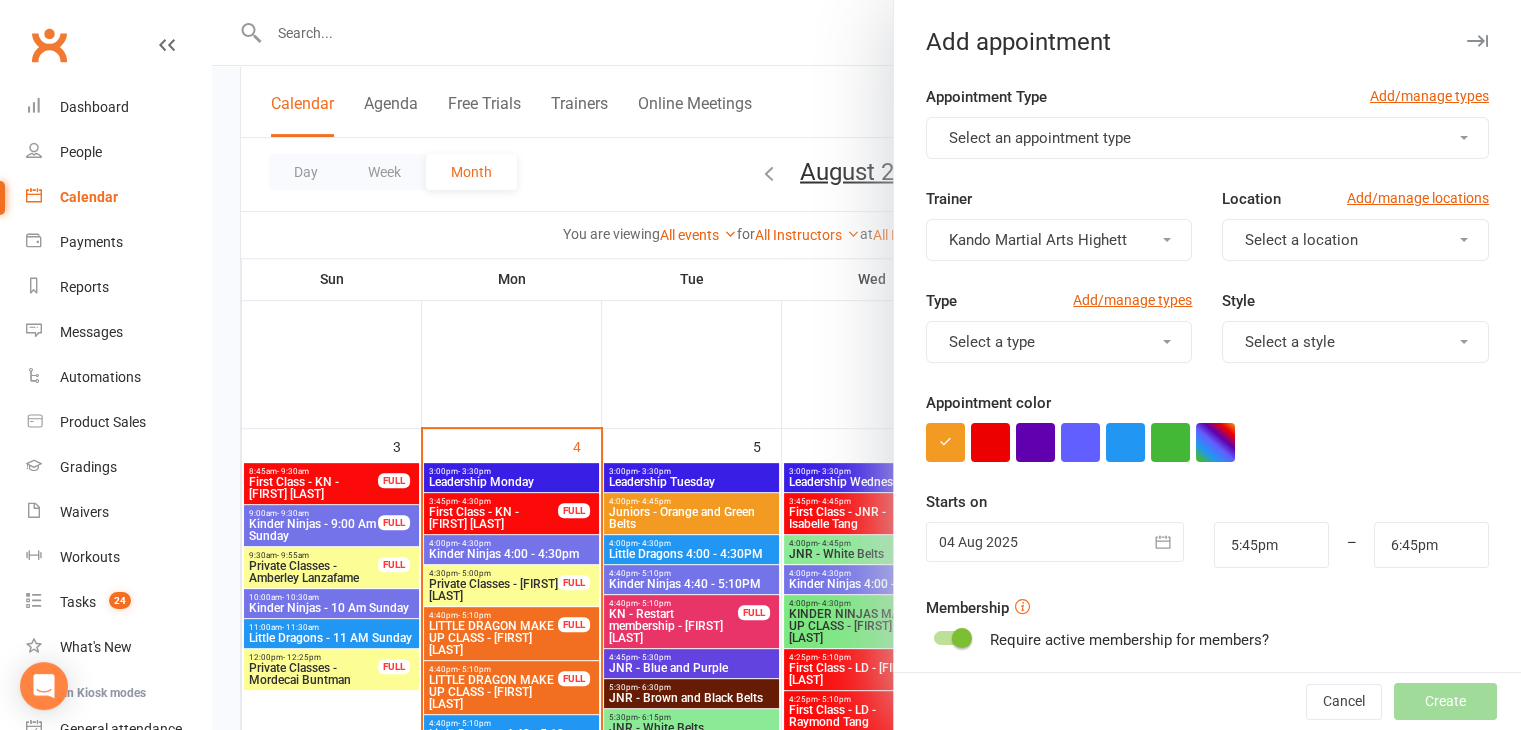 drag, startPoint x: 1258, startPoint y: 139, endPoint x: 1269, endPoint y: 147, distance: 13.601471 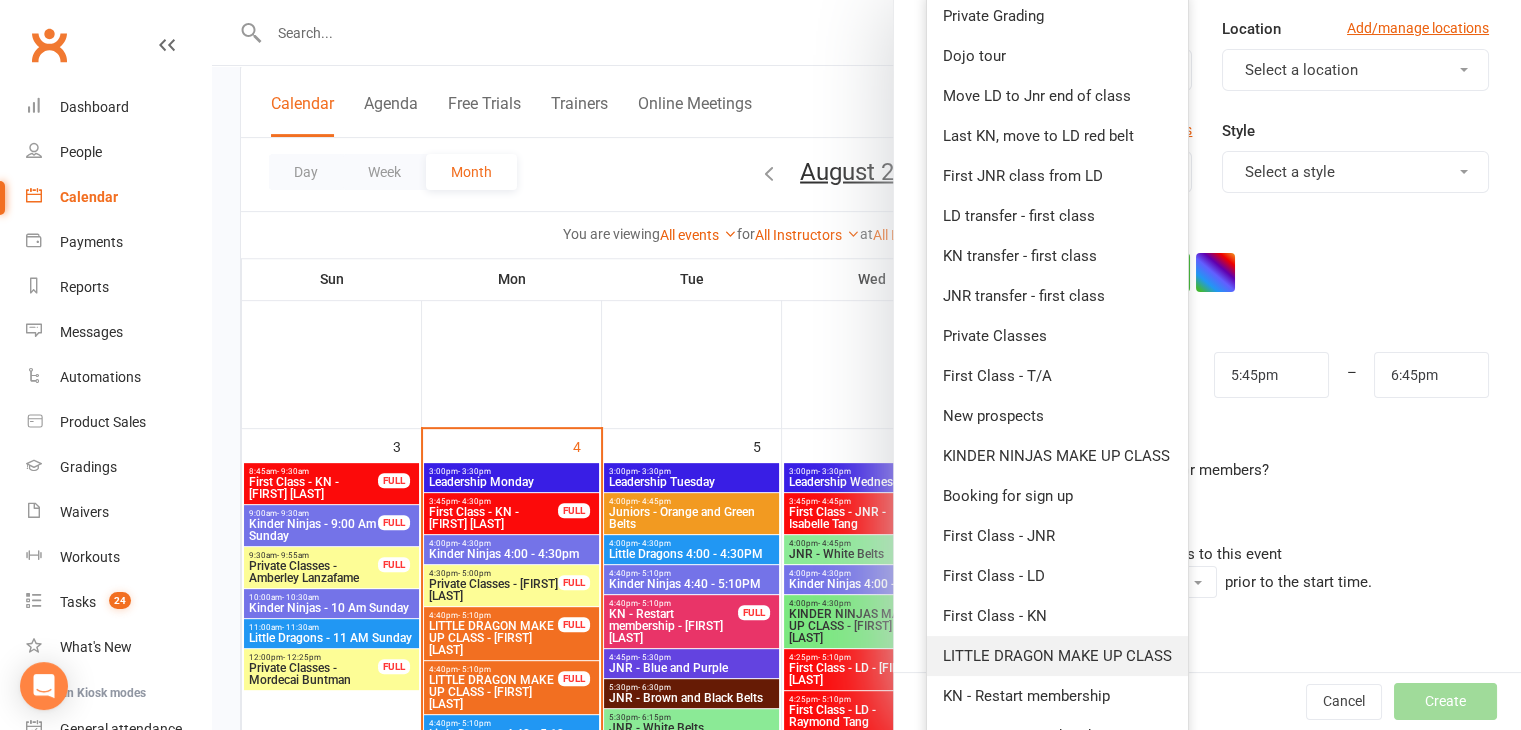 scroll, scrollTop: 308, scrollLeft: 0, axis: vertical 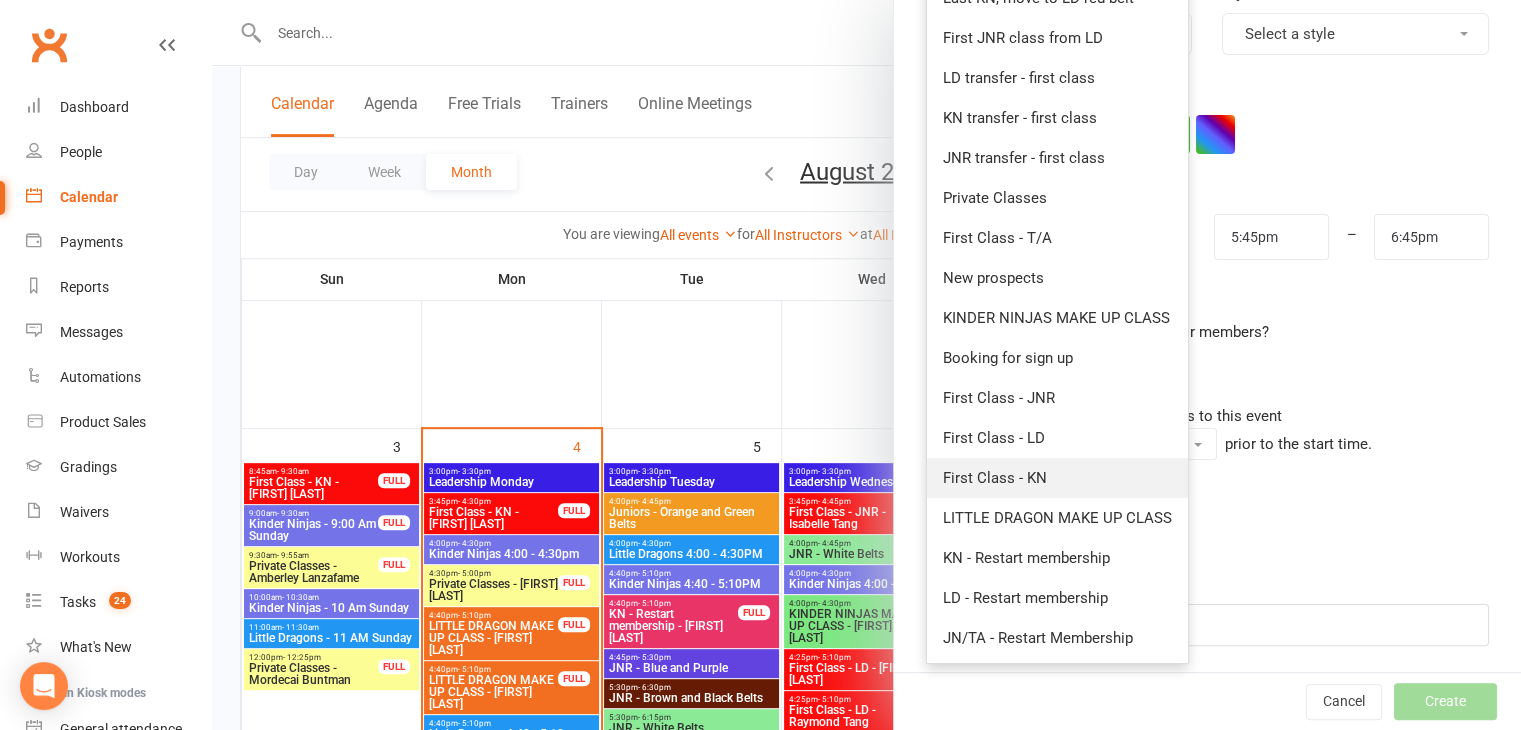 click on "First Class - KN" at bounding box center [1057, 478] 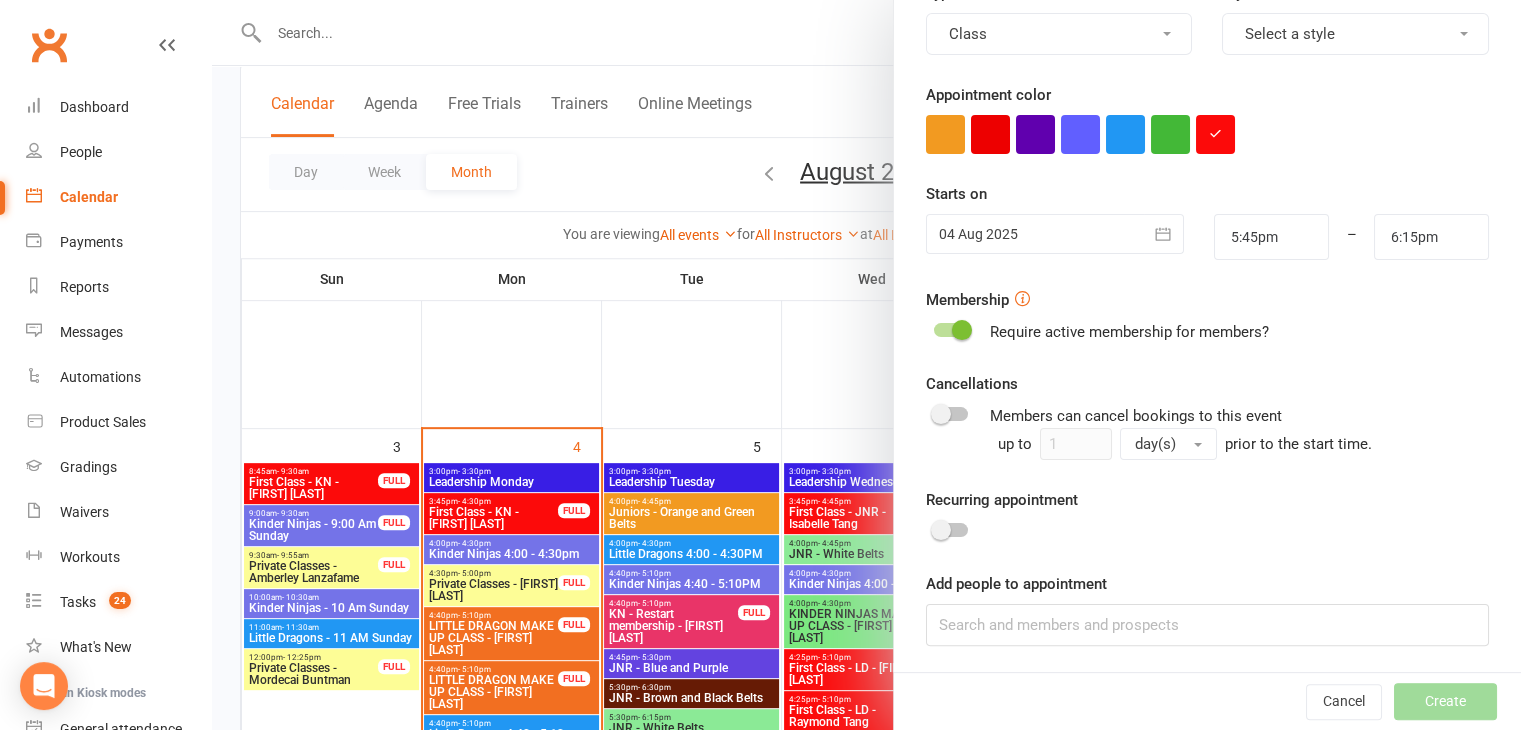 scroll, scrollTop: 0, scrollLeft: 0, axis: both 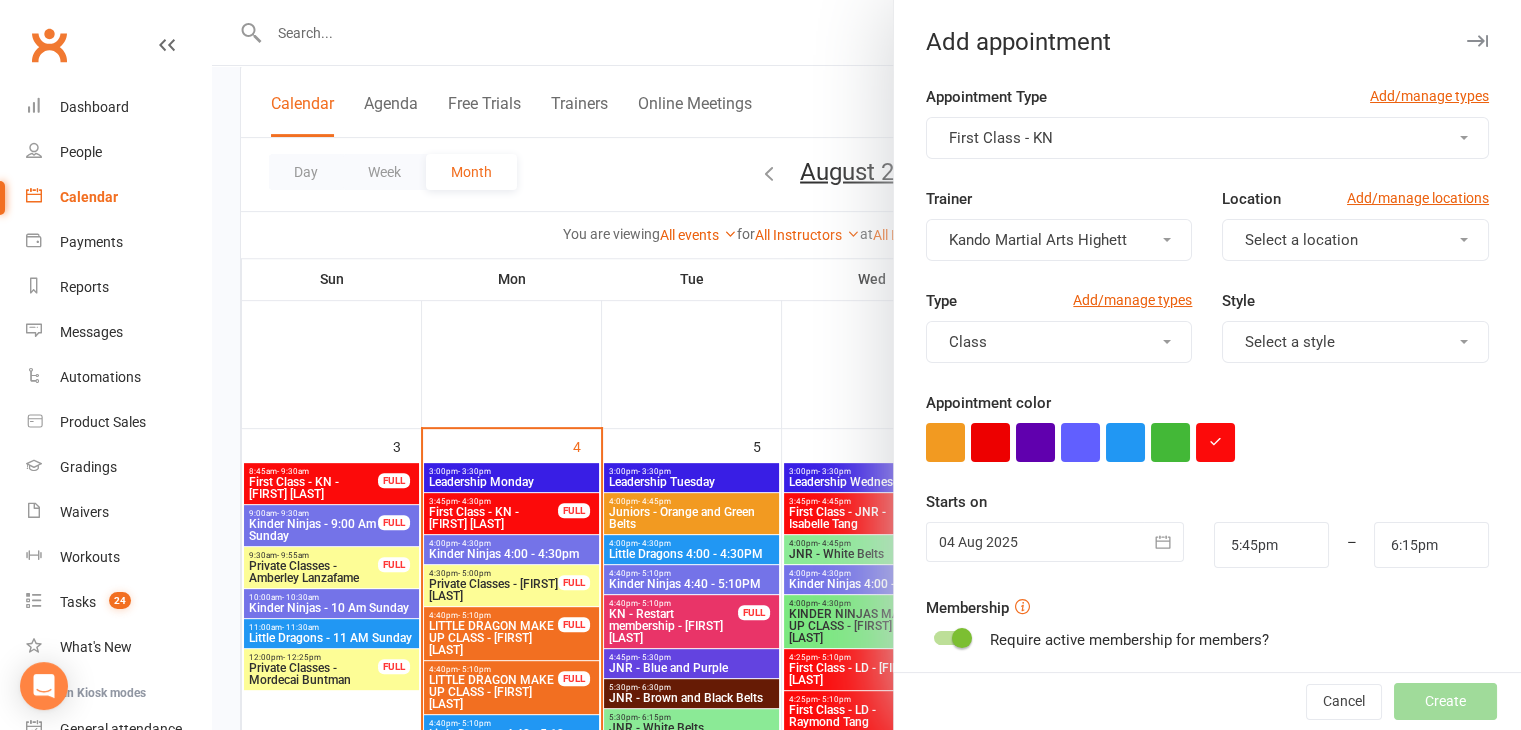 click at bounding box center [1164, 542] 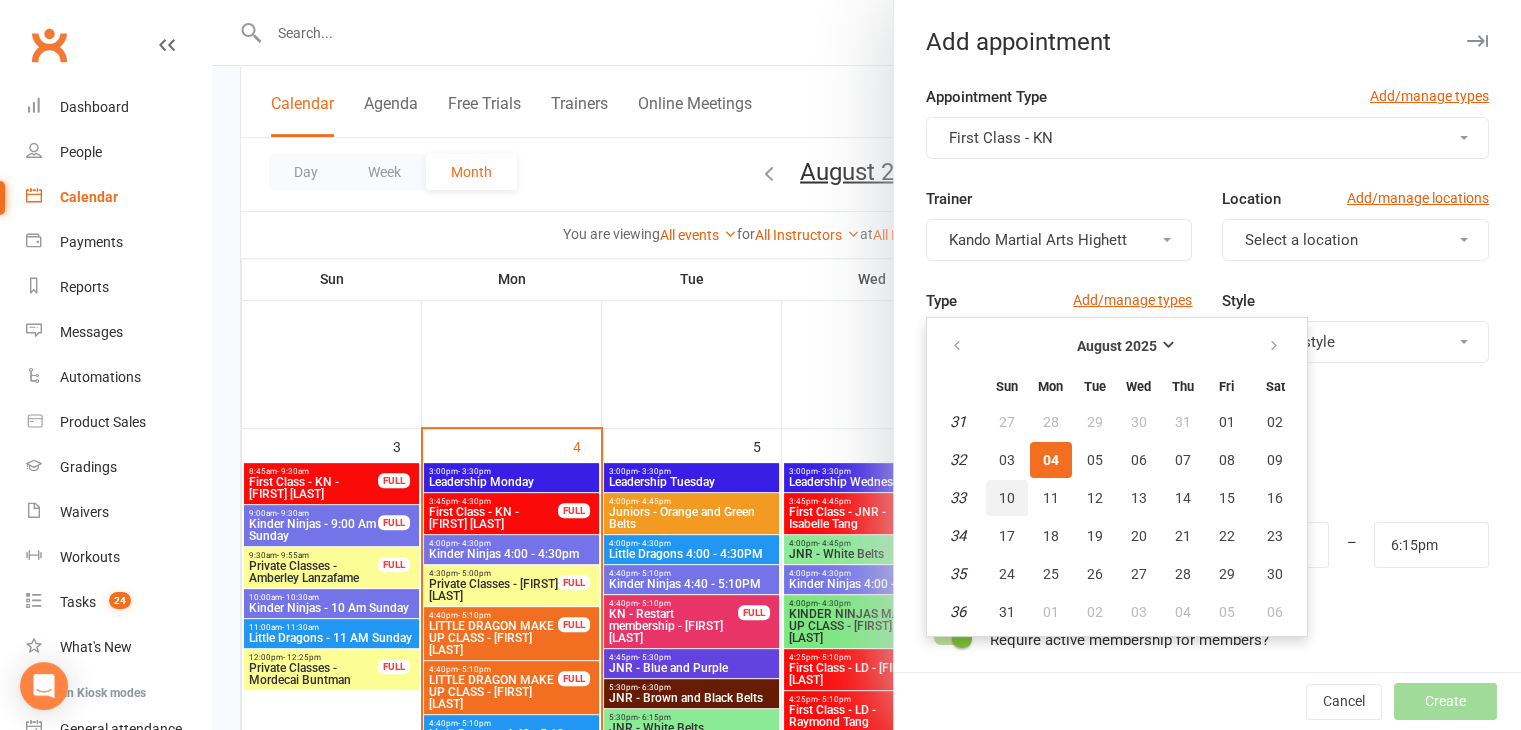 click on "10" at bounding box center (1007, 498) 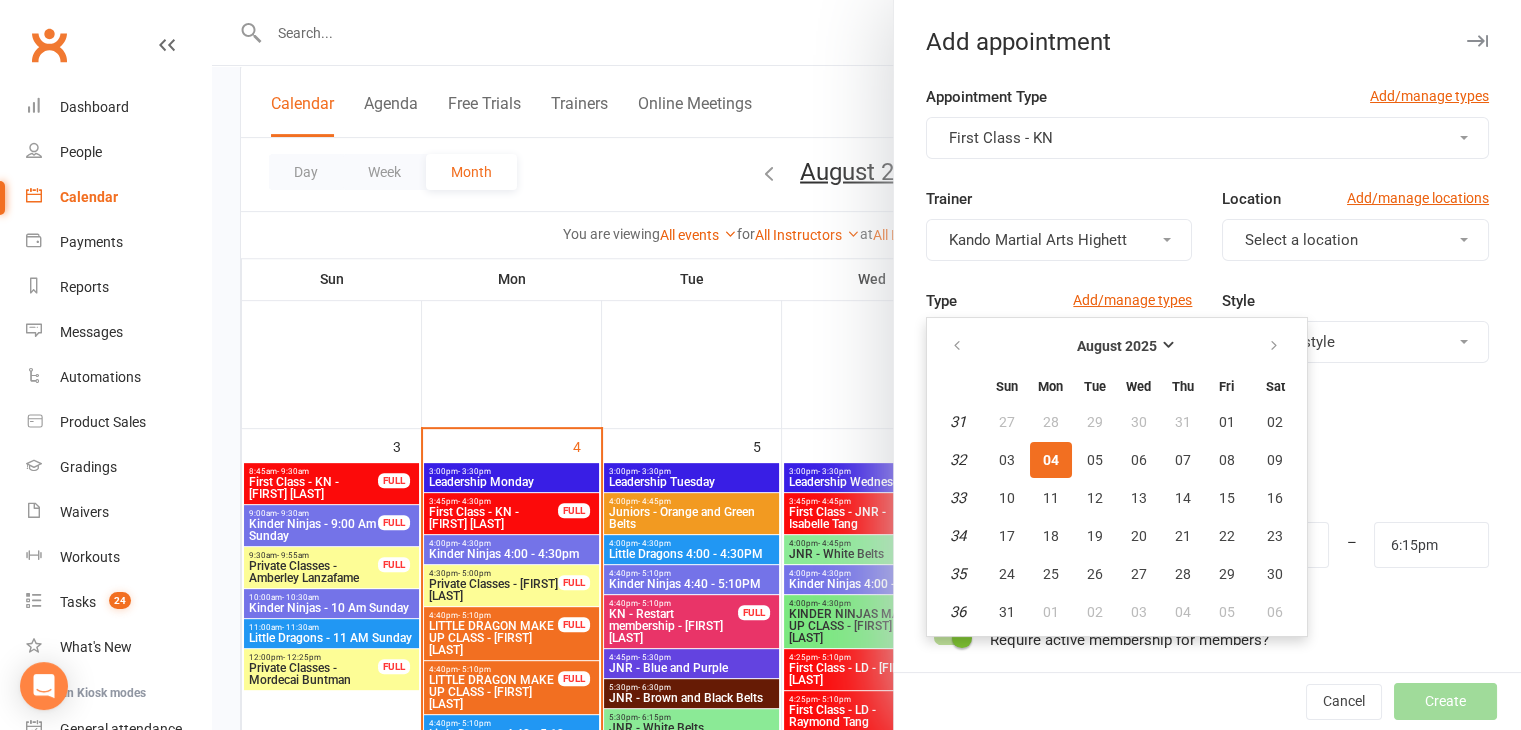 type on "10 Aug 2025" 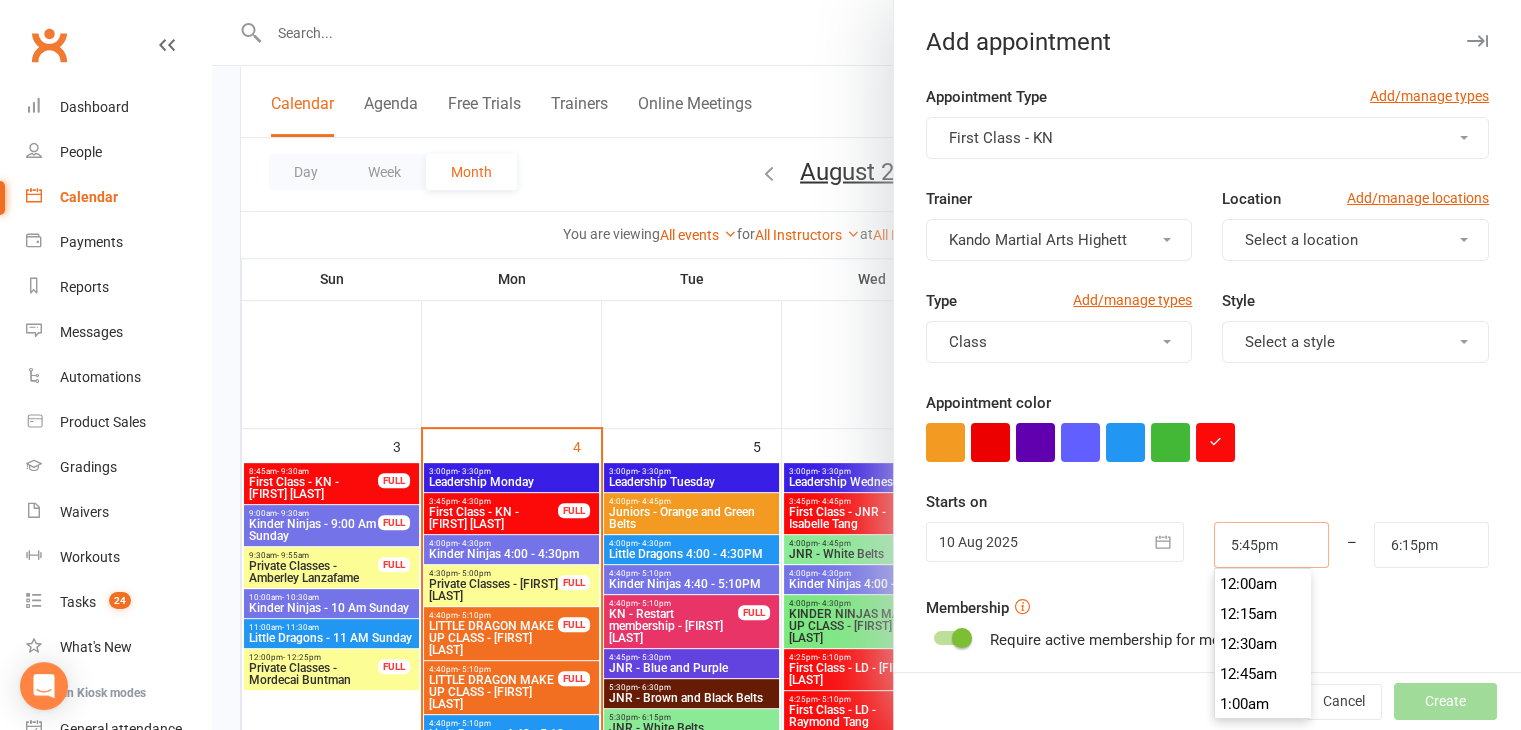 click on "5:45pm" at bounding box center (1271, 545) 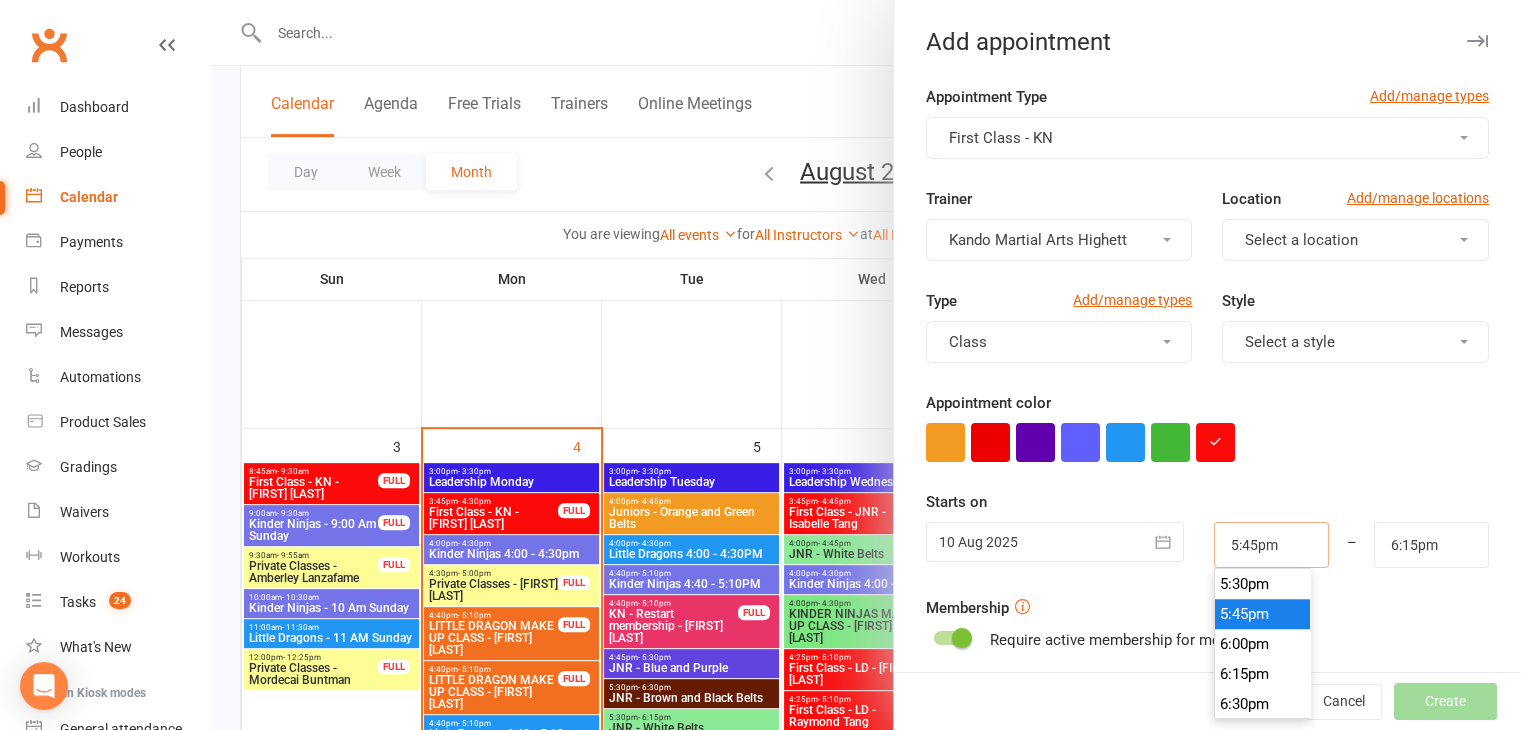 click on "5:45pm" at bounding box center (1271, 545) 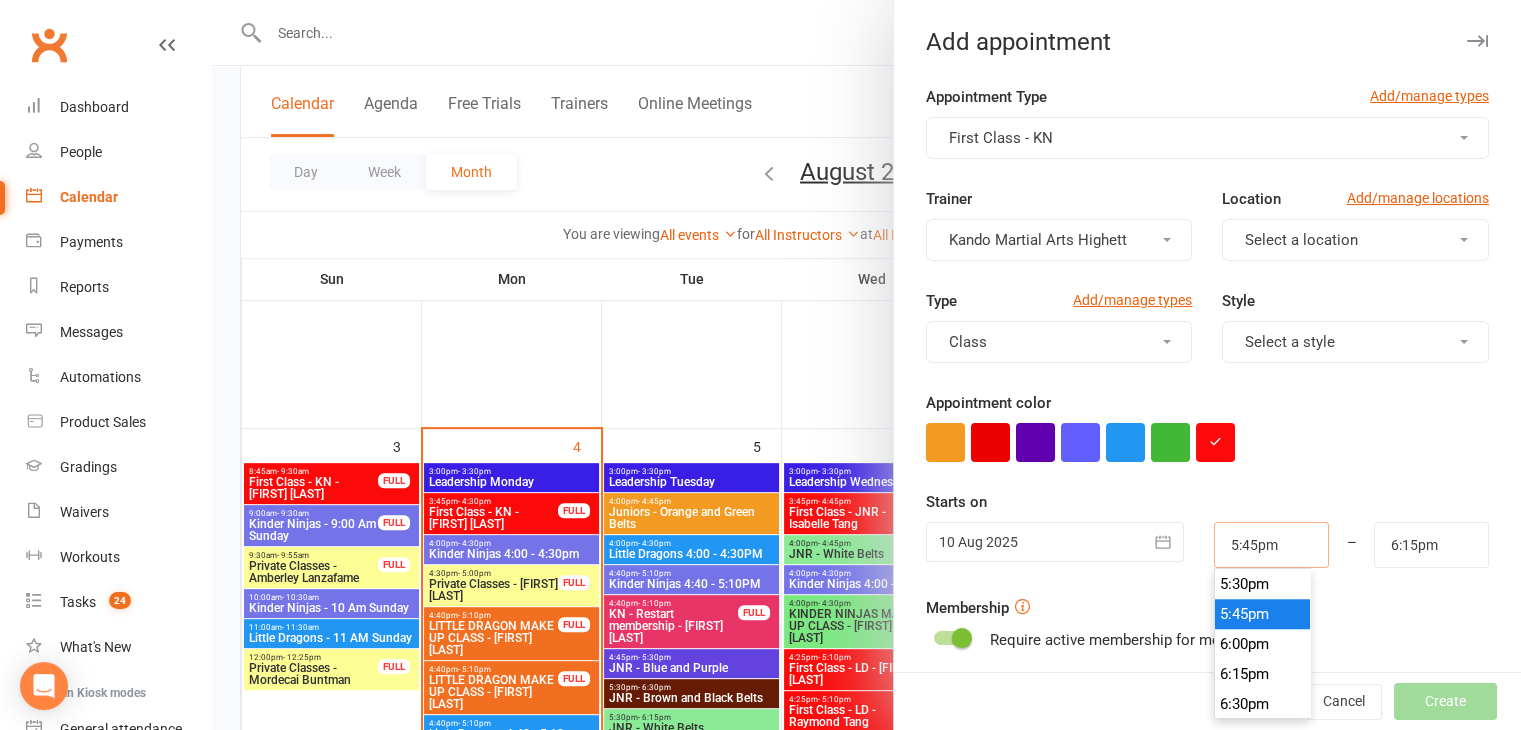 click on "5:45pm" at bounding box center [1271, 545] 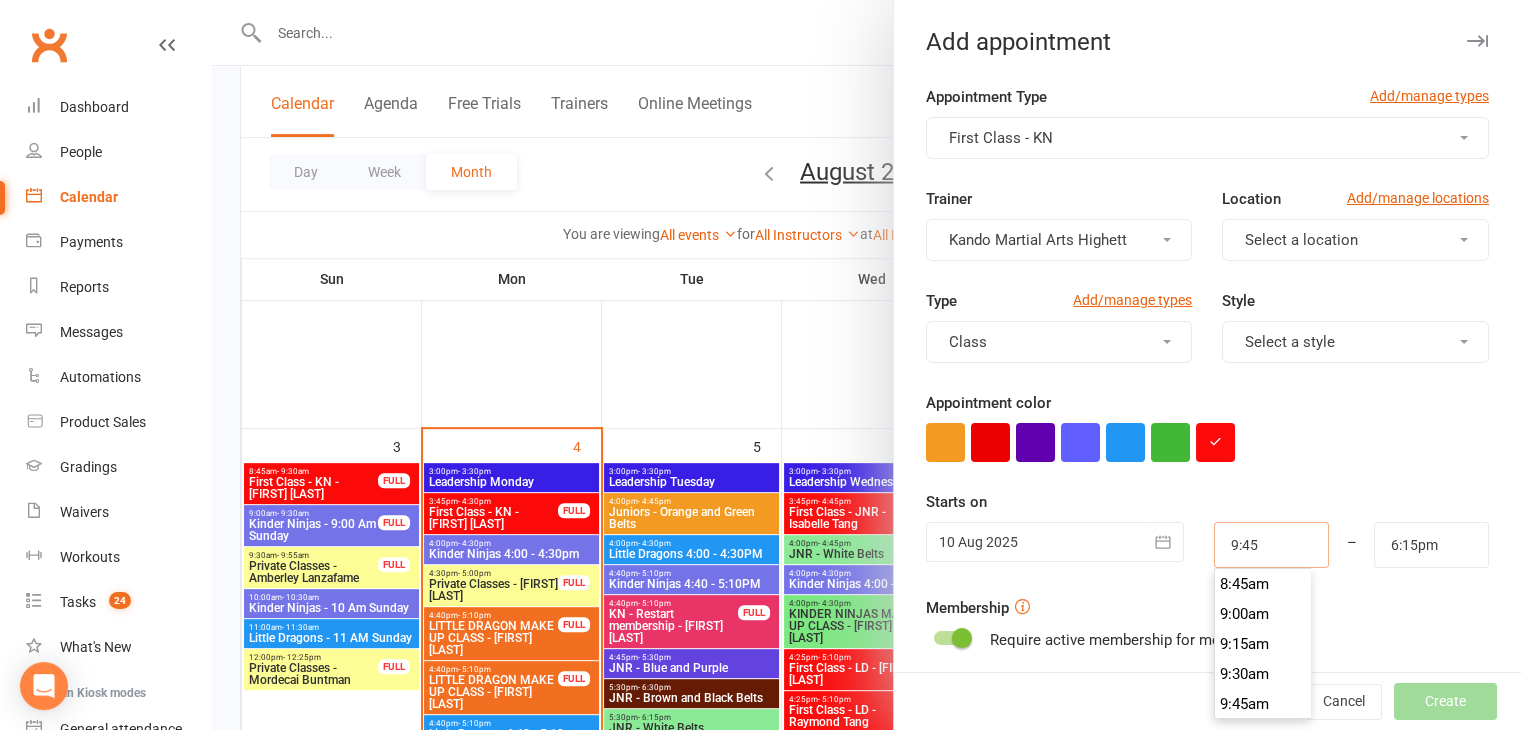 scroll, scrollTop: 1140, scrollLeft: 0, axis: vertical 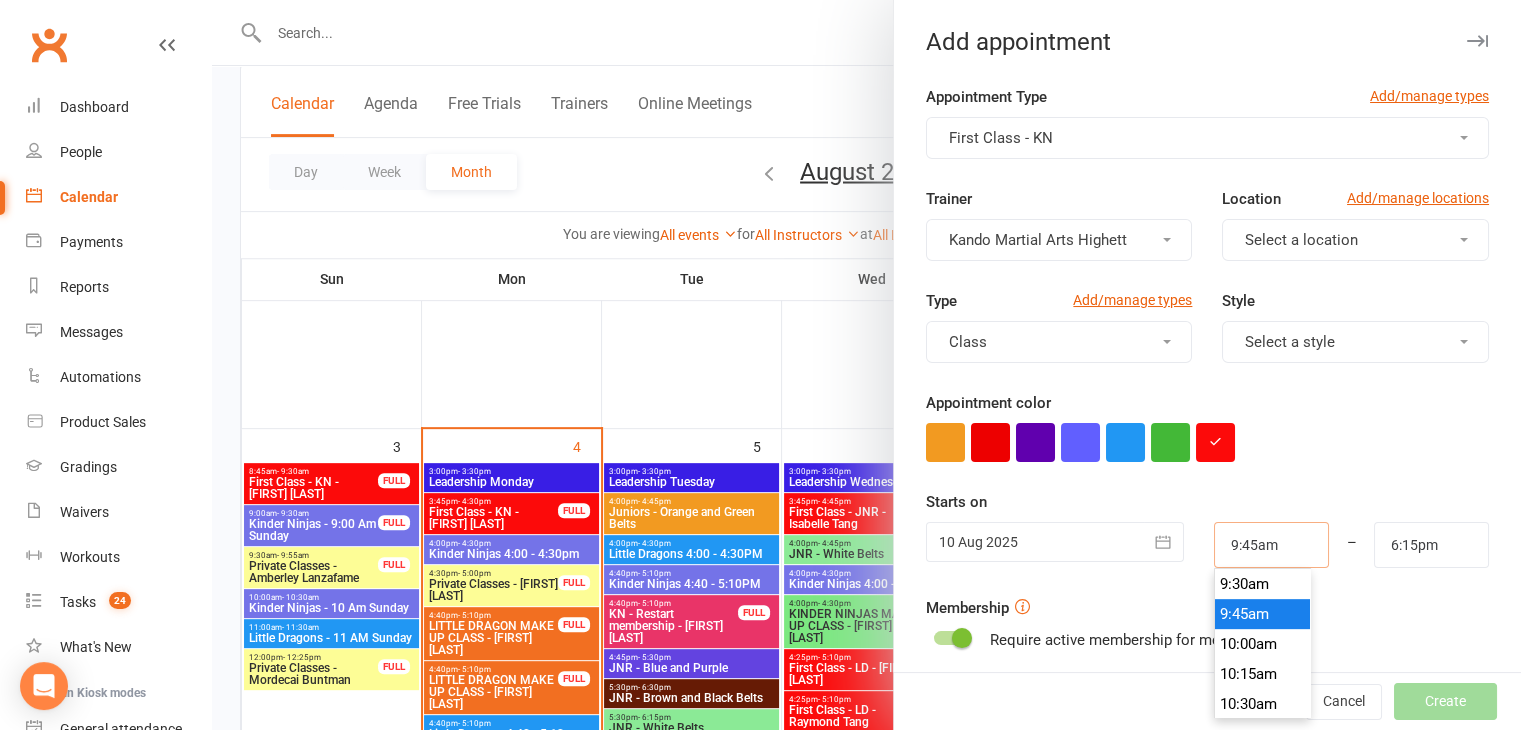 type on "9:45am" 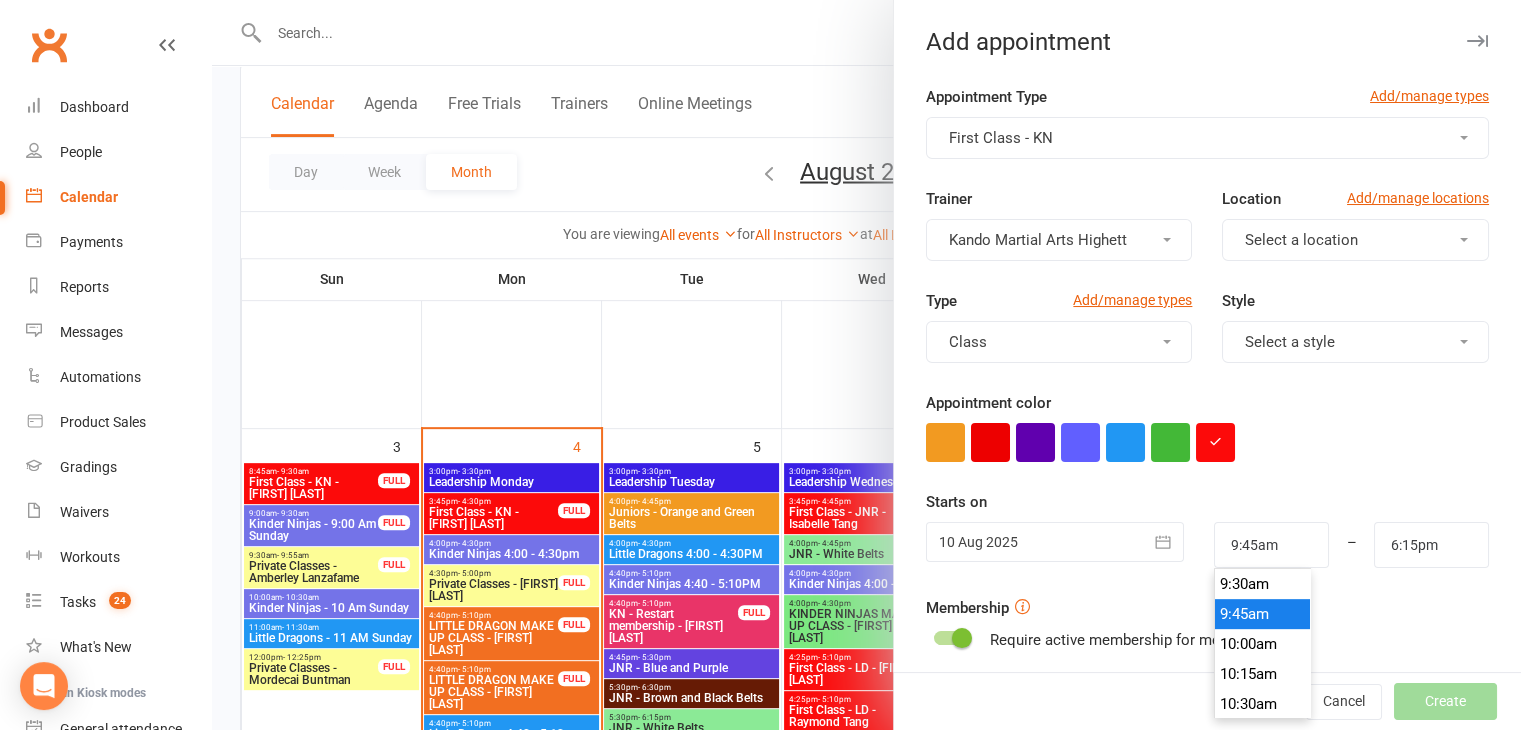 drag, startPoint x: 1255, startPoint y: 608, endPoint x: 1376, endPoint y: 540, distance: 138.79842 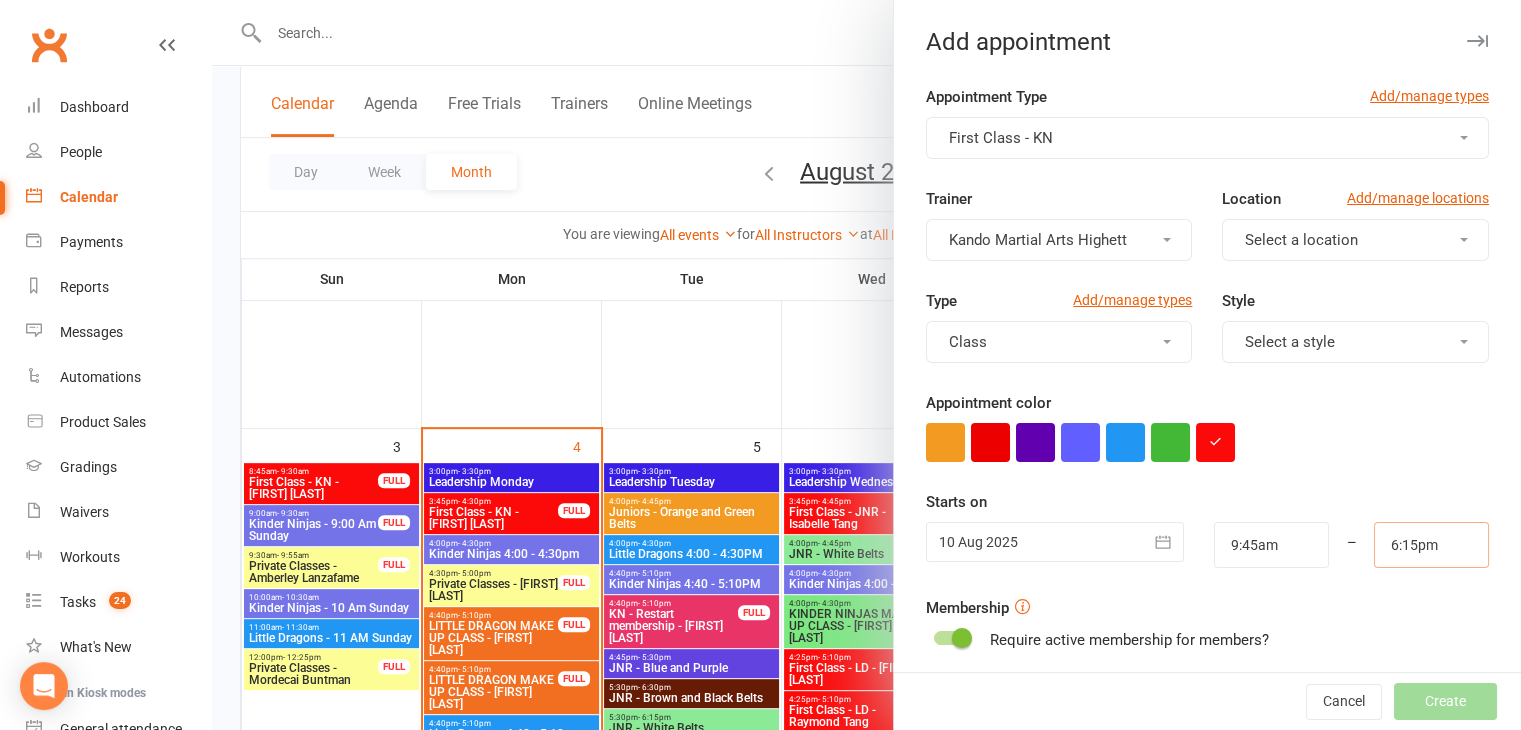 click on "6:15pm" at bounding box center (1431, 545) 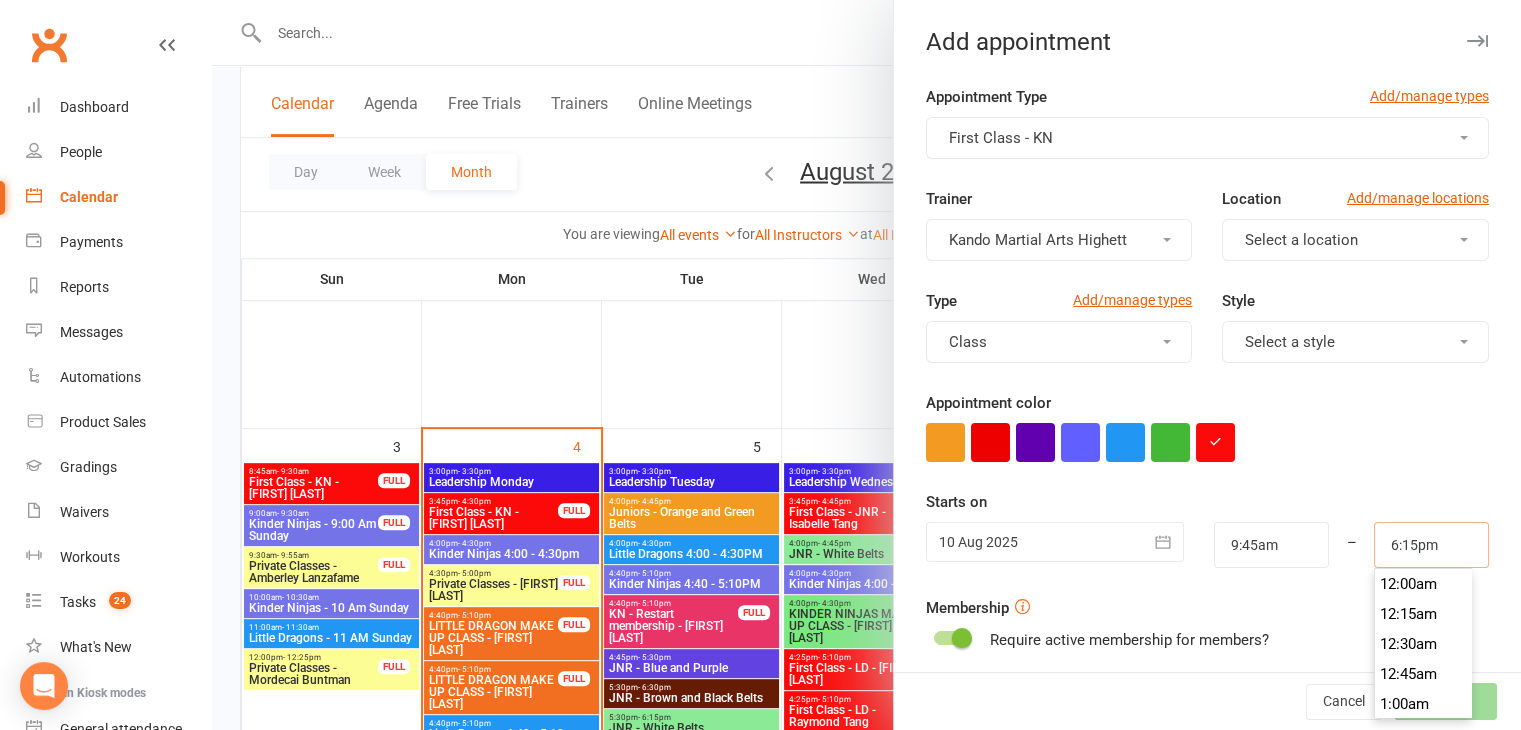 click on "6:15pm" at bounding box center [1431, 545] 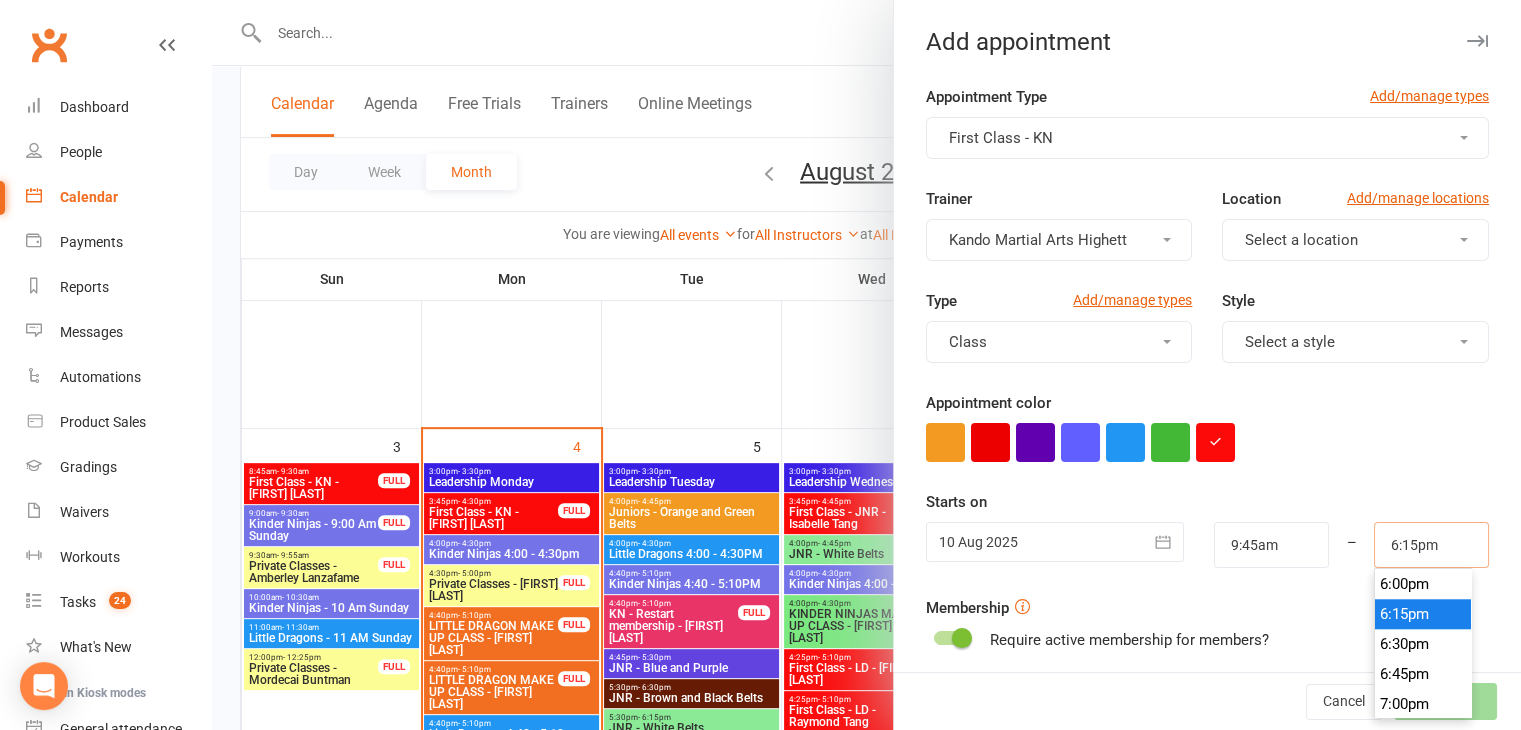 click on "6:15pm" at bounding box center [1431, 545] 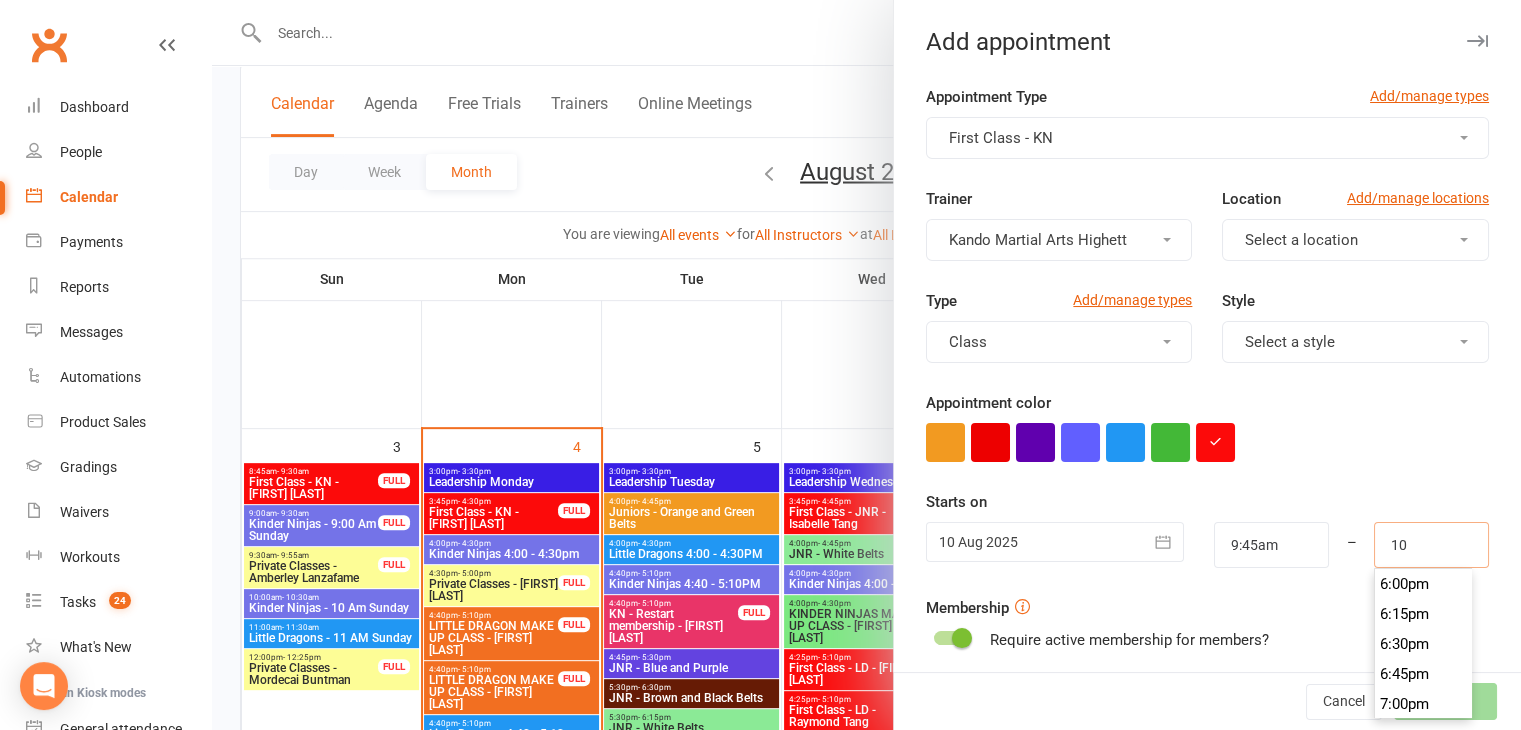 scroll, scrollTop: 1170, scrollLeft: 0, axis: vertical 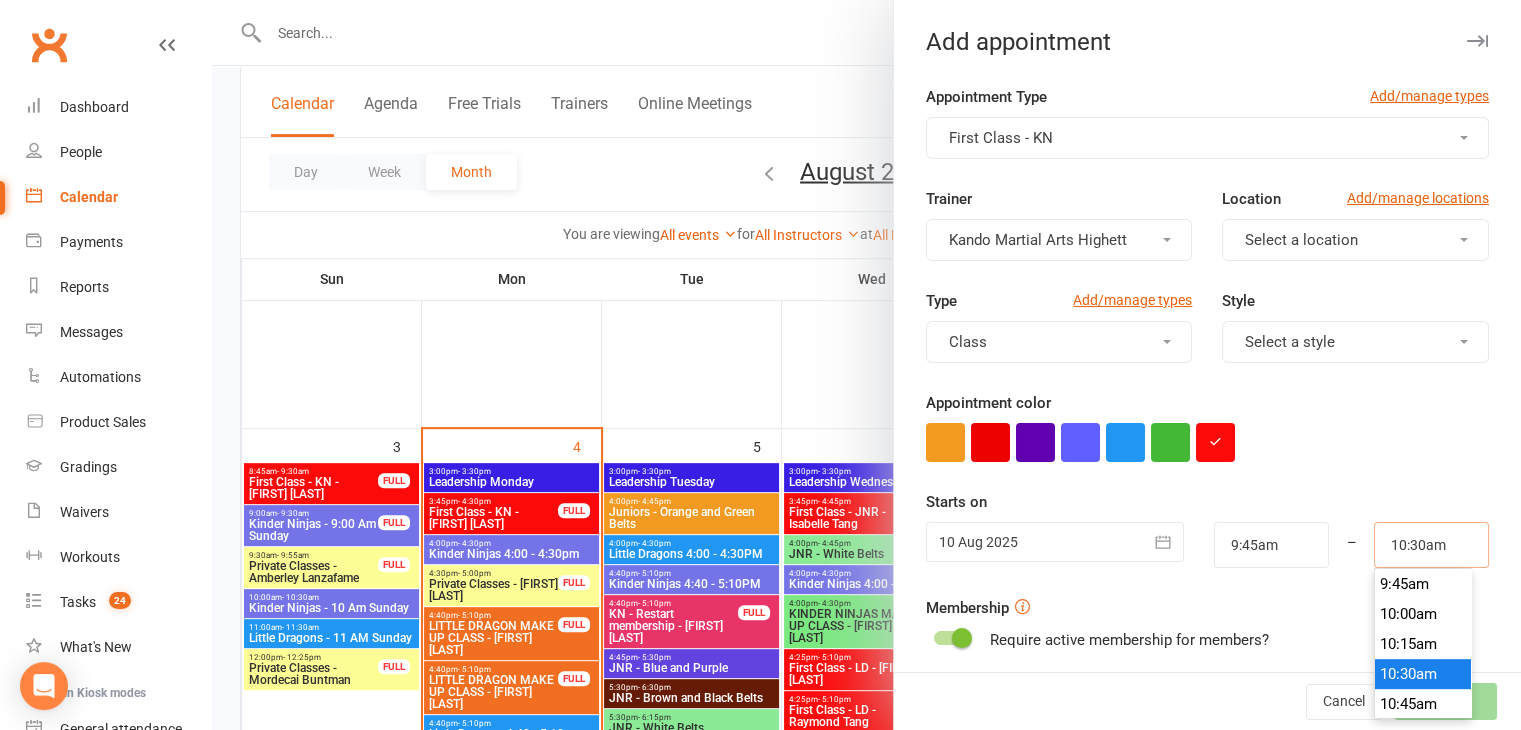 type on "10:30am" 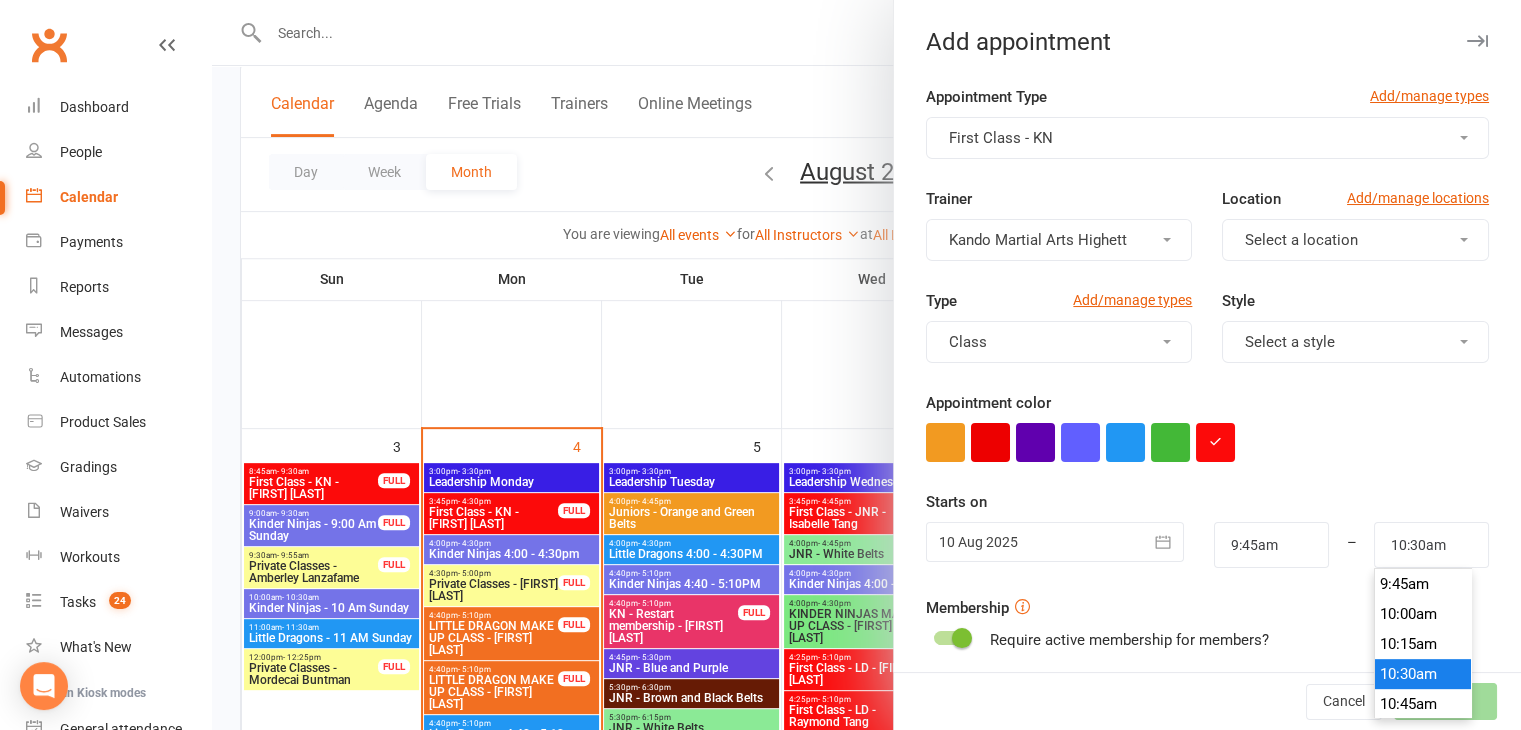 click on "10:30am" at bounding box center [1423, 674] 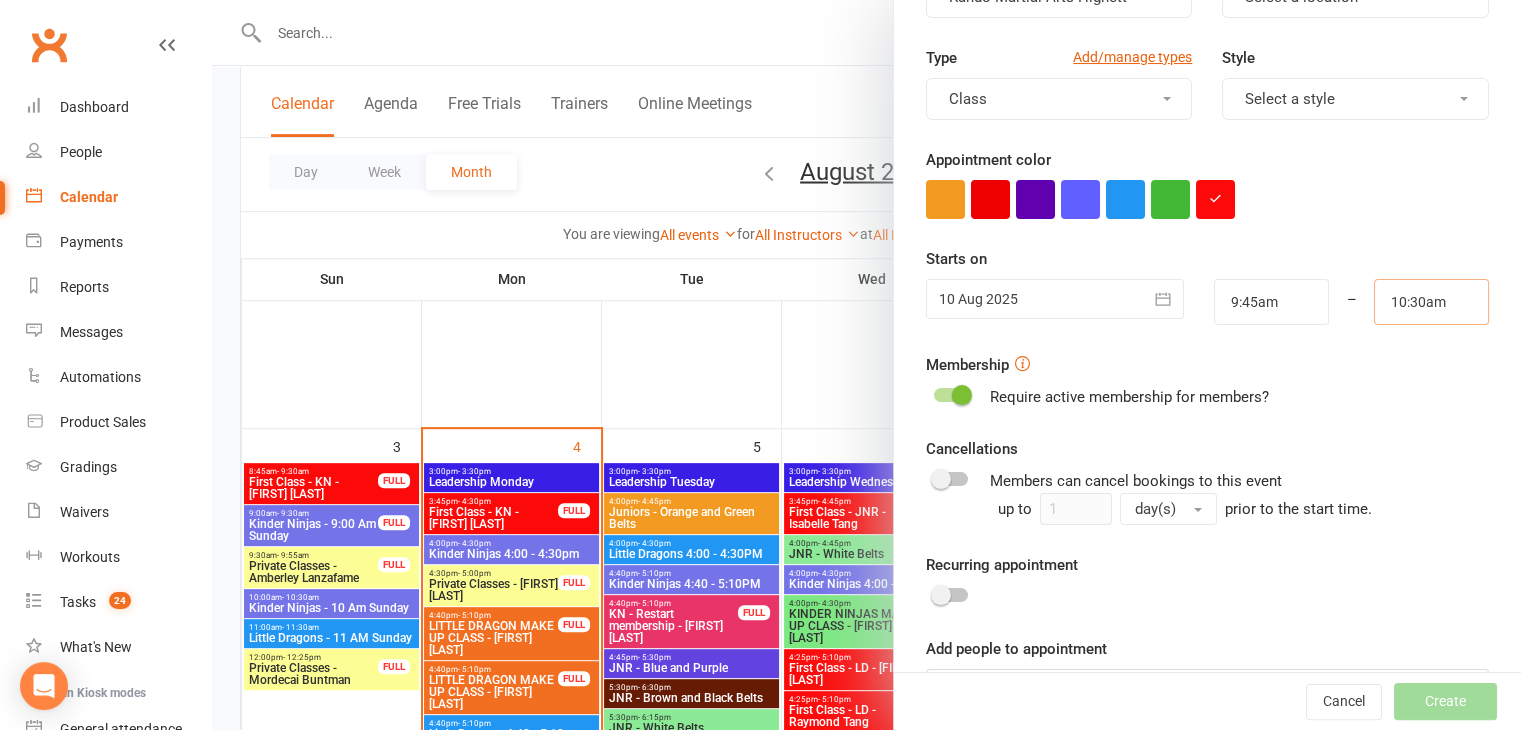 scroll, scrollTop: 308, scrollLeft: 0, axis: vertical 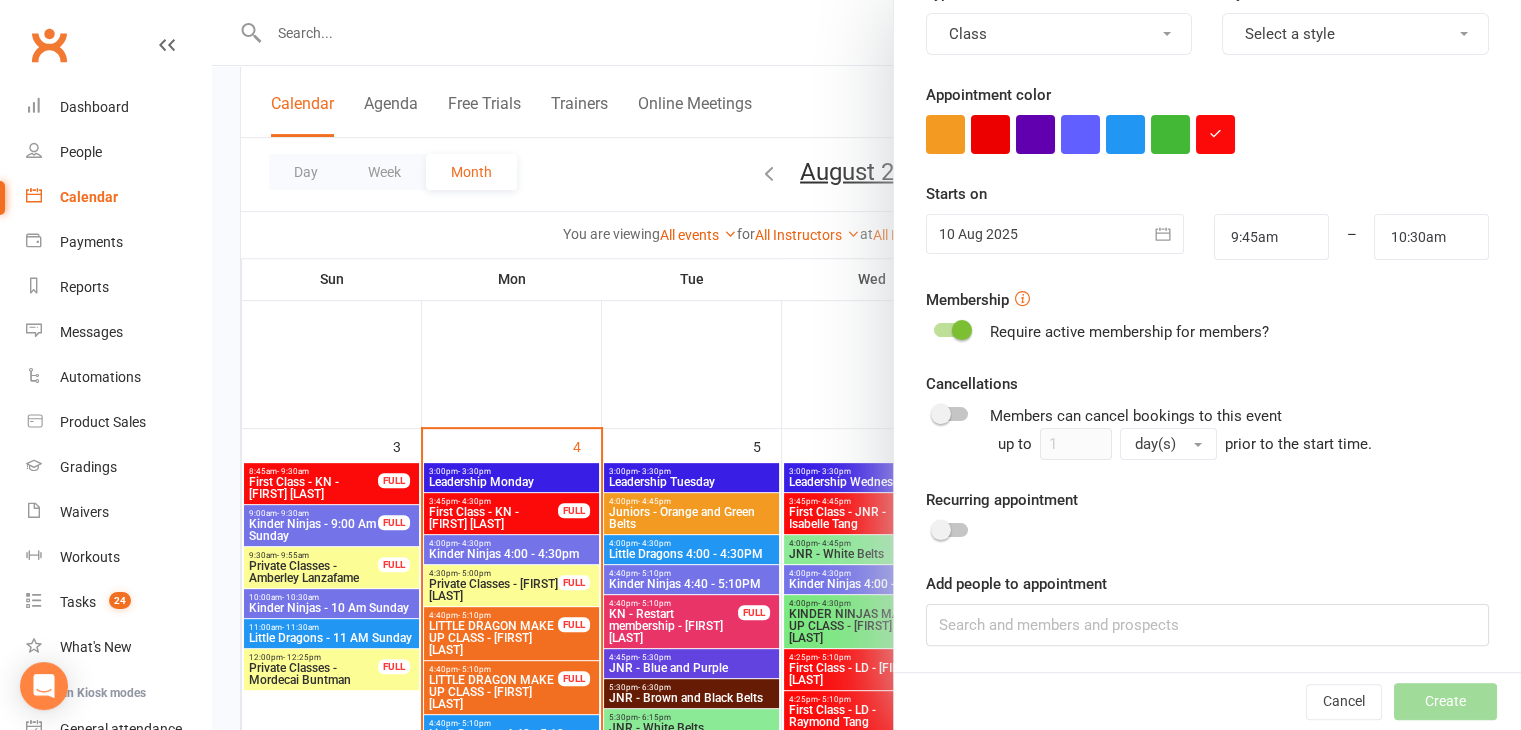 click on "Add people to appointment" at bounding box center (1207, 609) 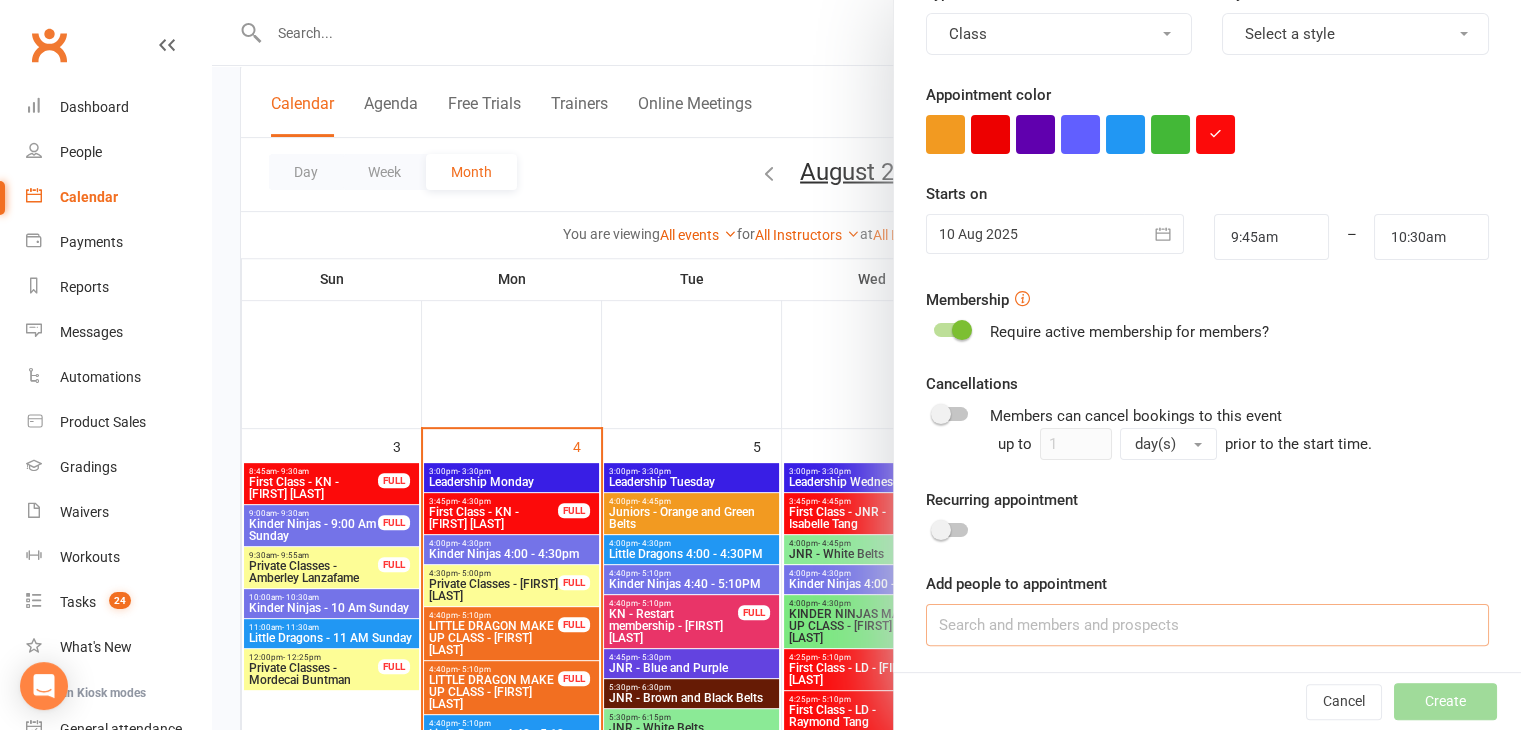 click at bounding box center [1207, 625] 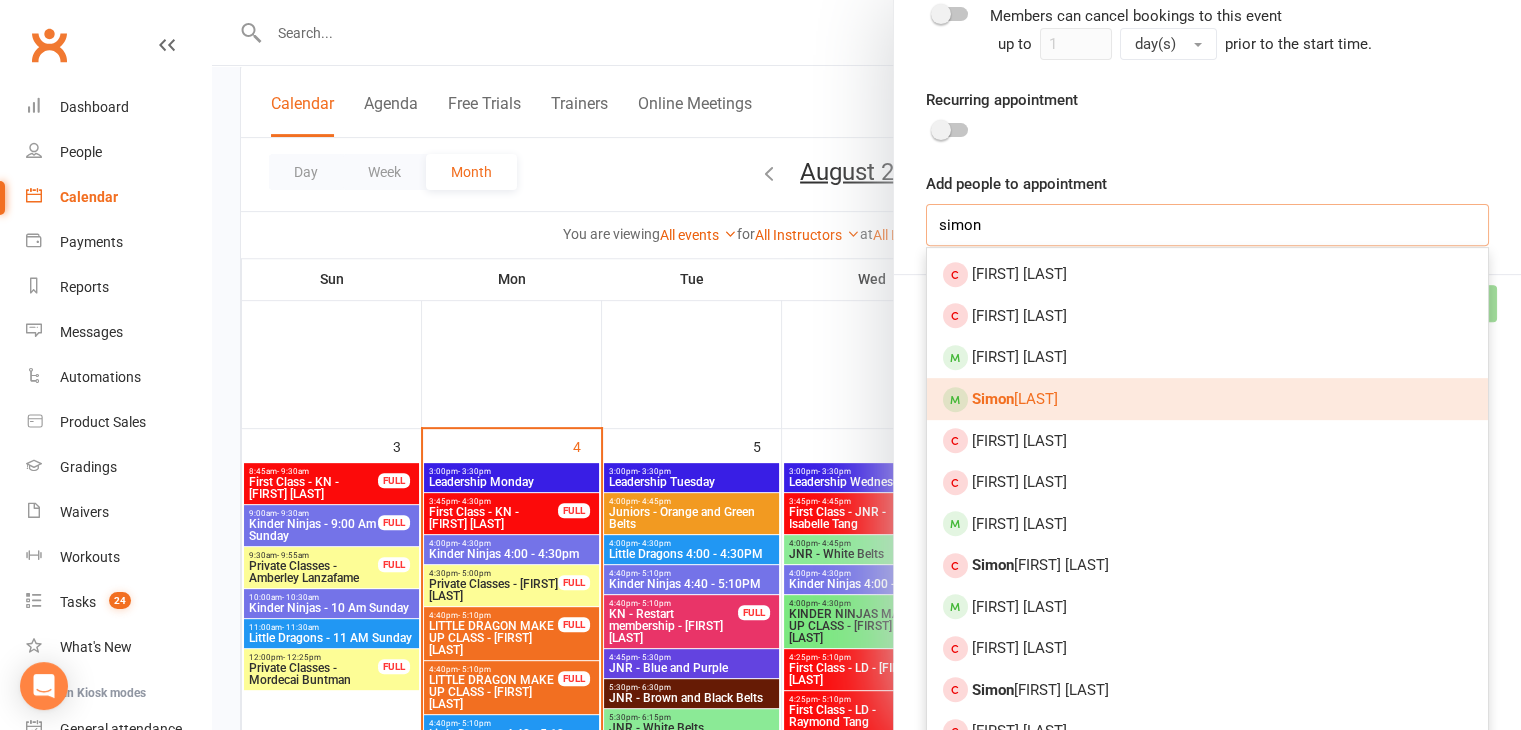 type on "simon" 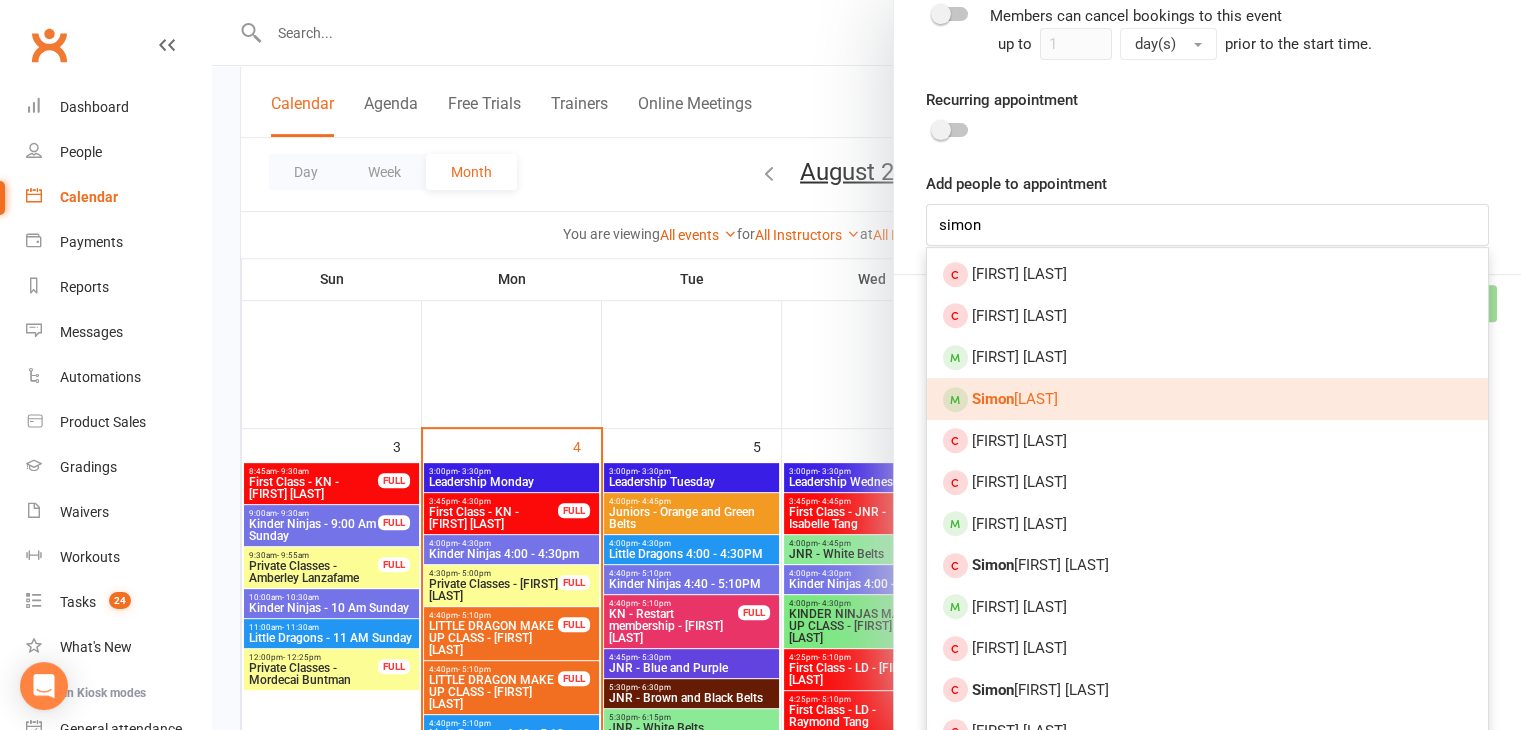 click on "Simon  Abou Alway" at bounding box center [1207, 399] 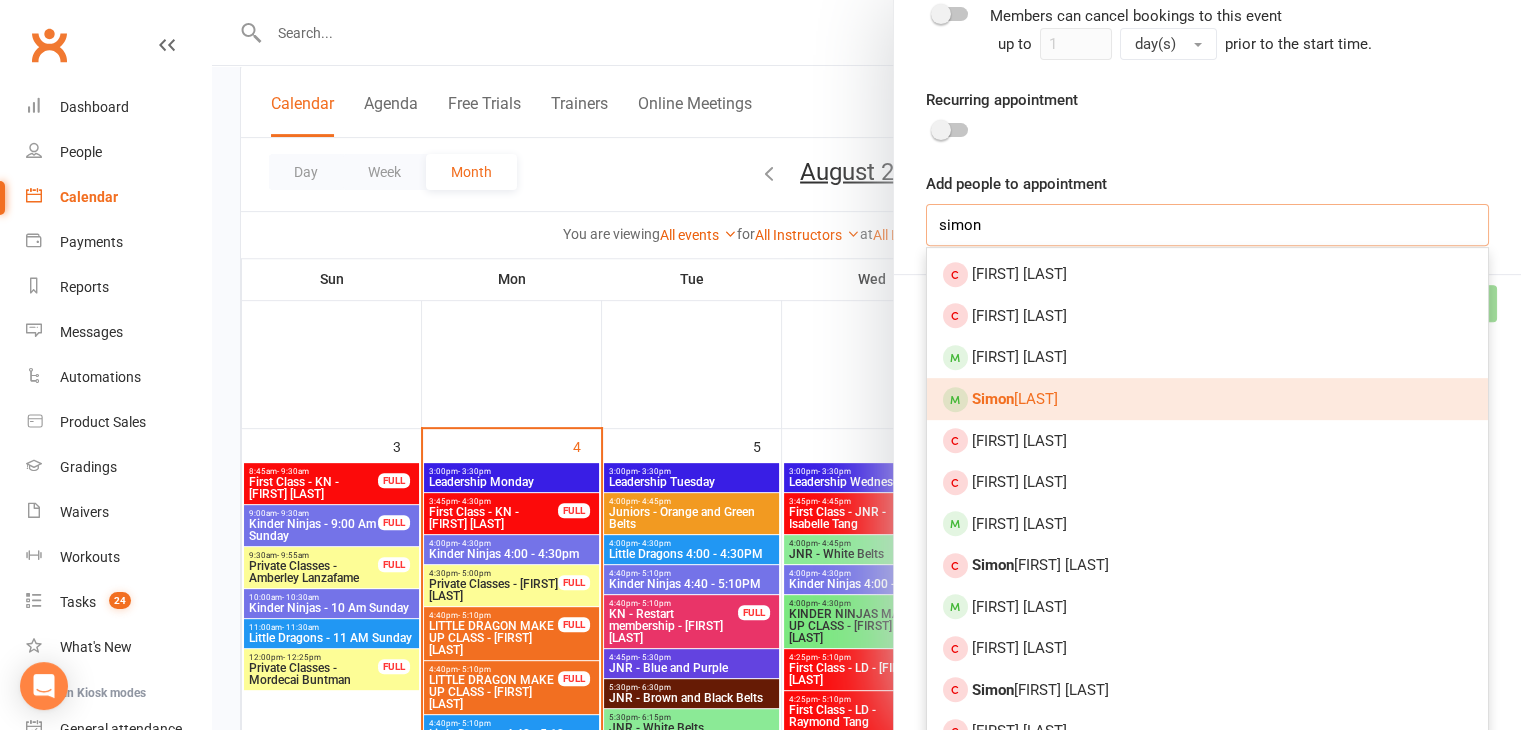 type 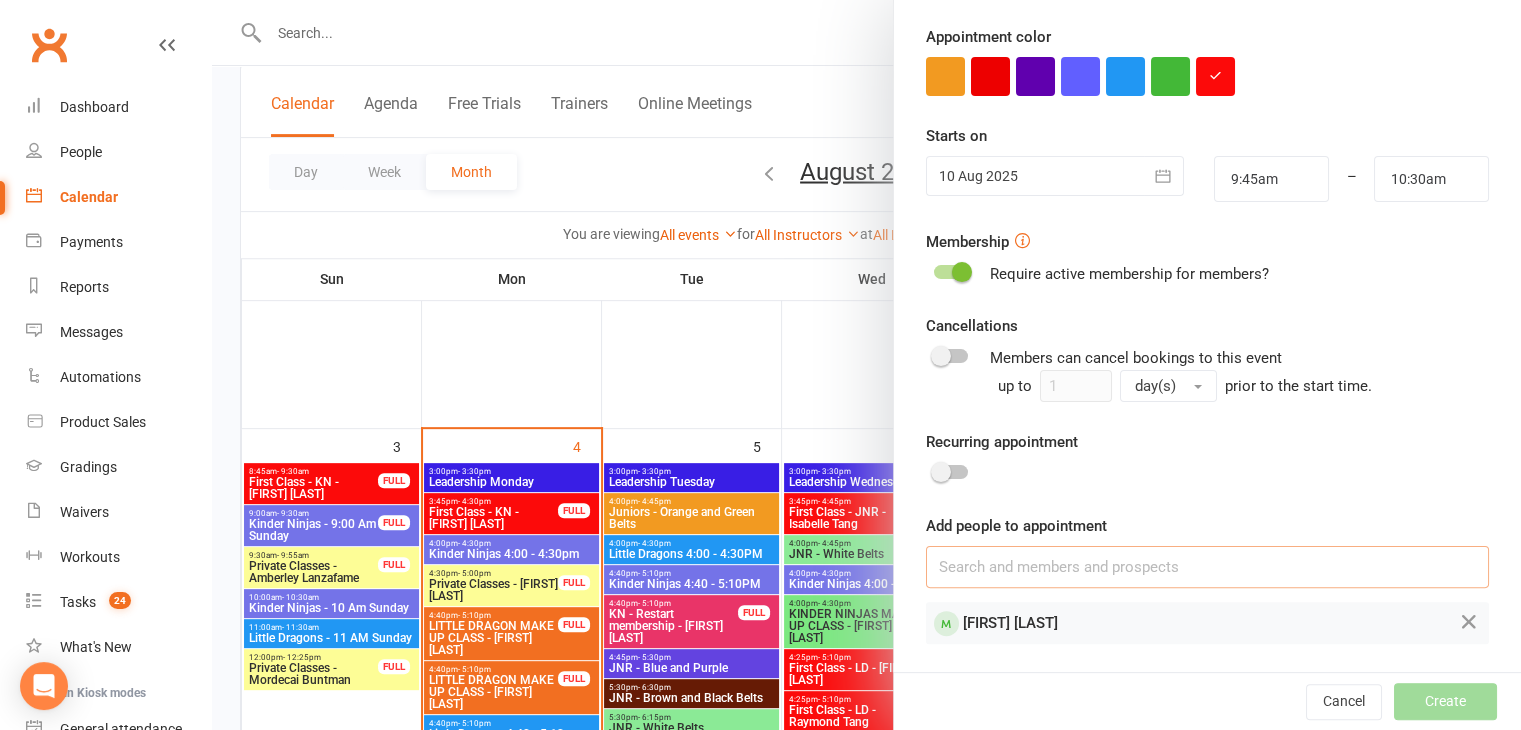 scroll, scrollTop: 364, scrollLeft: 0, axis: vertical 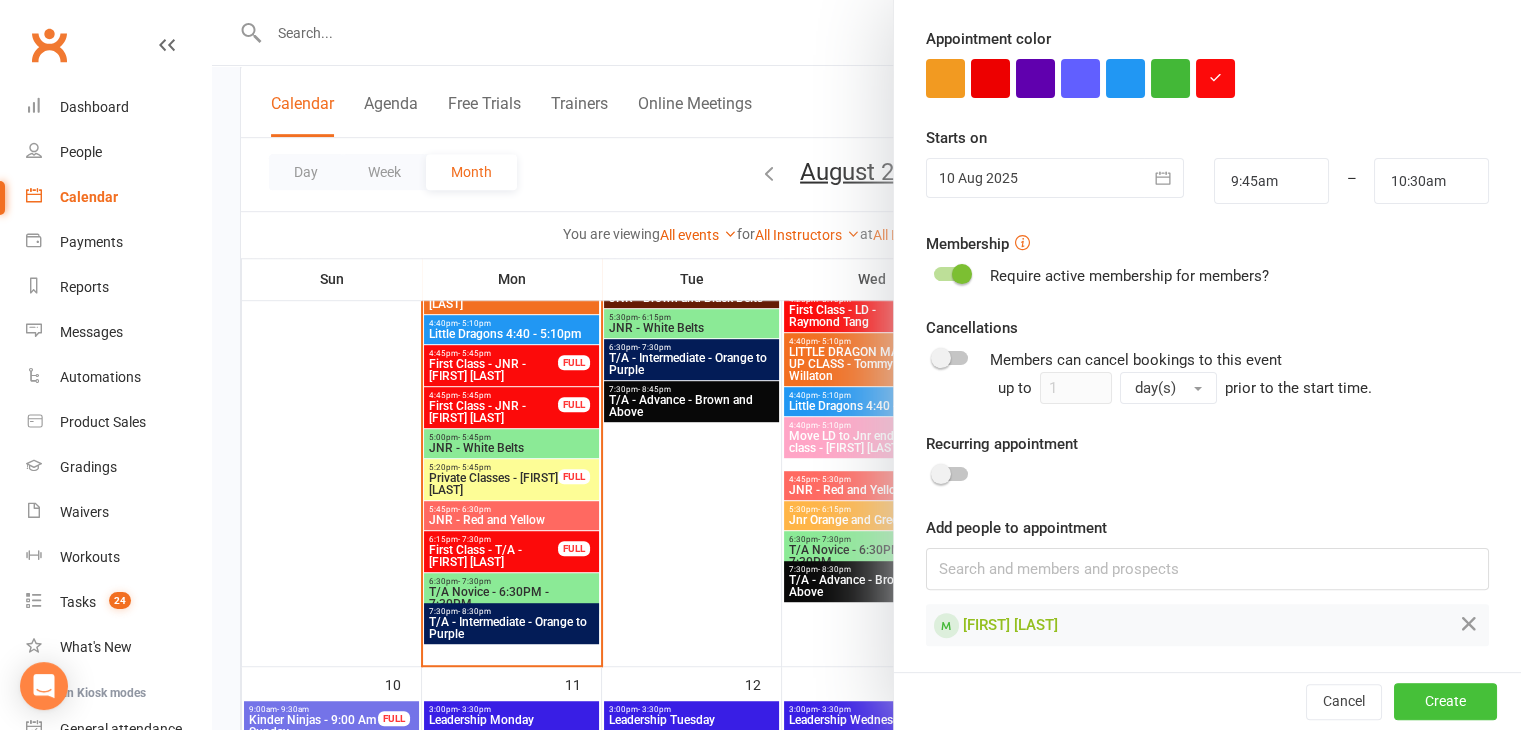 click on "Create" at bounding box center [1445, 702] 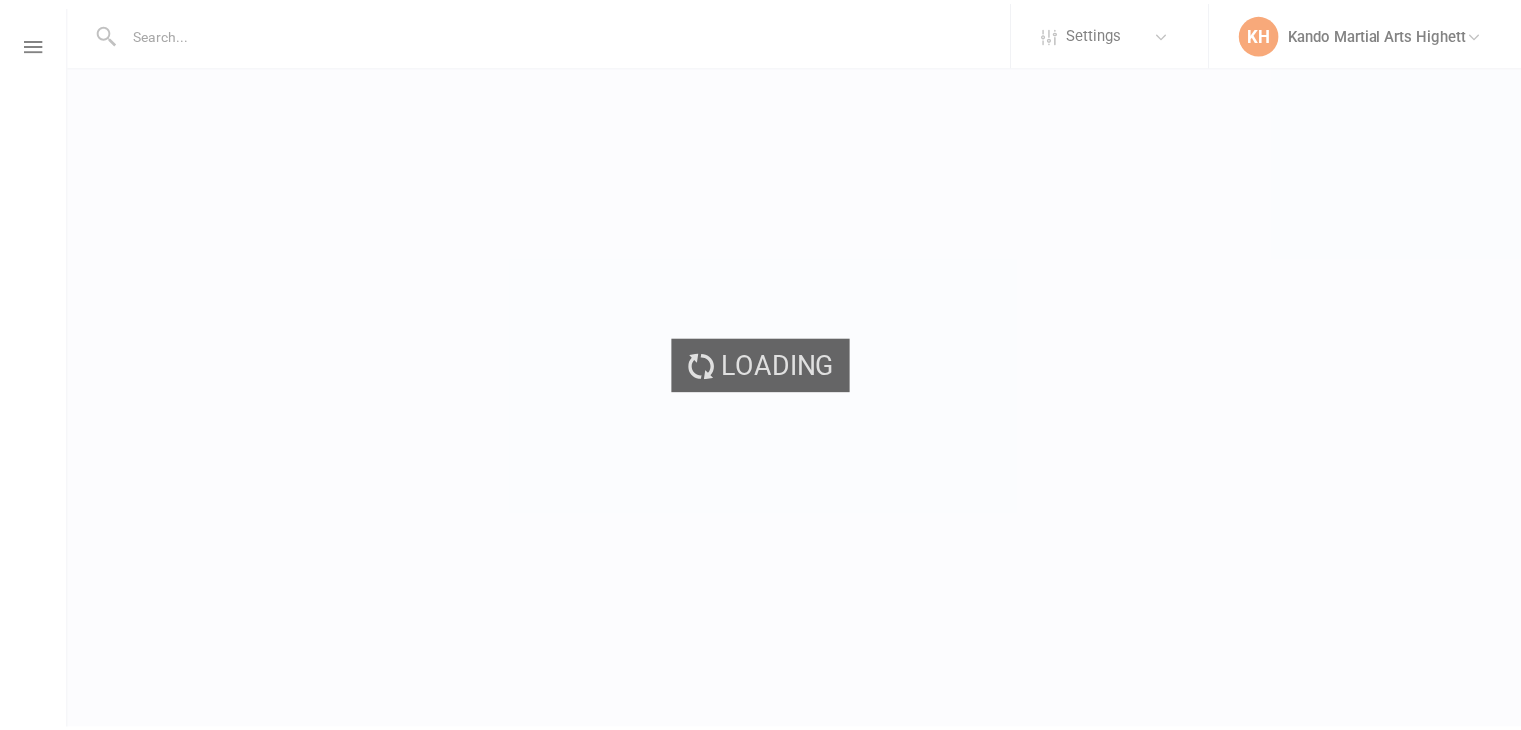 scroll, scrollTop: 0, scrollLeft: 0, axis: both 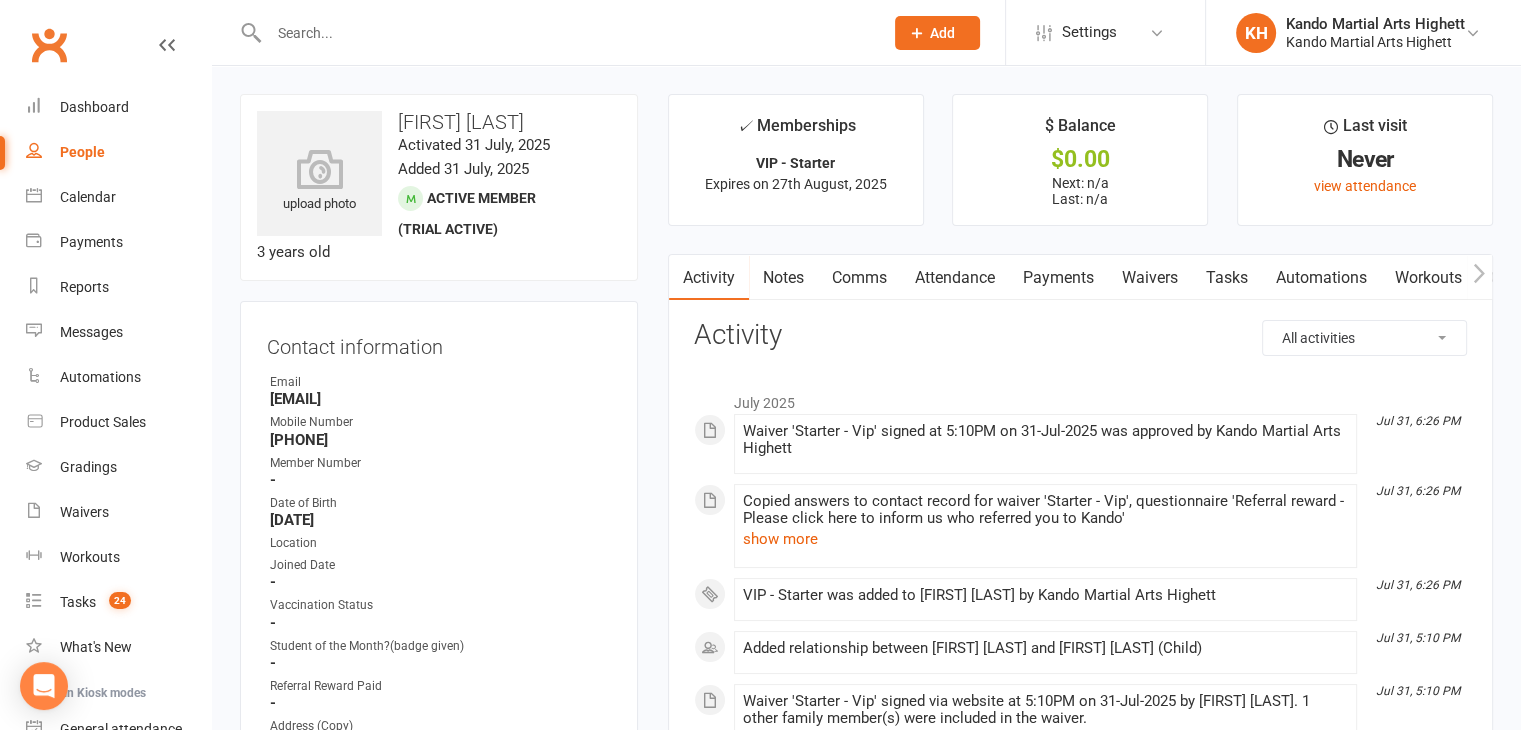 click on "✓ Memberships VIP - Starter Expires on 27th August, 2025 $ Balance $0.00 Next: n/a Last: n/a Last visit Never view attendance
Activity Notes Comms Attendance Payments Waivers Tasks Automations Workouts Gradings / Promotions Access Control Assessments Credit balance
All activities Bookings / Attendances Communications Notes Failed SMSes Gradings Members Memberships POS Sales Payments Credit Vouchers Prospects Reports Automations Tasks Waivers Workouts Kiosk Mode Consent Assessments Contact Flags Family Relationships Activity July 2025 Jul 31, 6:26 PM Waiver 'Starter - Vip' signed at 5:10PM on 31-Jul-2025 was approved by Kando Martial Arts Highett   Jul 31, 6:26 PM Copied answers to contact record for waiver 'Starter - Vip', questionnaire 'Referral reward - Please click here to inform us who referred you to Kando'   show more Jul 31, 6:26 PM VIP - Starter was added to [FIRST] [LAST] by Kando Martial Arts Highett   Jul 31, 5:10 PM Added relationship between [FIRST] [LAST] and [FIRST] [LAST] (Child)" at bounding box center (1080, 479) 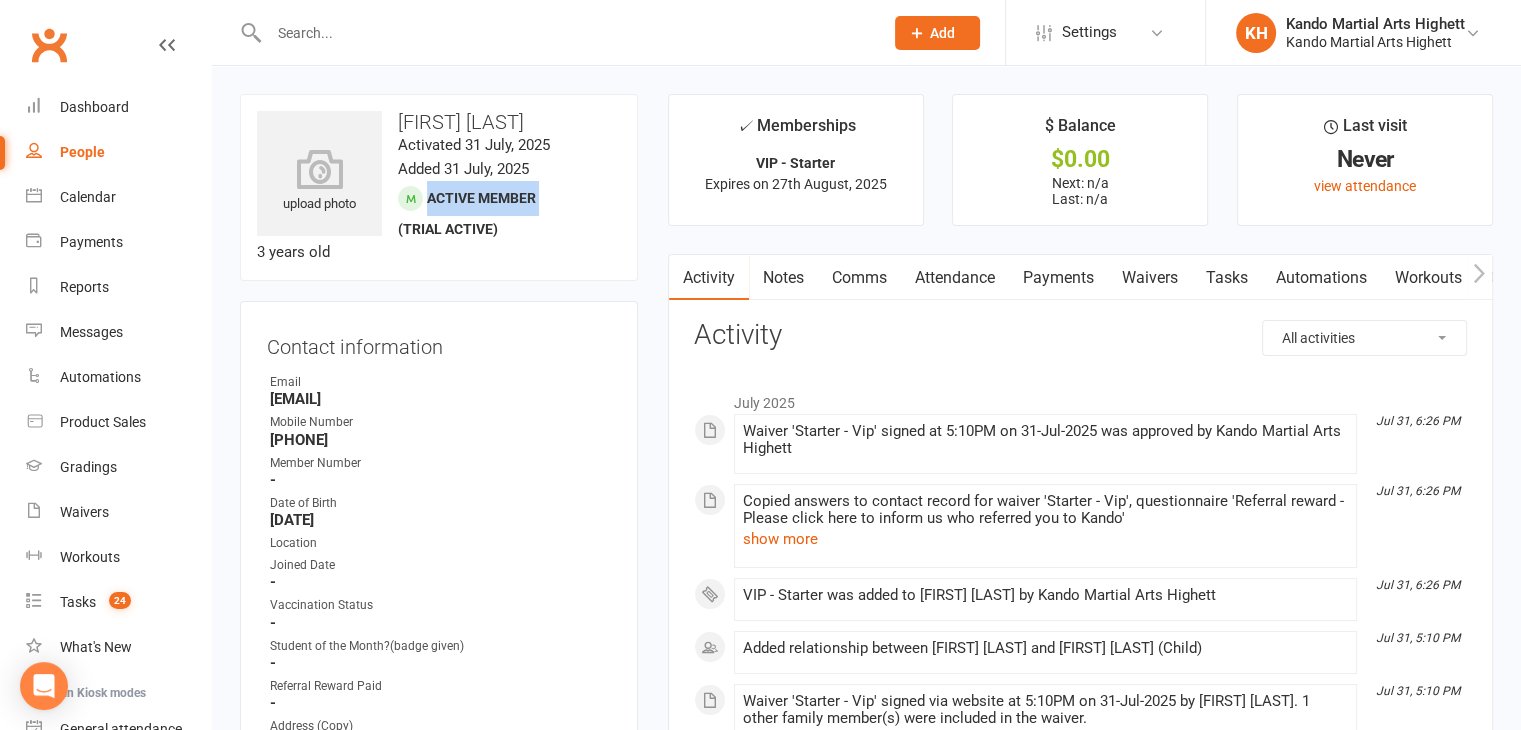 click on "upload photo [FIRST] [LAST] Activated 31 July, 2025 Added 31 July, 2025   Active member (trial active) 3 years old" at bounding box center (439, 187) 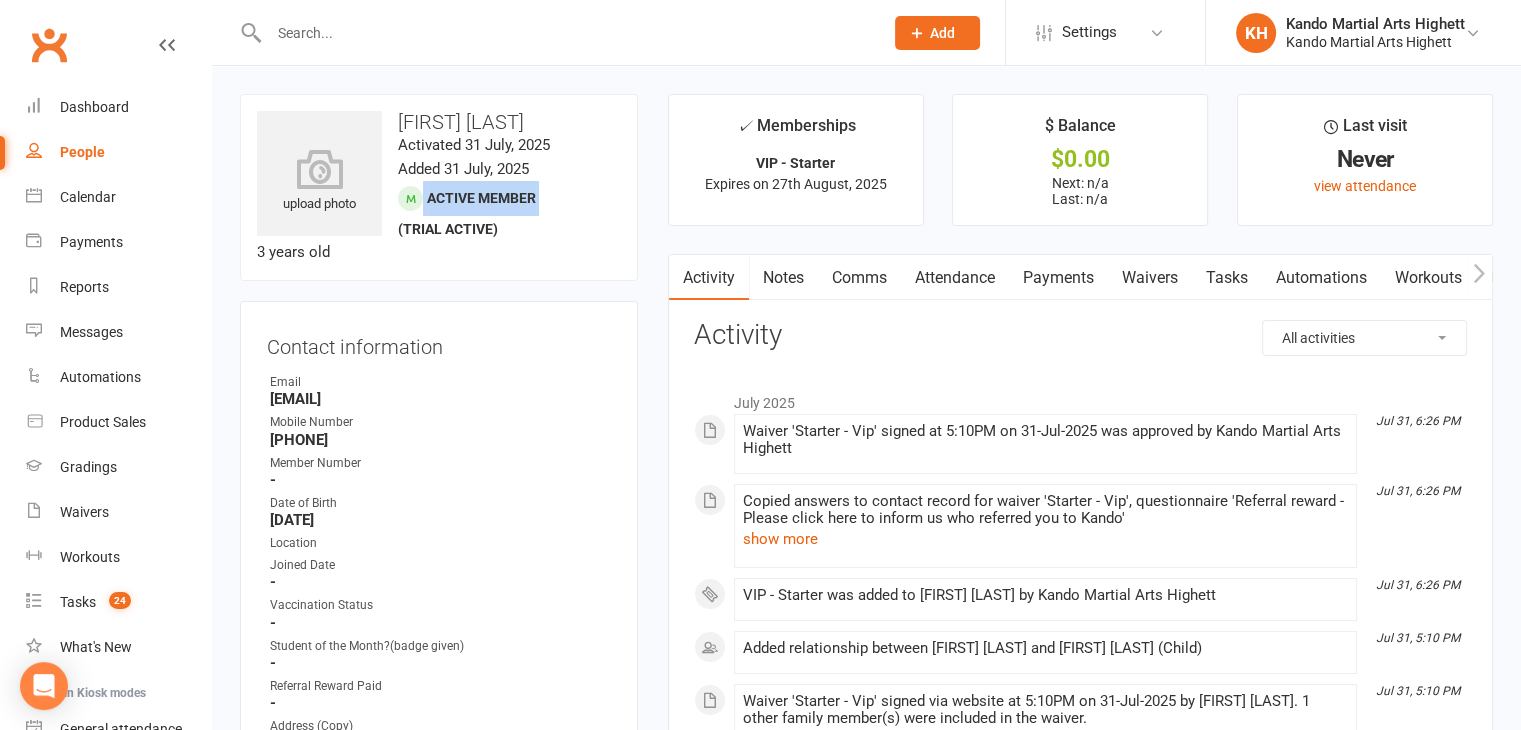 click on "upload photo [FIRST] [LAST] Activated 31 July, 2025 Added 31 July, 2025   Active member (trial active) 3 years old" at bounding box center [439, 187] 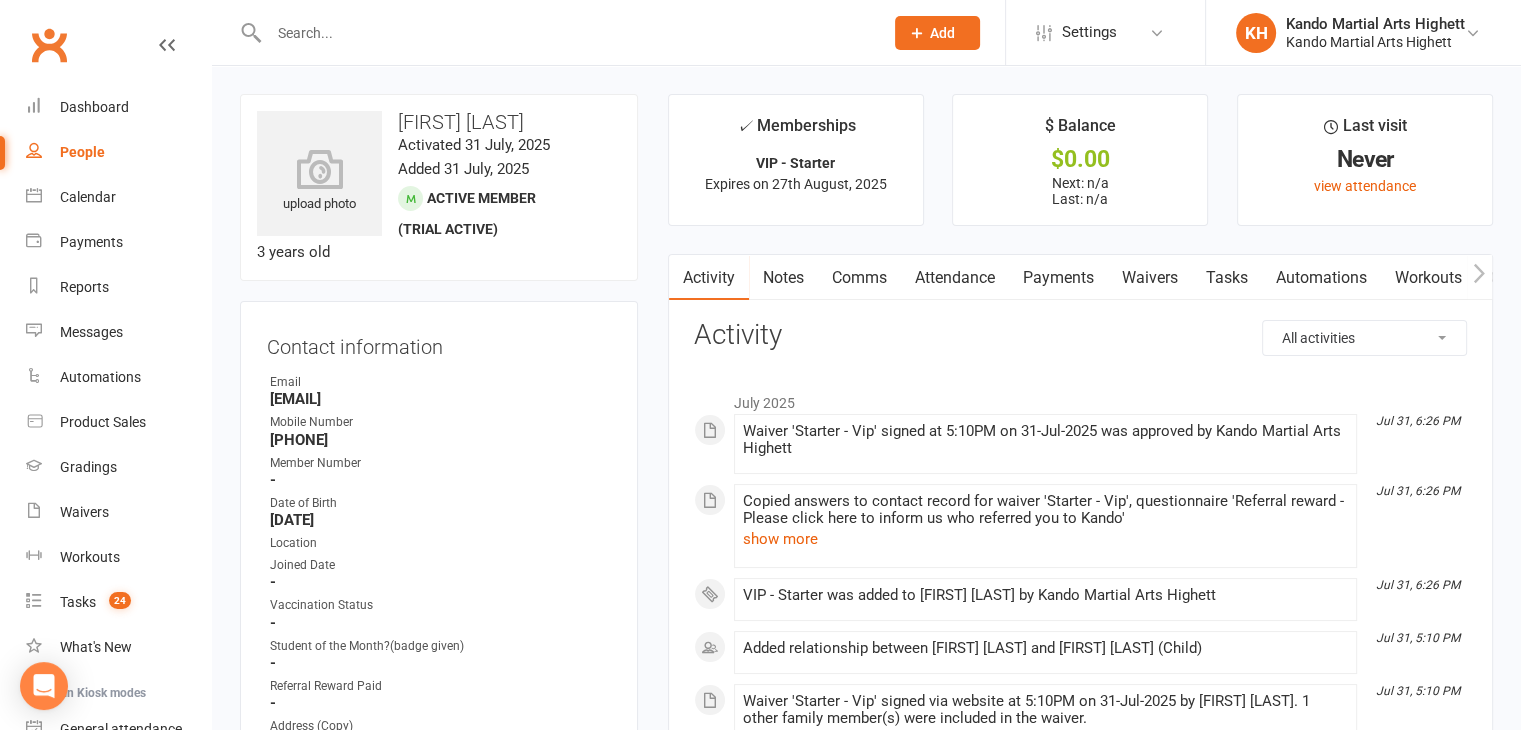 click on "upload photo [FIRST] [LAST] Activated 31 July, 2025 Added 31 July, 2025   Active member (trial active) 3 years old" at bounding box center (439, 187) 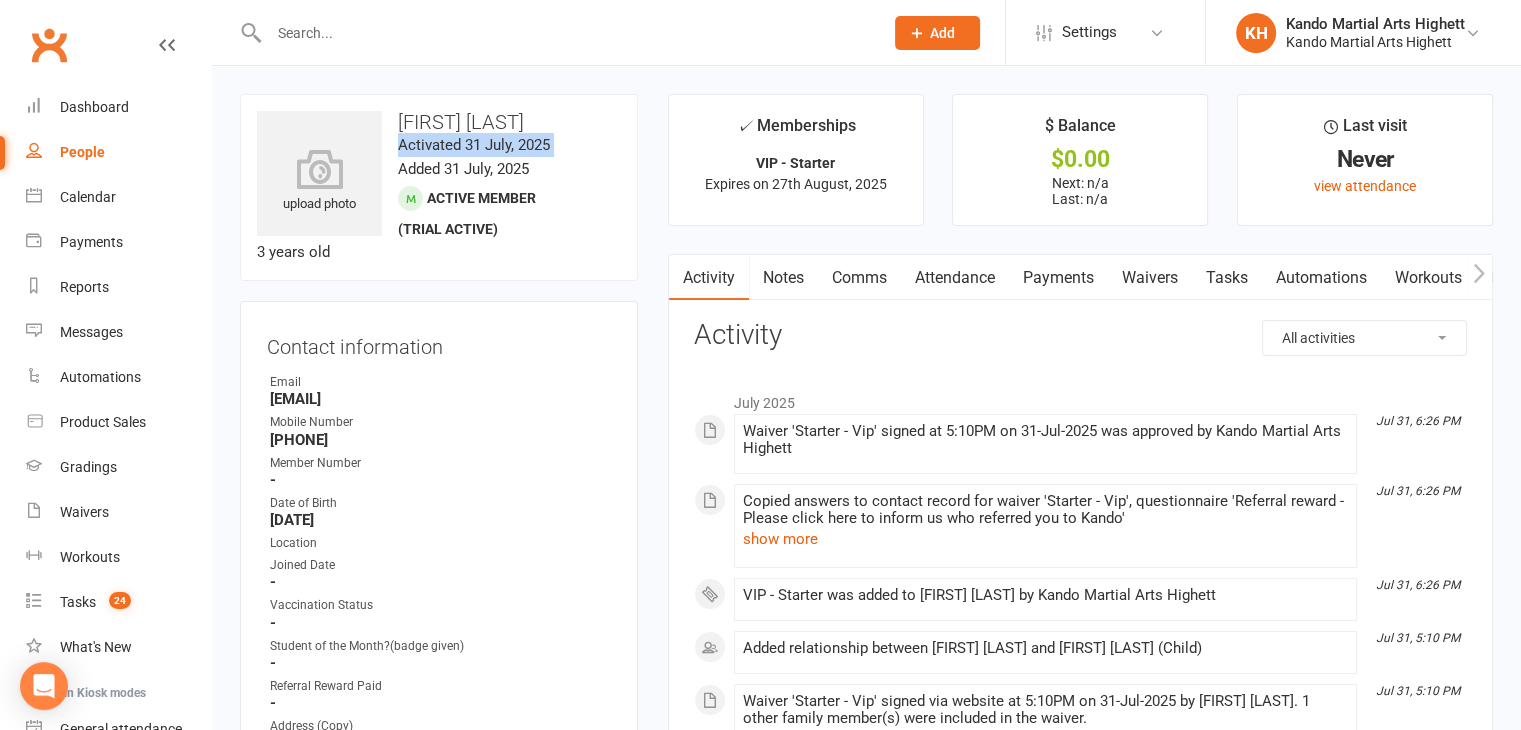 click on "upload photo [FIRST] [LAST] Activated 31 July, 2025 Added 31 July, 2025   Active member (trial active) 3 years old" at bounding box center [439, 187] 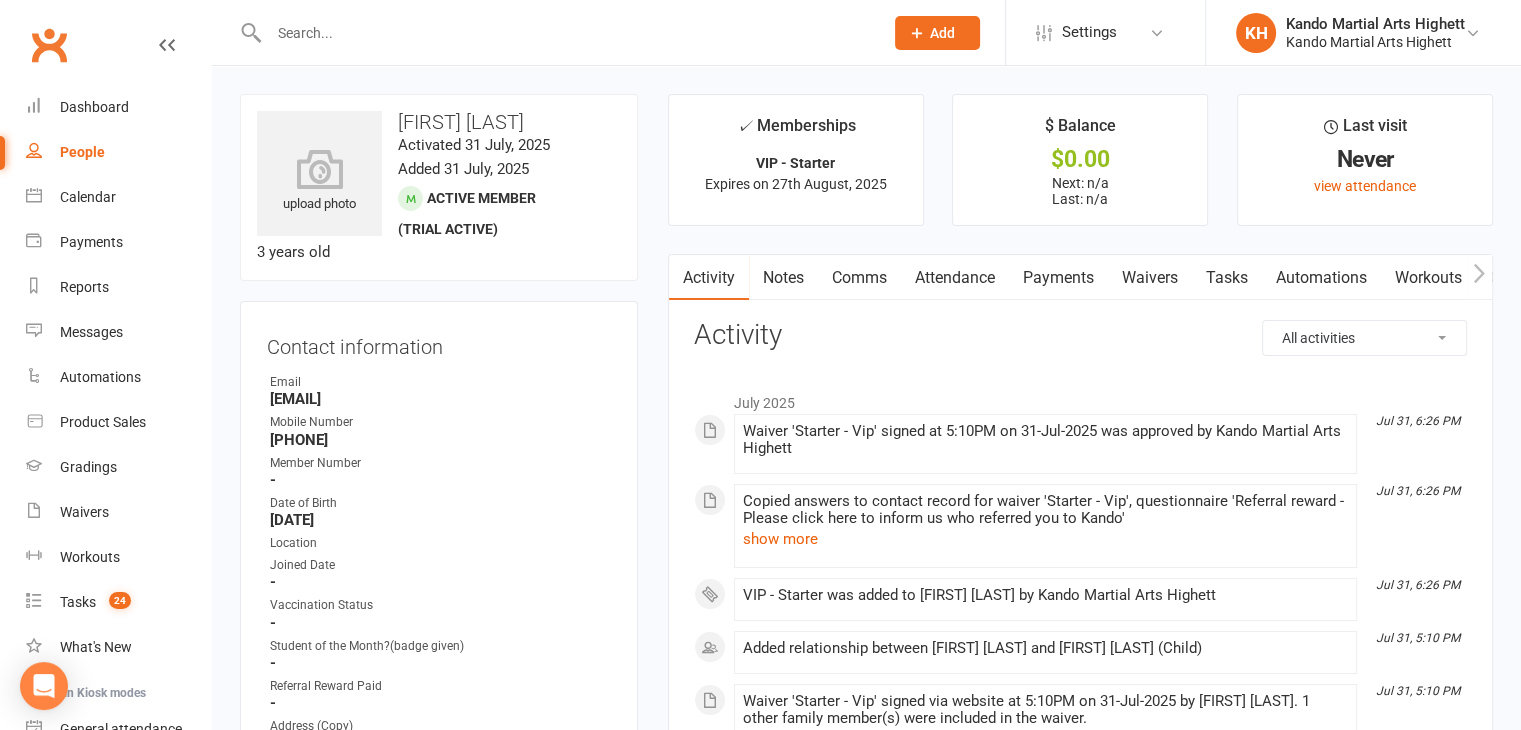 click on "[FIRST] [LAST]" at bounding box center [439, 122] 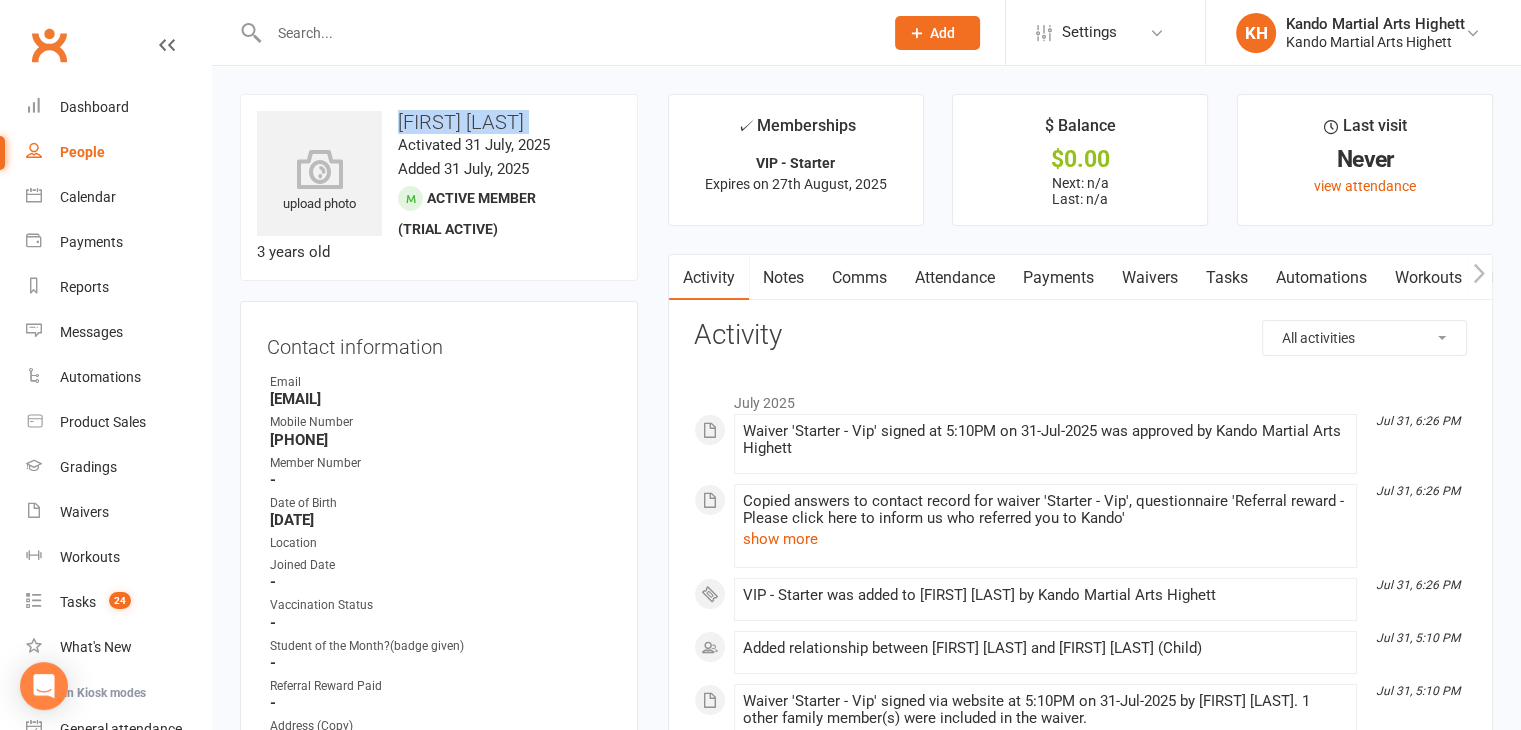click on "[FIRST] [LAST]" at bounding box center (439, 122) 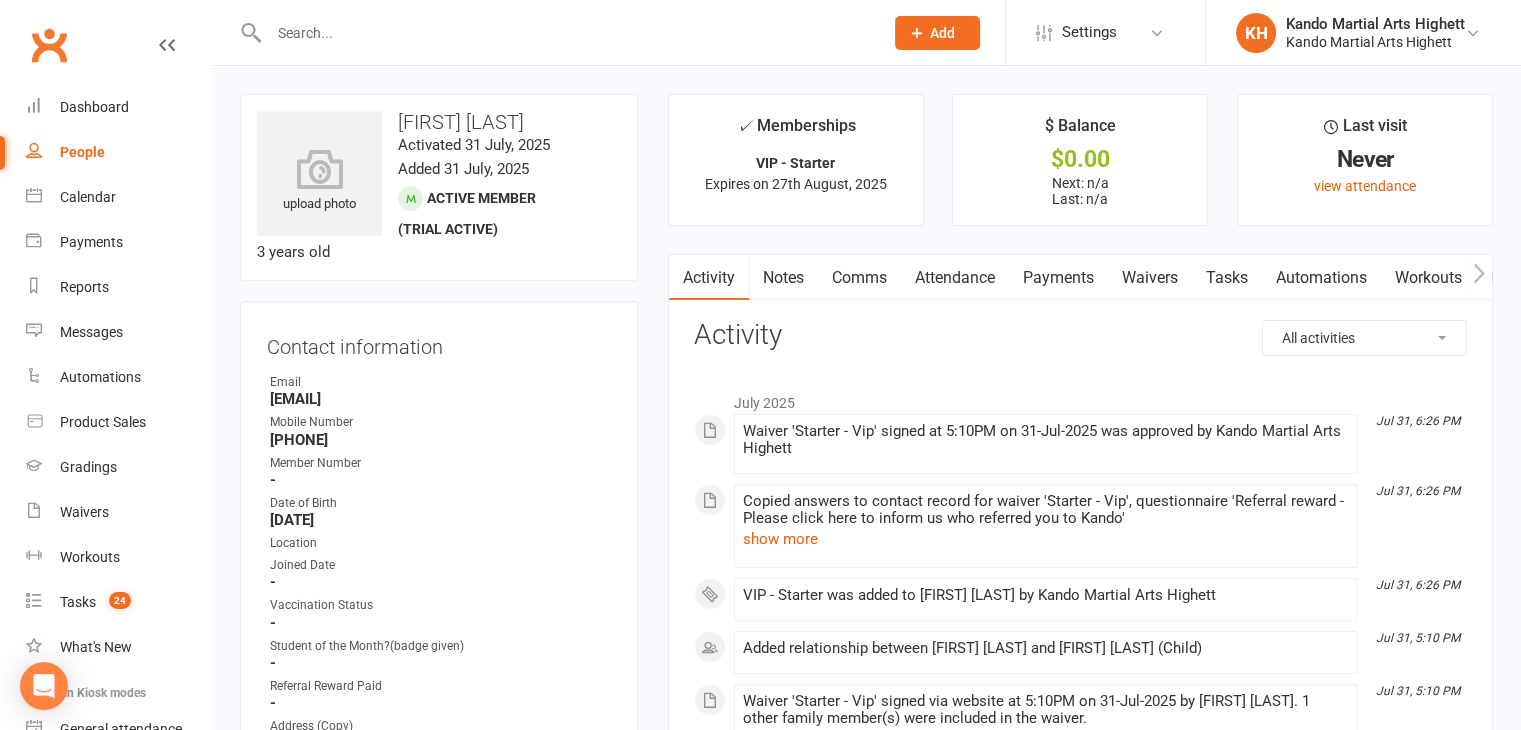 click on "upload photo [FIRST] [LAST] Activated 31 July, 2025 Added 31 July, 2025   Active member (trial active) 3 years old" at bounding box center [439, 187] 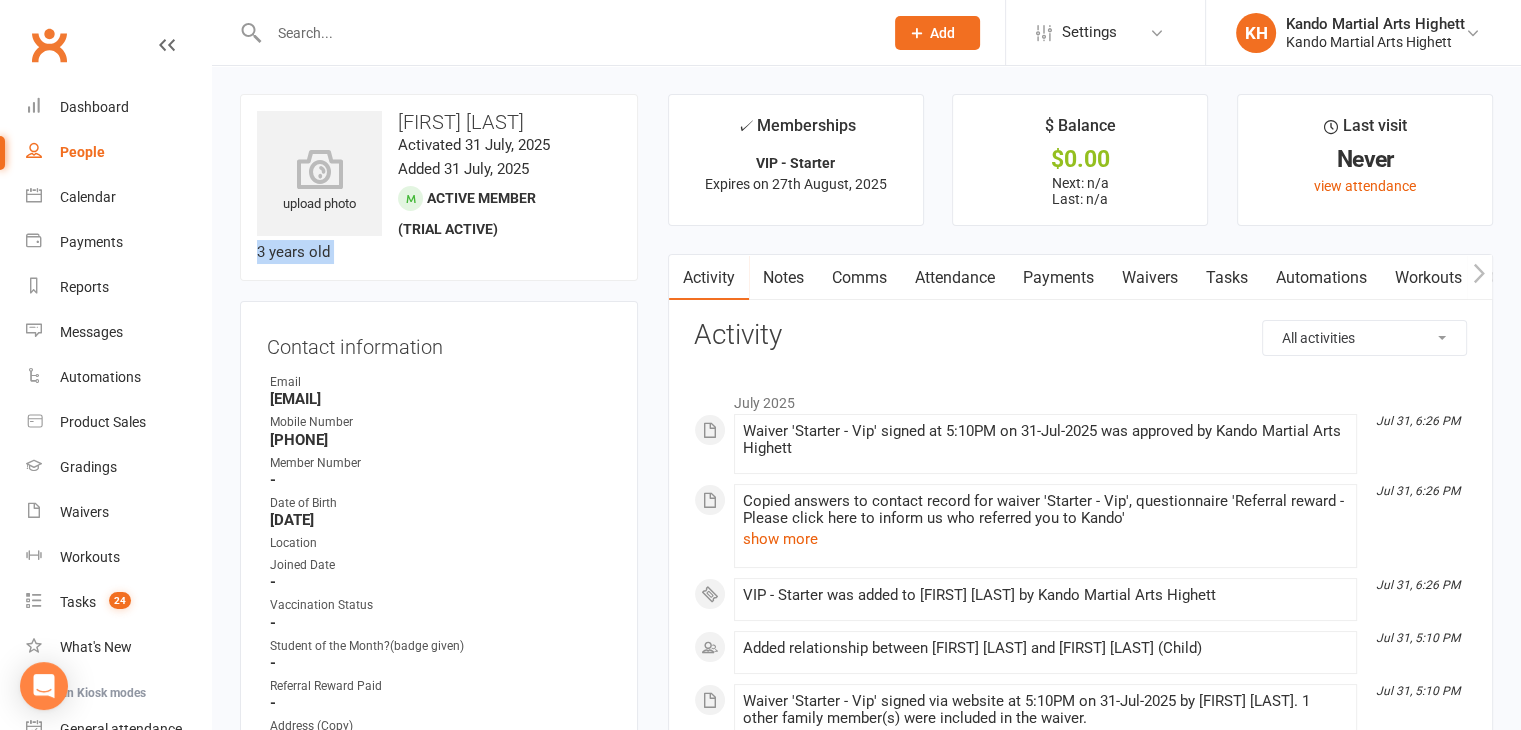 click on "upload photo [FIRST] [LAST] Activated 31 July, 2025 Added 31 July, 2025   Active member (trial active) 3 years old" at bounding box center [439, 187] 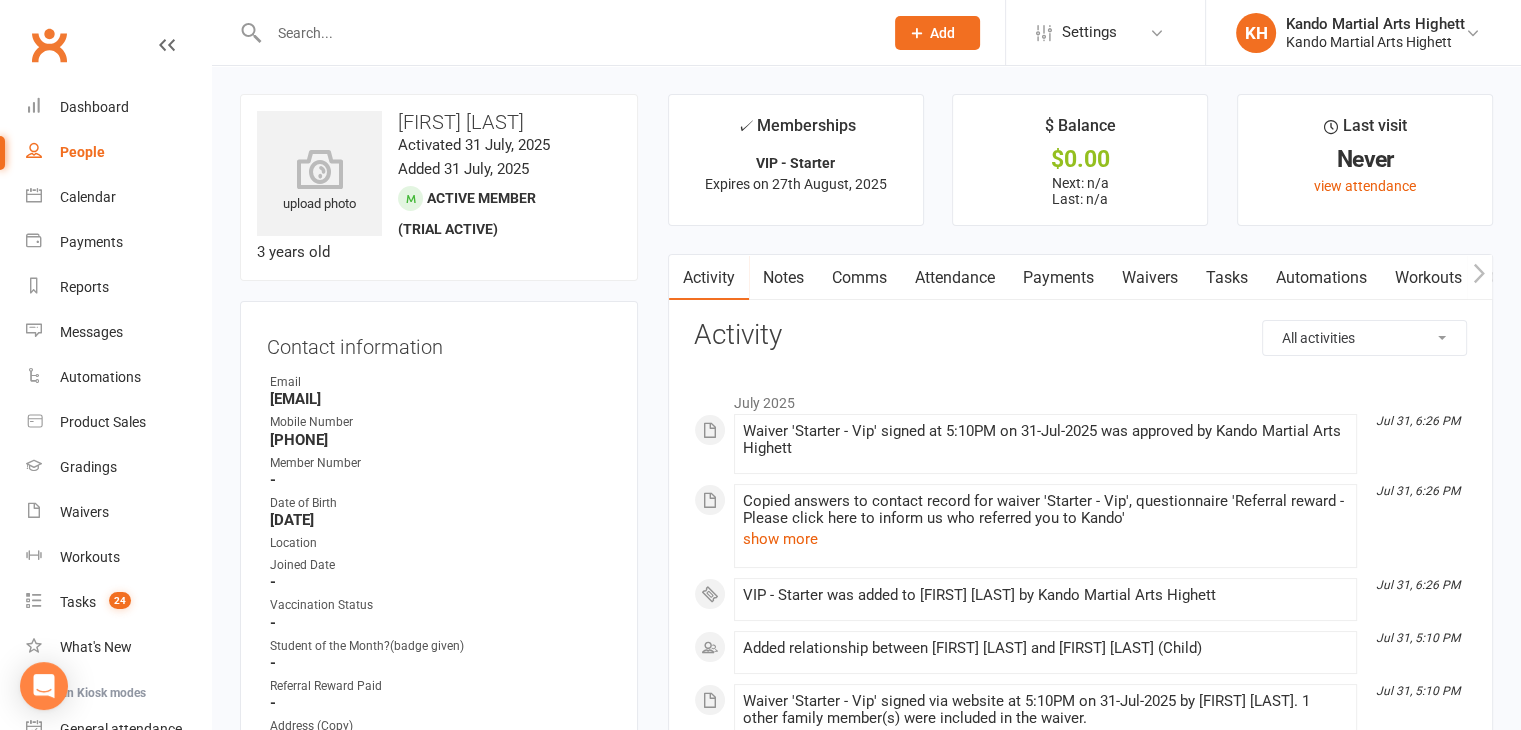 click on "upload photo [FIRST] [LAST] Activated 31 July, 2025 Added 31 July, 2025   Active member (trial active) 3 years old" at bounding box center [439, 187] 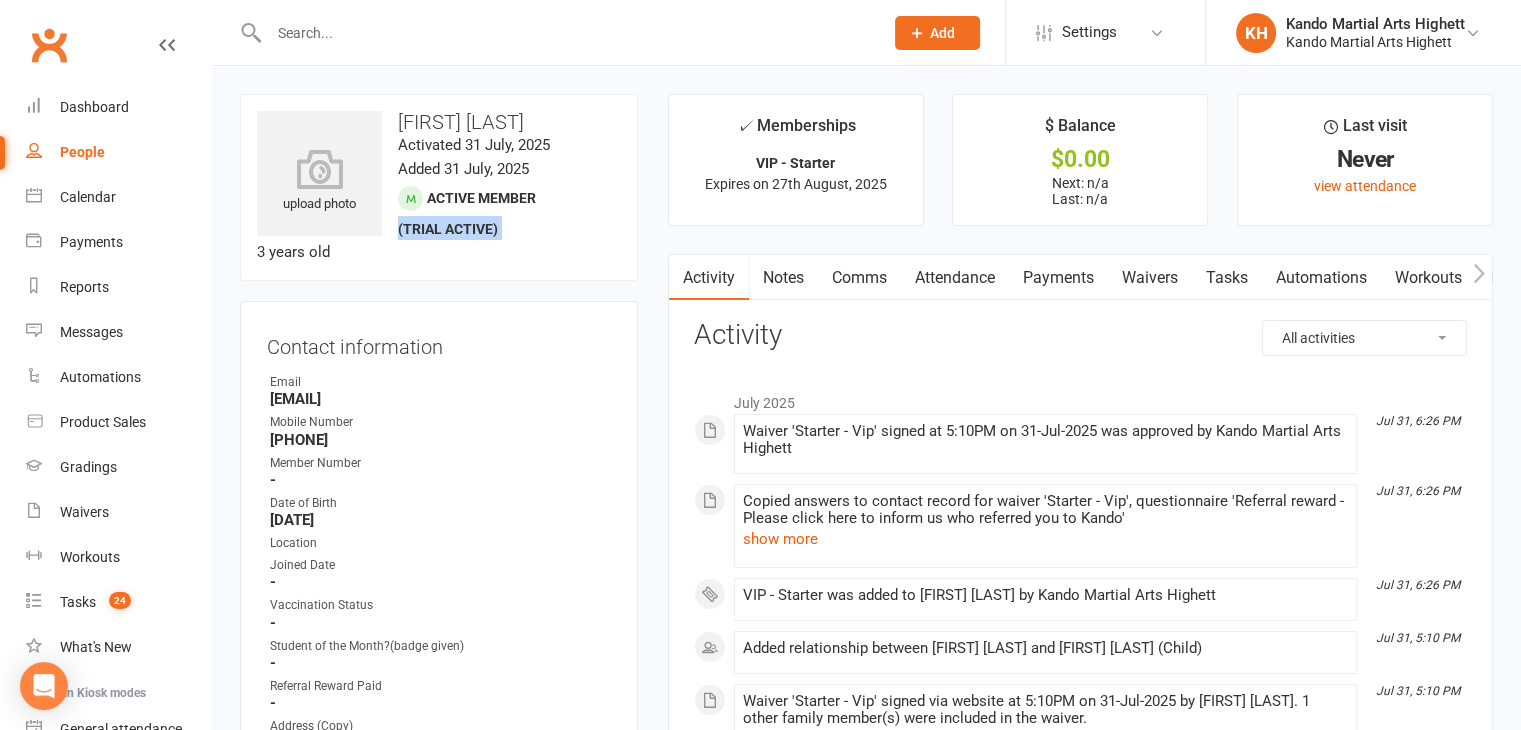 click on "upload photo [FIRST] [LAST] Activated 31 July, 2025 Added 31 July, 2025   Active member (trial active) 3 years old" at bounding box center [439, 187] 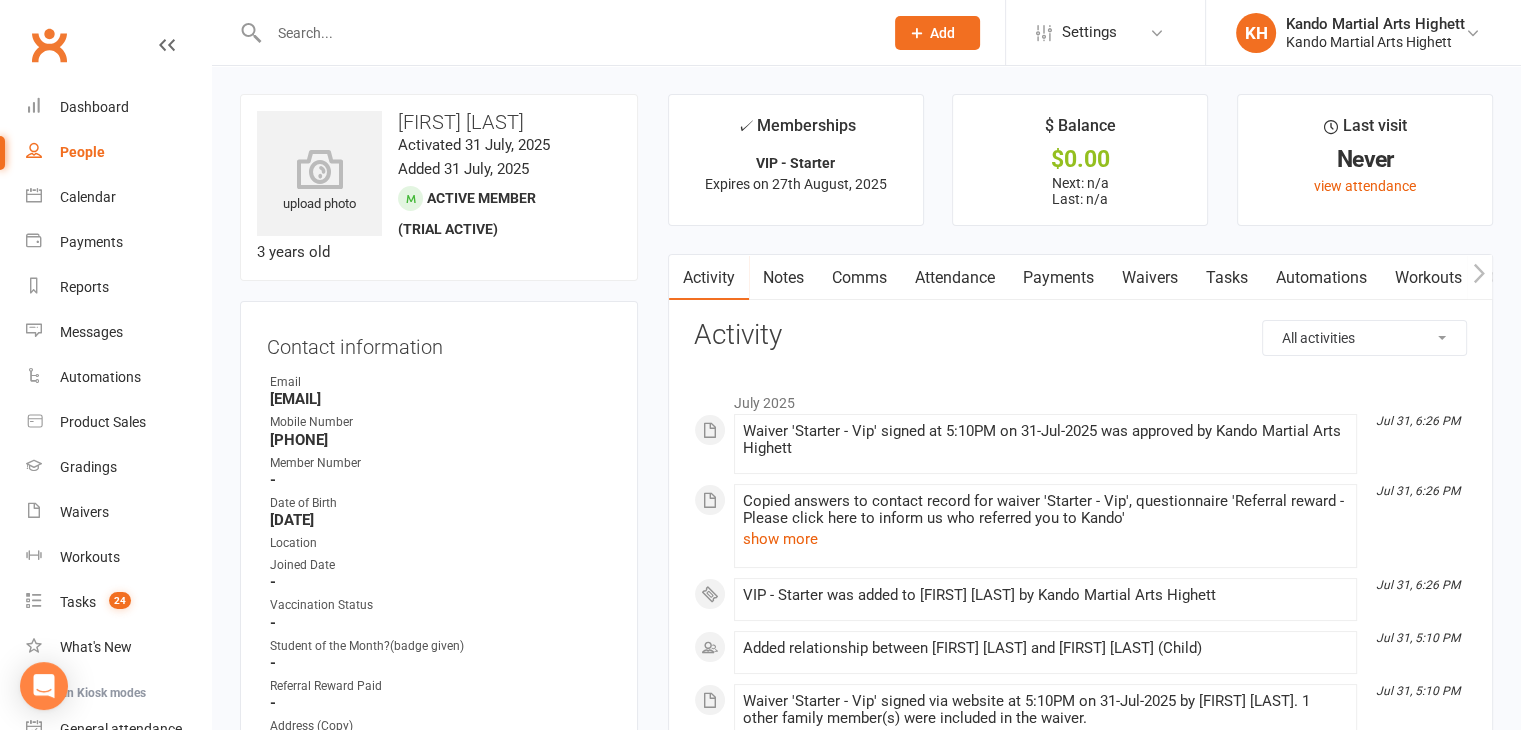 click on "upload photo [FIRST] [LAST] Activated 31 July, 2025 Added 31 July, 2025   Active member (trial active) 3 years old" at bounding box center (439, 187) 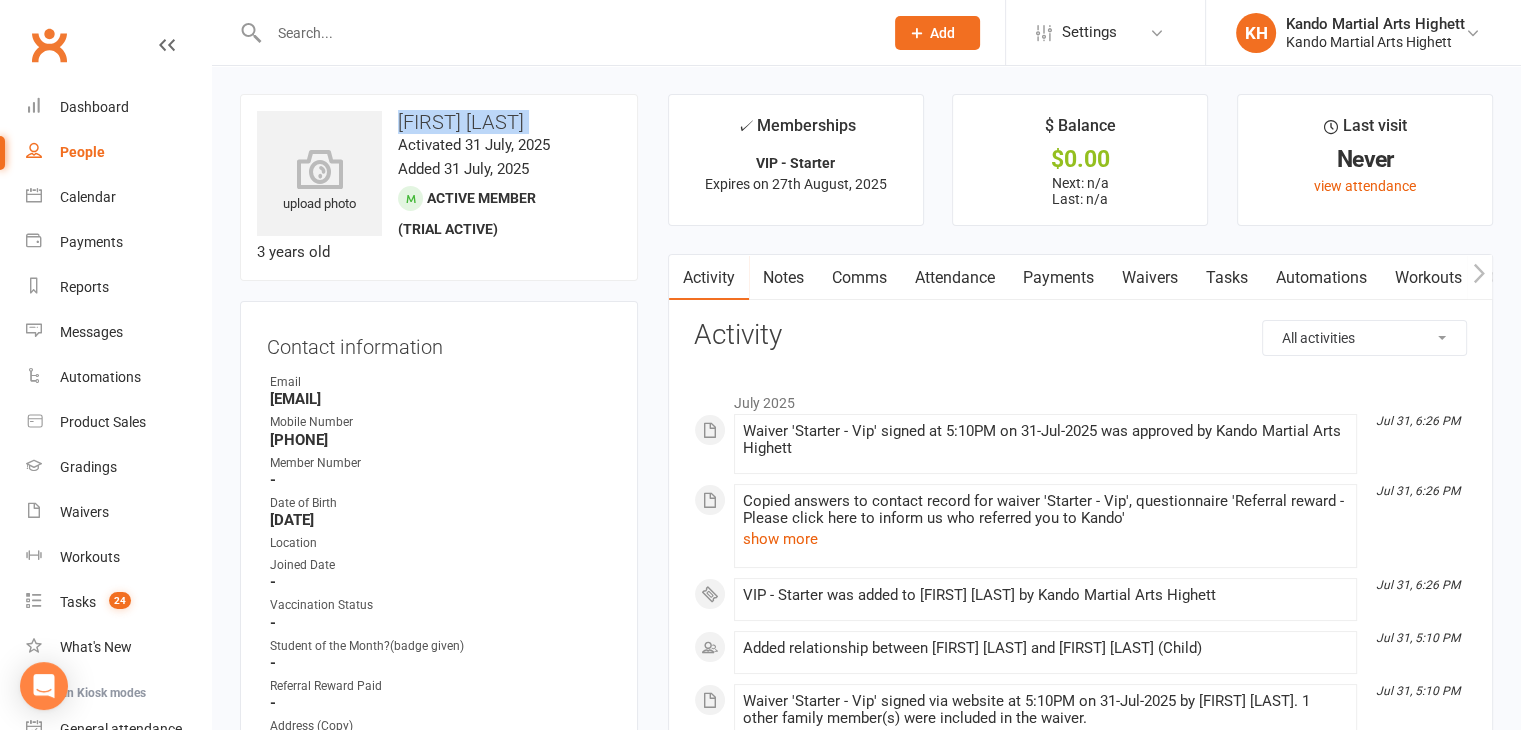 click on "upload photo [FIRST] [LAST] Activated 31 July, 2025 Added 31 July, 2025   Active member (trial active) 3 years old  Contact information Owner   Email  [EMAIL]
Mobile Number  [PHONE]
Member Number  -
Date of Birth  [DATE]
Location
Joined Date  -
Vaccination Status  -
Student of the Month?(badge given)  -
Referral Reward Paid  -
Address (Copy)  -
Address  [STREET] [CITY] [STATE] [POSTAL_CODE]
Staff?  -
Black Belt Candidate  -
Update Contact Details Flag Archive Manage Comms Settings
Wallet No payment methods added
Add / Edit Payment Method
Membership      VIP - Starter Jul 31 2025 — Aug 27 2025 (Trial membership) Booked: 0 Attended: 0 Unlimited classes remaining   Cancel membership Upgrade / Downgrade Add new membership
Family Members   [FIRST] [LAST] - Parent / Guardian Add link to existing contact  Add link to new contact
Suspensions  No active suspensions found. Add new suspension
Email / SMS Subscriptions  edit Unsubscribed from Emails" at bounding box center (866, 1229) 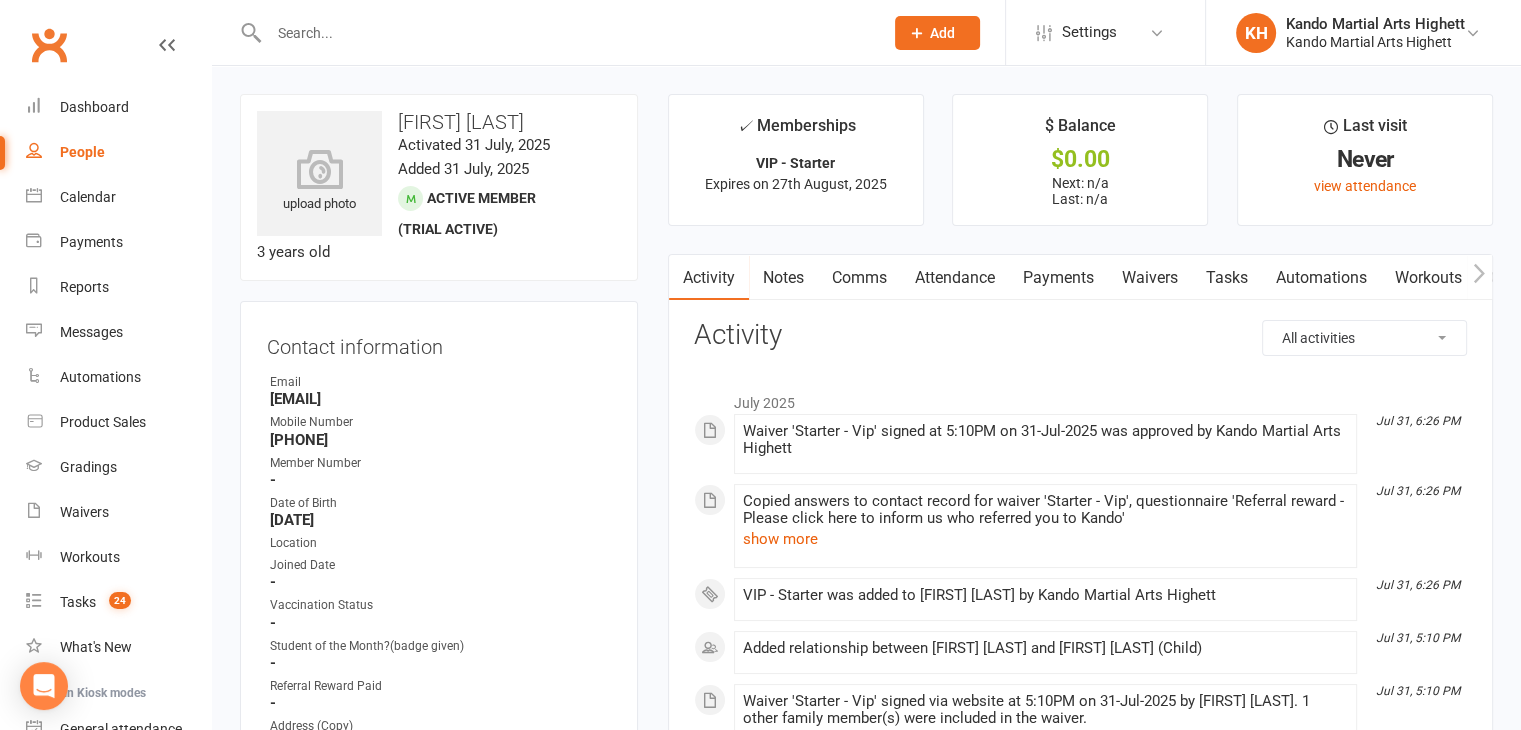 click on "upload photo [FIRST] [LAST] Activated 31 July, 2025 Added 31 July, 2025   Active member (trial active) 3 years old" at bounding box center [439, 187] 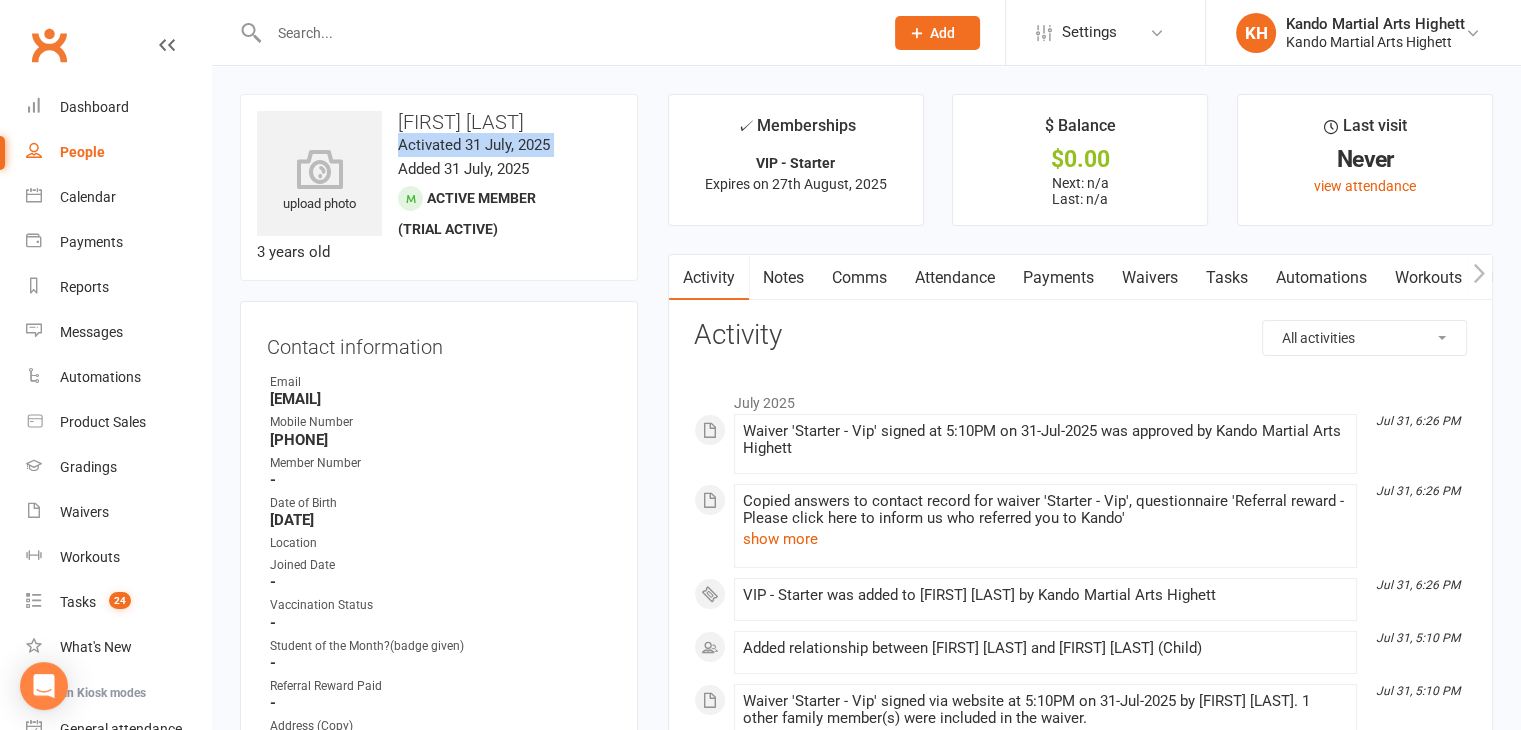 click on "upload photo [FIRST] [LAST] Activated 31 July, 2025 Added 31 July, 2025   Active member (trial active) 3 years old" at bounding box center (439, 187) 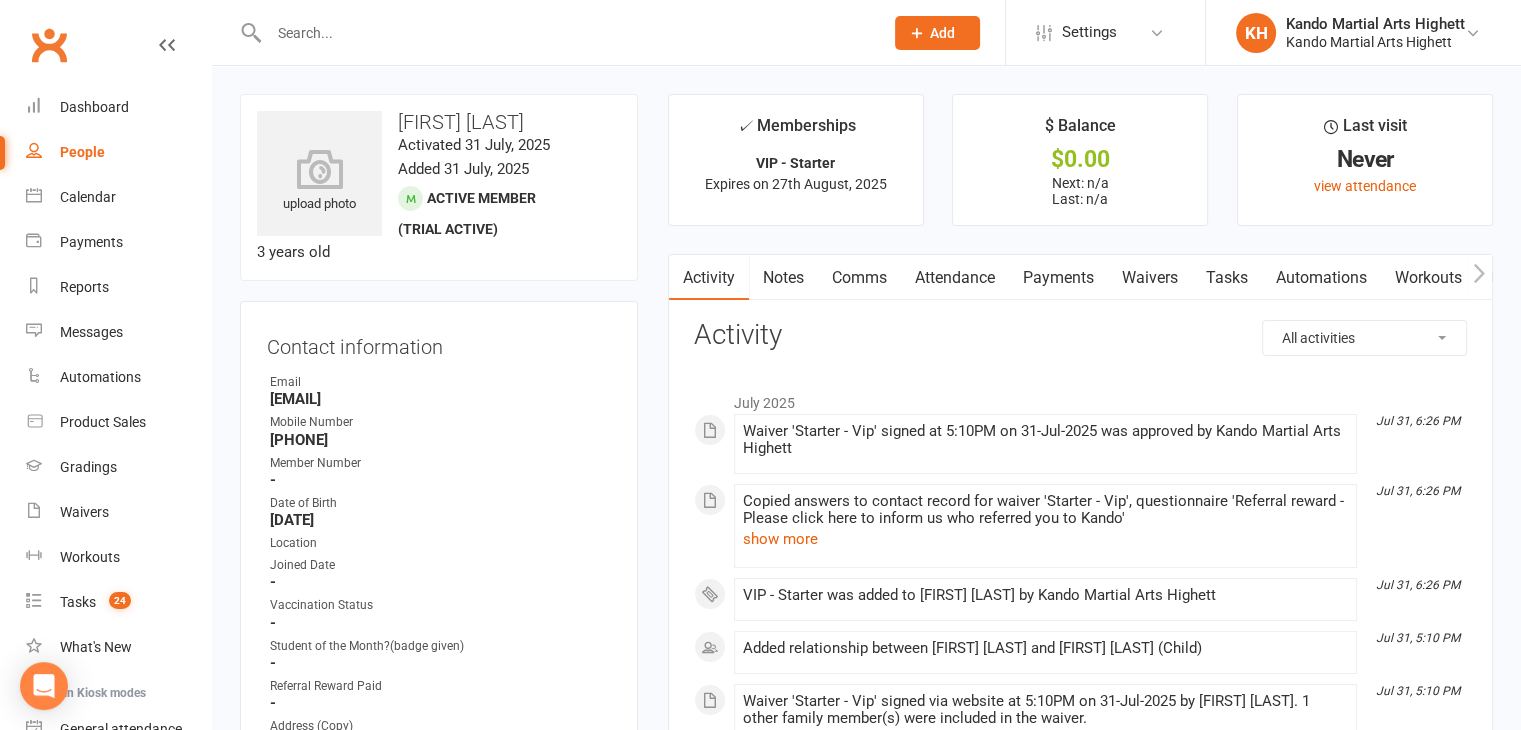 click on "upload photo [FIRST] [LAST] Activated 31 July, 2025 Added 31 July, 2025   Active member (trial active) 3 years old" at bounding box center (439, 187) 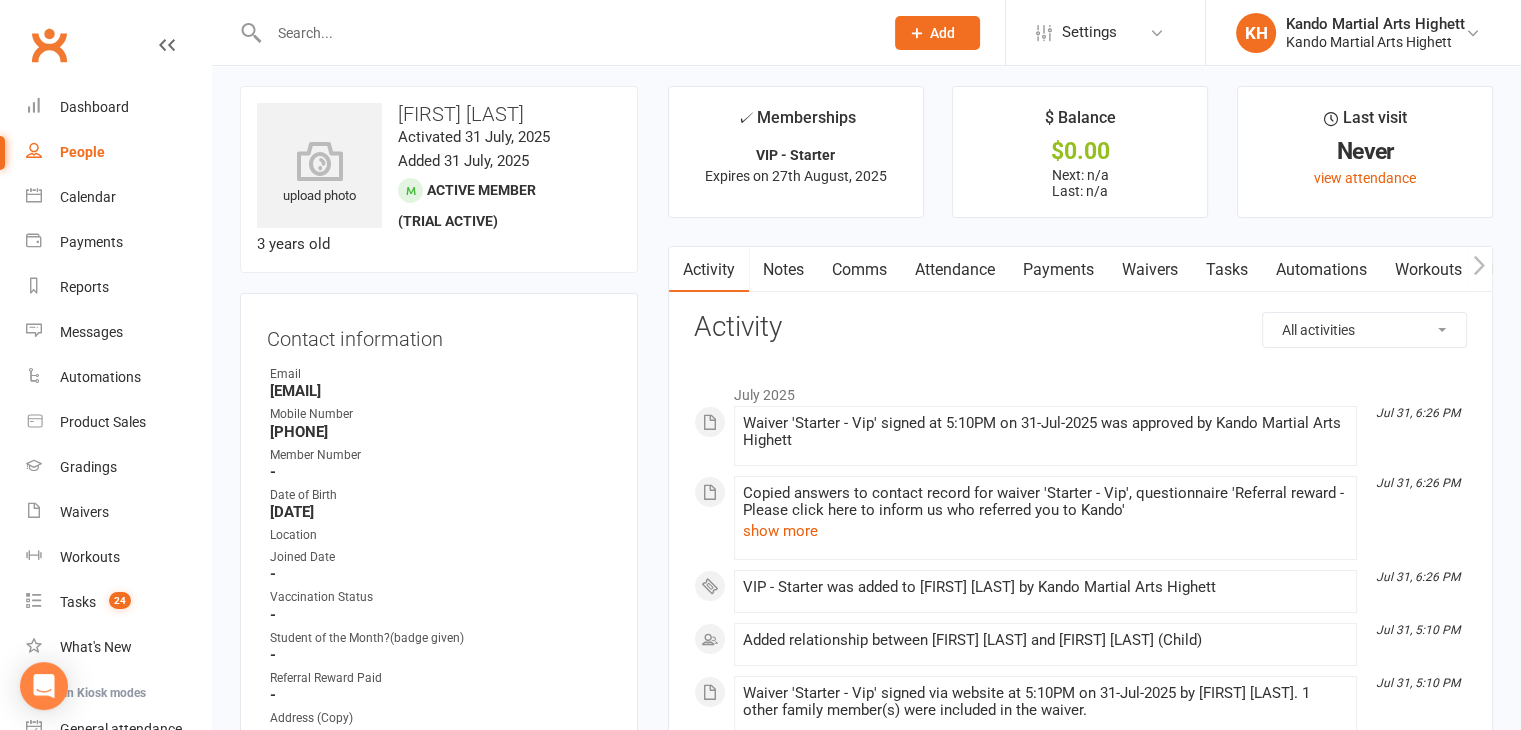 scroll, scrollTop: 0, scrollLeft: 0, axis: both 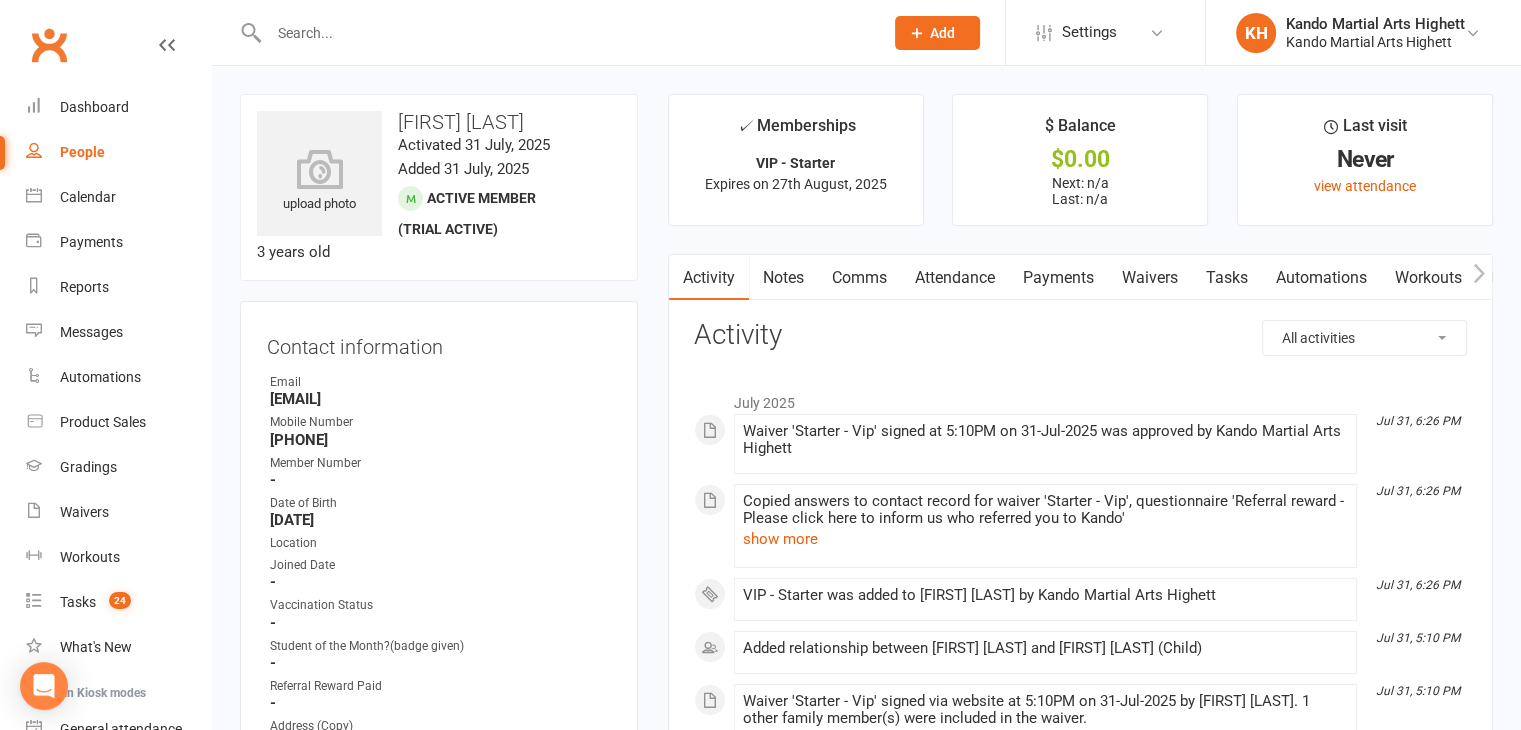 click on "Tasks" at bounding box center [1227, 278] 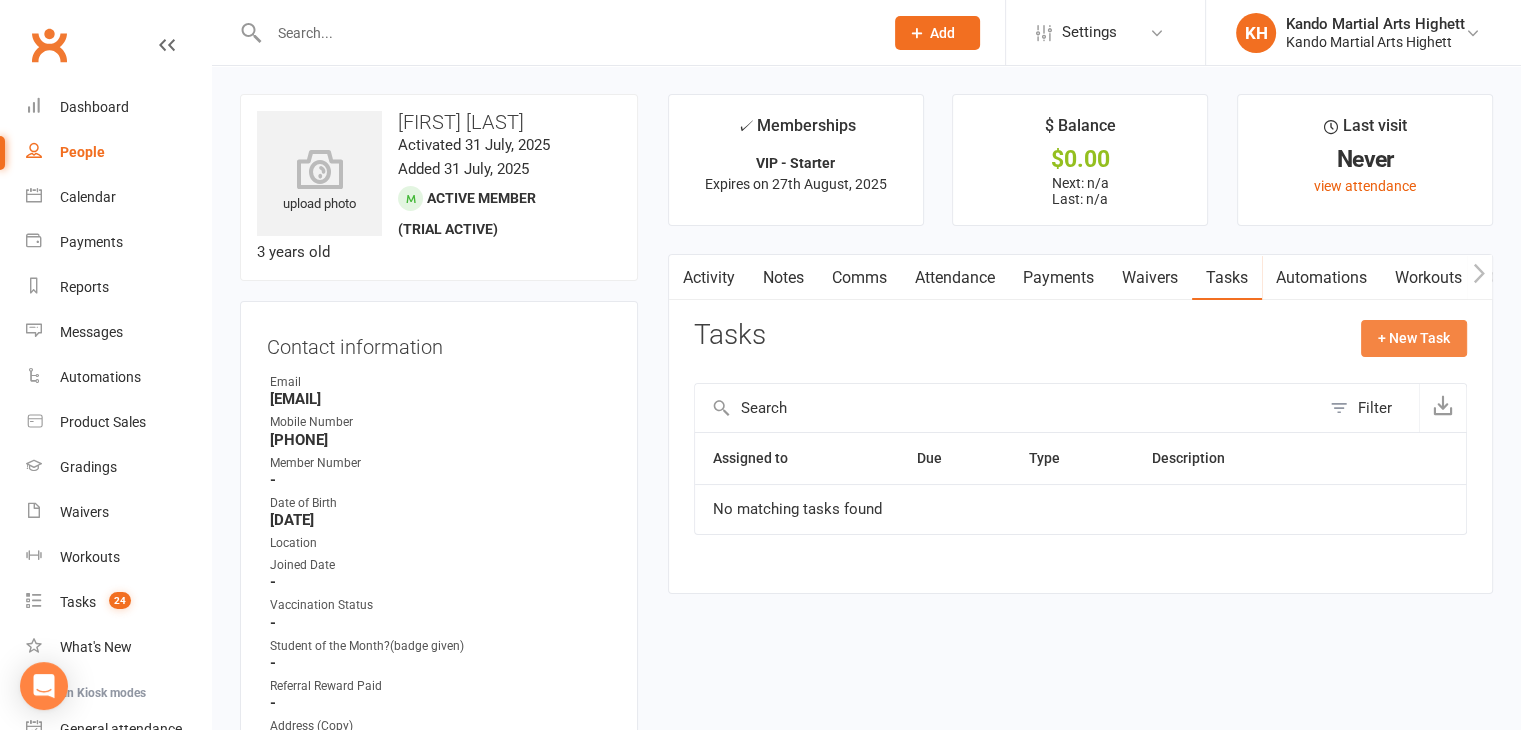 click on "+ New Task" at bounding box center [1414, 338] 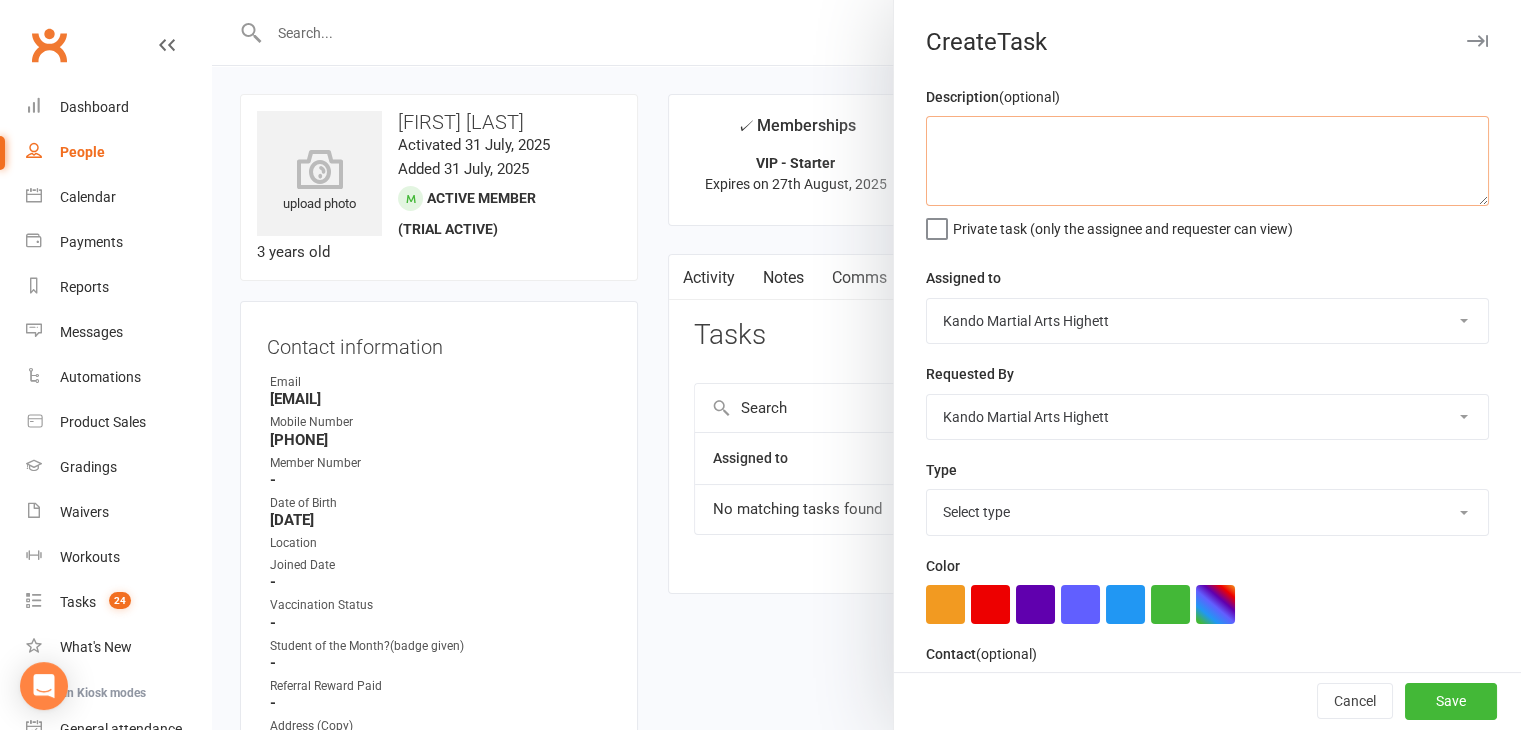 click at bounding box center [1207, 161] 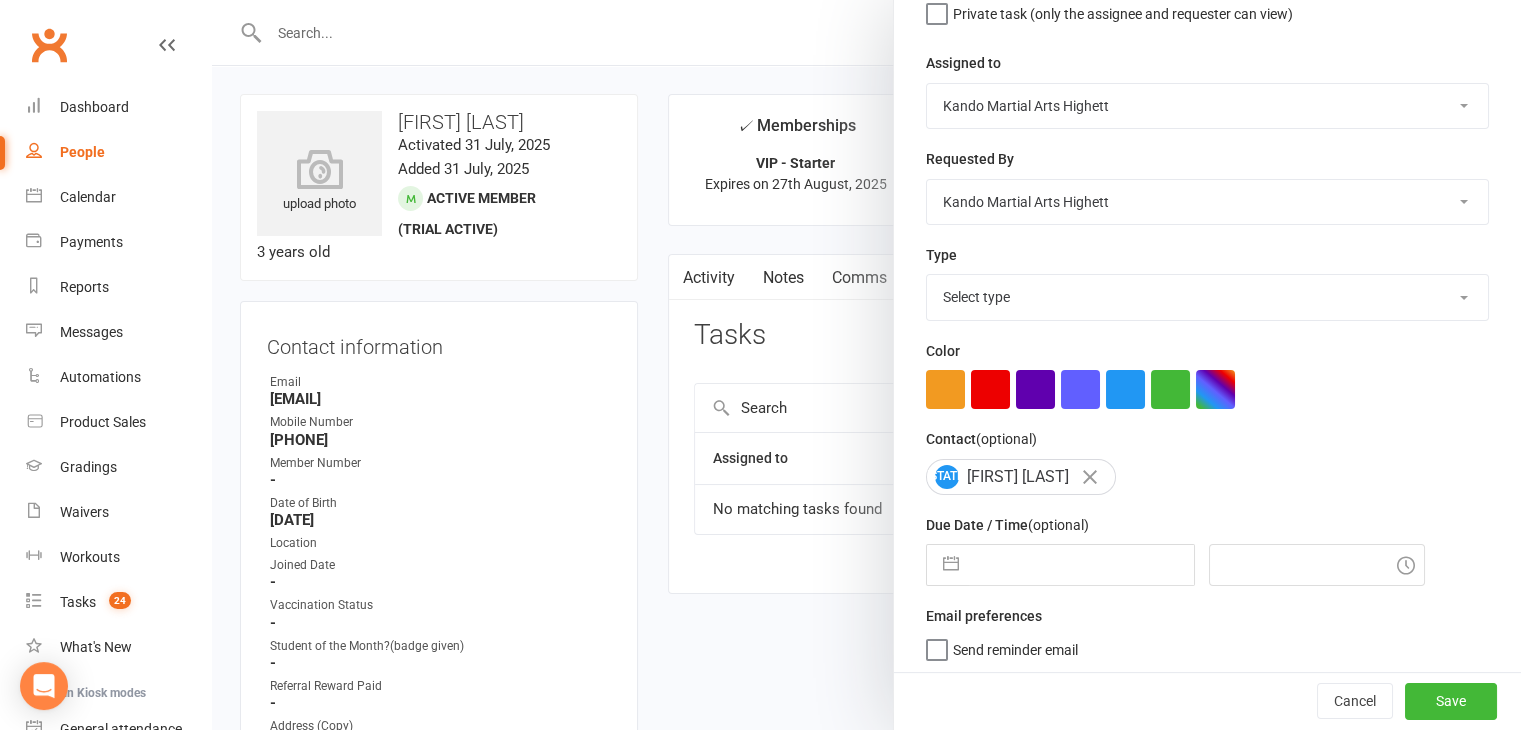 scroll, scrollTop: 216, scrollLeft: 0, axis: vertical 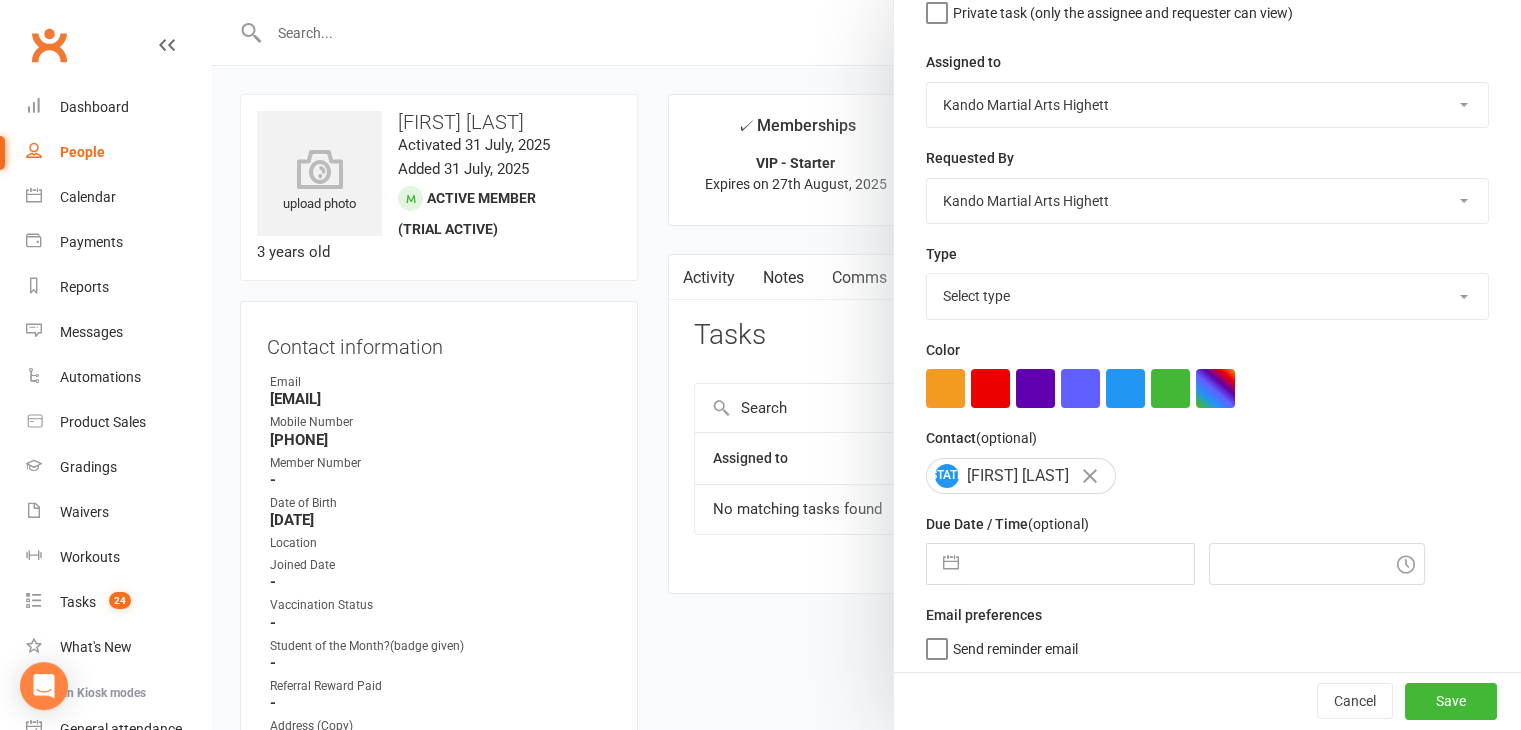 type on "Sunday 9:00am Waitlist 31/07 Leah" 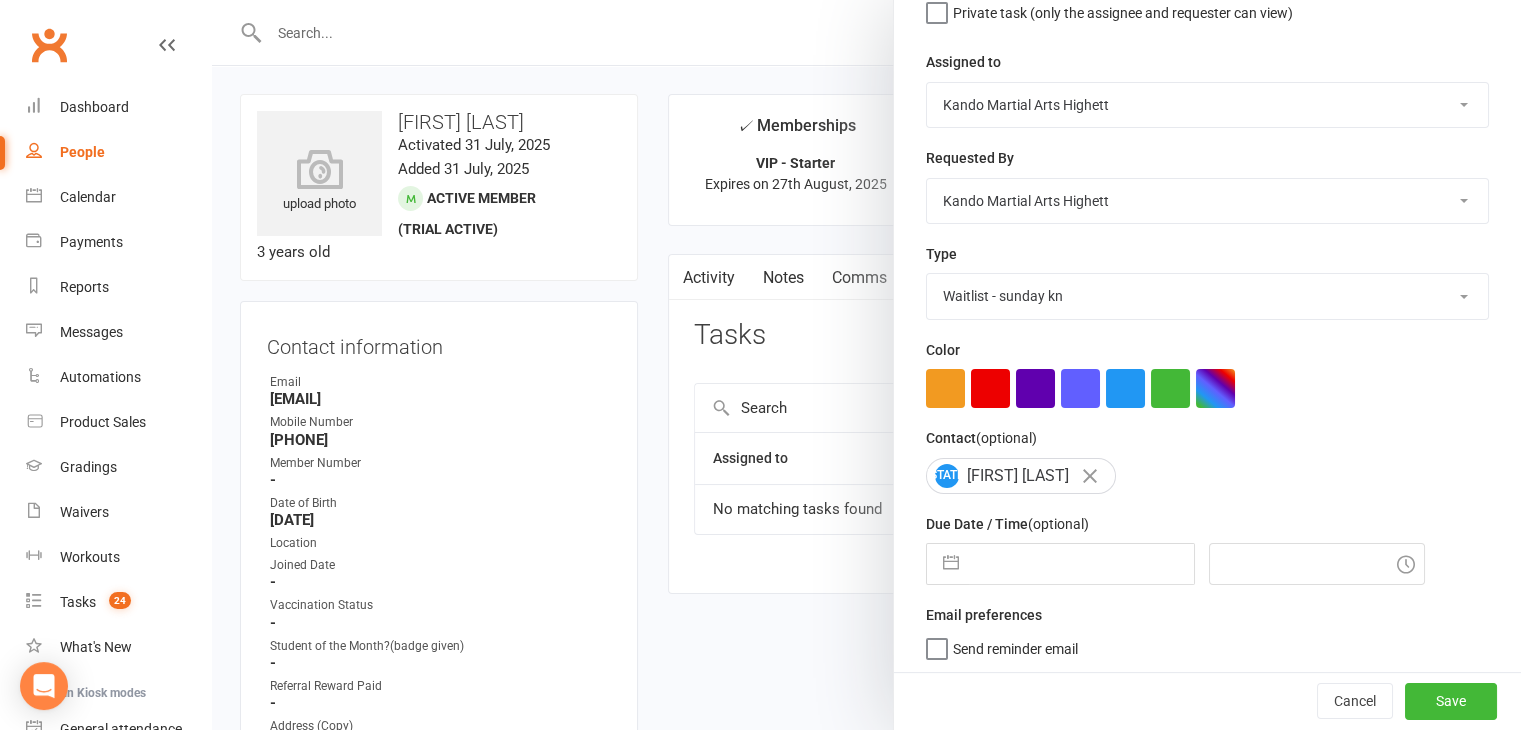 click on "Select type Admin Cancellation Class transfer Courtesy call Create welcome card E-mail Enquiry External In-class related Joining pack Ld/kn certificate and belt Leadership Membership related Phone call Staff communication Stock Suspension Waiting list - friday kn Waiting list - friday ld Waiting list - monday kn Waiting list - monday ld Waiting list - saturday 10:45 ld Waiting list - saturday 10am kn Waiting list - saturday 11:30am ld Waiting list - saturday 8:30 kn Waiting list - saturday 9:15 am ld Waiting list - sunday kn 10am Waiting list - thursday kn Waiting list - thursday ld Waiting list - tuesday kn Waiting list - tuesday ld Waiting list - wednesday kn Waiting list - wednesday ld Waitlist - sunday kn Waitlist - sunday ld Waiver approved - not contacted Waiver approved - waiting response Add new task type" at bounding box center (1207, 296) 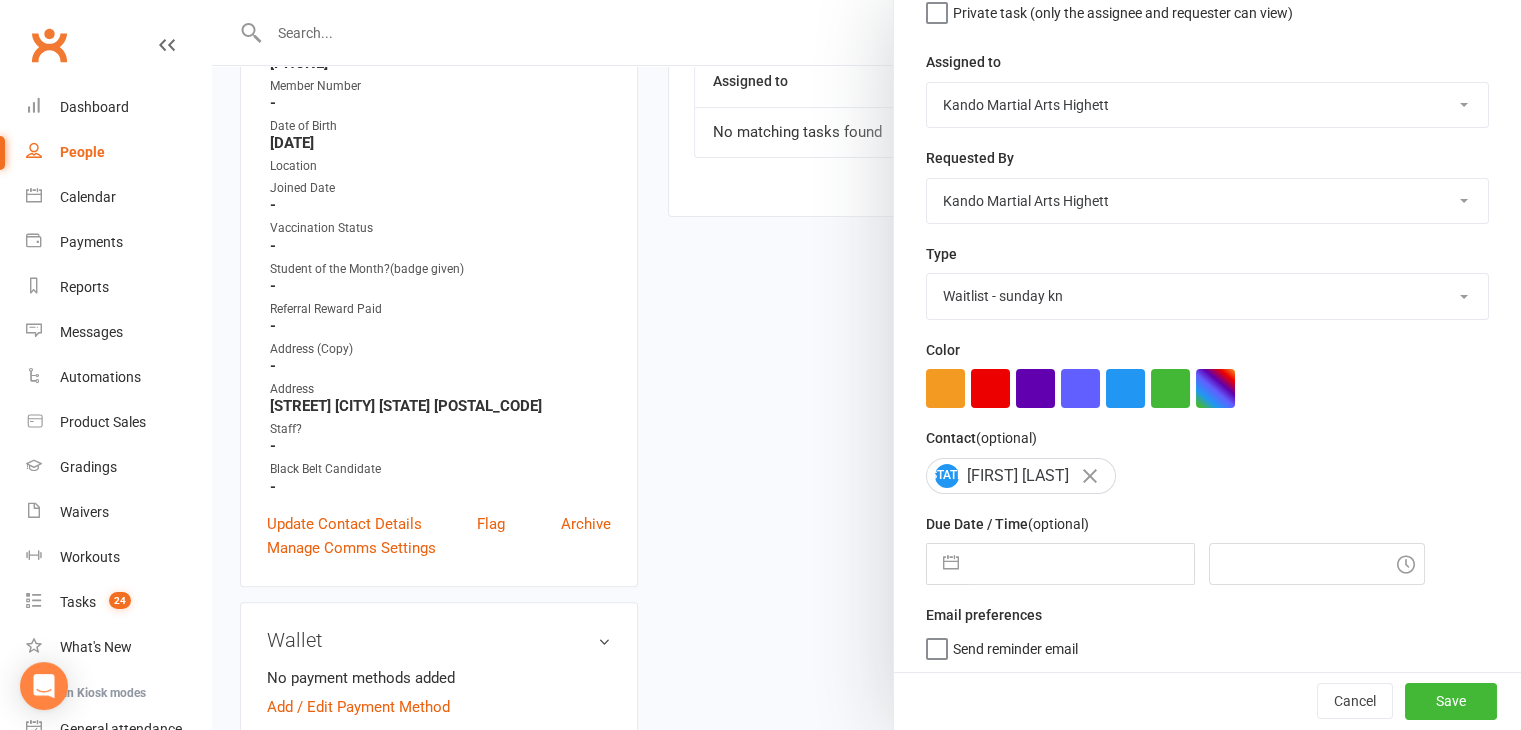 scroll, scrollTop: 600, scrollLeft: 0, axis: vertical 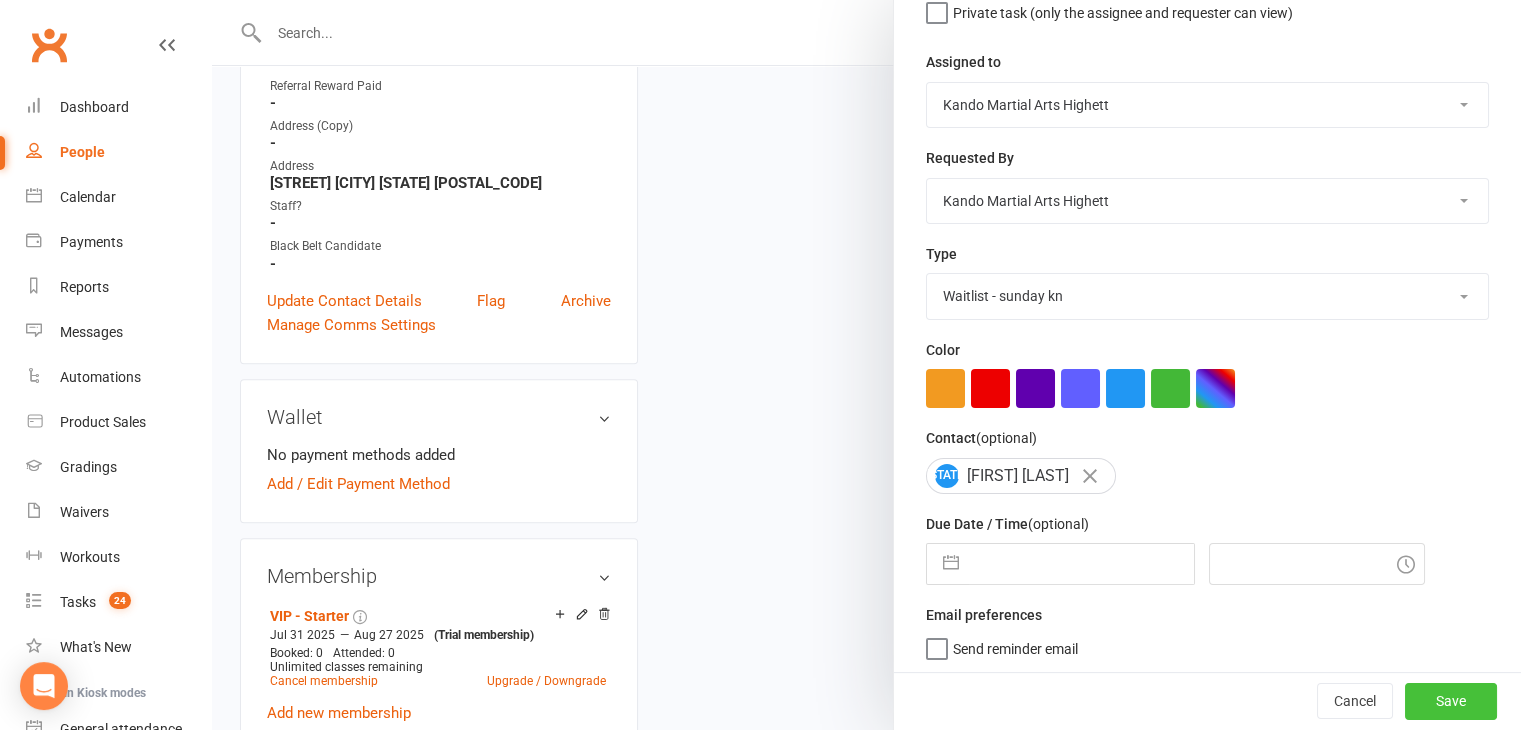 click on "Save" at bounding box center [1451, 702] 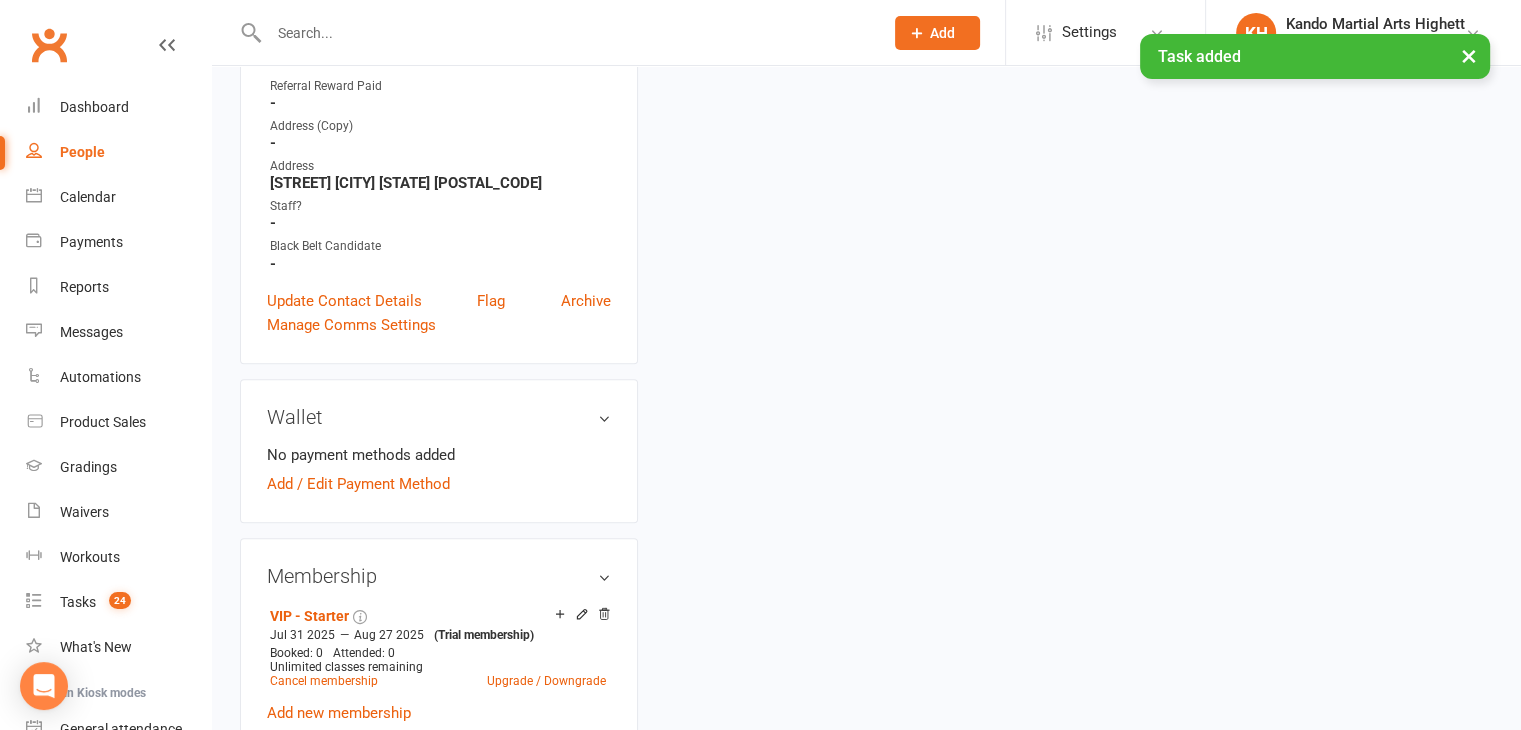 scroll, scrollTop: 0, scrollLeft: 0, axis: both 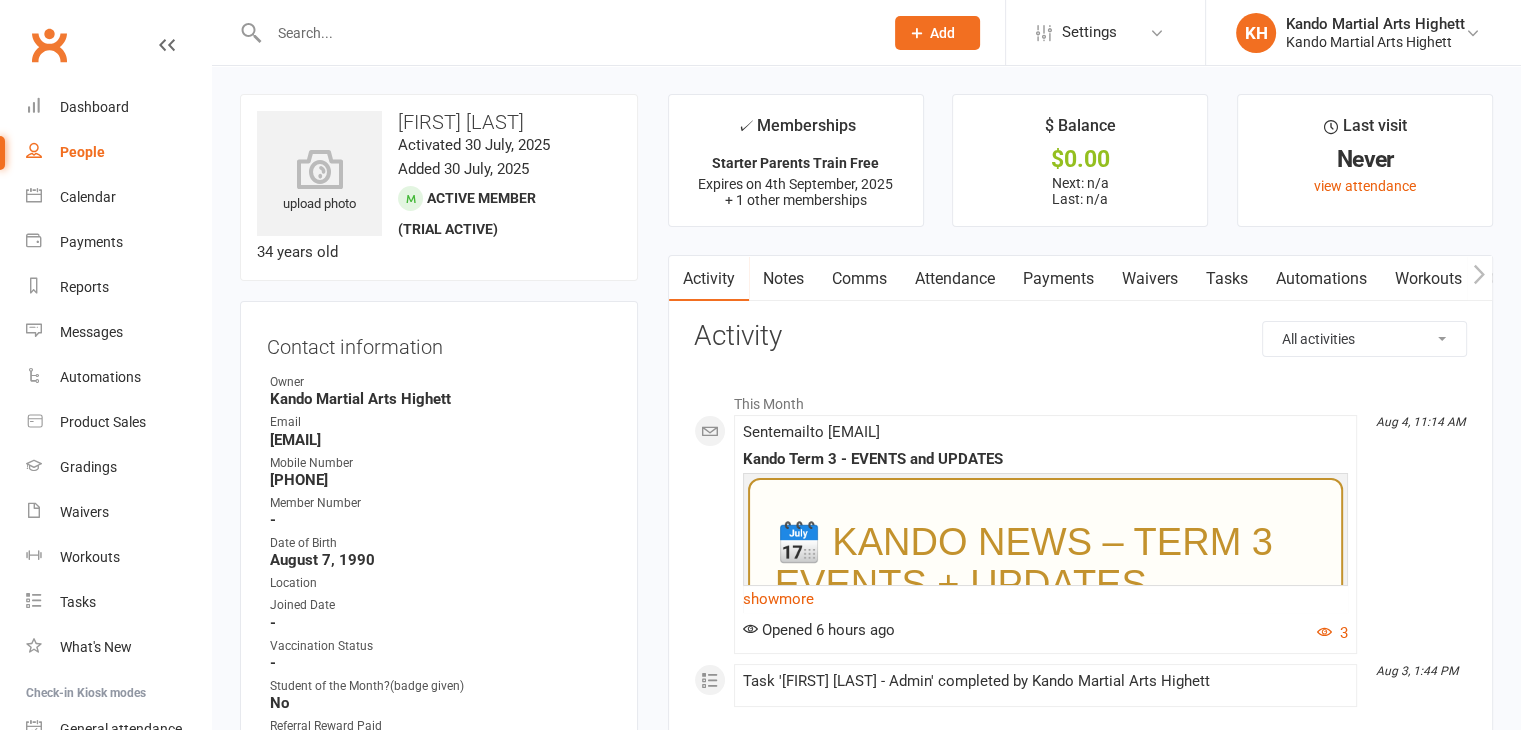click on "upload photo [FIRST] [LAST] Activated [DATE], [YEAR] Added [DATE], [YEAR]   Active member (trial active) [AGE] years old" at bounding box center (439, 187) 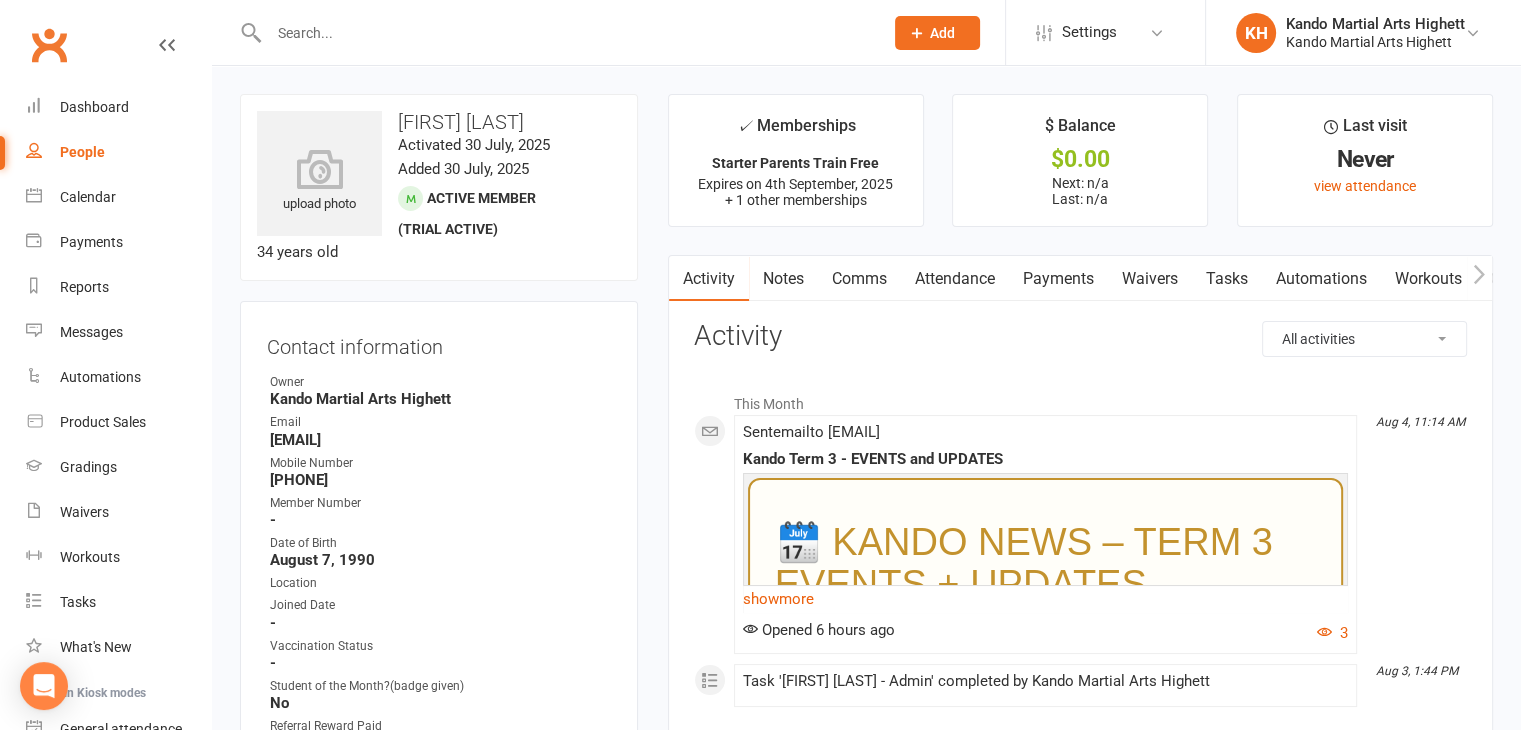 click on "upload photo [FIRST] [LAST] Activated [DATE], [YEAR] Added [DATE], [YEAR]   Active member (trial active) [AGE] years old" at bounding box center (439, 187) 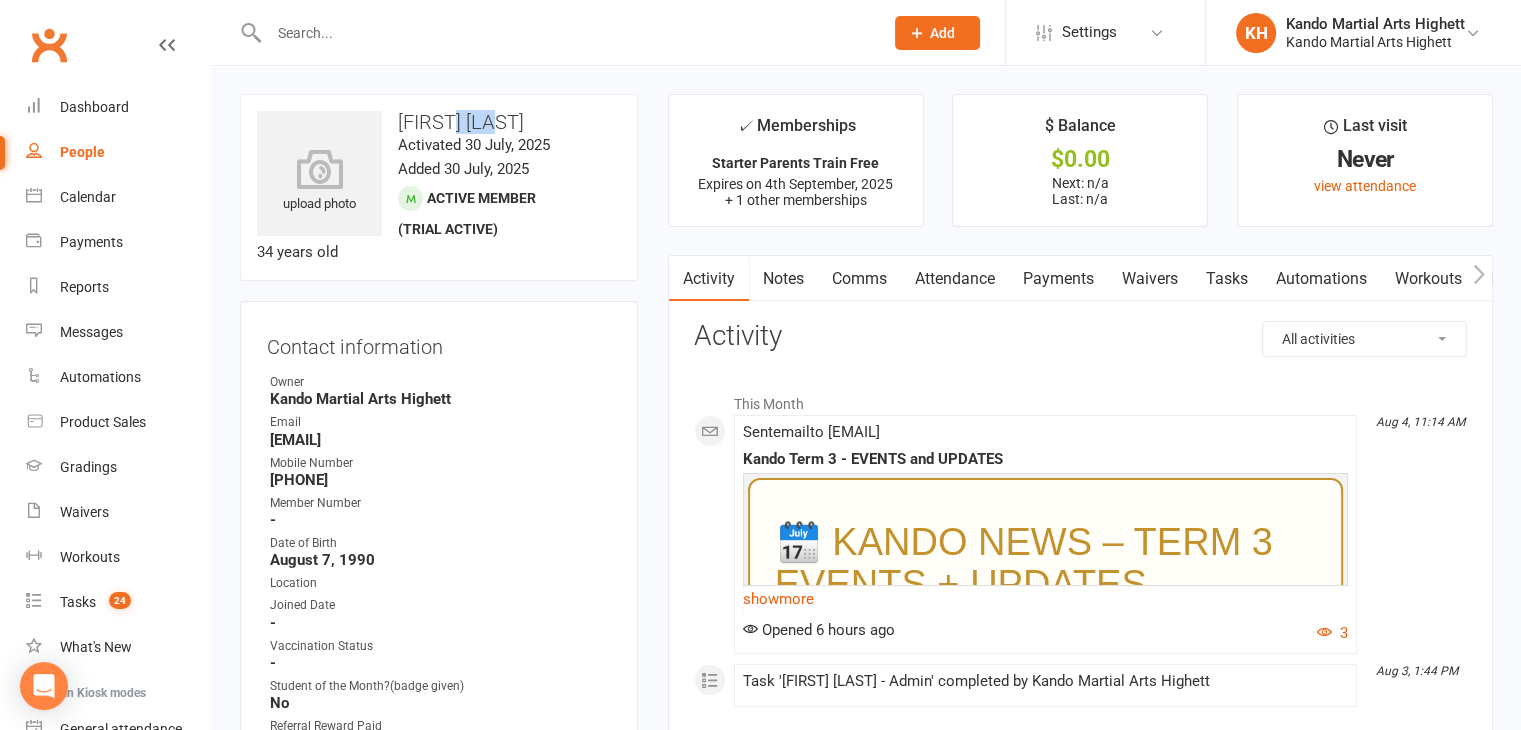 click on "[FIRST] [LAST]" at bounding box center [439, 122] 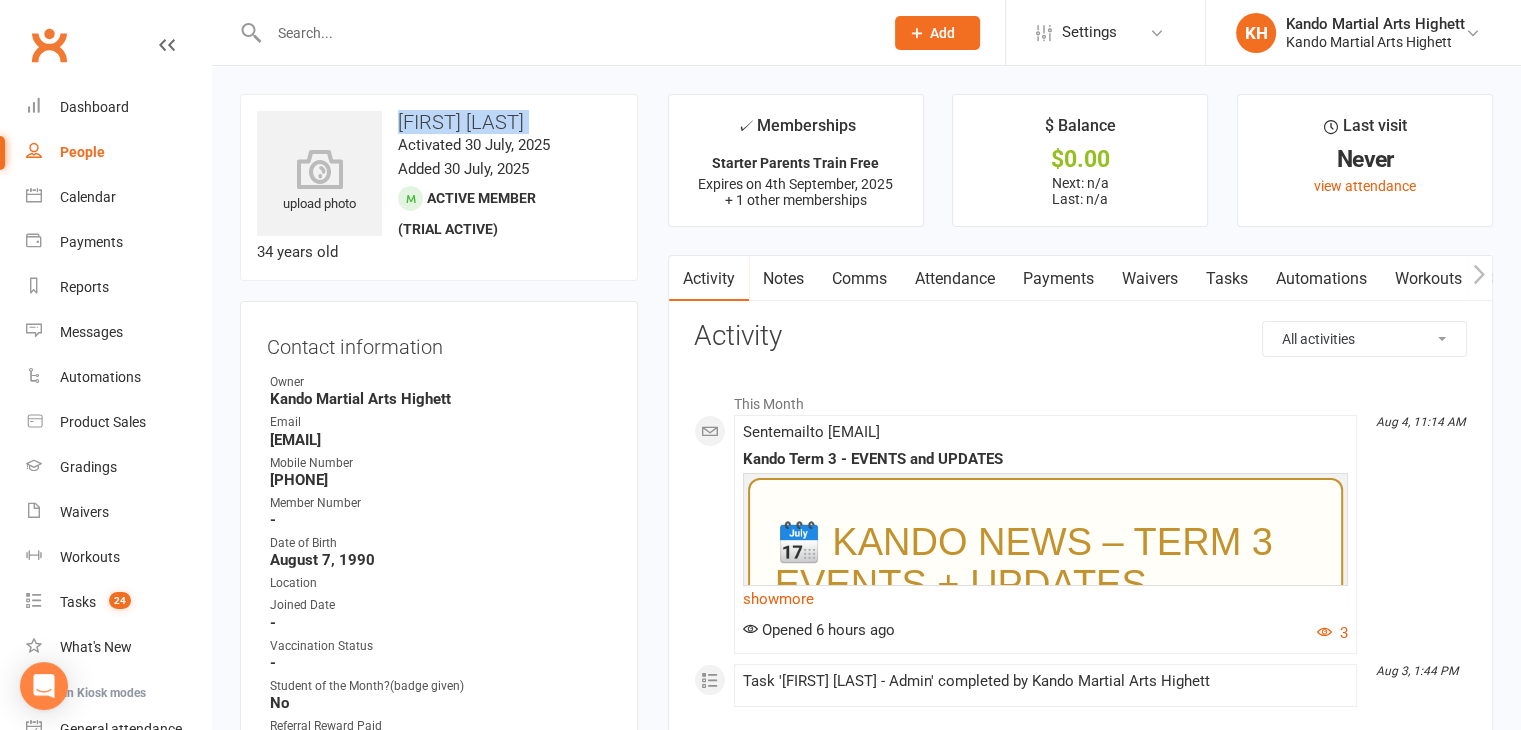 click on "[FIRST] [LAST]" at bounding box center [439, 122] 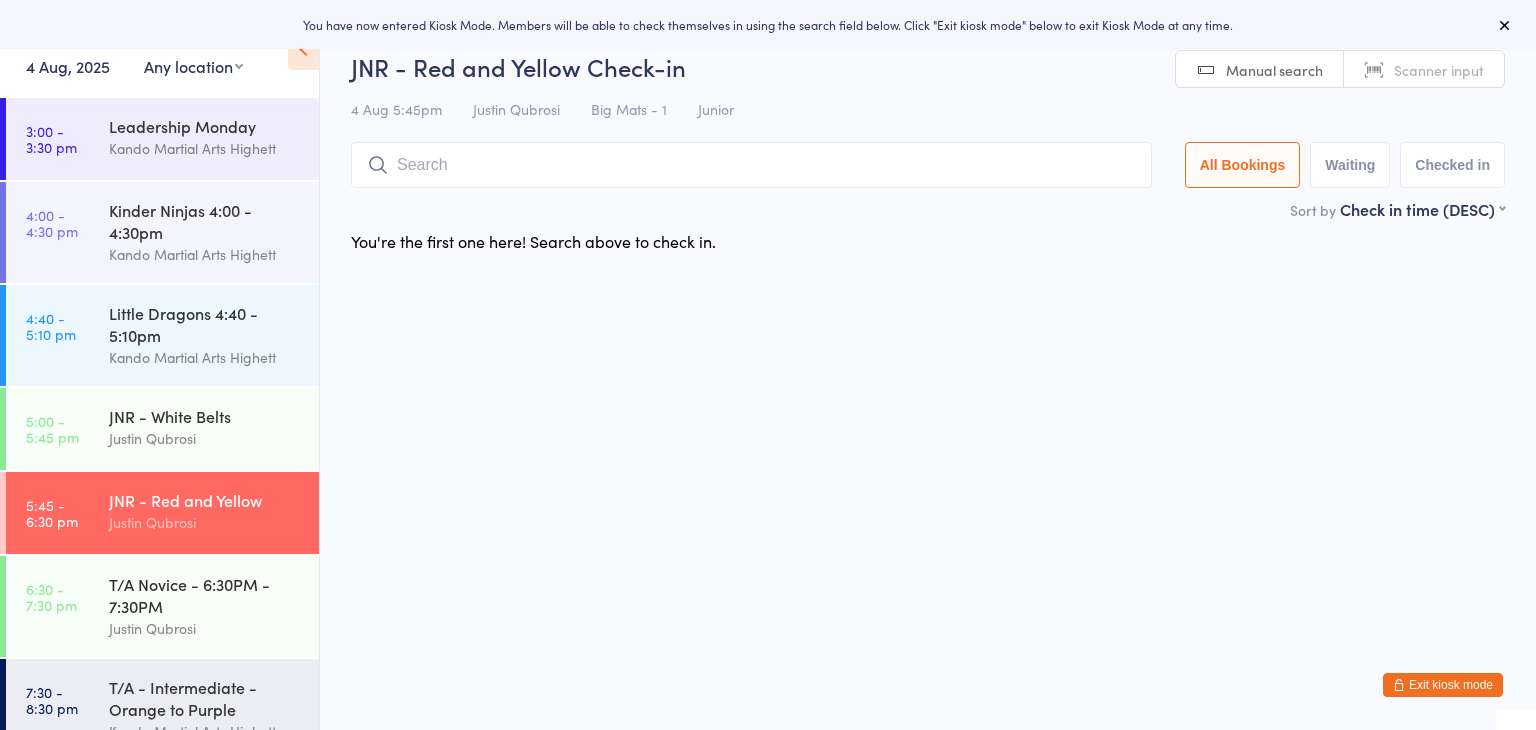 scroll, scrollTop: 0, scrollLeft: 0, axis: both 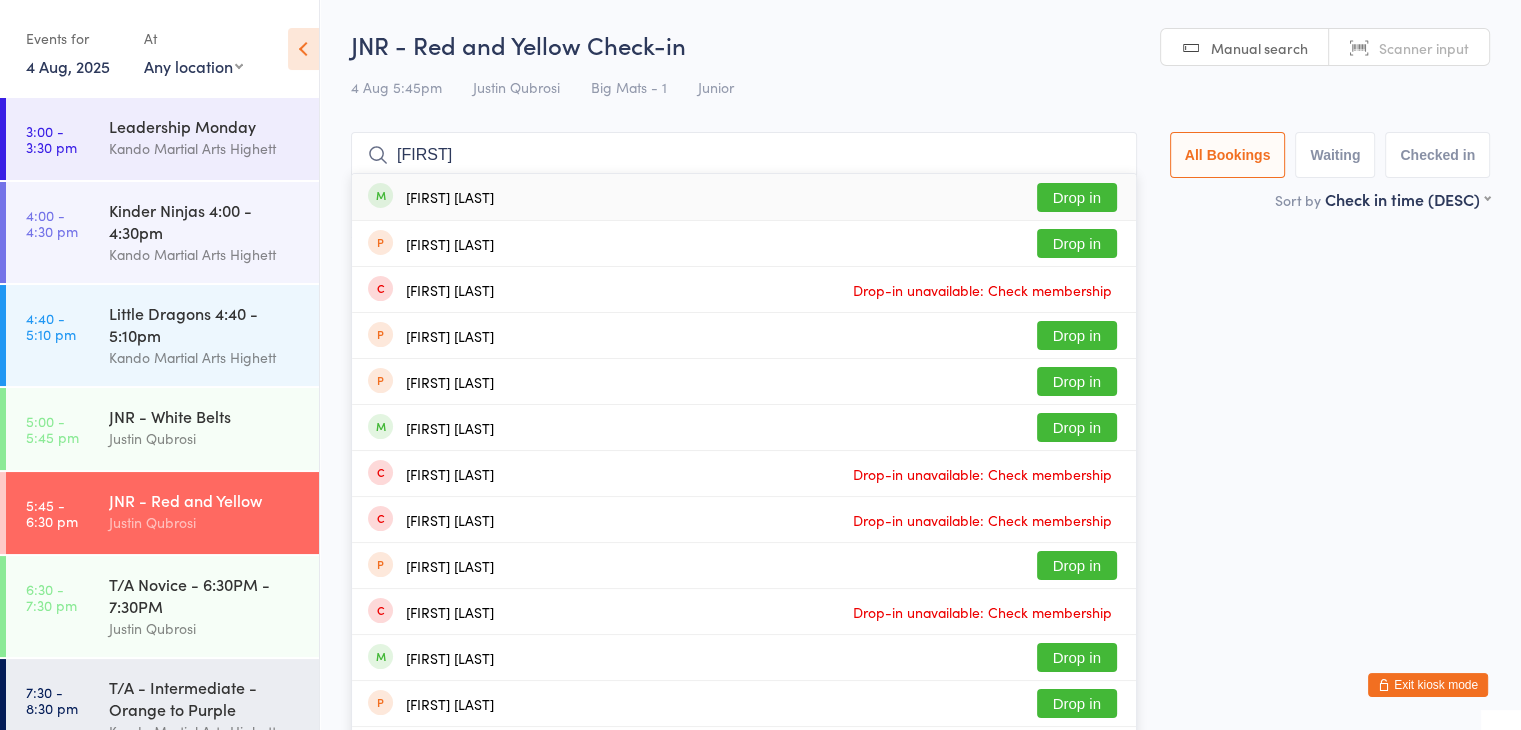 type on "[FIRST]" 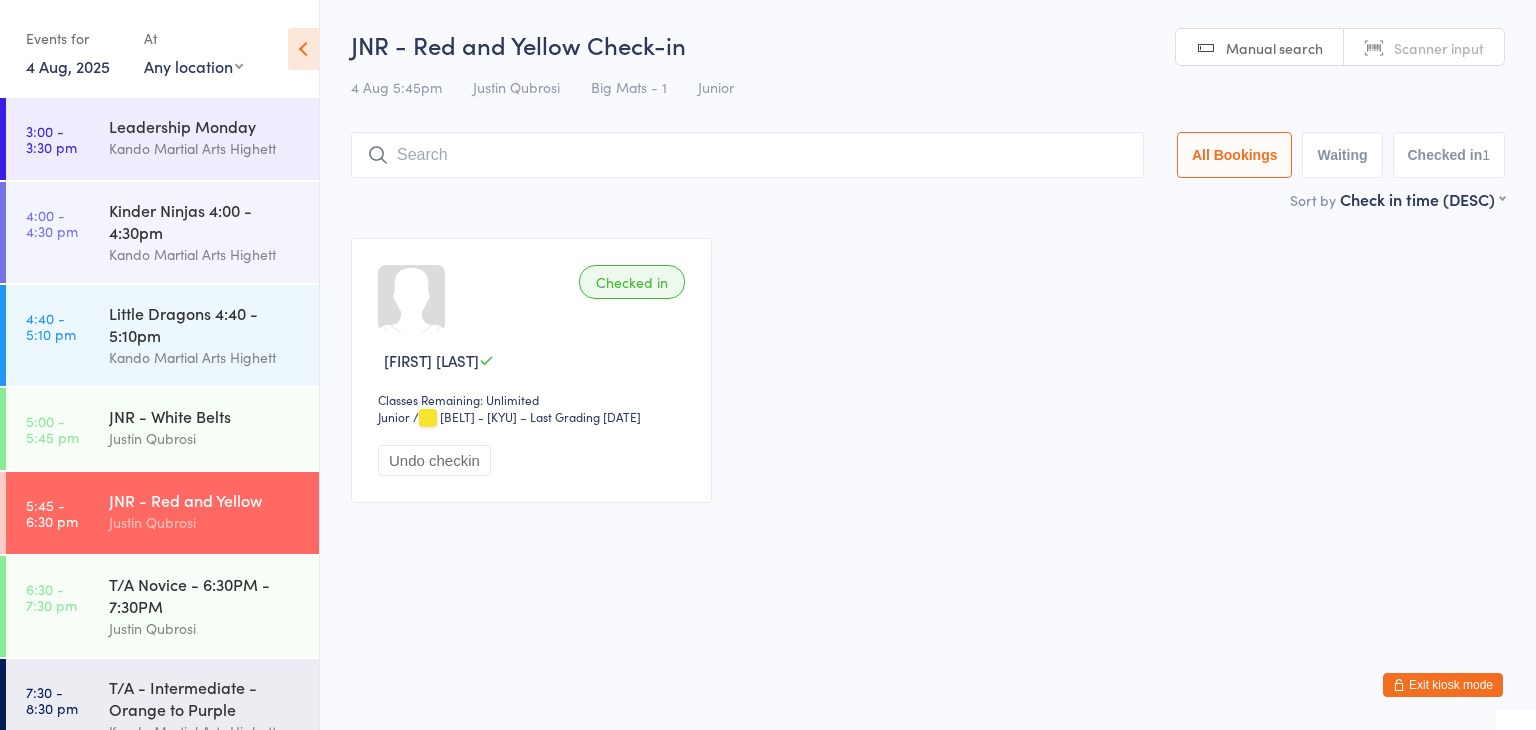 click at bounding box center (747, 155) 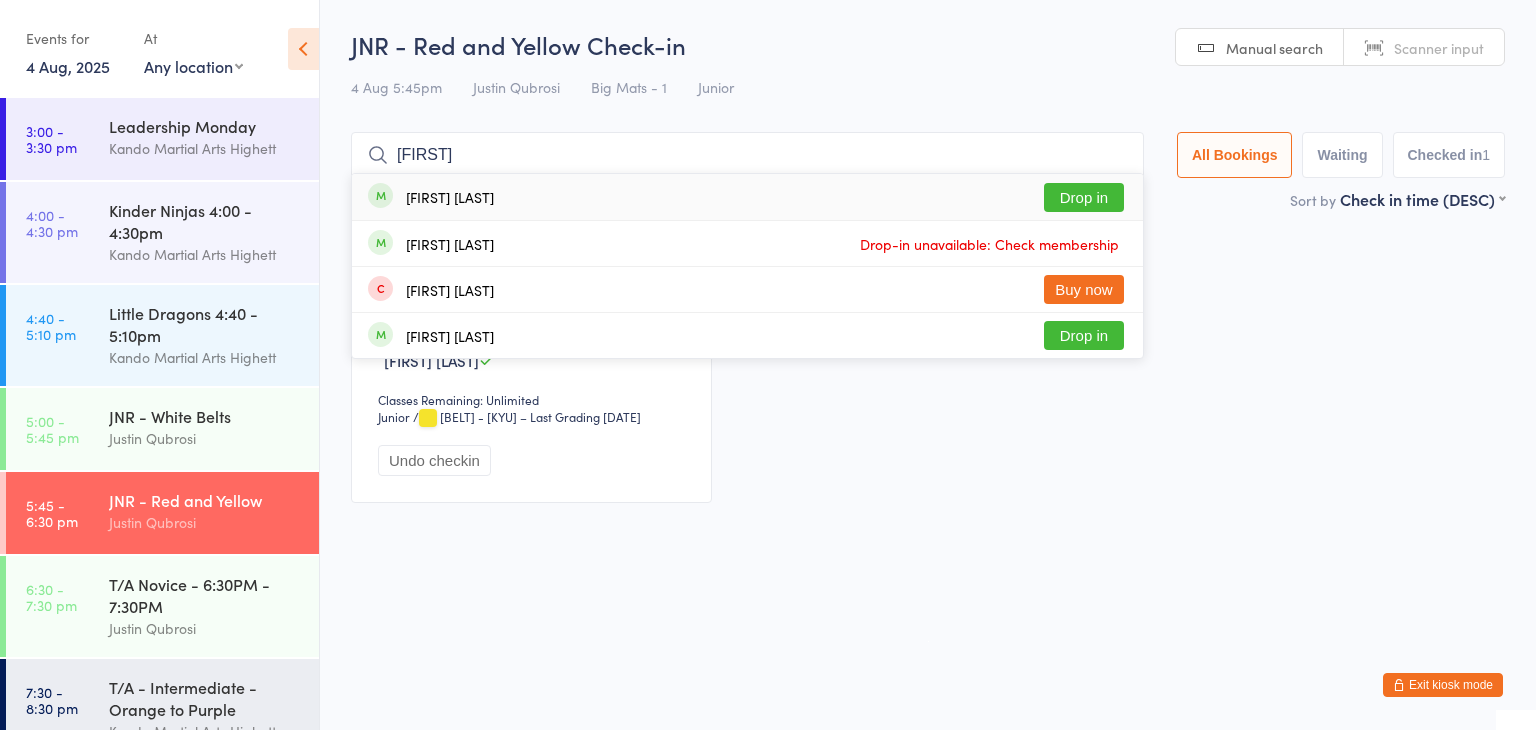 type on "[FIRST]" 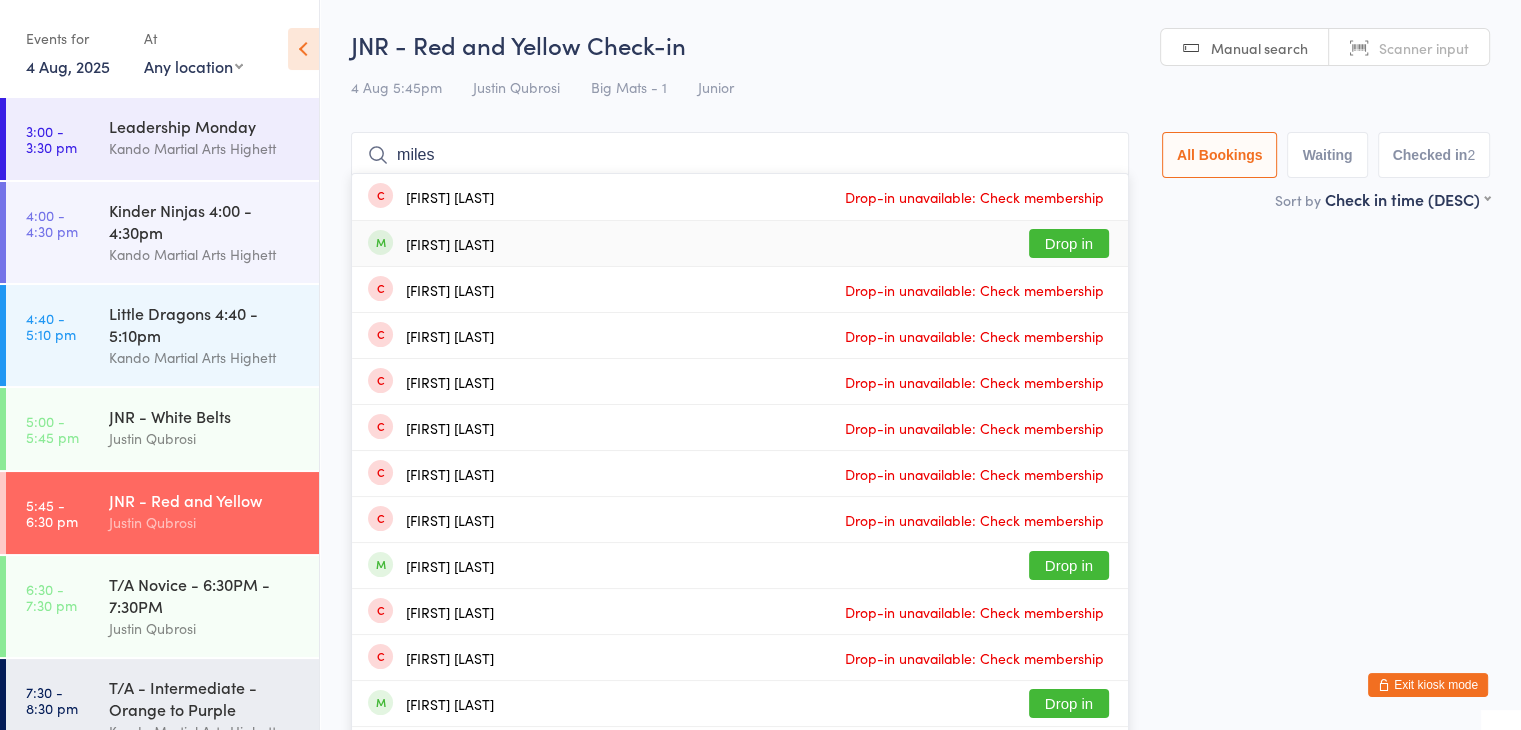 type on "miles" 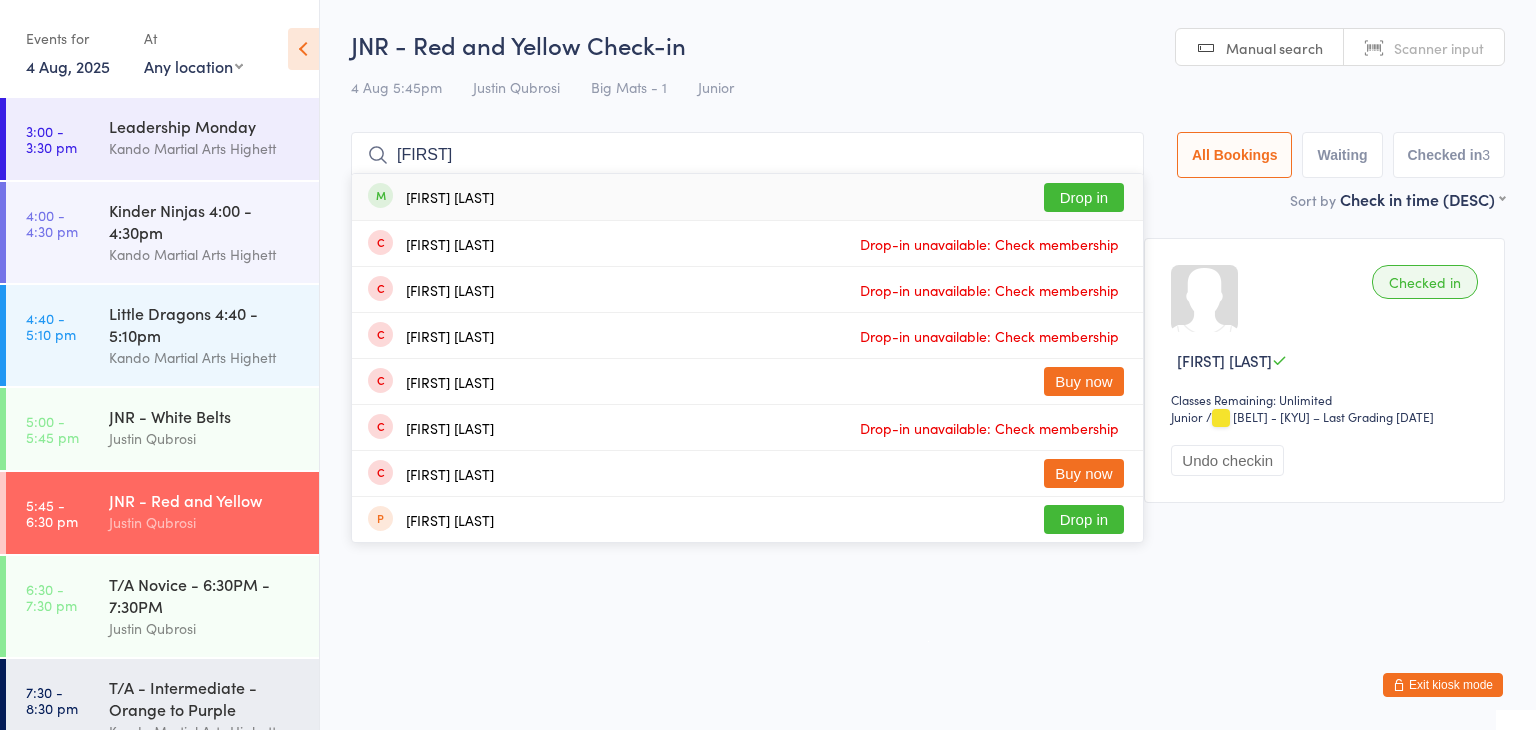 type on "[FIRST]" 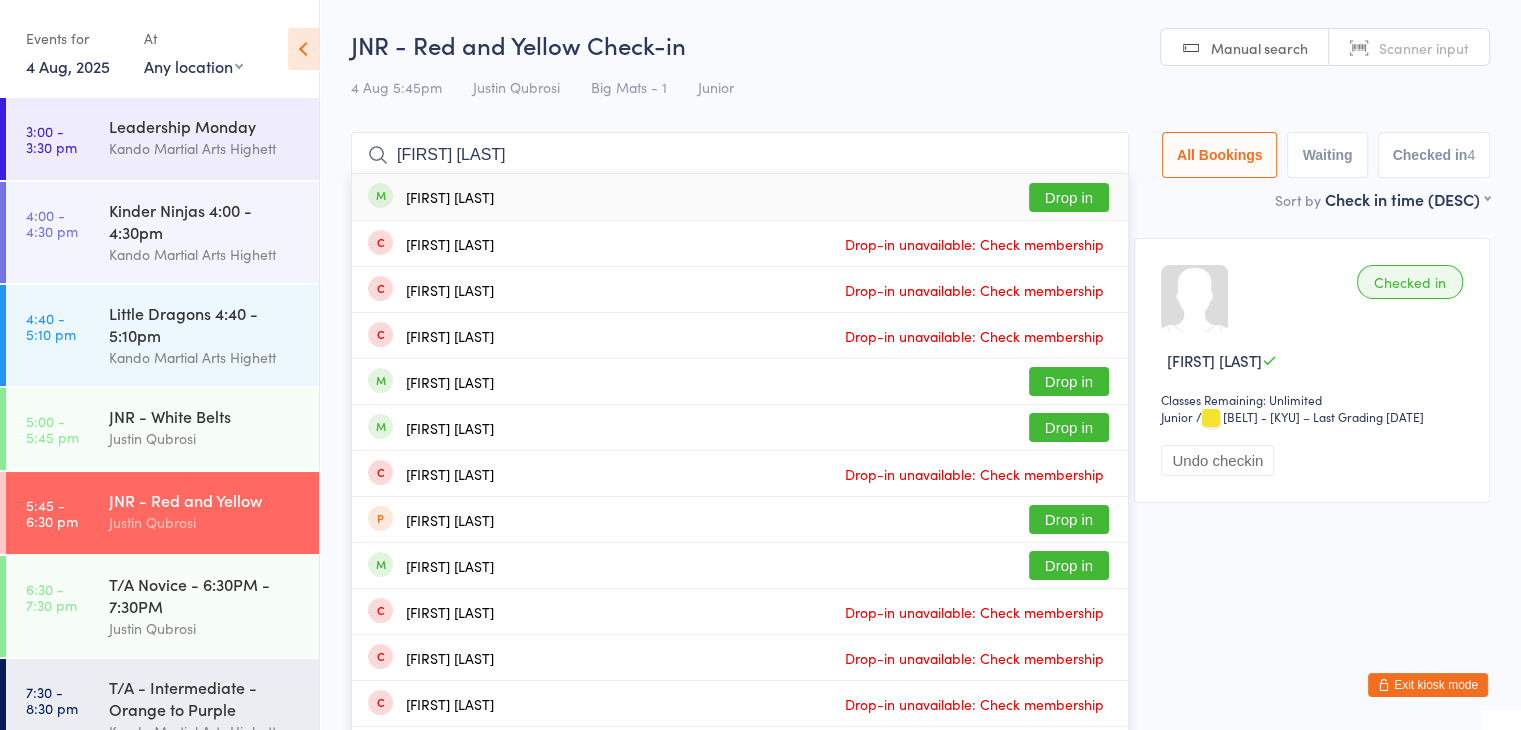 type on "james bar" 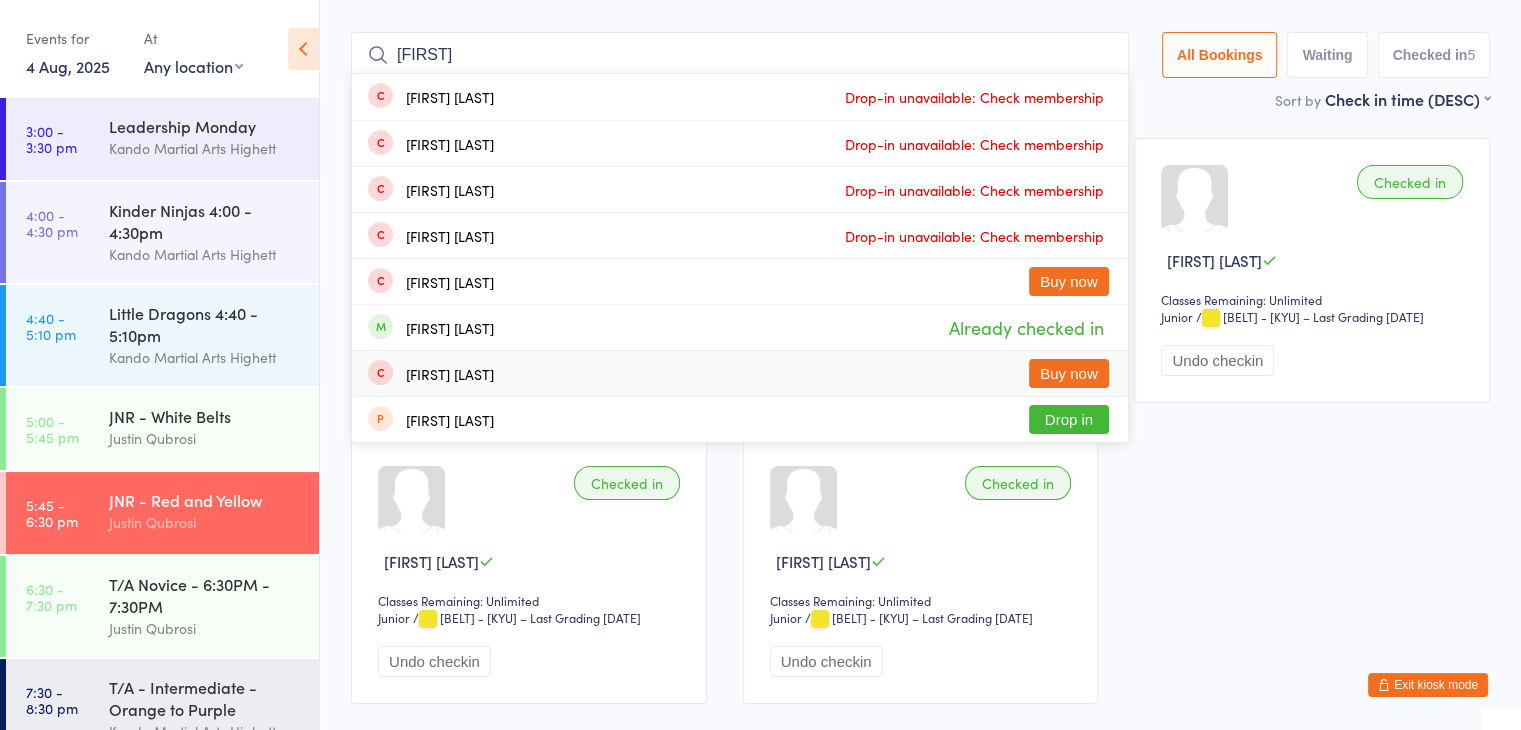 scroll, scrollTop: 0, scrollLeft: 0, axis: both 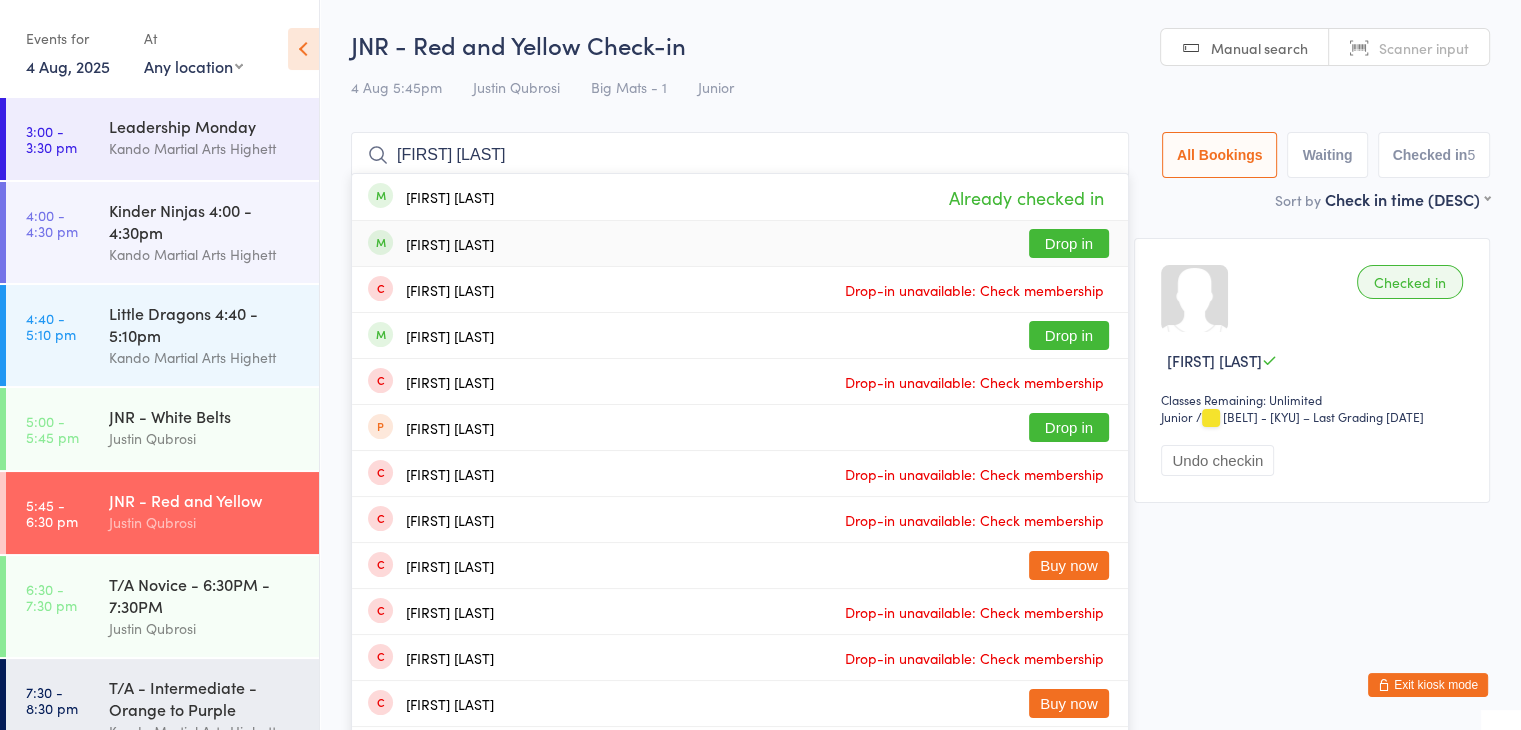 type on "mirahu sia" 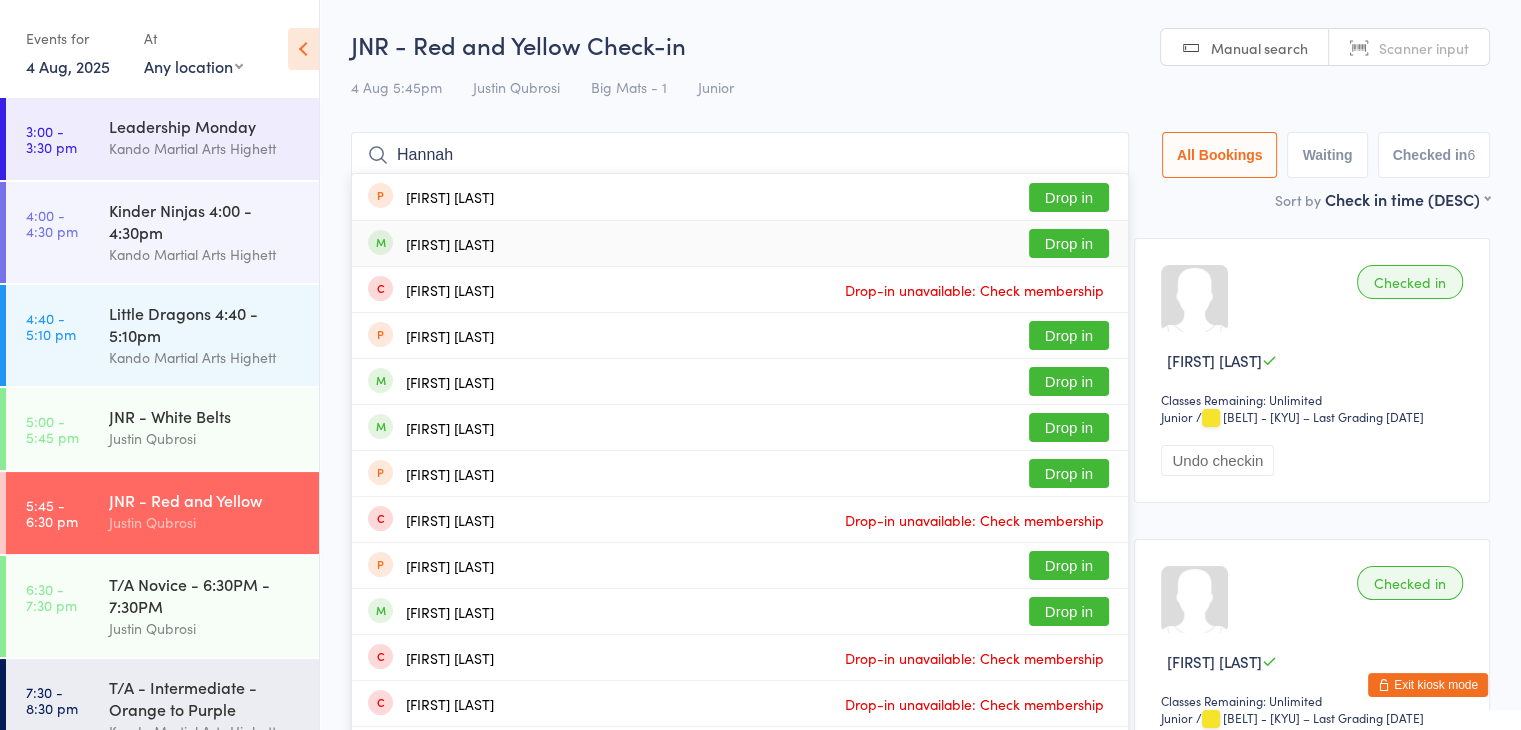 type on "Hannah" 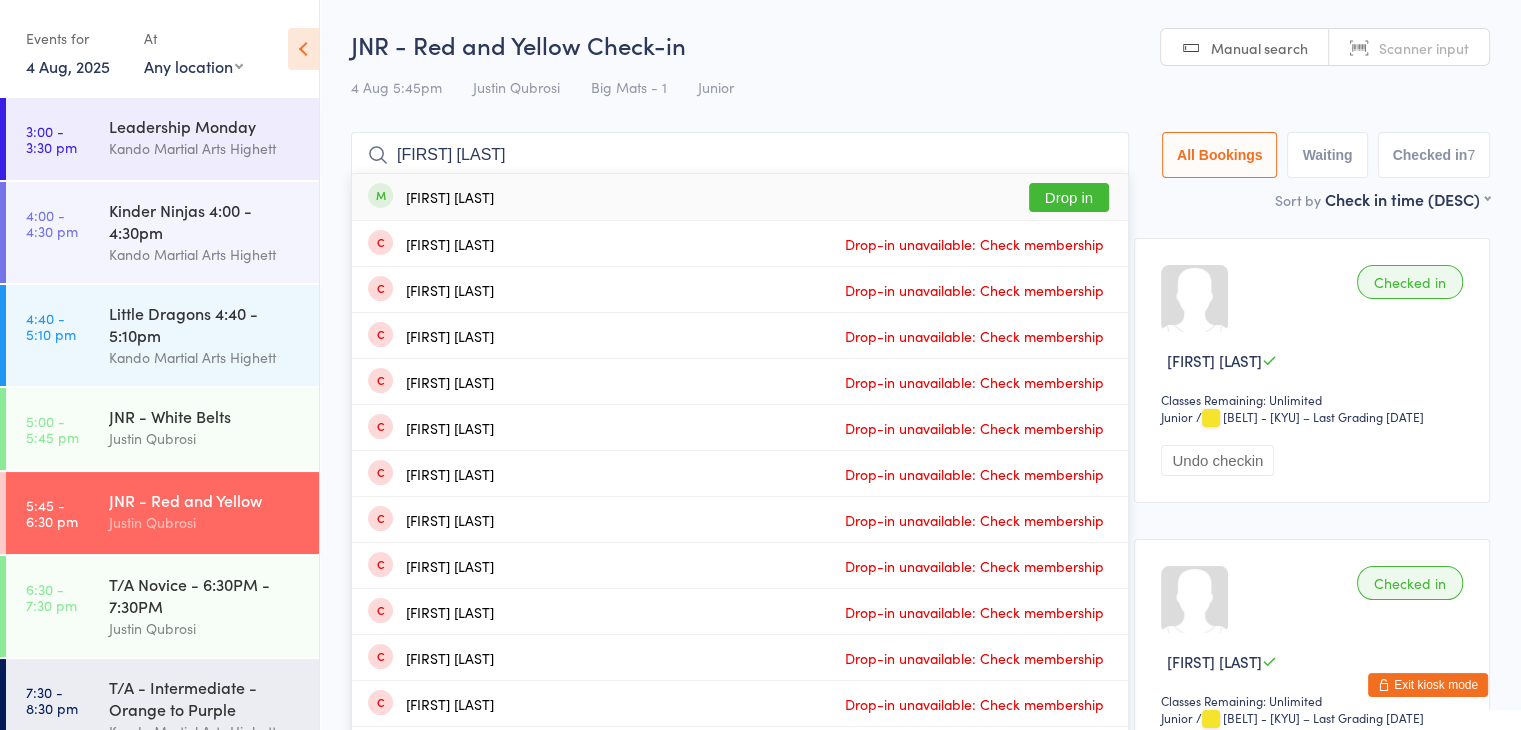 type on "archie forc" 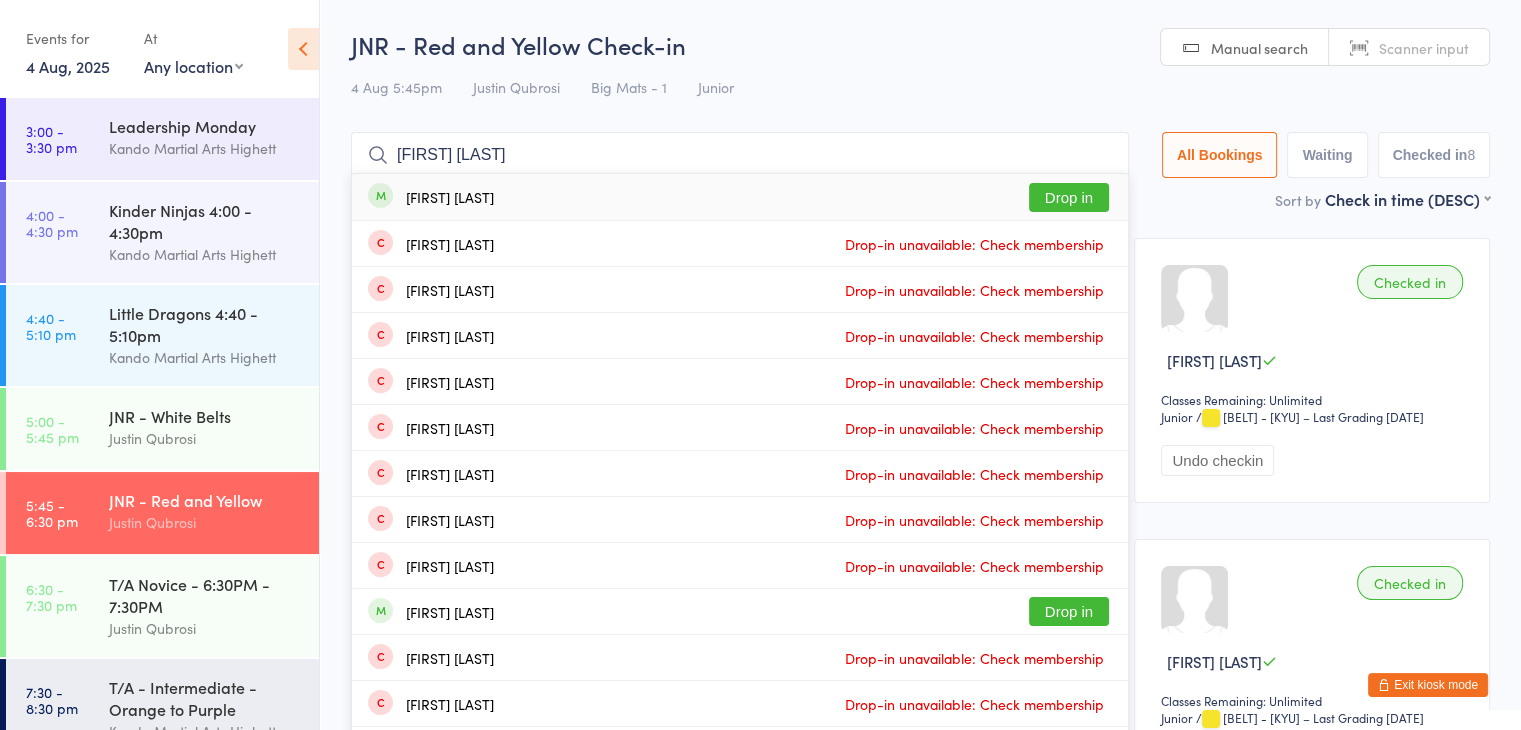 type on "harvey harrigton" 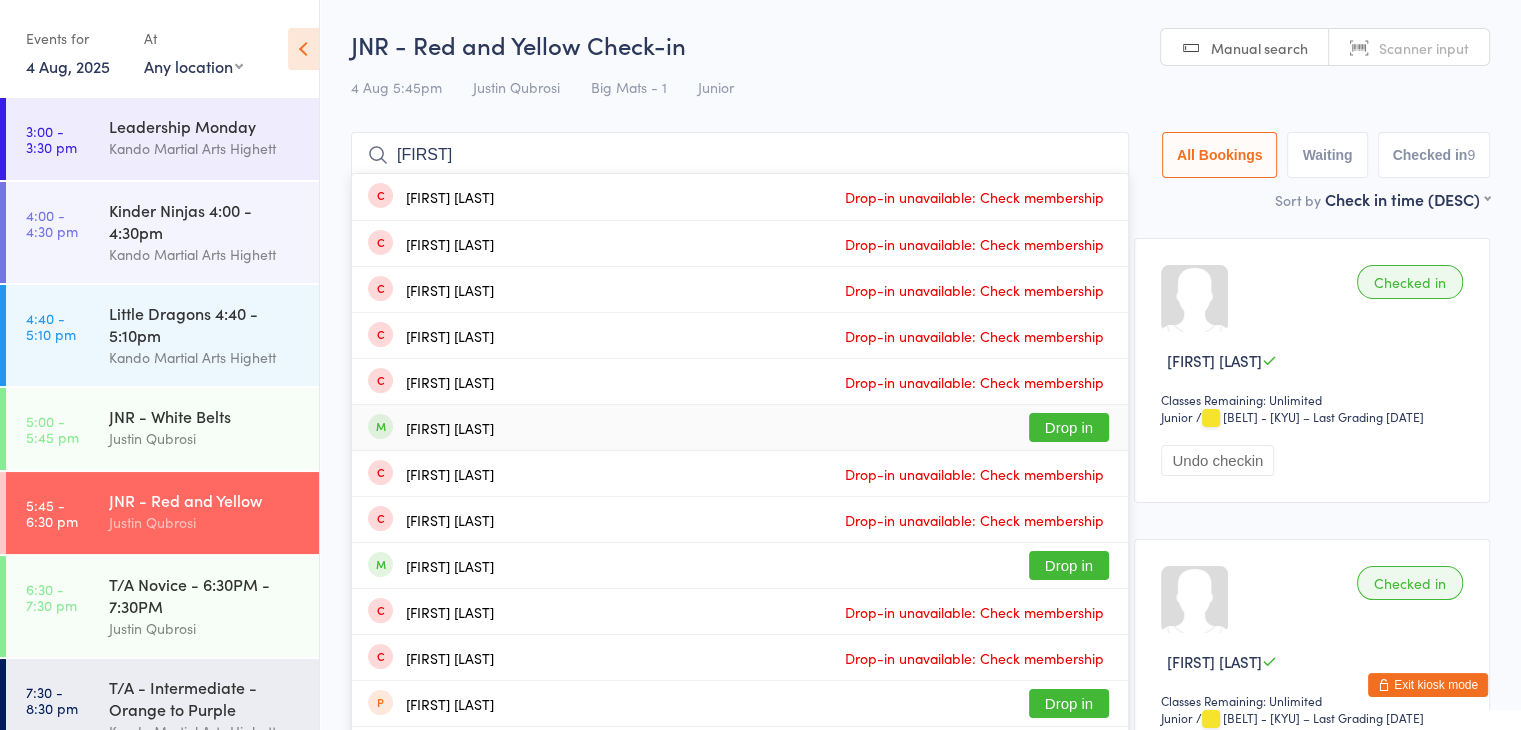 type on "sophian" 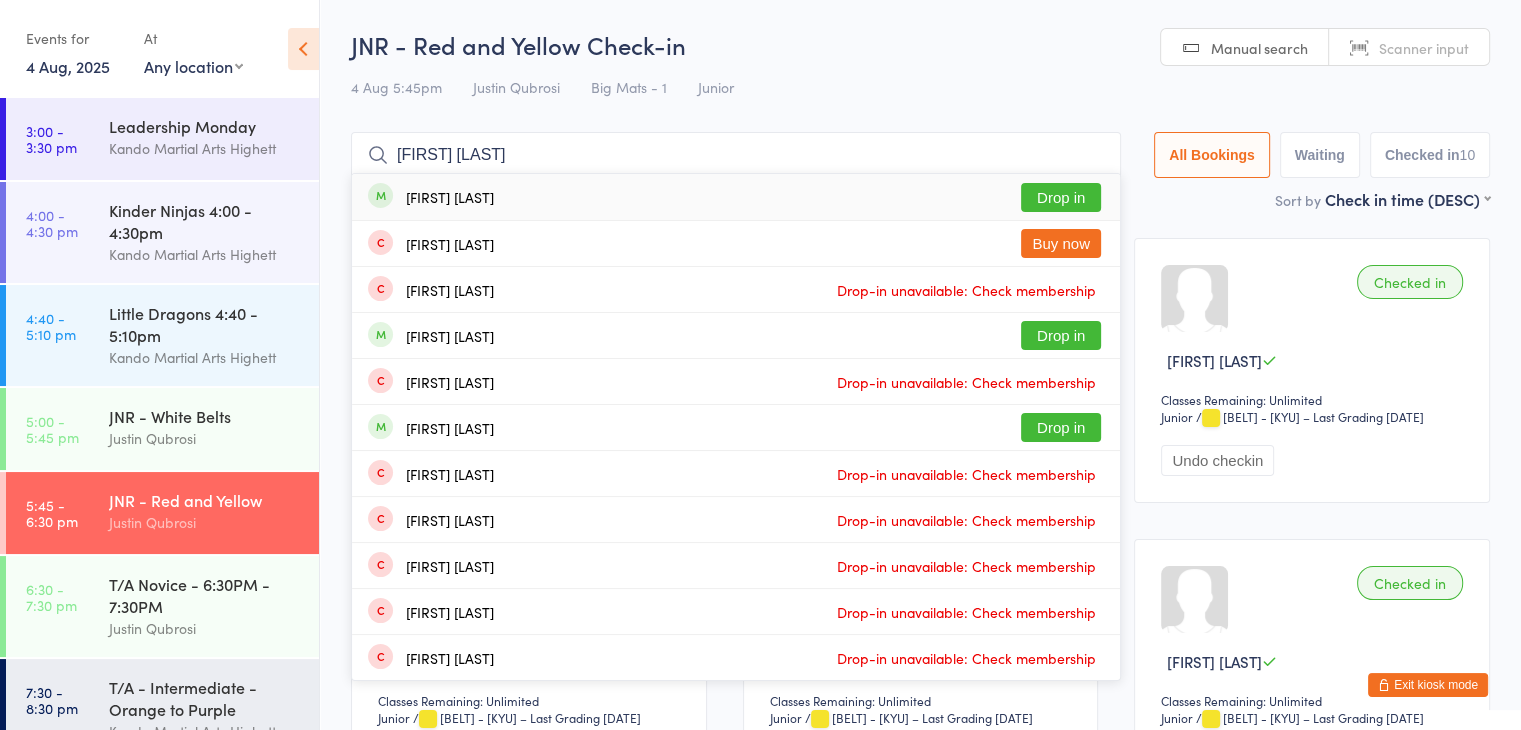 type on "hazel os" 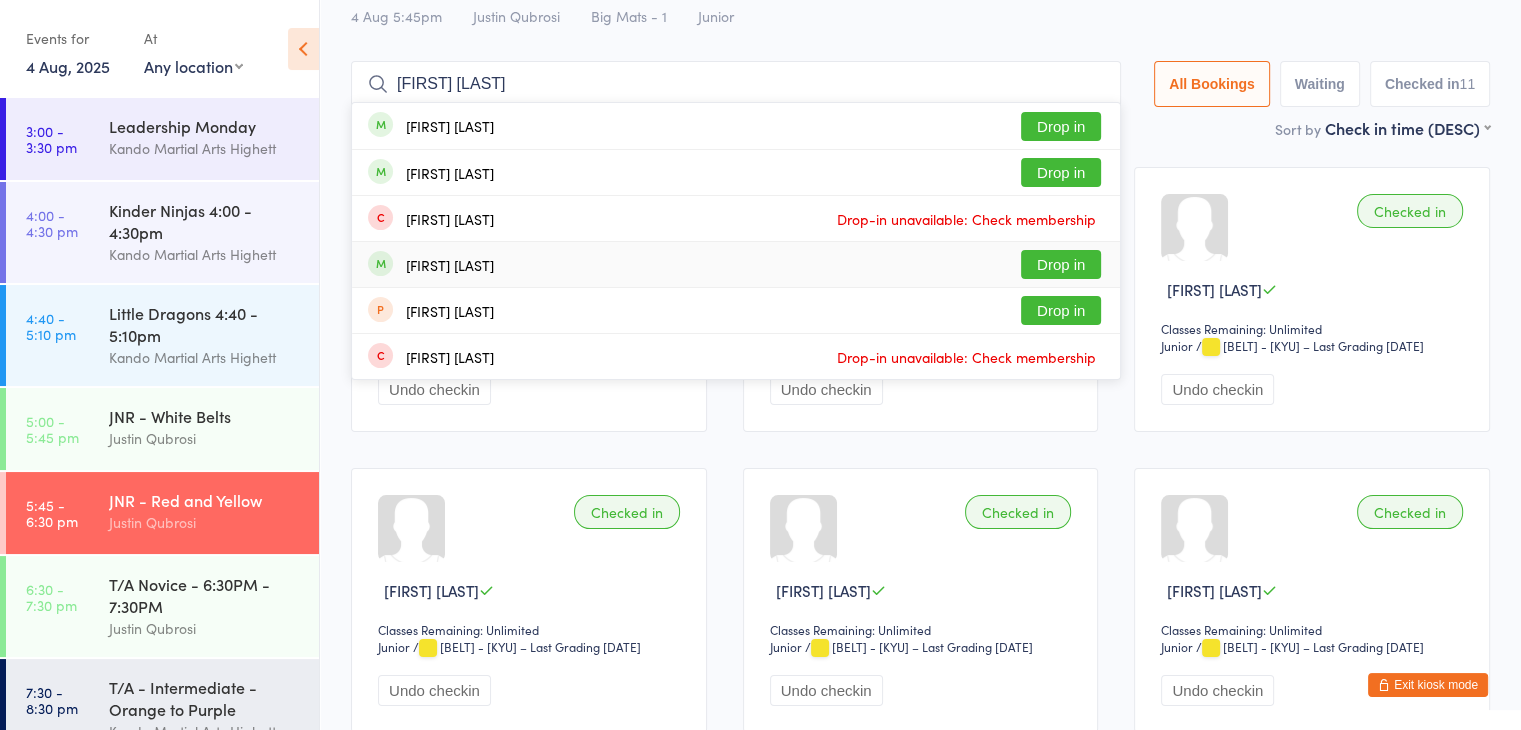 scroll, scrollTop: 100, scrollLeft: 0, axis: vertical 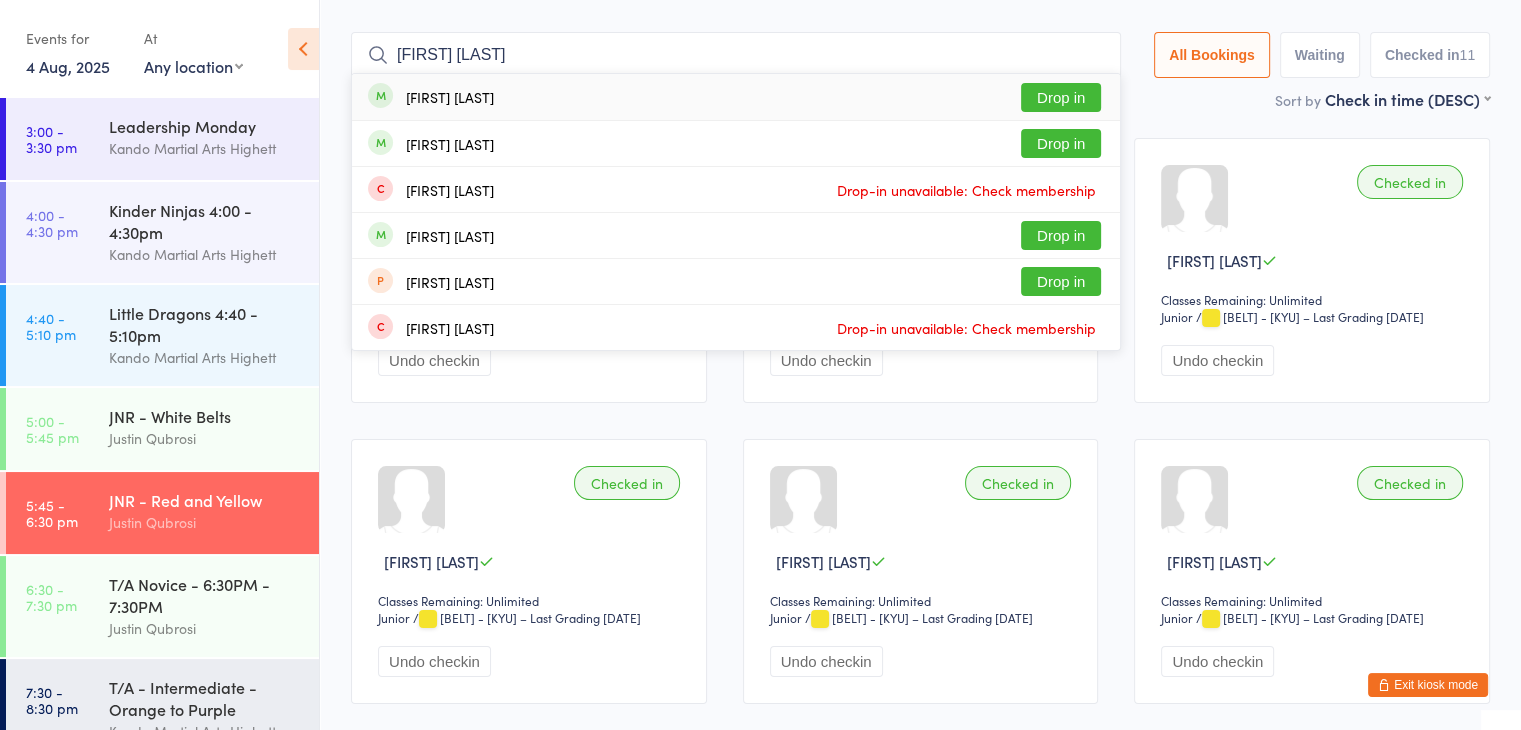 type on "ivy pascoe" 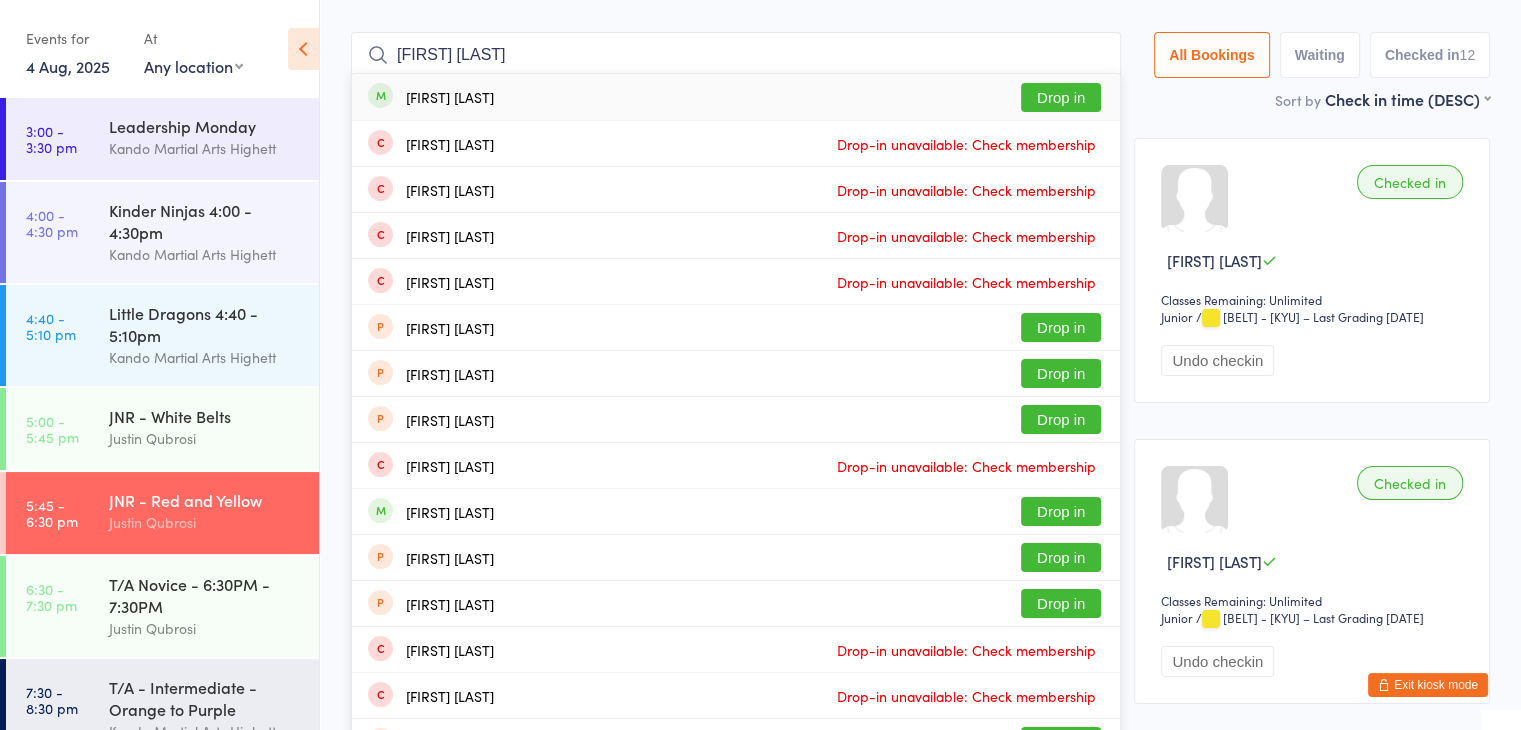 type on "tristan perei" 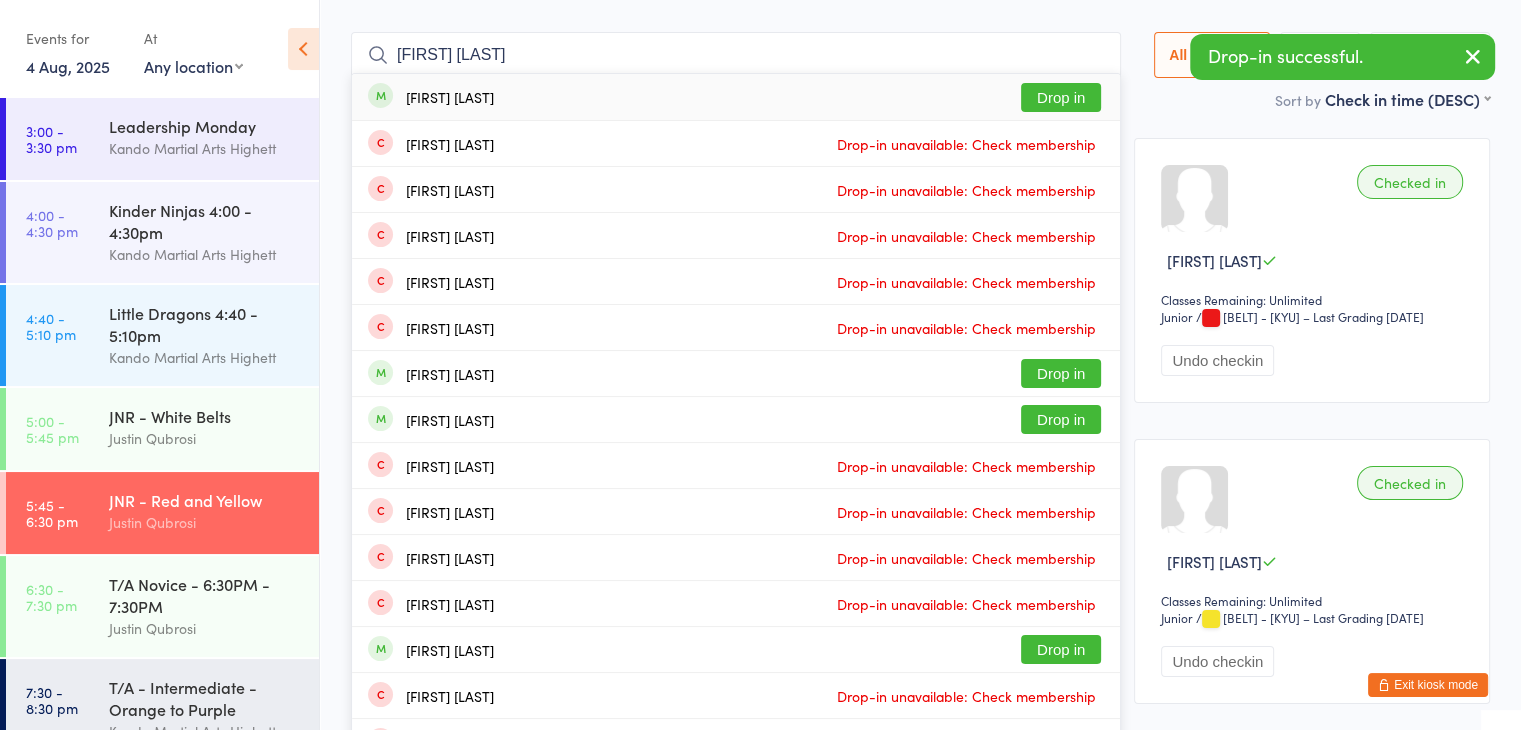 type on "leo yal" 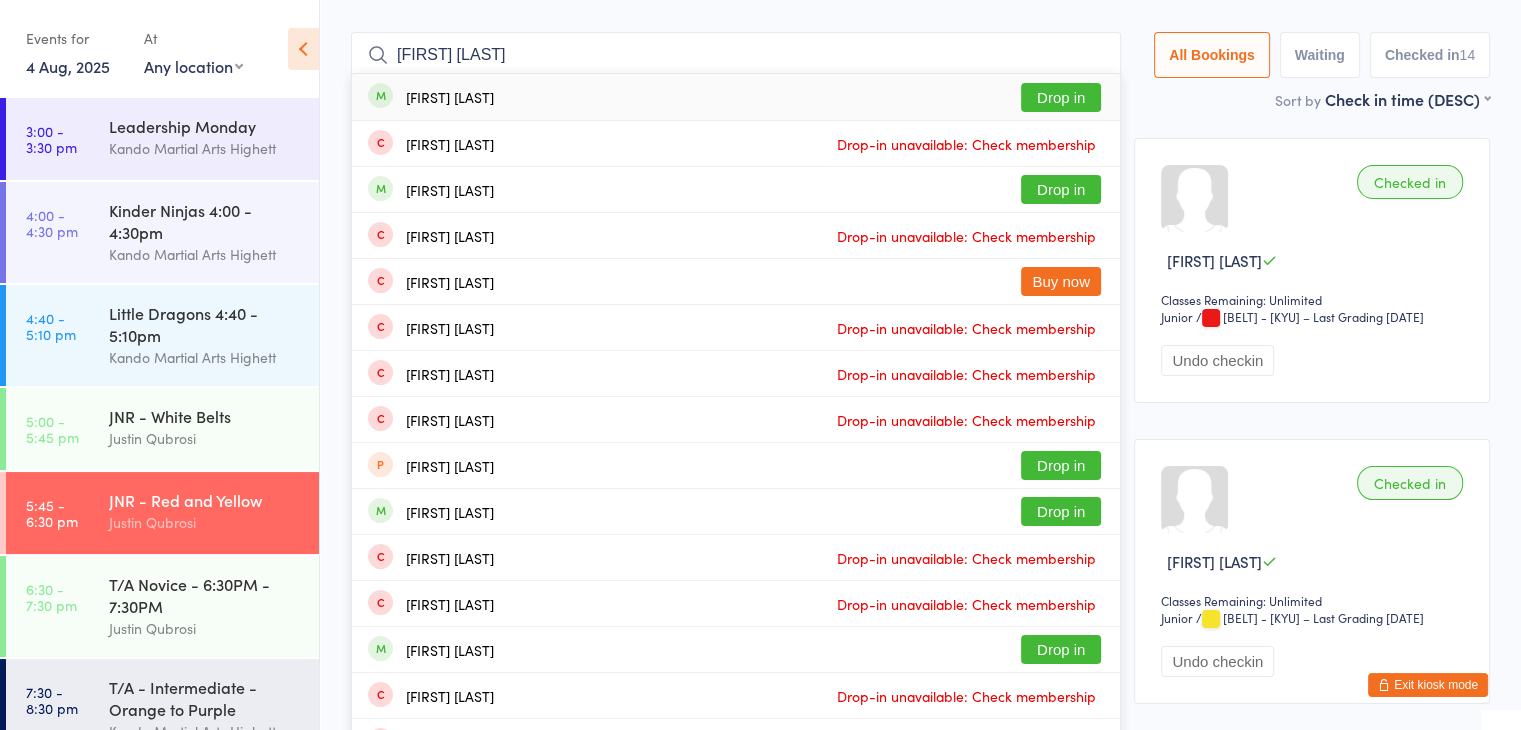 type on "james watson" 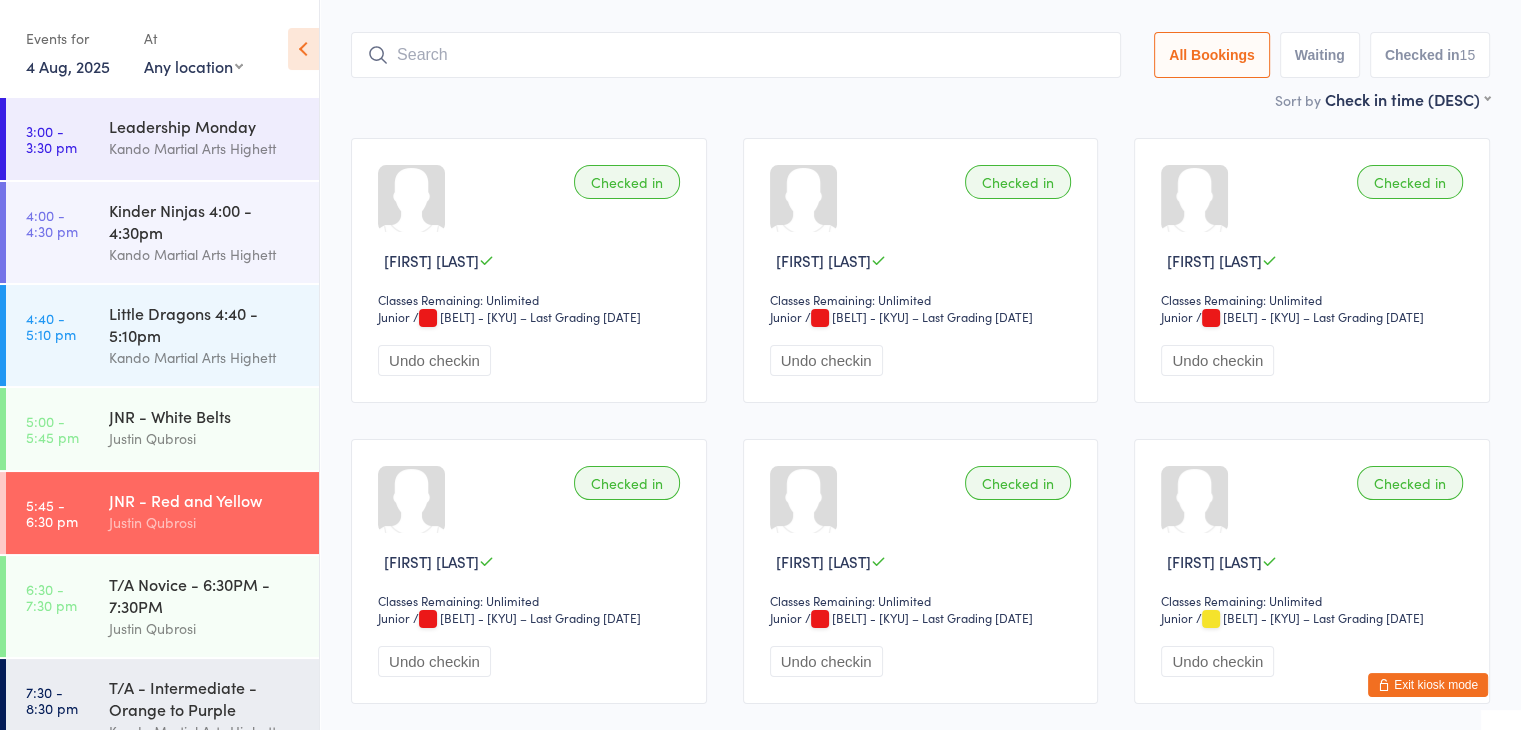 click at bounding box center [736, 55] 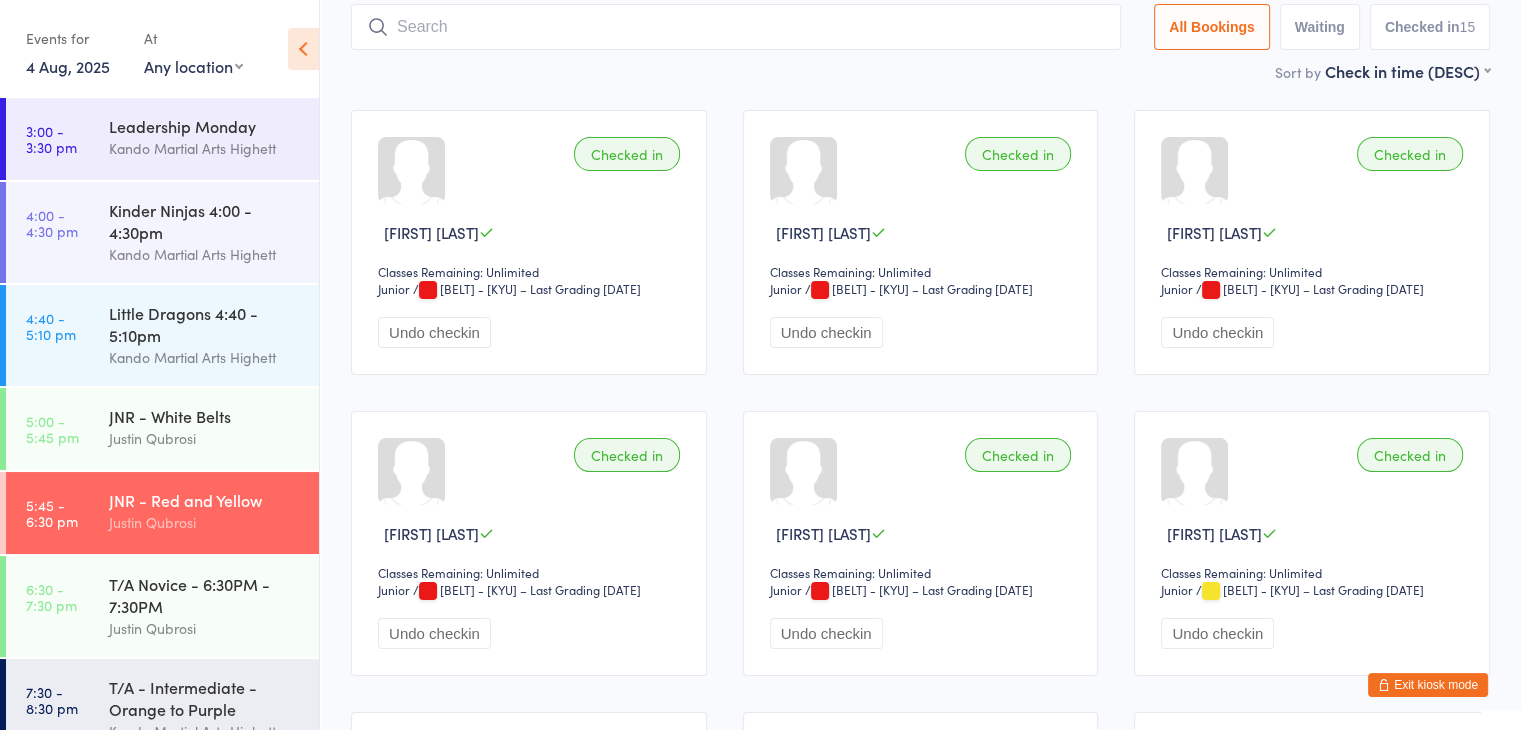 scroll, scrollTop: 132, scrollLeft: 0, axis: vertical 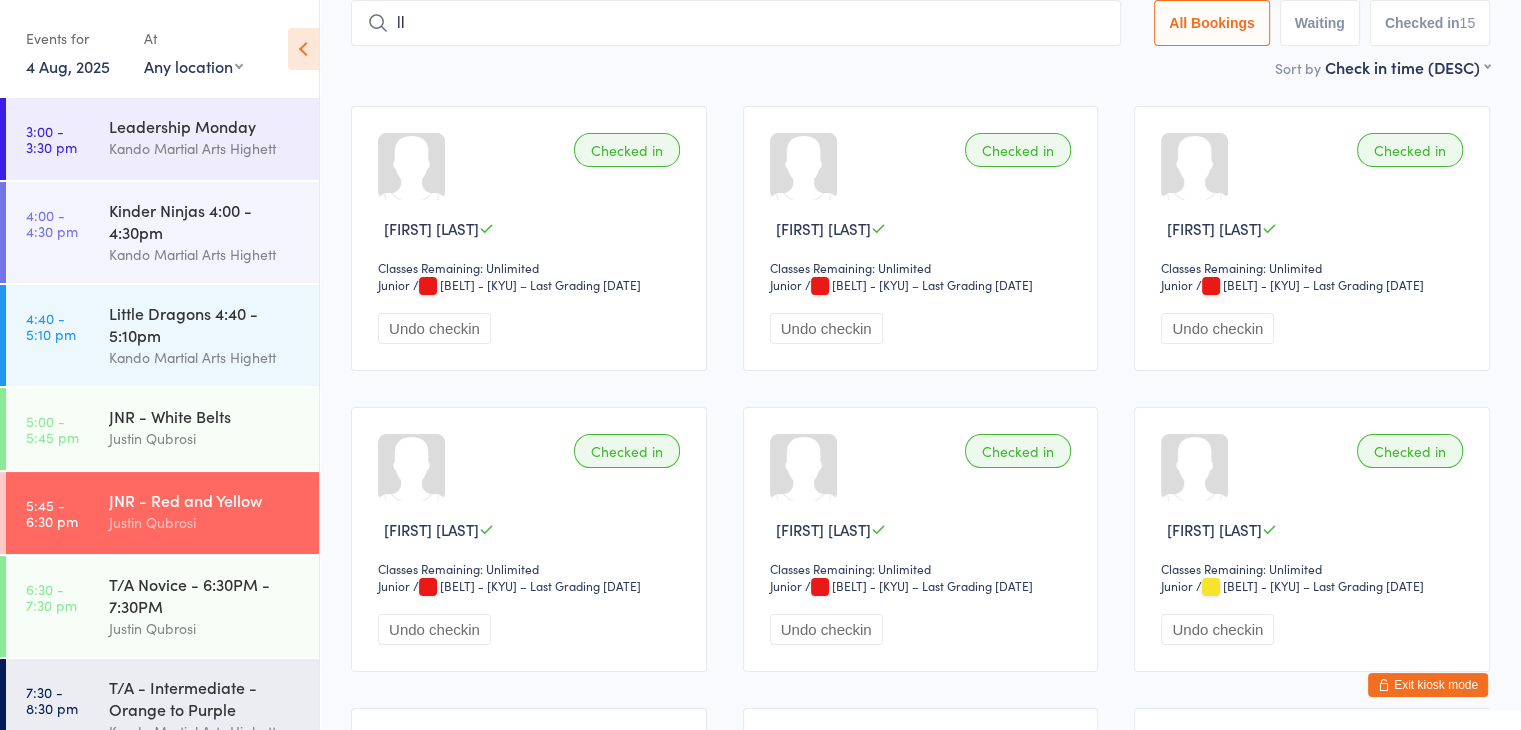 type on "l" 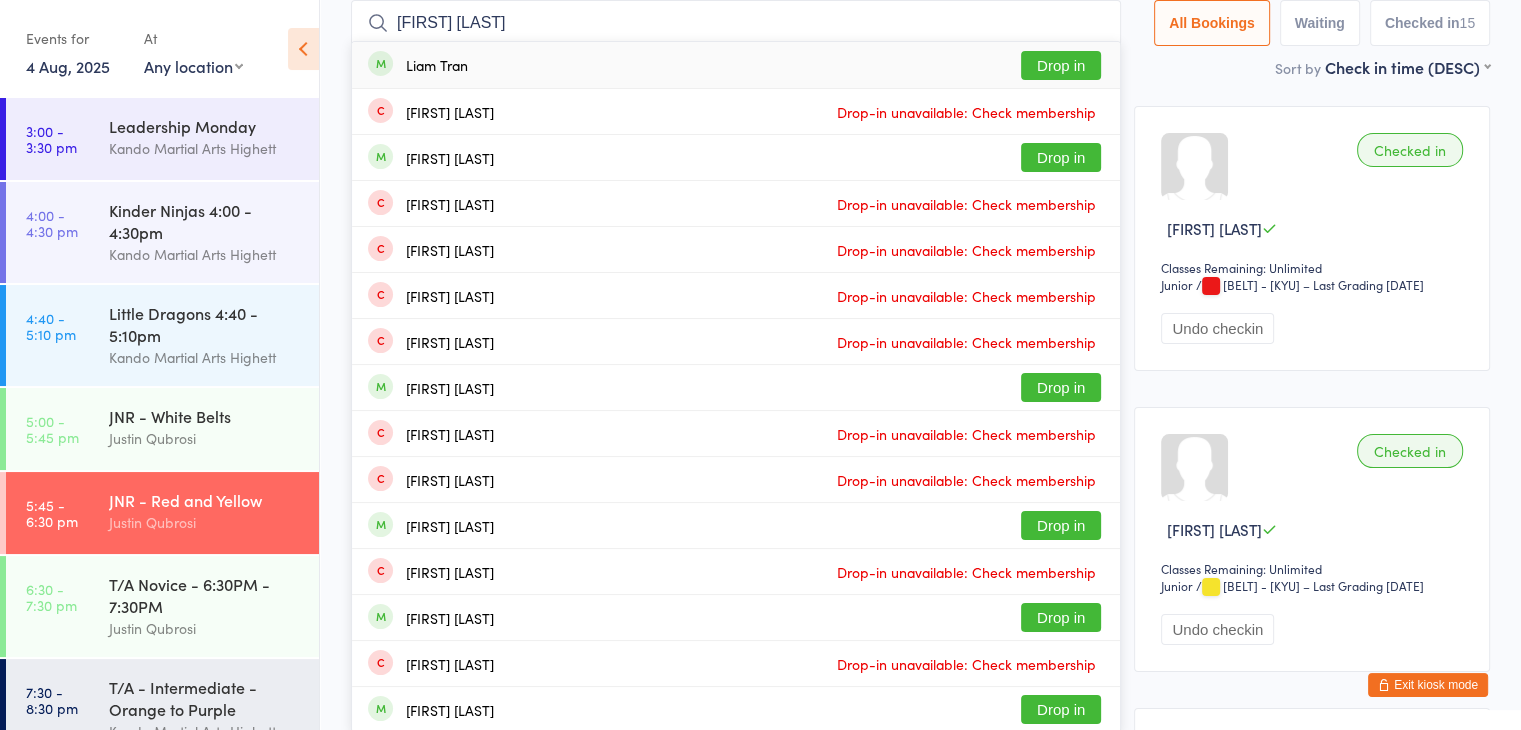 type on "liam tr" 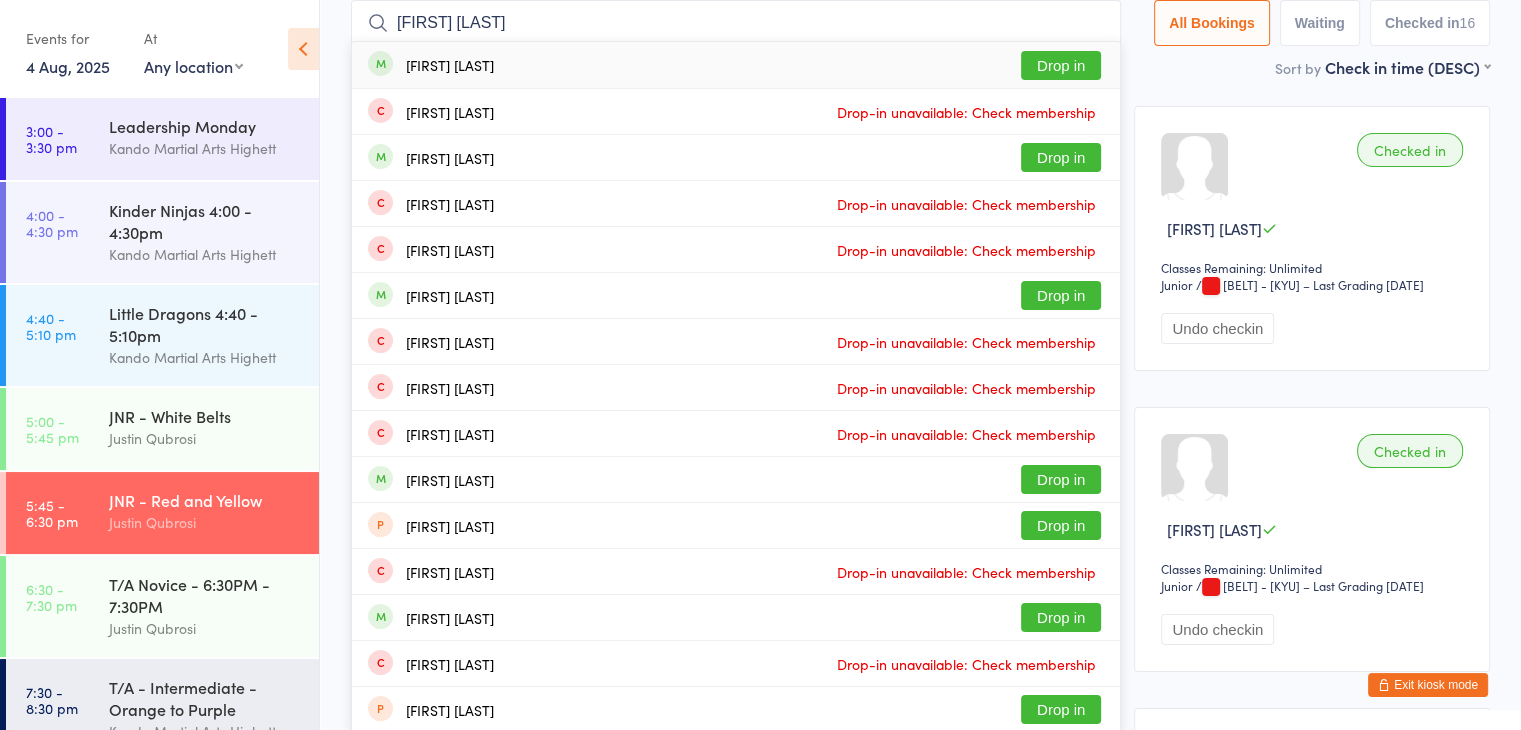 type on "patrick mc" 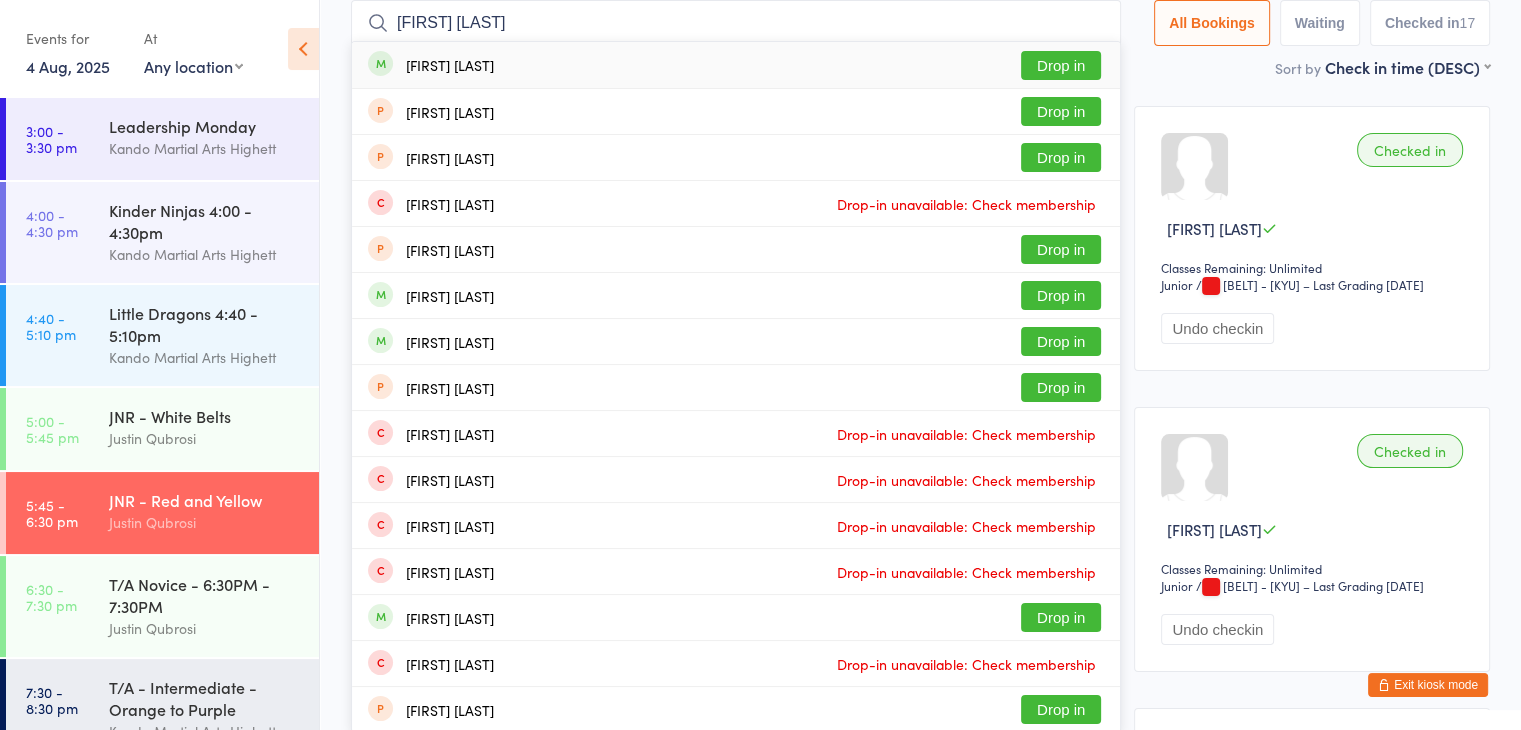 type on "eli soucca" 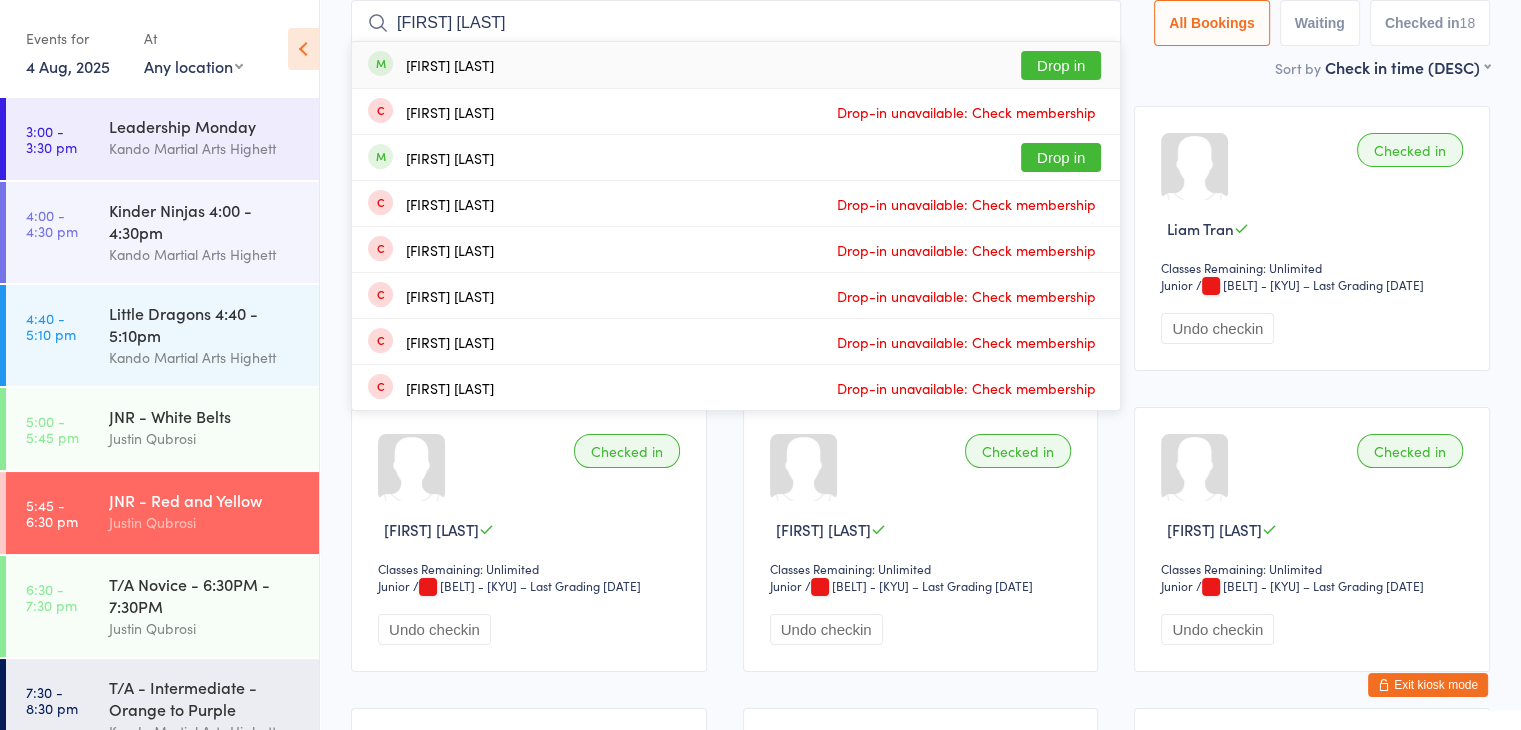 type on "august sindel" 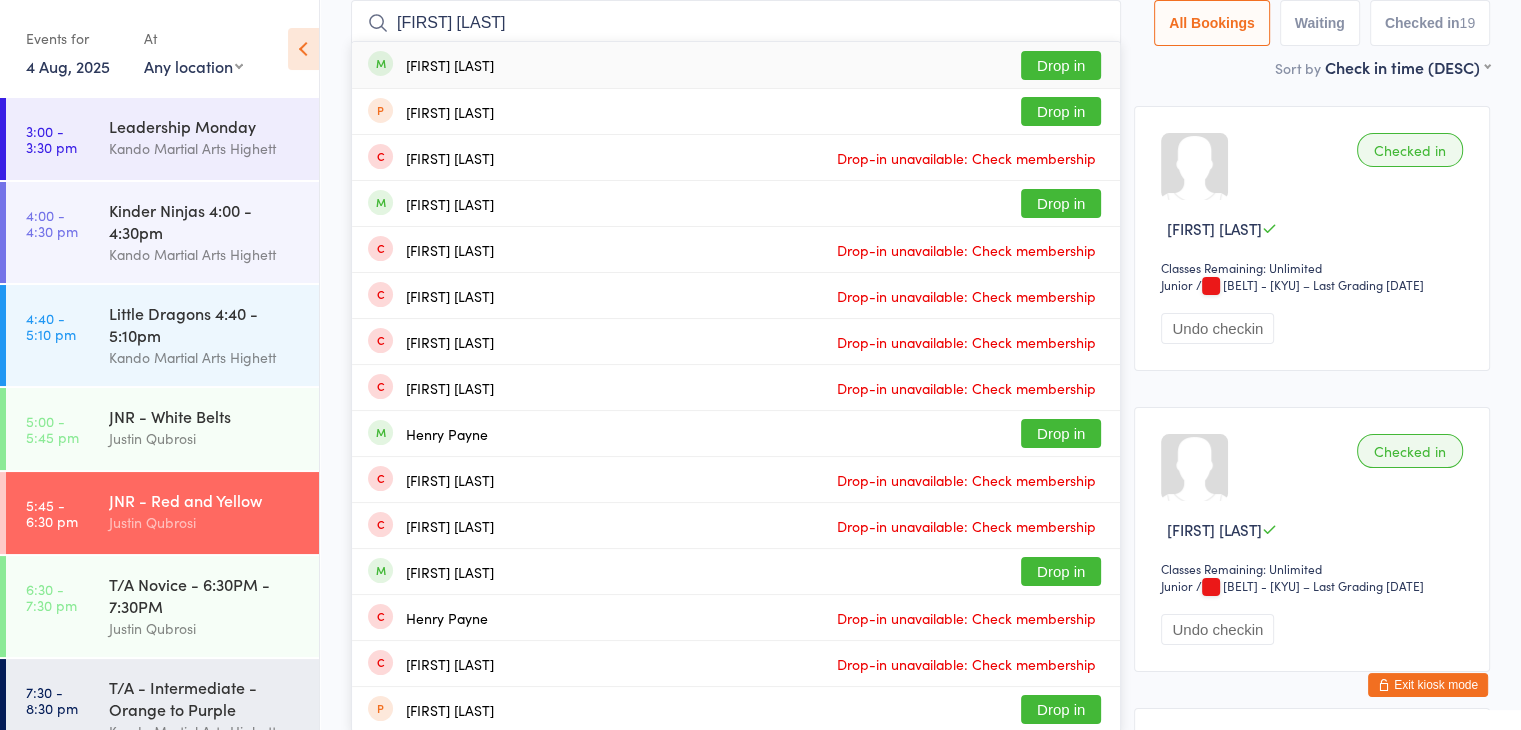 type on "henry craig" 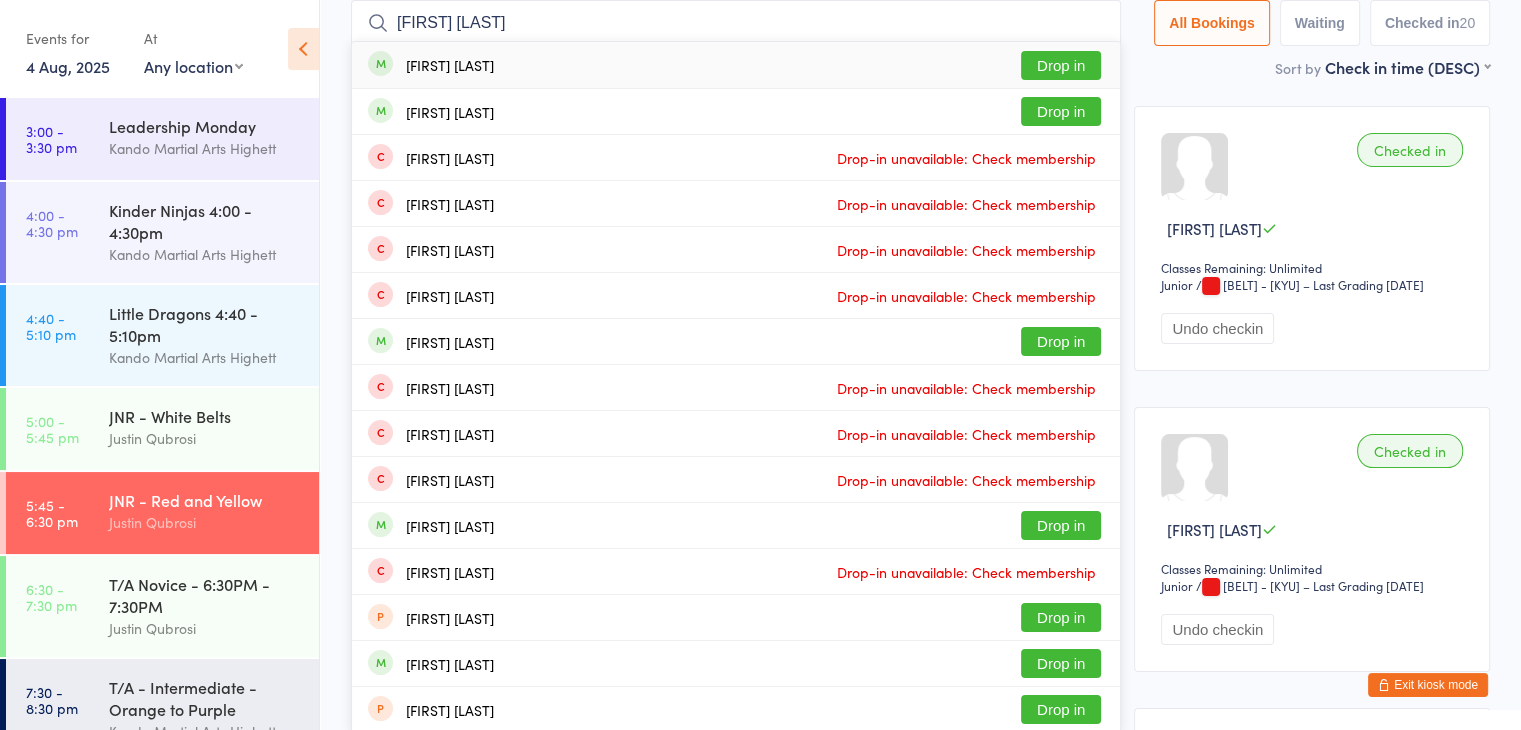 type on "charlie hatto" 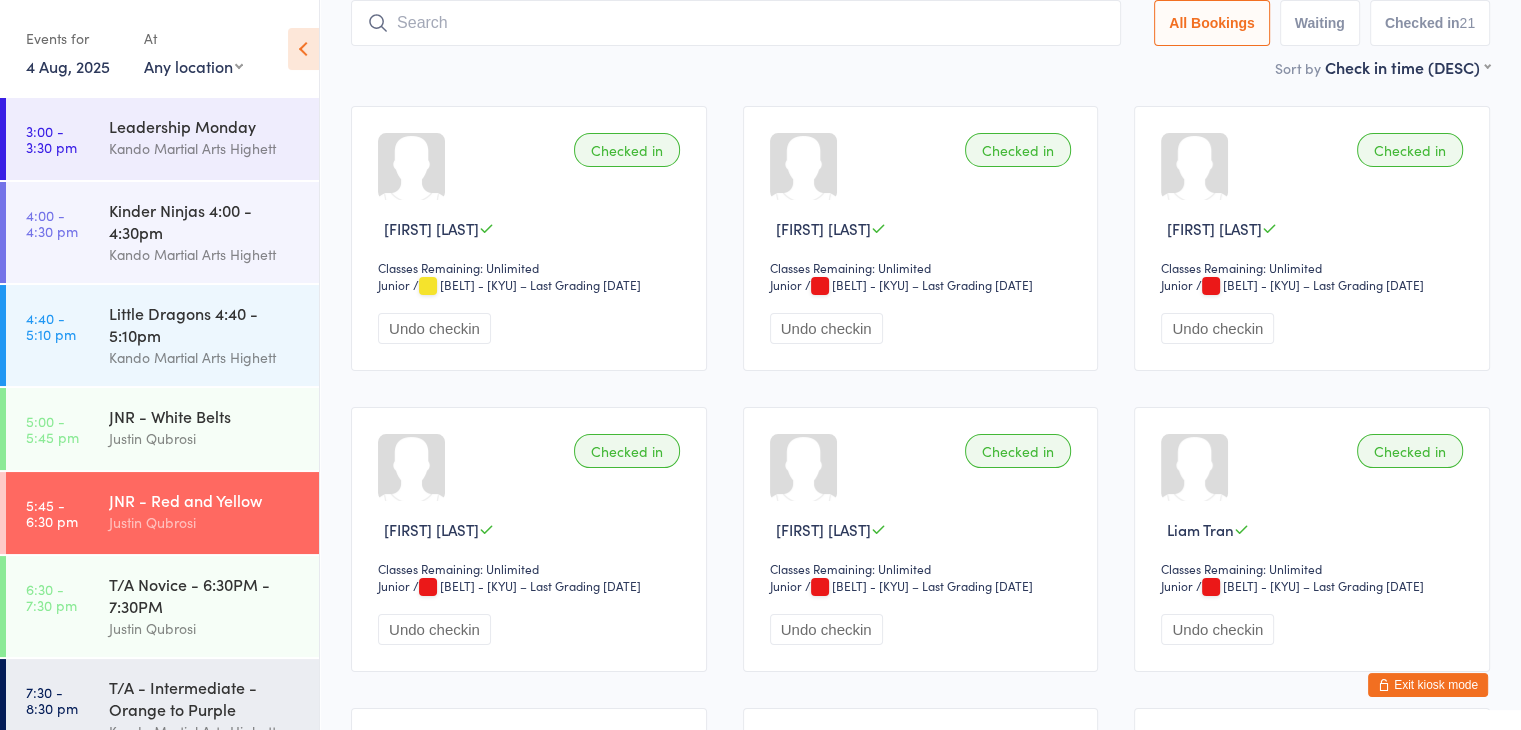 click at bounding box center (736, 23) 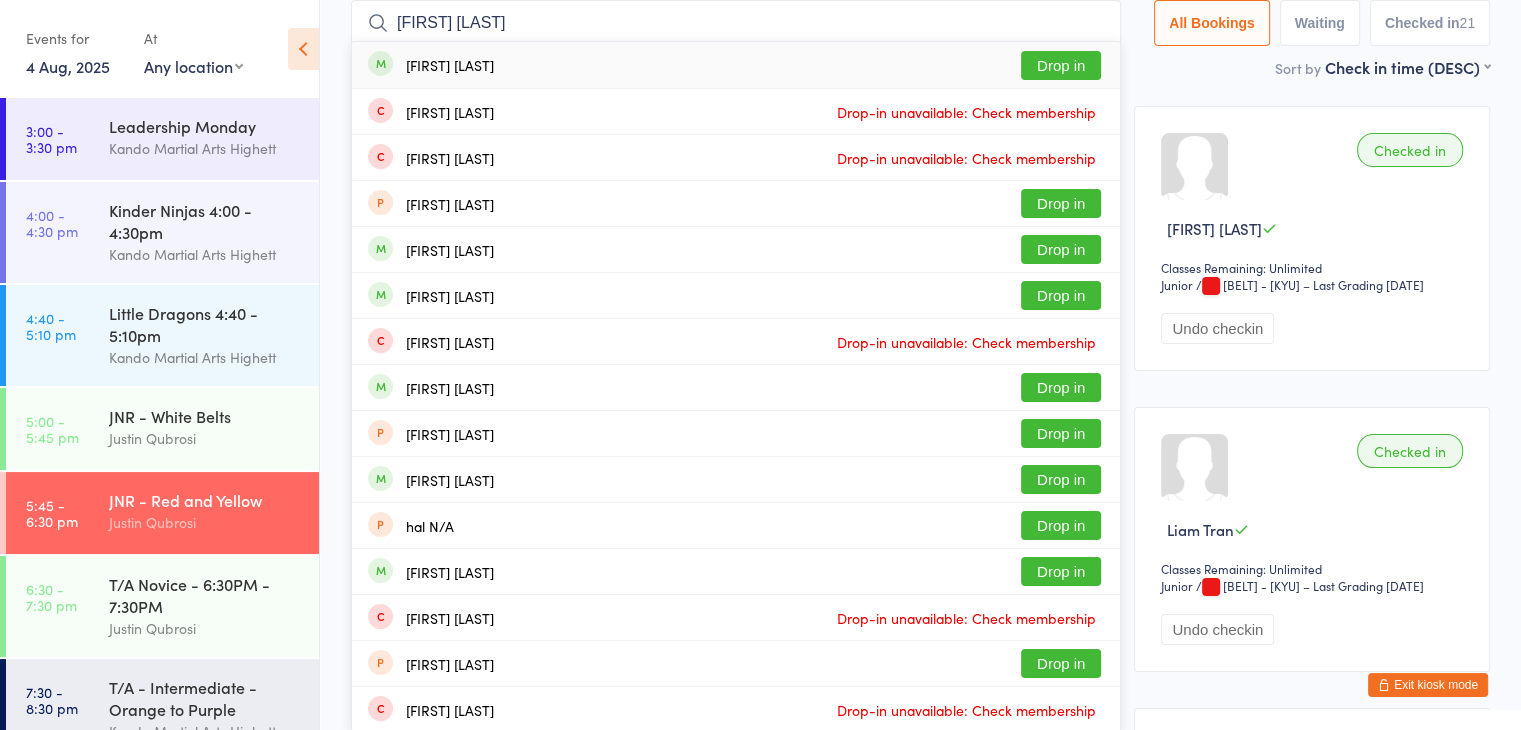type on "elias hale" 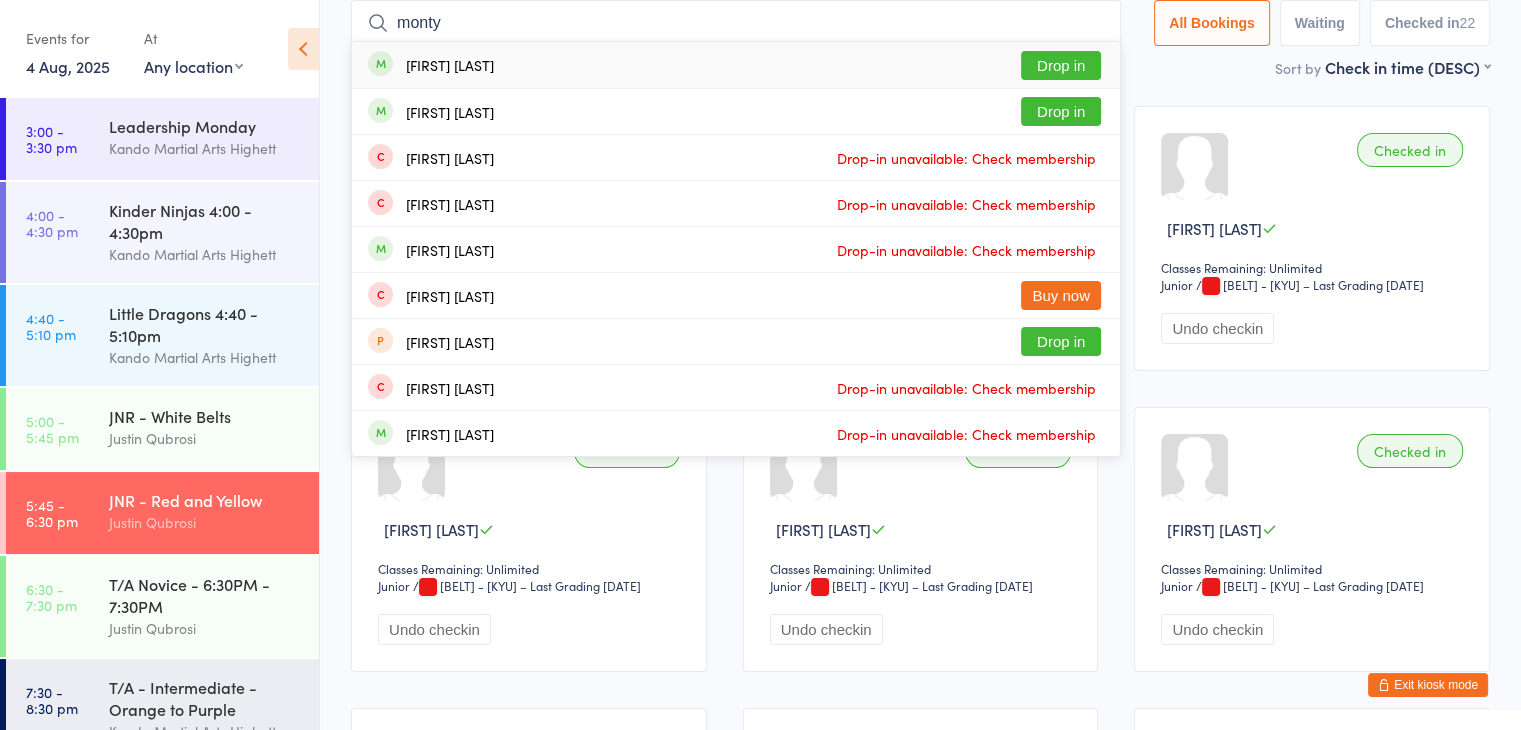 type on "monty" 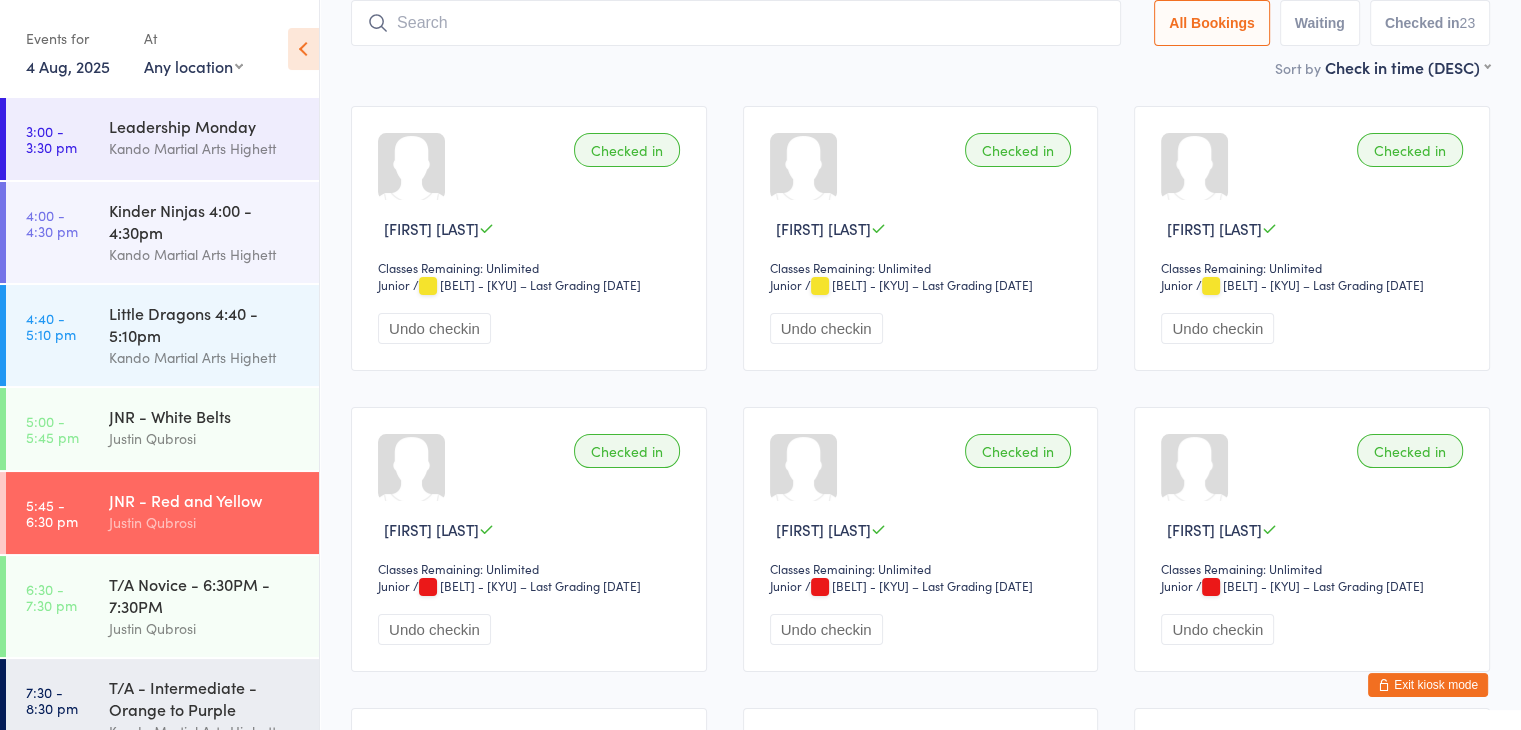 click on "Exit kiosk mode" at bounding box center [1428, 685] 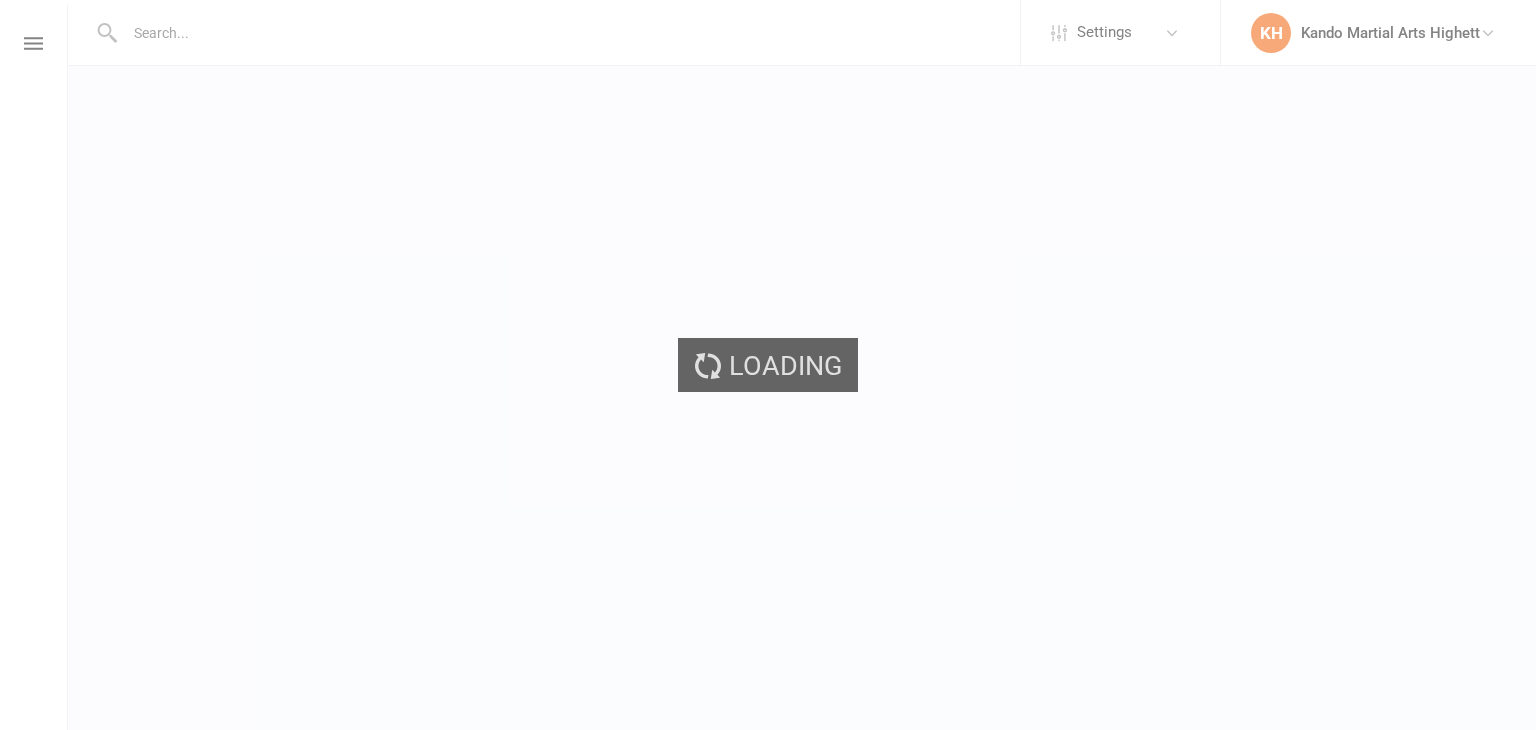 scroll, scrollTop: 0, scrollLeft: 0, axis: both 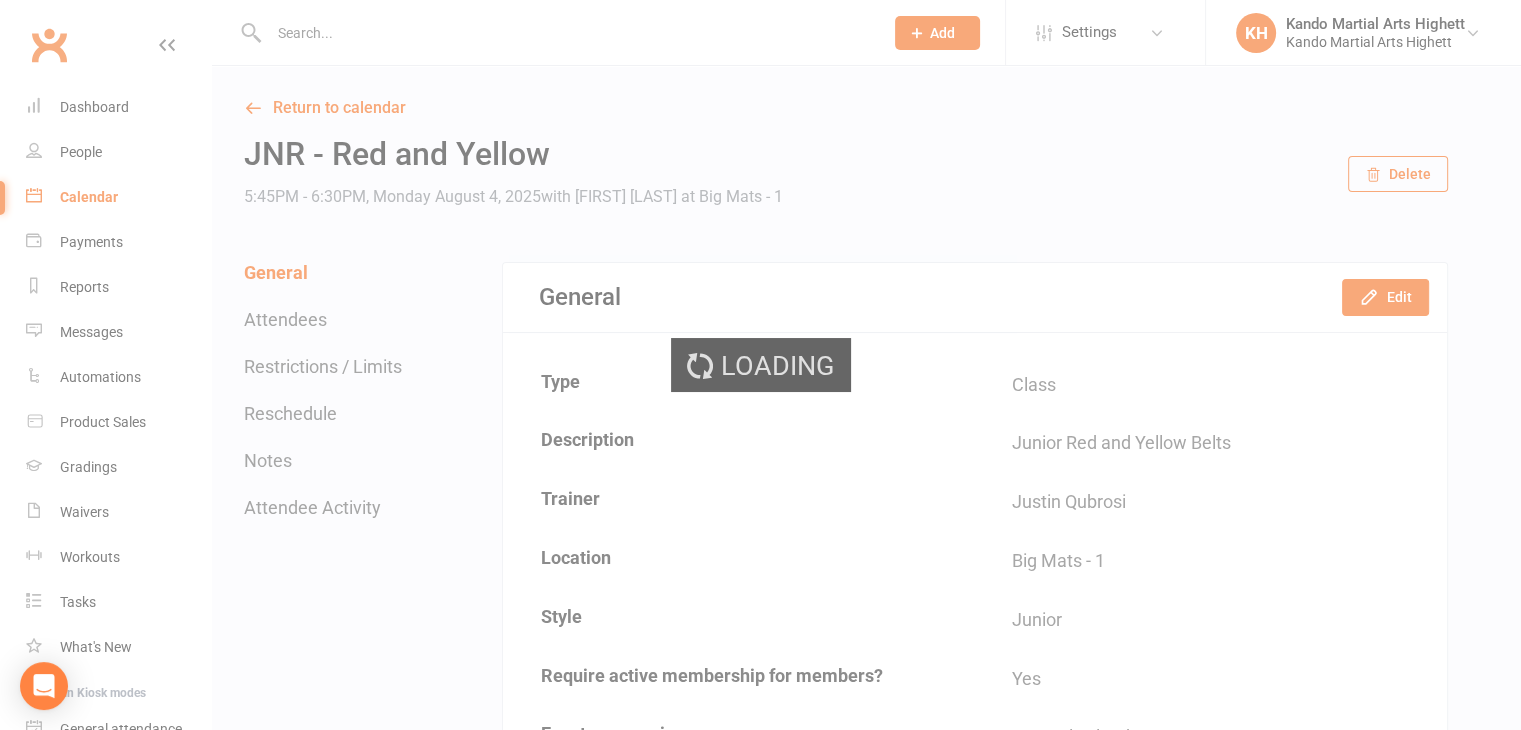 click on "Loading" at bounding box center (760, 365) 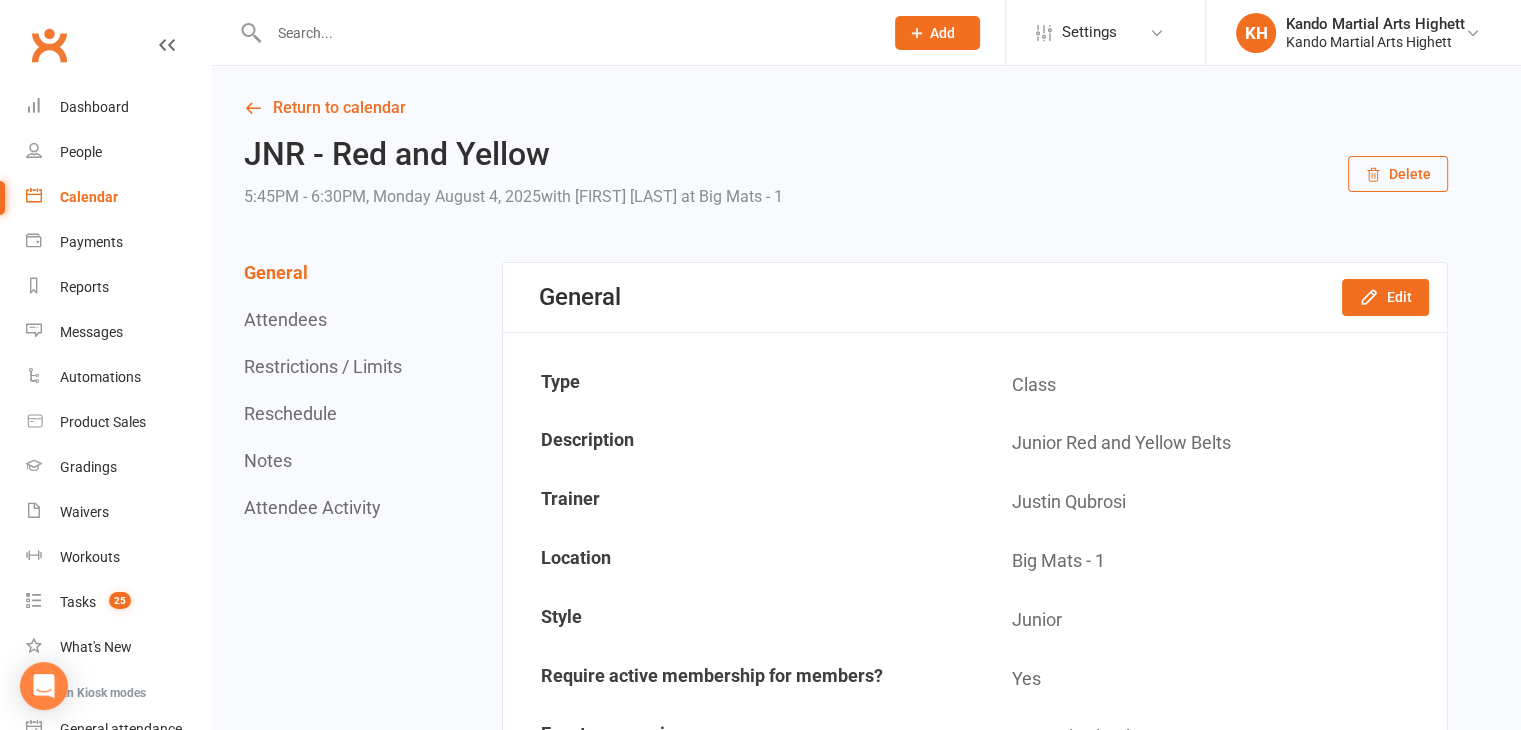 click on "Calendar" at bounding box center (89, 197) 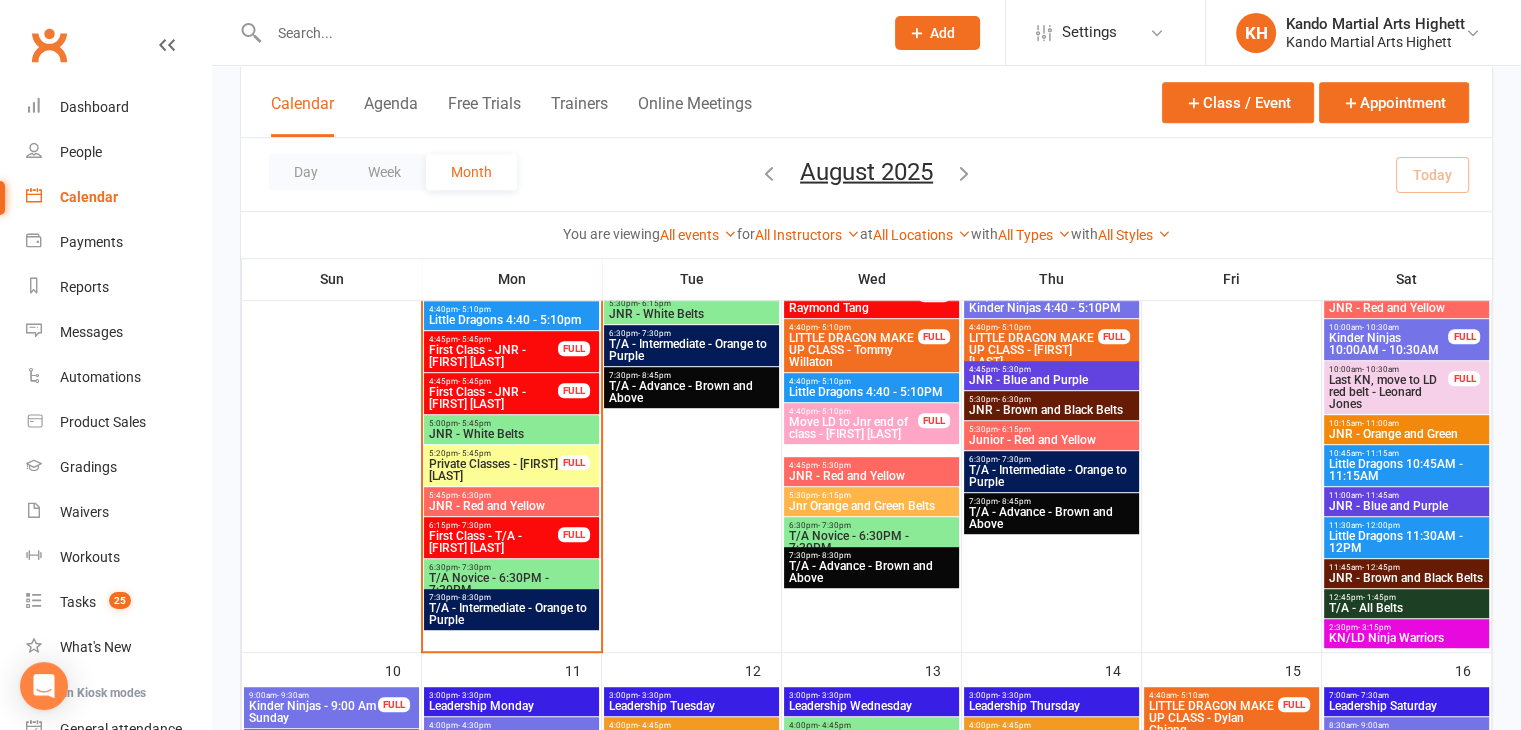 scroll, scrollTop: 1200, scrollLeft: 0, axis: vertical 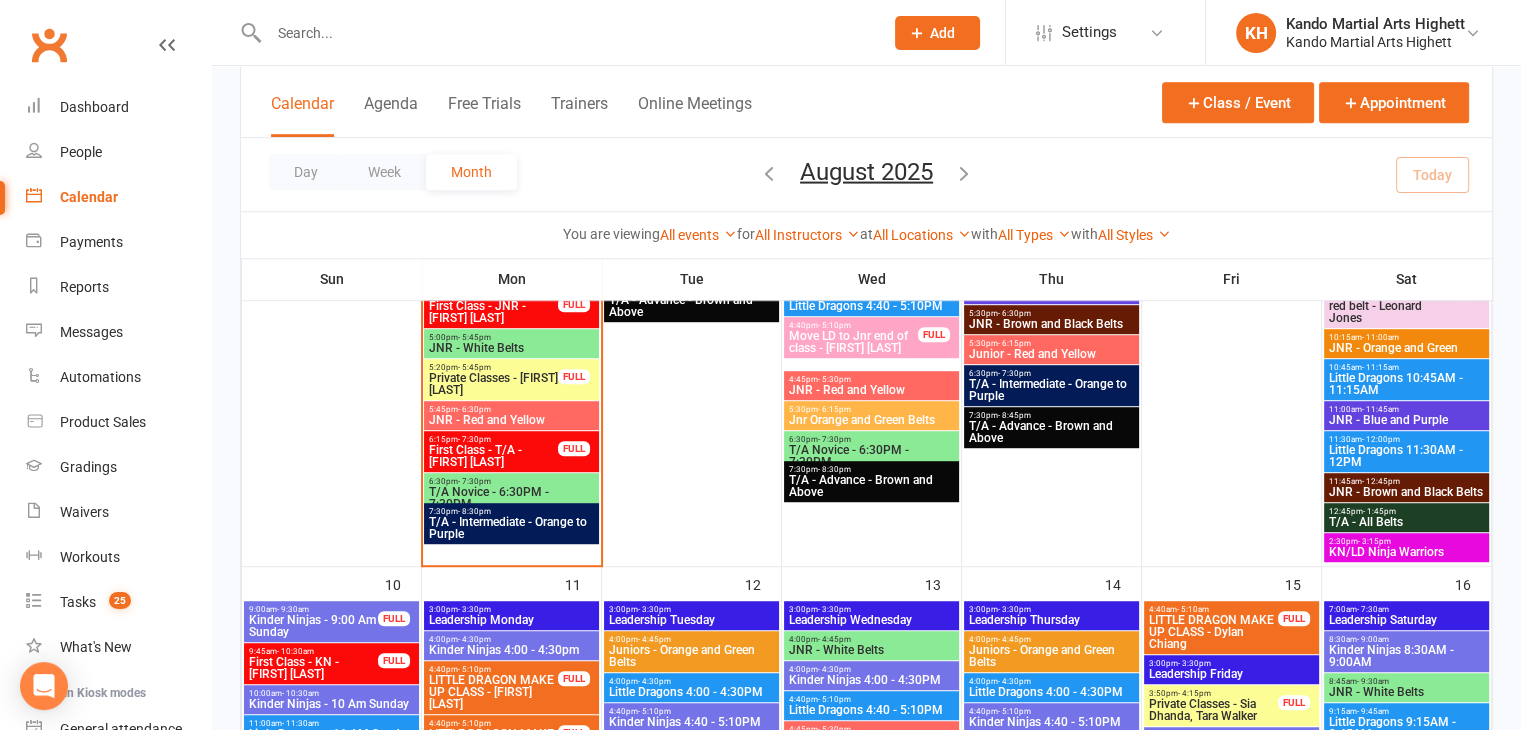 click on "First Class - T/A - [FIRST] [LAST]" at bounding box center (493, 456) 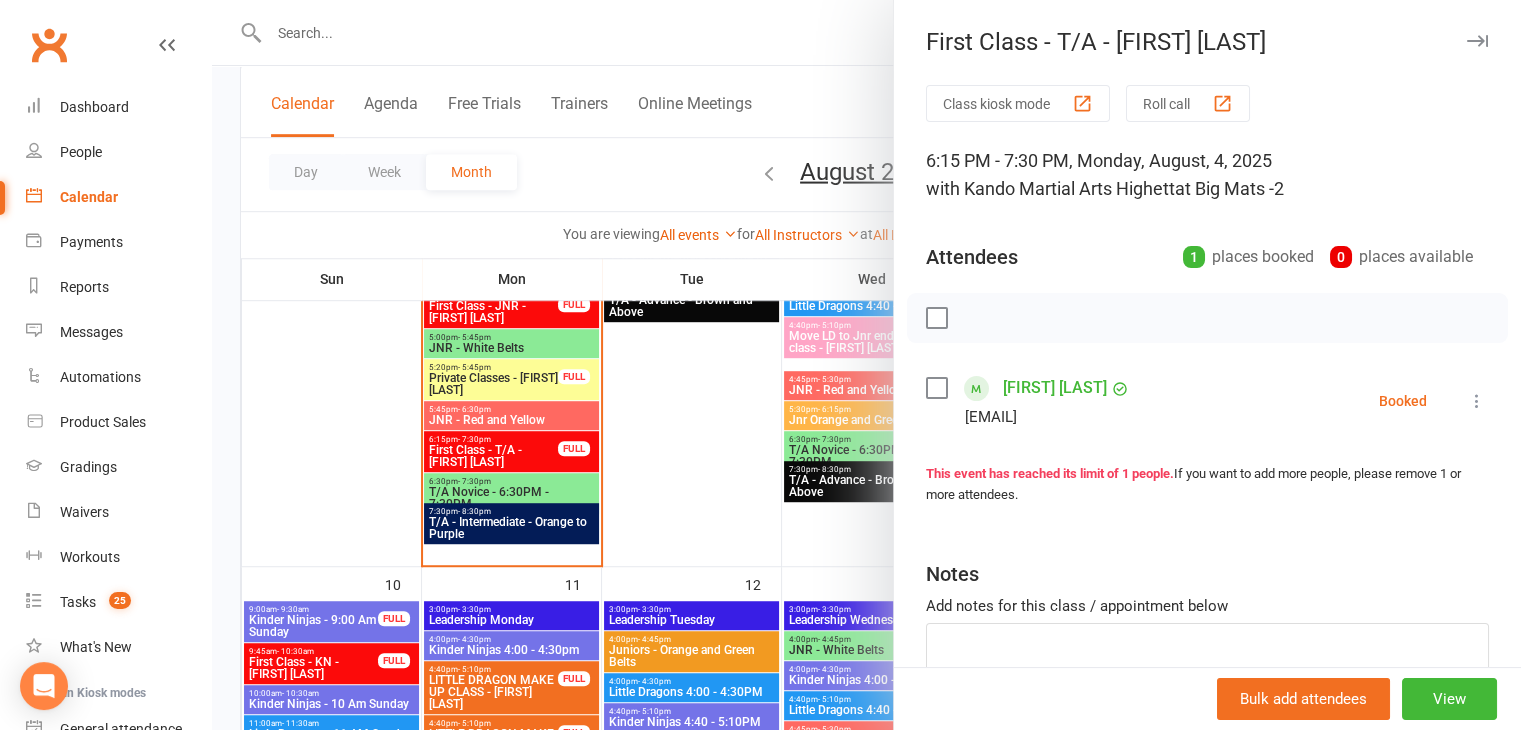 click at bounding box center (866, 365) 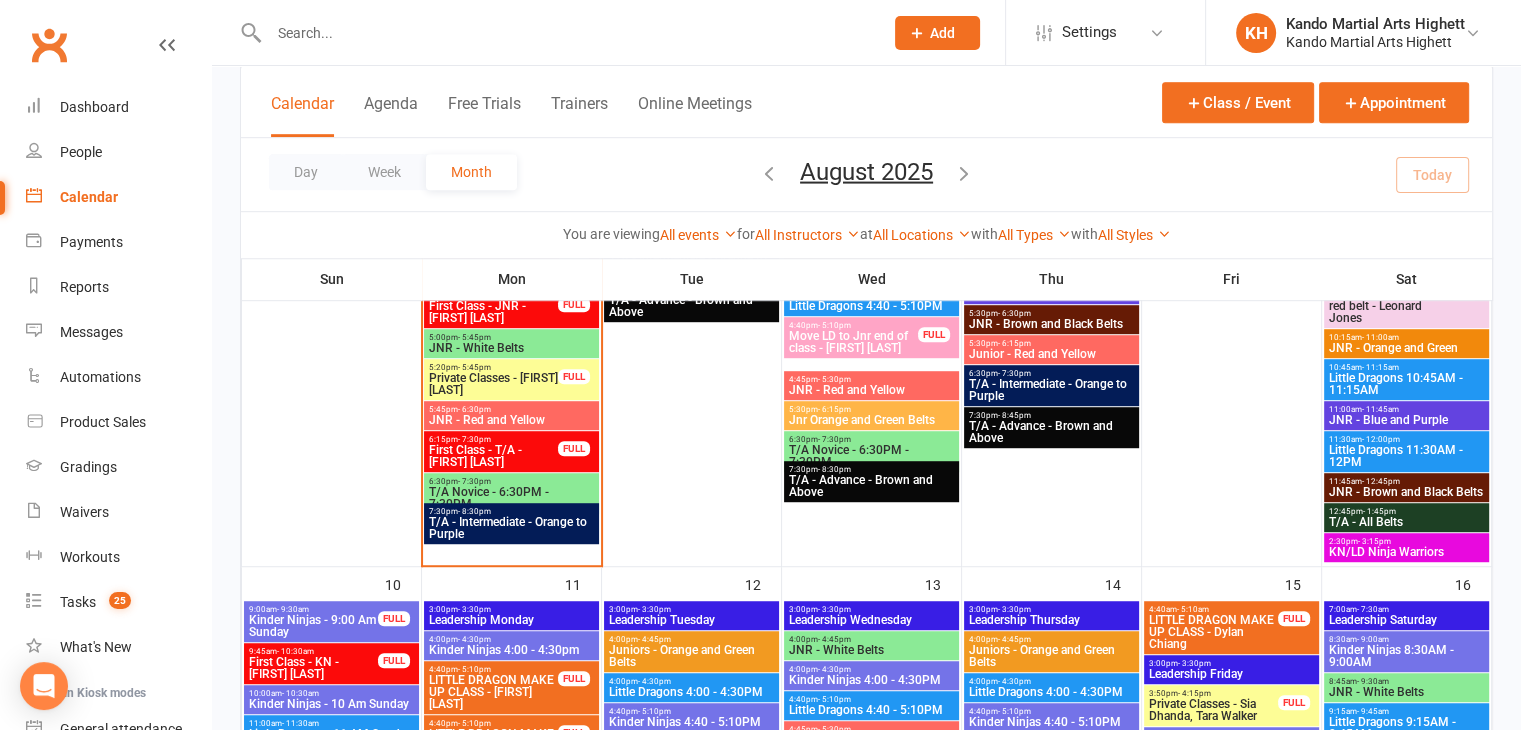 click on "Class kiosk mode Member self check-in Roll call kiosk mode Staff check-in for members General attendance kiosk mode Great for the front desk Kiosk modes:  General attendance  General attendance Class Roll call
Calendar Agenda Free Trials Trainers Online Meetings
Class / Event  Appointment Day Week Month August 2025
August 2025
Sun Mon Tue Wed Thu Fri Sat
27
28
29
30
31
01
02
03
04
05
06
07
08
09
10
11
12
13
14
15
16
17
18" at bounding box center (866, 744) 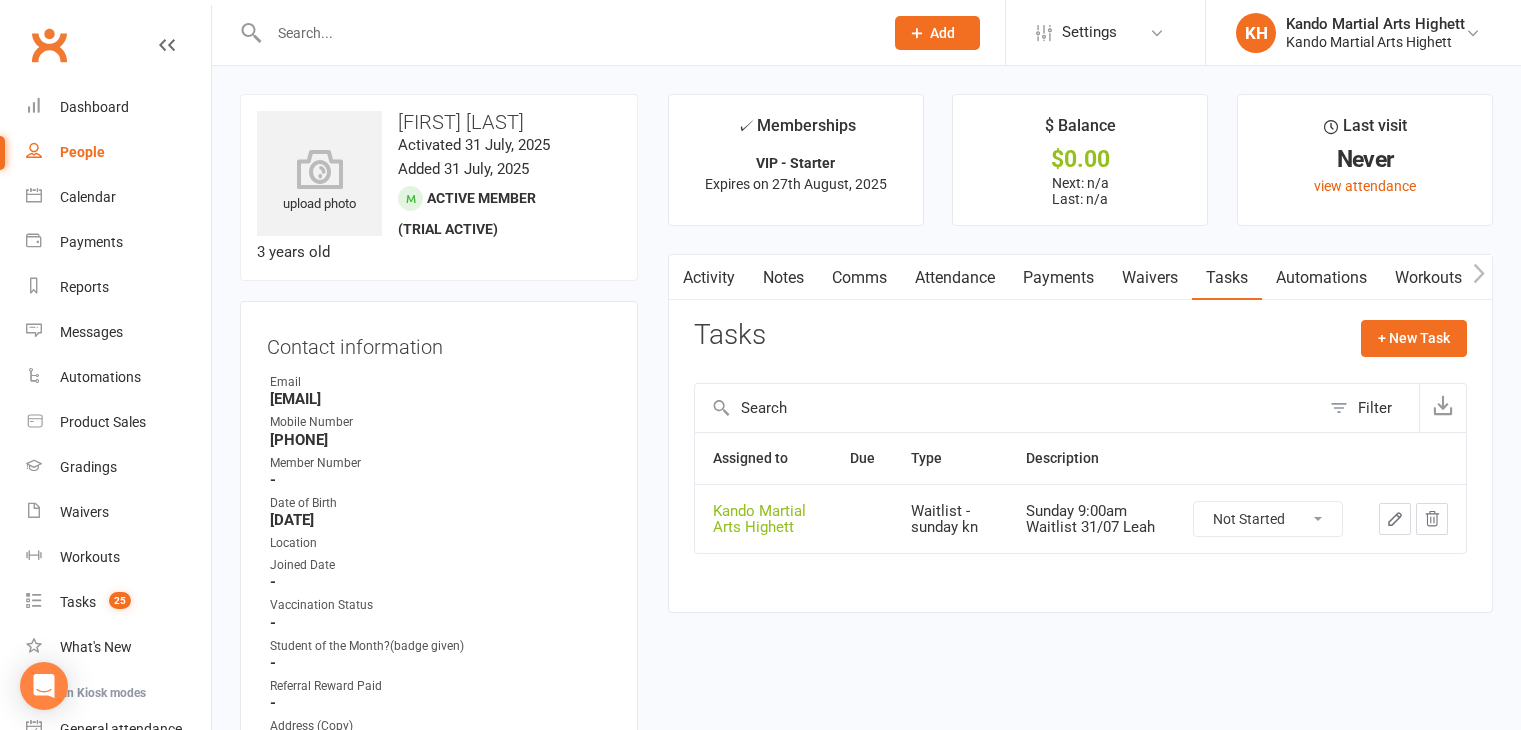 scroll, scrollTop: 0, scrollLeft: 0, axis: both 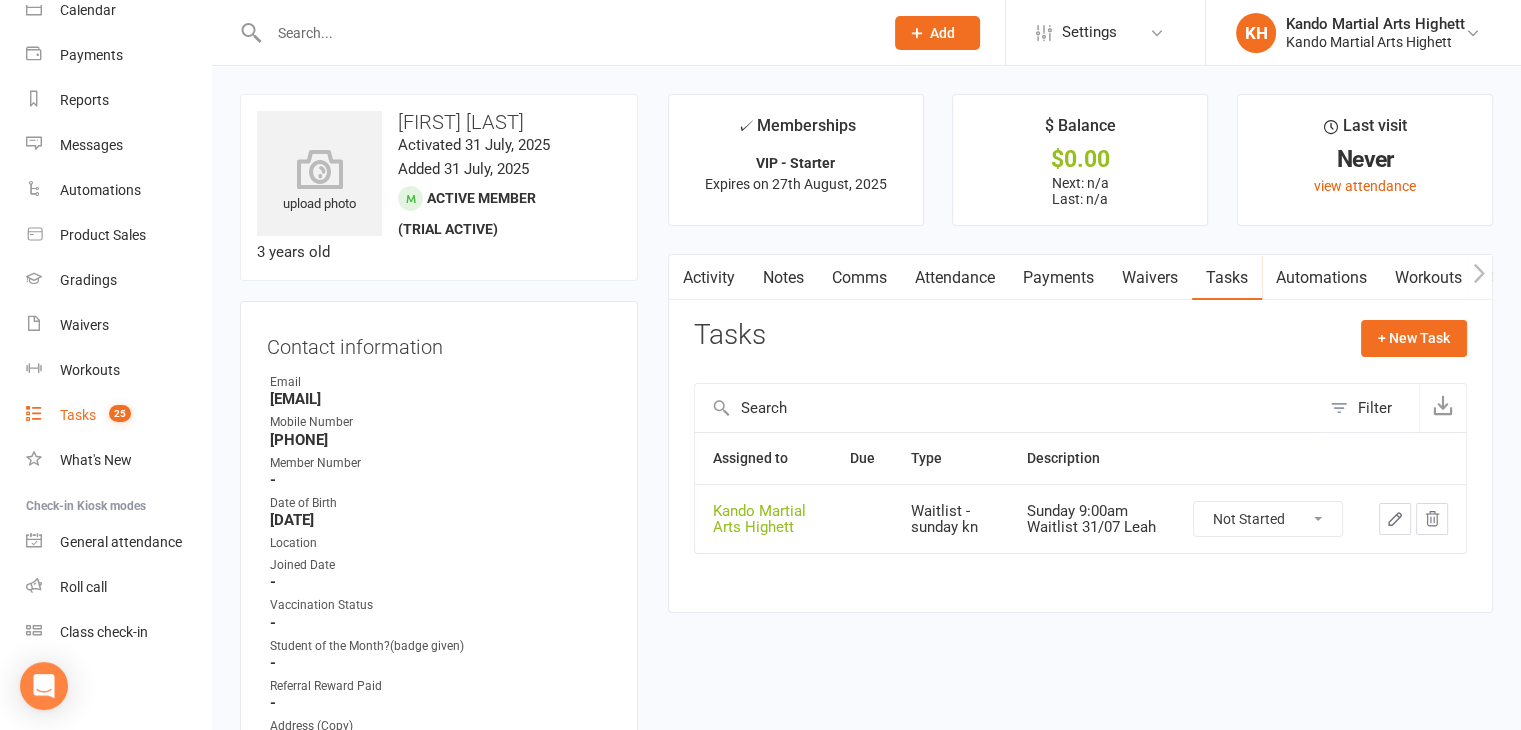 click on "Tasks" at bounding box center [78, 415] 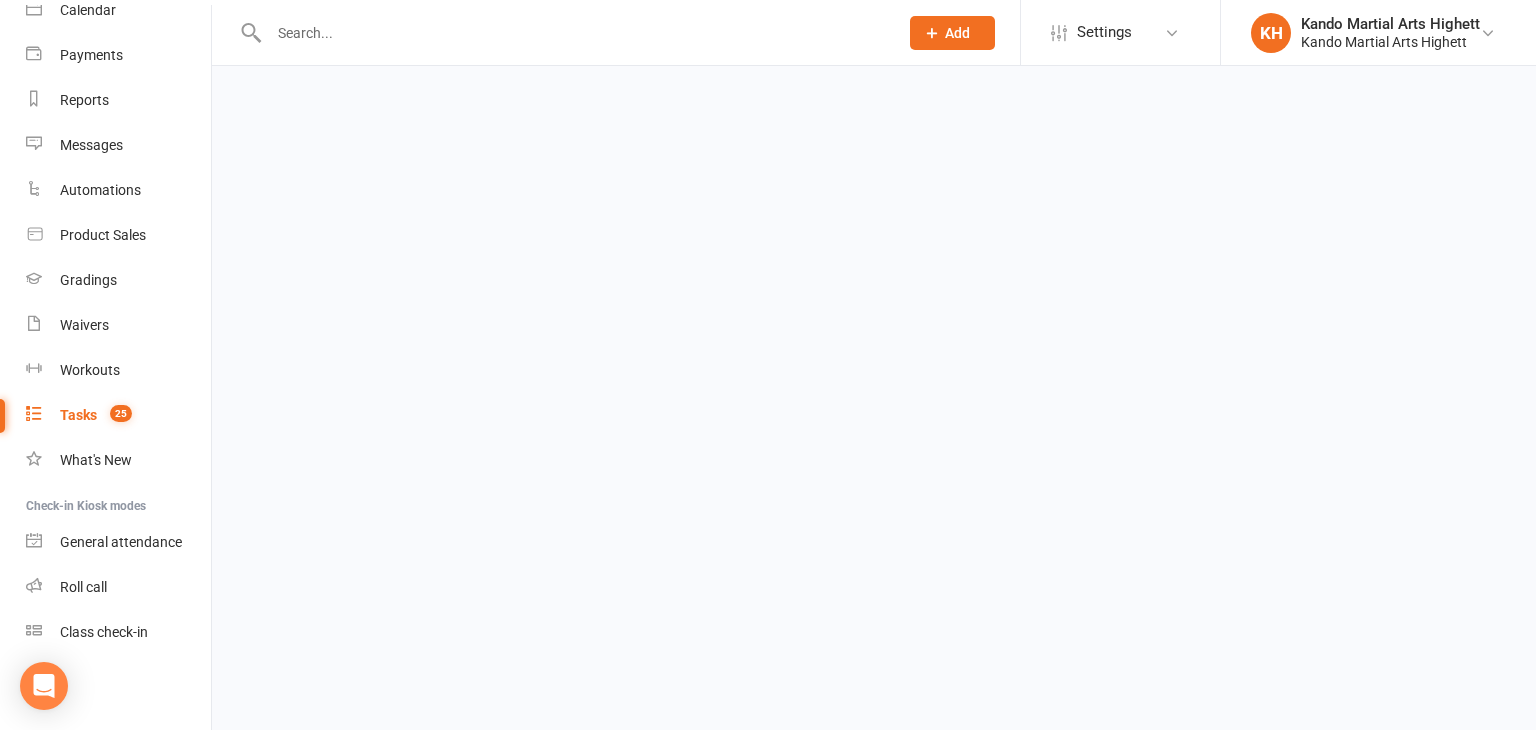 select on "incomplete" 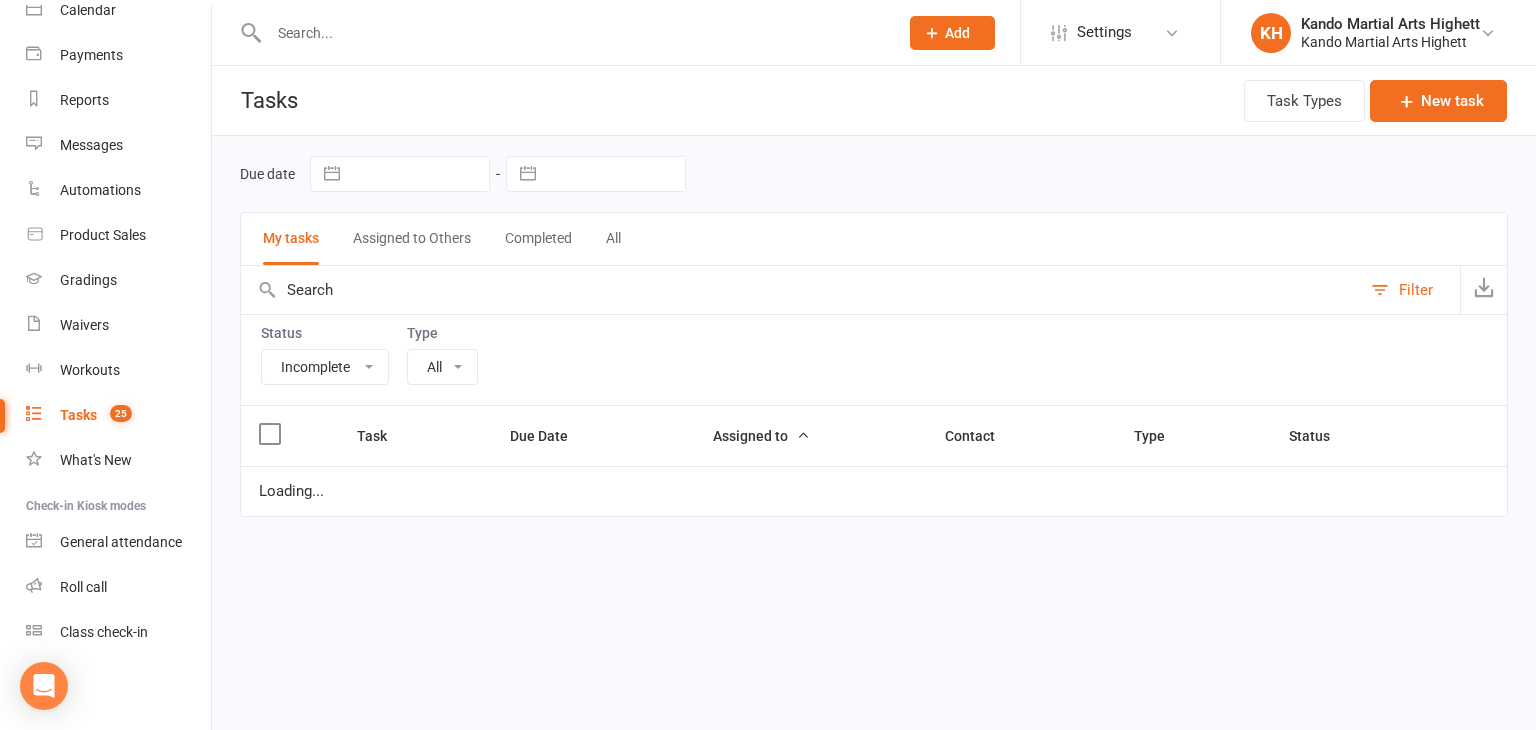 select on "22415" 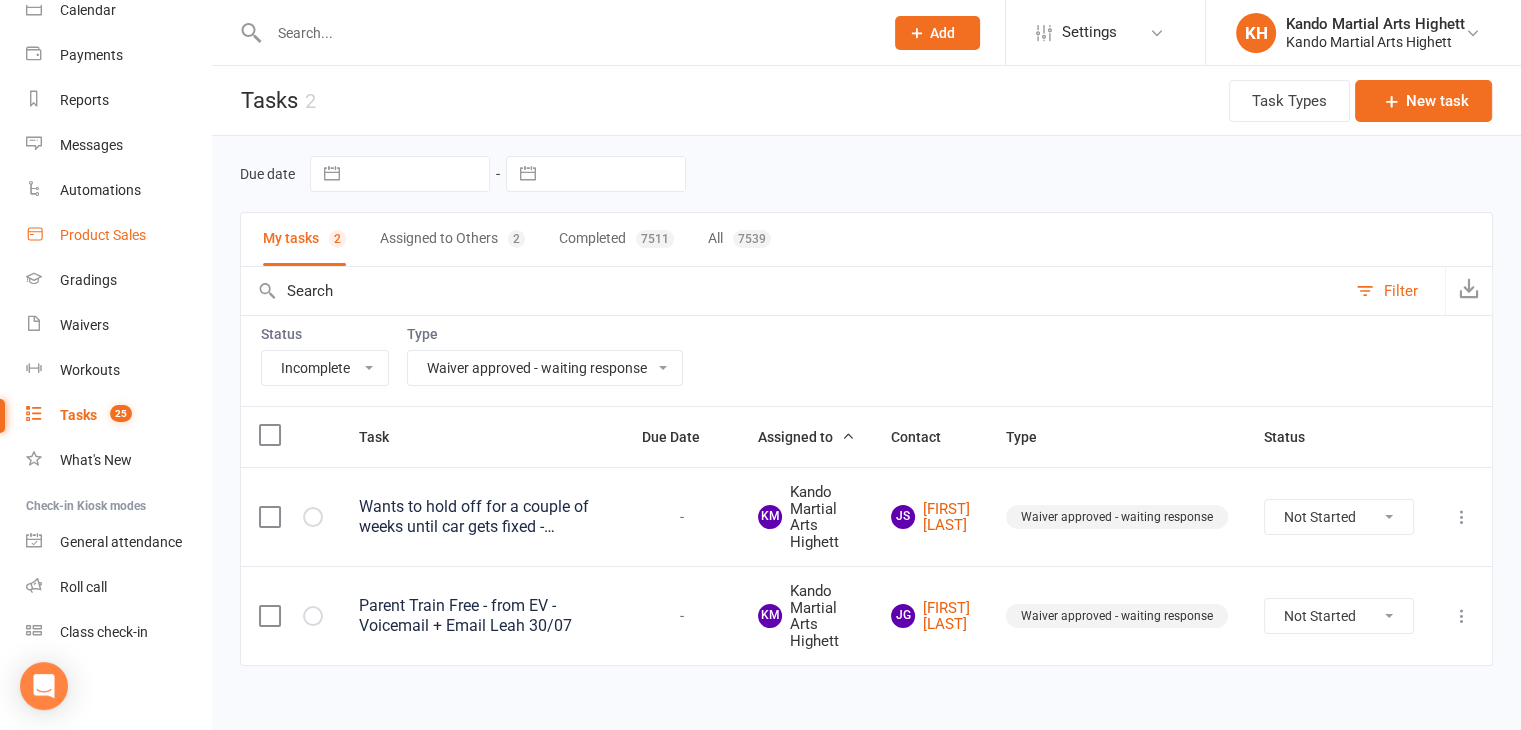 click on "Product Sales" at bounding box center (118, 235) 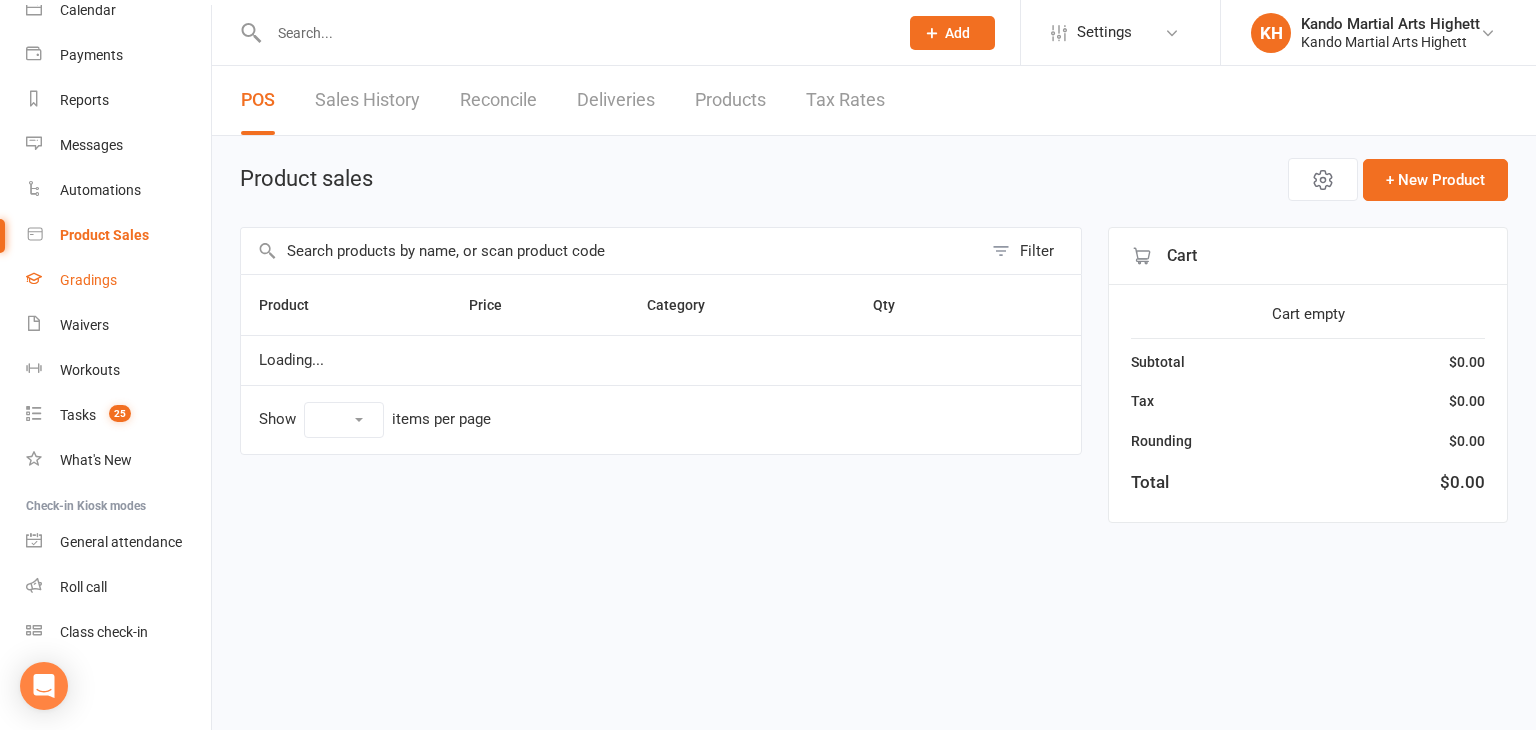 click on "Gradings" at bounding box center (88, 280) 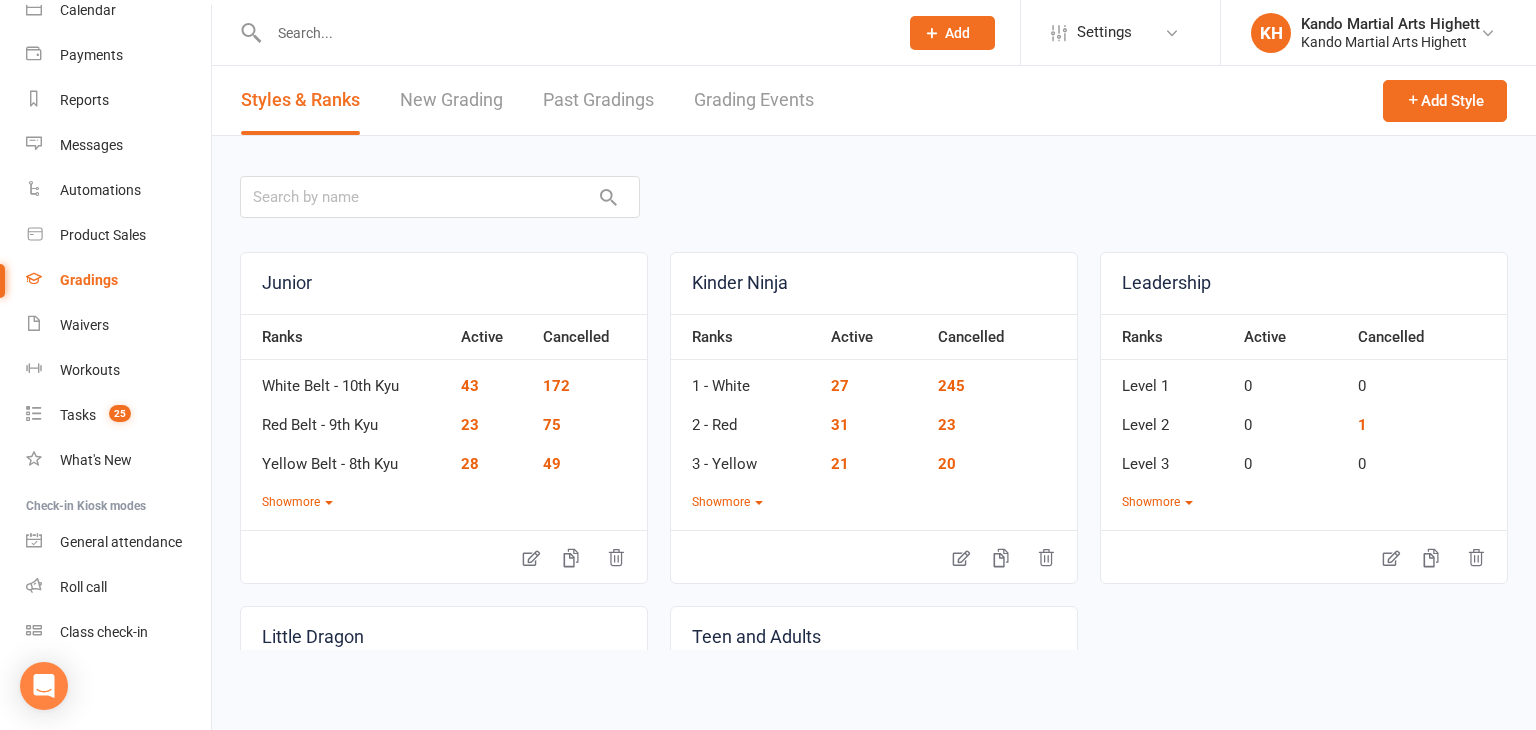 click on "Grading Events" at bounding box center (754, 100) 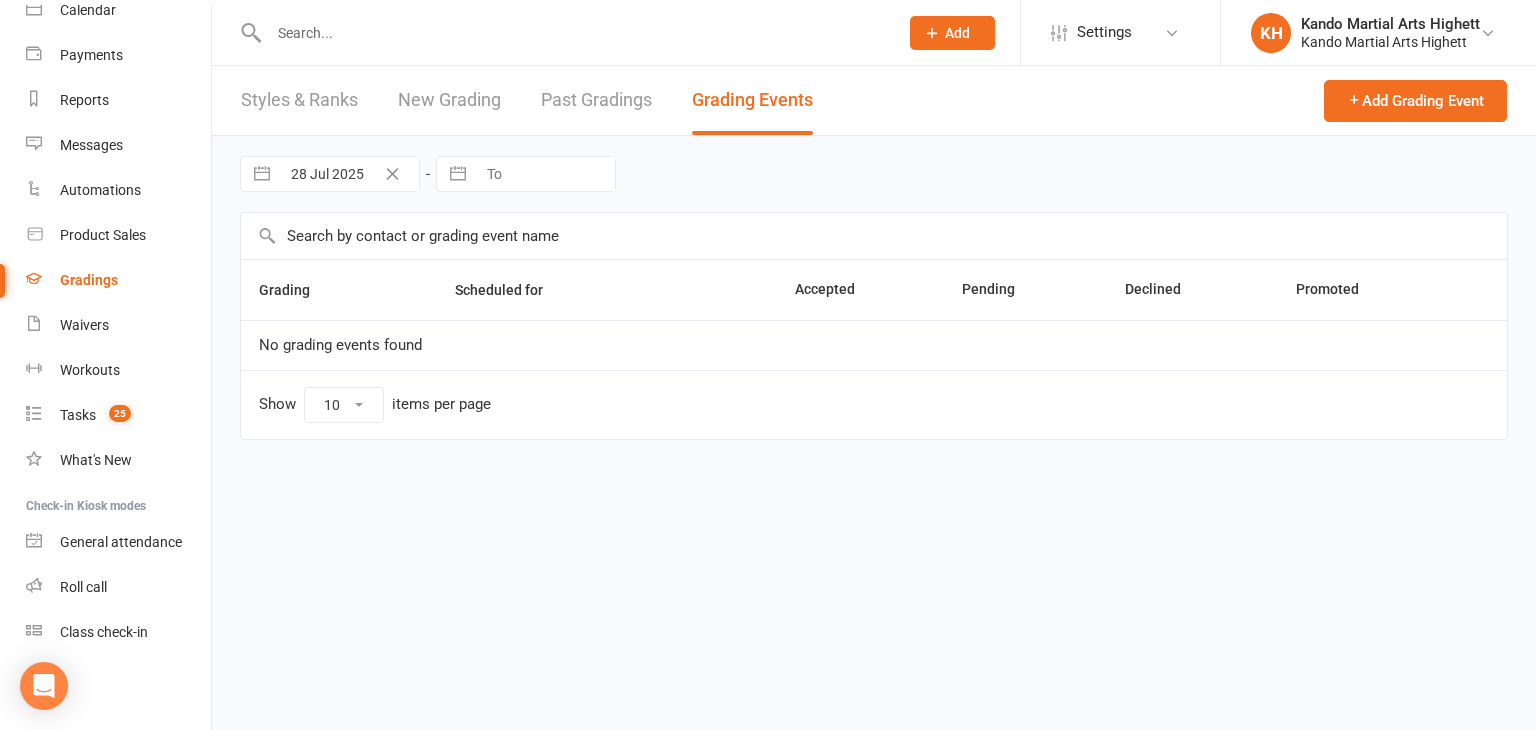 select on "100" 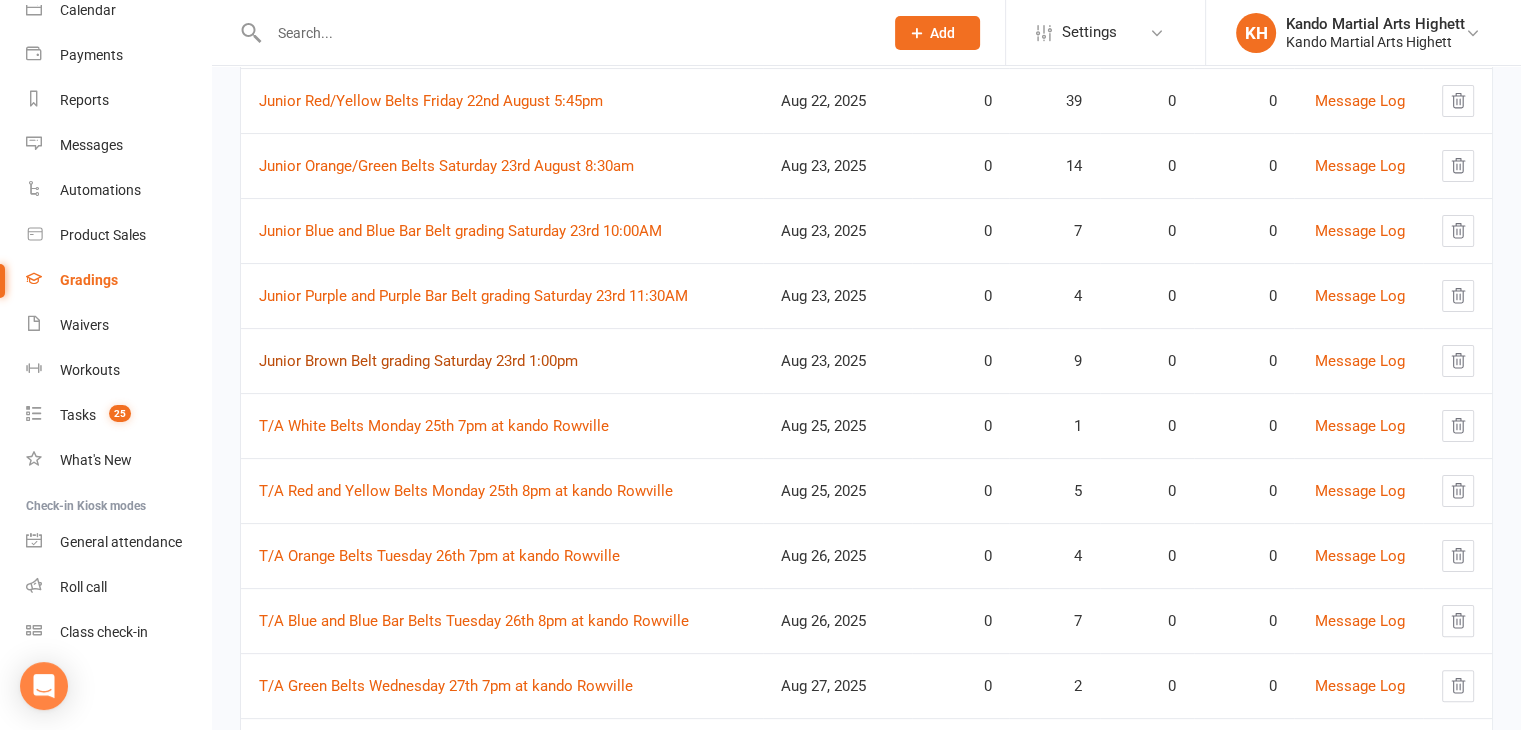 scroll, scrollTop: 200, scrollLeft: 0, axis: vertical 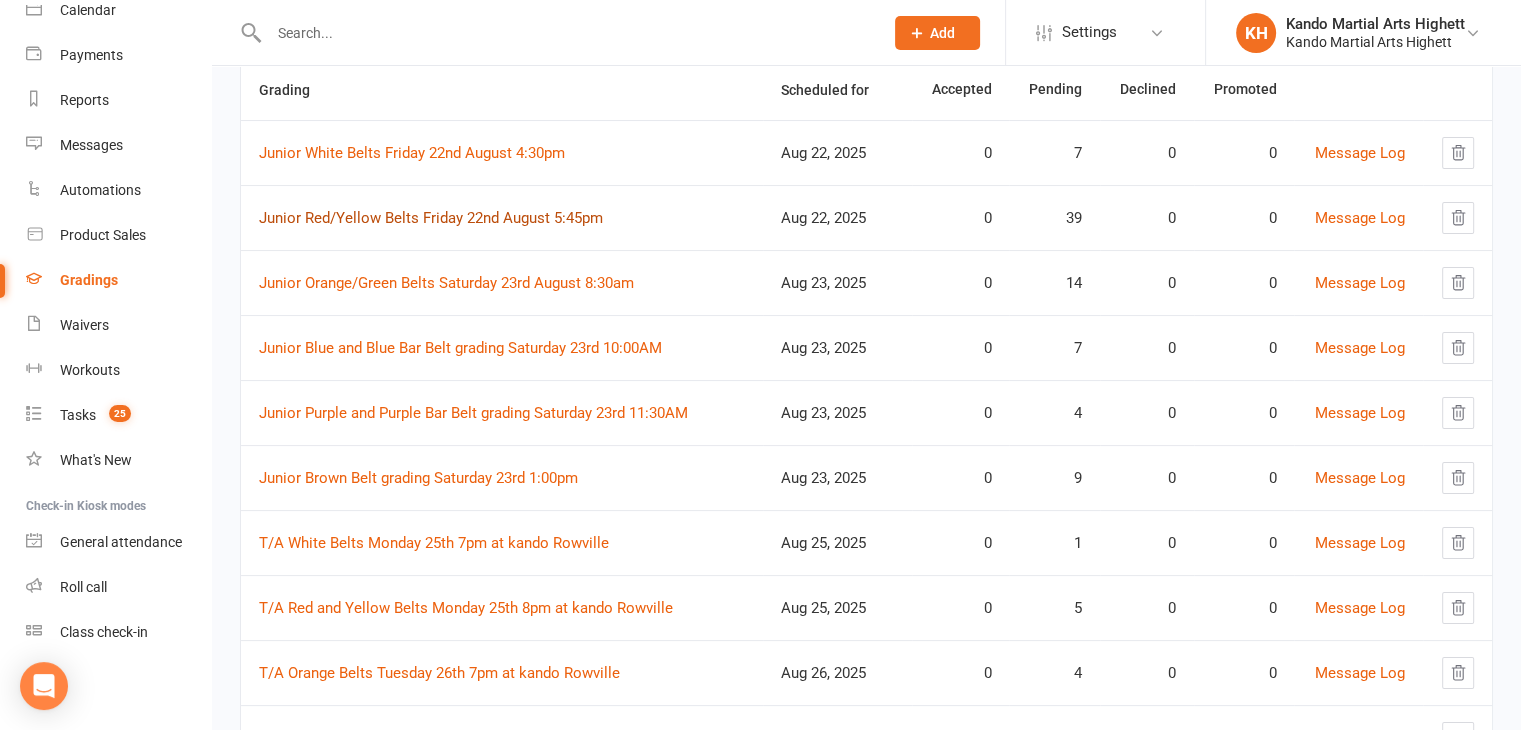 click on "Junior Red/Yellow Belts Friday 22nd August 5:45pm" at bounding box center [431, 218] 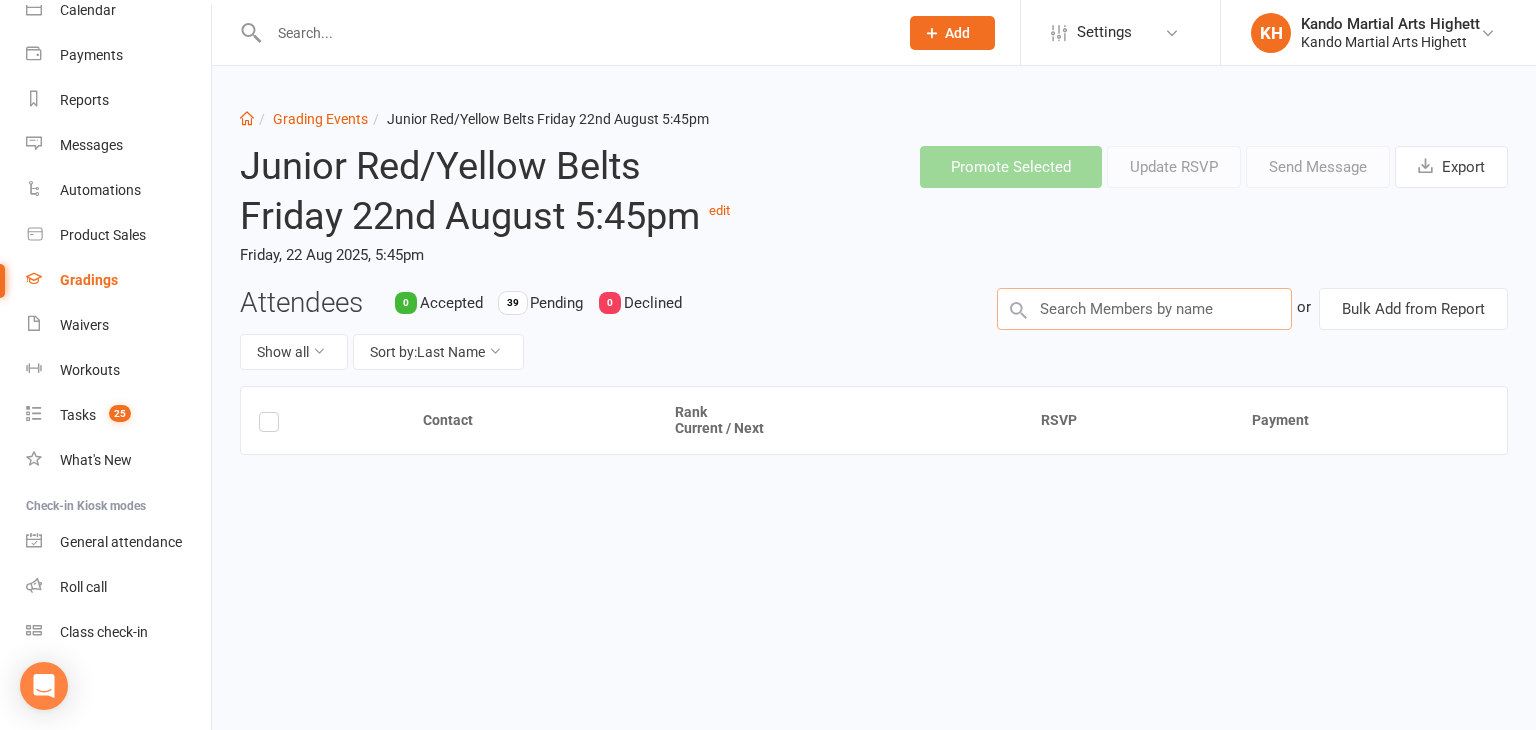 click at bounding box center [1144, 309] 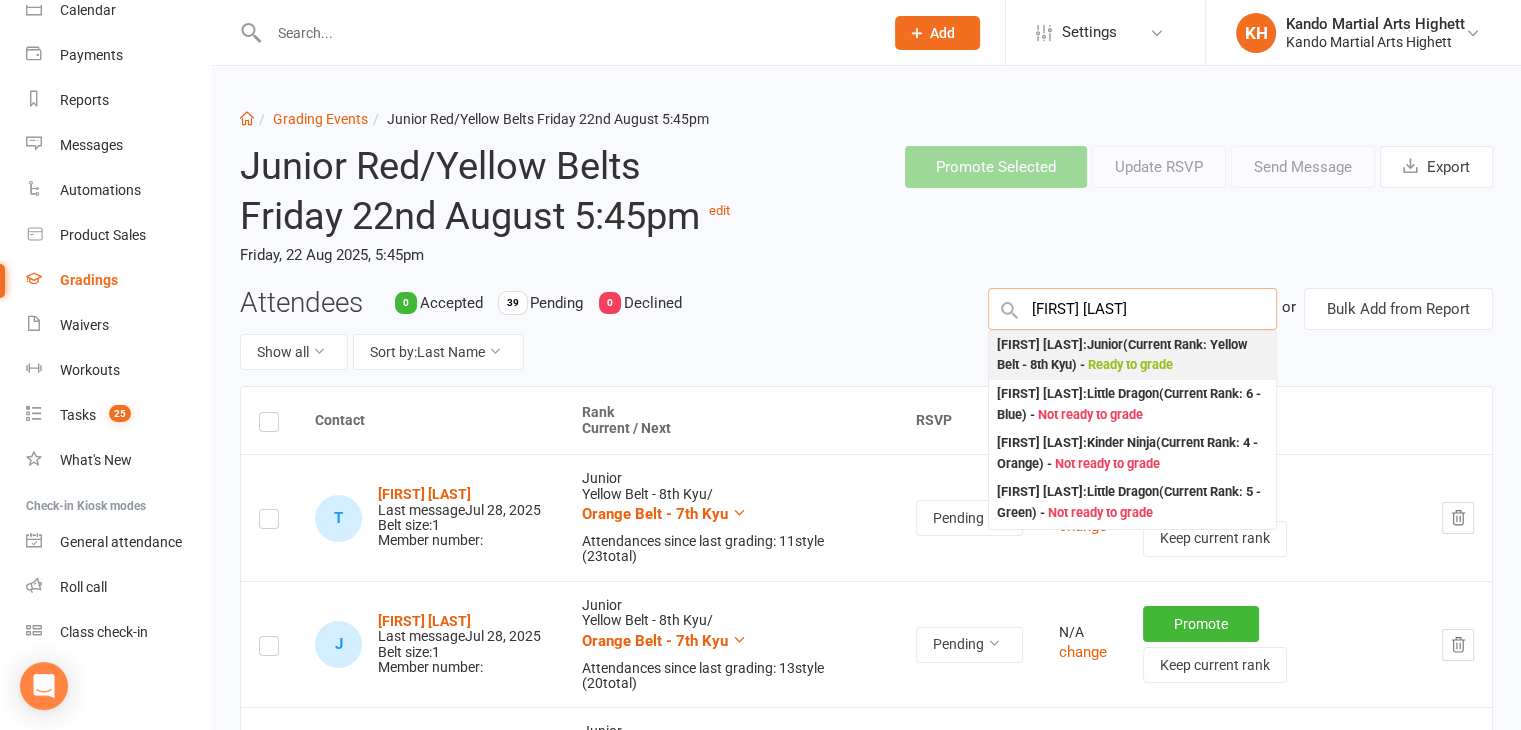 type on "[FIRST] [LAST]" 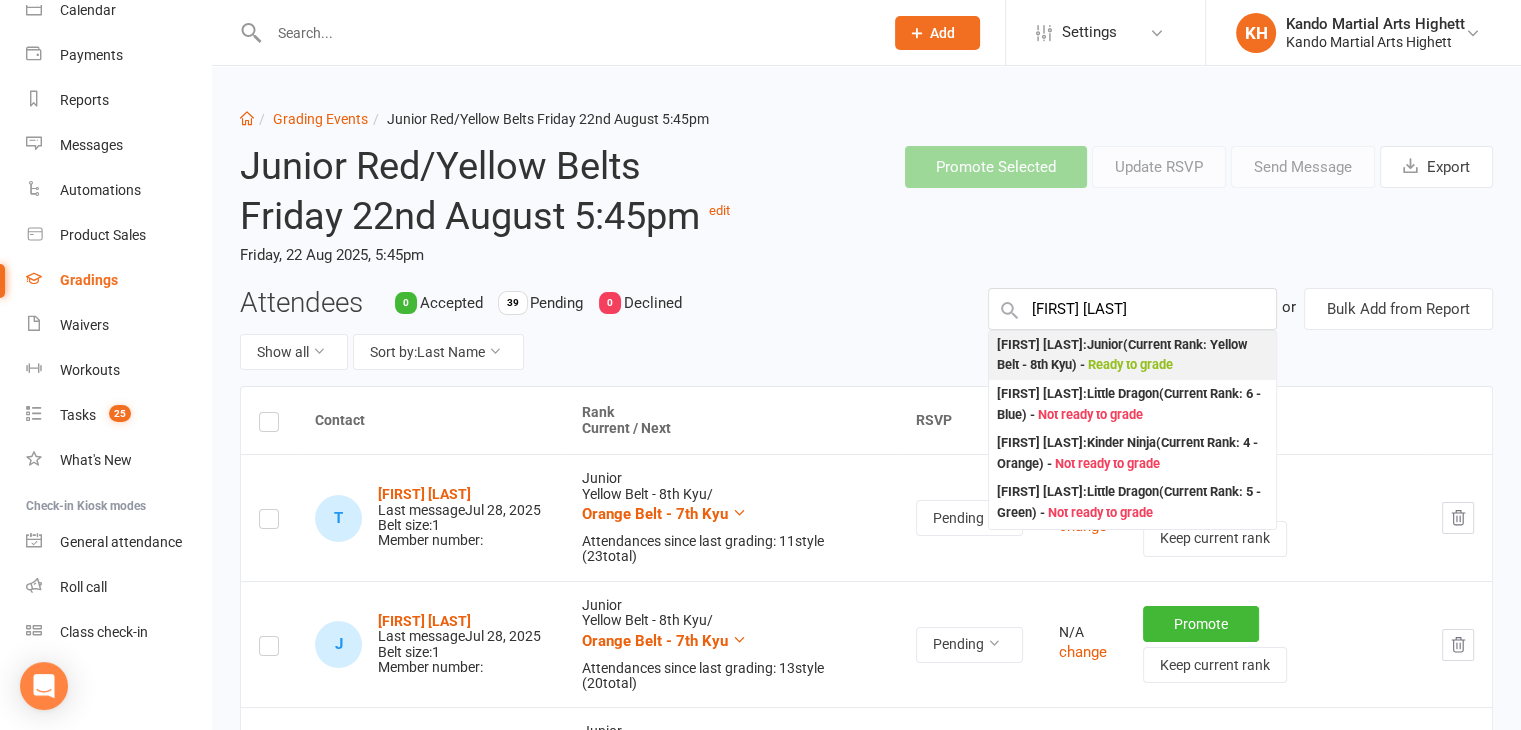 click on "[FIRST] [LAST] : Junior (Current Rank: Yellow Belt - 8th Kyu) - Ready to grade" at bounding box center (1132, 355) 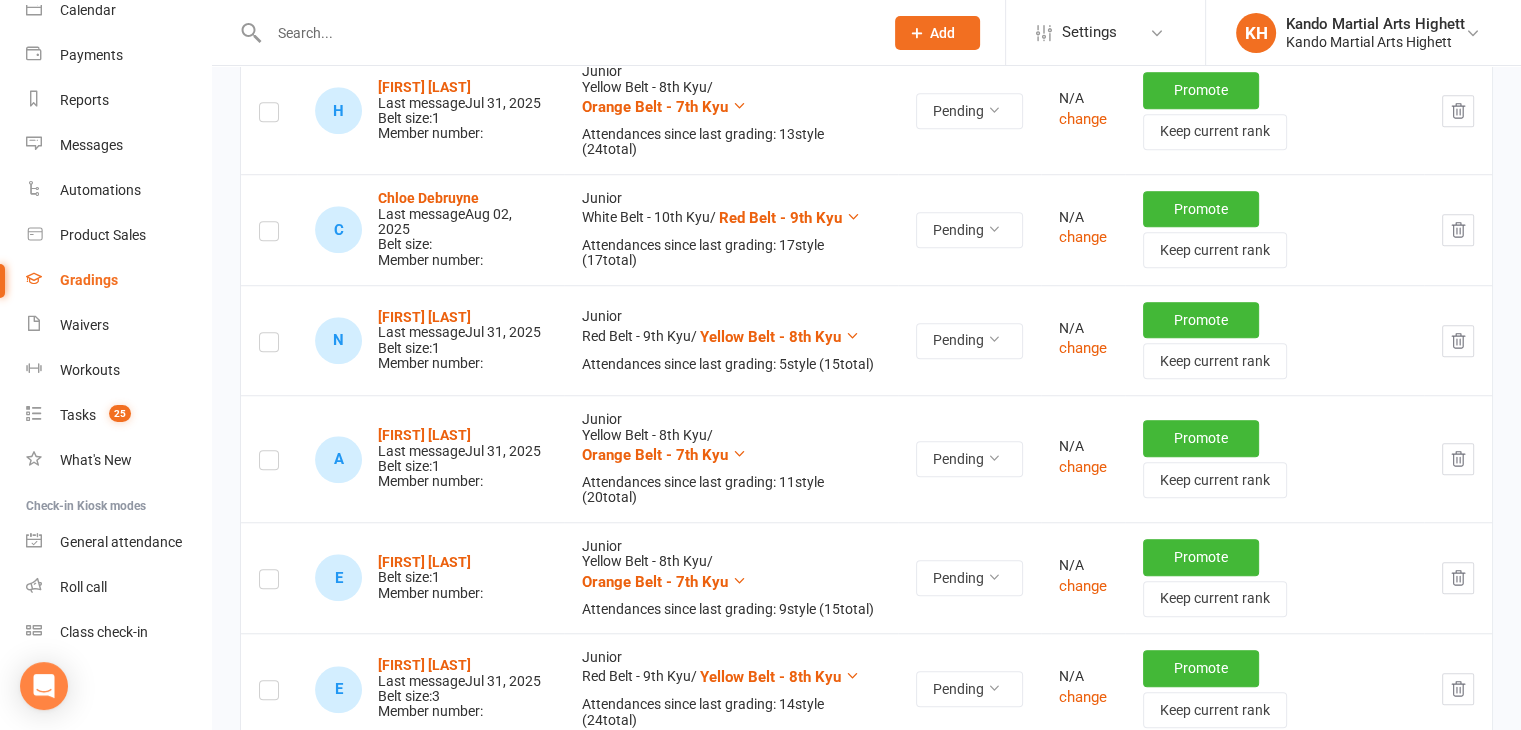 scroll, scrollTop: 1600, scrollLeft: 0, axis: vertical 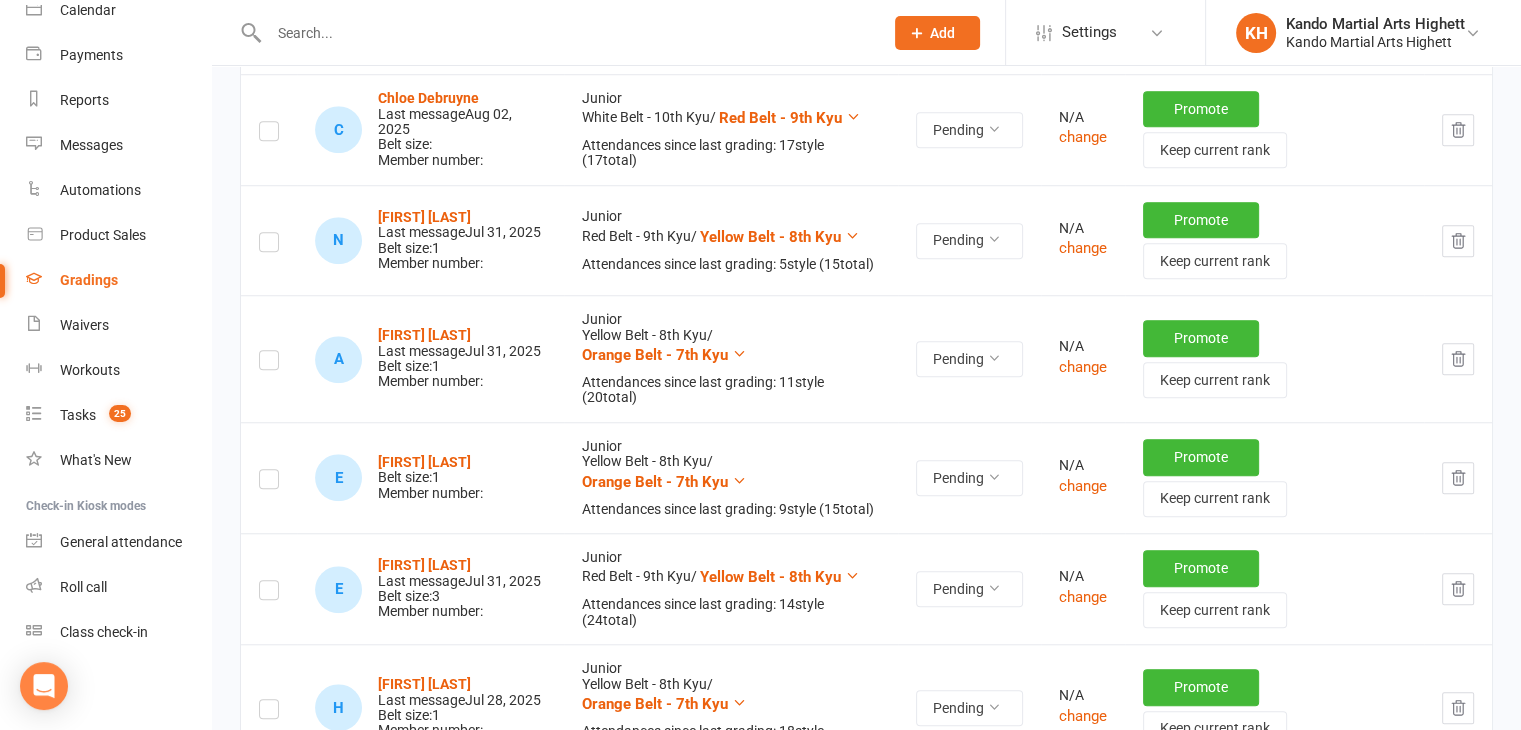 click at bounding box center [269, 482] 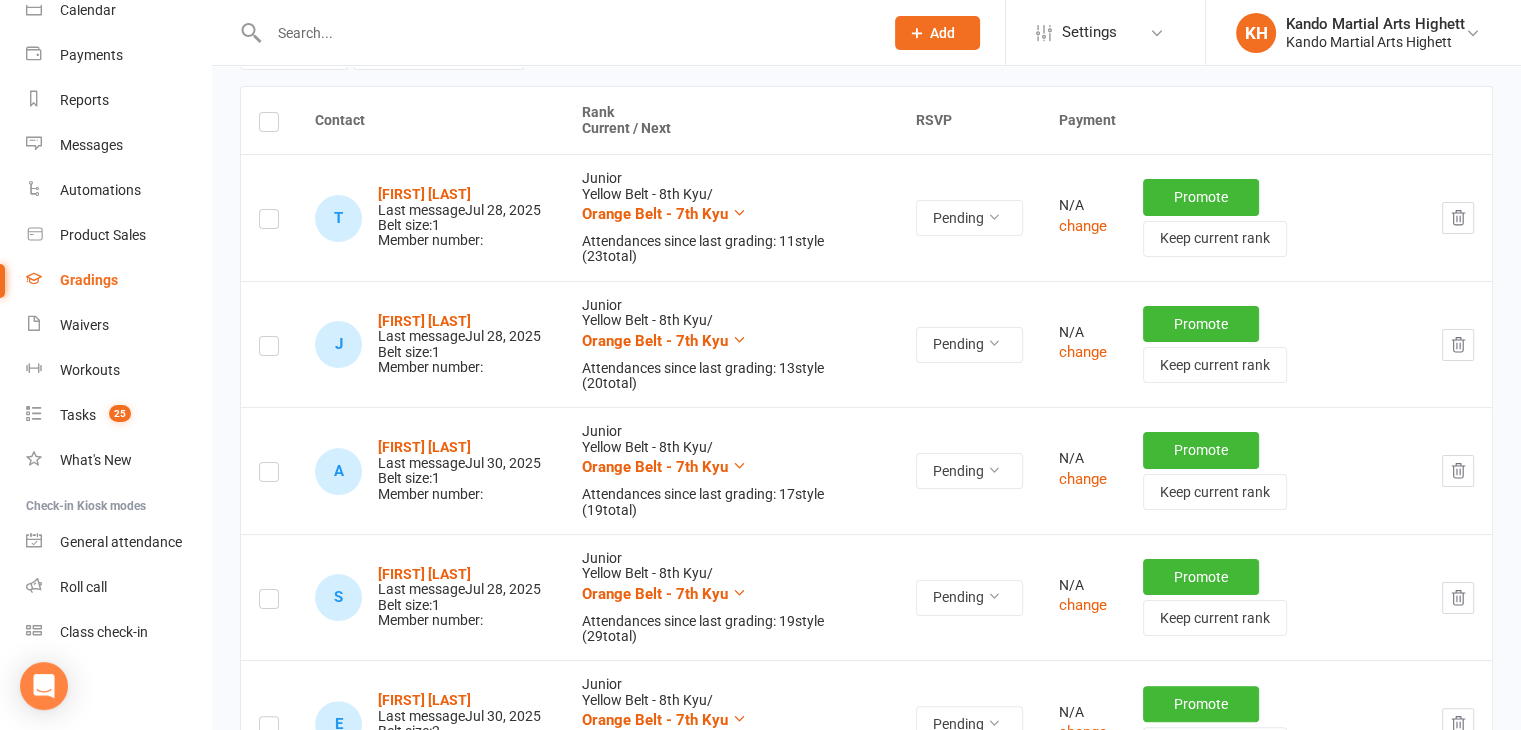 scroll, scrollTop: 0, scrollLeft: 0, axis: both 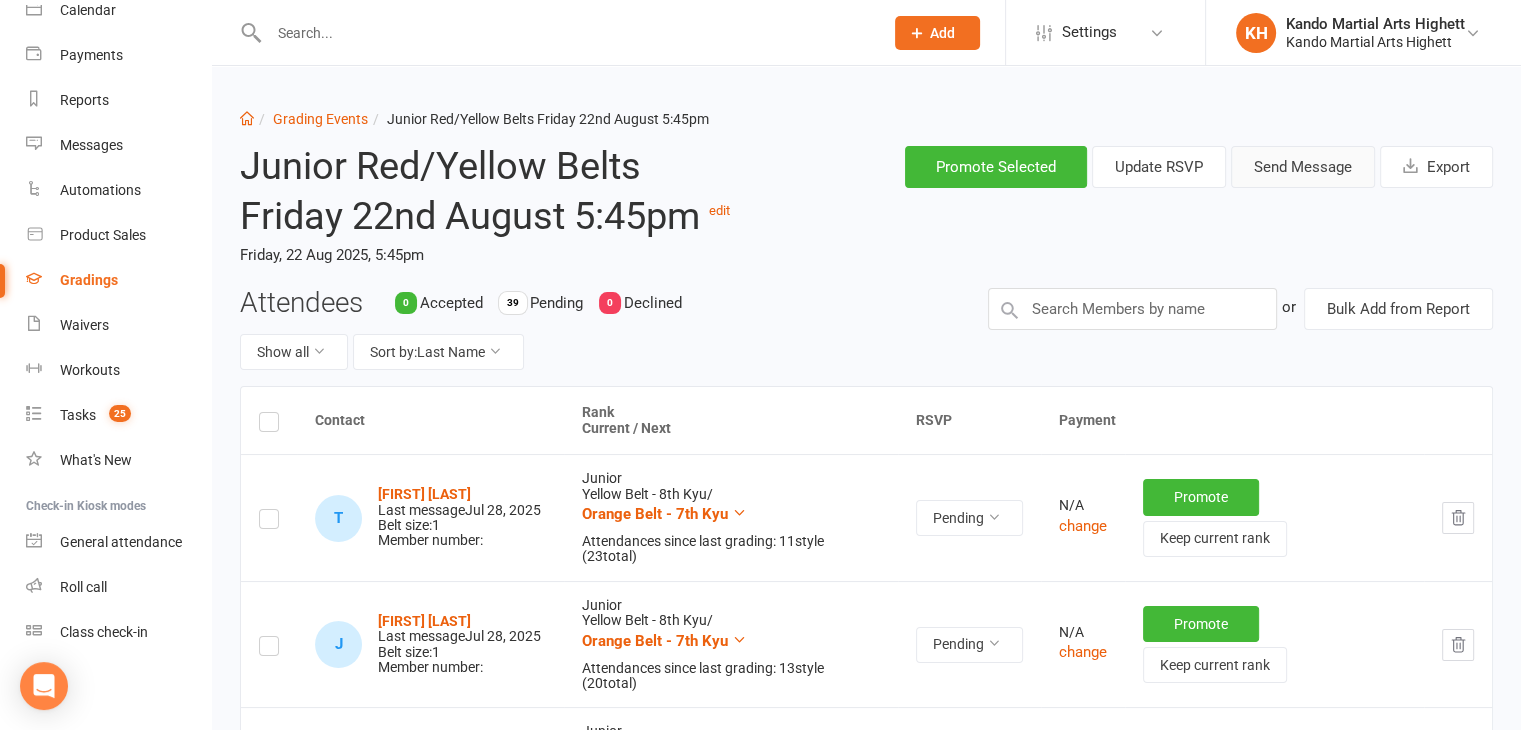 click on "Send Message" at bounding box center [1303, 167] 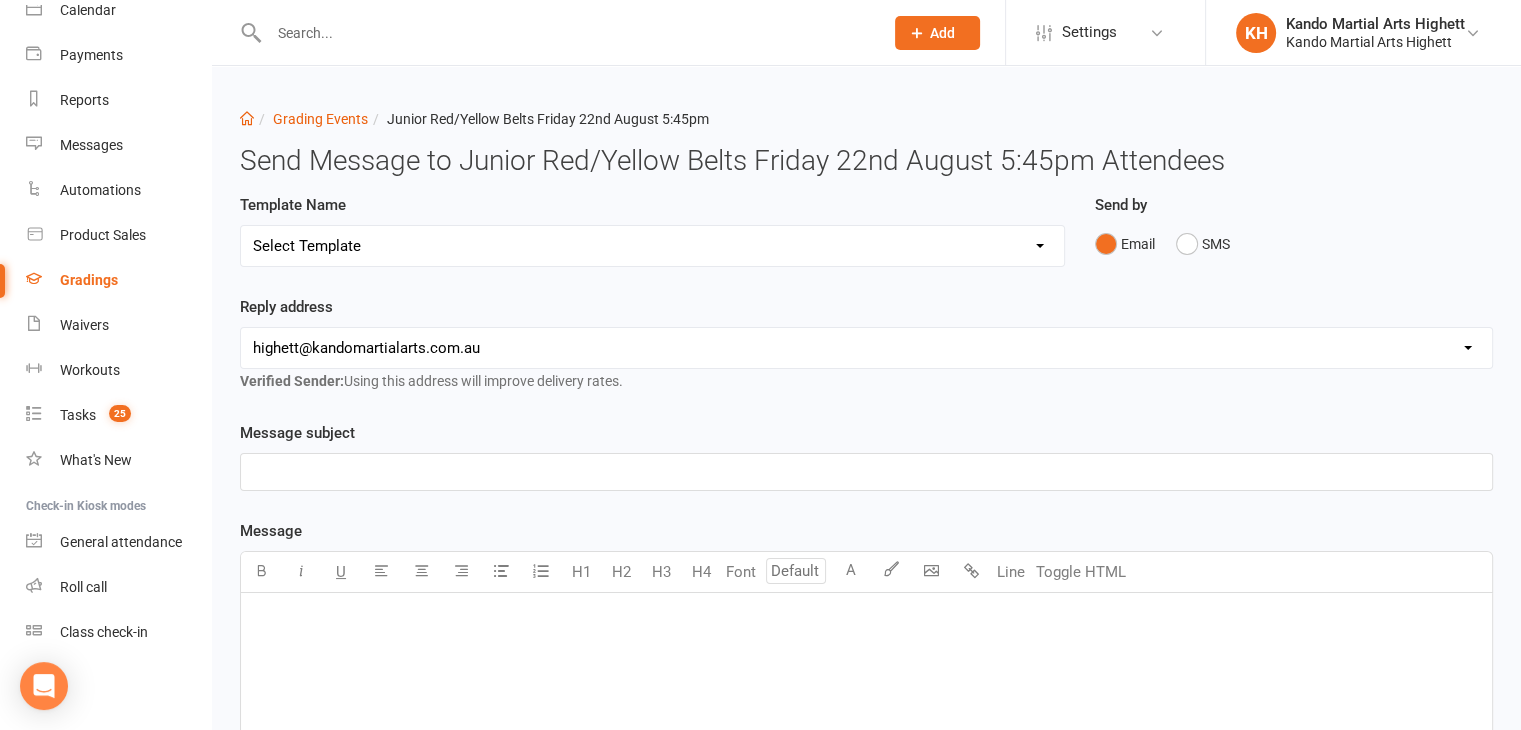 click on "Select Template [Email] Black Belt Grading Invitation [Email] Confirmation of Successful Grading [Email] Grading Event Reminder [SMS] Invited to grading not responded [Email] JNR - Invitation to Grading Event [Email] Notification of change to Grading Event date/time [Email] TA - Invitation to Grading Event" at bounding box center (652, 246) 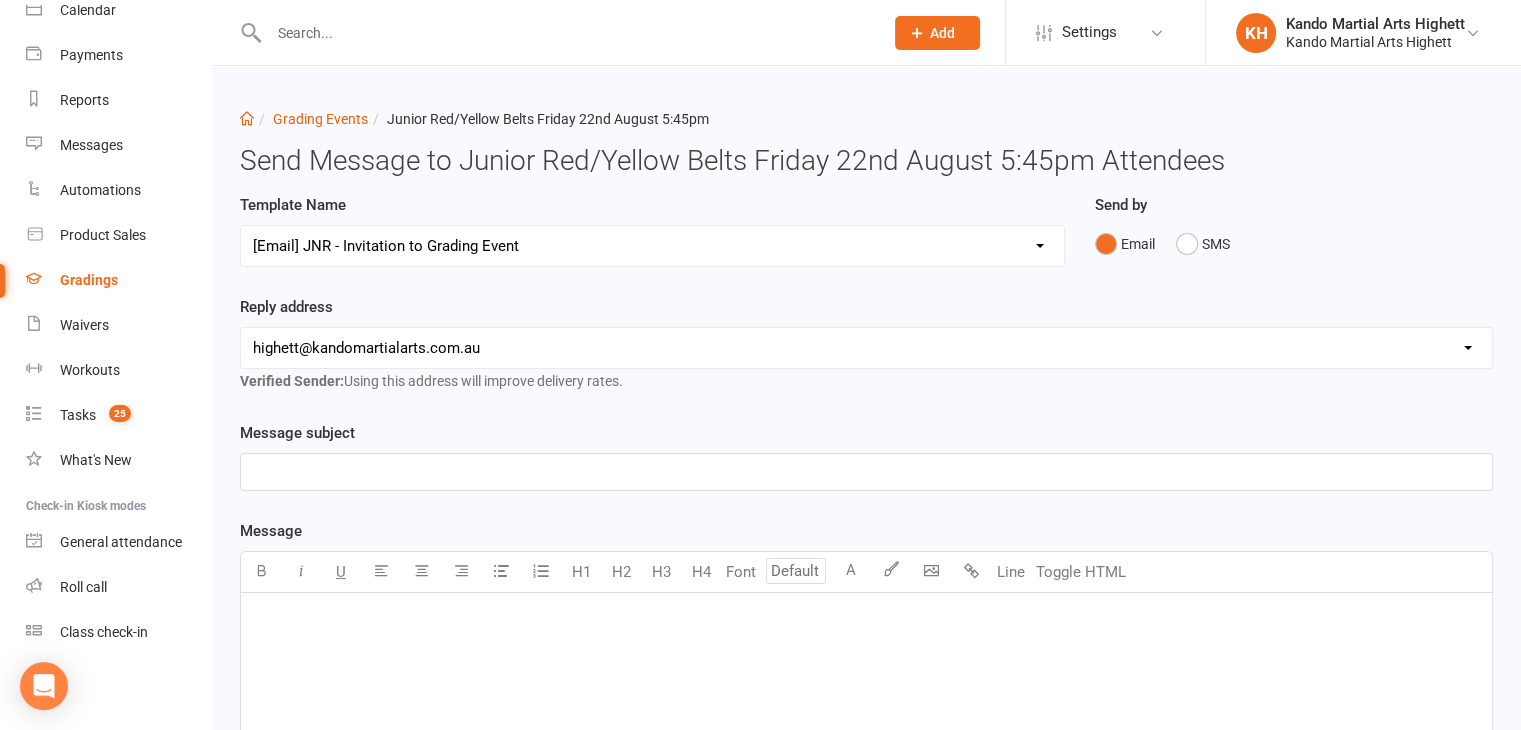 click on "Select Template [Email] Black Belt Grading Invitation [Email] Confirmation of Successful Grading [Email] Grading Event Reminder [SMS] Invited to grading not responded [Email] JNR - Invitation to Grading Event [Email] Notification of change to Grading Event date/time [Email] TA - Invitation to Grading Event" at bounding box center [652, 246] 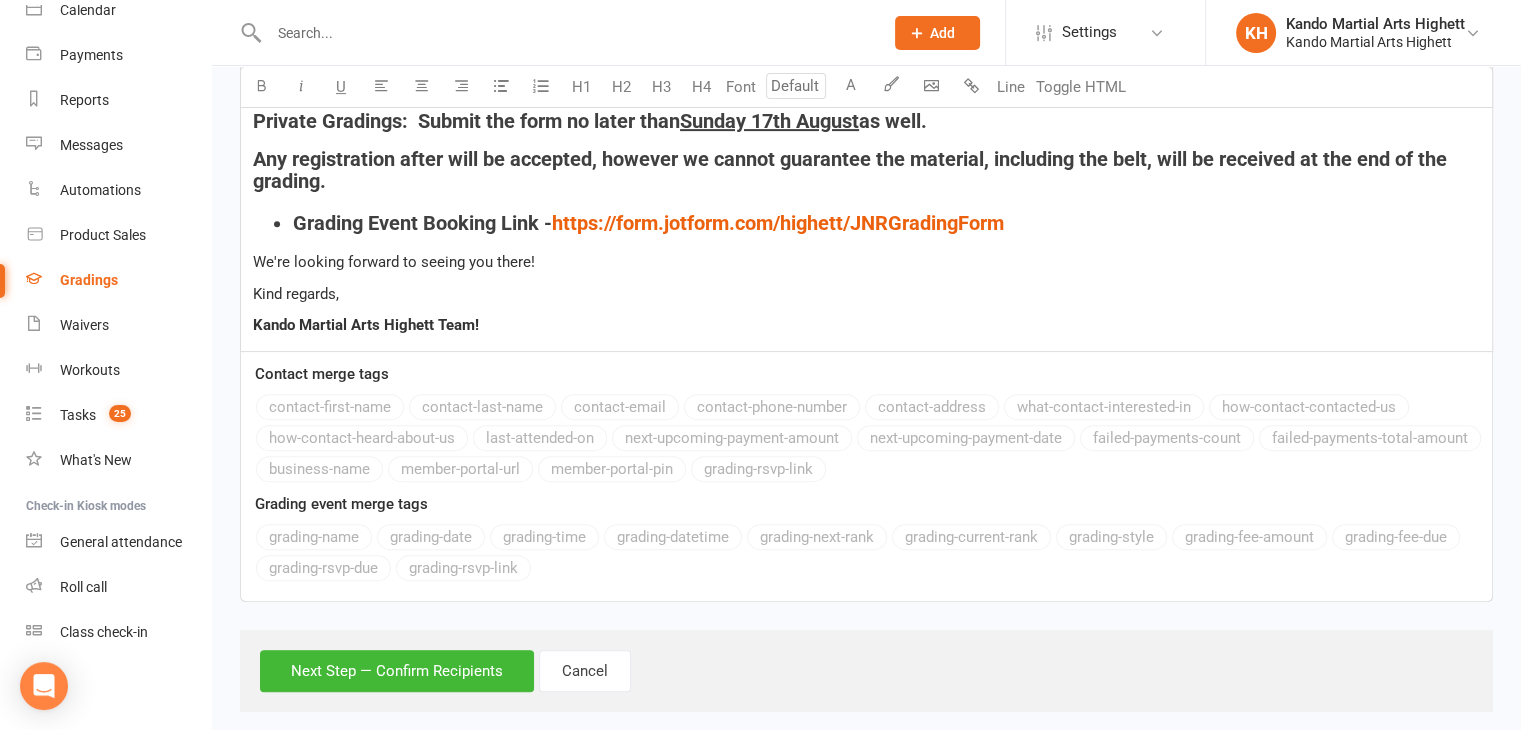 scroll, scrollTop: 762, scrollLeft: 0, axis: vertical 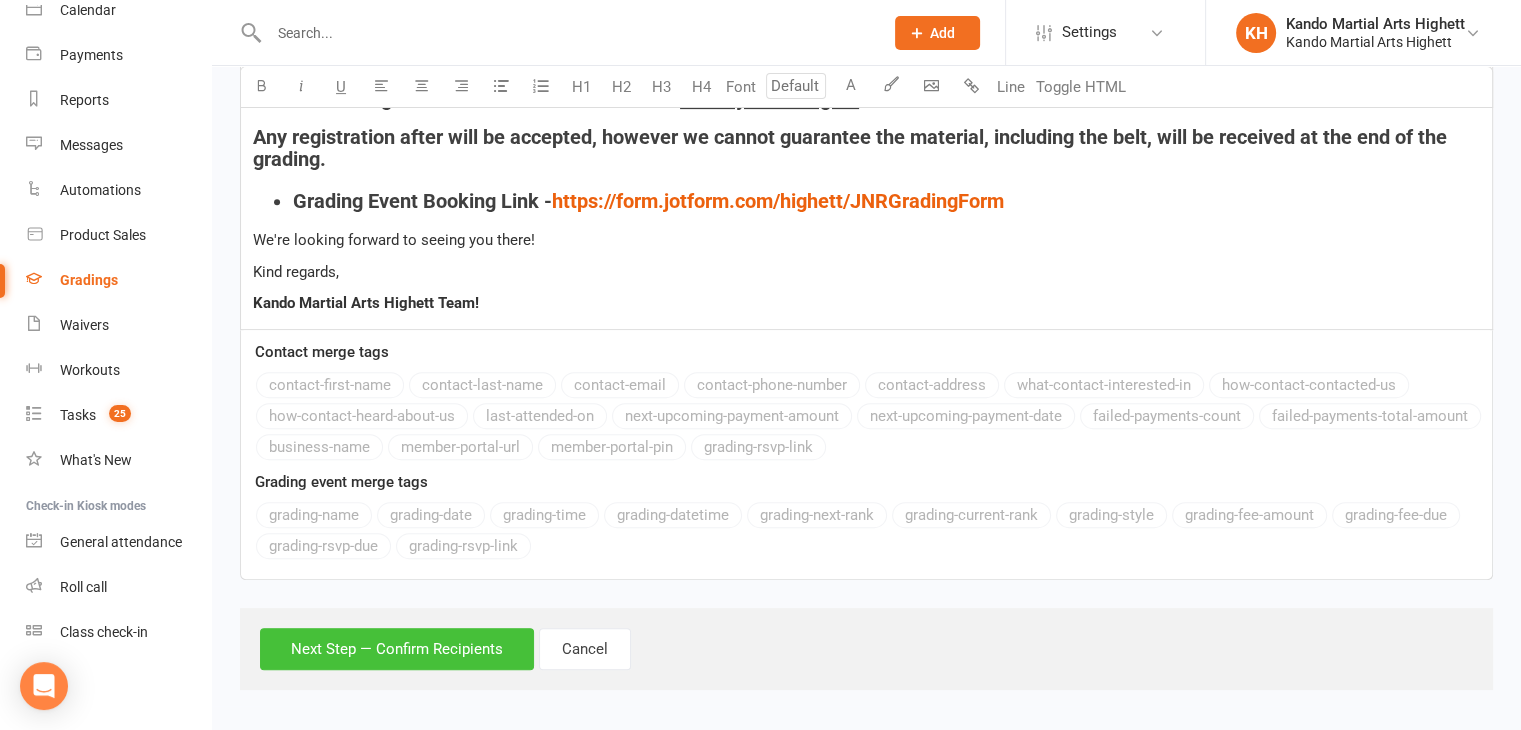 click on "Next Step — Confirm Recipients" at bounding box center (397, 649) 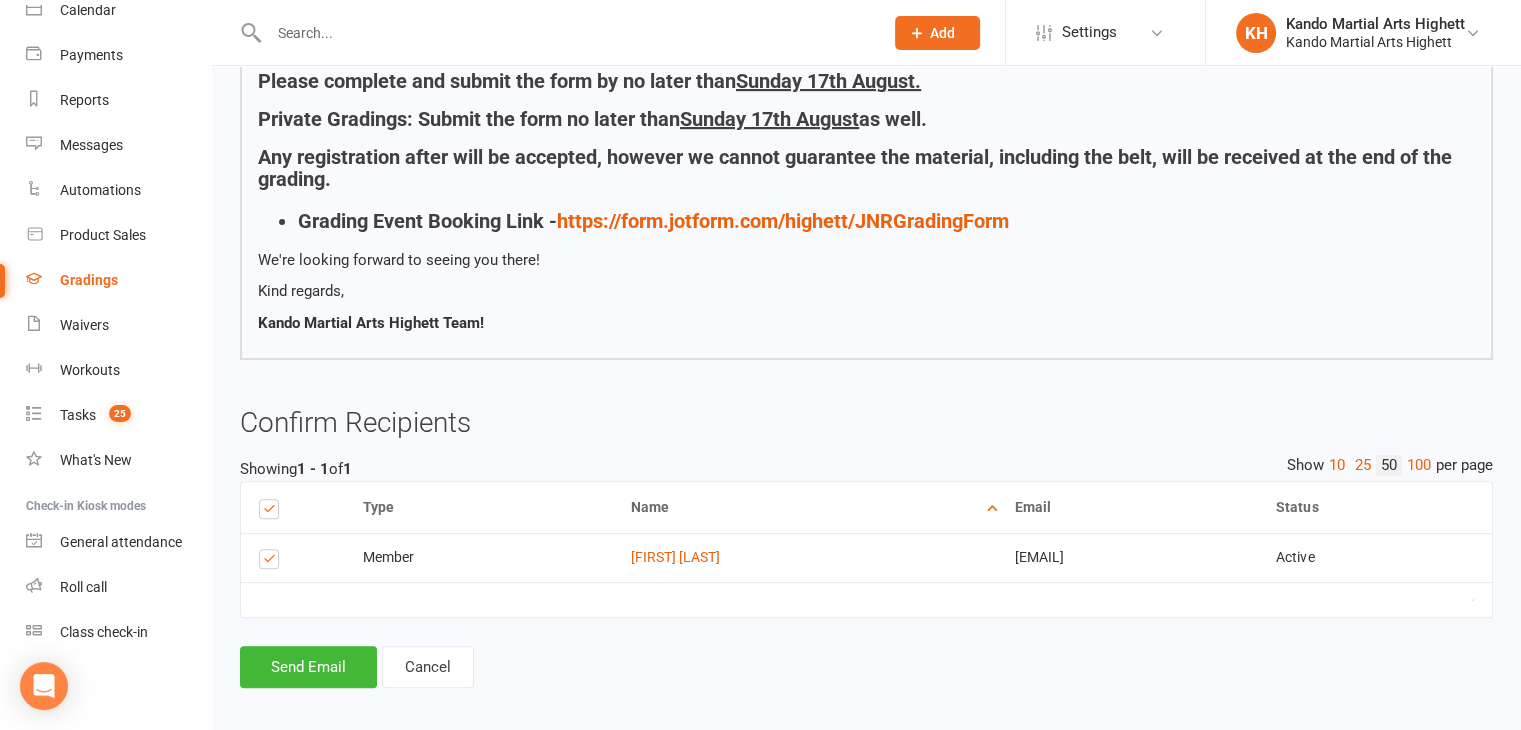 scroll, scrollTop: 612, scrollLeft: 0, axis: vertical 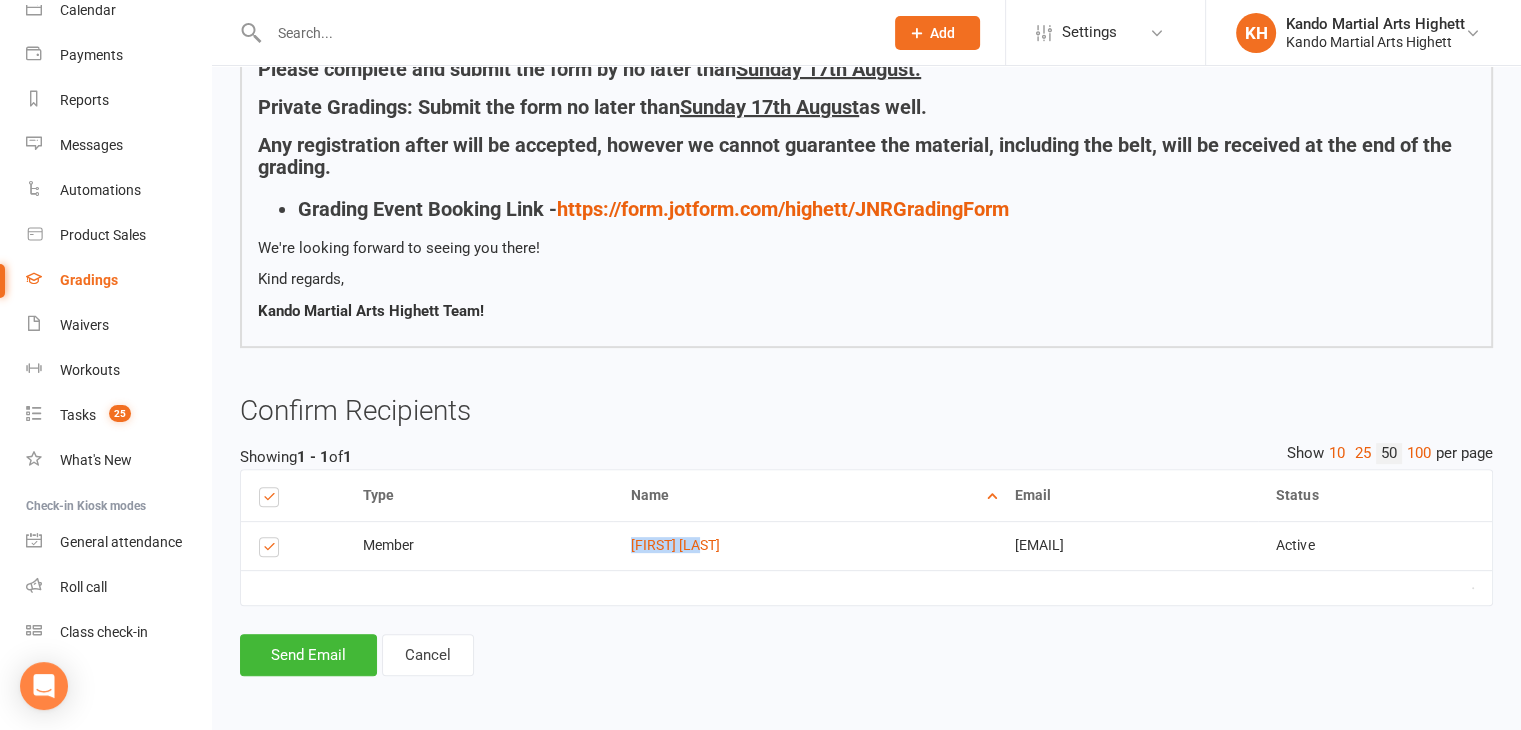 drag, startPoint x: 540, startPoint y: 544, endPoint x: 861, endPoint y: 525, distance: 321.56183 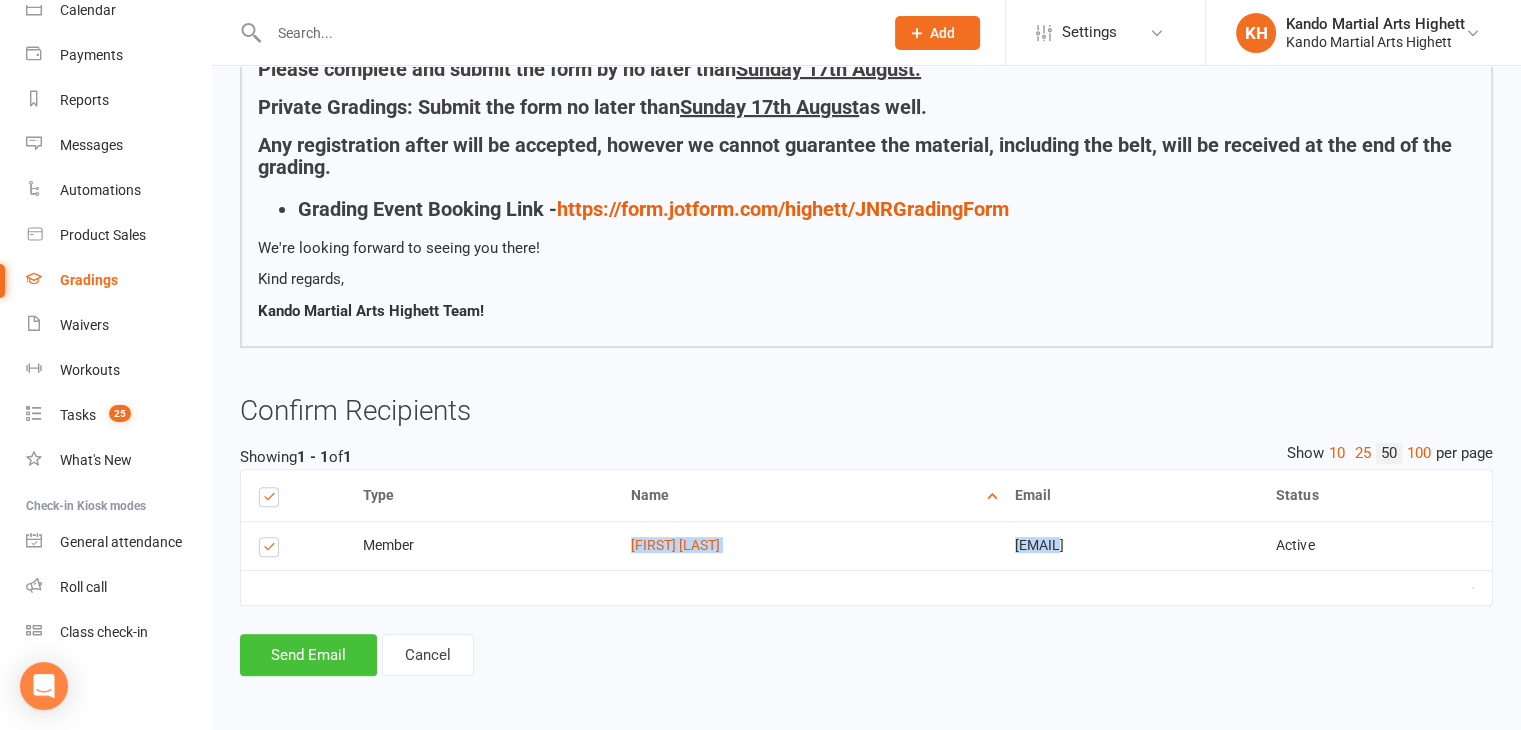 click on "Send Email" at bounding box center (308, 655) 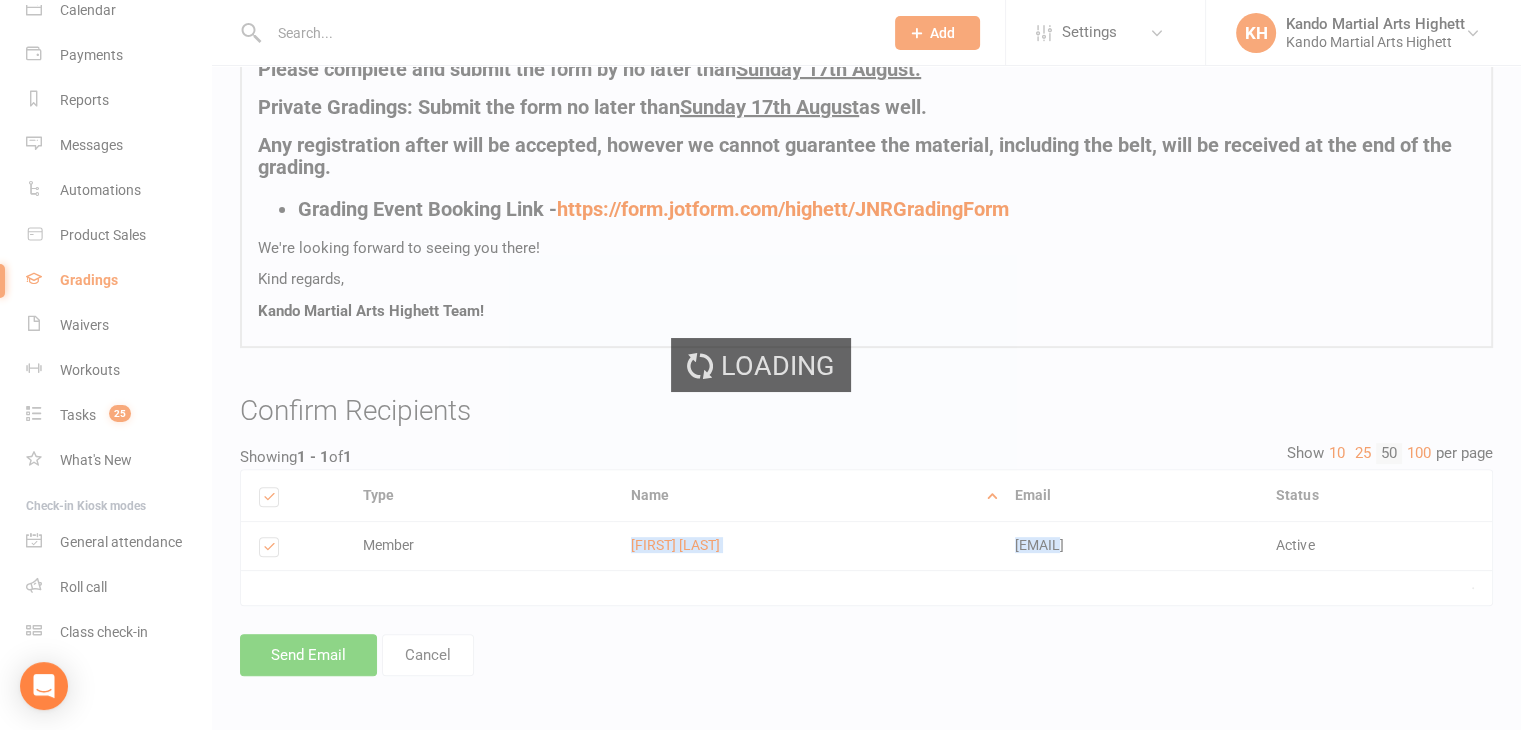 scroll, scrollTop: 0, scrollLeft: 0, axis: both 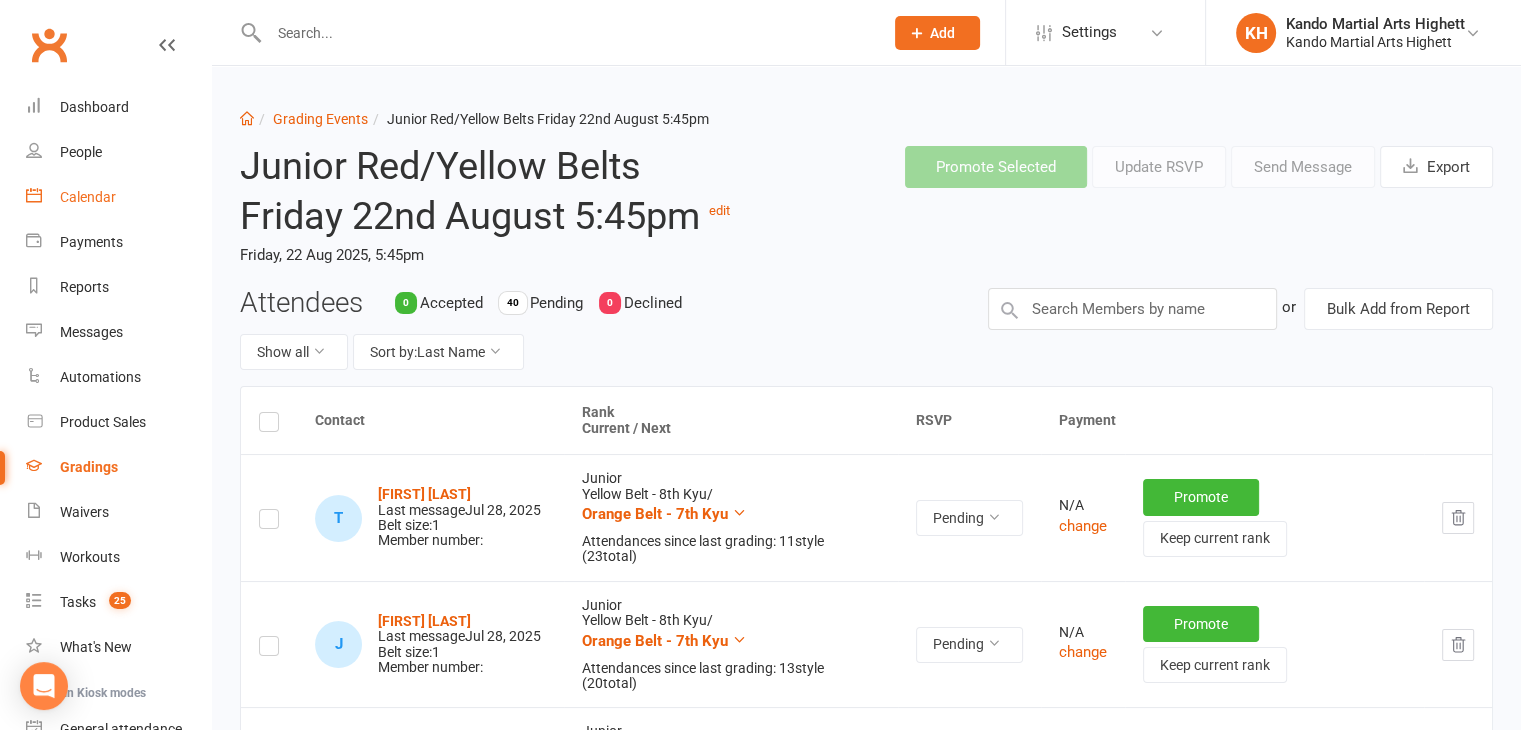 click on "Calendar" at bounding box center (118, 197) 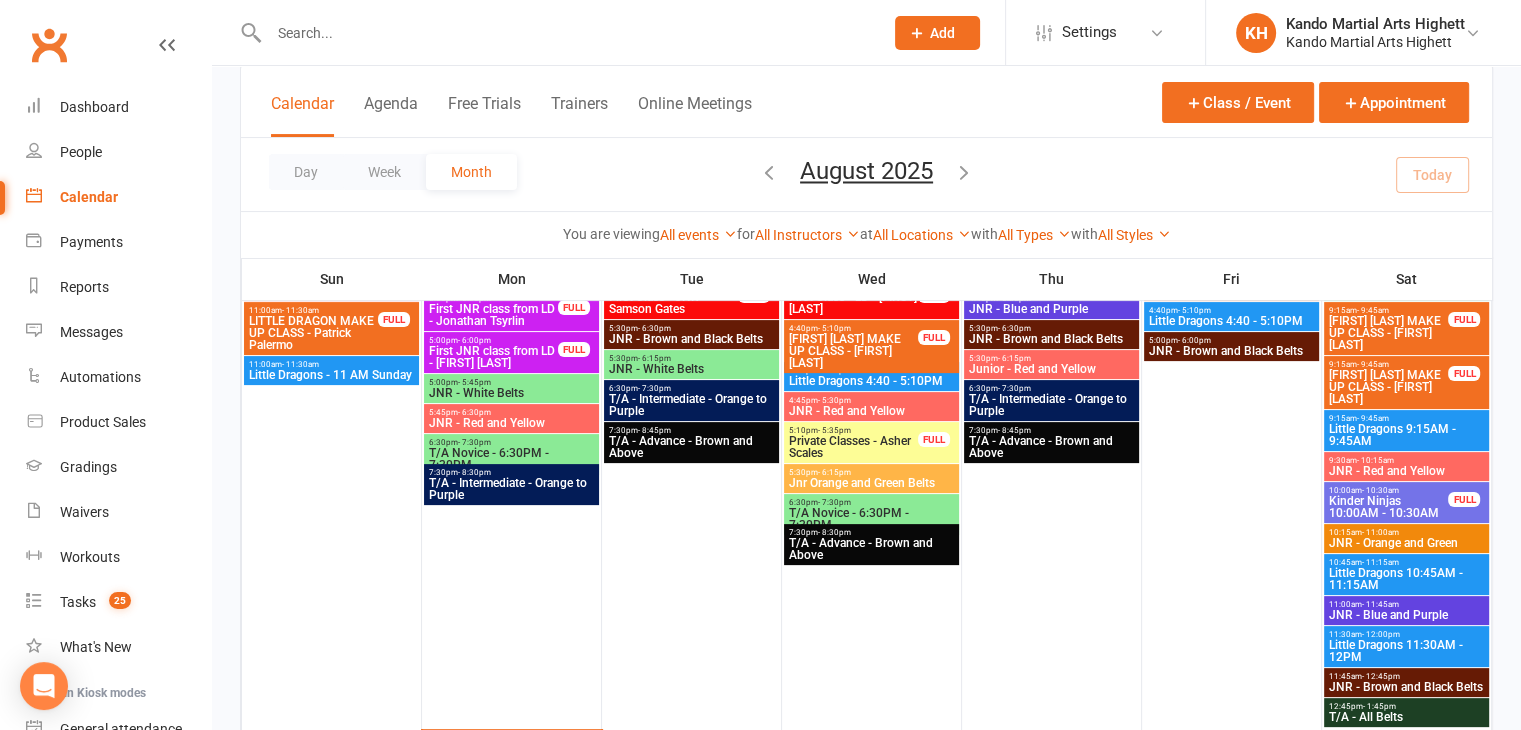 scroll, scrollTop: 0, scrollLeft: 0, axis: both 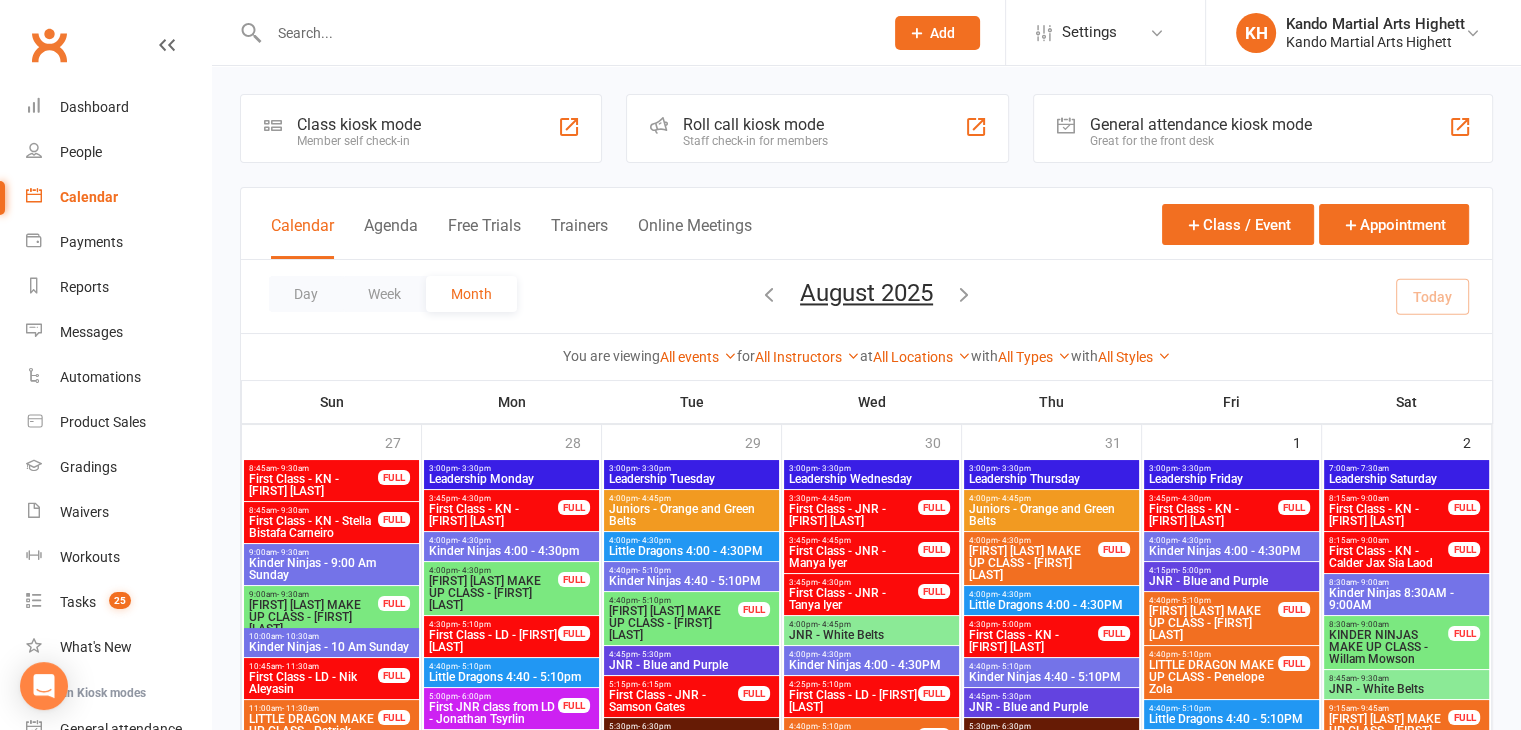 click at bounding box center [976, 127] 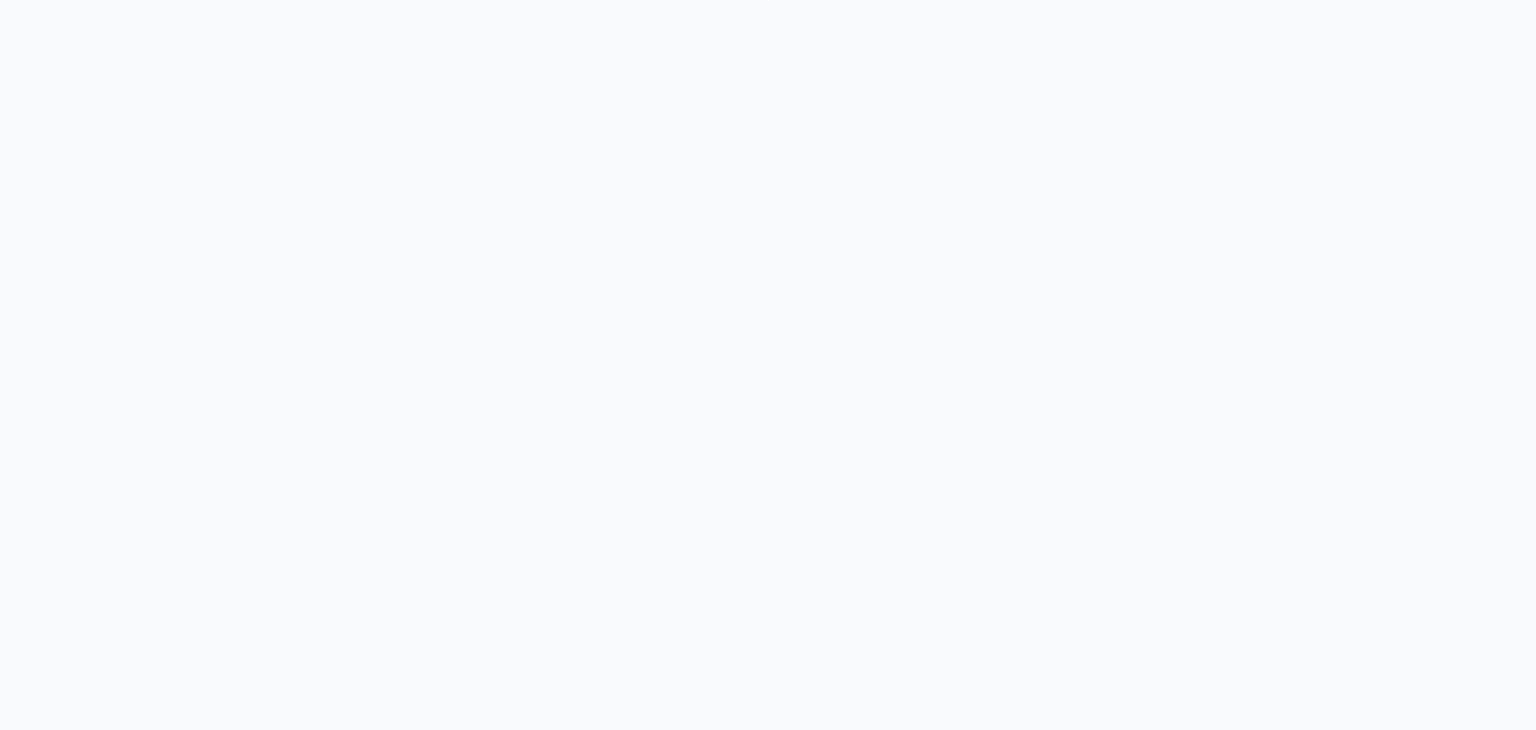 scroll, scrollTop: 0, scrollLeft: 0, axis: both 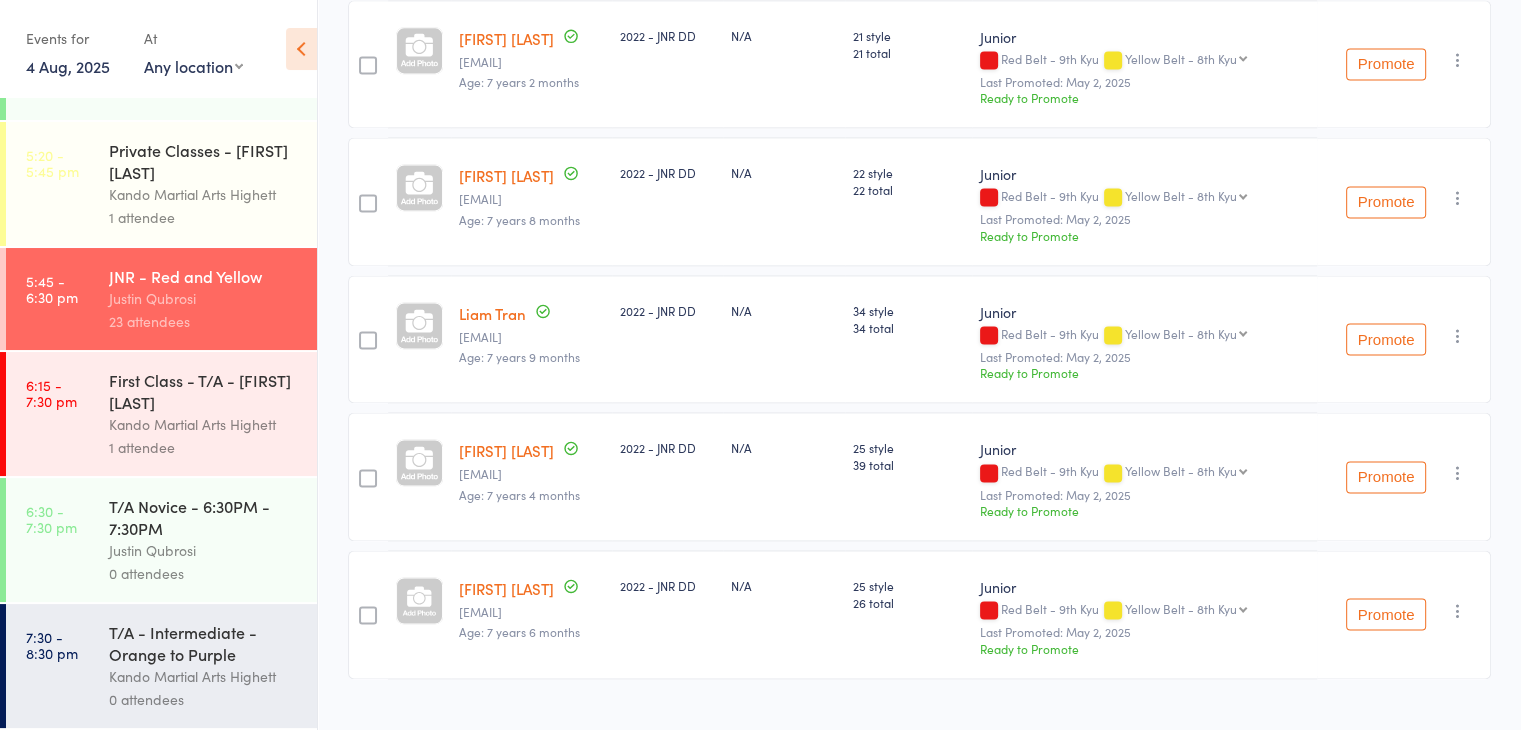 click at bounding box center [419, 600] 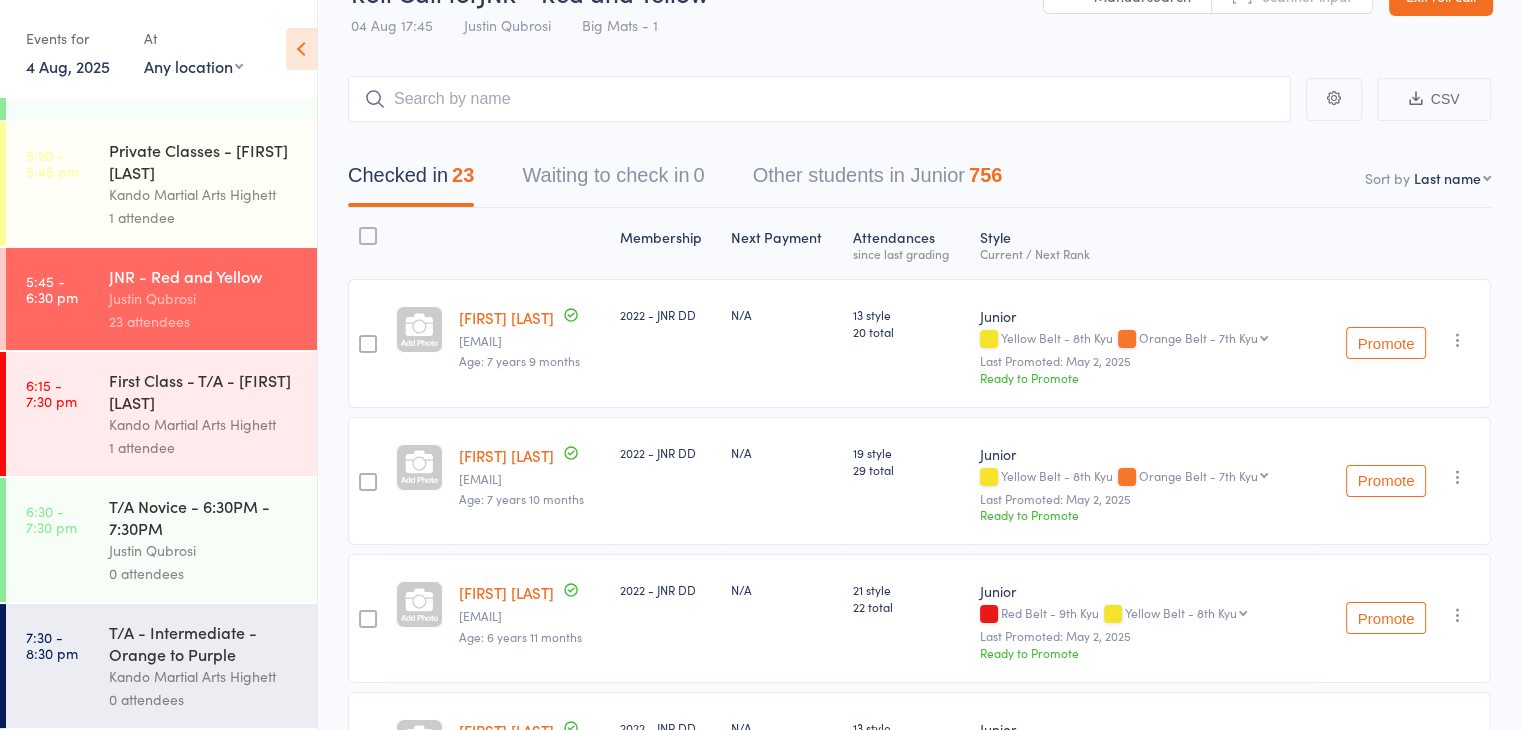scroll, scrollTop: 0, scrollLeft: 0, axis: both 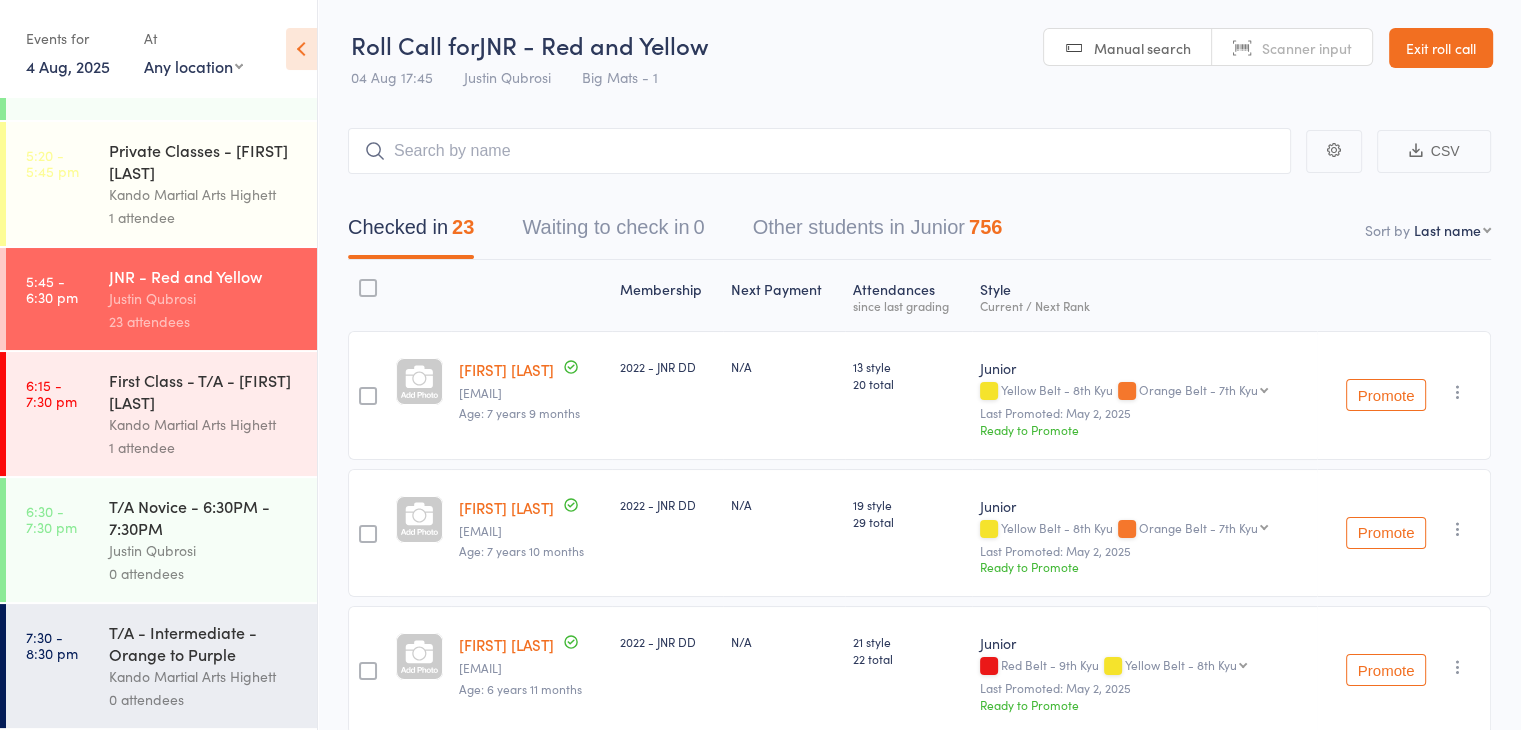 click on "Roll Call for JNR - Red and Yellow 04 Aug 17:45 [FIRST] [LAST] Big Mats - 1 Manual search Scanner input Exit roll call" at bounding box center [919, 49] 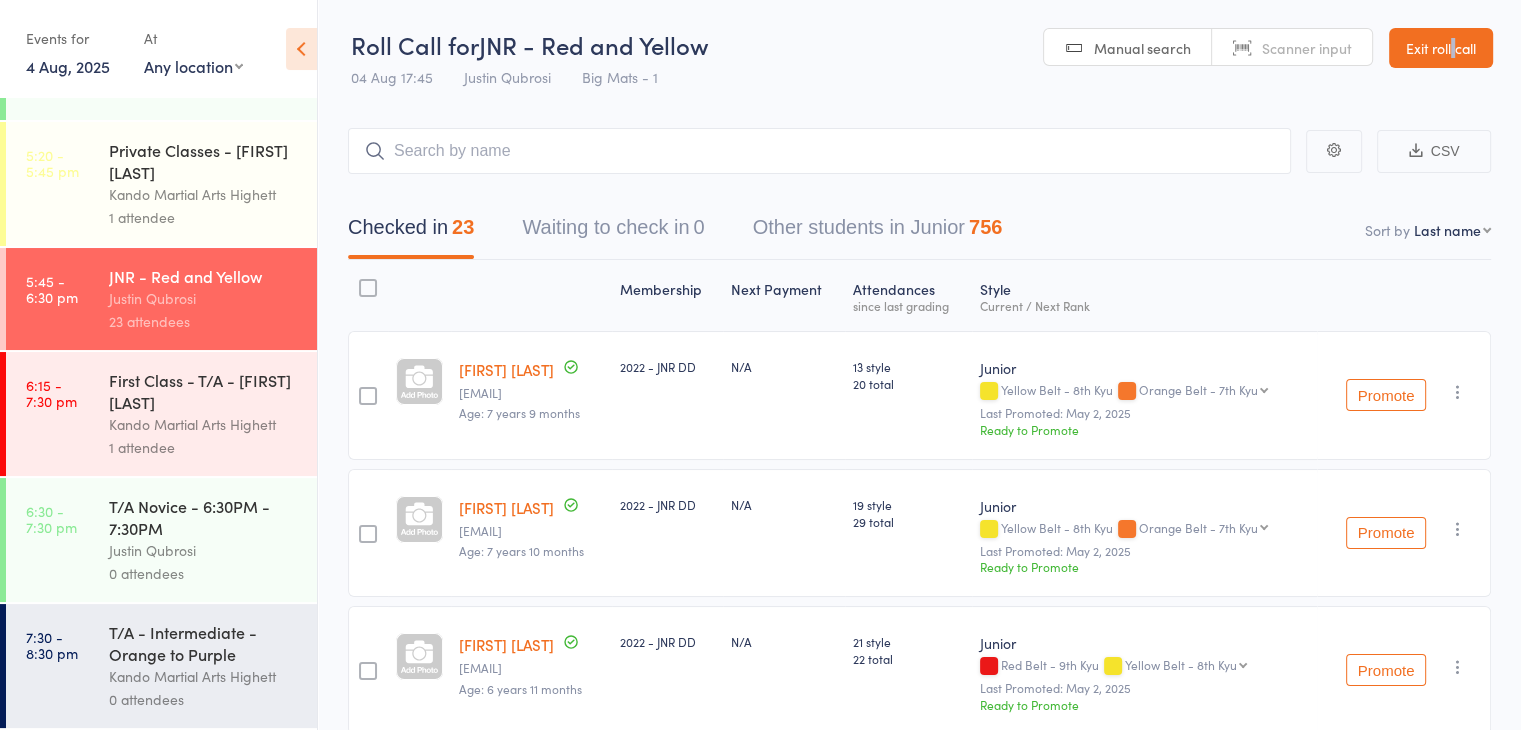 click on "Exit roll call" at bounding box center [1441, 48] 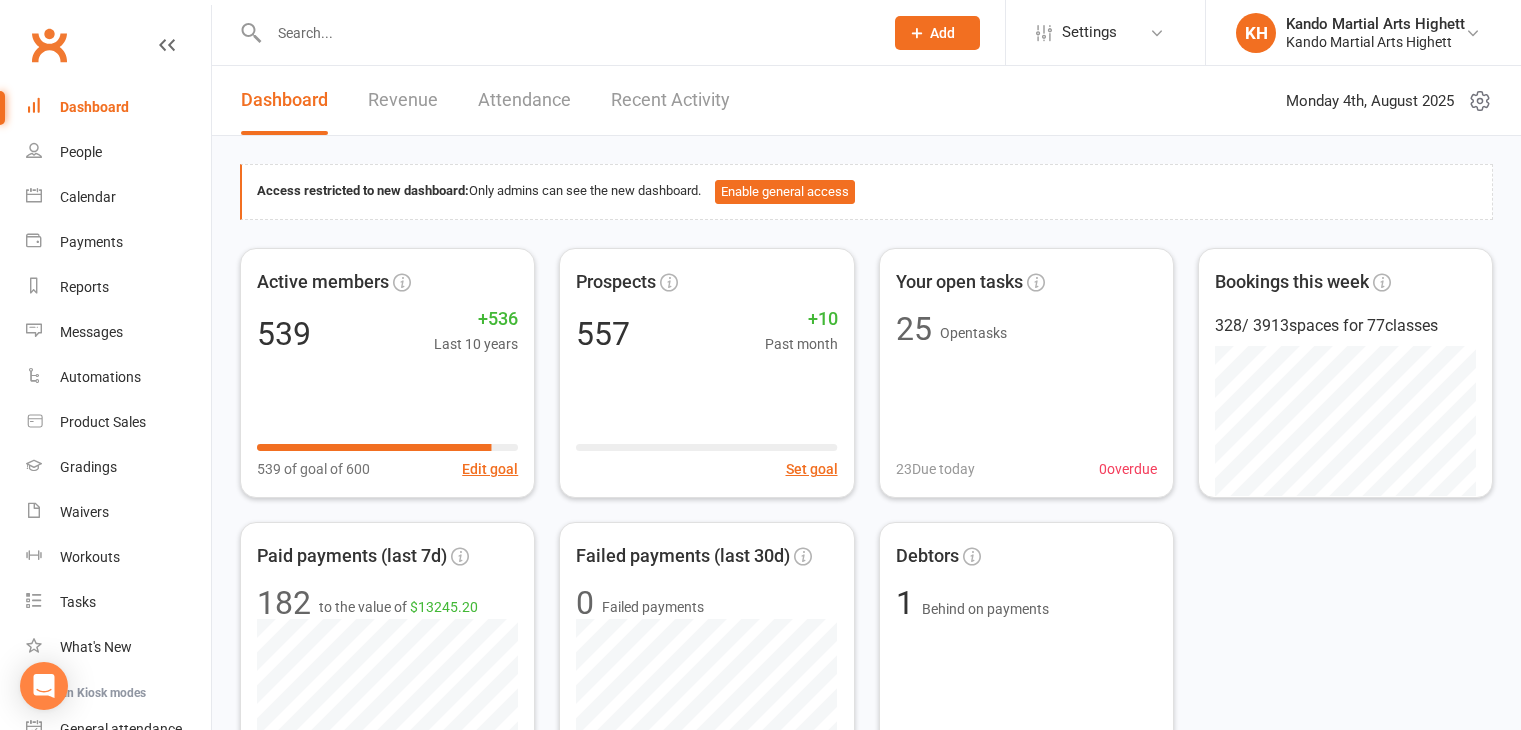 scroll, scrollTop: 0, scrollLeft: 0, axis: both 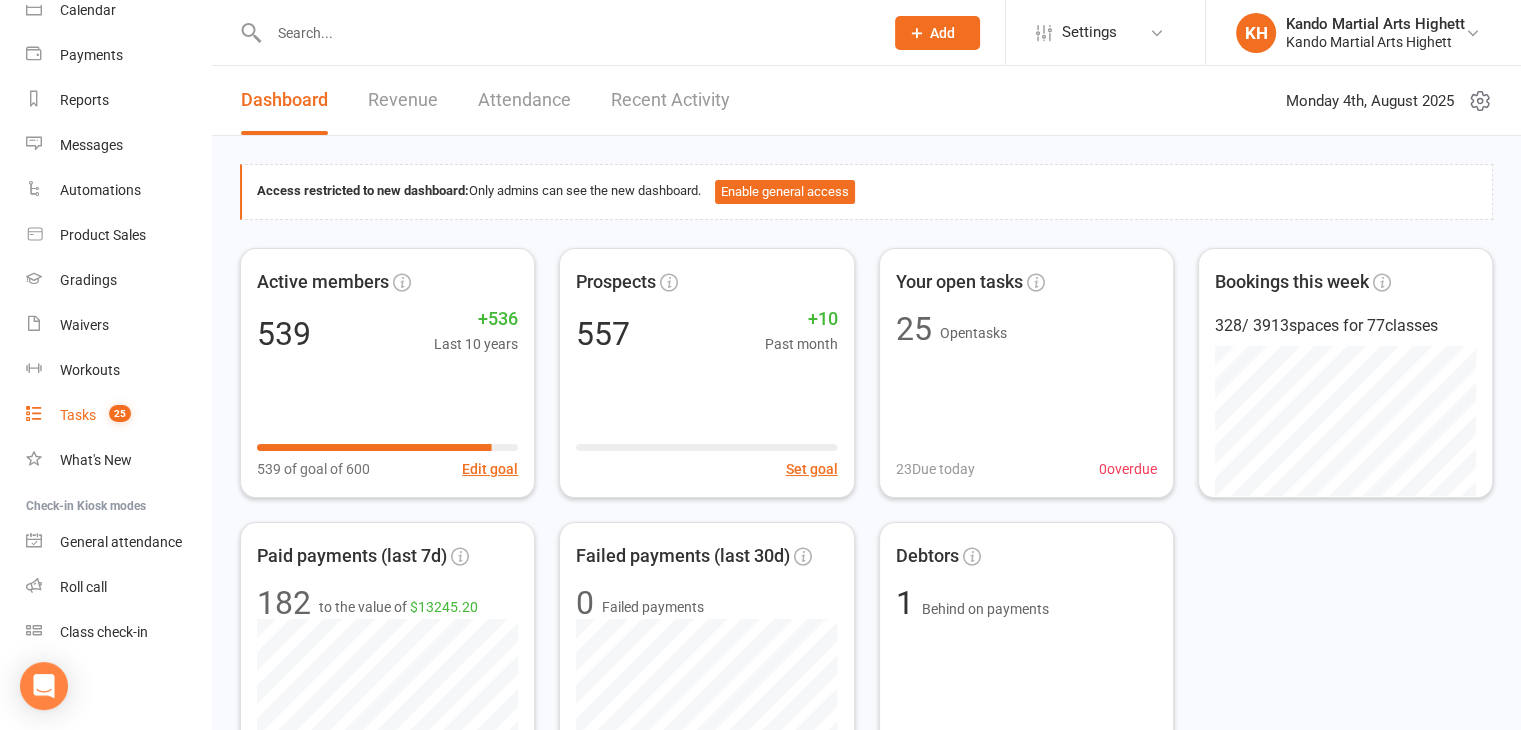 click on "25" at bounding box center [120, 413] 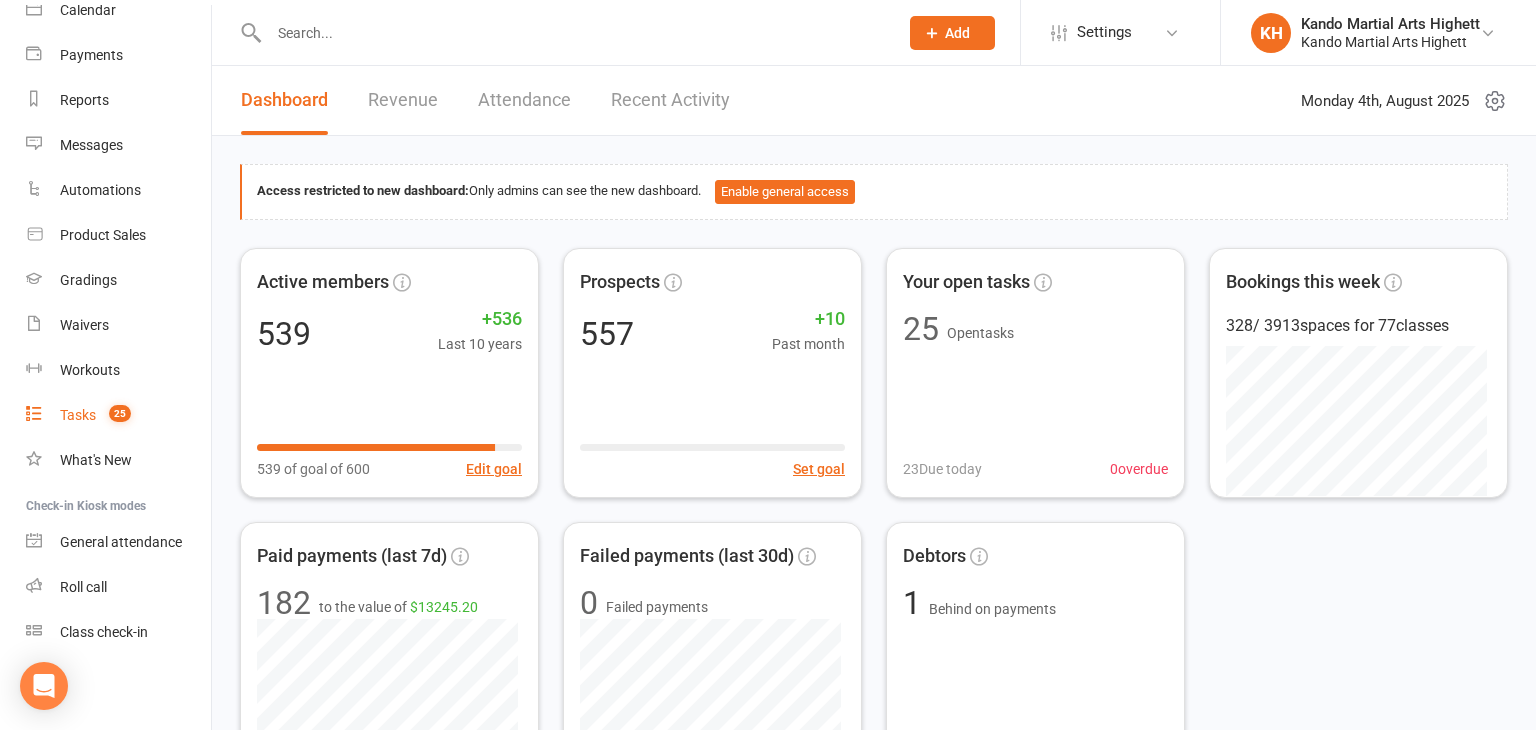 select on "incomplete" 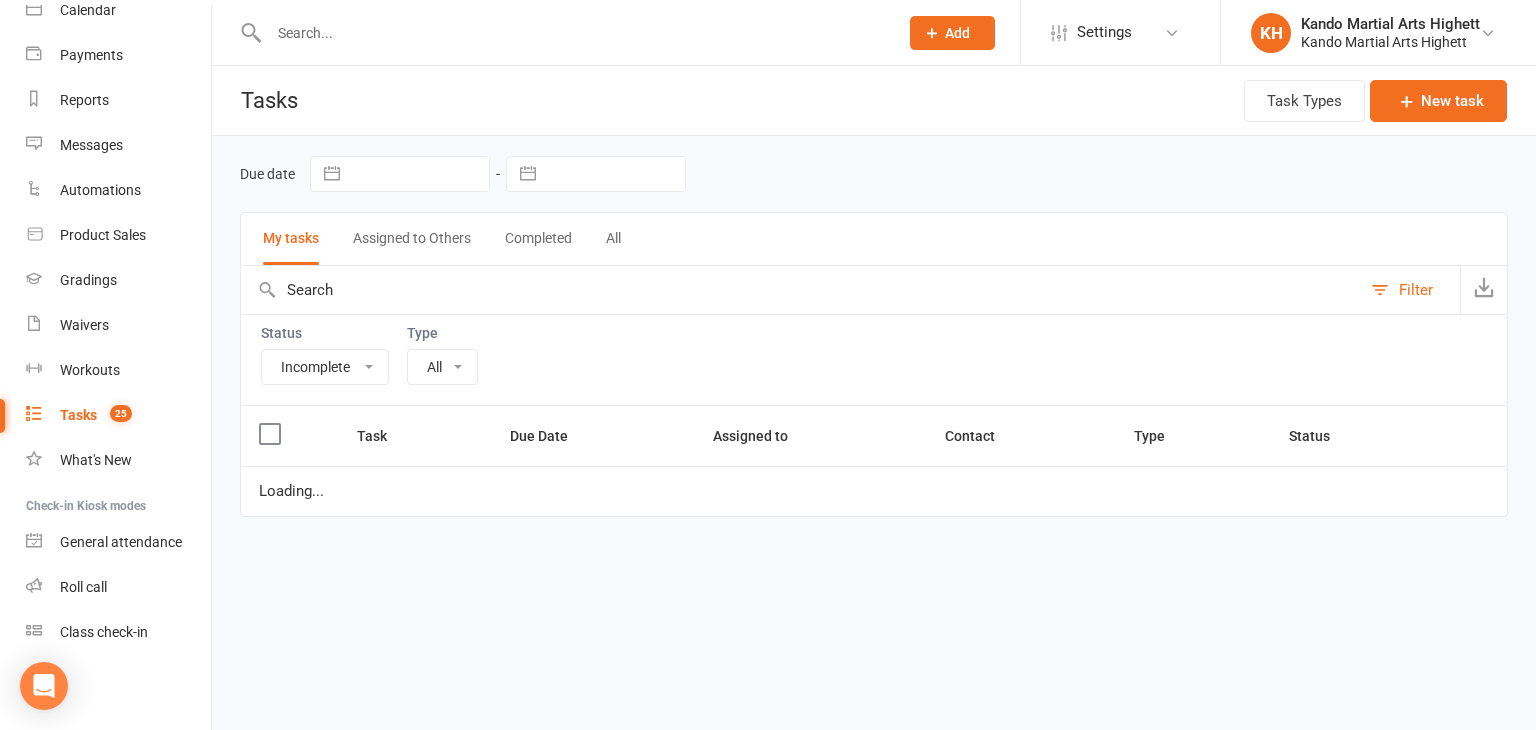 select on "22415" 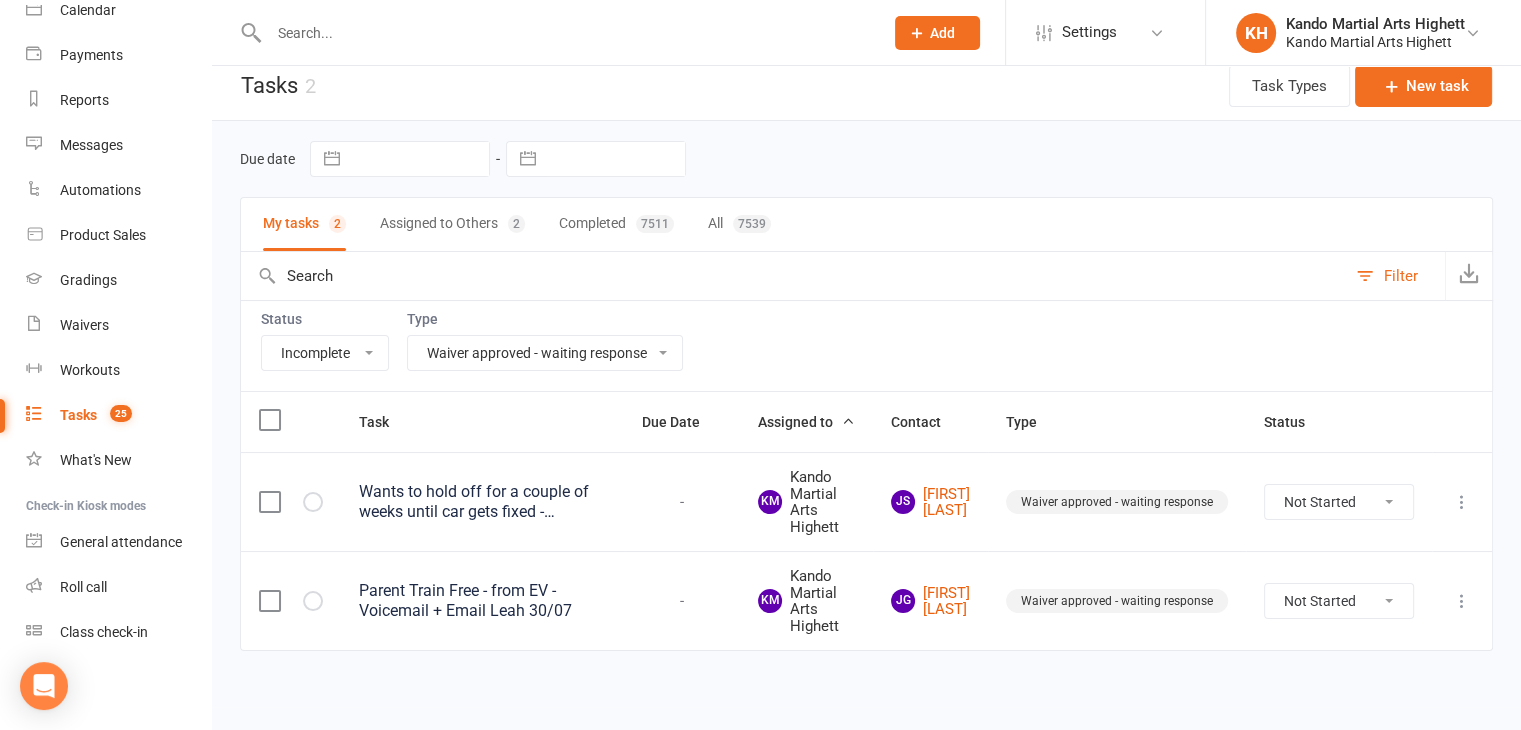scroll, scrollTop: 19, scrollLeft: 0, axis: vertical 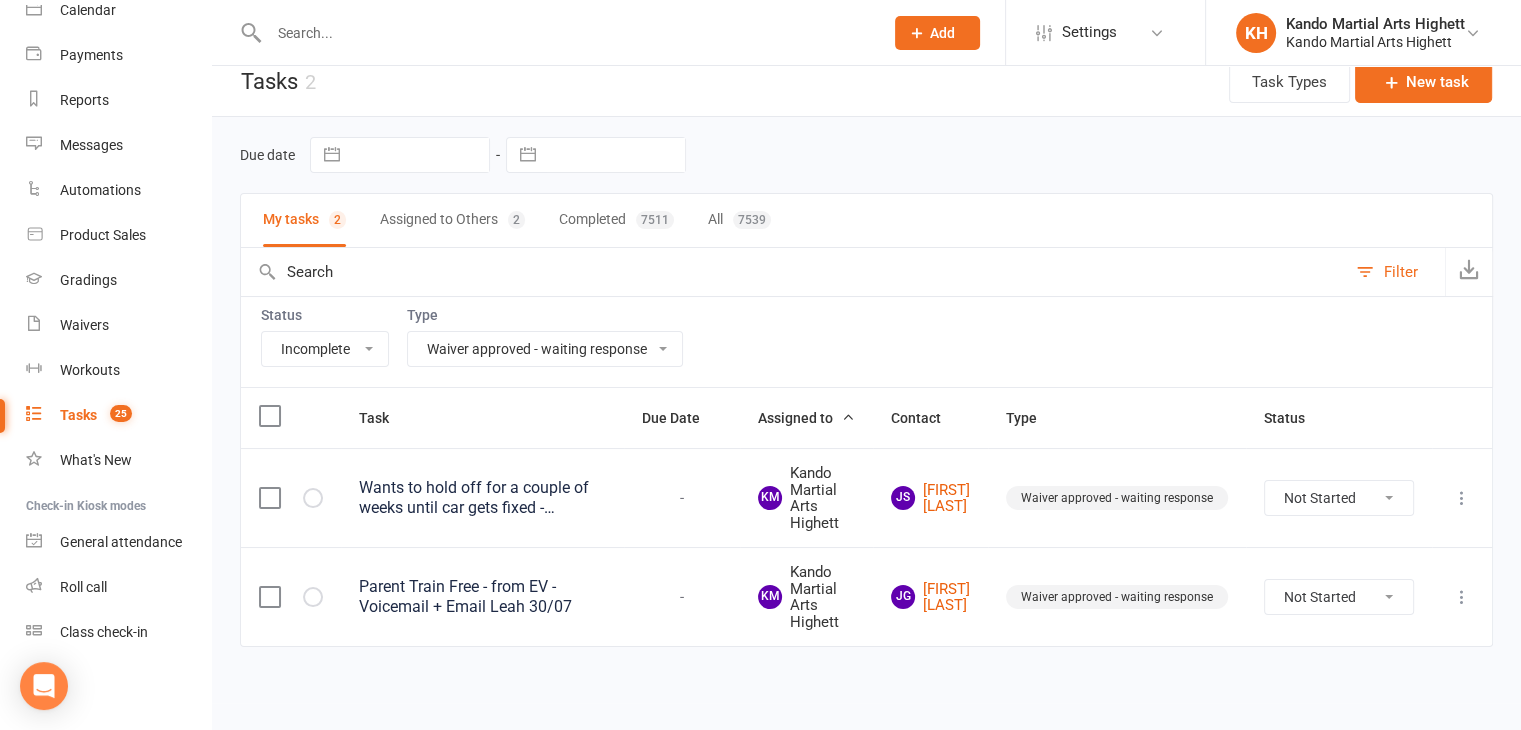 click on "Wants to hold off for a couple of weeks until car gets fixed - Updated Leah 31/07" at bounding box center [482, 497] 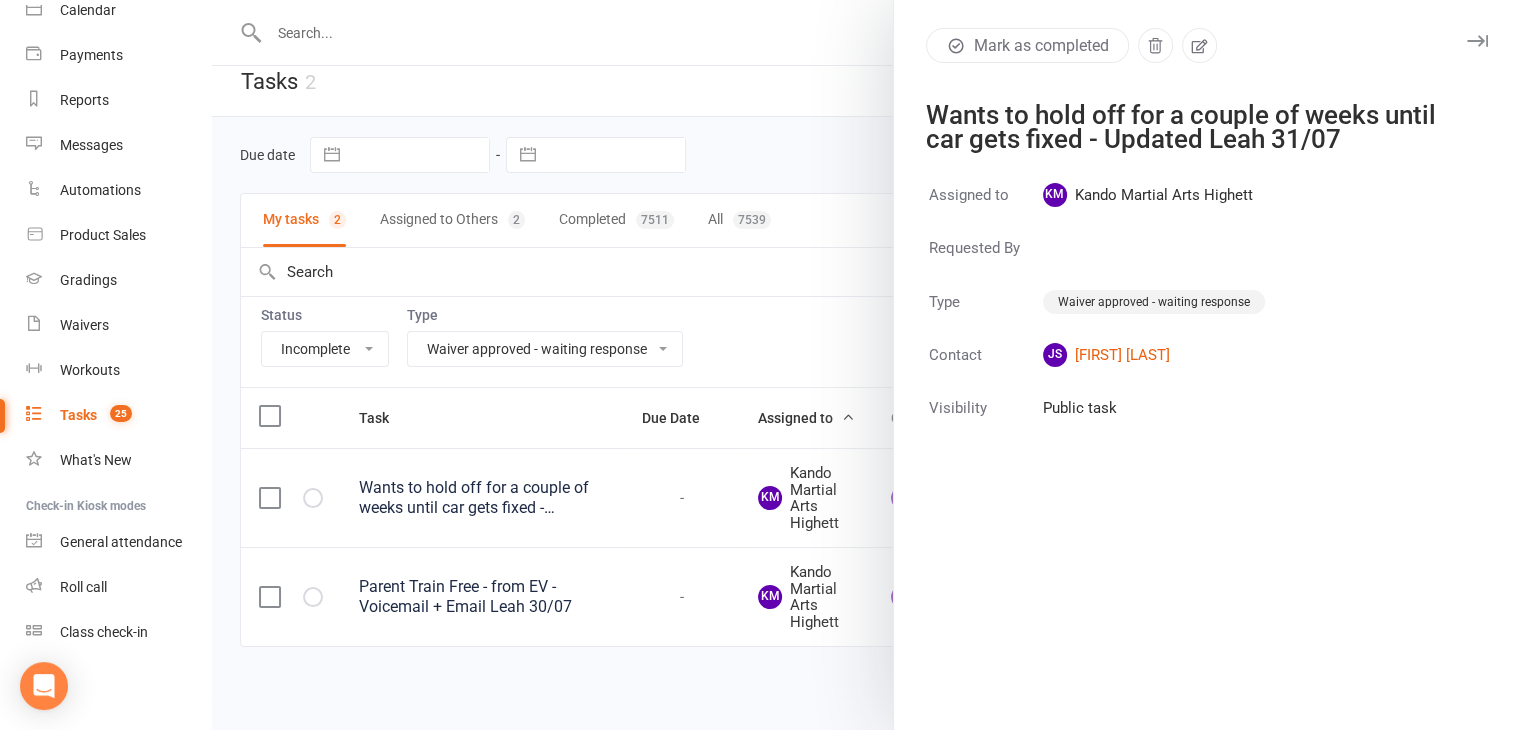 click at bounding box center (866, 365) 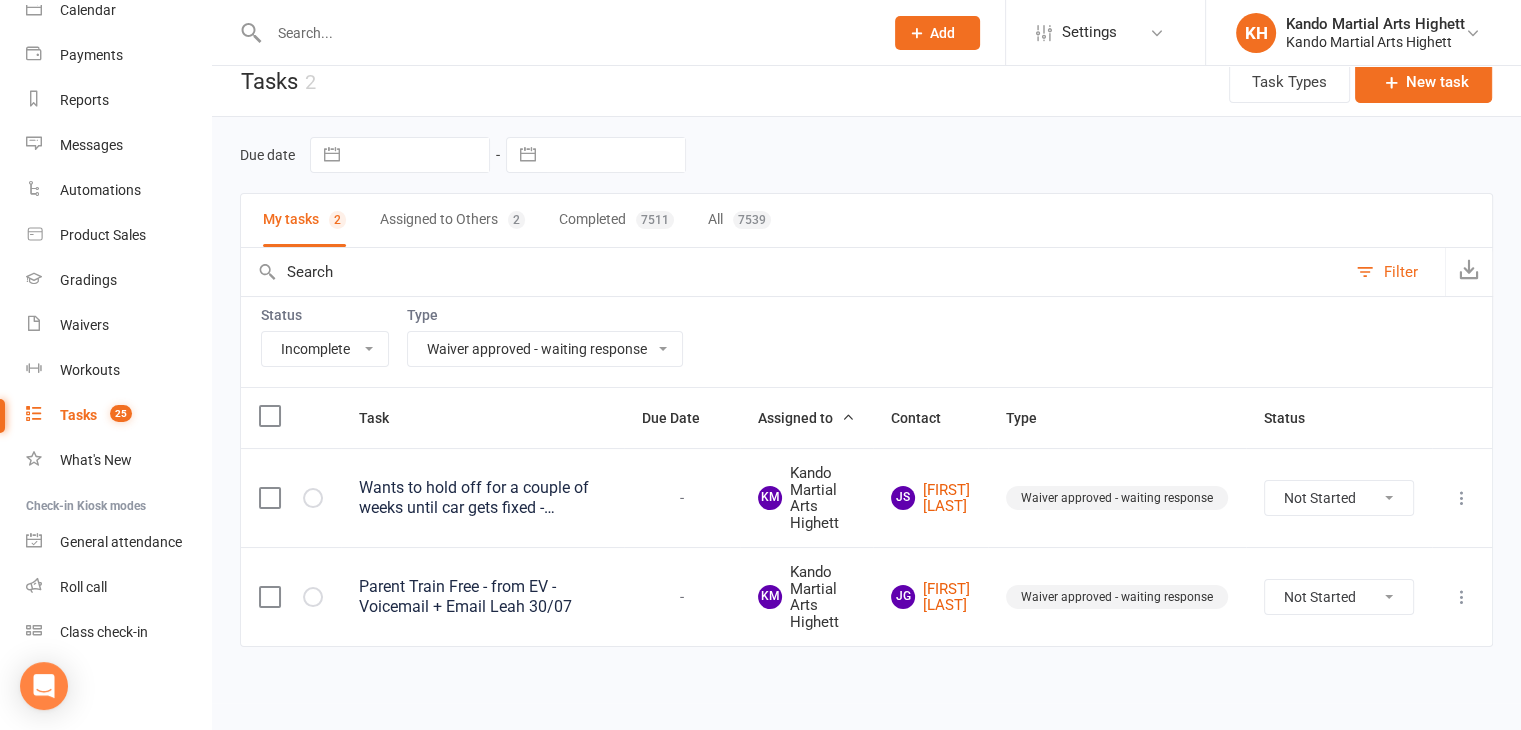 click on "Parent Train Free - from EV - Voicemail + Email Leah 30/07" at bounding box center [482, 597] 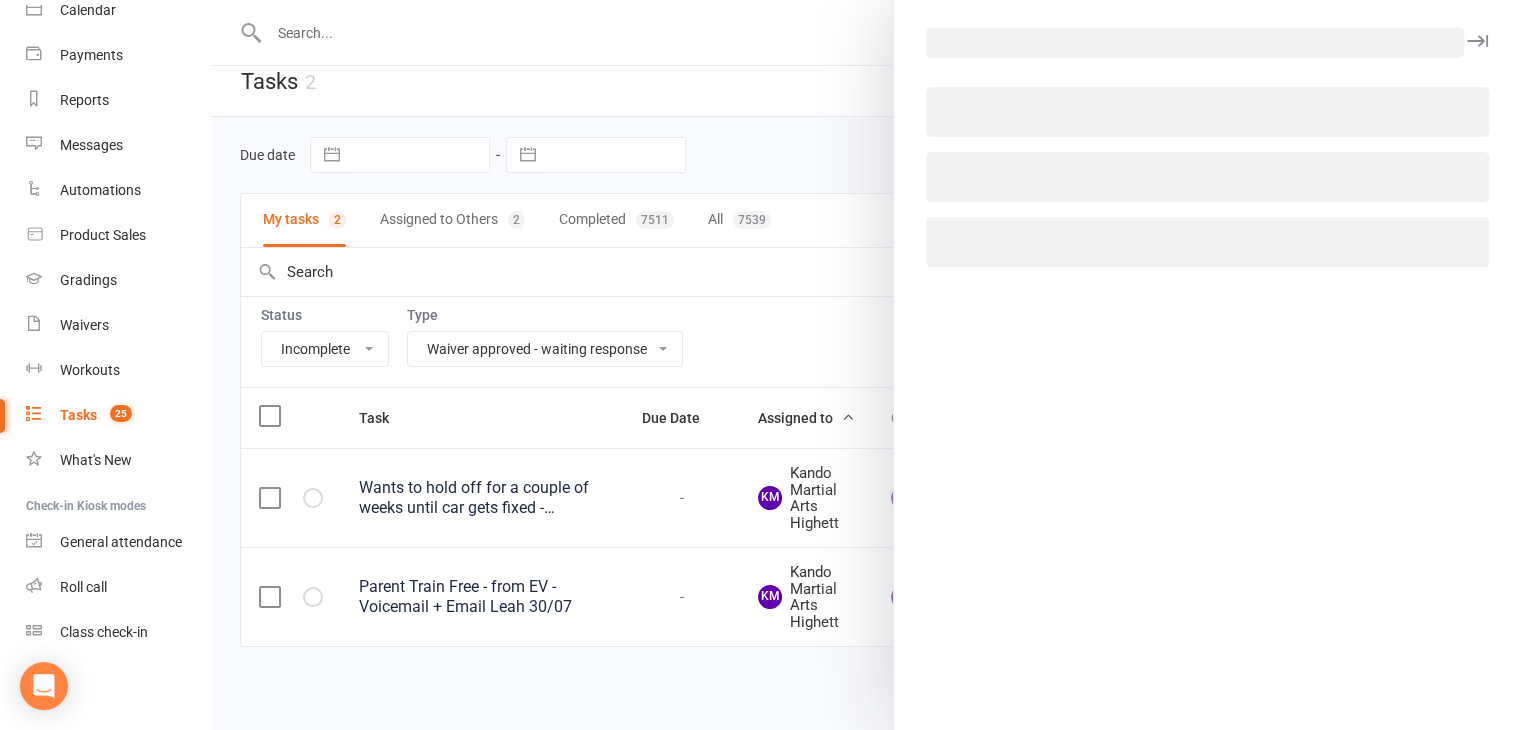 click at bounding box center [866, 365] 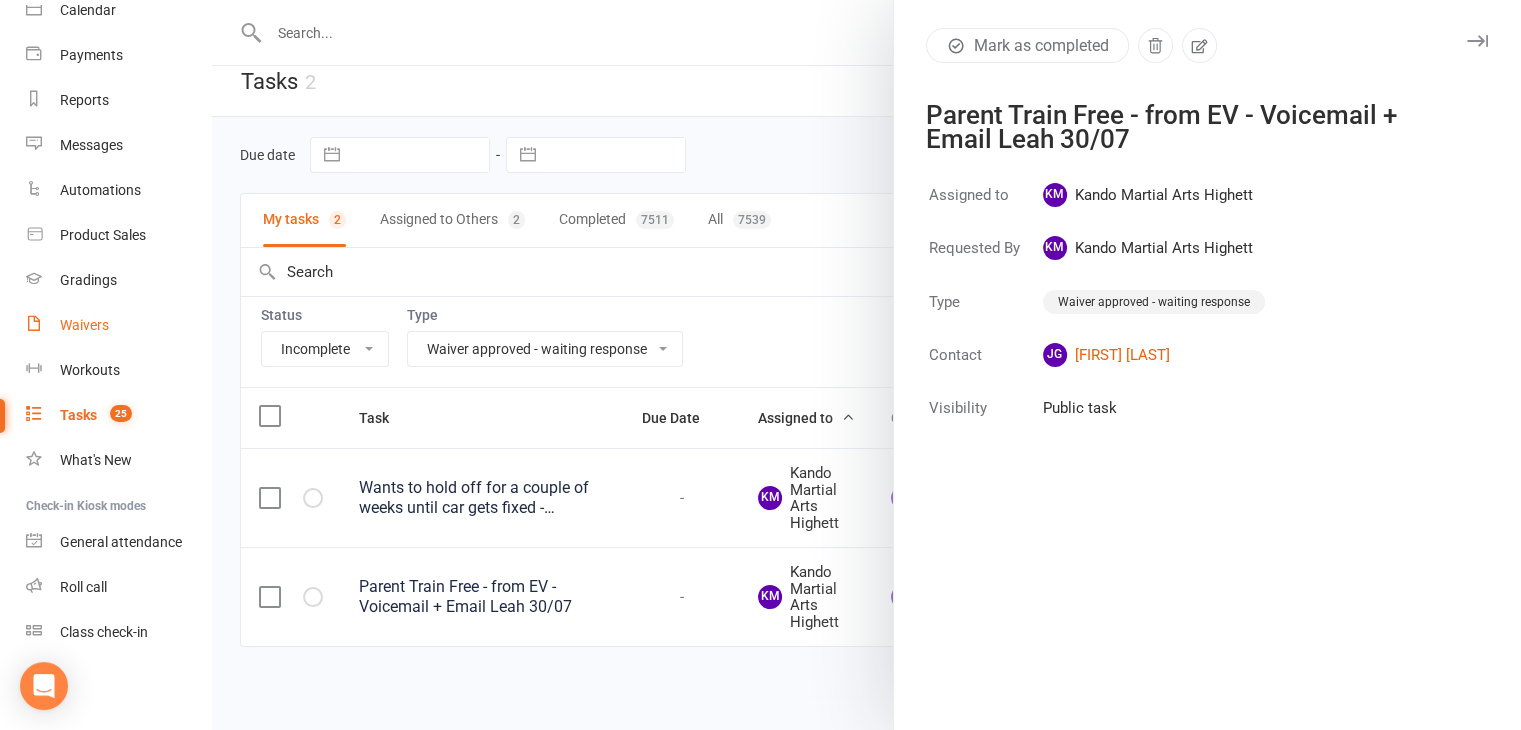 click on "Waivers" at bounding box center (118, 325) 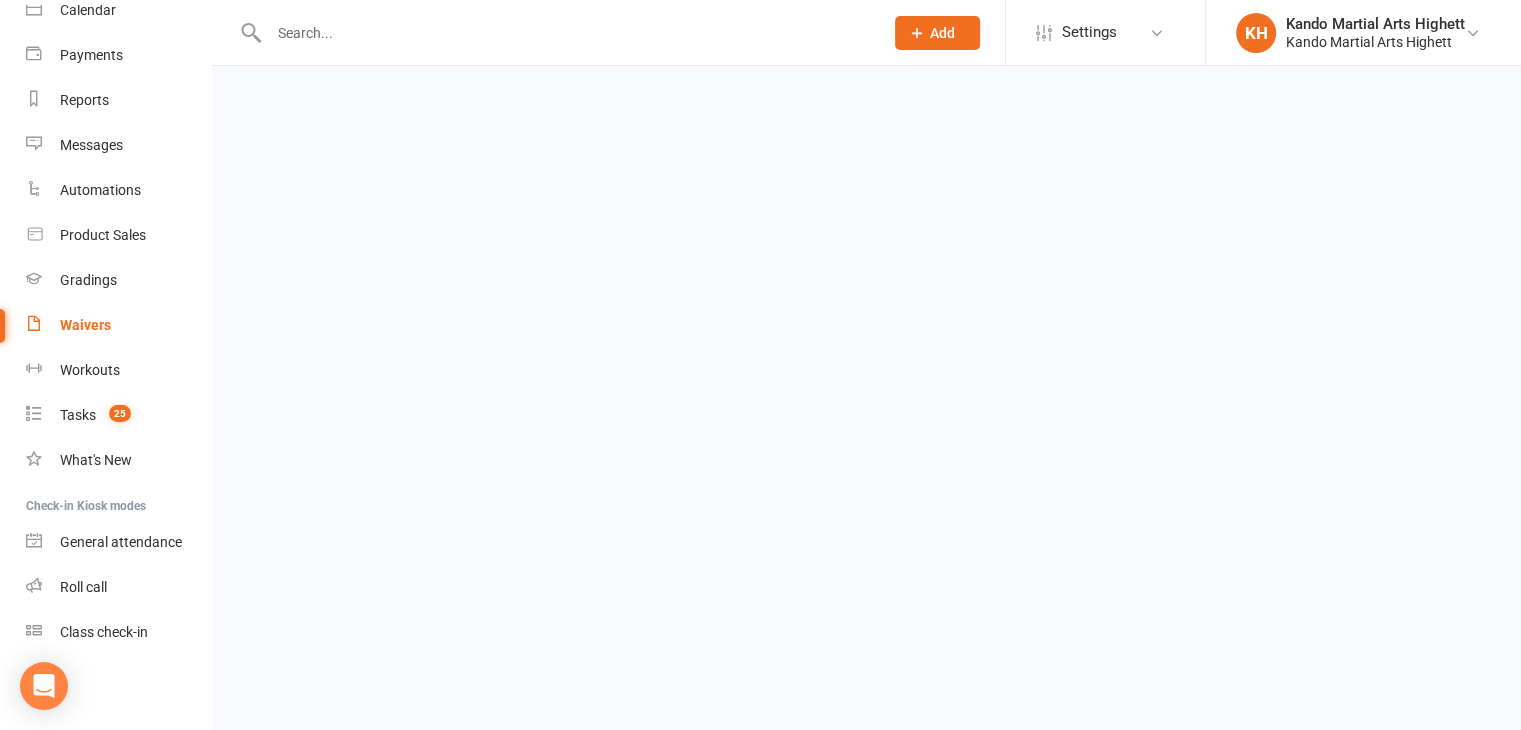 scroll, scrollTop: 0, scrollLeft: 0, axis: both 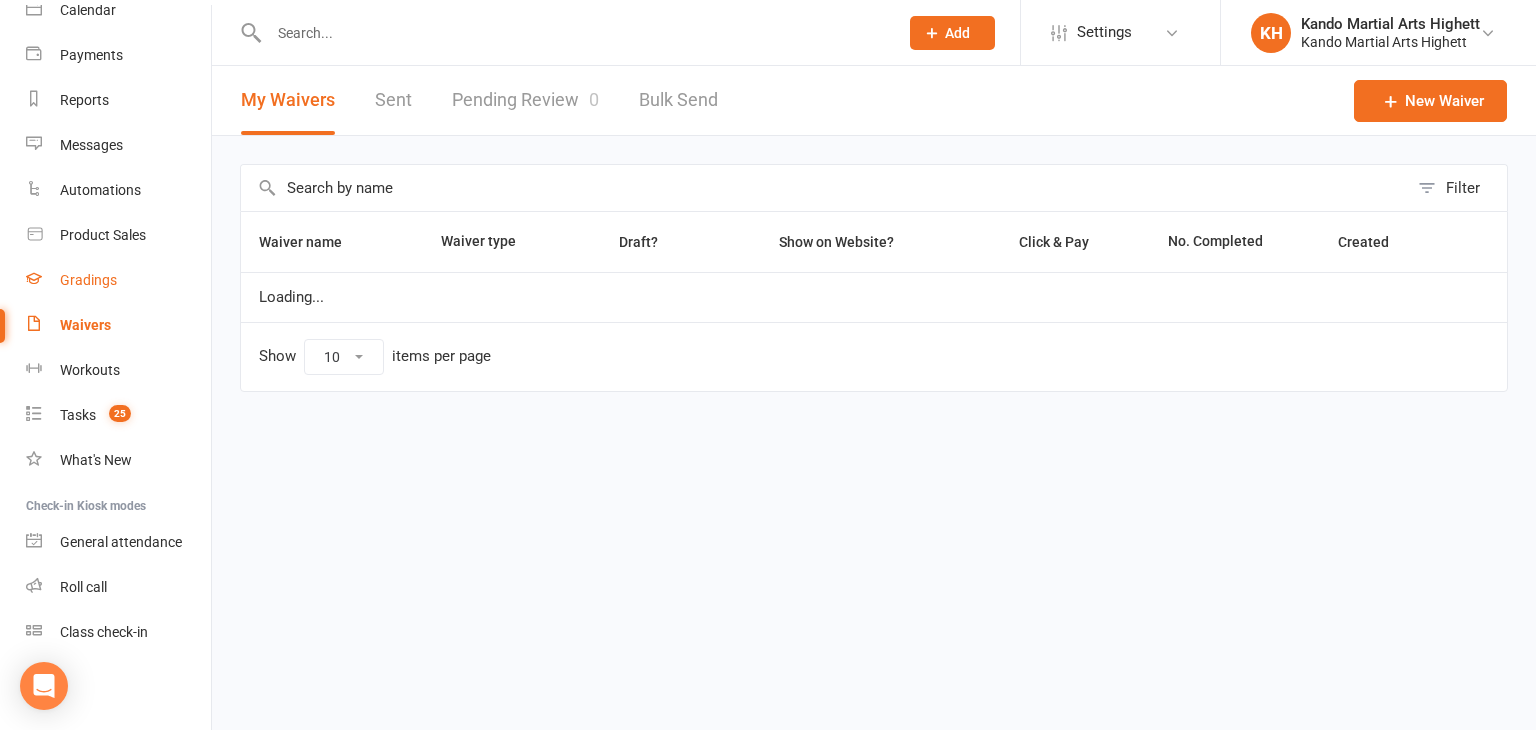 select on "100" 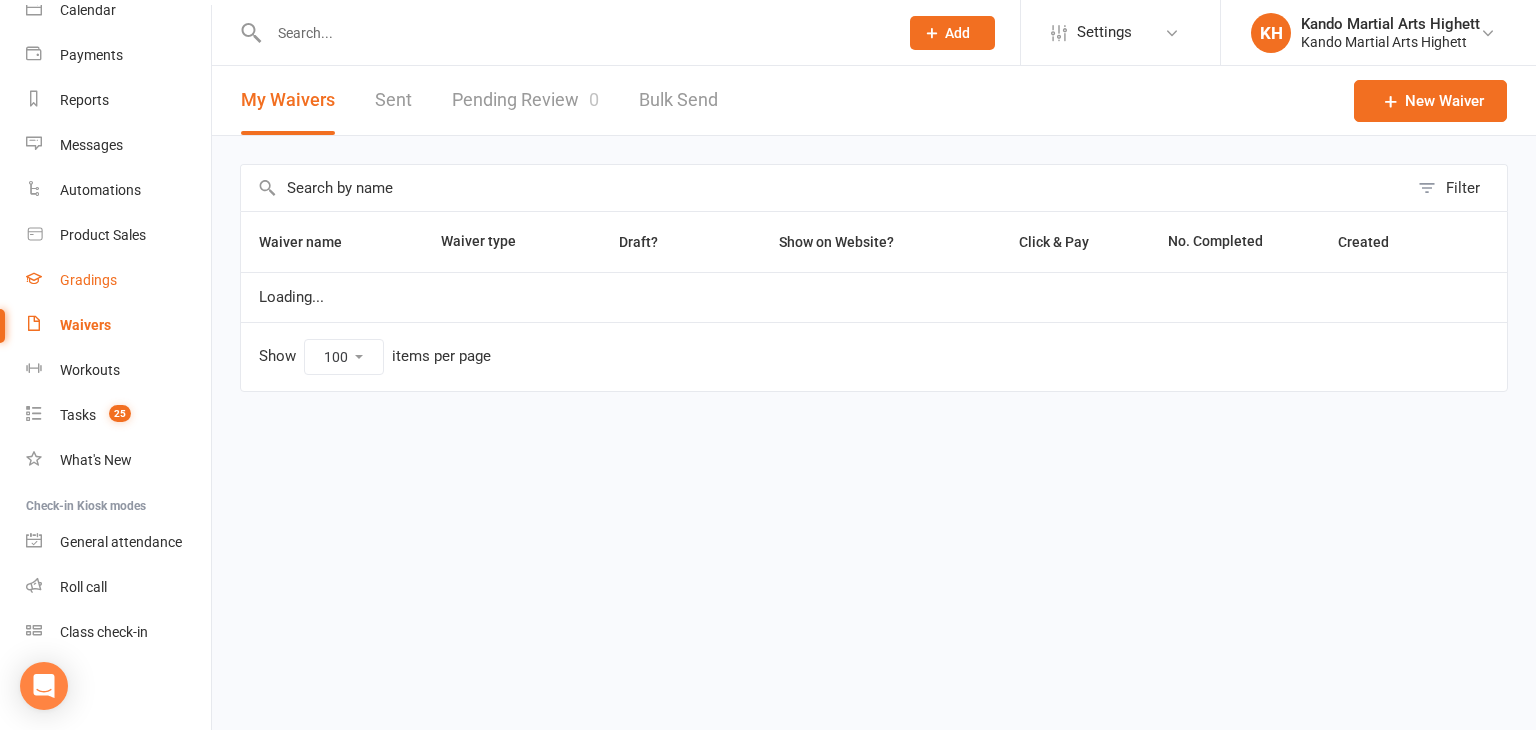 click on "Gradings" at bounding box center (118, 280) 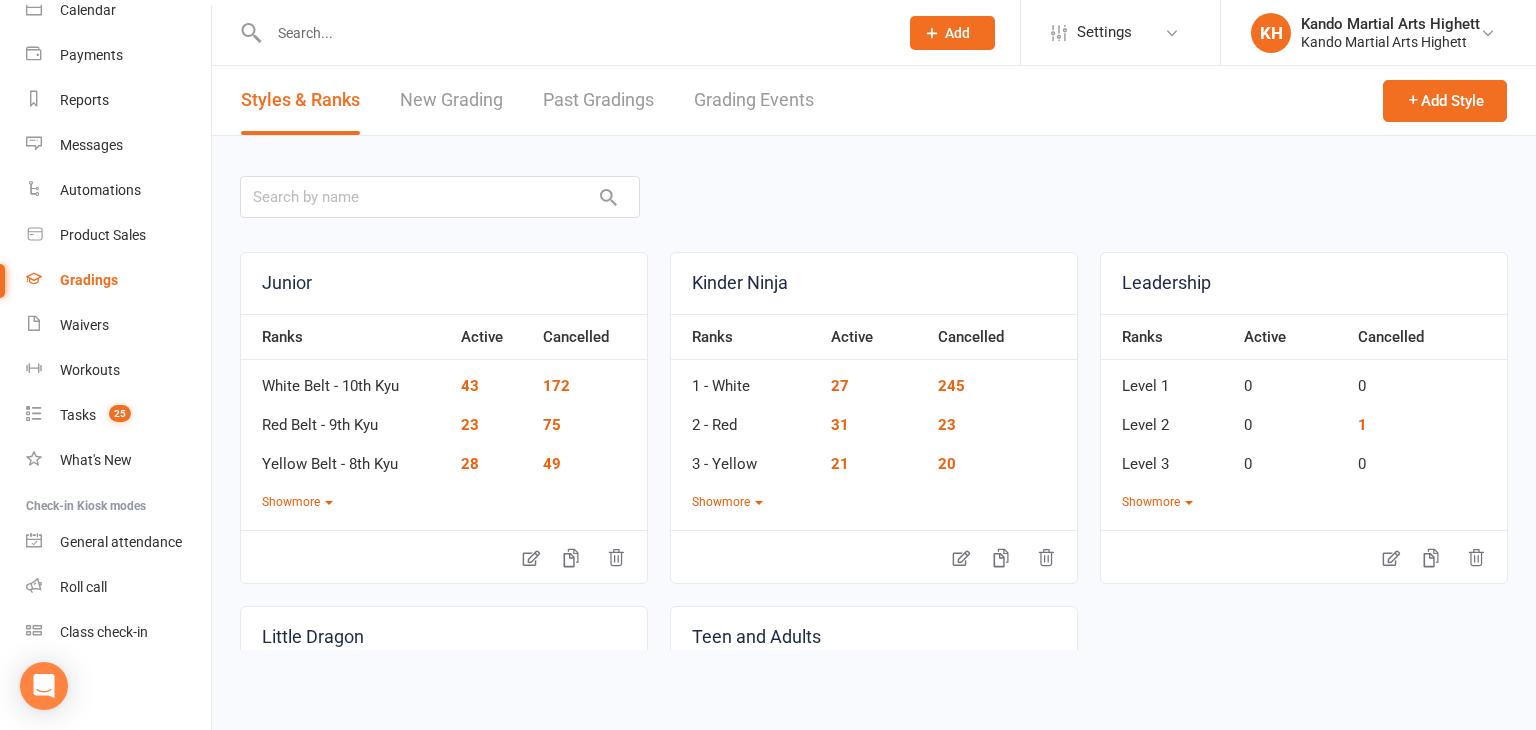 click on "Grading Events" at bounding box center (754, 100) 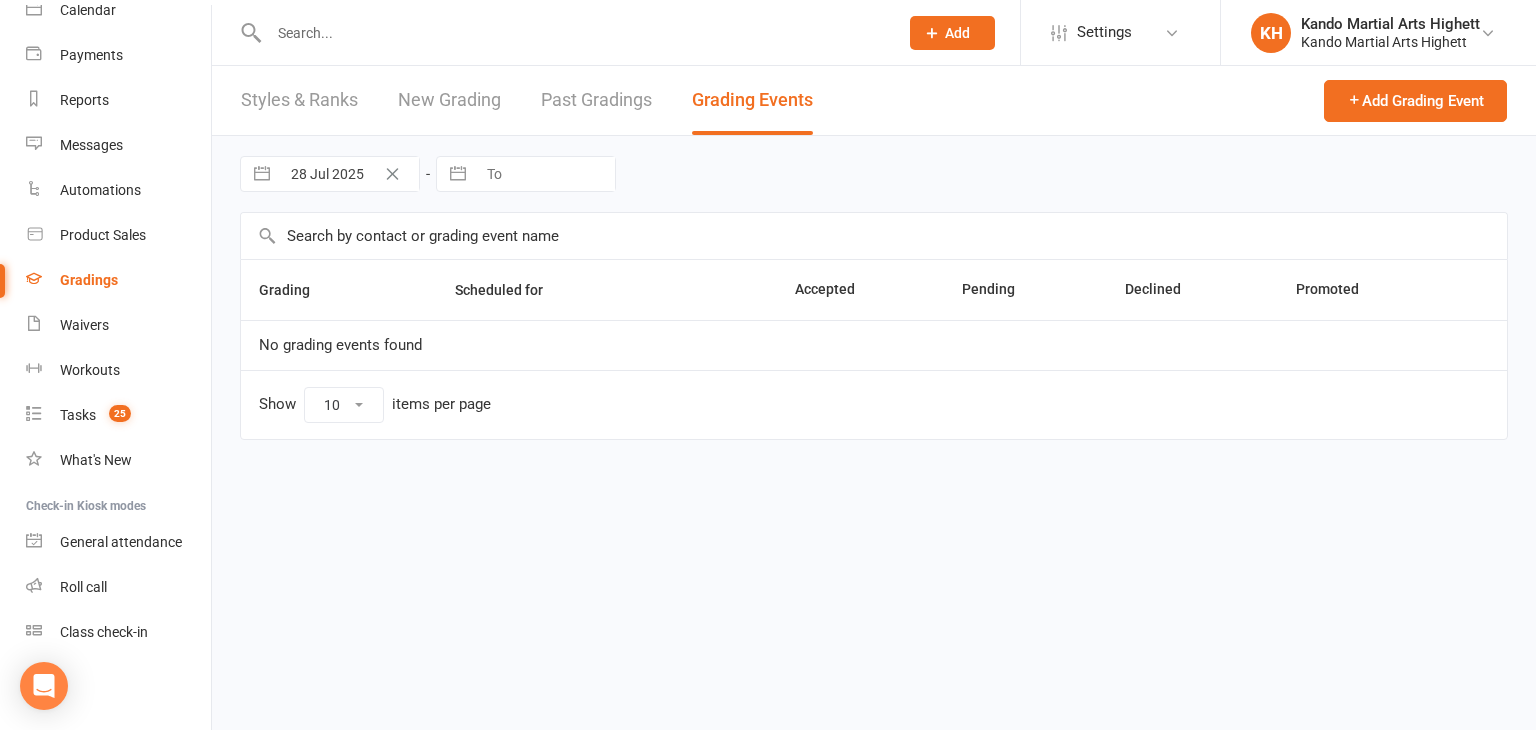 select on "100" 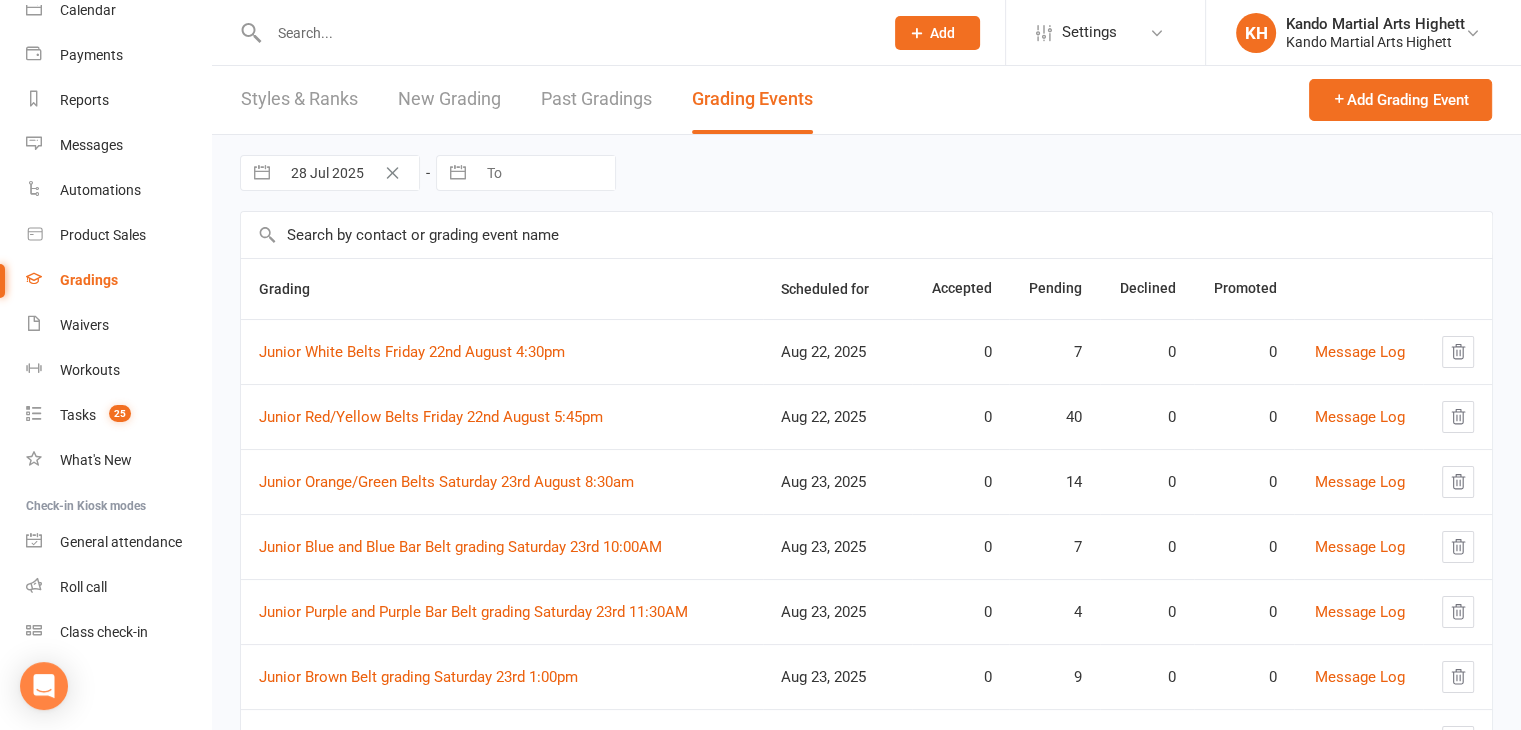 scroll, scrollTop: 0, scrollLeft: 0, axis: both 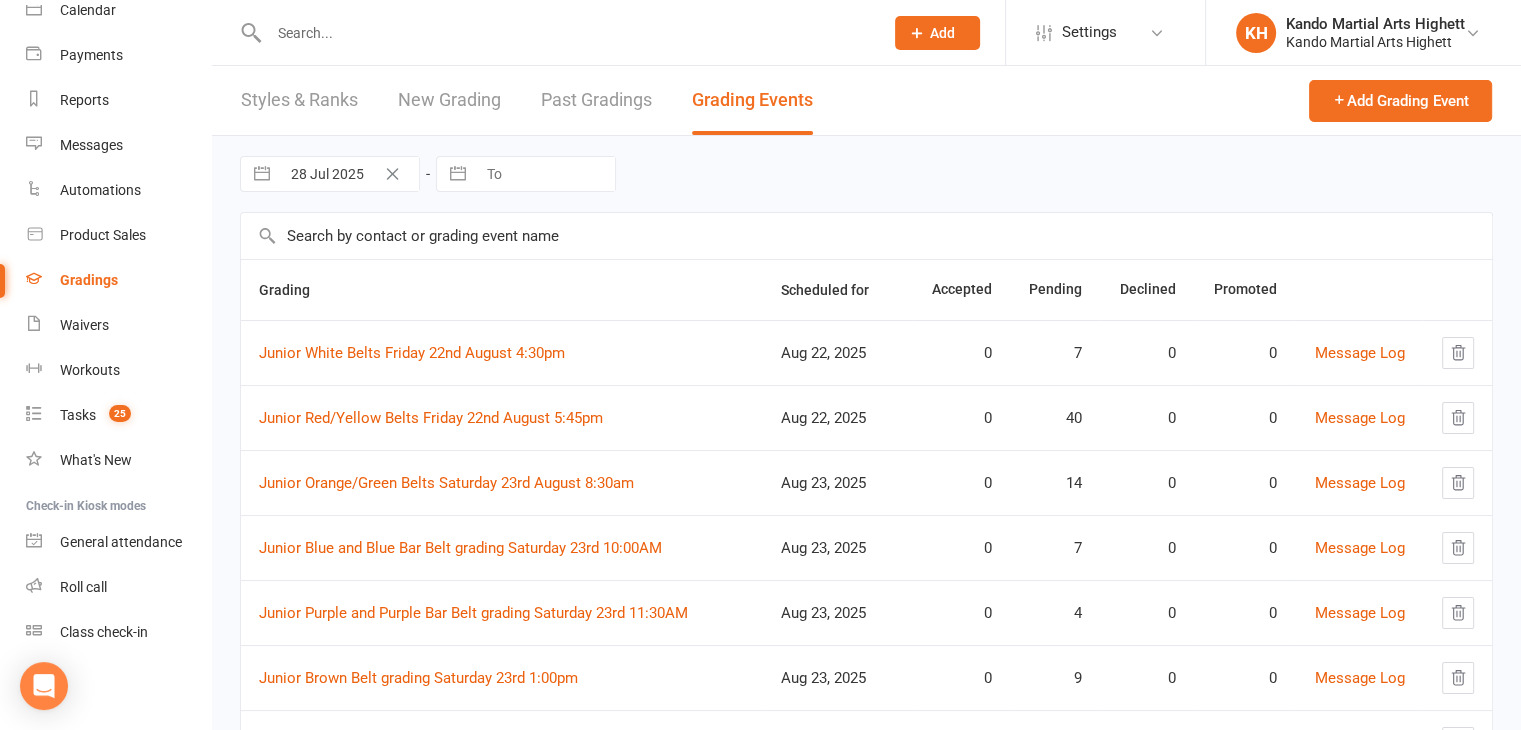 drag, startPoint x: 982, startPoint y: 232, endPoint x: 943, endPoint y: 222, distance: 40.261642 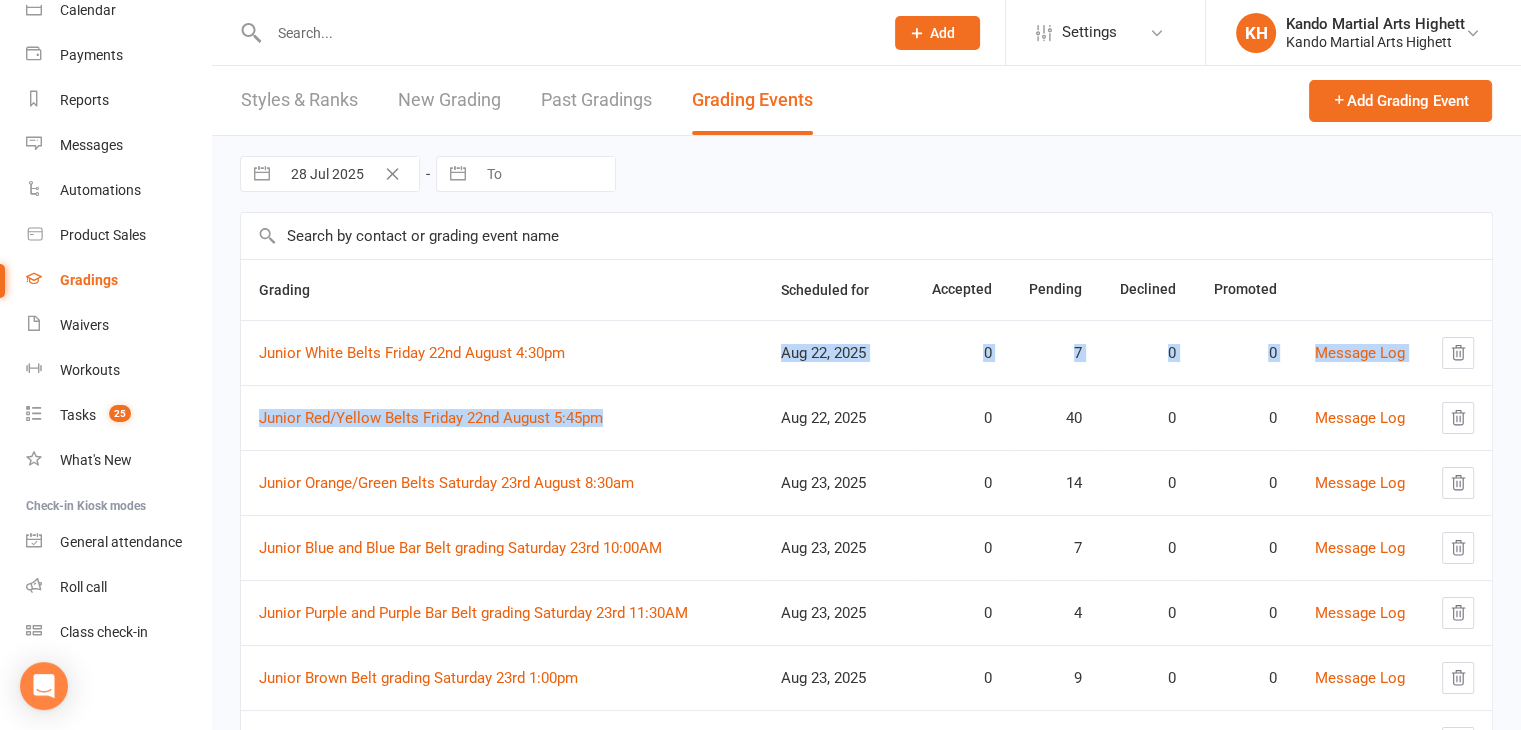 drag, startPoint x: 652, startPoint y: 430, endPoint x: 673, endPoint y: 383, distance: 51.47815 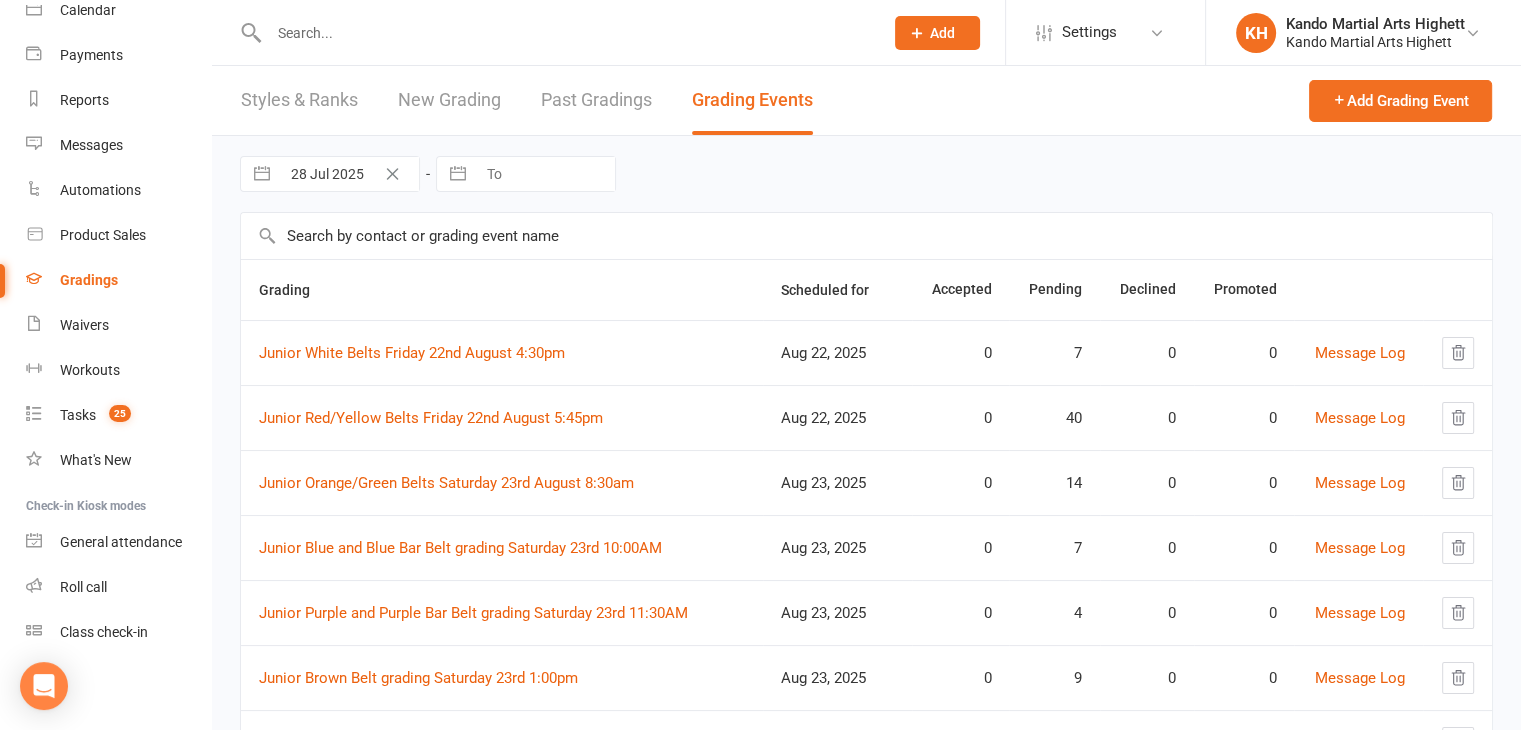 click on "Junior Red/Yellow Belts Friday 22nd August 5:45pm" at bounding box center (502, 417) 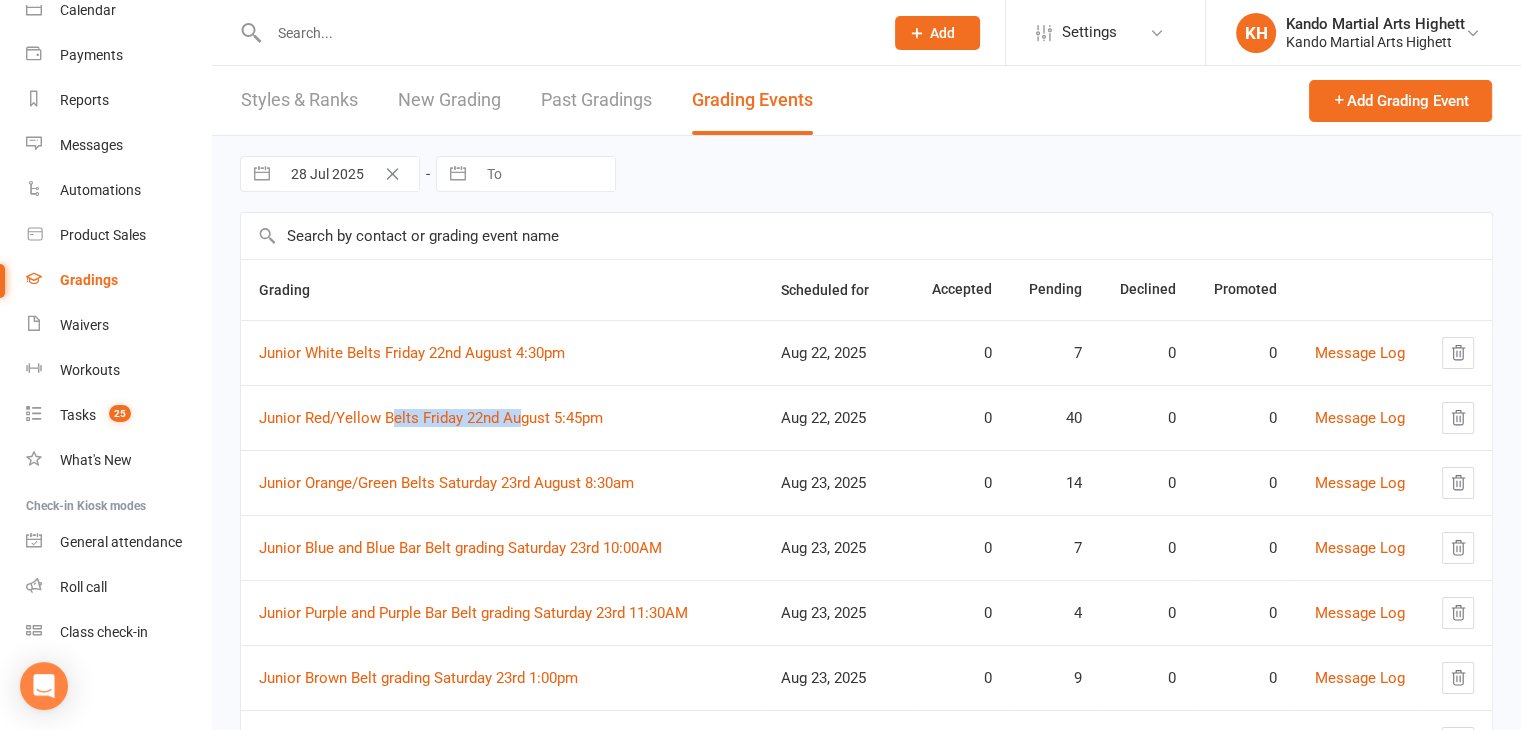 drag, startPoint x: 393, startPoint y: 447, endPoint x: 517, endPoint y: 429, distance: 125.299644 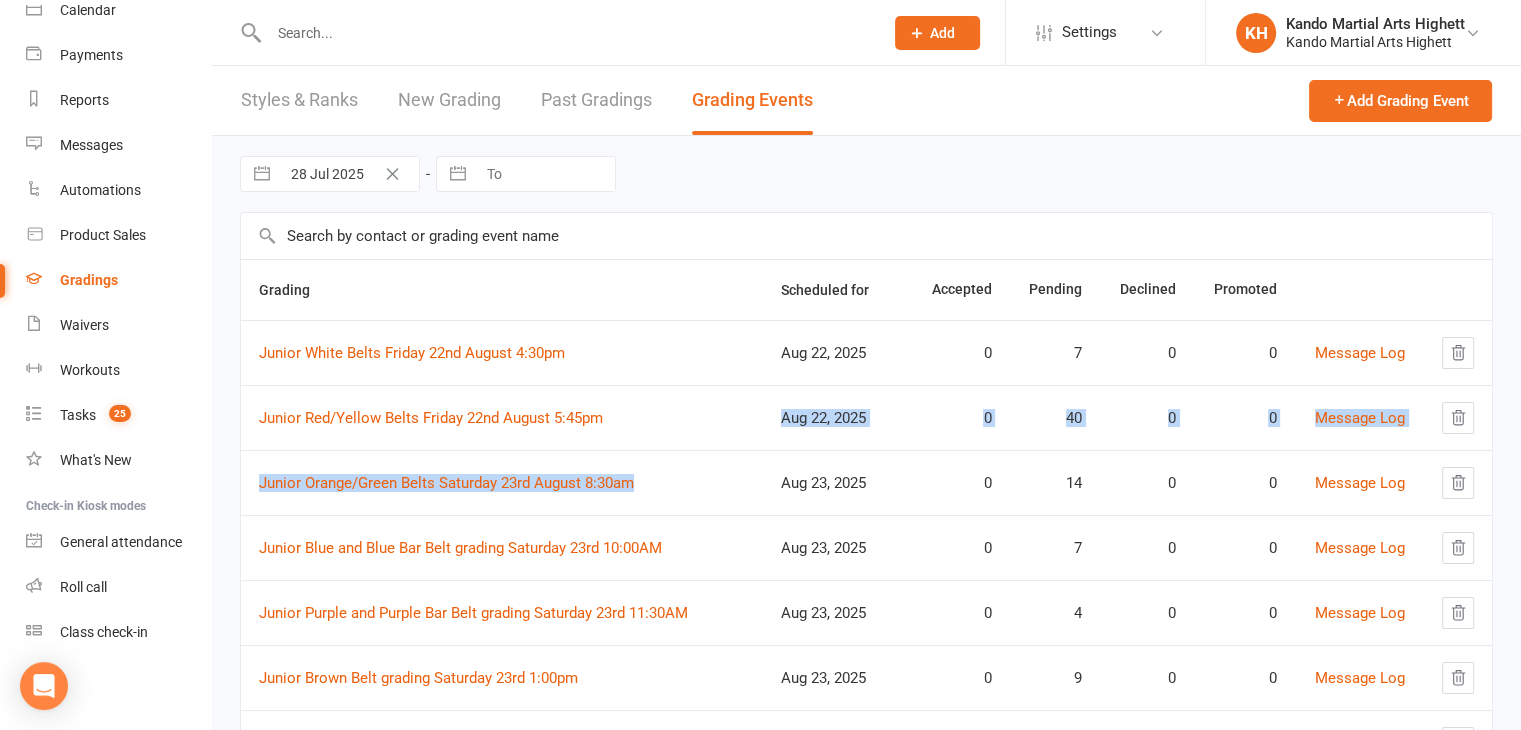 drag, startPoint x: 644, startPoint y: 451, endPoint x: 622, endPoint y: 418, distance: 39.661064 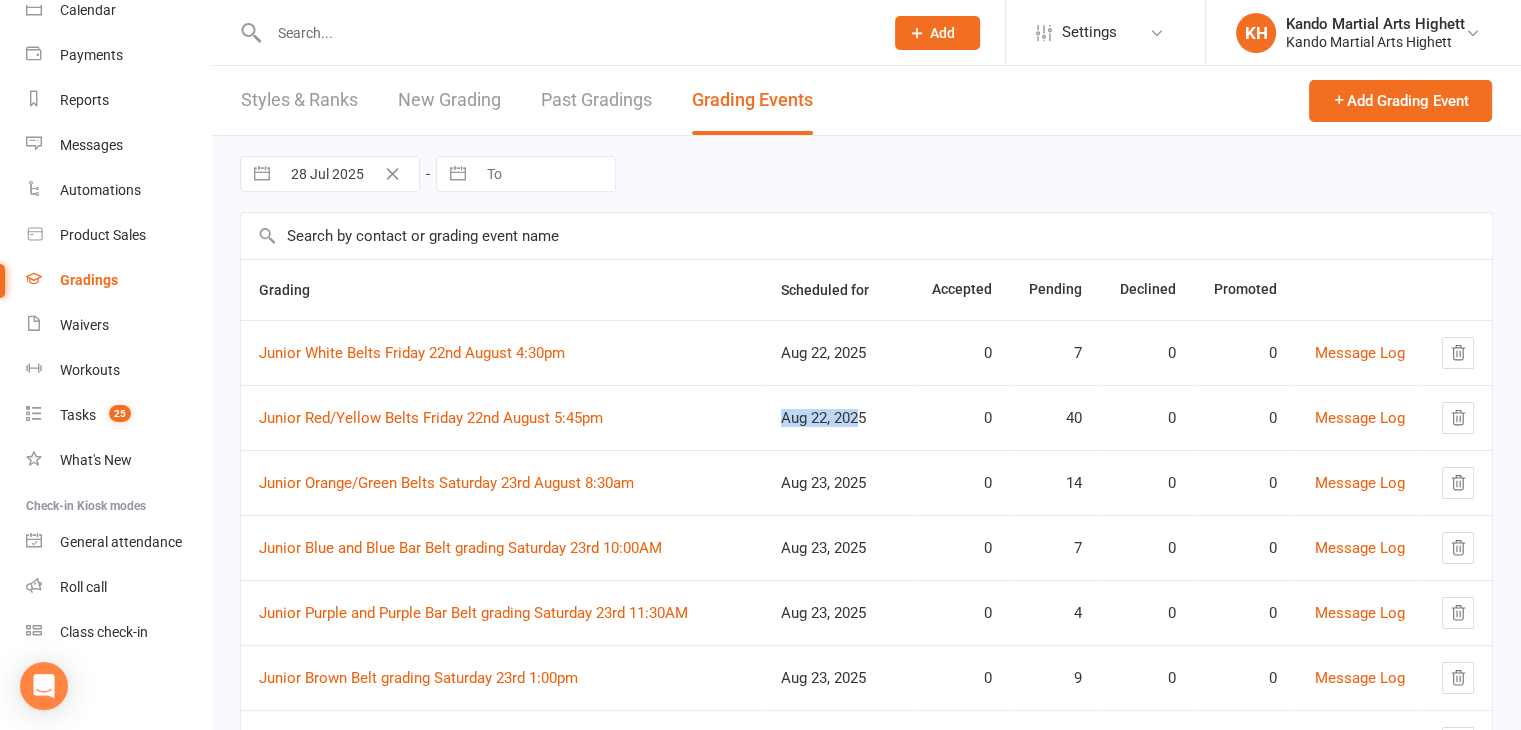 drag, startPoint x: 709, startPoint y: 407, endPoint x: 860, endPoint y: 409, distance: 151.01324 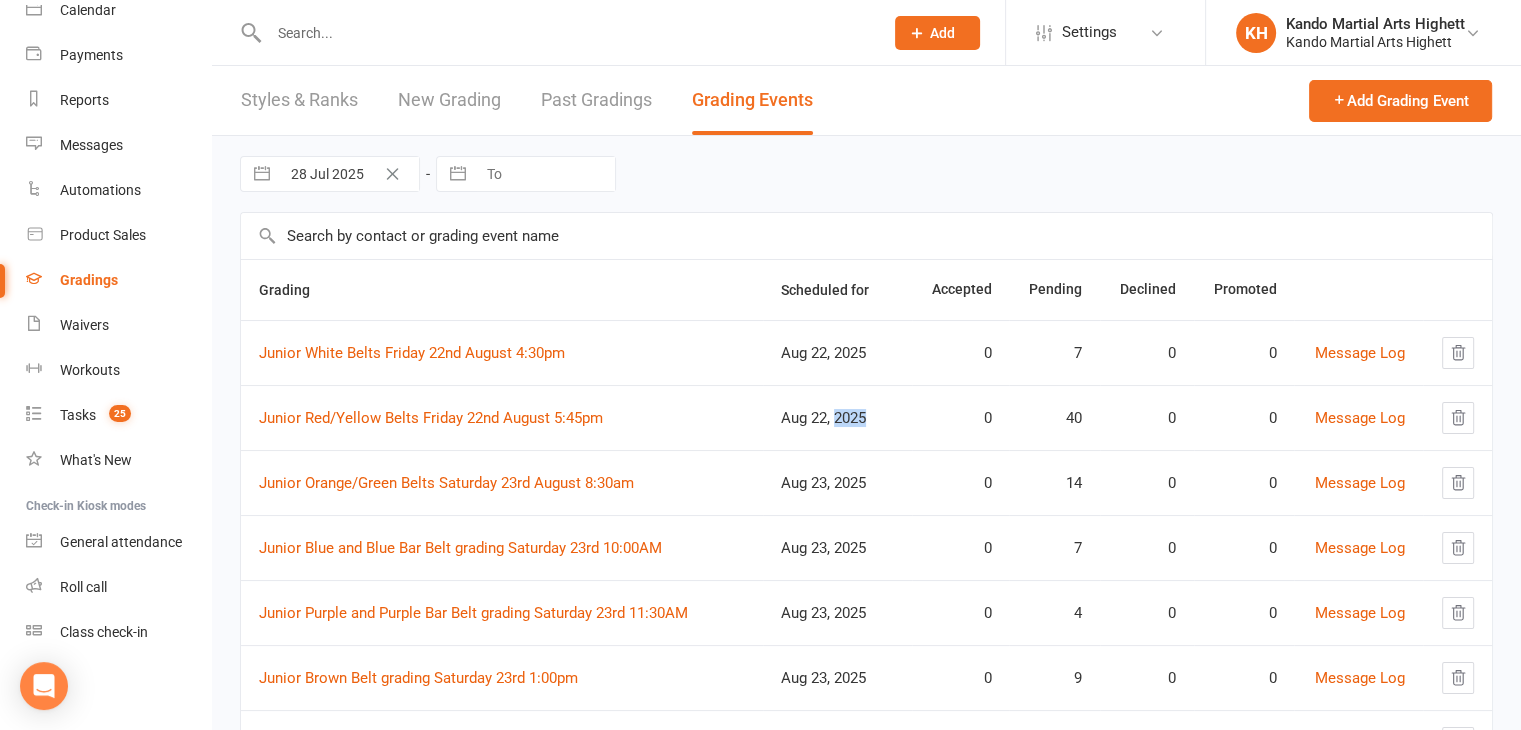click on "Aug 22, 2025" at bounding box center (837, 418) 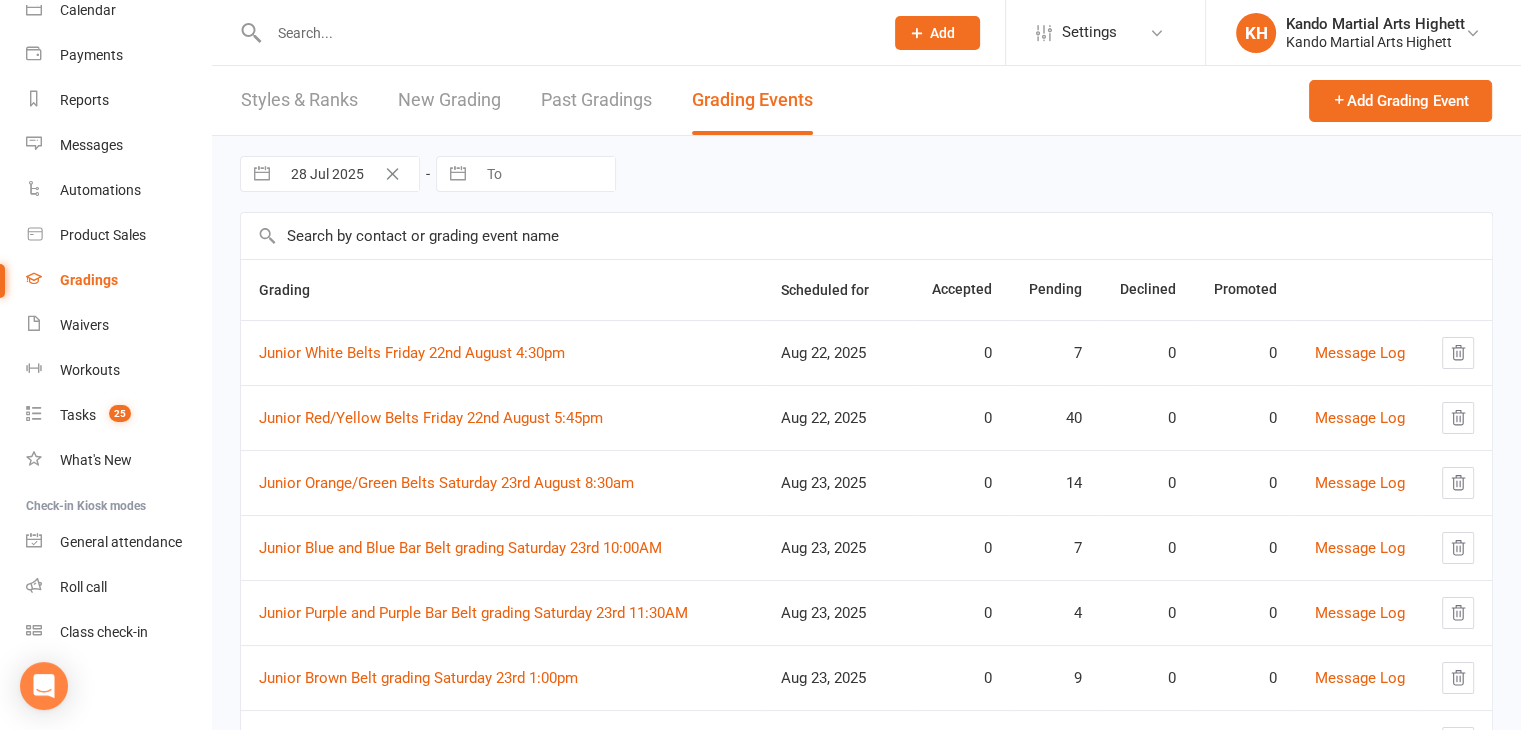 click on "Aug 22, 2025" at bounding box center [837, 417] 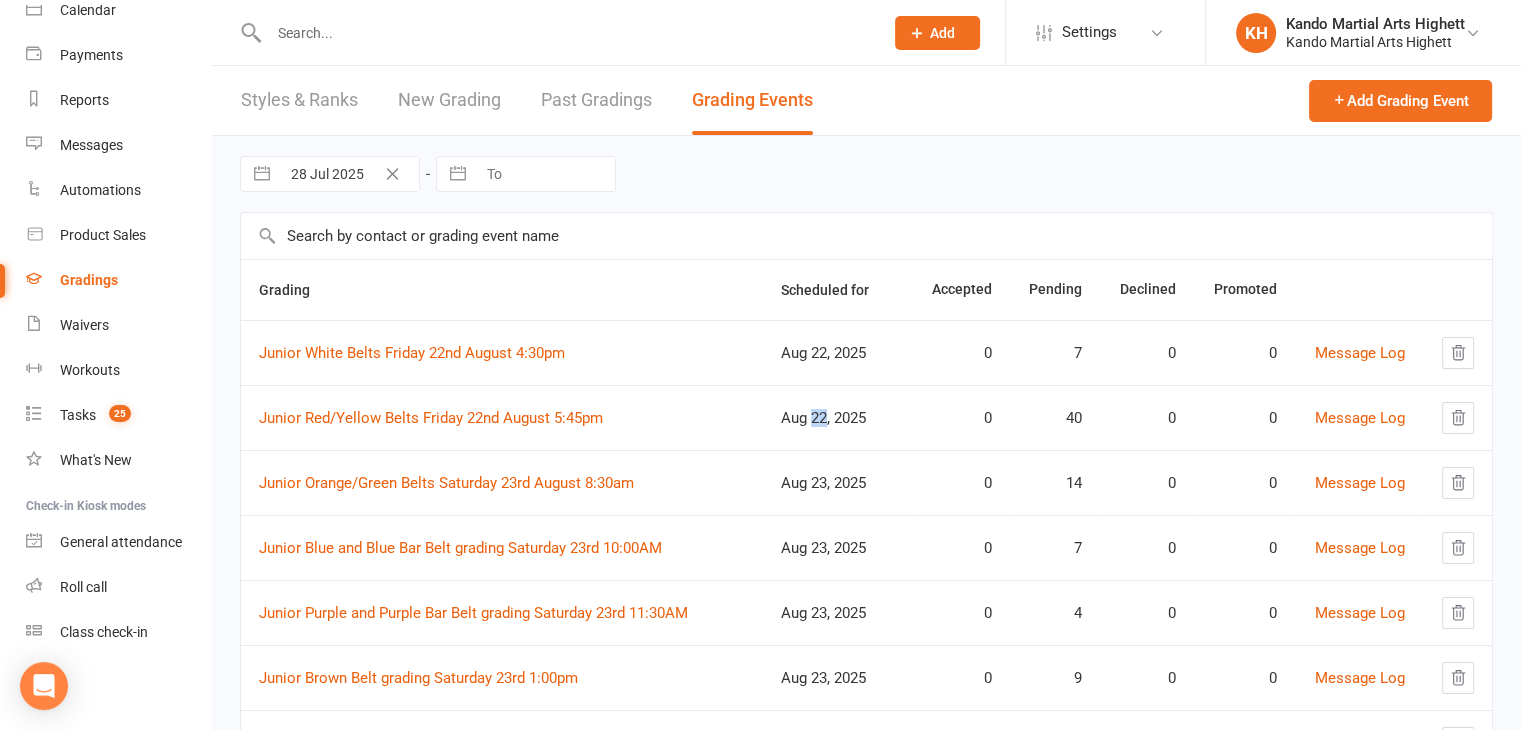 click on "Aug 22, 2025" at bounding box center (837, 418) 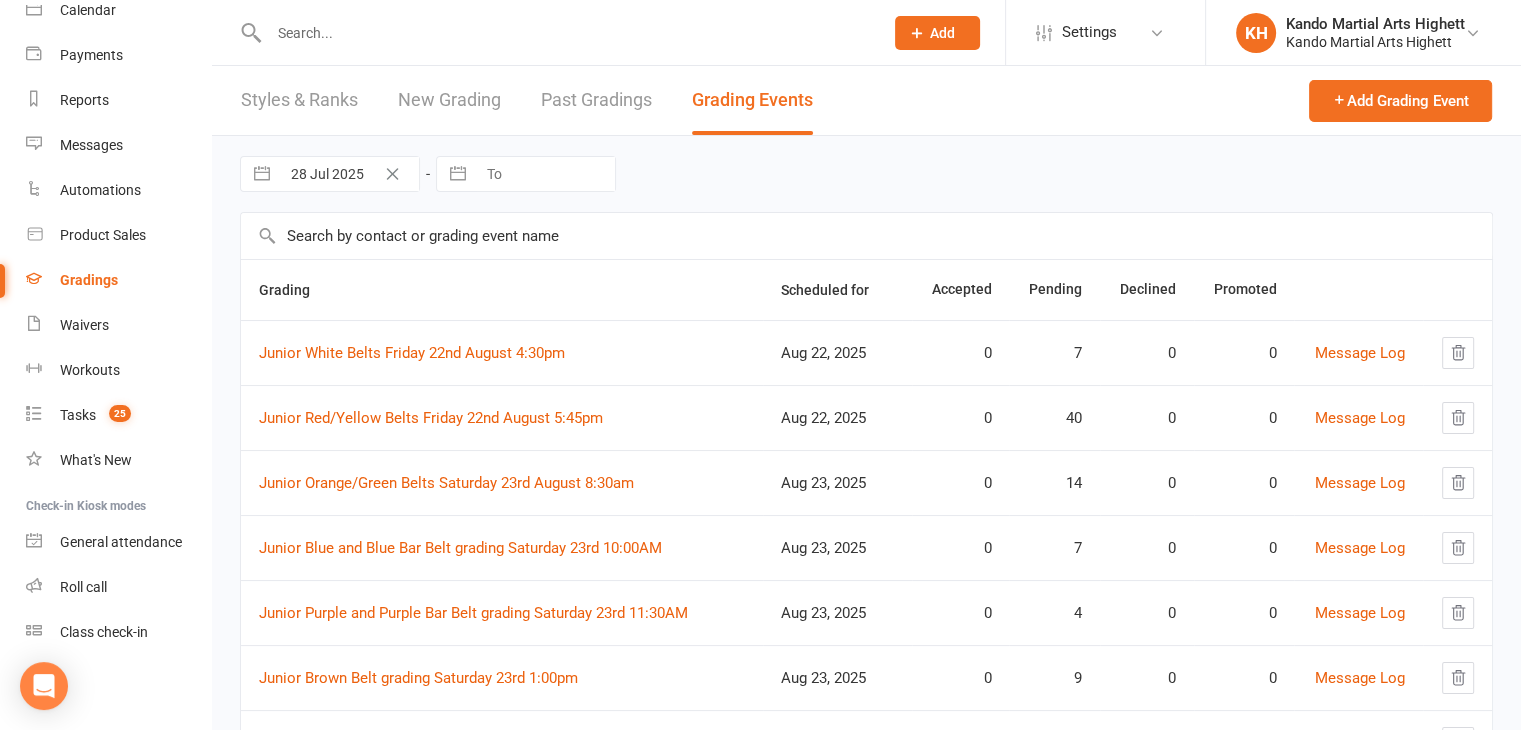 click on "Aug 22, 2025" at bounding box center (837, 418) 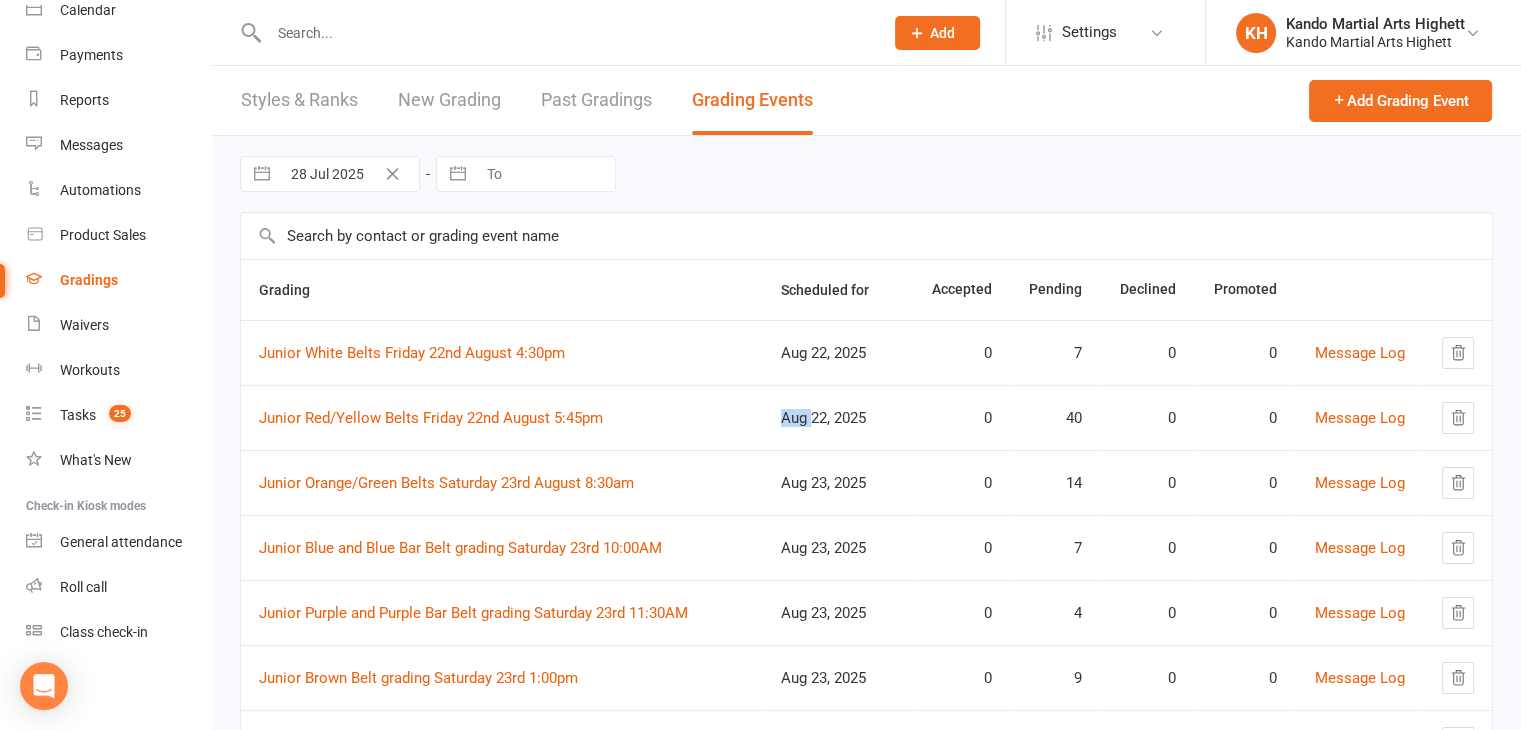 click on "Aug 22, 2025" at bounding box center (837, 418) 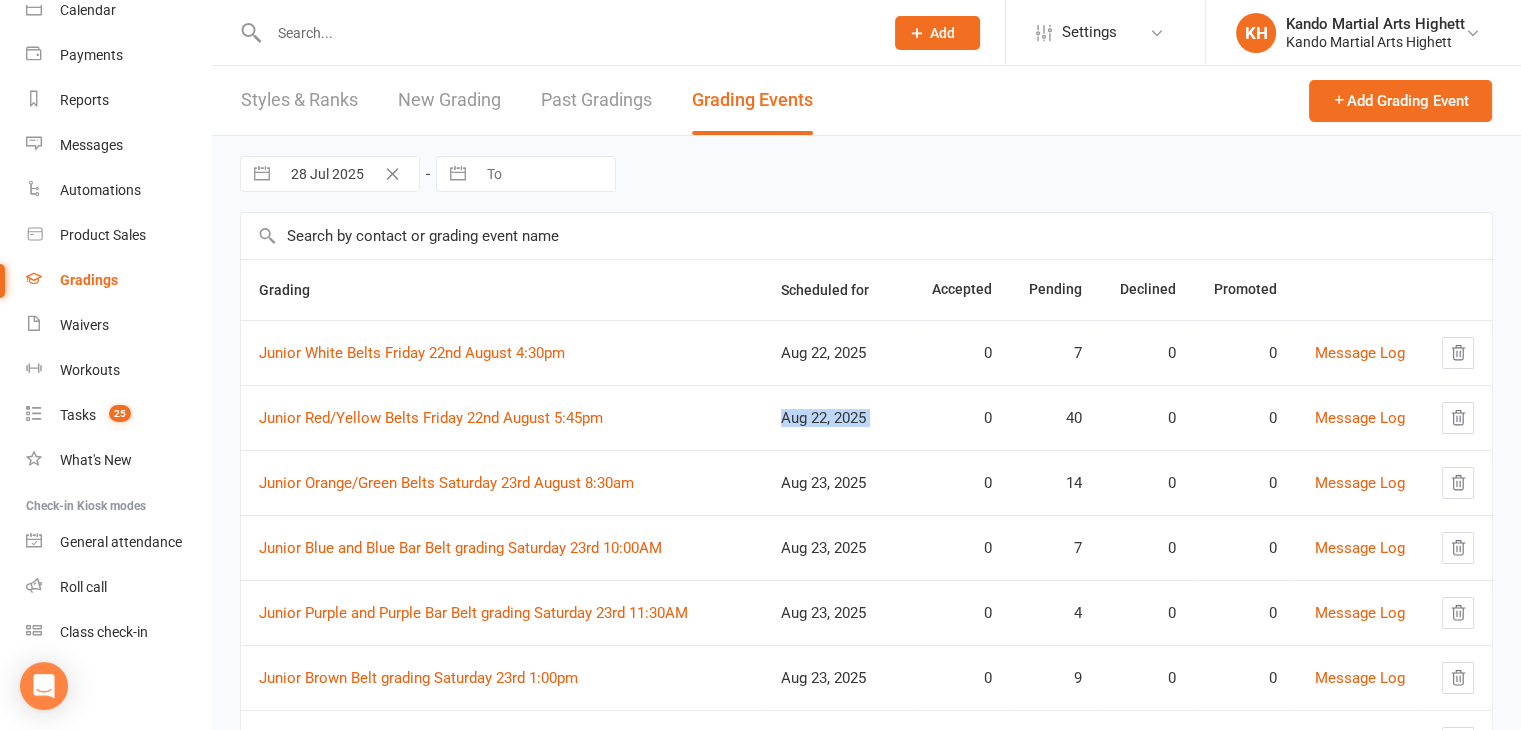 click on "Aug 22, 2025" at bounding box center [837, 418] 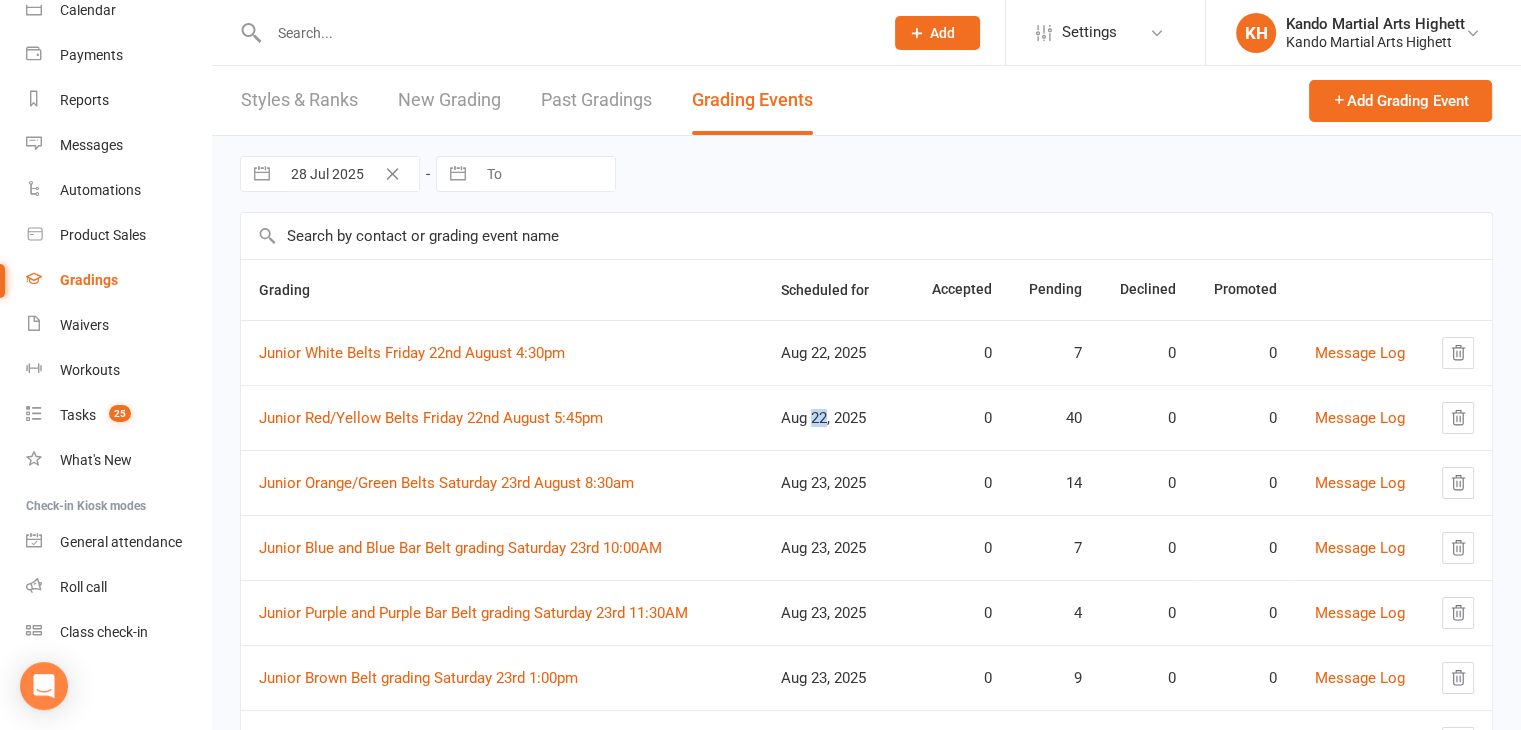 click on "Aug 22, 2025" at bounding box center (837, 418) 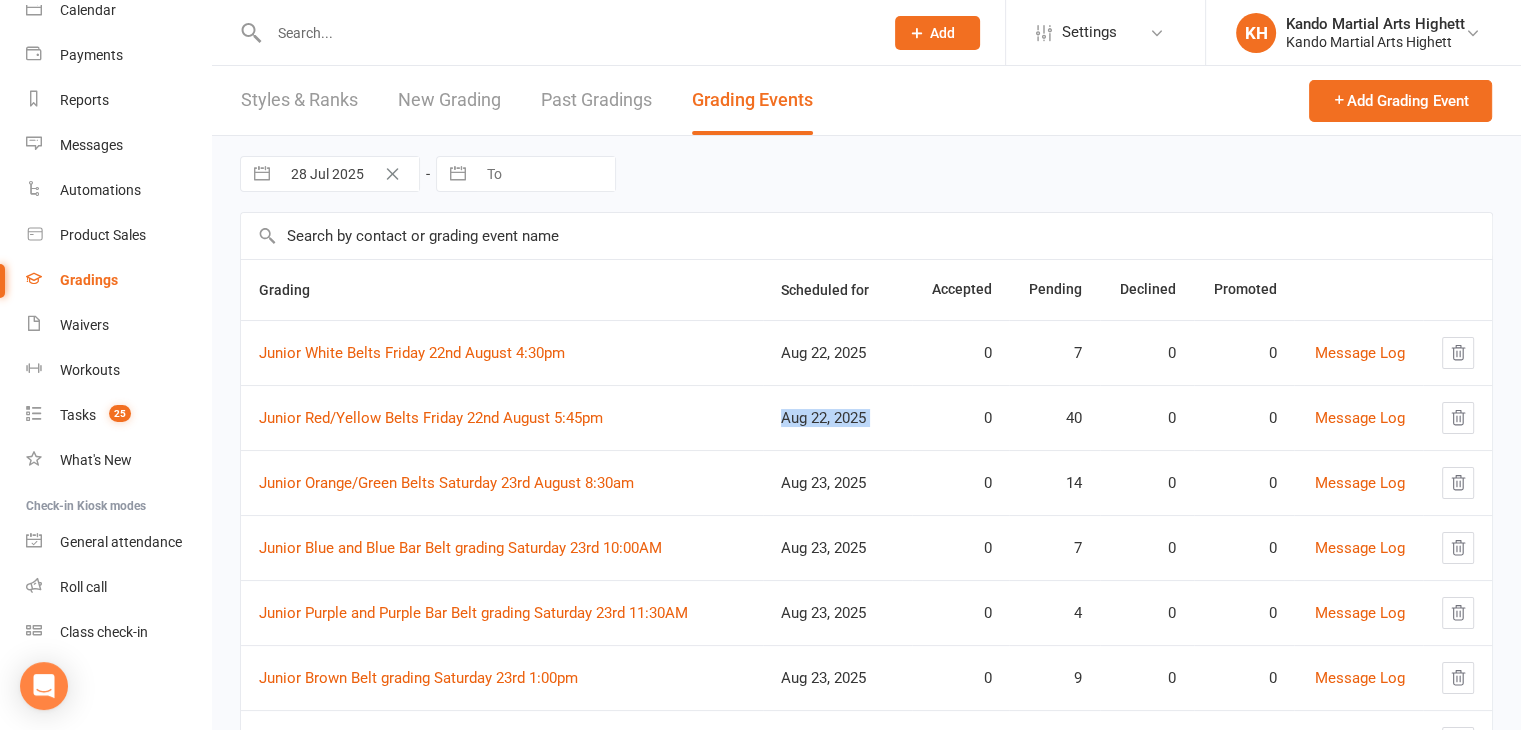 click on "Aug 22, 2025" at bounding box center [837, 418] 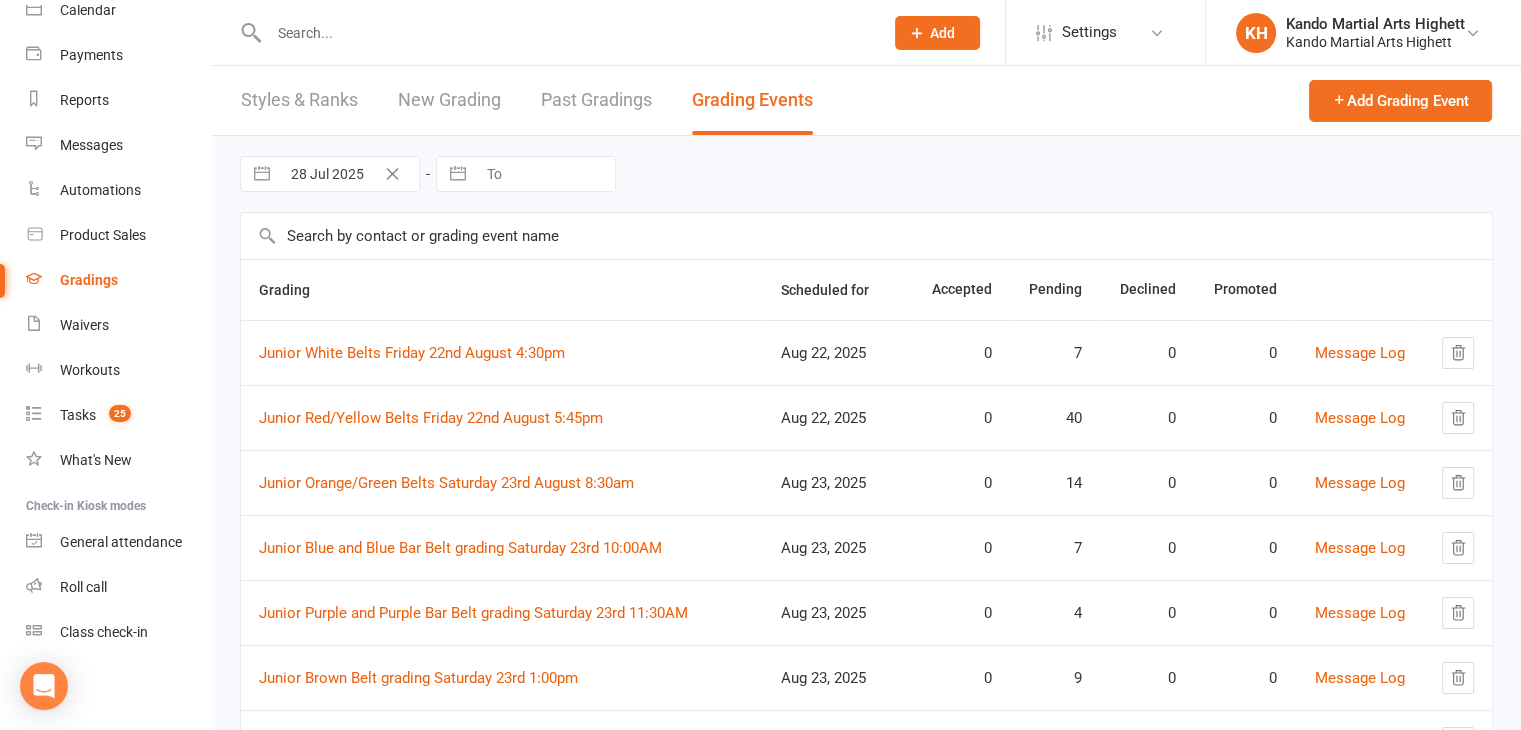 click on "Aug 22, 2025" at bounding box center [837, 418] 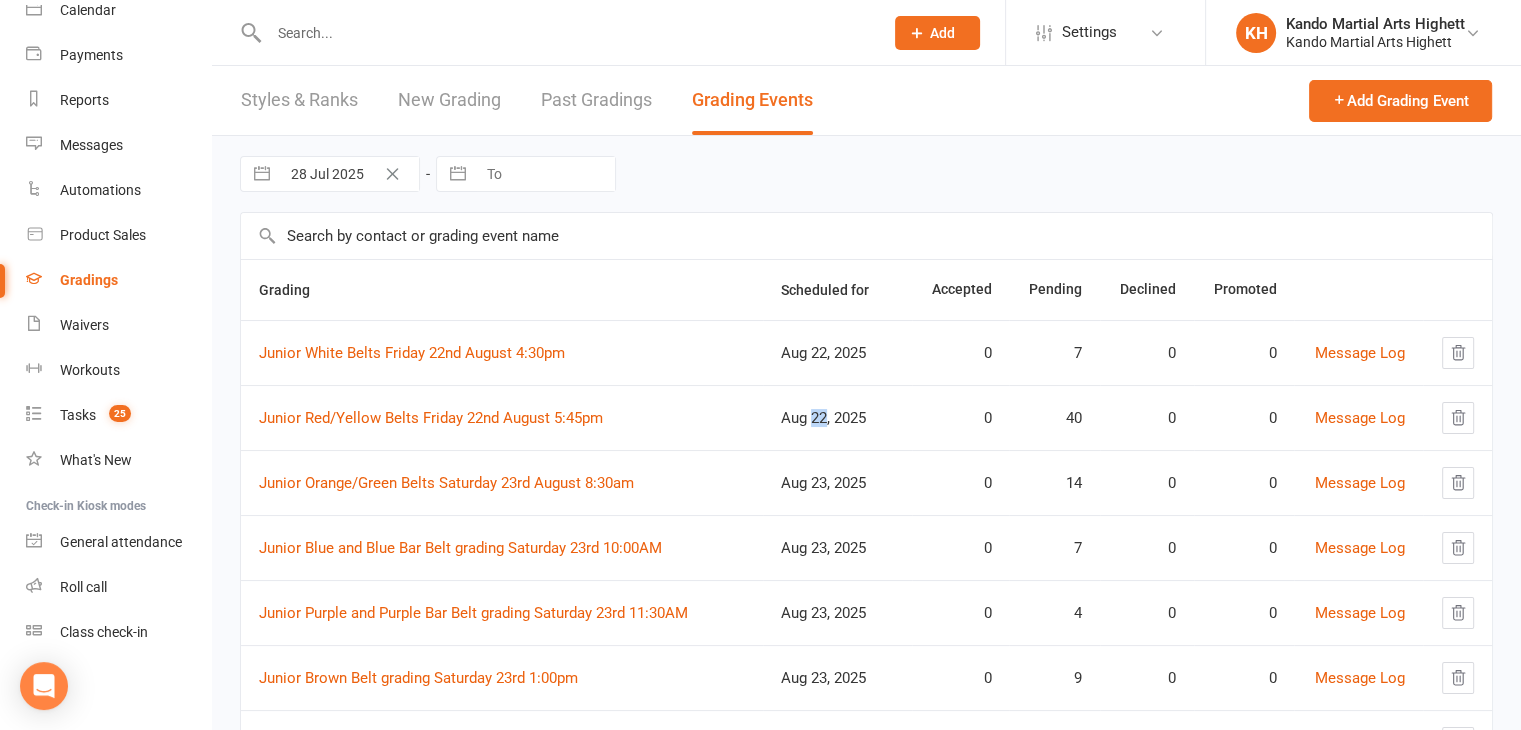 click on "Aug 22, 2025" at bounding box center [837, 418] 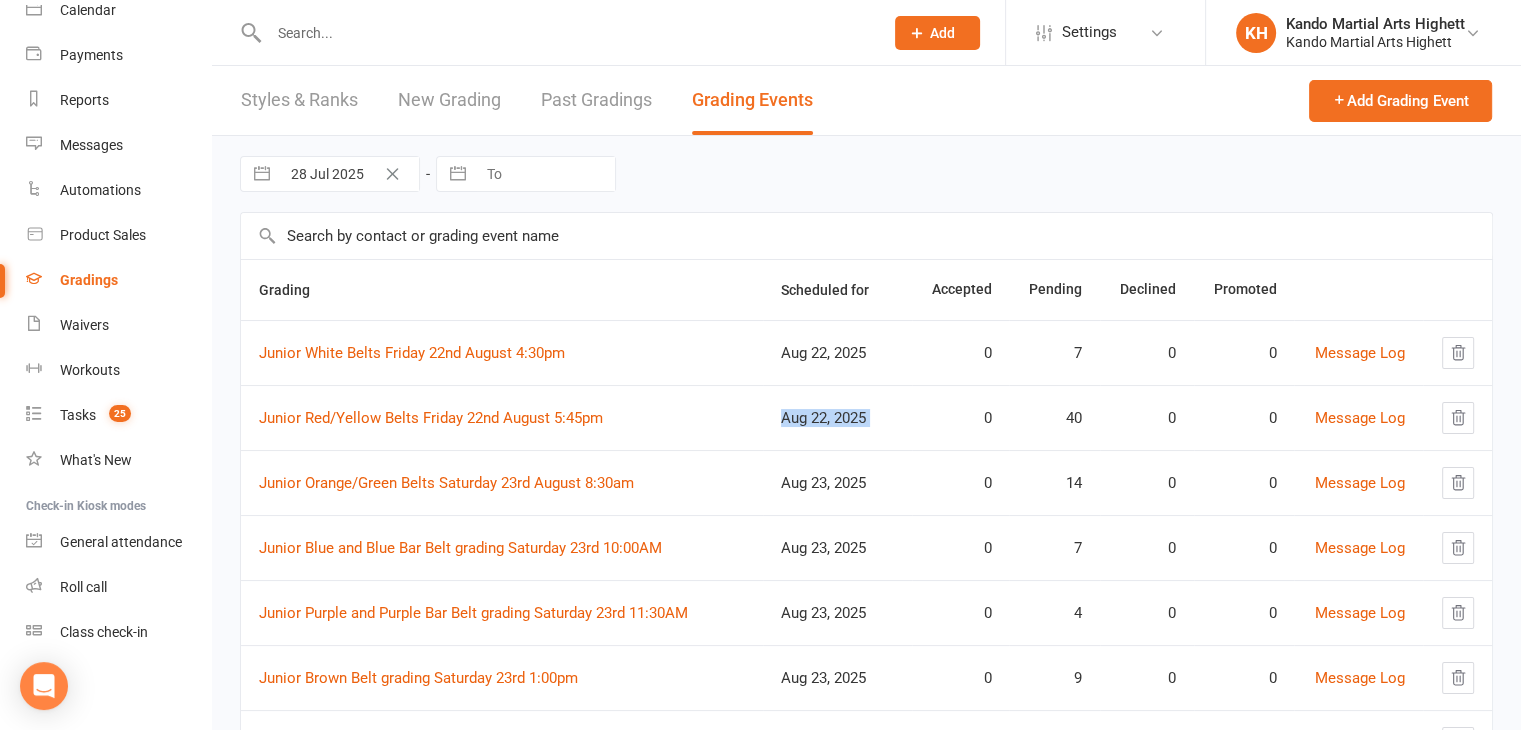 click on "Aug 22, 2025" at bounding box center [837, 418] 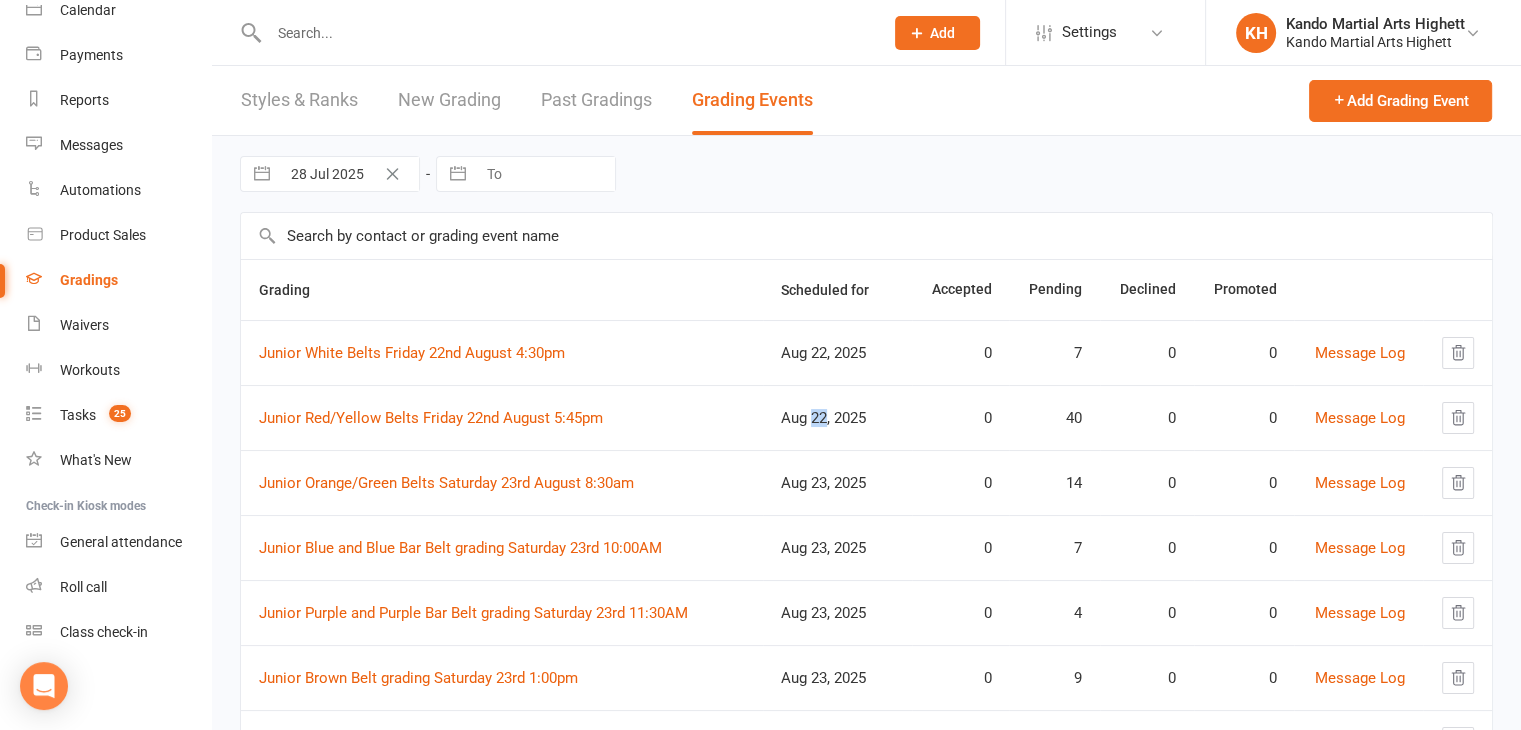 click on "Aug 22, 2025" at bounding box center [837, 418] 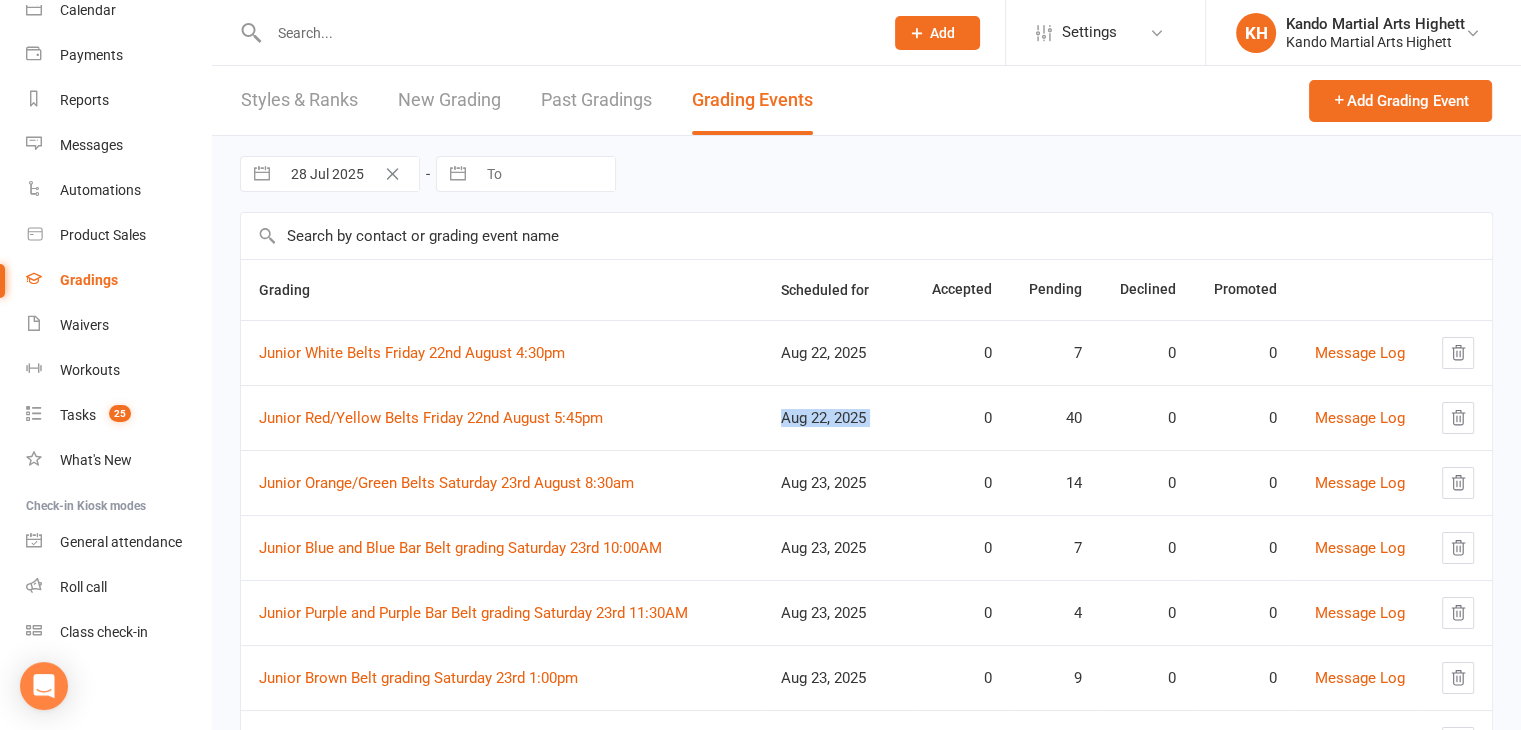 click on "Aug 22, 2025" at bounding box center (837, 418) 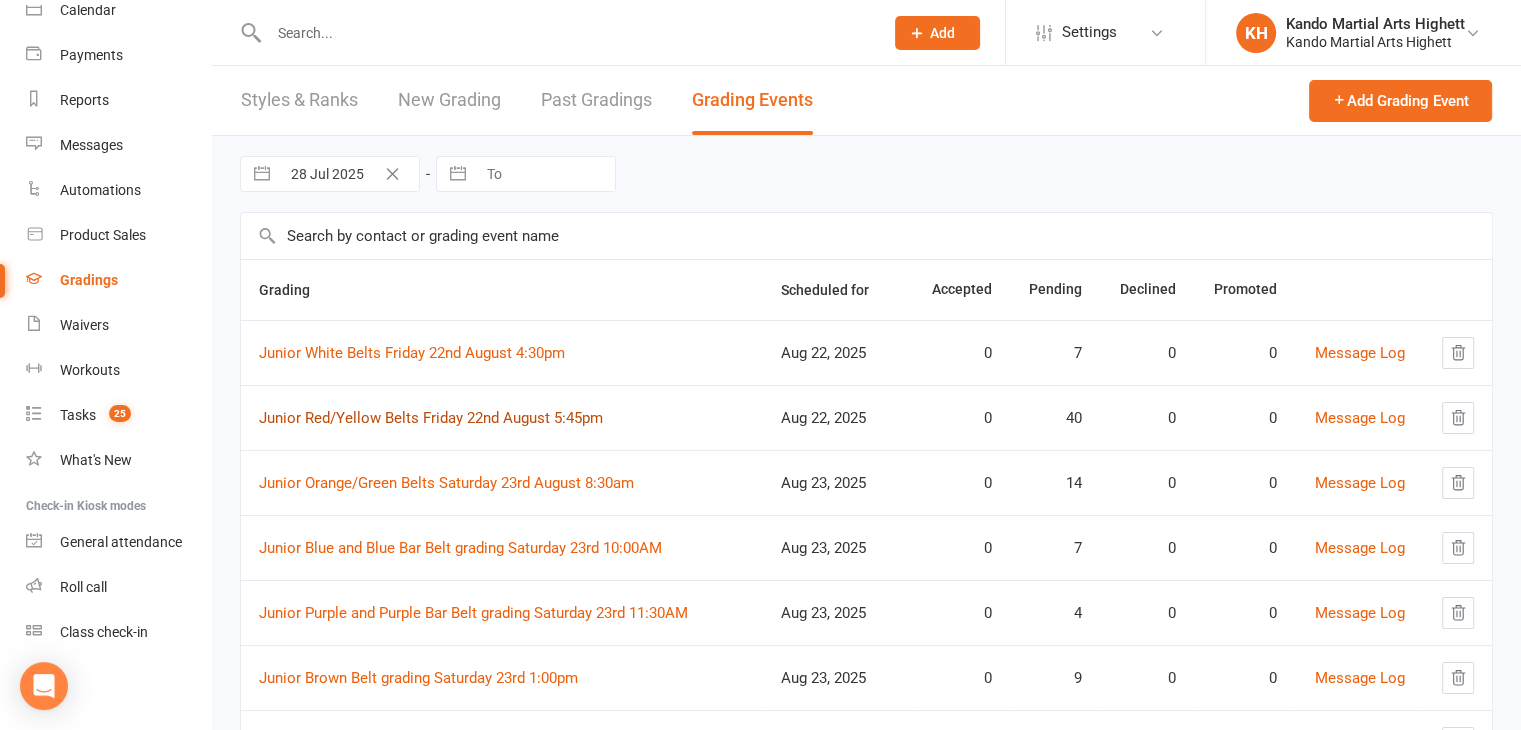click on "Junior Red/Yellow Belts Friday 22nd August 5:45pm" at bounding box center [431, 418] 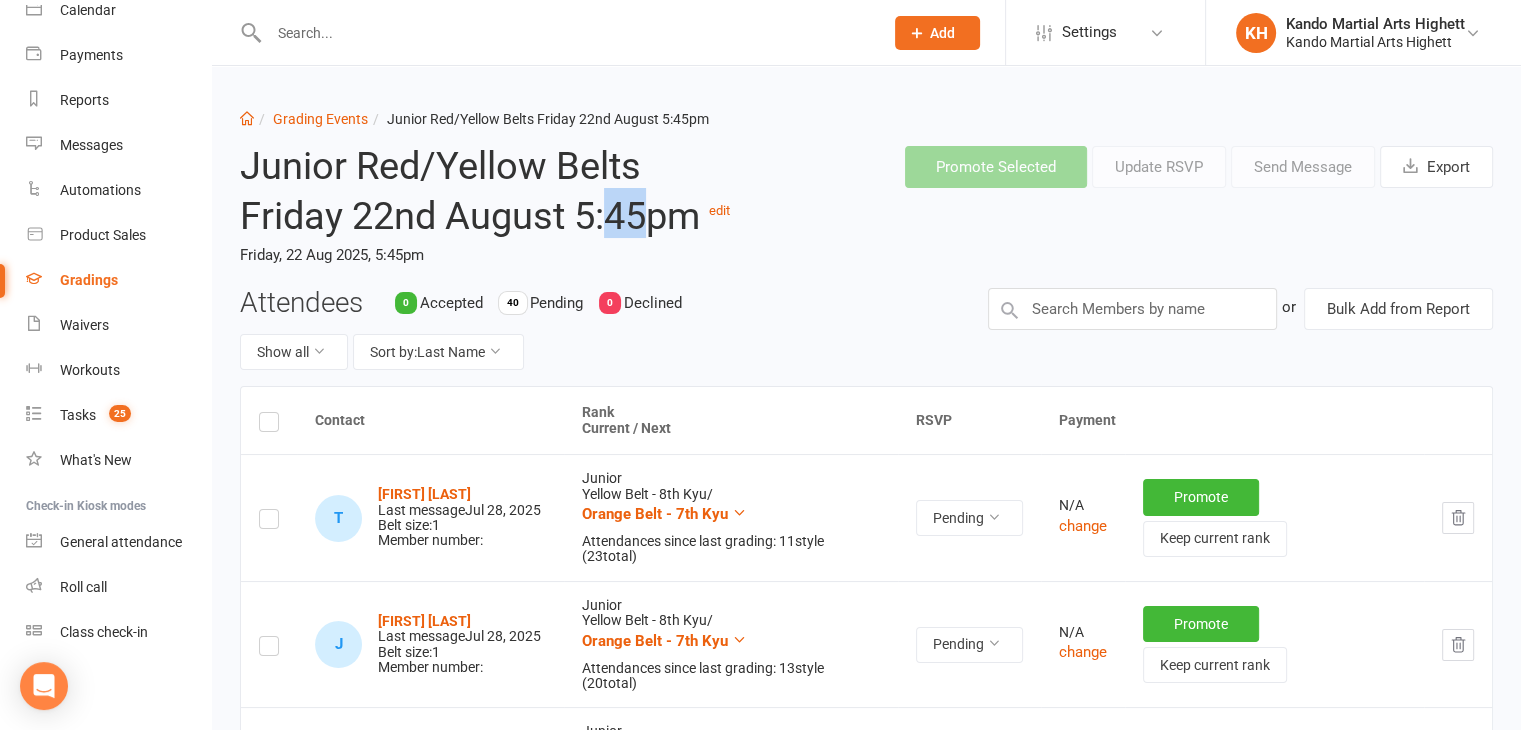 drag, startPoint x: 611, startPoint y: 229, endPoint x: 658, endPoint y: 213, distance: 49.648766 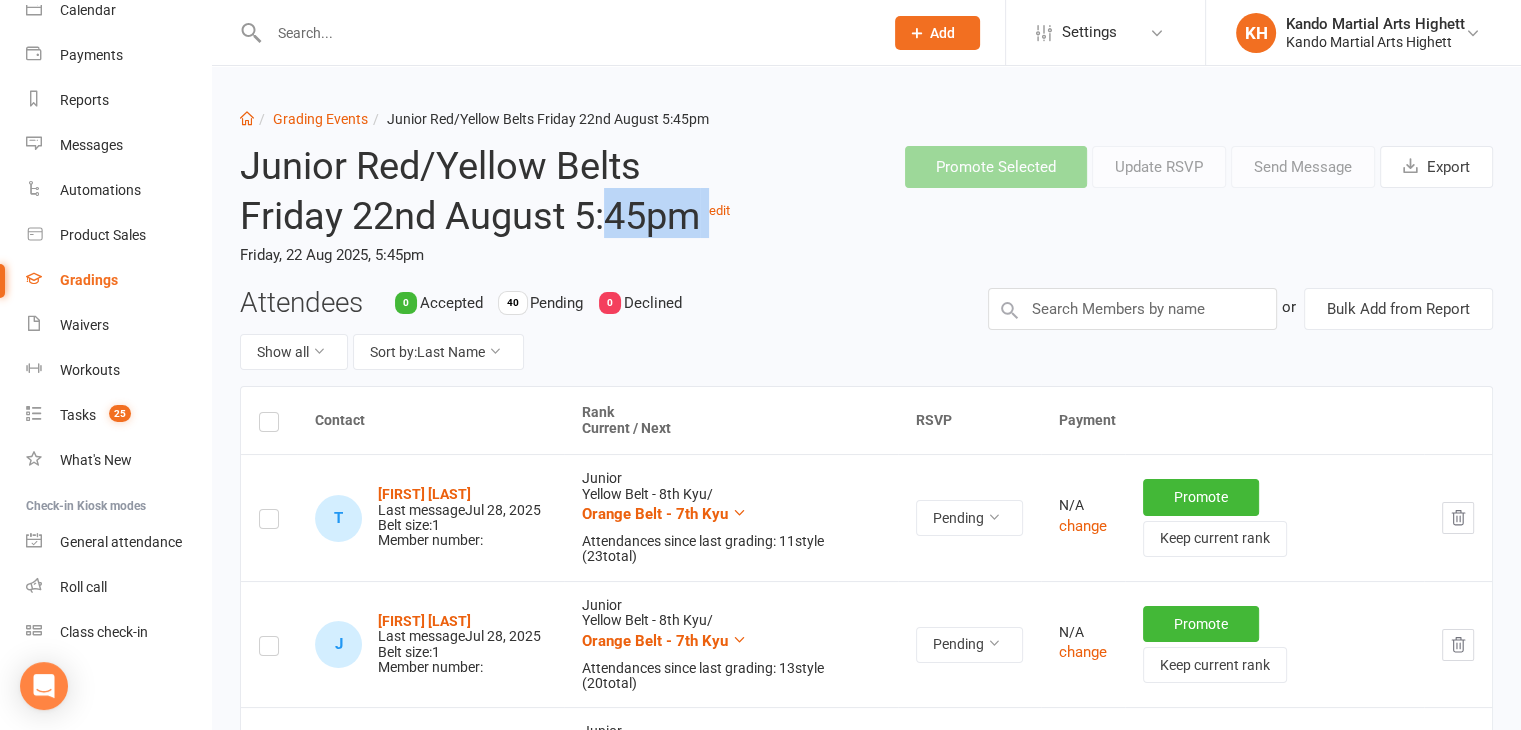 click on "Junior Red/Yellow Belts Friday 22nd August 5:45pm   edit" at bounding box center [492, 191] 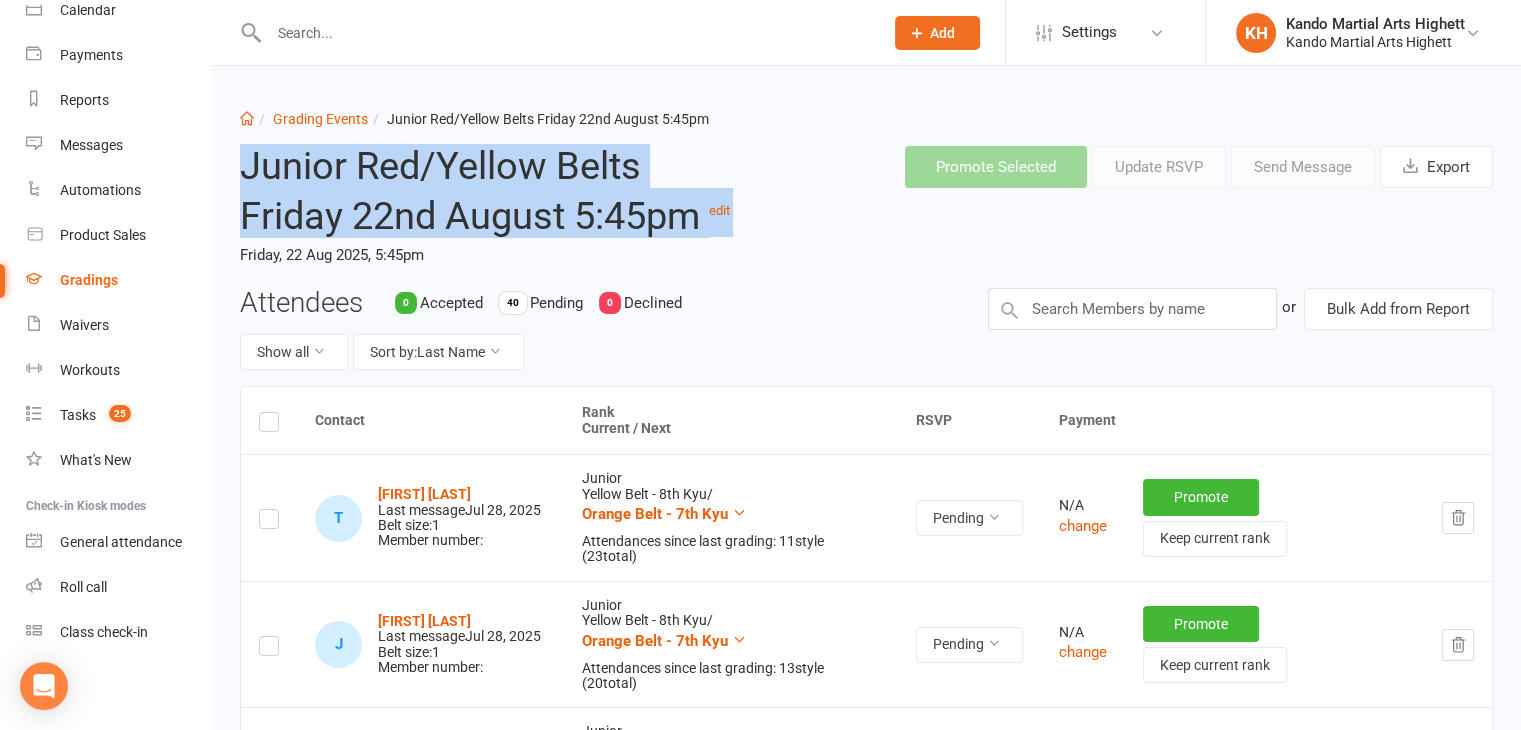 click on "Junior Red/Yellow Belts Friday 22nd August 5:45pm   edit" at bounding box center (492, 191) 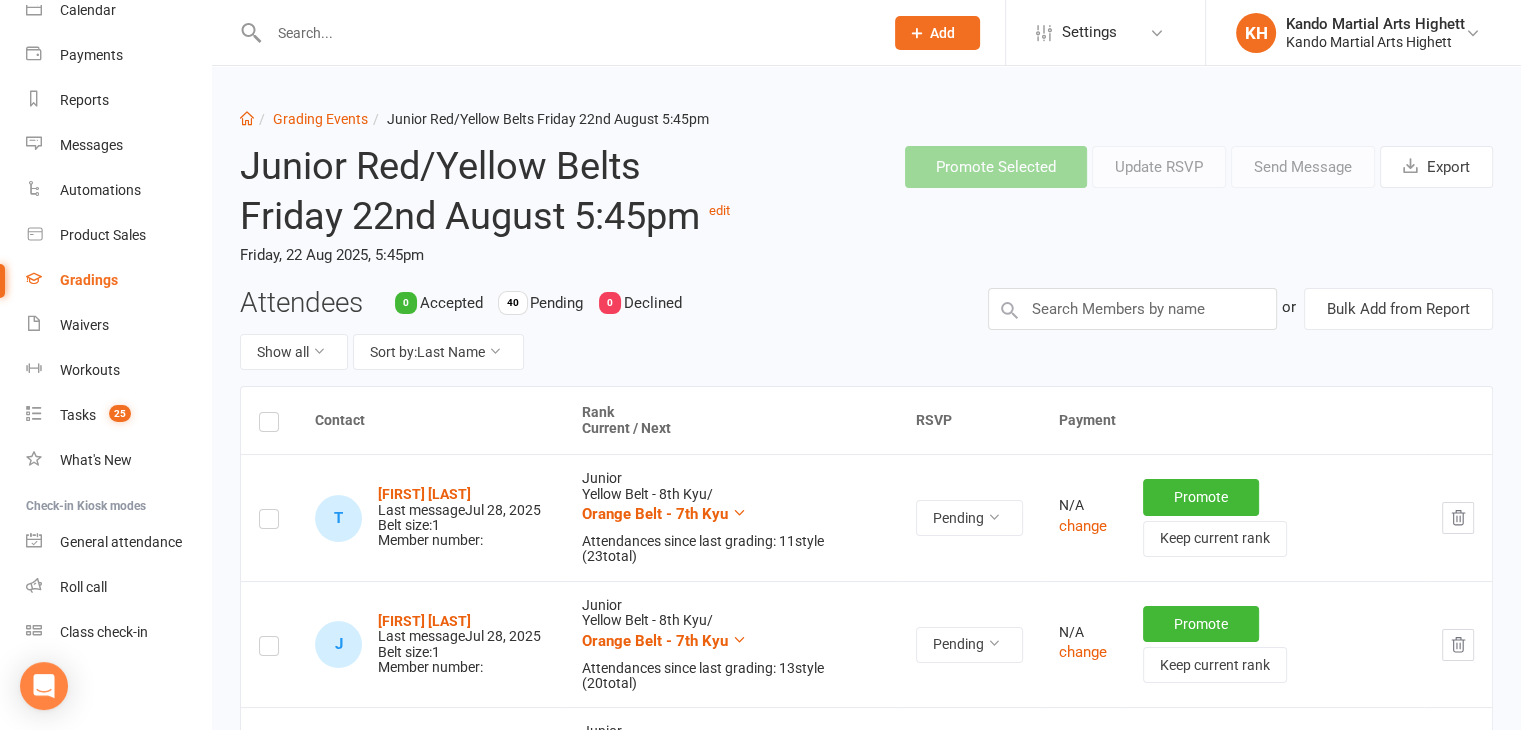 click on "Junior Red/Yellow Belts Friday 22nd August 5:45pm   edit" at bounding box center [492, 191] 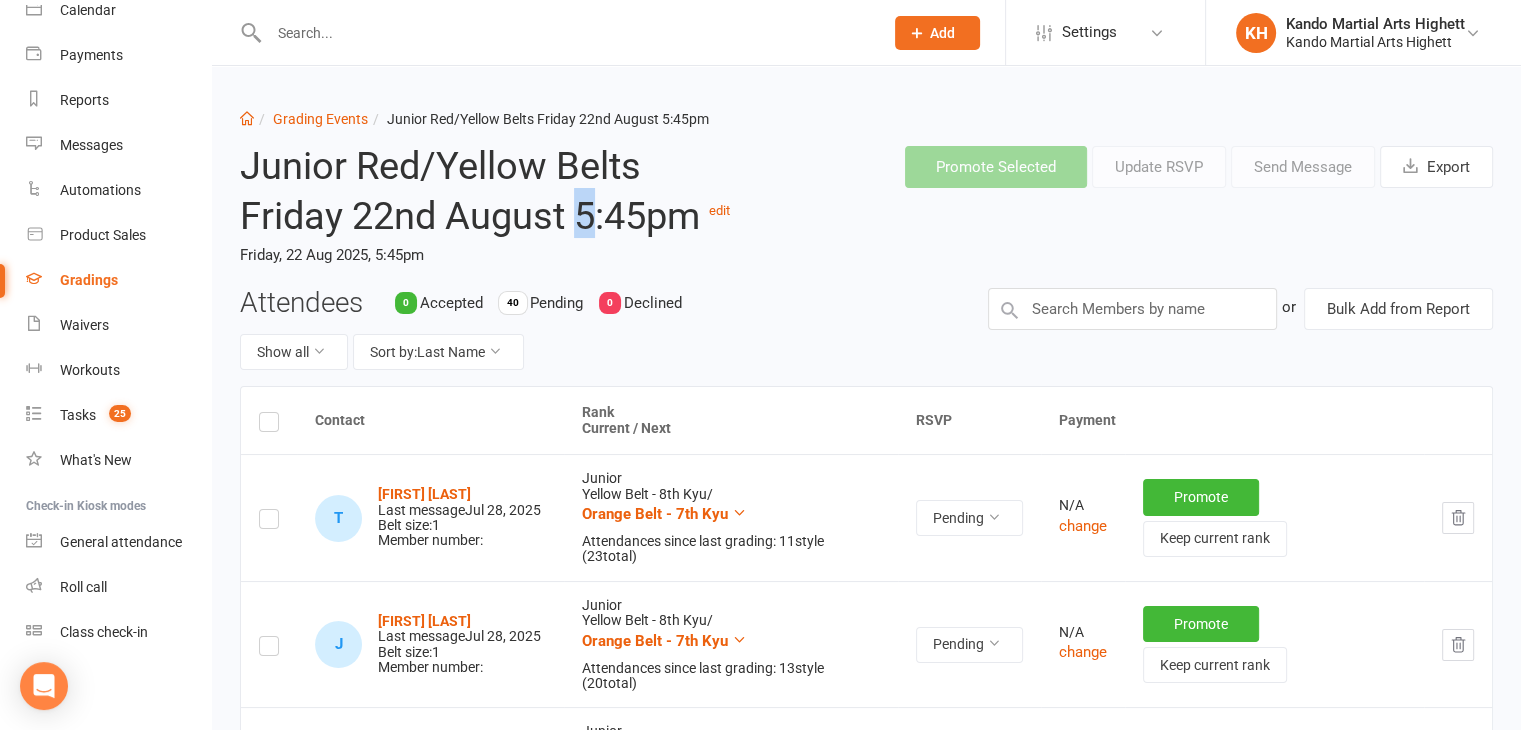click on "Junior Red/Yellow Belts Friday 22nd August 5:45pm   edit" at bounding box center (492, 191) 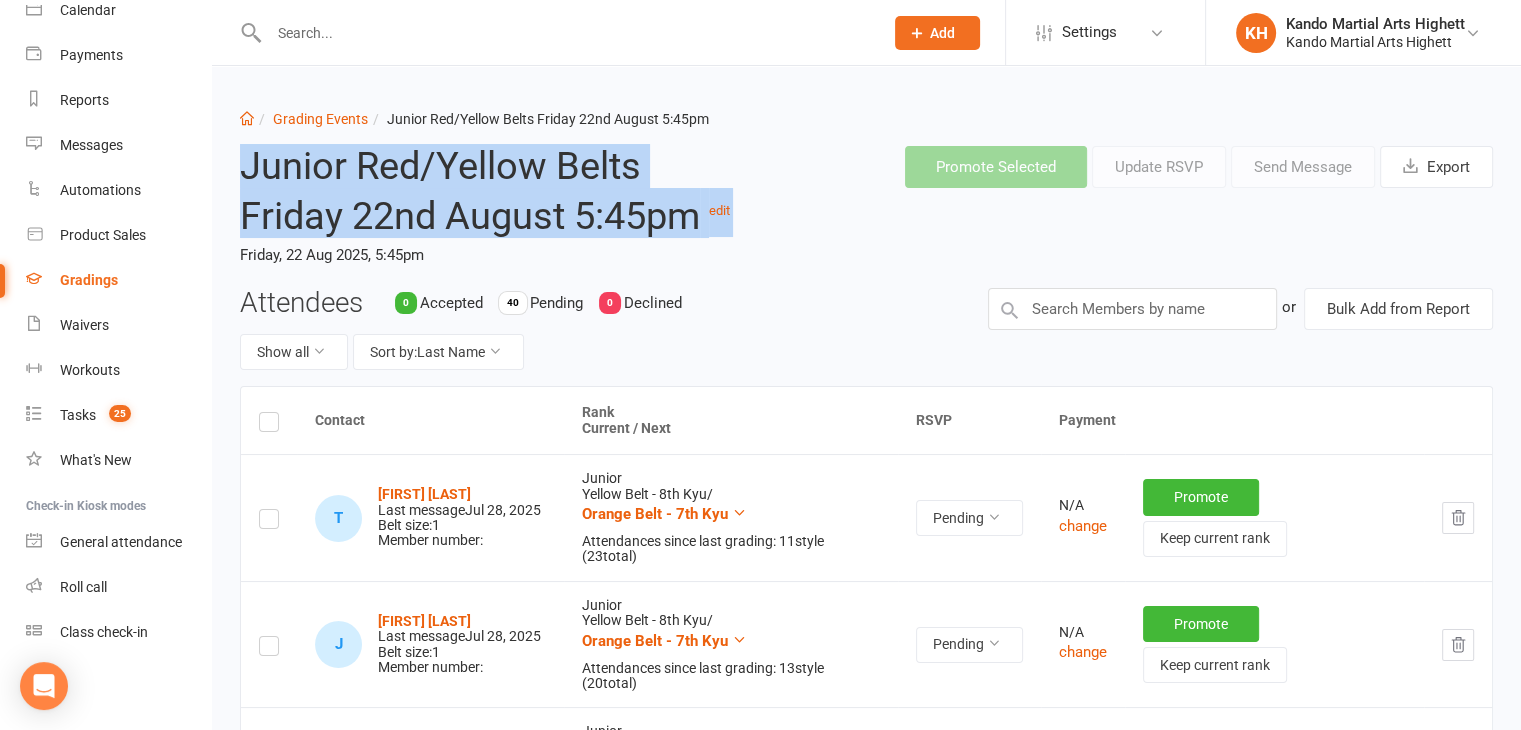click on "Junior Red/Yellow Belts Friday 22nd August 5:45pm   edit" at bounding box center [492, 191] 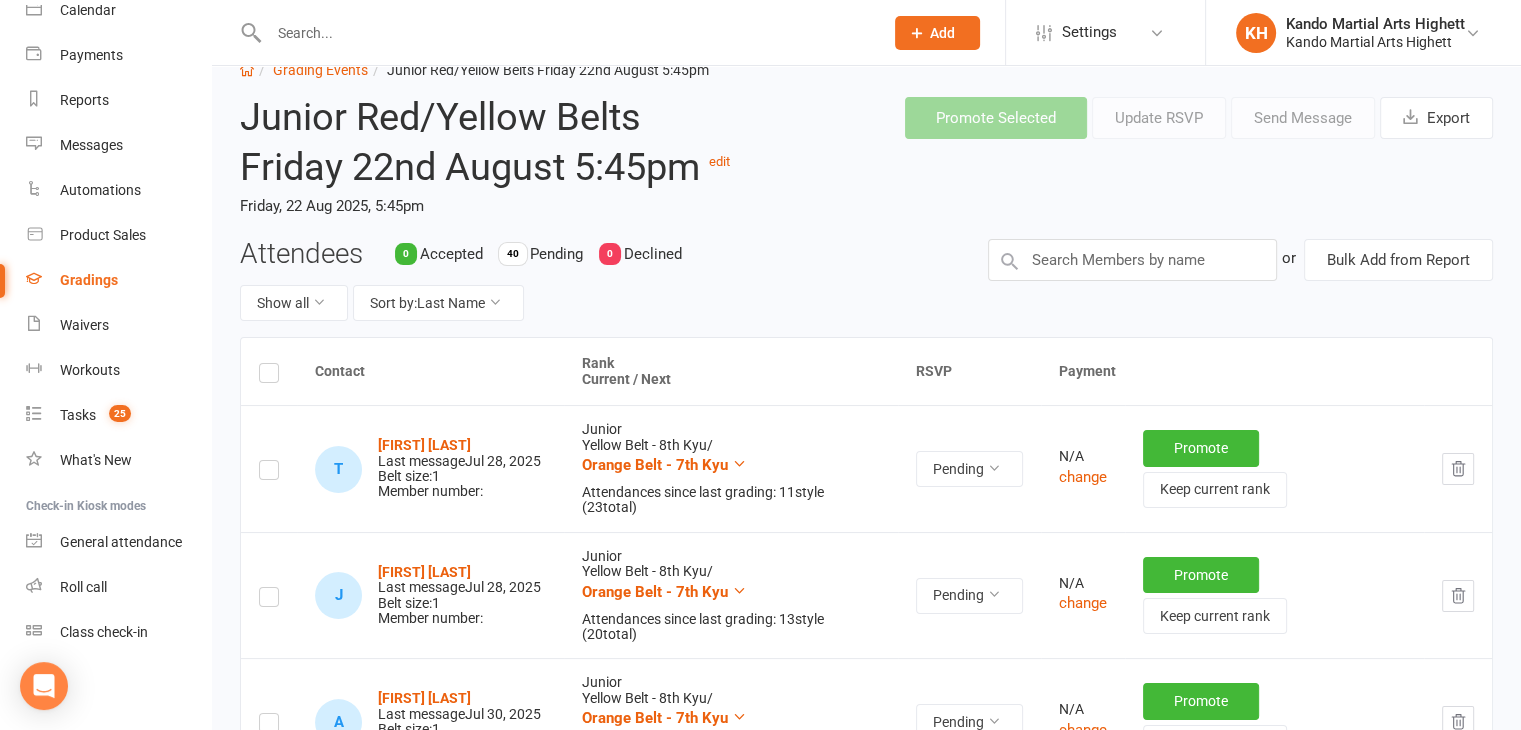scroll, scrollTop: 0, scrollLeft: 0, axis: both 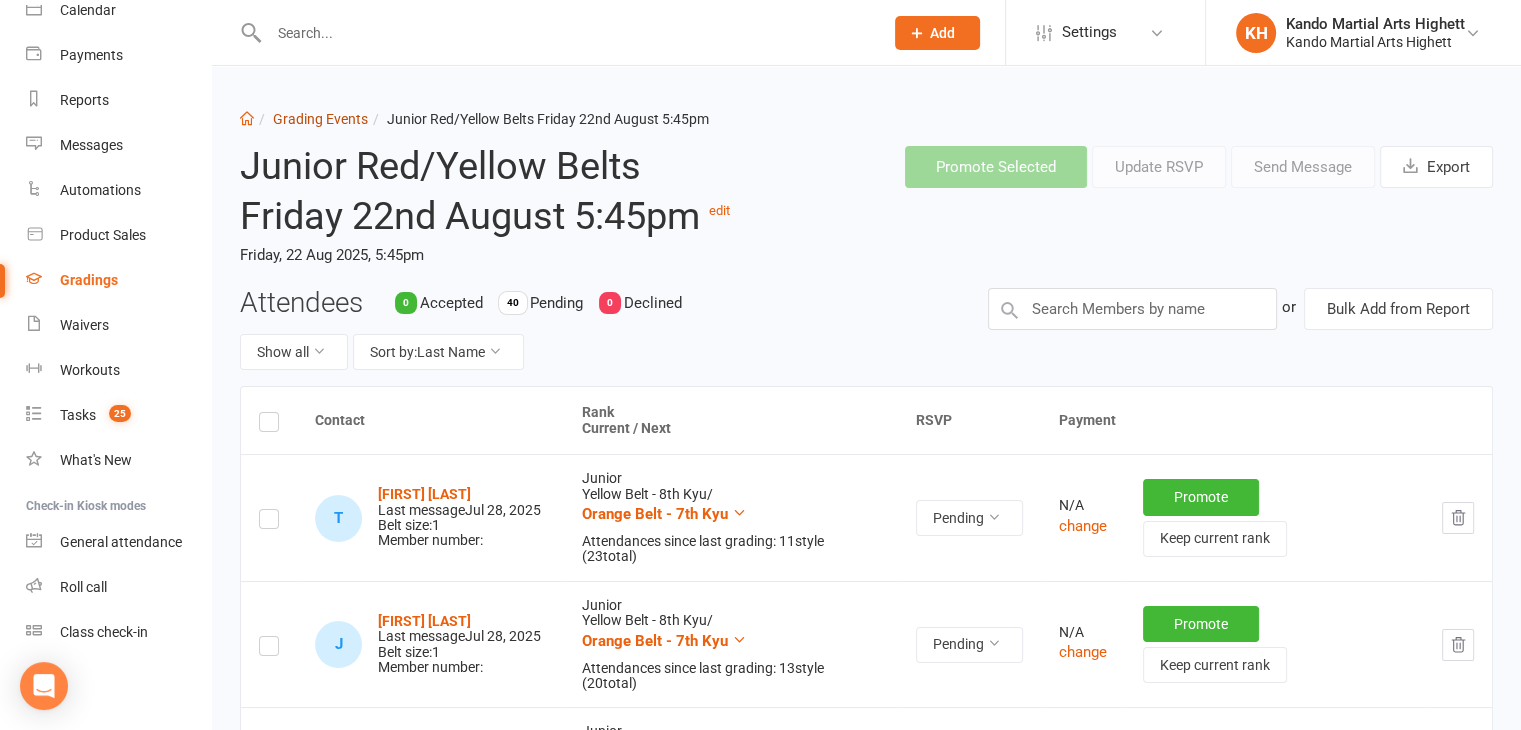click on "Grading Events" at bounding box center (320, 119) 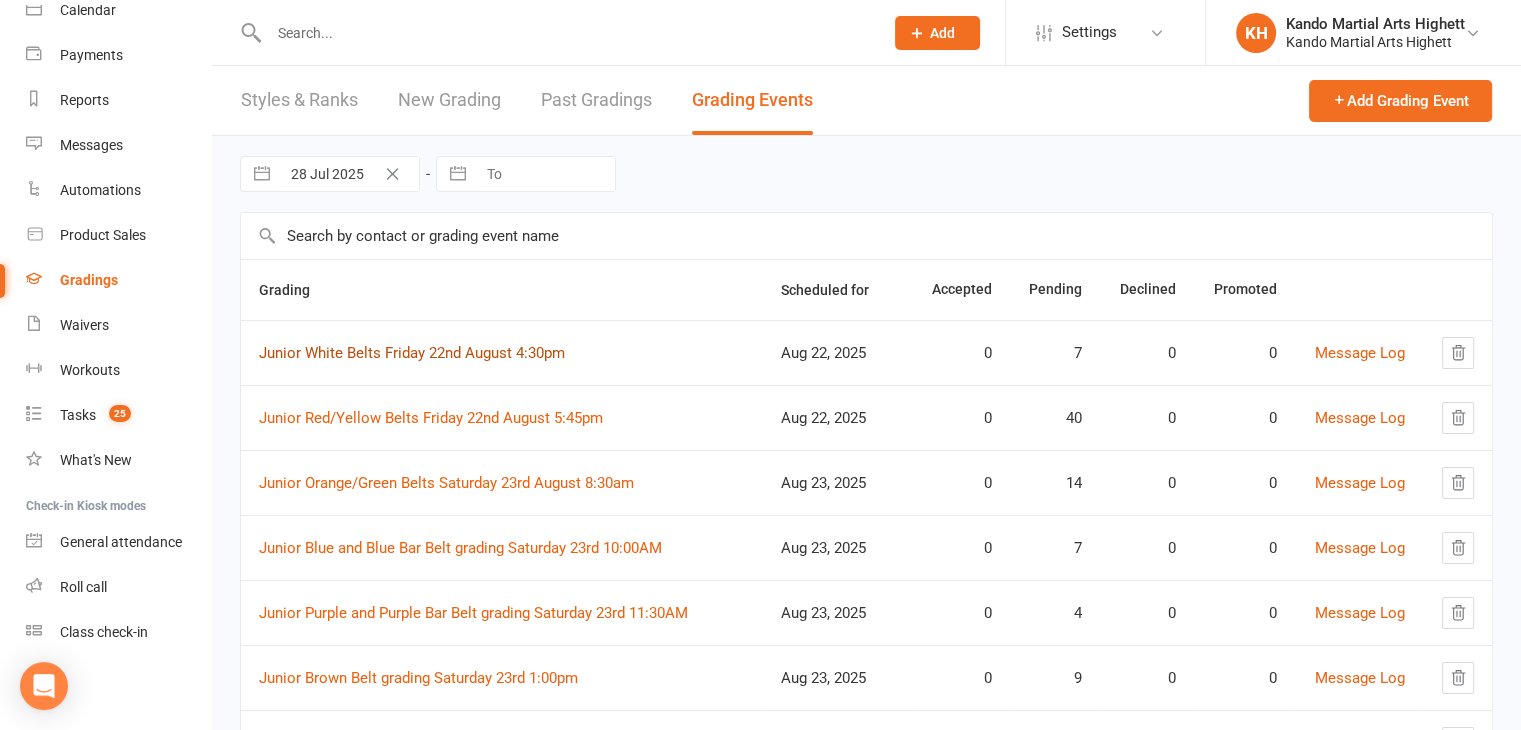 click on "Junior White Belts Friday 22nd August 4:30pm" at bounding box center (412, 353) 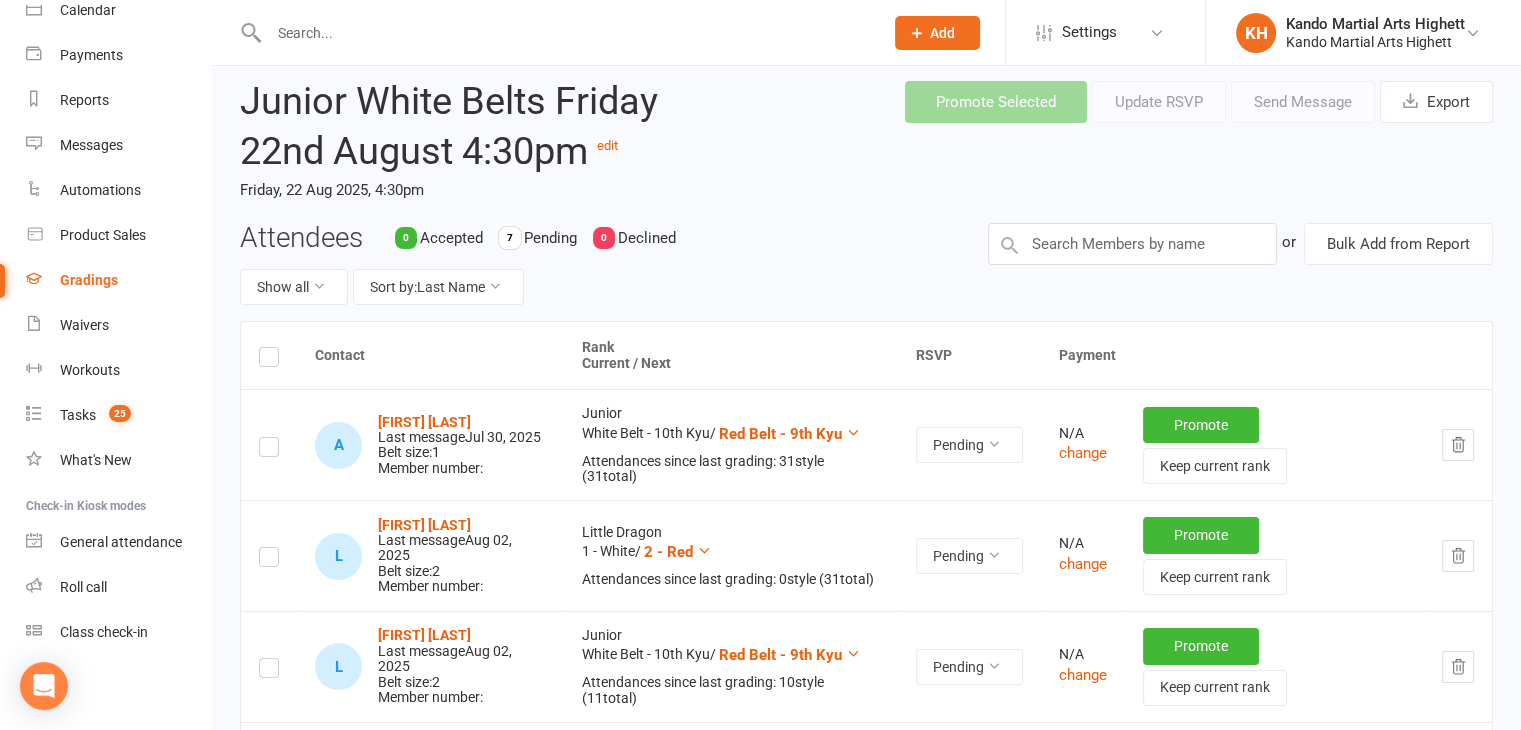 scroll, scrollTop: 0, scrollLeft: 0, axis: both 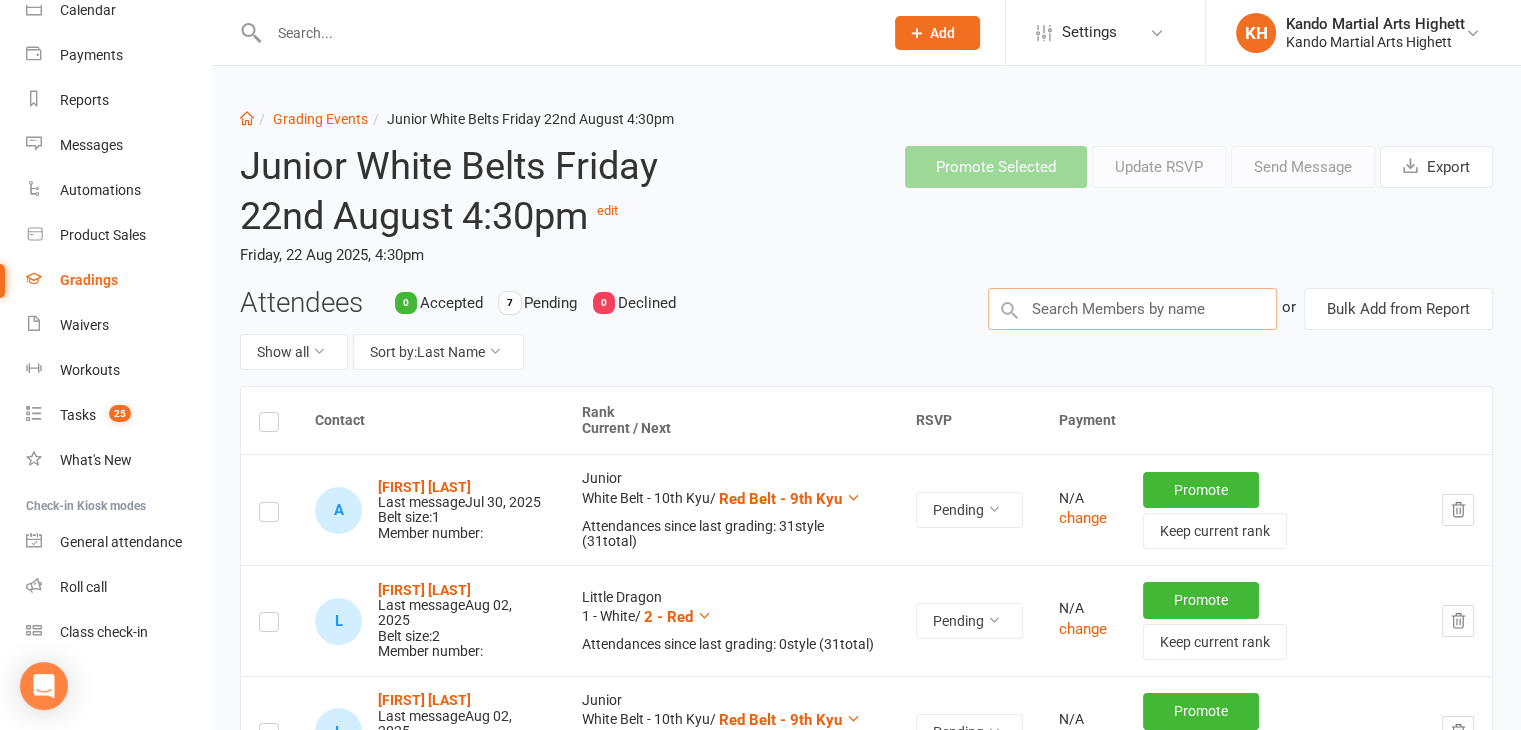 click at bounding box center [1132, 309] 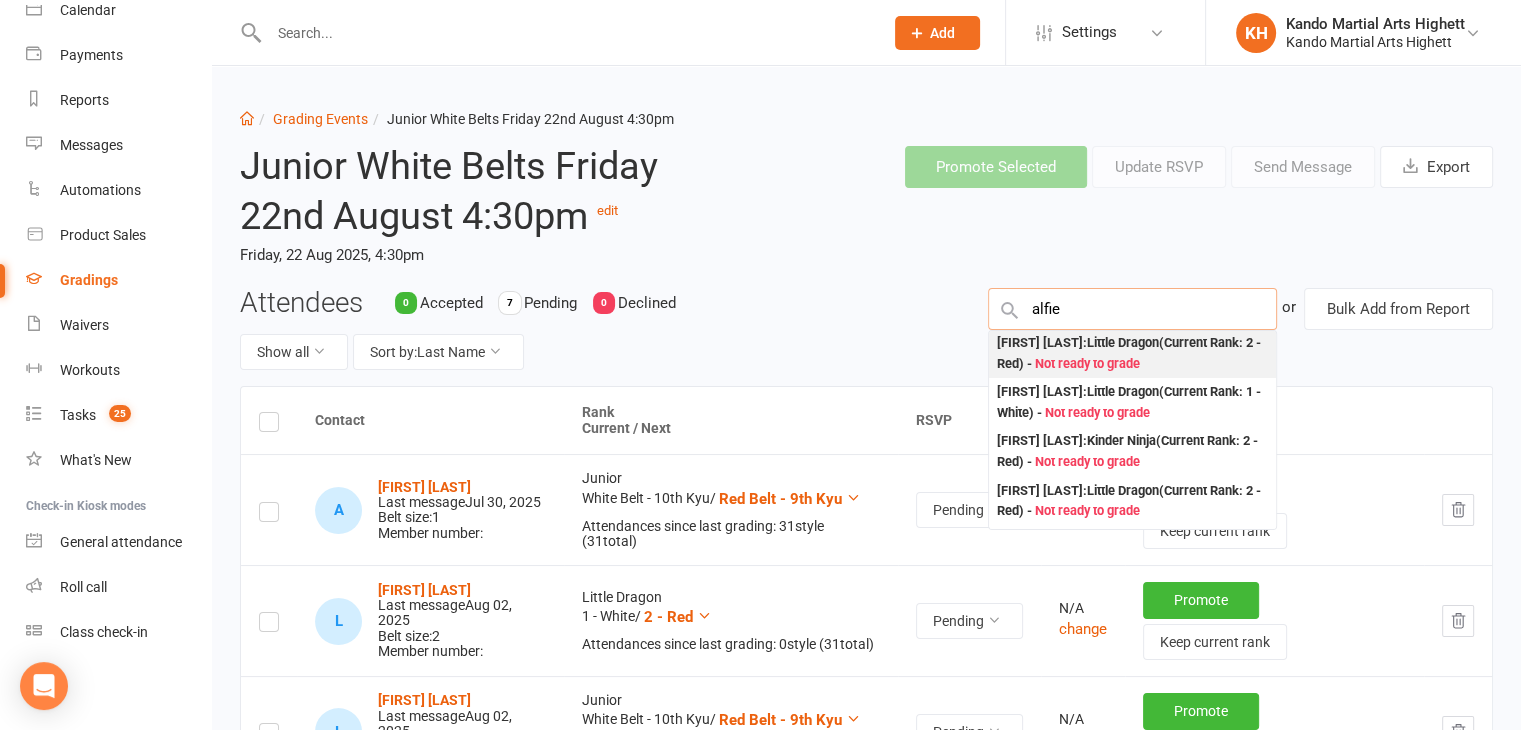 scroll, scrollTop: 100, scrollLeft: 0, axis: vertical 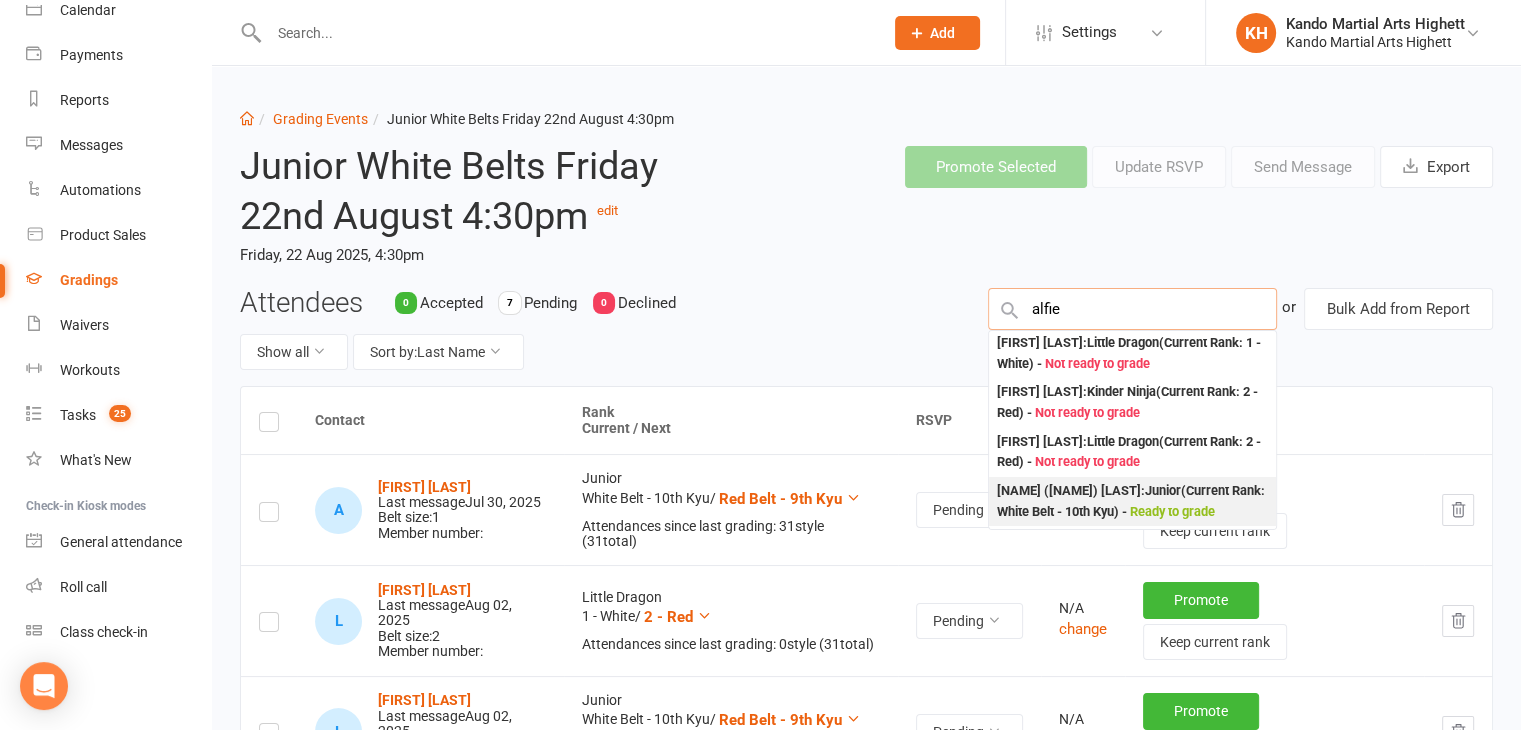 type on "alfie" 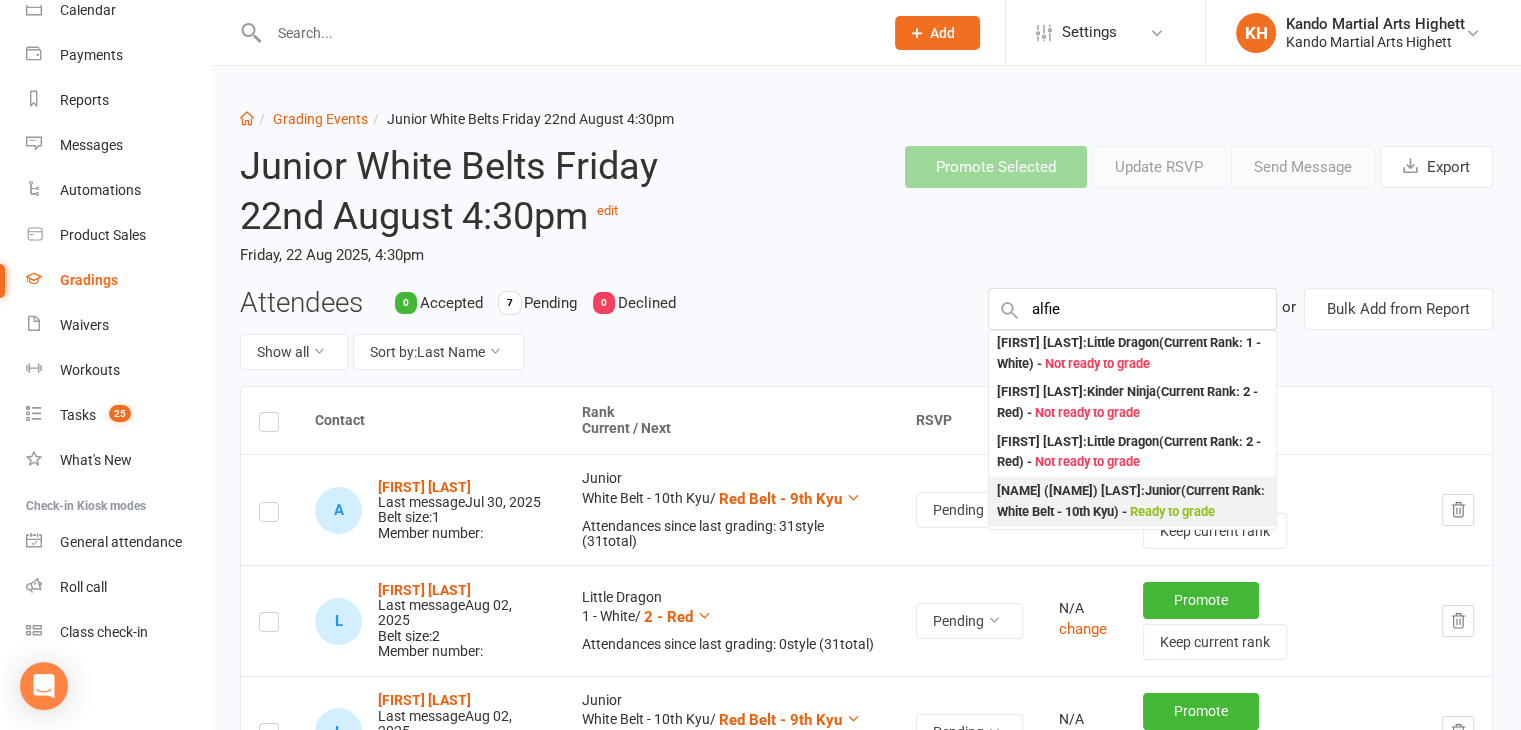 click on "Alan (Alfie) Stringer :  Junior  (Current Rank:   White Belt - 10th Kyu ) -   Ready to grade" at bounding box center (1132, 501) 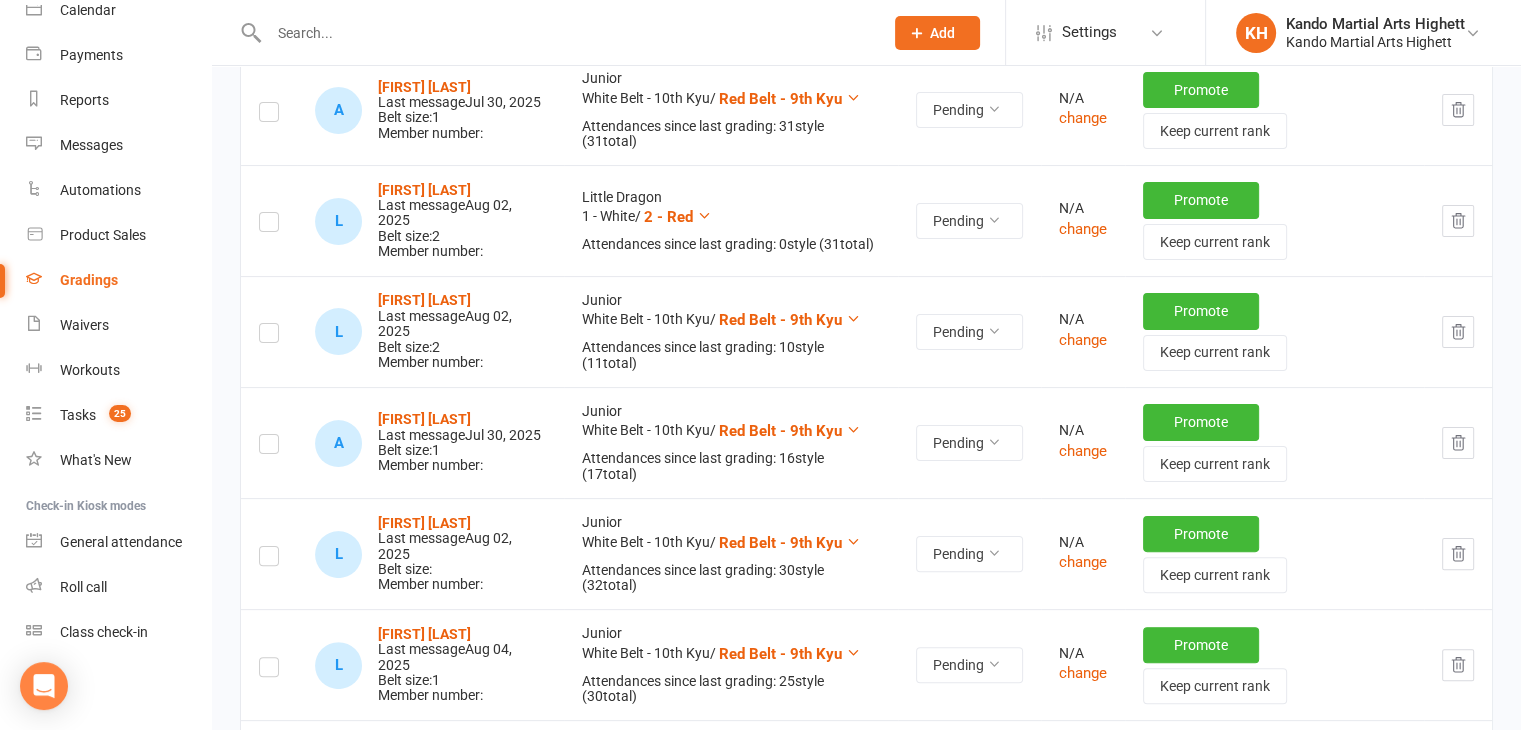 scroll, scrollTop: 797, scrollLeft: 0, axis: vertical 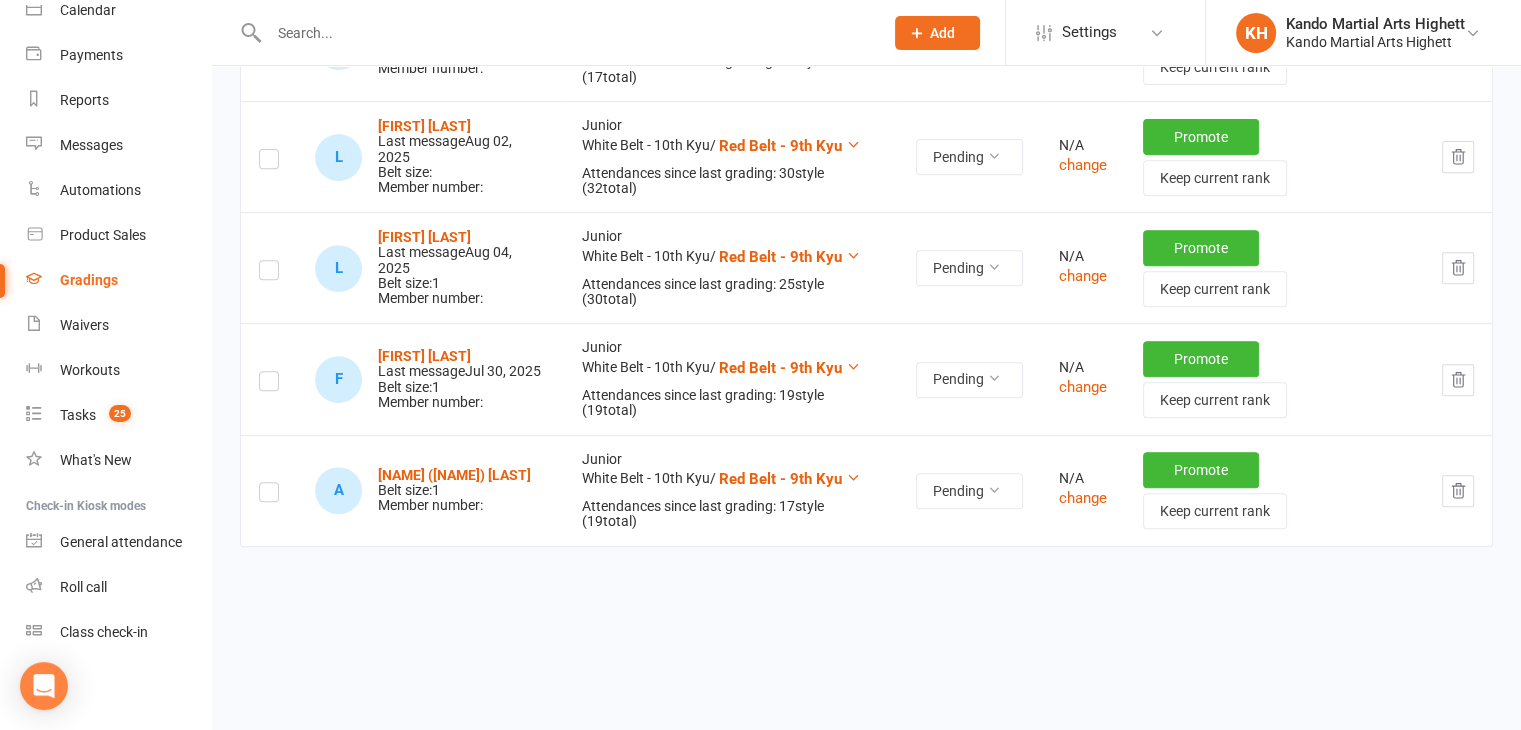 click at bounding box center [269, 490] 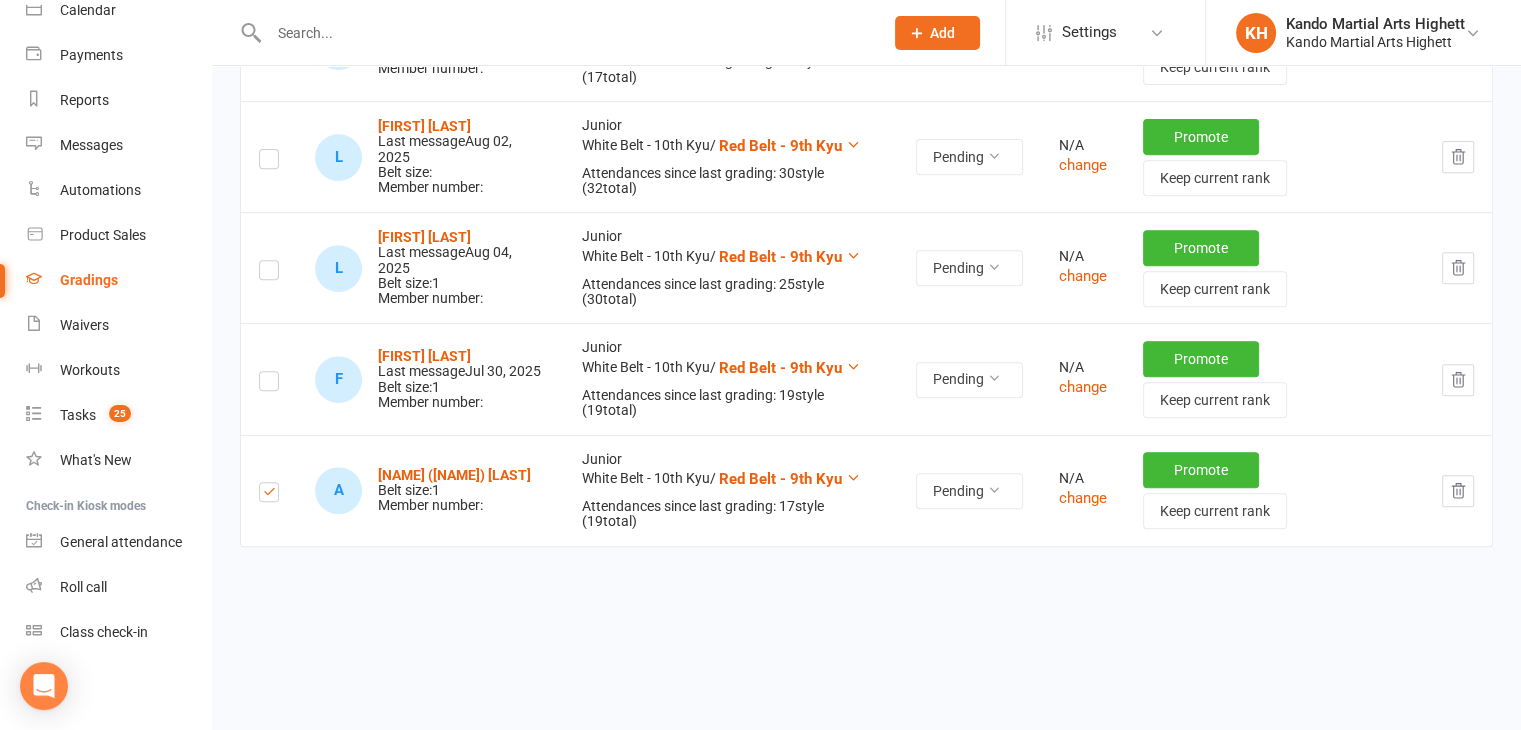 click on "Contact Rank Current / Next RSVP Payment A Amir Amro Last message  Jul 30, 2025 Belt size:  1 Member number:  Junior   White Belt - 10th Kyu  /   Red Belt - 9th  Kyu   Attendances since last grading:   31  style ( 31  total) Pending   N/A change Promote Keep current rank L Lucas Hayes Last message  Aug 02, 2025 Belt size:  2 Member number:  Little Dragon   1 - White  /   2 - Red   Attendances since last grading:   0  style ( 31  total) Pending   N/A change Promote Keep current rank L Leo McKenzie Last message  Aug 02, 2025 Belt size:  2 Member number:  Junior   White Belt - 10th Kyu  /   Red Belt - 9th  Kyu   Attendances since last grading:   10  style ( 11  total) Pending   N/A change Promote Keep current rank A Aston Ooi Last message  Jul 30, 2025 Belt size:  1 Member number:  Junior   White Belt - 10th Kyu  /   Red Belt - 9th  Kyu   Attendances since last grading:   16  style ( 17  total) Pending   N/A change Promote Keep current rank L Loïe Silvester MacKenzie Last message  Aug 02, 2025 Belt size:     /" at bounding box center [866, 131] 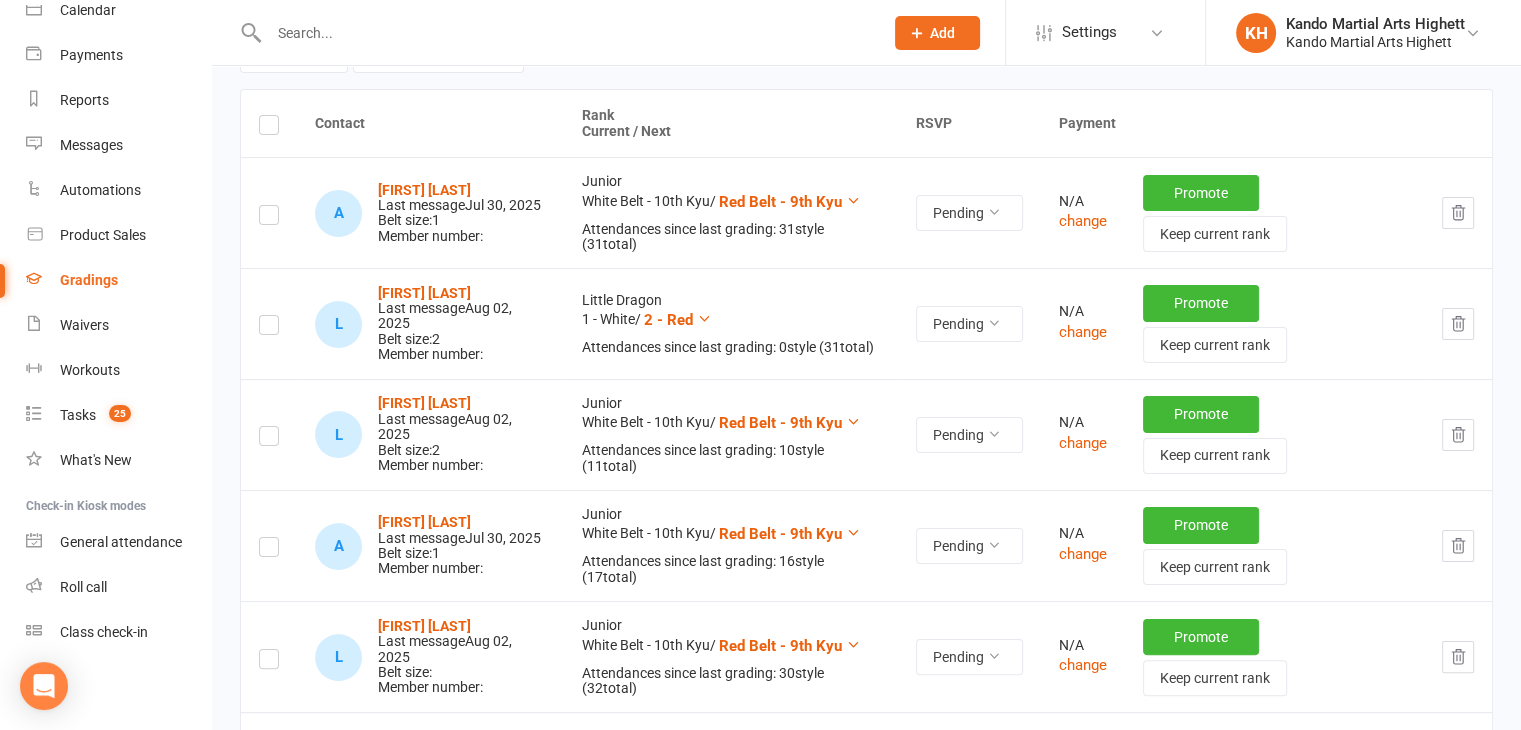 scroll, scrollTop: 0, scrollLeft: 0, axis: both 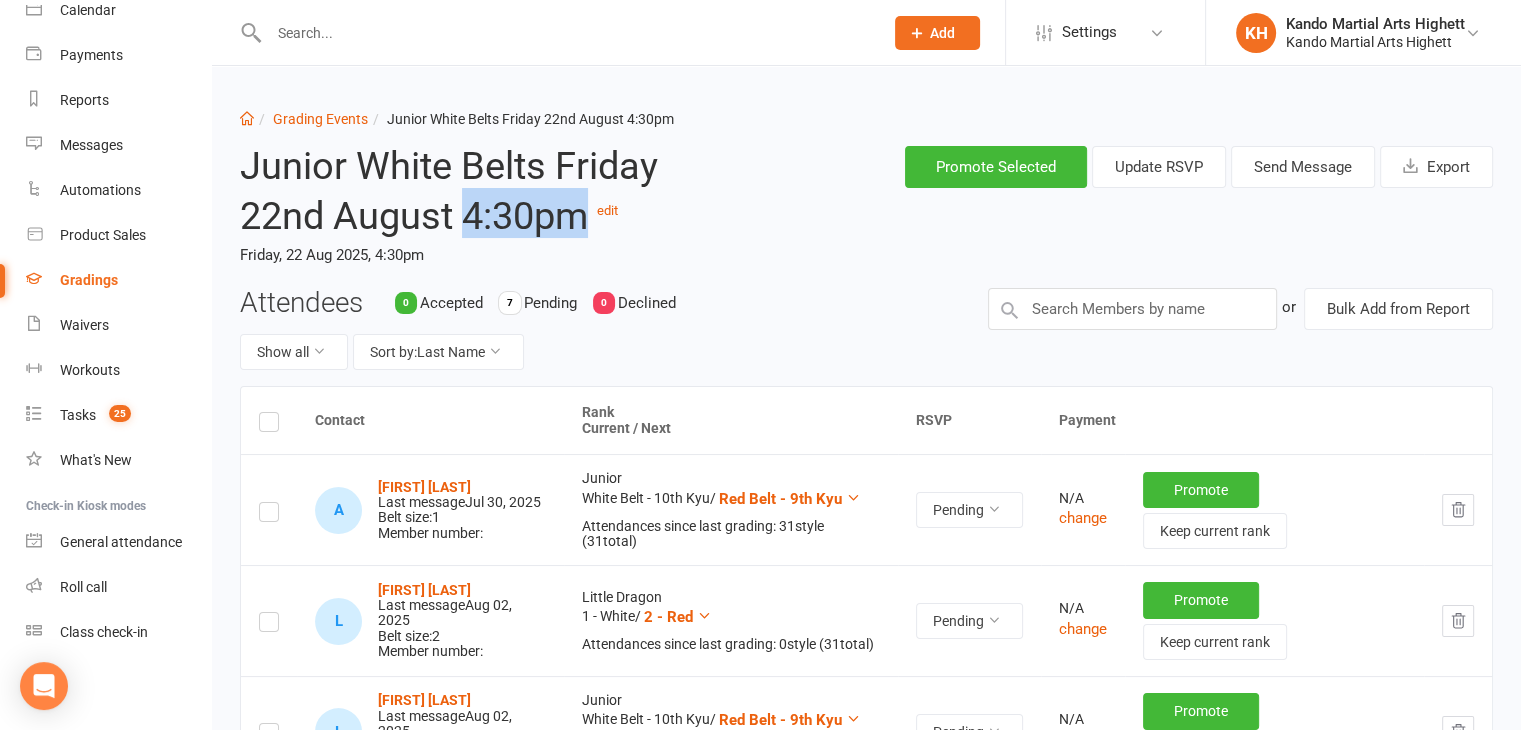 drag, startPoint x: 460, startPoint y: 209, endPoint x: 580, endPoint y: 217, distance: 120.26637 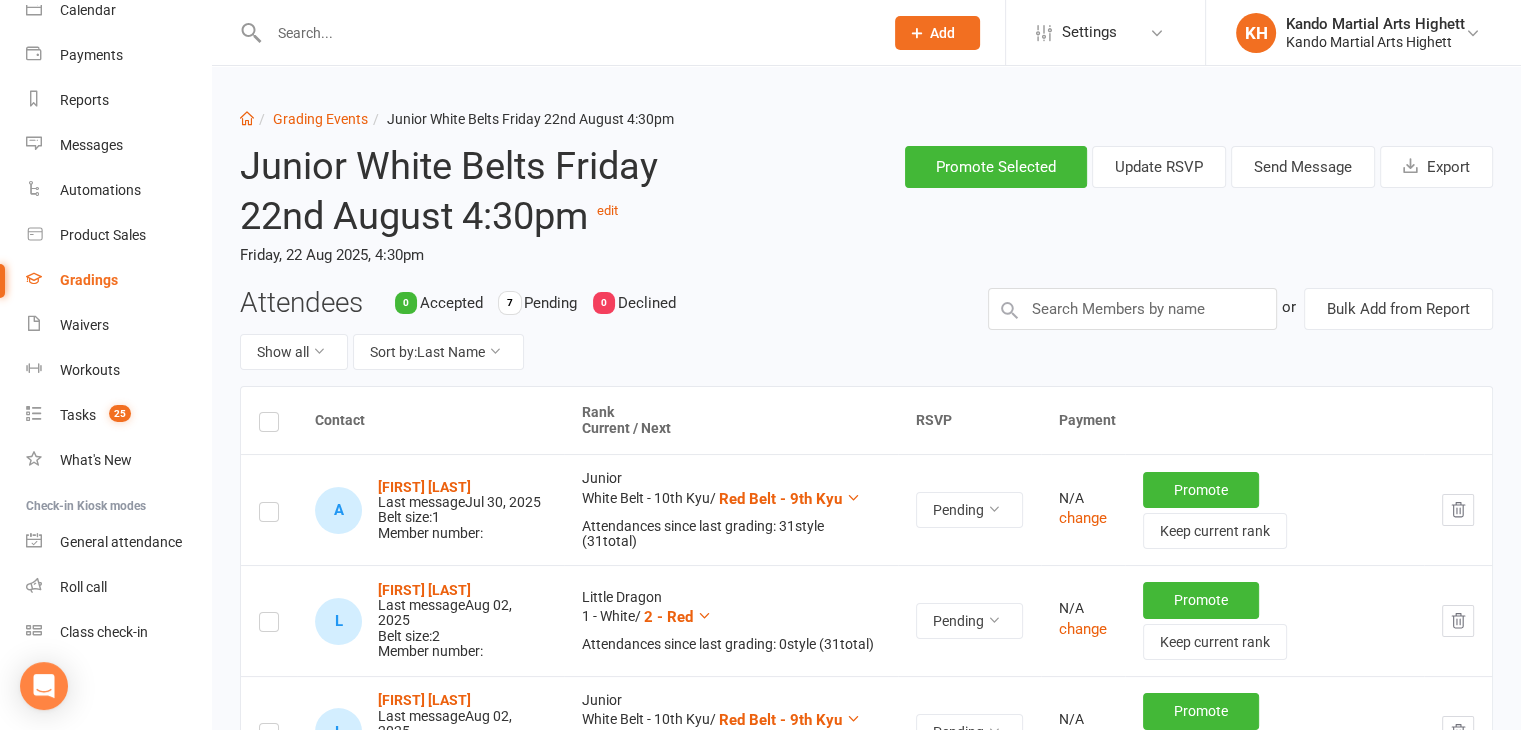 click on "Junior White Belts Friday 22nd August 4:30pm   edit Friday, 22 Aug 2025, 4:30pm" at bounding box center [492, 208] 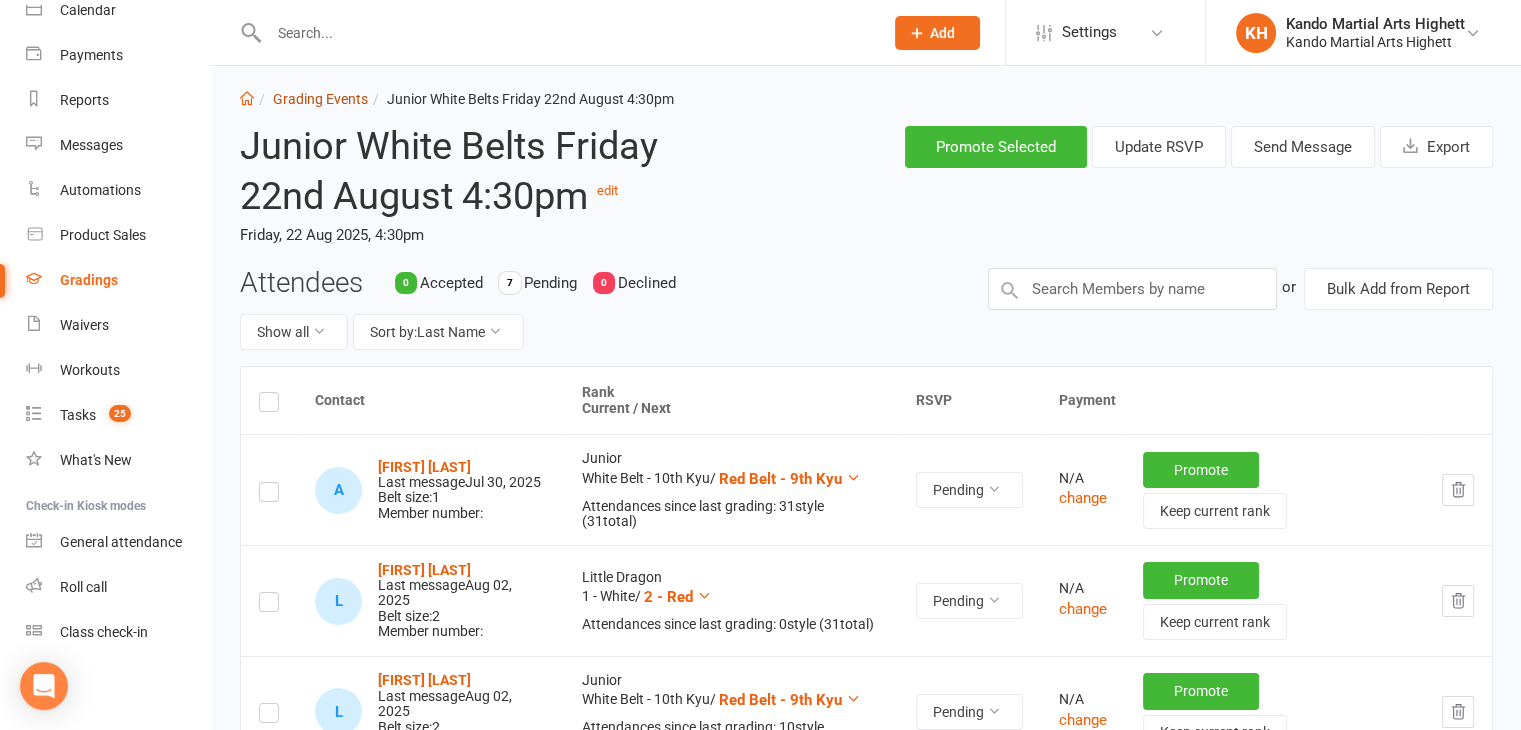 scroll, scrollTop: 0, scrollLeft: 0, axis: both 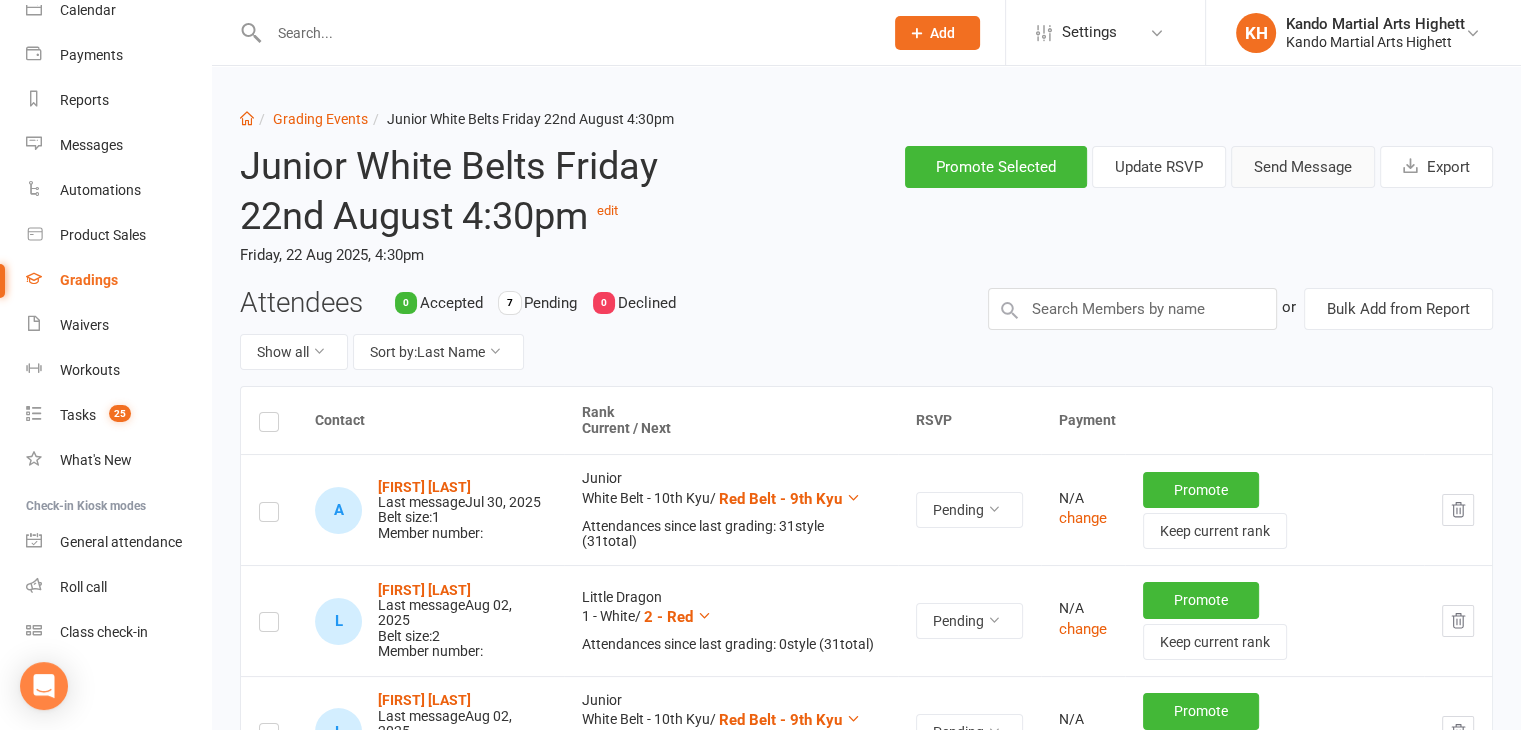click on "Send Message" at bounding box center (1303, 167) 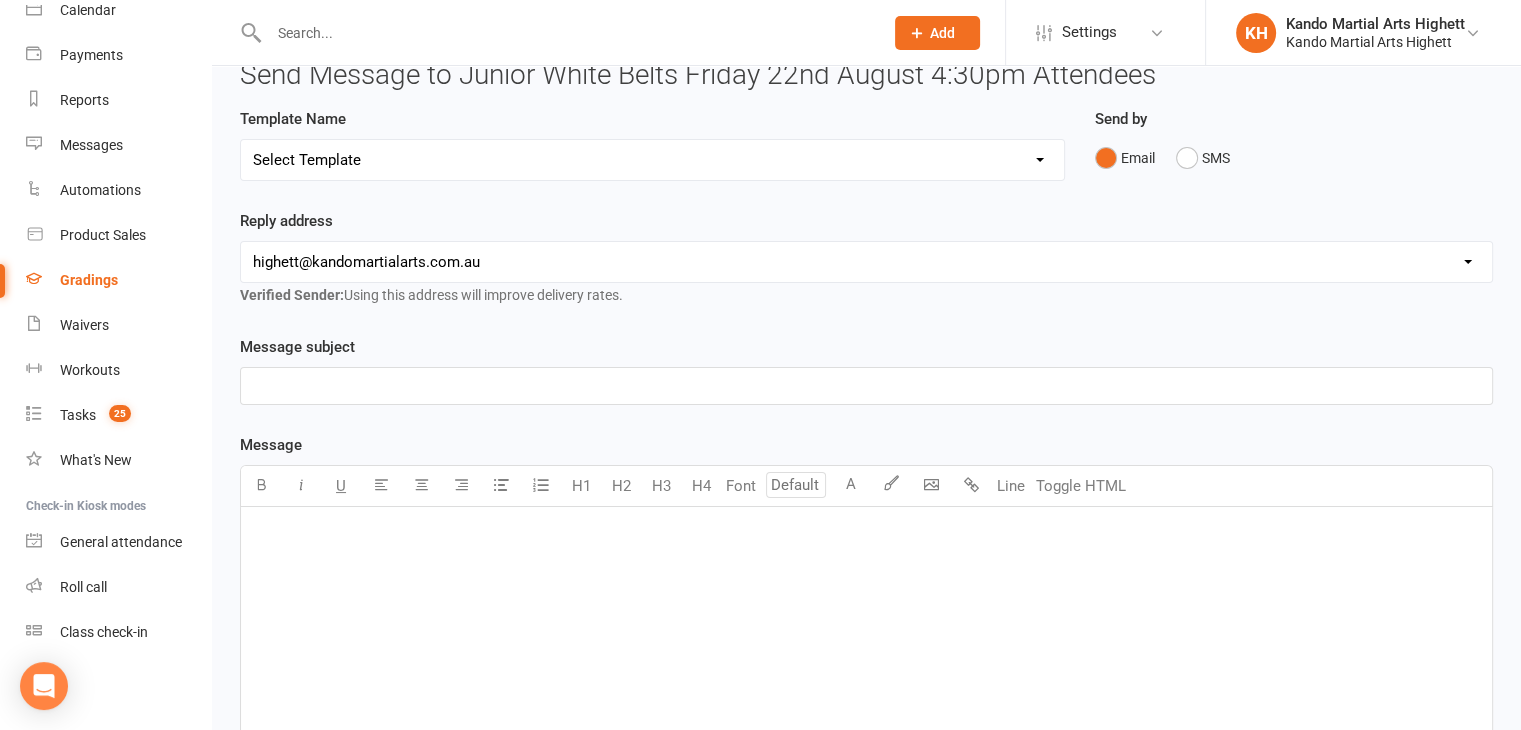 scroll, scrollTop: 92, scrollLeft: 0, axis: vertical 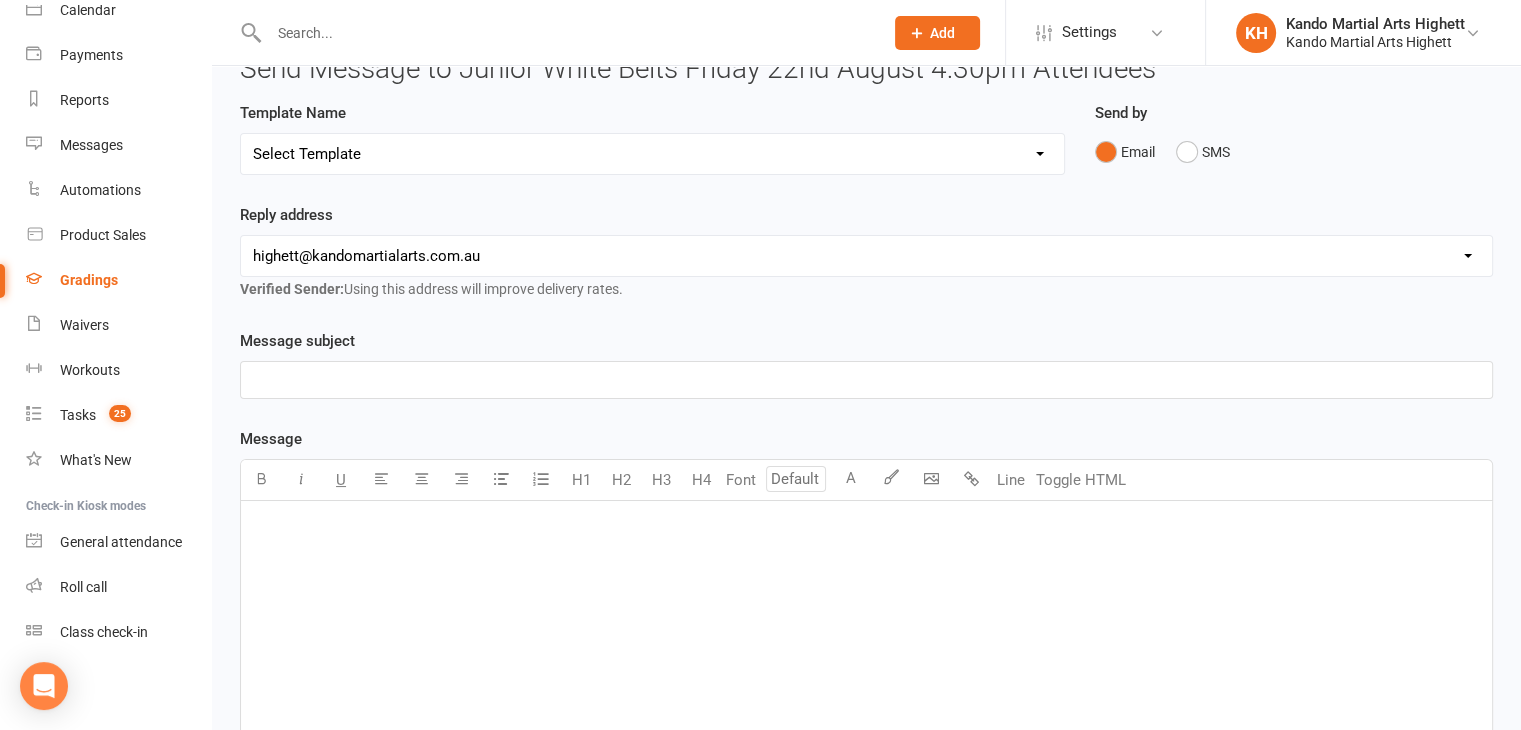 click on "Select Template [Email] Black Belt Grading Invitation [Email] Confirmation of Successful Grading [Email] Grading Event Reminder [SMS] Invited to grading not responded [Email] JNR - Invitation to Grading Event [Email] Notification of change to Grading Event date/time [Email] TA - Invitation to Grading Event" at bounding box center (652, 154) 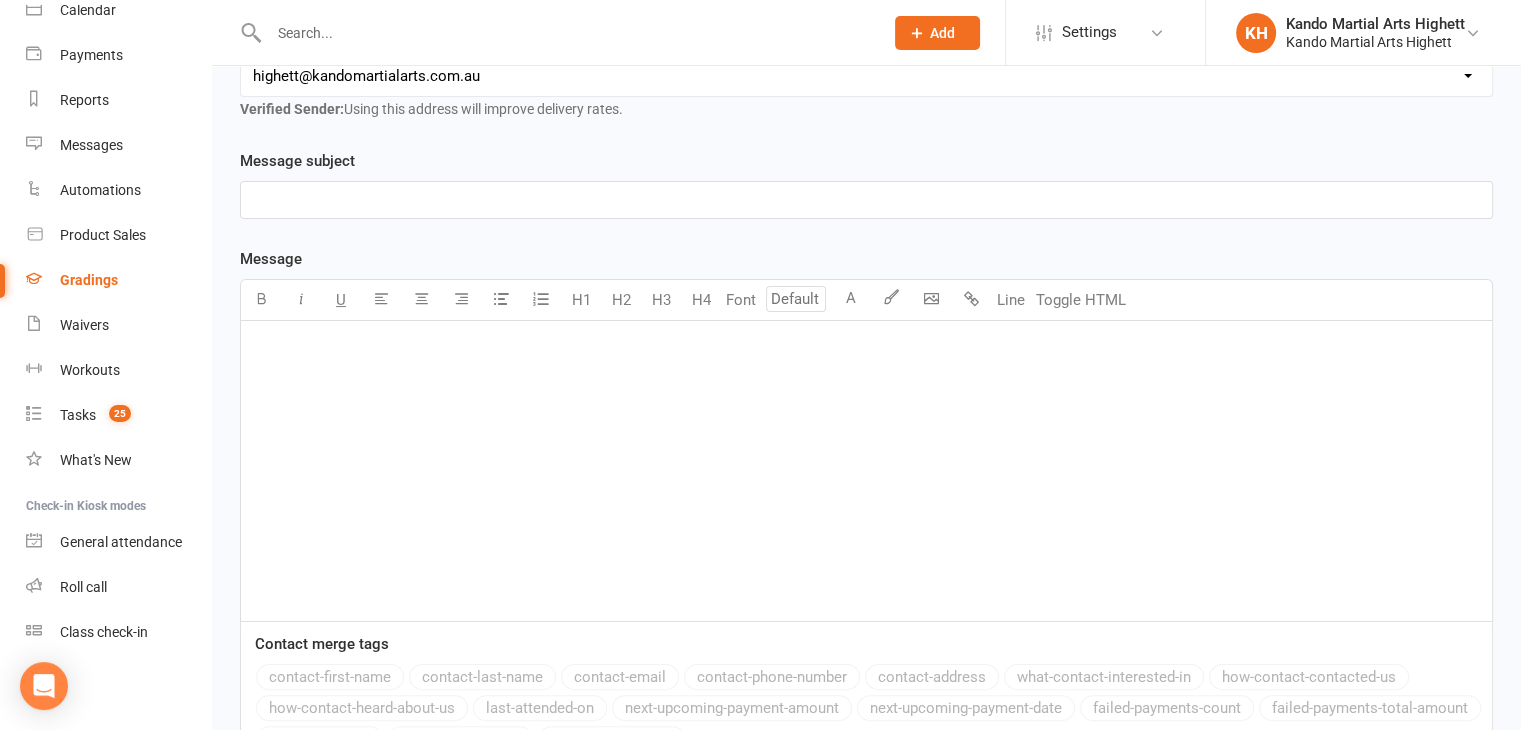 scroll, scrollTop: 0, scrollLeft: 0, axis: both 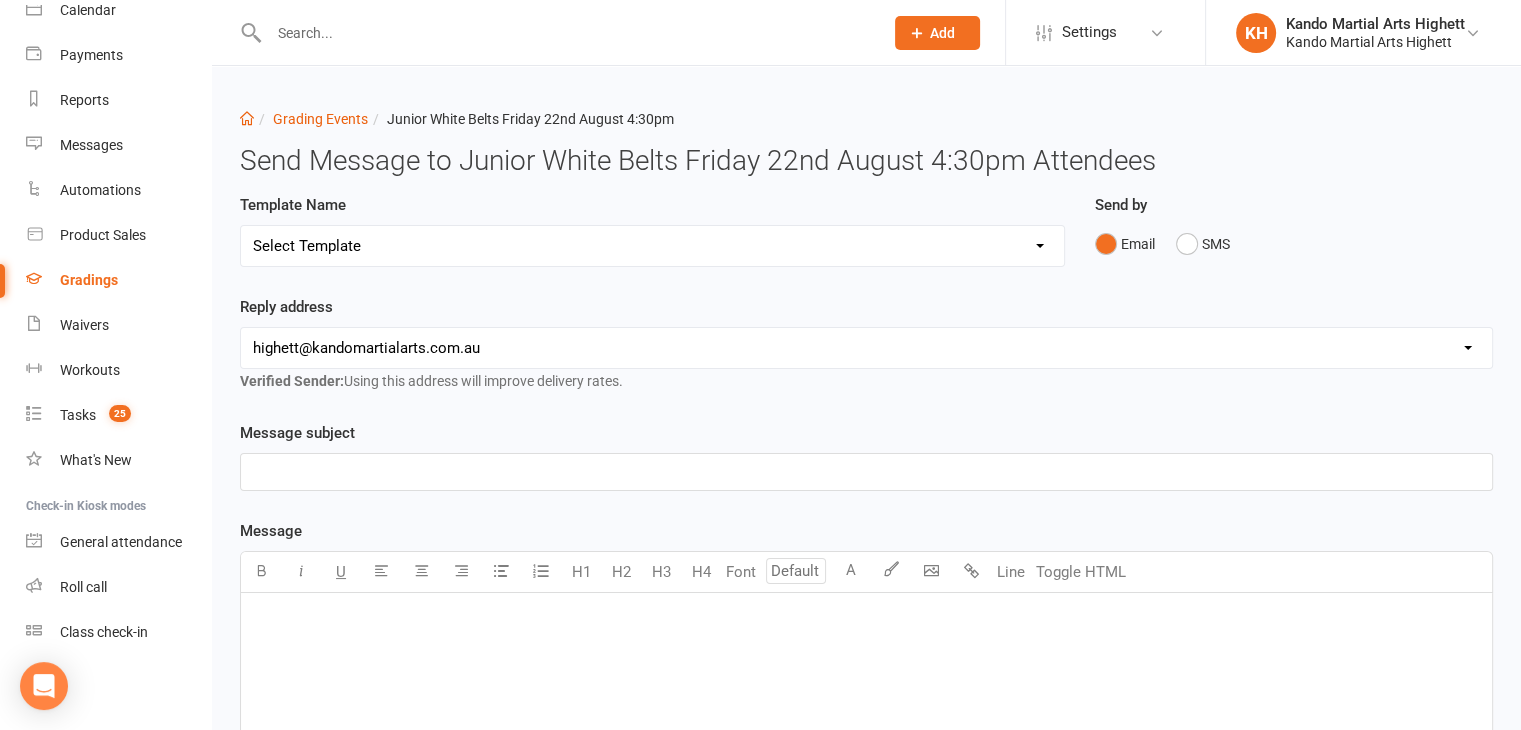 click on "Select Template [Email] Black Belt Grading Invitation [Email] Confirmation of Successful Grading [Email] Grading Event Reminder [SMS] Invited to grading not responded [Email] JNR - Invitation to Grading Event [Email] Notification of change to Grading Event date/time [Email] TA - Invitation to Grading Event" at bounding box center (652, 246) 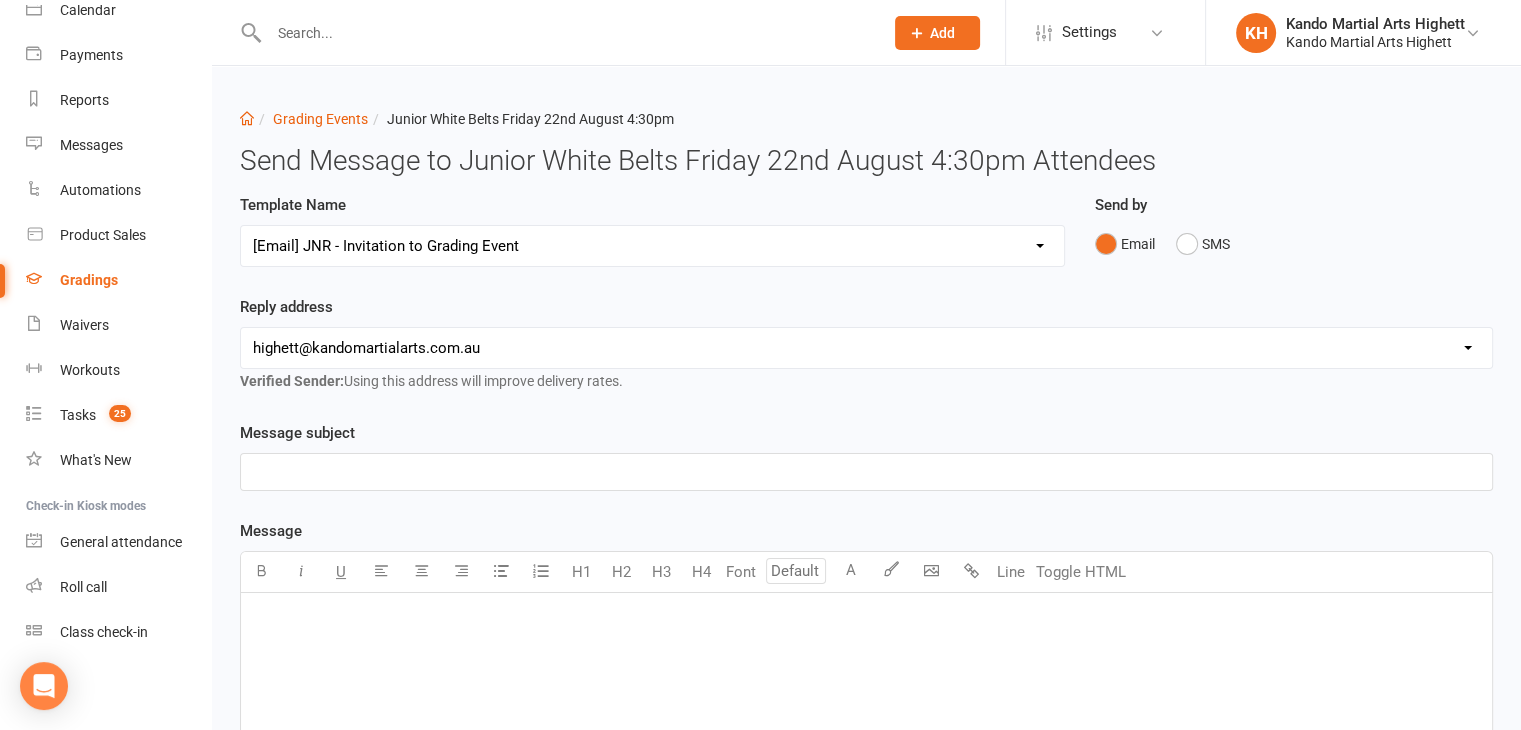 click on "Select Template [Email] Black Belt Grading Invitation [Email] Confirmation of Successful Grading [Email] Grading Event Reminder [SMS] Invited to grading not responded [Email] JNR - Invitation to Grading Event [Email] Notification of change to Grading Event date/time [Email] TA - Invitation to Grading Event" at bounding box center [652, 246] 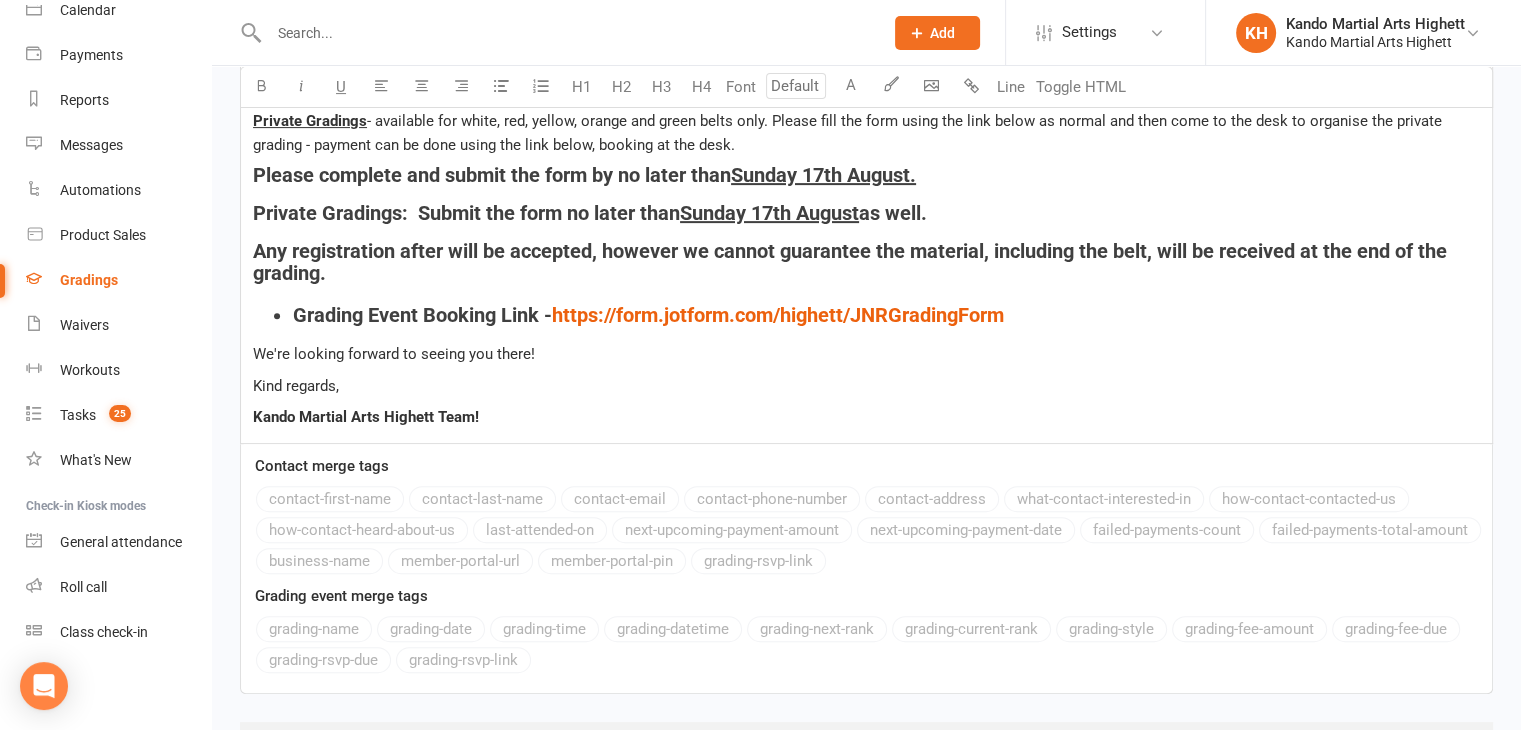 scroll, scrollTop: 762, scrollLeft: 0, axis: vertical 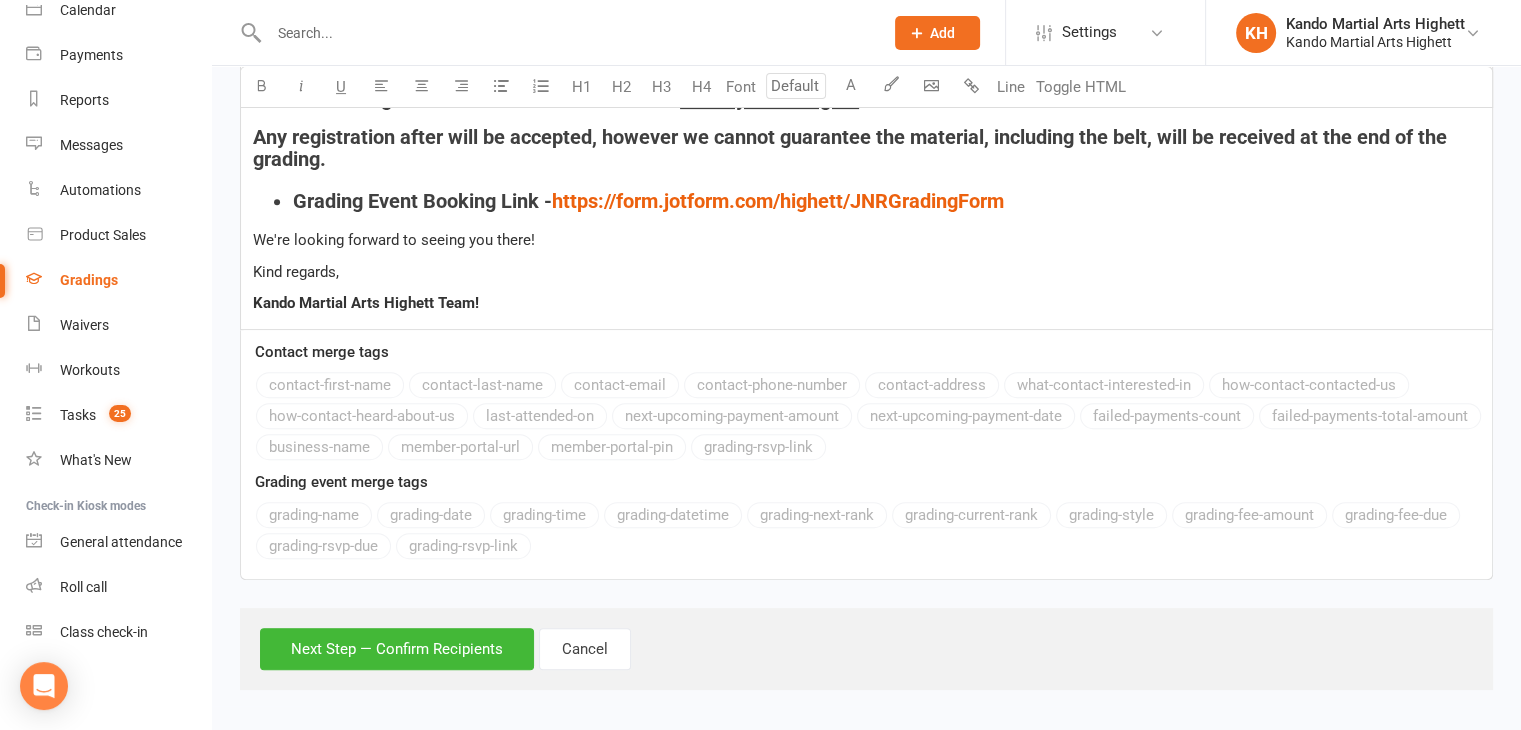 click on "Next Step — Confirm Recipients Cancel" at bounding box center (866, 649) 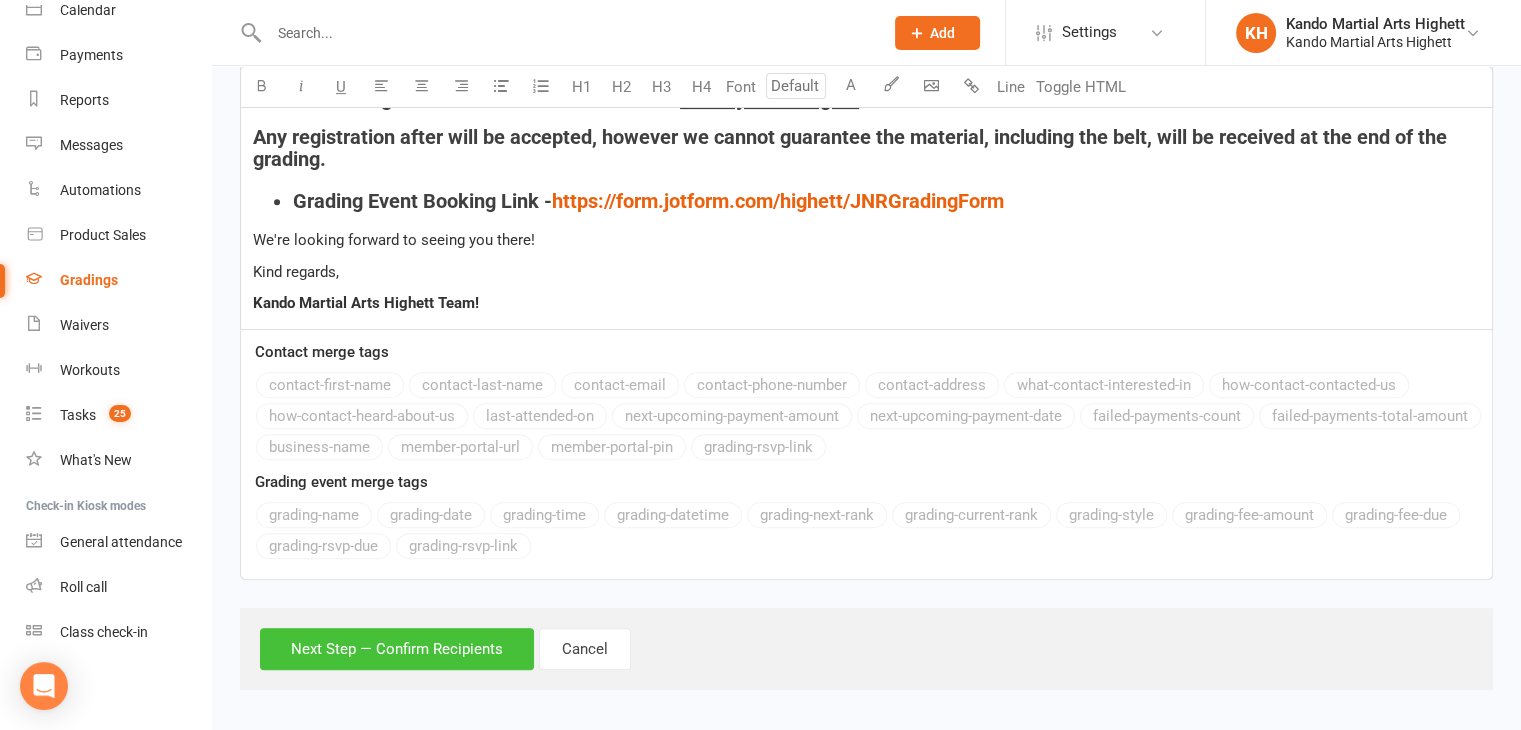 click on "Next Step — Confirm Recipients" at bounding box center (397, 649) 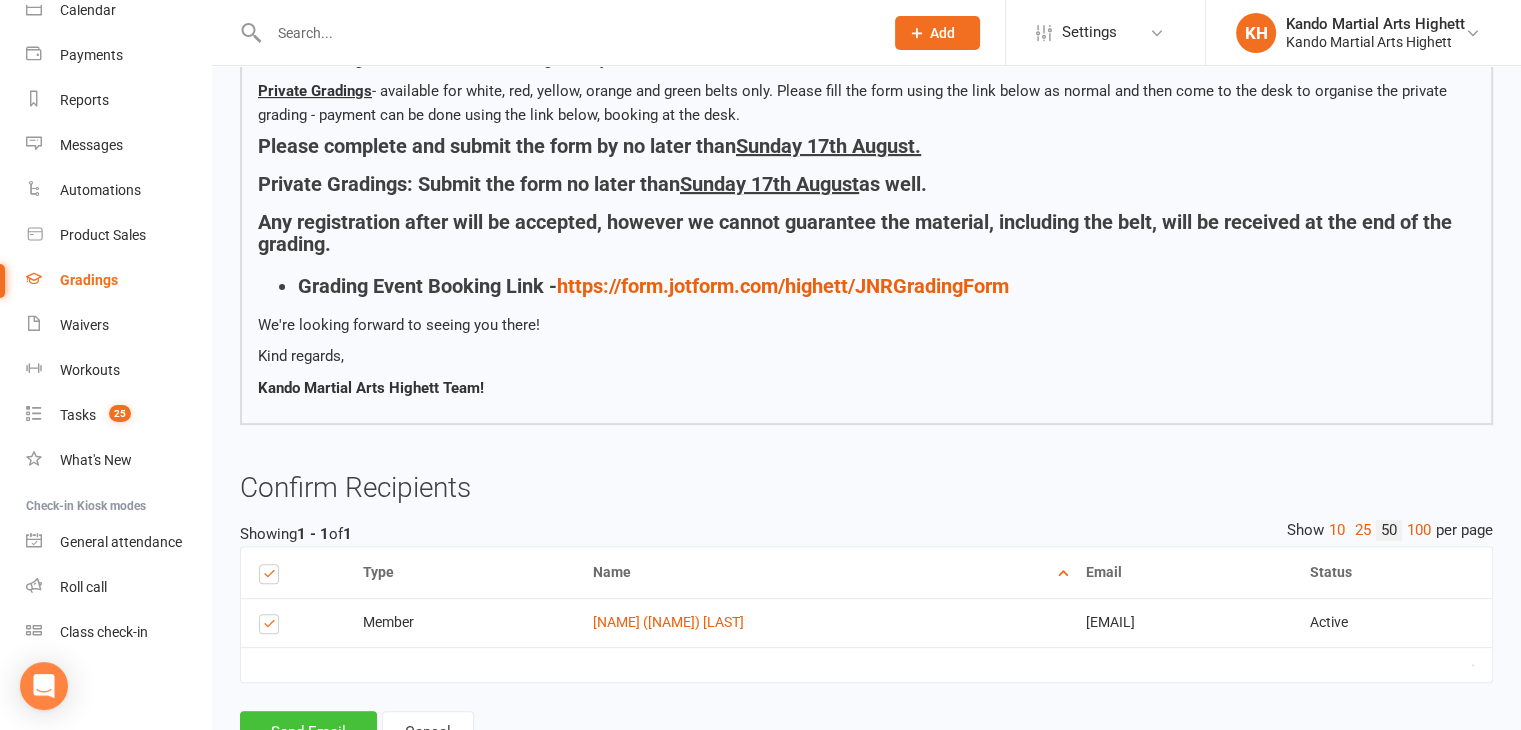 scroll, scrollTop: 612, scrollLeft: 0, axis: vertical 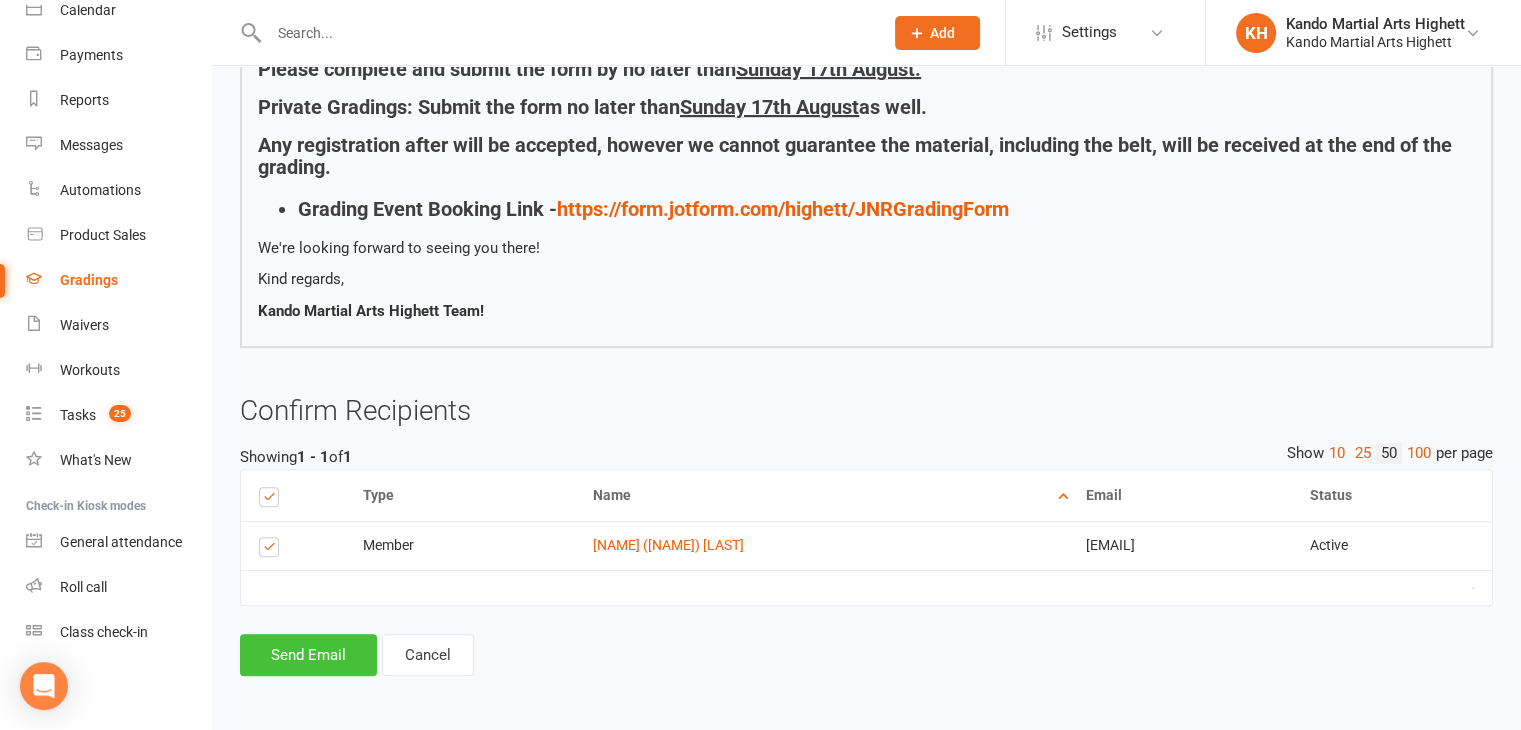 click on "Send Email" at bounding box center (308, 655) 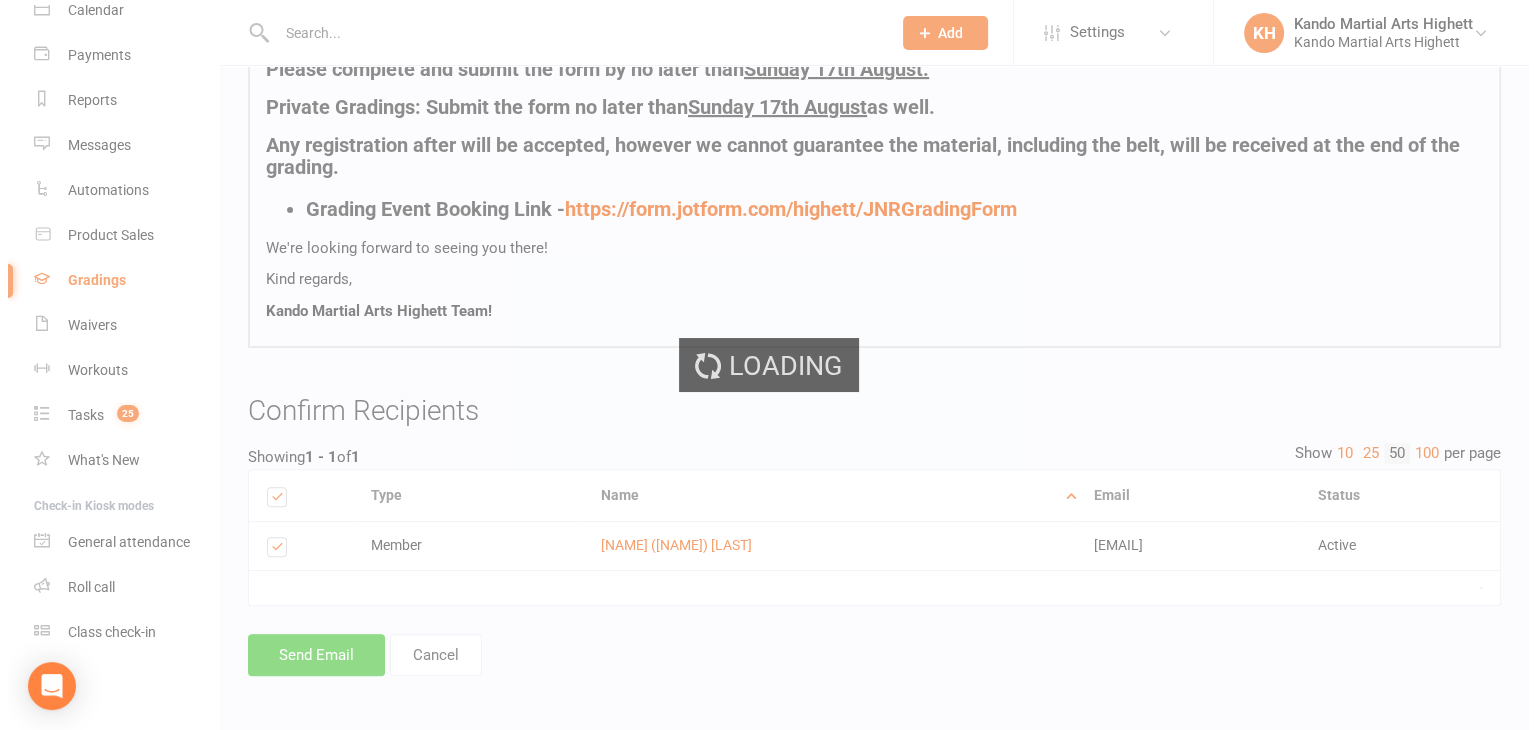 scroll, scrollTop: 0, scrollLeft: 0, axis: both 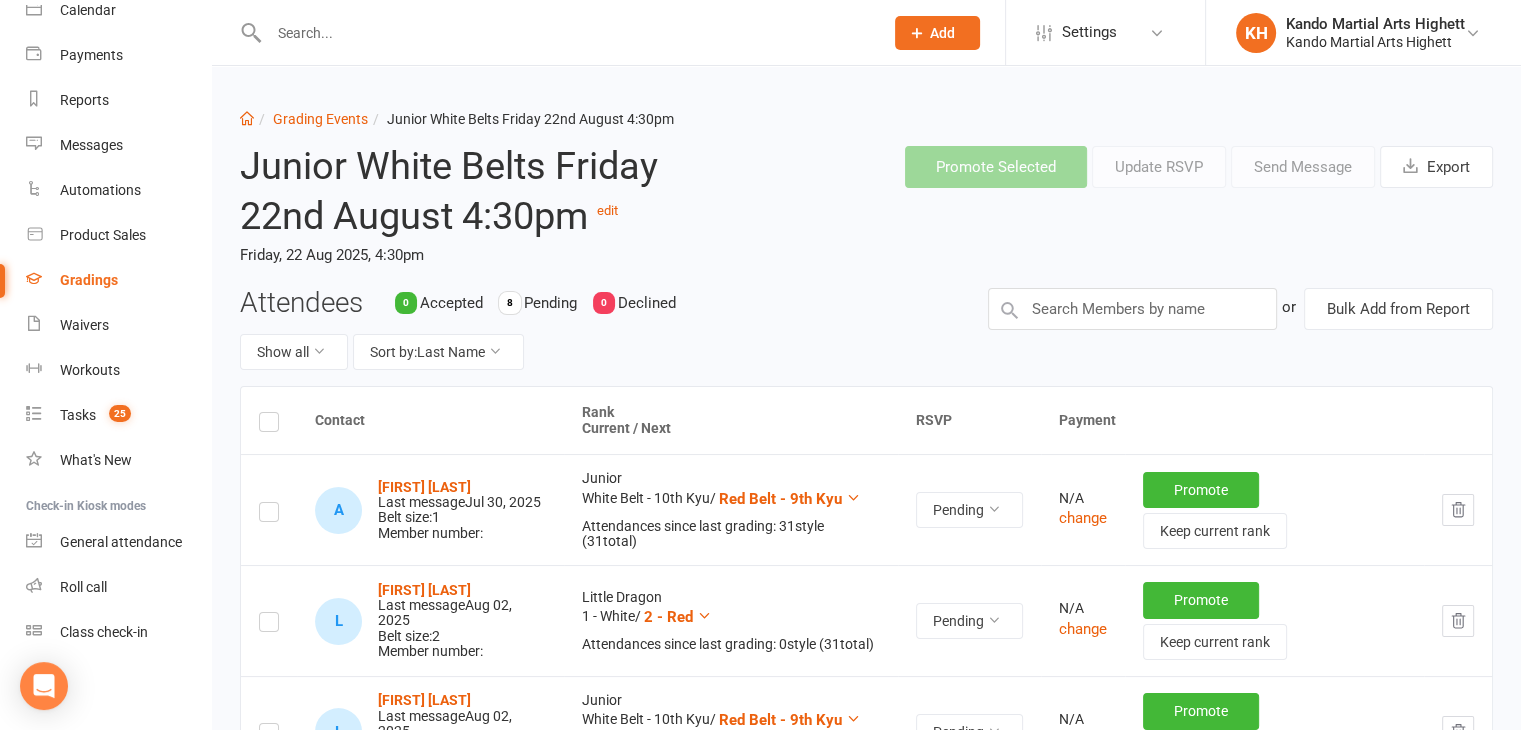 click on "Junior White Belts Friday 22nd August 4:30pm   edit Friday, 22 Aug 2025, 4:30pm" at bounding box center [492, 208] 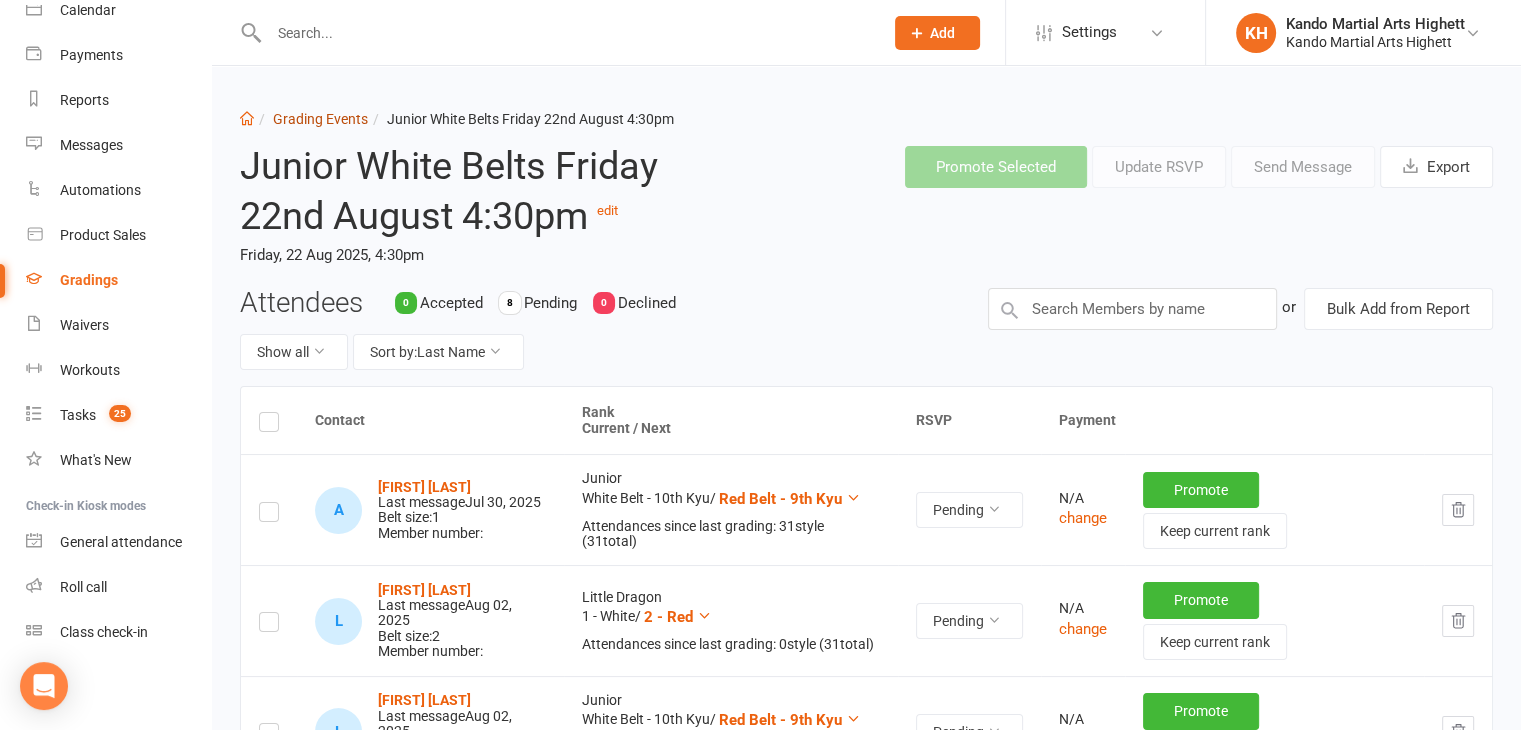 click on "Grading Events" at bounding box center (320, 119) 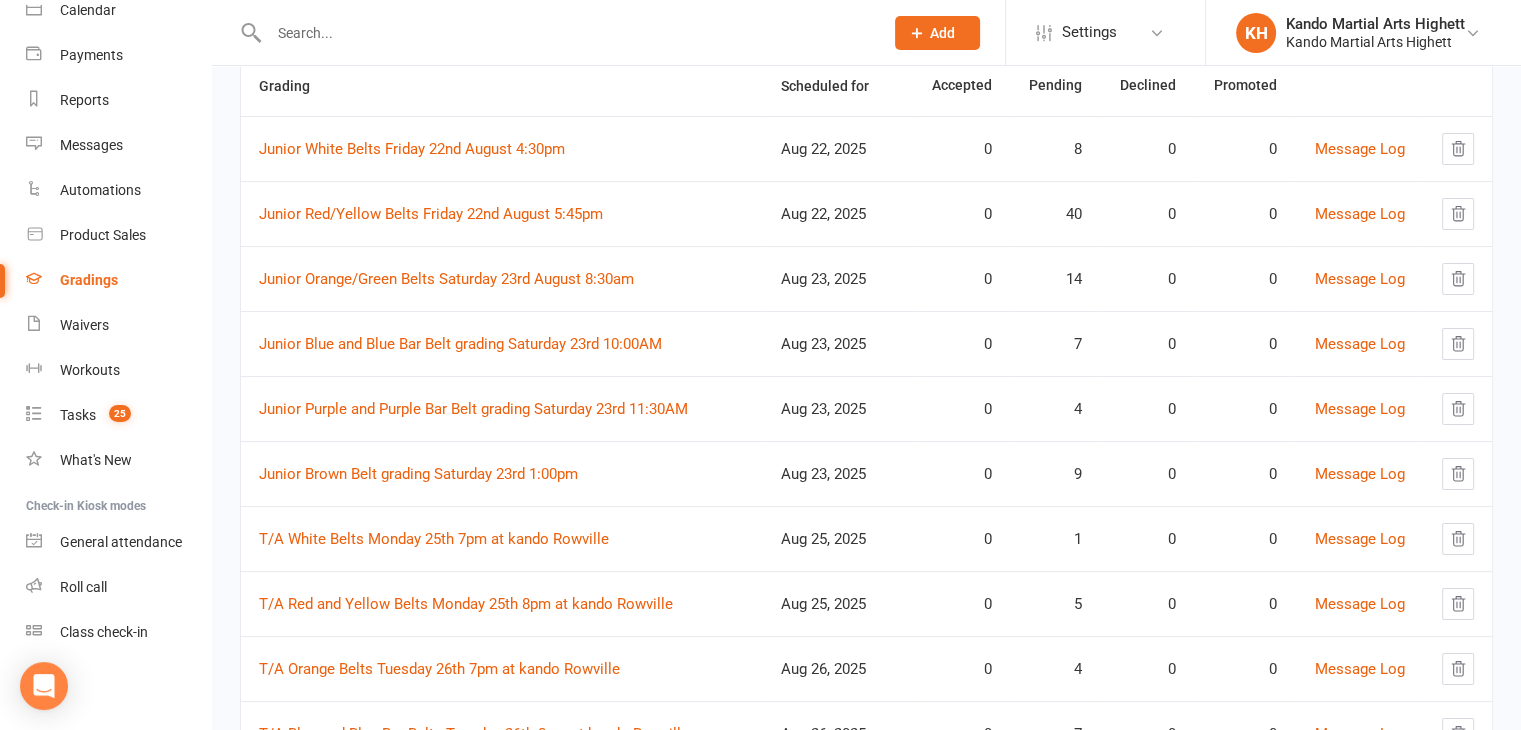 scroll, scrollTop: 212, scrollLeft: 0, axis: vertical 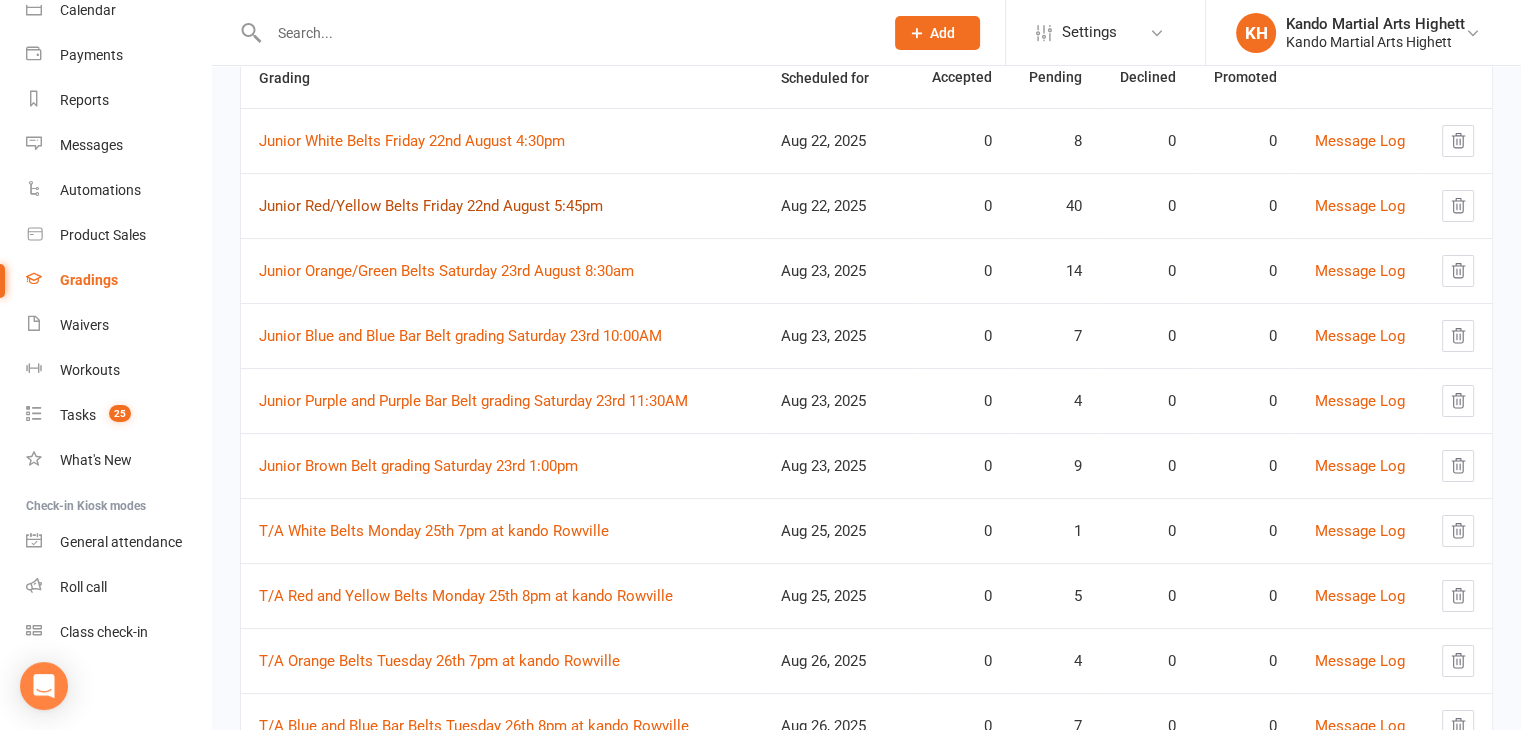 click on "Junior Red/Yellow Belts Friday 22nd August 5:45pm" at bounding box center (431, 206) 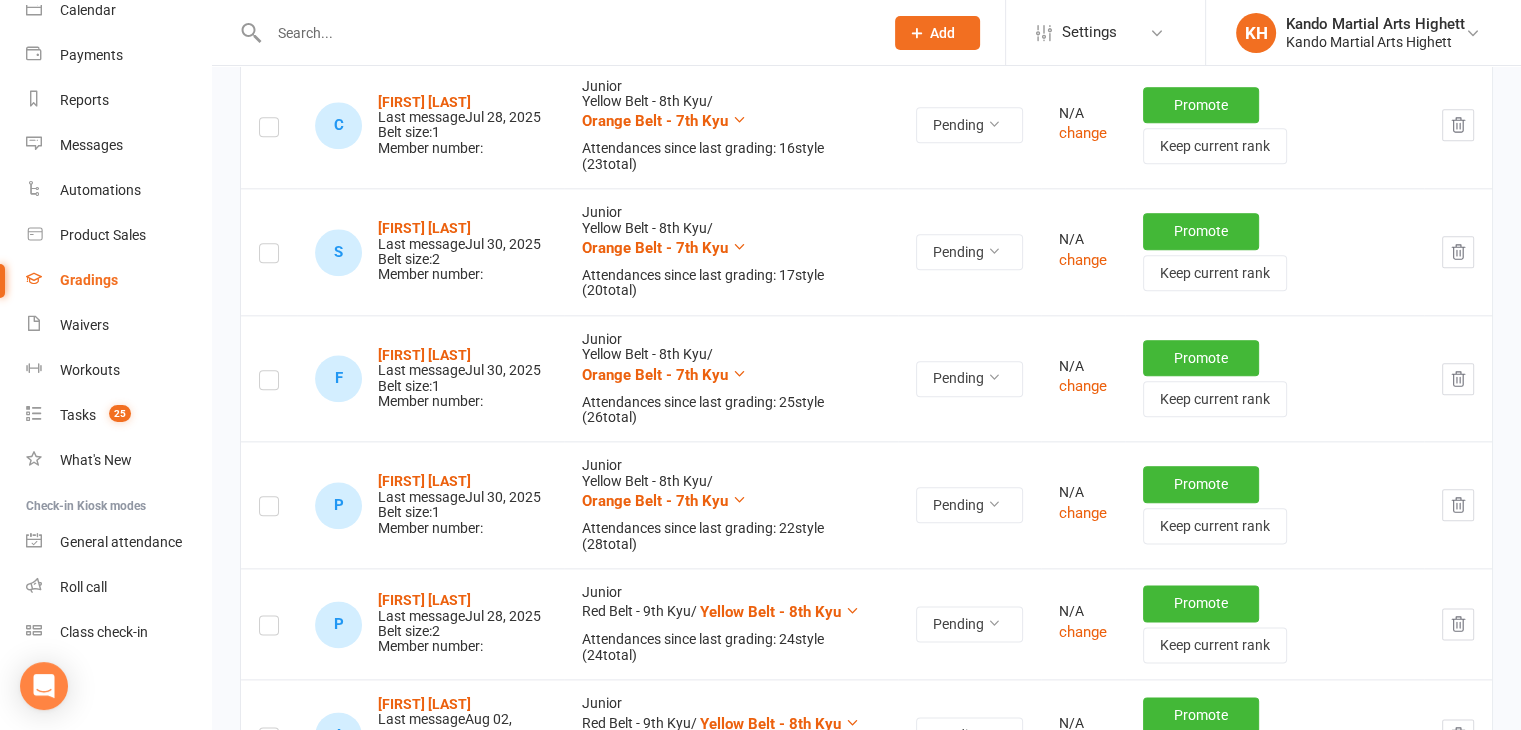 scroll, scrollTop: 2308, scrollLeft: 0, axis: vertical 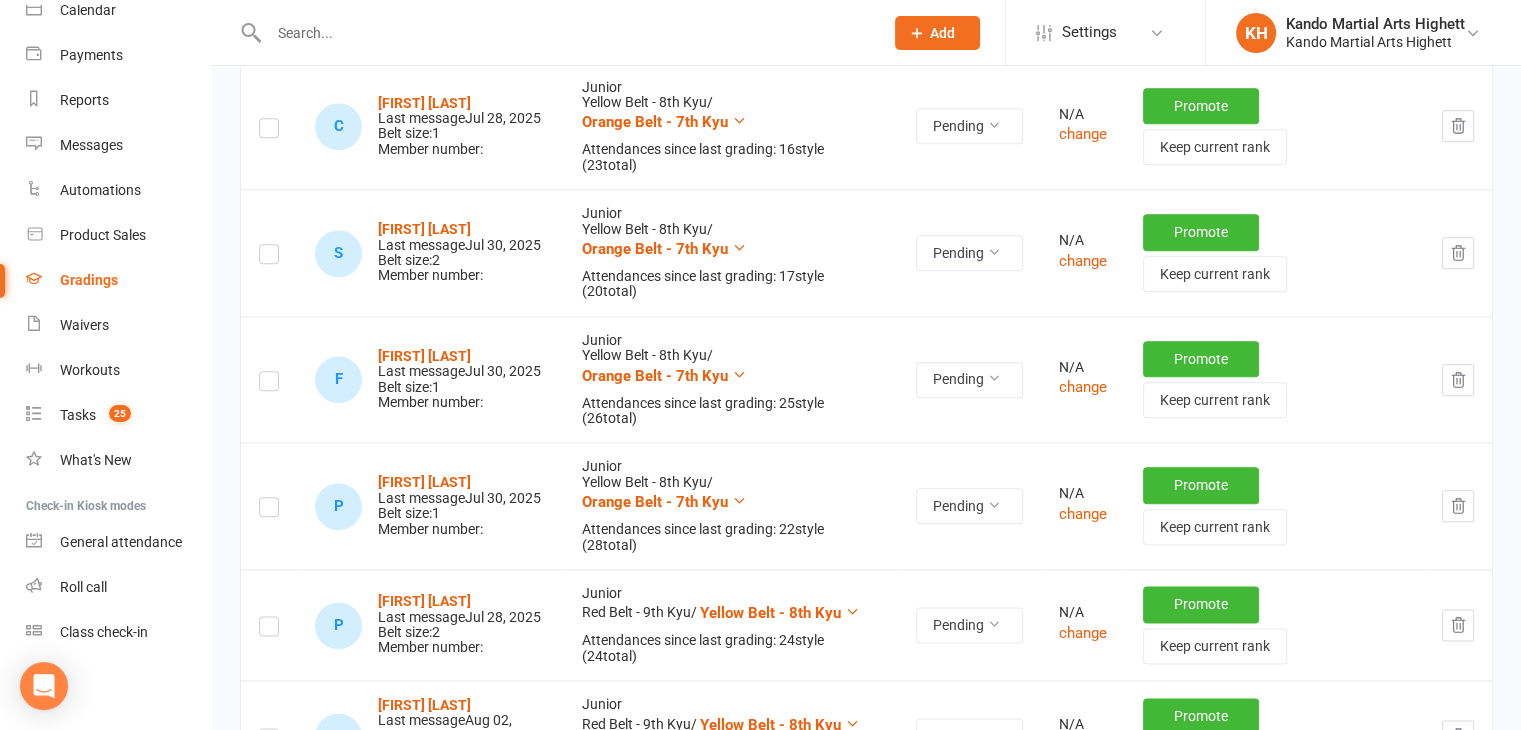 click at bounding box center [269, 510] 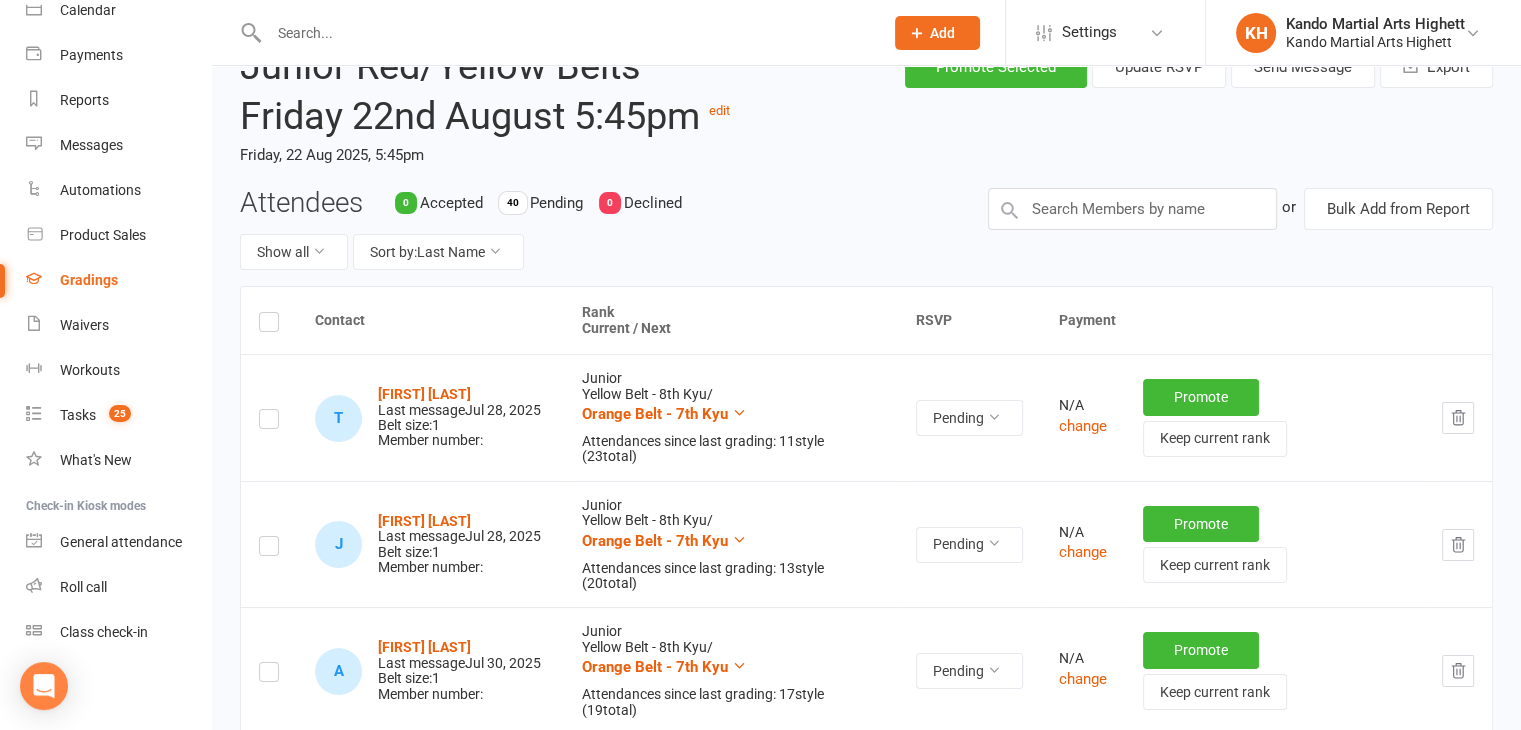 scroll, scrollTop: 0, scrollLeft: 0, axis: both 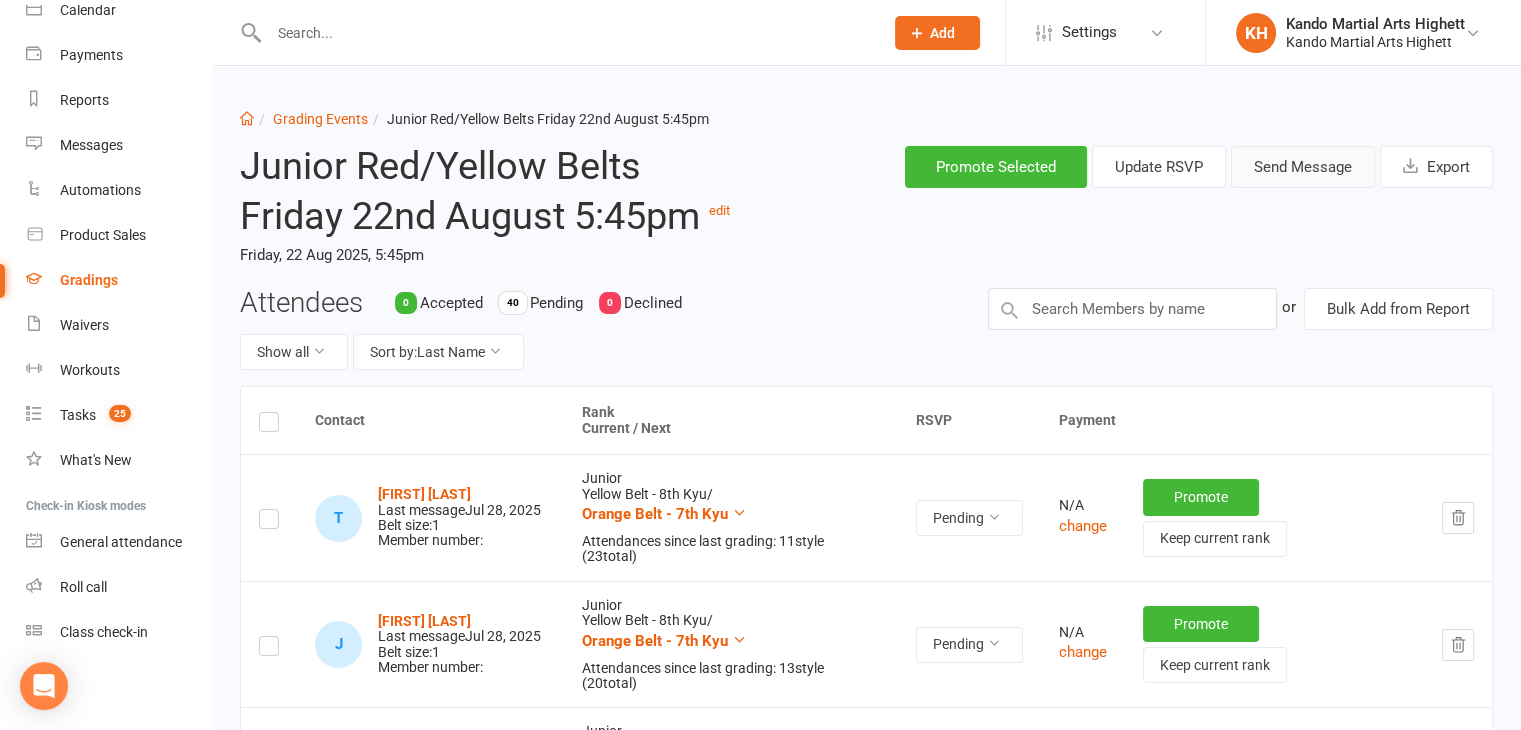 click on "Send Message" at bounding box center (1303, 167) 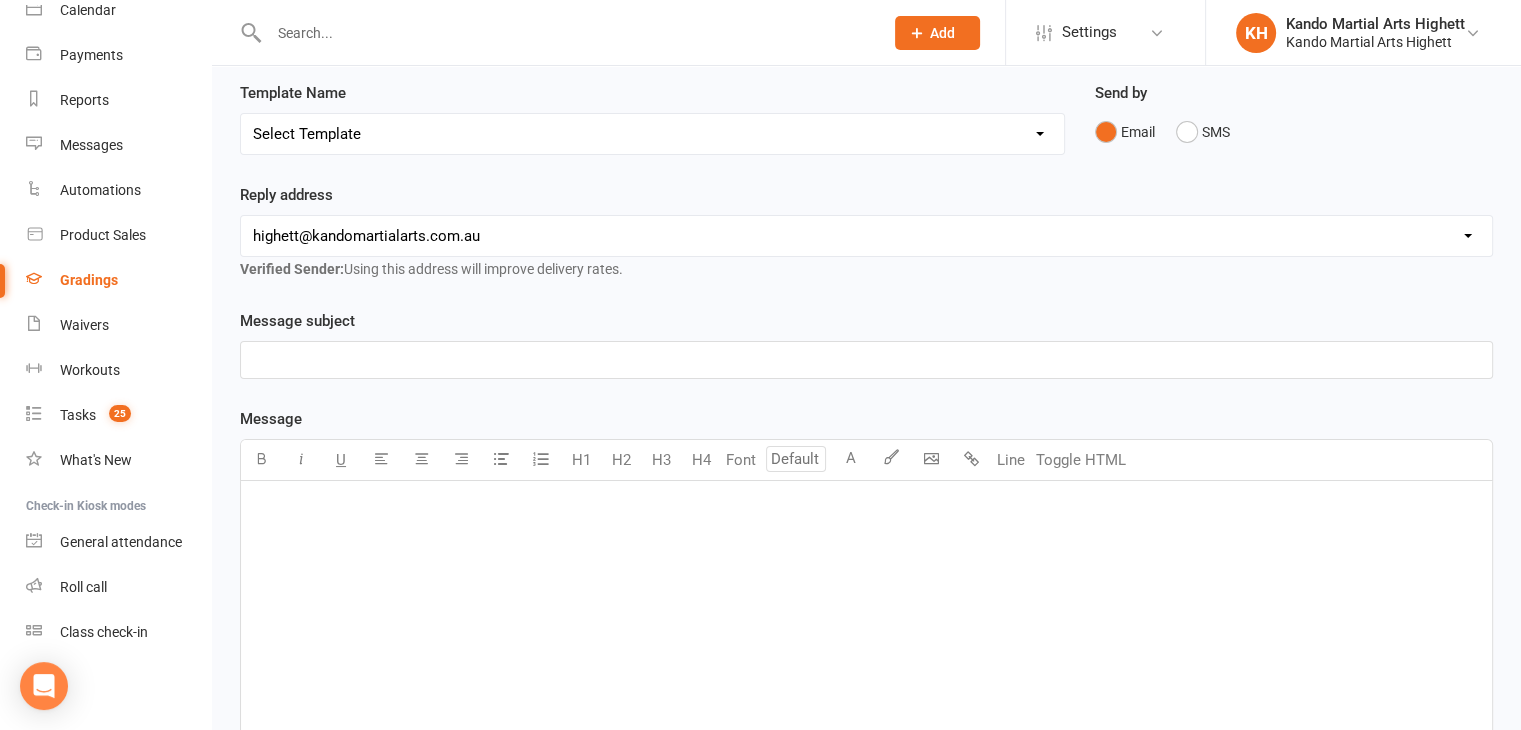 scroll, scrollTop: 128, scrollLeft: 0, axis: vertical 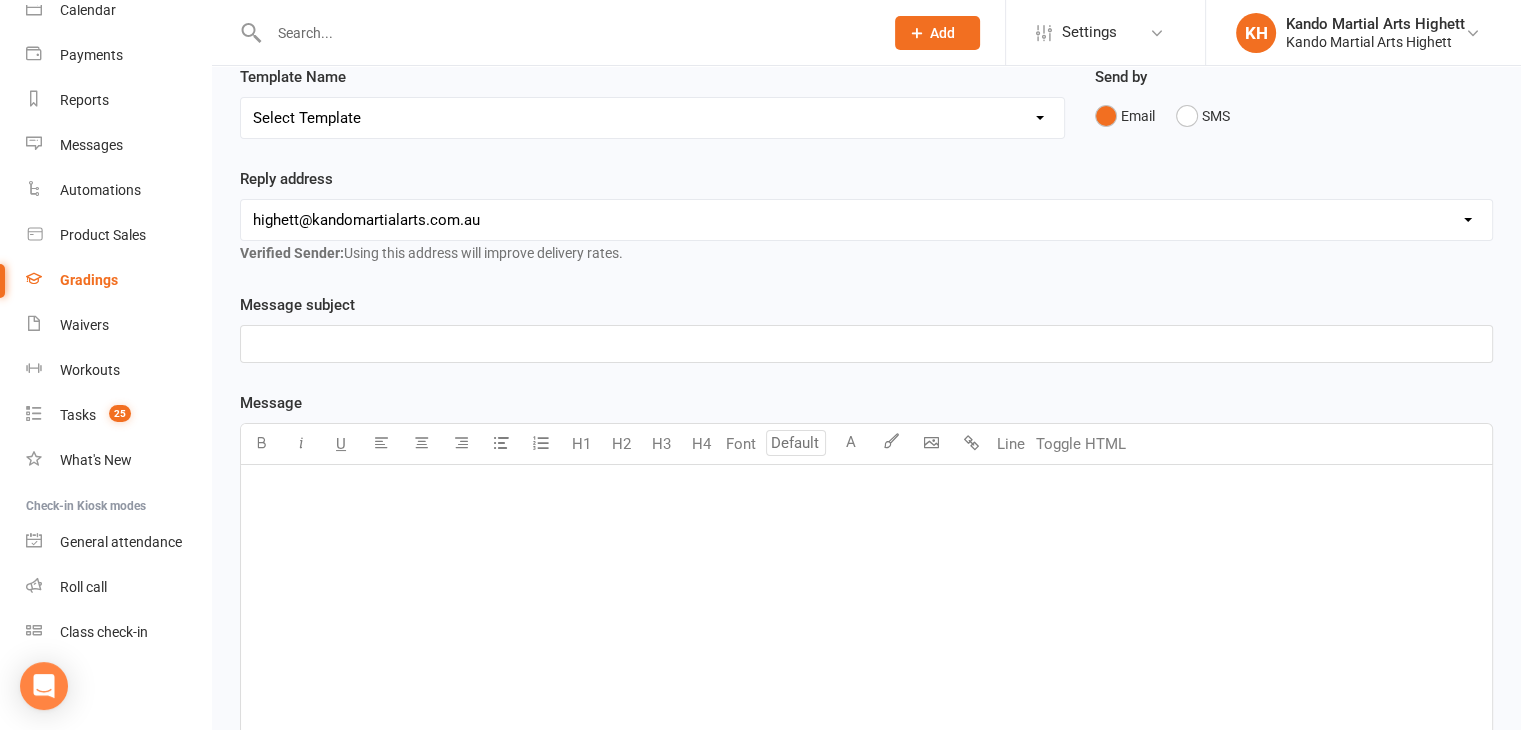 click on "Select Template [Email] Black Belt Grading Invitation [Email] Confirmation of Successful Grading [Email] Grading Event Reminder [SMS] Invited to grading not responded [Email] JNR - Invitation to Grading Event [Email] Notification of change to Grading Event date/time [Email] TA - Invitation to Grading Event" at bounding box center [652, 118] 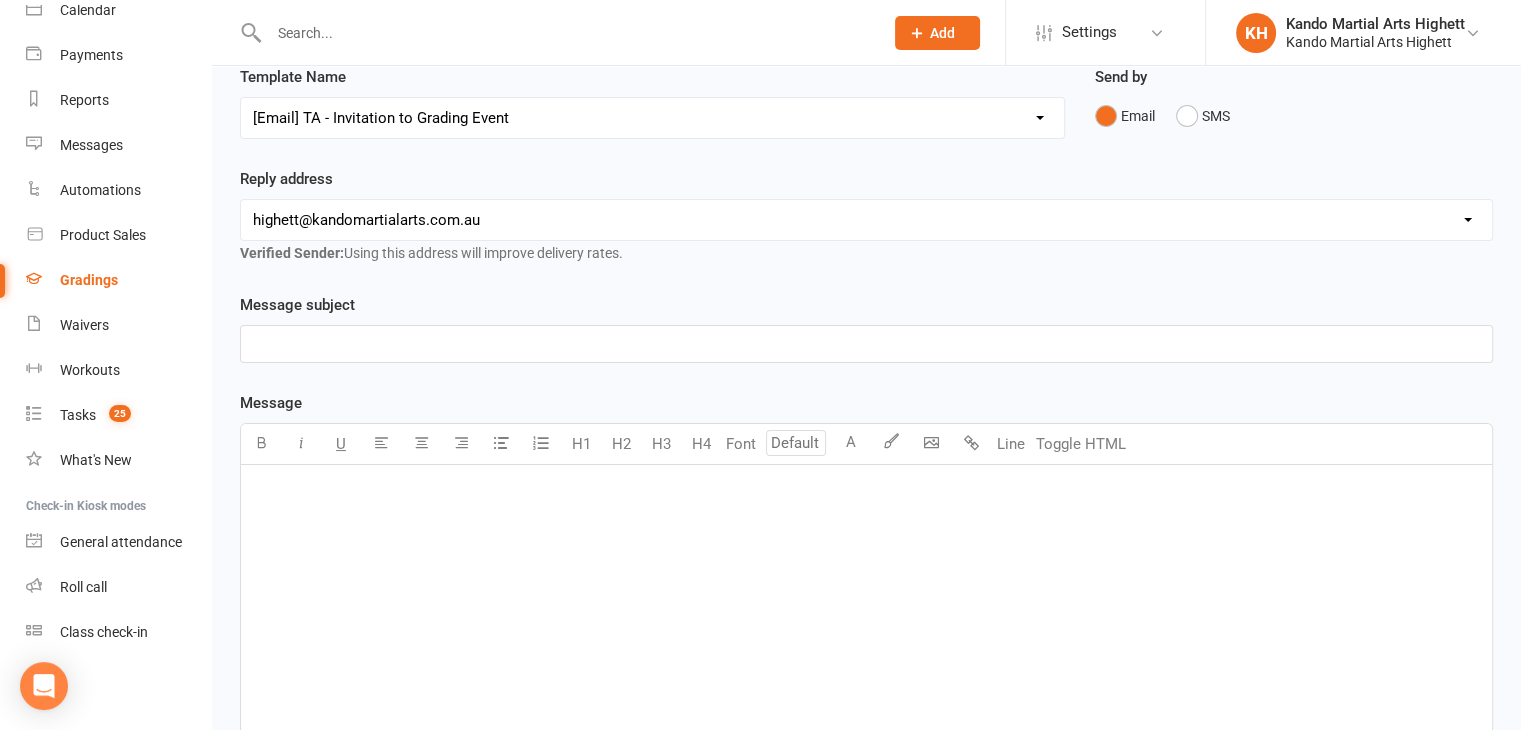 click on "Select Template [Email] Black Belt Grading Invitation [Email] Confirmation of Successful Grading [Email] Grading Event Reminder [SMS] Invited to grading not responded [Email] JNR - Invitation to Grading Event [Email] Notification of change to Grading Event date/time [Email] TA - Invitation to Grading Event" at bounding box center [652, 118] 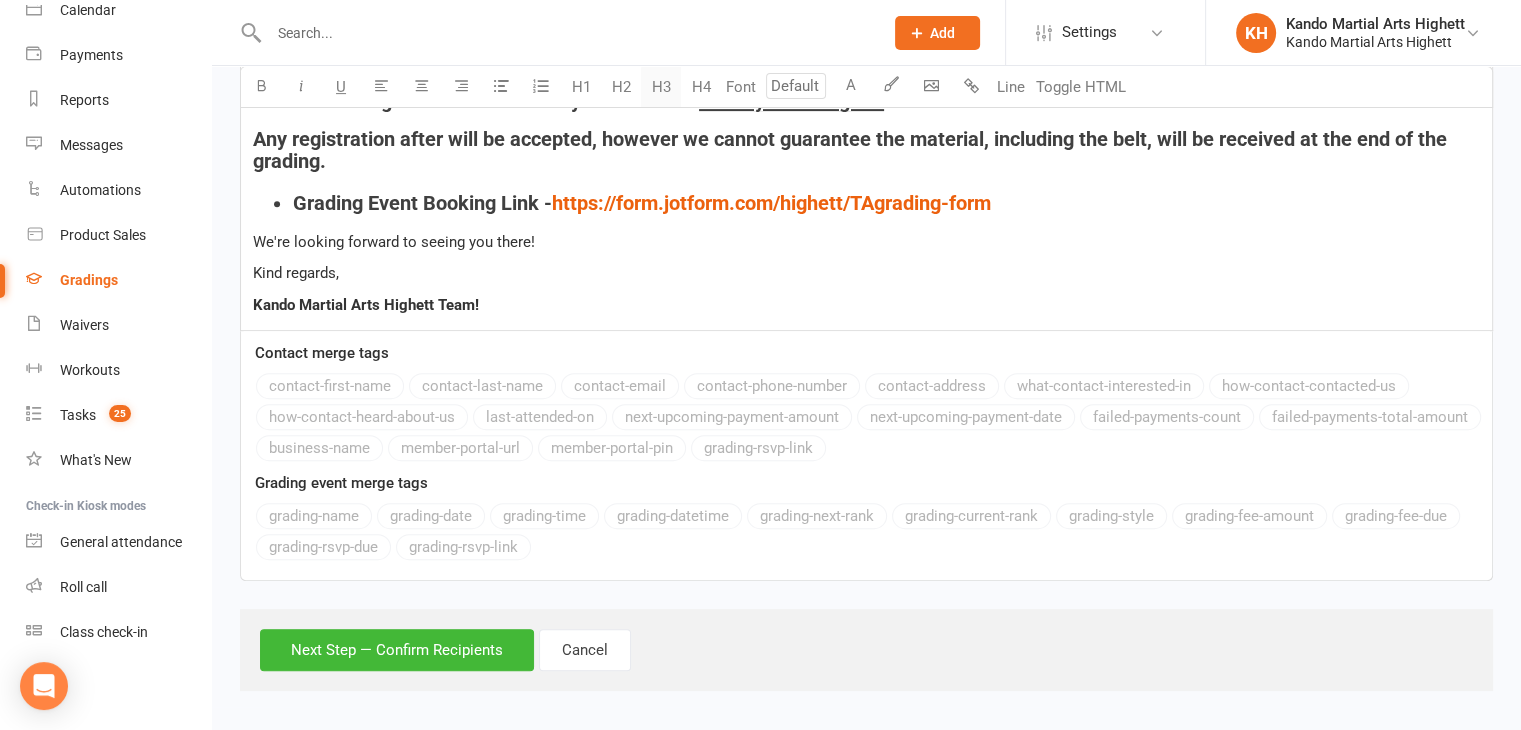 scroll, scrollTop: 794, scrollLeft: 0, axis: vertical 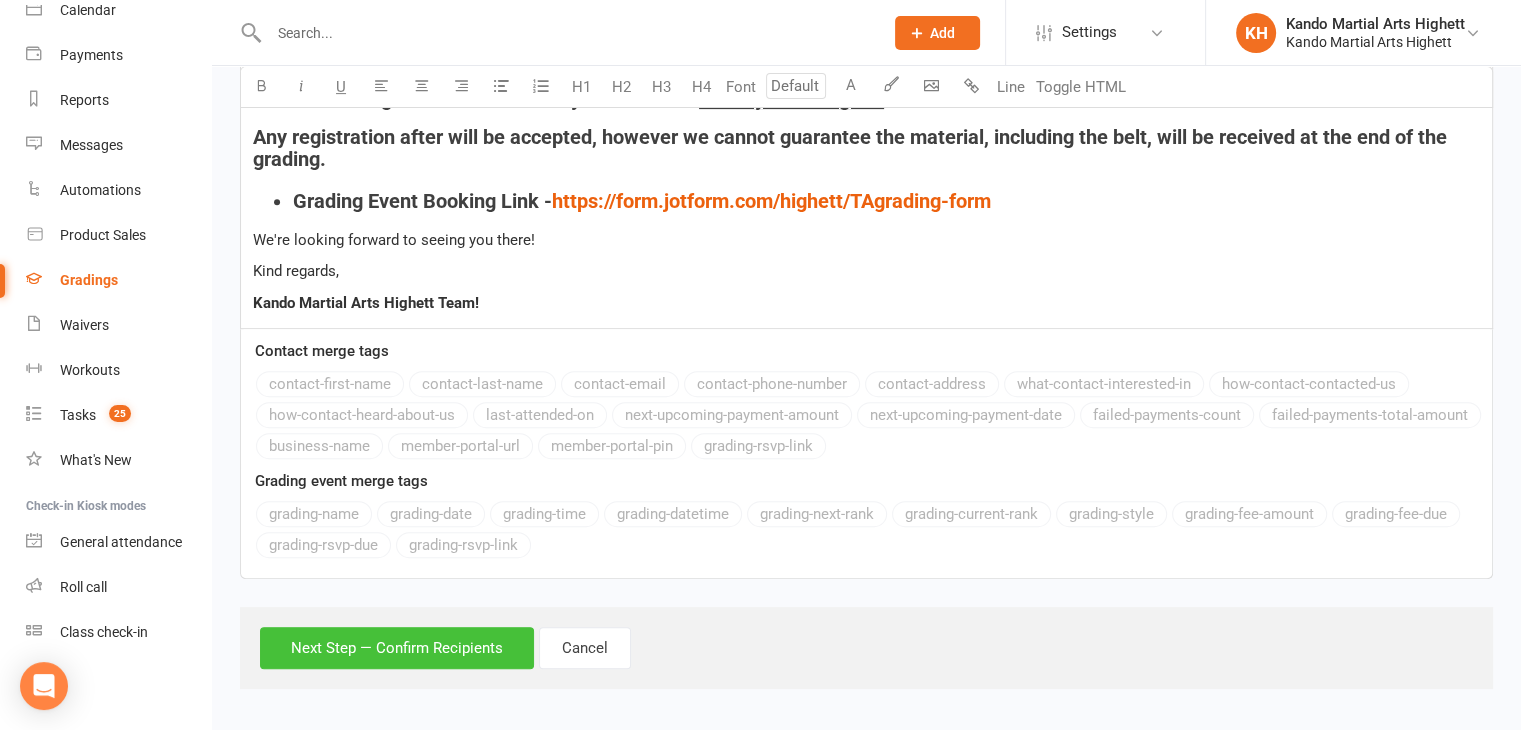 click on "Next Step — Confirm Recipients" at bounding box center (397, 648) 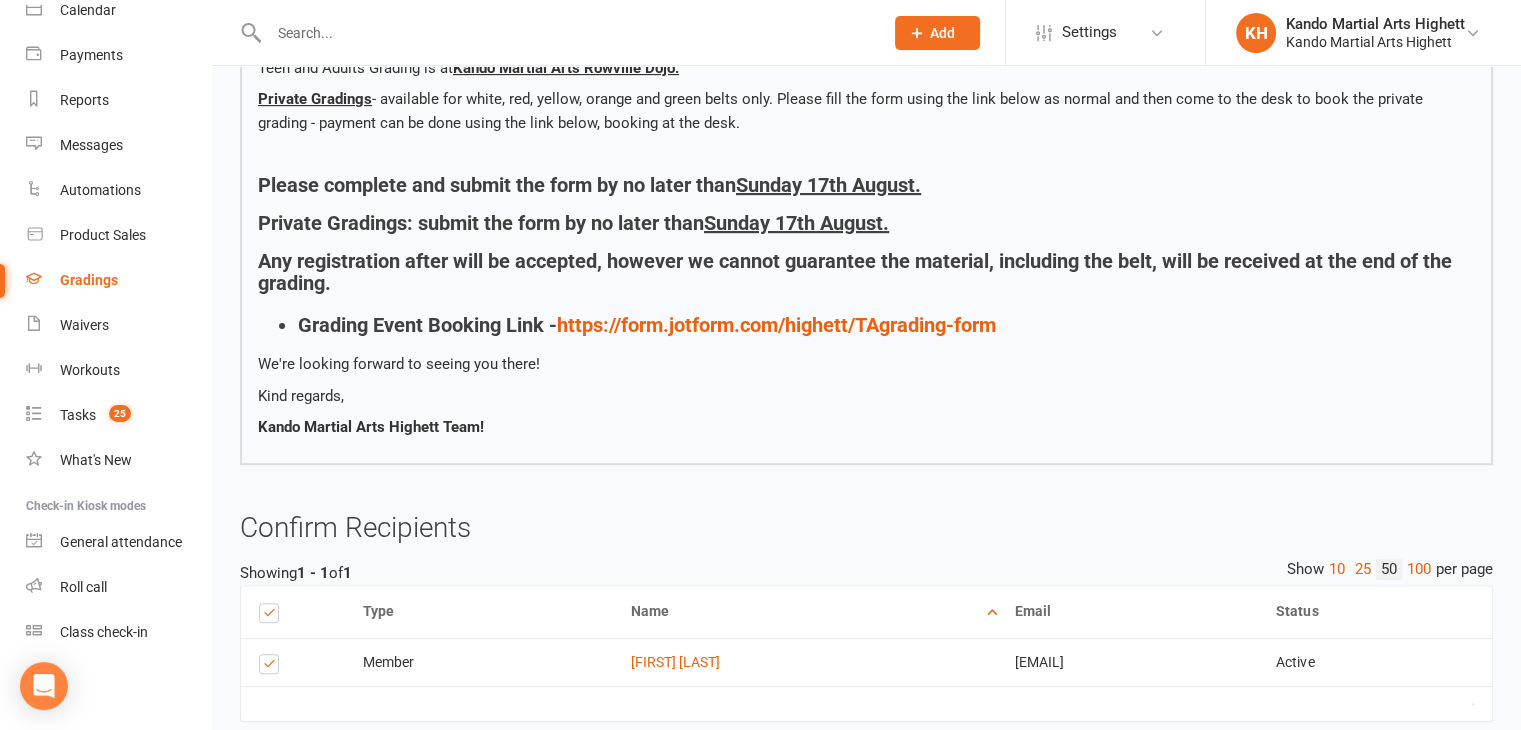 scroll, scrollTop: 644, scrollLeft: 0, axis: vertical 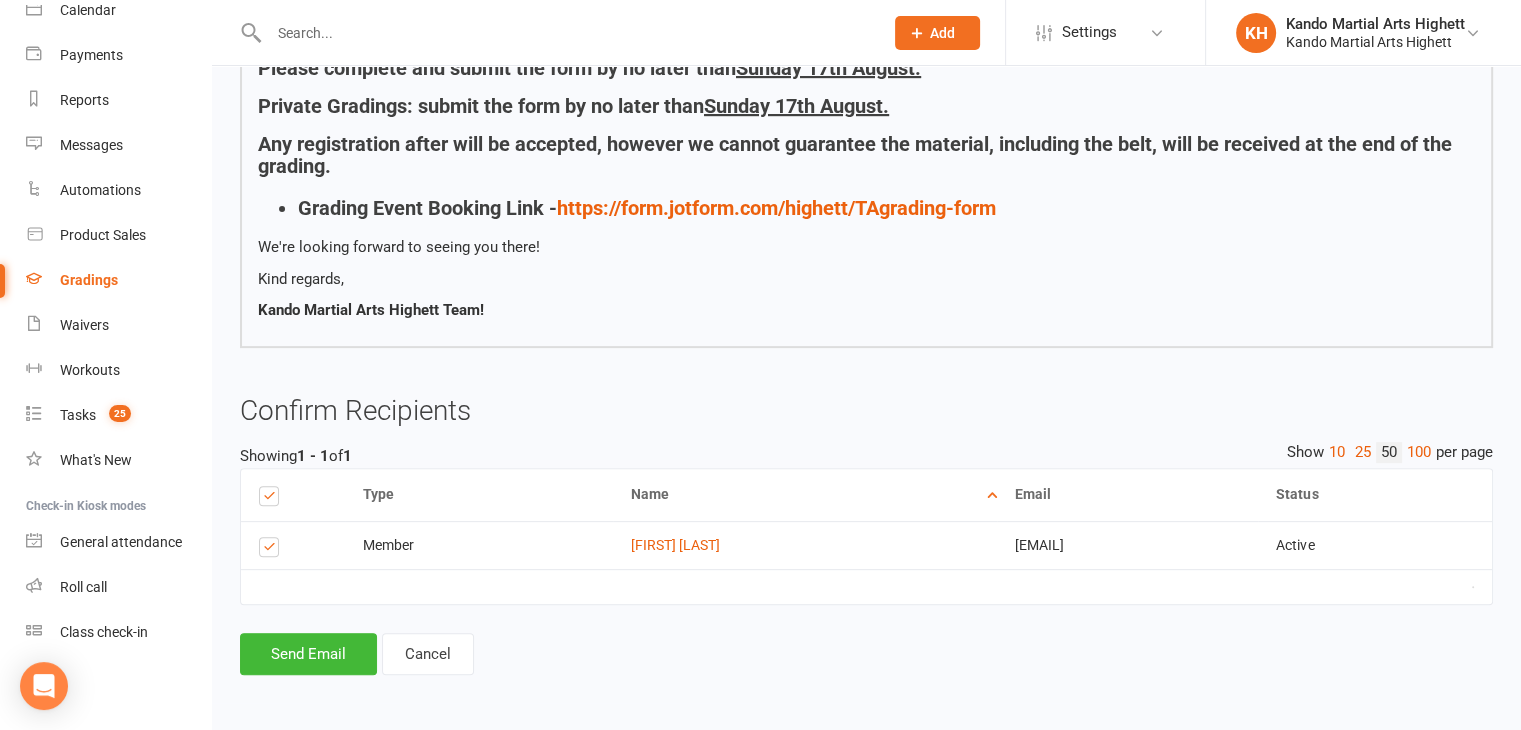 click on "Dashboard Grading Events Junior Red/Yellow Belts Friday 22nd August 5:45pm Send Message to Junior Red/Yellow Belts Friday 22nd August 5:45pm Attendees Finalize & Send Please  Check your Message Content  and  Confirm your Recipients  below. Then,  Send your Email  when you're ready. Check Message Content Subject You've been invited to grade! Message Body Hi  {contact-first-name}  , You are invited to participate in the Grading we are holding on    {grading-date} {grading-time} Please book and pay for the grading at the same time using the link below. Also, please make sure you follow the instructions within the link and chose the correct belt  (your current belt) -  {grading-current-rank}   Teen and Adults Grading is at  Kando Martial Arts Rowville Dojo. Private Gradings  - available for white, red, yellow, orange and green belts only. Please fill the form using the link below as normal and then come to the desk to book the private grading - payment can be done using the link below, booking at the desk. 1" at bounding box center [866, 62] 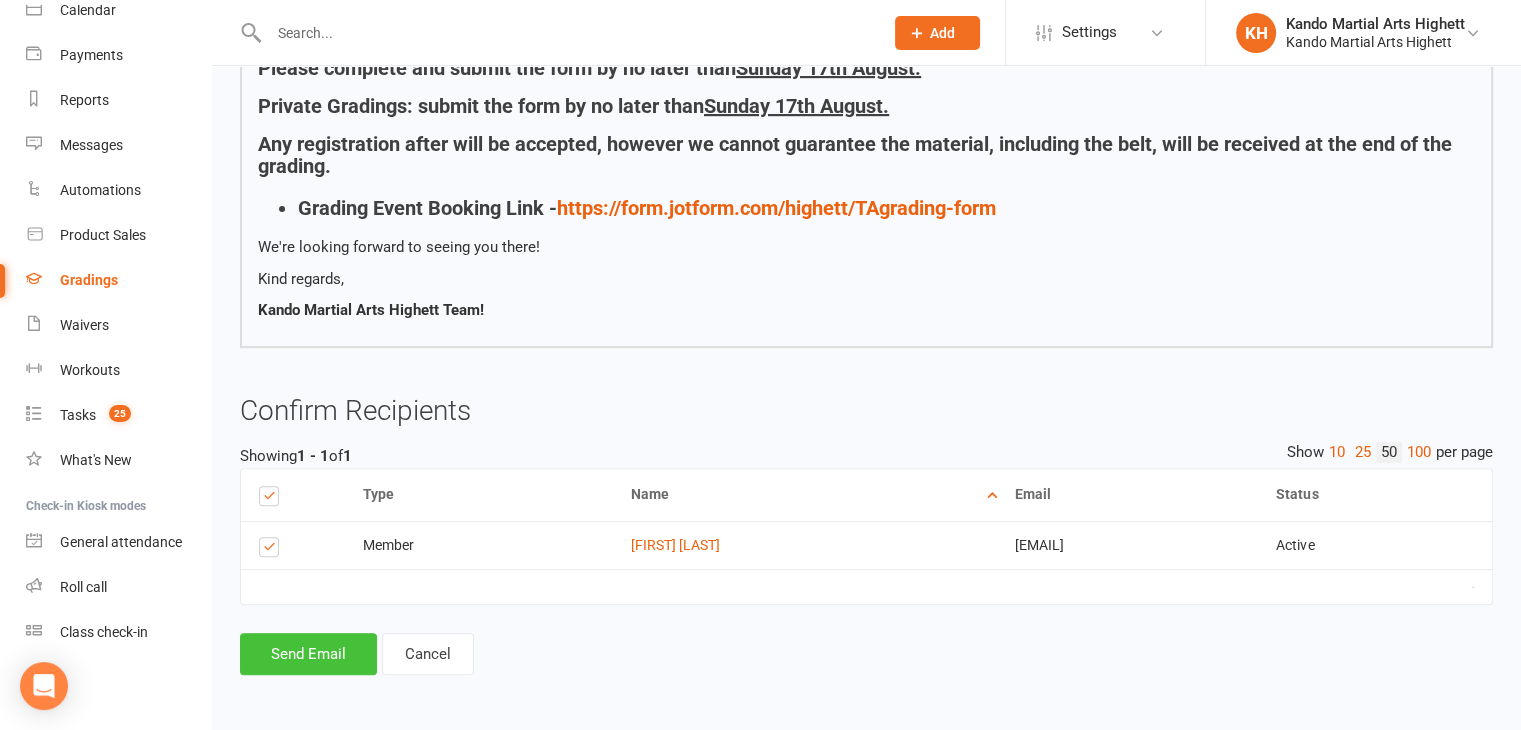 click on "Send Email" at bounding box center (308, 654) 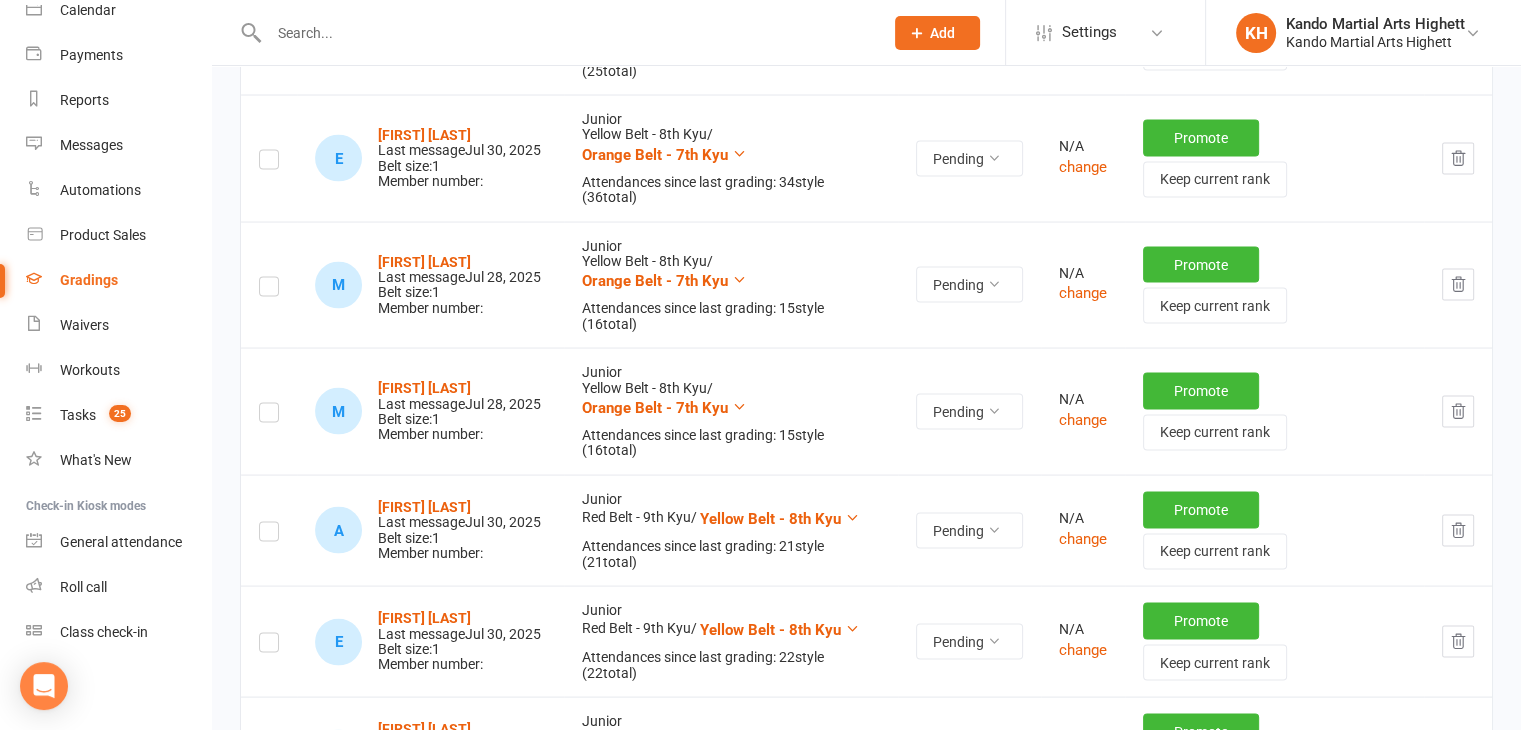 scroll, scrollTop: 4347, scrollLeft: 0, axis: vertical 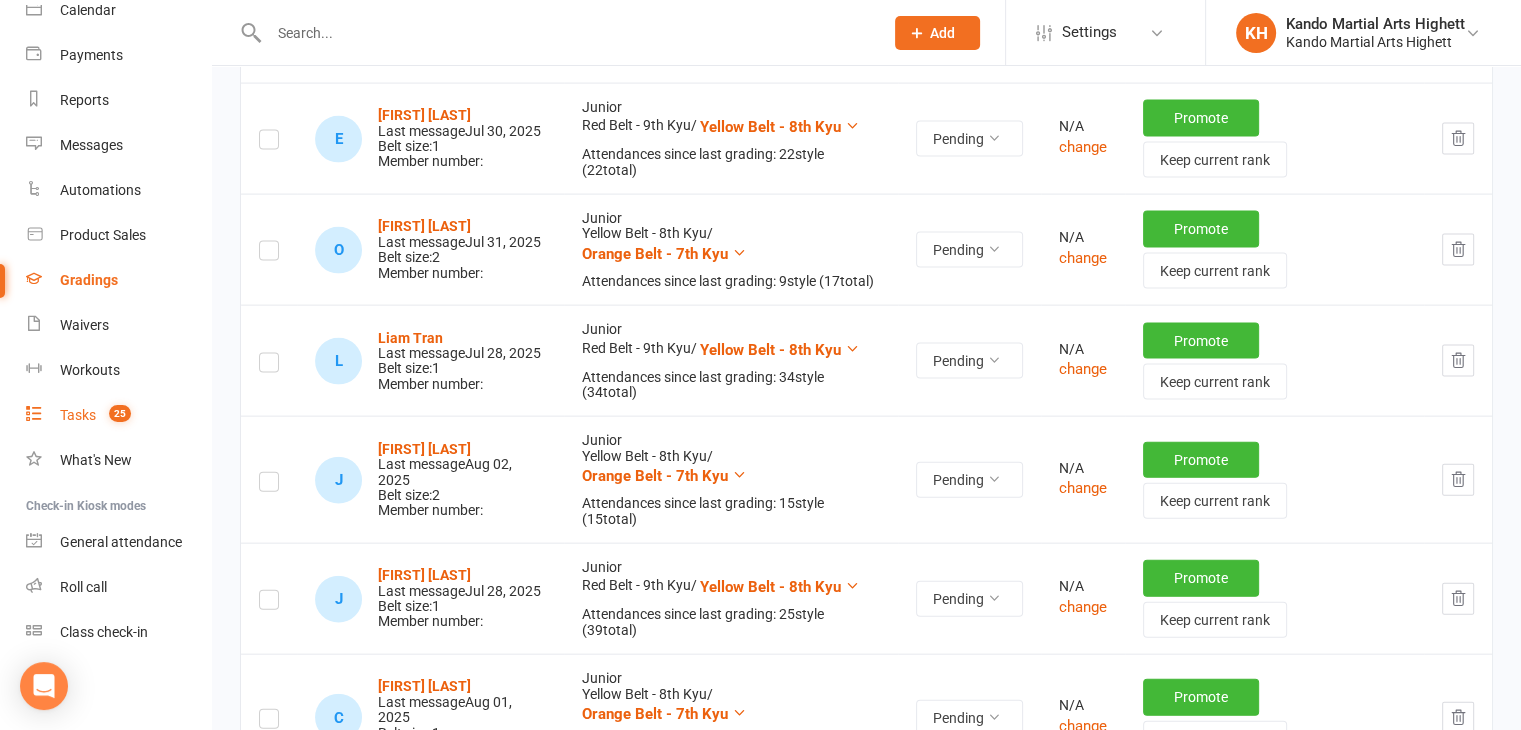 click on "Tasks" at bounding box center [78, 415] 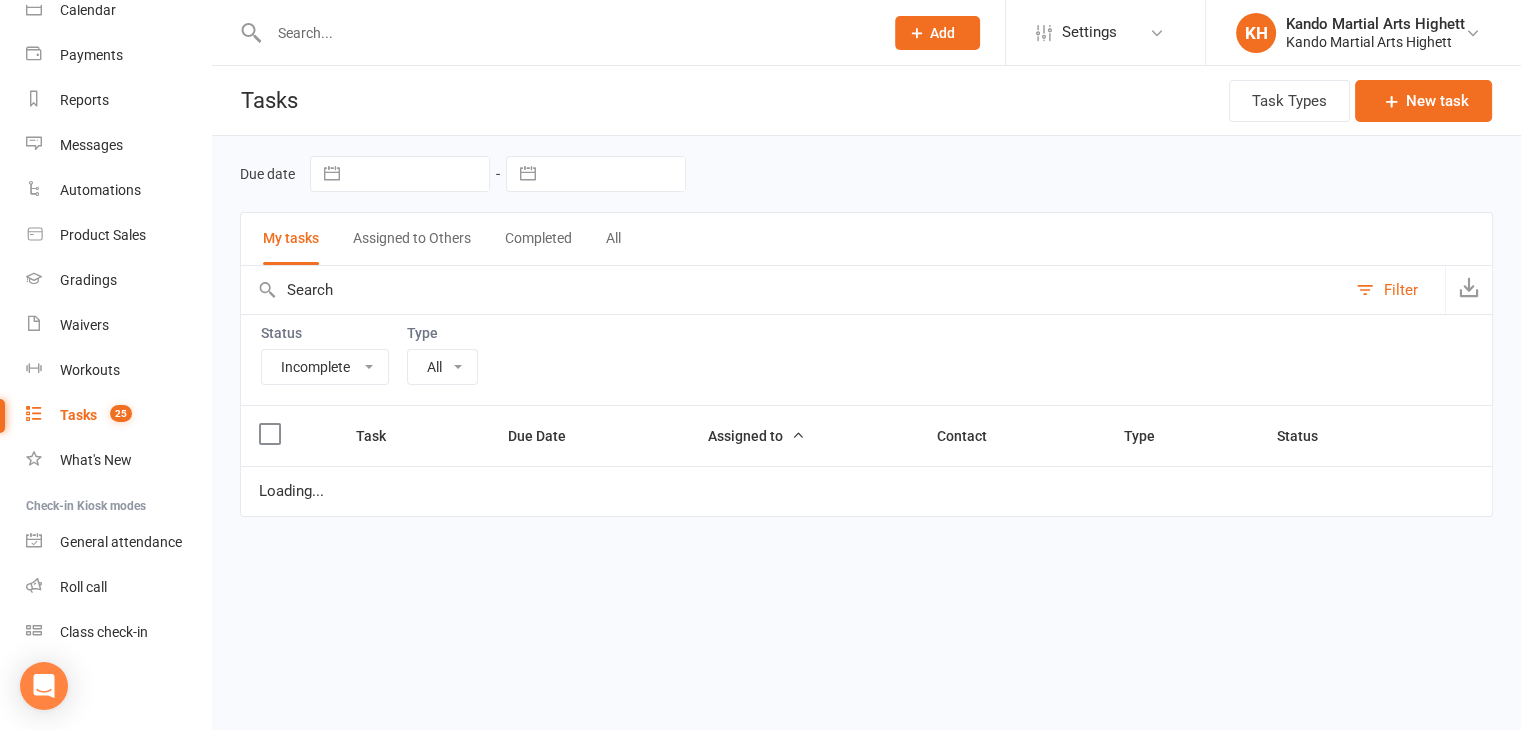 scroll, scrollTop: 0, scrollLeft: 0, axis: both 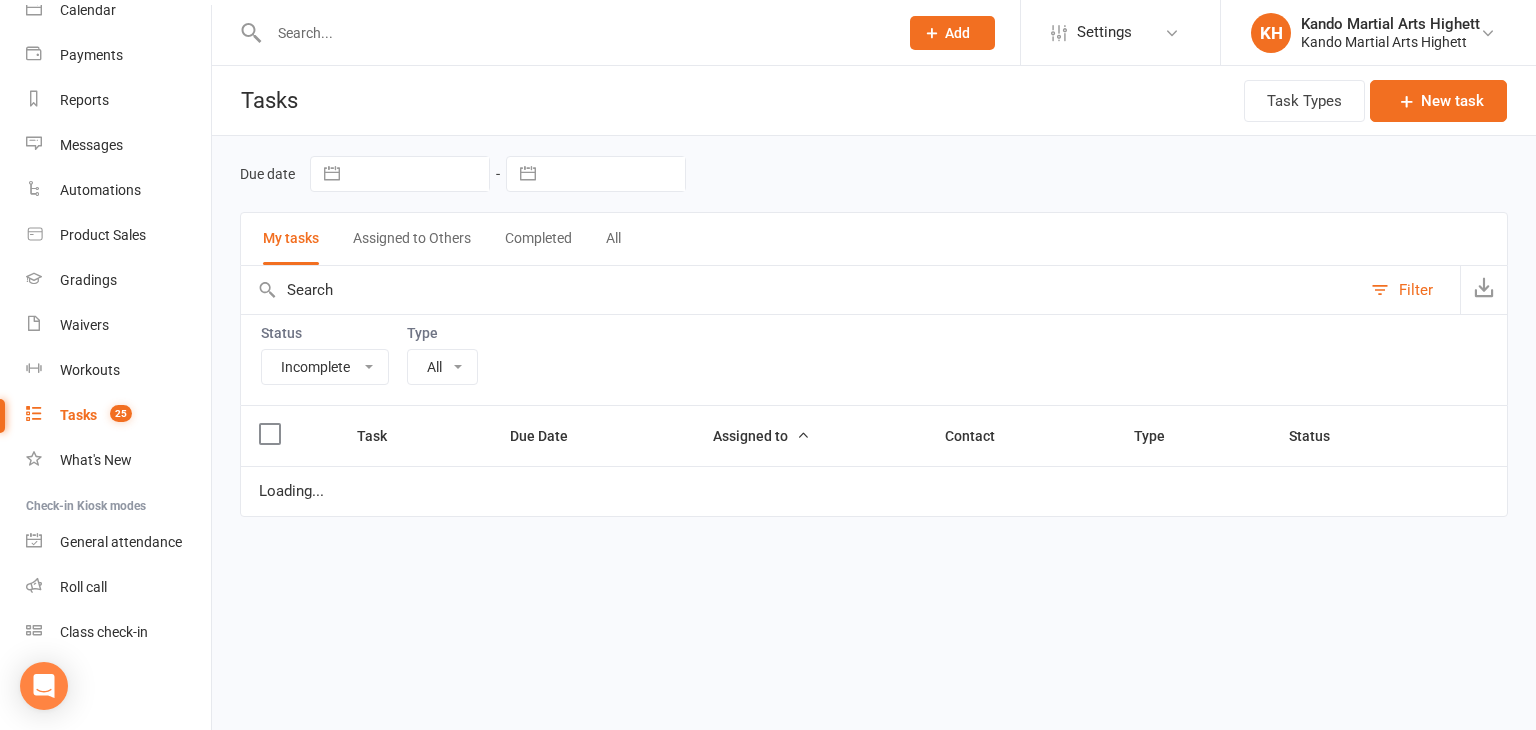select on "22415" 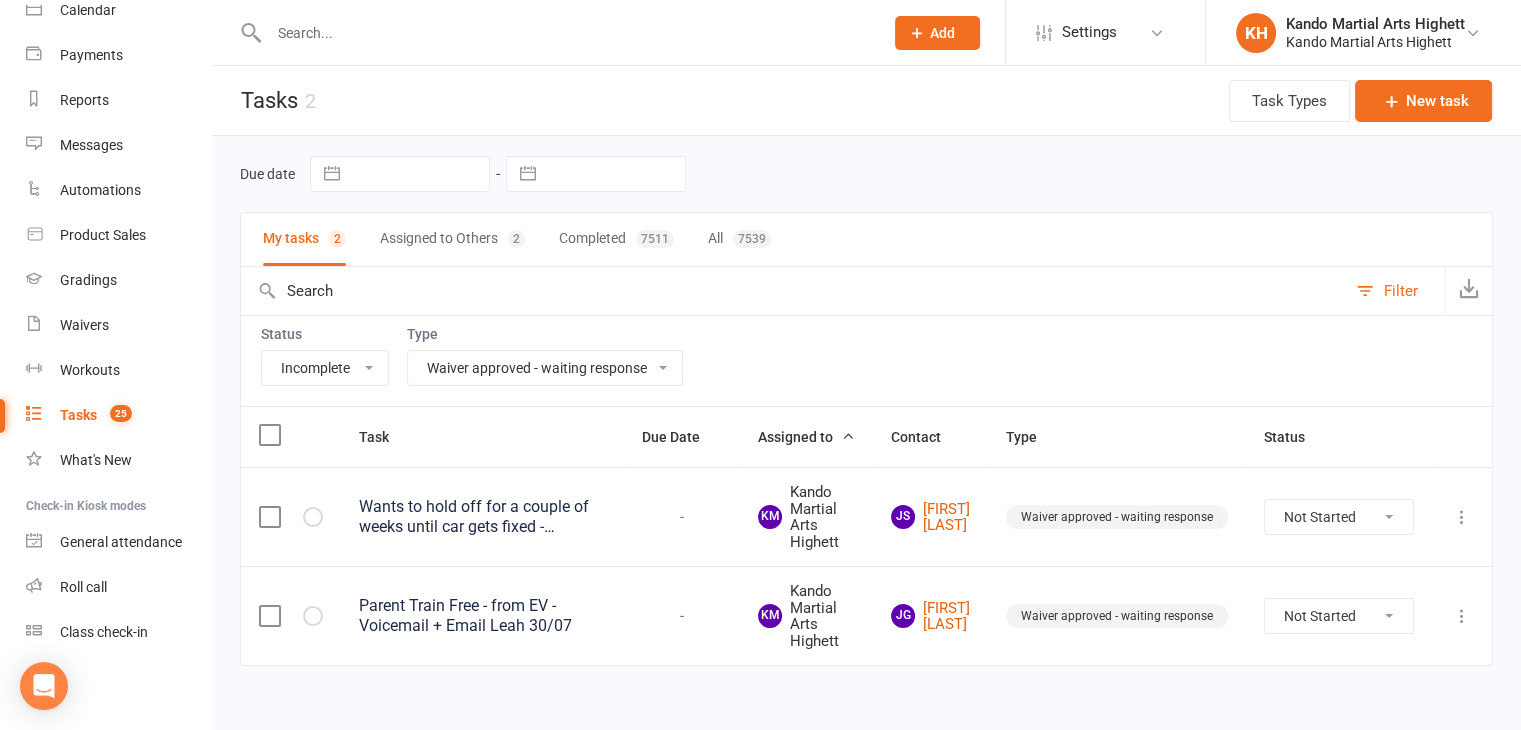 scroll, scrollTop: 18, scrollLeft: 0, axis: vertical 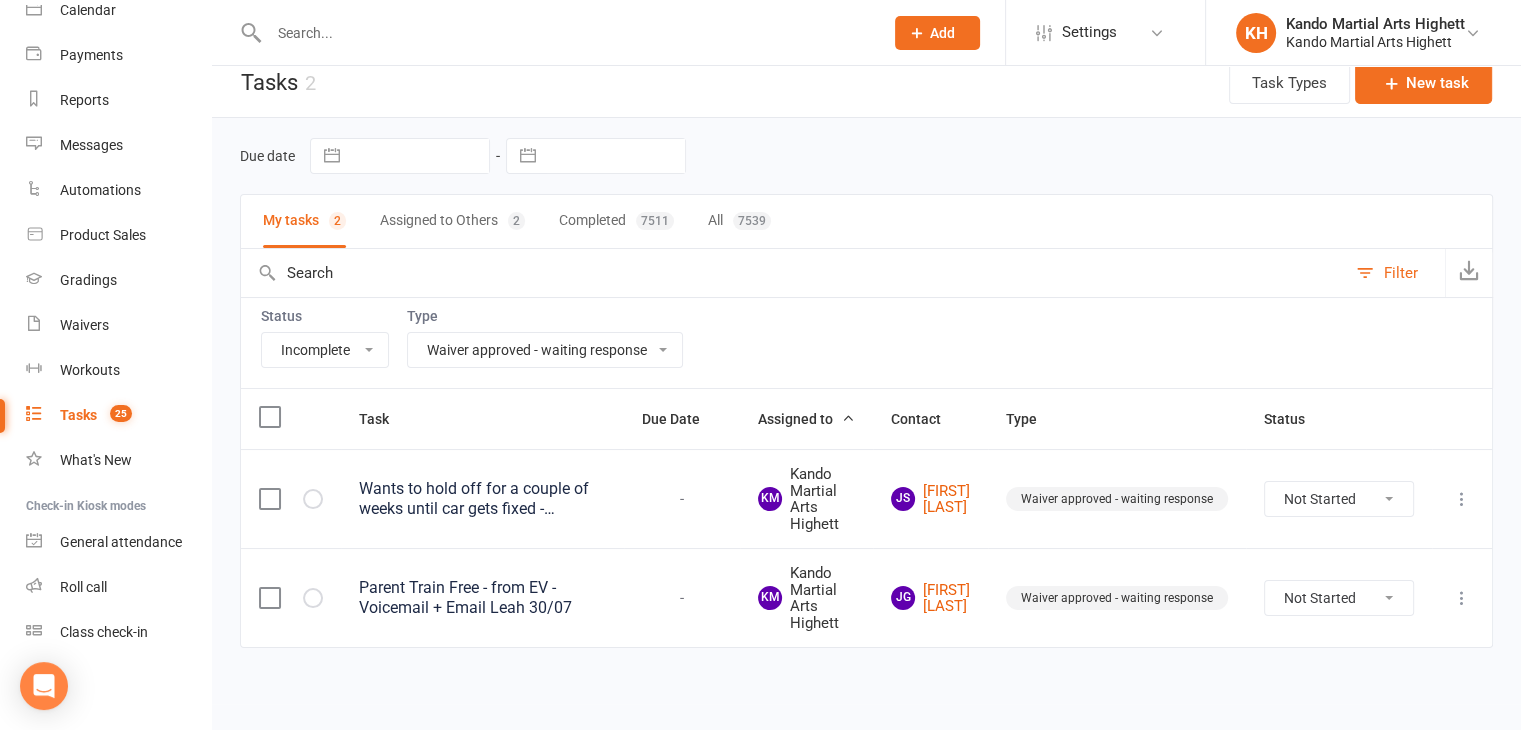 click on "Task" at bounding box center (482, 419) 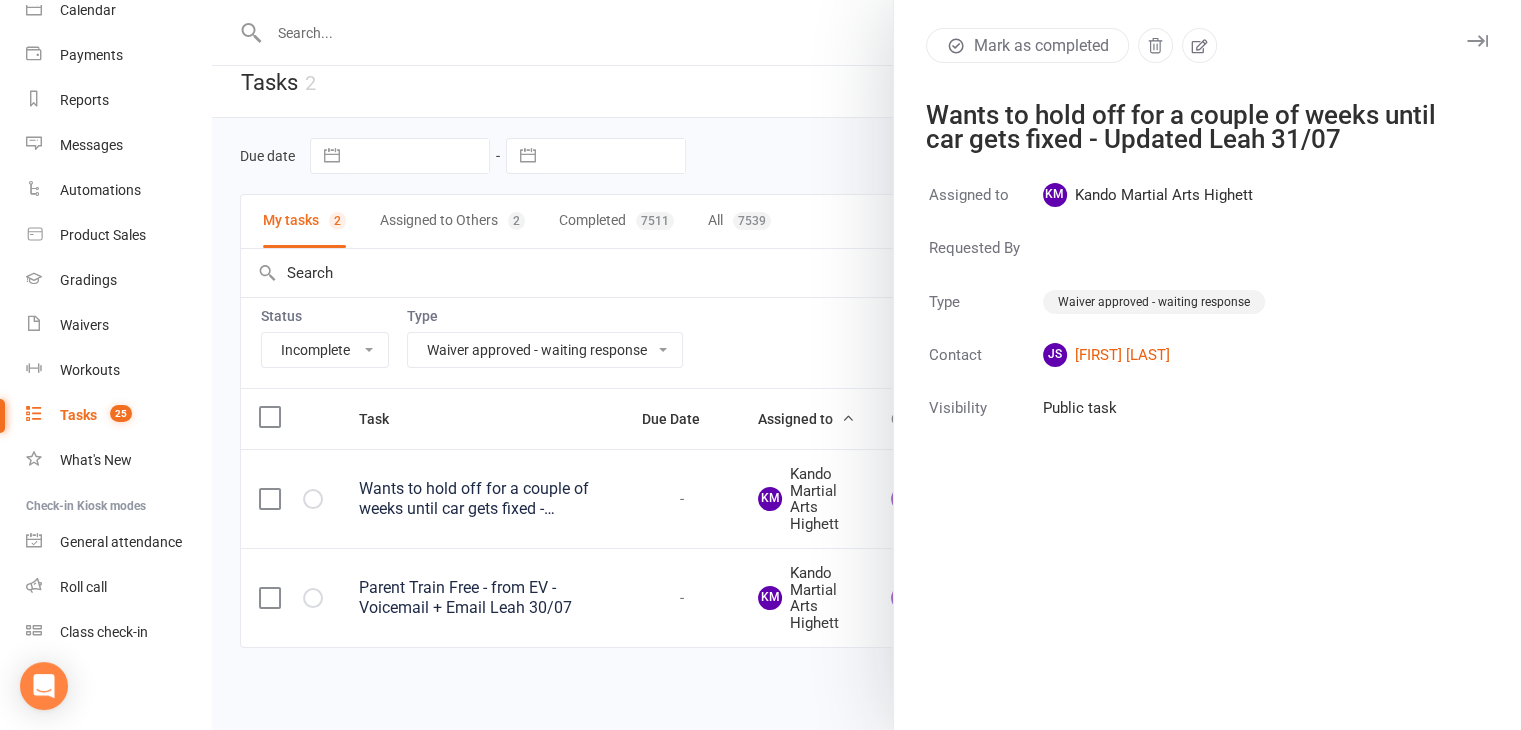 click at bounding box center [866, 365] 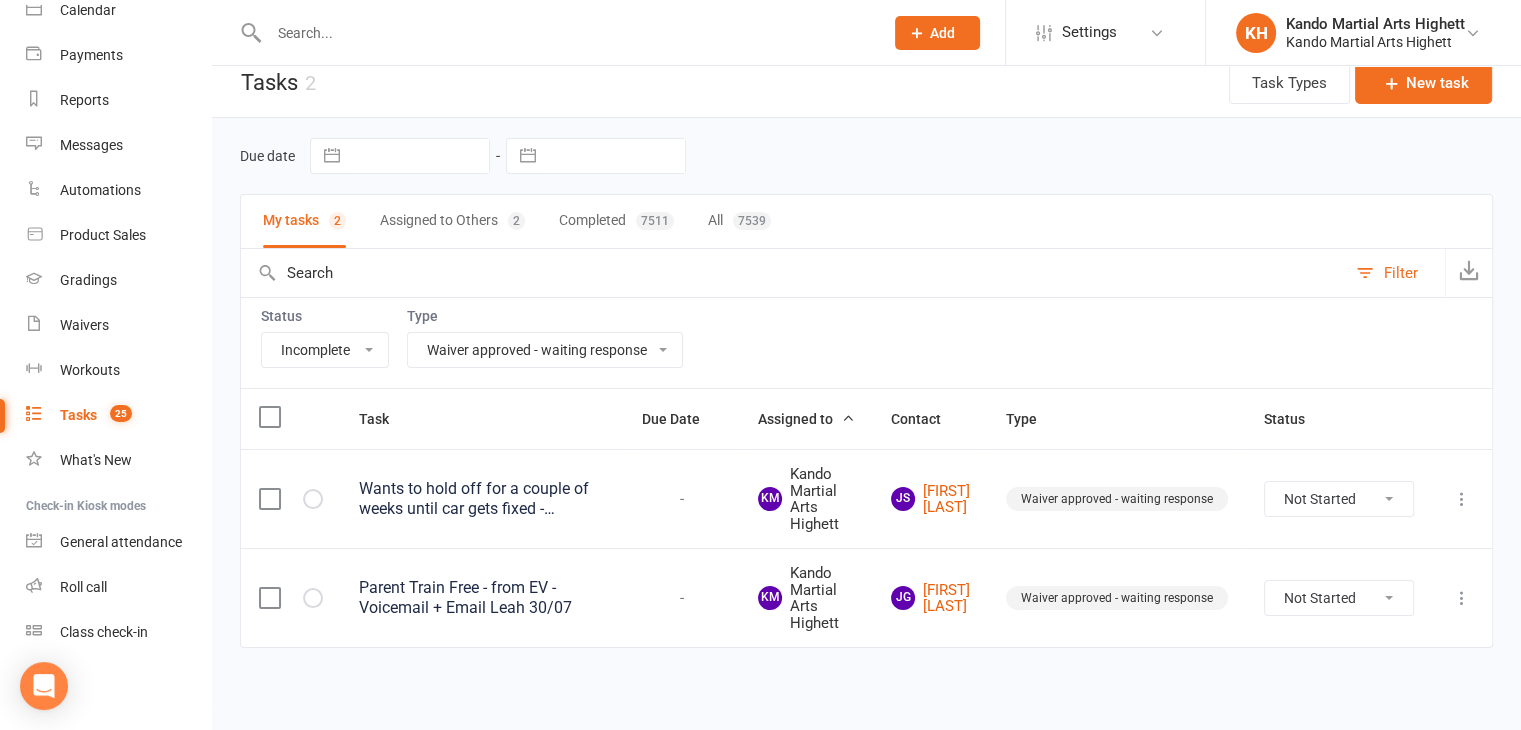 click on "All Incomplete Not Started In Progress Waiting Complete" at bounding box center [325, 350] 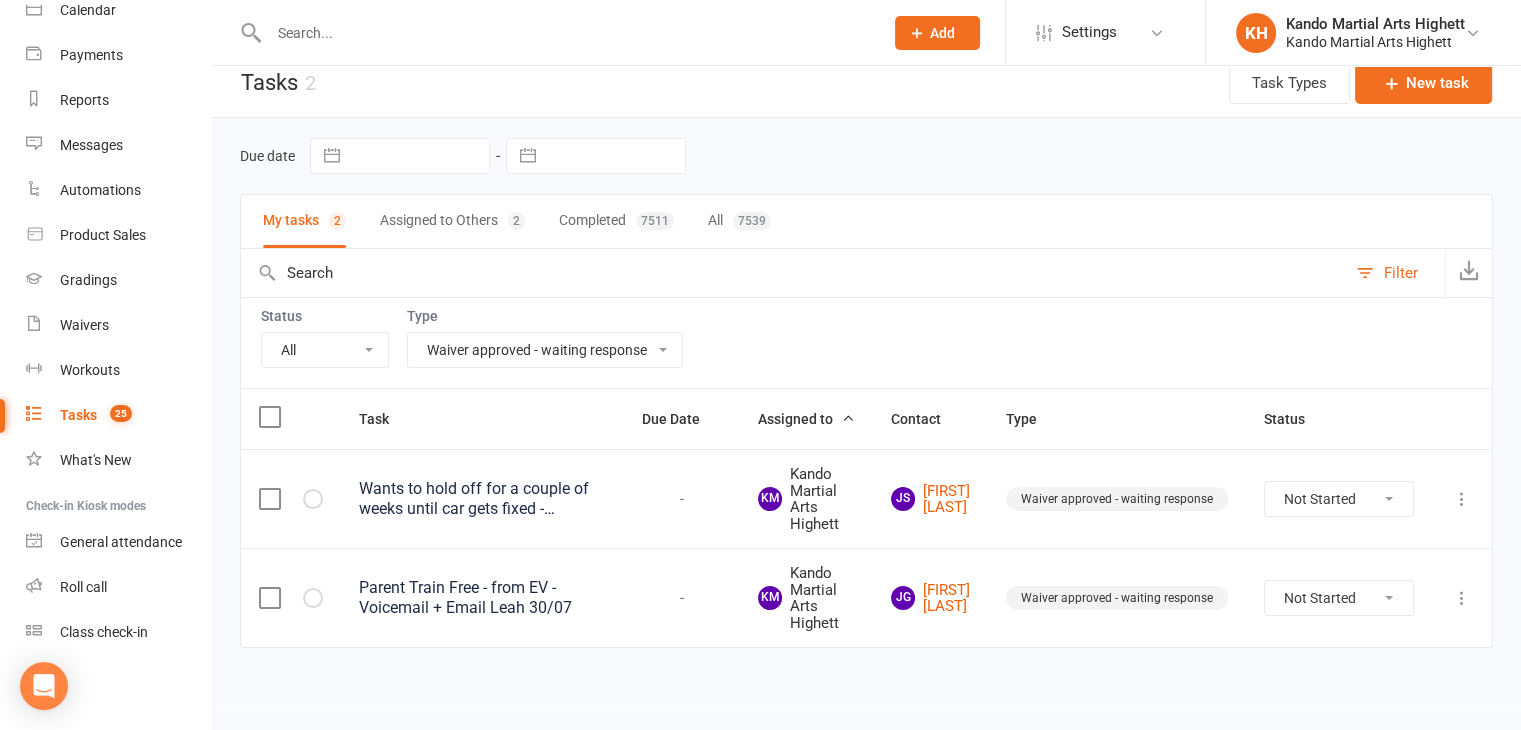 click on "All Incomplete Not Started In Progress Waiting Complete" at bounding box center [325, 350] 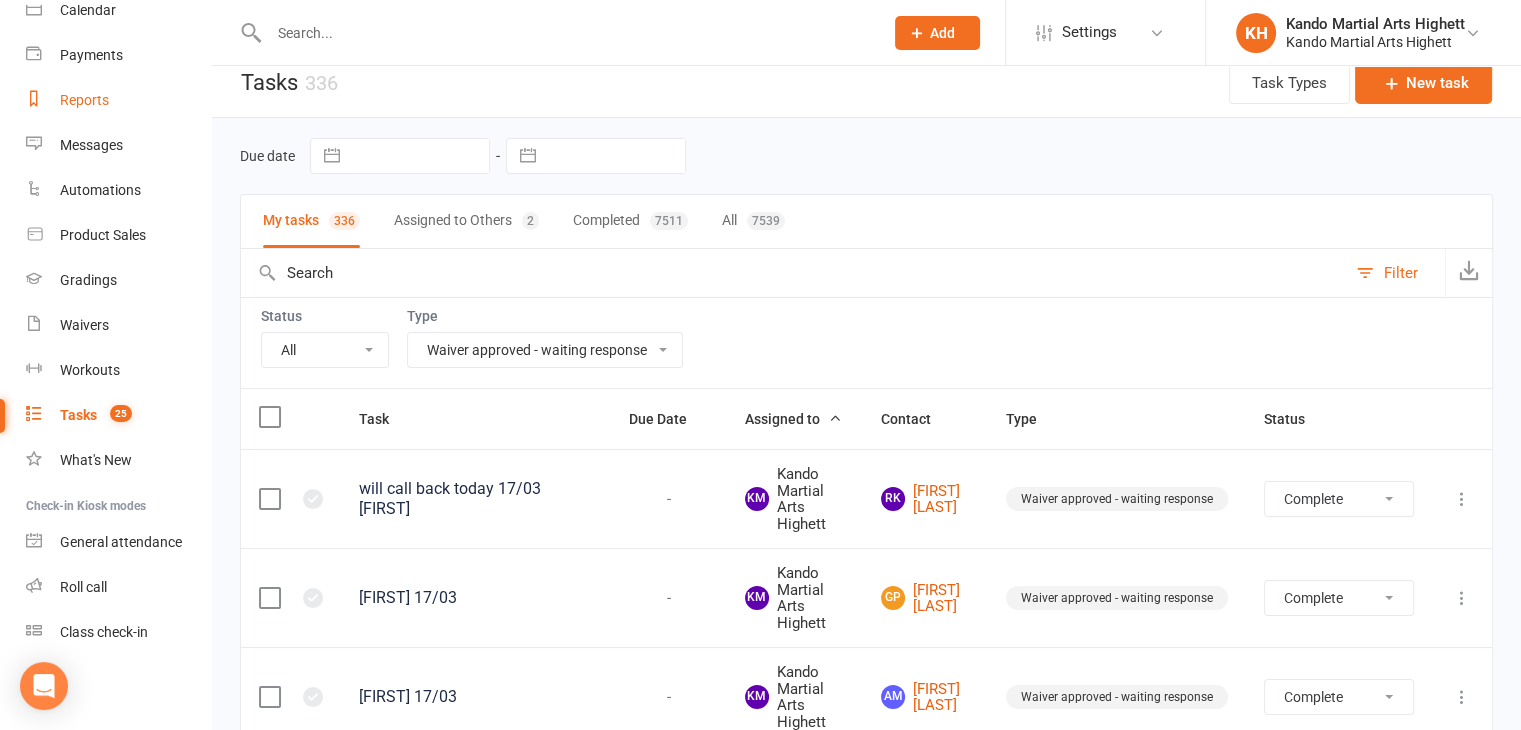 scroll, scrollTop: 0, scrollLeft: 0, axis: both 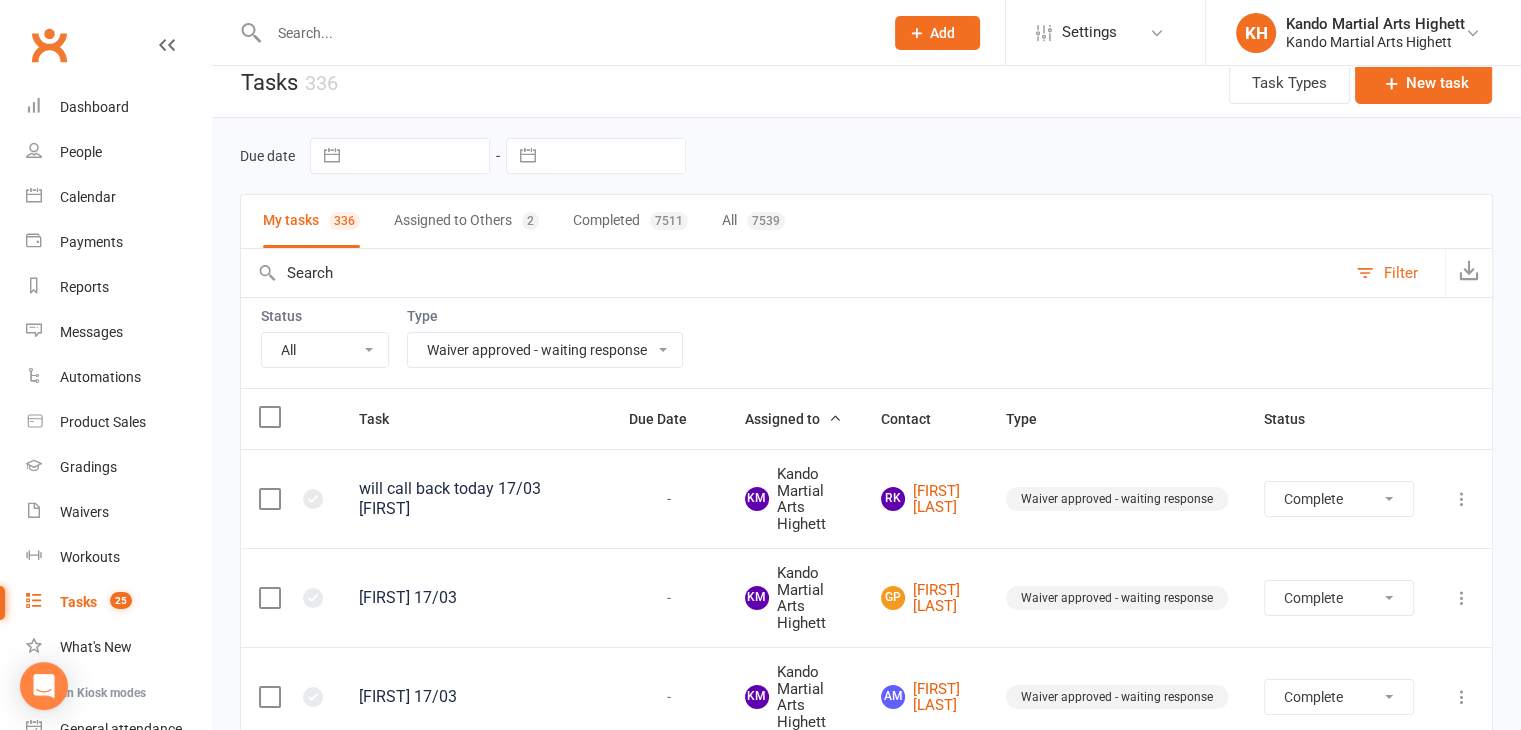 click at bounding box center [566, 33] 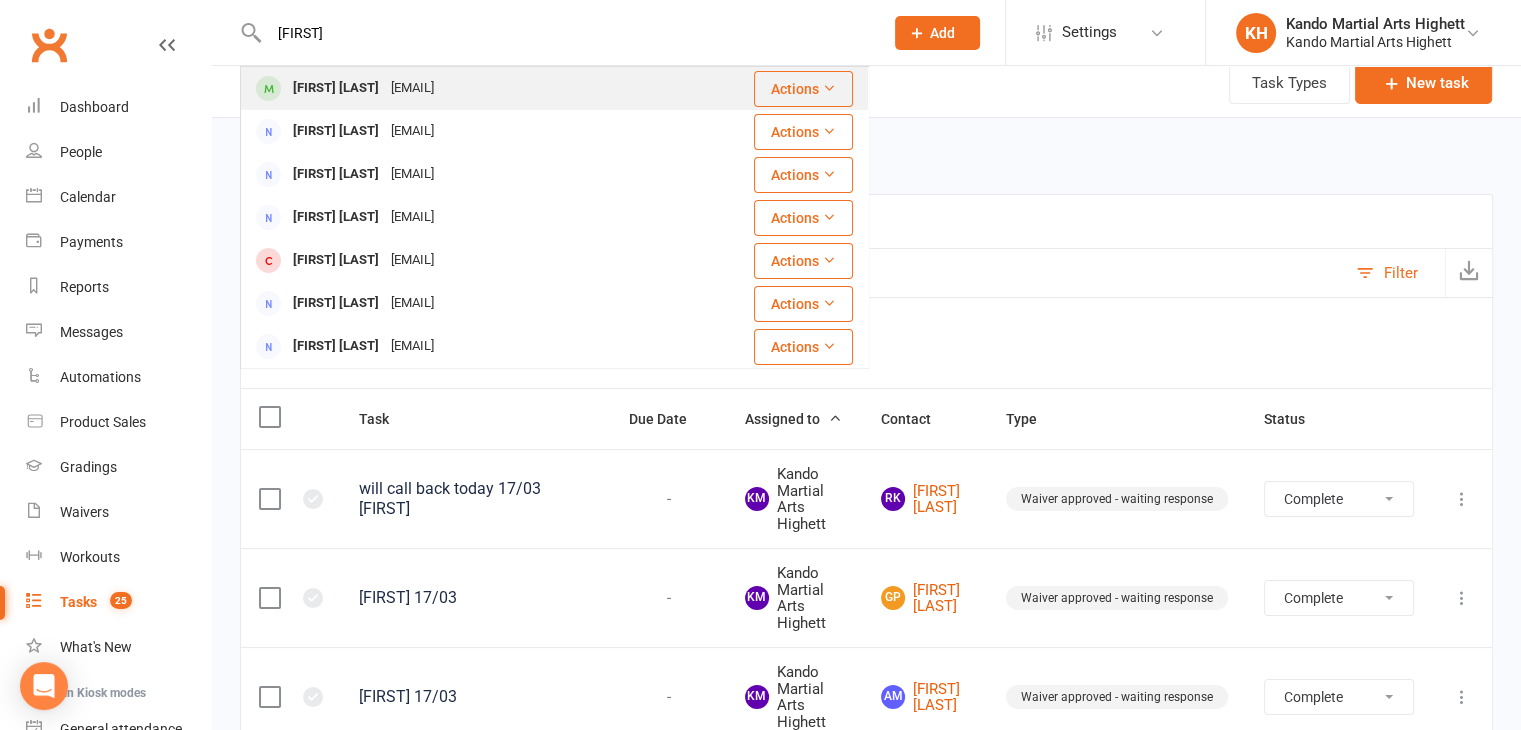 type on "silvester" 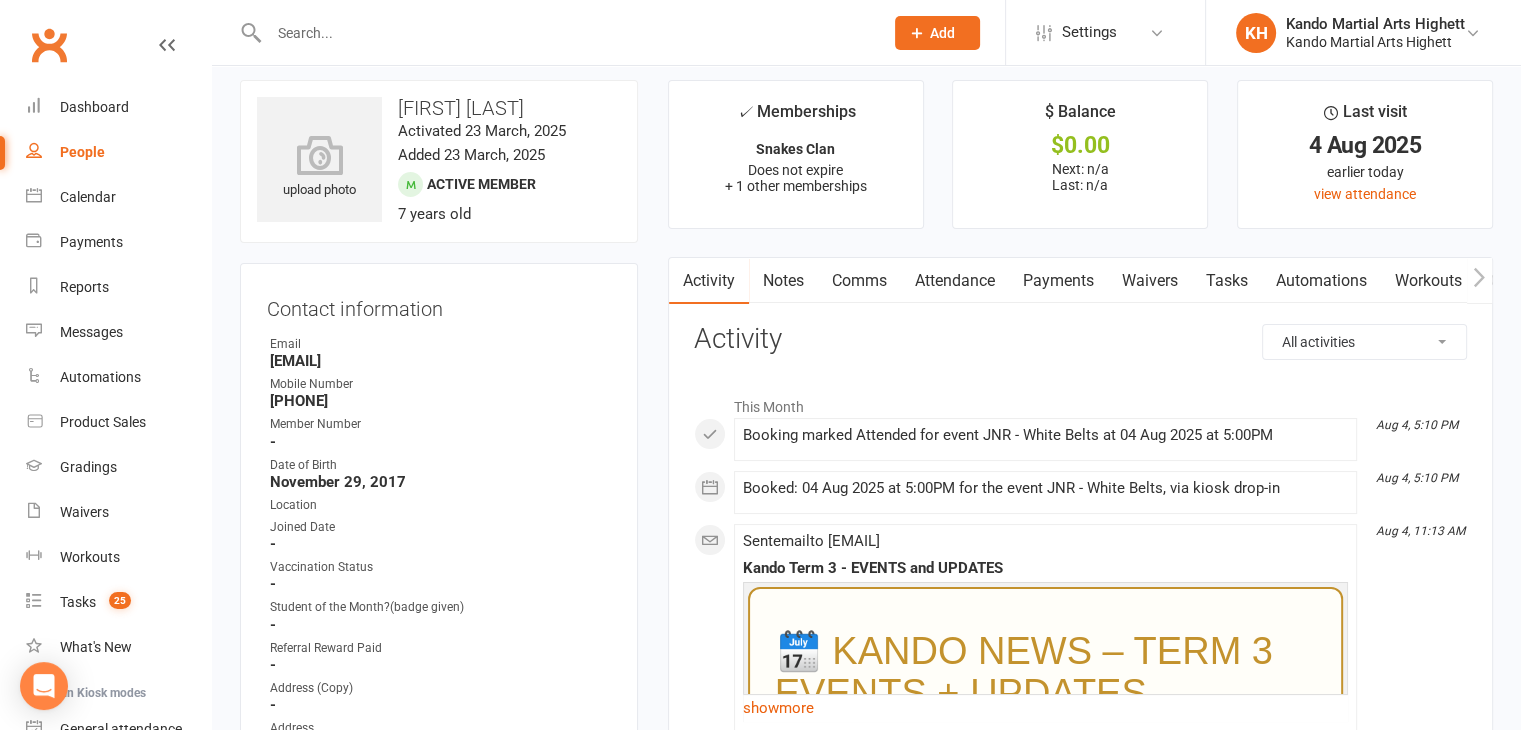 scroll, scrollTop: 0, scrollLeft: 0, axis: both 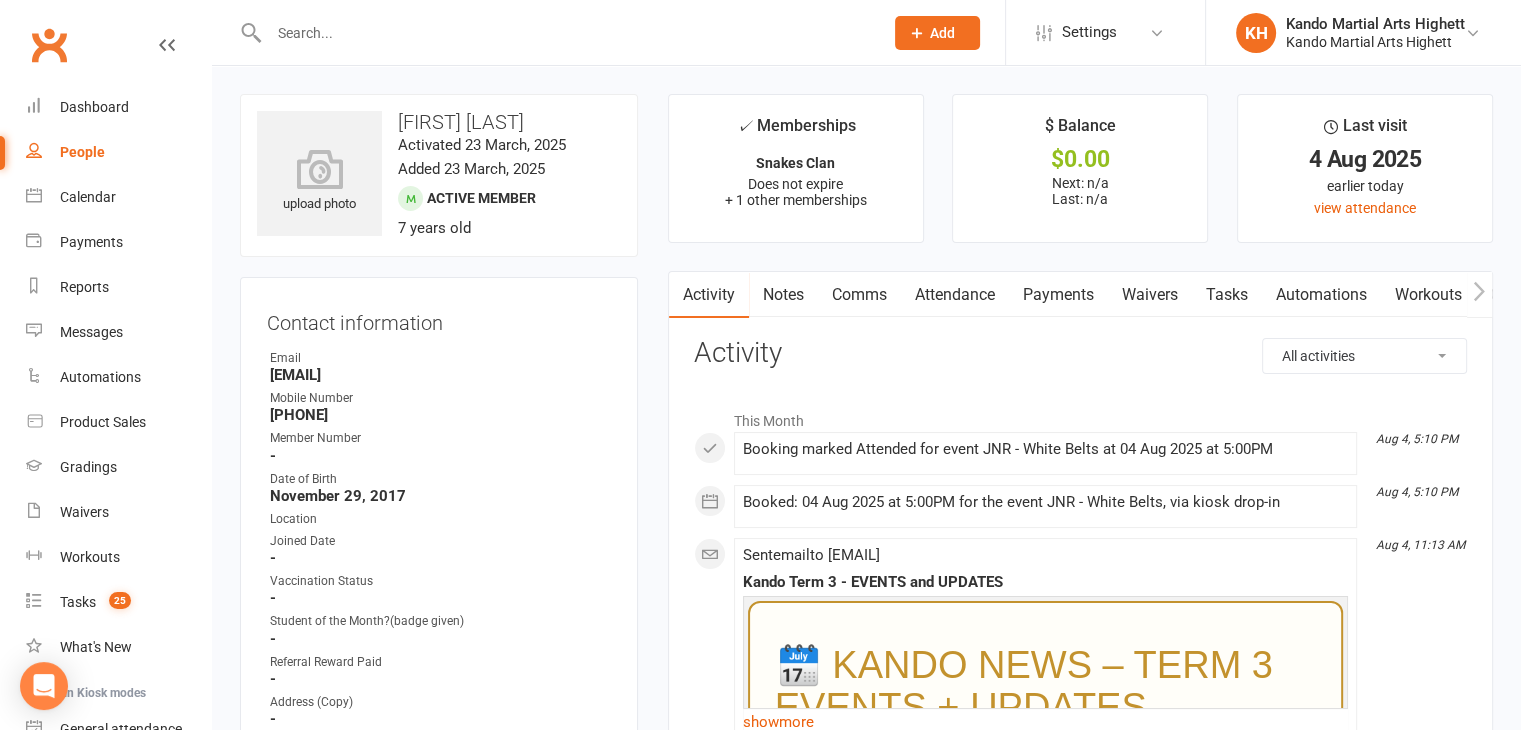 click on "Email" at bounding box center (440, 358) 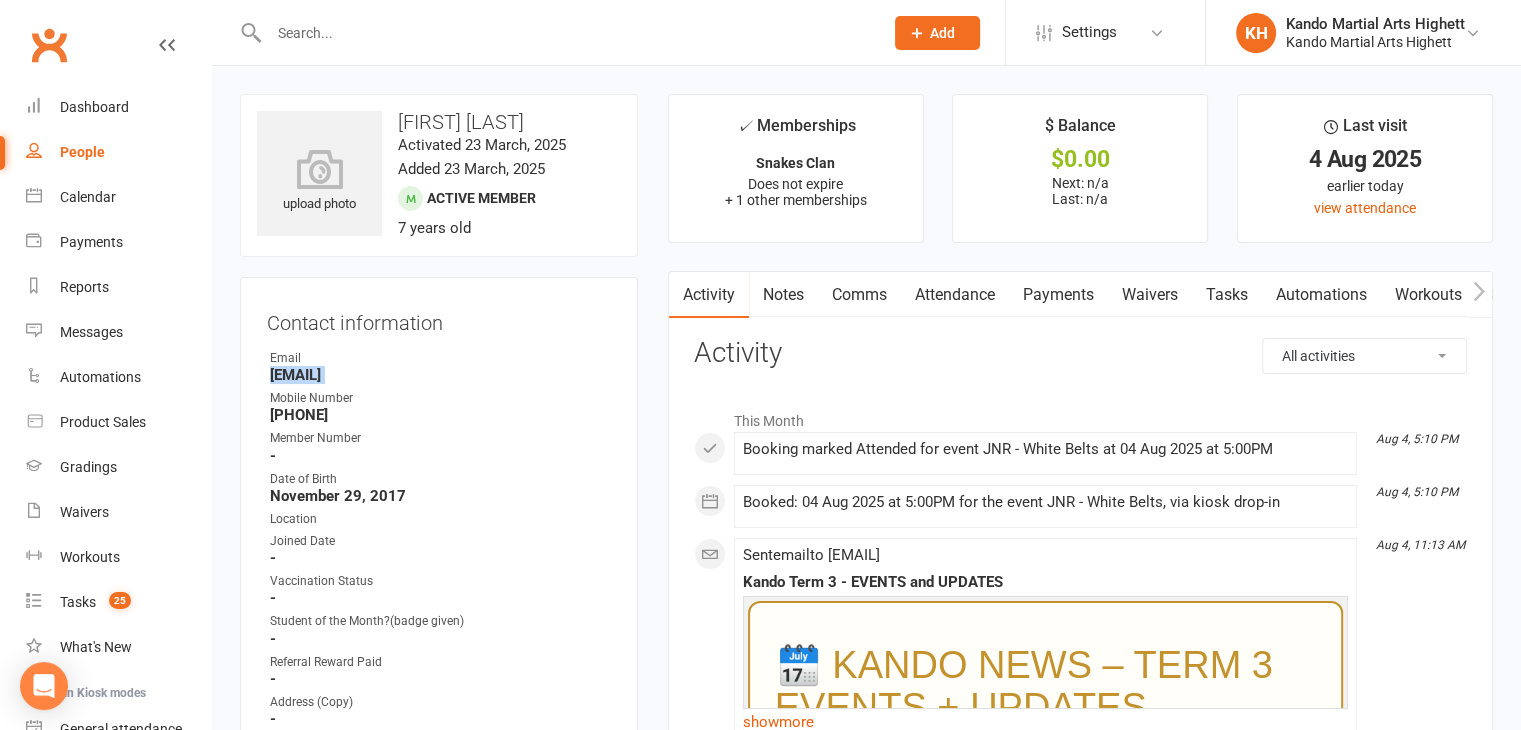click on "sorchammackenzie@gmail.com" at bounding box center [440, 375] 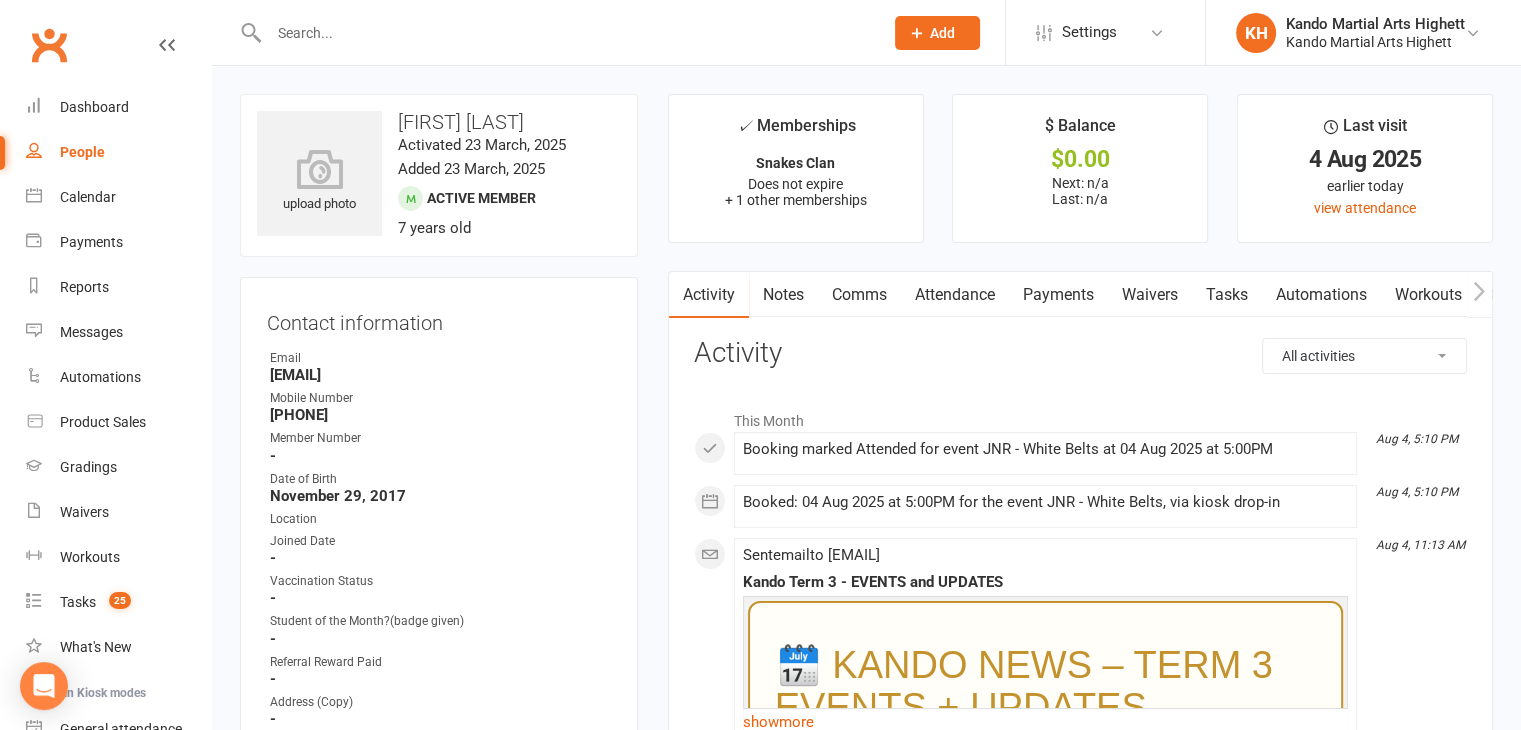 click on "sorchammackenzie@gmail.com" at bounding box center (440, 375) 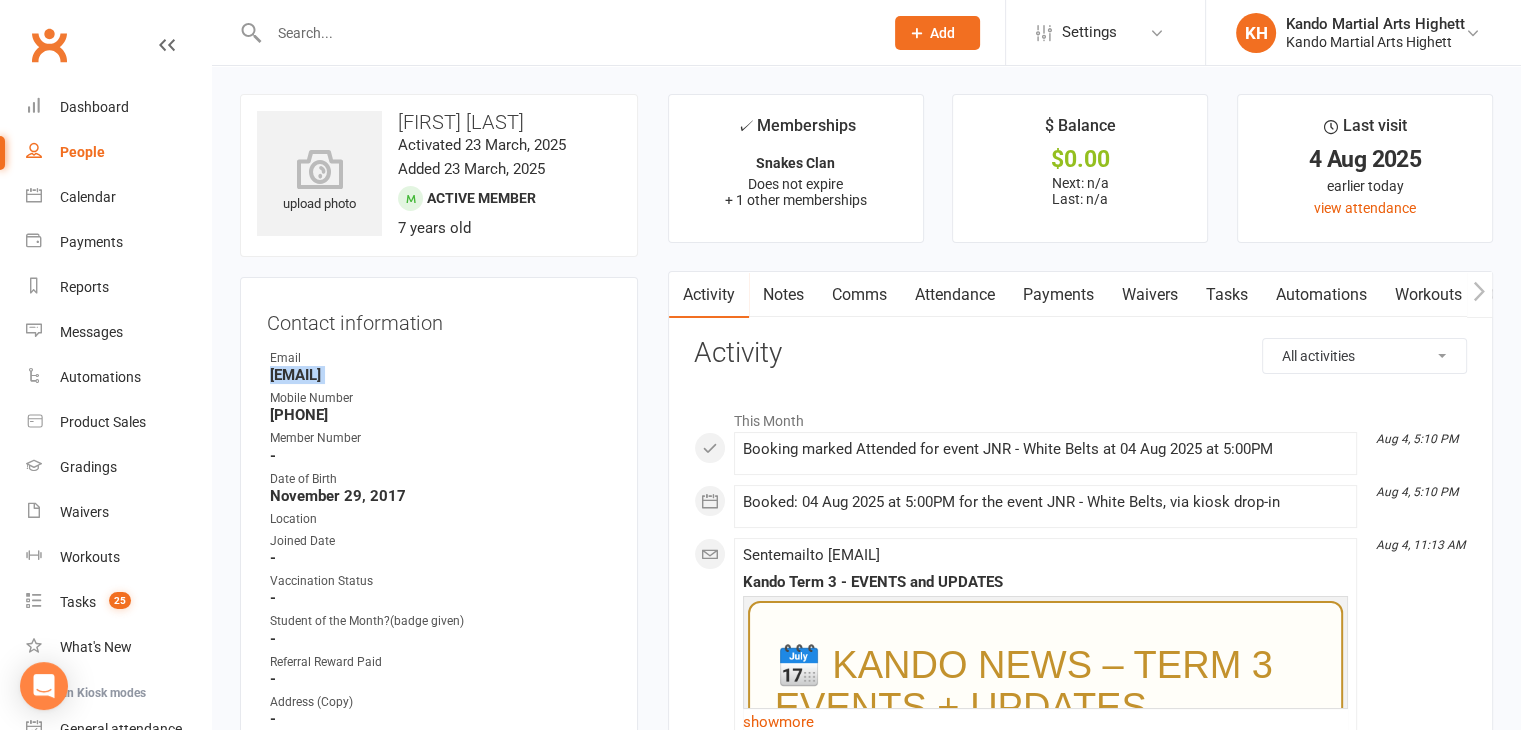 click on "sorchammackenzie@gmail.com" at bounding box center [440, 375] 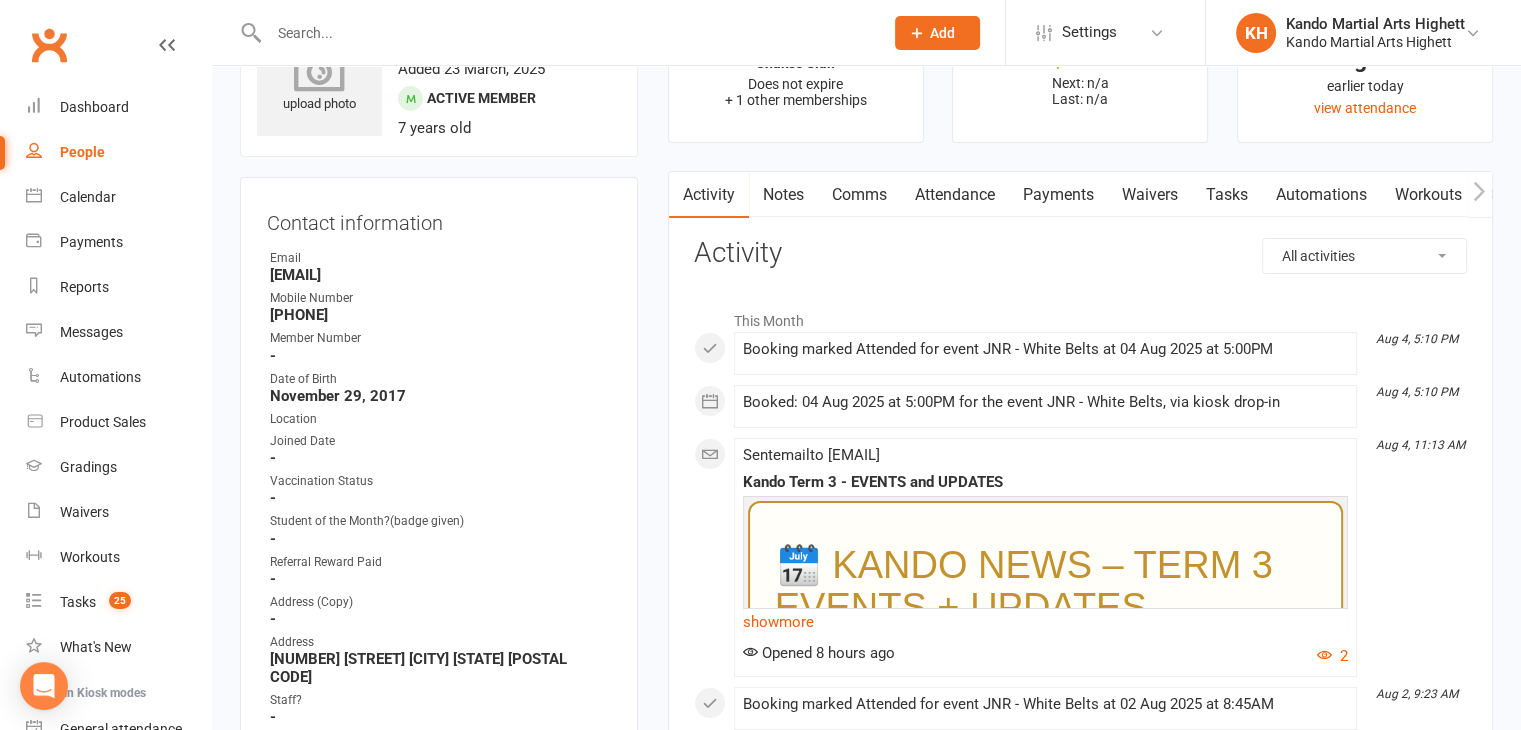 scroll, scrollTop: 0, scrollLeft: 0, axis: both 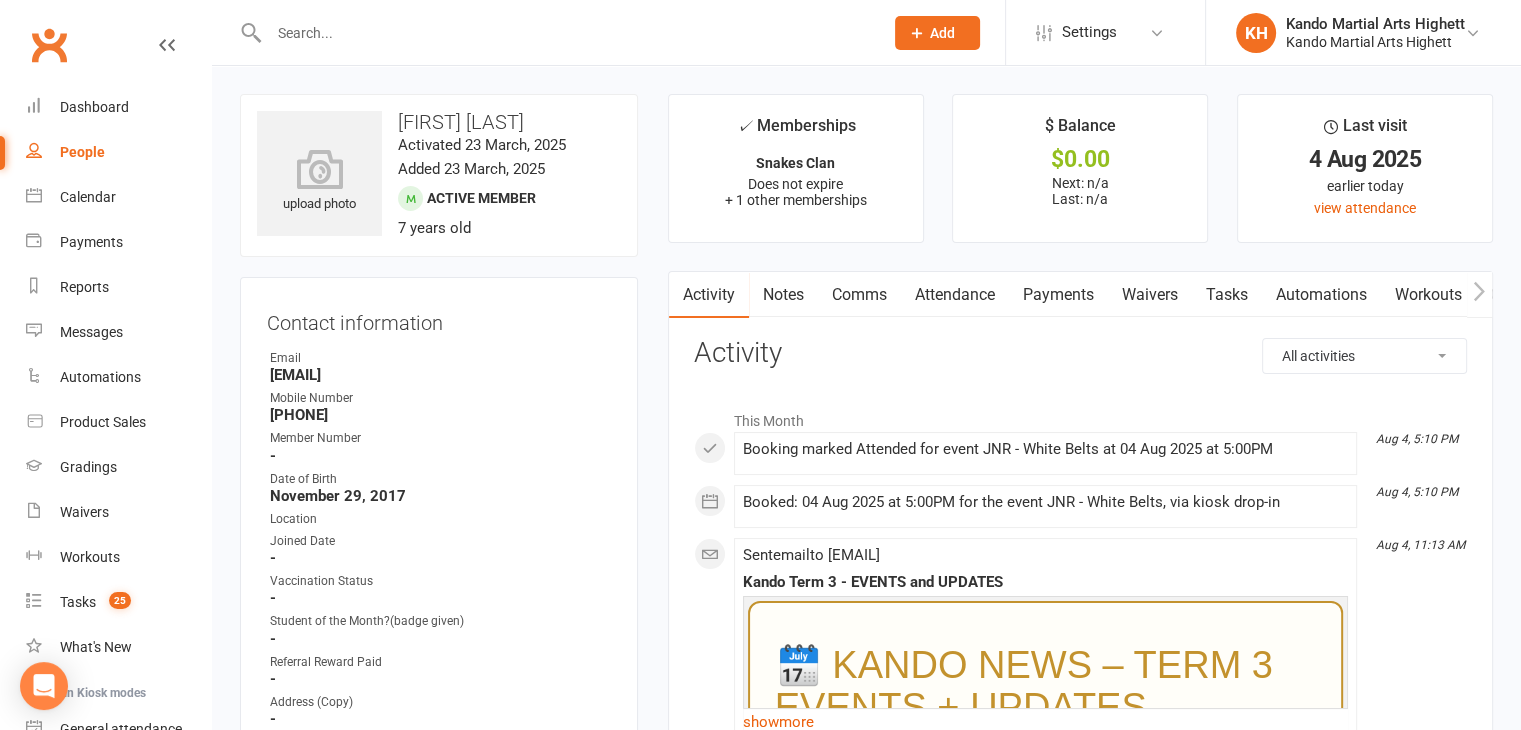 click on "Loïe Silvester MacKenzie" at bounding box center [439, 122] 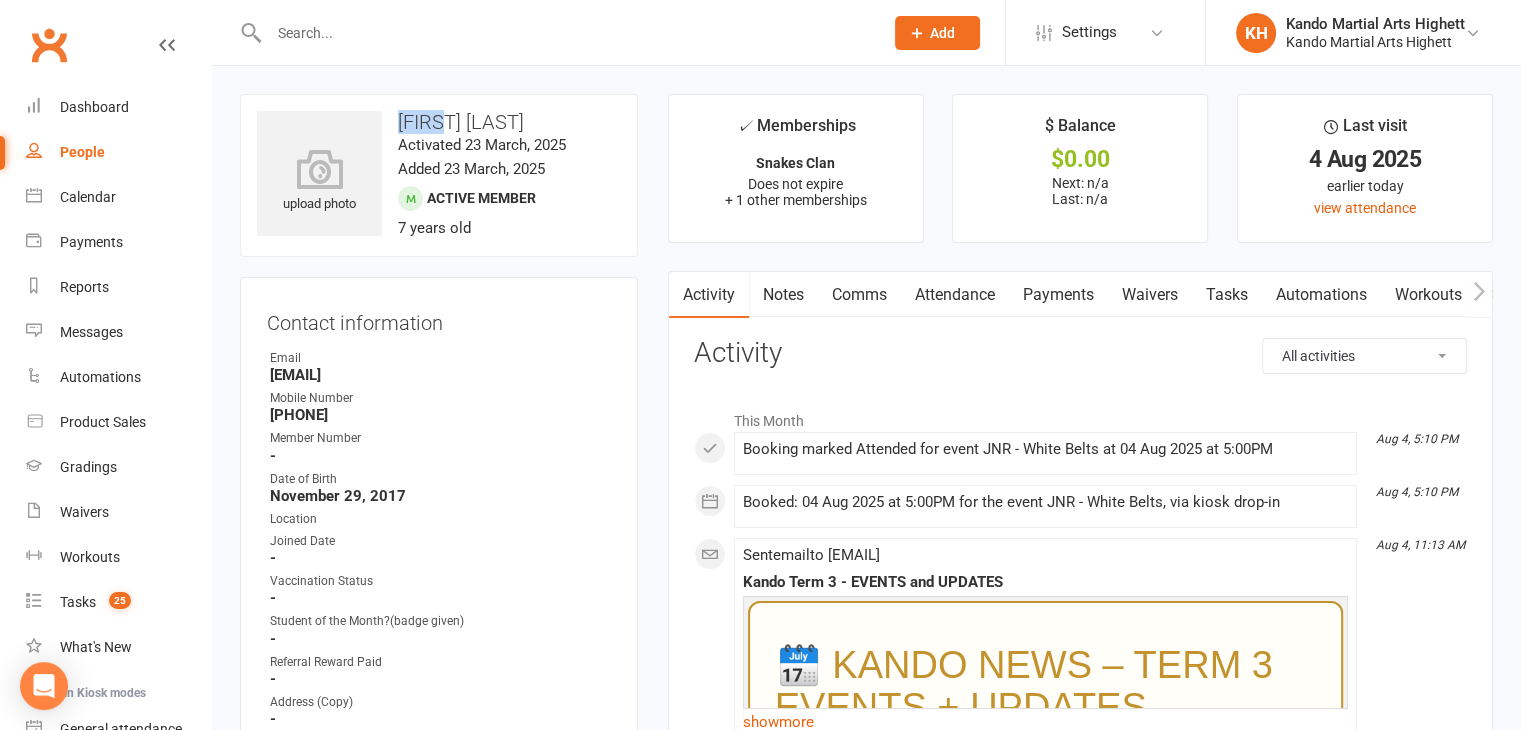 click on "Loïe Silvester MacKenzie" at bounding box center (439, 122) 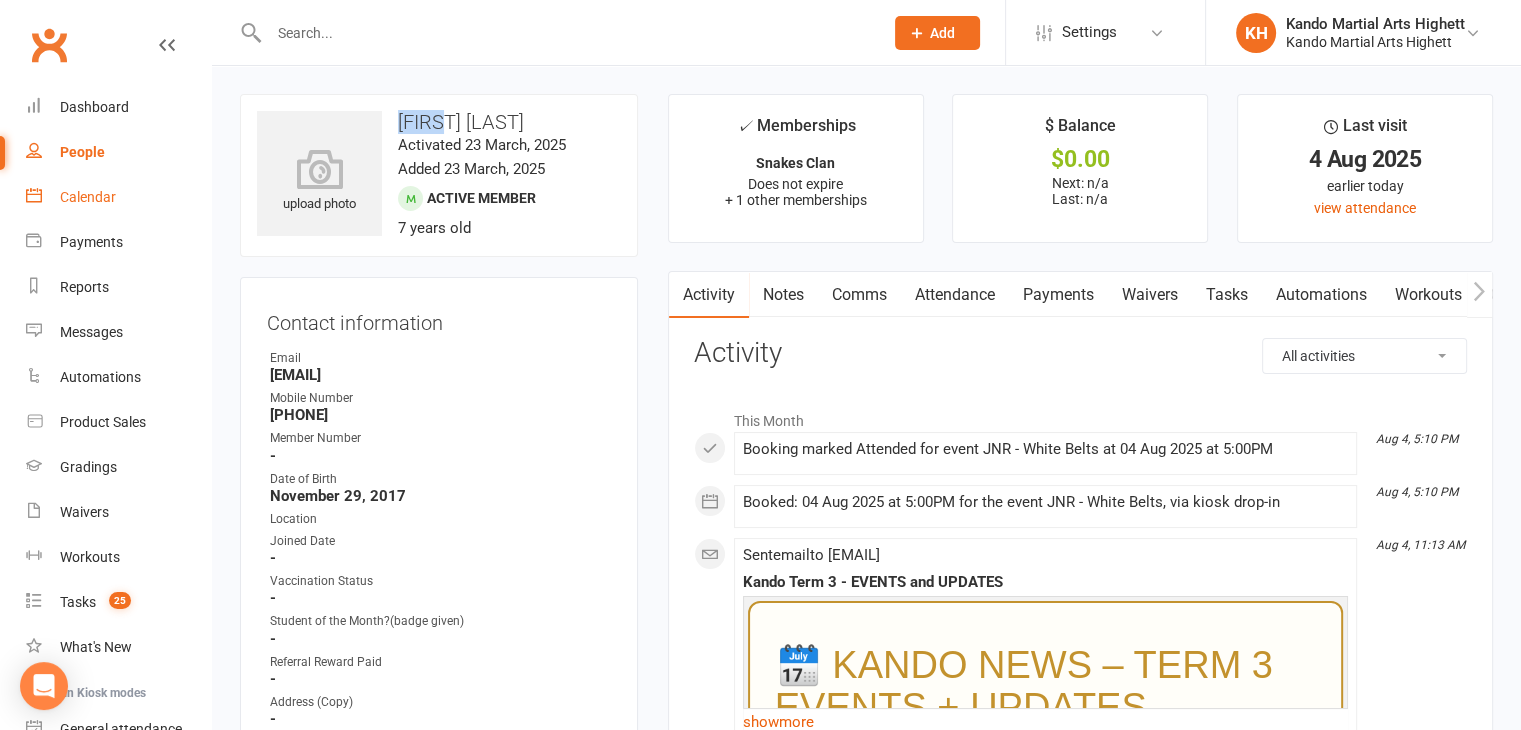 click on "Calendar" at bounding box center (88, 197) 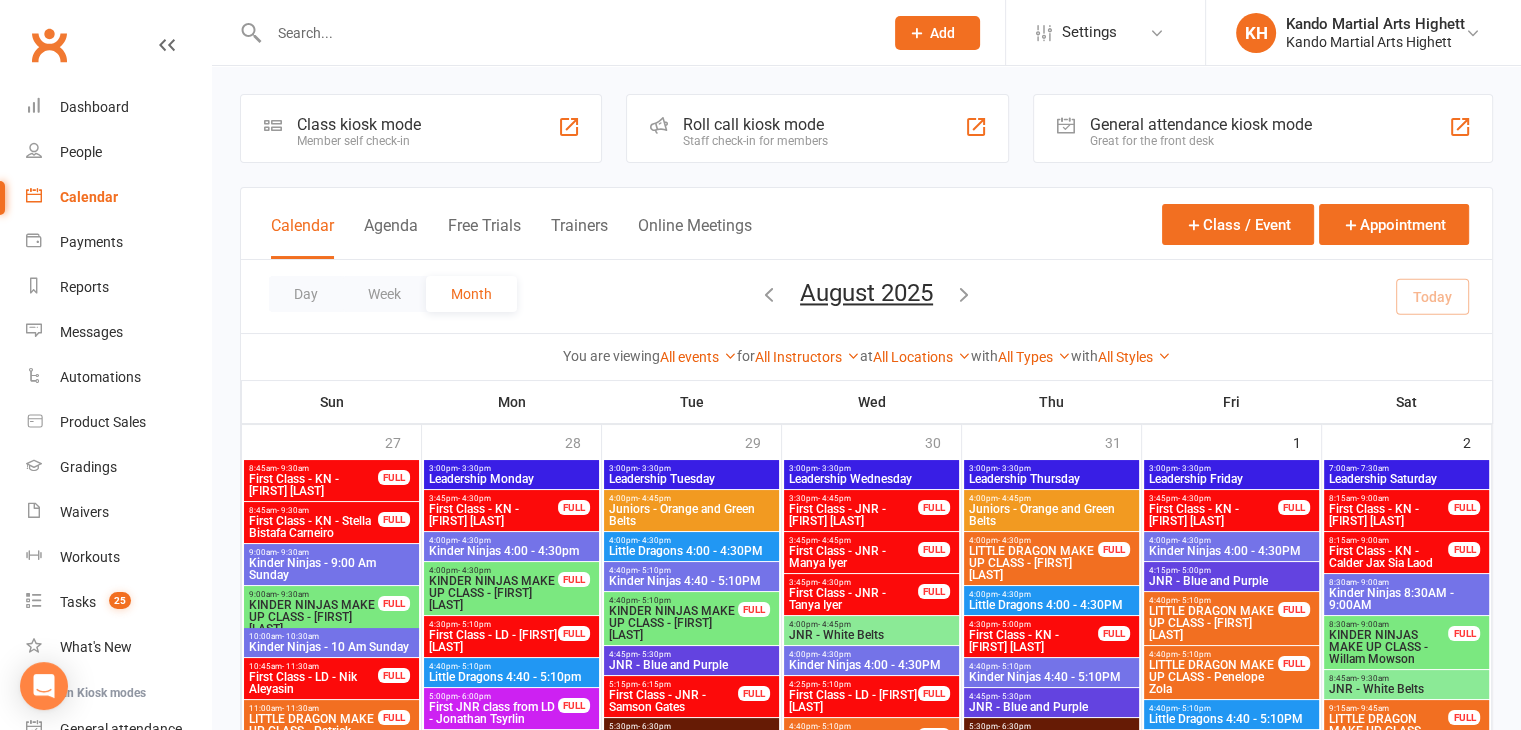 click on "Staff check-in for members" at bounding box center (755, 141) 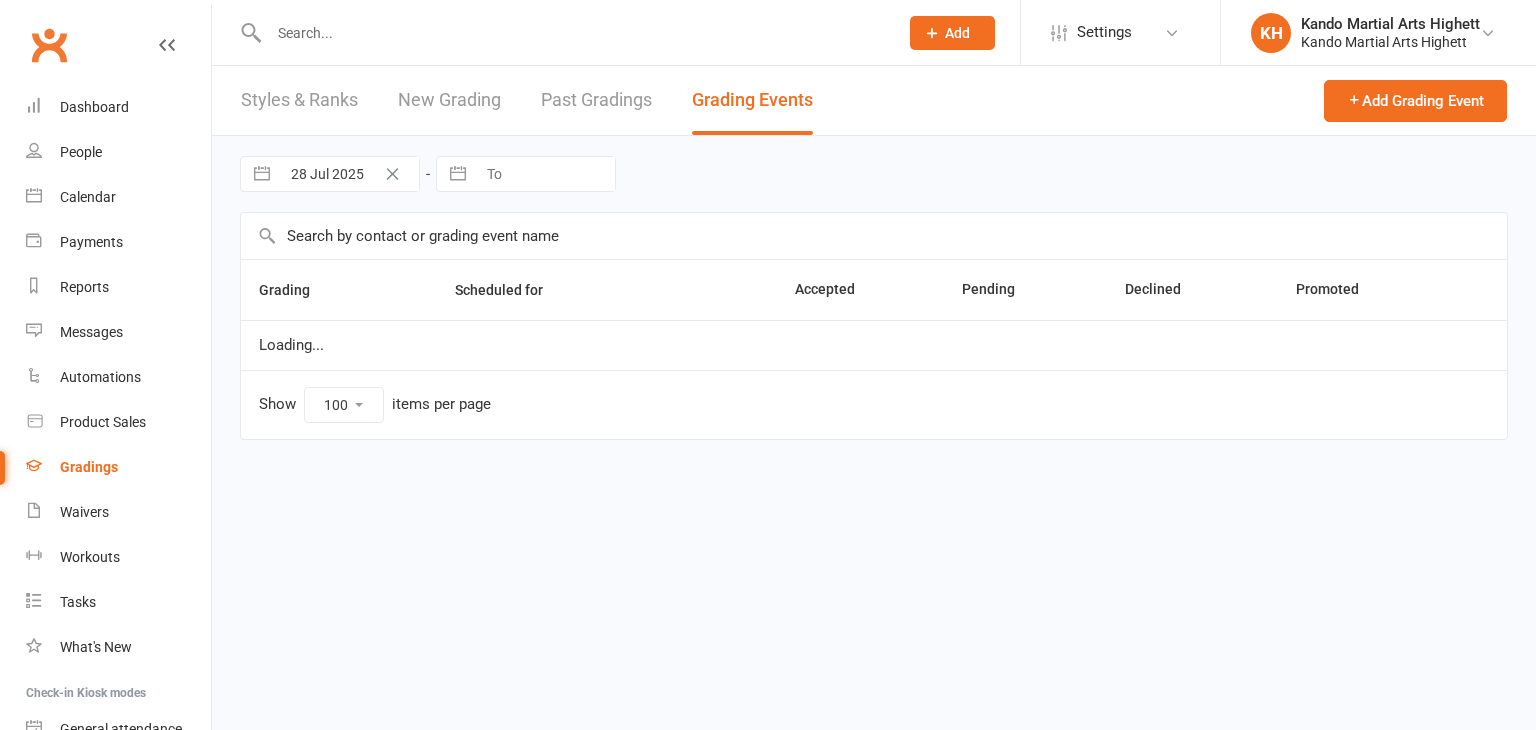 select on "100" 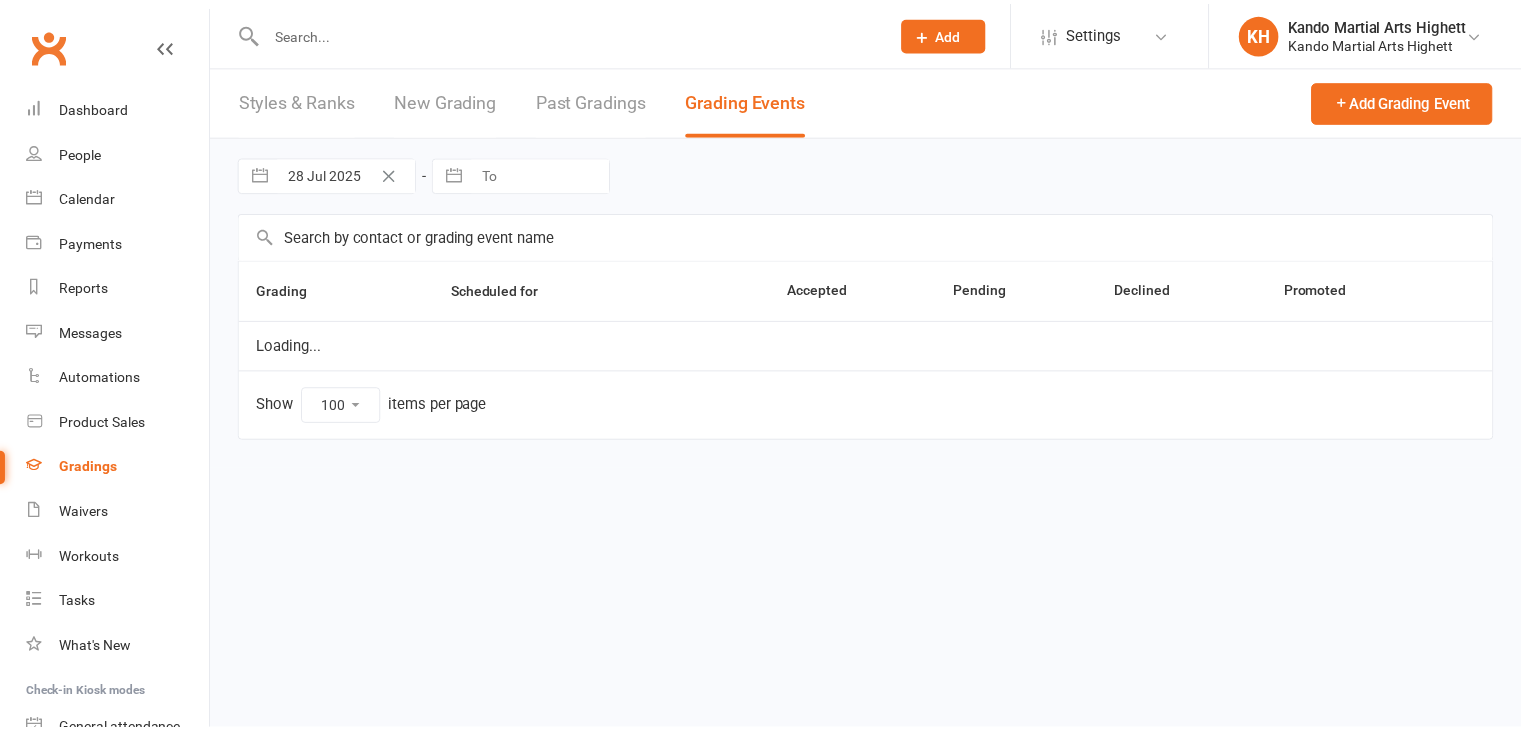 scroll, scrollTop: 0, scrollLeft: 0, axis: both 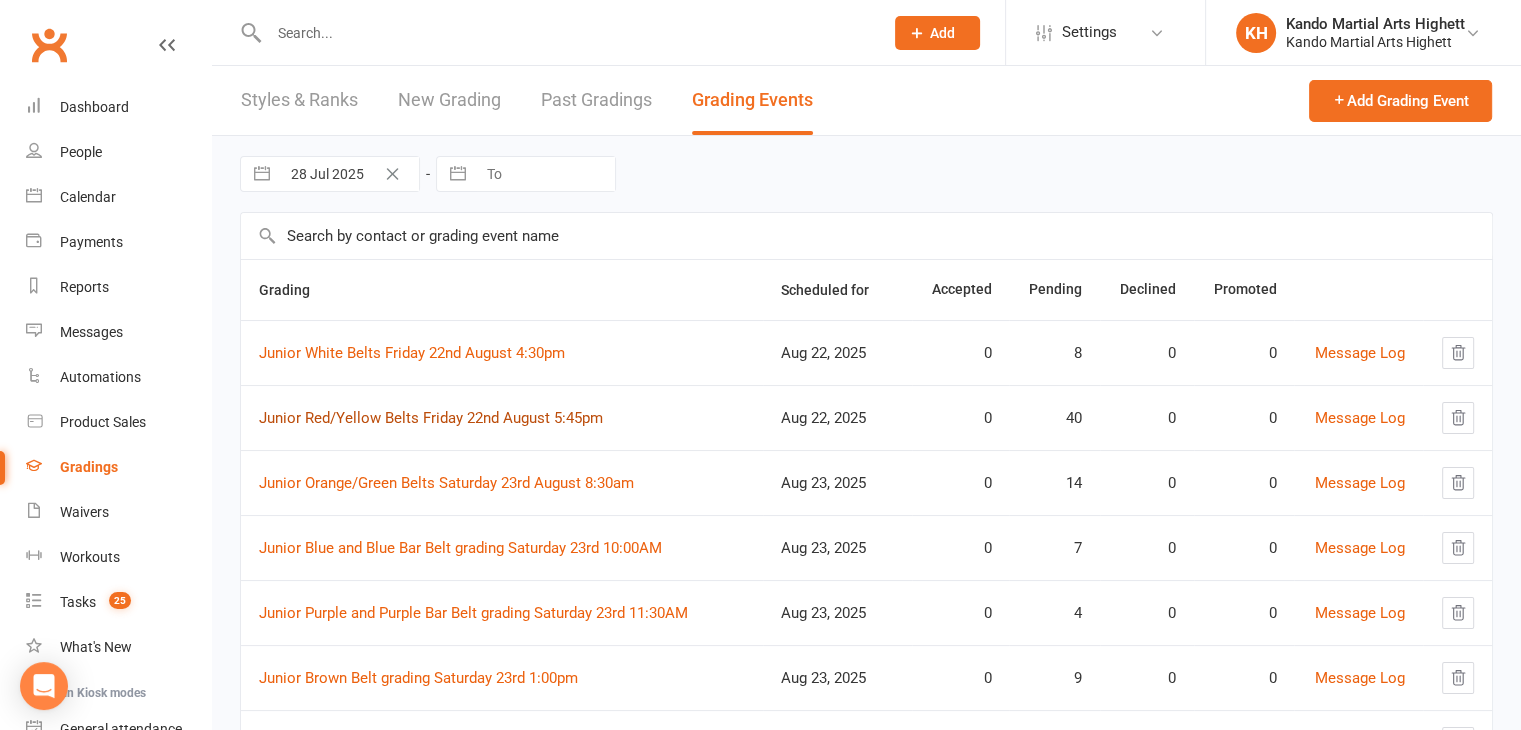 click on "Junior Red/Yellow Belts Friday 22nd August 5:45pm" at bounding box center [431, 418] 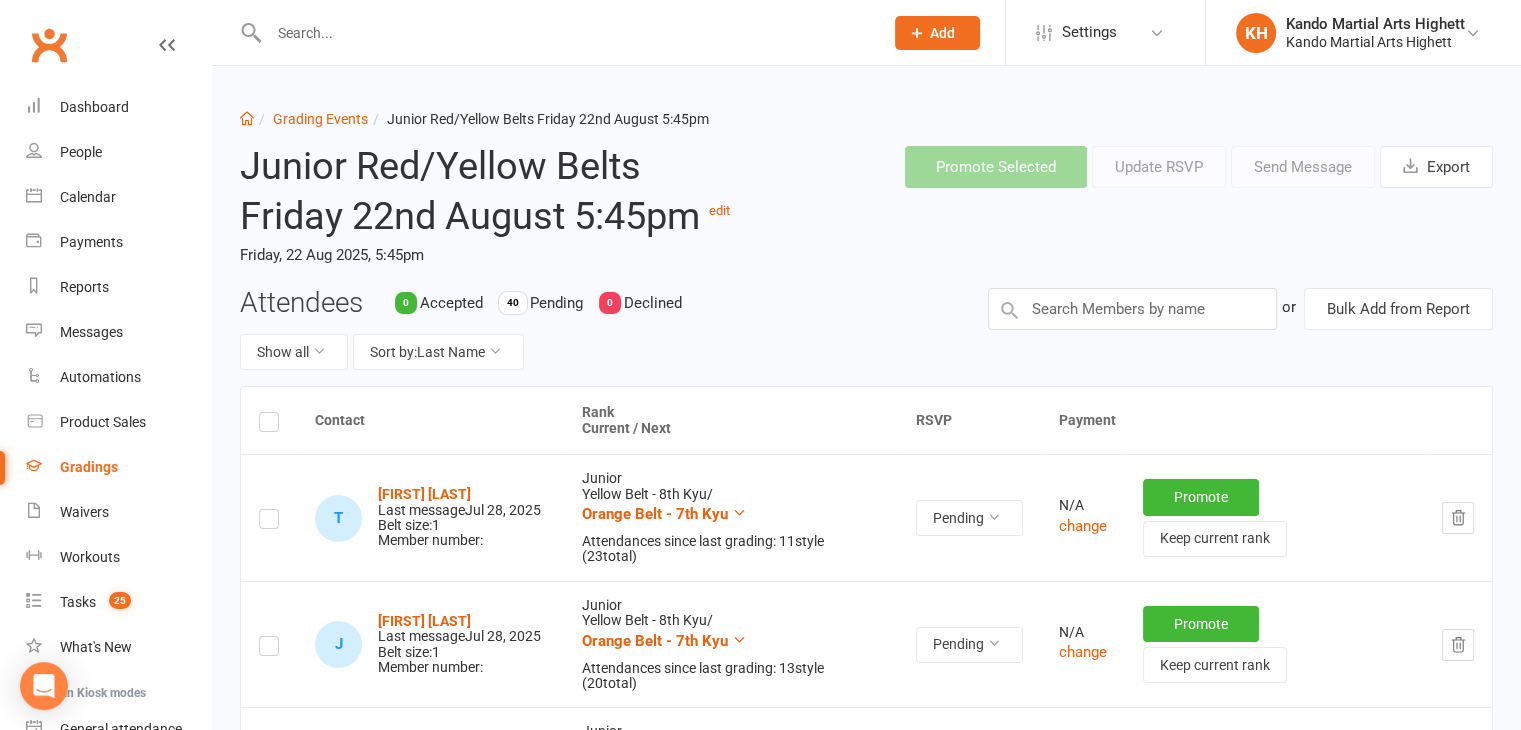 click on "Junior Red/Yellow Belts Friday 22nd August 5:45pm   edit" at bounding box center (492, 191) 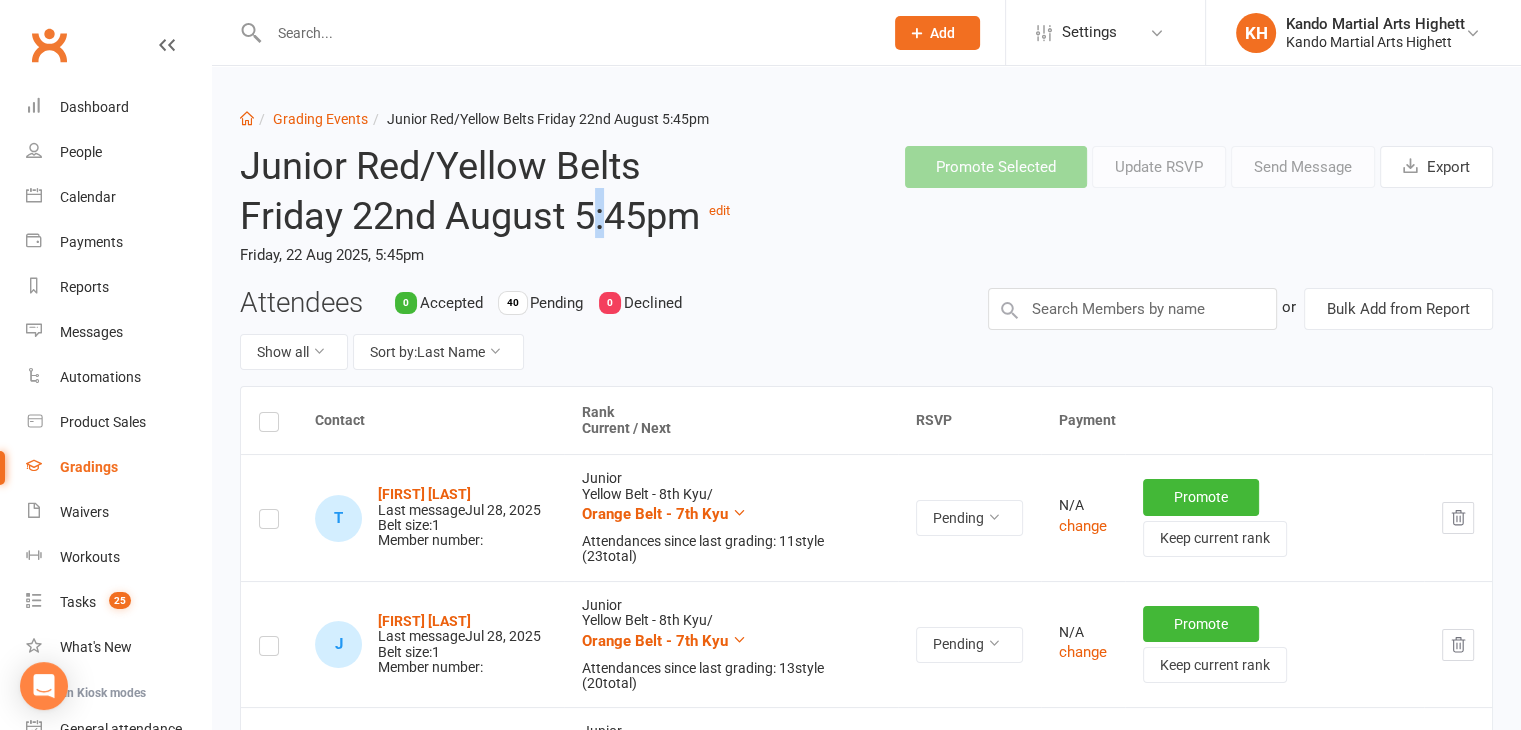 click on "Junior Red/Yellow Belts Friday 22nd August 5:45pm   edit" at bounding box center (492, 191) 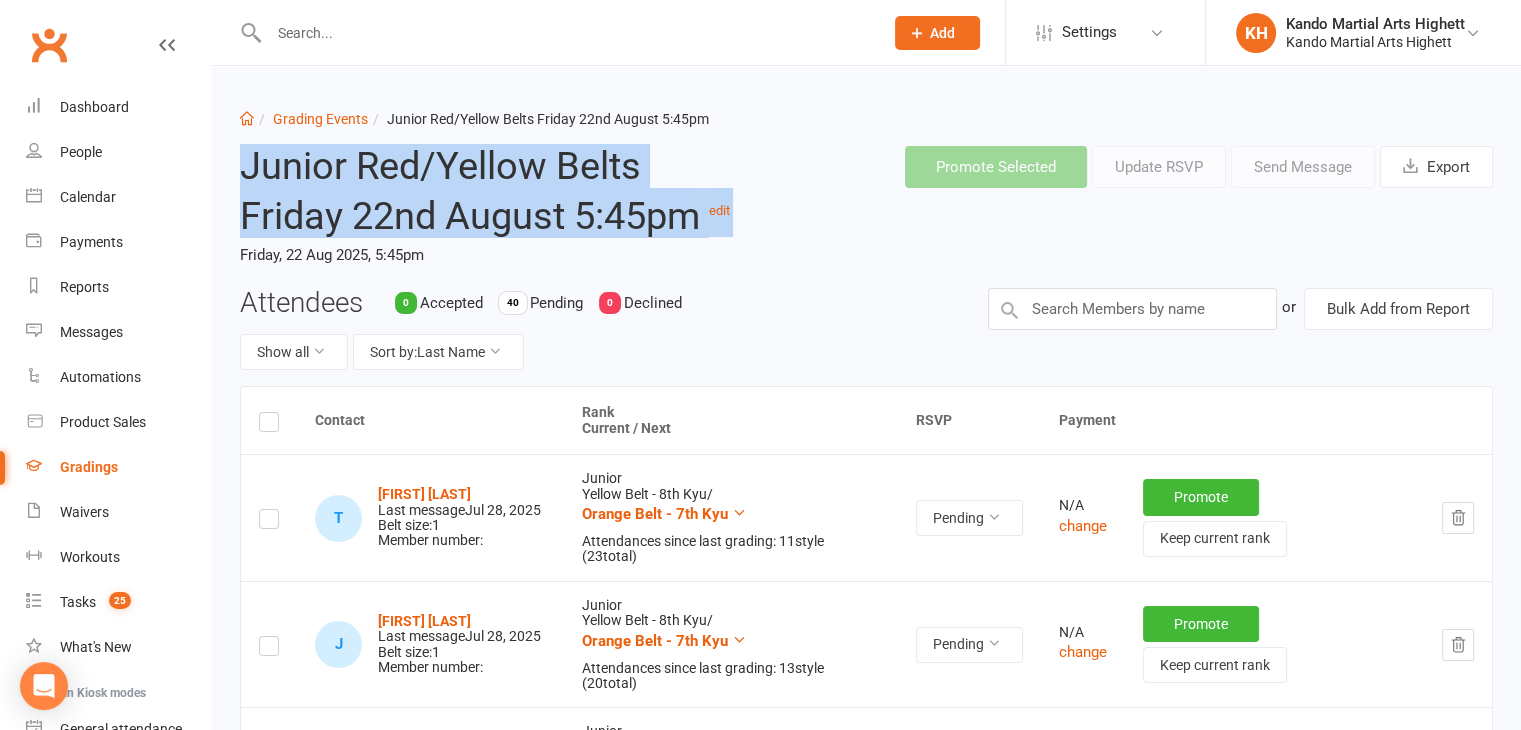 click on "Junior Red/Yellow Belts Friday 22nd August 5:45pm   edit" at bounding box center (492, 191) 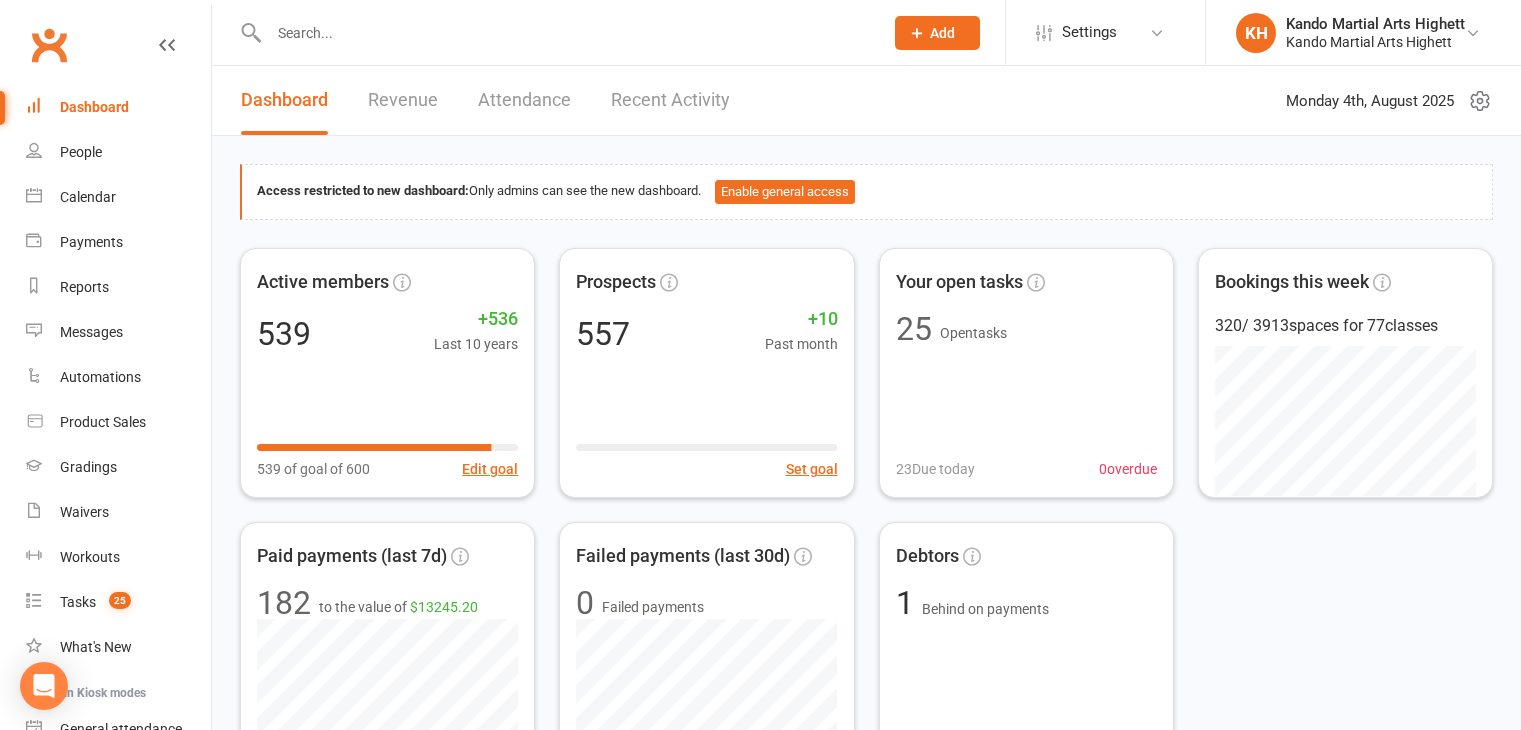 scroll, scrollTop: 0, scrollLeft: 0, axis: both 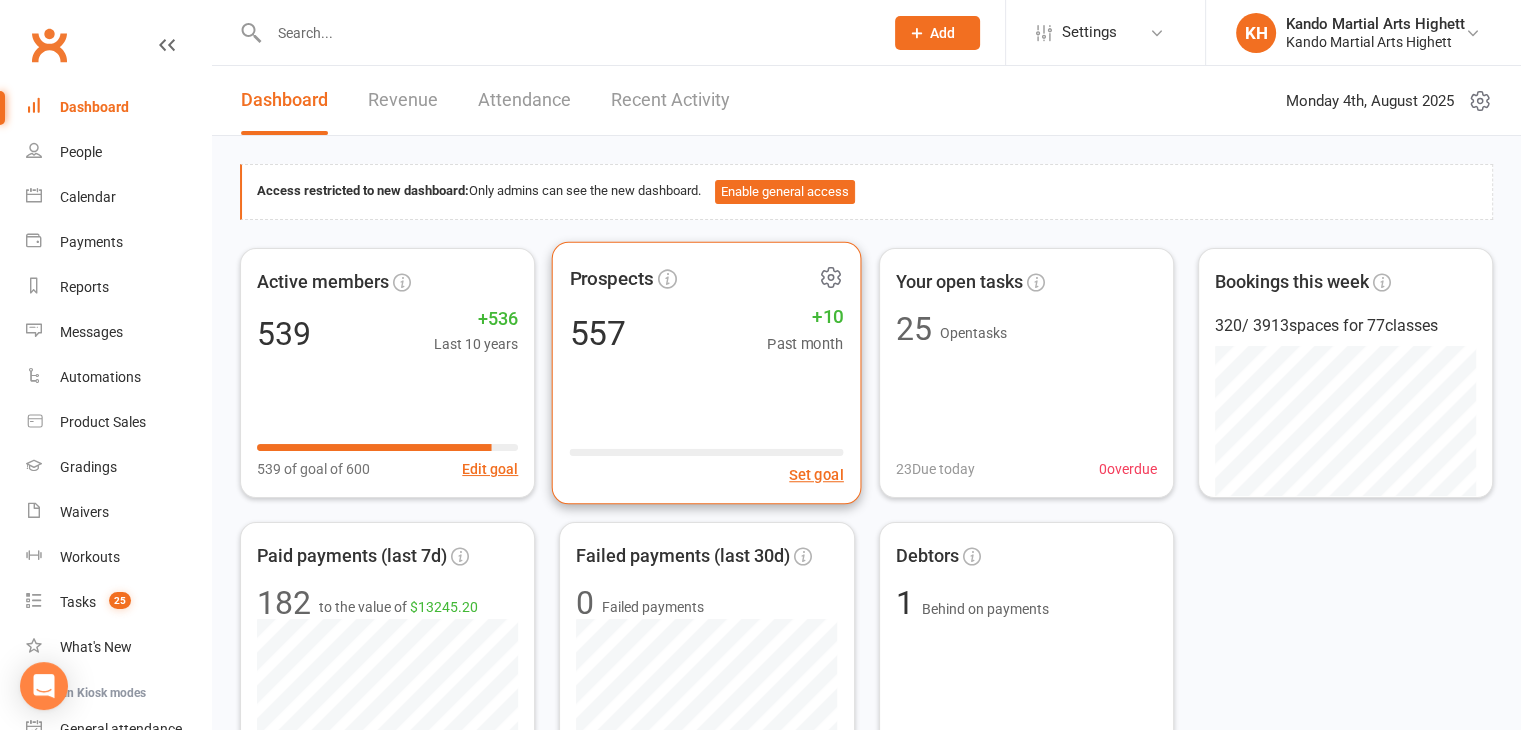 click on "+10" at bounding box center (805, 316) 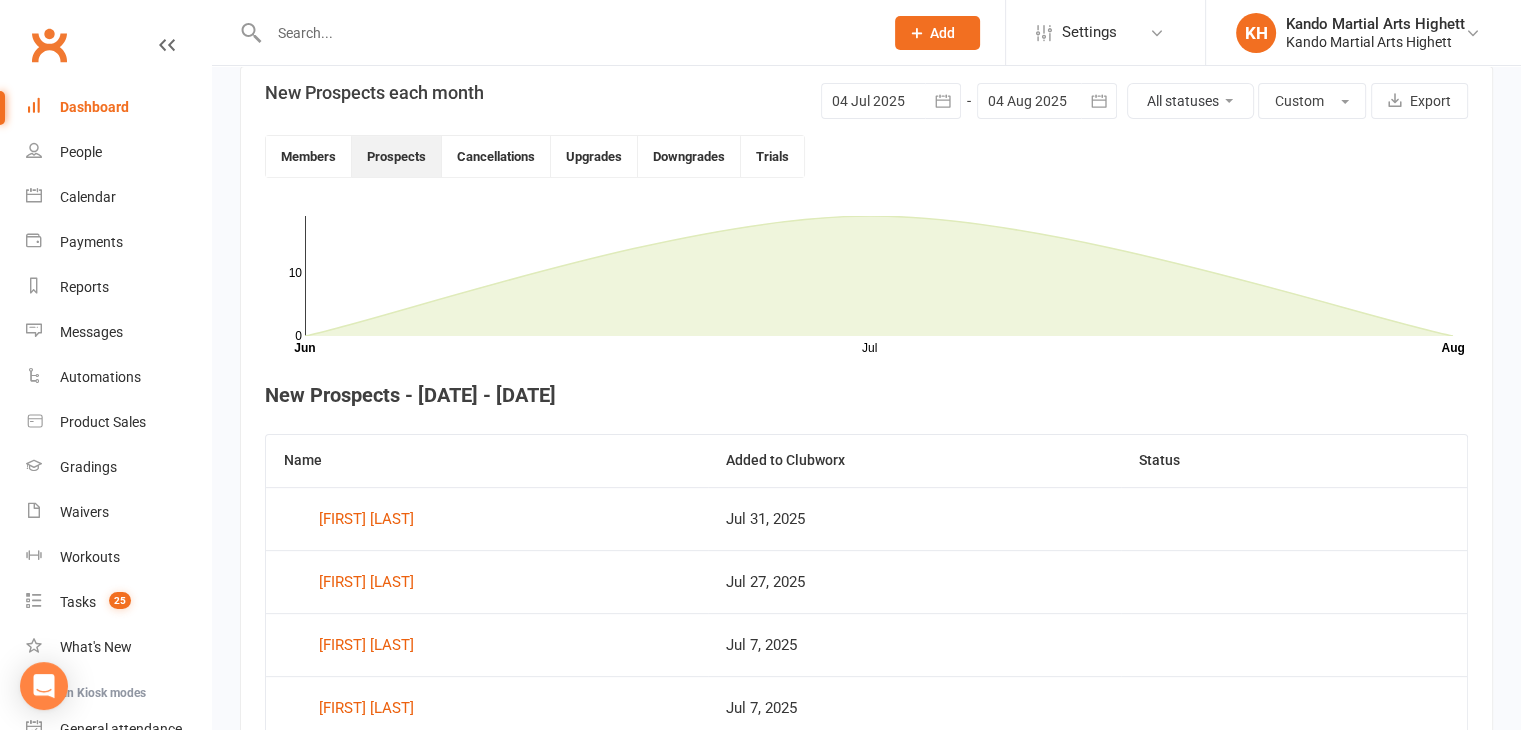 scroll, scrollTop: 546, scrollLeft: 0, axis: vertical 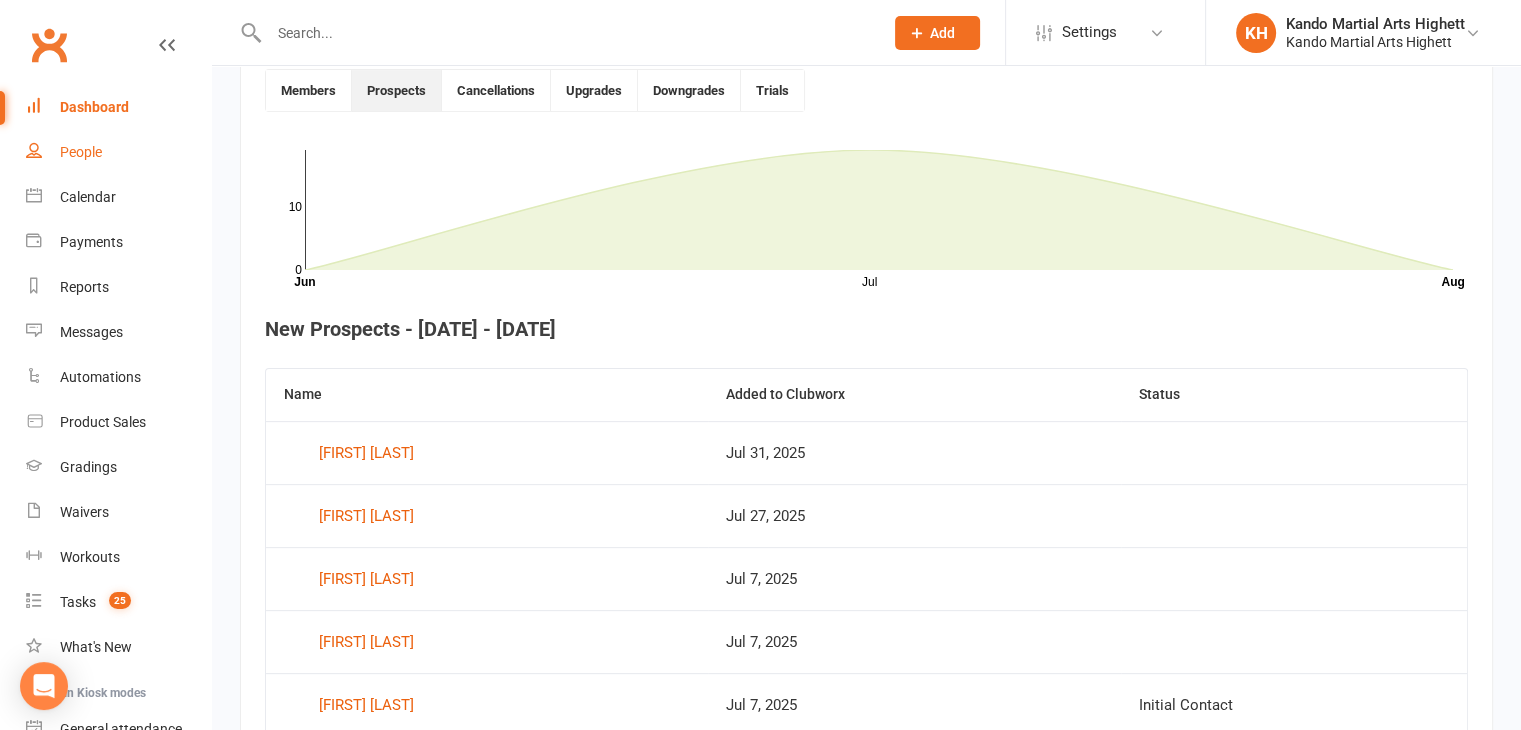 click on "People" at bounding box center [118, 152] 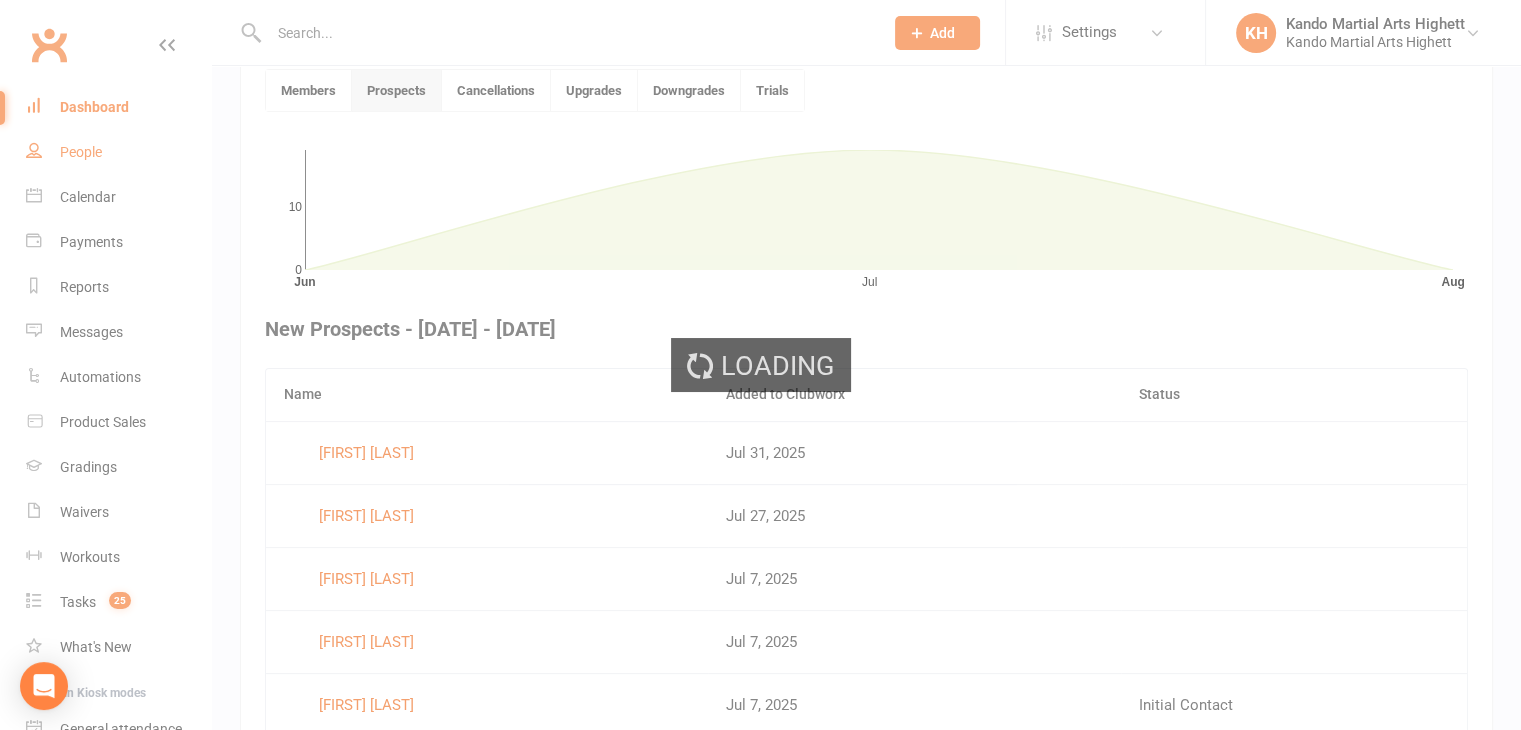select on "100" 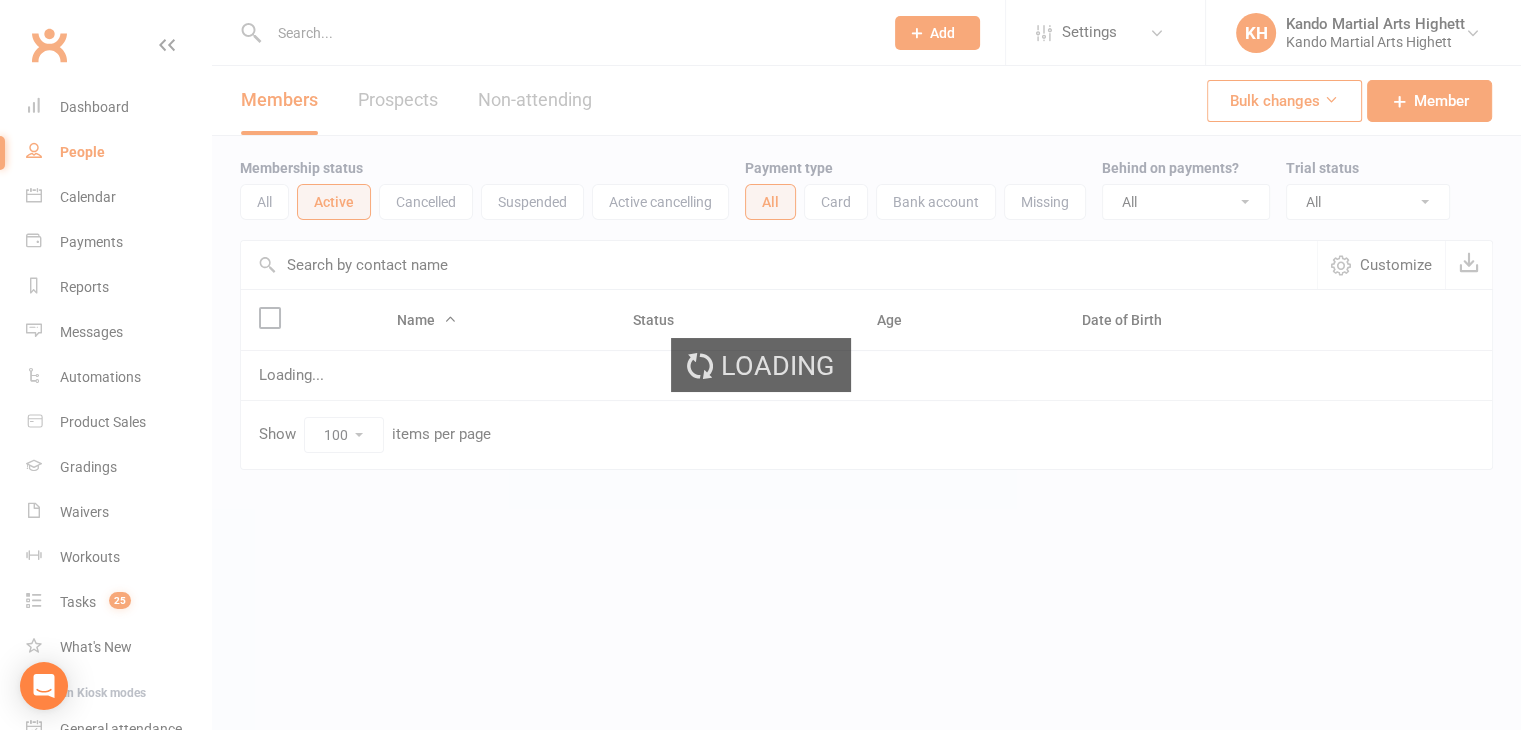 scroll, scrollTop: 0, scrollLeft: 0, axis: both 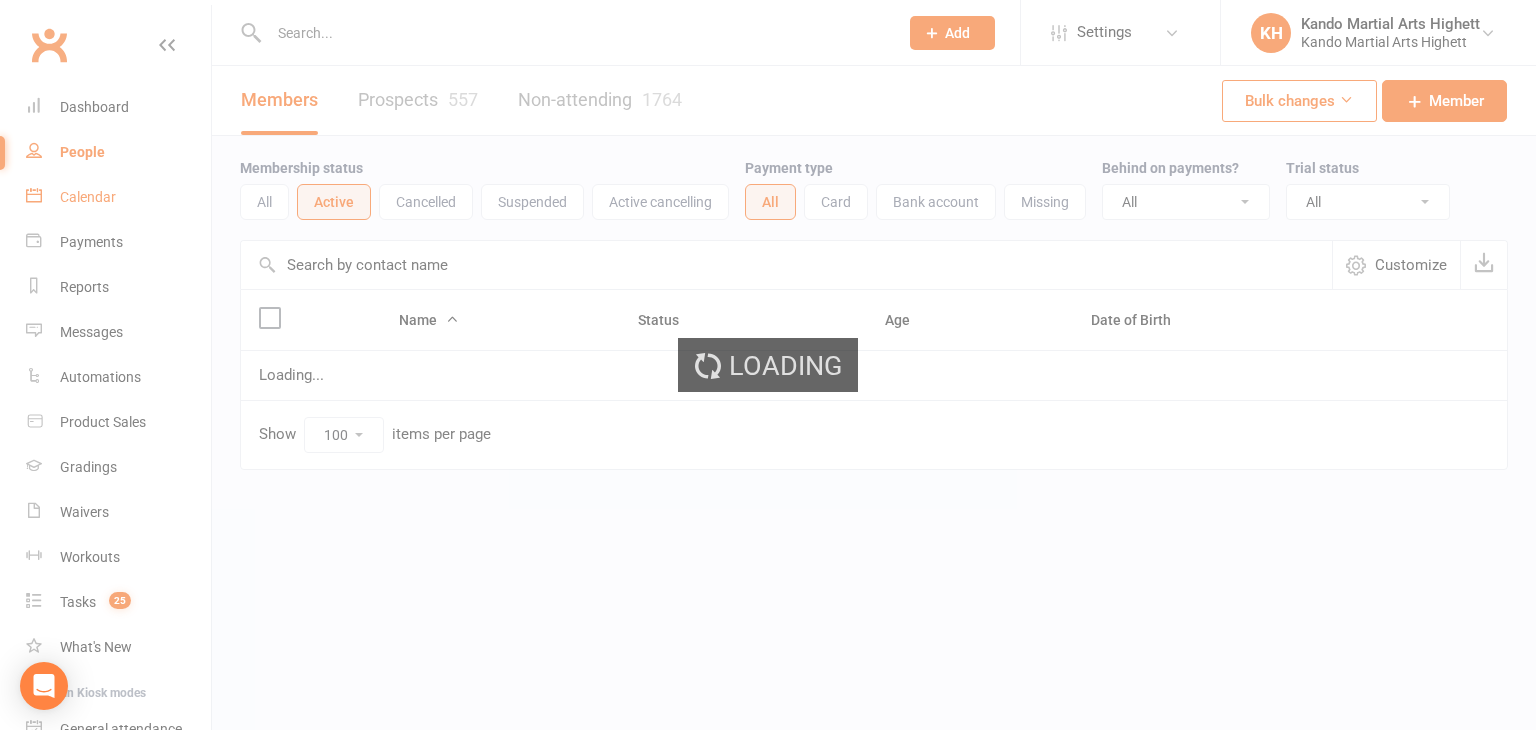 click on "Calendar" at bounding box center (88, 197) 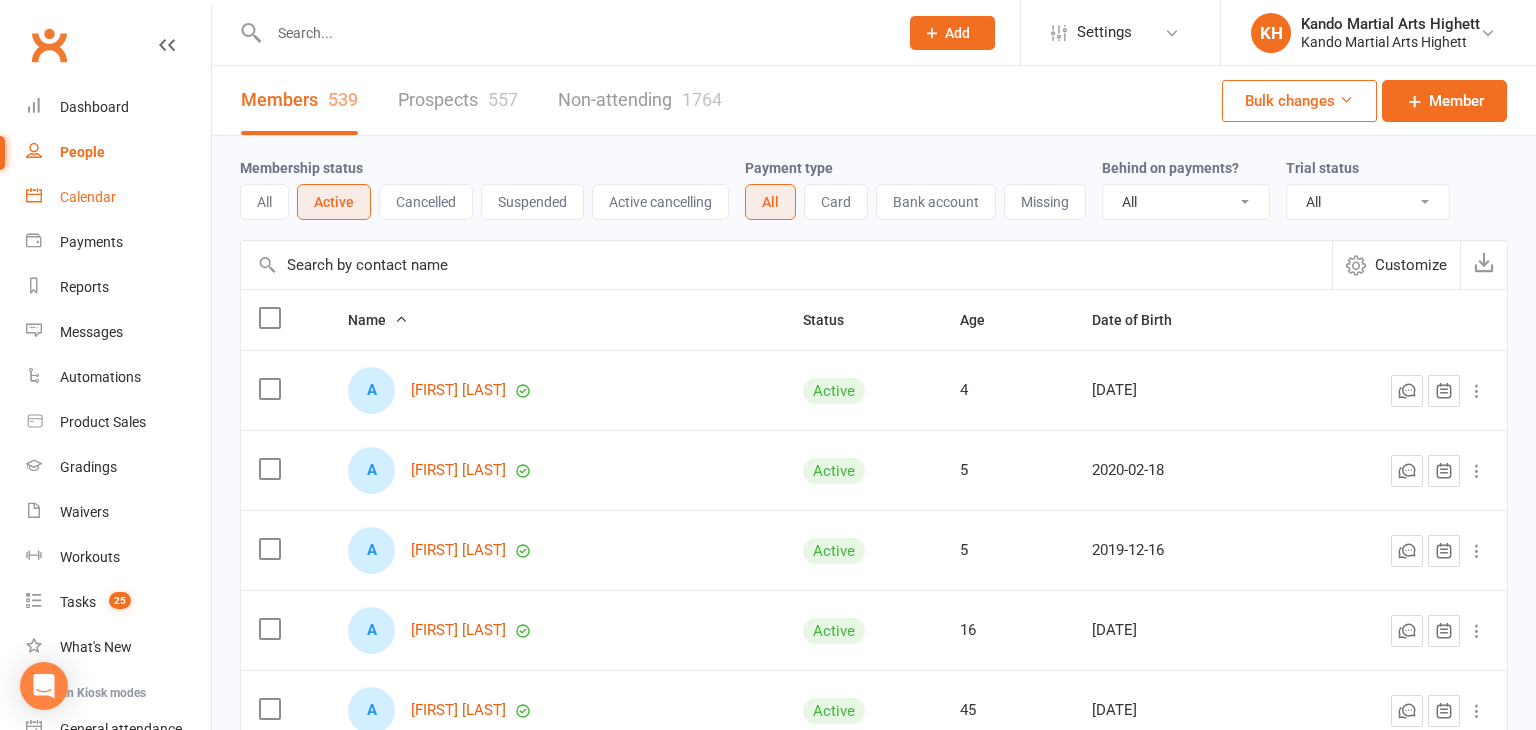 click on "Calendar" at bounding box center [88, 197] 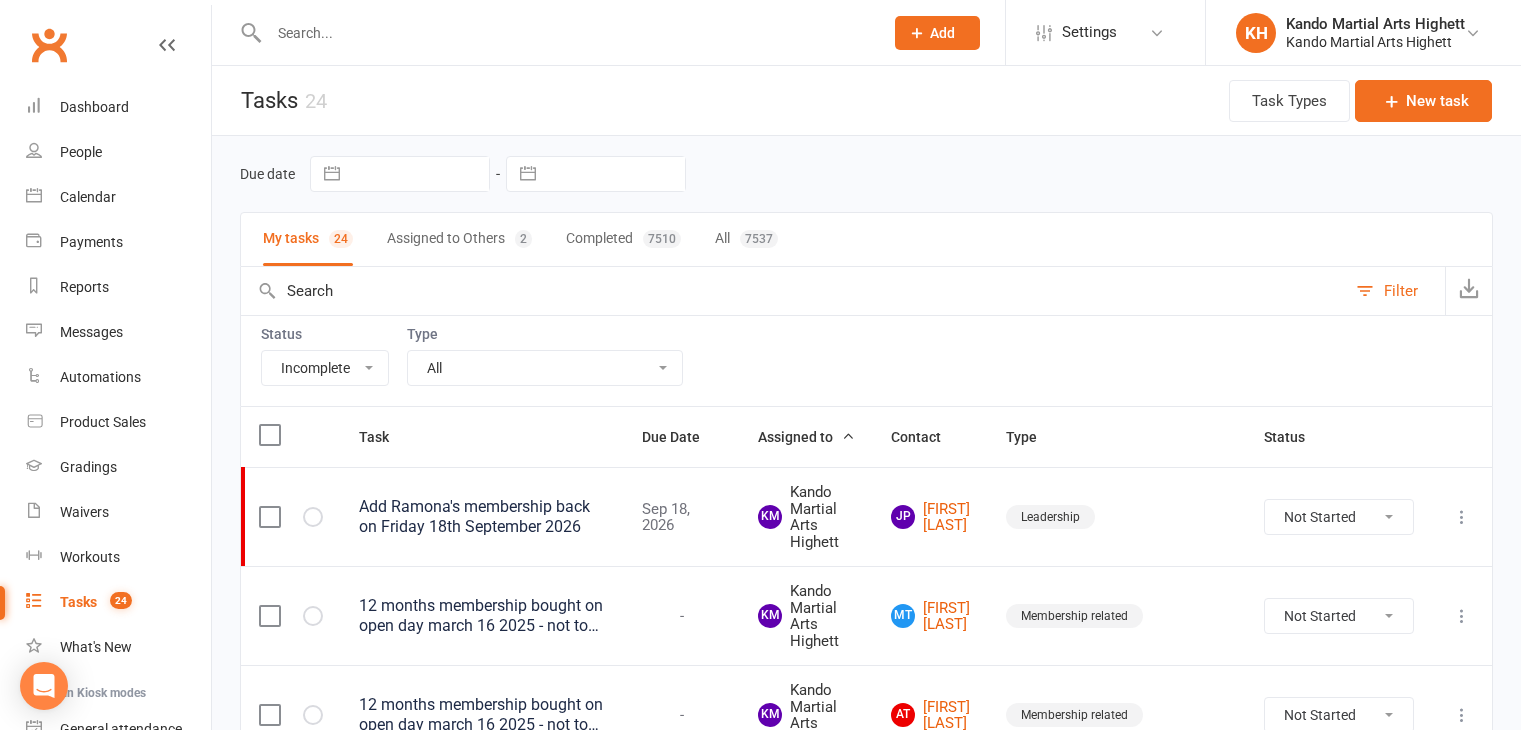 select on "incomplete" 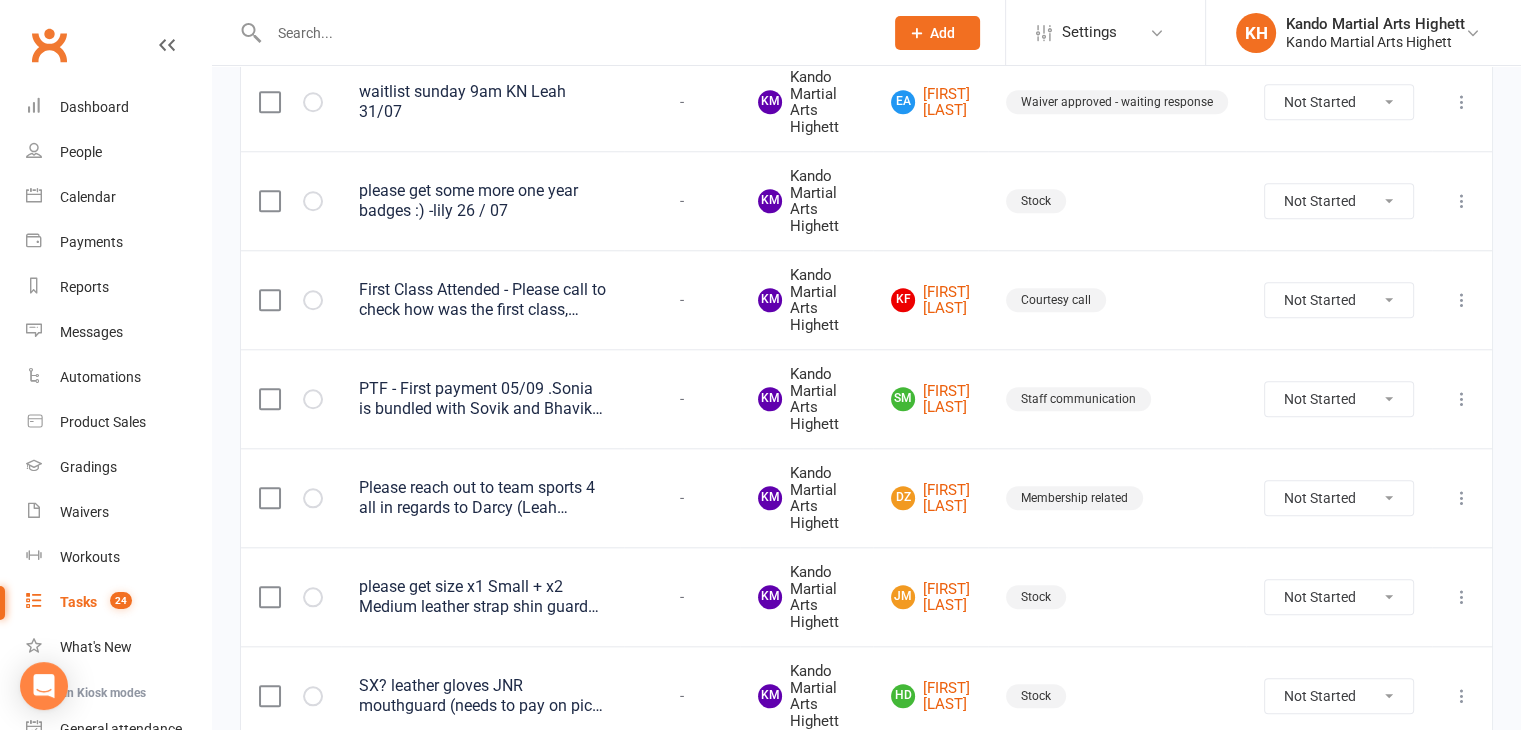 scroll, scrollTop: 0, scrollLeft: 0, axis: both 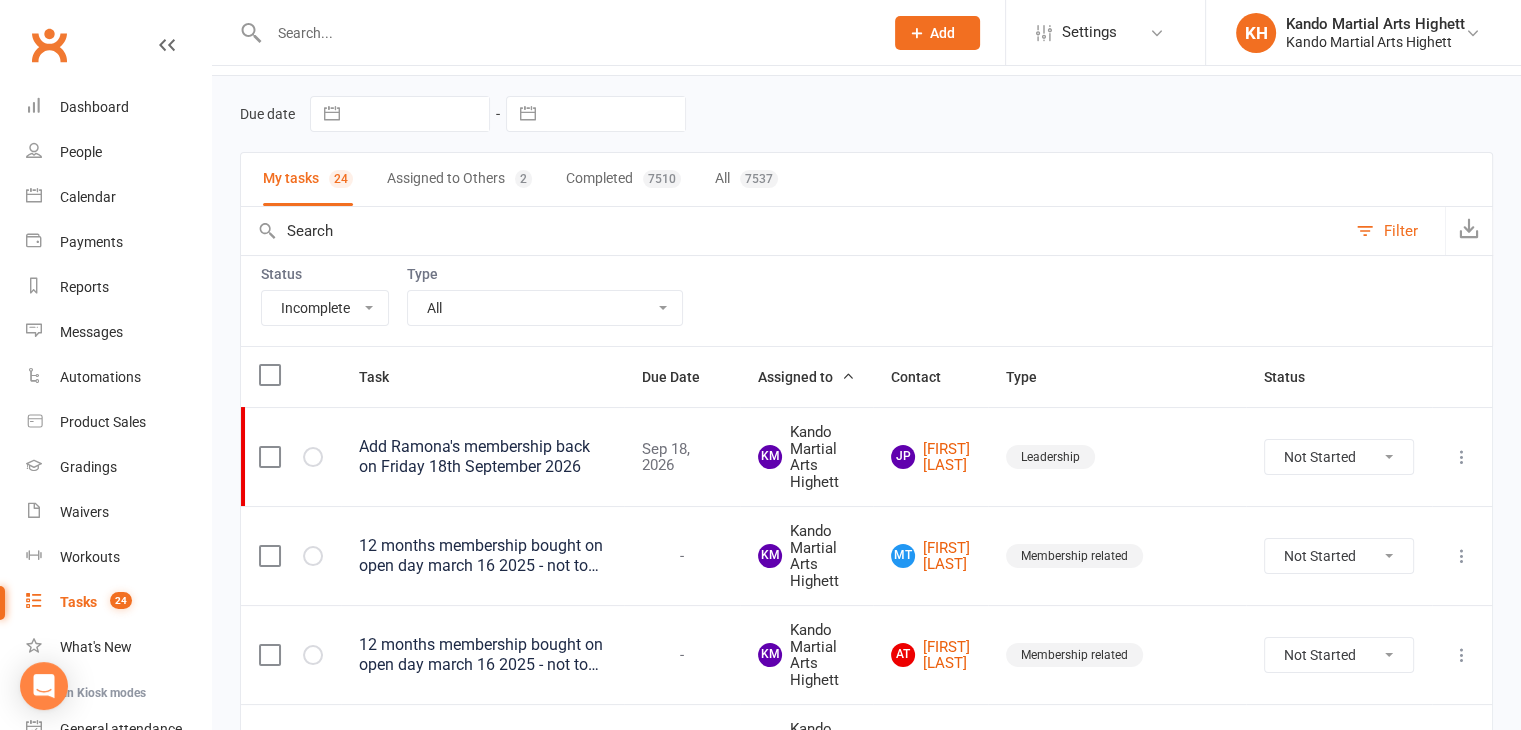 click on "Add Ramona's membership back on Friday 18th September 2026" at bounding box center [482, 456] 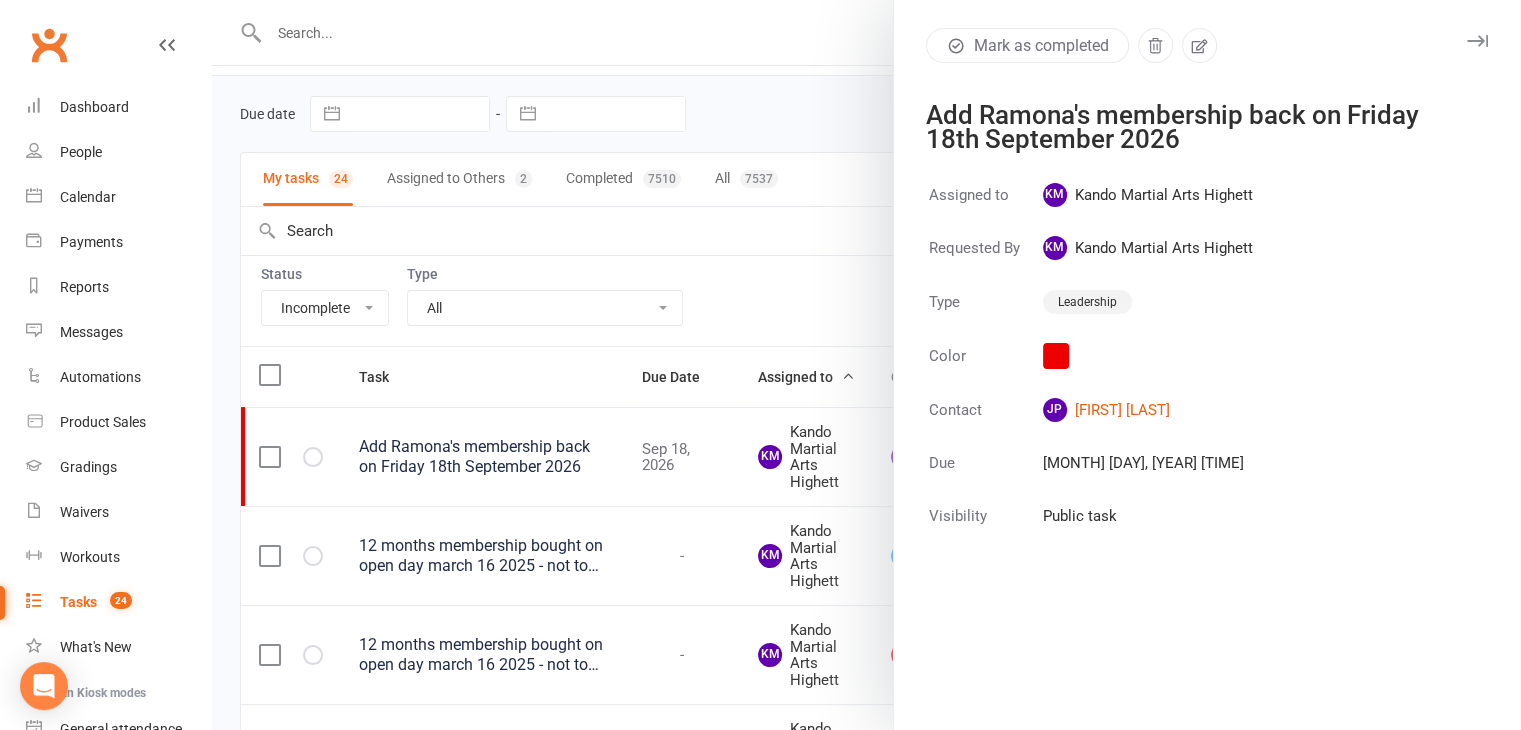 click at bounding box center [866, 365] 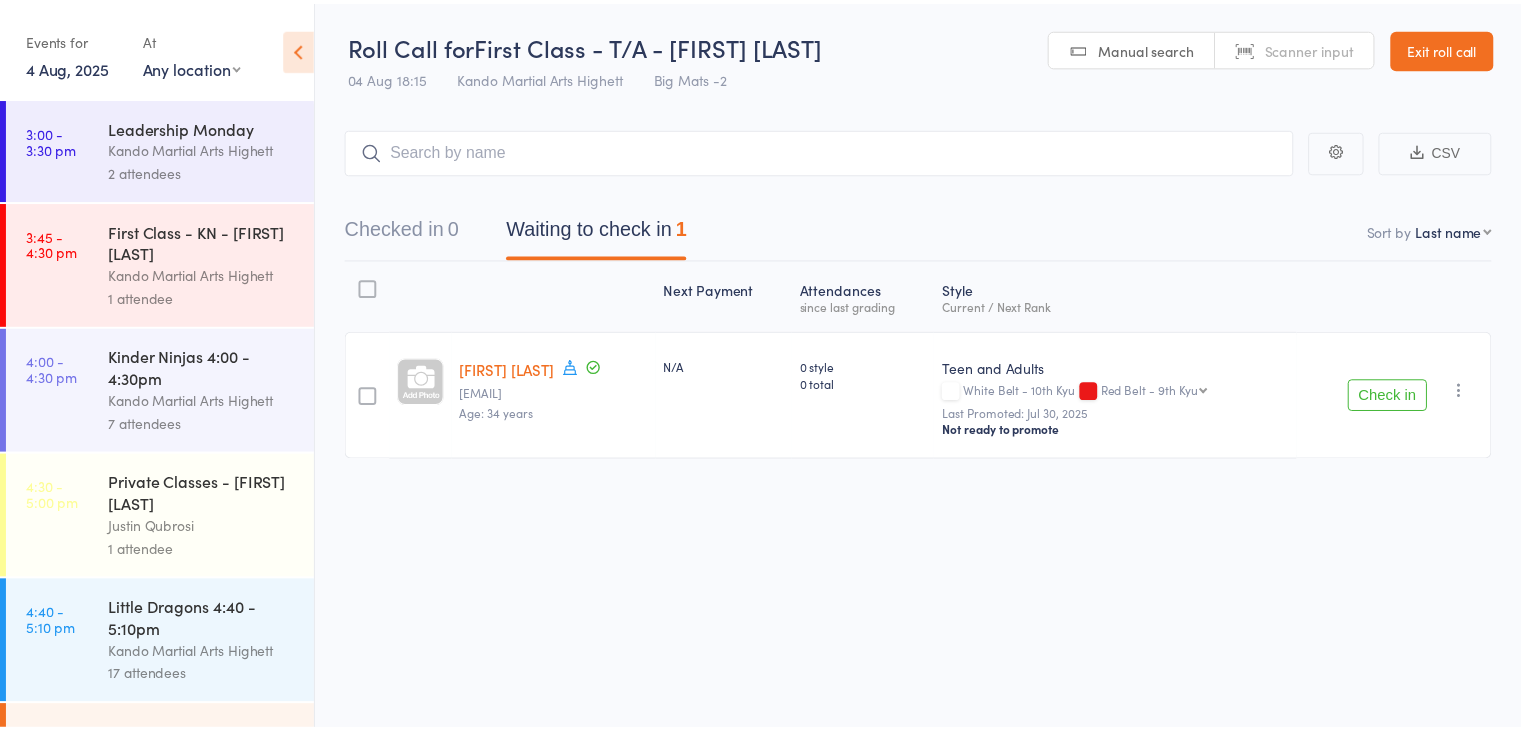 scroll, scrollTop: 0, scrollLeft: 0, axis: both 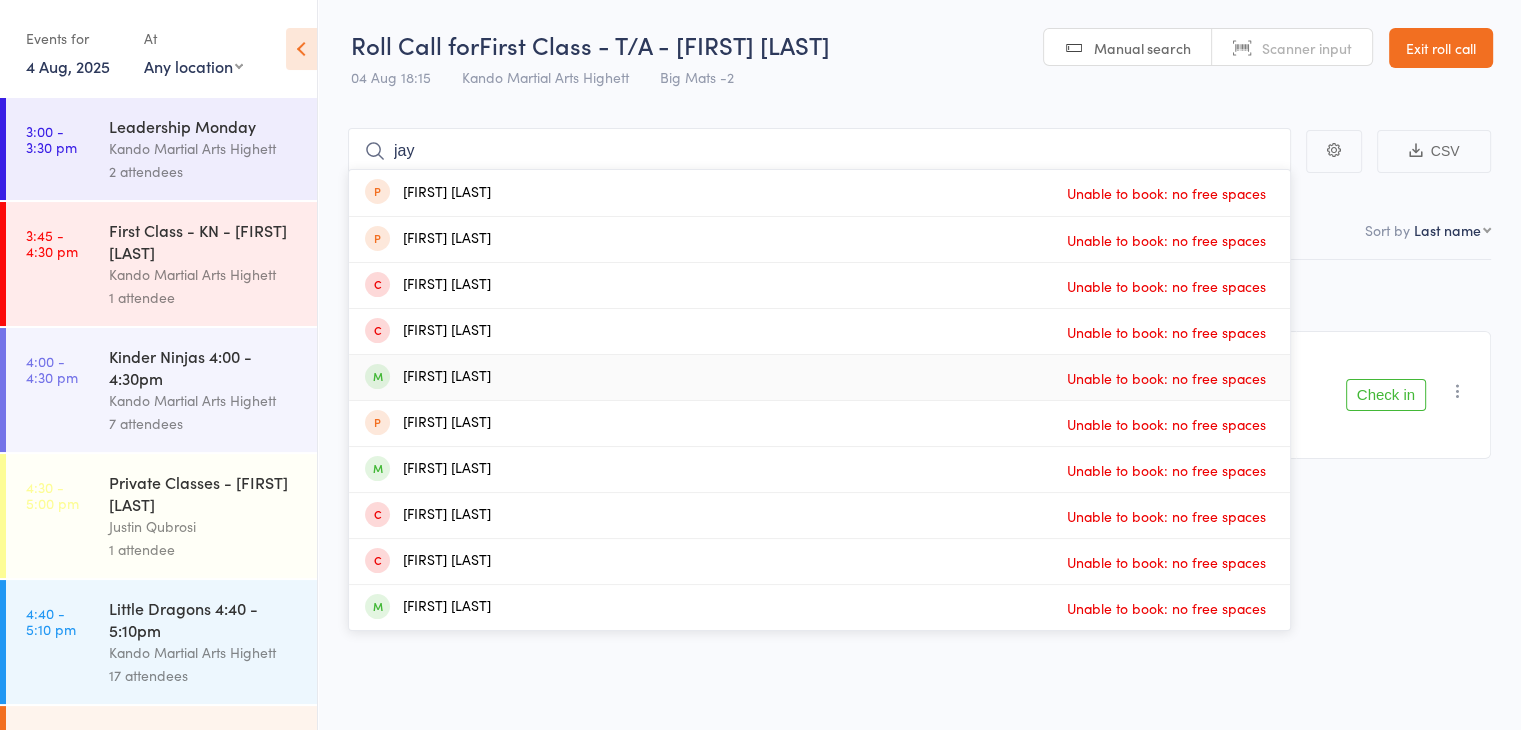 type on "jay" 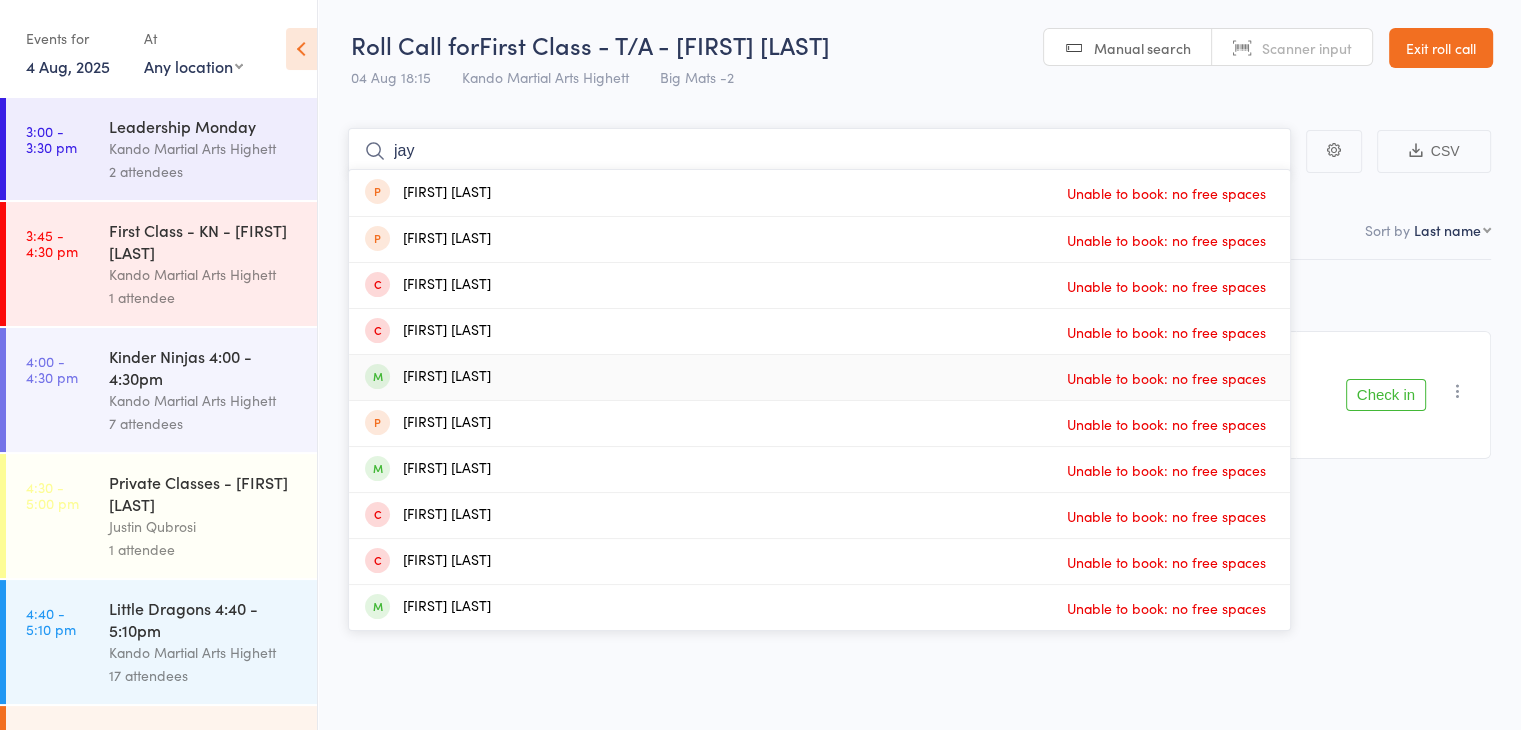 type 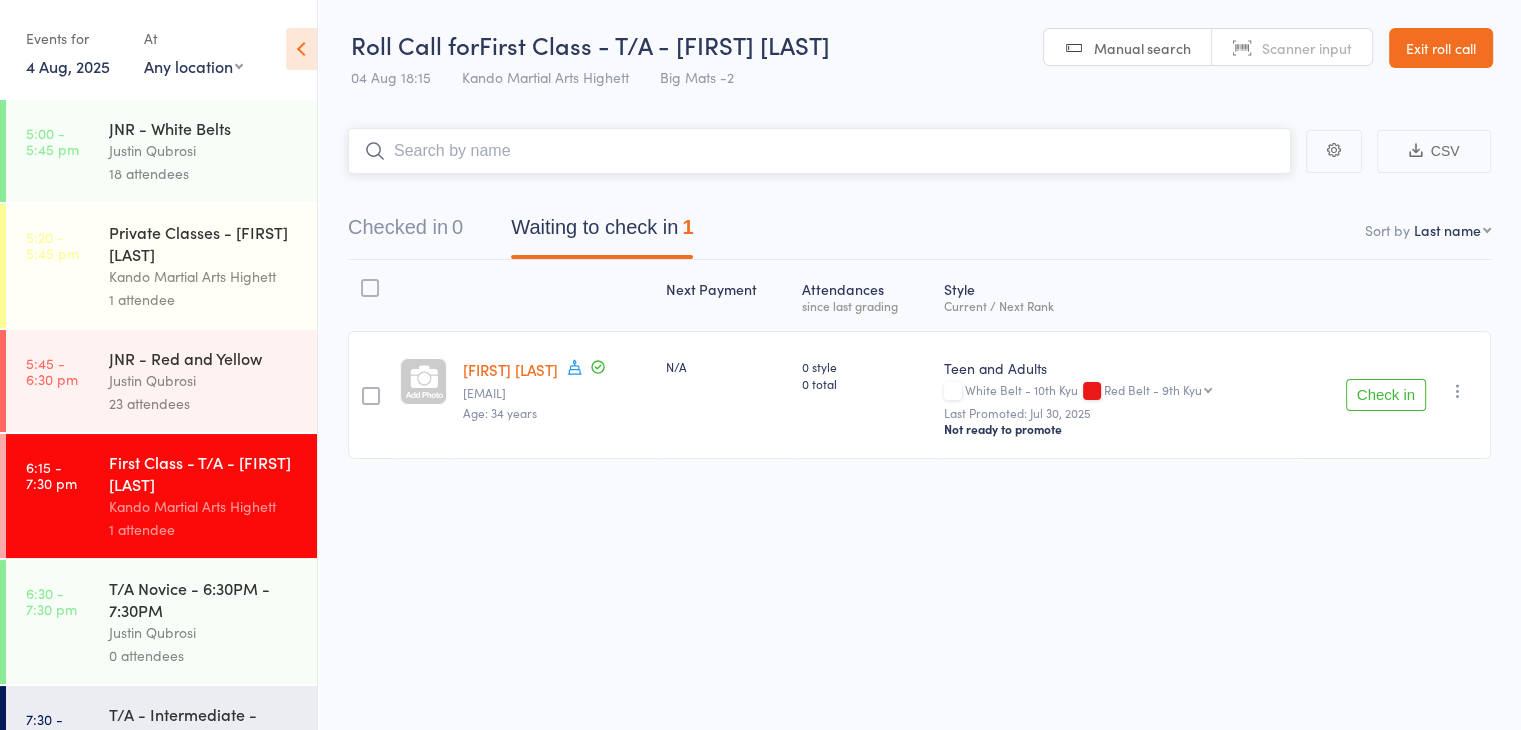 scroll, scrollTop: 1200, scrollLeft: 0, axis: vertical 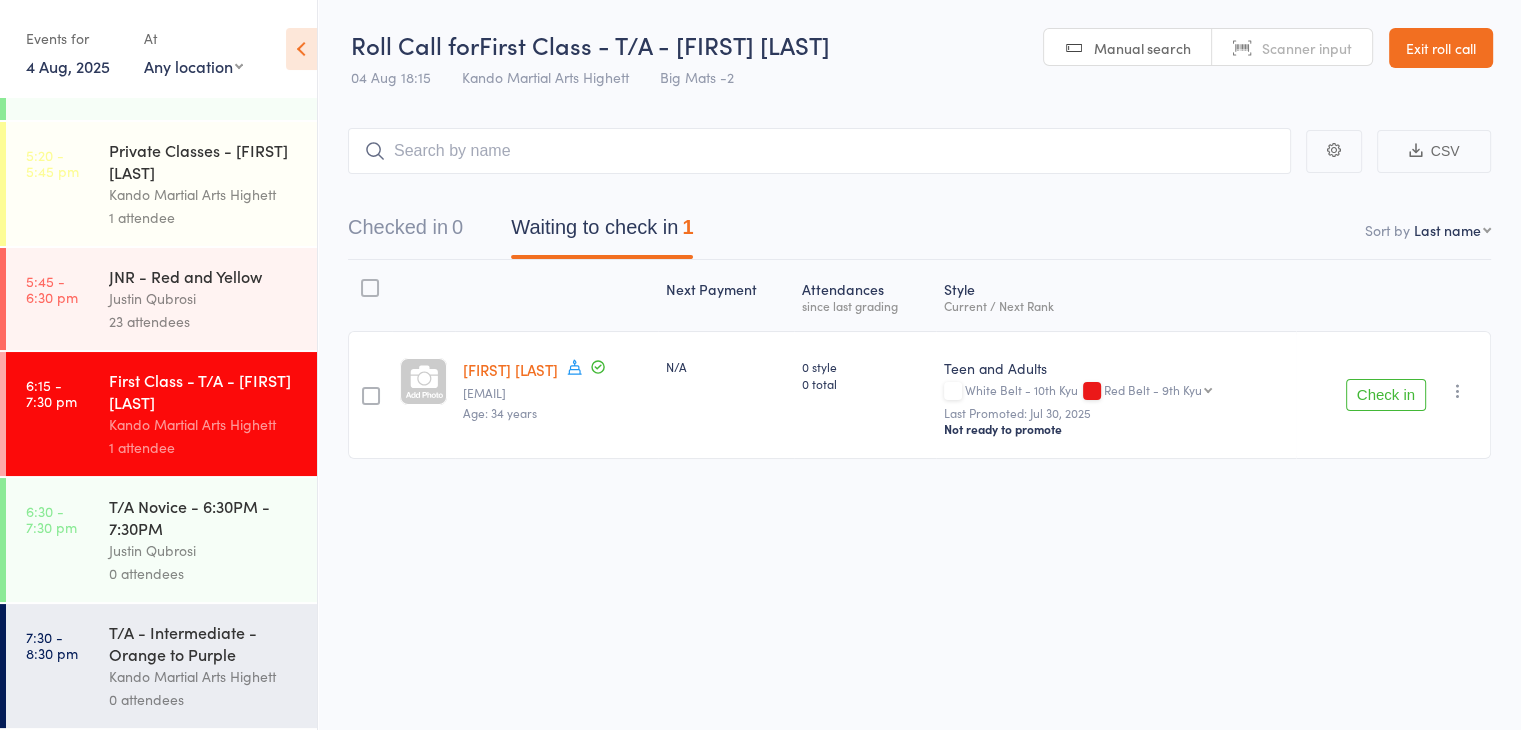 click on "T/A Novice - 6:30PM - 7:30PM" at bounding box center (204, 517) 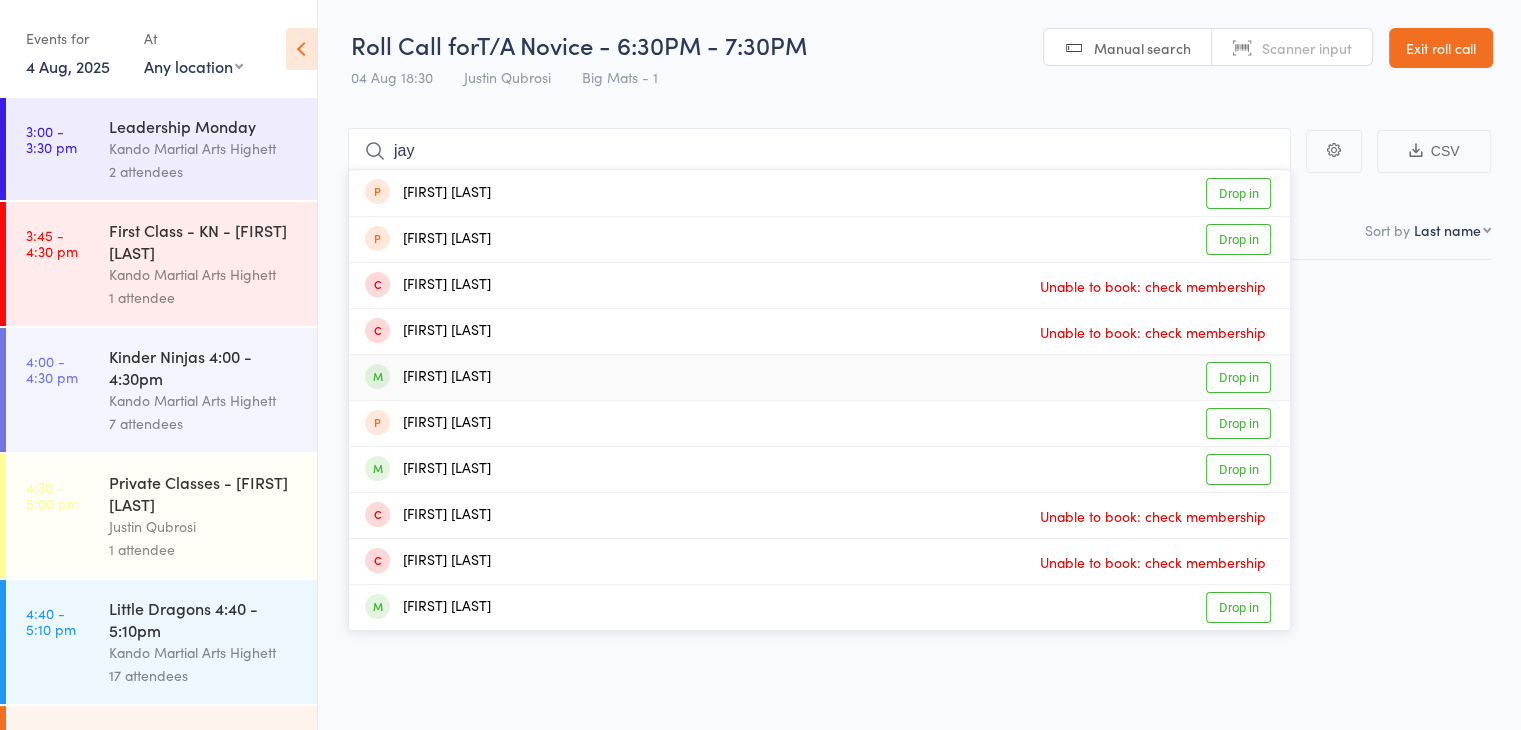 type on "jay" 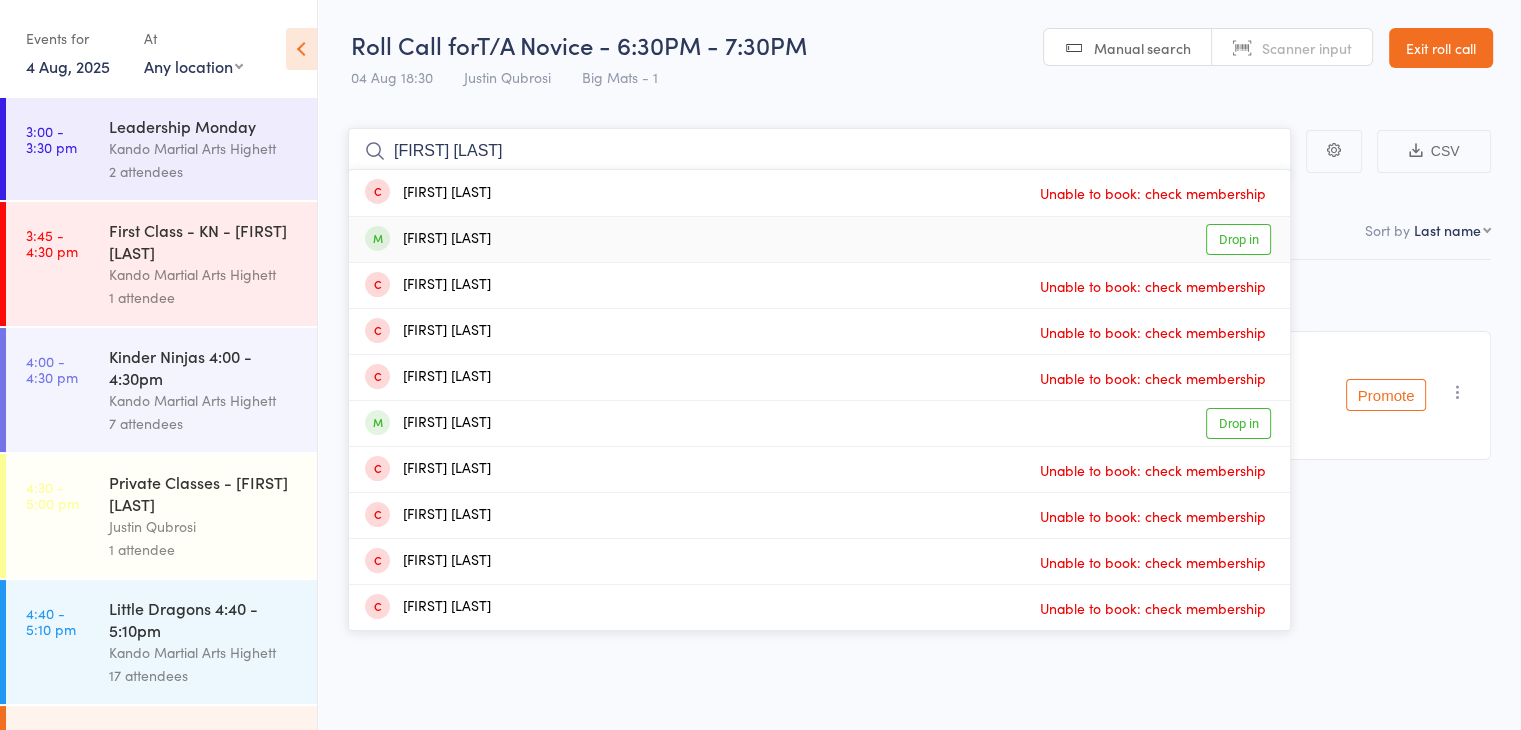 type on "william gre" 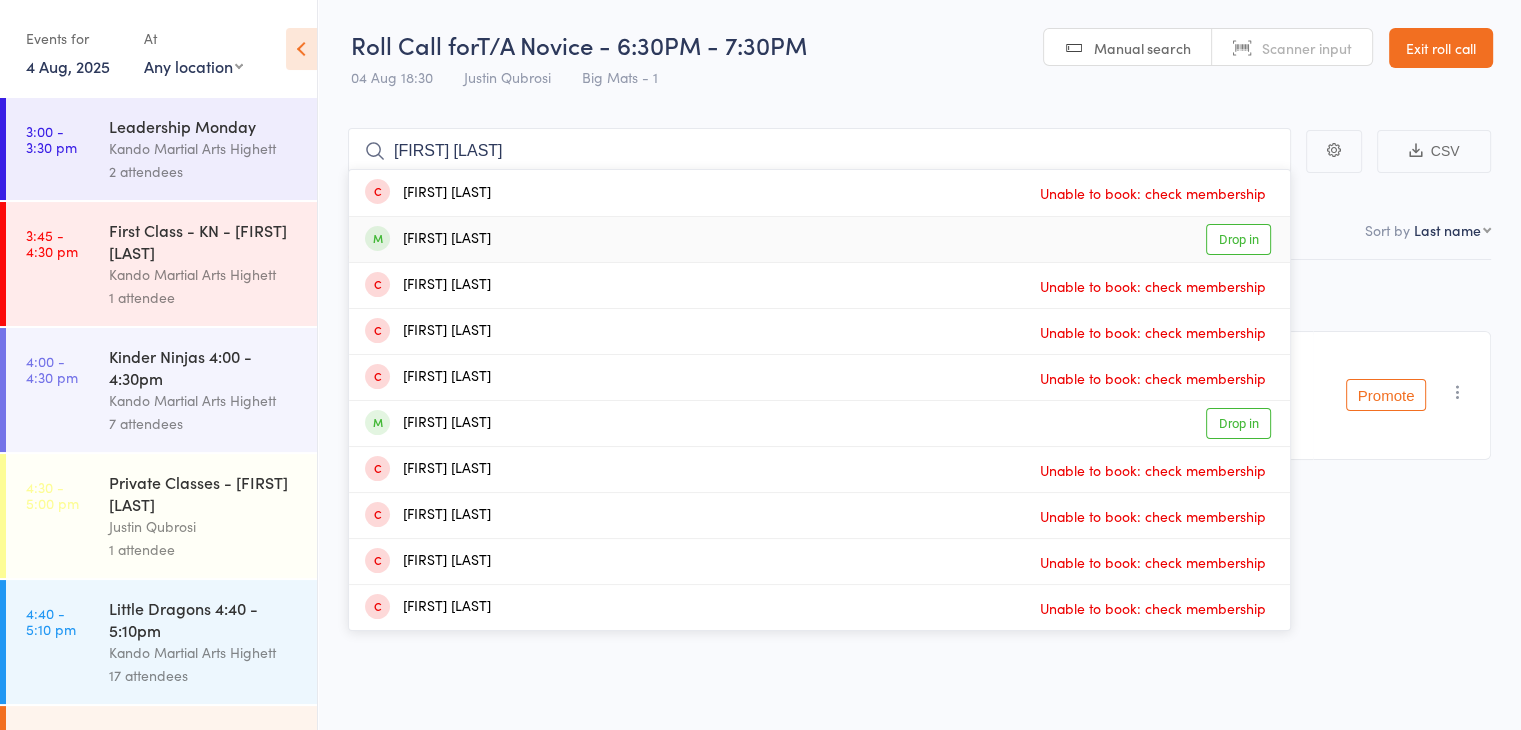 click on "William Greenwood" at bounding box center [428, 239] 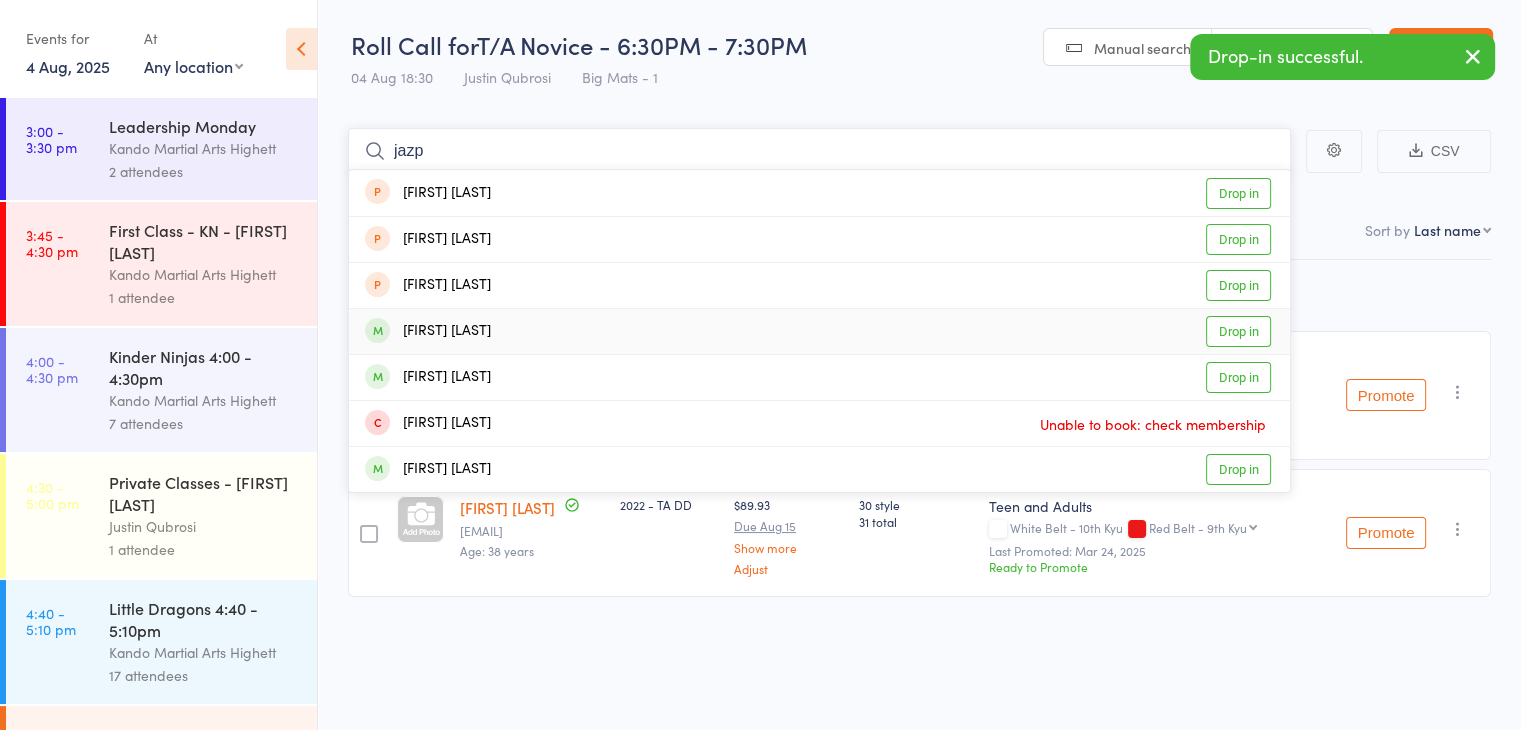 type on "jazp" 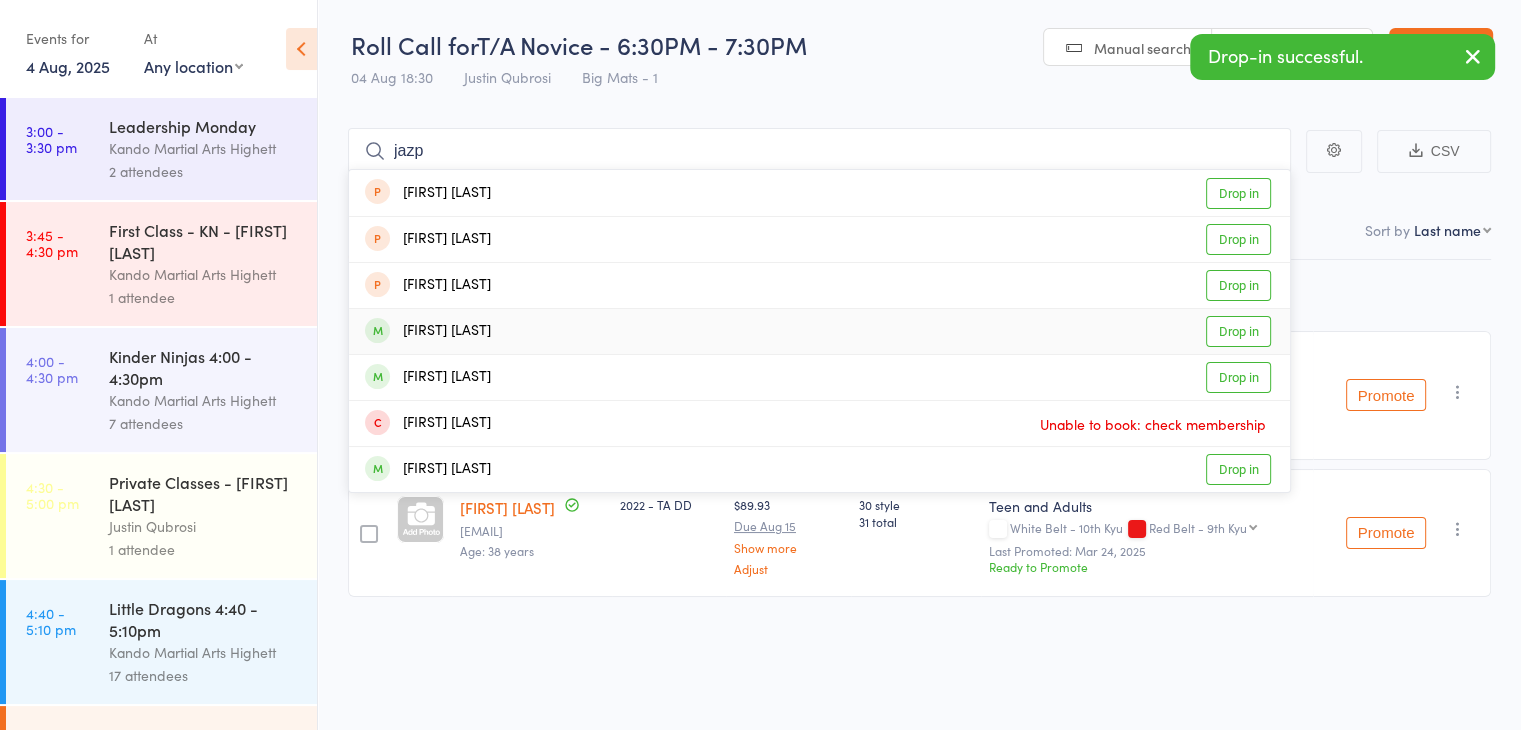 click on "Jazper Nugent-Jenkinson" at bounding box center [428, 331] 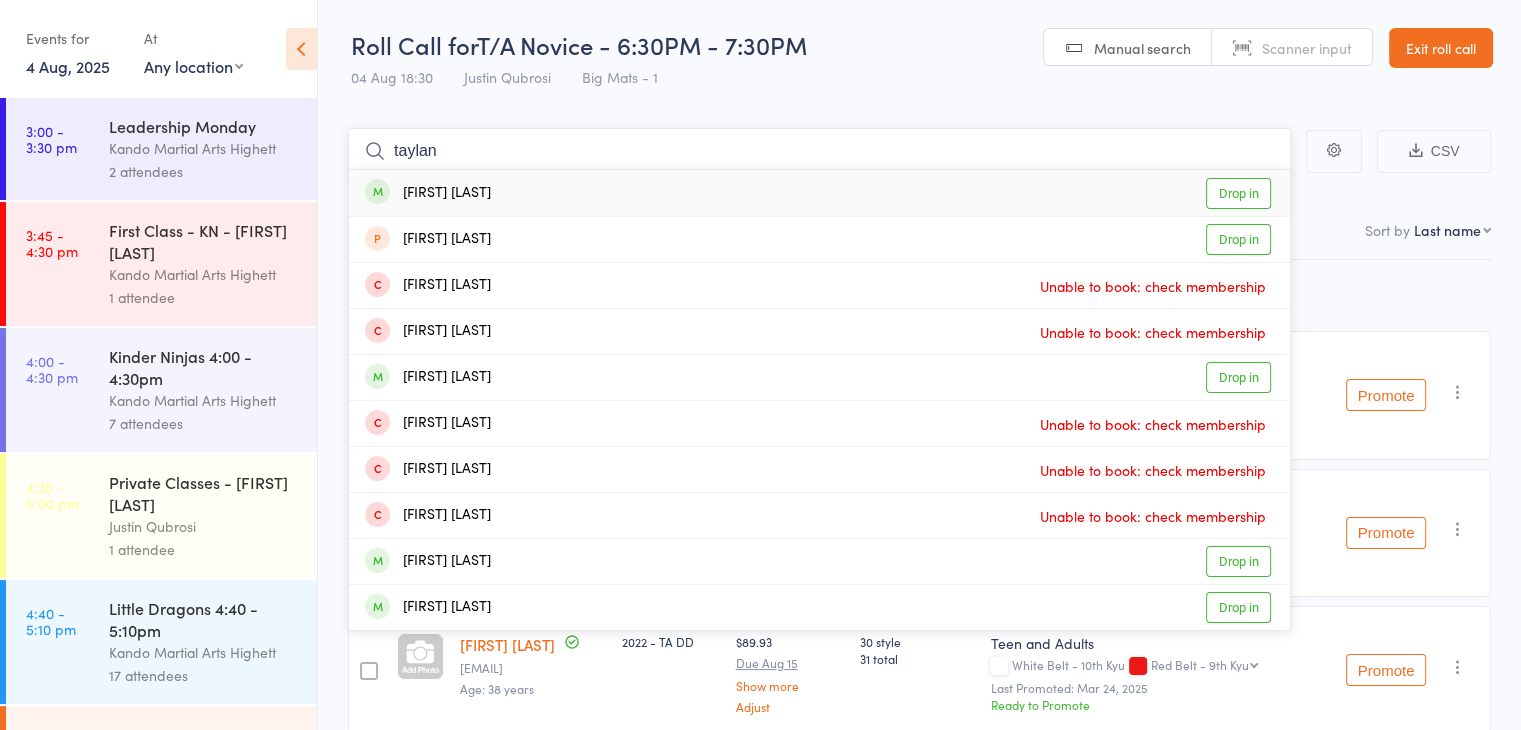 type on "taylan" 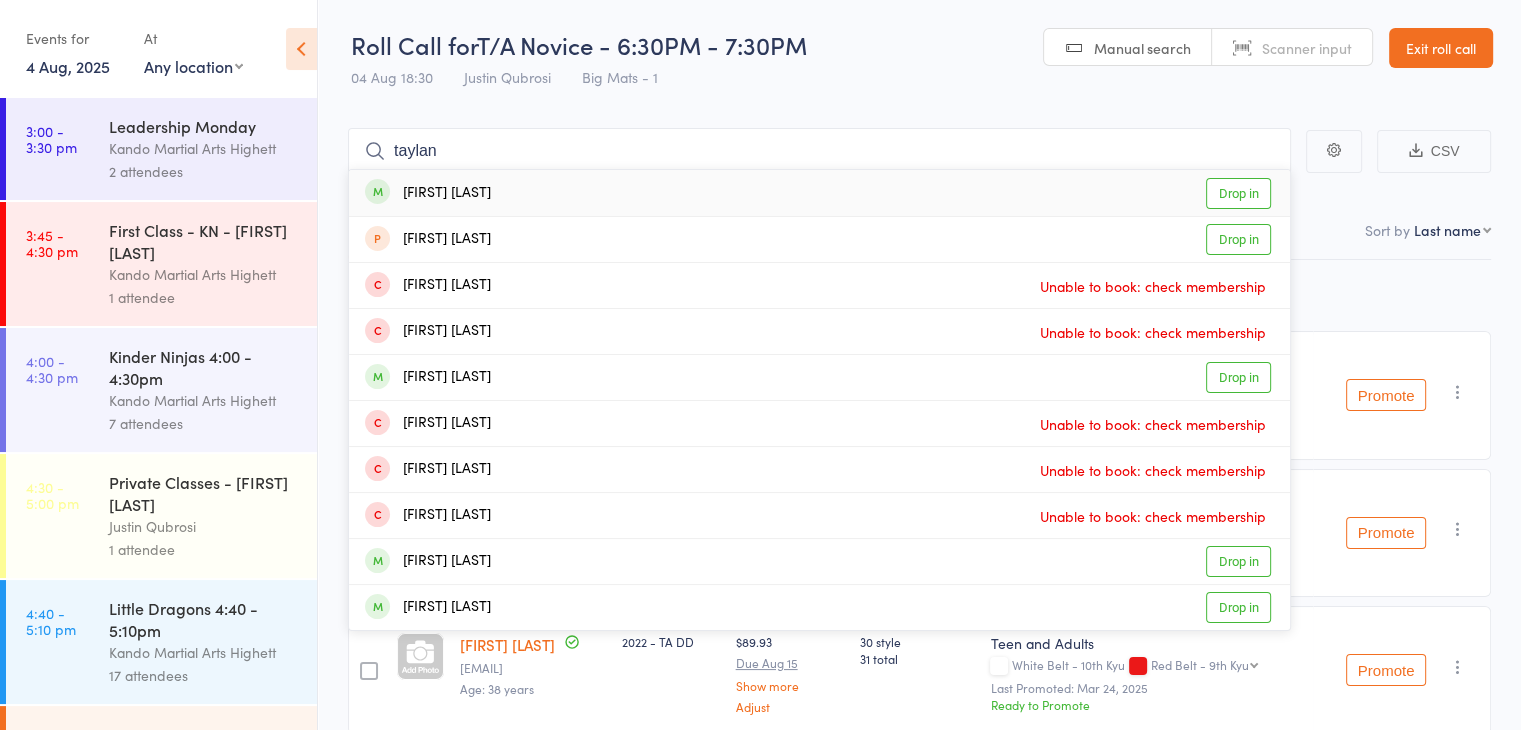 click on "Taylan Osman" at bounding box center (428, 193) 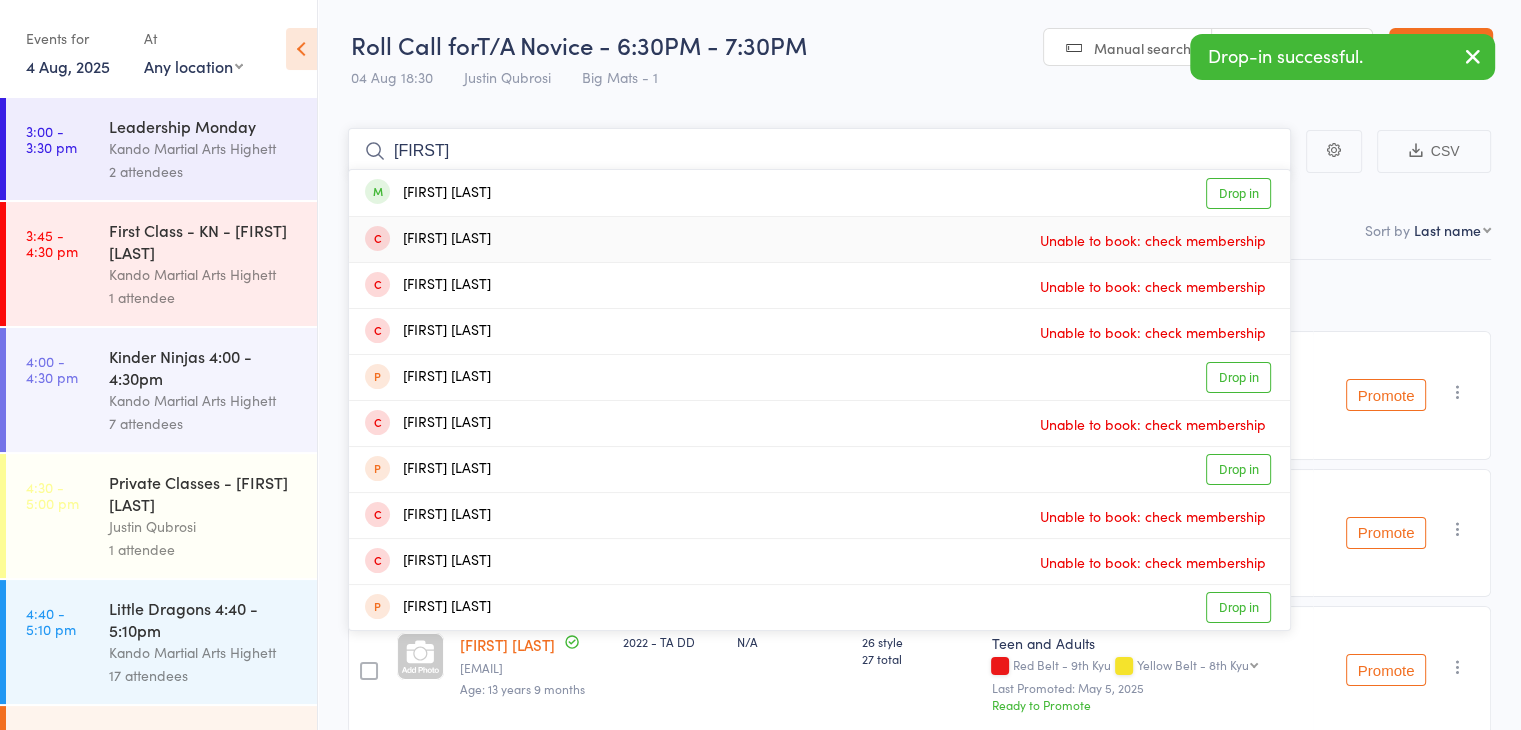 type on "nicola" 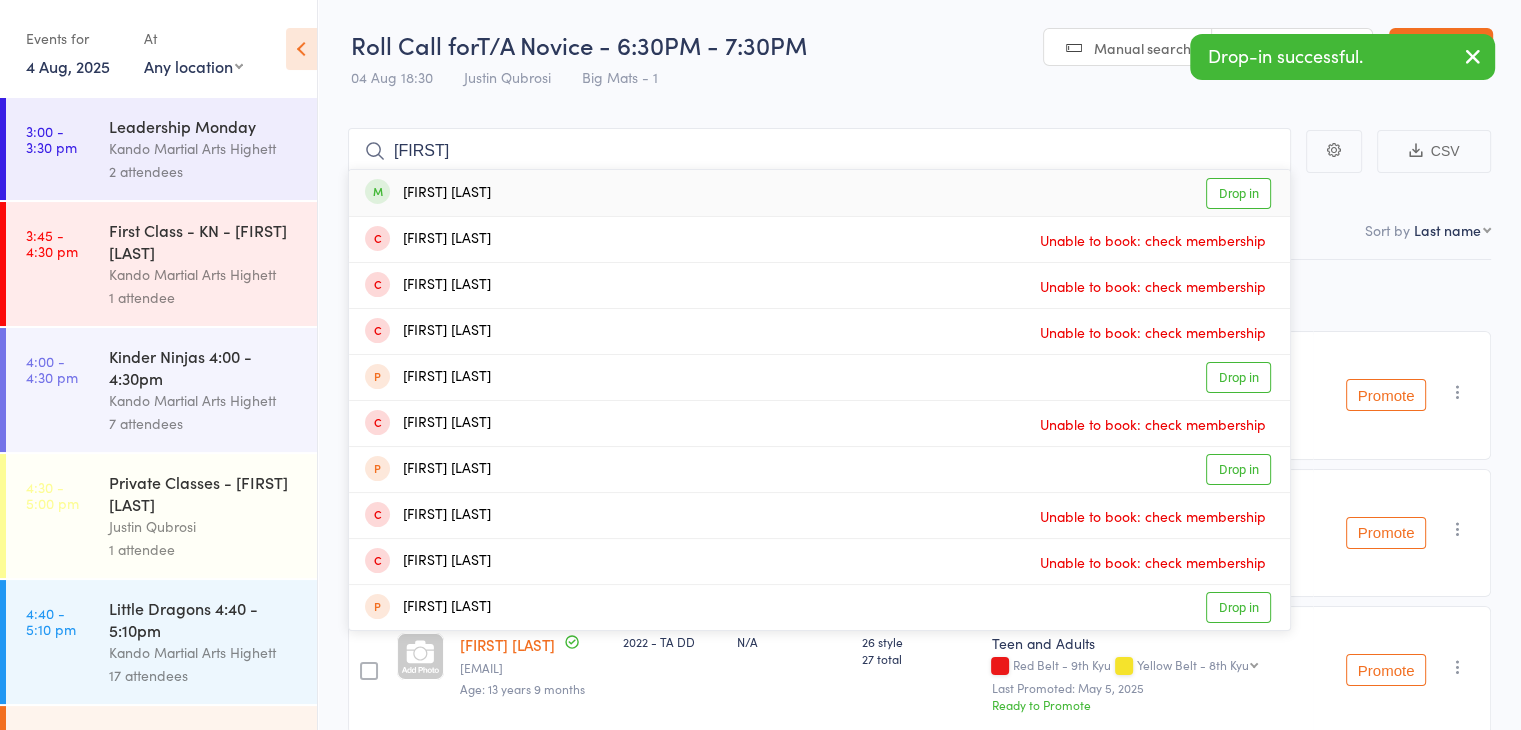 click on "Nicola Scott Drop in" at bounding box center (819, 193) 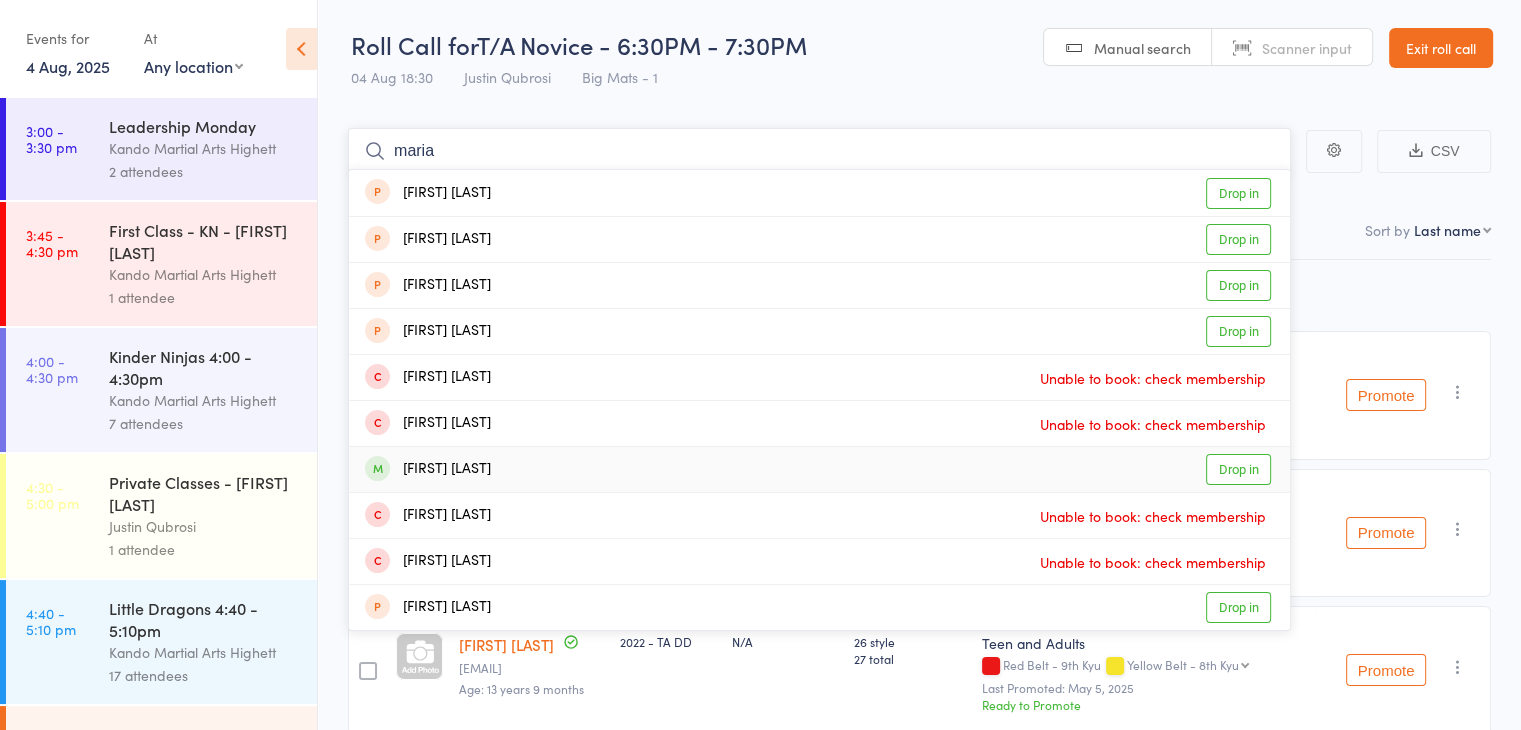 type on "maria" 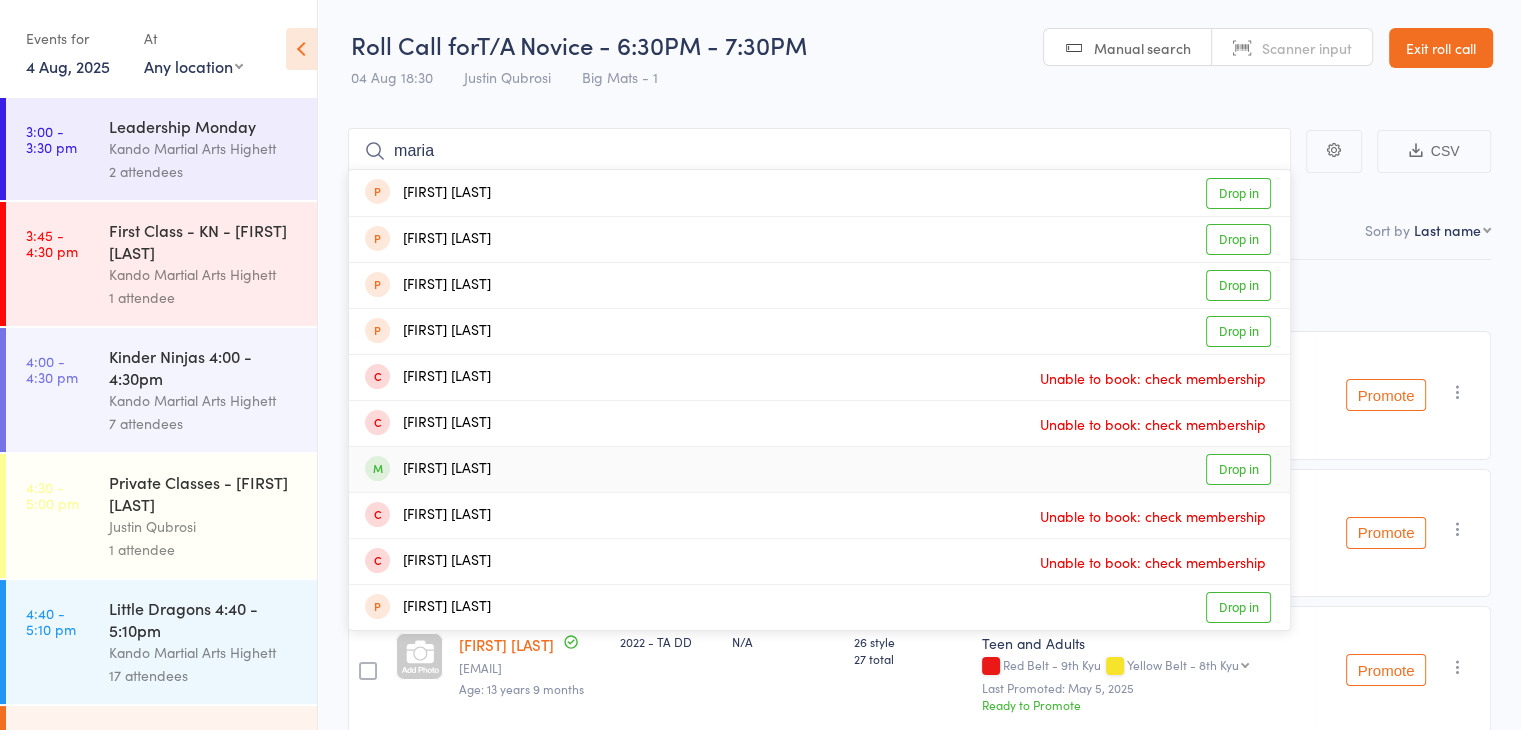 click on "Maria Gordon-saker" at bounding box center [428, 469] 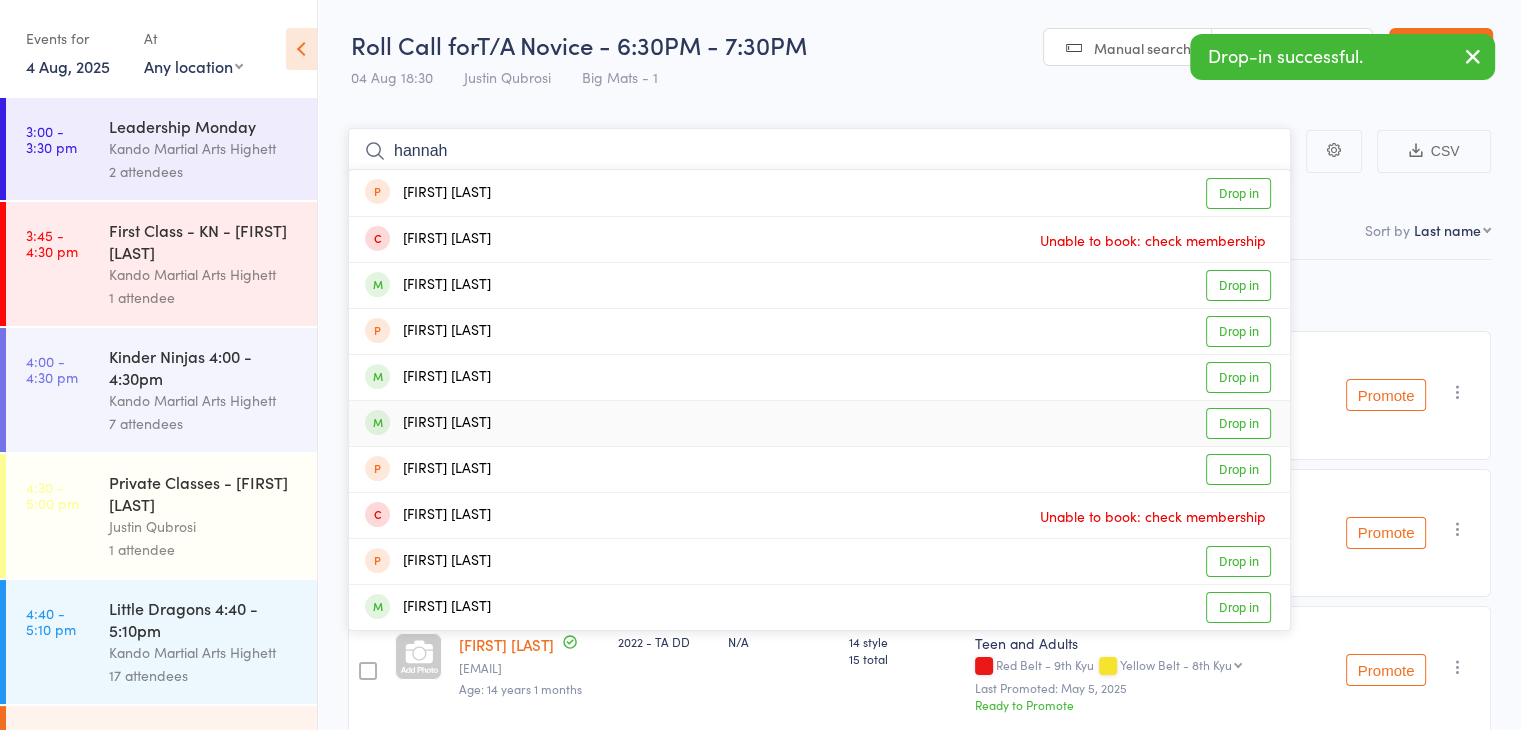 type on "hannah" 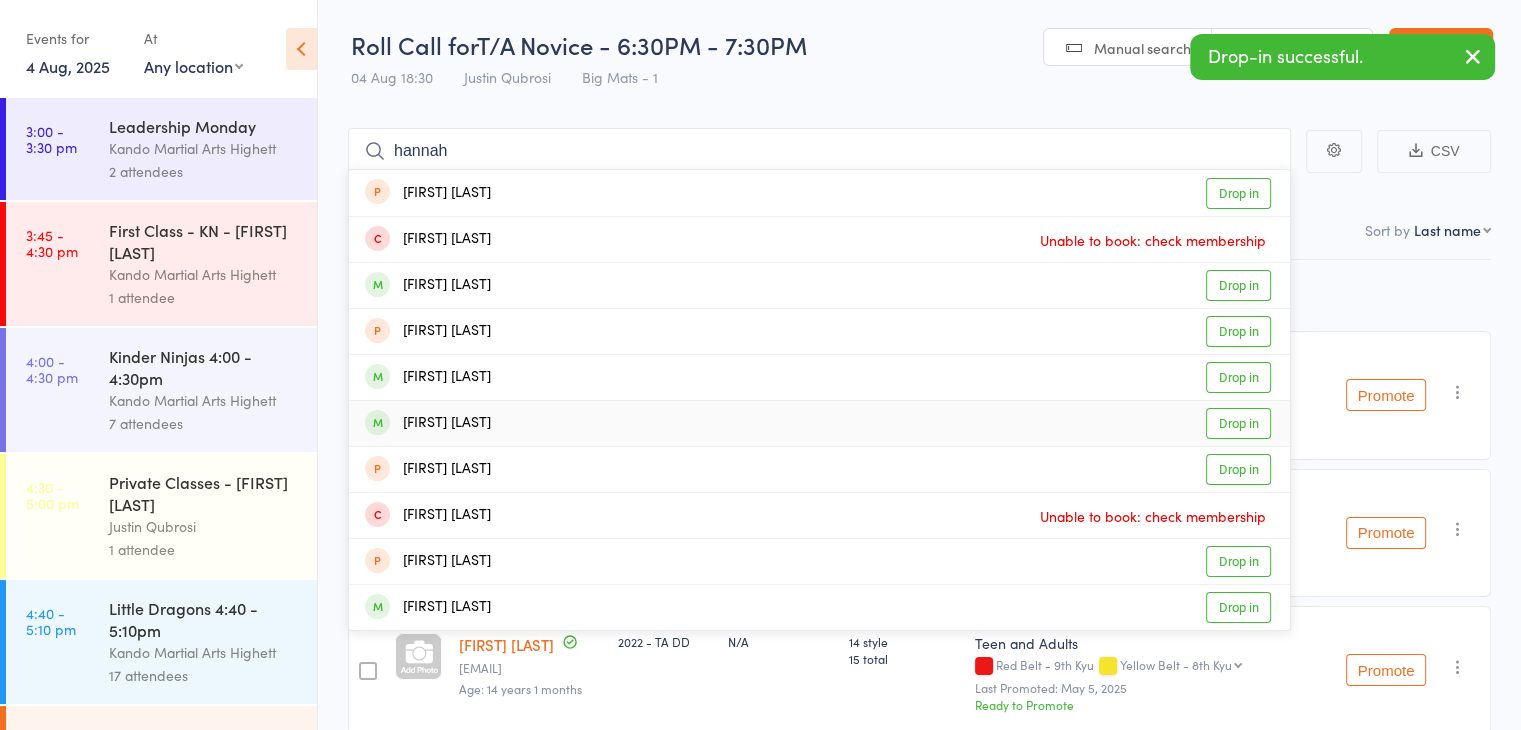 click on "Hannah Froehlich Drop in" at bounding box center [819, 423] 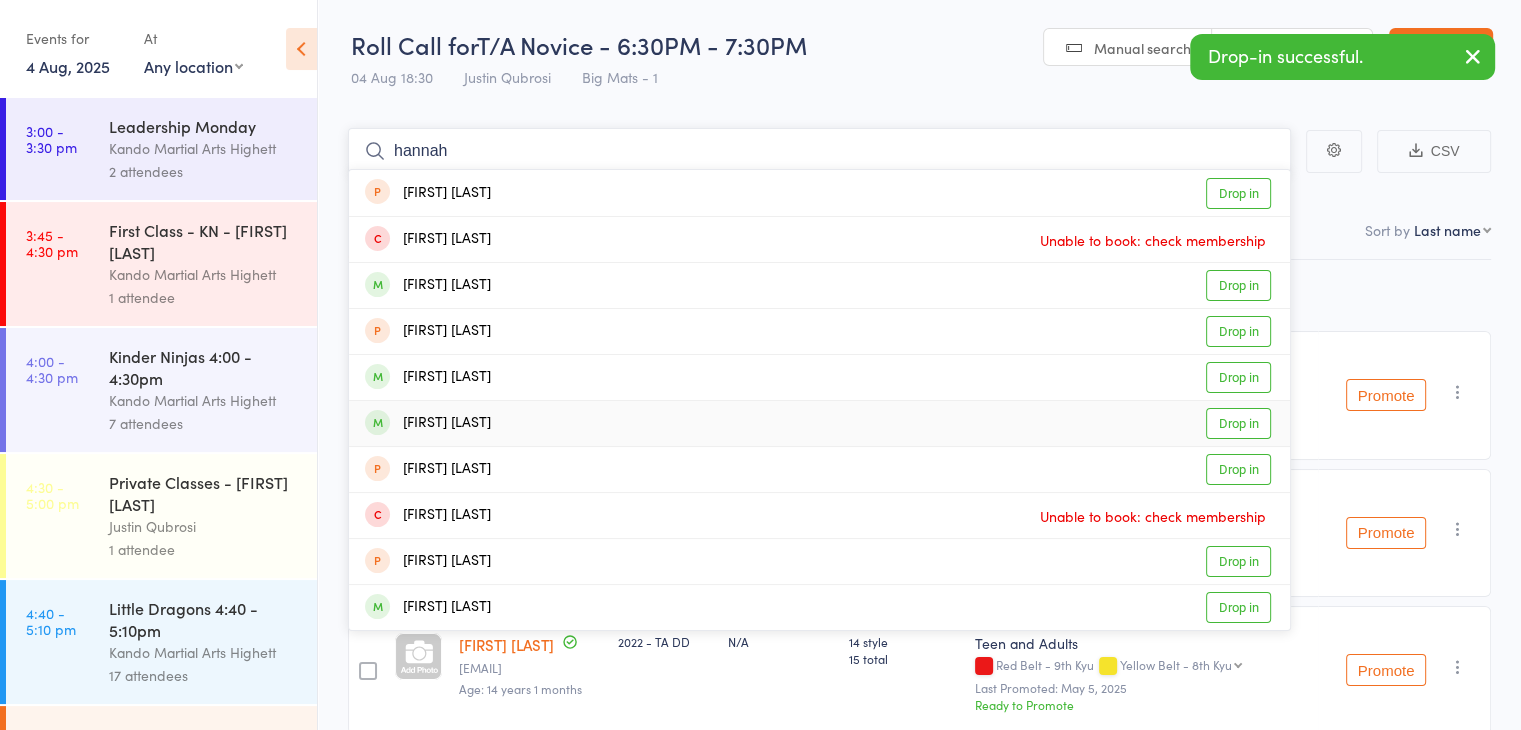 type 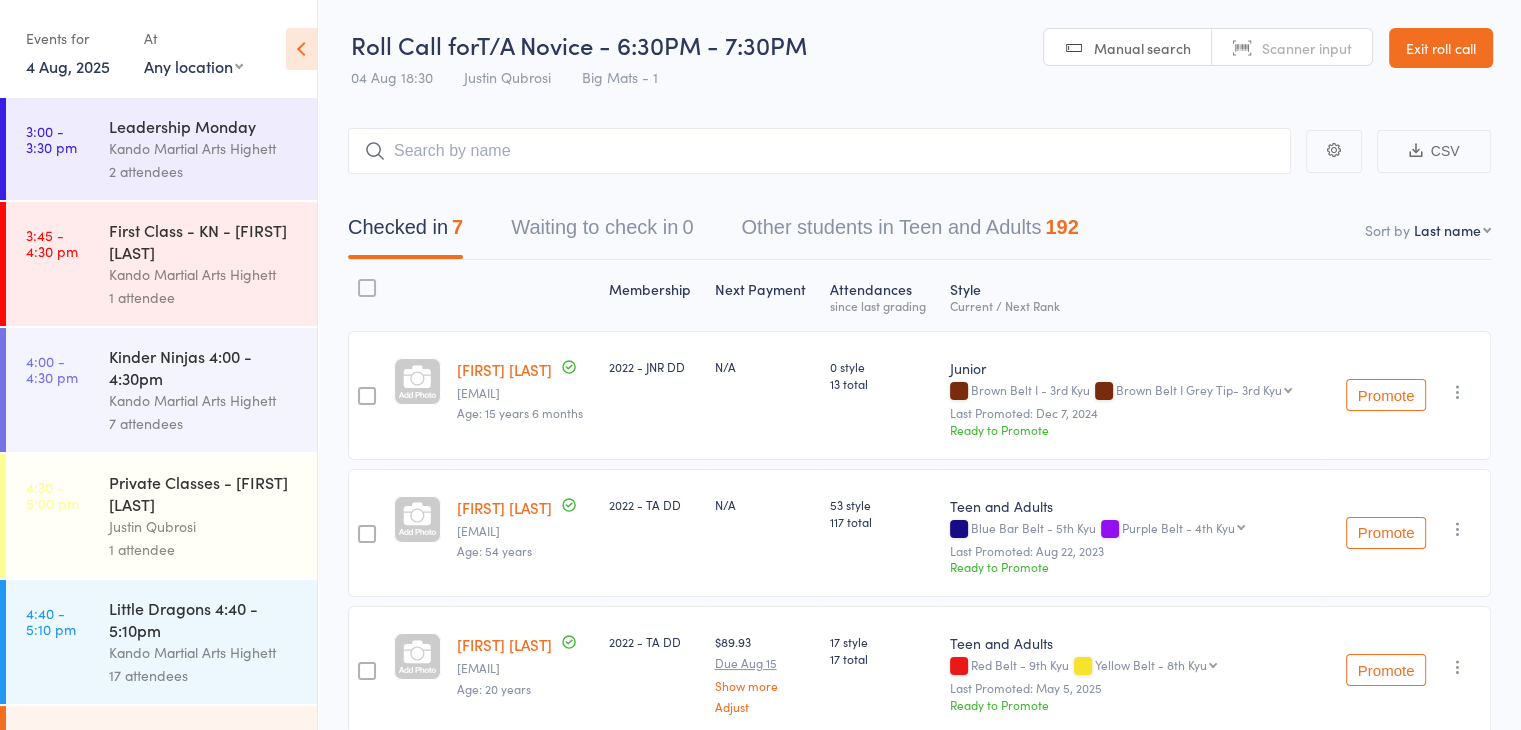 click on "Exit roll call" at bounding box center (1441, 48) 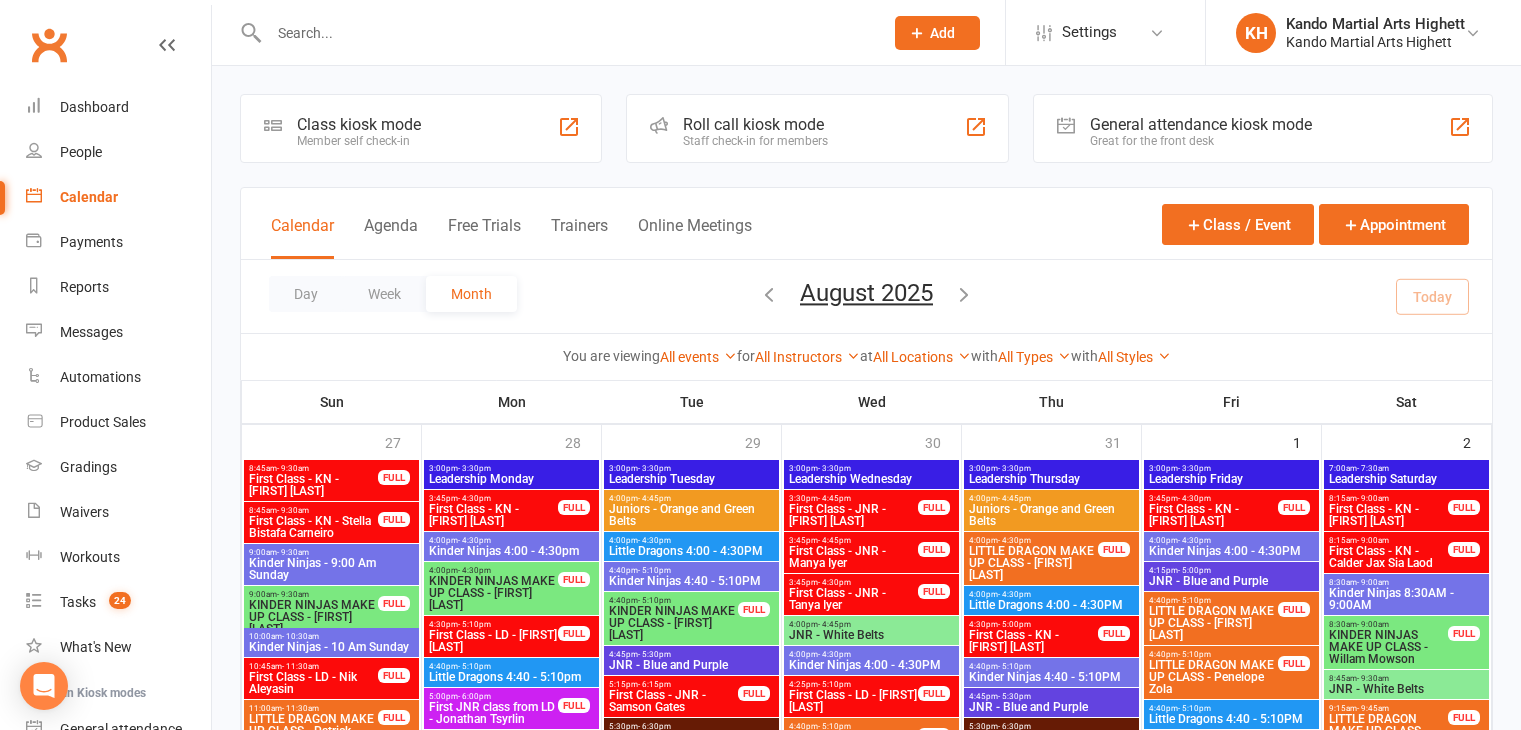 scroll, scrollTop: 1368, scrollLeft: 0, axis: vertical 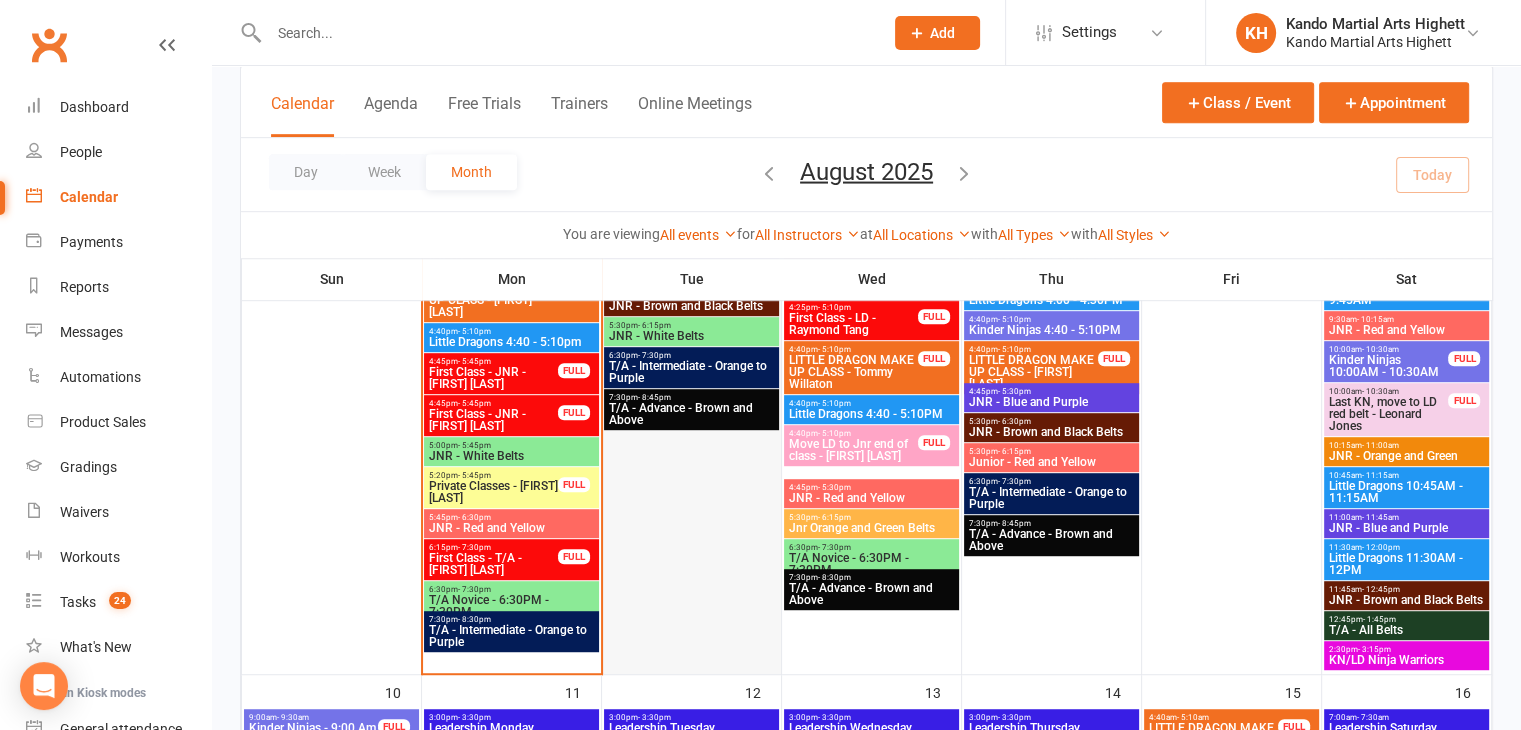 drag, startPoint x: 621, startPoint y: 293, endPoint x: 601, endPoint y: 301, distance: 21.540659 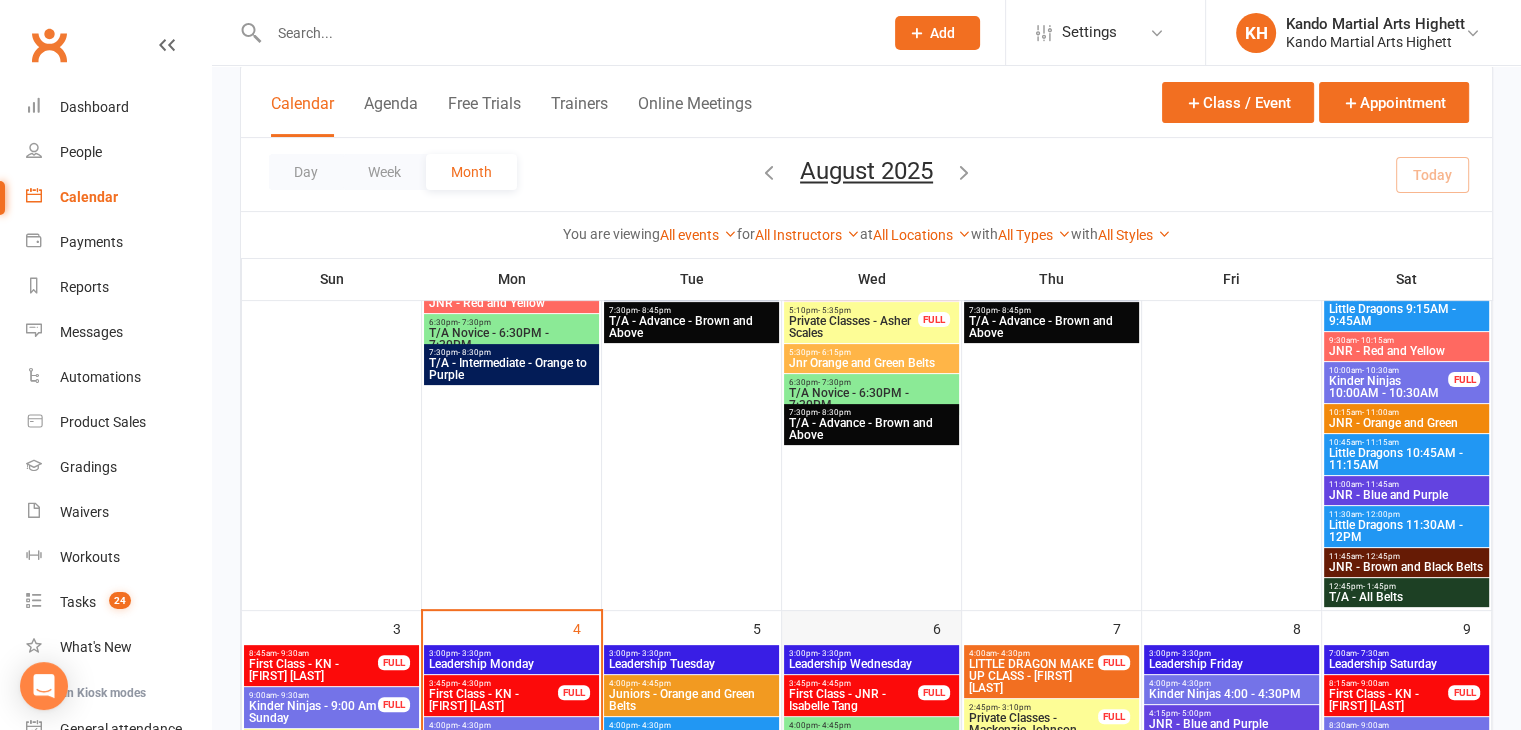 scroll, scrollTop: 0, scrollLeft: 0, axis: both 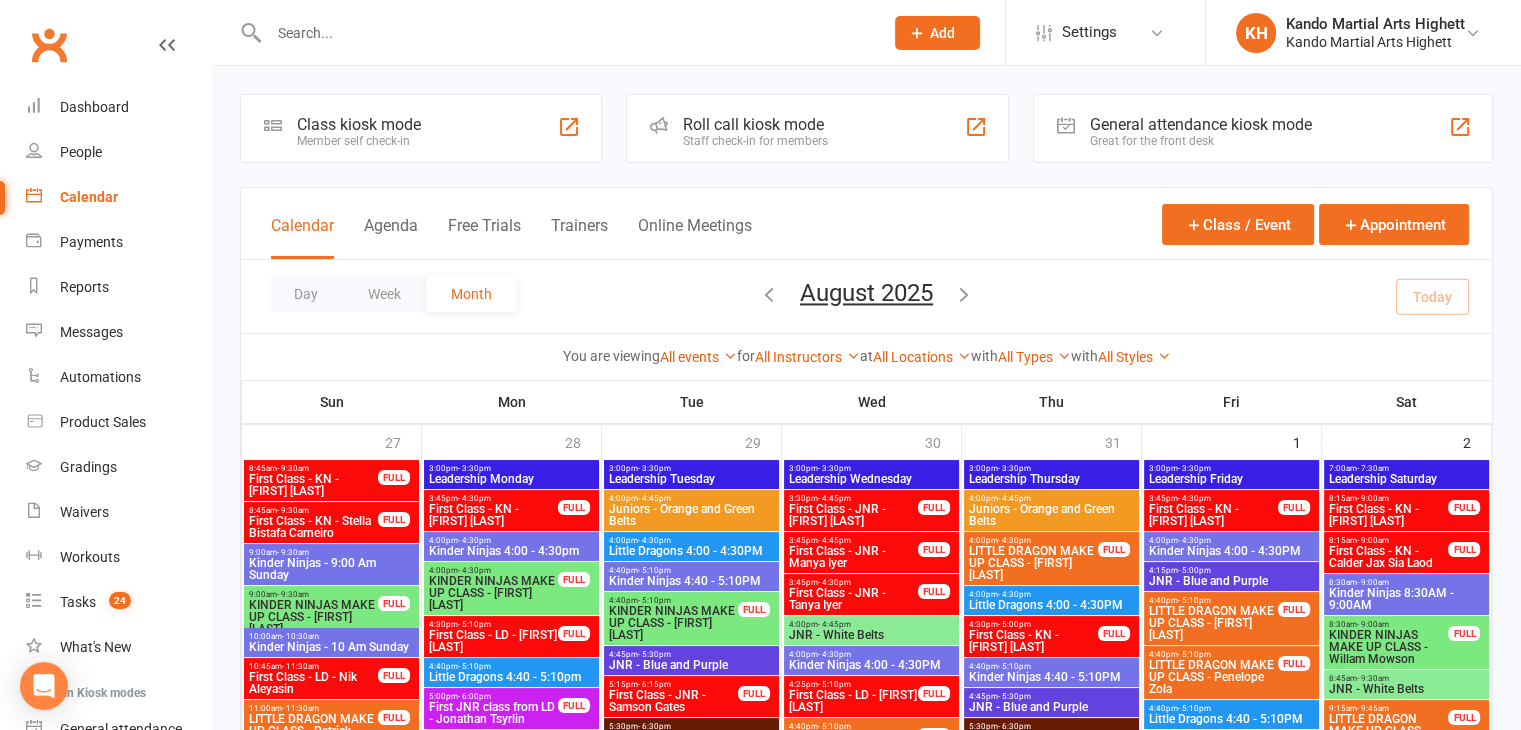 click on "Roll call kiosk mode" at bounding box center (755, 124) 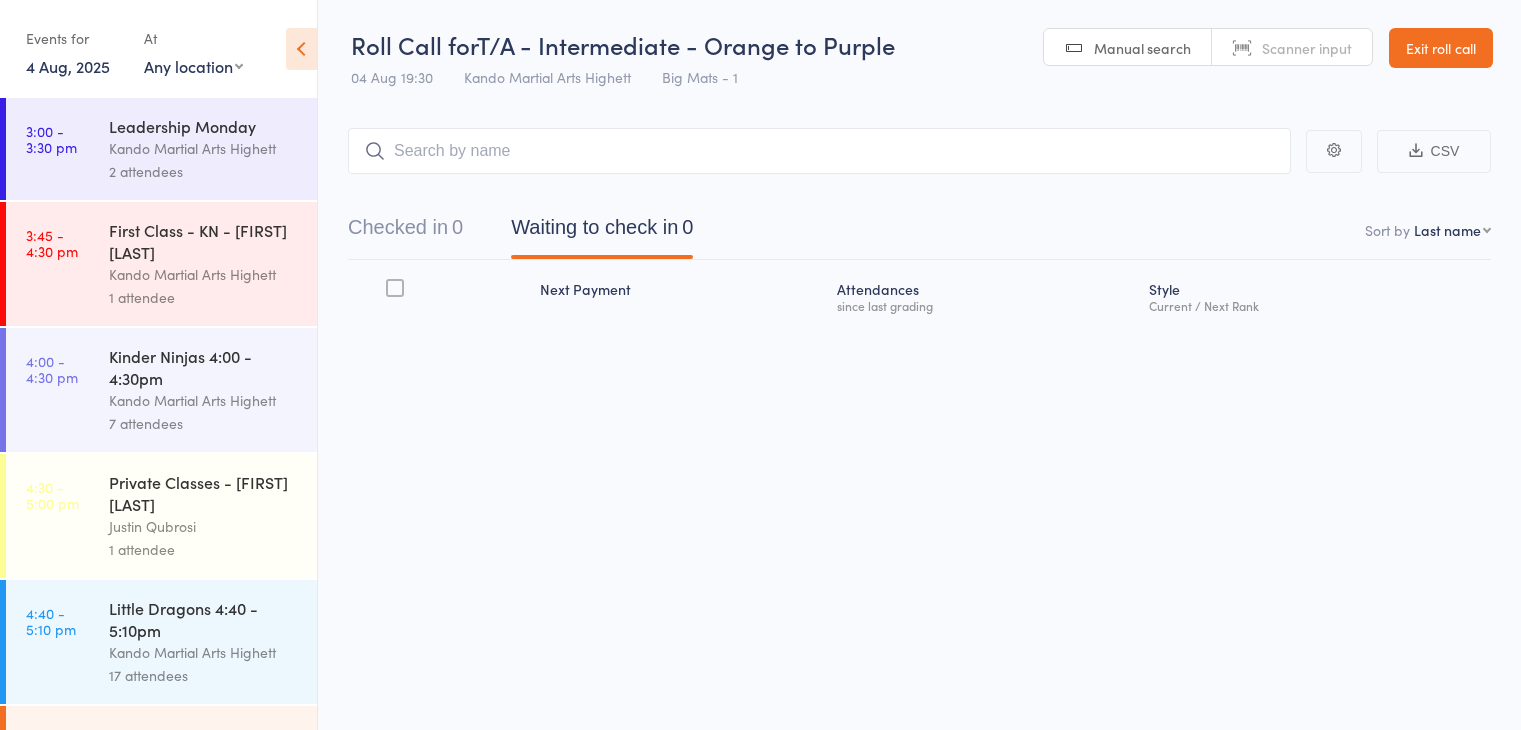 scroll, scrollTop: 0, scrollLeft: 0, axis: both 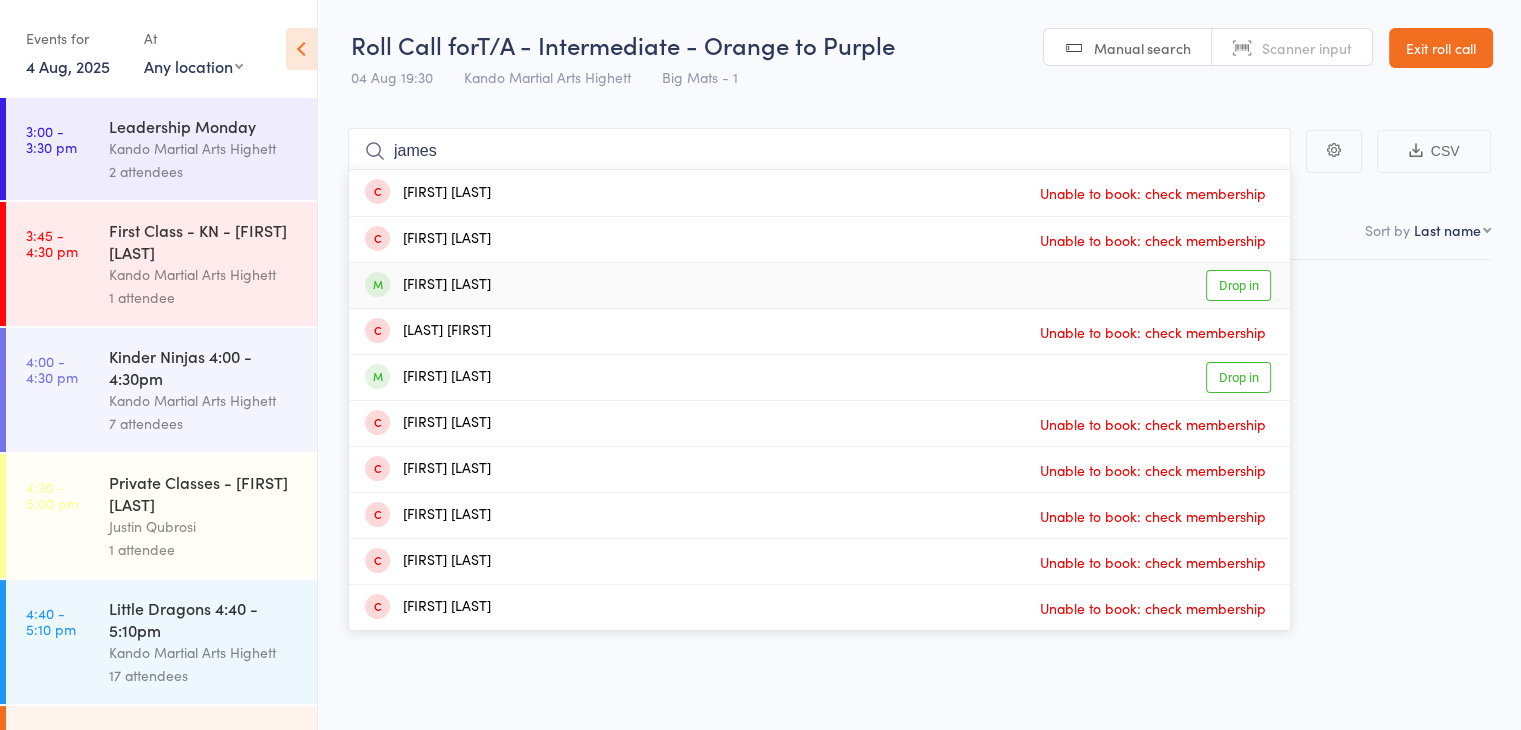 type on "james" 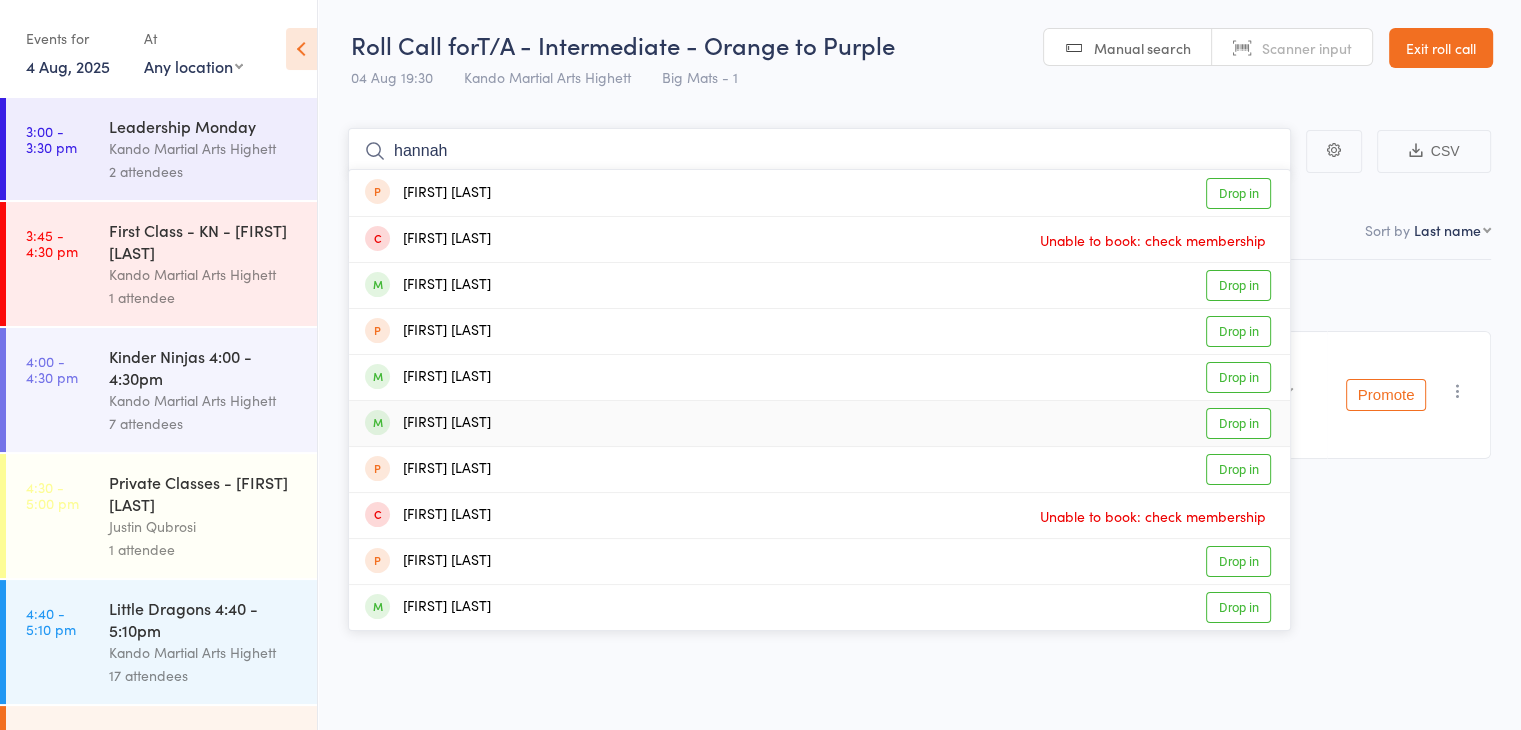type on "hannah" 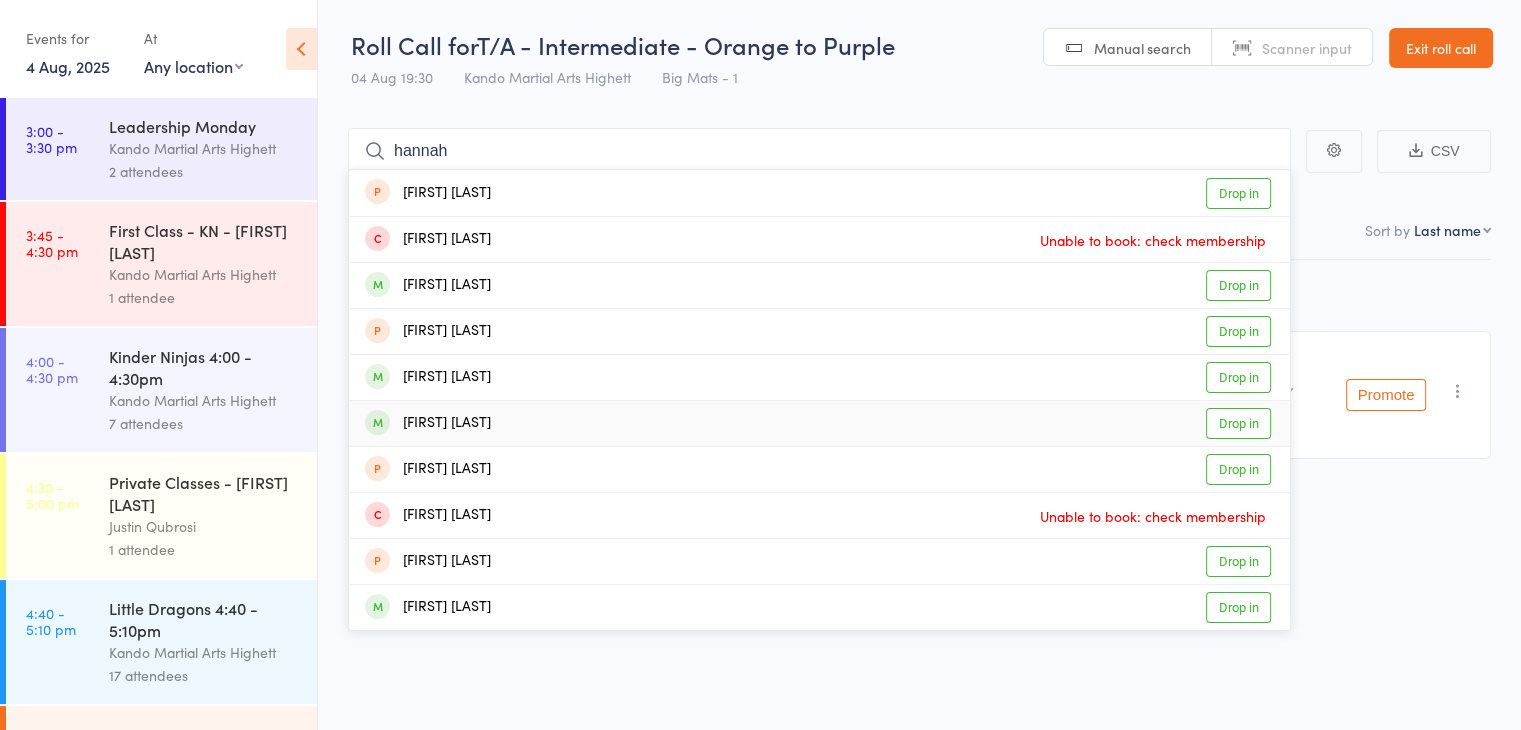 click on "[FIRST] [LAST] Drop in" at bounding box center [819, 423] 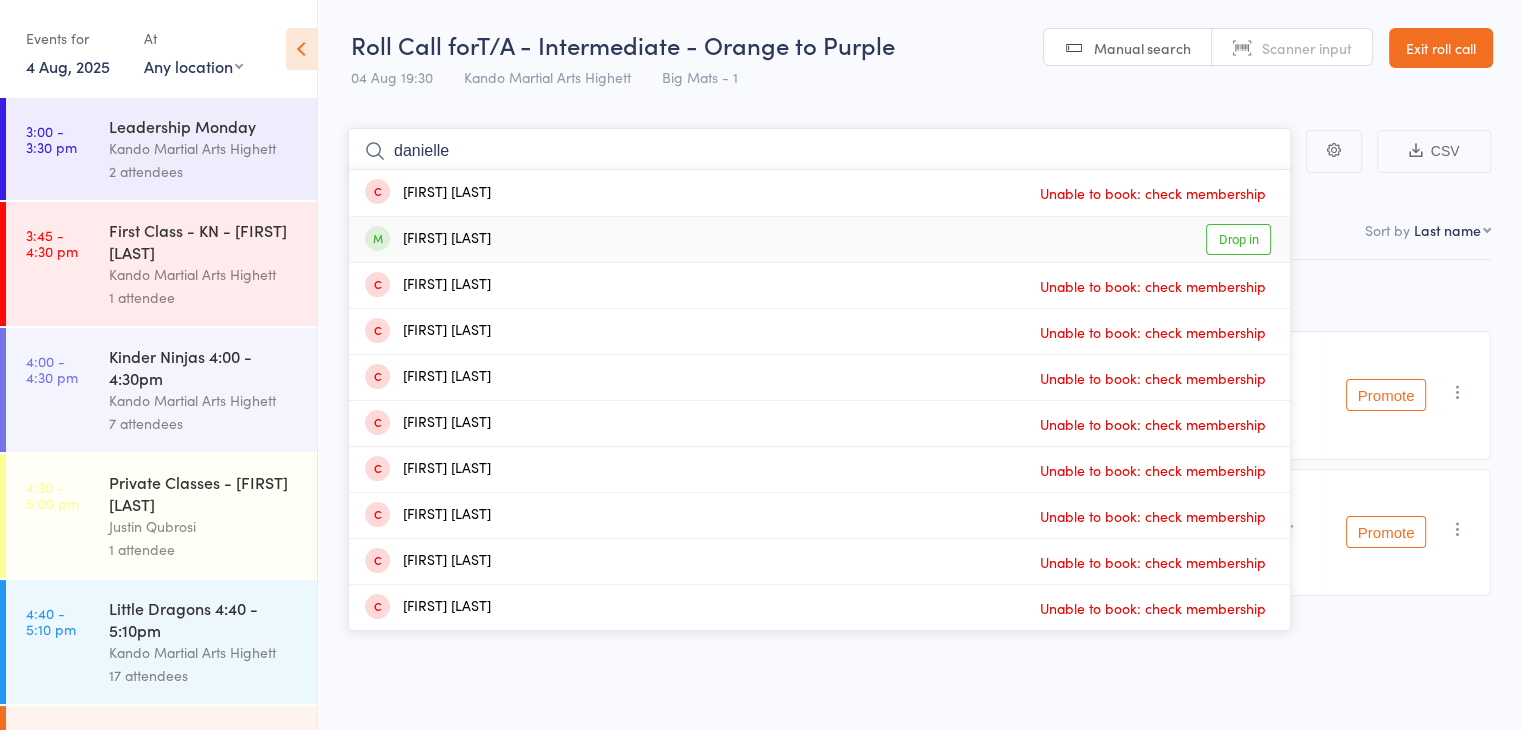 type on "danielle" 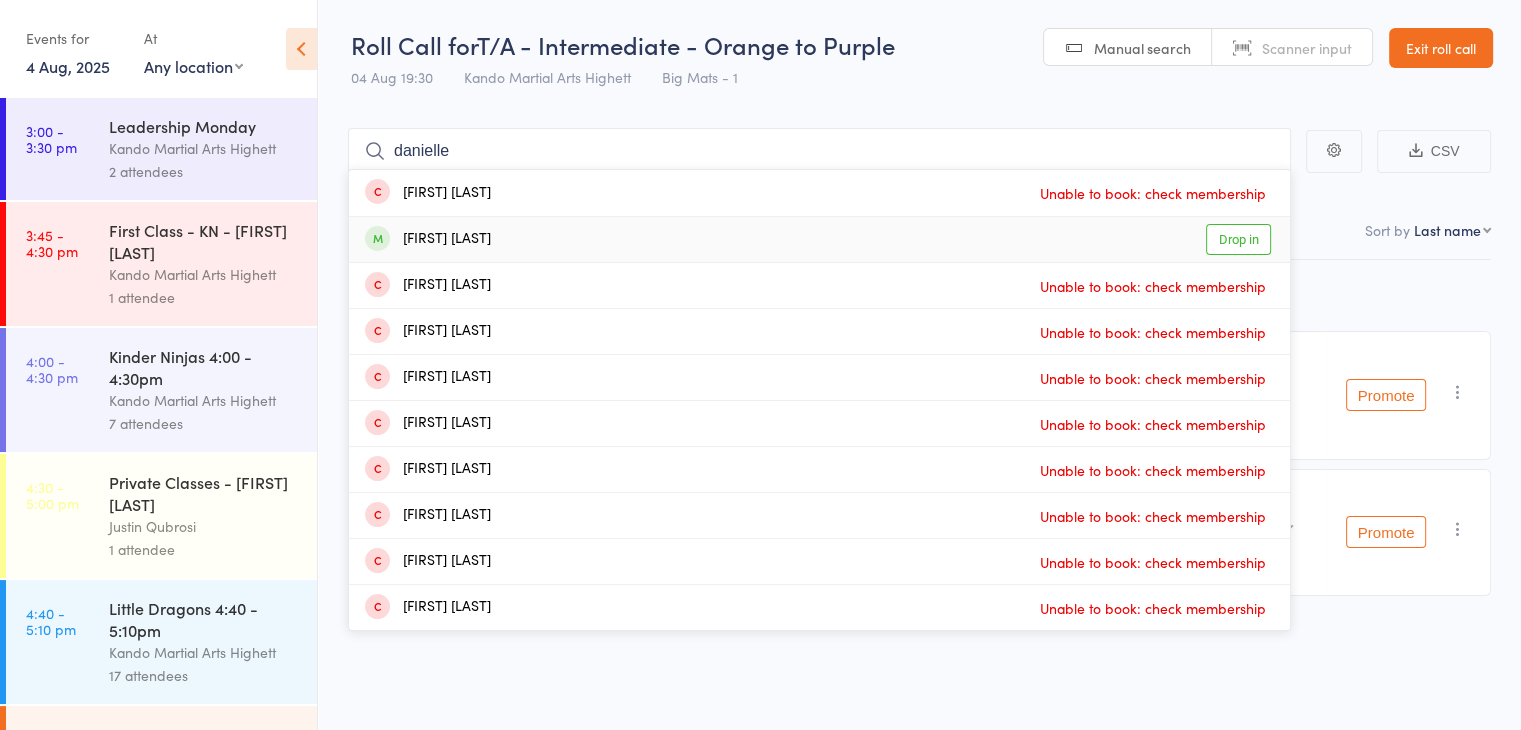 click on "[FIRST] [LAST] Drop in" at bounding box center [819, 239] 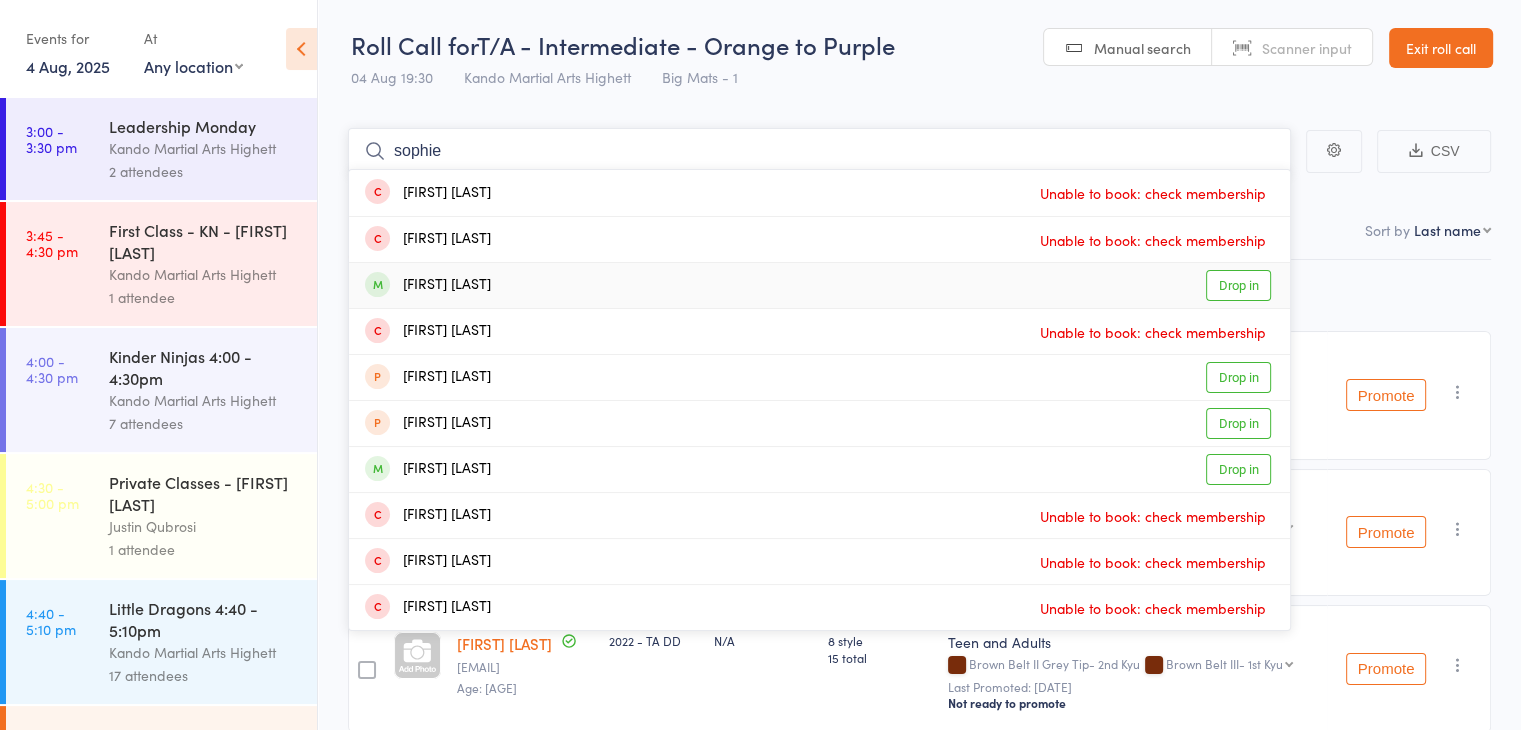type on "sophie" 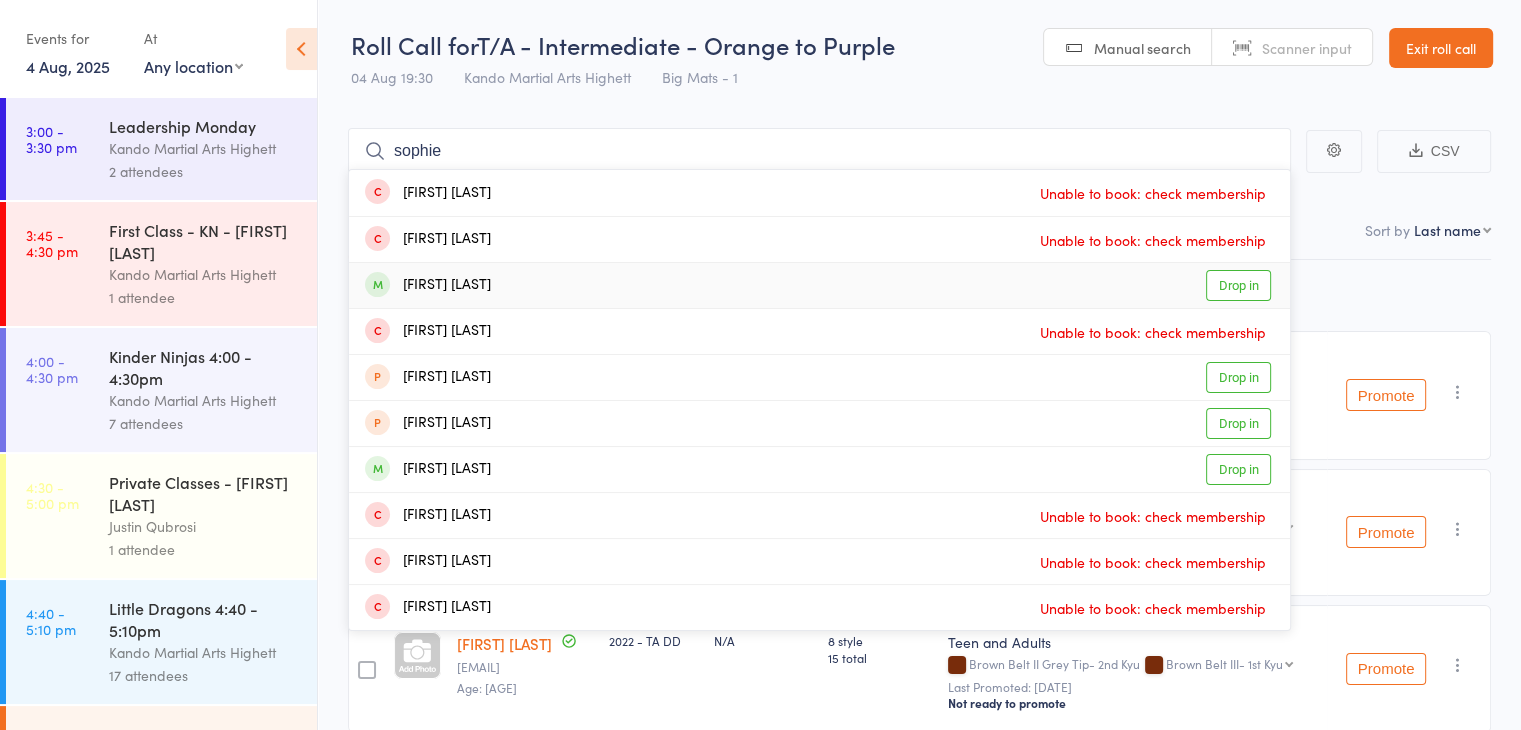 click on "[FIRST] [LAST] Drop in" at bounding box center (819, 285) 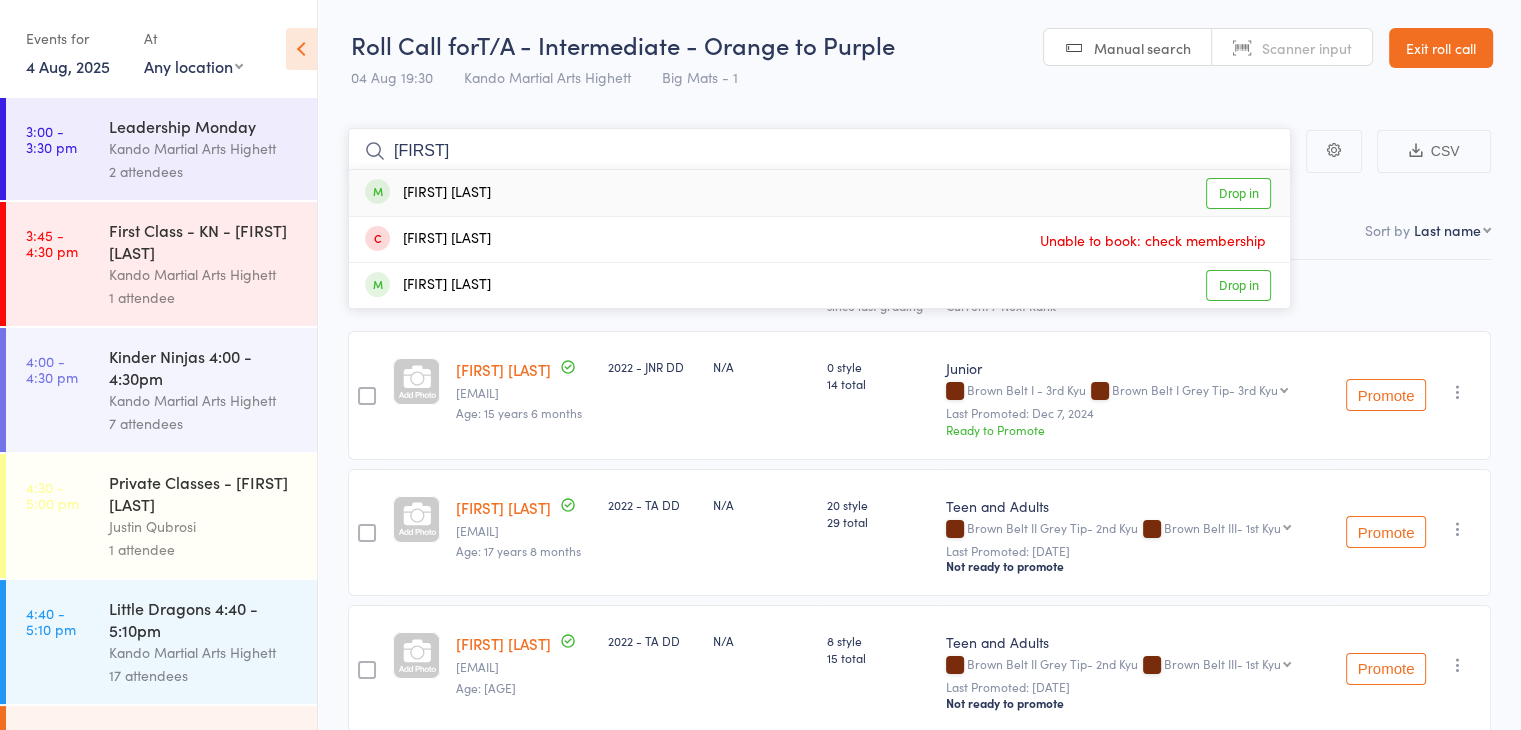 type on "[FIRST]" 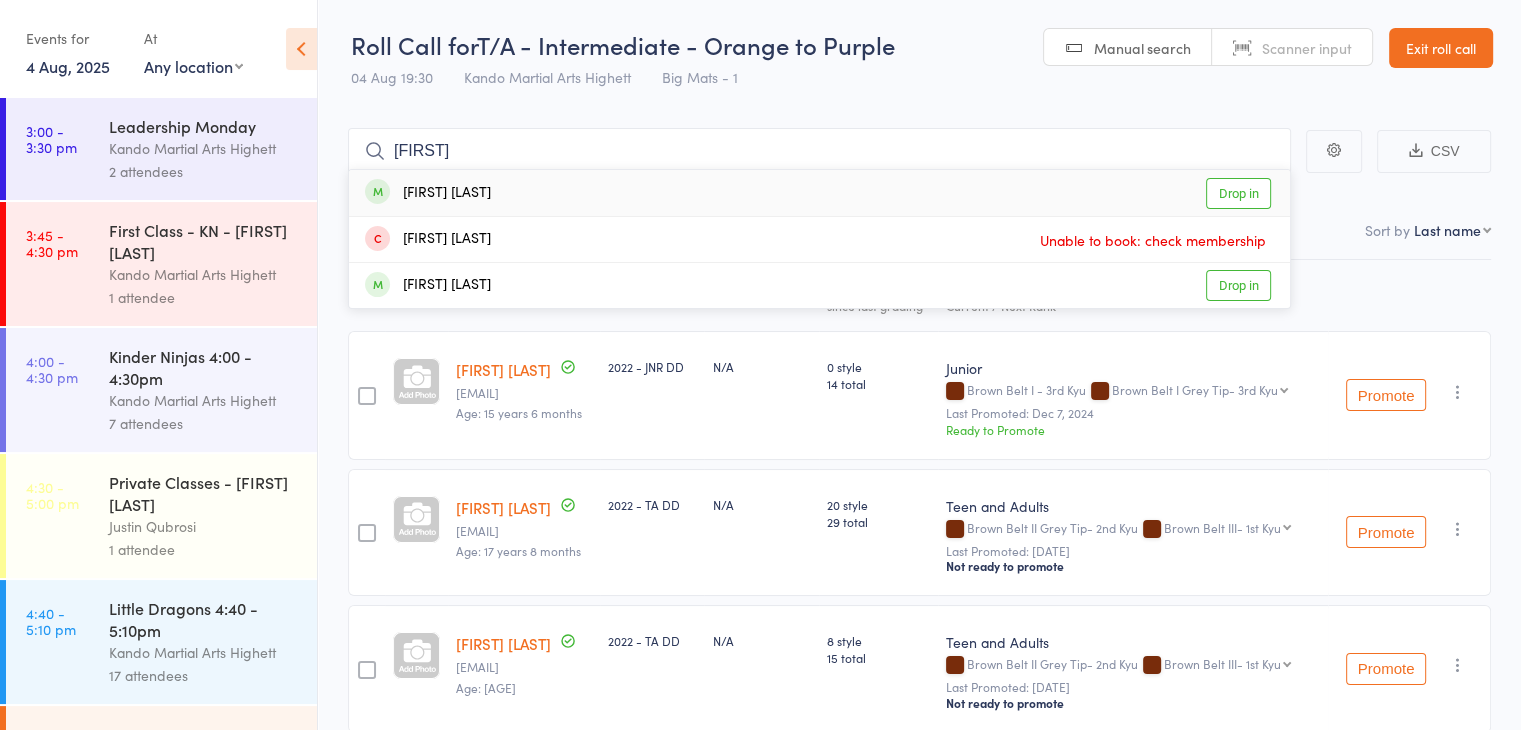 click on "[FIRST] [LAST] Drop in" at bounding box center [819, 193] 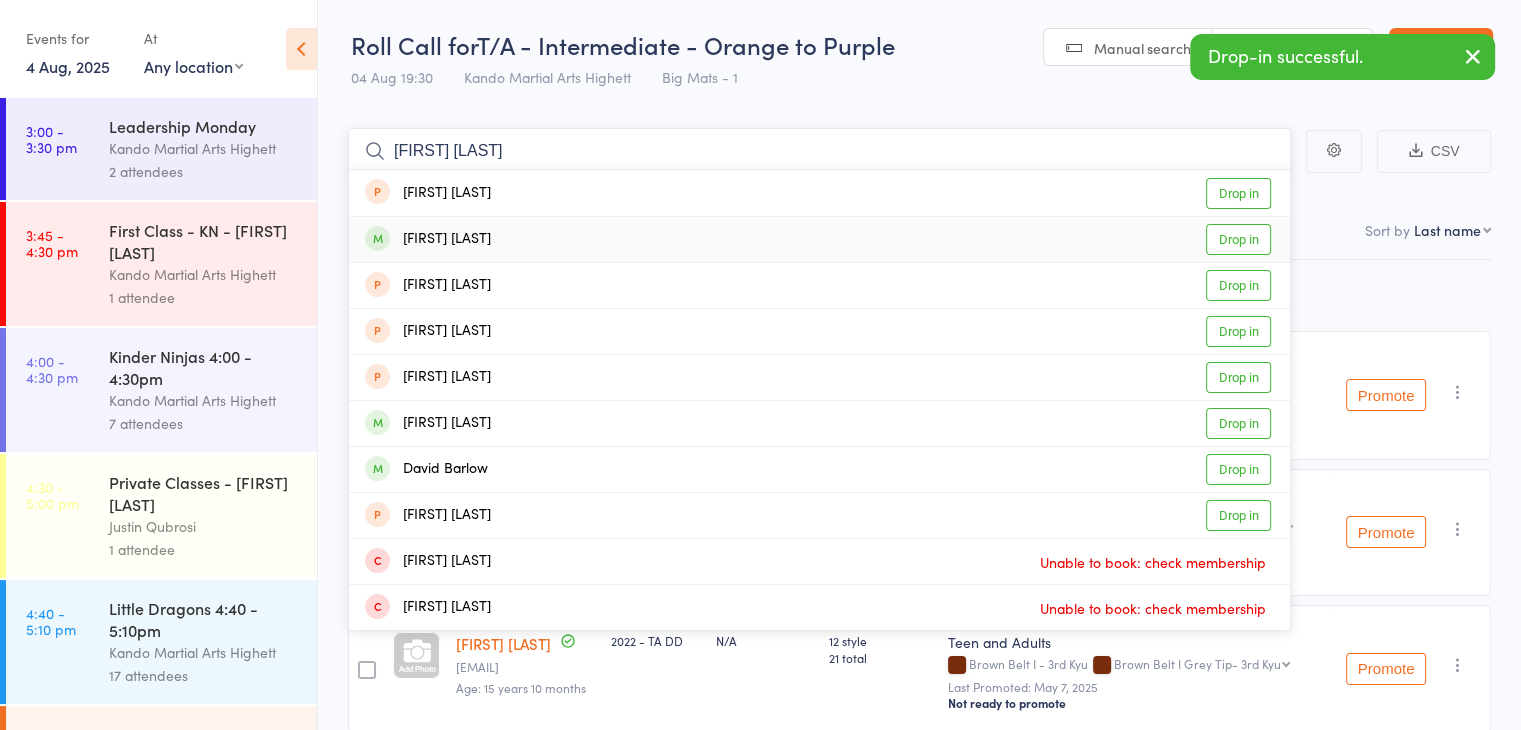 type on "[FIRST] [LAST]" 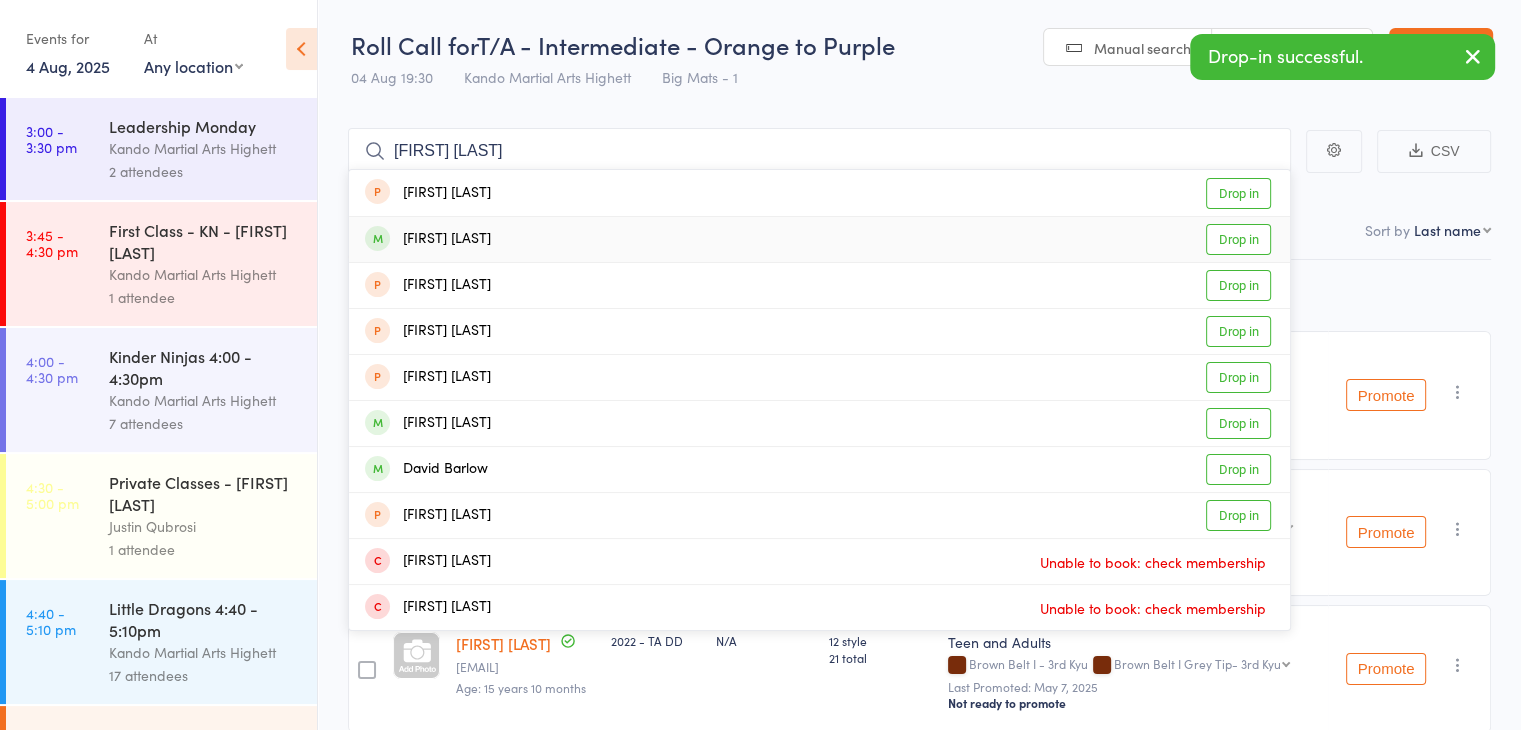 click on "[FIRST] [LAST] Drop in" at bounding box center [819, 239] 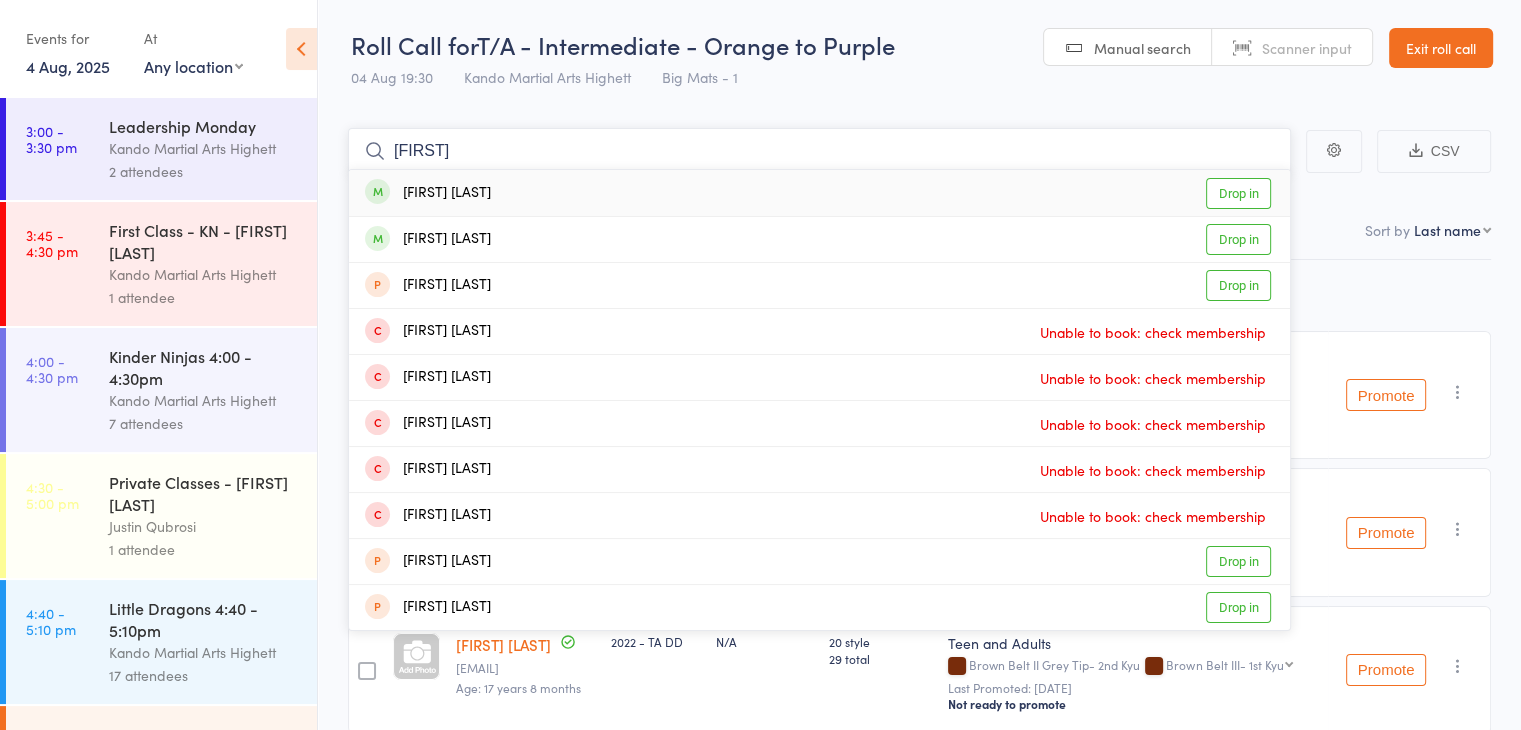 type on "[FIRST]" 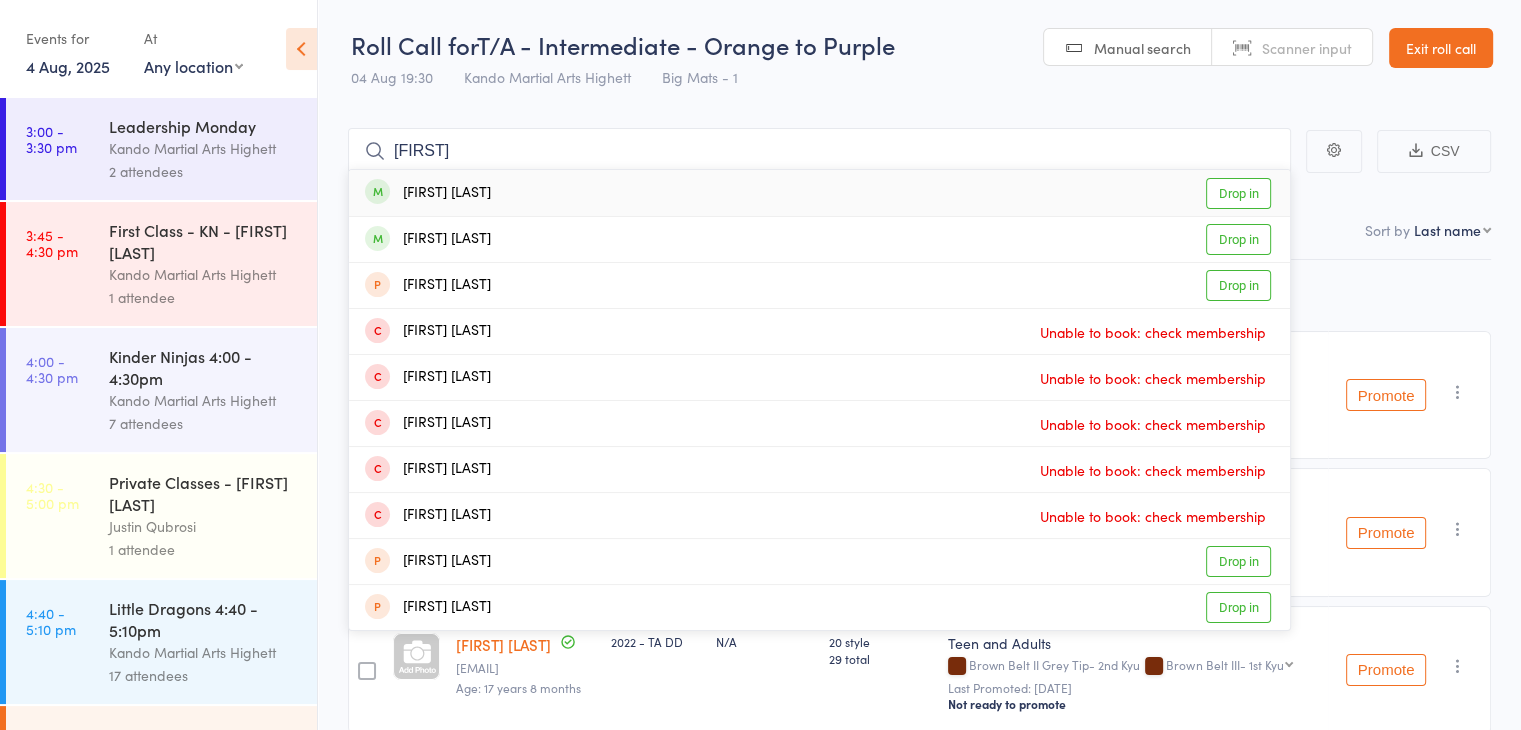 click on "[FIRST] [LAST] Drop in" at bounding box center [819, 193] 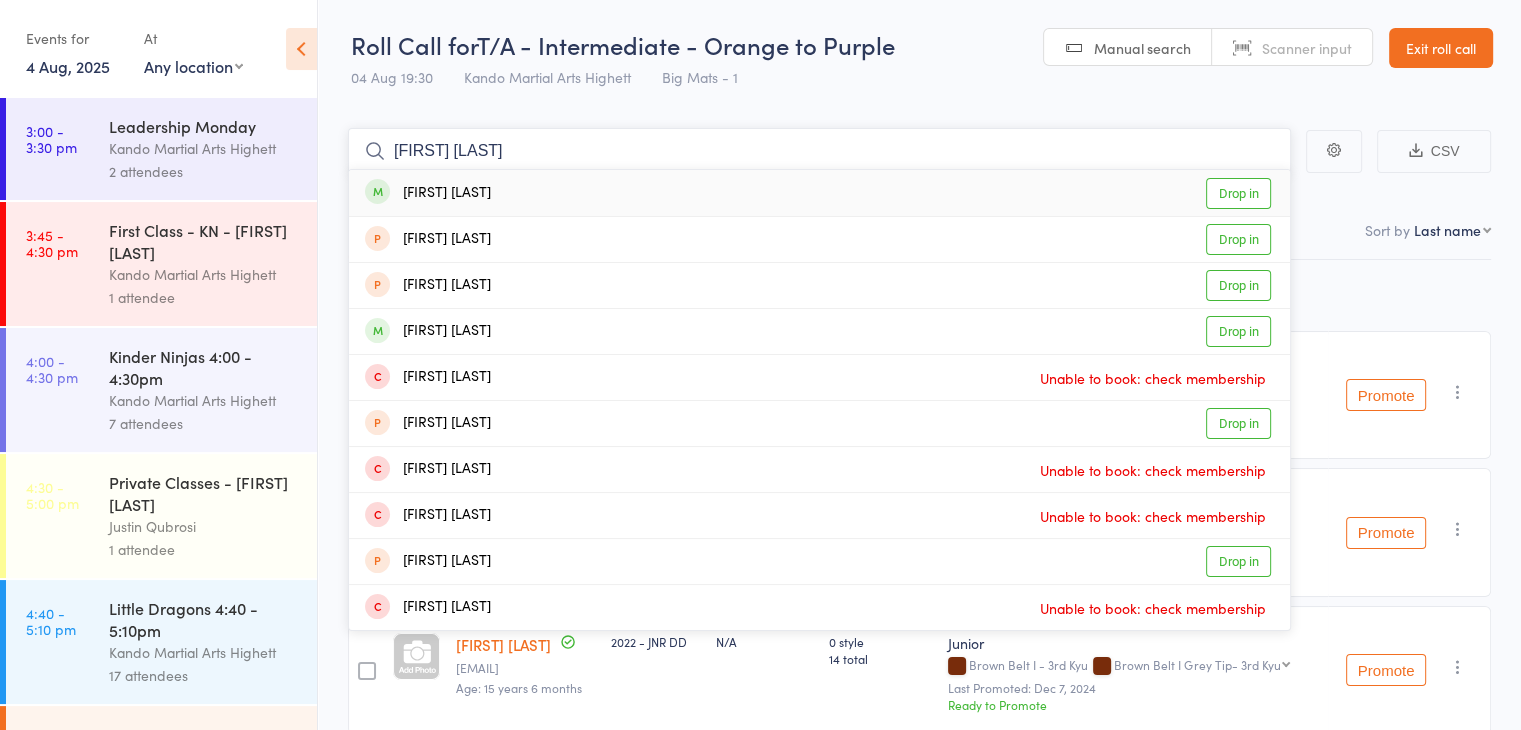 type on "[FIRST] [LAST]" 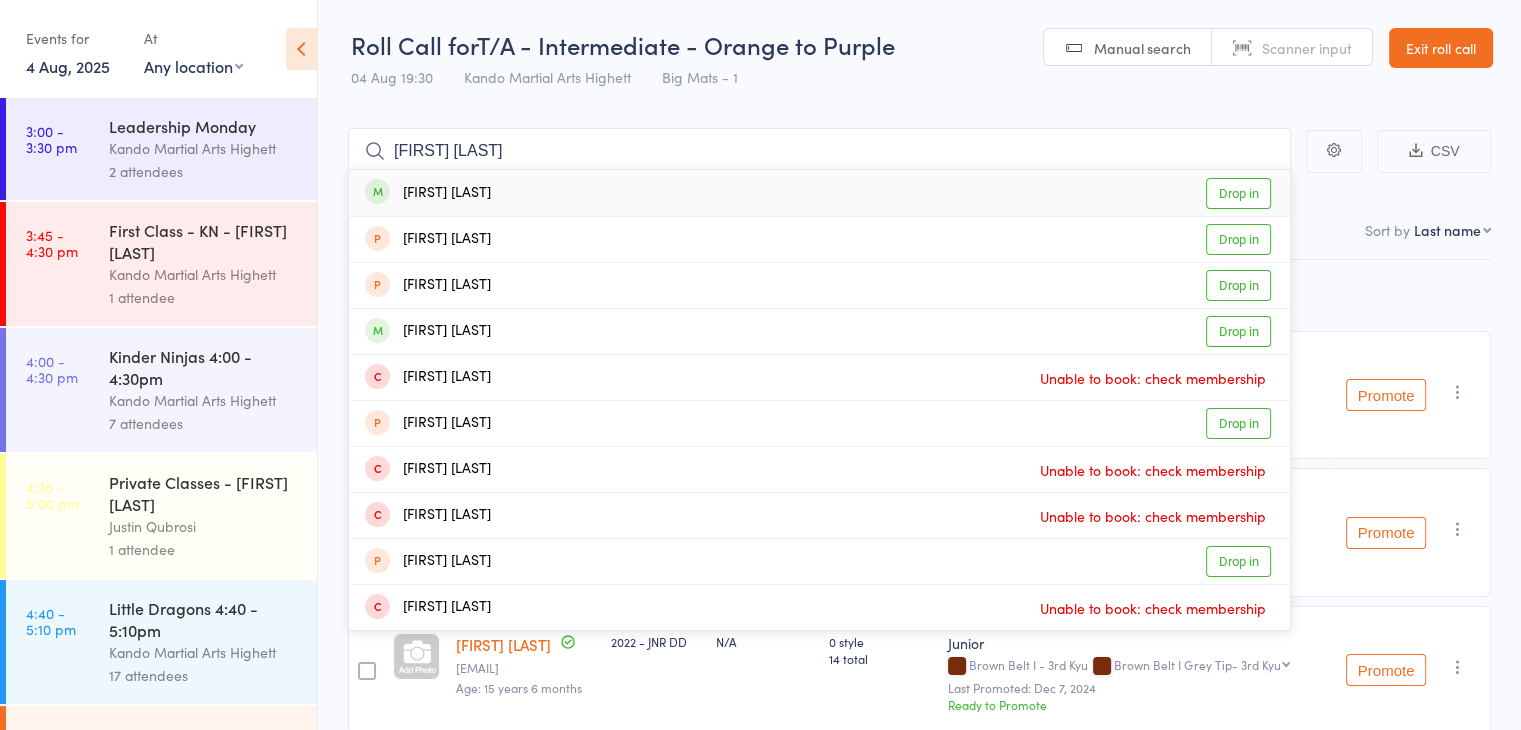click on "[FIRST] [LAST] Drop in" at bounding box center [819, 193] 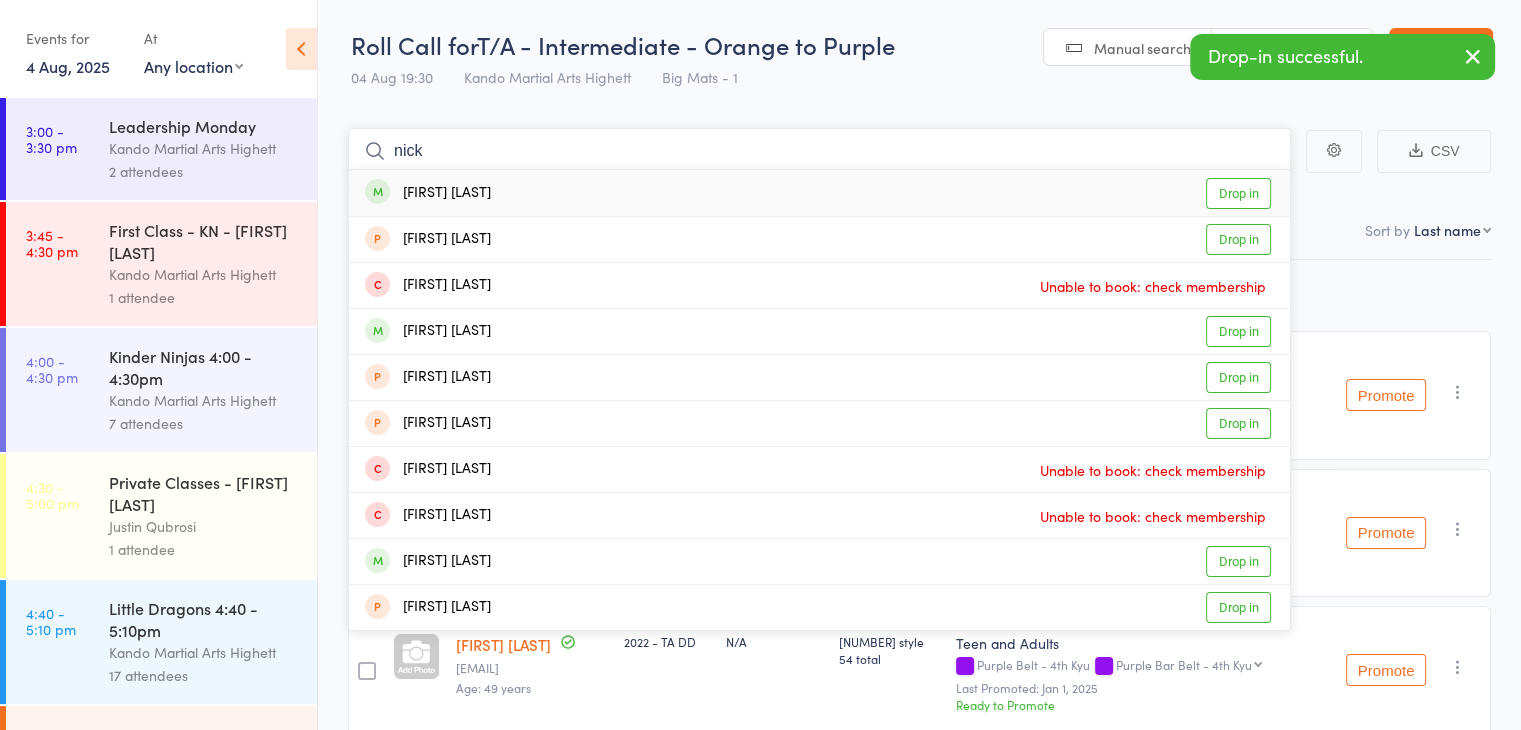 type on "nick" 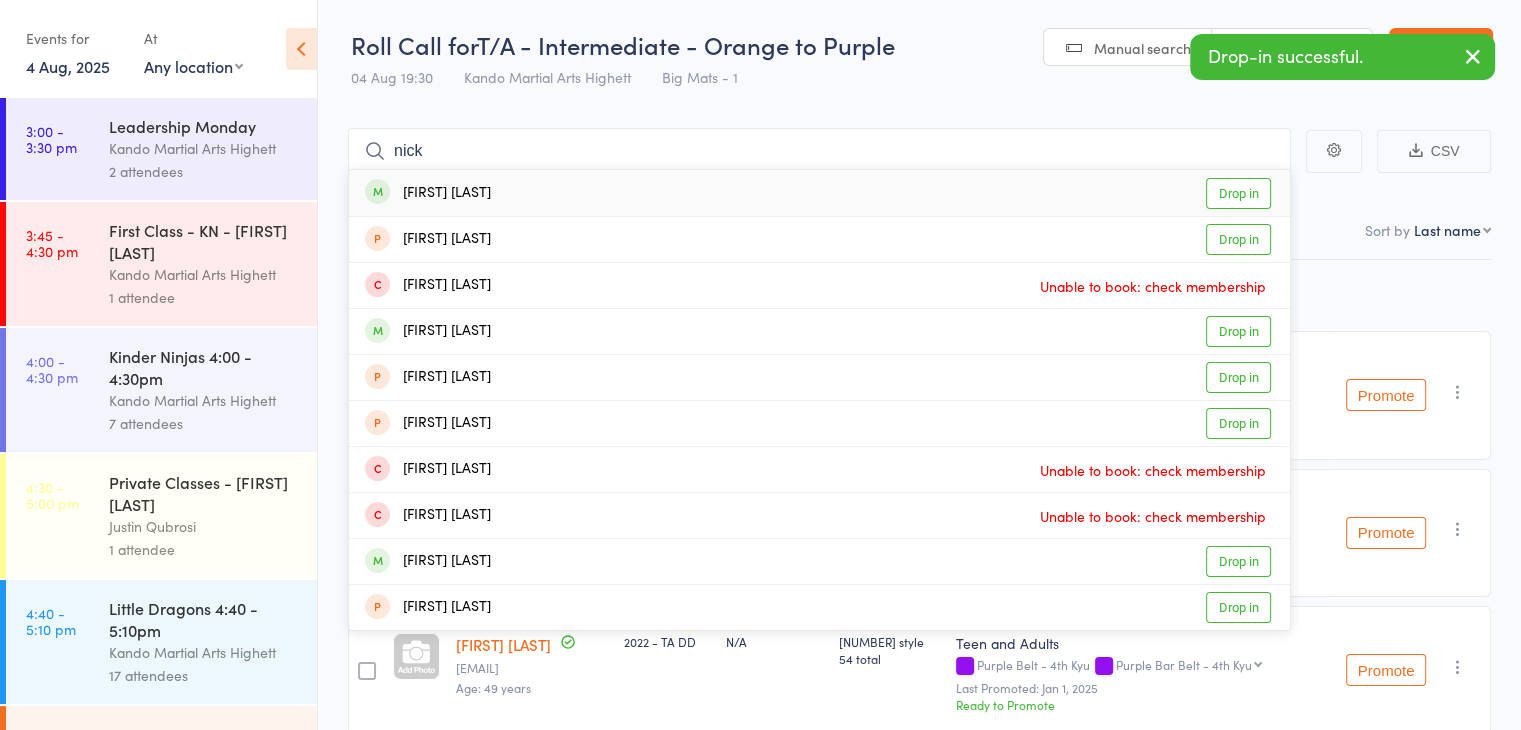 click on "[FIRST] [LAST]" at bounding box center (428, 193) 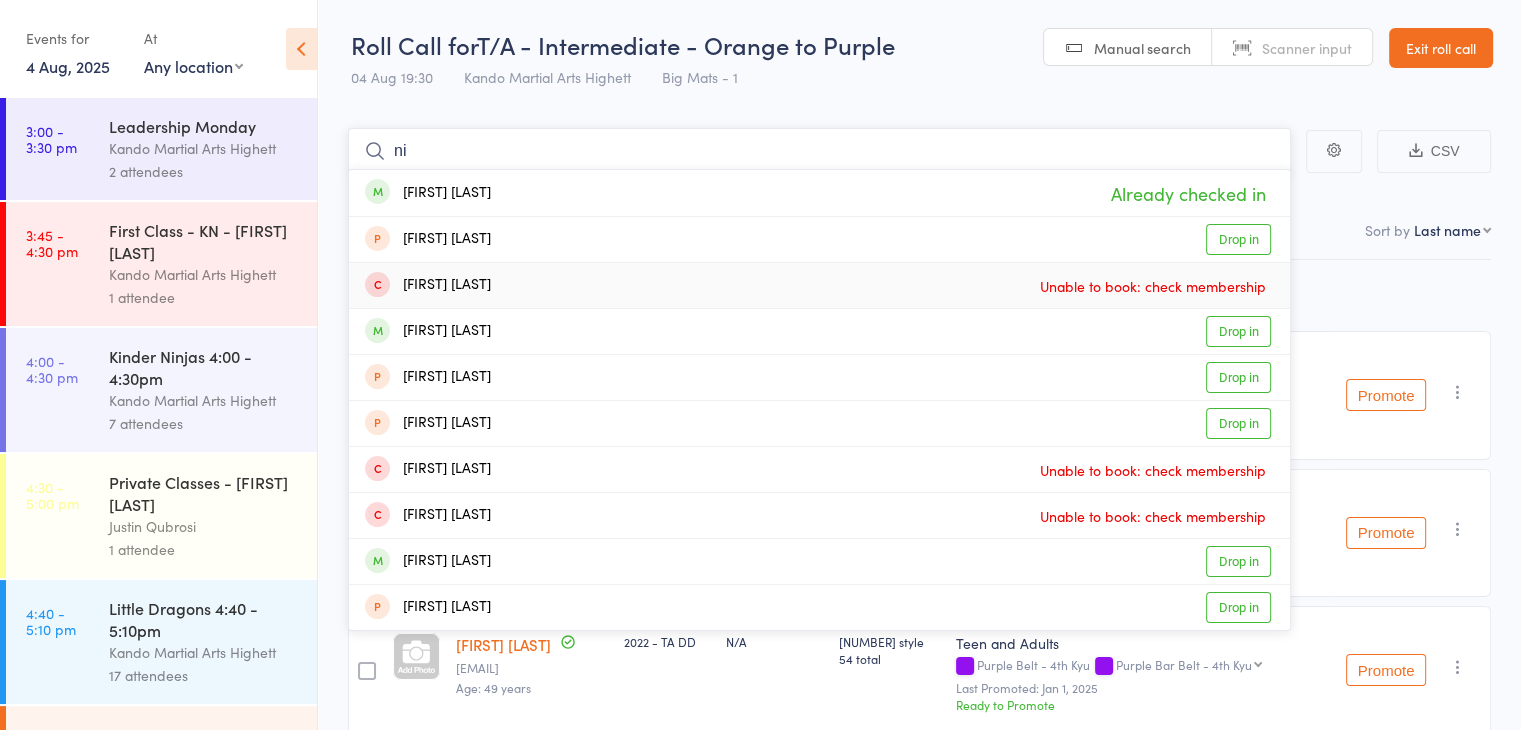 type on "n" 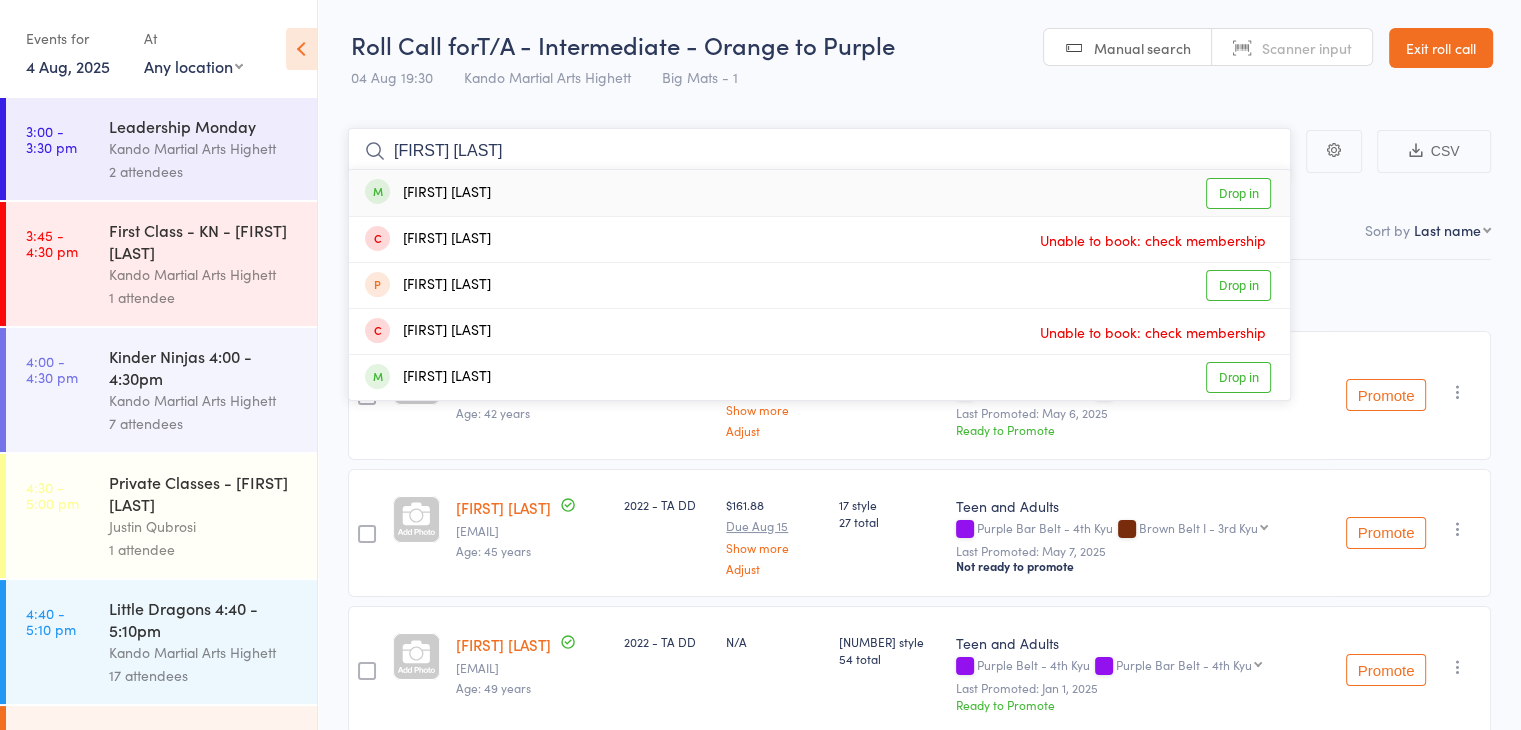 type on "[FIRST] [LAST]" 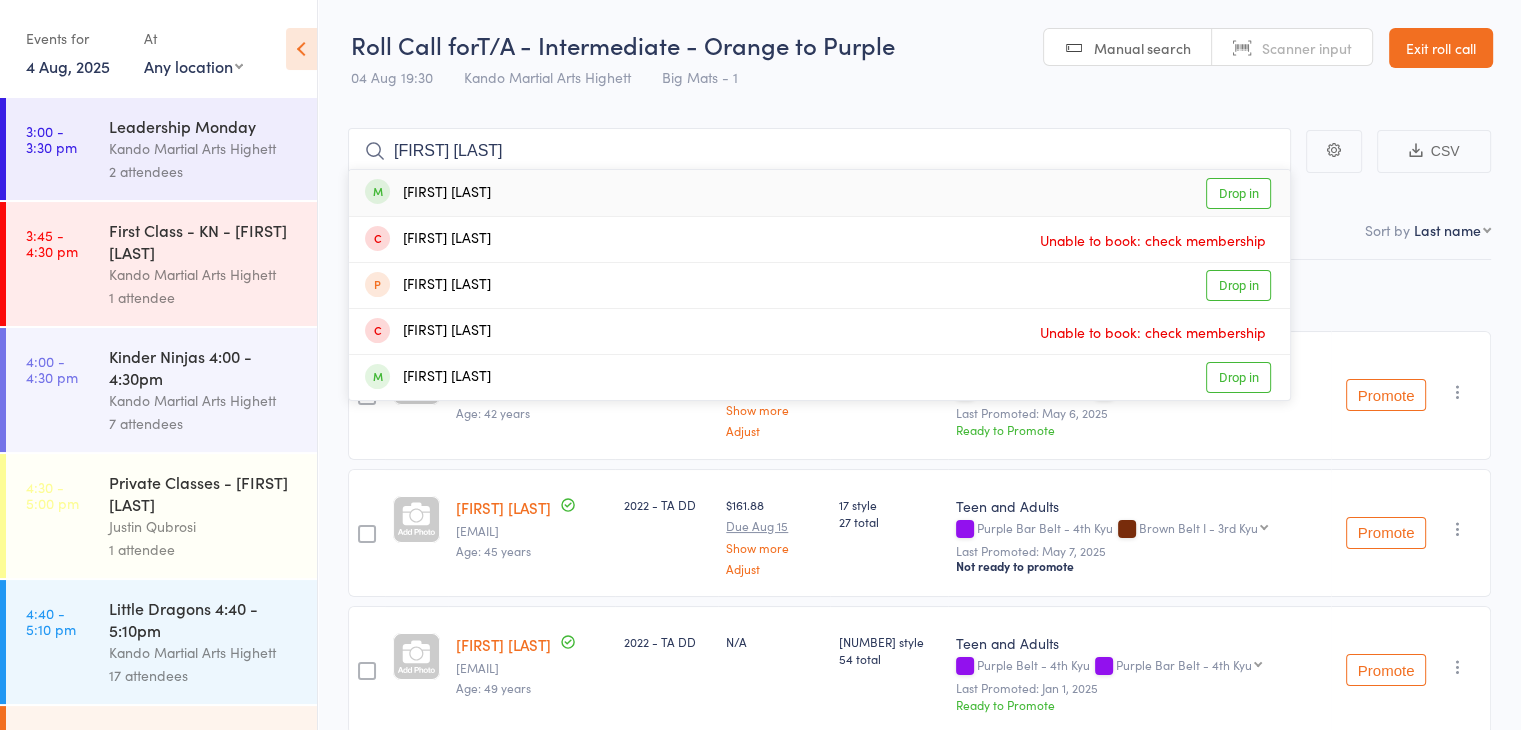 click on "[FIRST] [LAST] Drop in" at bounding box center [819, 193] 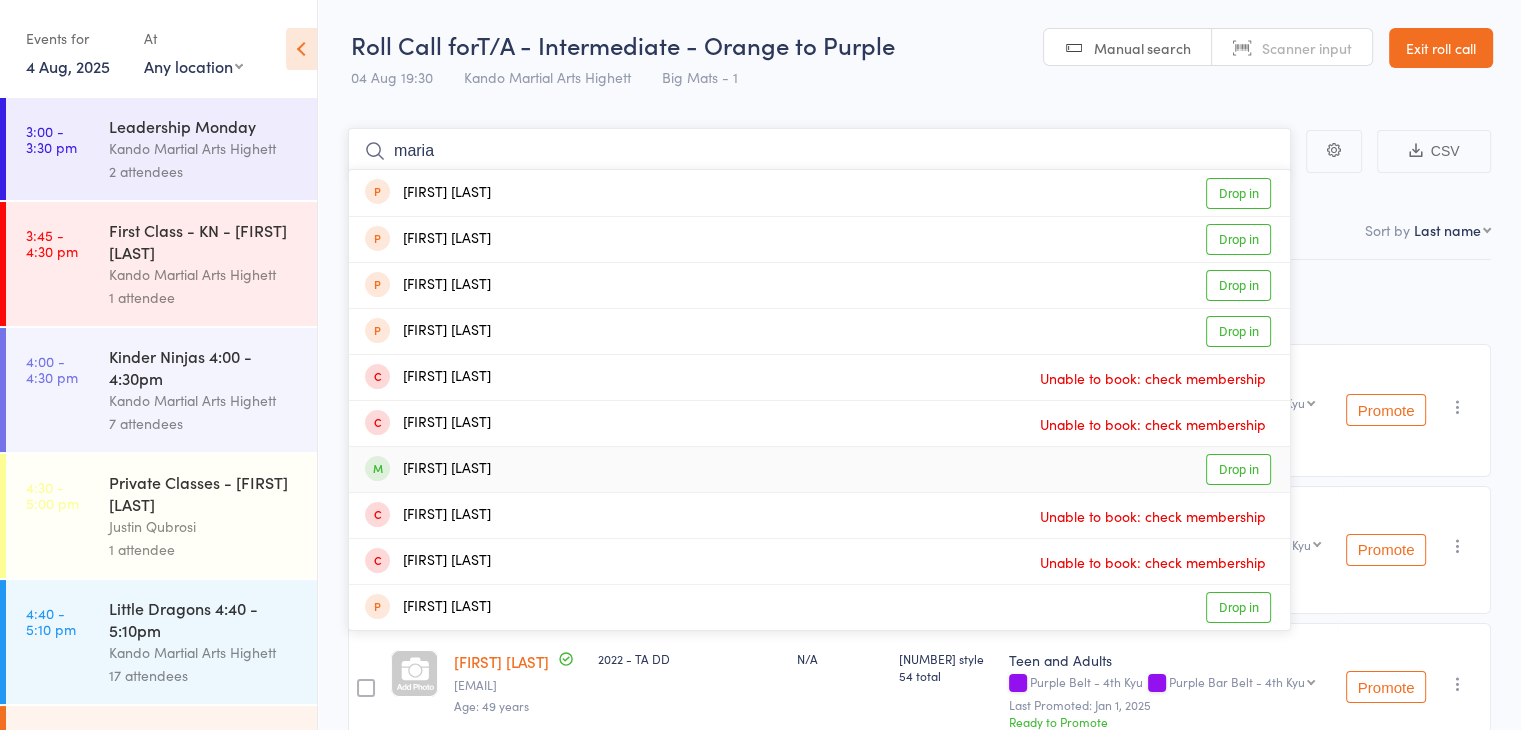 type on "maria" 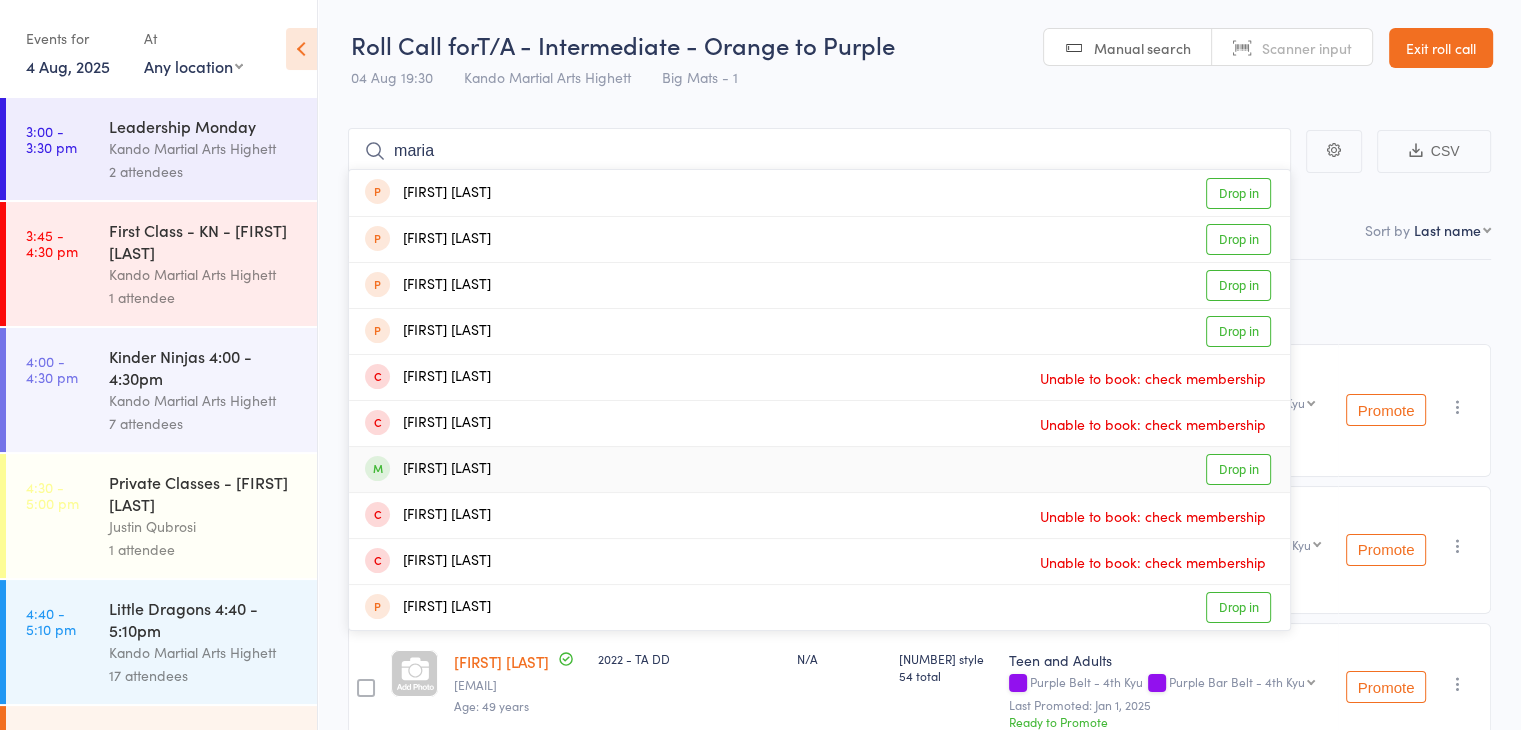 click on "Maria Gordon-saker Drop in" at bounding box center (819, 469) 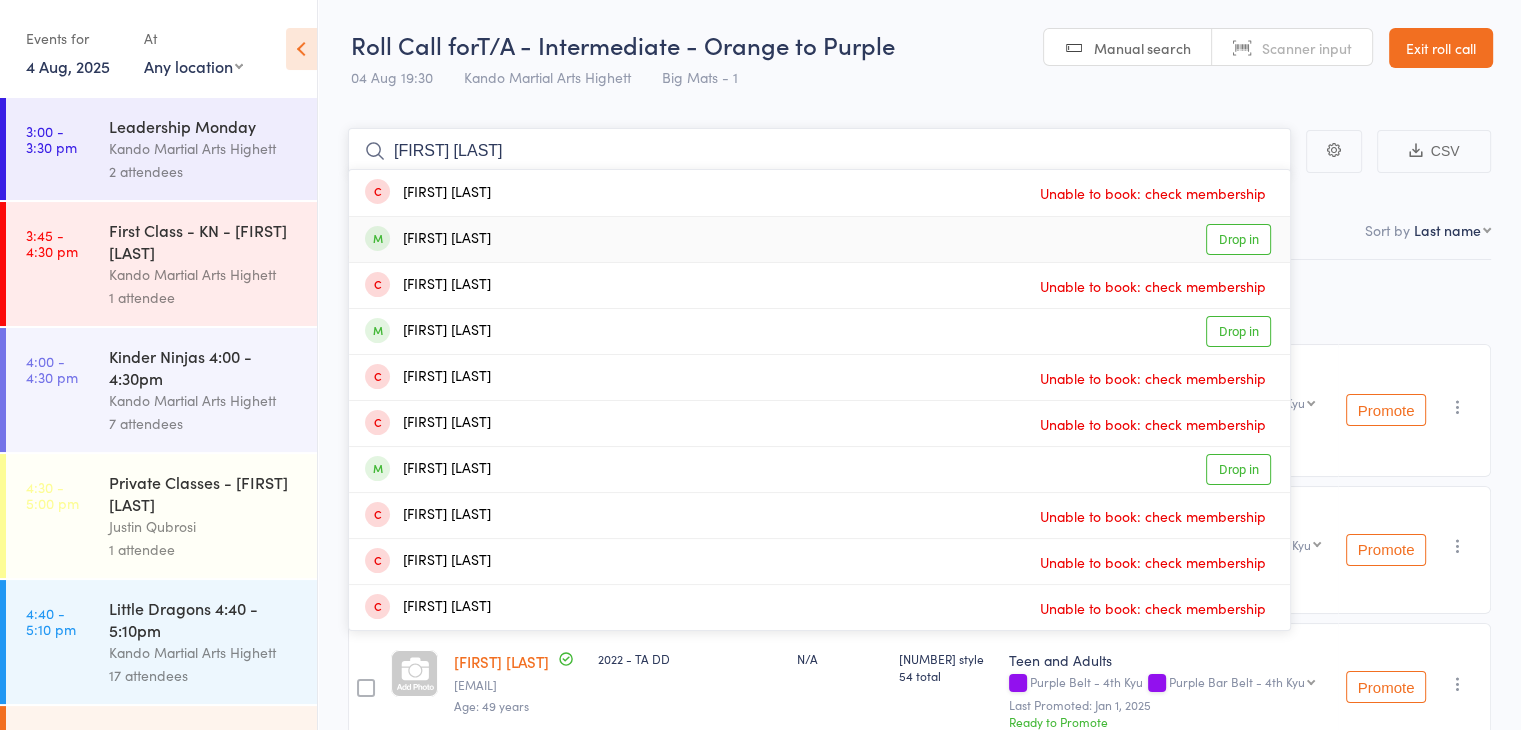 type on "alexander lurov" 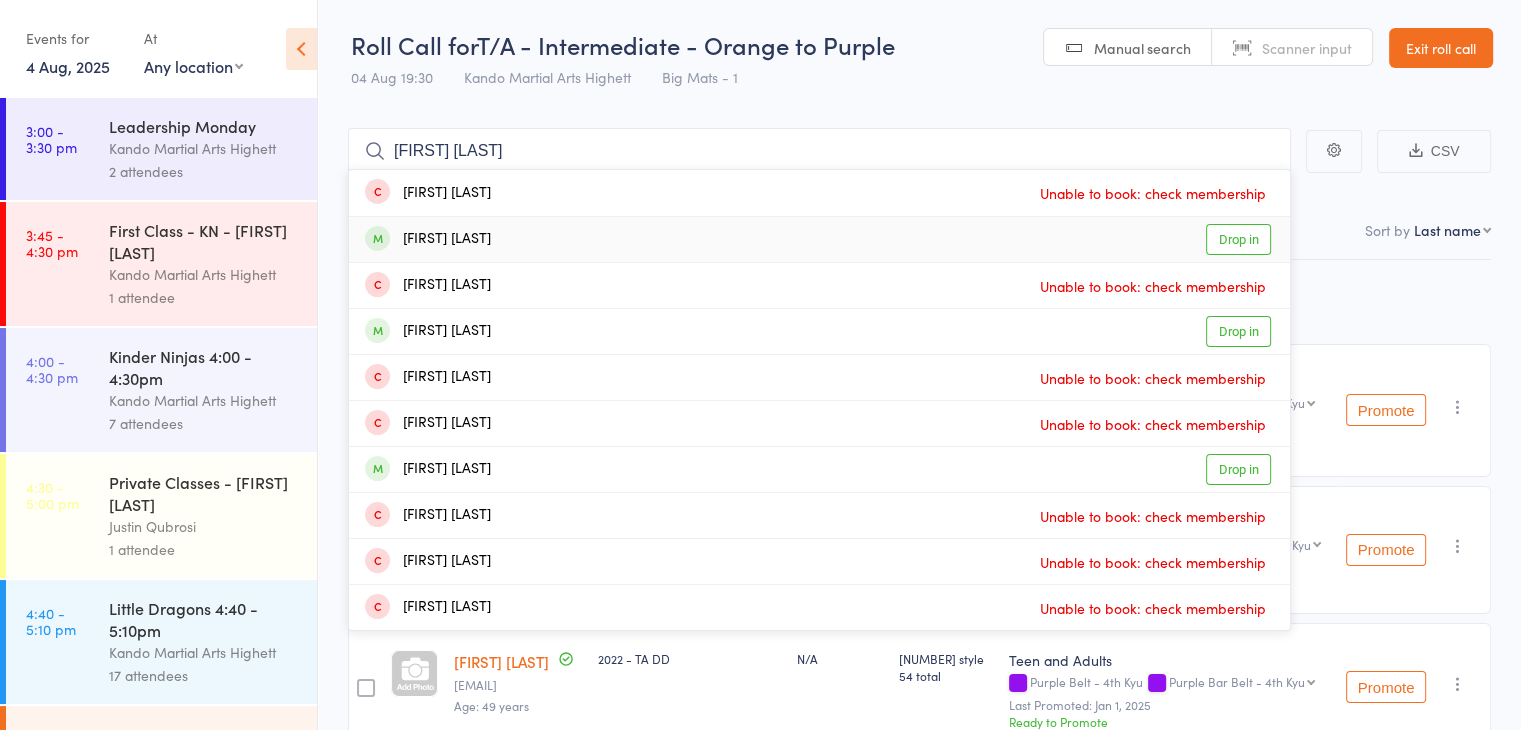 click on "Alexander Iurovetski Drop in" at bounding box center [819, 239] 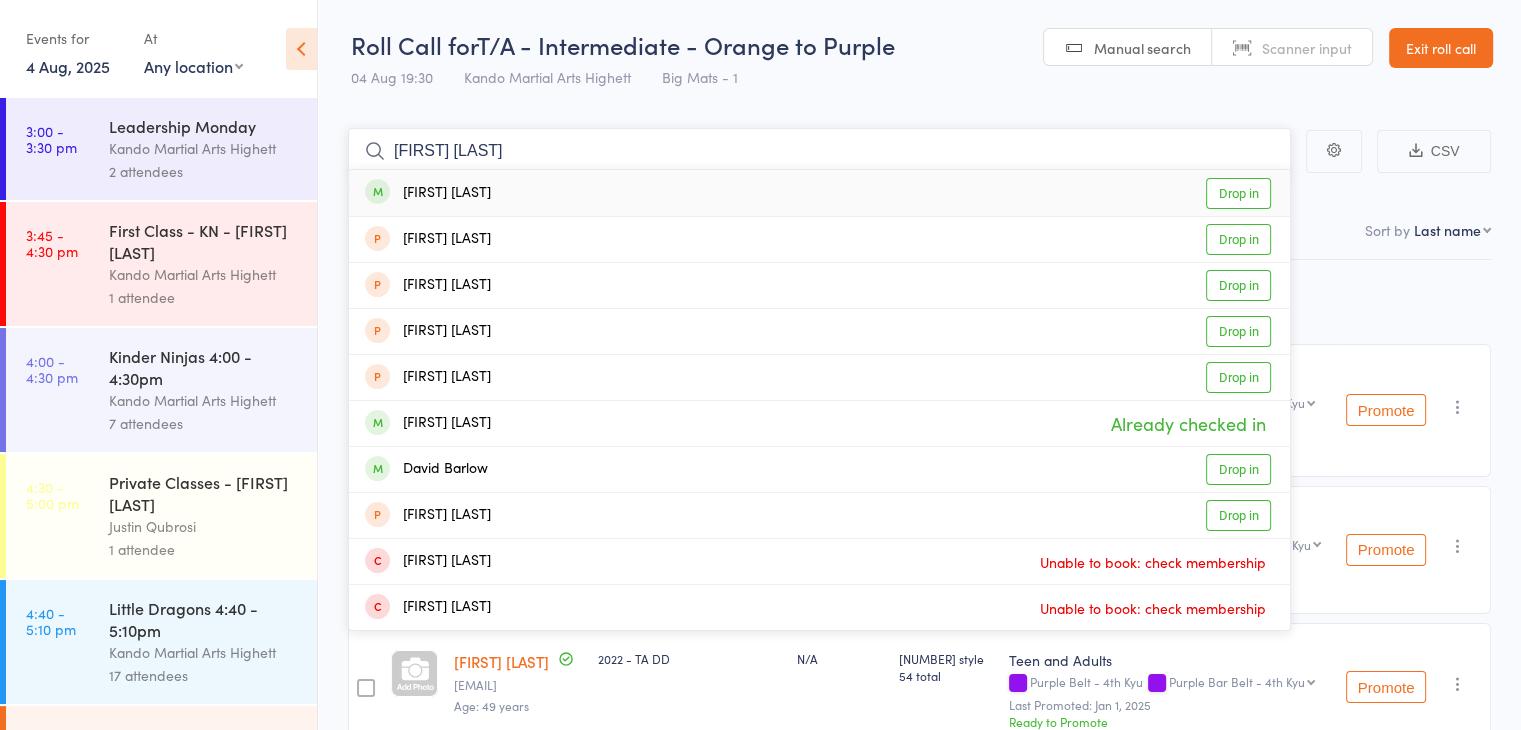 type on "david wi" 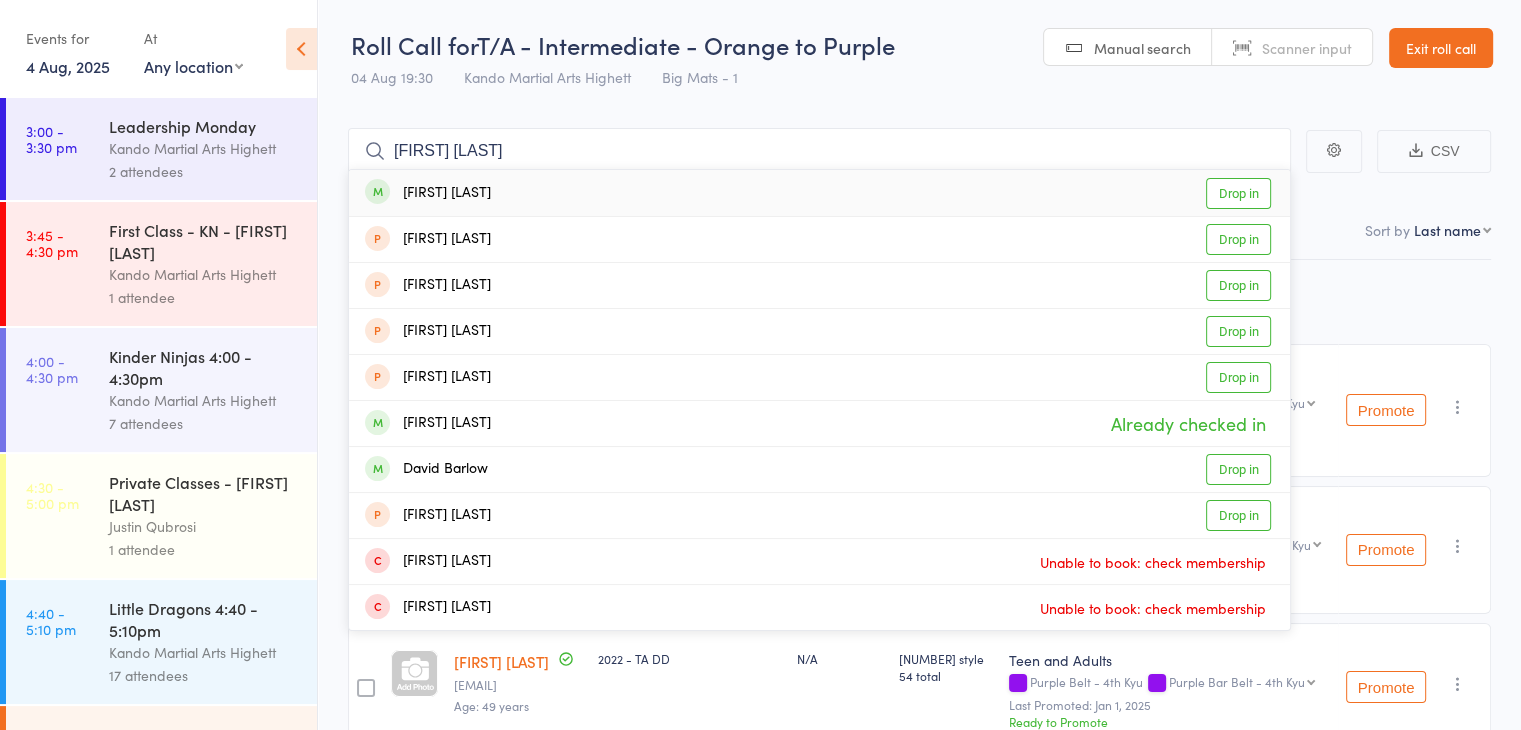 click on "David Wilkey Drop in" at bounding box center [819, 193] 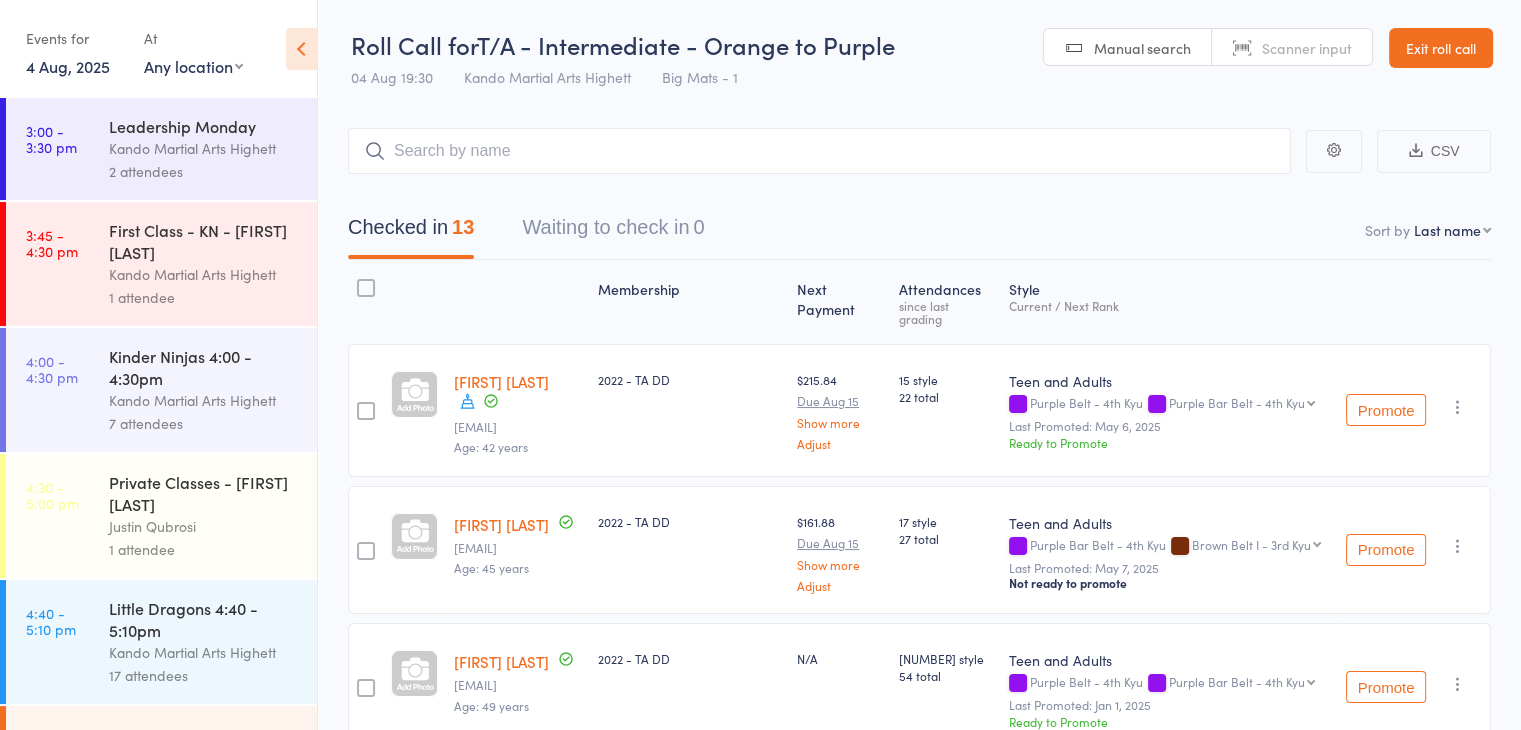 click on "Checked in  13 Waiting to check in  0" at bounding box center [919, 217] 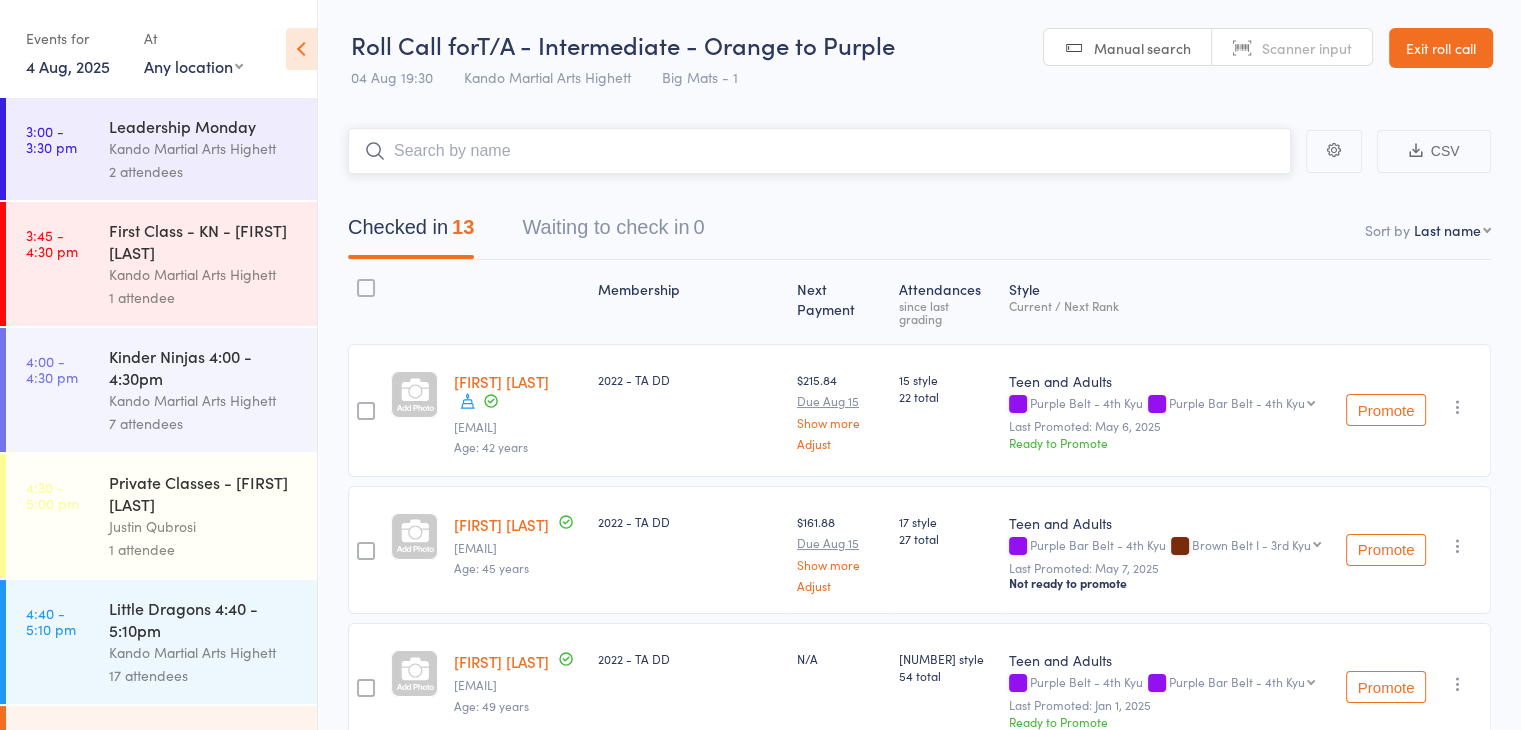 click at bounding box center [819, 151] 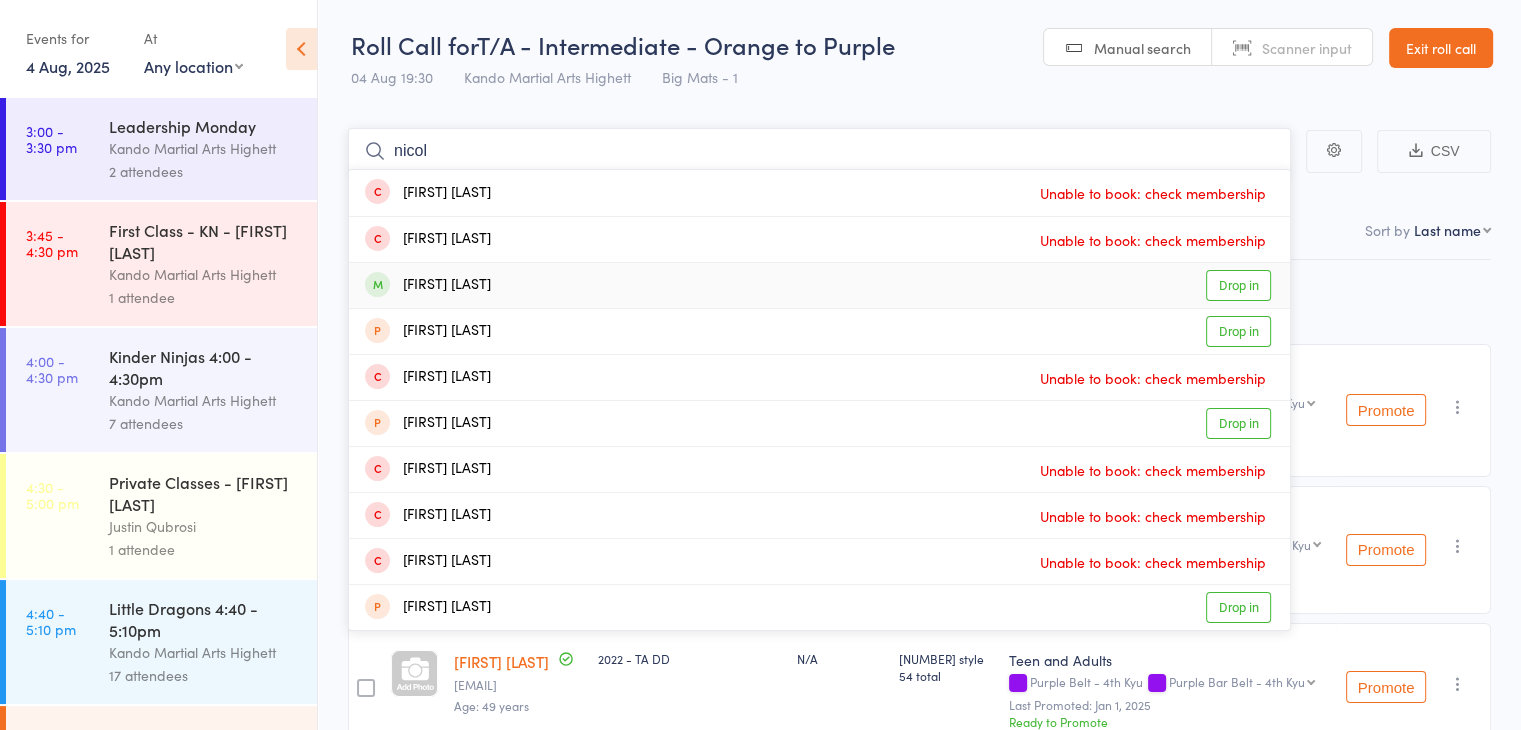 type on "nicol" 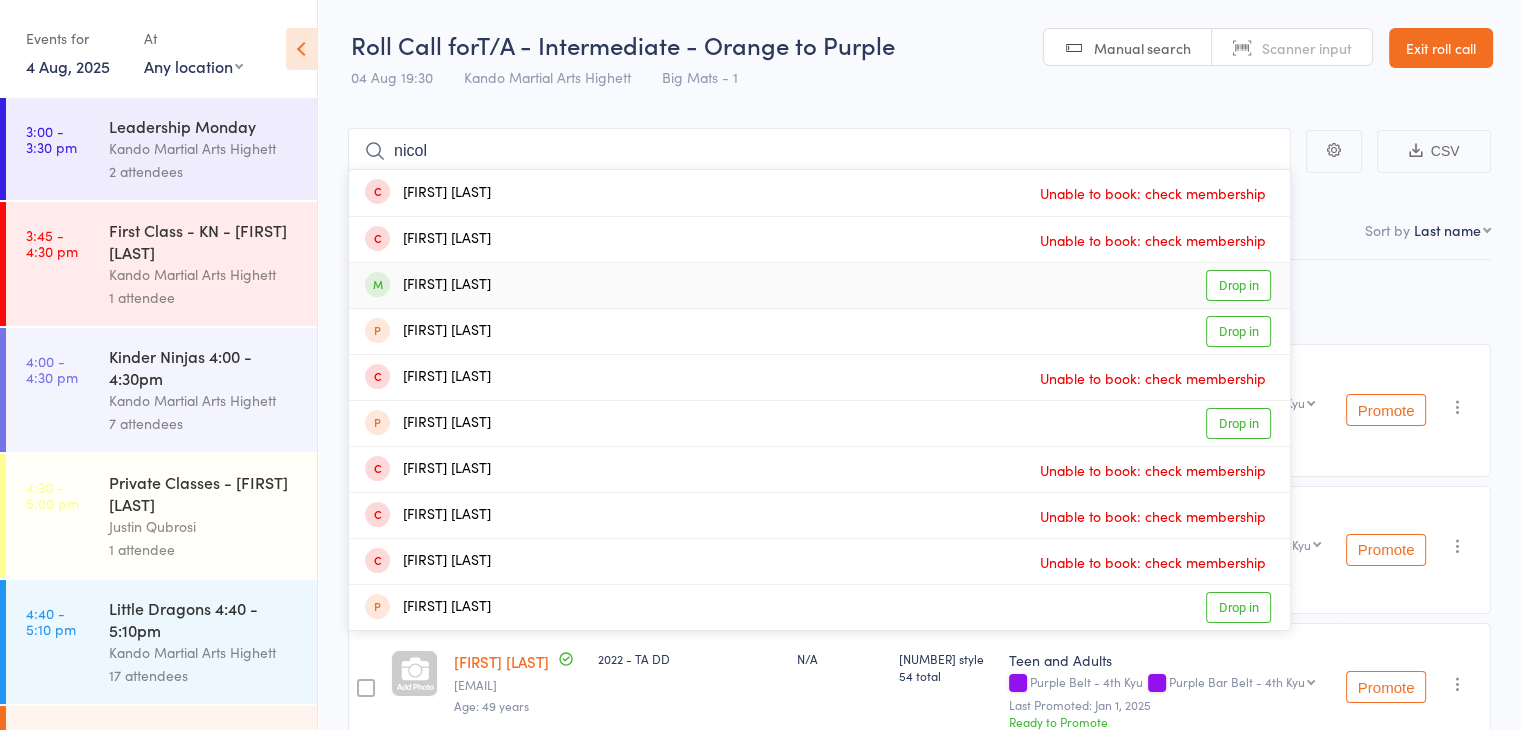 click on "Nicola Scott Drop in" at bounding box center [819, 285] 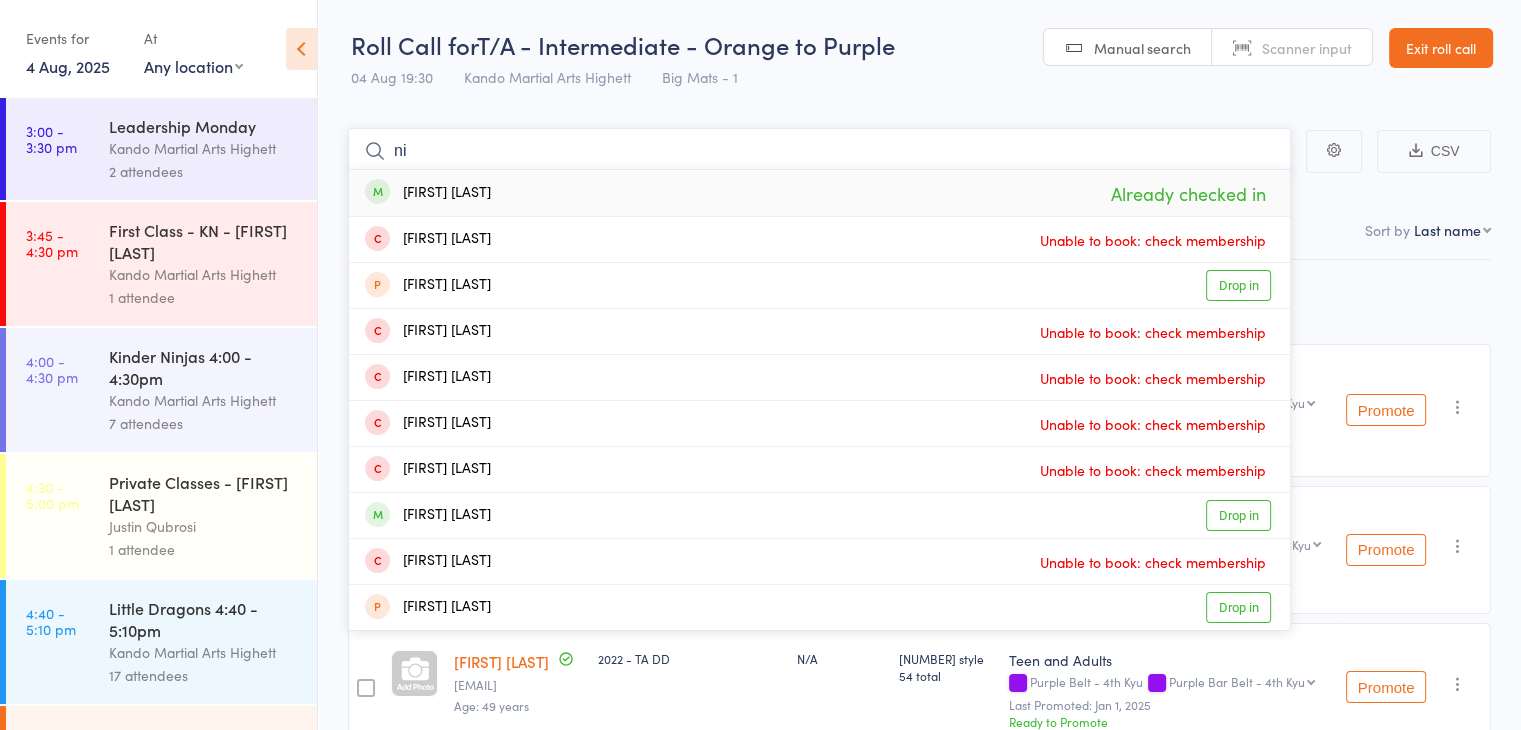 type on "n" 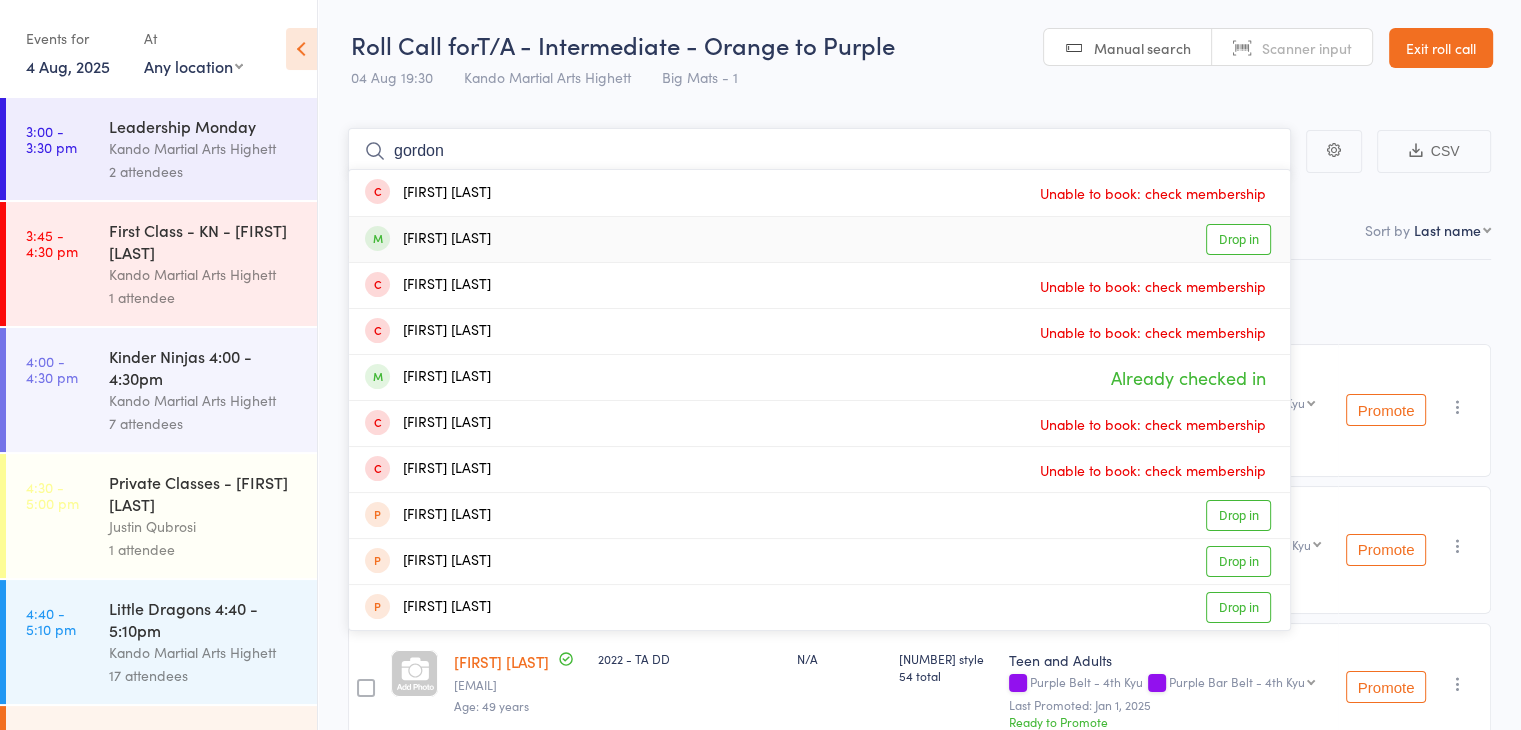 type on "gordon" 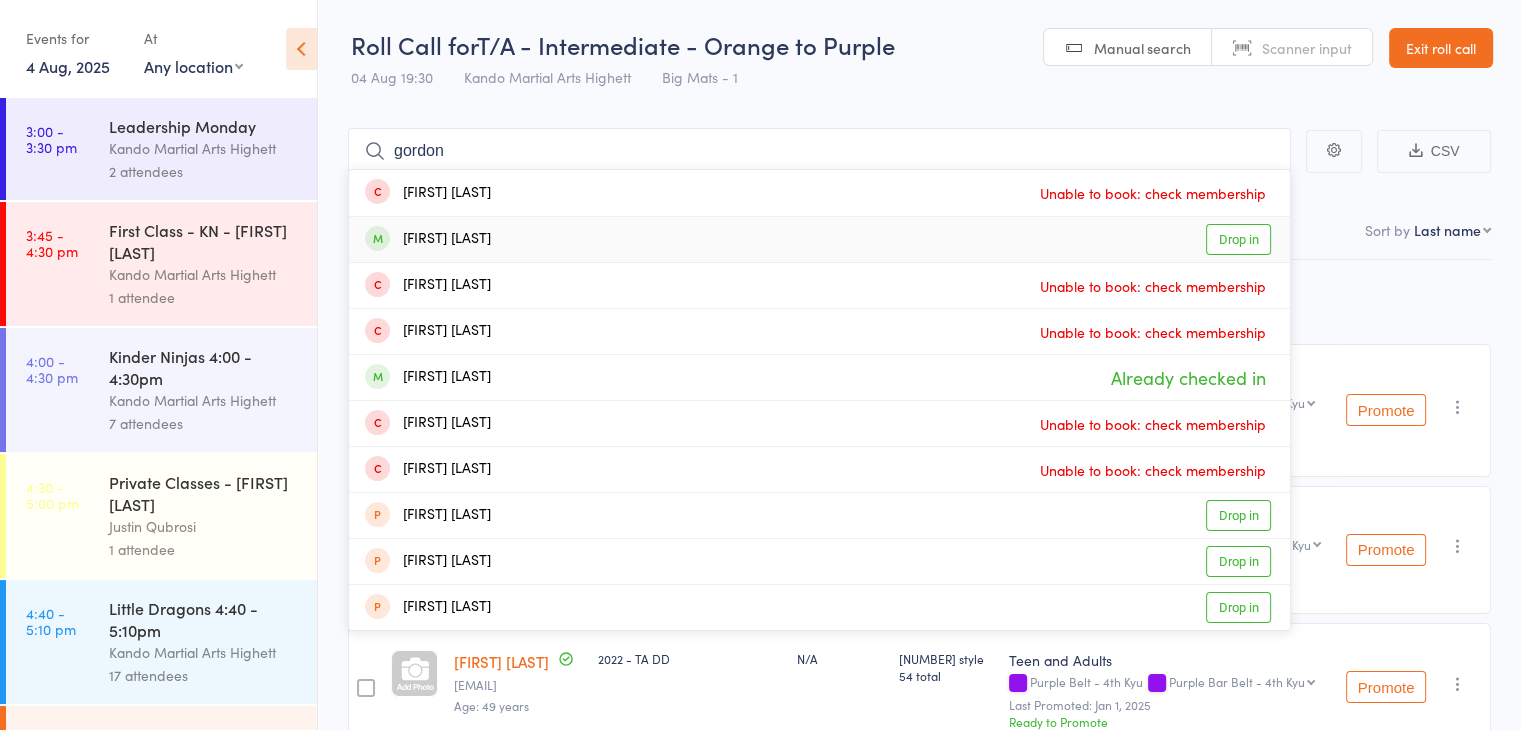 click on "Gordon Wong Drop in" at bounding box center [819, 239] 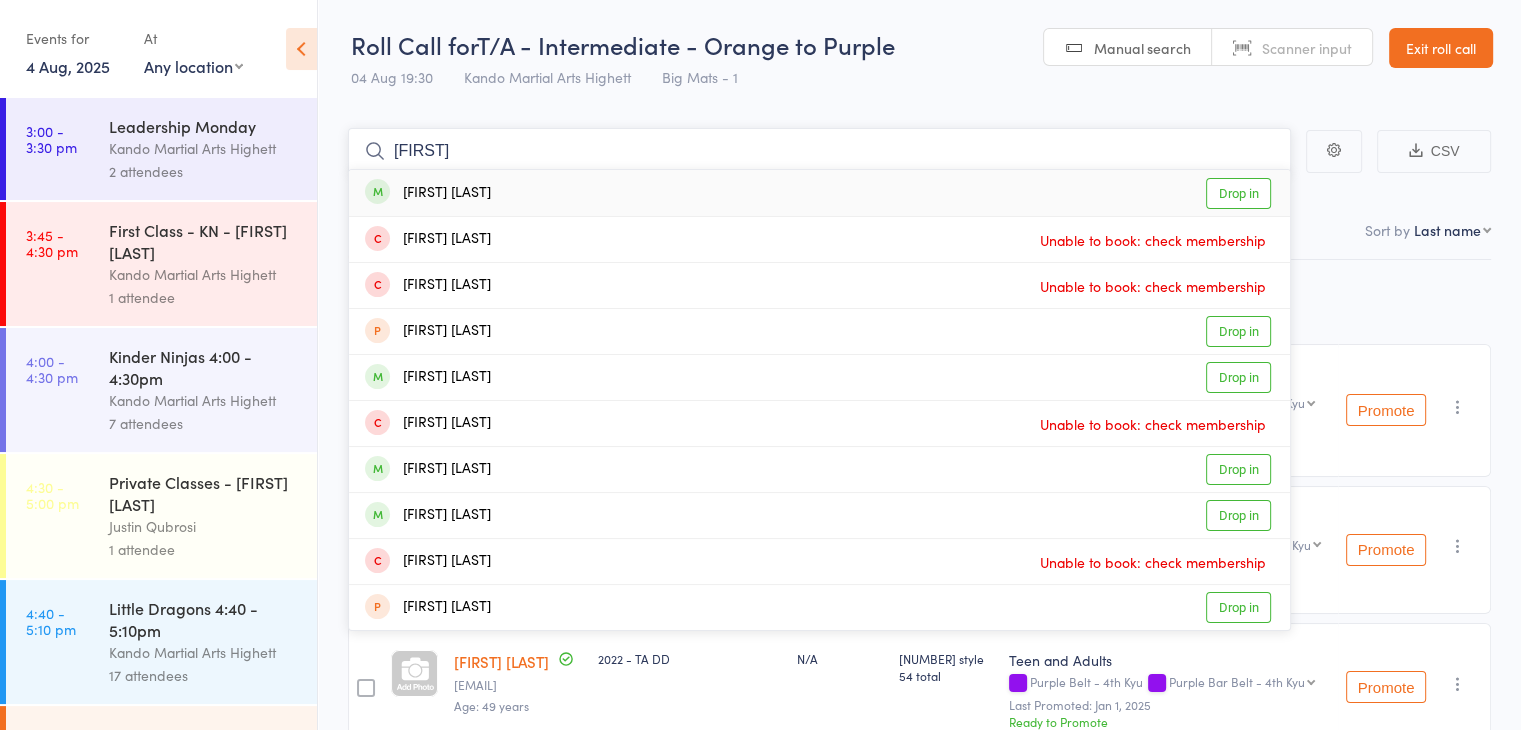type on "elisabe" 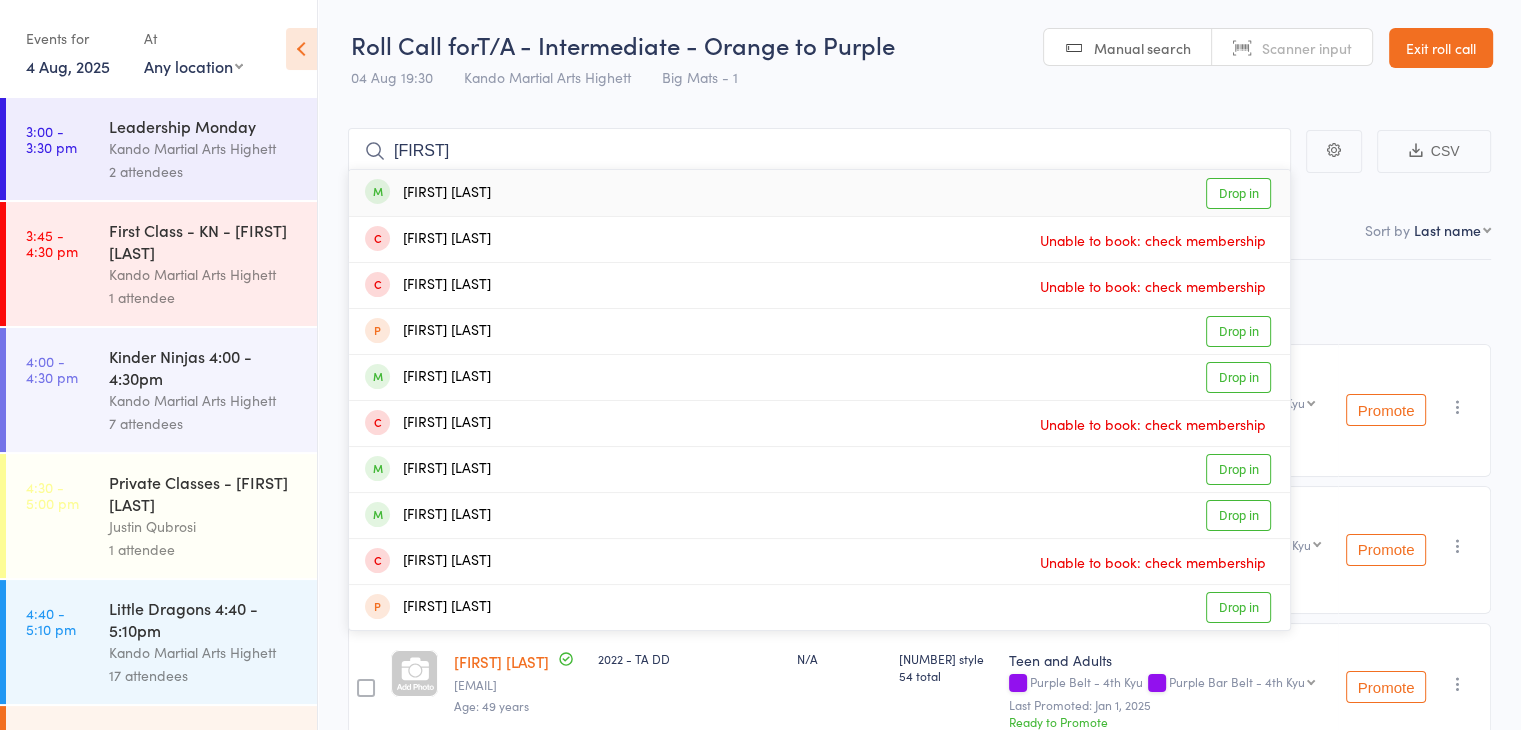 click on "Elisabeth Taylor" at bounding box center [428, 193] 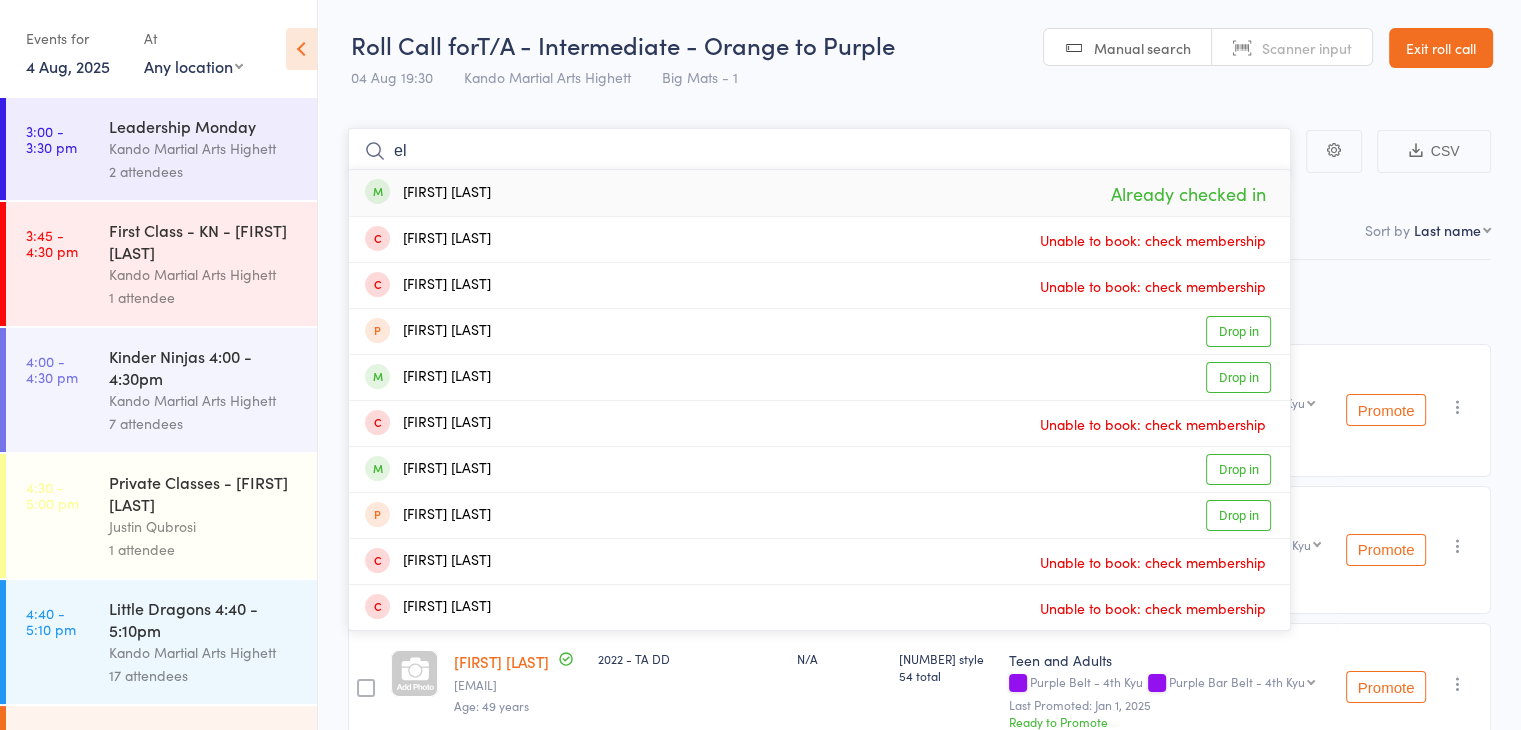 type on "e" 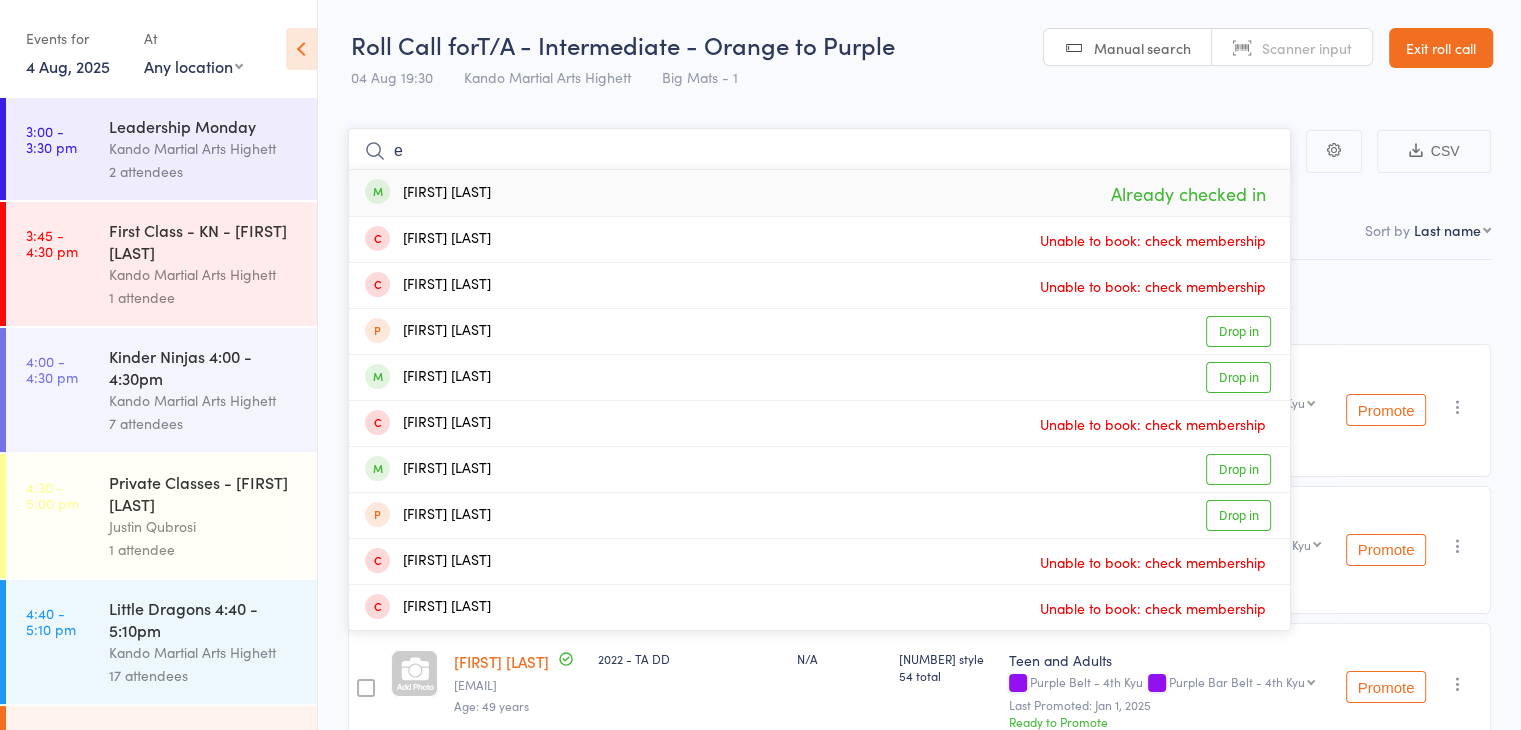 type 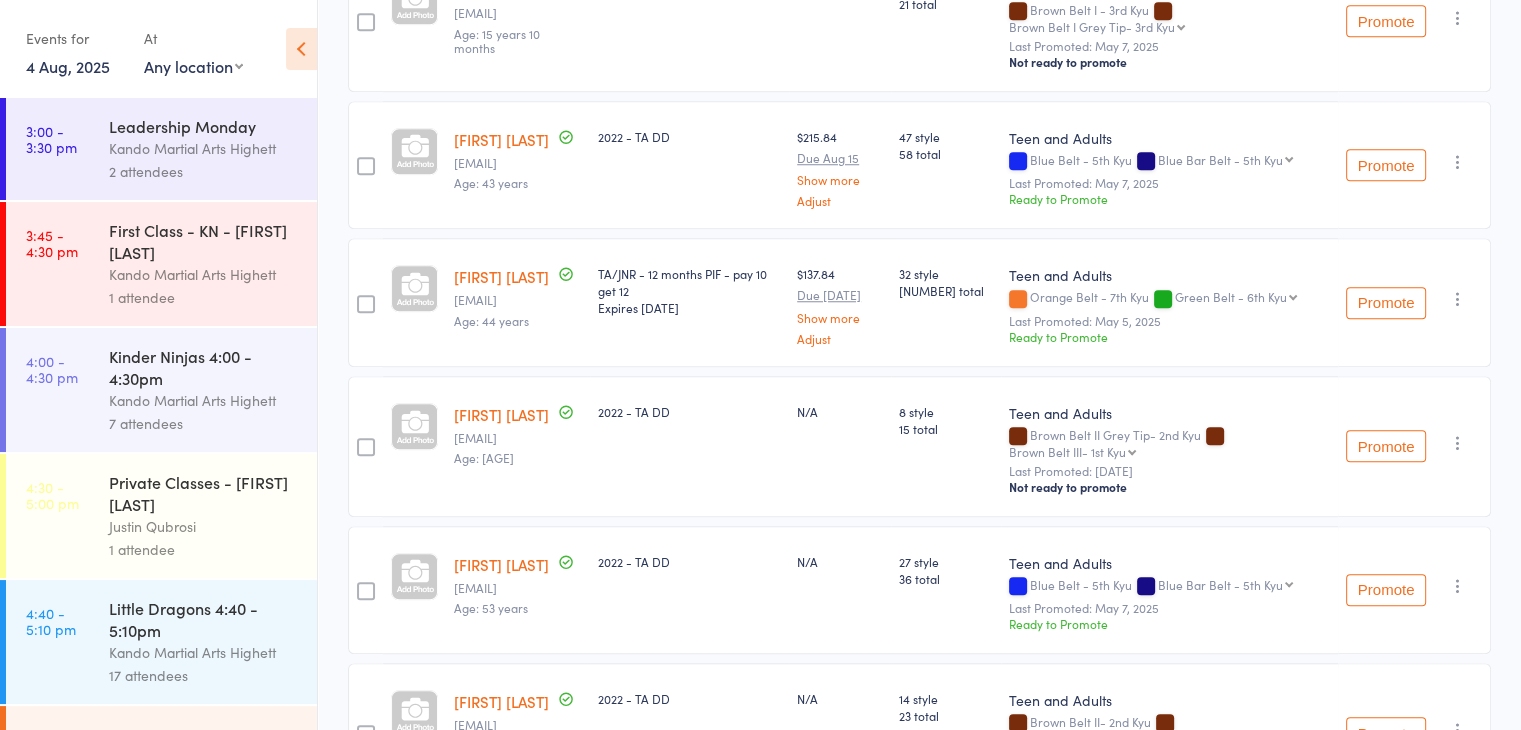 scroll, scrollTop: 1989, scrollLeft: 0, axis: vertical 